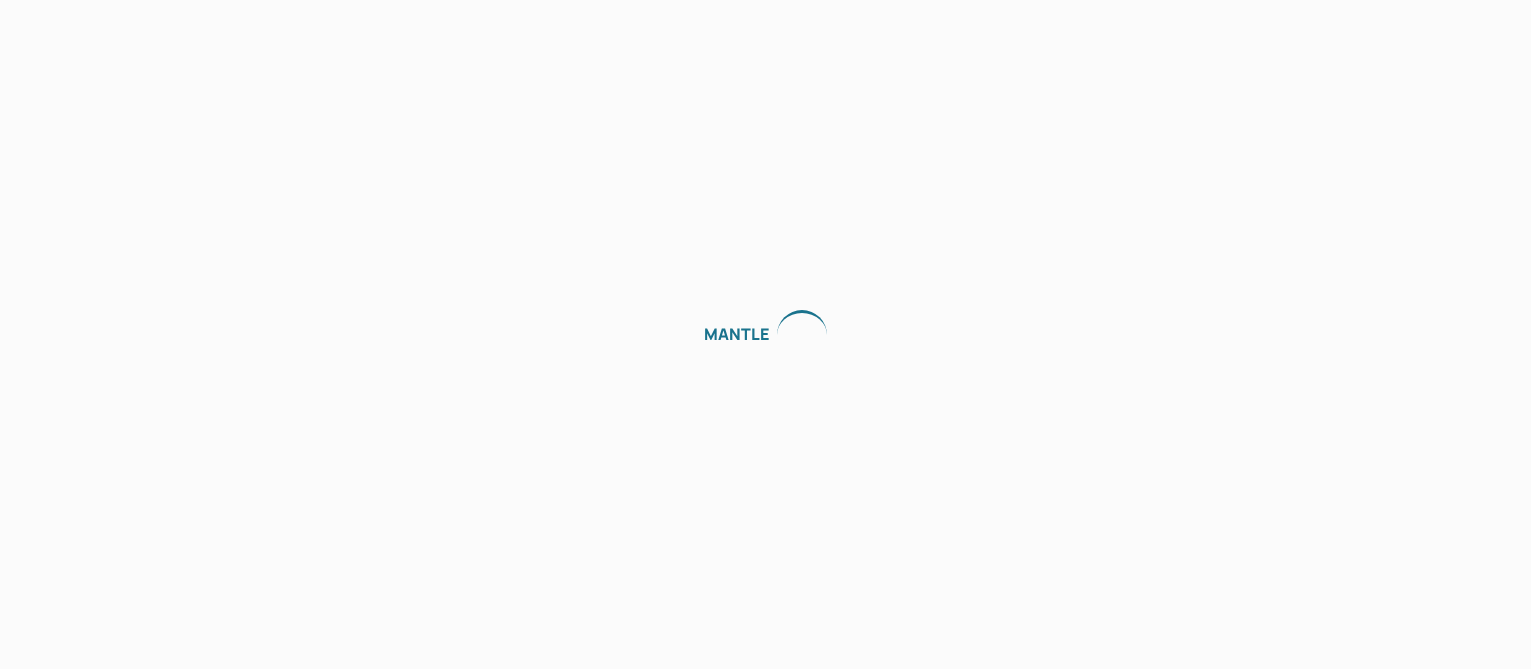 scroll, scrollTop: 0, scrollLeft: 0, axis: both 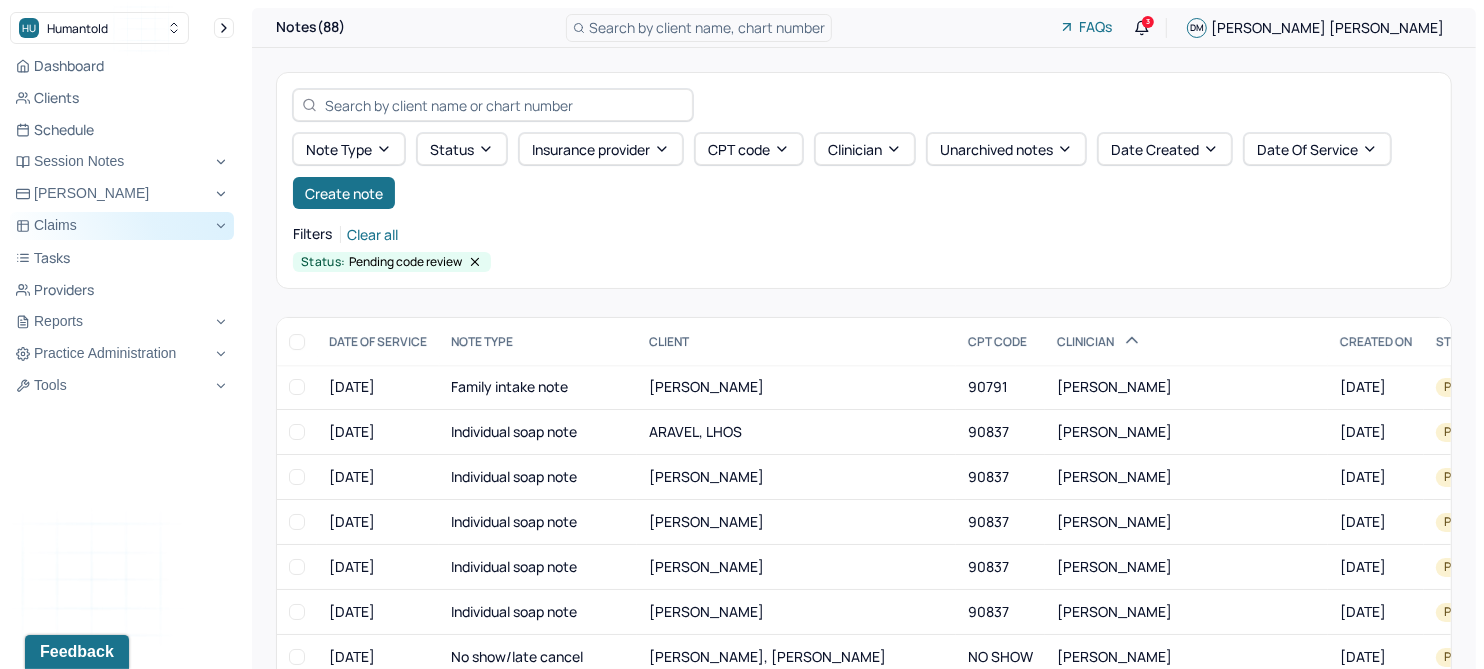click on "Claims" at bounding box center [122, 226] 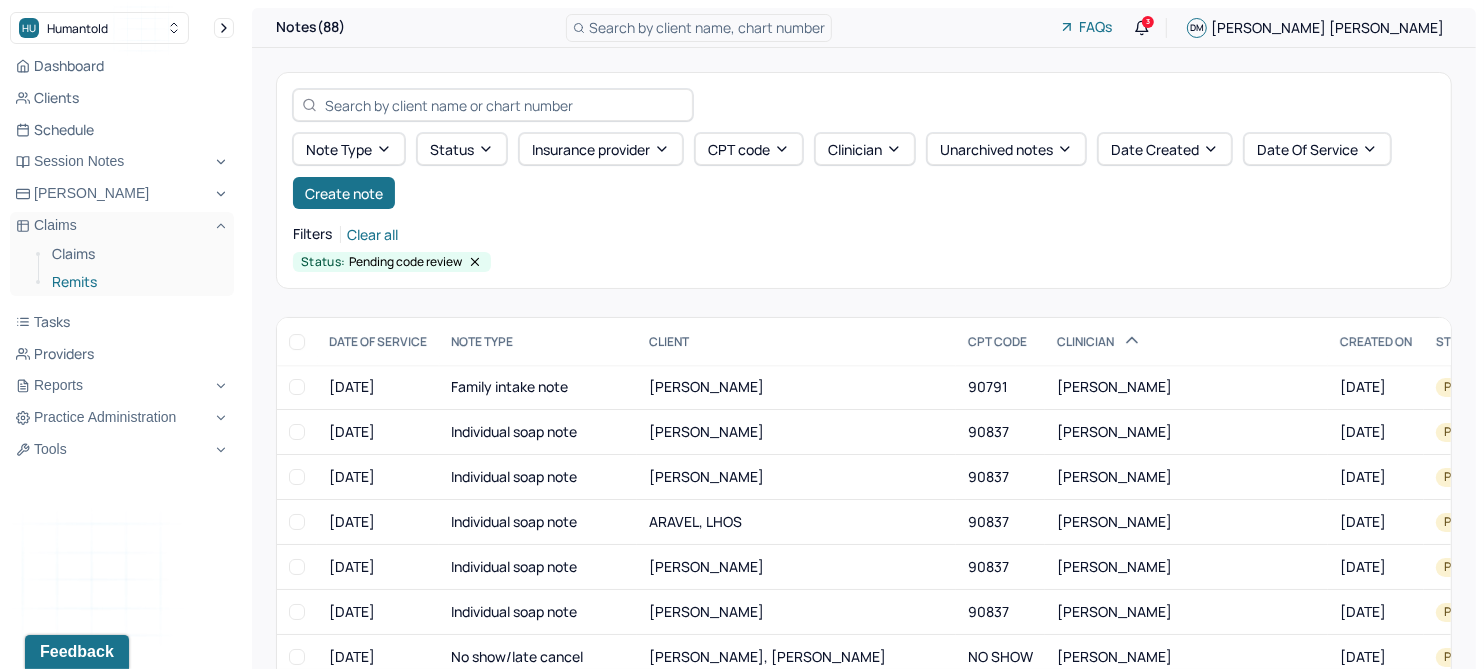 click on "Remits" at bounding box center [135, 282] 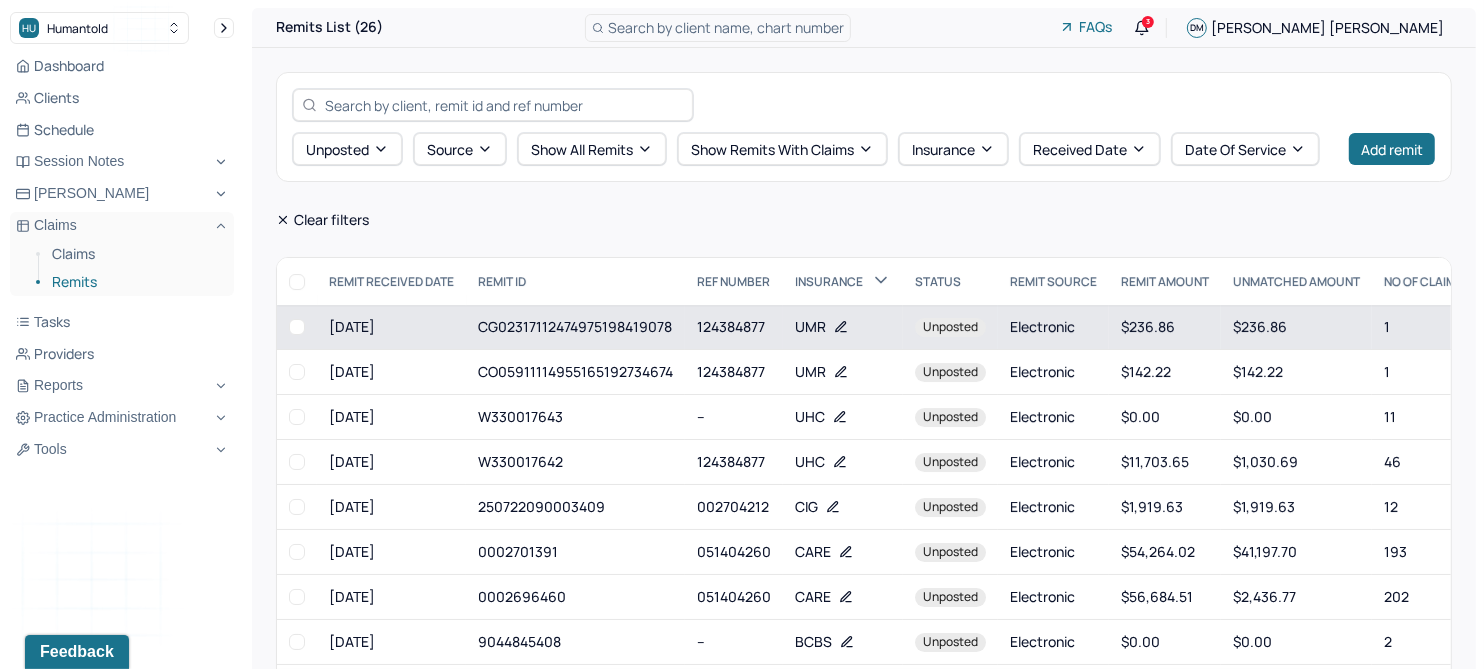 click on "CG02317112474975198419078" at bounding box center (575, 327) 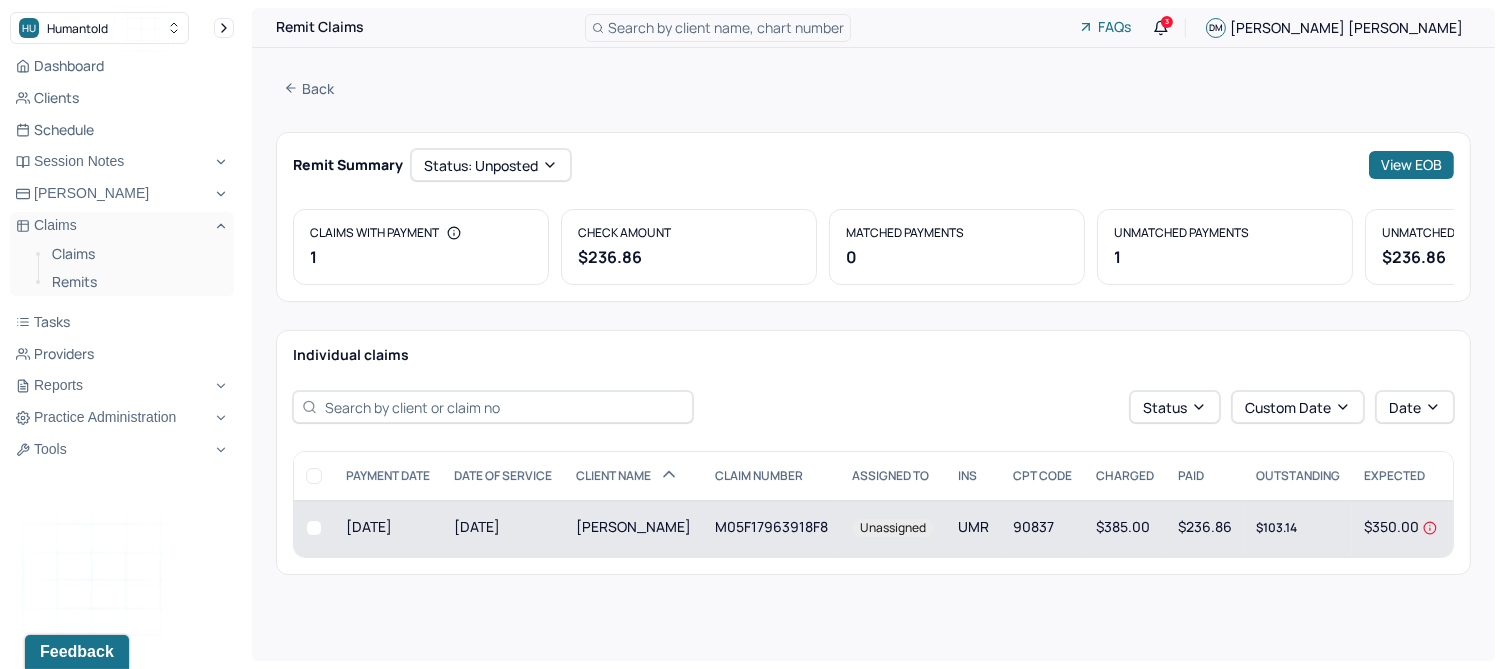 click on "RAMESHKUMAR, SUJITT" at bounding box center [633, 528] 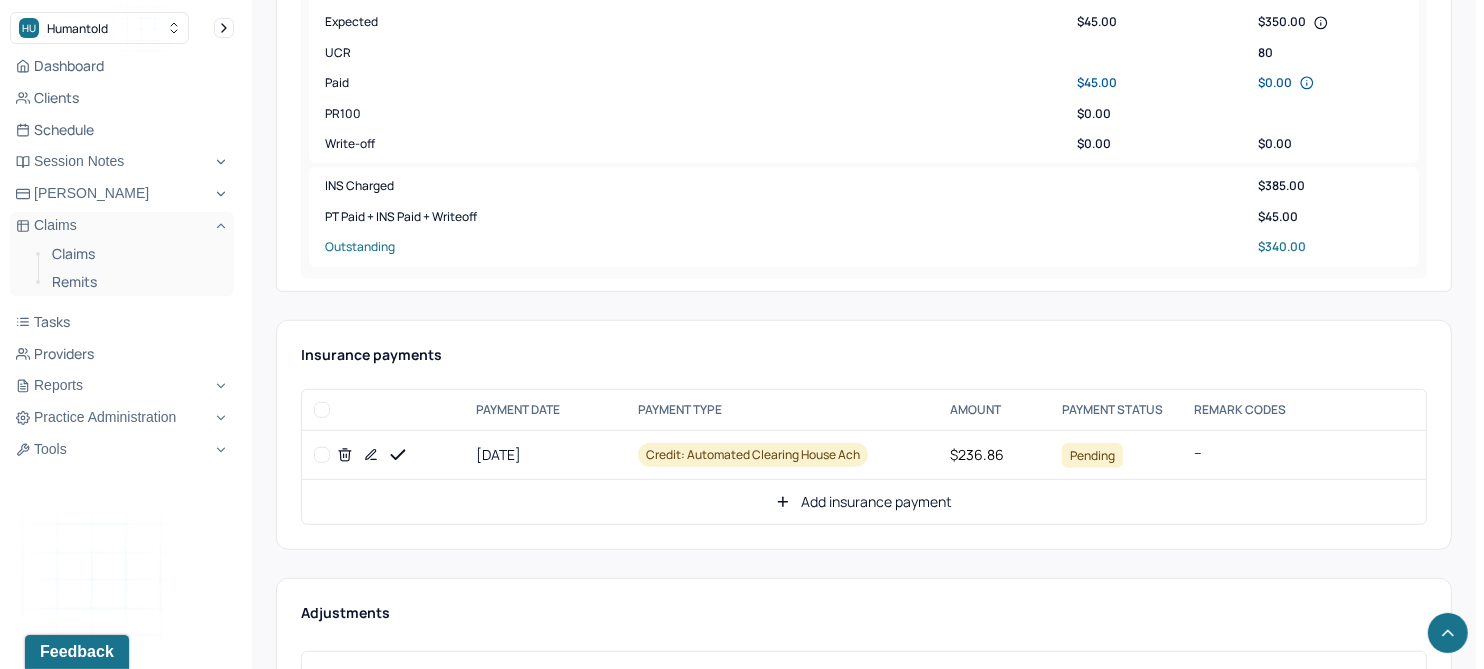 scroll, scrollTop: 874, scrollLeft: 0, axis: vertical 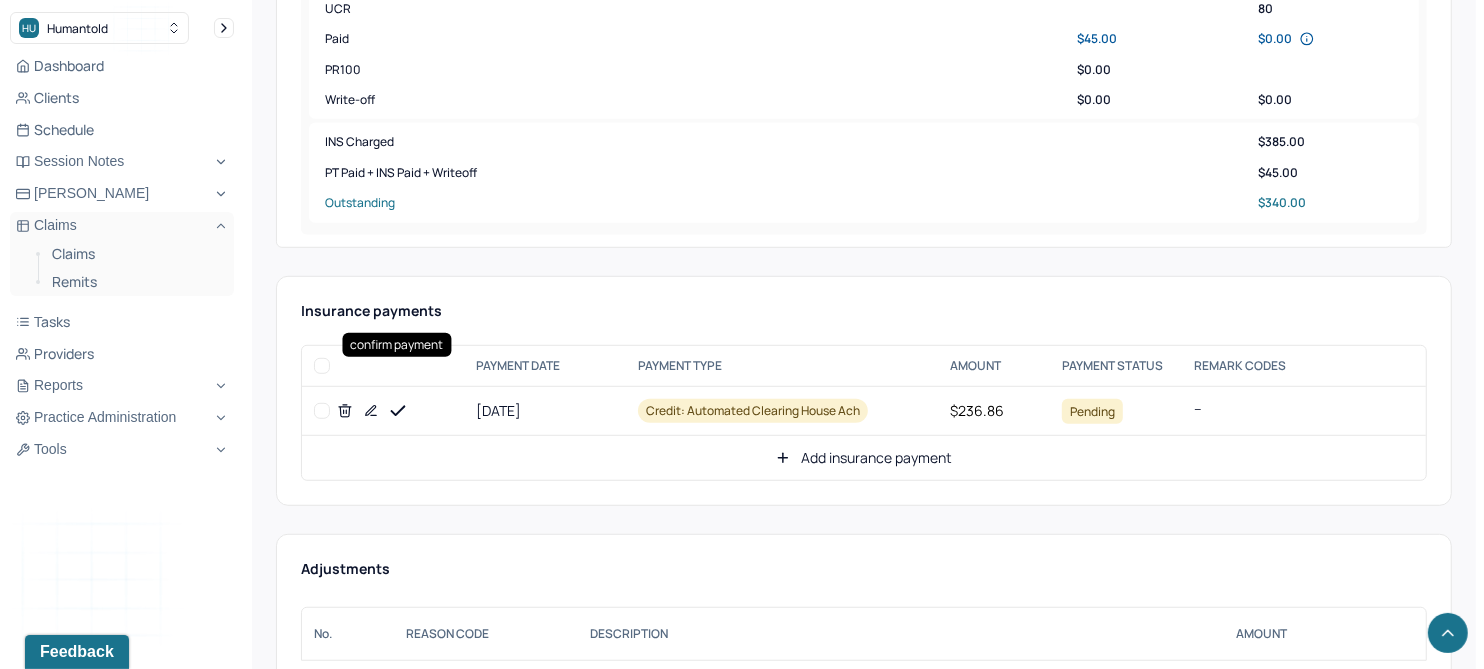 click at bounding box center [398, 411] 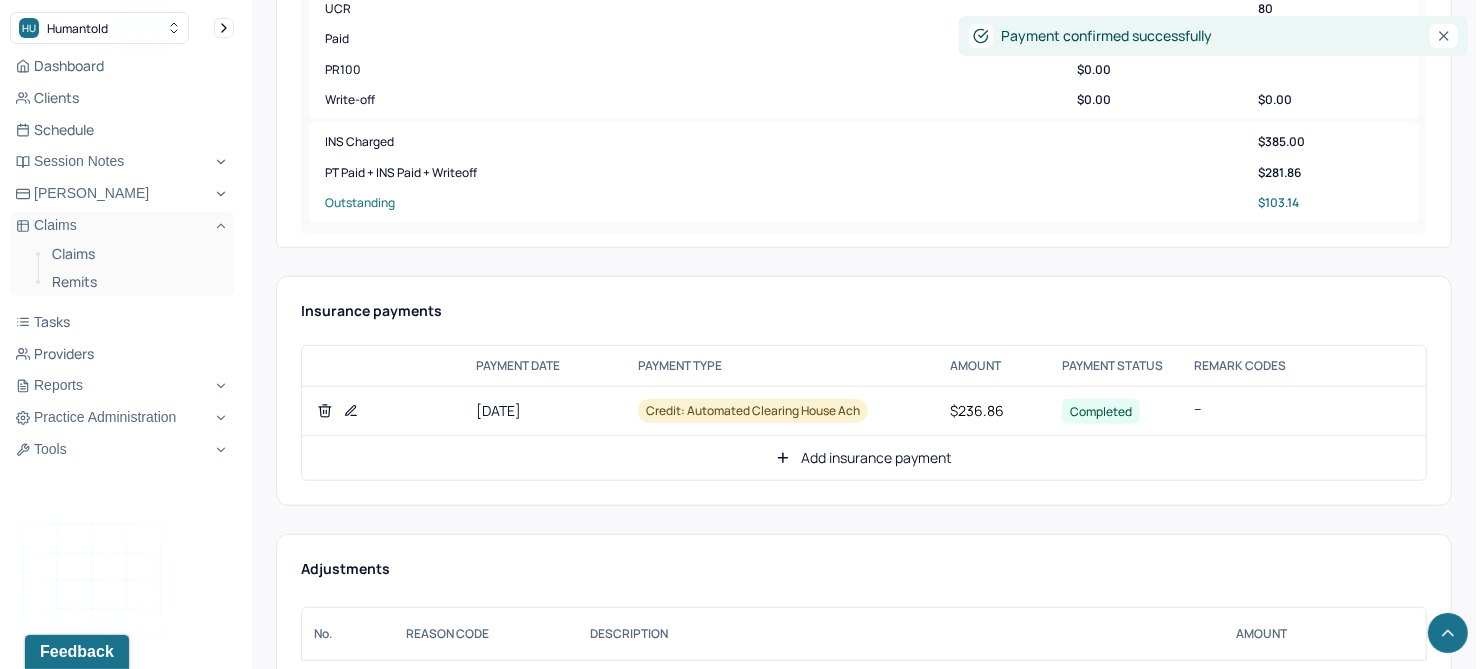 click on "Add insurance payment" at bounding box center (864, 458) 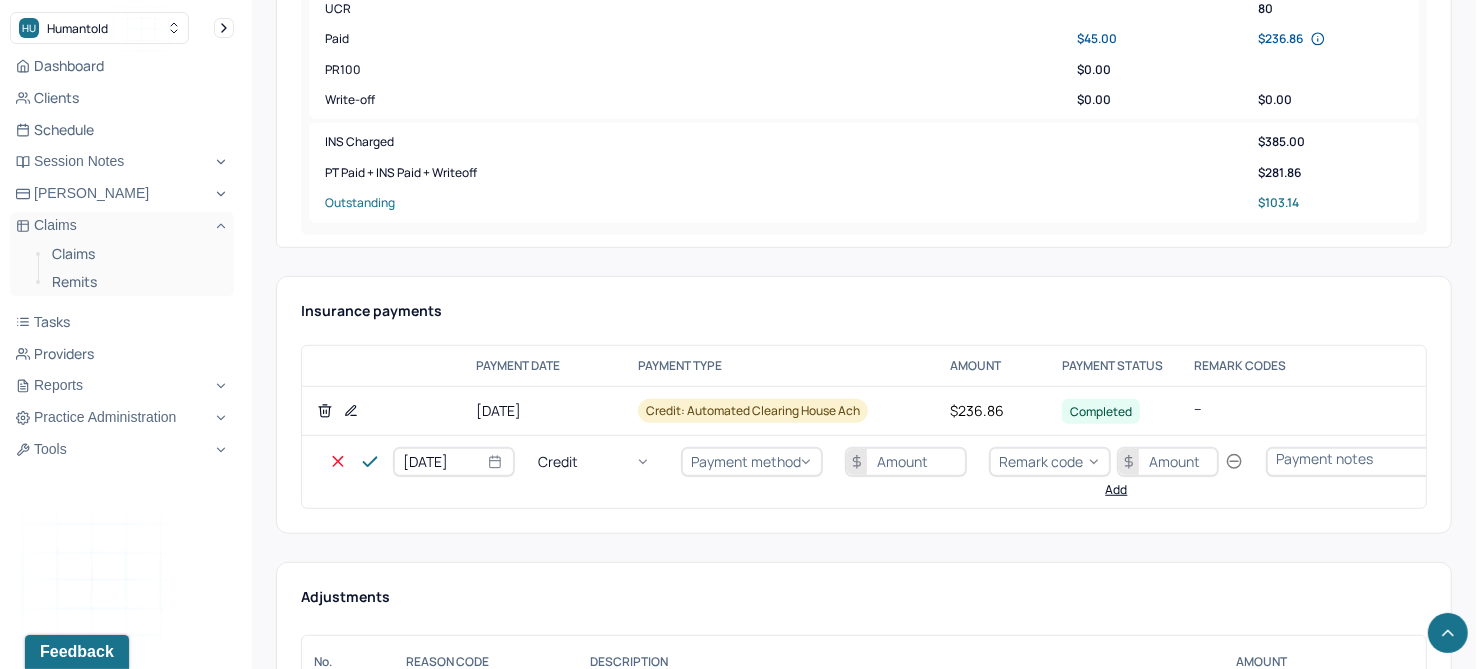 click on "Credit" at bounding box center (598, 462) 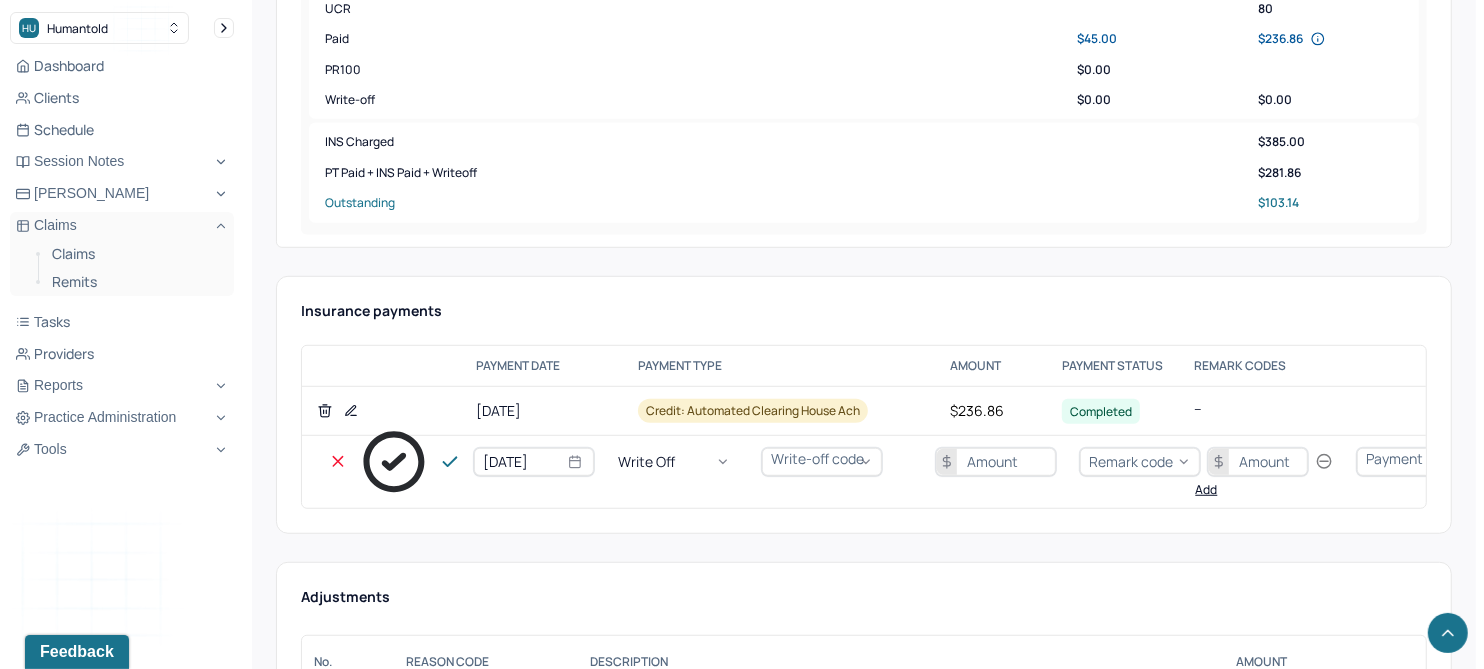 click on "Write-off code" at bounding box center [817, 458] 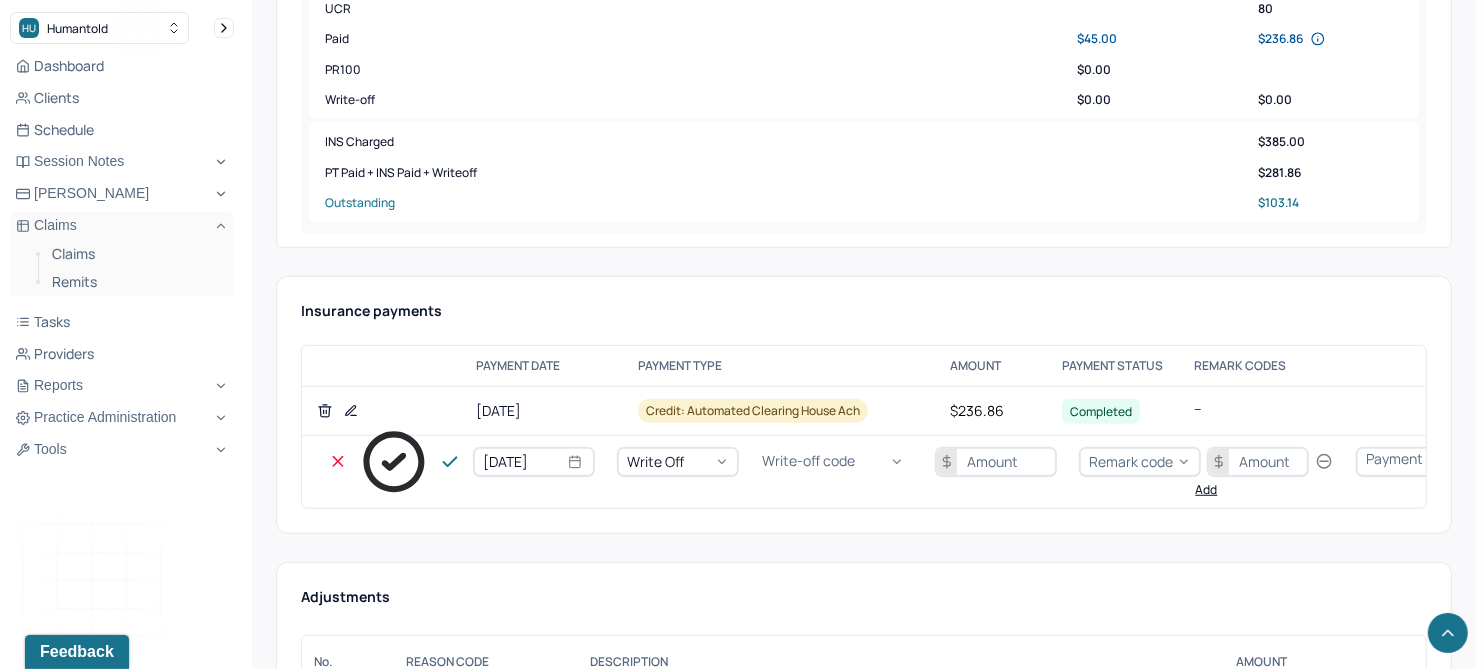 click on "WOBAL: WRITE OFF - BALANCE (INSADJ)" at bounding box center [60, 3086] 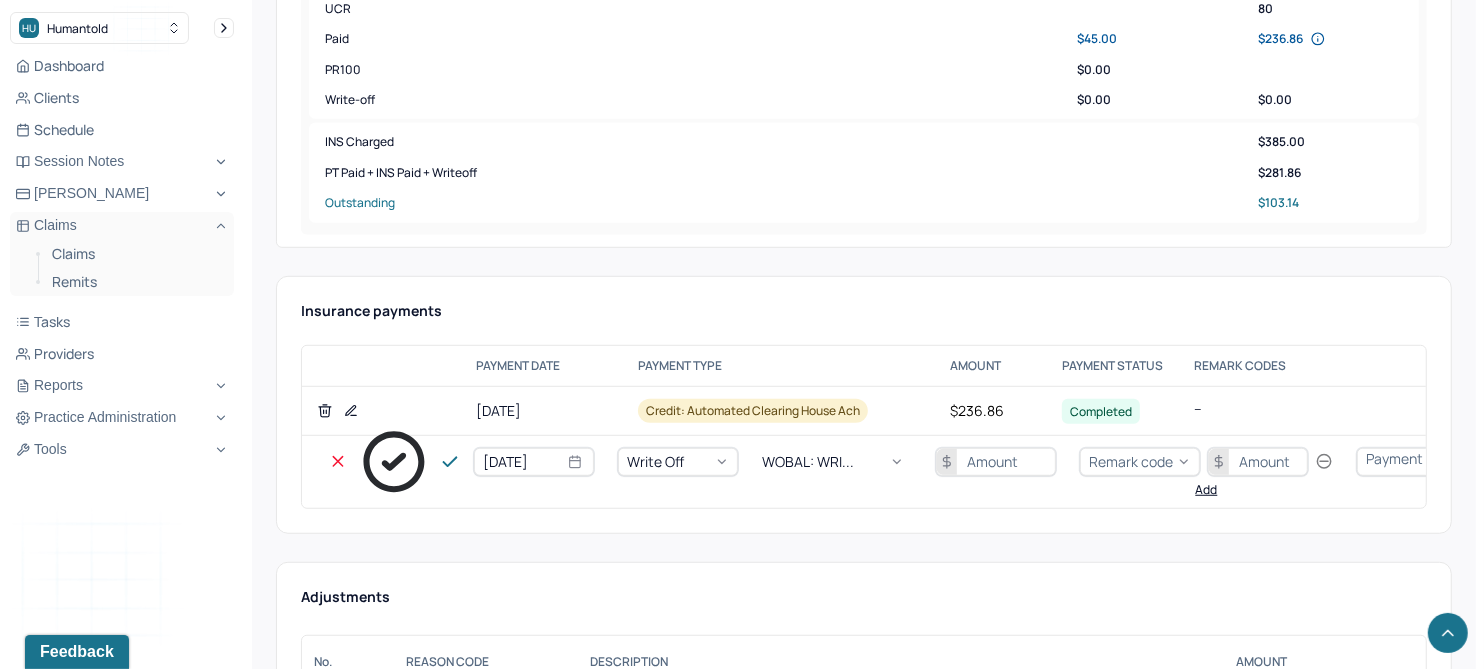 click at bounding box center (996, 462) 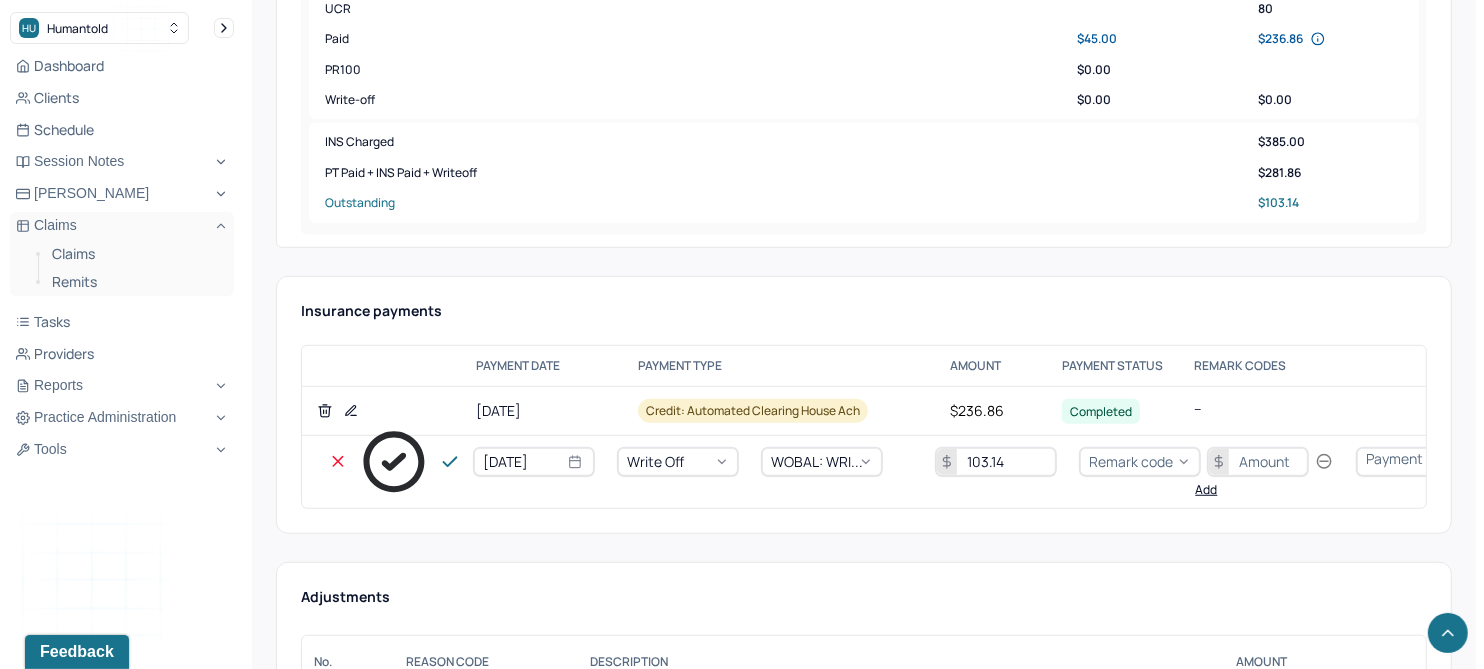 type on "103.14" 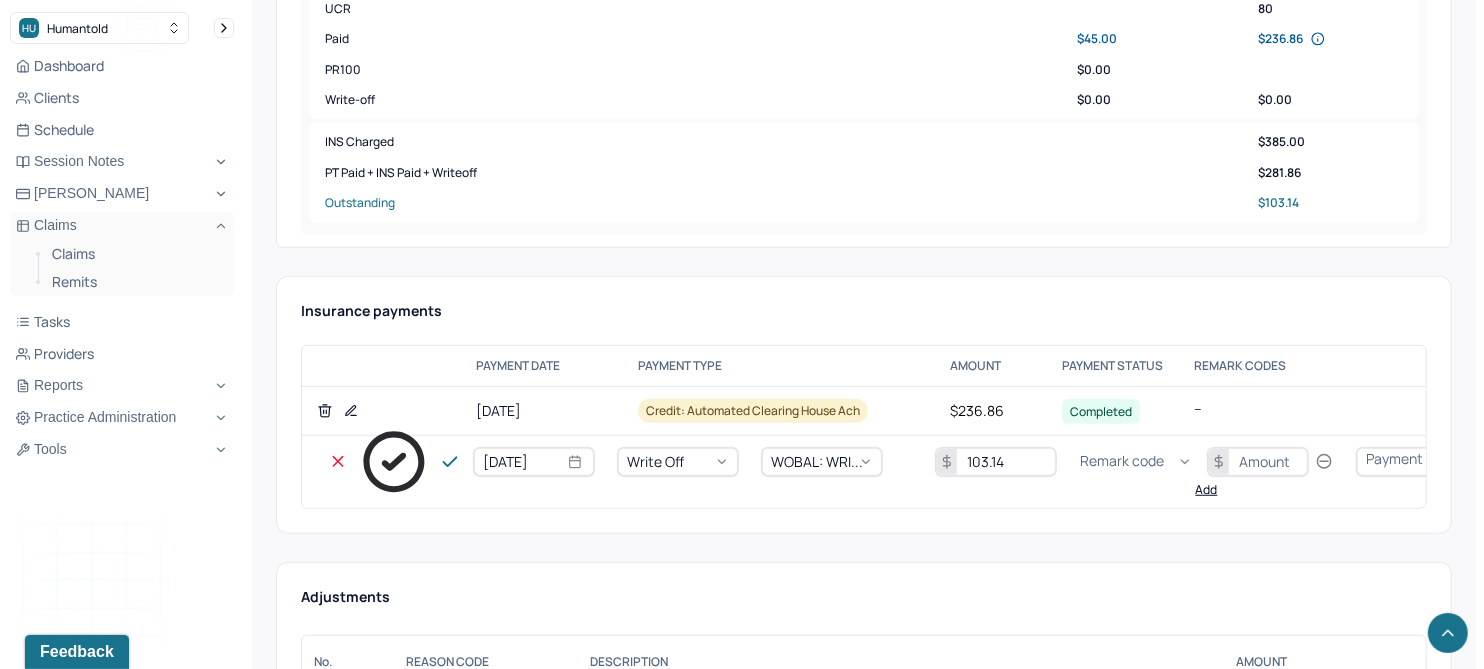 click on "Remark code" at bounding box center [1122, 461] 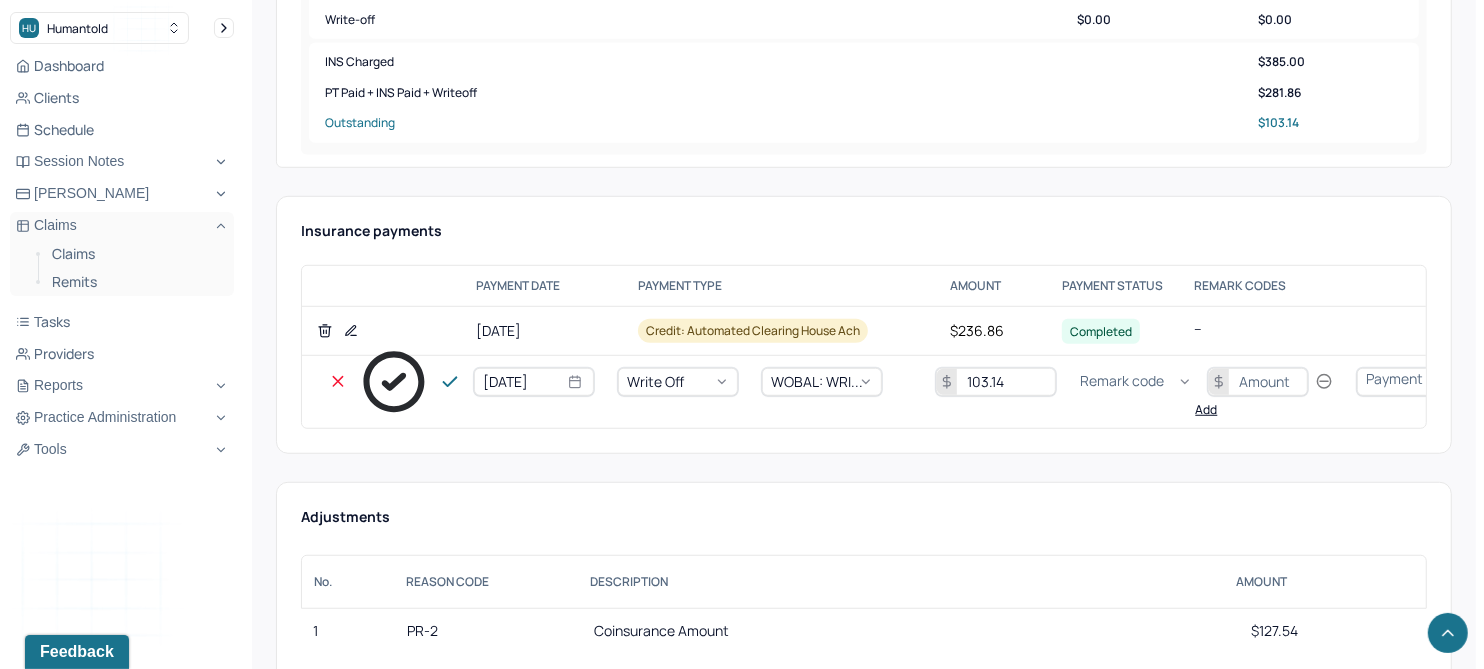 scroll, scrollTop: 1081, scrollLeft: 0, axis: vertical 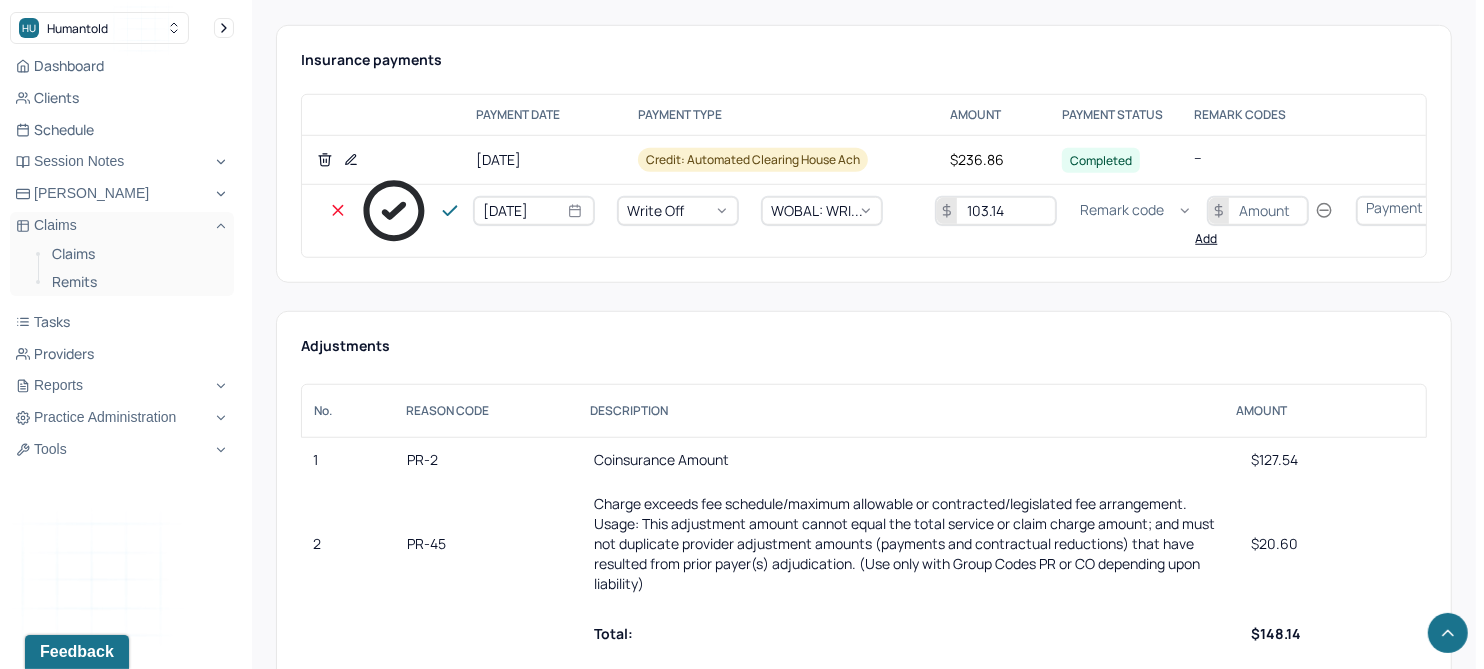 click on "Remark code" at bounding box center (1122, 210) 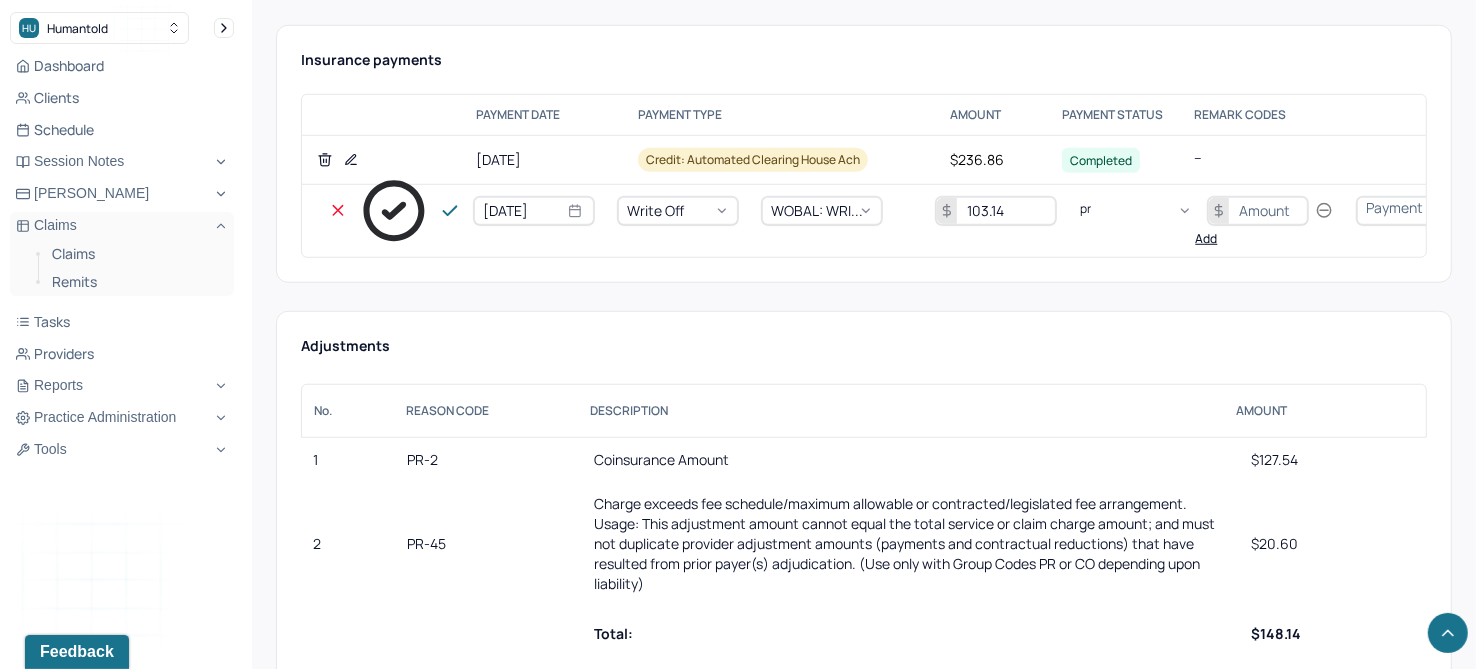 type on "pr2" 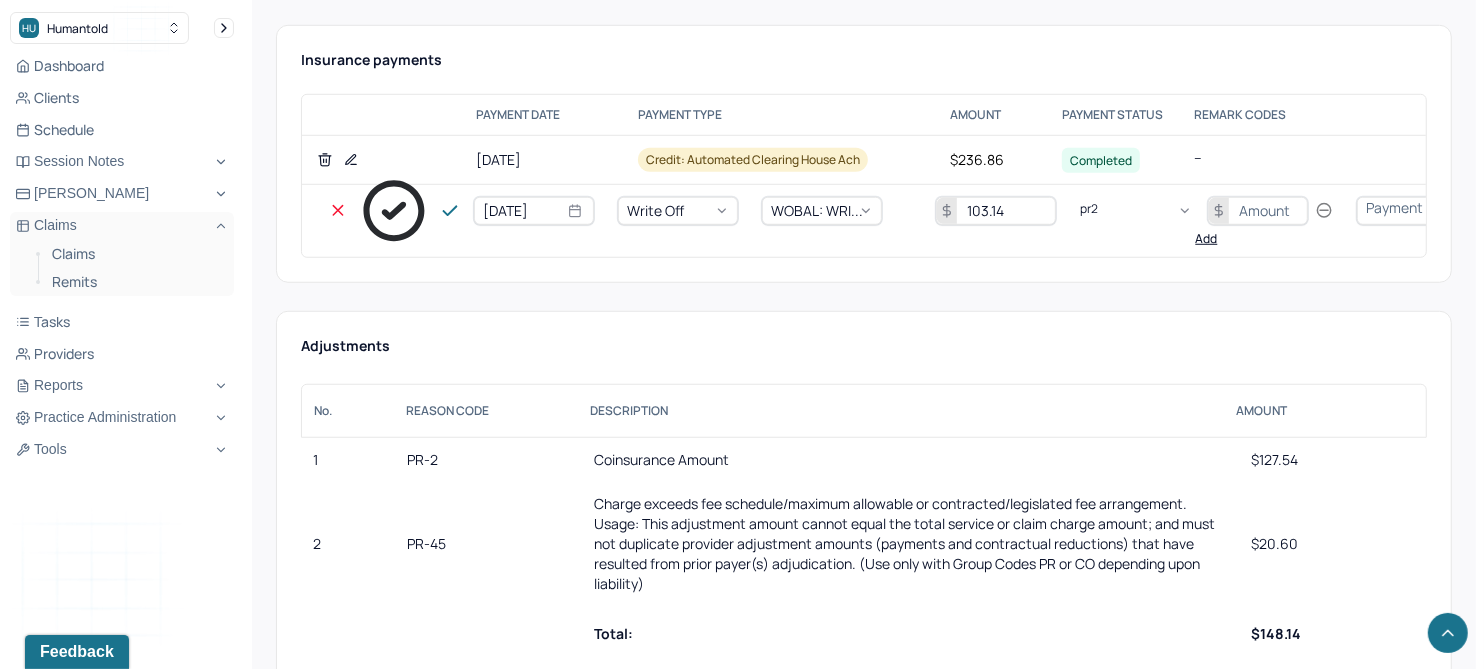 type 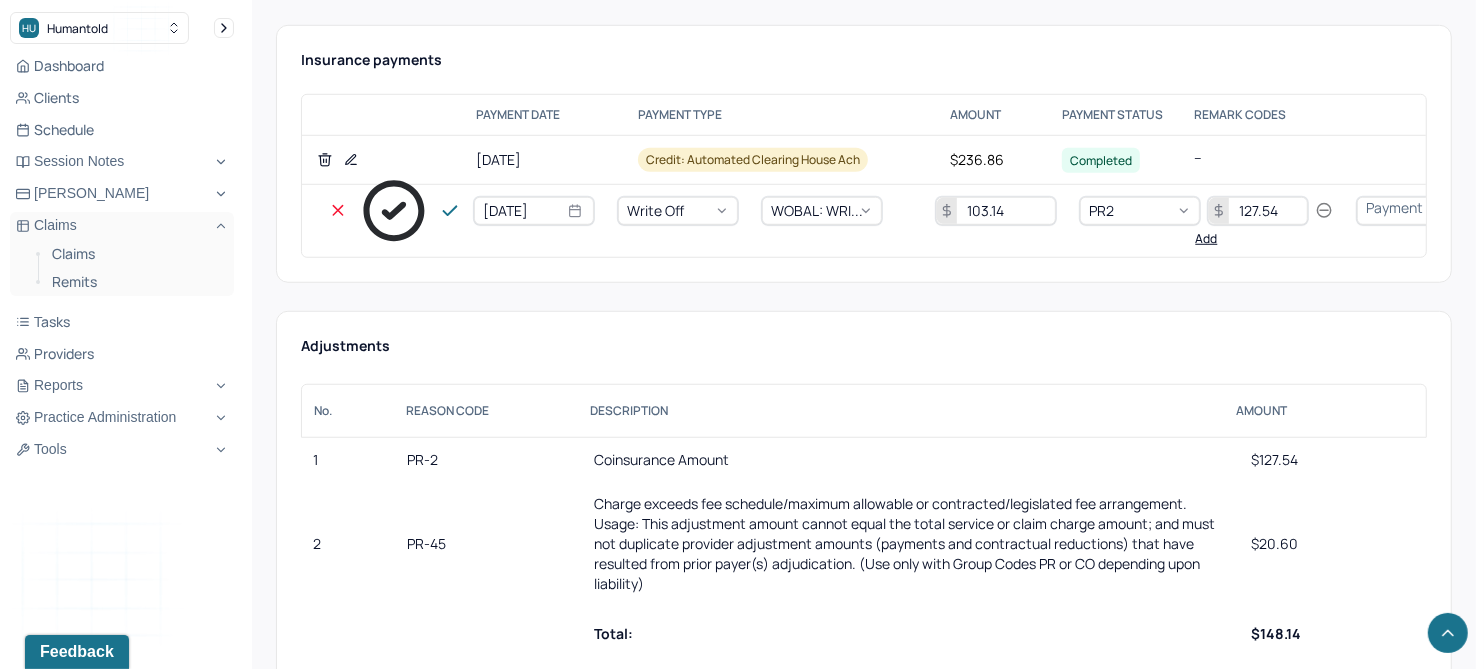 type on "127.54" 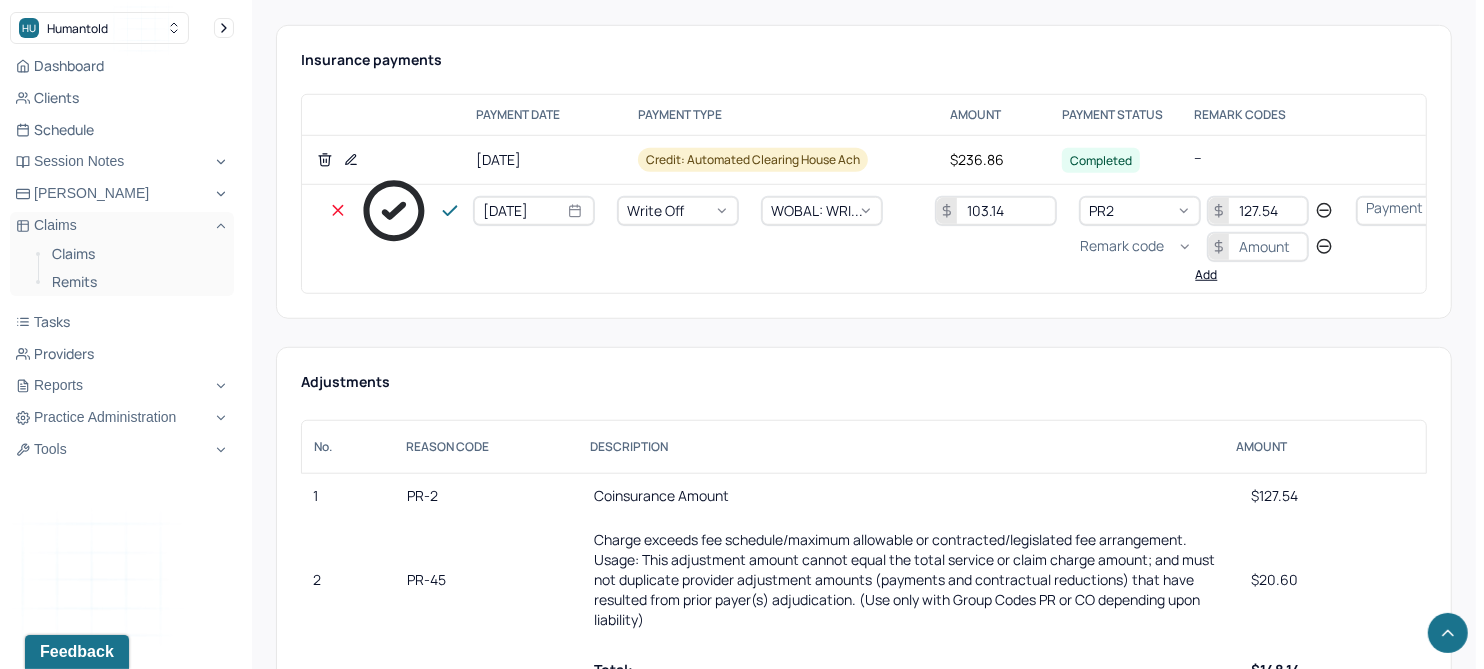 click on "Remark code" at bounding box center (1122, 246) 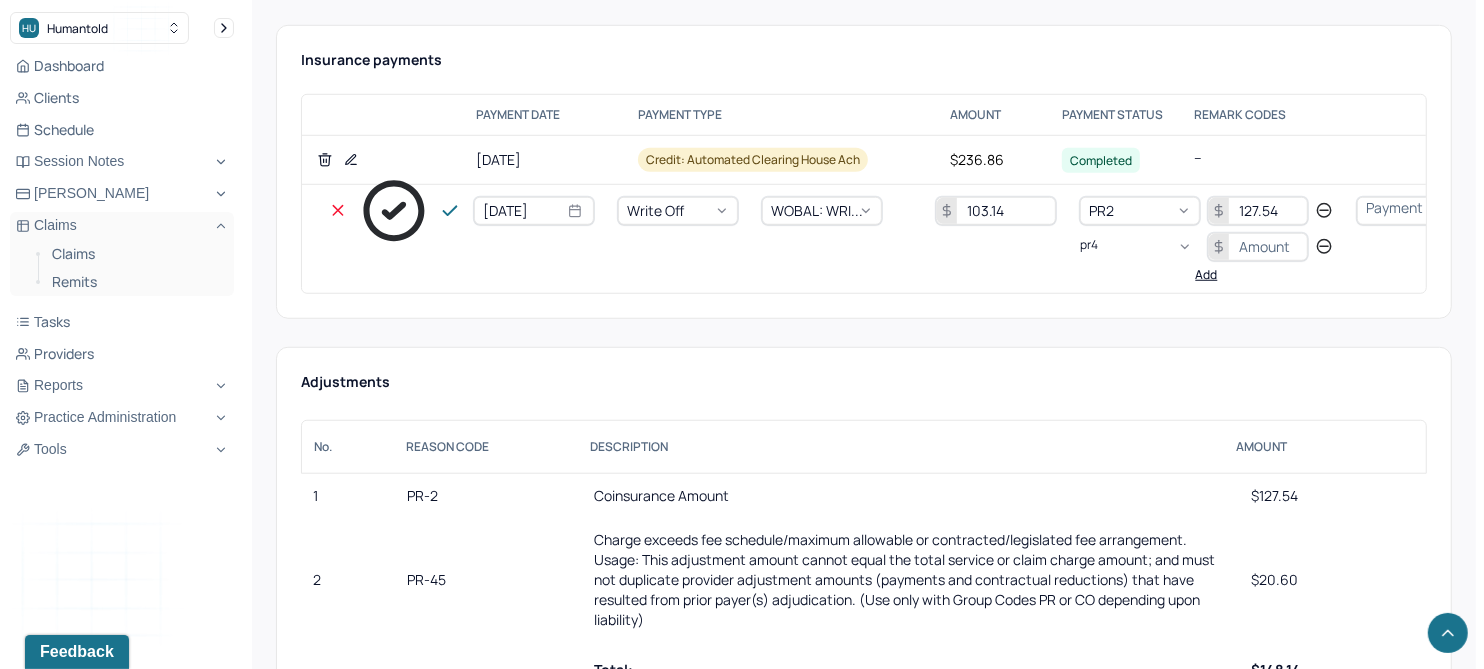 scroll, scrollTop: 0, scrollLeft: 0, axis: both 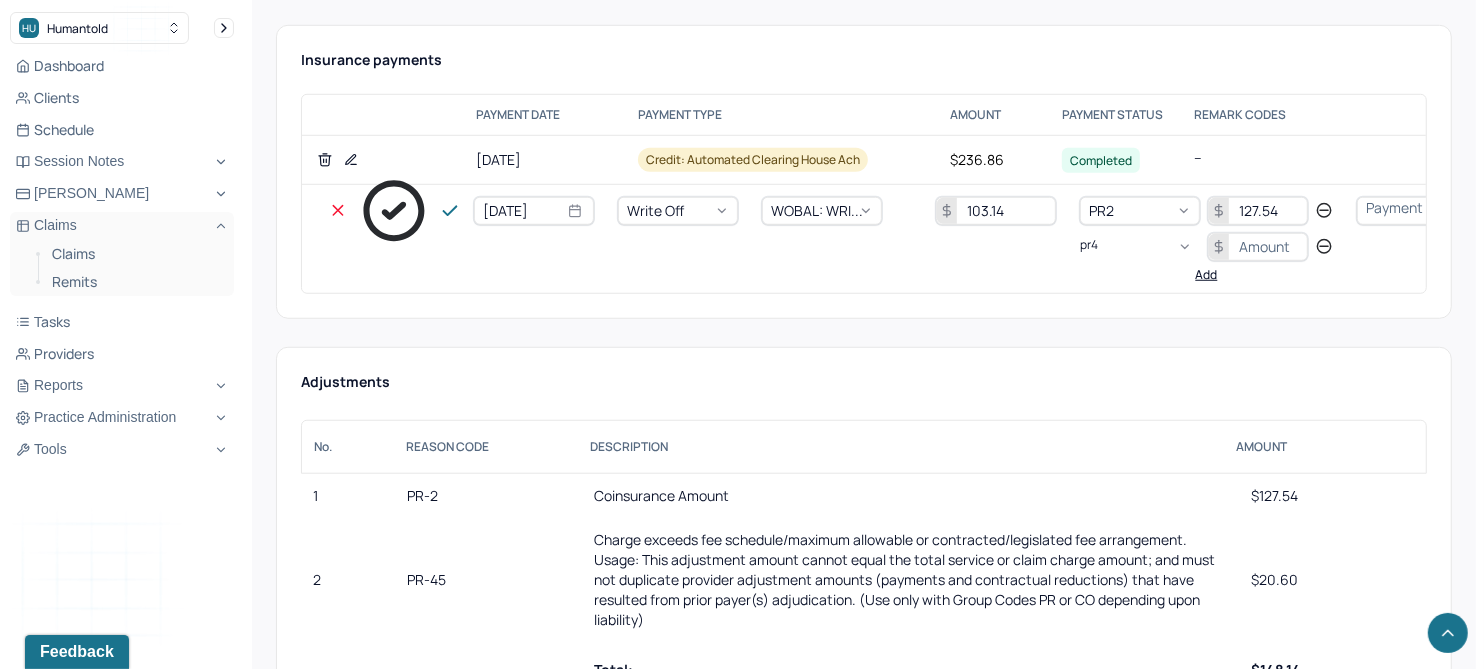 type on "pr45" 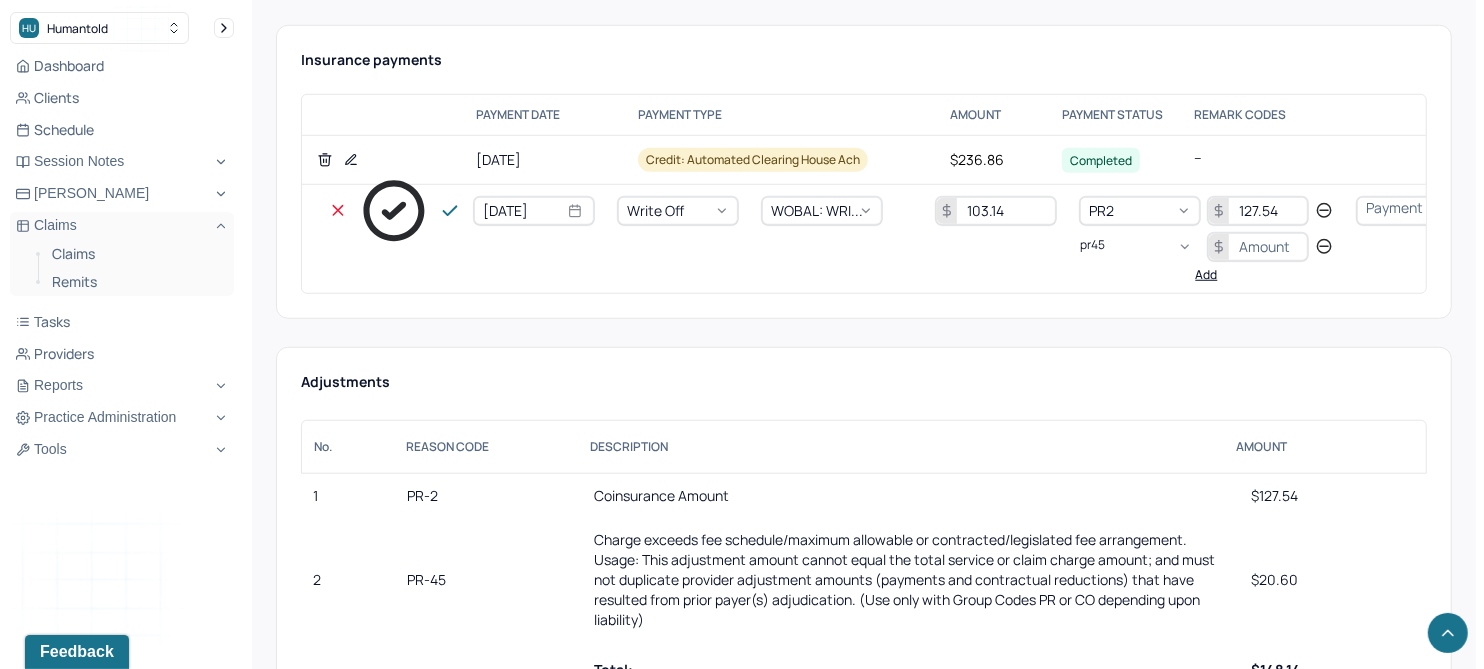 type 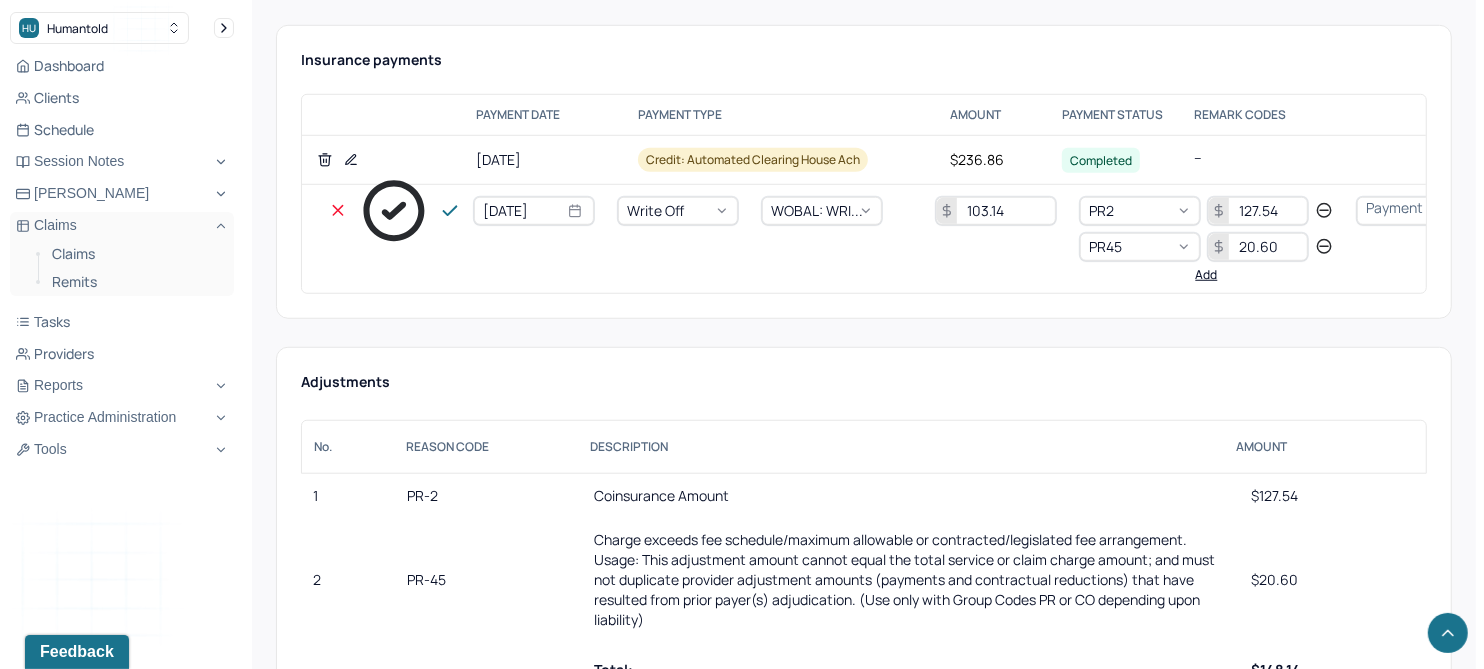 type on "20.60" 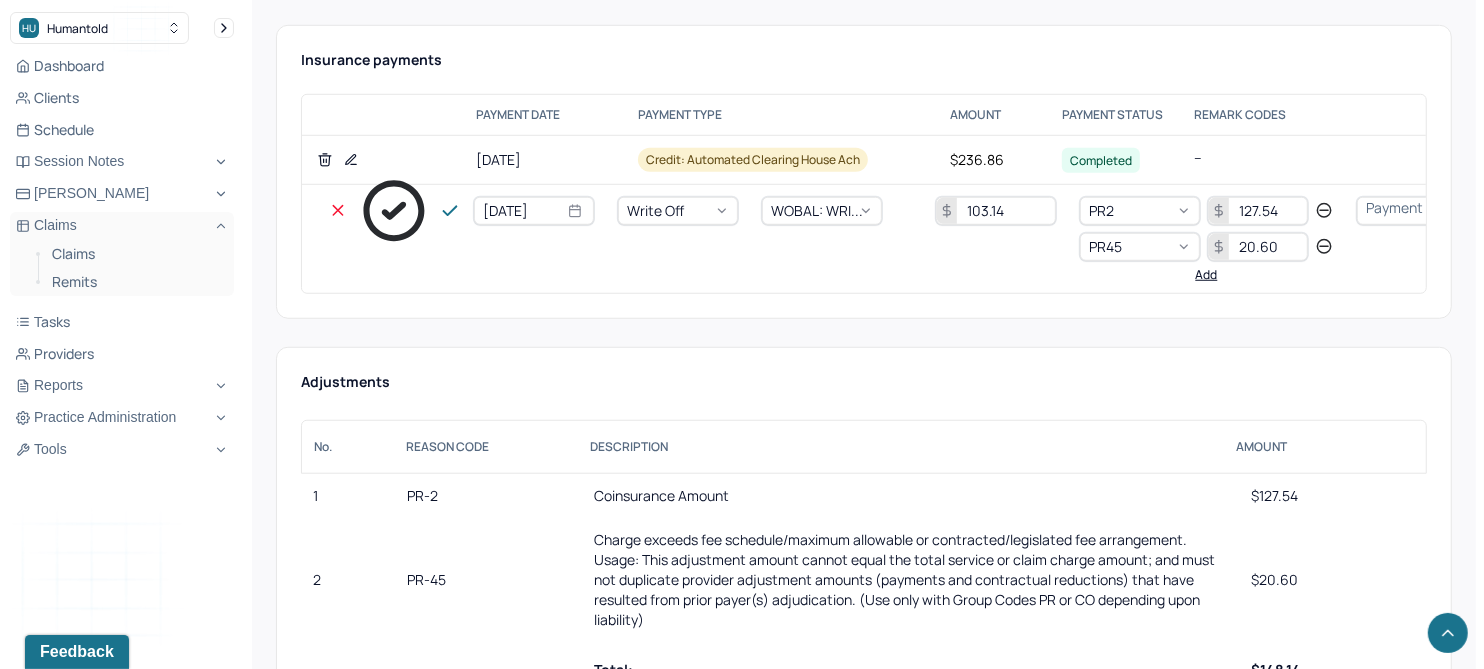 type 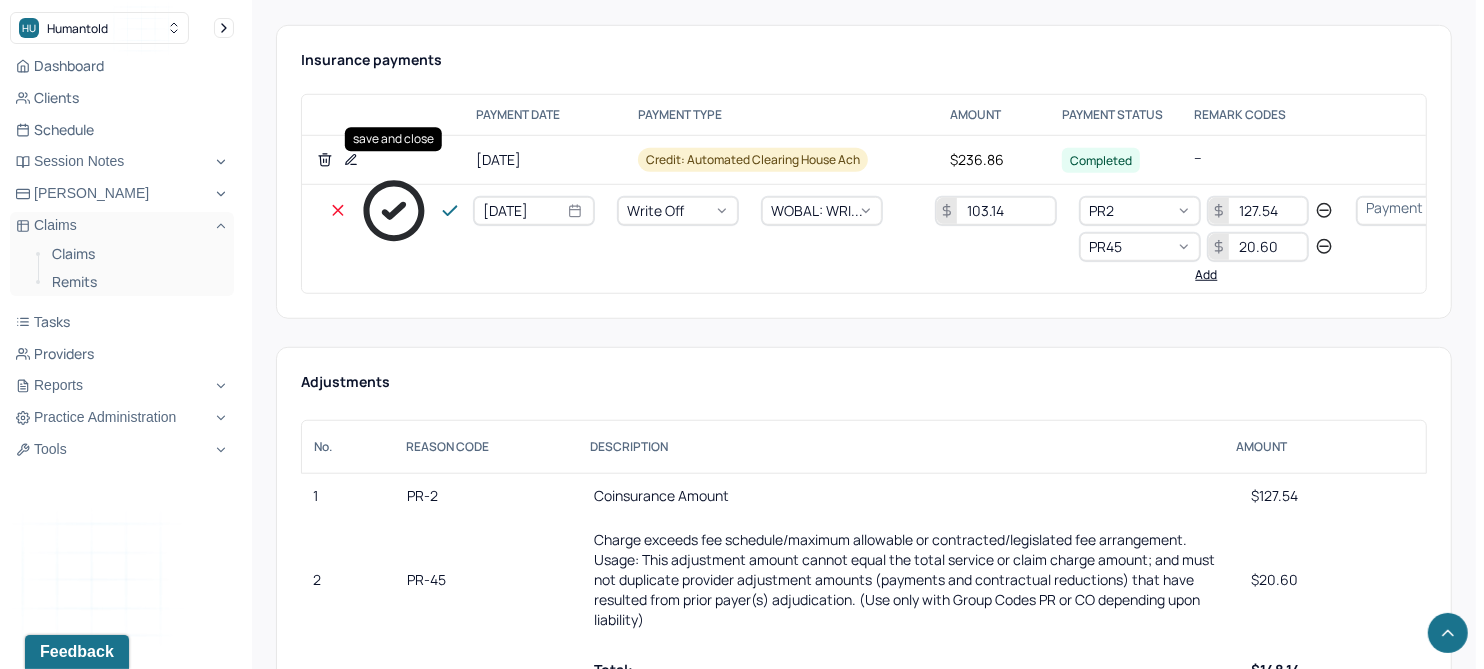 click 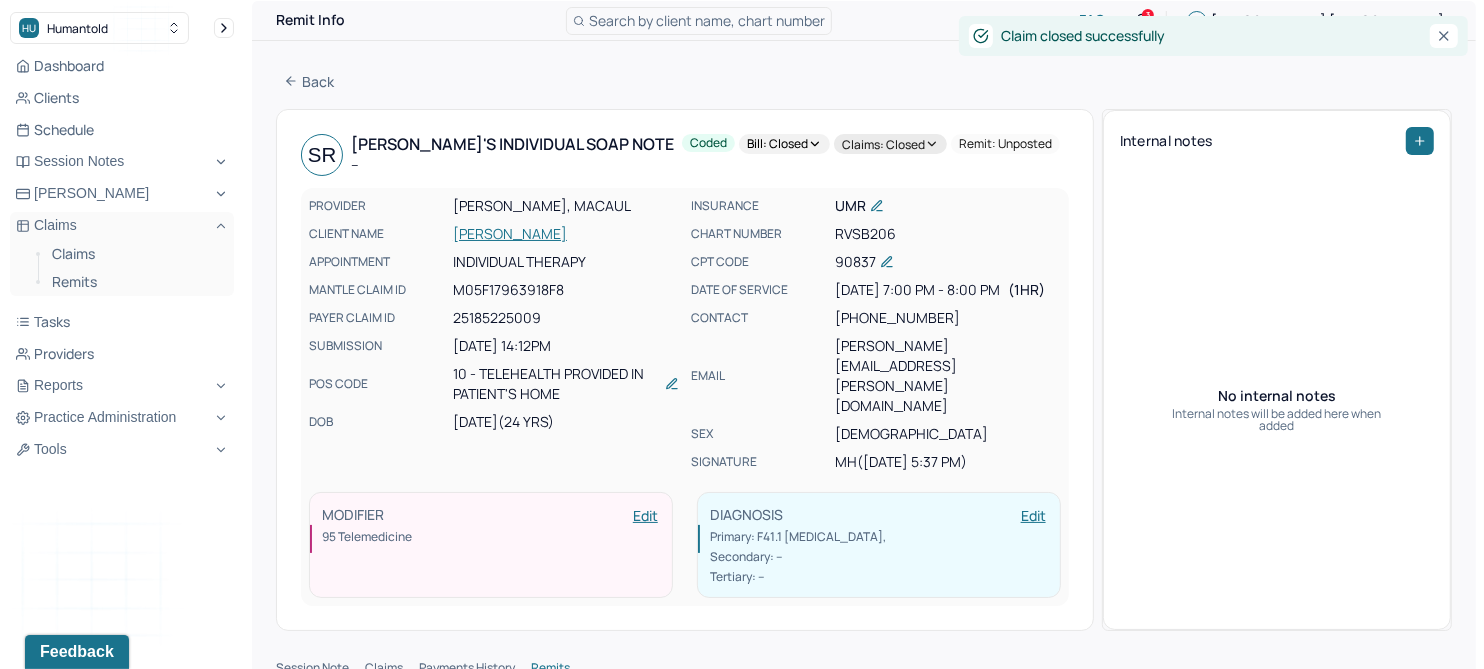 scroll, scrollTop: 0, scrollLeft: 0, axis: both 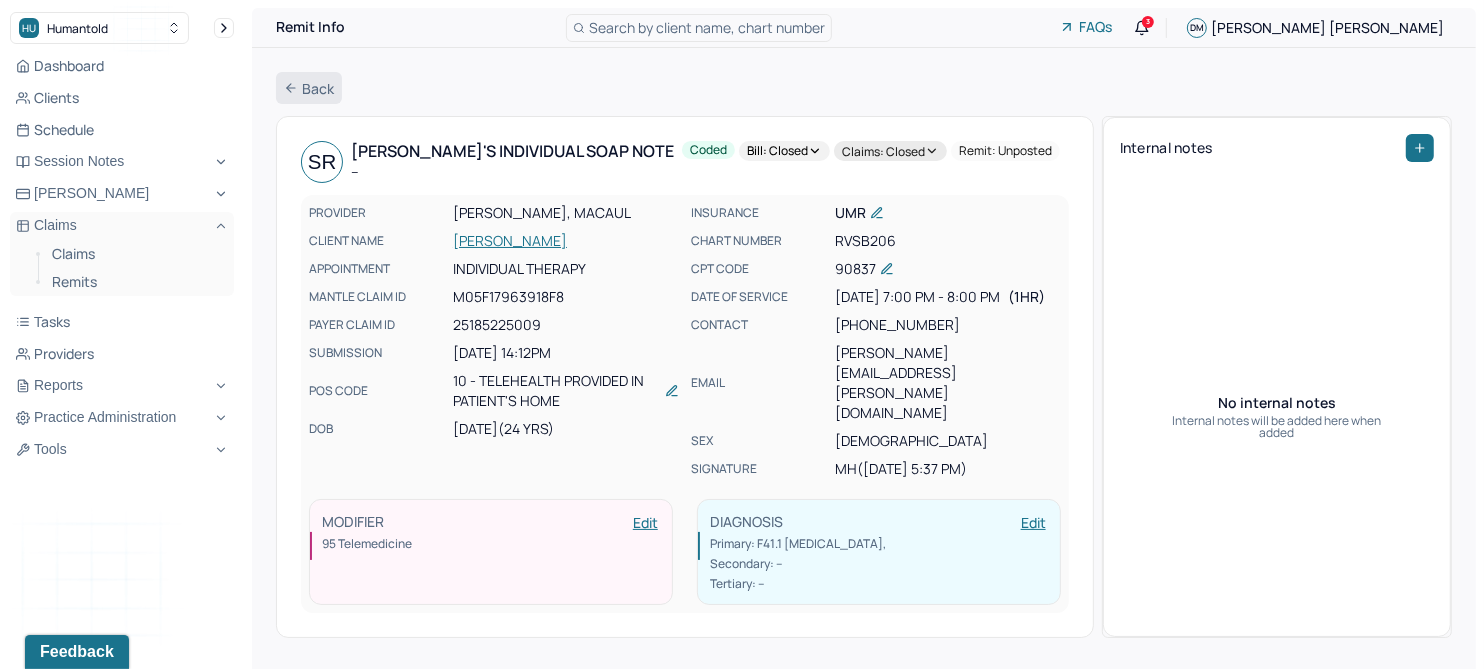click on "Back" at bounding box center (309, 88) 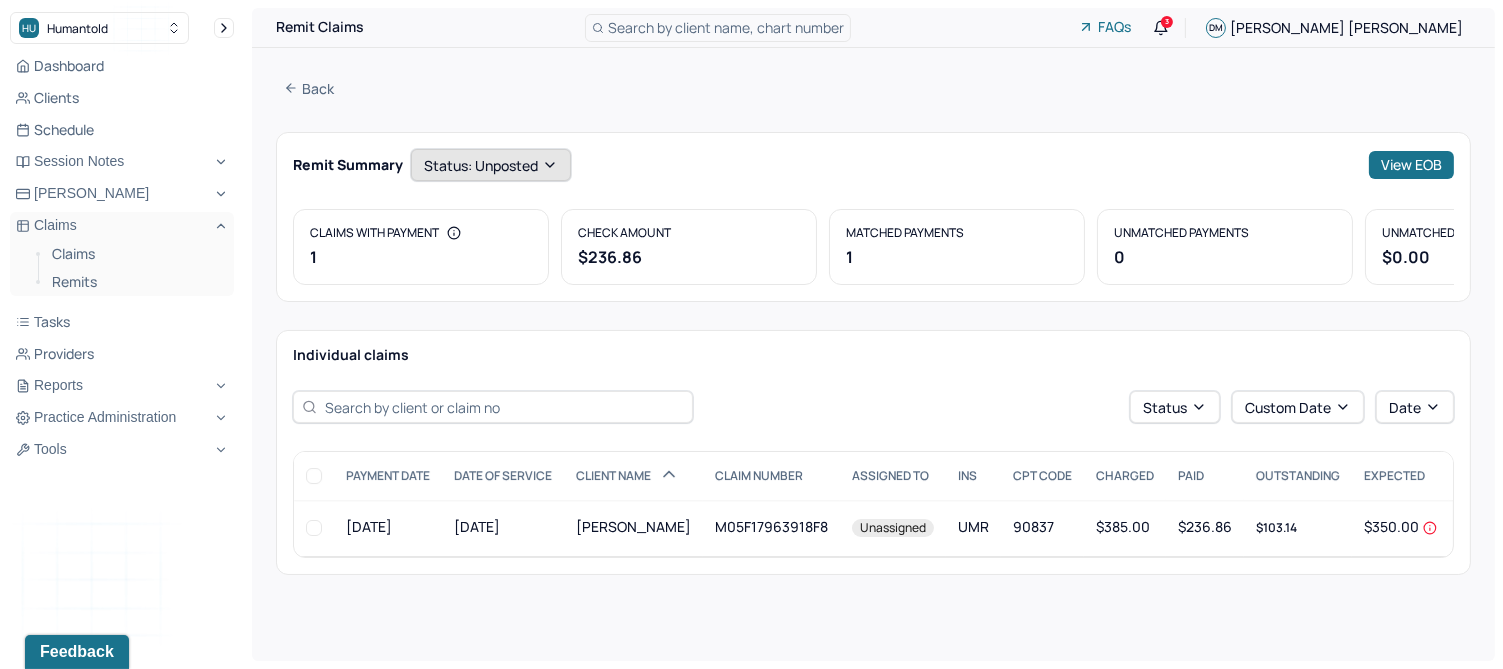 click on "Status: unposted" at bounding box center (491, 165) 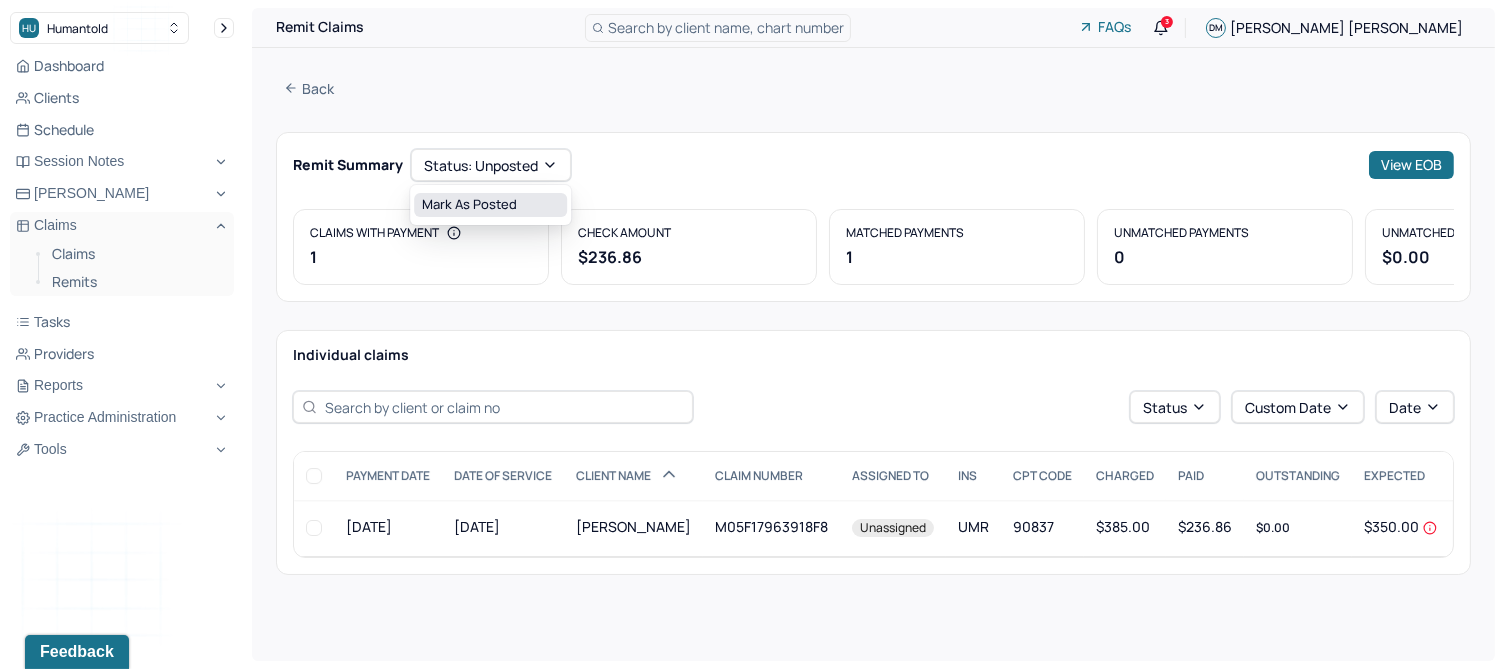 click on "Mark as Posted" at bounding box center [490, 205] 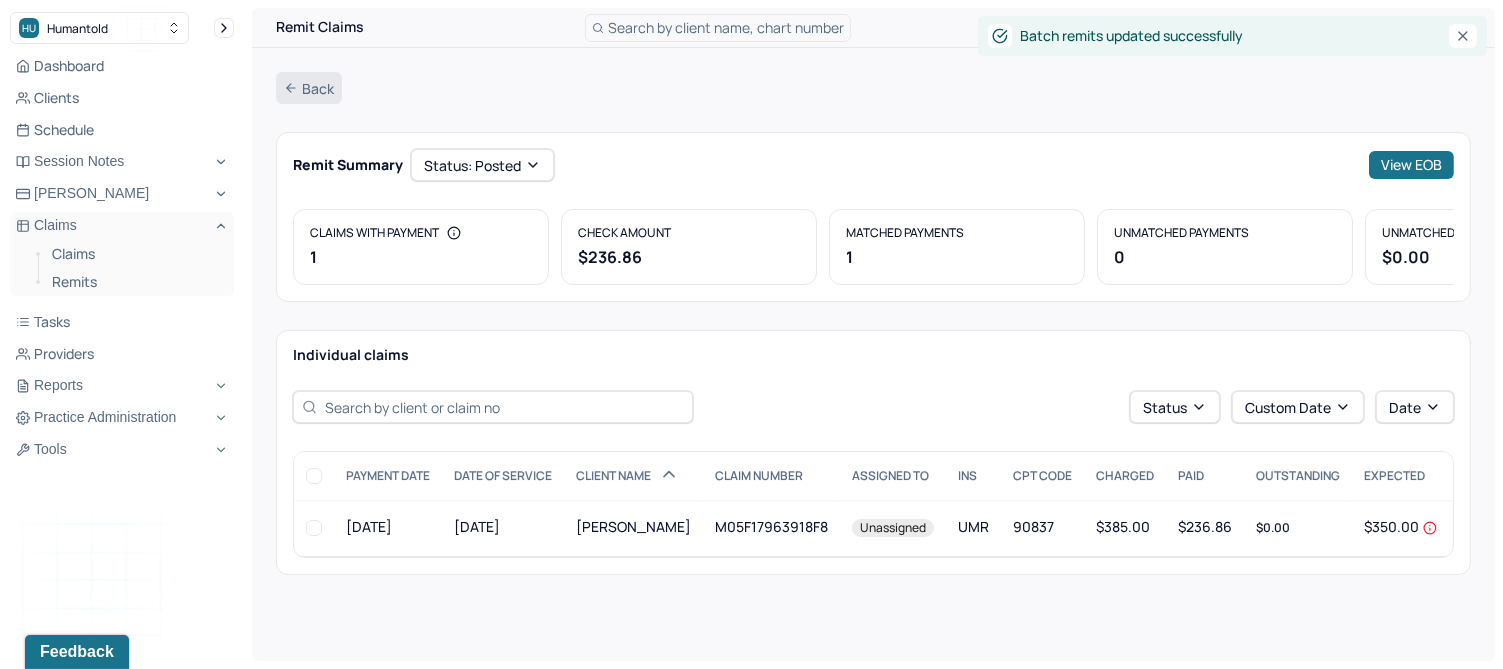 click on "Back" at bounding box center [309, 88] 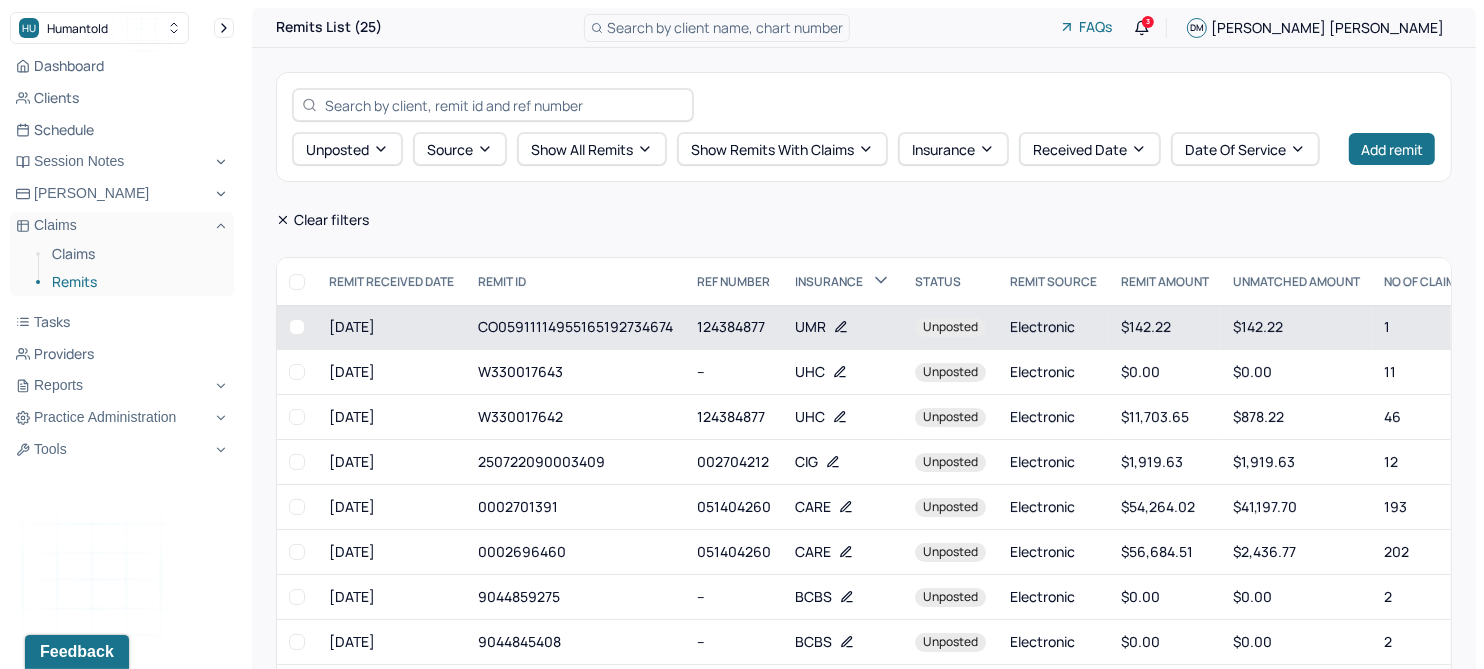 click on "CO05911114955165192734674" at bounding box center (575, 327) 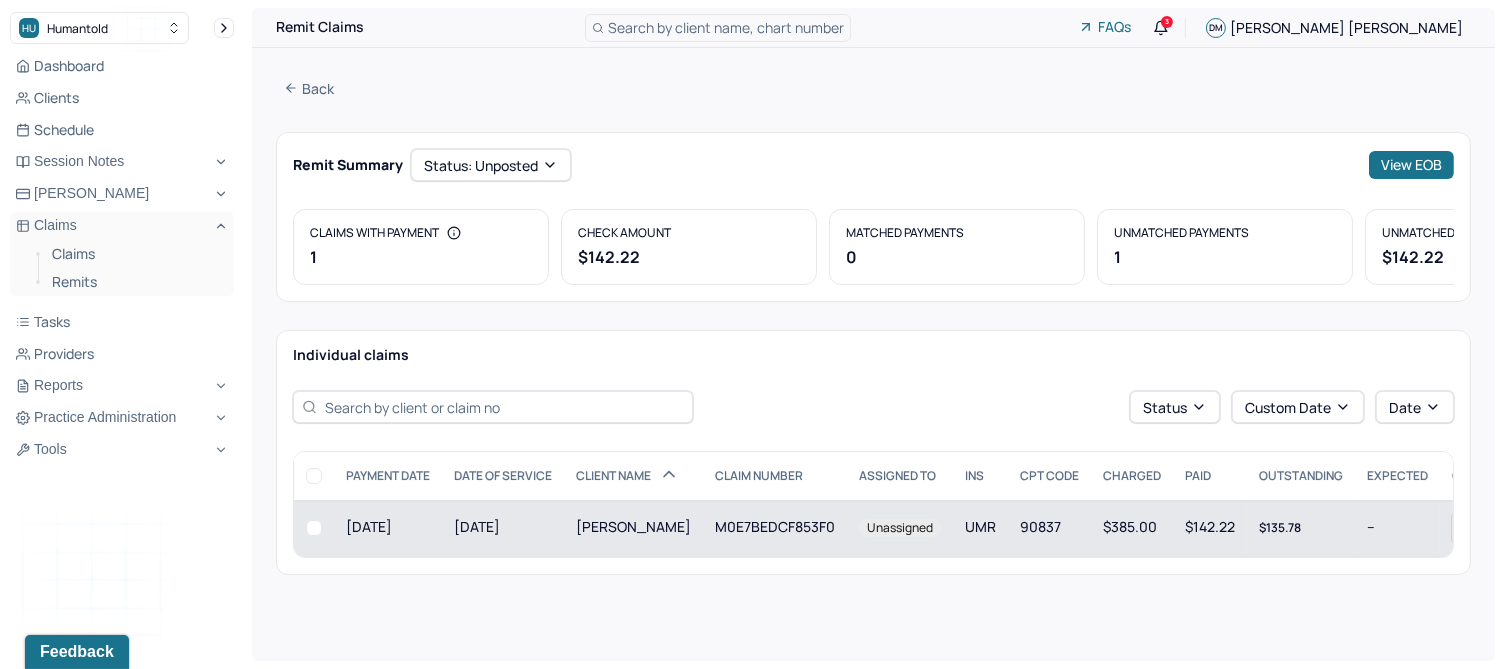 click on "WALLACE, ONDREA" at bounding box center (633, 528) 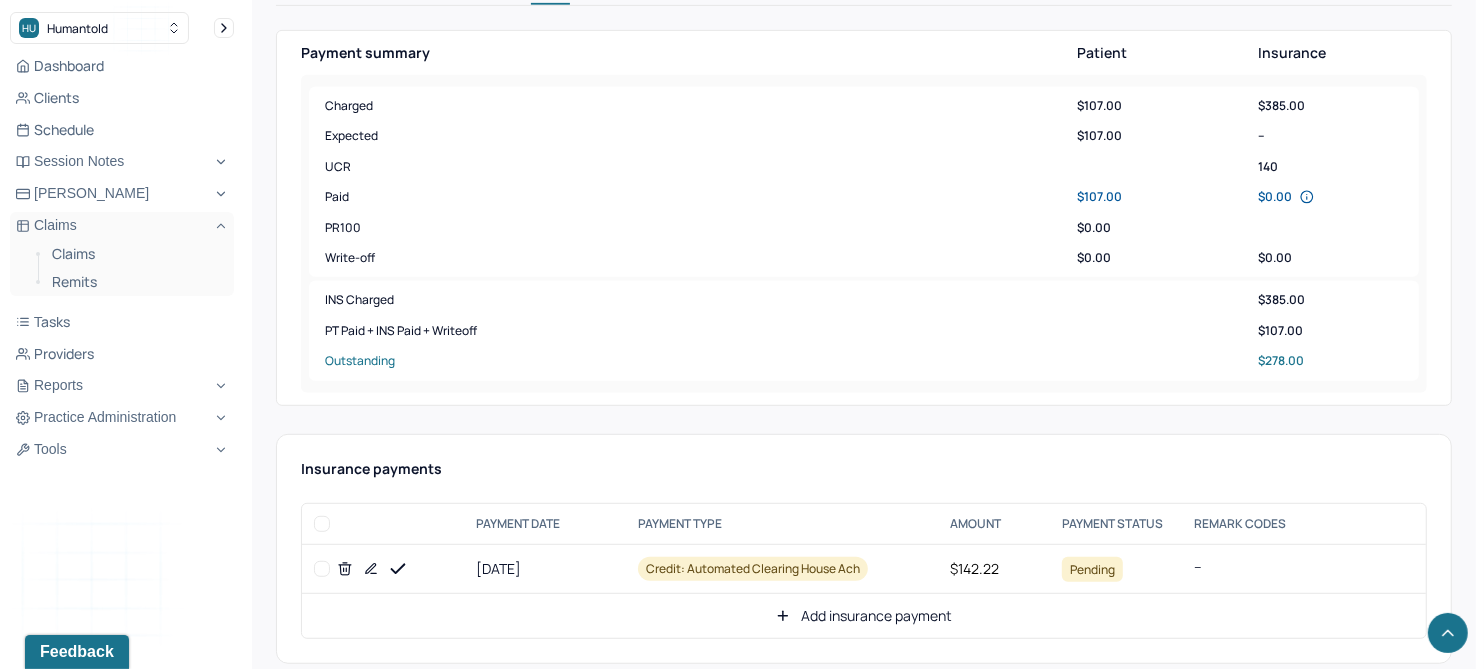 scroll, scrollTop: 874, scrollLeft: 0, axis: vertical 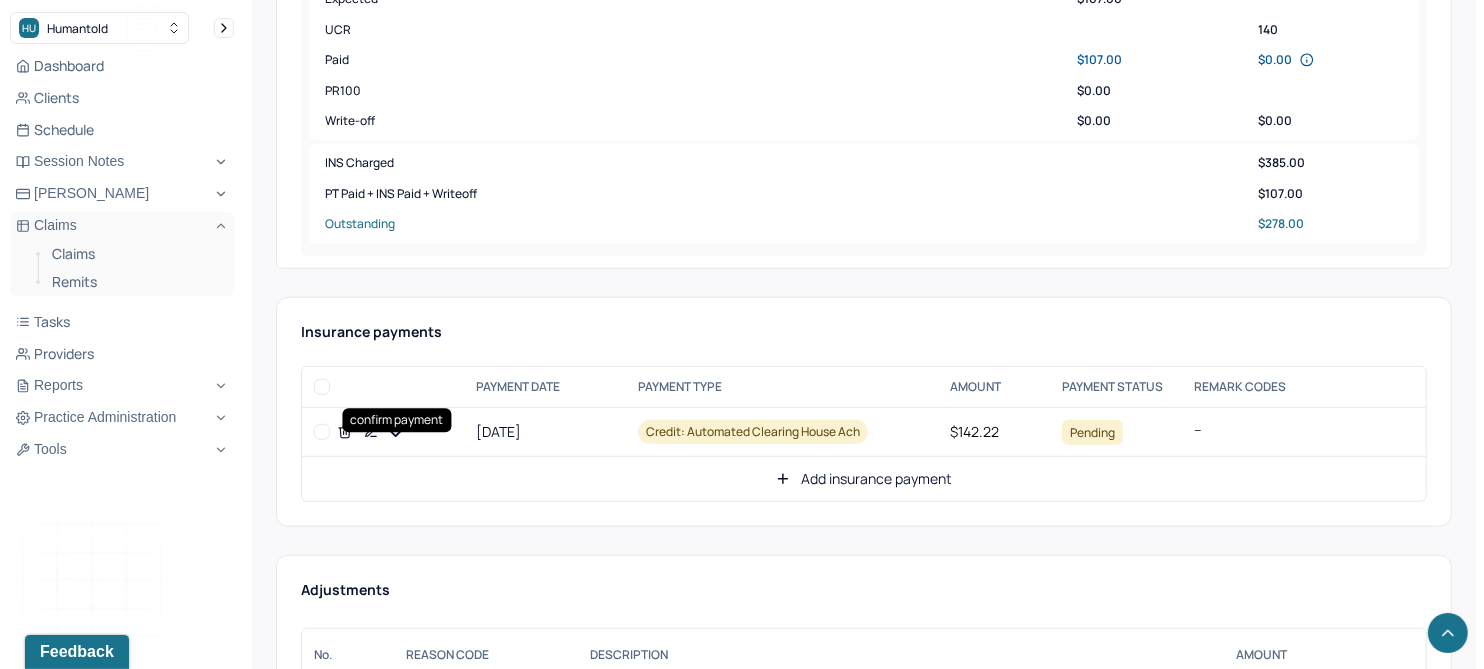 click 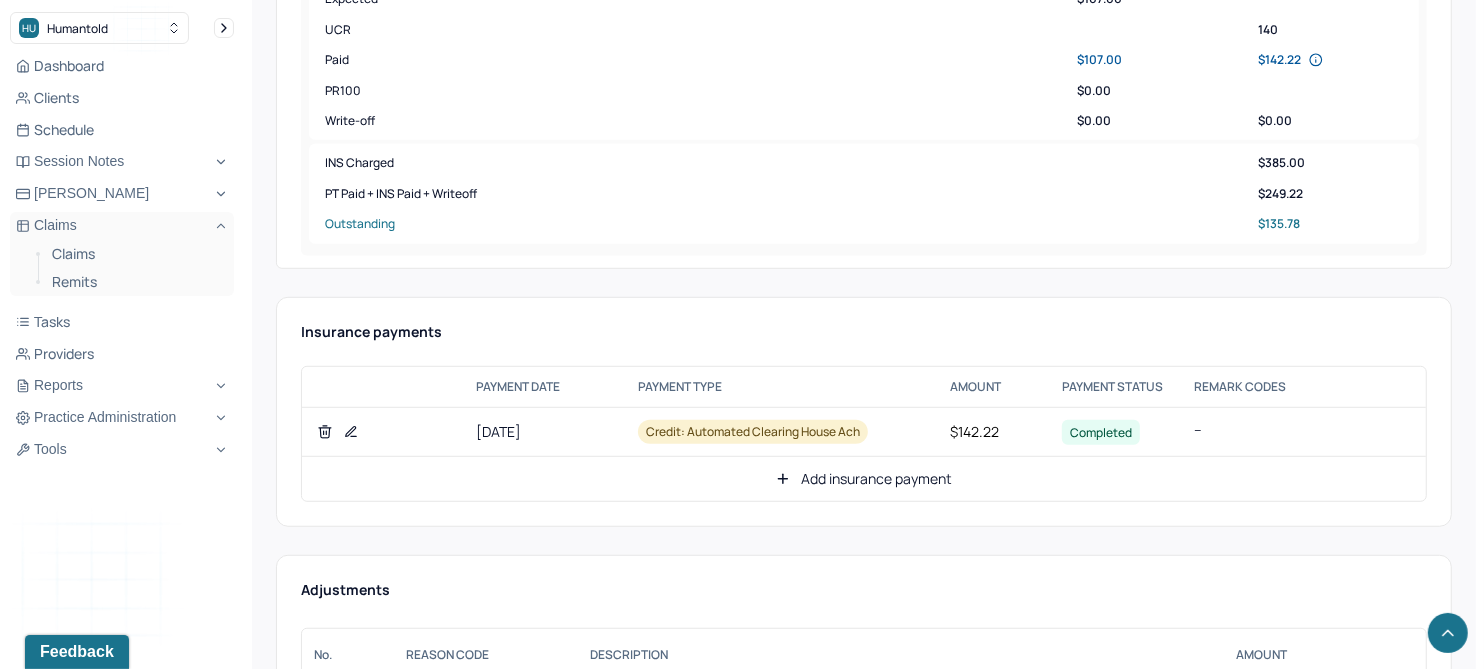 click on "Add insurance payment" at bounding box center [864, 479] 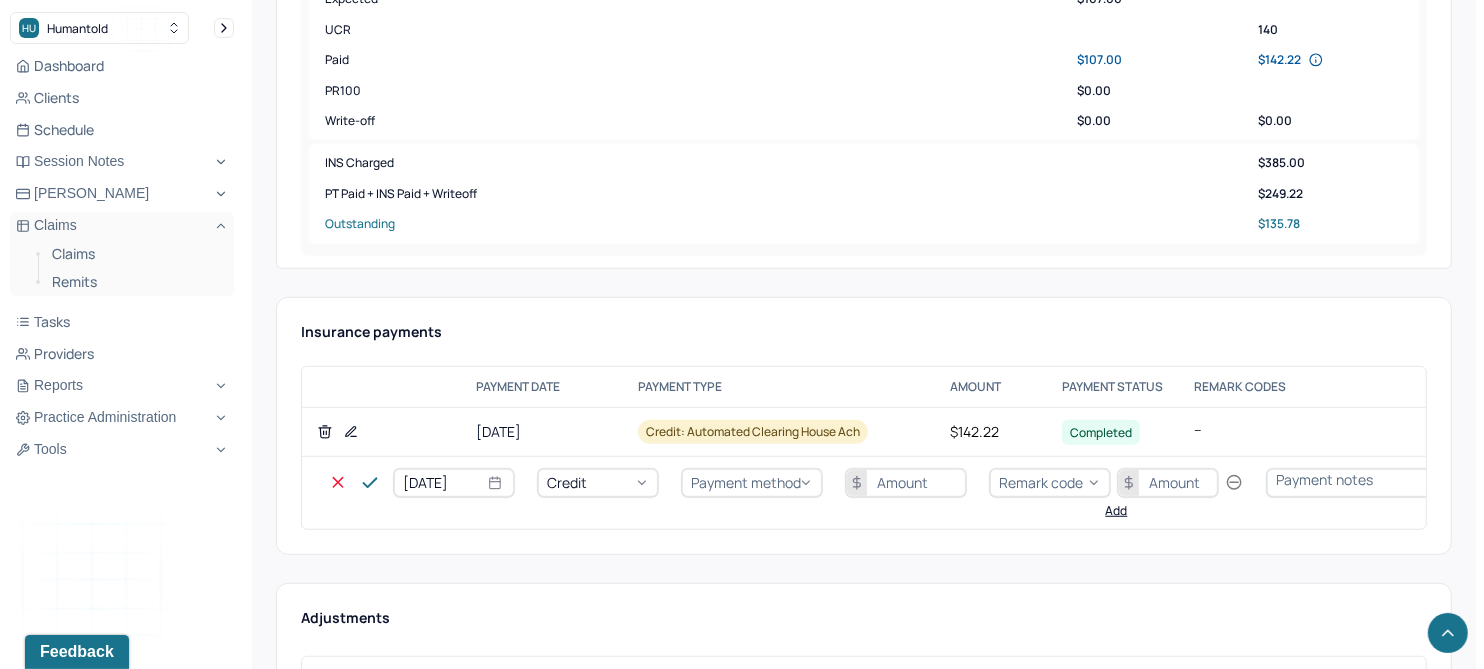 click 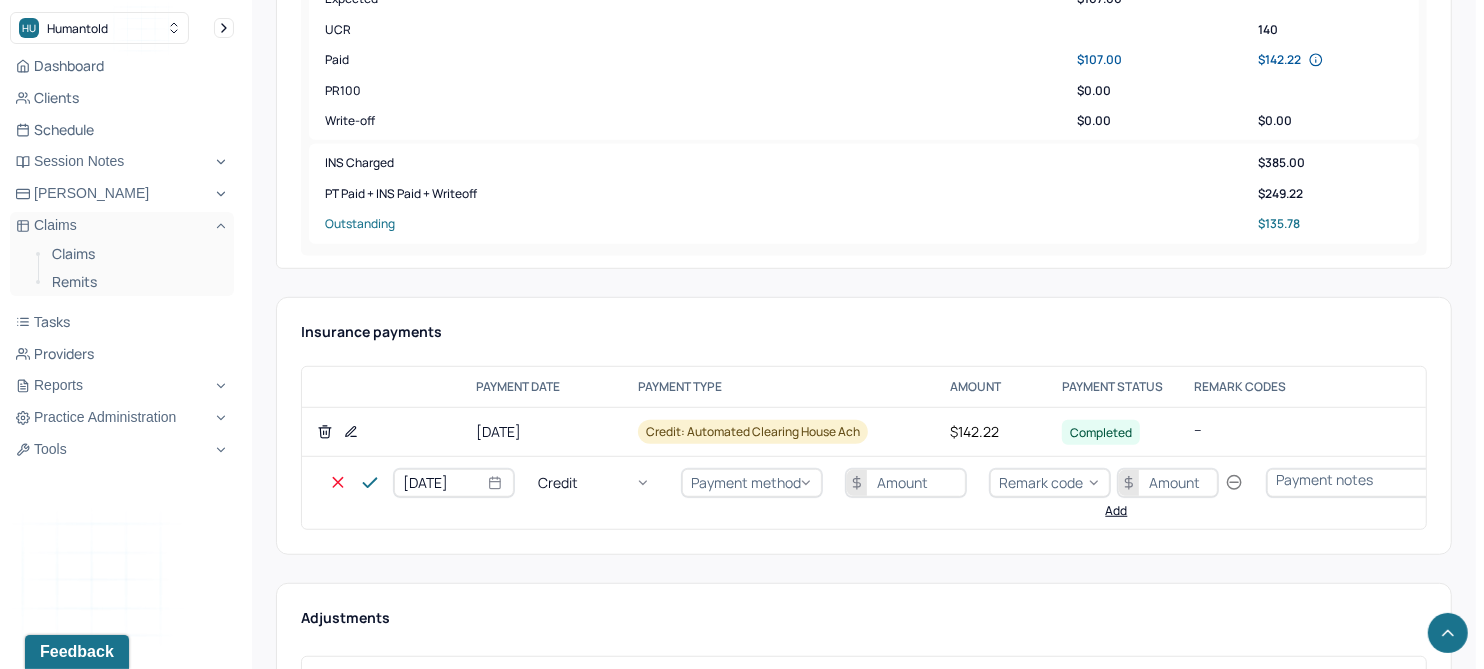click on "Write off" at bounding box center [60, 2994] 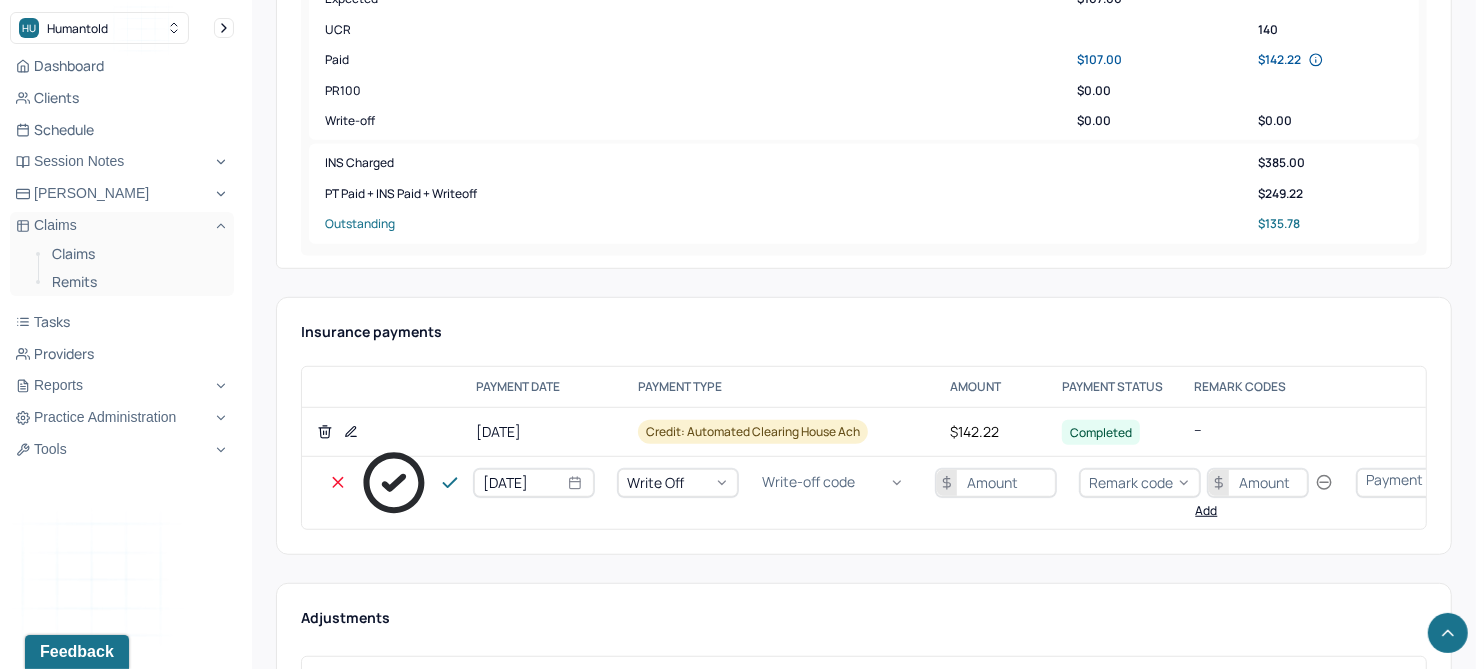 click on "Write-off code" at bounding box center (808, 482) 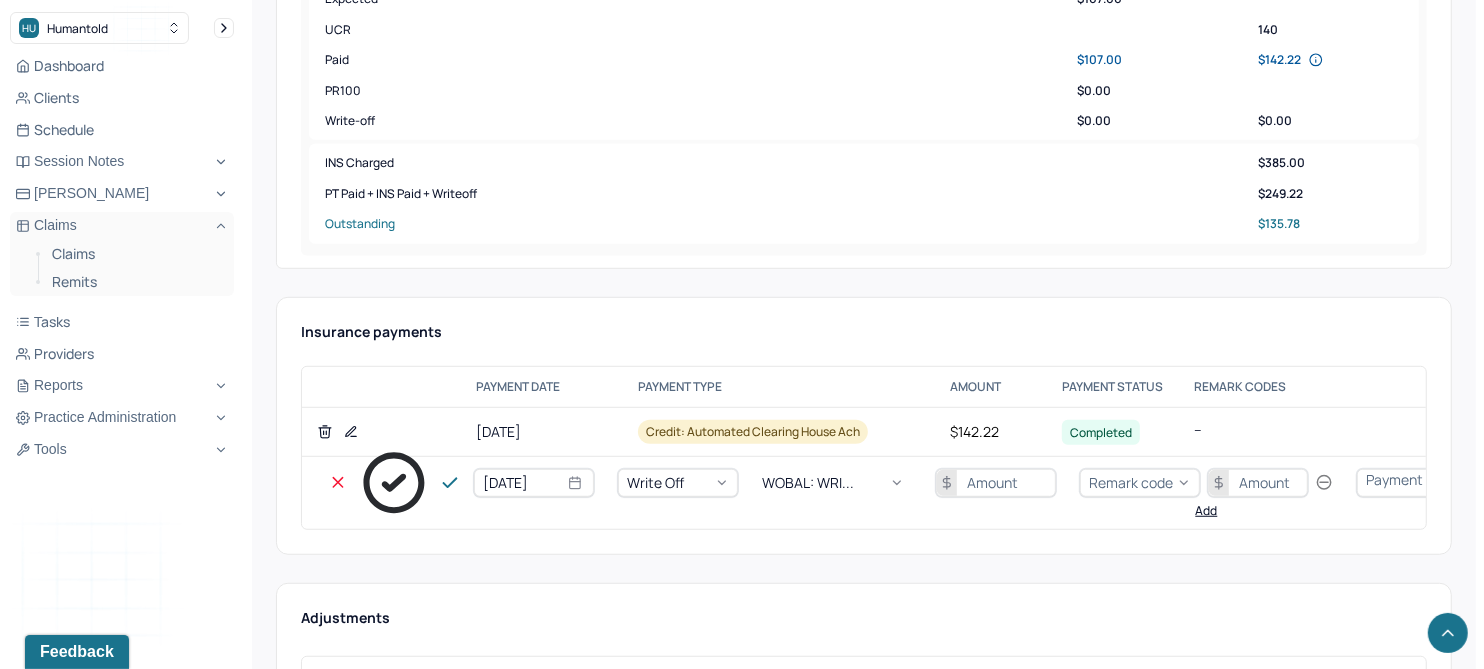 click at bounding box center (996, 483) 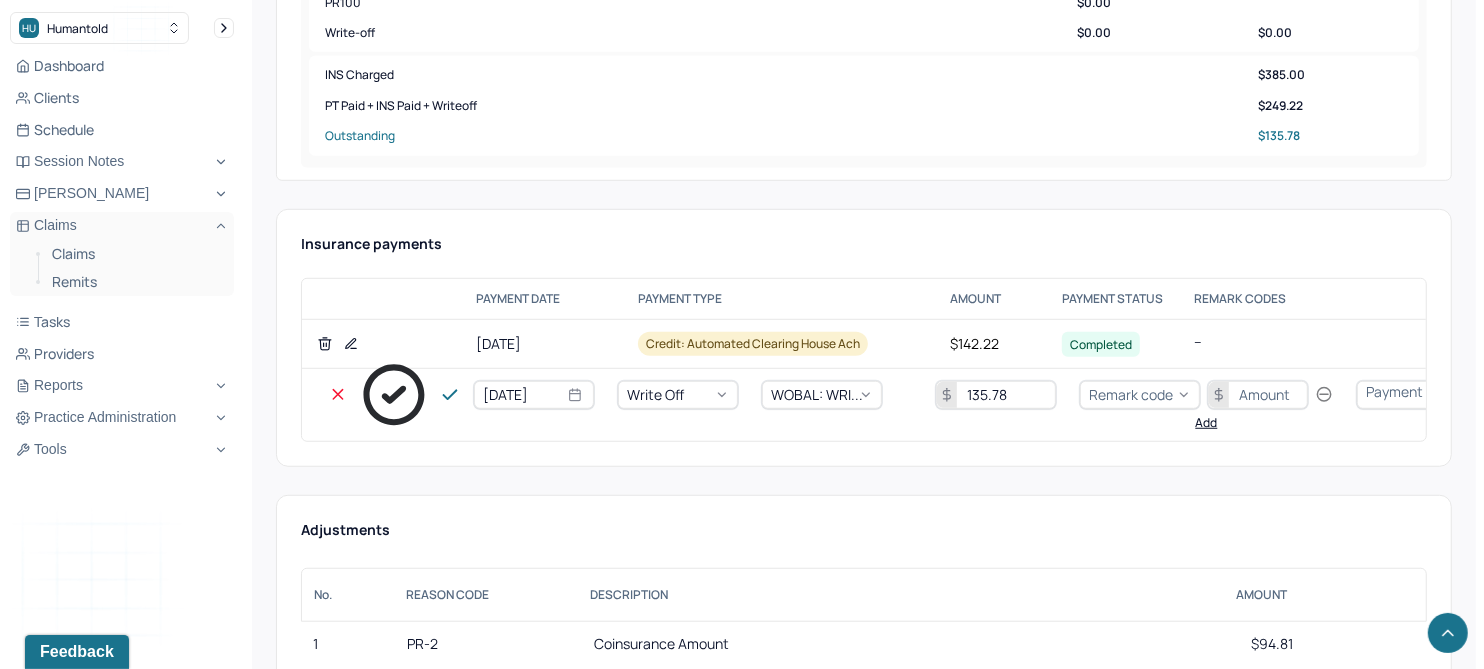 scroll, scrollTop: 1000, scrollLeft: 0, axis: vertical 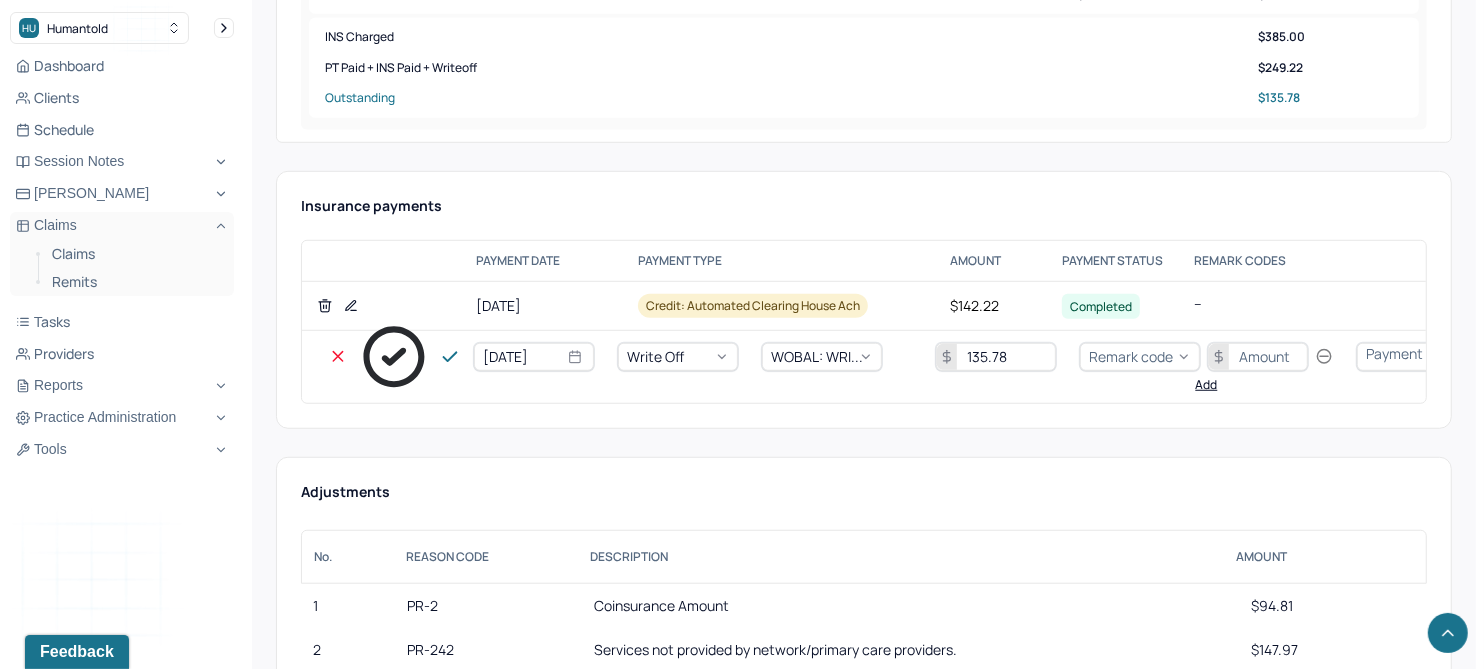 type on "135.78" 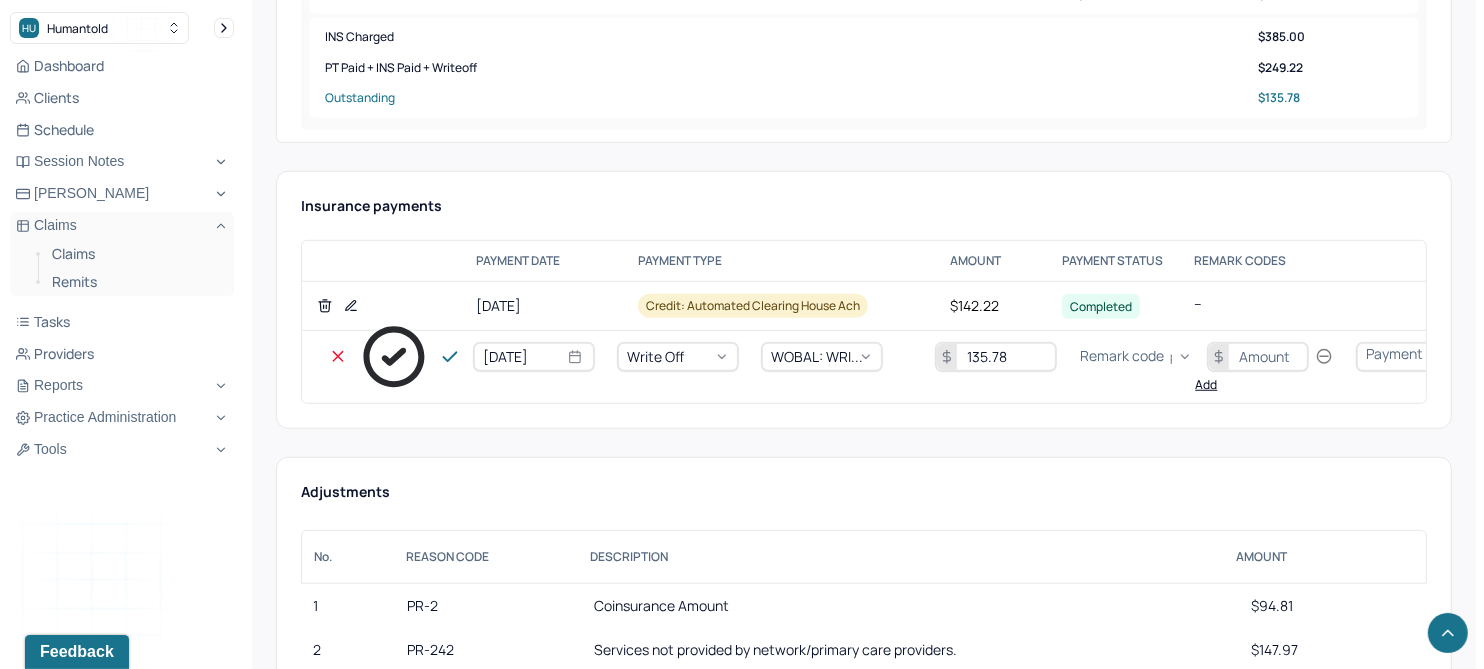 scroll, scrollTop: 240, scrollLeft: 0, axis: vertical 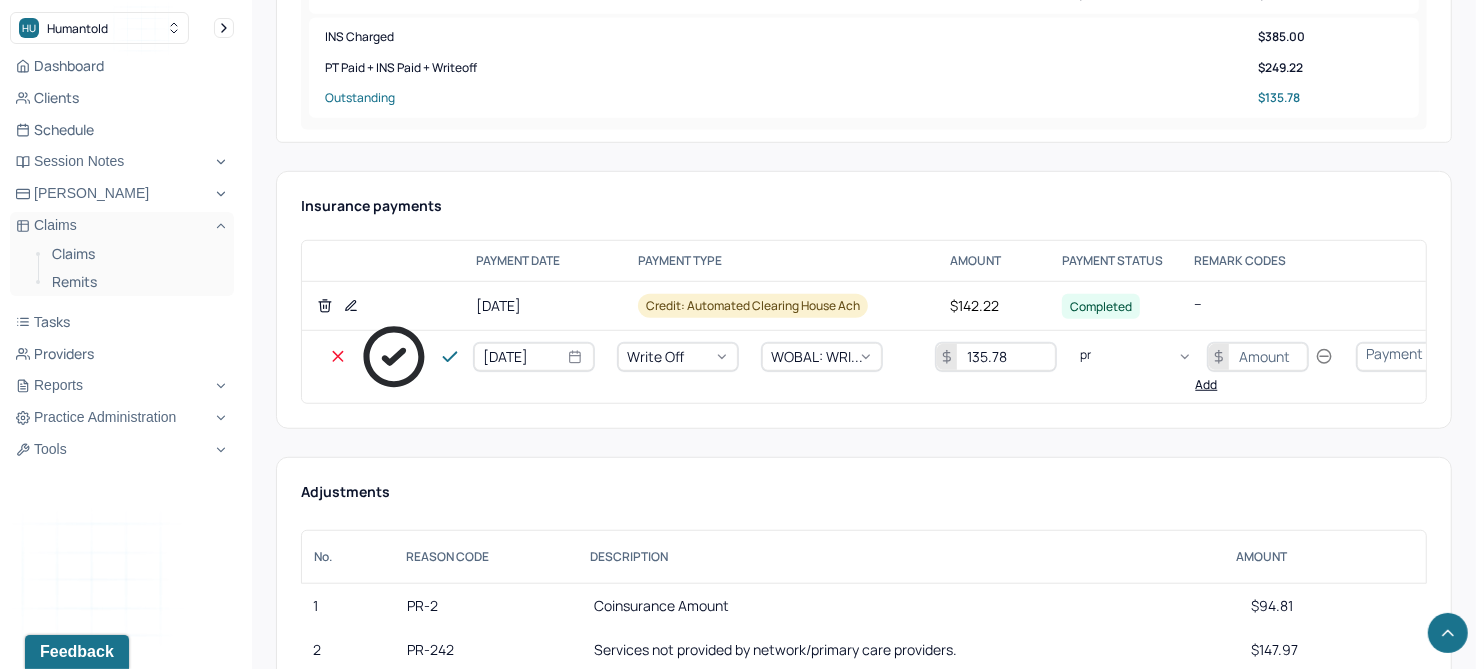 type on "pr2" 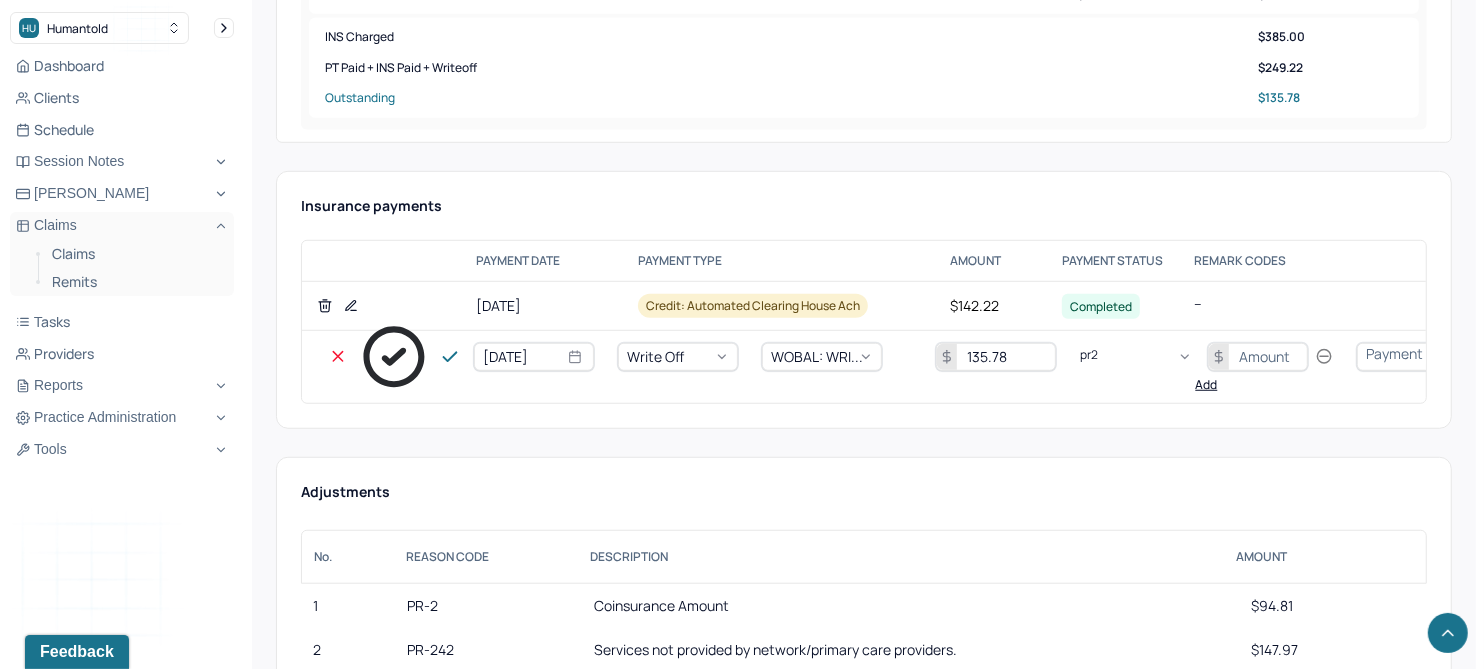 type 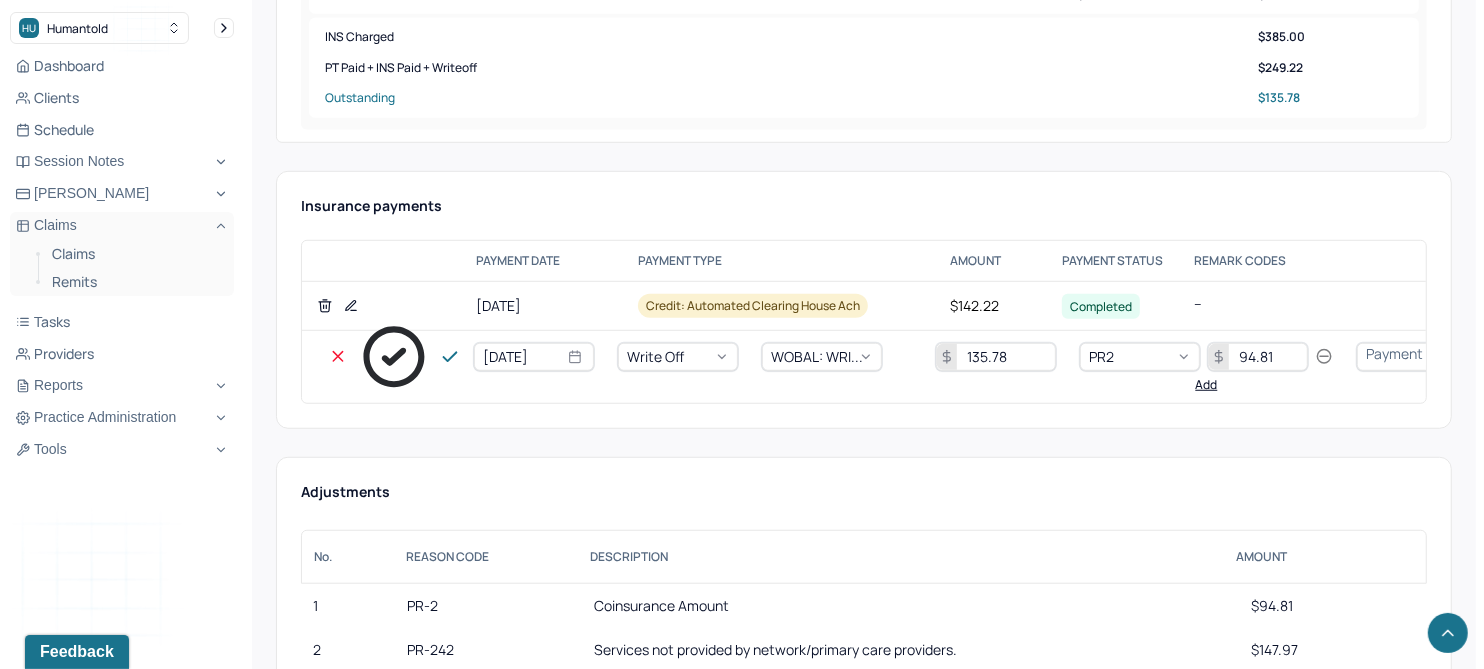 type on "94.81" 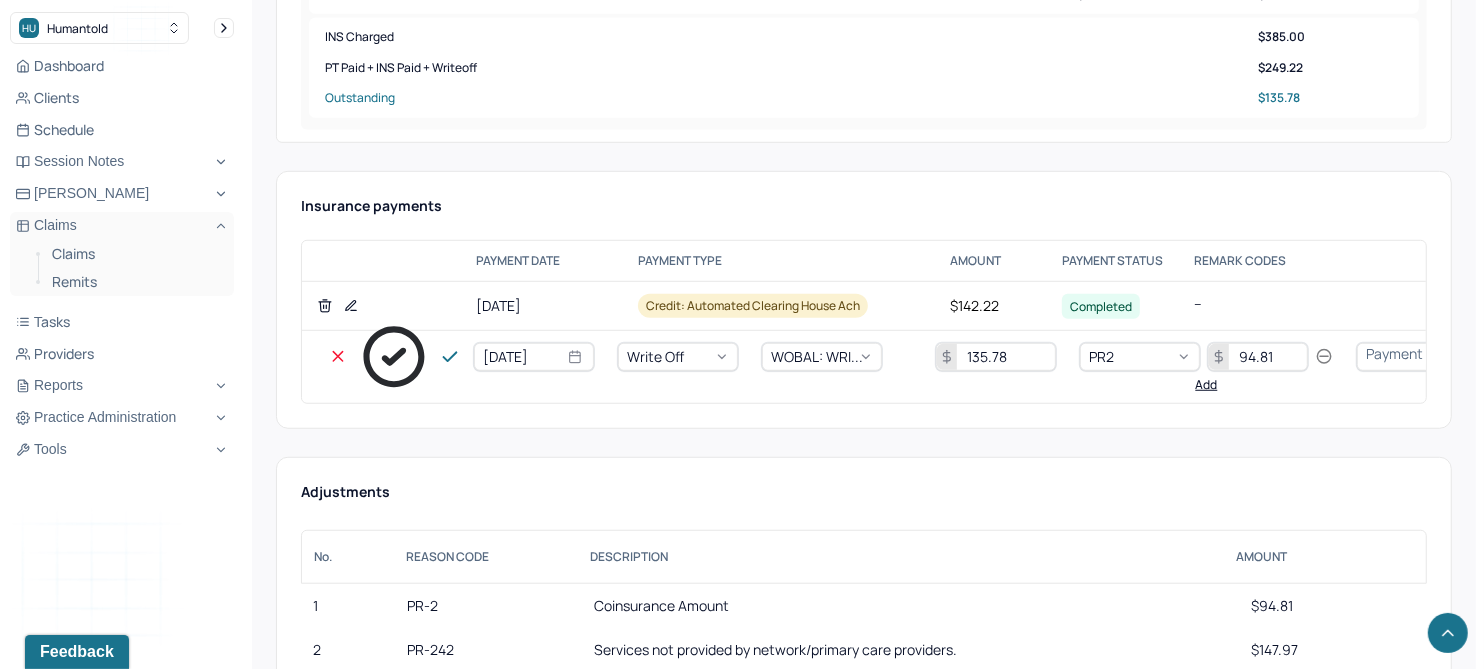 type 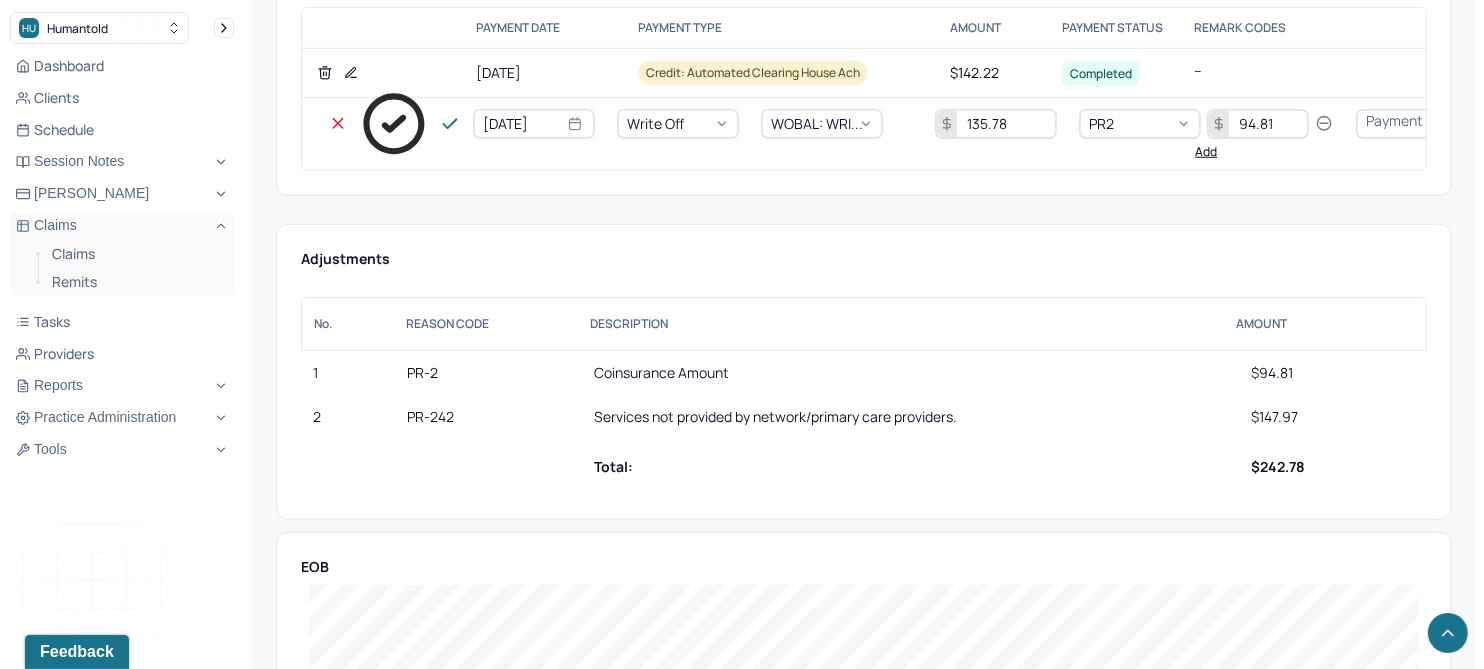 scroll, scrollTop: 1250, scrollLeft: 0, axis: vertical 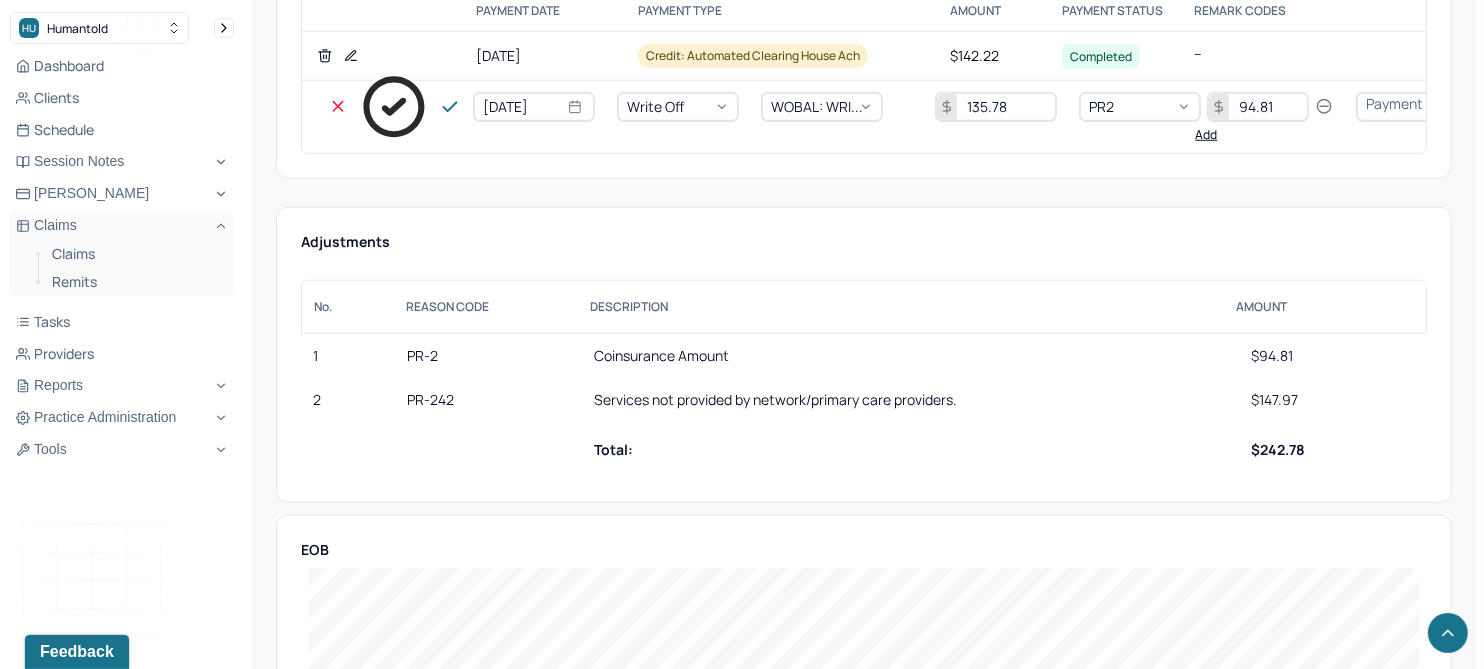 click on "Add" at bounding box center (1207, 135) 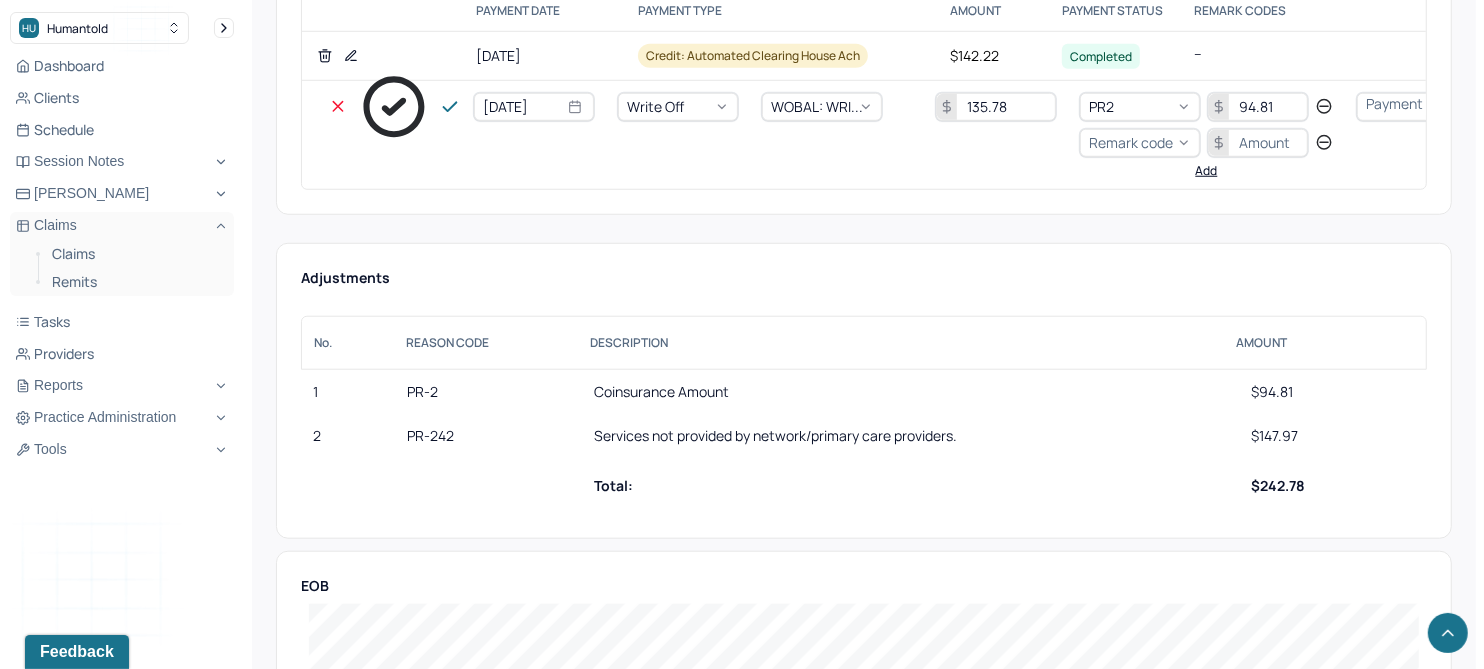 click on "Remark code" at bounding box center (1131, 142) 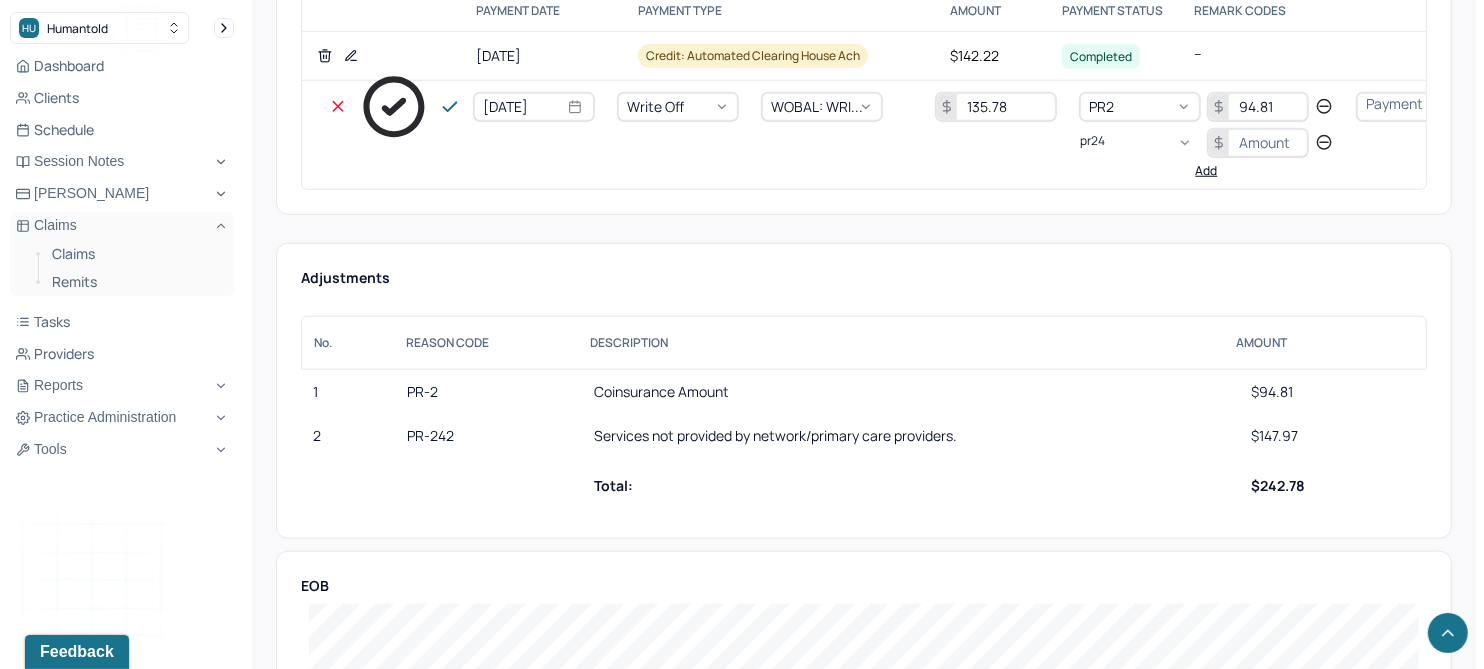 scroll, scrollTop: 0, scrollLeft: 0, axis: both 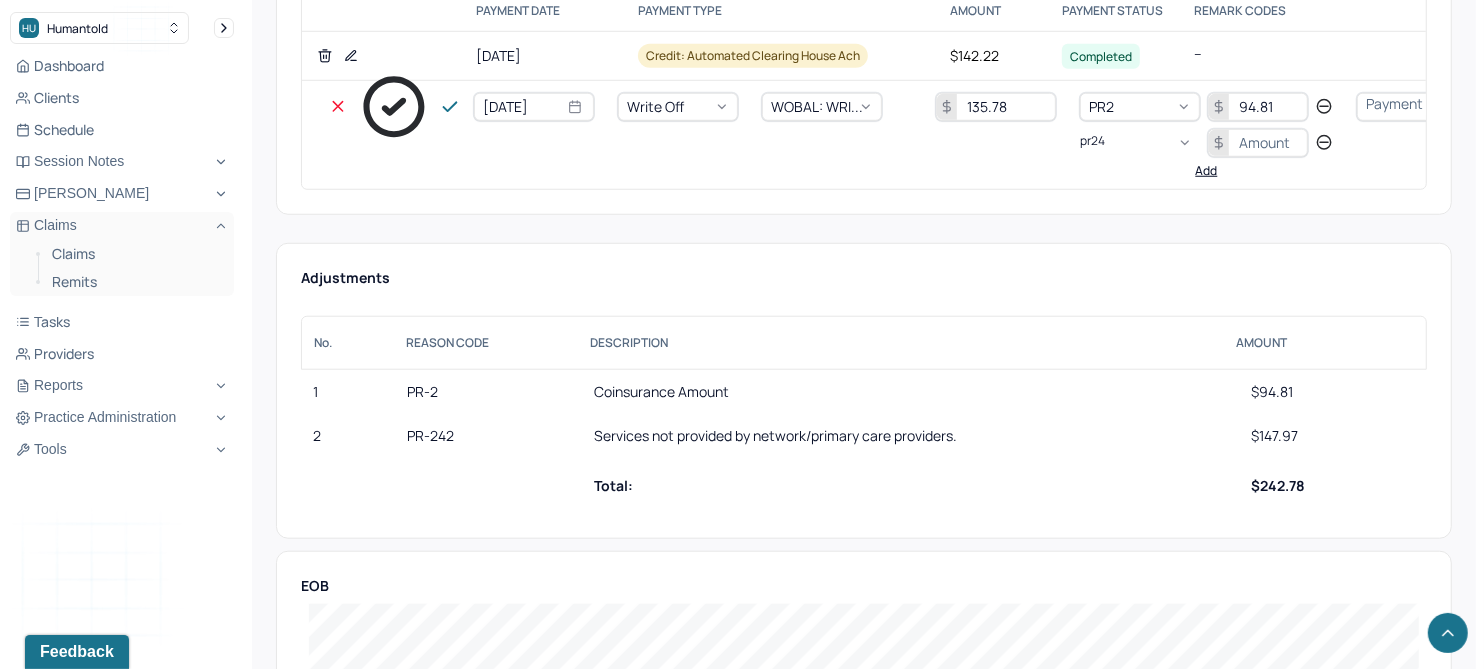 type on "pr242" 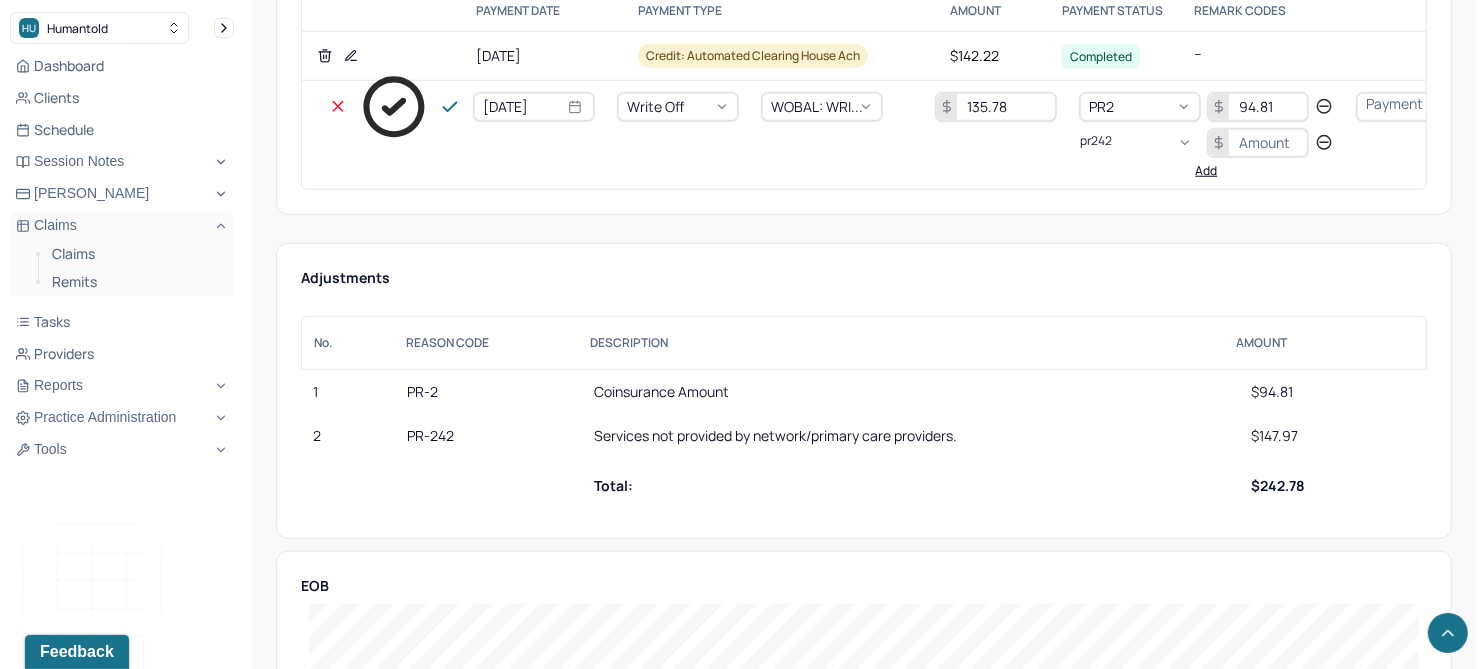 type 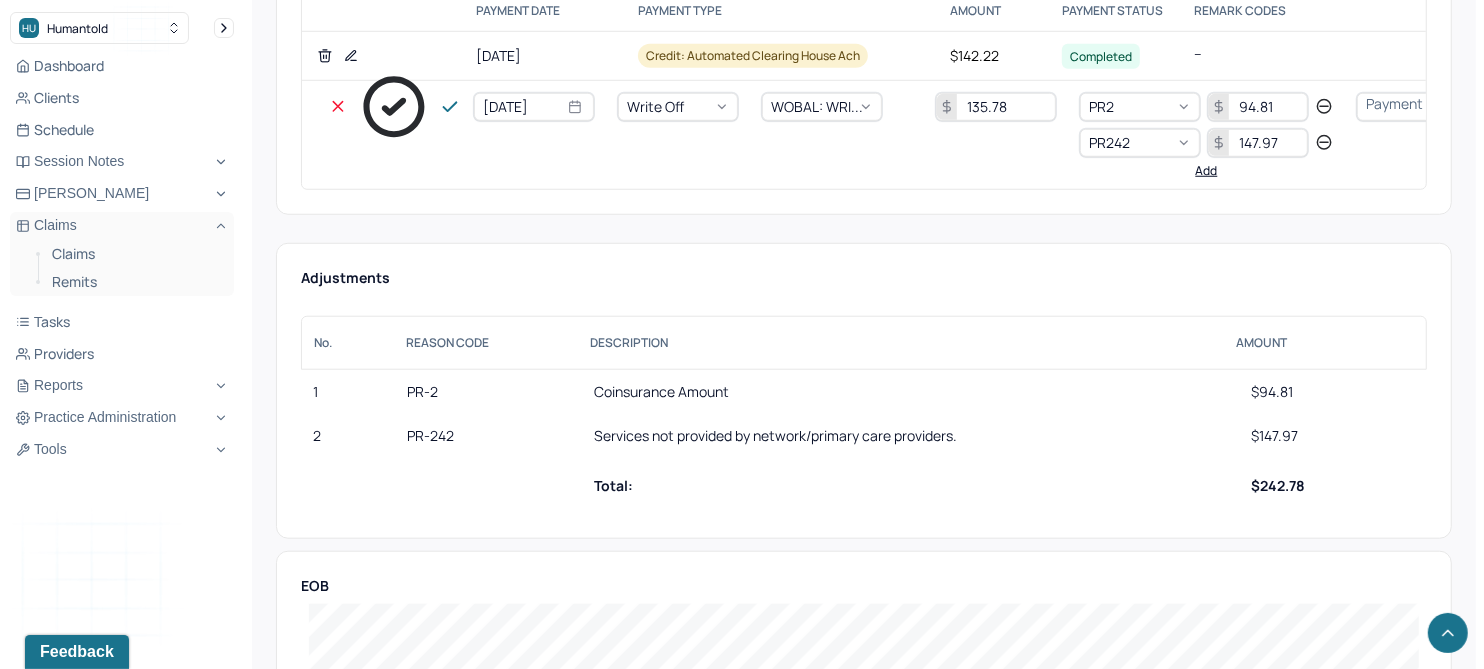 type on "147.97" 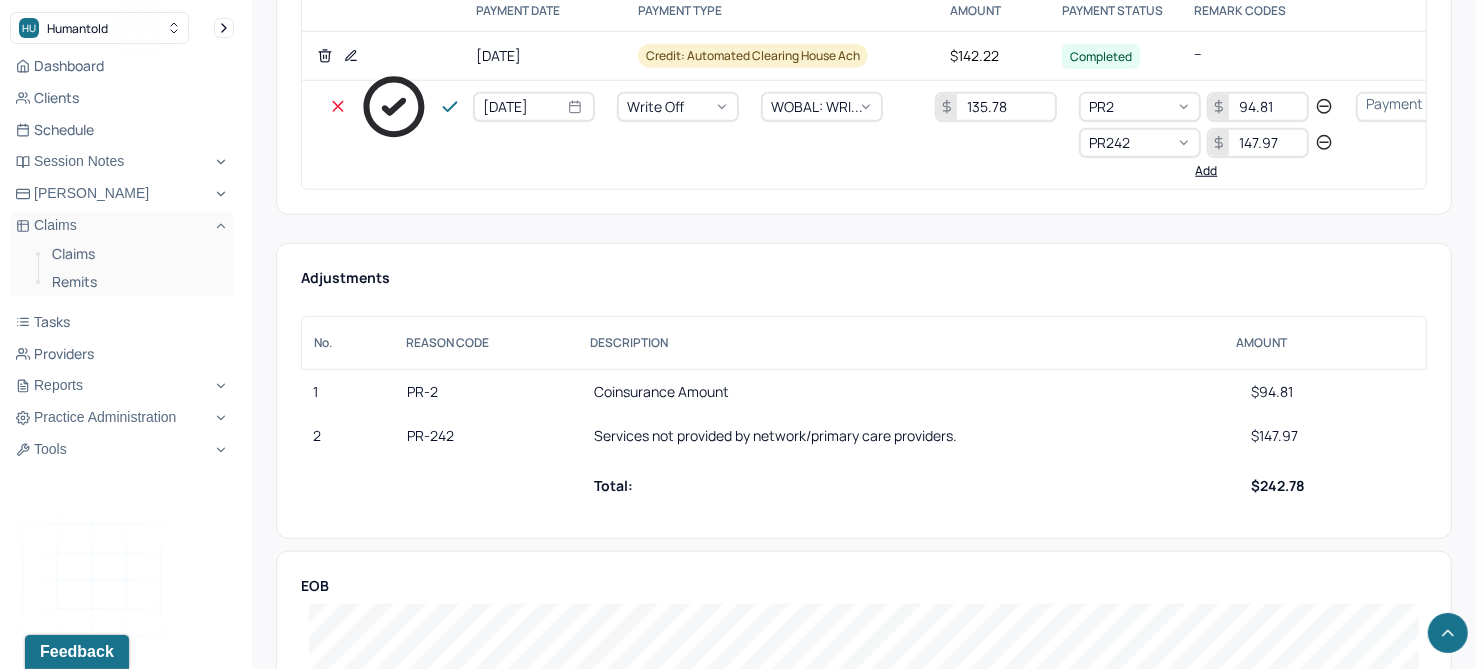 type 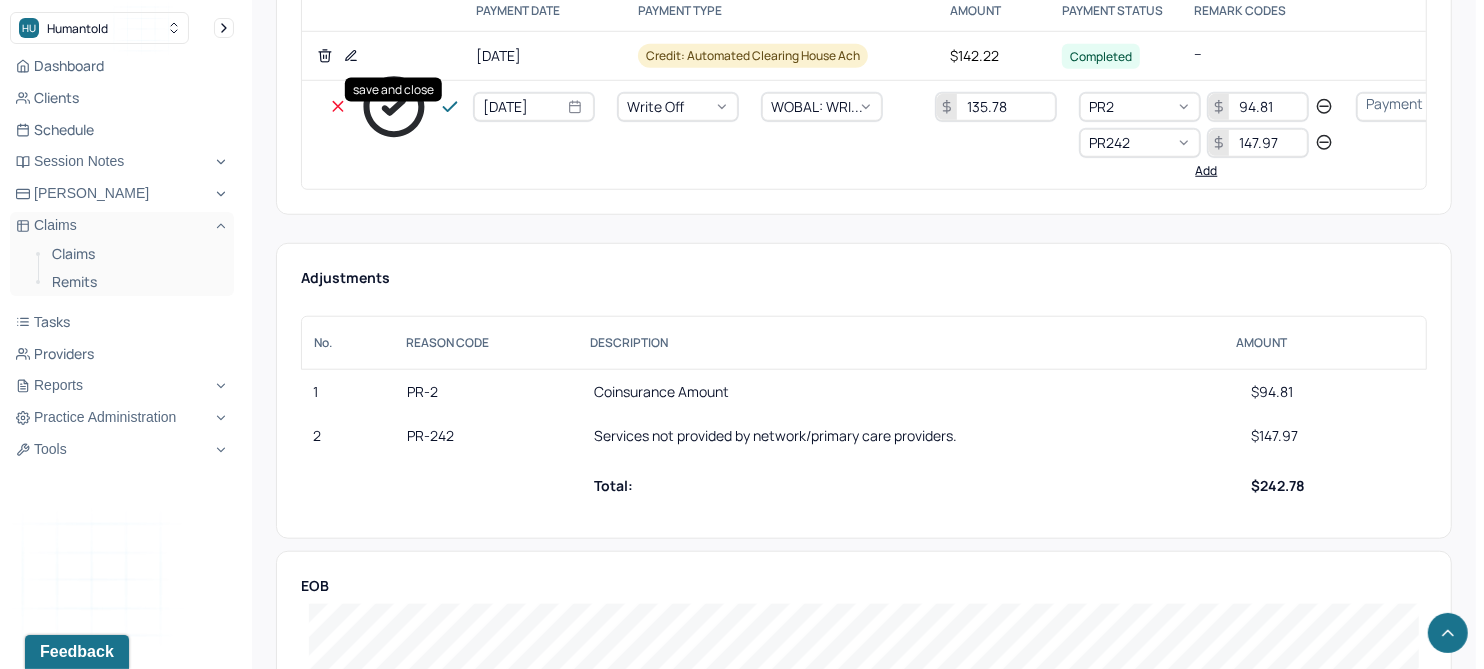 click 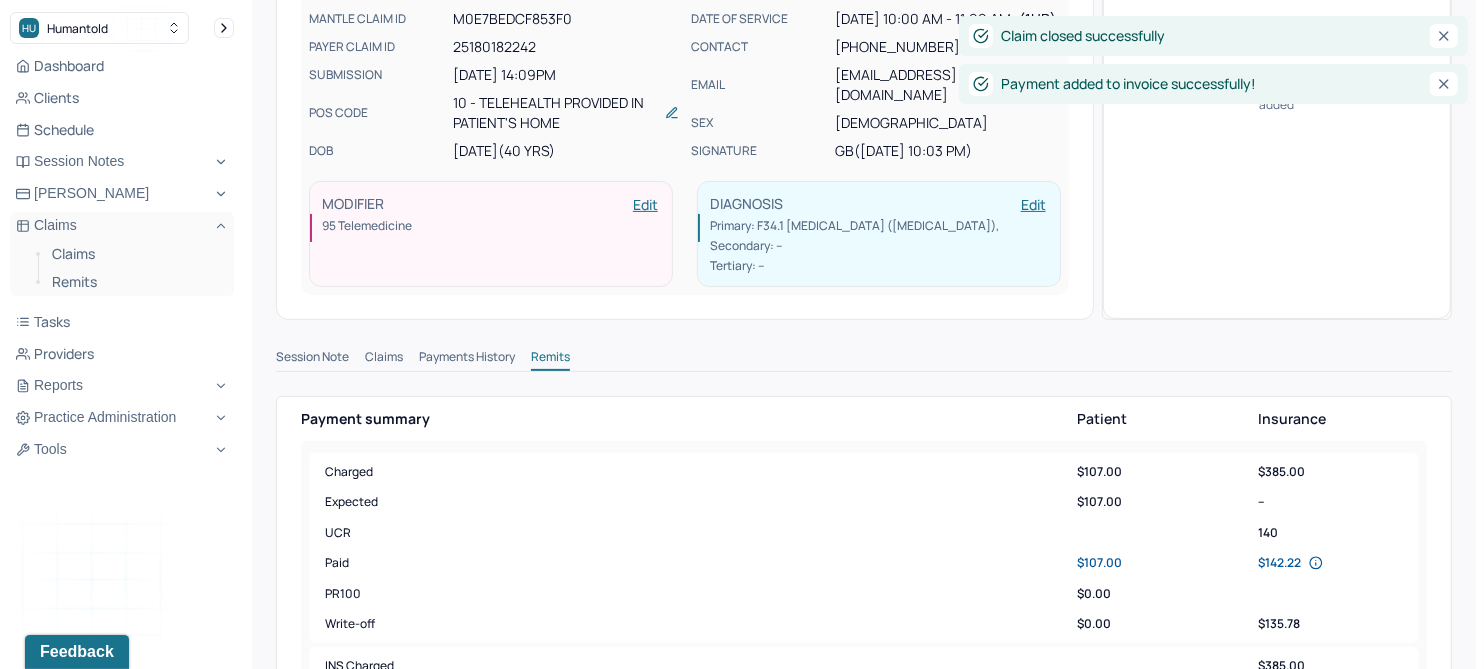 scroll, scrollTop: 0, scrollLeft: 0, axis: both 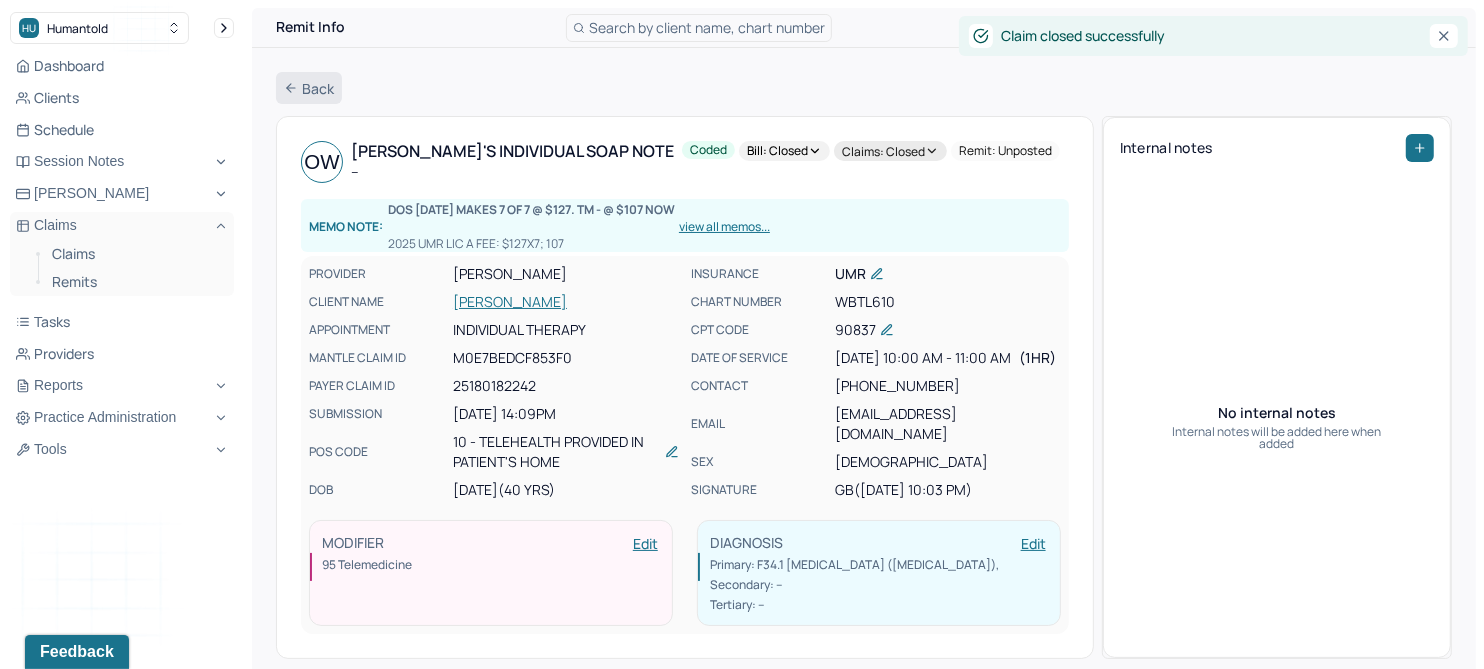 click on "Back" at bounding box center (309, 88) 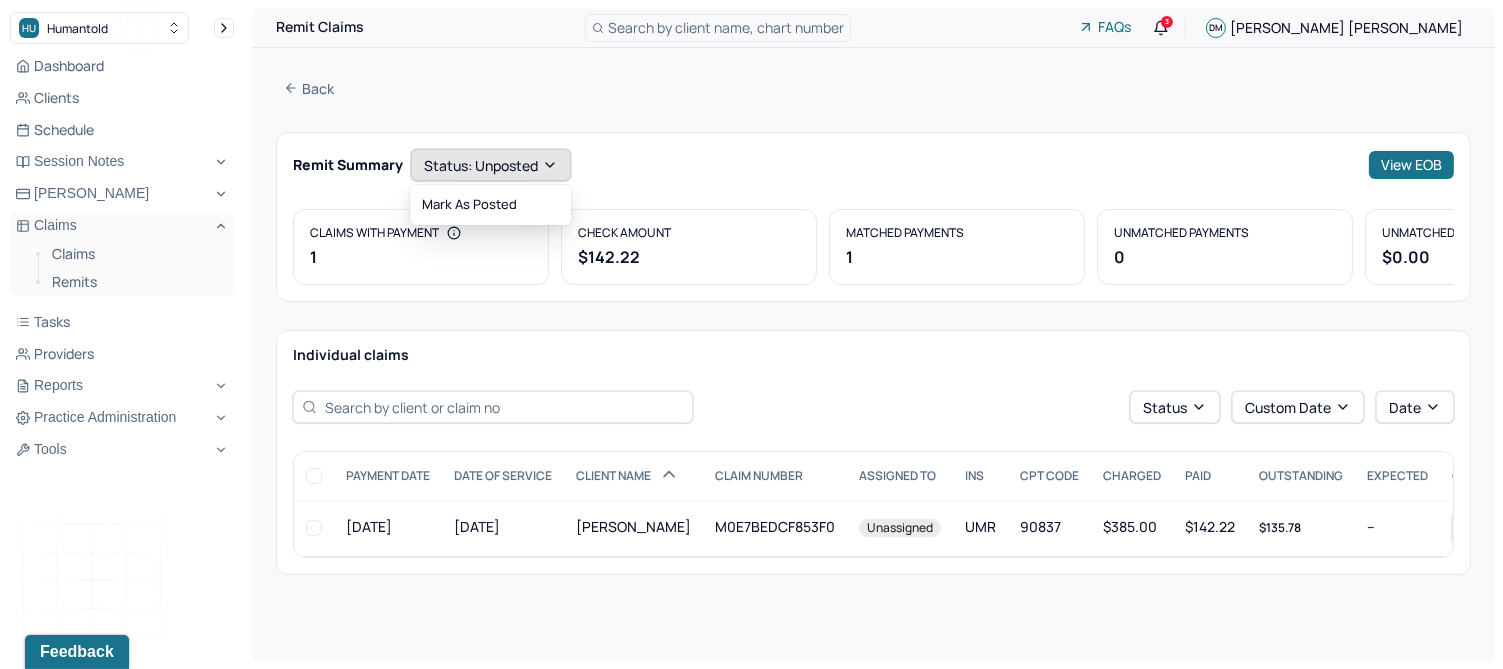 click on "Status: unposted" at bounding box center [491, 165] 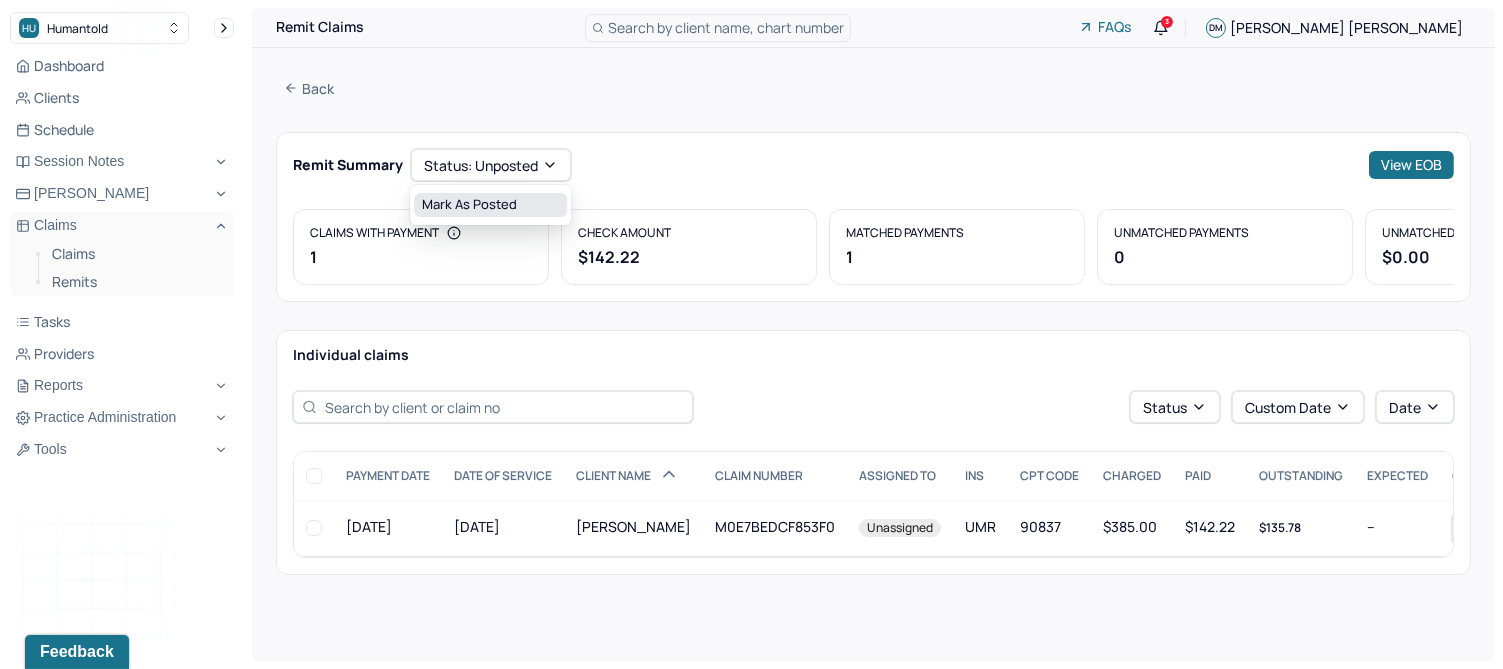click on "Mark as Posted" at bounding box center (490, 205) 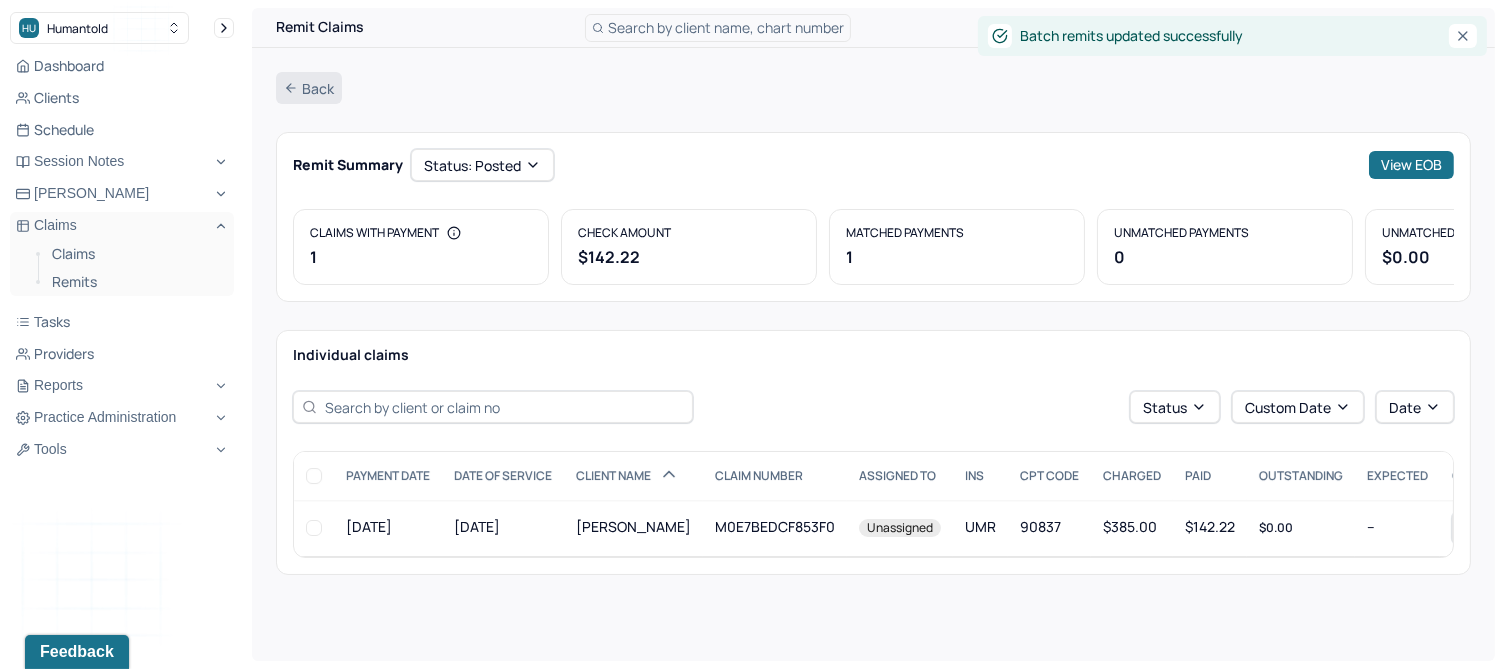 click on "Back" at bounding box center (309, 88) 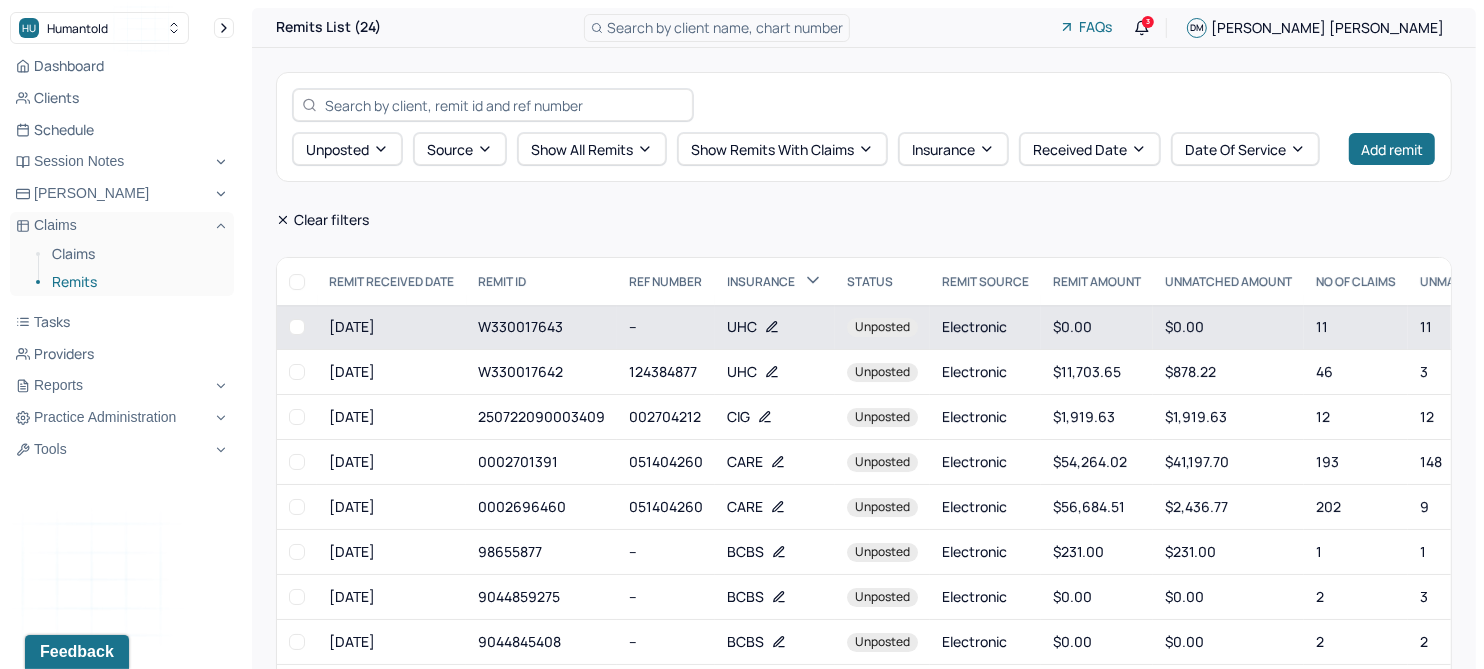 click on "W330017643" at bounding box center [541, 327] 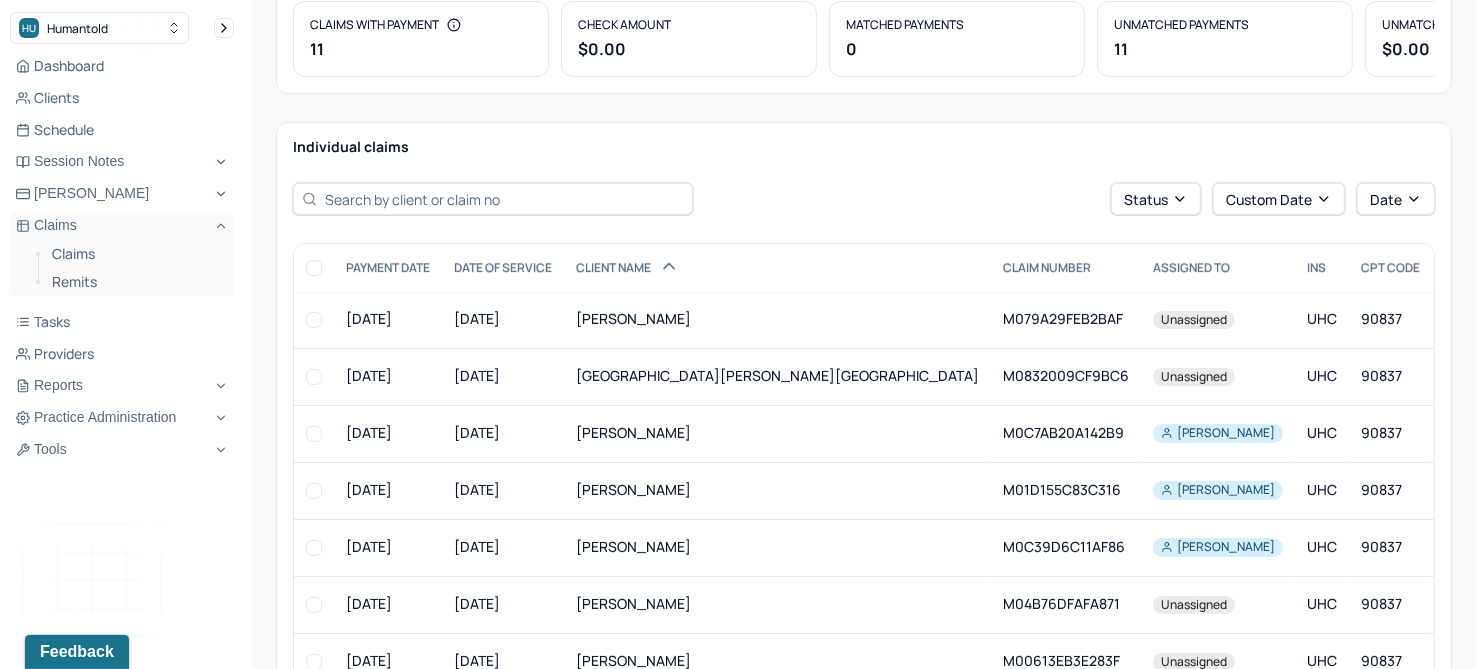 scroll, scrollTop: 250, scrollLeft: 0, axis: vertical 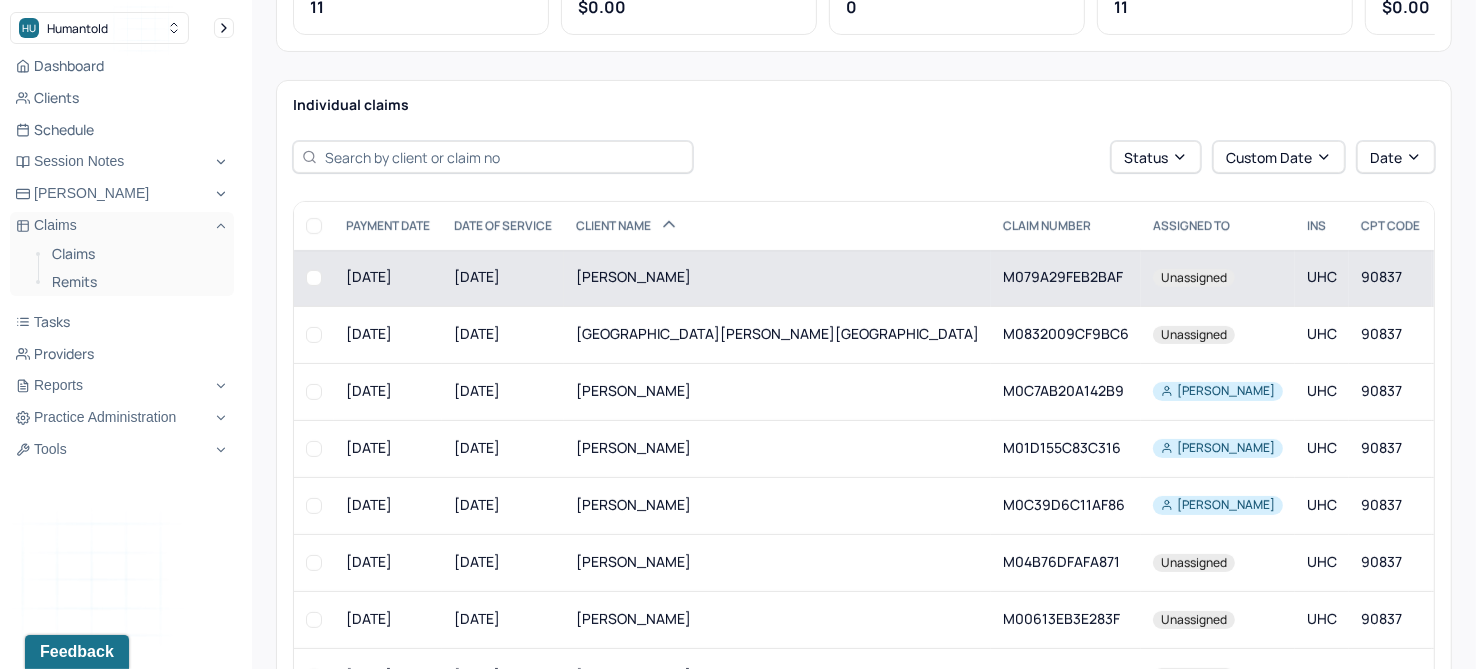 click on "[PERSON_NAME]" at bounding box center [777, 278] 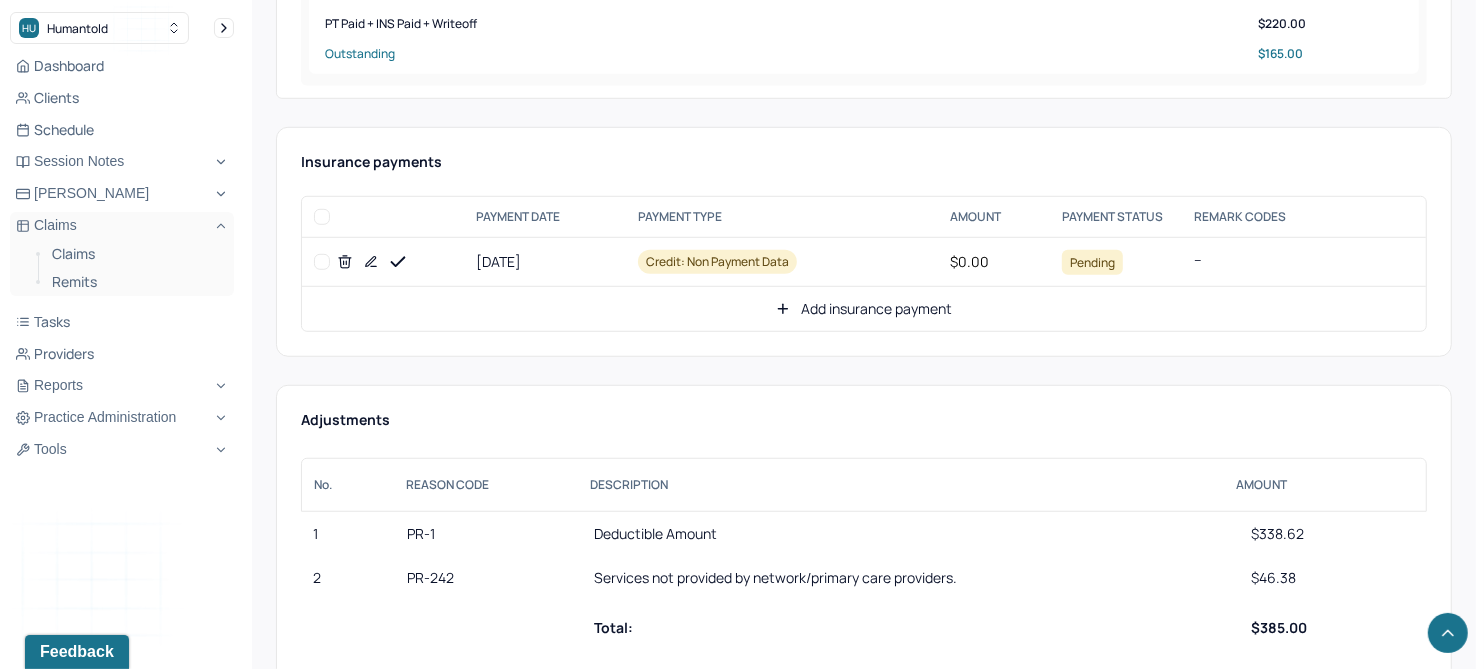 scroll, scrollTop: 1125, scrollLeft: 0, axis: vertical 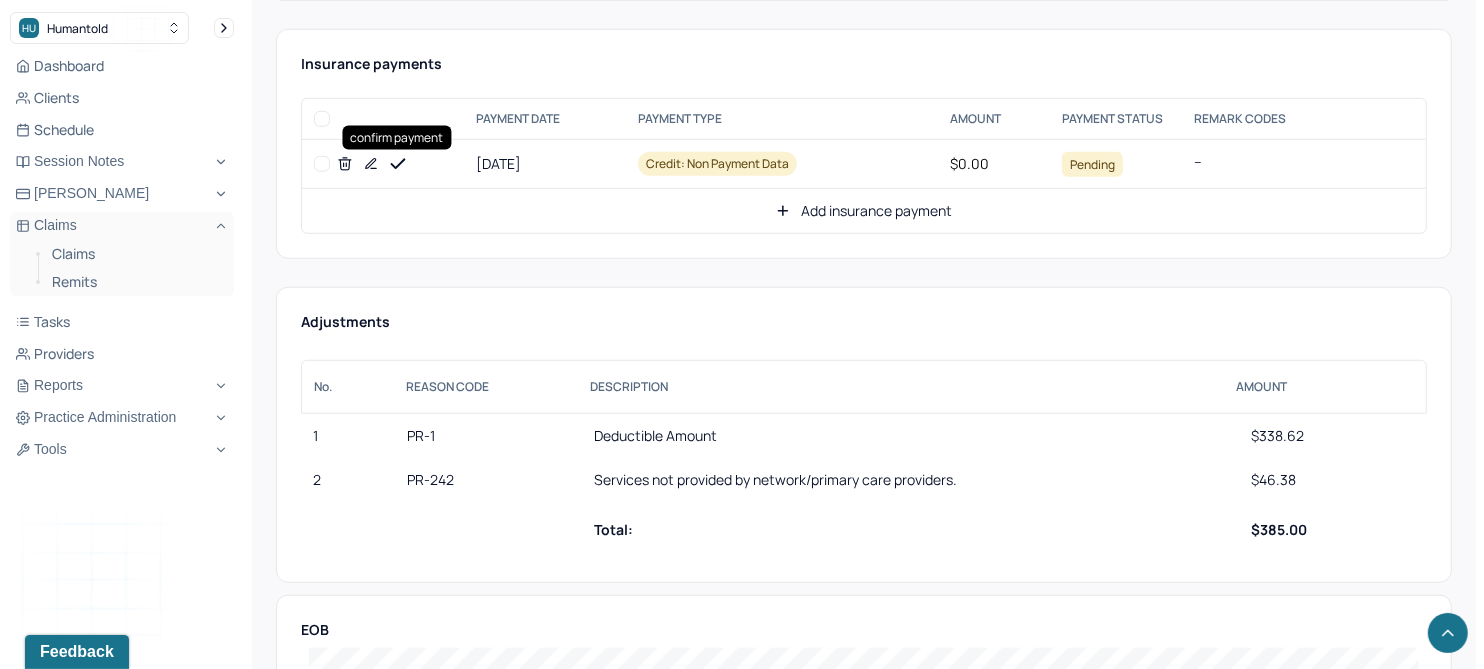 click 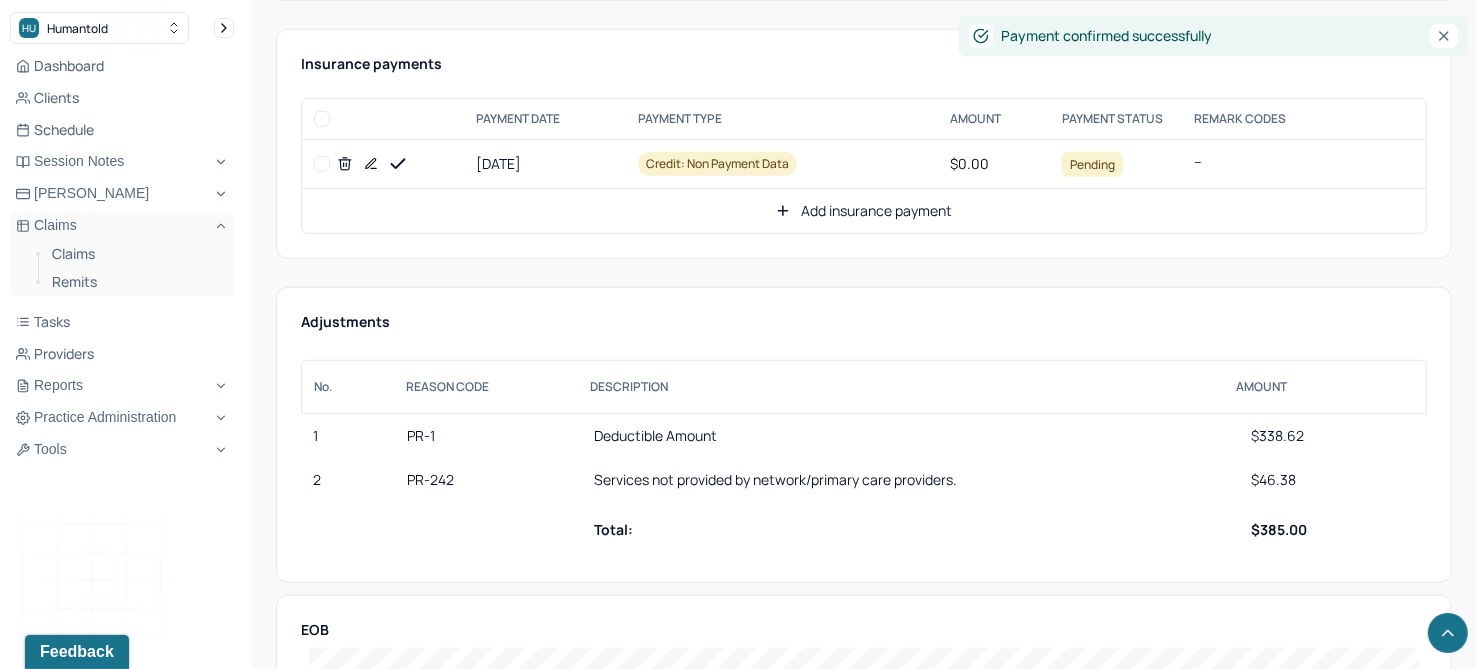 click on "Add insurance payment" at bounding box center (864, 211) 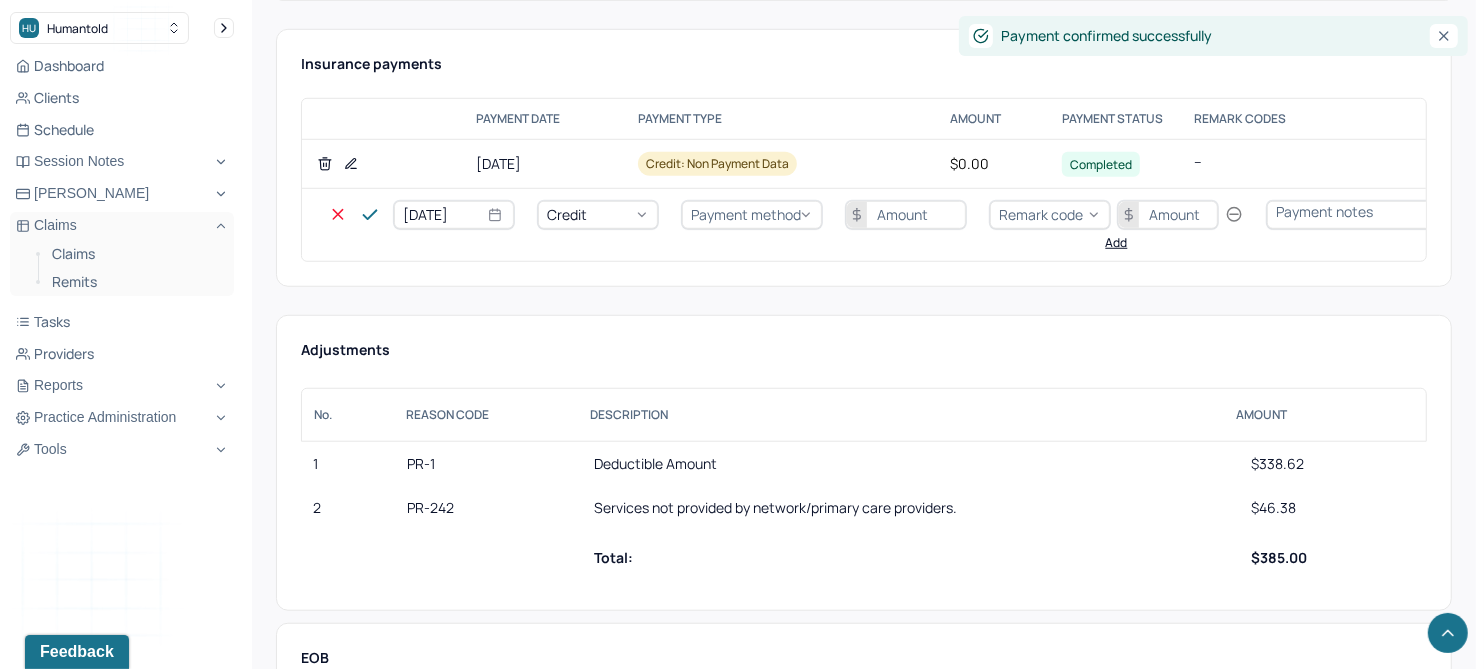 click on "Credit" at bounding box center (567, 214) 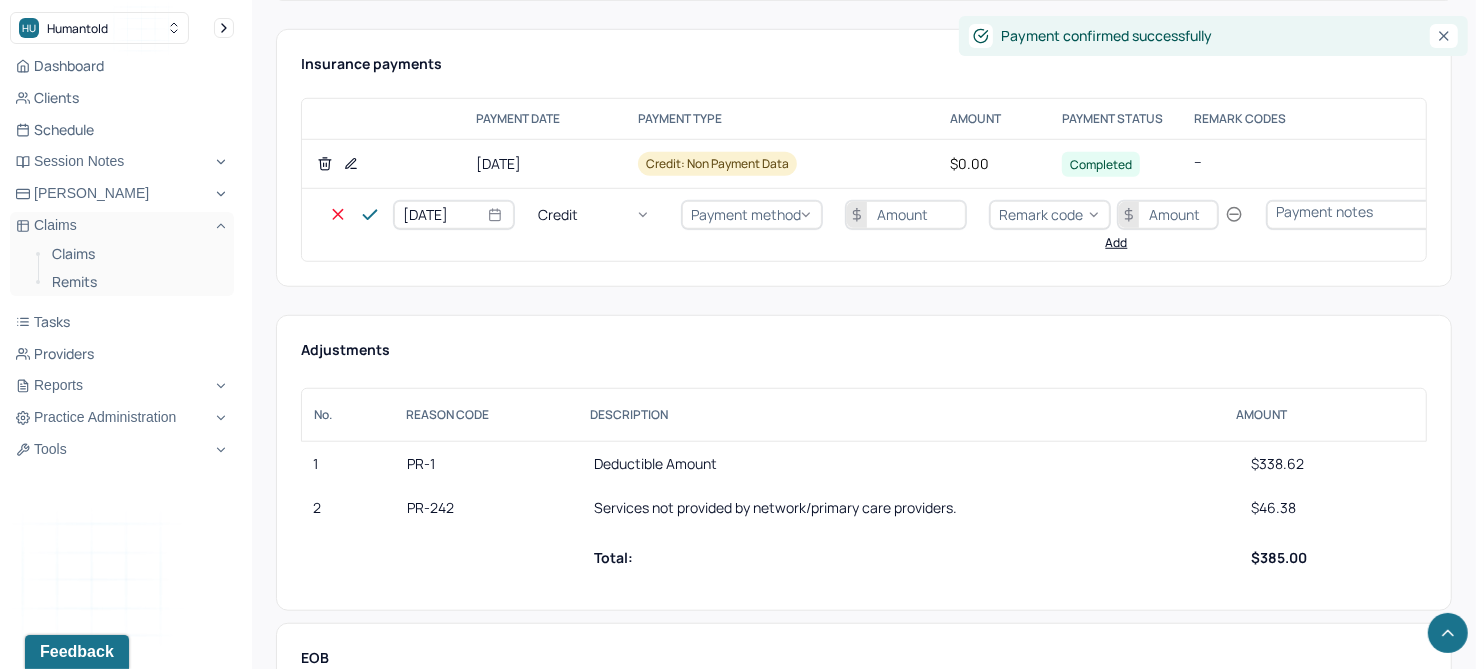 click on "Write off" at bounding box center [60, 2726] 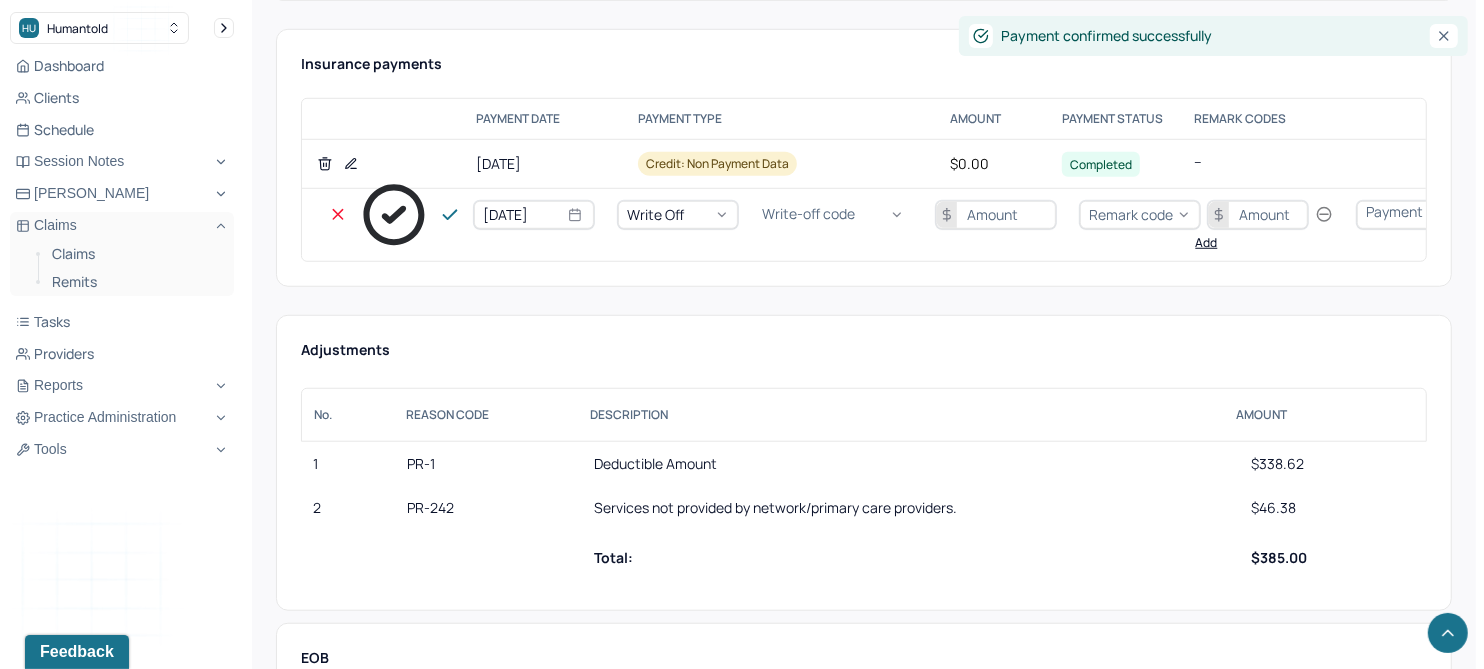 click on "Write-off code" at bounding box center (808, 214) 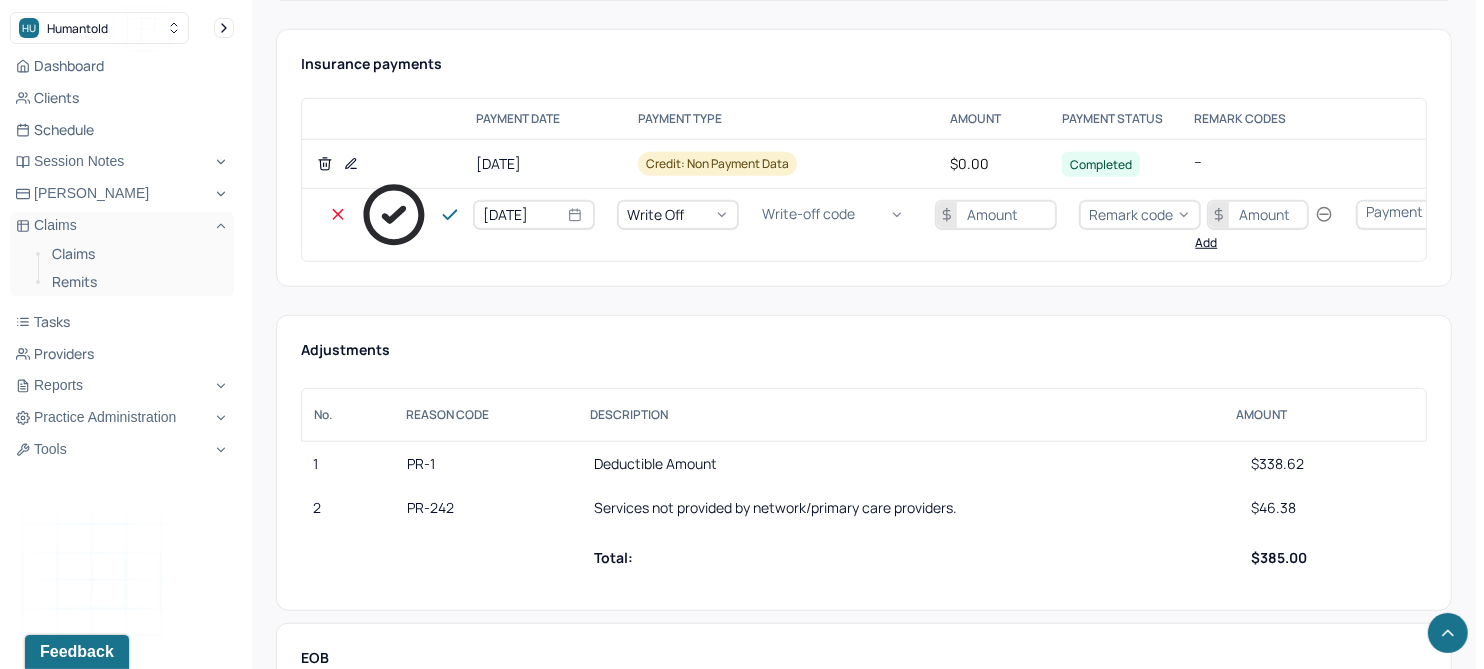 scroll, scrollTop: 573, scrollLeft: 0, axis: vertical 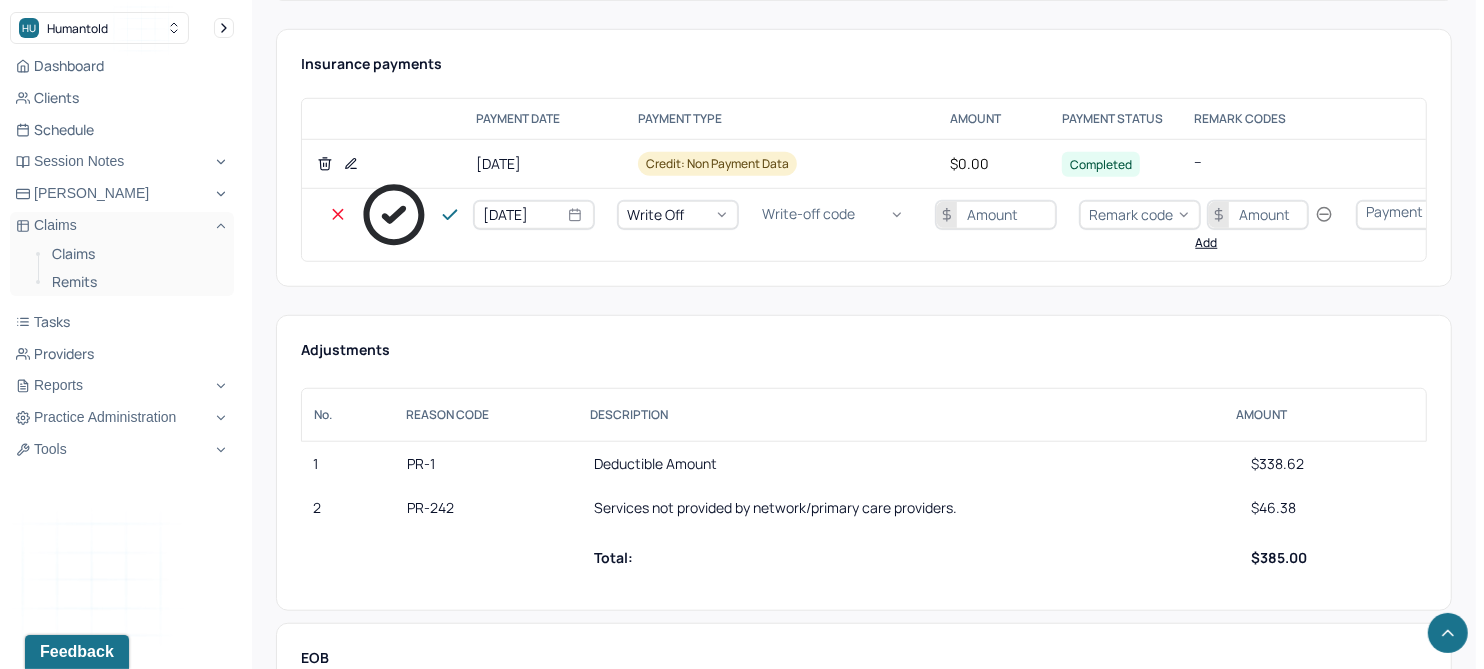 click on "WODED: WRITE OFF - DEDUCTIBLE" at bounding box center (60, 3036) 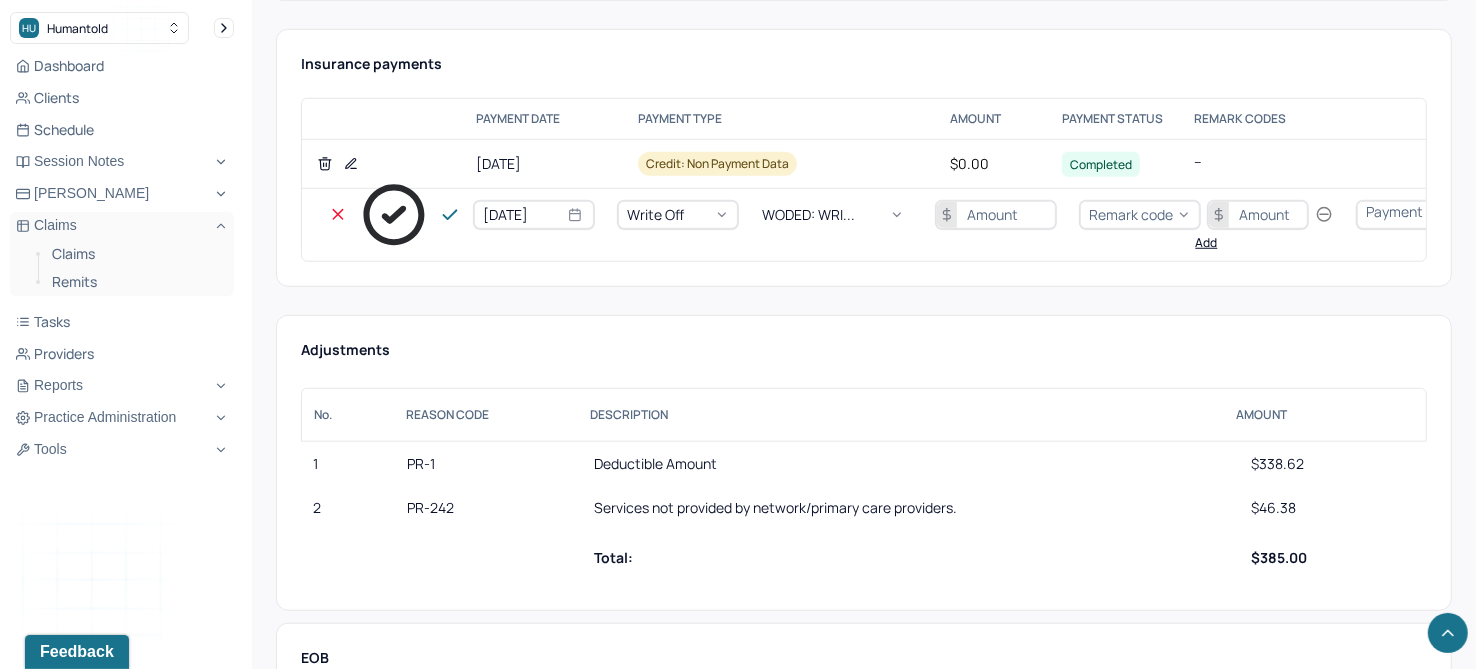 click at bounding box center (996, 215) 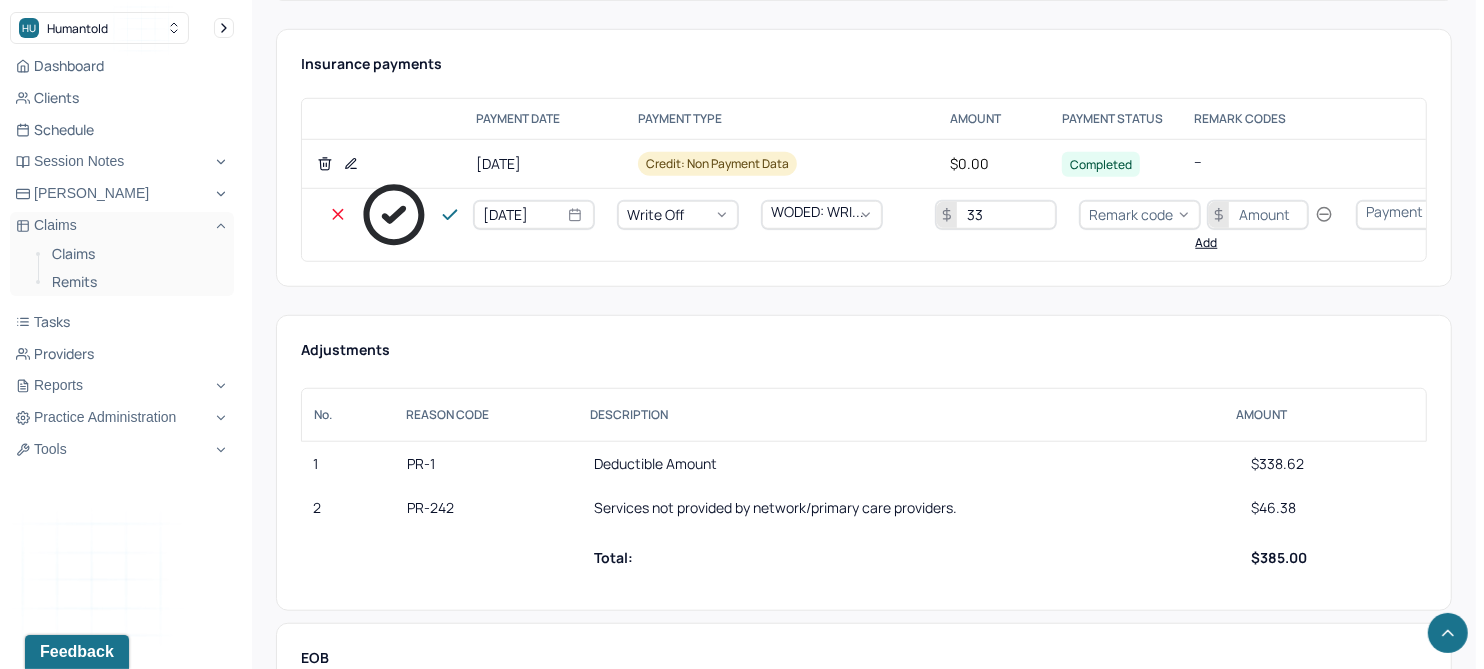 type on "3" 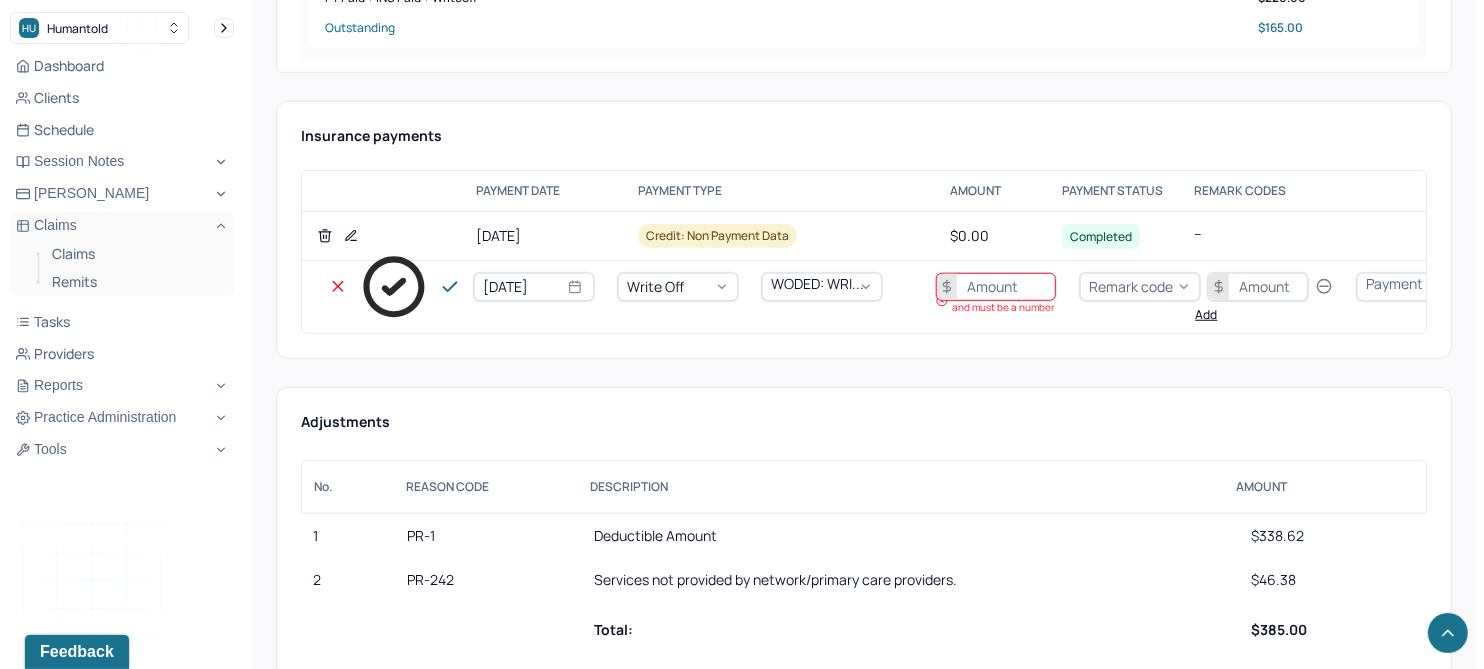 scroll, scrollTop: 1000, scrollLeft: 0, axis: vertical 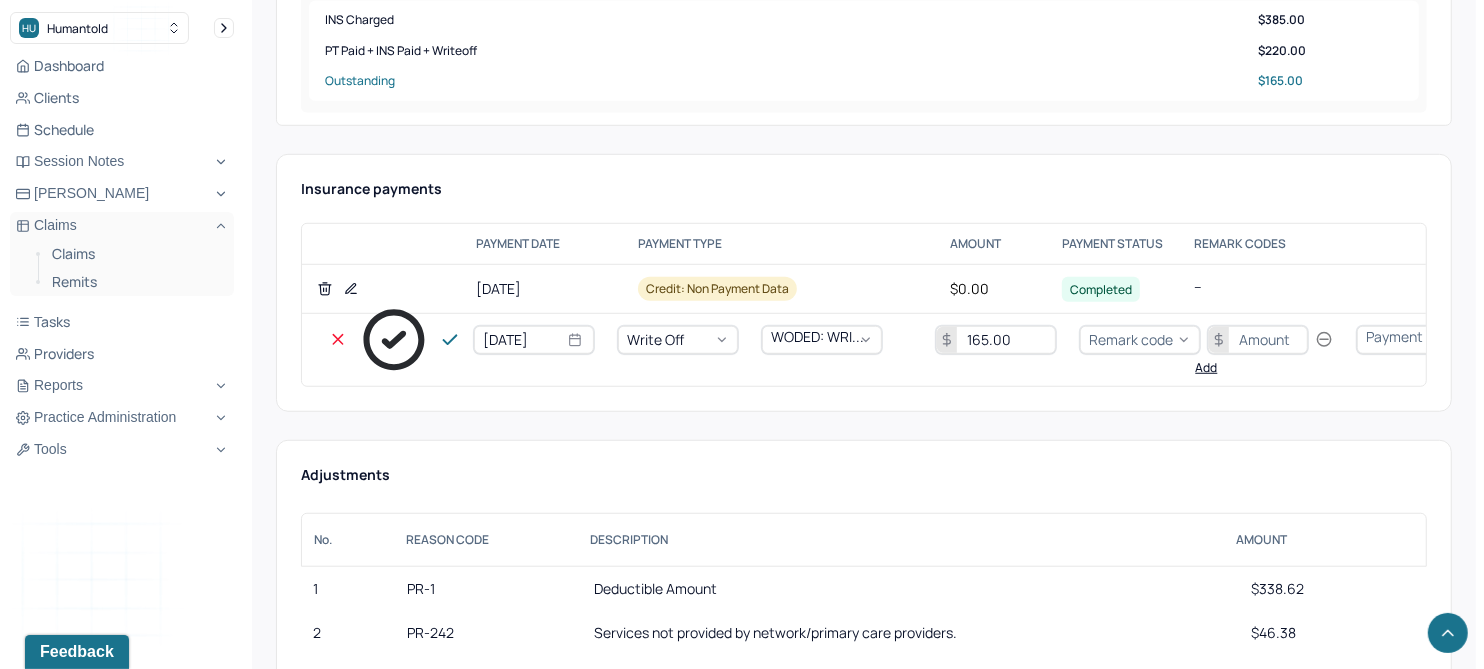 type on "165.00" 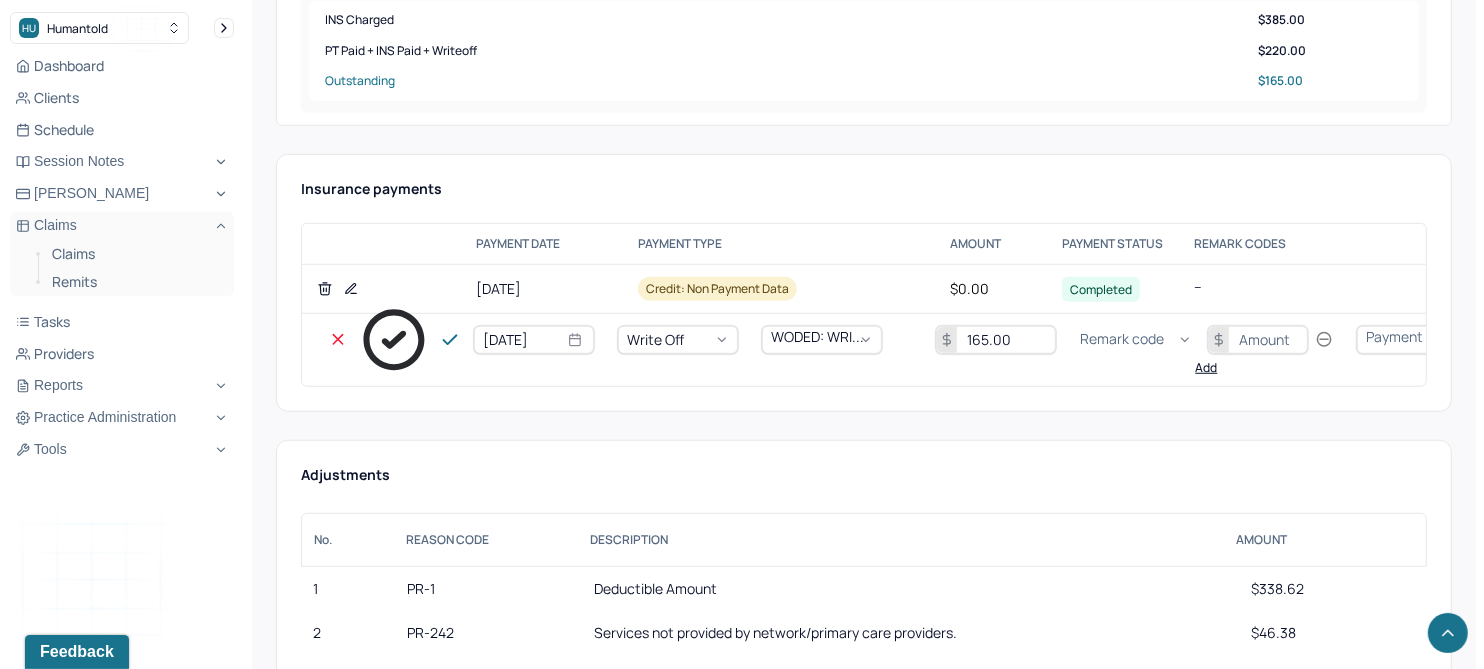 click on "Remark code" at bounding box center (1122, 339) 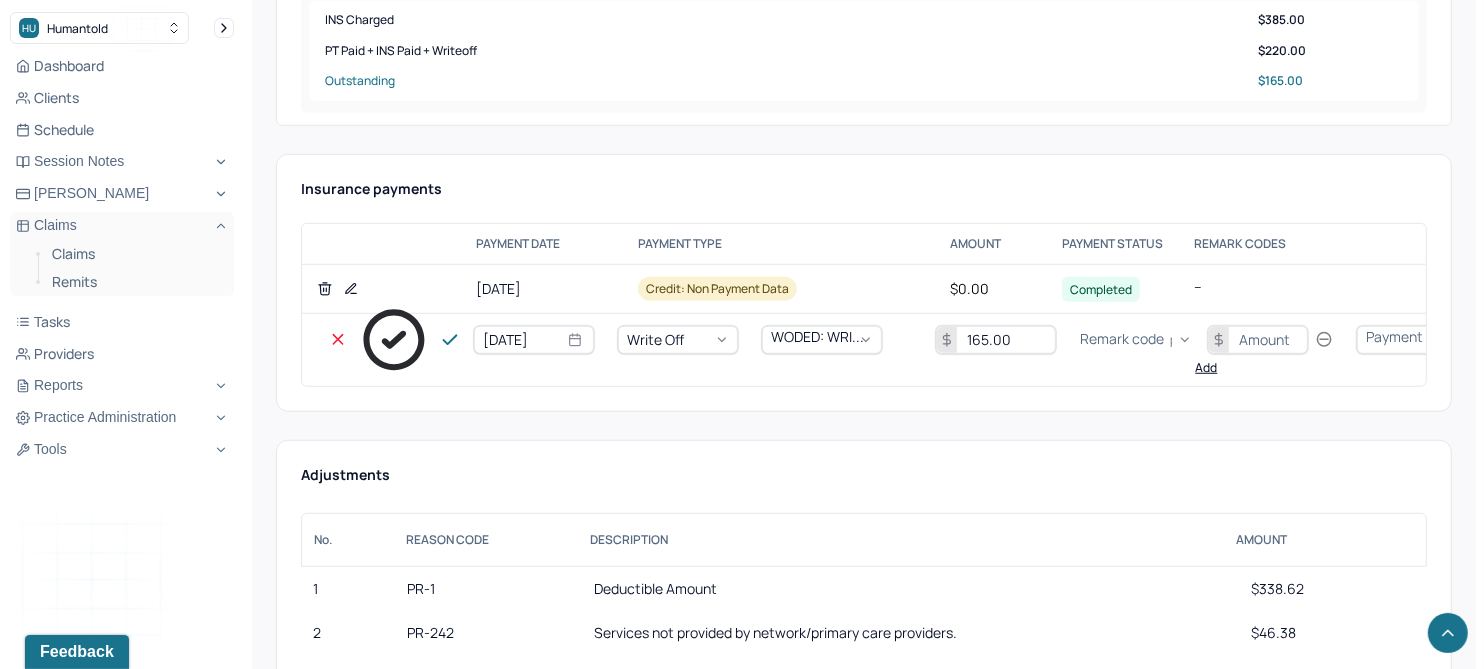 scroll, scrollTop: 240, scrollLeft: 0, axis: vertical 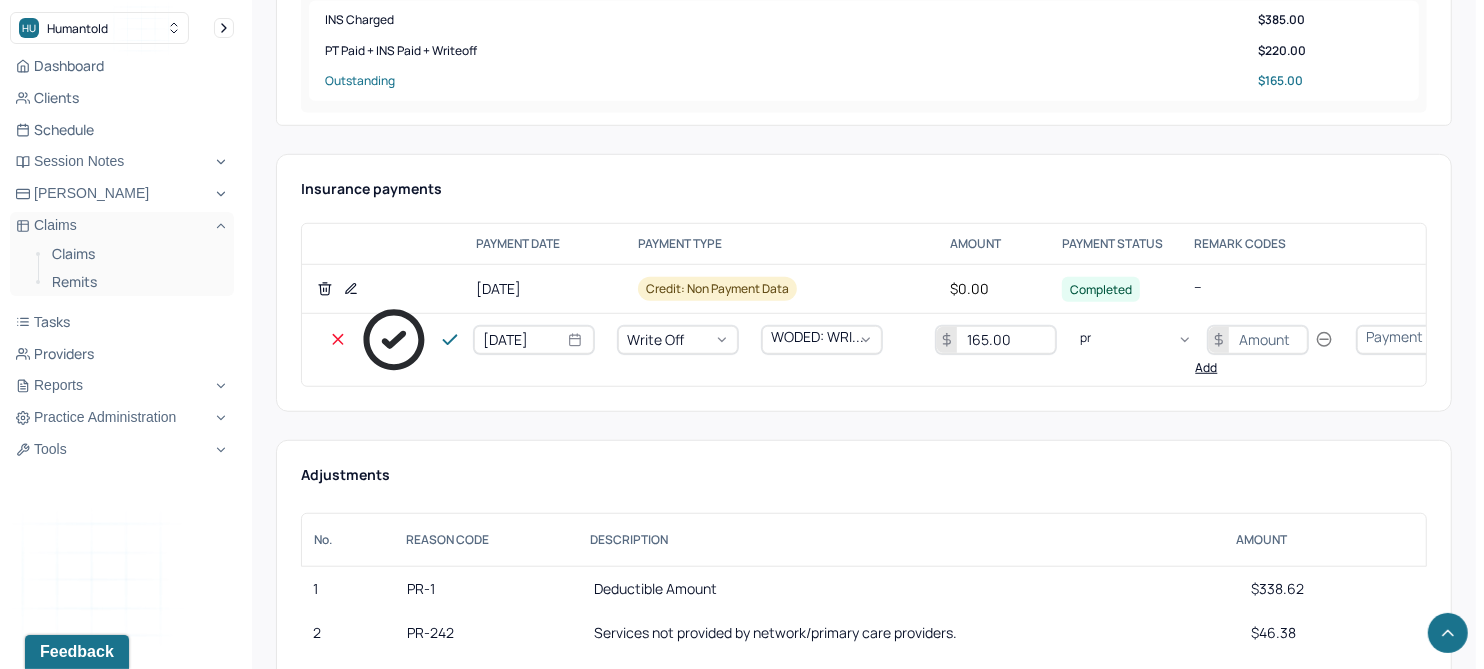 type on "pr1" 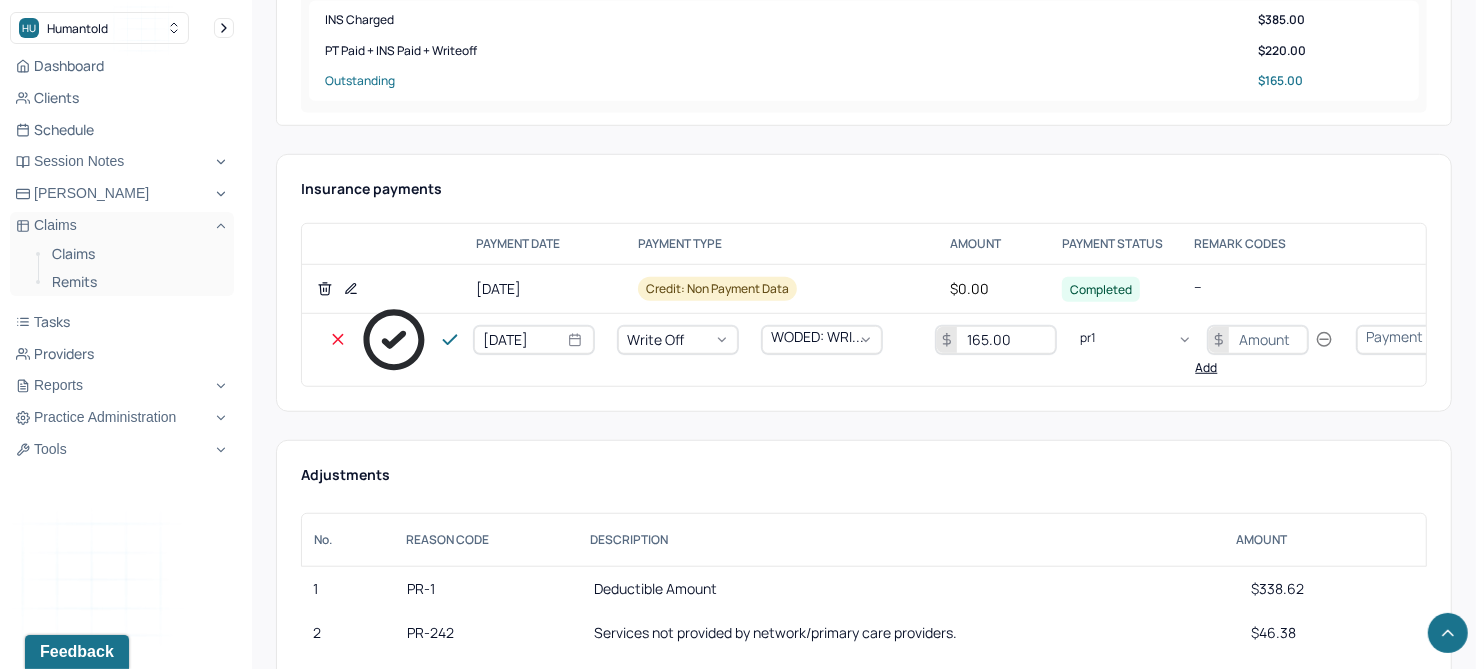 type 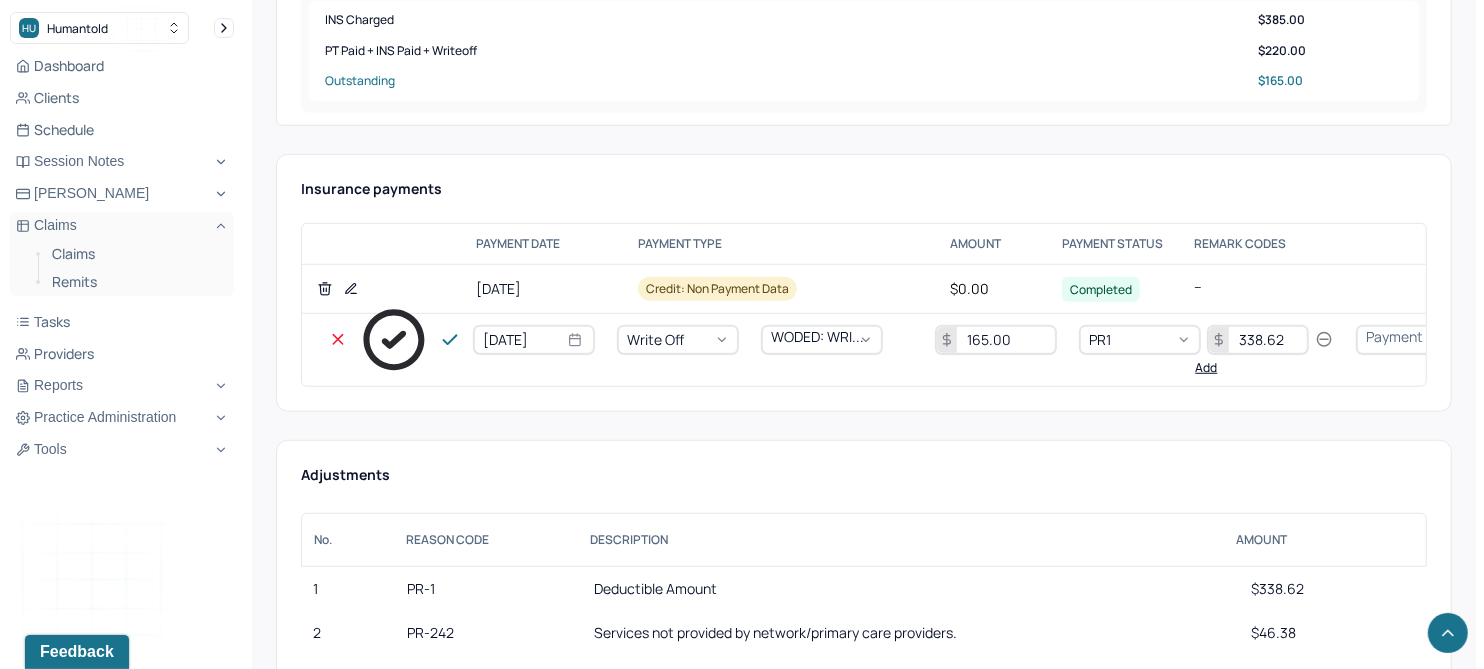 type on "338.62" 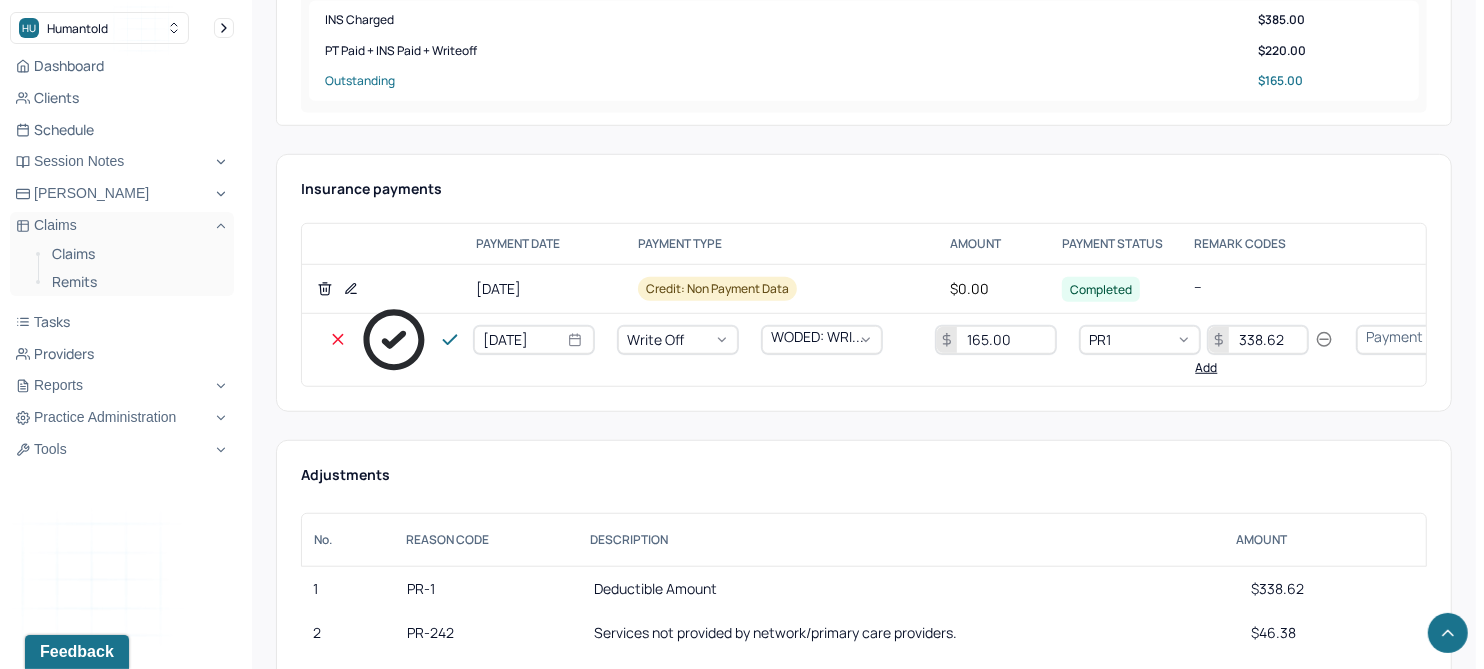 type 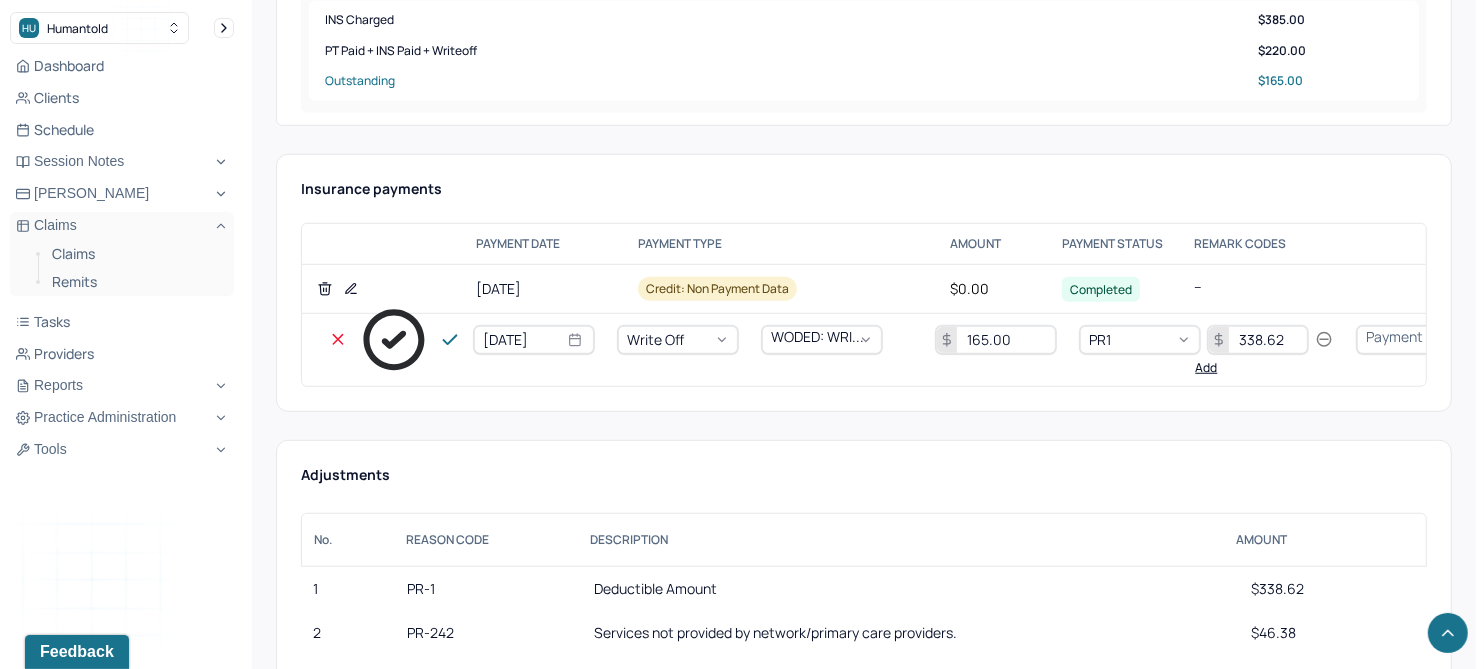 click on "Add" at bounding box center (1207, 368) 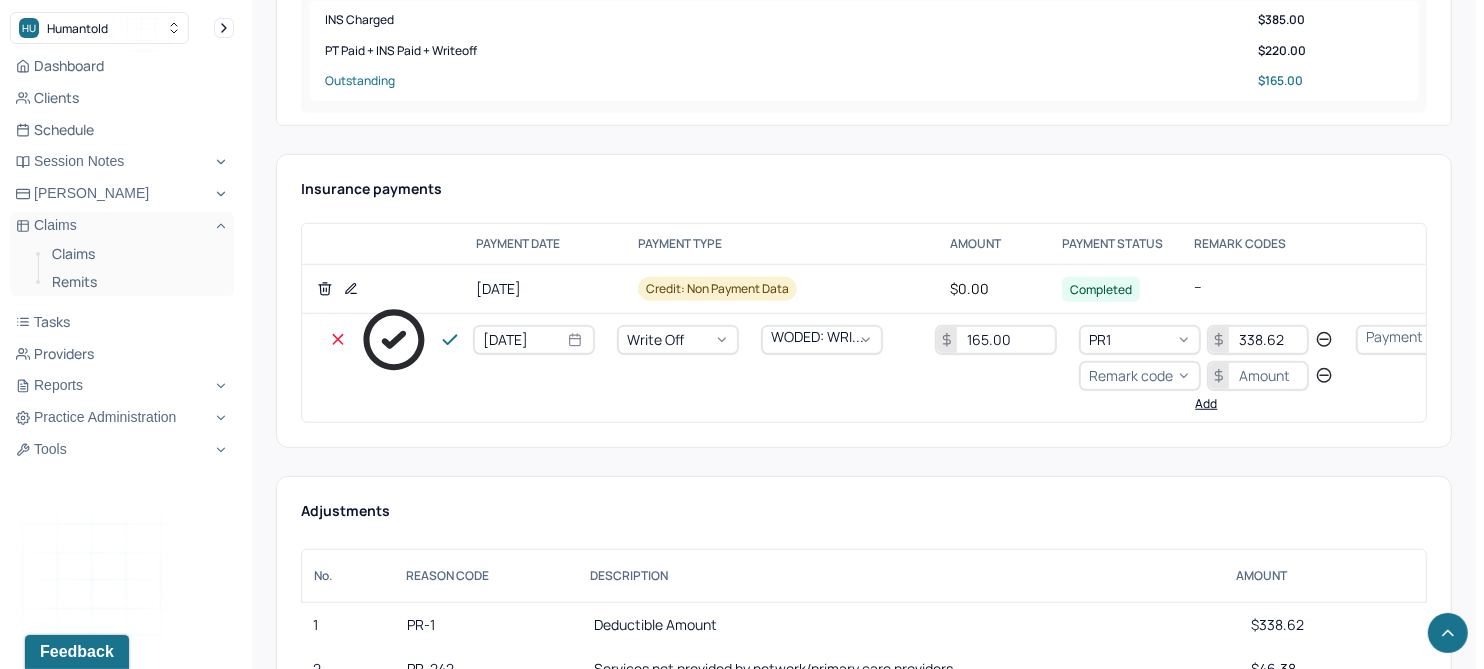 click on "Remark code" at bounding box center [1131, 375] 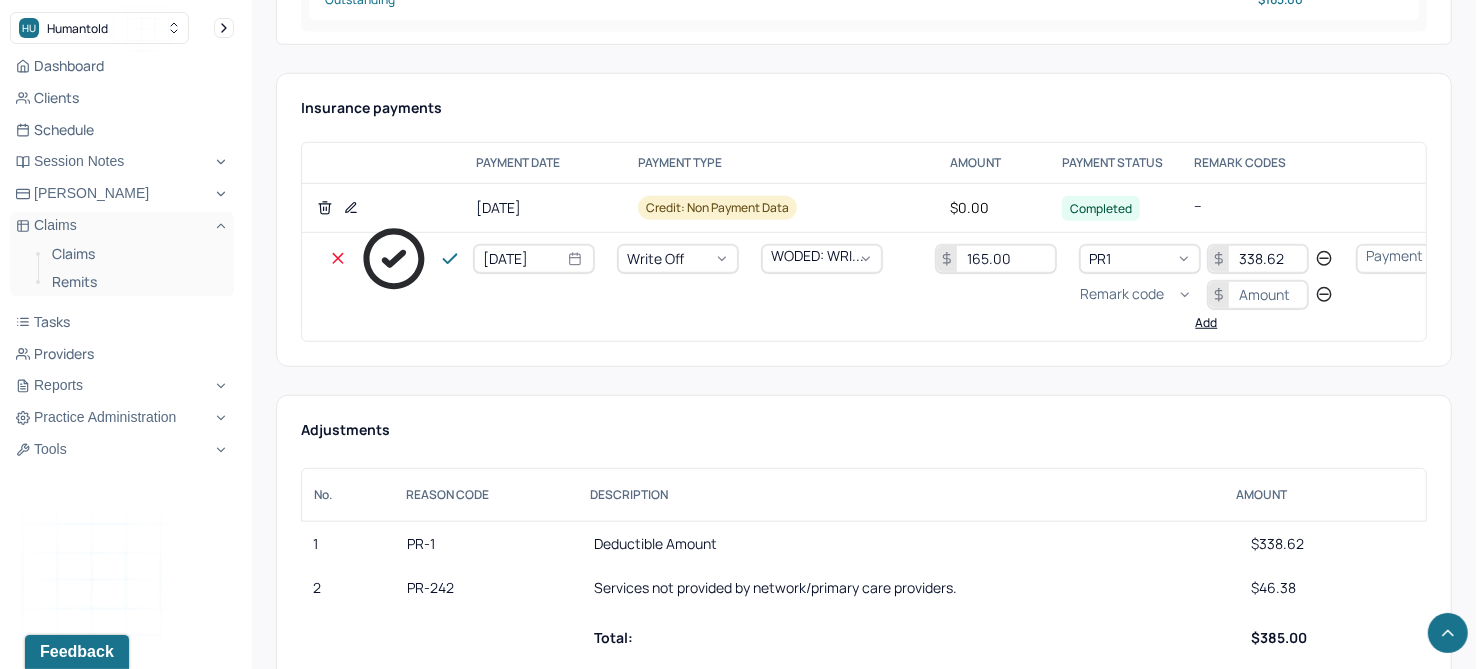 scroll, scrollTop: 1250, scrollLeft: 0, axis: vertical 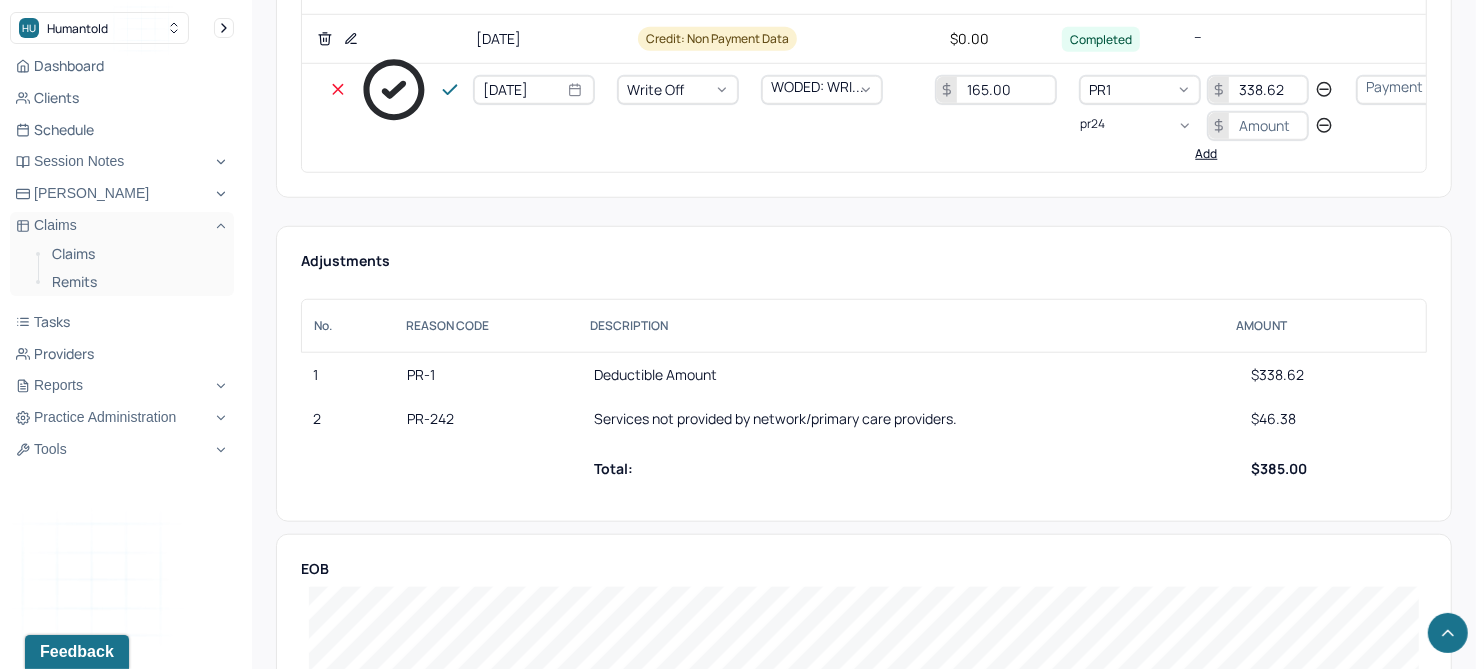 type on "pr242" 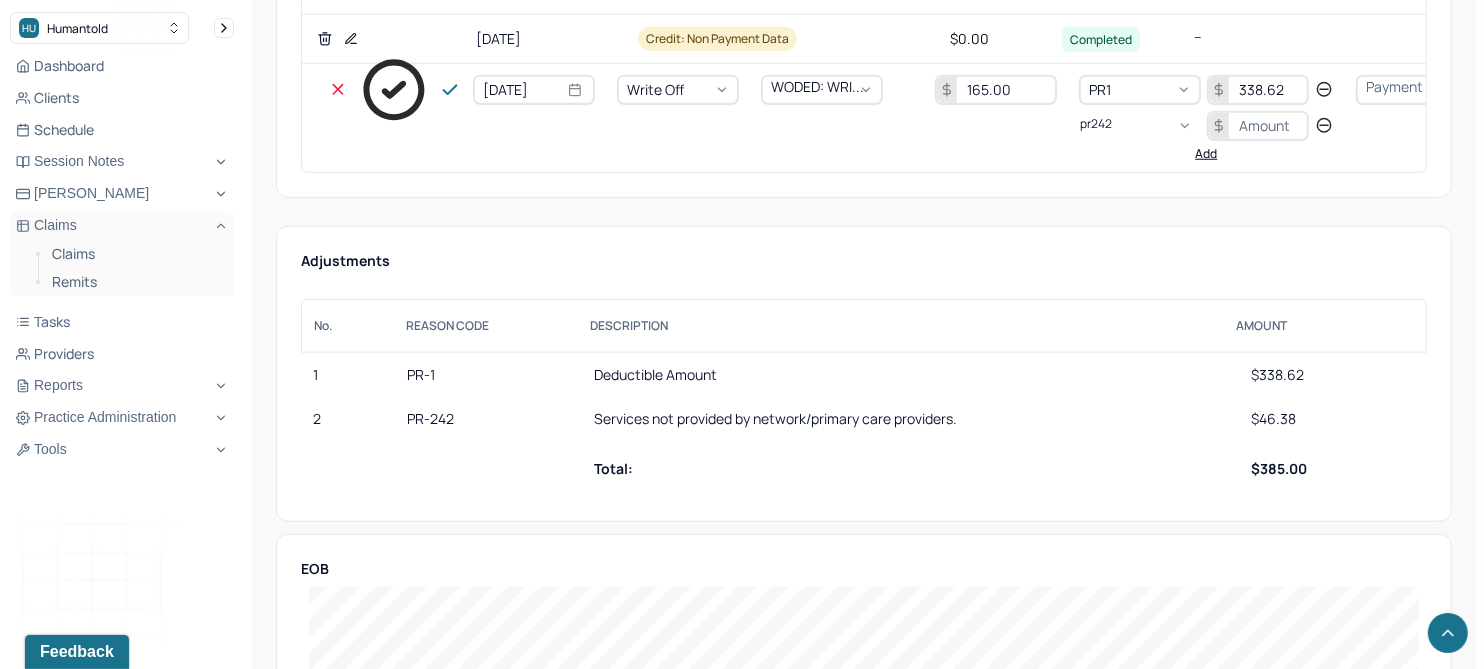 type 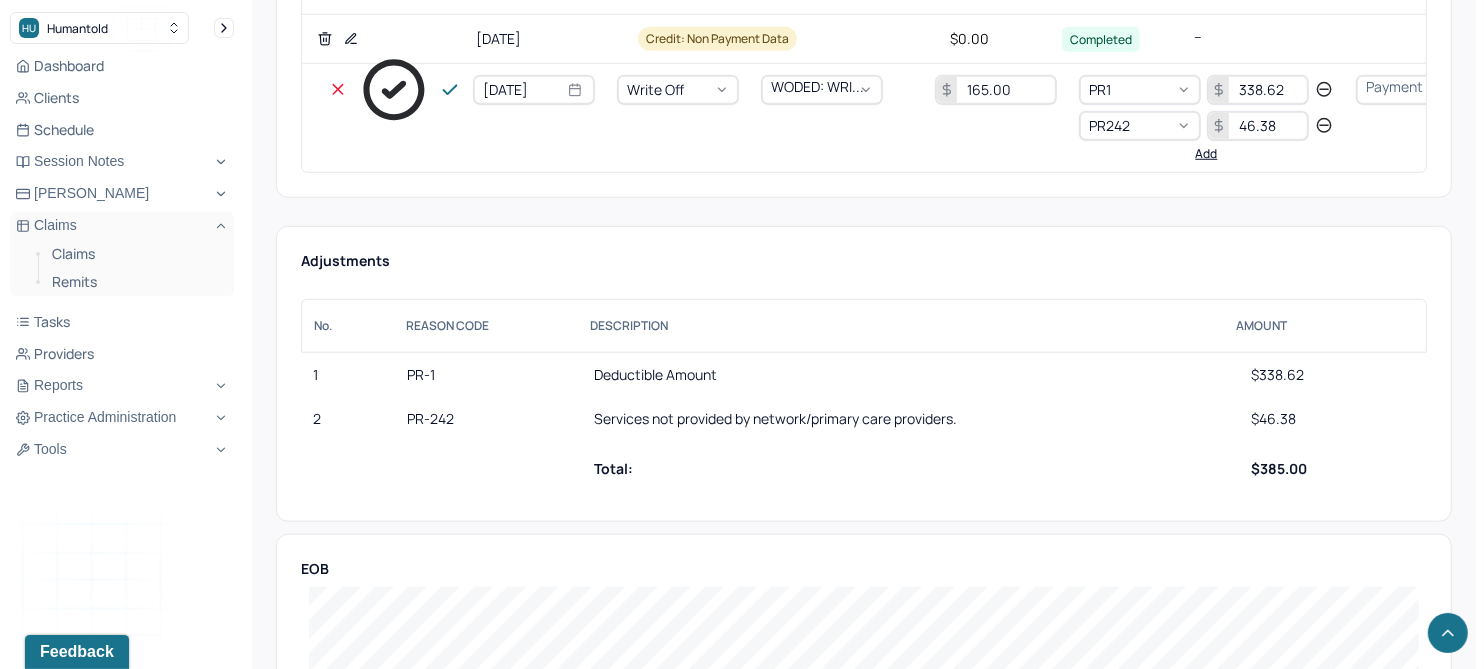 type on "46.38" 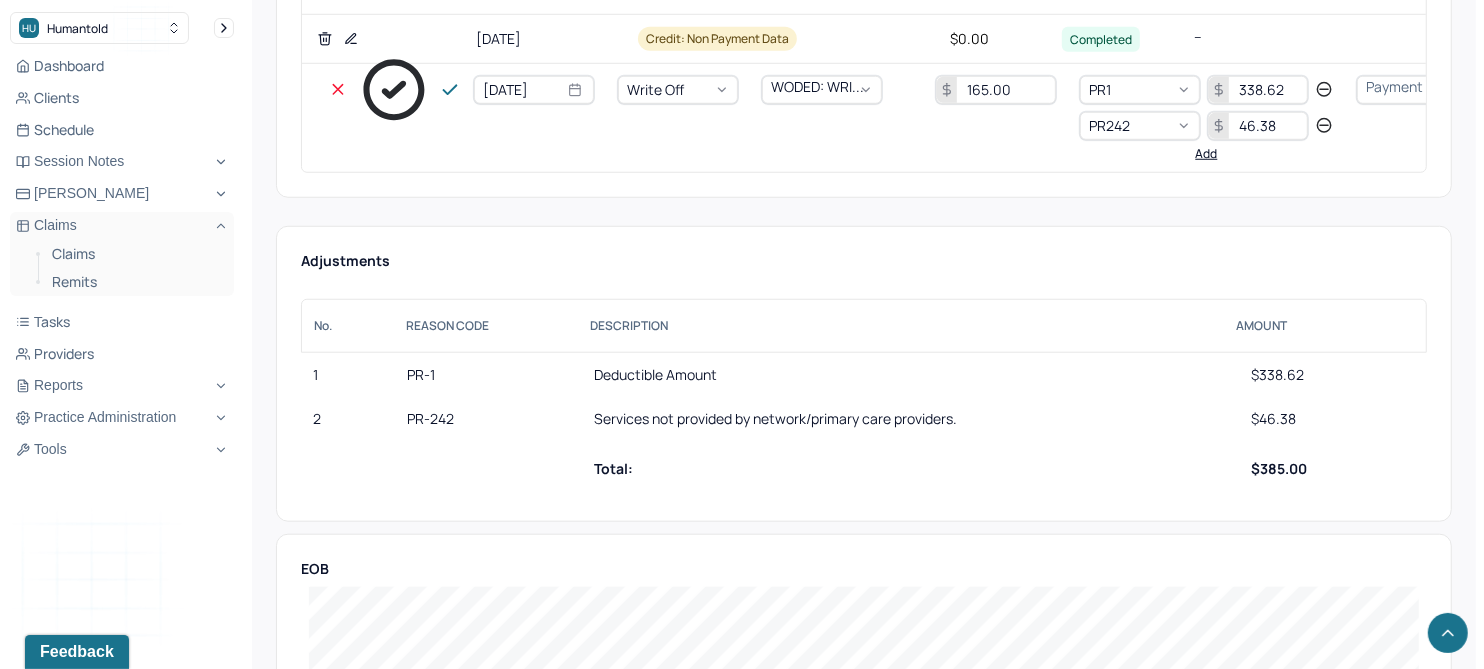 type 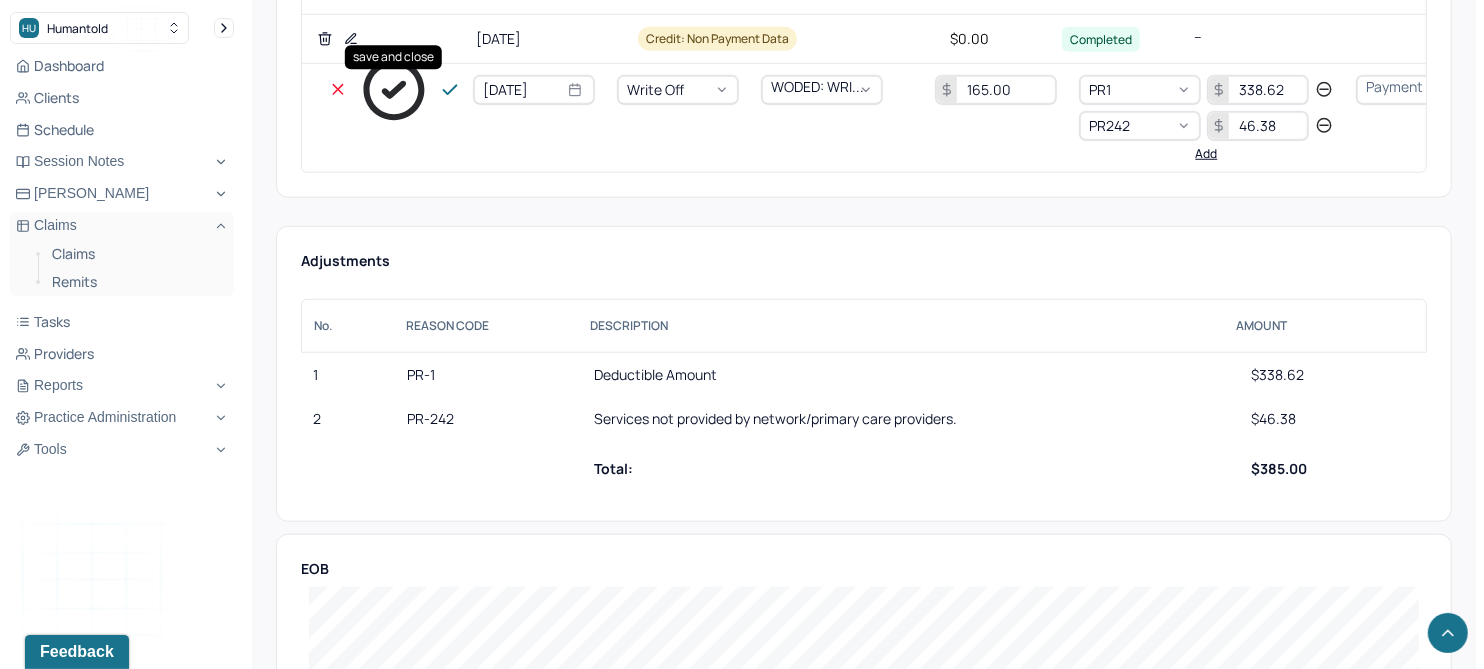 click 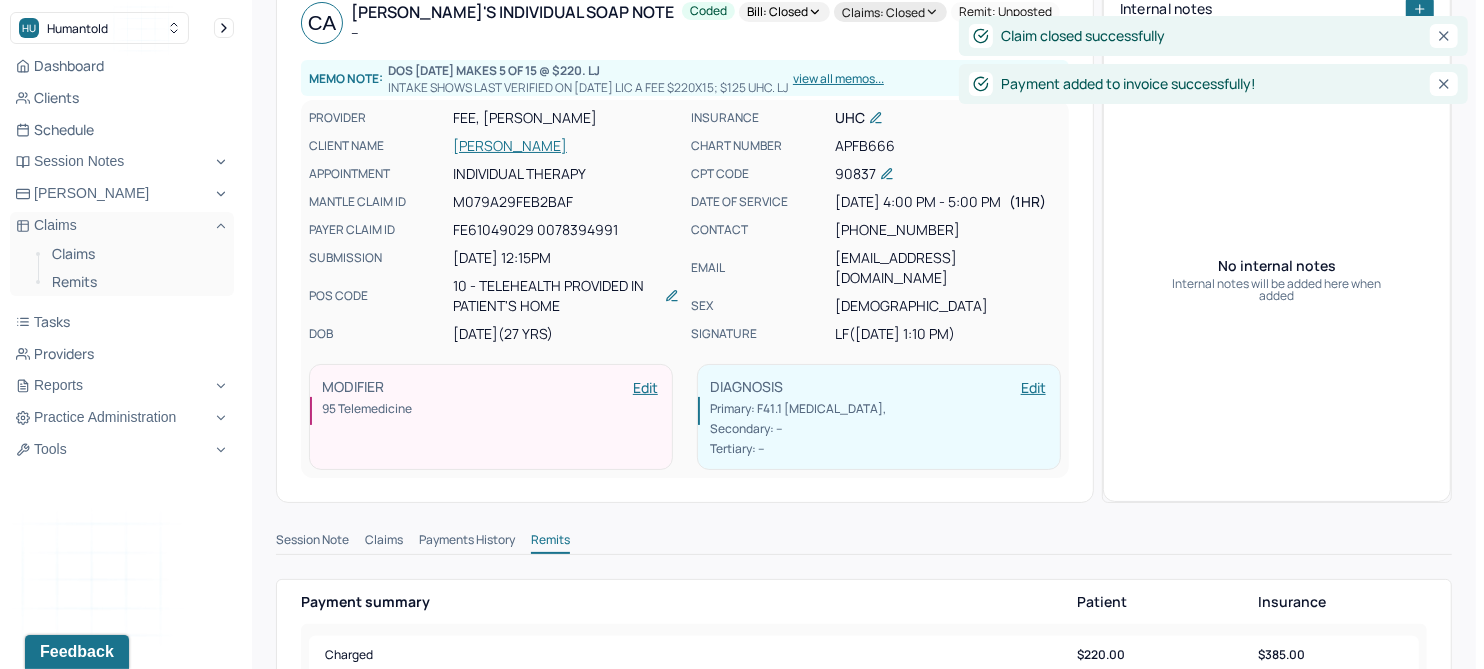 scroll, scrollTop: 0, scrollLeft: 0, axis: both 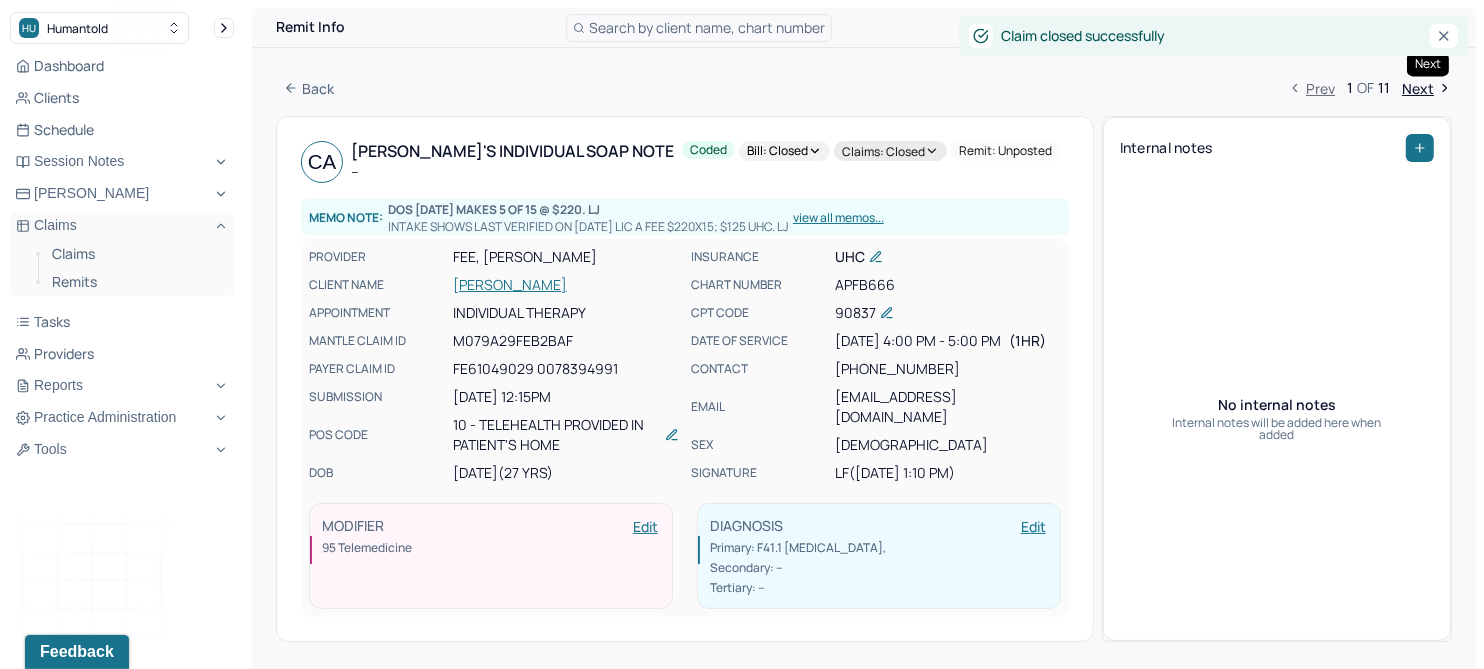 click on "Next" at bounding box center (1427, 88) 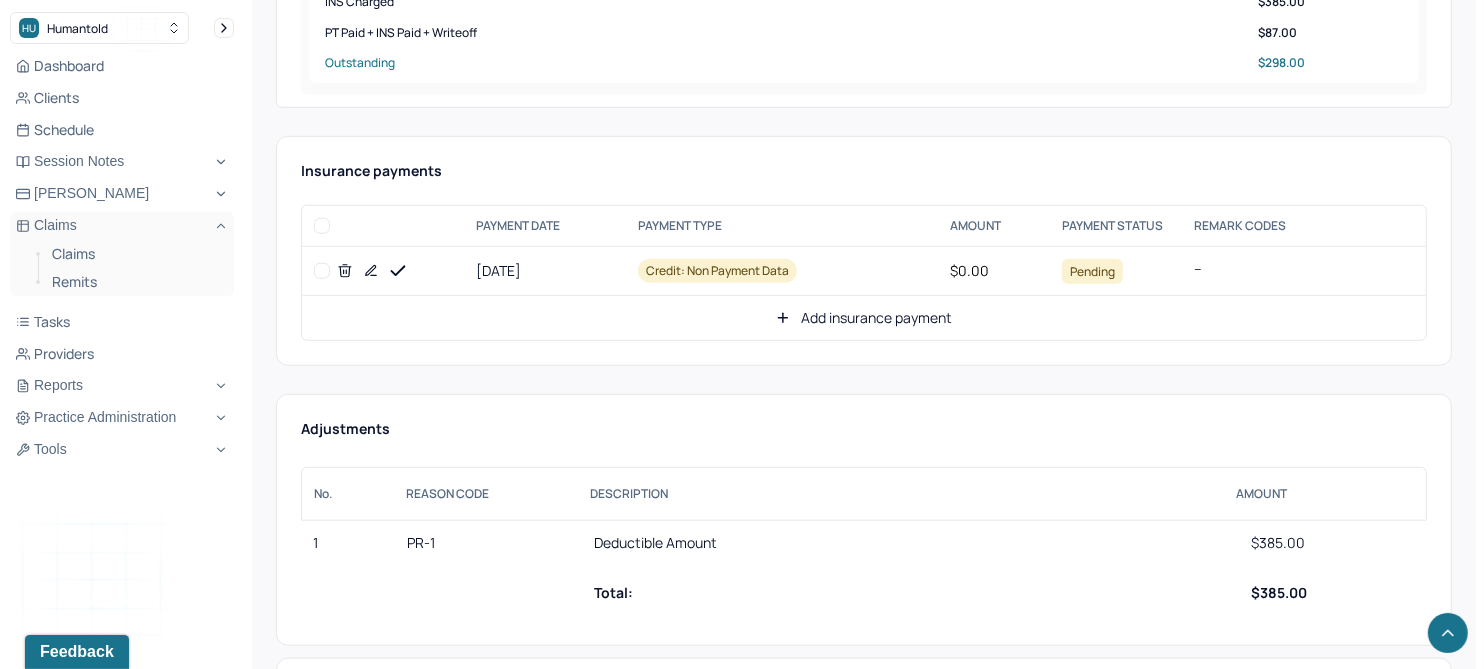 scroll, scrollTop: 1125, scrollLeft: 0, axis: vertical 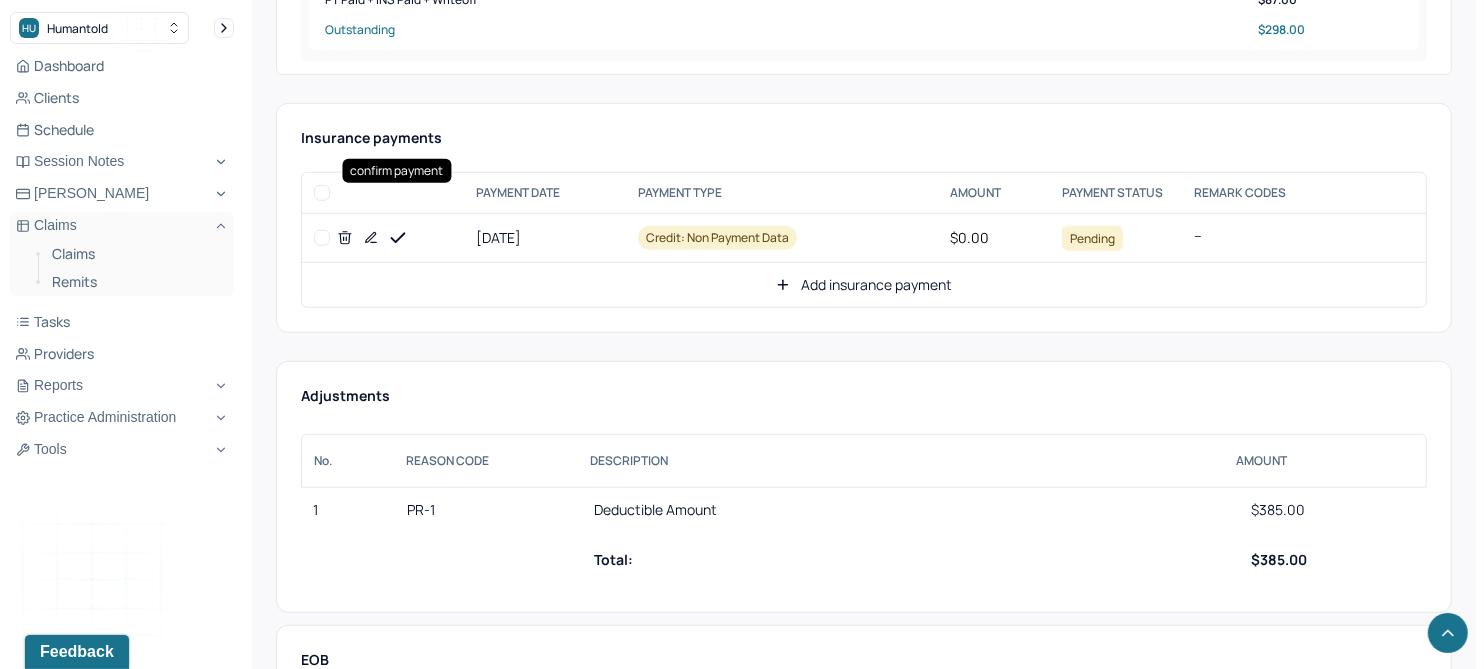 click 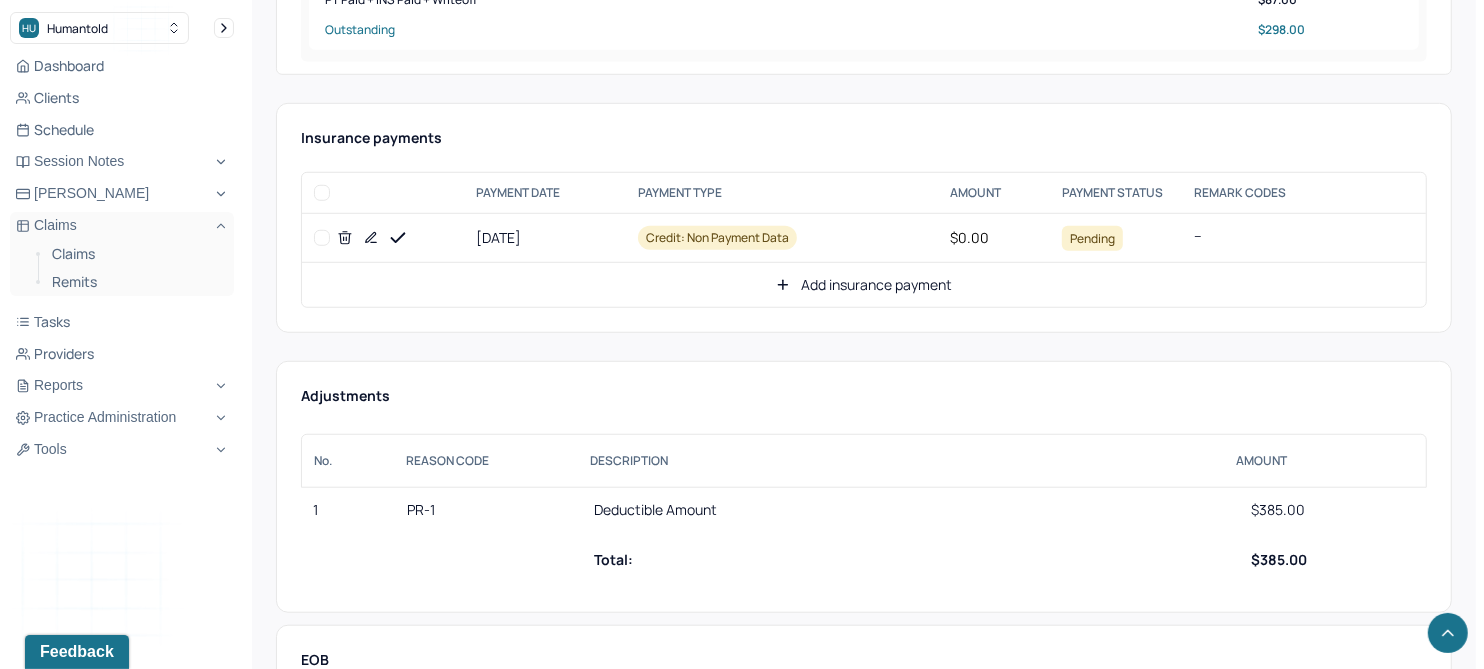 click on "Add insurance payment" at bounding box center [864, 285] 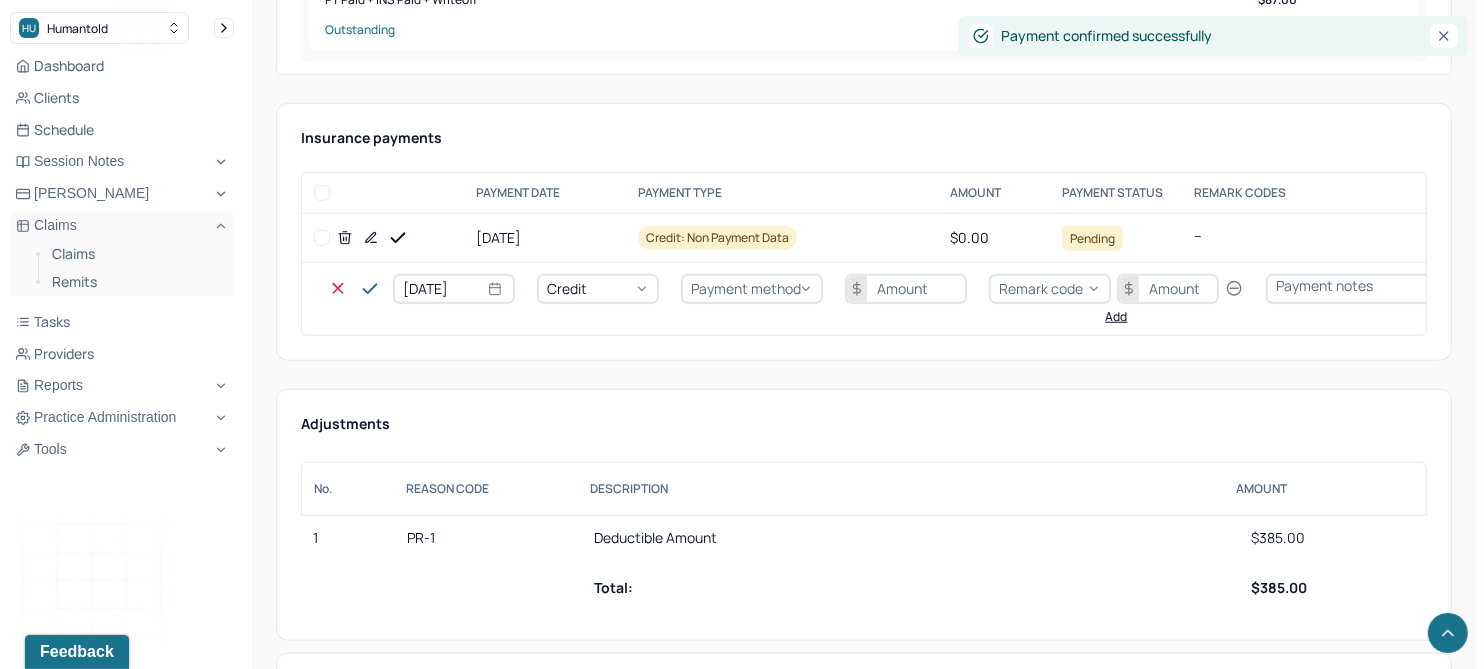 click on "Credit" at bounding box center (598, 289) 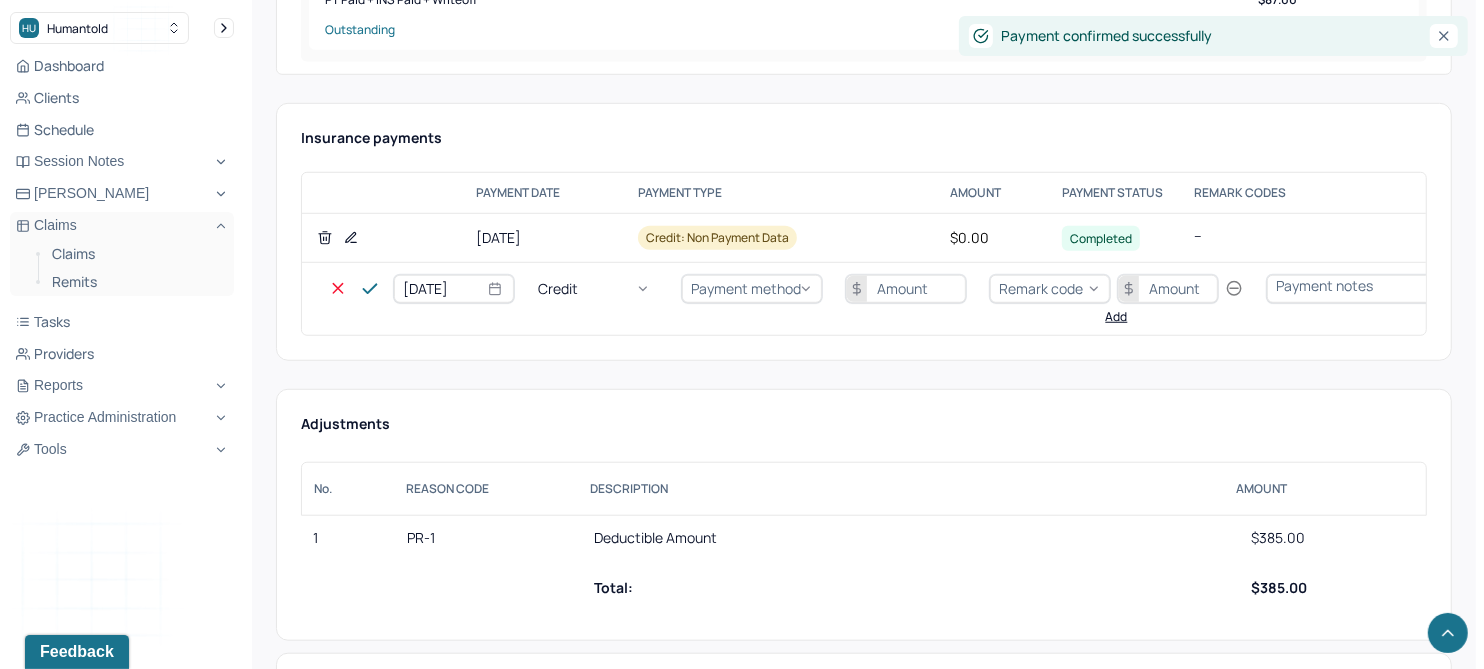 click on "Write off" at bounding box center (60, 2756) 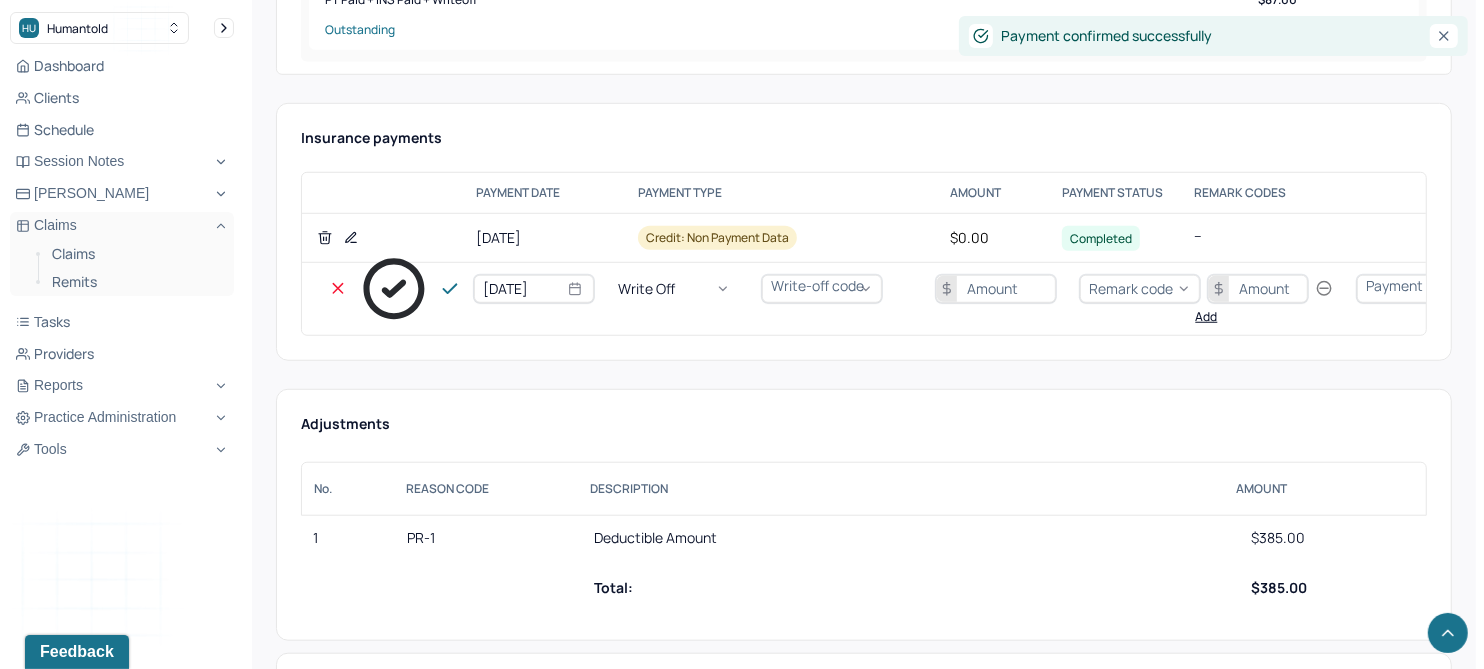 click on "Write-off code" at bounding box center (817, 285) 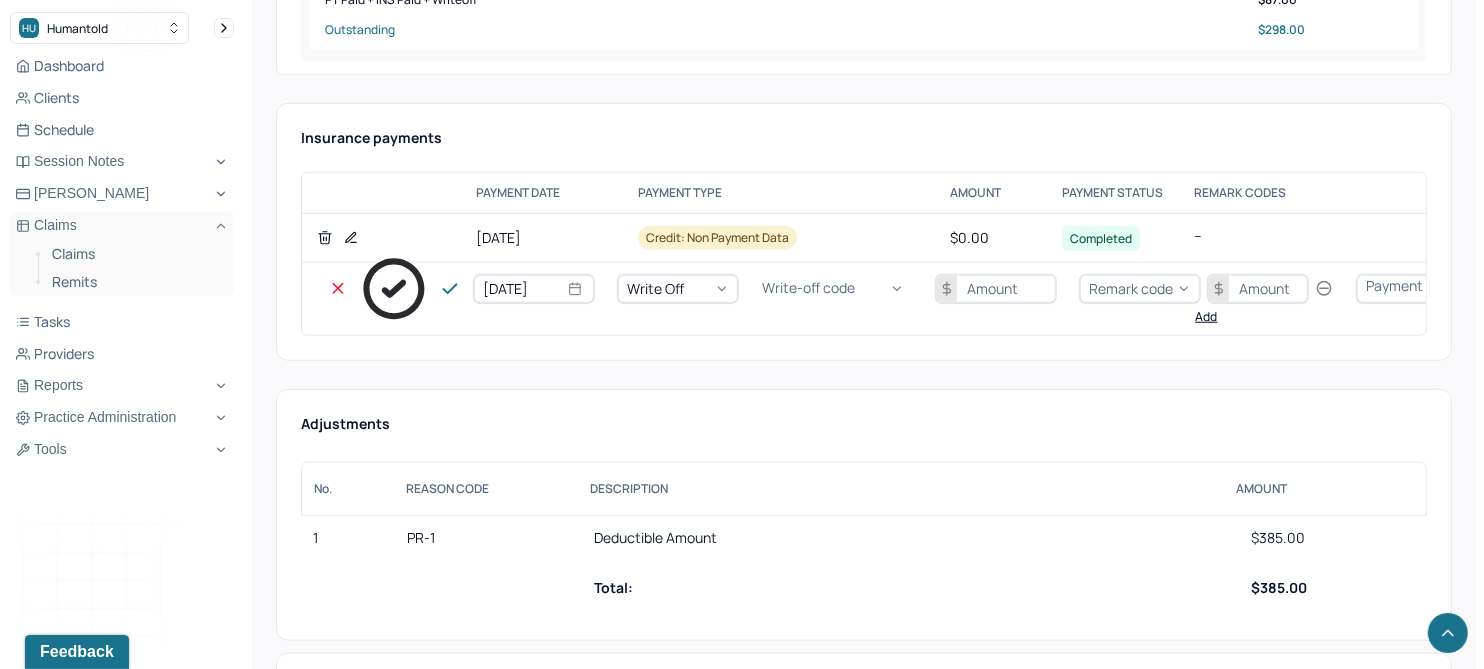 scroll, scrollTop: 573, scrollLeft: 0, axis: vertical 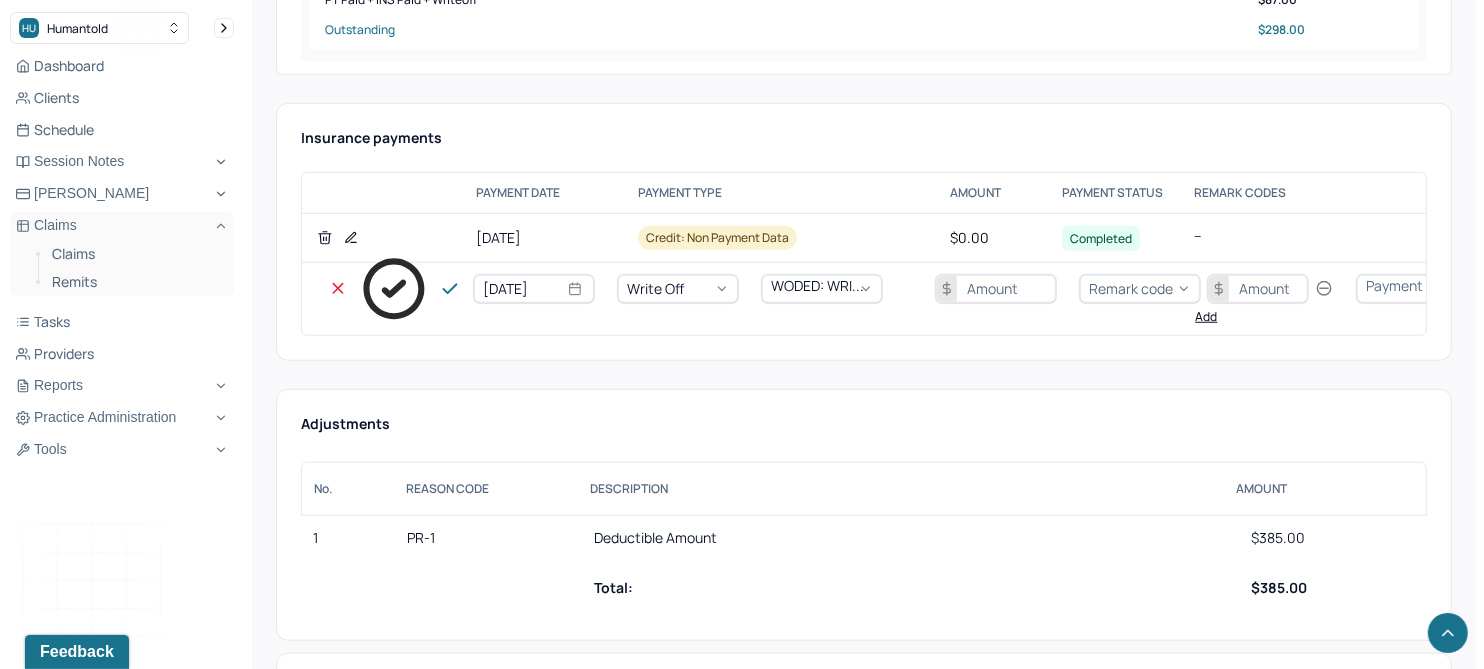 click at bounding box center (996, 289) 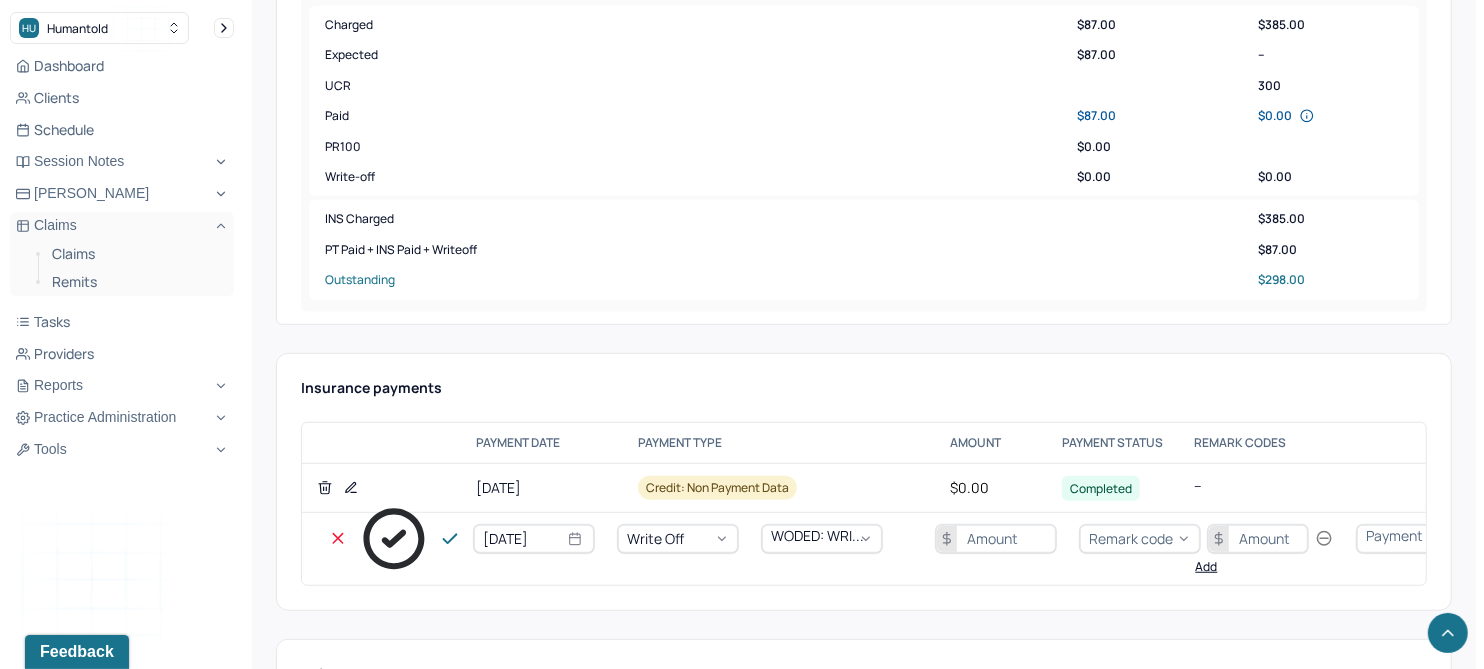 scroll, scrollTop: 874, scrollLeft: 0, axis: vertical 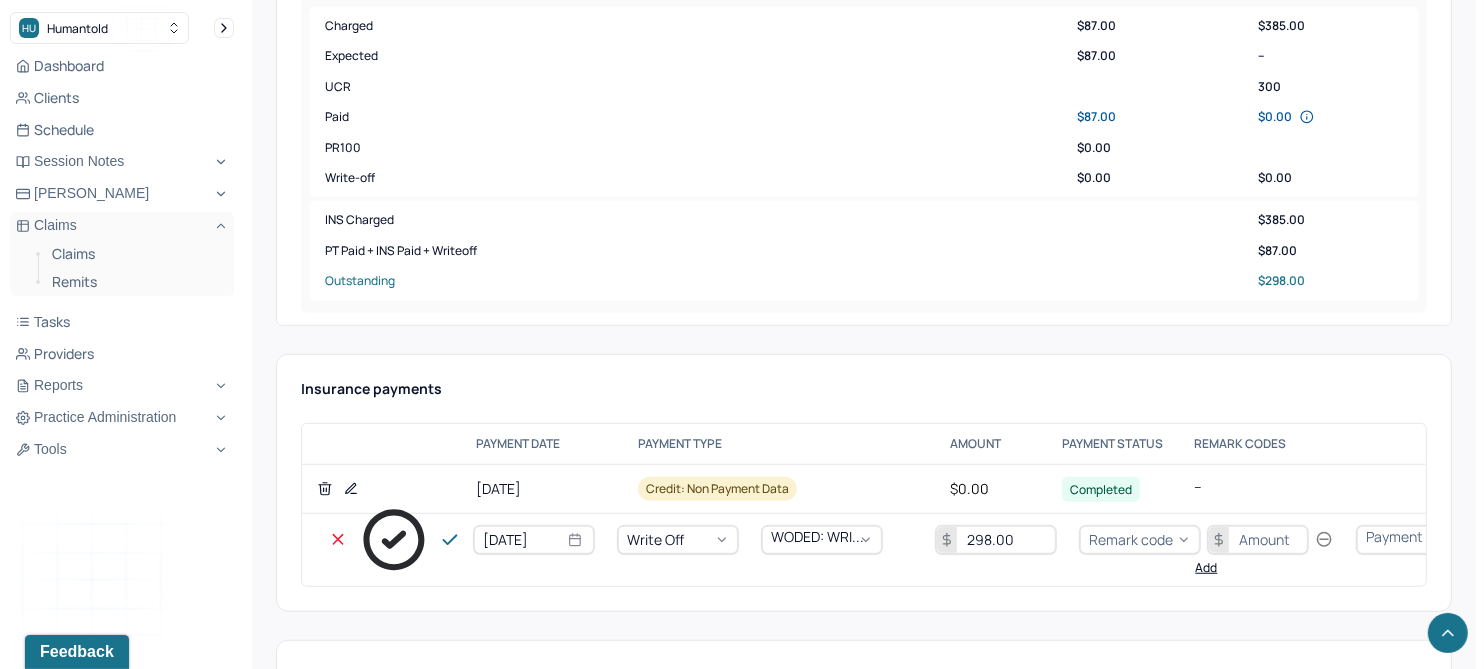 type on "298.00" 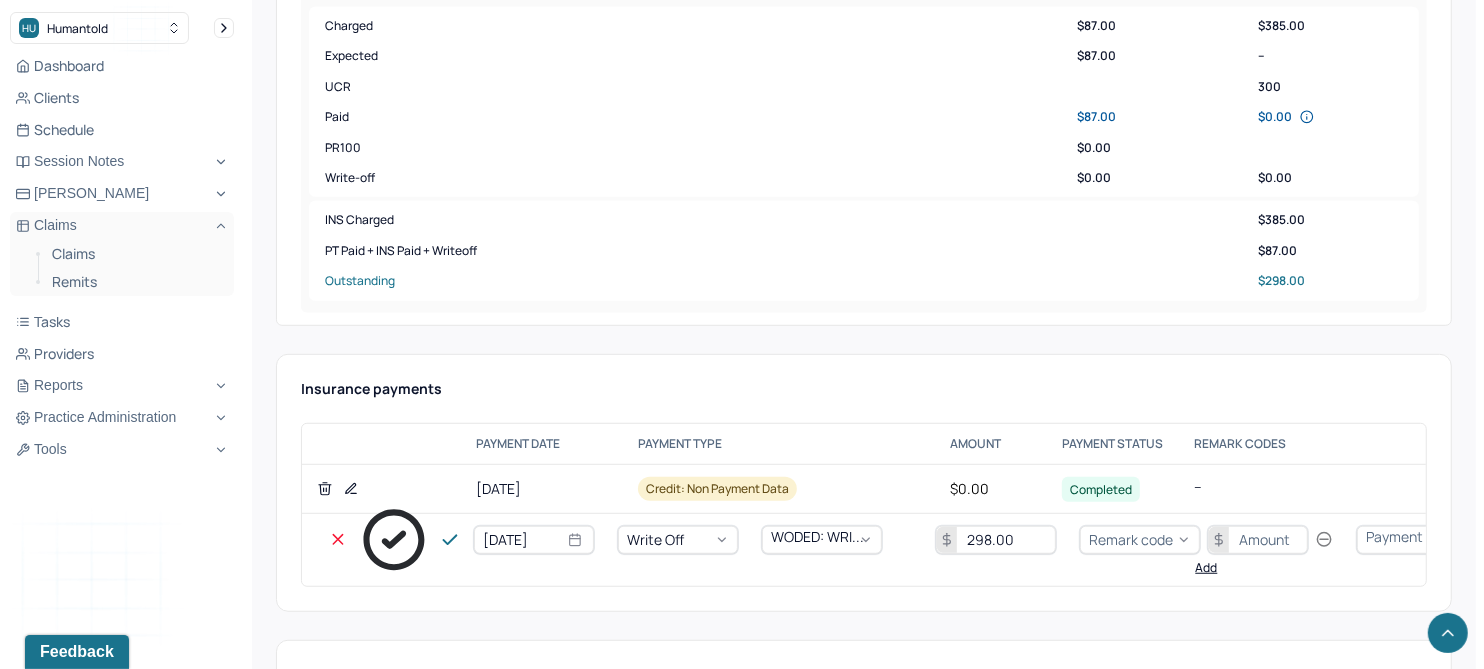 click on "Remark code" at bounding box center (1131, 539) 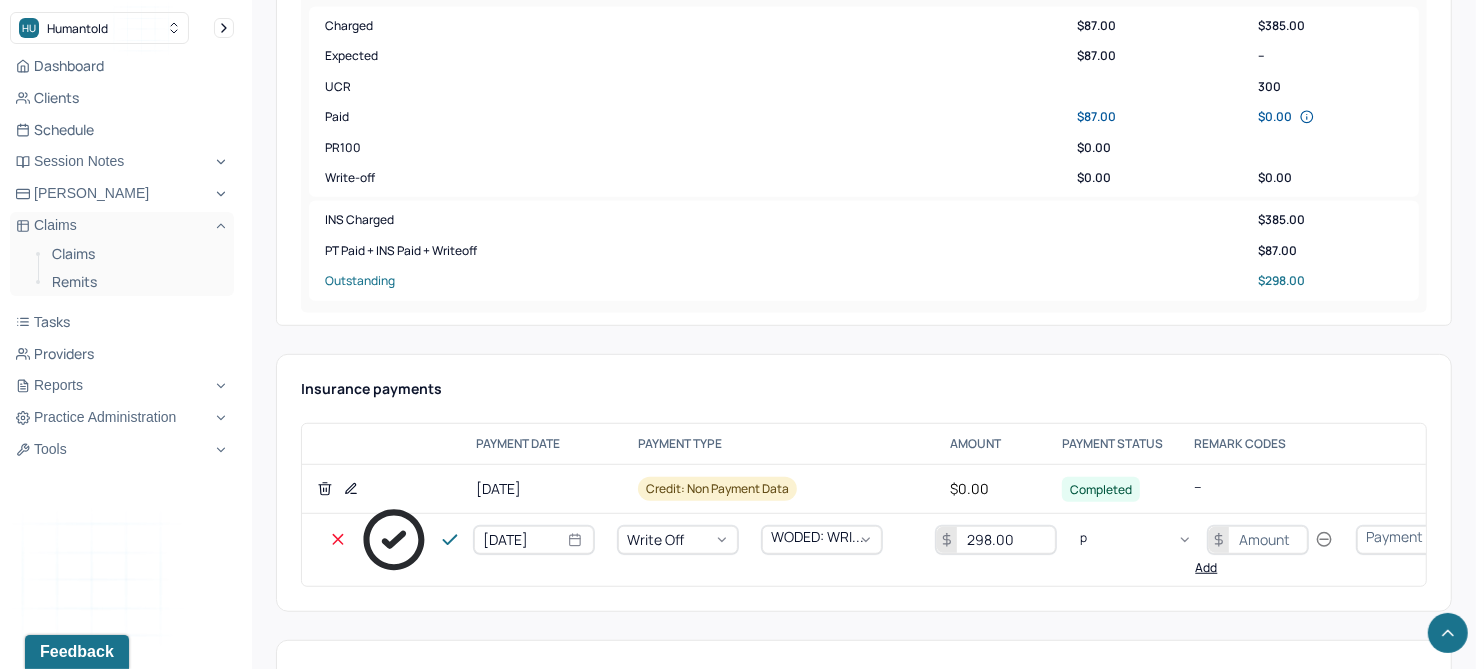 scroll, scrollTop: 240, scrollLeft: 0, axis: vertical 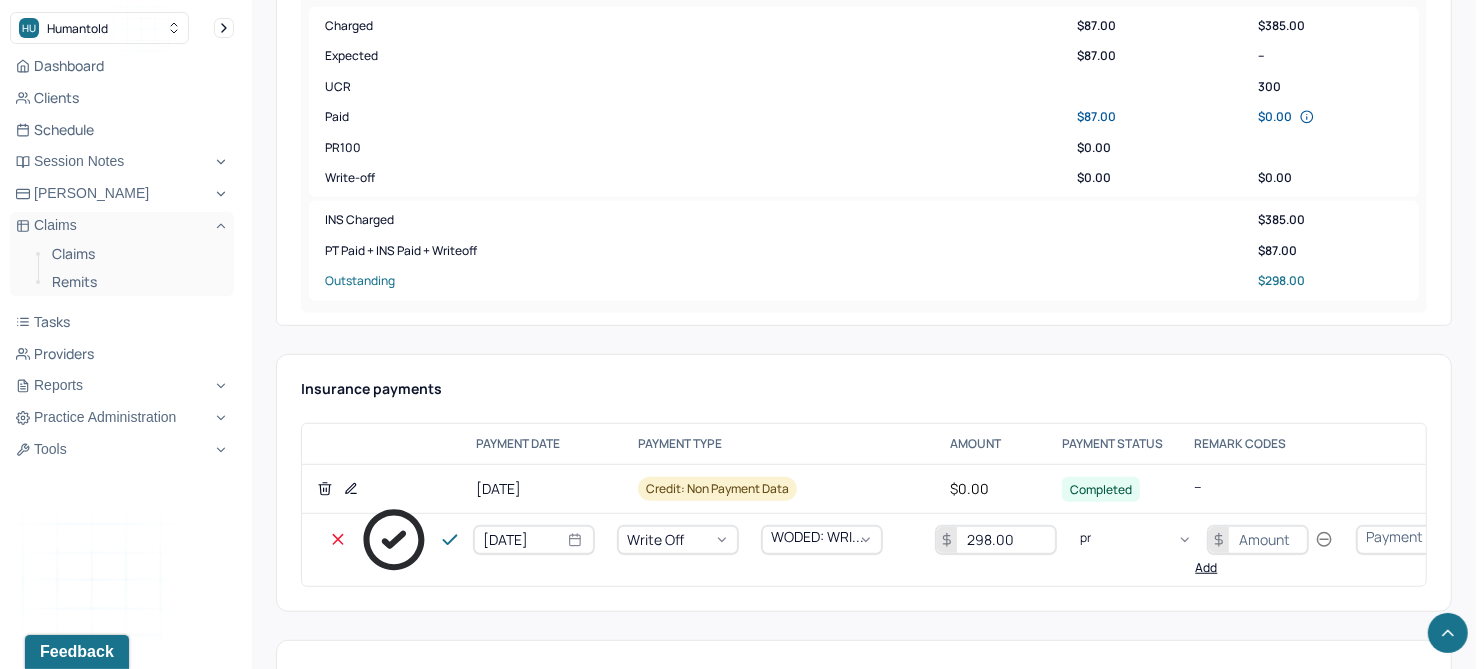 type on "pr1" 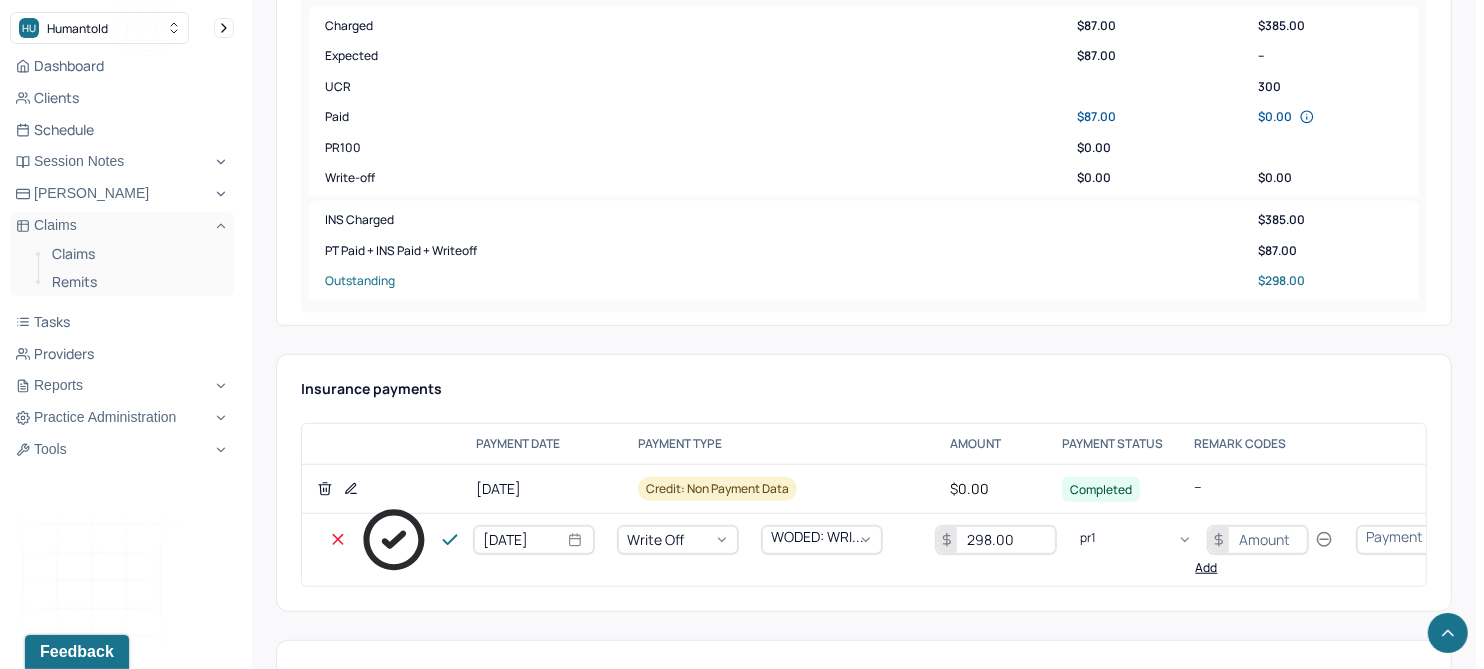 type 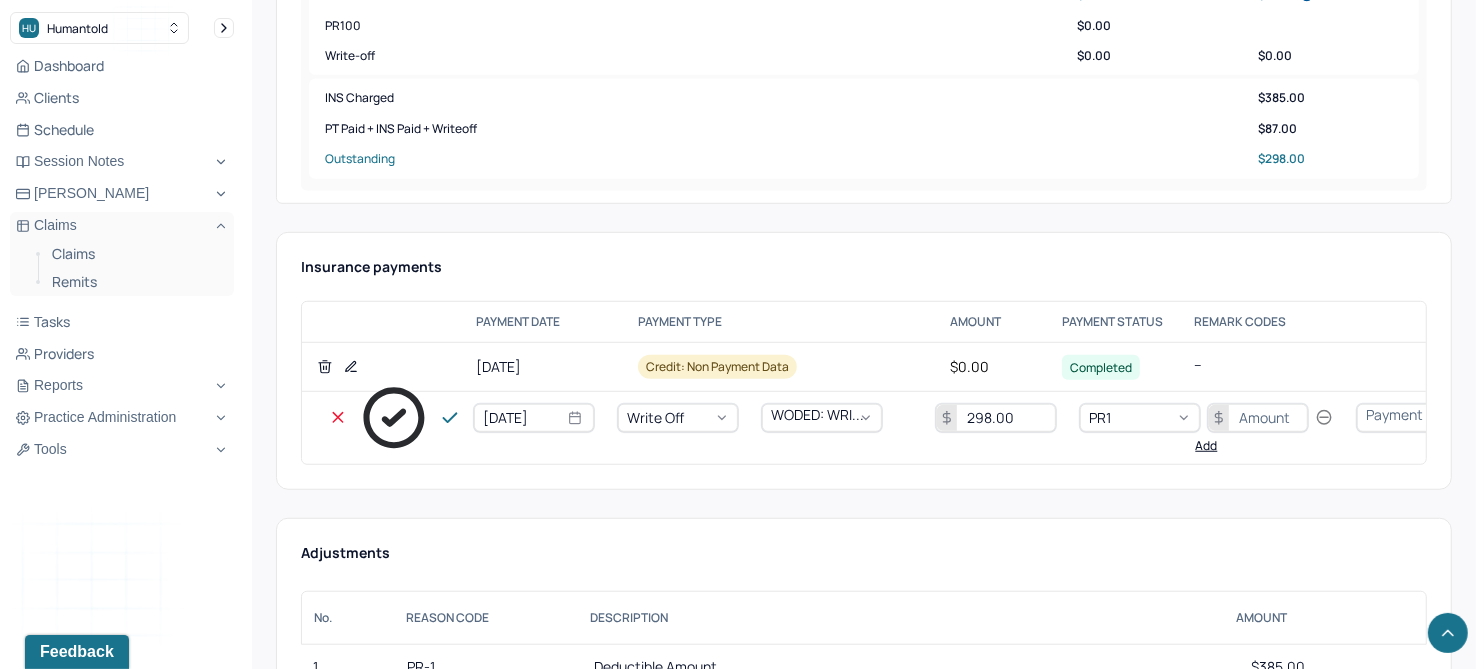scroll, scrollTop: 1125, scrollLeft: 0, axis: vertical 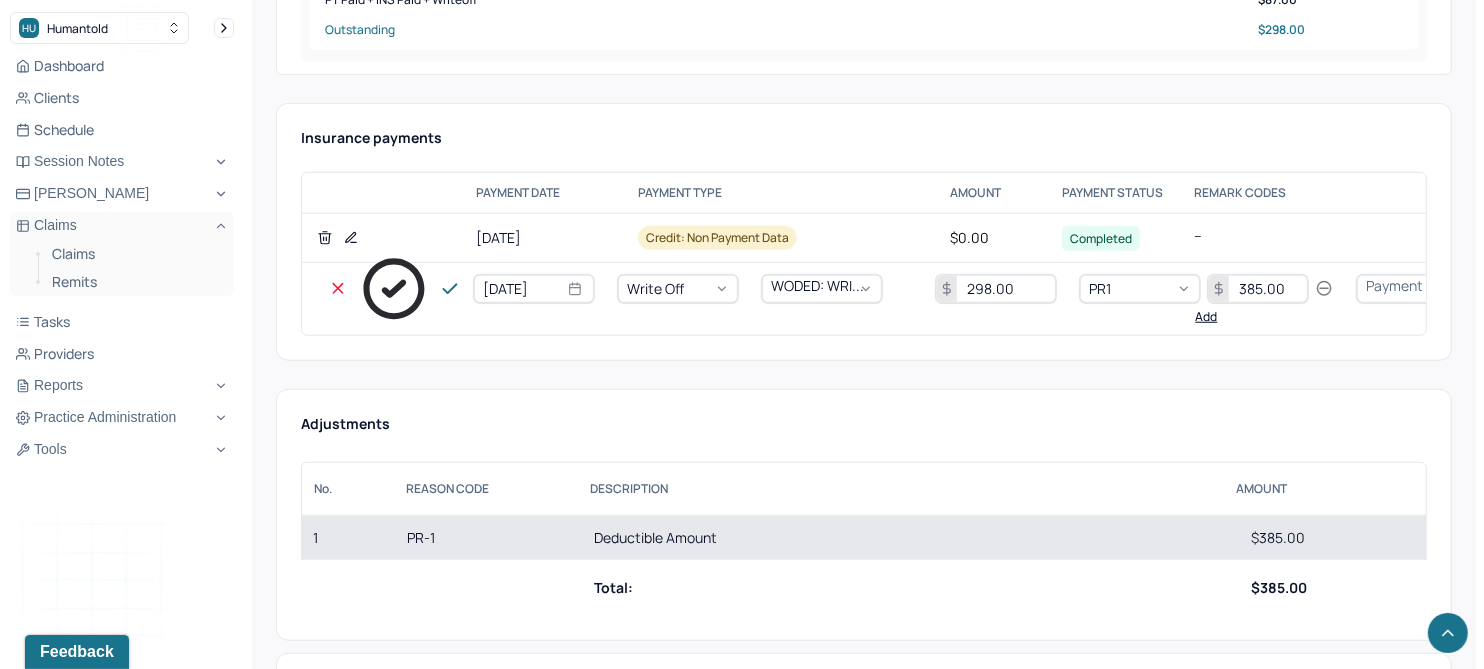 type on "385.00" 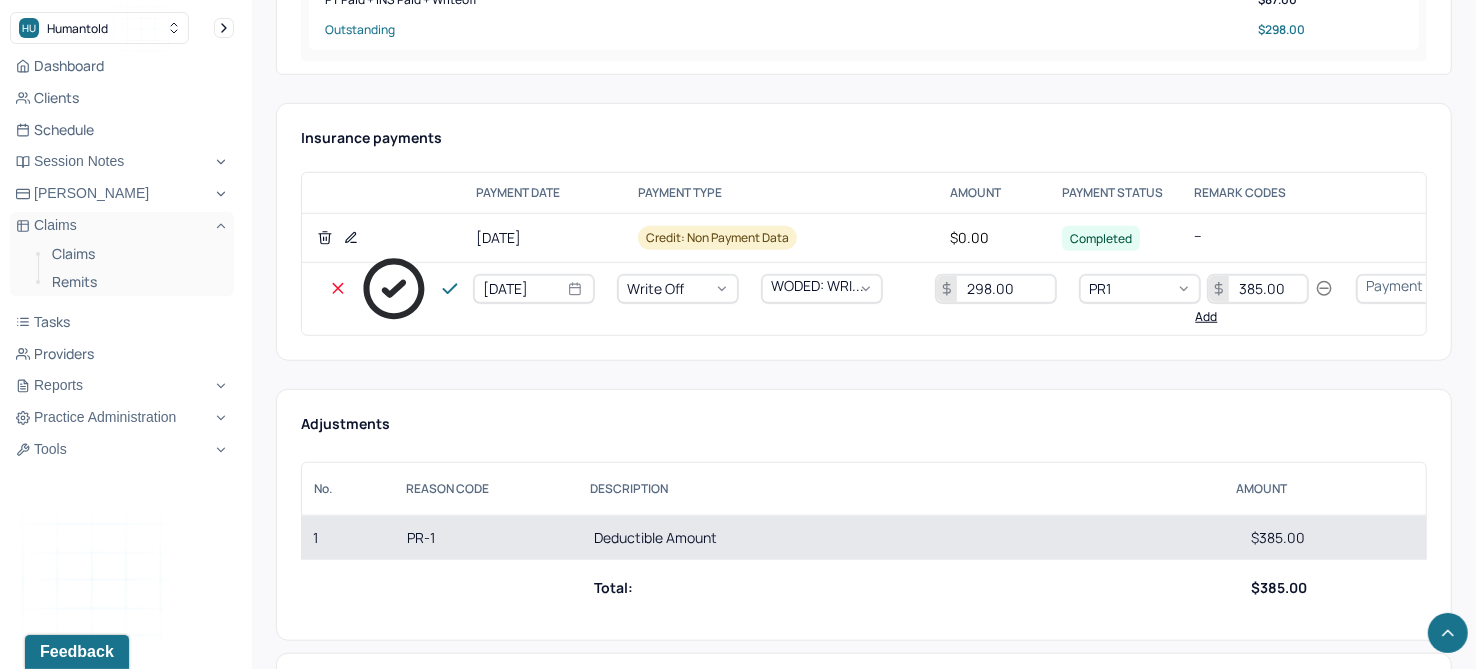 type 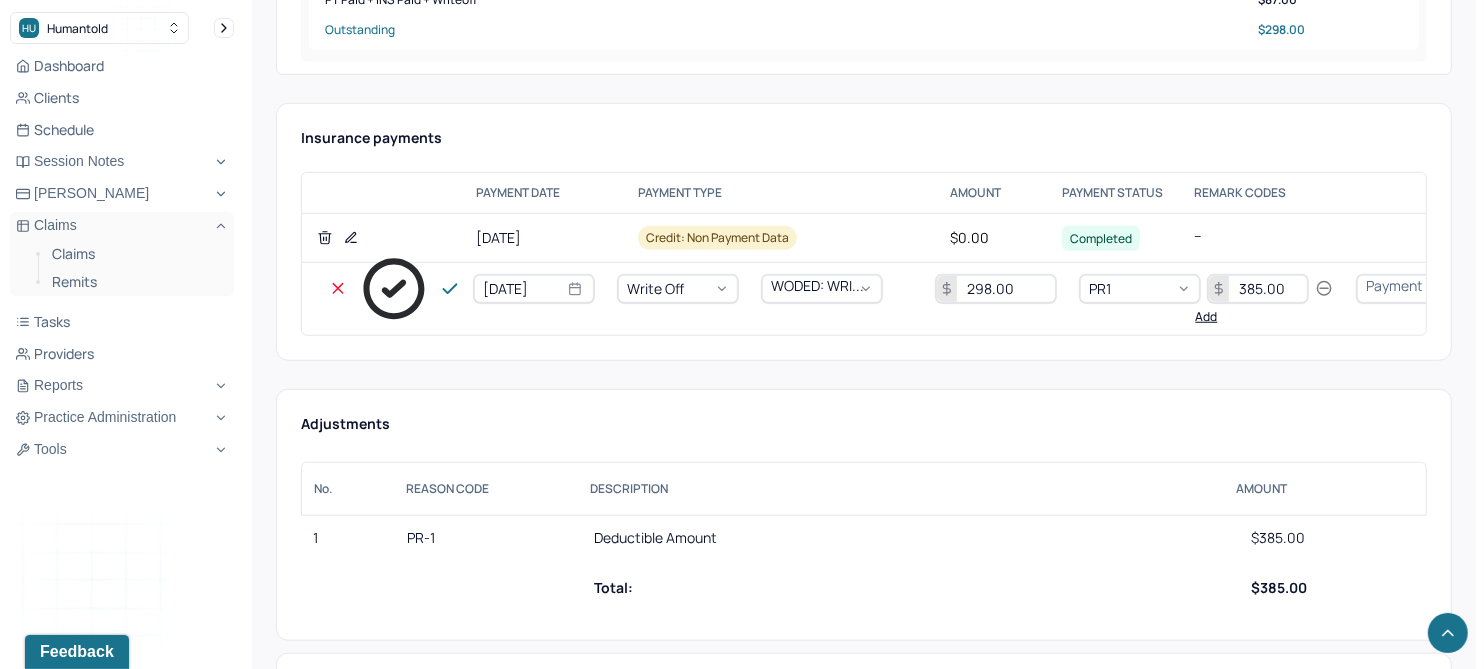 click 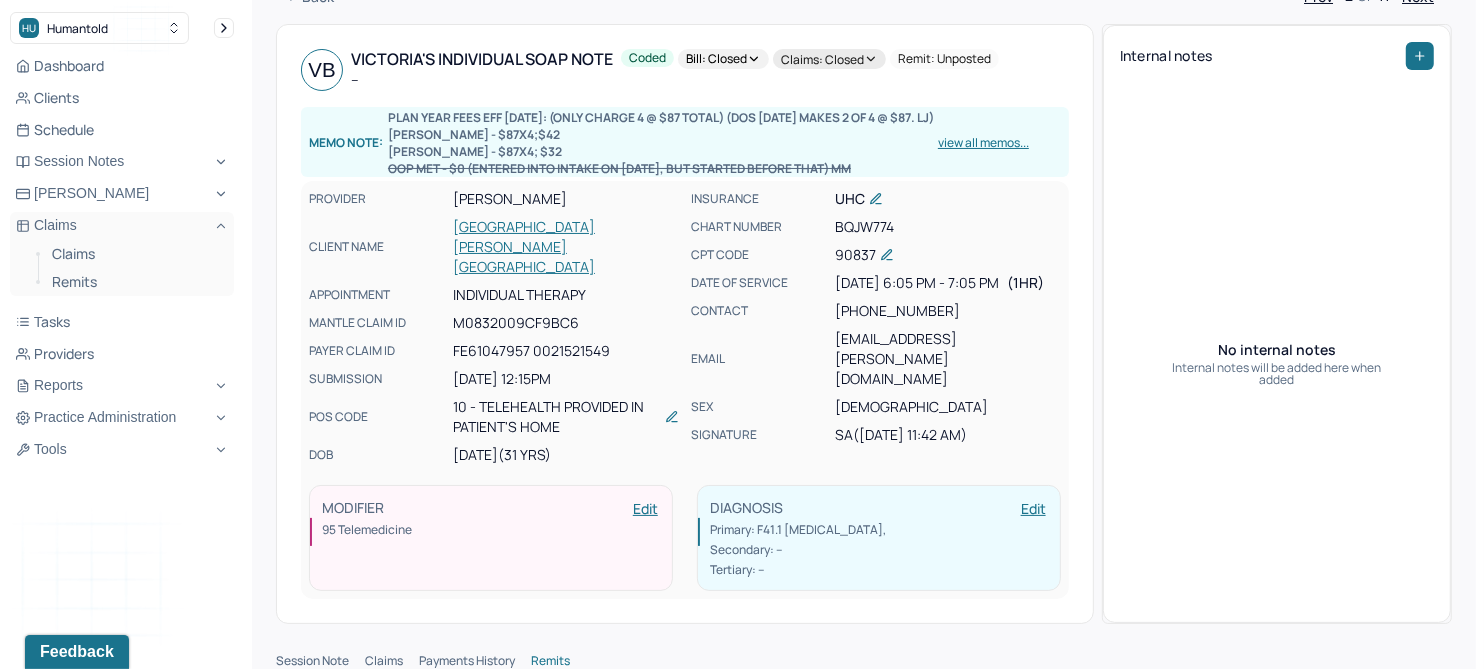 scroll, scrollTop: 0, scrollLeft: 0, axis: both 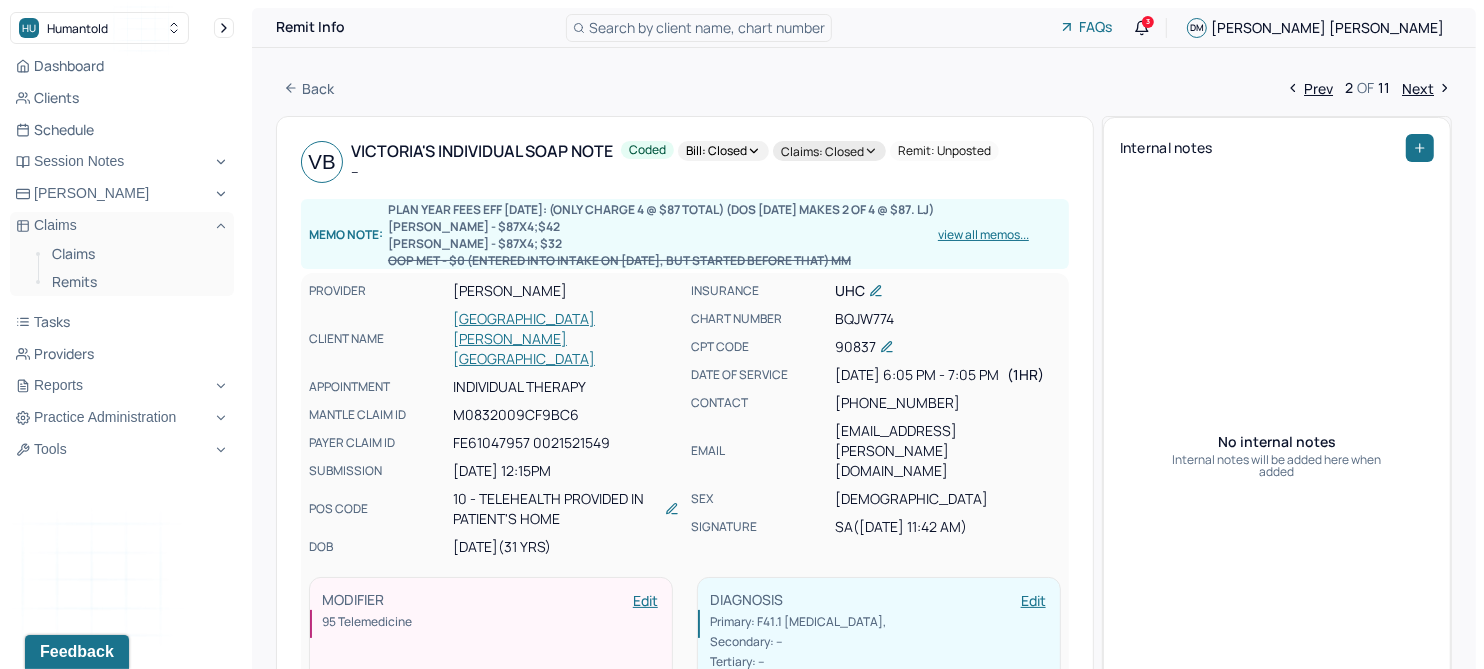 click on "Next" at bounding box center [1427, 88] 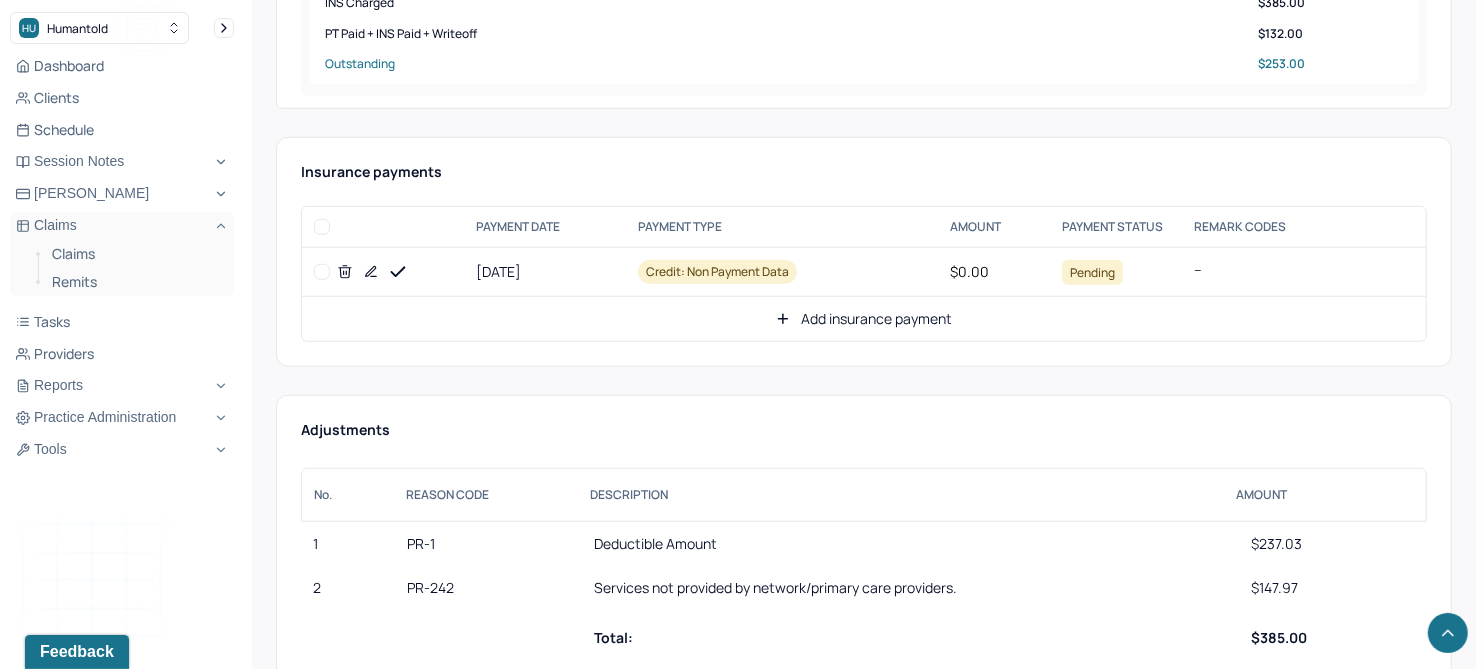 scroll, scrollTop: 1125, scrollLeft: 0, axis: vertical 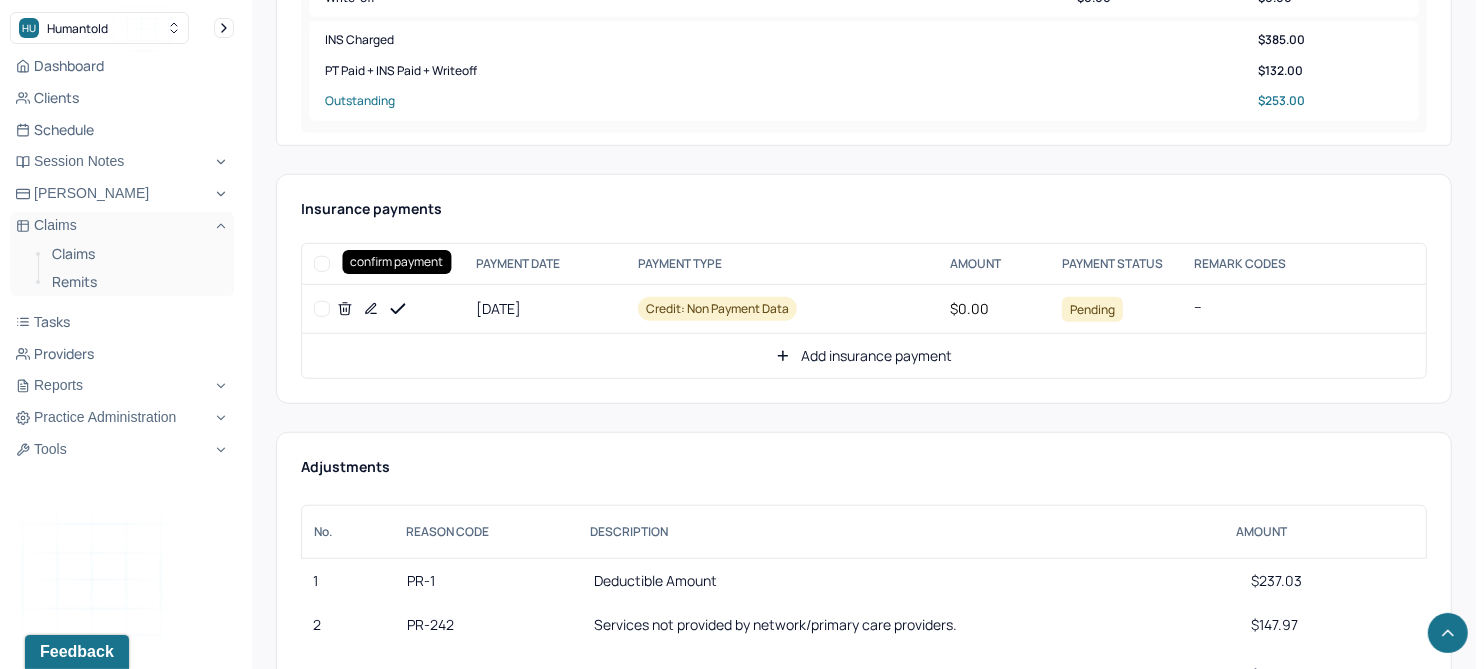 click 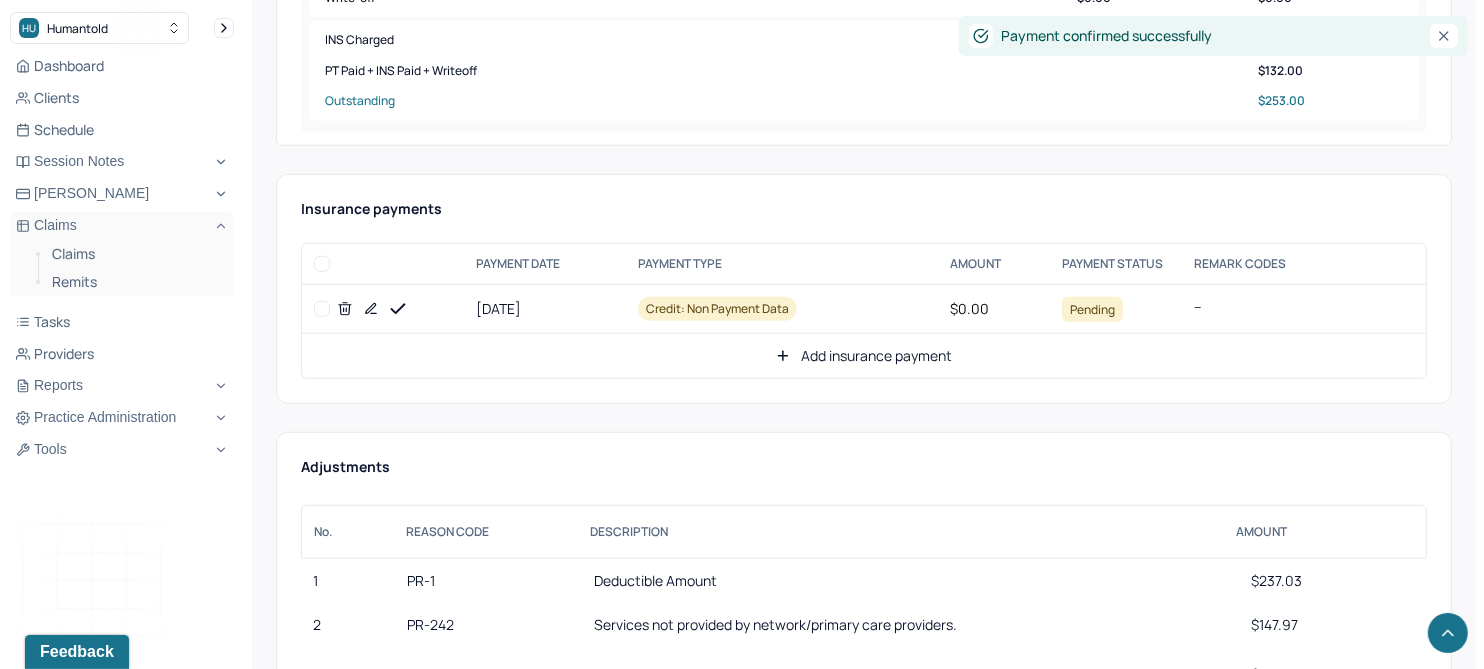 click on "Add insurance payment" at bounding box center [864, 356] 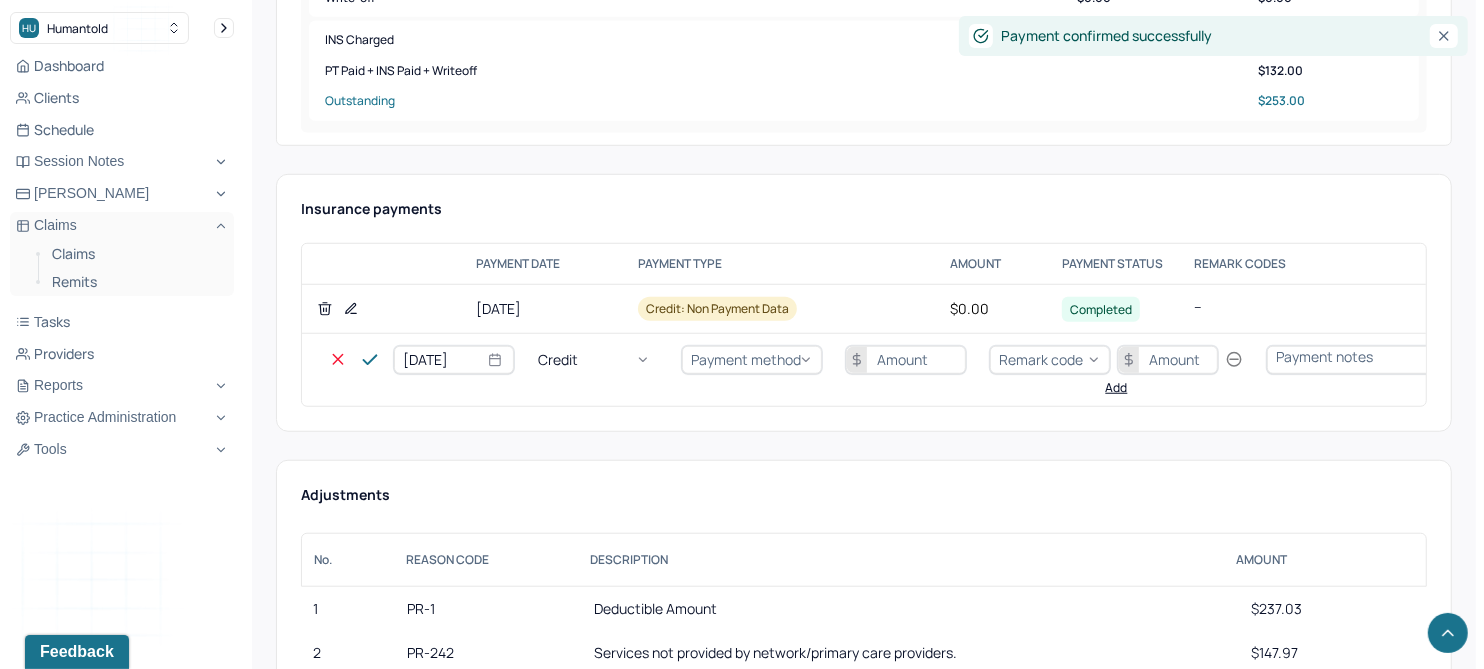 click on "Credit" at bounding box center [598, 360] 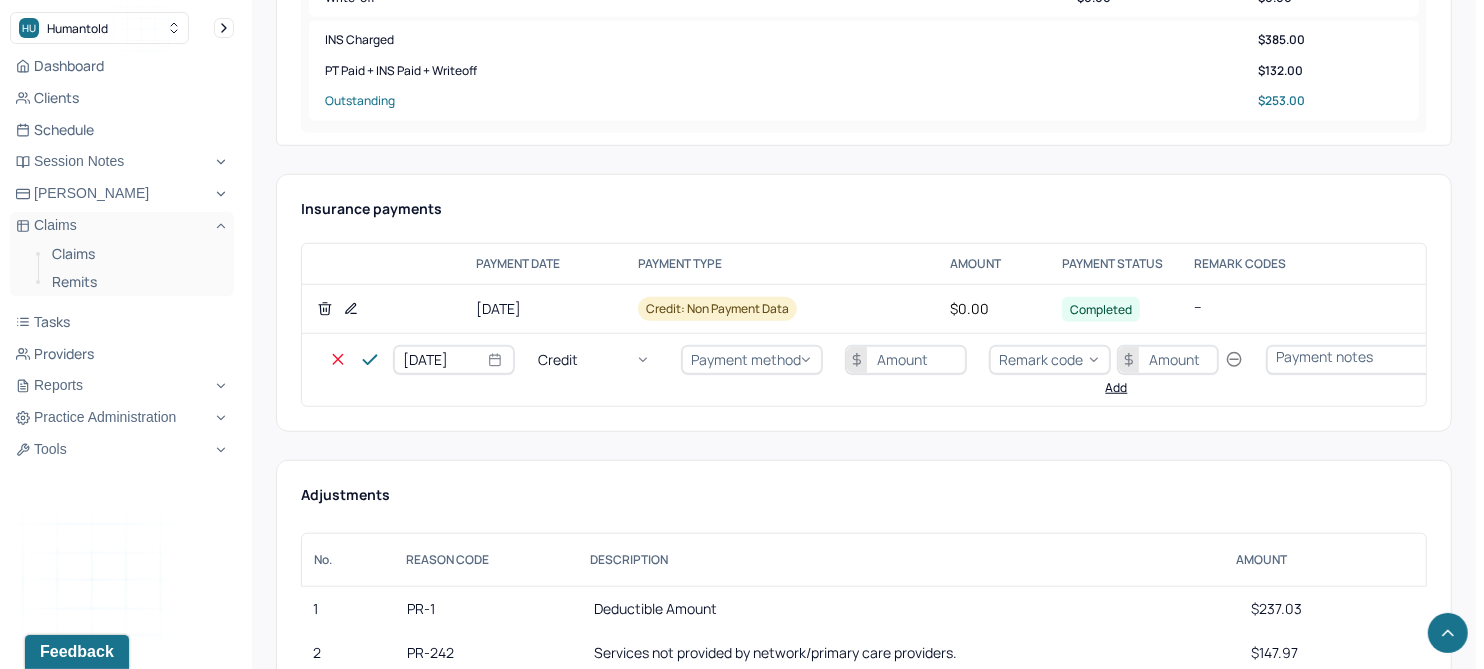 click on "Write off" at bounding box center [60, 2871] 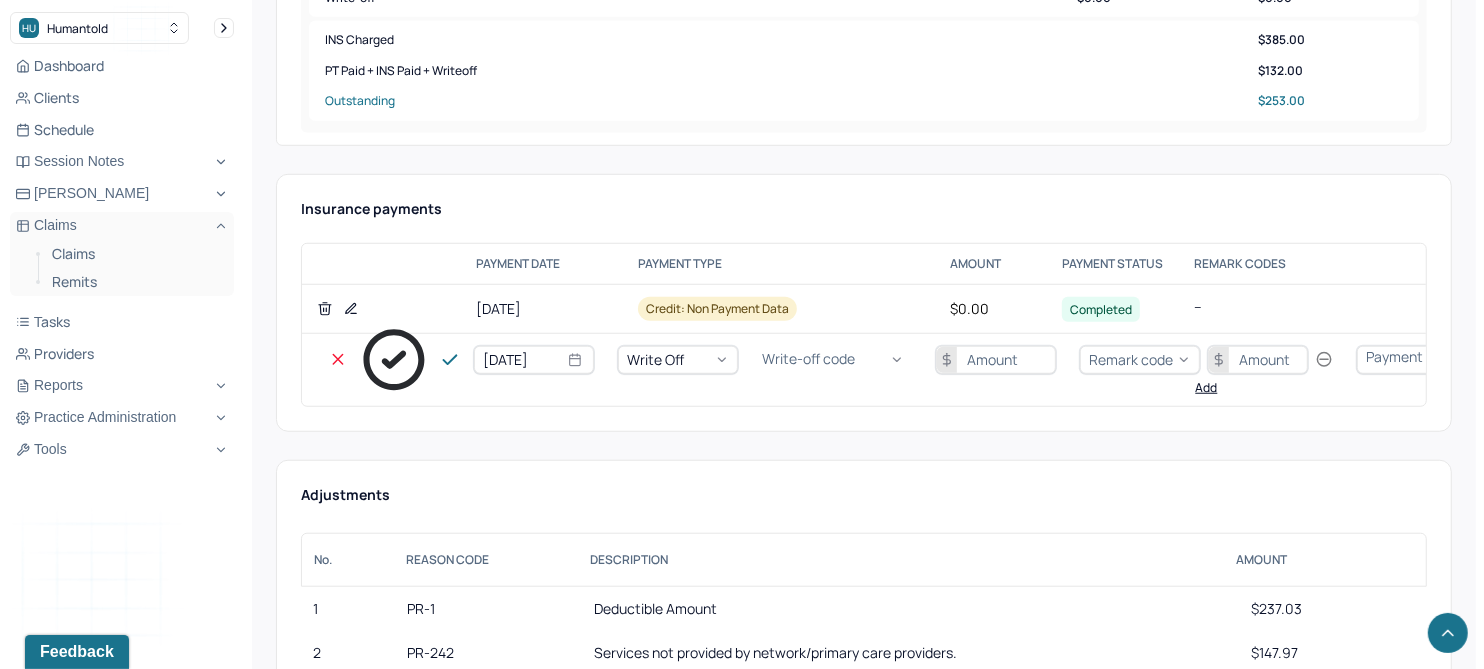 click on "Write-off code" at bounding box center [808, 359] 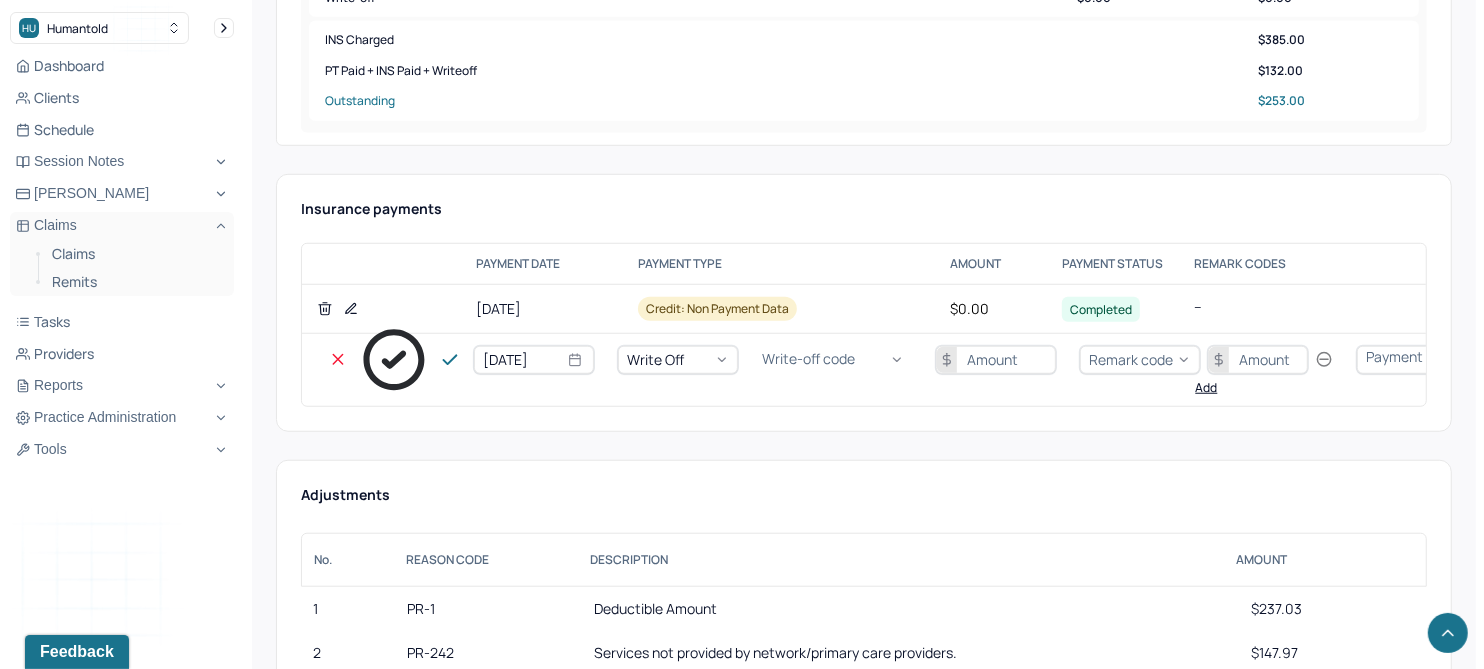 scroll, scrollTop: 573, scrollLeft: 0, axis: vertical 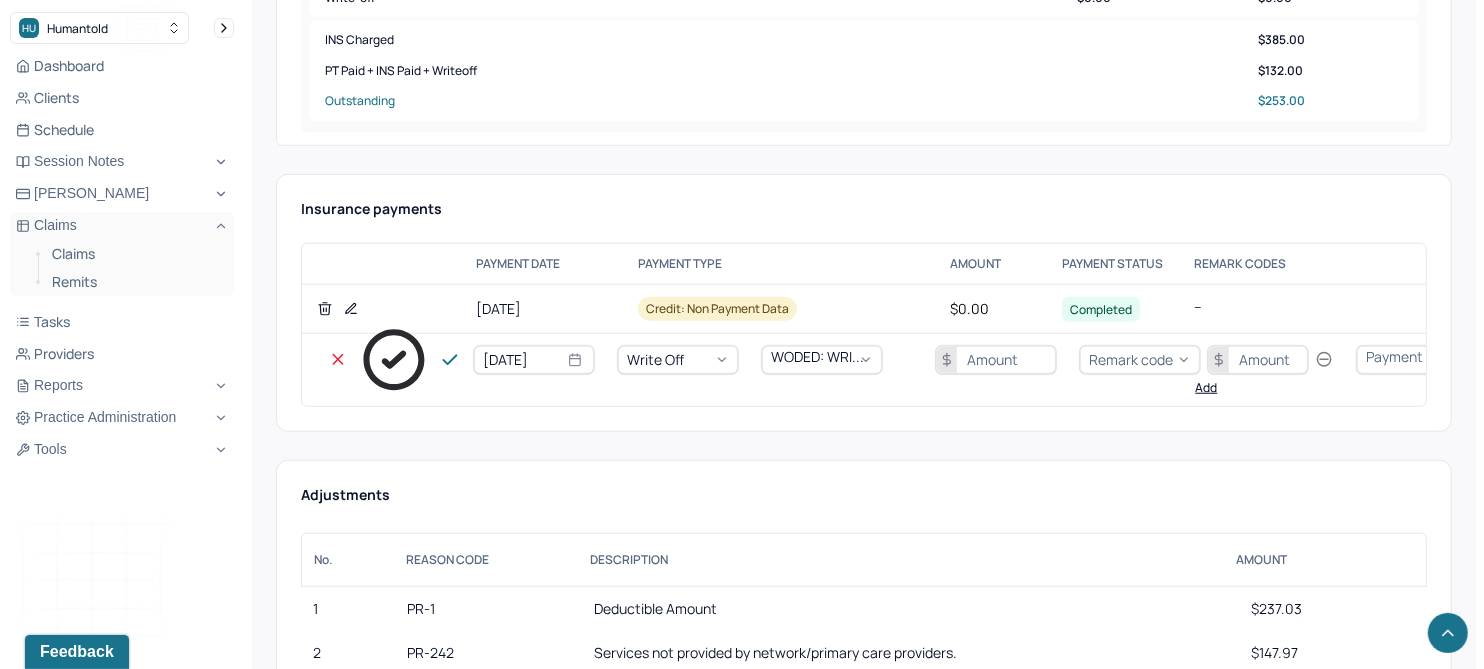click at bounding box center (996, 360) 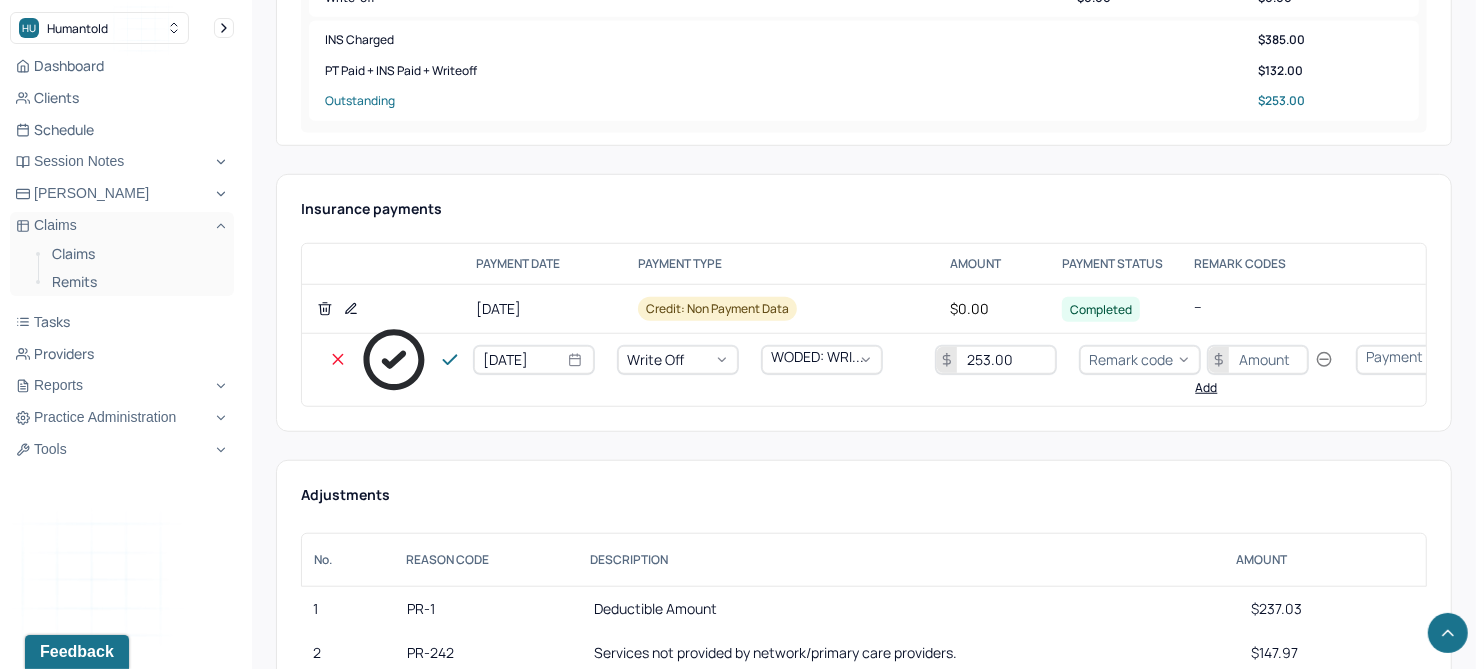 type on "253.00" 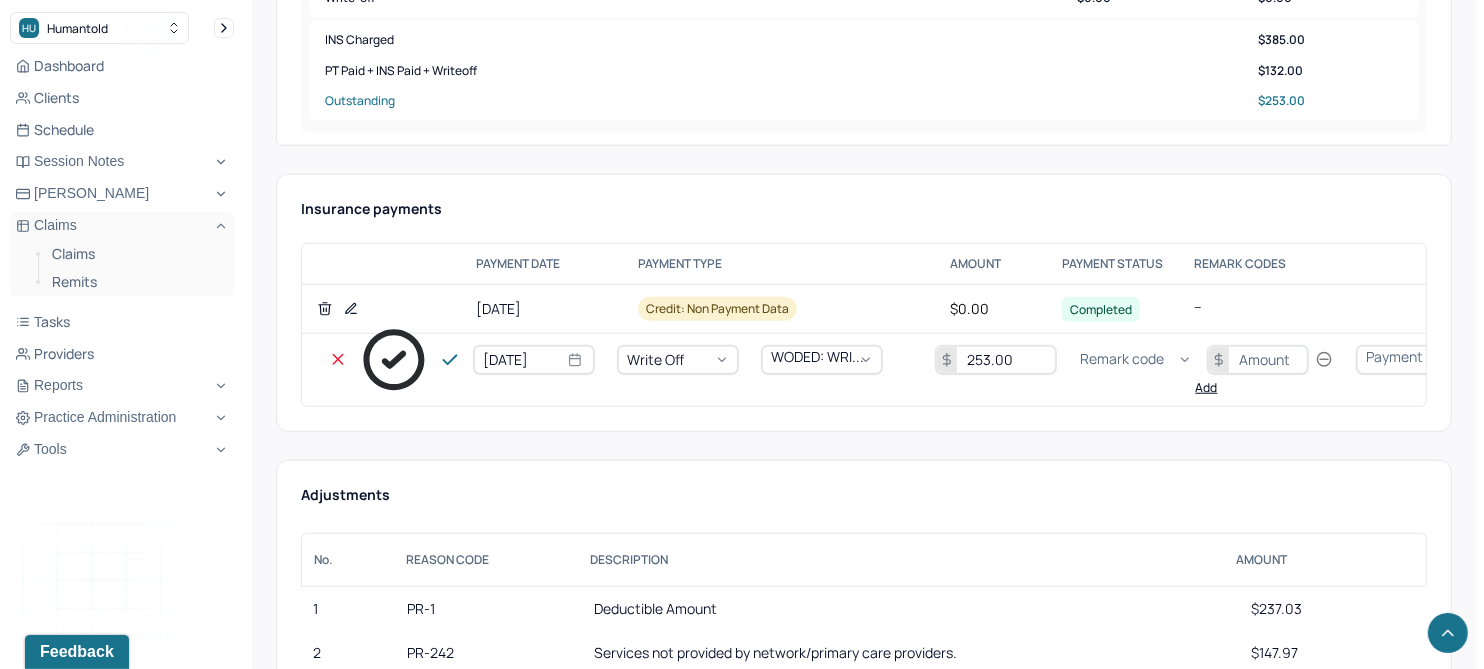 click on "Remark code" at bounding box center (1122, 359) 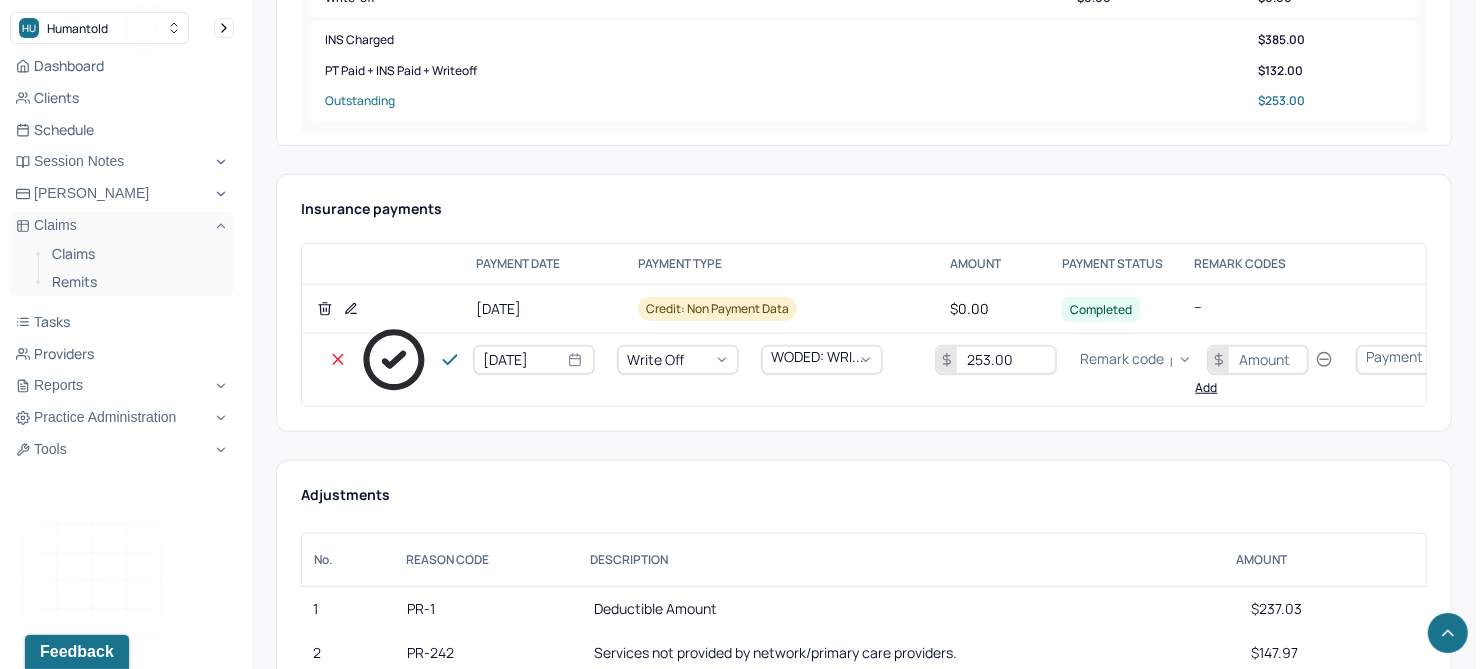 scroll, scrollTop: 240, scrollLeft: 0, axis: vertical 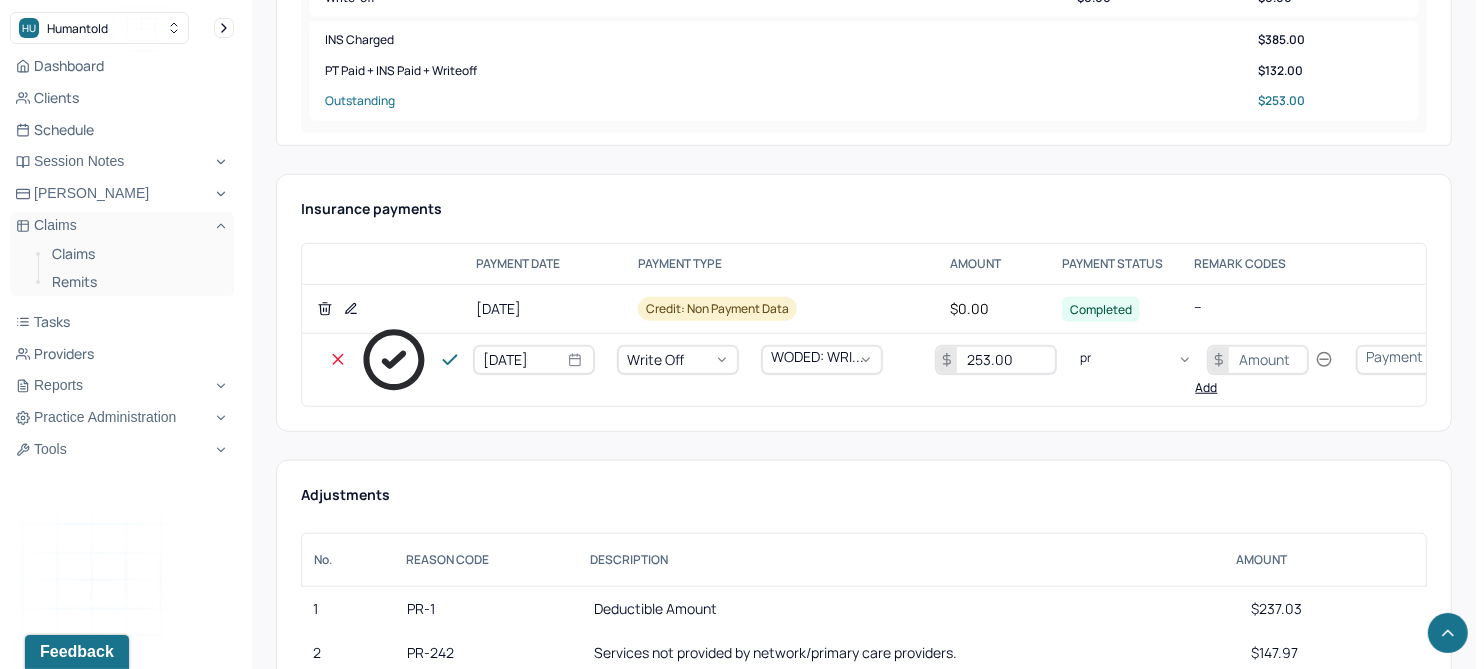 type on "pr1" 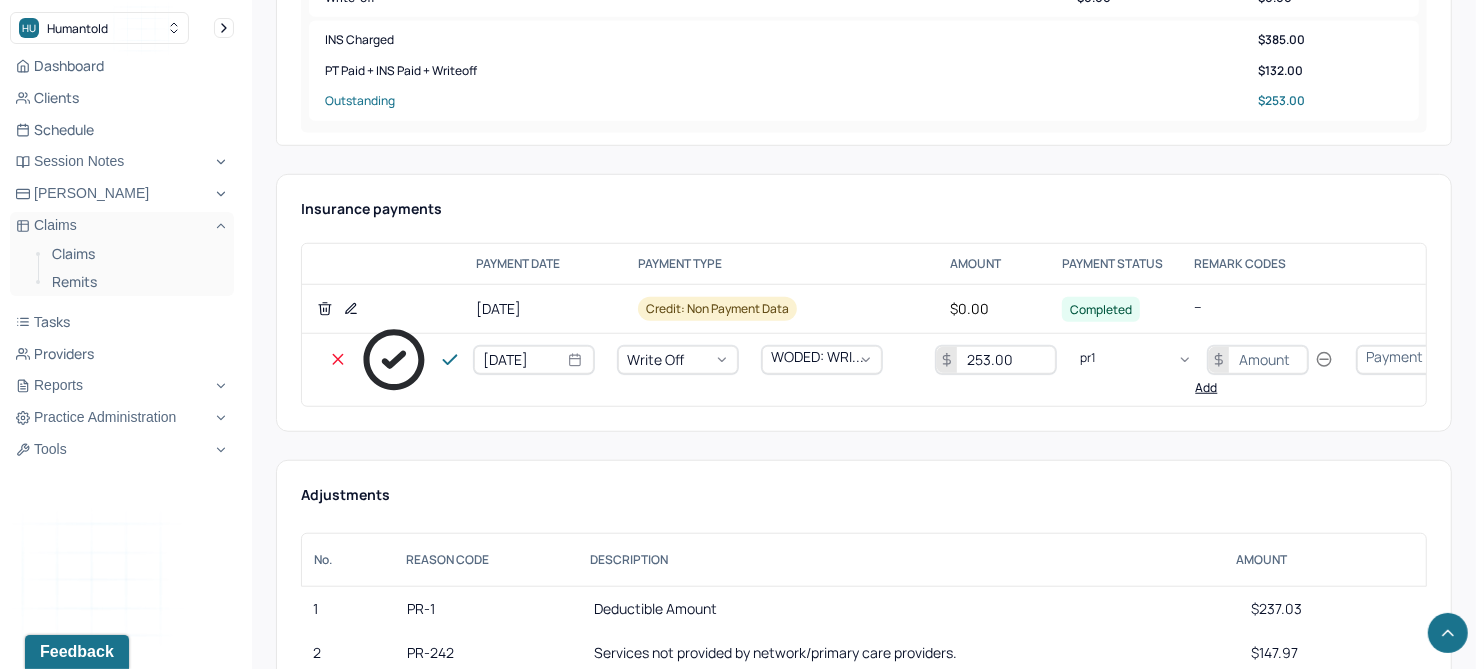 type 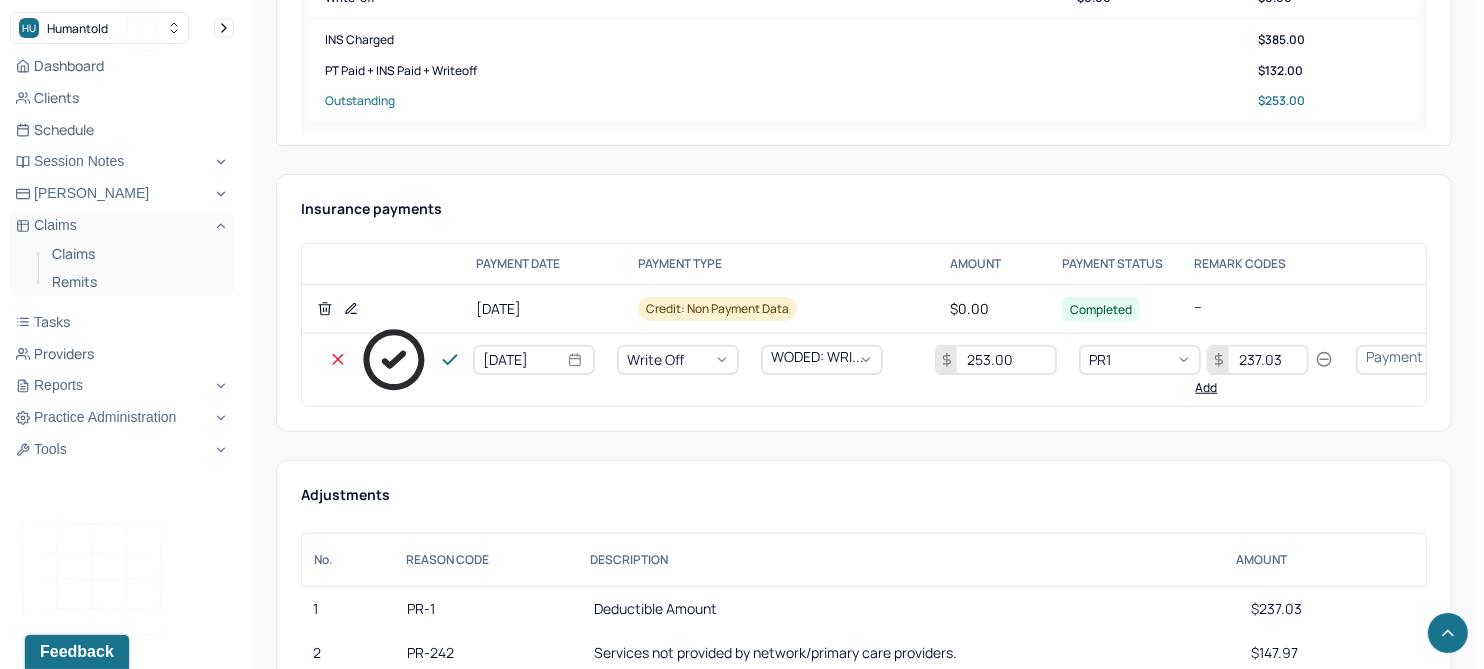type on "237.03" 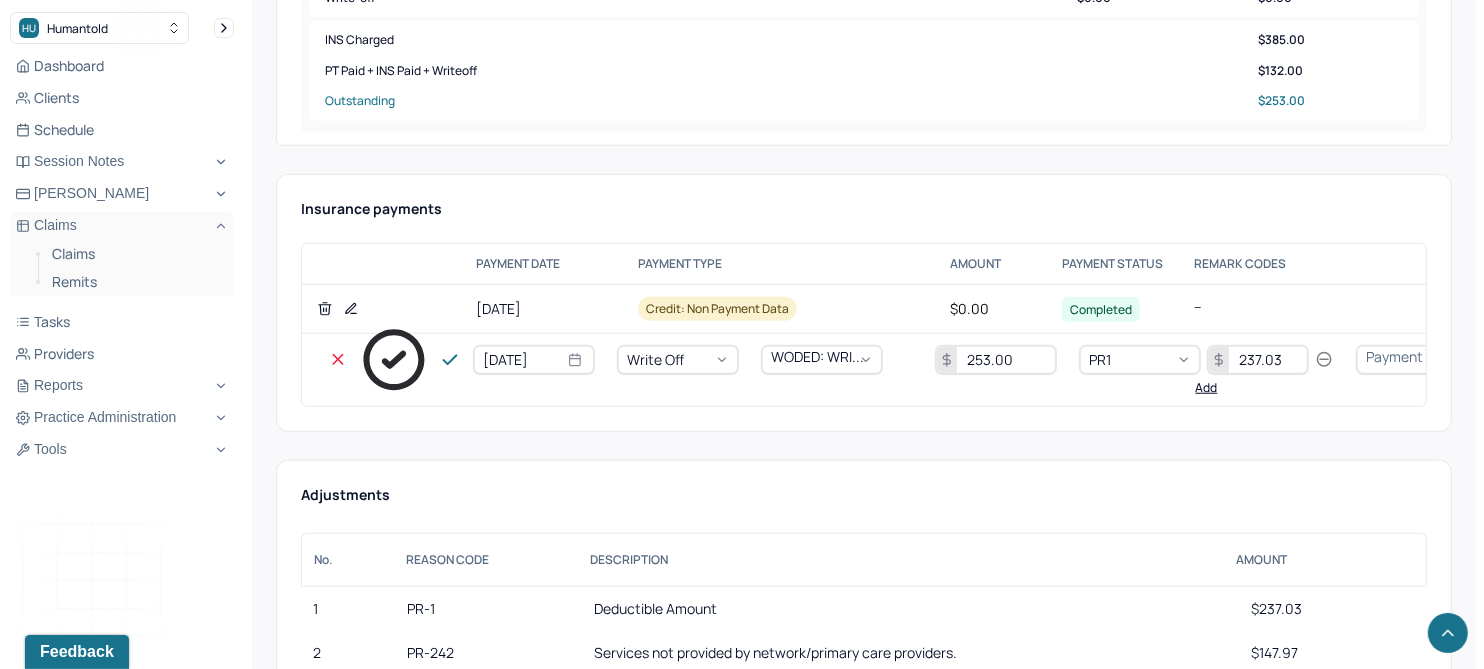 click on "Add" at bounding box center (1207, 388) 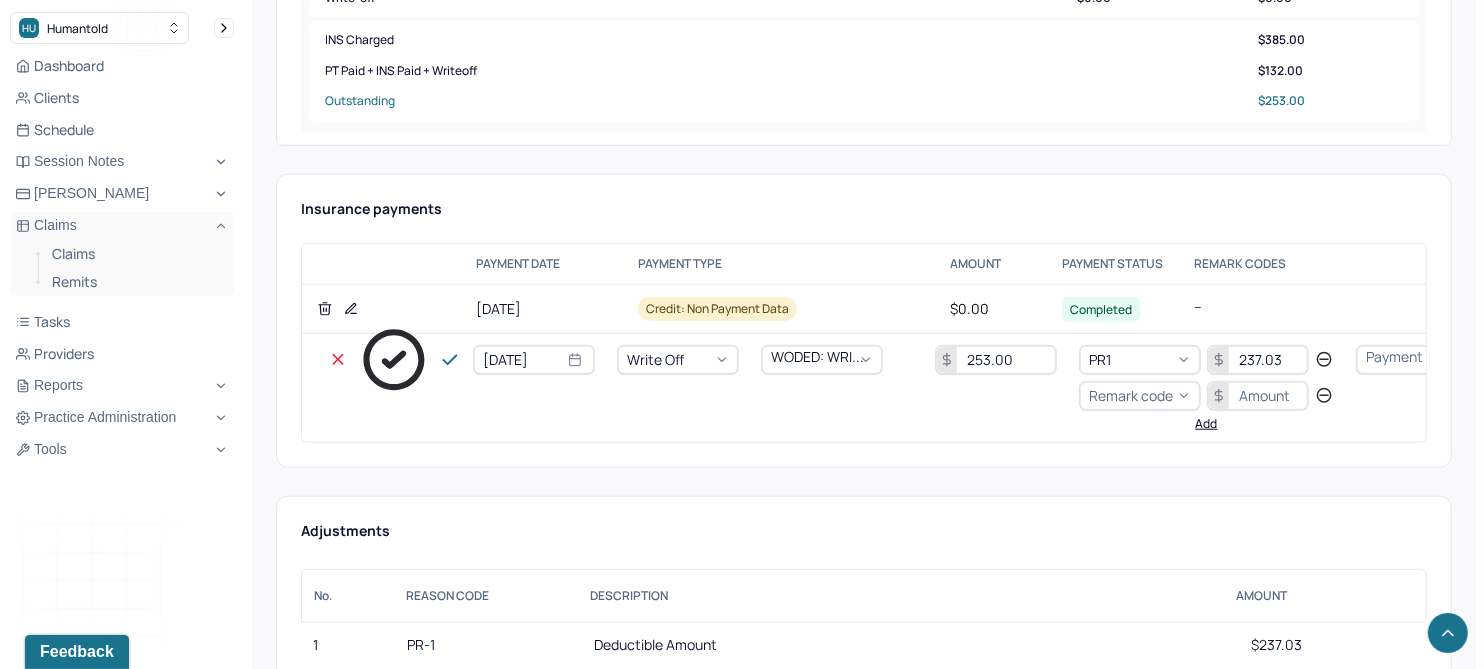 click on "Remark code" at bounding box center (1131, 395) 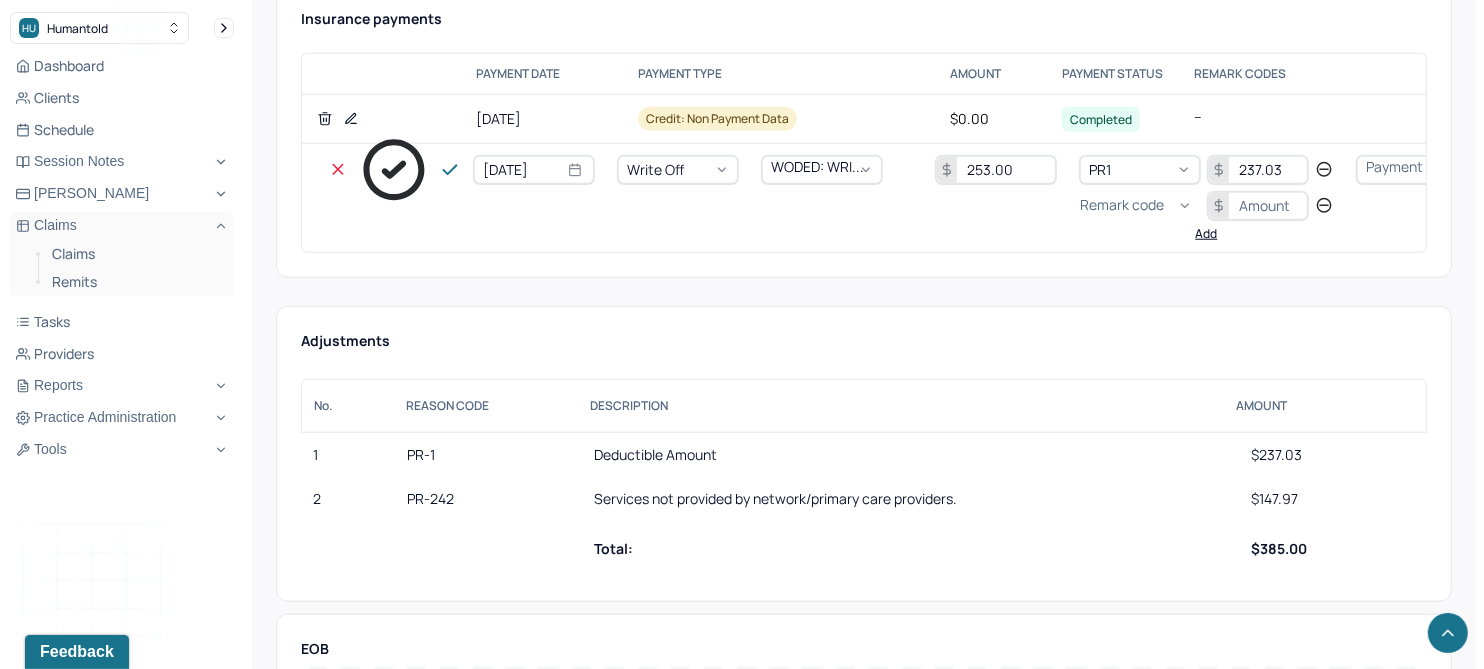 scroll, scrollTop: 1374, scrollLeft: 0, axis: vertical 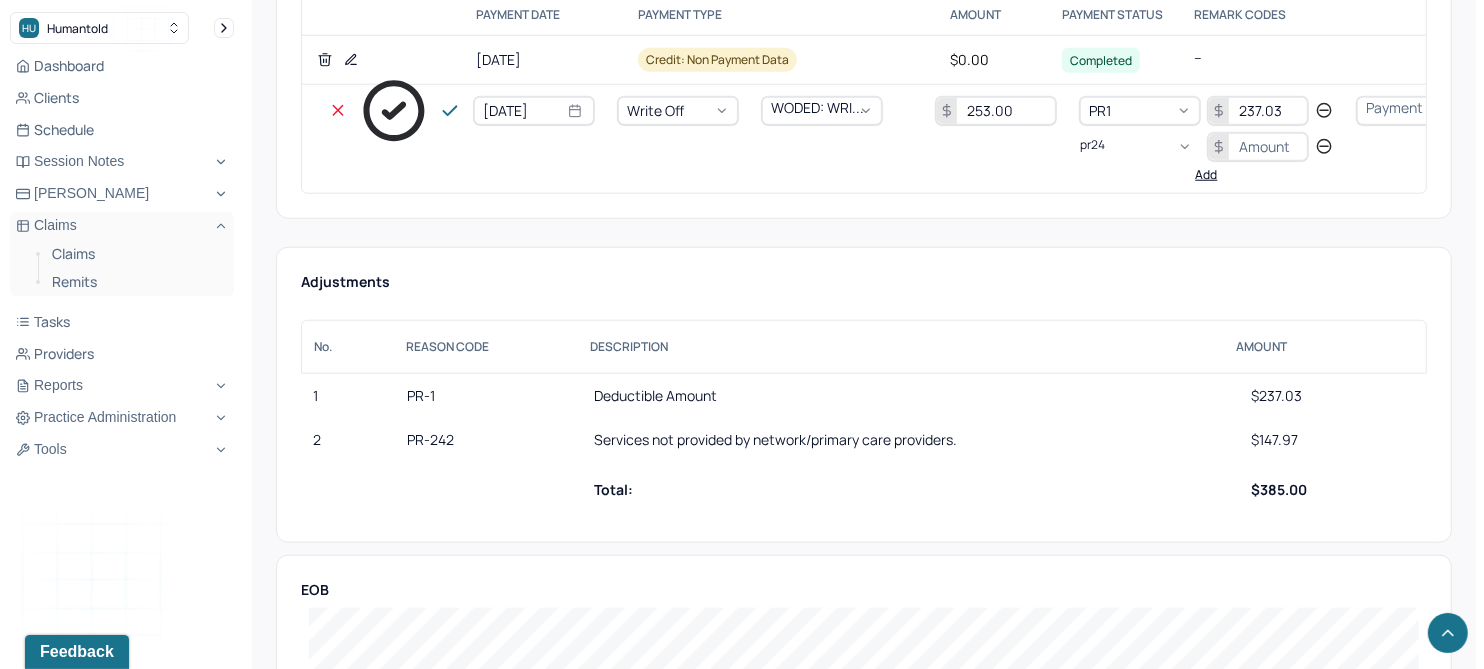 type on "pr242" 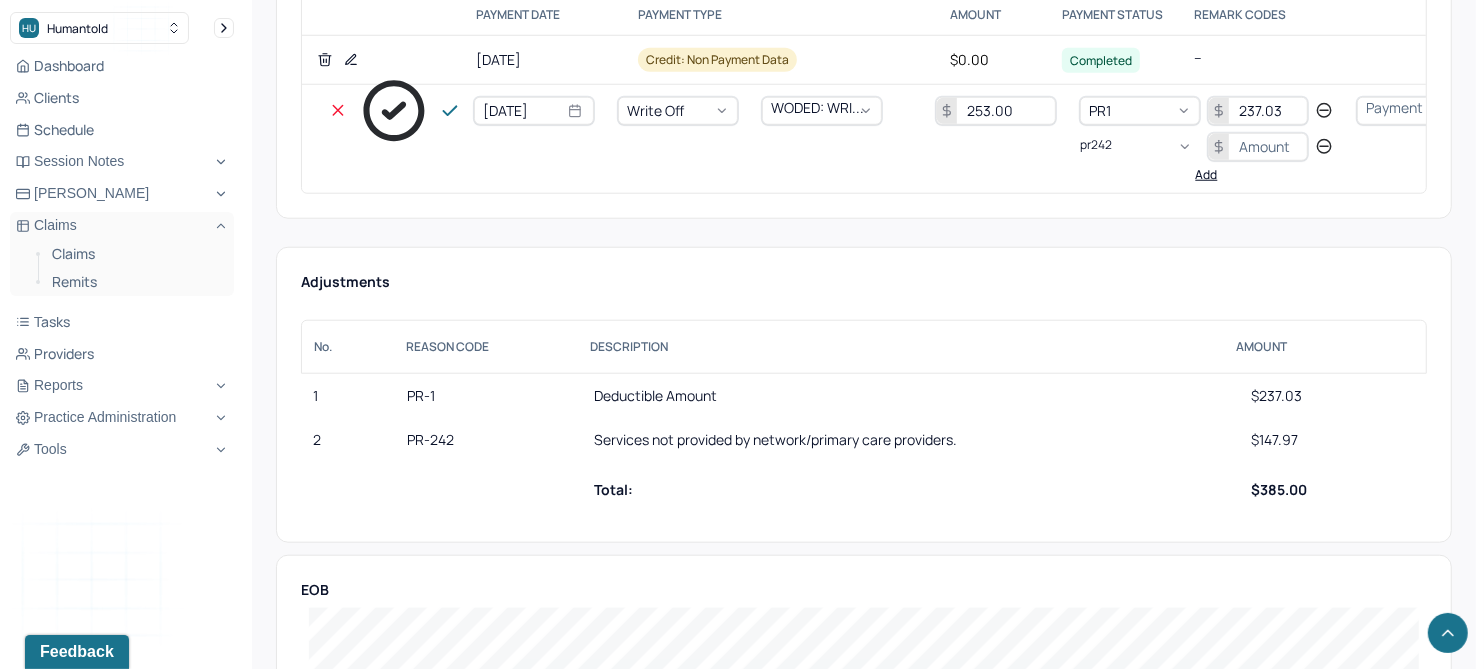 type 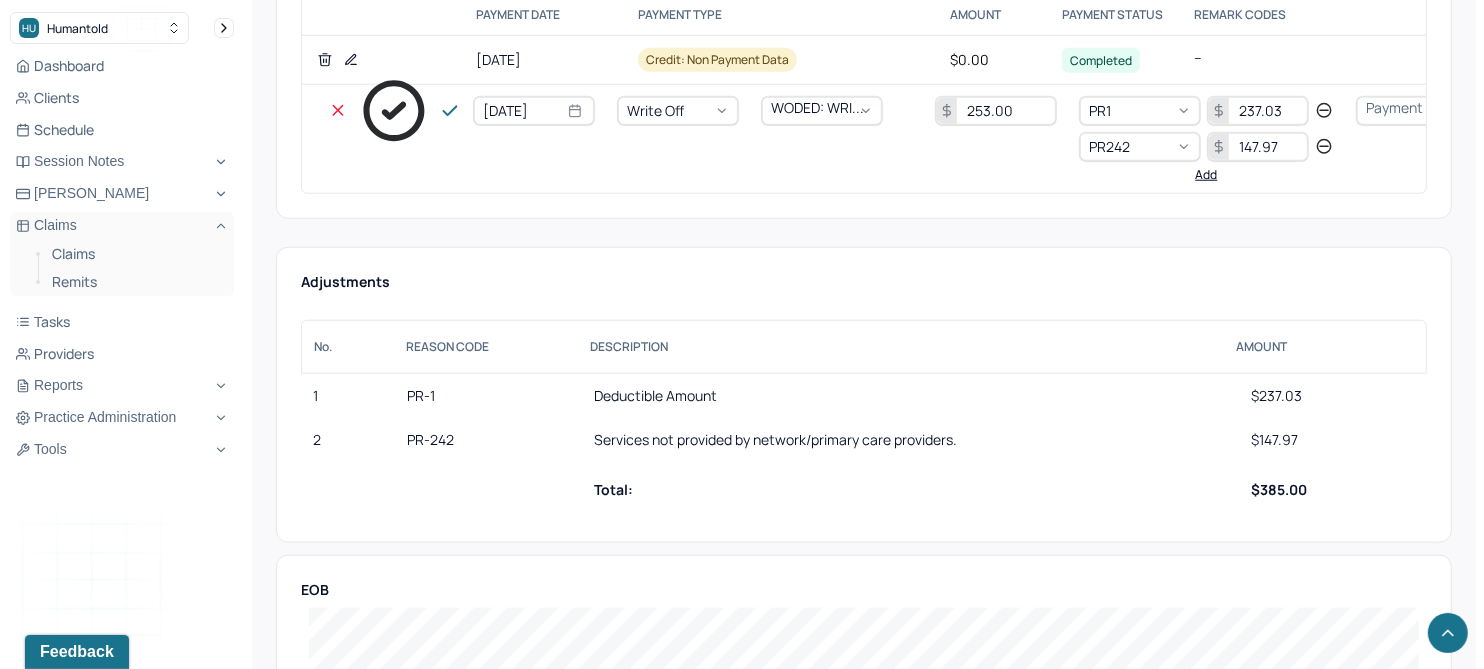 type on "147.97" 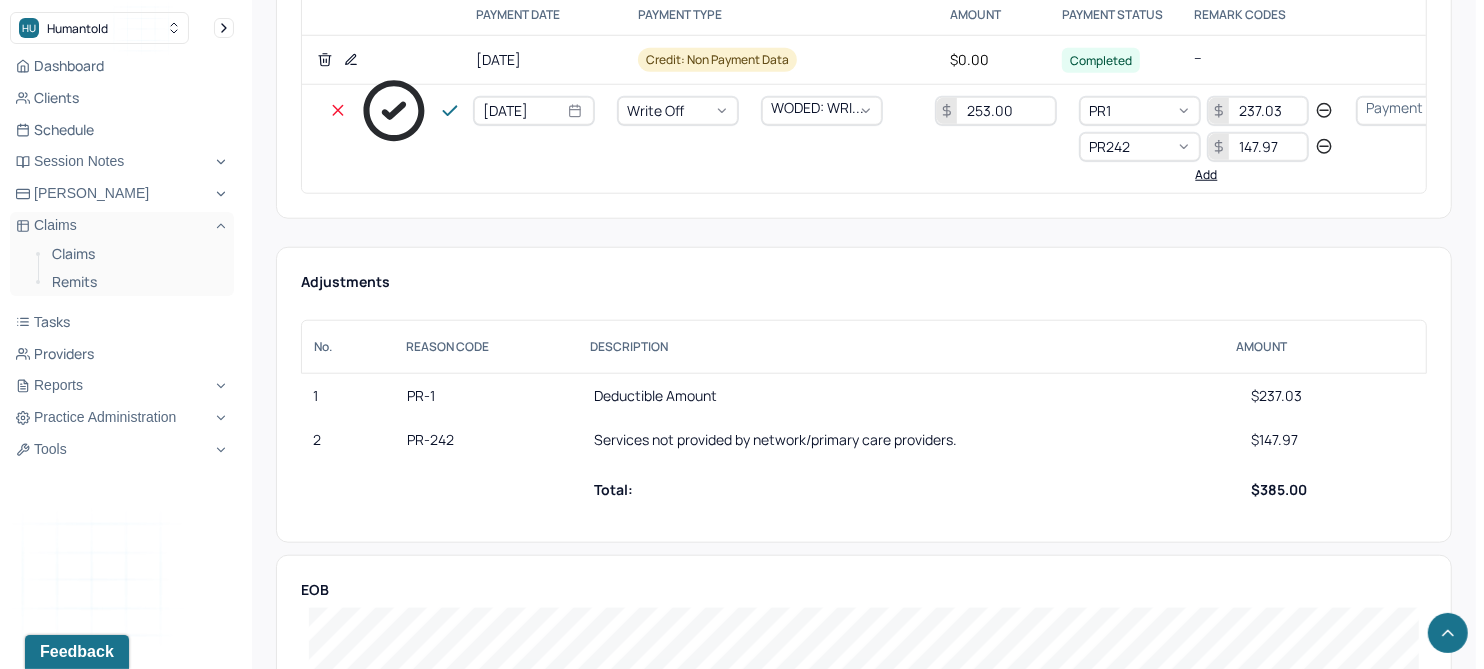 type 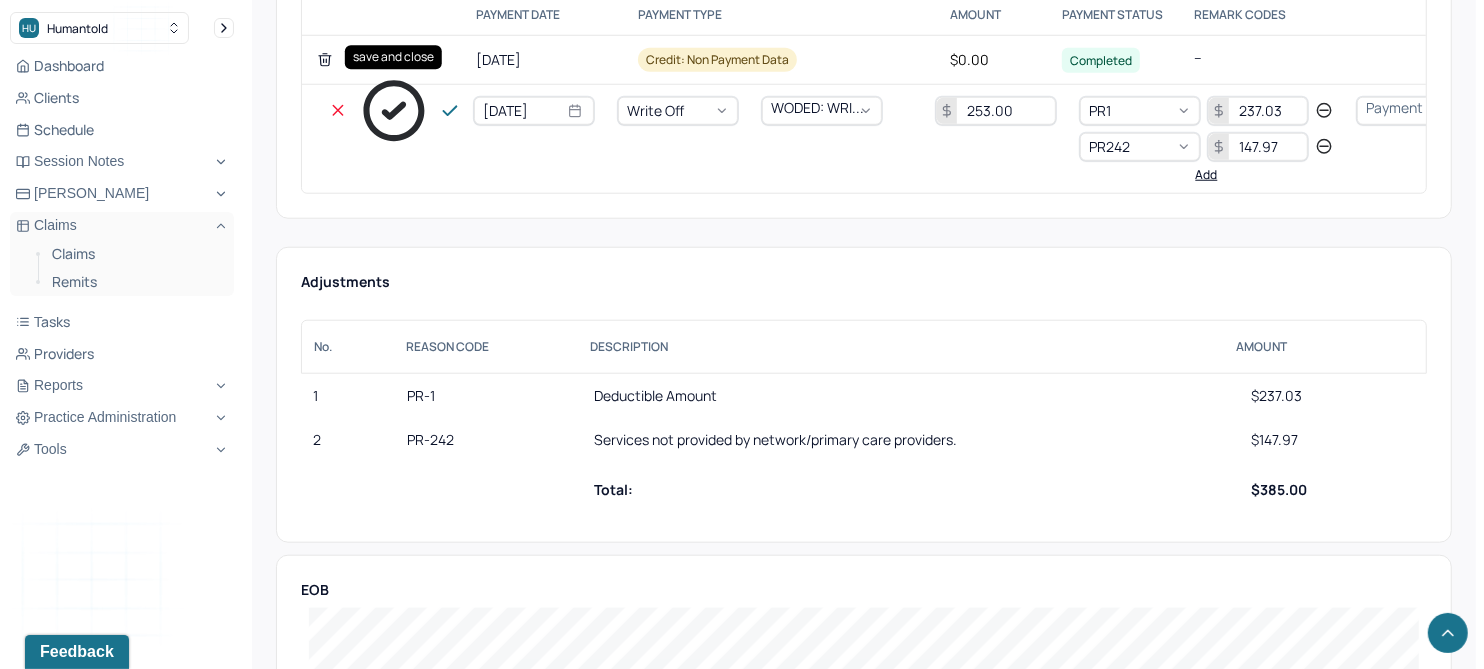click 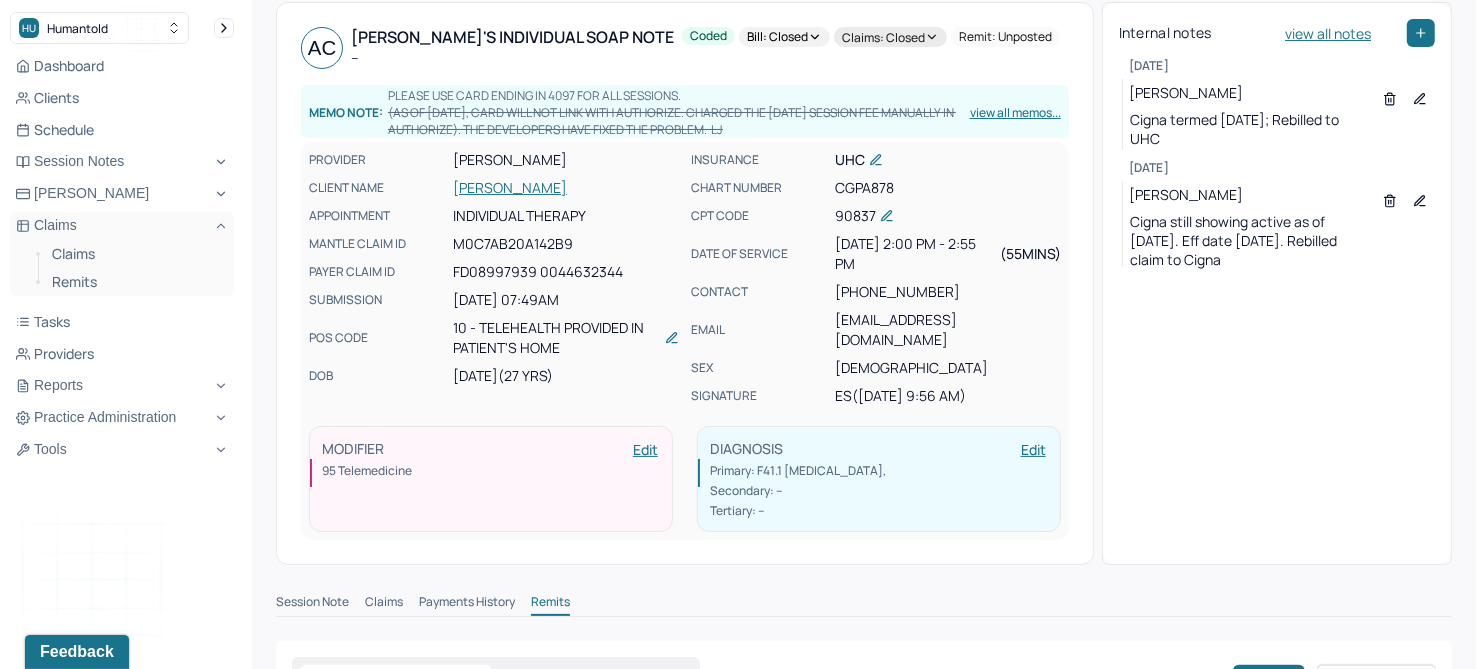 scroll, scrollTop: 0, scrollLeft: 0, axis: both 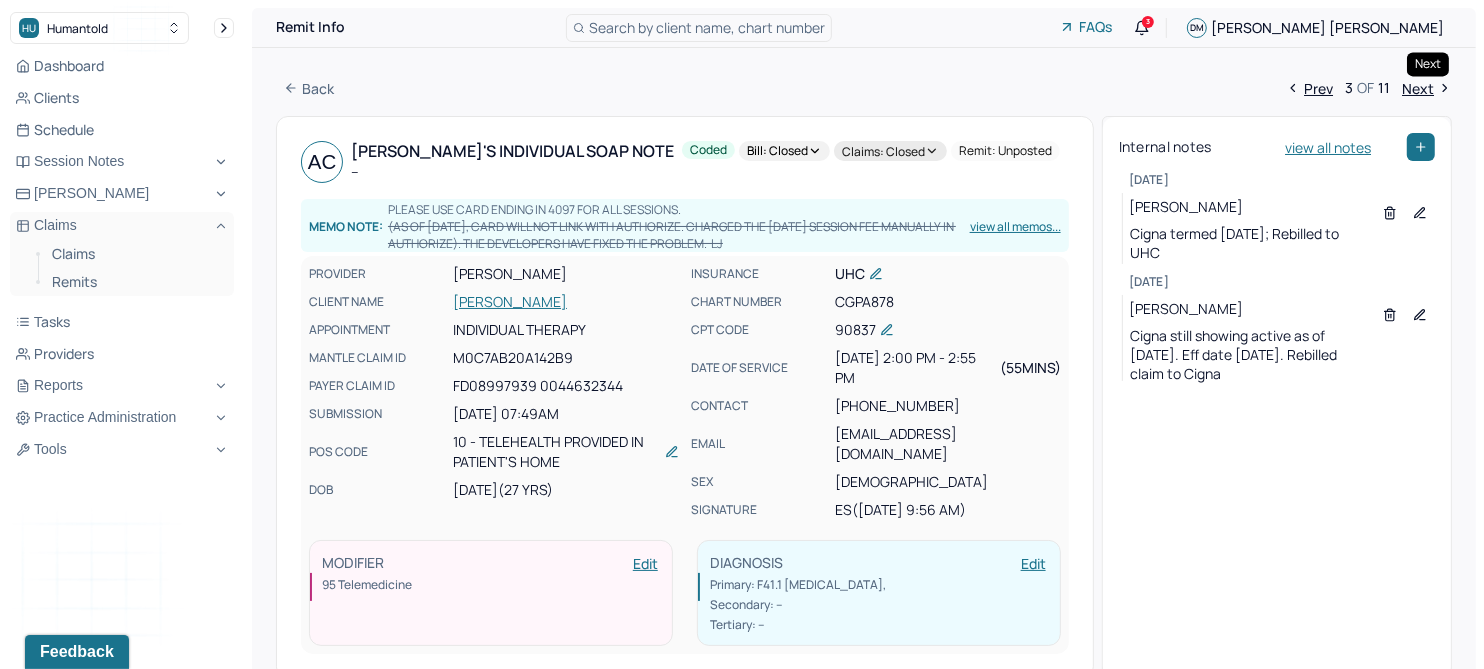 click on "Next" at bounding box center [1427, 88] 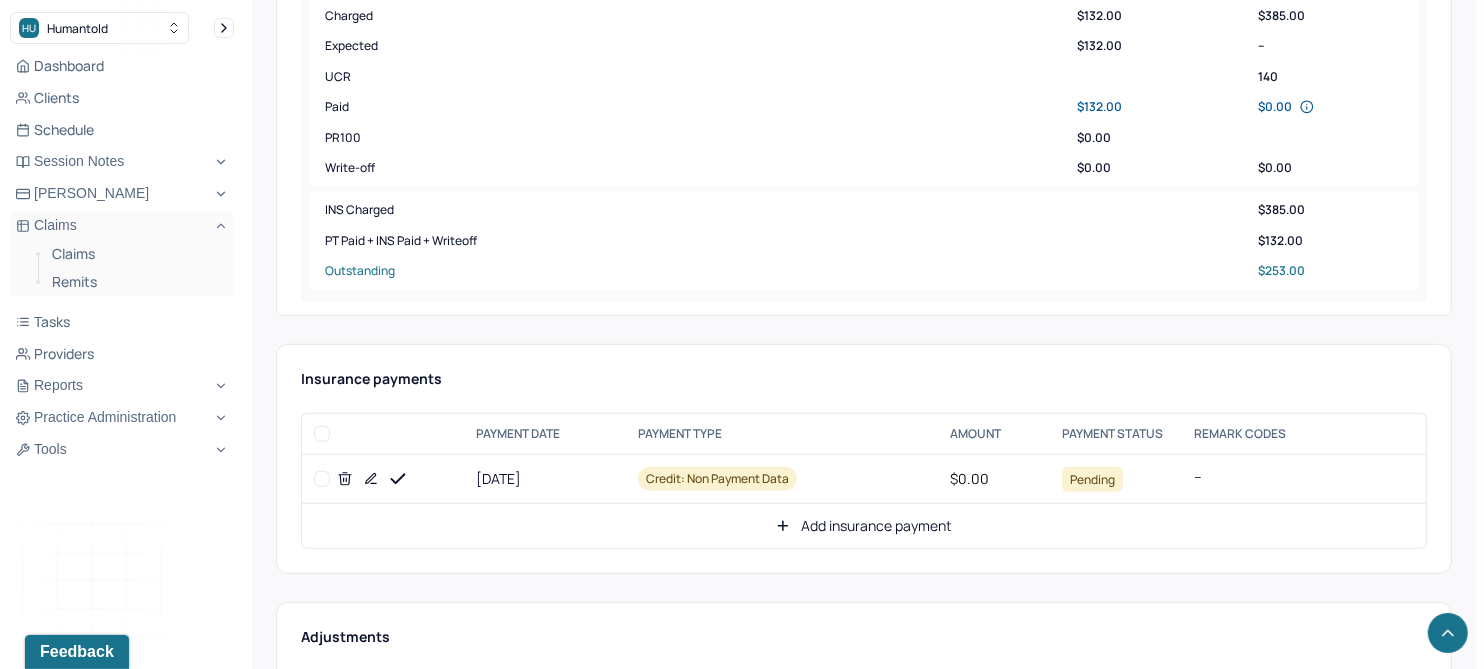 scroll, scrollTop: 1000, scrollLeft: 0, axis: vertical 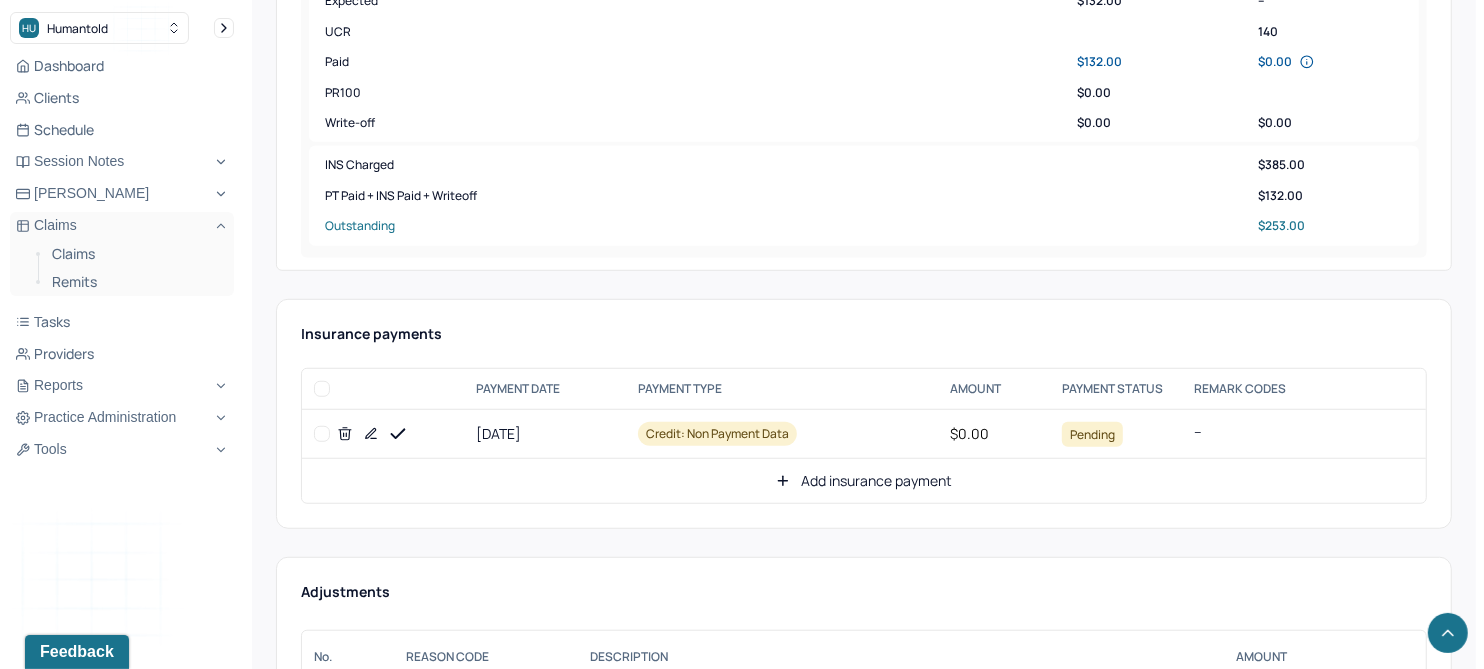 click 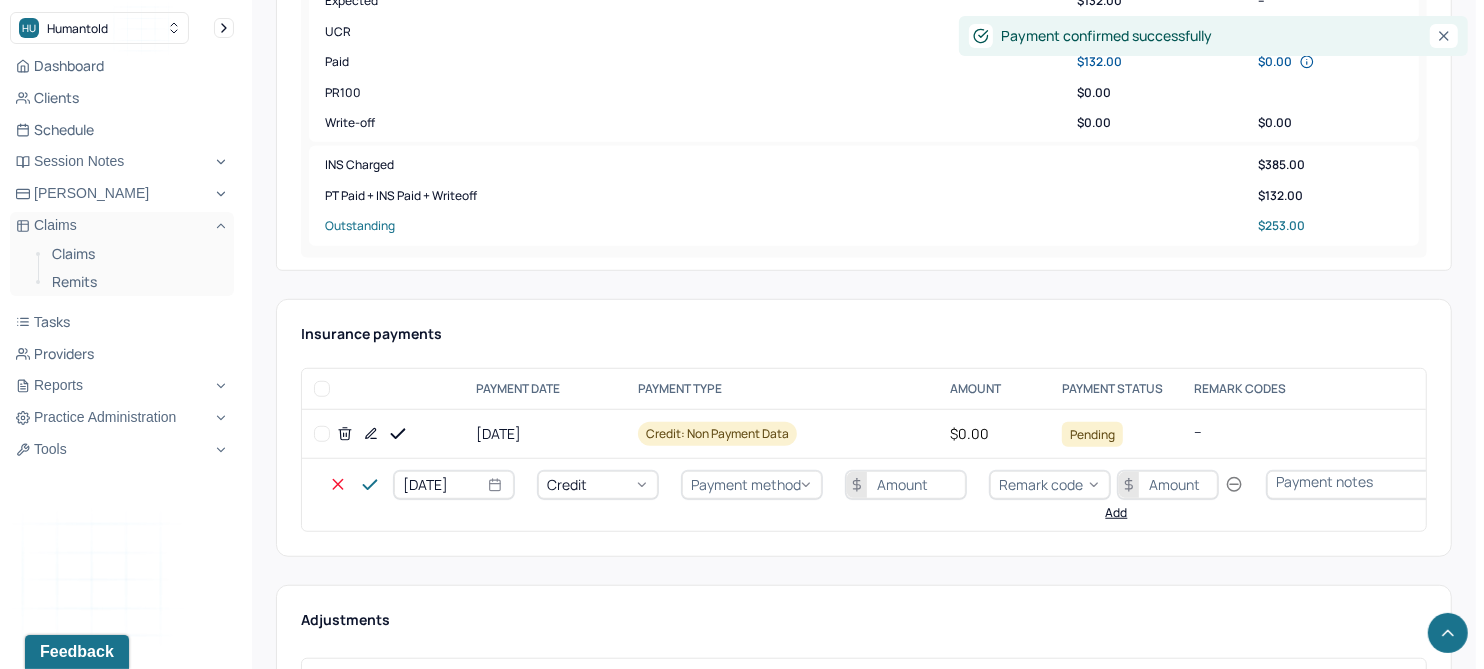 click on "Credit" at bounding box center [567, 484] 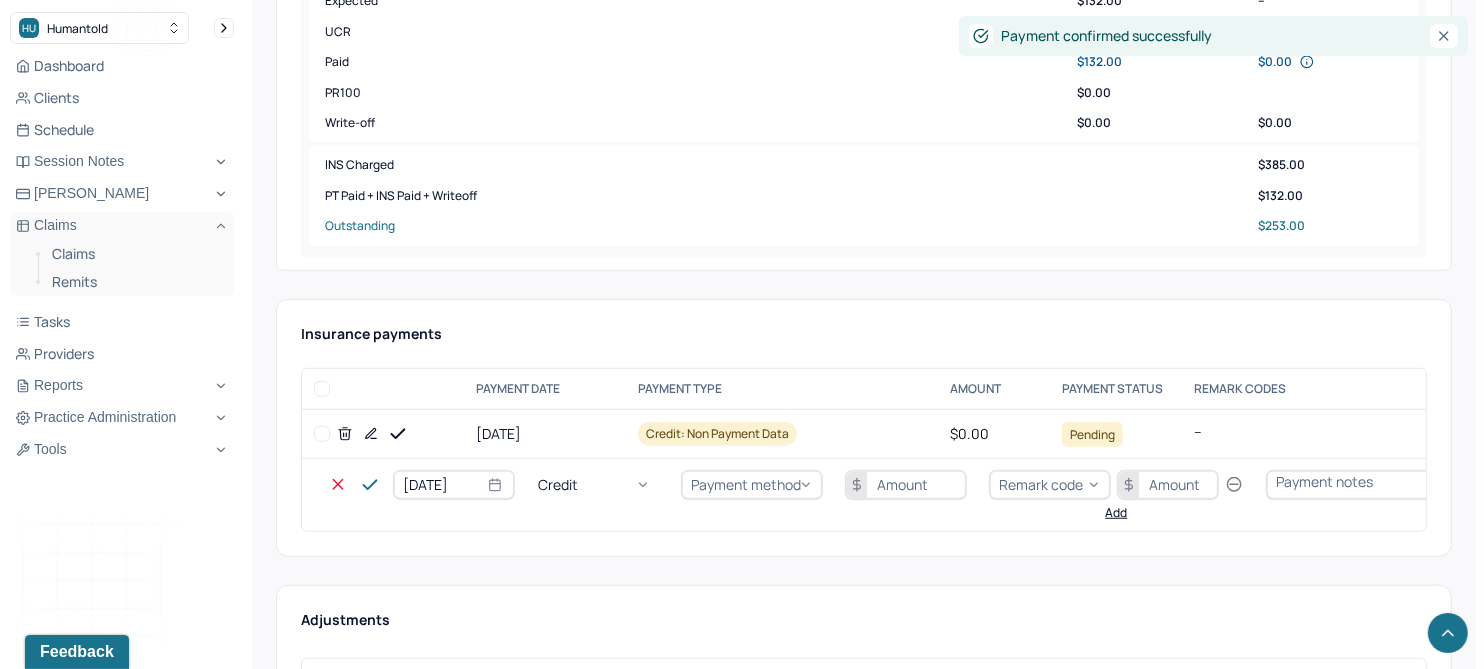 click on "Write off" at bounding box center (60, 2996) 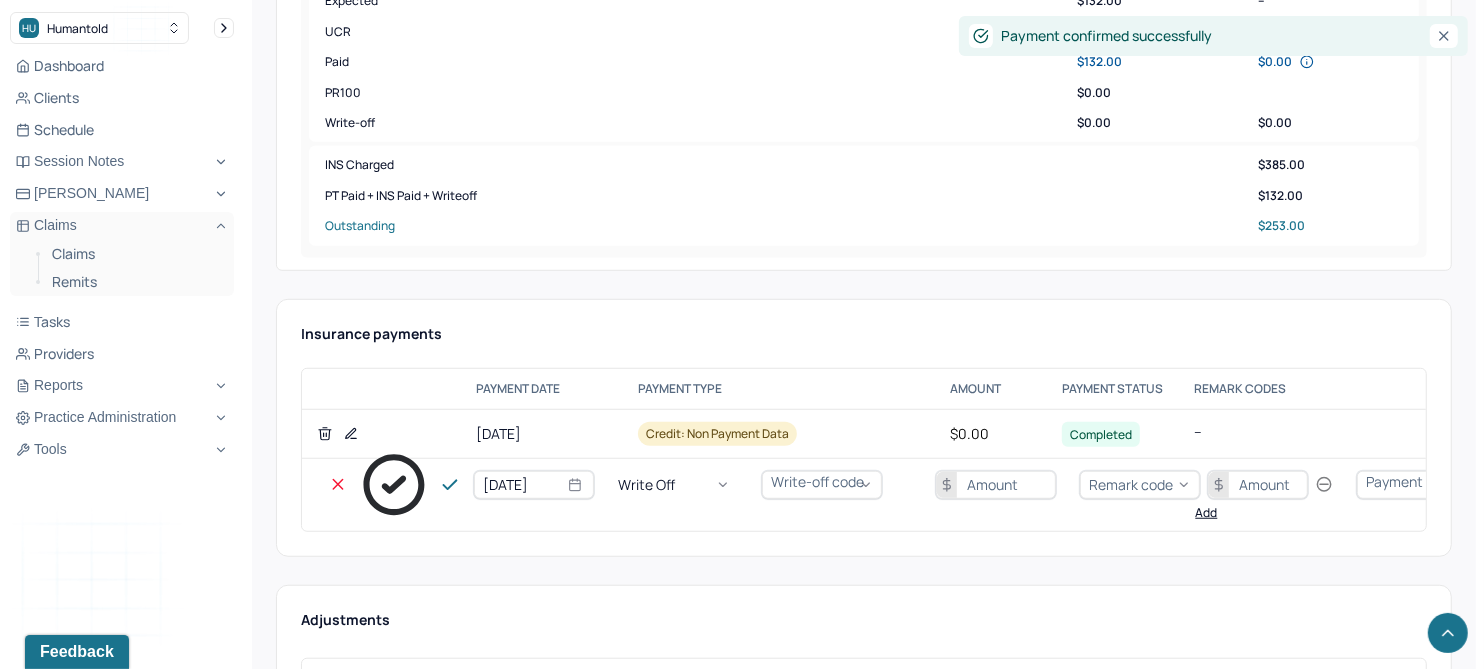 click on "Write-off code" at bounding box center (817, 481) 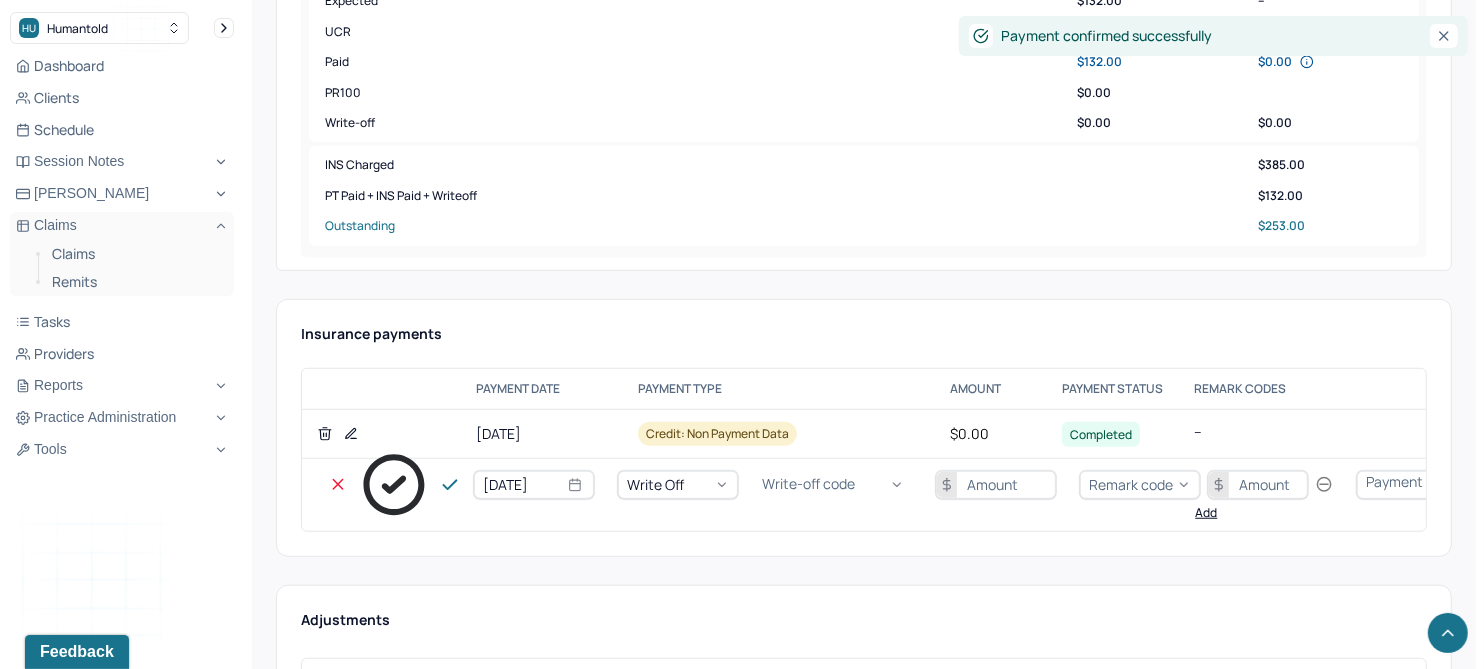 scroll, scrollTop: 573, scrollLeft: 0, axis: vertical 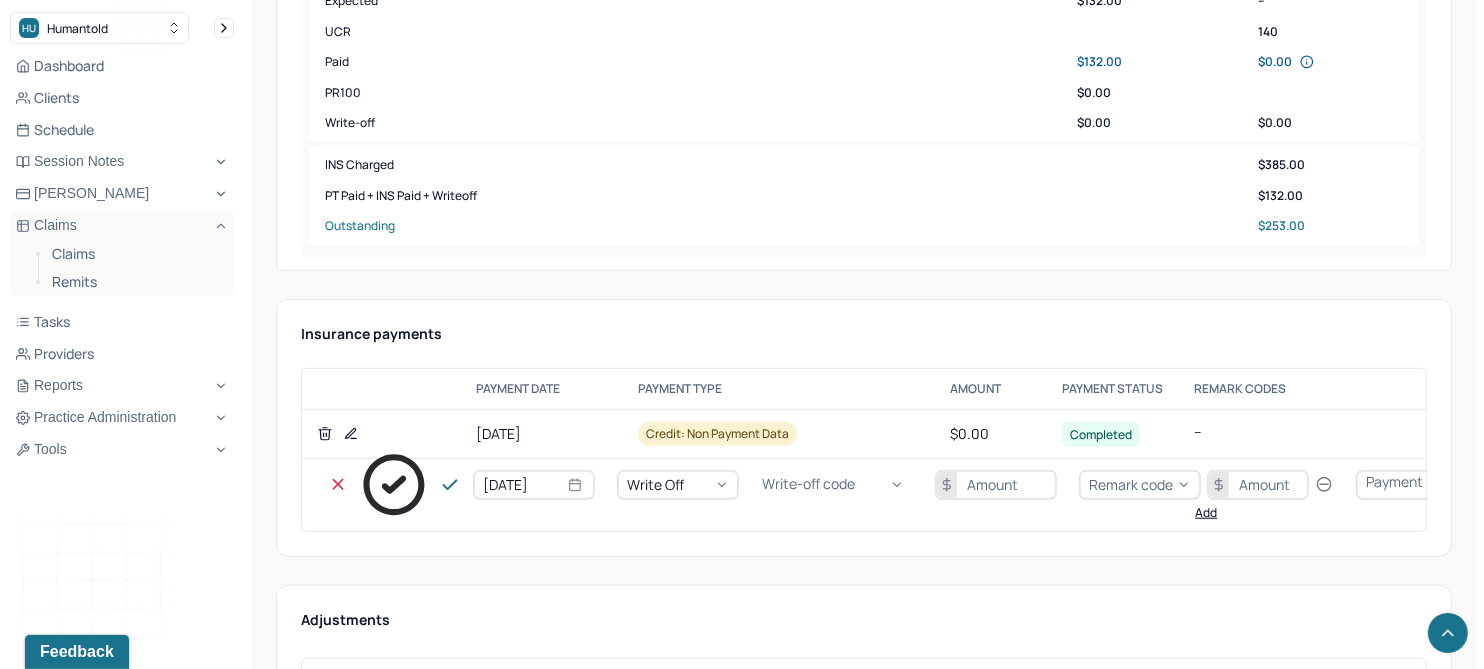 click on "WODED: WRITE OFF - DEDUCTIBLE" at bounding box center [60, 3306] 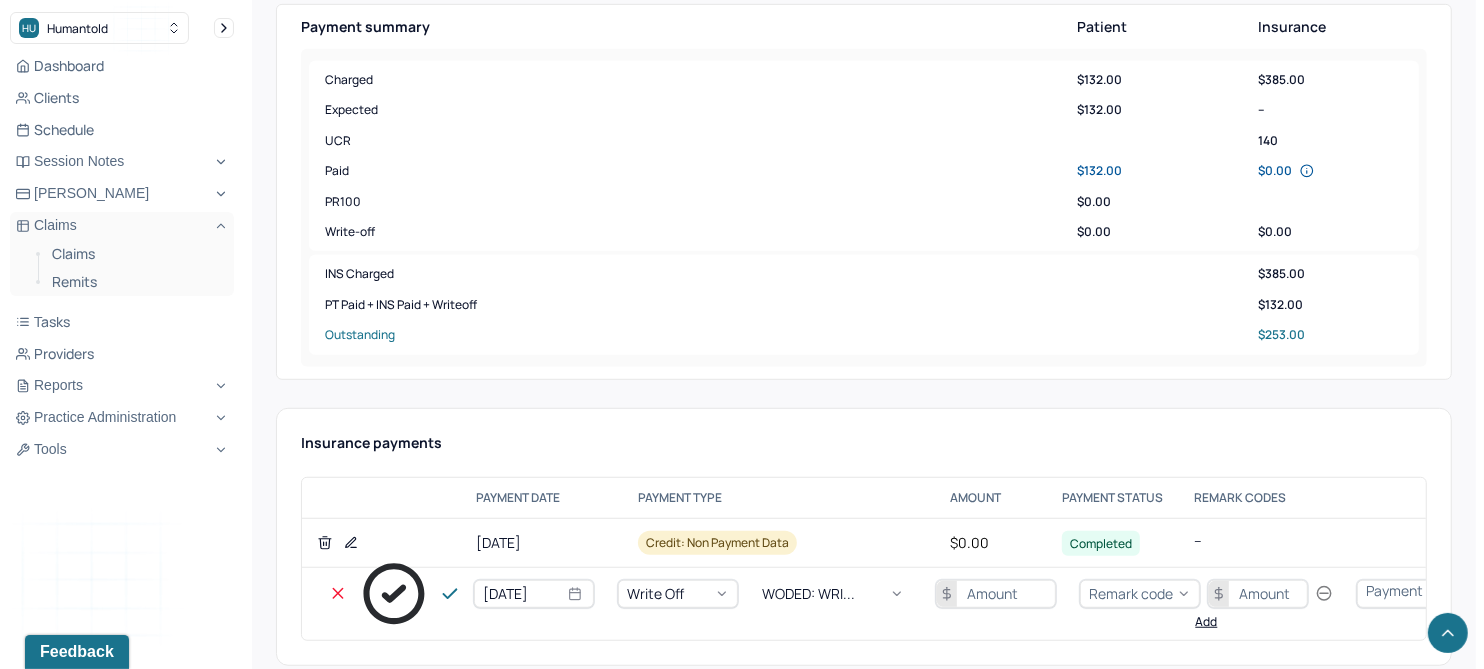 scroll, scrollTop: 874, scrollLeft: 0, axis: vertical 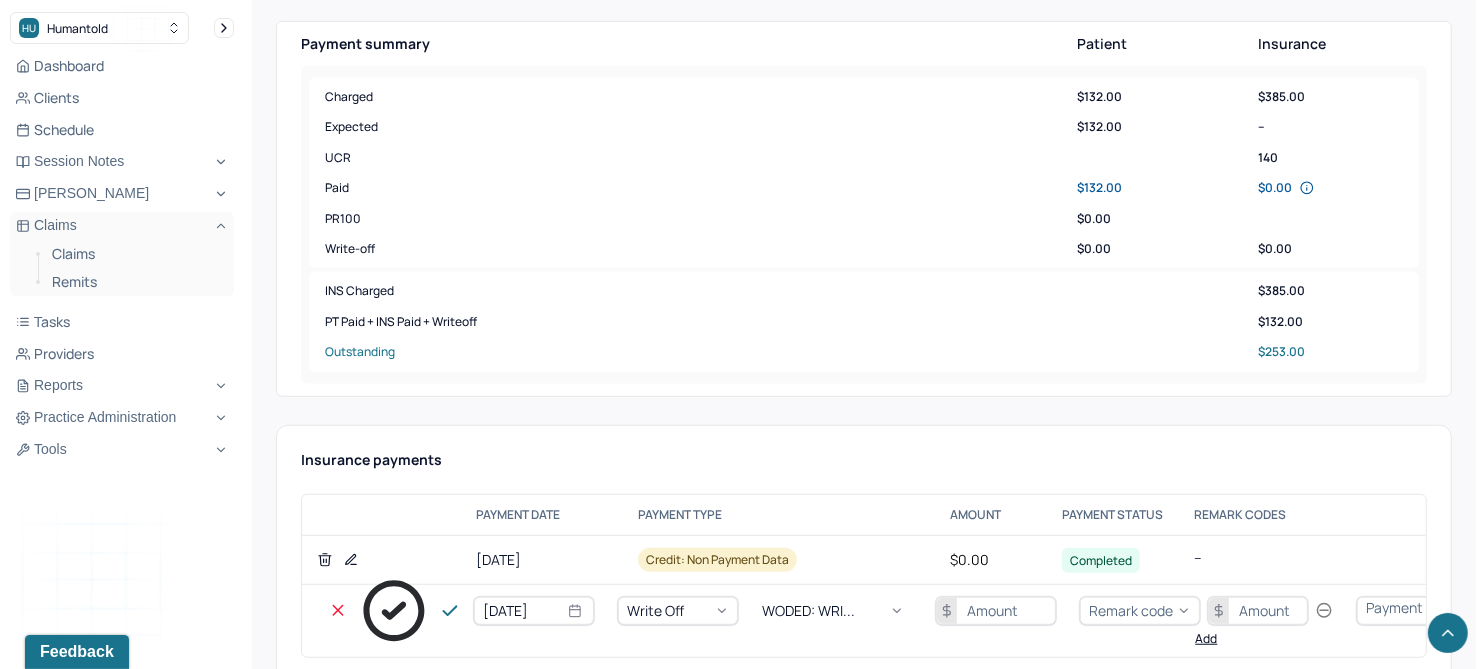click at bounding box center [996, 611] 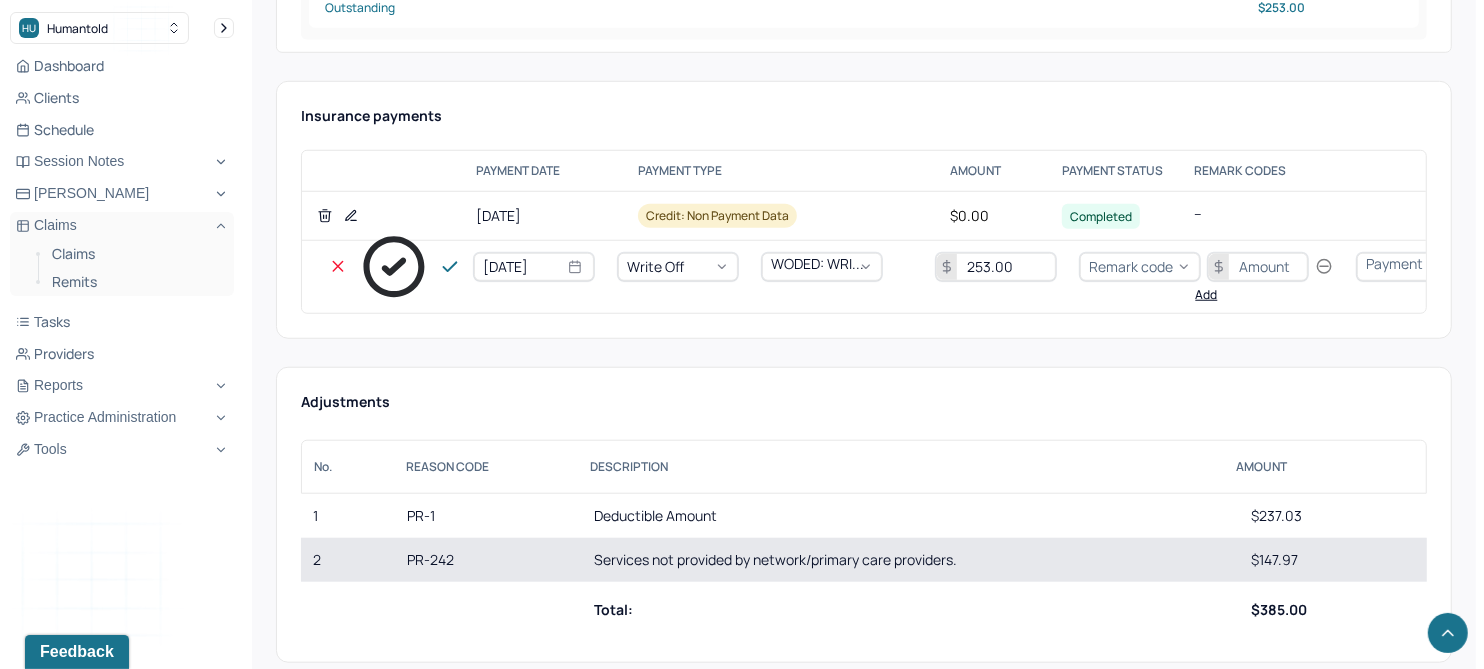 scroll, scrollTop: 1374, scrollLeft: 0, axis: vertical 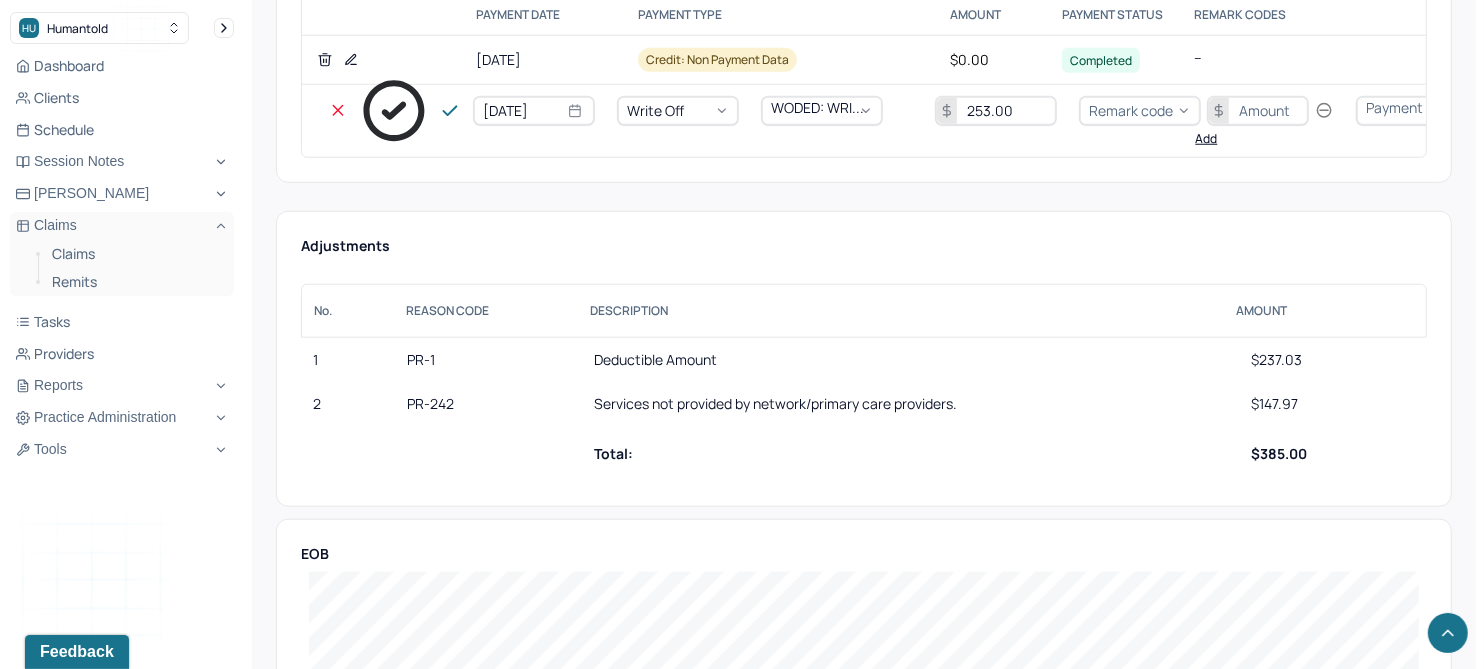 type on "253.00" 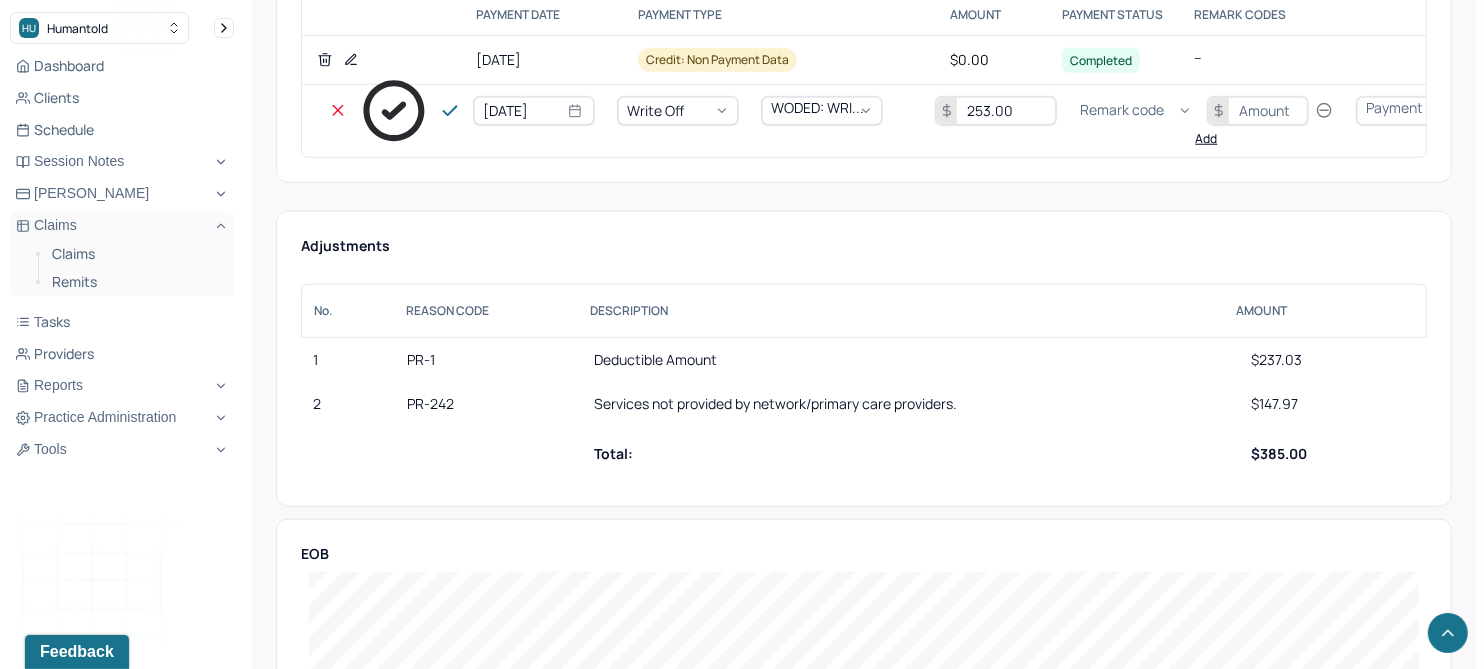 click on "Remark code" at bounding box center [1122, 110] 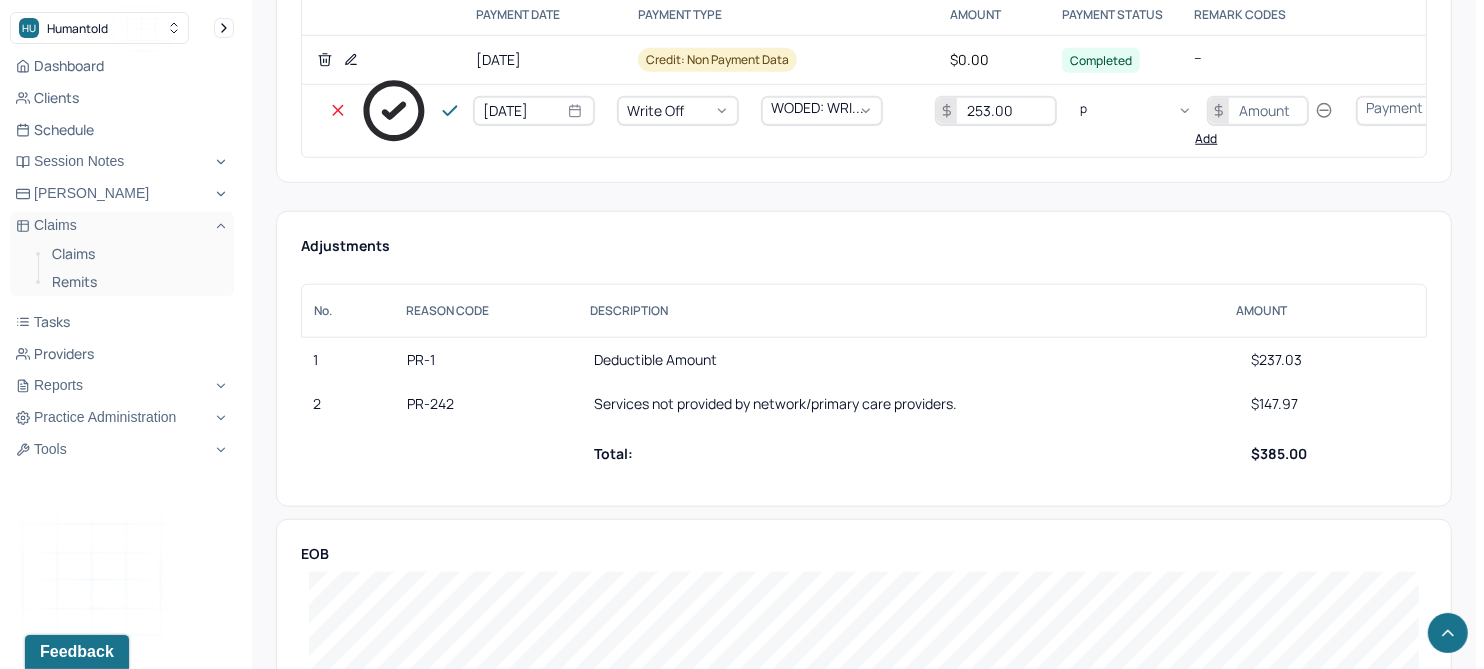 scroll, scrollTop: 240, scrollLeft: 0, axis: vertical 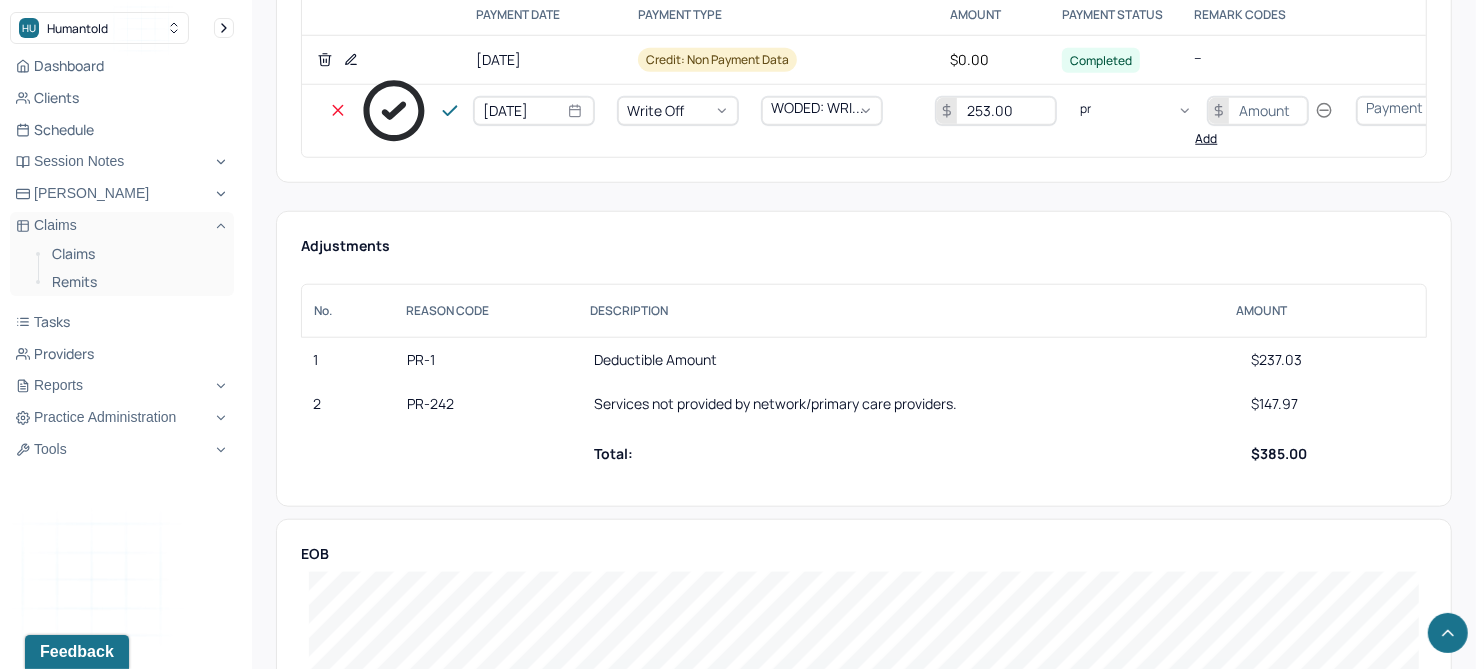 type on "pr1" 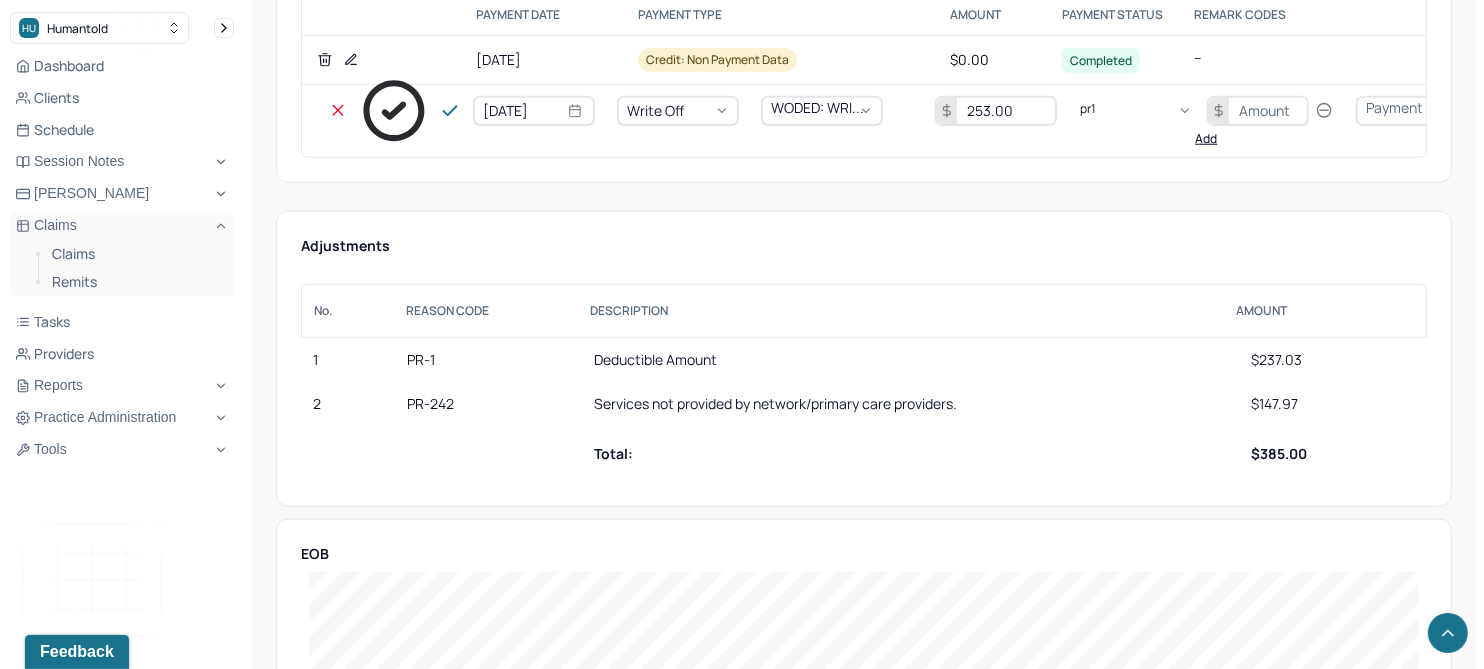type 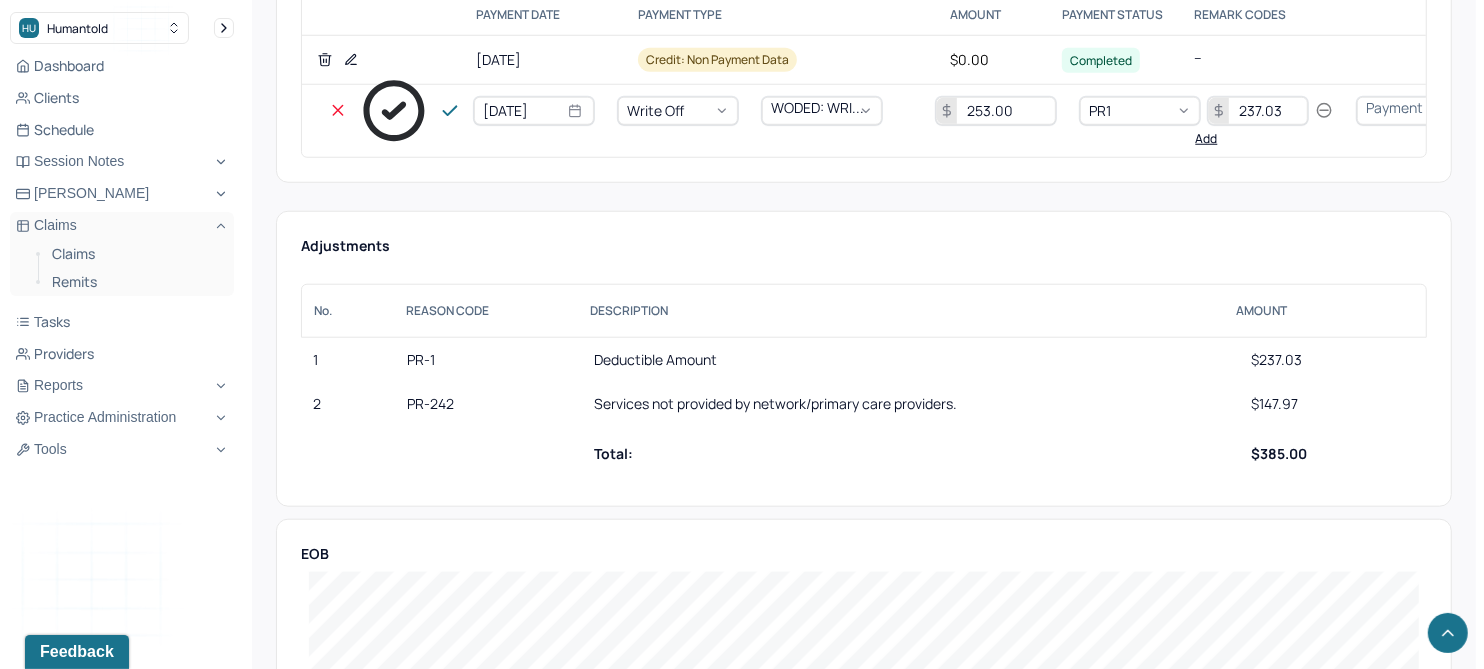 type on "237.03" 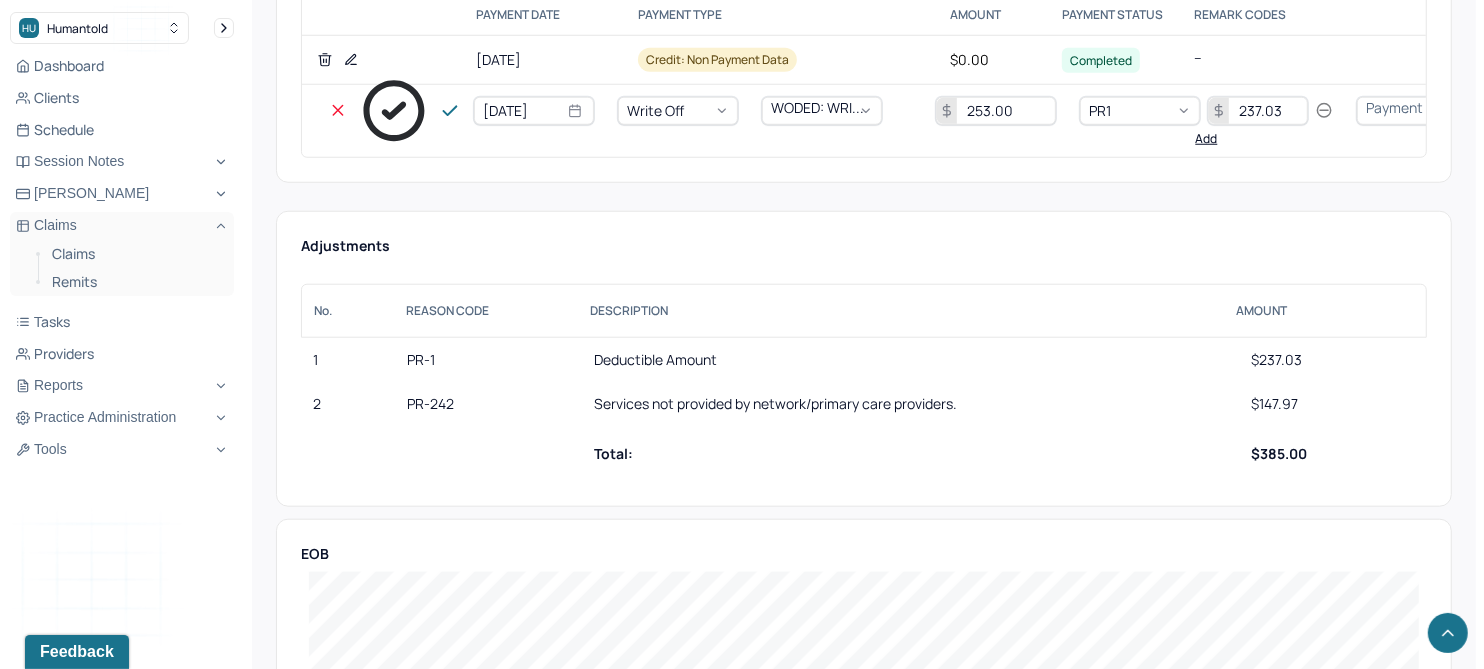 type 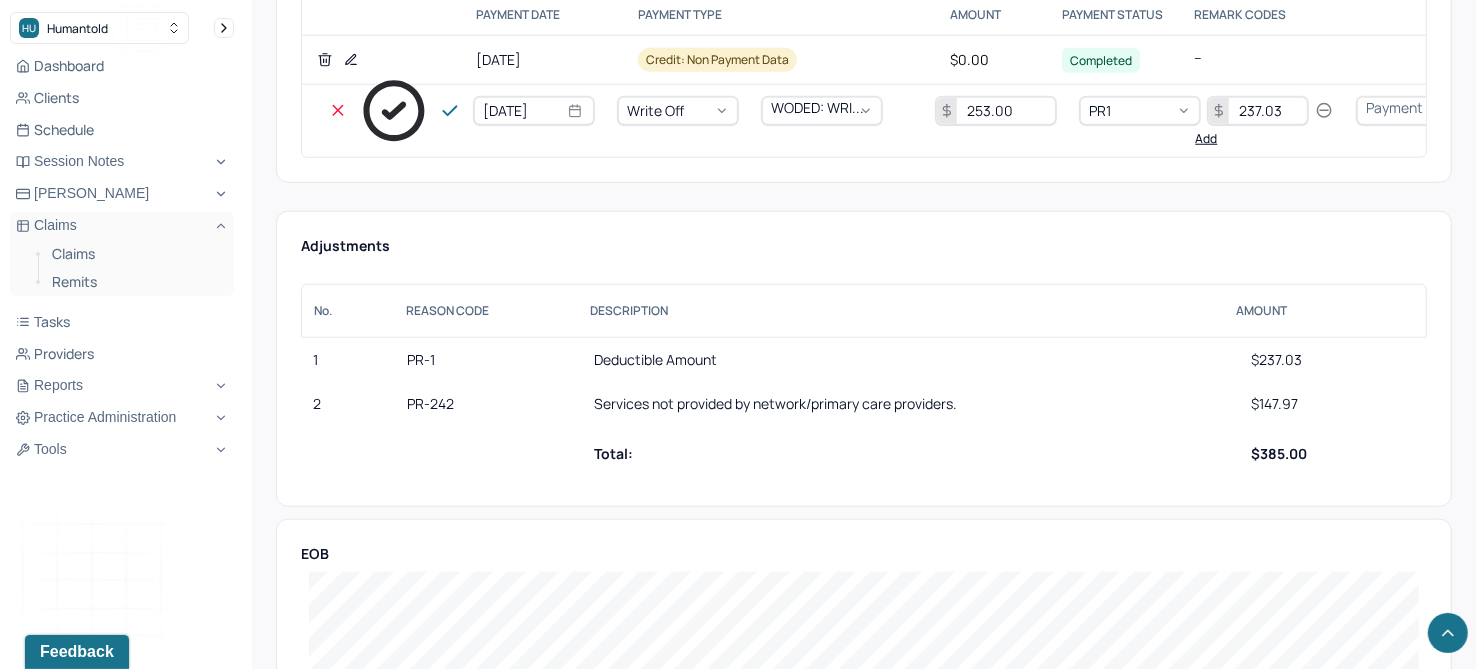click on "Add" at bounding box center [1206, 139] 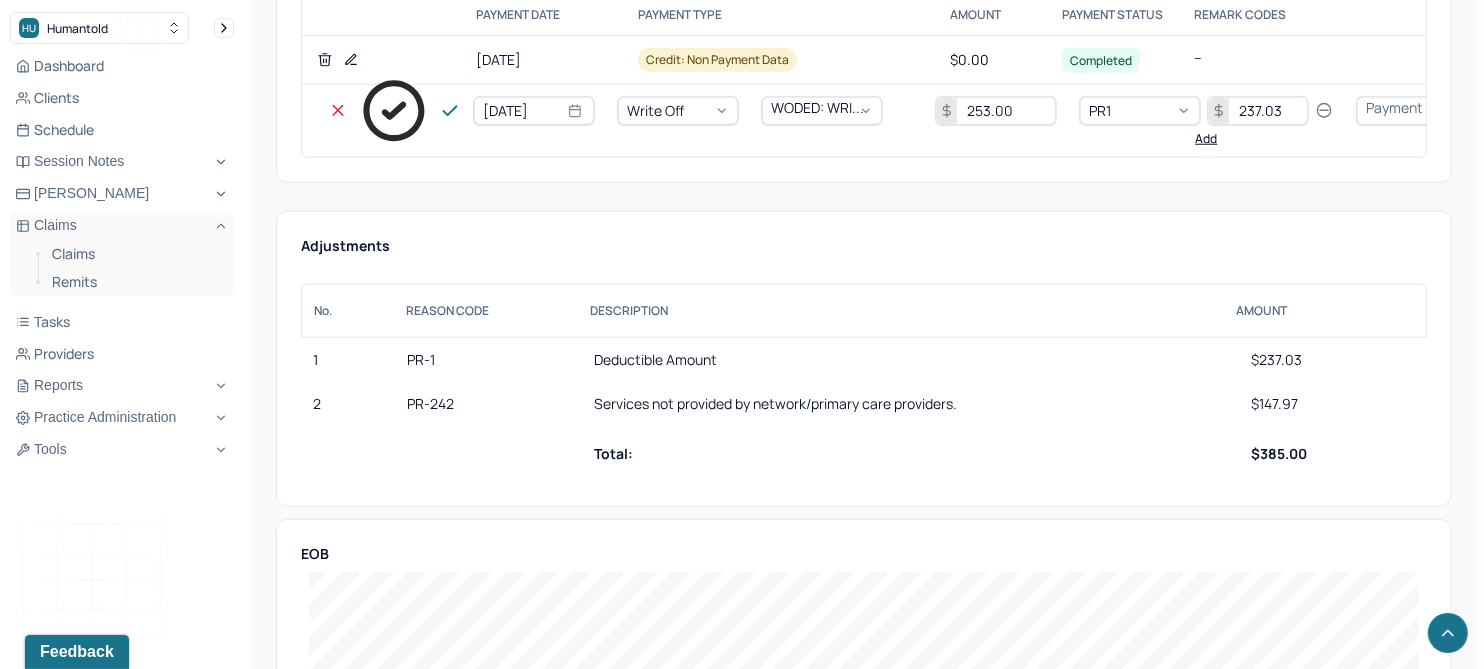click on "Add" at bounding box center (1207, 139) 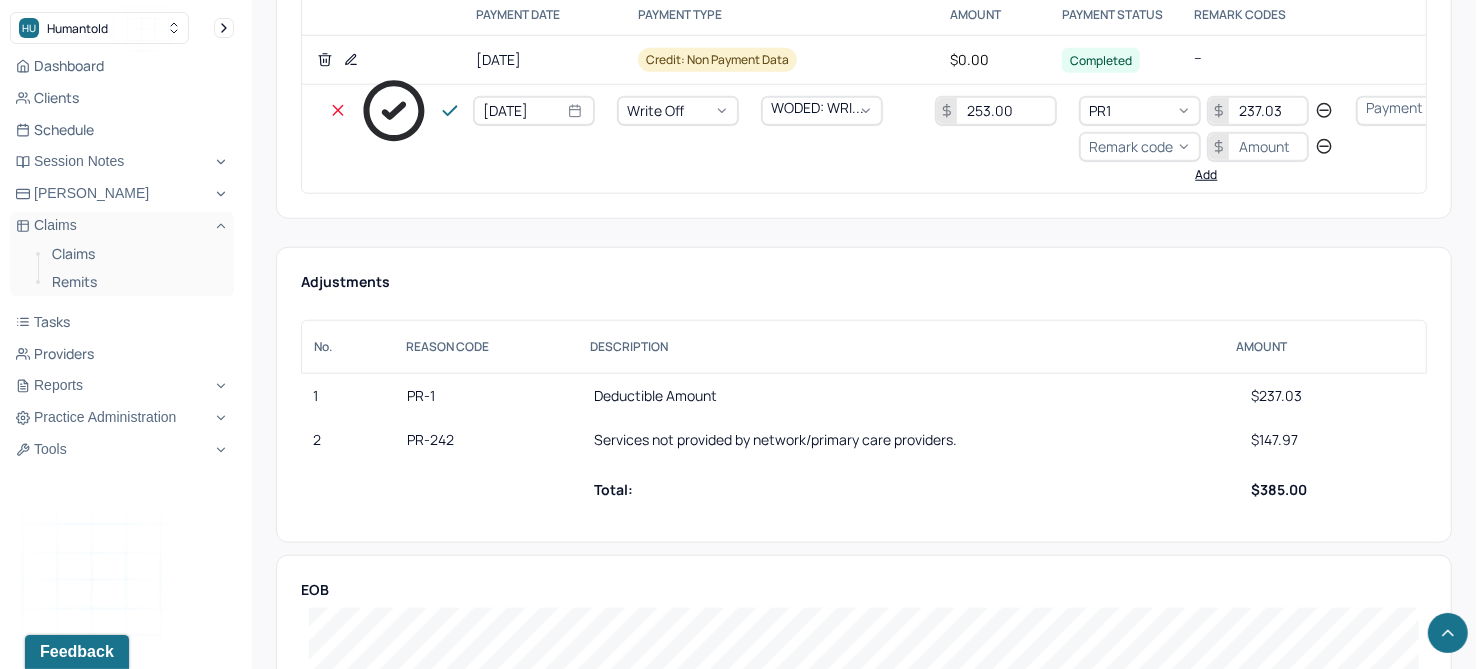 click on "Remark code" at bounding box center [1131, 146] 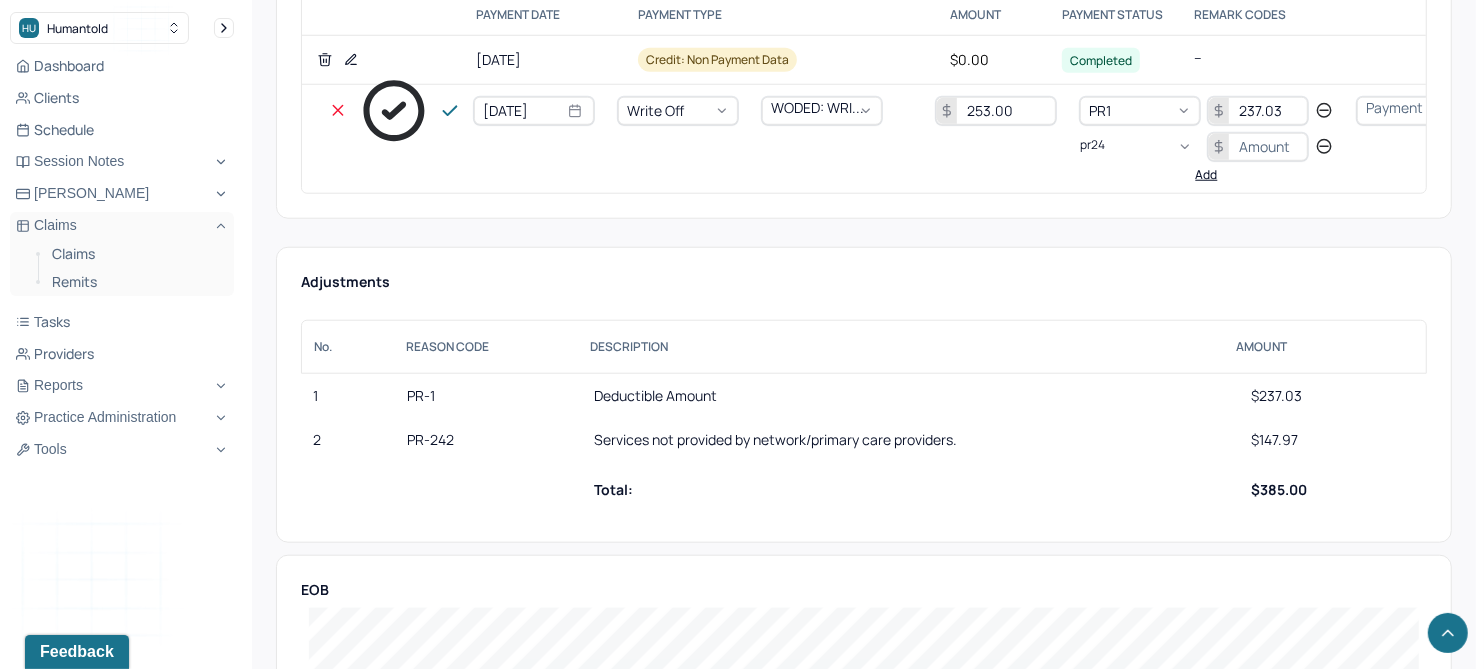 scroll, scrollTop: 0, scrollLeft: 0, axis: both 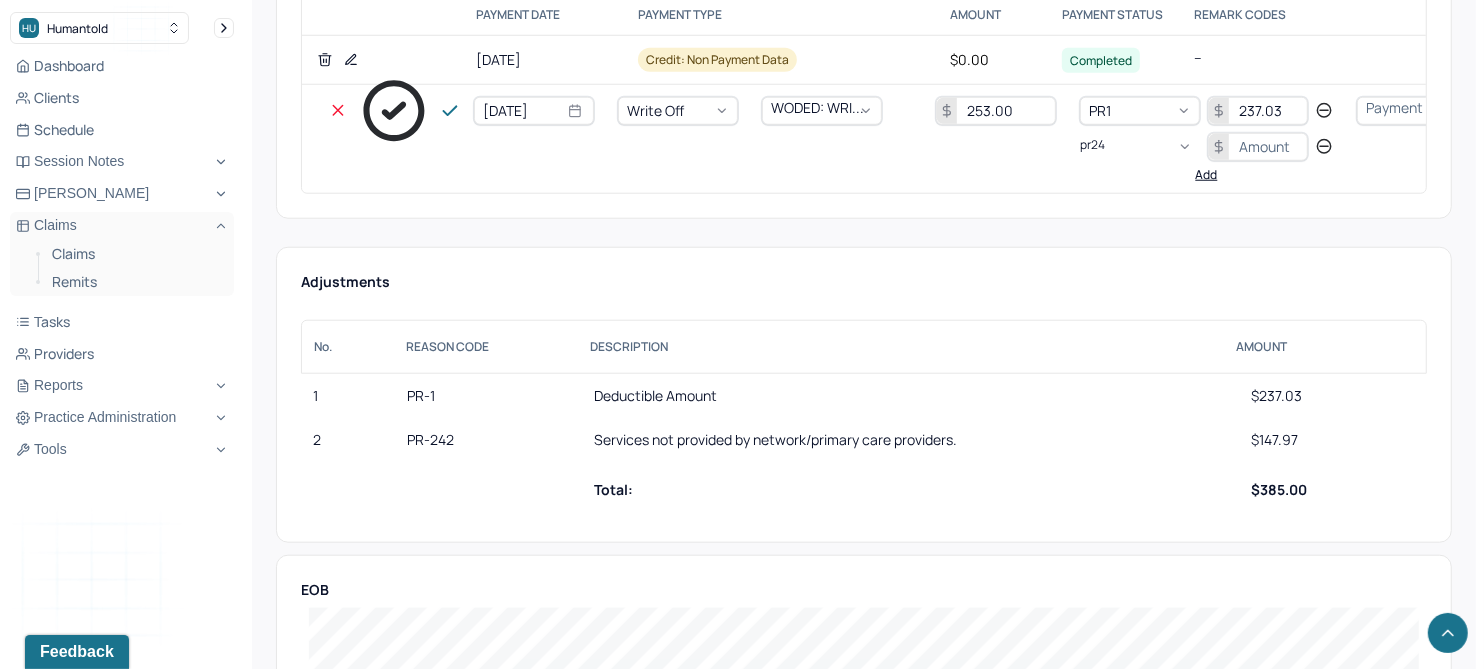 type on "pr242" 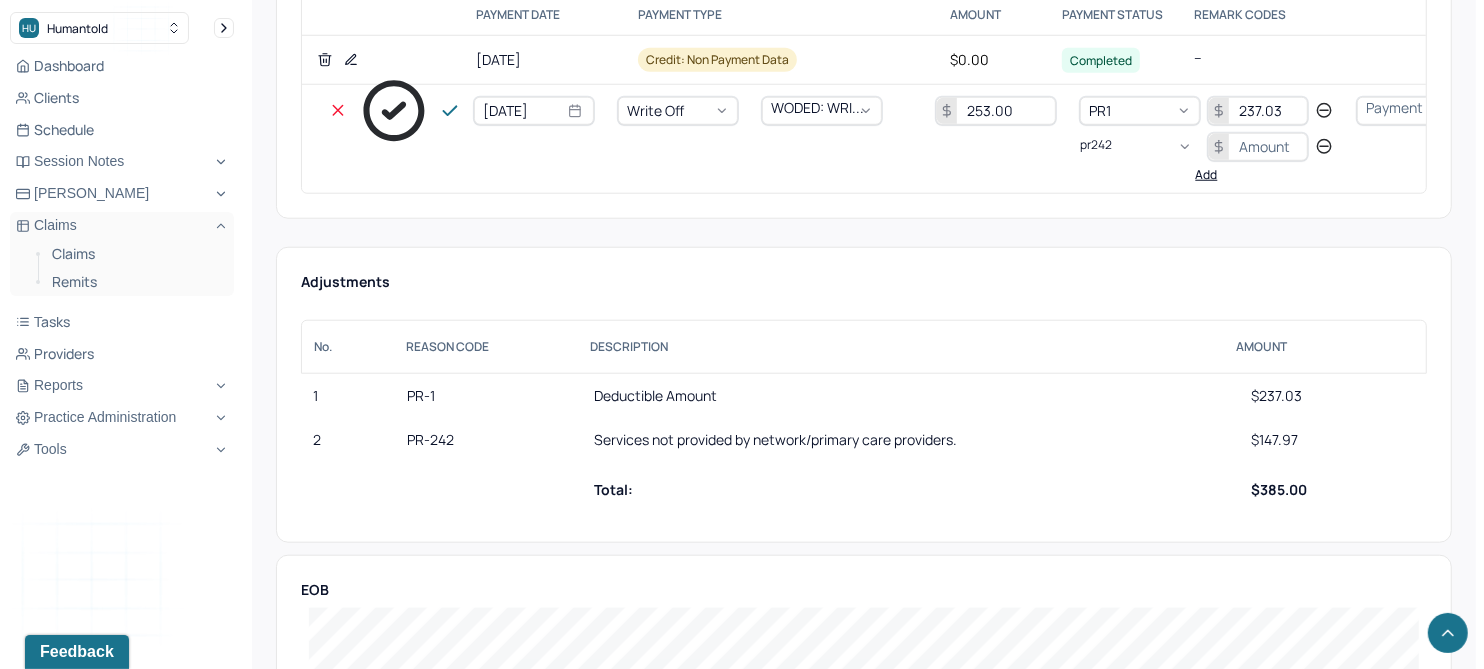 type 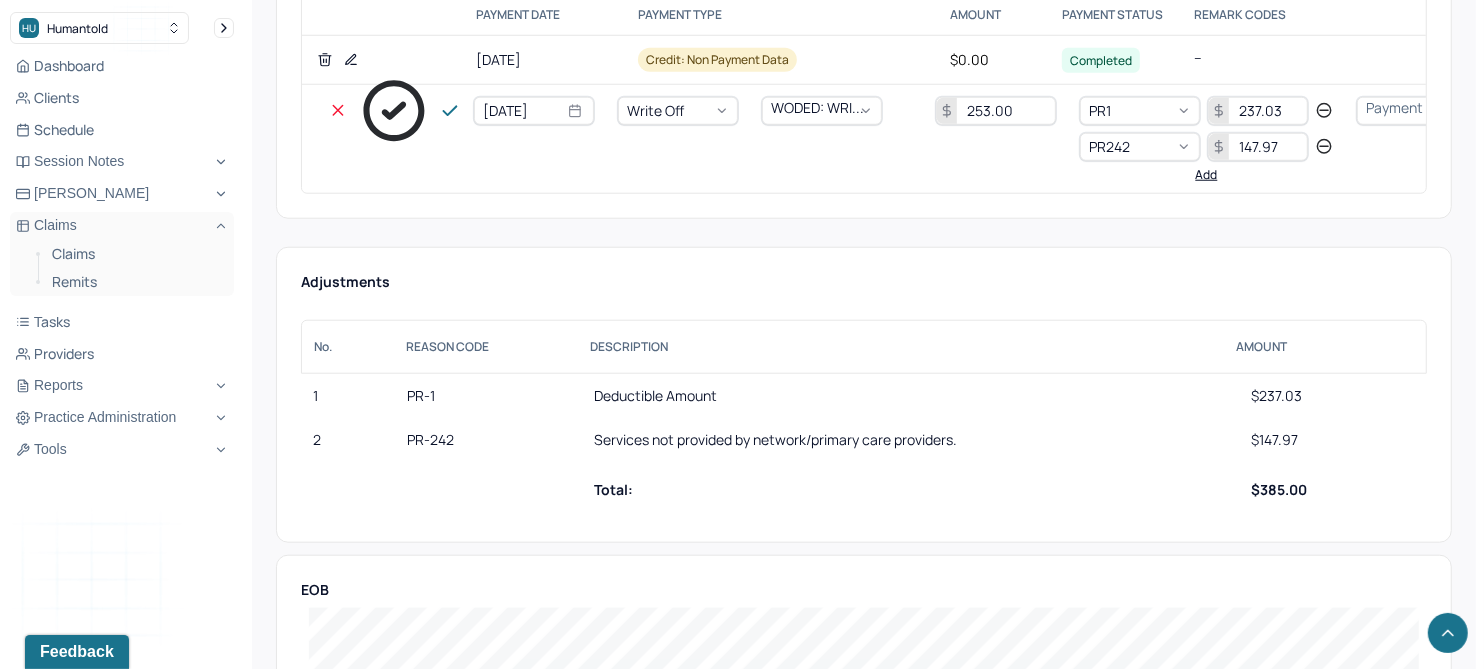 type on "147.97" 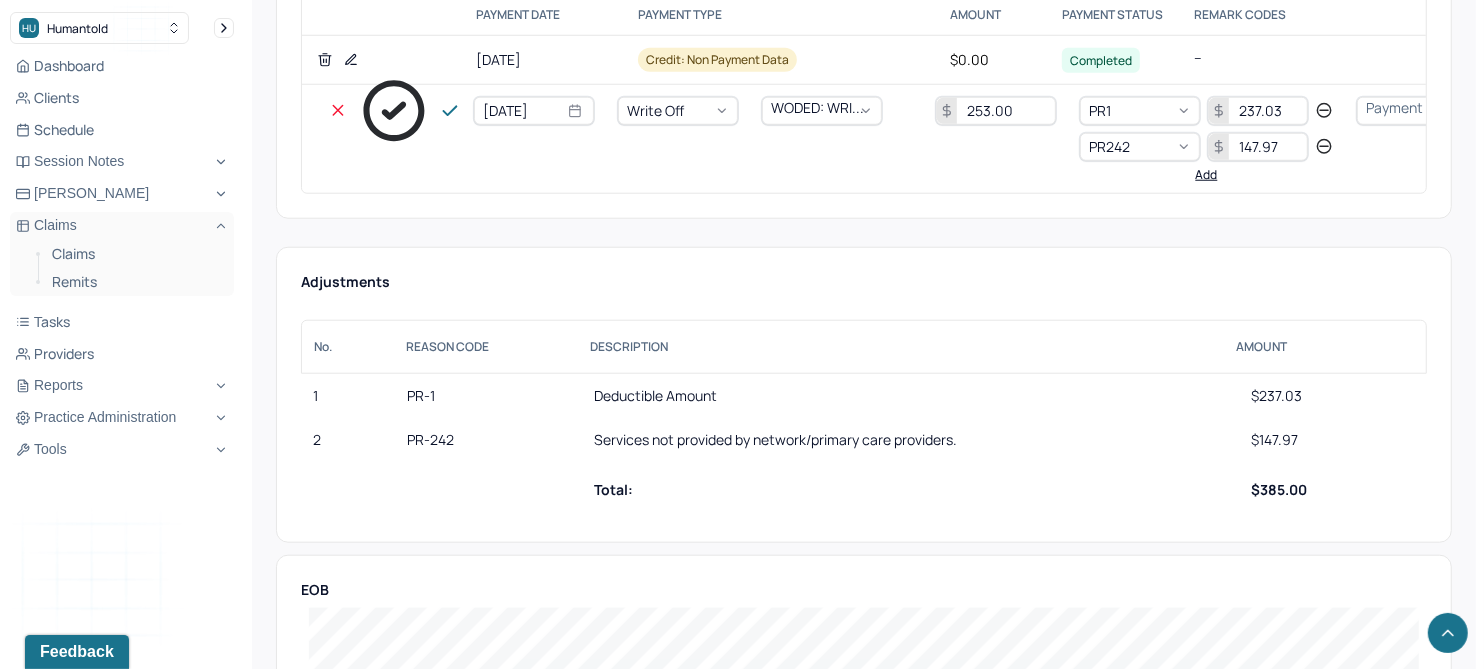 type 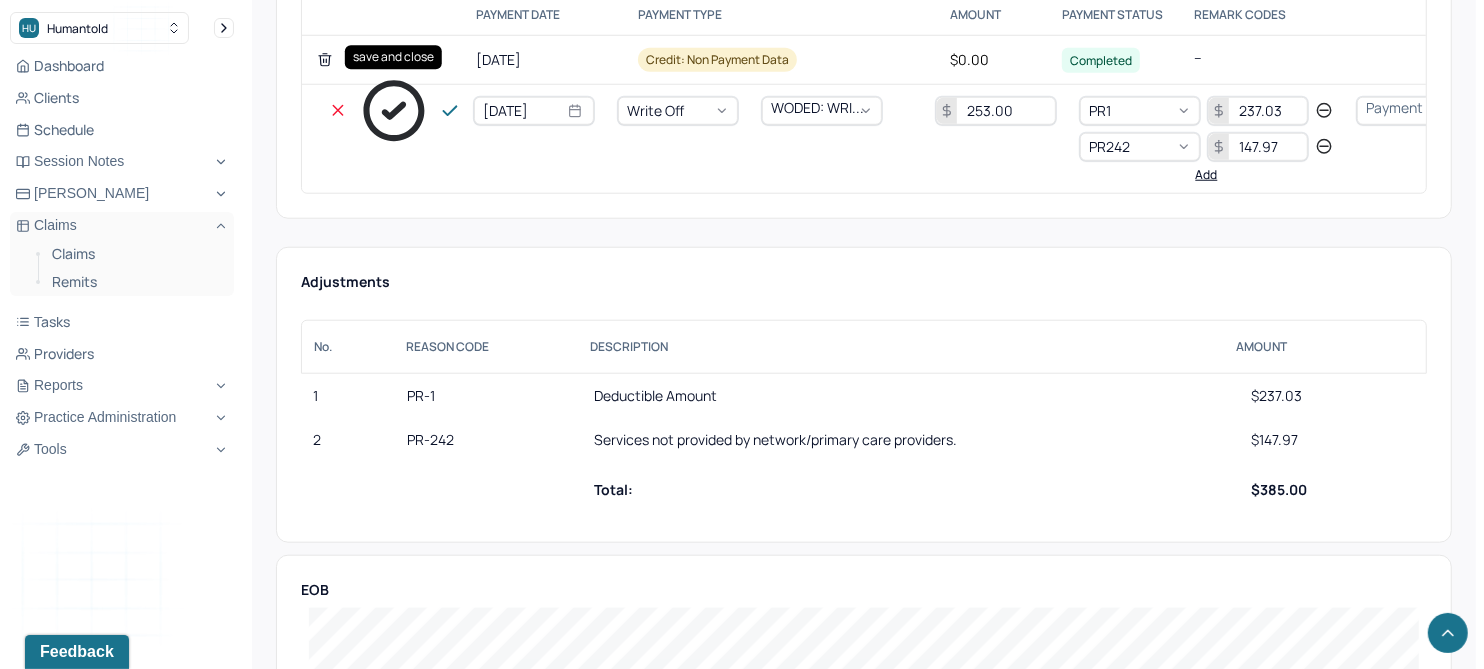 click 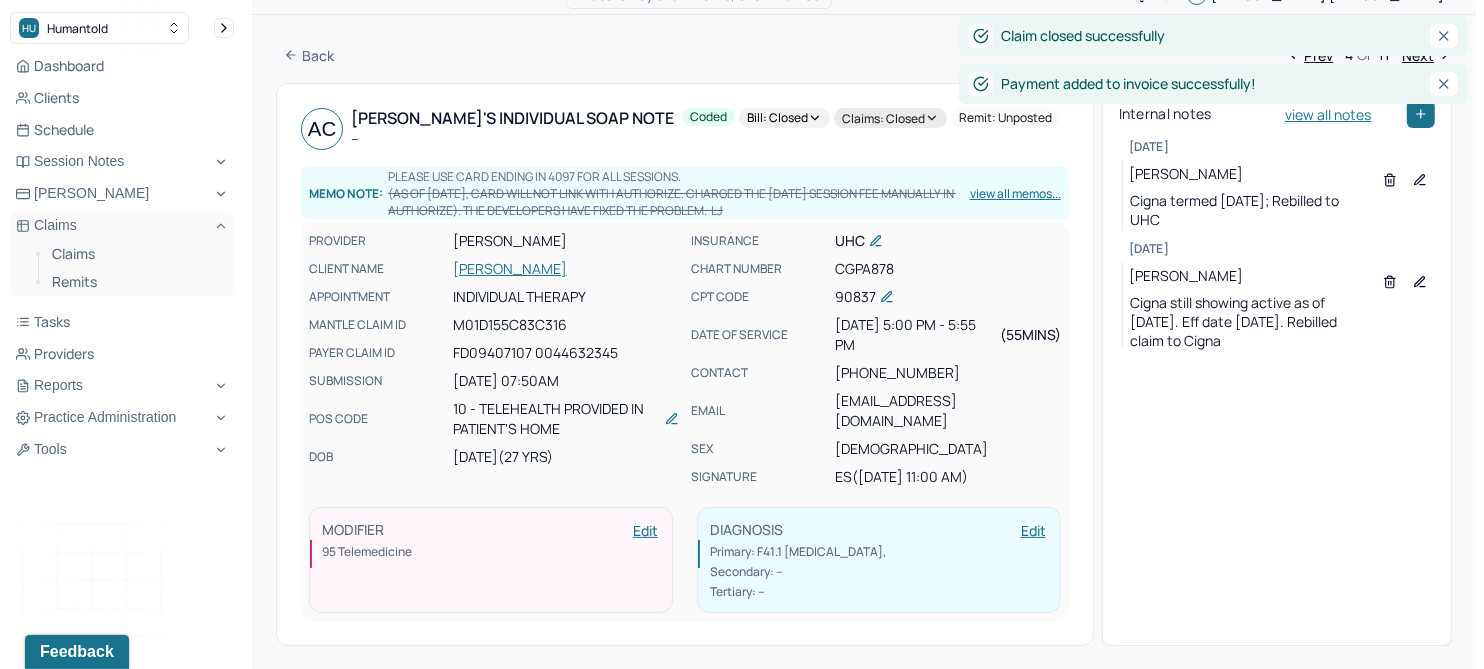 scroll, scrollTop: 0, scrollLeft: 0, axis: both 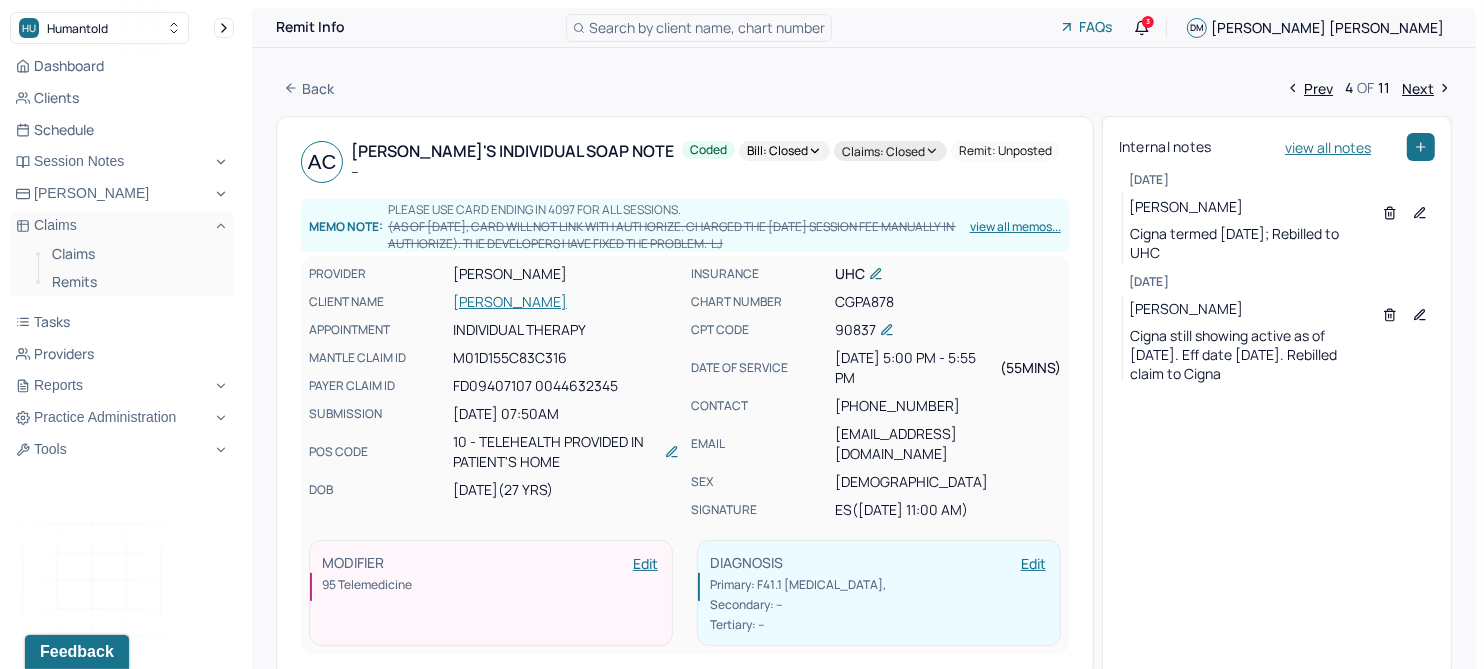 click 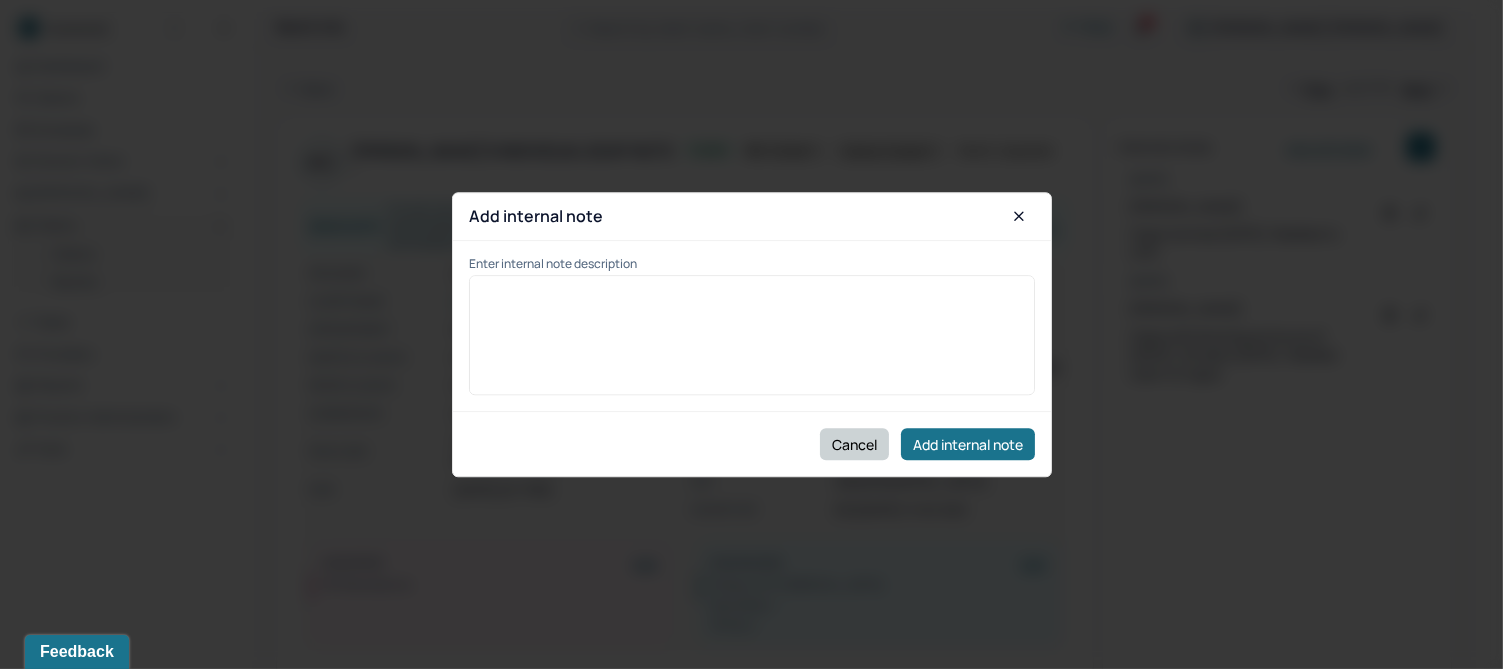 click on "Cancel" at bounding box center [854, 444] 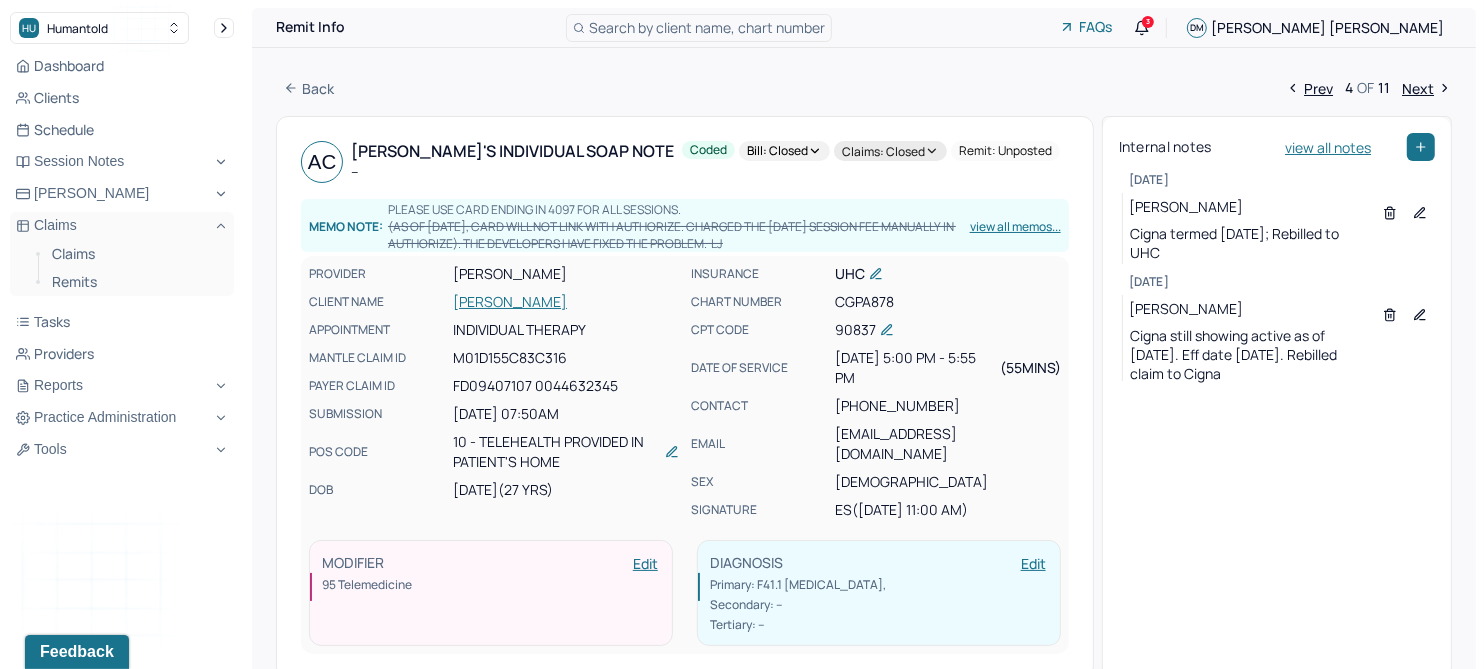 click on "Next" at bounding box center (1427, 88) 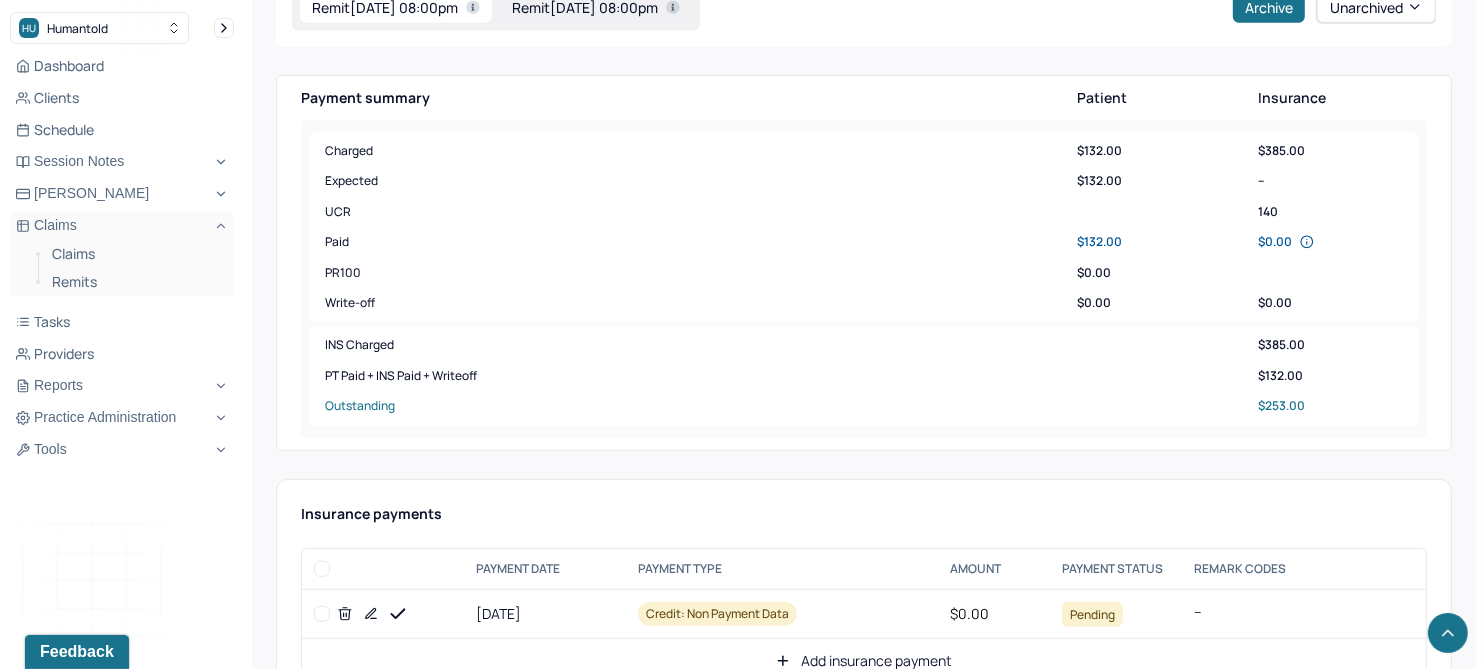 scroll, scrollTop: 1000, scrollLeft: 0, axis: vertical 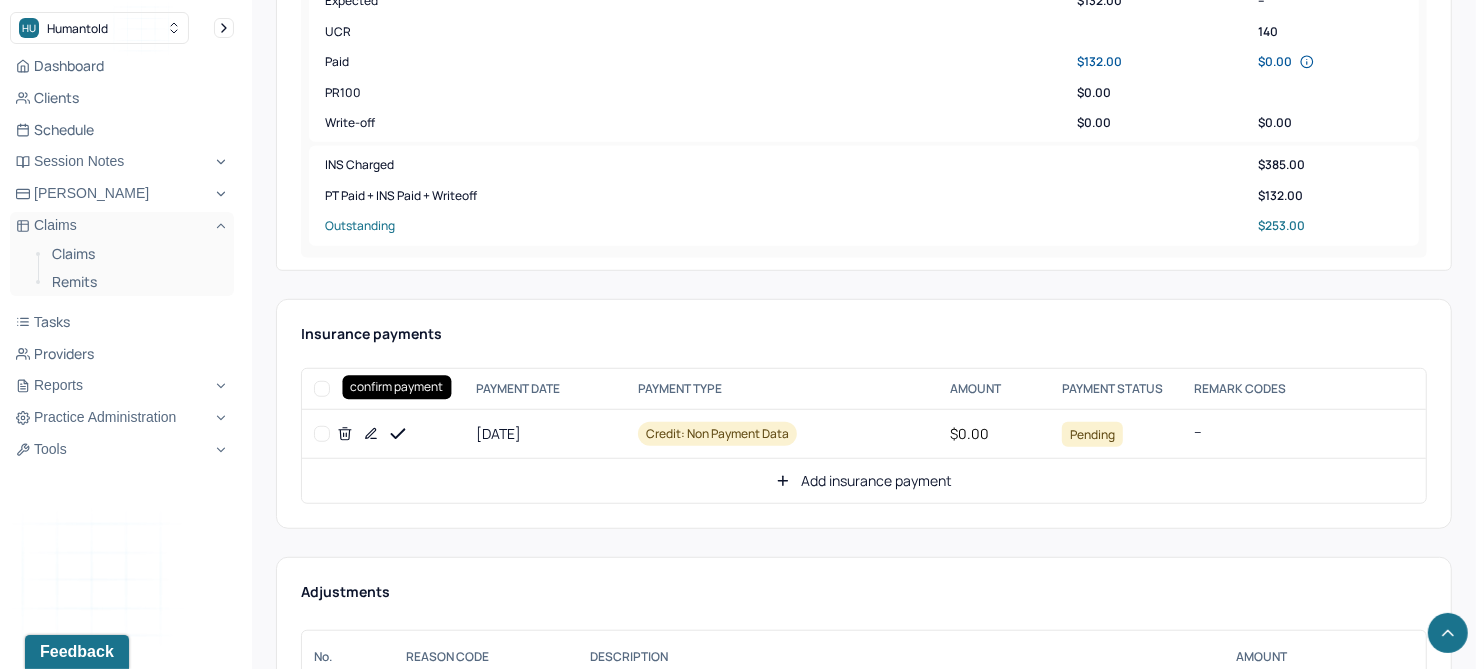 click 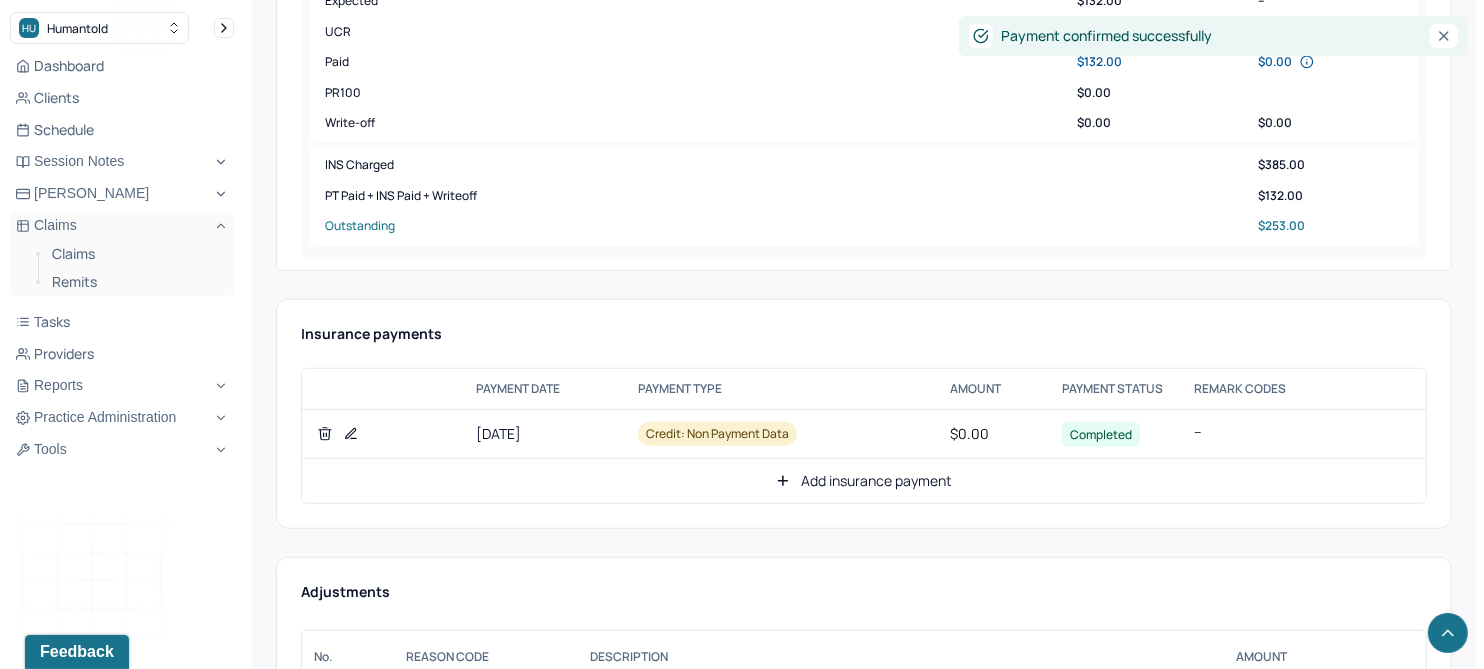 click on "Add insurance payment" at bounding box center (864, 481) 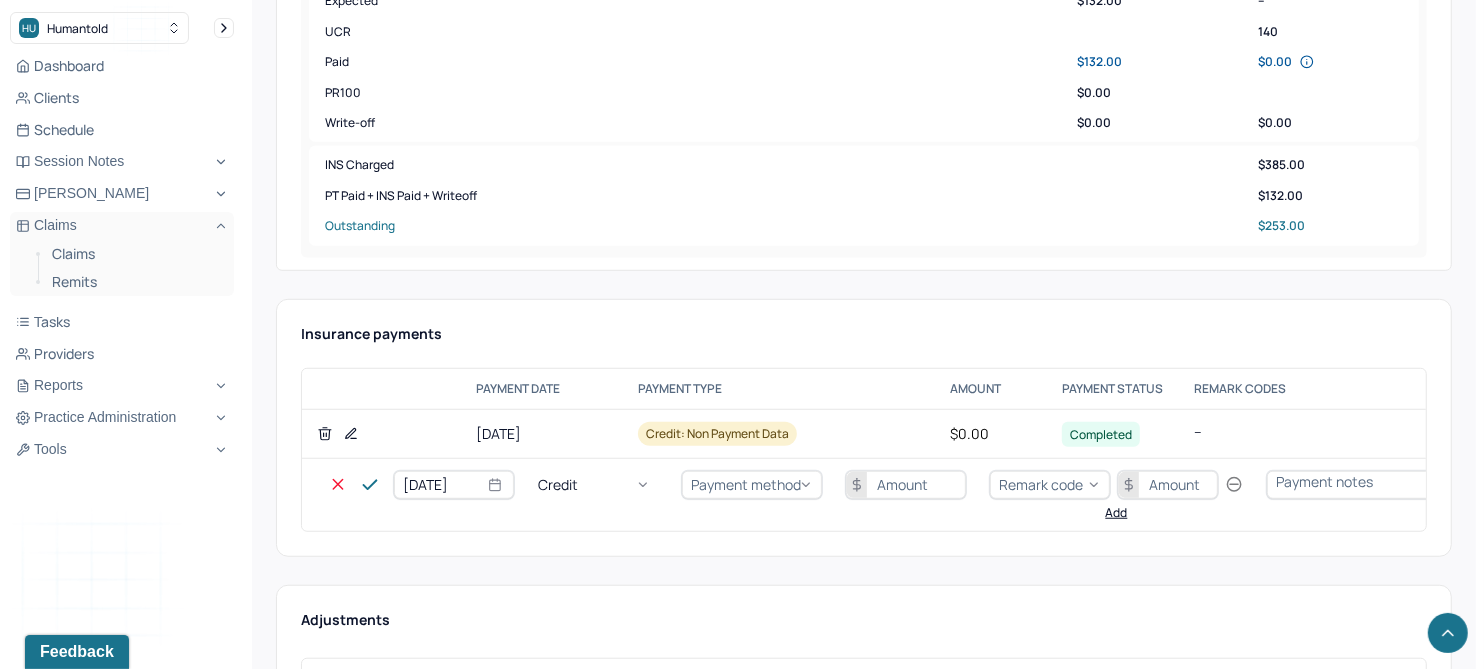 click on "Credit" at bounding box center (598, 485) 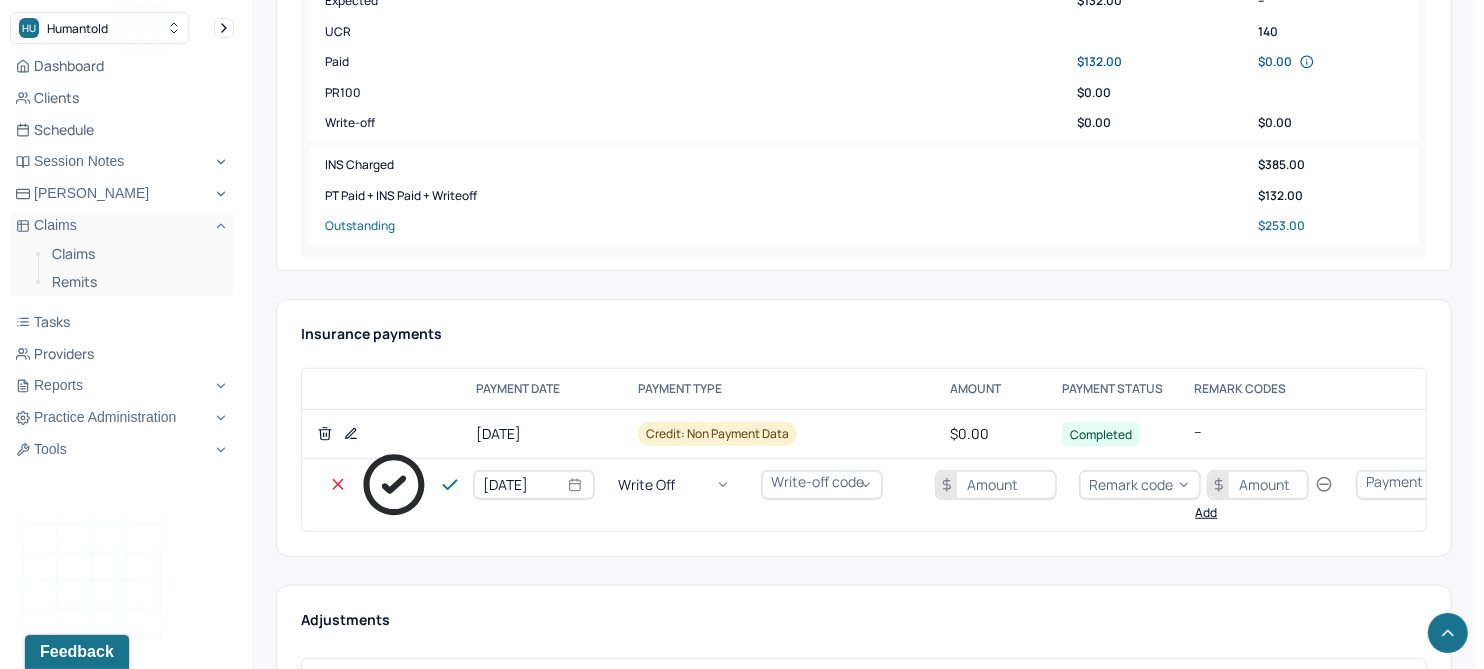 click on "Write-off code" at bounding box center [817, 481] 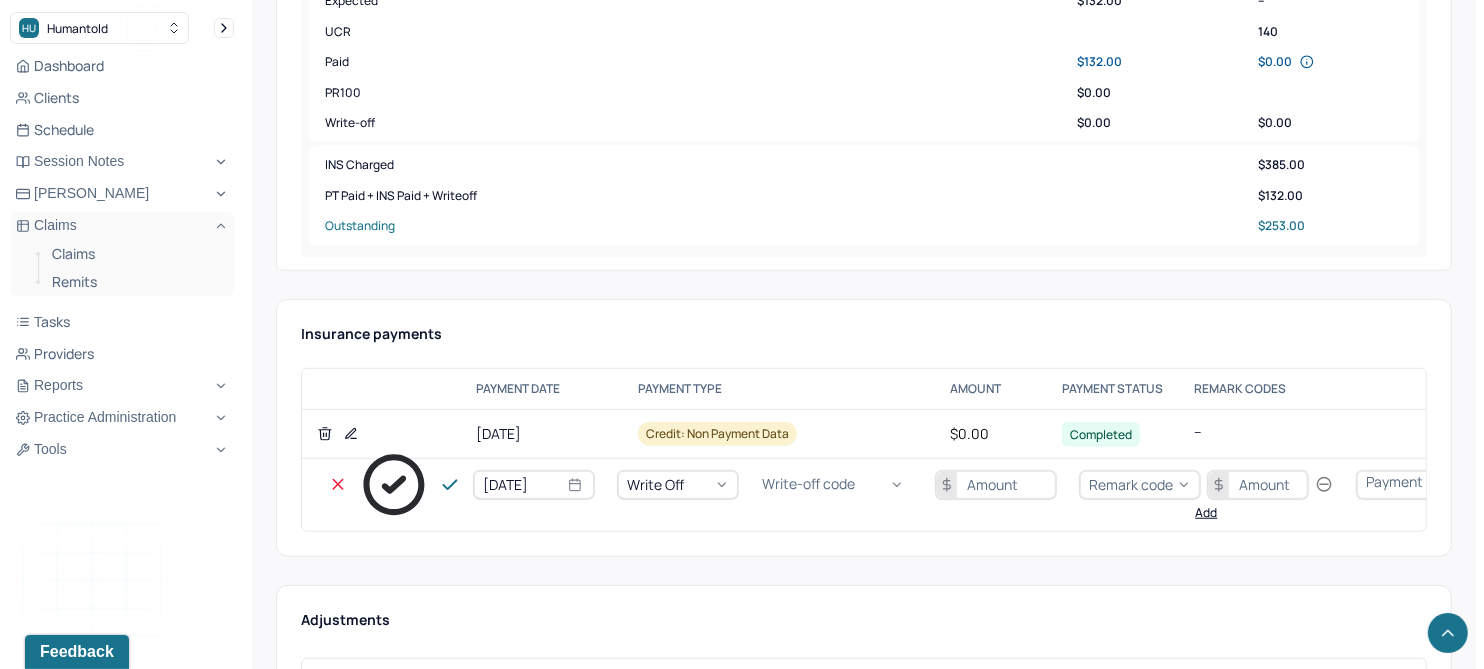scroll, scrollTop: 573, scrollLeft: 0, axis: vertical 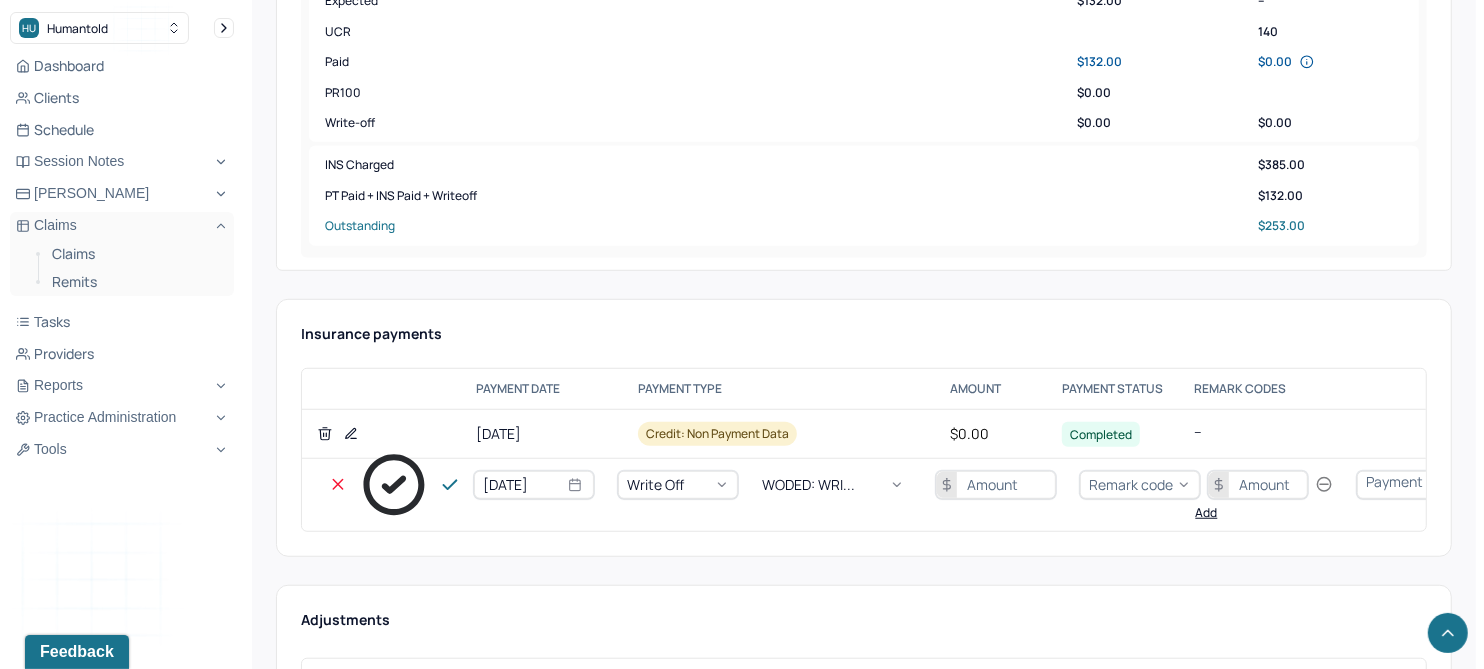 click at bounding box center [996, 485] 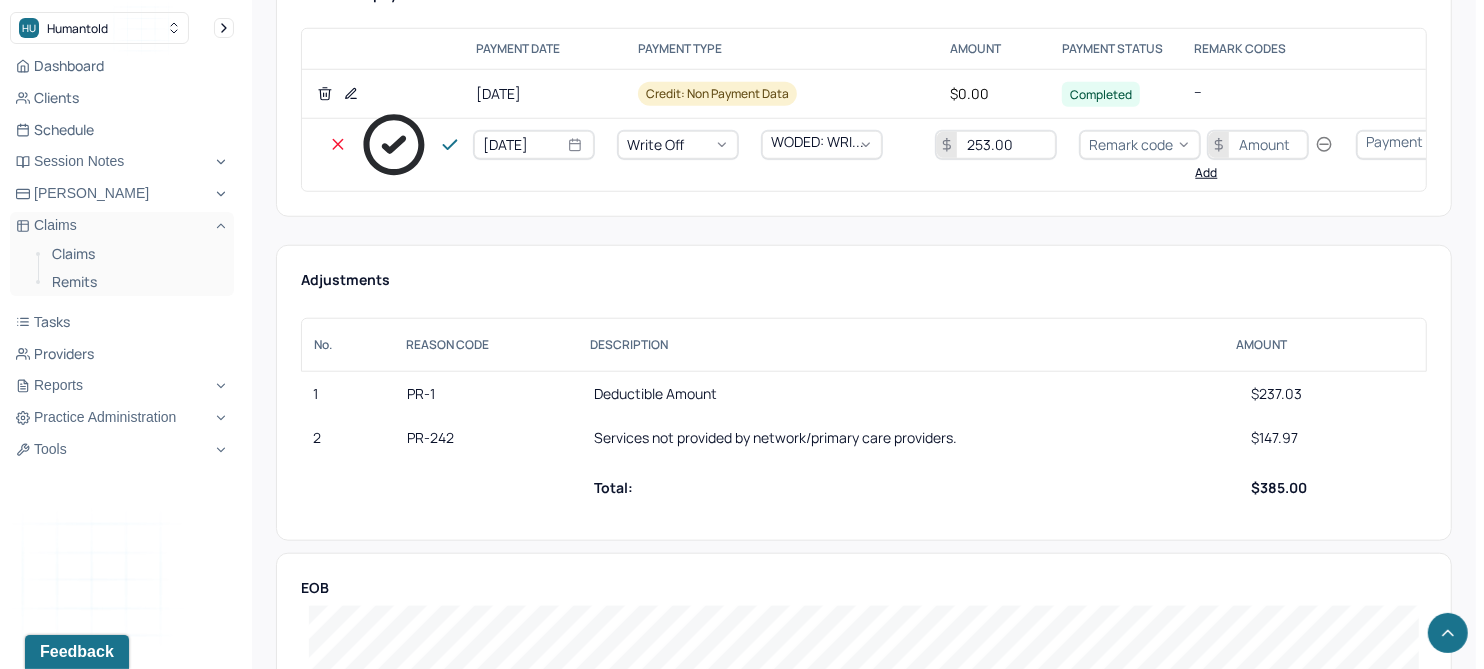 scroll, scrollTop: 1374, scrollLeft: 0, axis: vertical 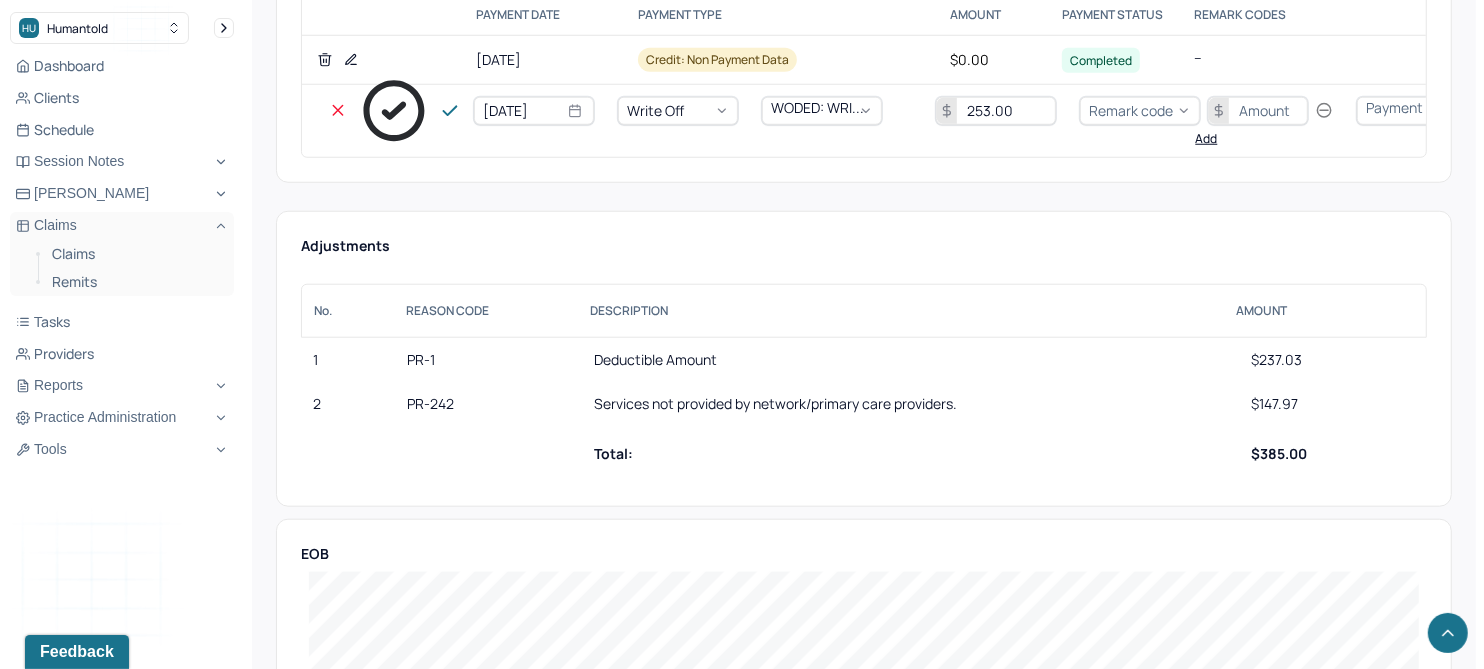 type on "253.00" 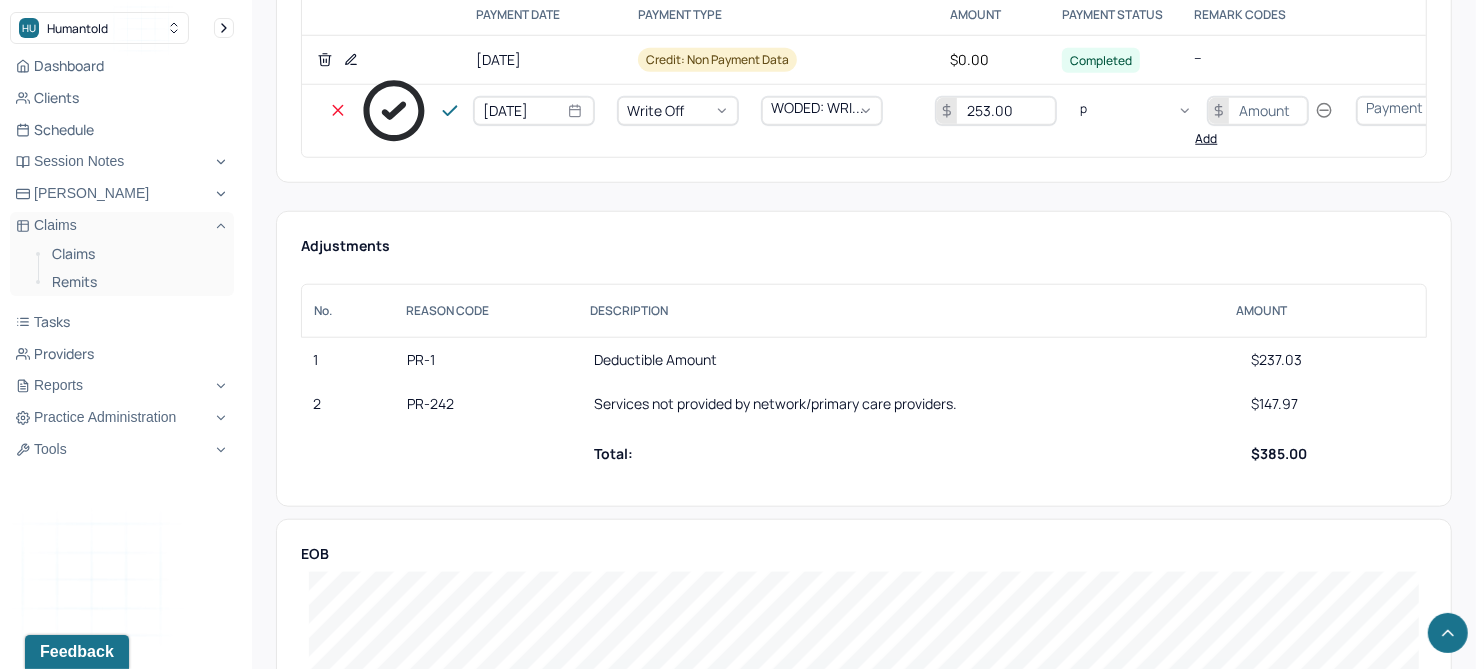scroll, scrollTop: 240, scrollLeft: 0, axis: vertical 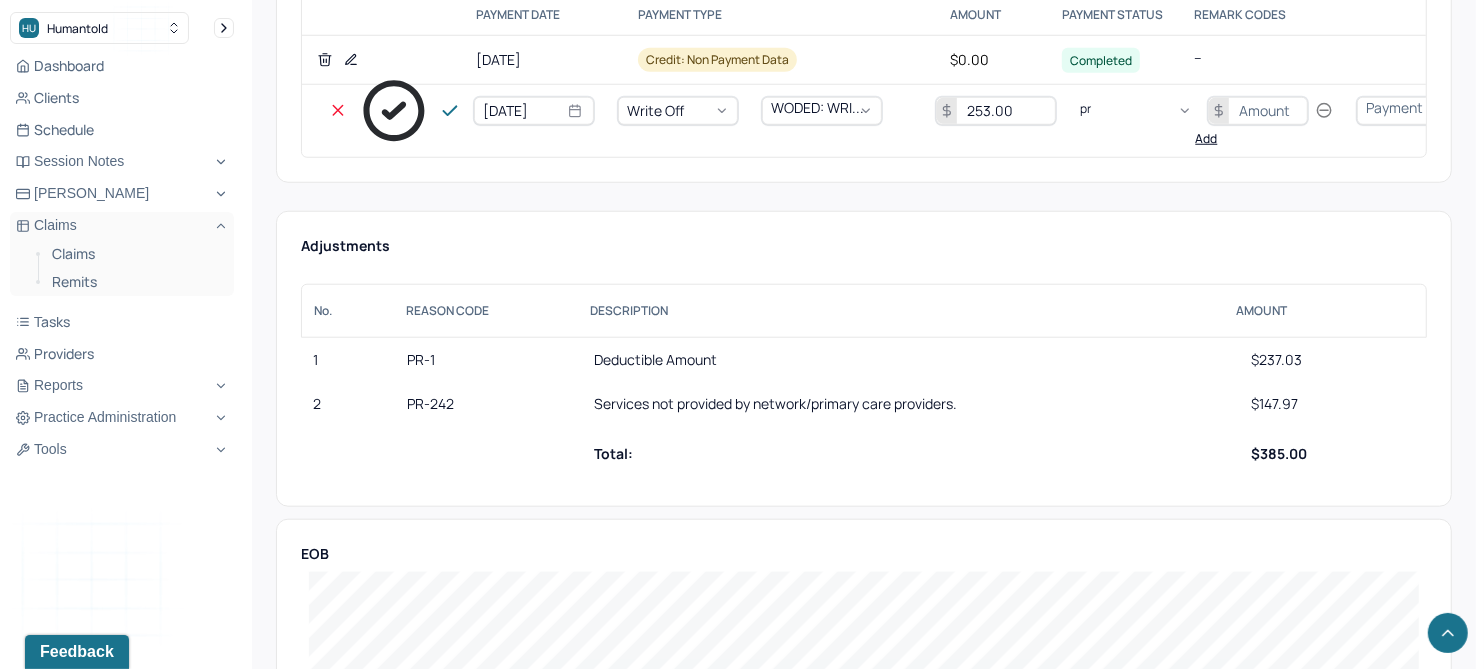 type on "pr1" 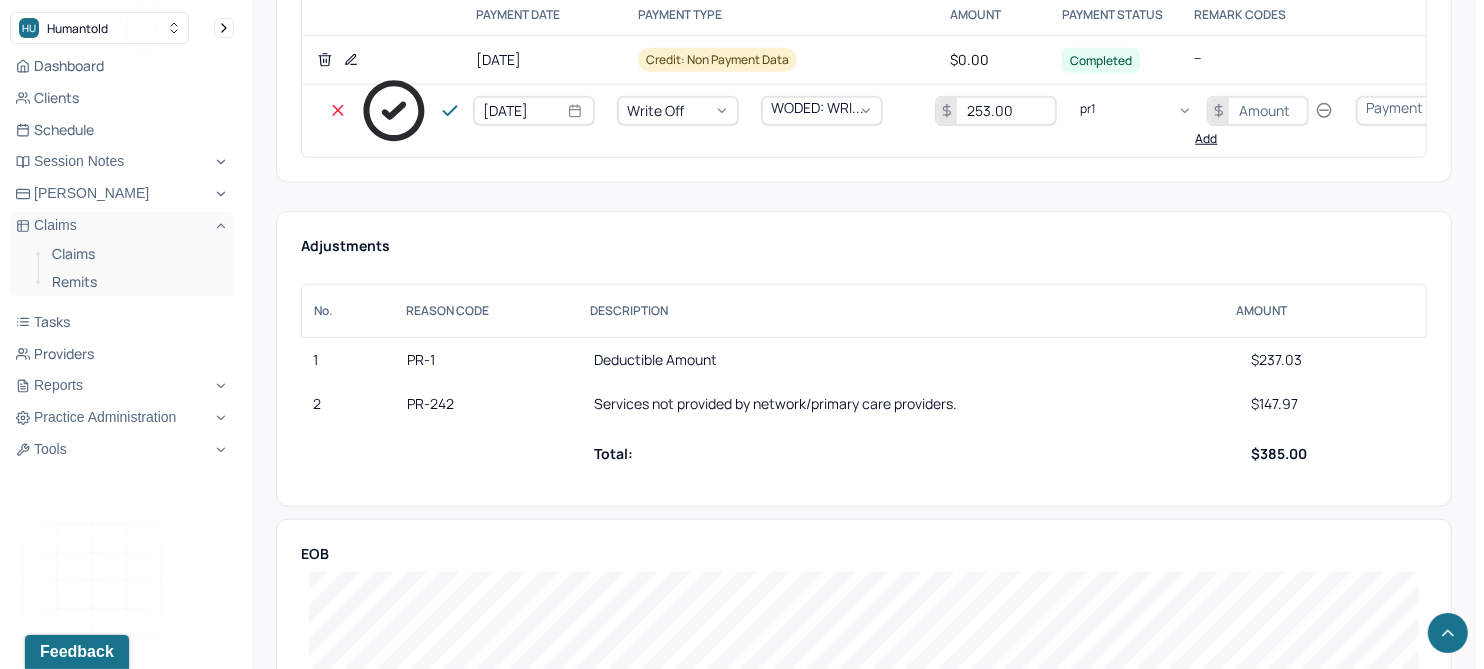 type 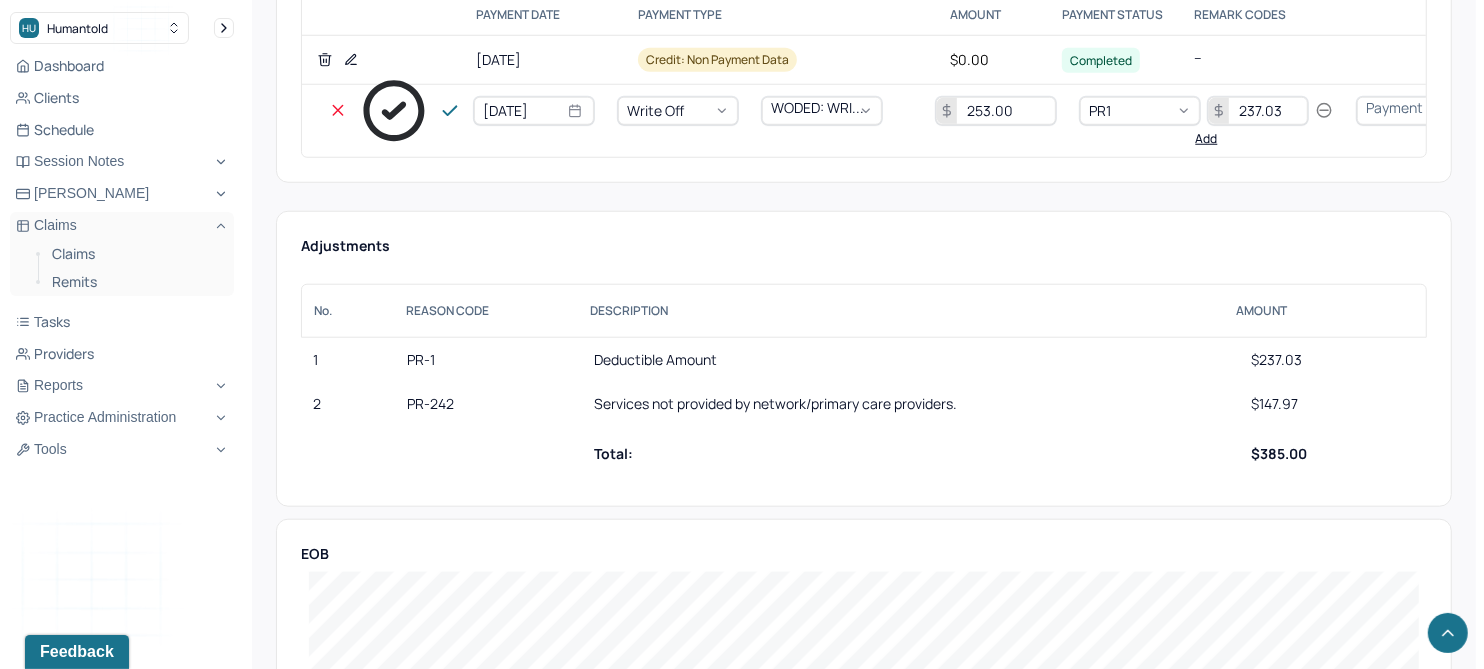 type on "237.03" 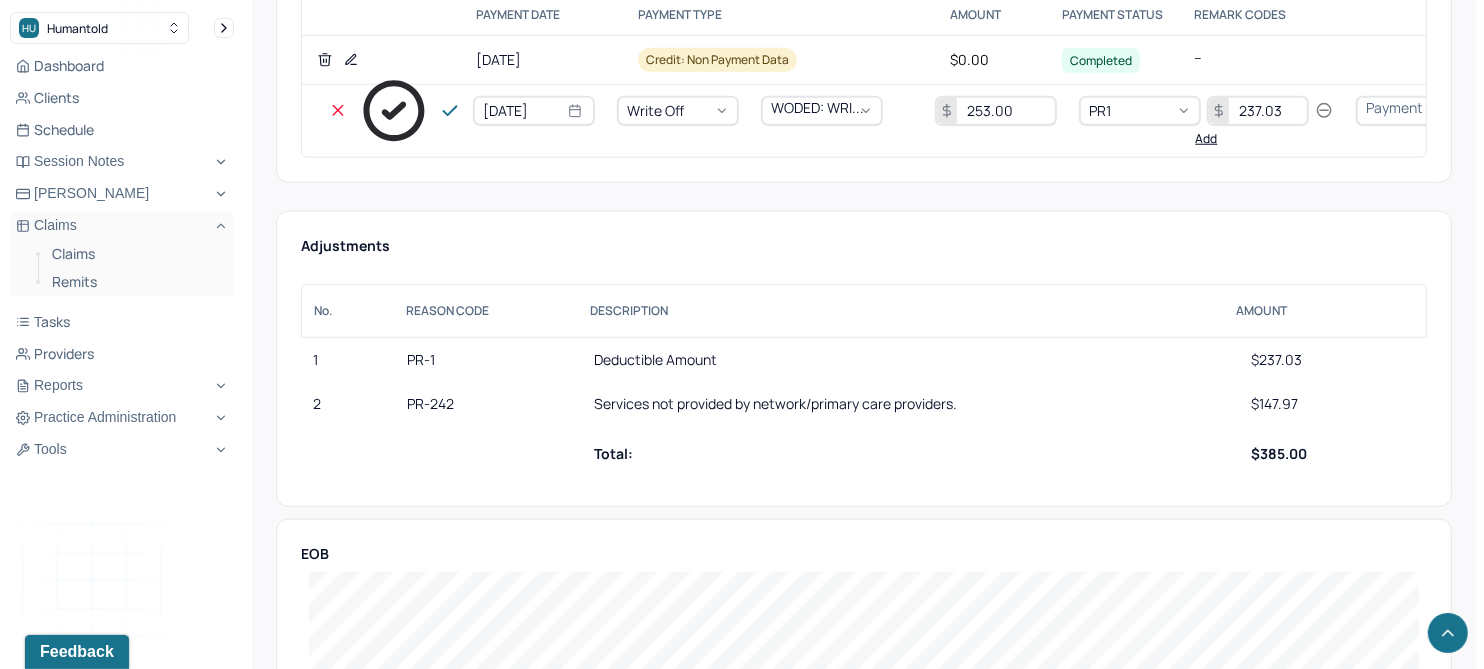 type 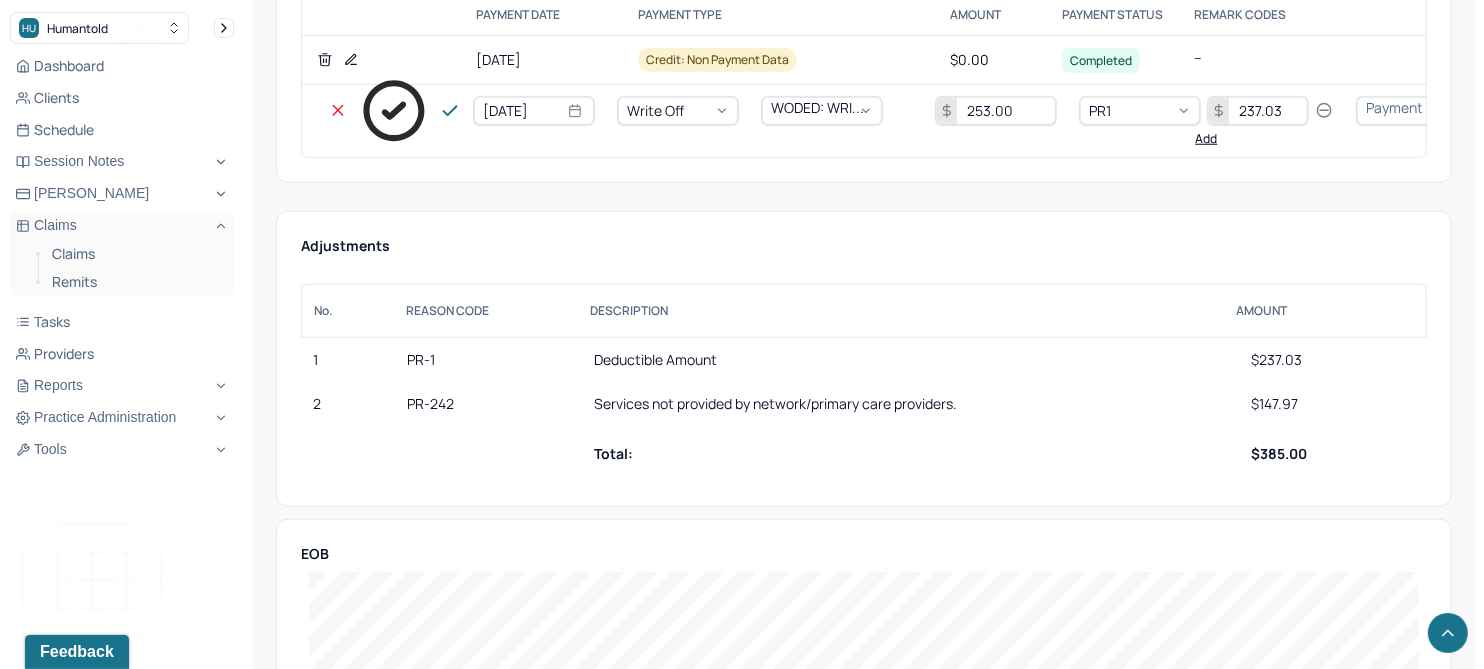 click on "Add" at bounding box center (1207, 139) 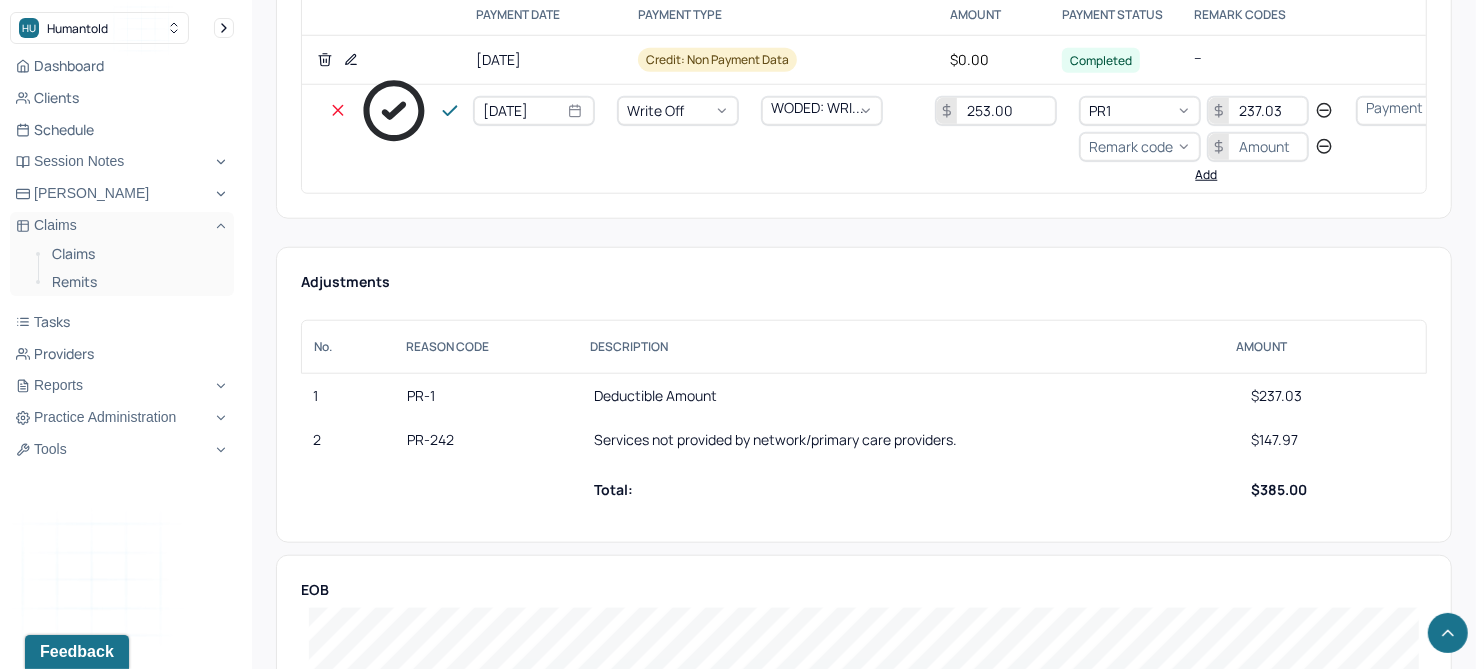 click on "Remark code" at bounding box center [1131, 146] 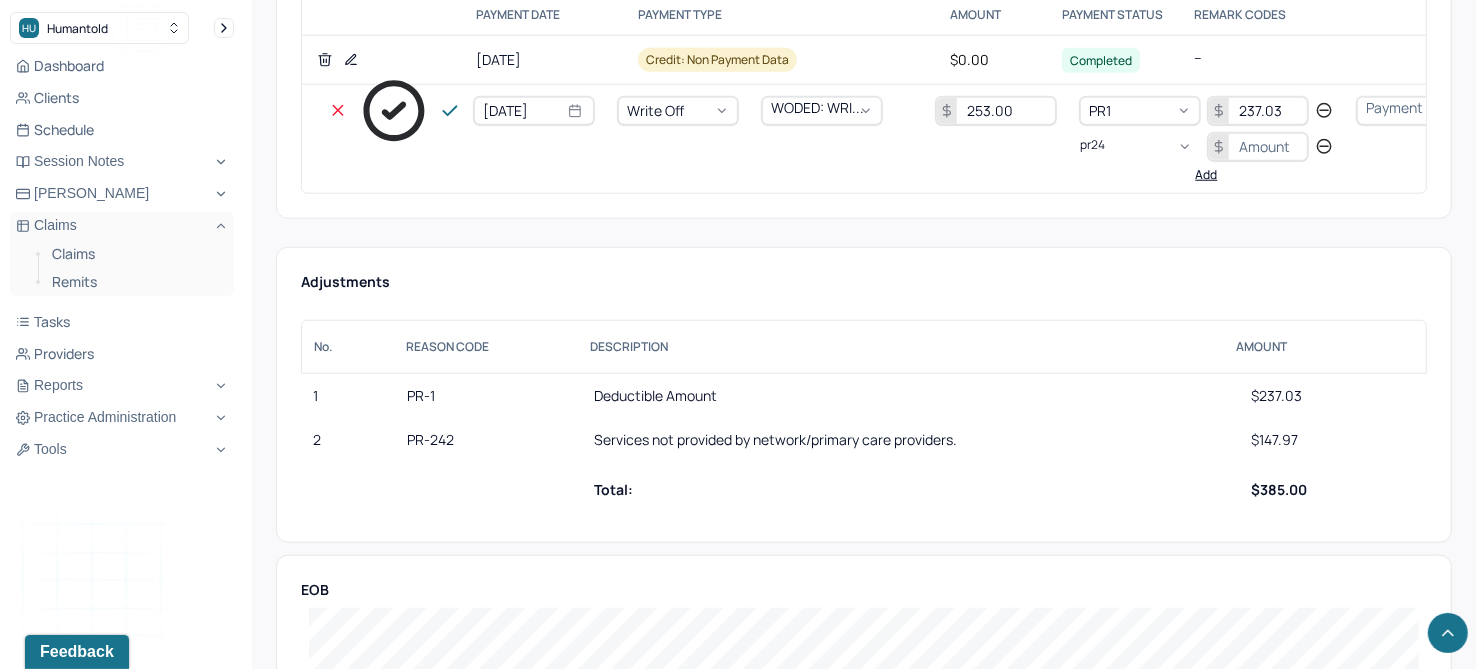 scroll, scrollTop: 0, scrollLeft: 0, axis: both 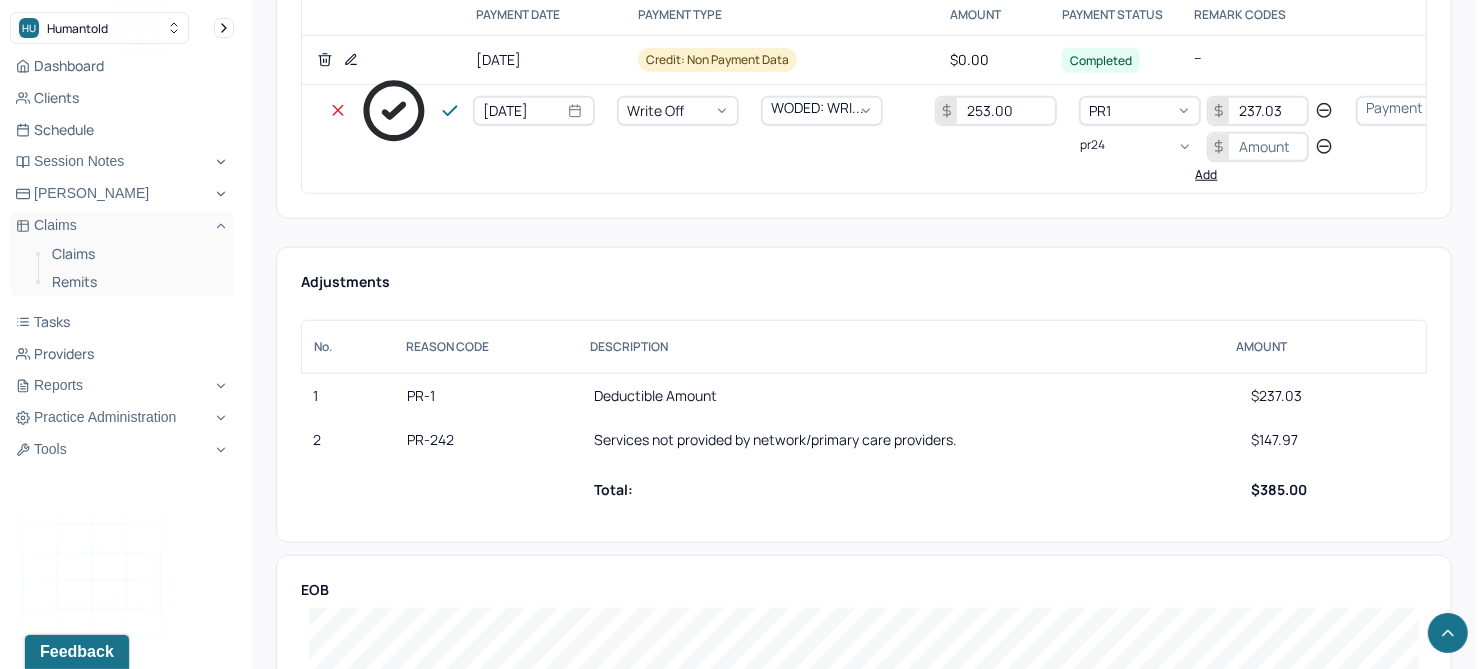type on "pr242" 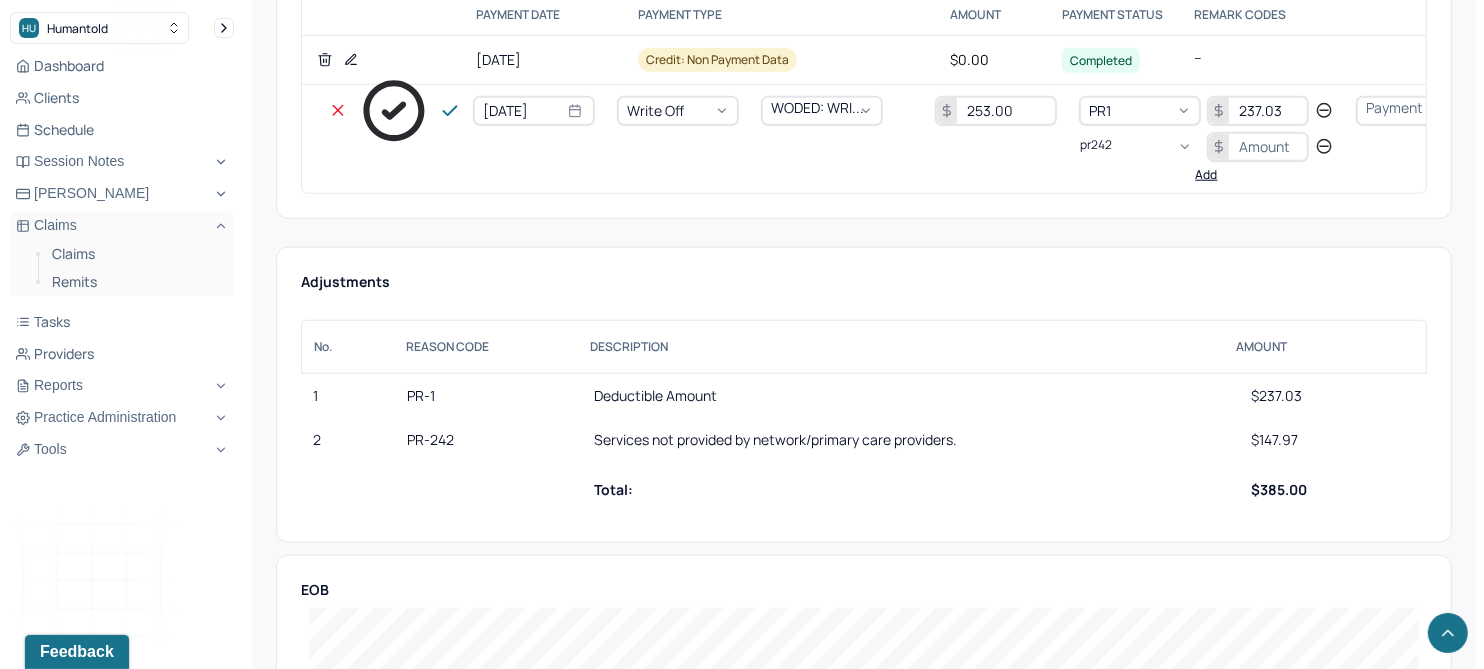 type 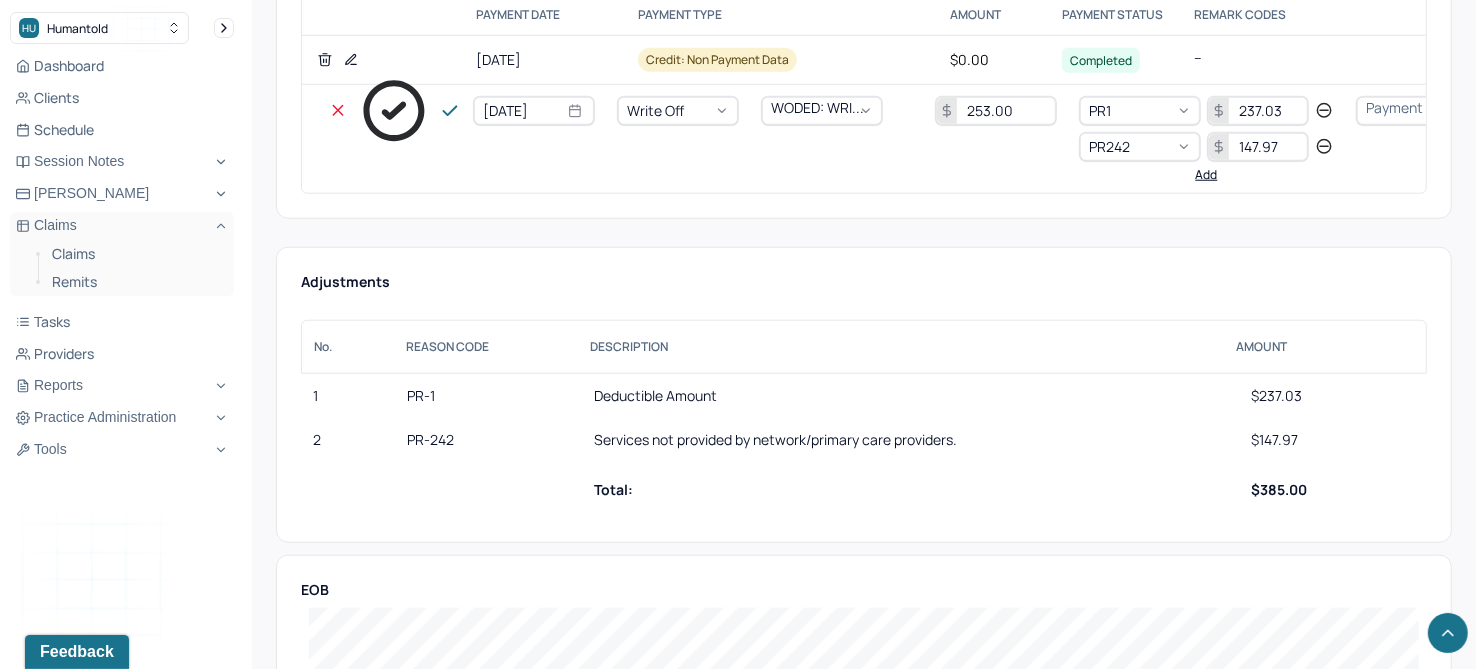 type on "147.97" 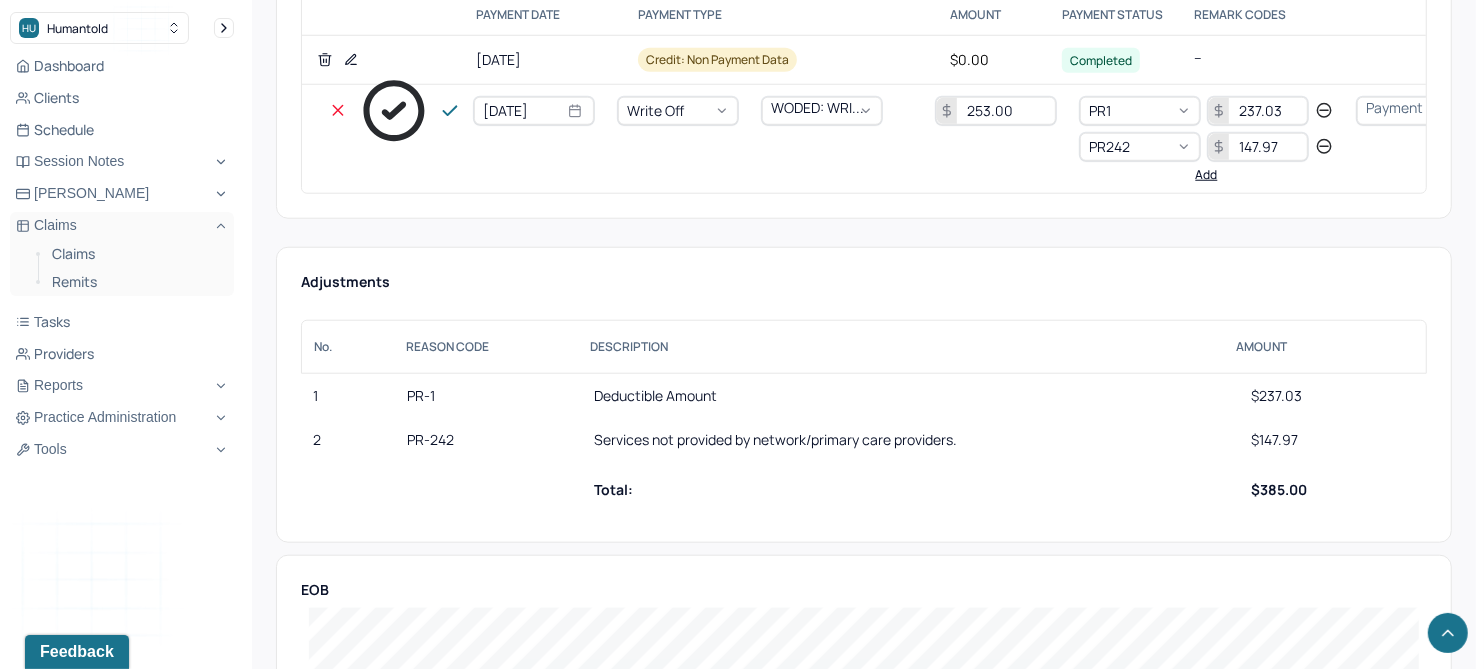 type 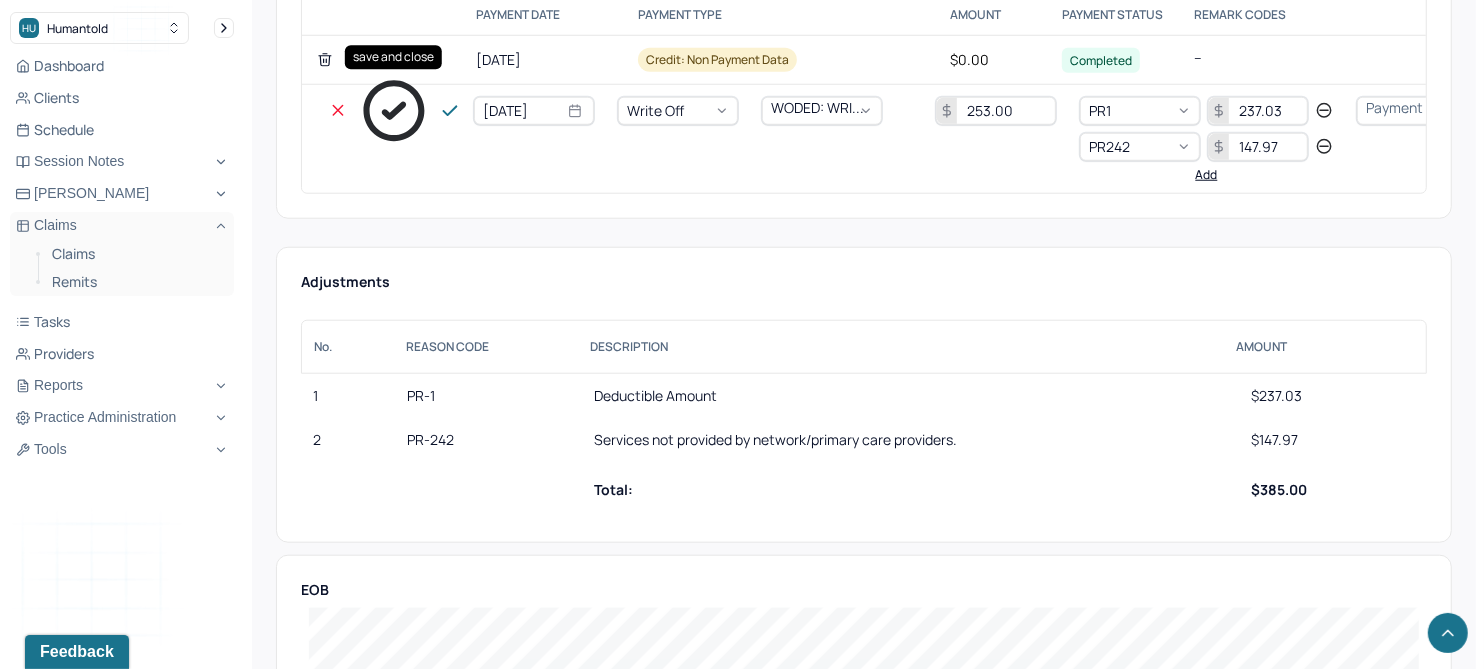 click 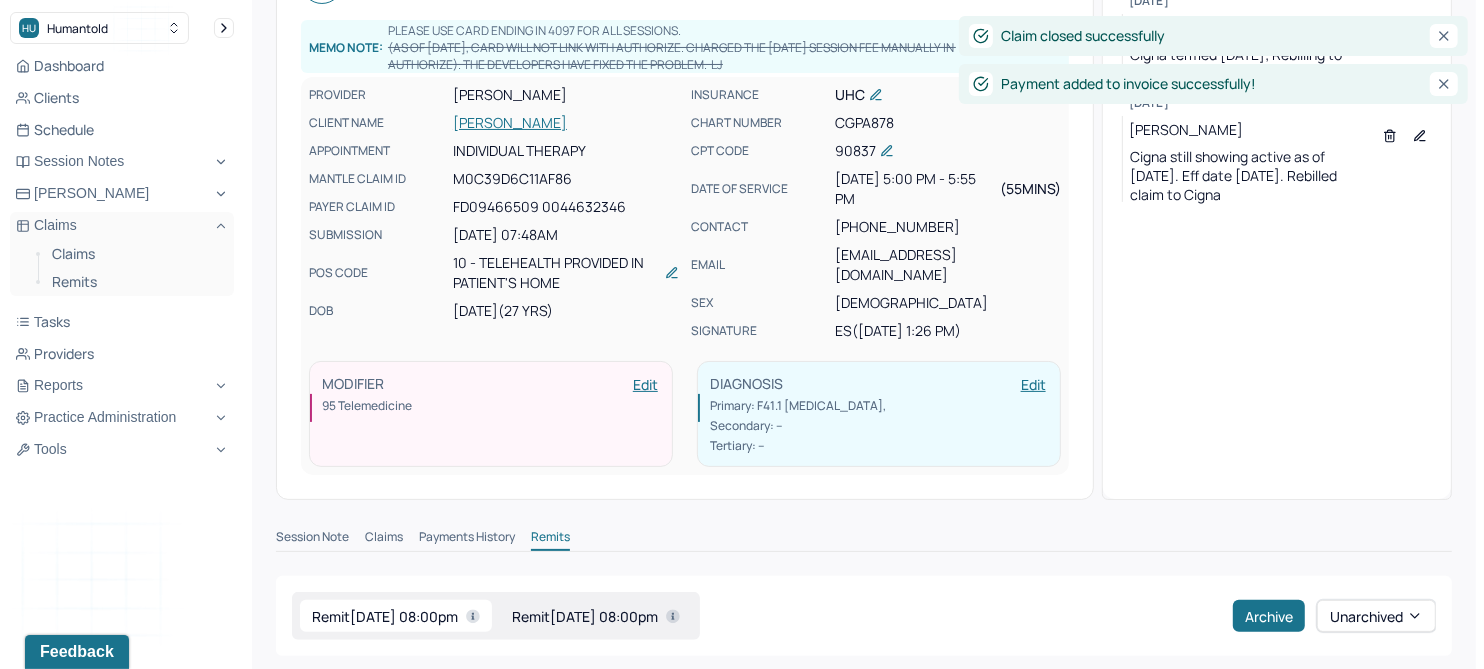 scroll, scrollTop: 0, scrollLeft: 0, axis: both 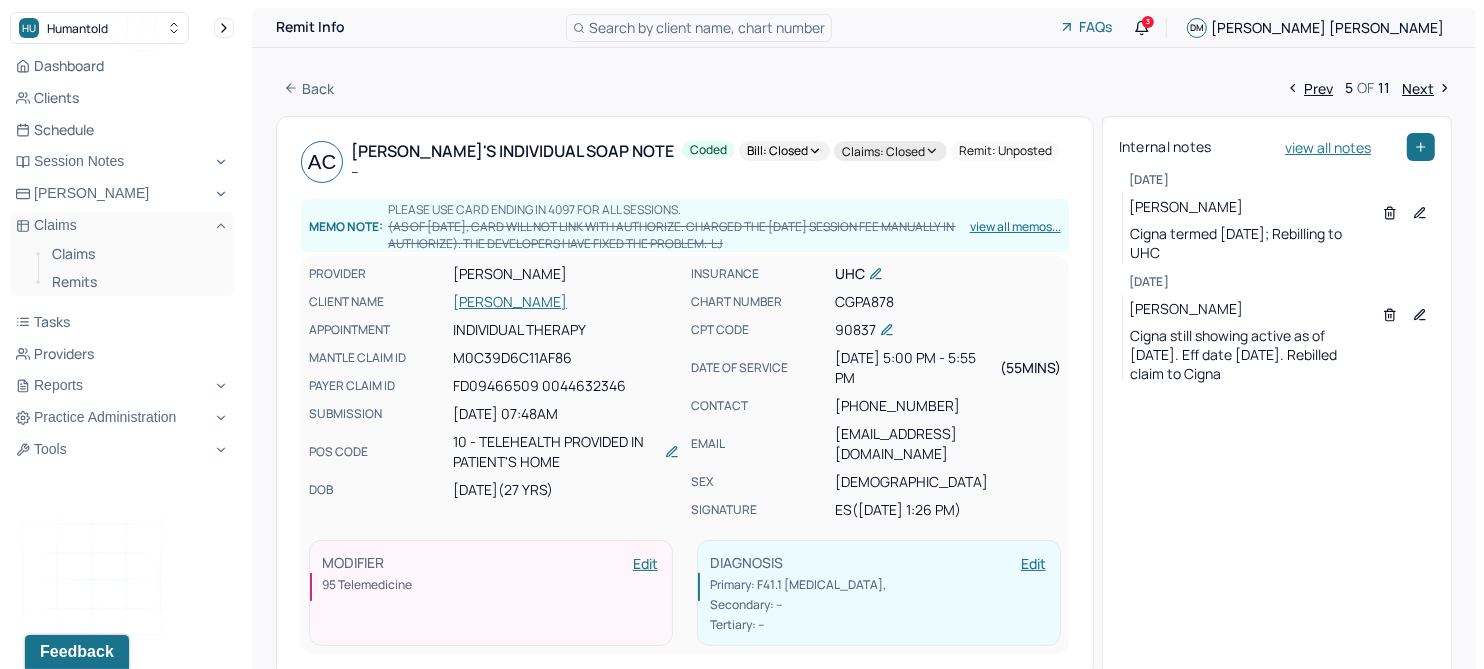 click on "Next" at bounding box center (1427, 88) 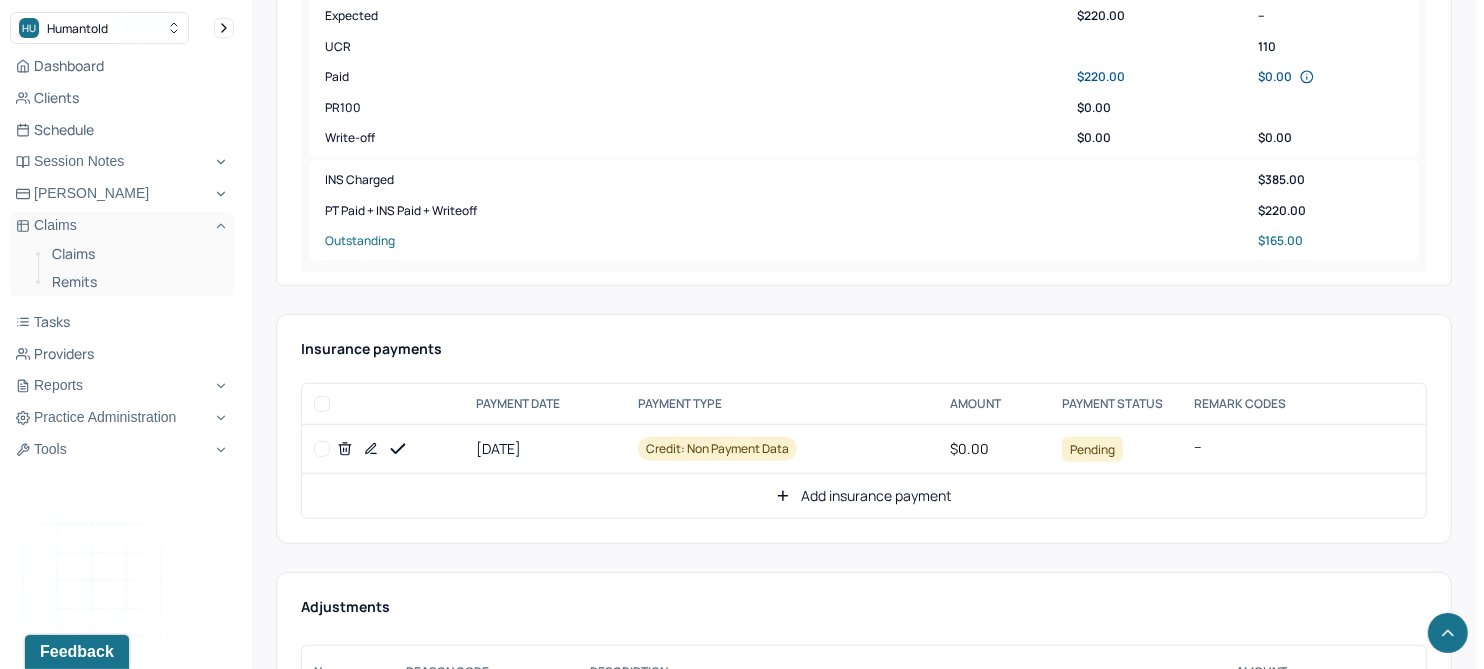scroll, scrollTop: 1000, scrollLeft: 0, axis: vertical 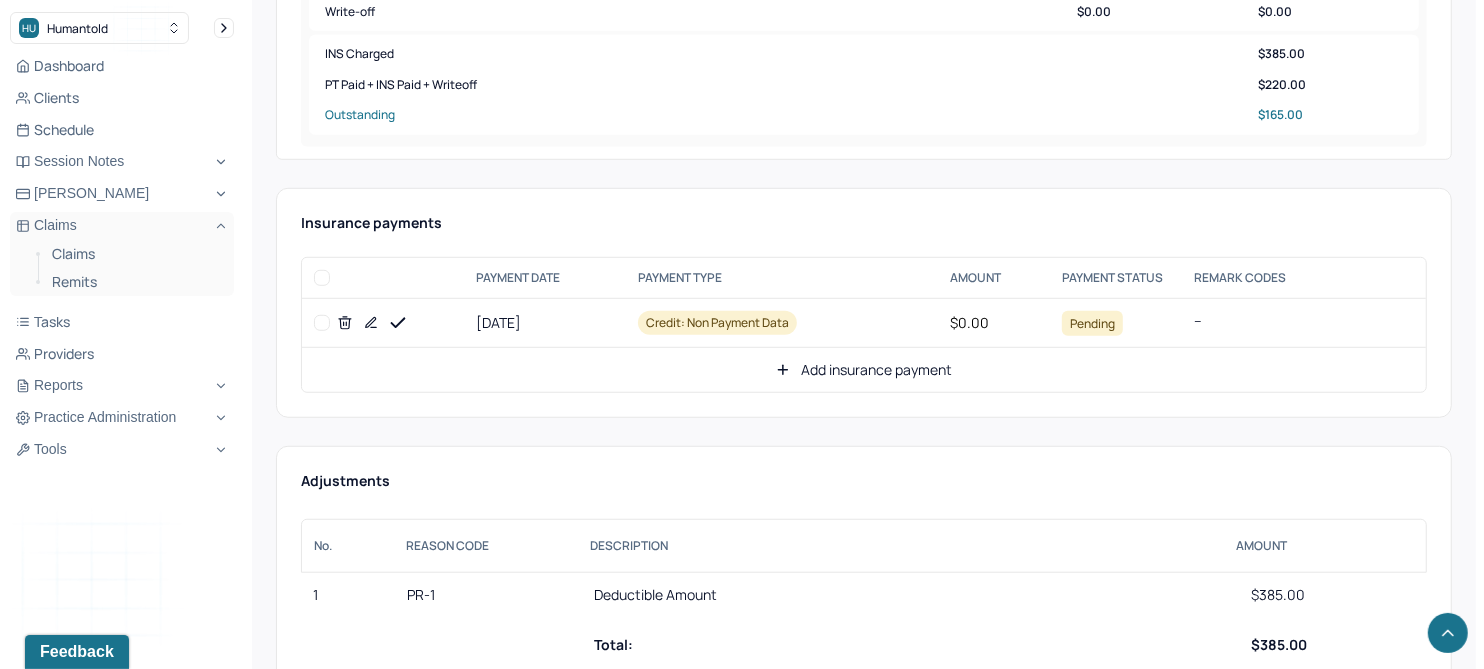 click 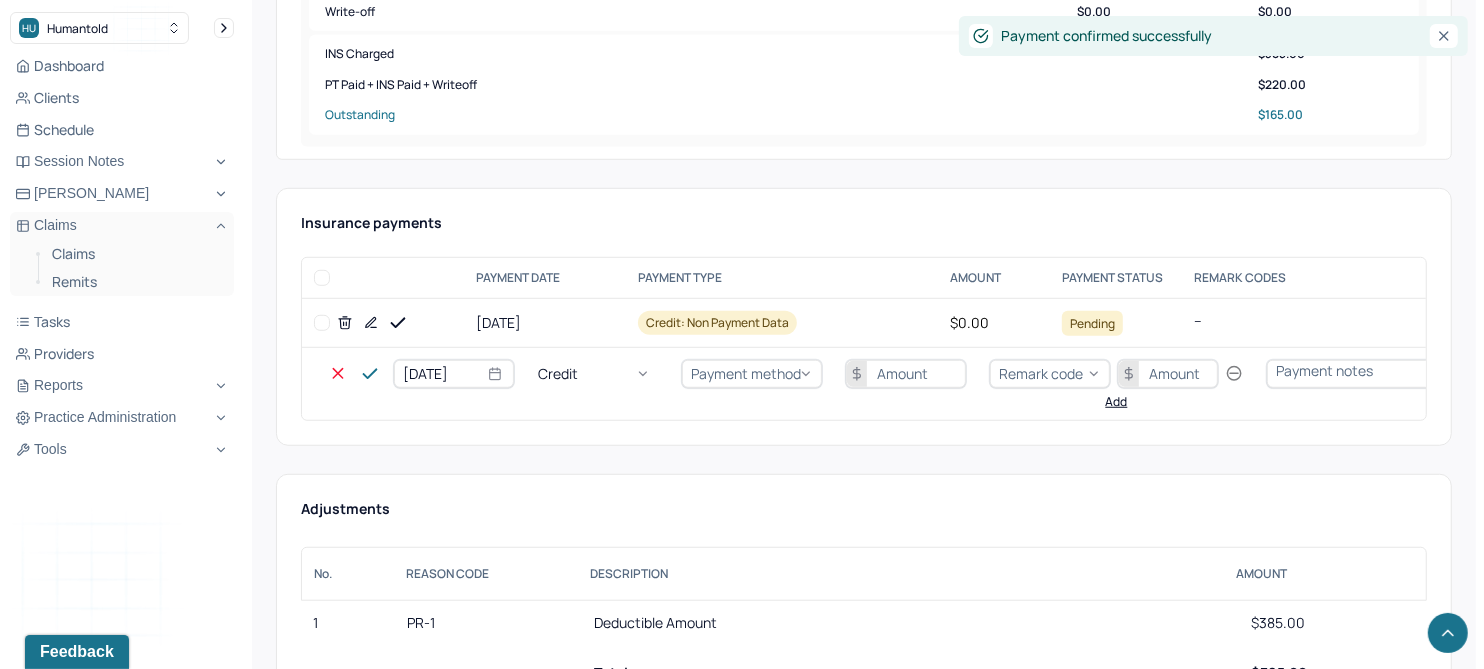click on "Credit" at bounding box center (598, 374) 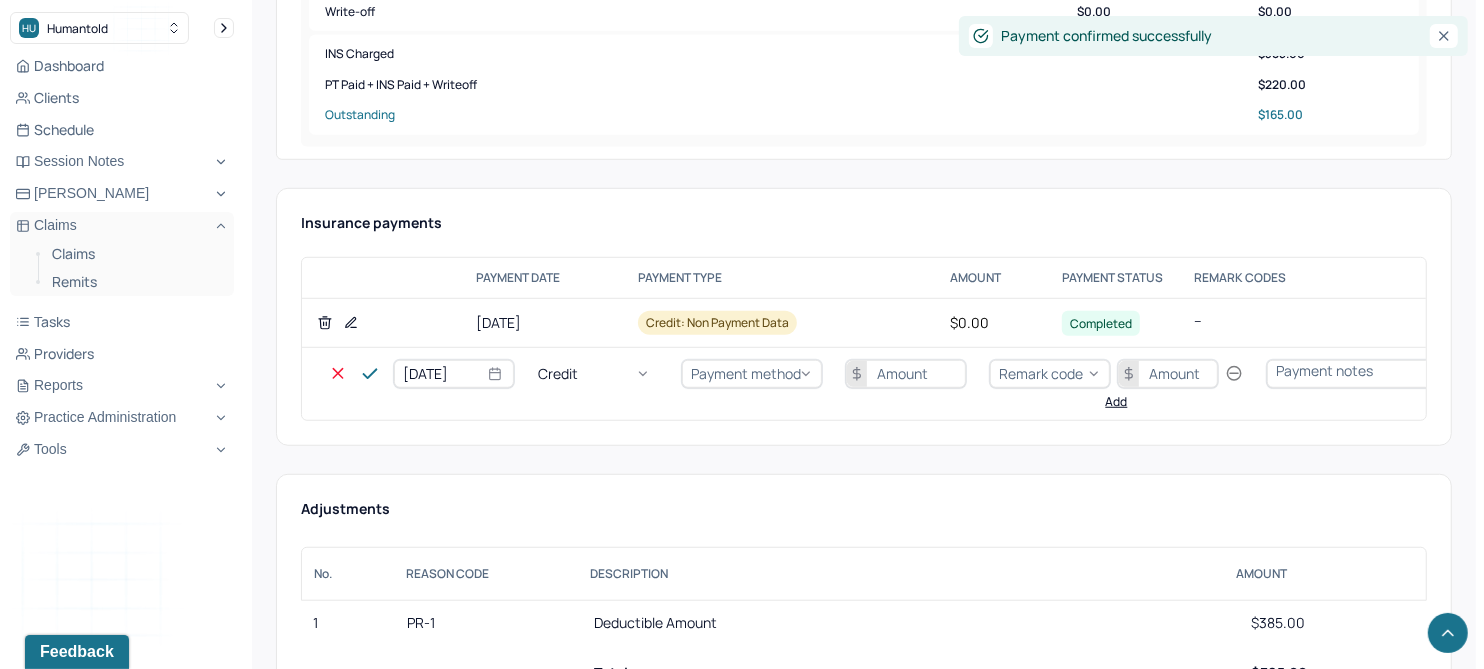 click on "Write off" at bounding box center (60, 2841) 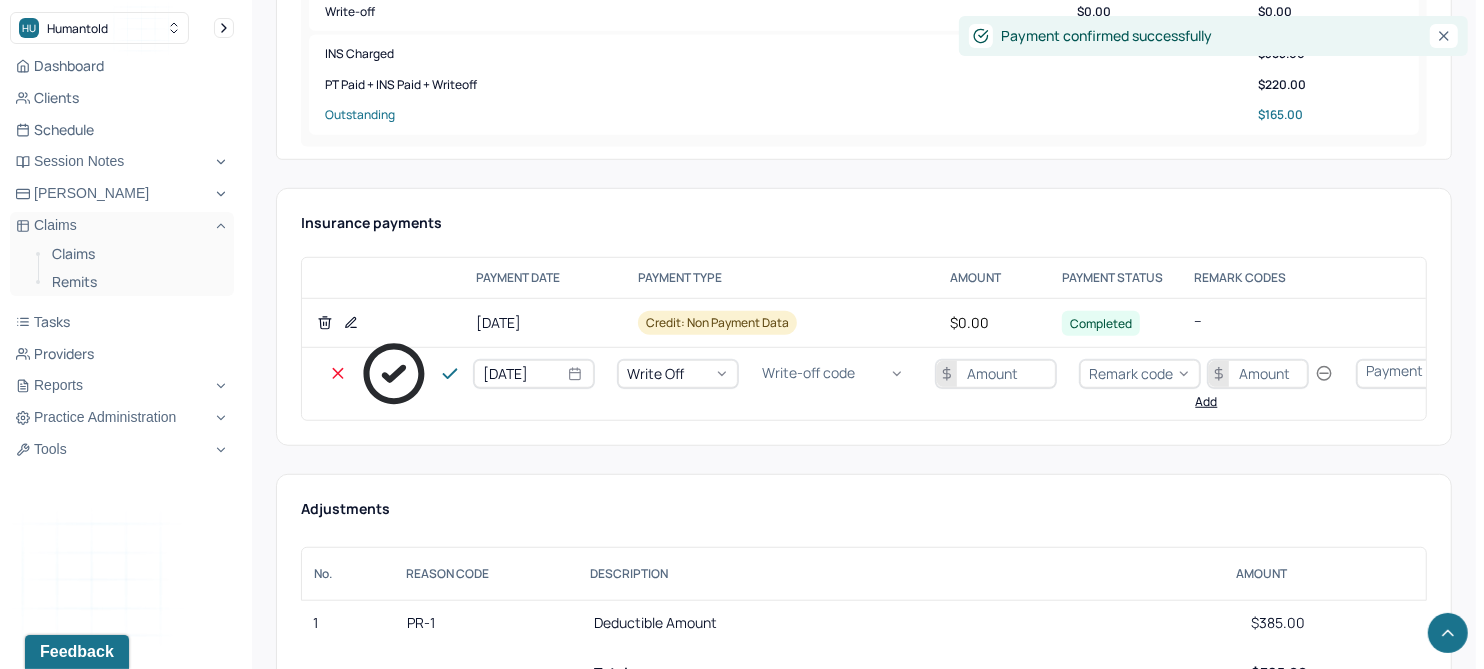 click on "Write-off code" at bounding box center [808, 373] 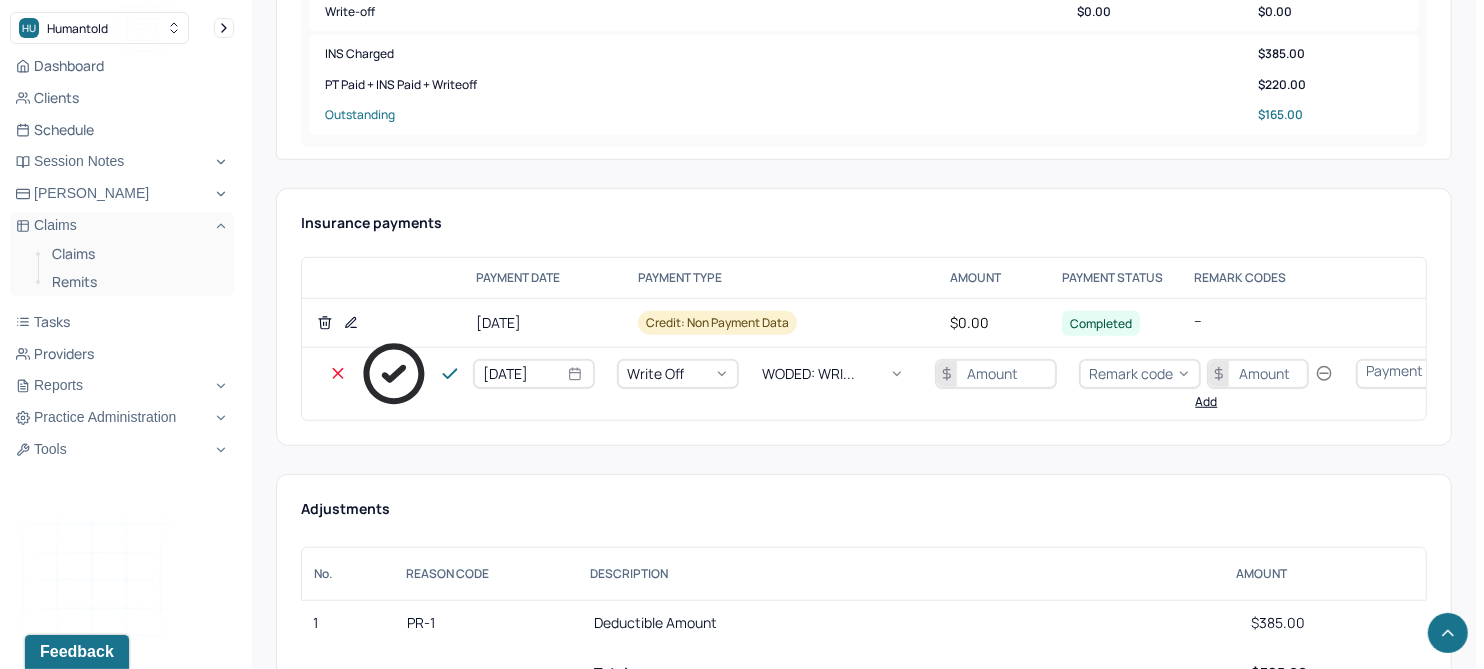 click at bounding box center [996, 374] 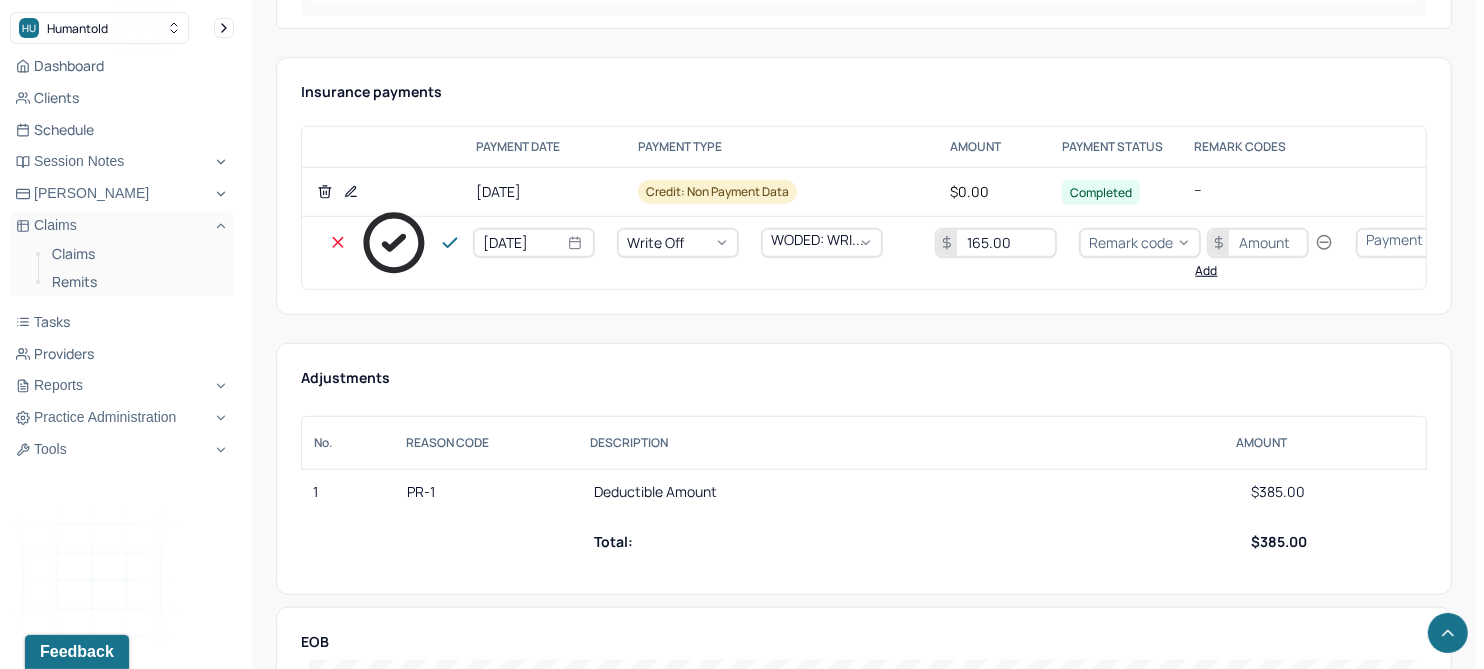 scroll, scrollTop: 1250, scrollLeft: 0, axis: vertical 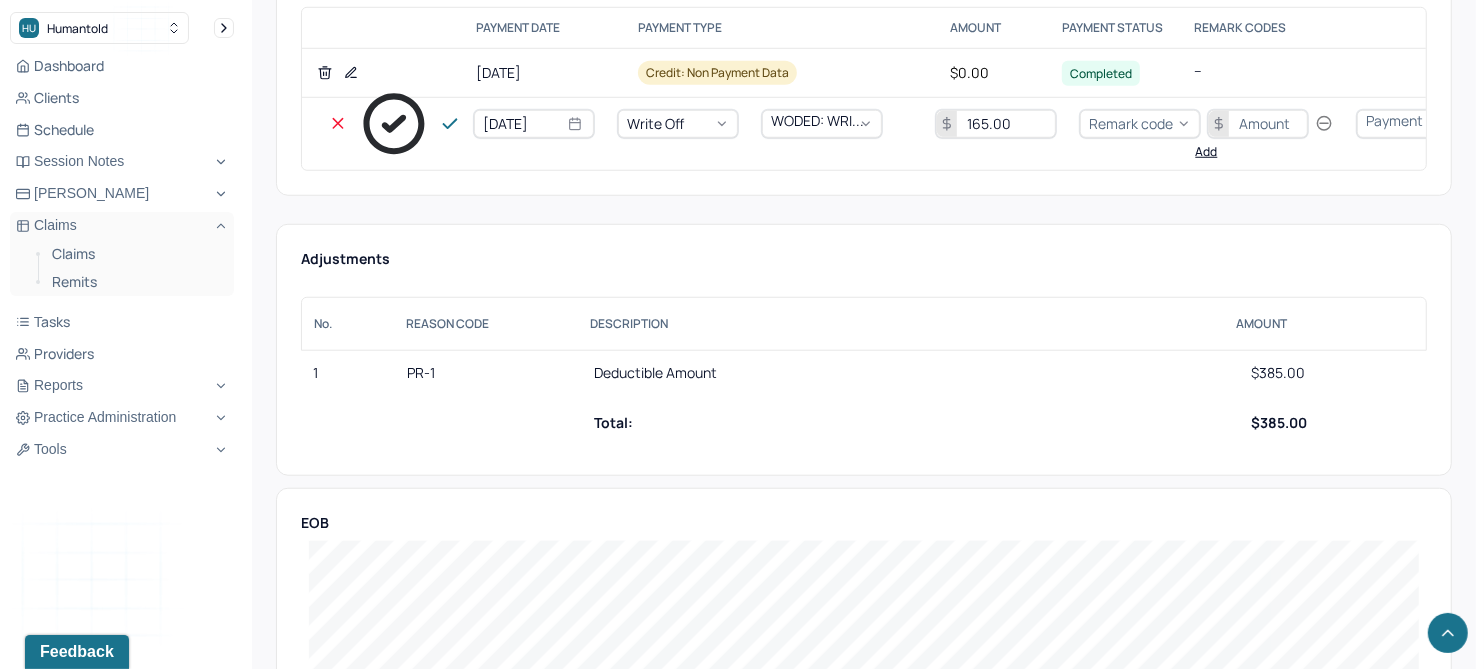 type on "165.00" 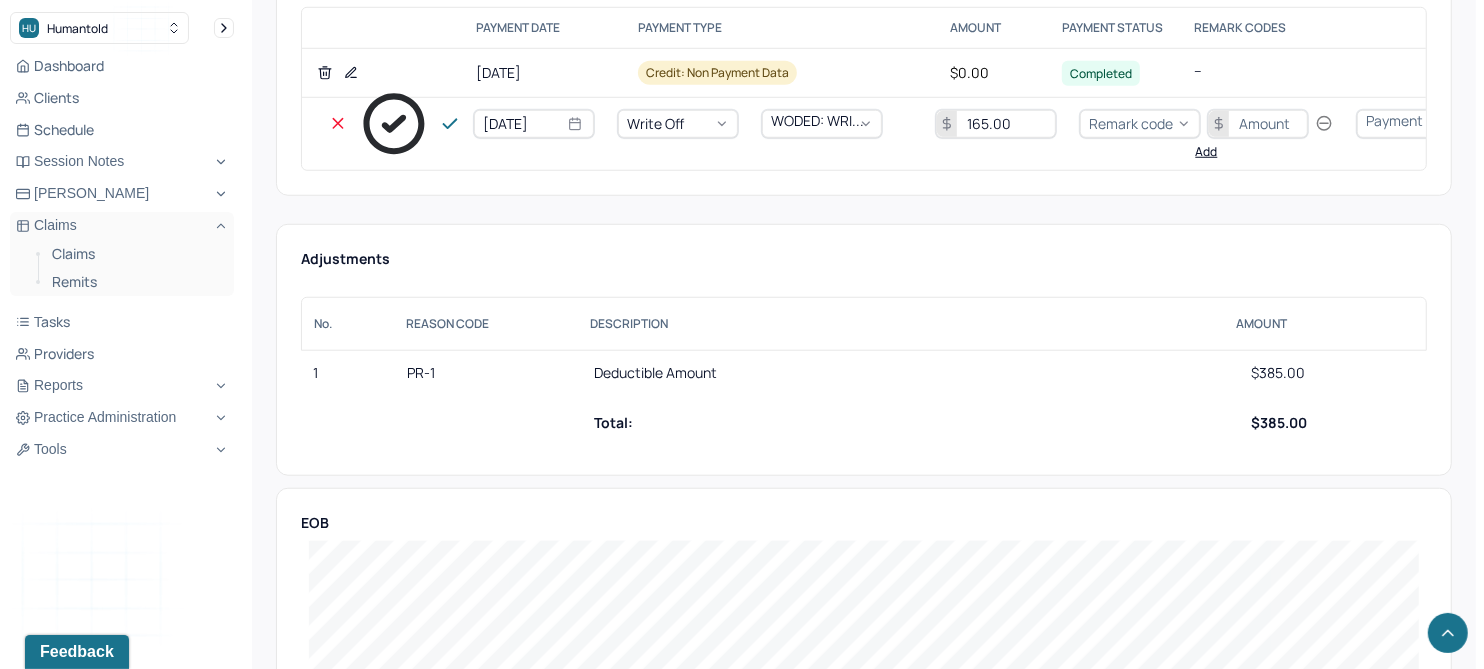 click on "Remark code" at bounding box center (1131, 123) 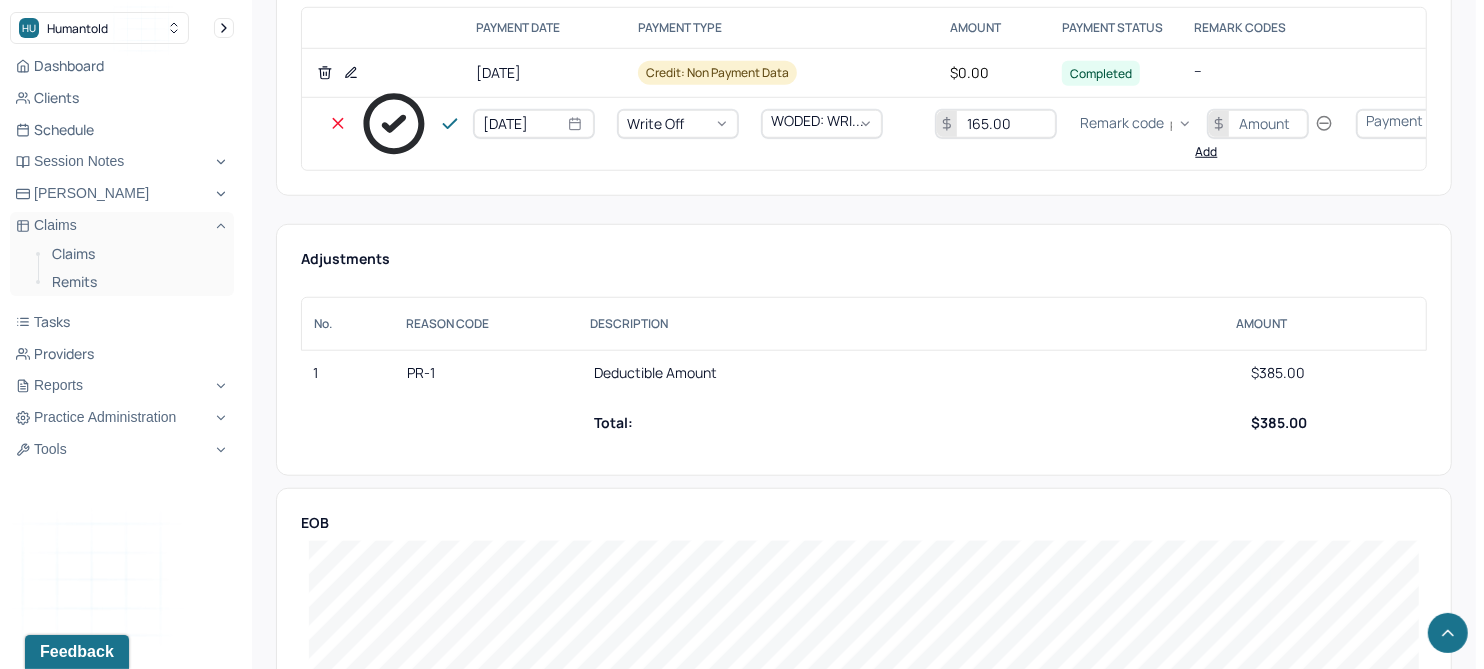 scroll, scrollTop: 240, scrollLeft: 0, axis: vertical 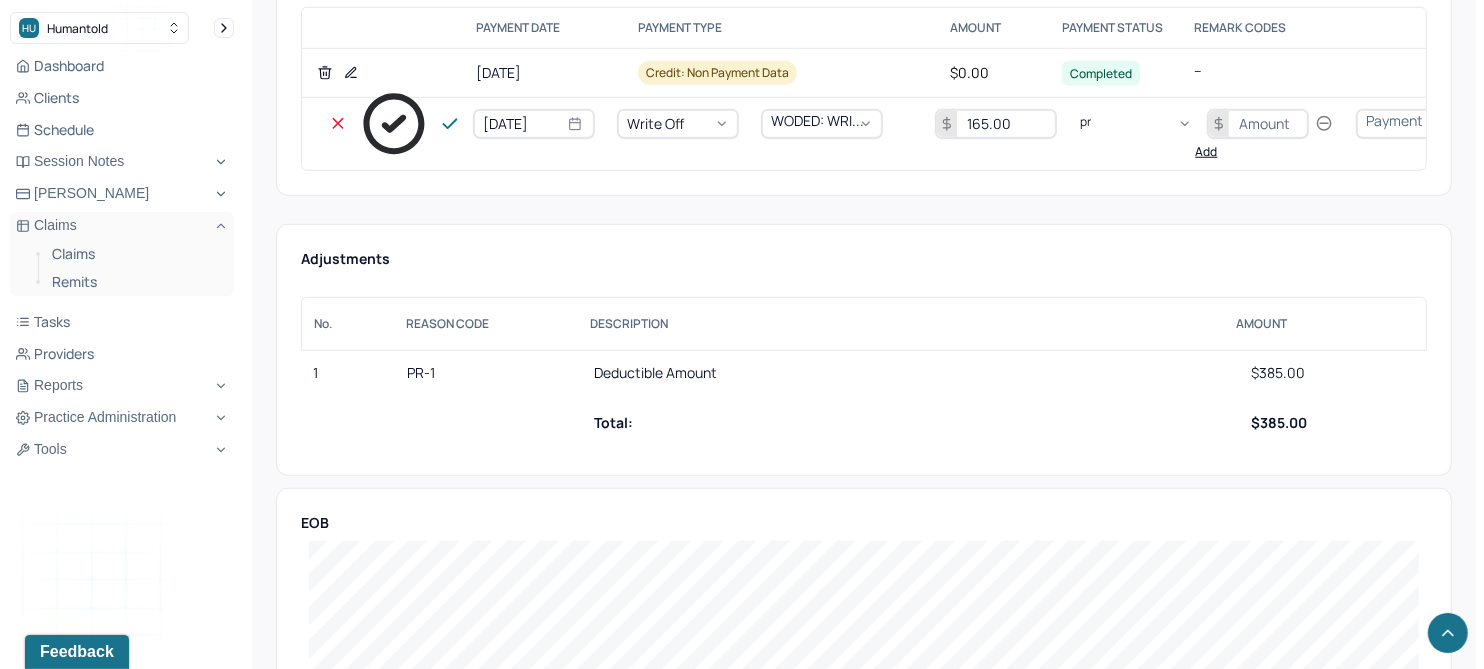 type on "pr1" 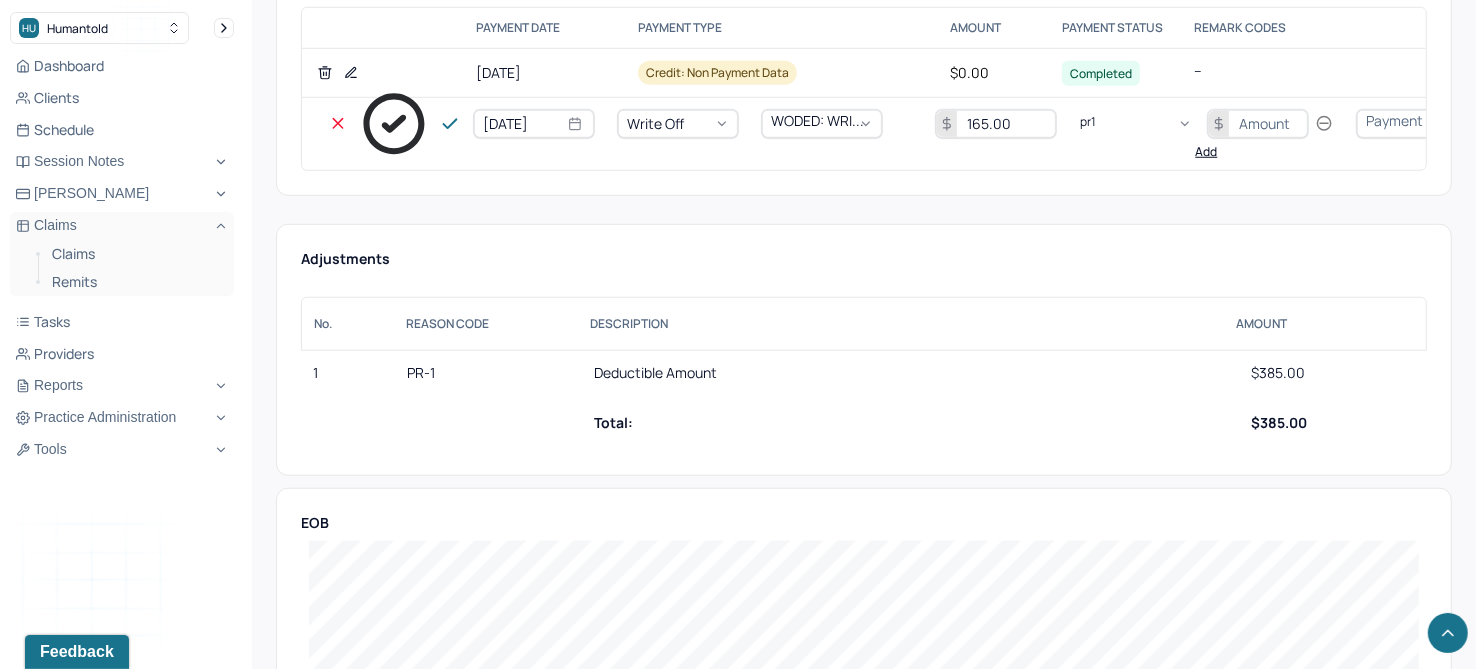 type 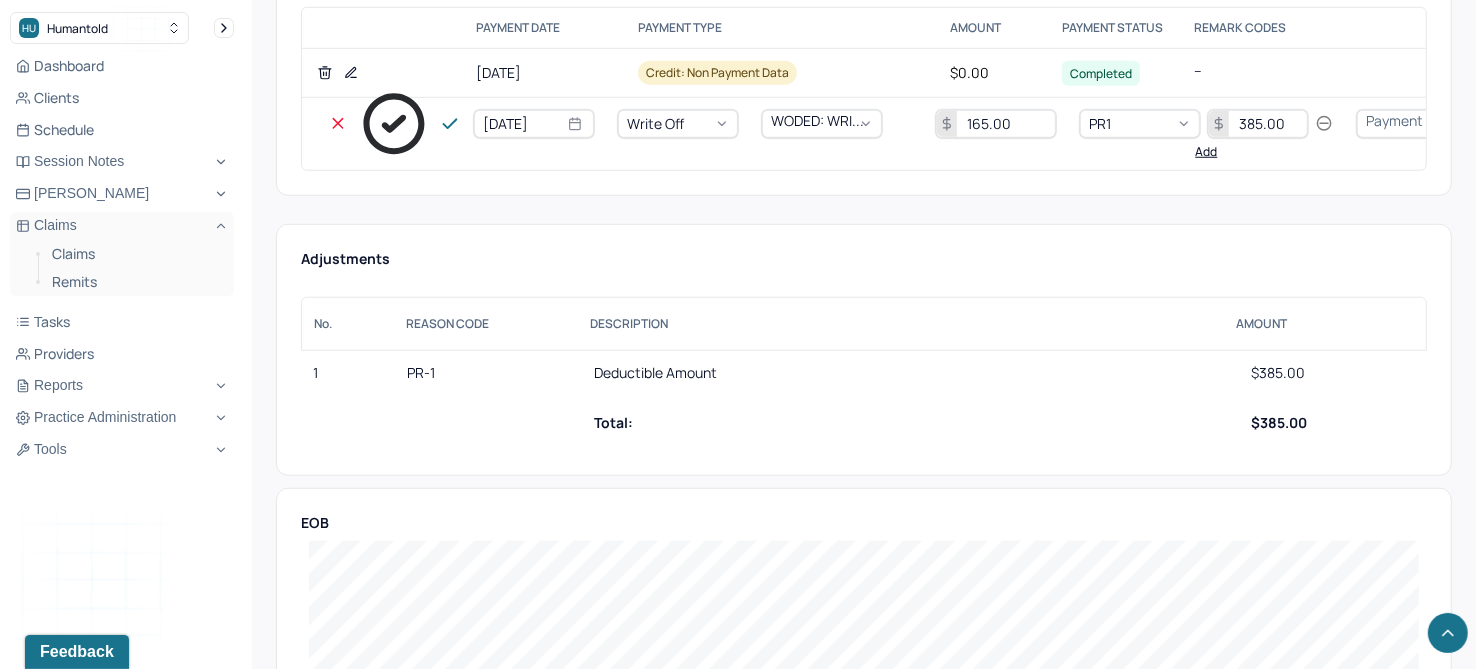 type on "385.00" 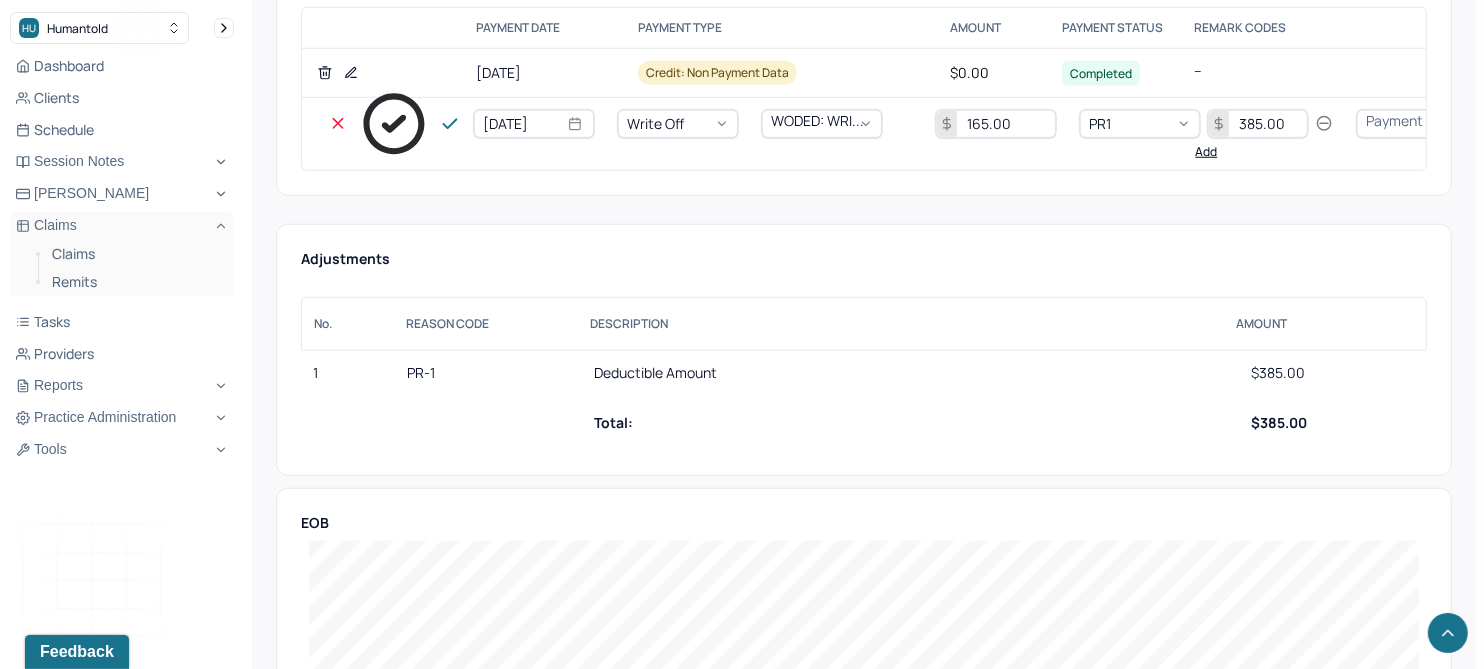 type 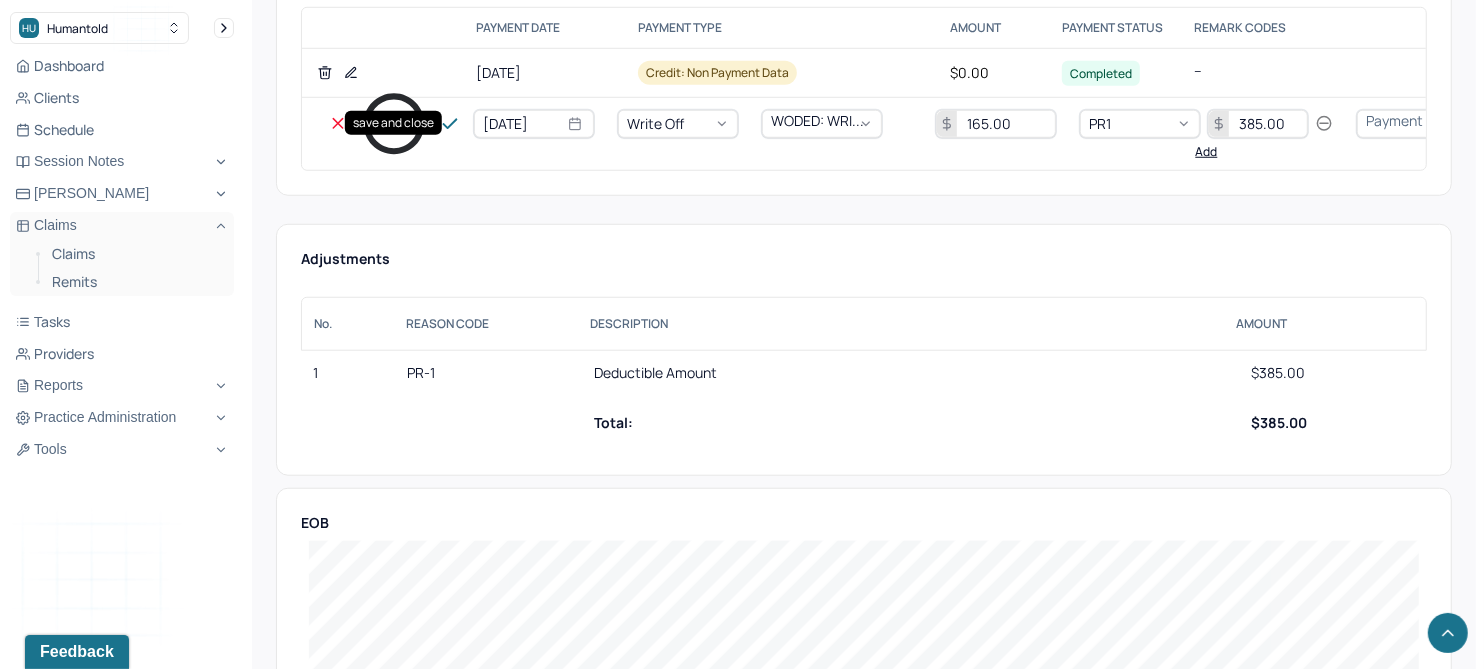 click 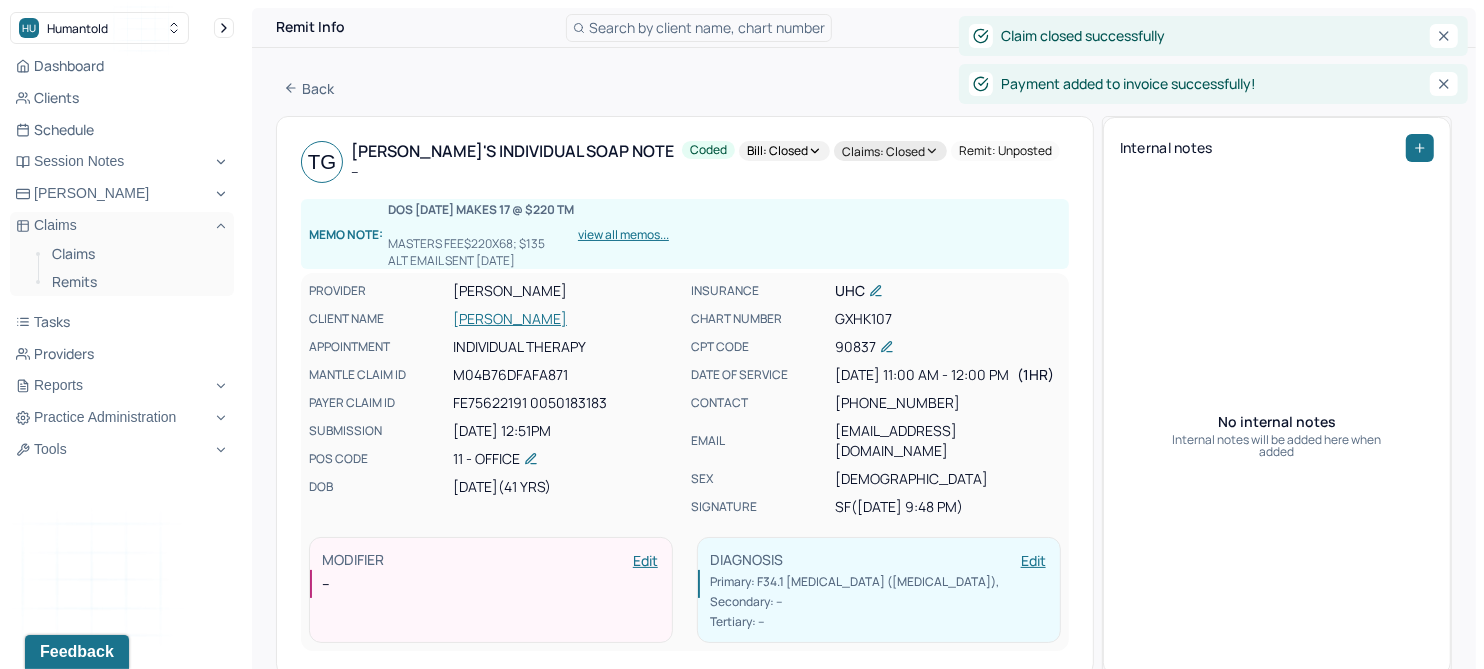 scroll, scrollTop: 0, scrollLeft: 0, axis: both 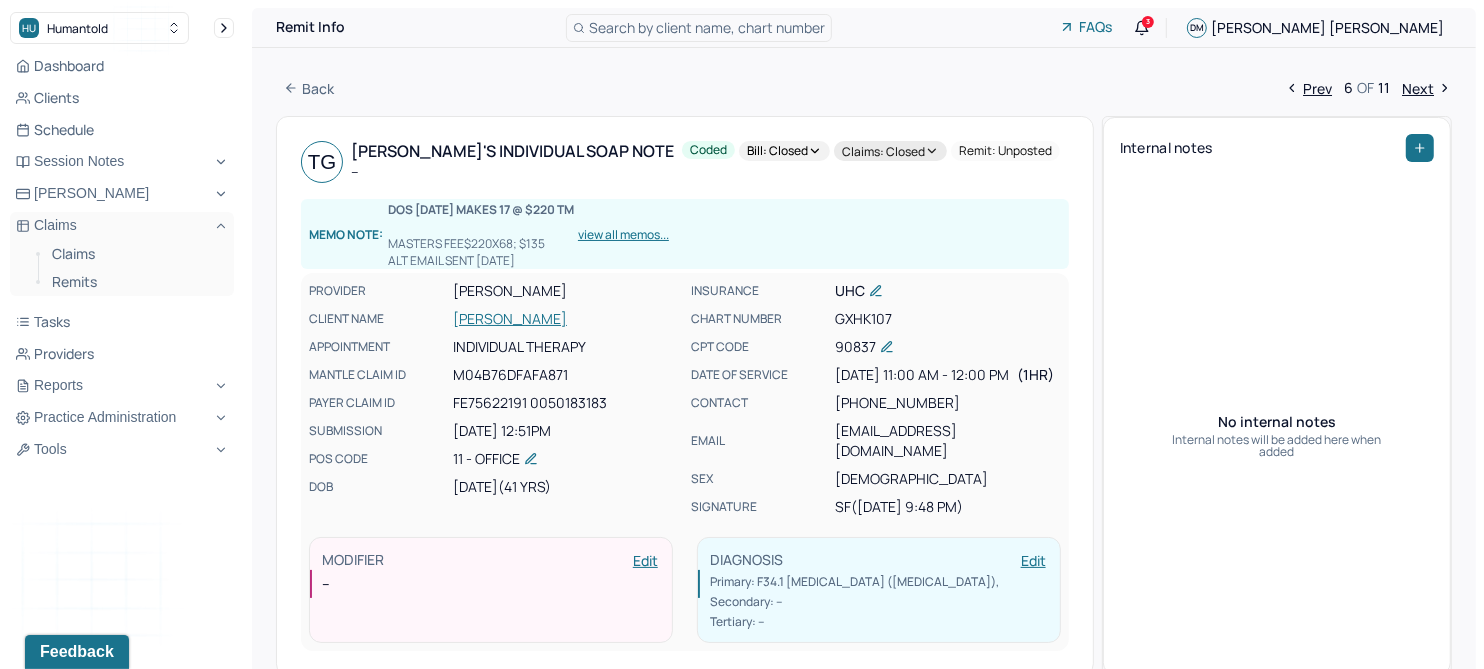 click on "Next" at bounding box center (1427, 88) 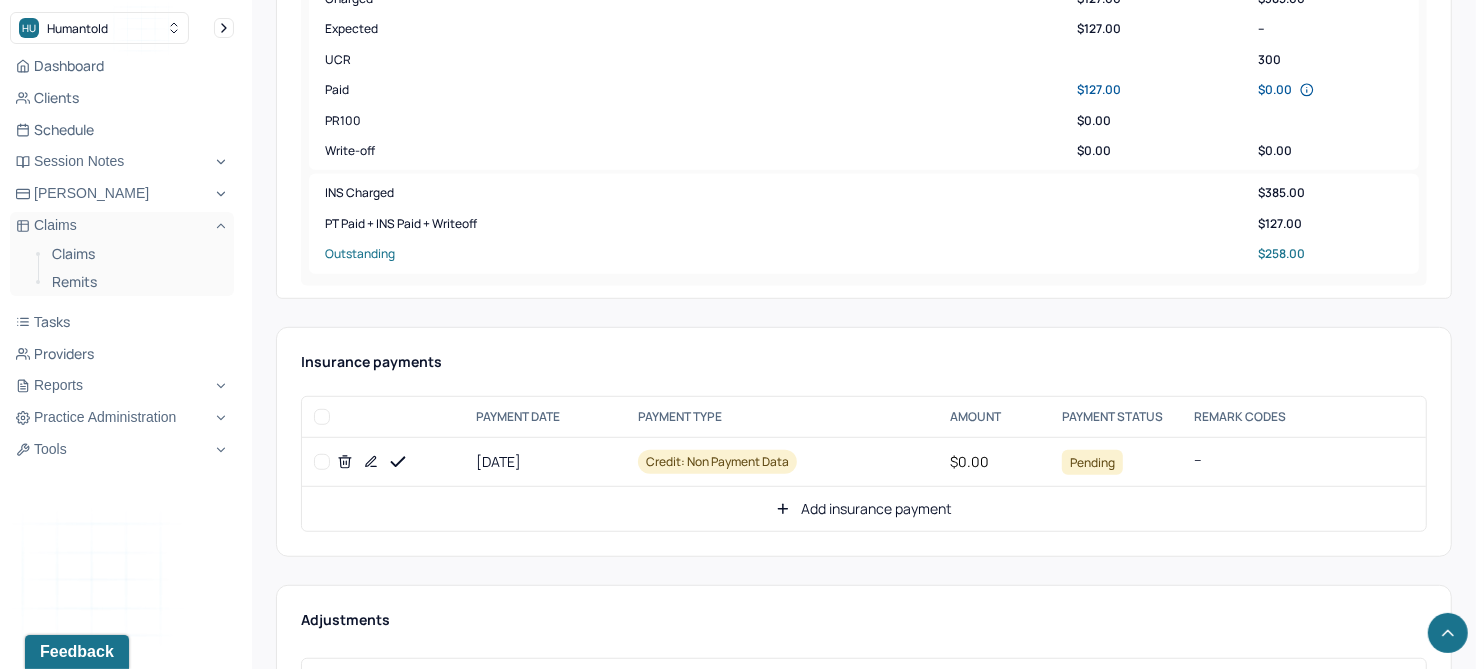 scroll, scrollTop: 874, scrollLeft: 0, axis: vertical 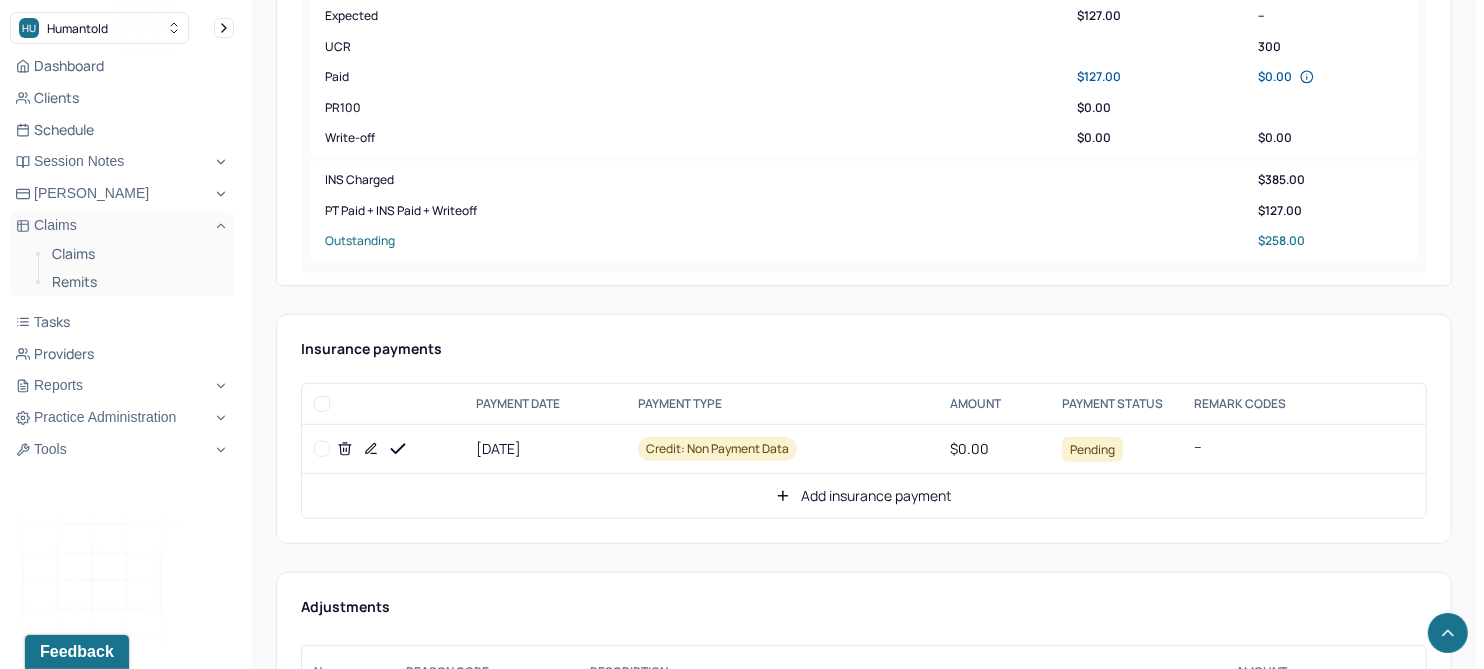 click 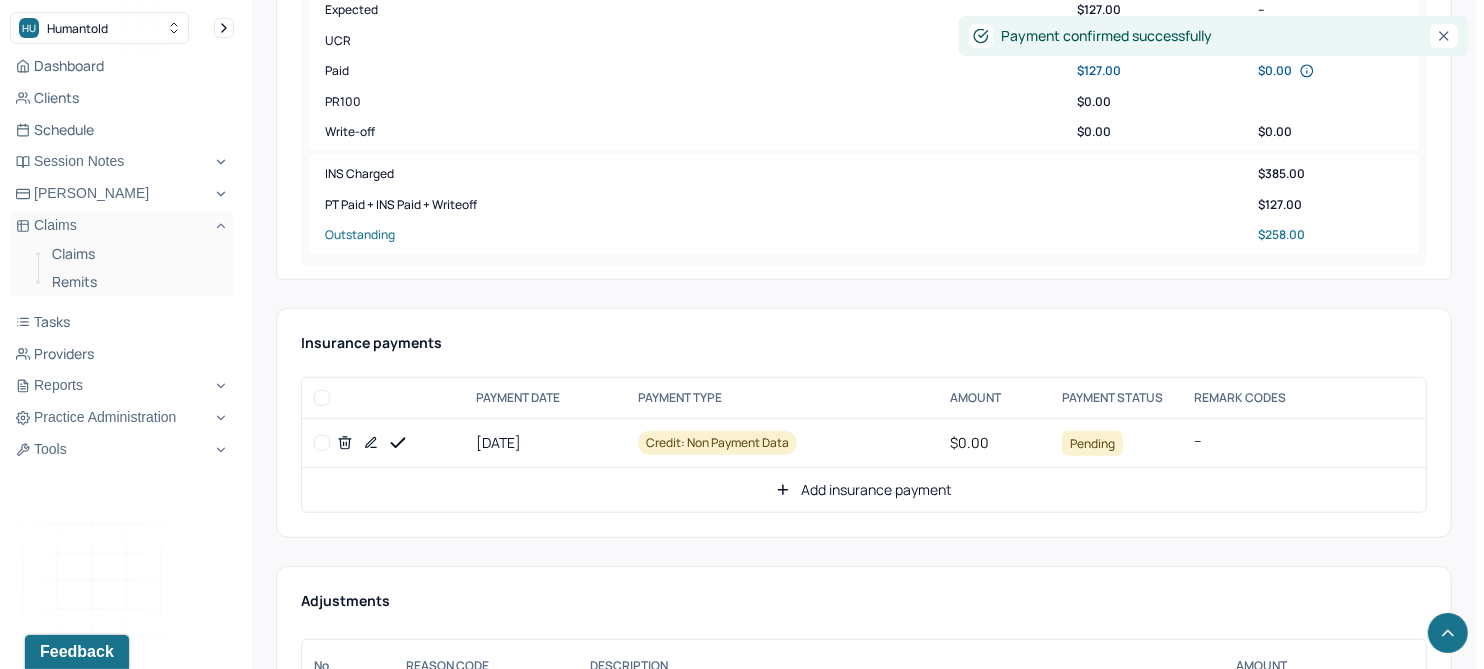 scroll, scrollTop: 874, scrollLeft: 0, axis: vertical 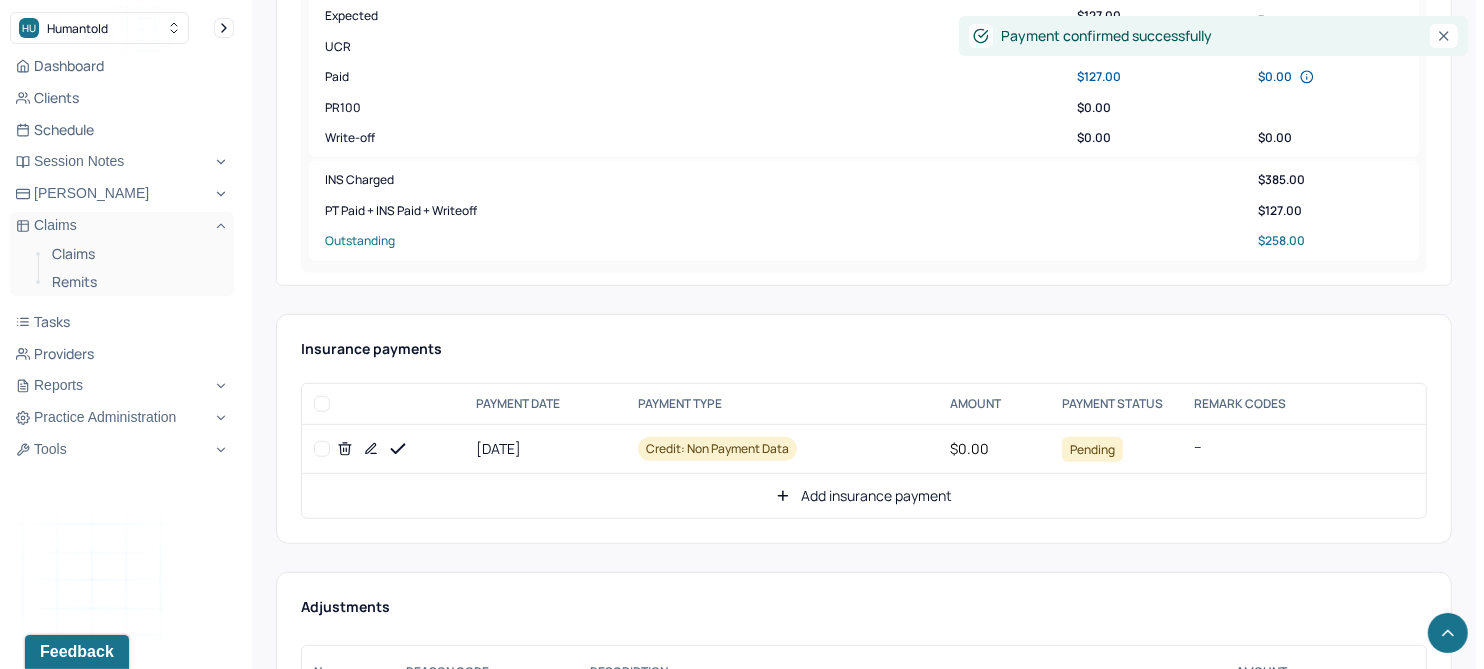 click on "Add insurance payment" at bounding box center (864, 496) 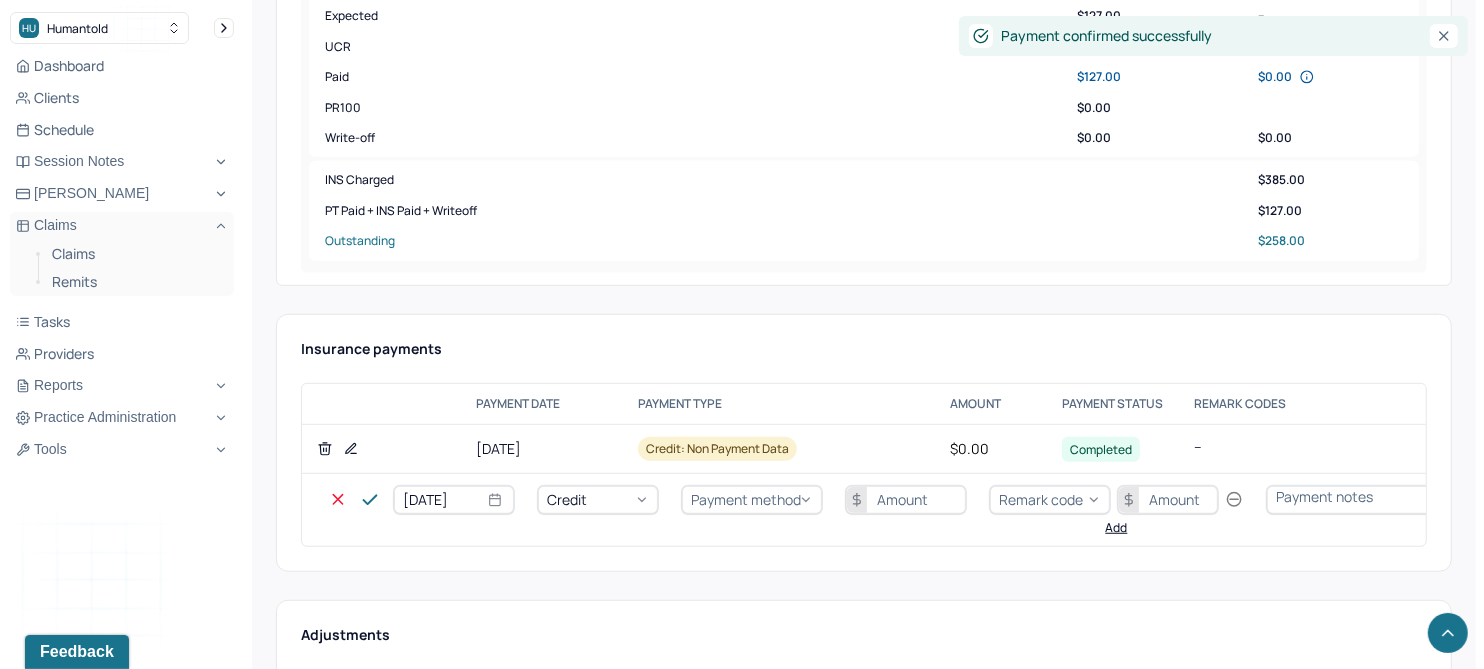 click on "Credit" at bounding box center [598, 500] 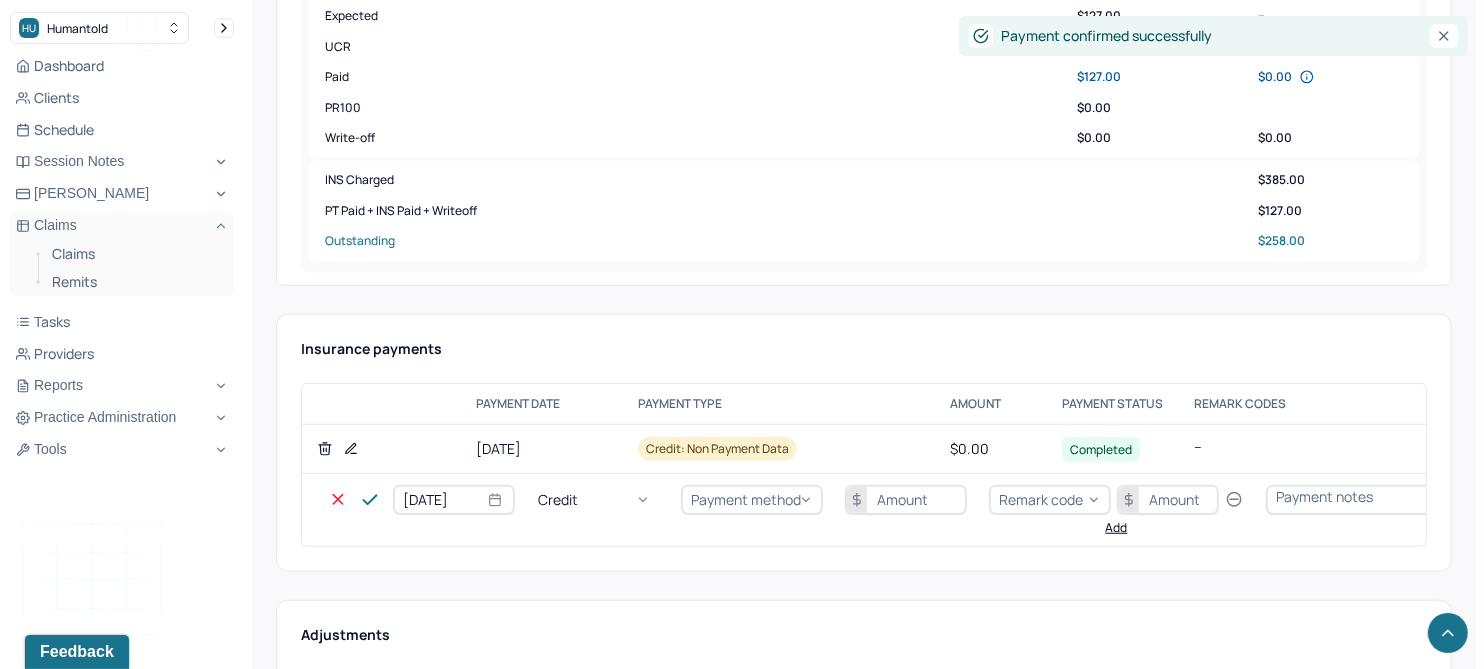 click on "Write off" at bounding box center [60, 2967] 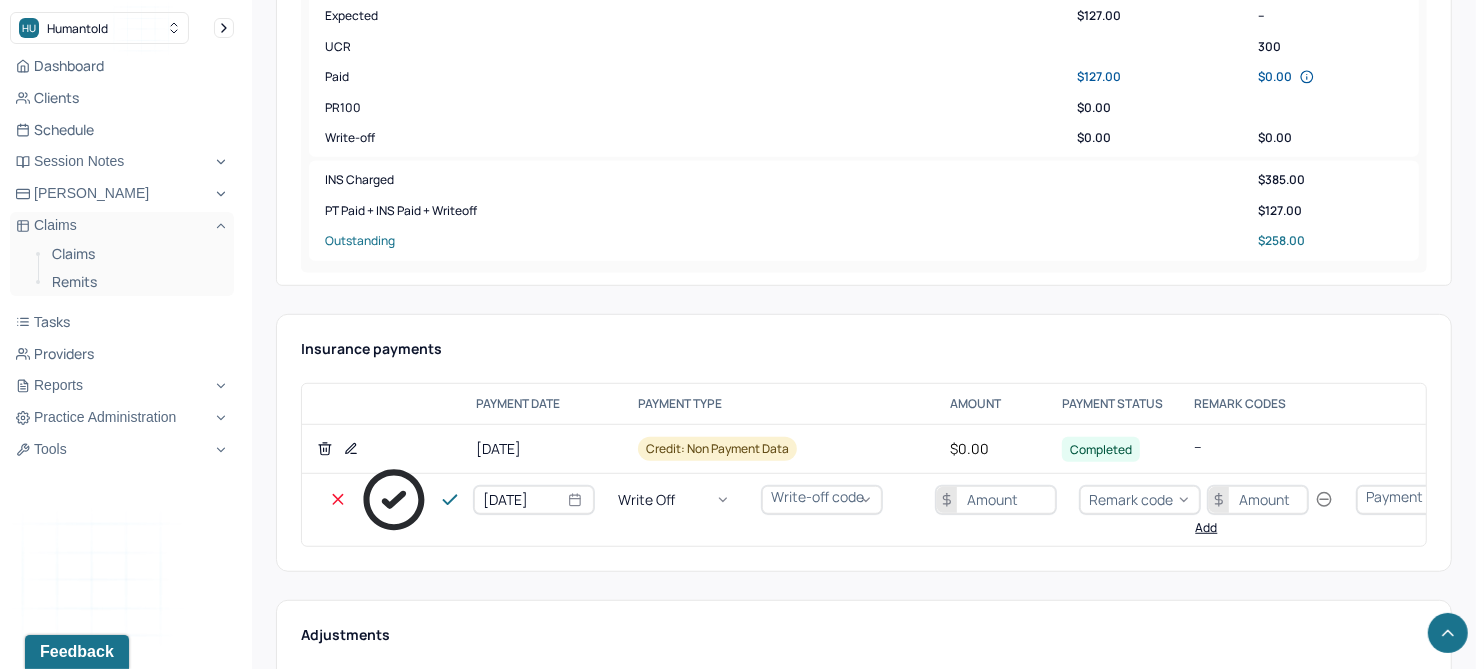 click on "Write-off code" at bounding box center (817, 496) 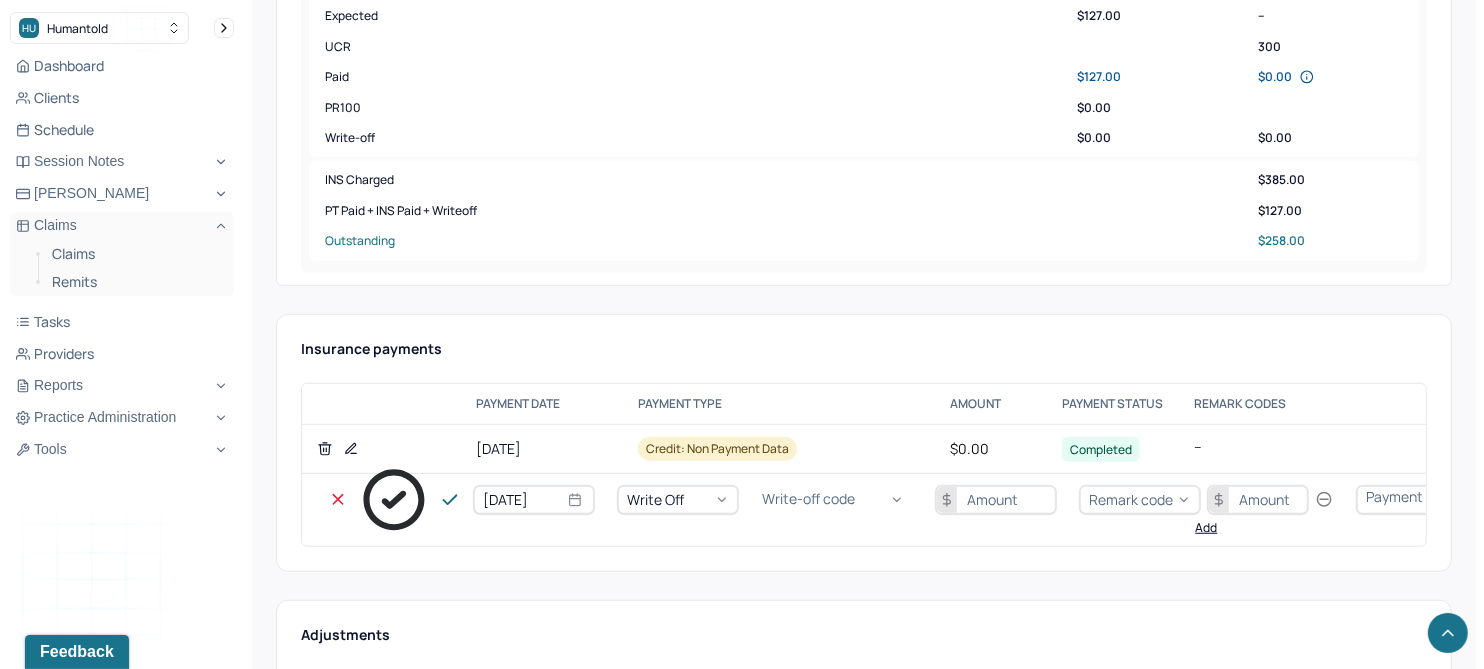 scroll, scrollTop: 573, scrollLeft: 0, axis: vertical 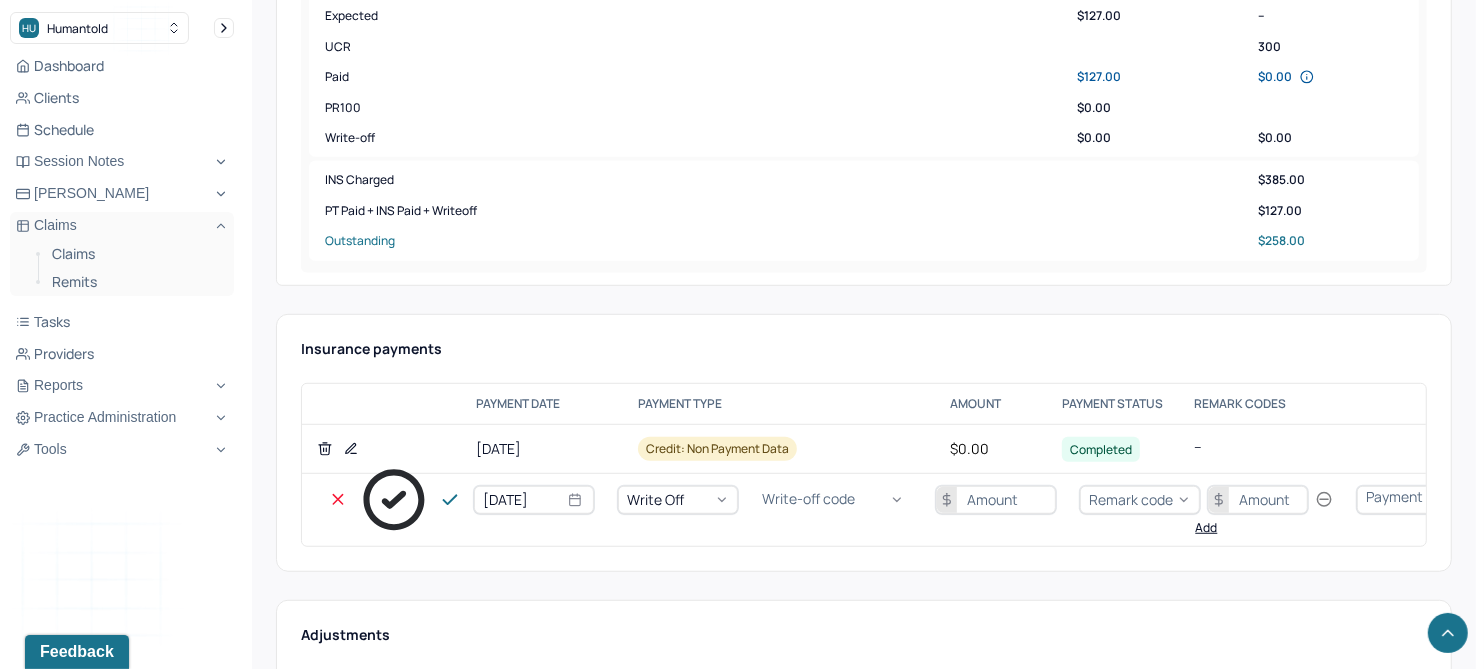 click on "WODED: WRITE OFF - DEDUCTIBLE" at bounding box center (60, 3277) 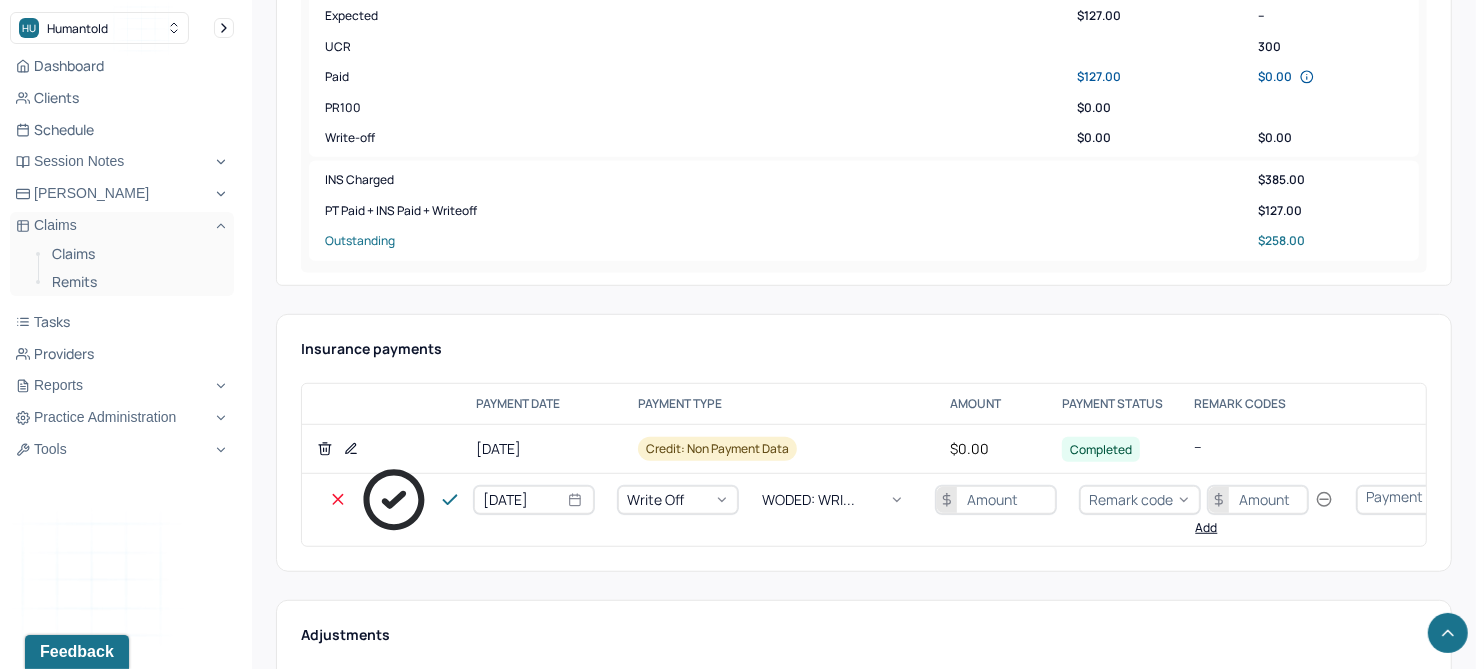 click at bounding box center [996, 500] 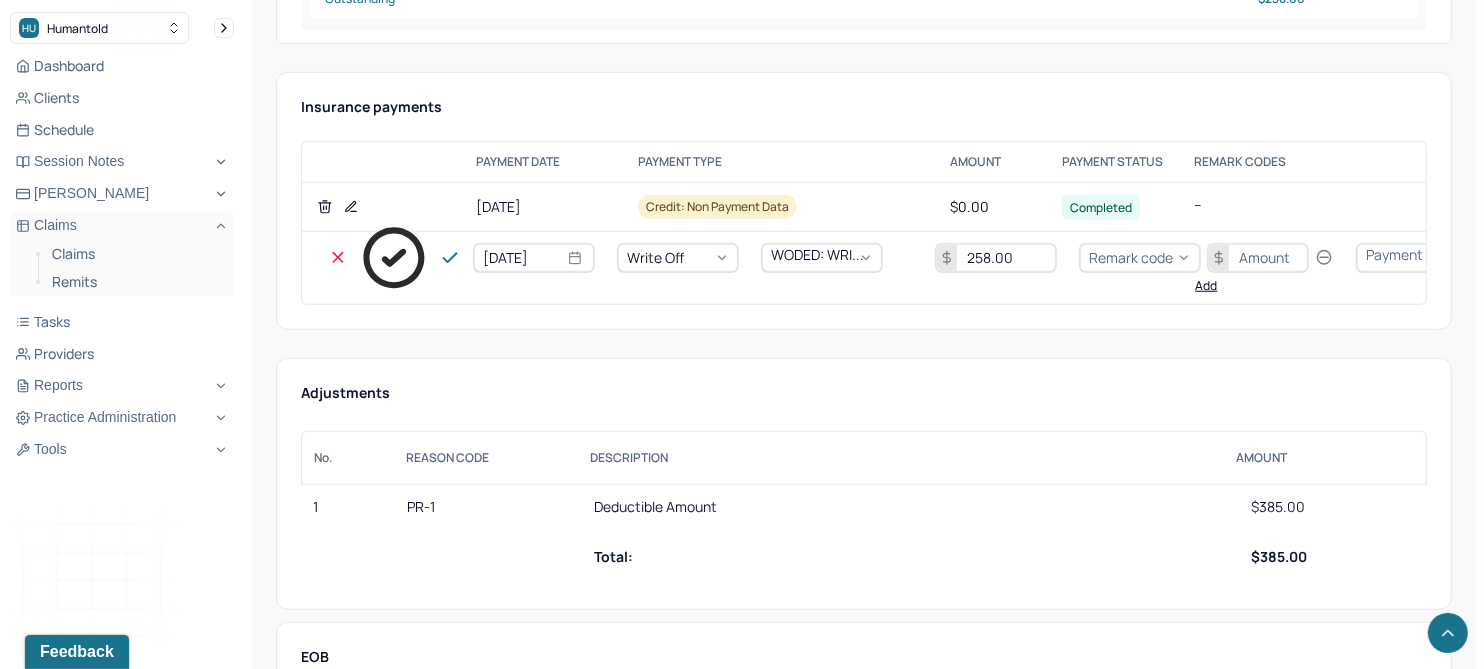 scroll, scrollTop: 1125, scrollLeft: 0, axis: vertical 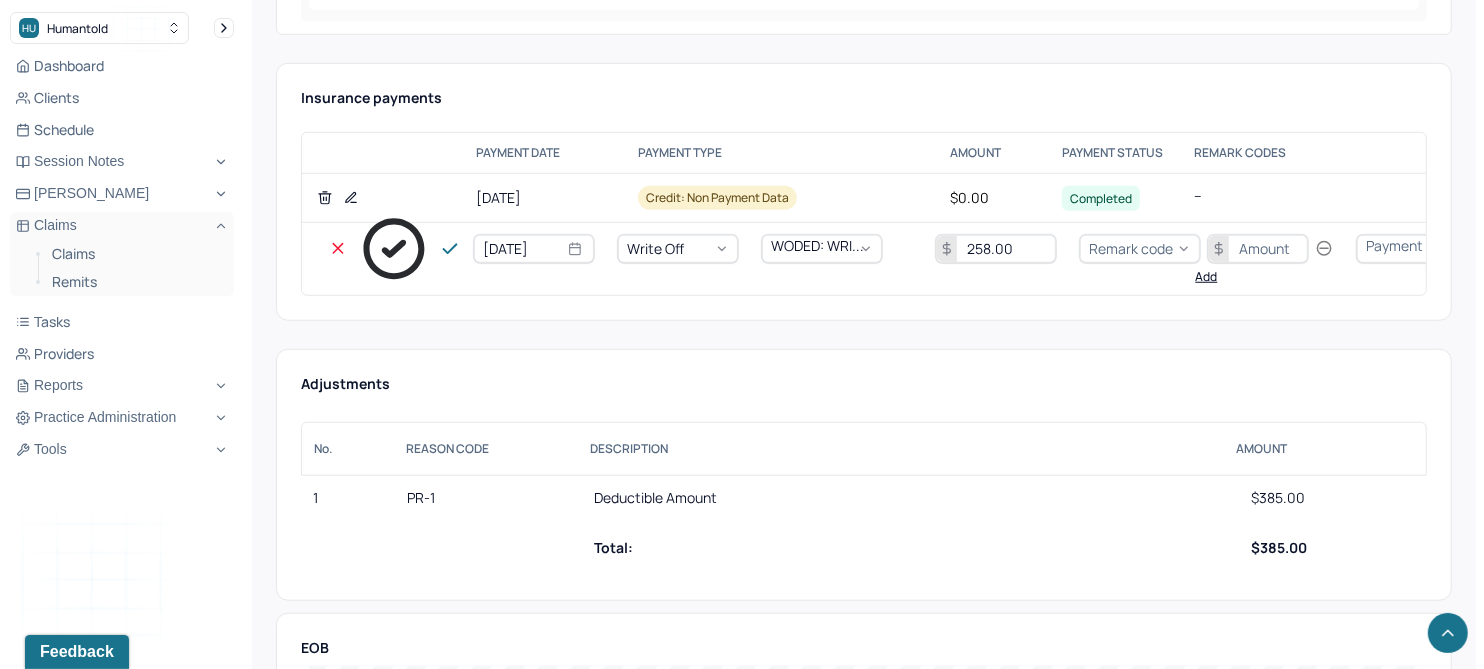 type on "258.00" 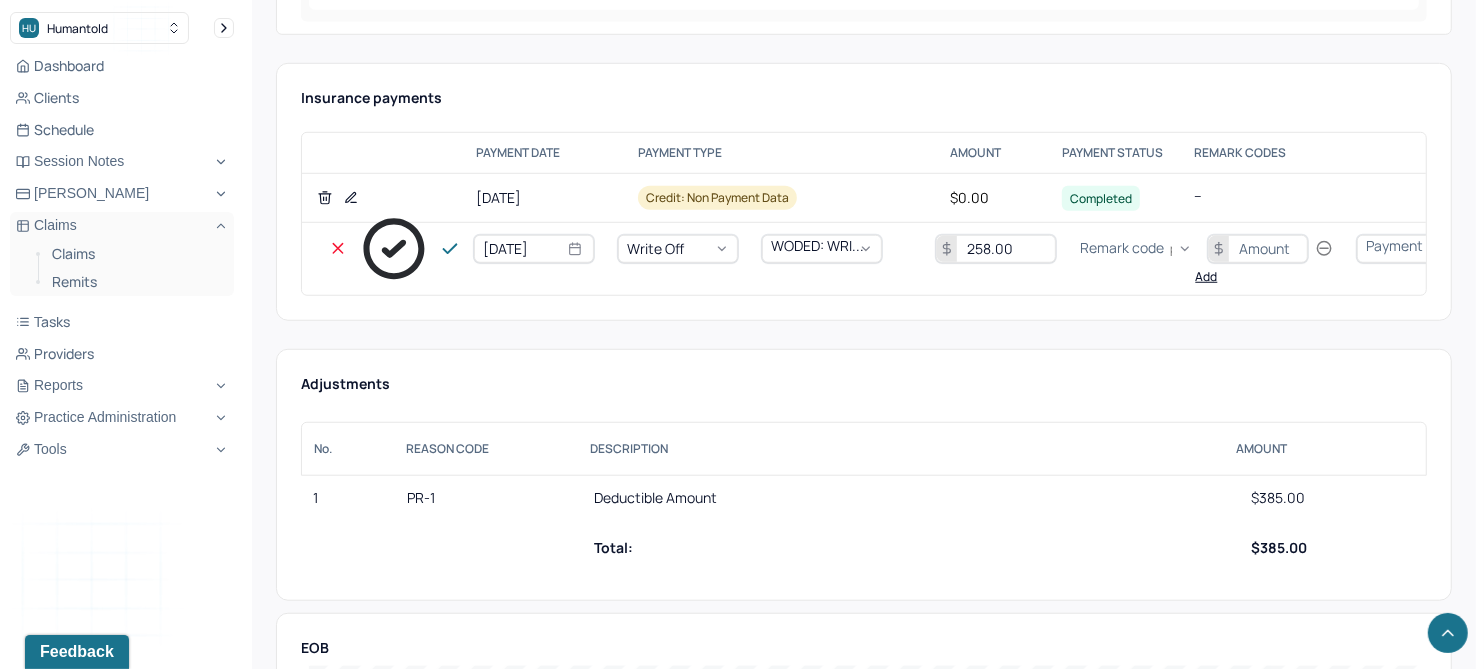 scroll, scrollTop: 240, scrollLeft: 0, axis: vertical 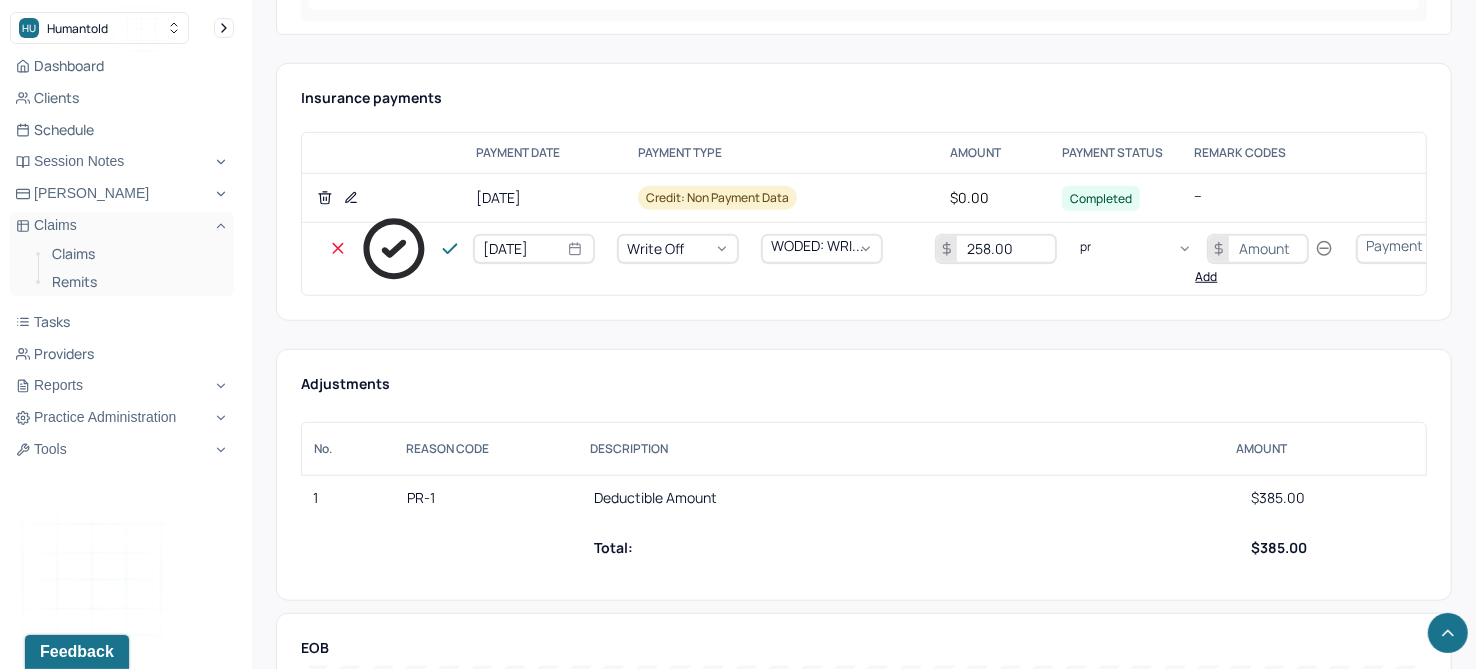 type on "pr1" 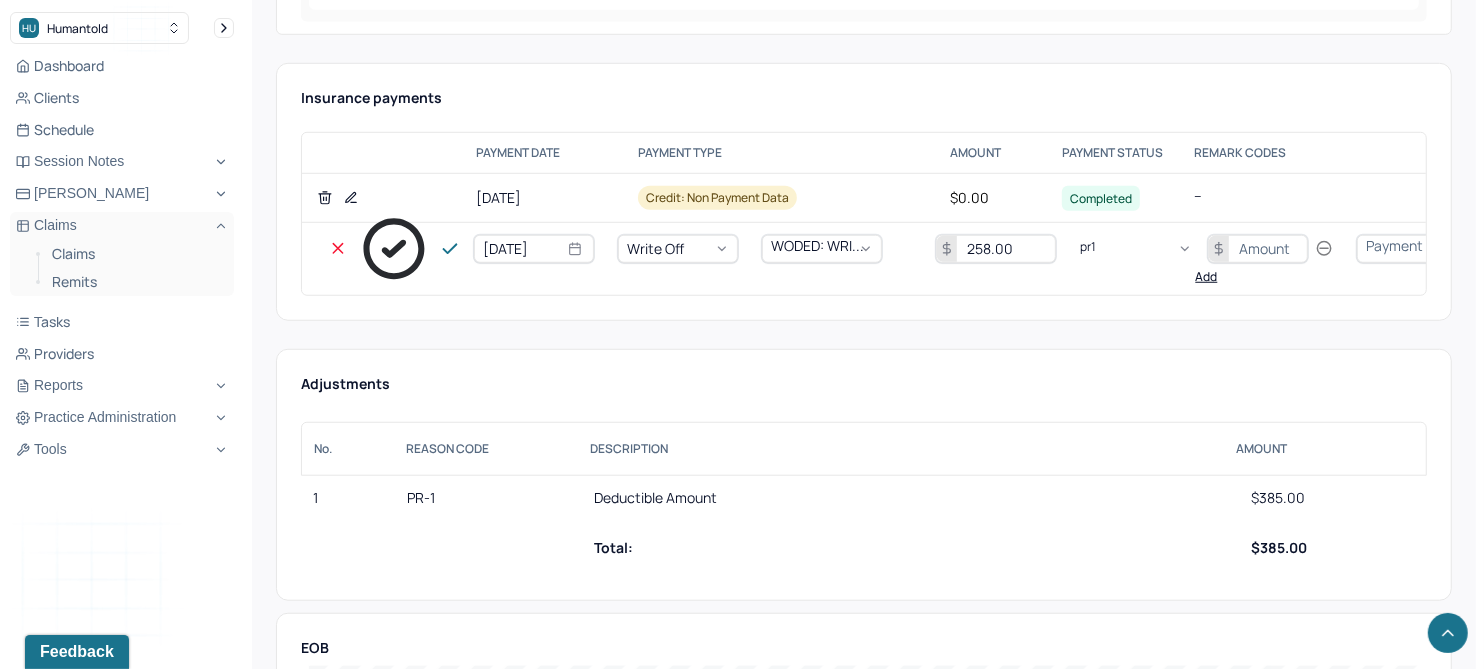 type 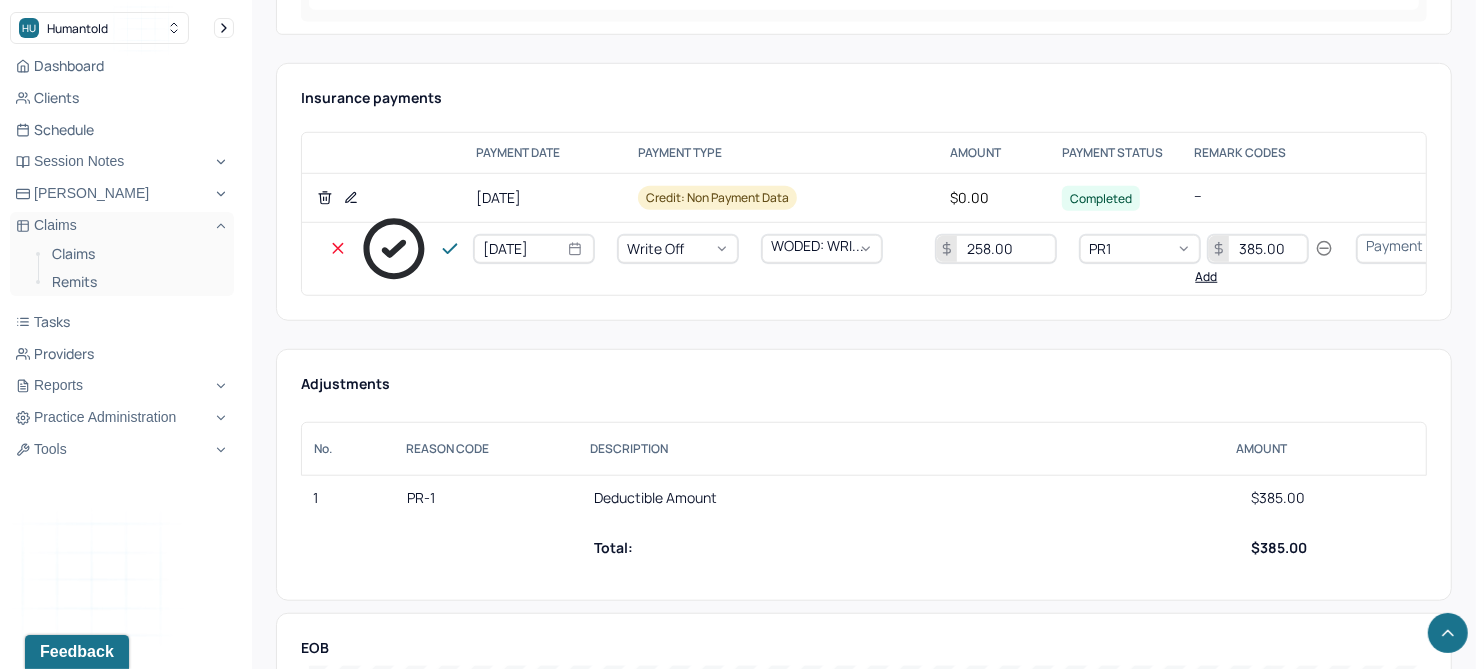 type on "385.00" 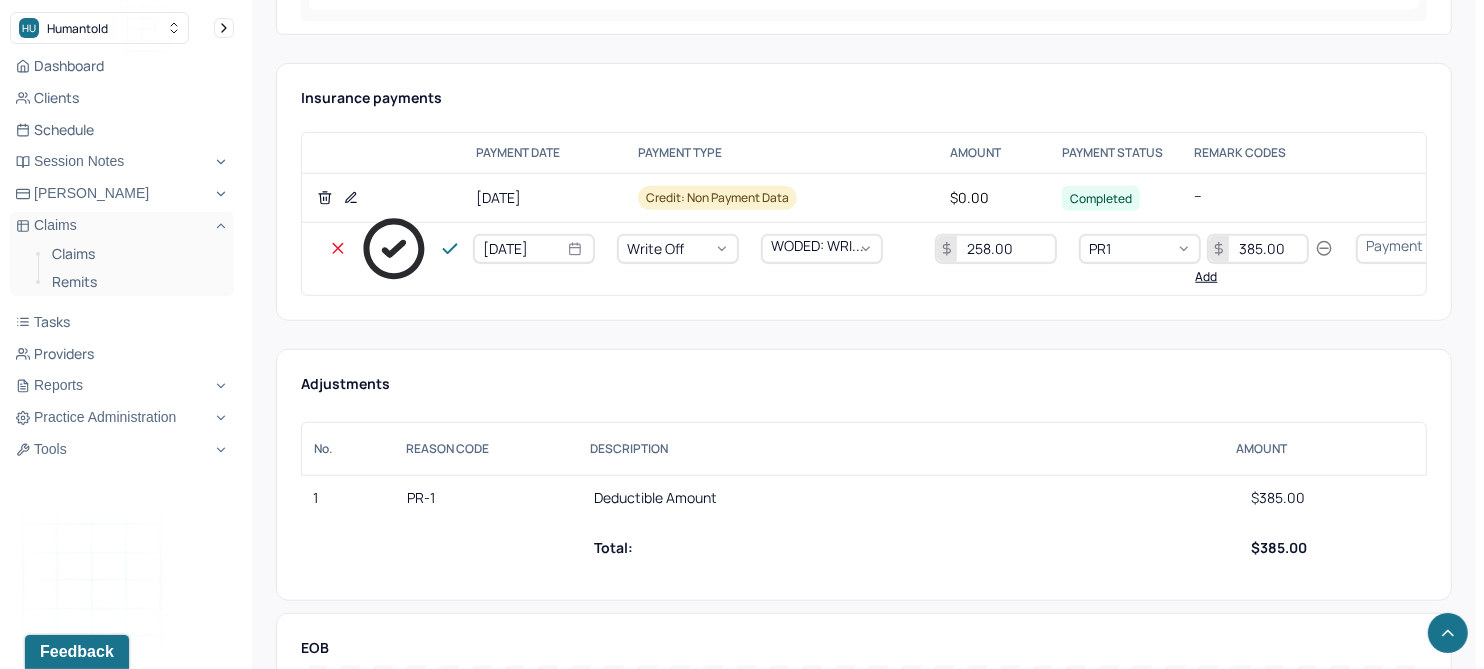 type 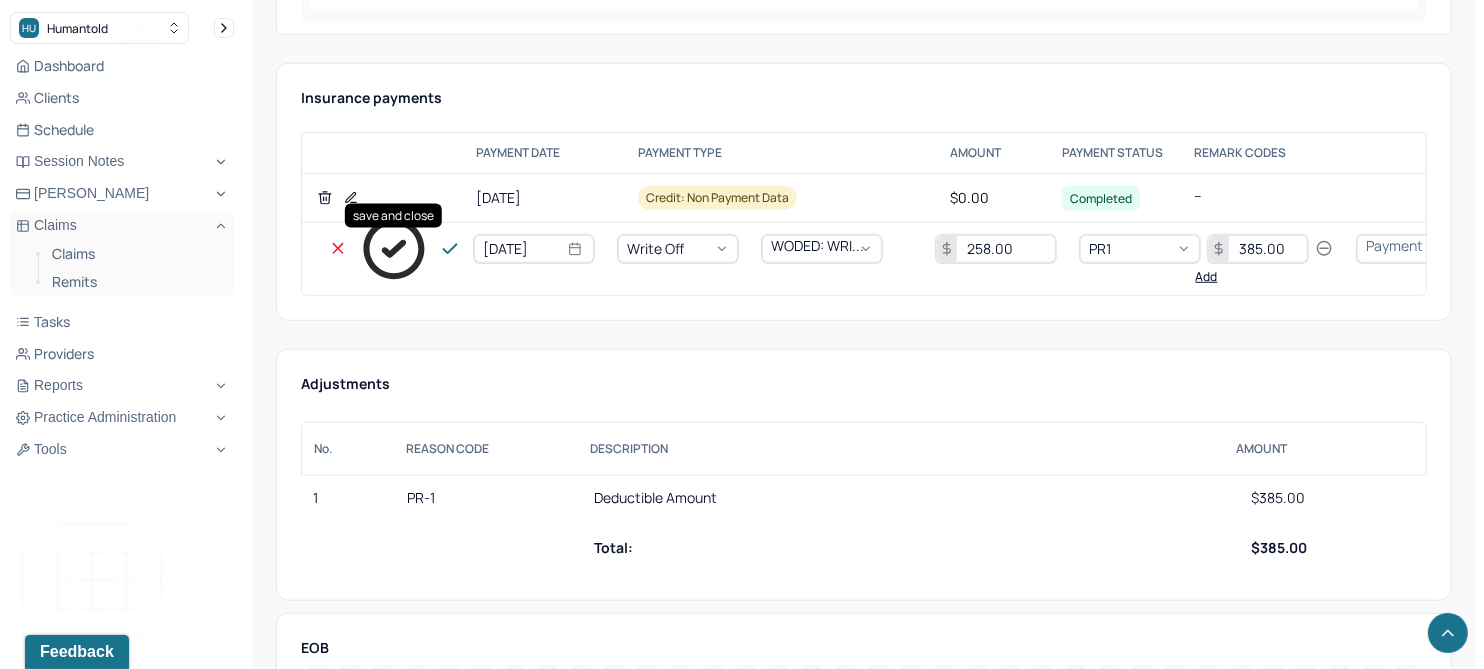 click 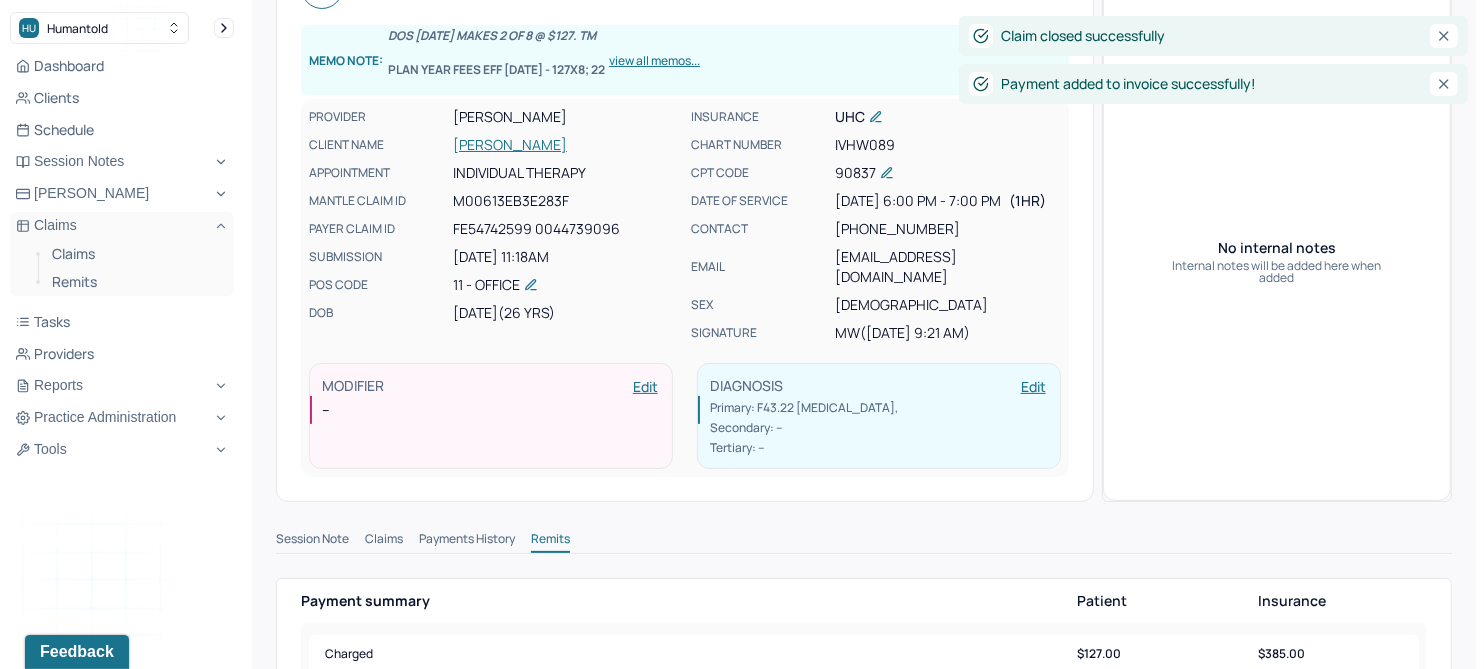 scroll, scrollTop: 0, scrollLeft: 0, axis: both 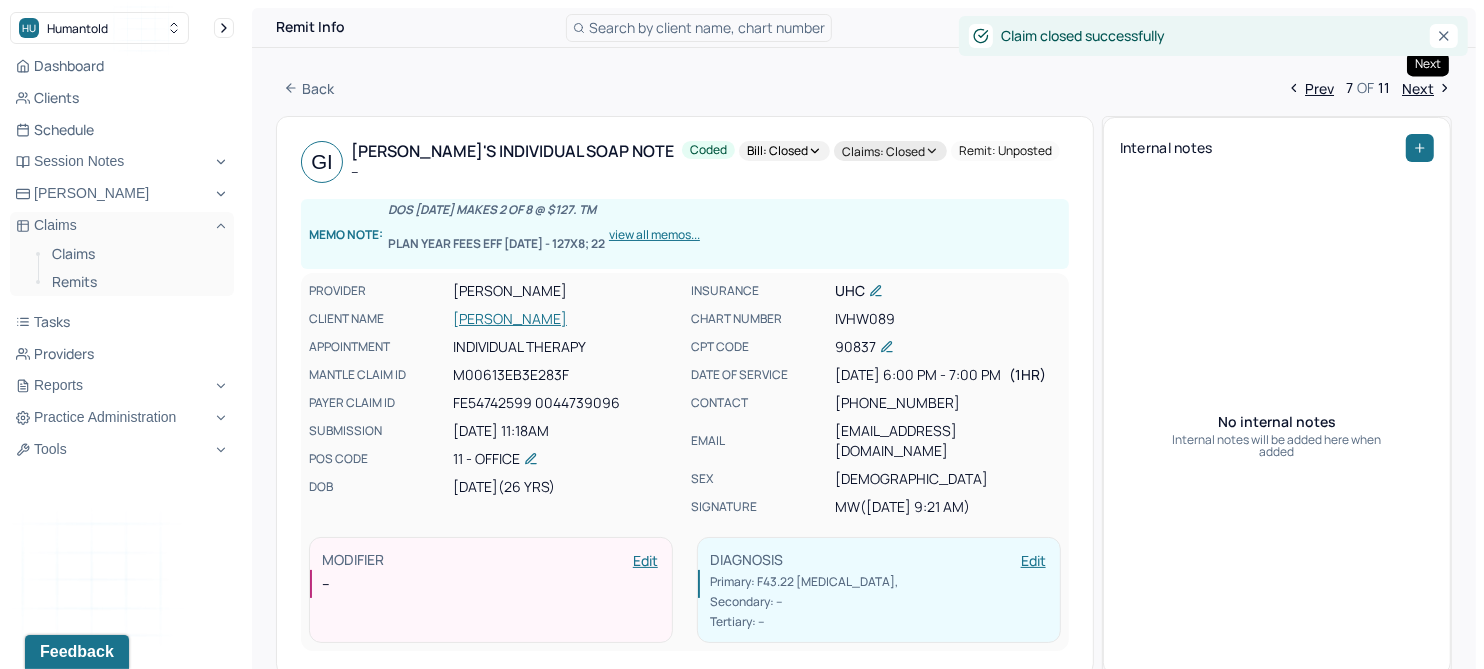 click on "Next" at bounding box center (1427, 88) 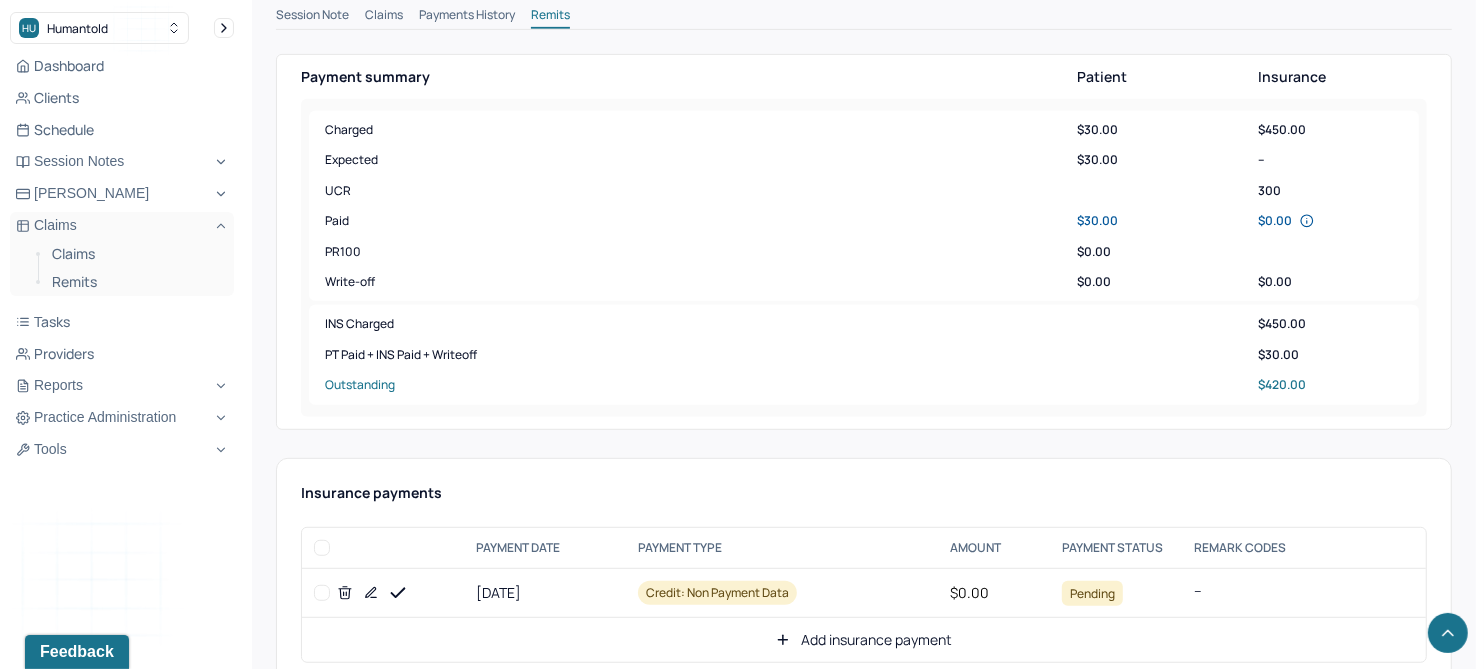 scroll, scrollTop: 1000, scrollLeft: 0, axis: vertical 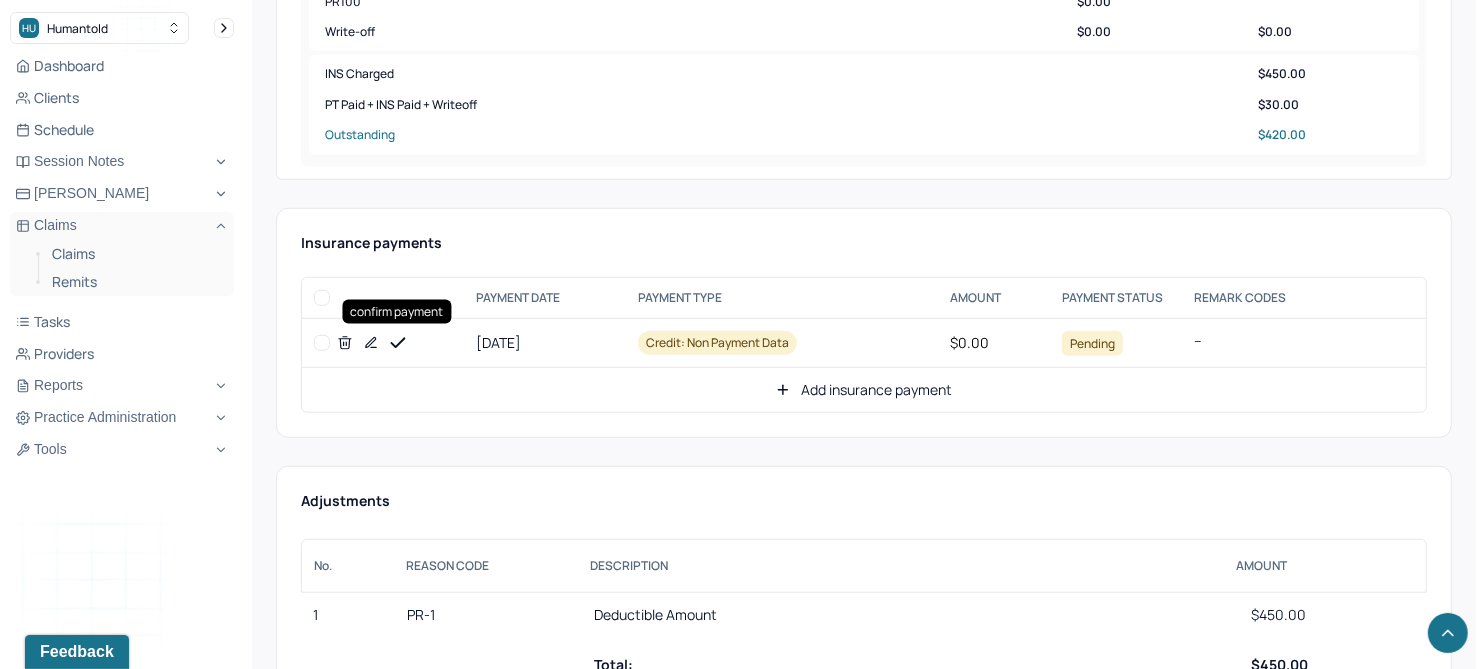 click 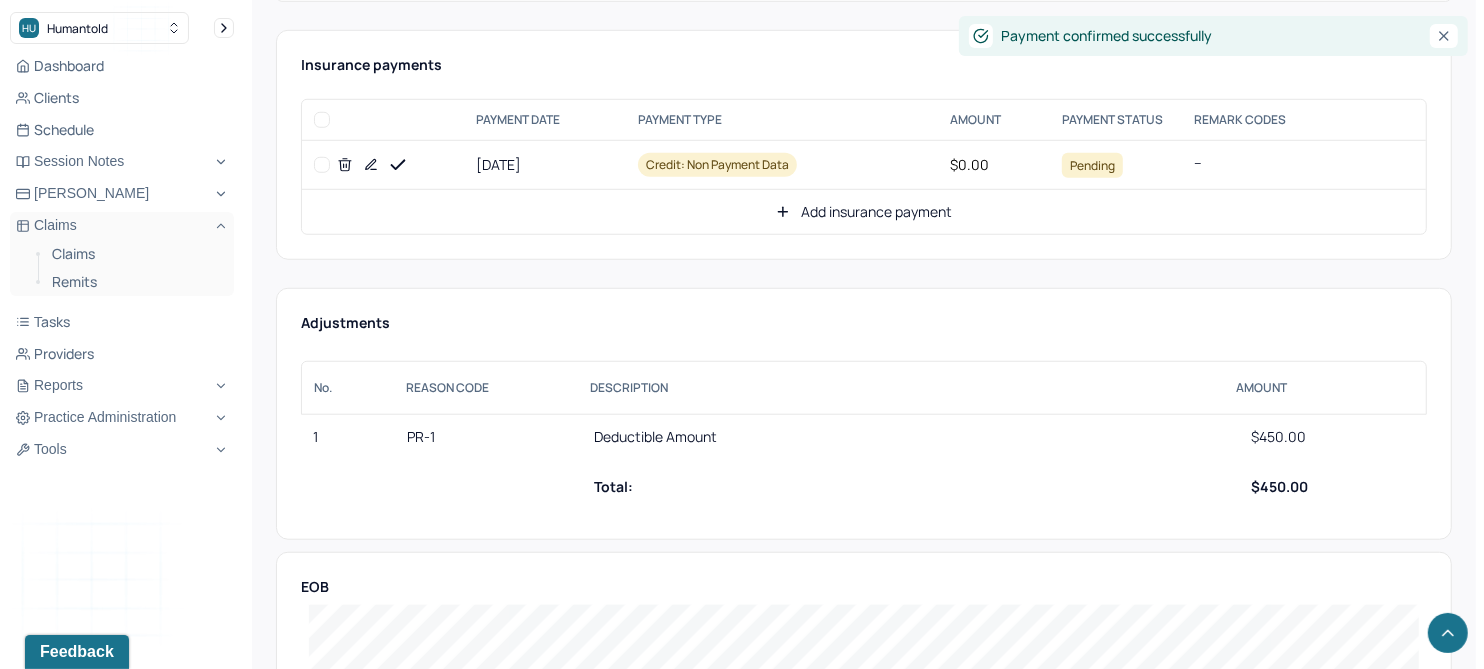 scroll, scrollTop: 1125, scrollLeft: 0, axis: vertical 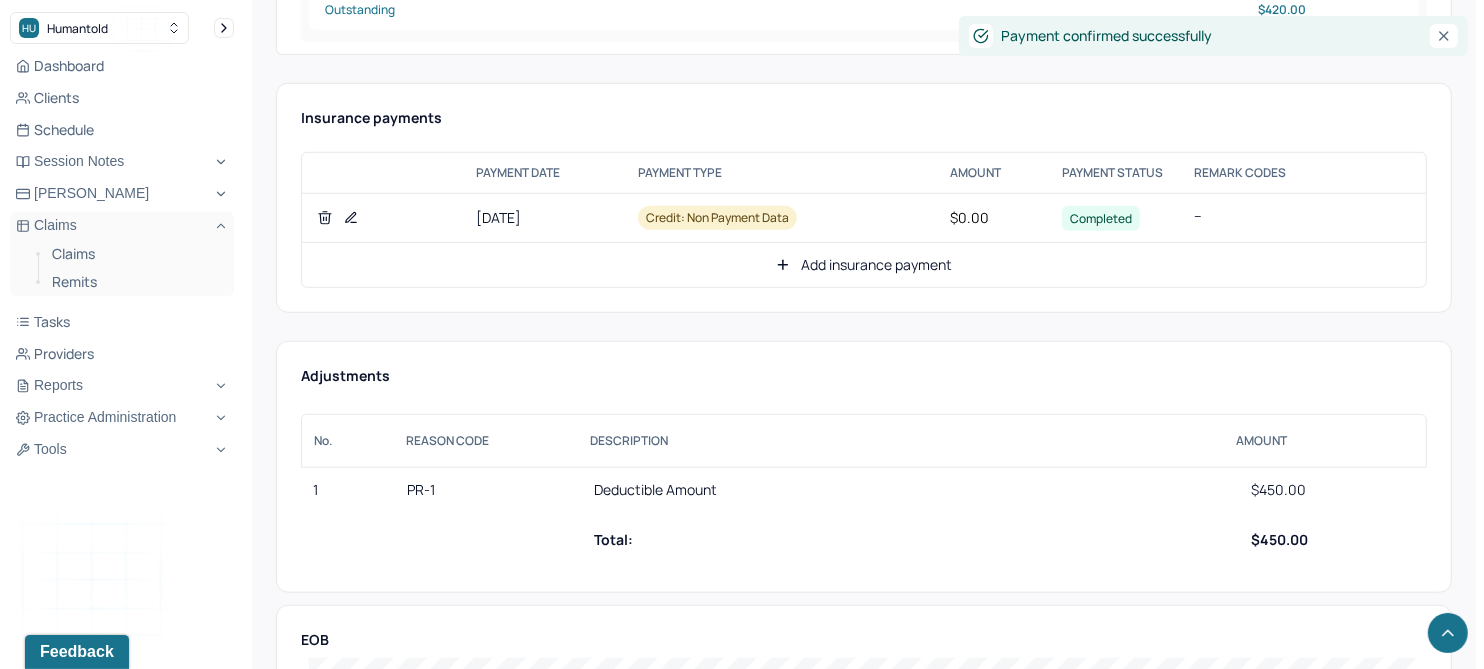 click on "Add insurance payment" at bounding box center (864, 265) 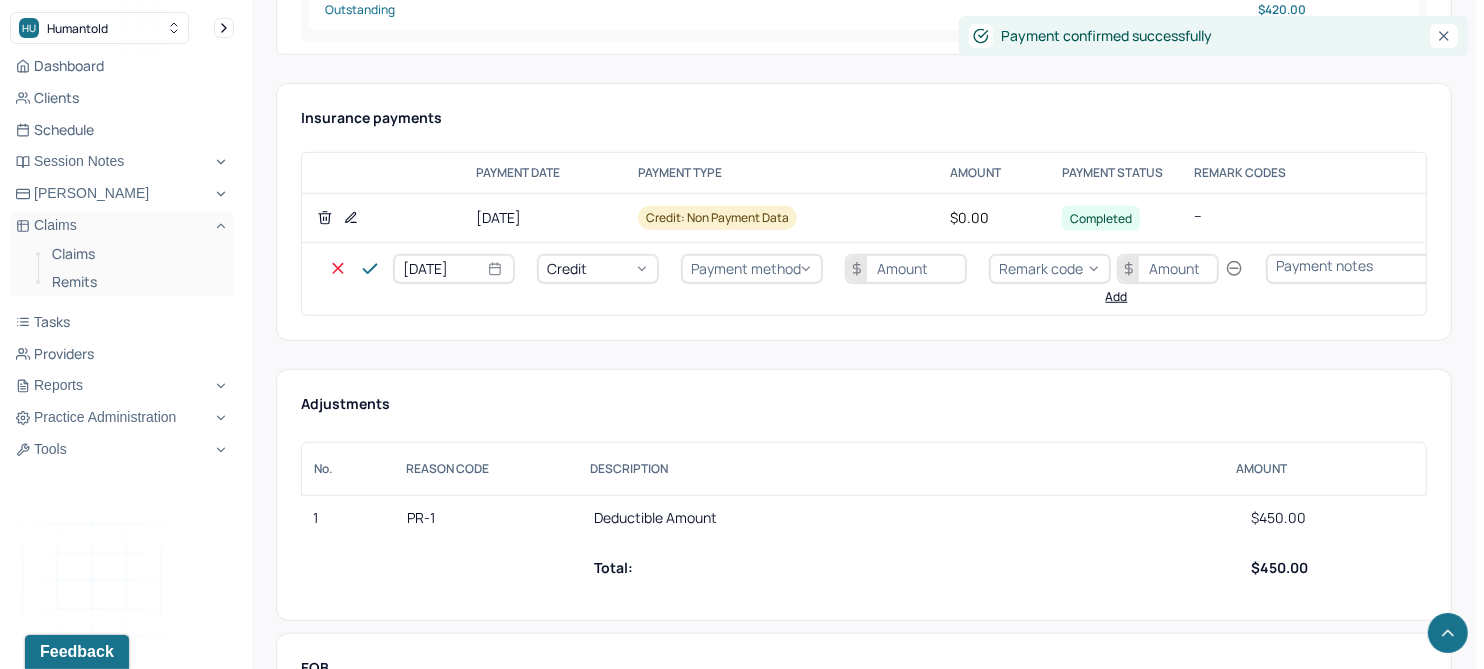 click on "Credit" at bounding box center [598, 269] 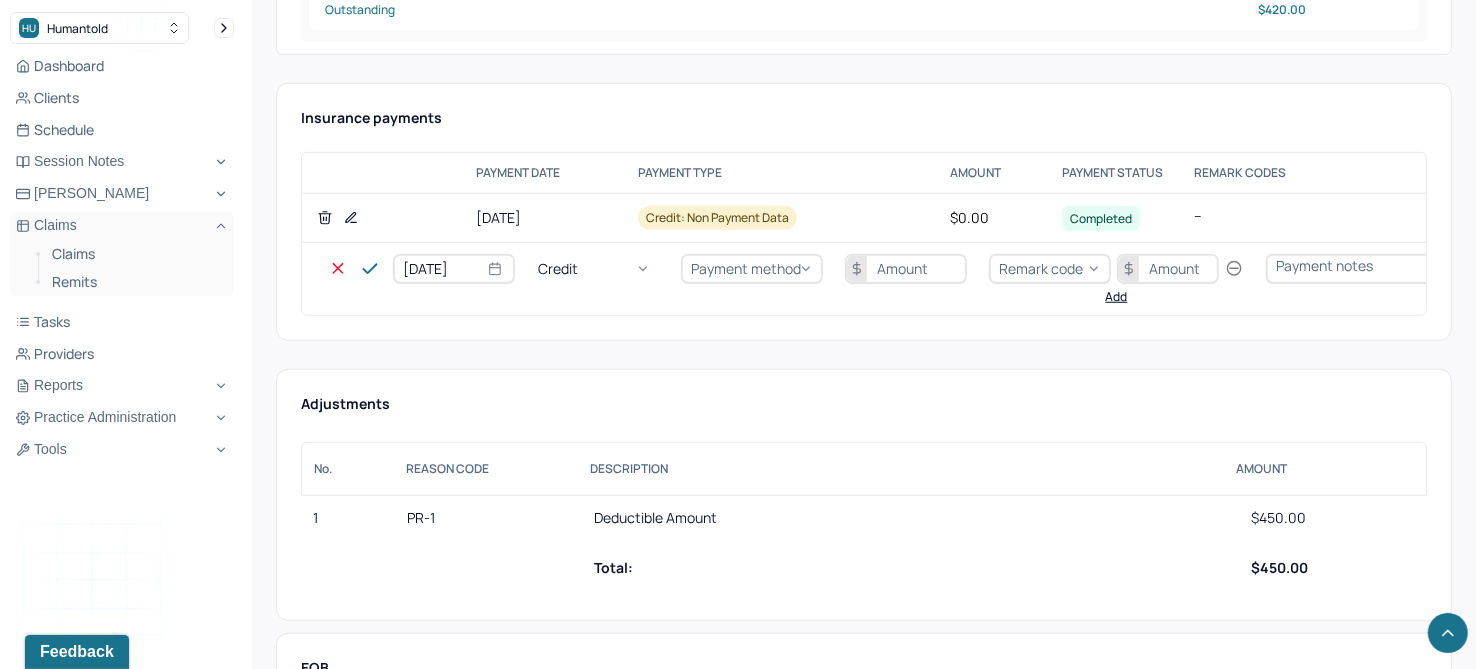 click on "Write off" at bounding box center (60, 2736) 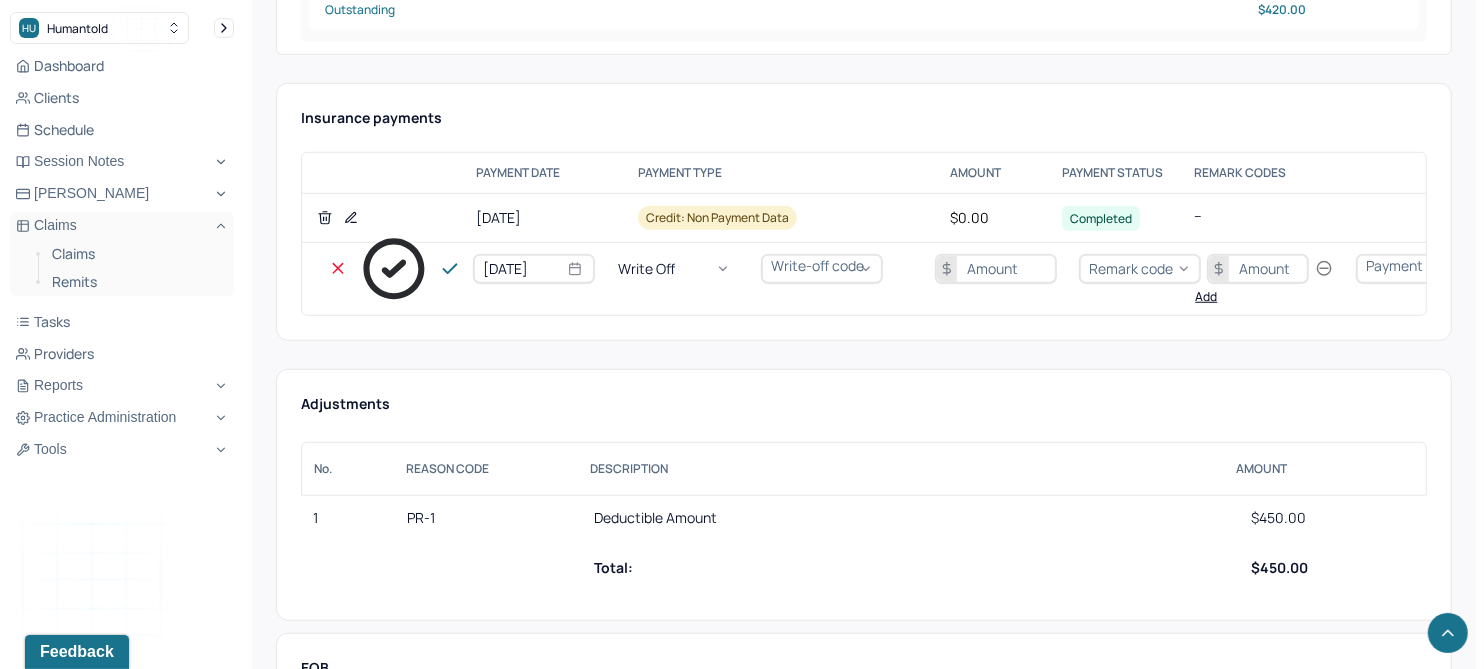 click on "Write-off code" at bounding box center (817, 265) 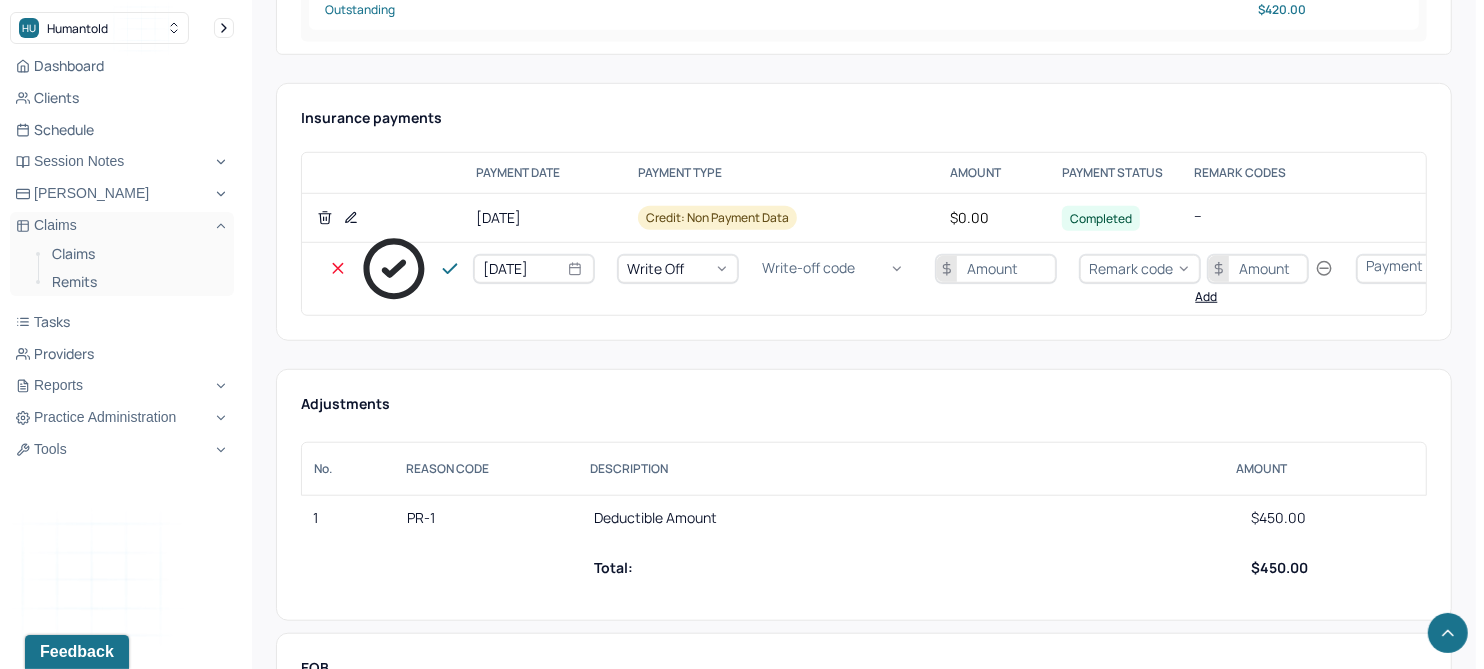 scroll, scrollTop: 573, scrollLeft: 0, axis: vertical 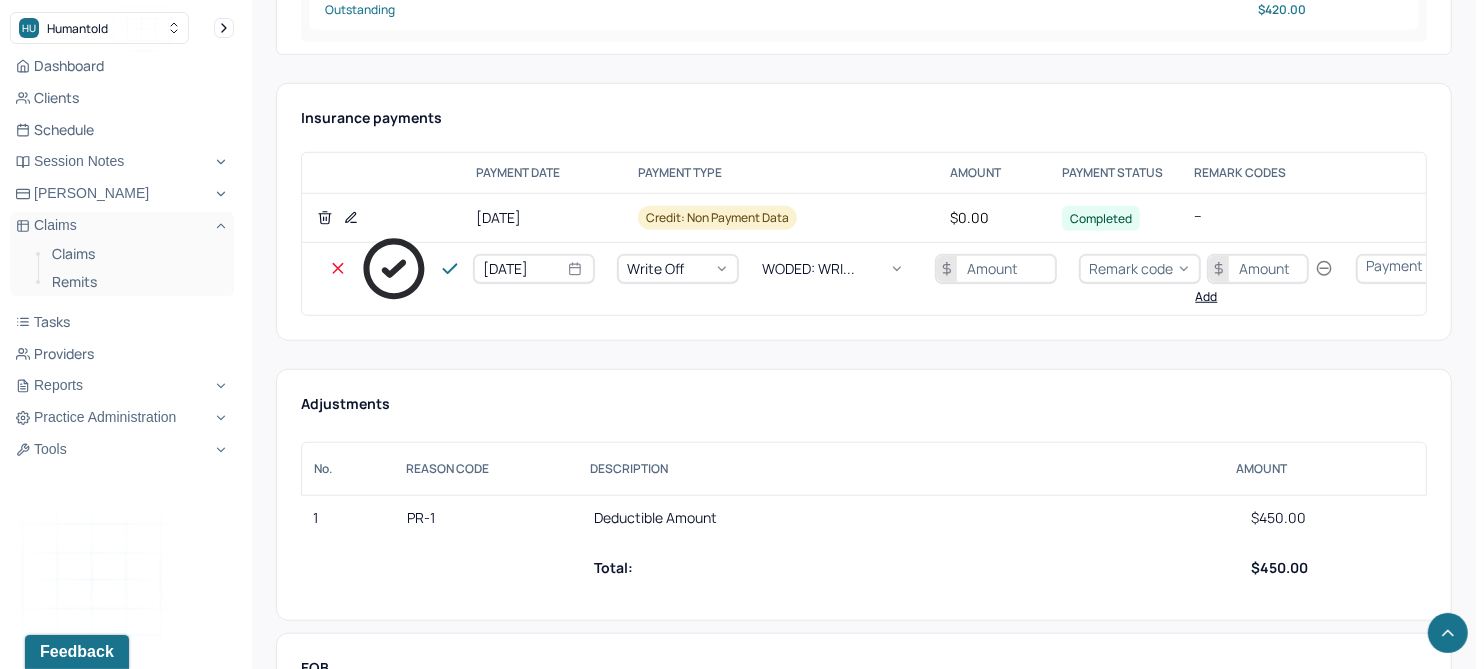 click at bounding box center (996, 269) 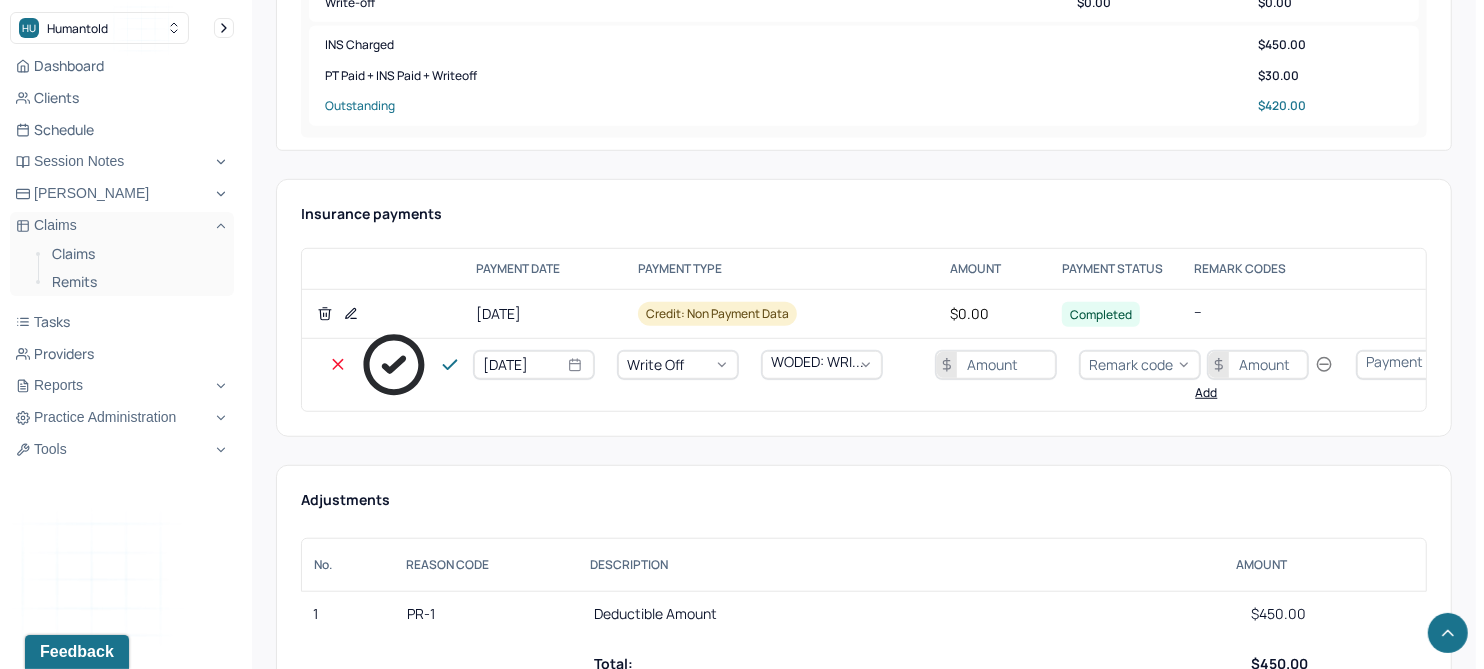scroll, scrollTop: 1000, scrollLeft: 0, axis: vertical 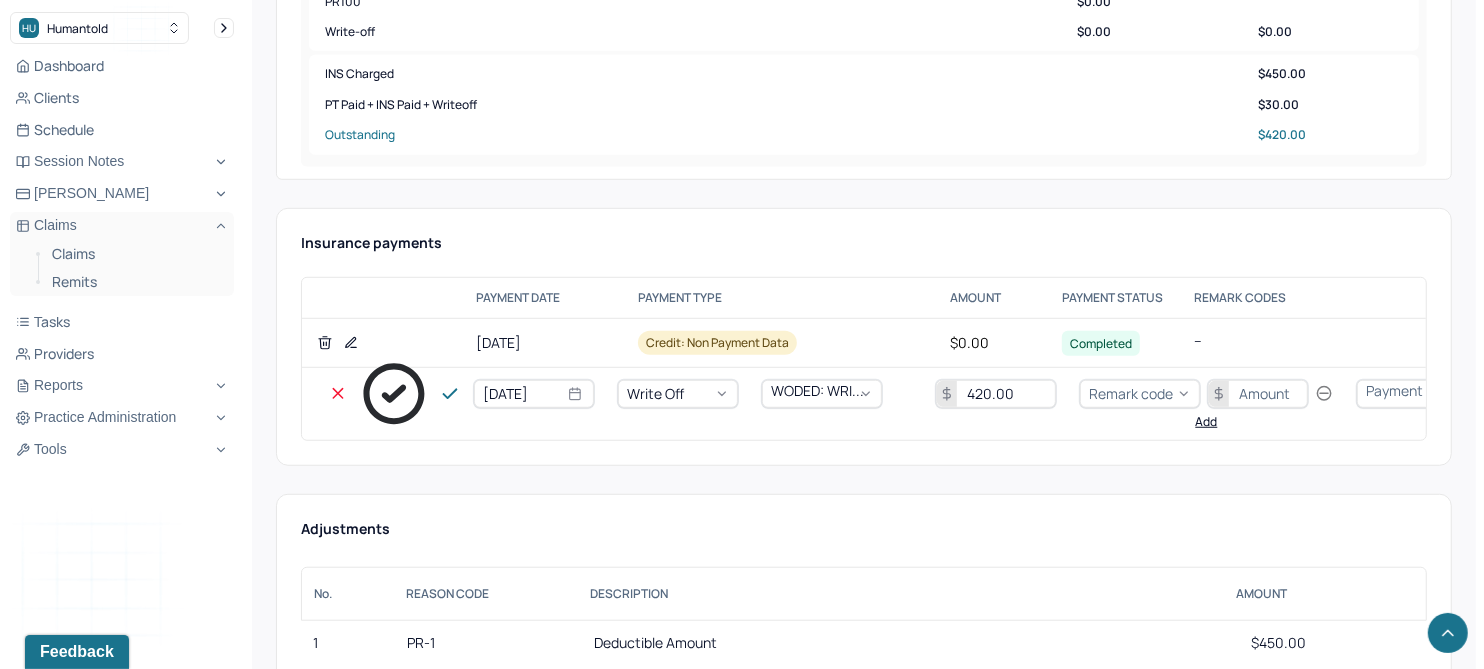 type on "420.00" 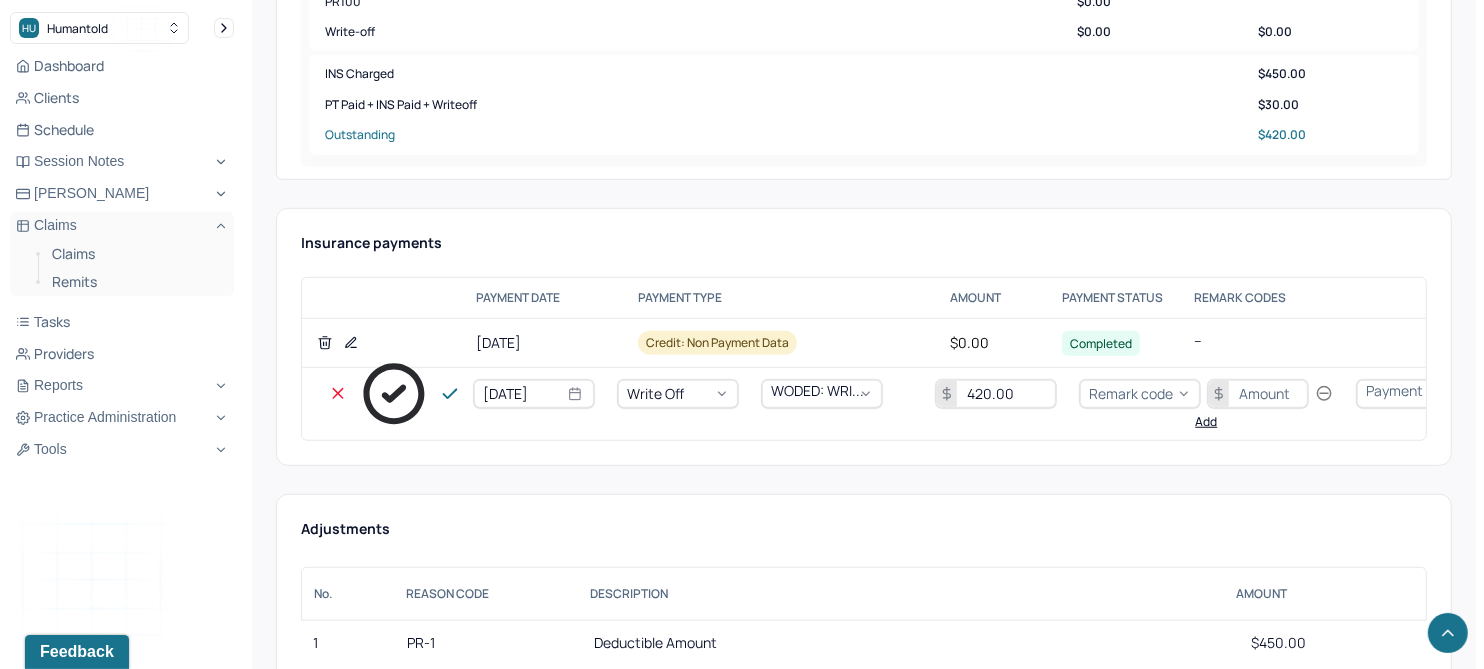 click on "Remark code" at bounding box center (1131, 393) 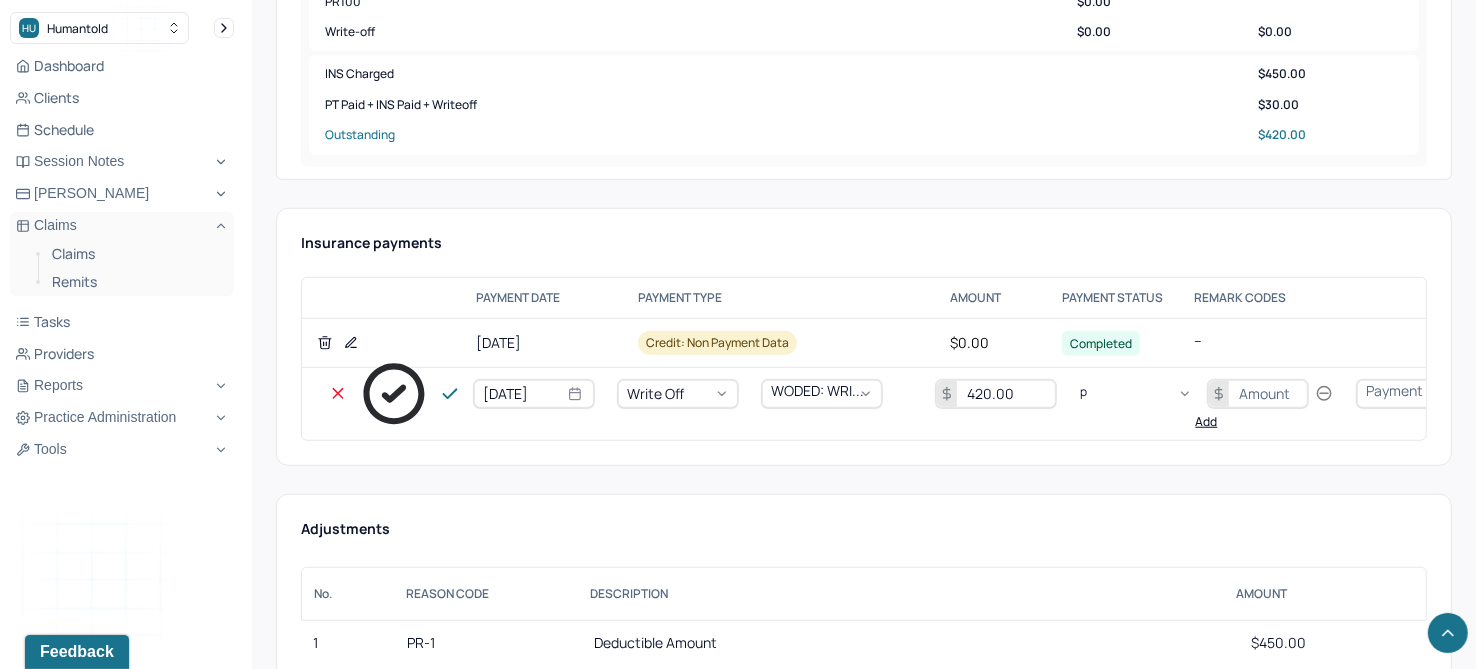 scroll, scrollTop: 240, scrollLeft: 0, axis: vertical 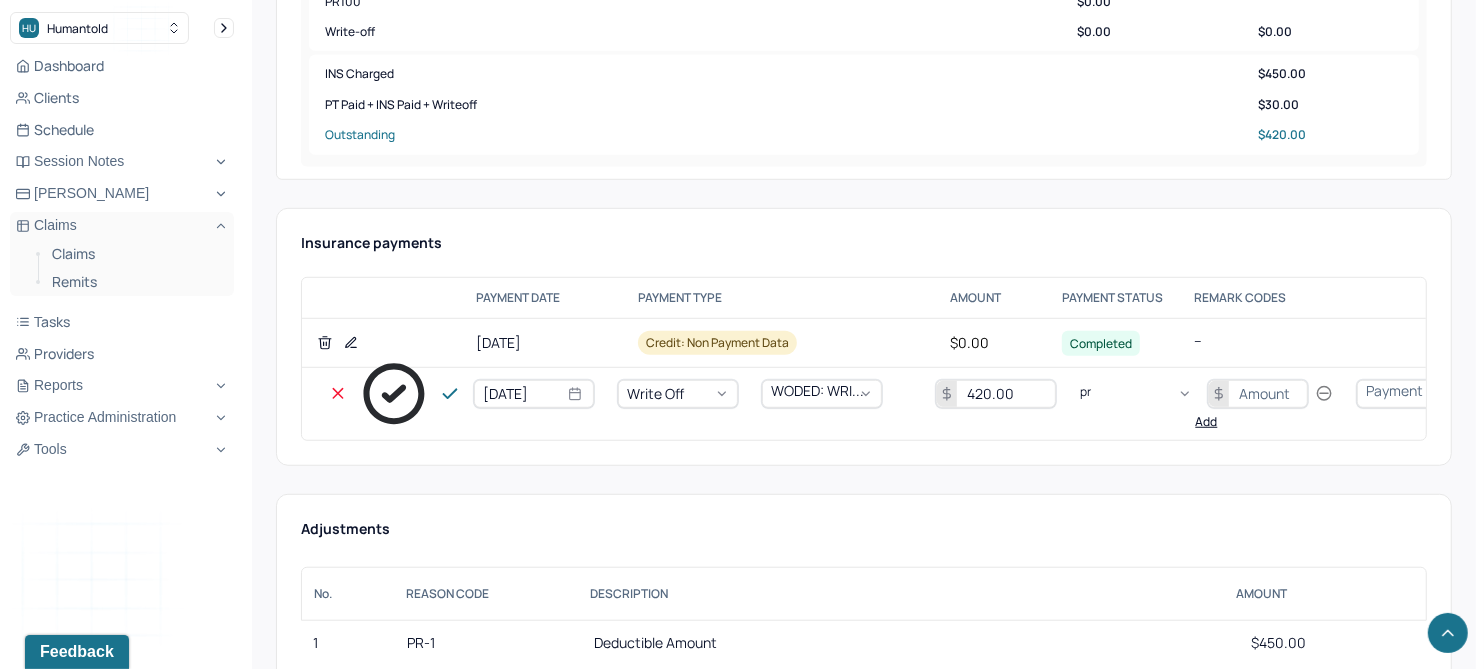 type on "pr1" 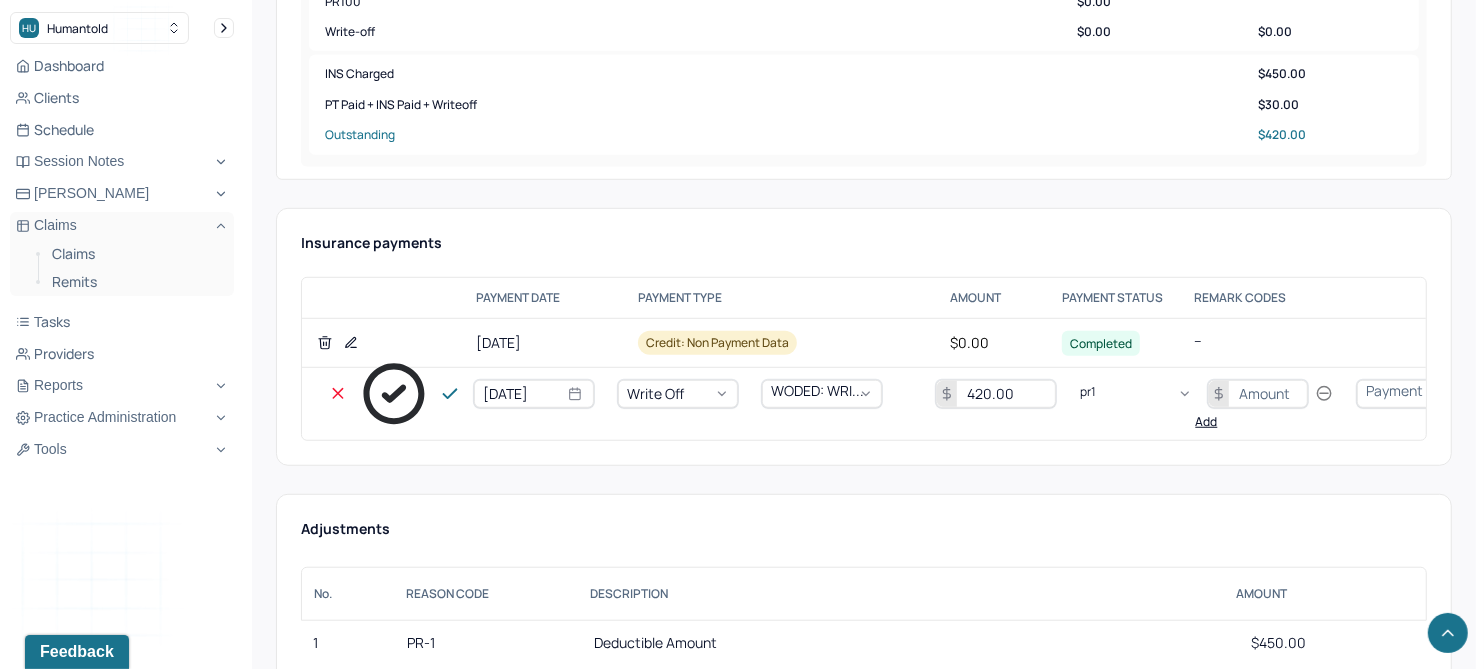 type 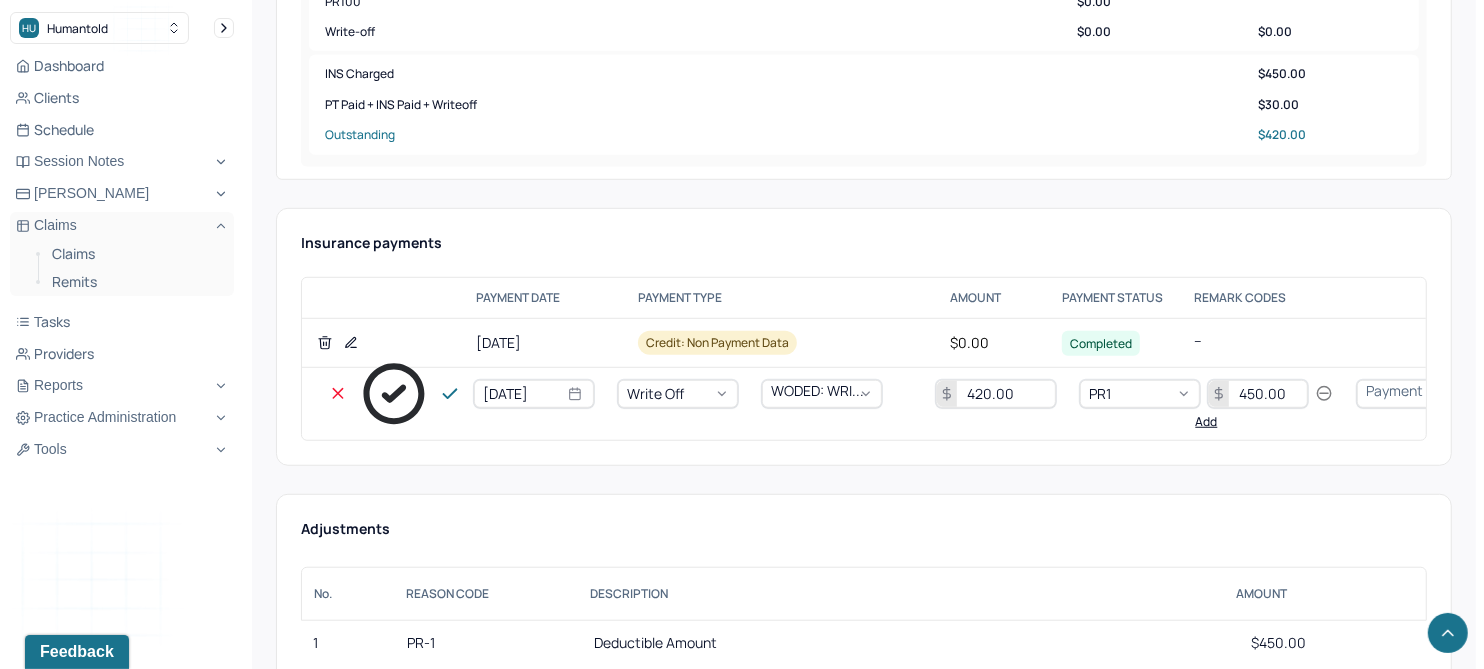 type on "450.00" 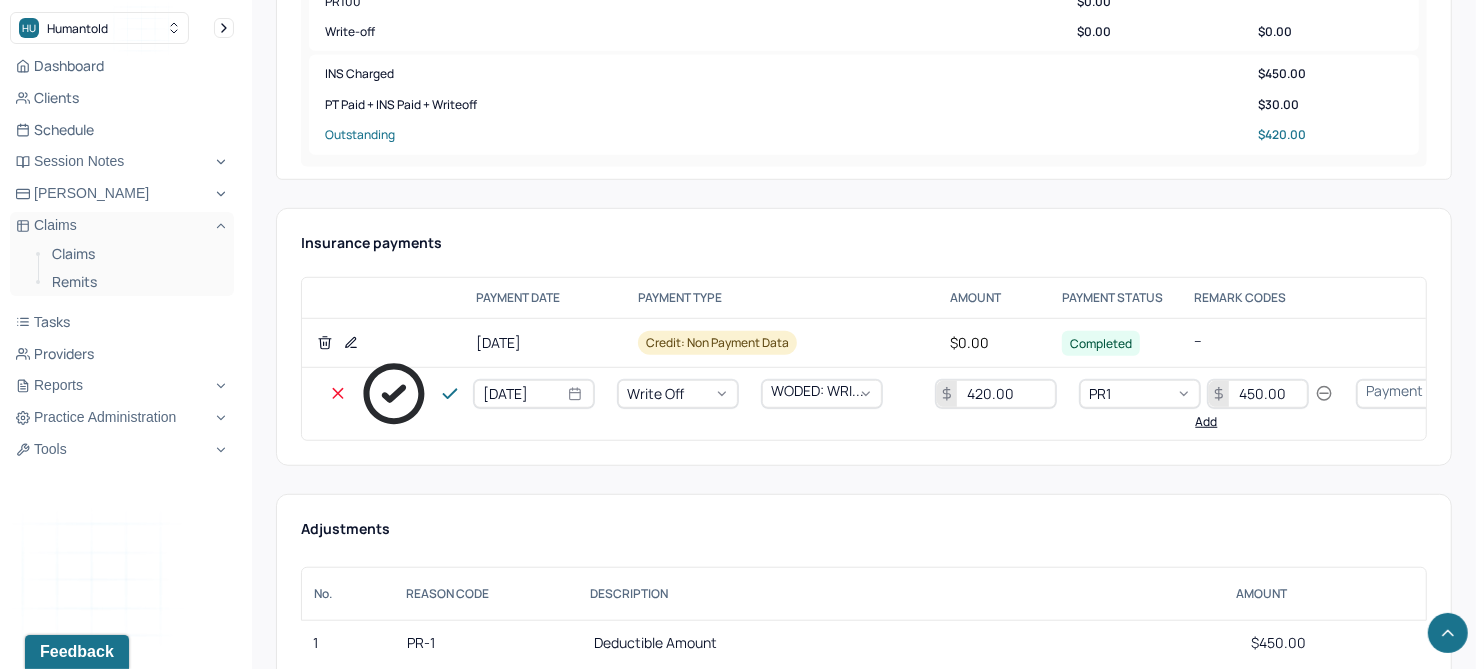 type 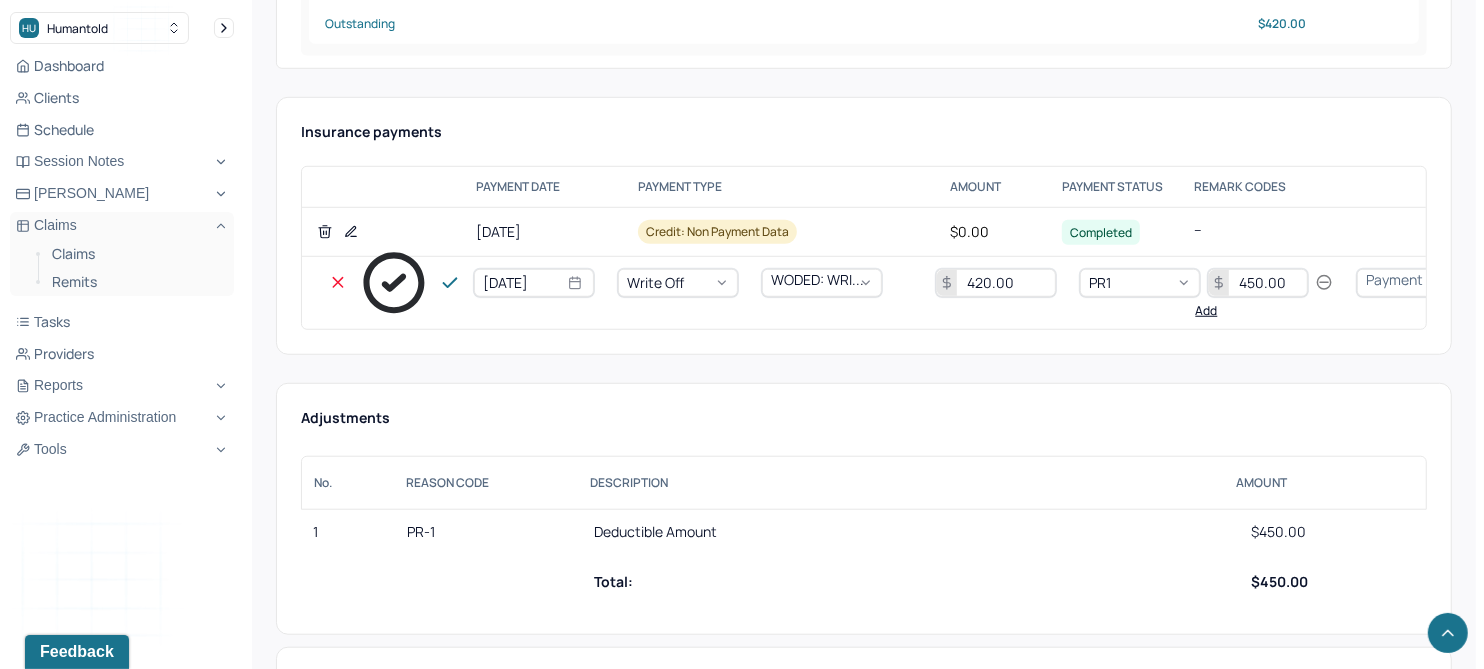 scroll, scrollTop: 1250, scrollLeft: 0, axis: vertical 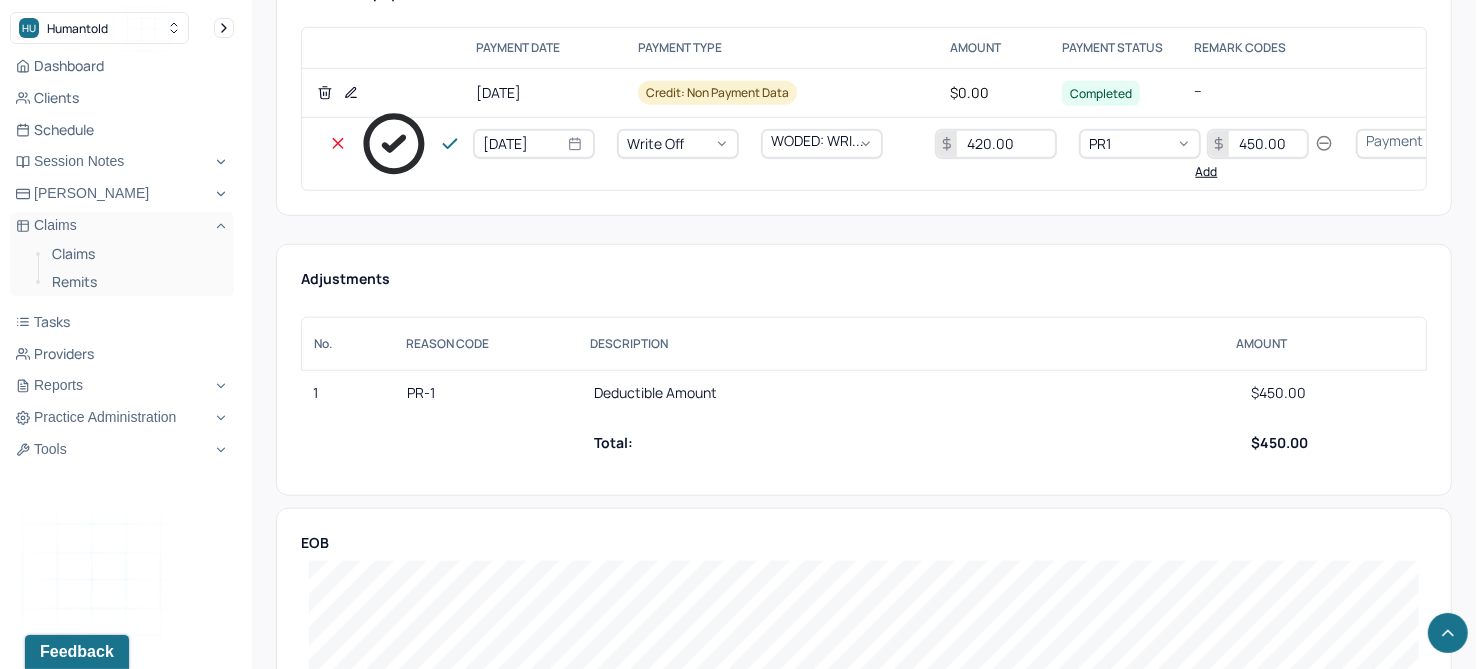 click 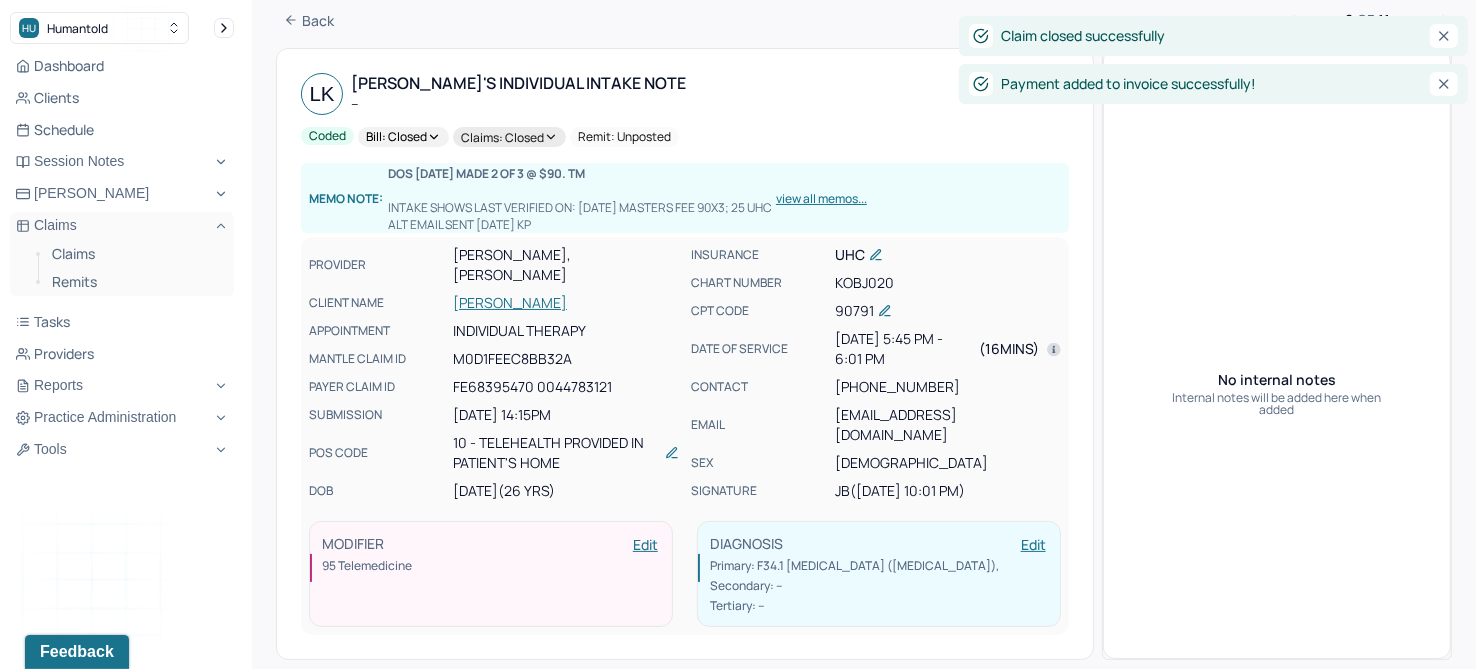 scroll, scrollTop: 0, scrollLeft: 0, axis: both 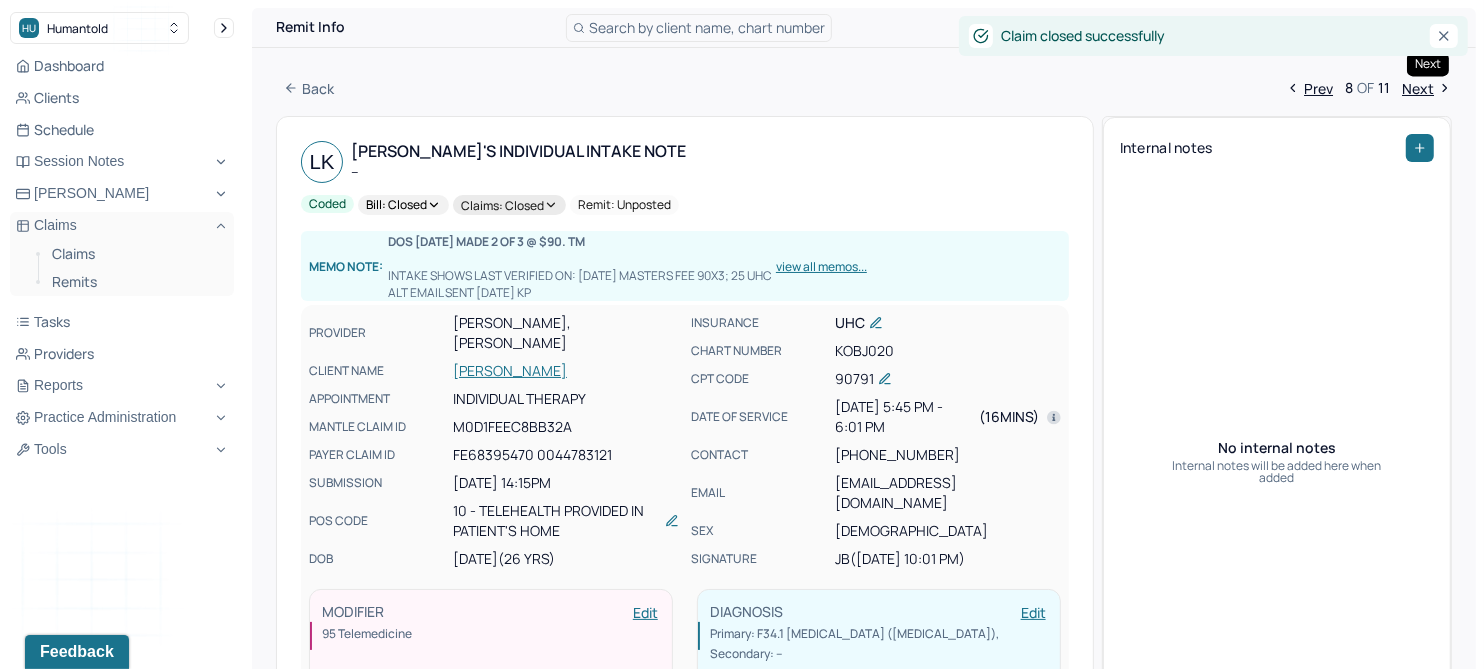 click on "Next" at bounding box center (1427, 88) 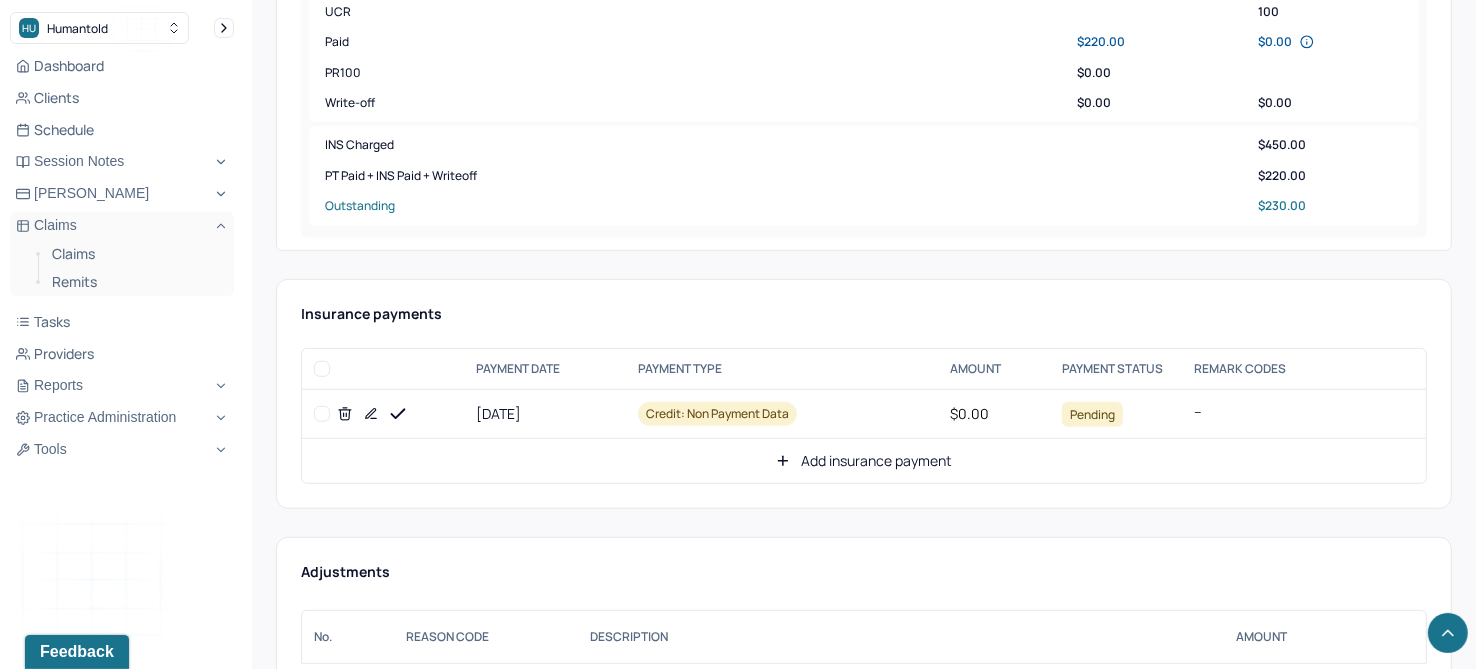 scroll, scrollTop: 874, scrollLeft: 0, axis: vertical 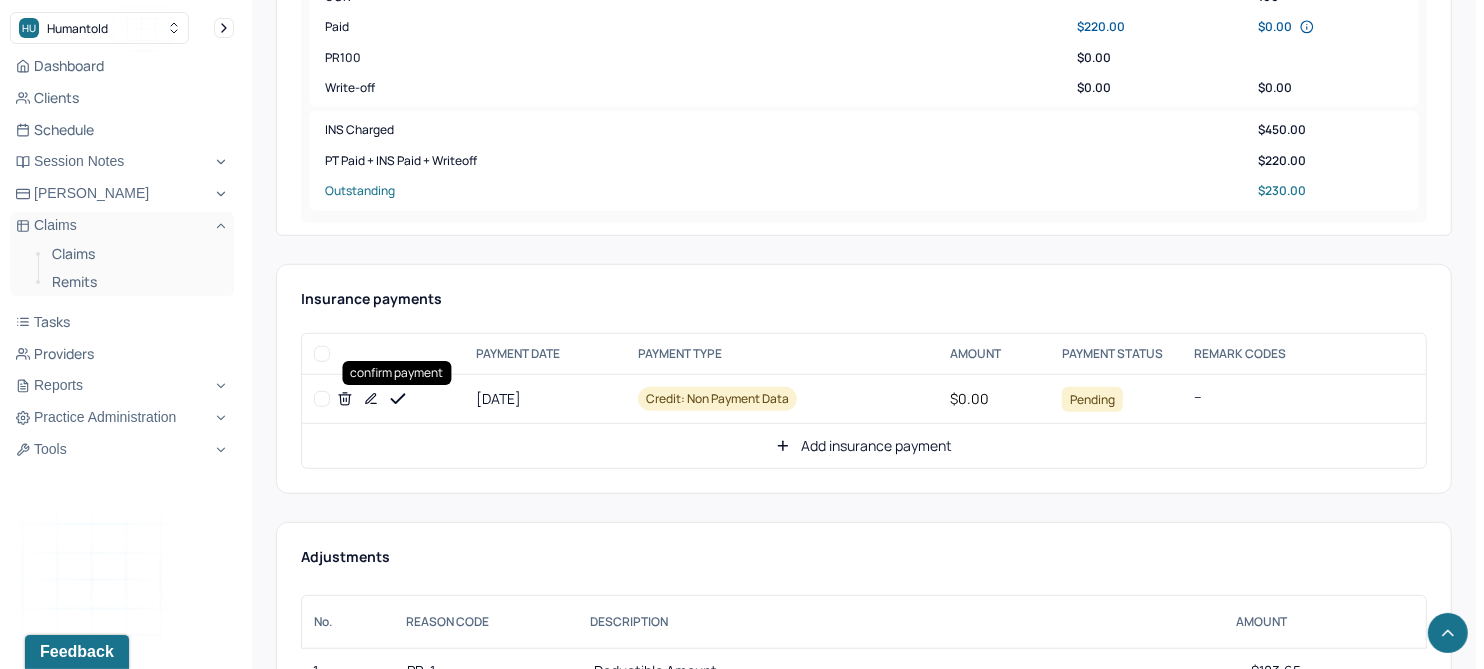 click 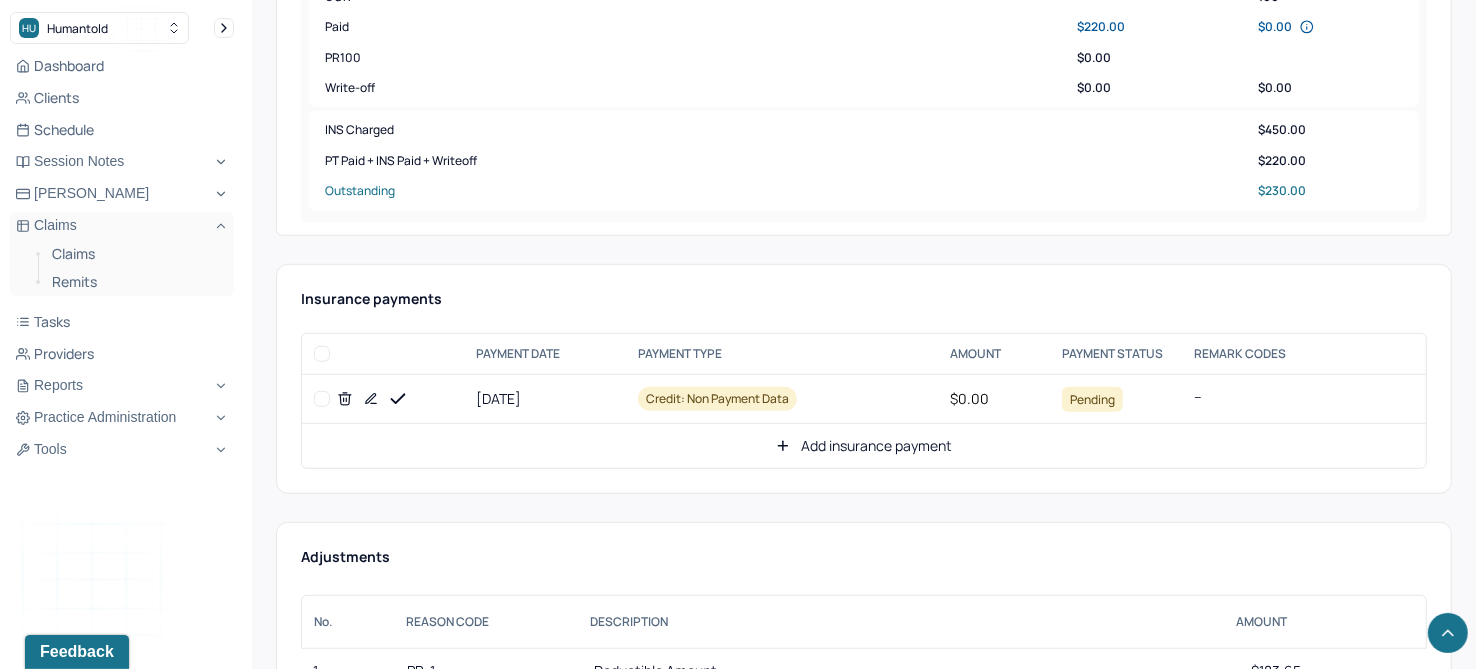 click on "Add insurance payment" at bounding box center [864, 446] 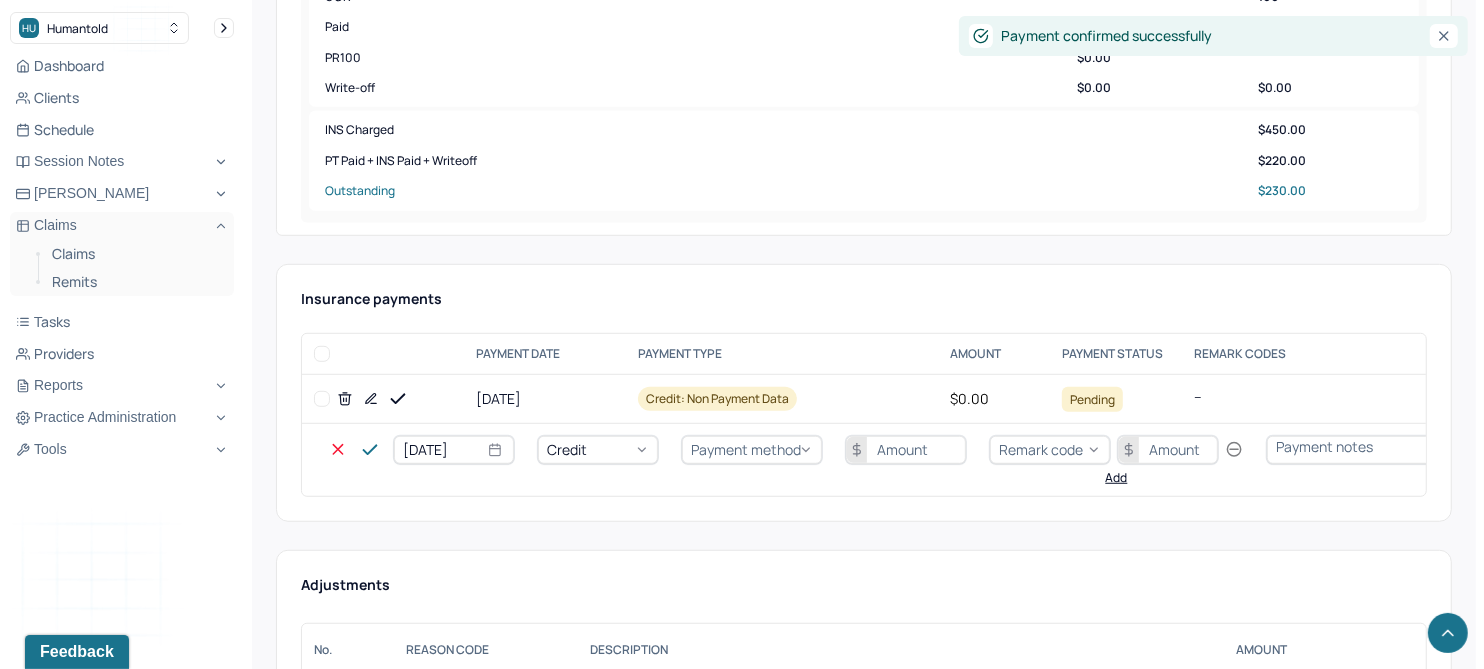 click on "Credit" at bounding box center [598, 450] 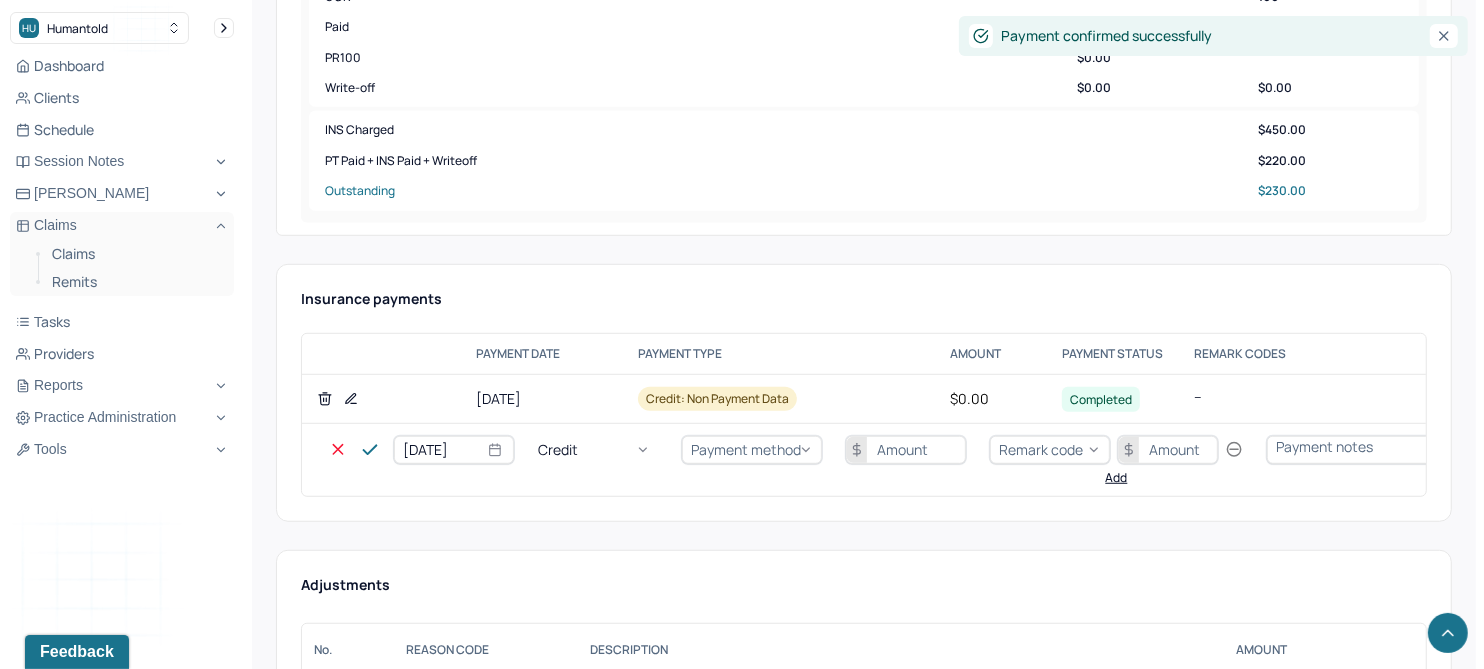 click on "Write off" at bounding box center [60, 2961] 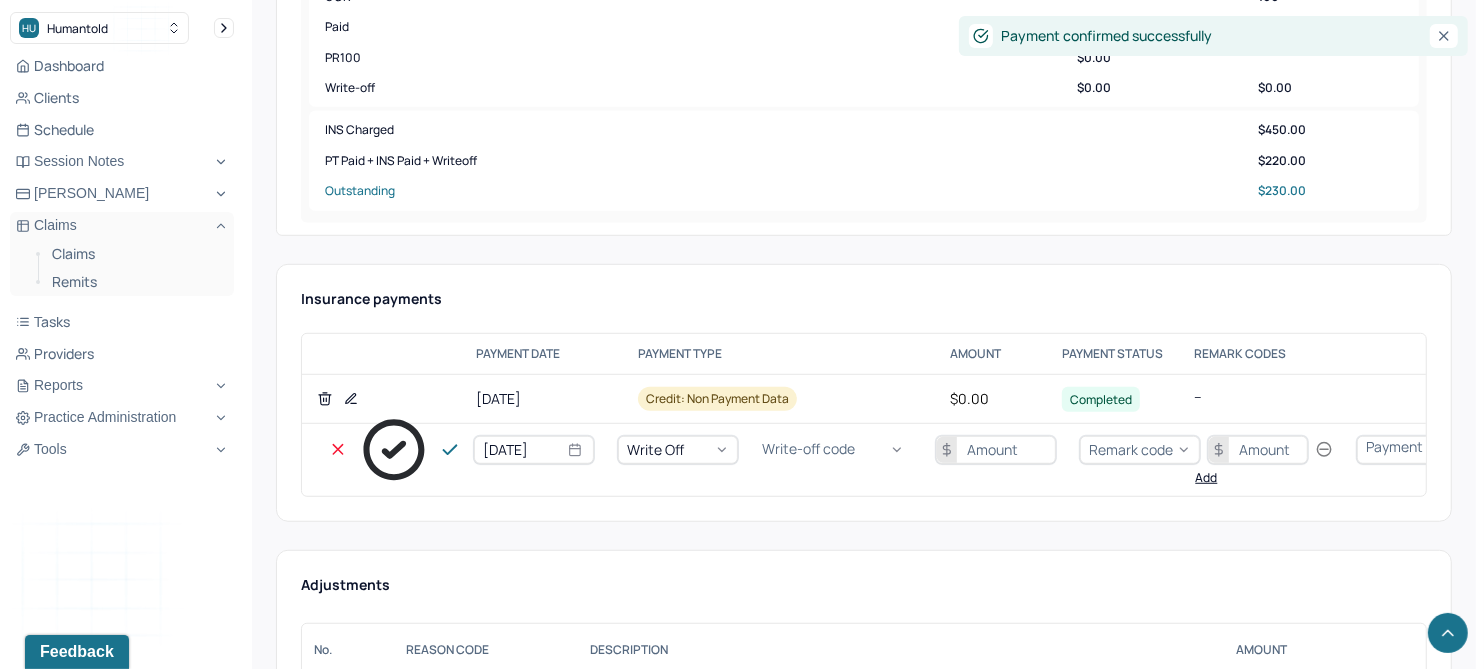 drag, startPoint x: 841, startPoint y: 441, endPoint x: 838, endPoint y: 458, distance: 17.262676 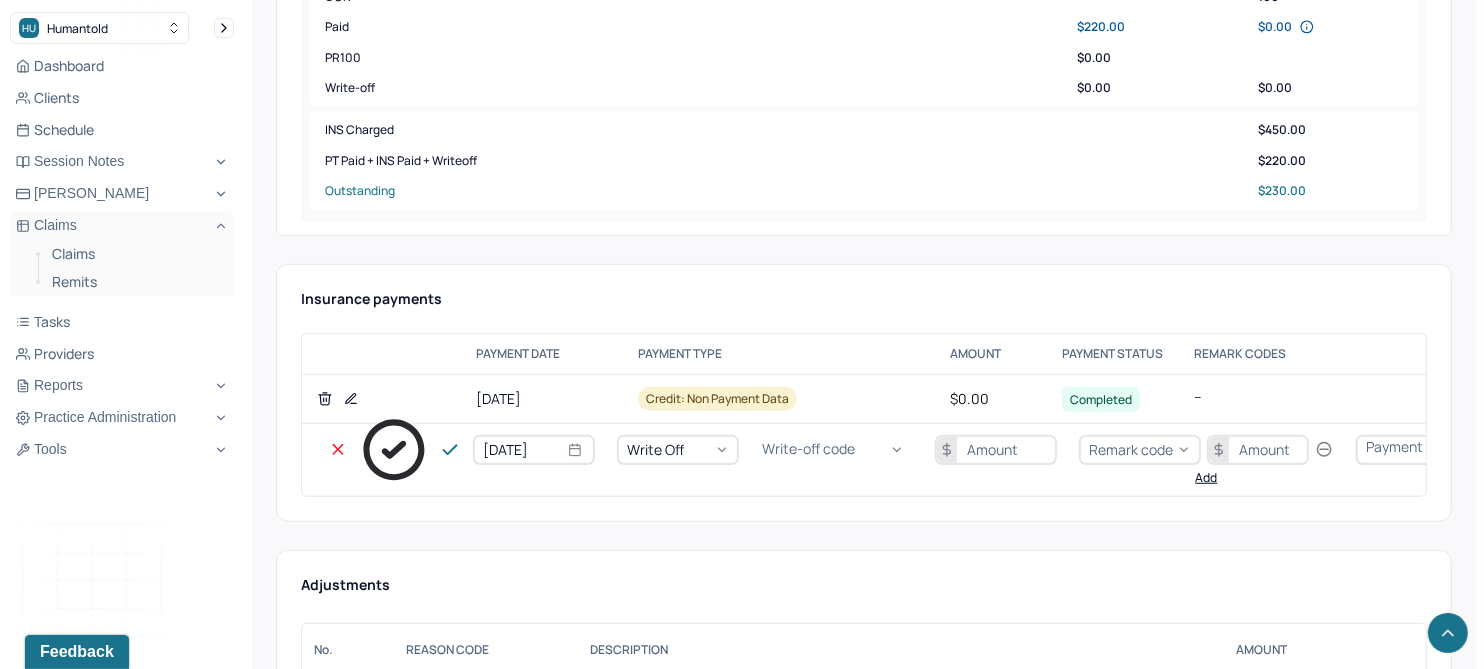 click on "WODED: WRITE OFF - DEDUCTIBLE" at bounding box center (60, 3271) 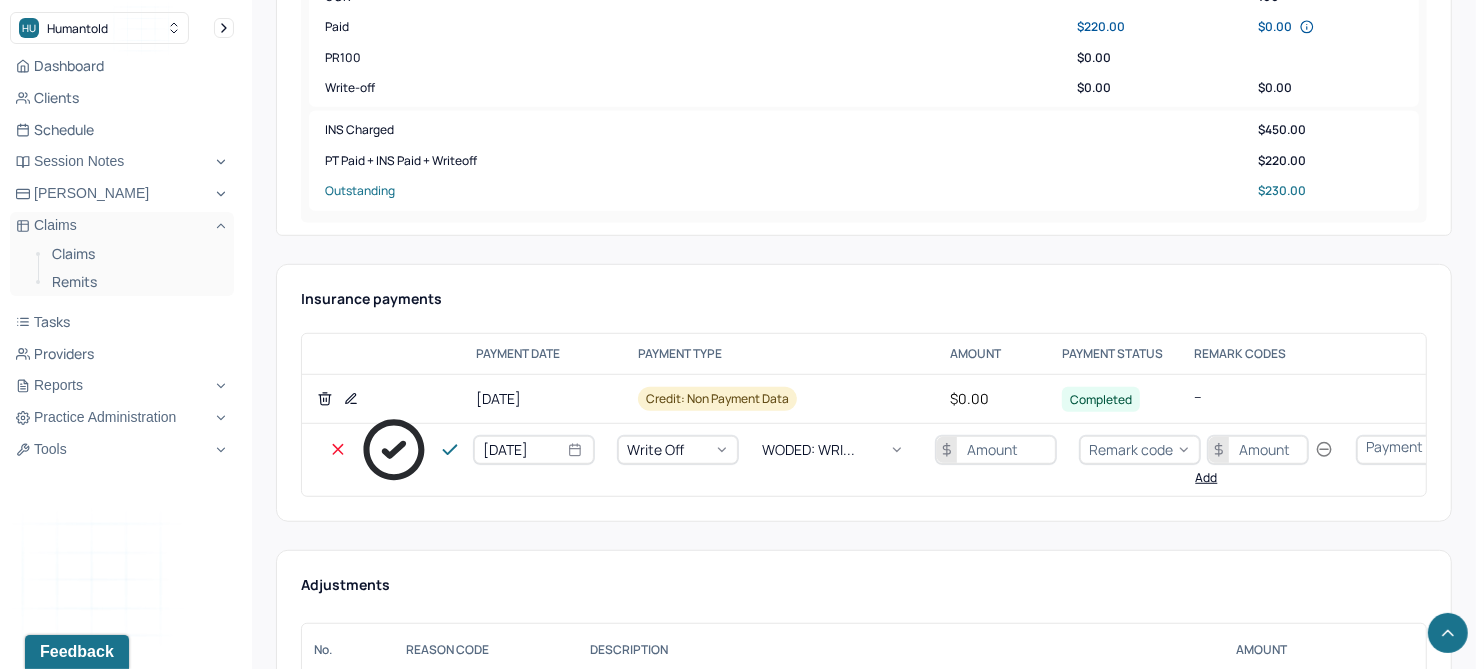 click at bounding box center [996, 450] 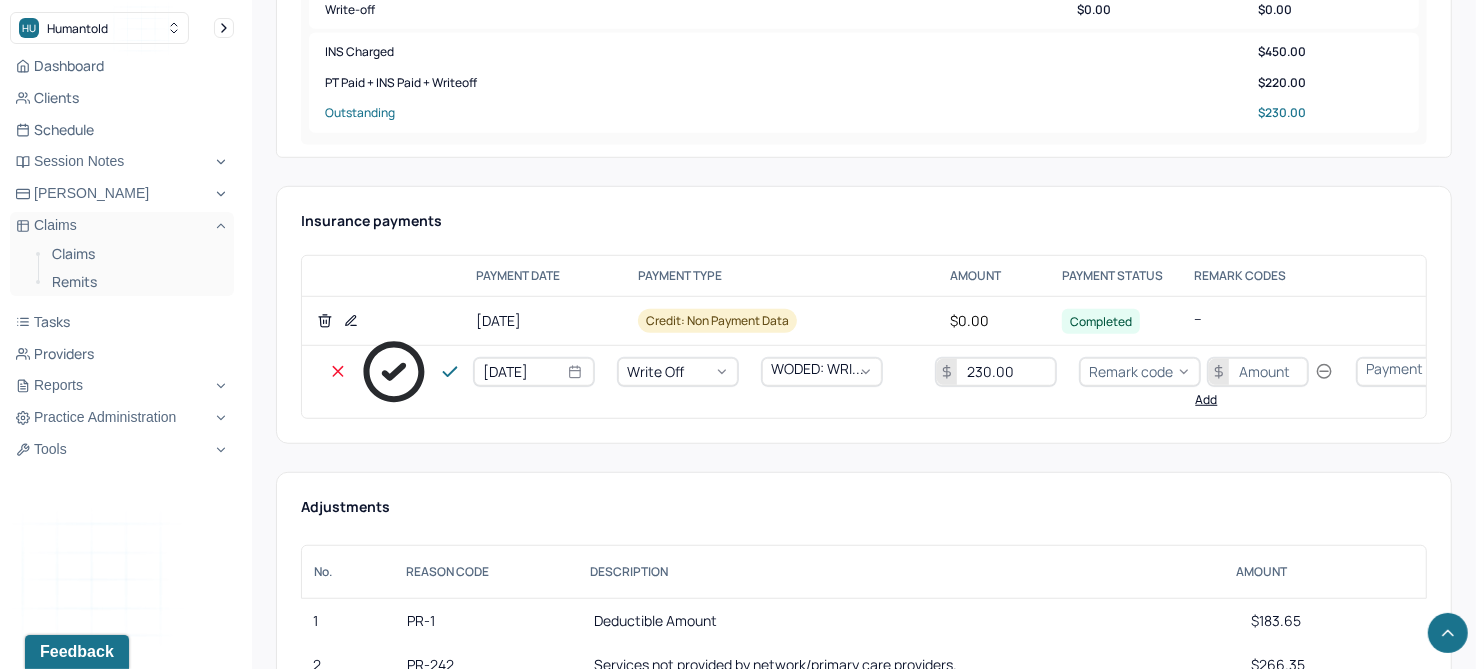 scroll, scrollTop: 1000, scrollLeft: 0, axis: vertical 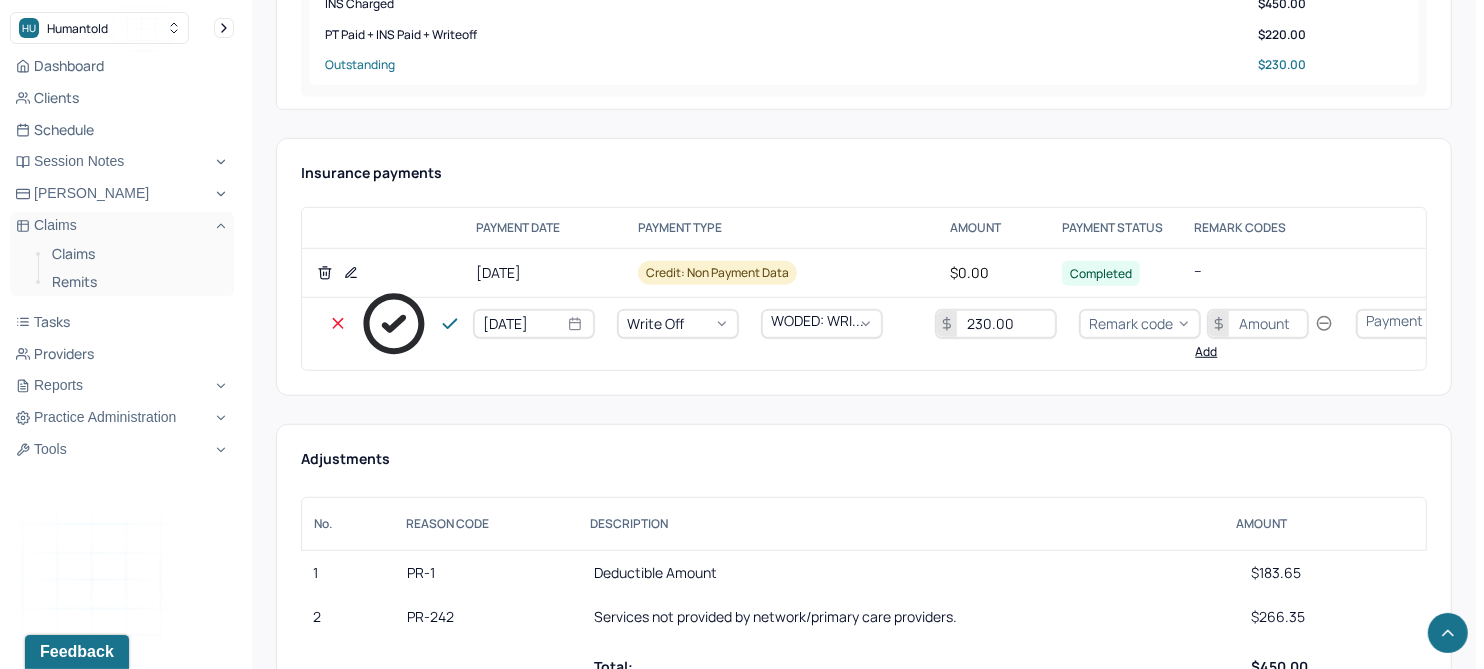 type on "230.00" 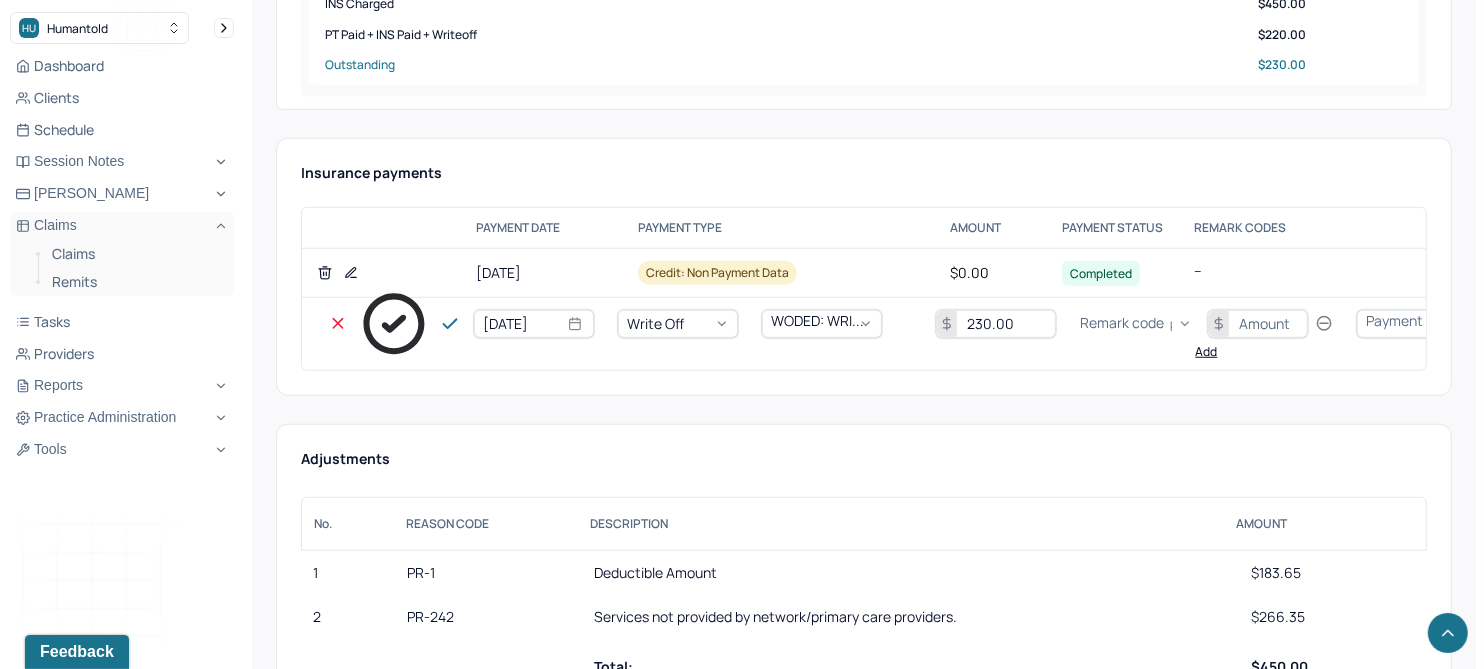 scroll, scrollTop: 240, scrollLeft: 0, axis: vertical 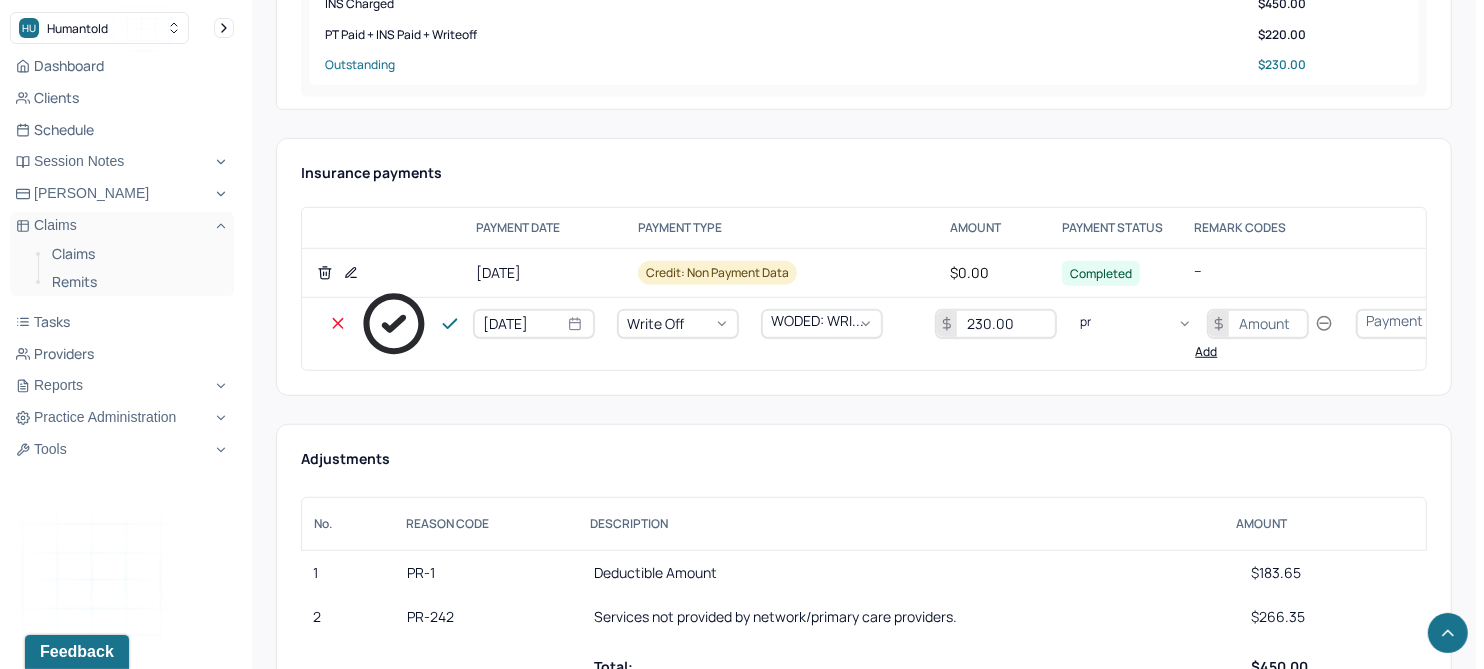 type on "pr1" 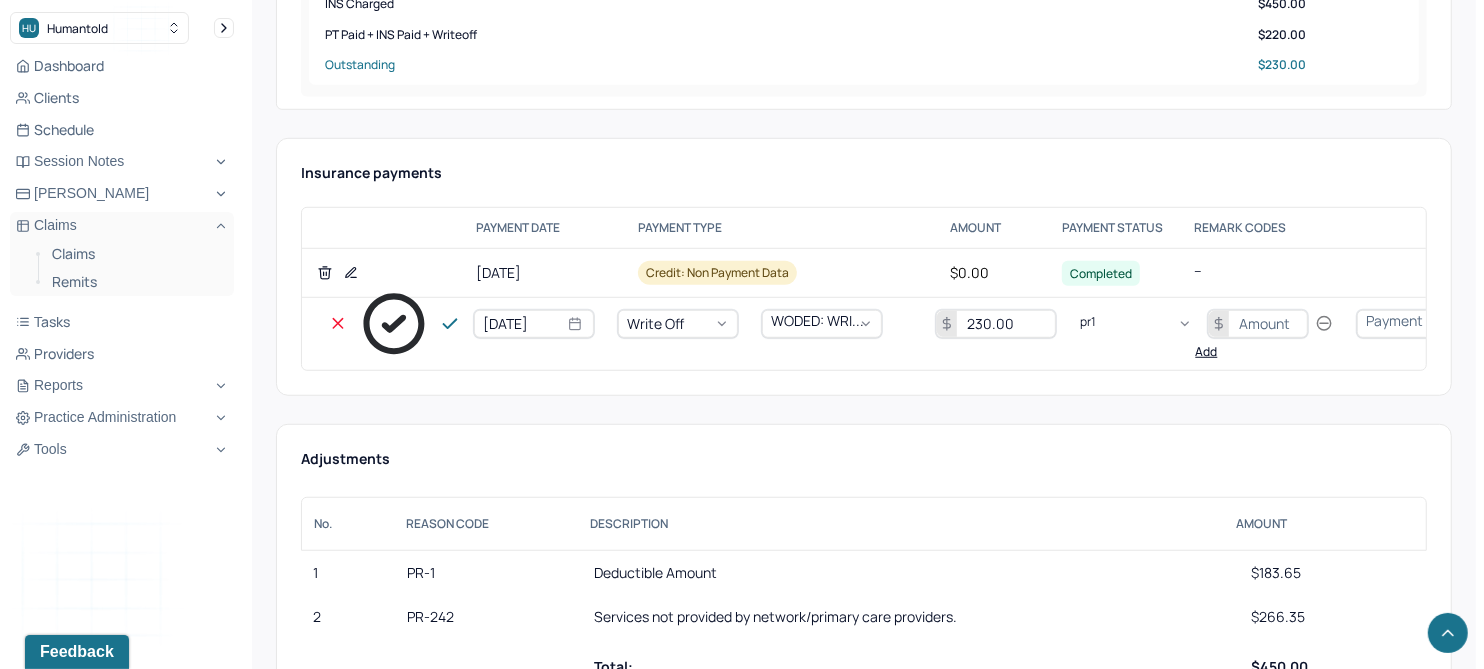 type 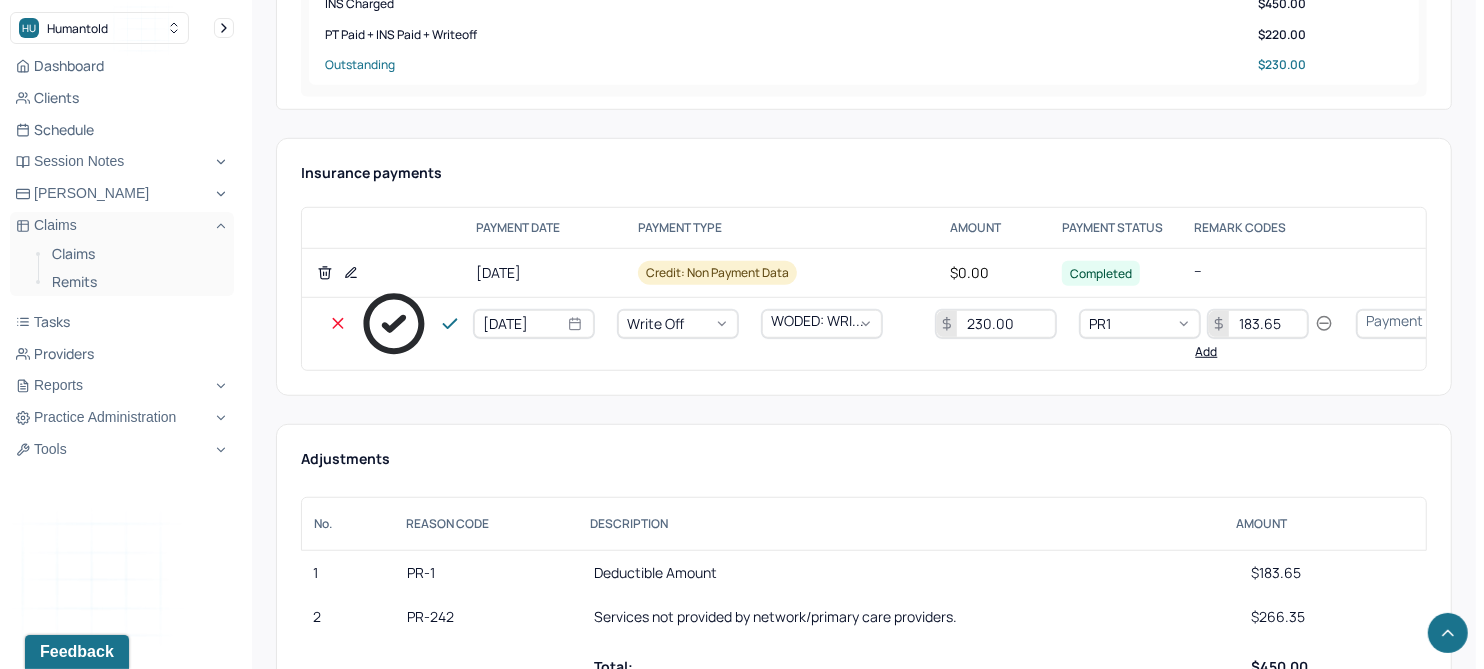 type on "183.65" 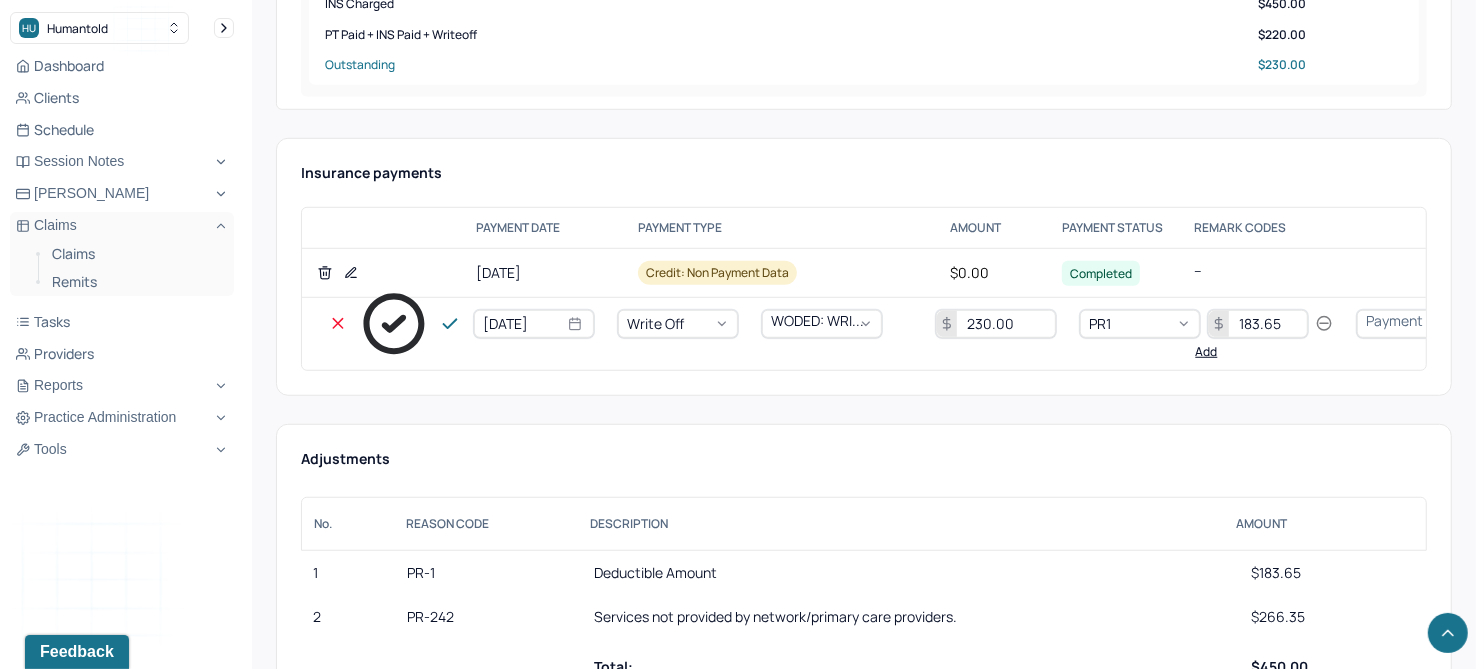 click on "Add" at bounding box center (1207, 352) 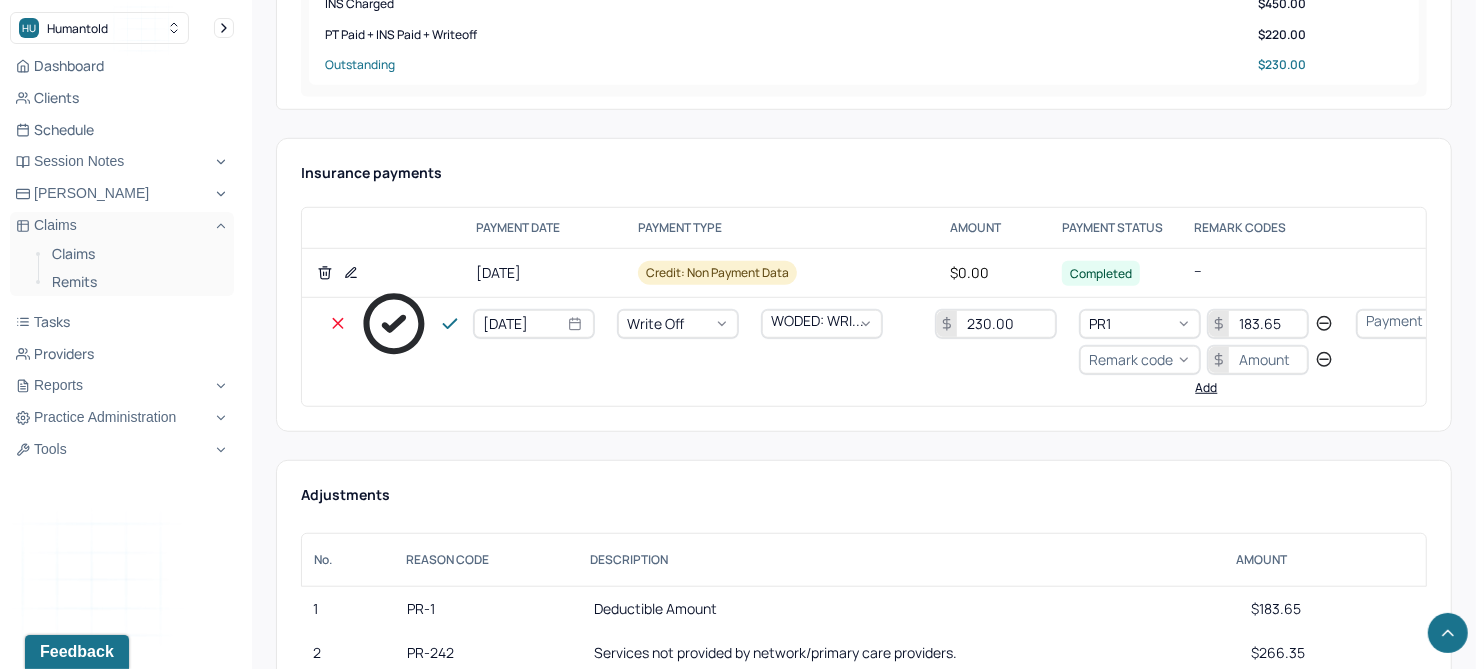 click on "Remark code" at bounding box center (1131, 359) 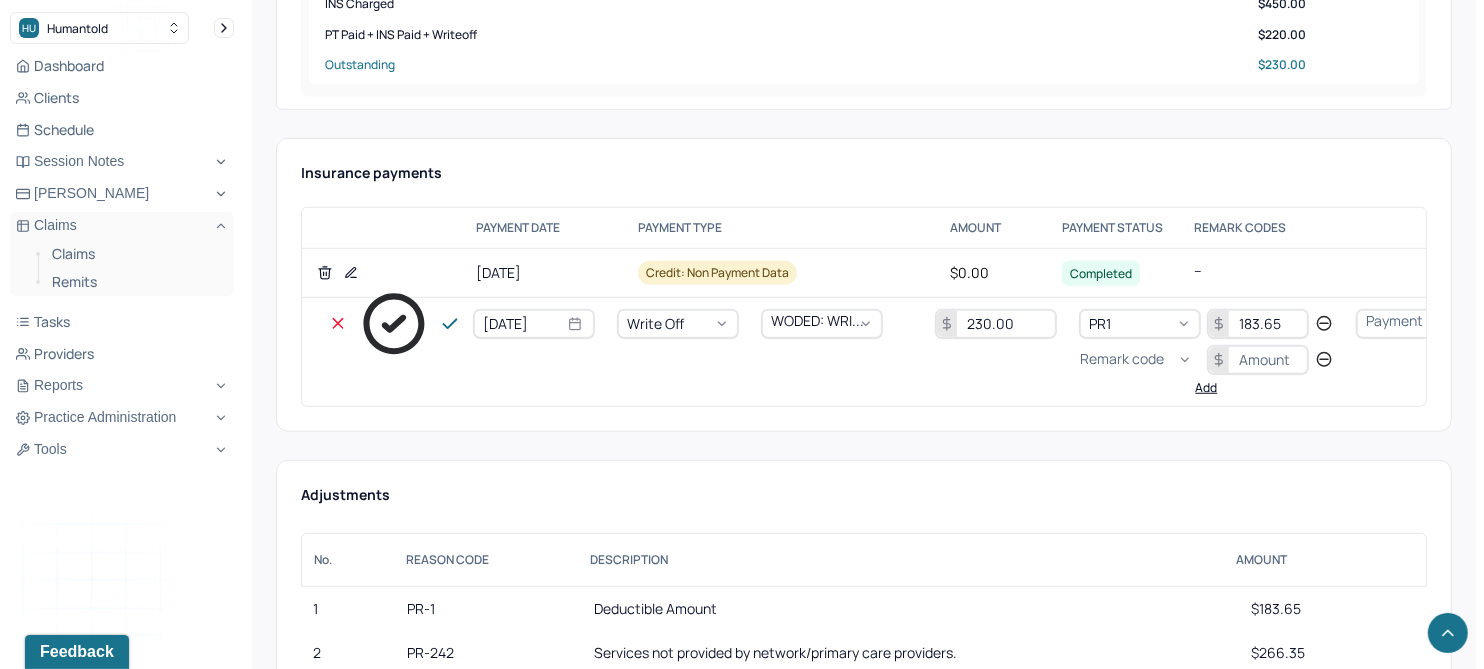 scroll, scrollTop: 1125, scrollLeft: 0, axis: vertical 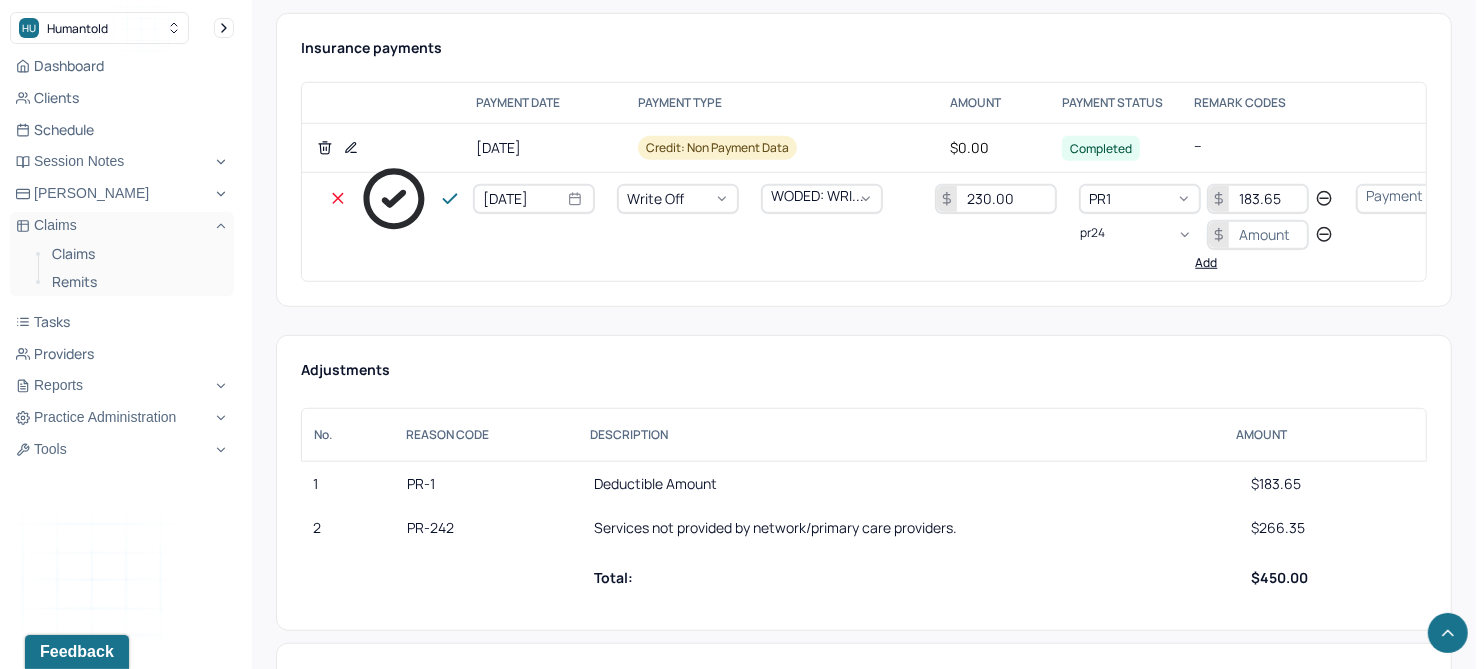 type on "pr242" 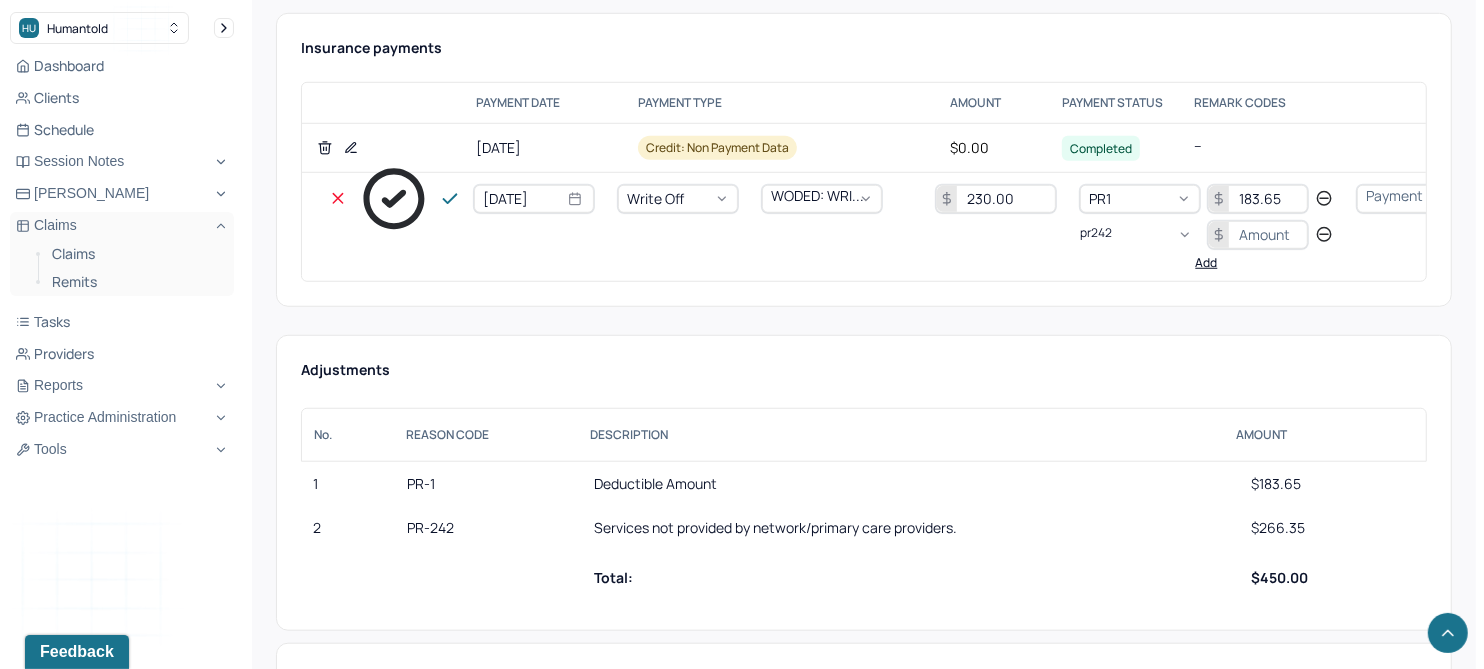 type 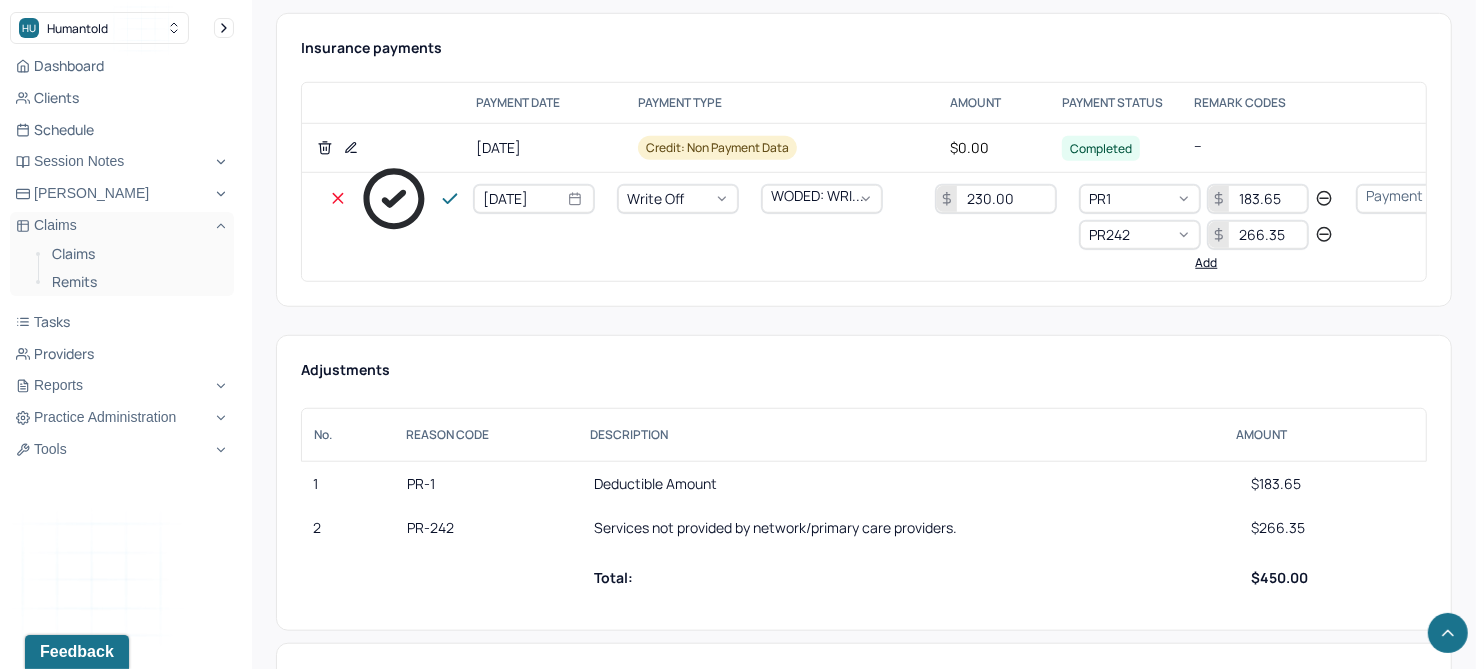 type on "266.35" 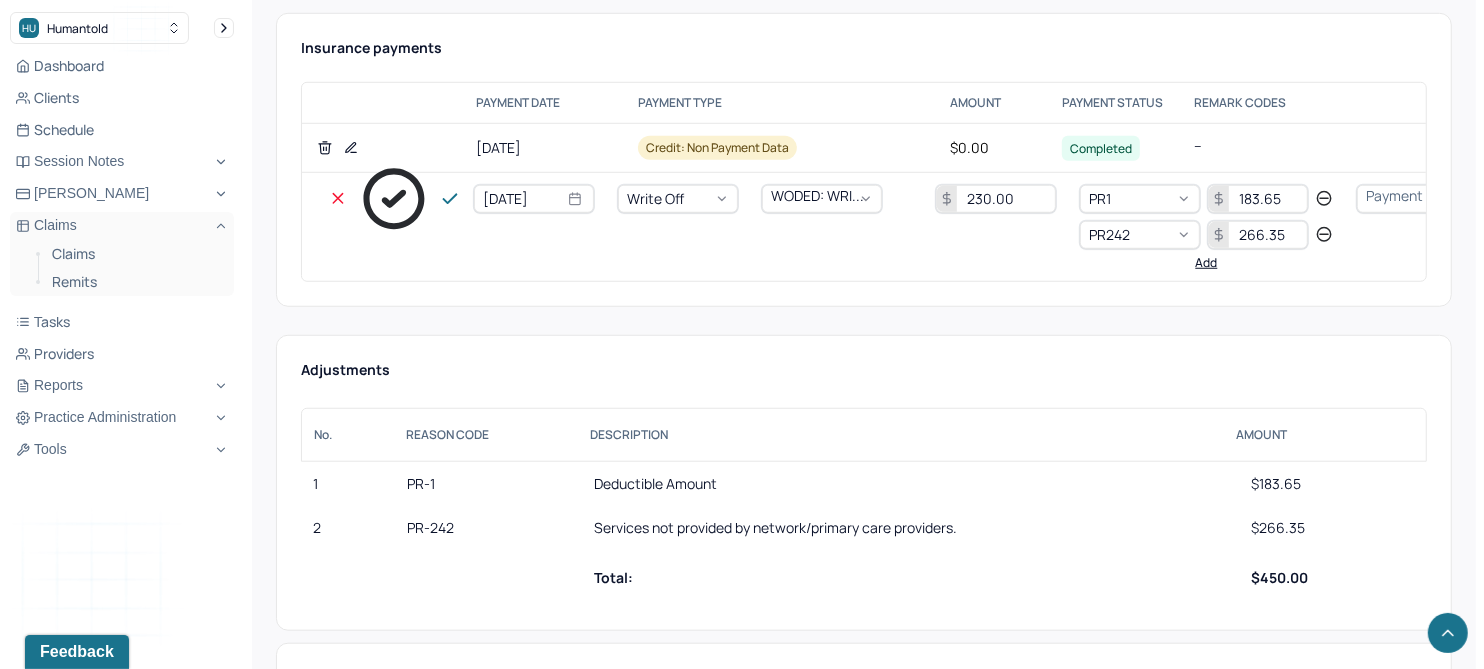type 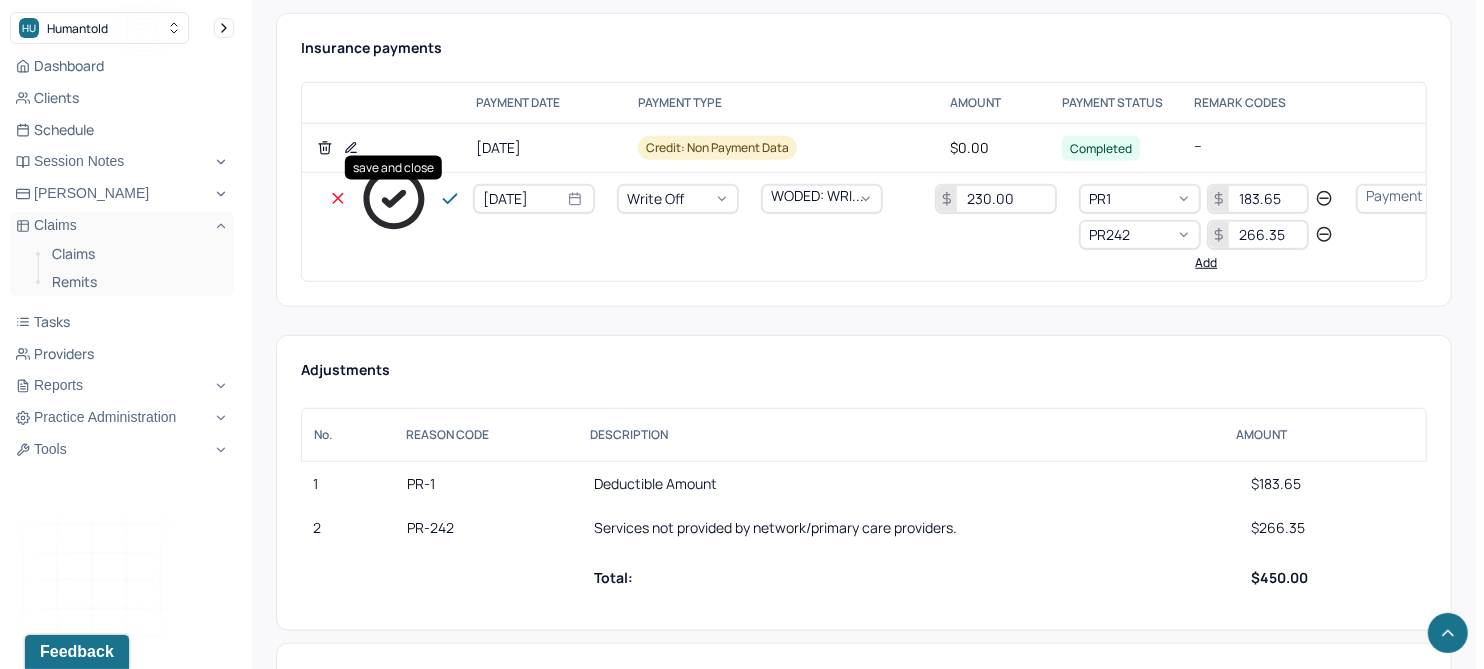 click 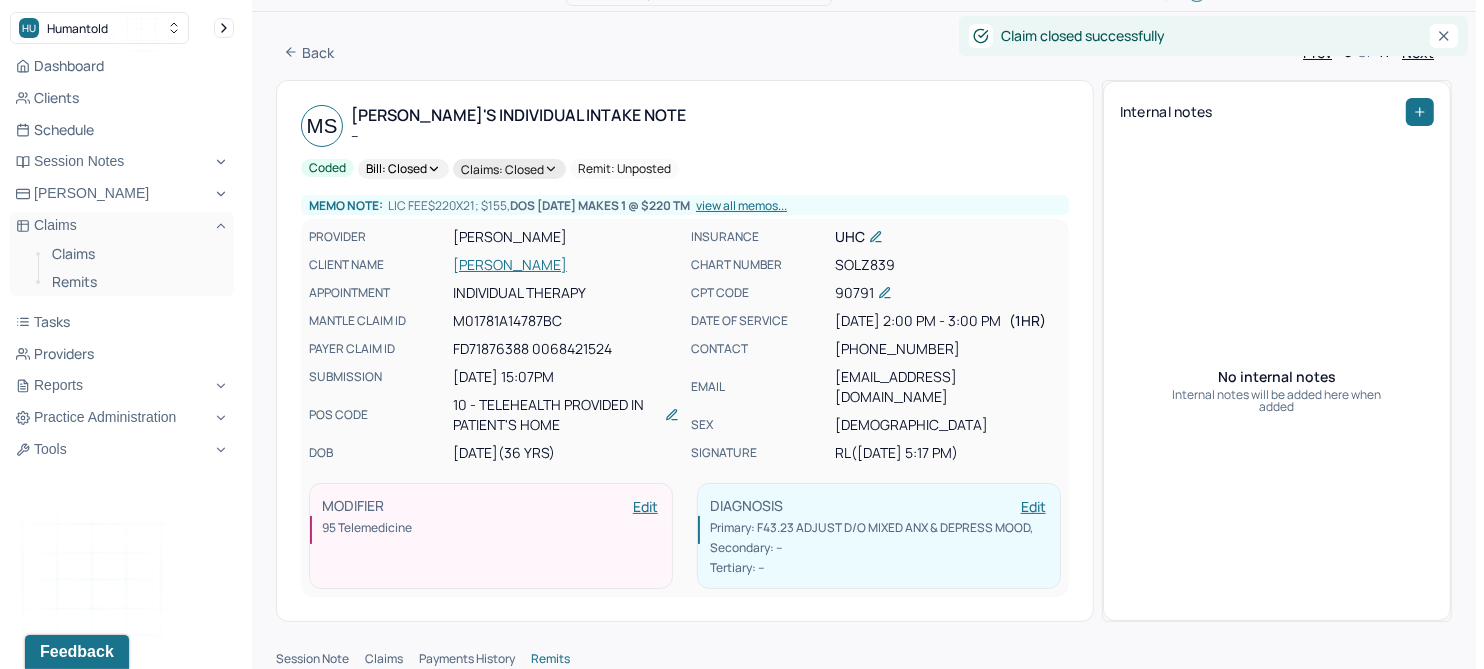 scroll, scrollTop: 0, scrollLeft: 0, axis: both 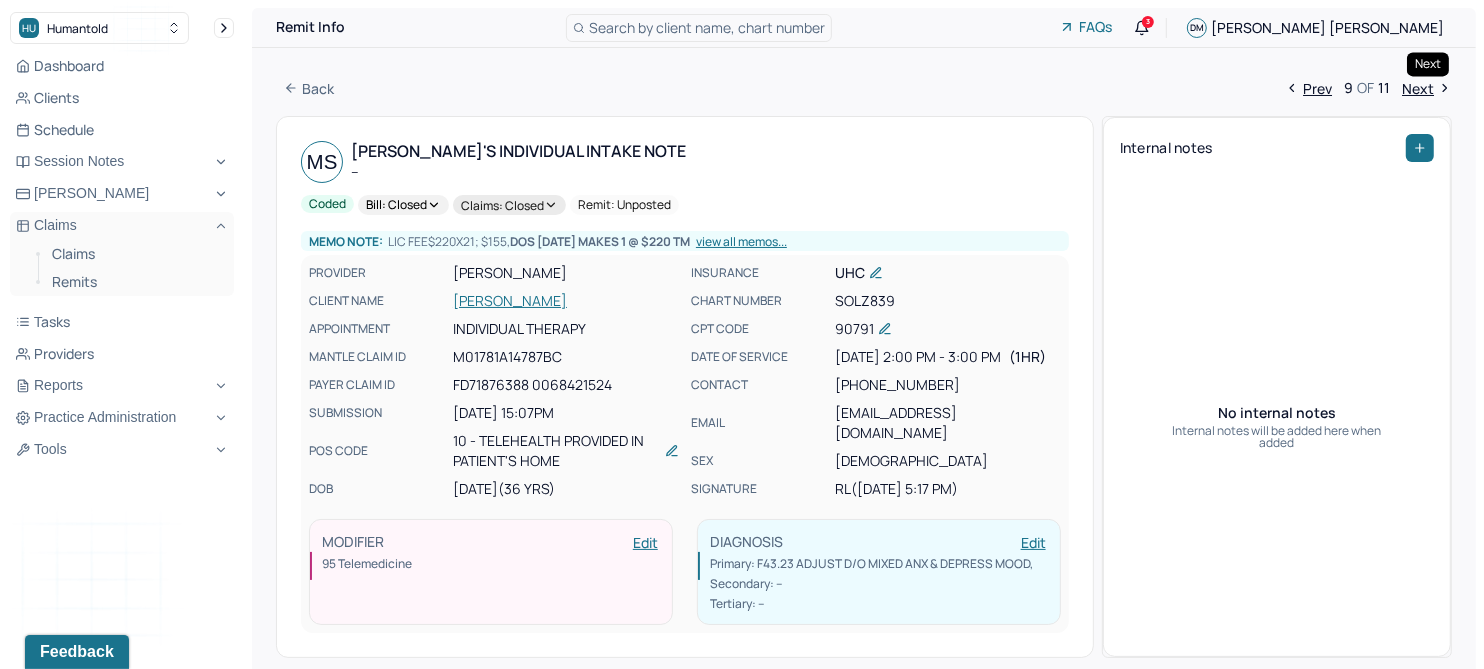 click on "Next" at bounding box center [1427, 88] 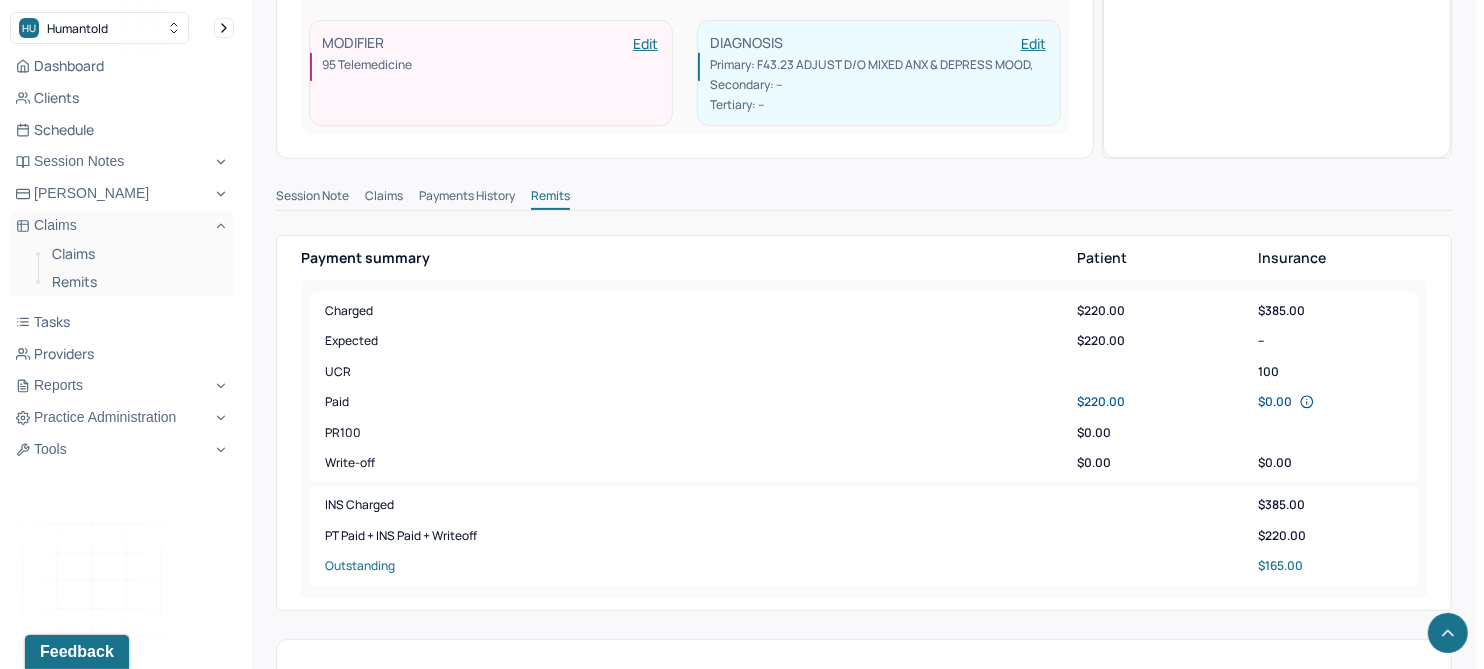 scroll, scrollTop: 750, scrollLeft: 0, axis: vertical 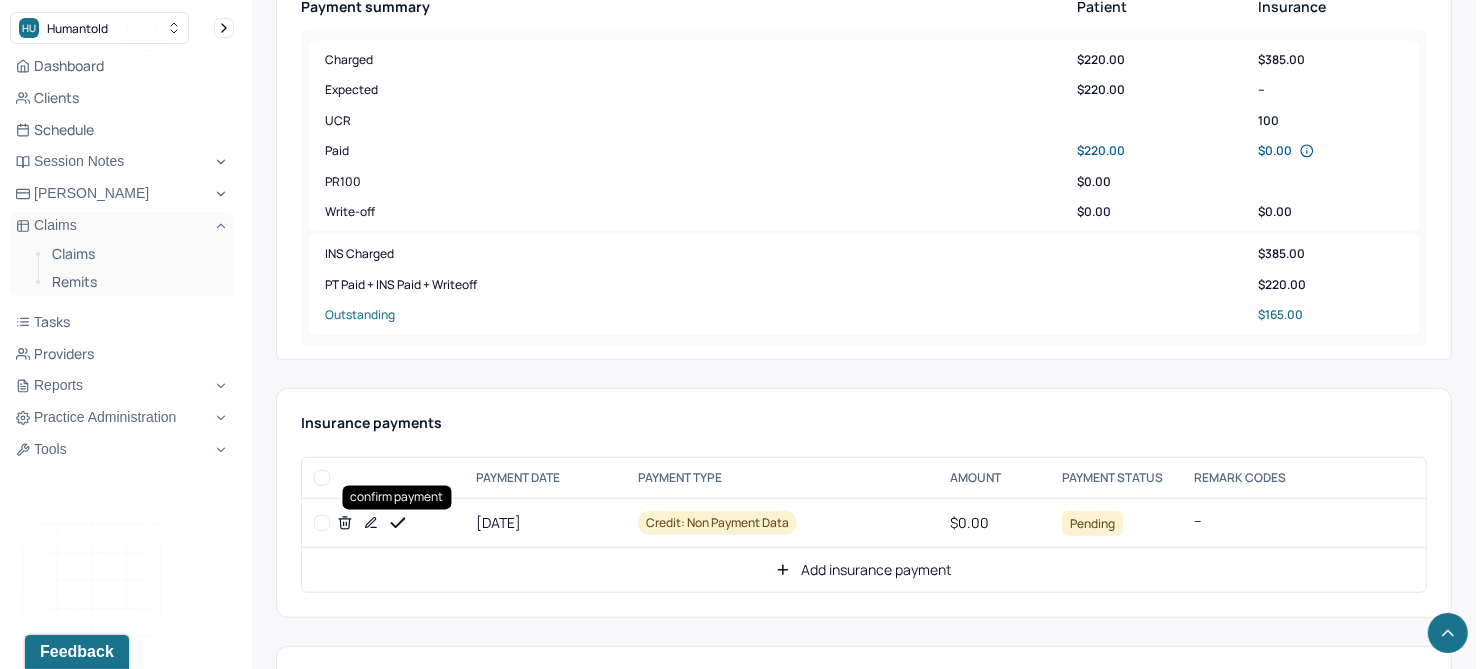 click 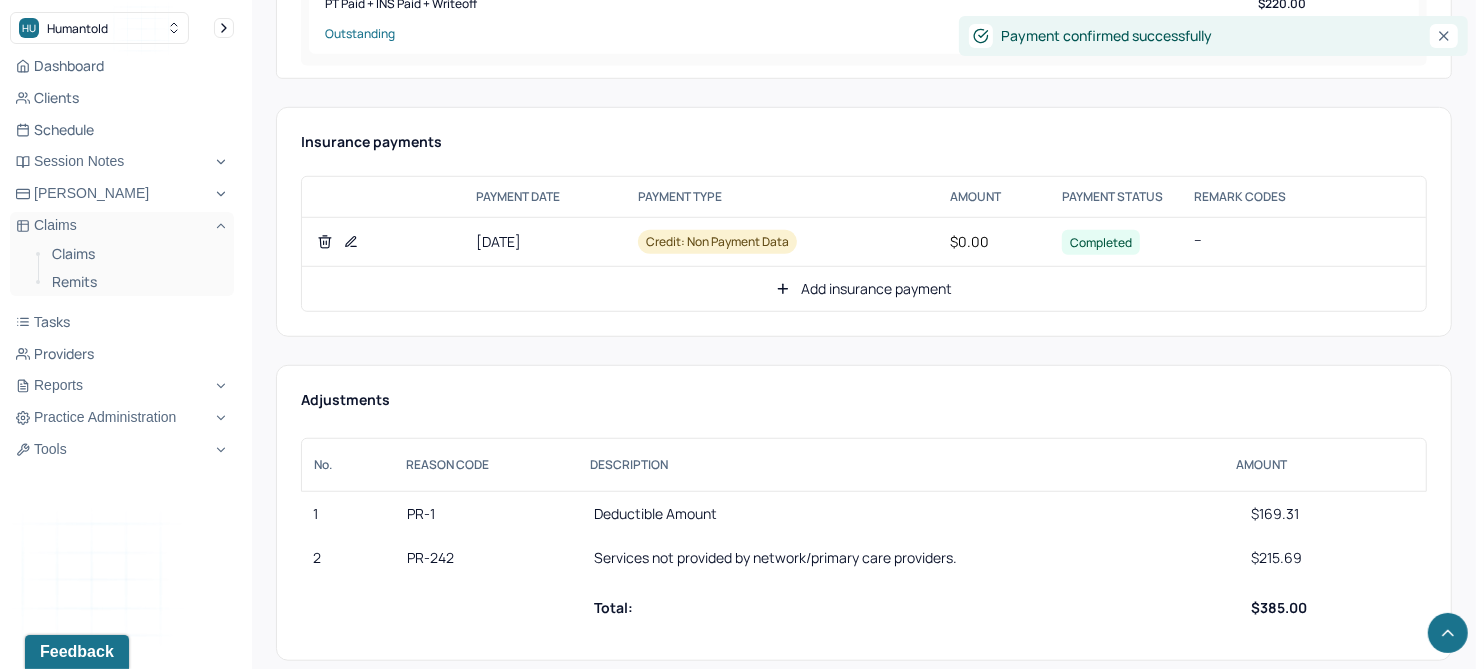 scroll, scrollTop: 1125, scrollLeft: 0, axis: vertical 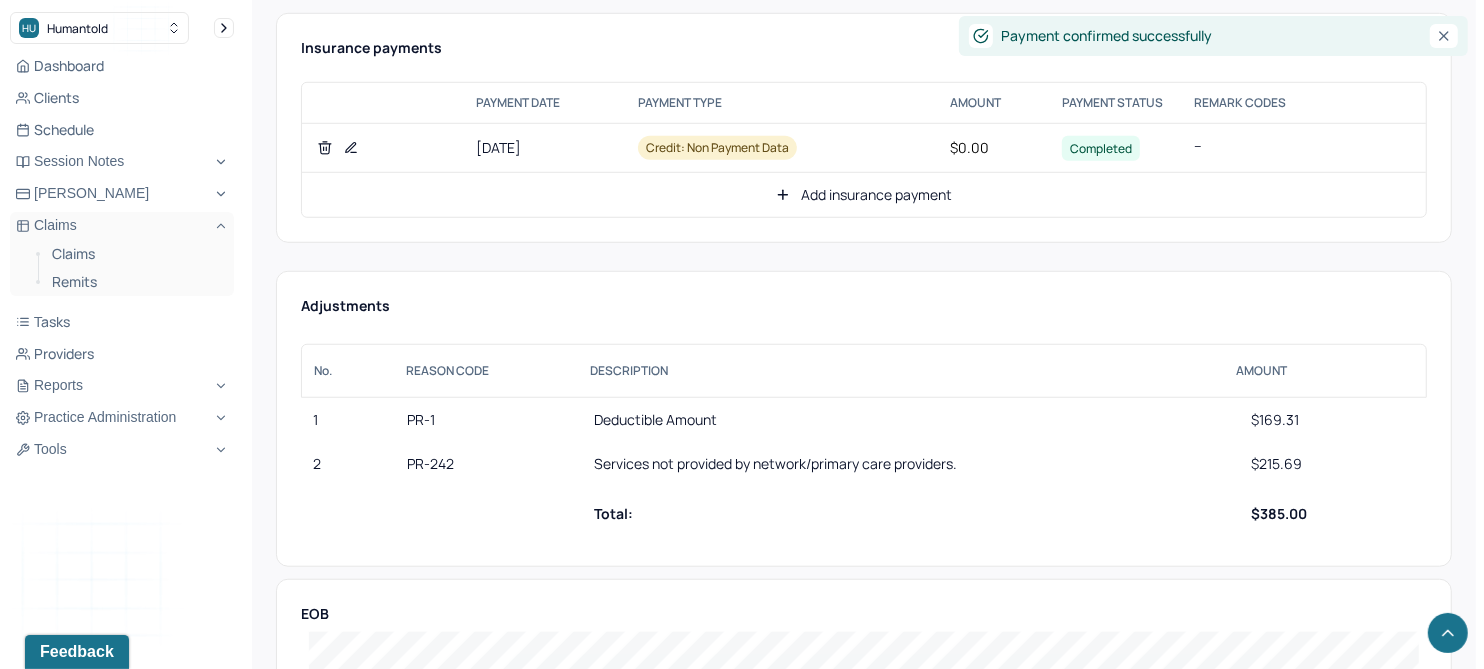click on "Add insurance payment" at bounding box center [864, 195] 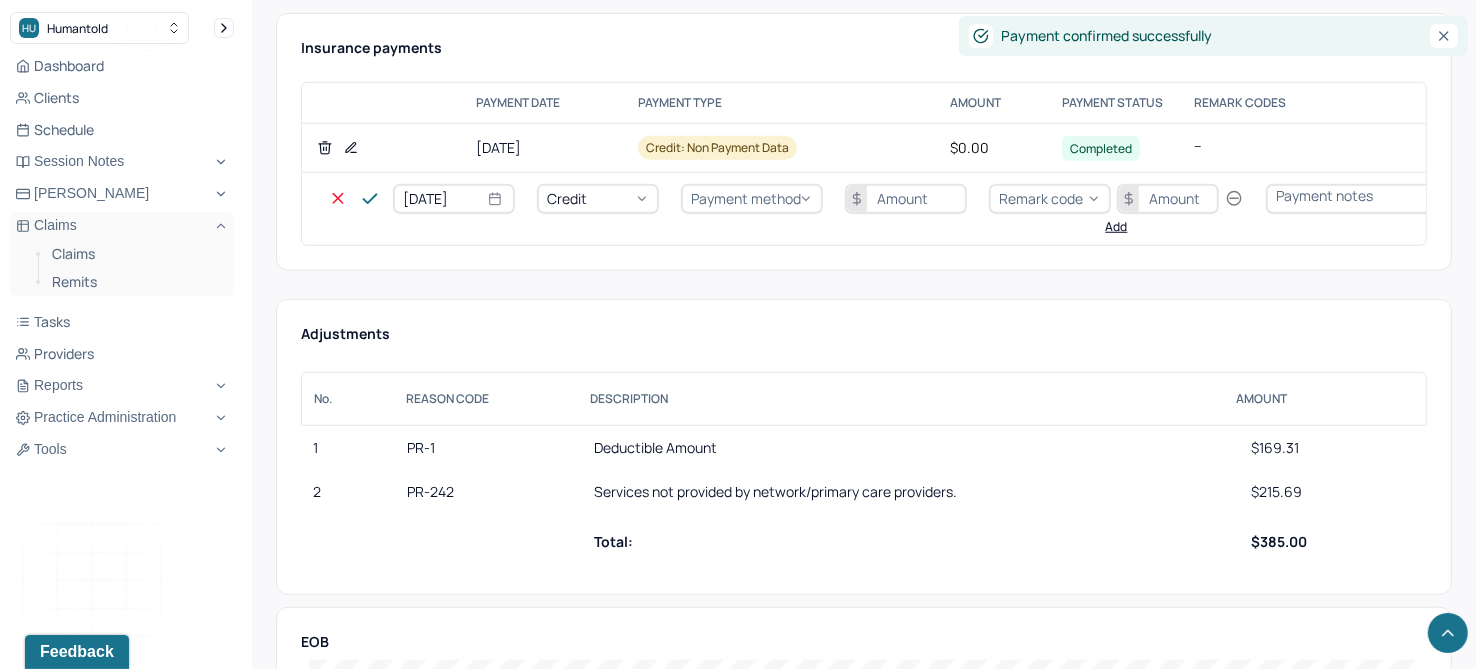 click on "Credit" at bounding box center [598, 199] 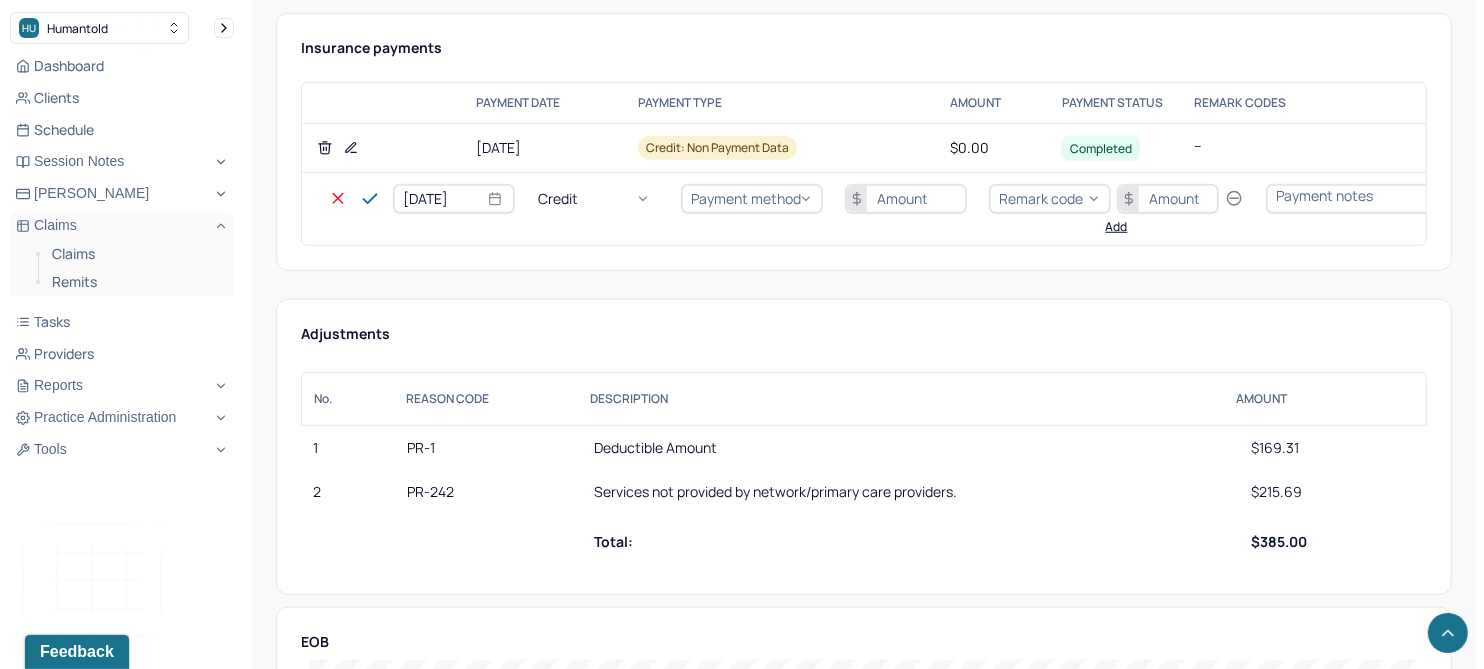click on "Write off" at bounding box center (60, 2710) 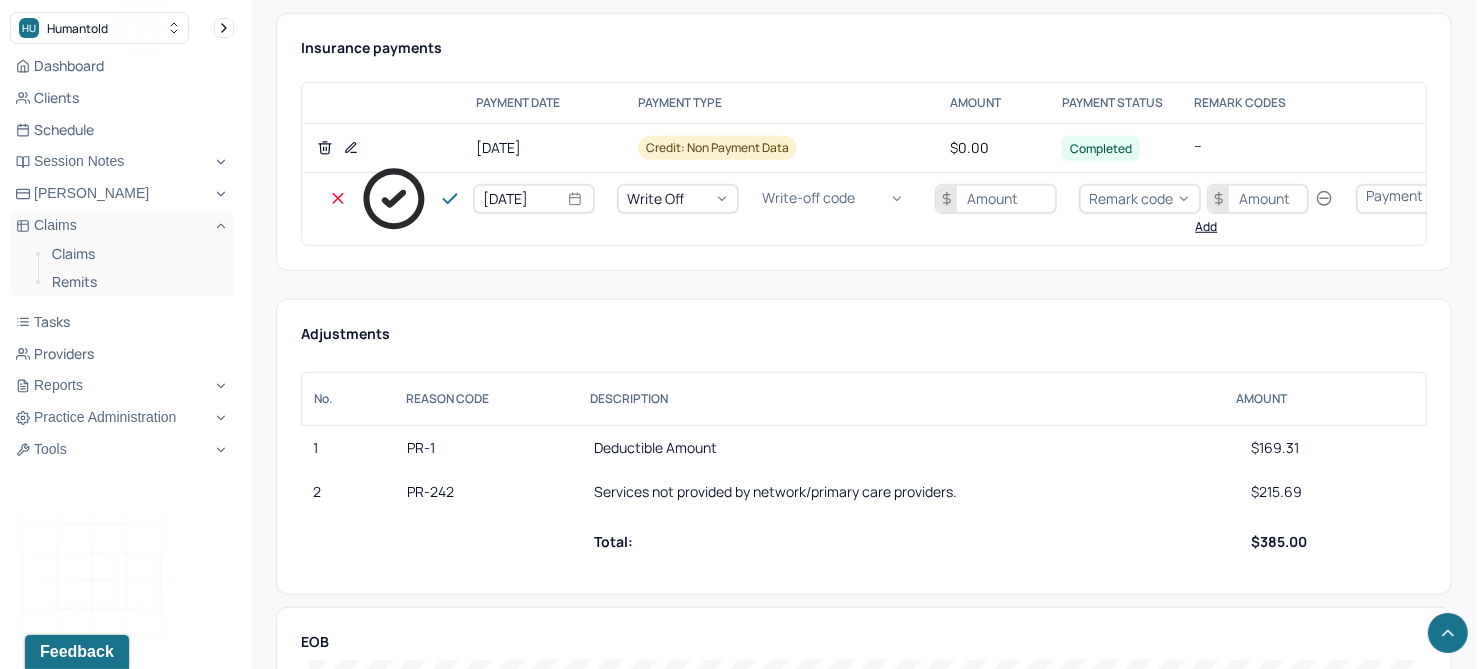 click 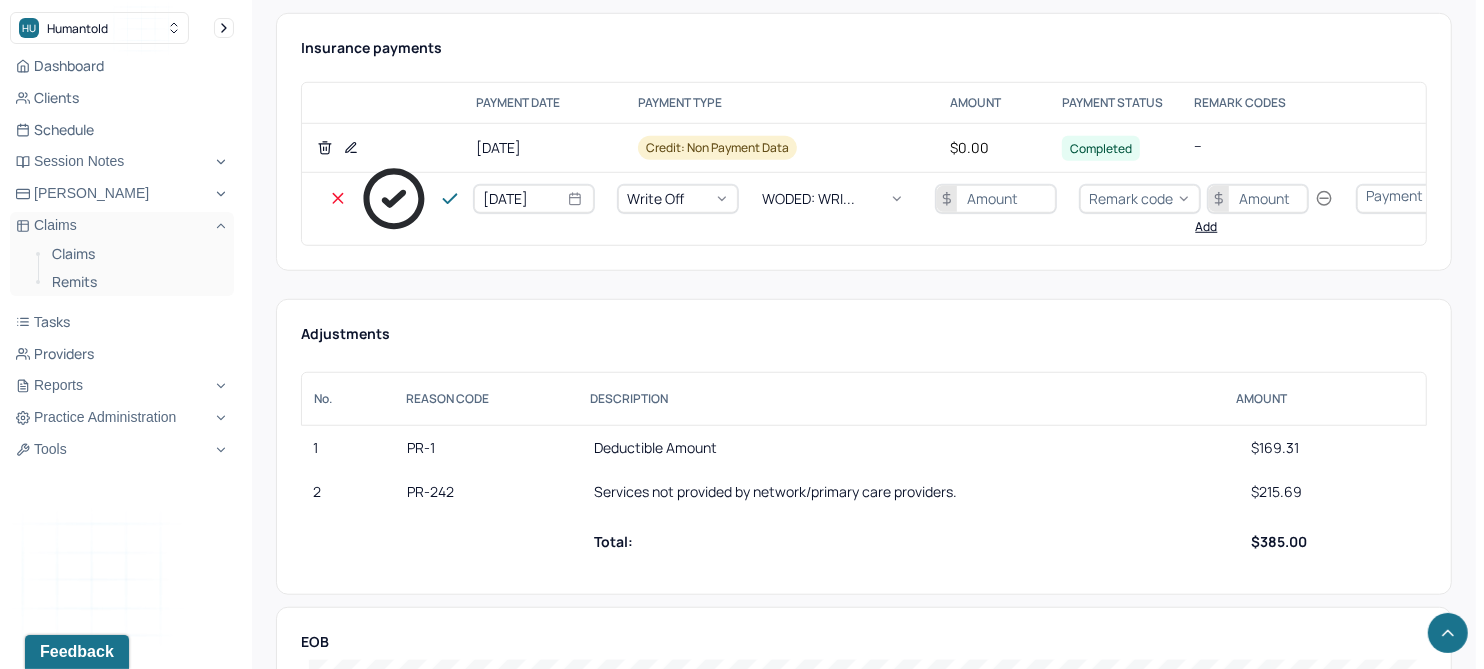 click at bounding box center (996, 199) 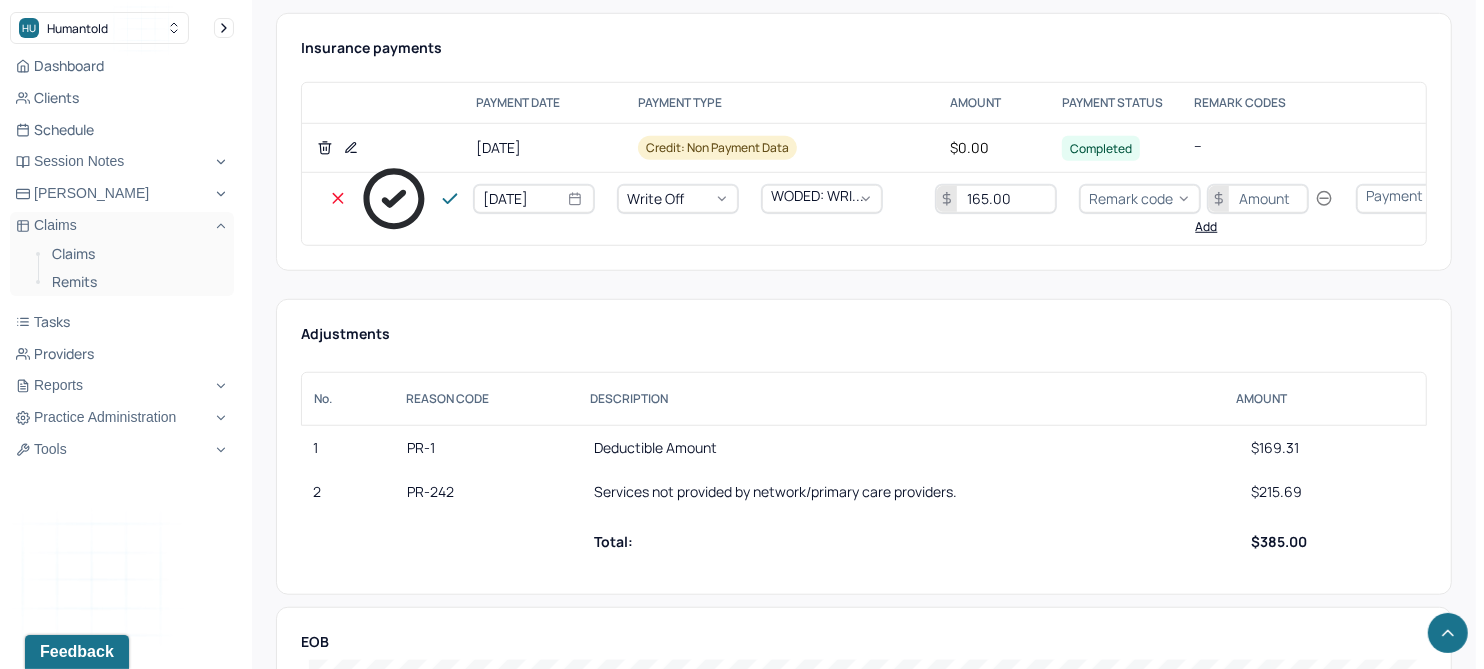 type on "165.00" 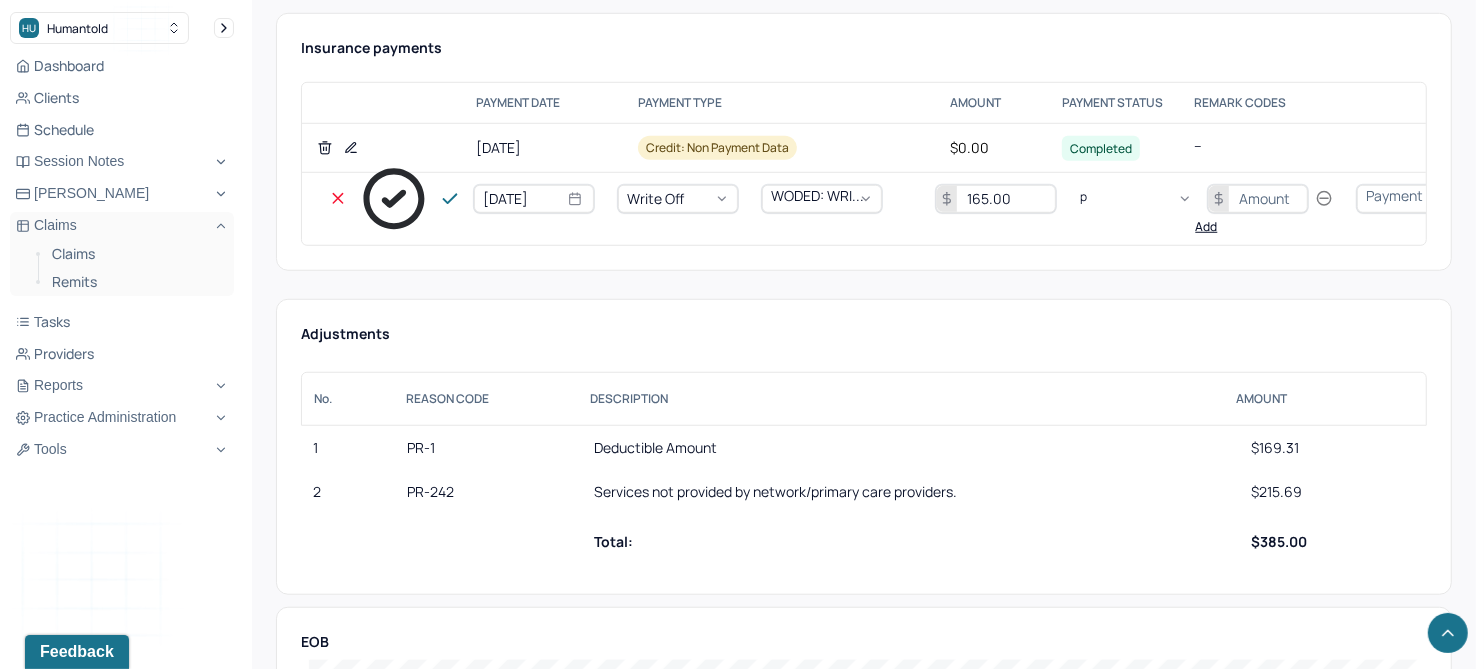 scroll, scrollTop: 240, scrollLeft: 0, axis: vertical 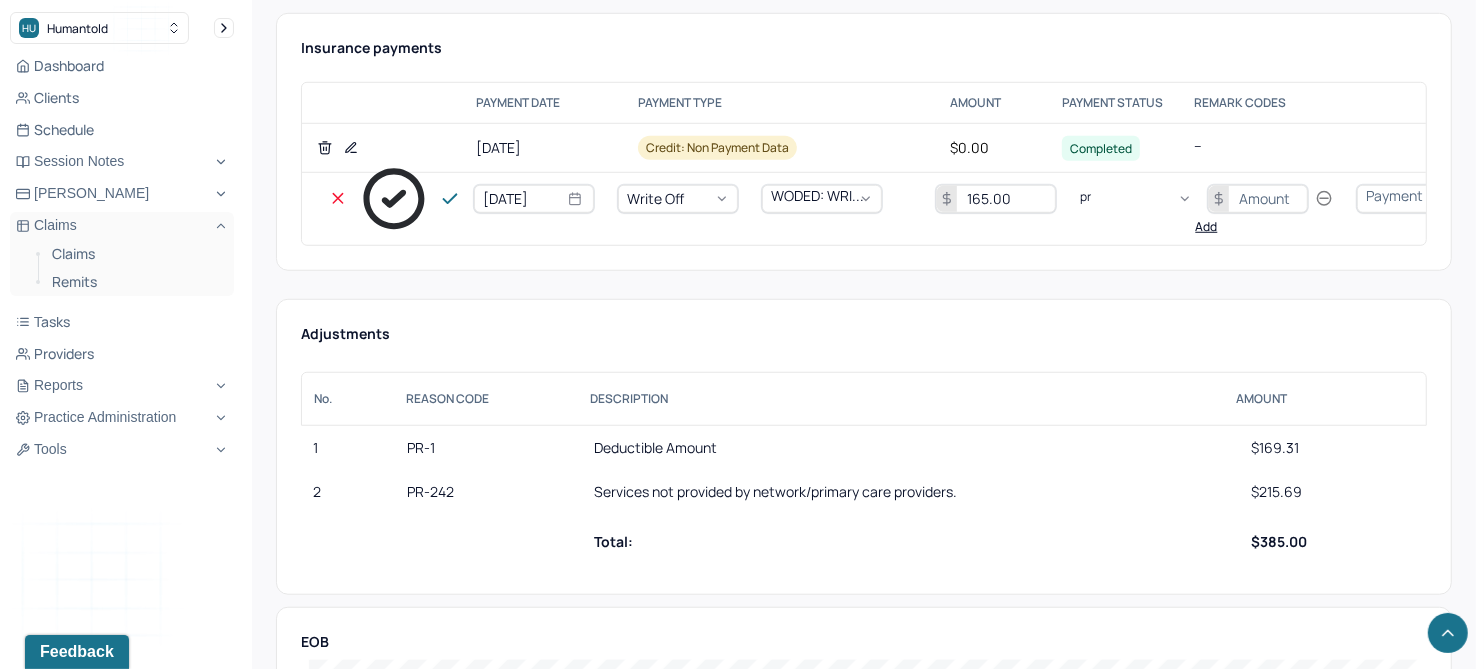 type on "pr1" 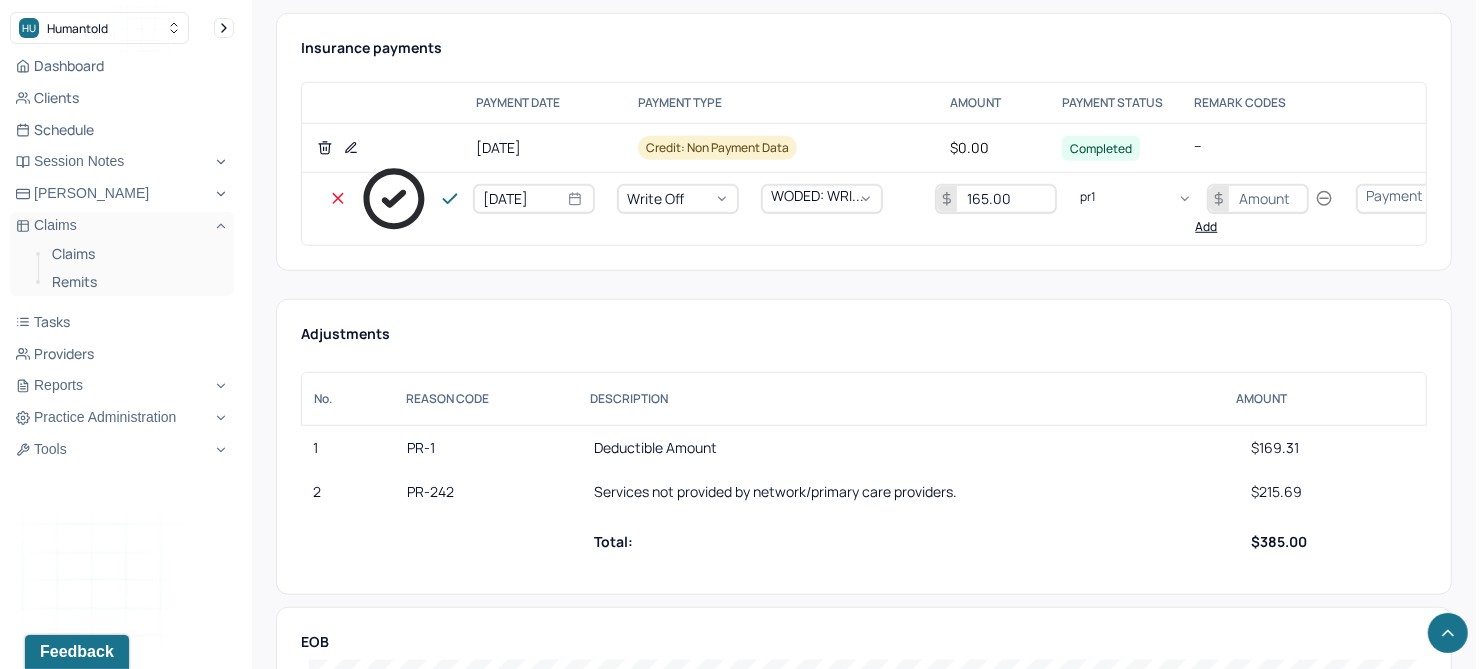 type 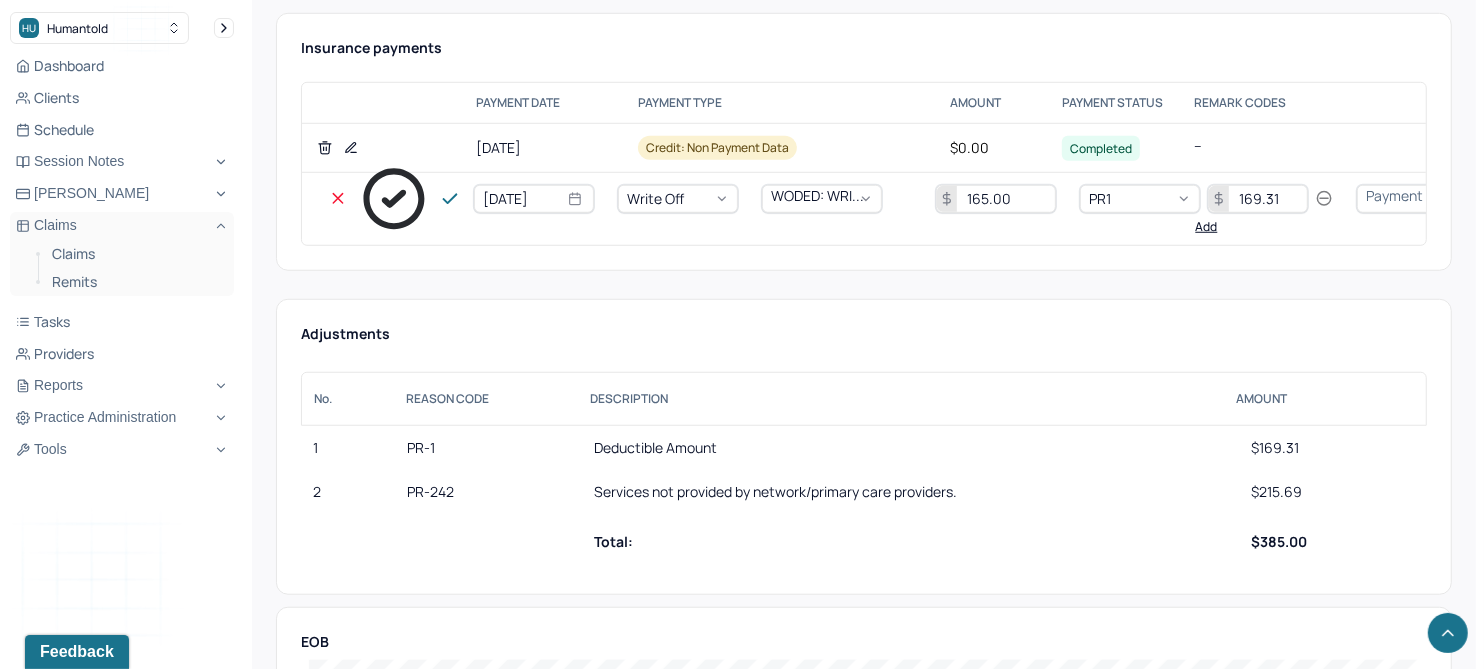 type on "169.31" 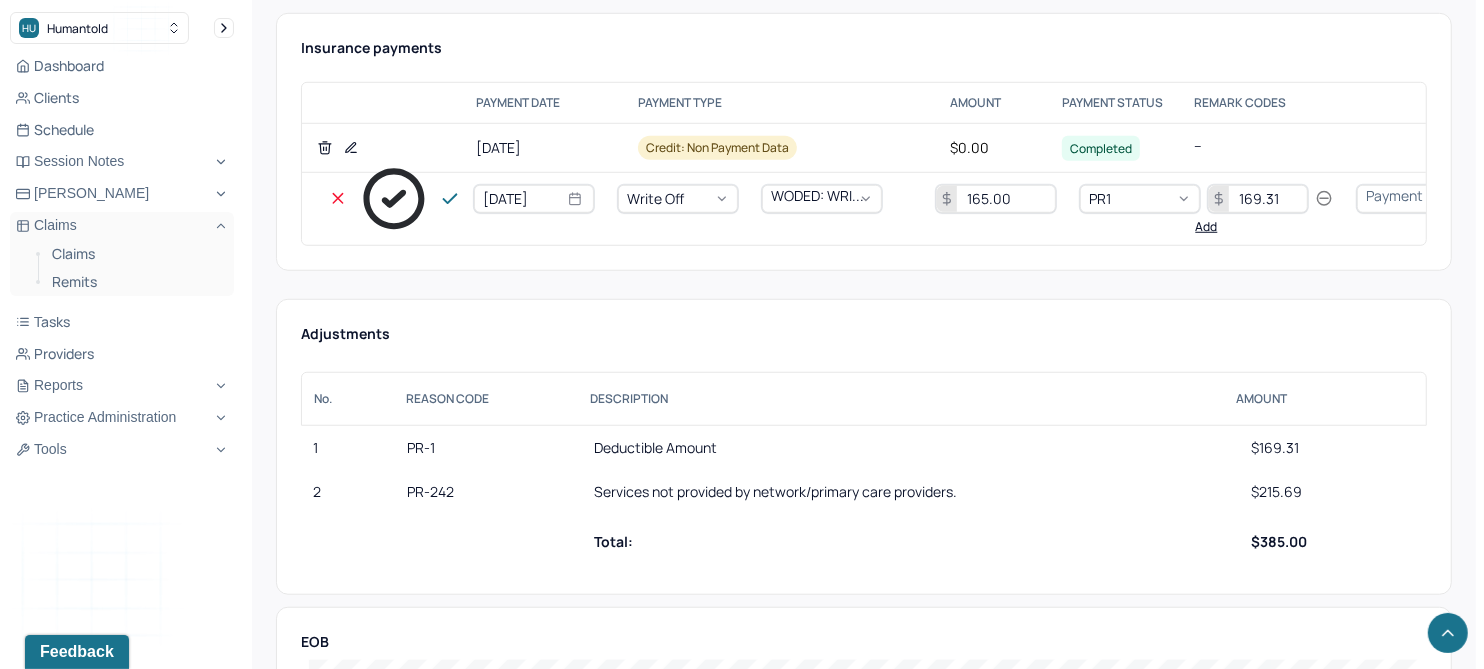 type 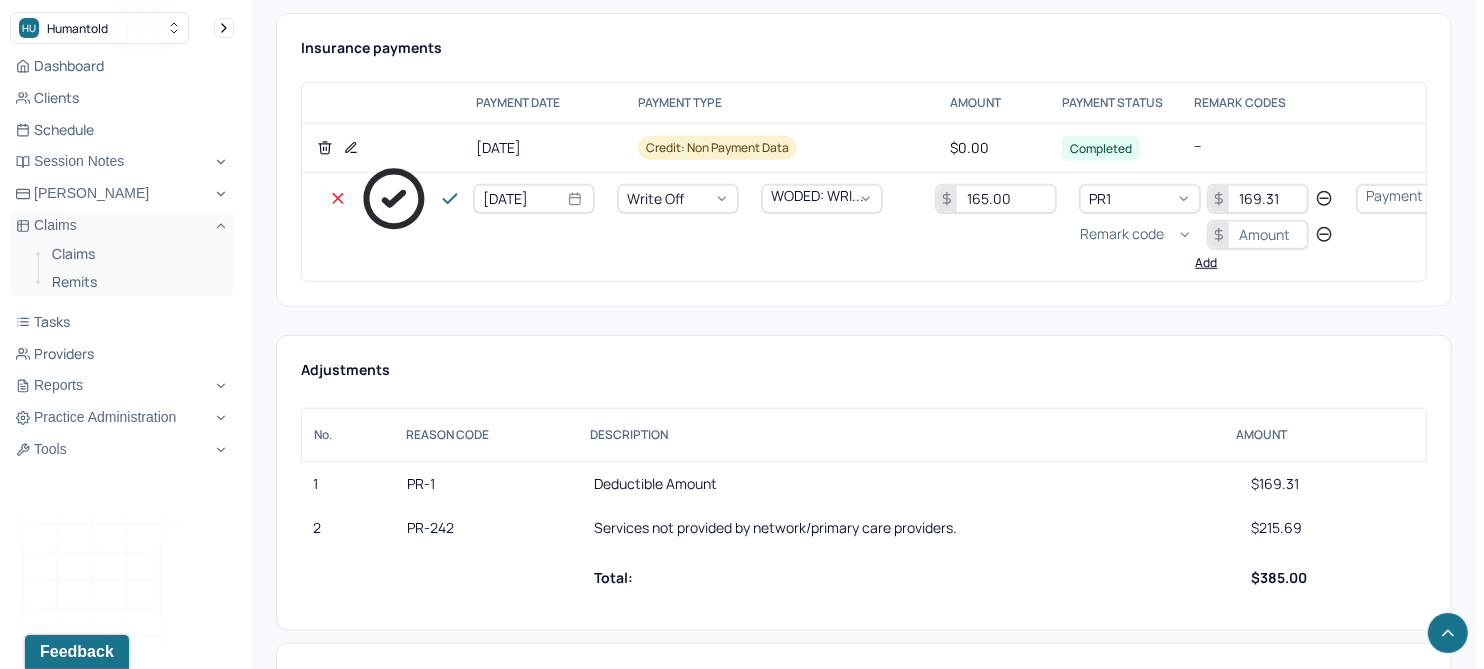 click on "Remark code" at bounding box center [1122, 234] 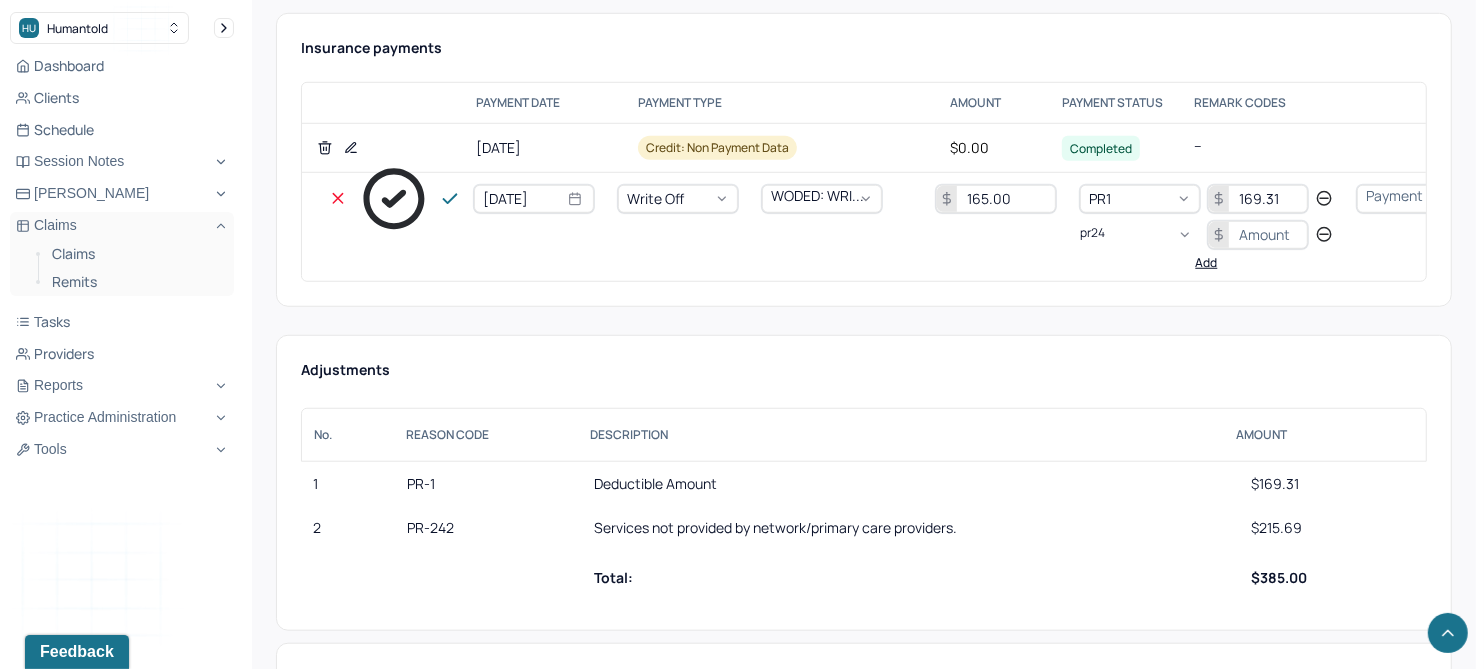 scroll, scrollTop: 0, scrollLeft: 0, axis: both 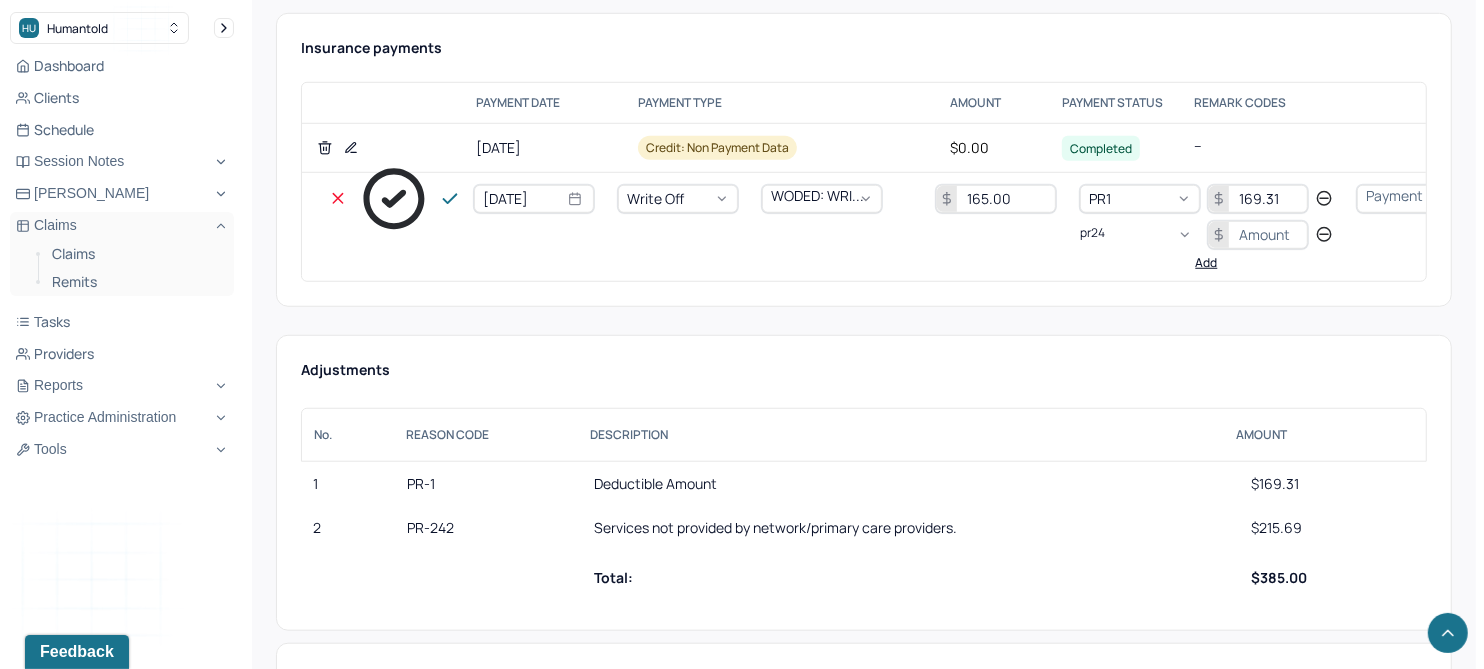 type on "pr242" 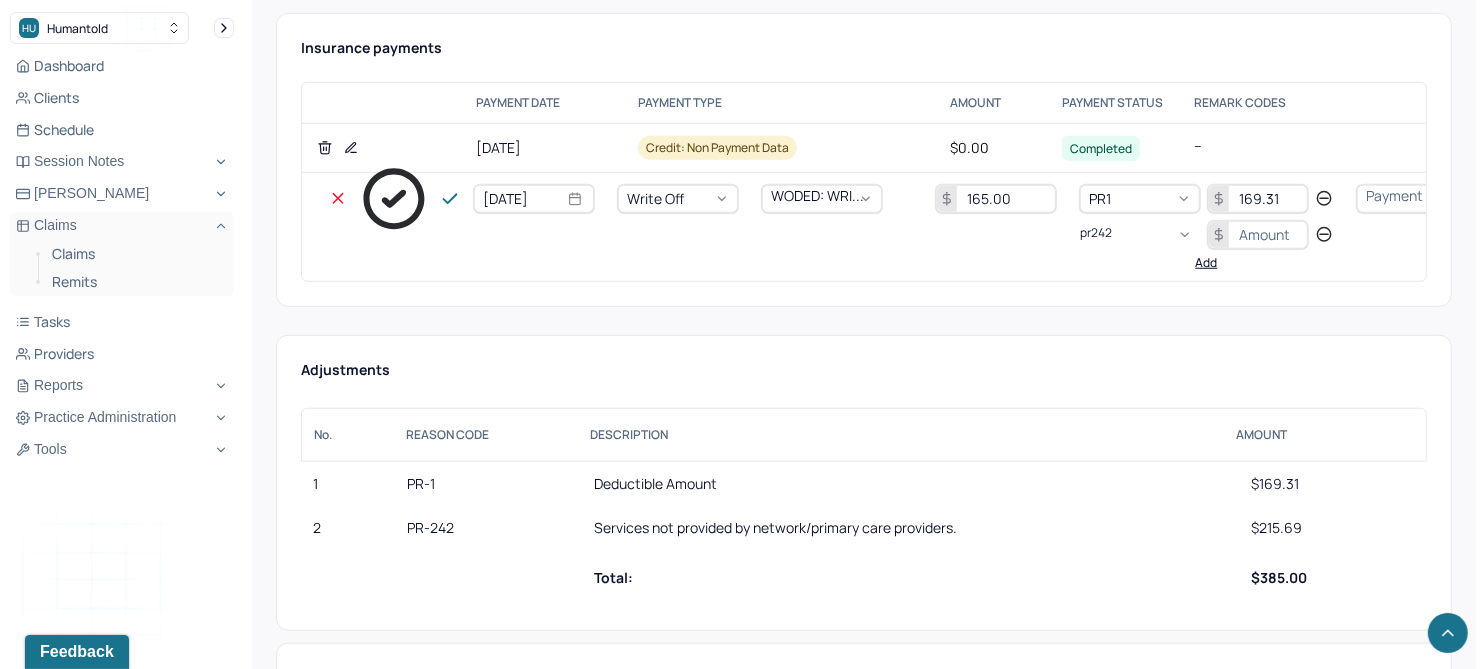 type 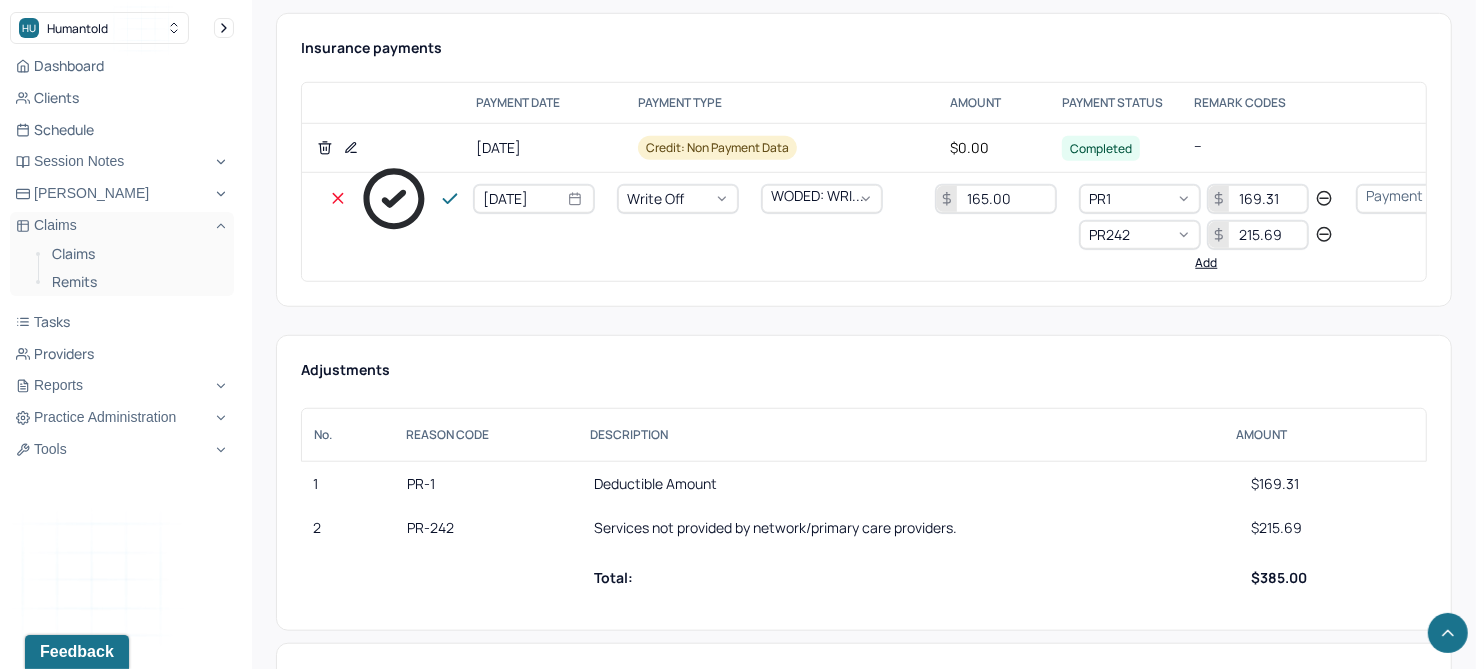 type on "215.69" 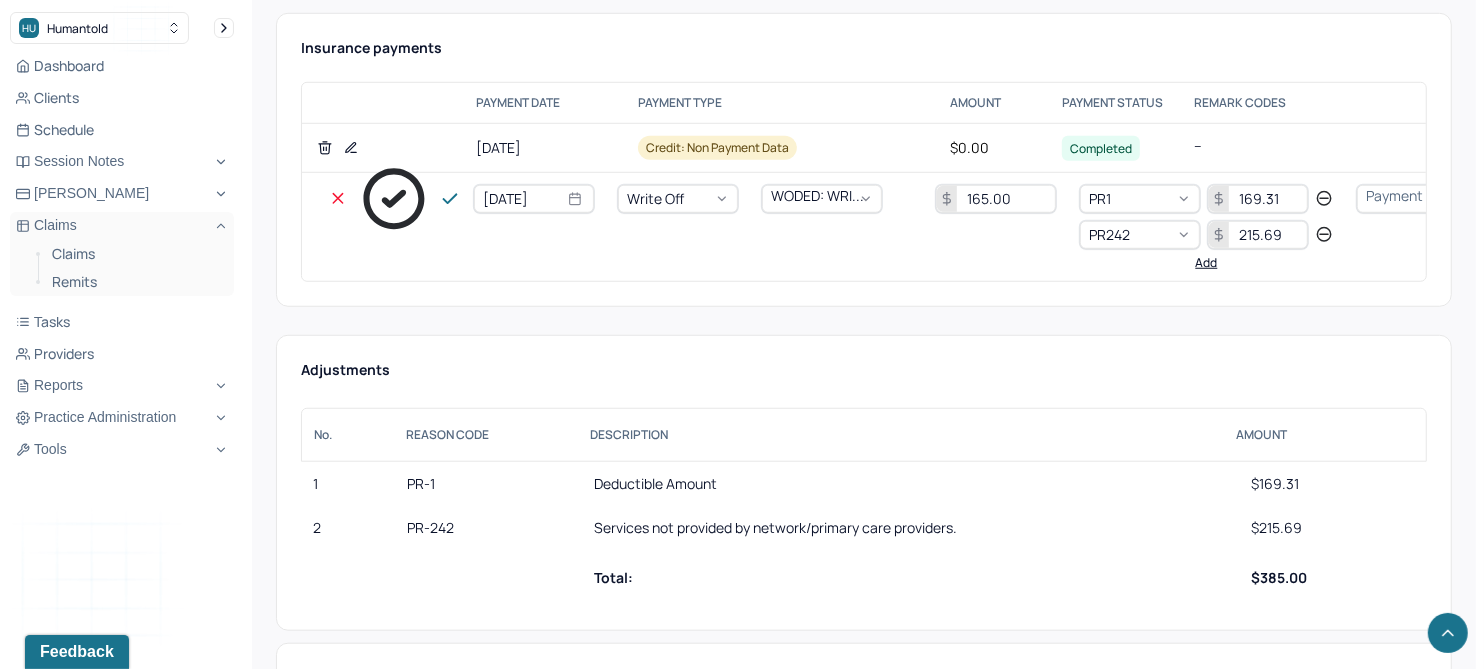 type 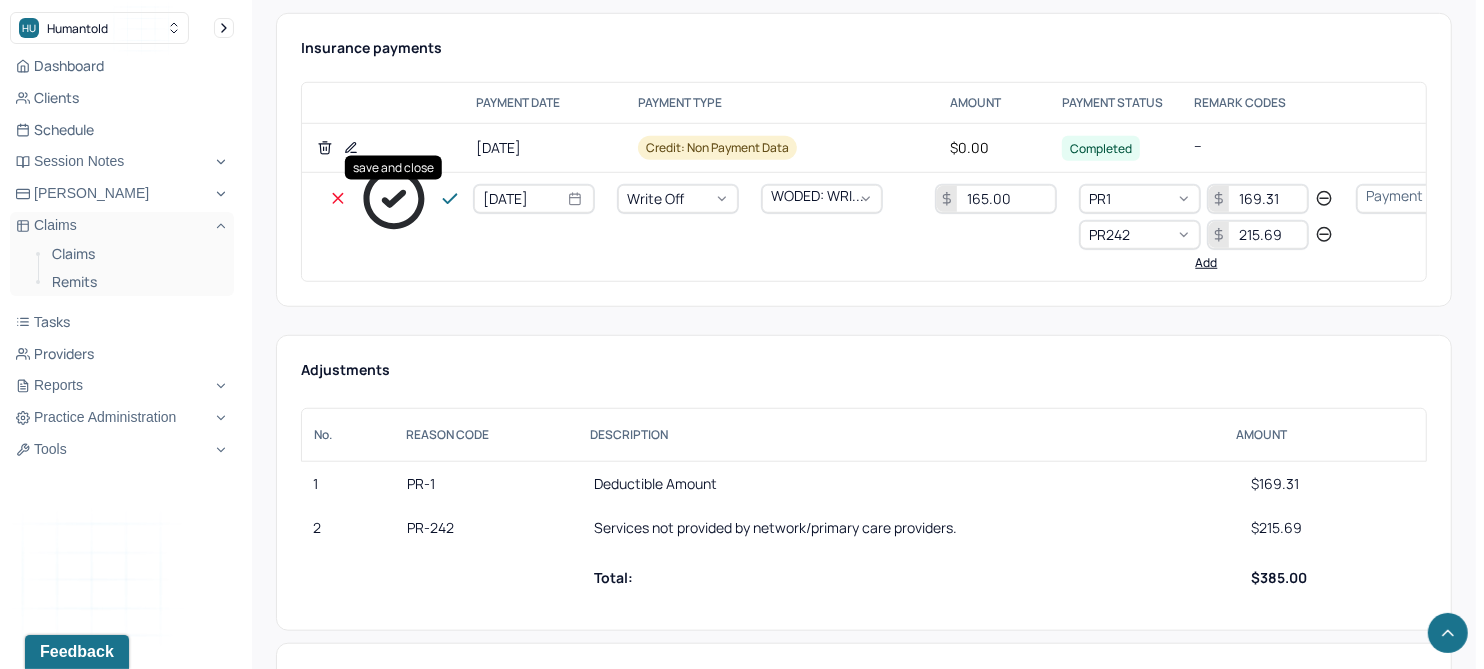 click 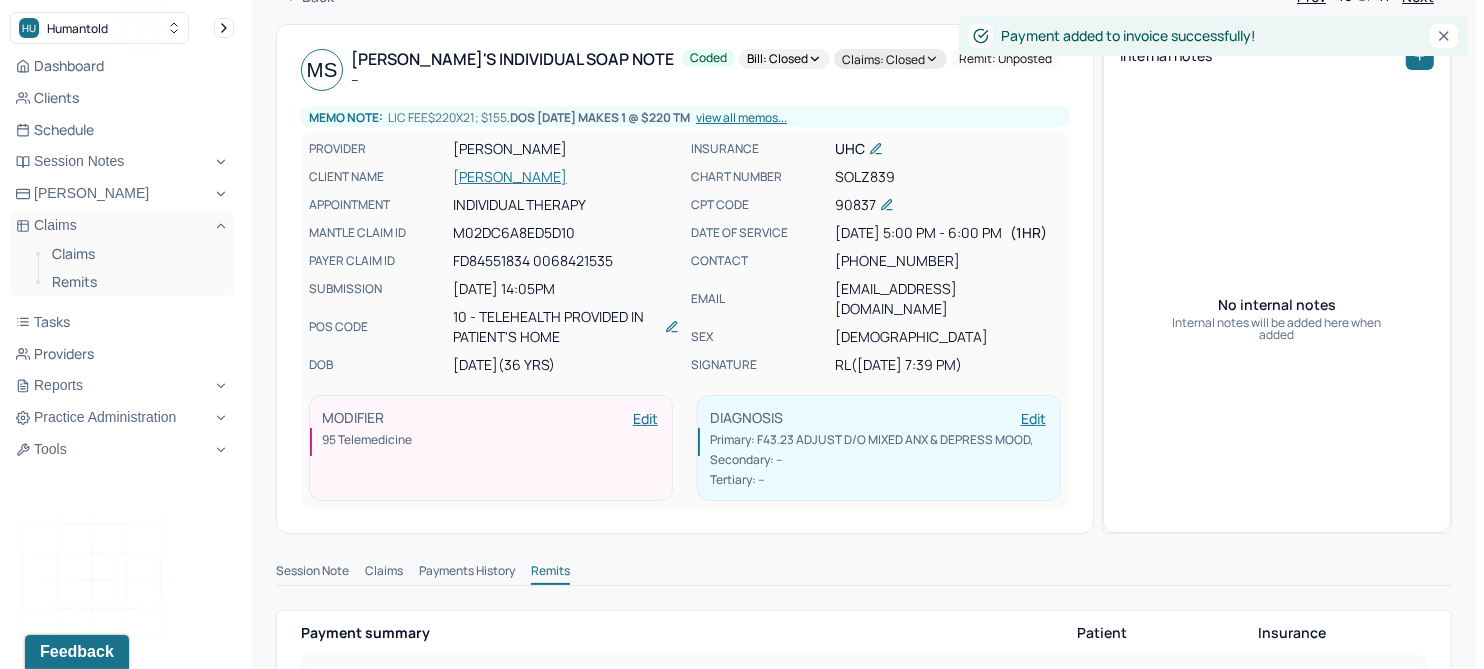 scroll, scrollTop: 0, scrollLeft: 0, axis: both 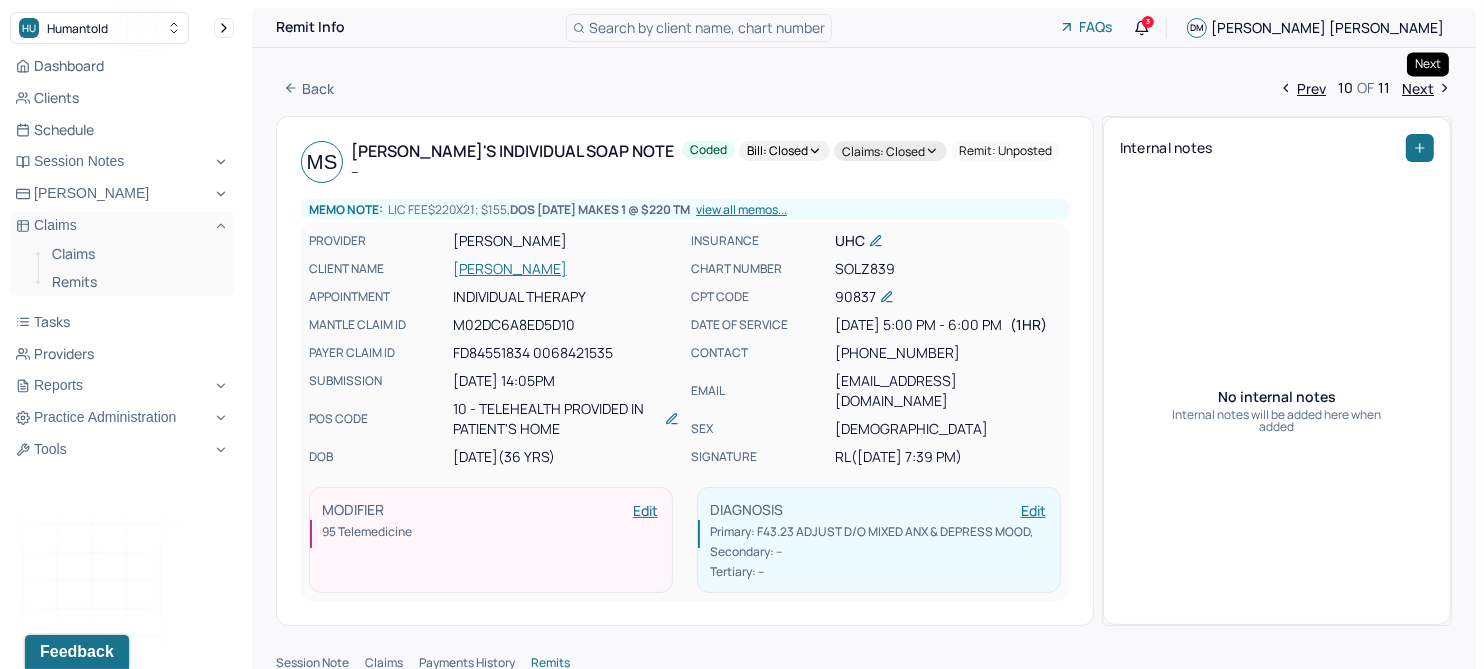 click on "Next" at bounding box center [1427, 88] 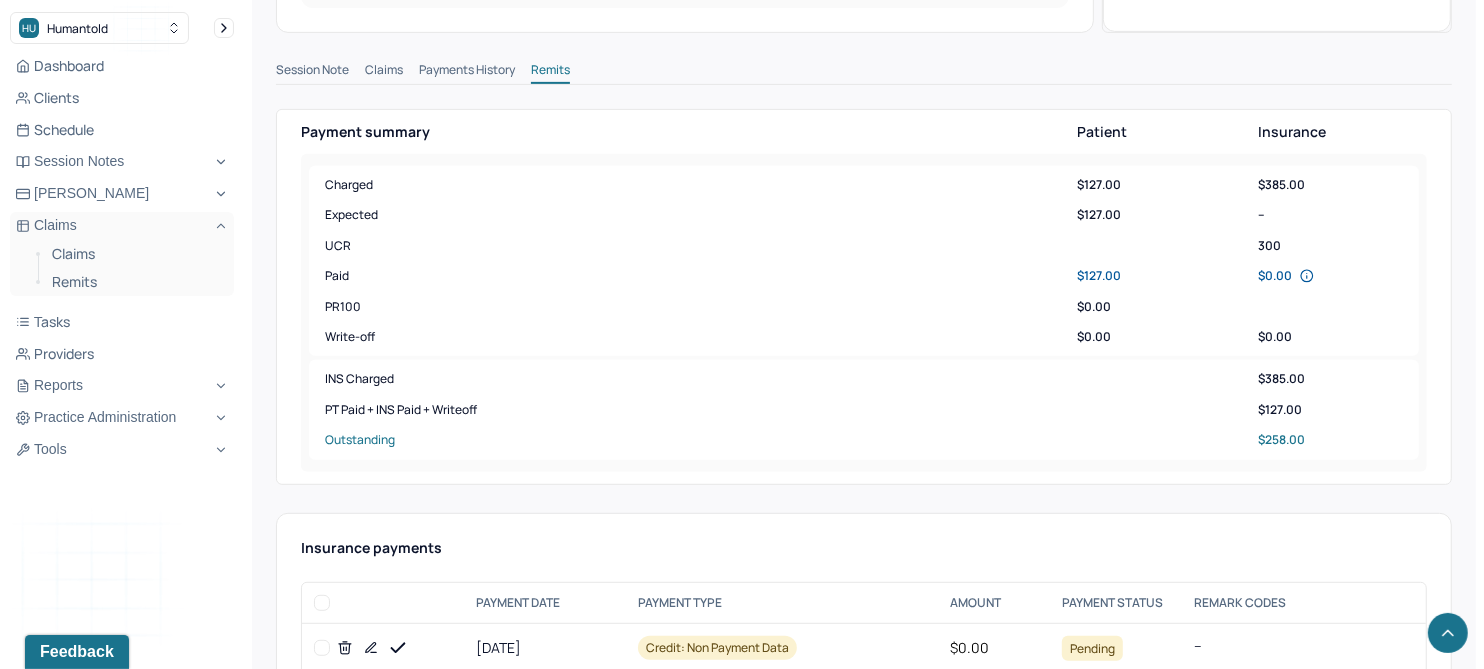 scroll, scrollTop: 750, scrollLeft: 0, axis: vertical 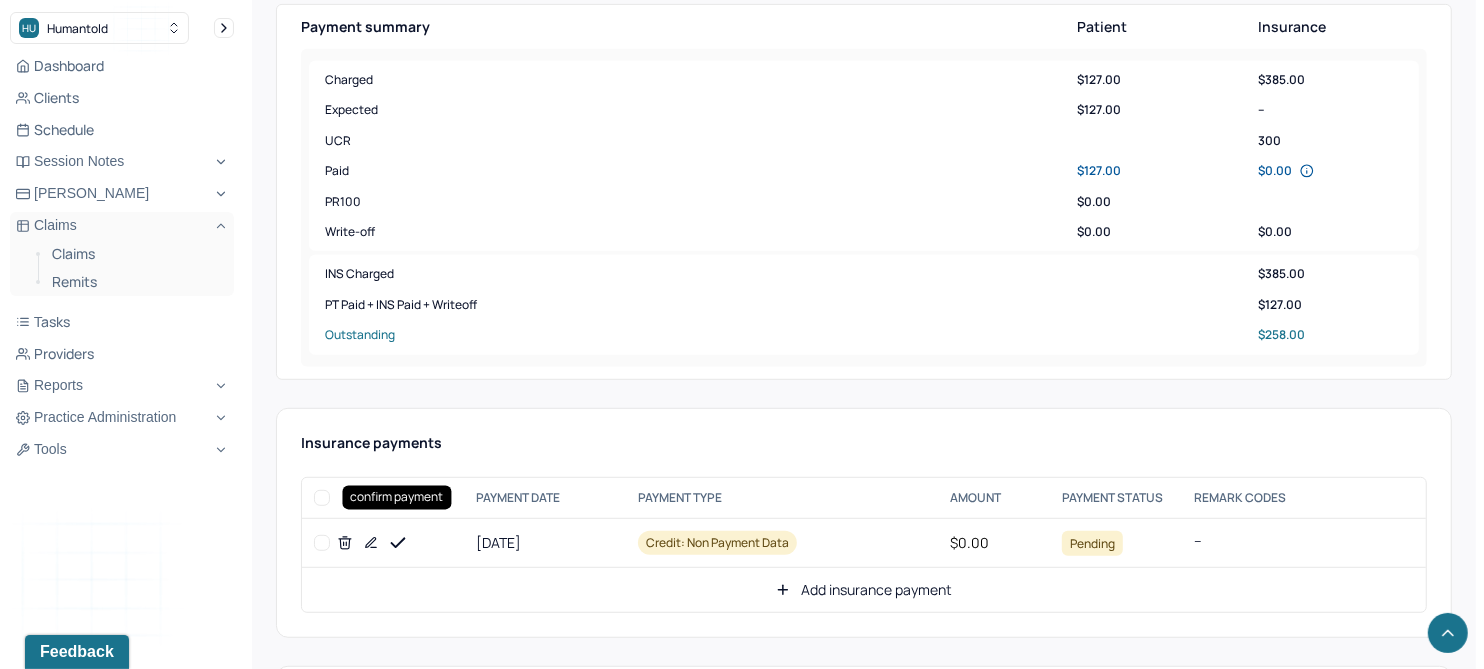 click 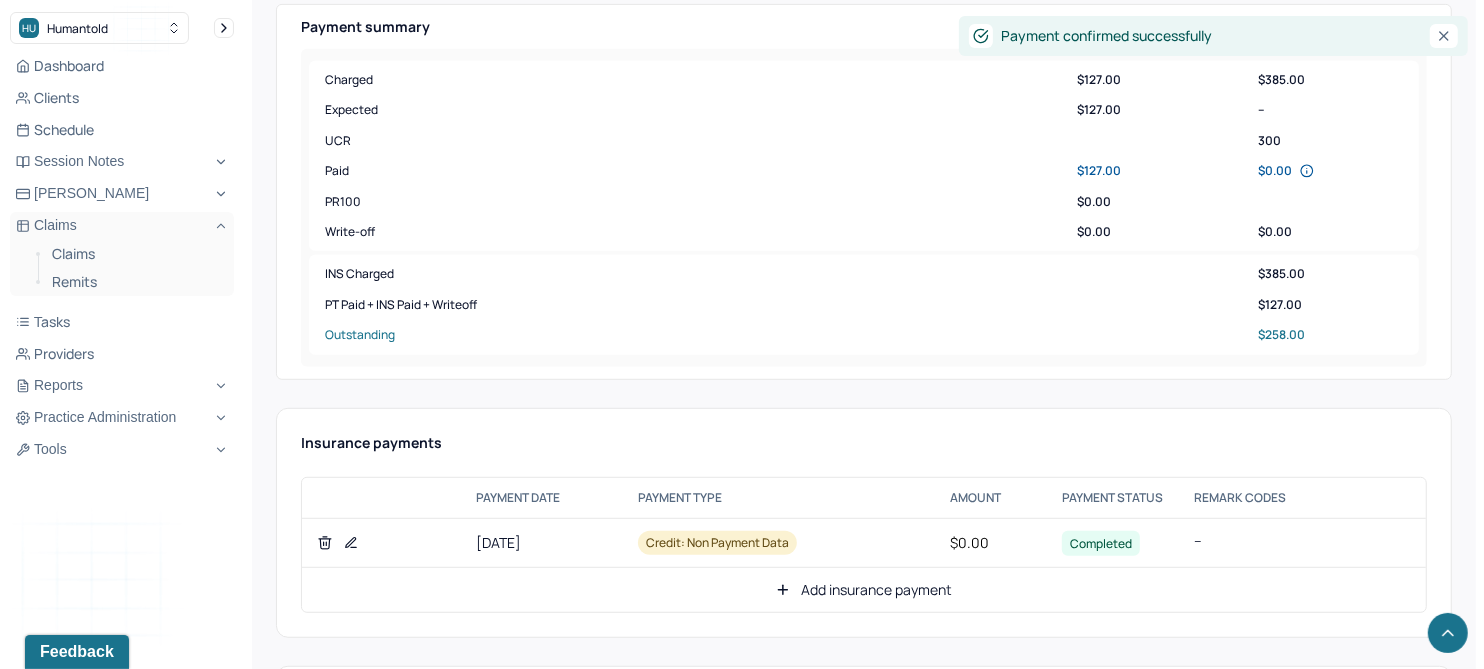 click on "Add insurance payment" at bounding box center (864, 590) 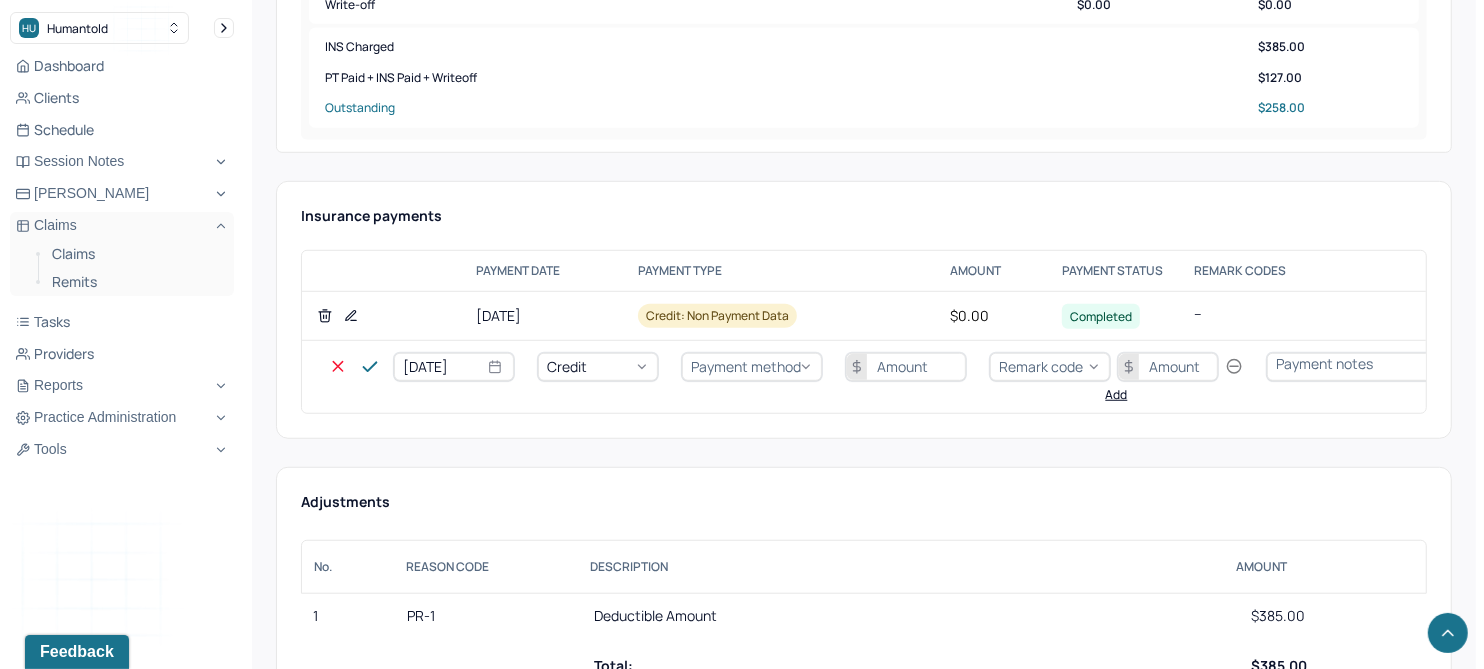 scroll, scrollTop: 1000, scrollLeft: 0, axis: vertical 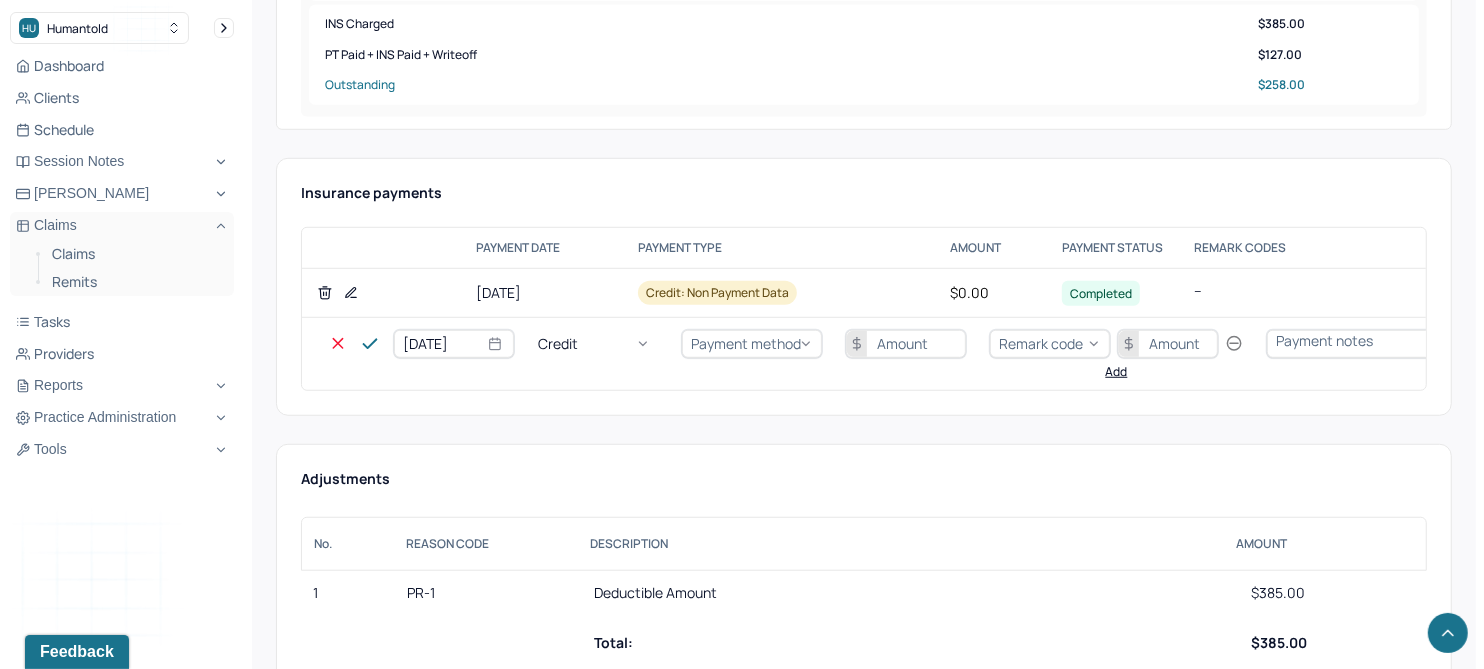 click 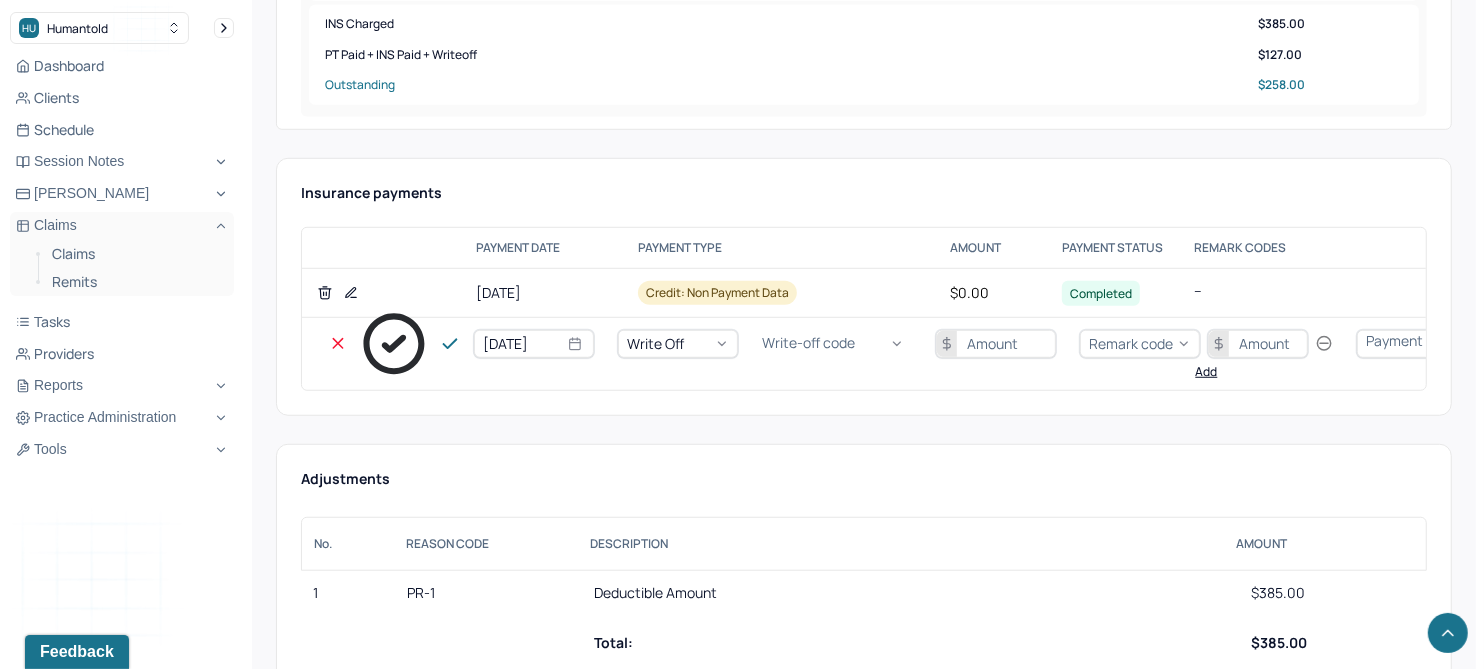 click on "Write-off code" at bounding box center (808, 343) 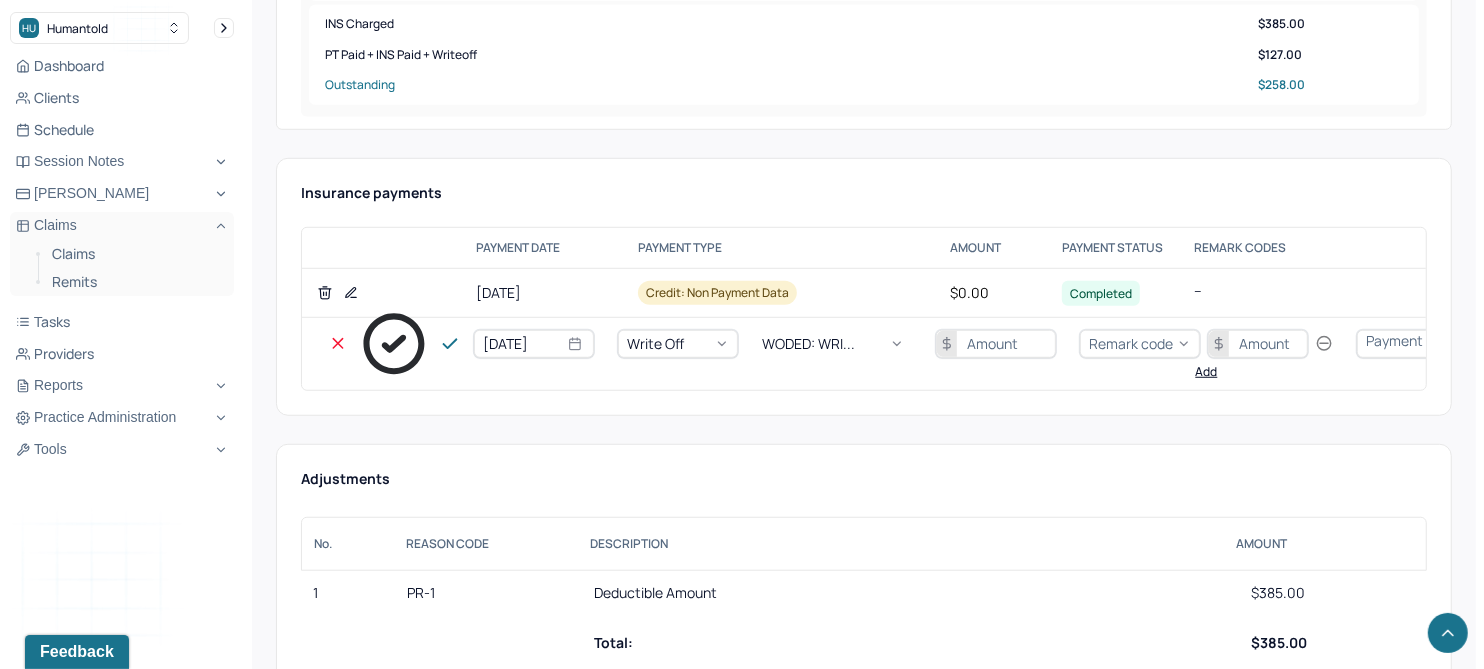 click at bounding box center (996, 344) 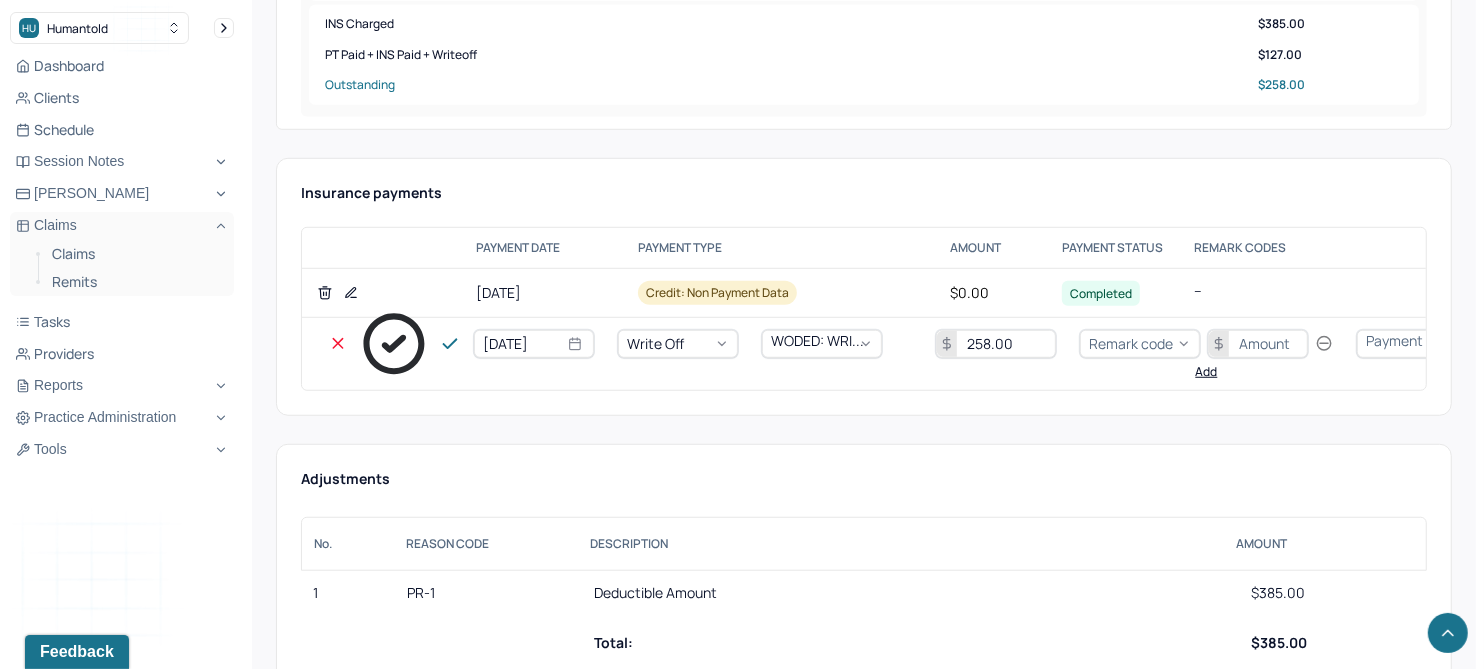 type on "258.00" 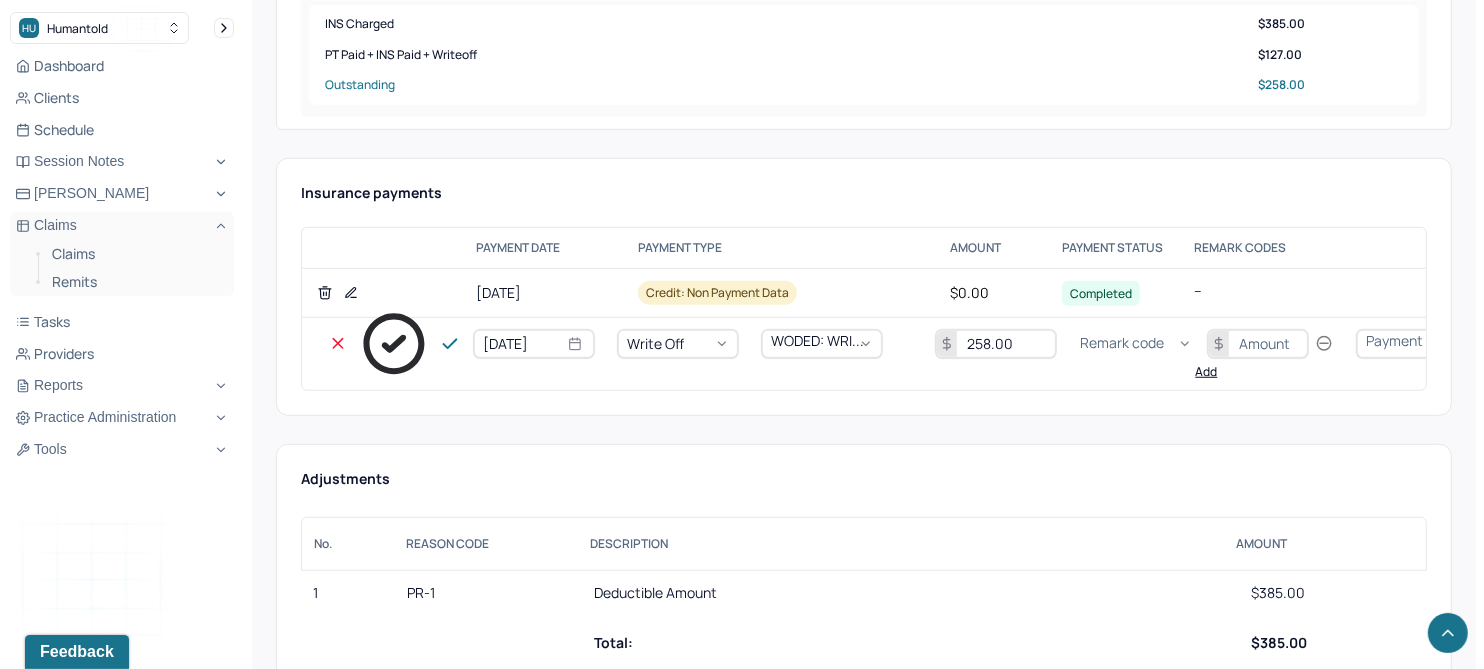 click on "Remark code" at bounding box center (1122, 343) 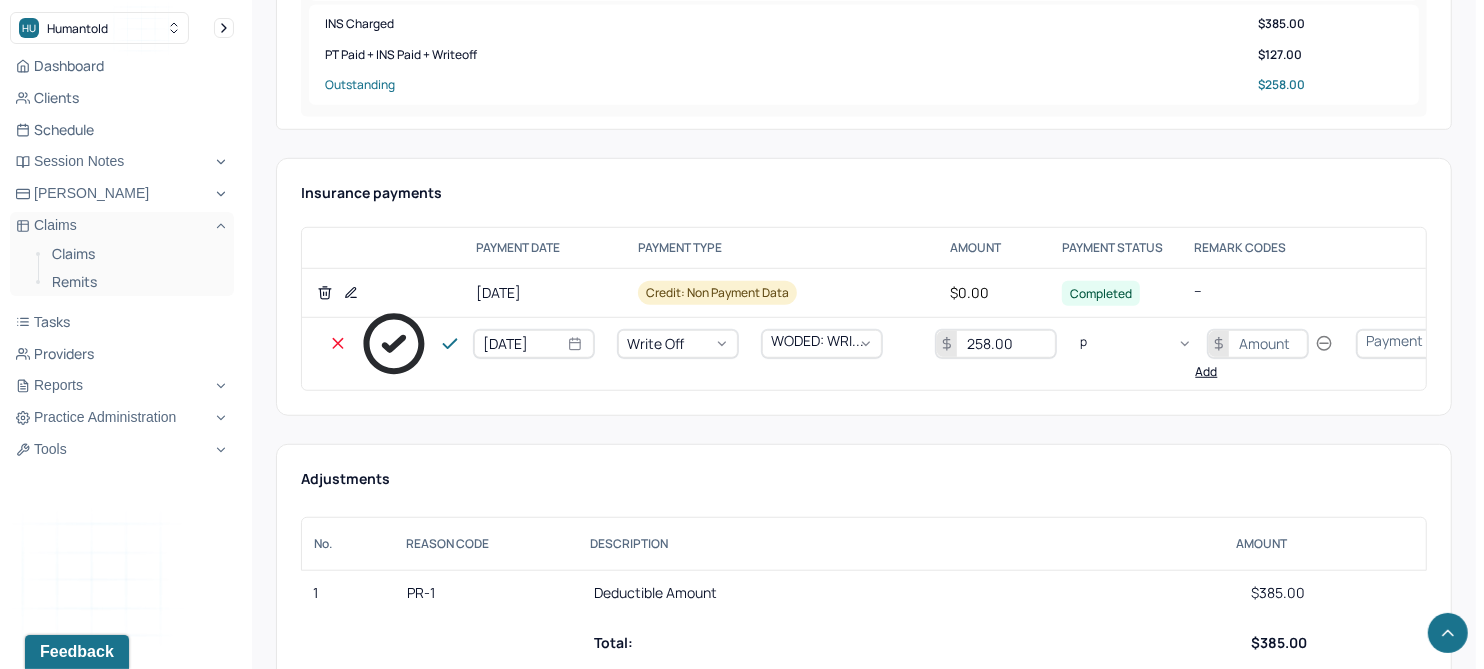 scroll, scrollTop: 240, scrollLeft: 0, axis: vertical 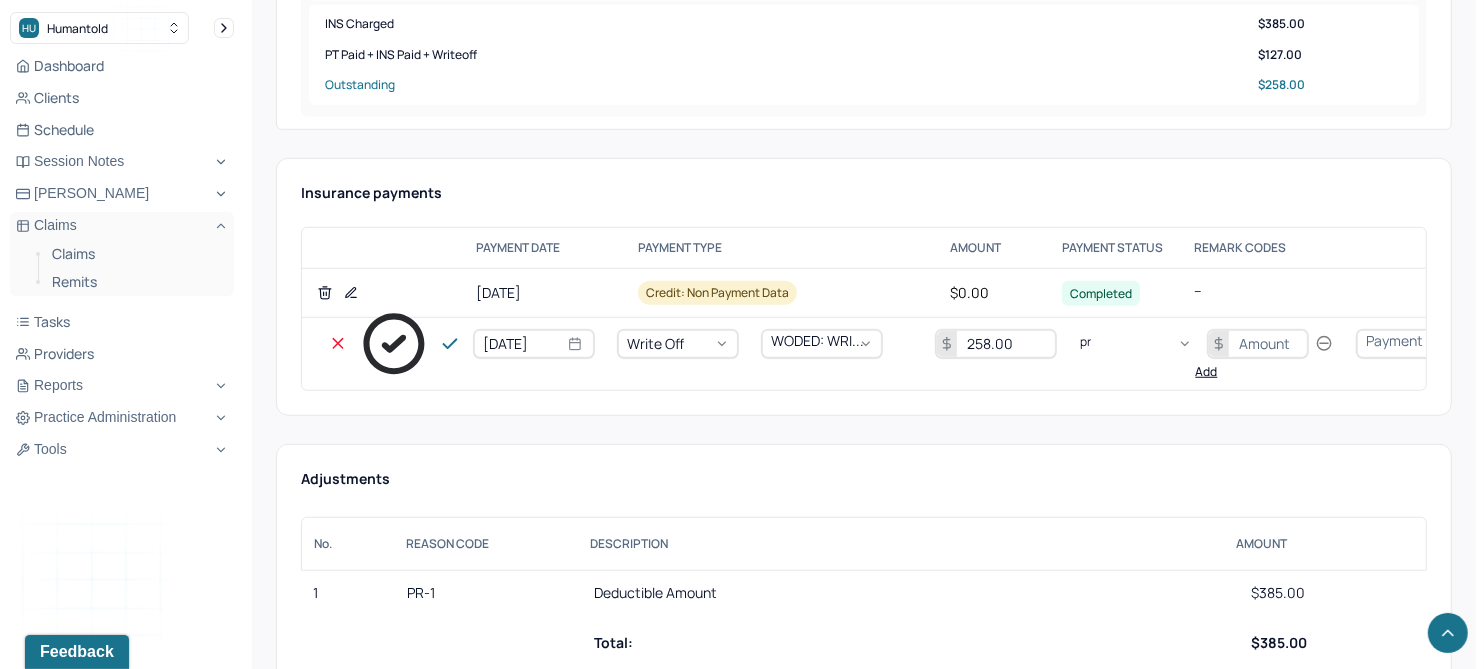 type on "pr1" 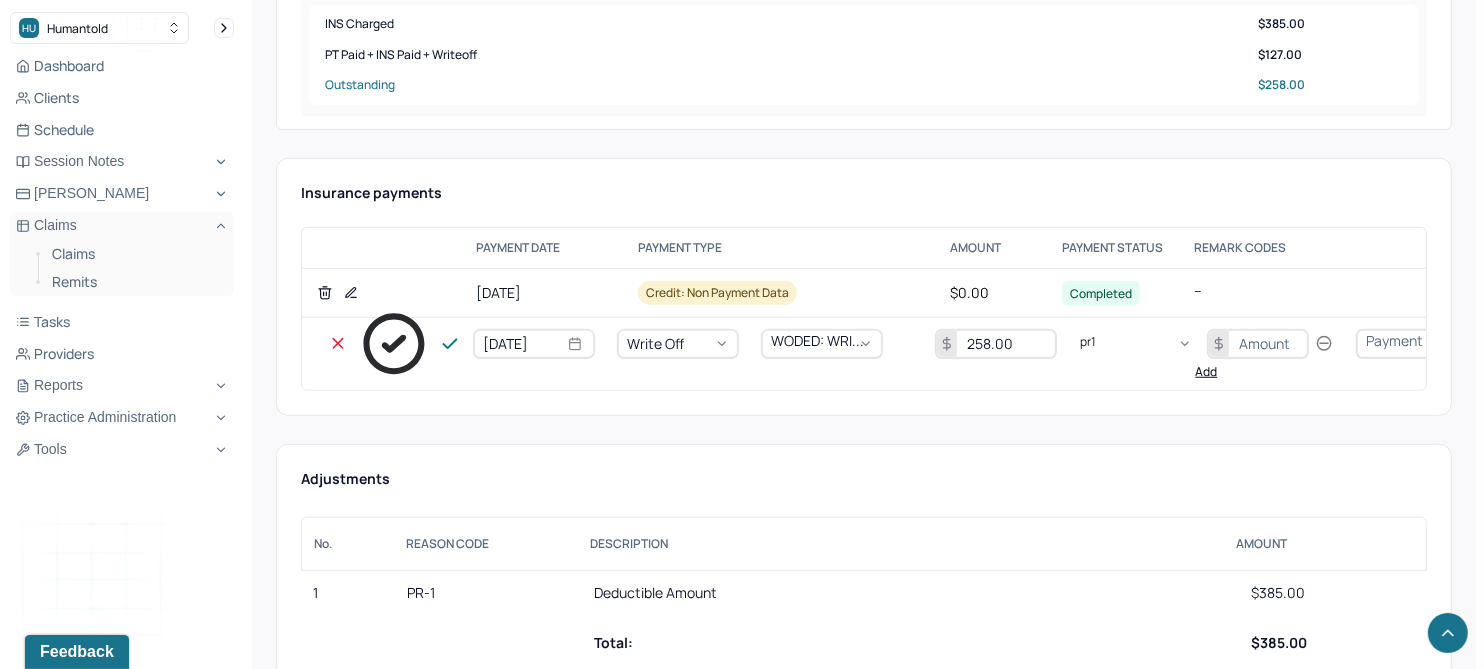 type 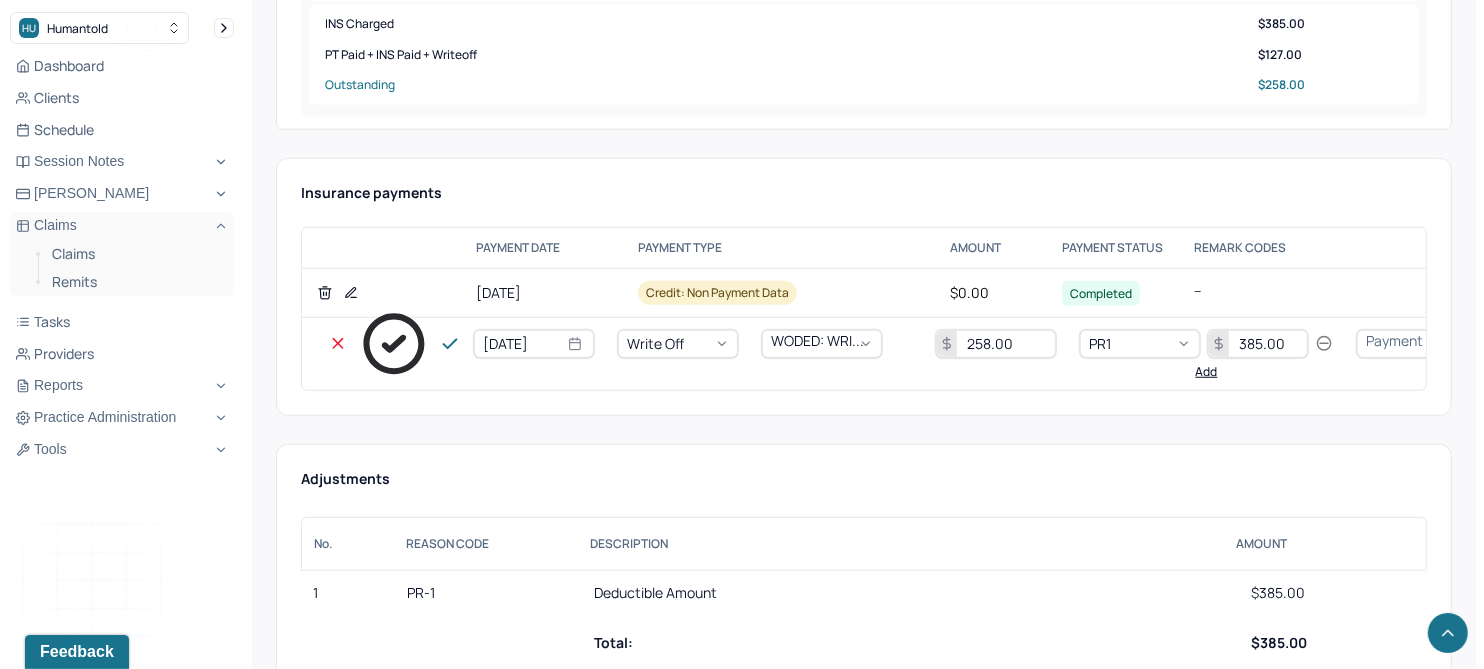 type on "385.00" 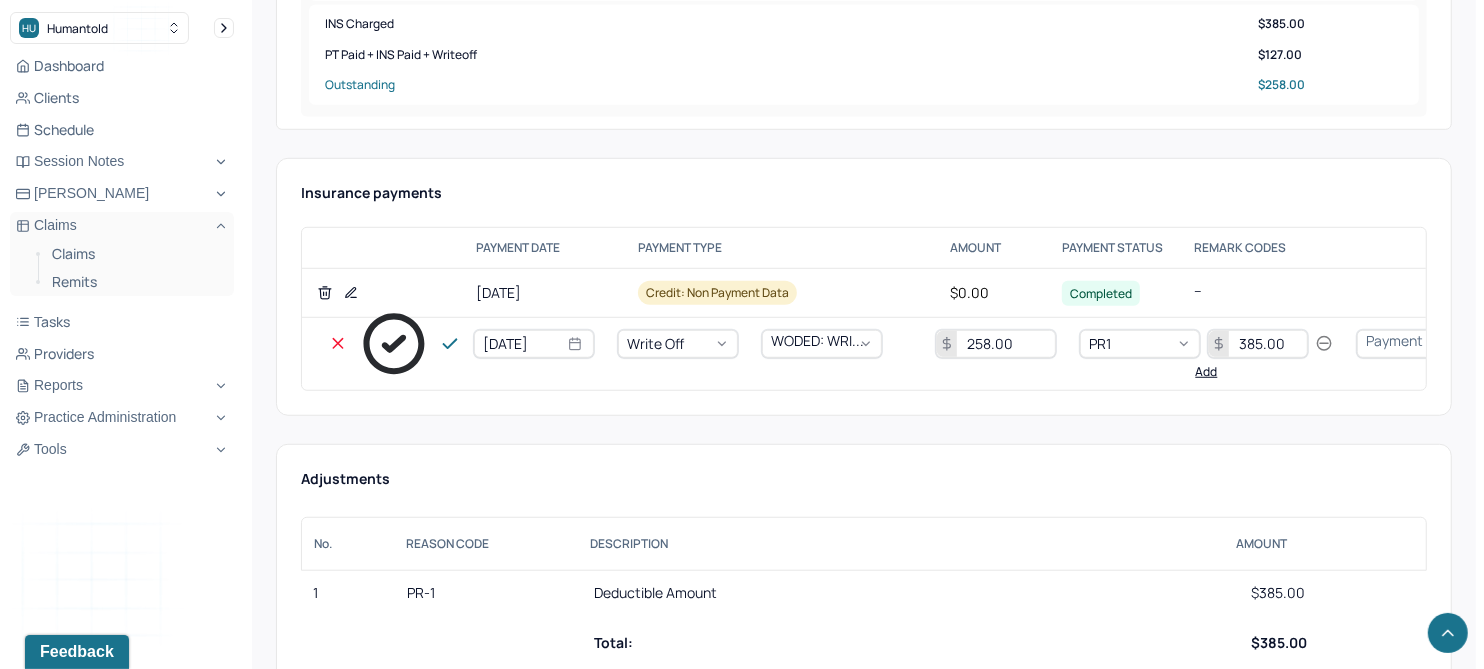 type 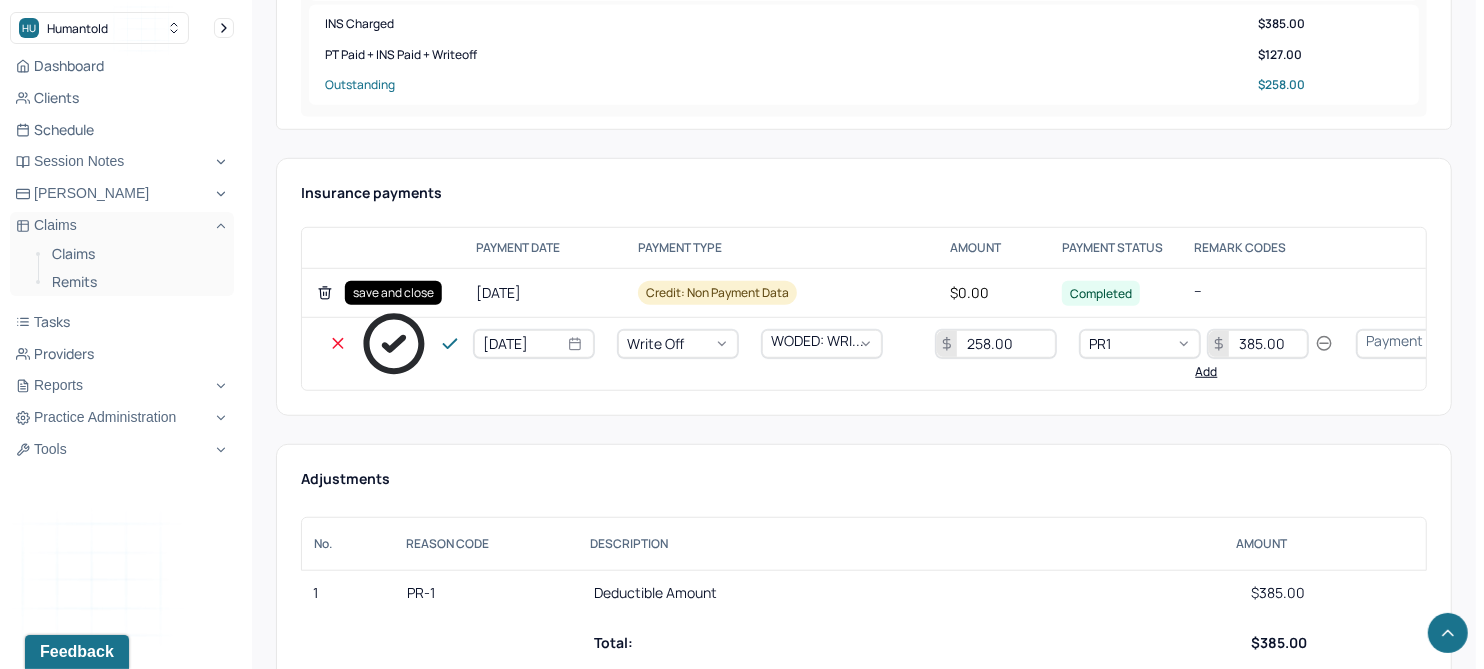 click 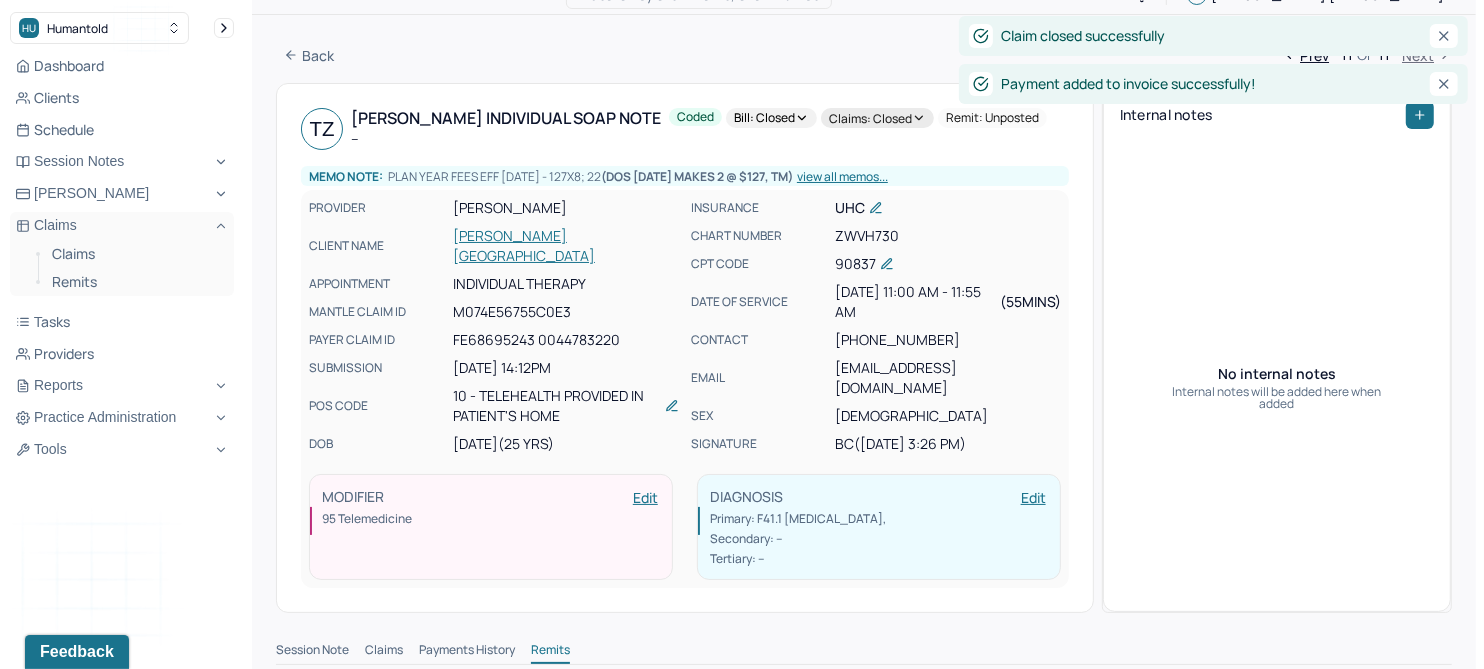 scroll, scrollTop: 0, scrollLeft: 0, axis: both 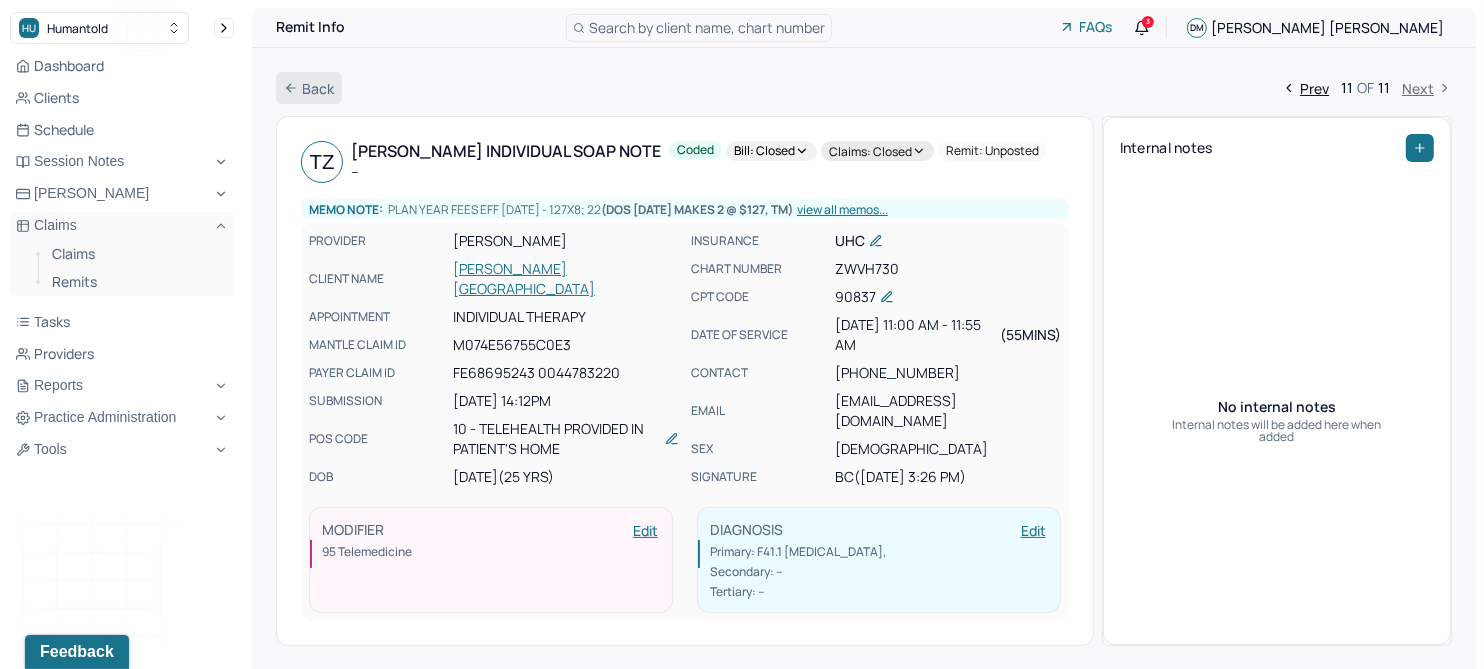 click on "Back" at bounding box center [309, 88] 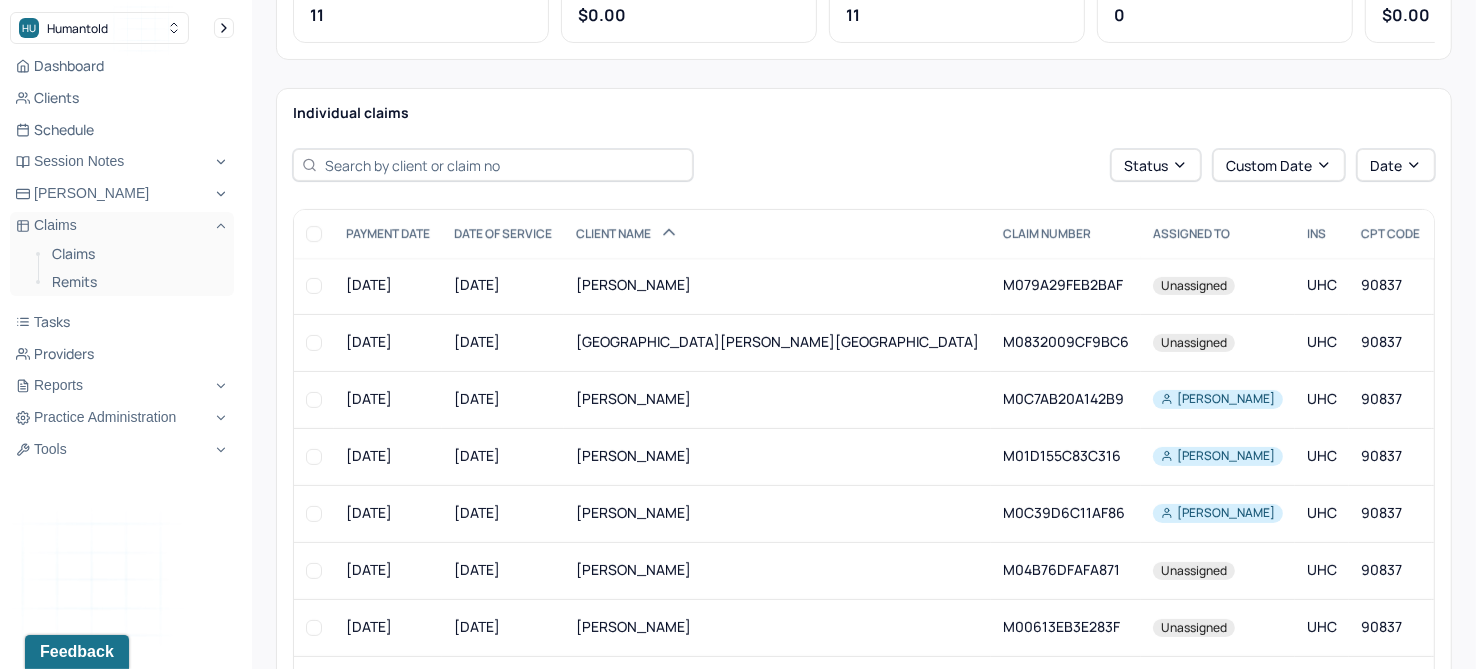 scroll, scrollTop: 250, scrollLeft: 0, axis: vertical 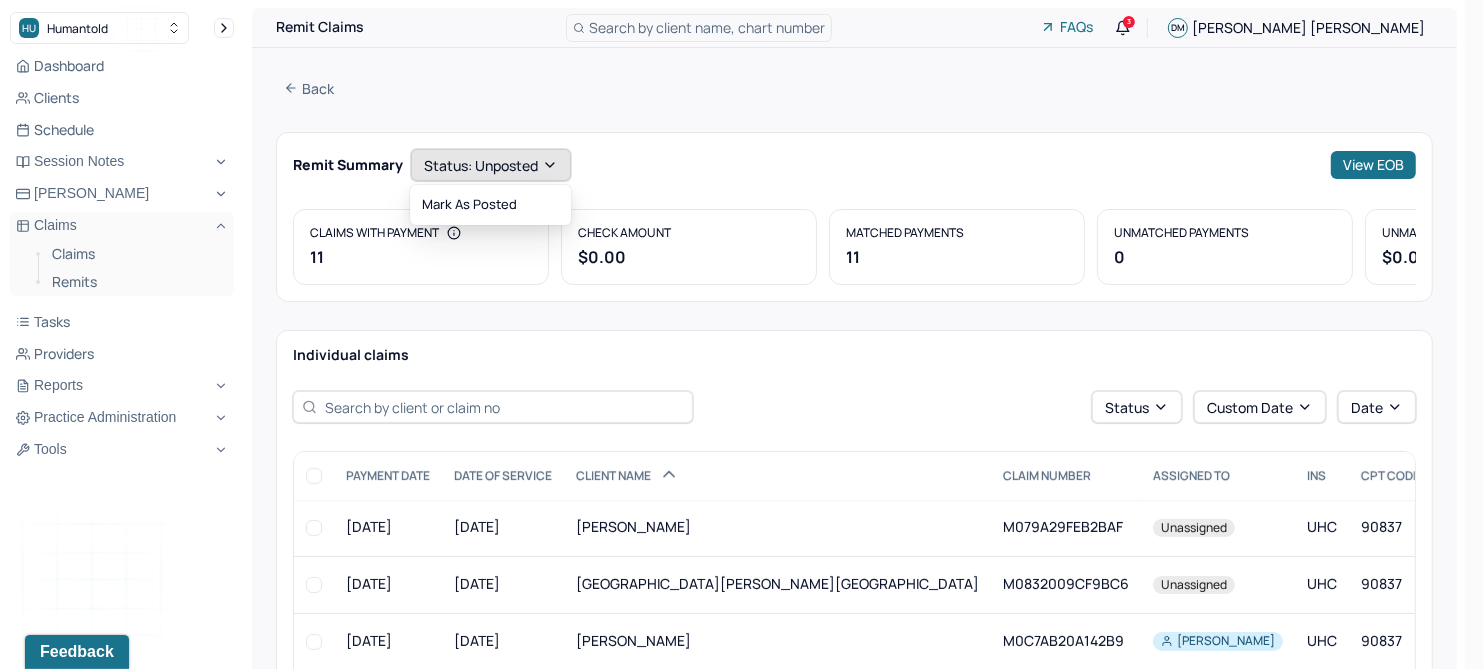 click 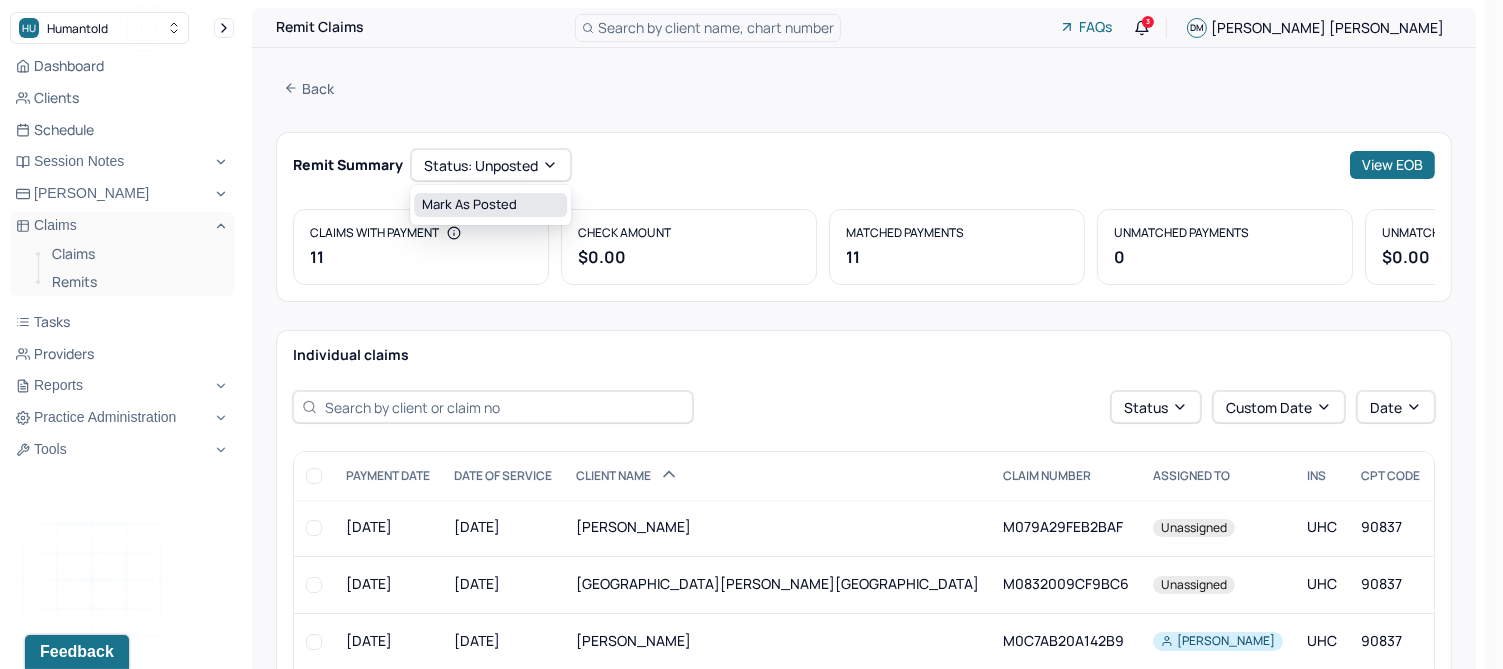 click on "Mark as Posted" at bounding box center (490, 205) 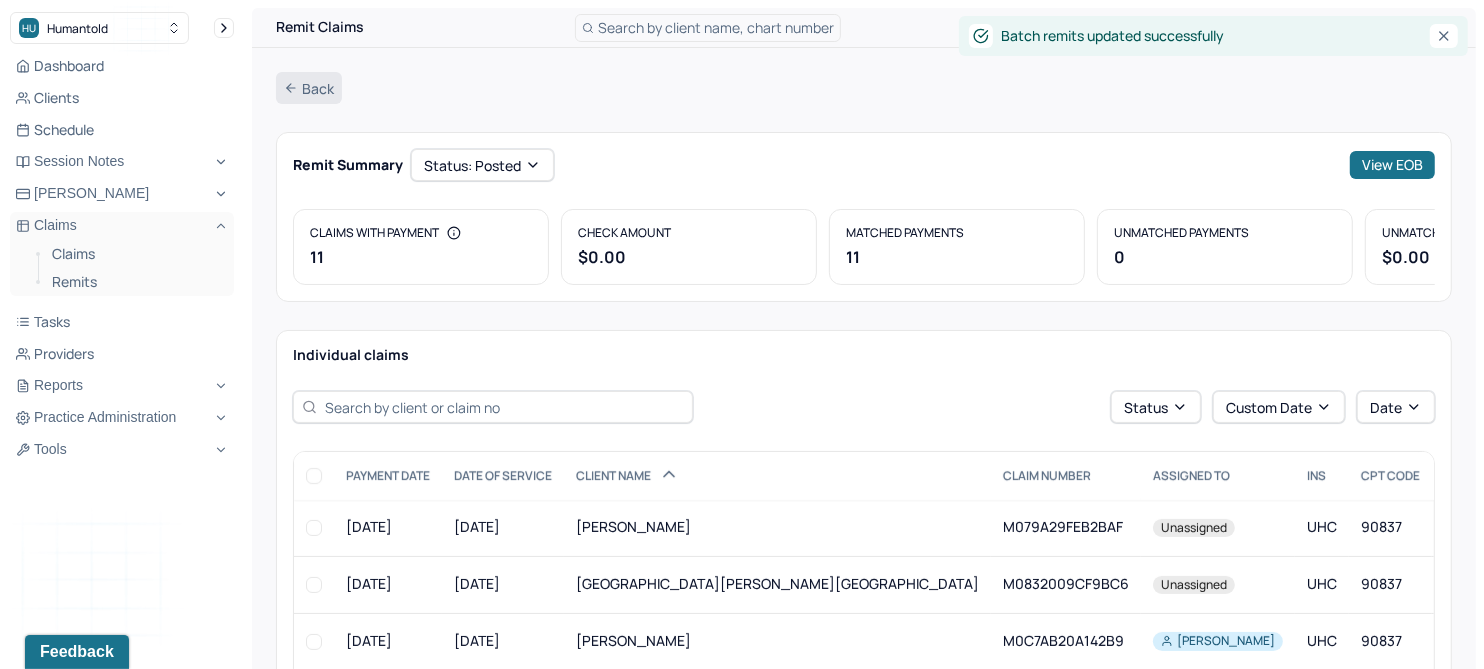 click on "Back" at bounding box center [309, 88] 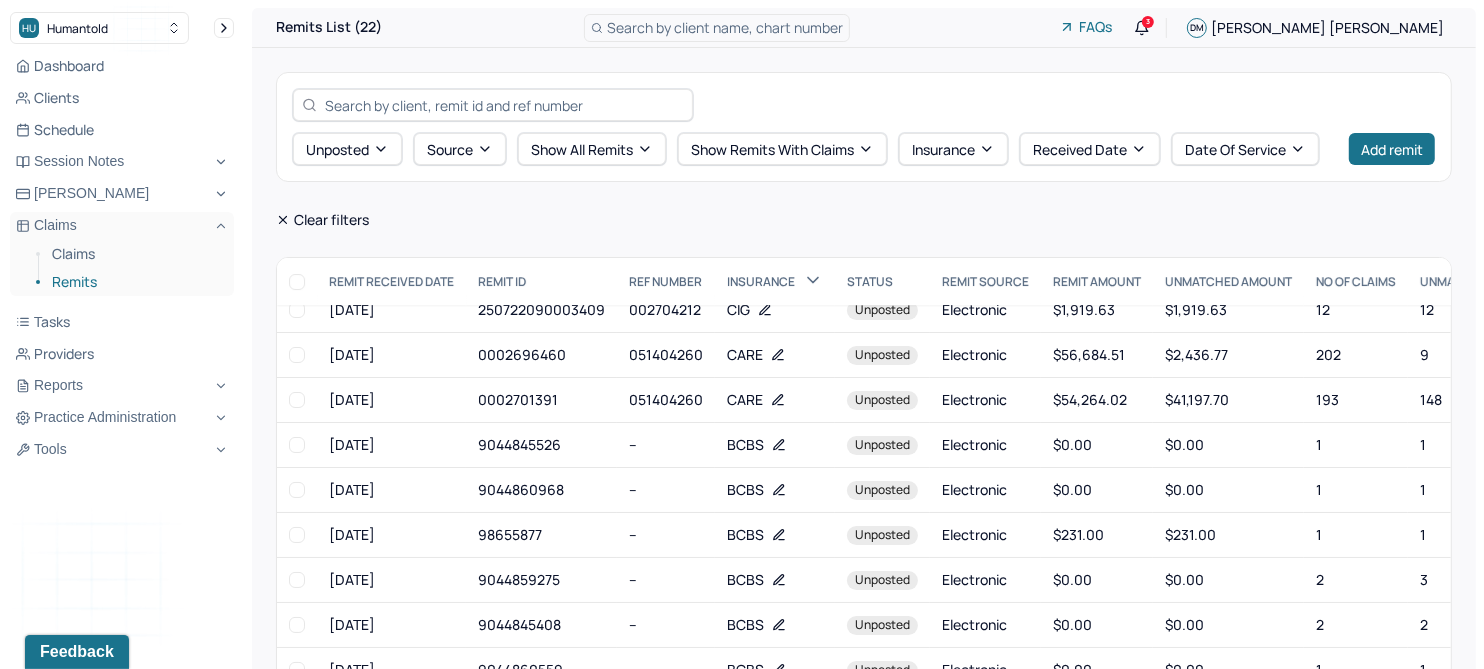 scroll, scrollTop: 0, scrollLeft: 0, axis: both 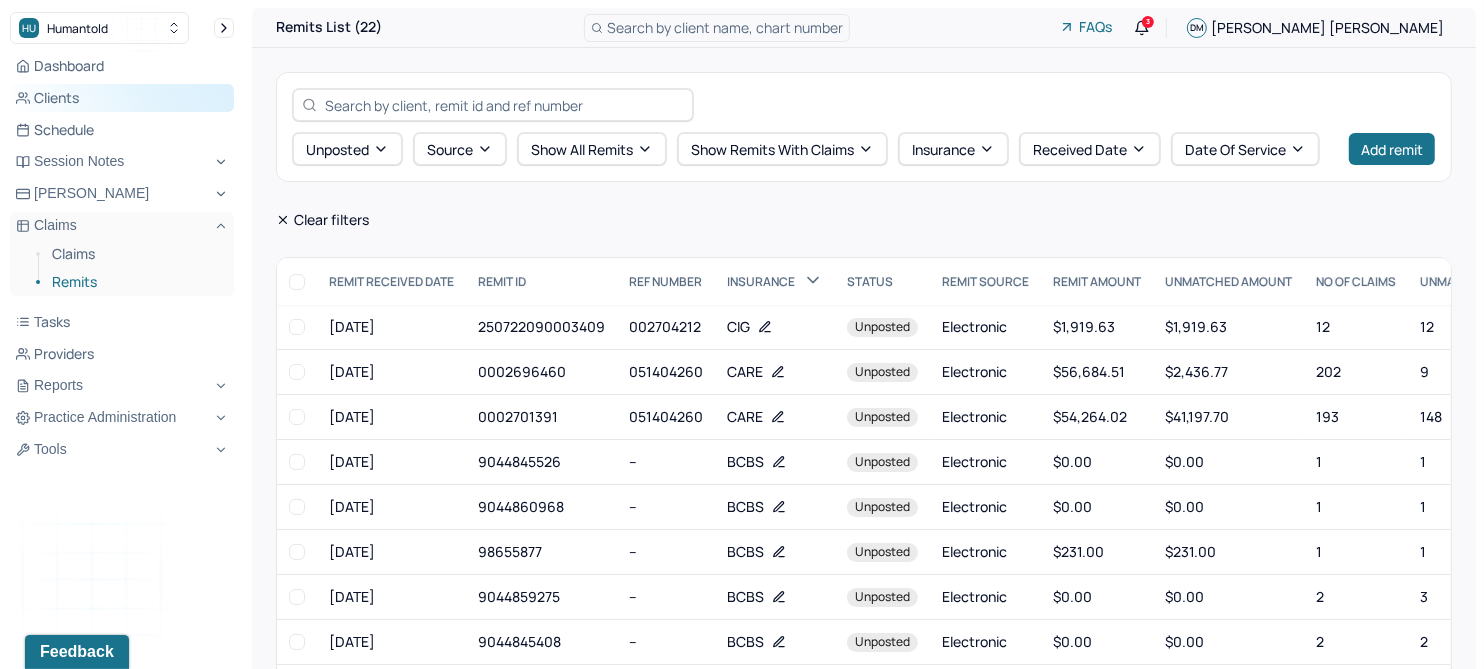 click on "Clients" at bounding box center (122, 98) 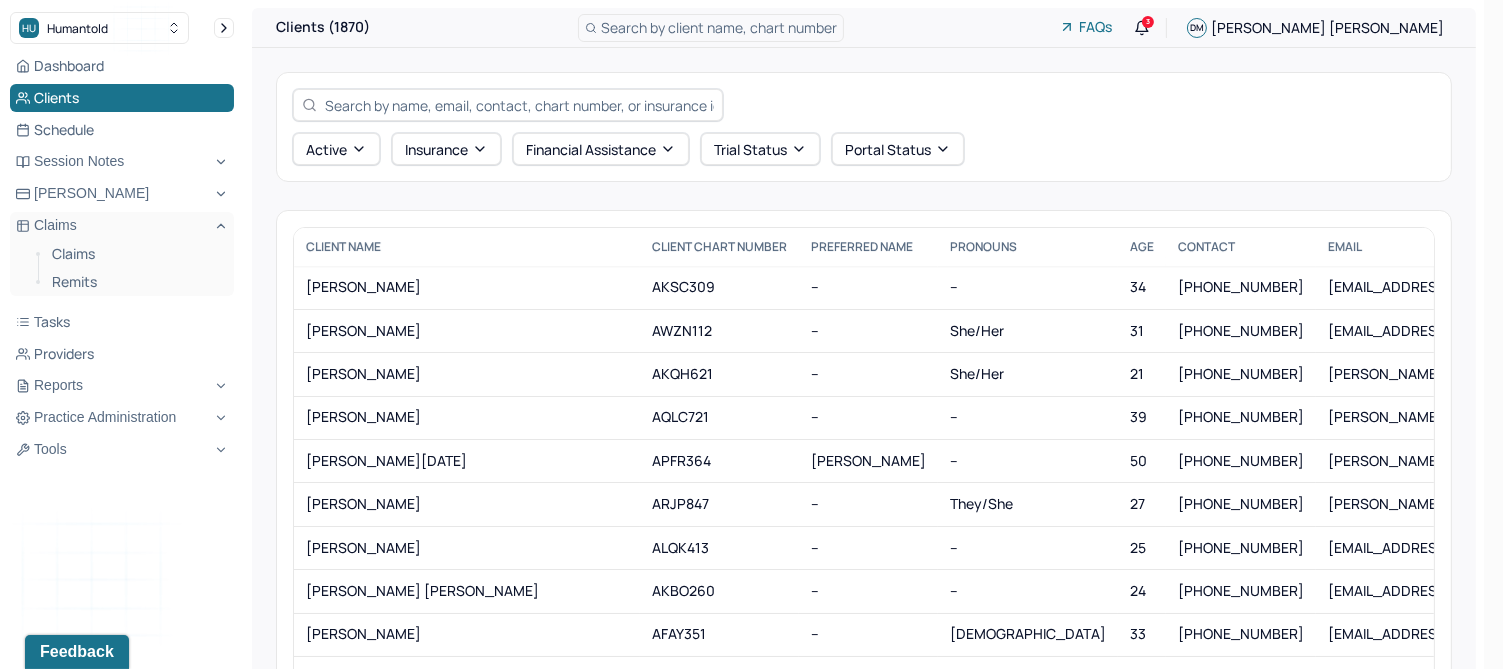 click at bounding box center (519, 105) 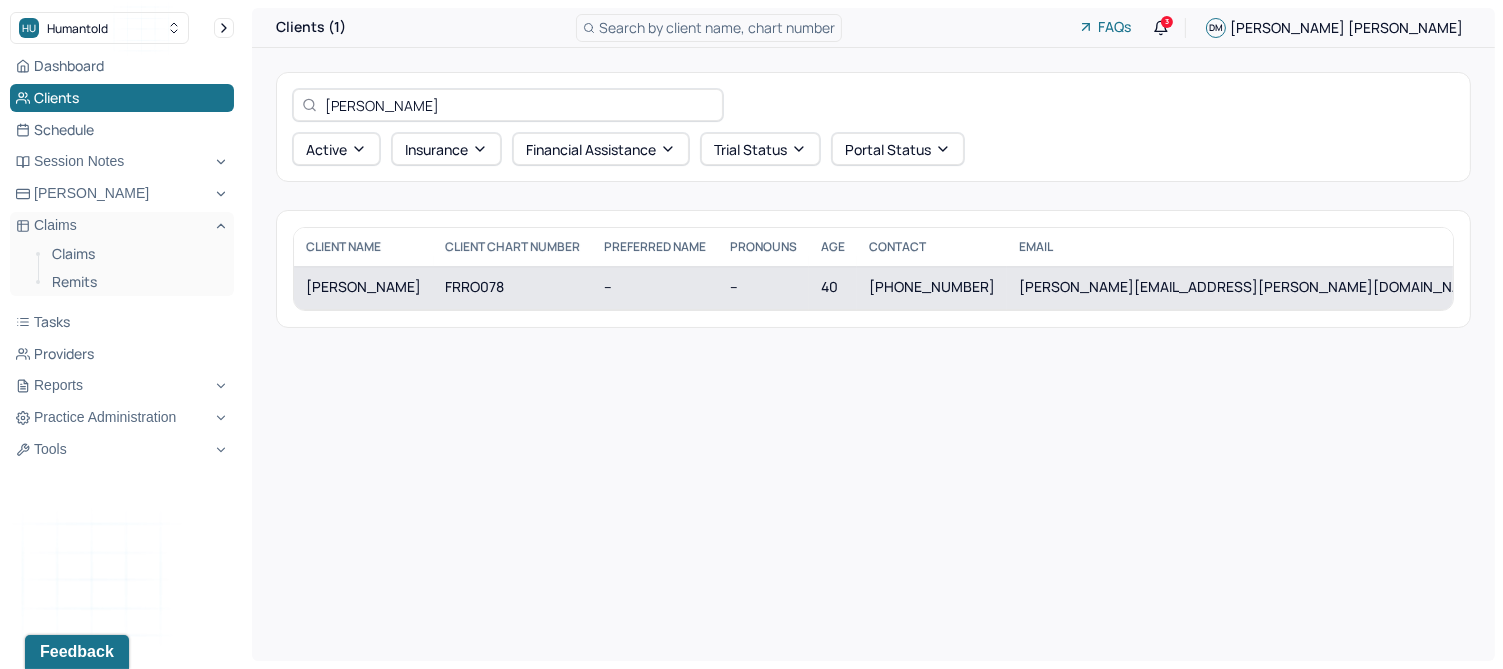 type on "forman" 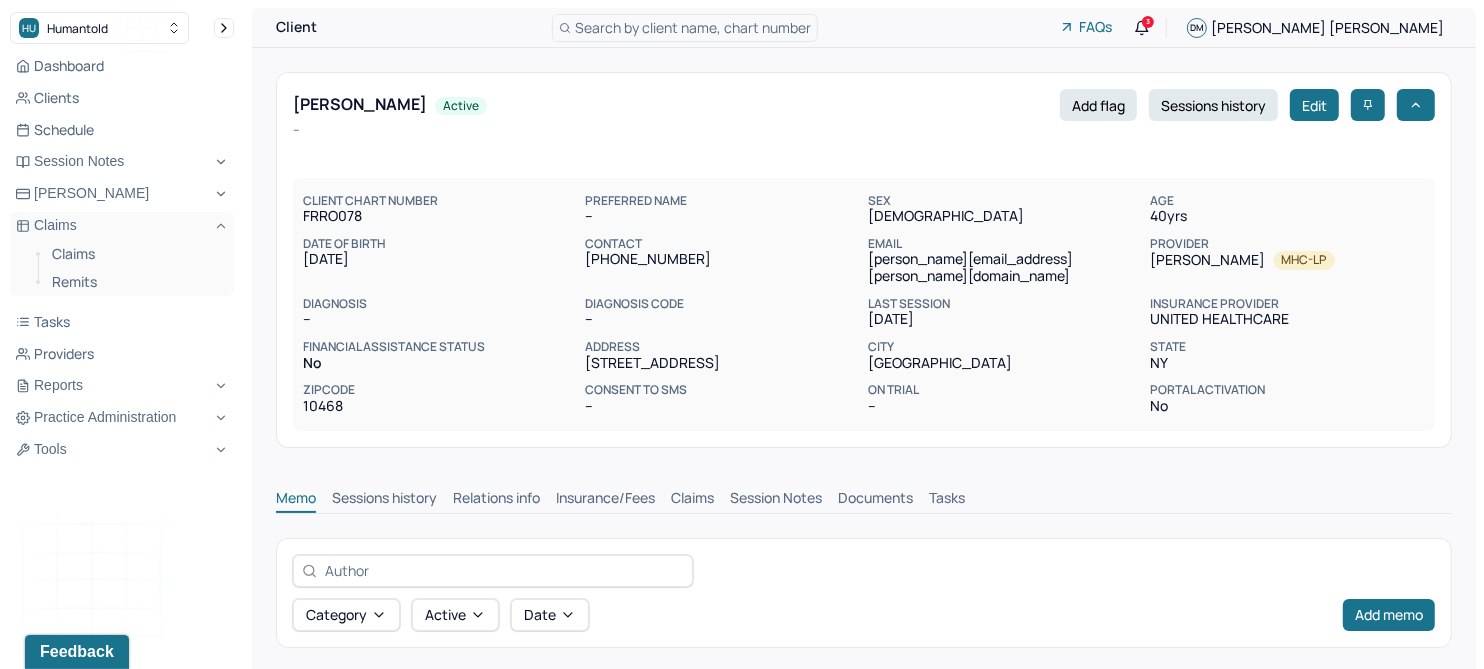 click on "Claims" at bounding box center (692, 500) 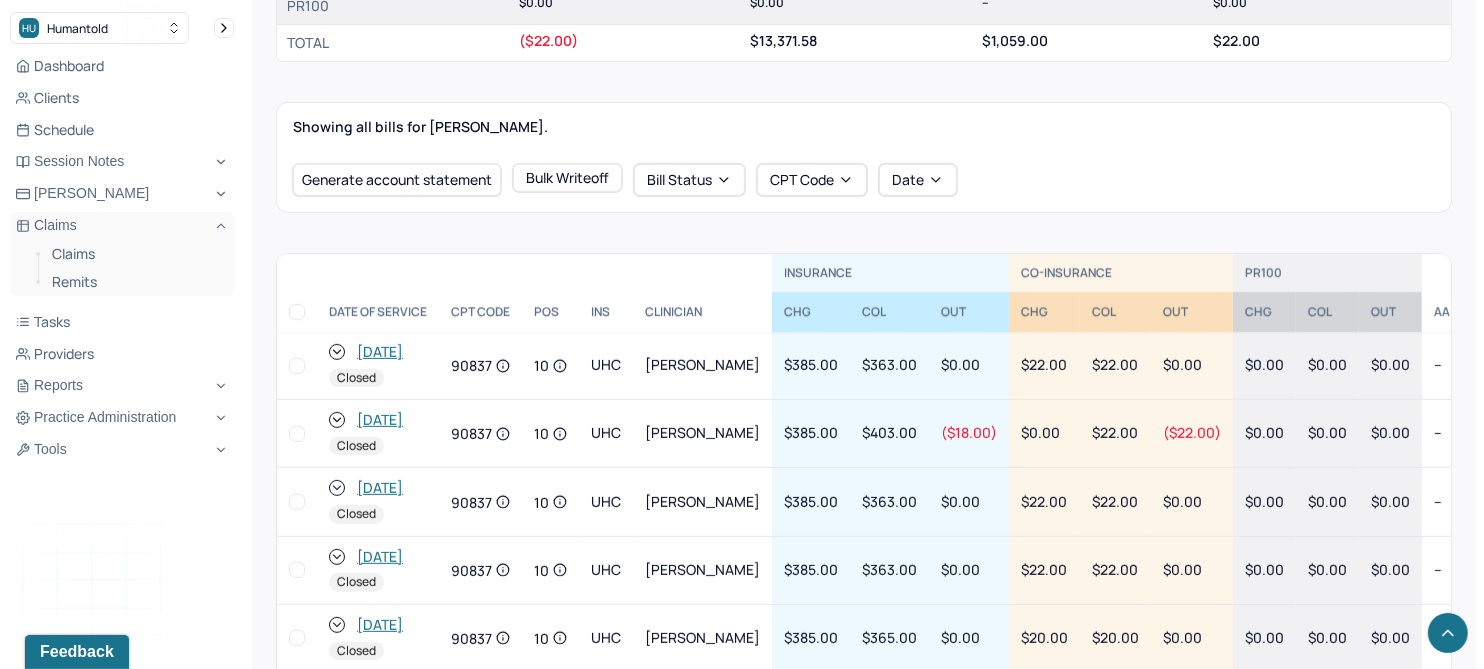 scroll, scrollTop: 625, scrollLeft: 0, axis: vertical 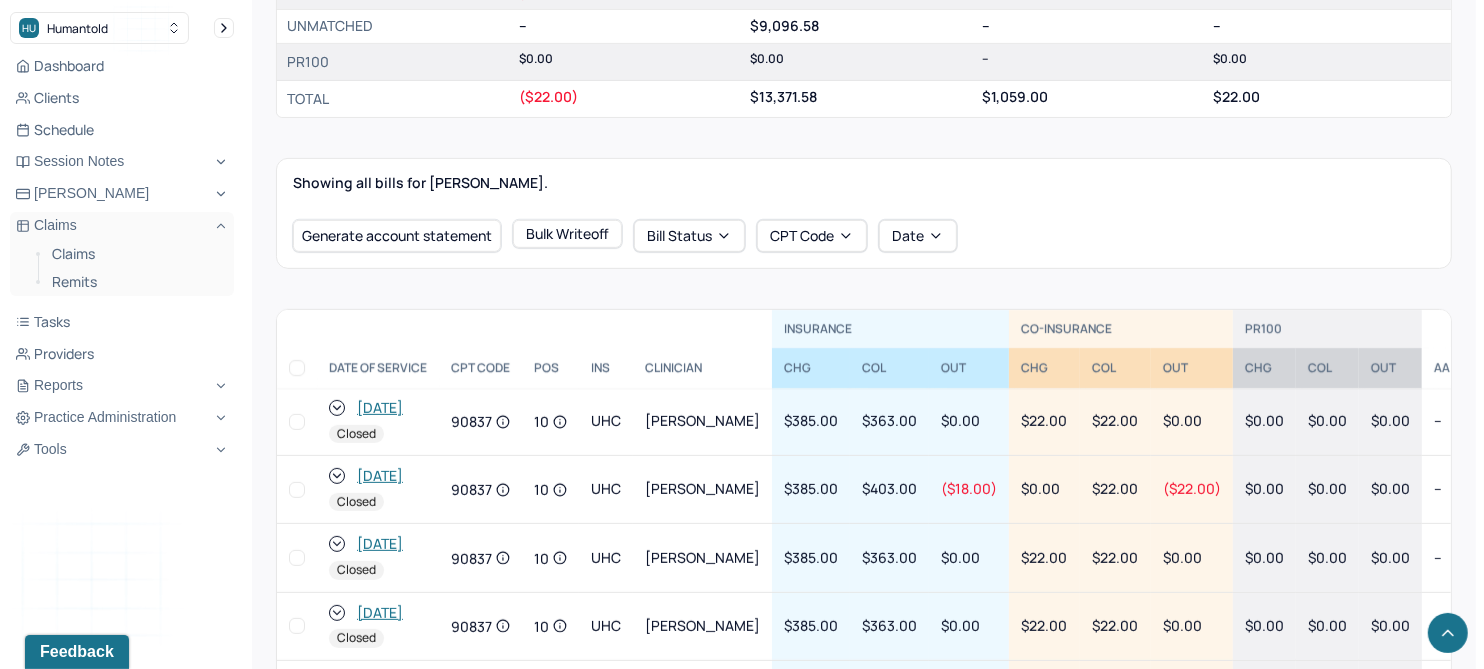 click on "[DATE]" at bounding box center (380, 476) 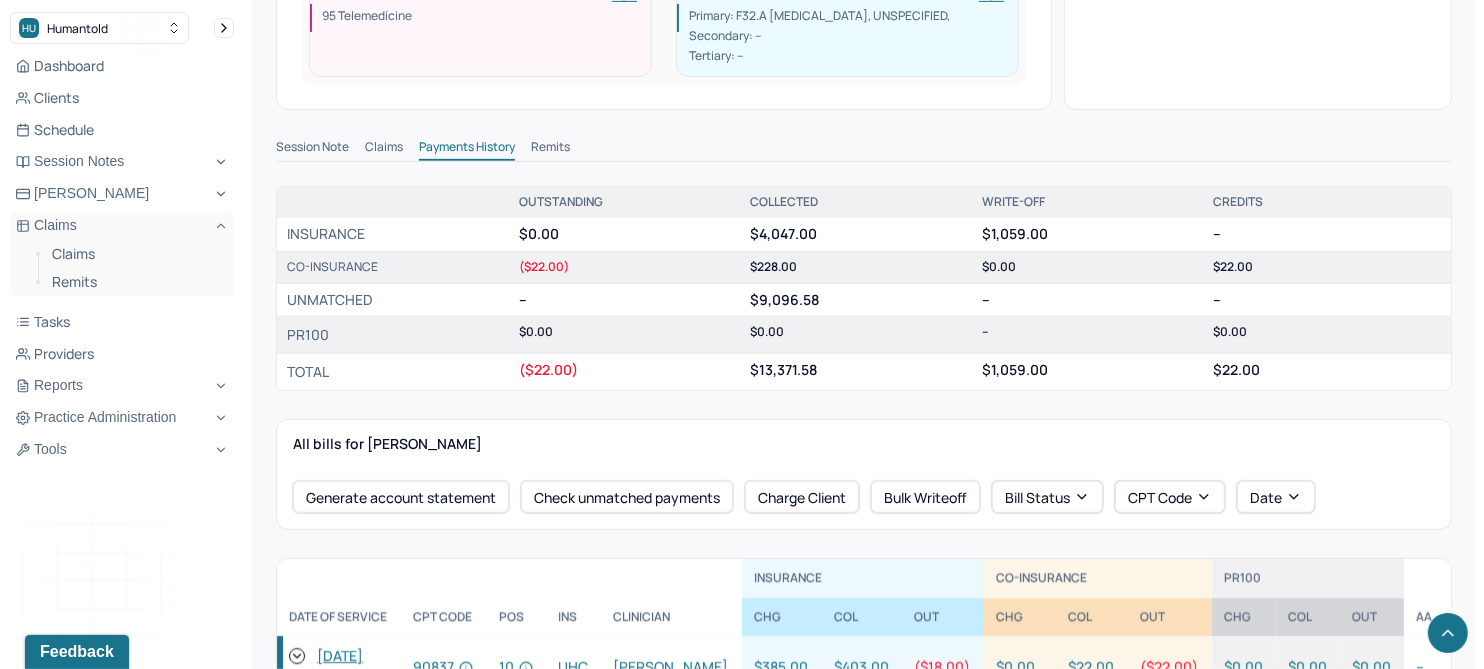 scroll, scrollTop: 625, scrollLeft: 0, axis: vertical 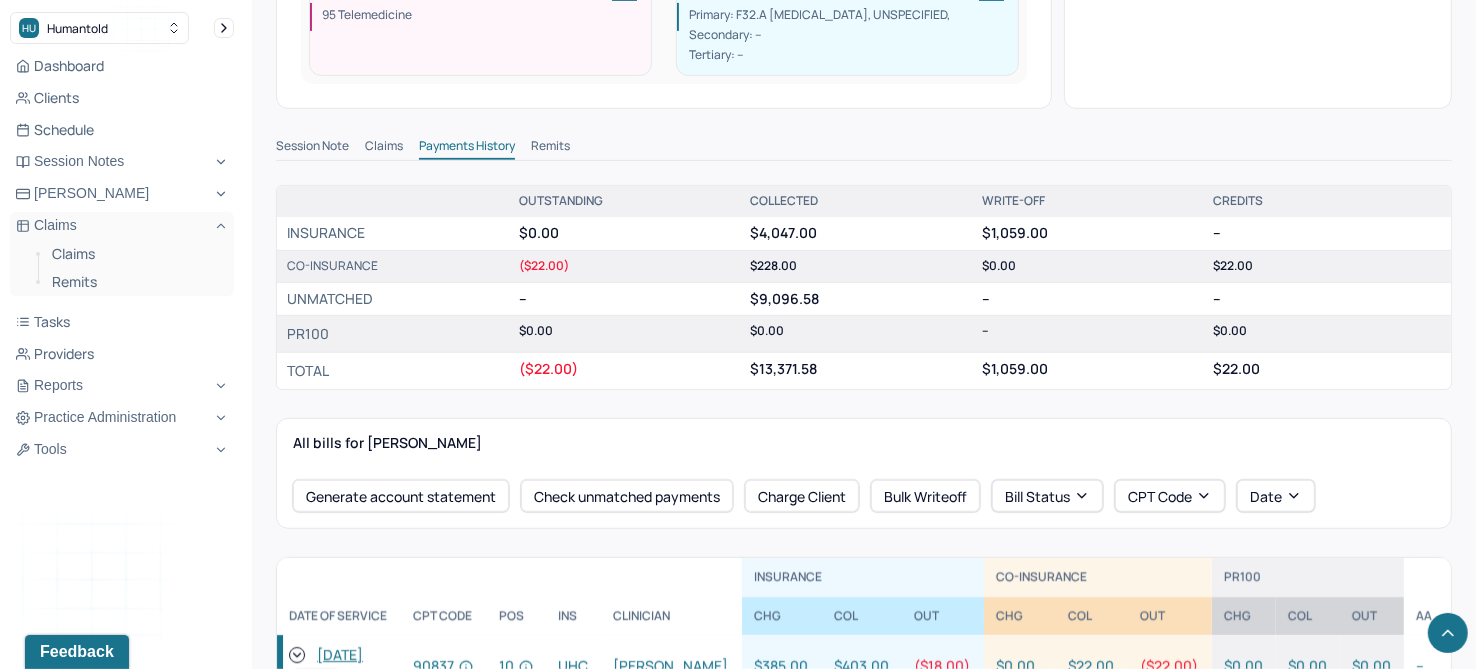 click on "Remits" at bounding box center (550, 148) 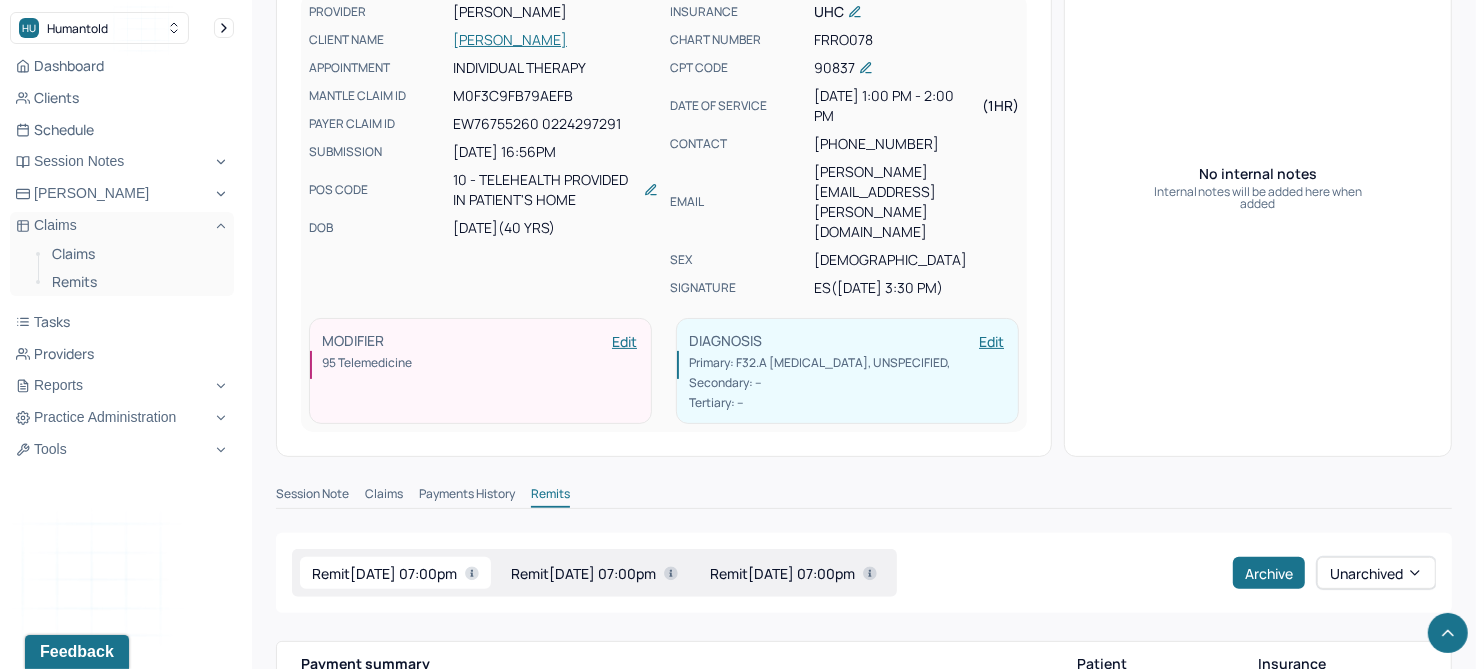 scroll, scrollTop: 625, scrollLeft: 0, axis: vertical 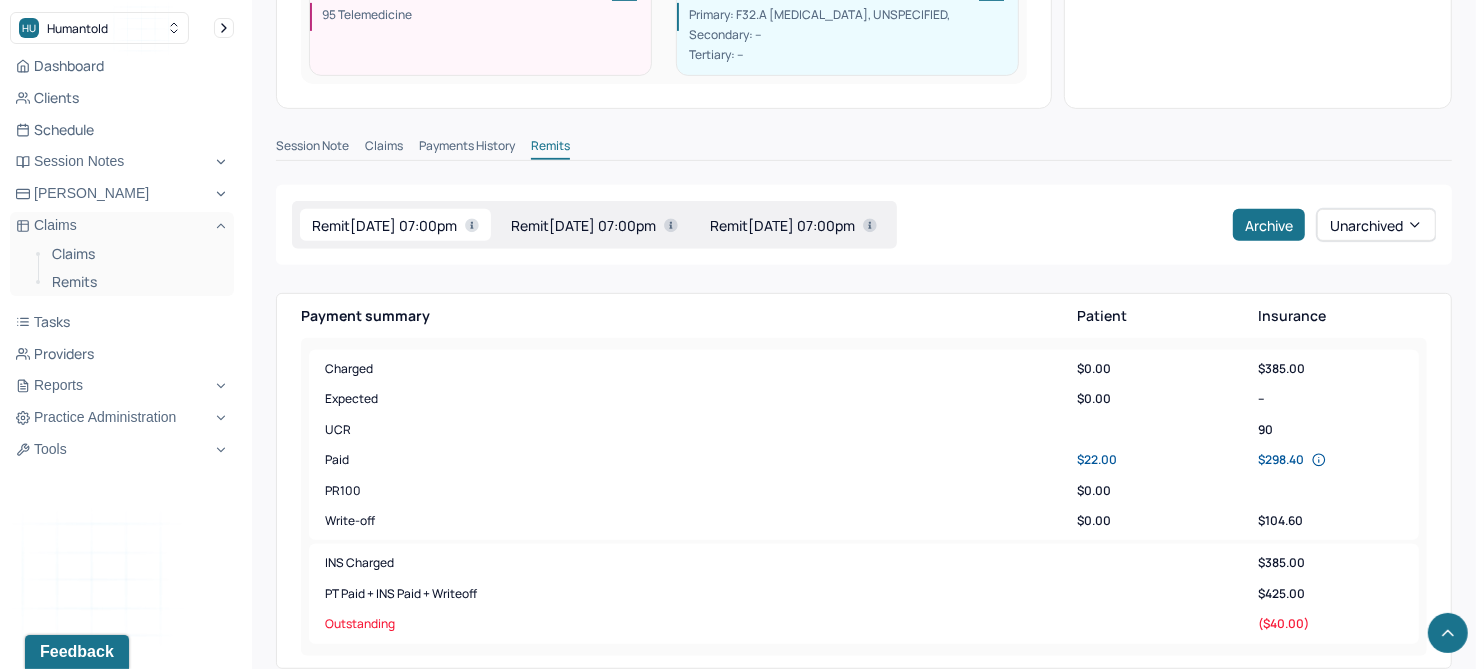 click on "Remit 01/29/2025 07:00pm" at bounding box center [793, 225] 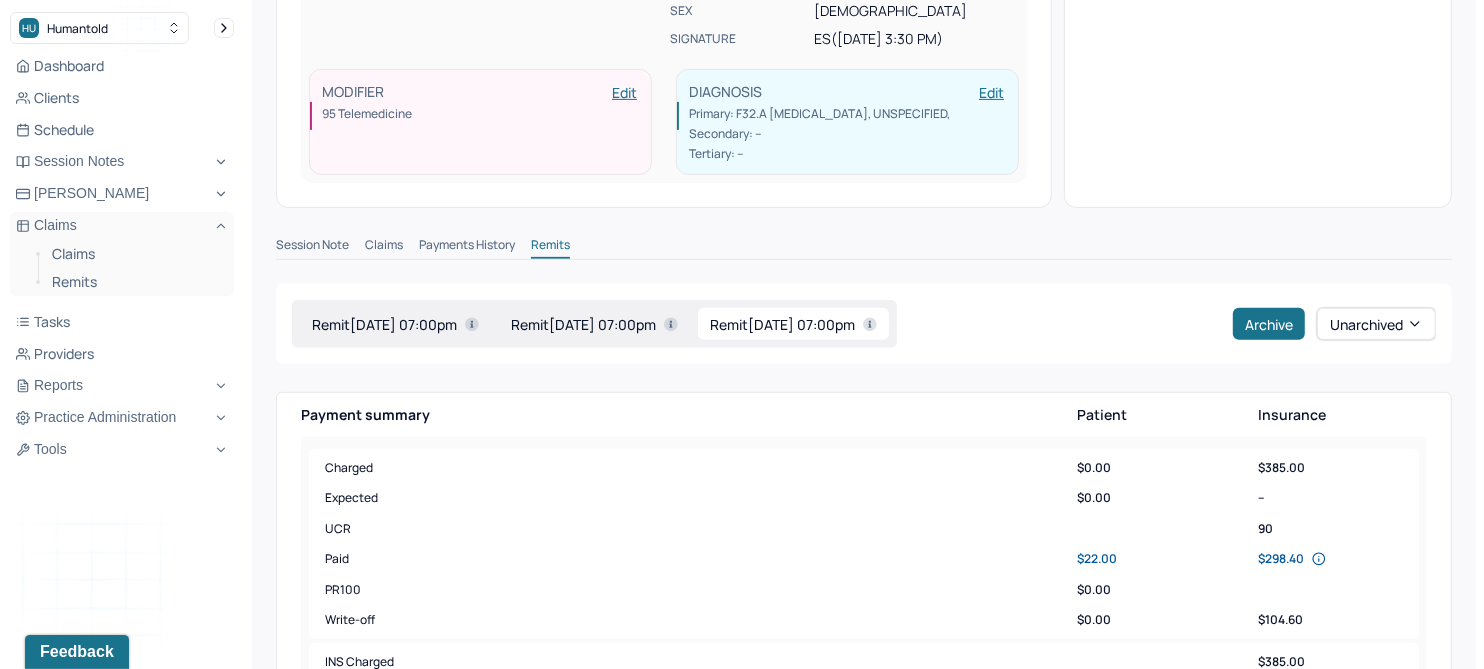 scroll, scrollTop: 500, scrollLeft: 0, axis: vertical 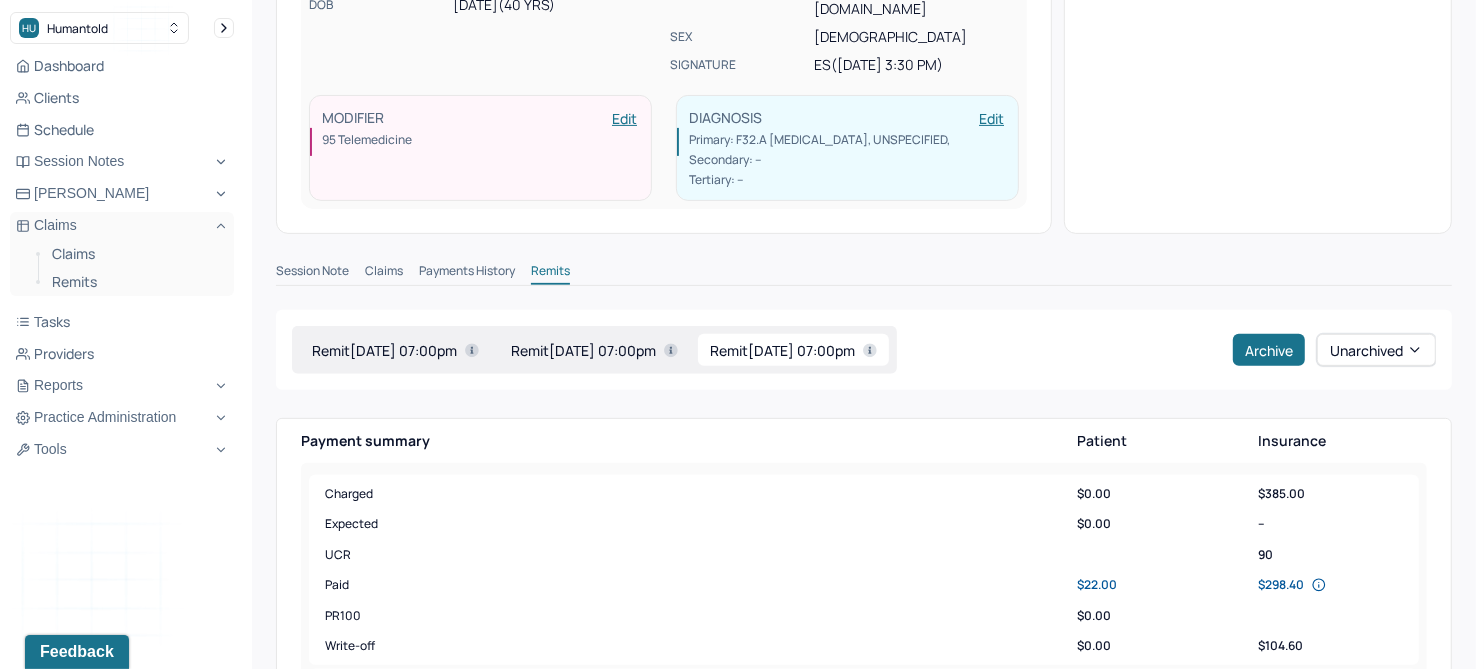 click on "Remit 01/29/2025 07:00pm" at bounding box center [594, 350] 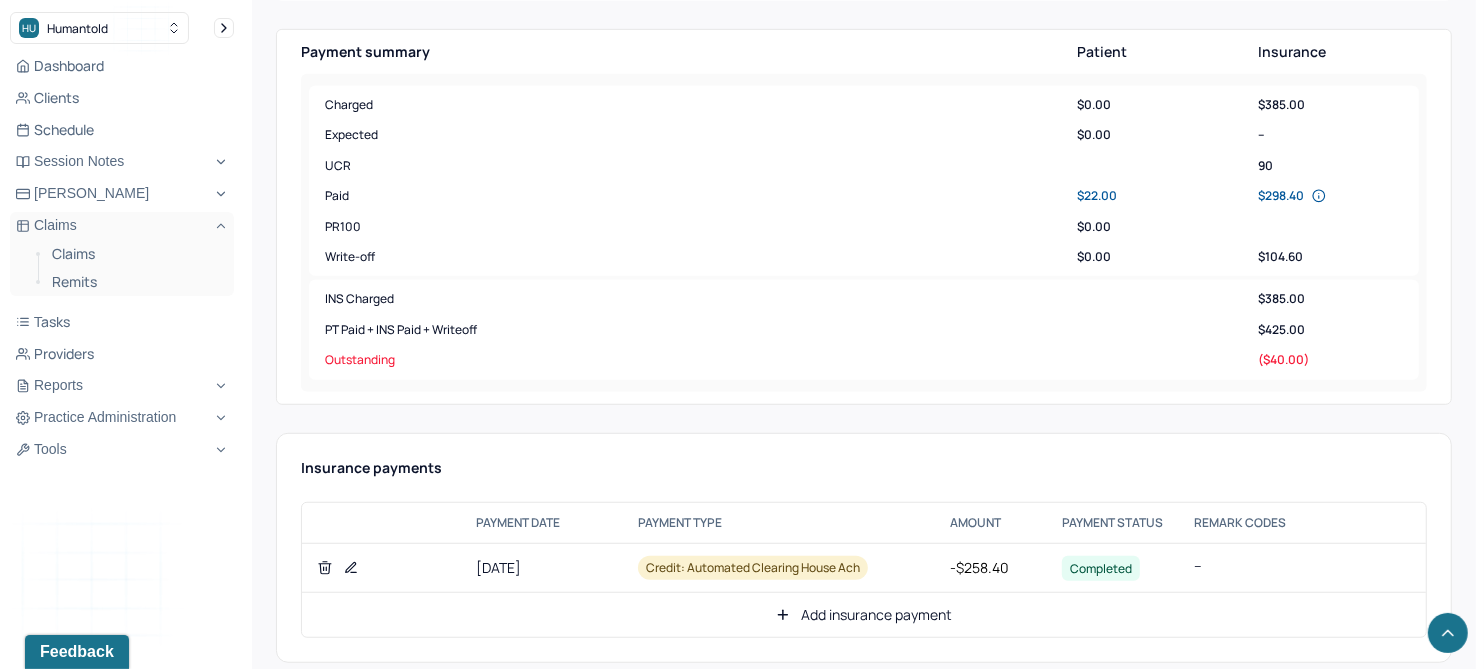 scroll, scrollTop: 750, scrollLeft: 0, axis: vertical 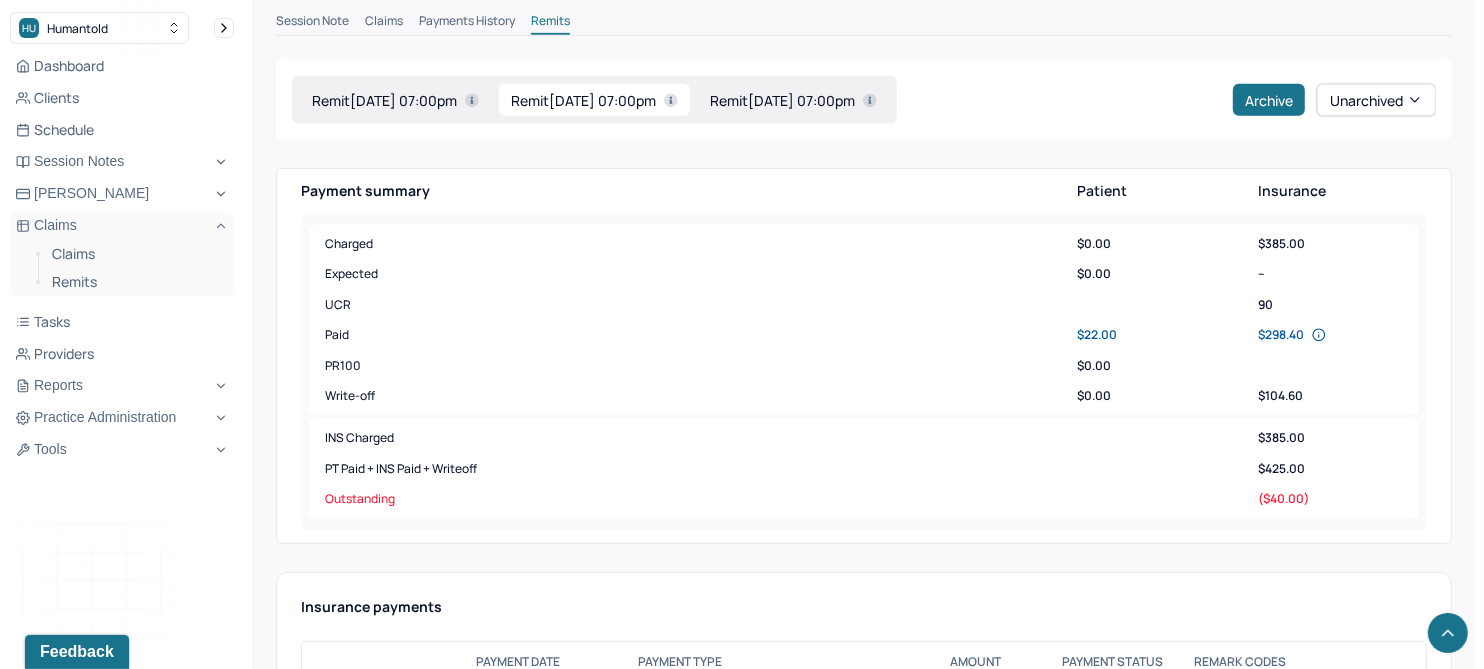 click on "Remit 01/29/2025 07:00pm" at bounding box center (793, 100) 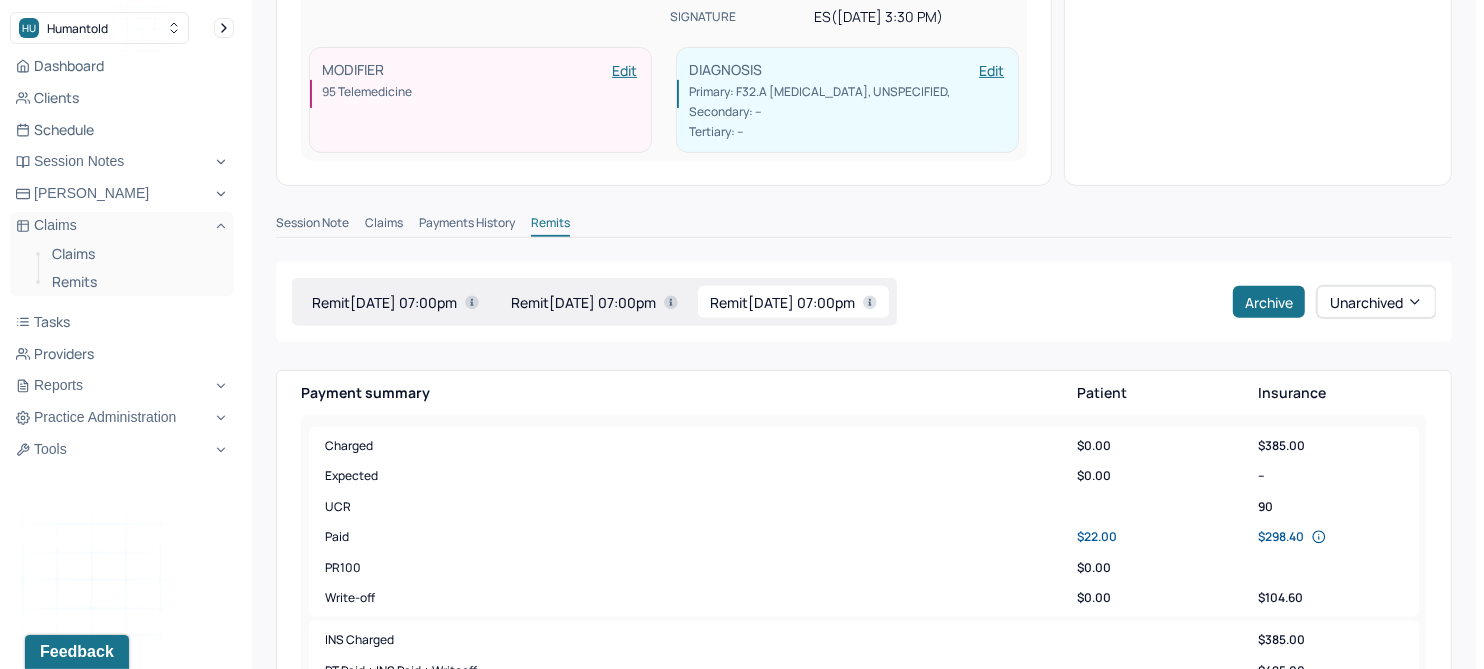 scroll, scrollTop: 500, scrollLeft: 0, axis: vertical 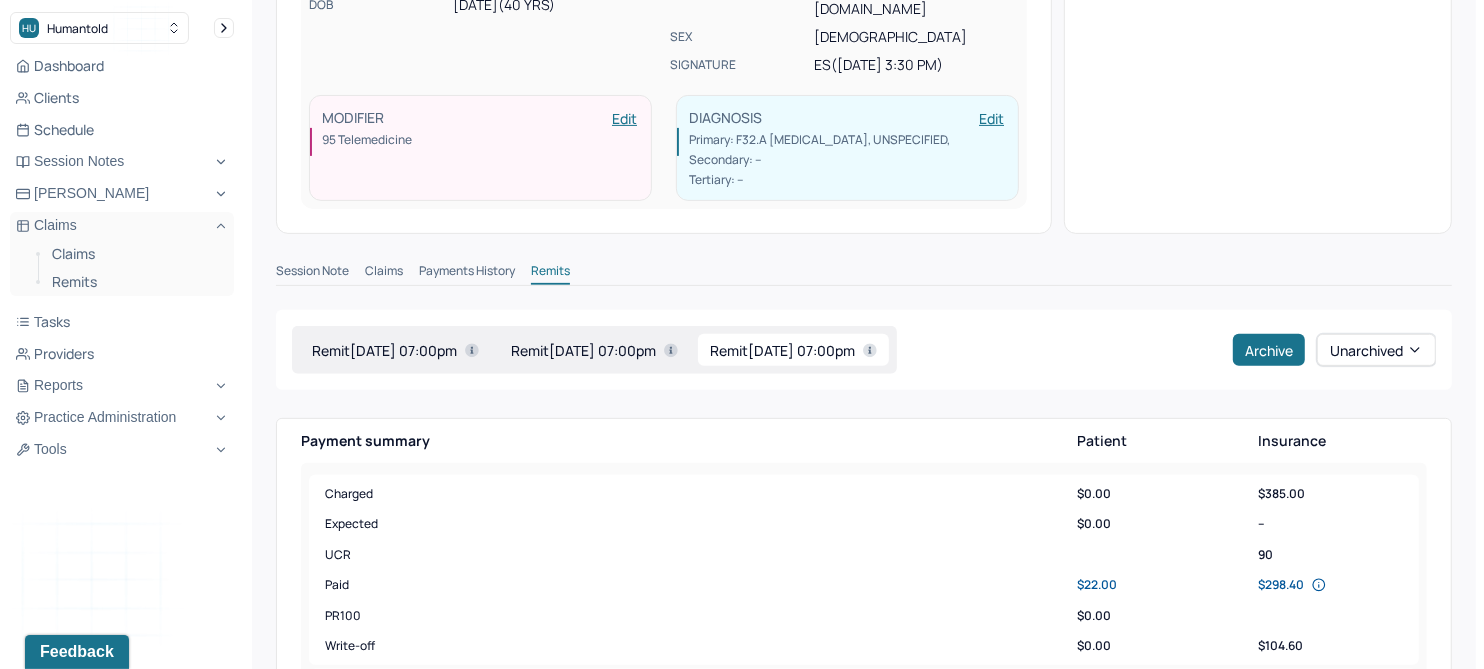 click on "Remit 01/29/2025 07:00pm" at bounding box center (594, 350) 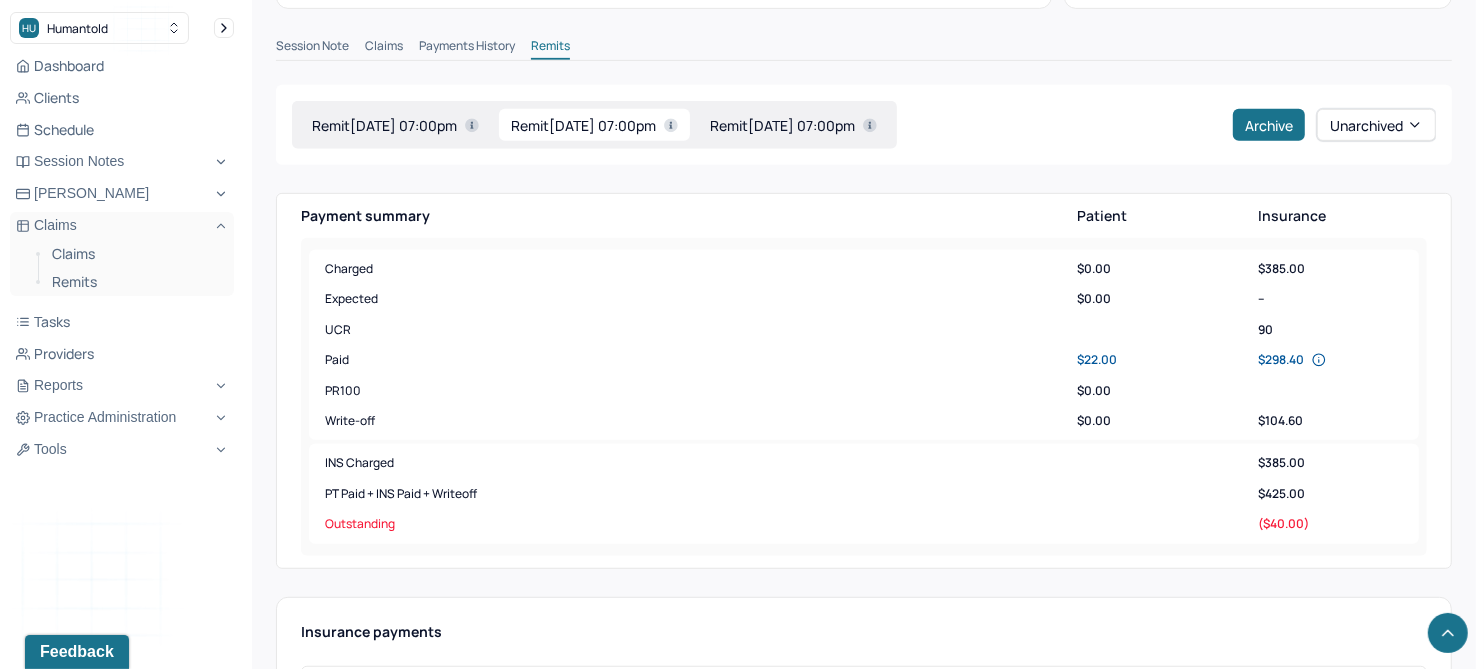 scroll, scrollTop: 625, scrollLeft: 0, axis: vertical 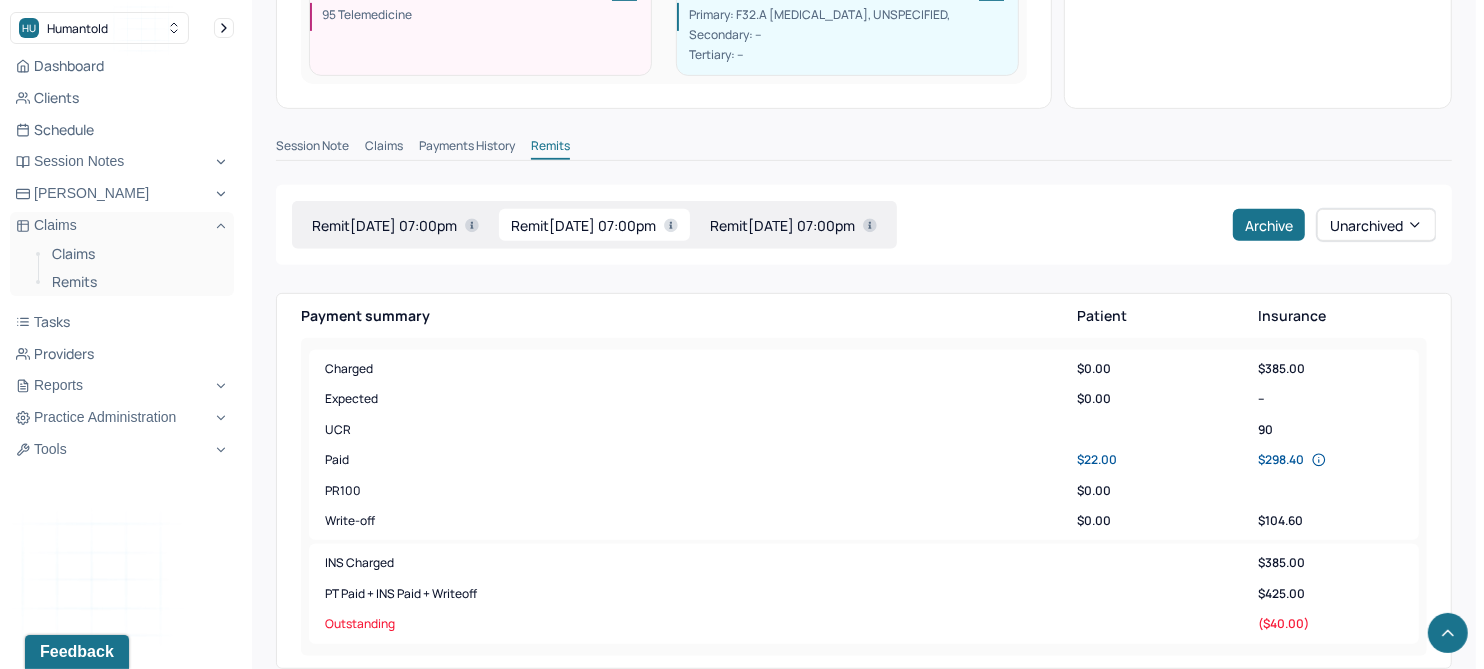 drag, startPoint x: 423, startPoint y: 125, endPoint x: 433, endPoint y: 131, distance: 11.661903 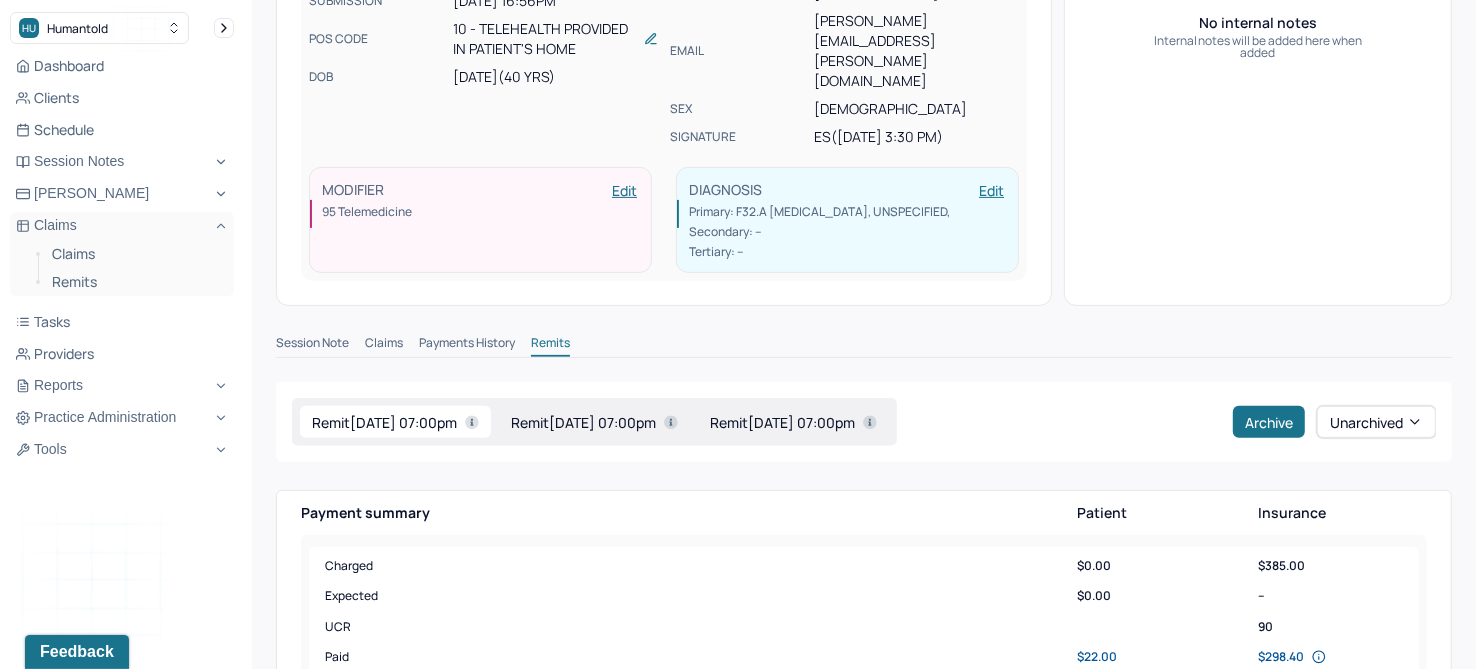 scroll, scrollTop: 250, scrollLeft: 0, axis: vertical 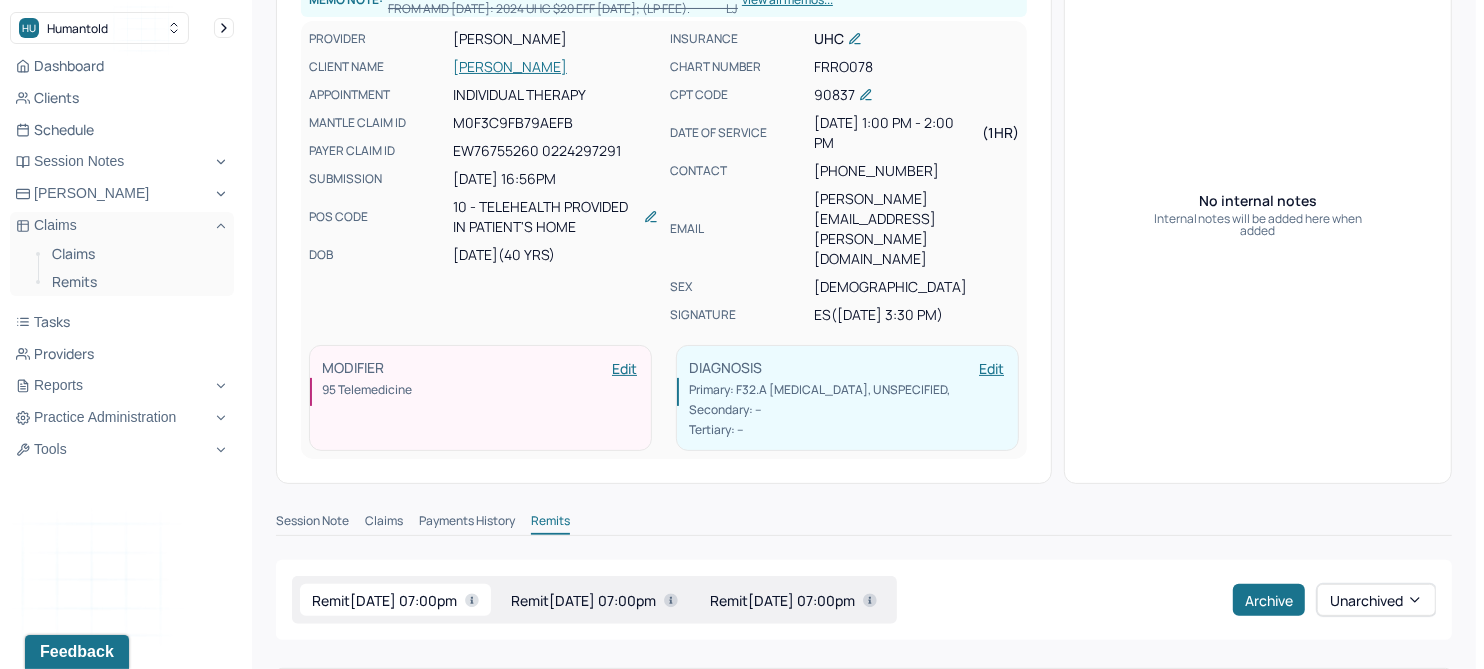 click on "Remit 01/29/2025 07:00pm" at bounding box center (793, 600) 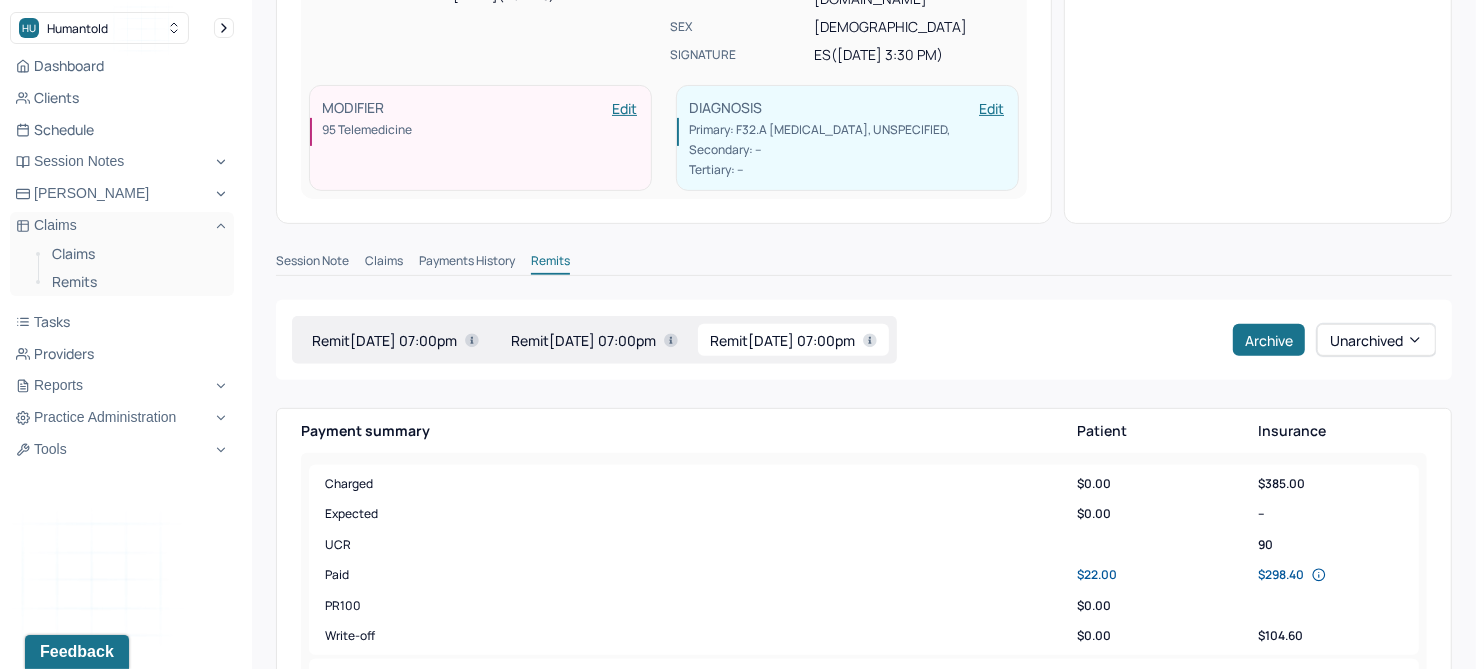 scroll, scrollTop: 500, scrollLeft: 0, axis: vertical 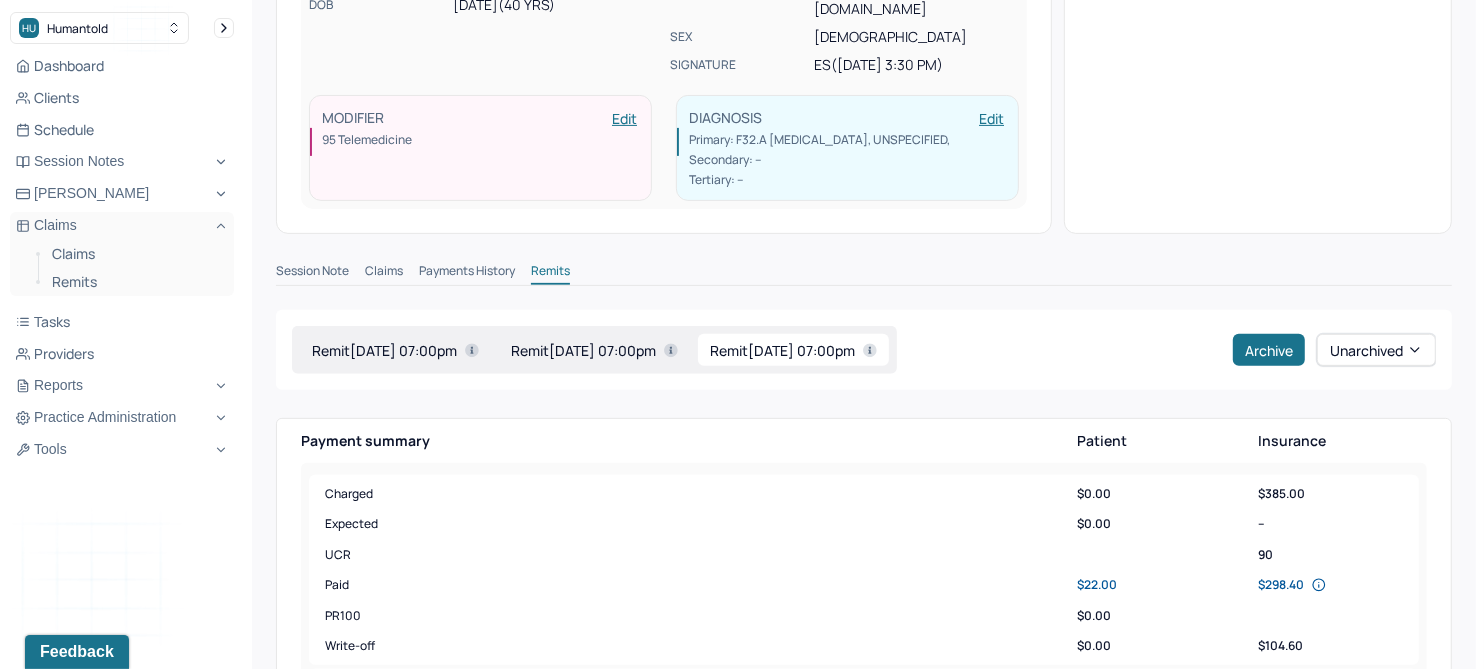 click on "Remit 01/29/2025 07:00pm" at bounding box center (594, 350) 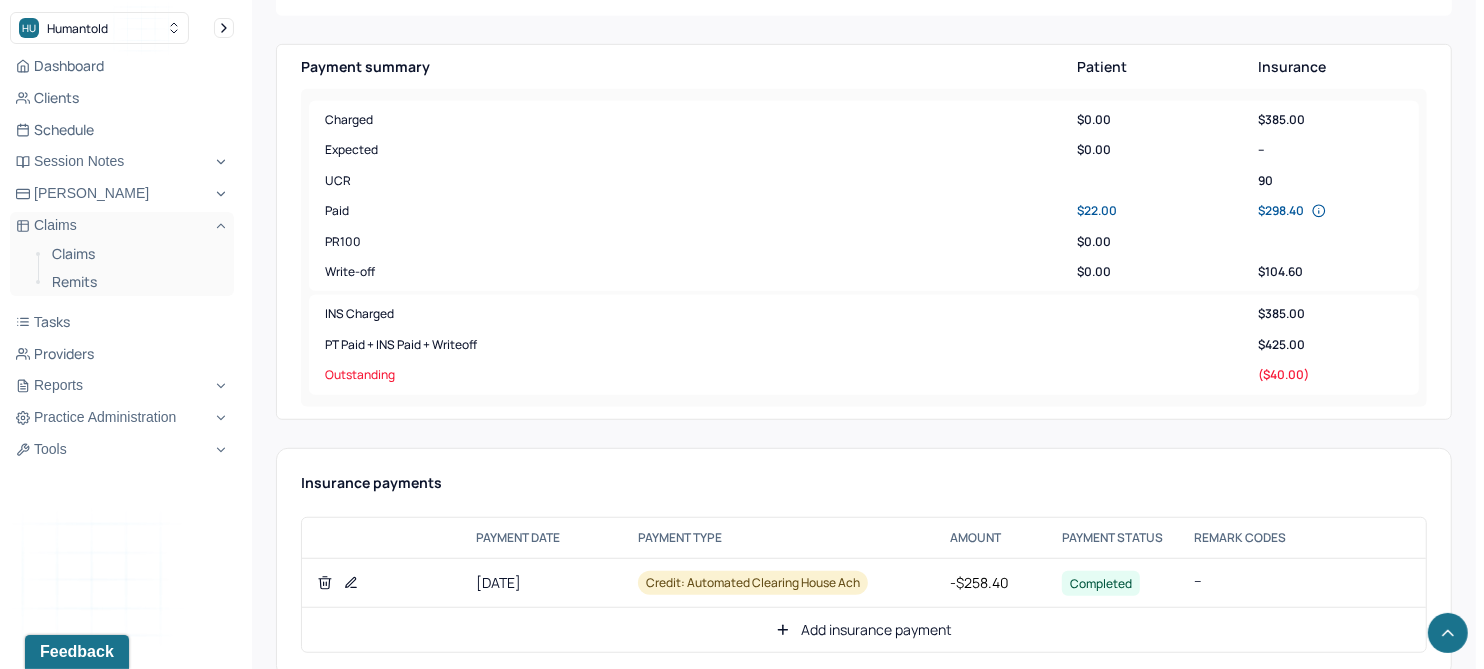 scroll, scrollTop: 500, scrollLeft: 0, axis: vertical 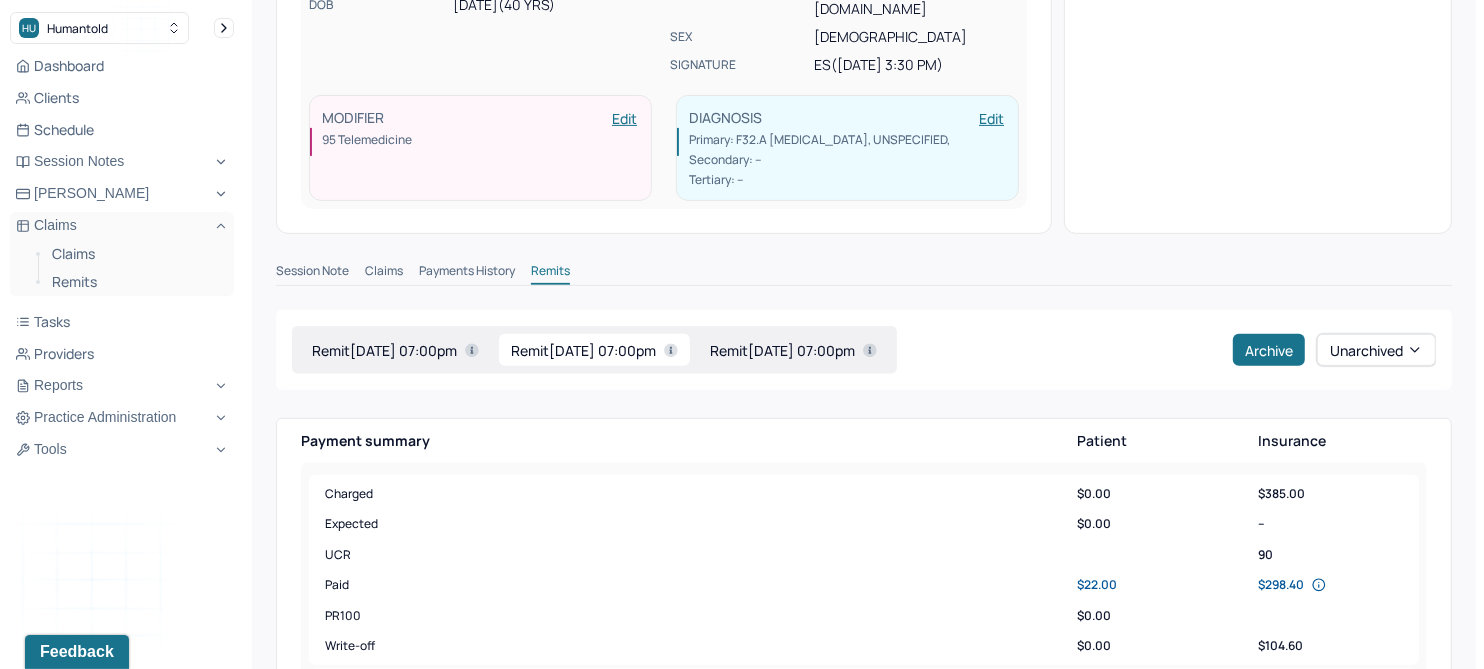 click on "Remit 01/29/2025 07:00pm" at bounding box center (395, 350) 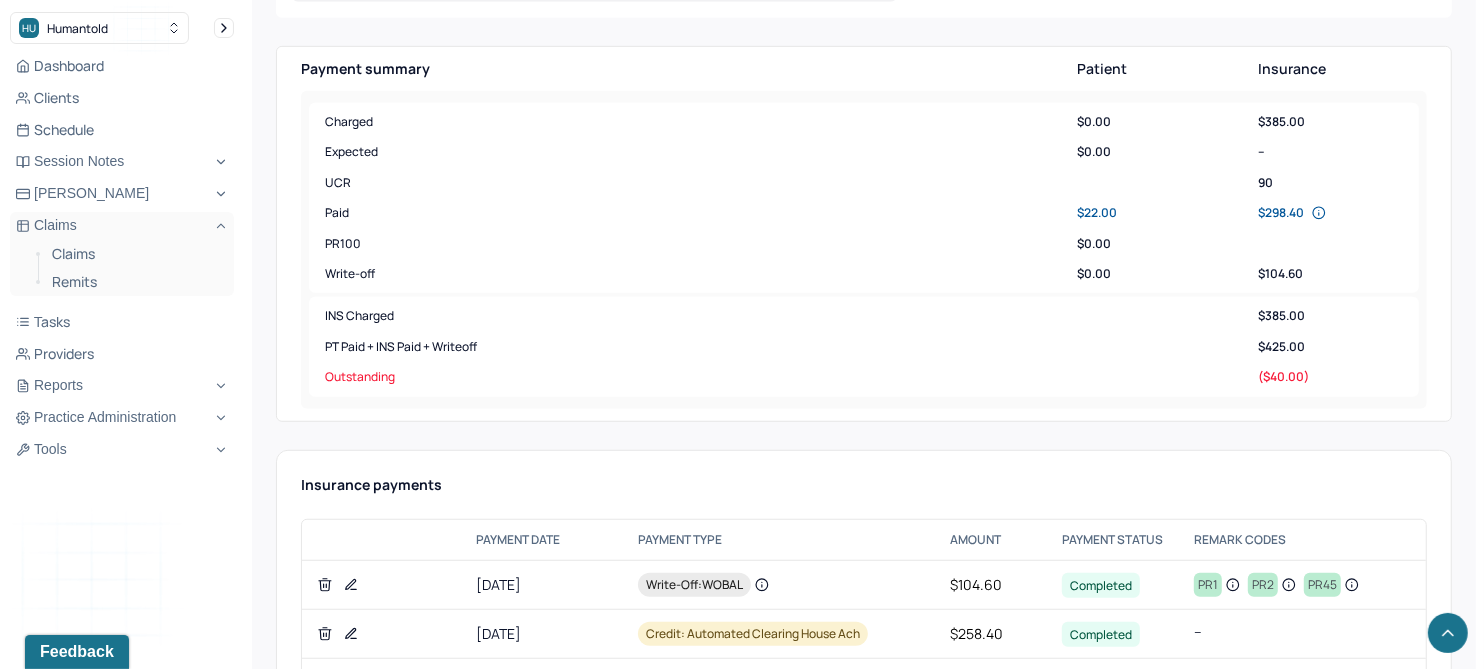 scroll, scrollTop: 874, scrollLeft: 0, axis: vertical 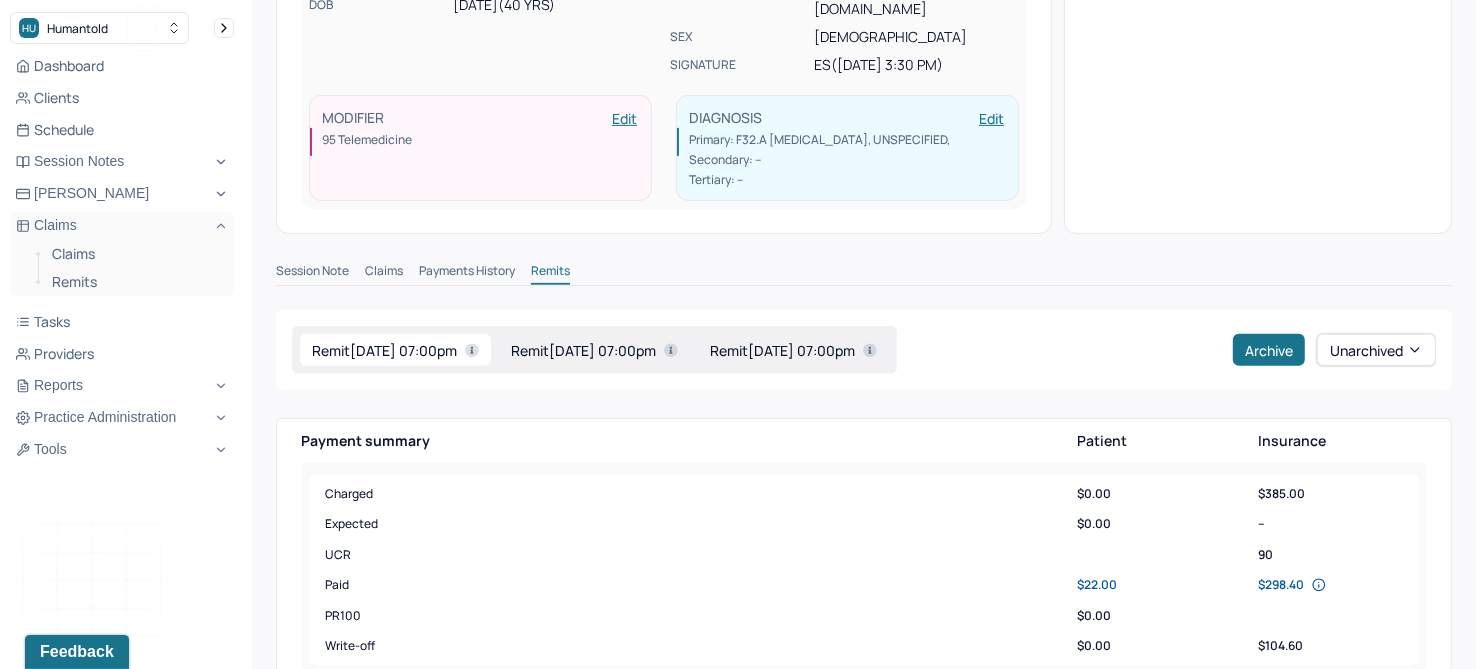 click on "Remit 01/29/2025 07:00pm" at bounding box center [793, 350] 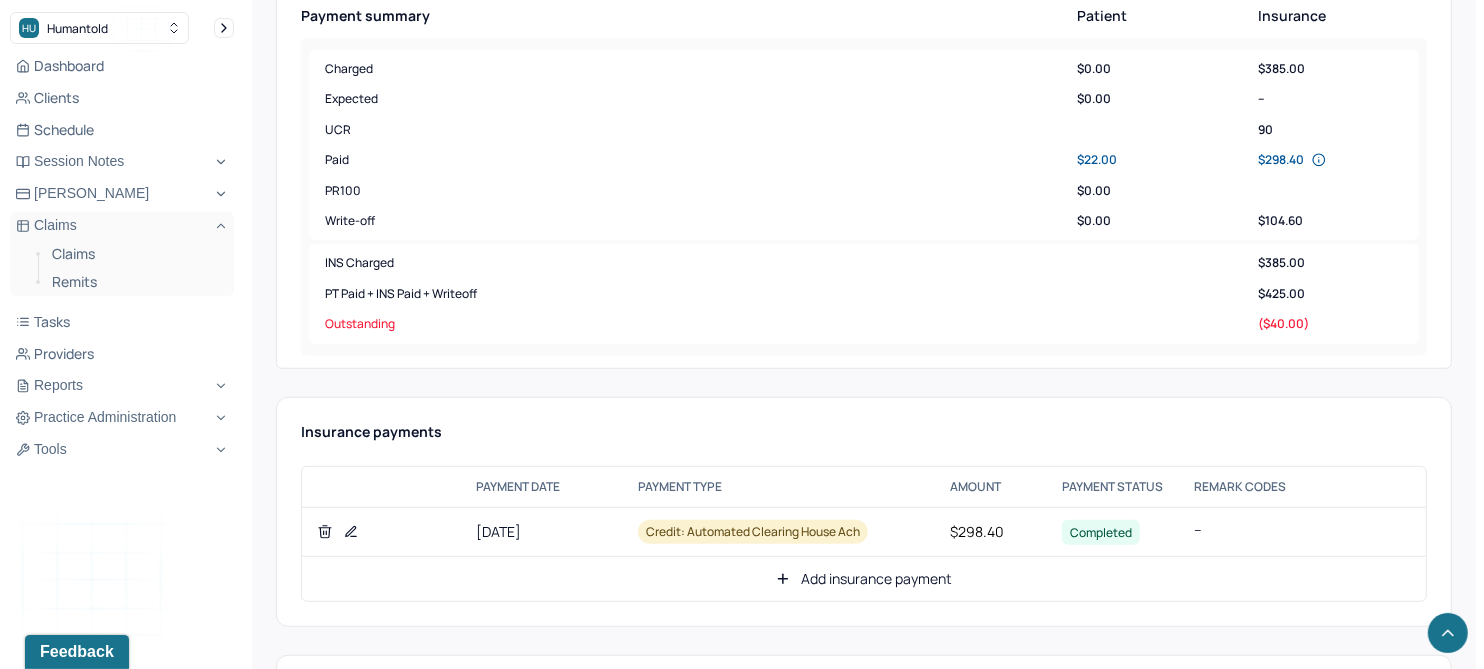 scroll, scrollTop: 1000, scrollLeft: 0, axis: vertical 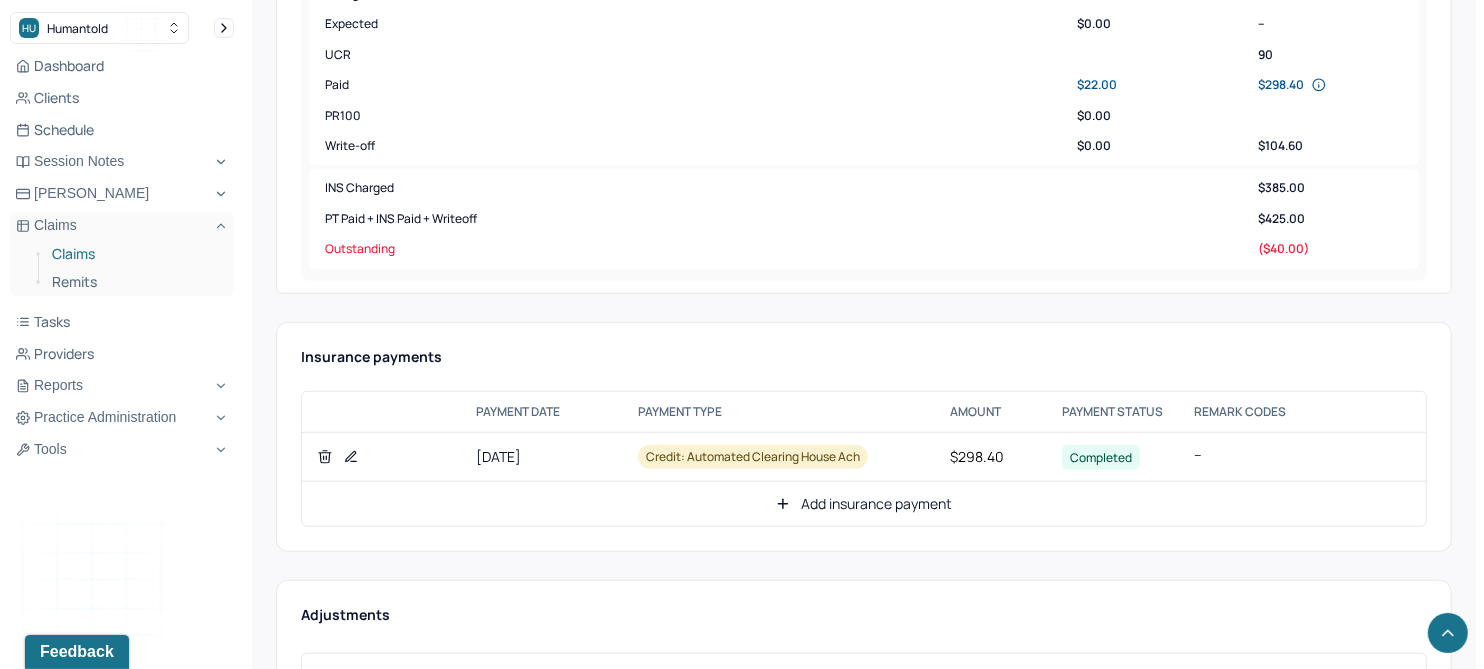 click on "Claims" at bounding box center (135, 254) 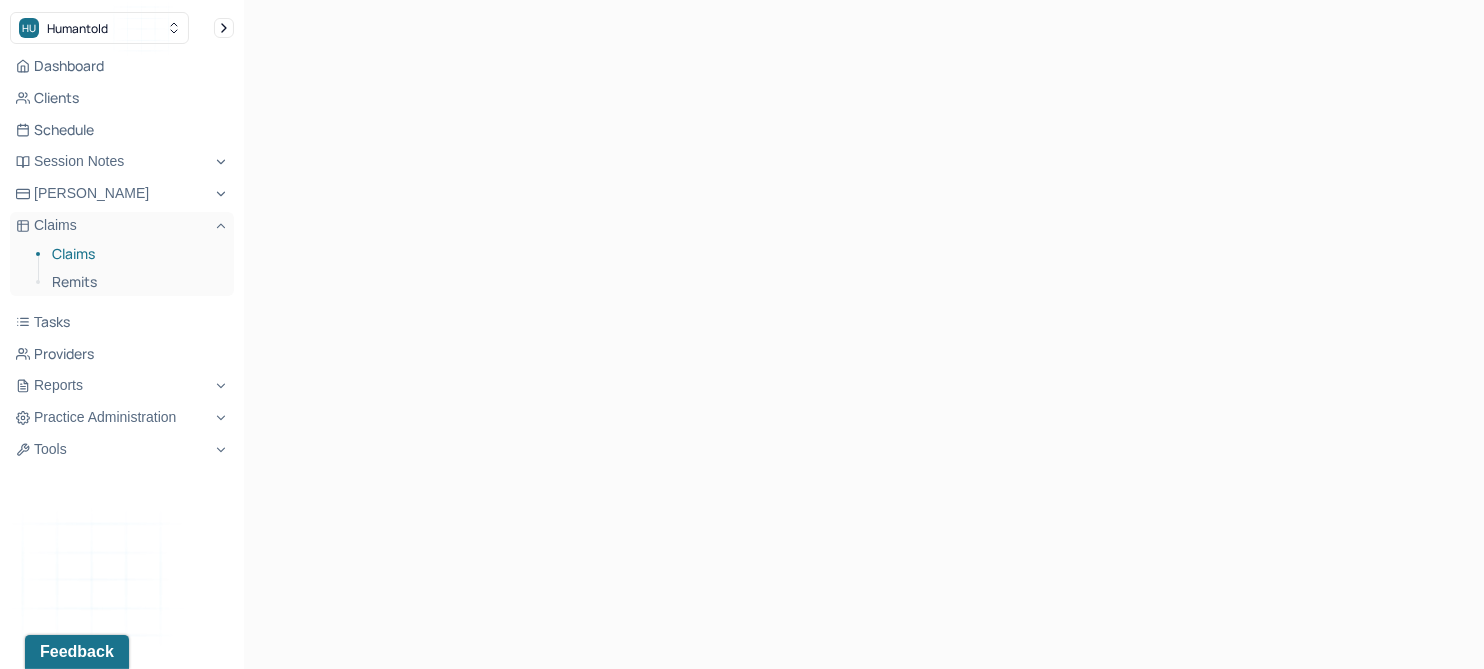 scroll, scrollTop: 0, scrollLeft: 0, axis: both 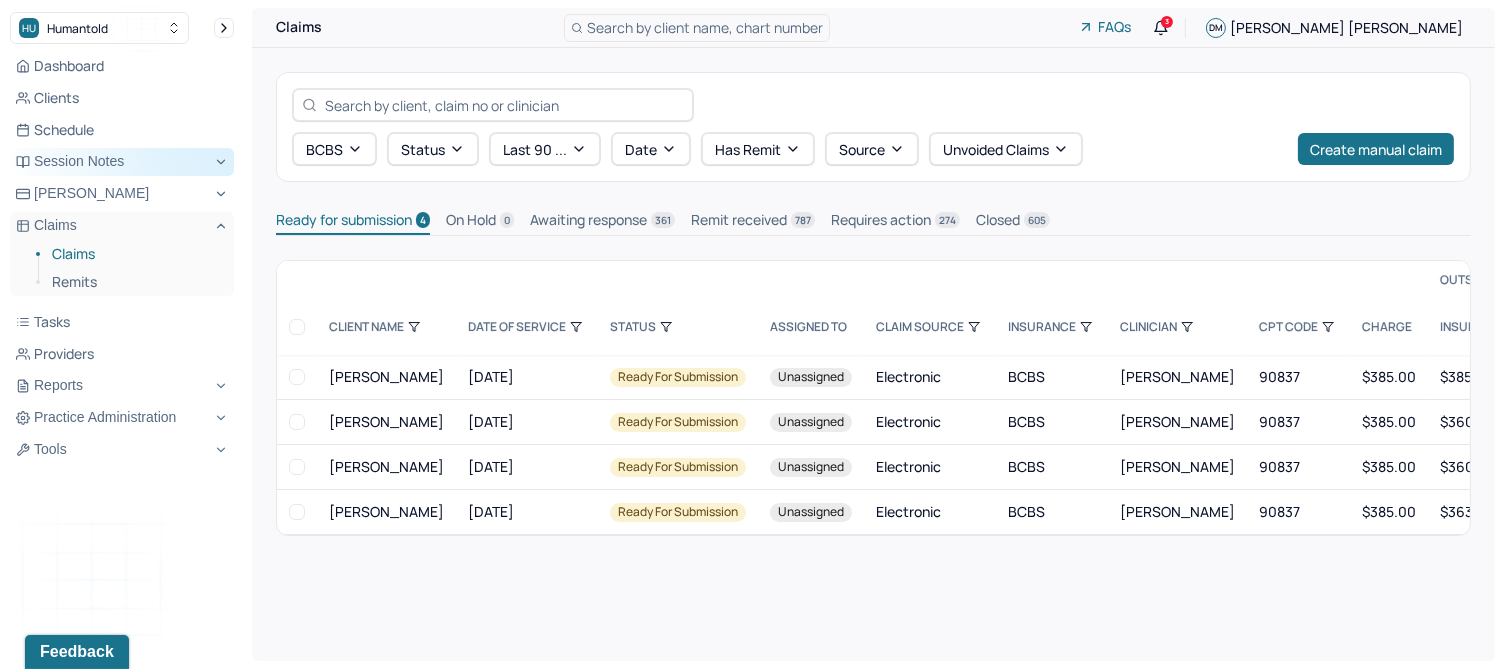 click on "Session Notes" at bounding box center [122, 162] 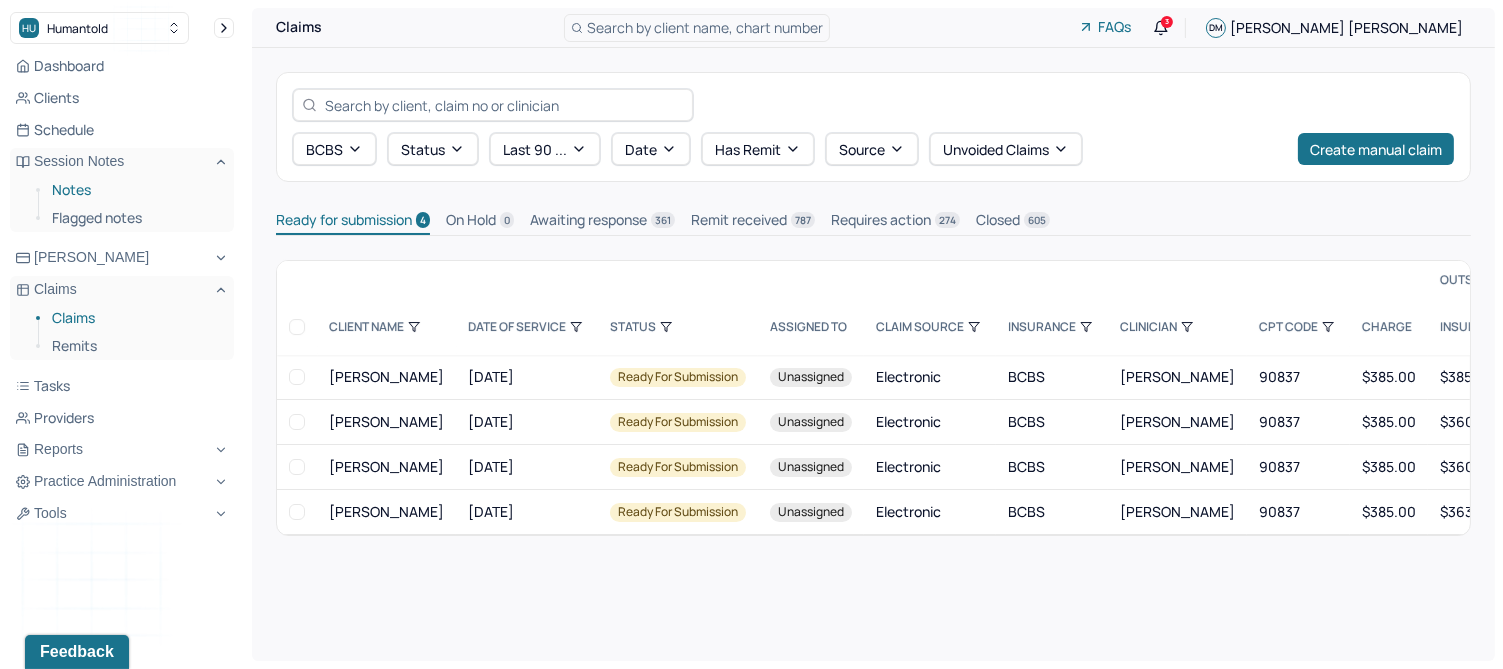click on "Notes" at bounding box center (135, 190) 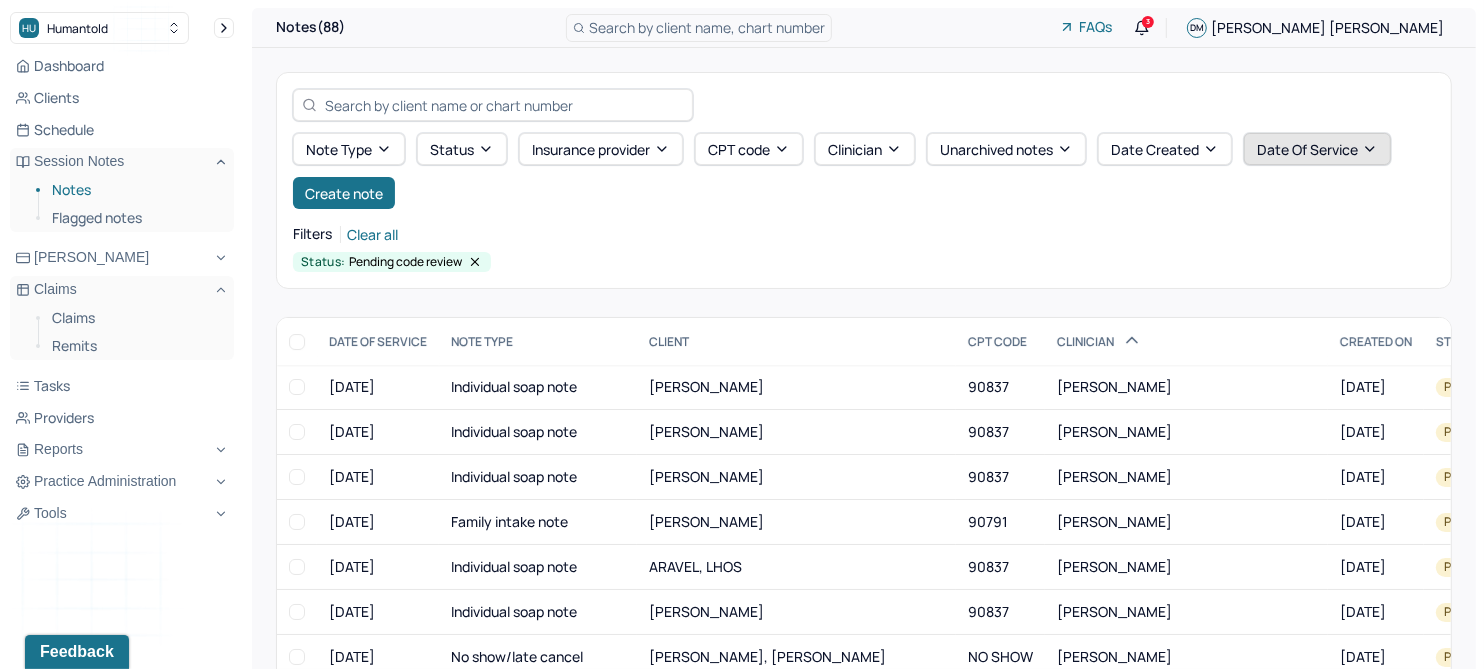click 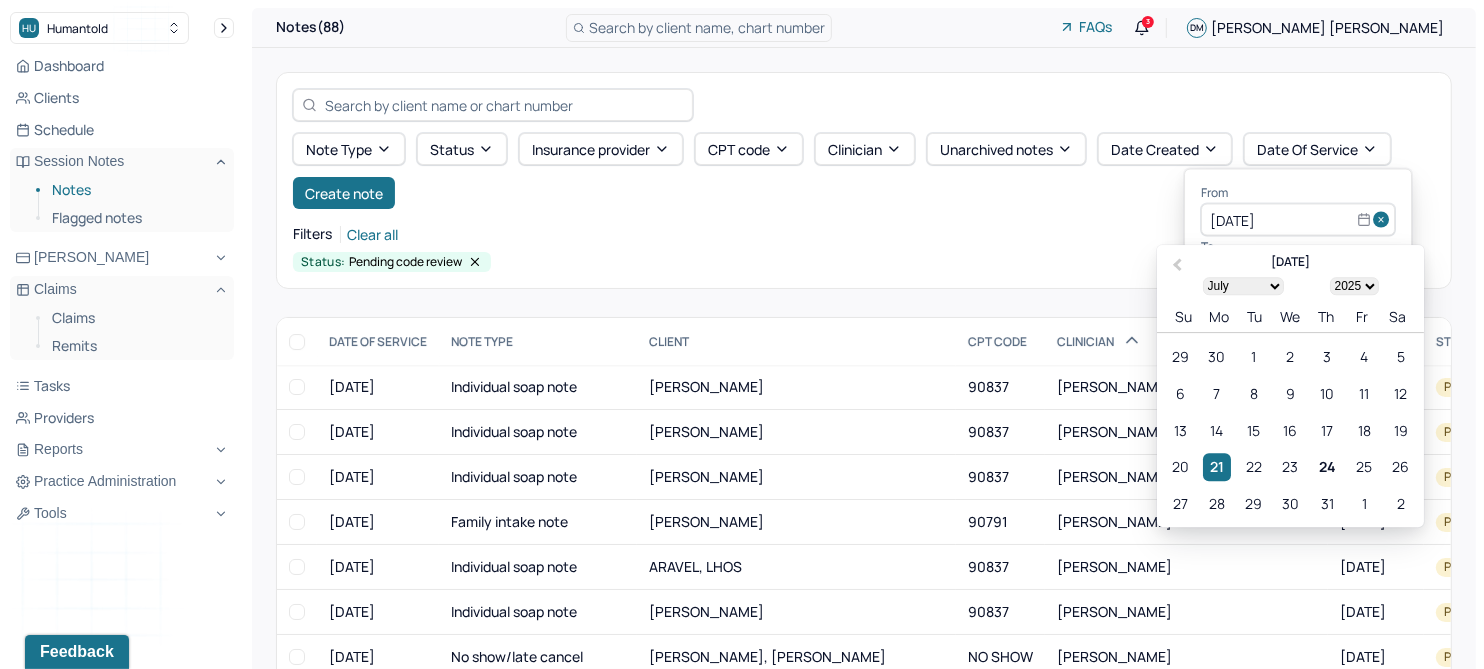 click at bounding box center (1384, 220) 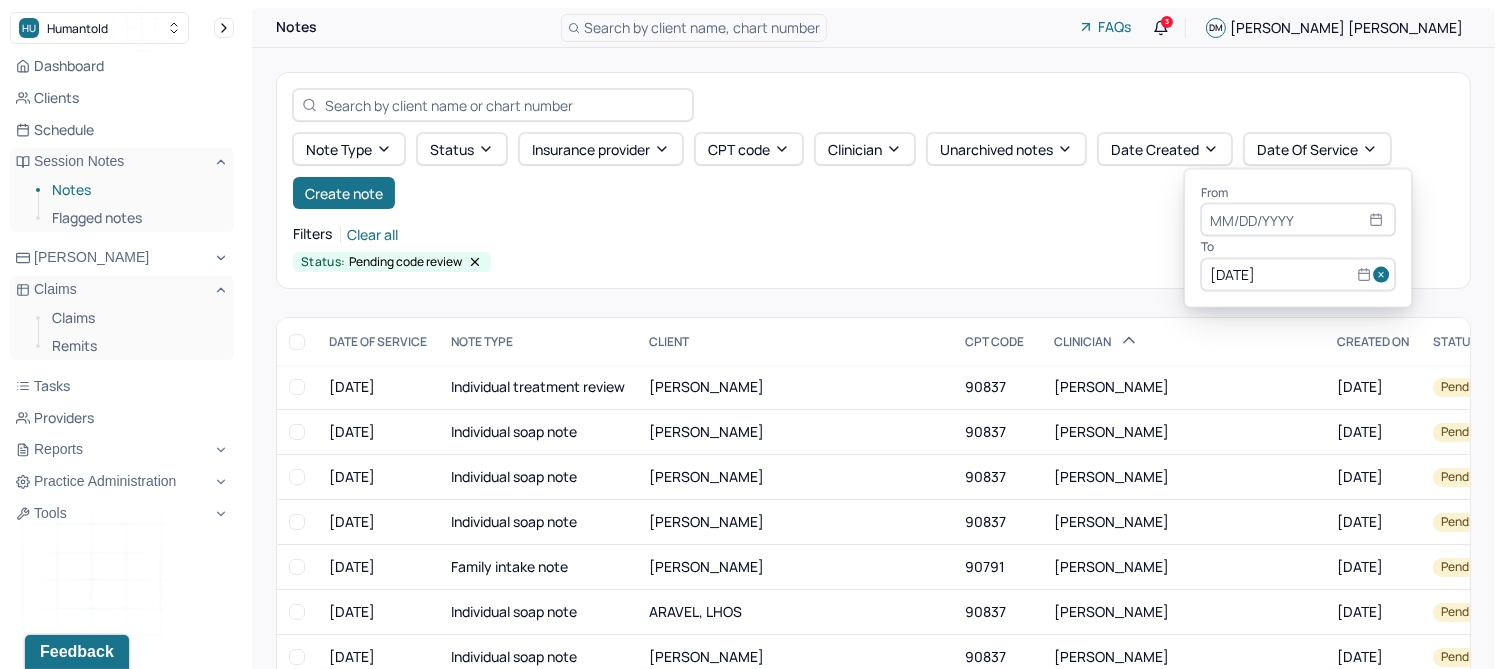 click at bounding box center [1384, 274] 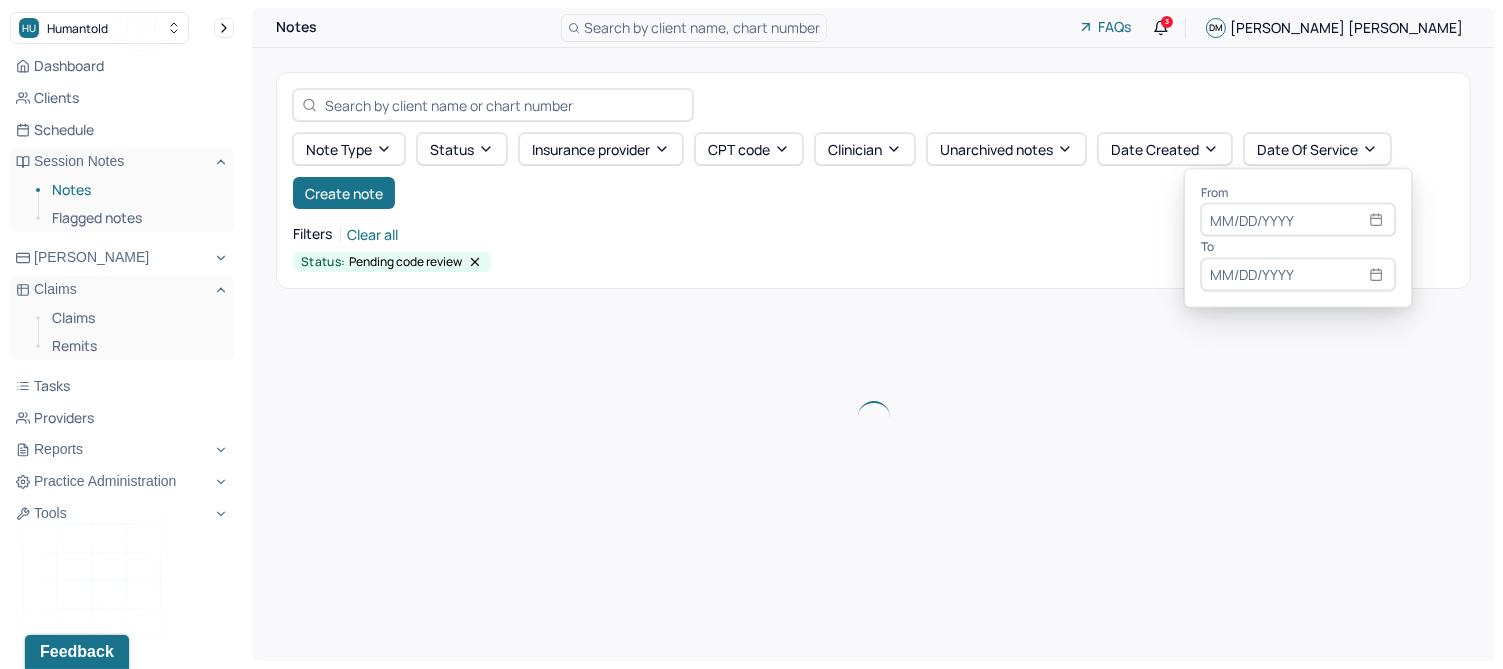 click at bounding box center (1298, 220) 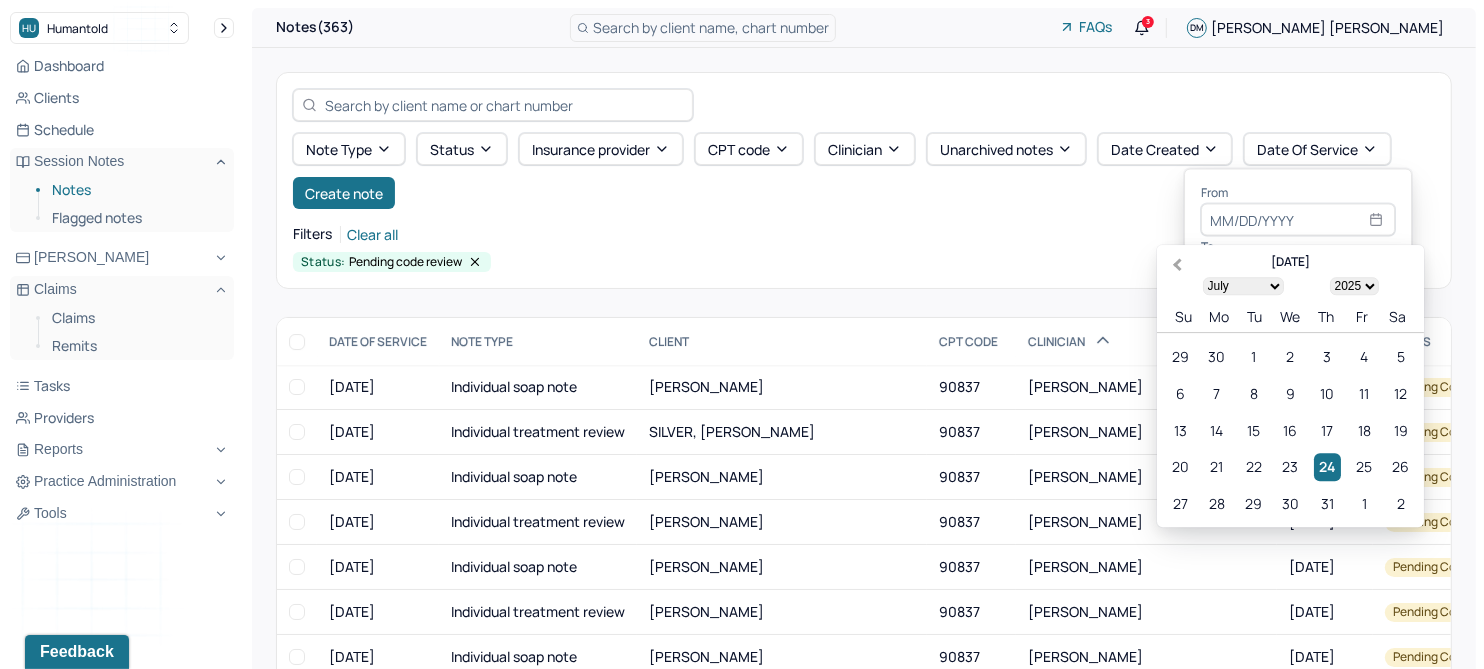 click on "Previous Month" at bounding box center [1177, 265] 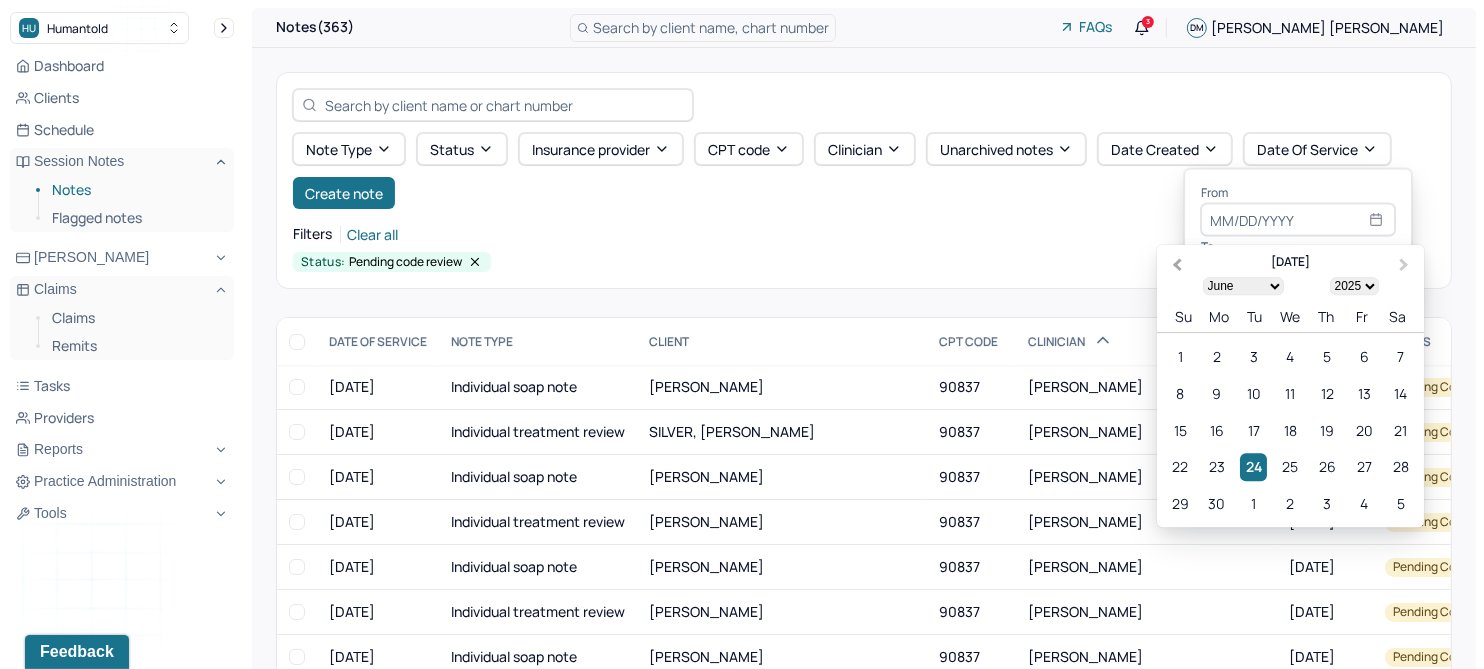 click on "Previous Month" at bounding box center (1177, 265) 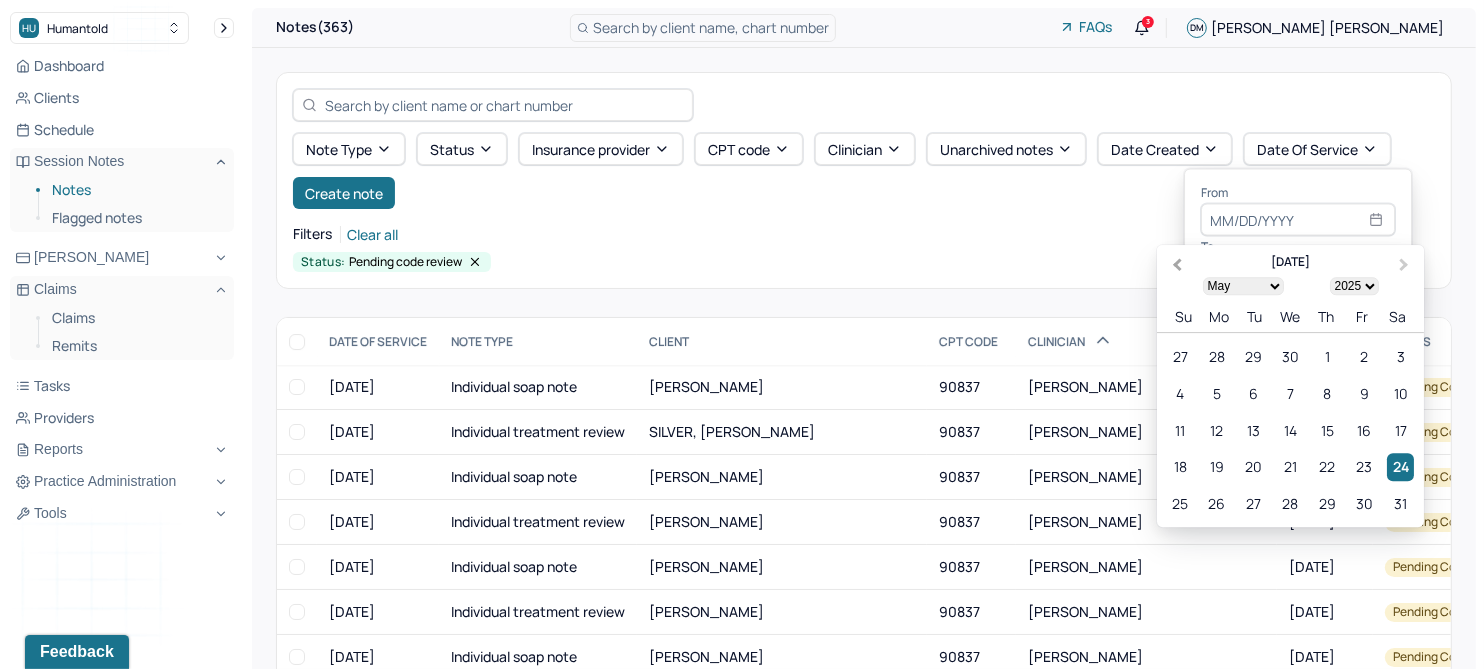 click on "Previous Month" at bounding box center [1177, 265] 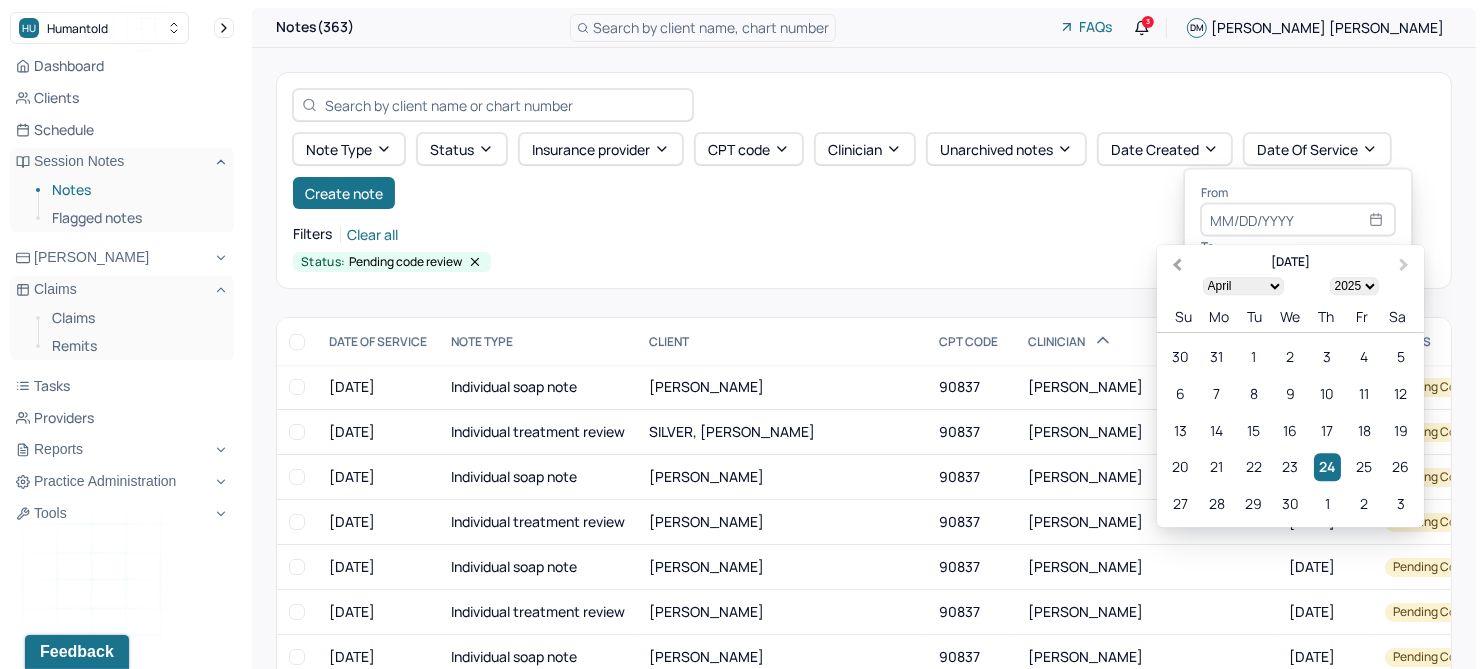 click on "Previous Month" at bounding box center [1177, 265] 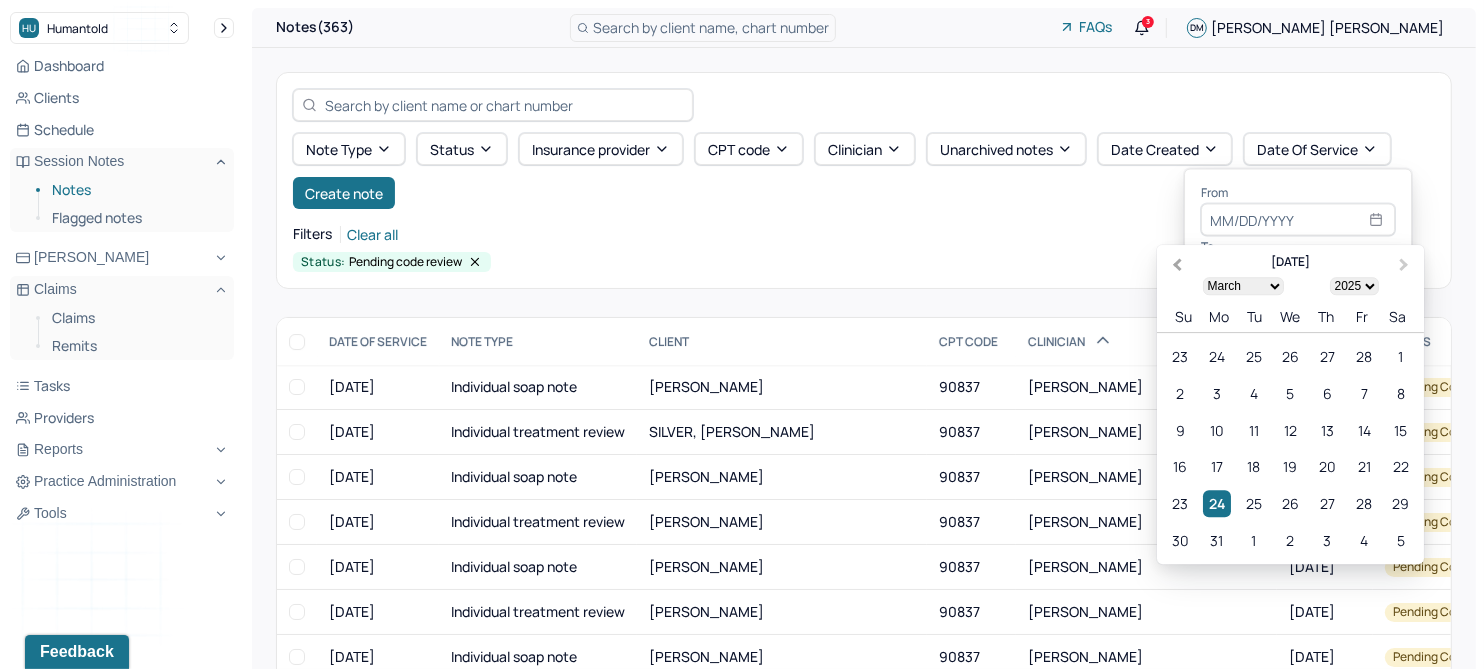 click on "Previous Month" at bounding box center [1177, 265] 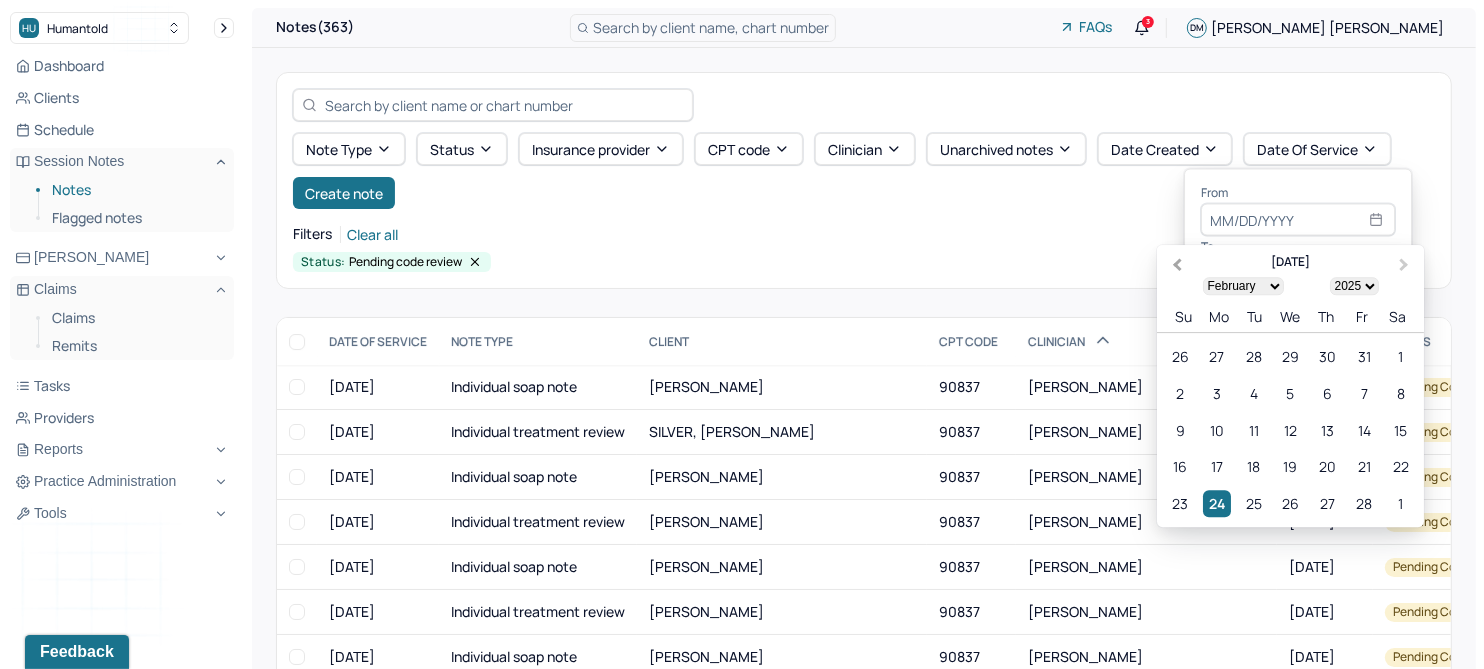 click on "Previous Month" at bounding box center (1177, 265) 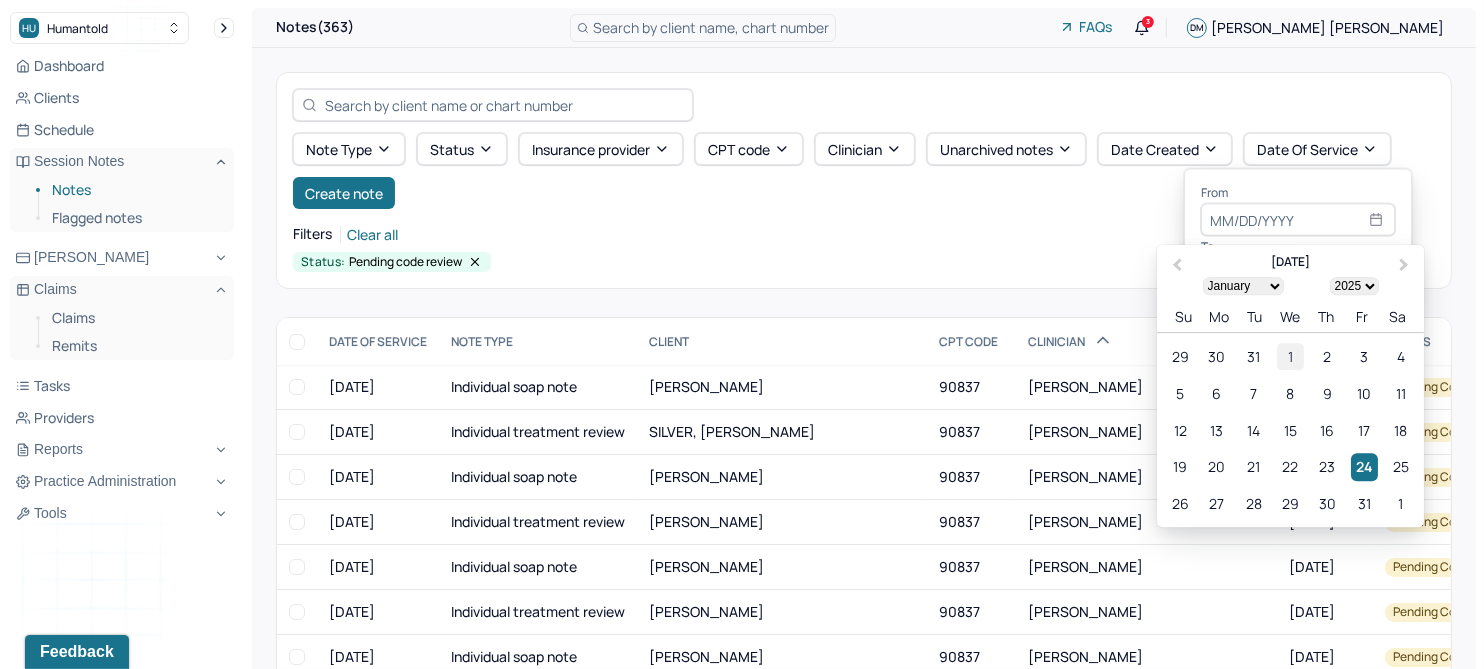 click on "1" at bounding box center [1290, 356] 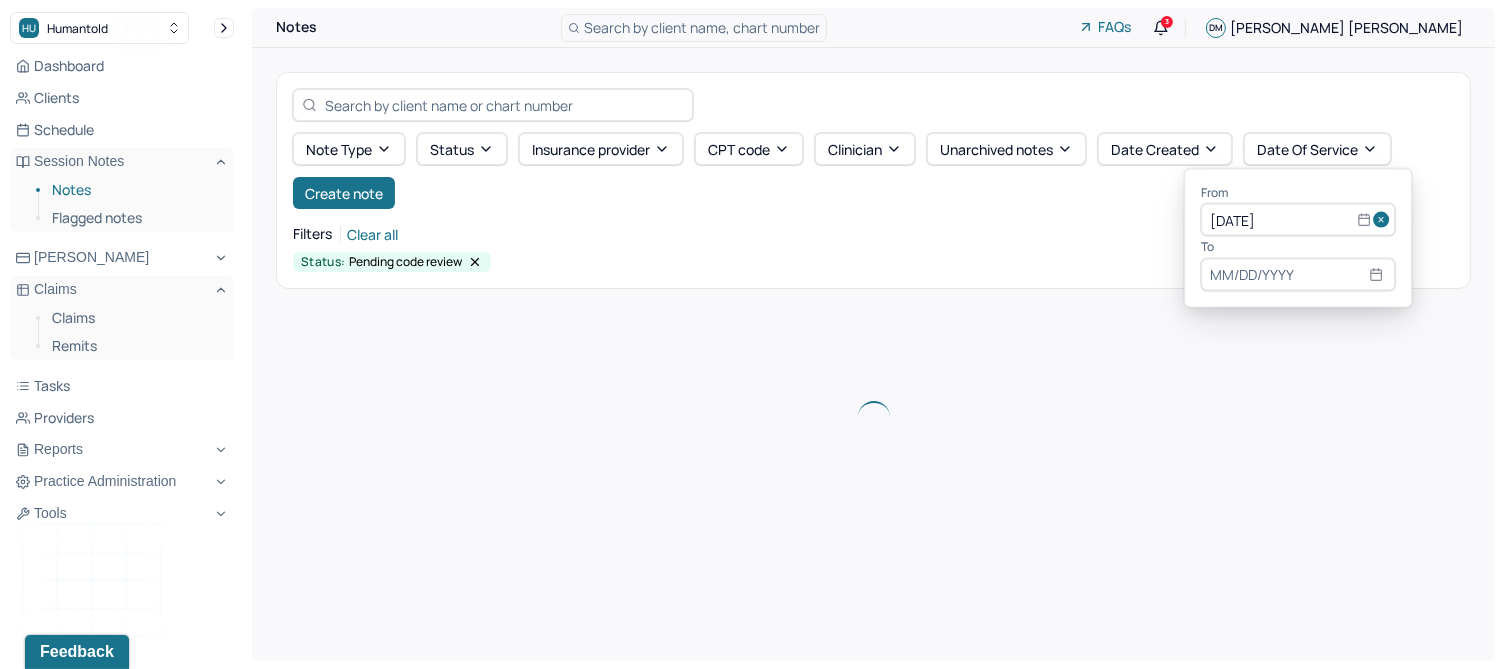 click at bounding box center (1298, 274) 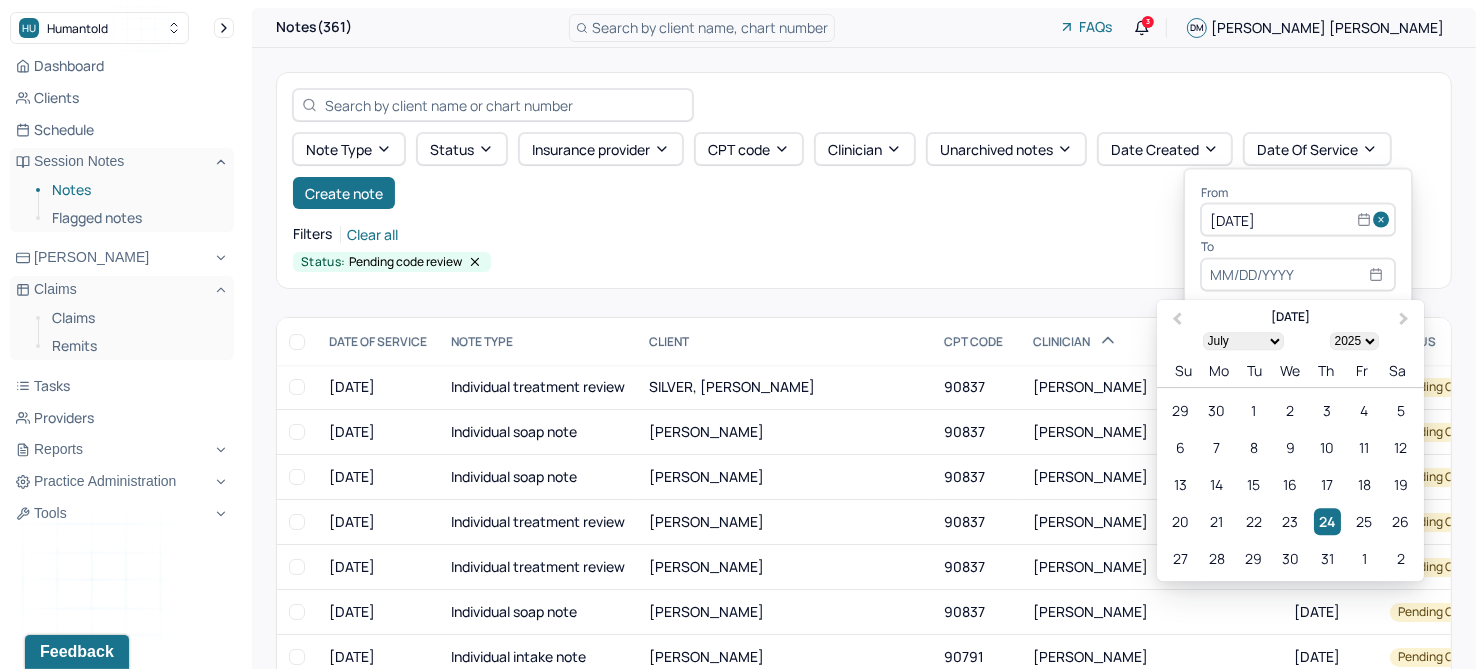 drag, startPoint x: 1178, startPoint y: 318, endPoint x: 1204, endPoint y: 325, distance: 26.925823 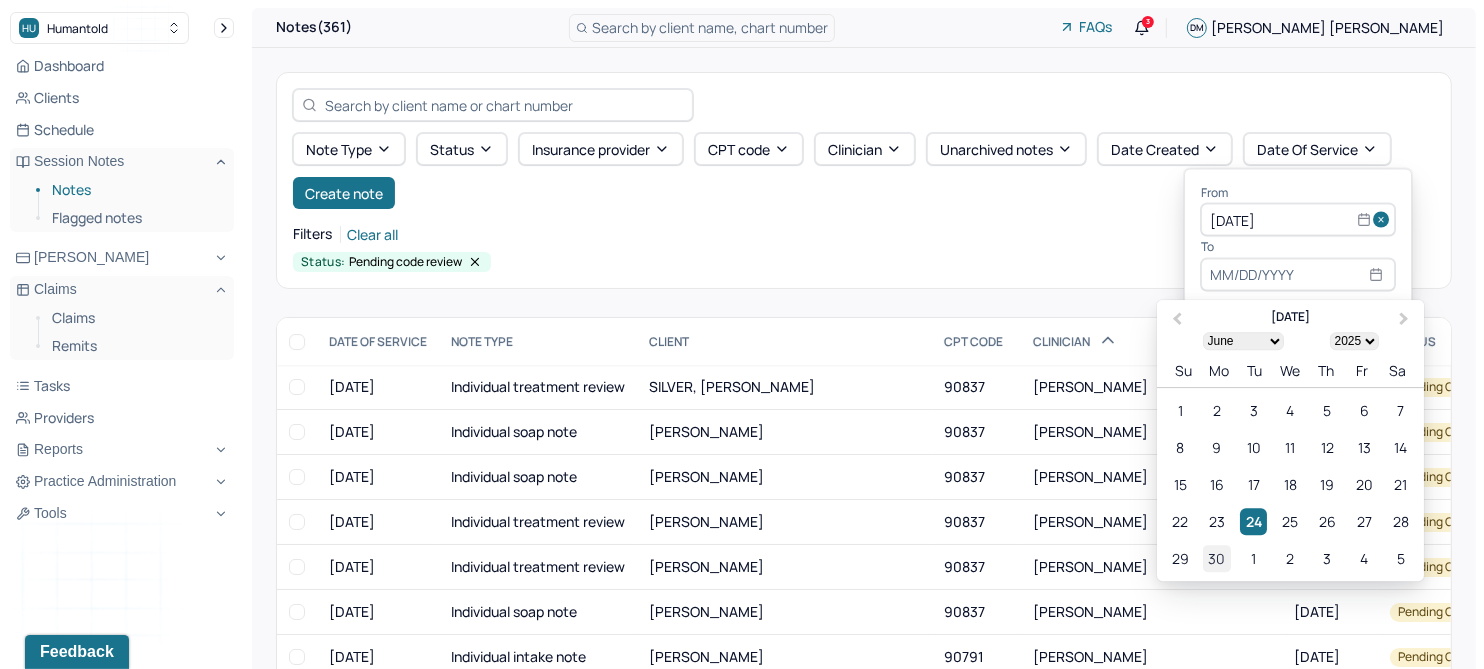 click on "30" at bounding box center (1217, 558) 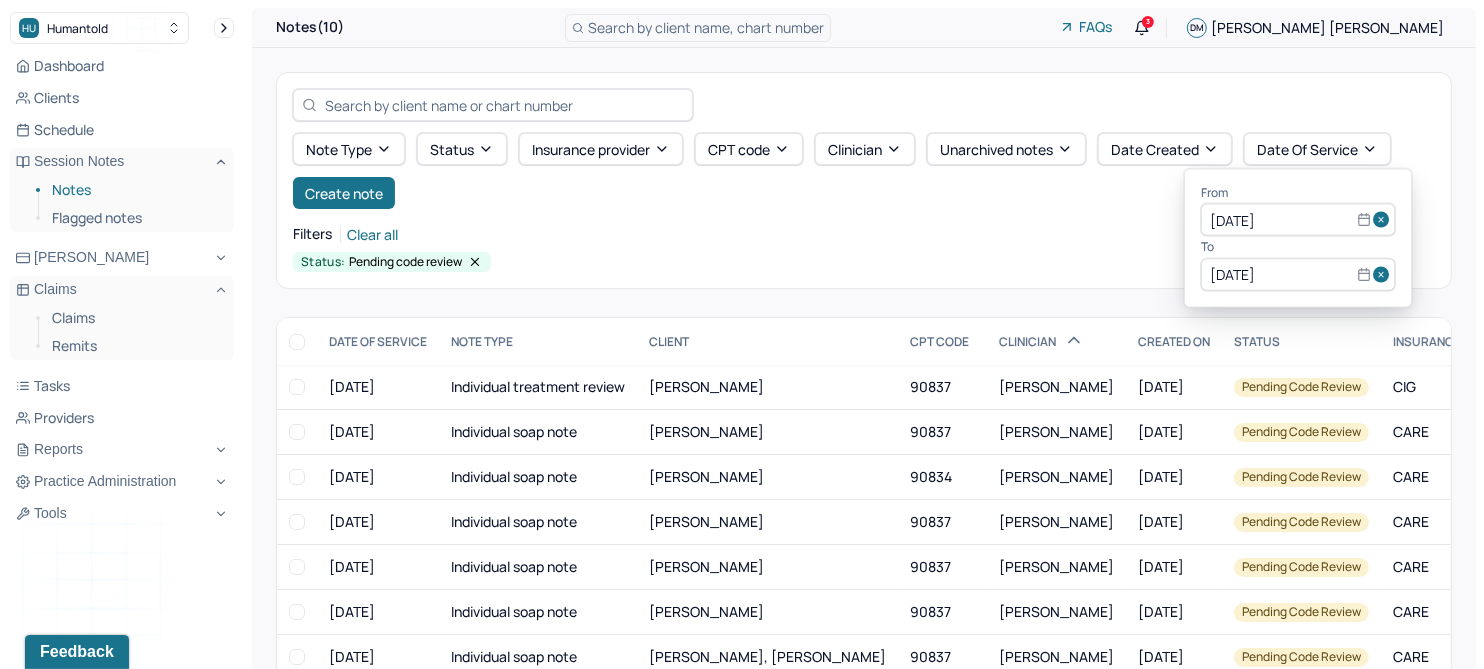 click on "Filters Clear all" at bounding box center (864, 234) 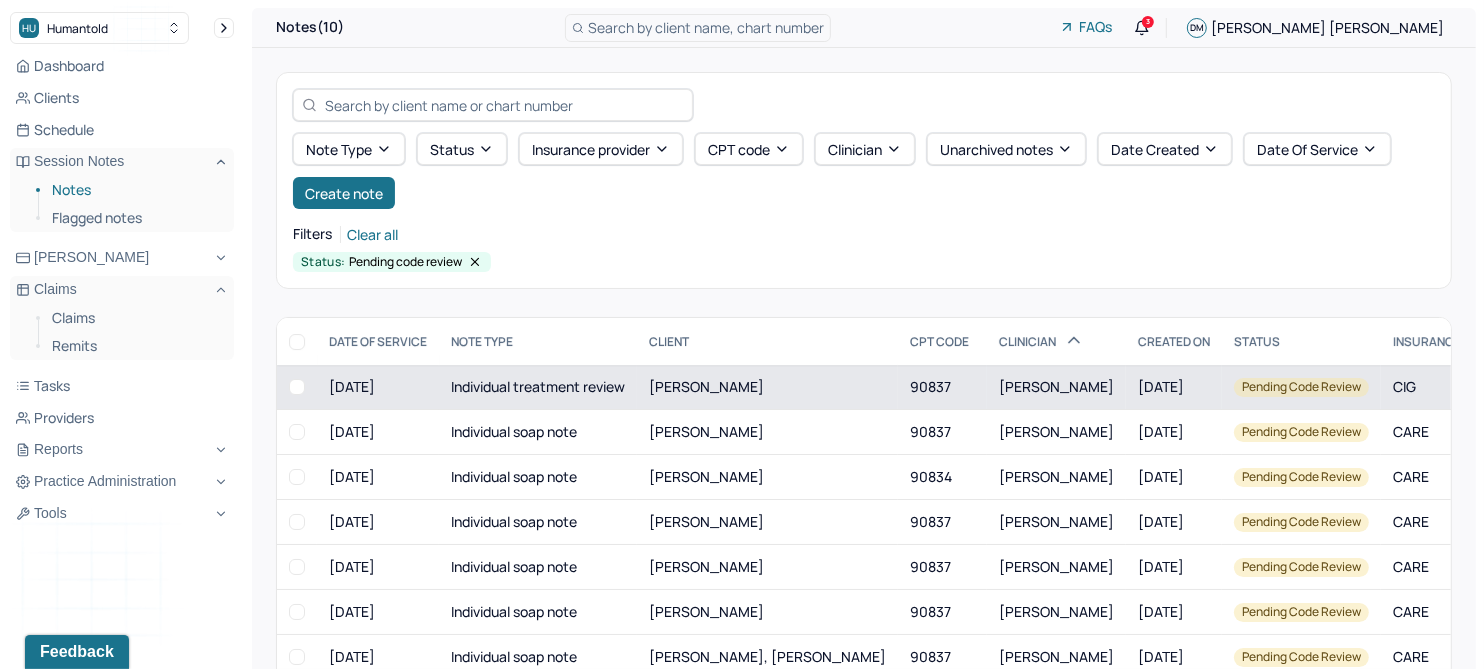 click on "[PERSON_NAME]" at bounding box center (706, 386) 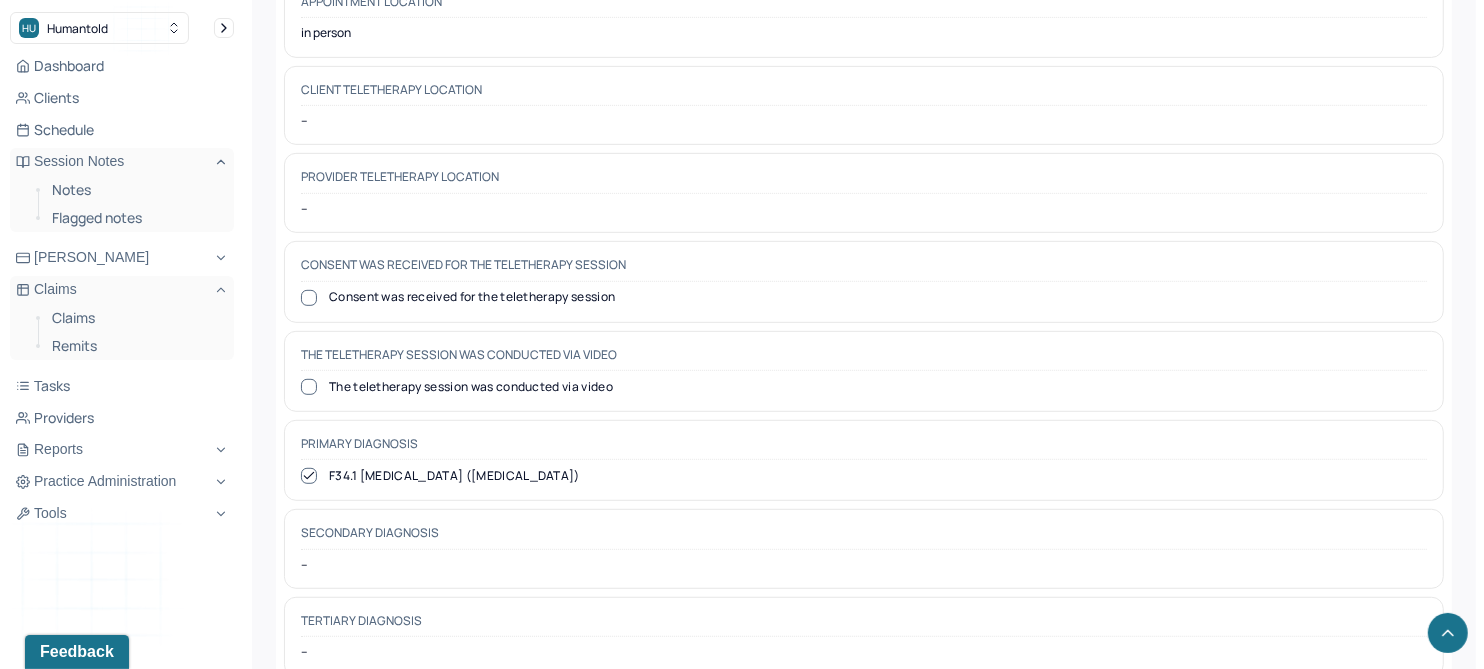 scroll, scrollTop: 0, scrollLeft: 0, axis: both 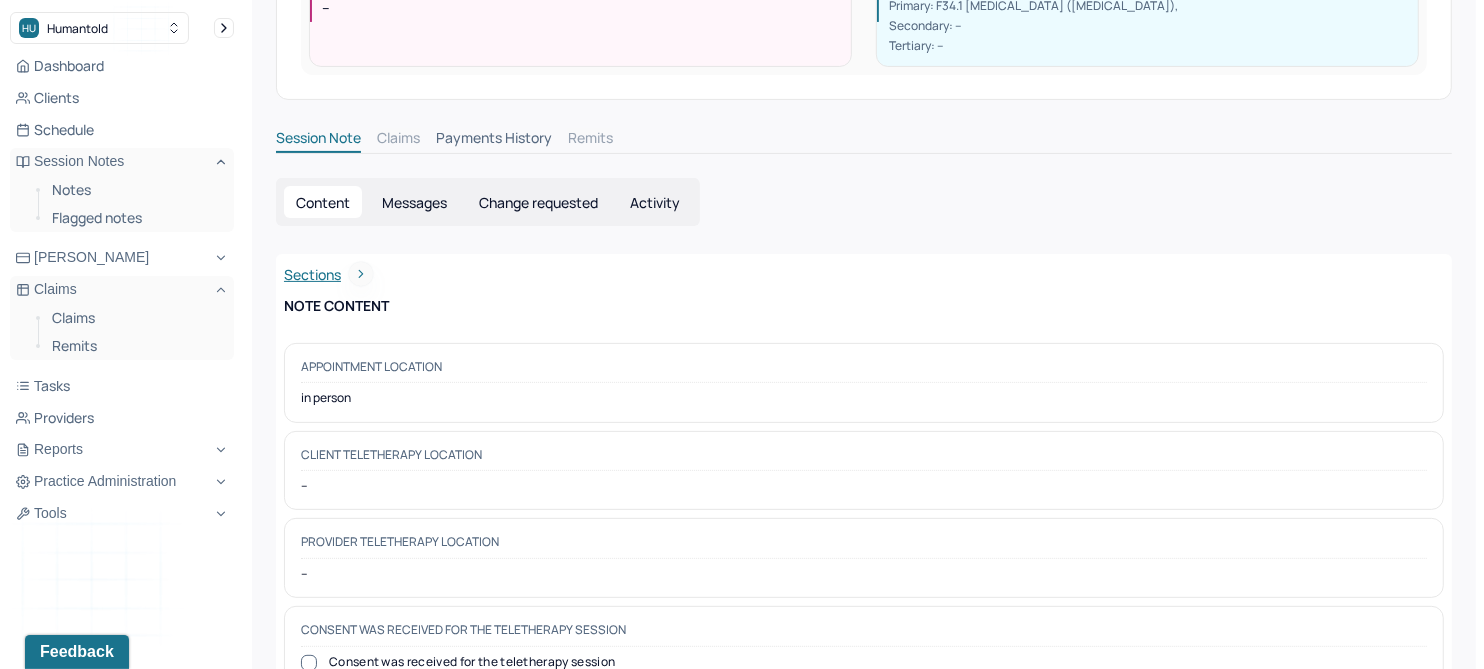 click on "Change requested" at bounding box center (538, 202) 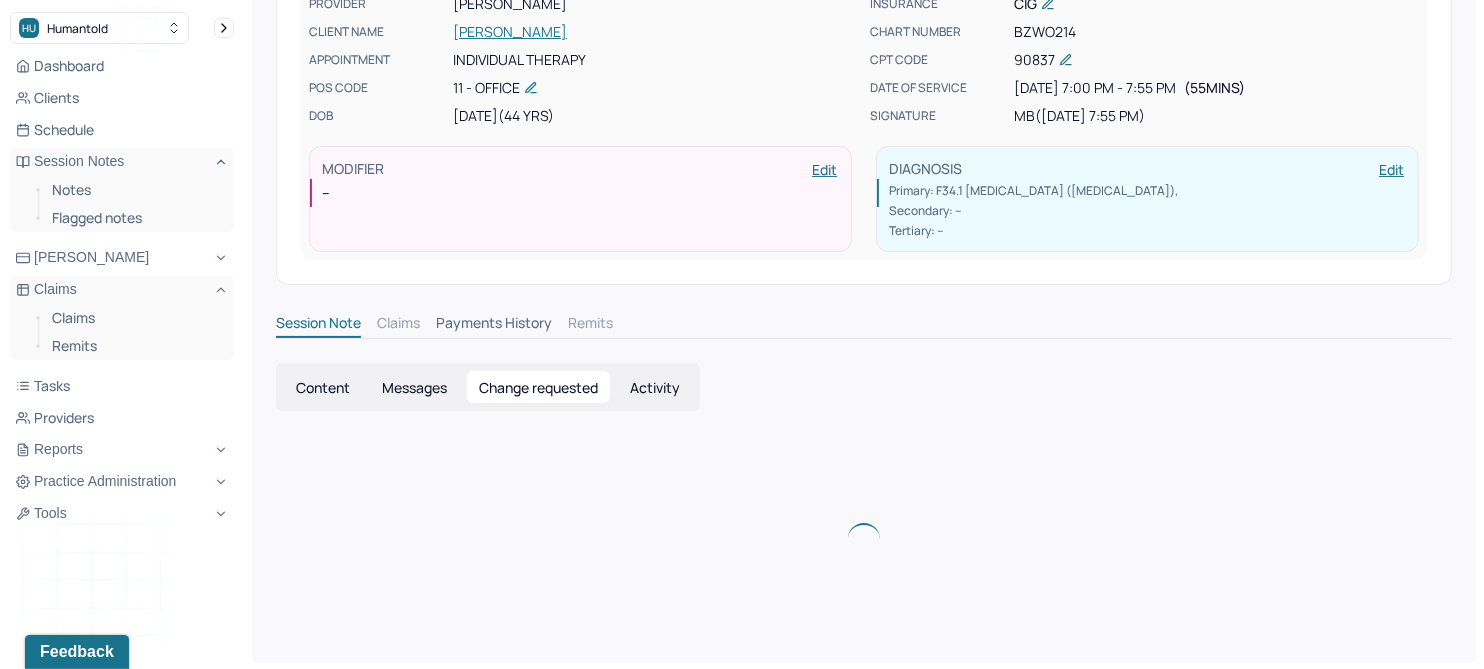 scroll, scrollTop: 73, scrollLeft: 0, axis: vertical 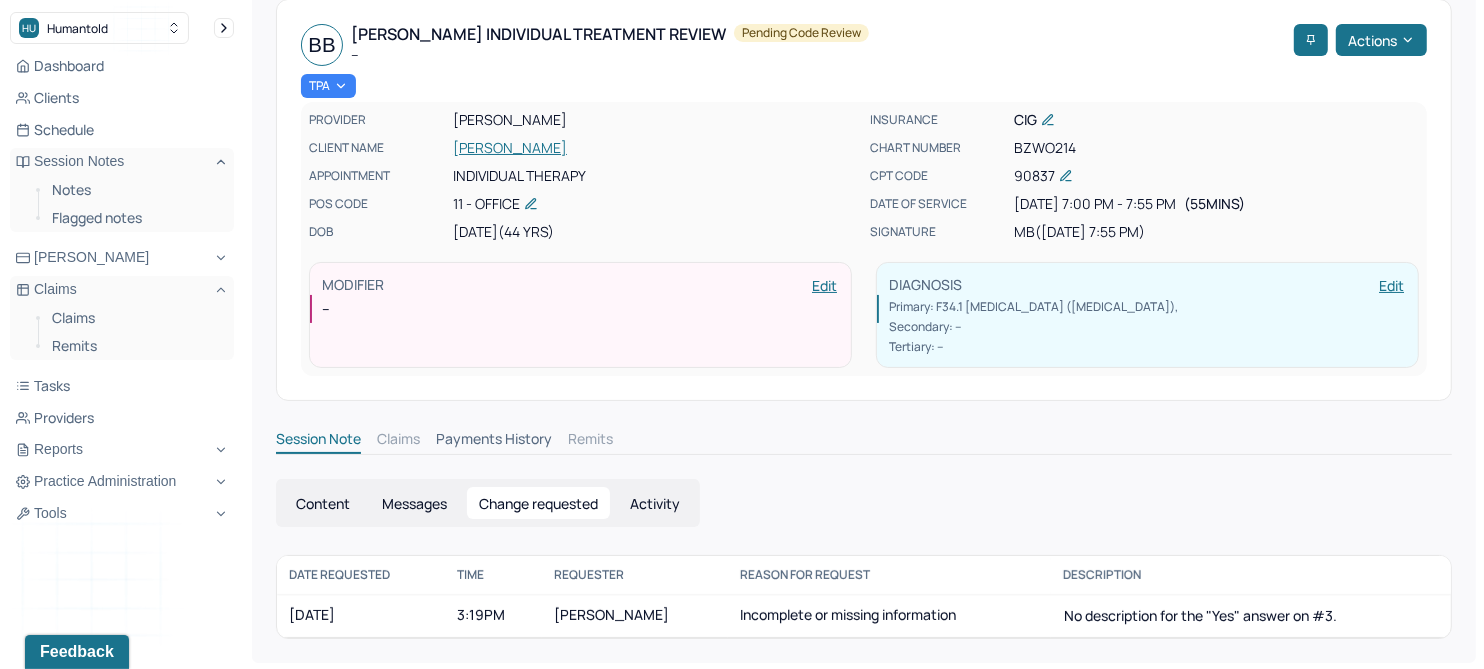 click on "Activity" at bounding box center (655, 503) 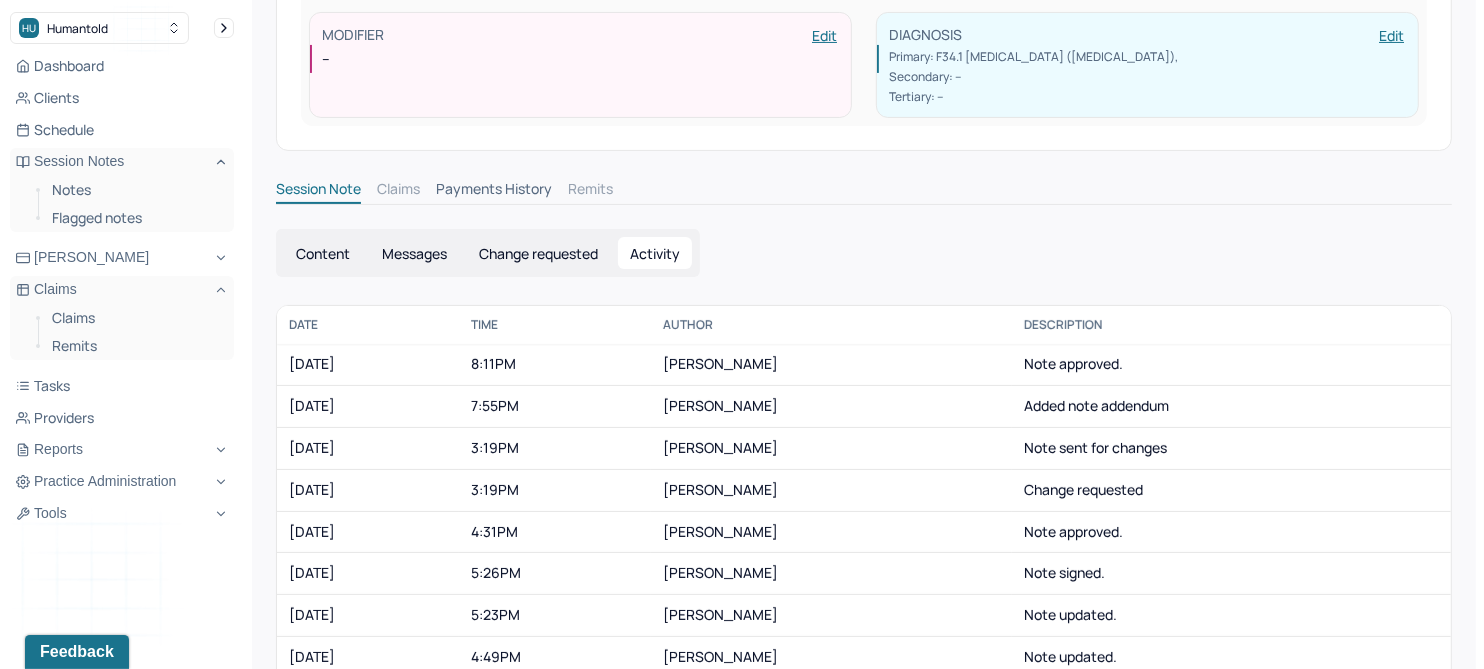 scroll, scrollTop: 0, scrollLeft: 0, axis: both 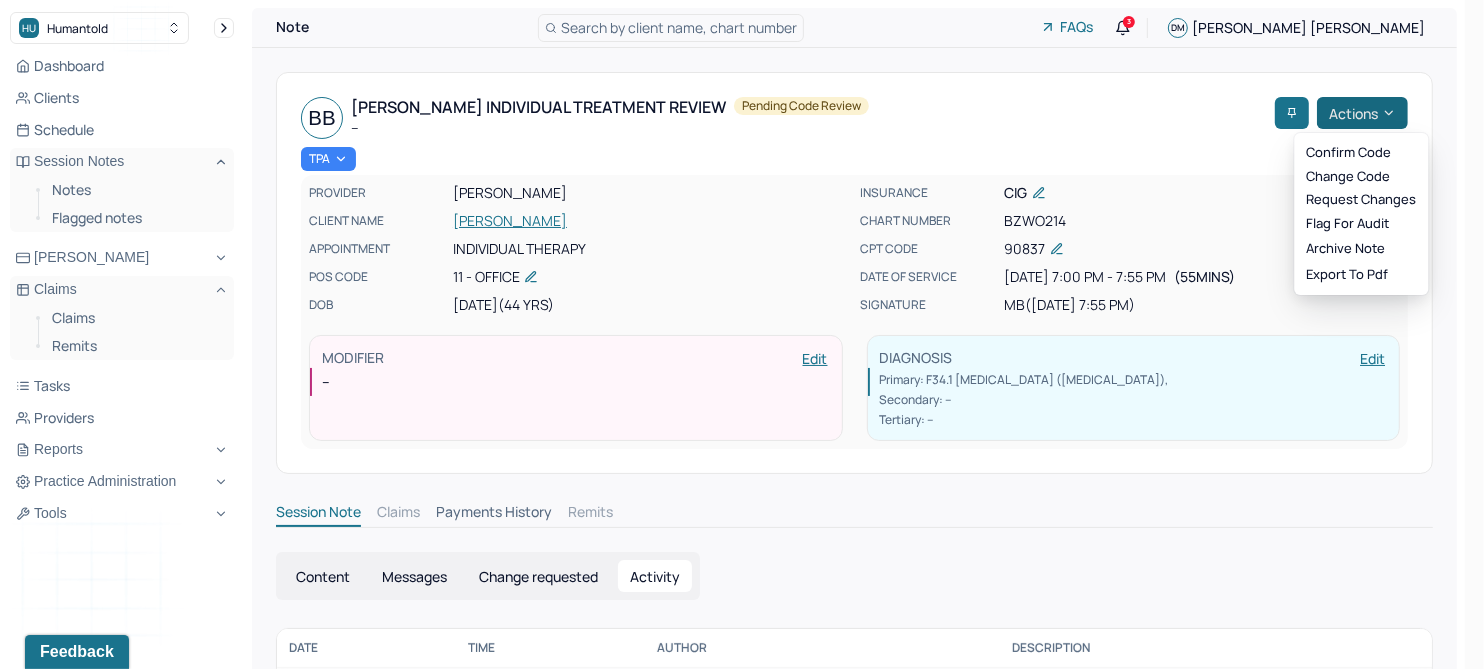 click 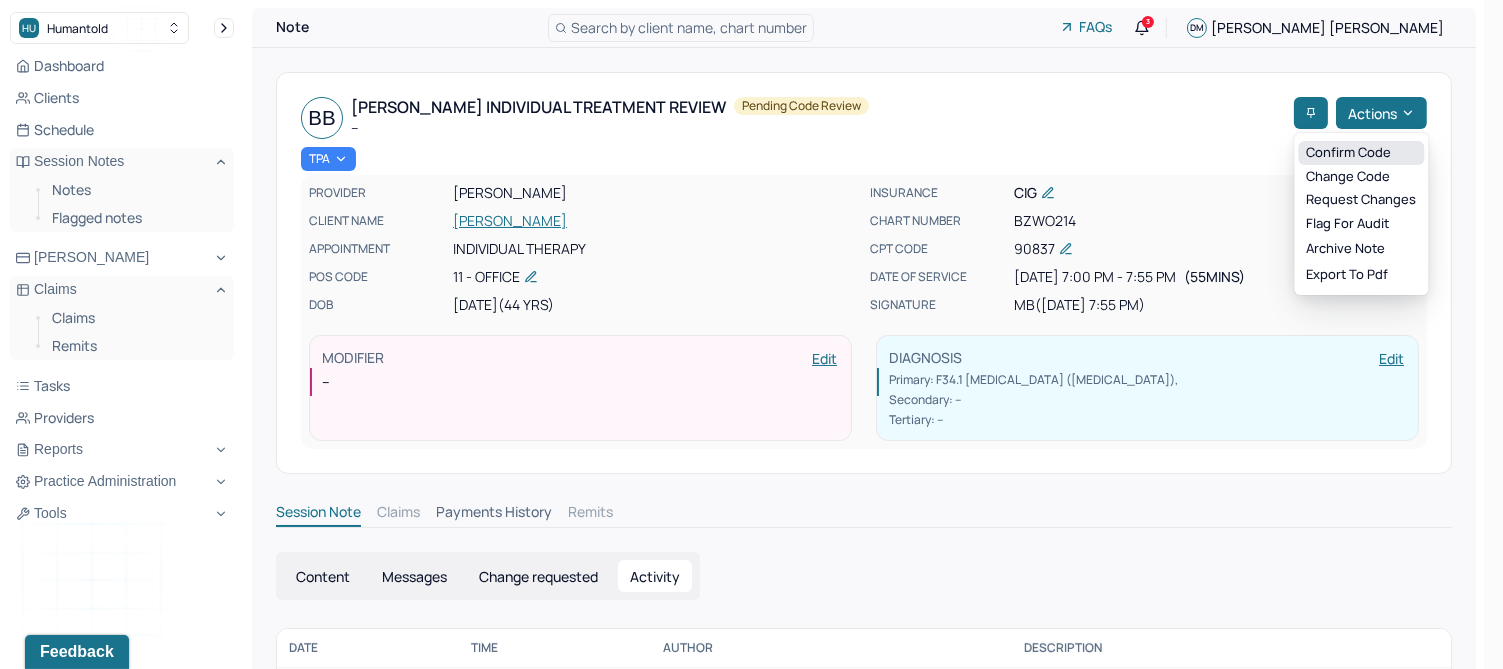 click on "Confirm code" at bounding box center (1361, 153) 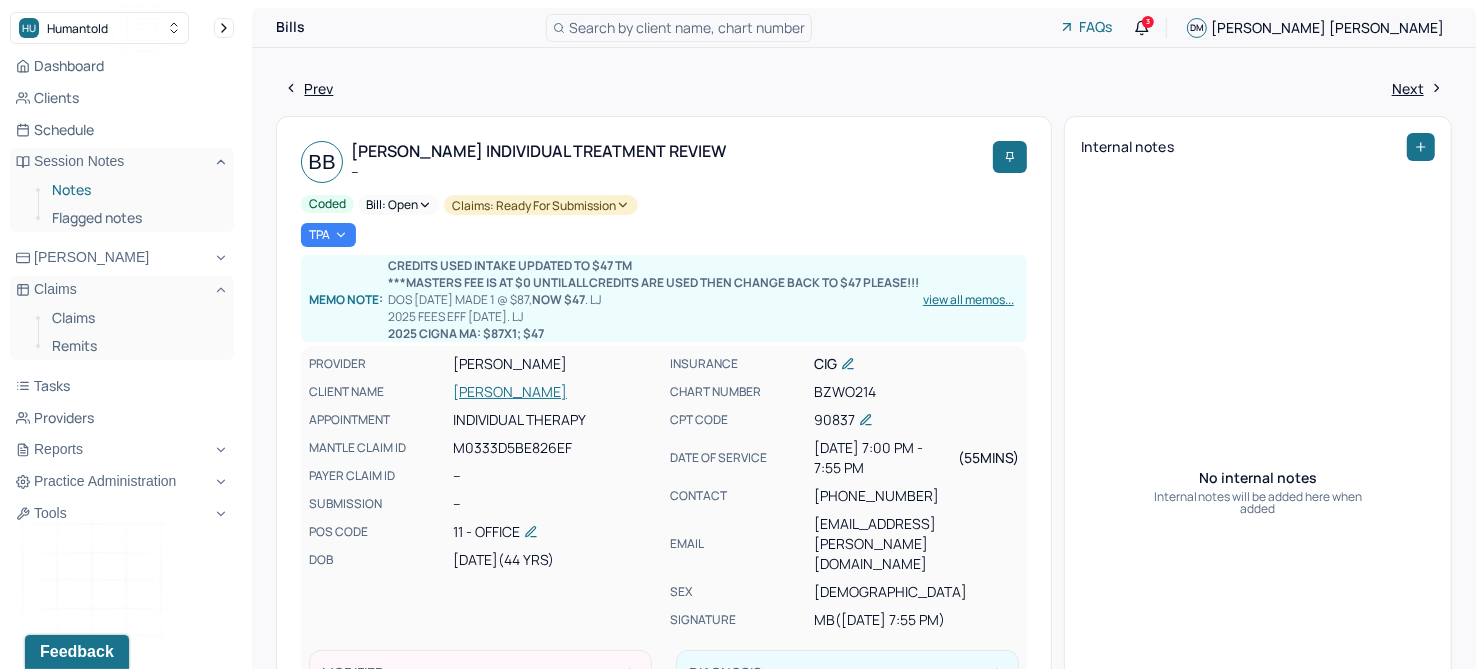 click on "Notes" at bounding box center (135, 190) 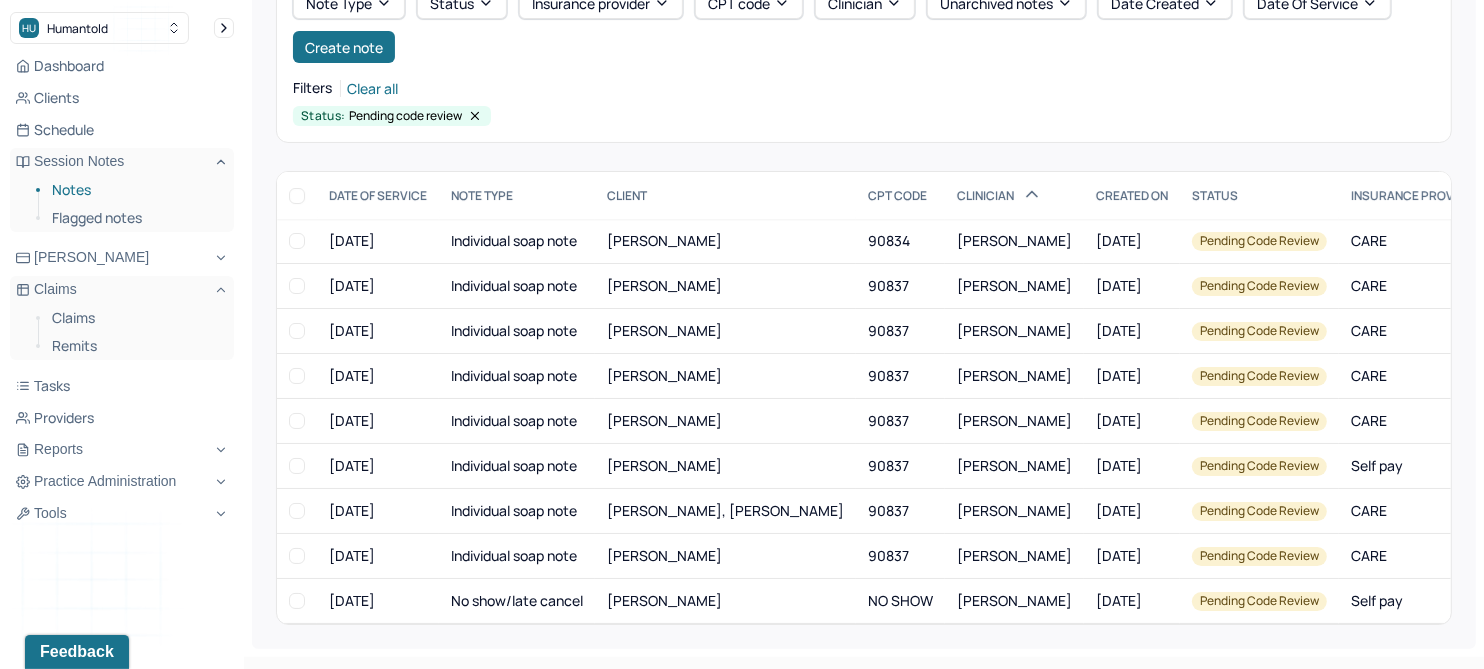 scroll, scrollTop: 149, scrollLeft: 0, axis: vertical 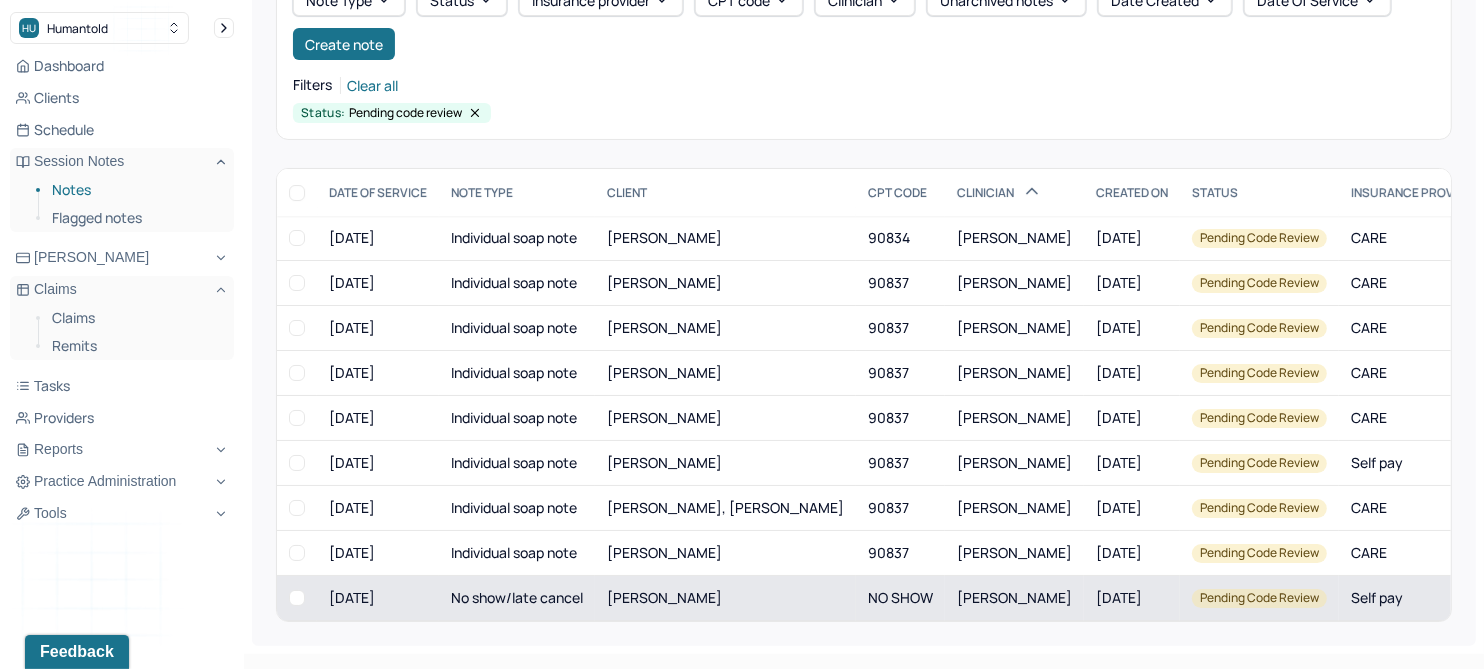 click on "LUO, JUNQI" at bounding box center [664, 597] 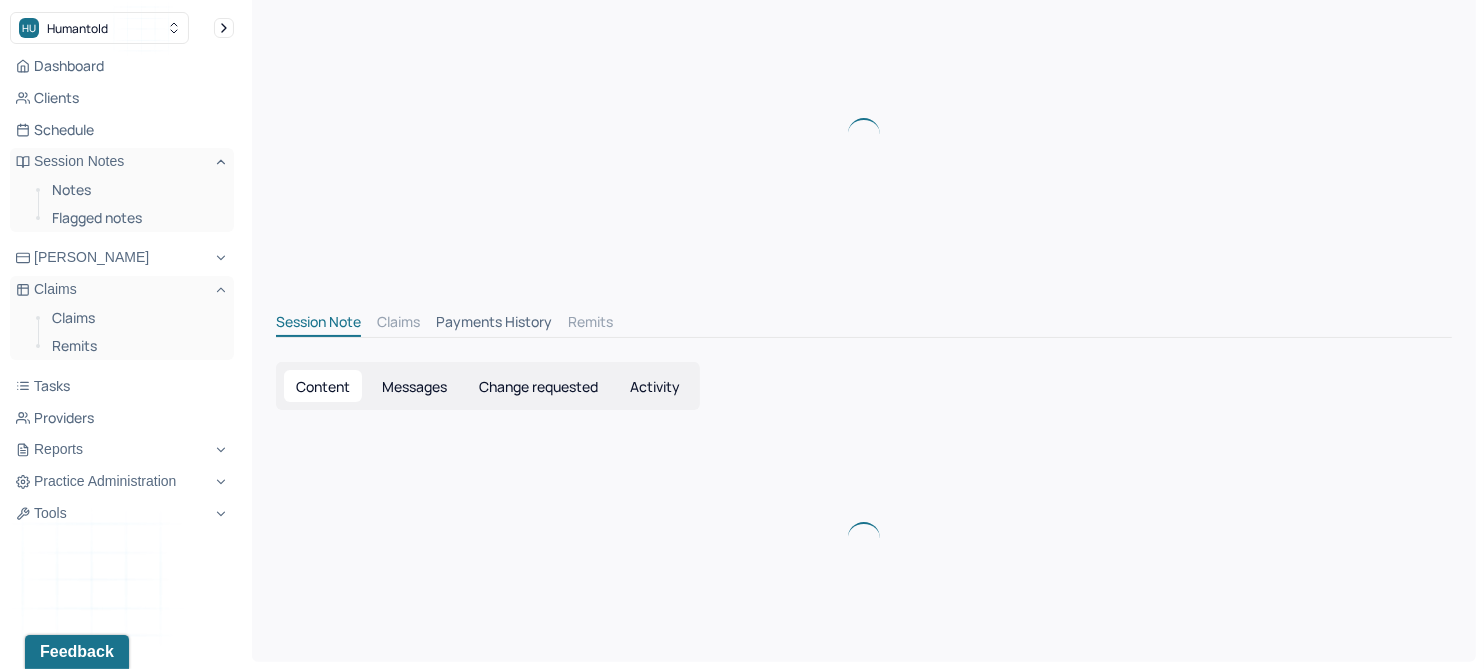 scroll, scrollTop: 0, scrollLeft: 0, axis: both 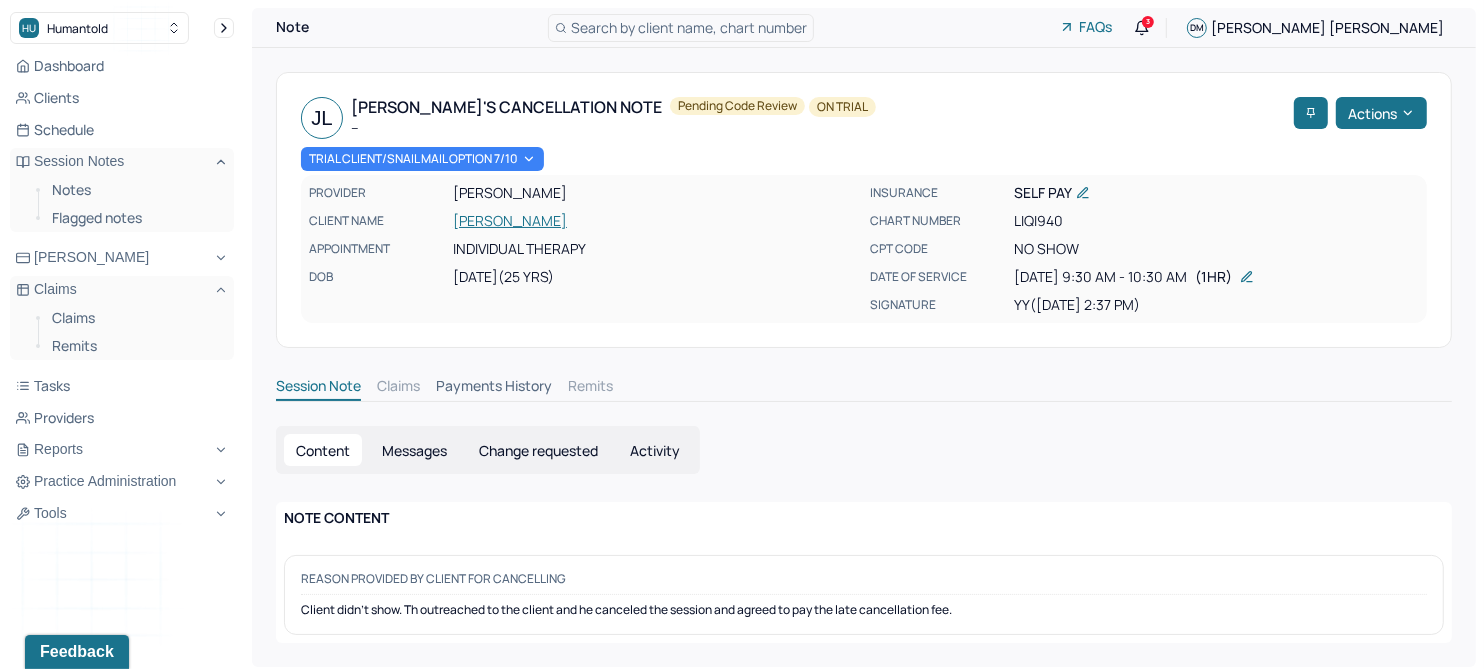 click on "LUO, JUNQI" at bounding box center [655, 221] 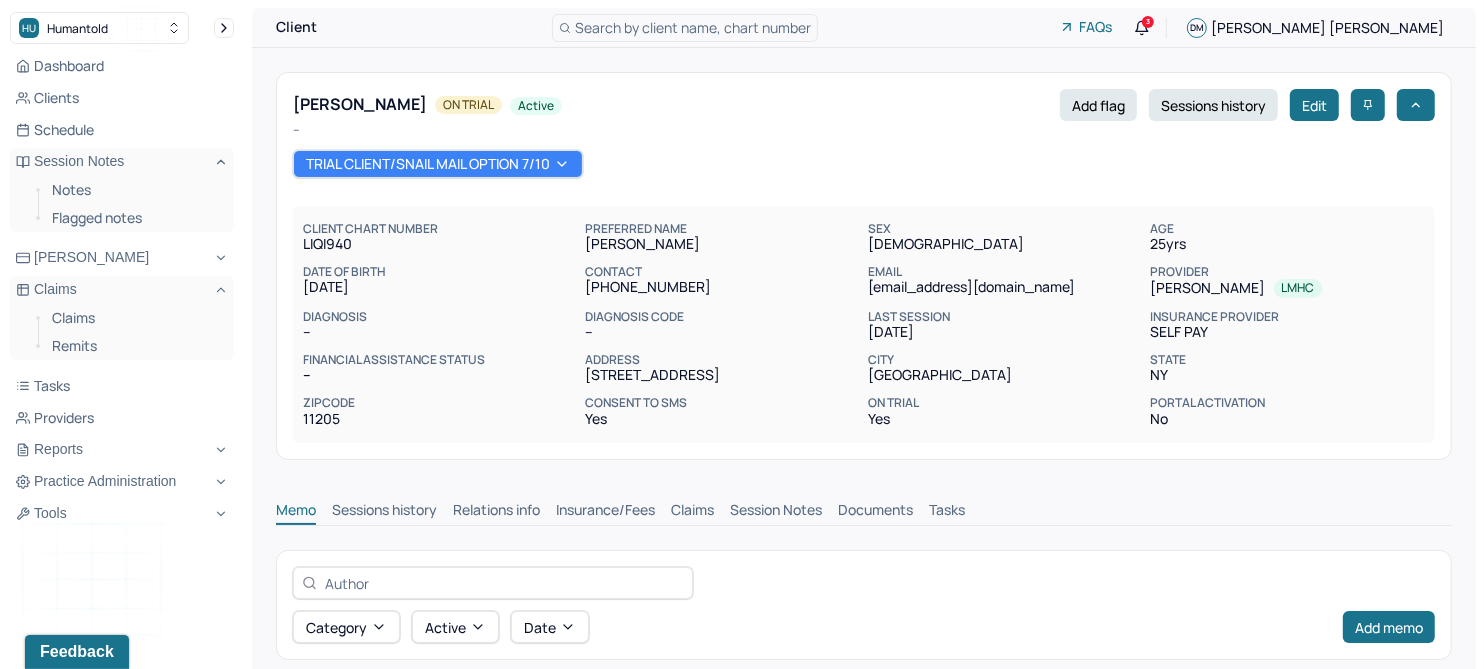click on "Claims" at bounding box center [692, 512] 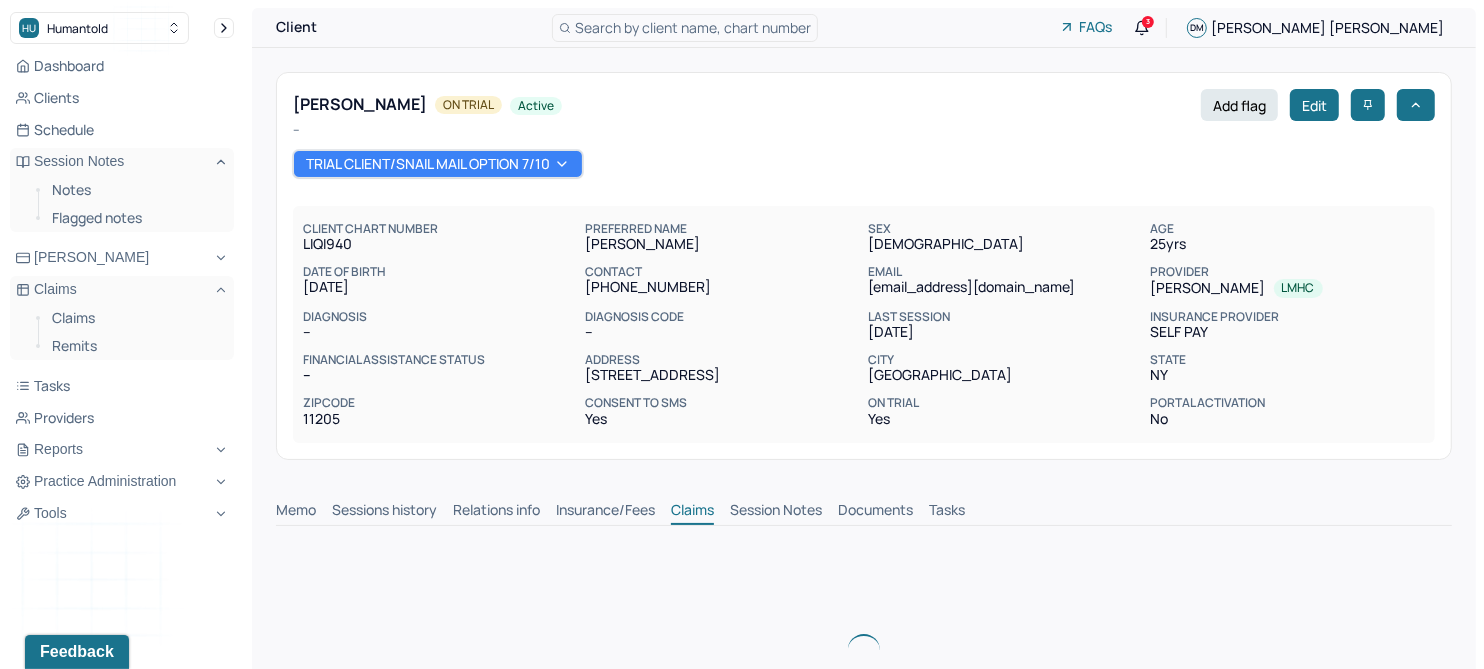 scroll, scrollTop: 0, scrollLeft: 0, axis: both 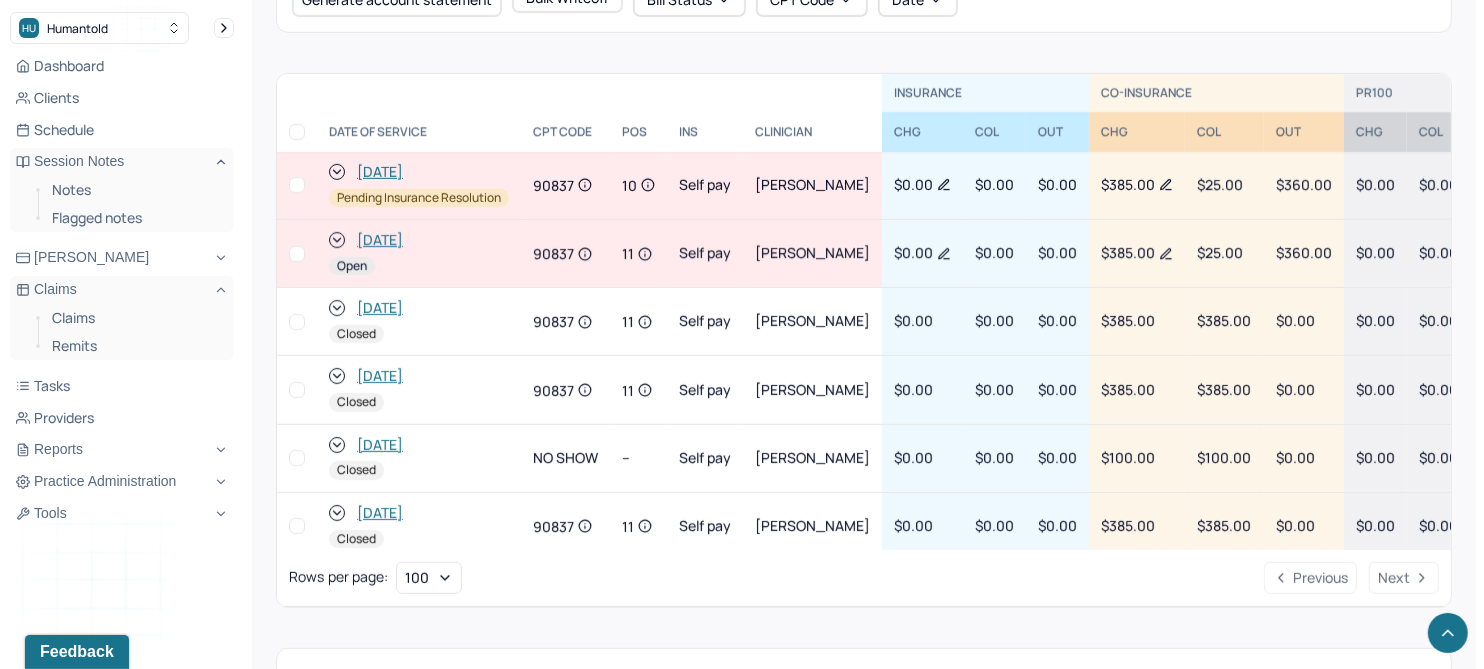 click 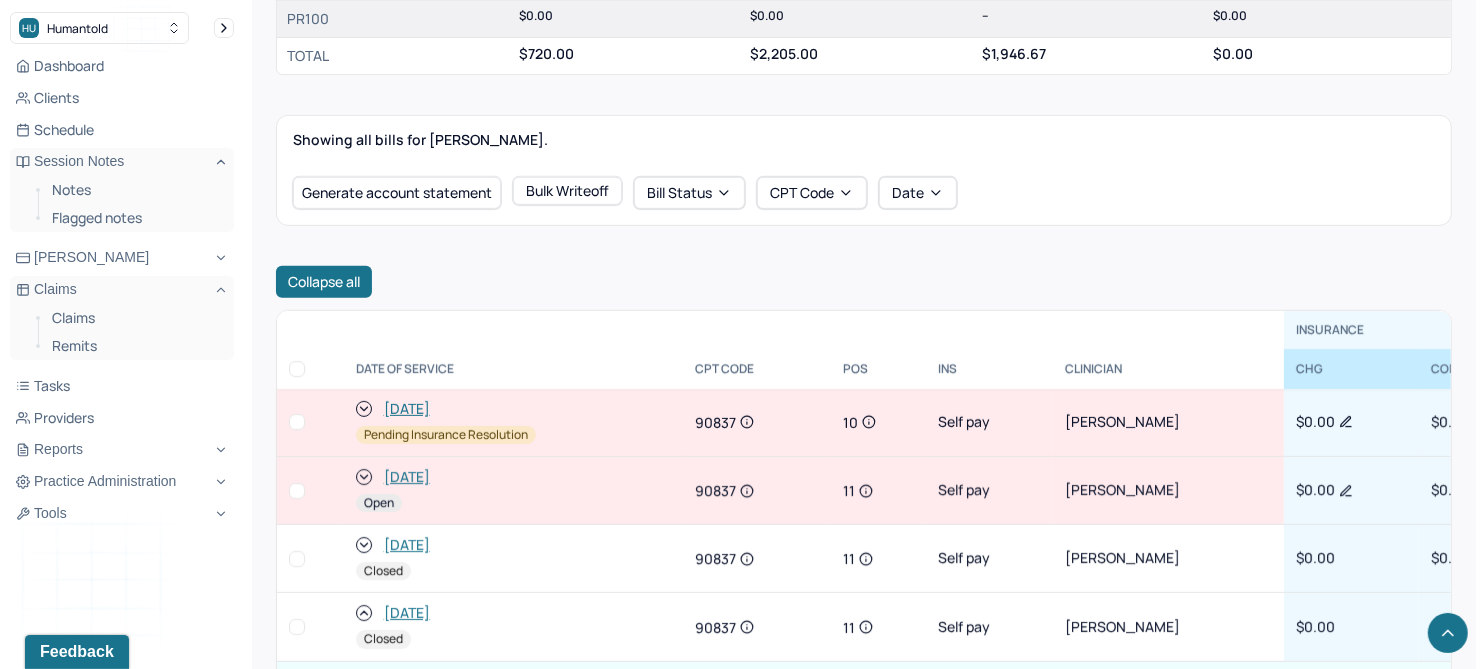 scroll, scrollTop: 625, scrollLeft: 0, axis: vertical 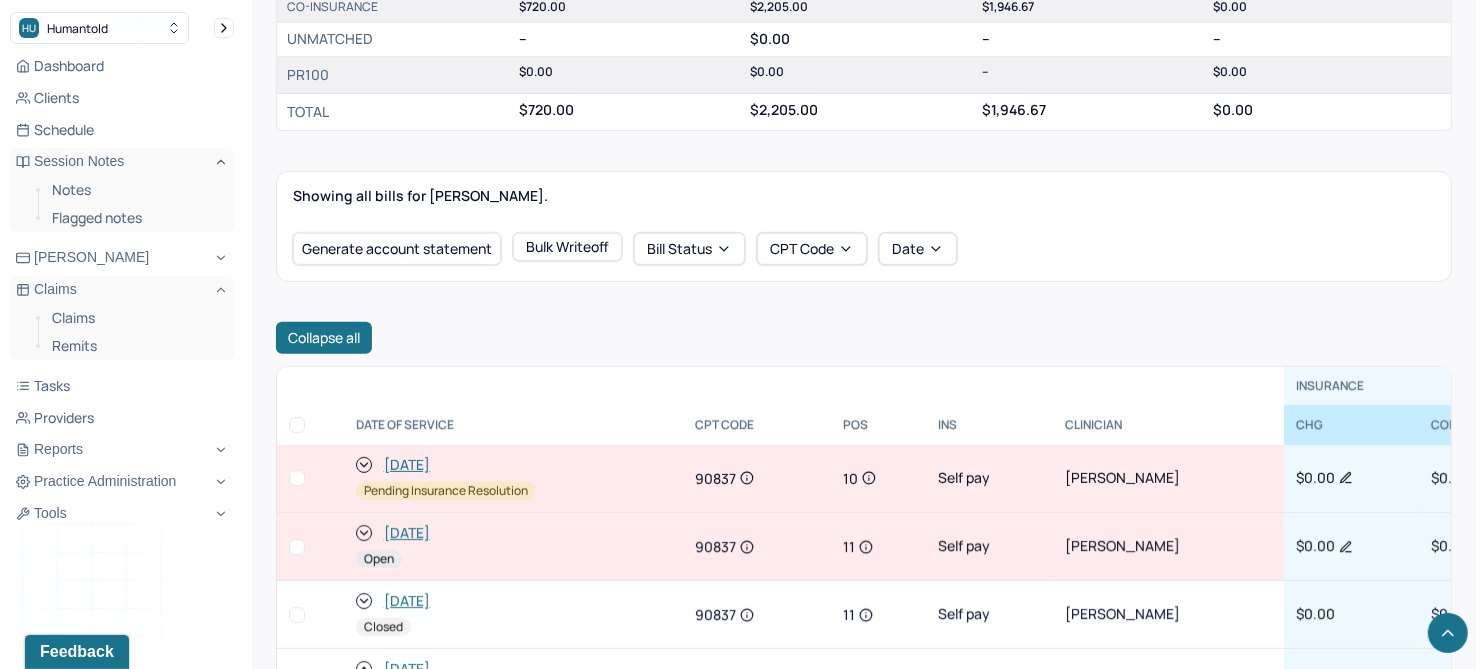 click 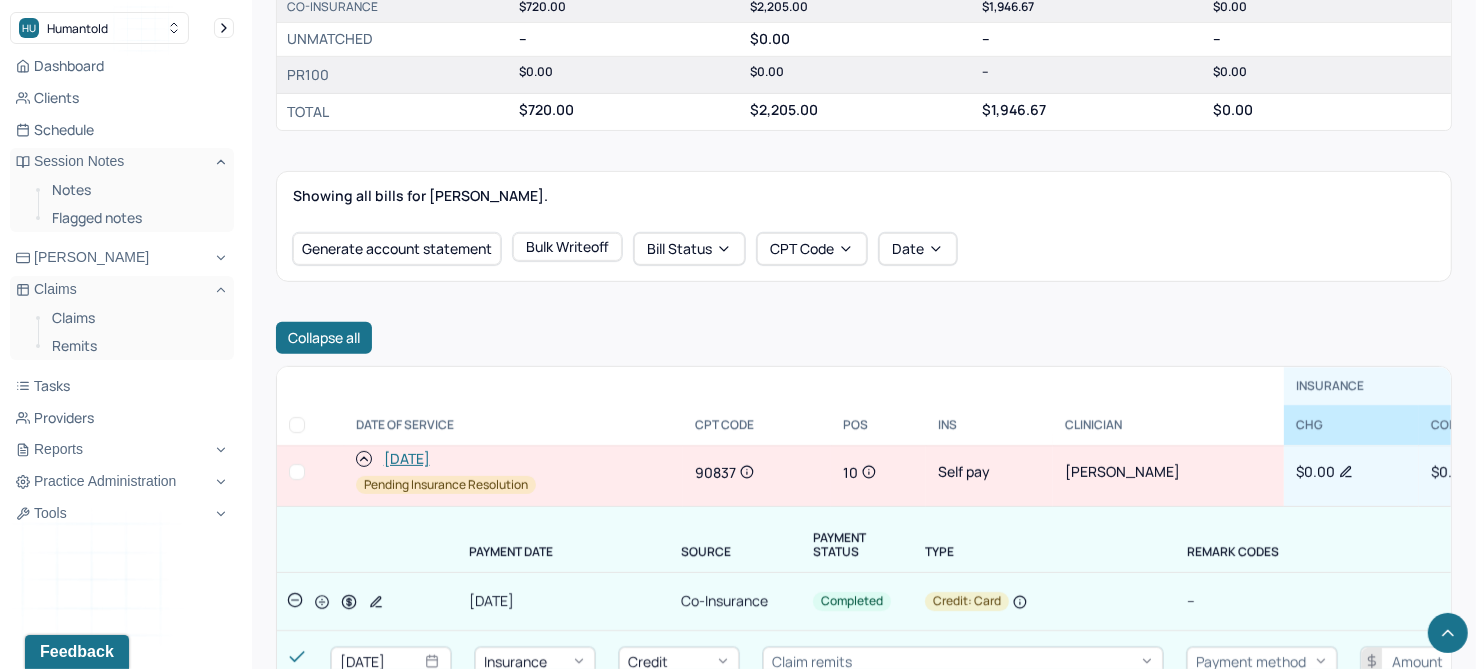 scroll, scrollTop: 0, scrollLeft: 0, axis: both 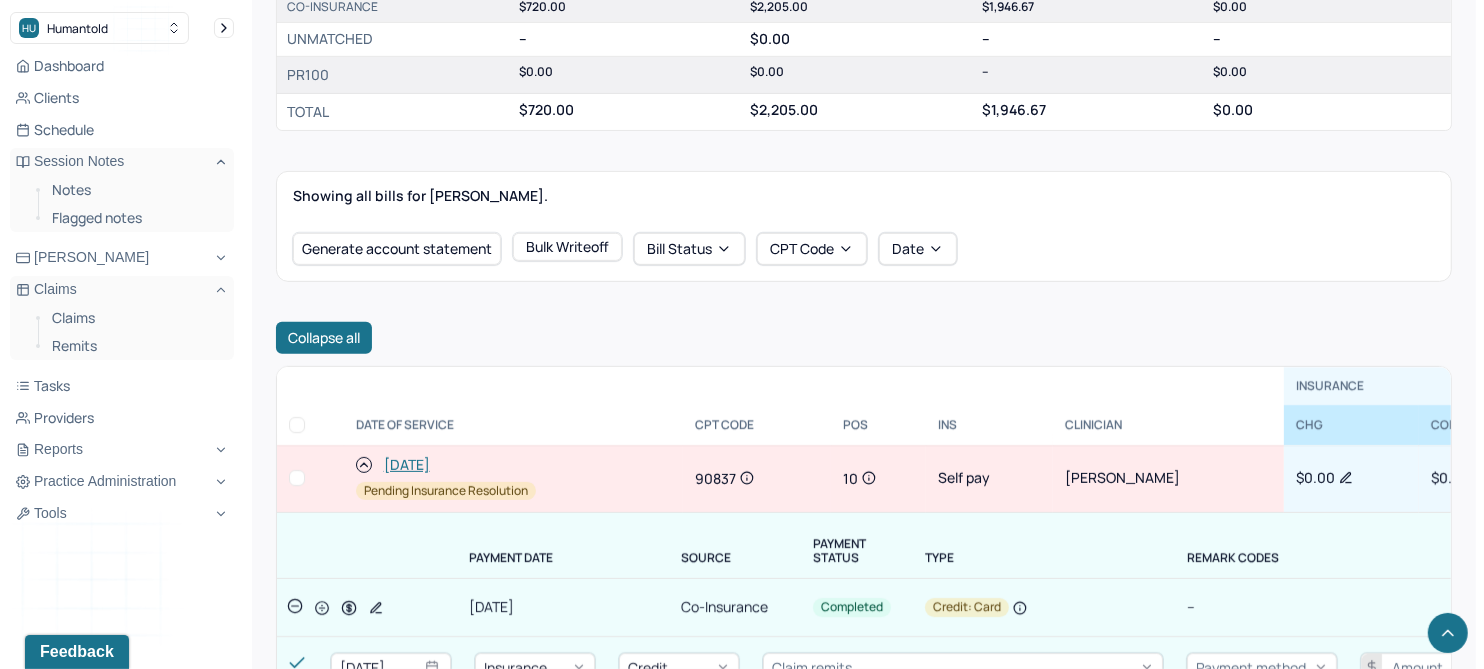 click 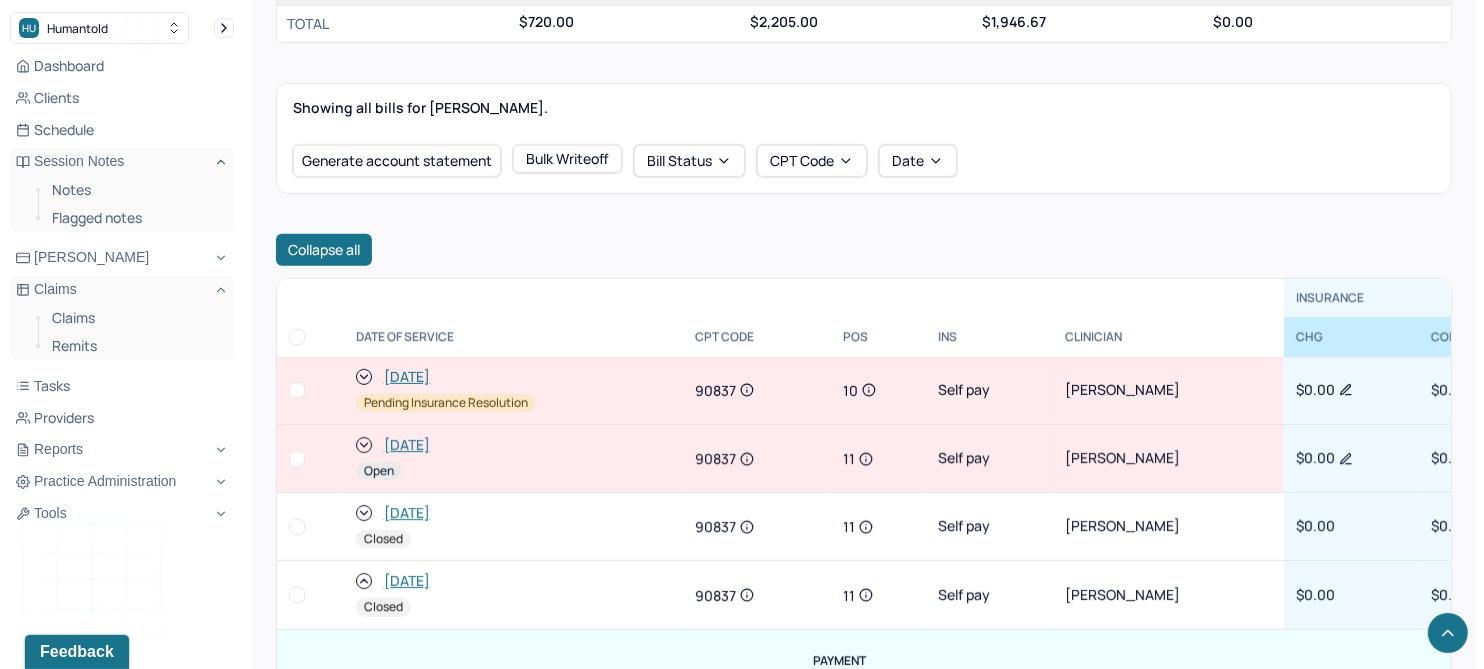 scroll, scrollTop: 750, scrollLeft: 0, axis: vertical 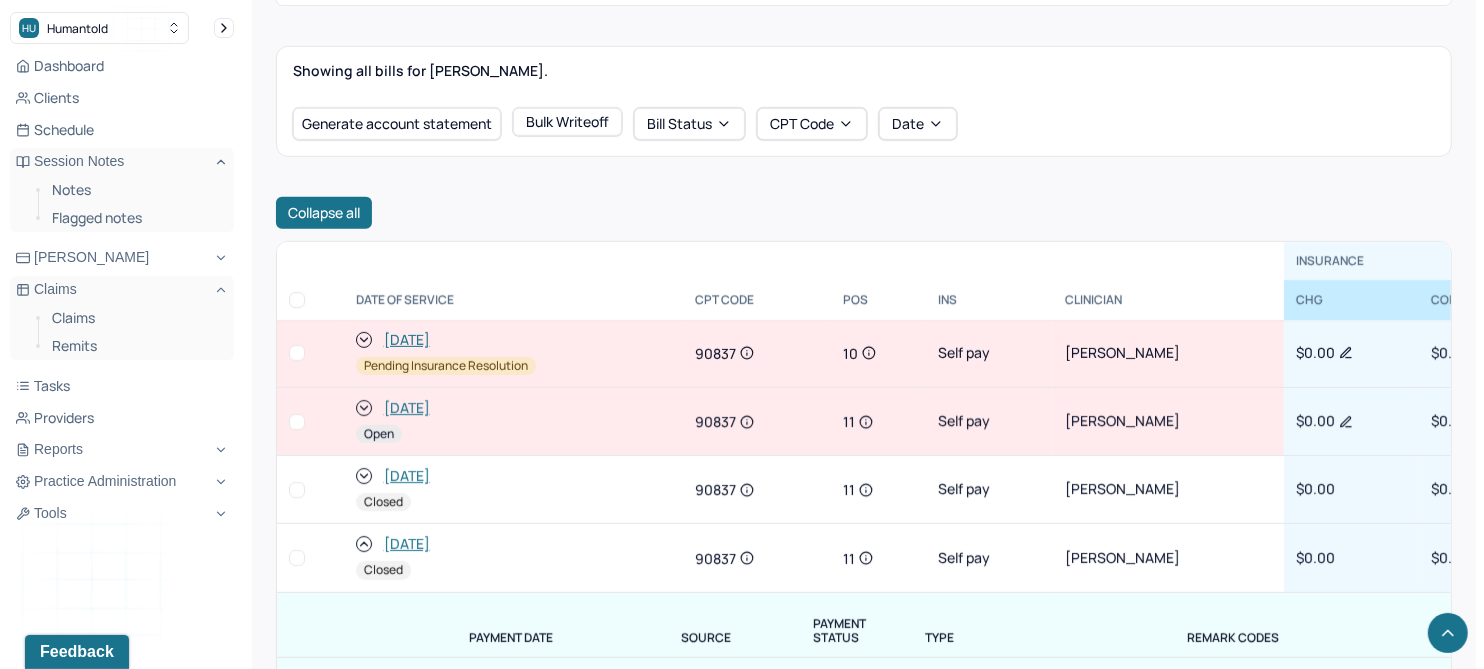 click 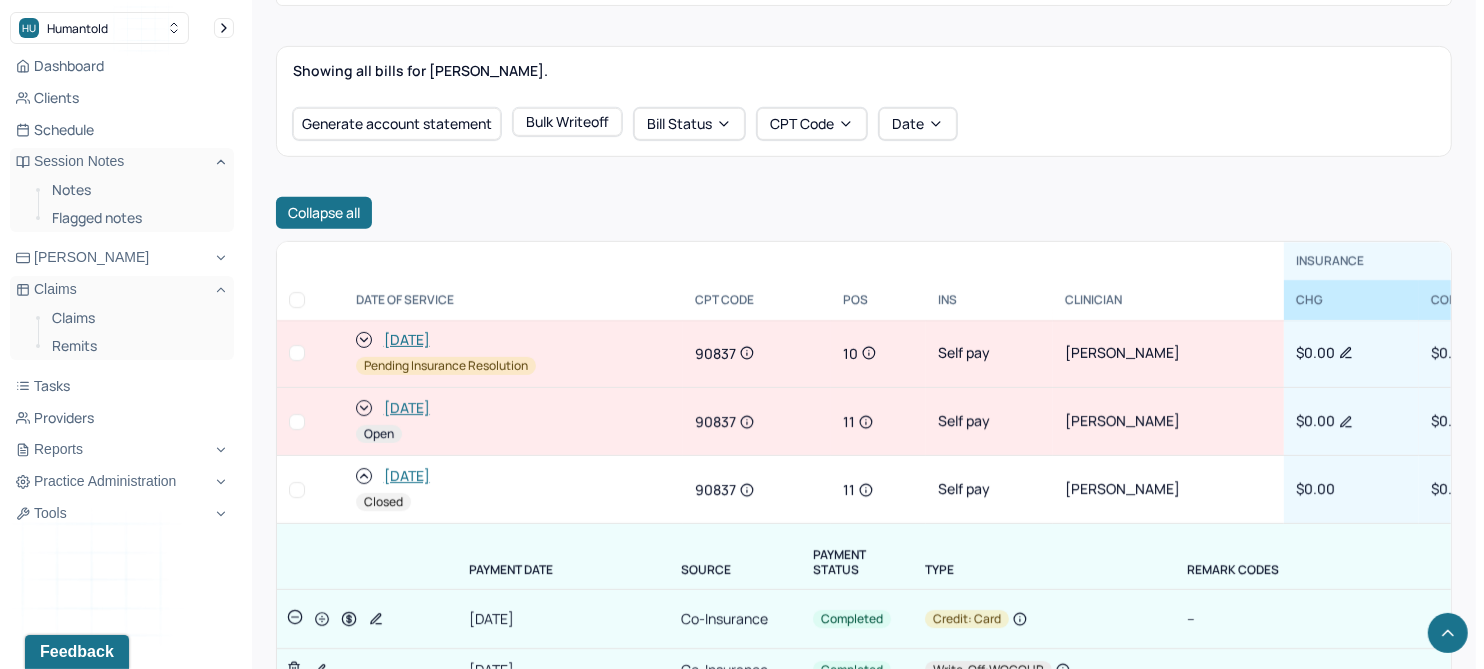 scroll, scrollTop: 125, scrollLeft: 0, axis: vertical 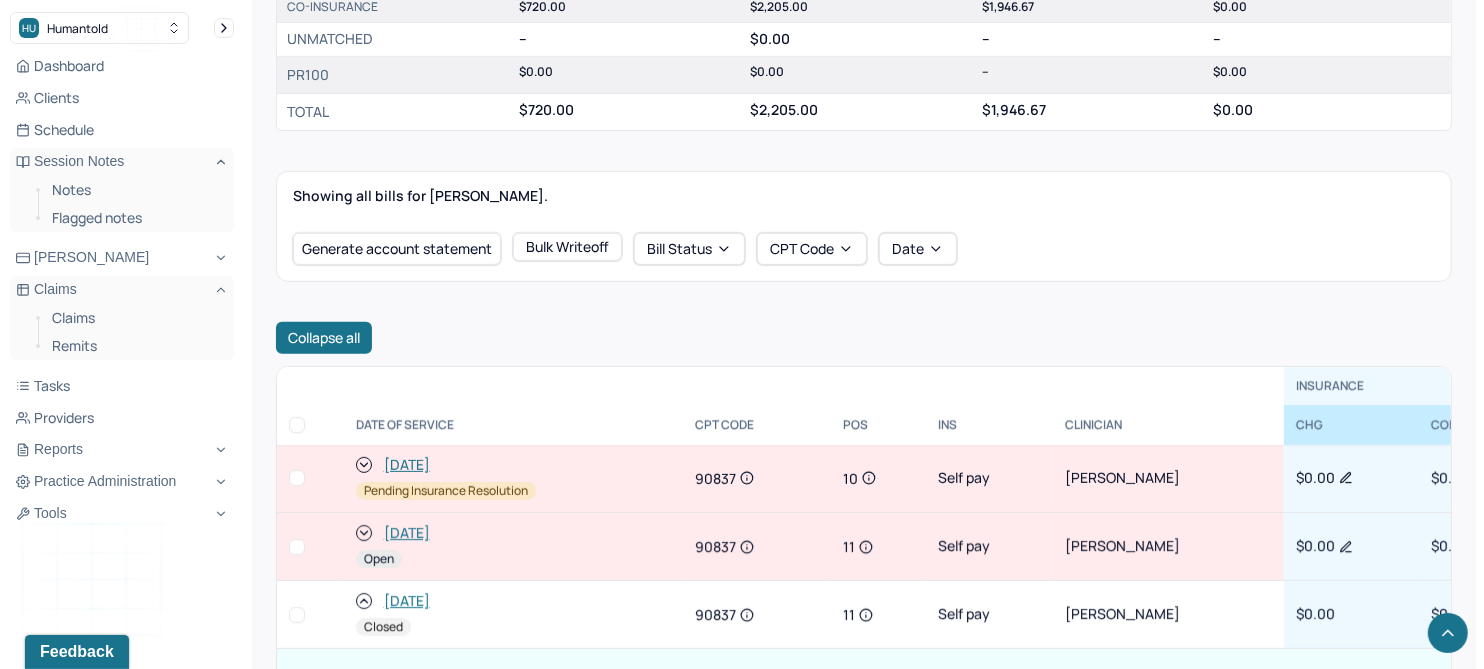 click 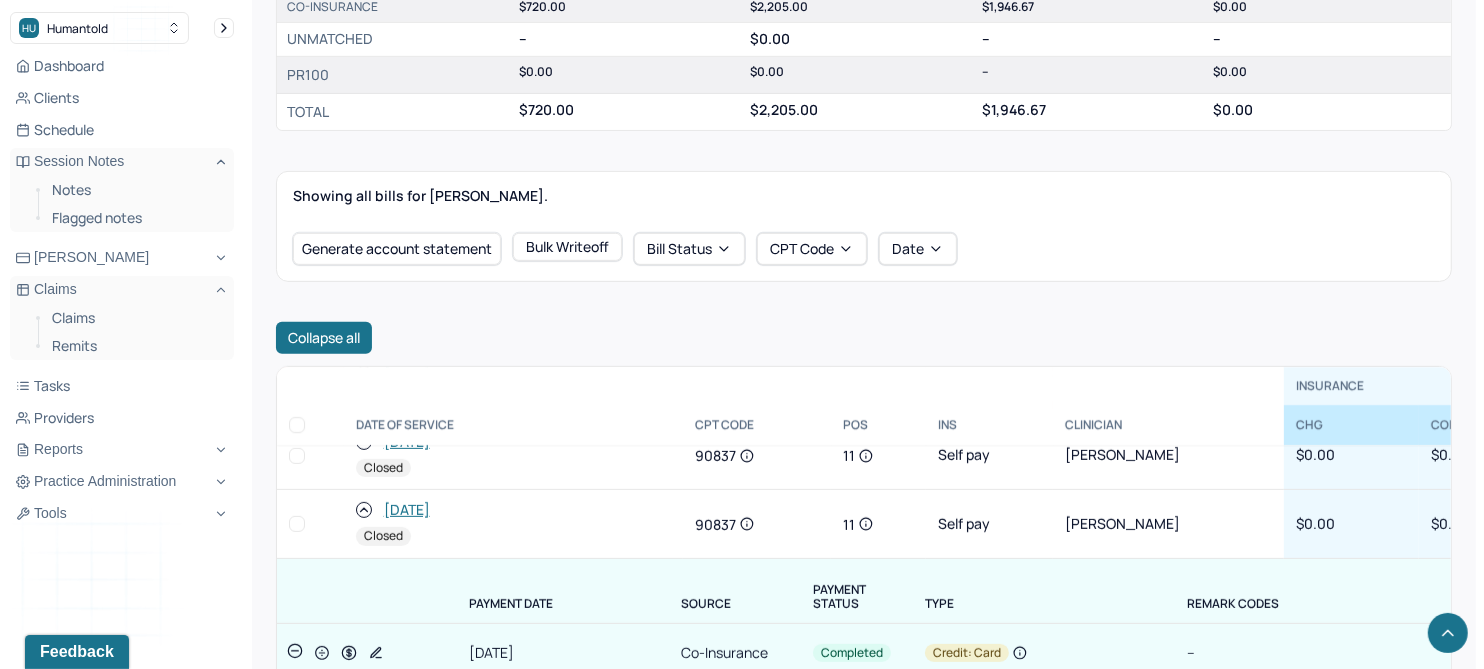 scroll, scrollTop: 125, scrollLeft: 0, axis: vertical 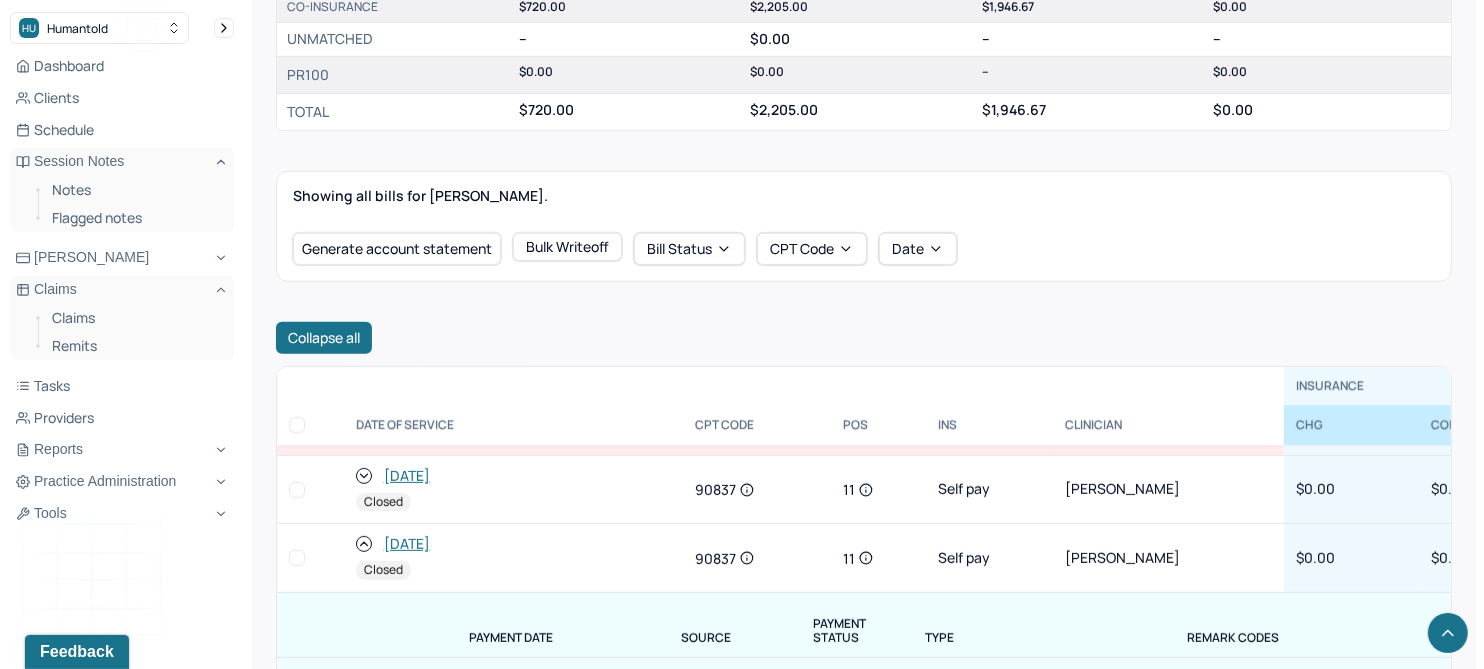 click 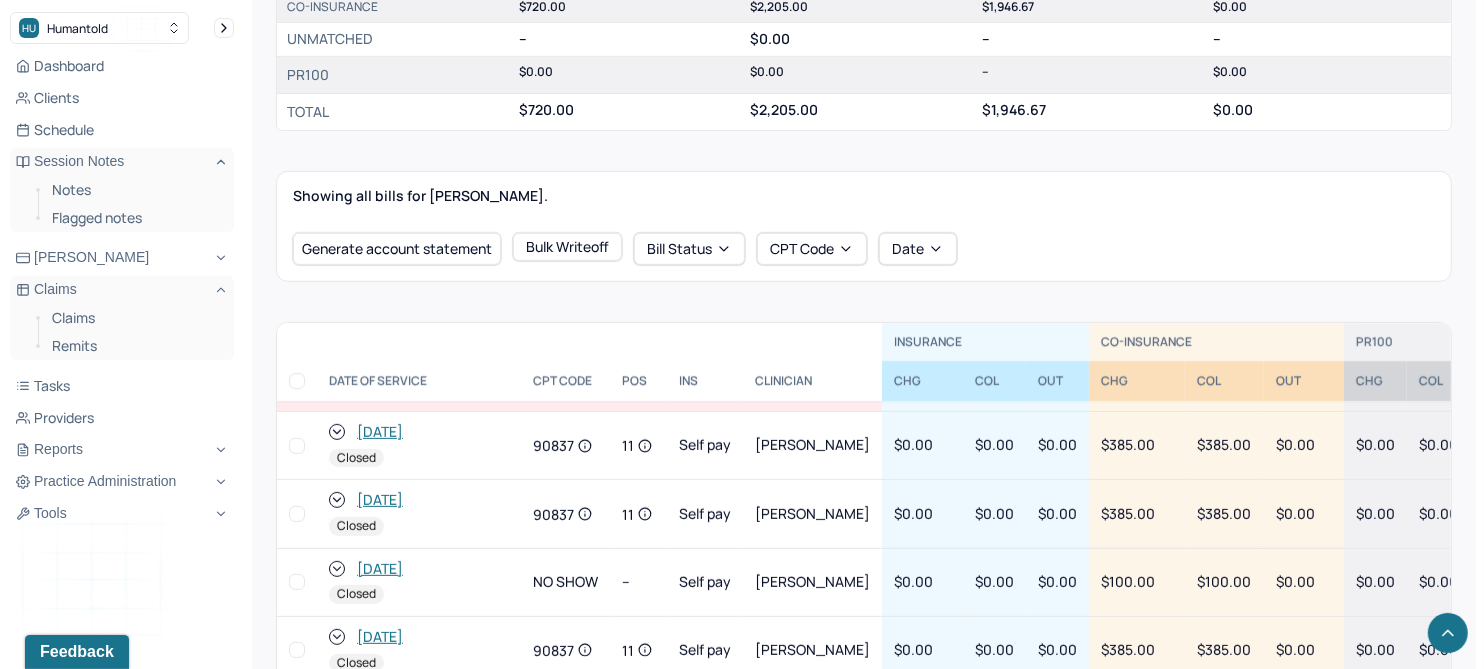 scroll, scrollTop: 0, scrollLeft: 0, axis: both 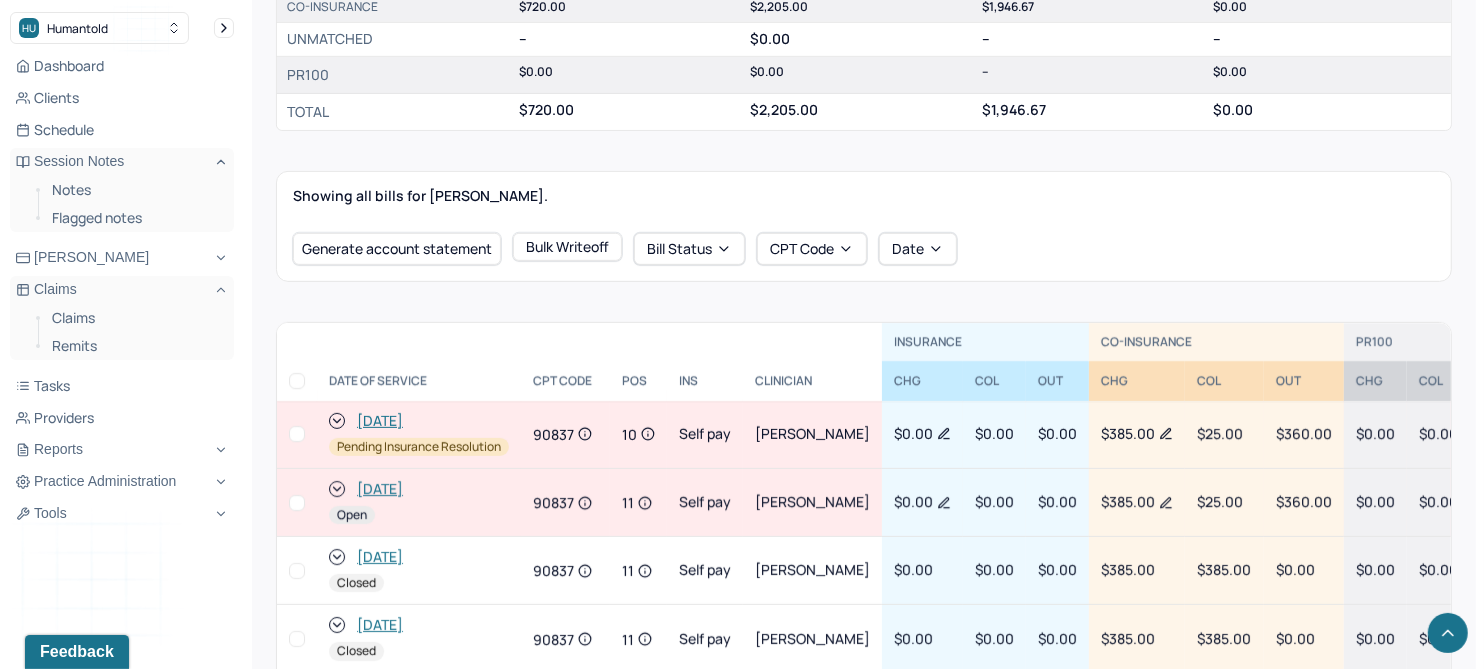 click 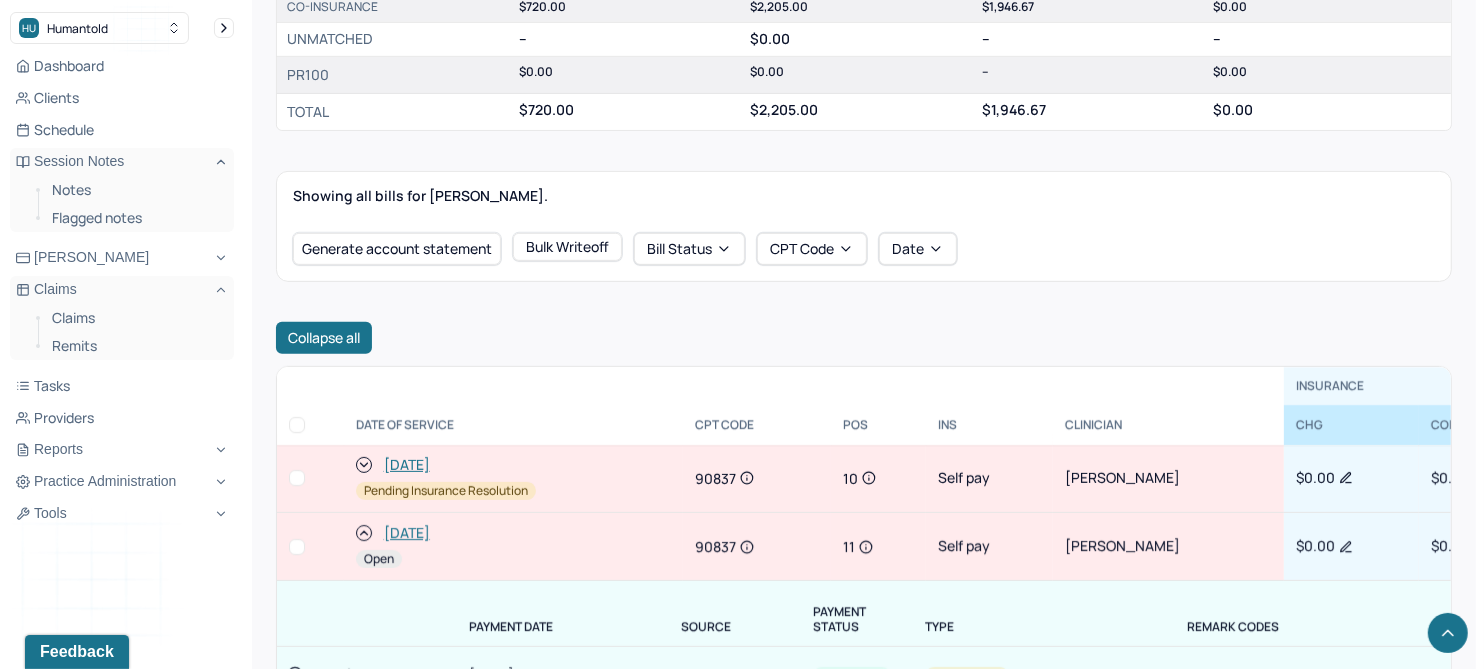 click 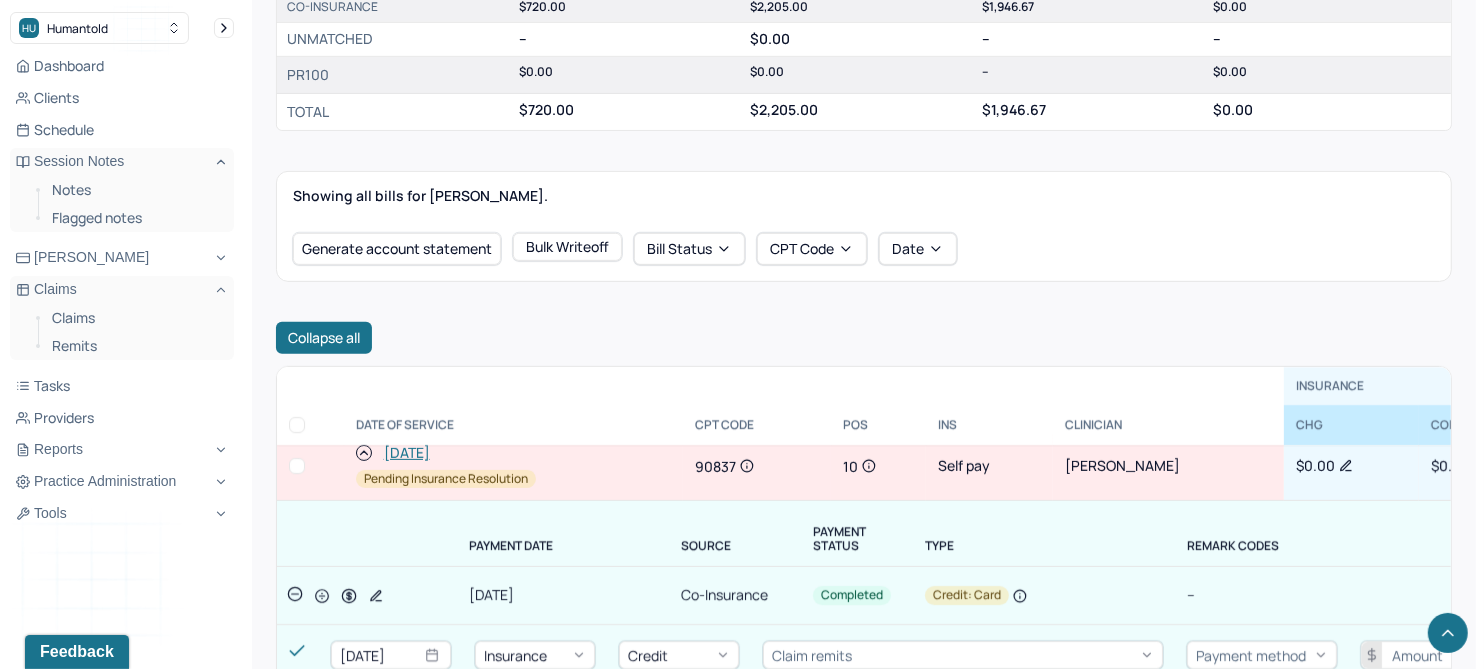 scroll, scrollTop: 0, scrollLeft: 0, axis: both 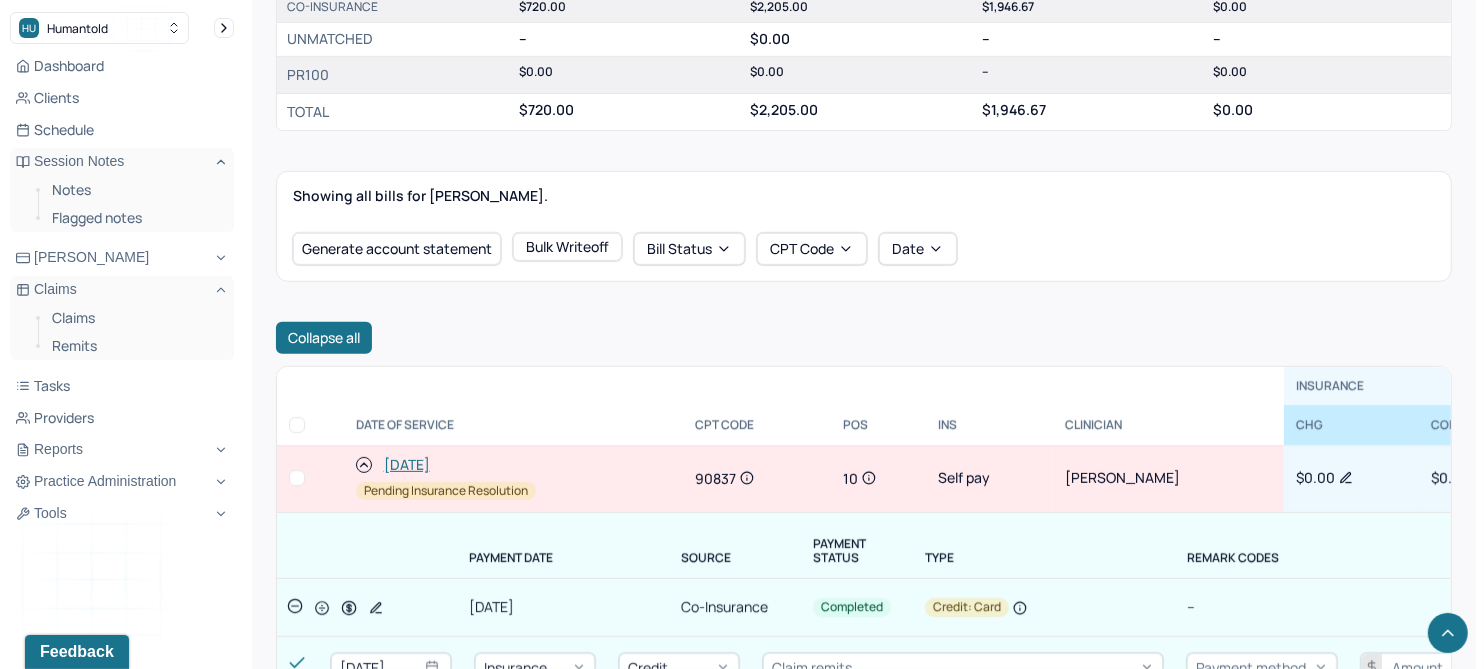 click 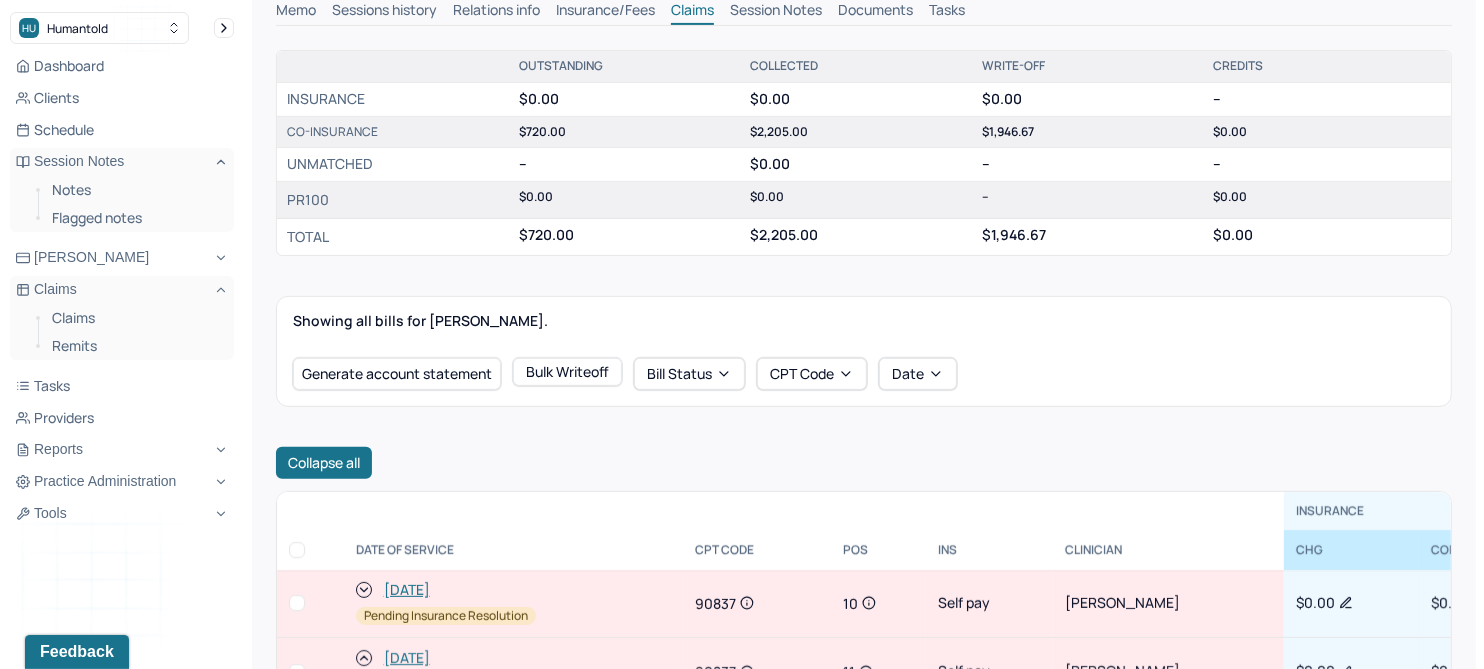scroll, scrollTop: 625, scrollLeft: 0, axis: vertical 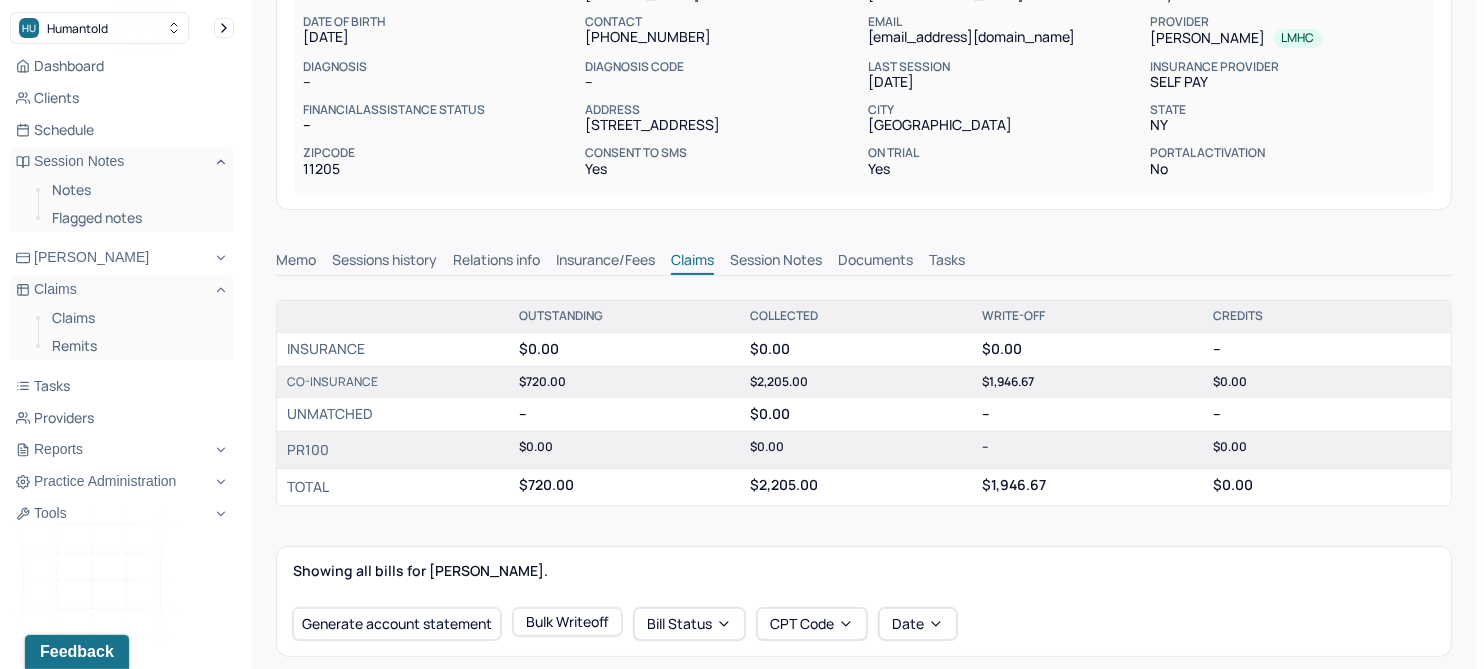 click on "Insurance/Fees" at bounding box center (605, 262) 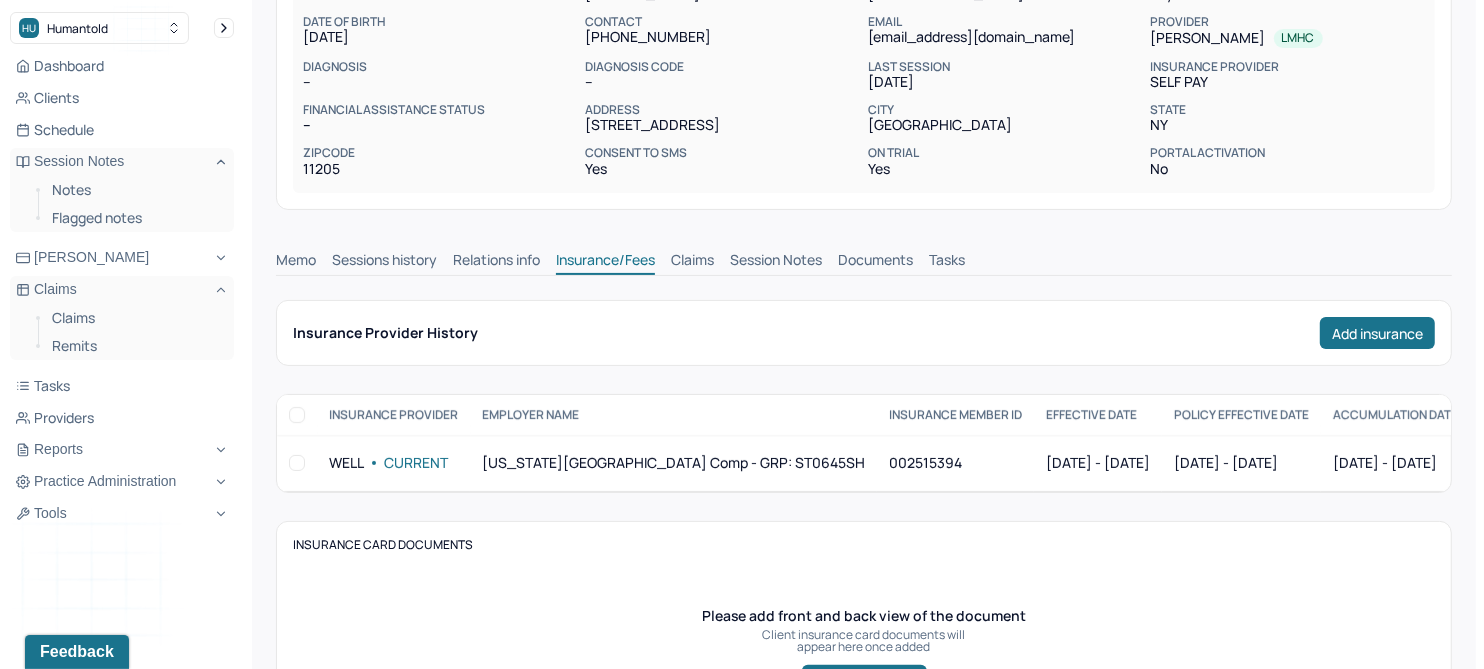 click on "Claims" at bounding box center (692, 262) 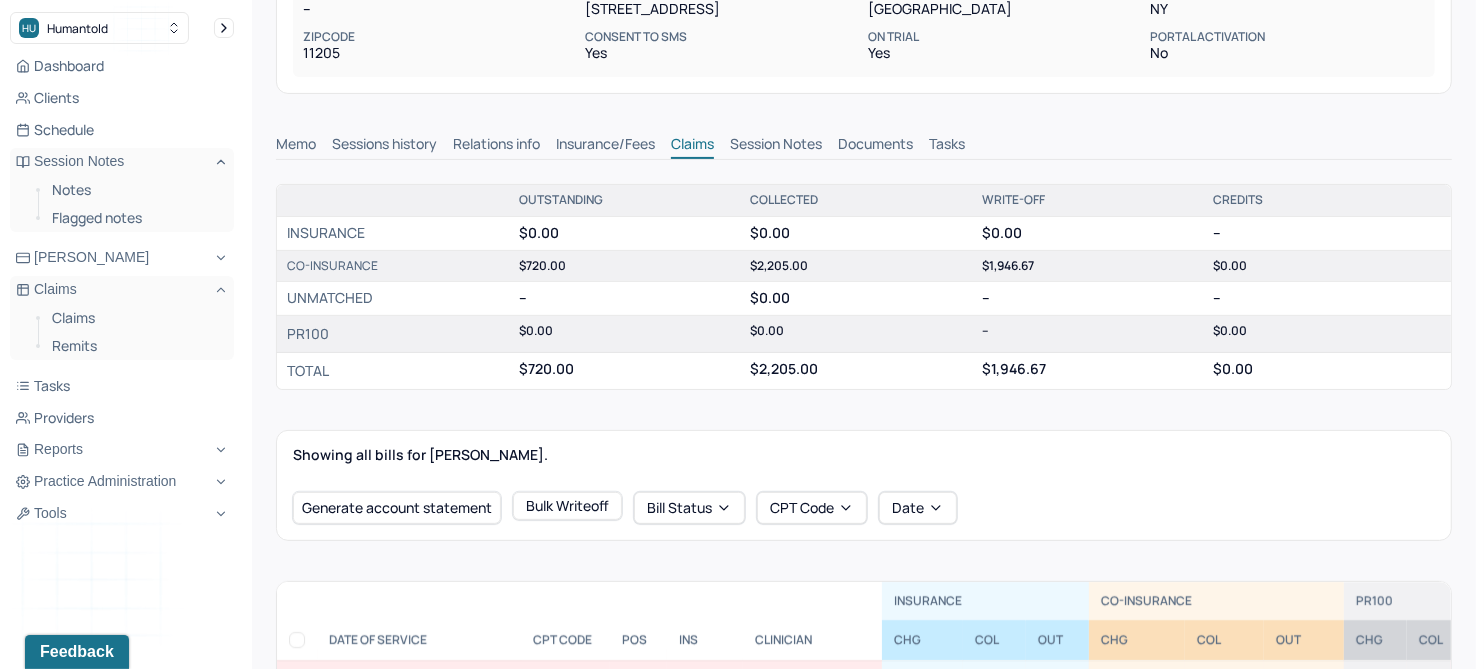 scroll, scrollTop: 625, scrollLeft: 0, axis: vertical 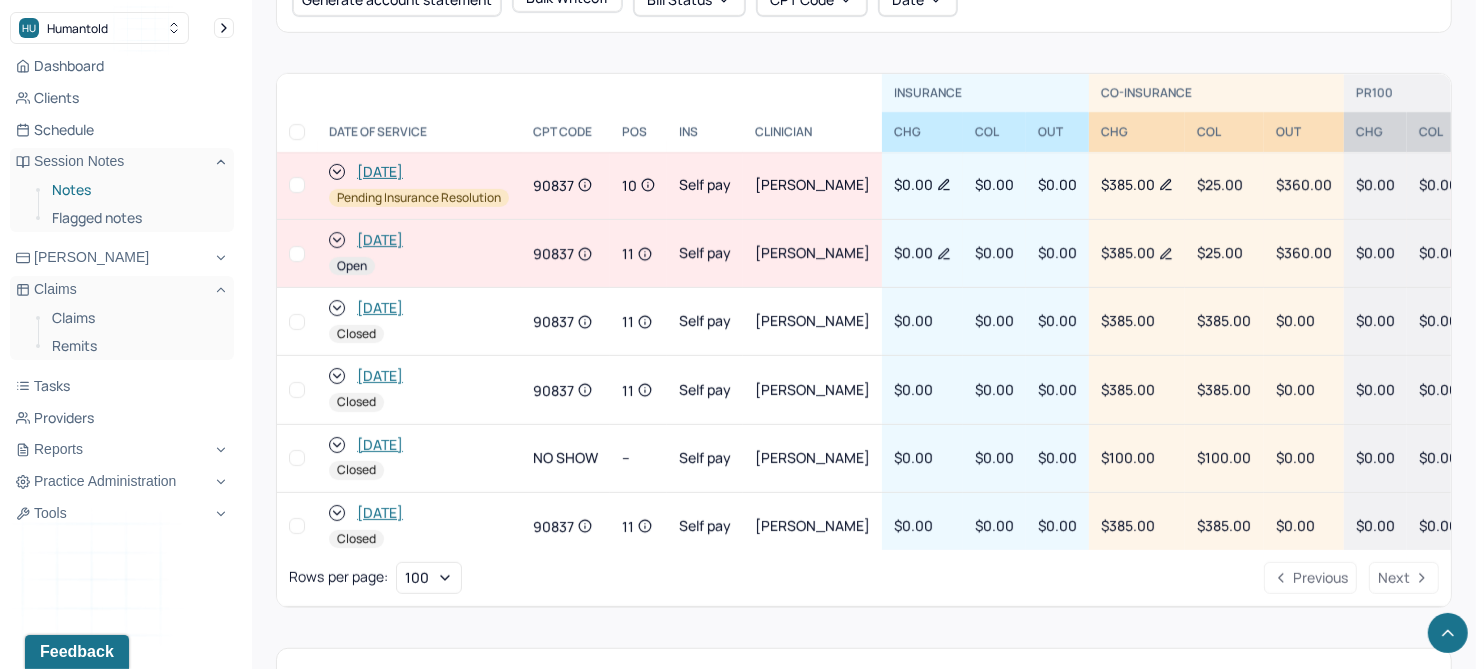 click on "Notes" at bounding box center [135, 190] 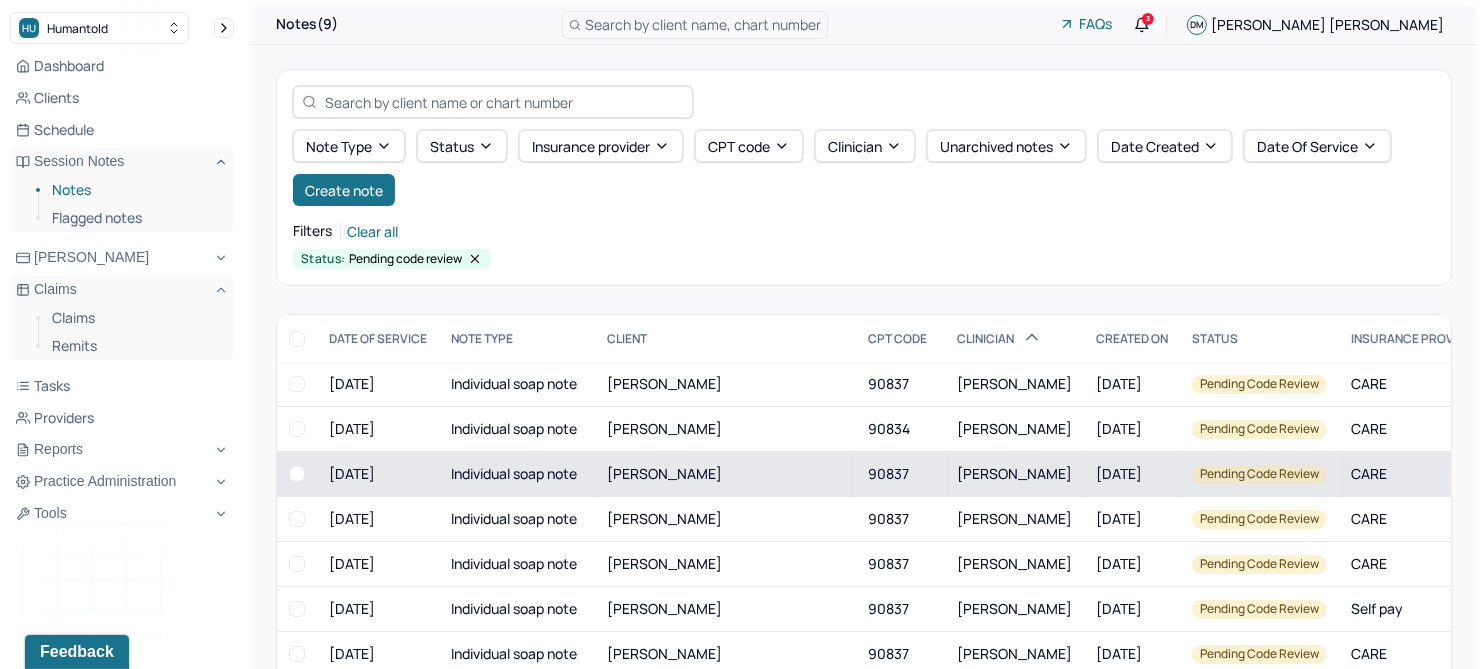 scroll, scrollTop: 0, scrollLeft: 0, axis: both 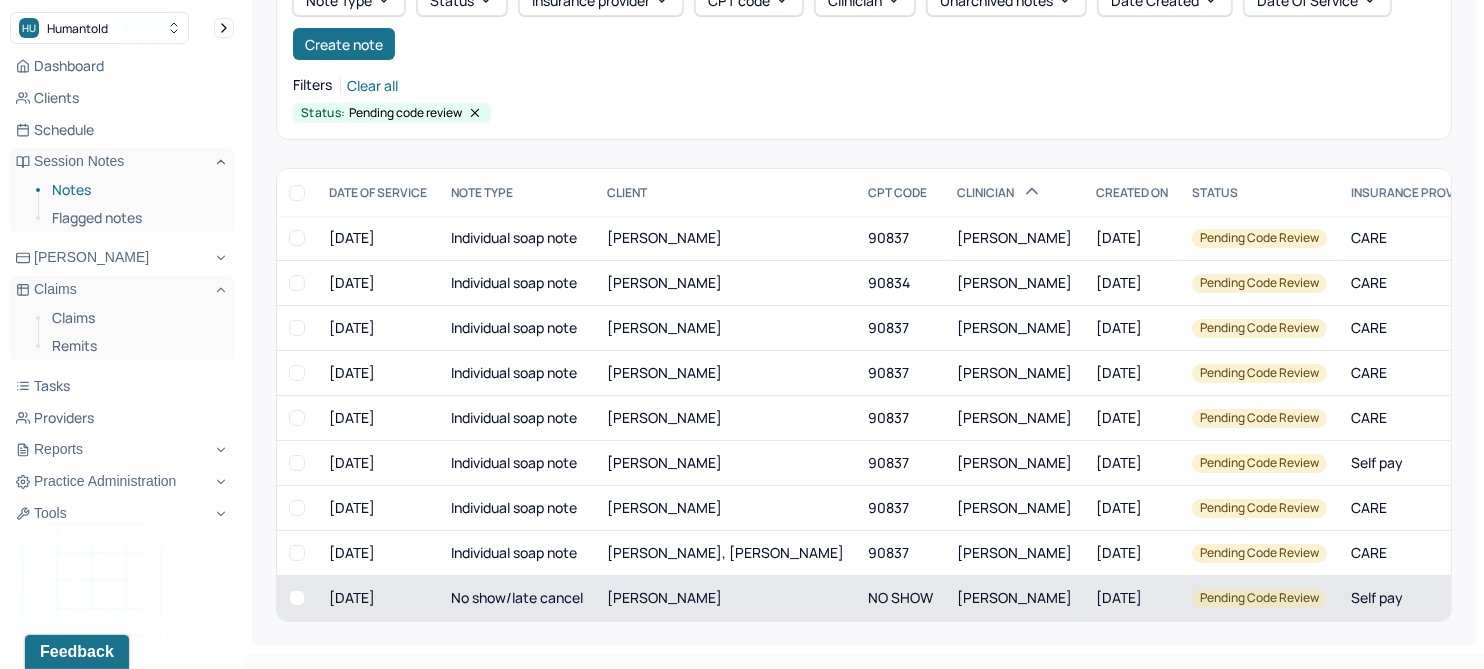 click on "LUO, JUNQI" at bounding box center [664, 597] 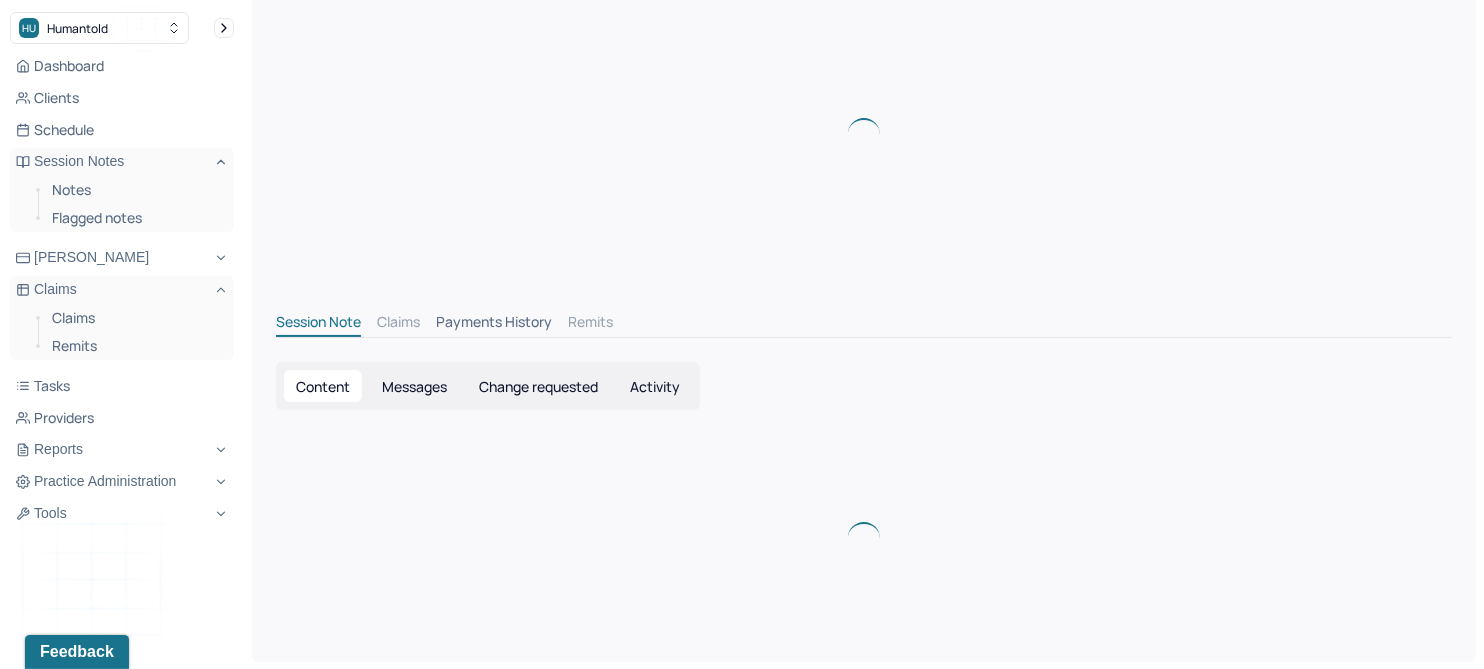 scroll, scrollTop: 3, scrollLeft: 0, axis: vertical 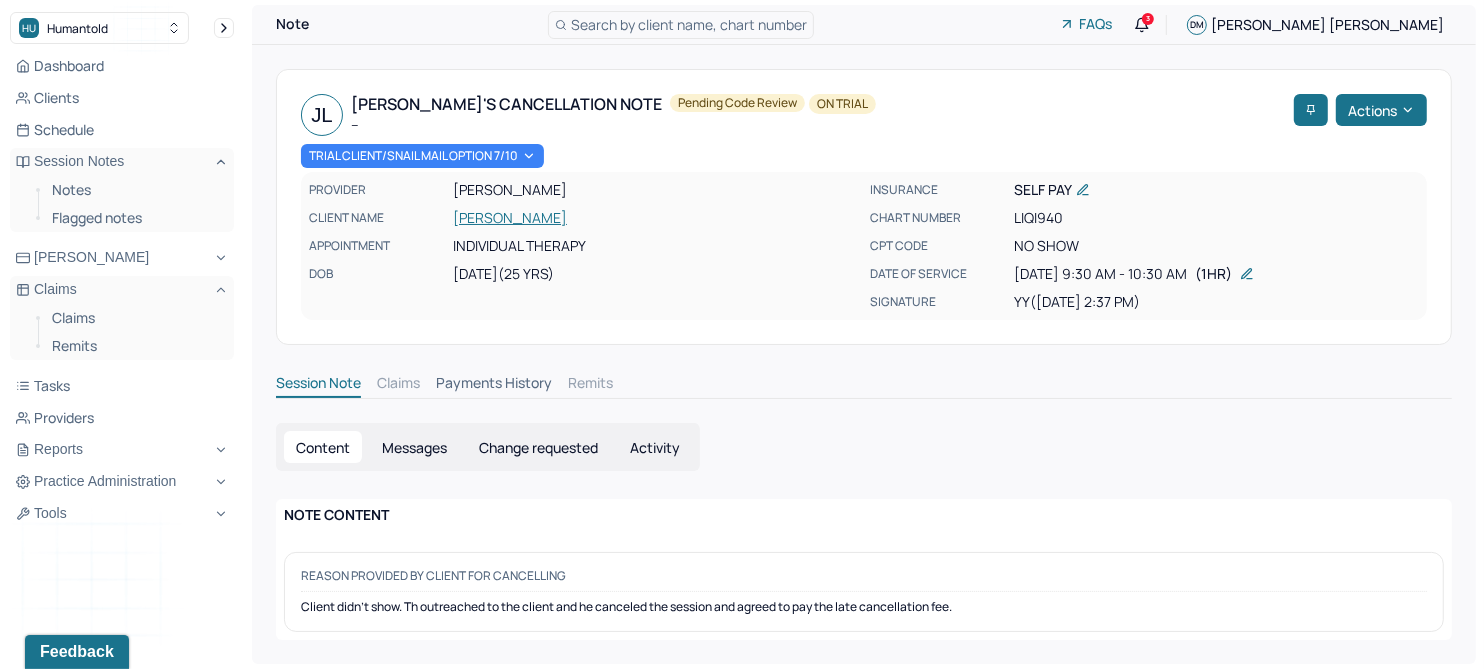 click on "LUO, JUNQI" at bounding box center (655, 218) 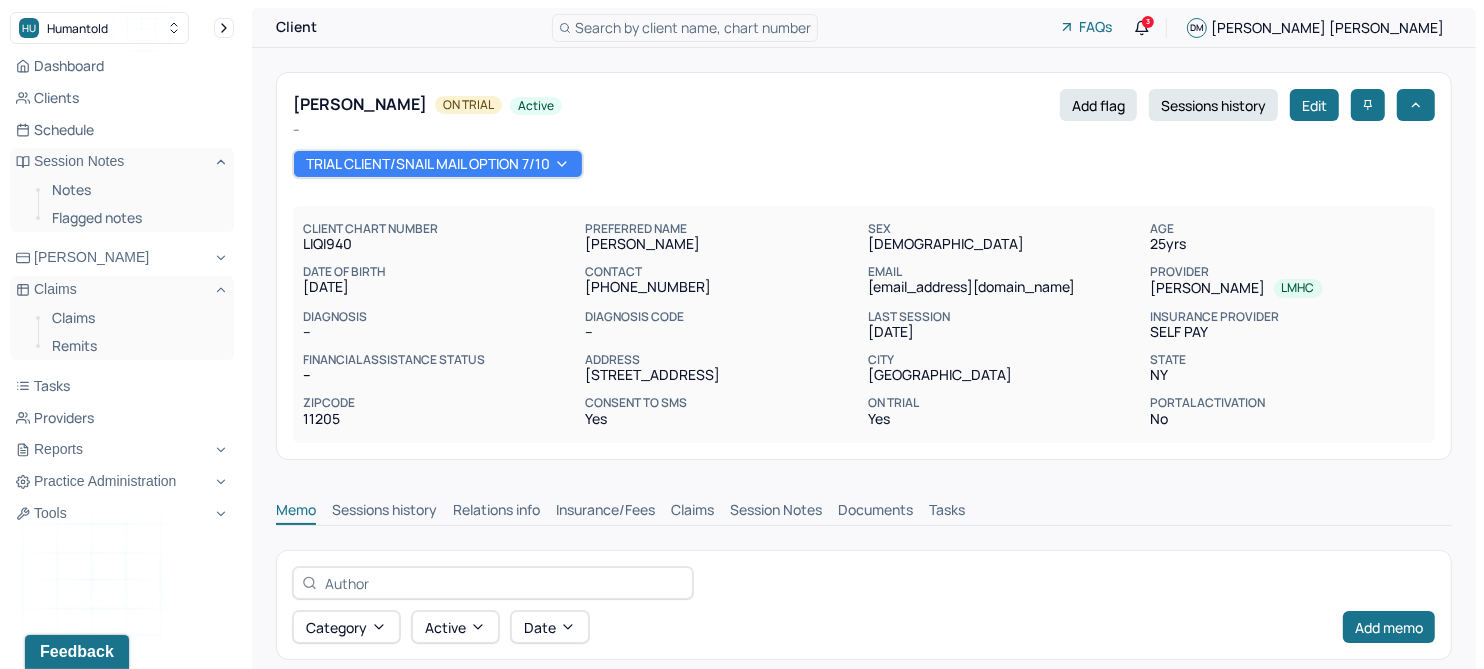scroll, scrollTop: 0, scrollLeft: 0, axis: both 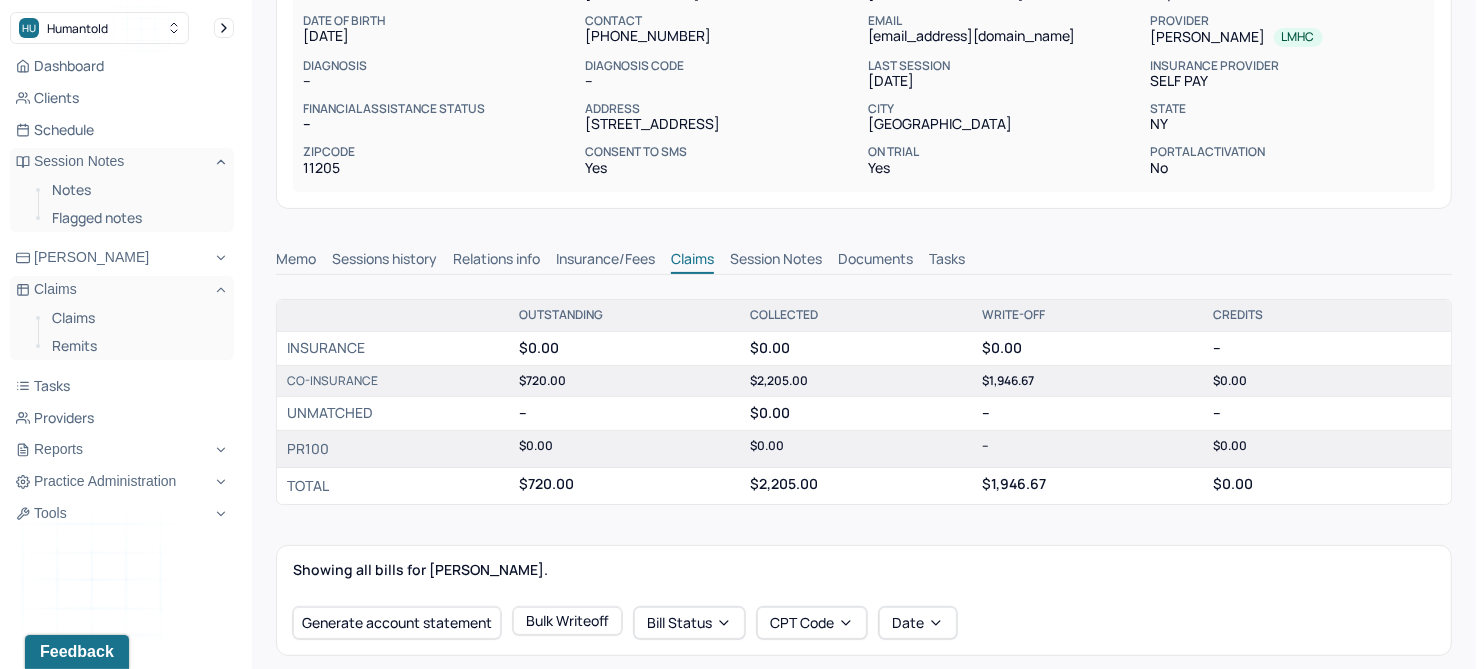 click on "Insurance/Fees" at bounding box center [605, 261] 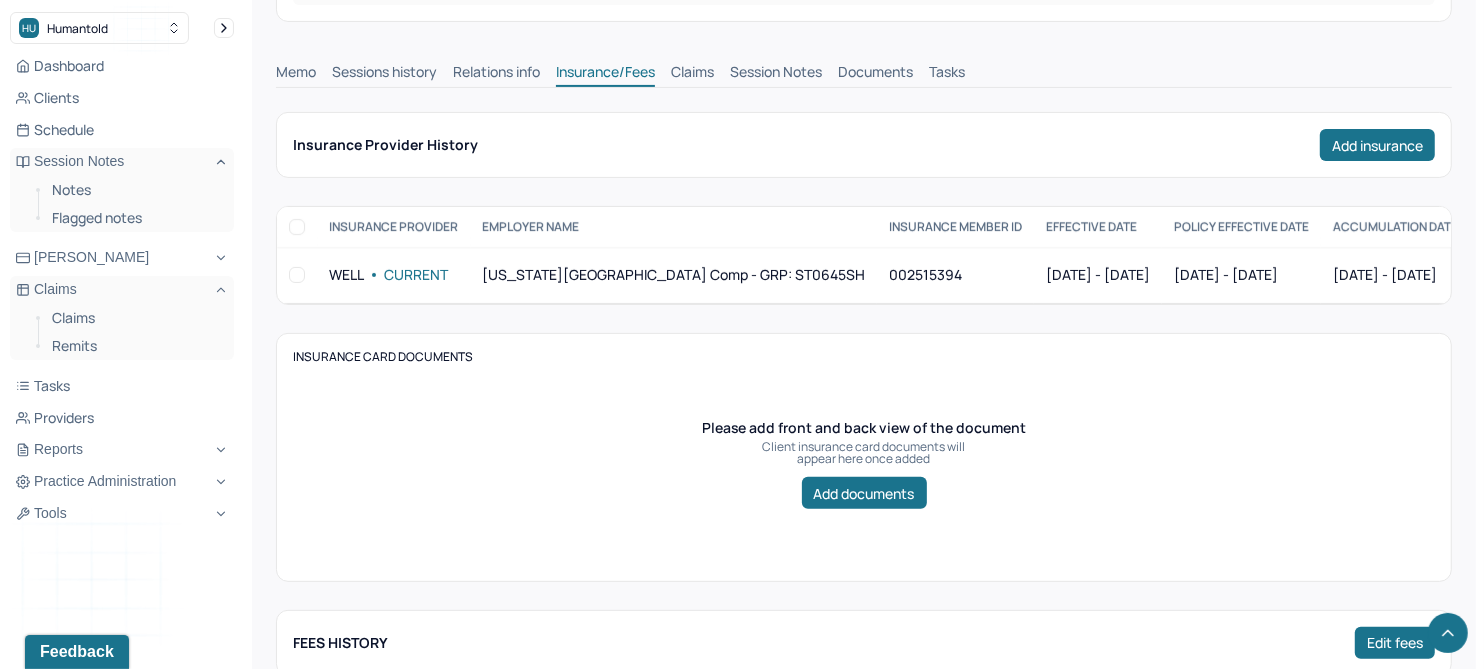 scroll, scrollTop: 0, scrollLeft: 0, axis: both 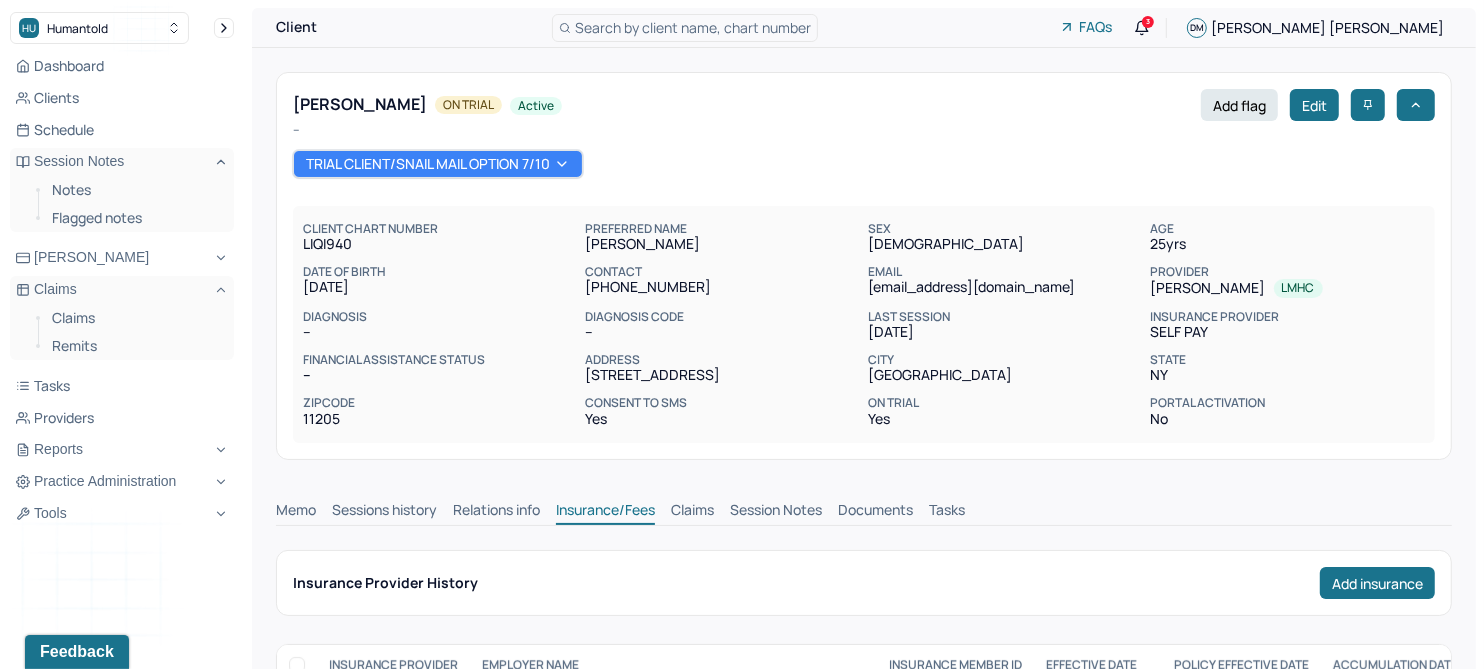 click on "Claims" at bounding box center (692, 512) 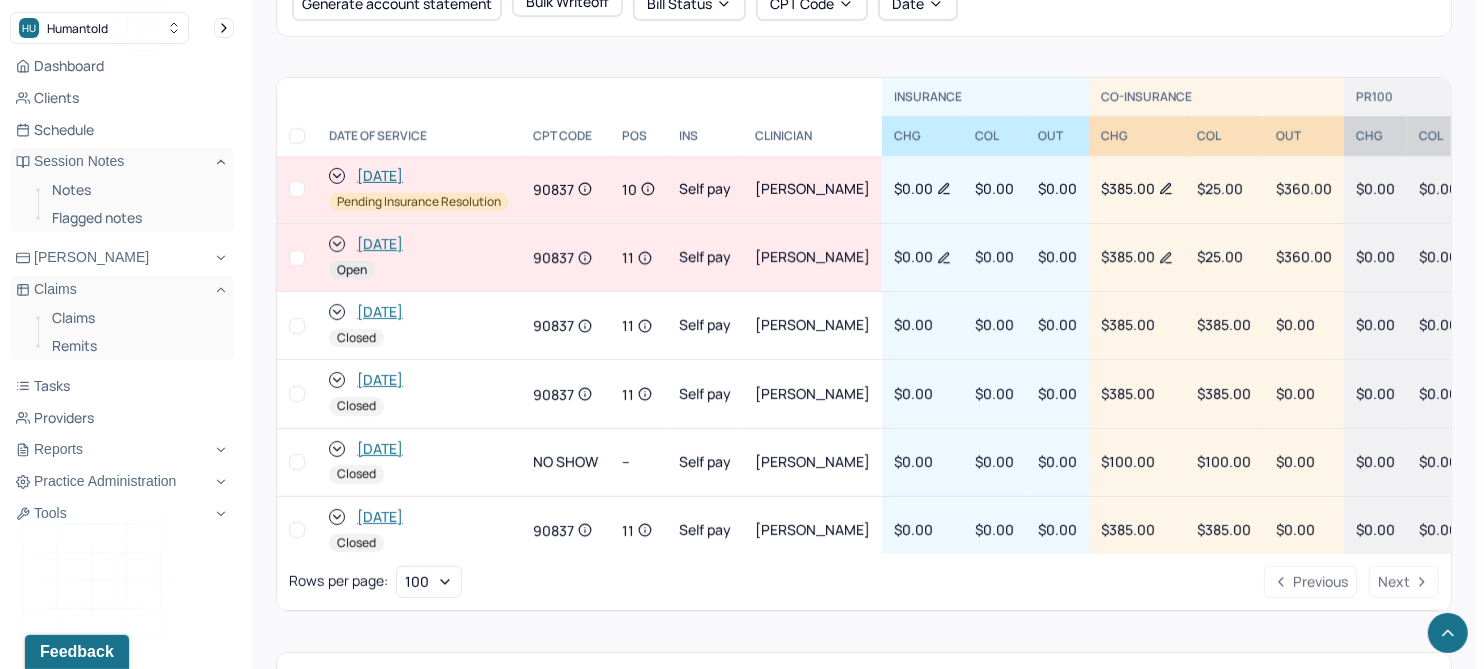 scroll, scrollTop: 874, scrollLeft: 0, axis: vertical 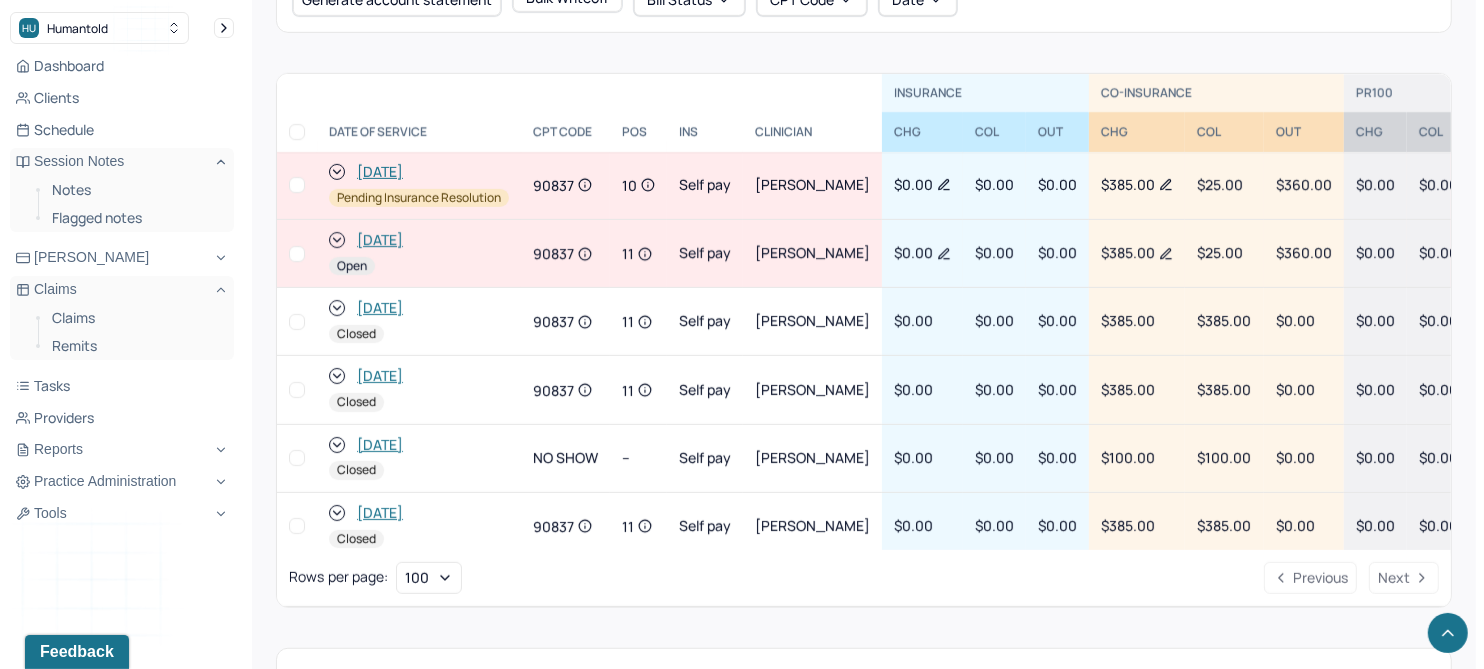drag, startPoint x: 332, startPoint y: 373, endPoint x: 310, endPoint y: 383, distance: 24.166092 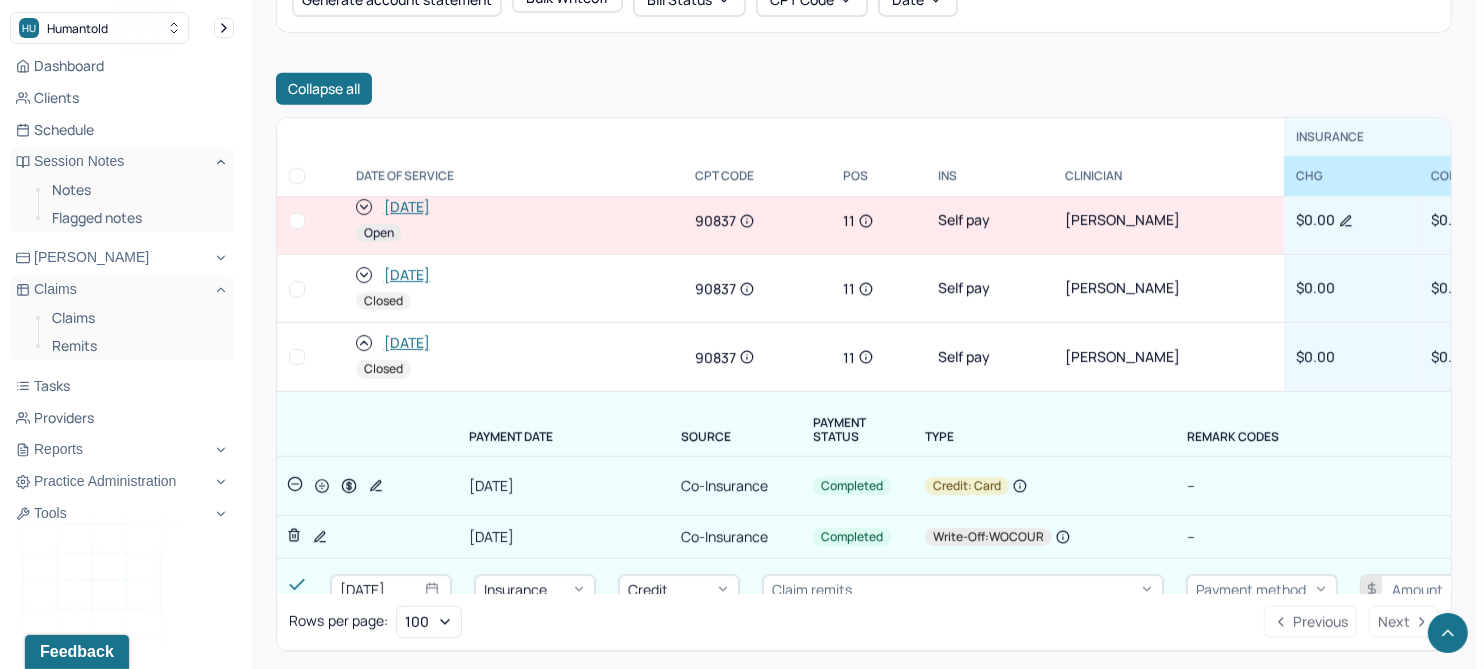 scroll, scrollTop: 125, scrollLeft: 0, axis: vertical 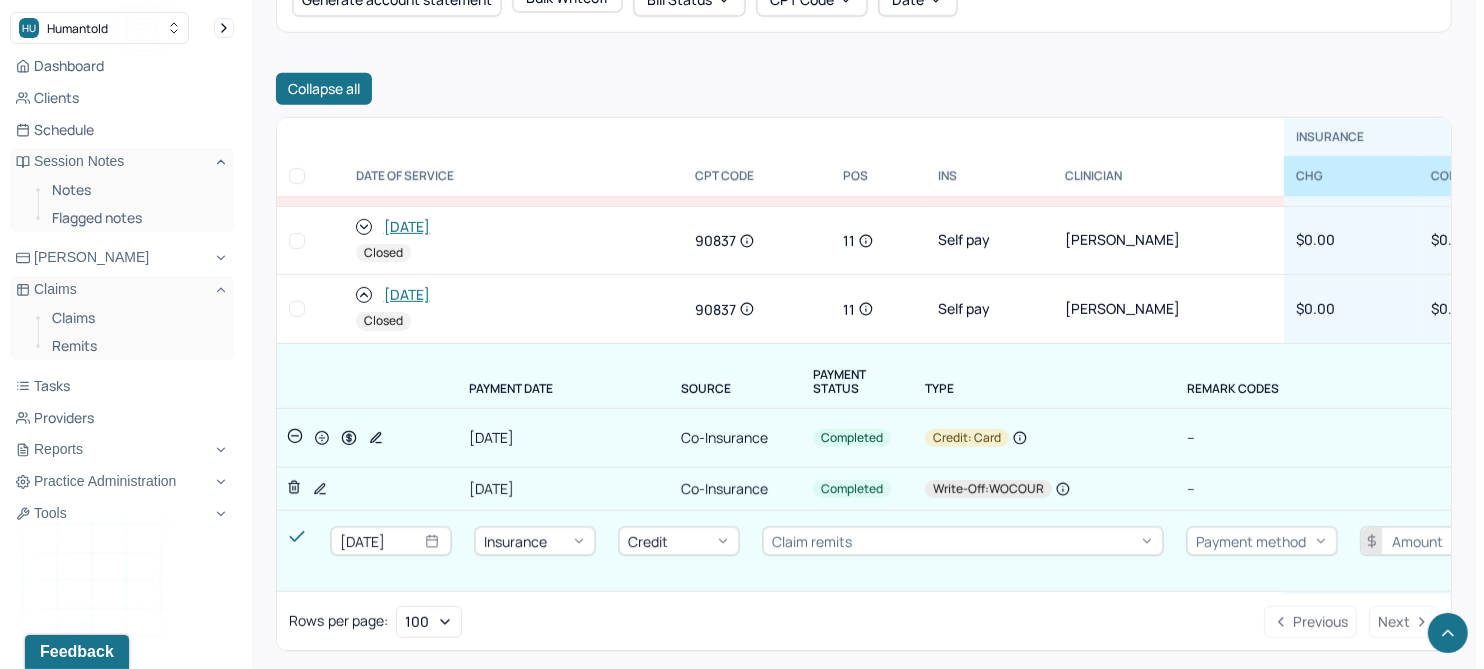 click 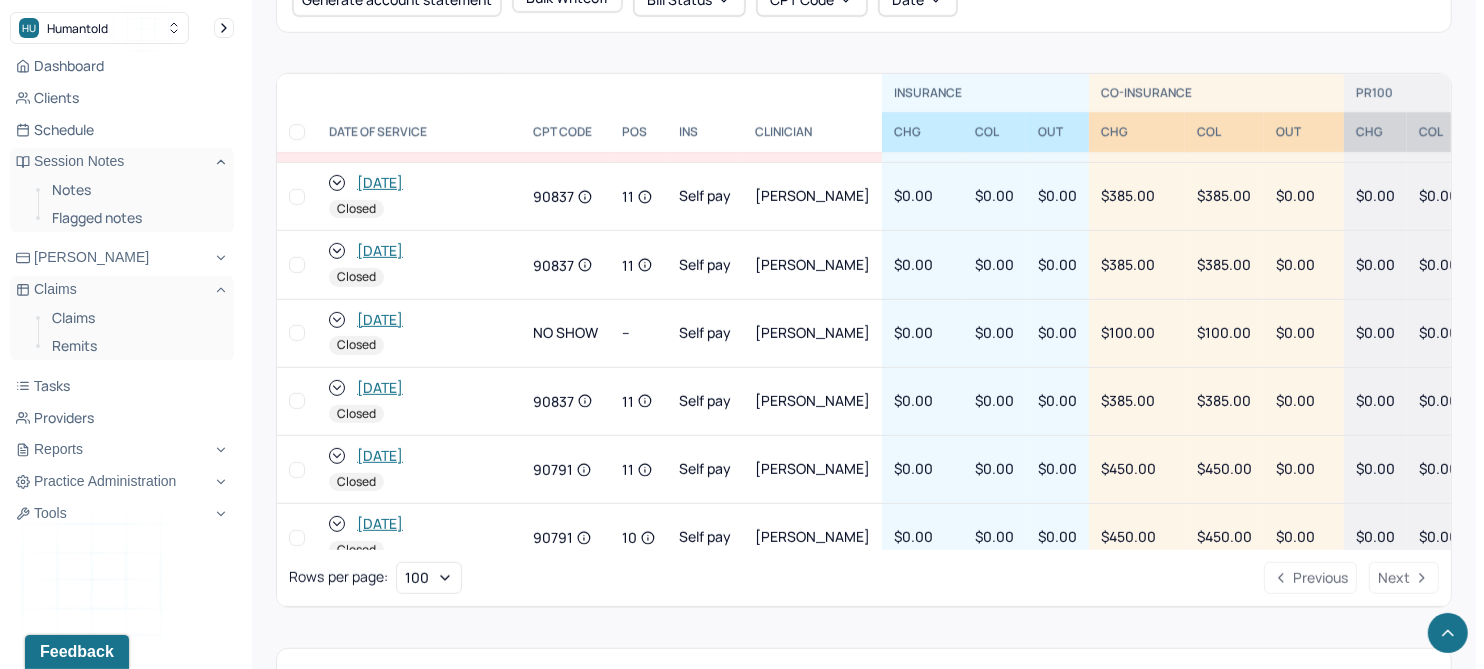 click 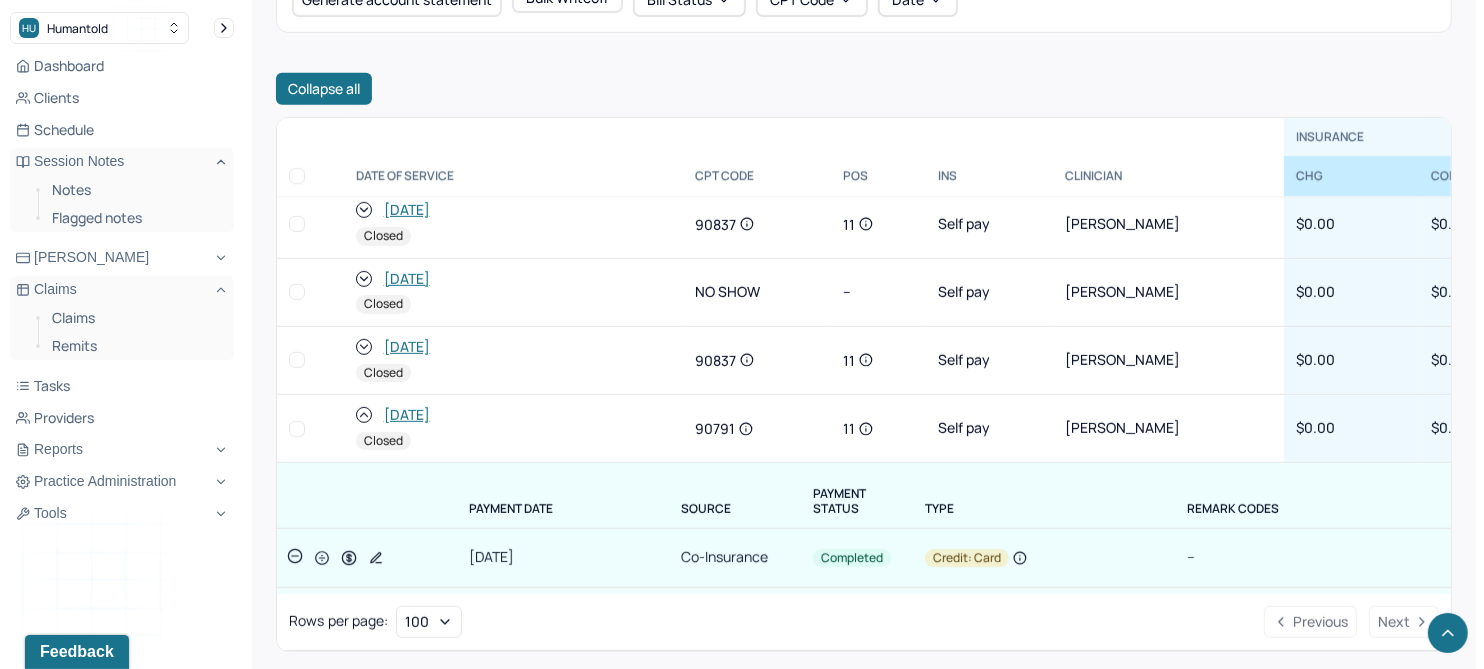 scroll, scrollTop: 374, scrollLeft: 0, axis: vertical 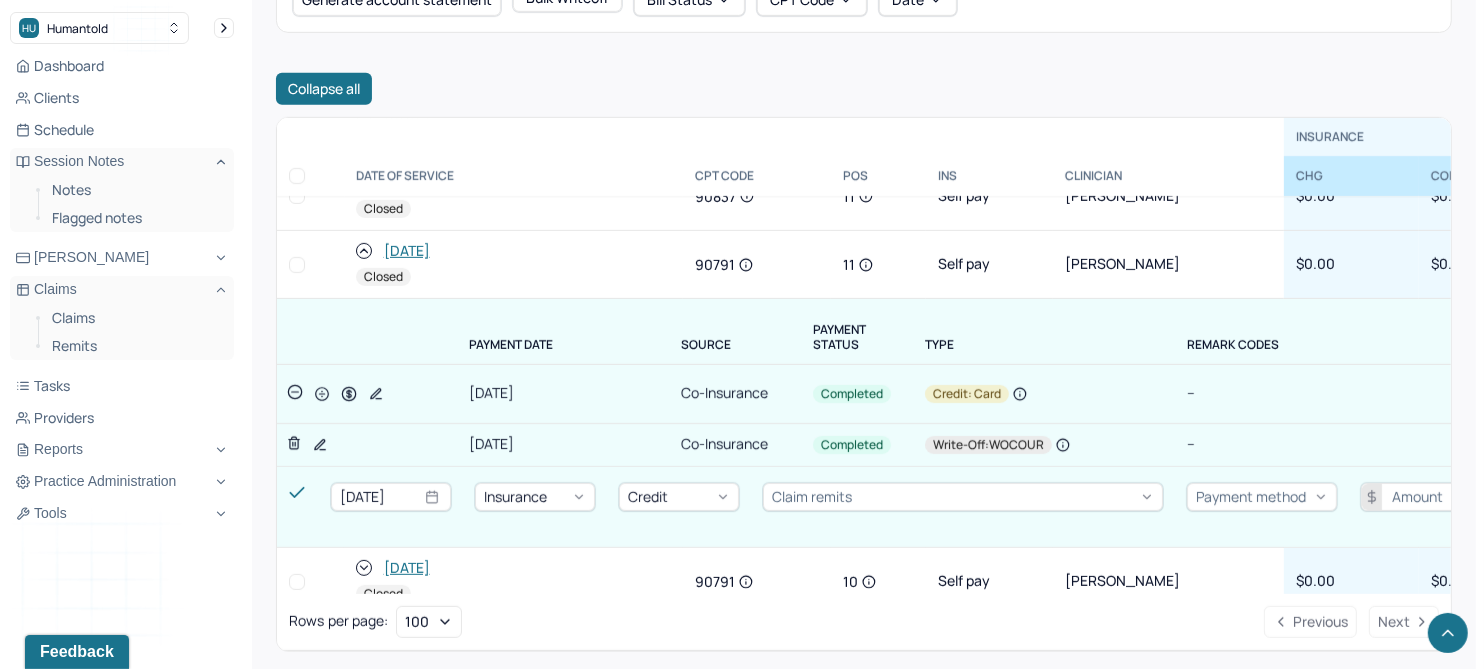 click 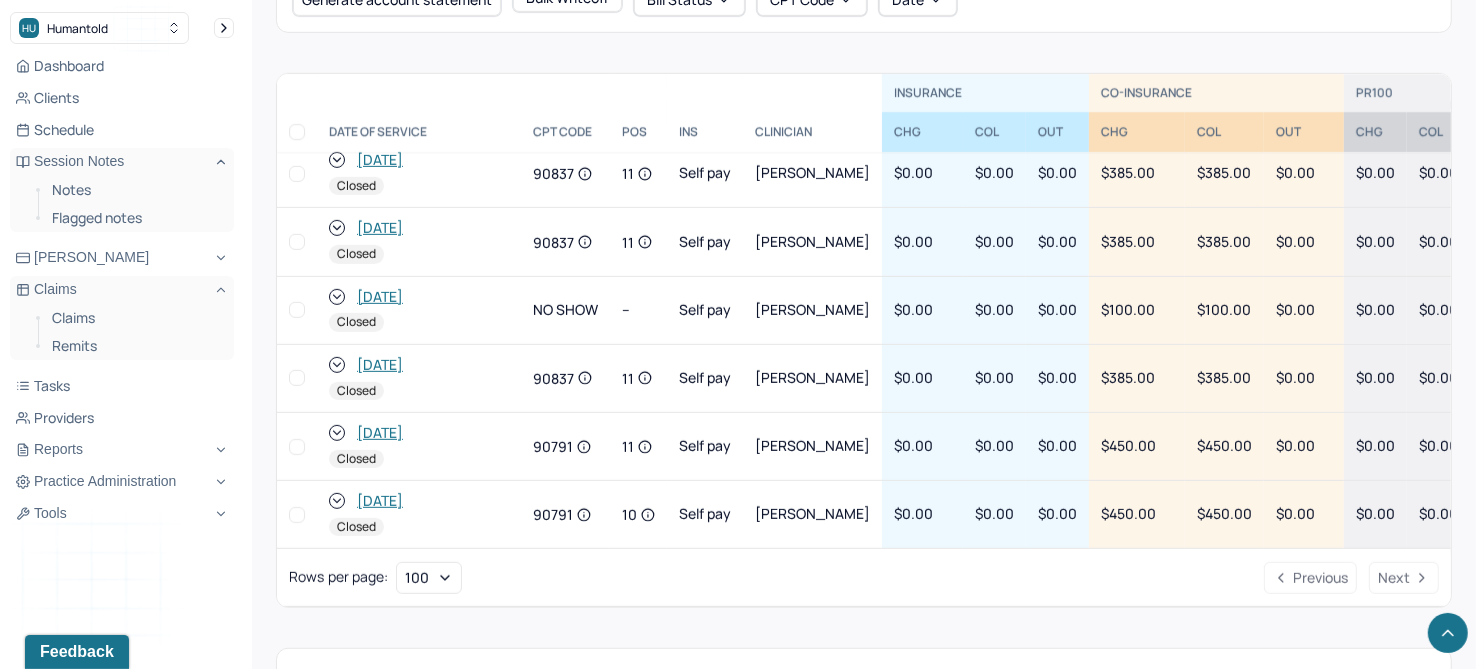 scroll, scrollTop: 166, scrollLeft: 0, axis: vertical 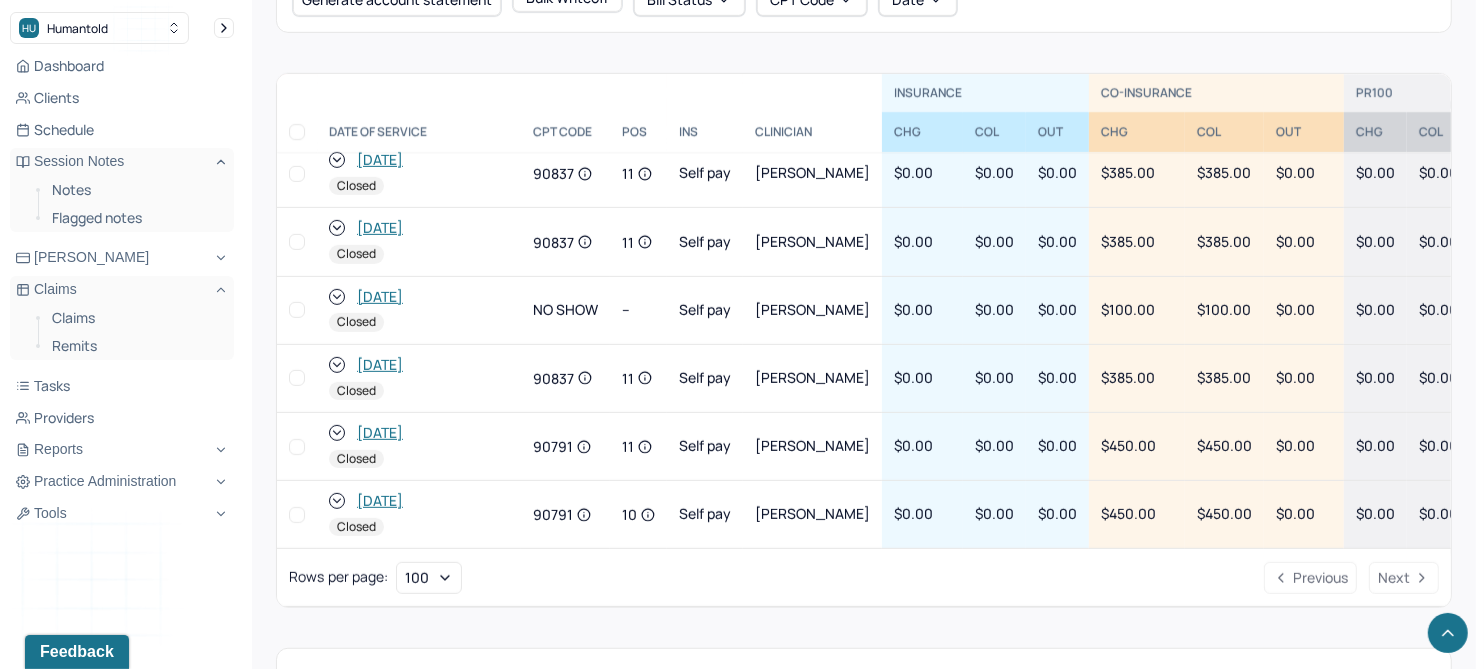 click 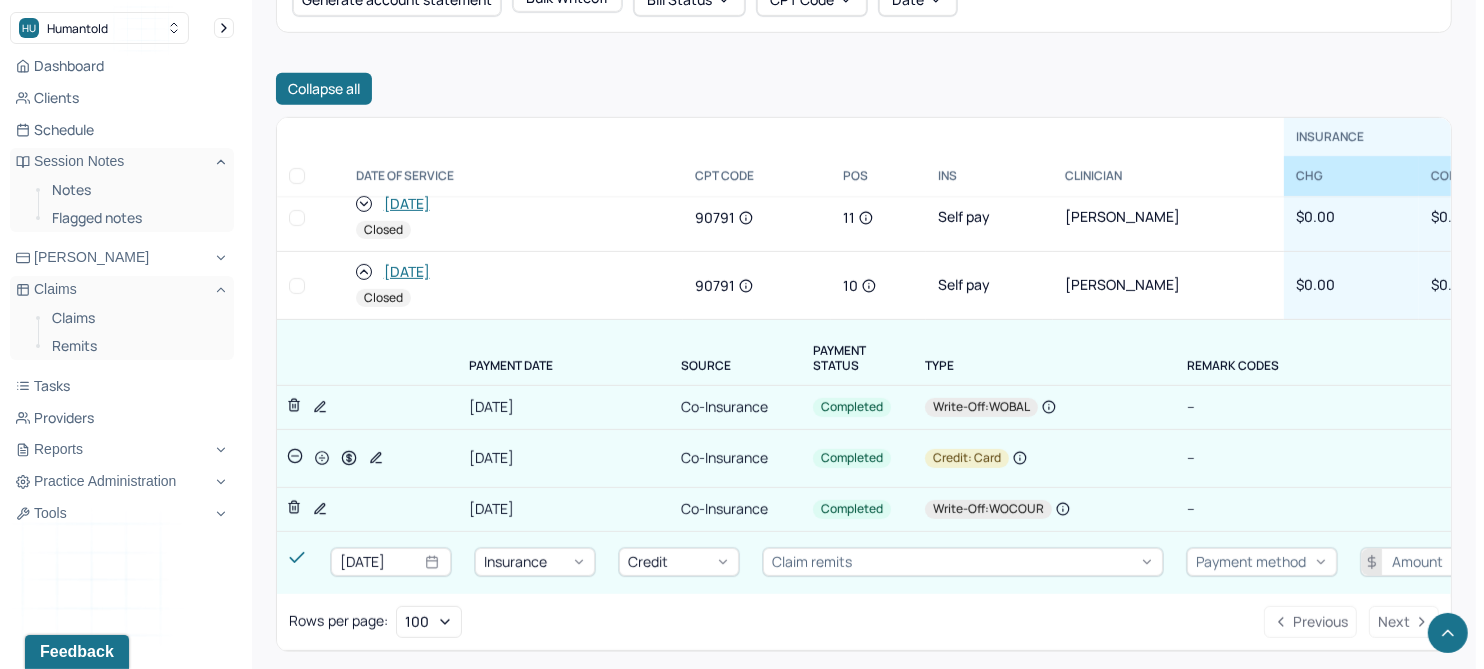 scroll, scrollTop: 473, scrollLeft: 0, axis: vertical 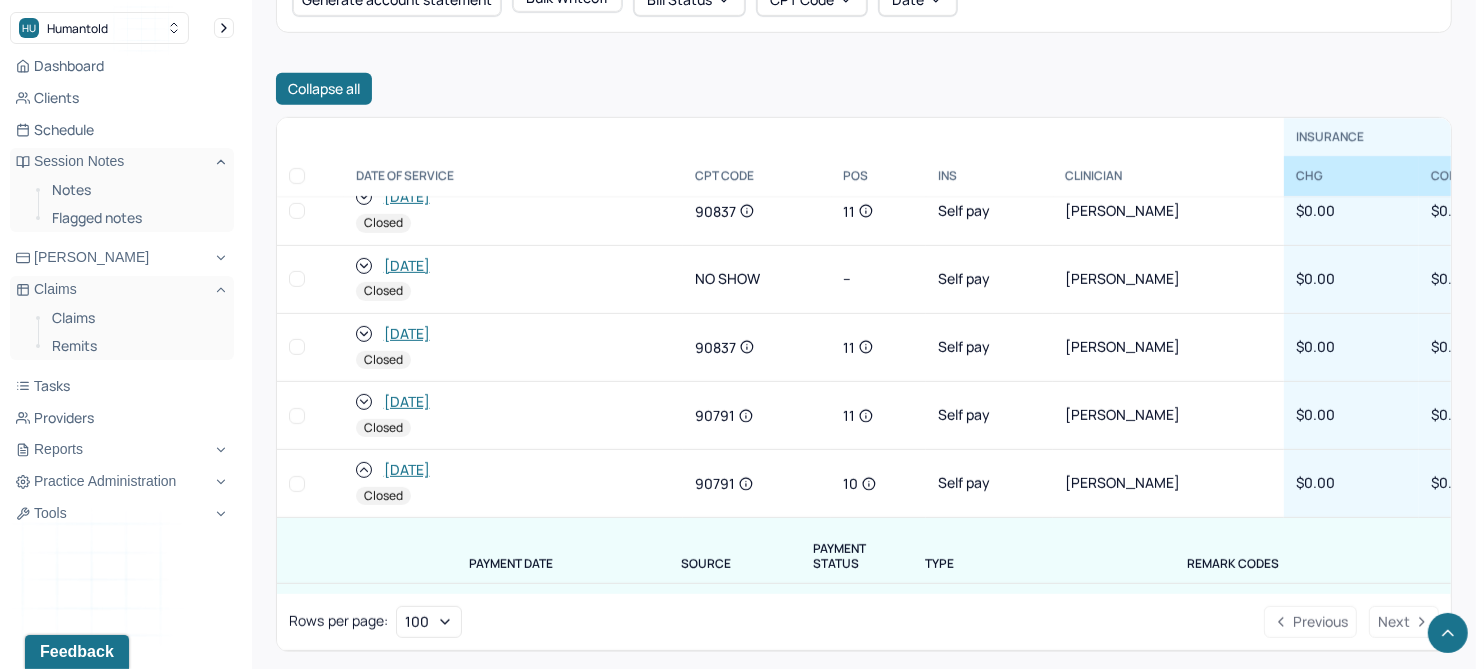 click 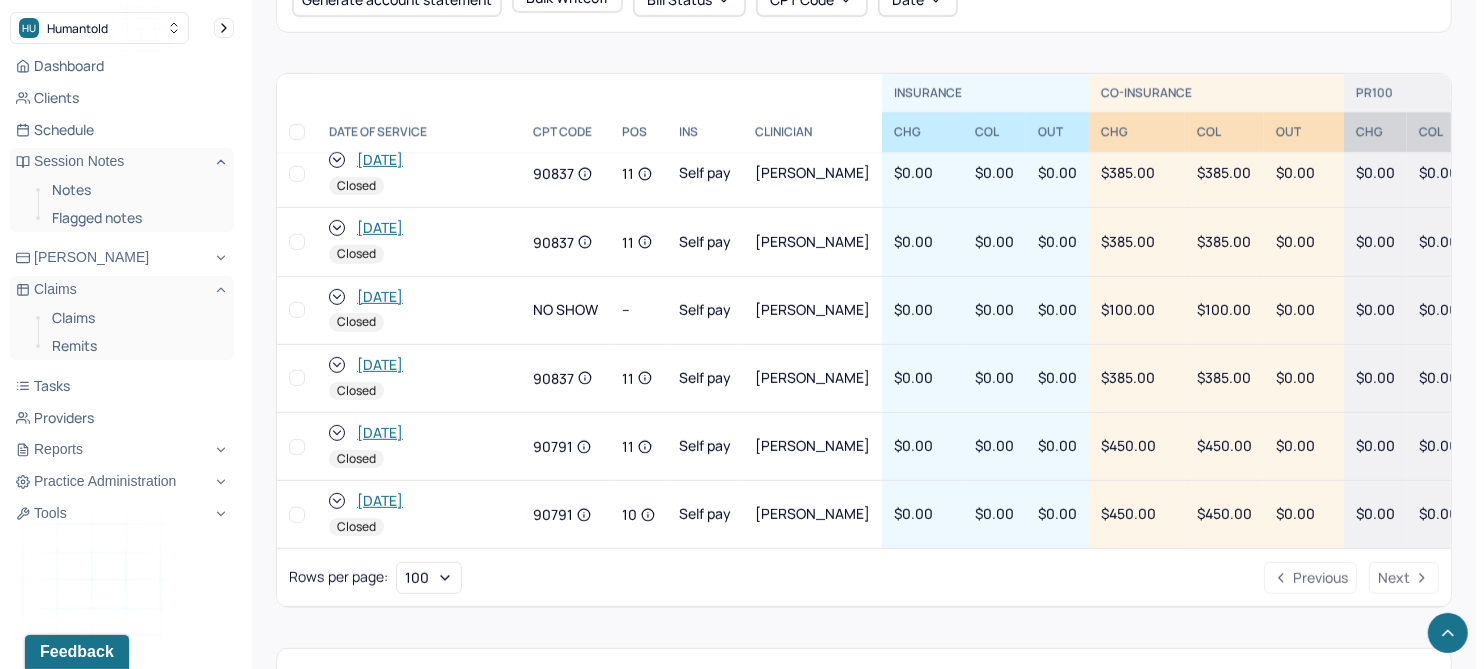 click 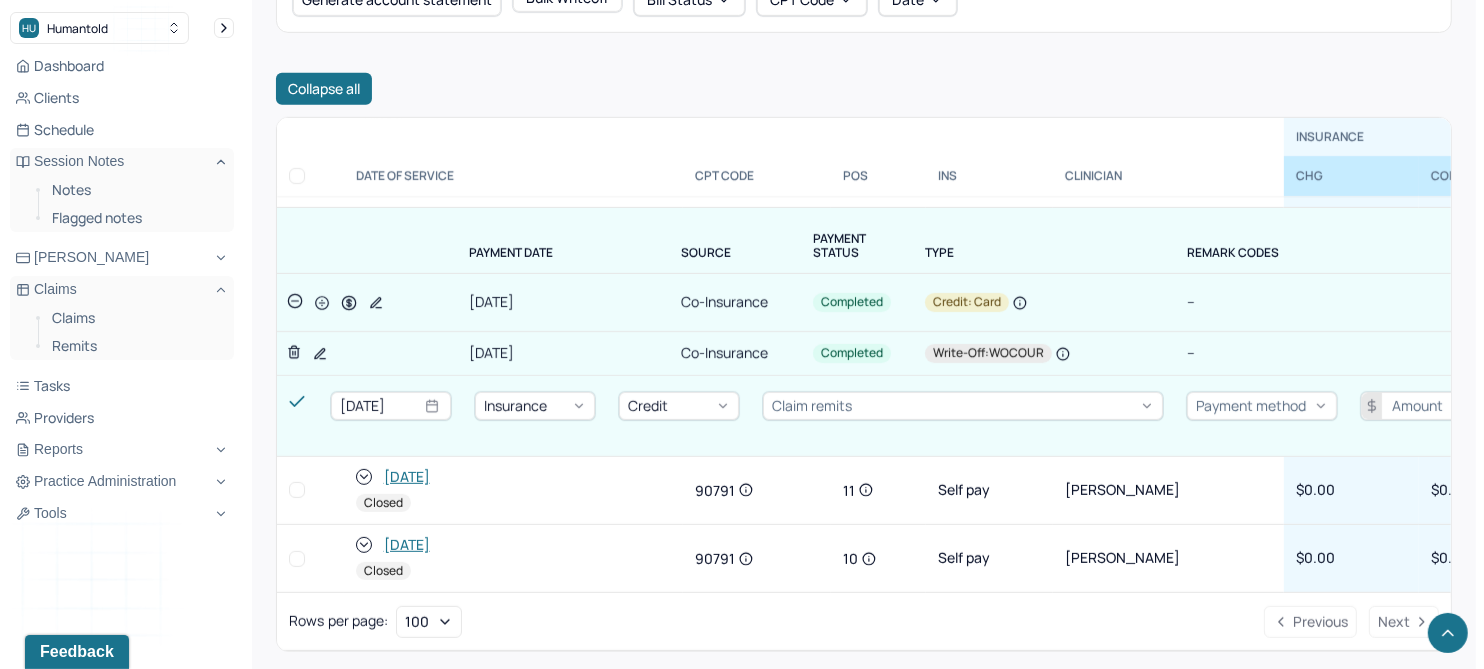 scroll, scrollTop: 289, scrollLeft: 0, axis: vertical 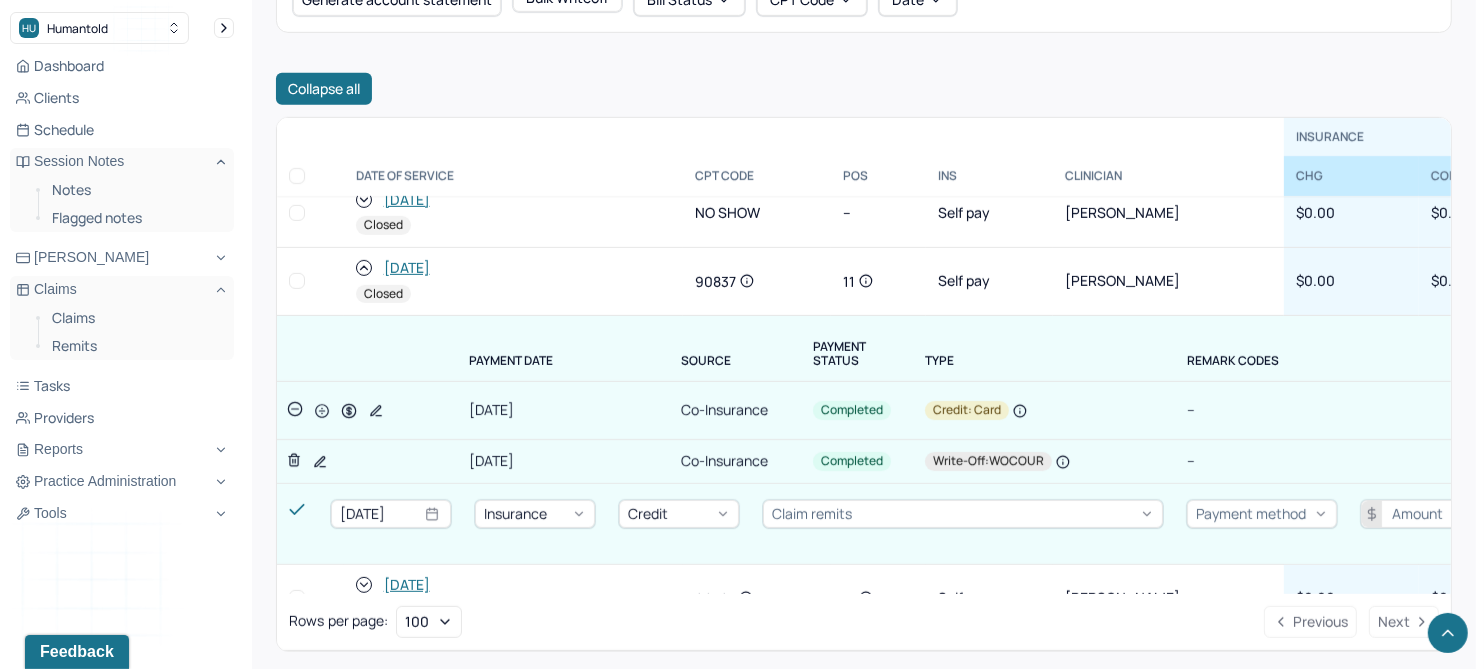 click 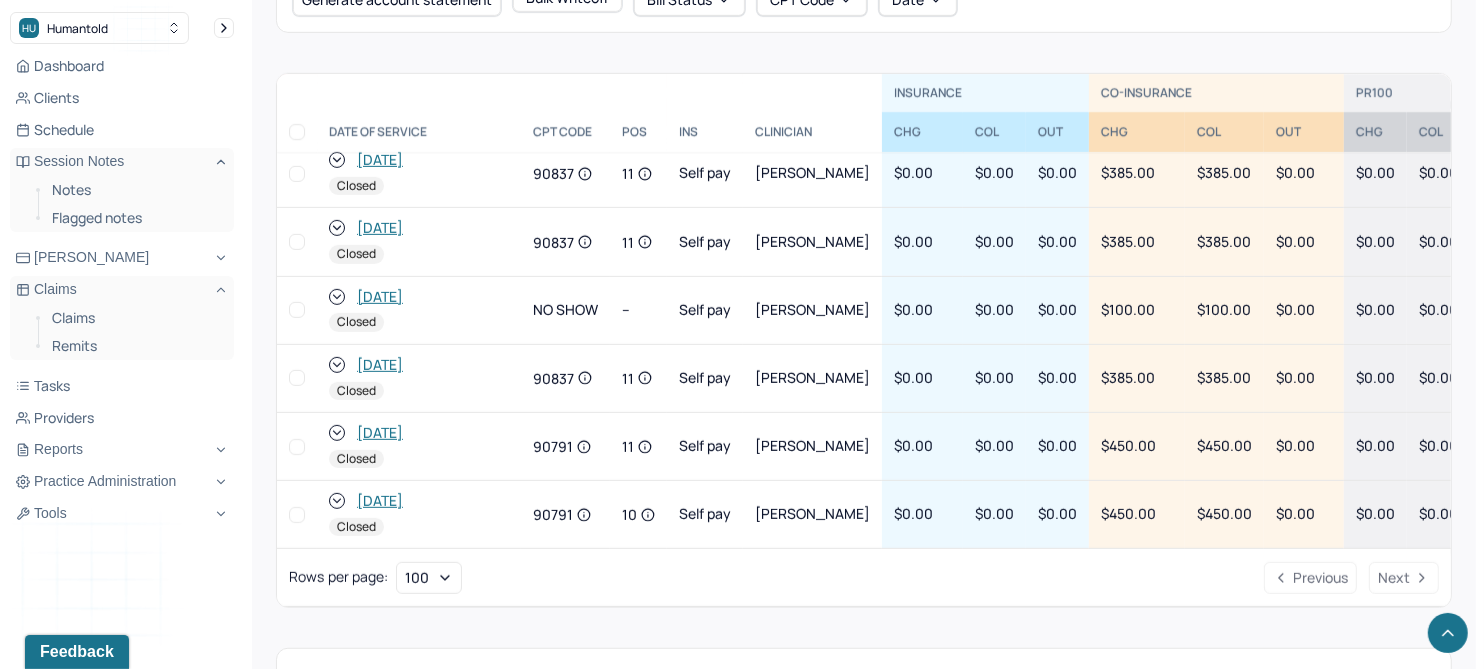 scroll, scrollTop: 166, scrollLeft: 0, axis: vertical 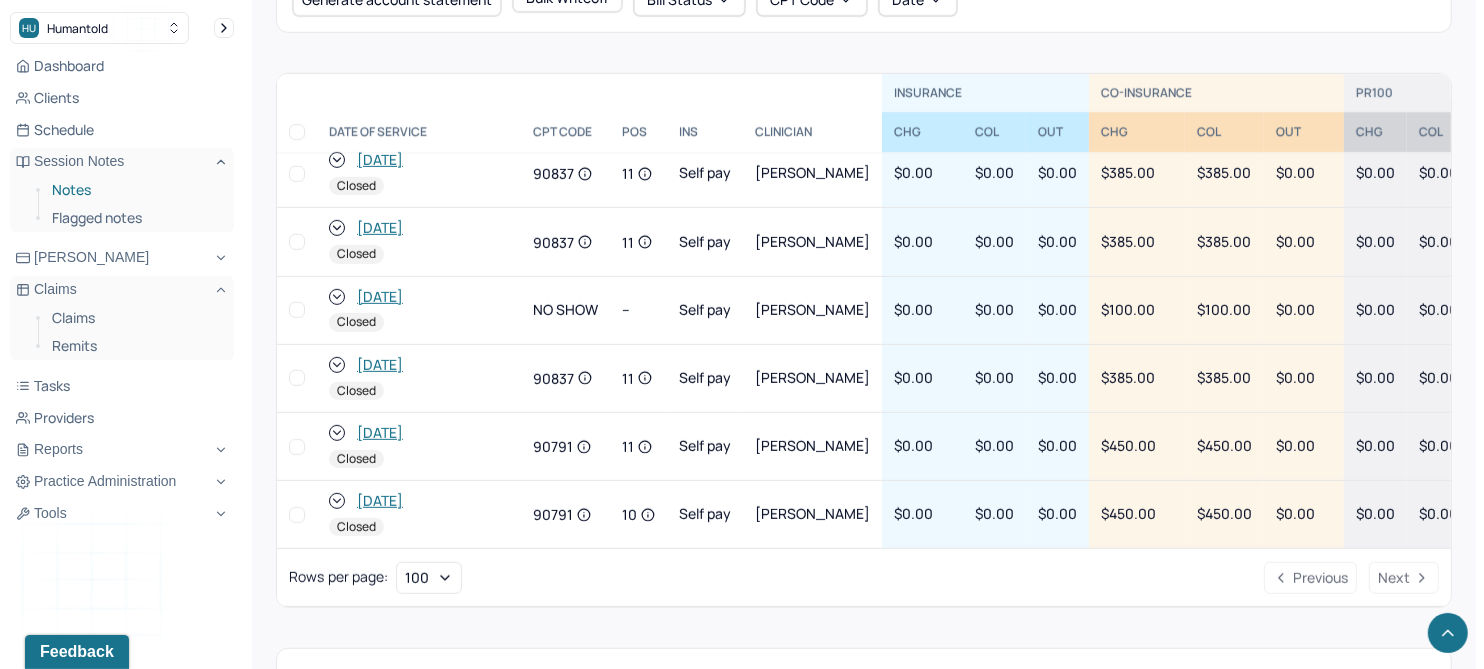 click on "Notes" at bounding box center [135, 190] 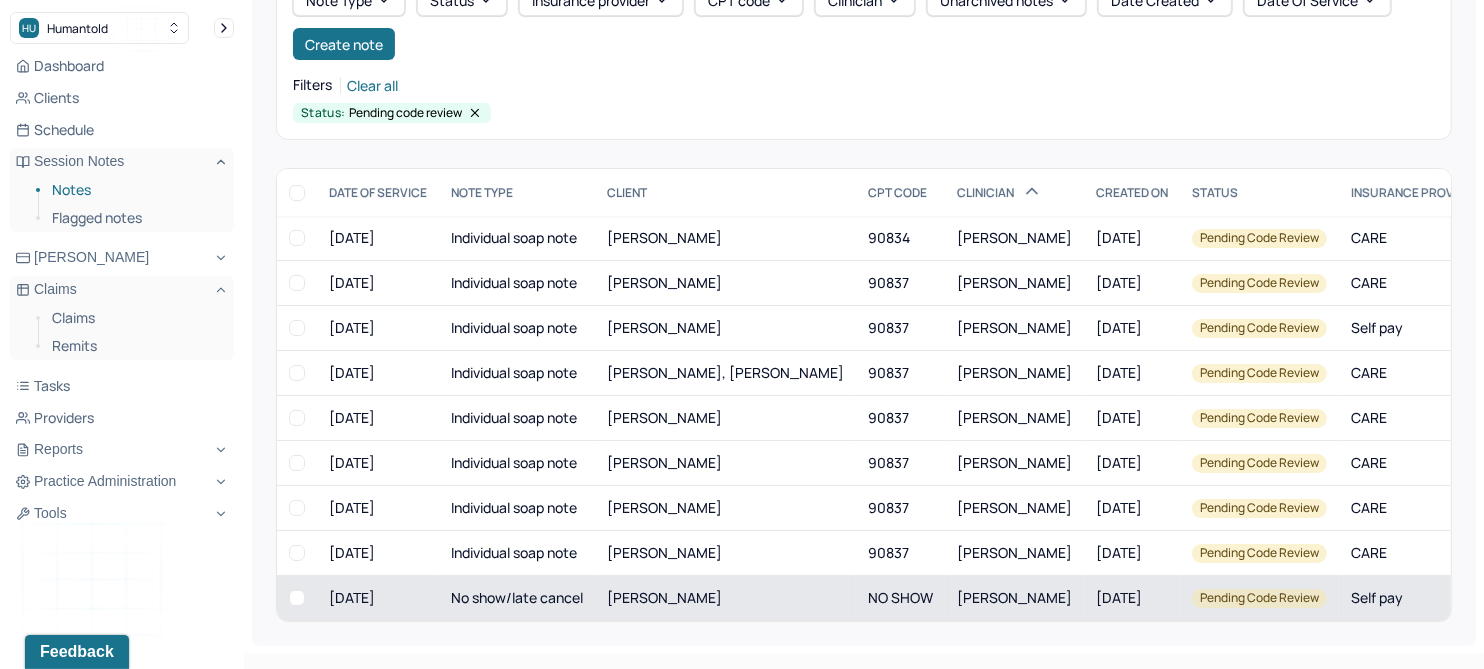 click on "LUO, JUNQI" at bounding box center (664, 597) 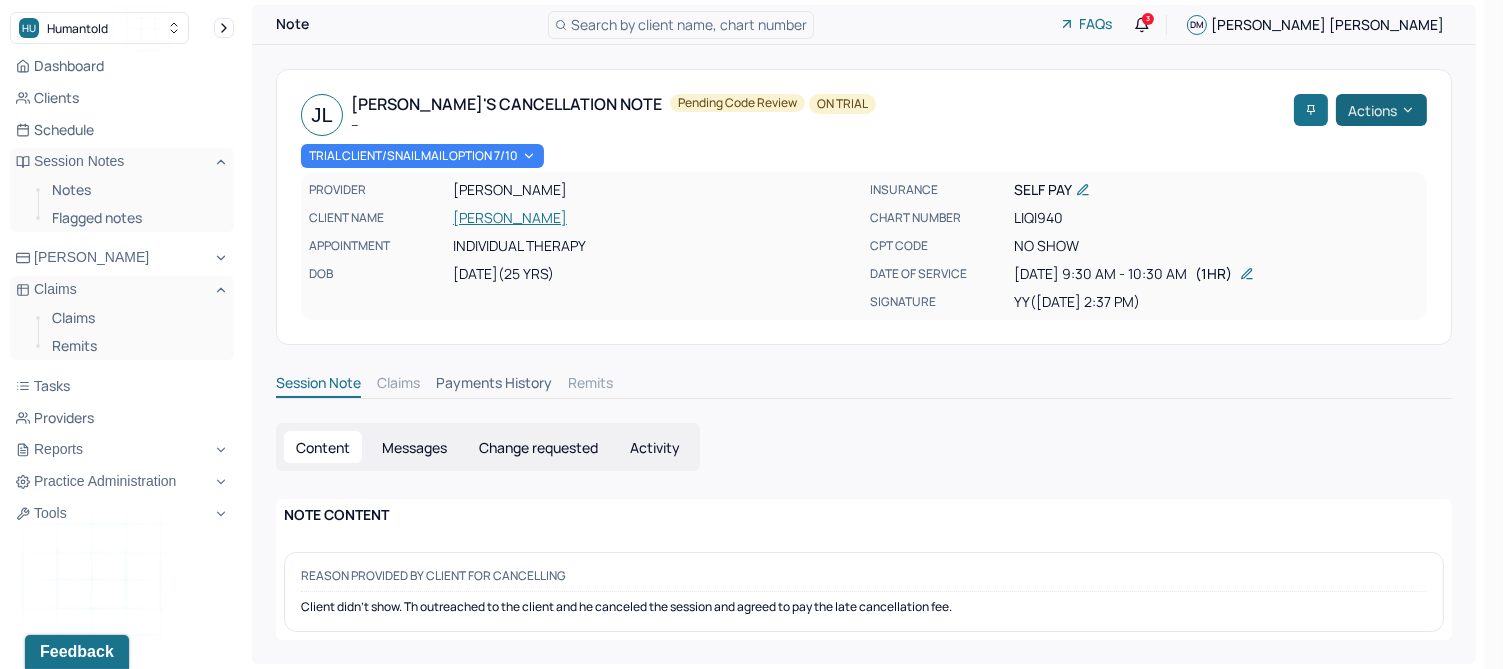 click 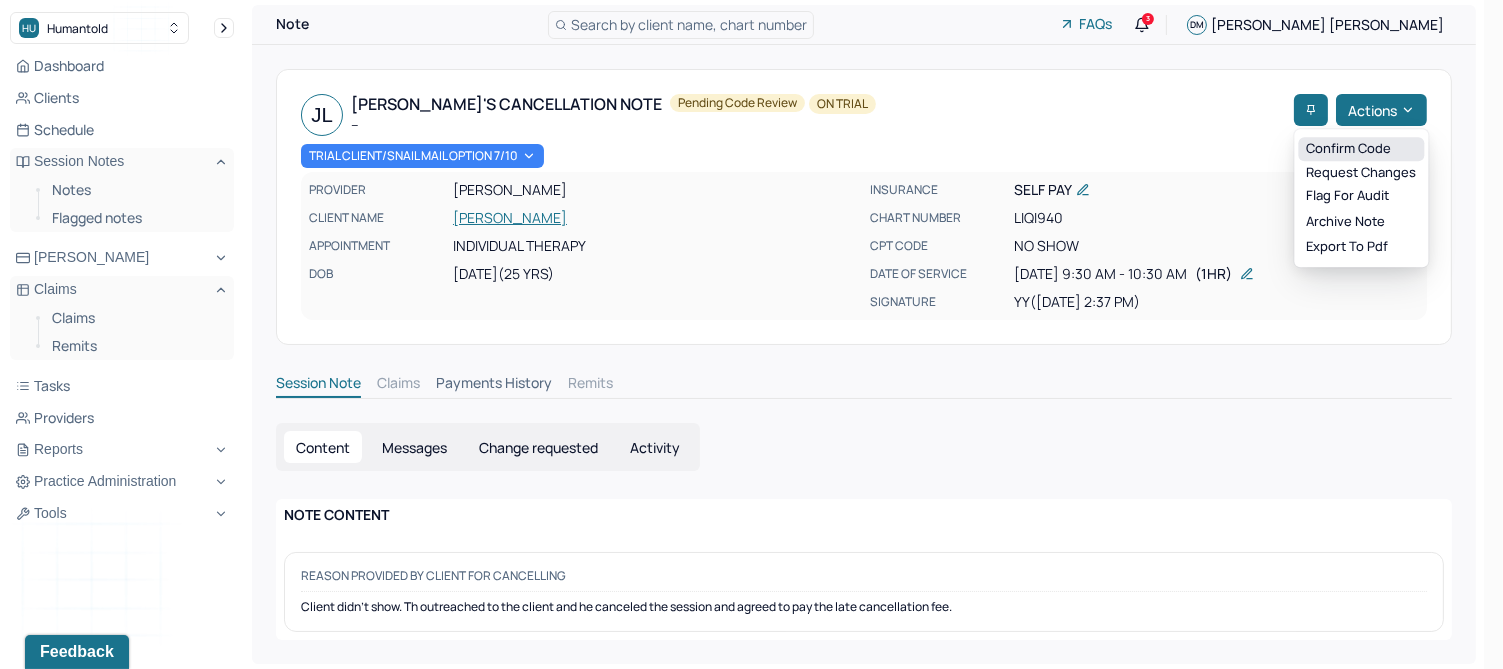 click on "Confirm code" at bounding box center (1361, 149) 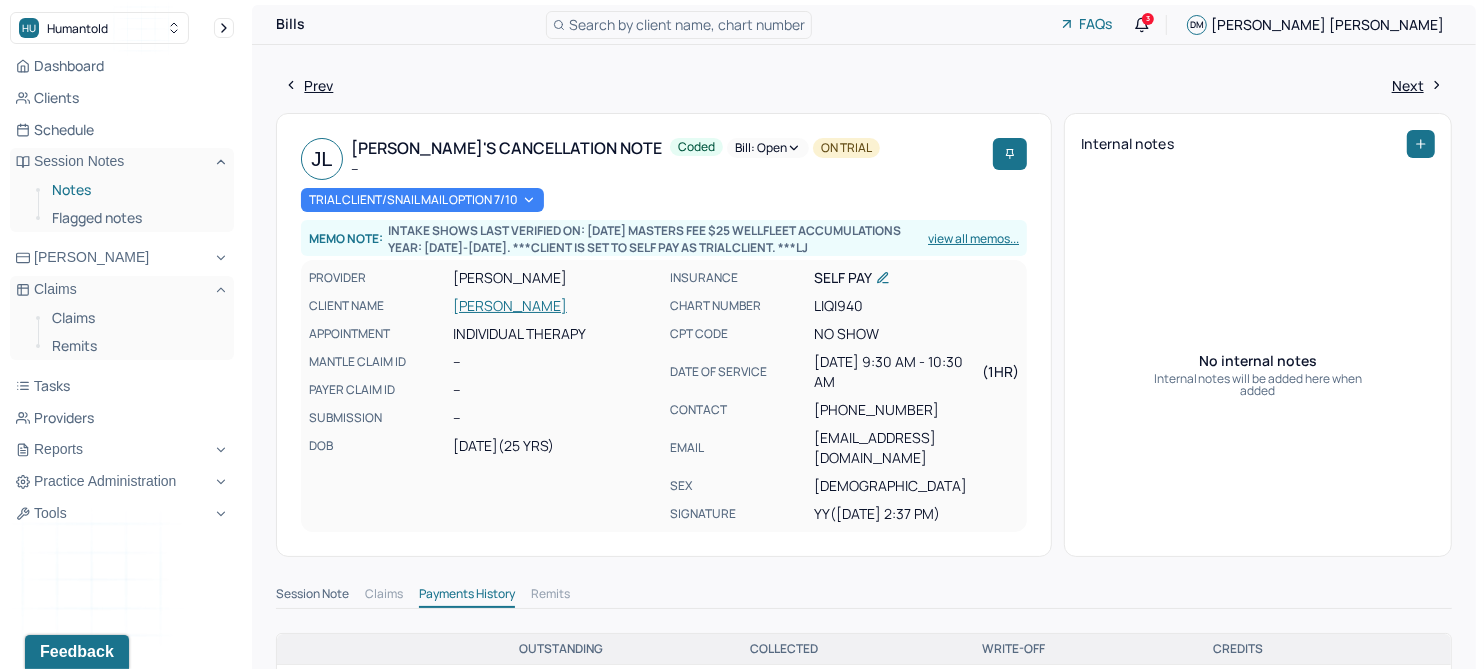 click on "Notes" at bounding box center [135, 190] 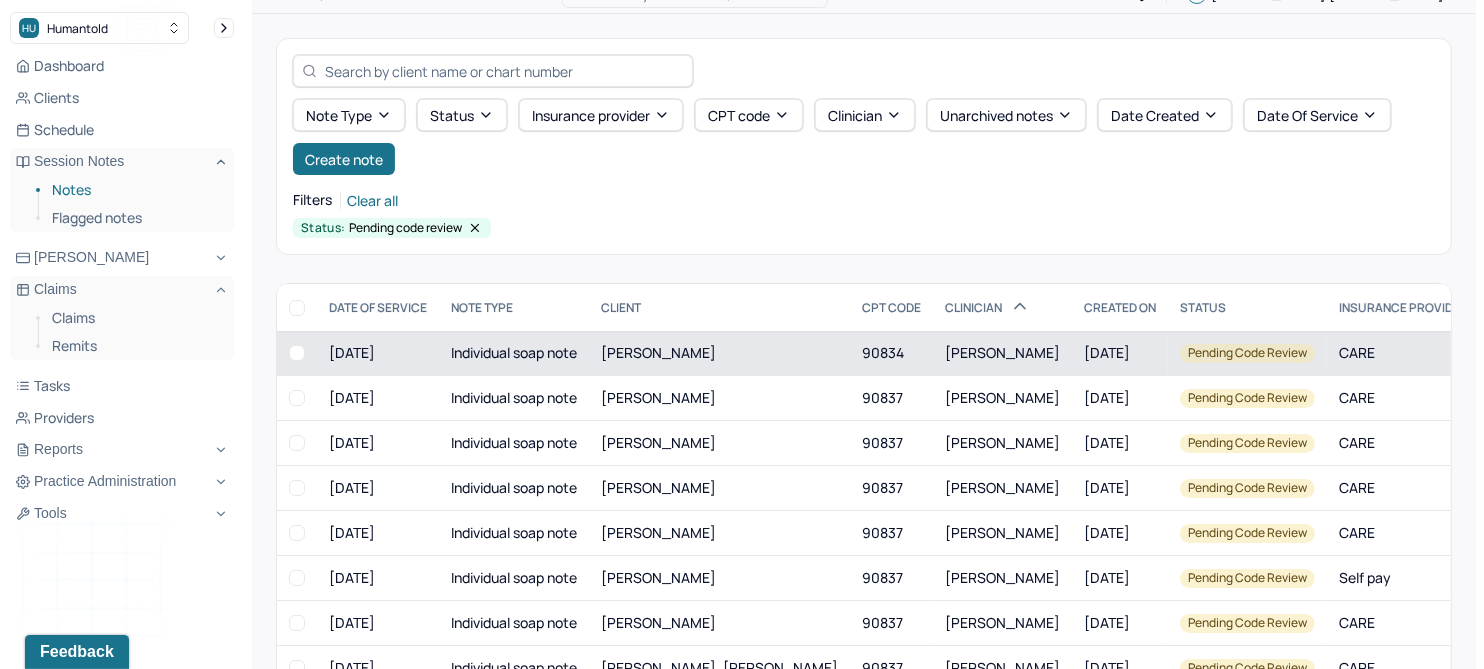 scroll, scrollTop: 0, scrollLeft: 0, axis: both 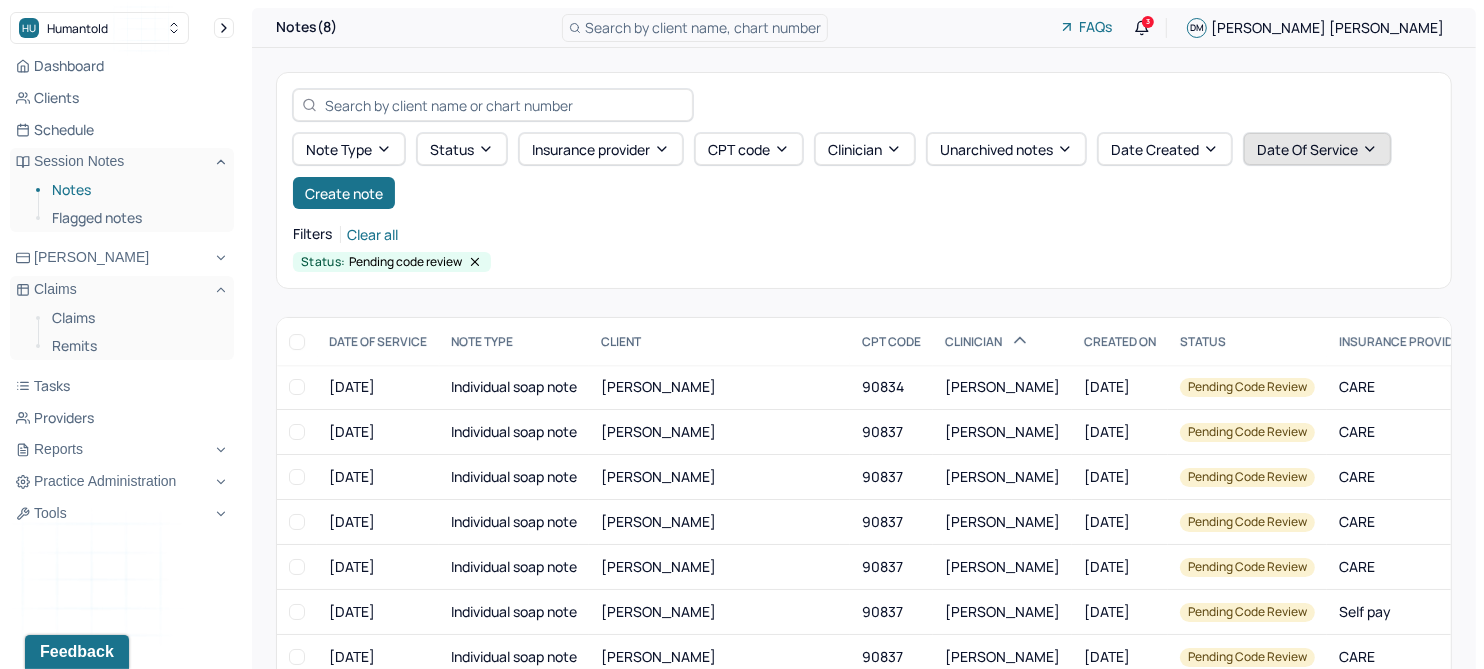 click 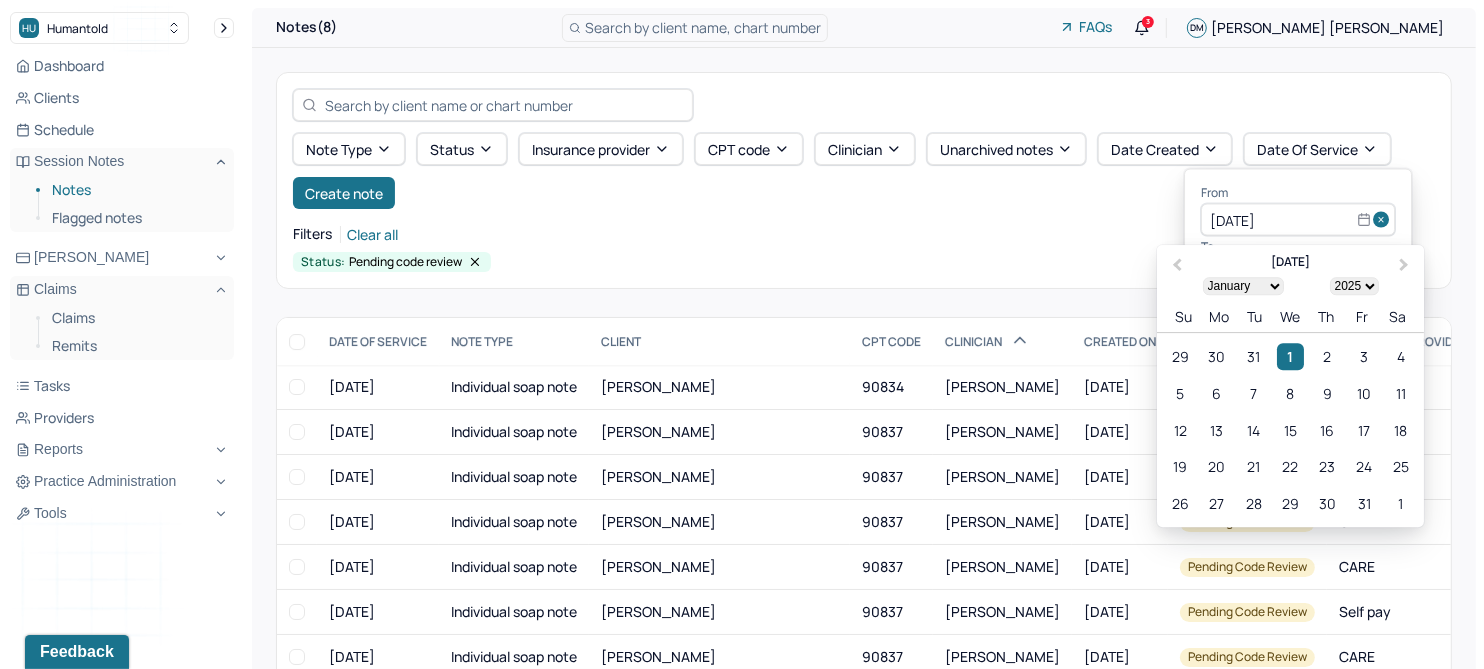 click at bounding box center [1384, 220] 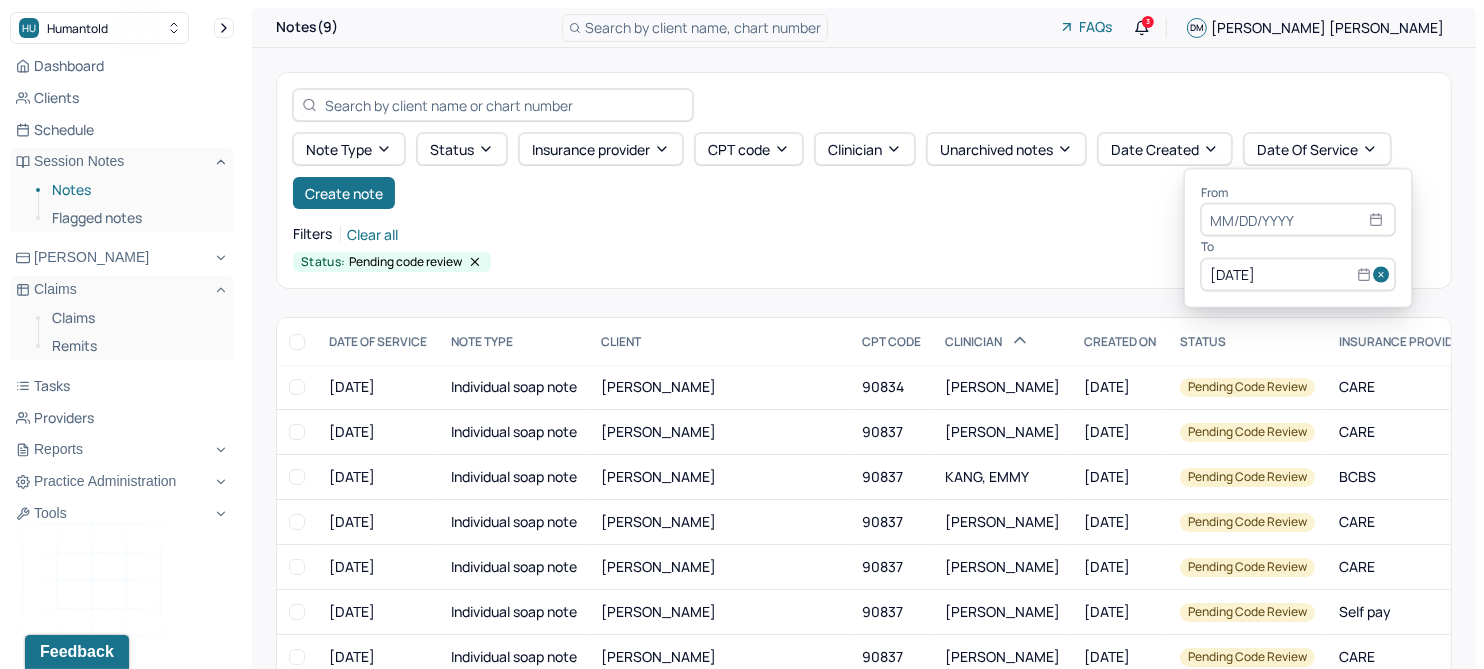 click at bounding box center (1384, 274) 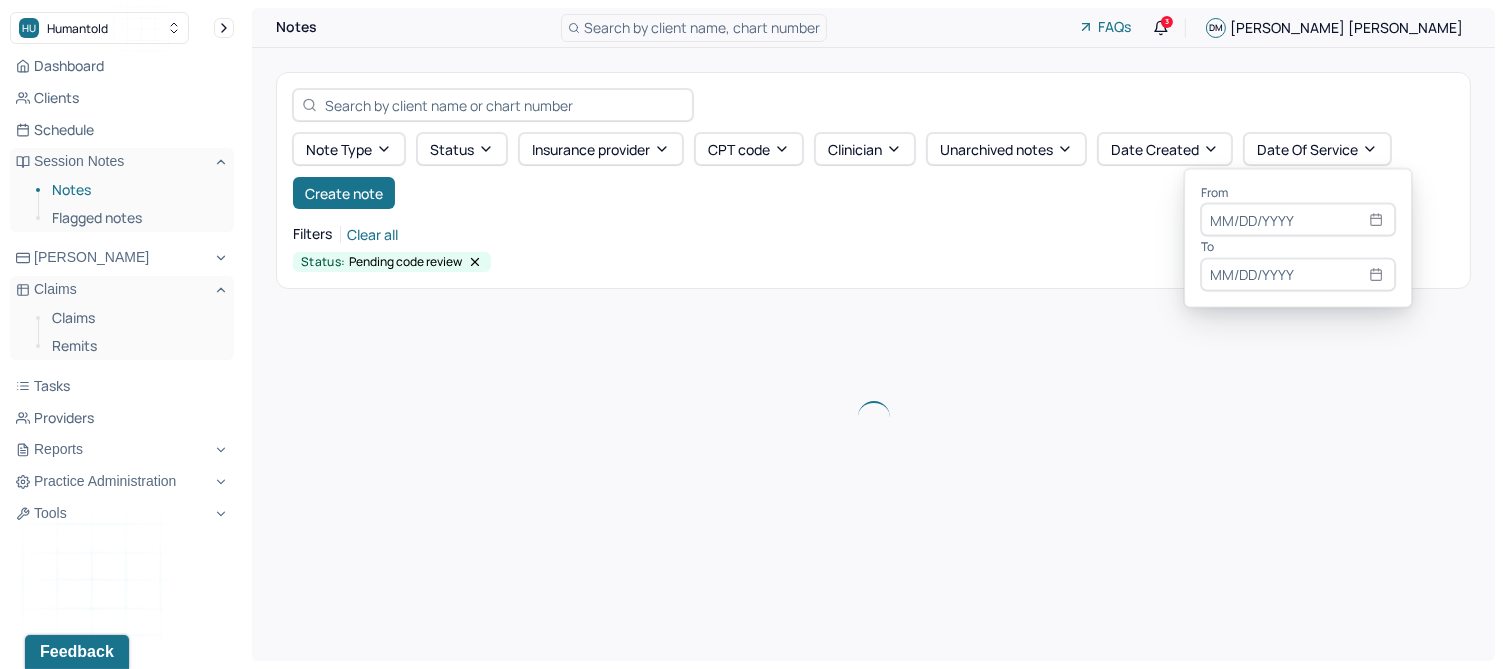 click at bounding box center [1298, 220] 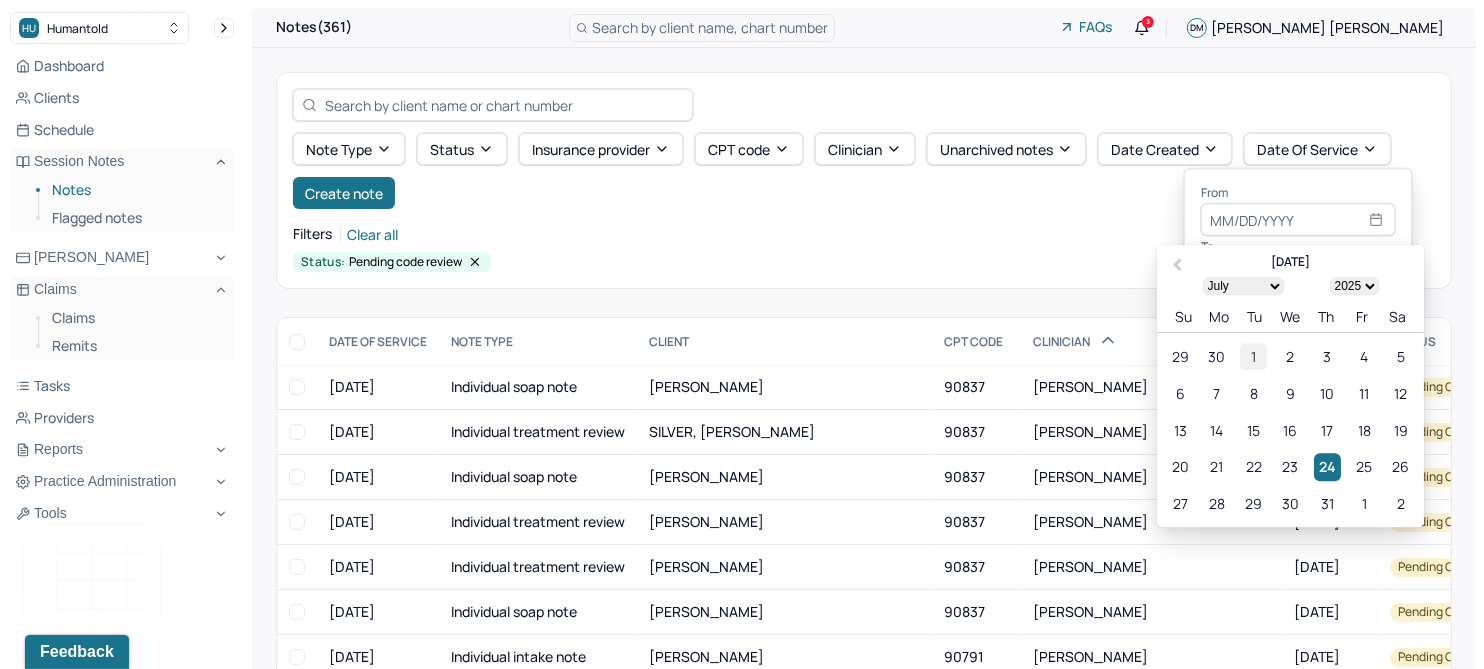 click on "1" at bounding box center [1253, 356] 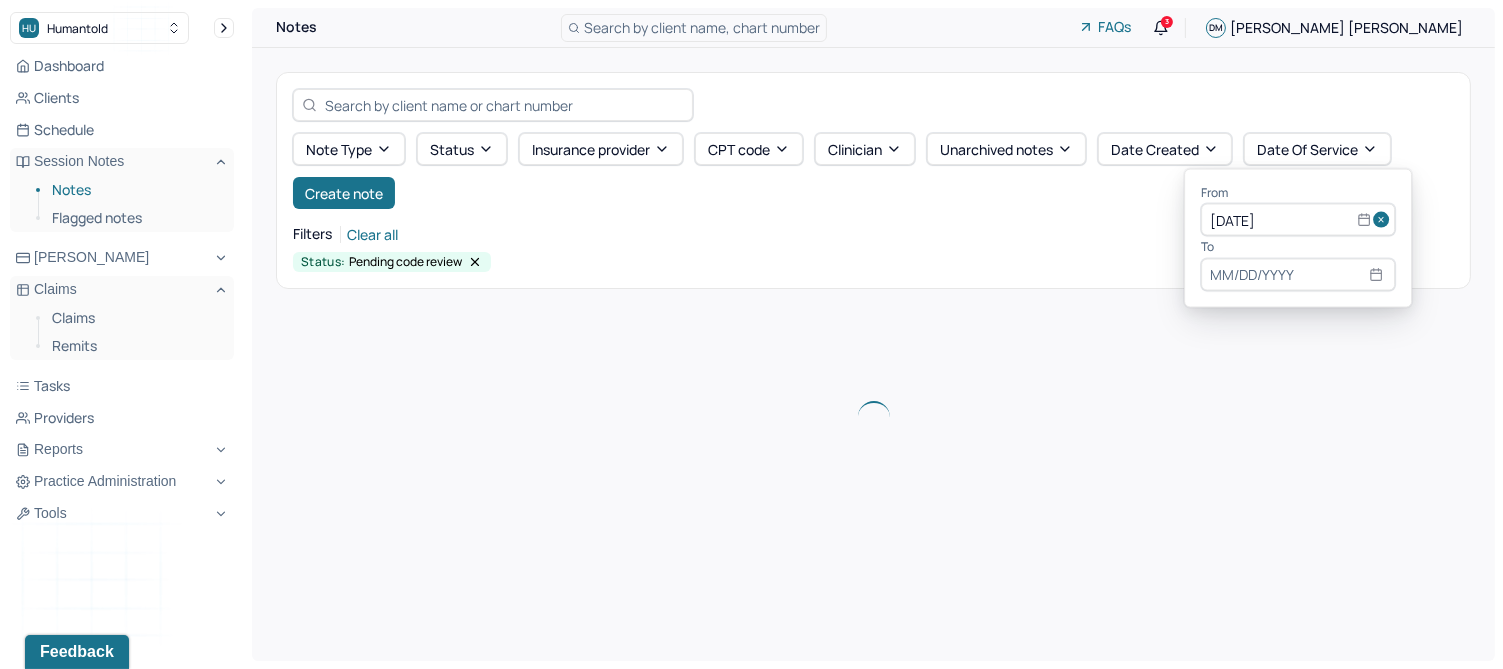 click at bounding box center [1298, 274] 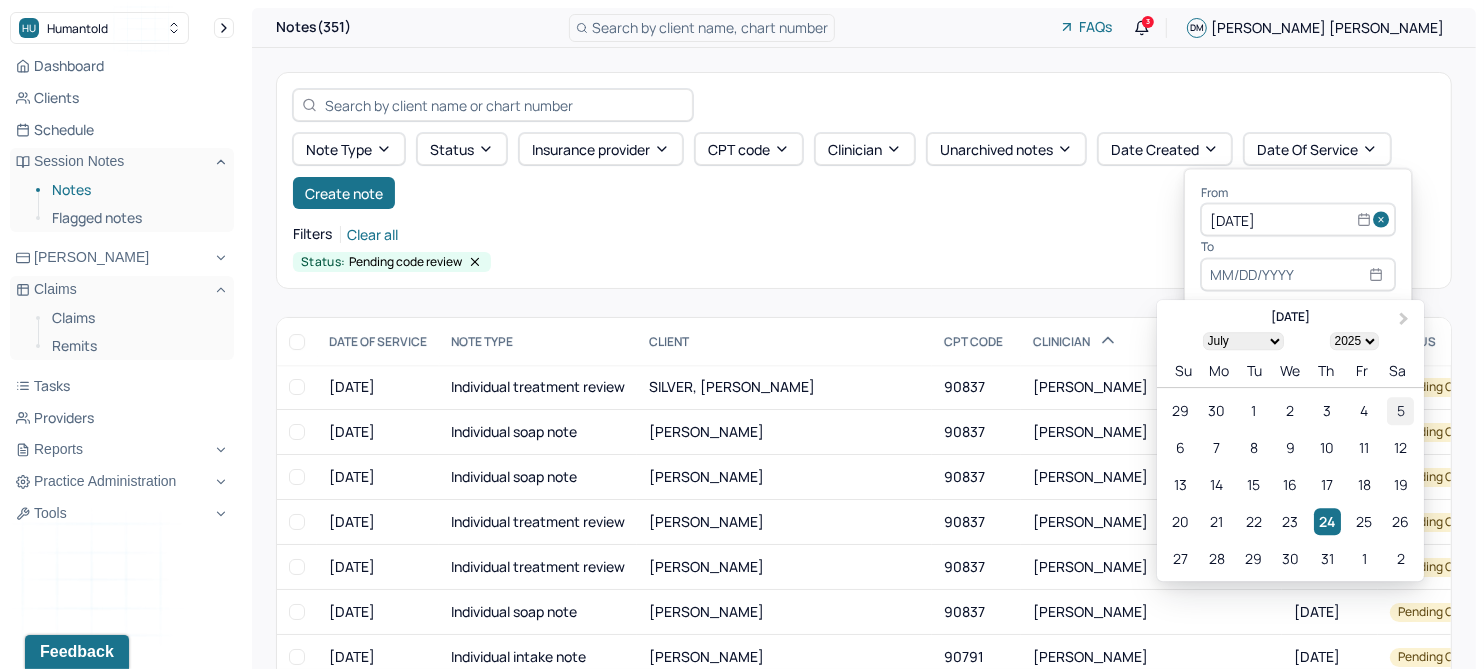 click on "5" at bounding box center (1400, 411) 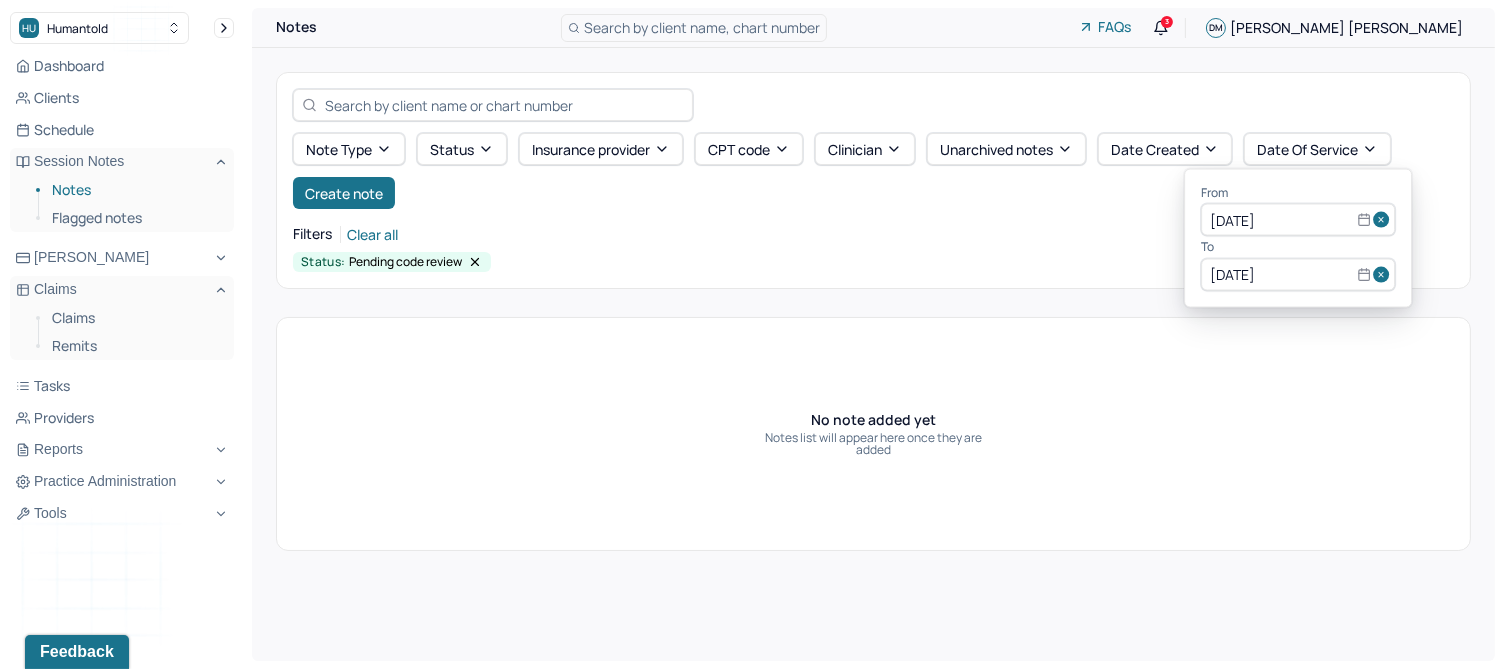 click at bounding box center (1384, 274) 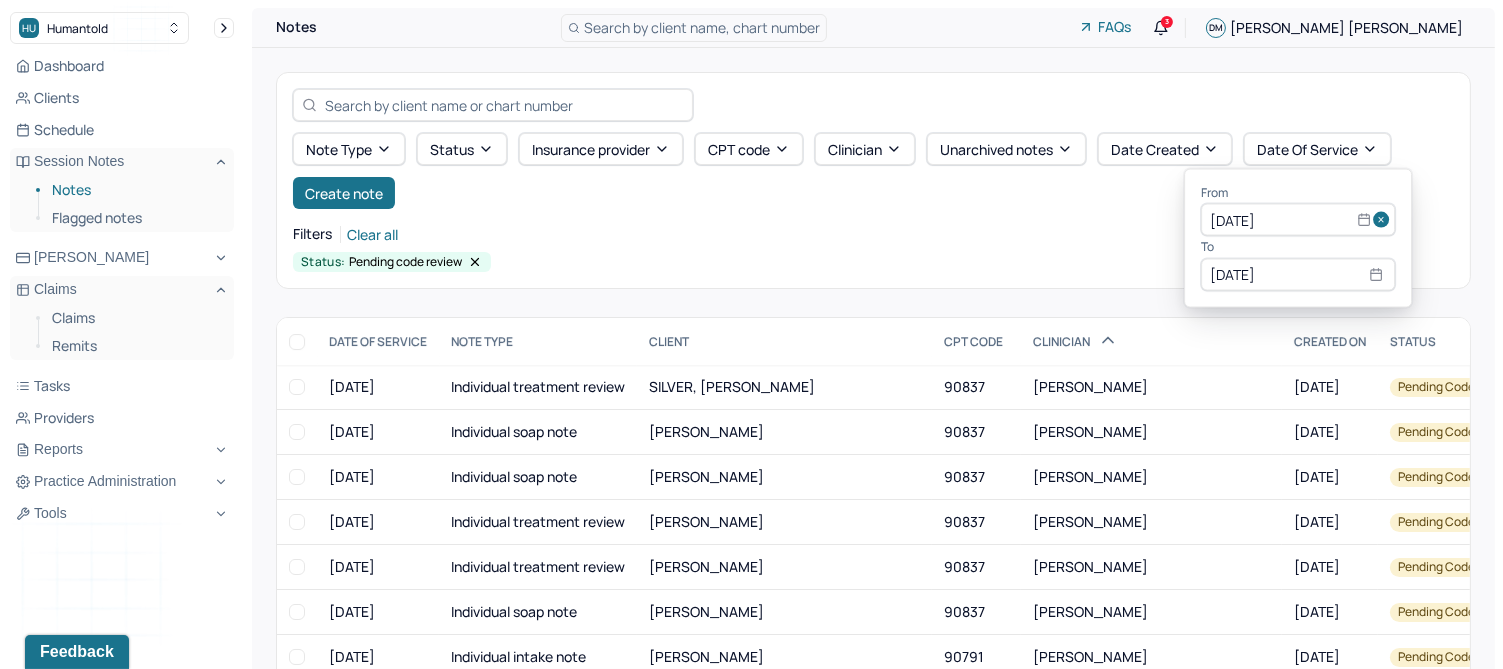 type 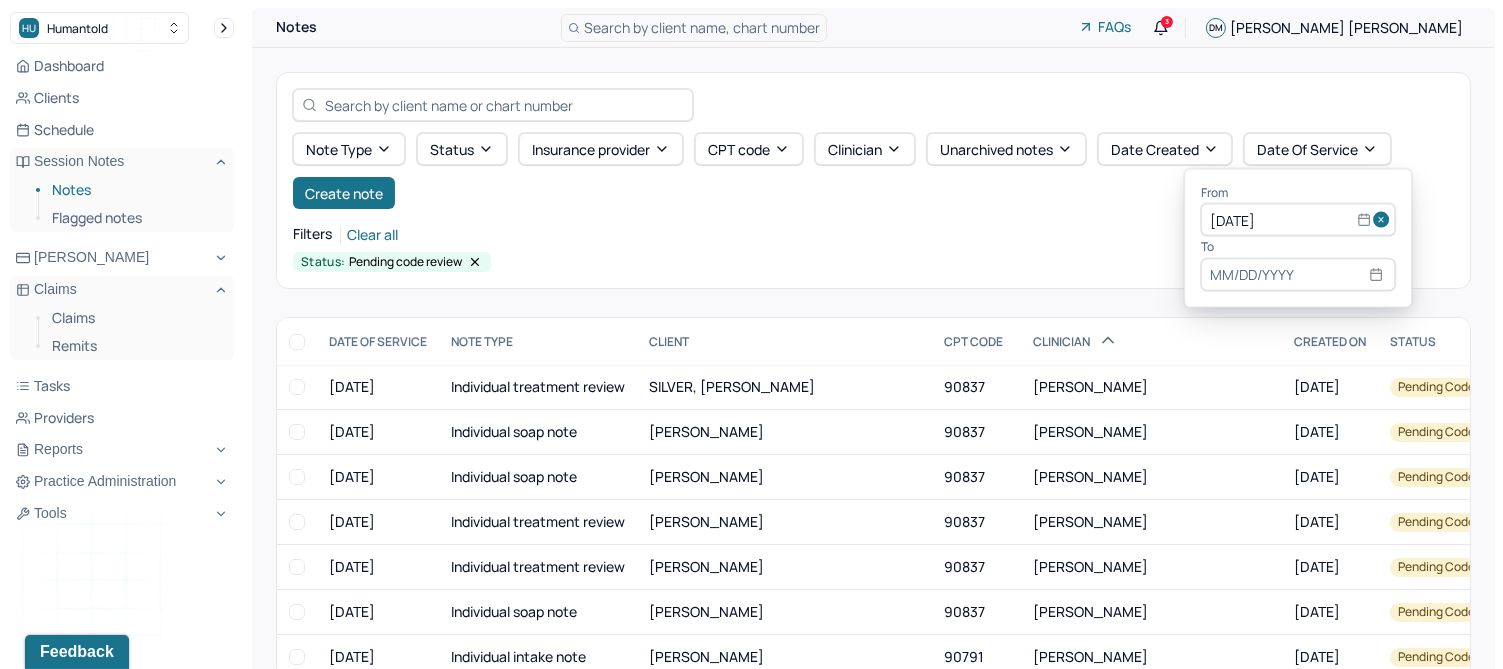 click at bounding box center (1384, 220) 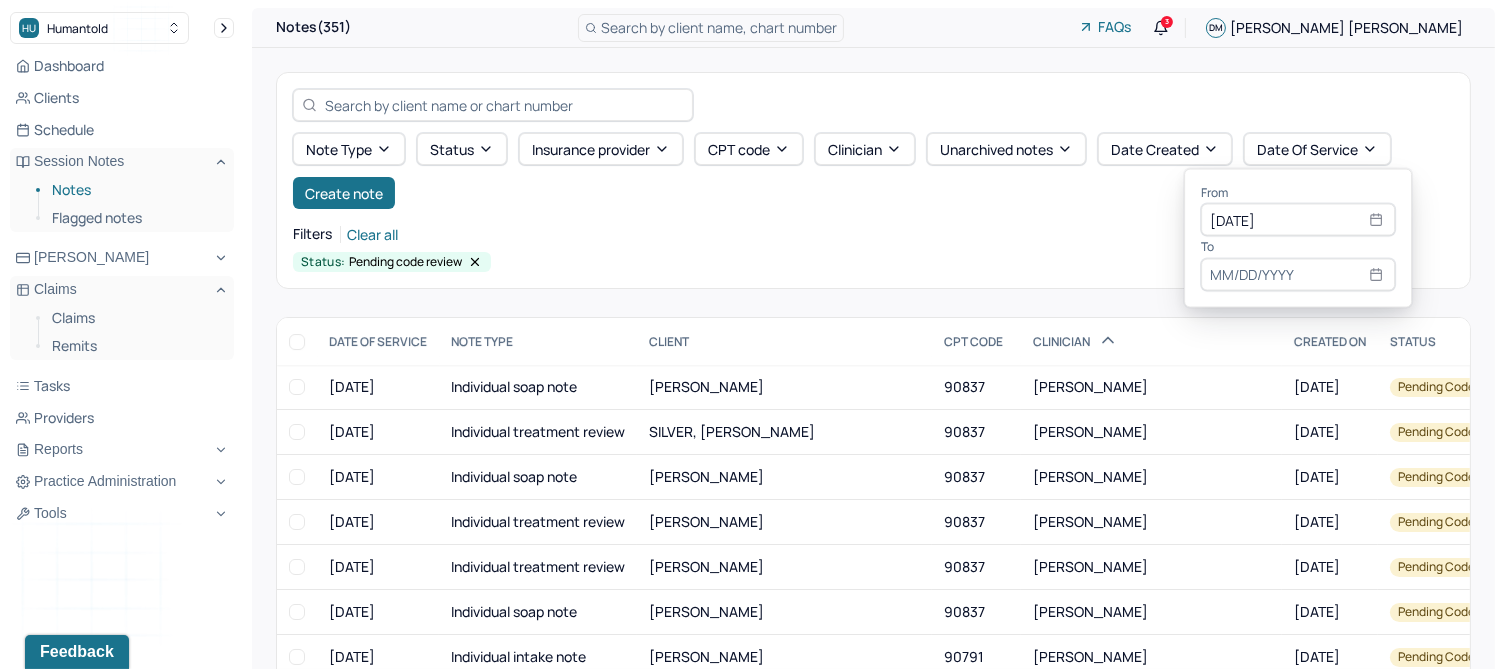 type 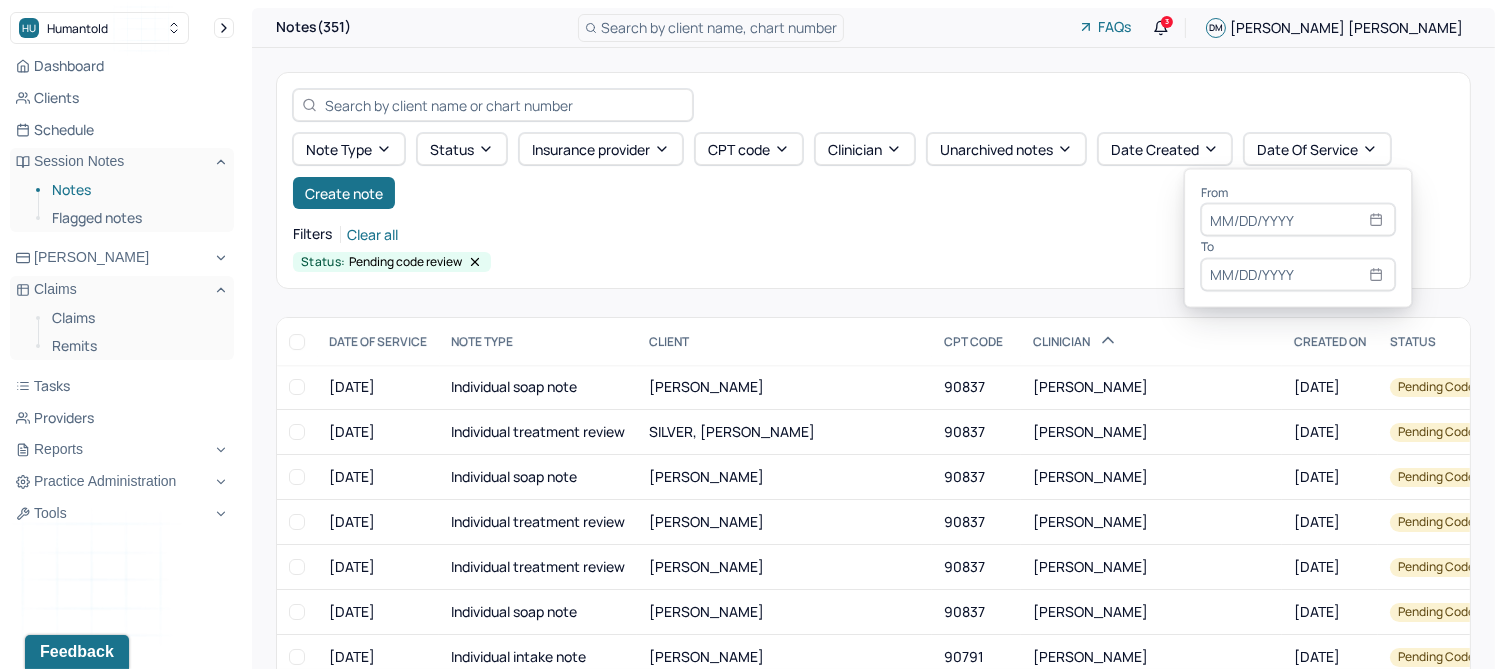 click at bounding box center (1298, 220) 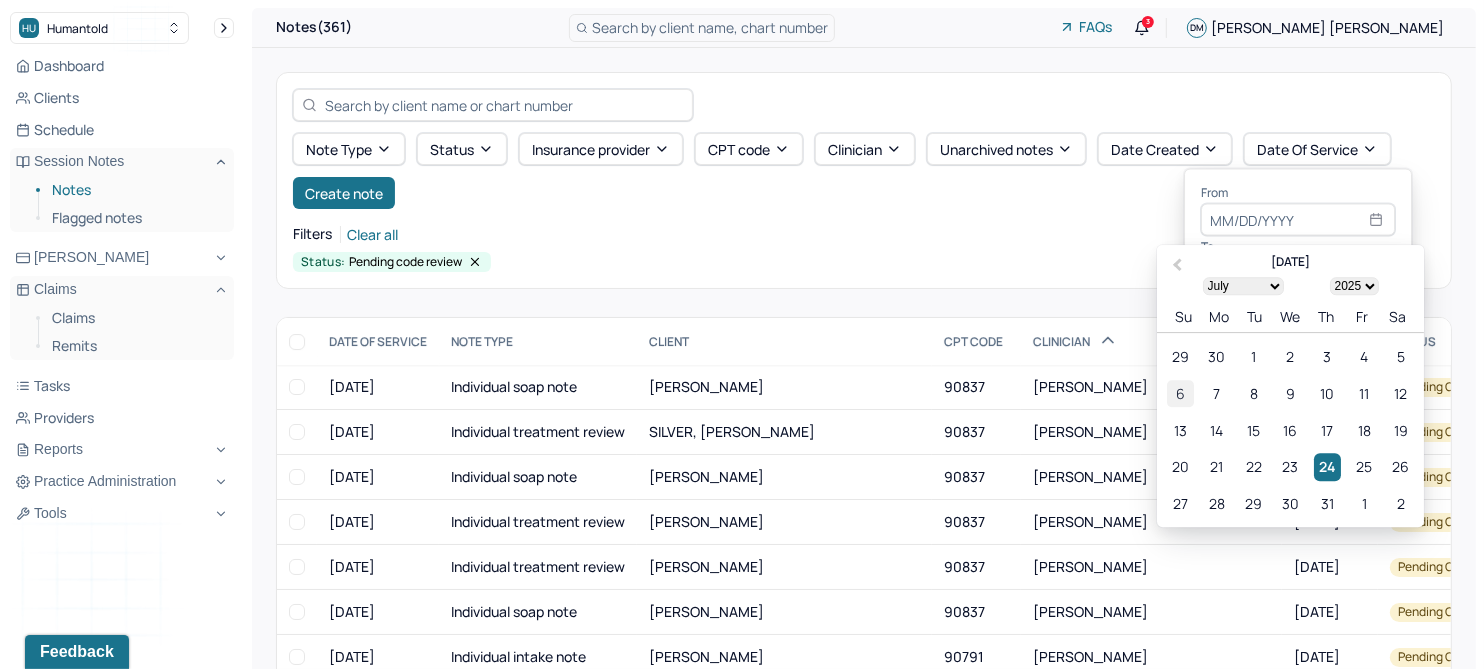 click on "6" at bounding box center [1180, 393] 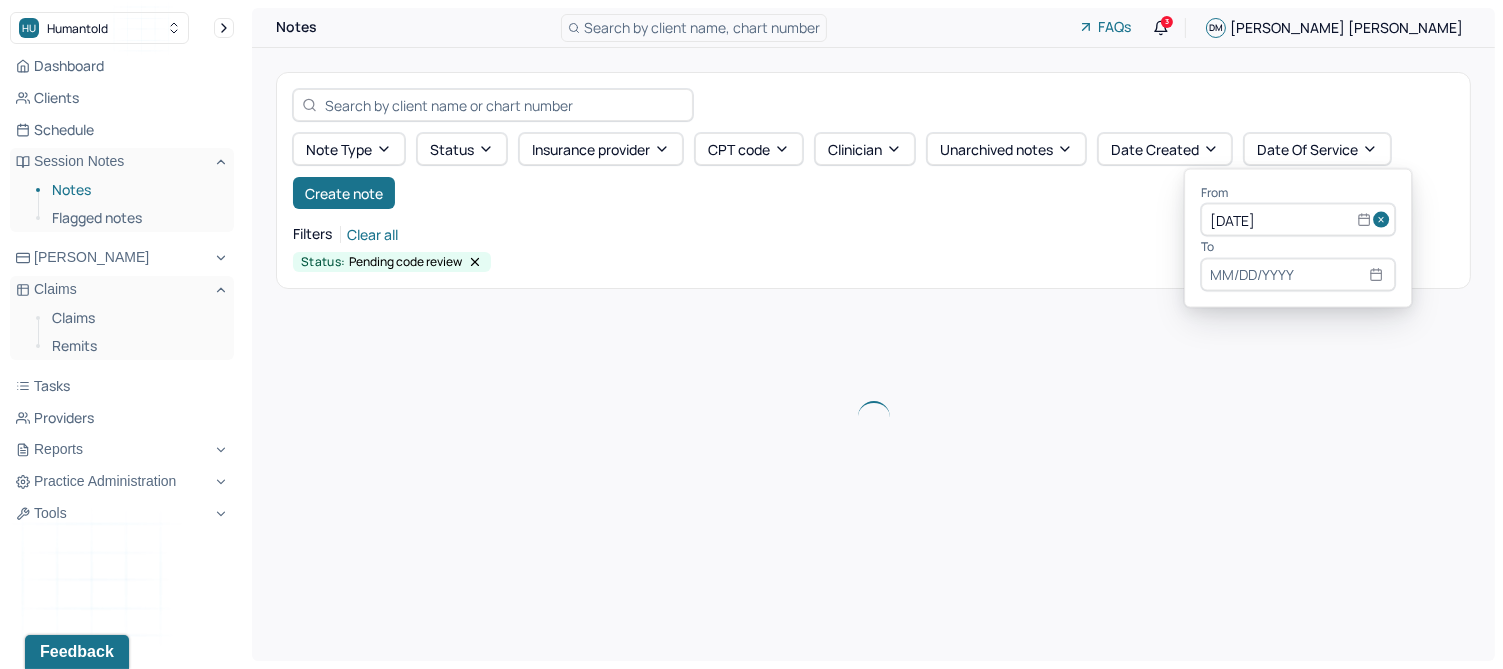 click at bounding box center (1298, 274) 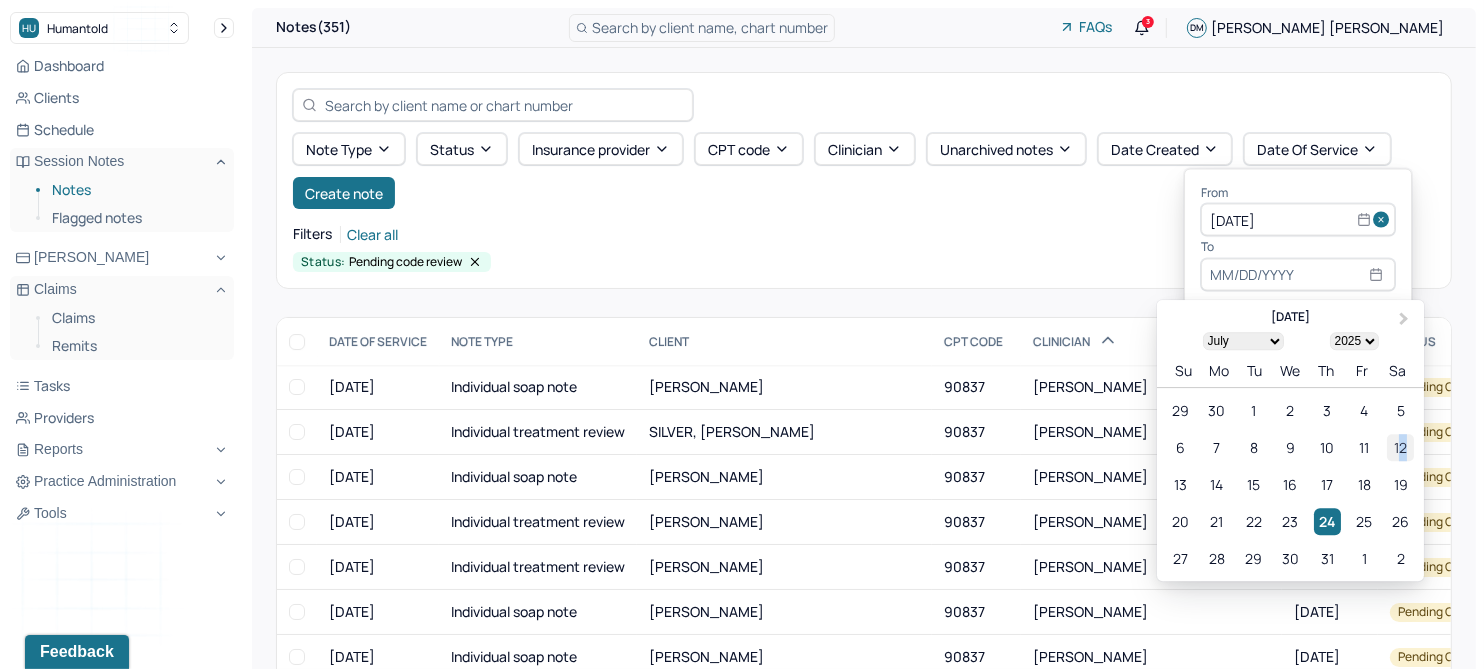 click on "12" at bounding box center (1400, 448) 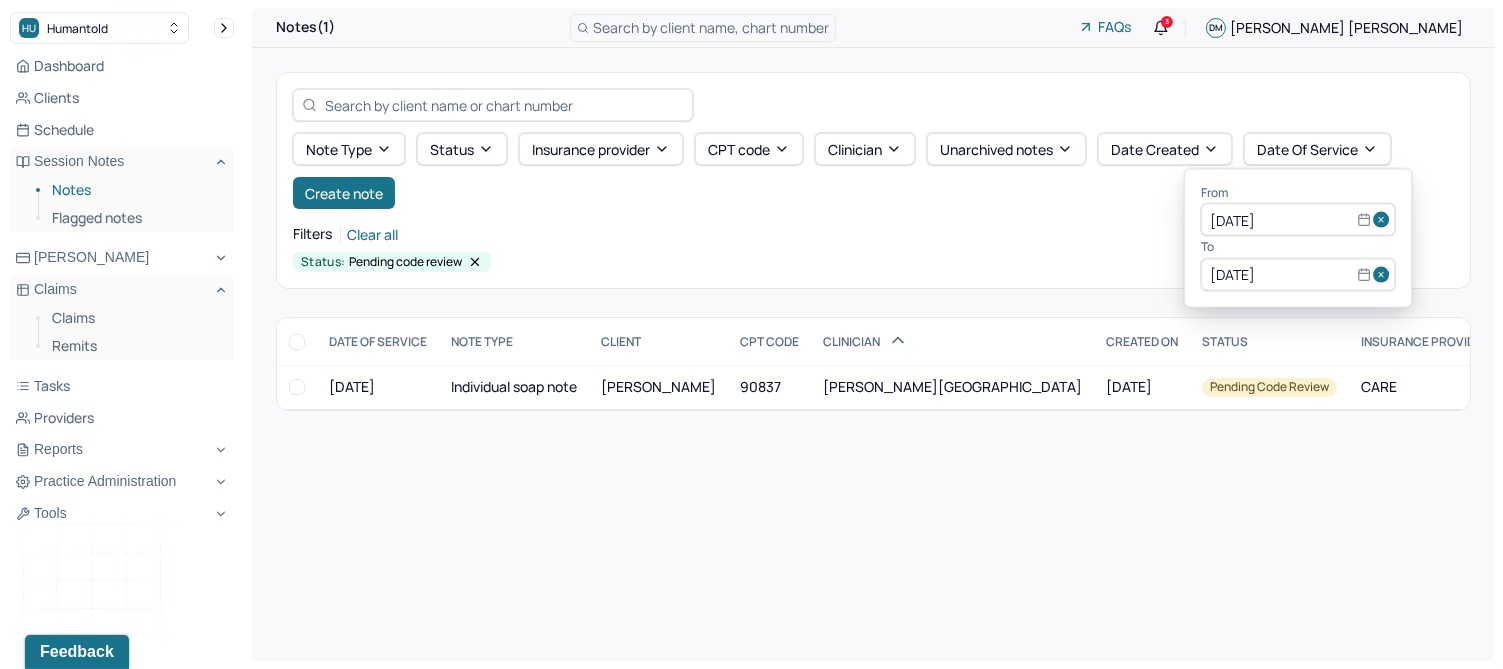 click at bounding box center (1384, 274) 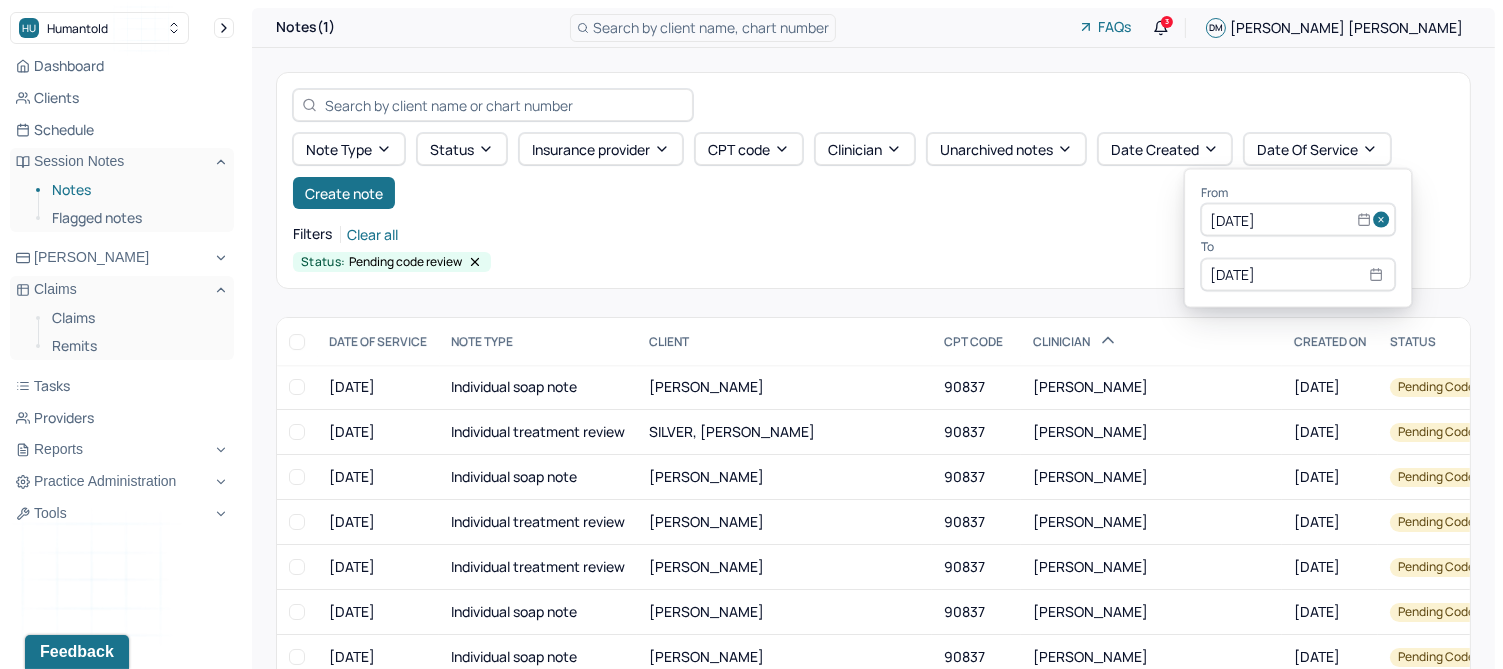 type 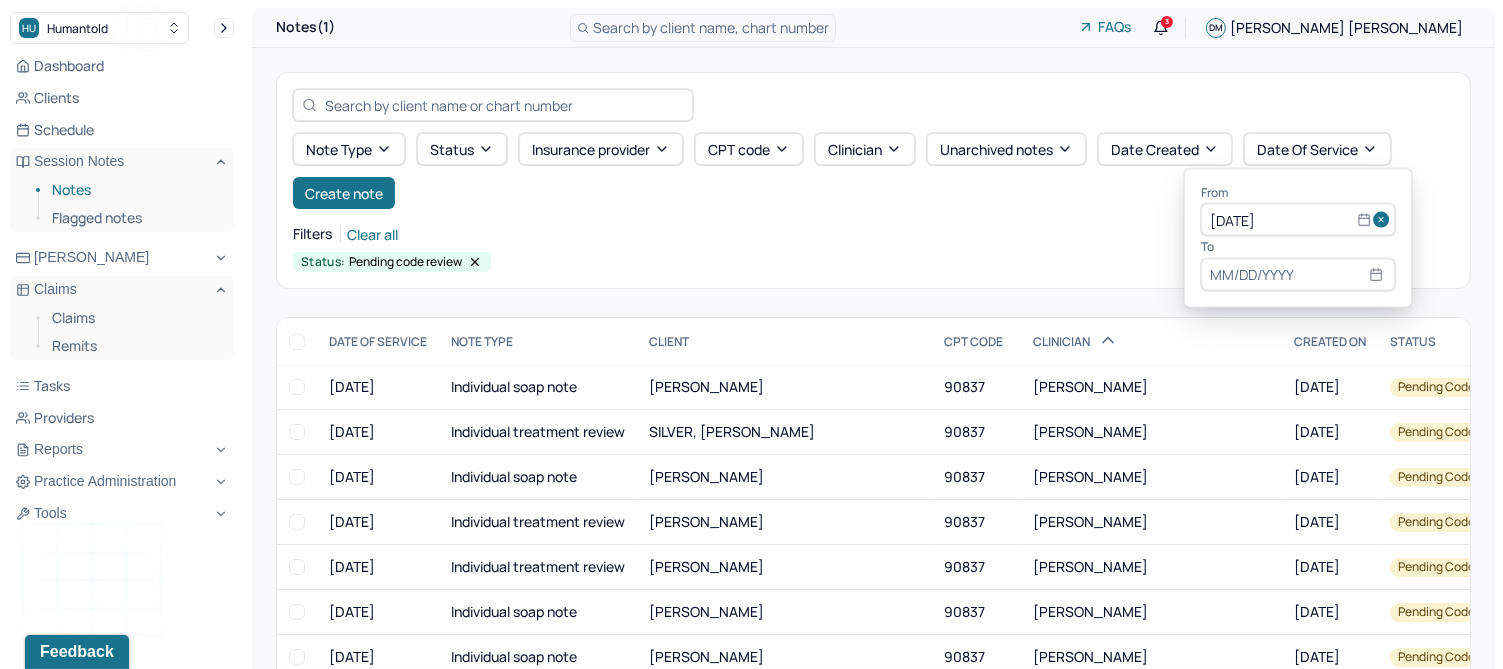 drag, startPoint x: 1363, startPoint y: 217, endPoint x: 1238, endPoint y: 221, distance: 125.06398 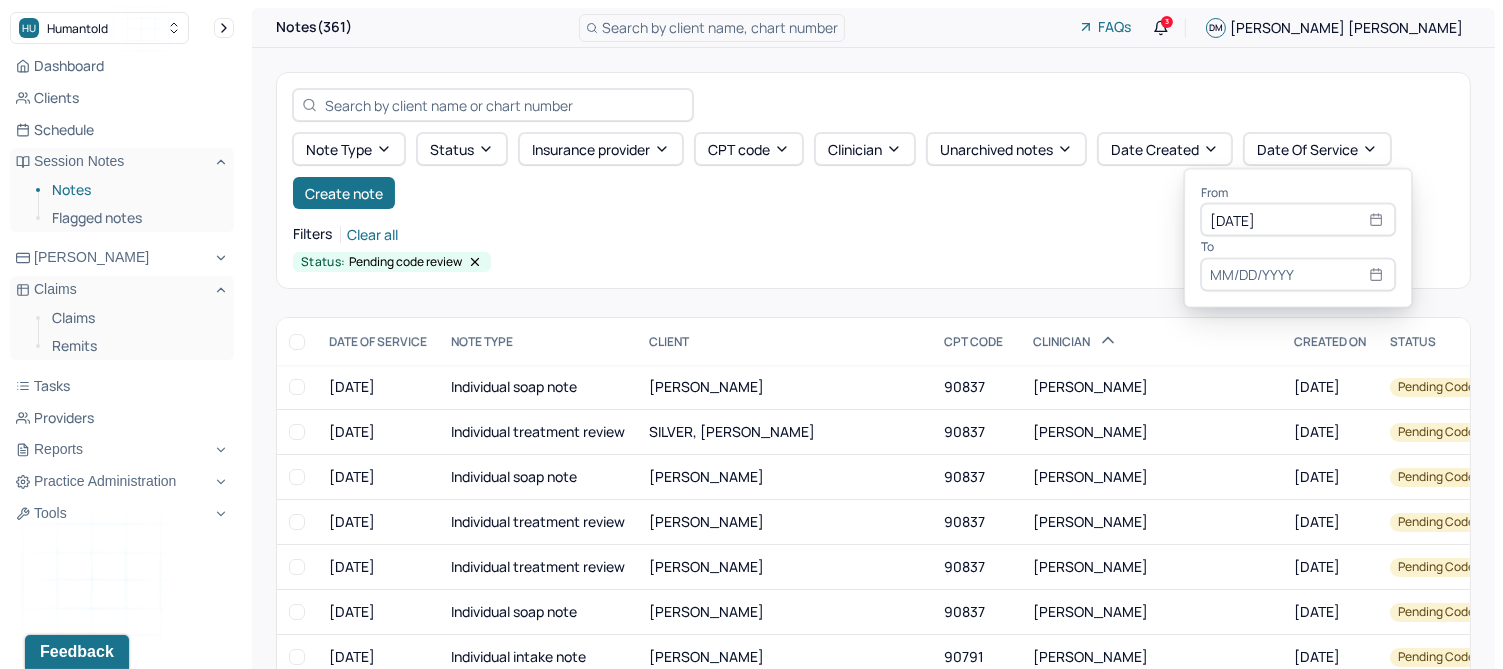 type 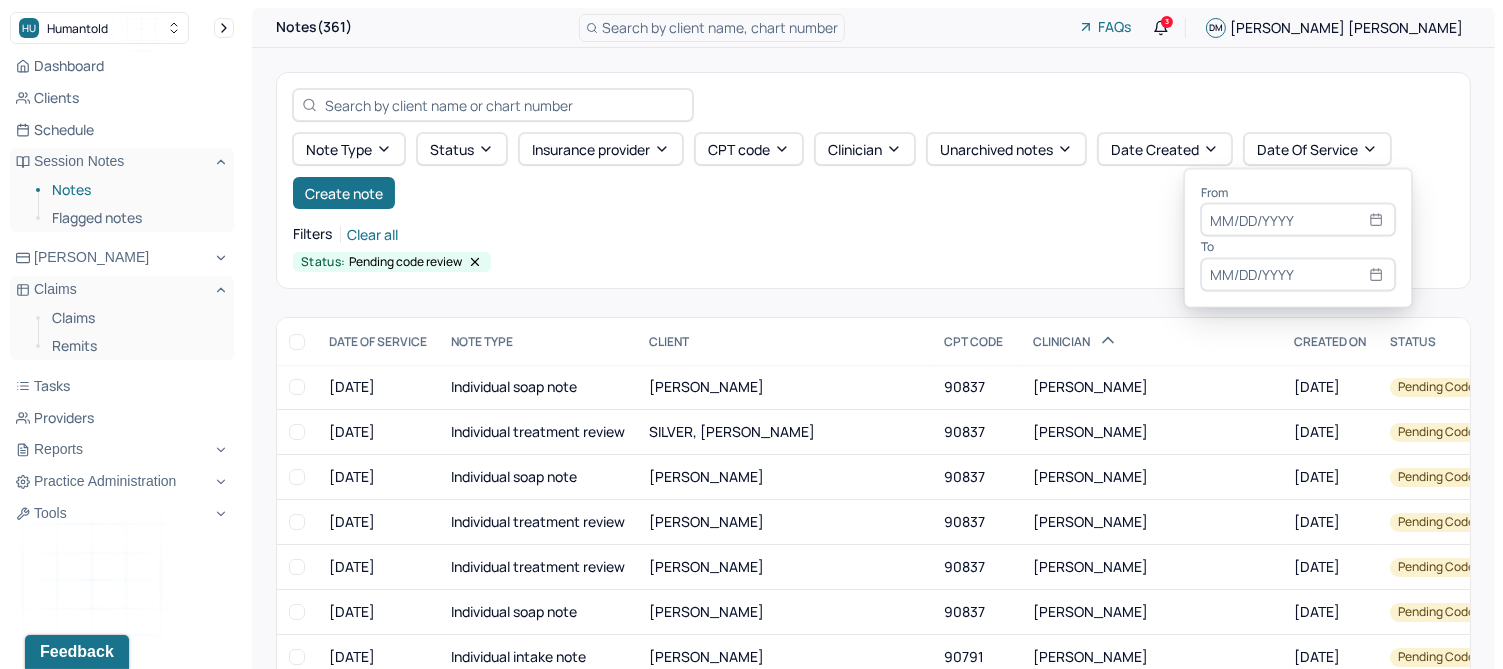 click at bounding box center [1298, 220] 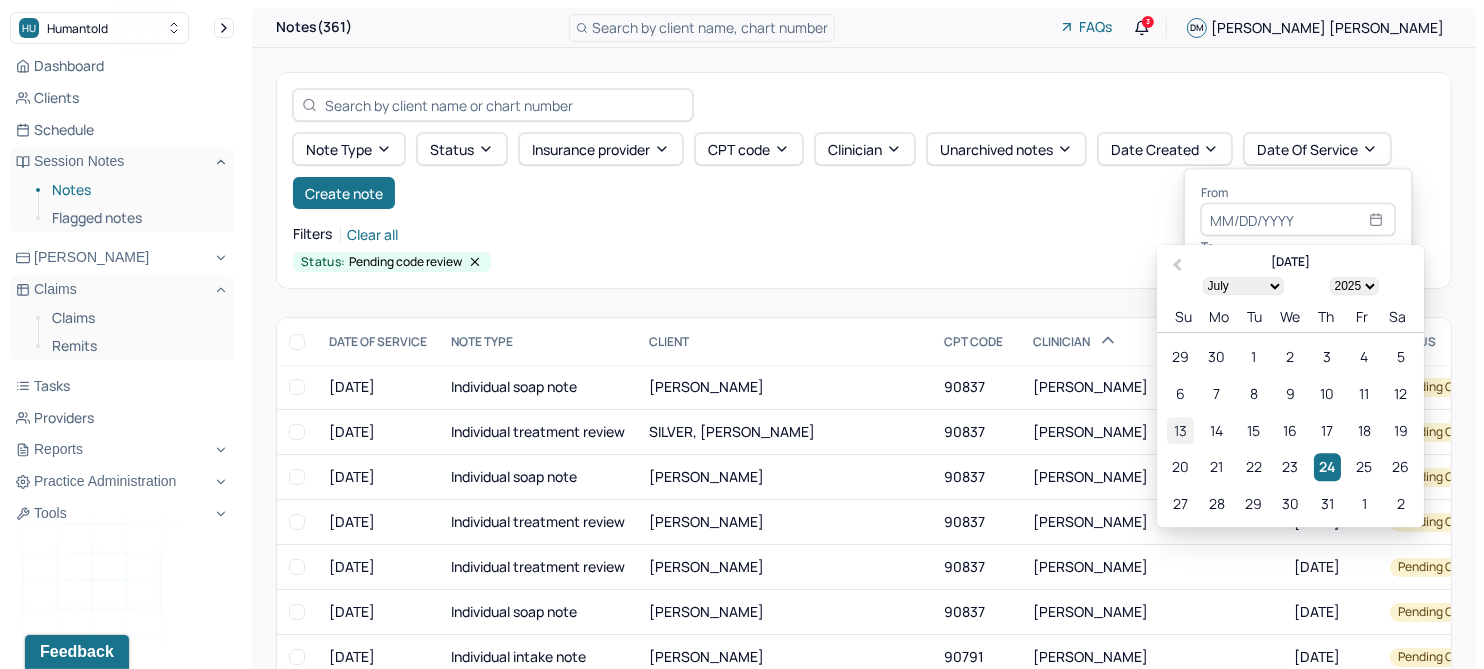 click on "13" at bounding box center (1180, 430) 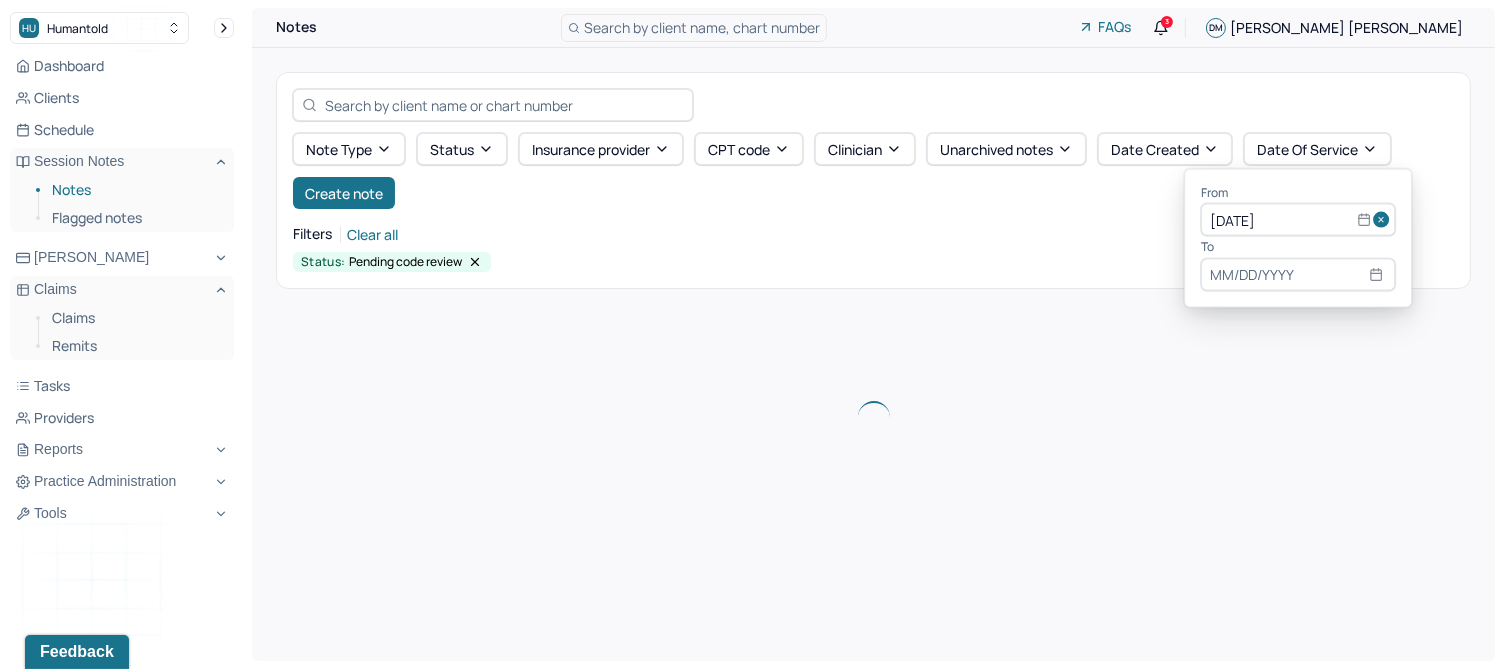 click at bounding box center (1298, 274) 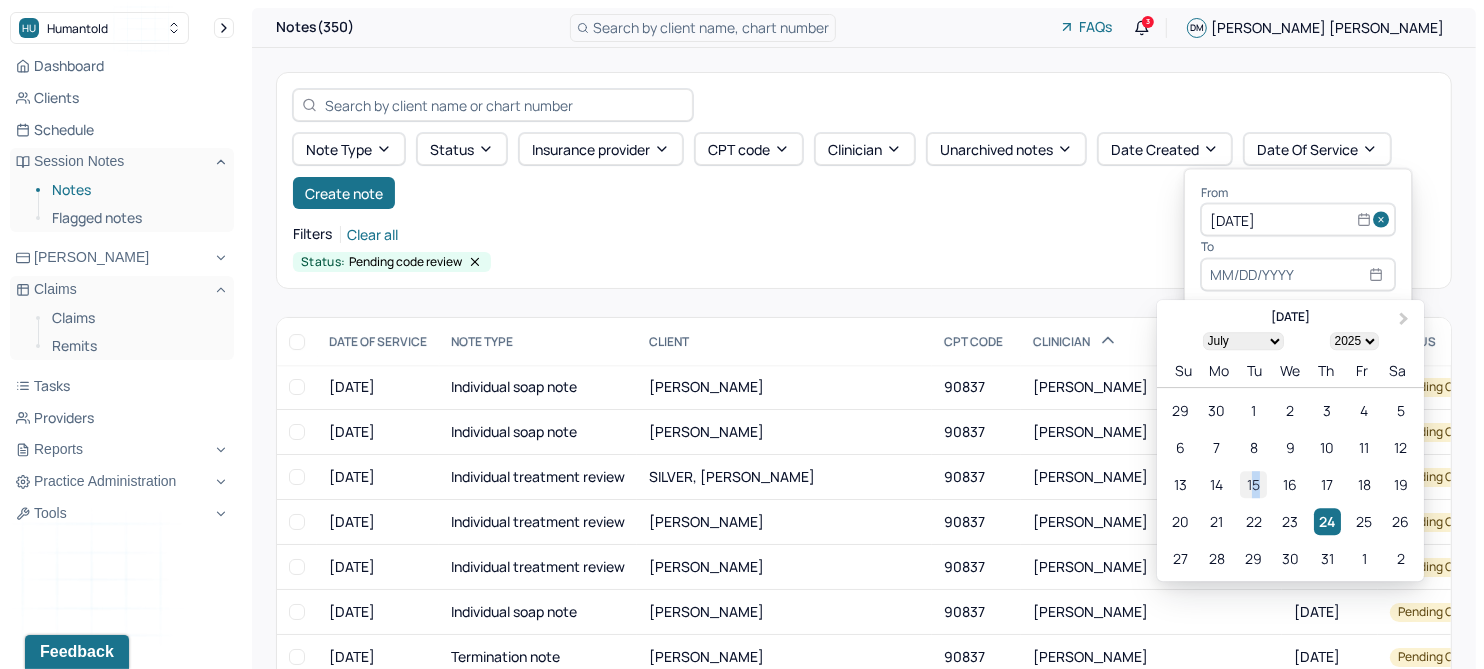 click on "15" at bounding box center (1253, 484) 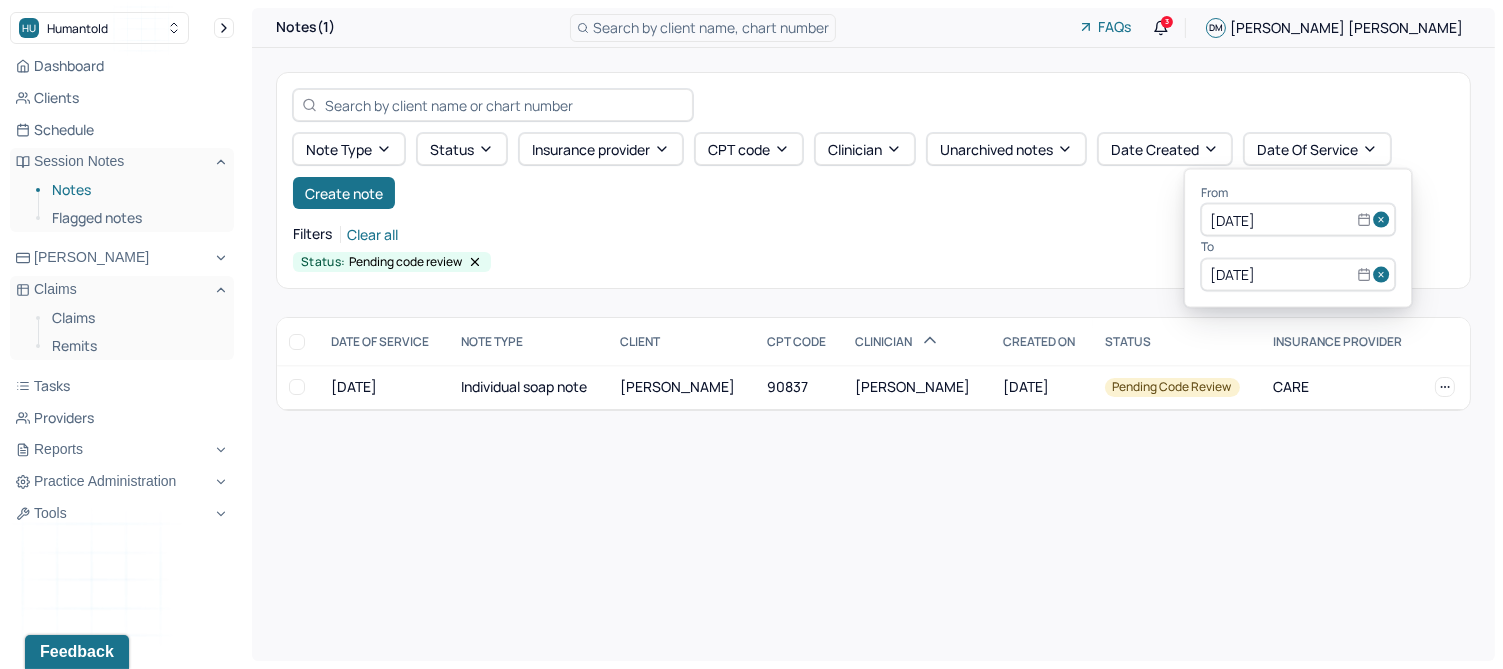 click on "Status: Pending code review" at bounding box center [873, 262] 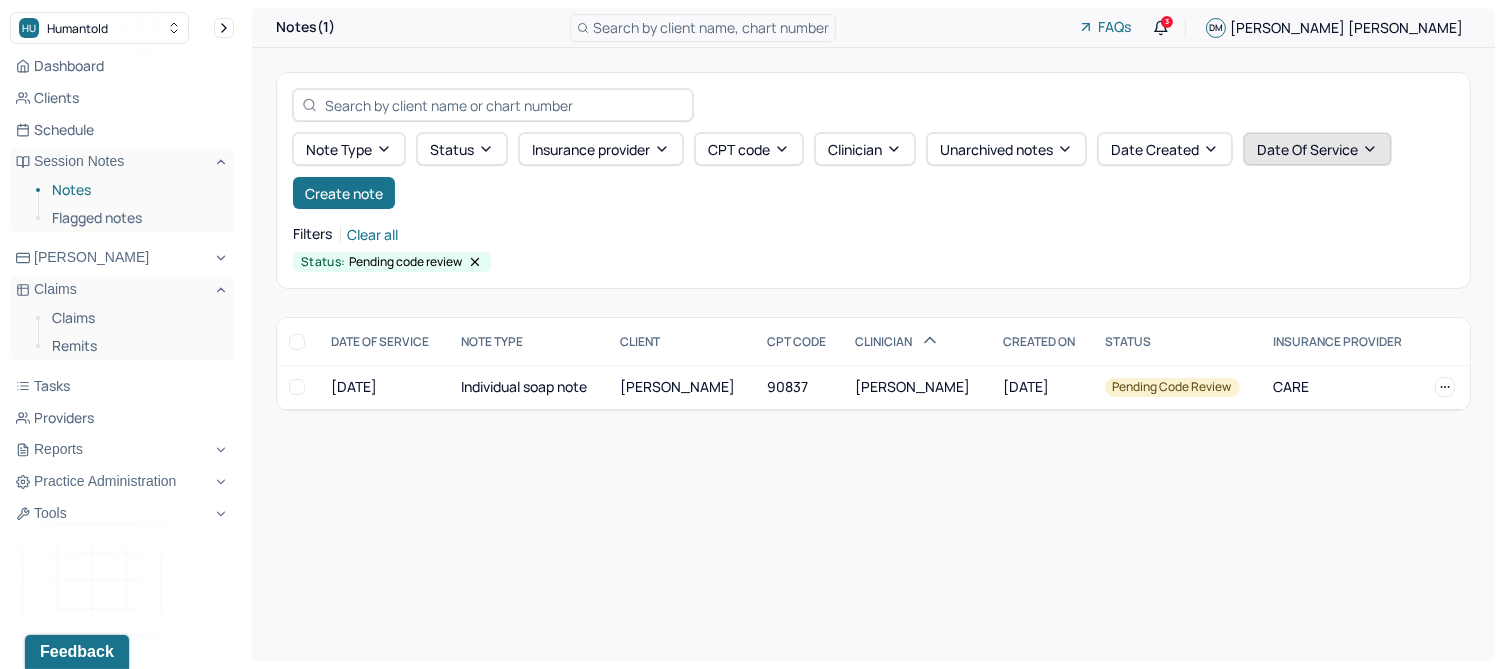 click 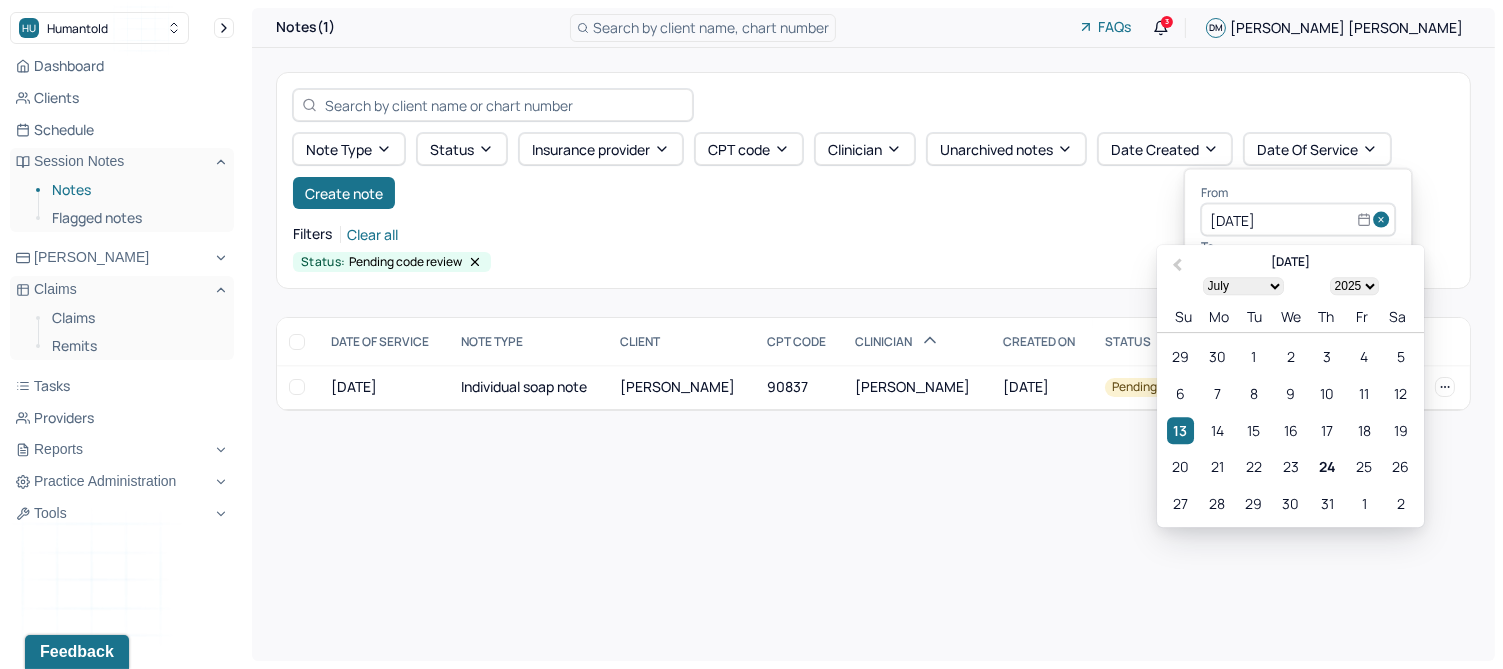 click on "Filters Clear all" at bounding box center [873, 234] 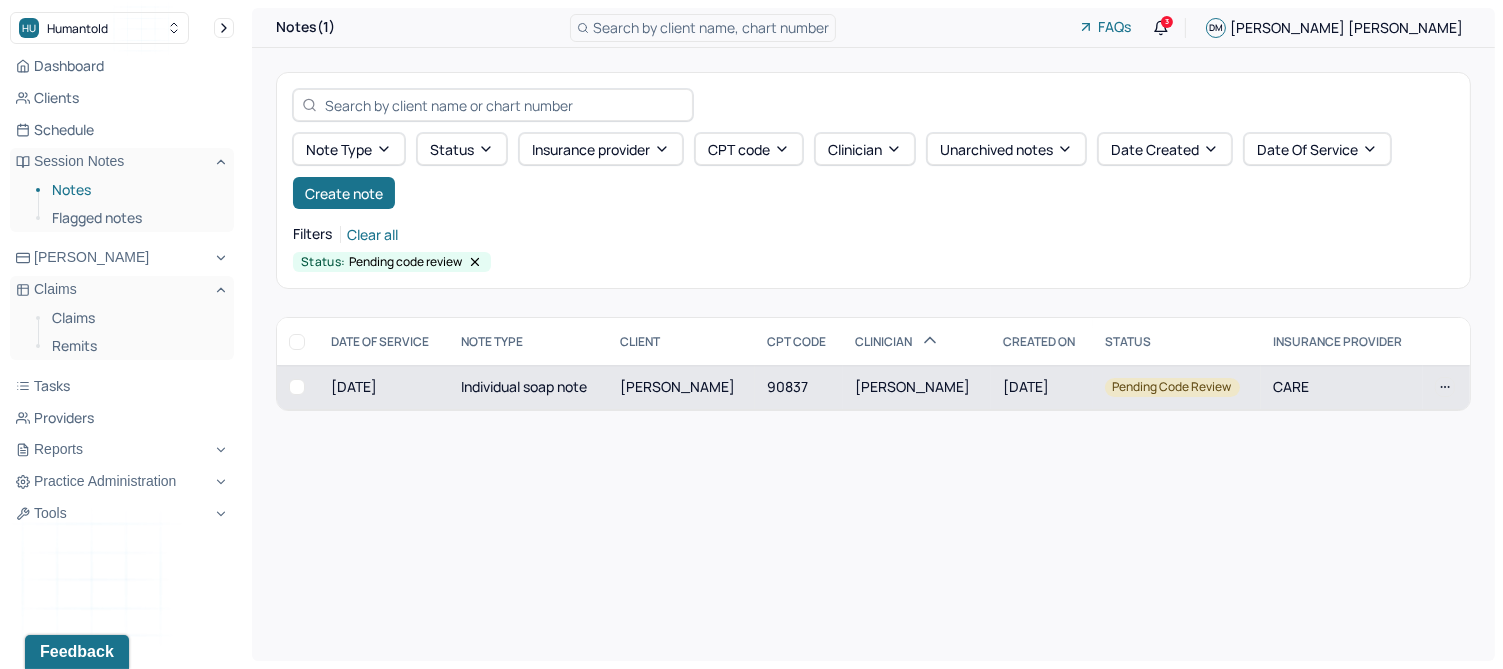 click on "[PERSON_NAME]" at bounding box center [677, 386] 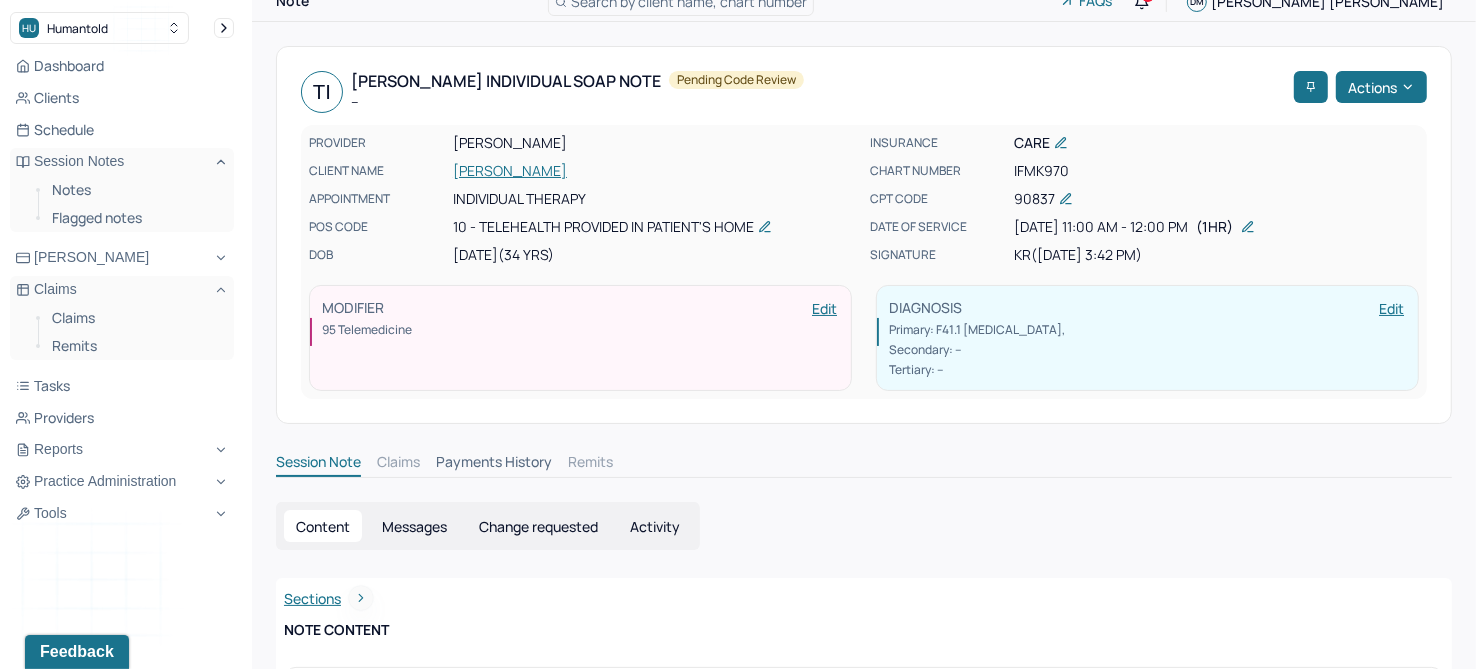 scroll, scrollTop: 0, scrollLeft: 0, axis: both 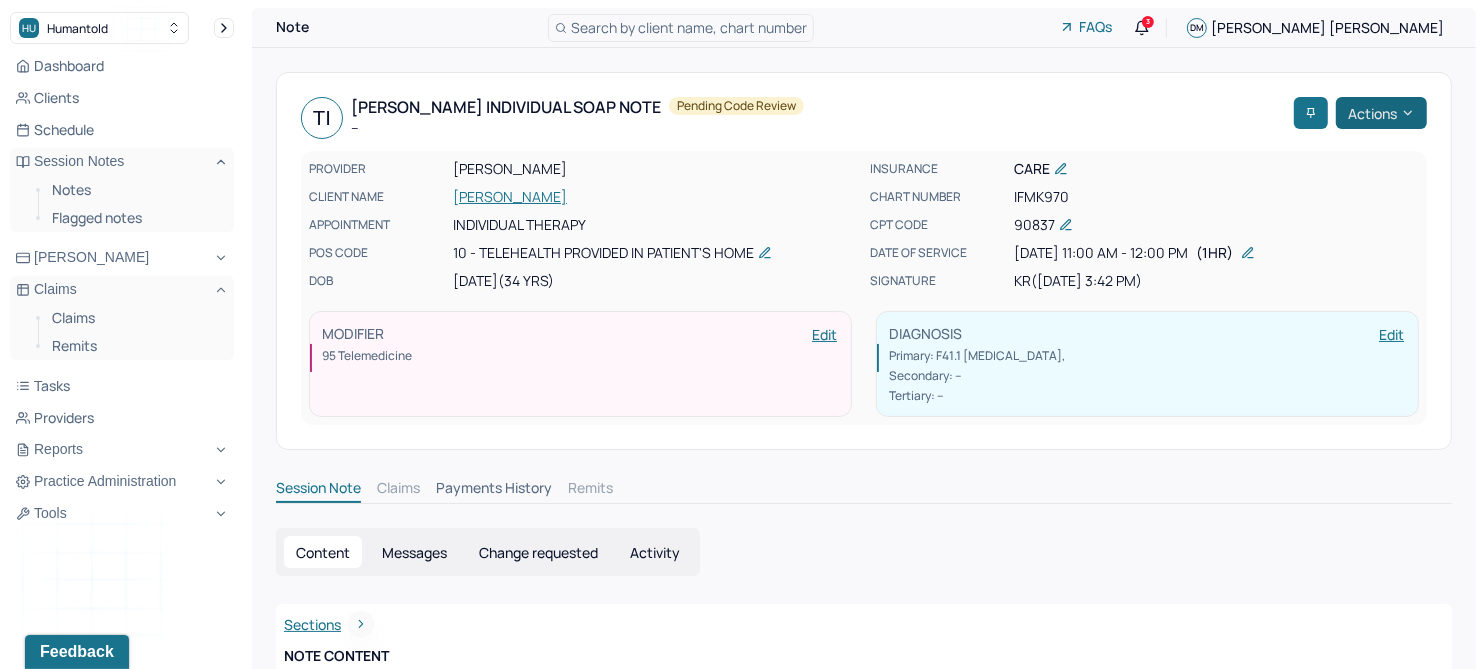 click 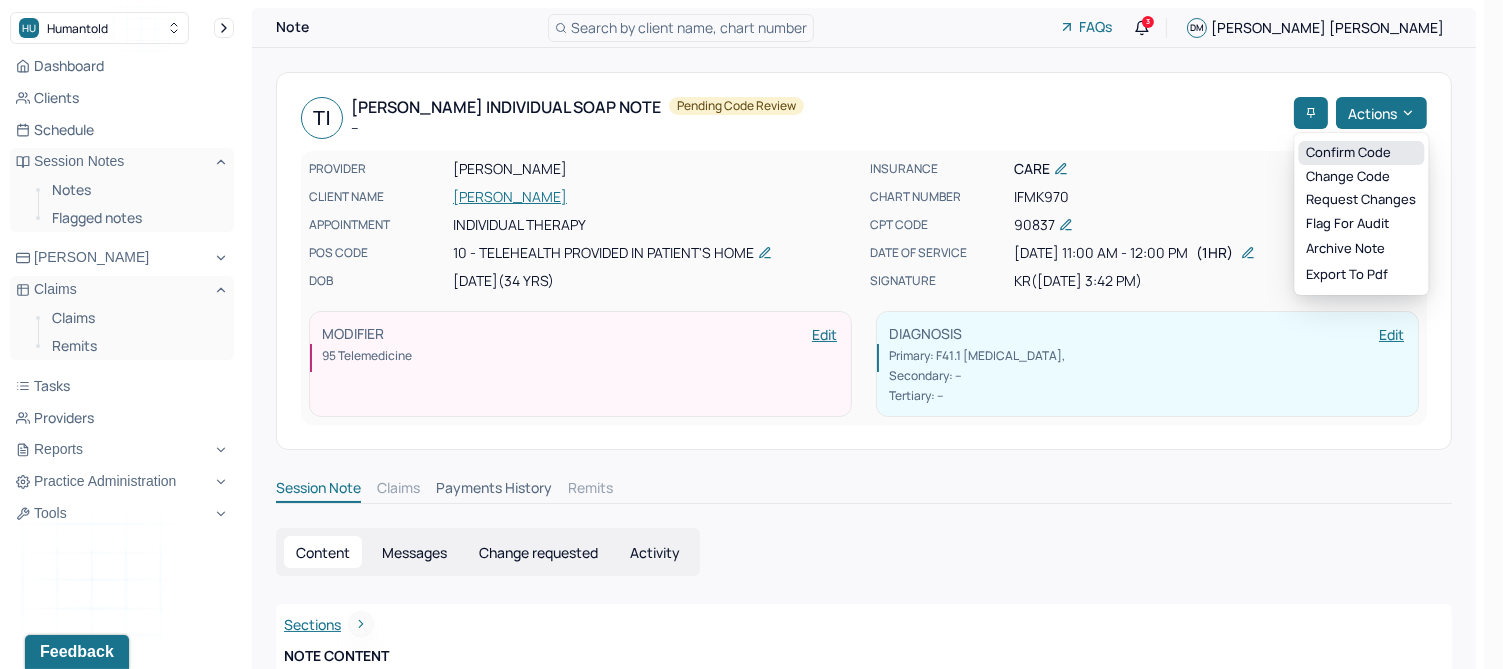 click on "Confirm code" at bounding box center (1361, 153) 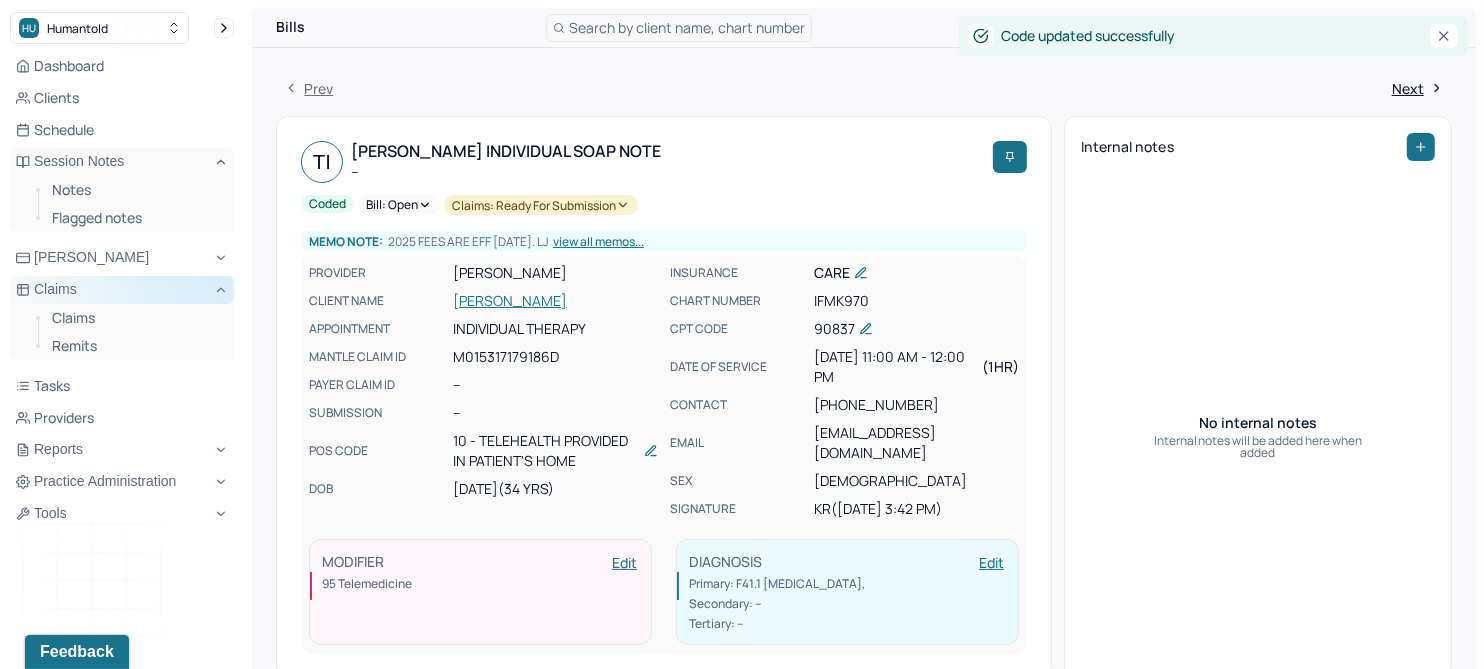 click 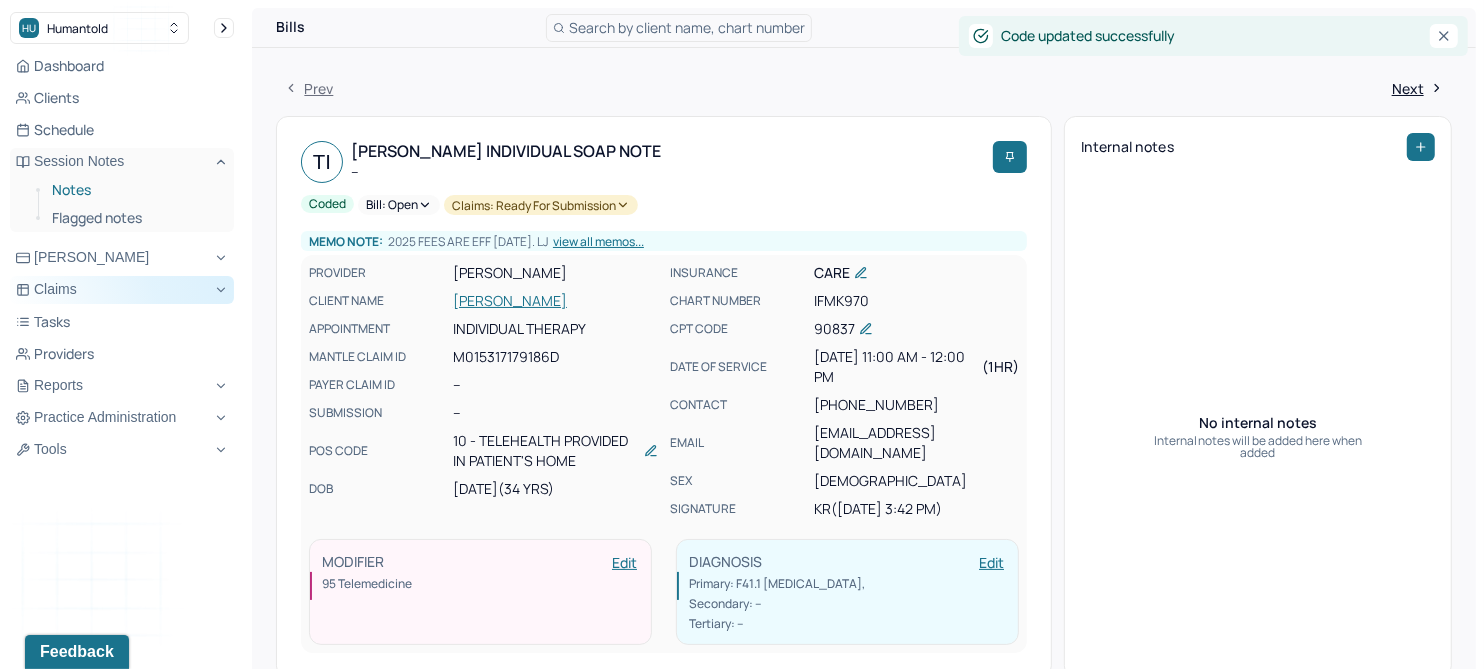 click on "Notes" at bounding box center [135, 190] 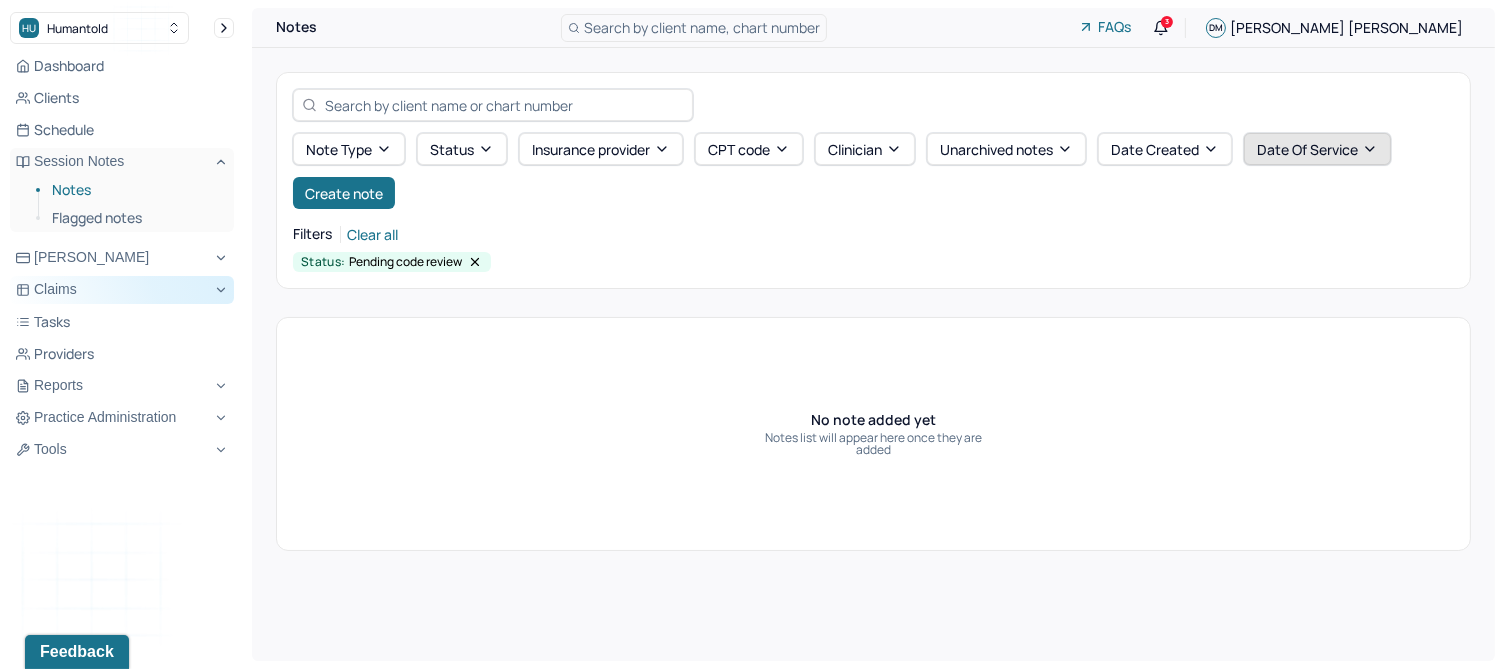 click 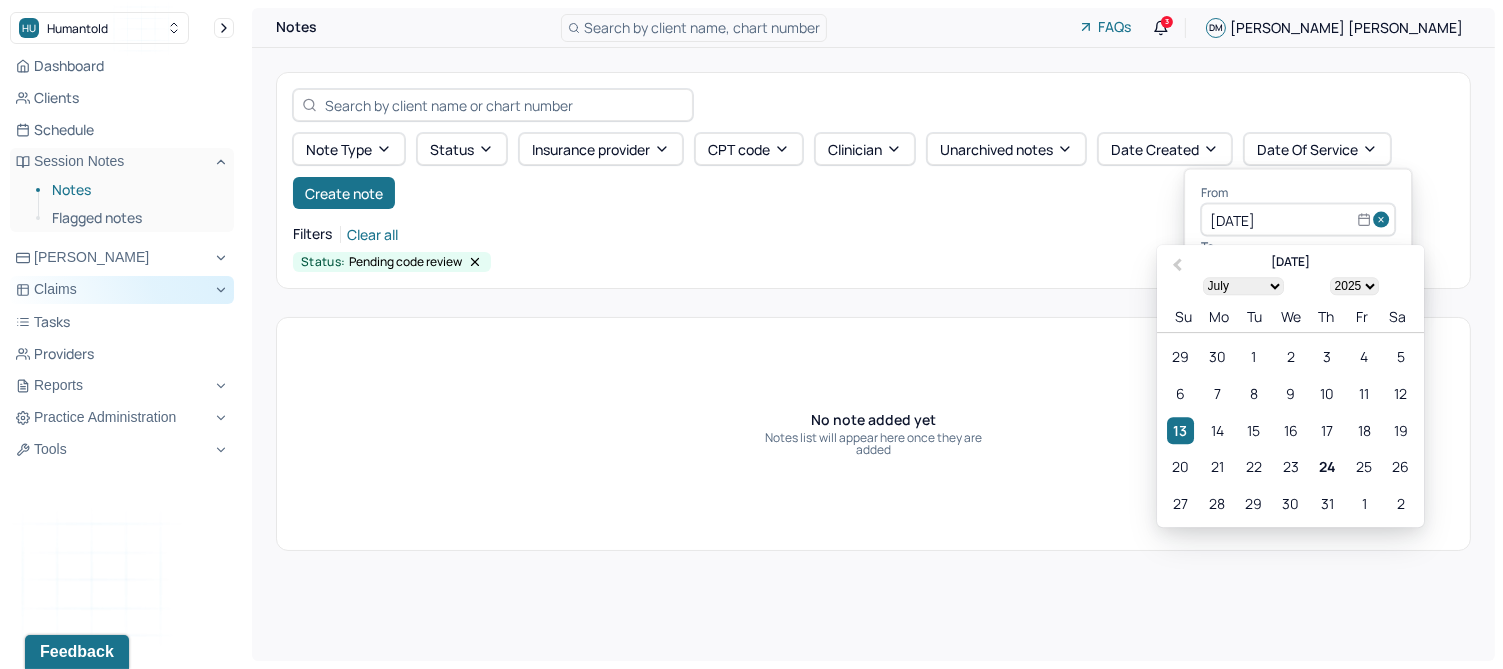 click at bounding box center (1384, 220) 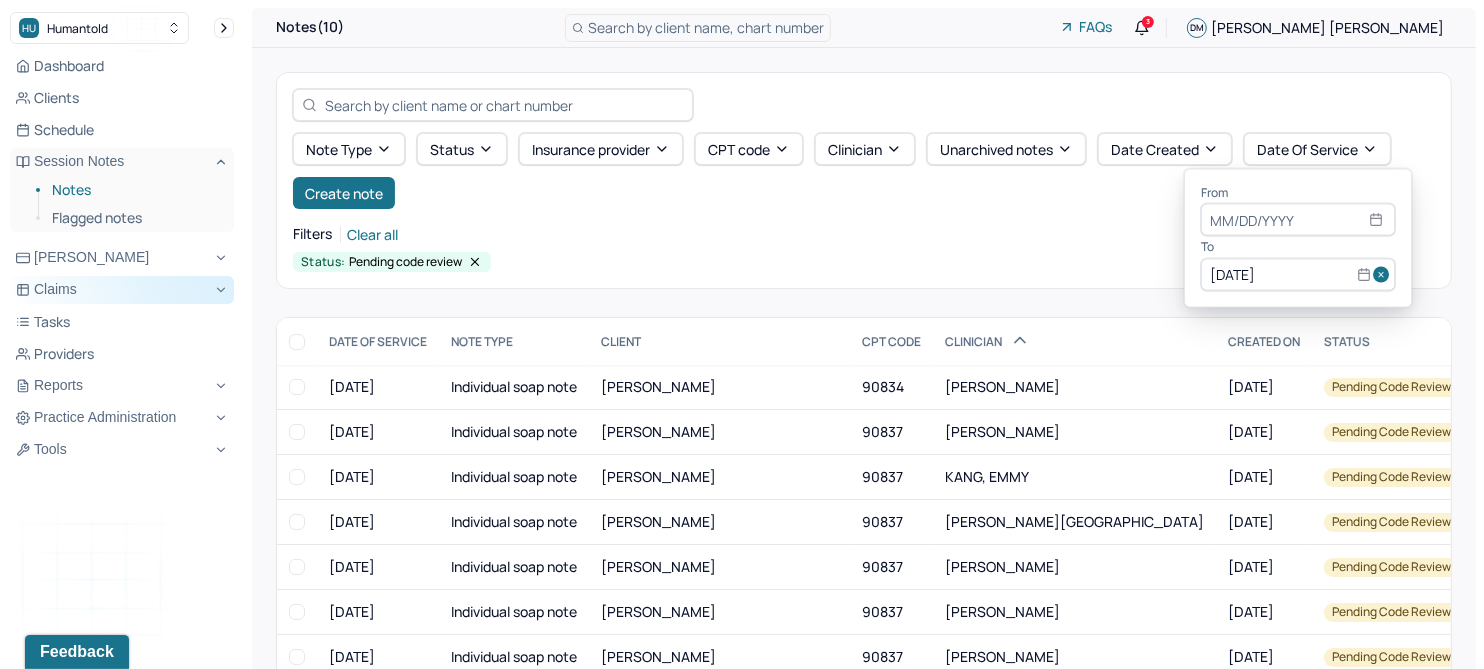 drag, startPoint x: 1370, startPoint y: 273, endPoint x: 1232, endPoint y: 221, distance: 147.47203 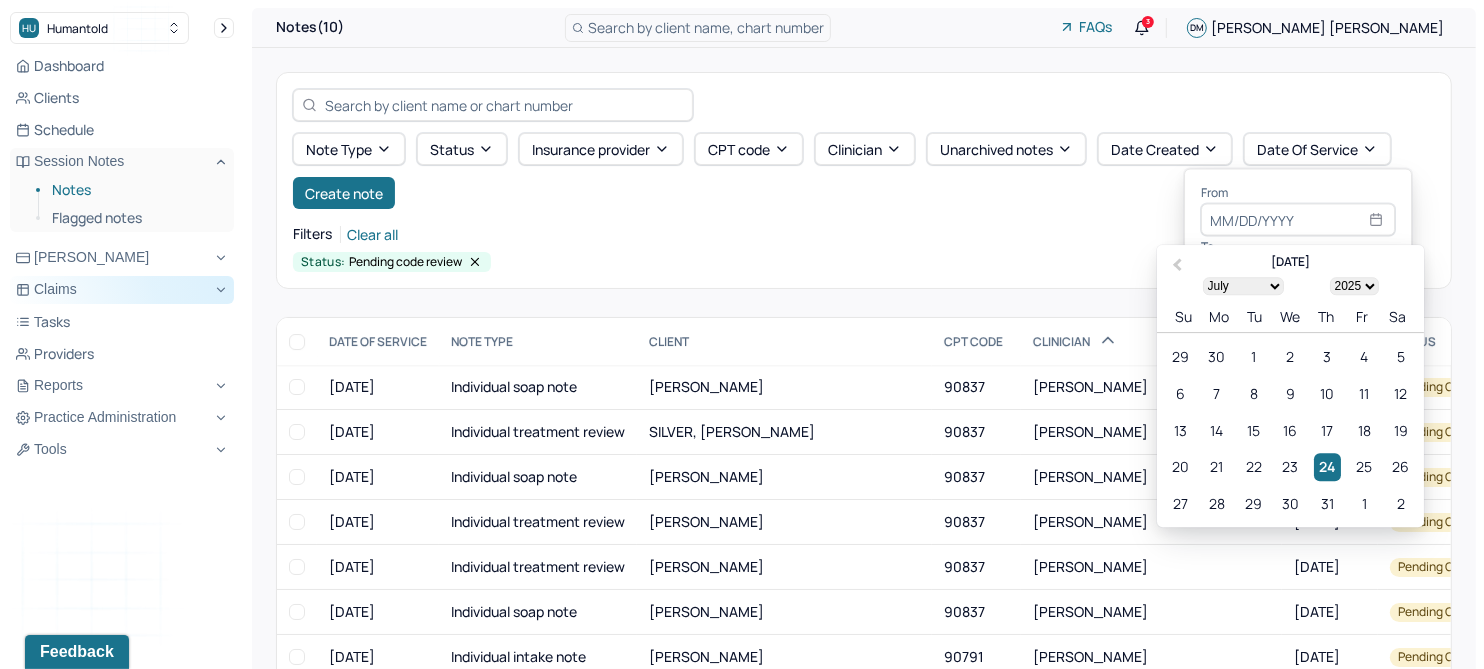 type 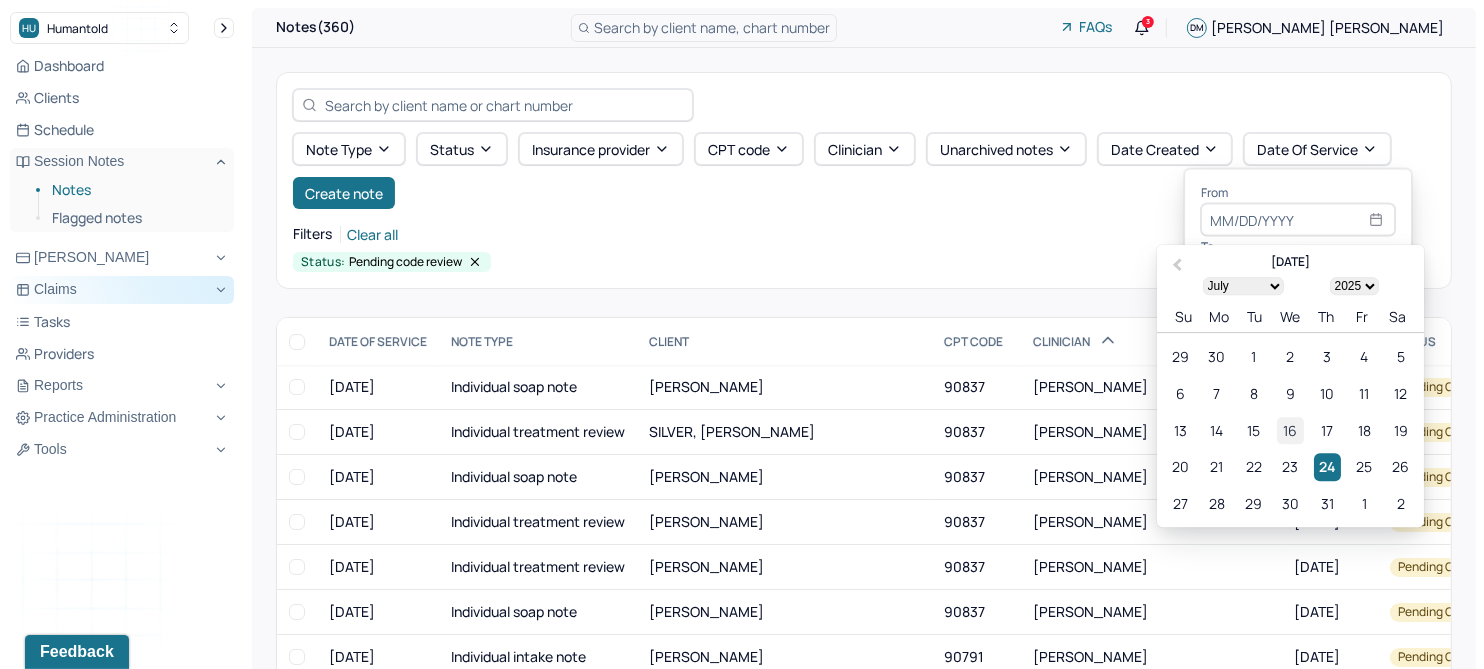 click on "16" at bounding box center (1290, 430) 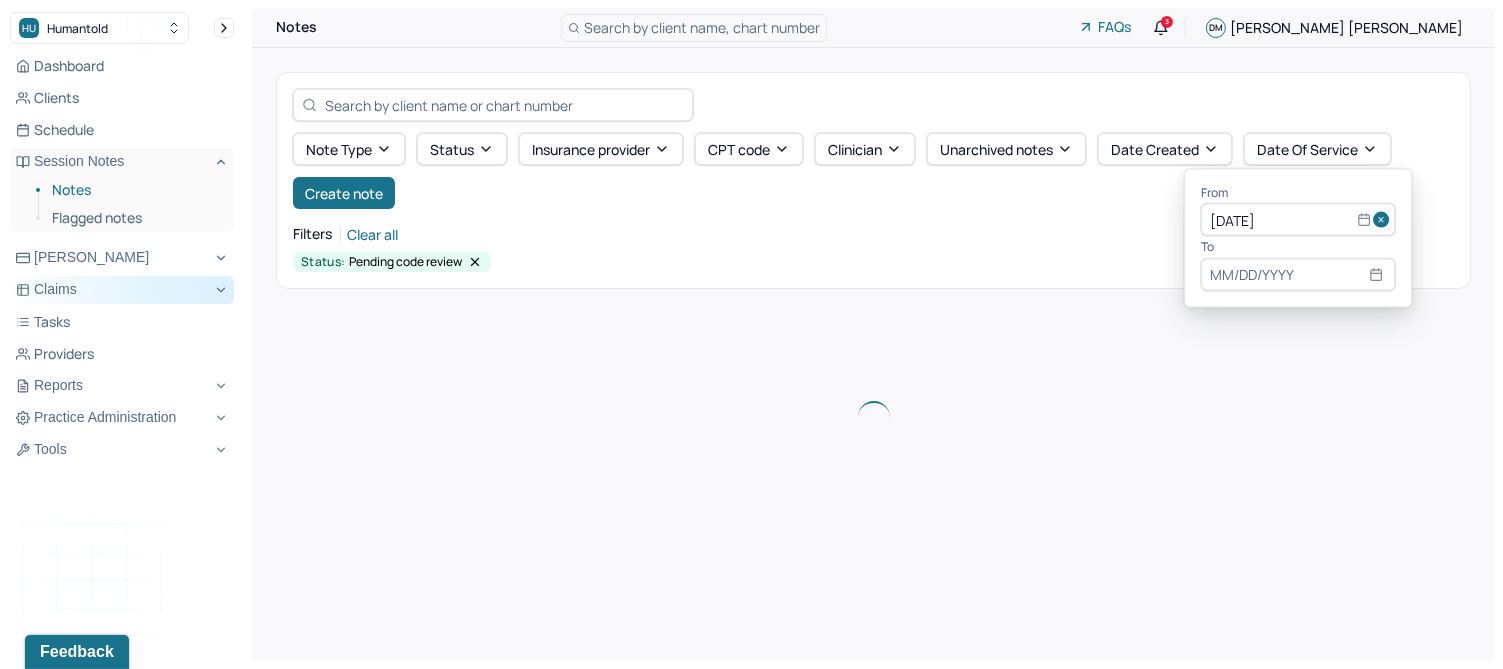 click at bounding box center [1298, 274] 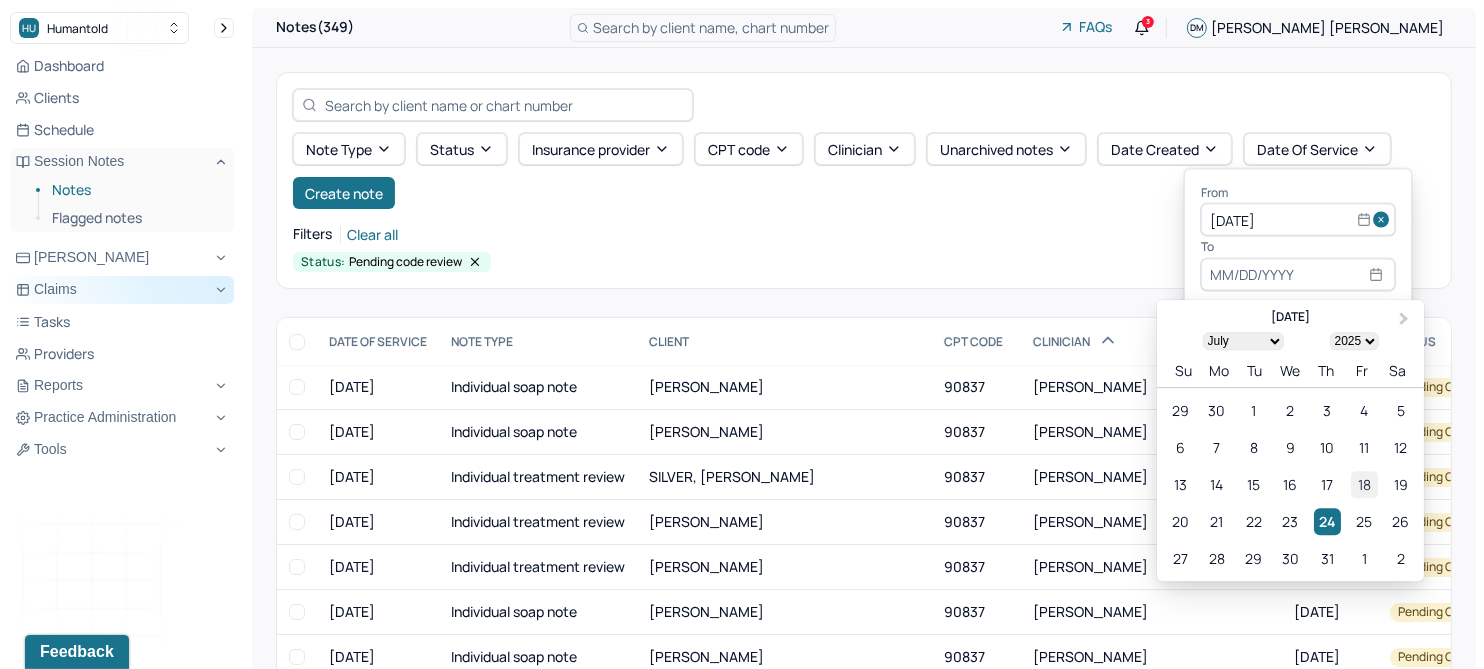 click on "18" at bounding box center (1364, 484) 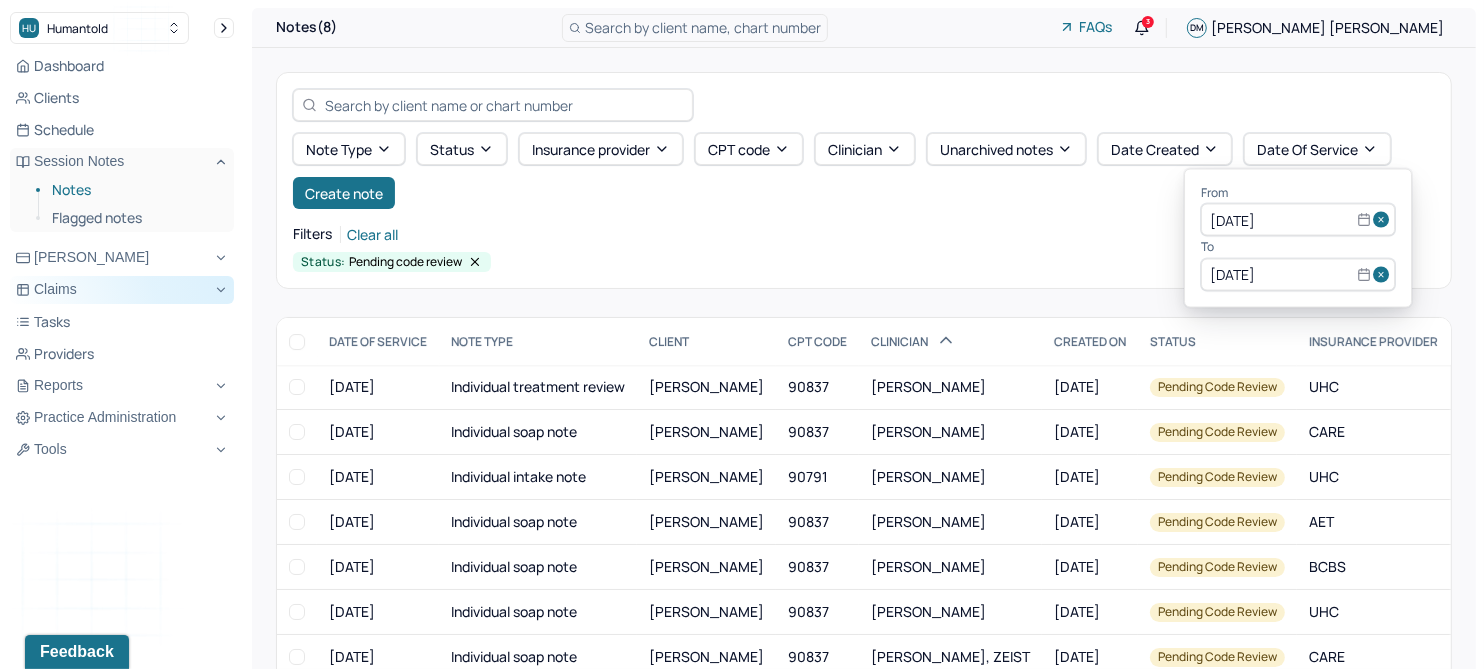 click at bounding box center (1384, 274) 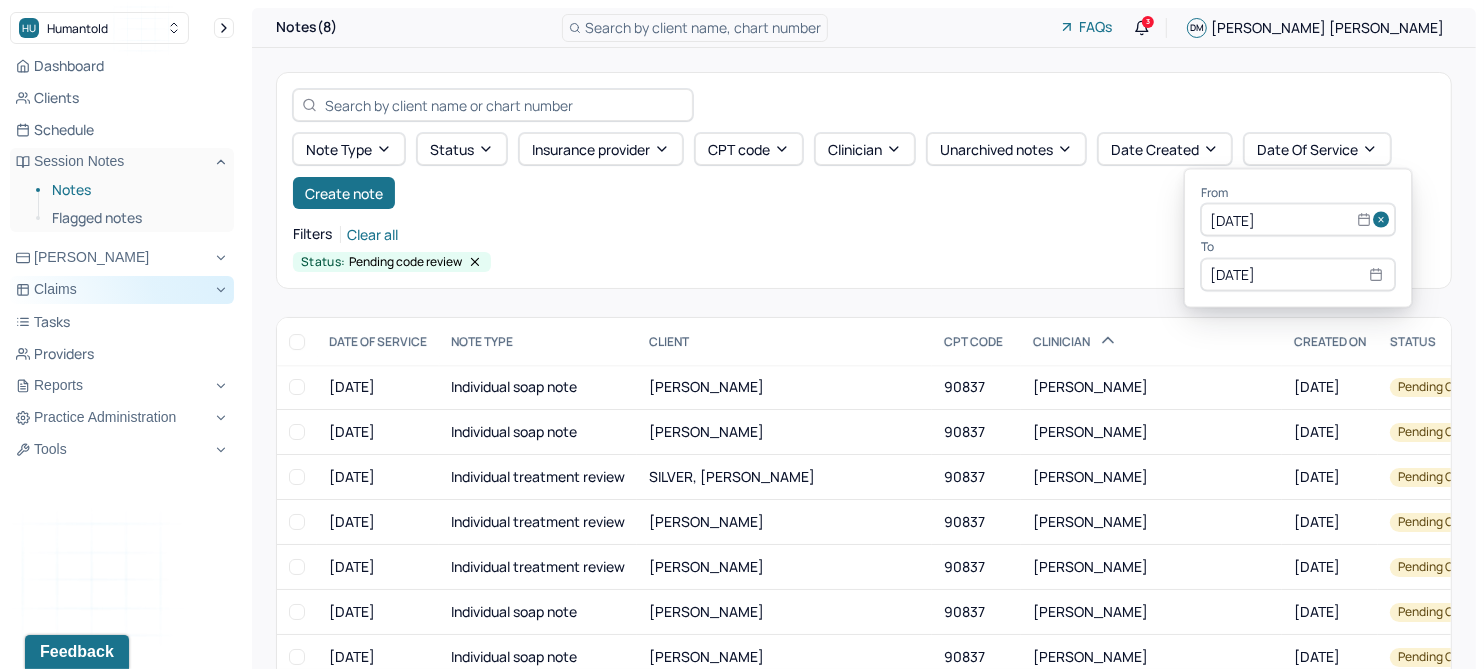 type 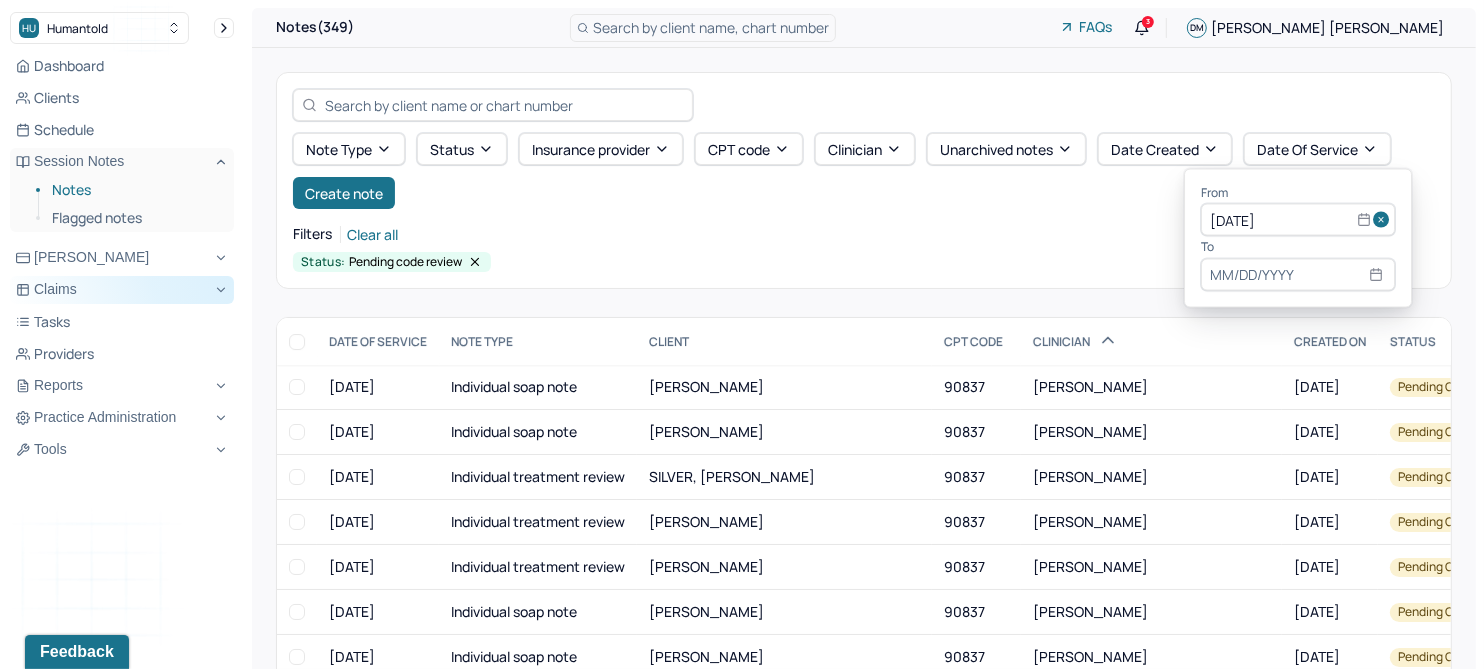 click at bounding box center [1298, 274] 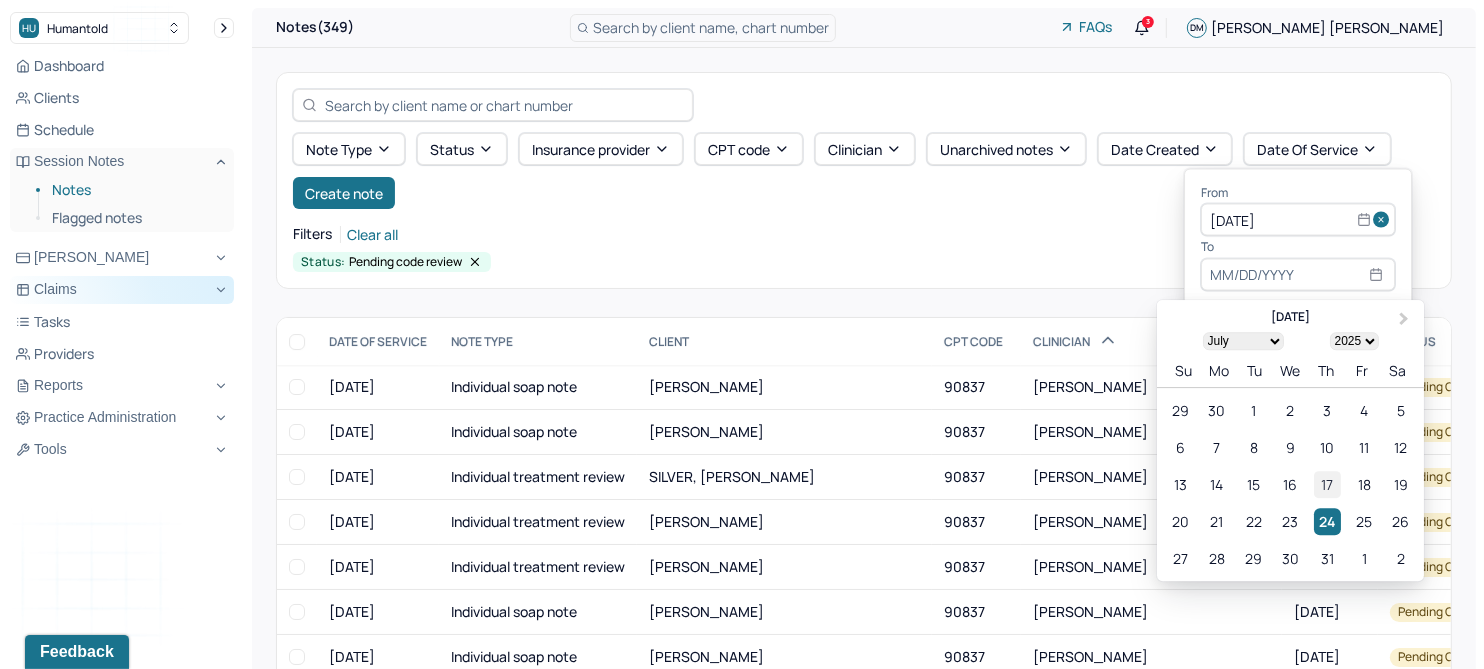 click on "17" at bounding box center [1327, 484] 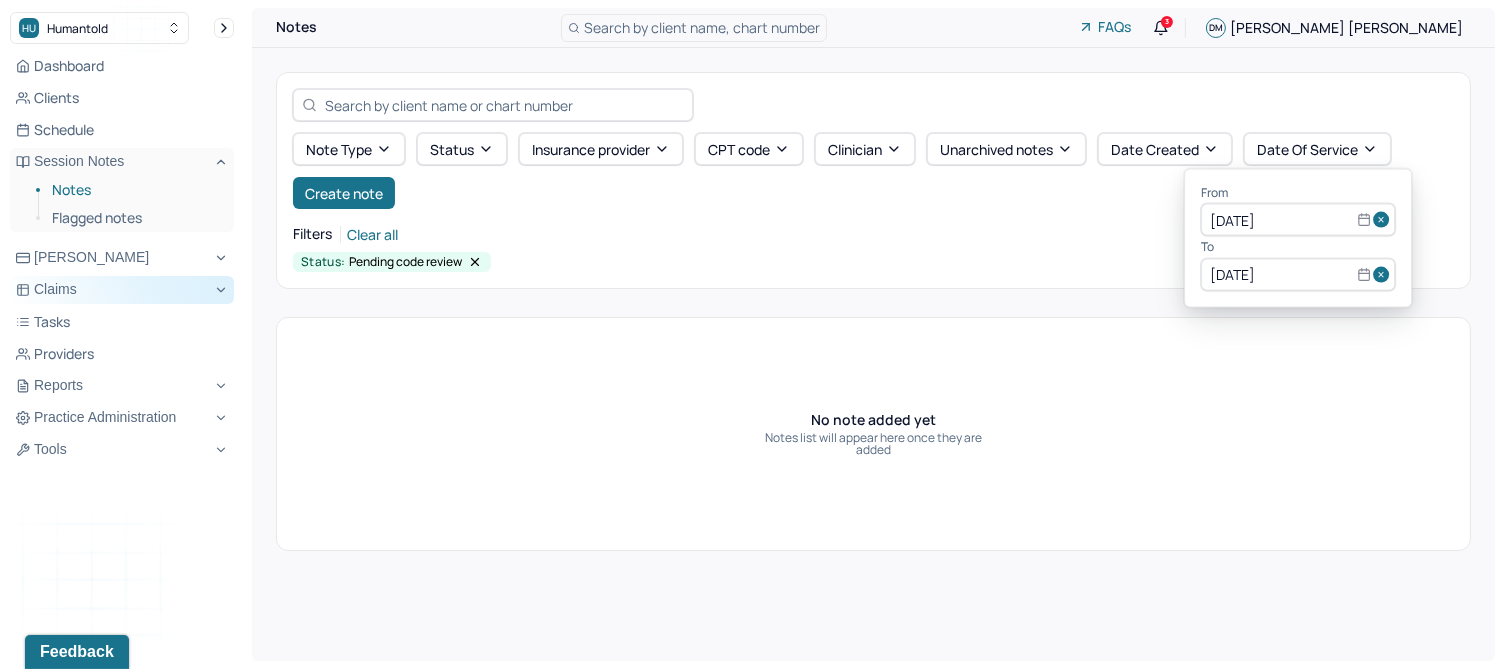 click at bounding box center (1384, 274) 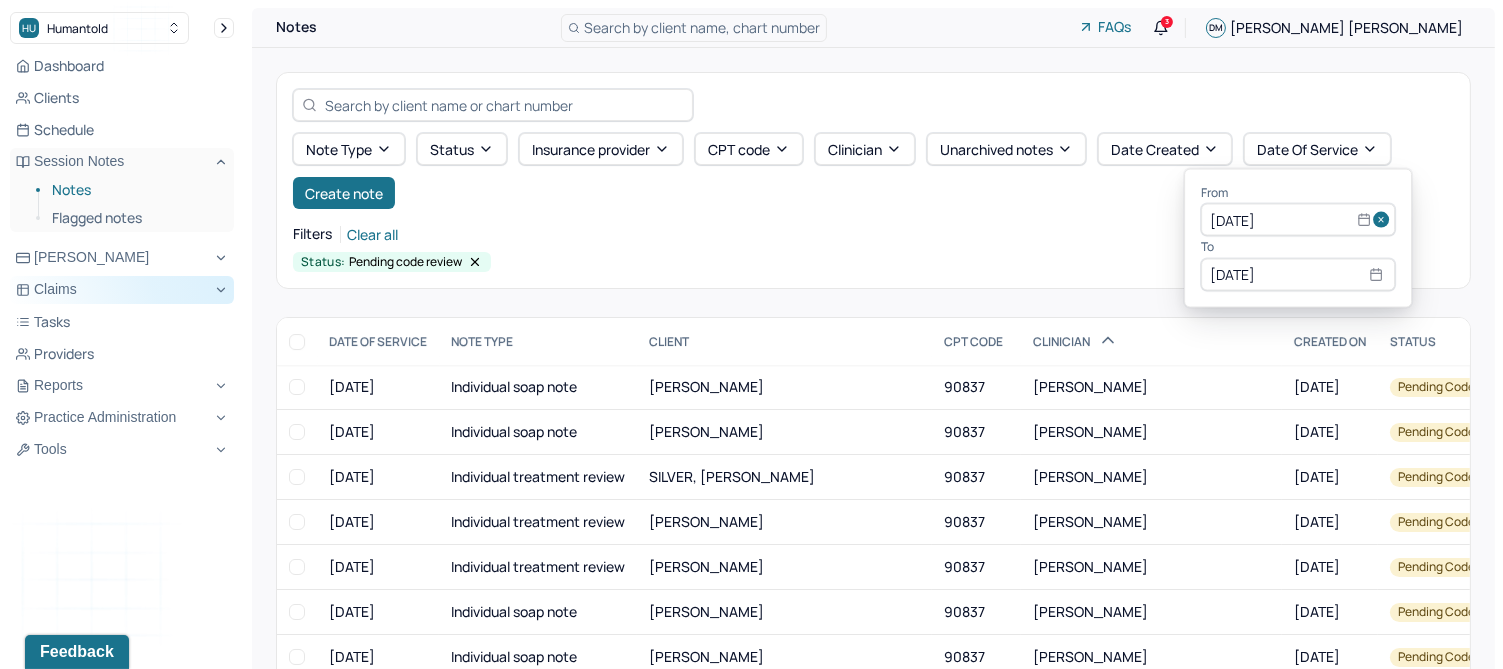 type 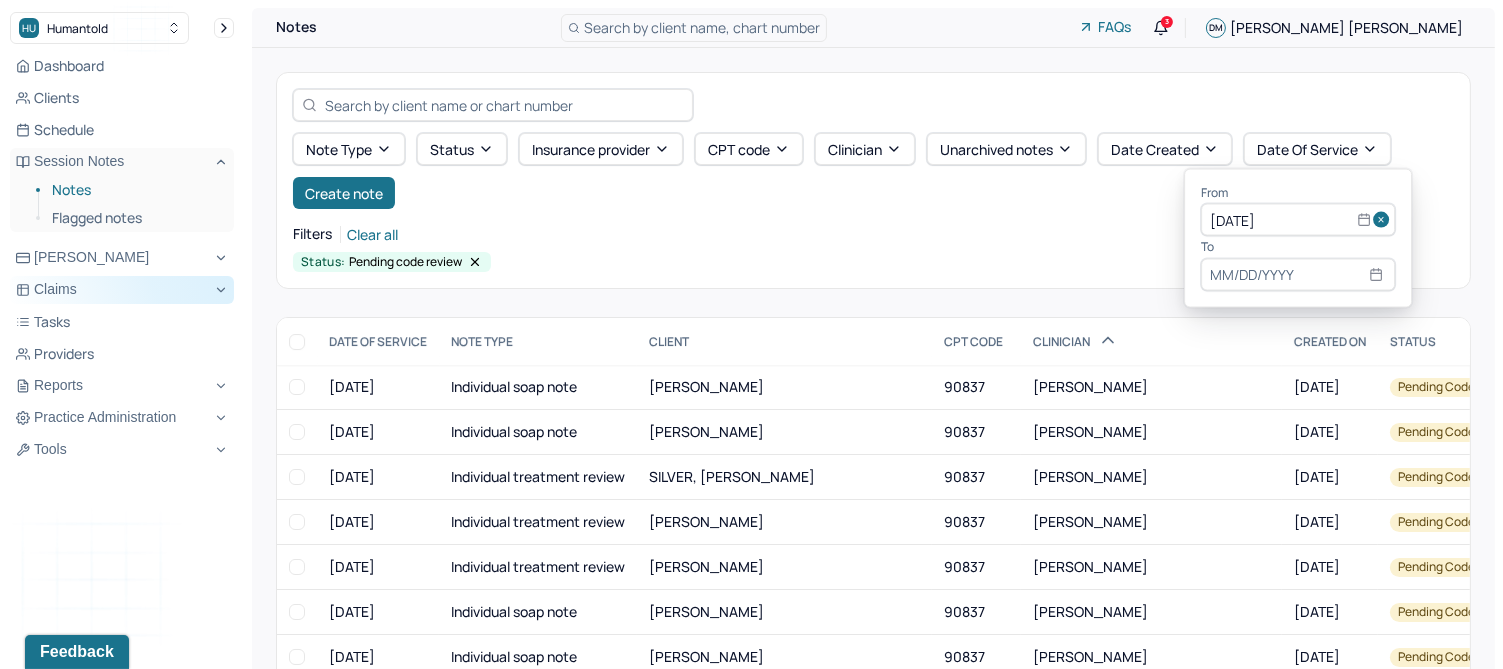 drag, startPoint x: 1364, startPoint y: 214, endPoint x: 1244, endPoint y: 221, distance: 120.203995 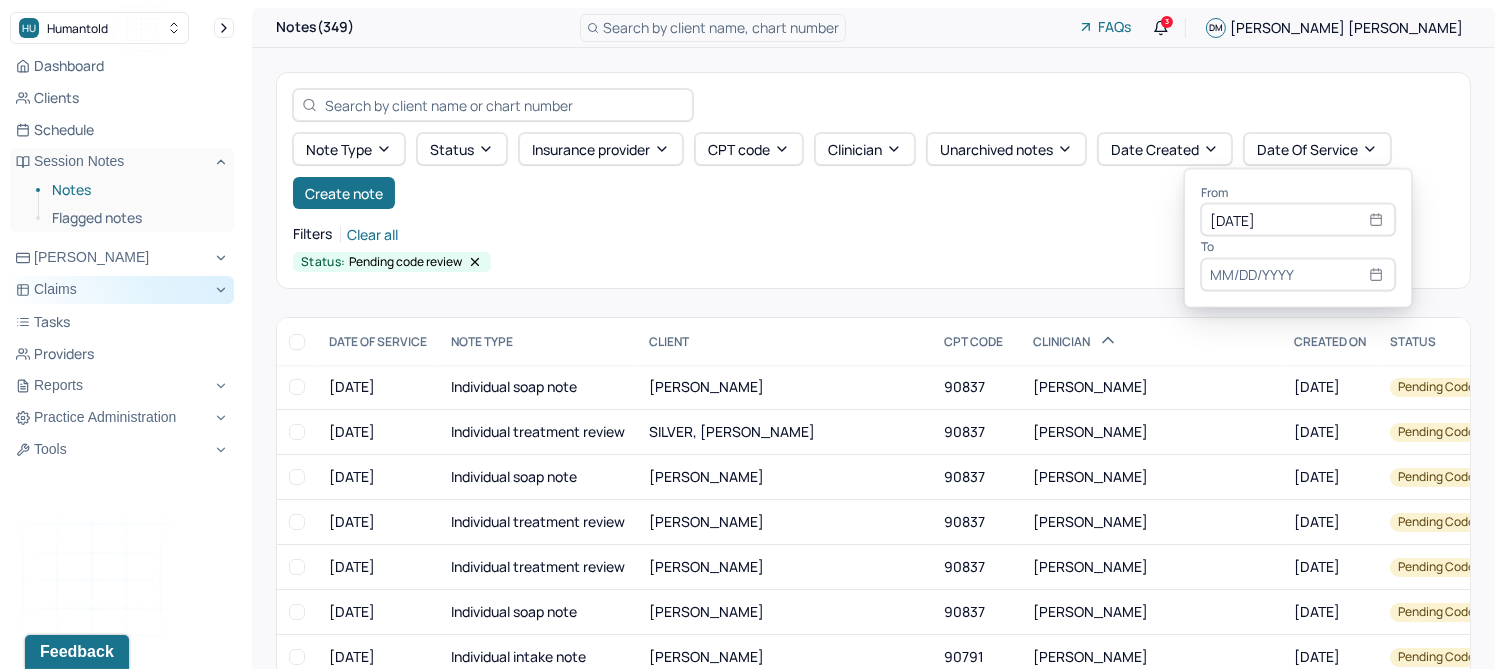 type 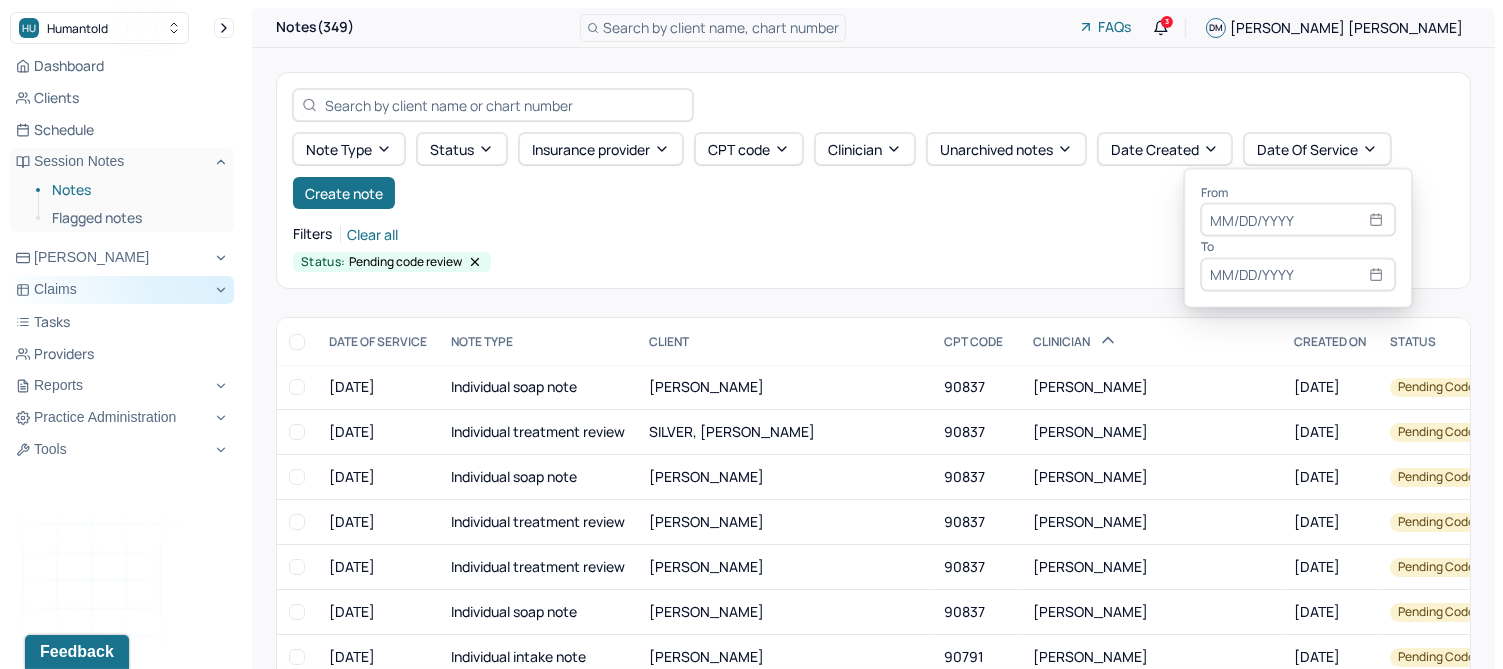 click at bounding box center [1298, 220] 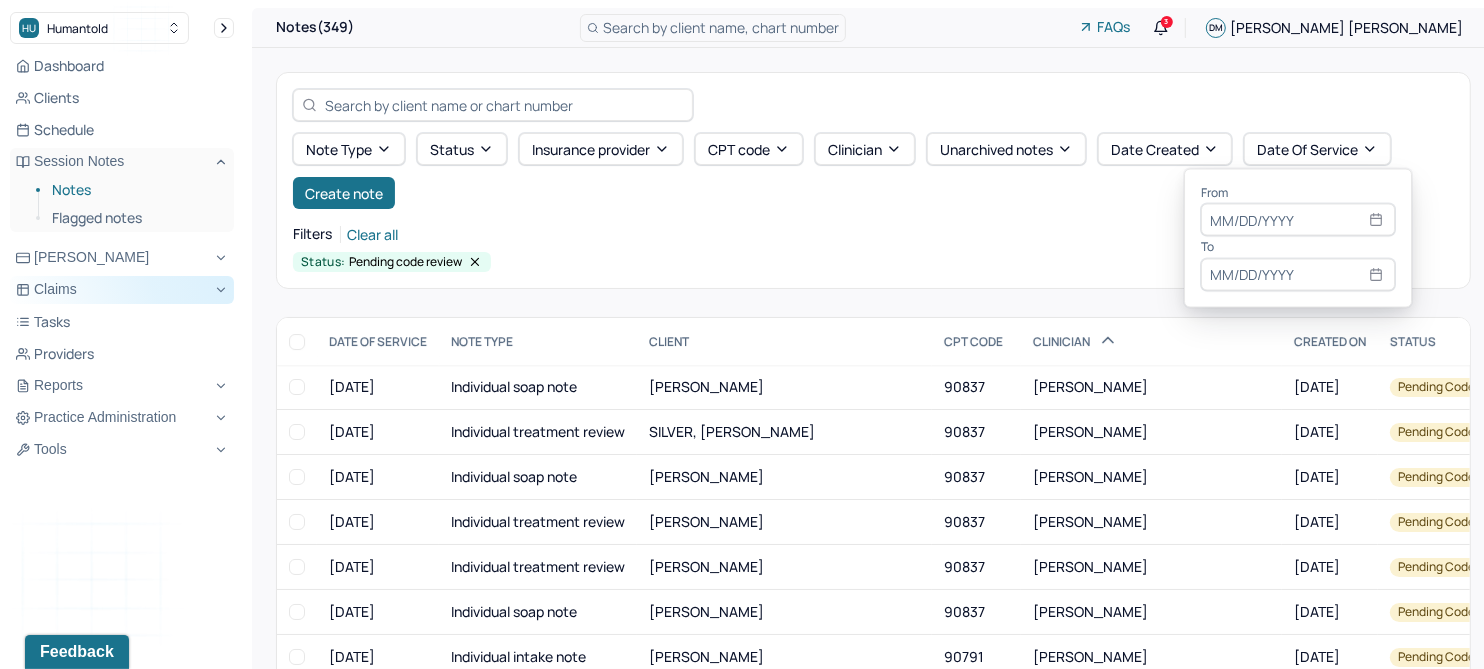 select on "6" 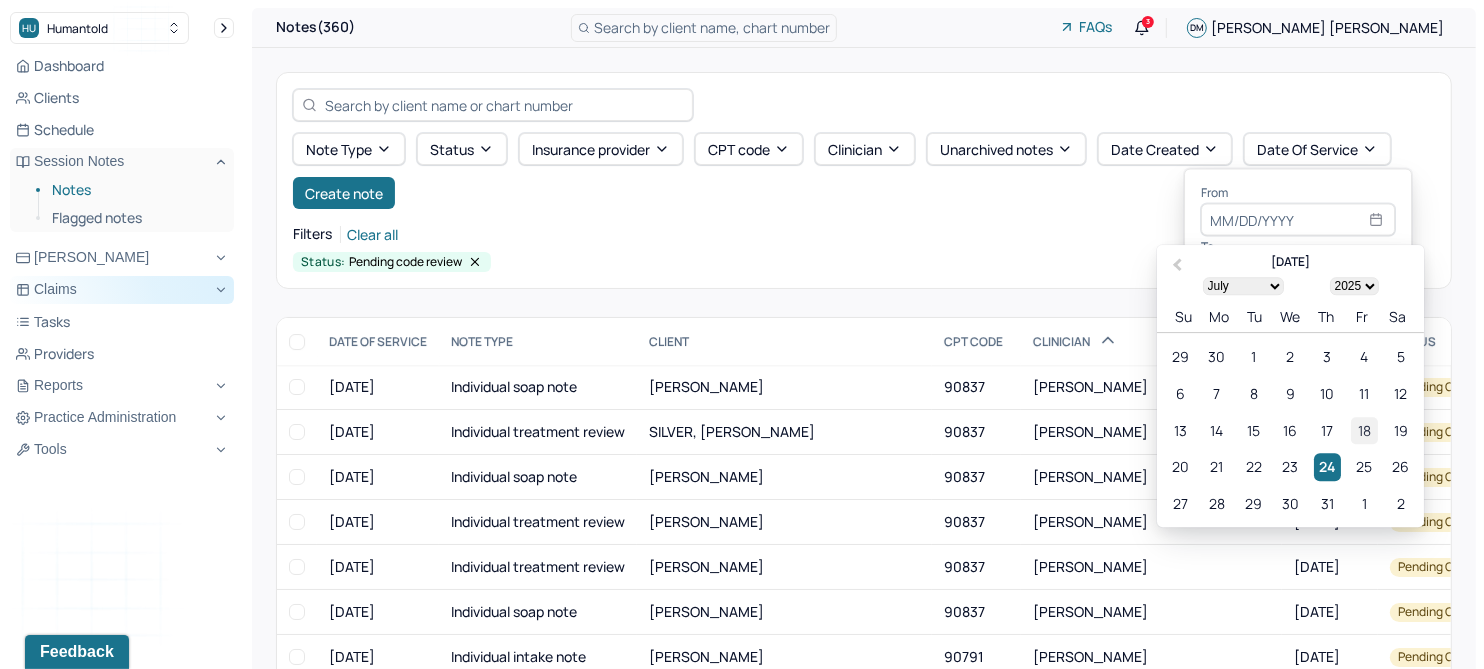 click on "18" at bounding box center [1364, 430] 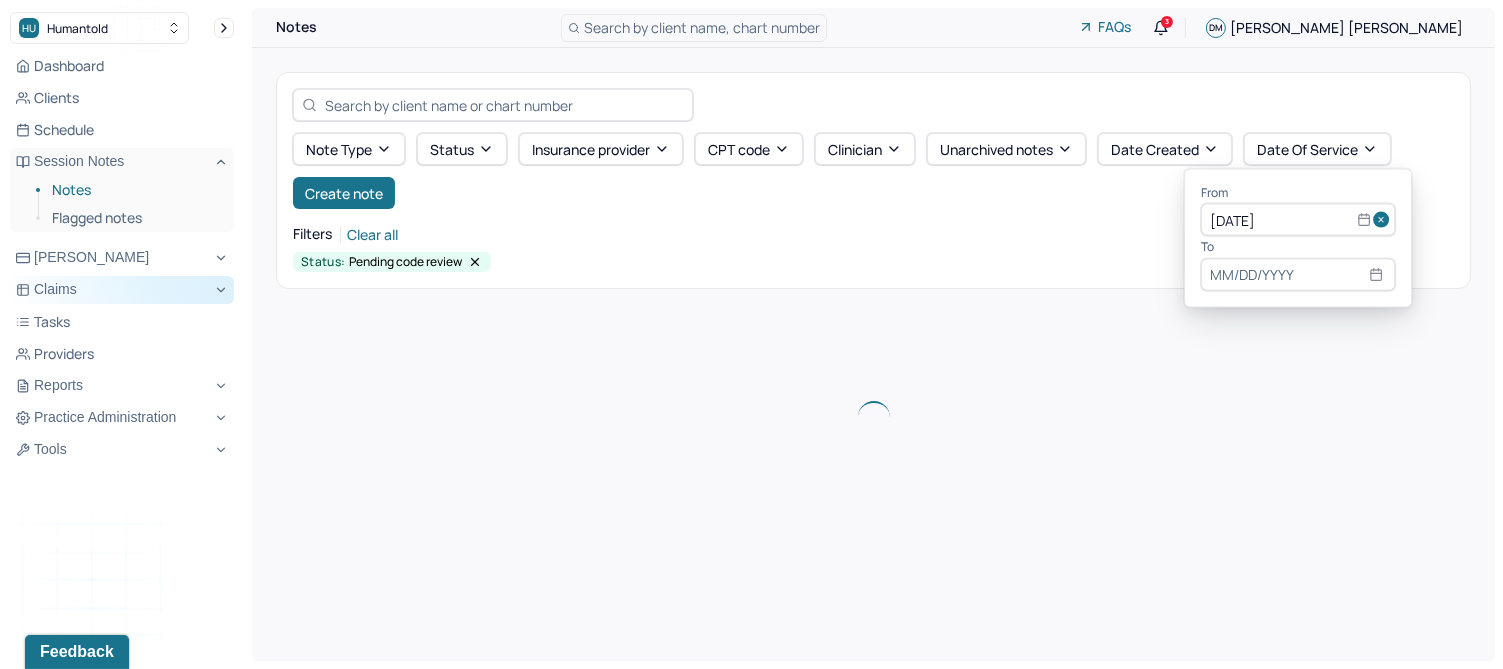 click at bounding box center [1298, 274] 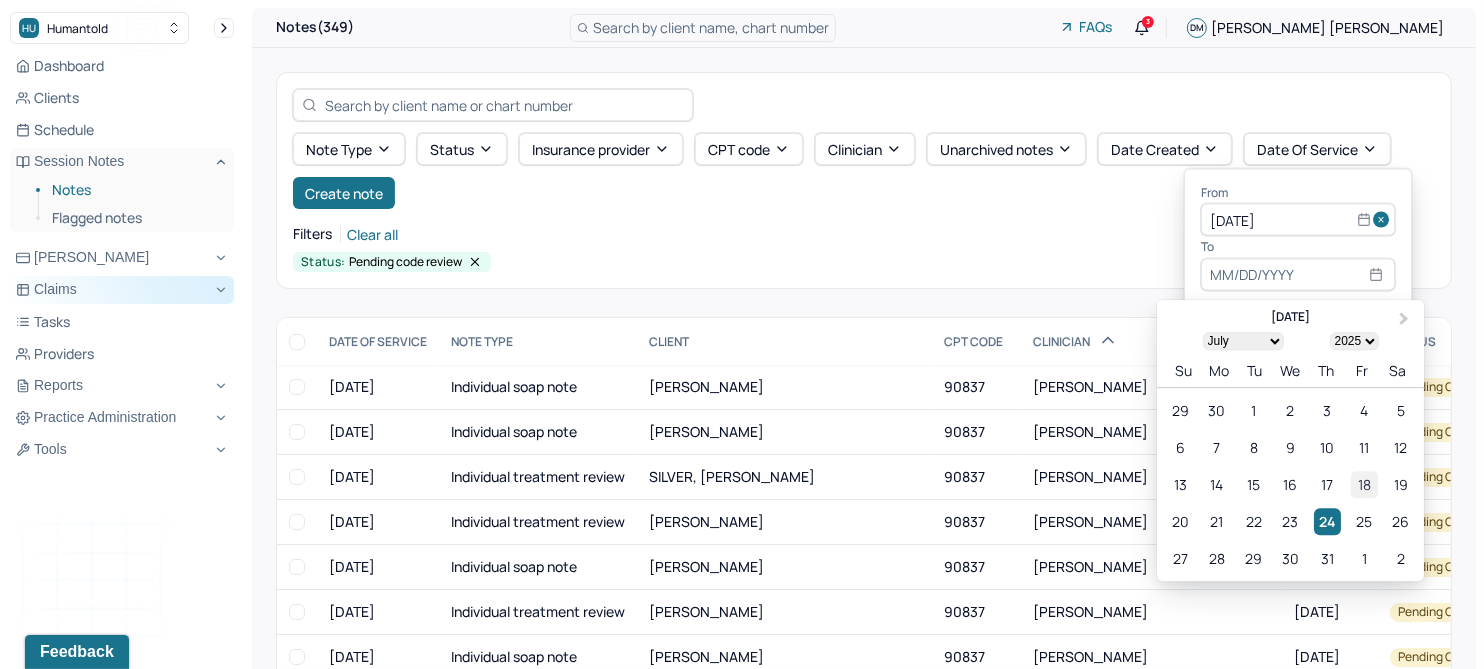 click on "18" at bounding box center [1364, 484] 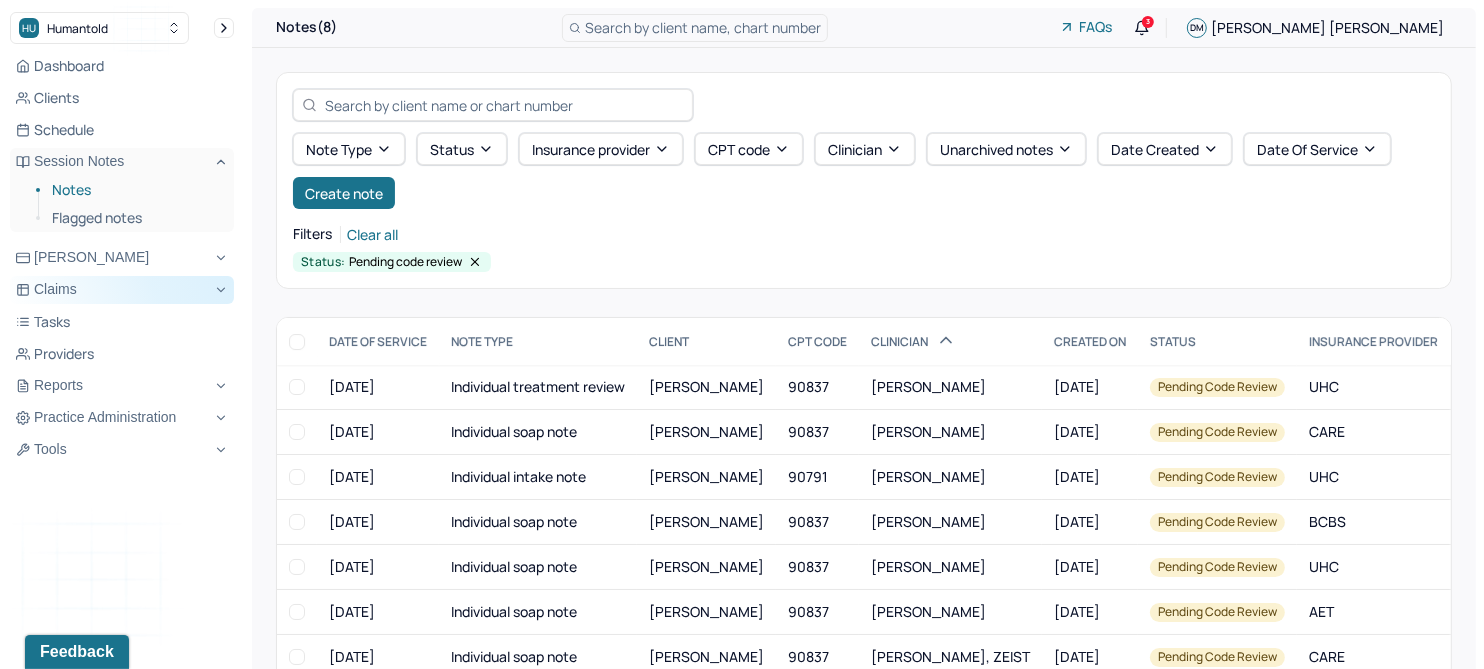 click on "Note type Status Insurance provider CPT code Clinician Unarchived notes Date Created Date Of Service Create note Filters Clear all Status: Pending code review" at bounding box center (864, 180) 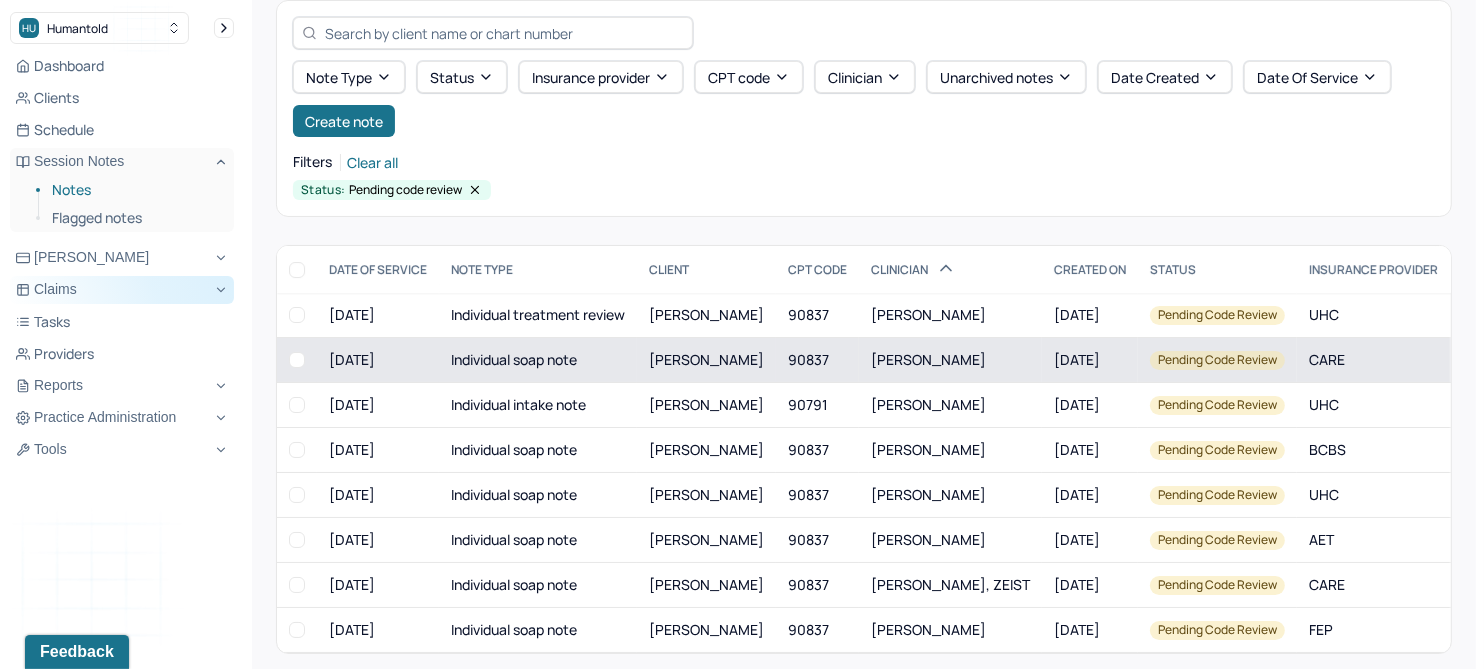 scroll, scrollTop: 104, scrollLeft: 0, axis: vertical 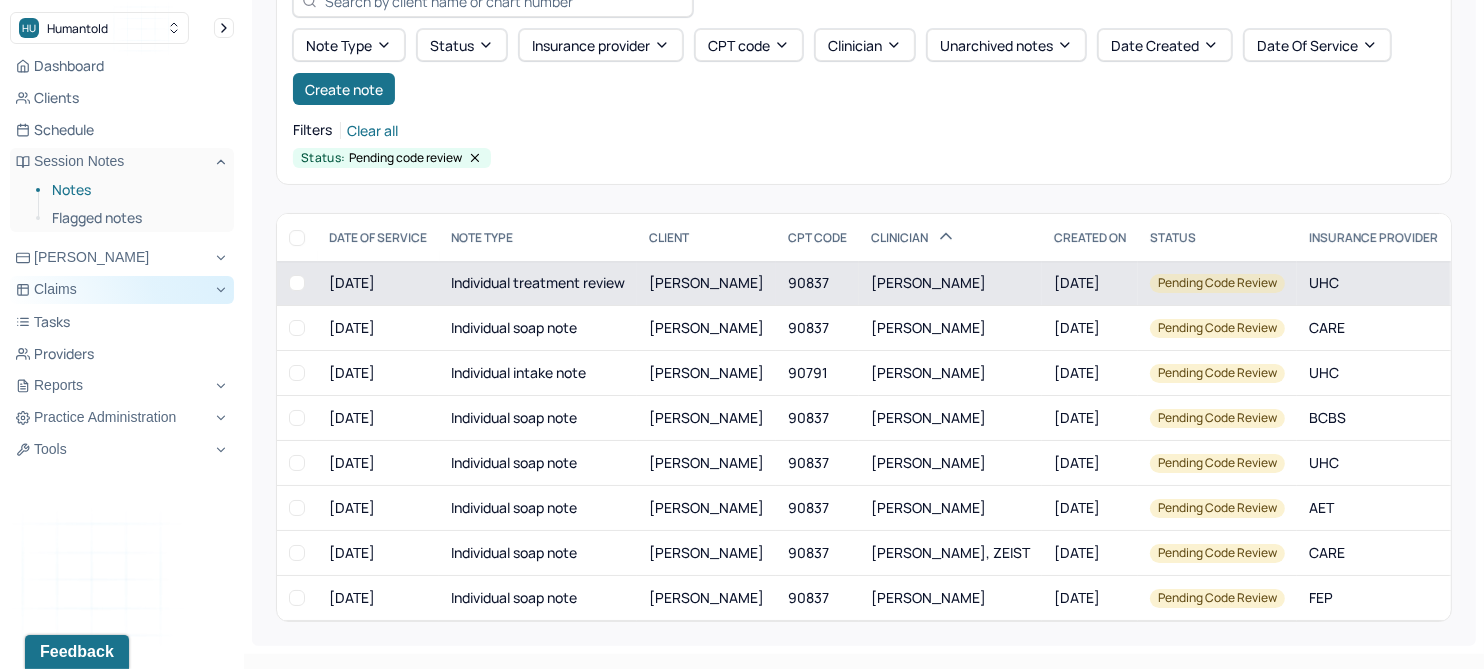 click on "[PERSON_NAME]" at bounding box center [706, 282] 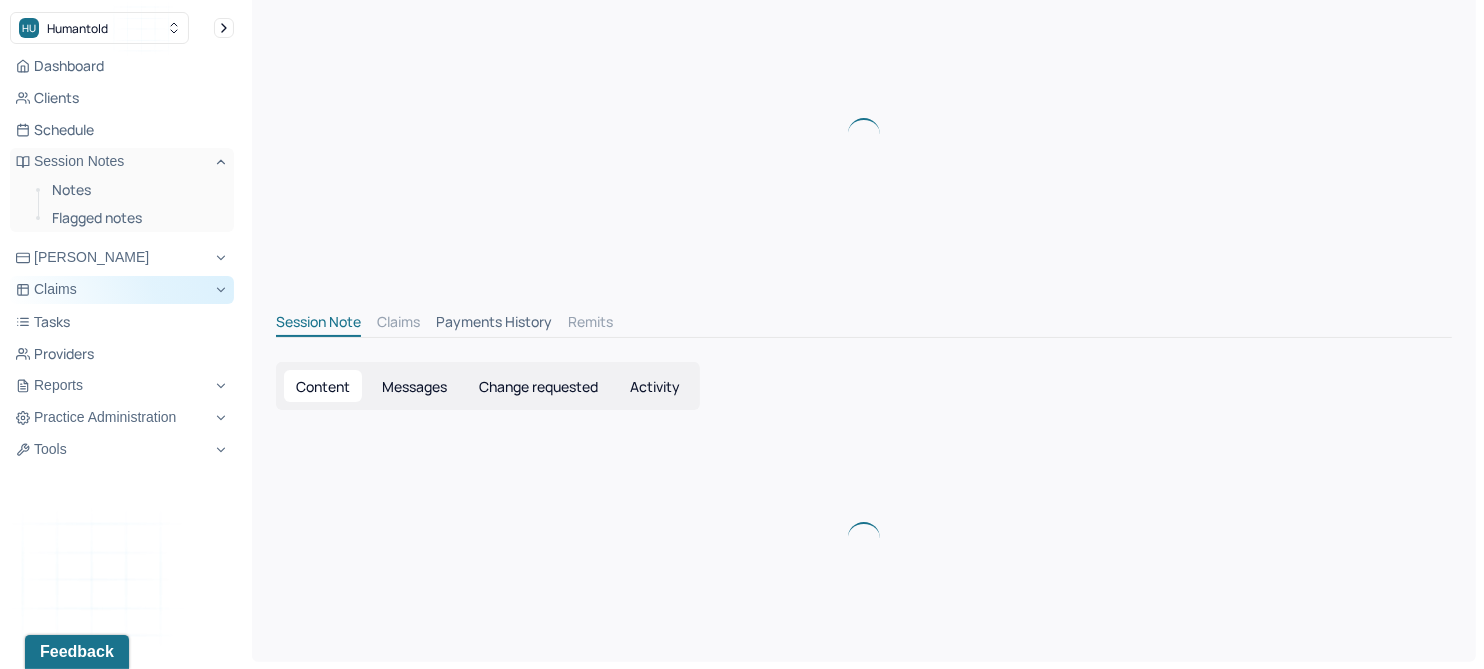 scroll, scrollTop: 104, scrollLeft: 0, axis: vertical 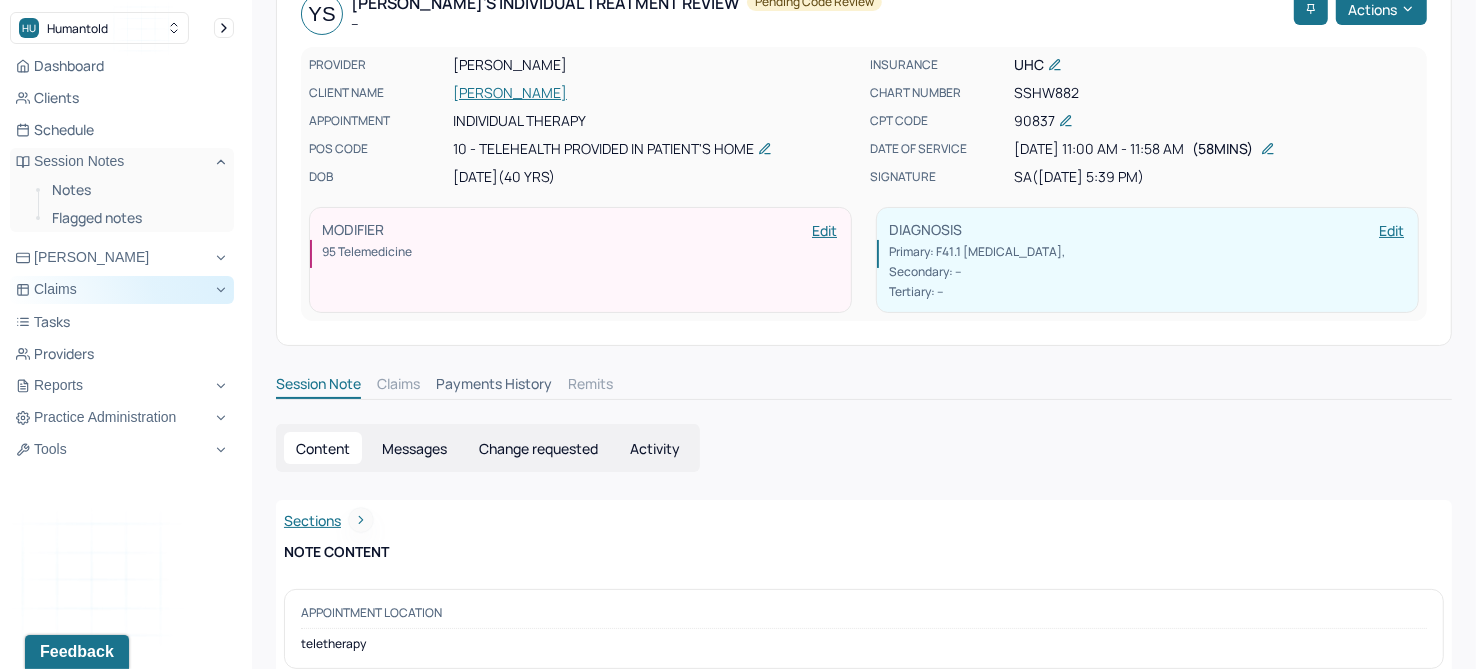 click on "Change requested" at bounding box center (538, 448) 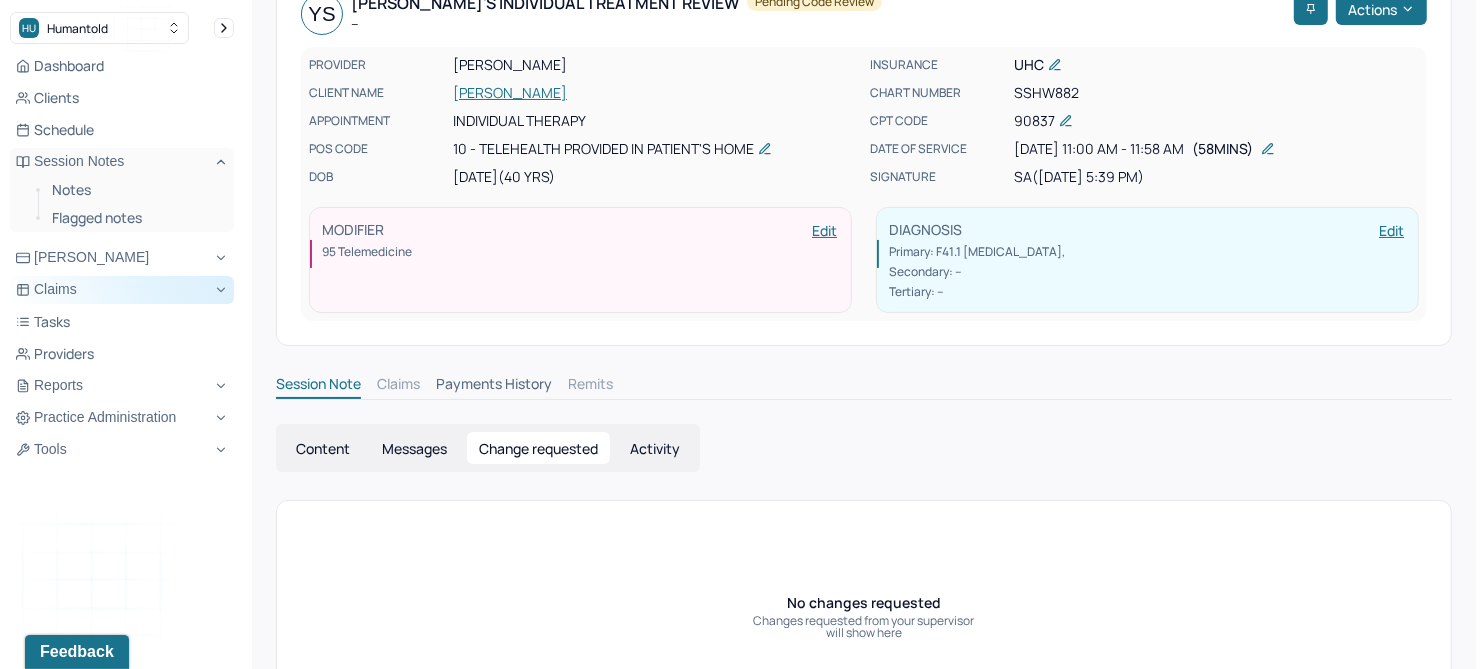 click on "[PERSON_NAME]" at bounding box center [655, 93] 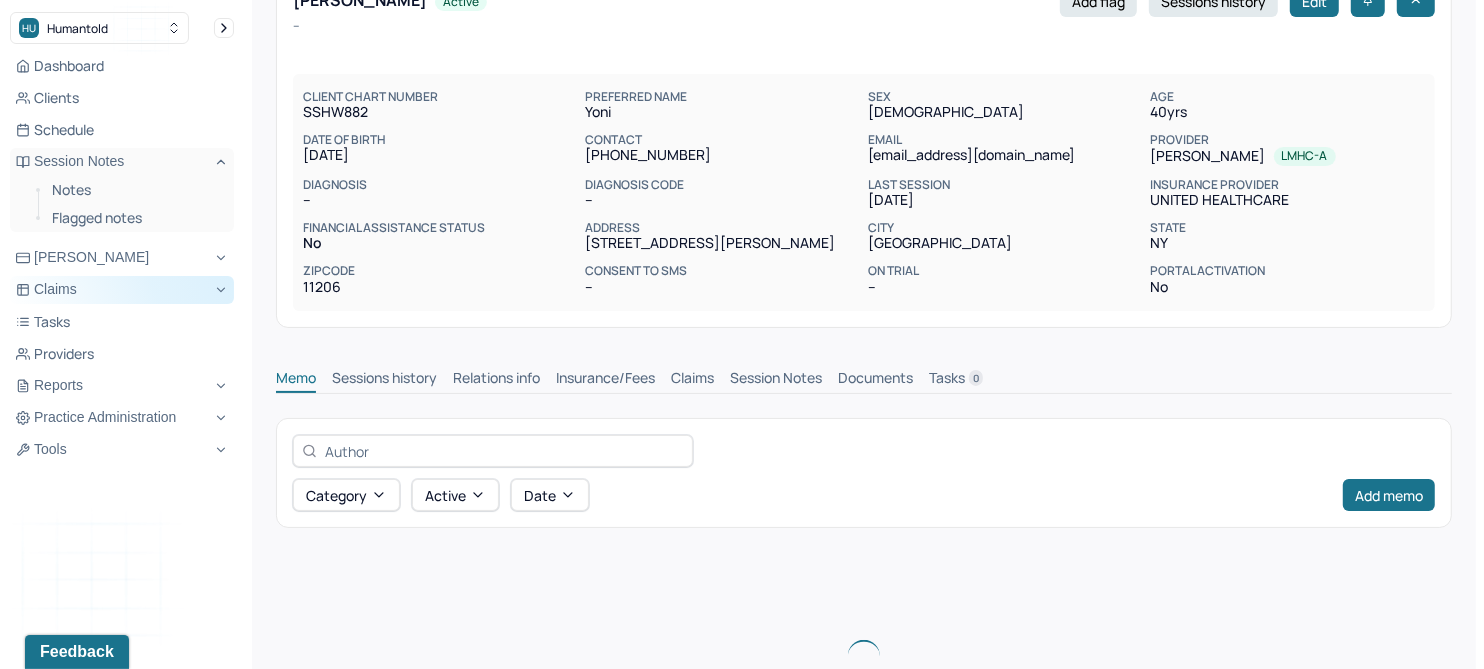 scroll, scrollTop: 0, scrollLeft: 0, axis: both 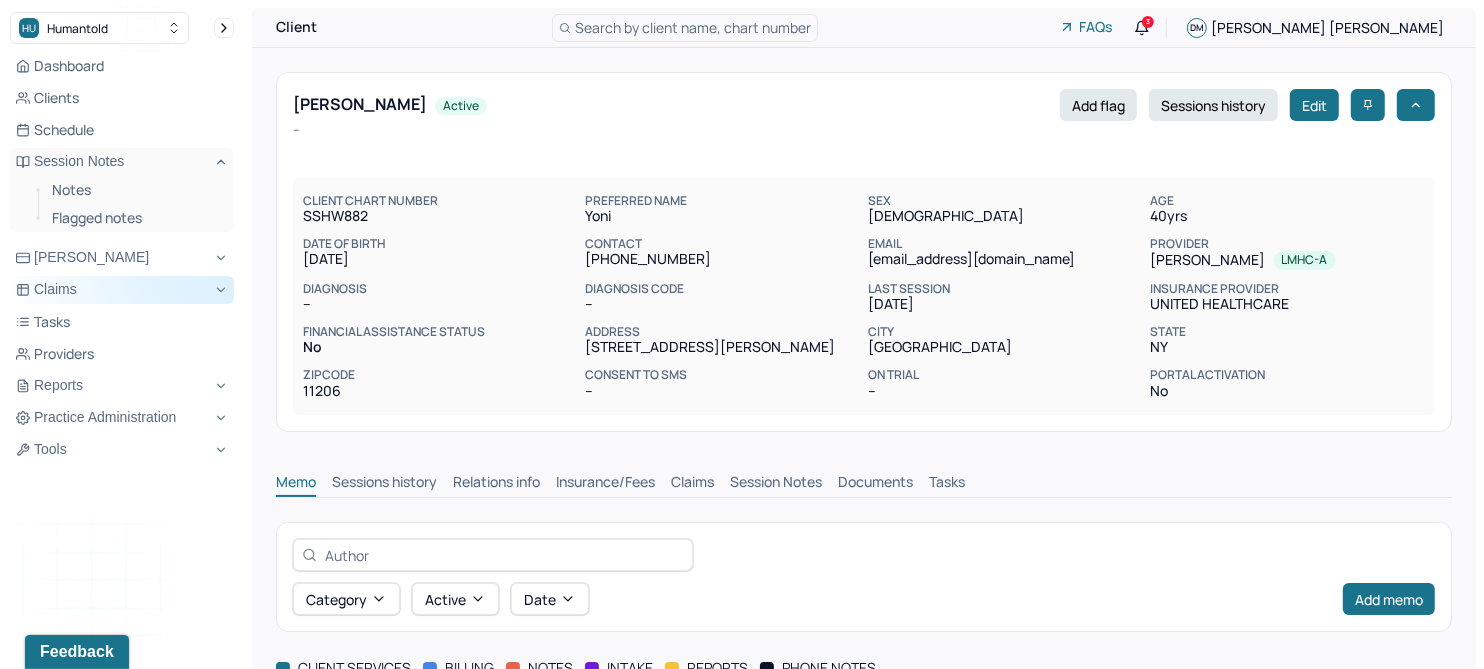 click on "Session Notes" at bounding box center (776, 484) 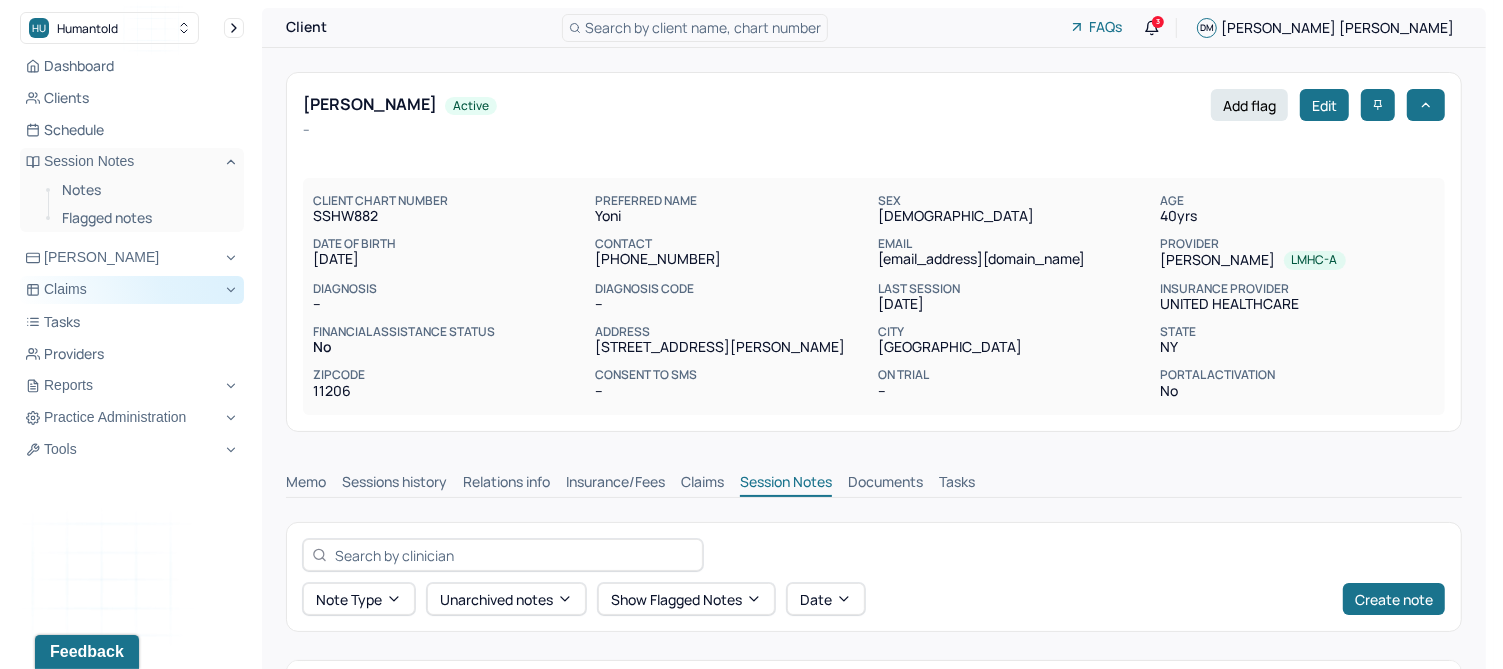 scroll, scrollTop: 472, scrollLeft: 0, axis: vertical 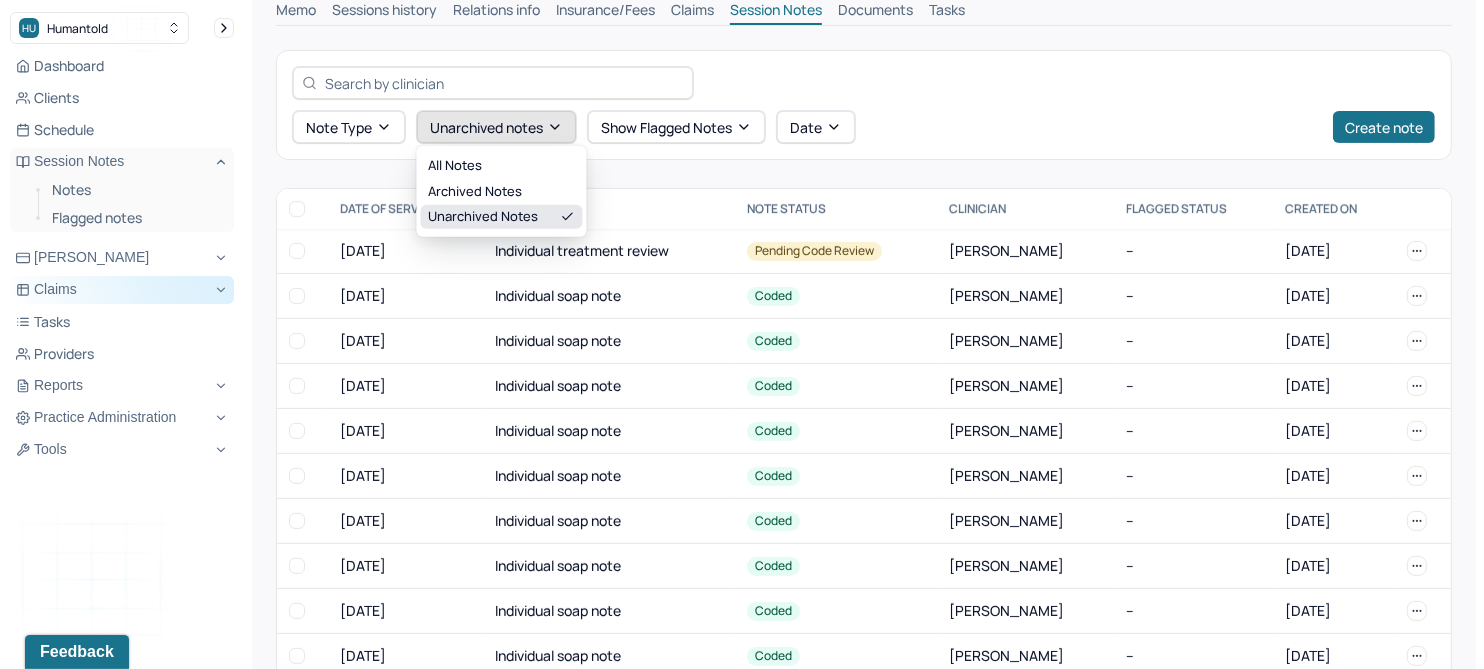 click 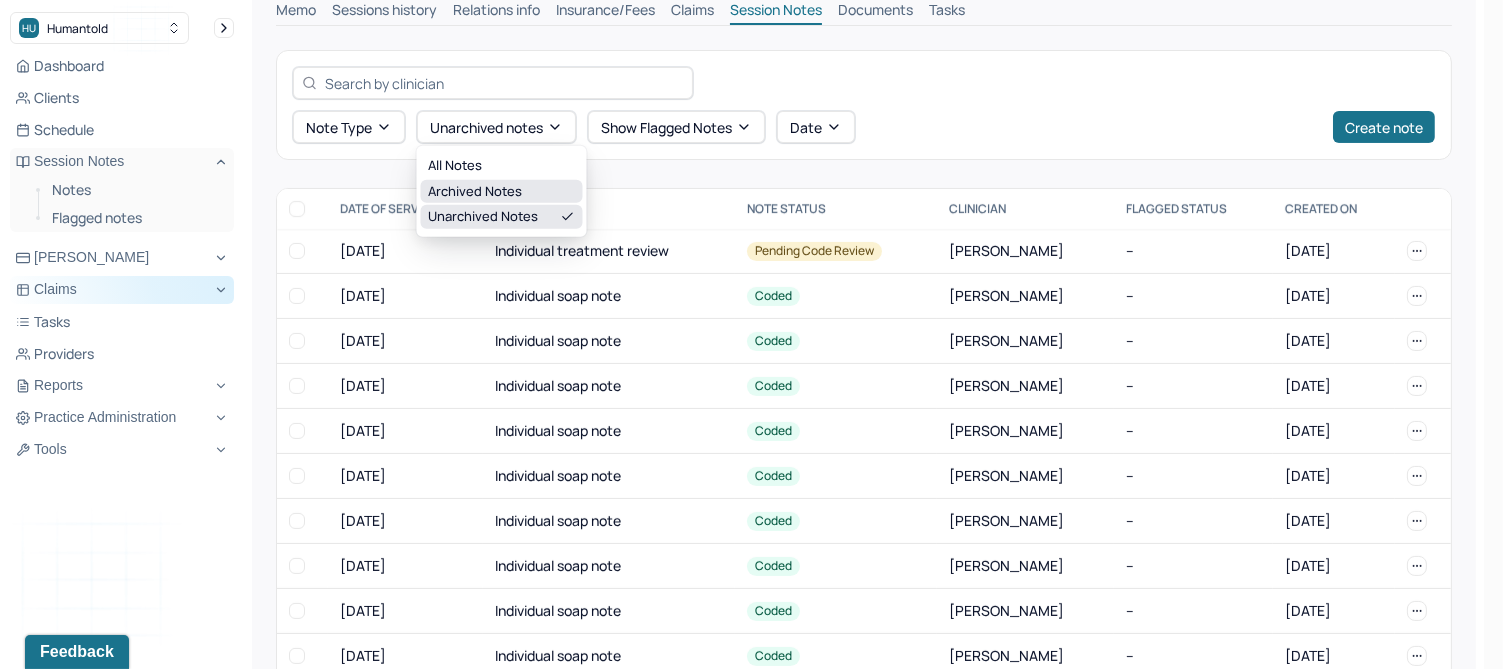 click on "Archived notes" at bounding box center (502, 191) 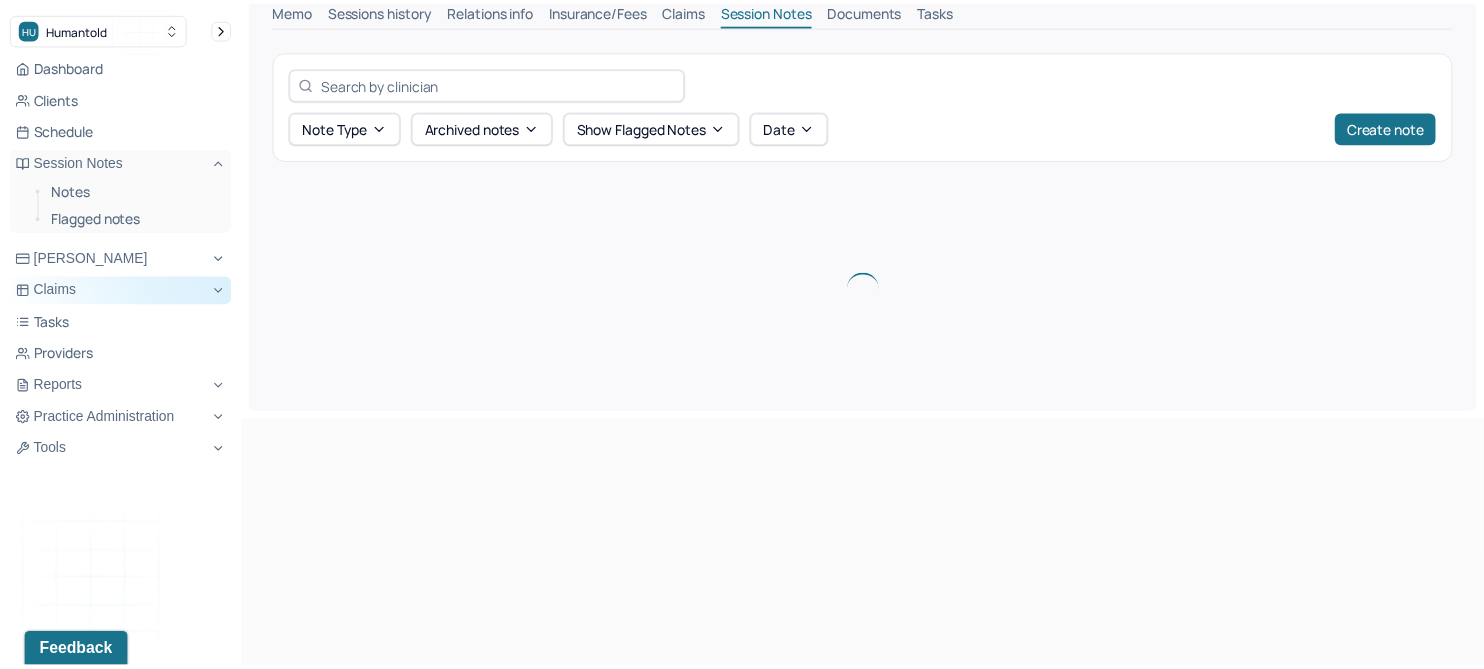 scroll, scrollTop: 222, scrollLeft: 0, axis: vertical 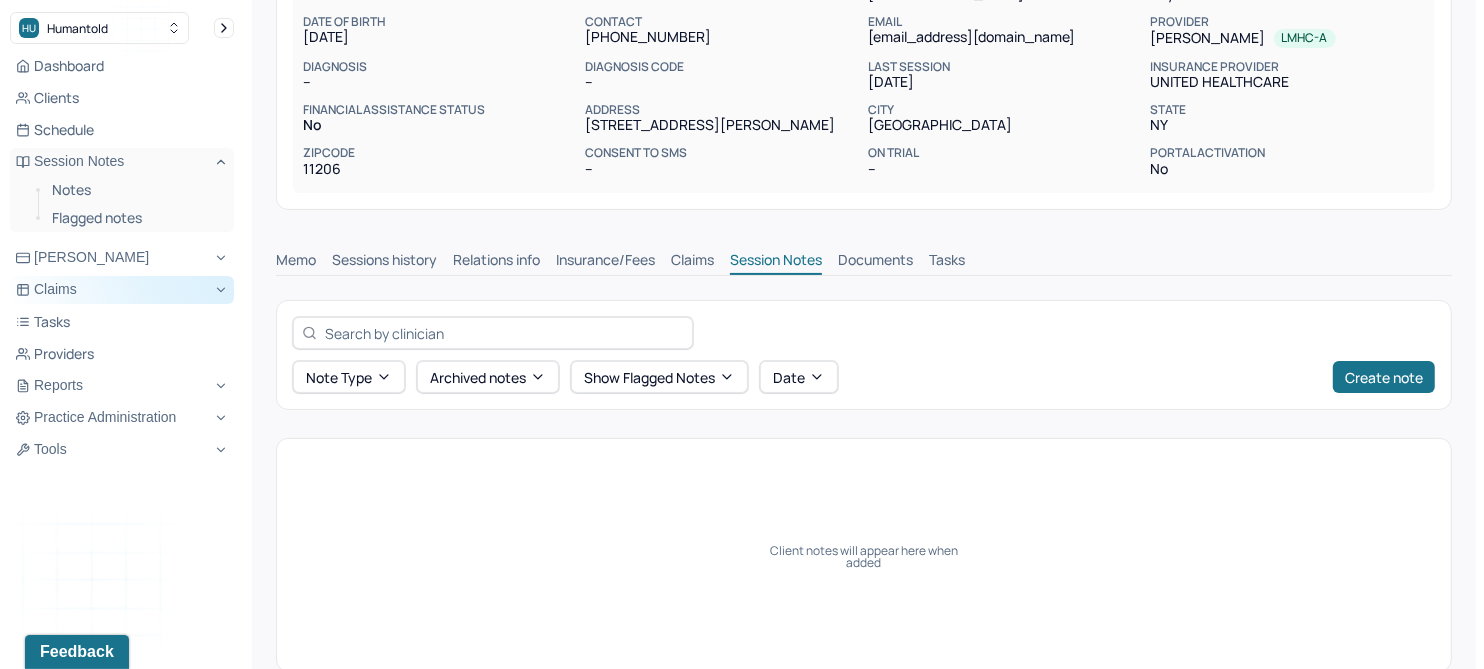 click on "Claims" at bounding box center [692, 262] 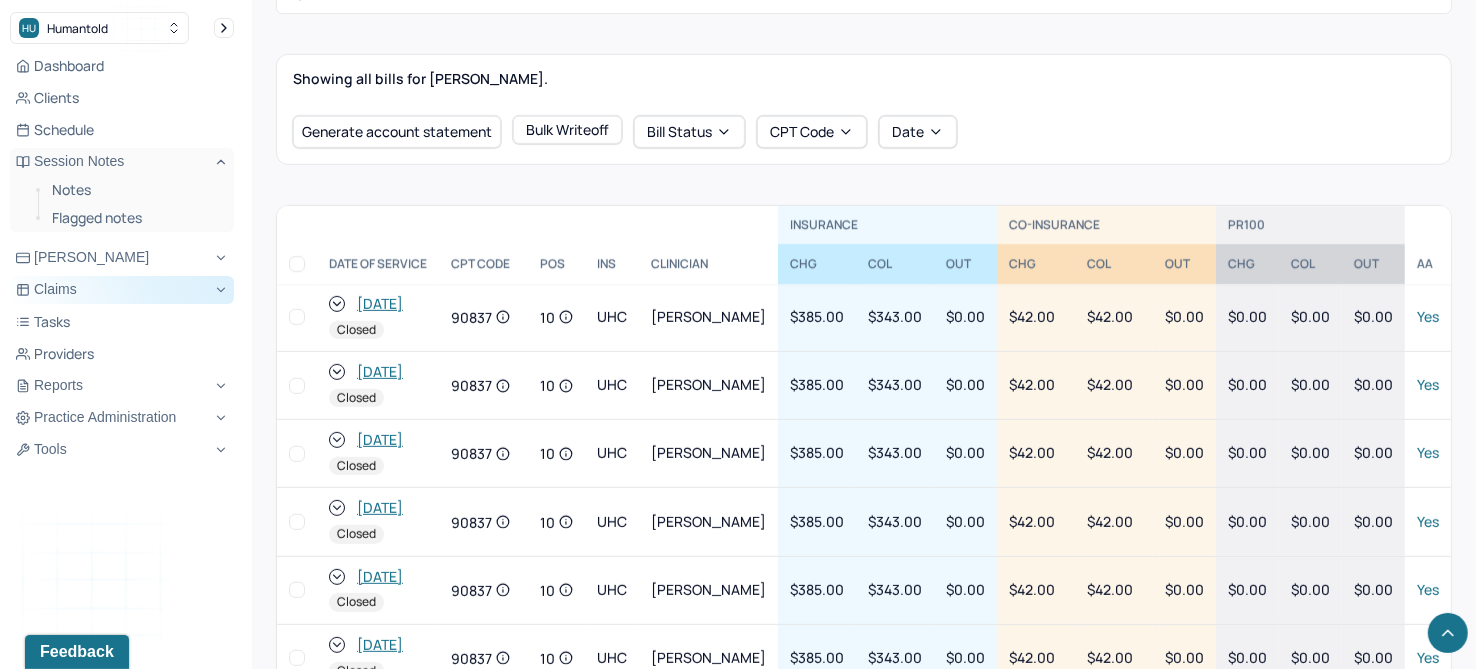 scroll, scrollTop: 718, scrollLeft: 0, axis: vertical 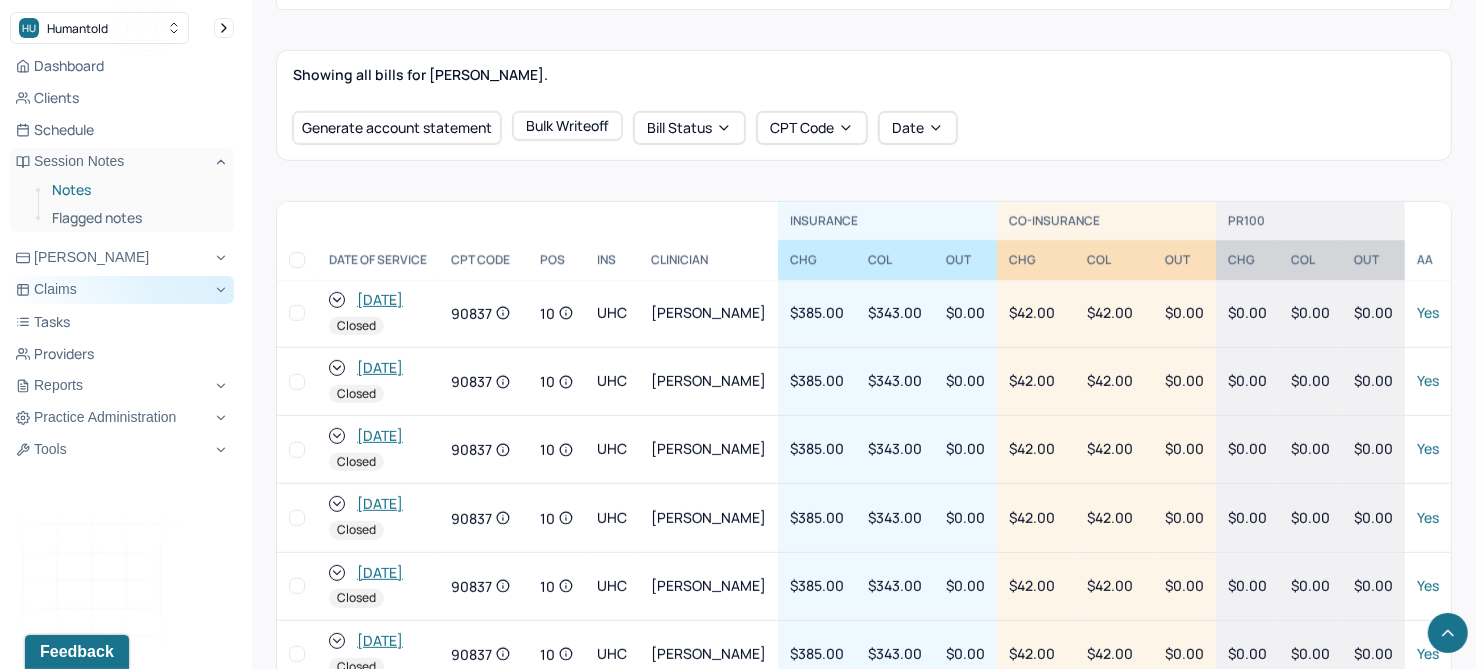 click on "Notes" at bounding box center [135, 190] 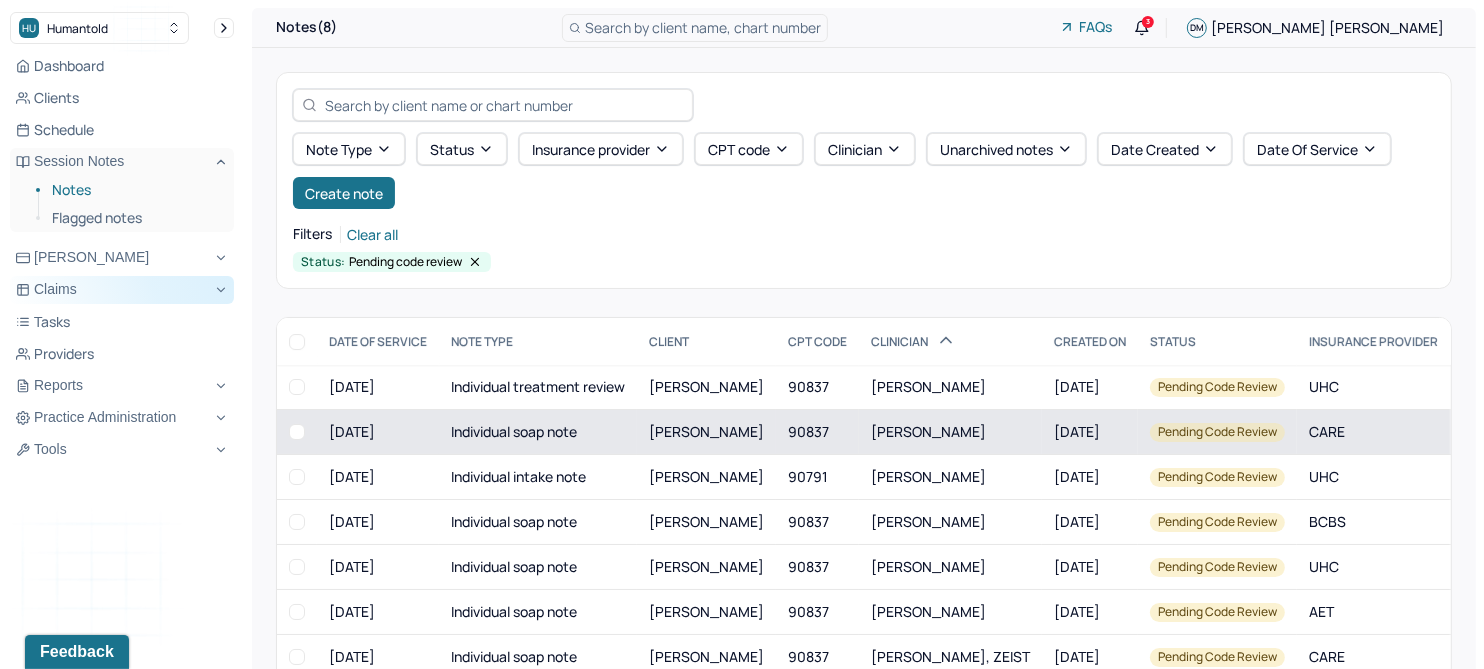 click on "[PERSON_NAME]" at bounding box center (706, 431) 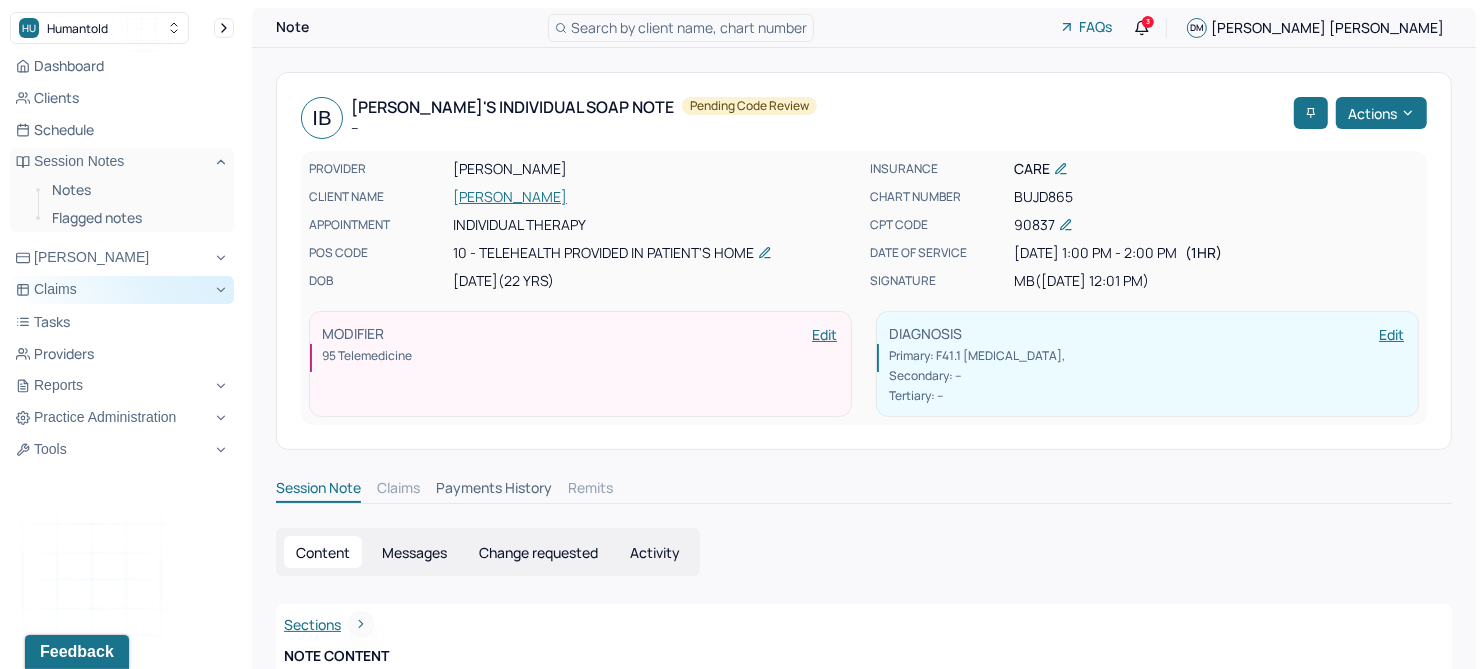 click on "Change requested" at bounding box center [538, 552] 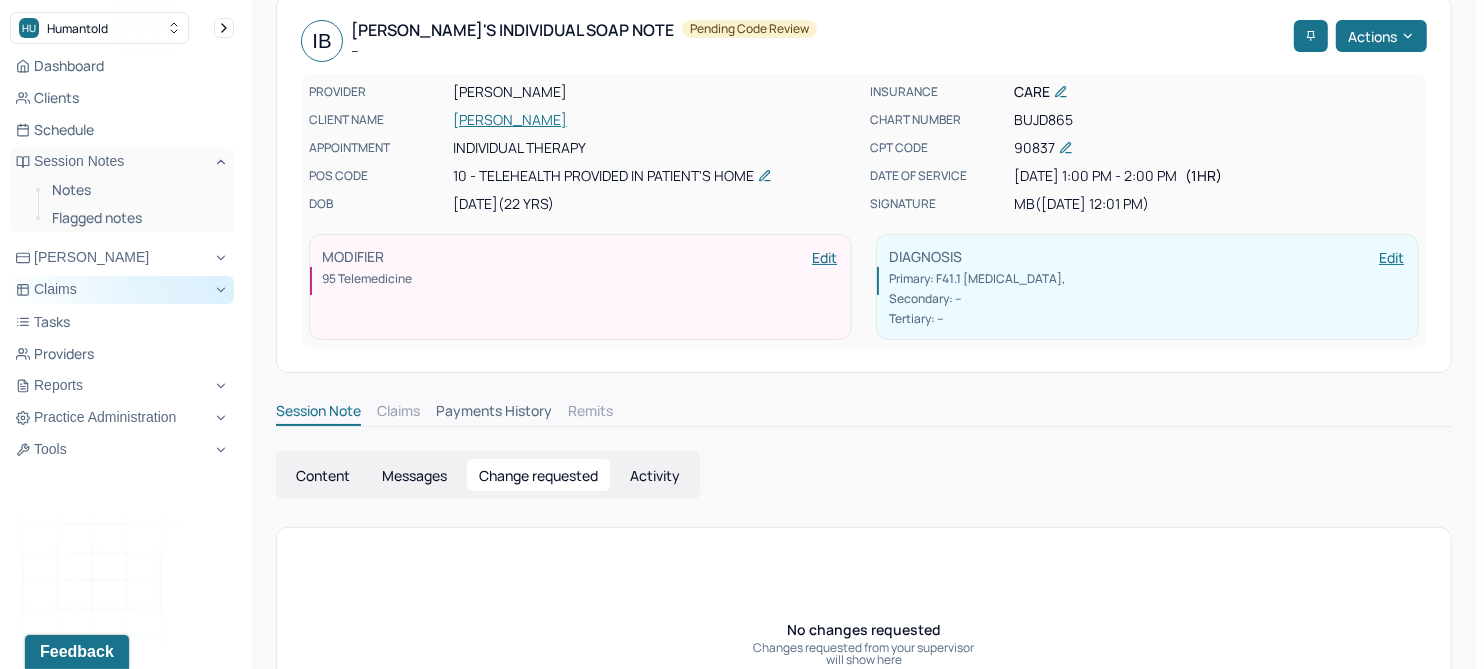 scroll, scrollTop: 0, scrollLeft: 0, axis: both 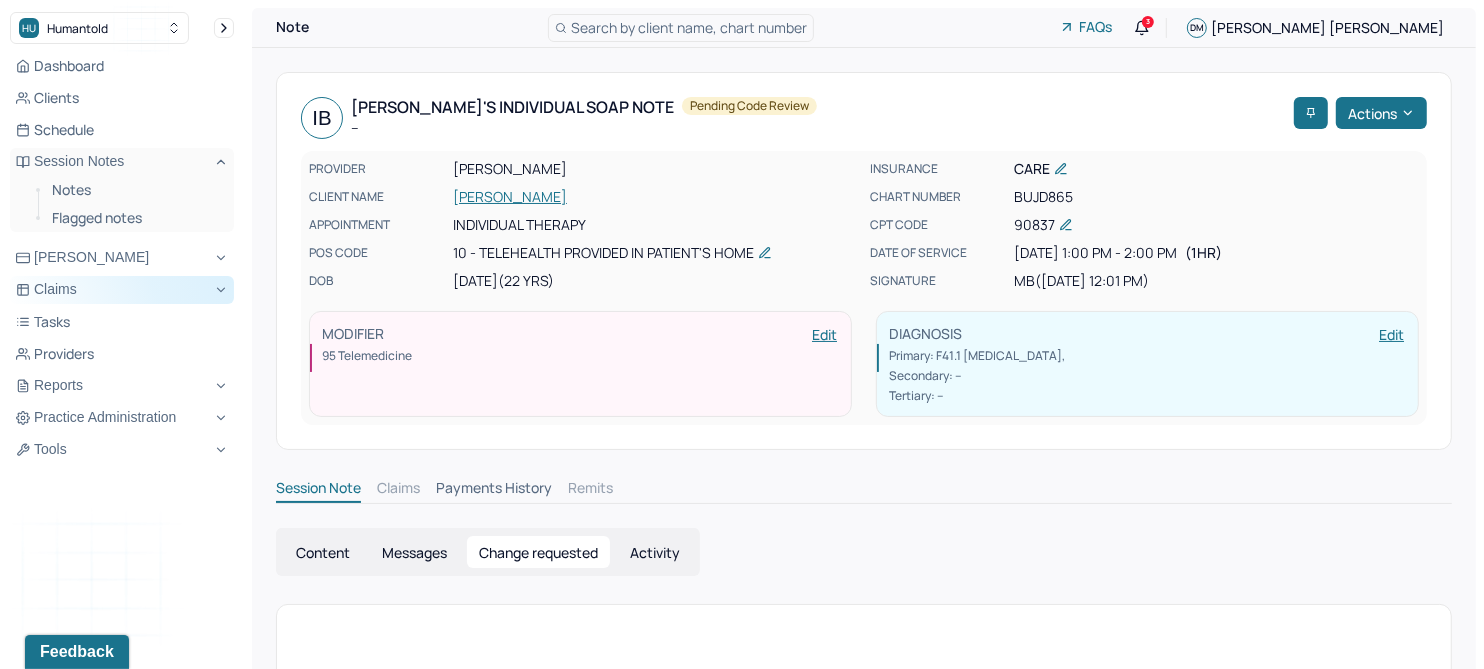 click on "[PERSON_NAME]" at bounding box center (655, 197) 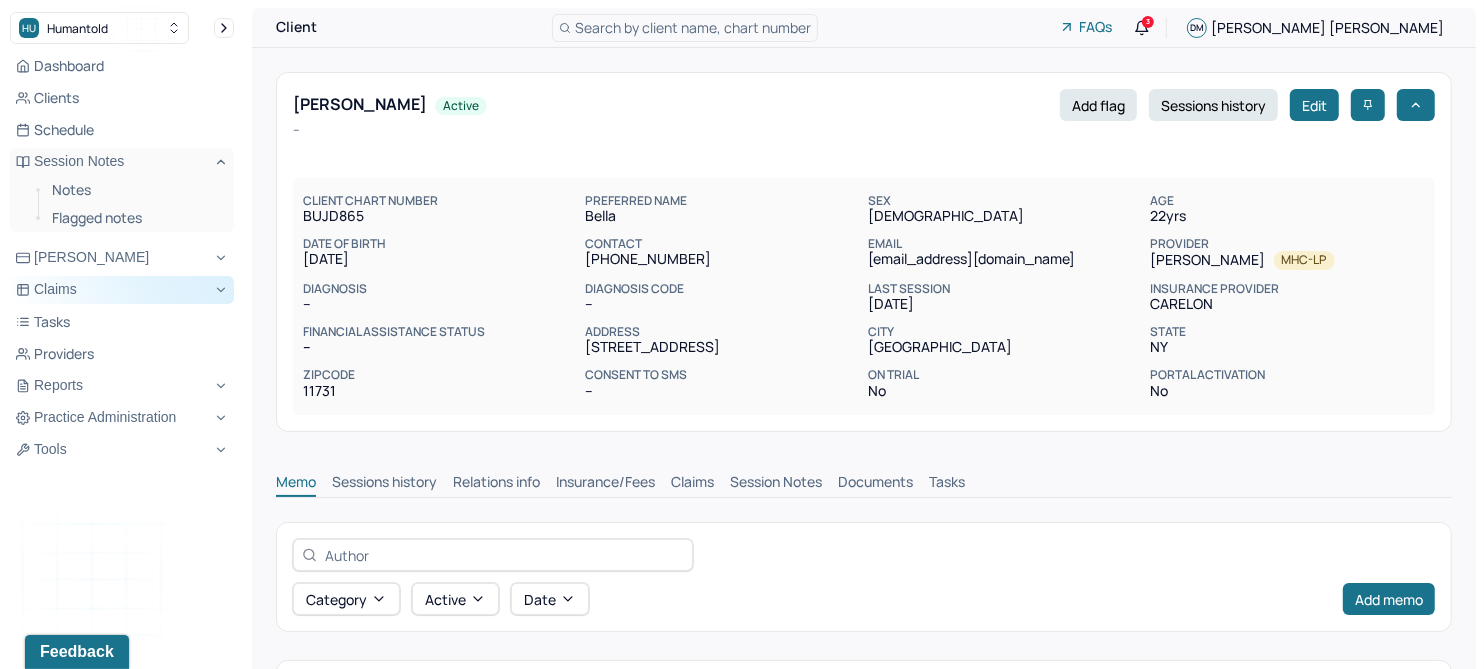 click on "Session Notes" at bounding box center [776, 484] 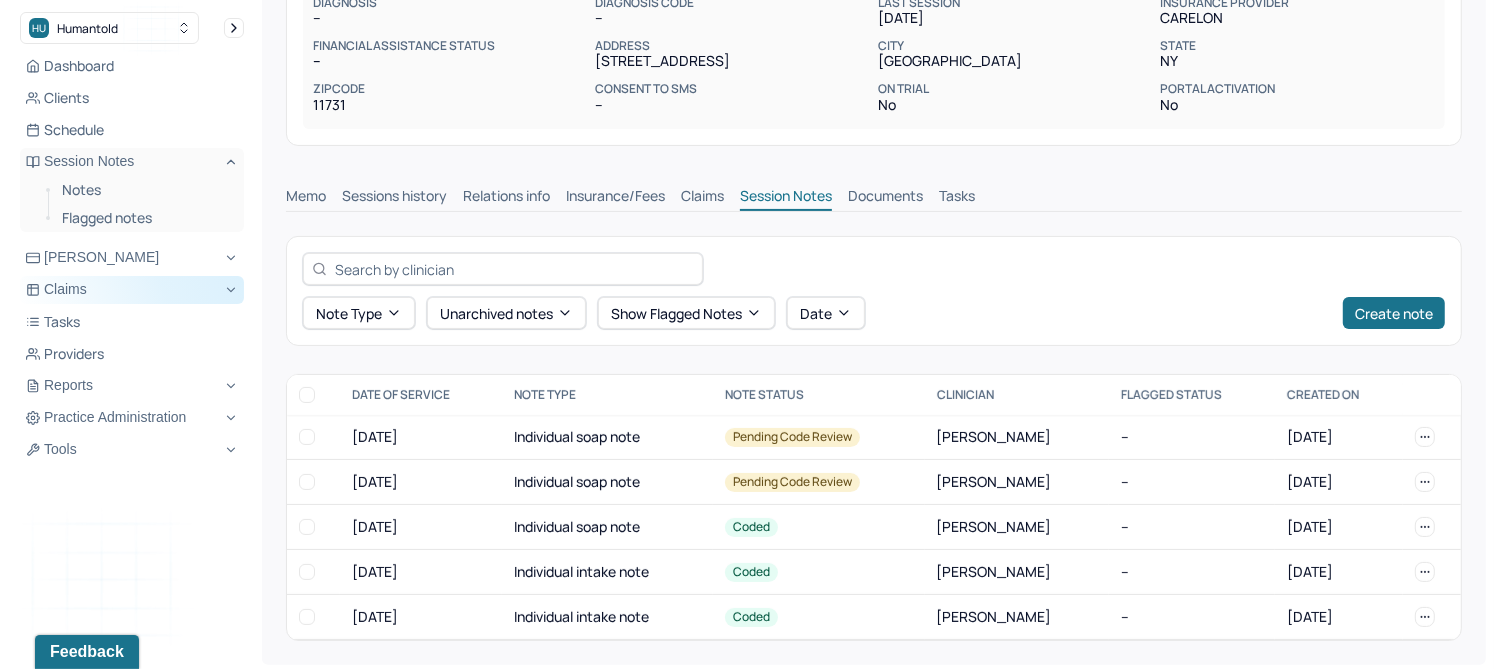 scroll, scrollTop: 287, scrollLeft: 0, axis: vertical 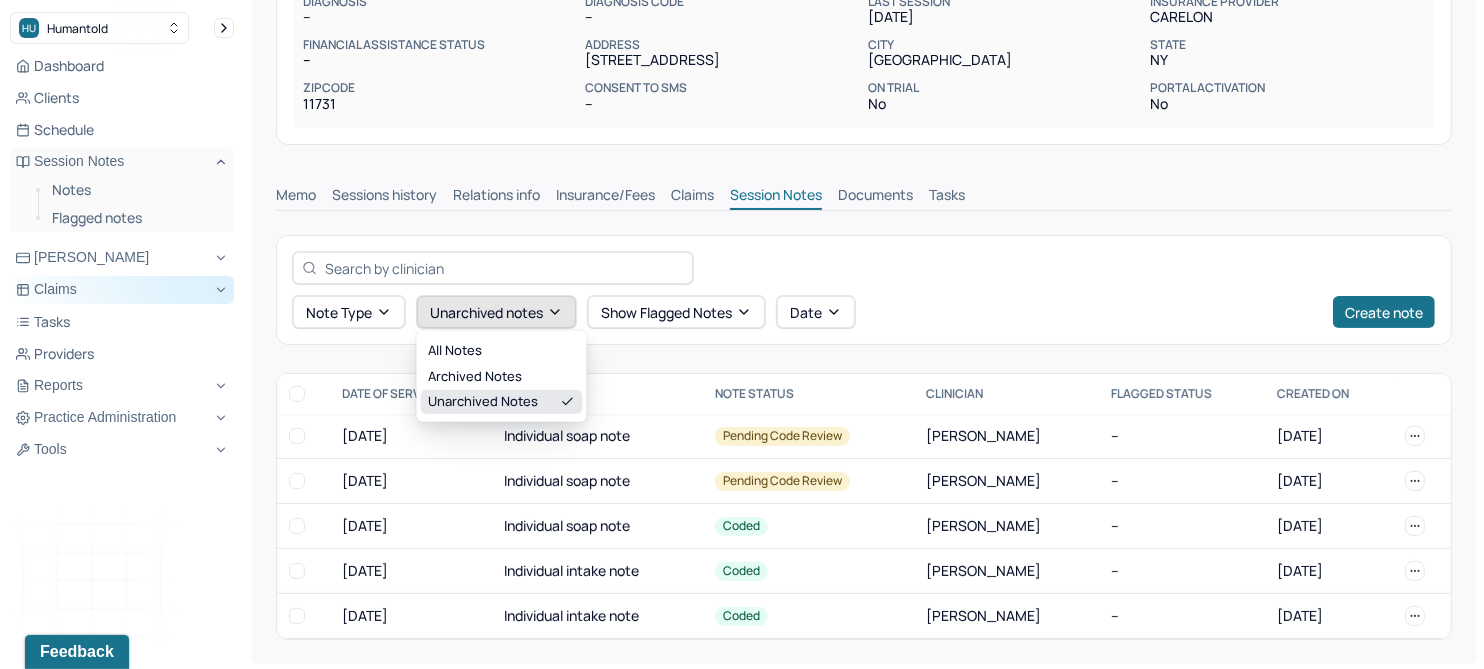 click on "Unarchived notes" at bounding box center (496, 312) 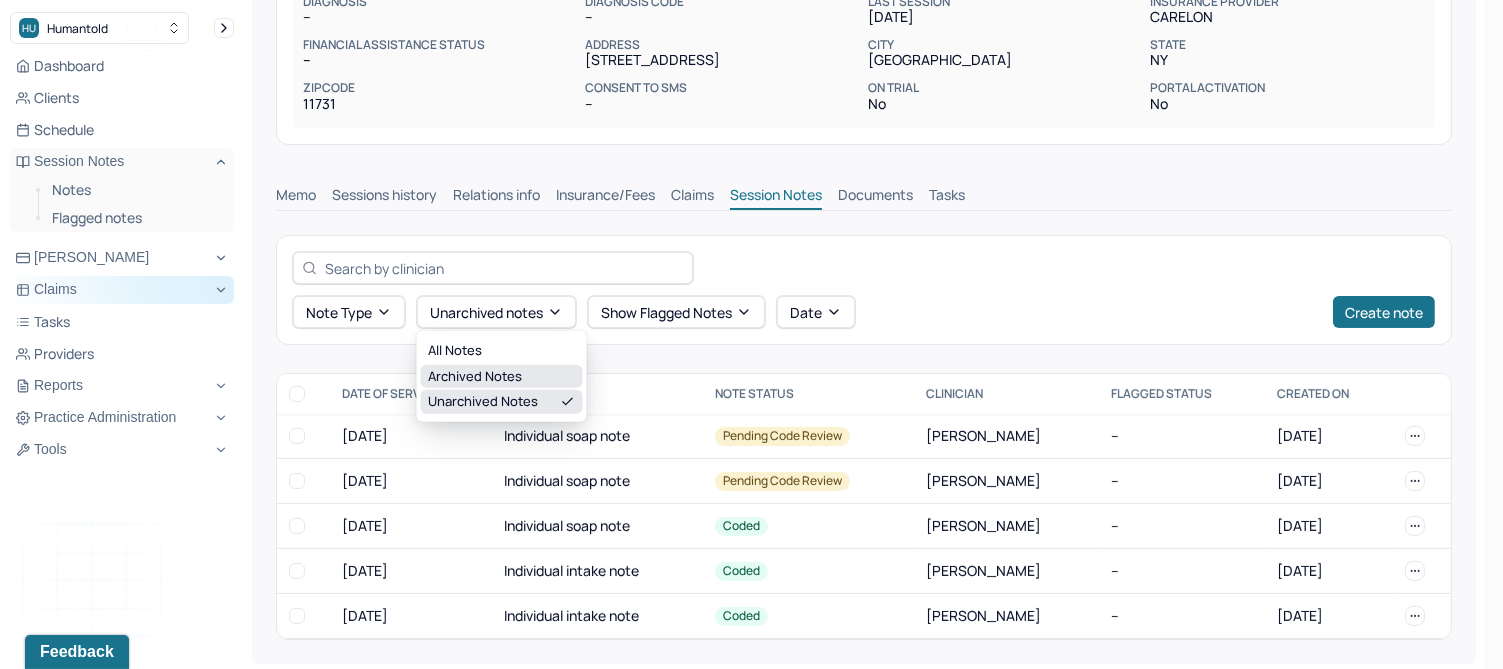 click on "Archived notes" at bounding box center (502, 376) 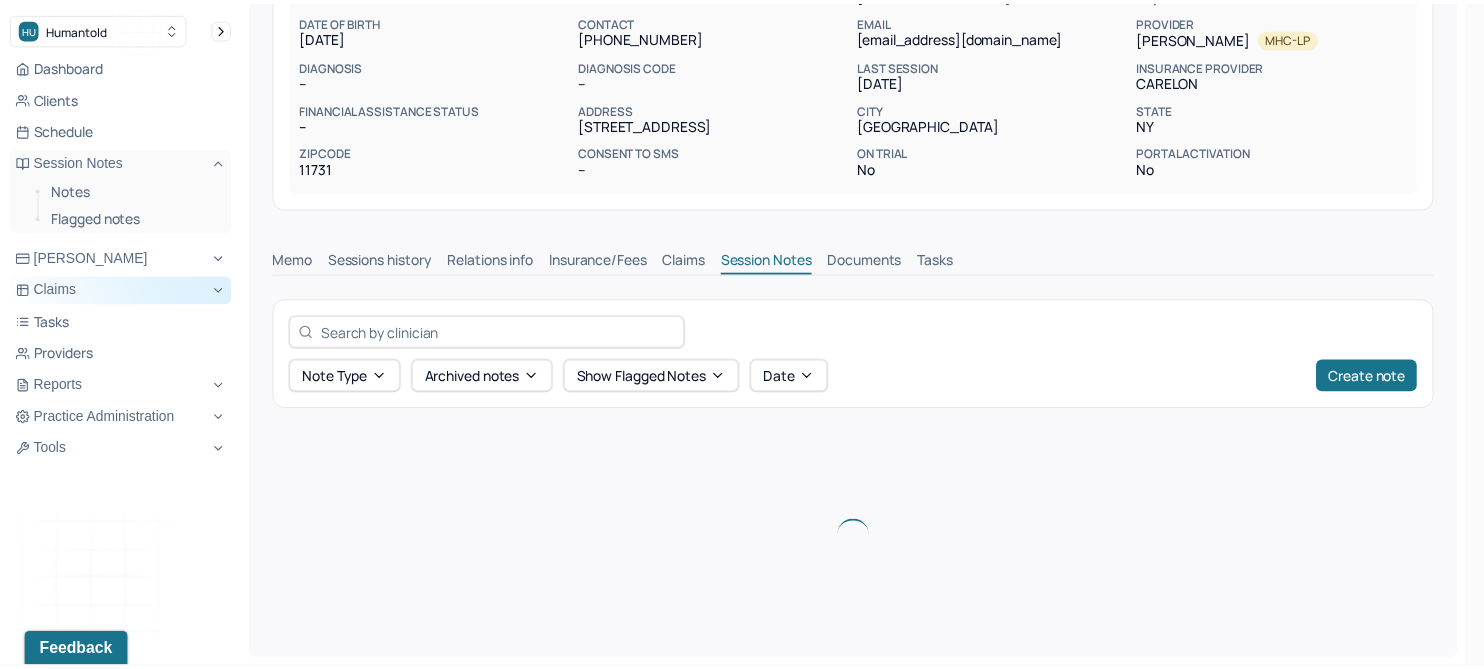 scroll, scrollTop: 222, scrollLeft: 0, axis: vertical 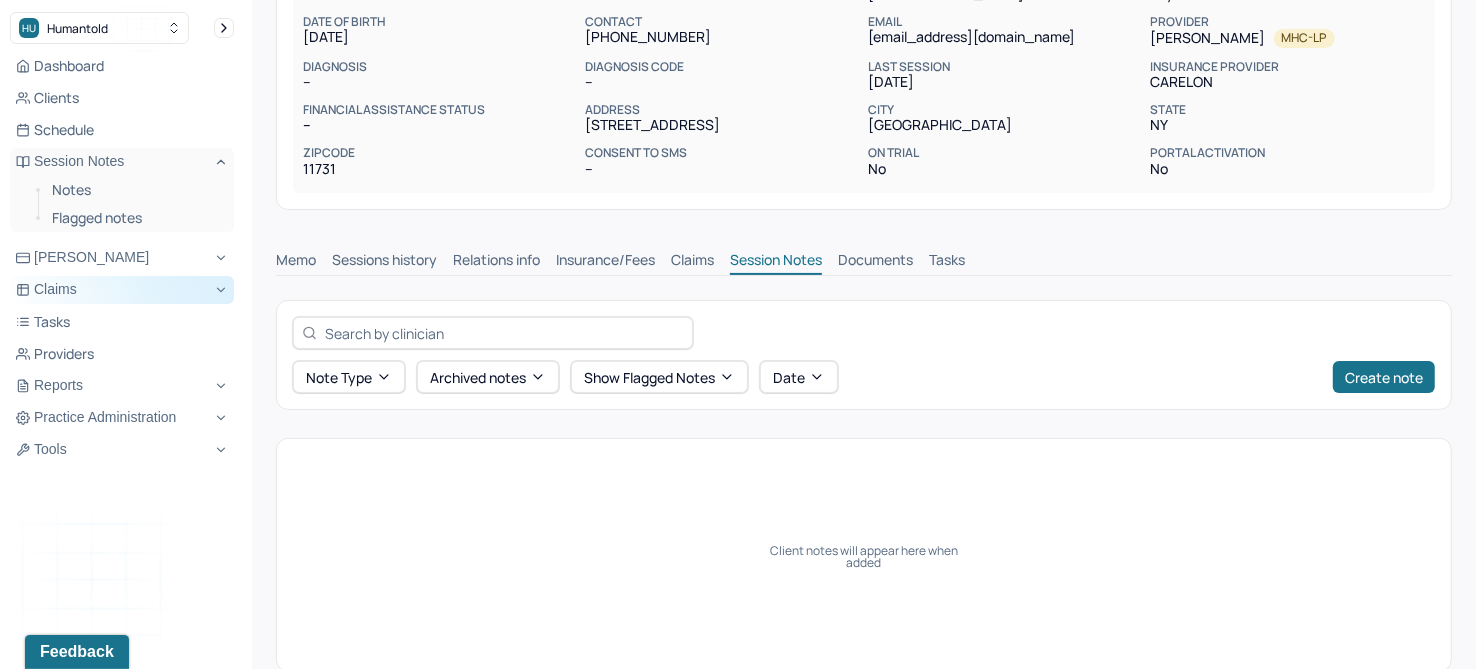 click on "Claims" at bounding box center (692, 262) 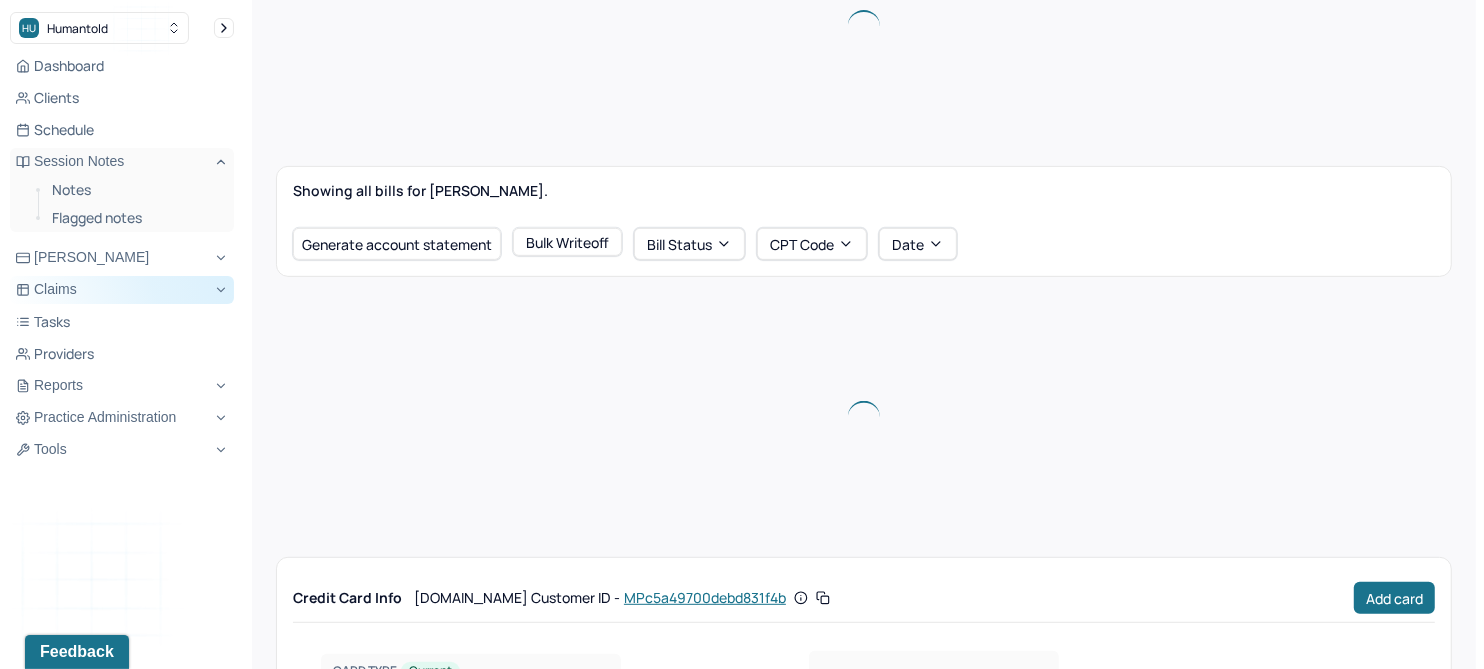 scroll, scrollTop: 600, scrollLeft: 0, axis: vertical 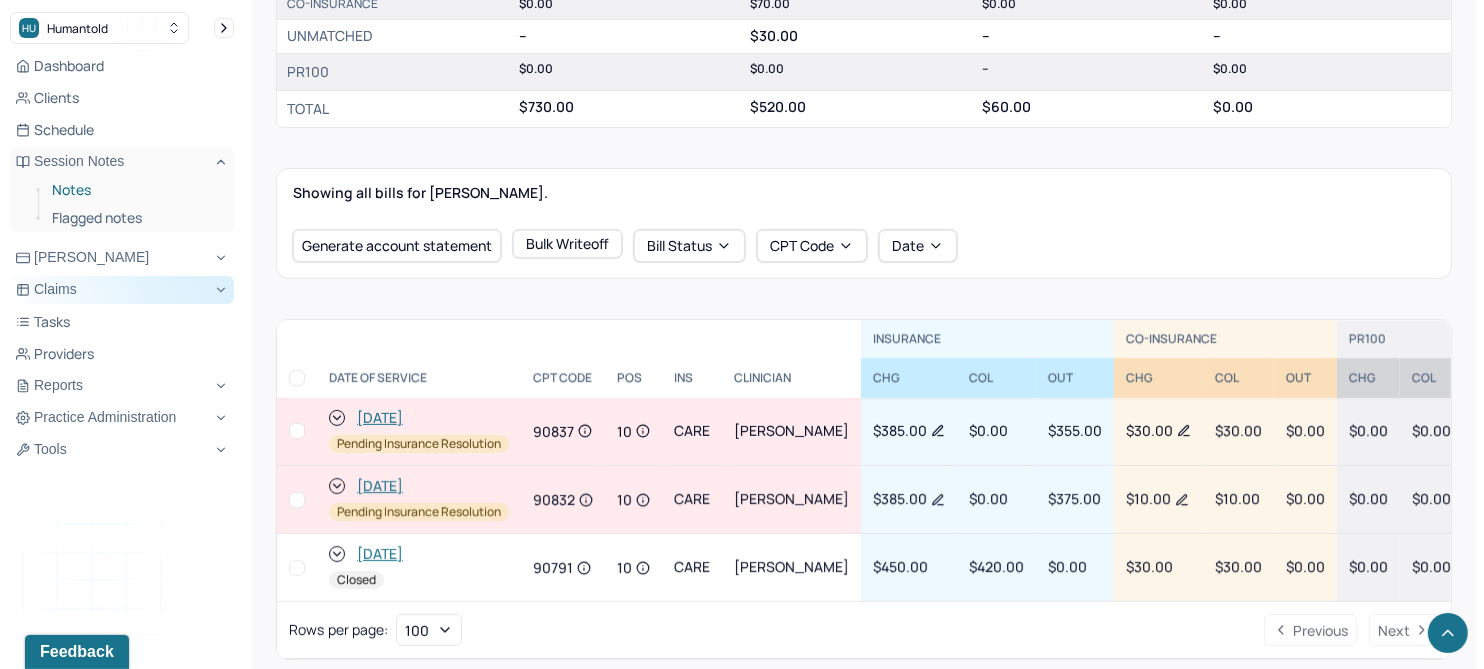 click on "Notes" at bounding box center [135, 190] 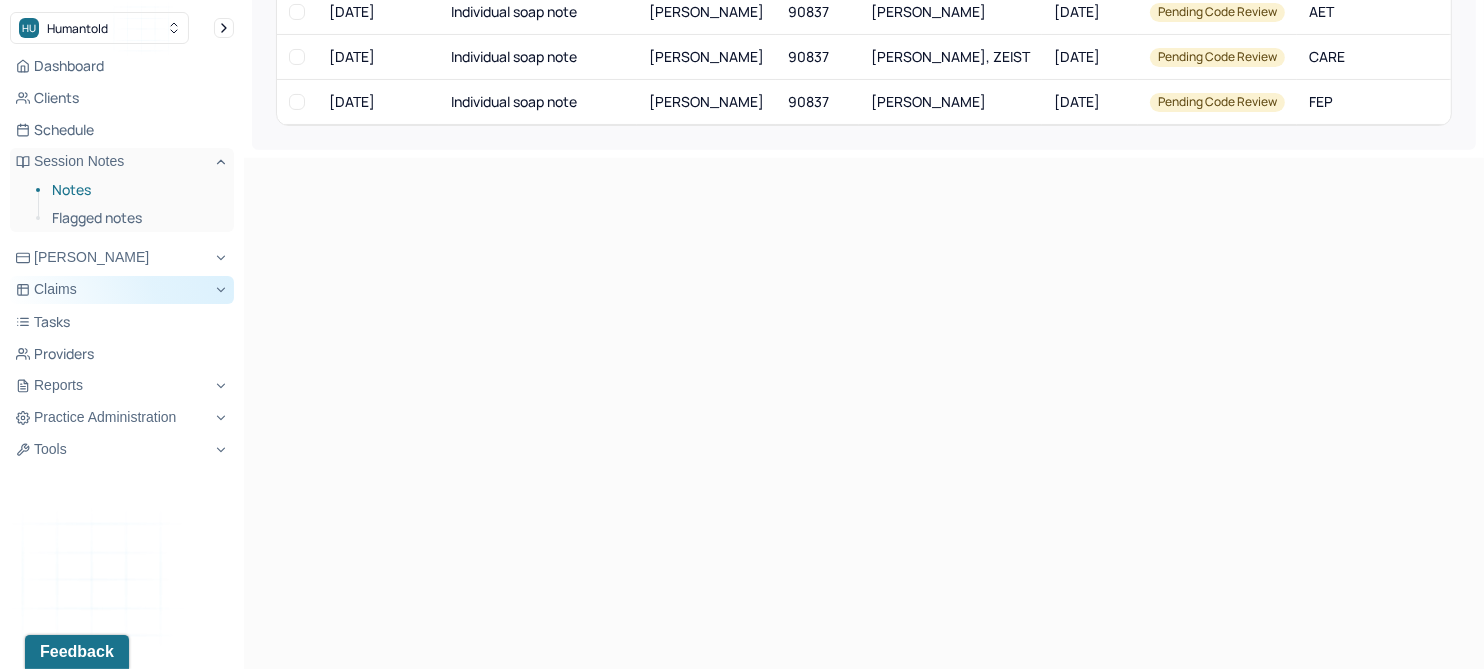 scroll, scrollTop: 104, scrollLeft: 0, axis: vertical 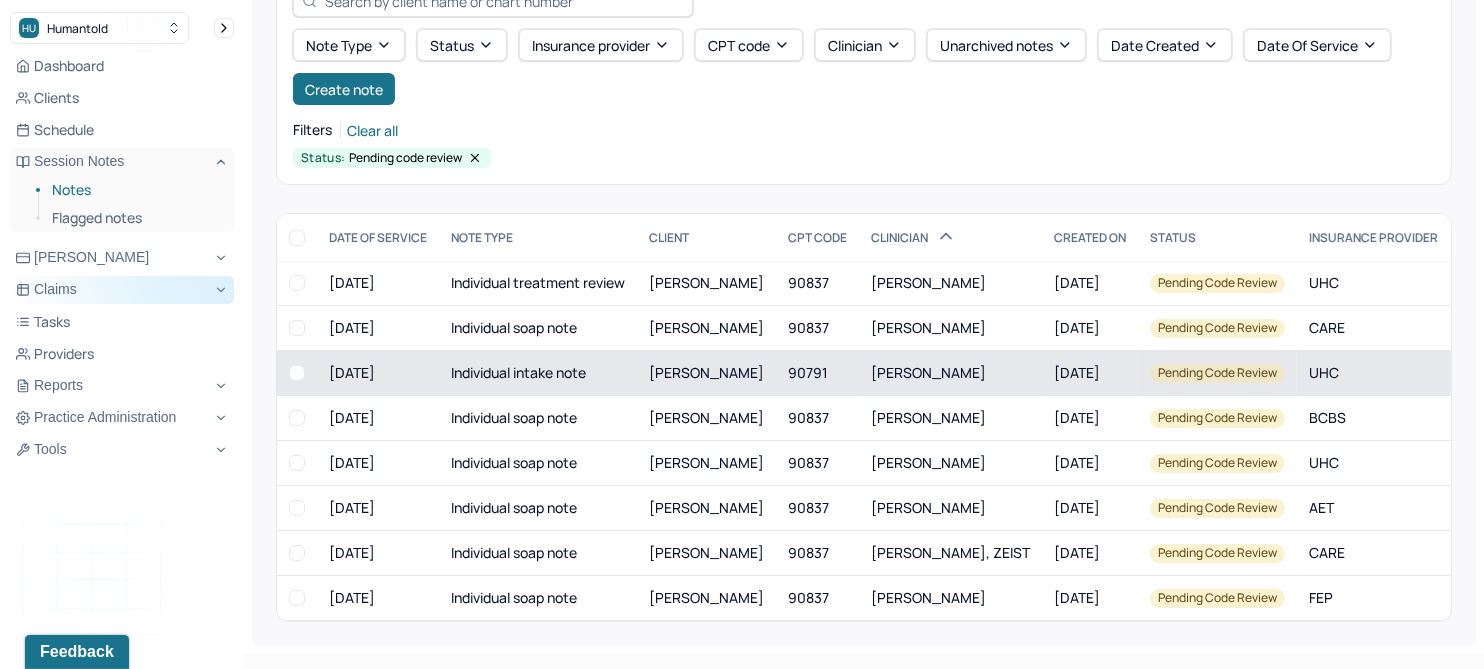 click on "[PERSON_NAME]" at bounding box center [706, 372] 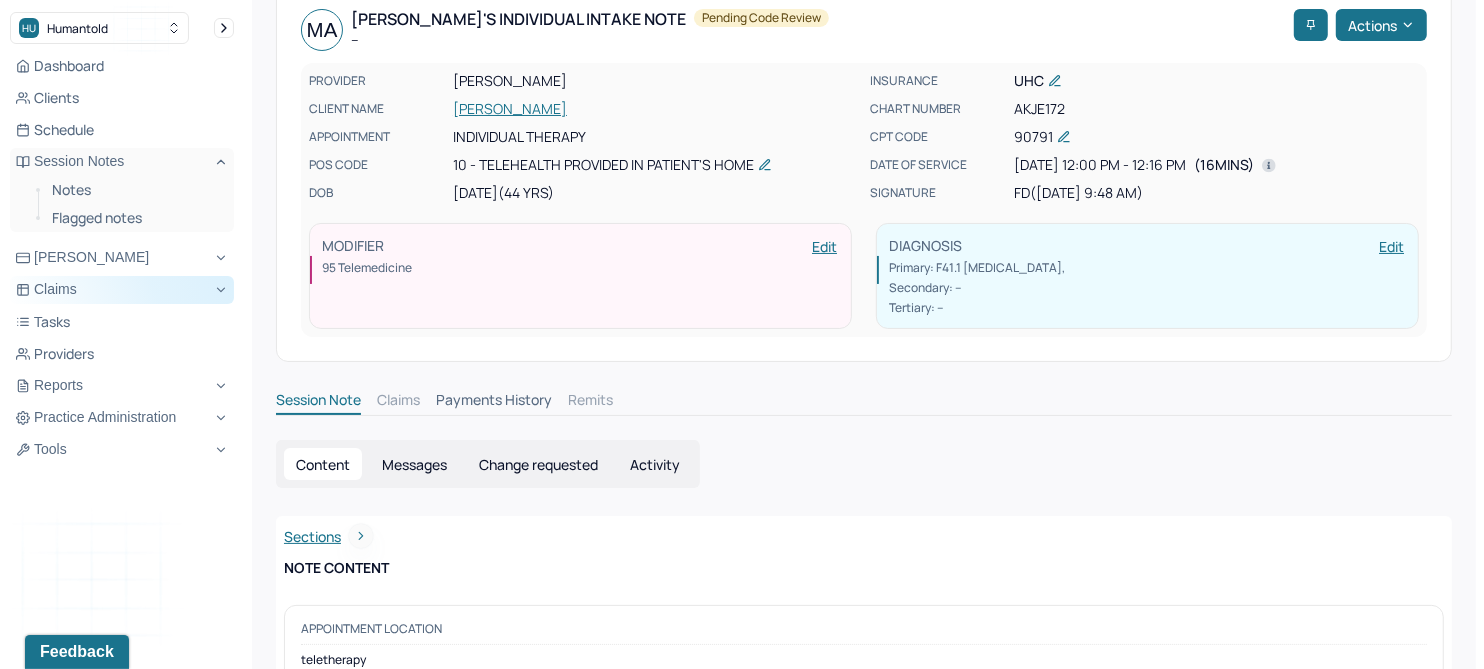 scroll, scrollTop: 104, scrollLeft: 0, axis: vertical 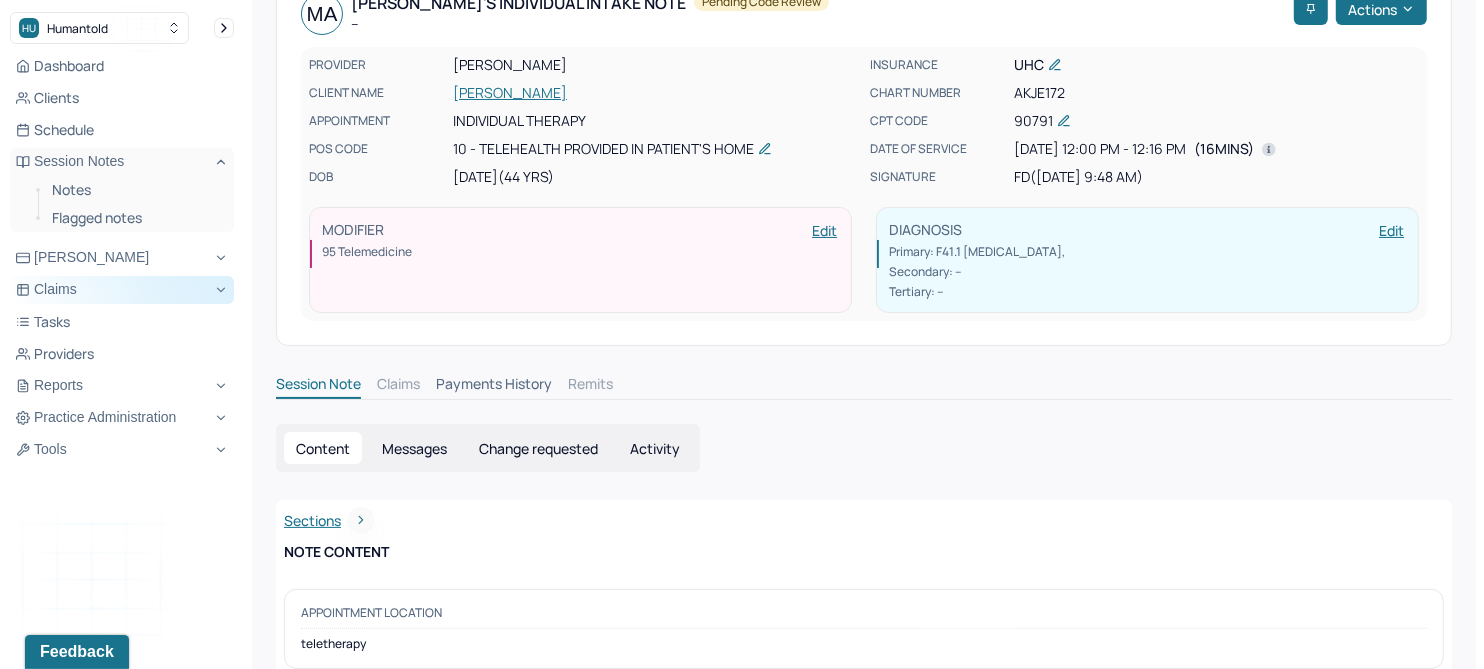 click on "Change requested" at bounding box center (538, 448) 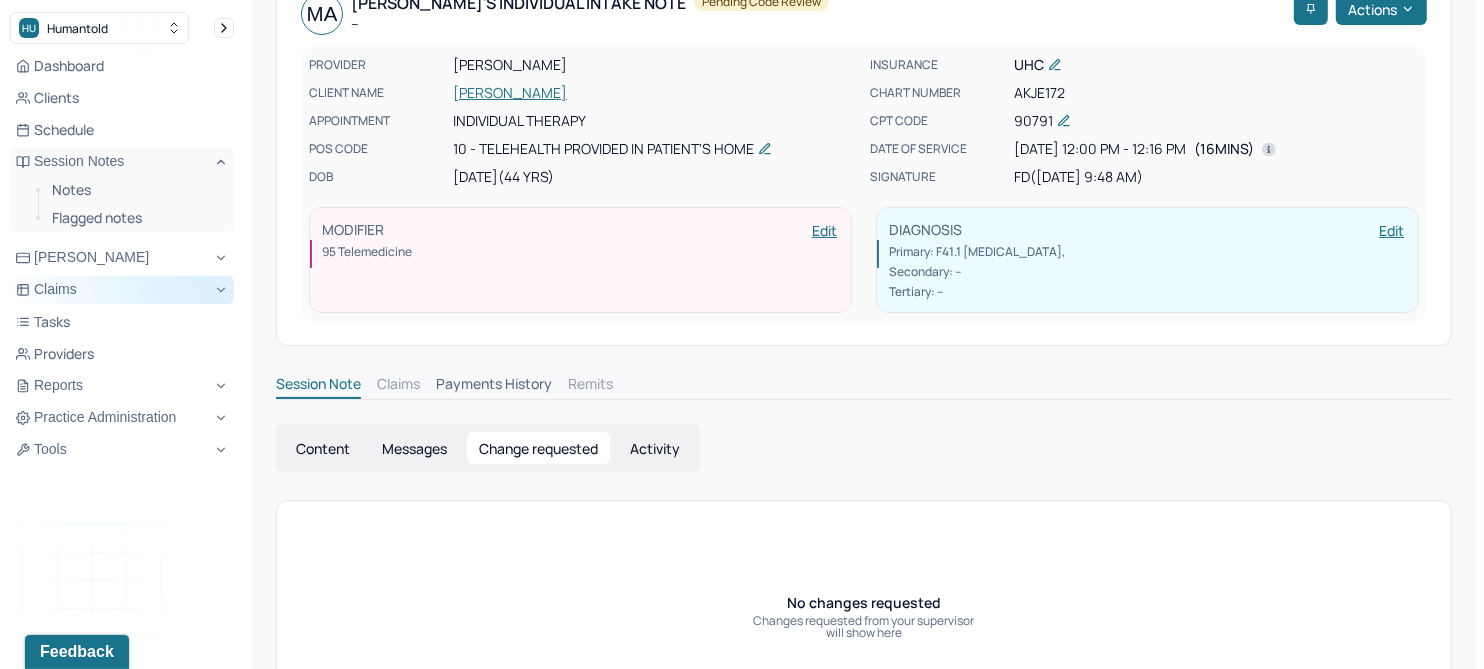 click on "[PERSON_NAME]" at bounding box center [655, 93] 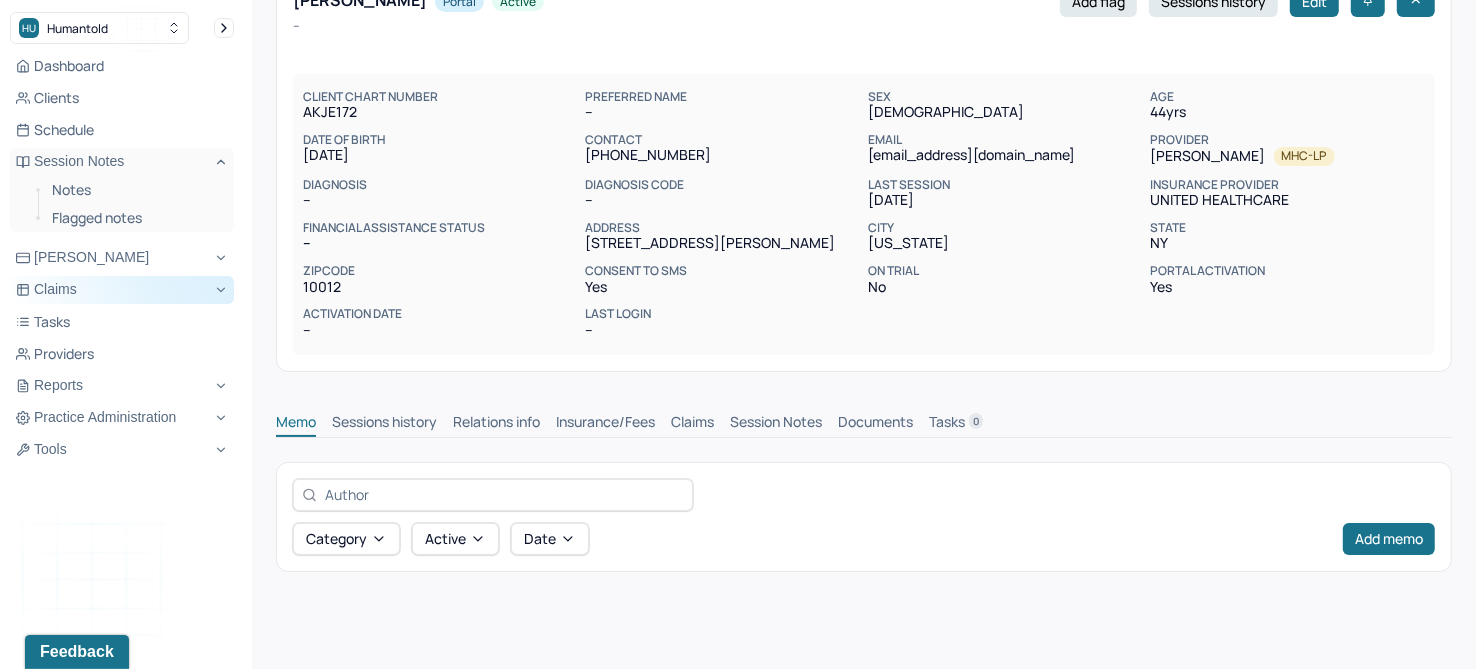 scroll, scrollTop: 0, scrollLeft: 0, axis: both 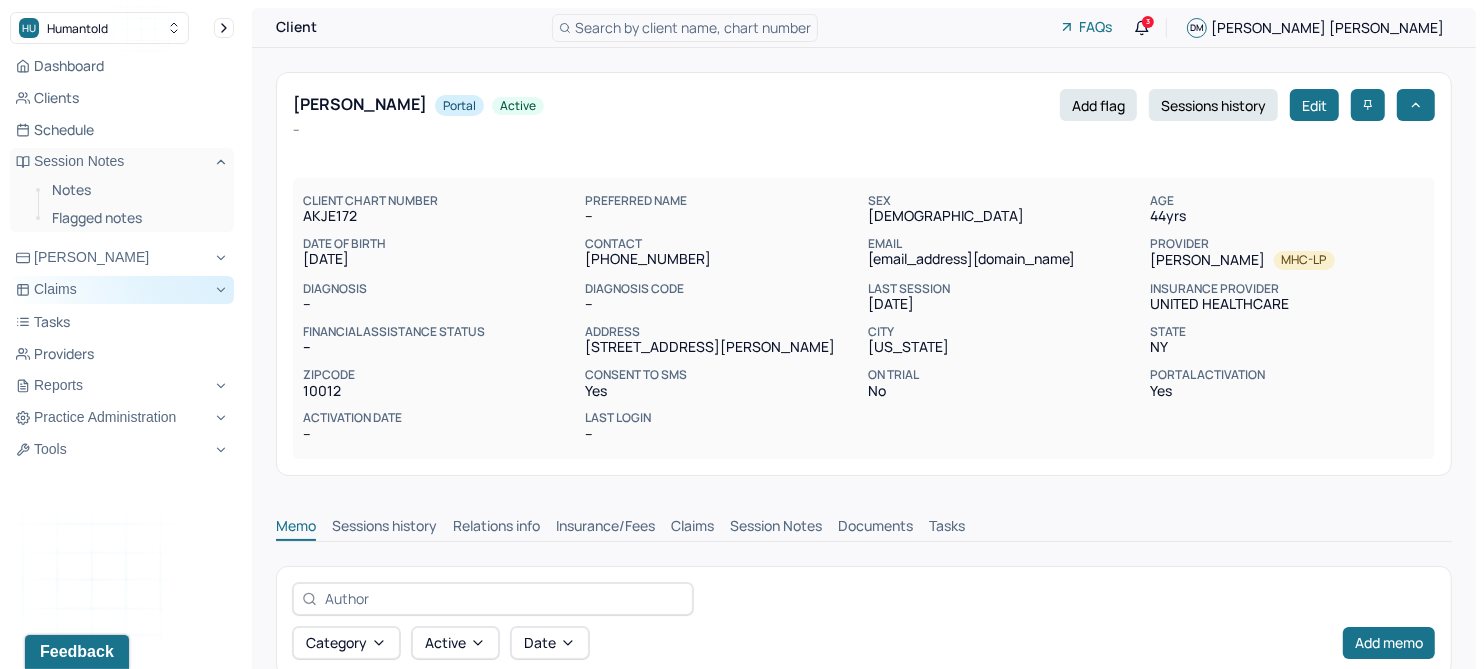 click on "Session Notes" at bounding box center [776, 528] 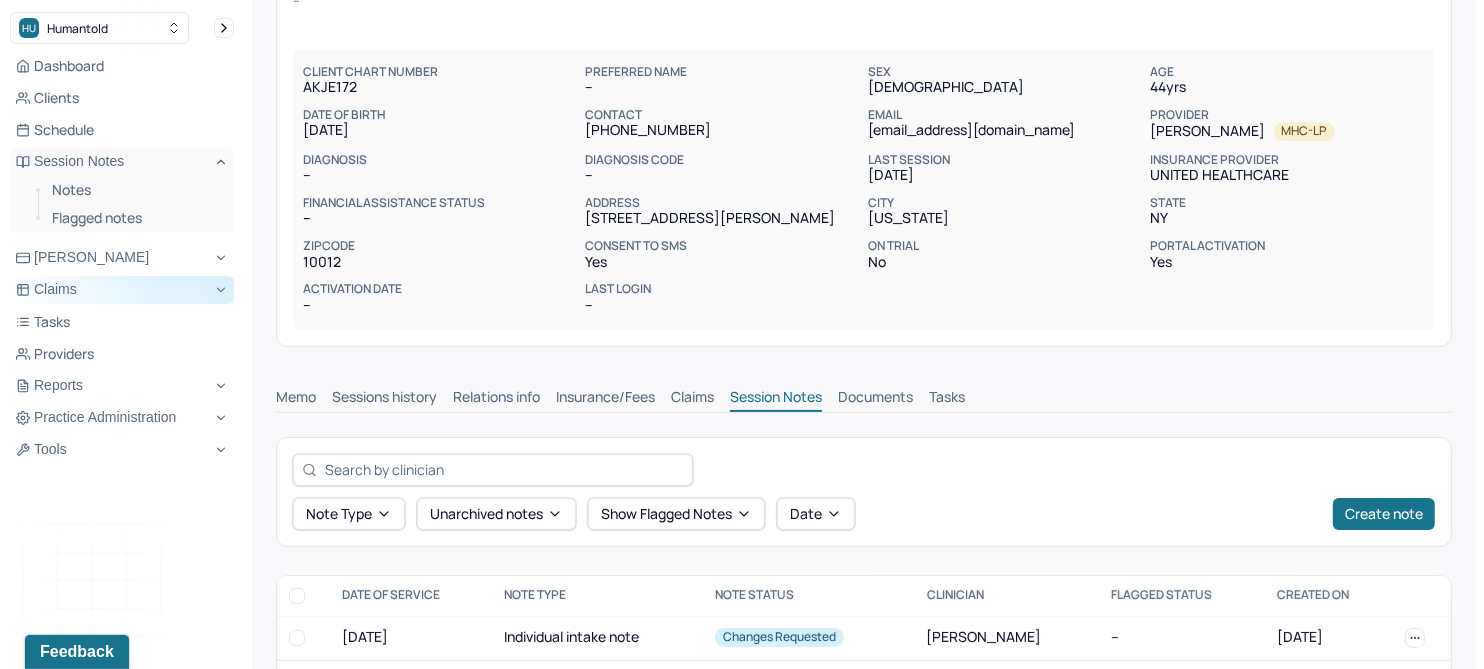 scroll, scrollTop: 196, scrollLeft: 0, axis: vertical 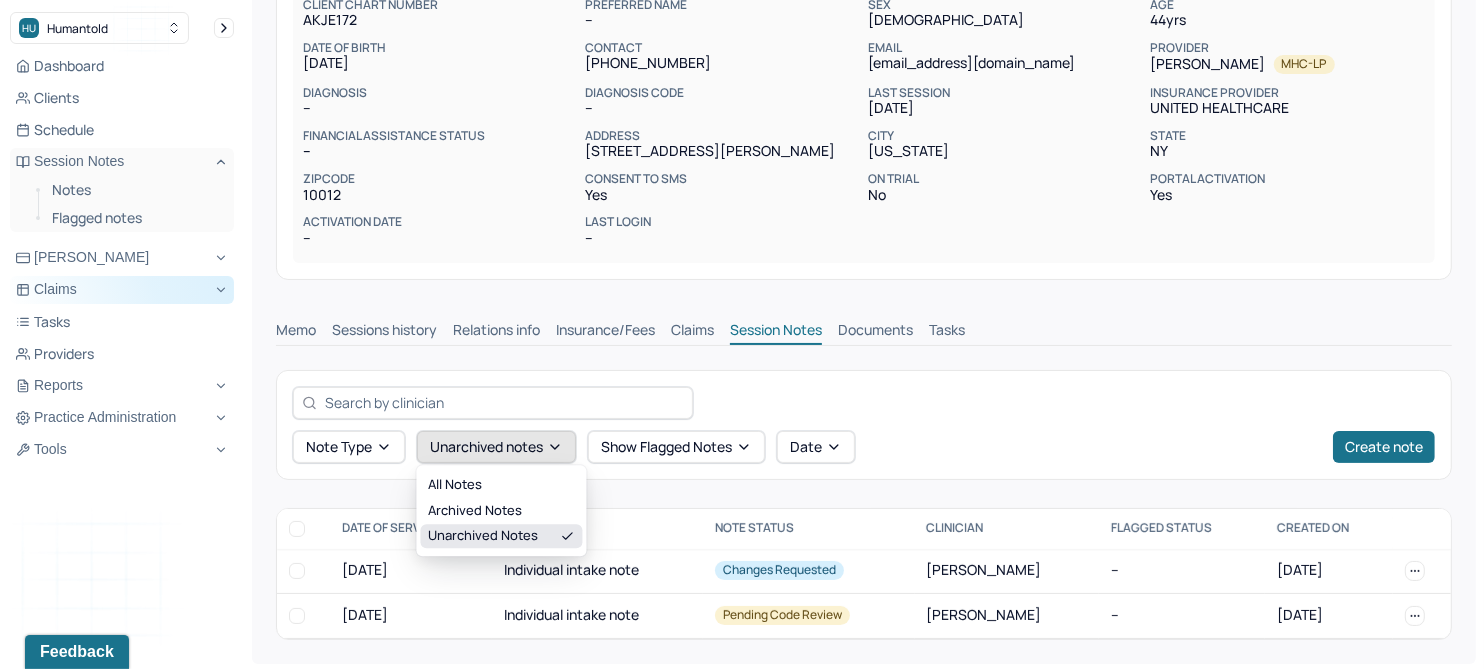click on "Unarchived notes" at bounding box center (496, 447) 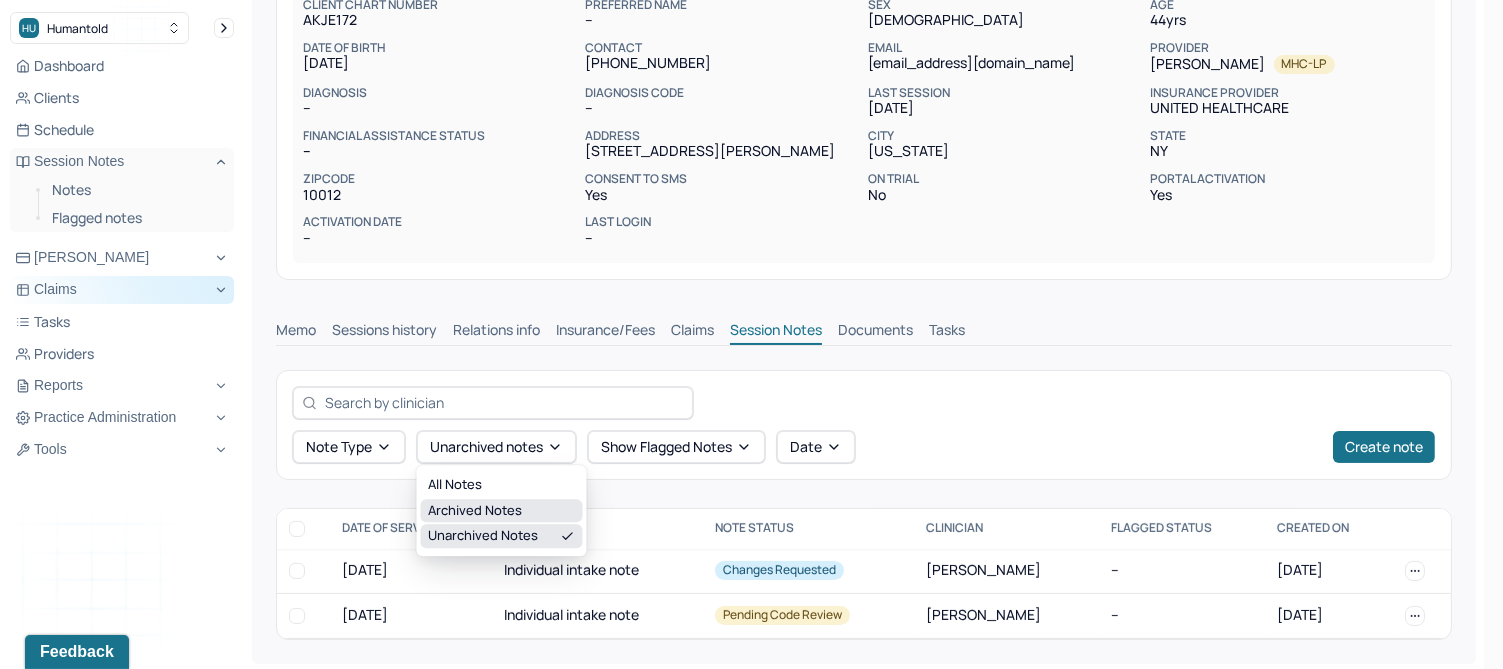 click on "Archived notes" at bounding box center [502, 511] 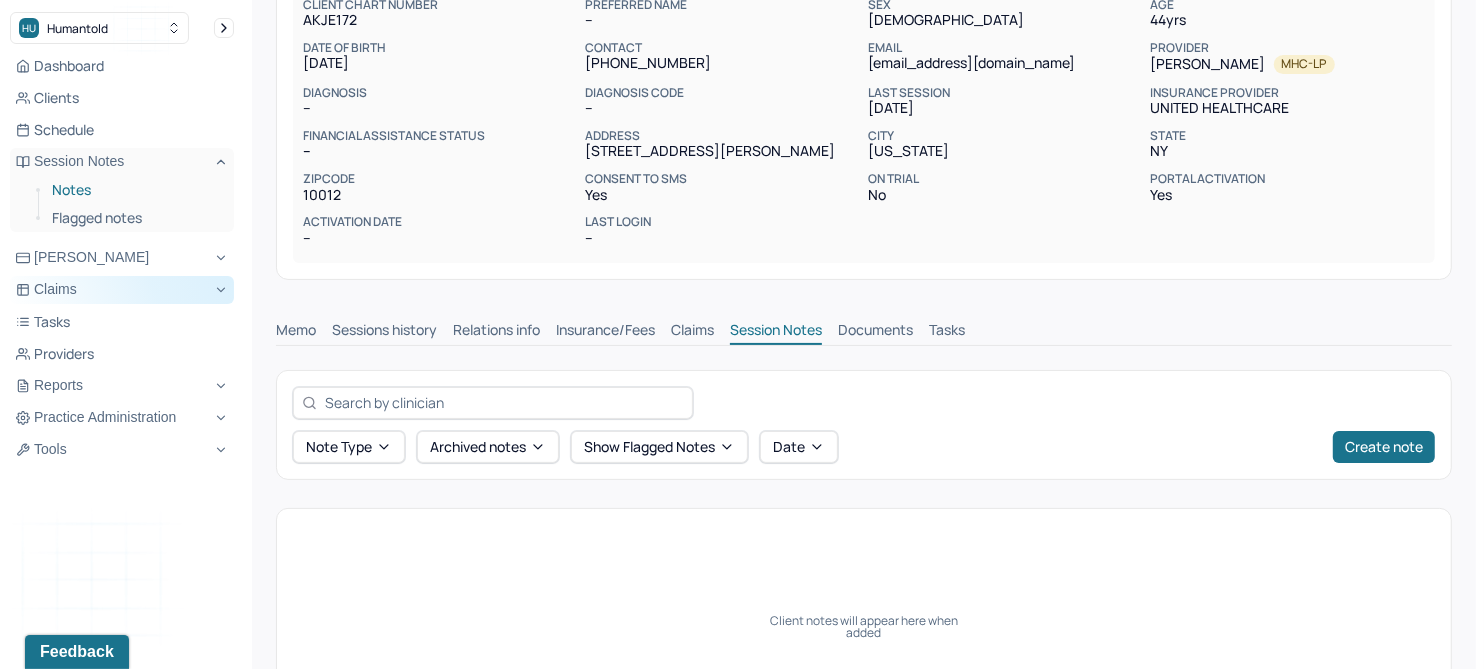click on "Notes" at bounding box center (135, 190) 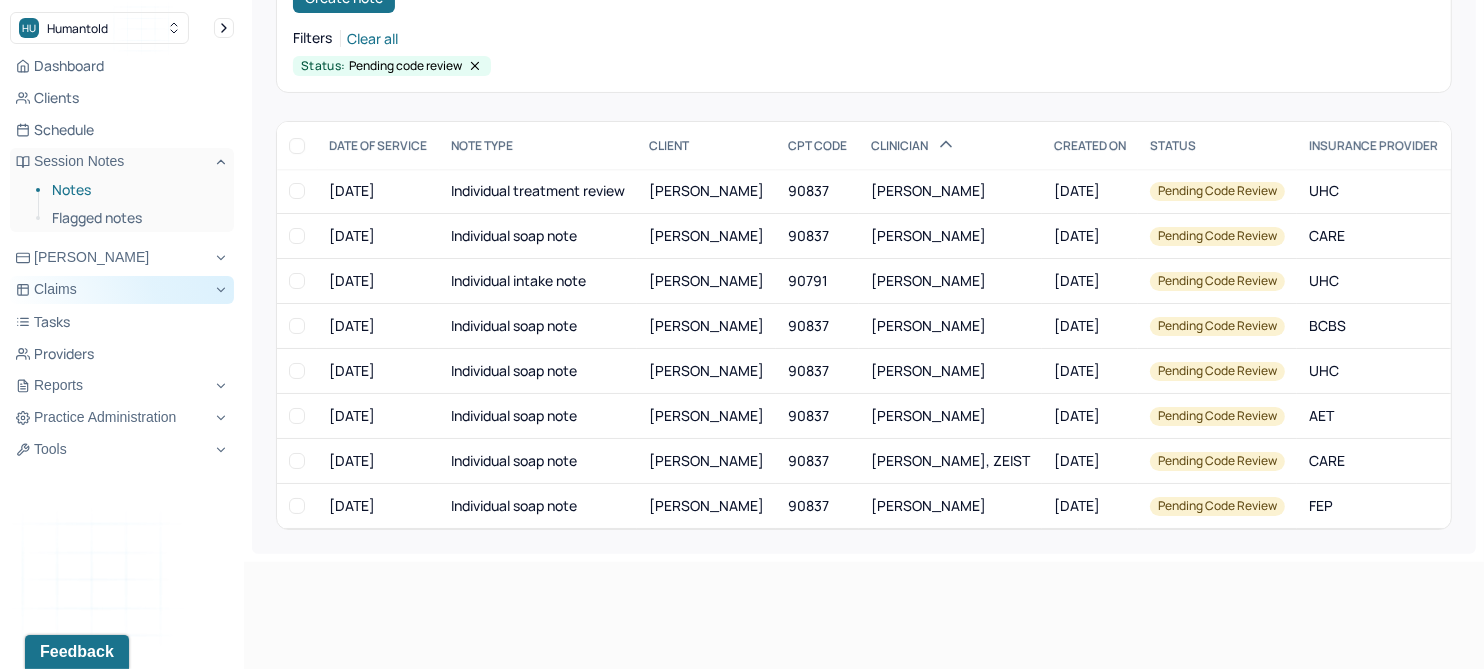 scroll, scrollTop: 104, scrollLeft: 0, axis: vertical 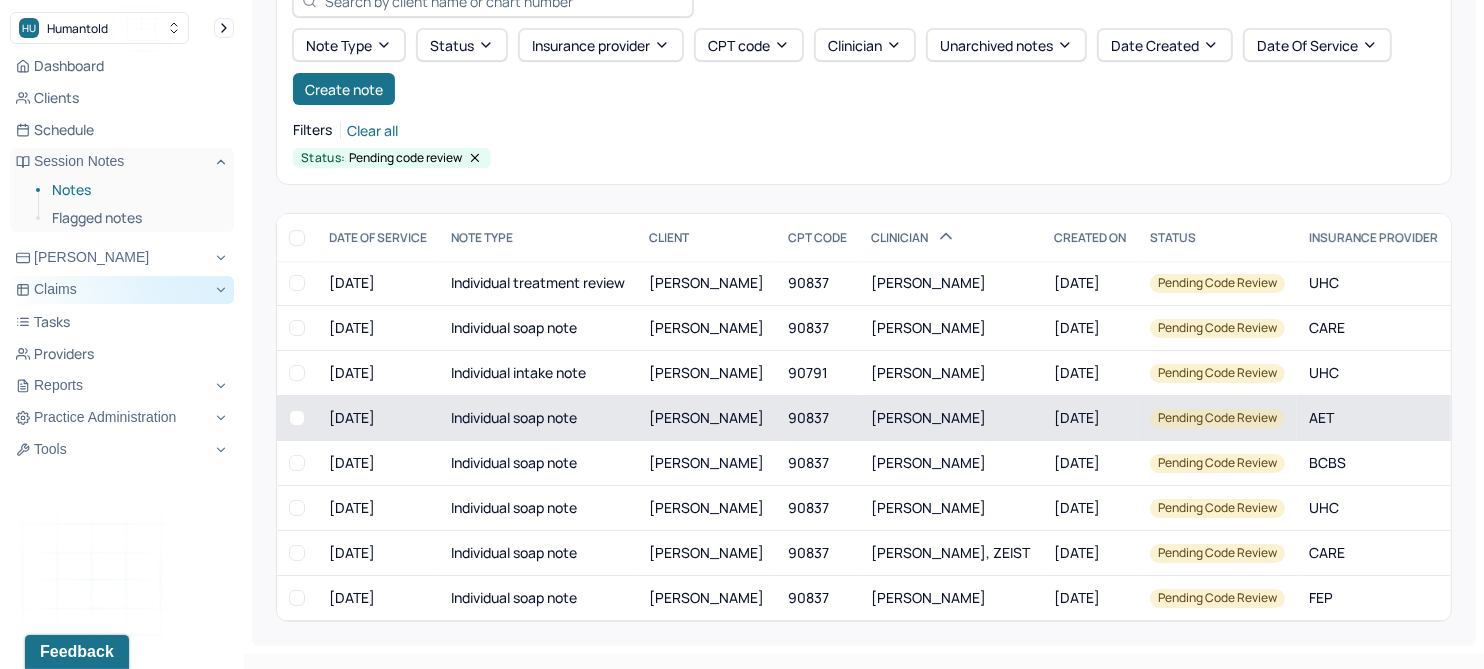 click on "[PERSON_NAME]" at bounding box center [706, 417] 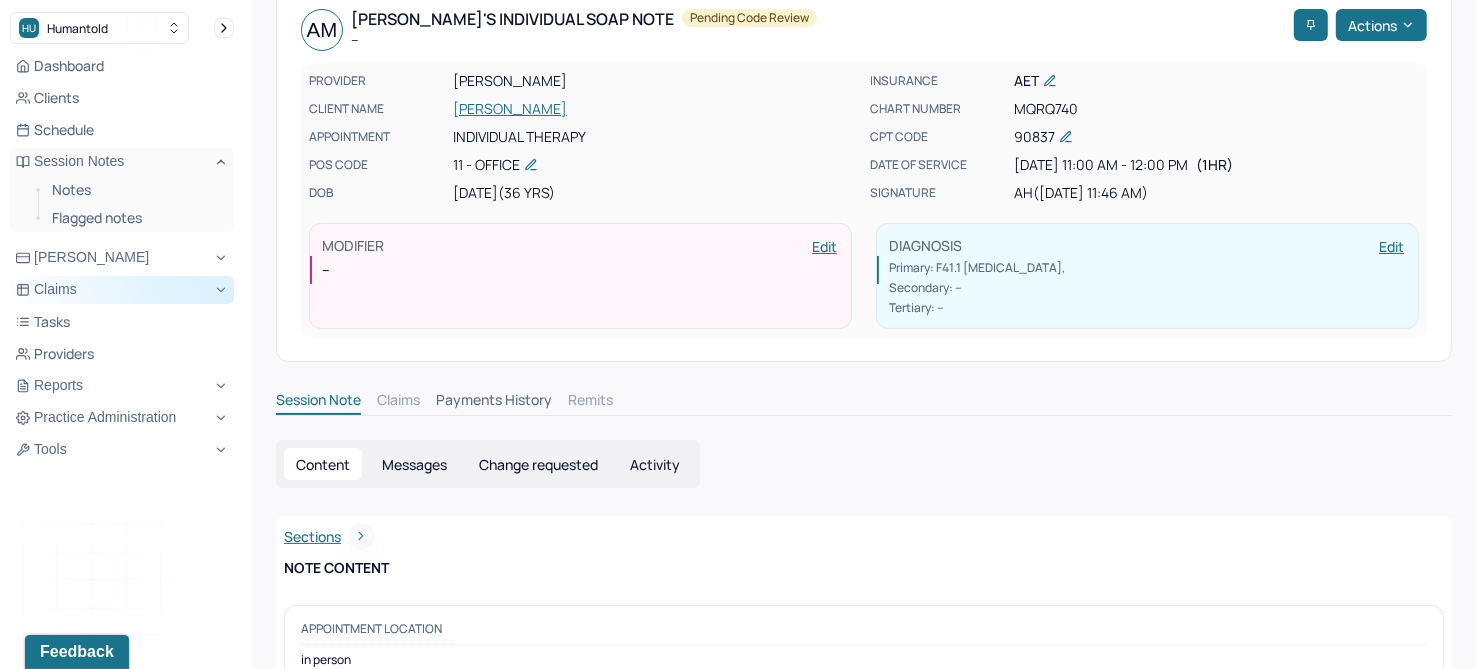 scroll, scrollTop: 104, scrollLeft: 0, axis: vertical 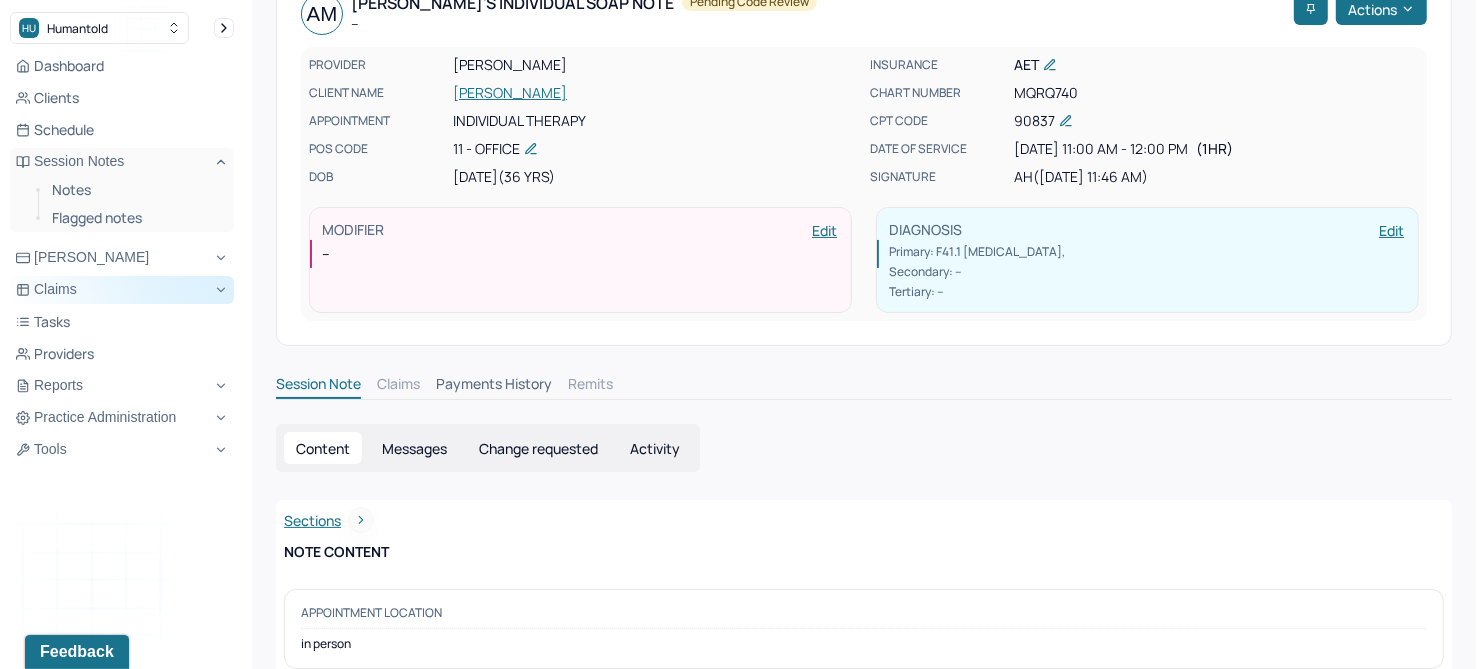 click on "Change requested" at bounding box center [538, 448] 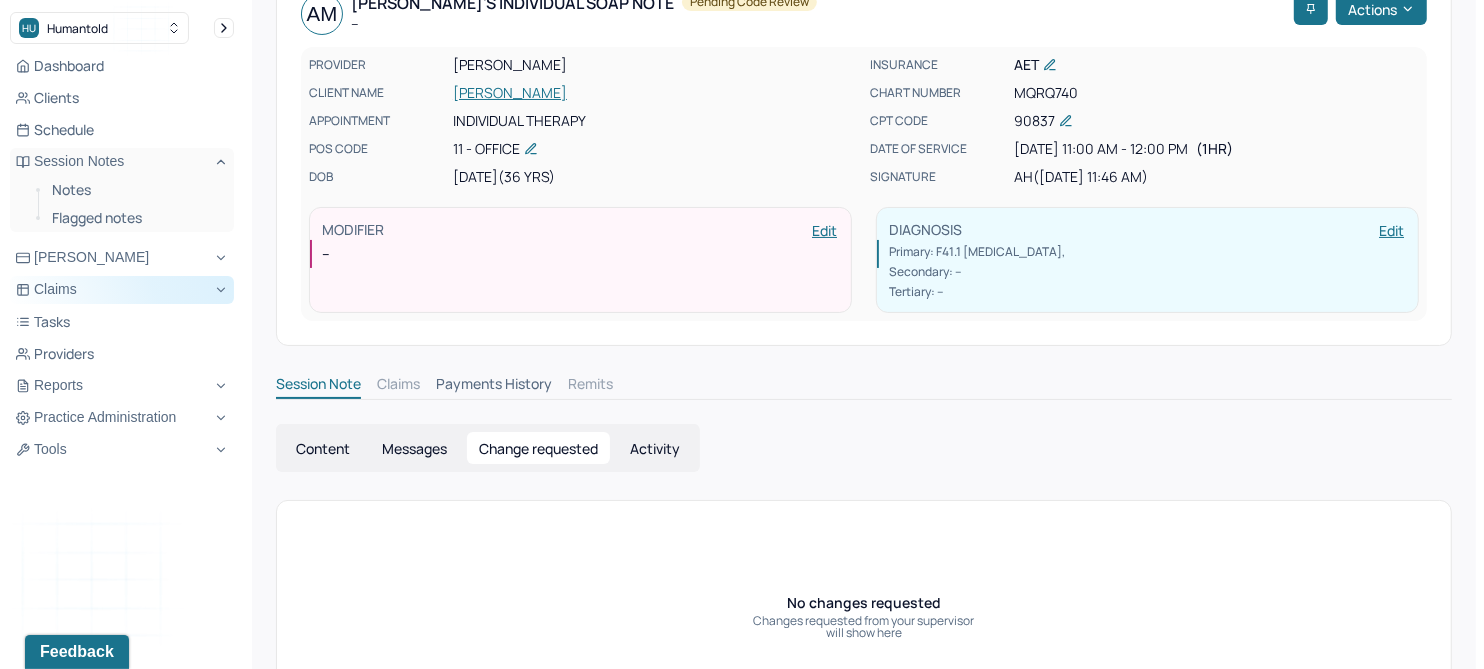click on "[PERSON_NAME]" at bounding box center [655, 93] 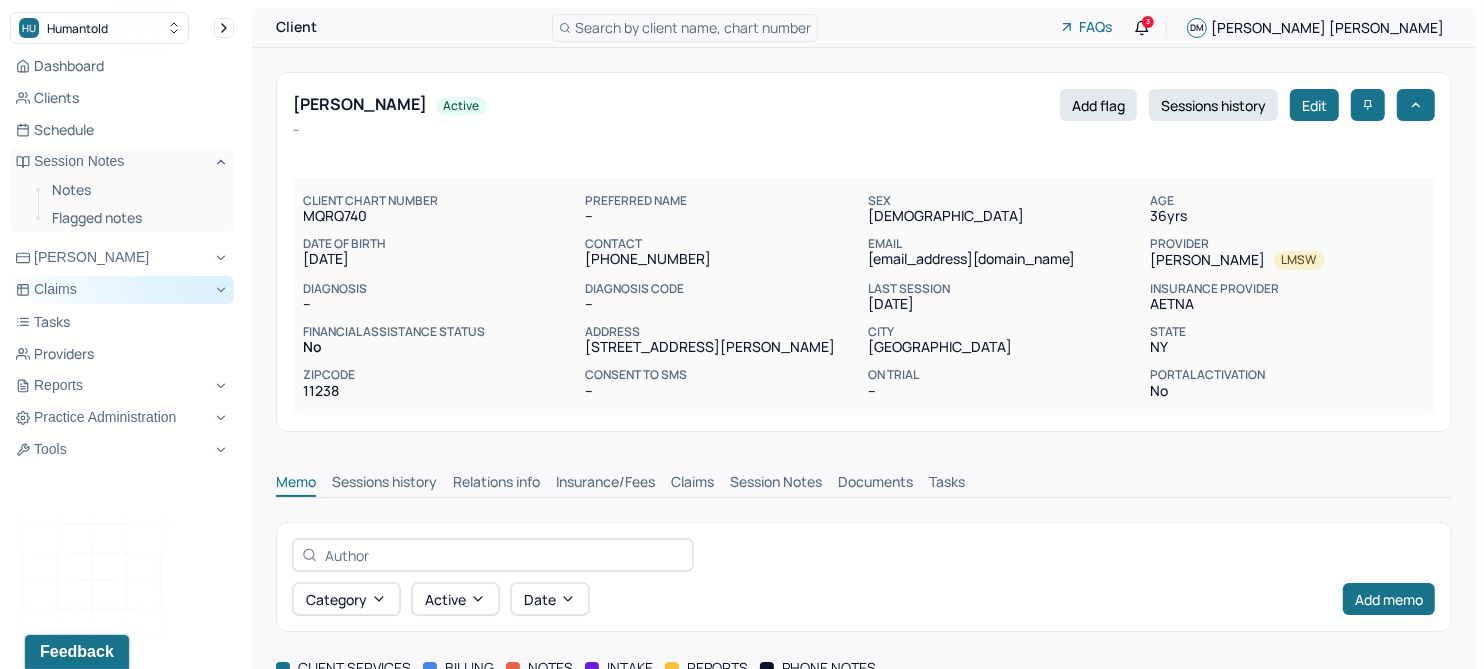 click on "Session Notes" at bounding box center [776, 484] 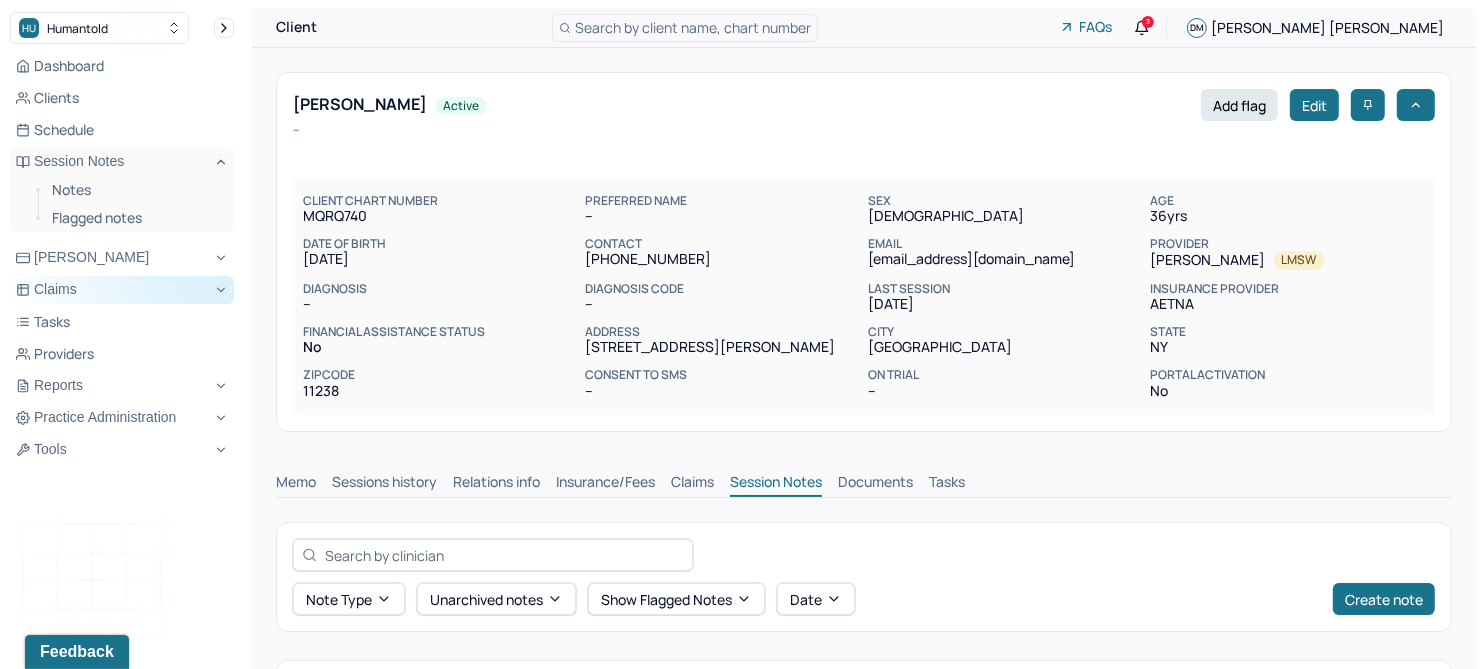 scroll, scrollTop: 222, scrollLeft: 0, axis: vertical 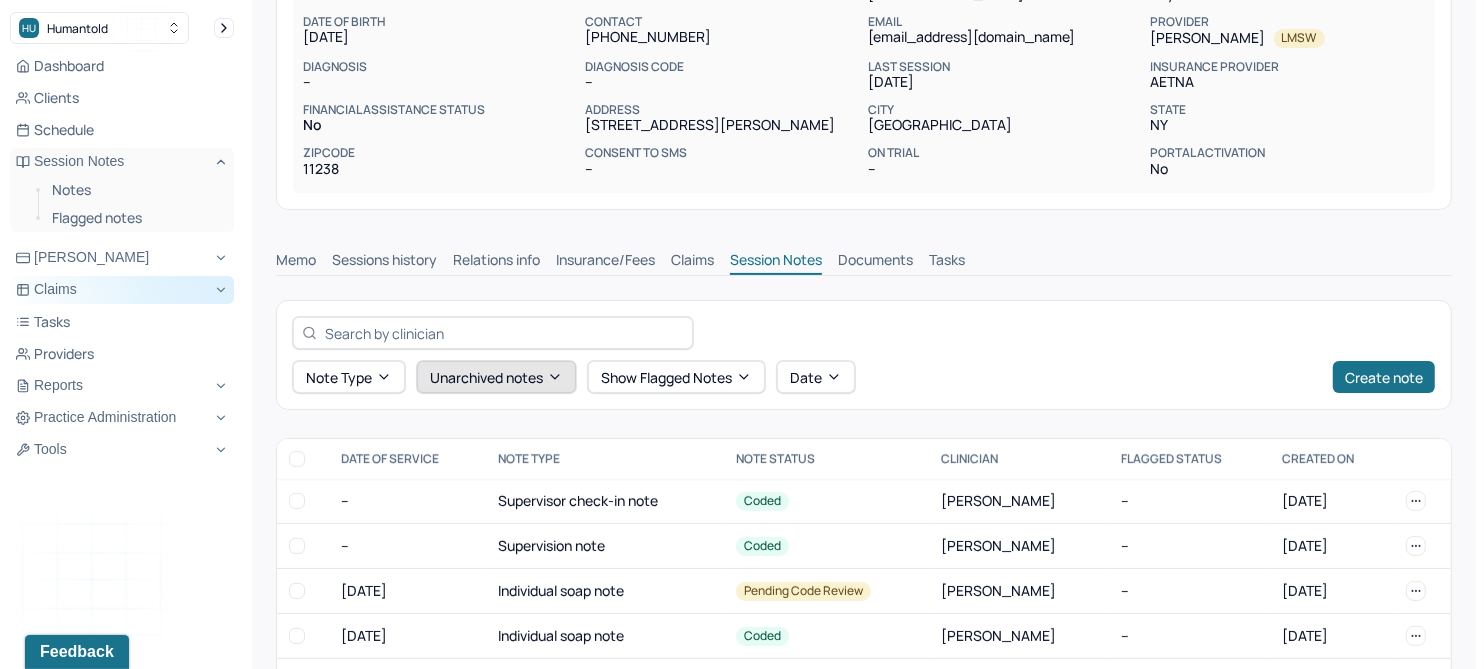 click 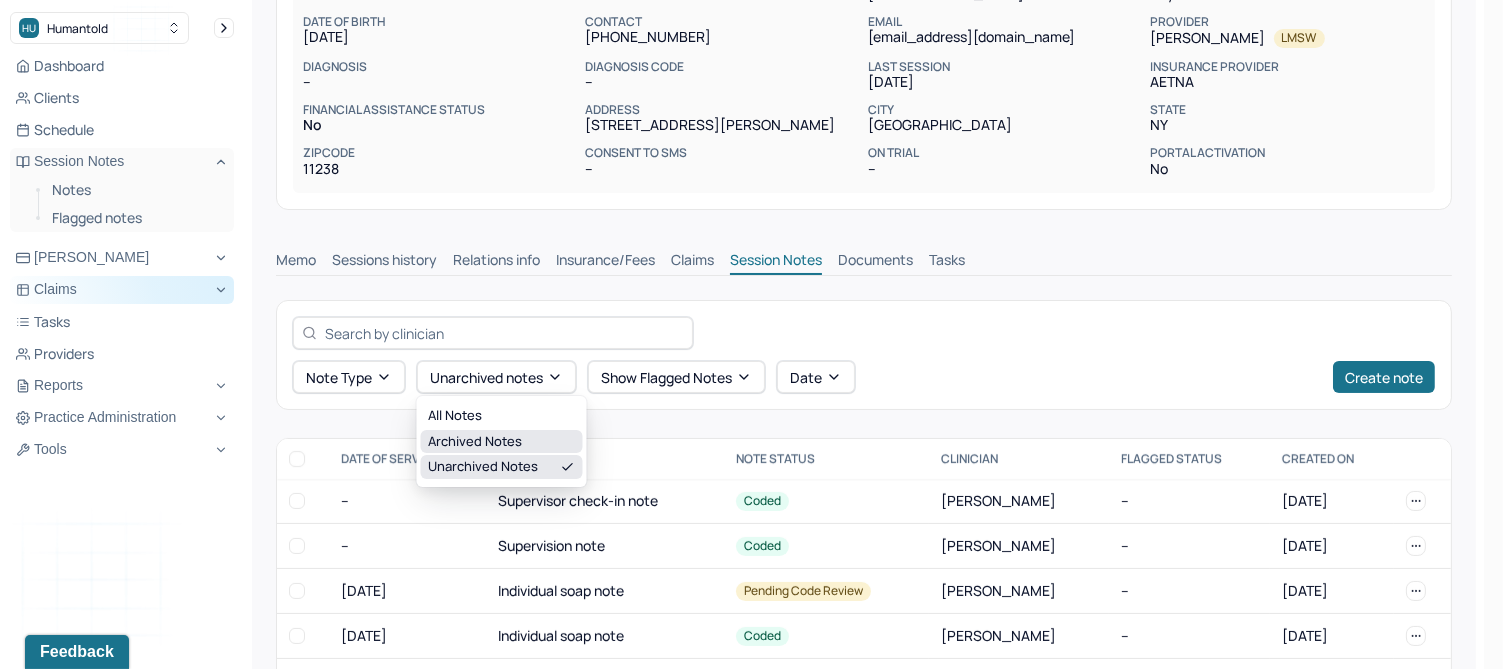 click on "Archived notes" at bounding box center [502, 442] 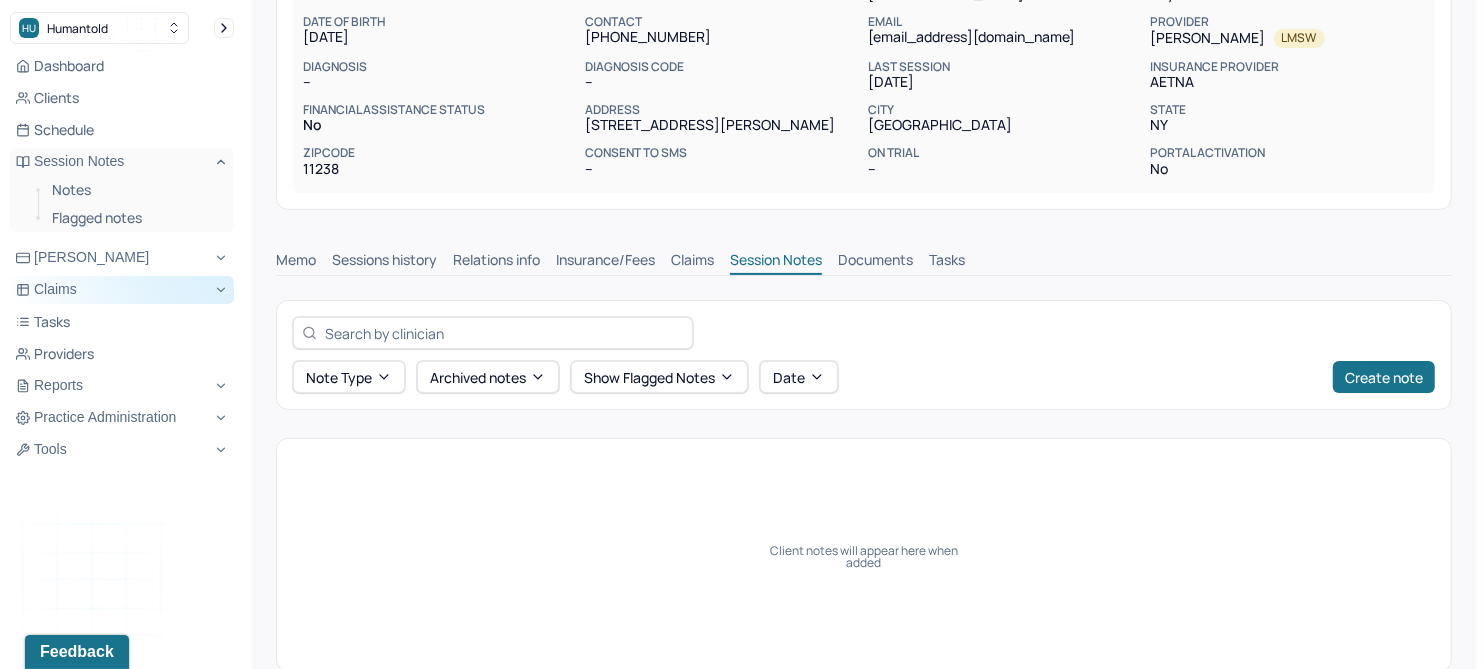 click on "Claims" at bounding box center (692, 262) 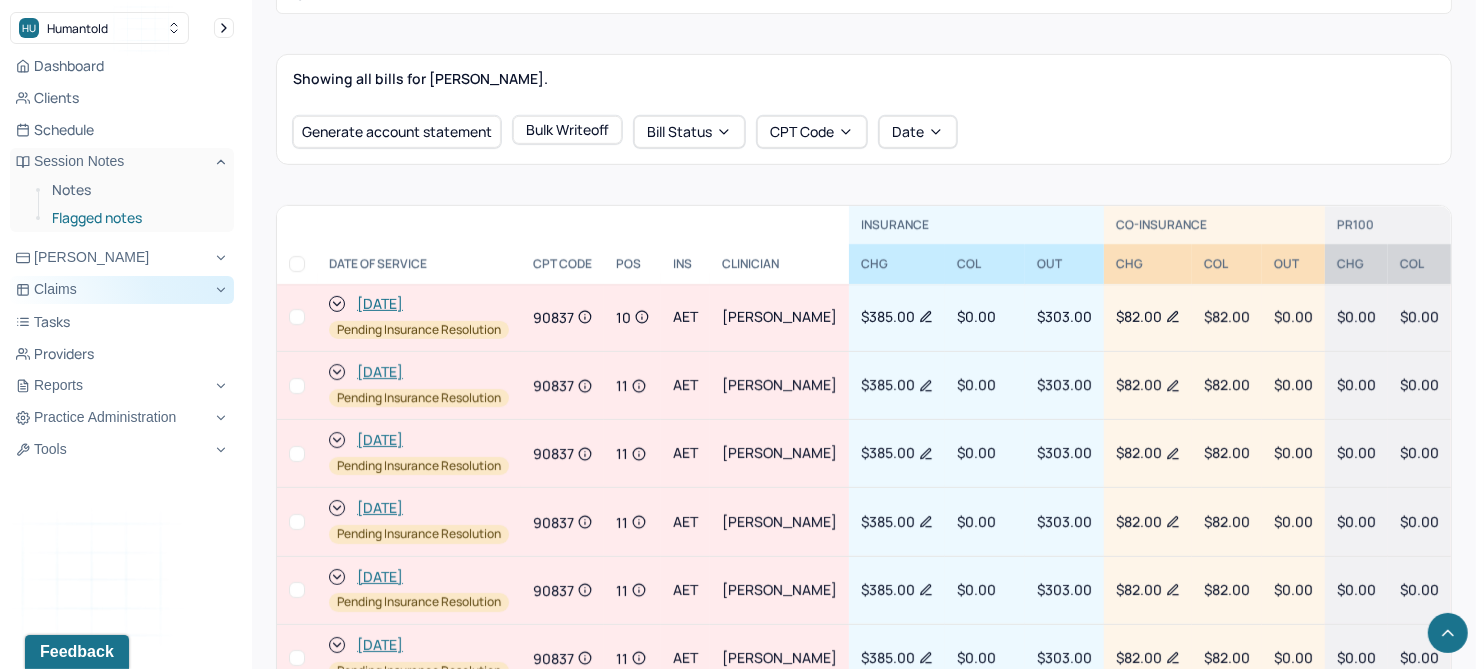 scroll, scrollTop: 718, scrollLeft: 0, axis: vertical 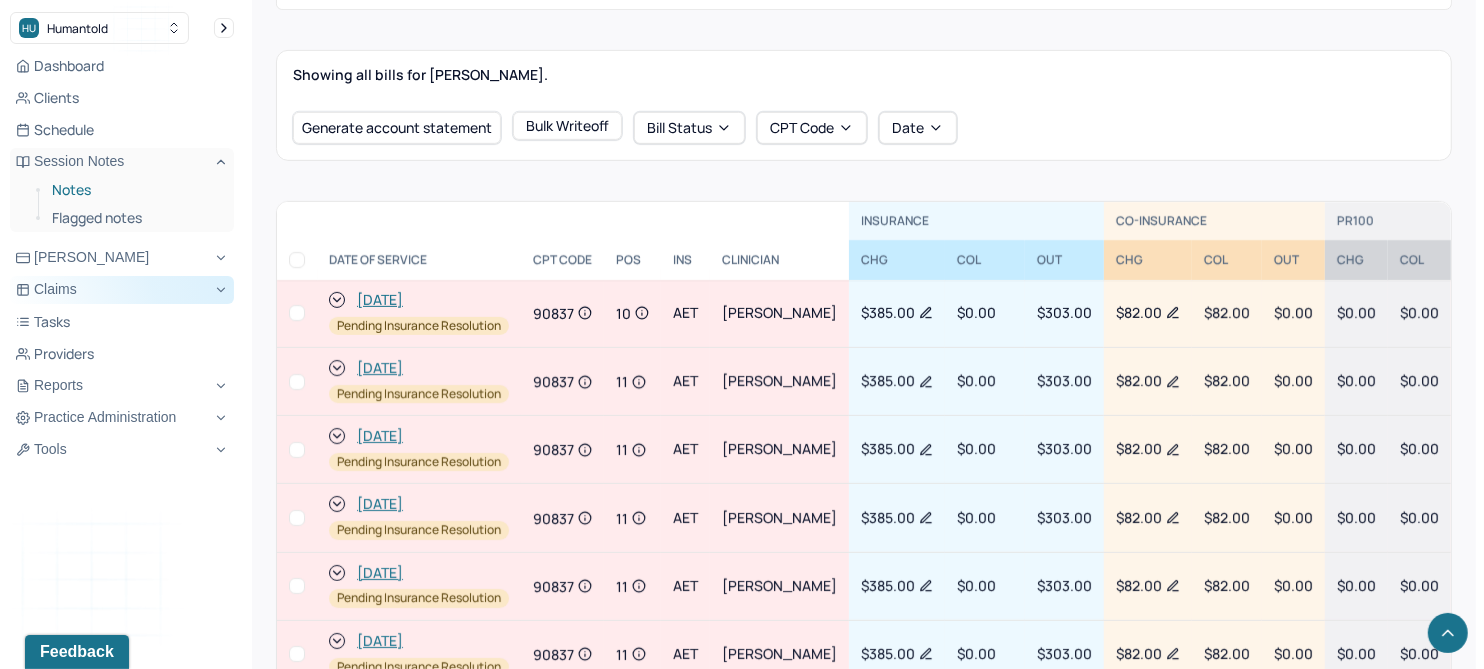 click on "Notes" at bounding box center [135, 190] 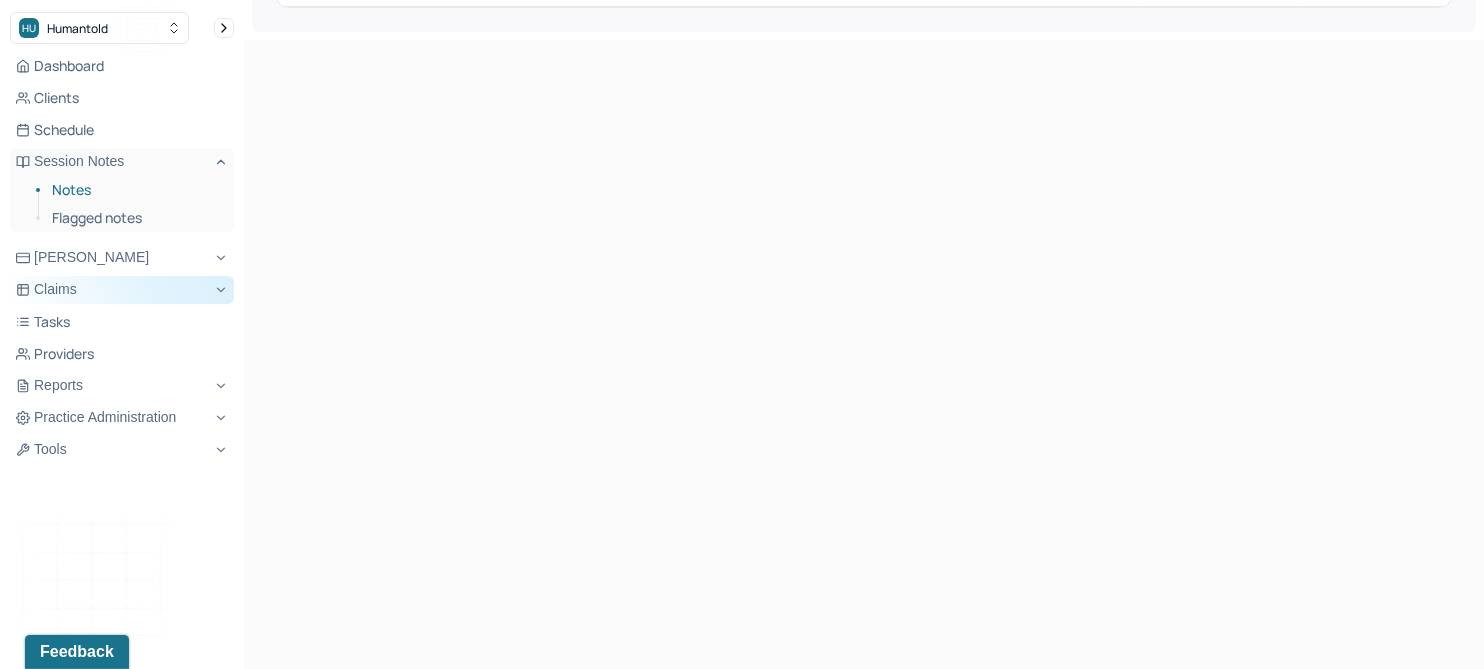 scroll, scrollTop: 104, scrollLeft: 0, axis: vertical 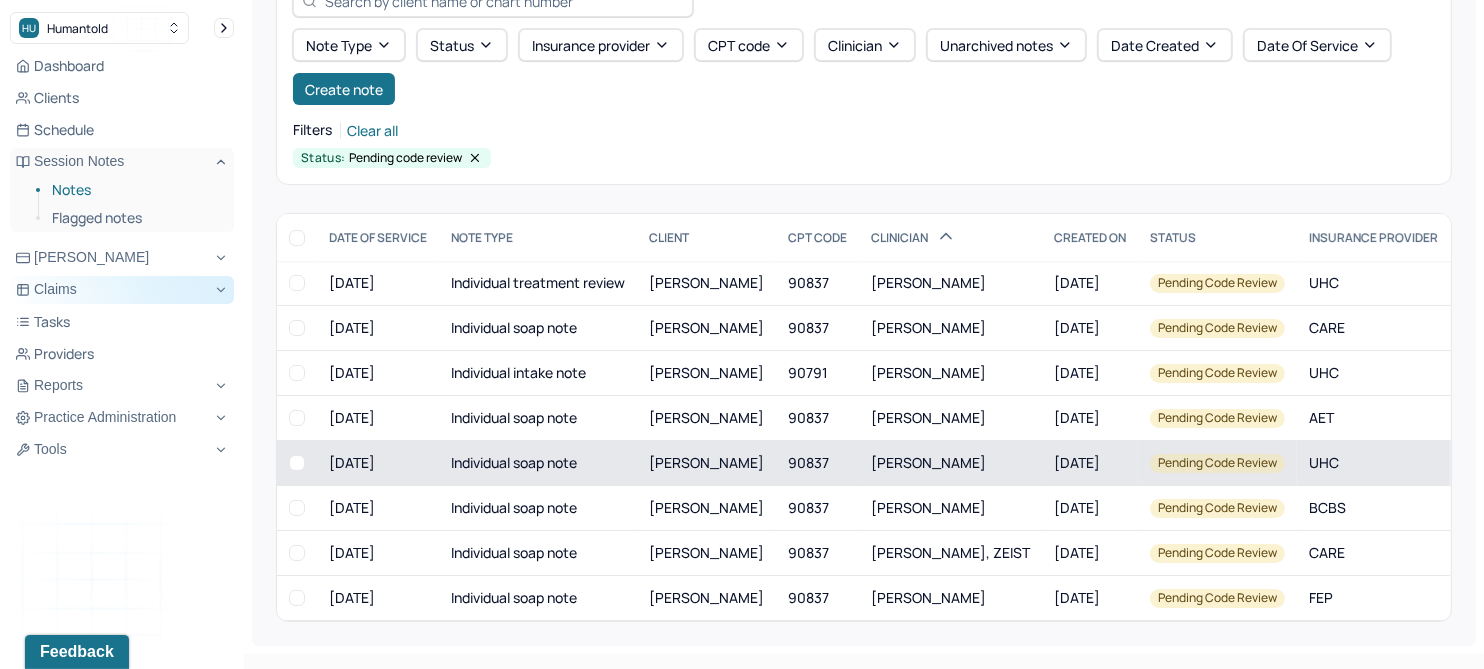 click on "[PERSON_NAME]" at bounding box center (706, 462) 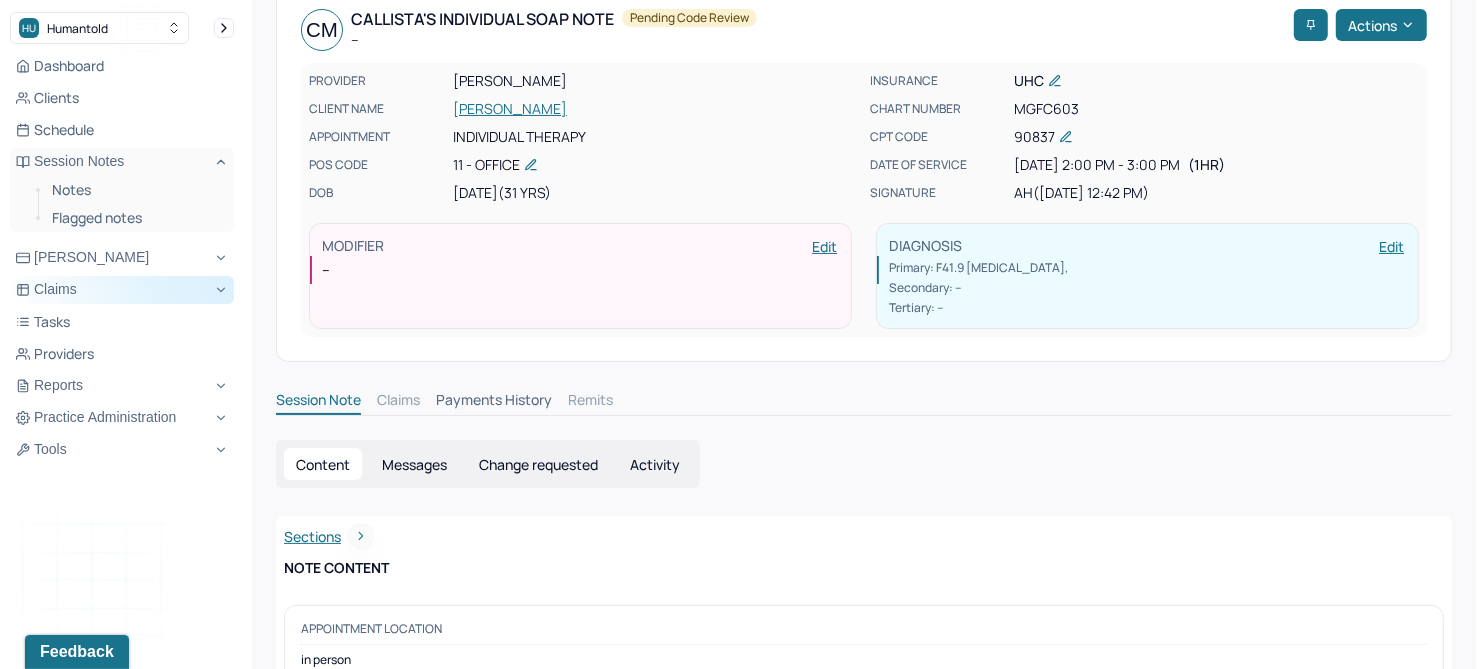 scroll, scrollTop: 104, scrollLeft: 0, axis: vertical 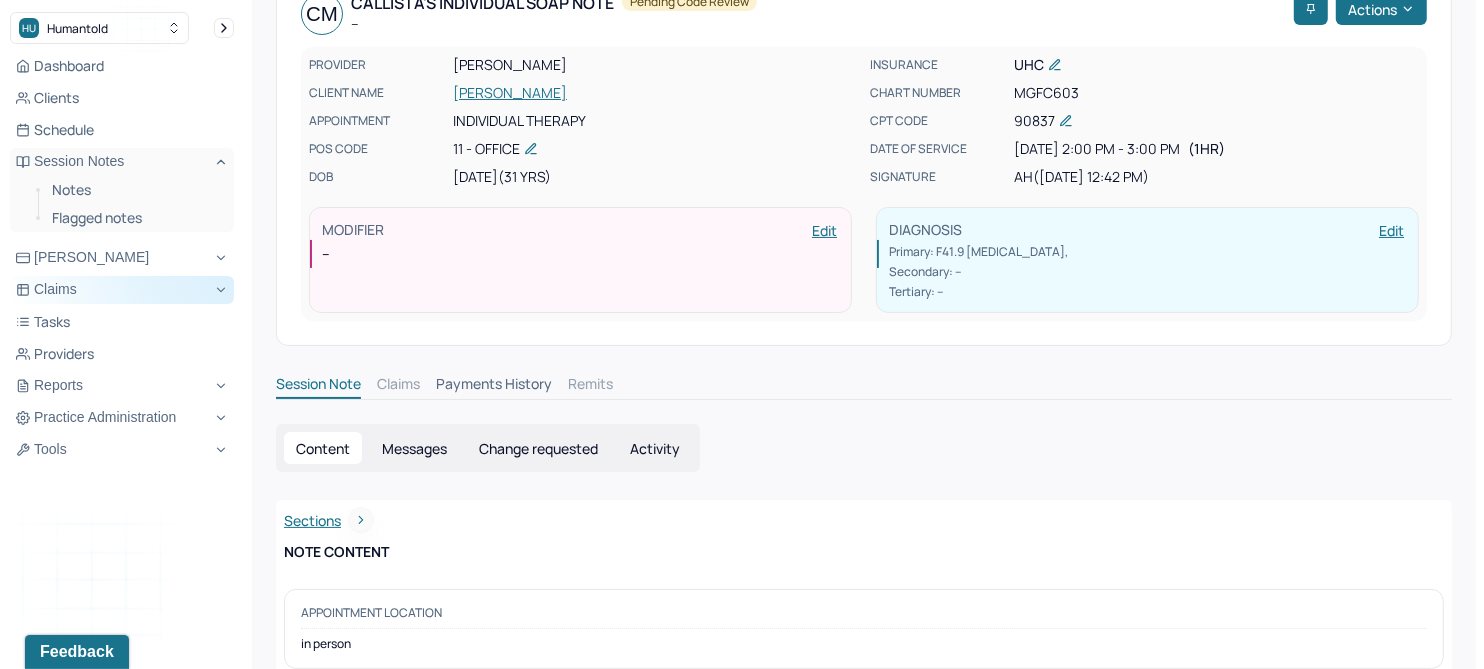 click on "Change requested" at bounding box center (538, 448) 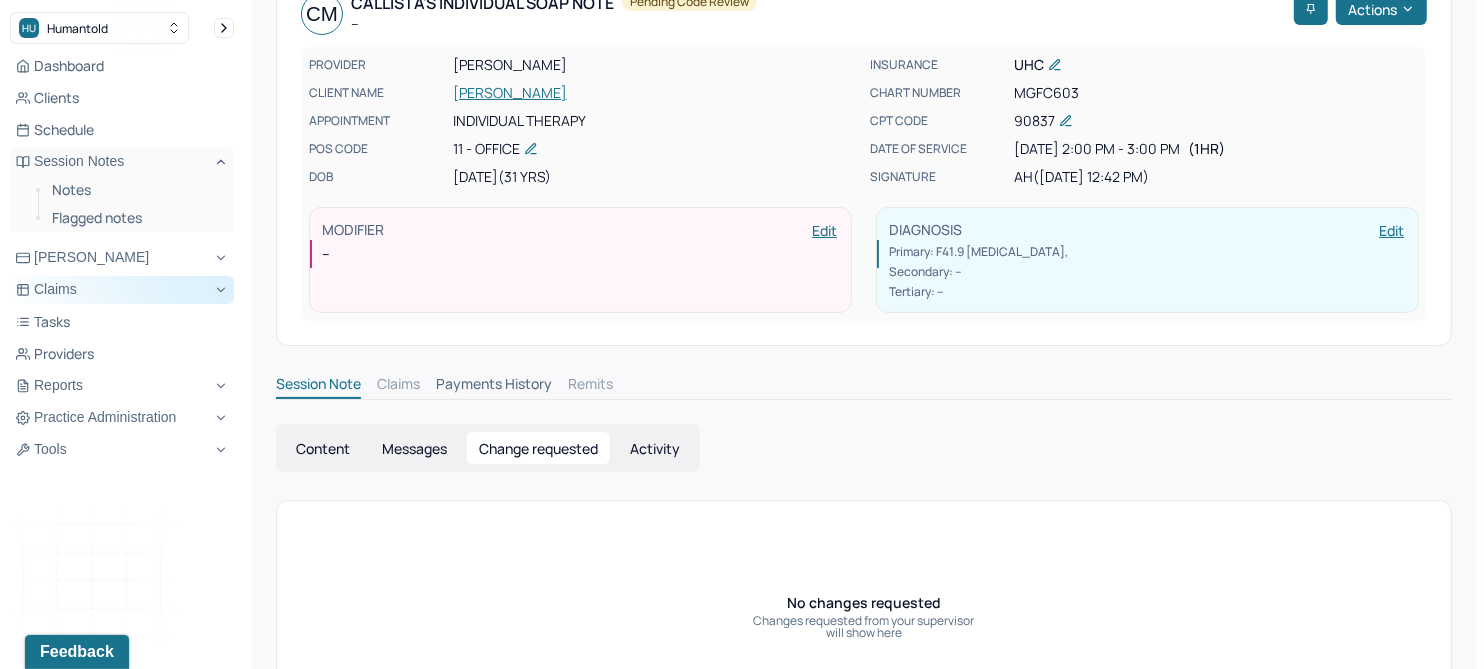 click on "[PERSON_NAME]" at bounding box center [655, 93] 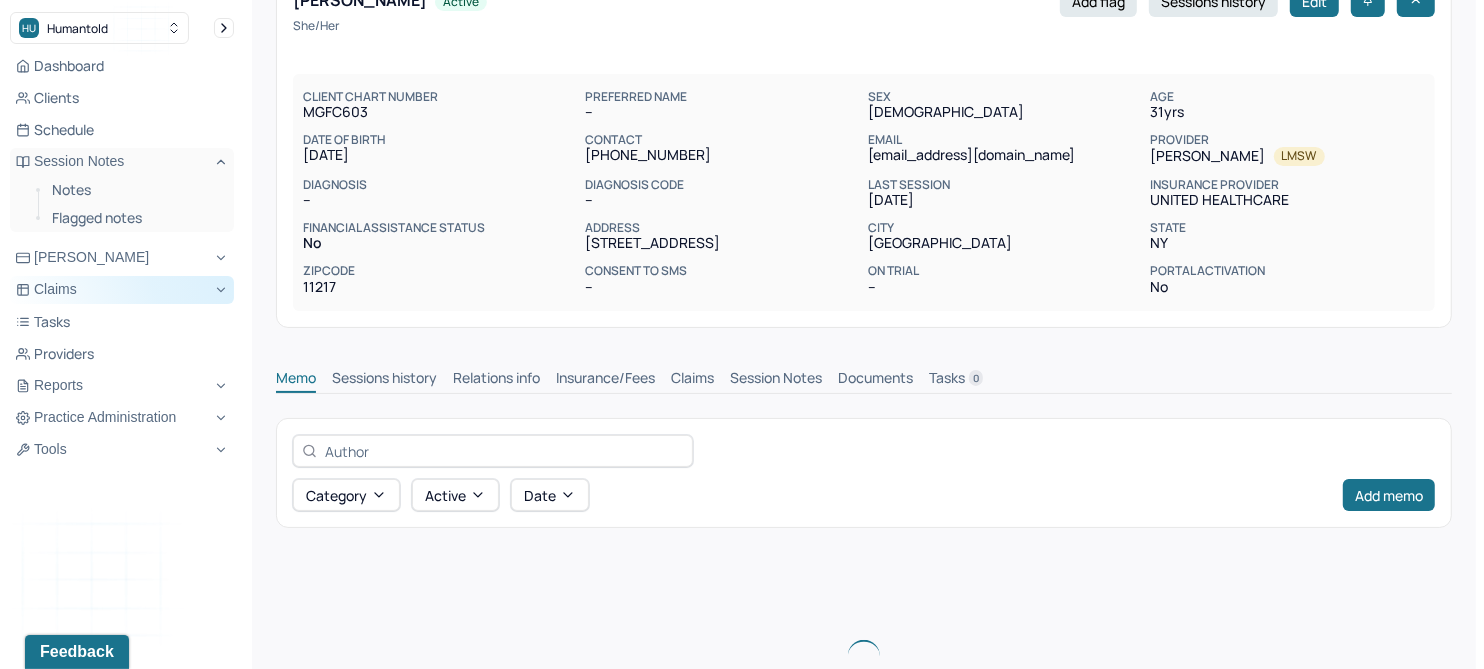 scroll, scrollTop: 0, scrollLeft: 0, axis: both 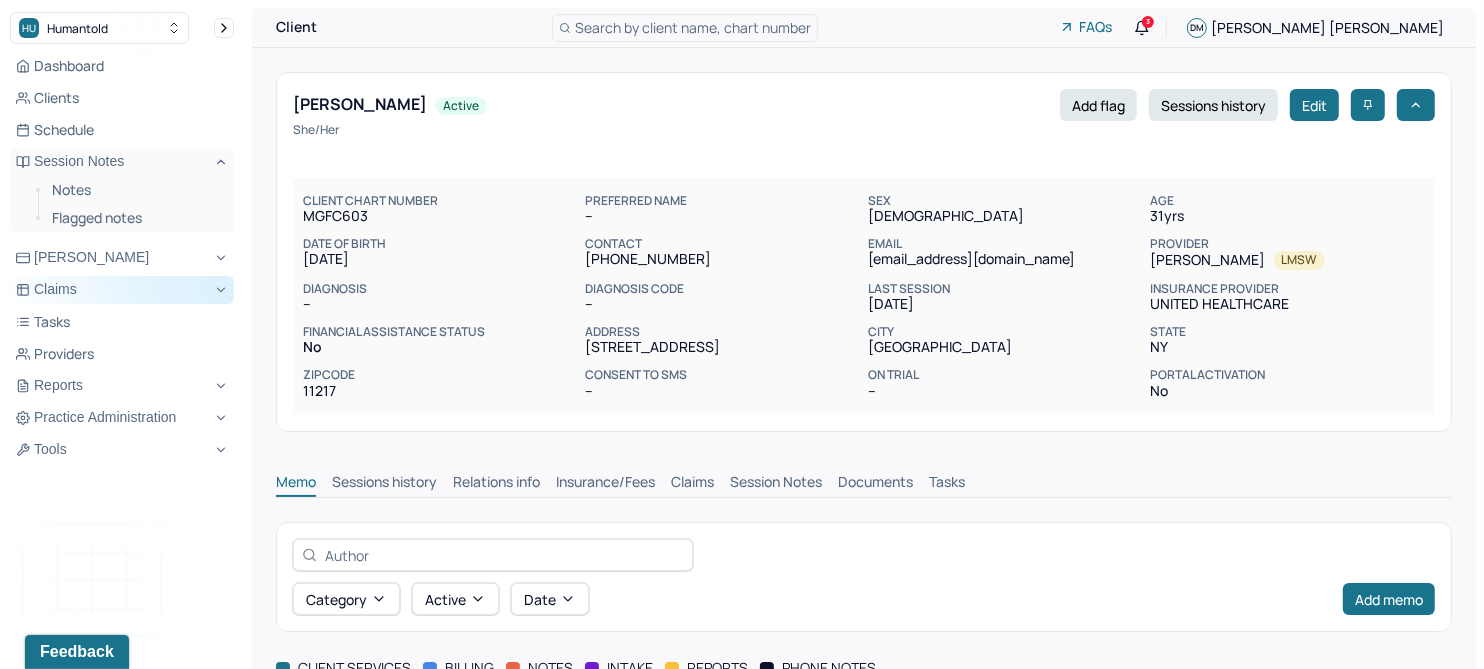 click on "Session Notes" at bounding box center (776, 484) 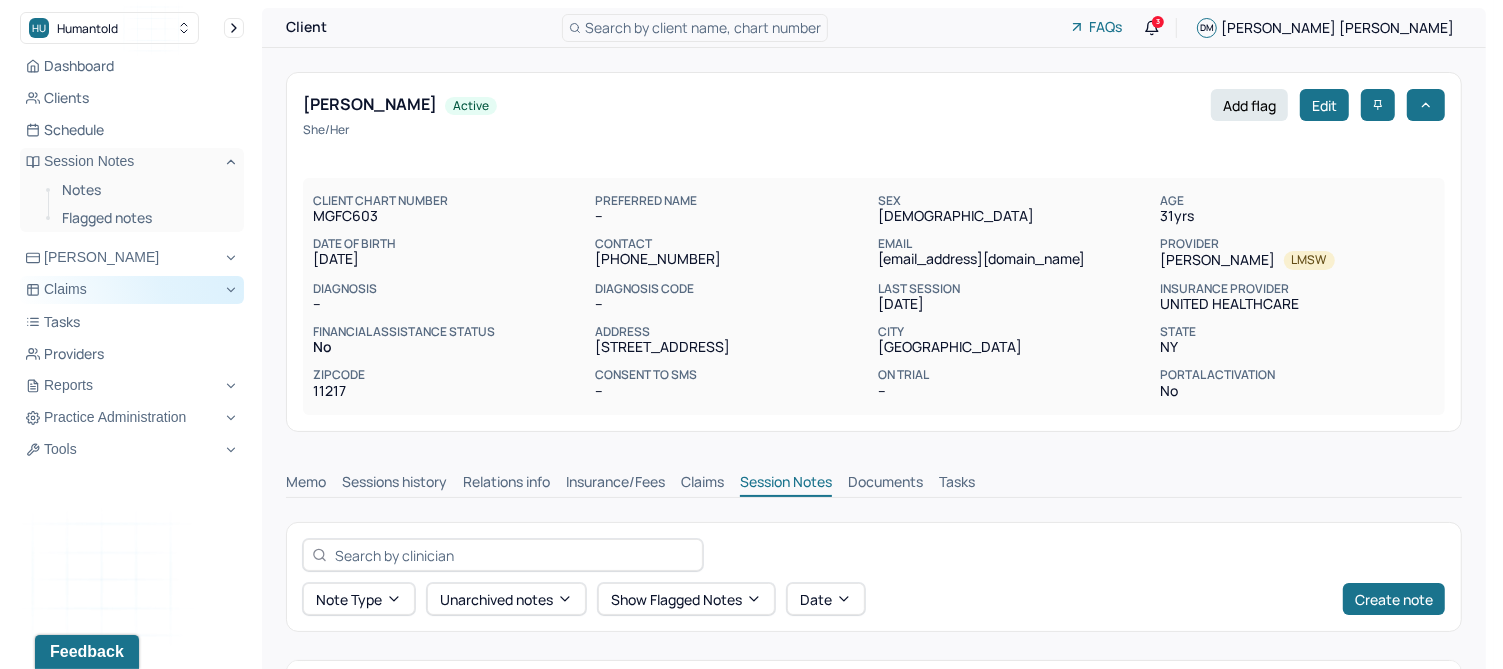 scroll, scrollTop: 374, scrollLeft: 0, axis: vertical 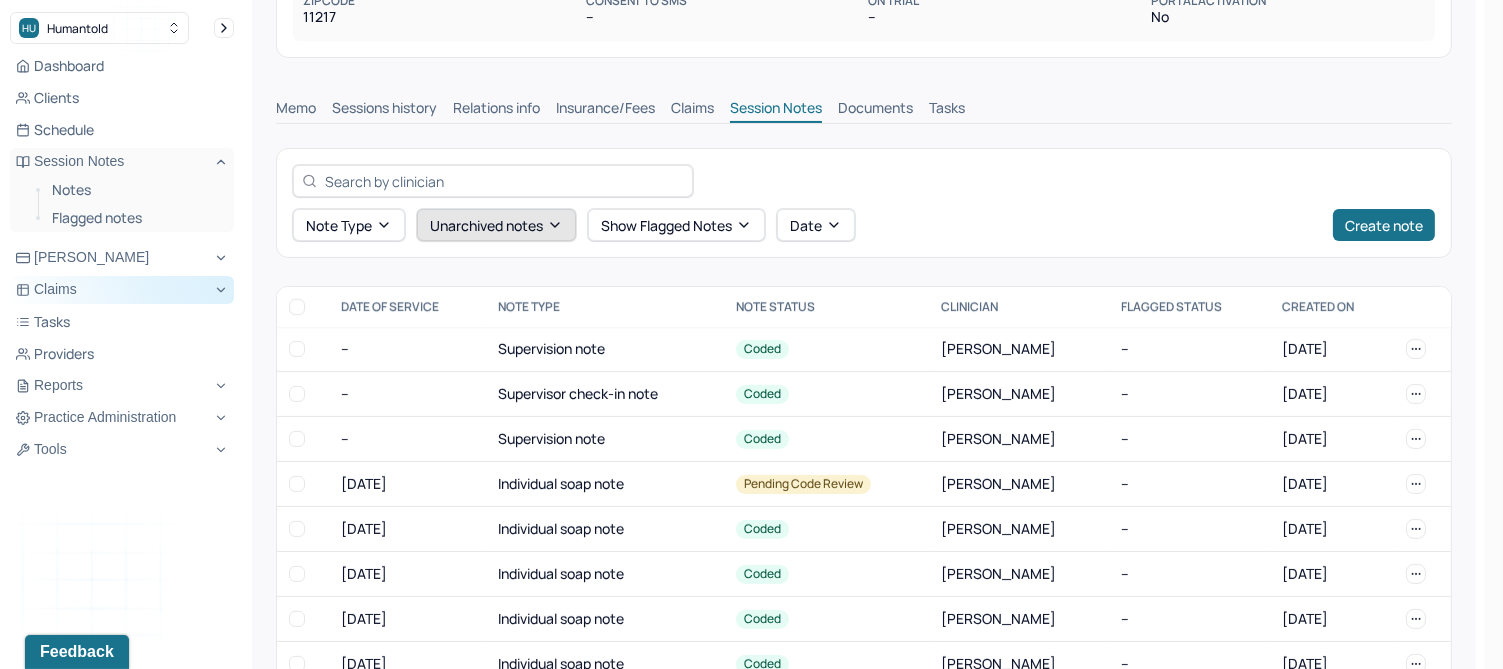 click 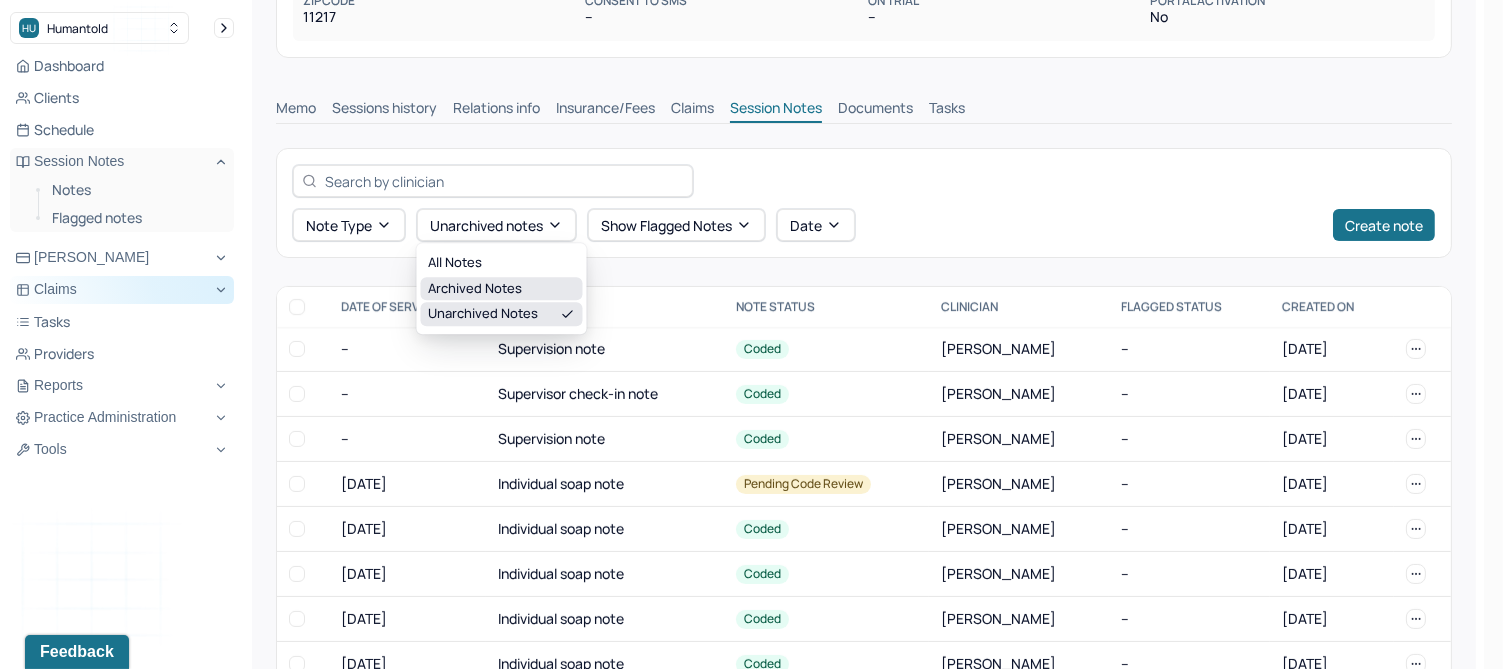 click on "Archived notes" at bounding box center [502, 289] 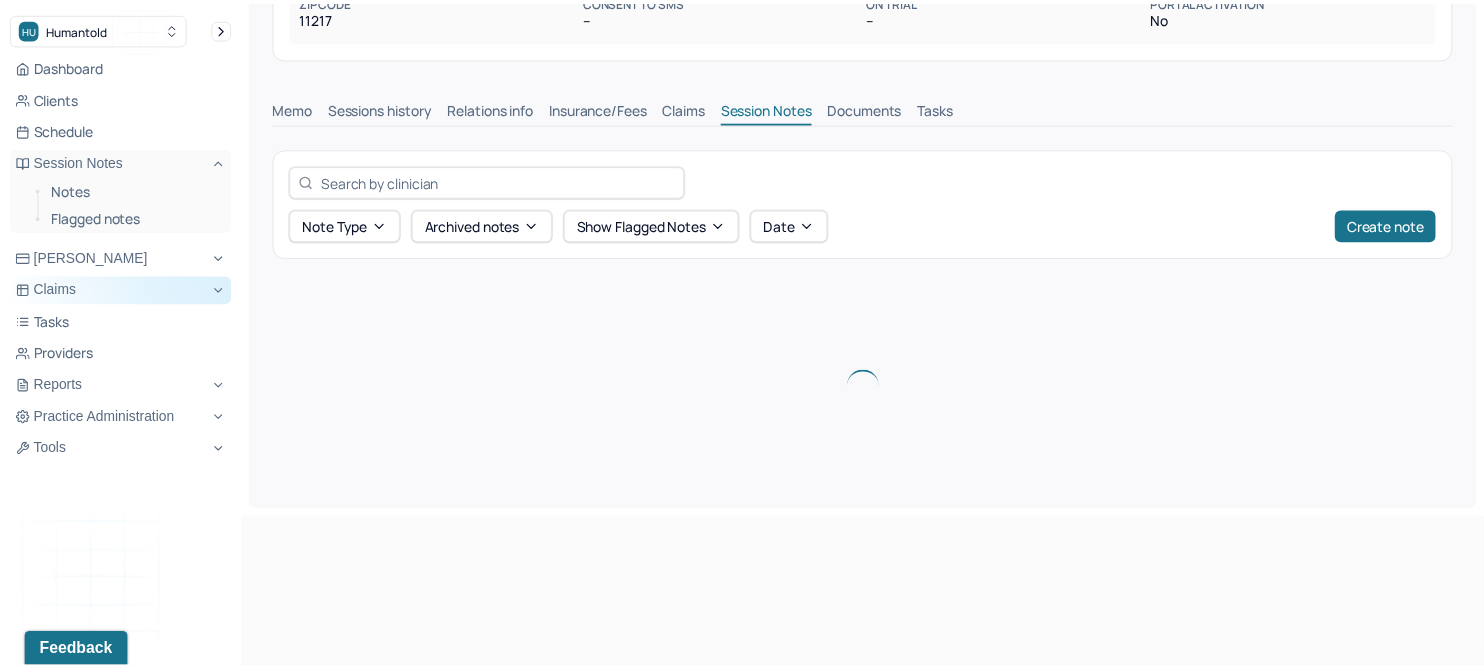 scroll, scrollTop: 222, scrollLeft: 0, axis: vertical 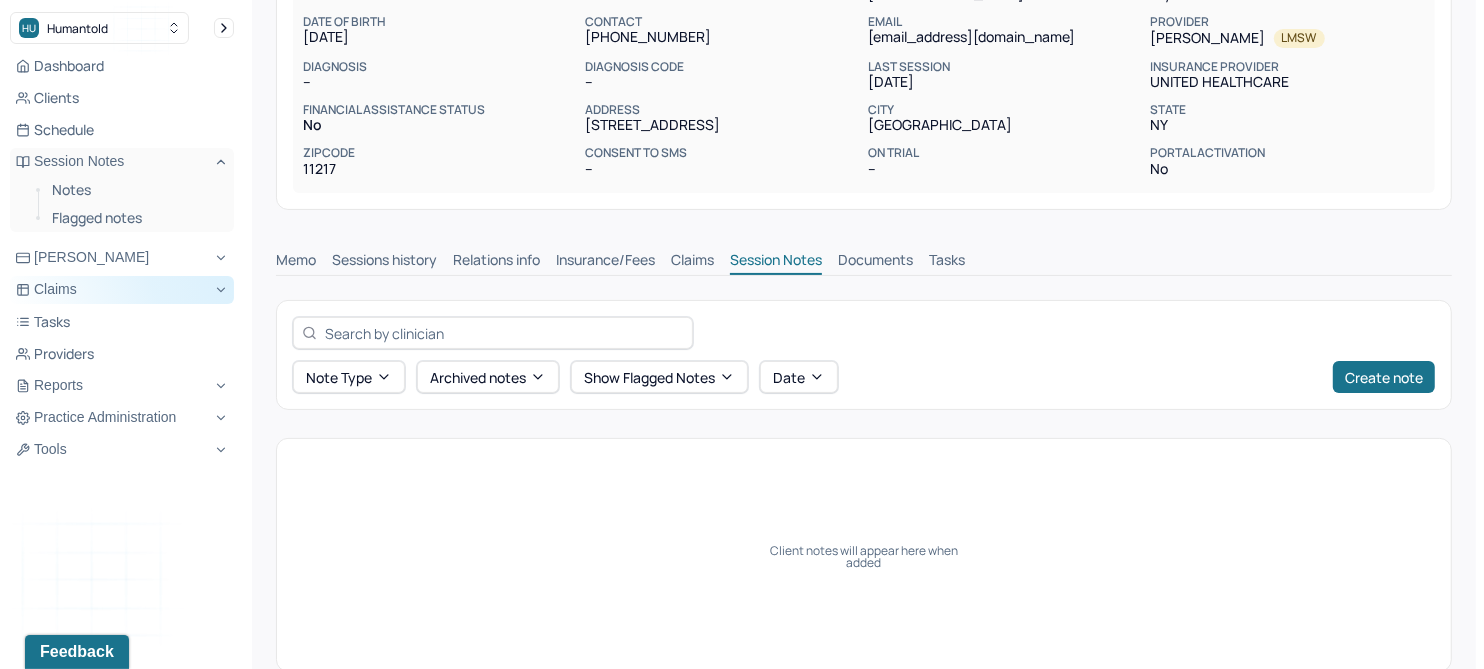click on "Claims" at bounding box center (692, 262) 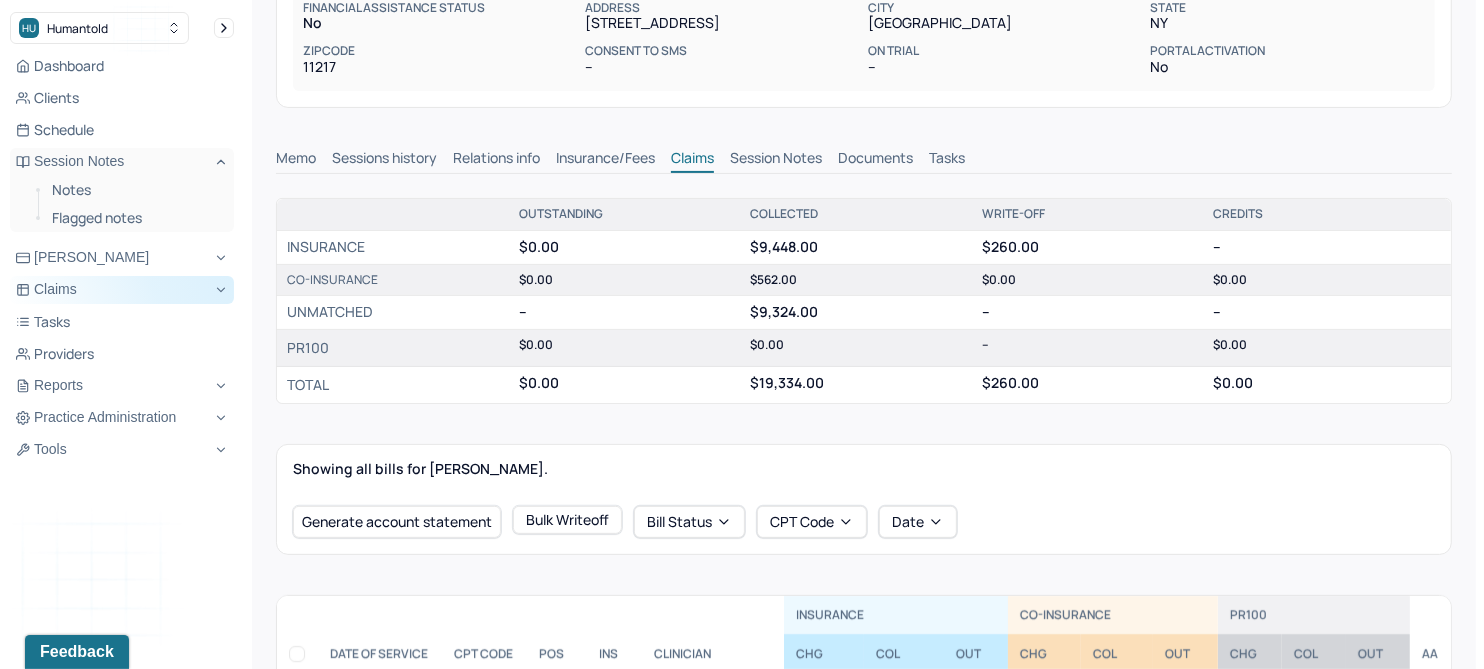 scroll, scrollTop: 596, scrollLeft: 0, axis: vertical 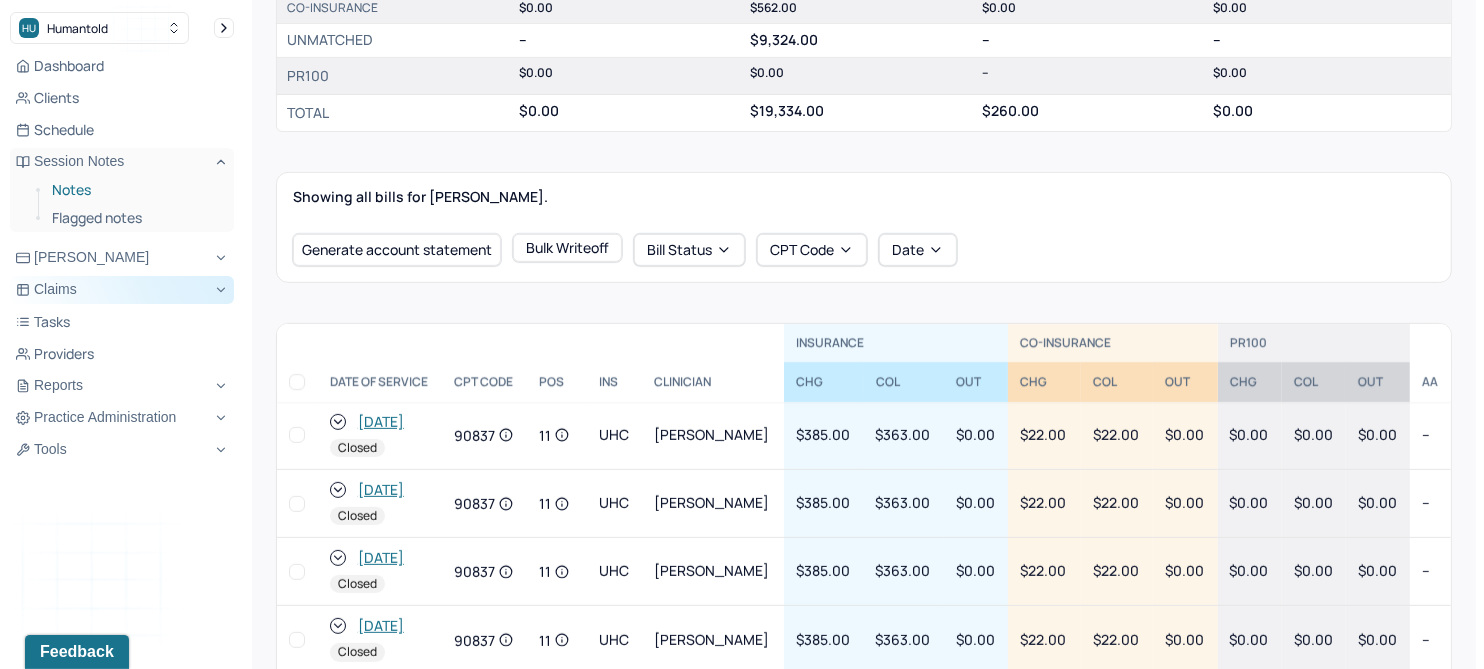 drag, startPoint x: 67, startPoint y: 188, endPoint x: 80, endPoint y: 178, distance: 16.40122 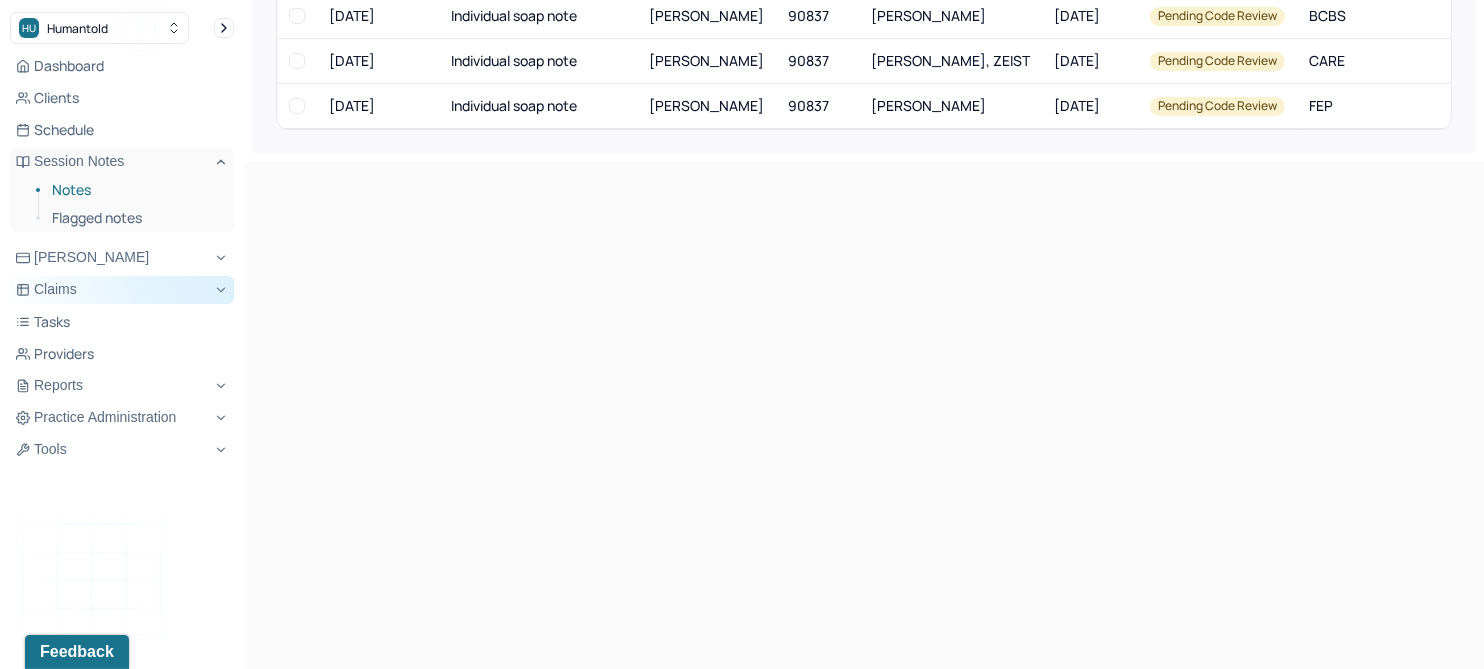 scroll, scrollTop: 104, scrollLeft: 0, axis: vertical 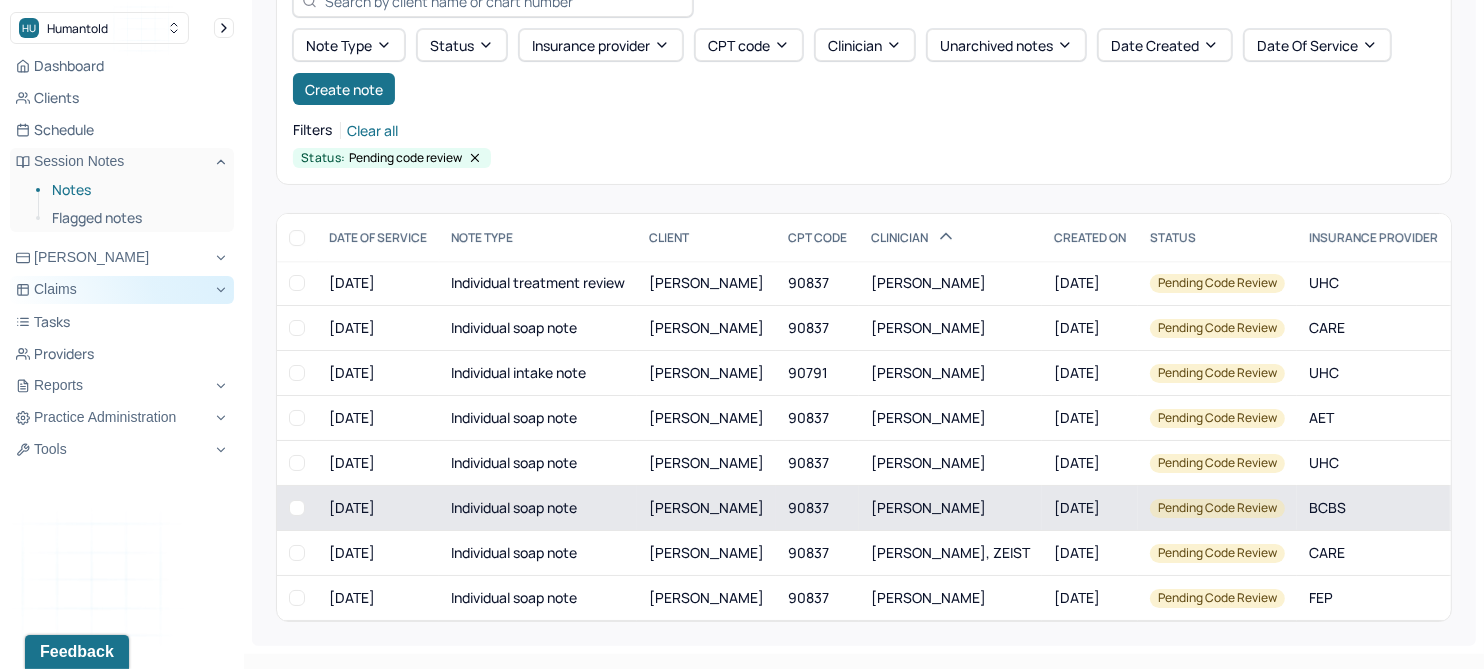 click on "[PERSON_NAME]" at bounding box center [706, 507] 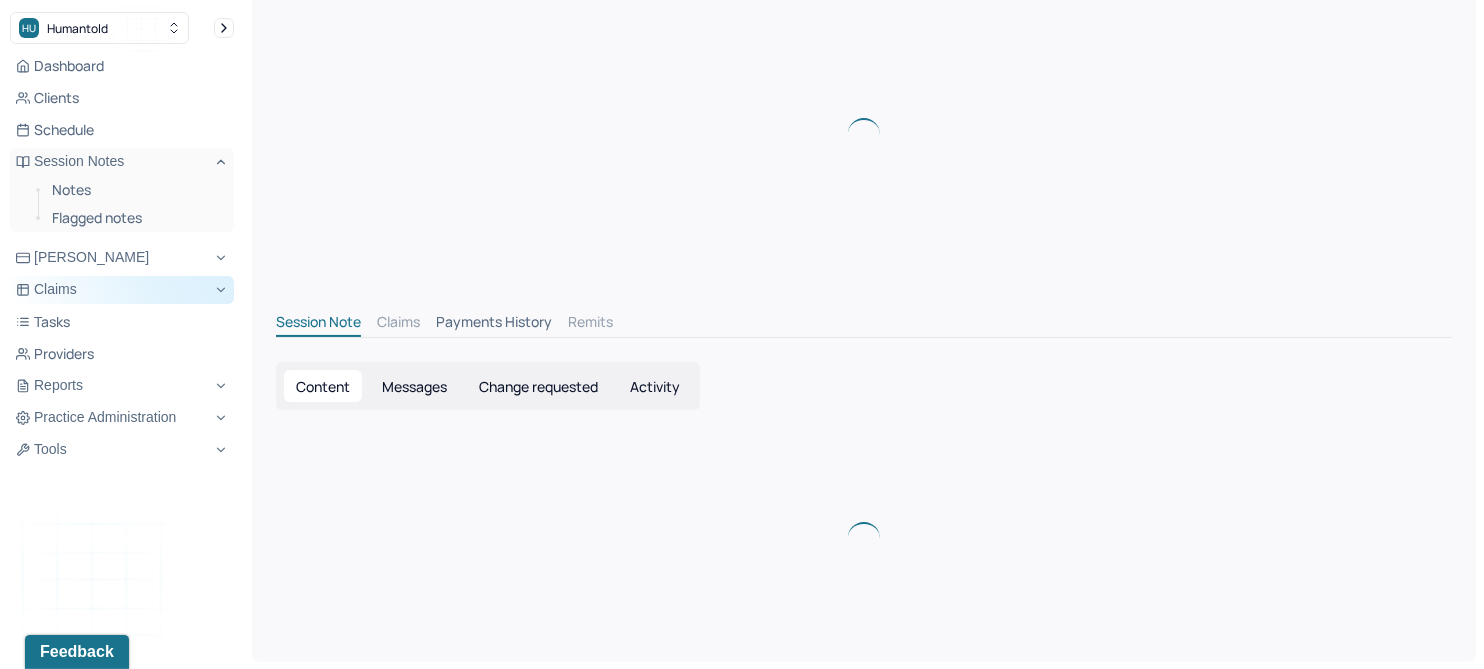 scroll, scrollTop: 104, scrollLeft: 0, axis: vertical 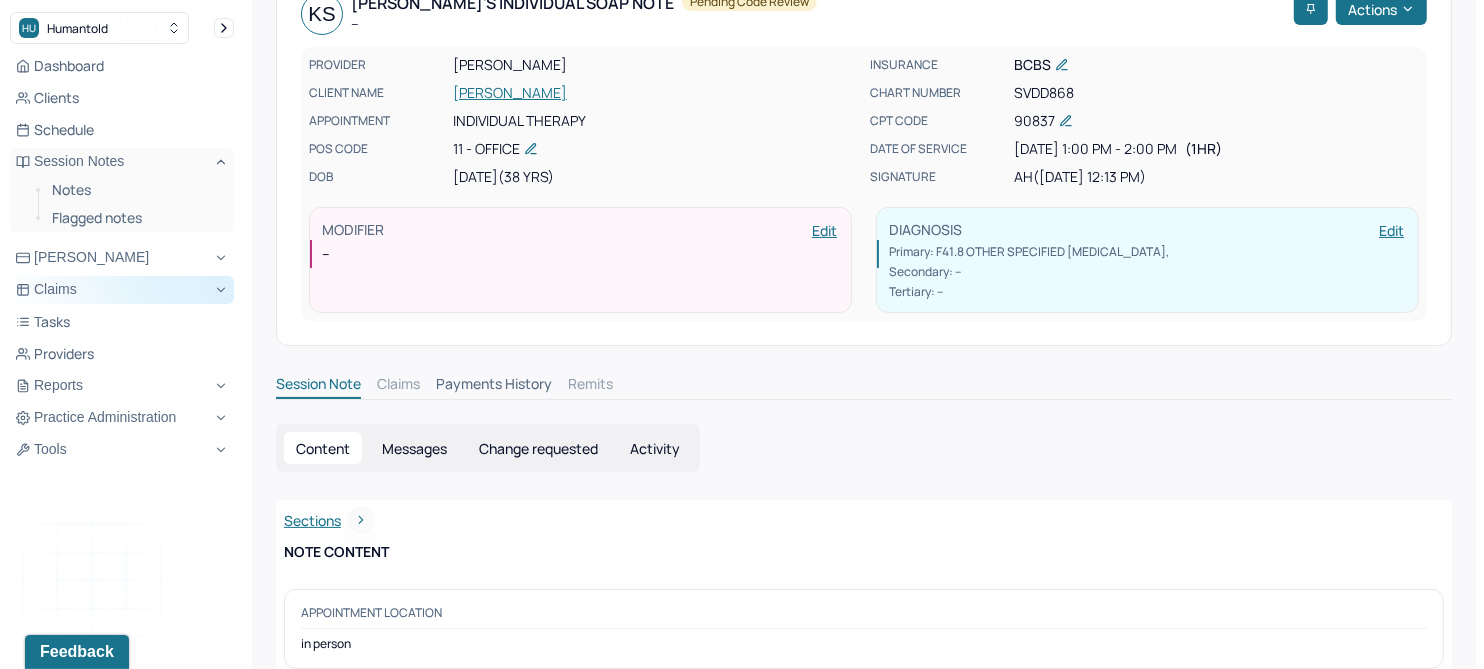drag, startPoint x: 559, startPoint y: 443, endPoint x: 608, endPoint y: 413, distance: 57.45433 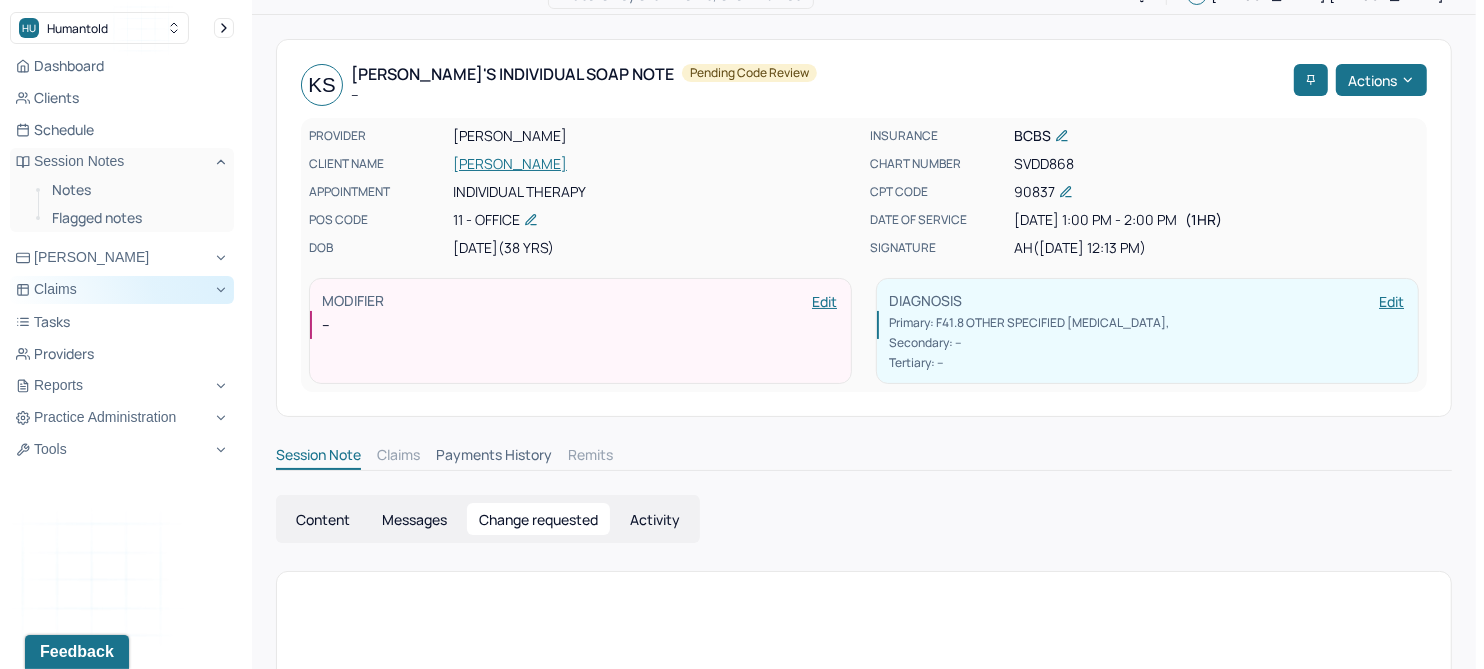 scroll, scrollTop: 0, scrollLeft: 0, axis: both 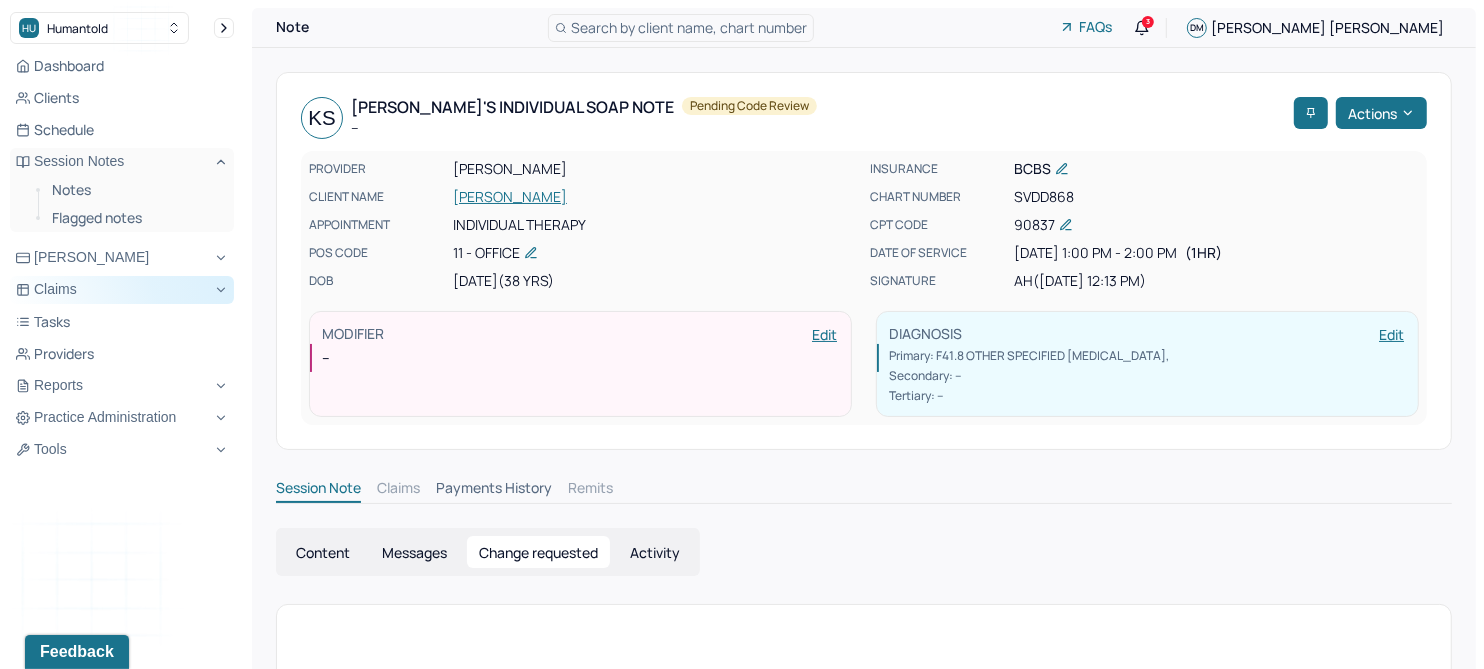 click on "[PERSON_NAME]" at bounding box center (655, 197) 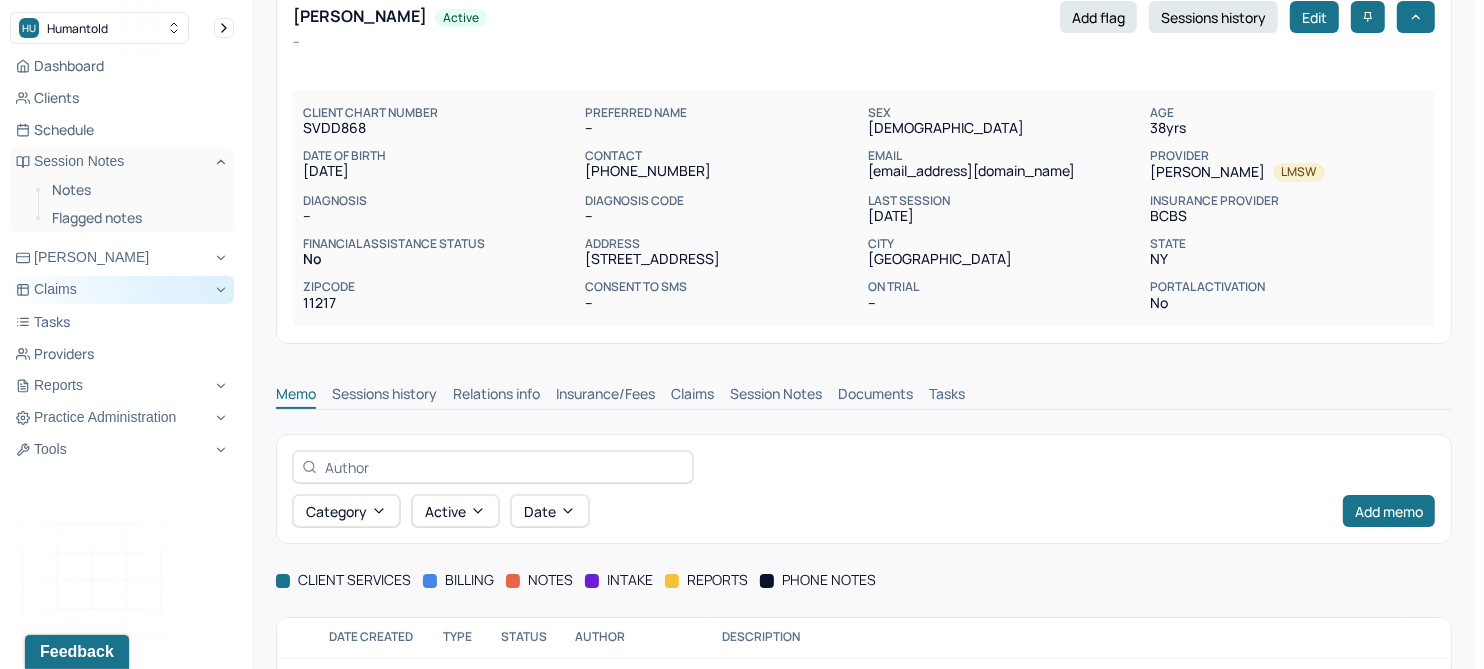 scroll, scrollTop: 125, scrollLeft: 0, axis: vertical 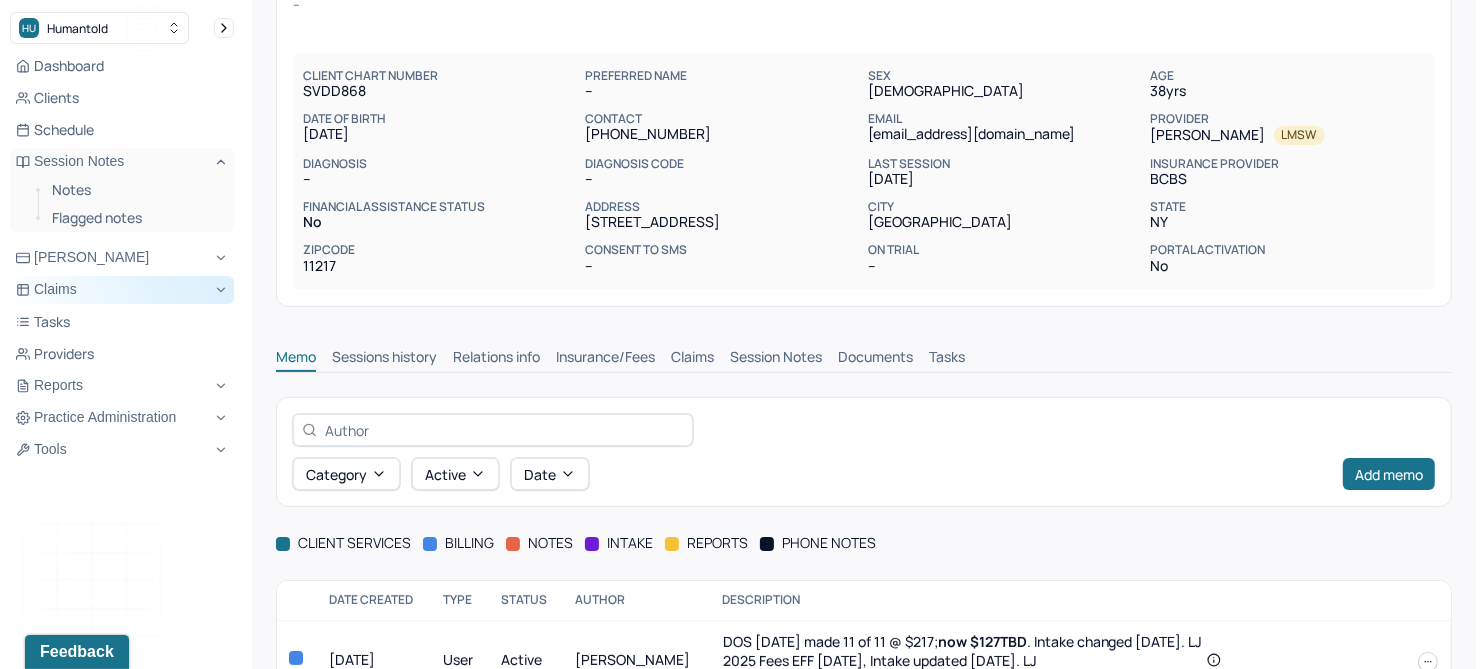 click on "Session Notes" at bounding box center [776, 359] 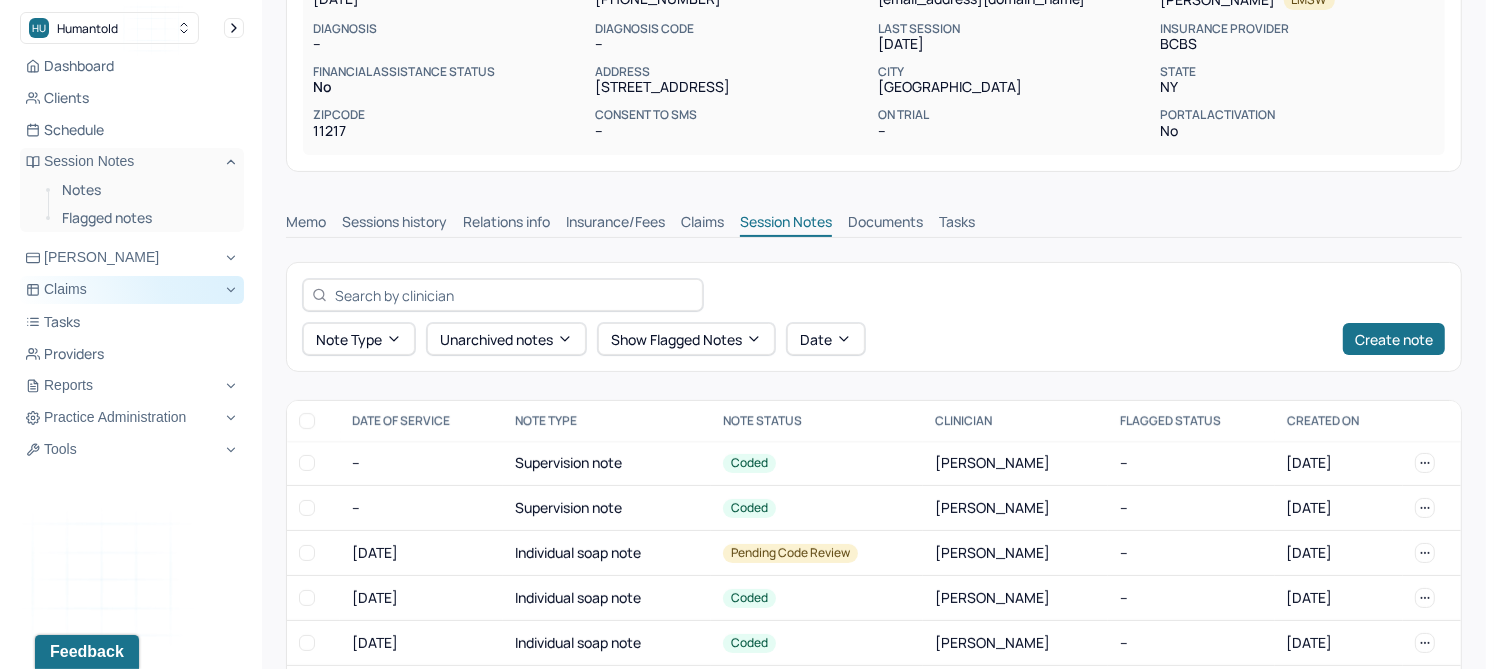 scroll, scrollTop: 374, scrollLeft: 0, axis: vertical 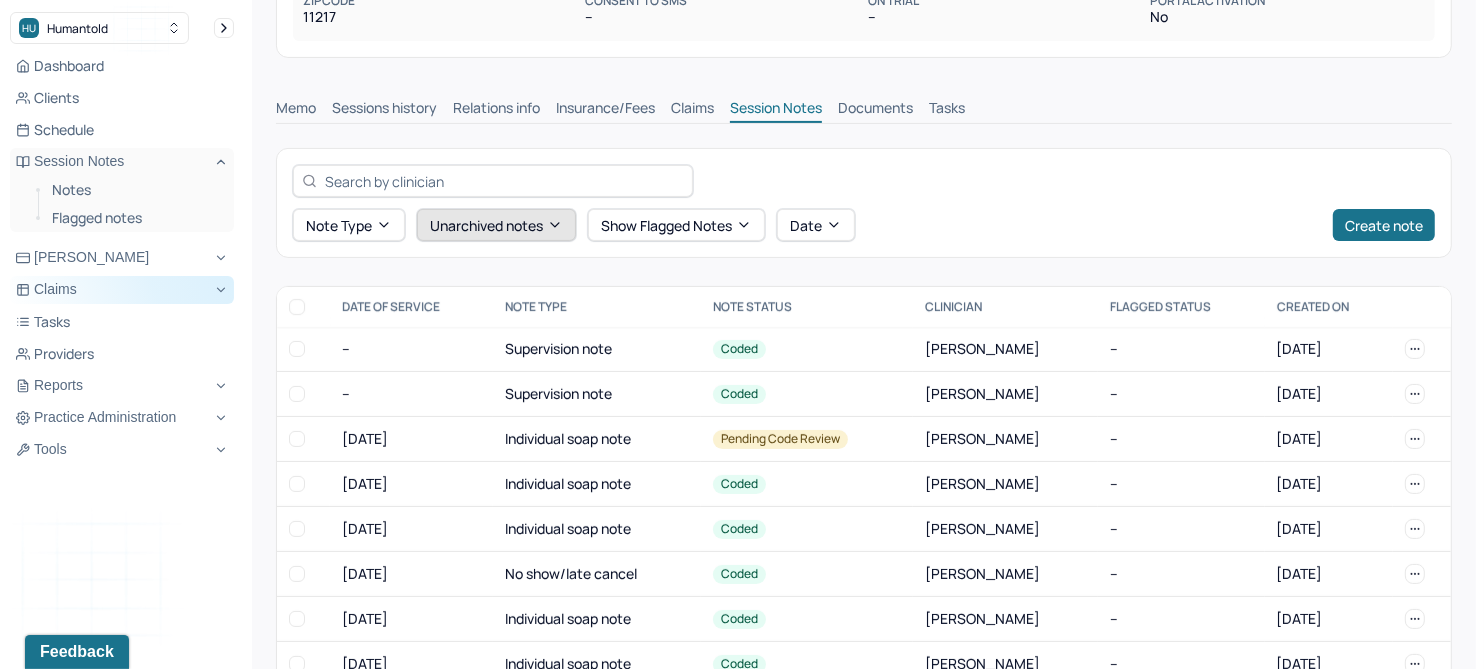 click 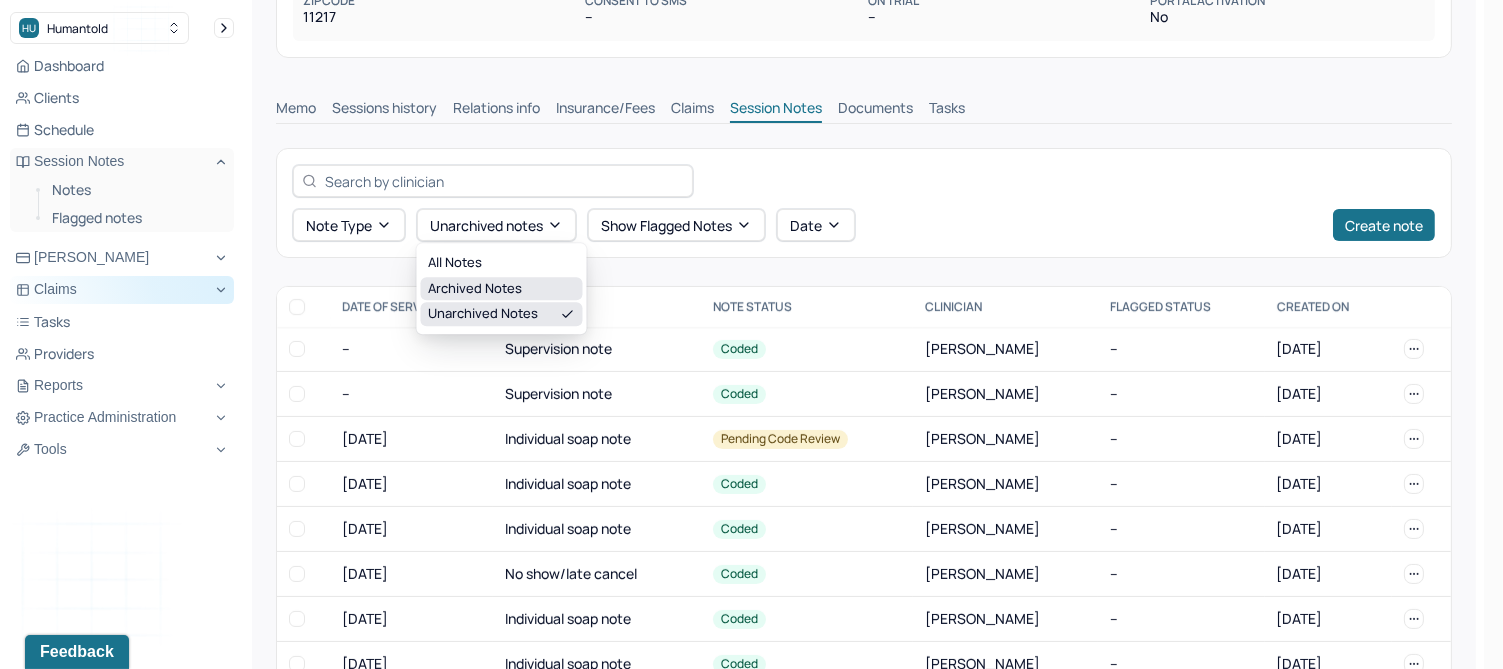 click on "Archived notes" at bounding box center [502, 289] 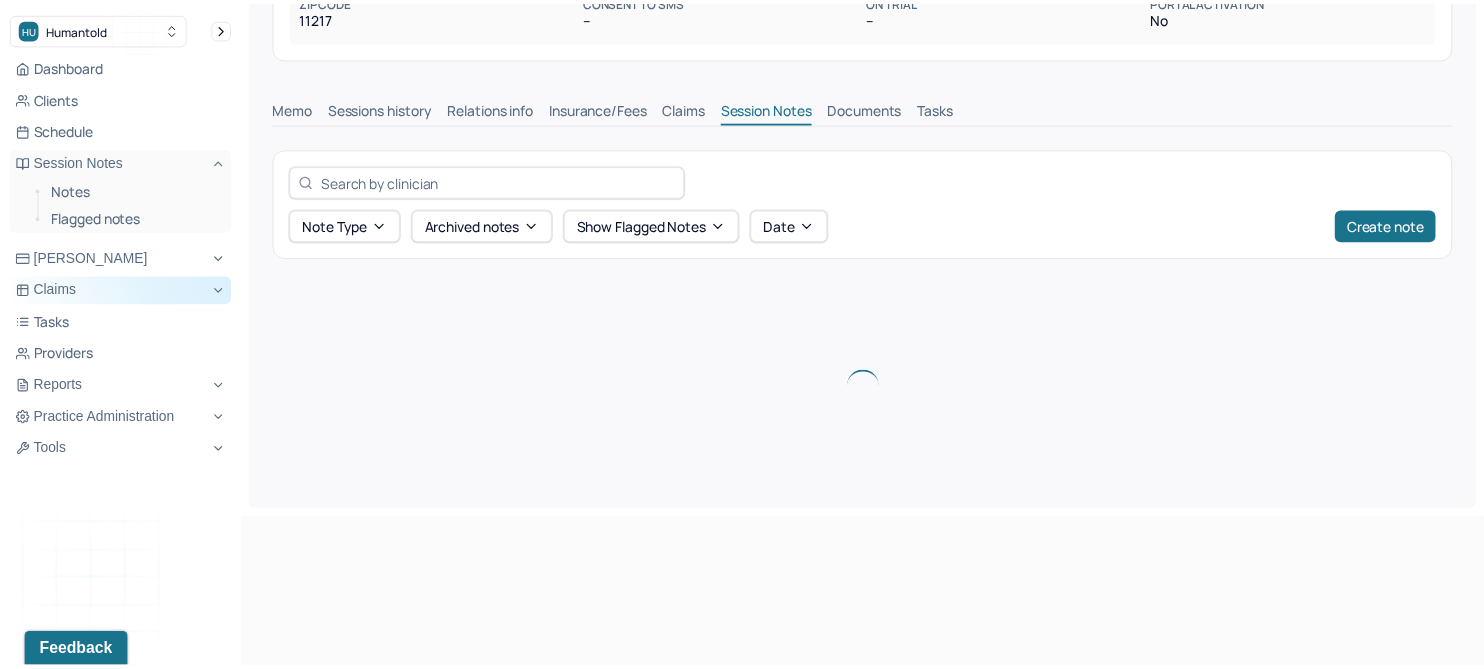 scroll, scrollTop: 222, scrollLeft: 0, axis: vertical 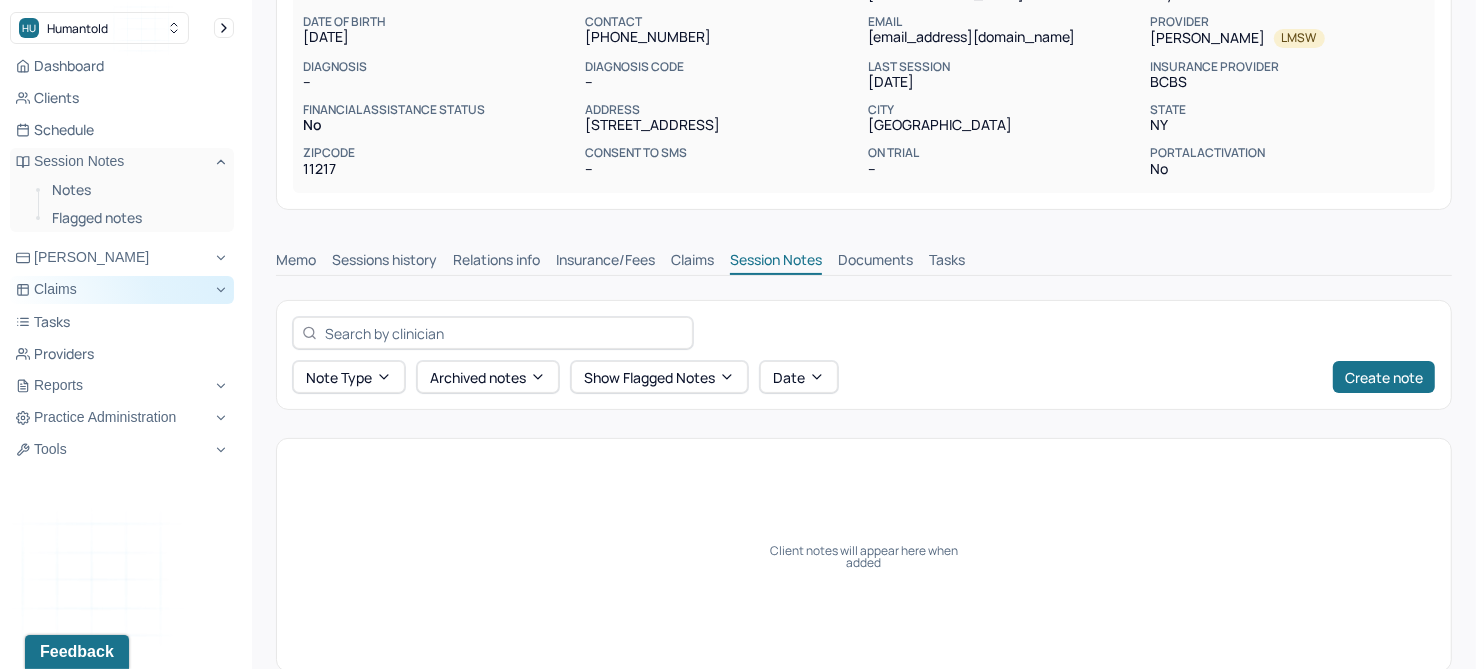 click on "Claims" at bounding box center (692, 262) 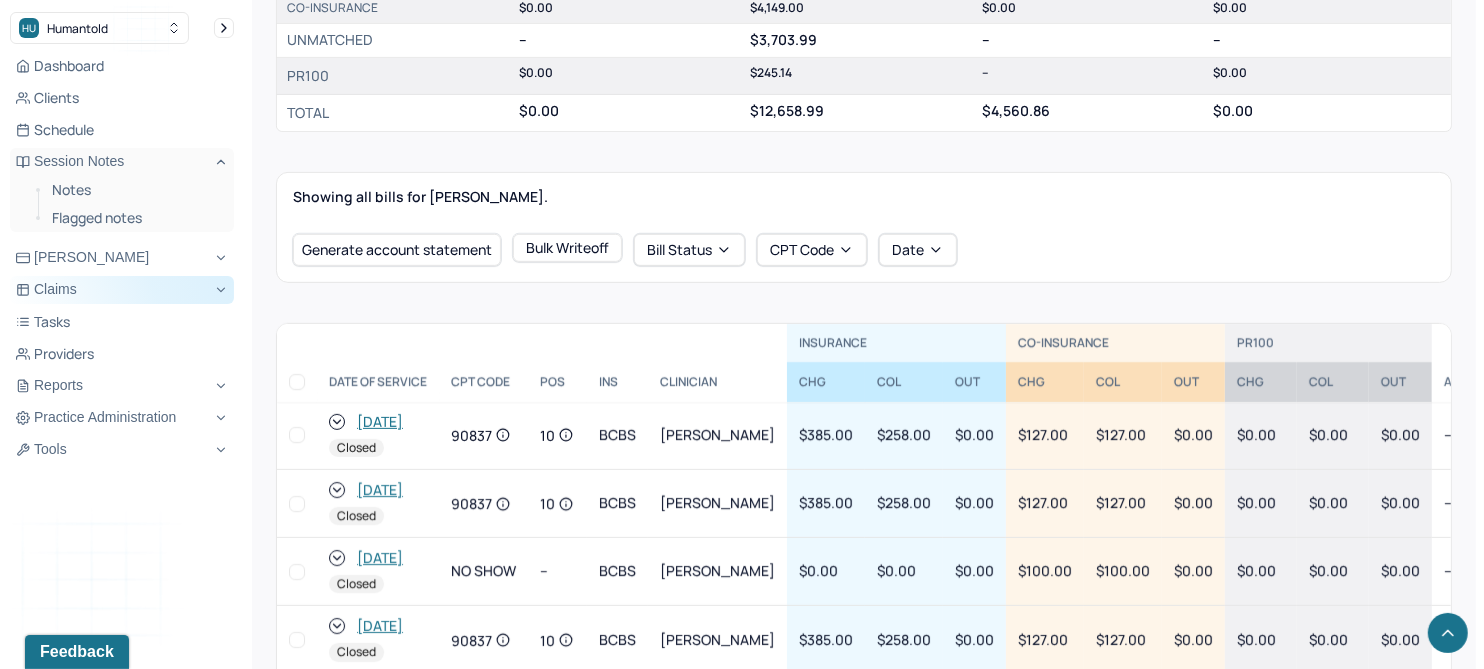 scroll, scrollTop: 600, scrollLeft: 0, axis: vertical 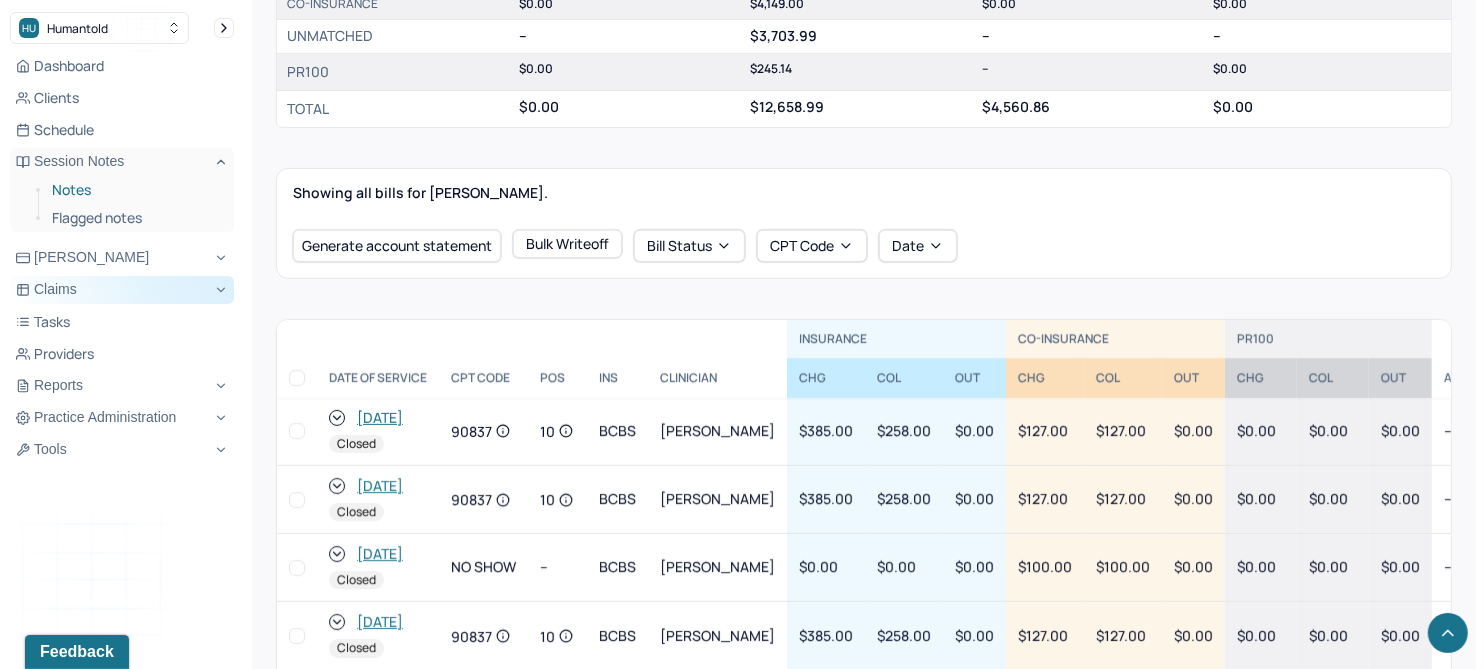 click on "Notes" at bounding box center [135, 190] 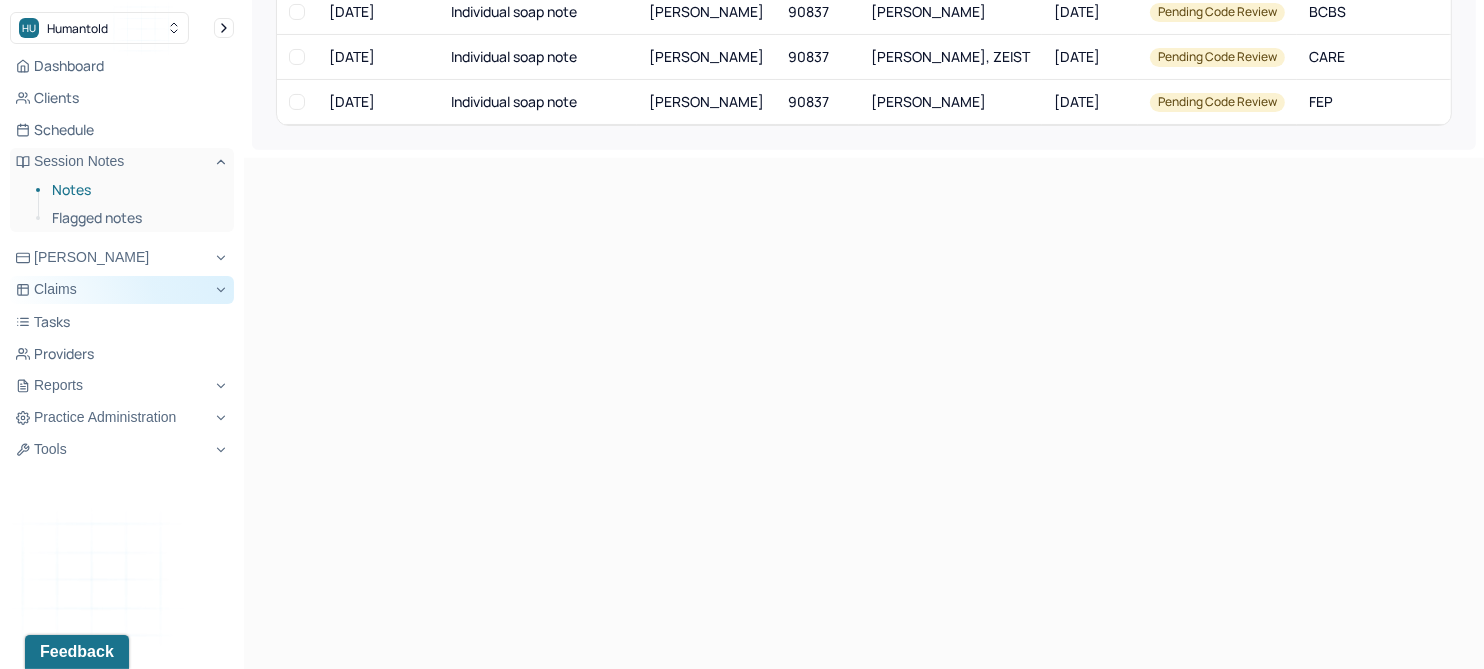 scroll, scrollTop: 104, scrollLeft: 0, axis: vertical 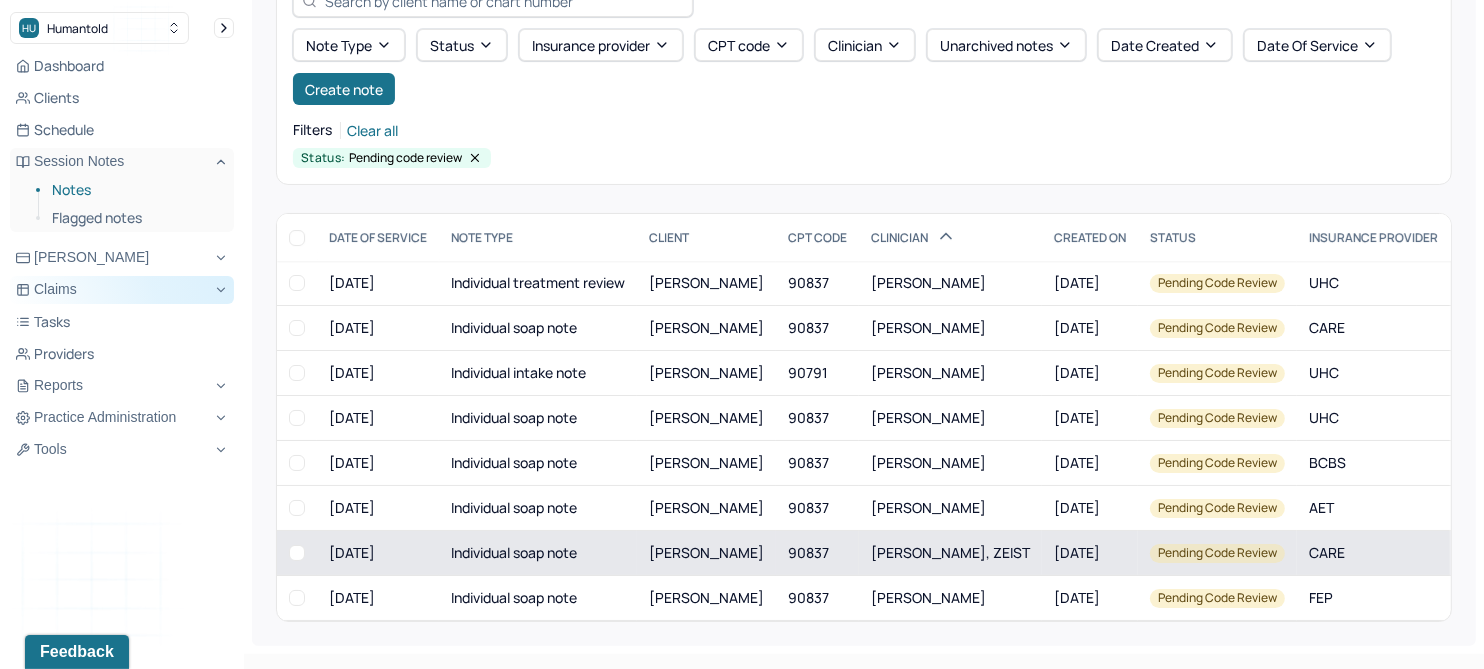 click on "[PERSON_NAME]" at bounding box center [706, 552] 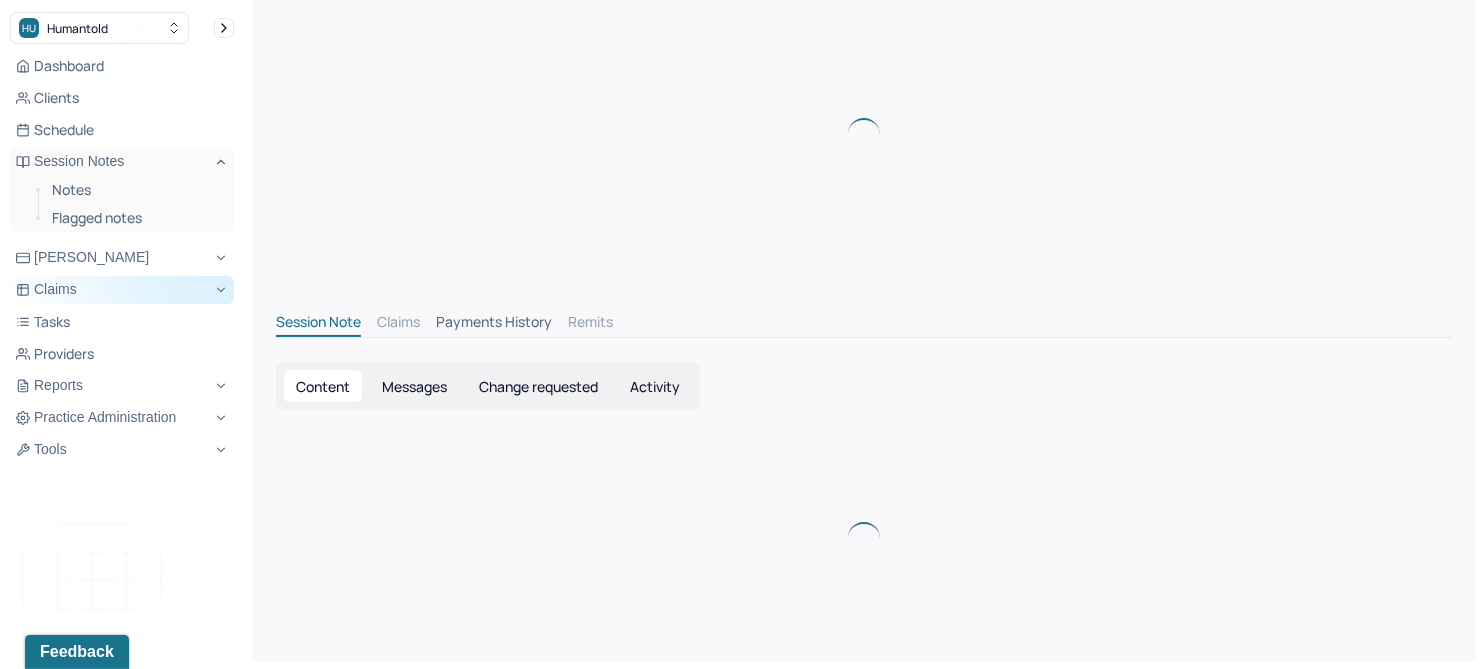 scroll, scrollTop: 104, scrollLeft: 0, axis: vertical 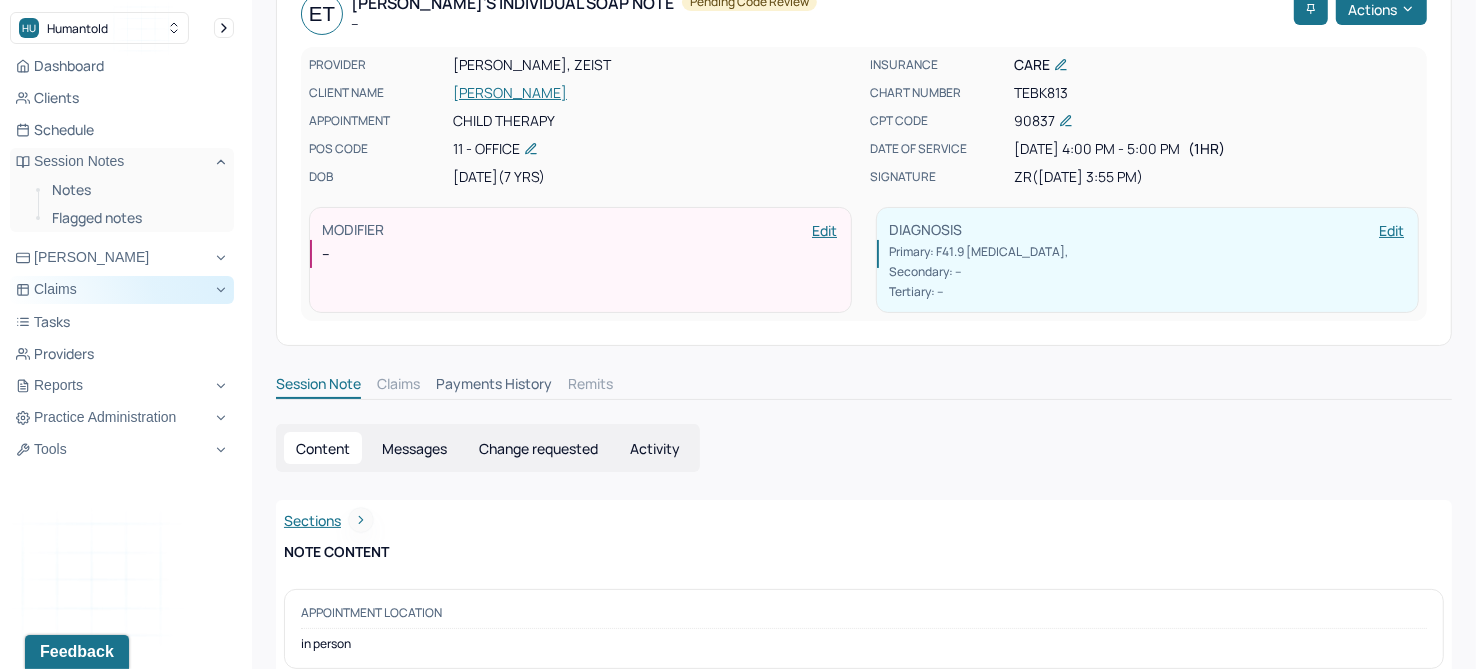 click on "Change requested" at bounding box center (538, 448) 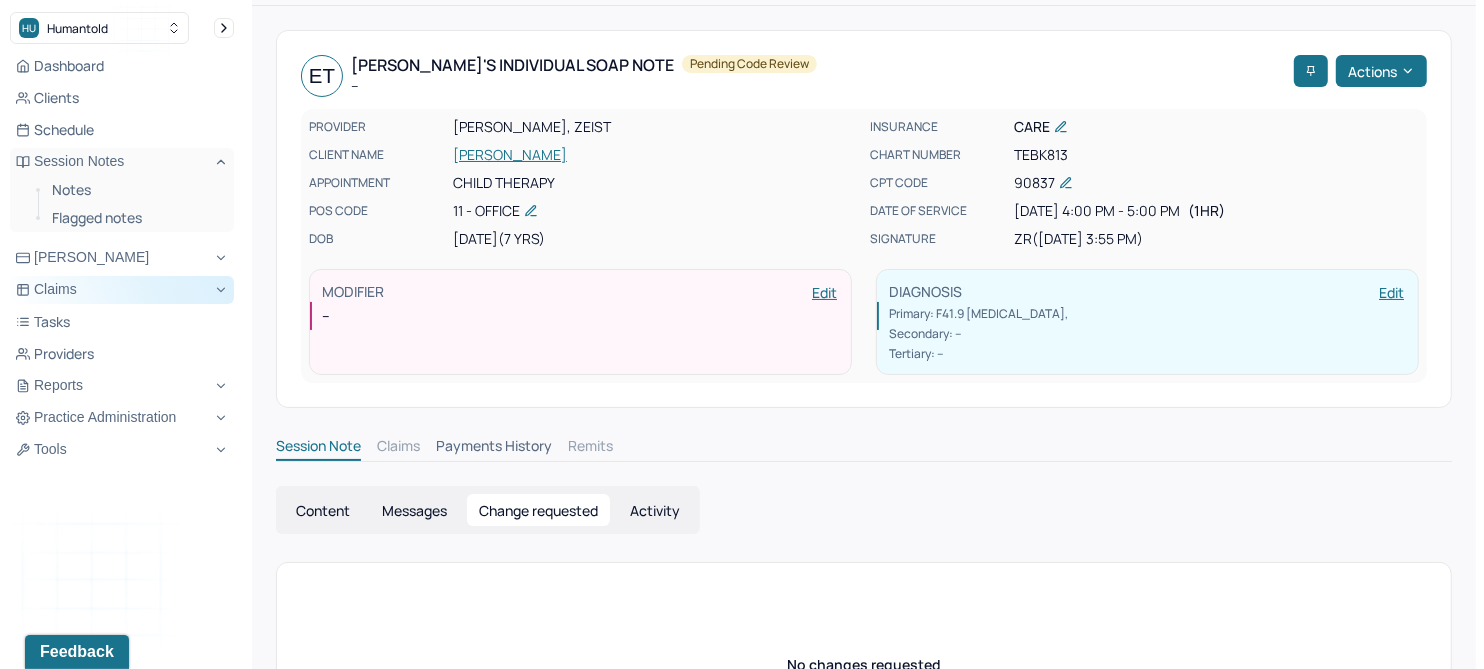 scroll, scrollTop: 0, scrollLeft: 0, axis: both 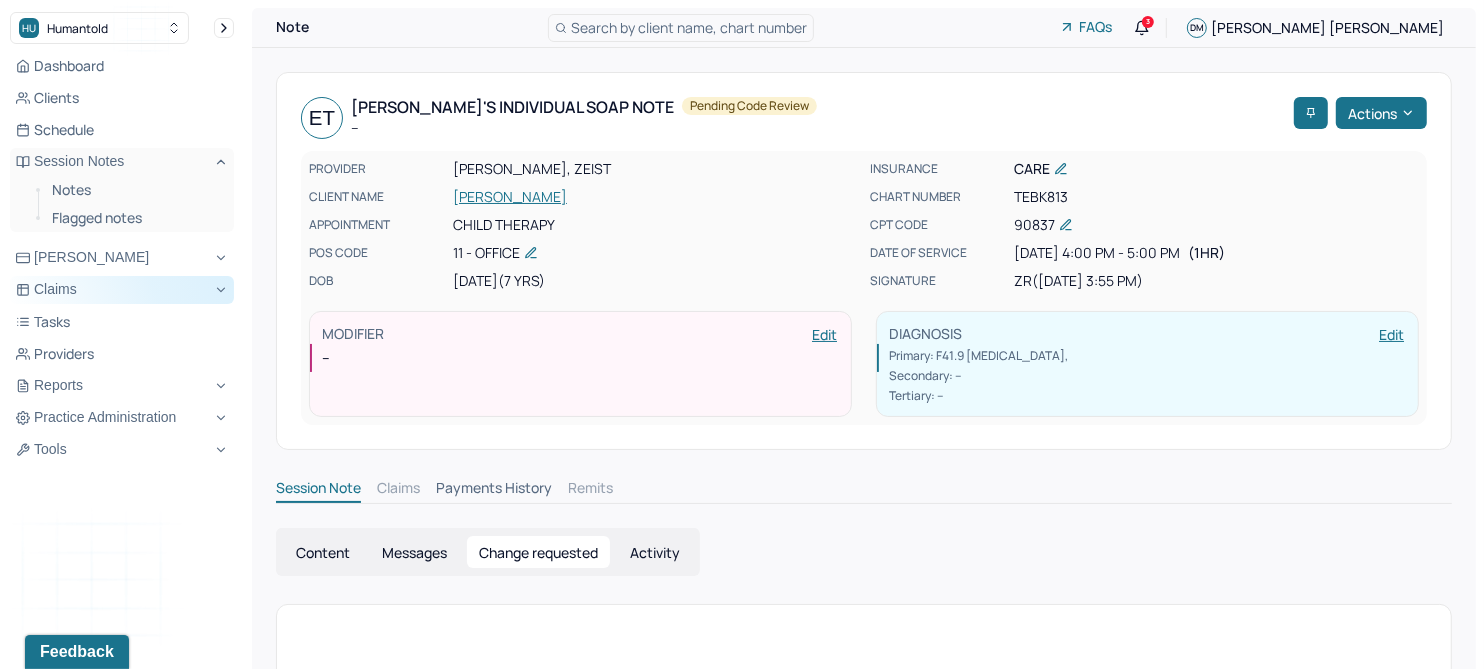 click on "[PERSON_NAME]" at bounding box center (655, 197) 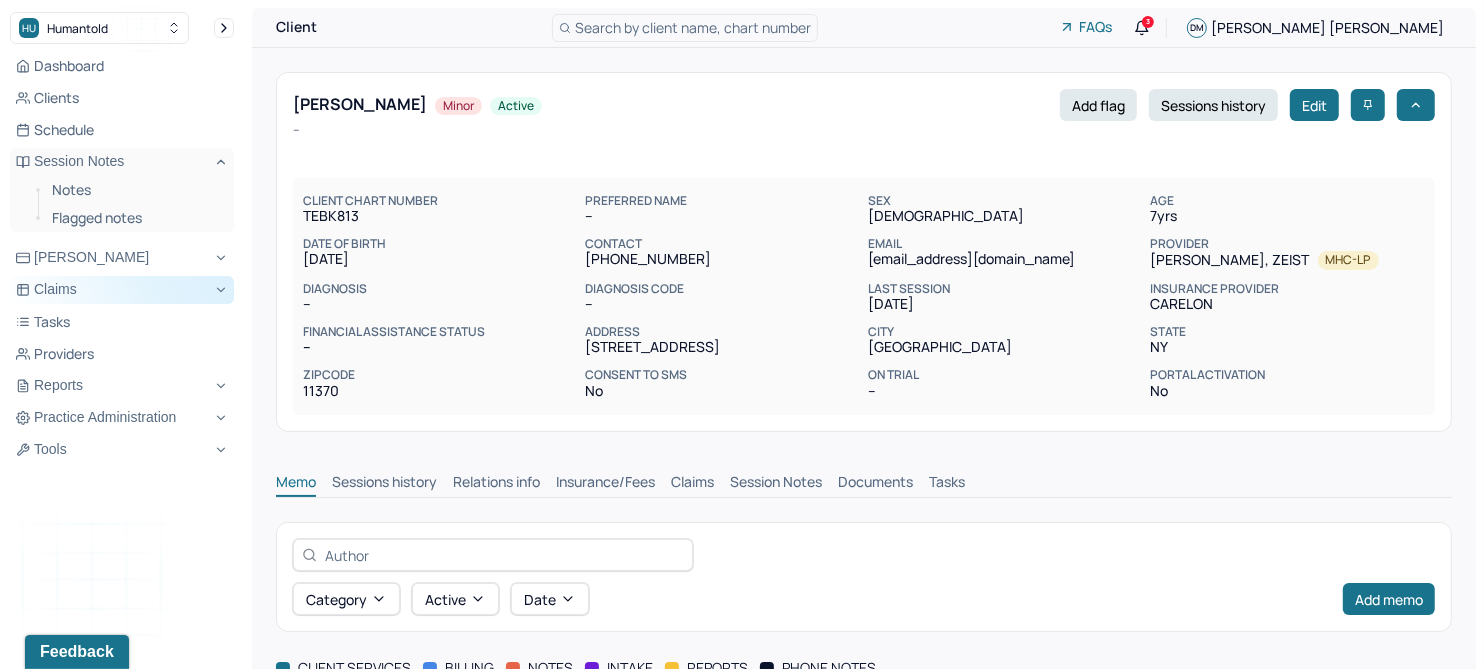 click on "Session Notes" at bounding box center [776, 484] 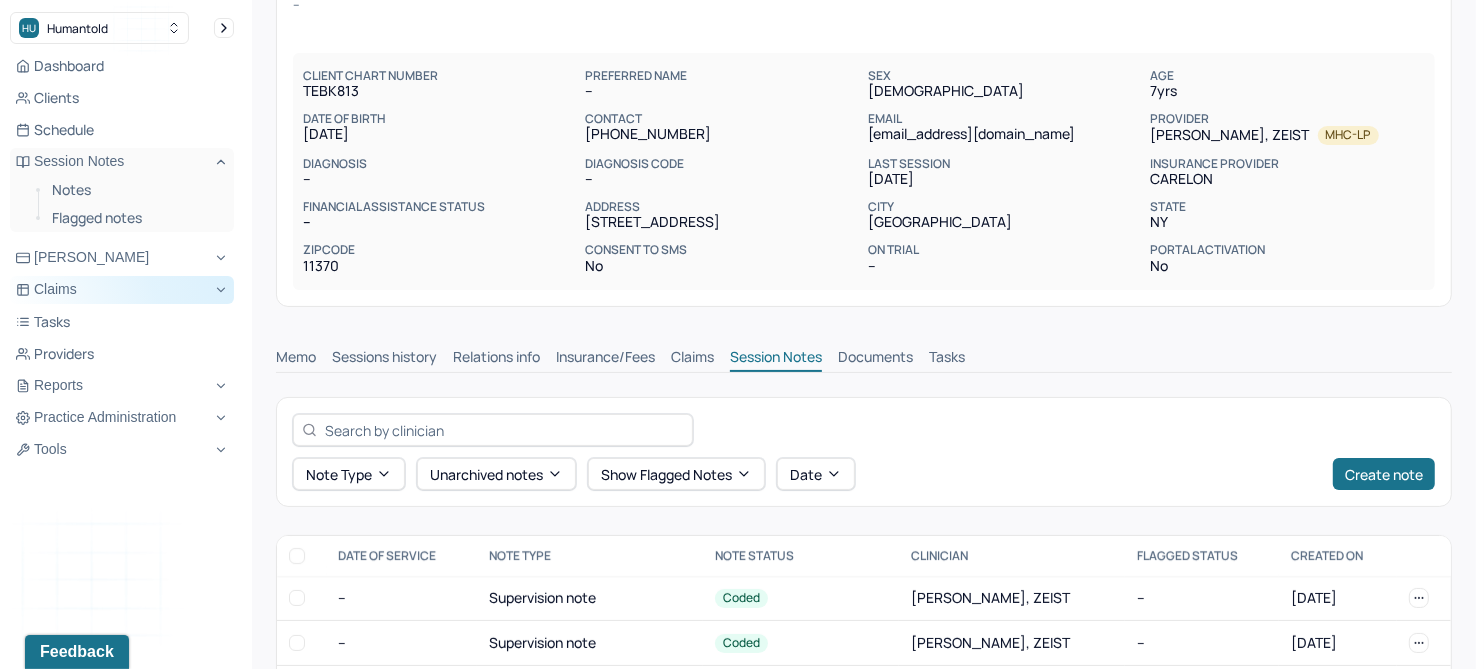 scroll, scrollTop: 125, scrollLeft: 0, axis: vertical 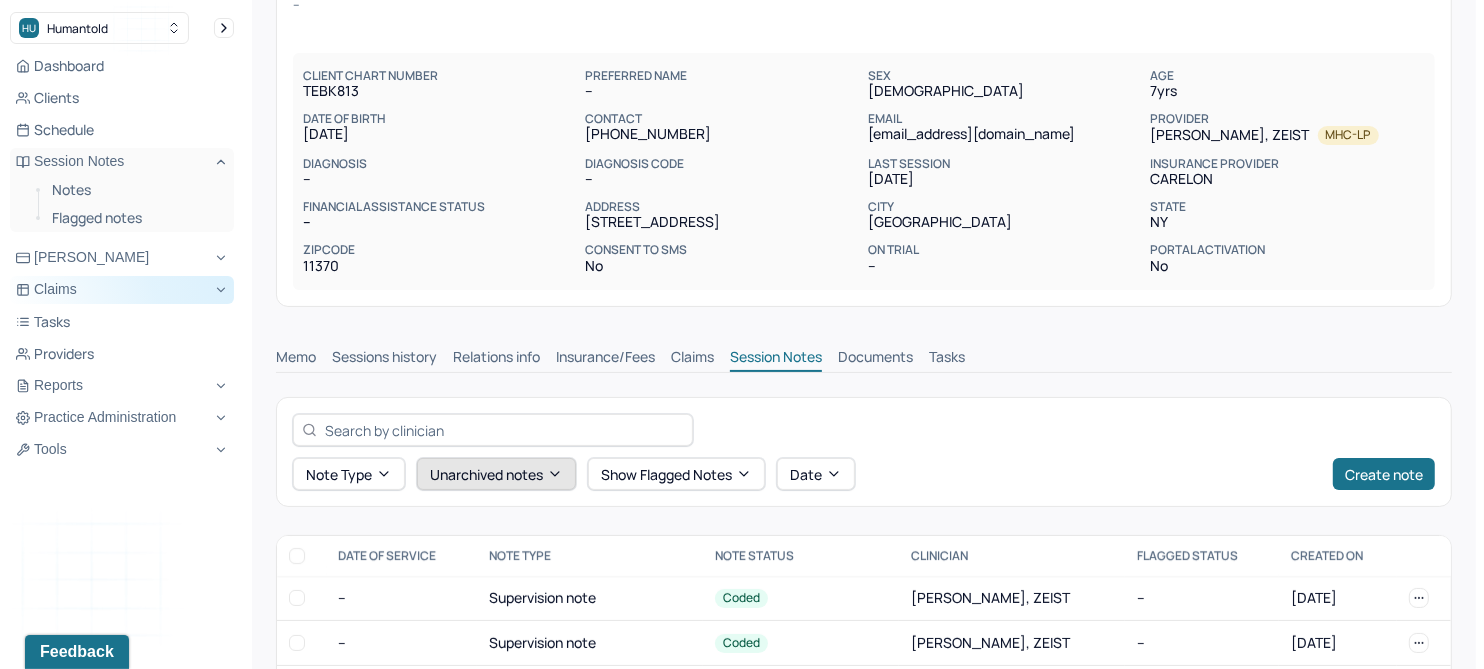 click on "Unarchived notes" at bounding box center [496, 474] 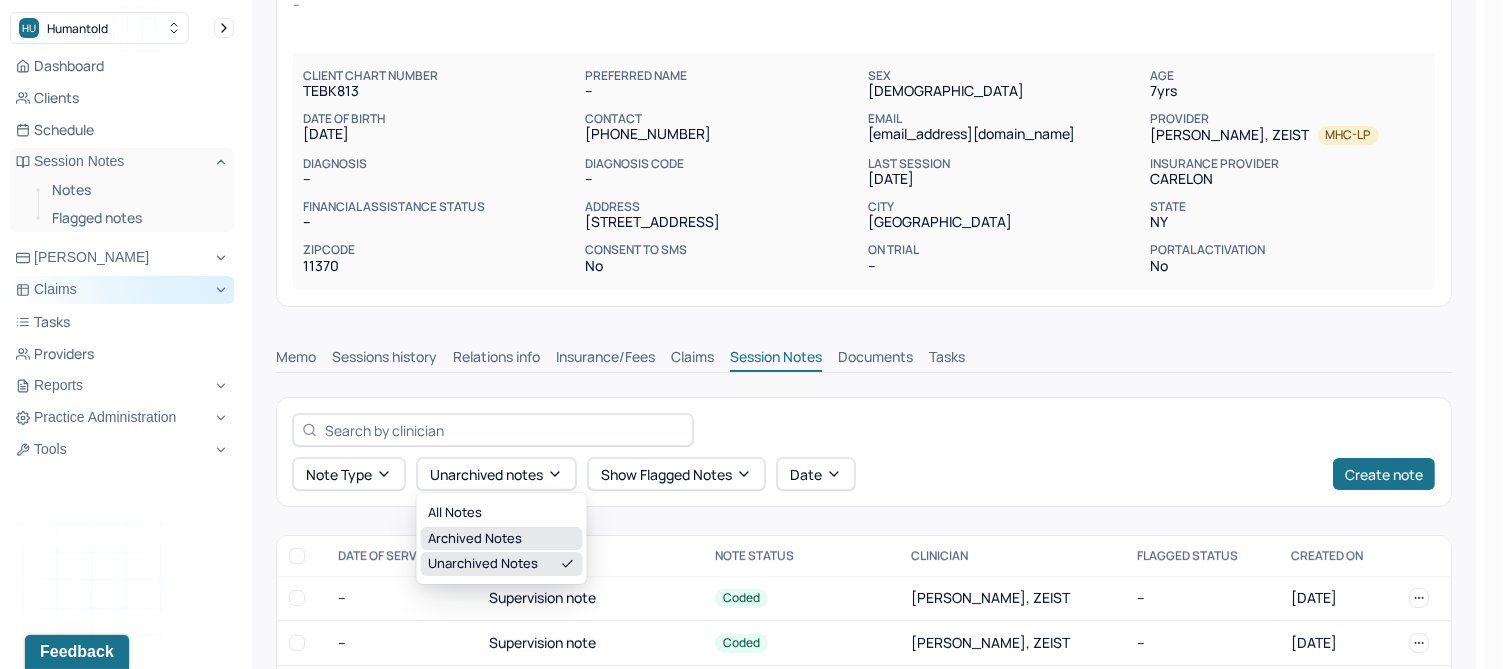 click on "Archived notes" at bounding box center [502, 539] 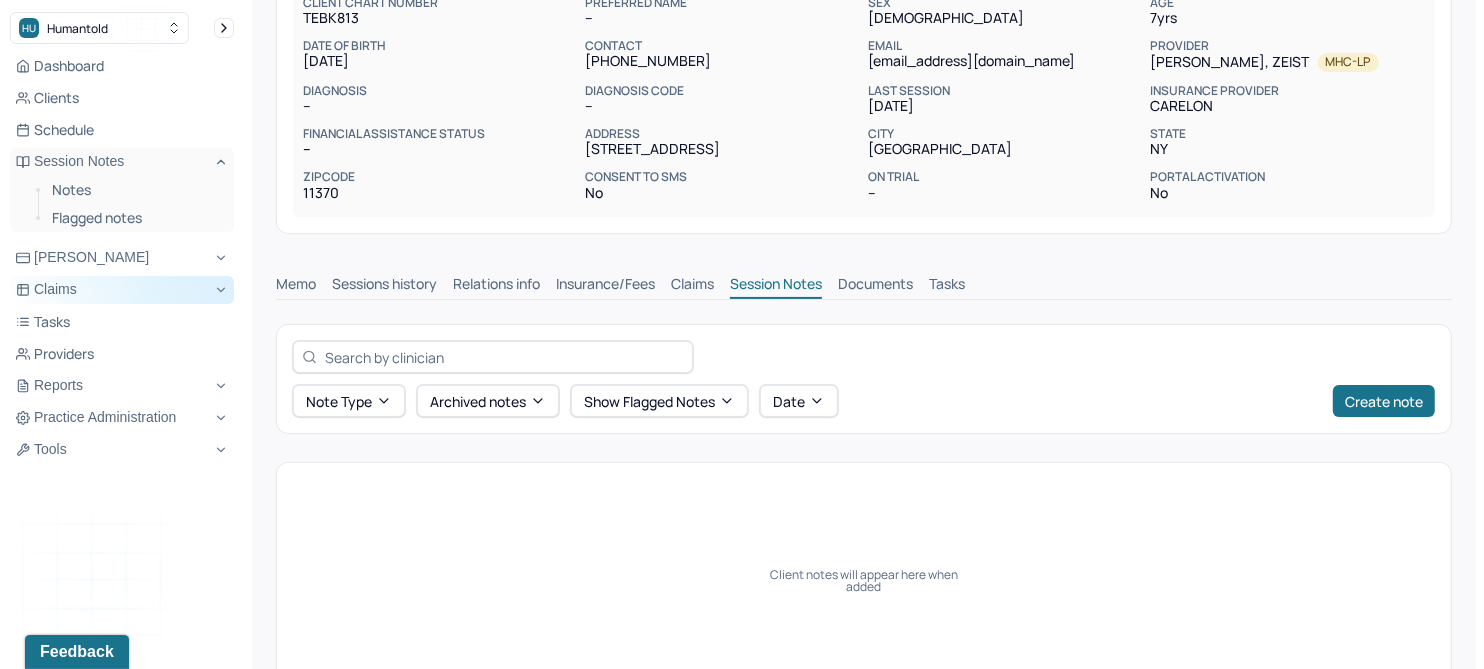 scroll, scrollTop: 255, scrollLeft: 0, axis: vertical 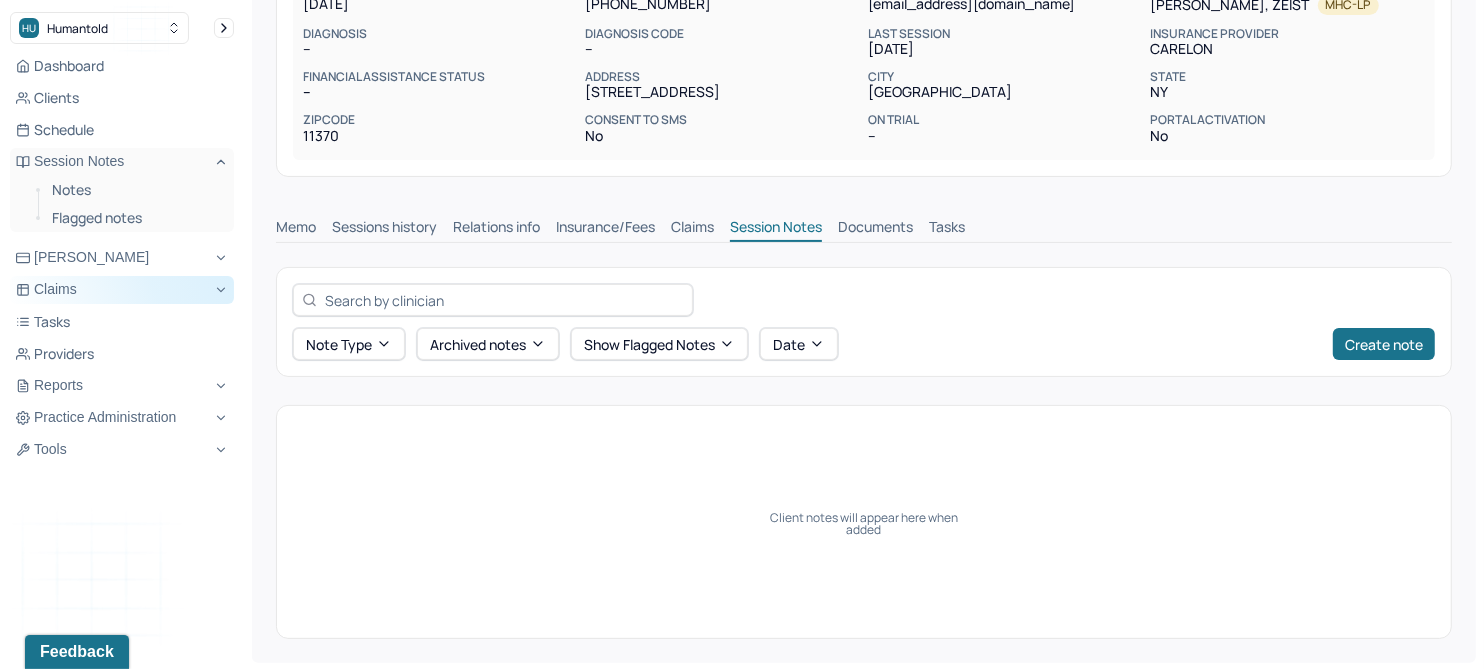 click on "Claims" at bounding box center [692, 229] 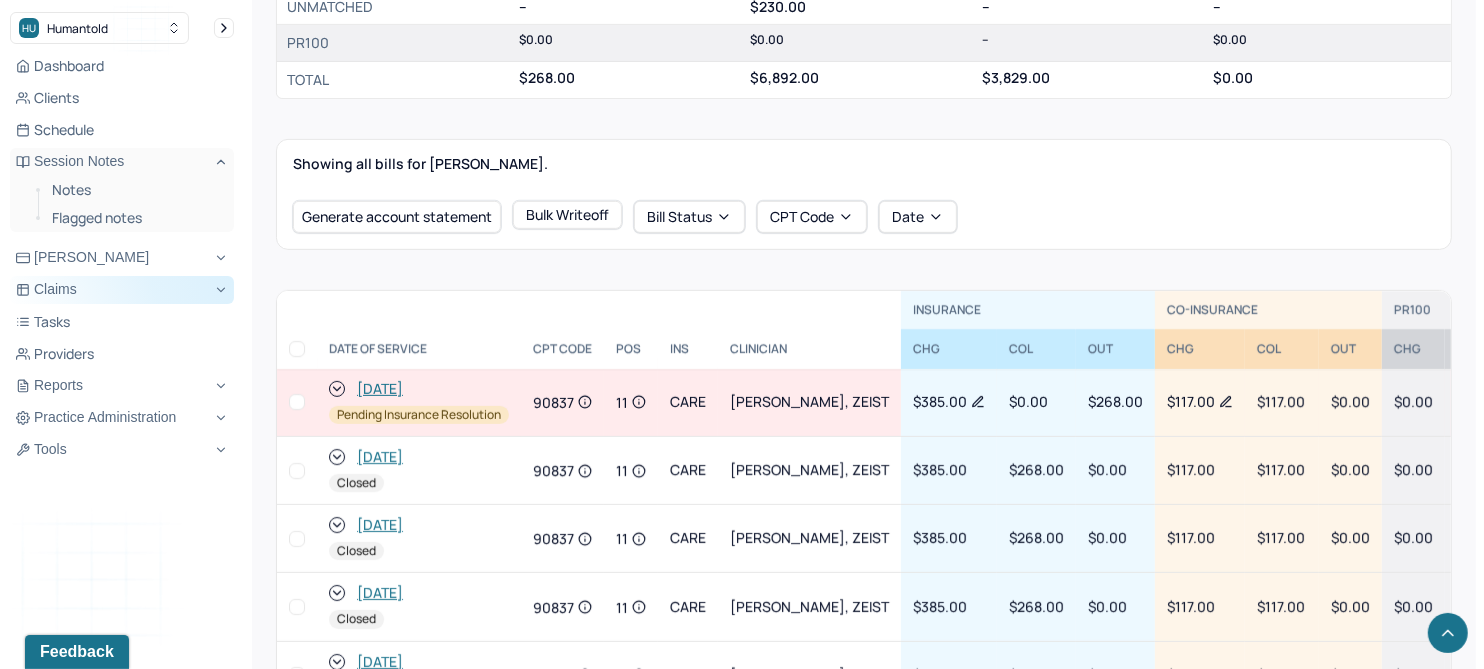 scroll, scrollTop: 633, scrollLeft: 0, axis: vertical 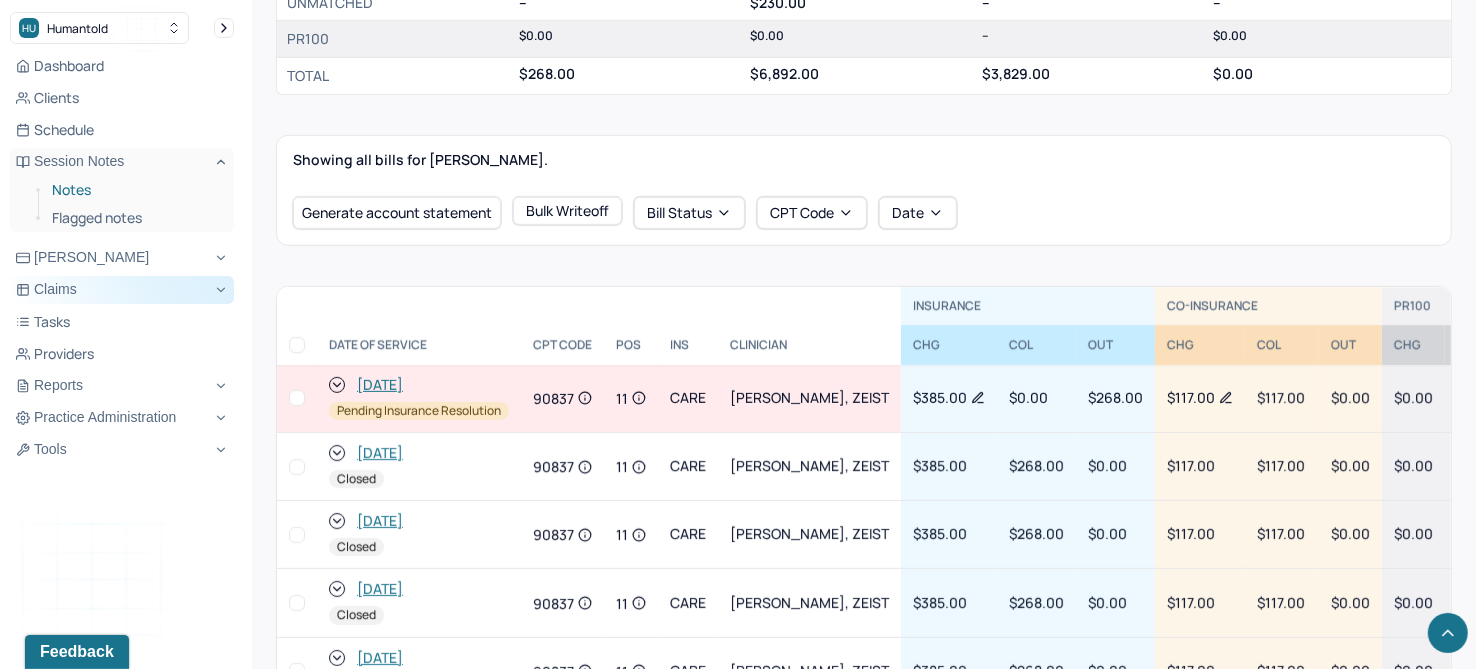 click on "Notes" at bounding box center [135, 190] 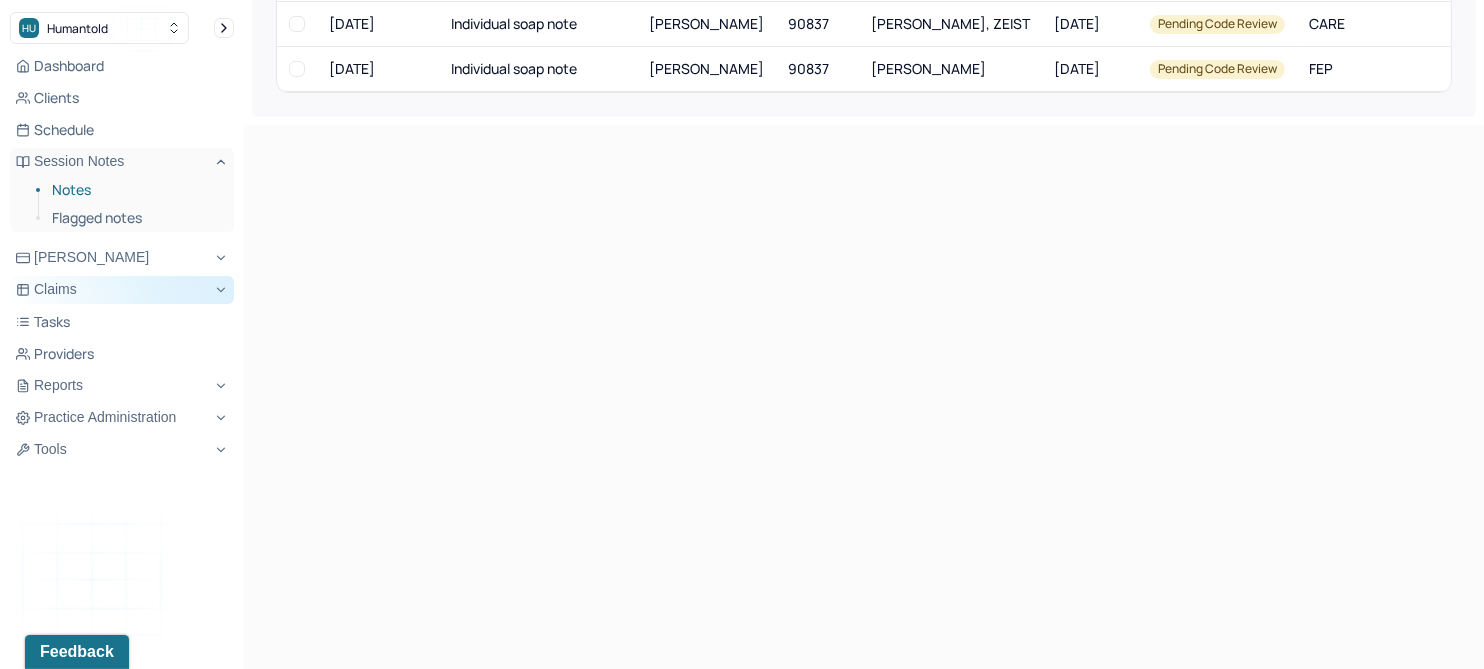 scroll, scrollTop: 104, scrollLeft: 0, axis: vertical 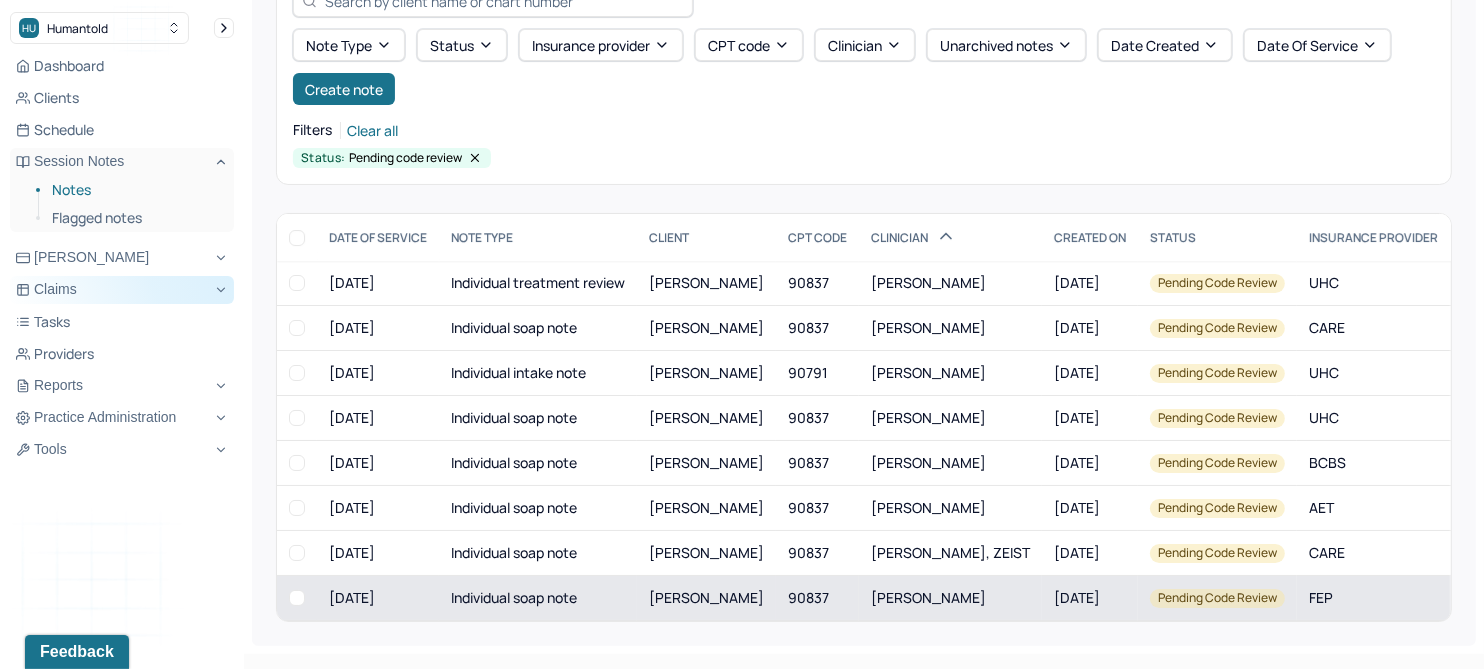click on "[PERSON_NAME]" at bounding box center [706, 597] 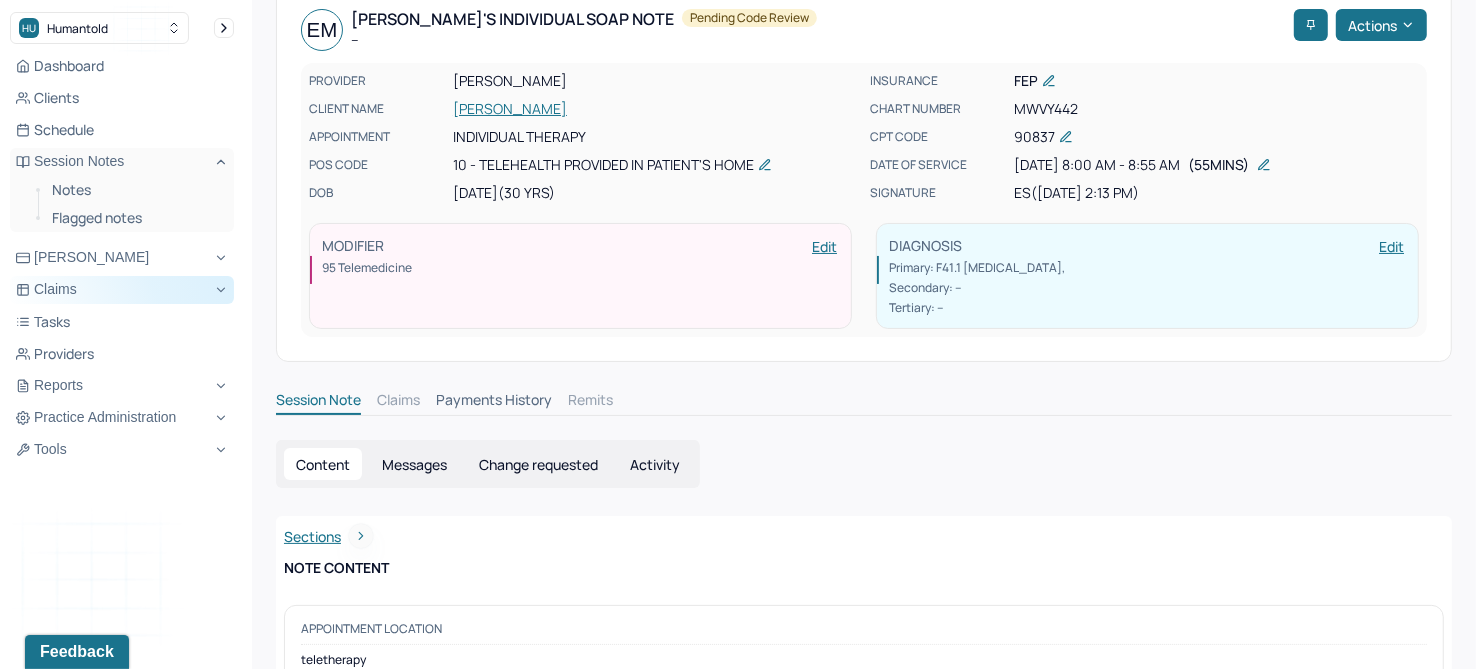 scroll, scrollTop: 104, scrollLeft: 0, axis: vertical 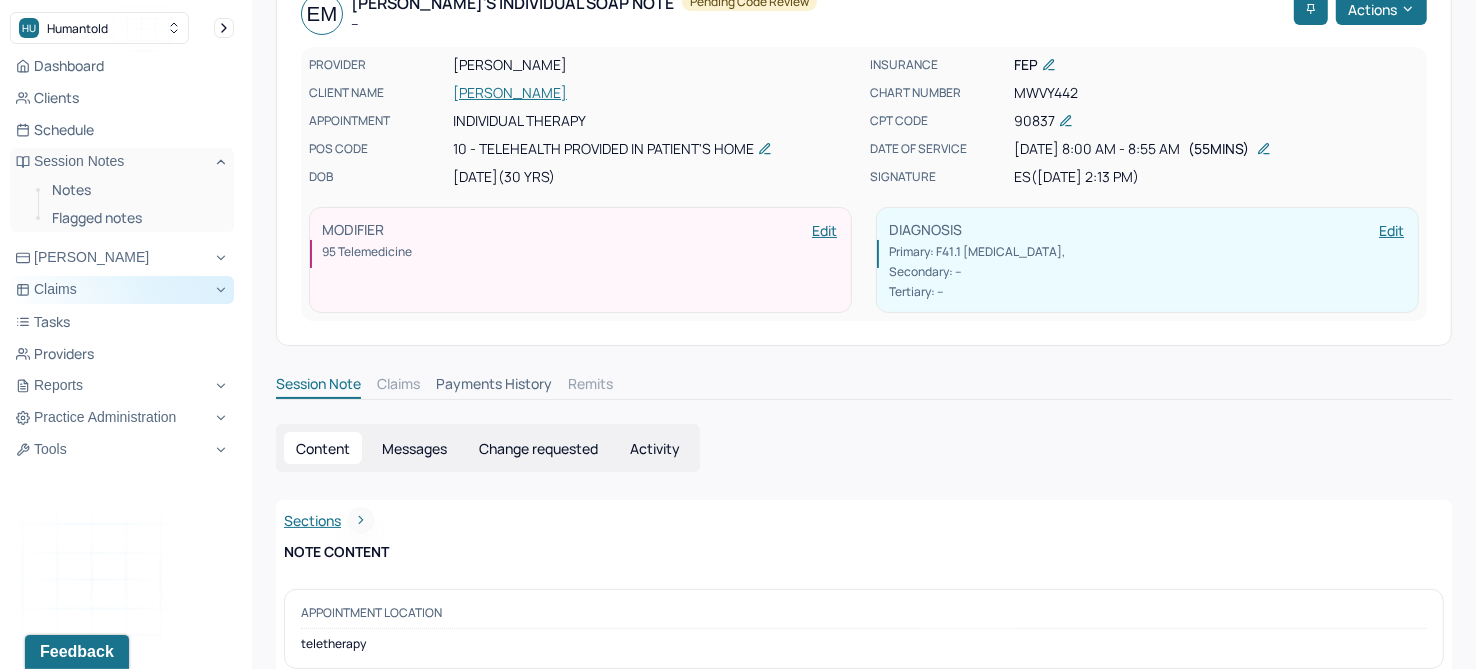 click on "Change requested" at bounding box center (538, 448) 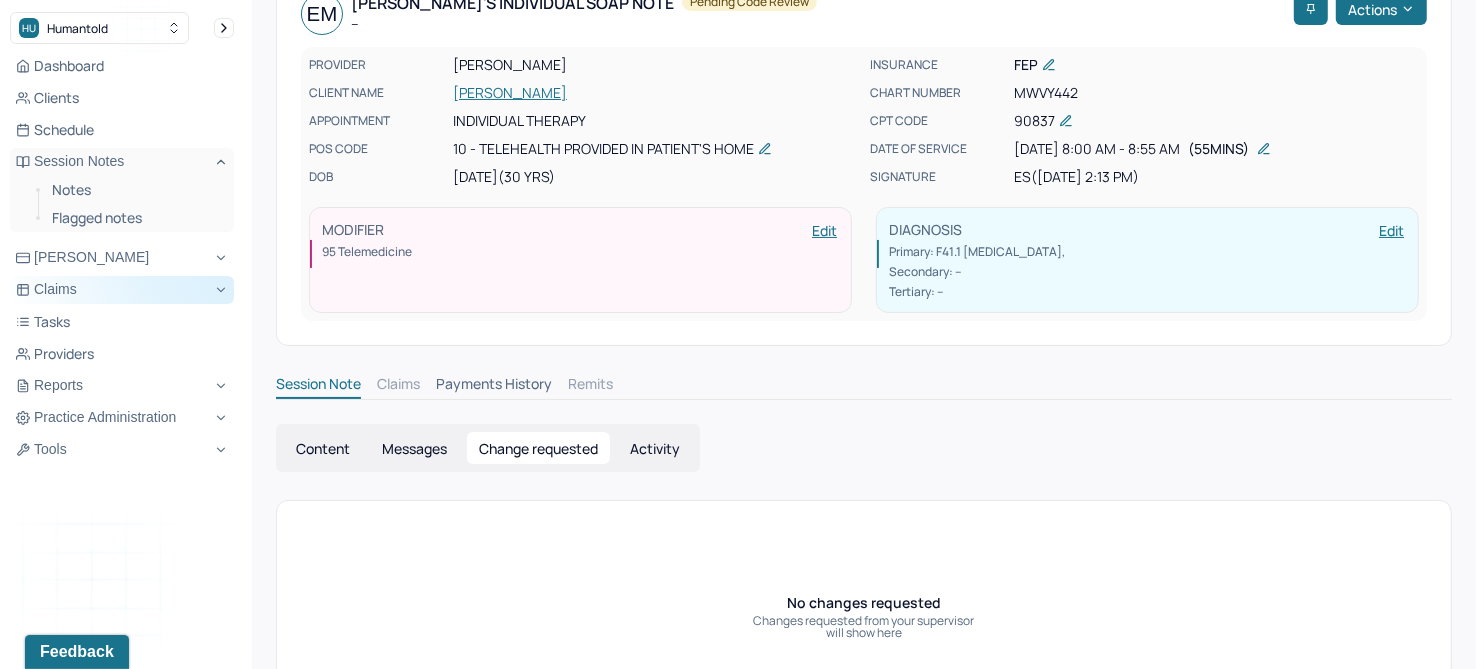 click on "[PERSON_NAME]" at bounding box center [655, 93] 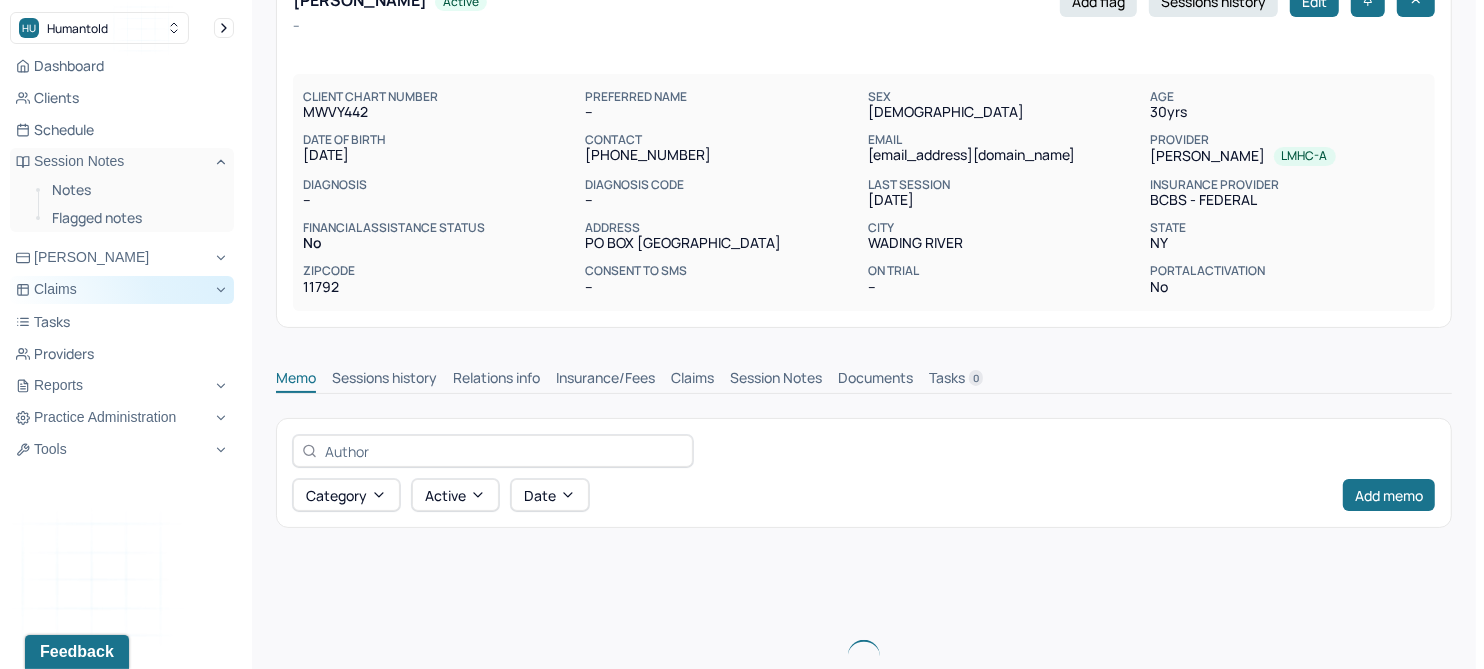 scroll, scrollTop: 0, scrollLeft: 0, axis: both 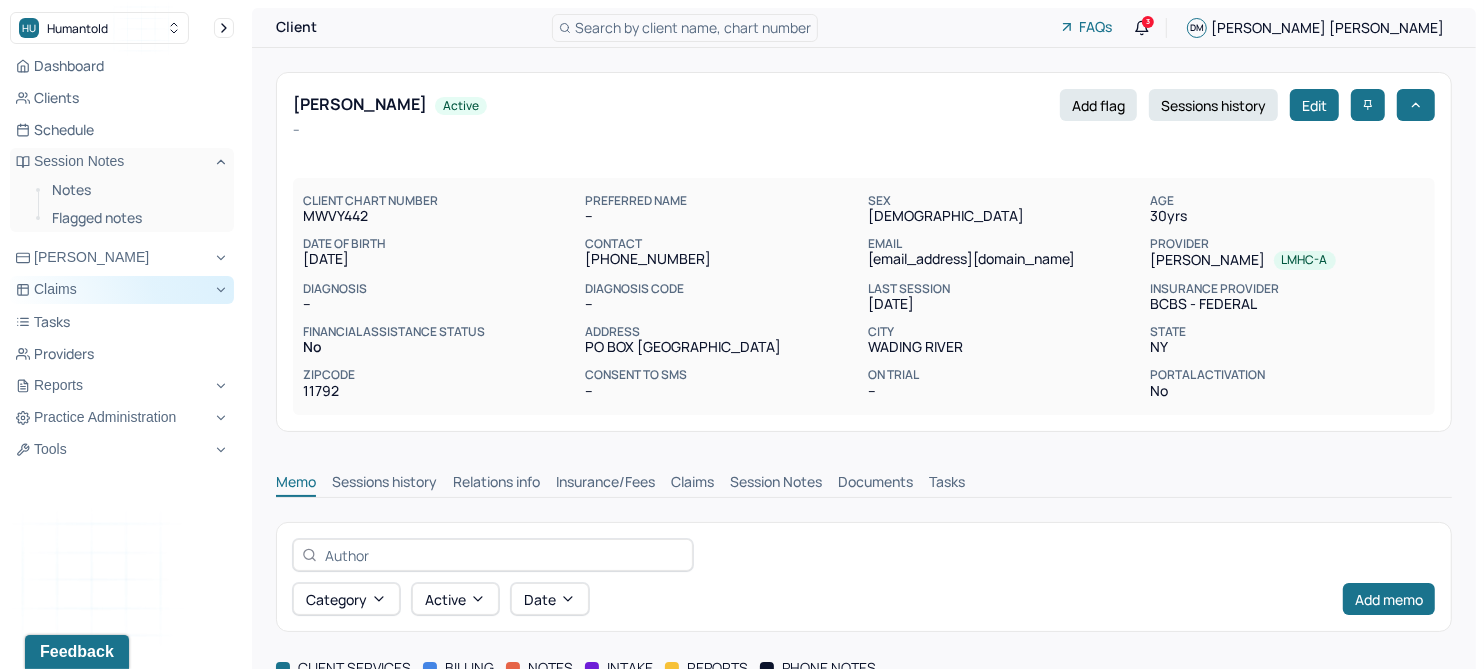 click on "Session Notes" at bounding box center (776, 484) 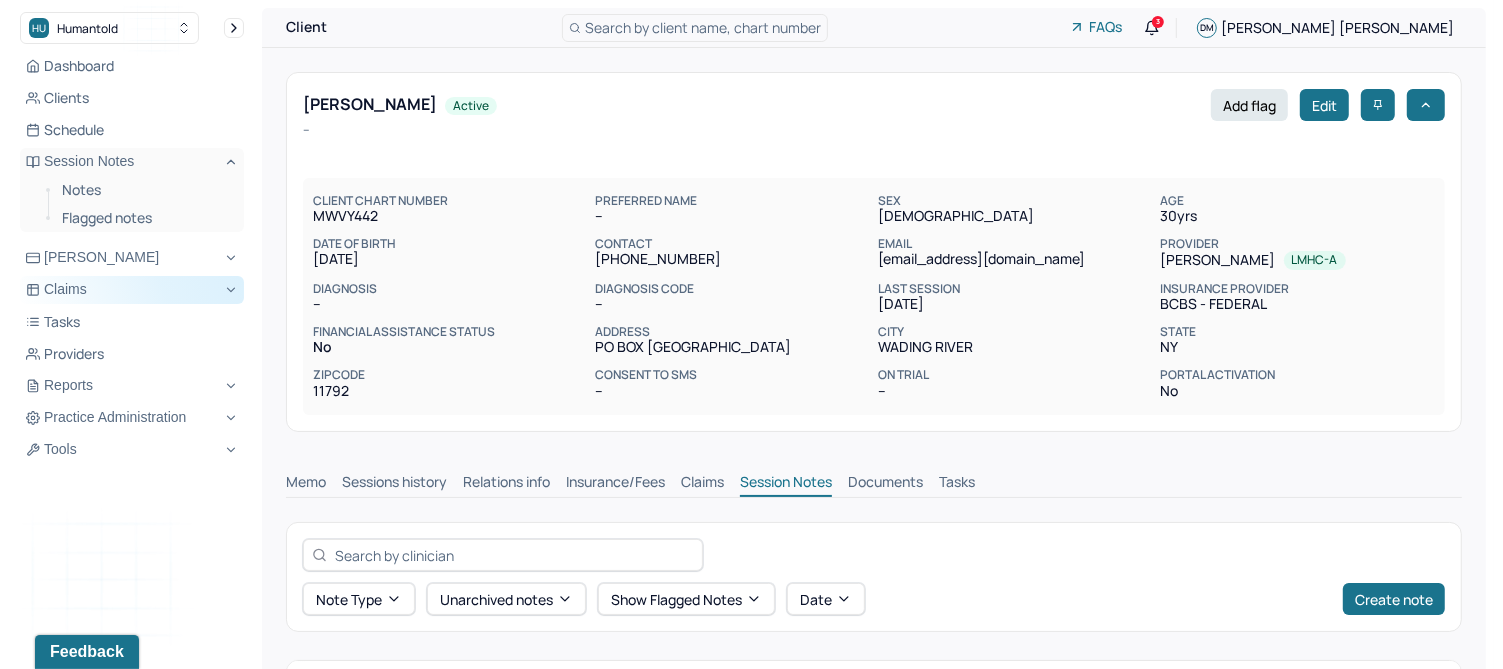 scroll, scrollTop: 347, scrollLeft: 0, axis: vertical 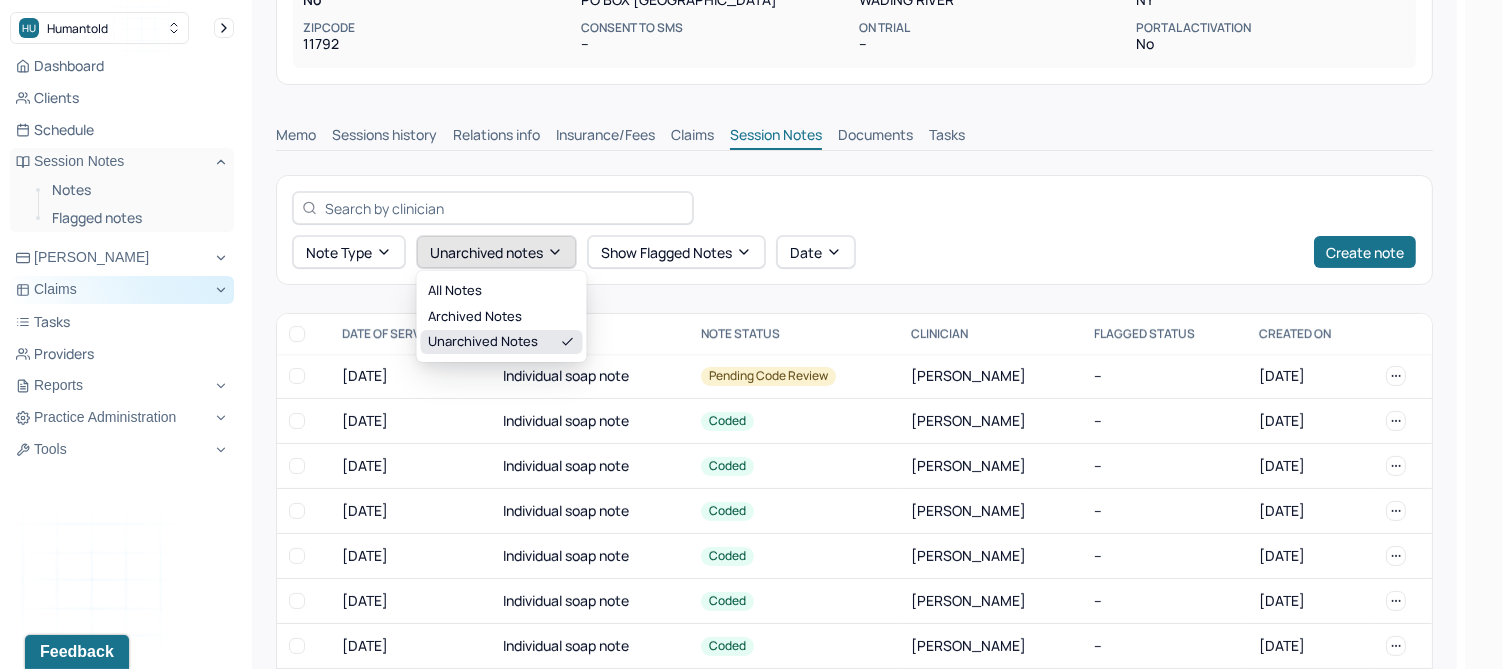 click 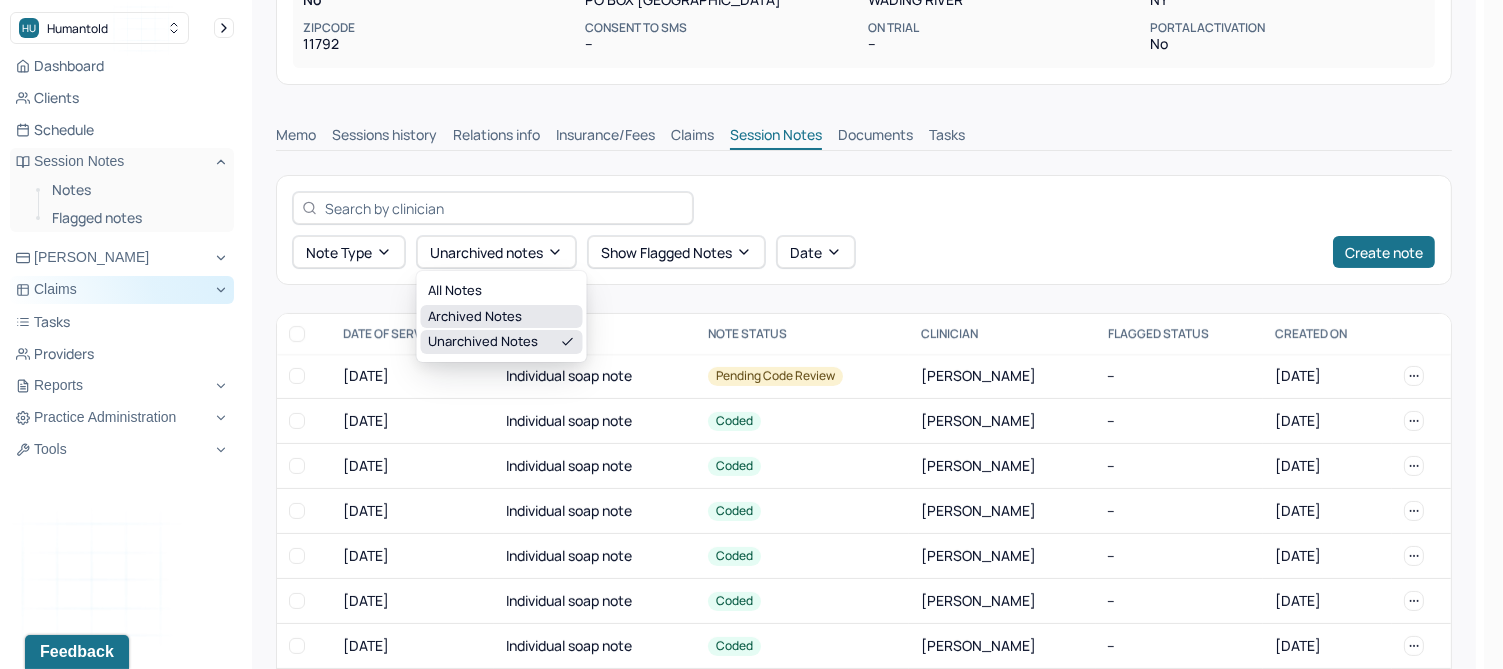click on "Archived notes" at bounding box center (502, 317) 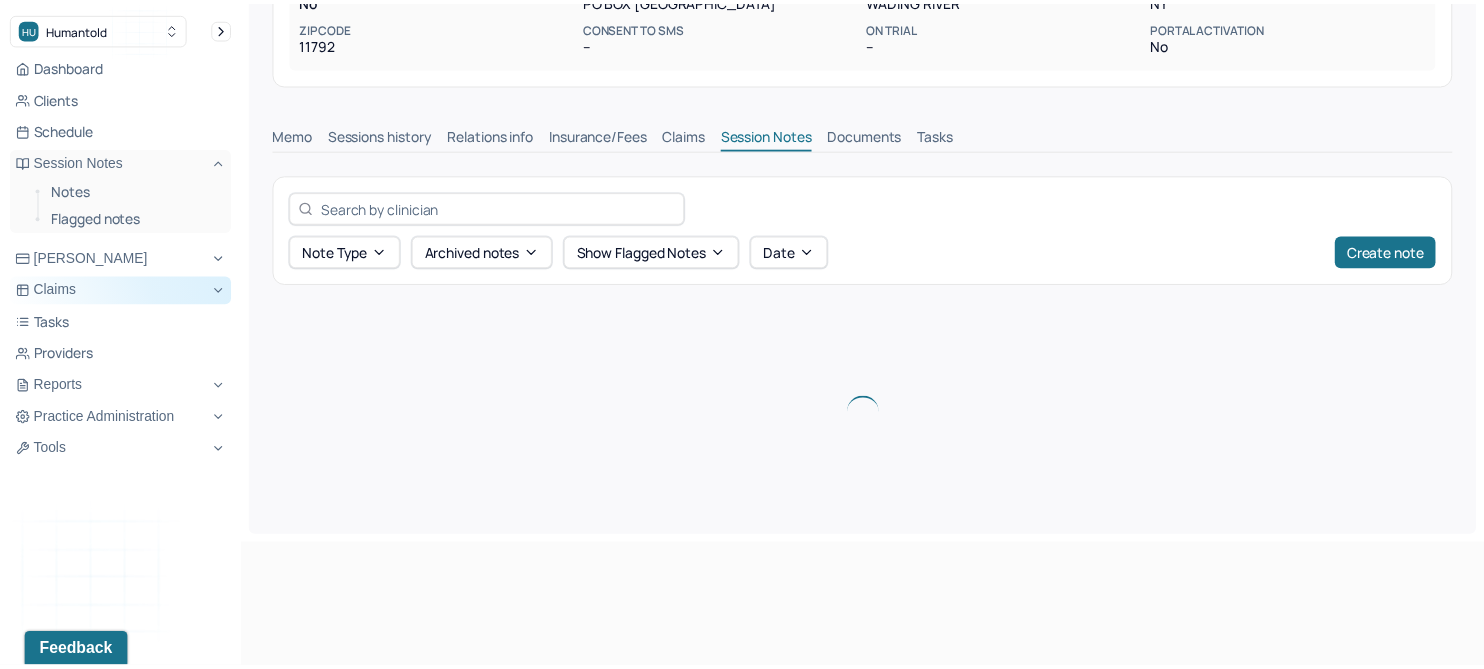 scroll, scrollTop: 222, scrollLeft: 0, axis: vertical 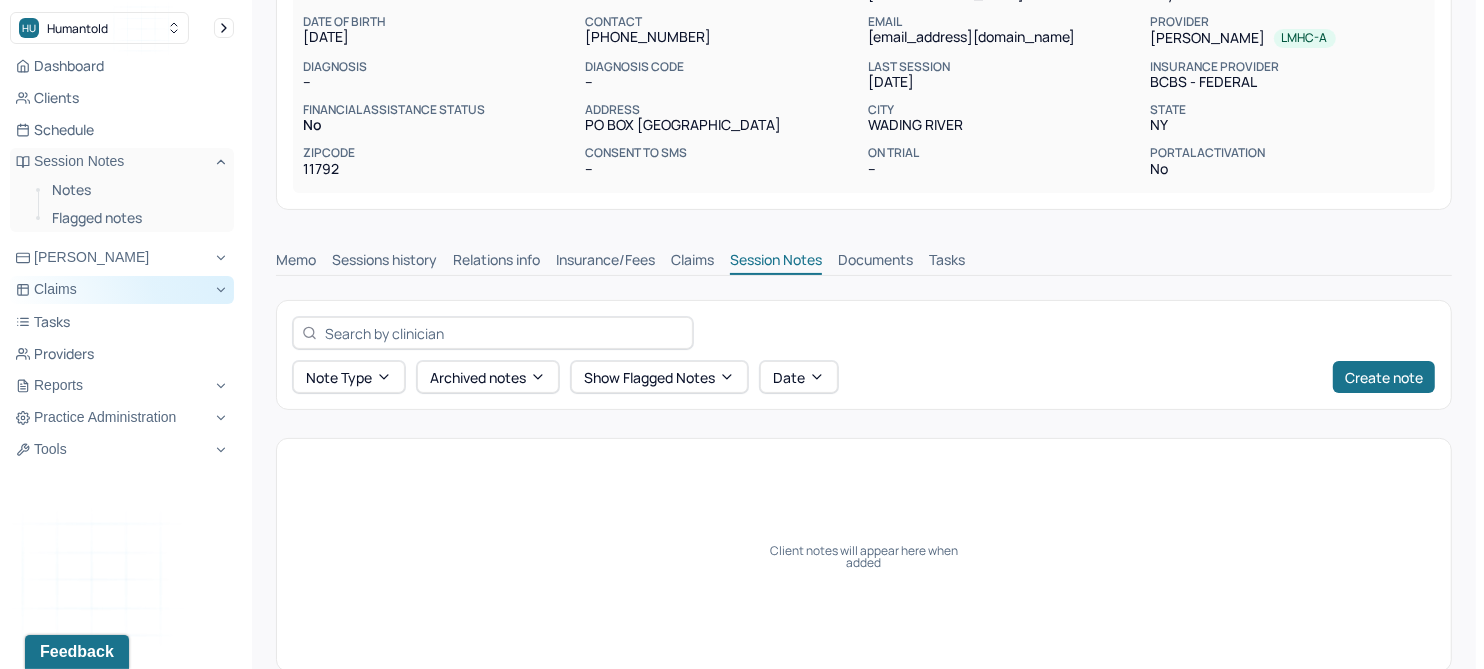 click on "Claims" at bounding box center (692, 262) 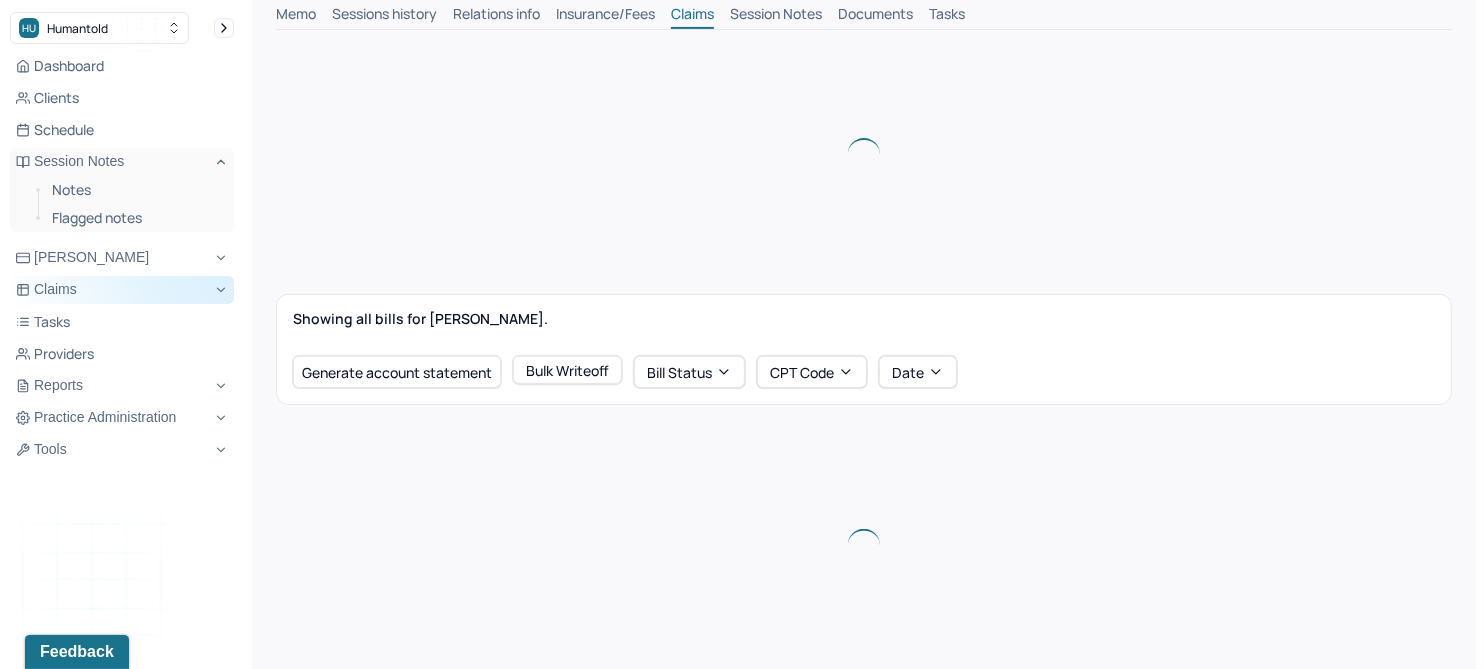 scroll, scrollTop: 471, scrollLeft: 0, axis: vertical 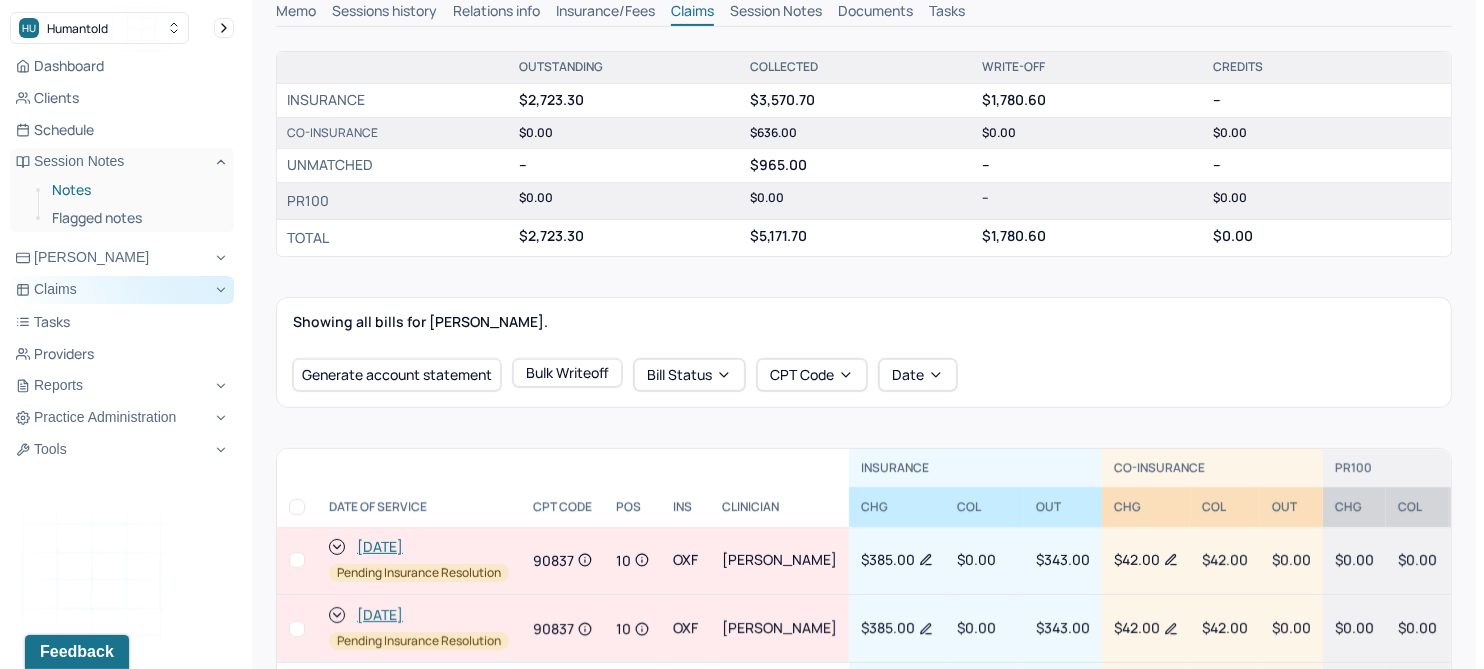 click on "Notes" at bounding box center (135, 190) 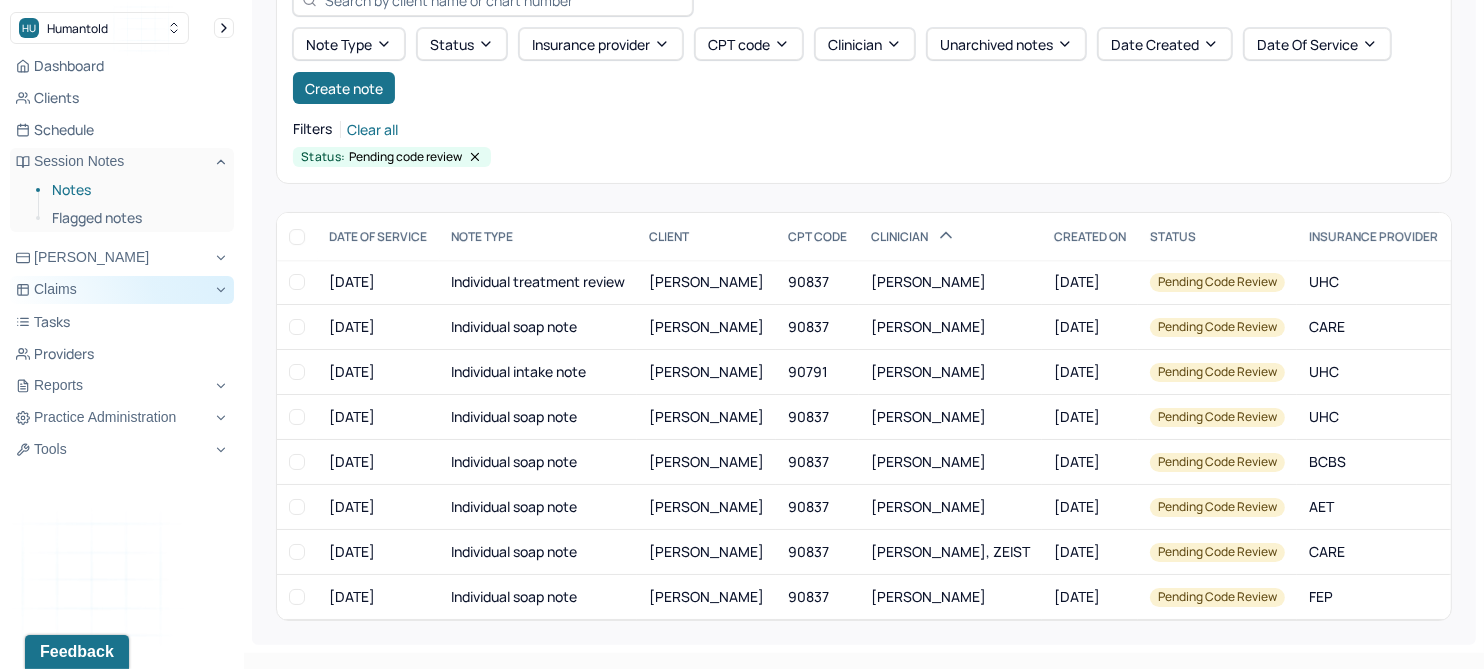 scroll, scrollTop: 104, scrollLeft: 0, axis: vertical 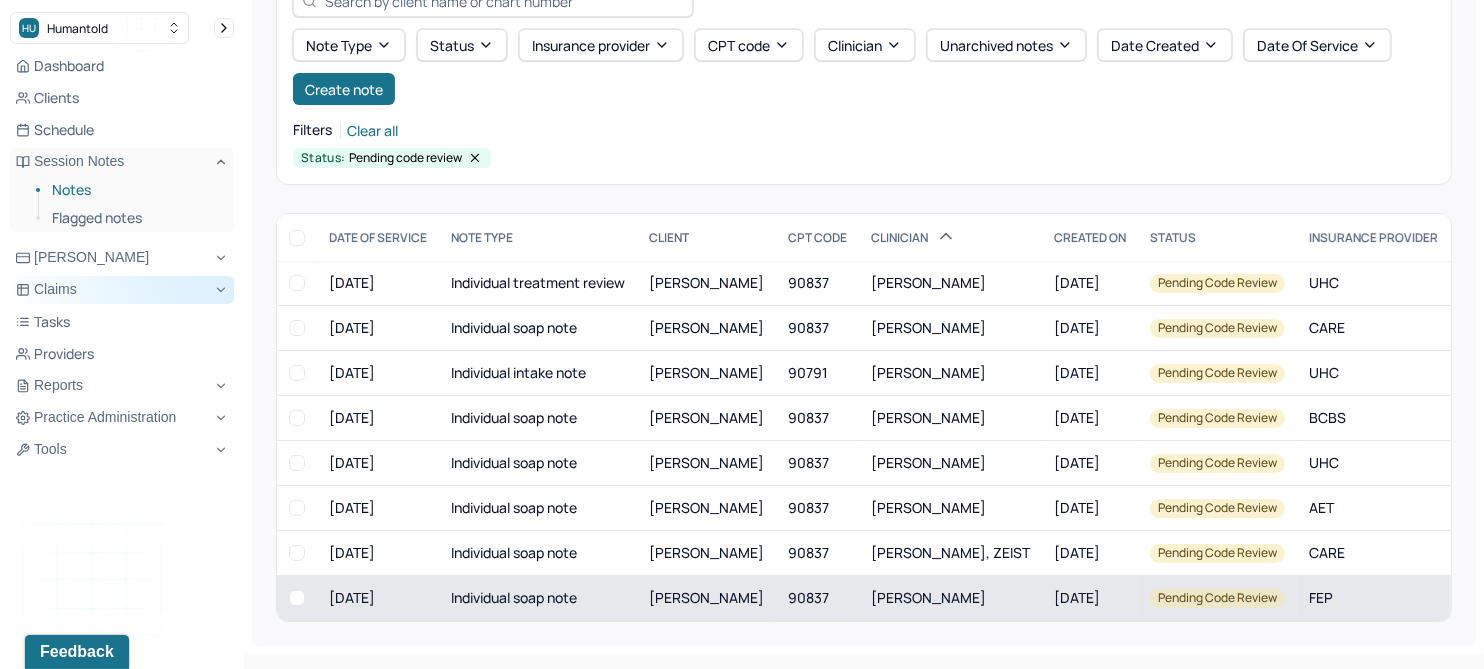 click on "[PERSON_NAME]" at bounding box center (706, 597) 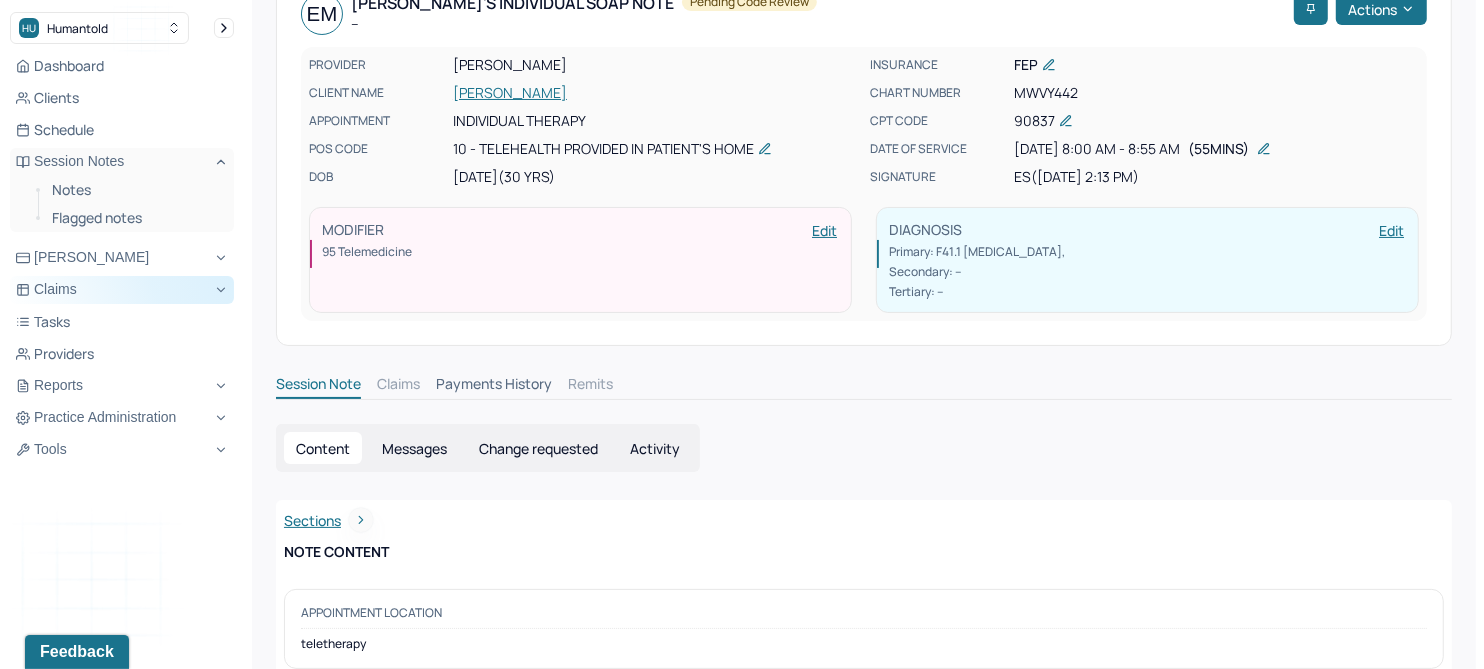 click on "[PERSON_NAME]" at bounding box center (655, 93) 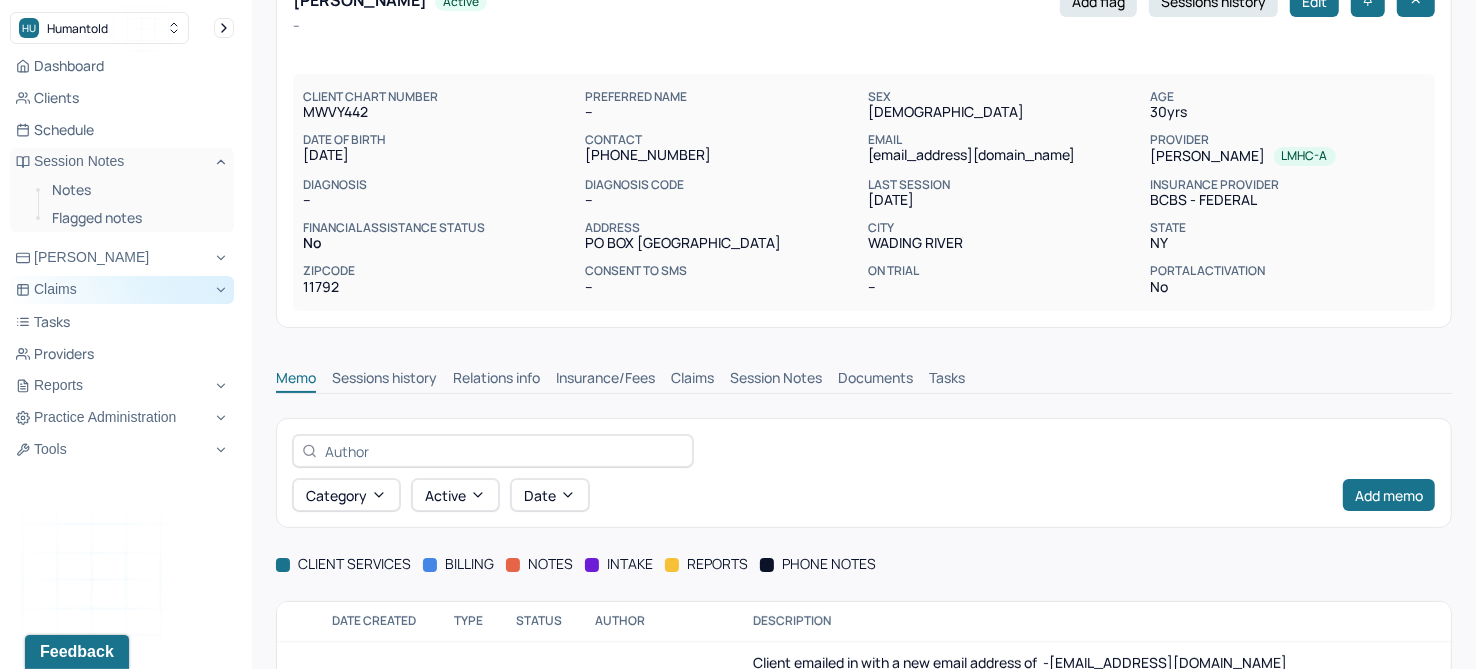 scroll, scrollTop: 64, scrollLeft: 0, axis: vertical 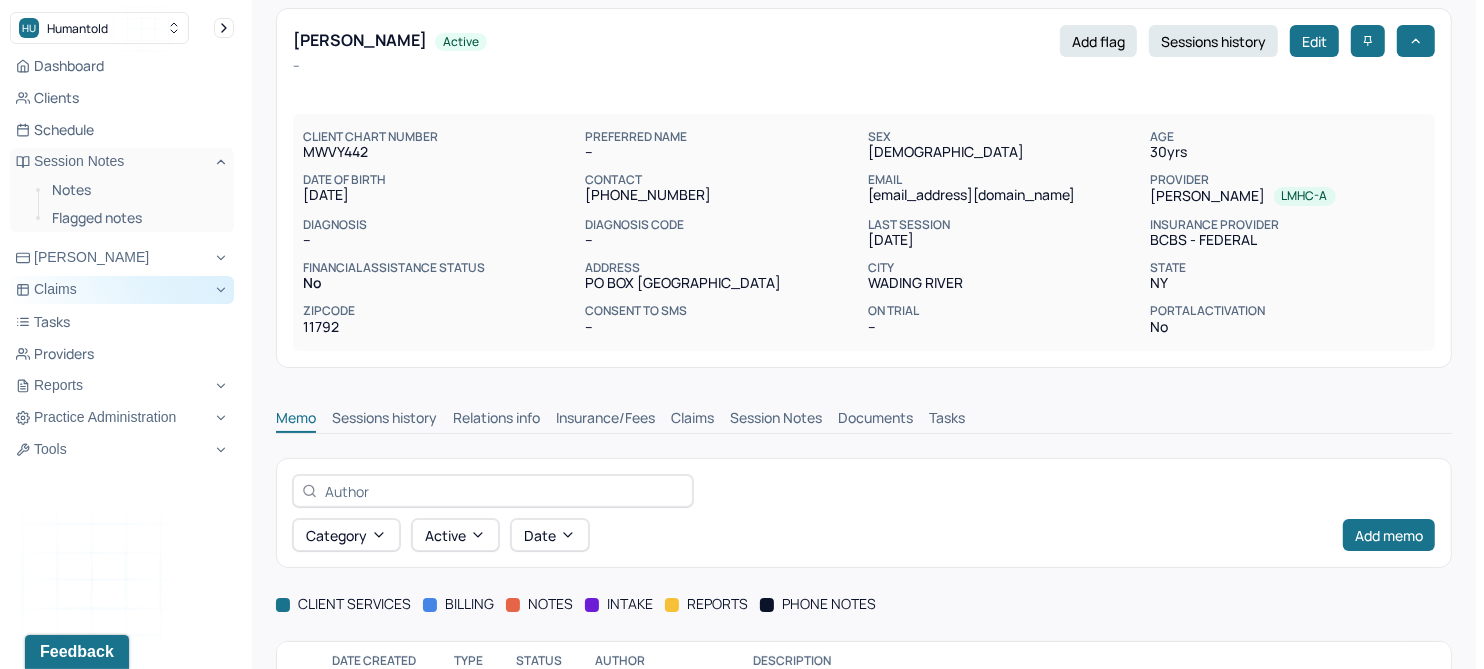 click on "Claims" at bounding box center [692, 420] 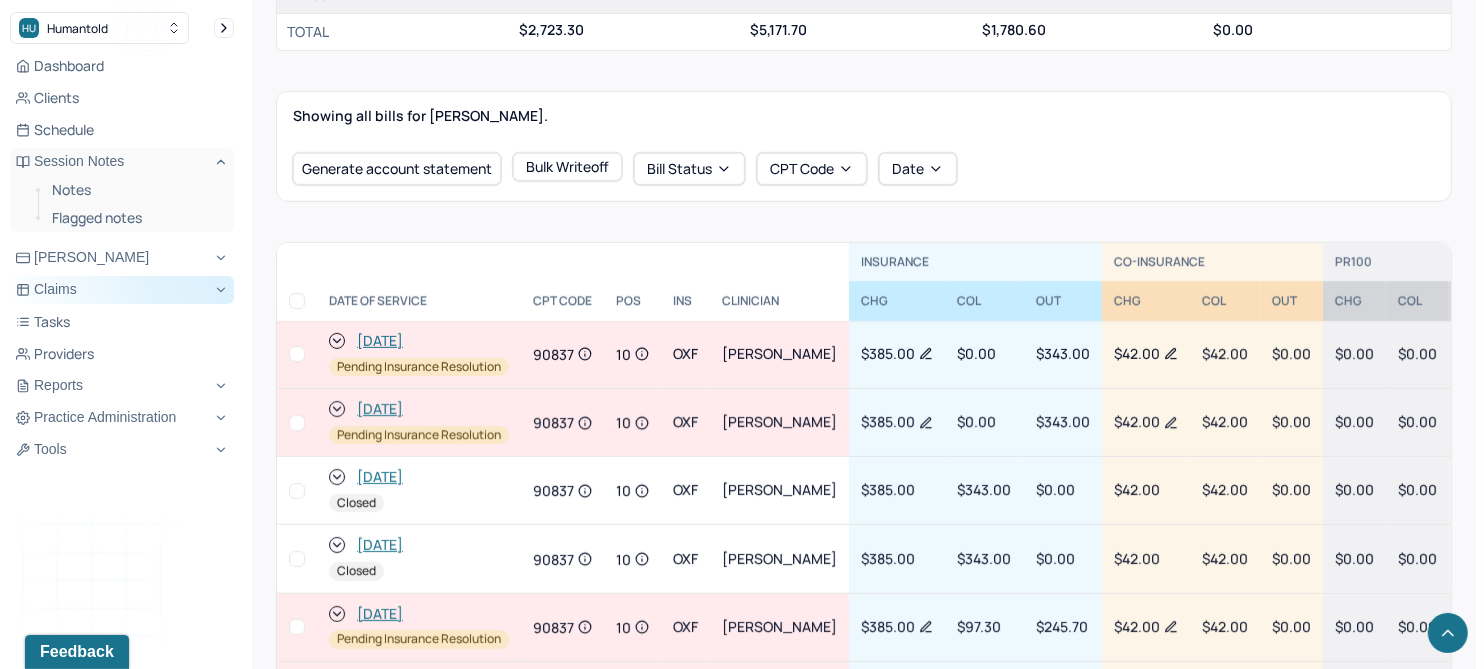 scroll, scrollTop: 689, scrollLeft: 0, axis: vertical 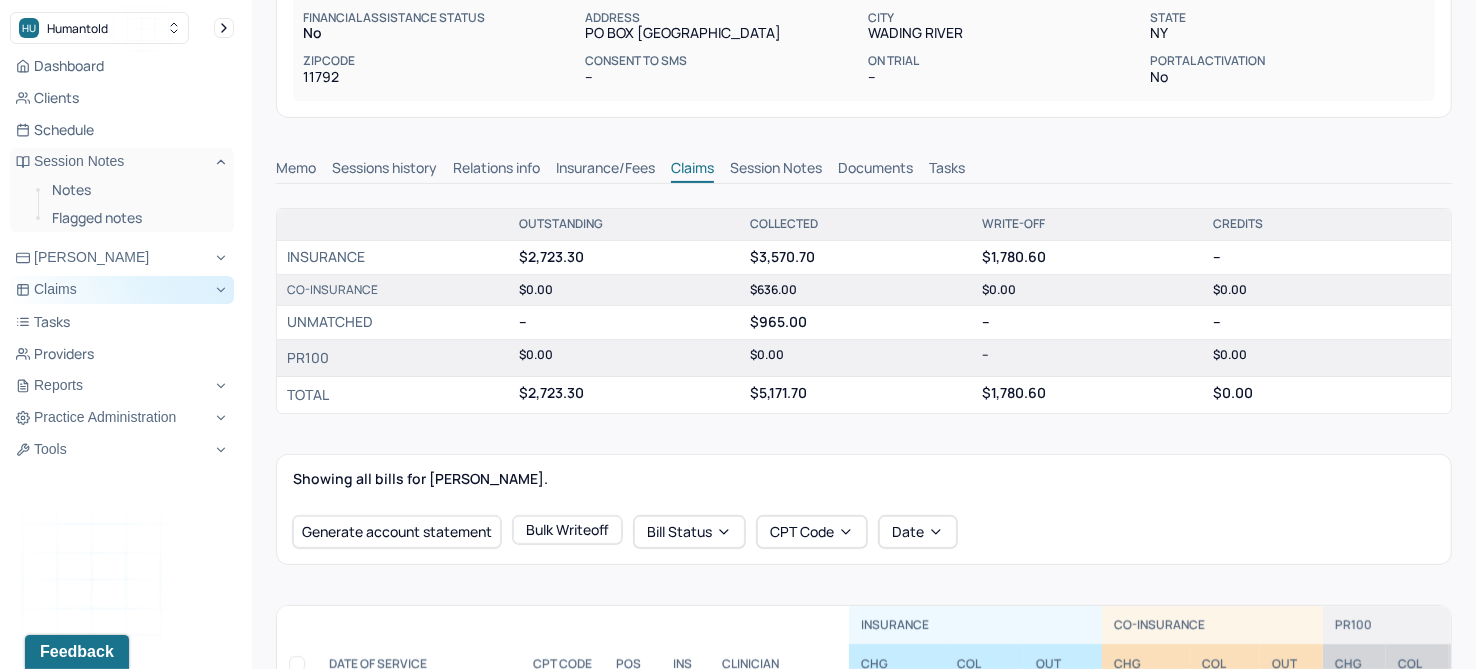 drag, startPoint x: 299, startPoint y: 169, endPoint x: 341, endPoint y: 184, distance: 44.598206 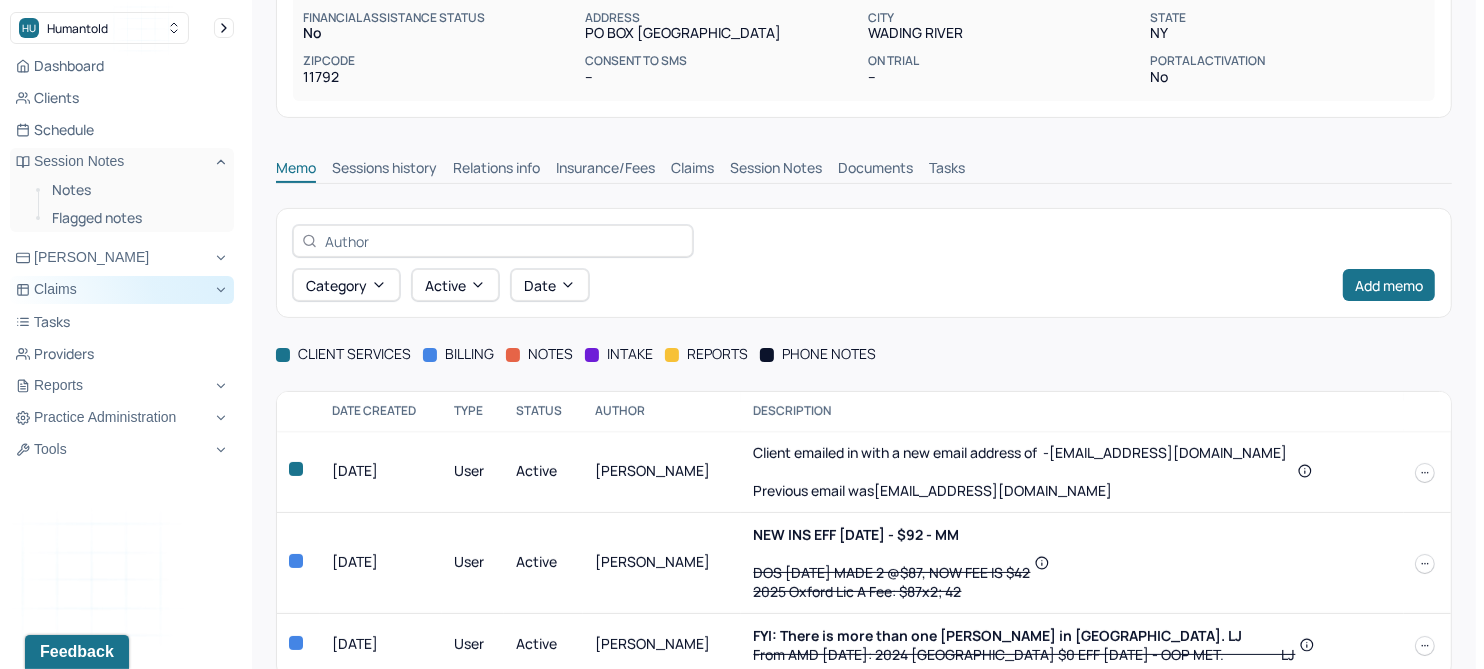 click on "Insurance/Fees" at bounding box center [605, 170] 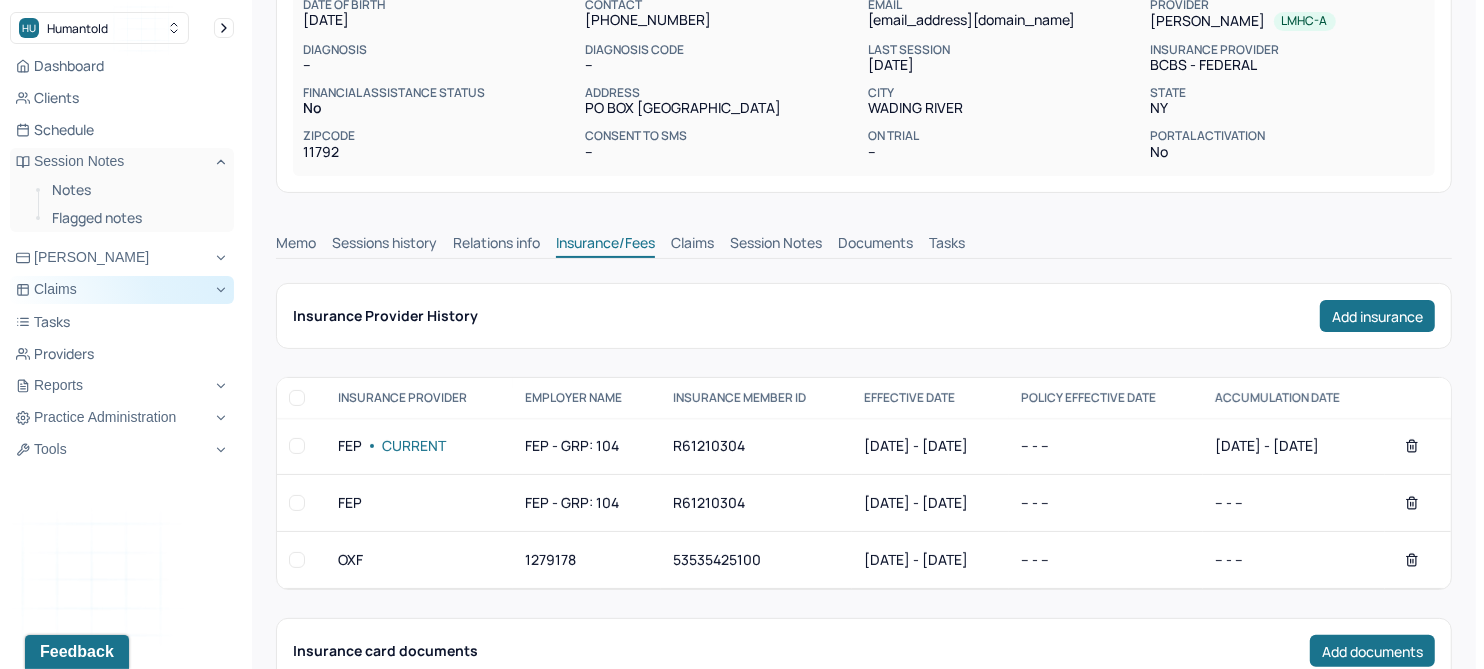 scroll, scrollTop: 189, scrollLeft: 0, axis: vertical 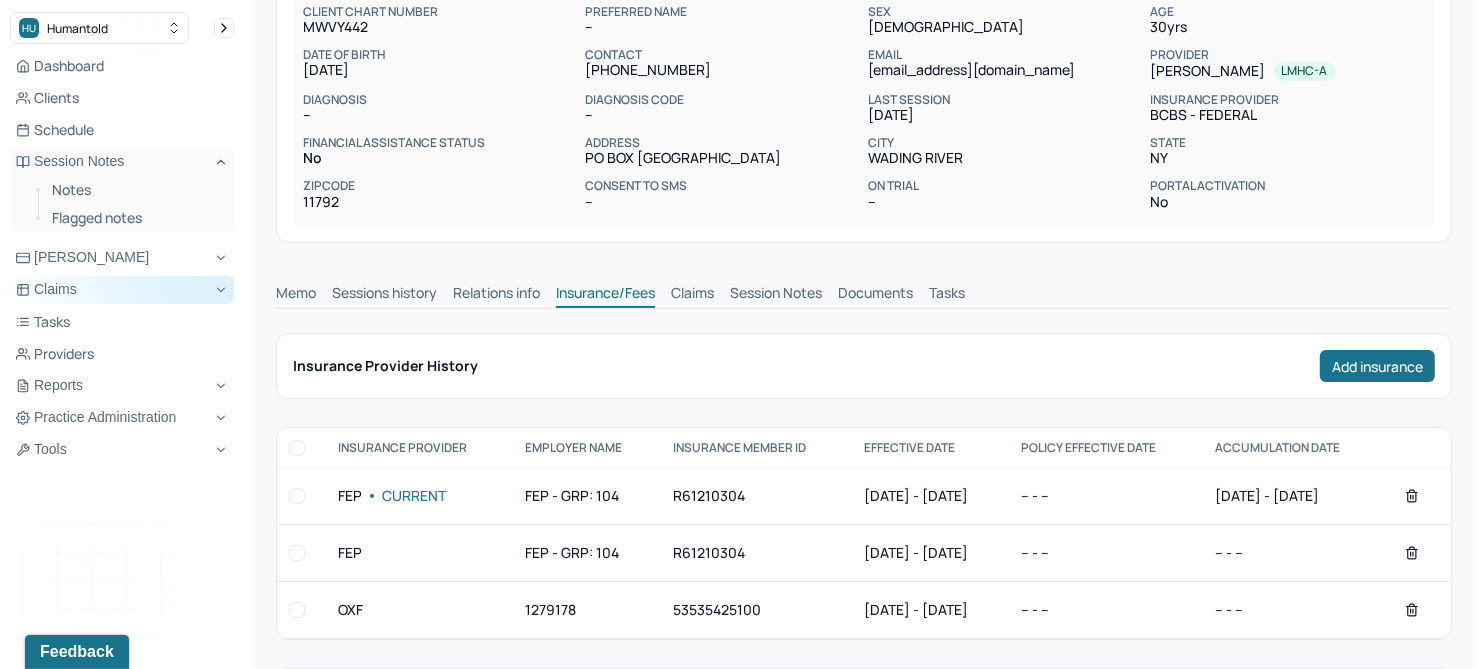 drag, startPoint x: 691, startPoint y: 286, endPoint x: 770, endPoint y: 263, distance: 82.28001 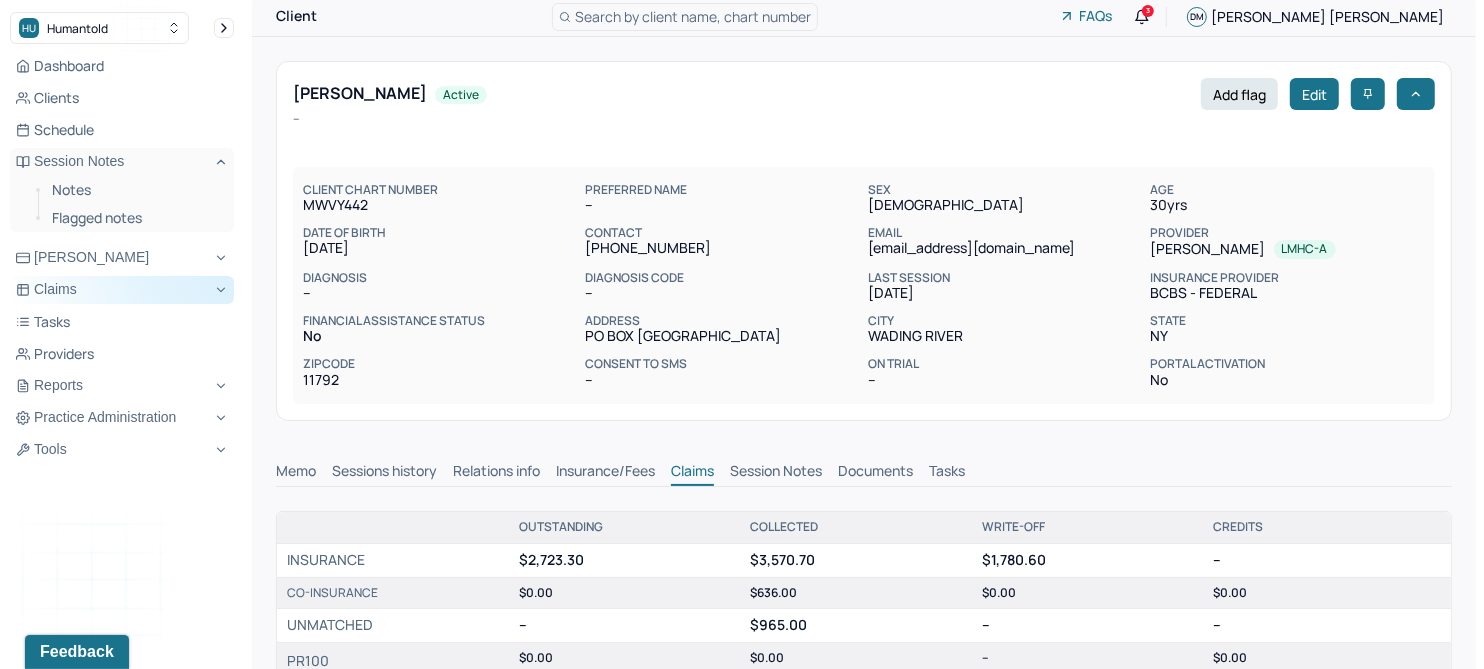 scroll, scrollTop: 0, scrollLeft: 0, axis: both 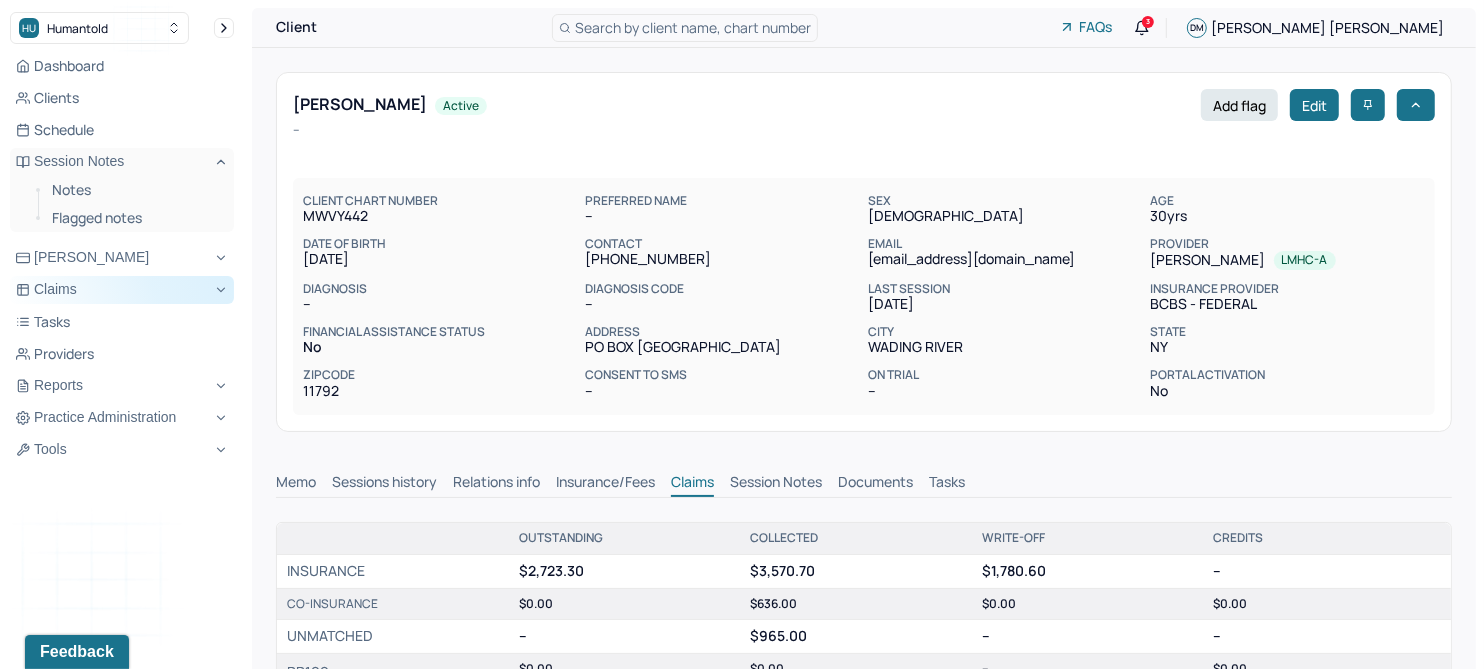 click on "Claims" at bounding box center (692, 484) 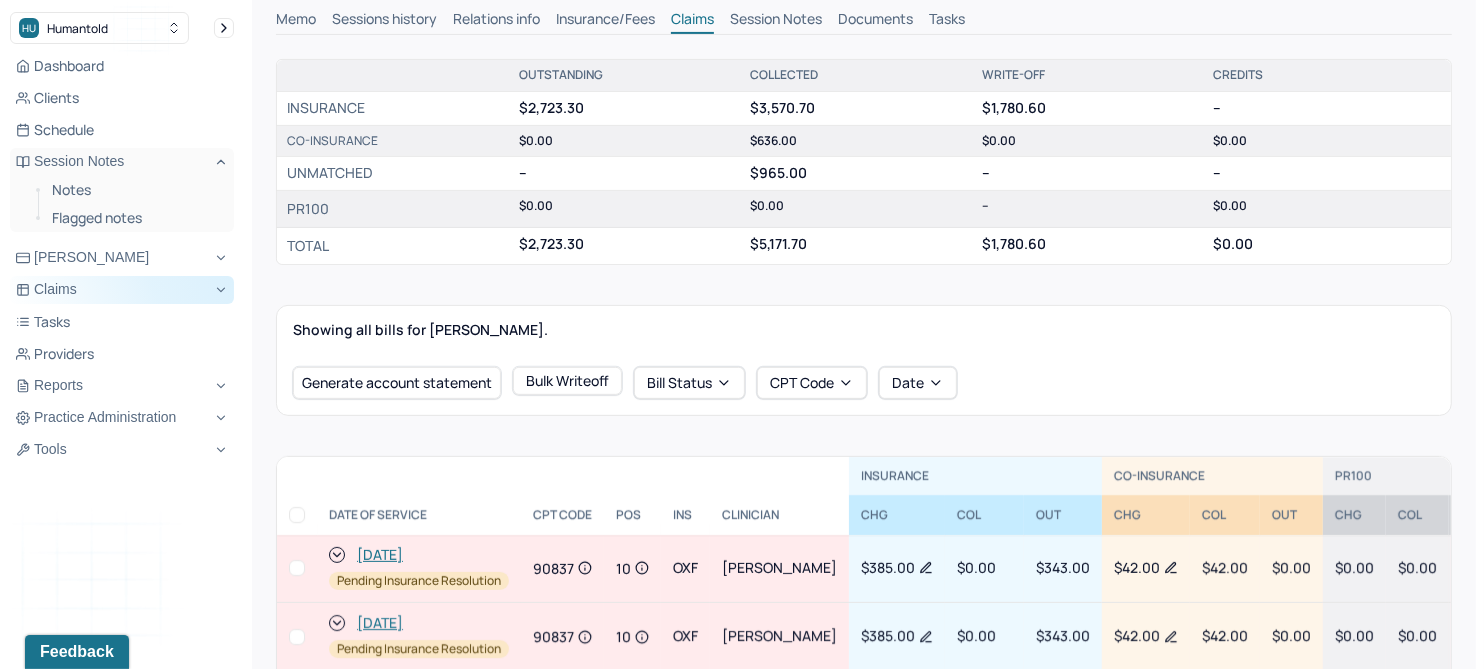 scroll, scrollTop: 625, scrollLeft: 0, axis: vertical 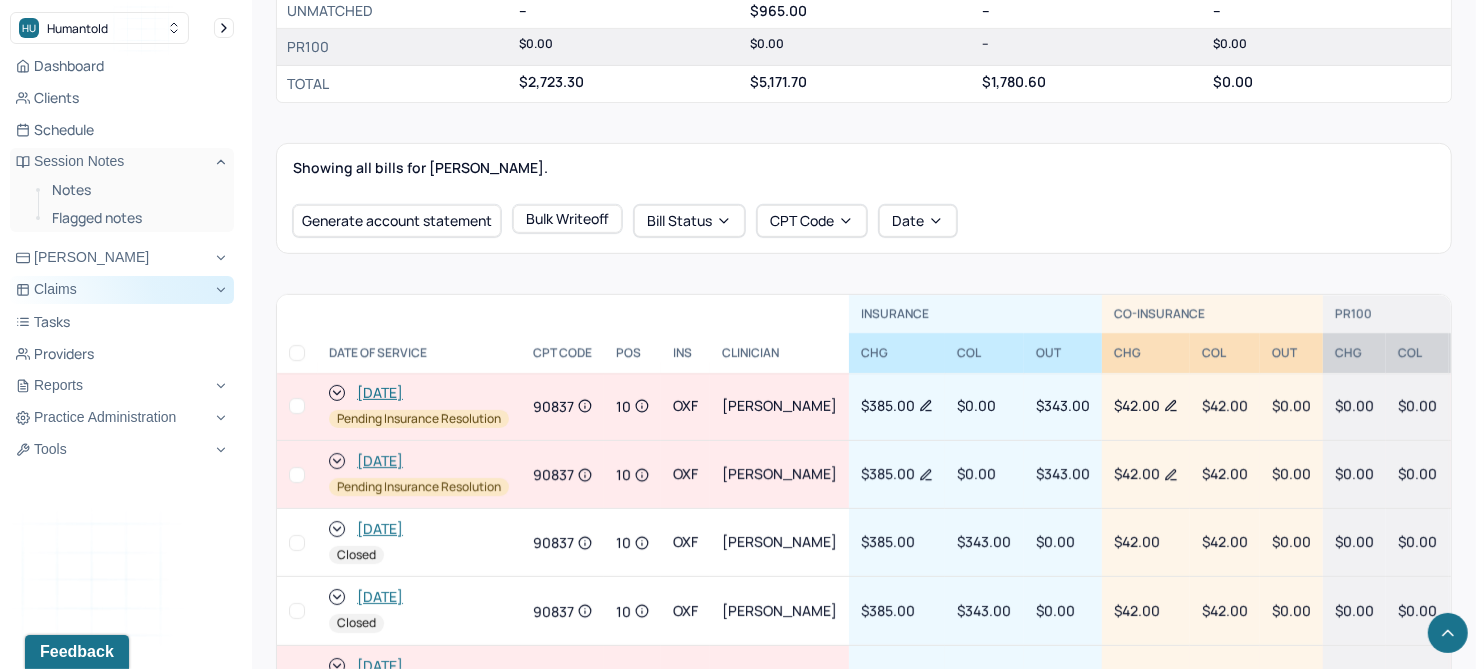 click on "[DATE]" at bounding box center [380, 393] 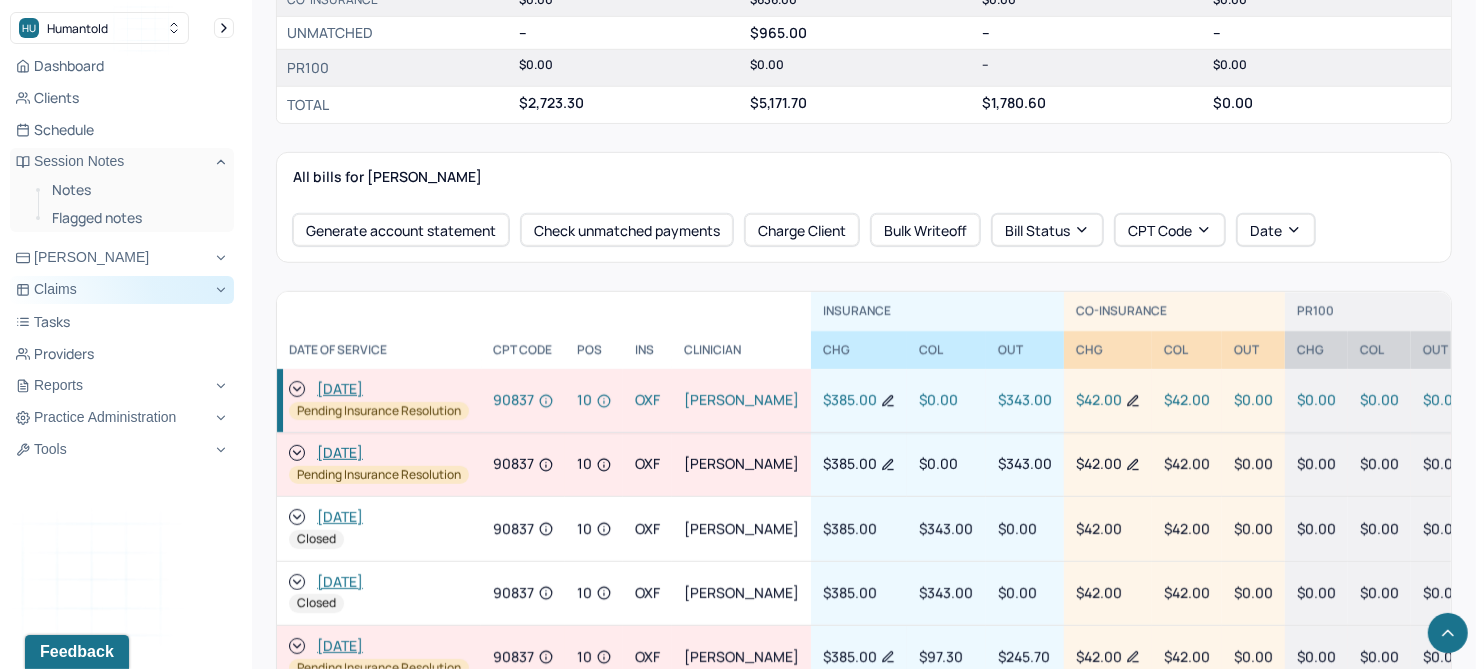 scroll, scrollTop: 874, scrollLeft: 0, axis: vertical 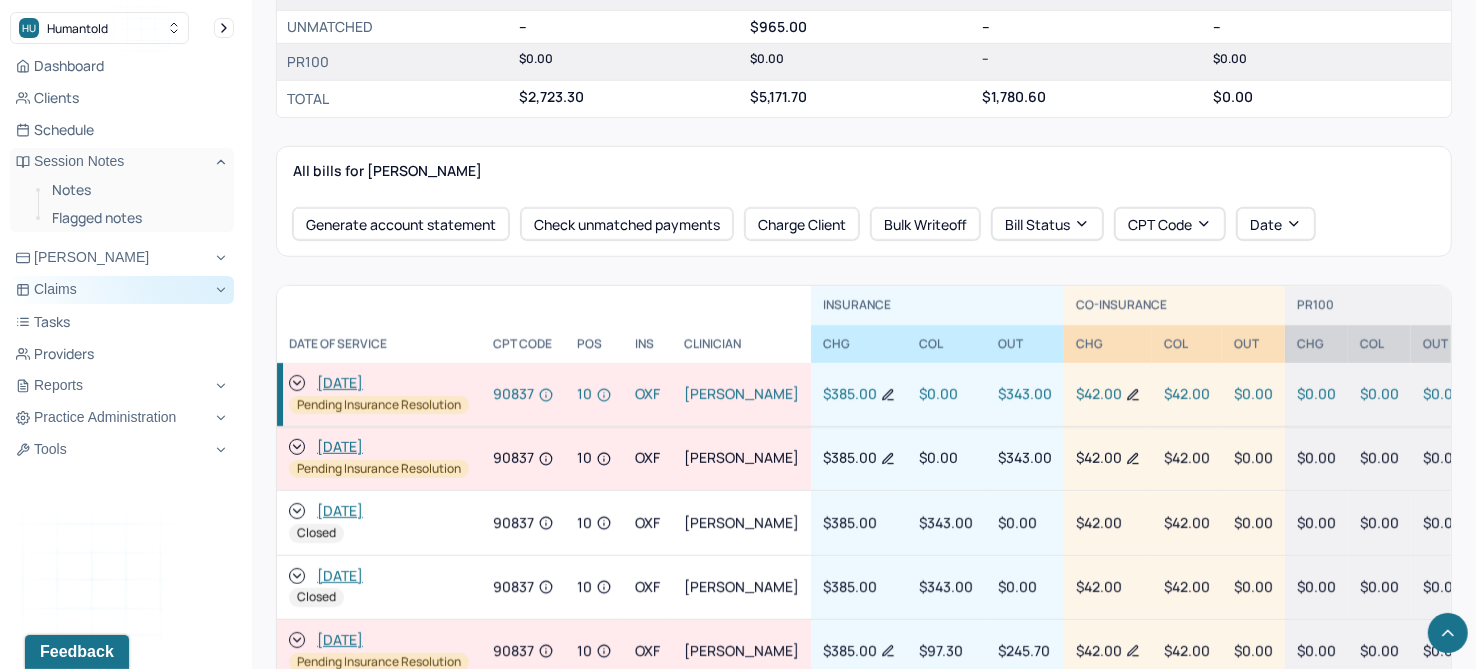 drag, startPoint x: 292, startPoint y: 355, endPoint x: 245, endPoint y: 413, distance: 74.65253 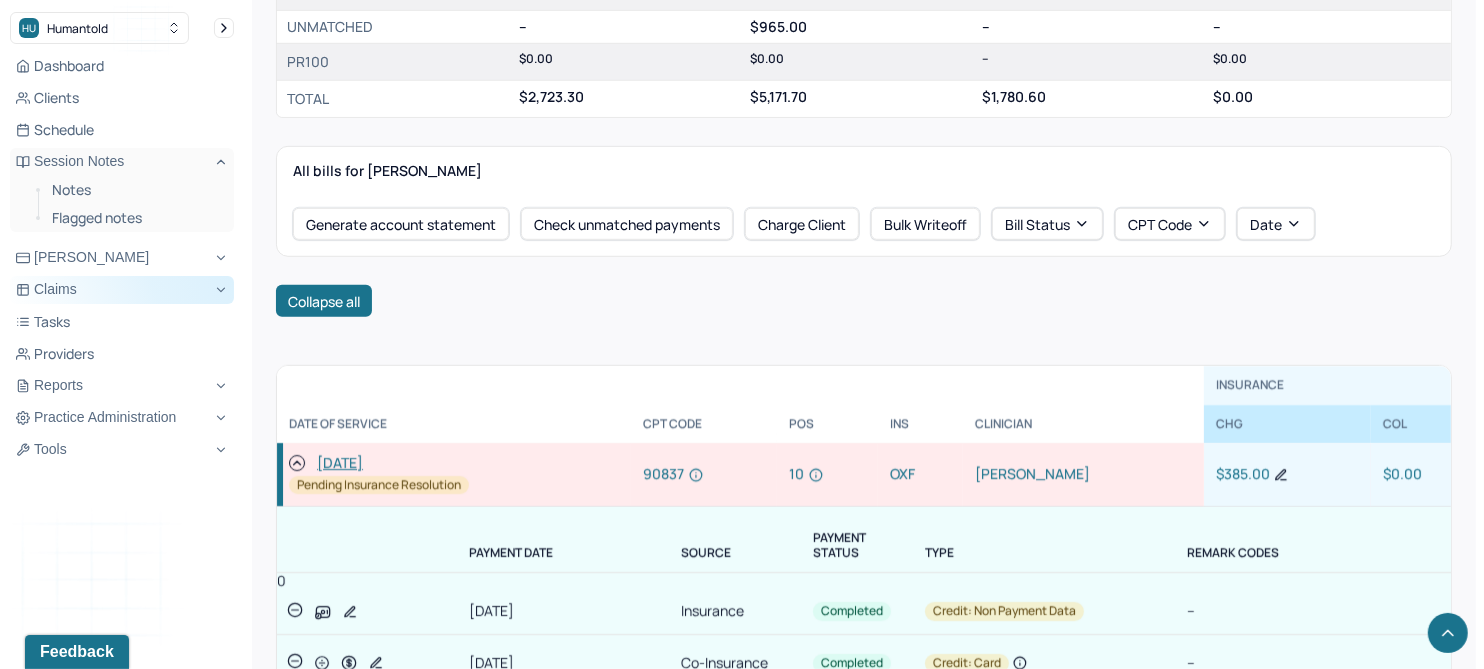 scroll, scrollTop: 1000, scrollLeft: 0, axis: vertical 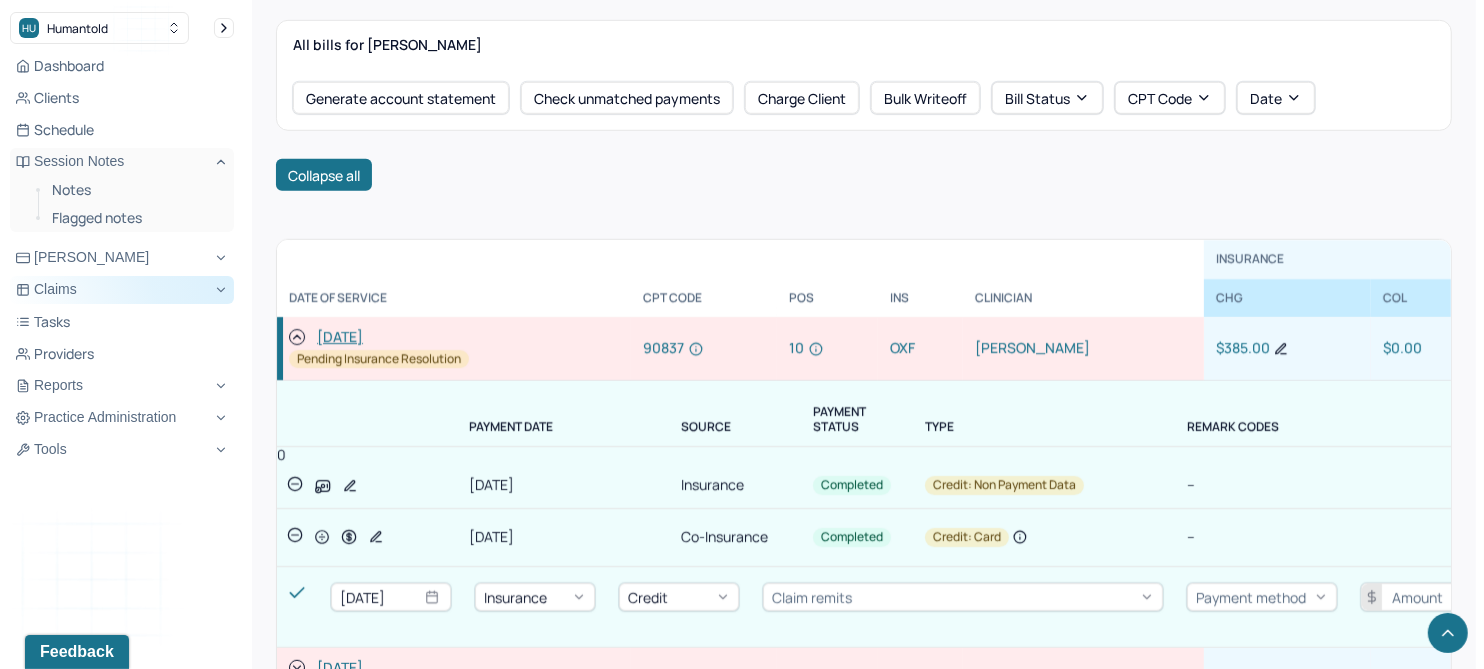click 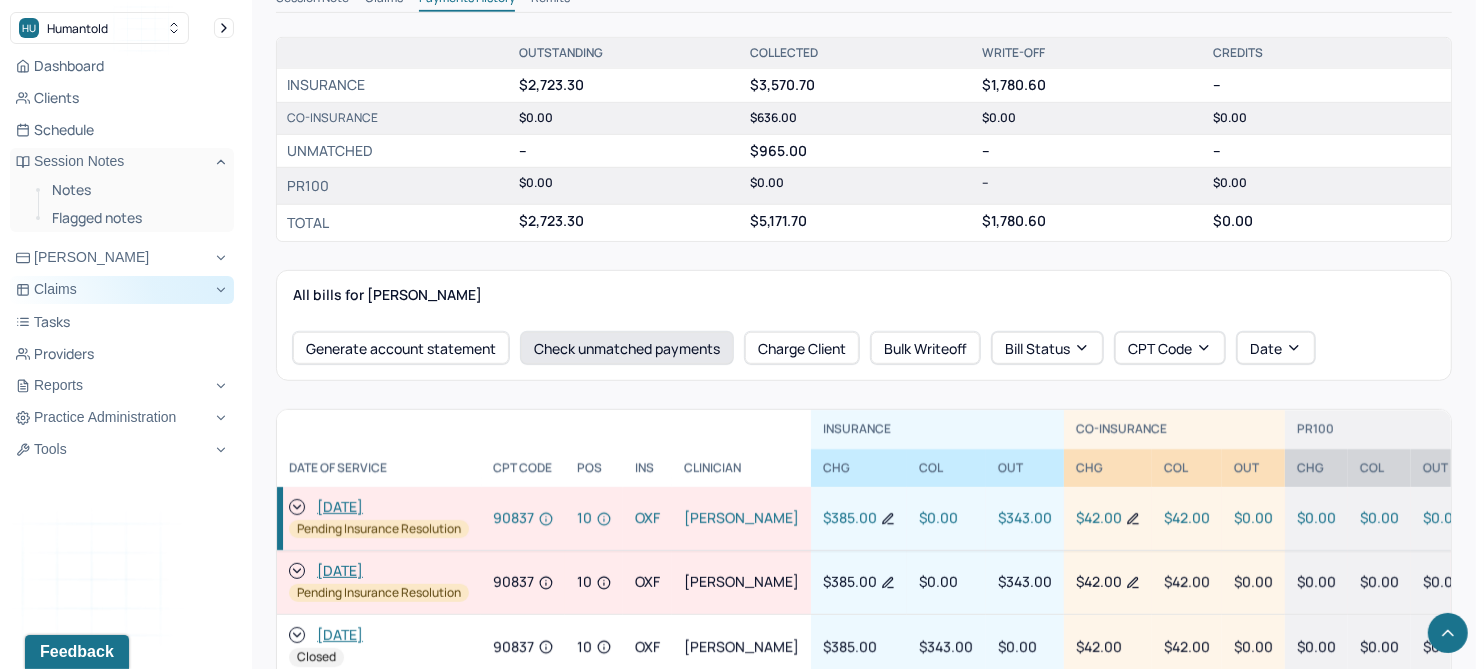 scroll, scrollTop: 500, scrollLeft: 0, axis: vertical 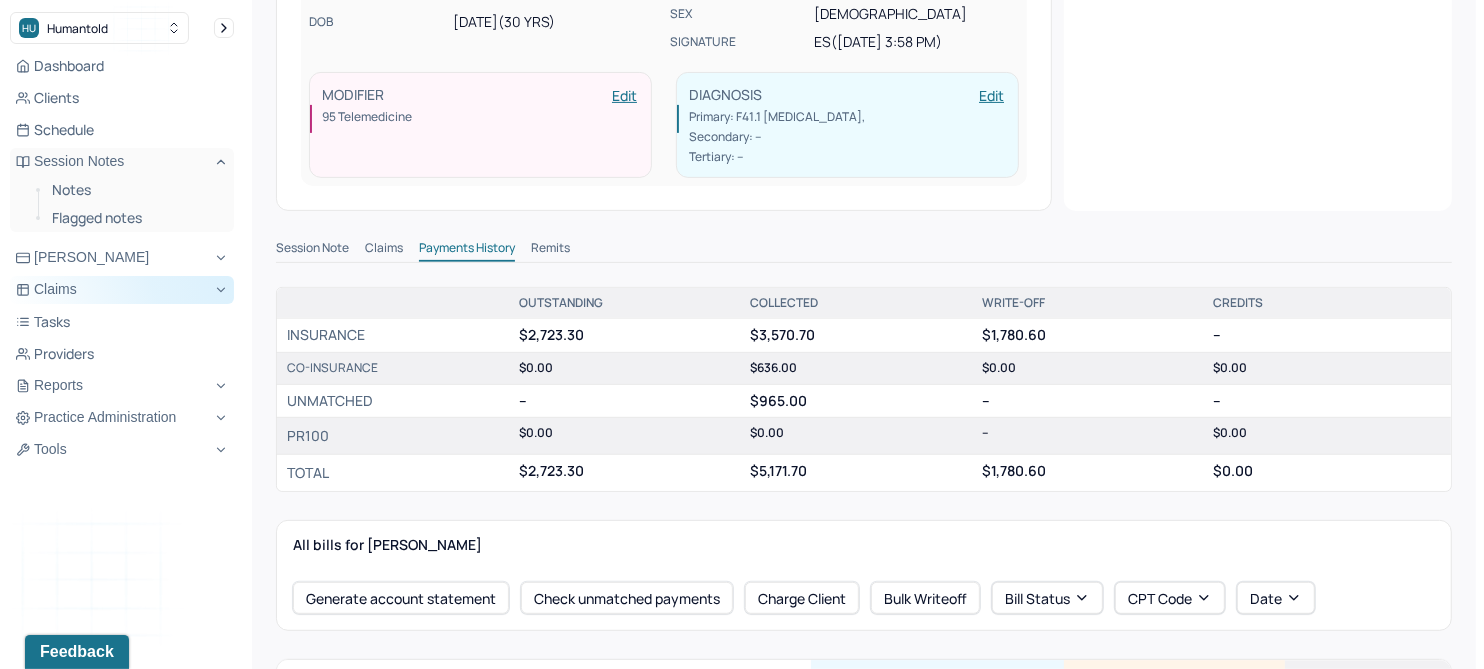 click on "Remits" at bounding box center (550, 250) 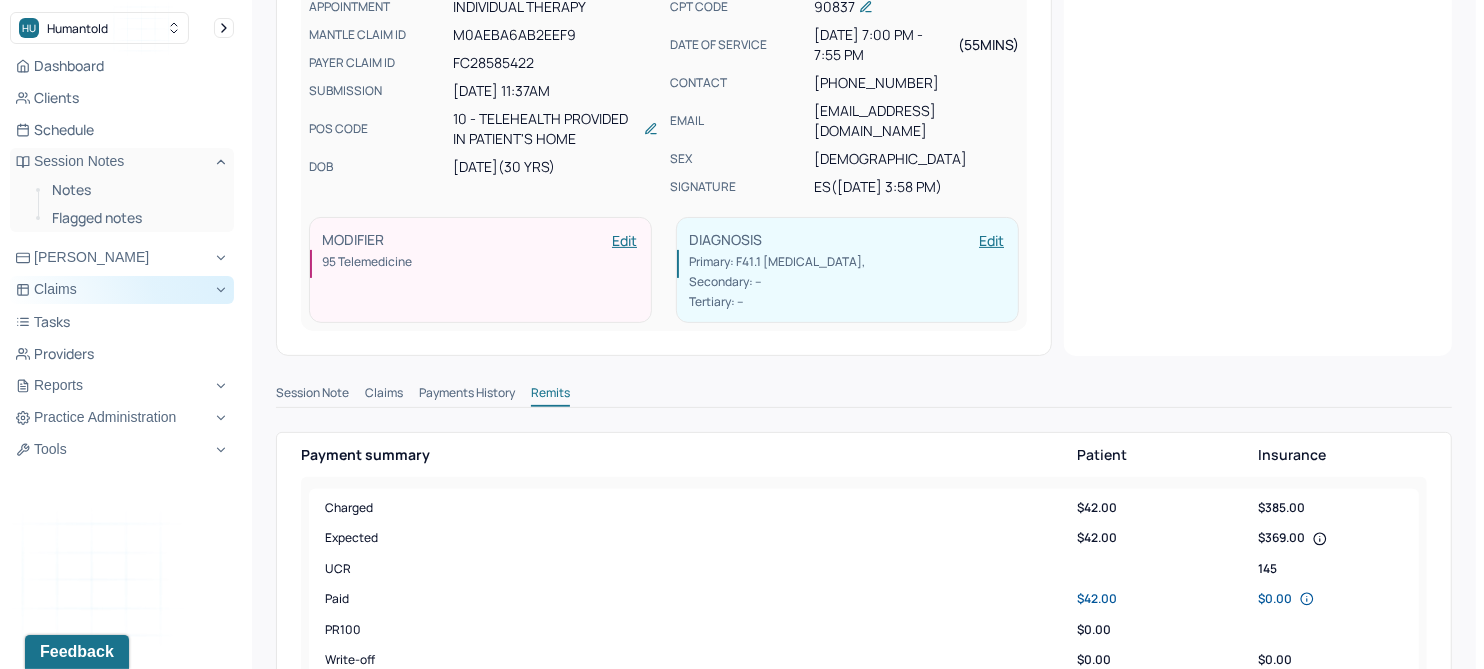 scroll, scrollTop: 0, scrollLeft: 0, axis: both 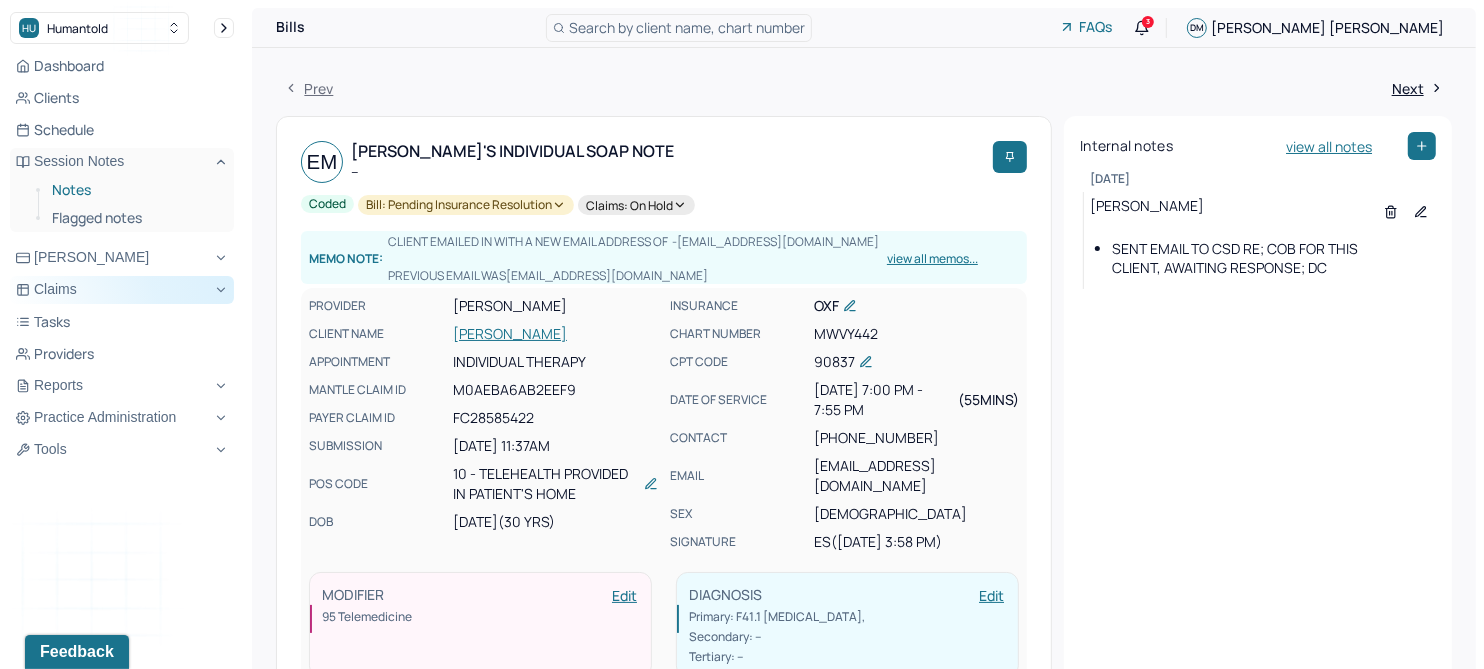 click on "Notes" at bounding box center [135, 190] 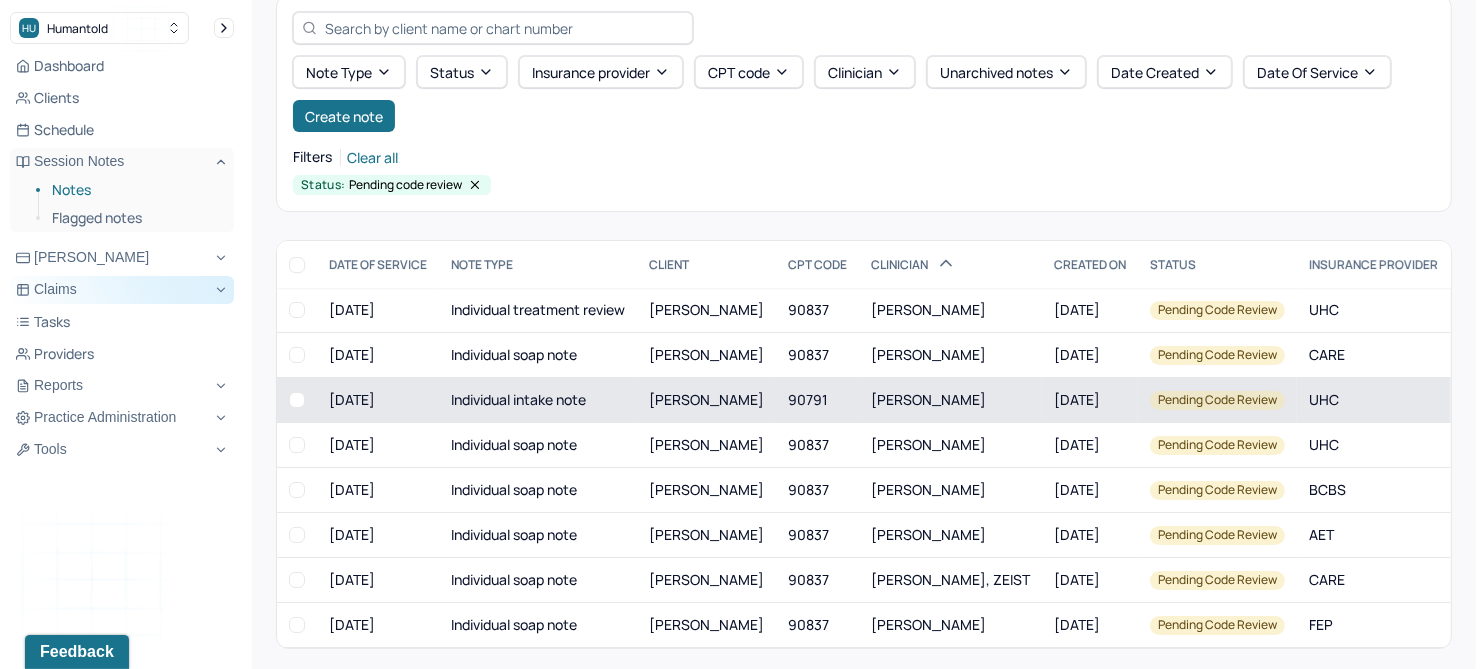 scroll, scrollTop: 104, scrollLeft: 0, axis: vertical 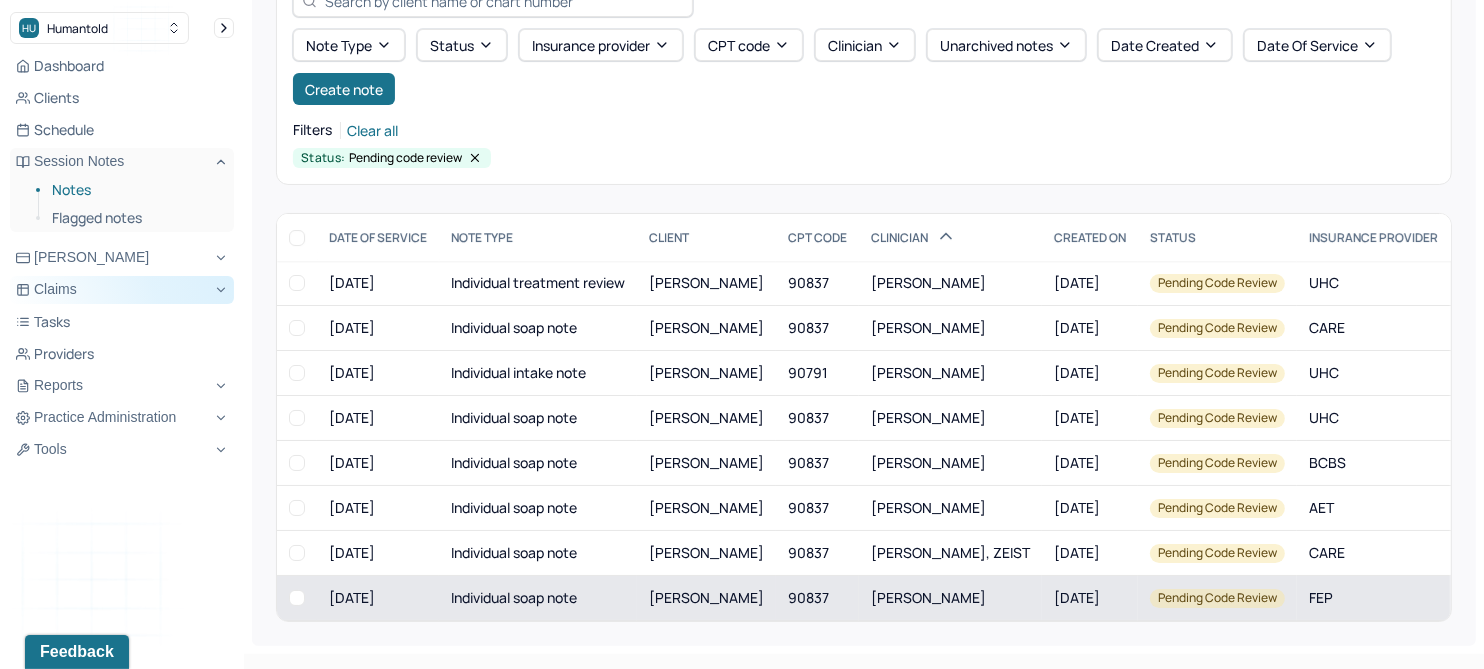 click on "[PERSON_NAME]" at bounding box center [706, 598] 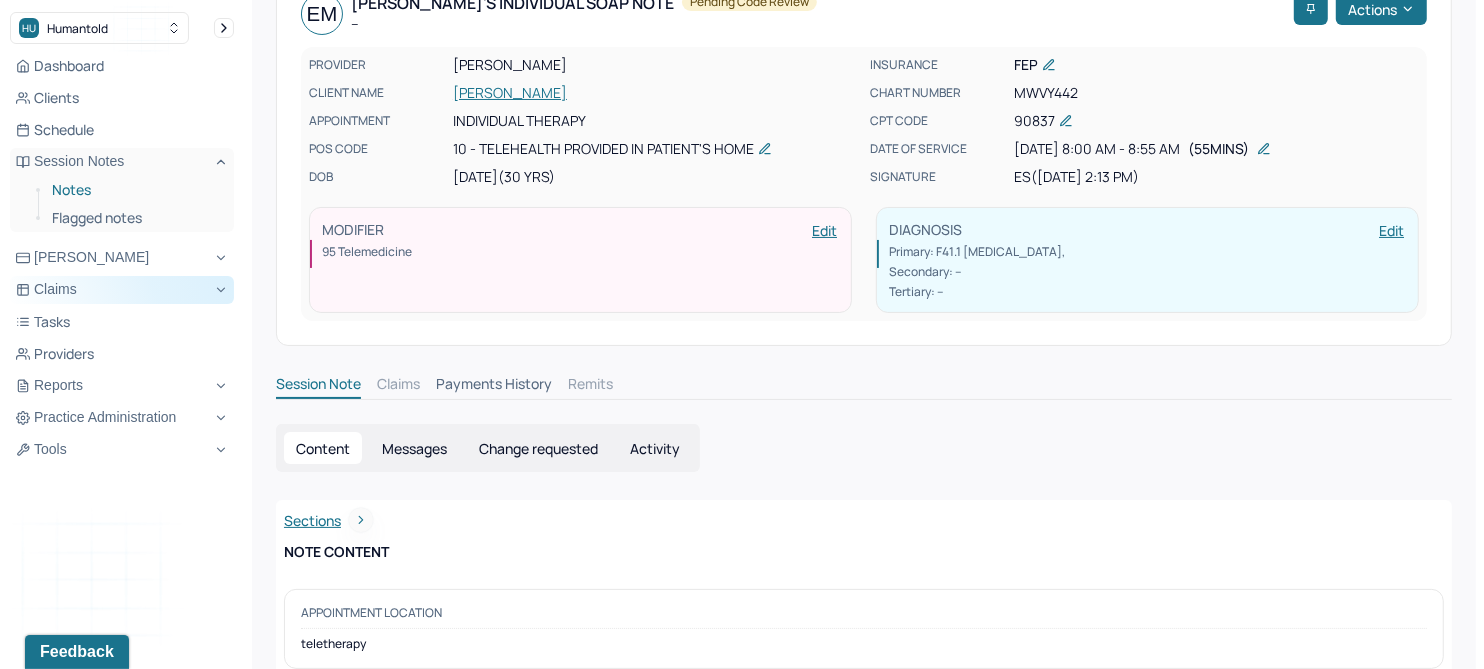 click on "Notes" at bounding box center (135, 190) 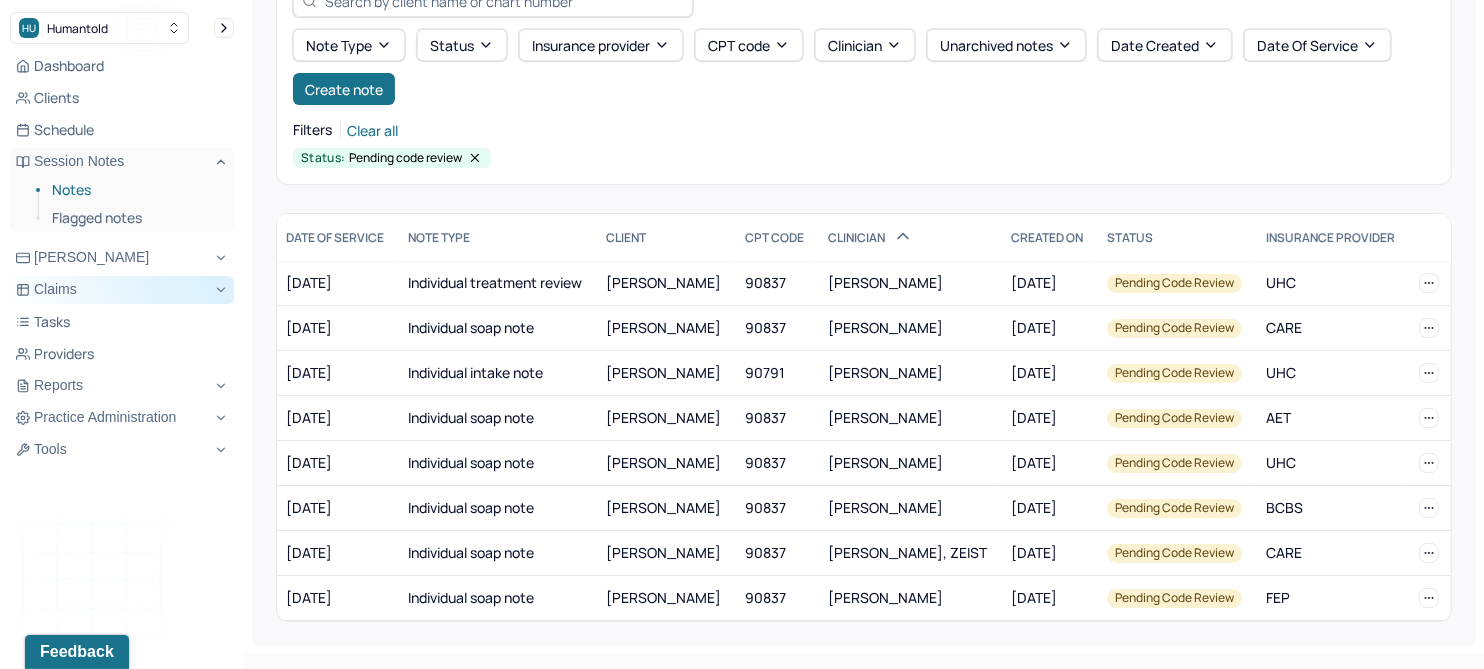 scroll, scrollTop: 0, scrollLeft: 154, axis: horizontal 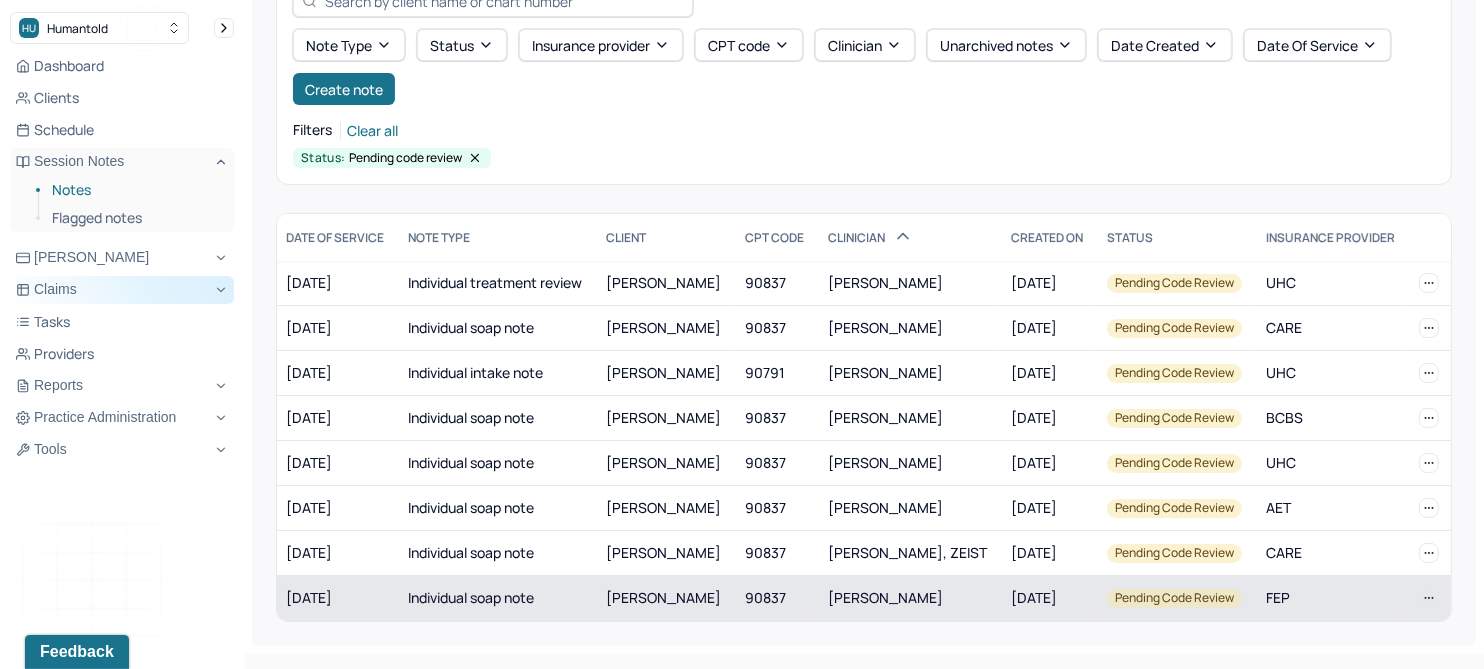 click on "[PERSON_NAME]" at bounding box center [885, 597] 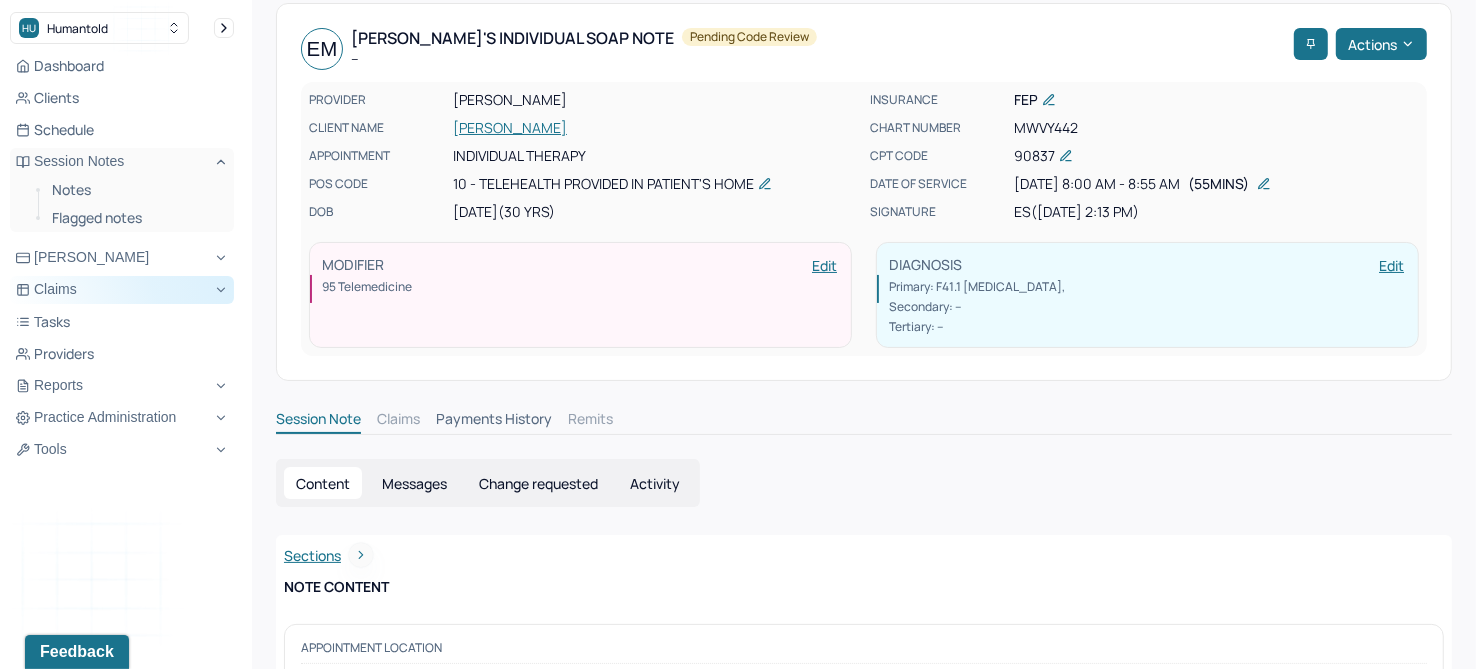 scroll, scrollTop: 0, scrollLeft: 0, axis: both 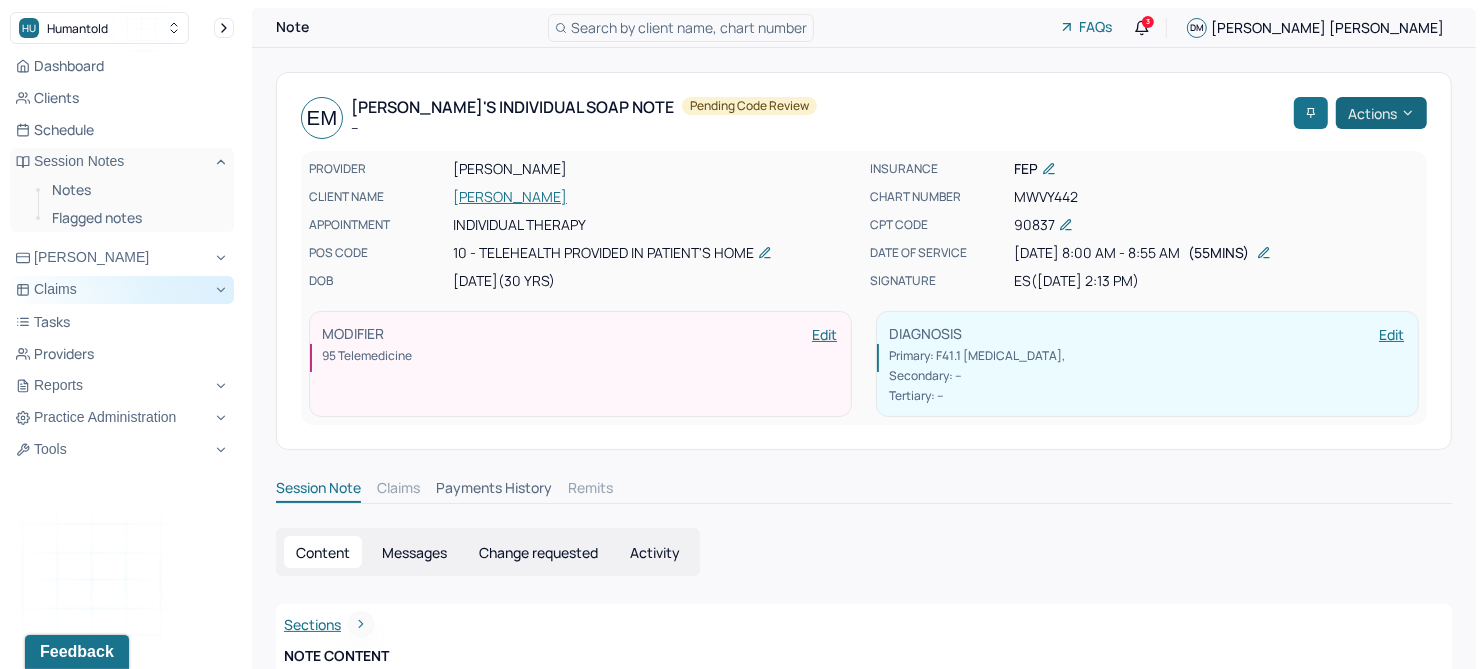 click 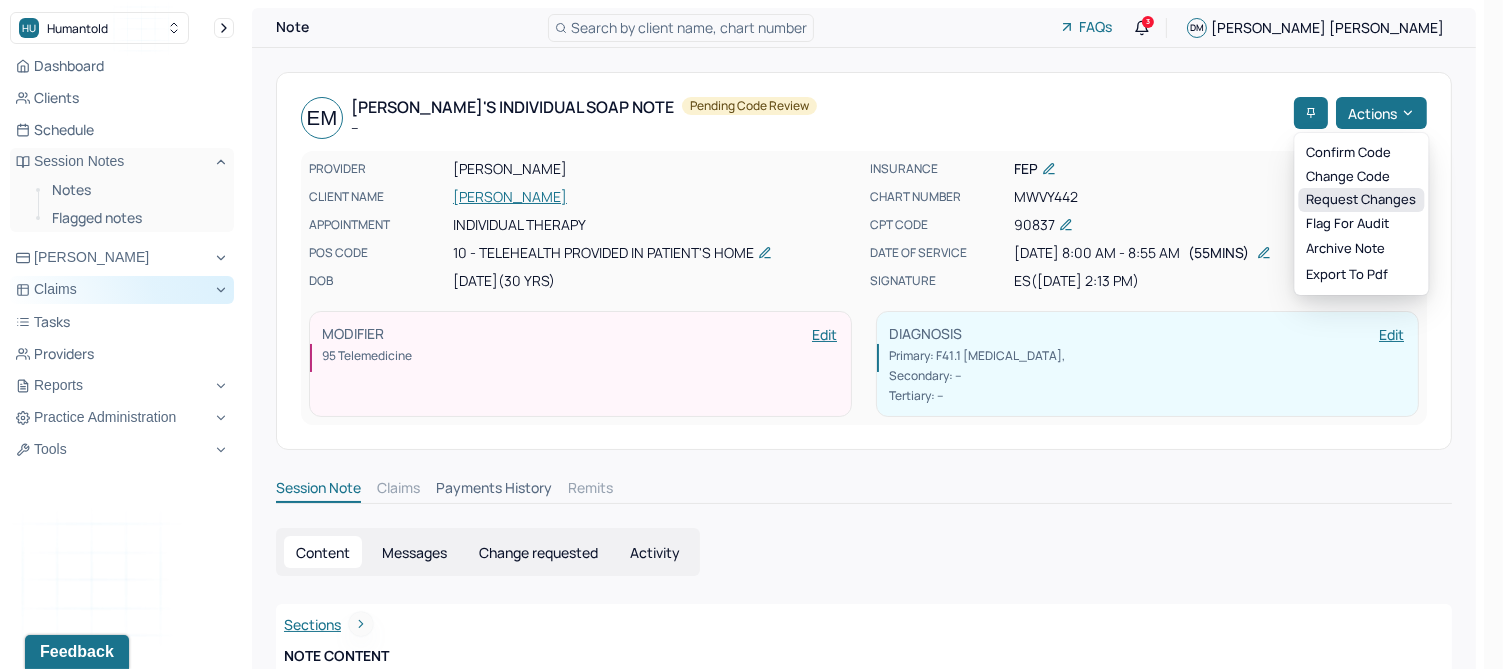 click on "Request changes" at bounding box center [1361, 200] 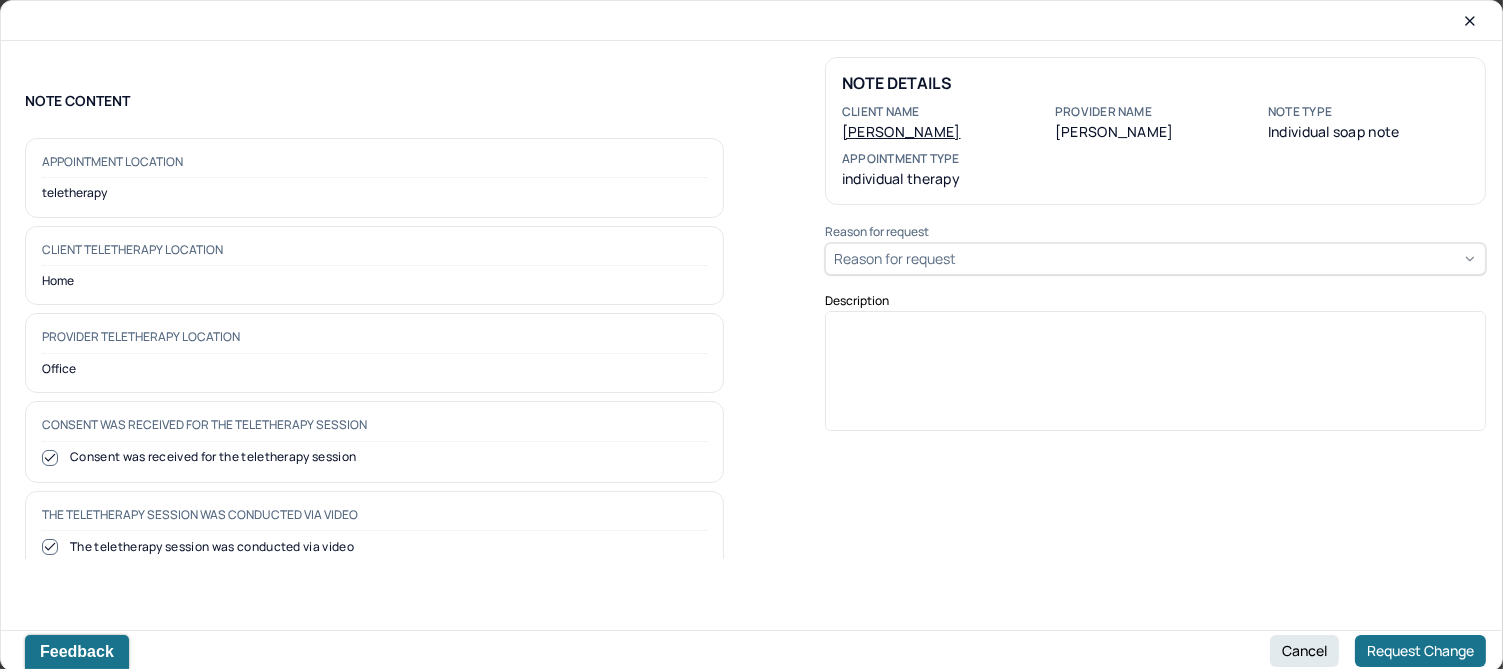 click on "Reason for request" at bounding box center [1155, 259] 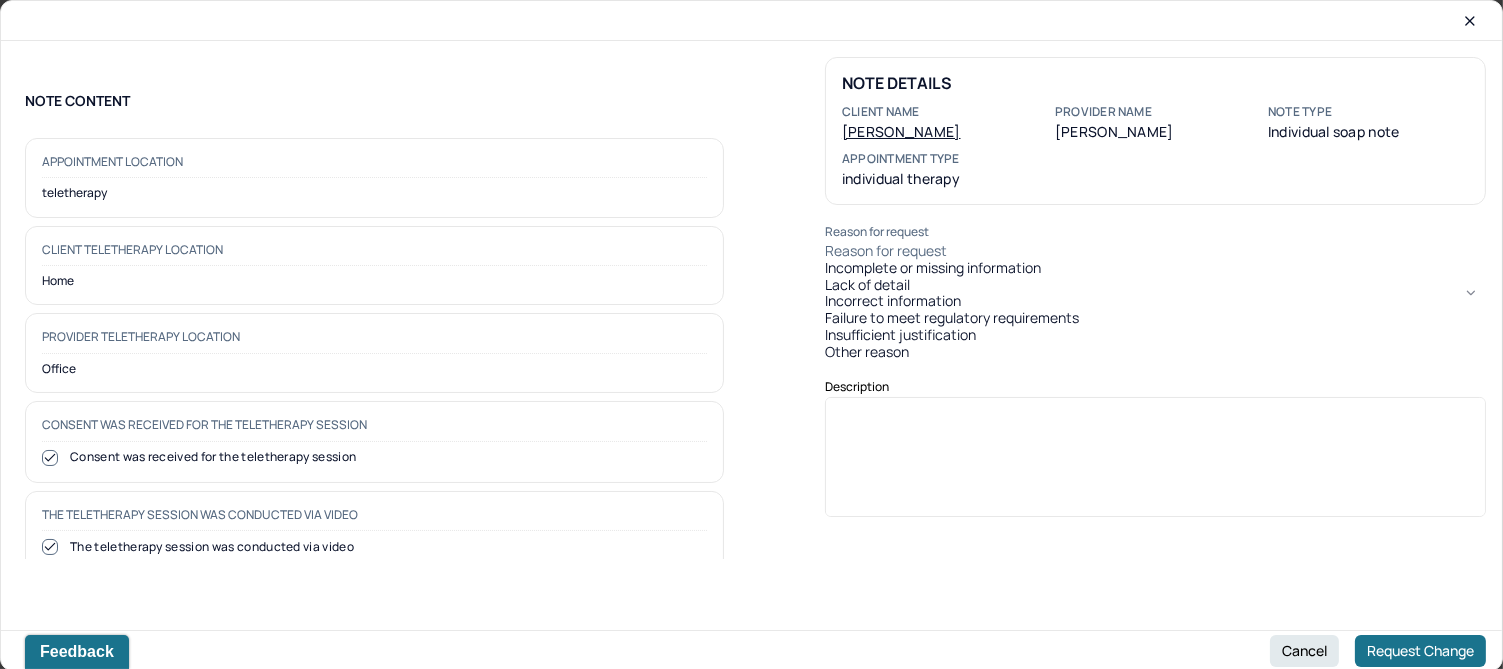 click on "Incomplete or missing information" at bounding box center (1155, 268) 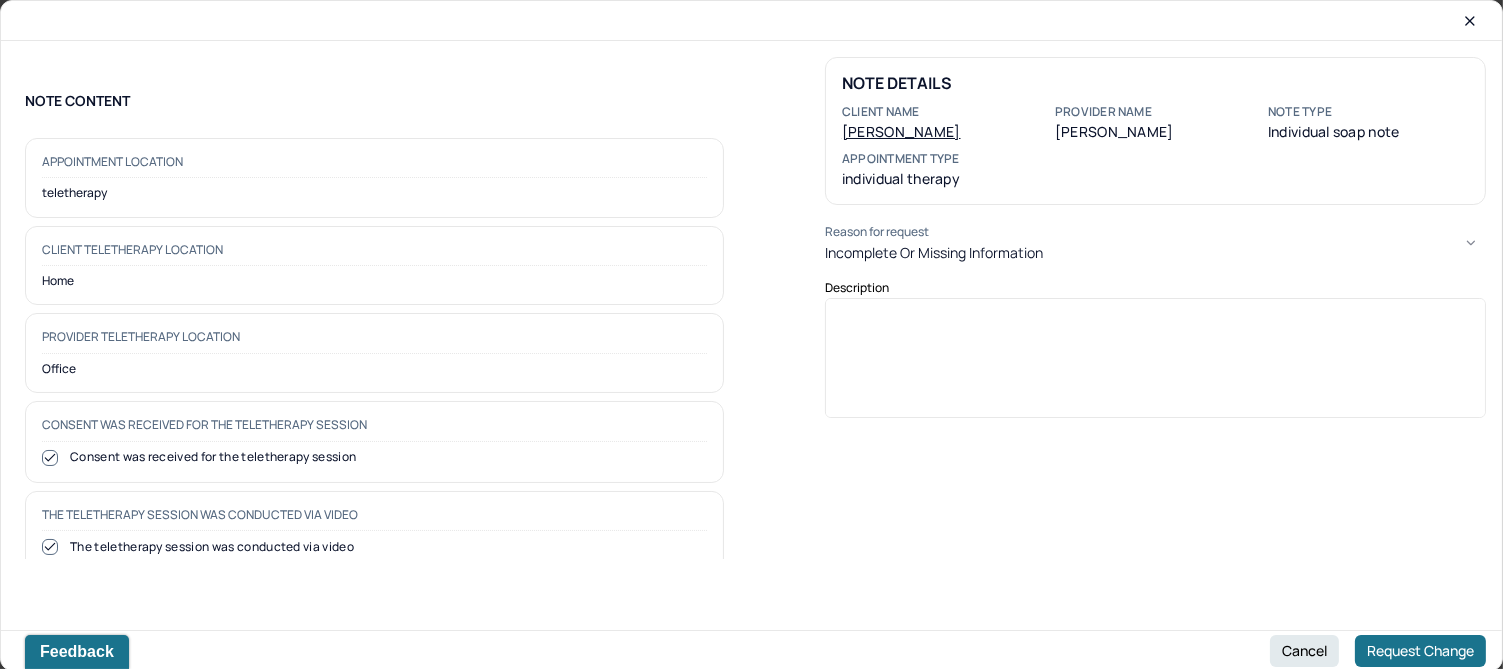 click at bounding box center [1156, 365] 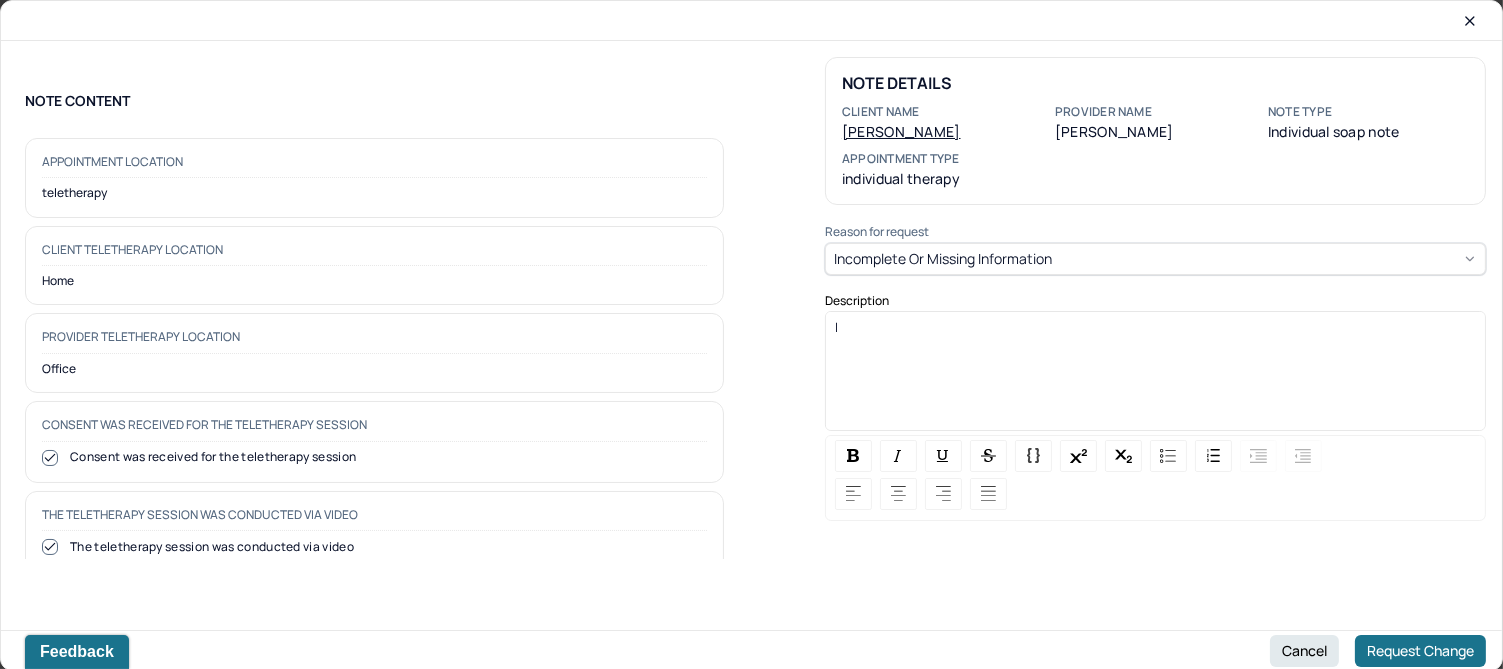 type 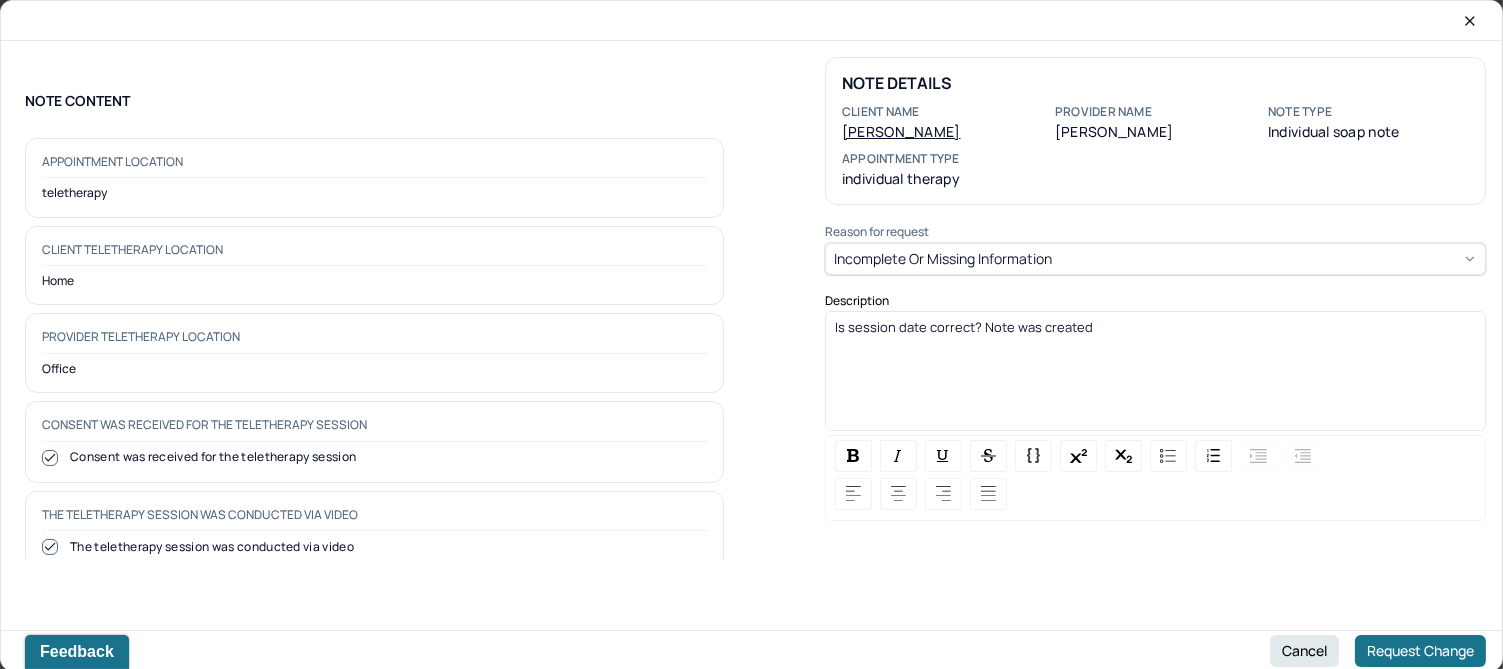 click on "Is session date correct? Note was created" at bounding box center [964, 327] 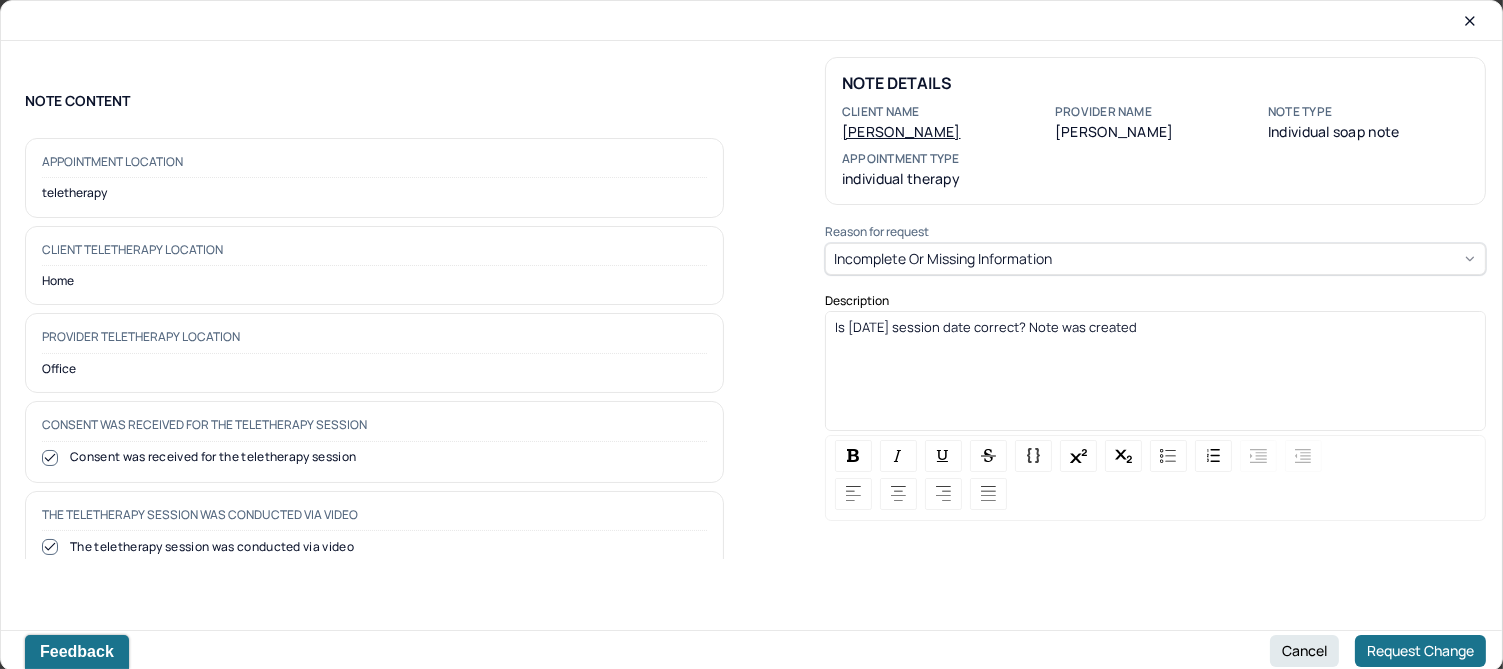 click on "Is 7/18/25 session date correct? Note was created" at bounding box center [1156, 327] 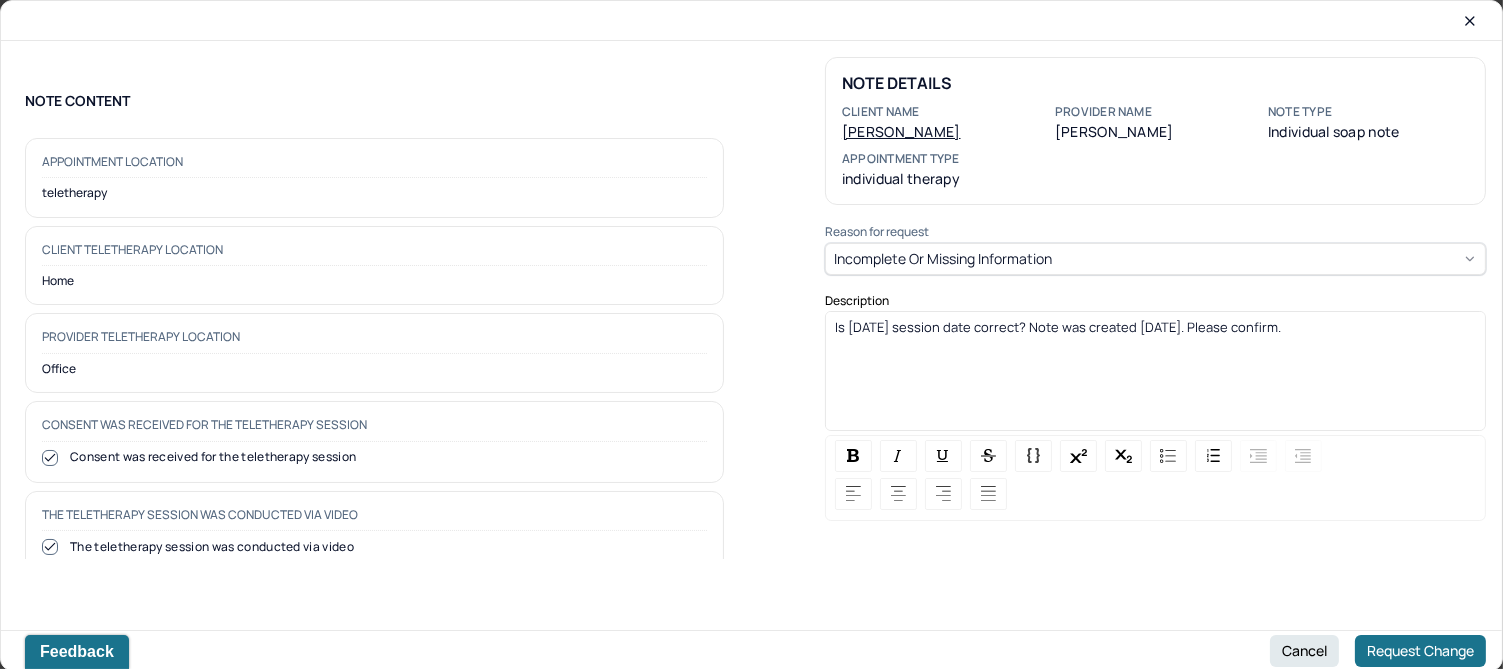 click on "Is 7/18/25 session date correct? Note was created 6/28/25. Please confirm." at bounding box center (1058, 327) 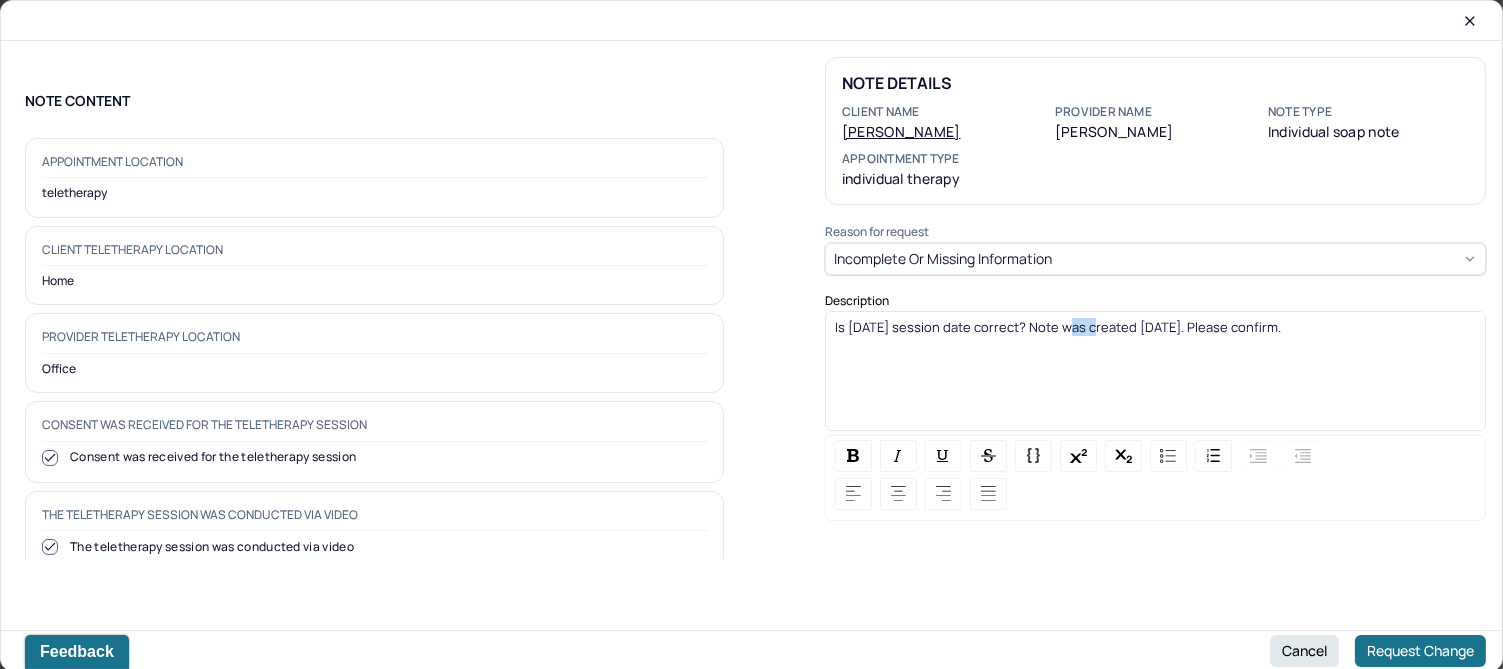 click on "Is 7/18/25 session date correct? Note was created 6/28/25. Please confirm." at bounding box center (1058, 327) 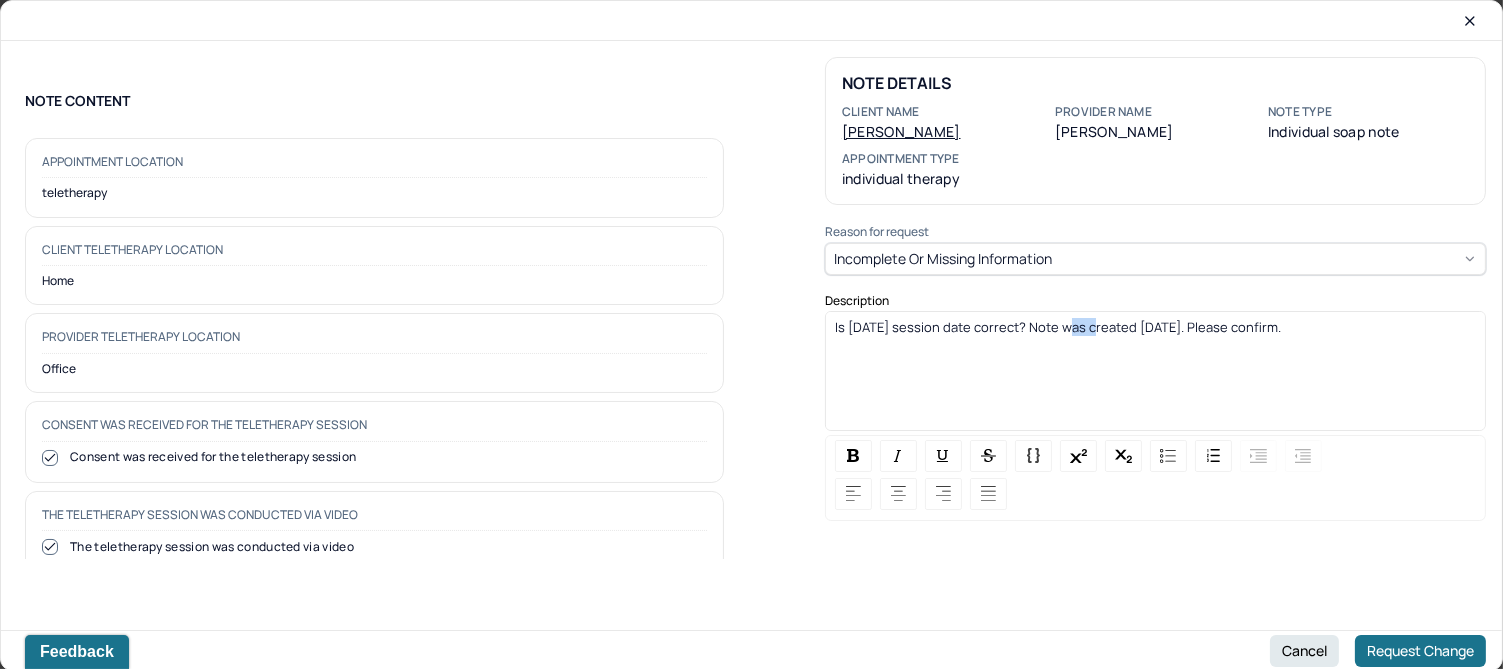 copy on "Is 7/18/25 session date correct? Note was created 6/28/25. Please confirm." 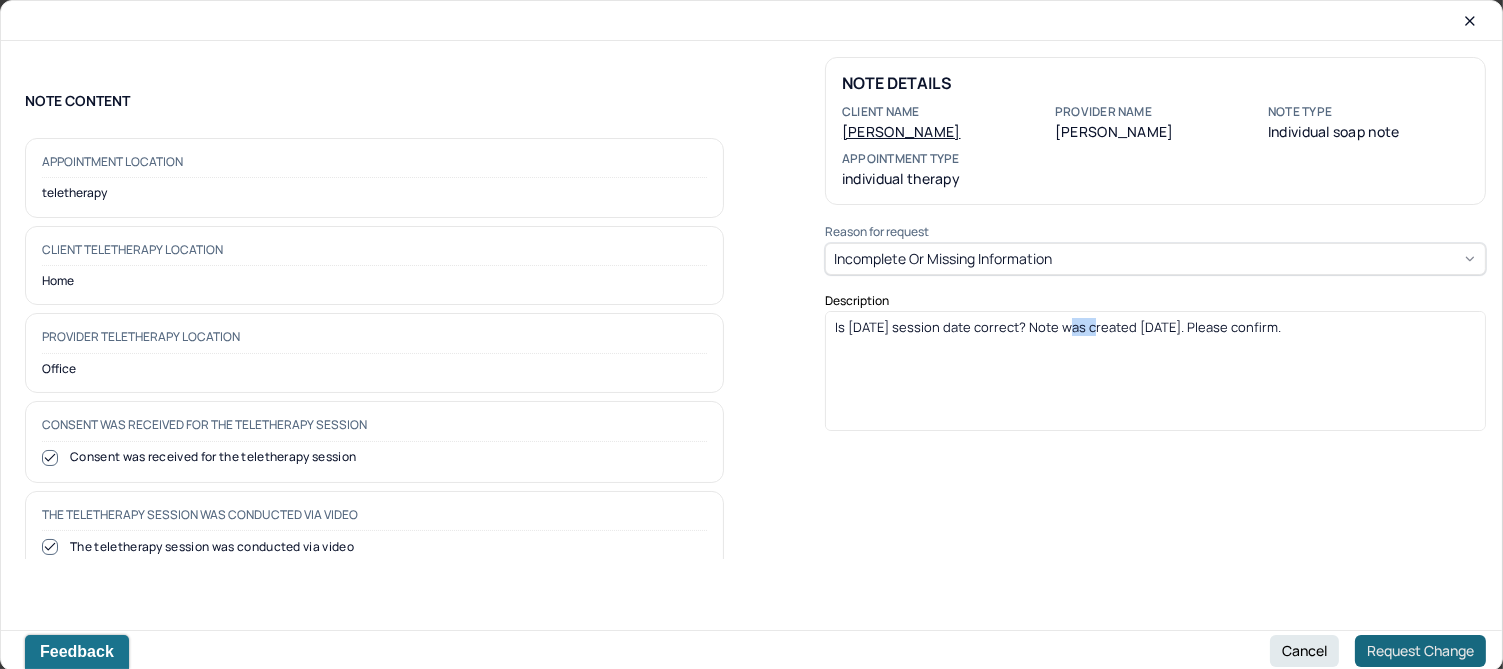 click on "Request Change" at bounding box center (1420, 651) 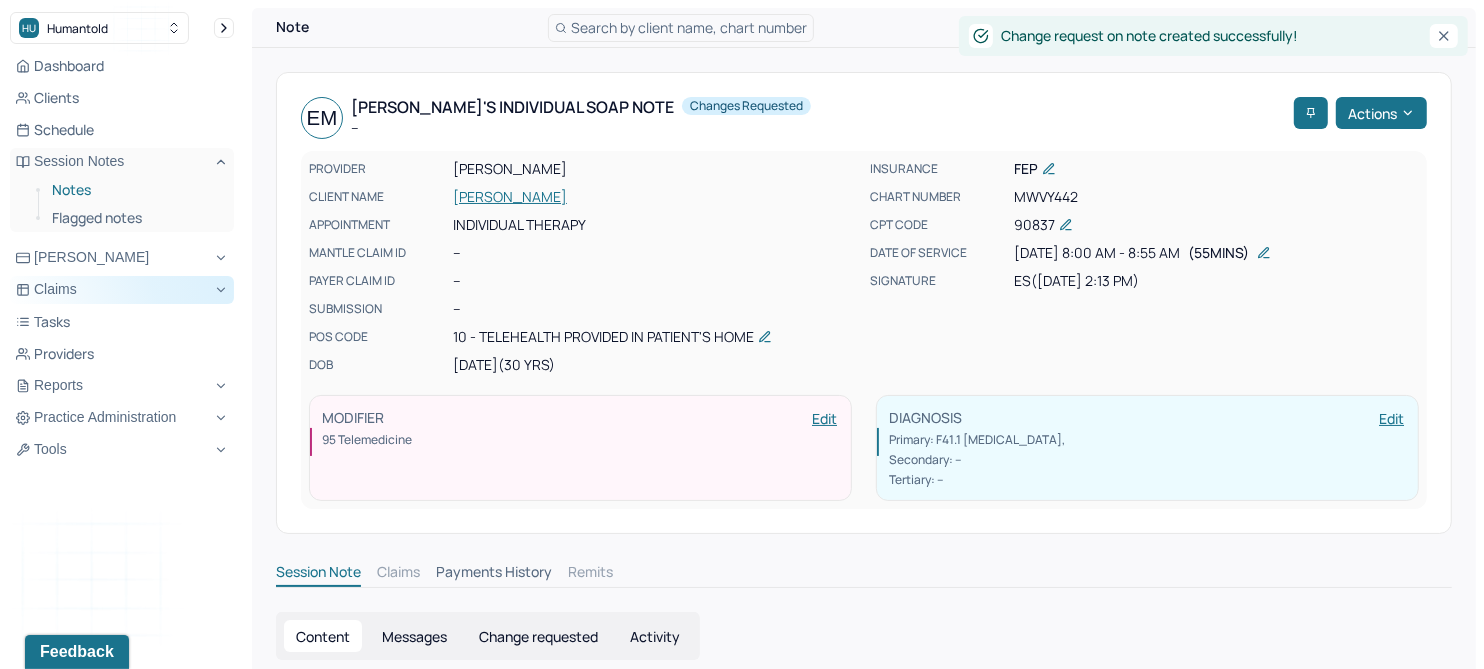 click on "Notes" at bounding box center [135, 190] 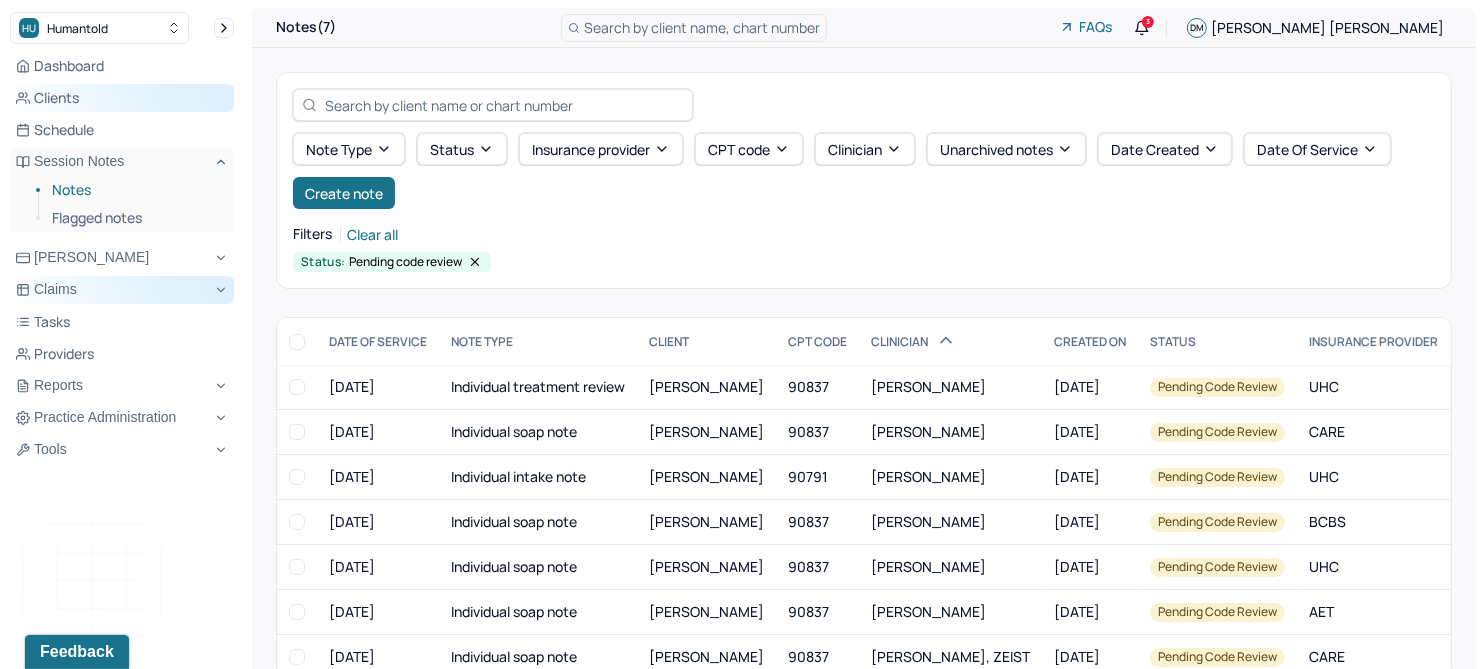 click on "Clients" at bounding box center [122, 98] 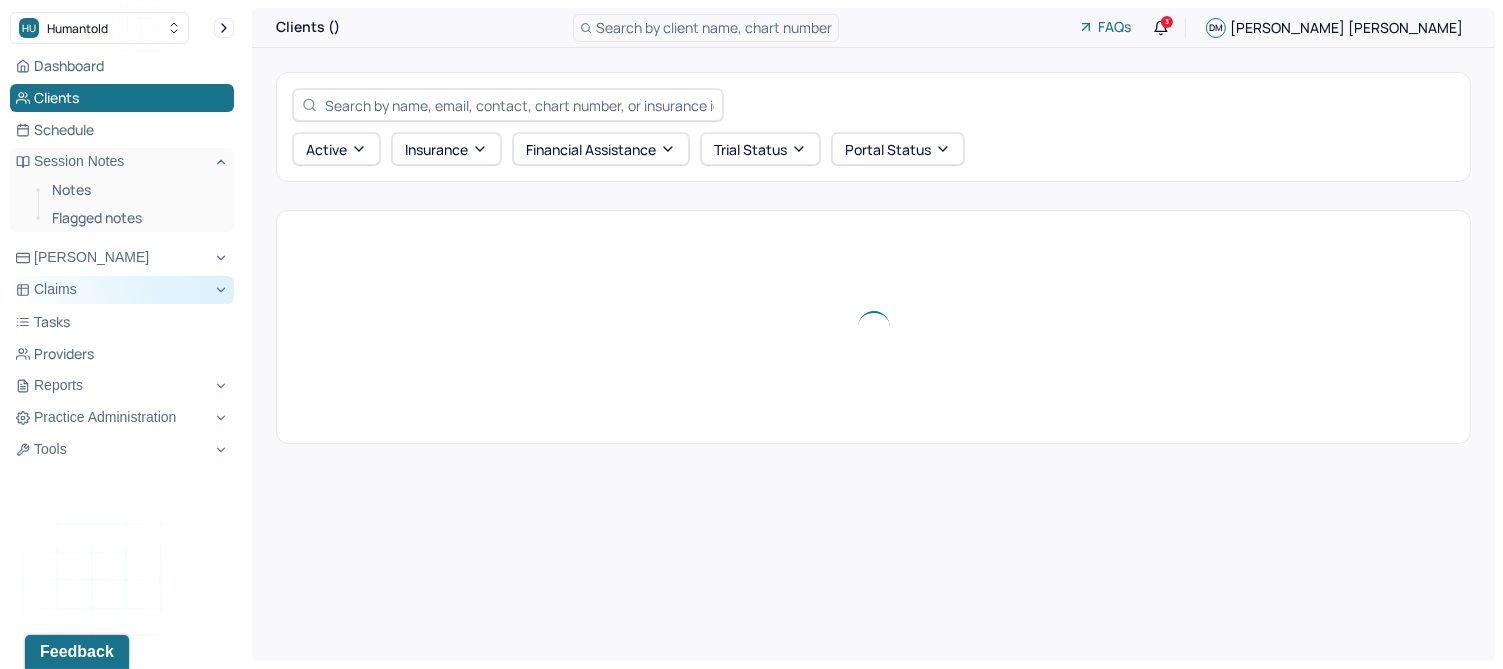 click at bounding box center [519, 105] 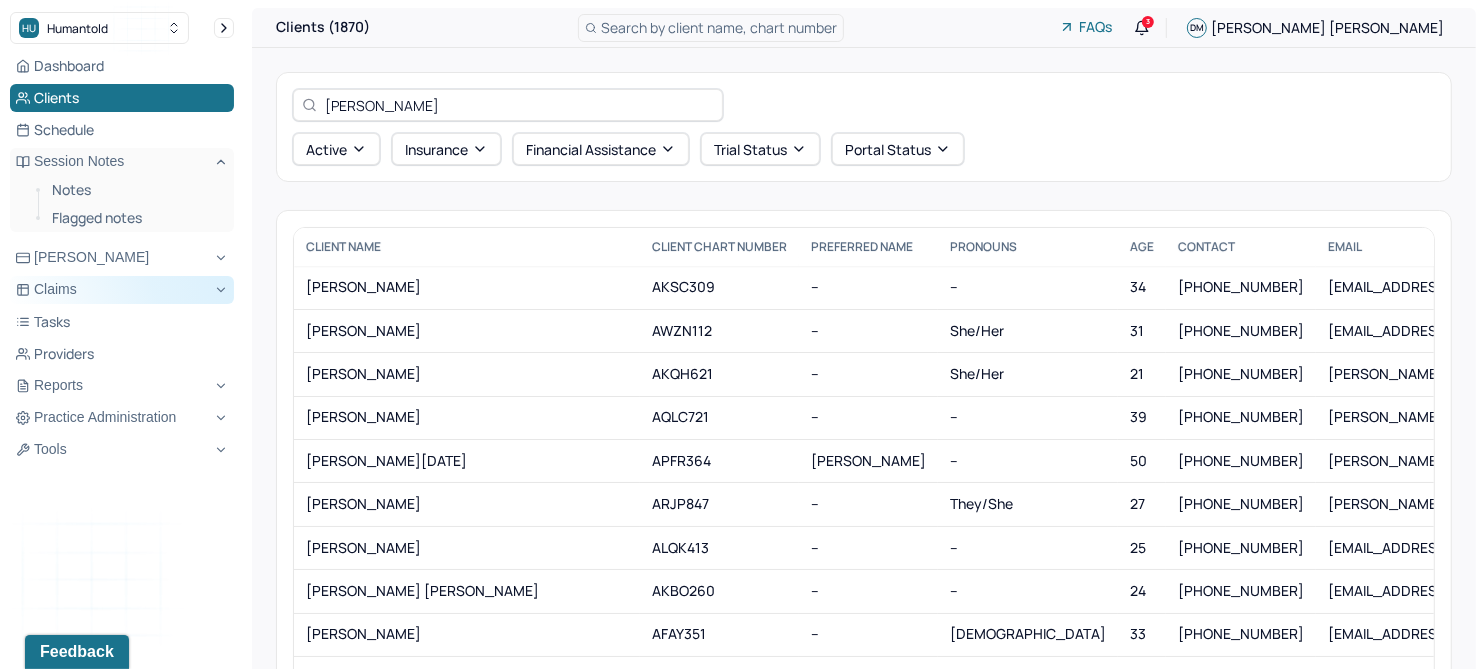 type on "morgan" 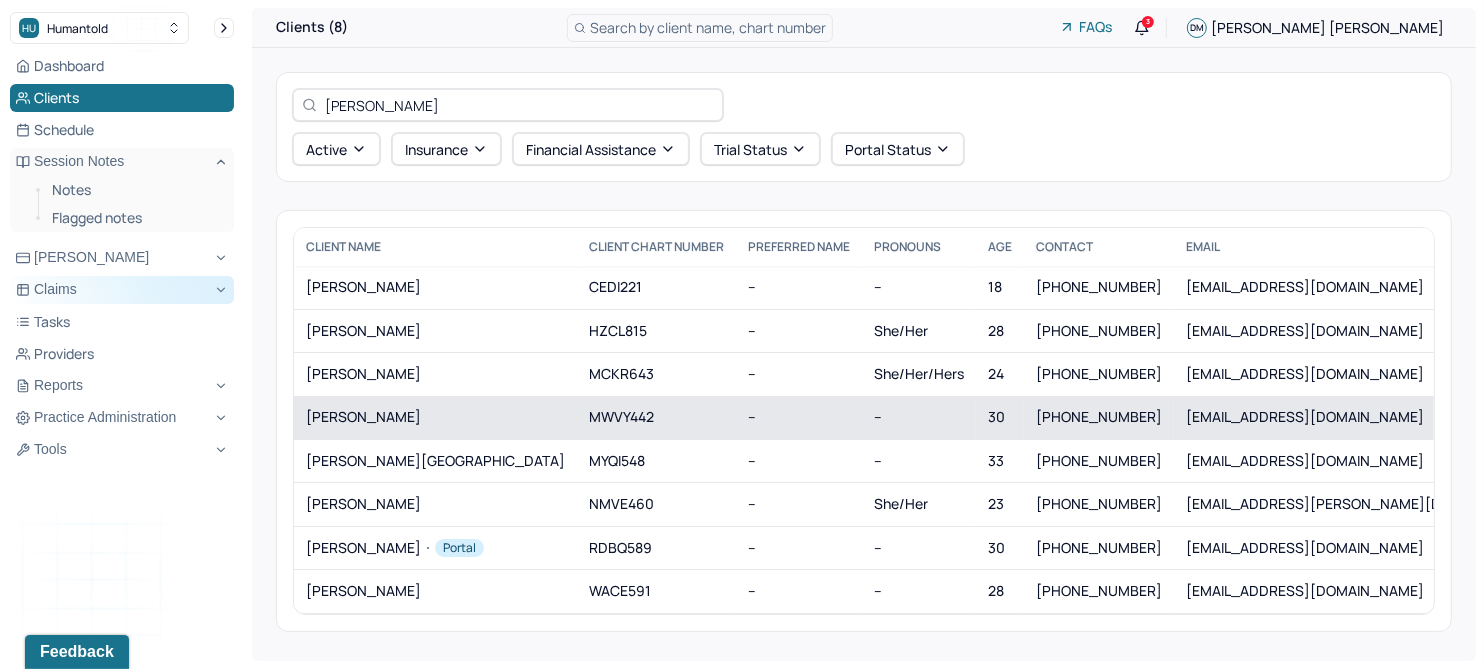 click on "[PERSON_NAME]" at bounding box center [435, 417] 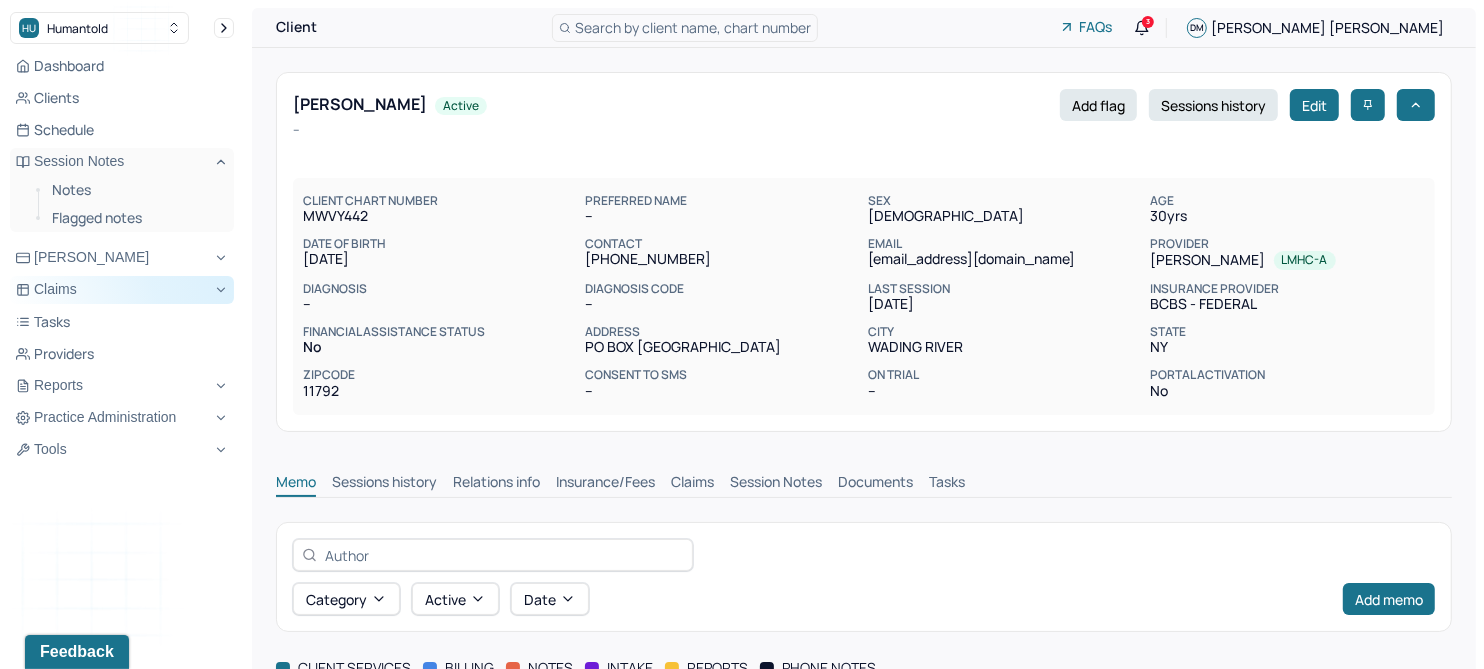 click on "Claims" at bounding box center [692, 484] 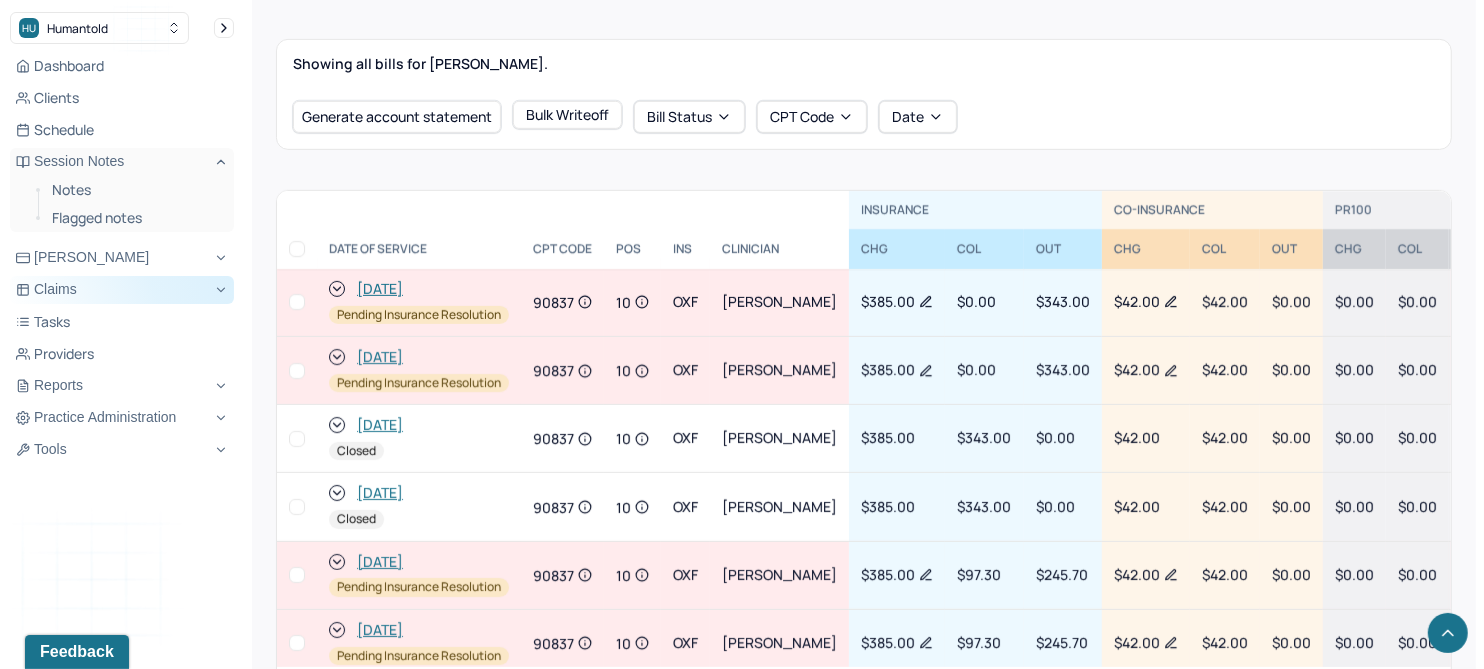 scroll, scrollTop: 750, scrollLeft: 0, axis: vertical 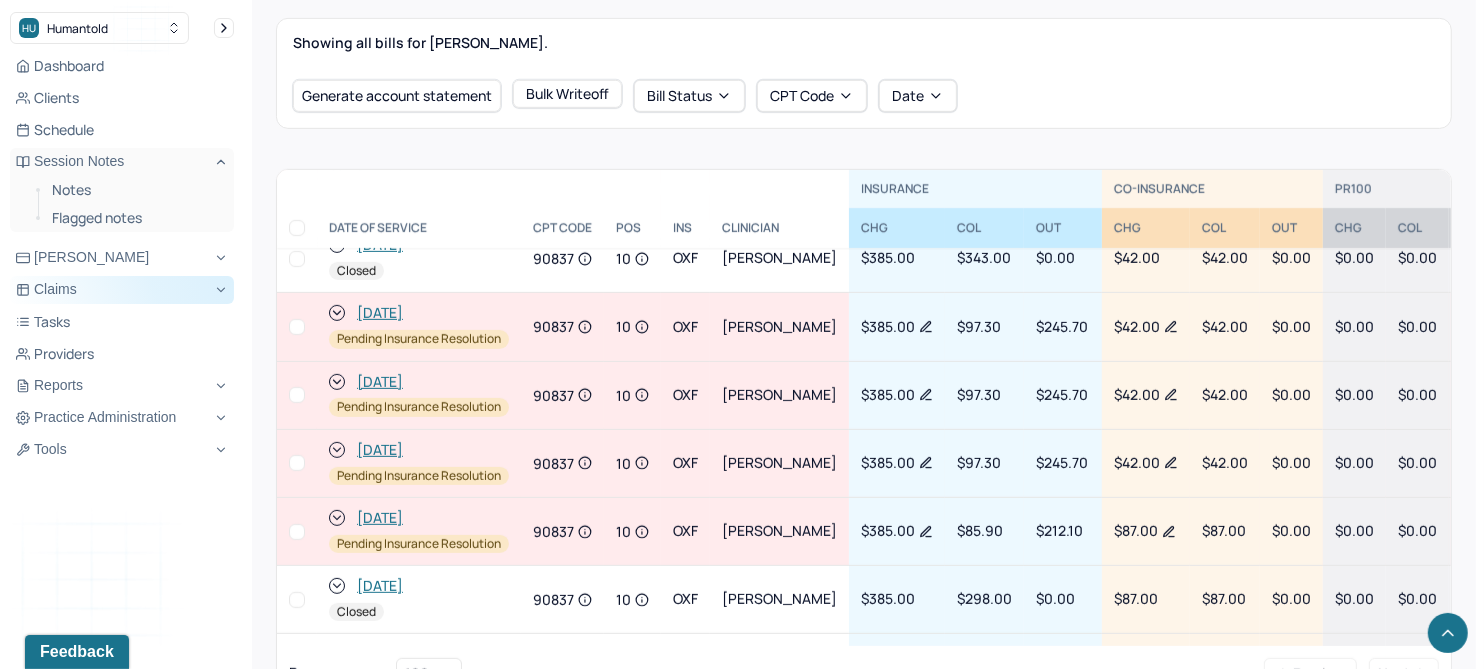 click on "[DATE]" at bounding box center (380, 518) 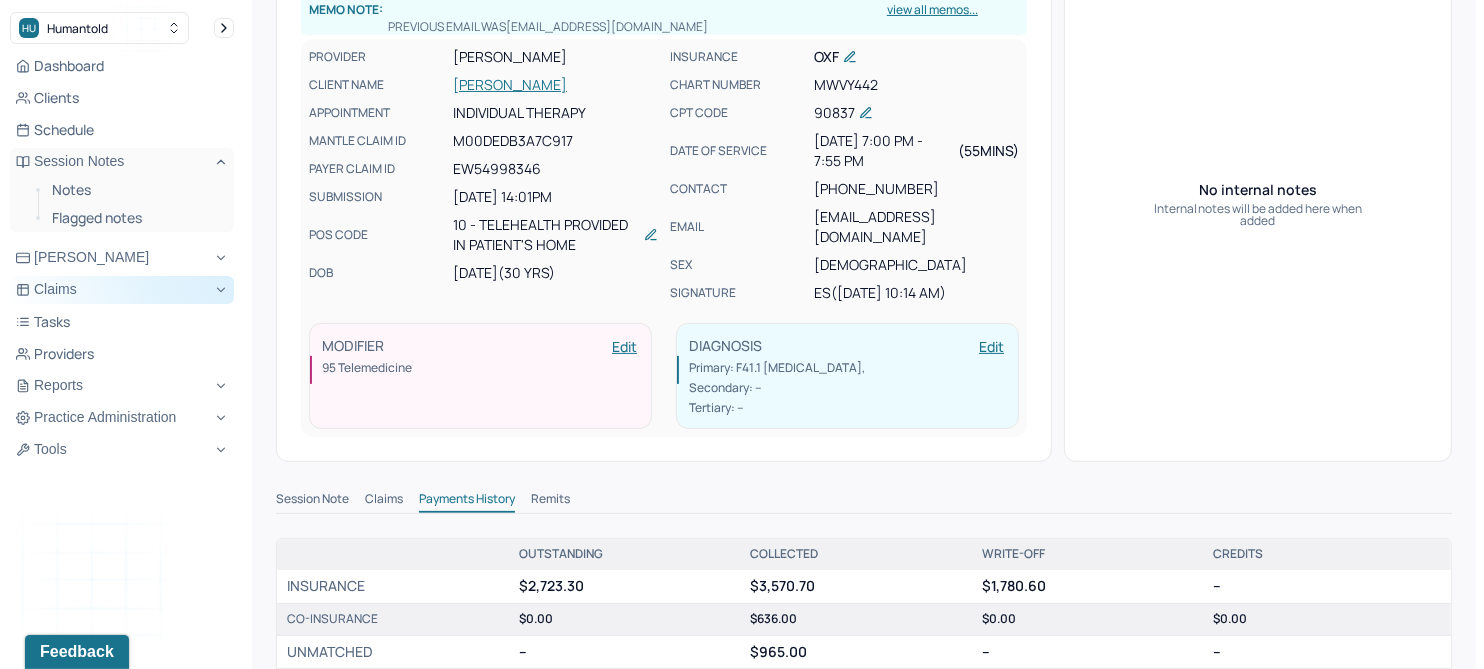 scroll, scrollTop: 250, scrollLeft: 0, axis: vertical 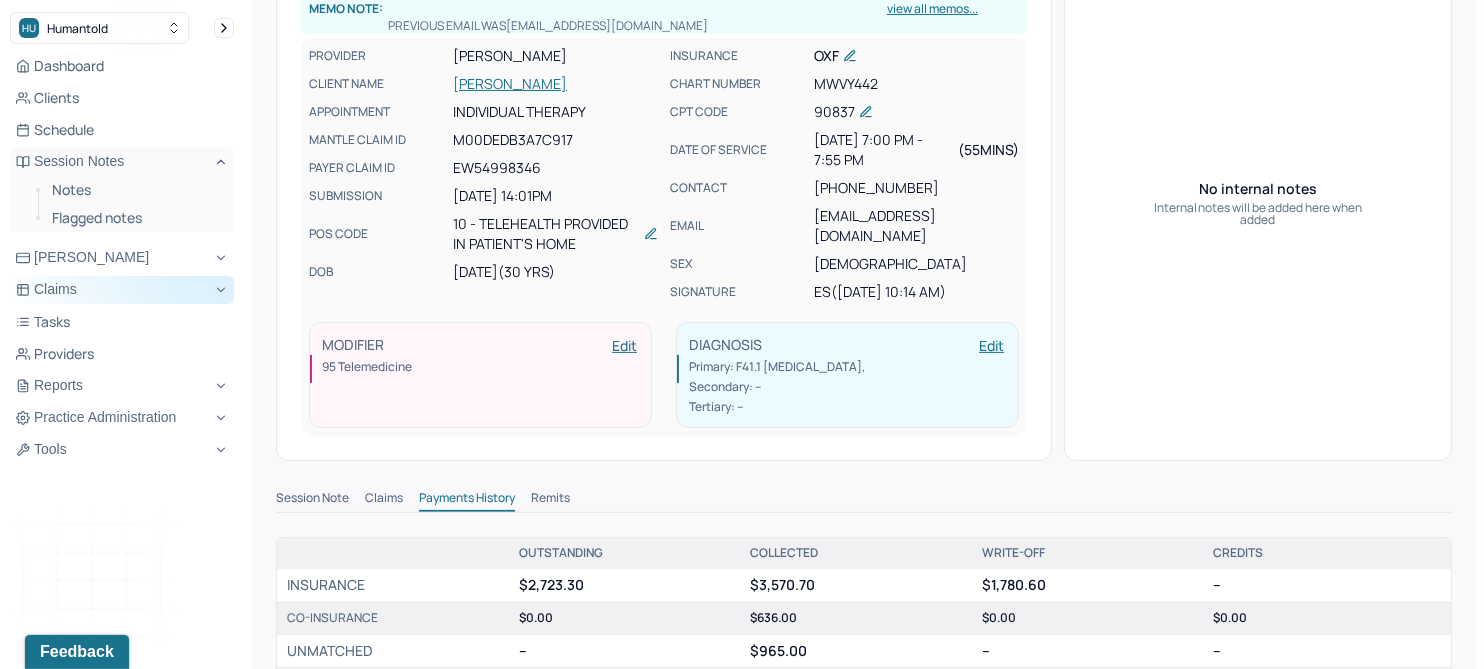 click on "Remits" at bounding box center (550, 500) 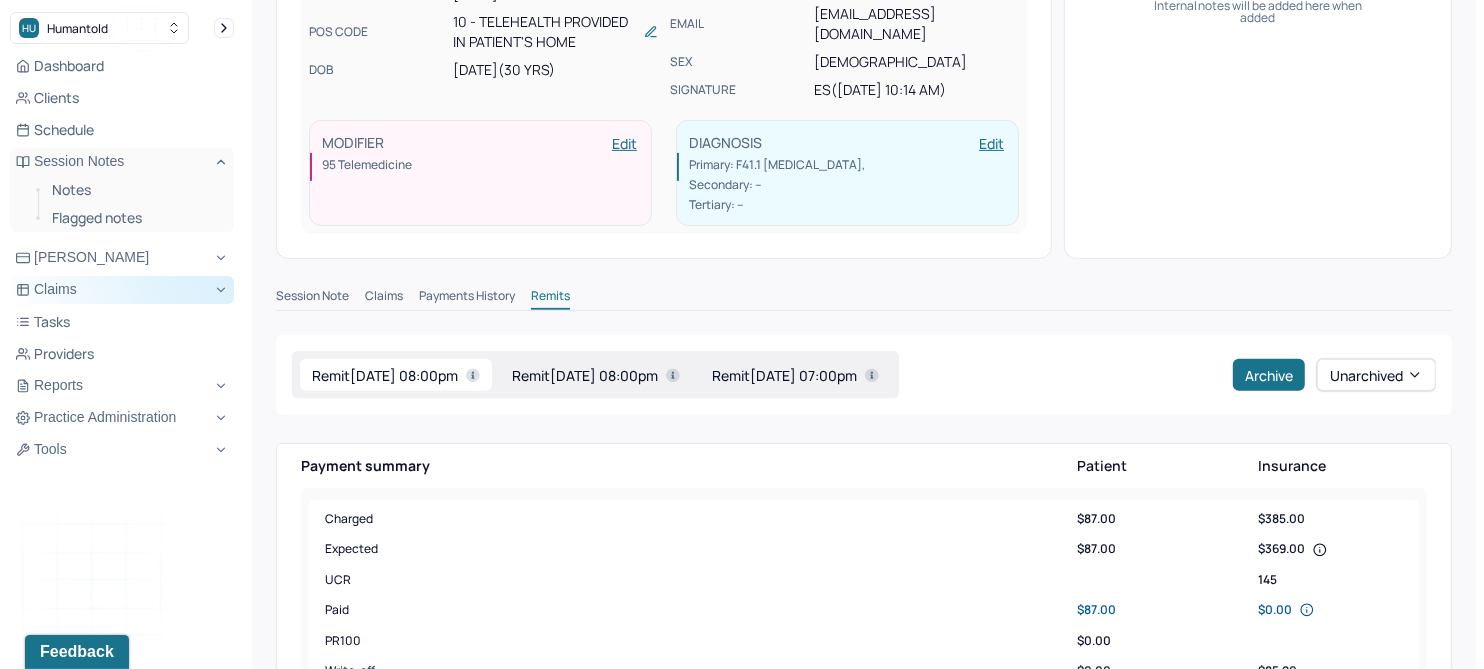 scroll, scrollTop: 500, scrollLeft: 0, axis: vertical 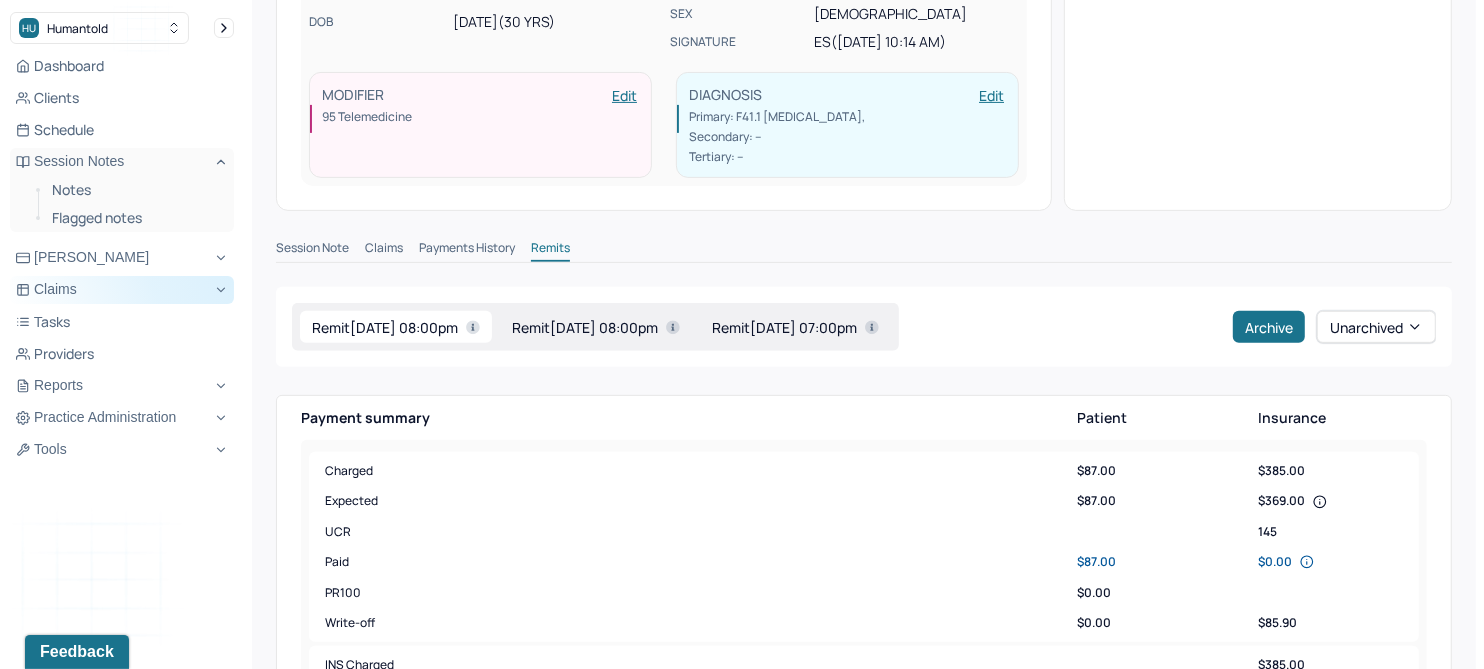 click on "Remit 02/23/2025 07:00pm" at bounding box center [795, 327] 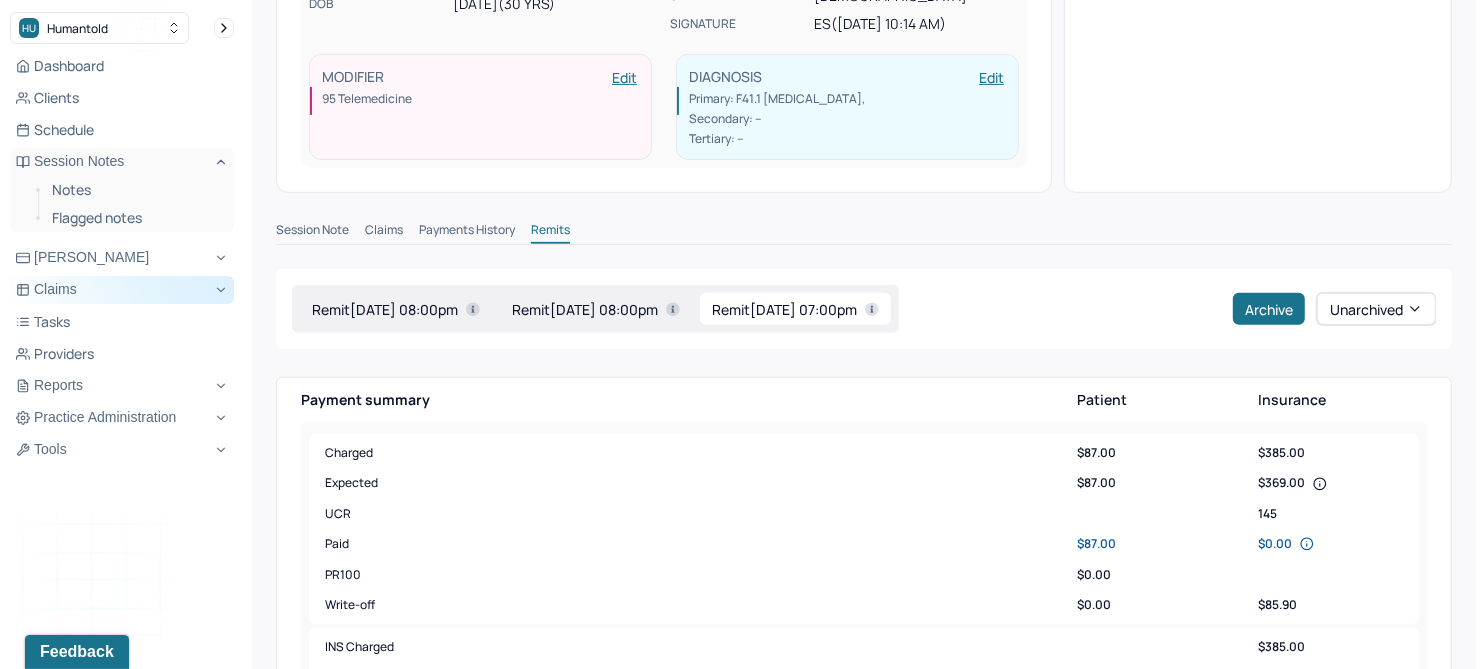 scroll, scrollTop: 500, scrollLeft: 0, axis: vertical 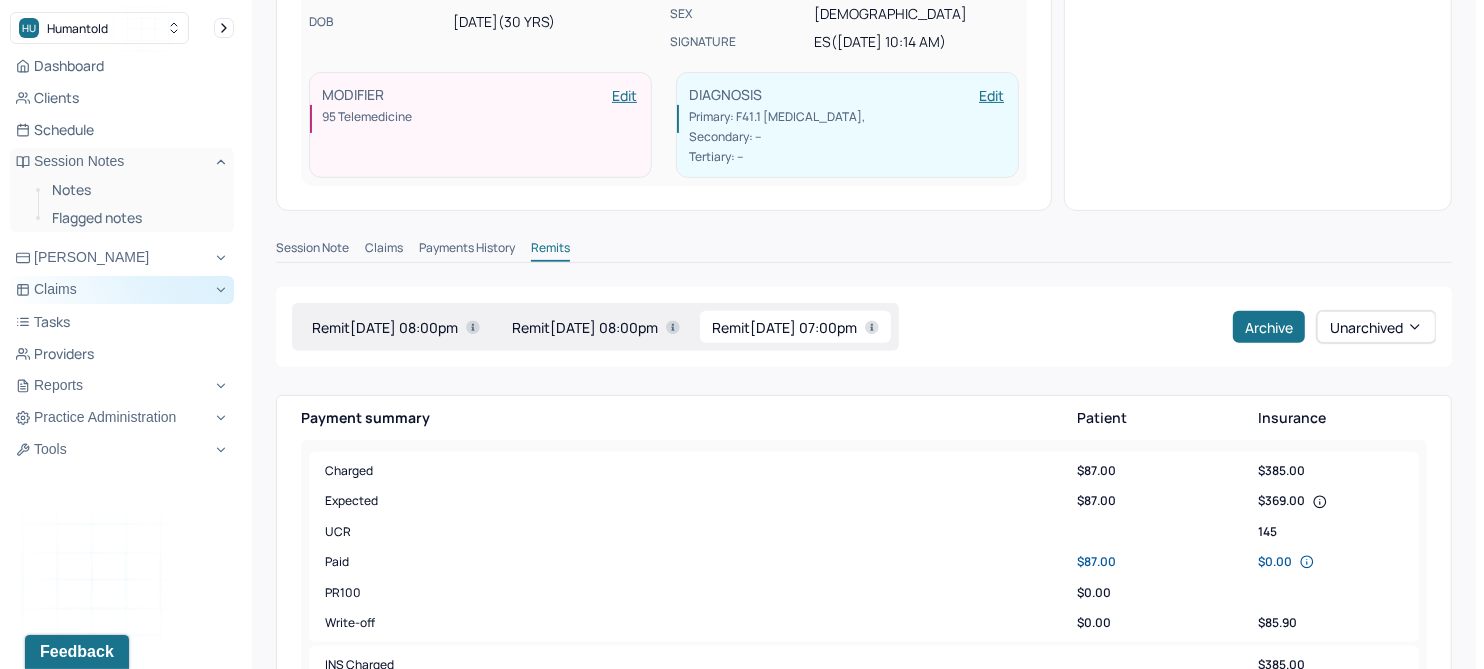 click on "Remit 07/21/2025 08:00pm" at bounding box center [596, 327] 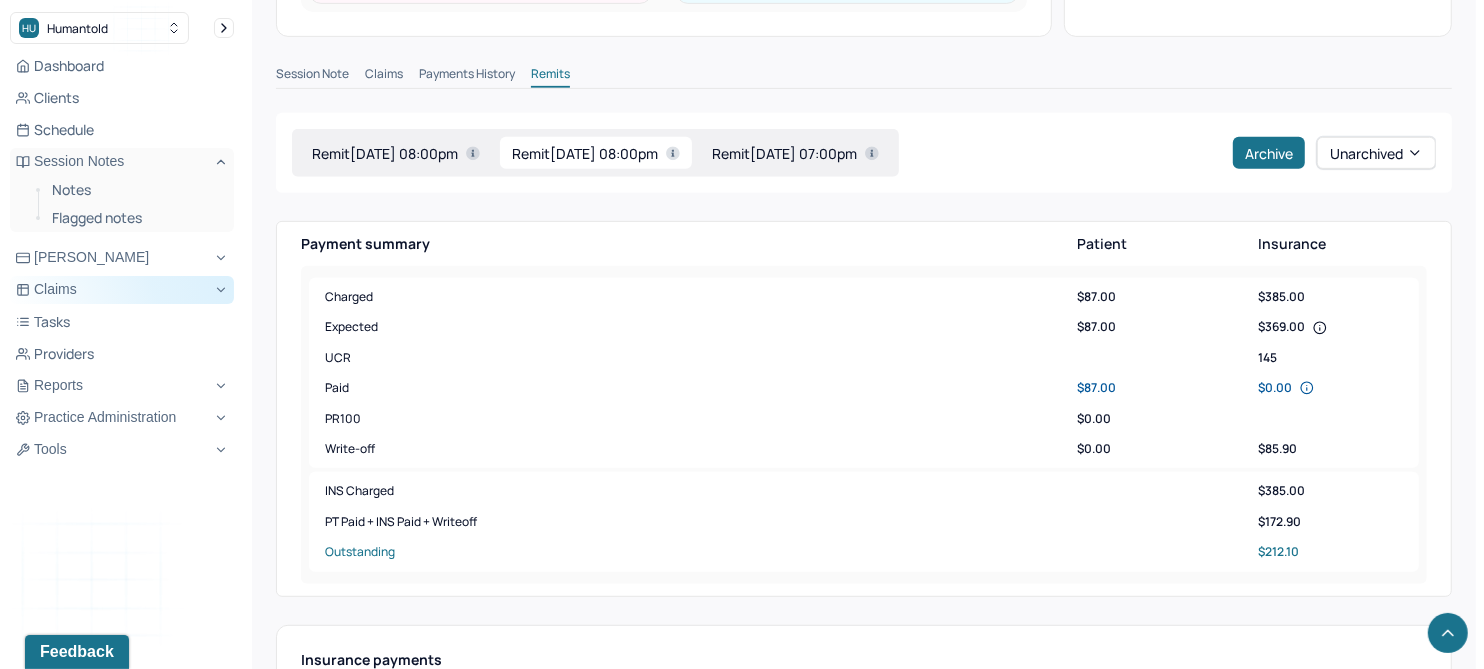 scroll, scrollTop: 625, scrollLeft: 0, axis: vertical 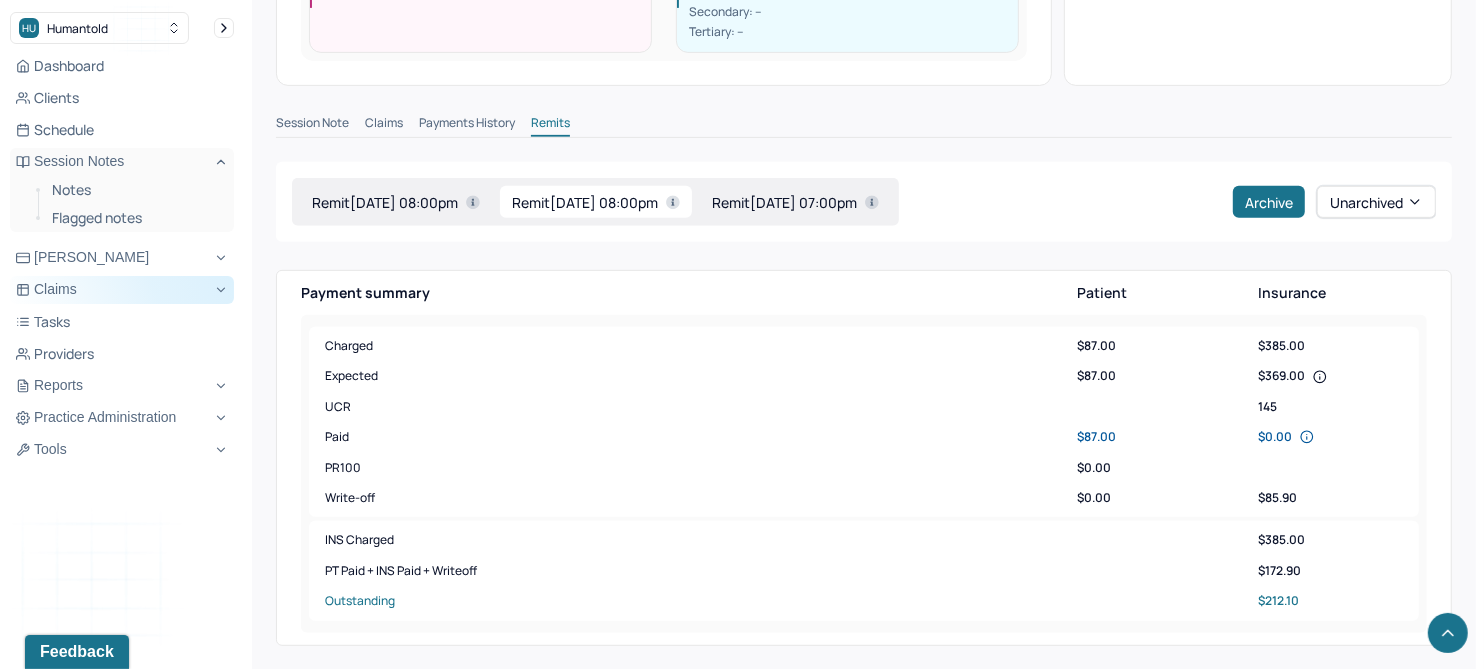 click on "Remit 07/21/2025 08:00pm" at bounding box center [396, 202] 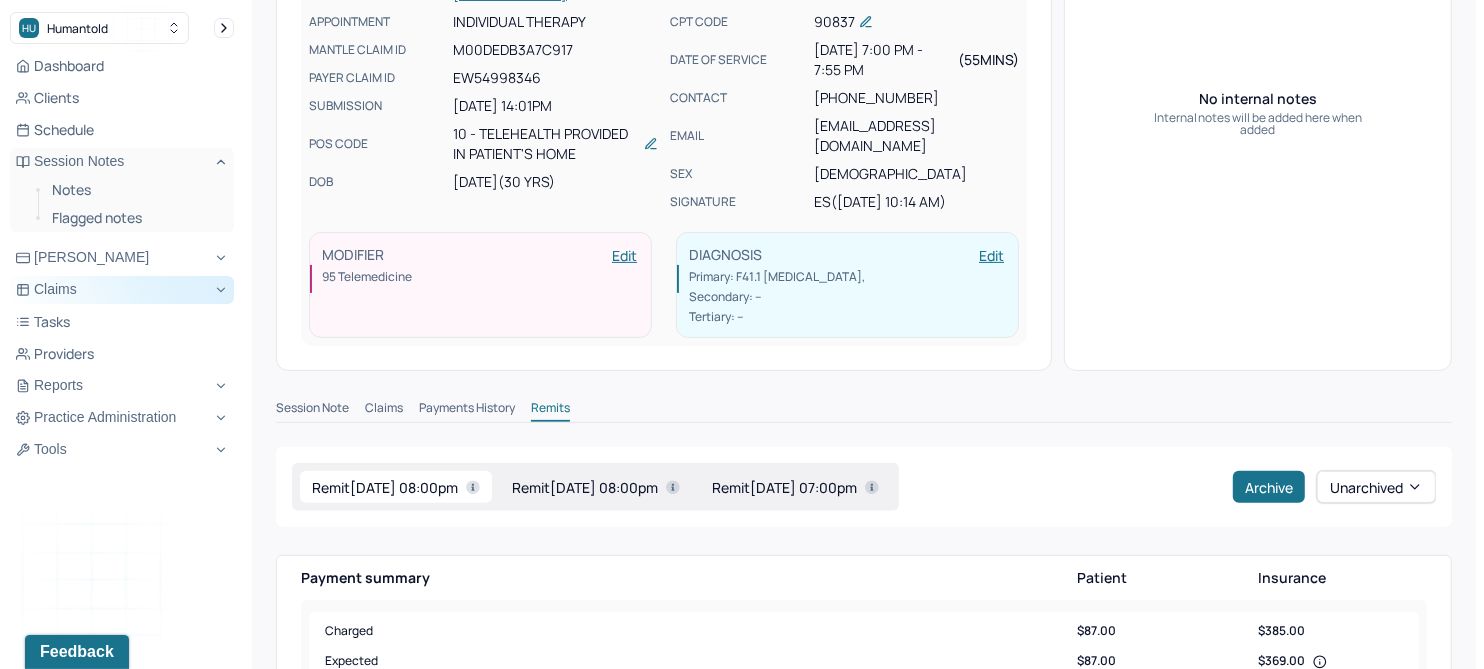 scroll, scrollTop: 374, scrollLeft: 0, axis: vertical 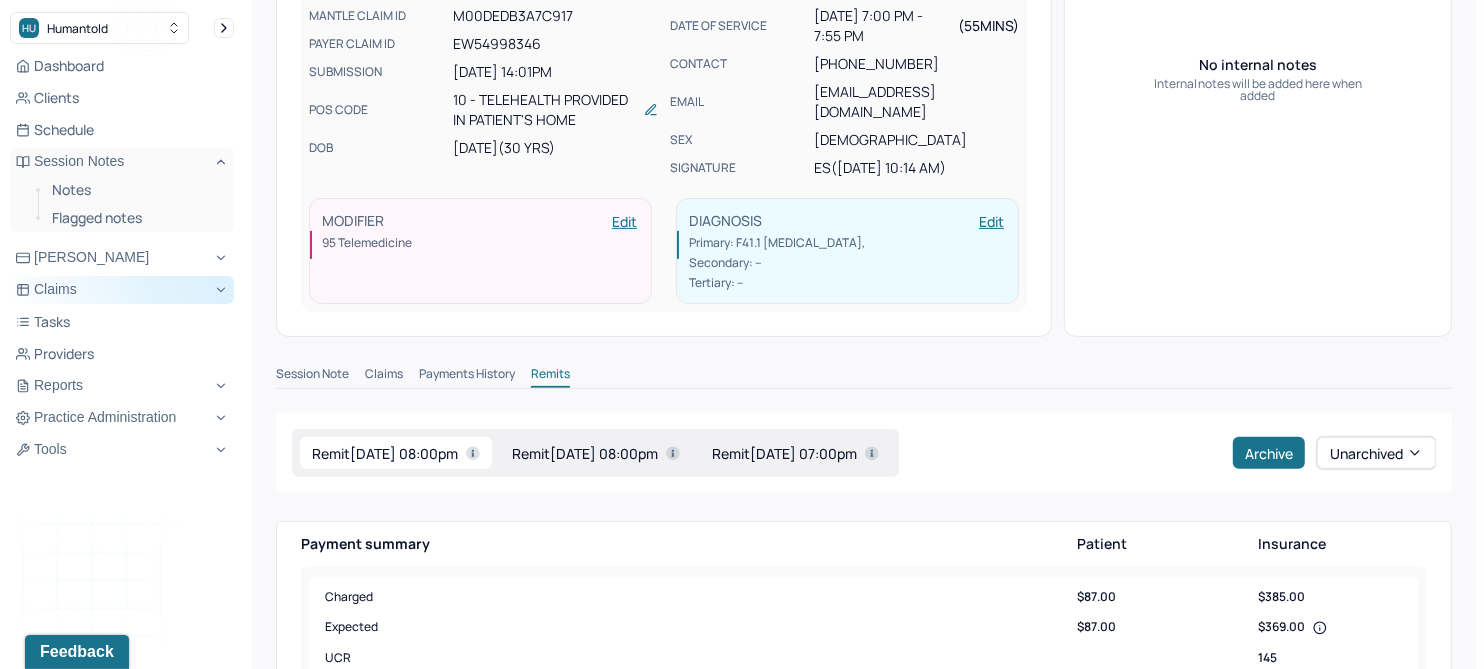 click on "Remit 02/23/2025 07:00pm" at bounding box center (795, 453) 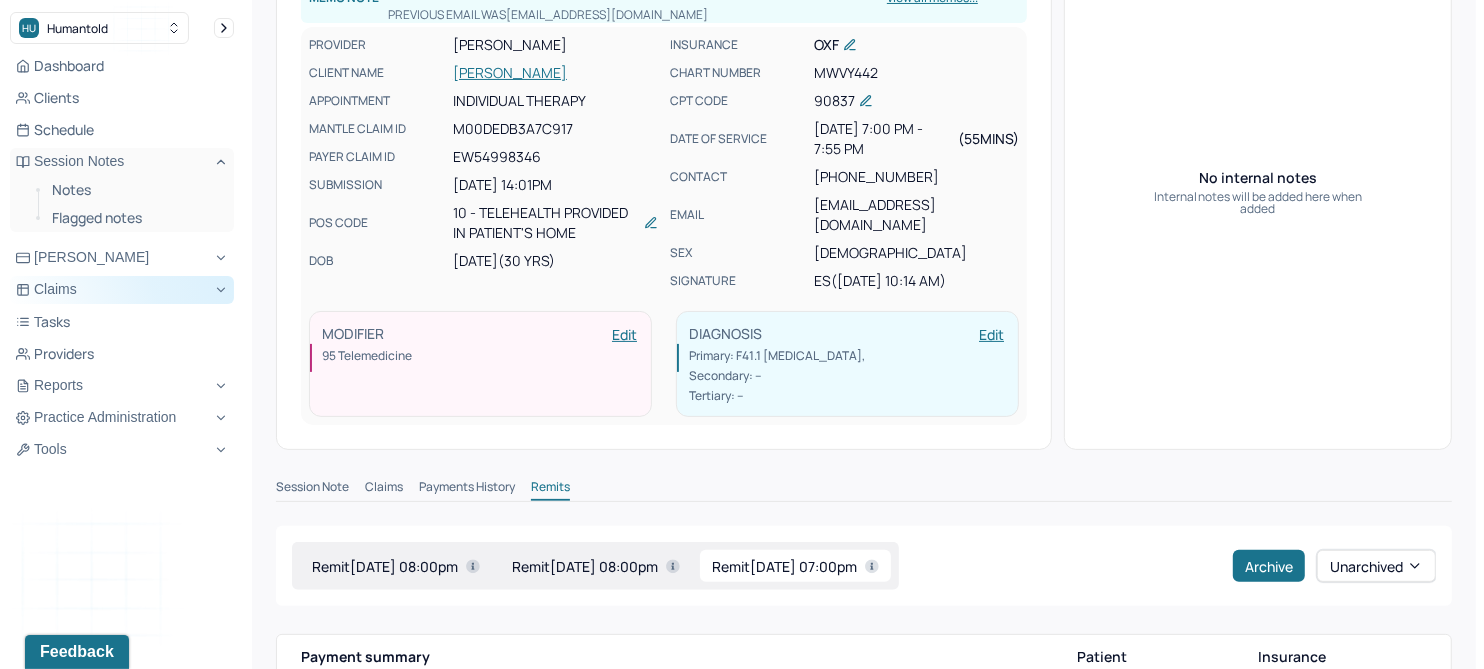 scroll, scrollTop: 125, scrollLeft: 0, axis: vertical 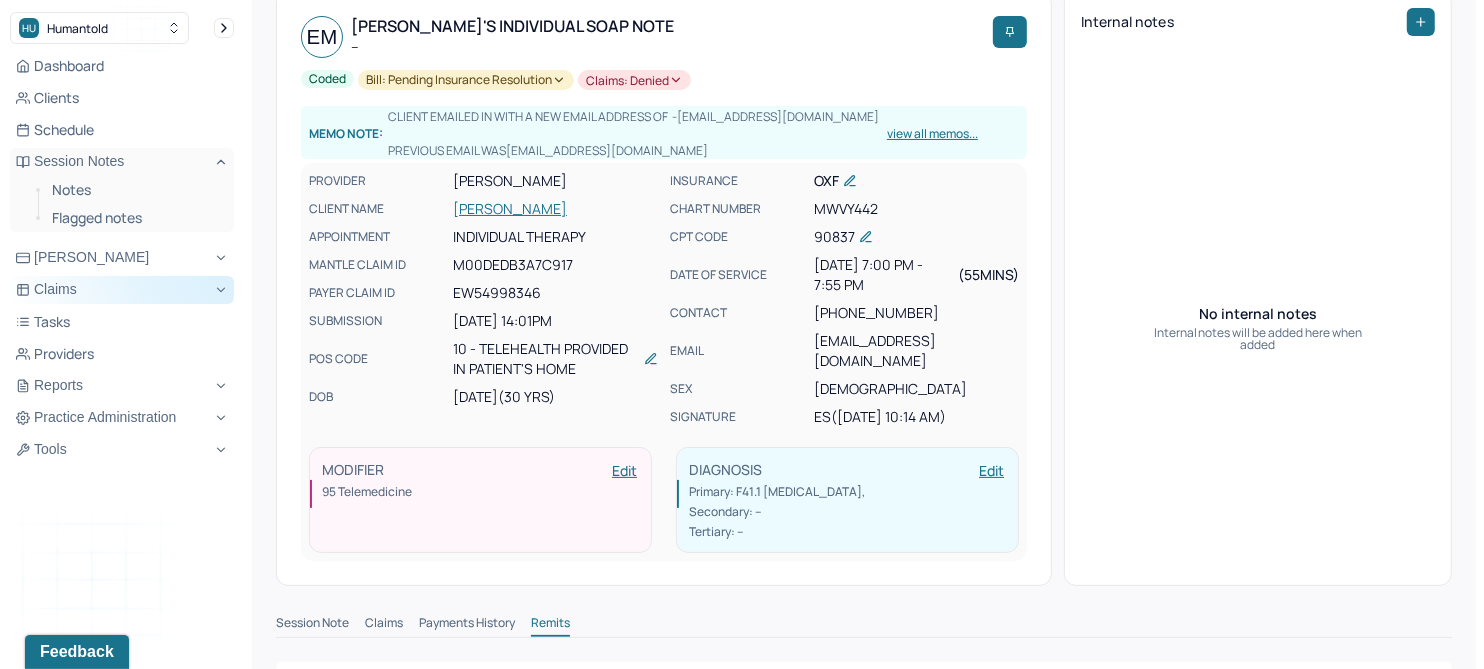 click on "[PERSON_NAME]" at bounding box center (555, 209) 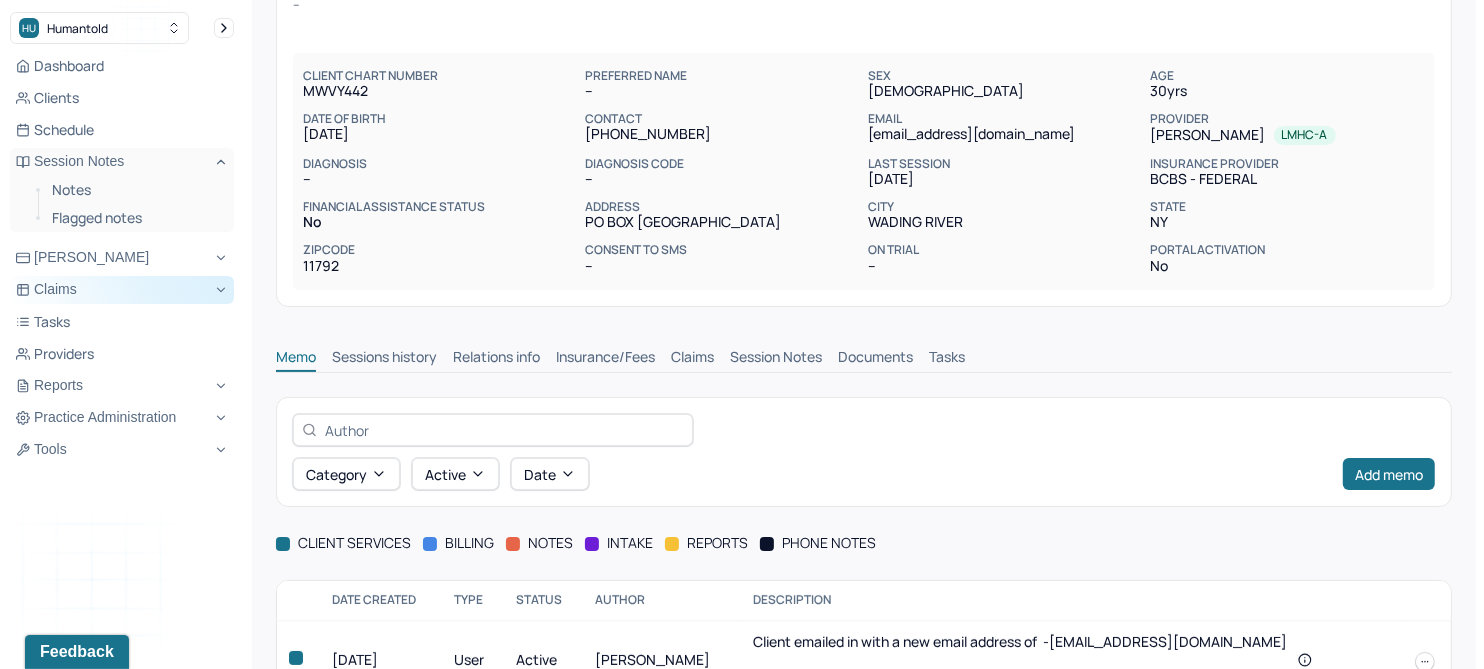 scroll, scrollTop: 85, scrollLeft: 0, axis: vertical 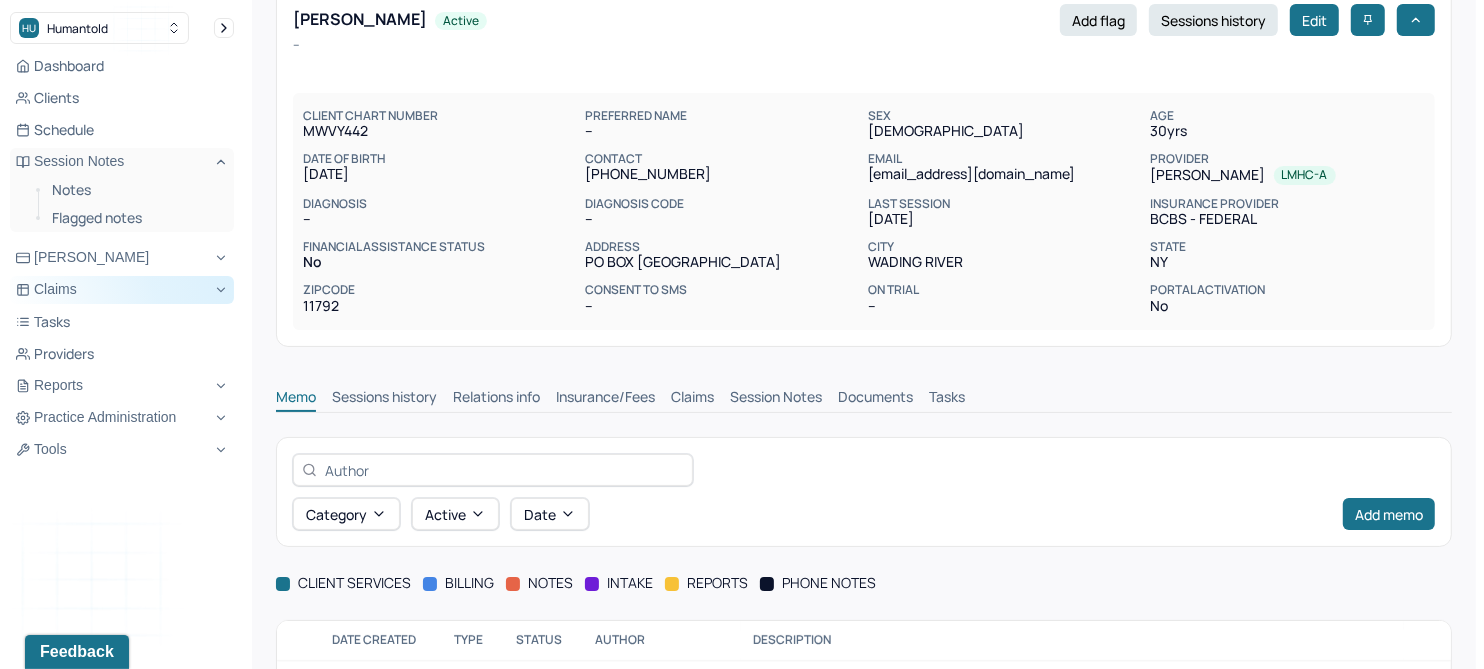 click on "Claims" at bounding box center (692, 399) 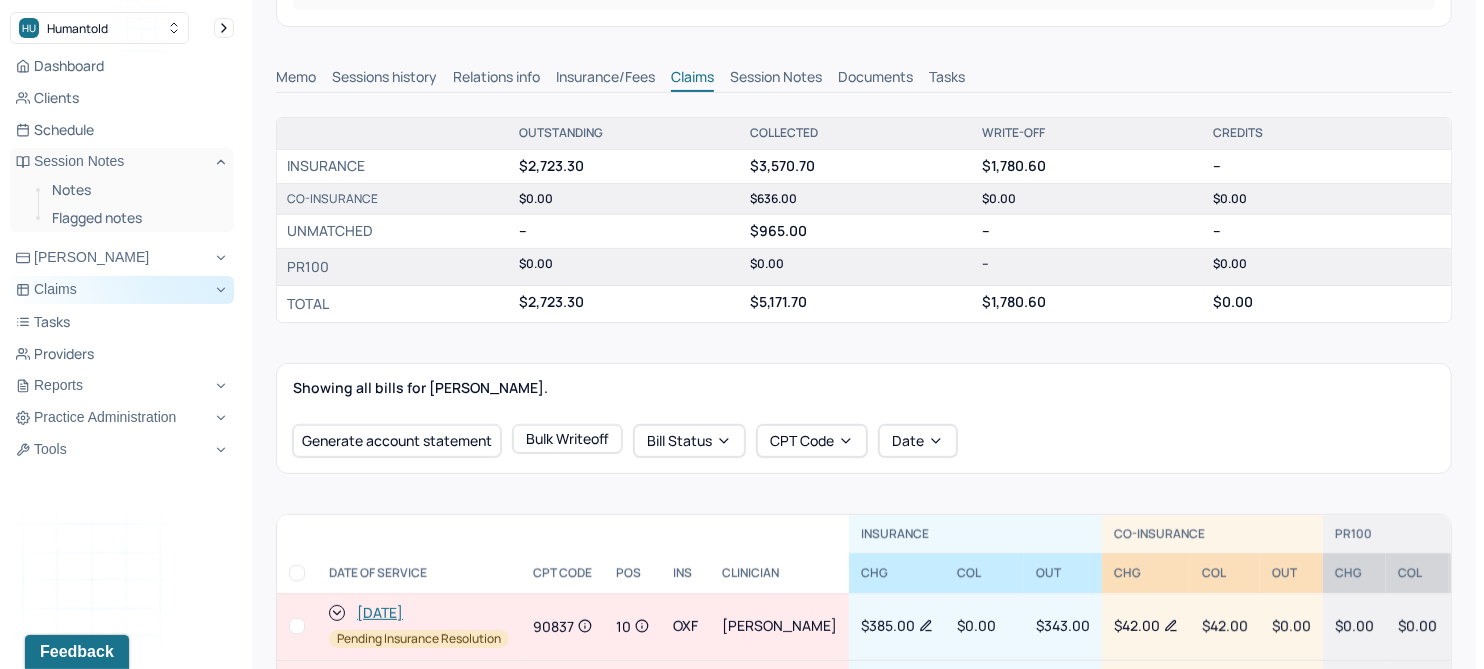 scroll, scrollTop: 585, scrollLeft: 0, axis: vertical 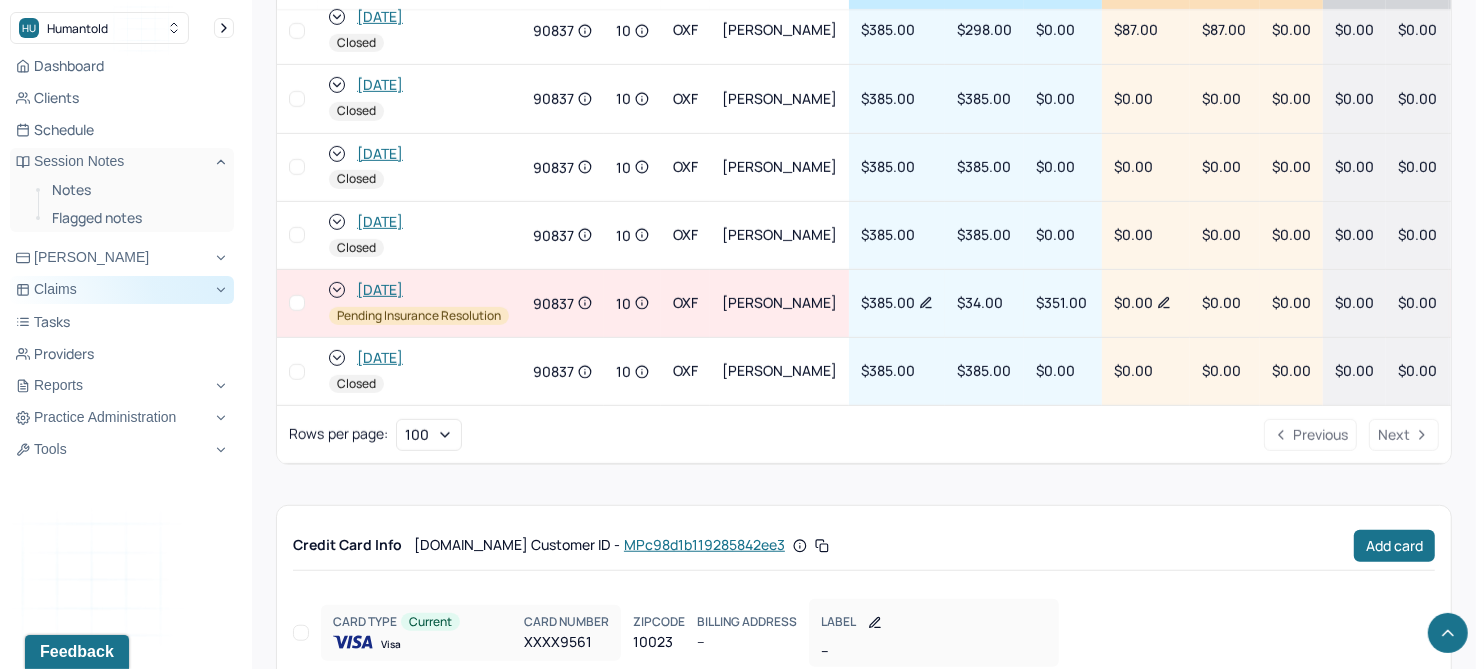 click on "[DATE]" at bounding box center (380, 290) 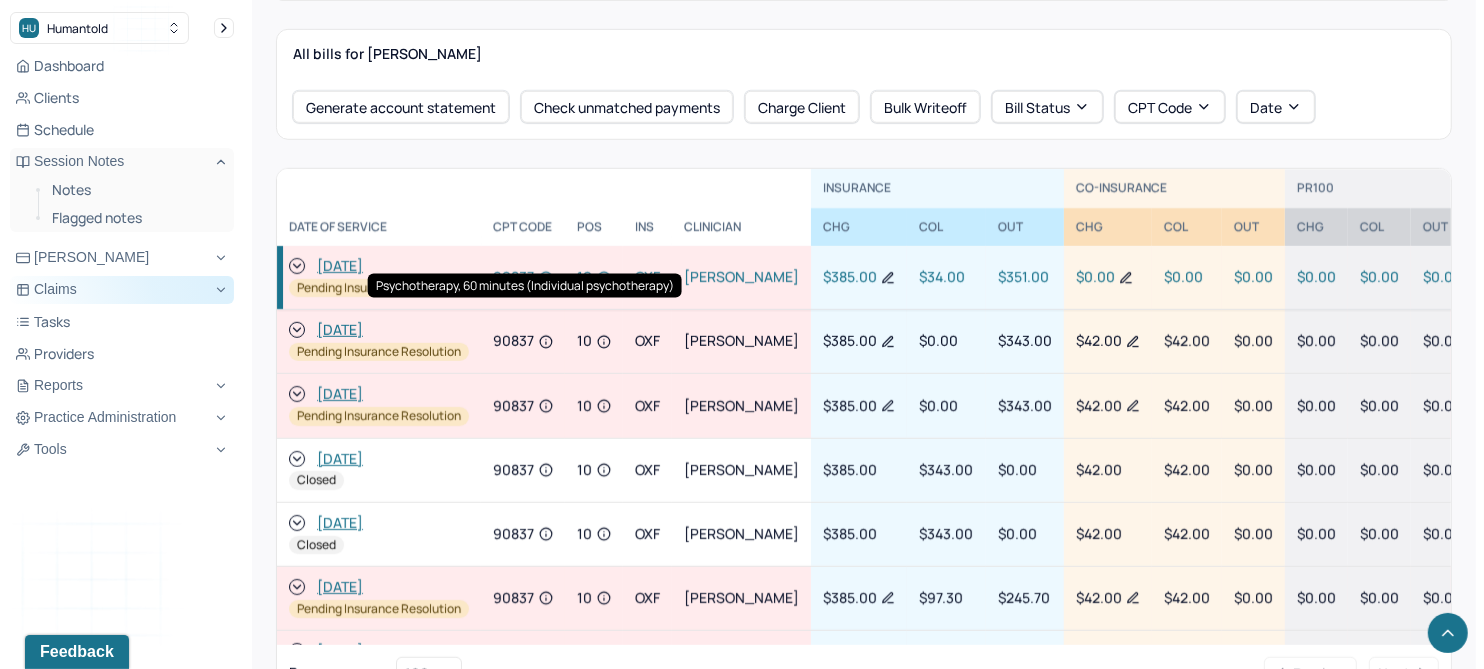 scroll, scrollTop: 625, scrollLeft: 0, axis: vertical 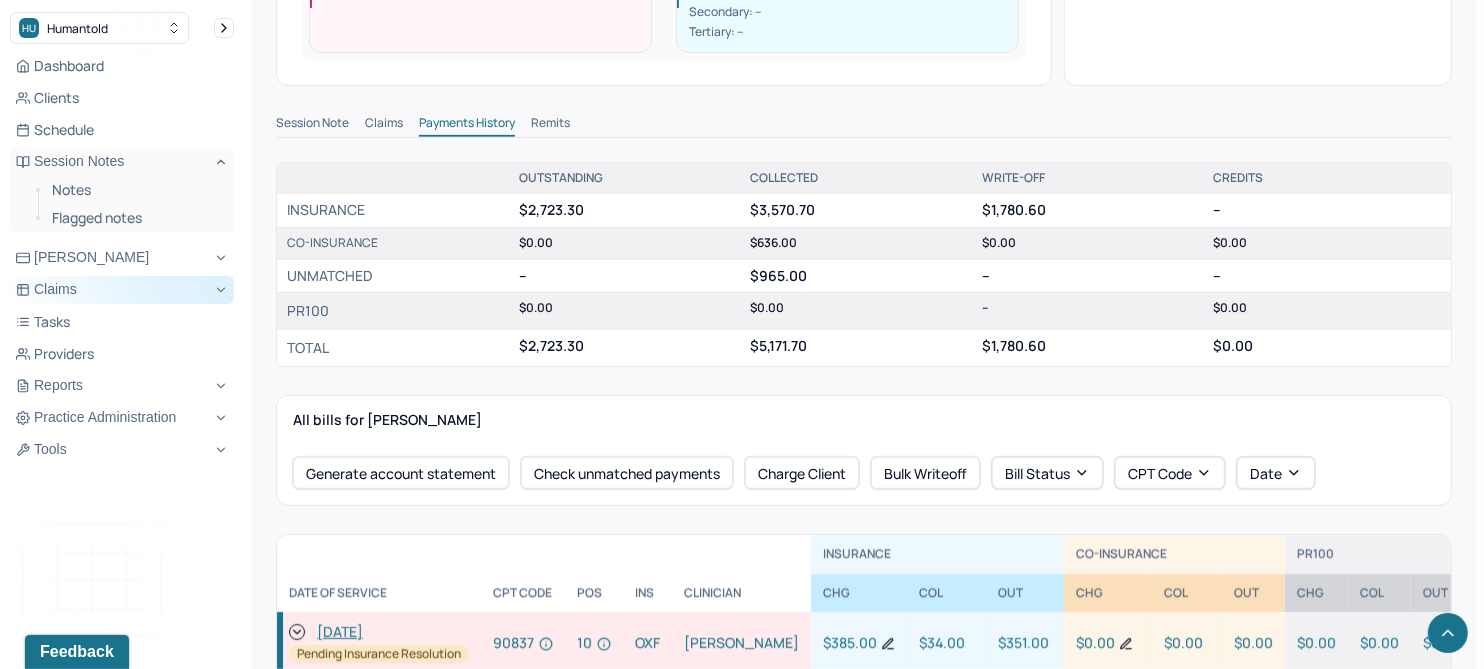 click on "Remits" at bounding box center [550, 125] 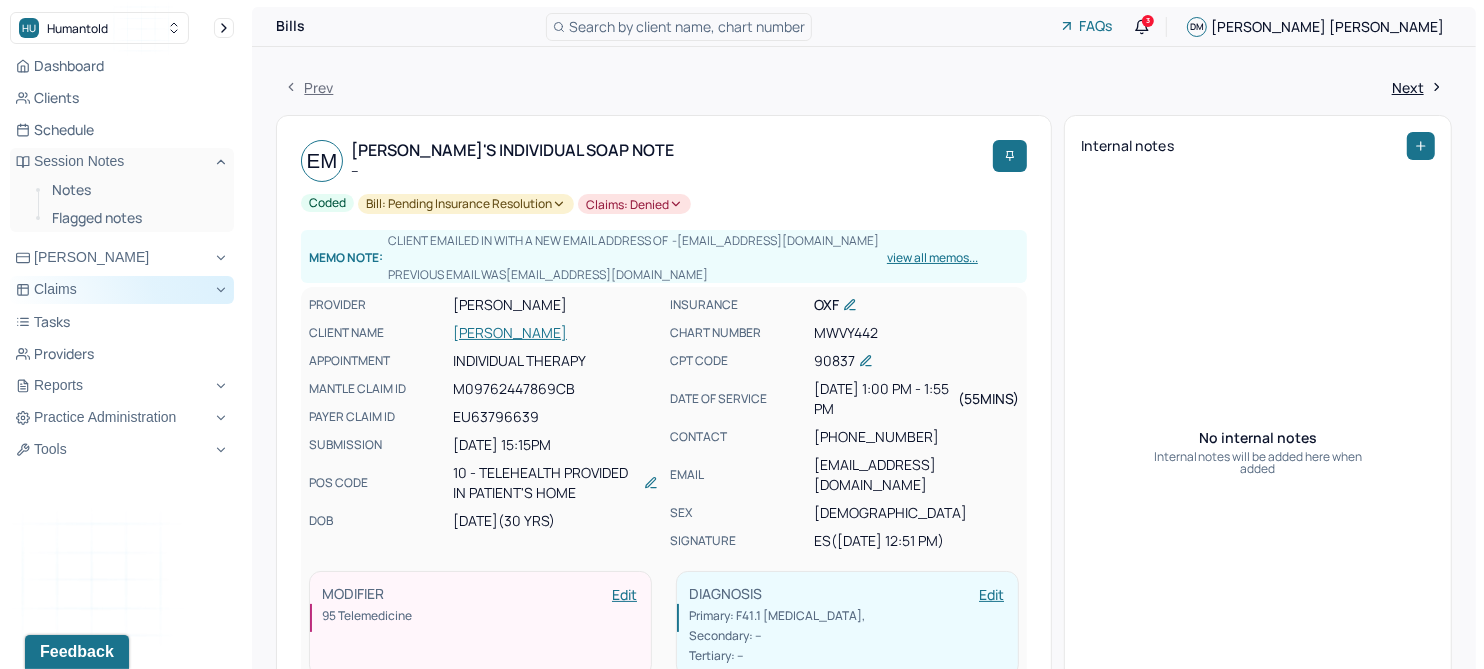 scroll, scrollTop: 0, scrollLeft: 0, axis: both 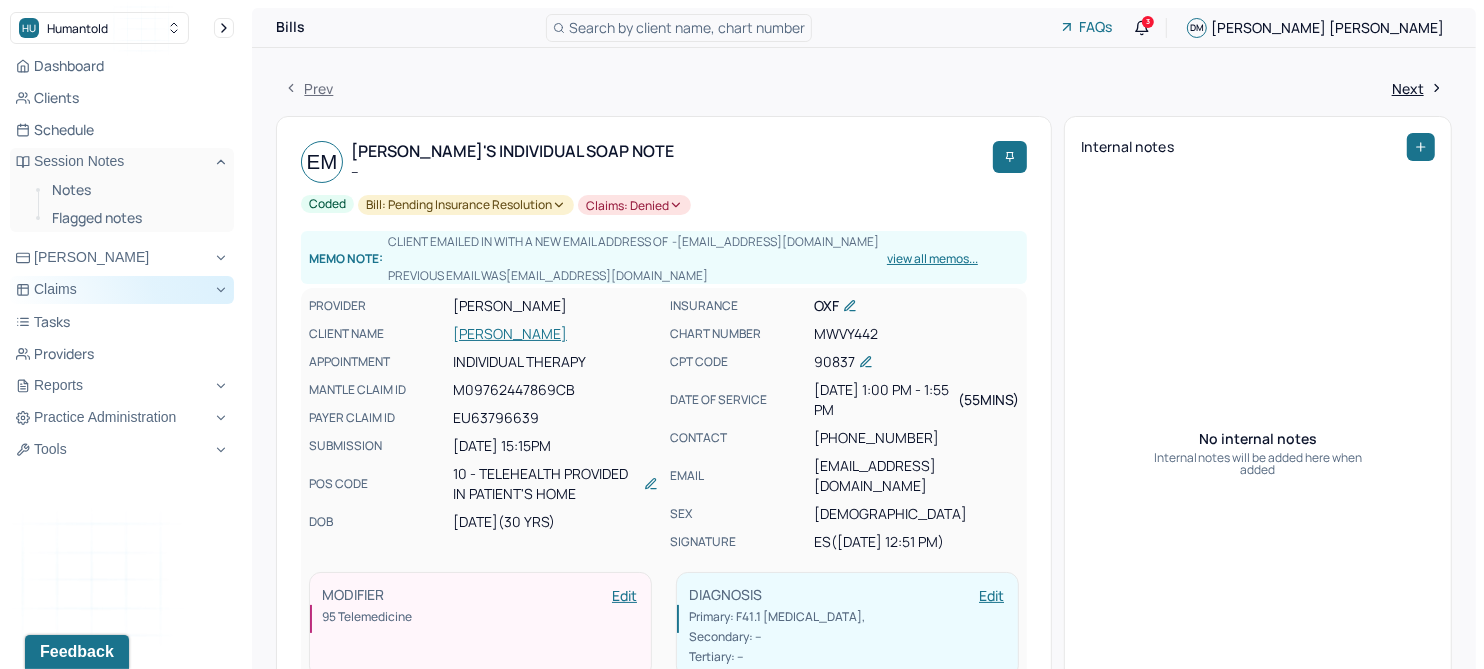 click on "[PERSON_NAME]" at bounding box center (555, 334) 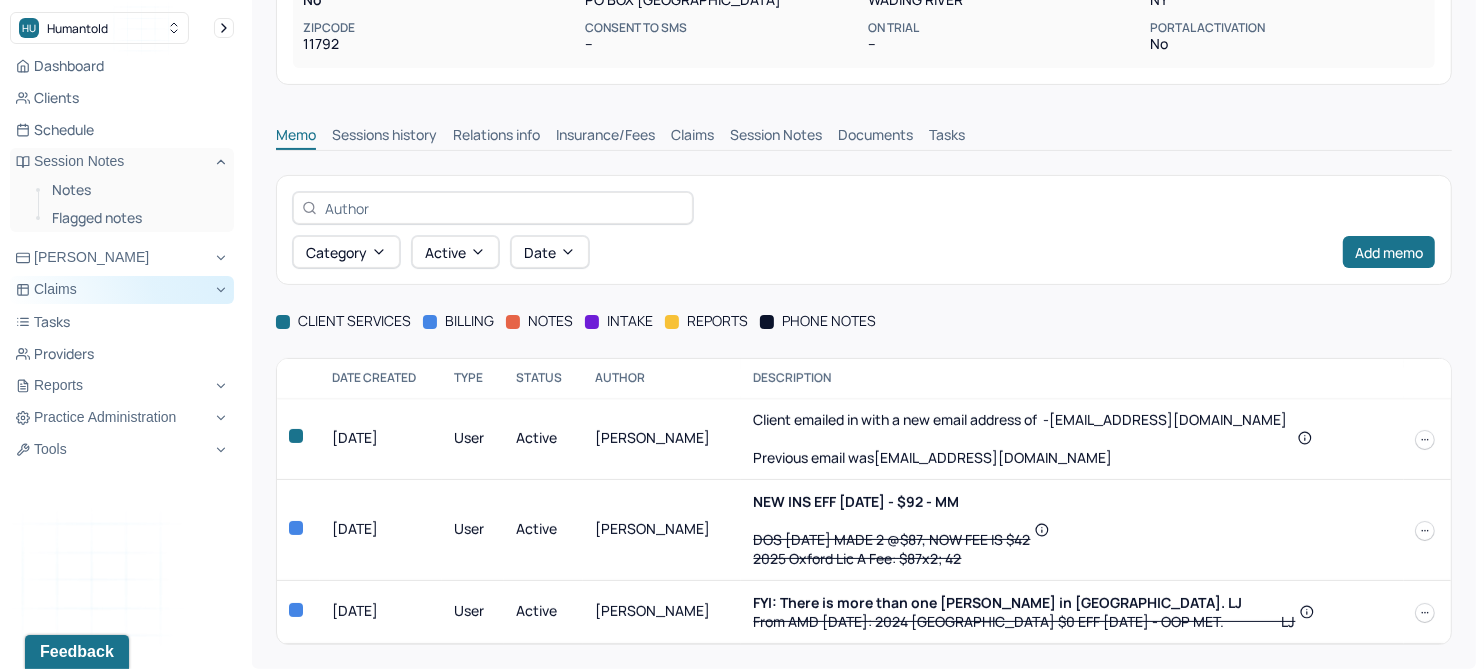 scroll, scrollTop: 351, scrollLeft: 0, axis: vertical 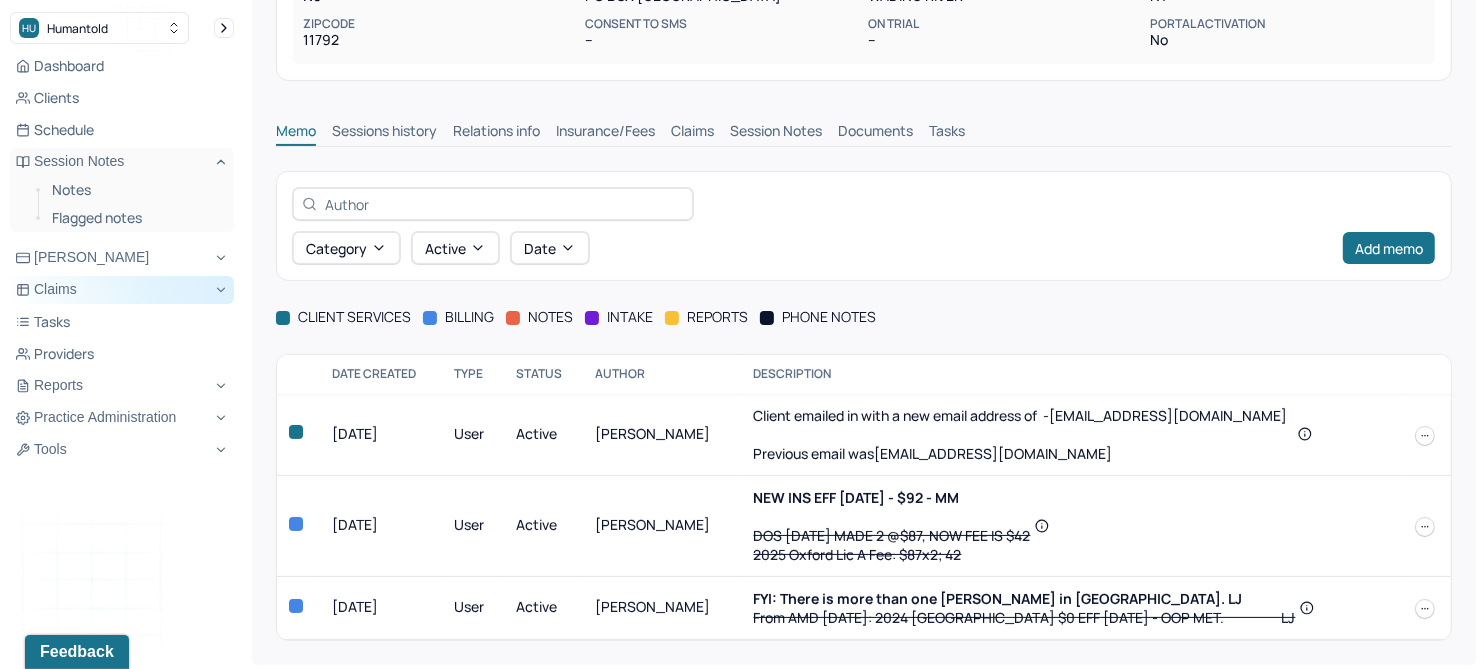 click on "Claims" at bounding box center [692, 133] 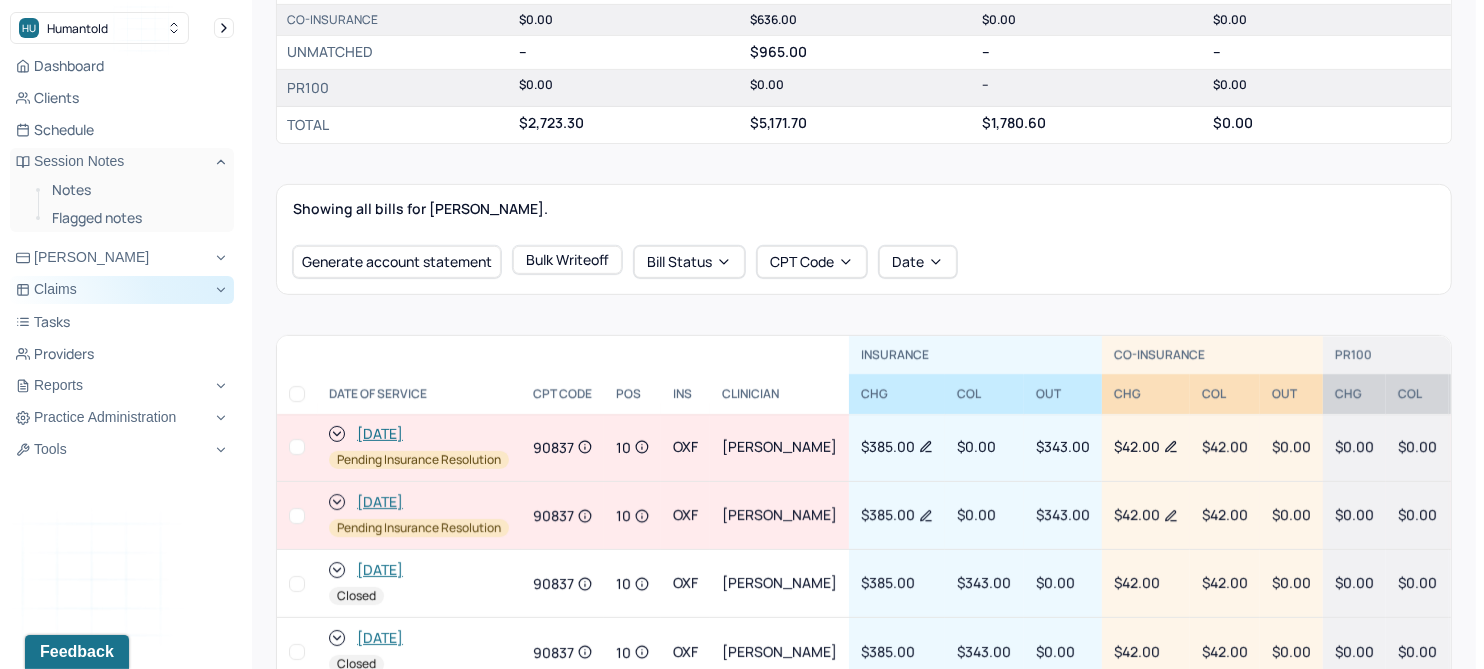 scroll, scrollTop: 725, scrollLeft: 0, axis: vertical 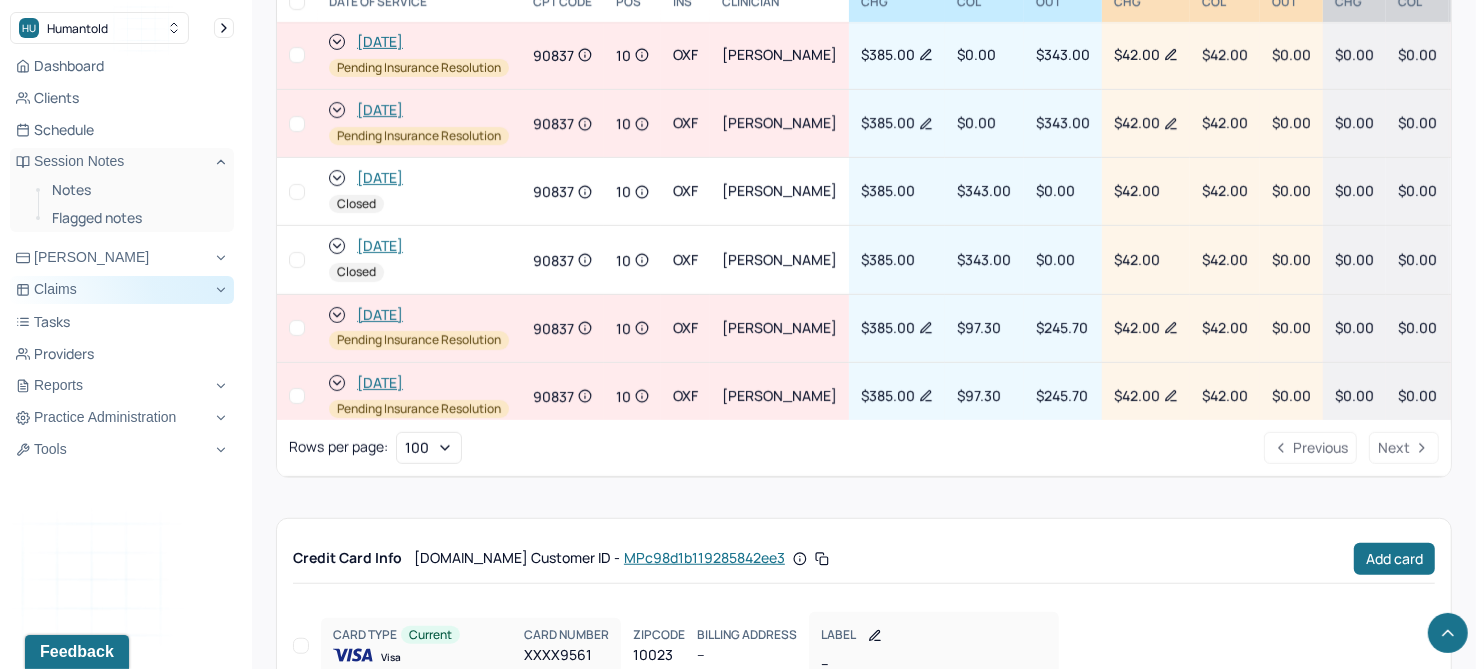 click on "[DATE]" at bounding box center (380, 110) 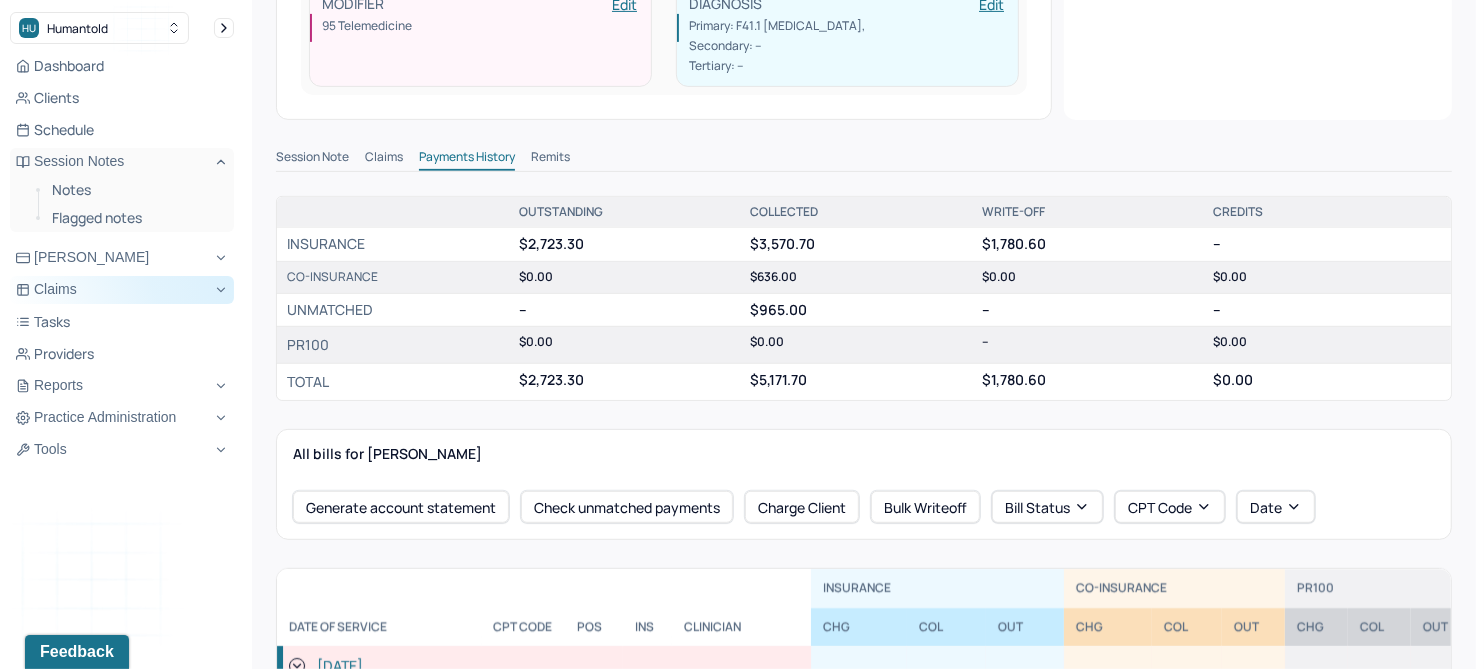 scroll, scrollTop: 625, scrollLeft: 0, axis: vertical 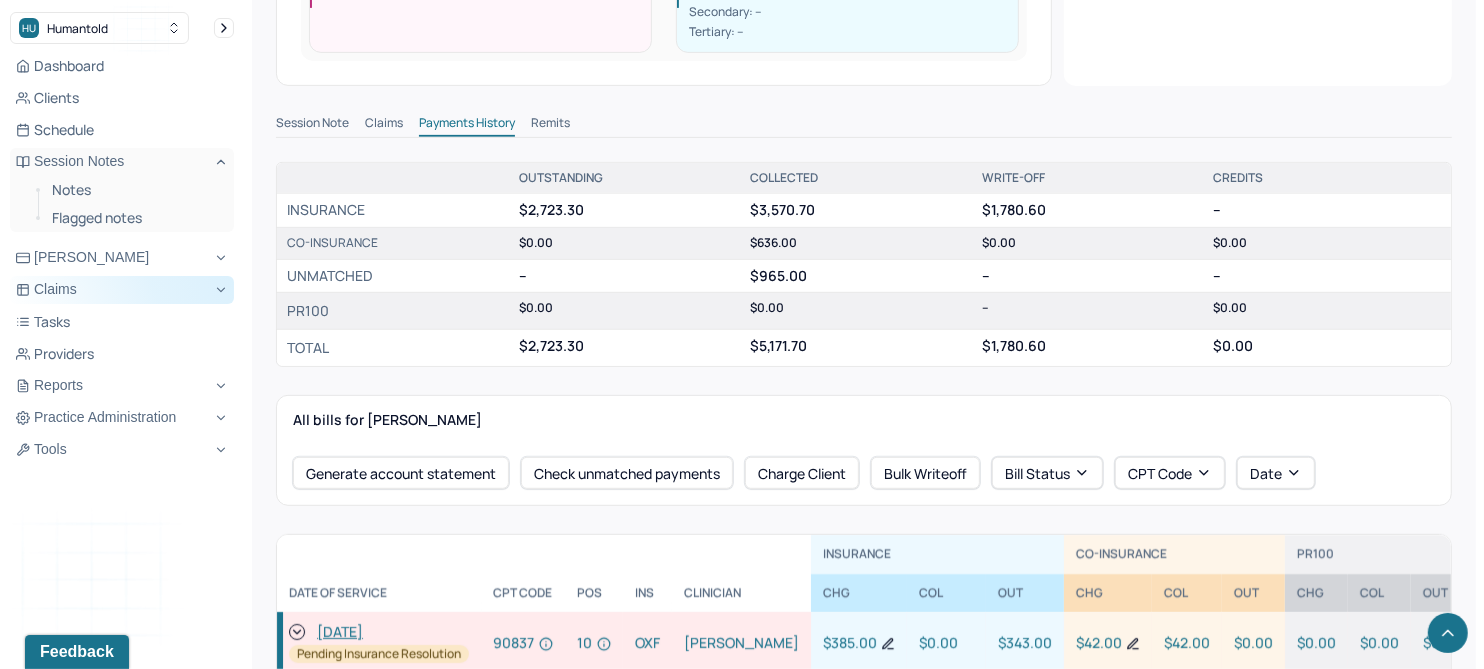 click on "Remits" at bounding box center (550, 125) 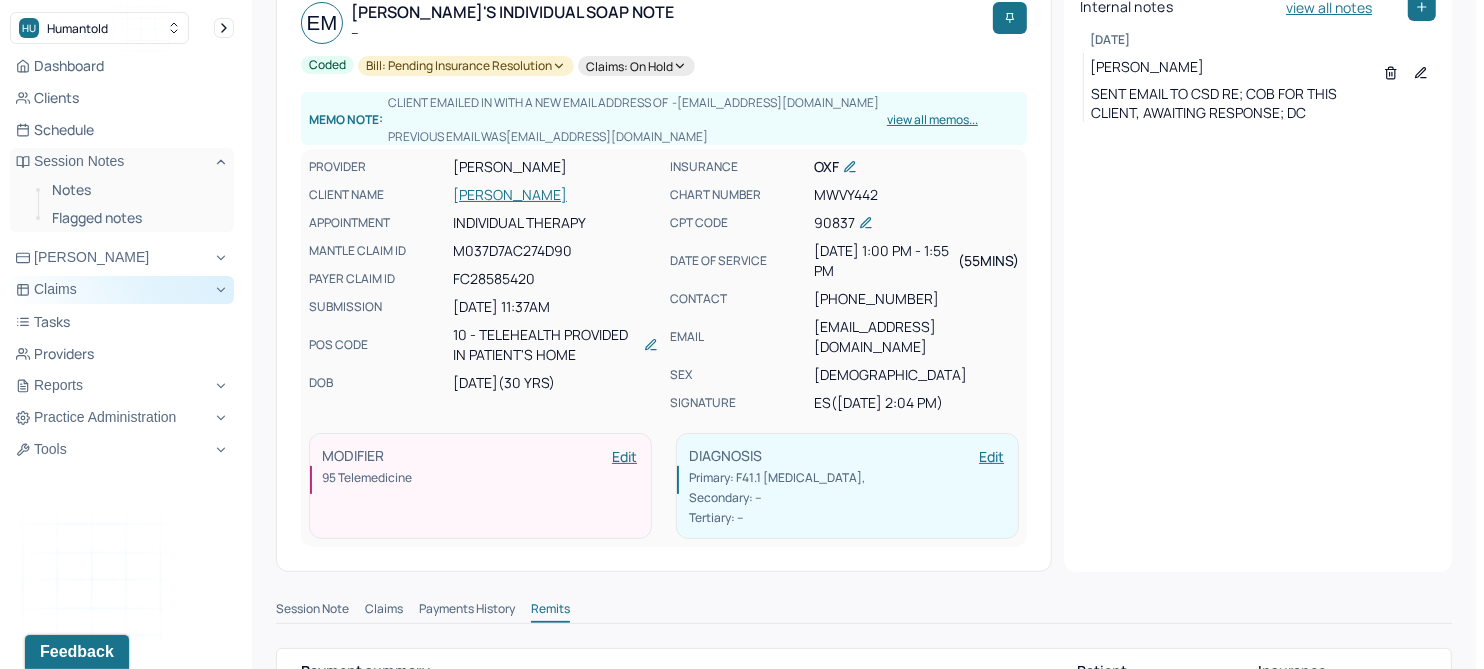 scroll, scrollTop: 0, scrollLeft: 0, axis: both 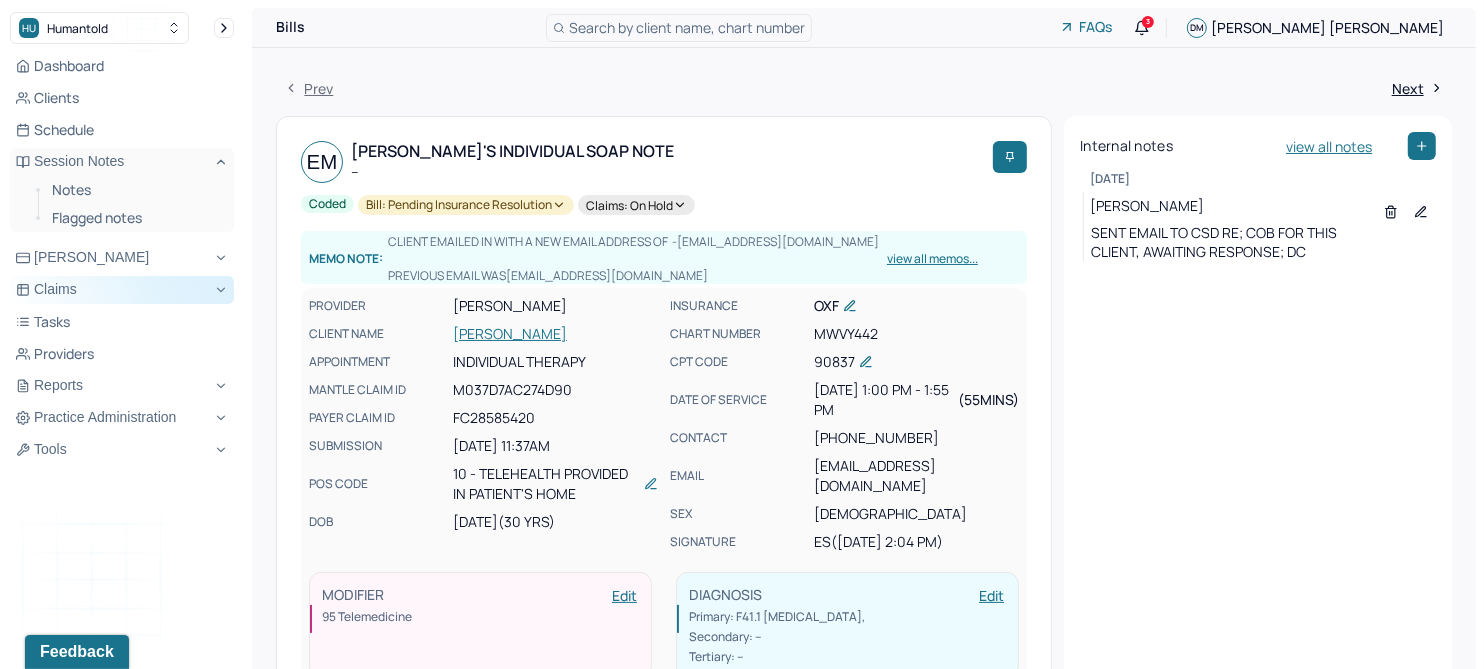 click on "[PERSON_NAME]" at bounding box center [555, 334] 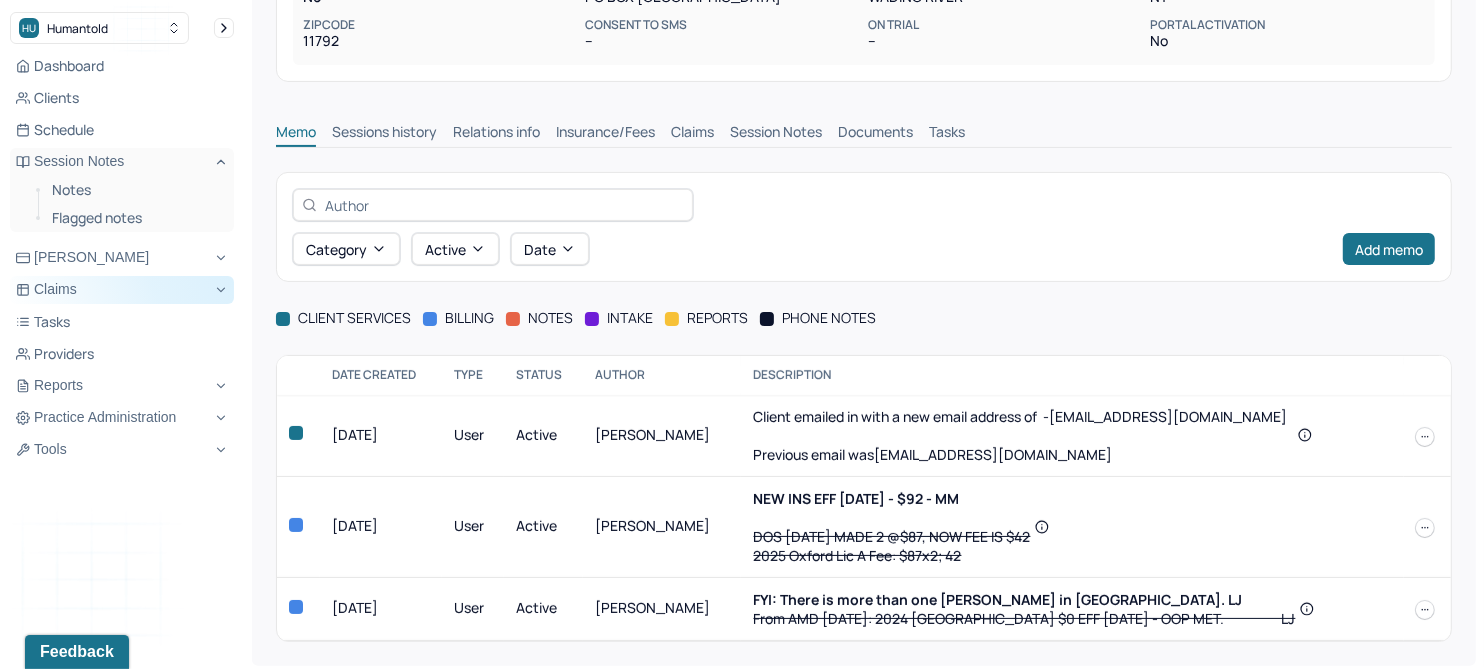 scroll, scrollTop: 351, scrollLeft: 0, axis: vertical 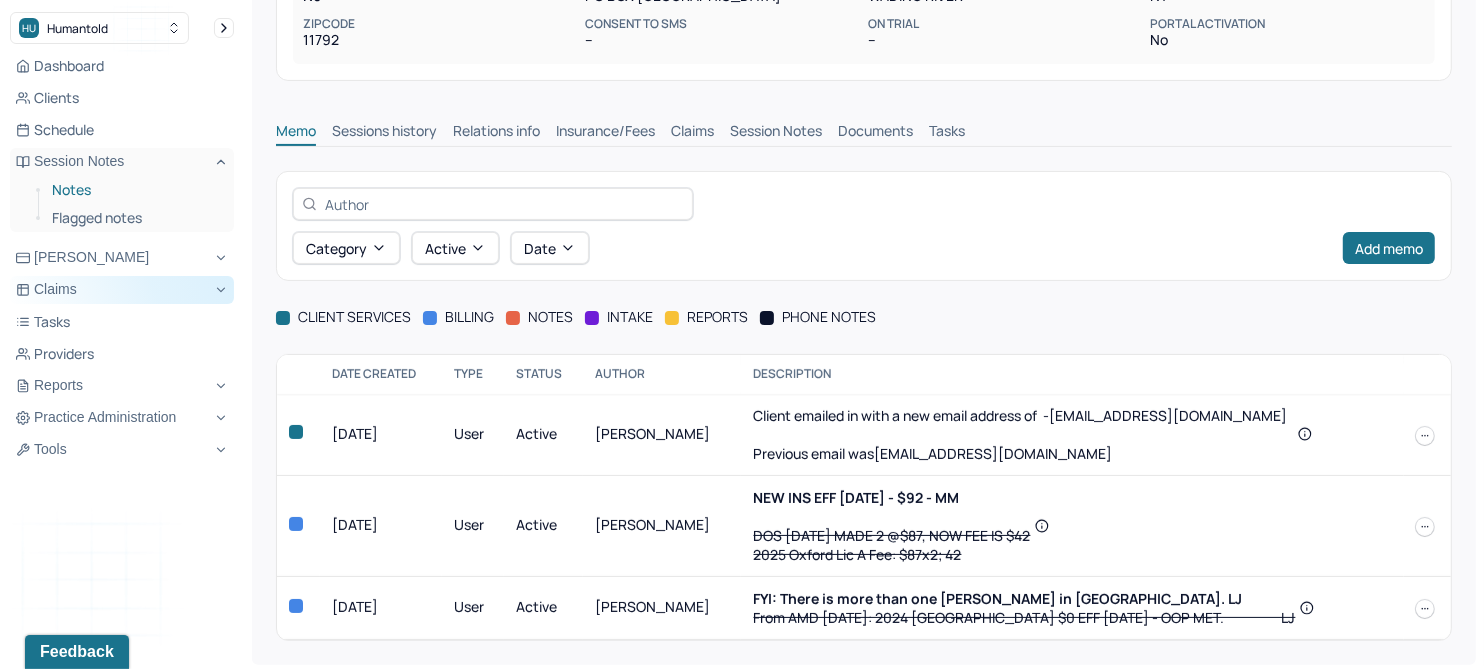 click on "Notes" at bounding box center (135, 190) 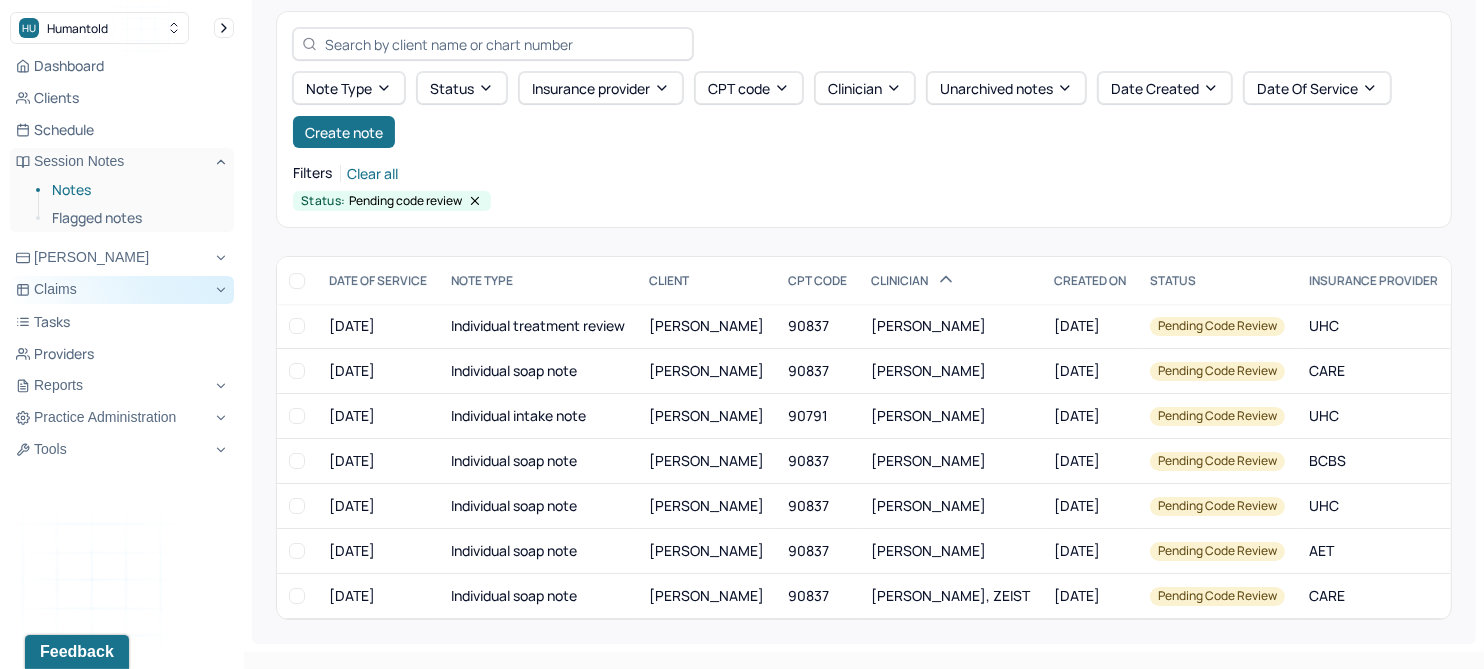 scroll, scrollTop: 60, scrollLeft: 0, axis: vertical 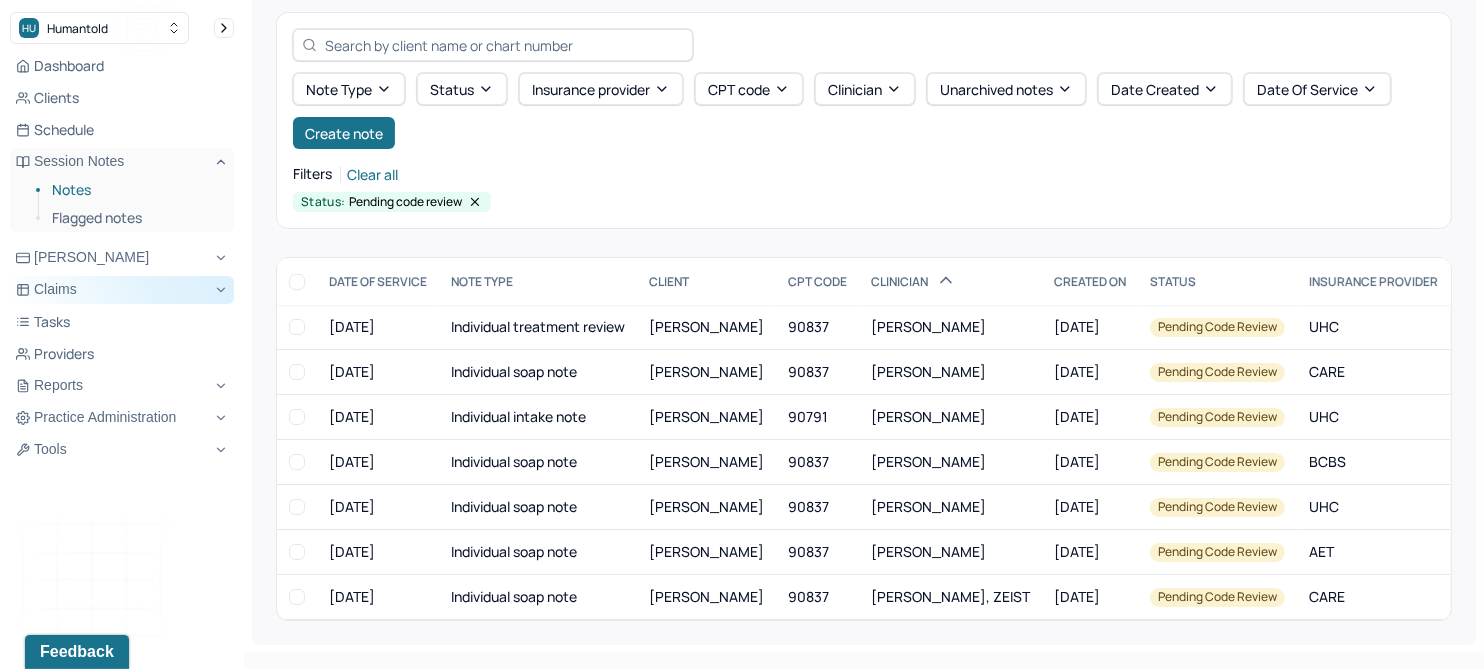 click on "Notes" at bounding box center (135, 190) 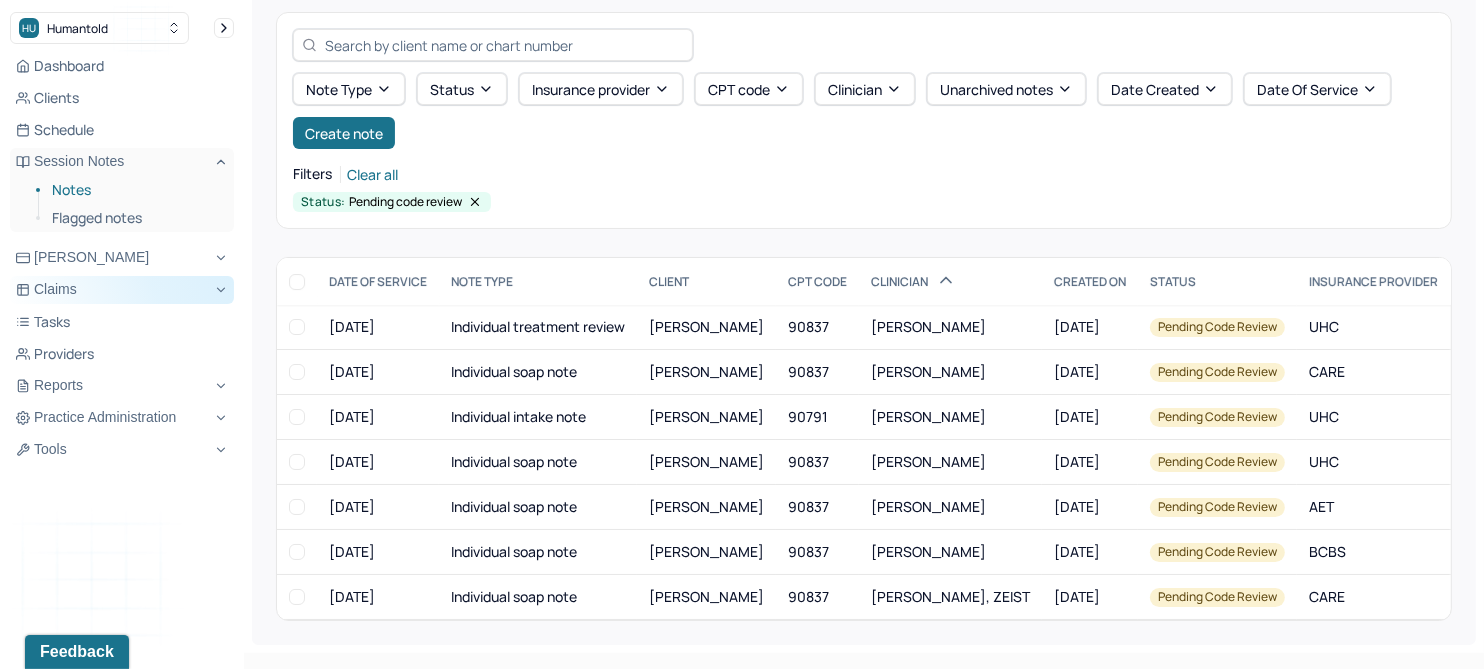 click on "Notes" at bounding box center (135, 190) 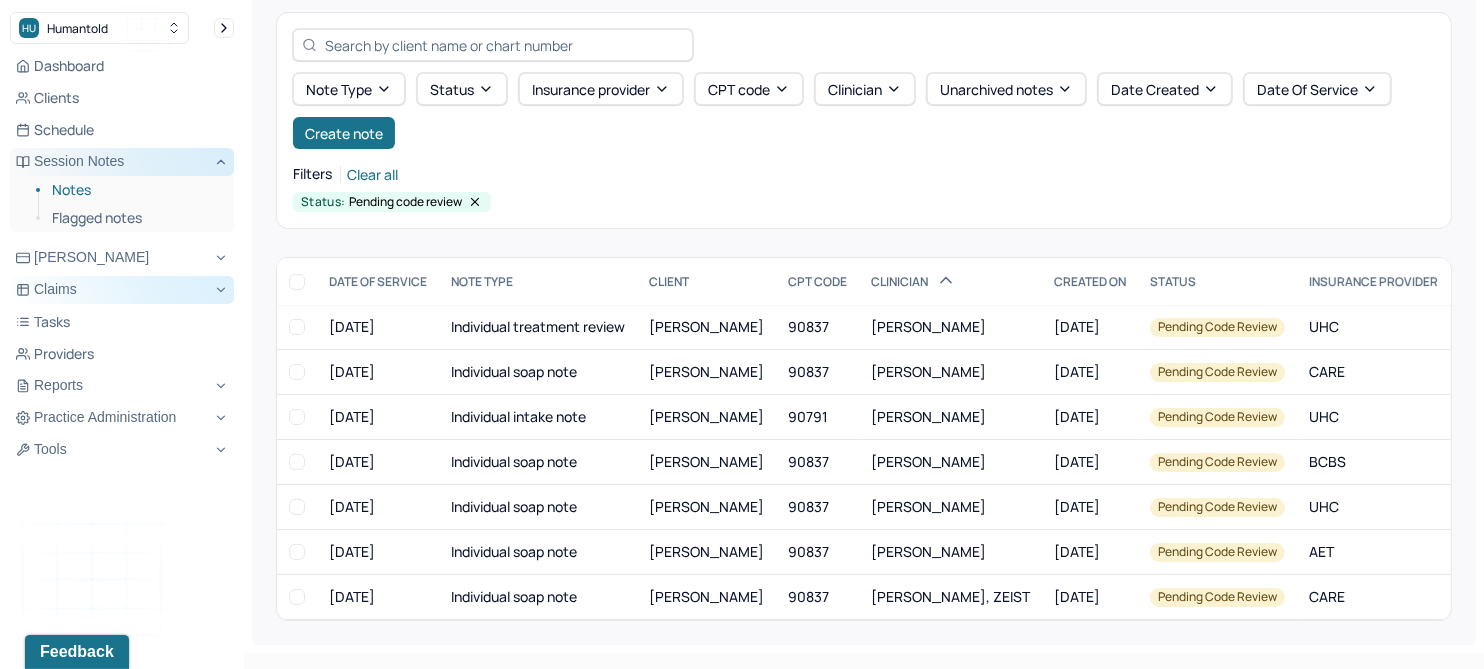 click 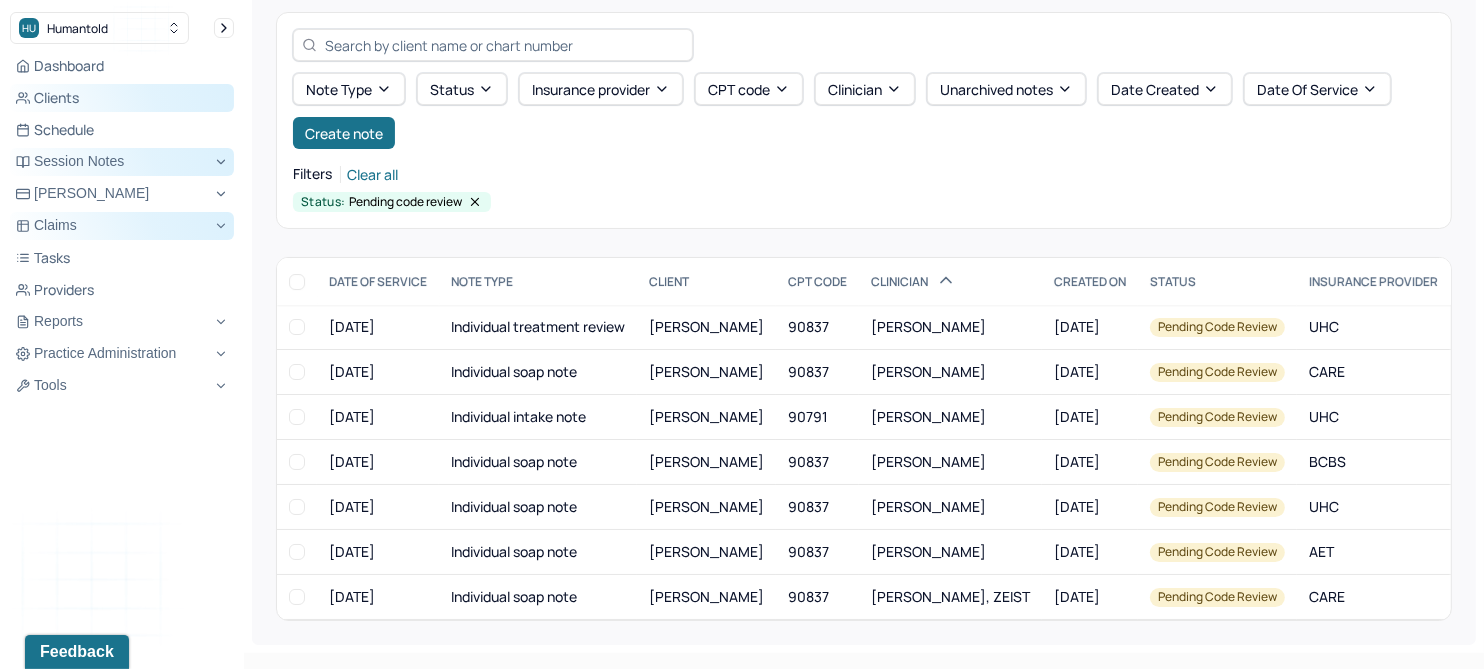 click on "Clients" at bounding box center [122, 98] 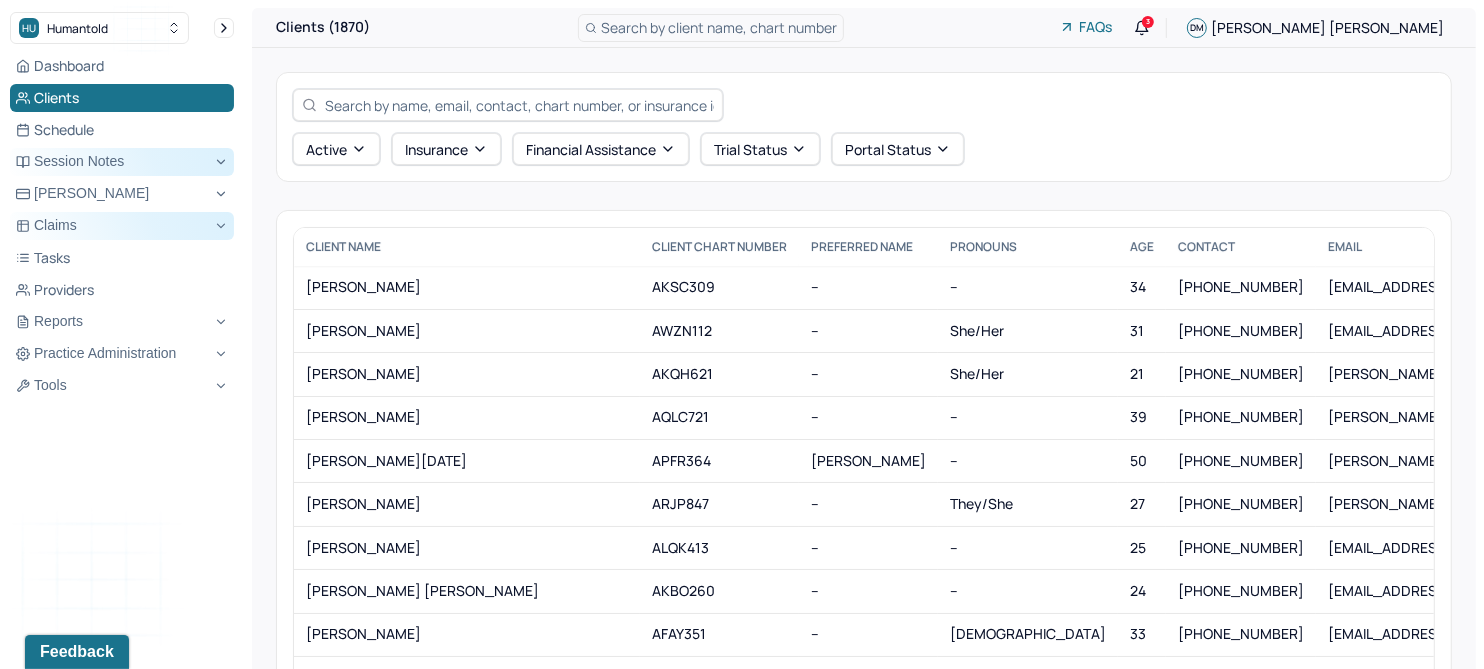 click on "Active Insurance Financial assistance Trial Status Portal Status" at bounding box center [864, 127] 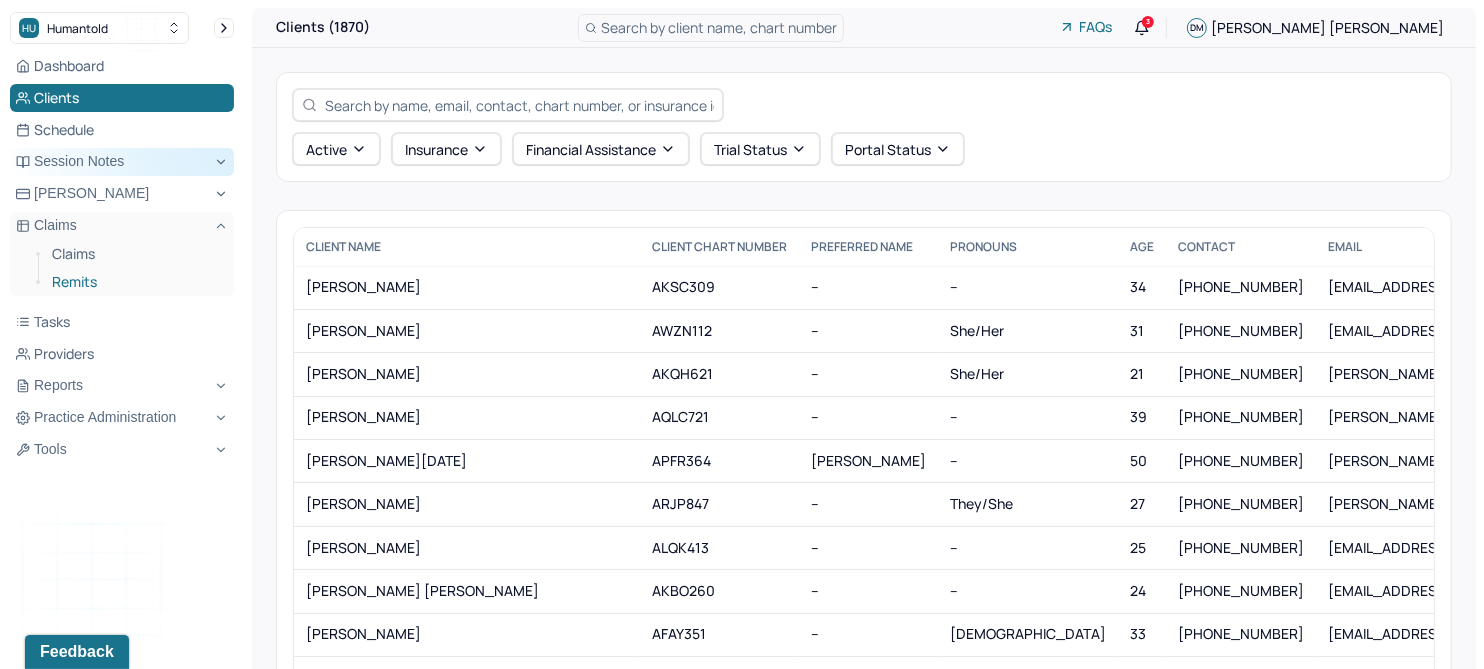 click on "Remits" at bounding box center (135, 282) 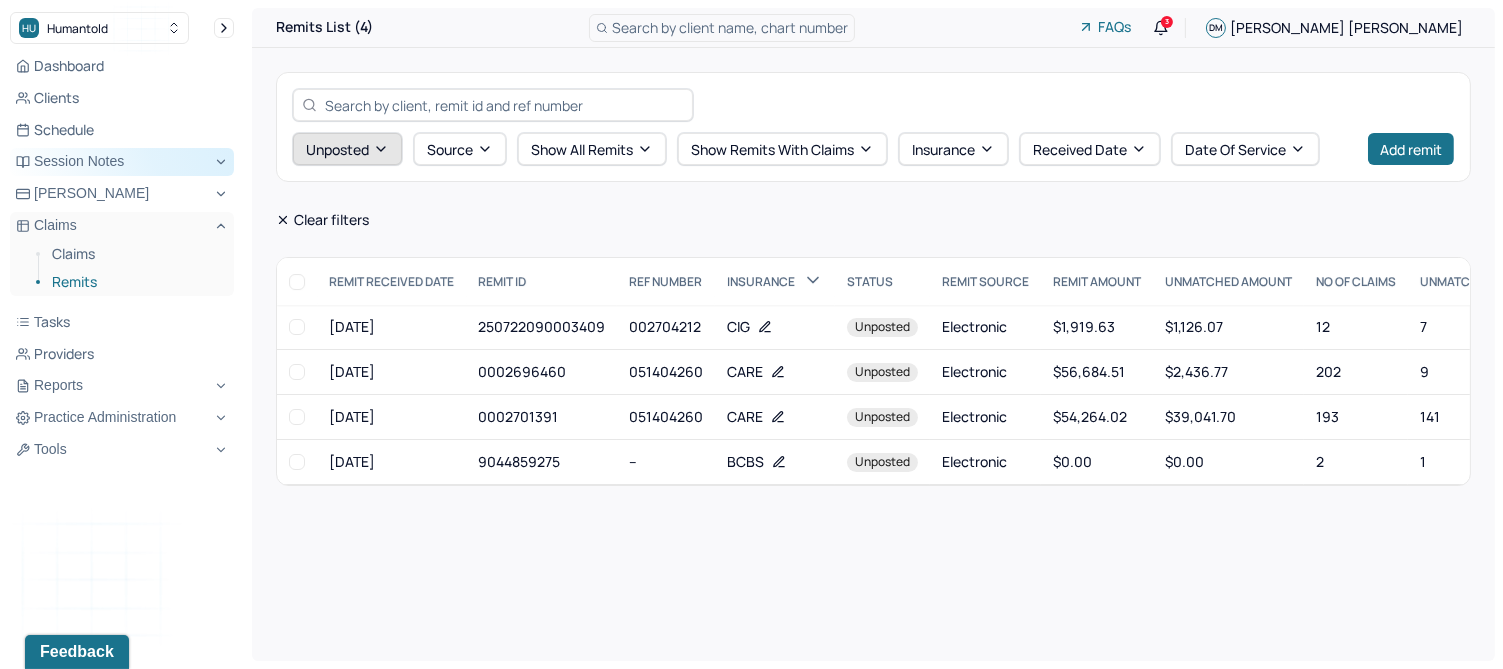 click 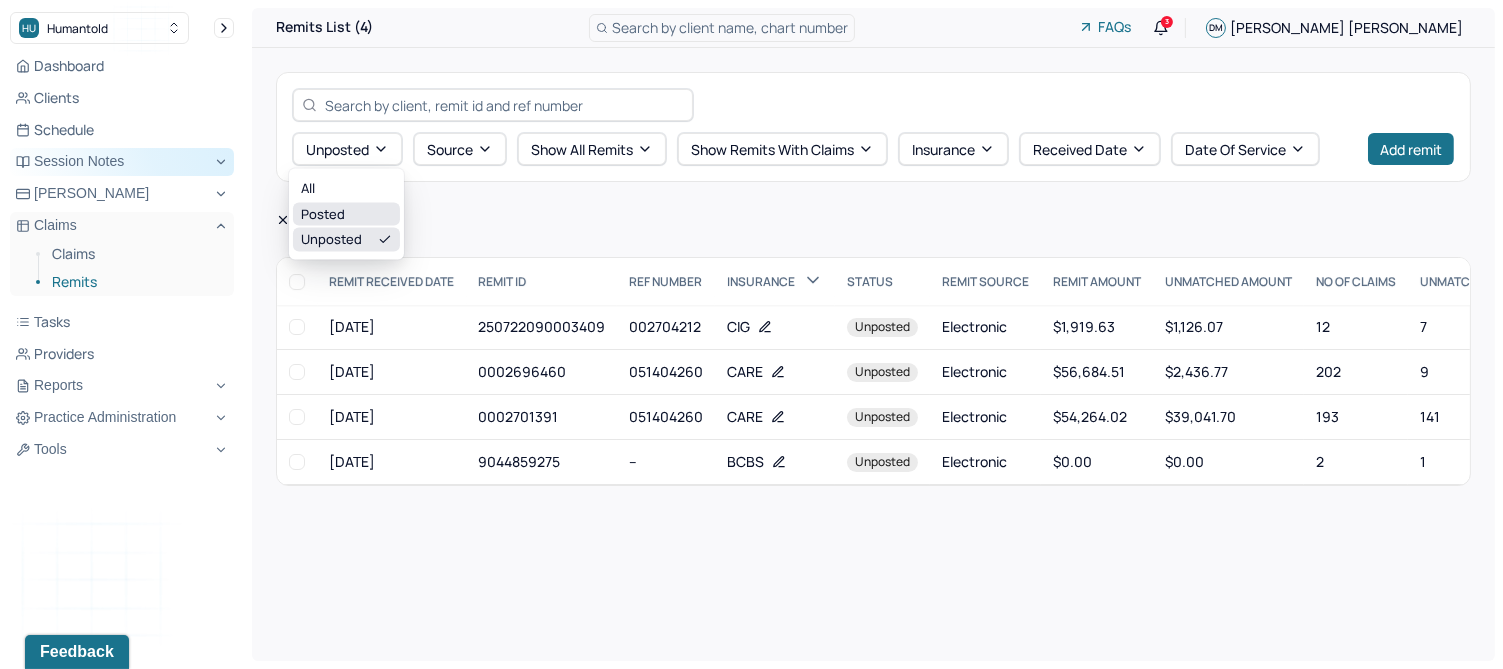 click on "Posted" at bounding box center (346, 214) 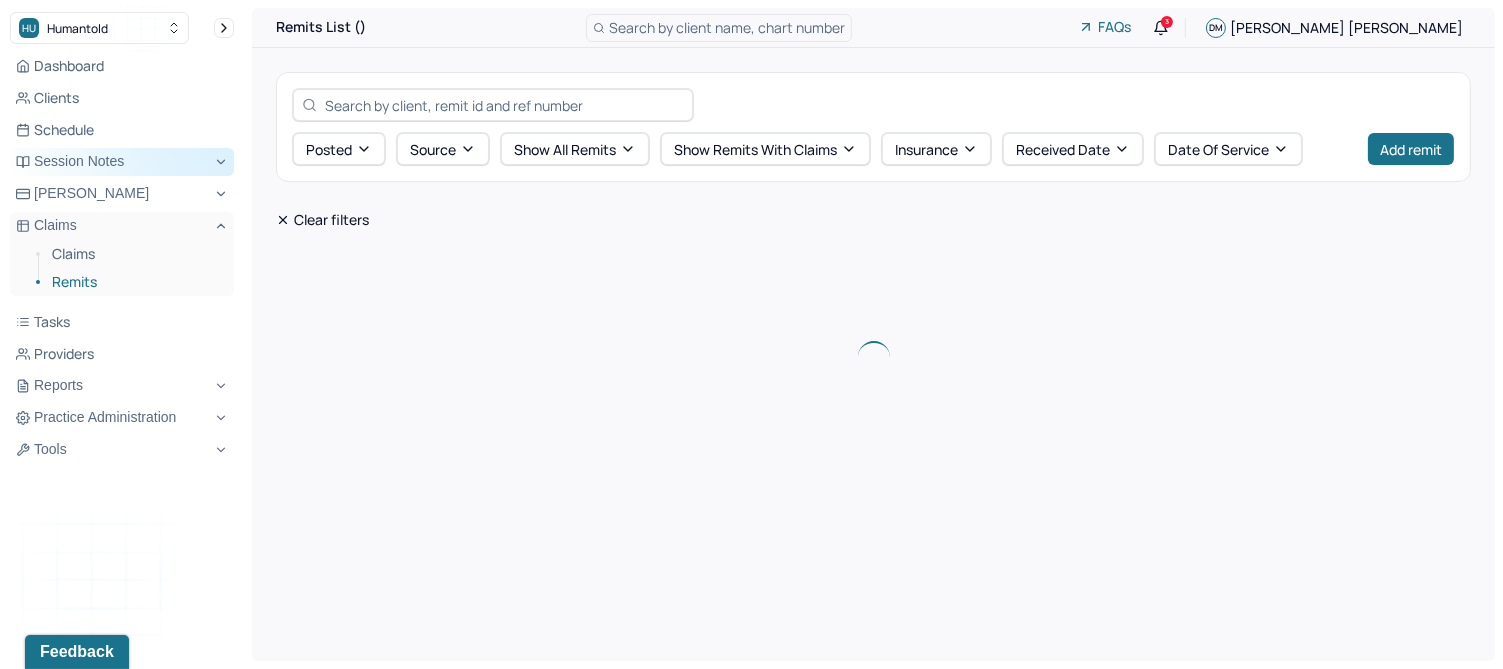 click at bounding box center (504, 105) 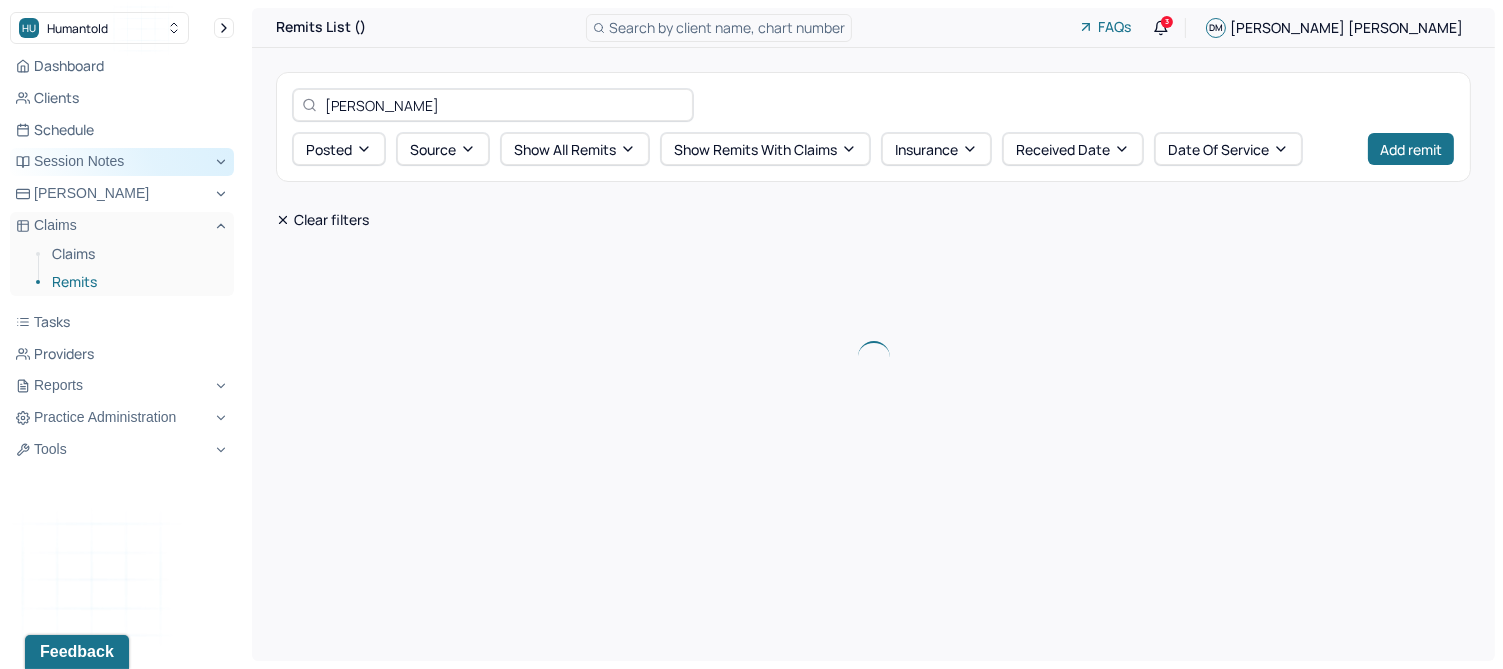 type on "[PERSON_NAME]" 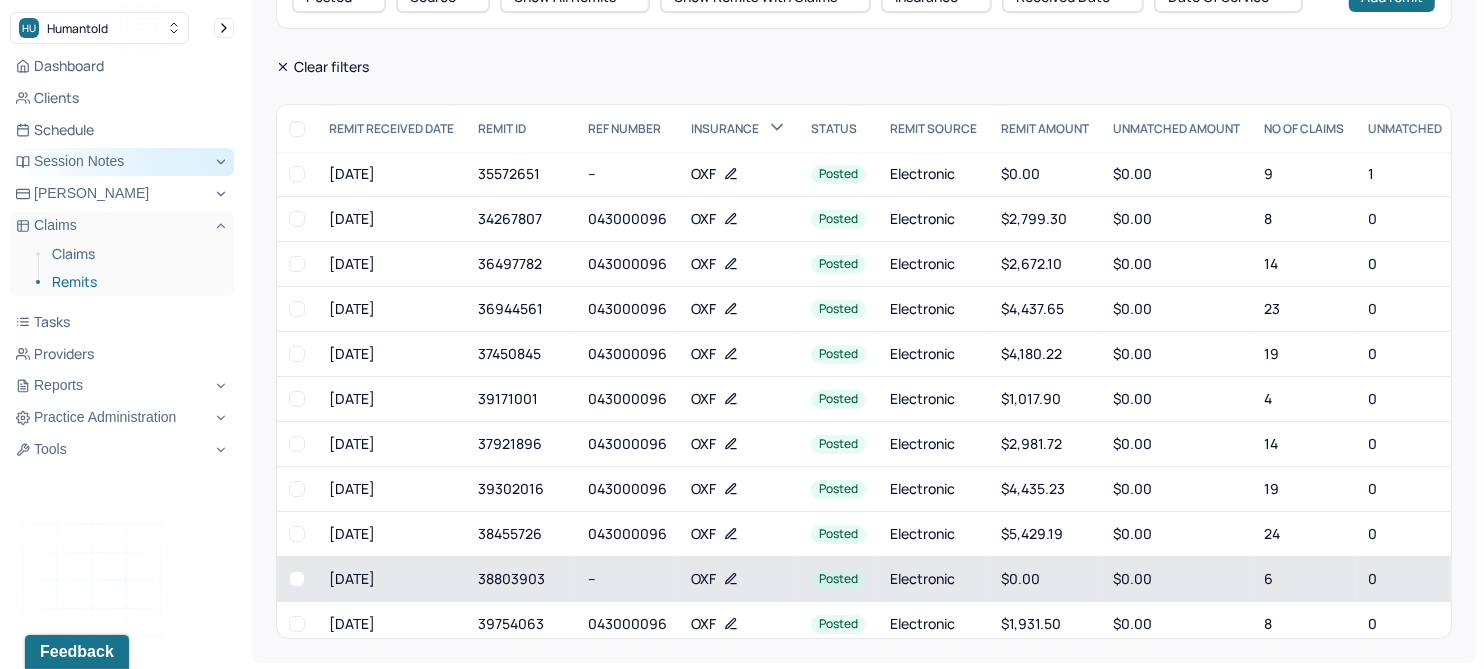 scroll, scrollTop: 154, scrollLeft: 0, axis: vertical 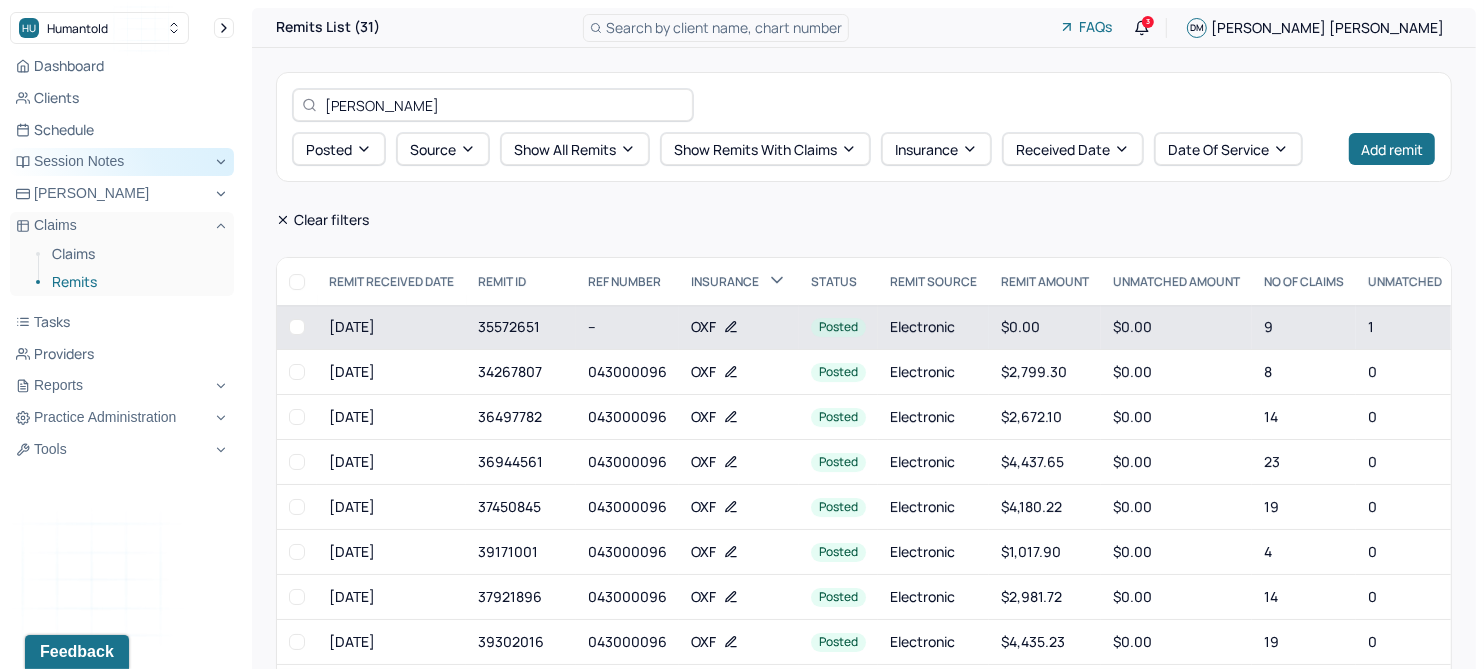click on "35572651" at bounding box center (521, 327) 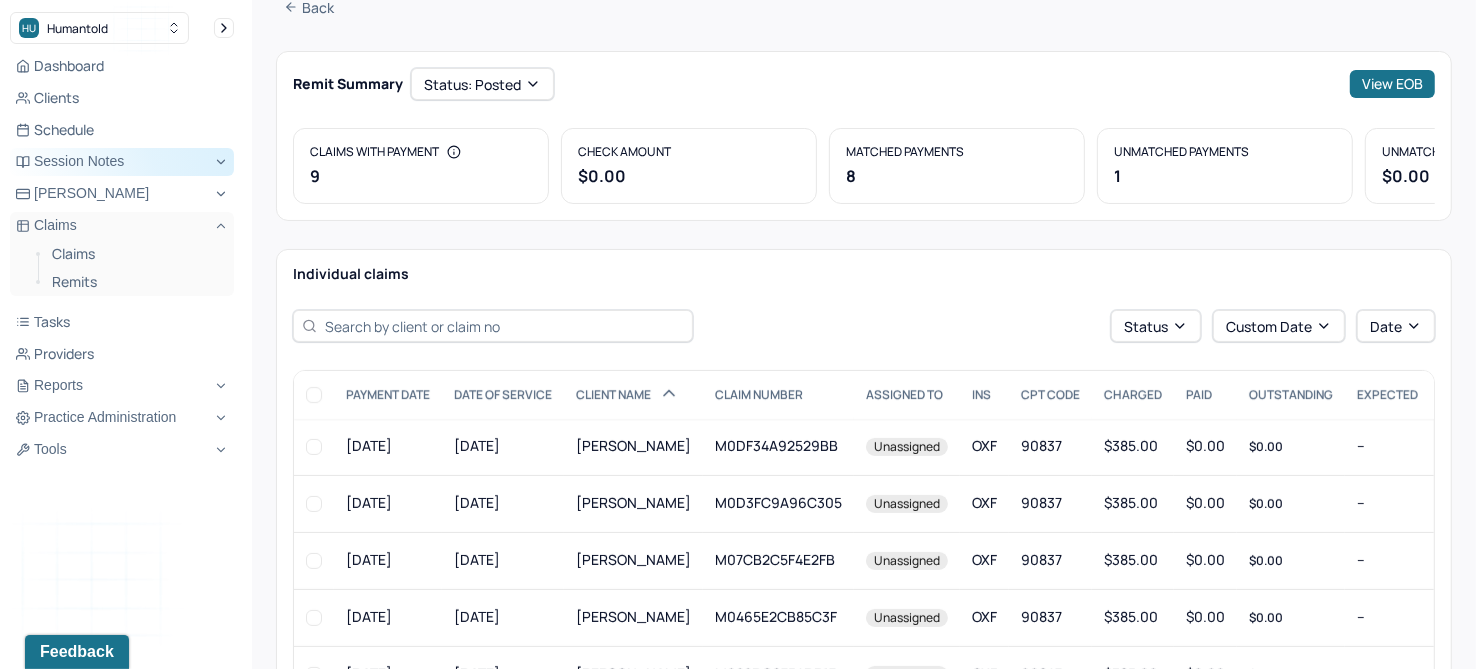 scroll, scrollTop: 250, scrollLeft: 0, axis: vertical 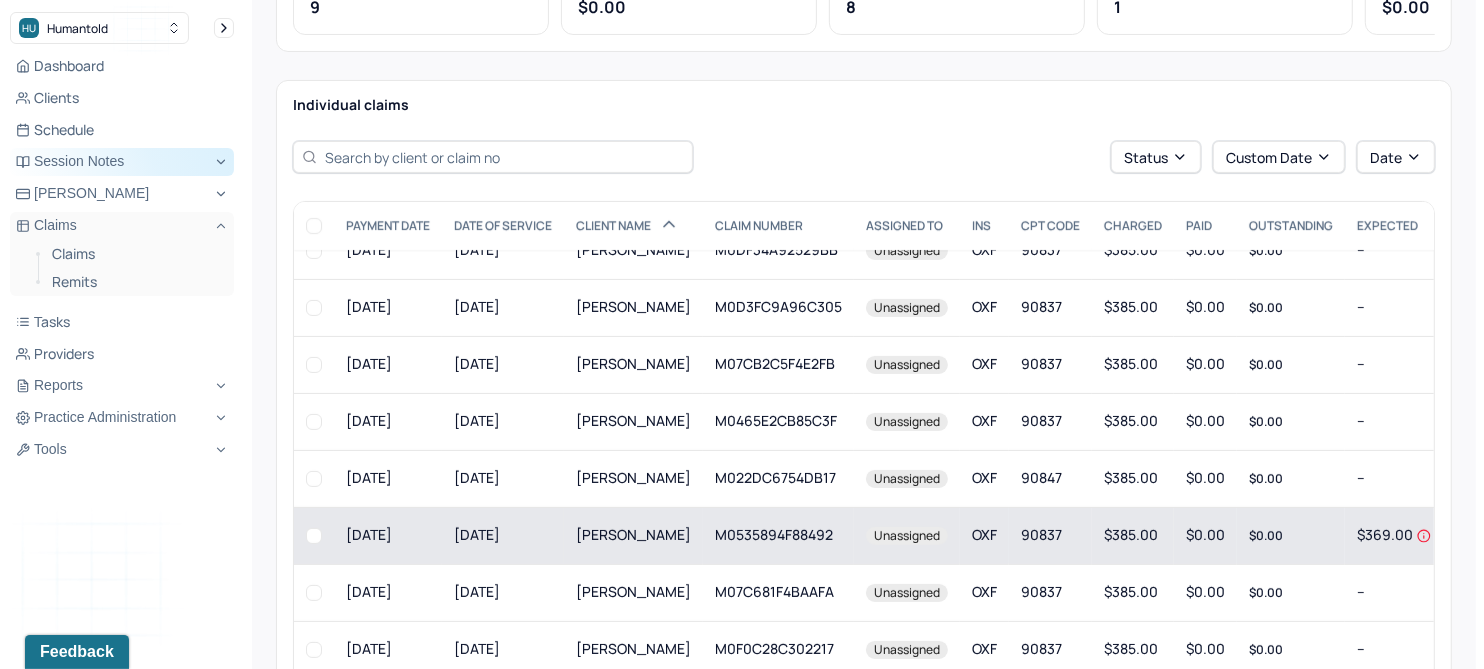 click on "M0535894F88492" at bounding box center (778, 535) 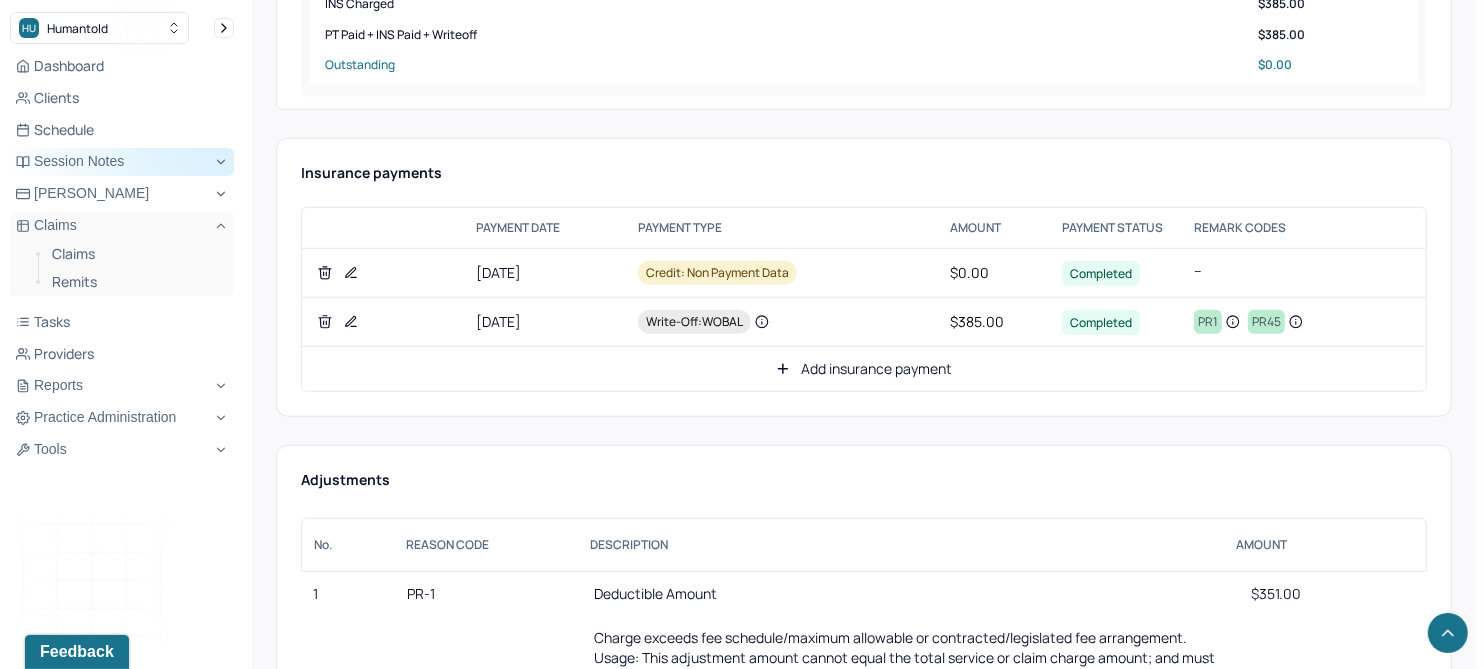 scroll, scrollTop: 1000, scrollLeft: 0, axis: vertical 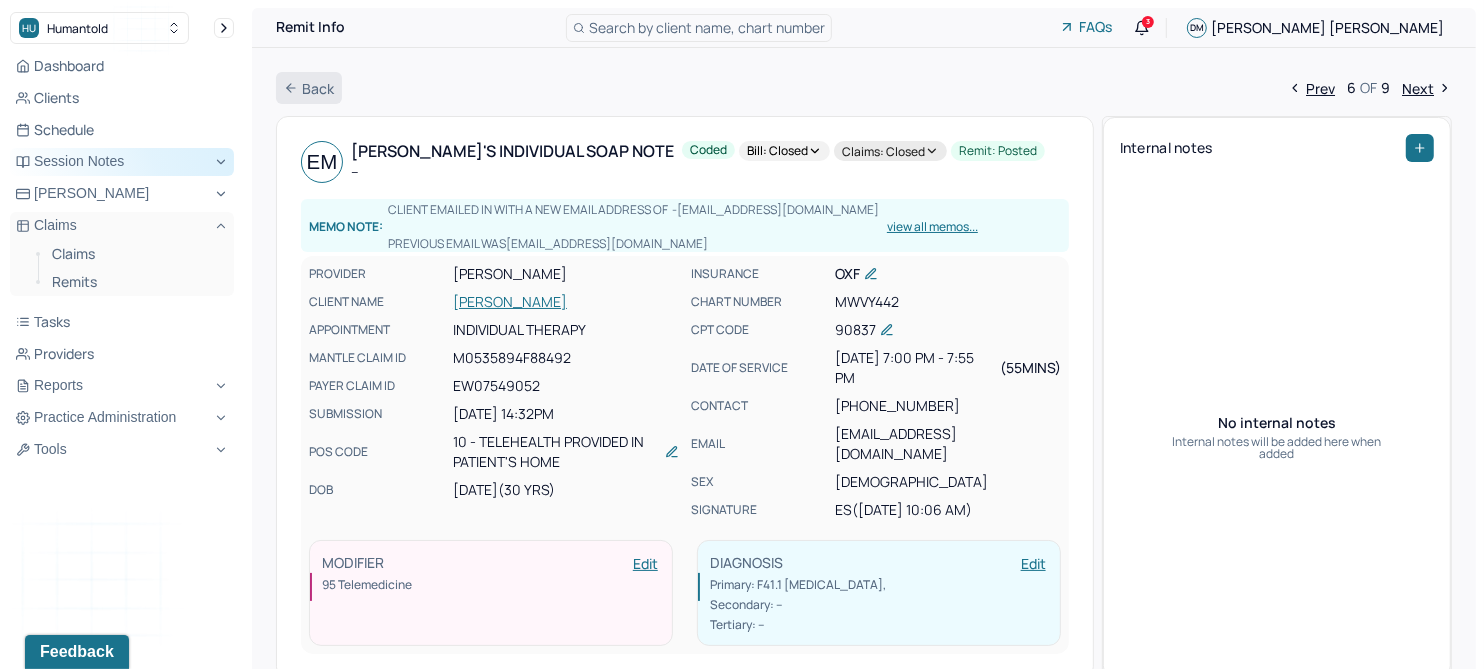 click on "Back" at bounding box center [309, 88] 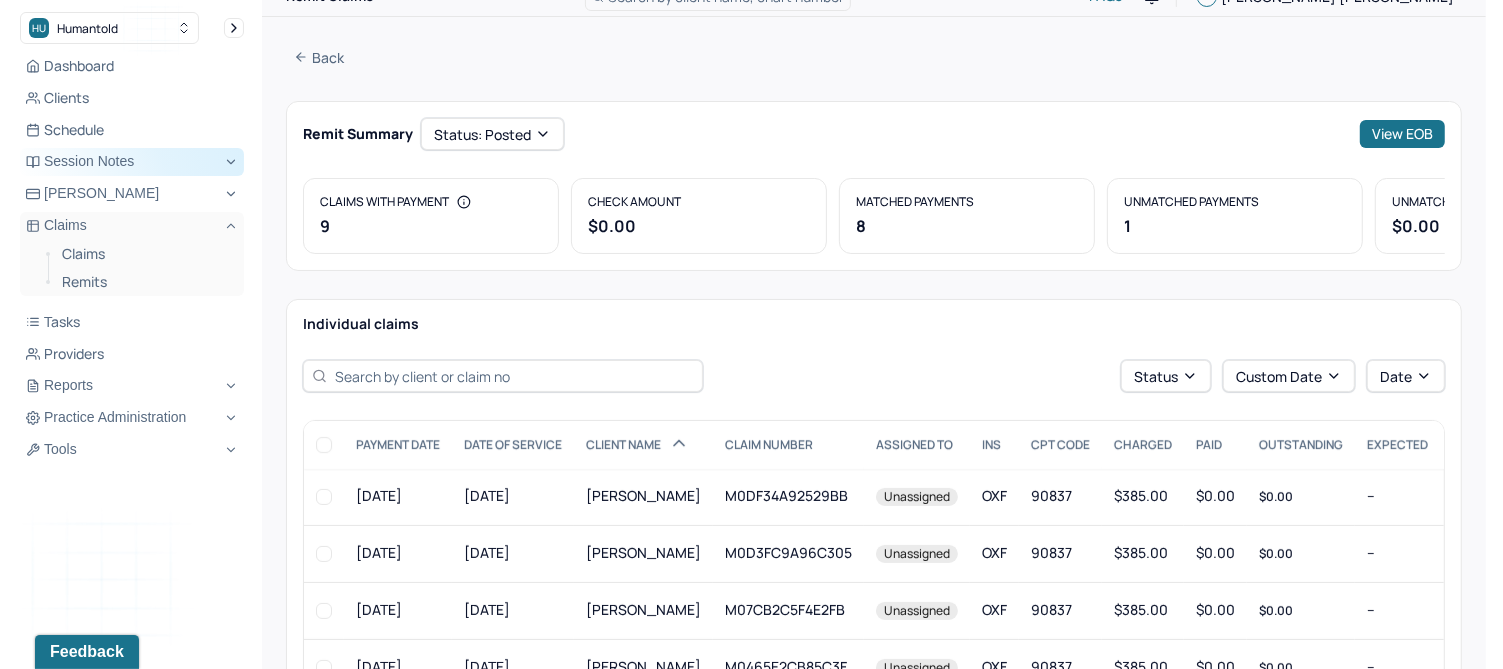 scroll, scrollTop: 0, scrollLeft: 0, axis: both 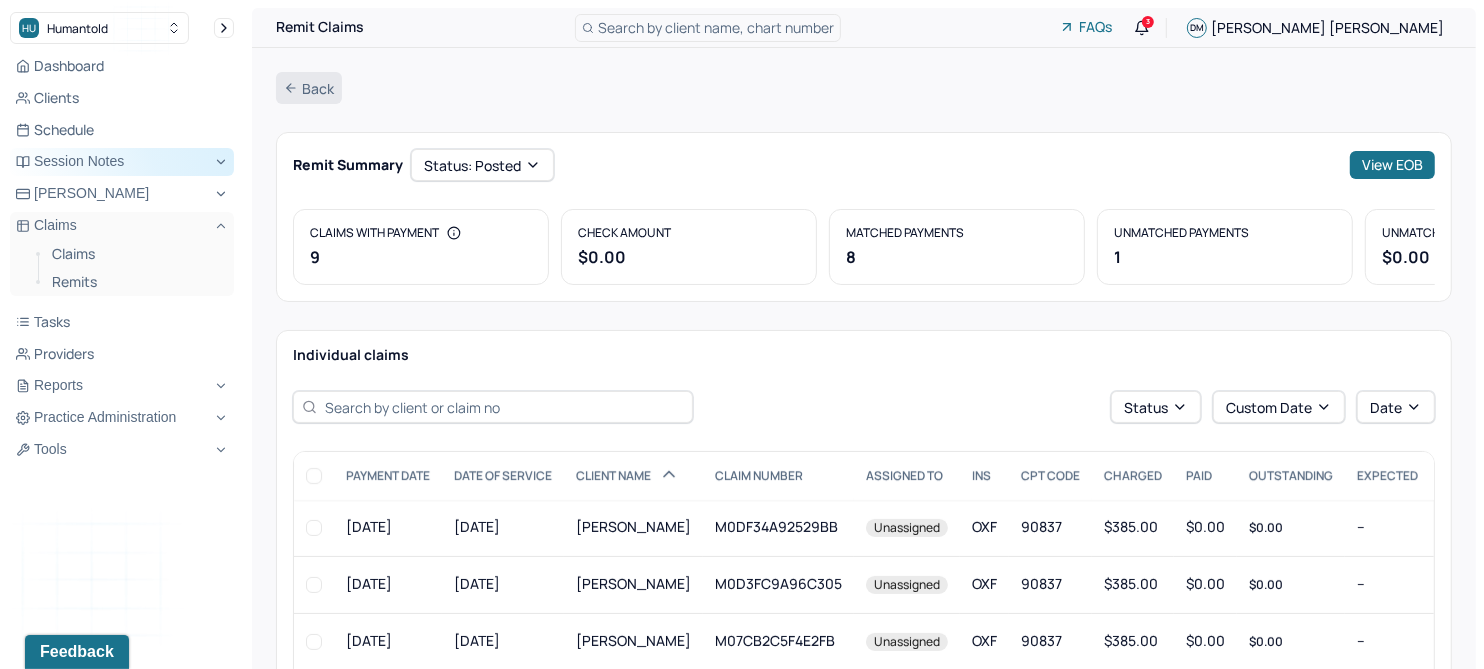 click on "Back" at bounding box center [309, 88] 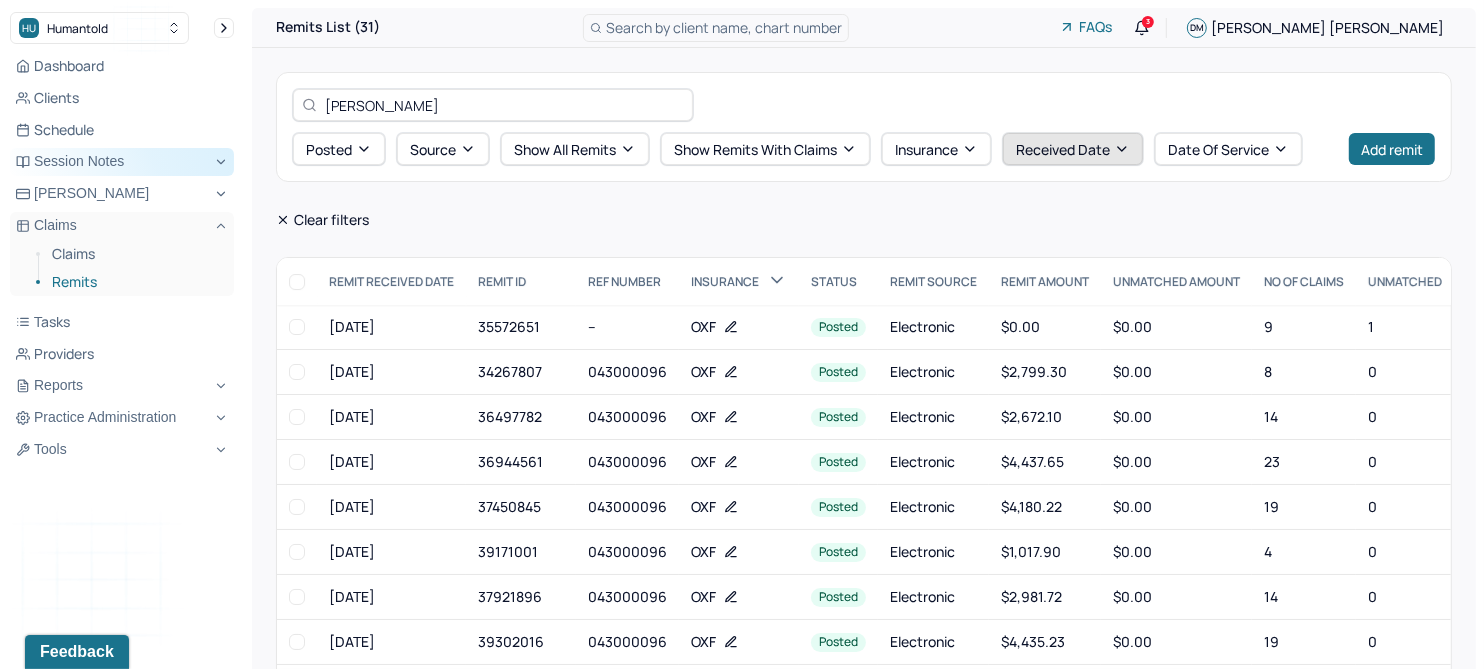 click 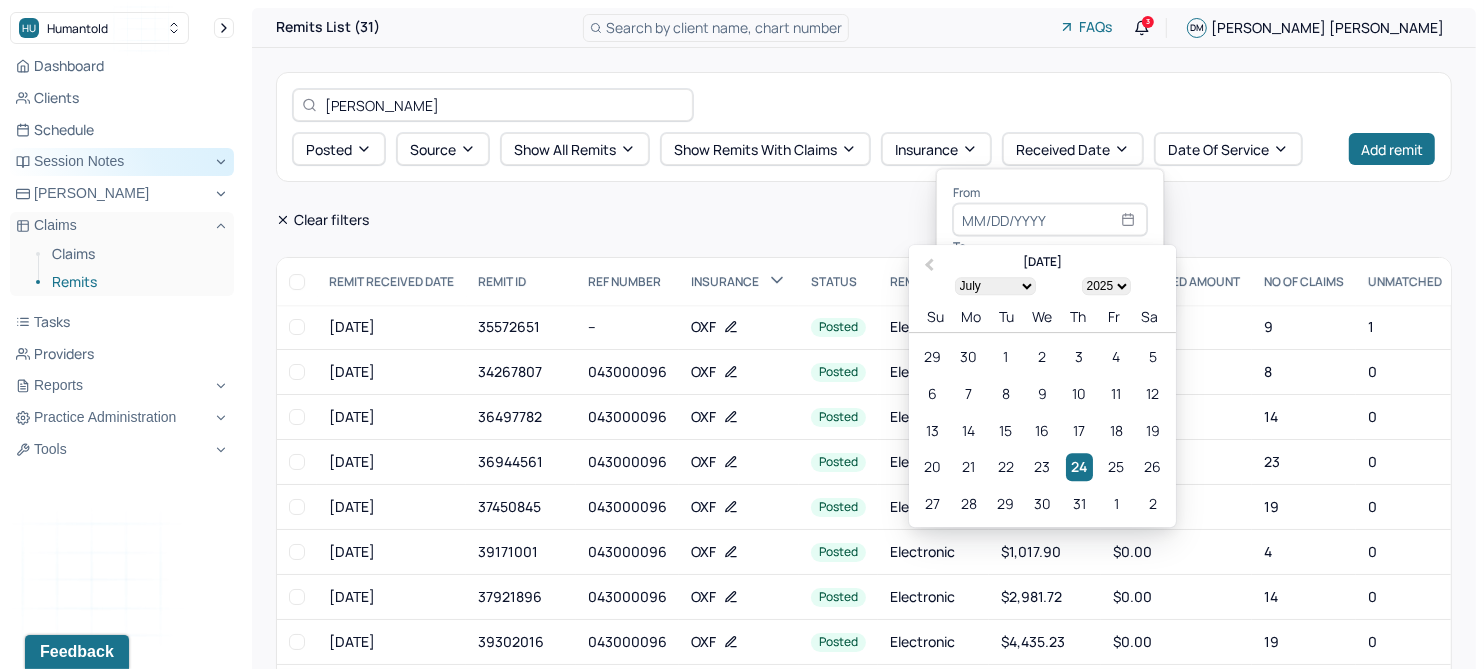 click on "21" at bounding box center (969, 467) 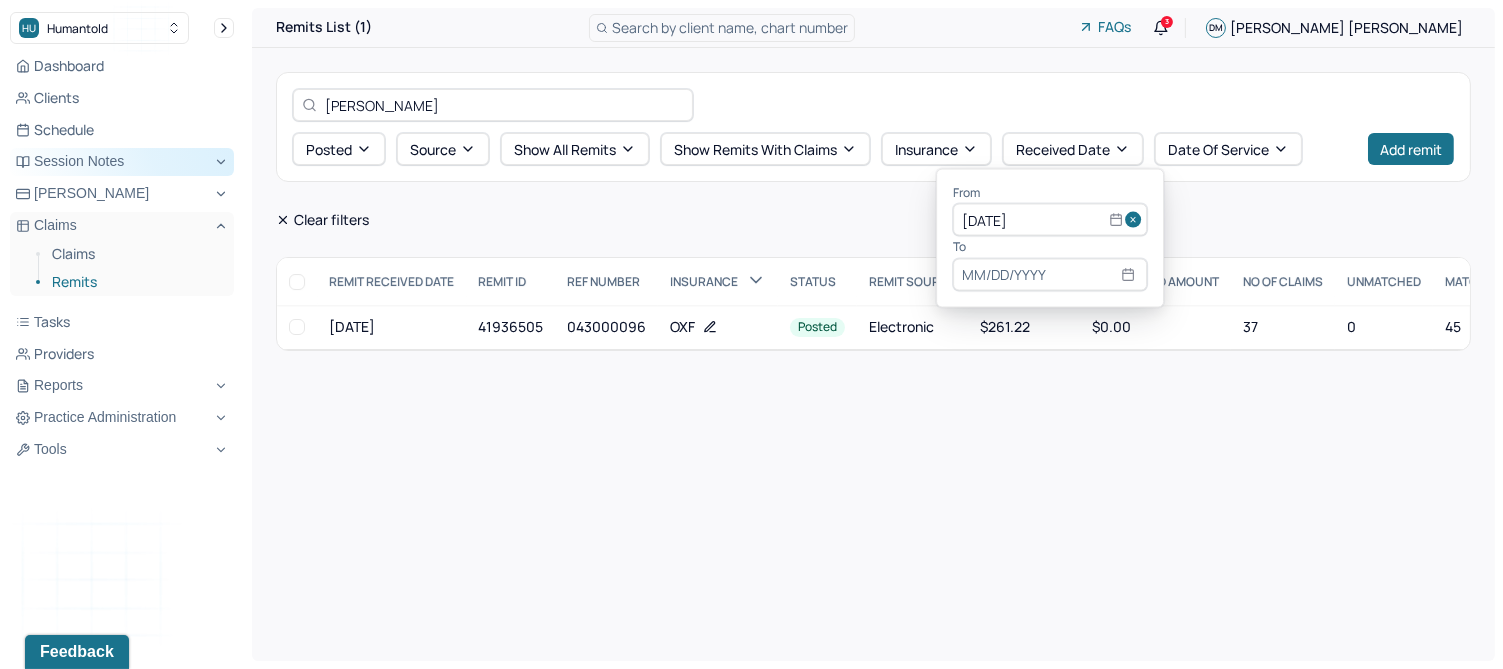 click on "[PERSON_NAME] posted Source Show all remits Show remits with claims Insurance Received Date Date of service Add remit Clear filters REMIT RECEIVED DATE REMIT ID Ref Number INSURANCE STATUS REMIT SOURCE REMIT AMOUNT UNMATCHED AMOUNT NO OF CLAIMS UNMATCHED MATCHED [DATE] 41936505 043000096 OXF posted Electronic $261.22 $0.00 37 0 45" at bounding box center [873, 211] 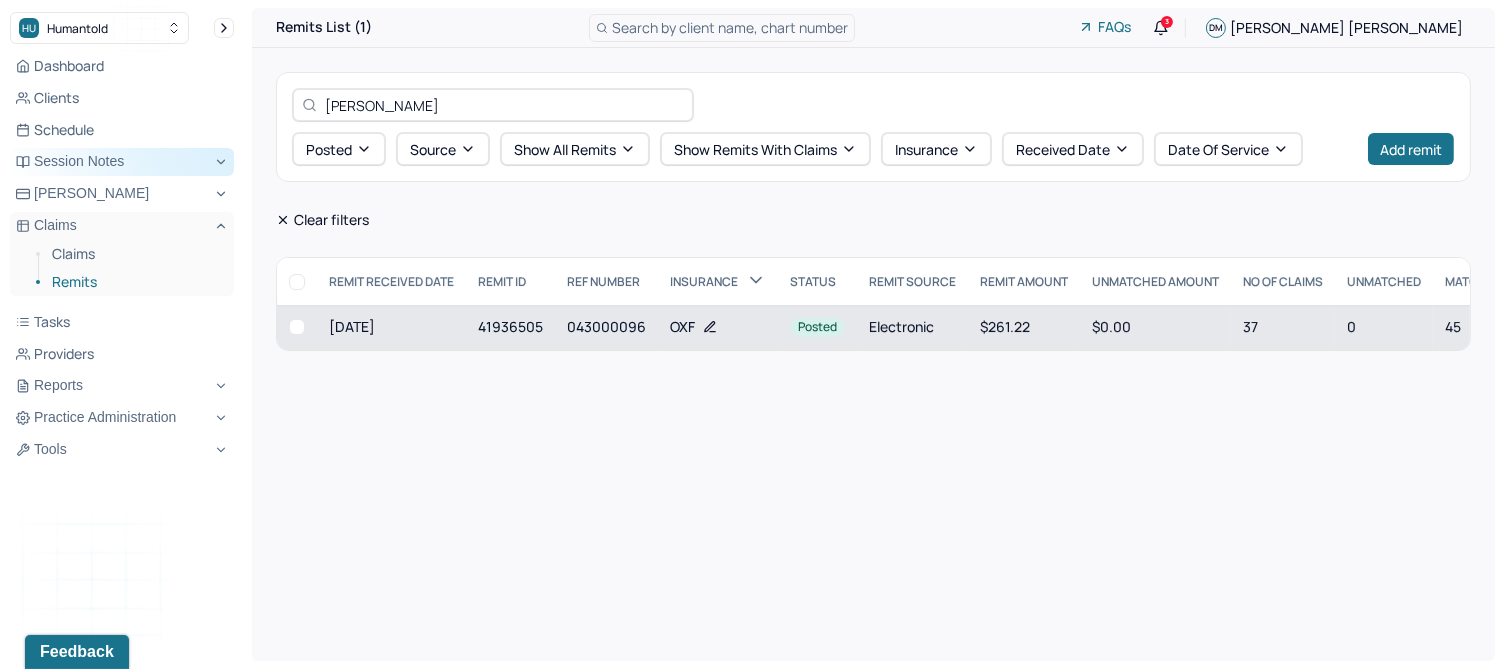 click on "043000096" at bounding box center [606, 327] 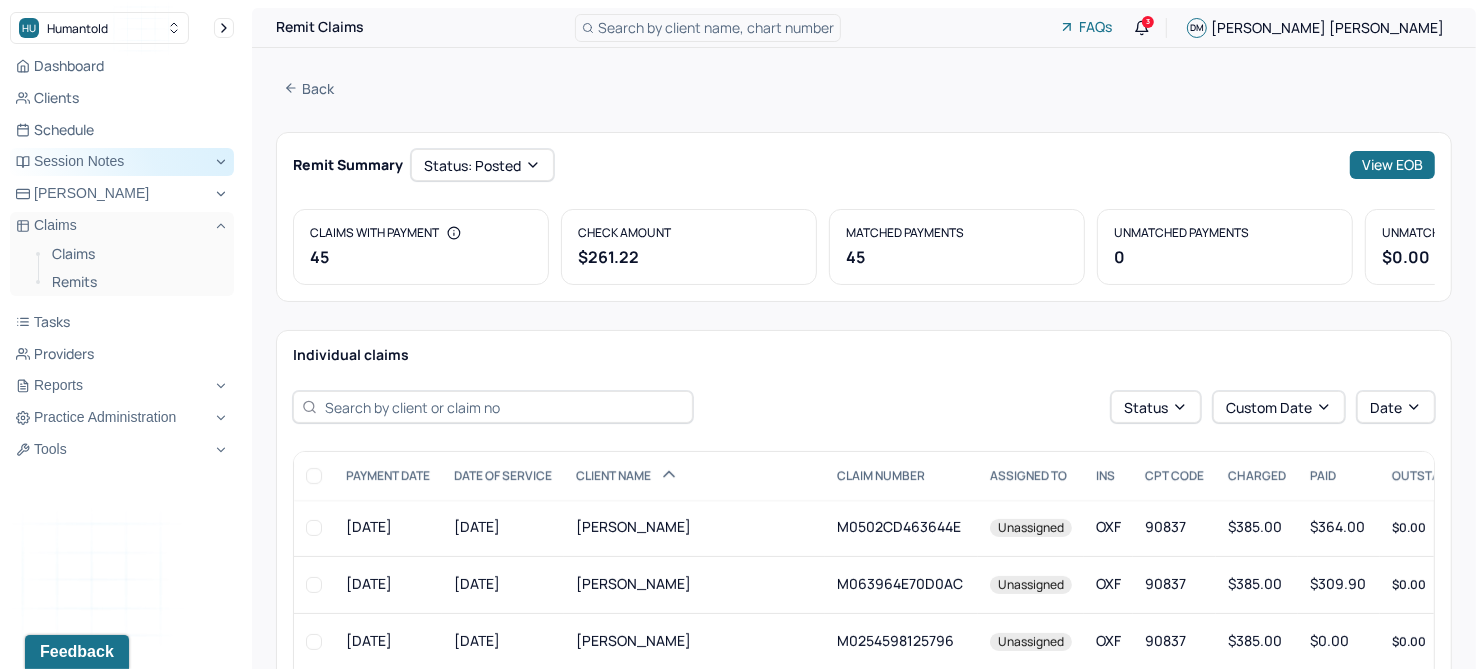 click on "View EOB" at bounding box center (1392, 165) 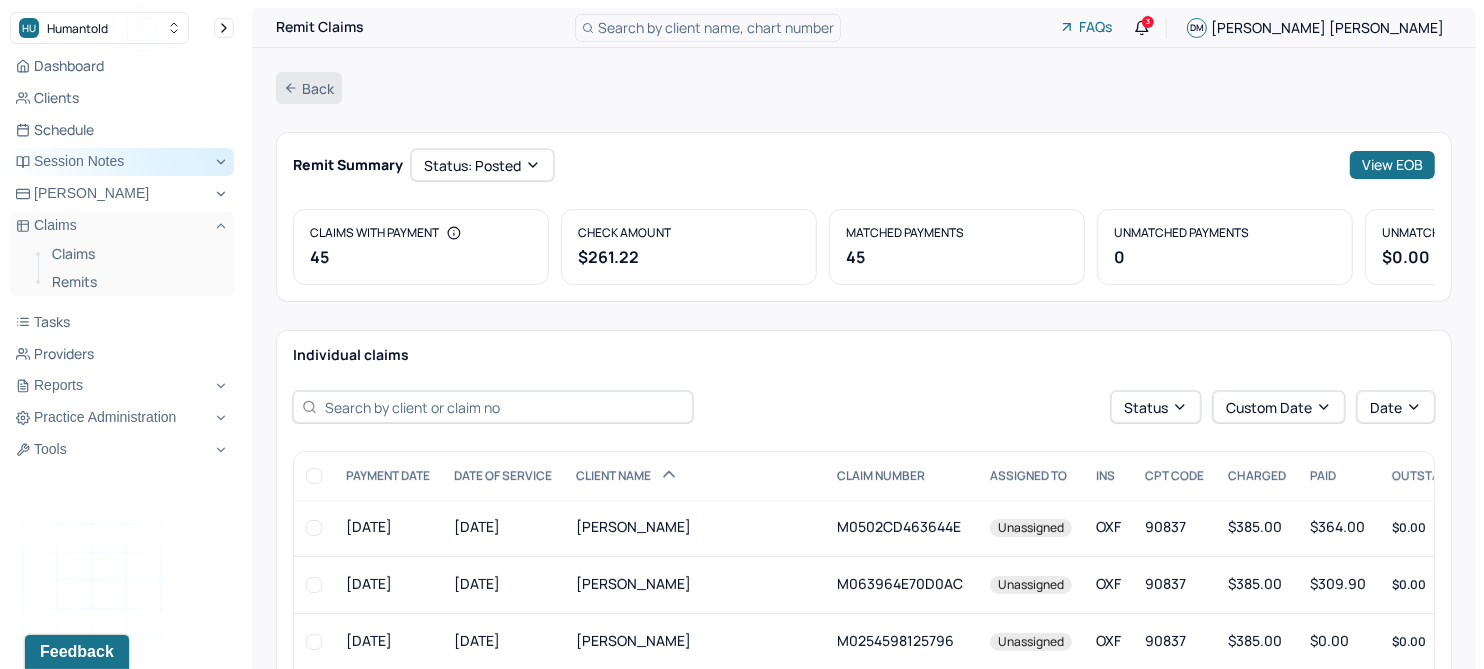 click on "Back" at bounding box center [309, 88] 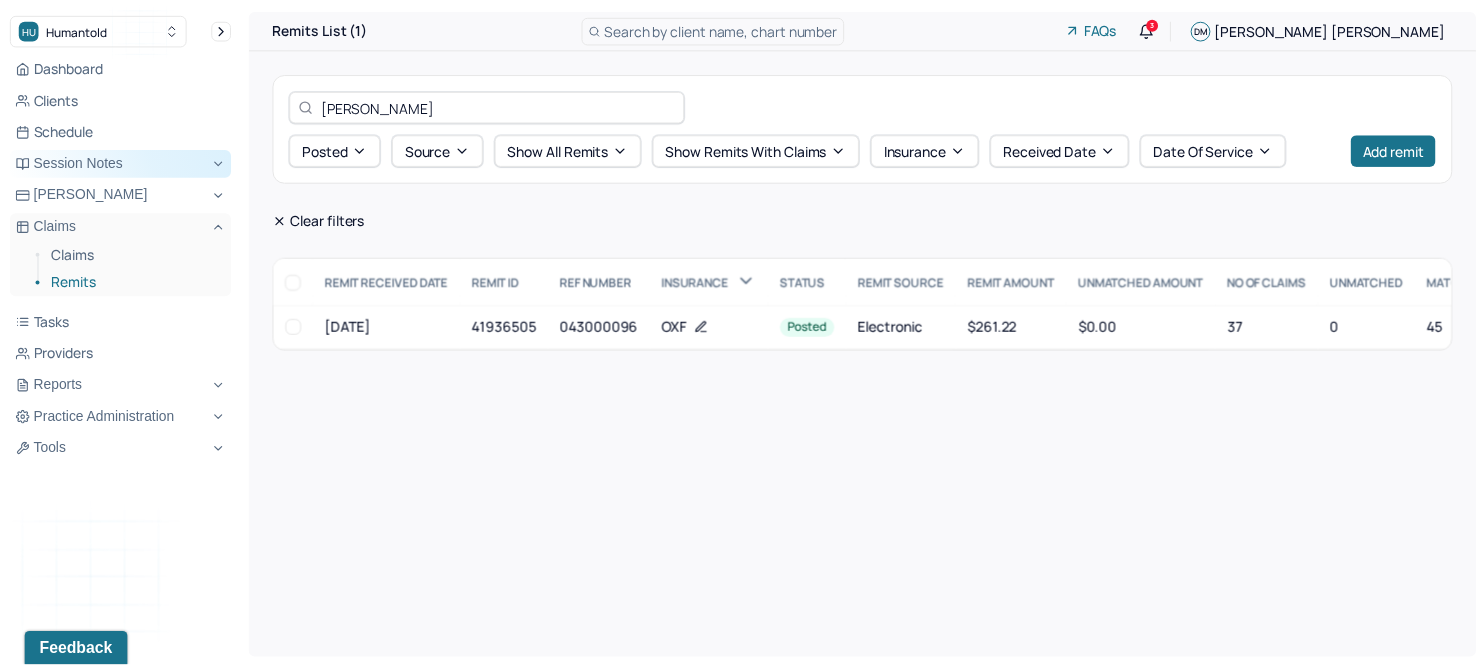 scroll, scrollTop: 0, scrollLeft: 88, axis: horizontal 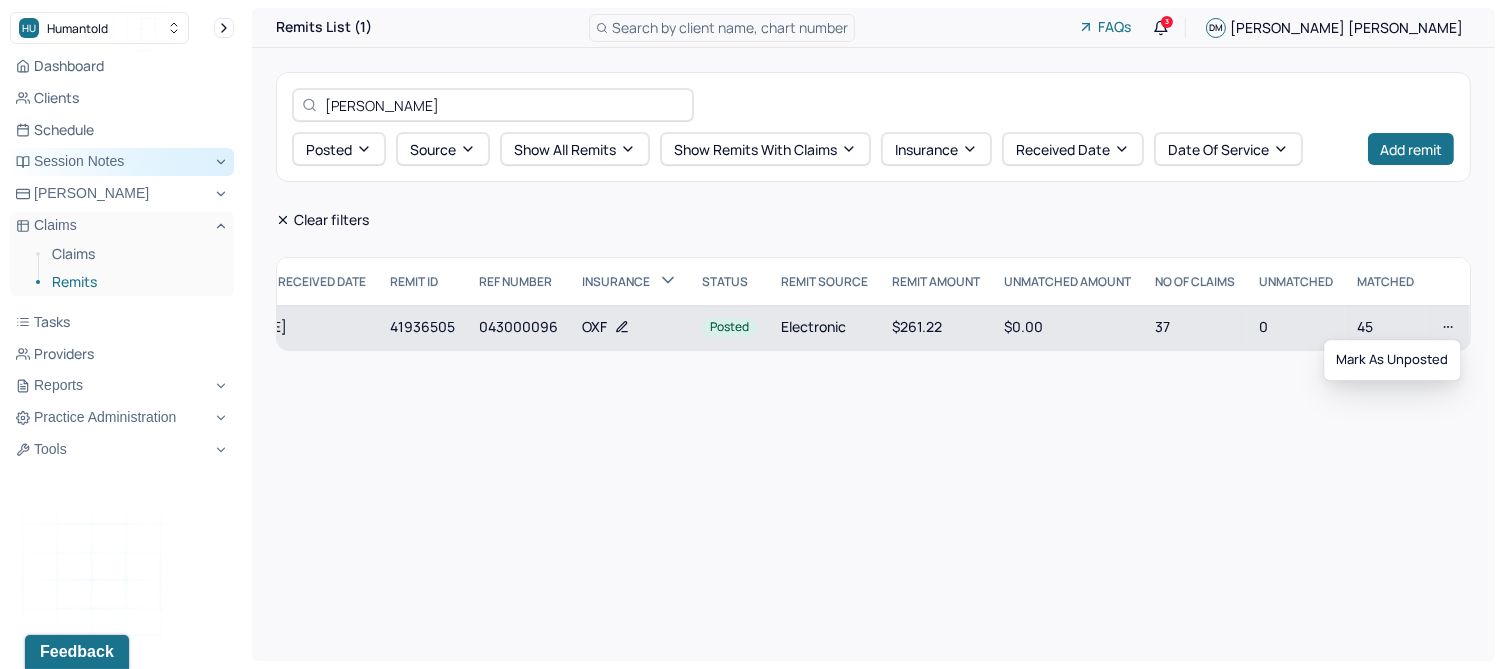 click 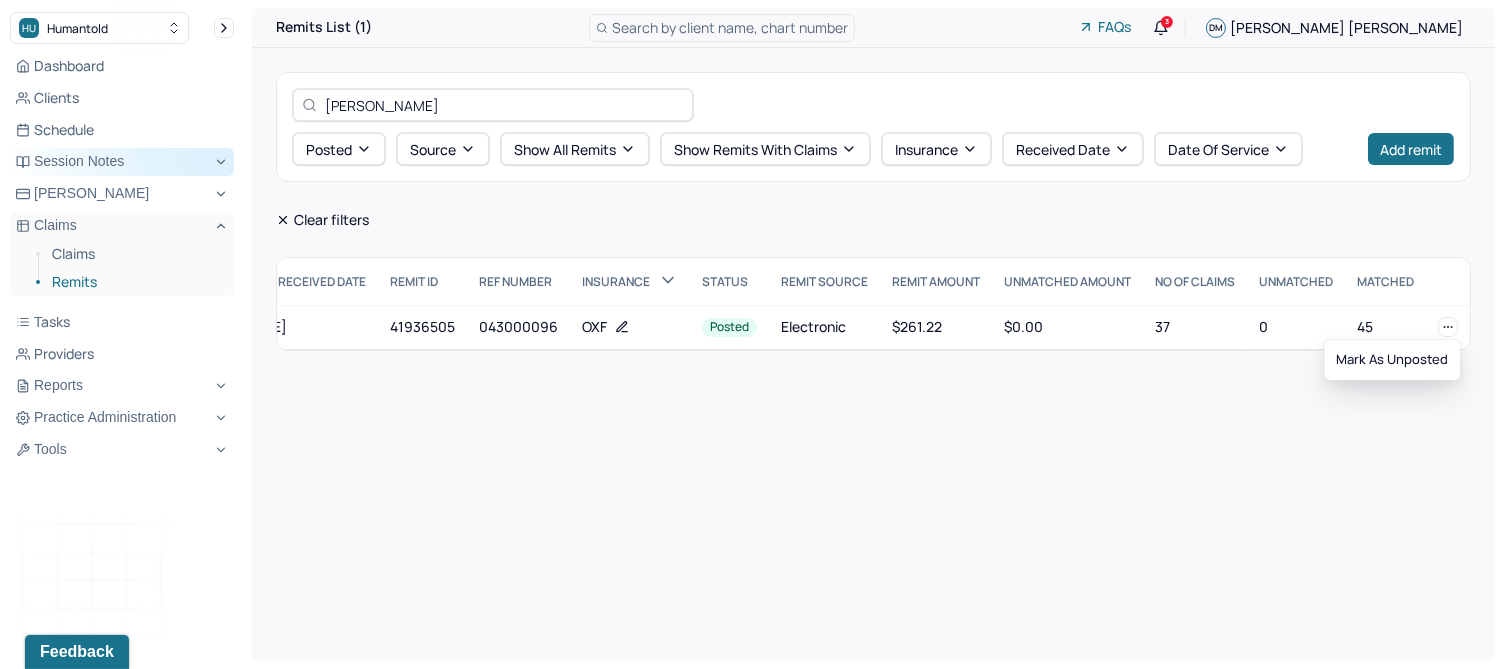 click on "Remits List (1) Search by client name, chart number  FAQs 3 DM Diana   Milburn morgan elizabeth posted Source Show all remits Show remits with claims Insurance Received Date Date of service Add remit Clear filters REMIT RECEIVED DATE REMIT ID Ref Number INSURANCE STATUS REMIT SOURCE REMIT AMOUNT UNMATCHED AMOUNT NO OF CLAIMS UNMATCHED MATCHED 07/22/2025 41936505 043000096 OXF posted Electronic $261.22 $0.00 37 0 45" at bounding box center [873, 334] 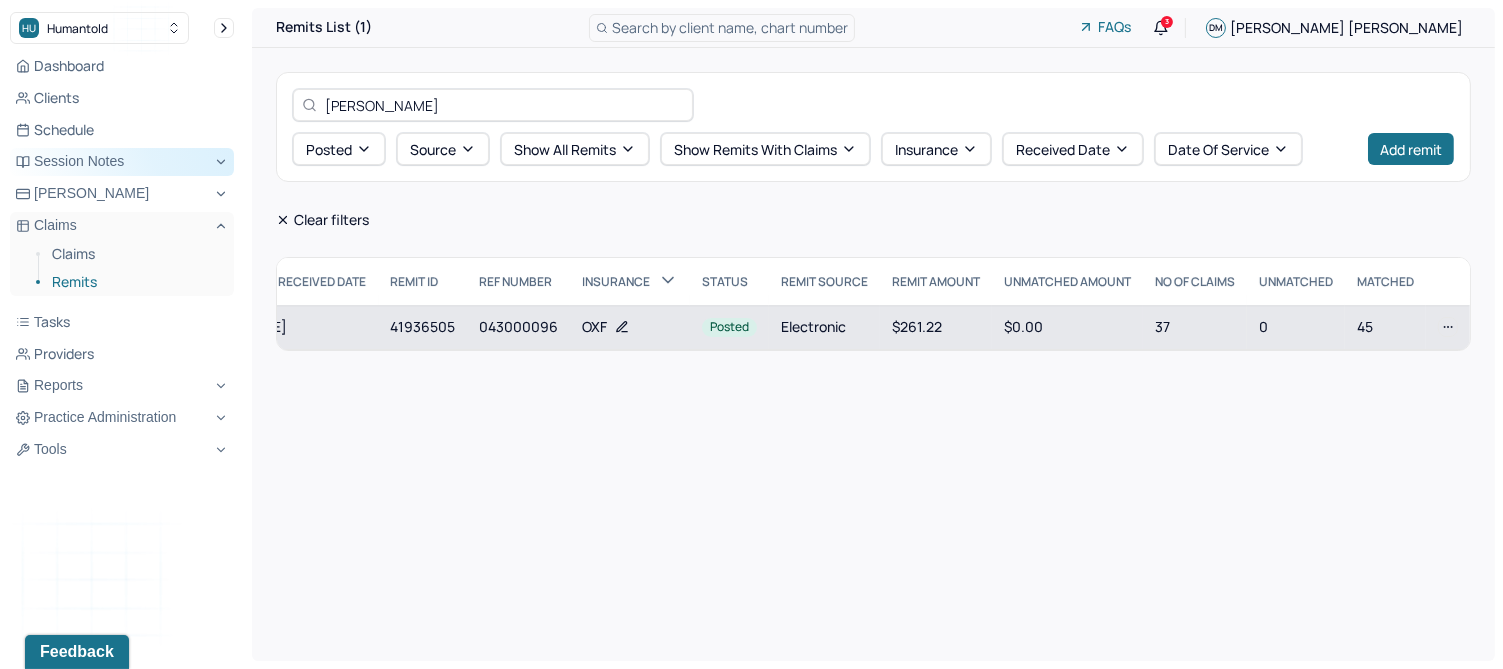 click on "043000096" at bounding box center (518, 327) 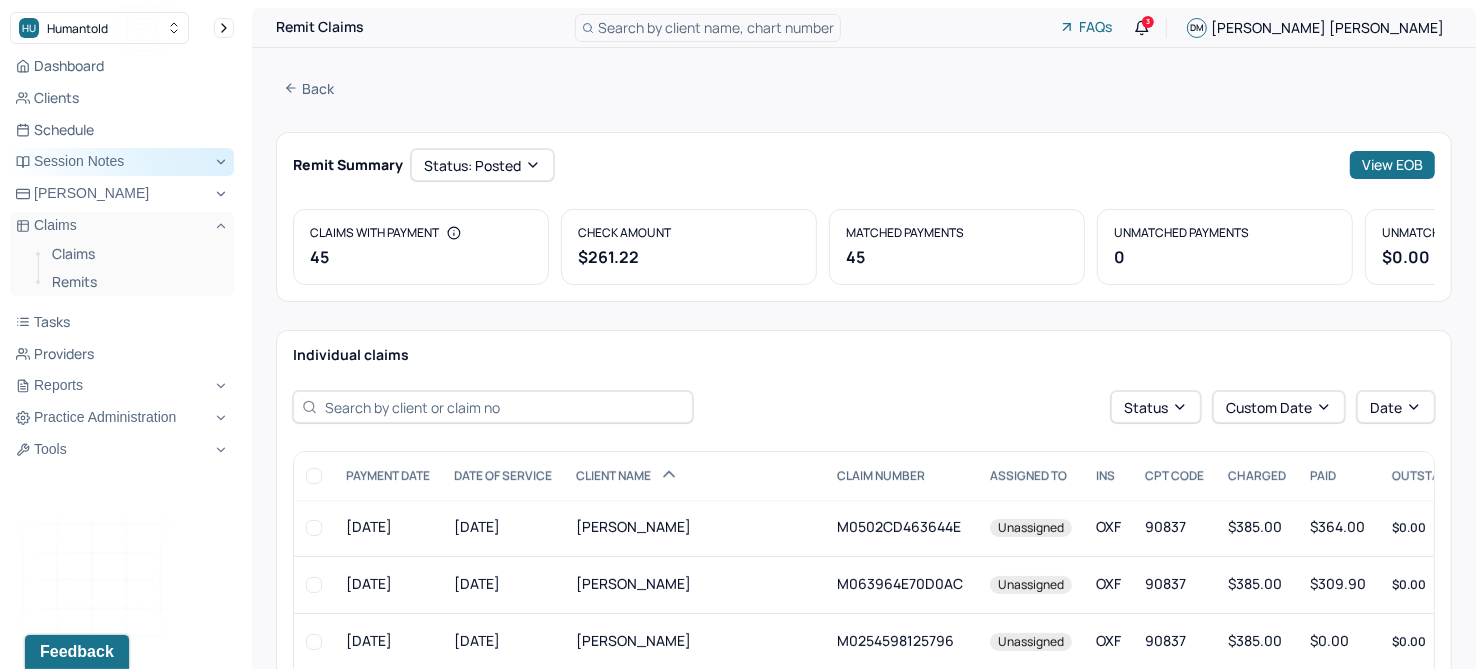 click on "View EOB" at bounding box center [1392, 165] 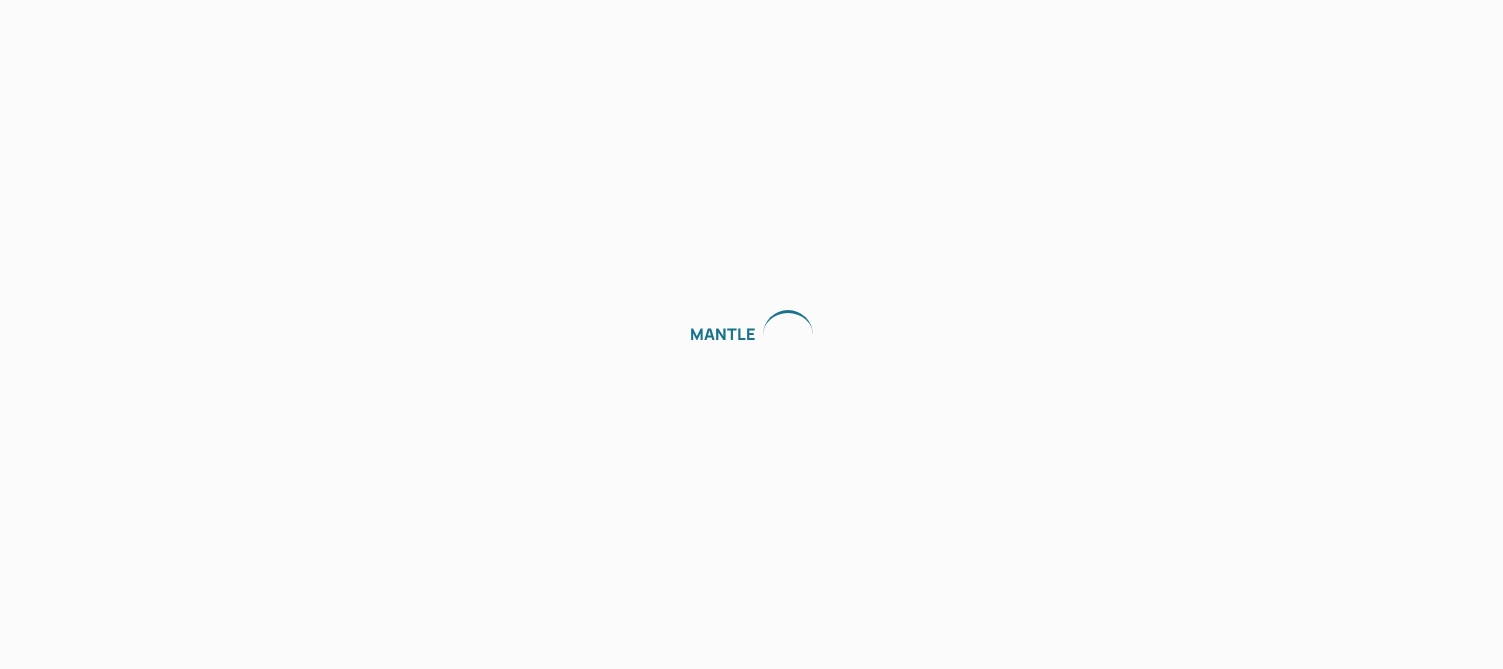 scroll, scrollTop: 0, scrollLeft: 0, axis: both 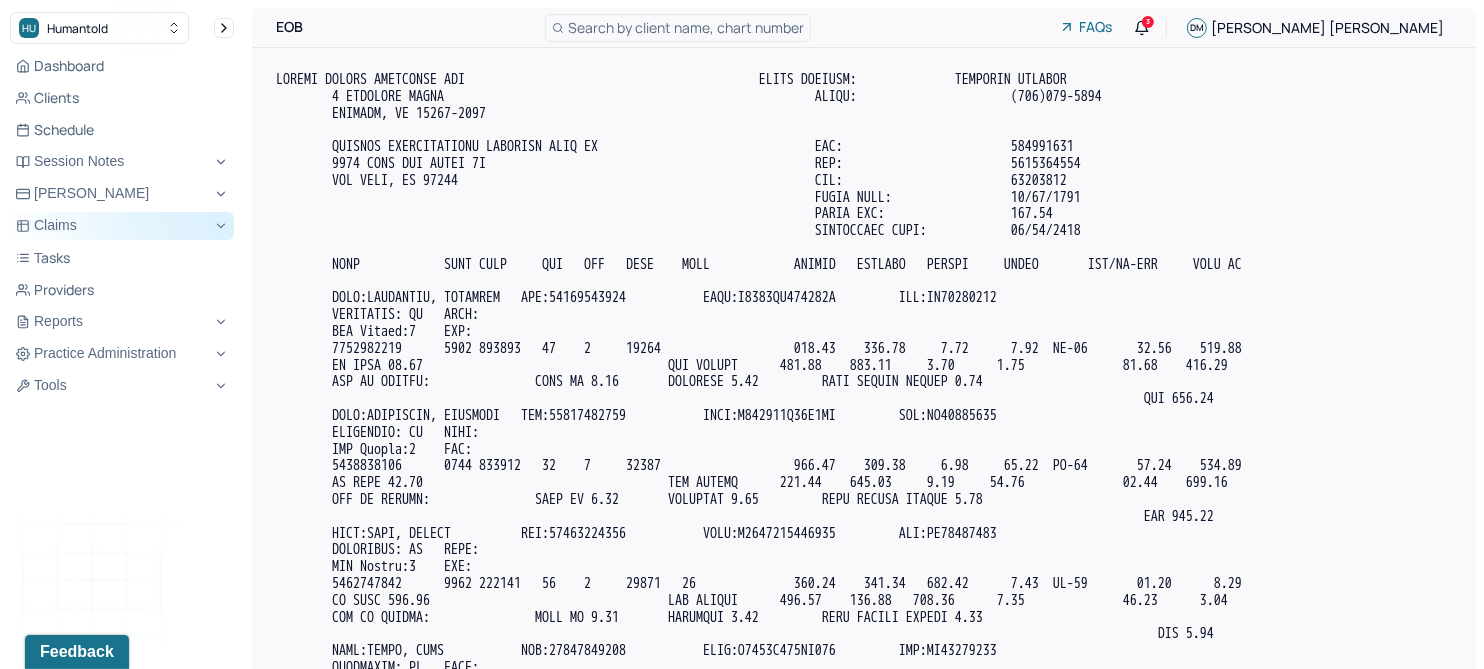 click on "Claims" at bounding box center [122, 226] 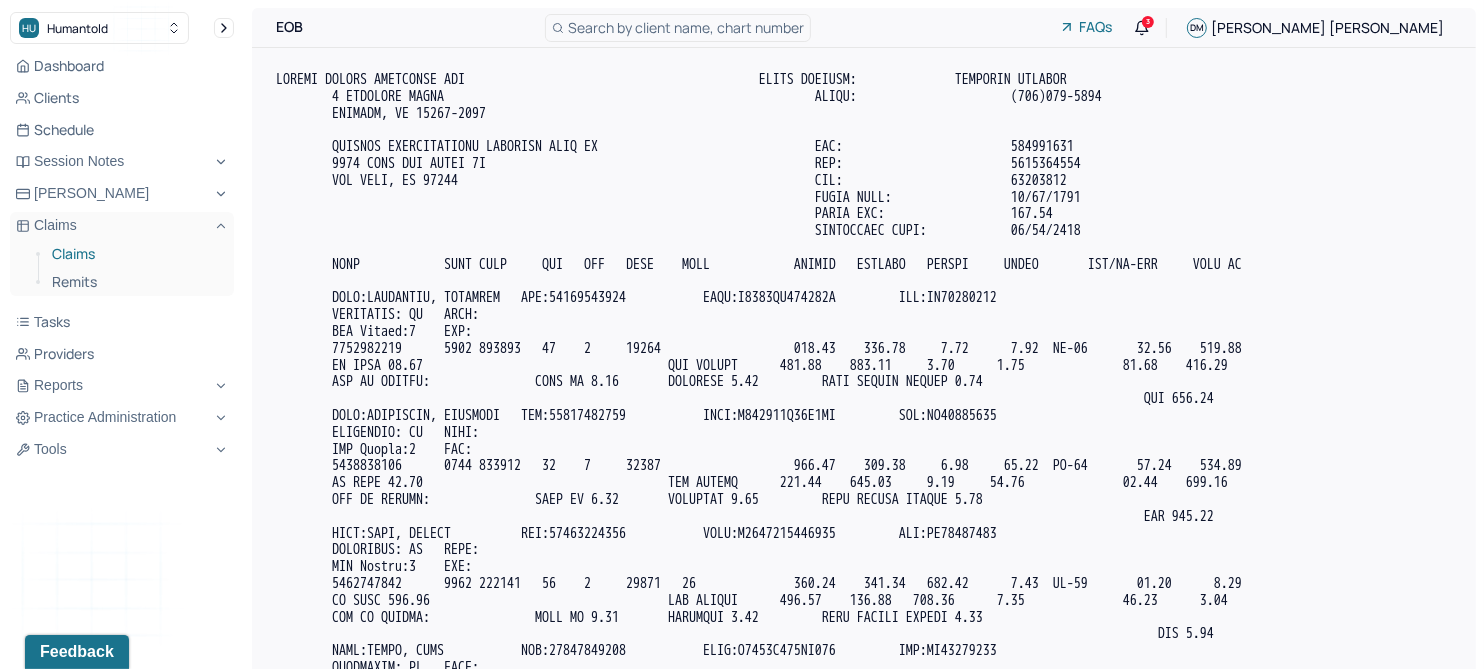 click on "Claims" at bounding box center [135, 254] 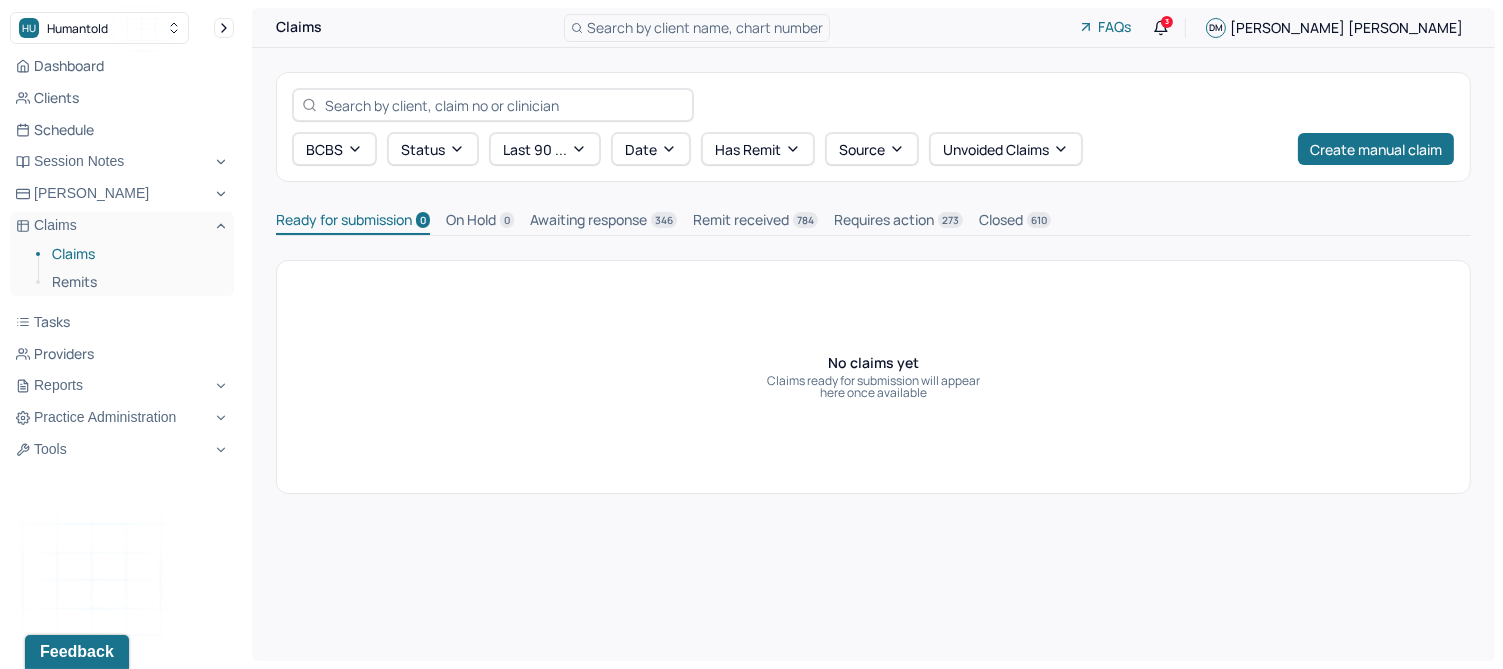 click at bounding box center (873, 105) 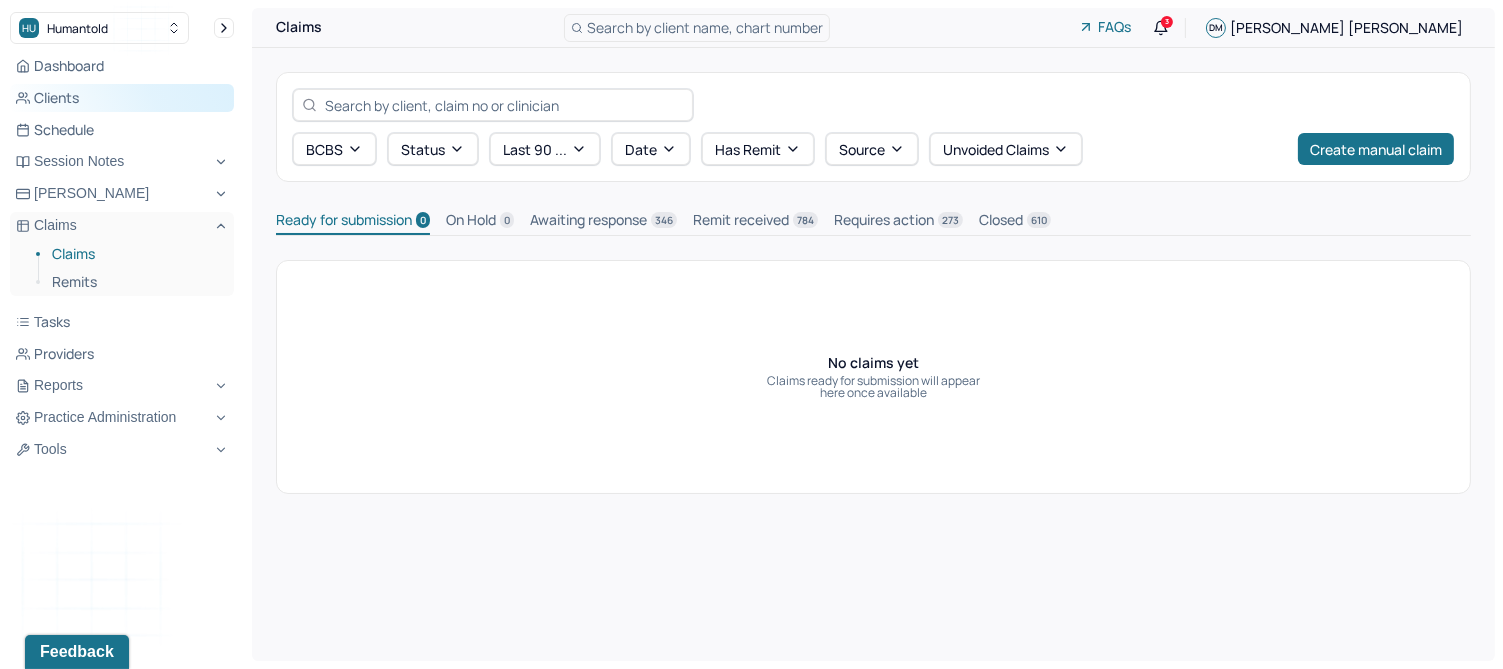 click on "Clients" at bounding box center (122, 98) 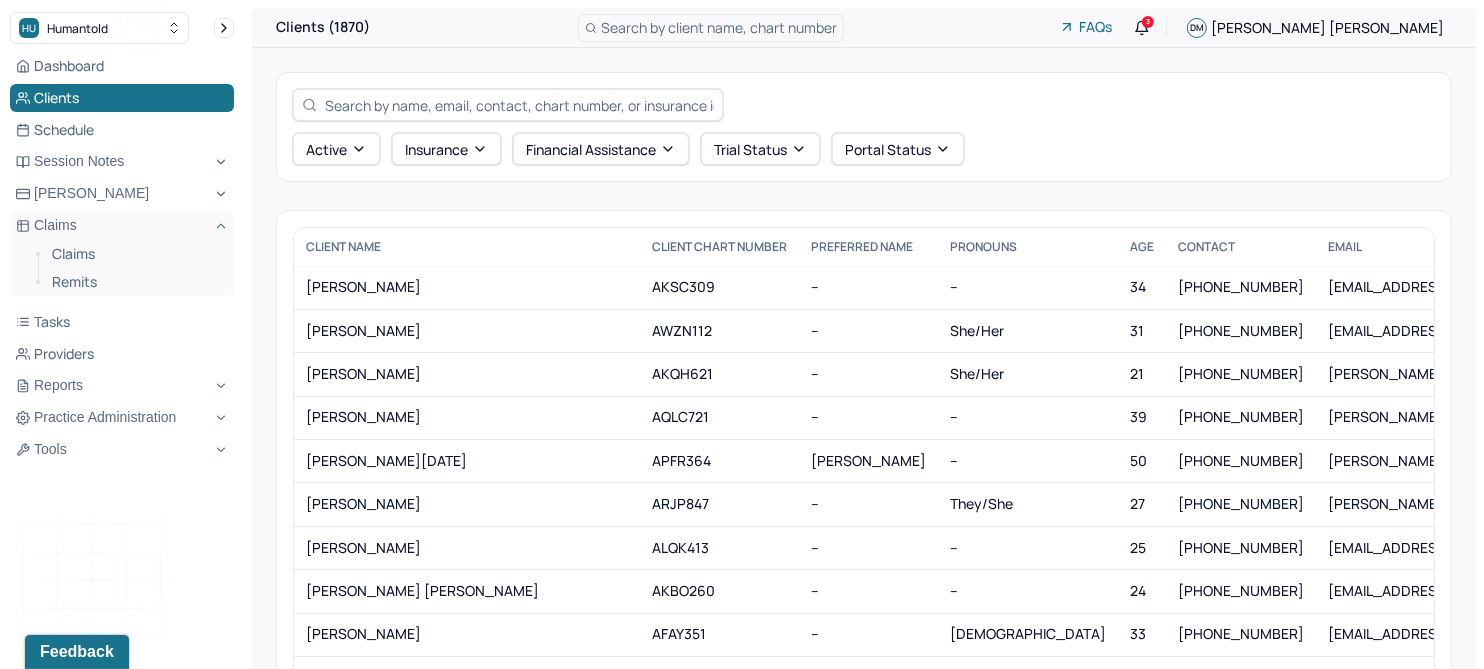click at bounding box center (519, 105) 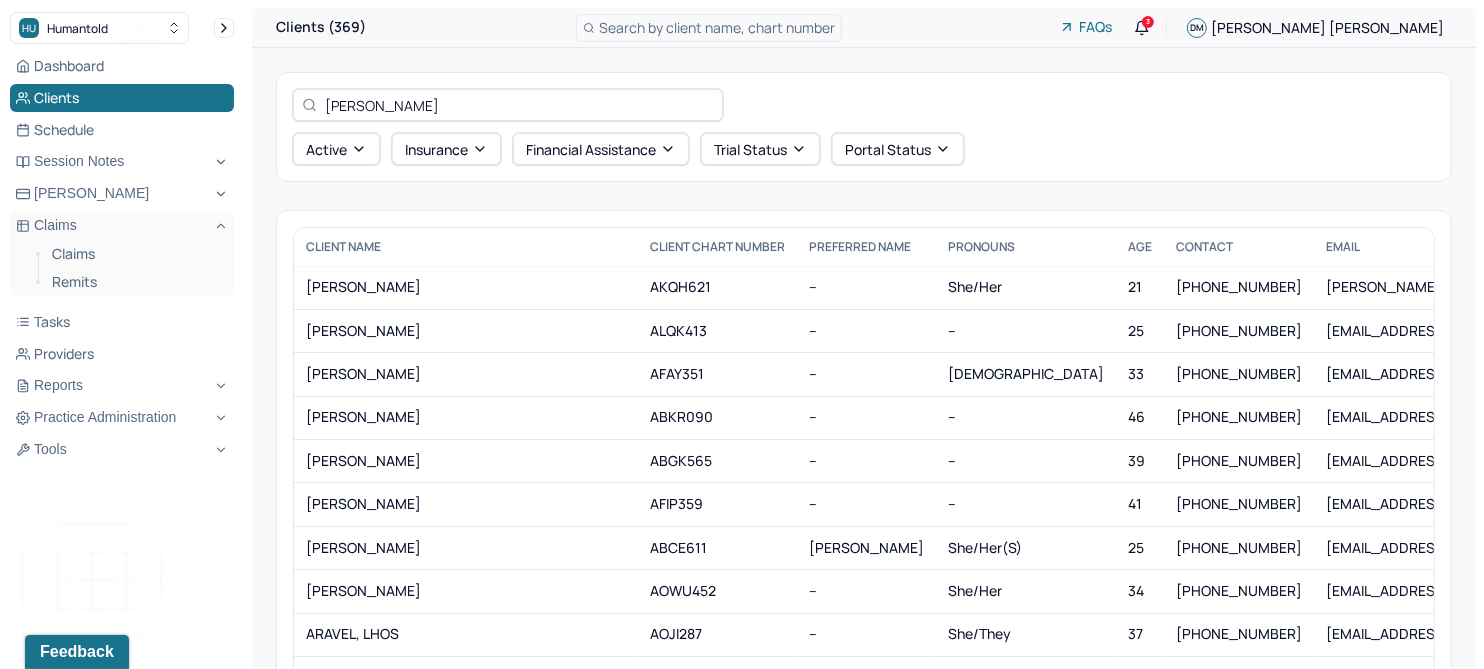 type on "elizabeth" 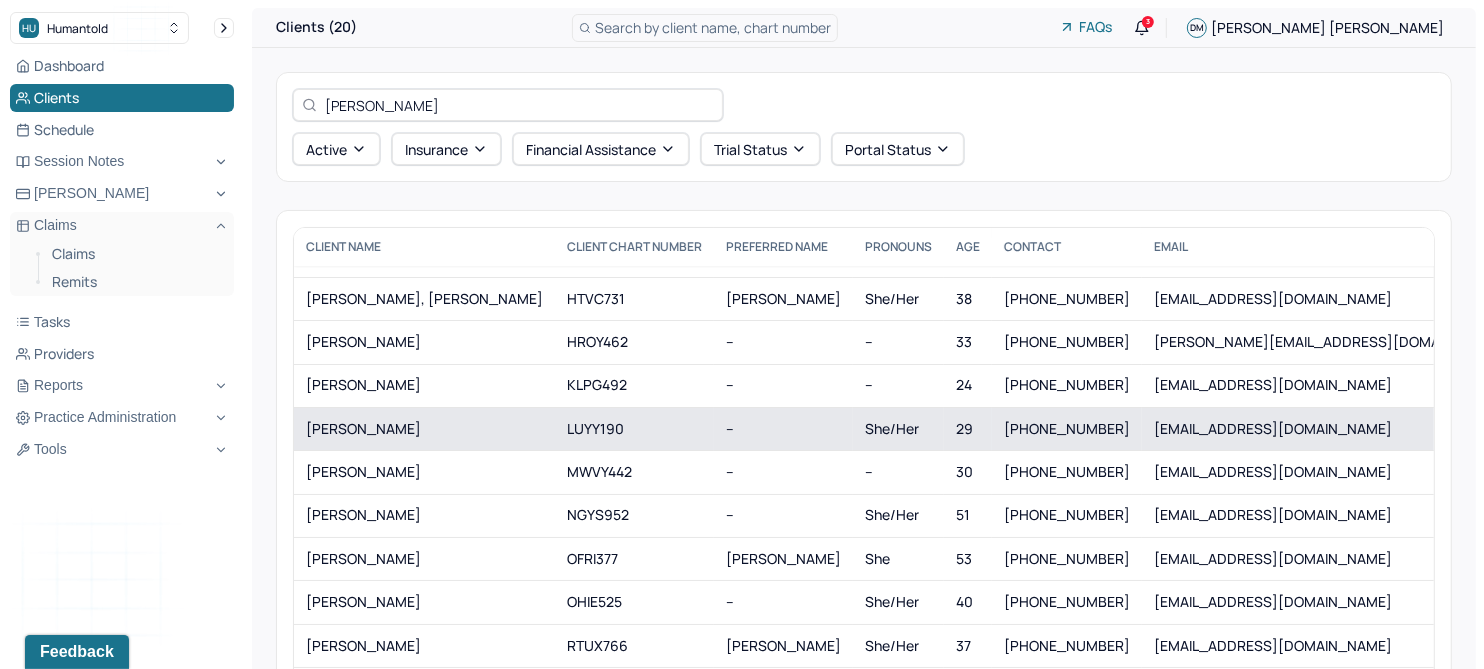scroll, scrollTop: 250, scrollLeft: 0, axis: vertical 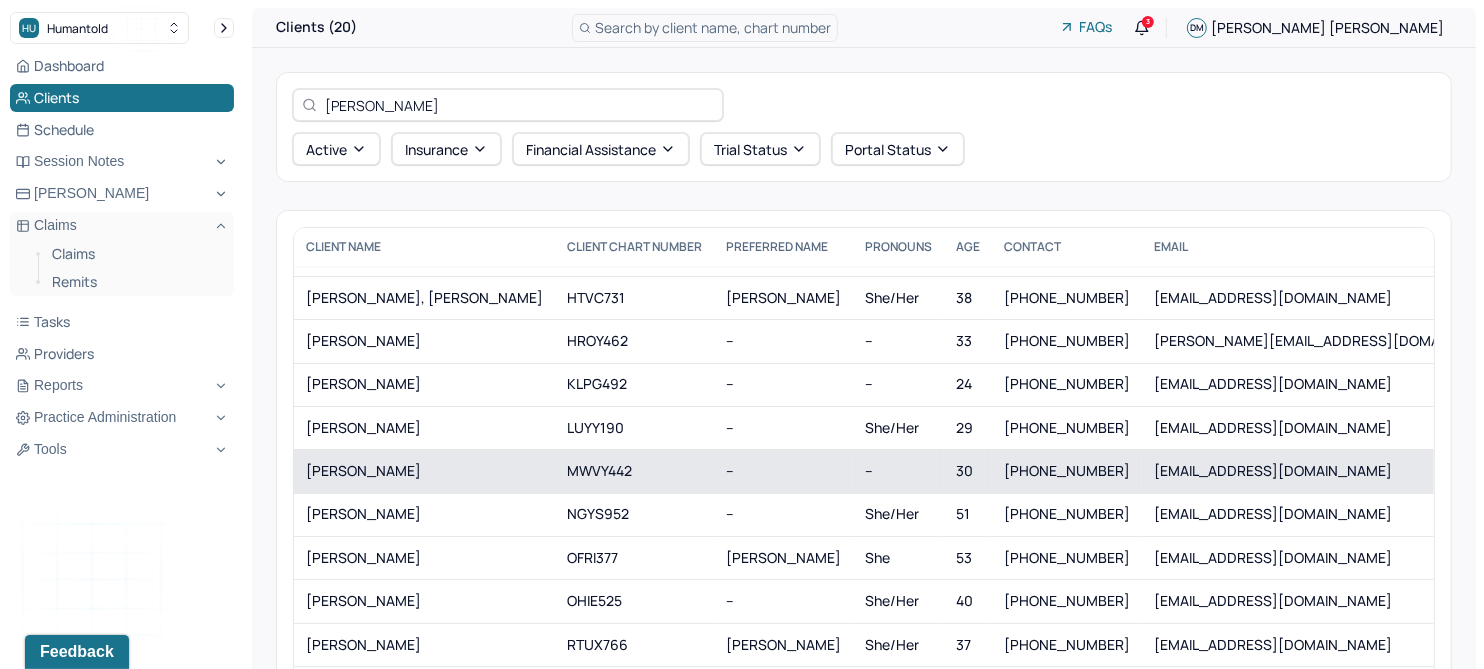 click on "[PERSON_NAME]" at bounding box center [424, 471] 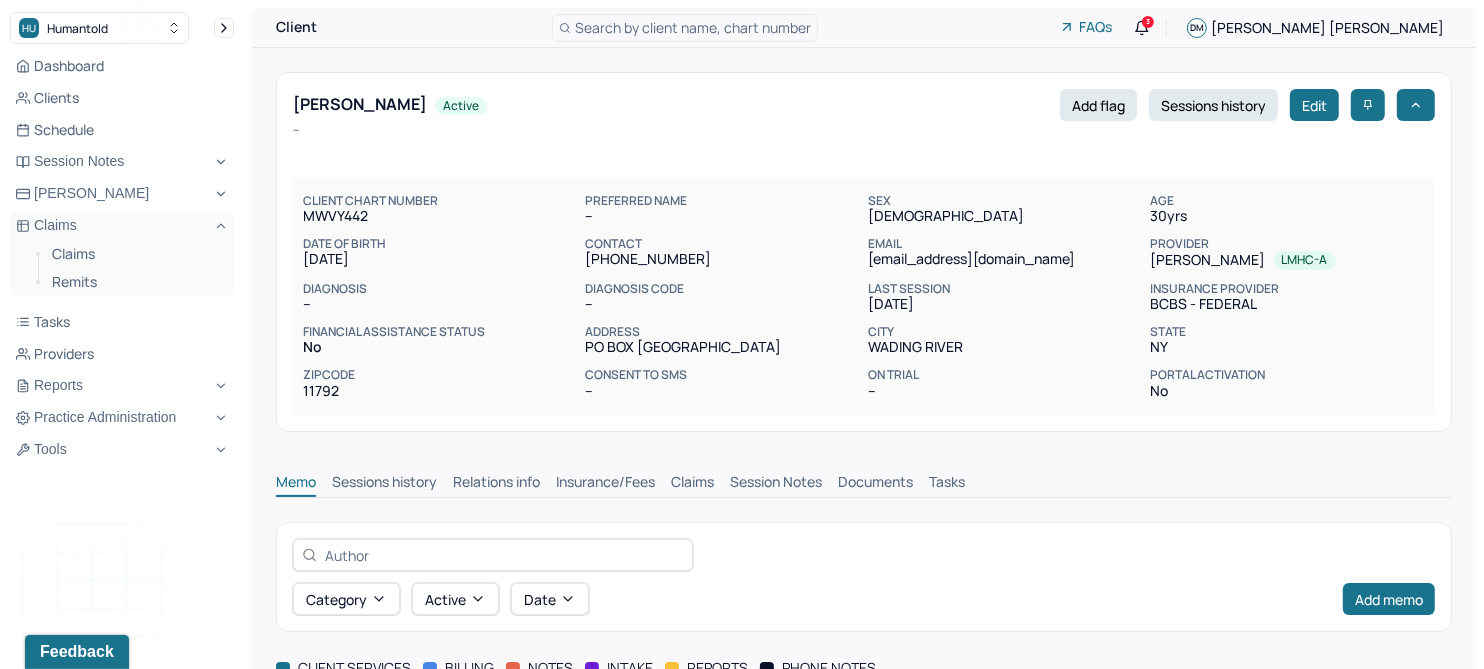 click on "Insurance/Fees" at bounding box center [605, 484] 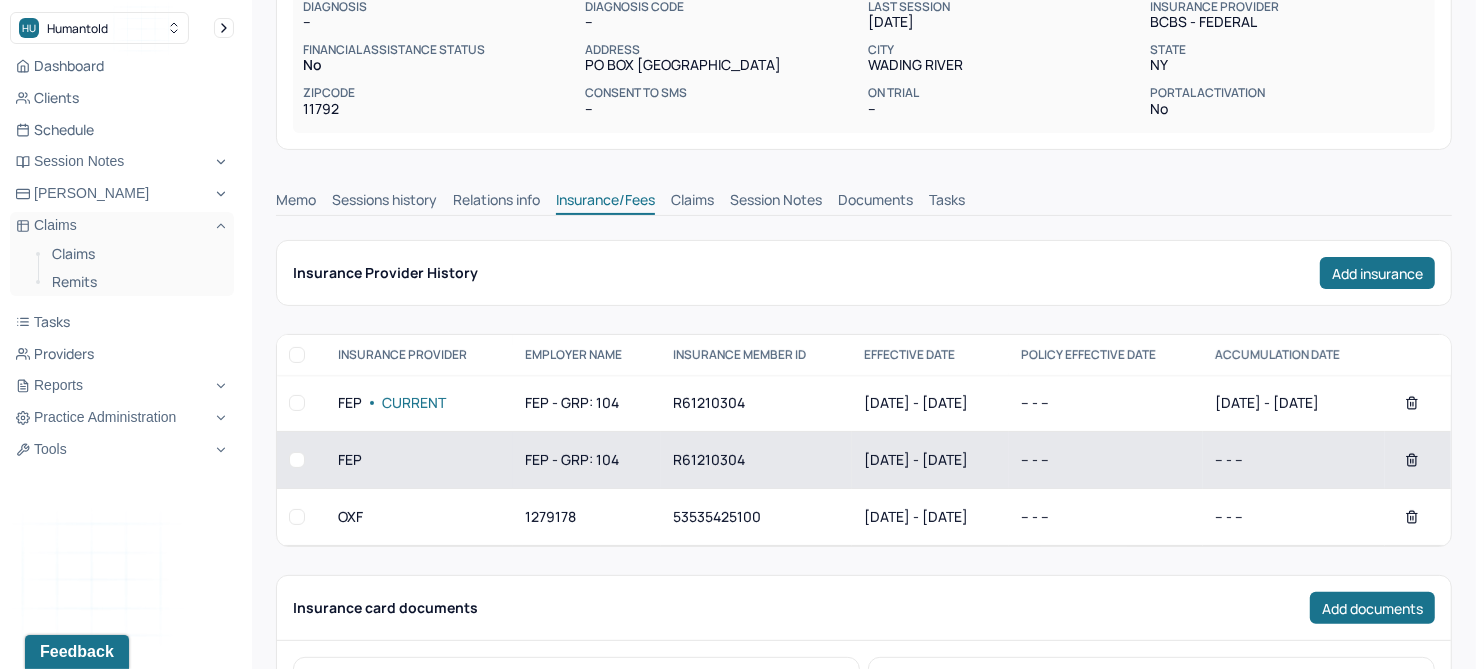 scroll, scrollTop: 374, scrollLeft: 0, axis: vertical 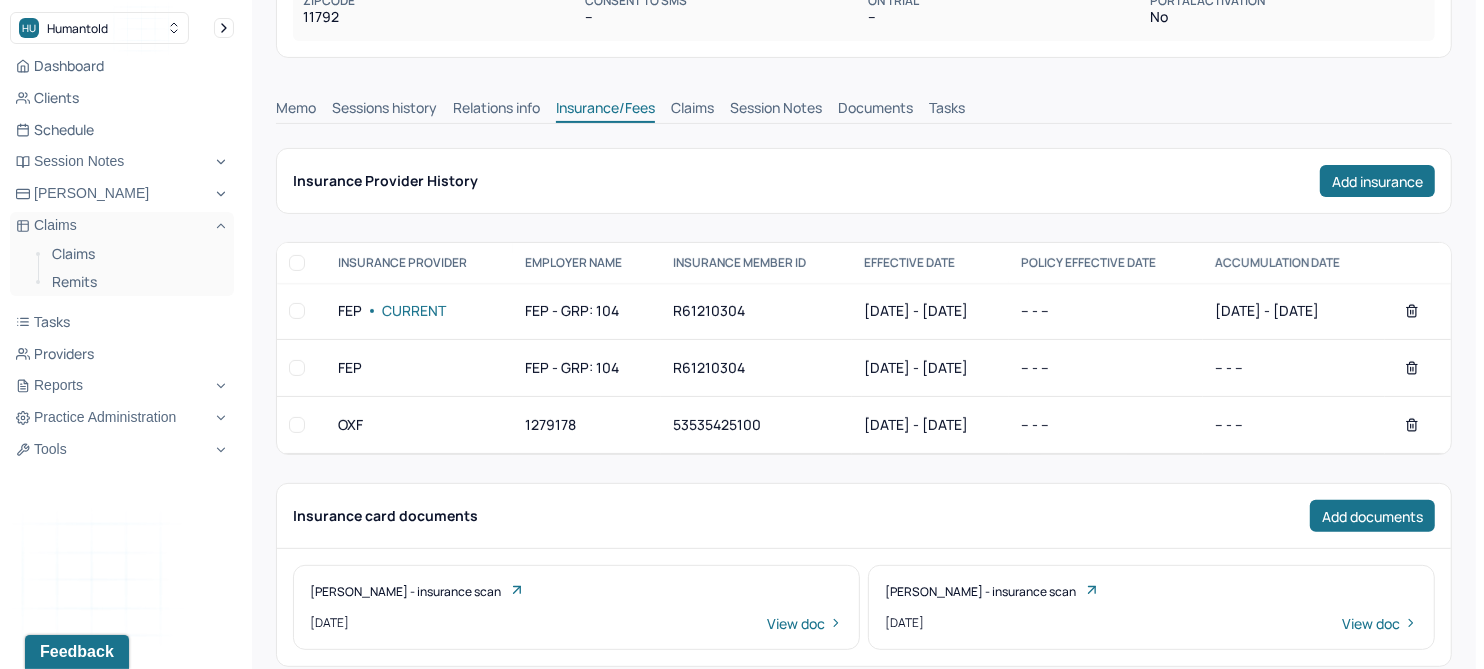 click on "Claims" at bounding box center [692, 110] 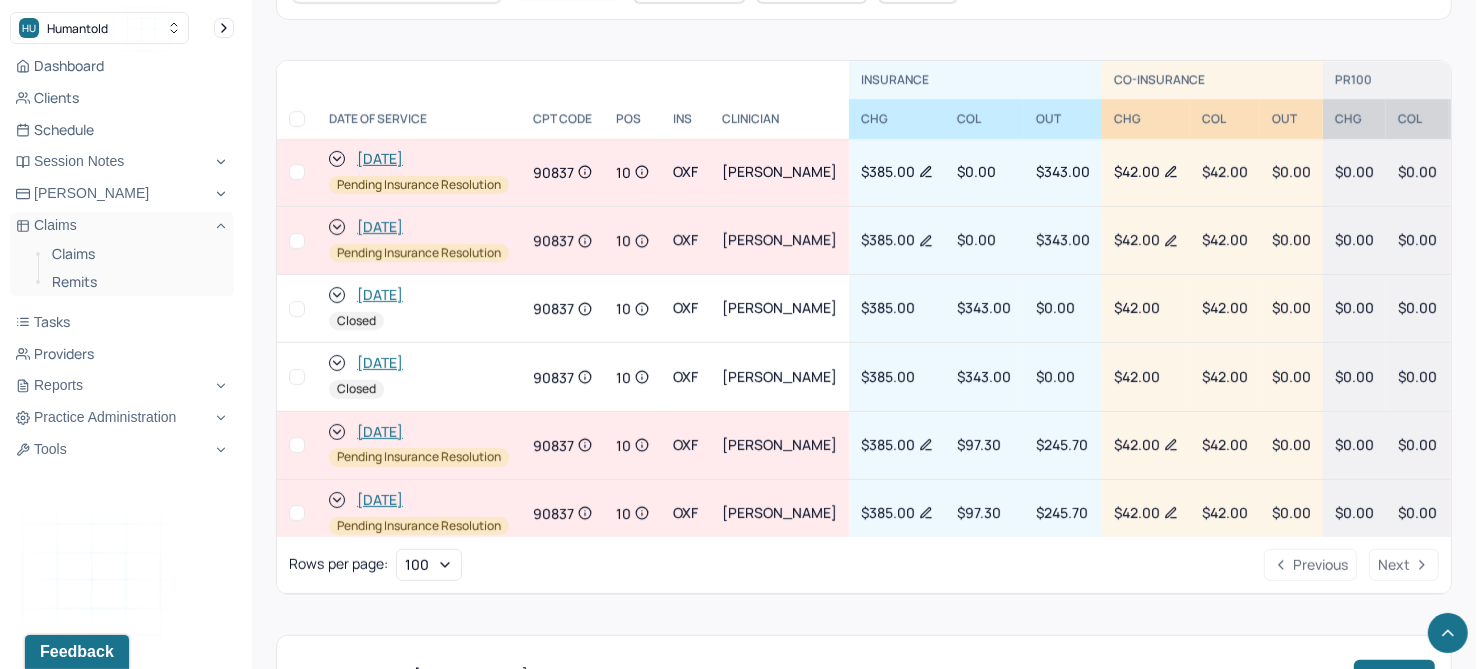 scroll, scrollTop: 754, scrollLeft: 0, axis: vertical 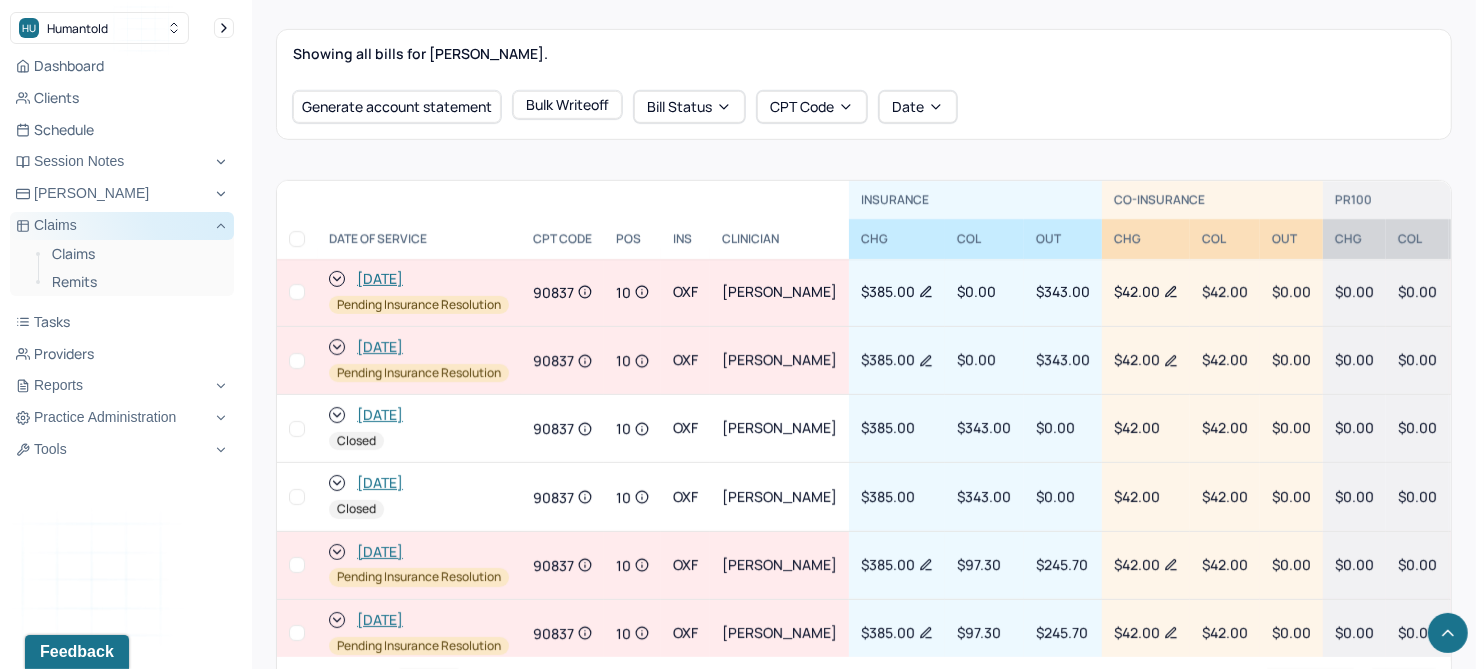 click 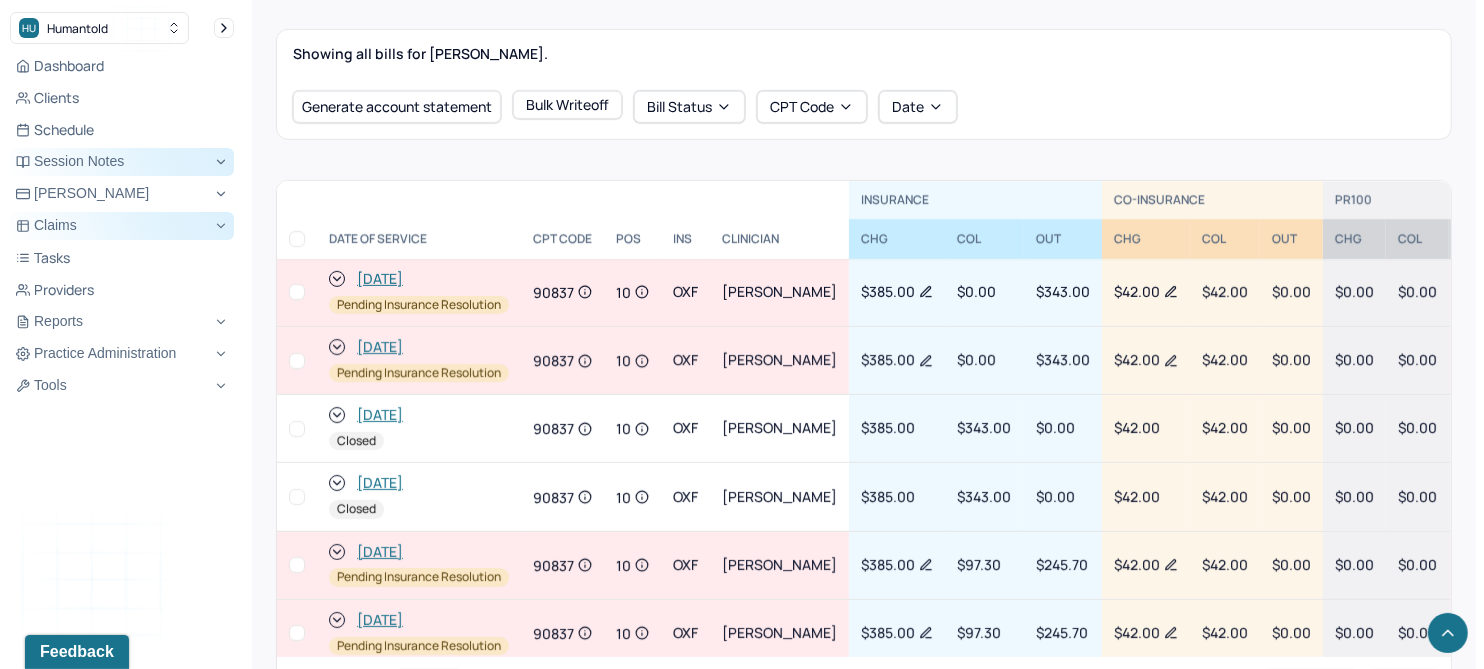 click 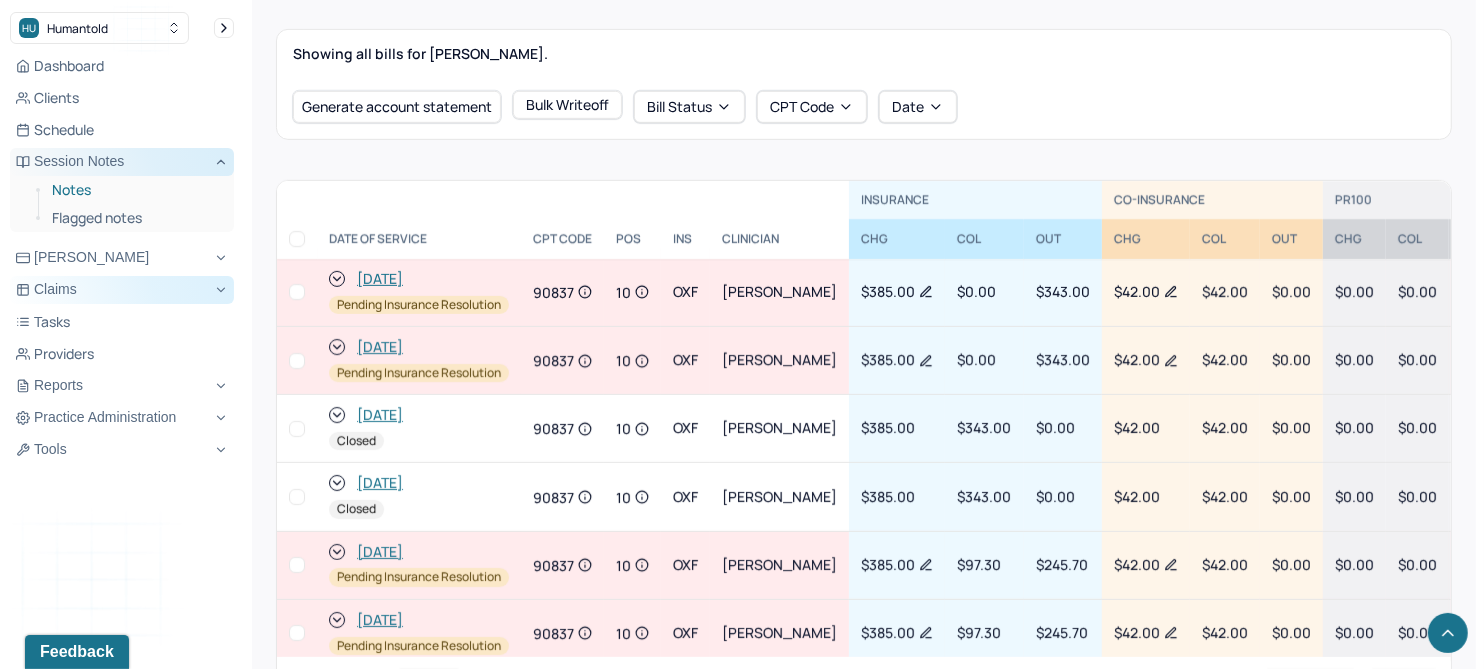 click on "Notes" at bounding box center (135, 190) 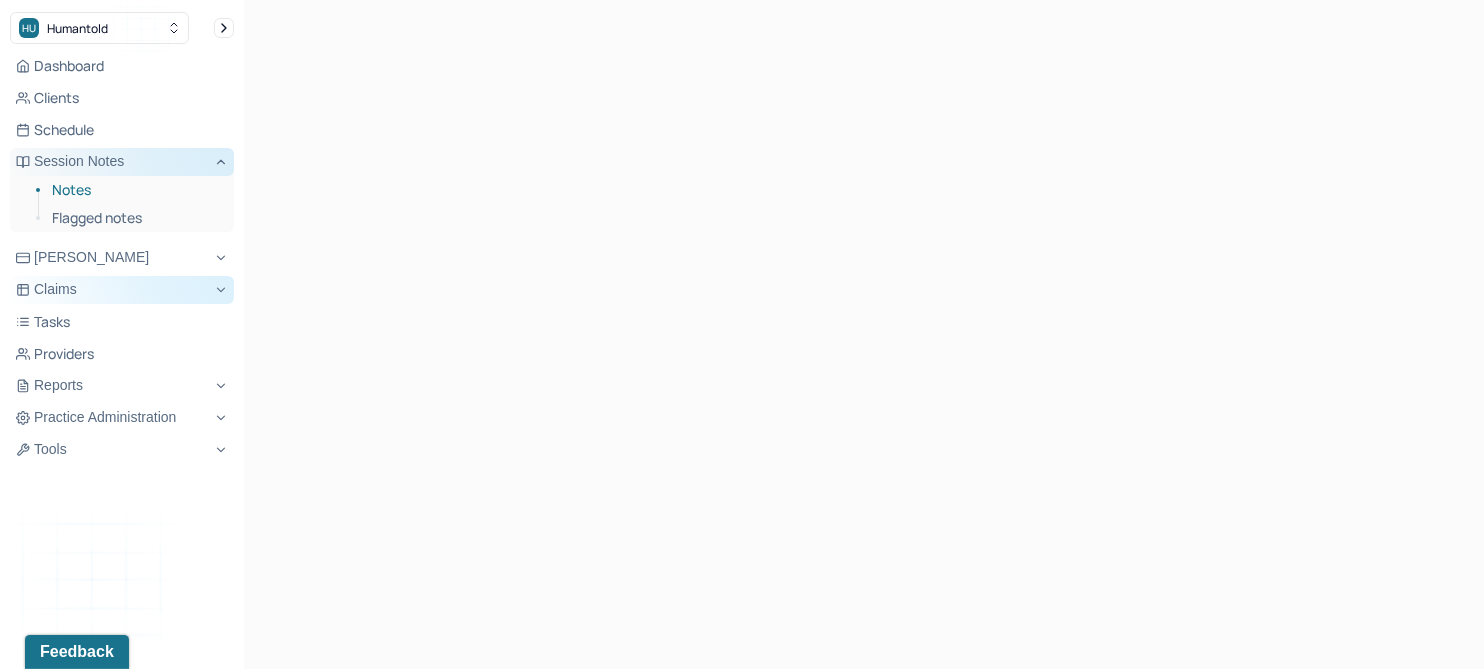 scroll, scrollTop: 0, scrollLeft: 0, axis: both 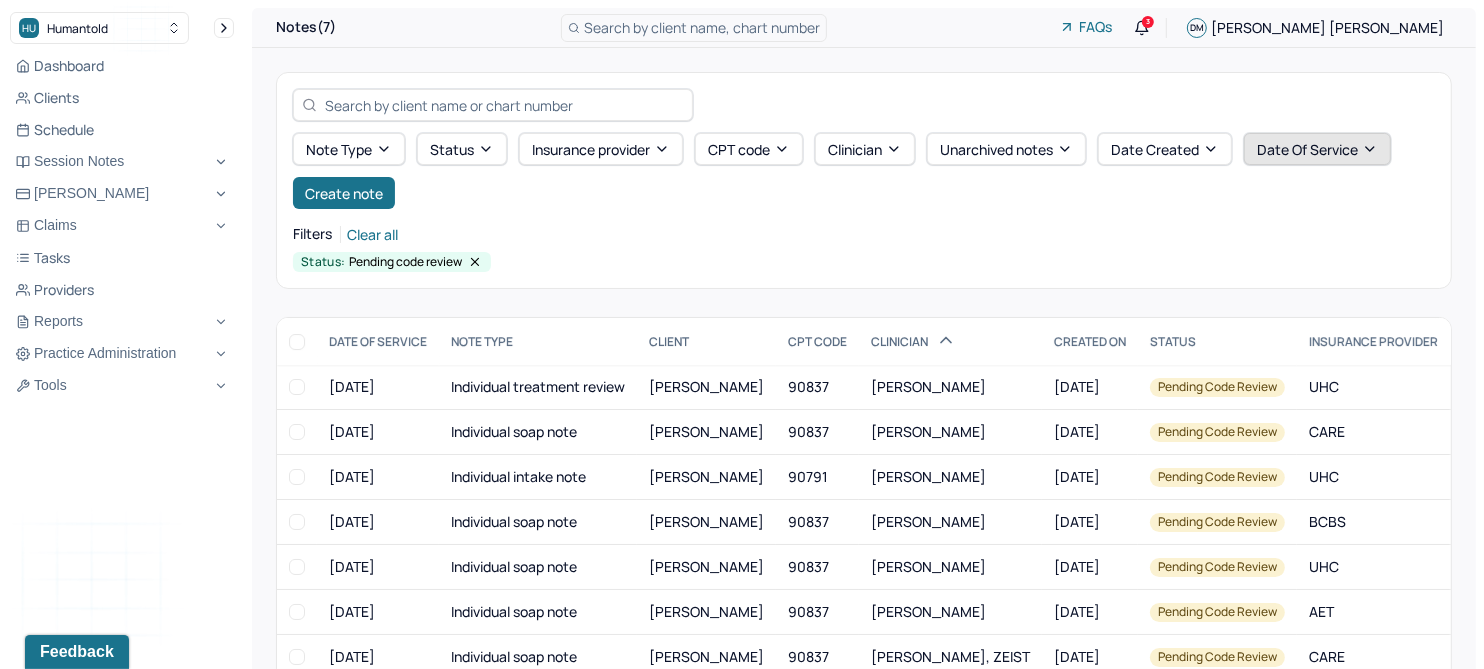click 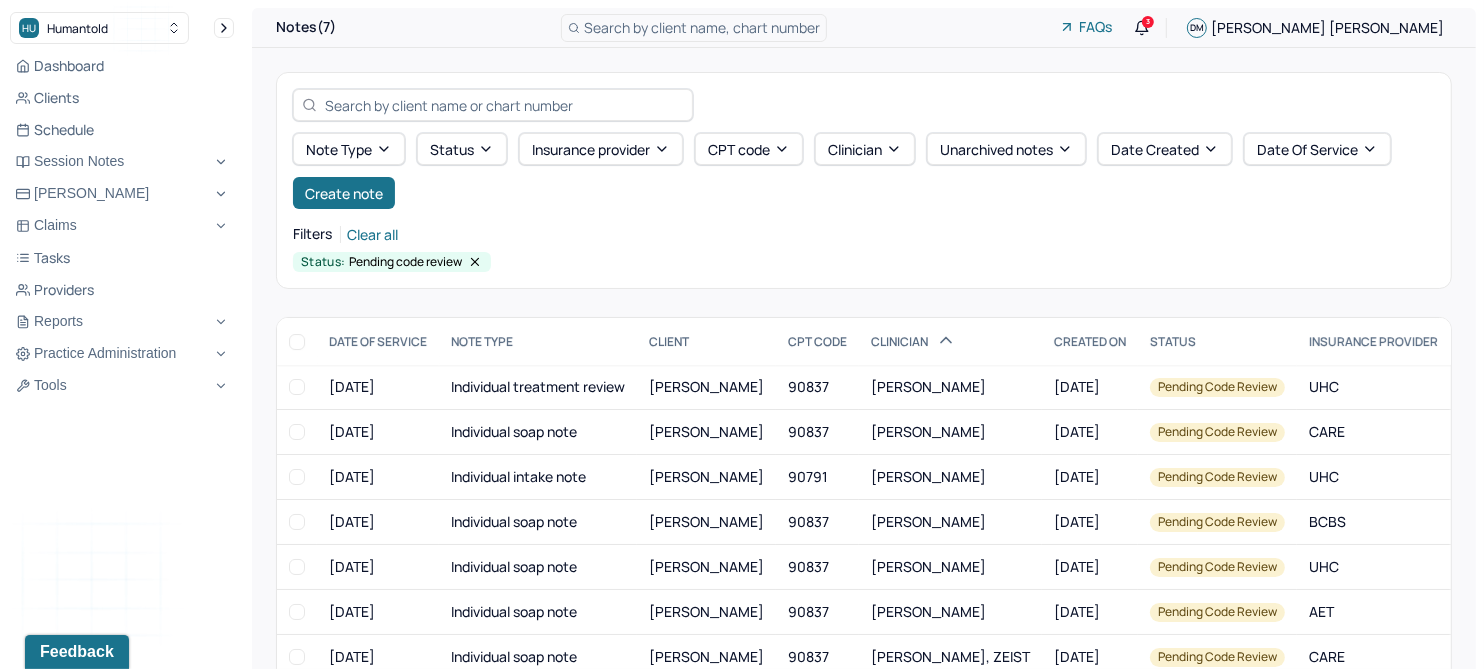 click on "Filters Clear all" at bounding box center (864, 234) 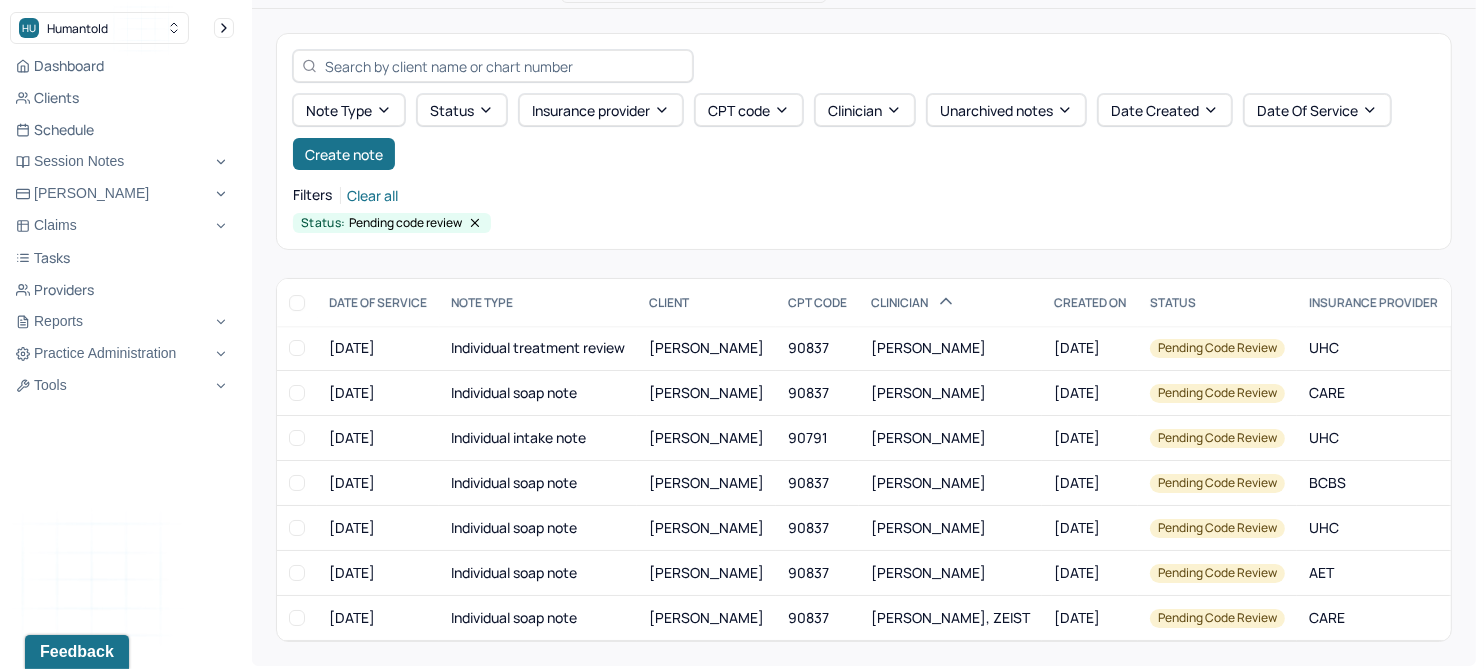 scroll, scrollTop: 60, scrollLeft: 0, axis: vertical 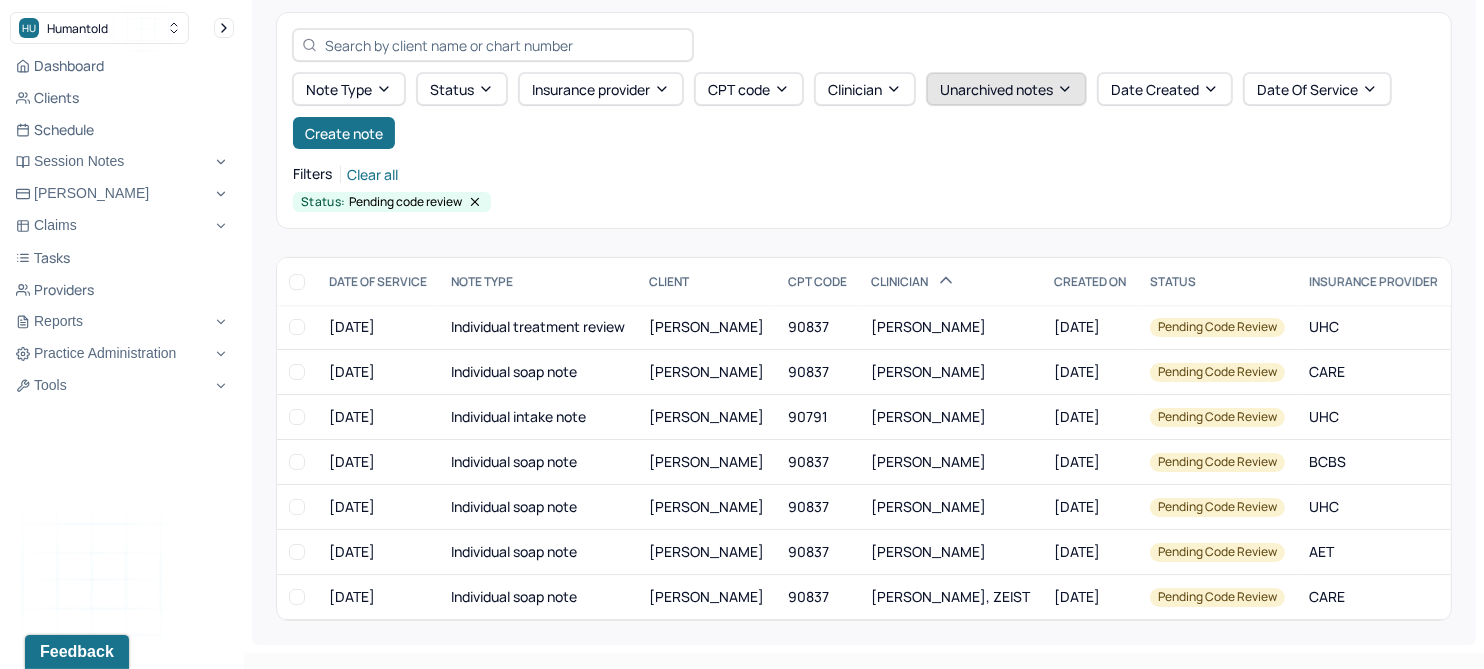 click on "Unarchived notes" at bounding box center (1006, 89) 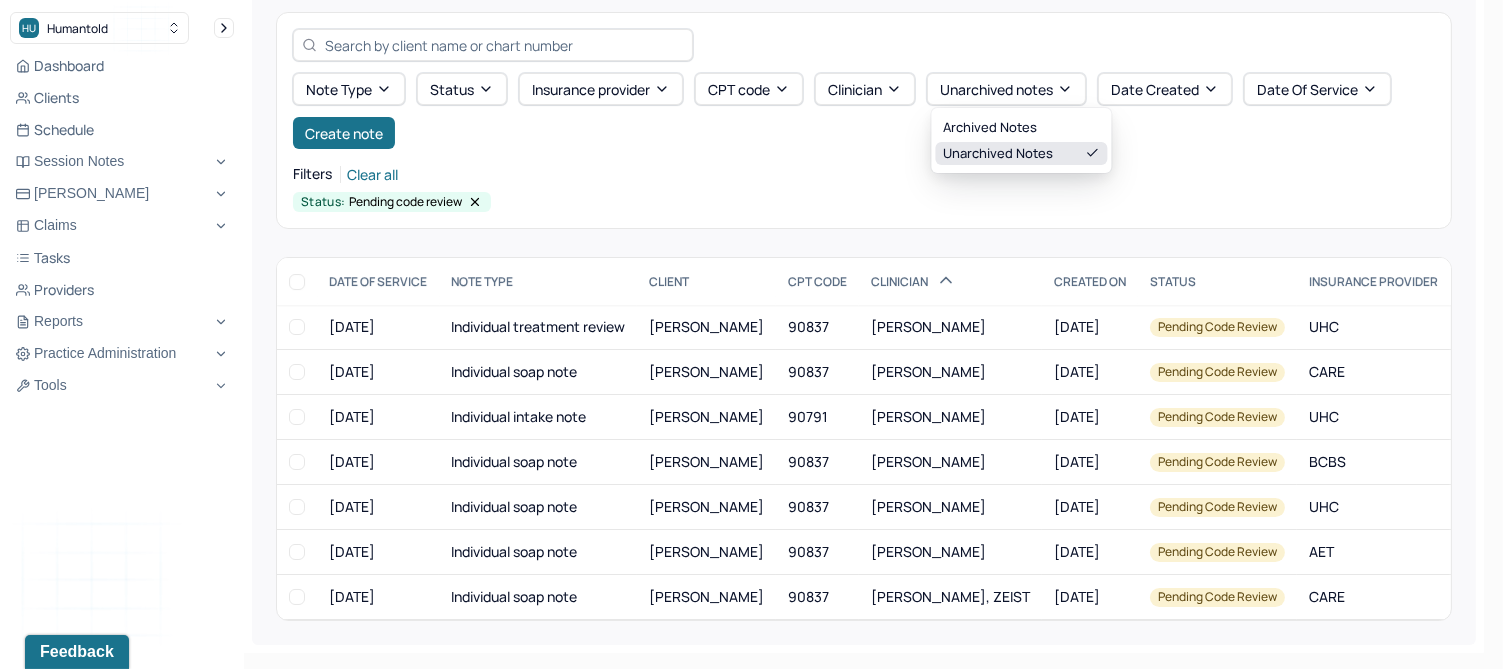 drag, startPoint x: 754, startPoint y: 177, endPoint x: 741, endPoint y: 179, distance: 13.152946 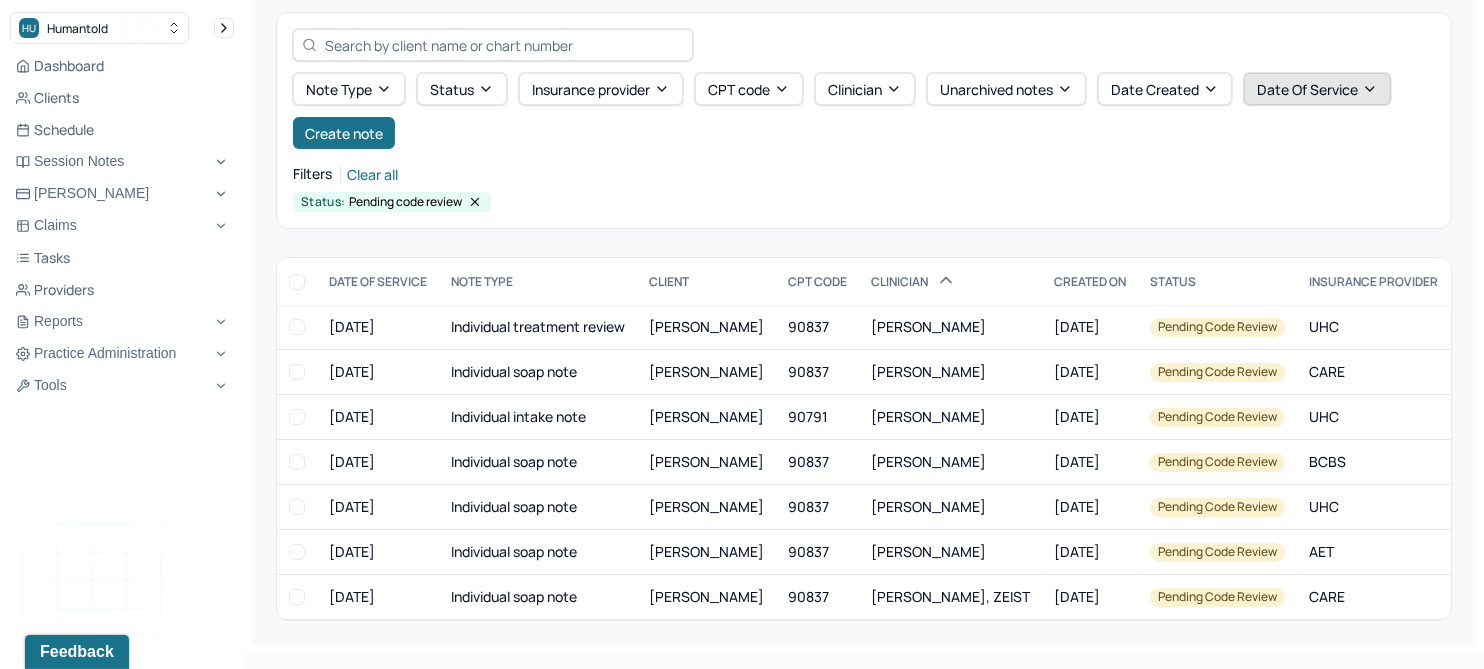 click 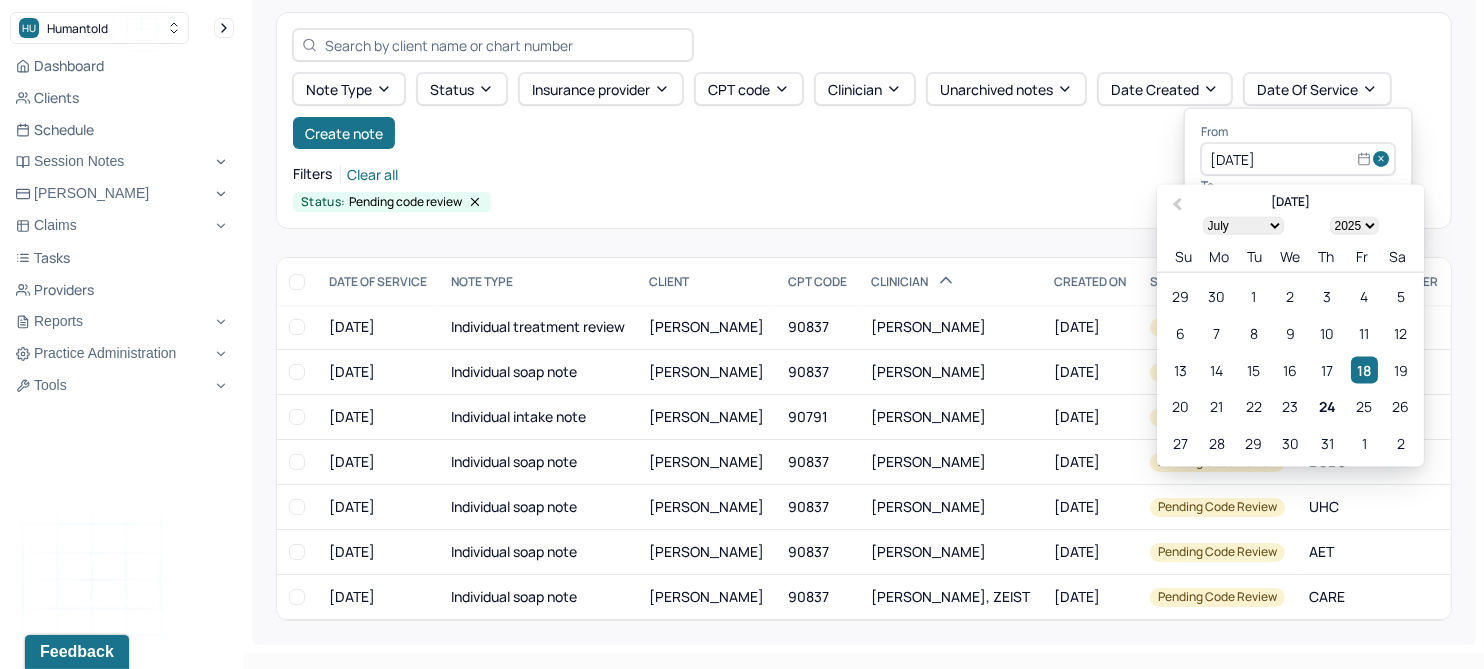 click at bounding box center (1384, 159) 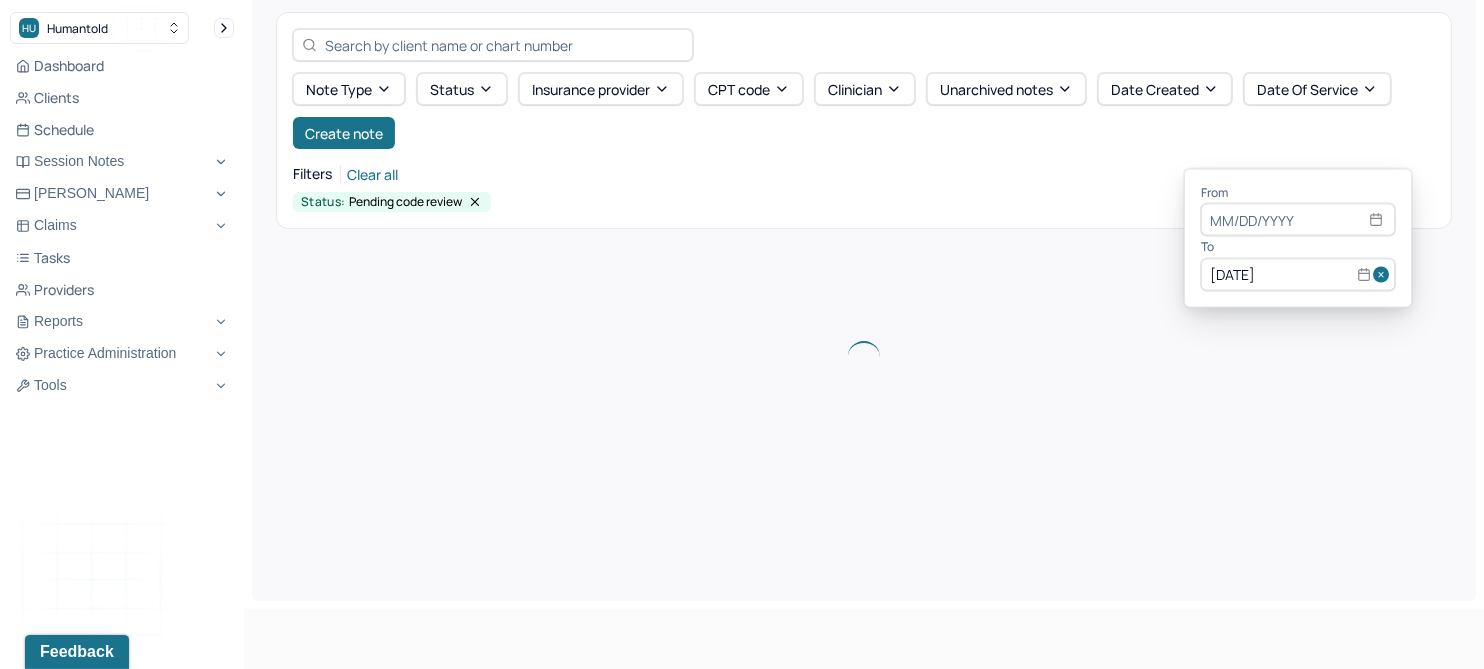 scroll, scrollTop: 0, scrollLeft: 0, axis: both 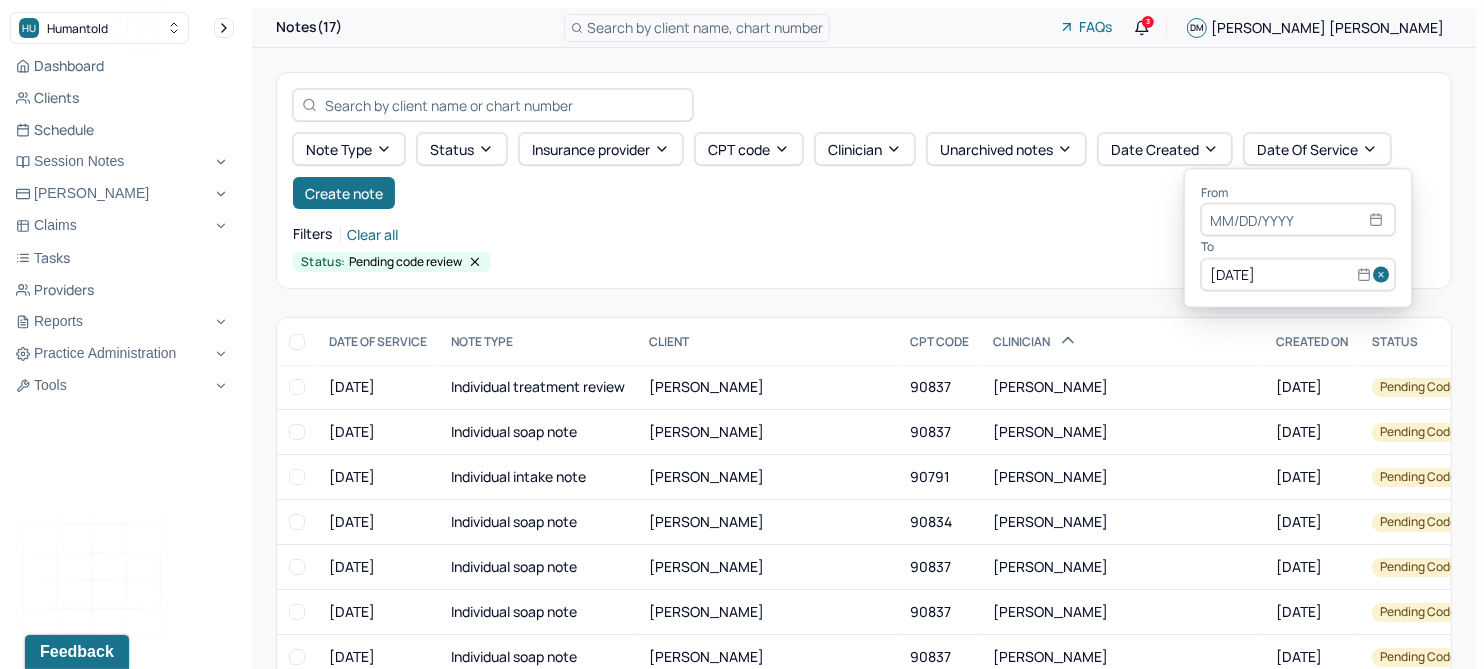 click at bounding box center [1384, 274] 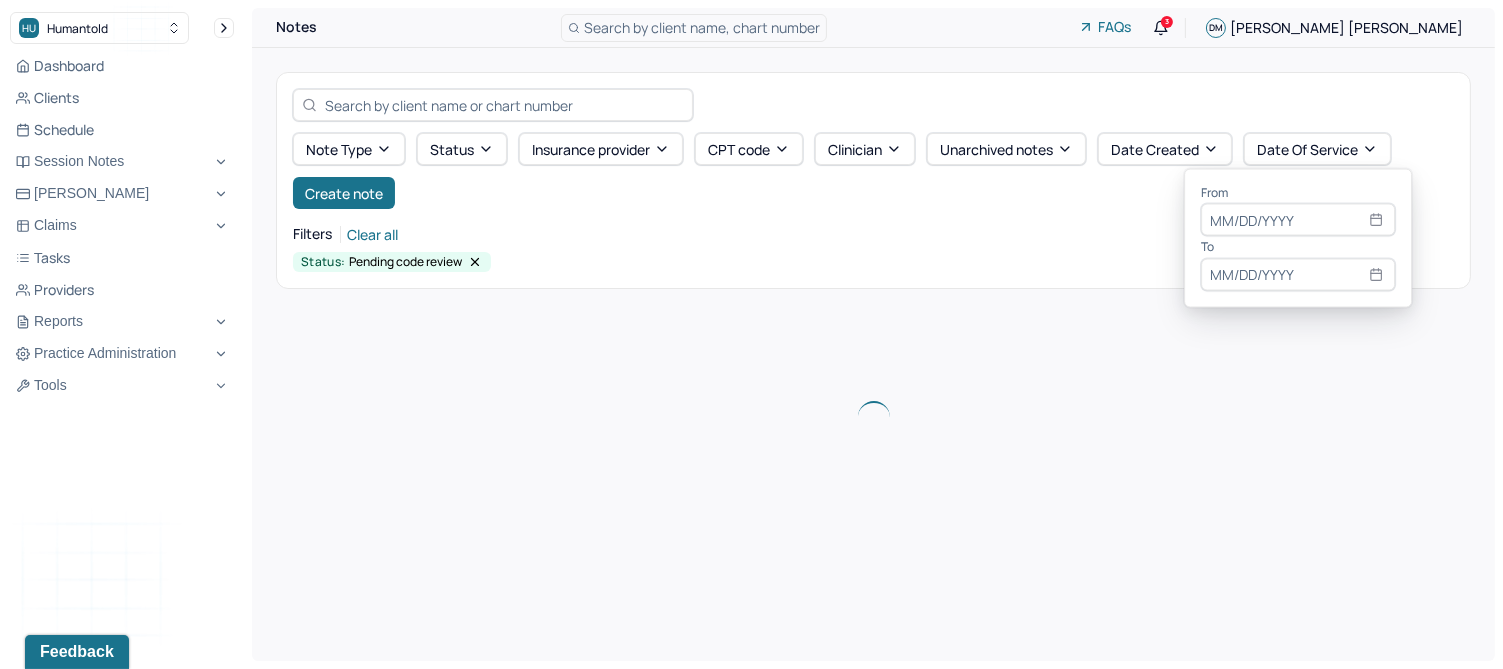 click at bounding box center (1298, 220) 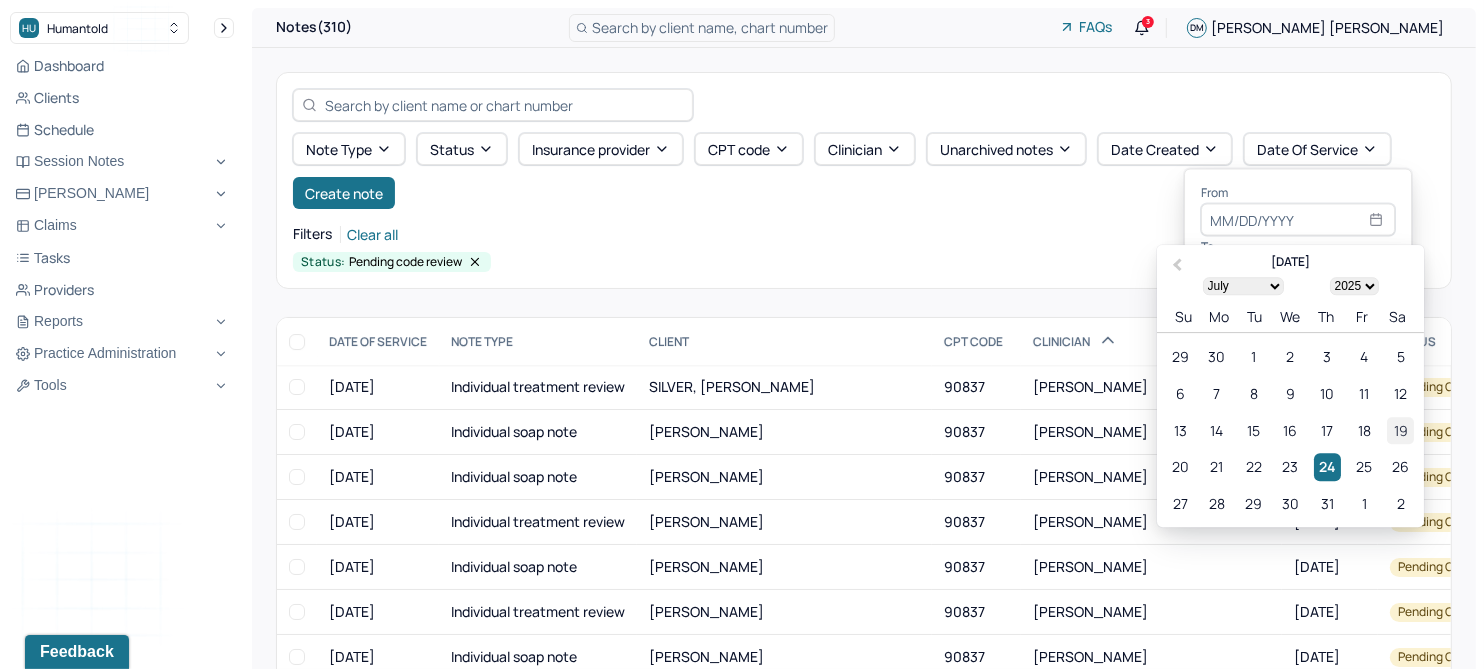 click on "19" at bounding box center (1400, 430) 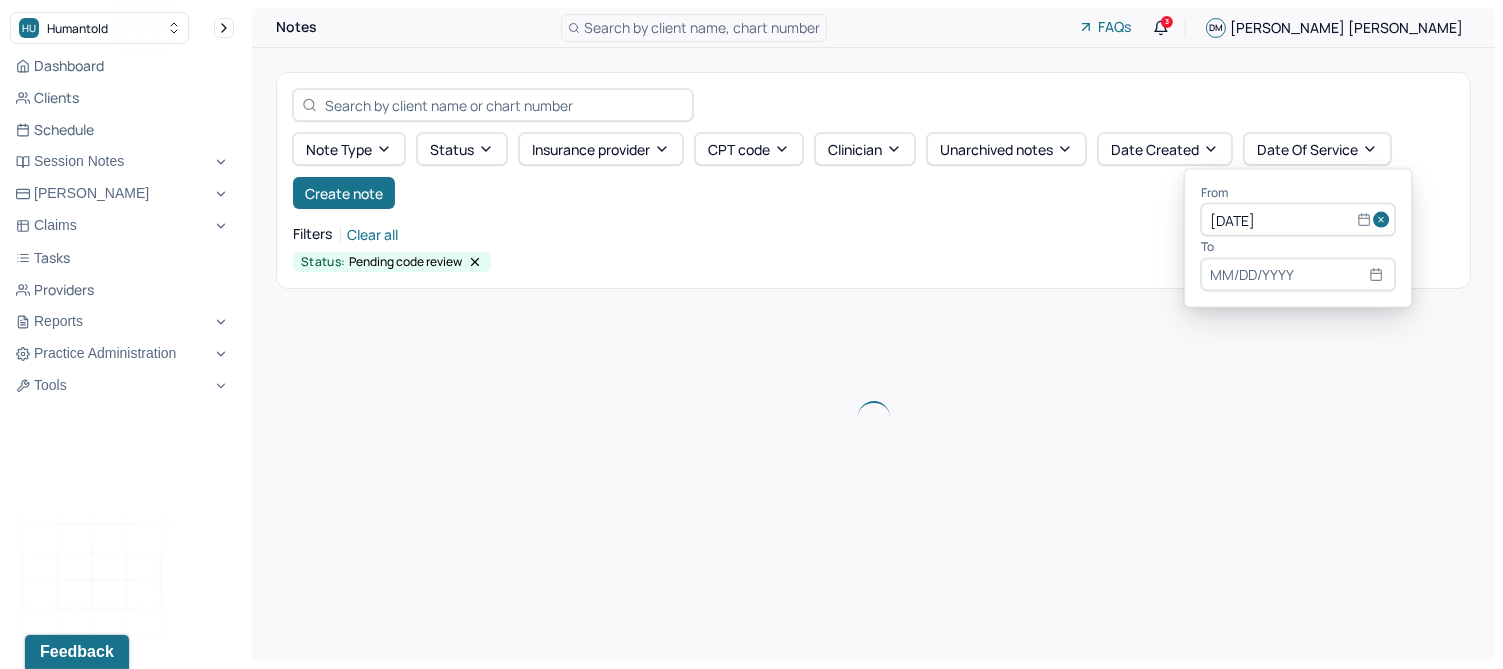 click at bounding box center (1298, 274) 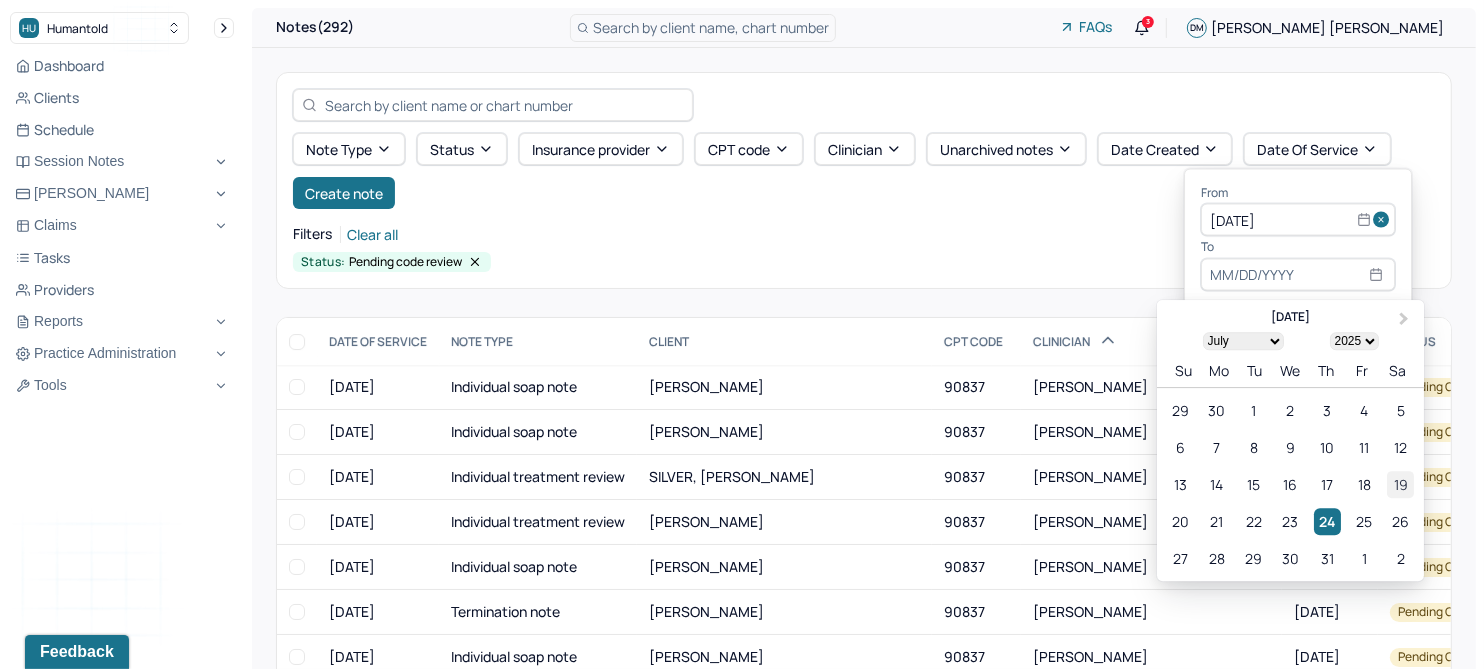 click on "19" at bounding box center (1400, 484) 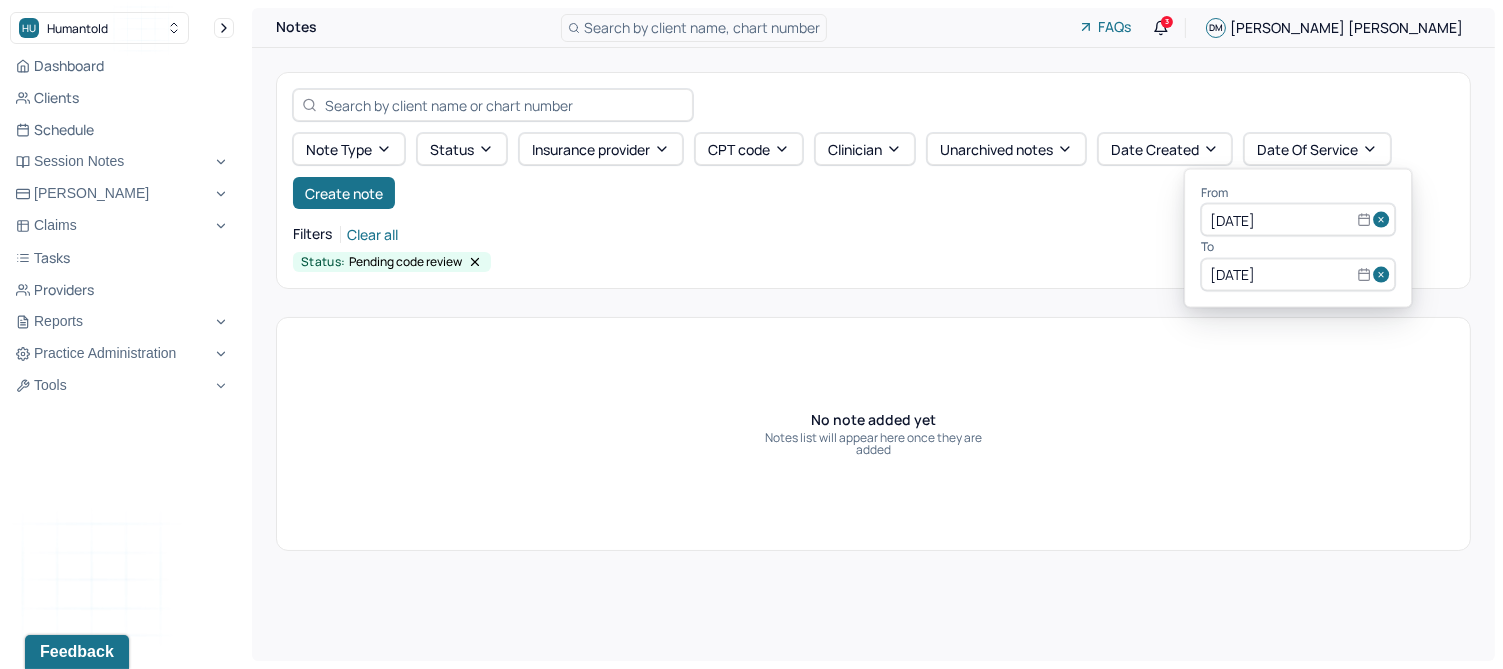 click on "Filters Clear all" at bounding box center (873, 234) 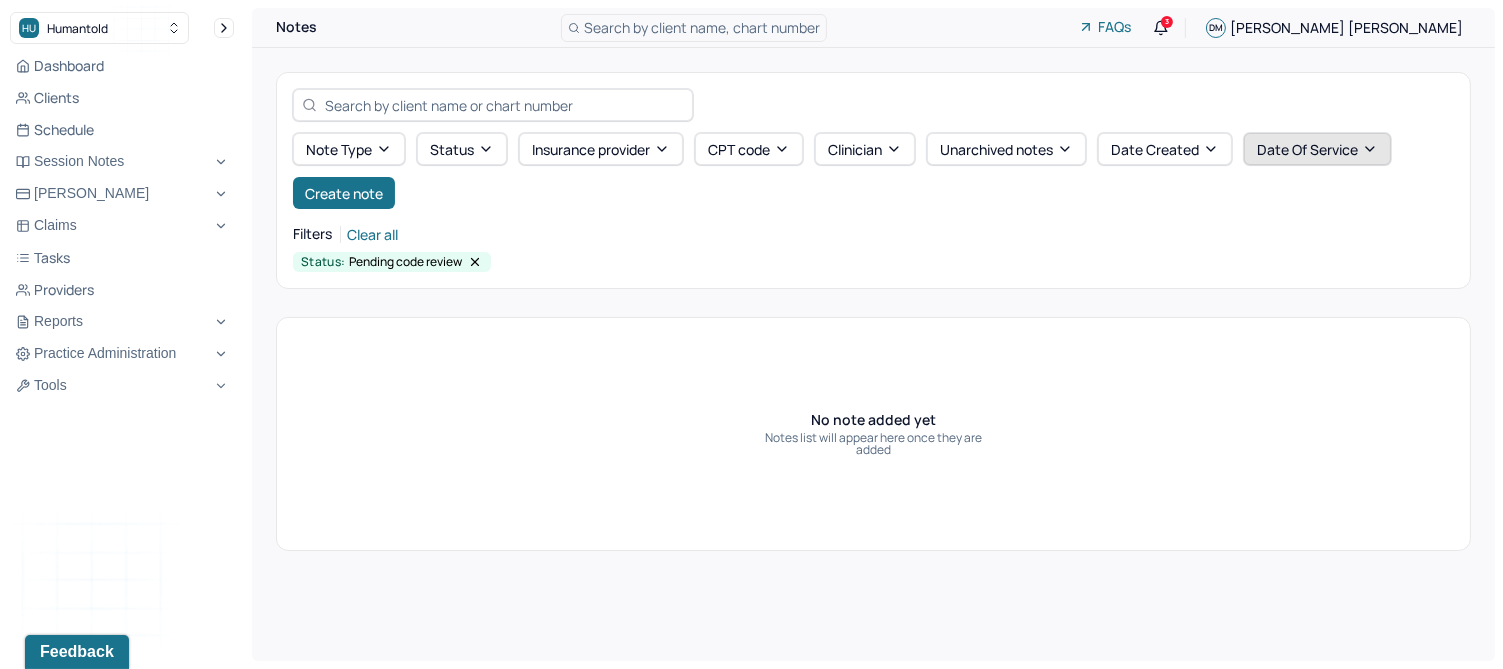 click on "Date Of Service" at bounding box center (1317, 149) 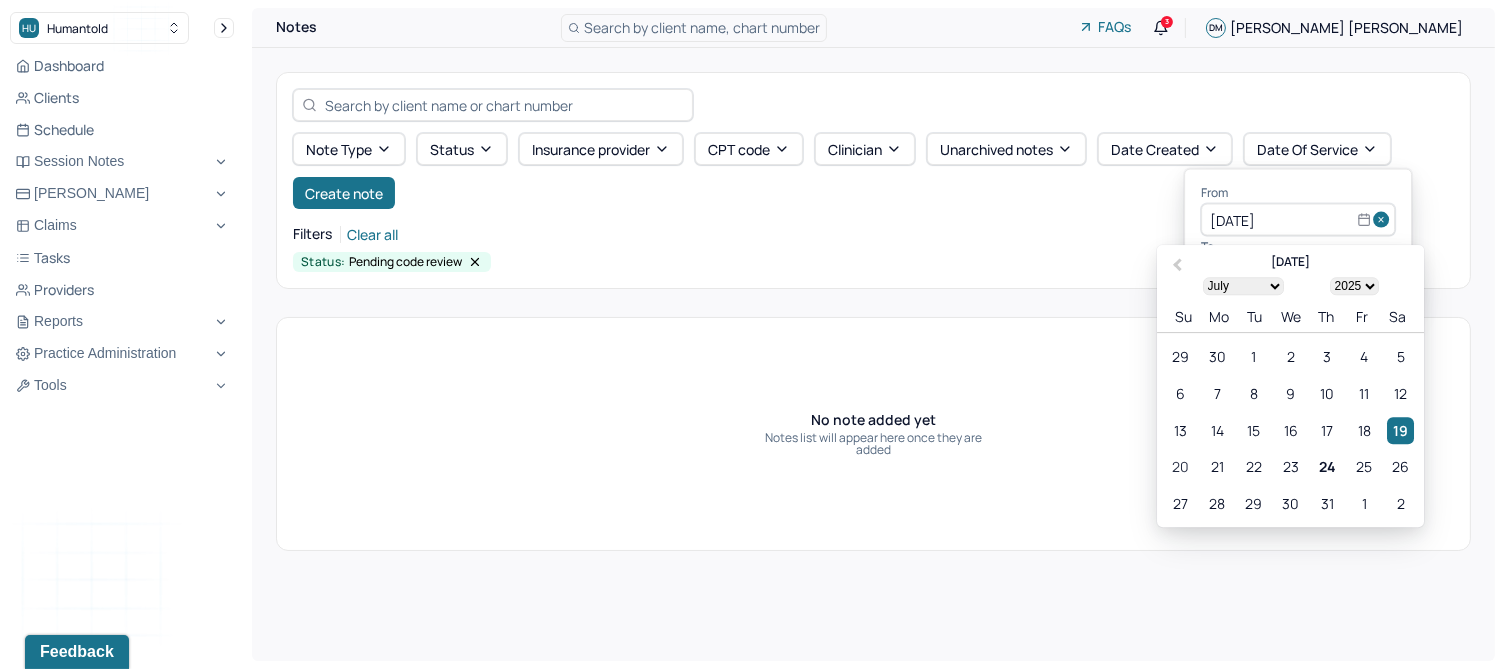 click on "20" at bounding box center (1180, 467) 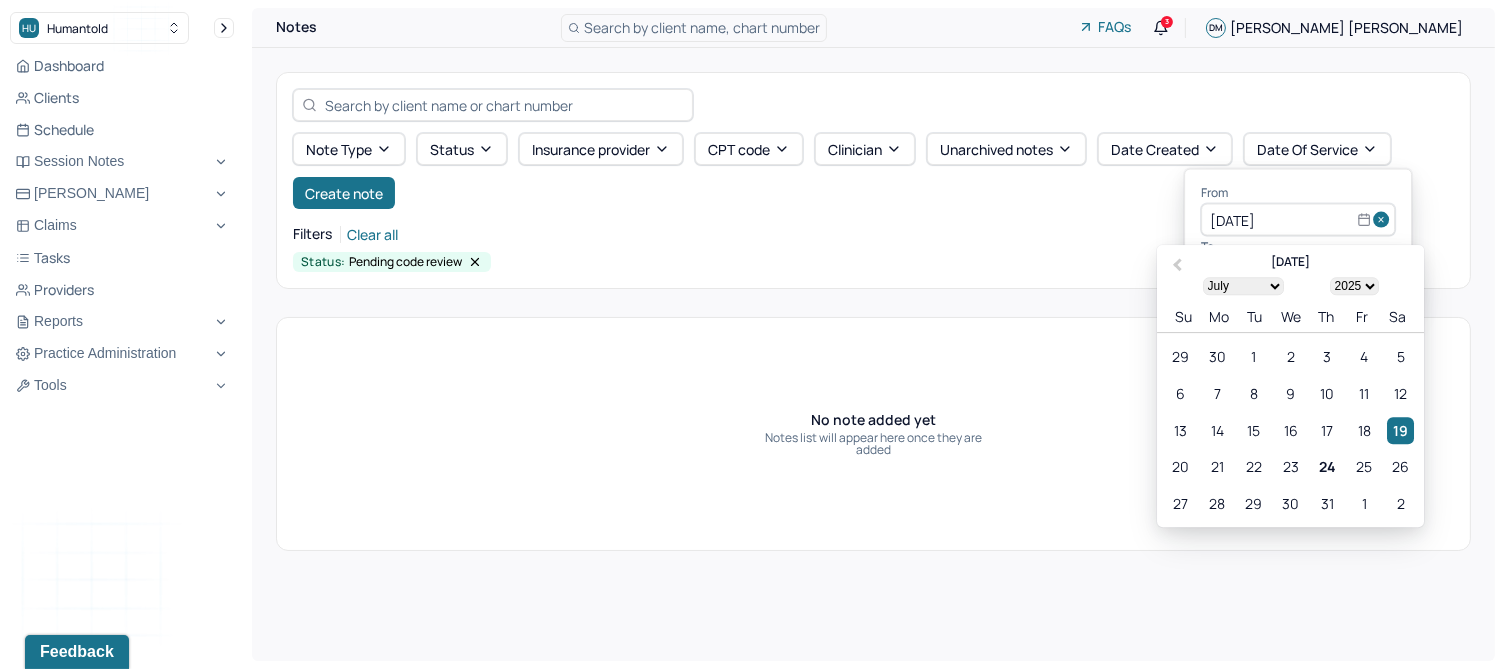 click at bounding box center [1384, 220] 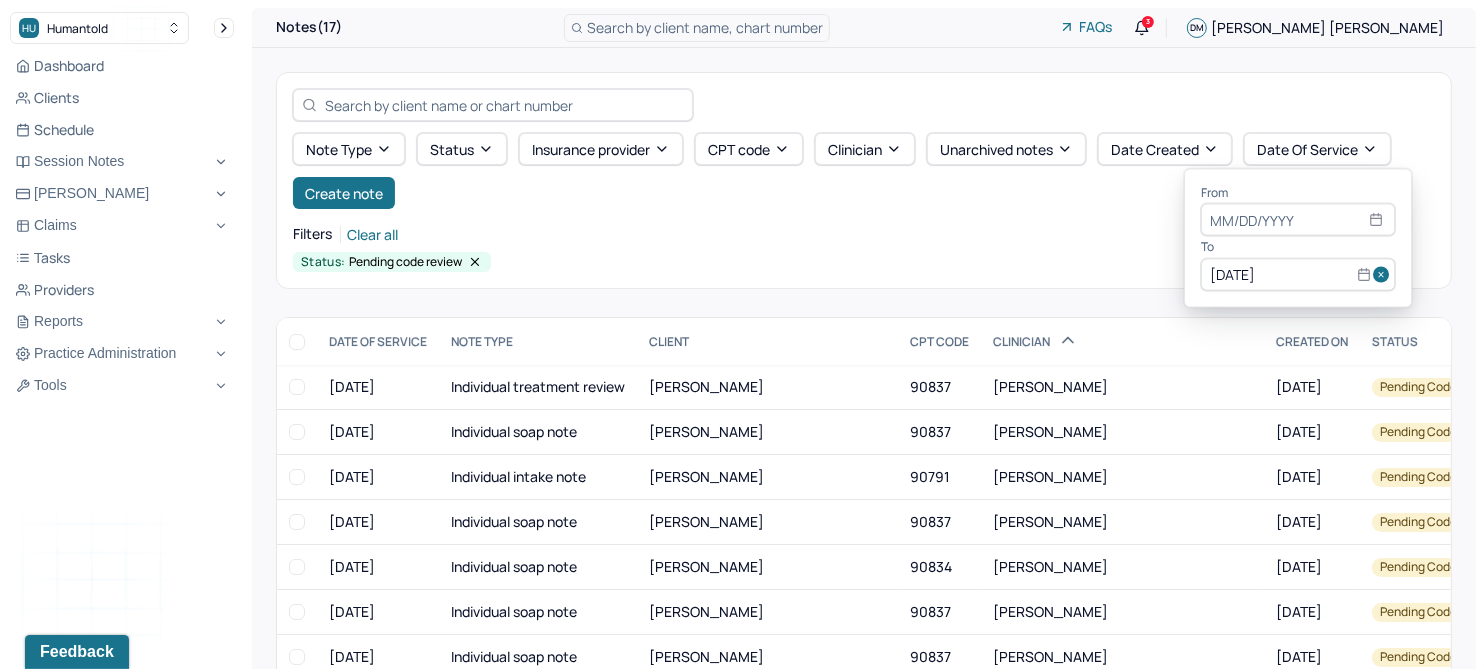 click at bounding box center [1384, 274] 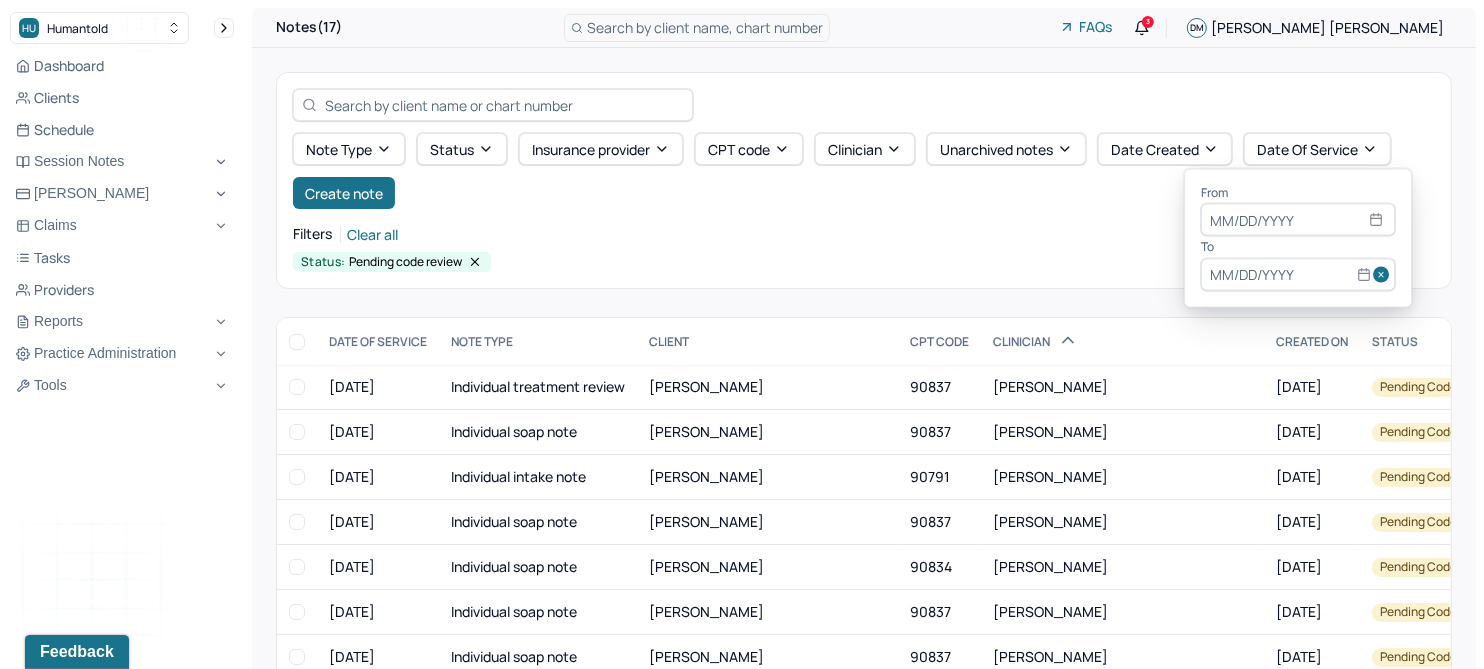 select on "6" 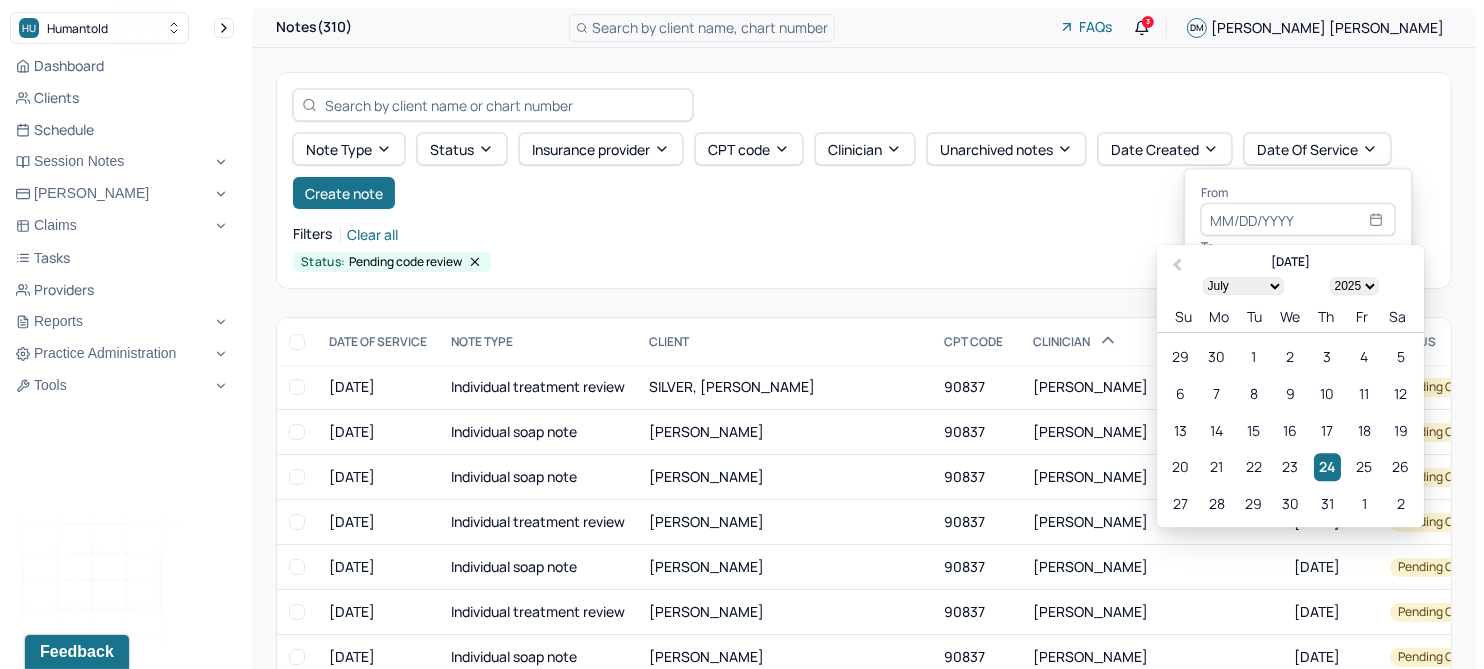 click at bounding box center (1298, 220) 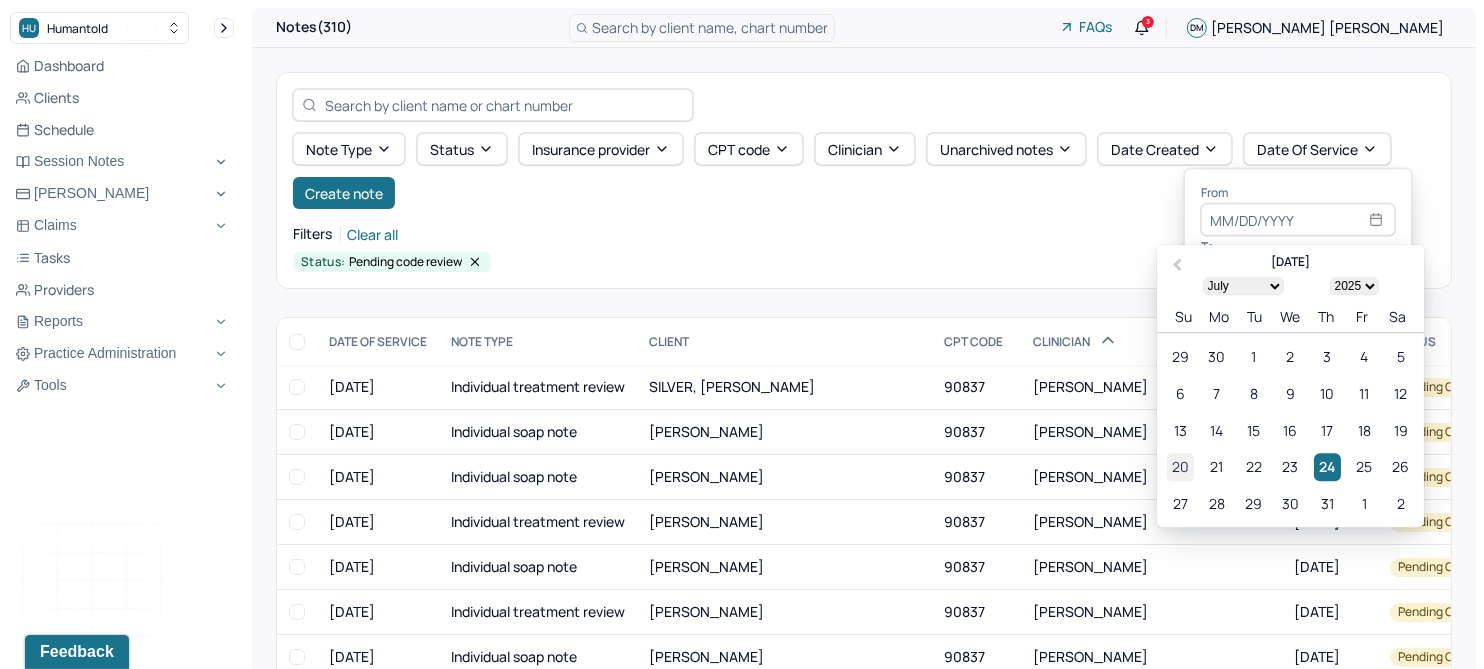 click on "20" at bounding box center [1180, 467] 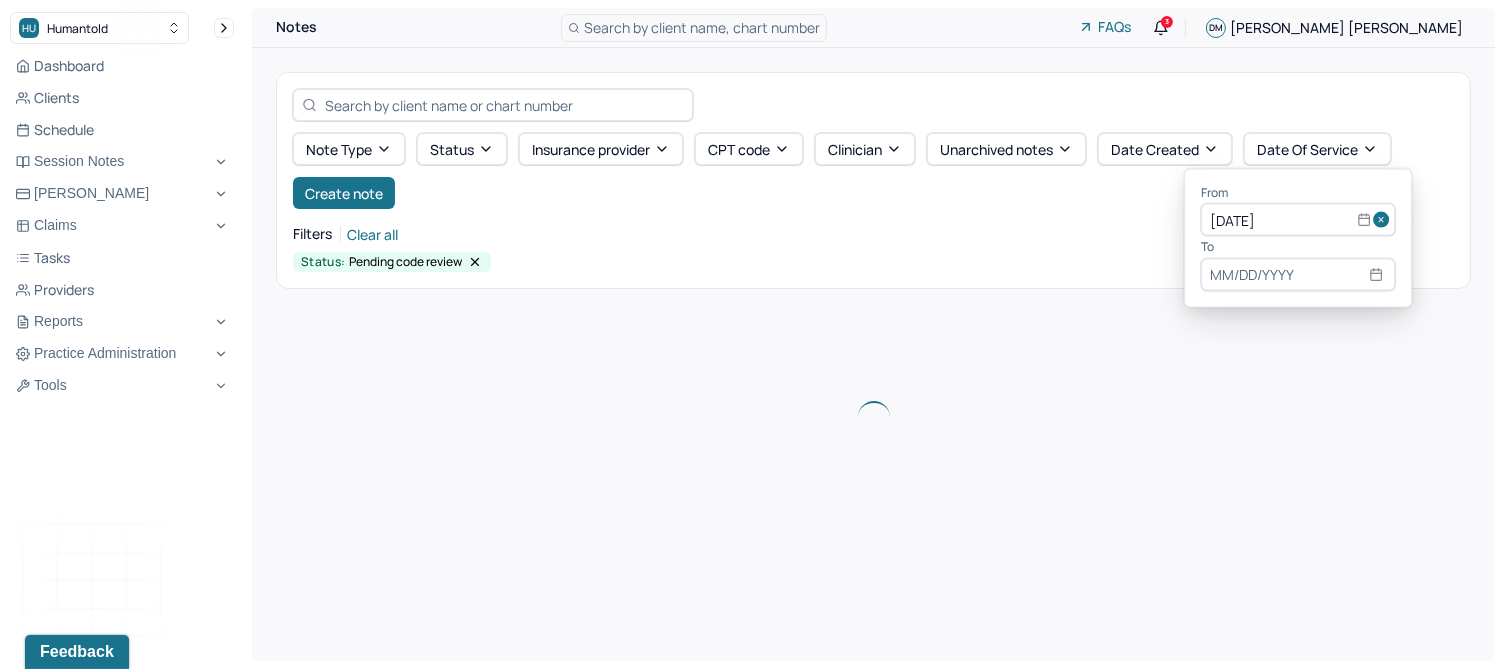 select on "6" 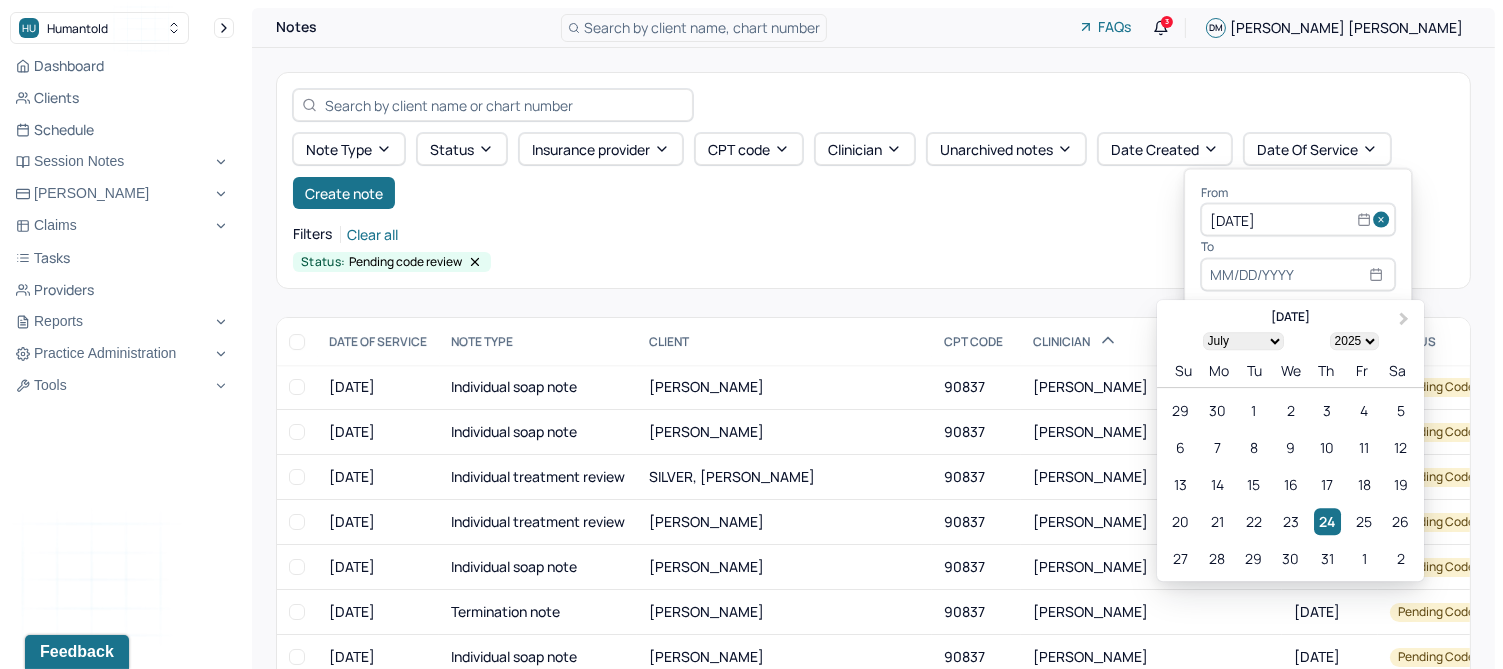 click at bounding box center [1298, 274] 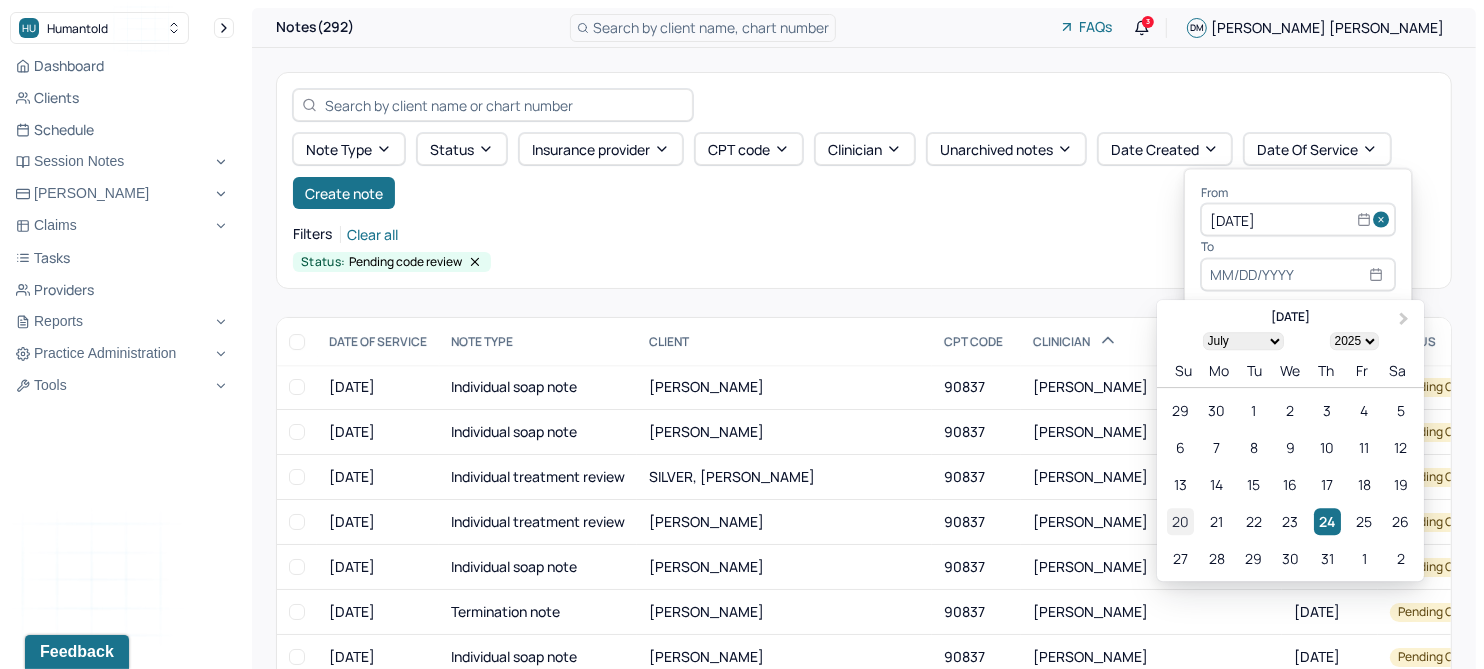click on "20" at bounding box center [1180, 521] 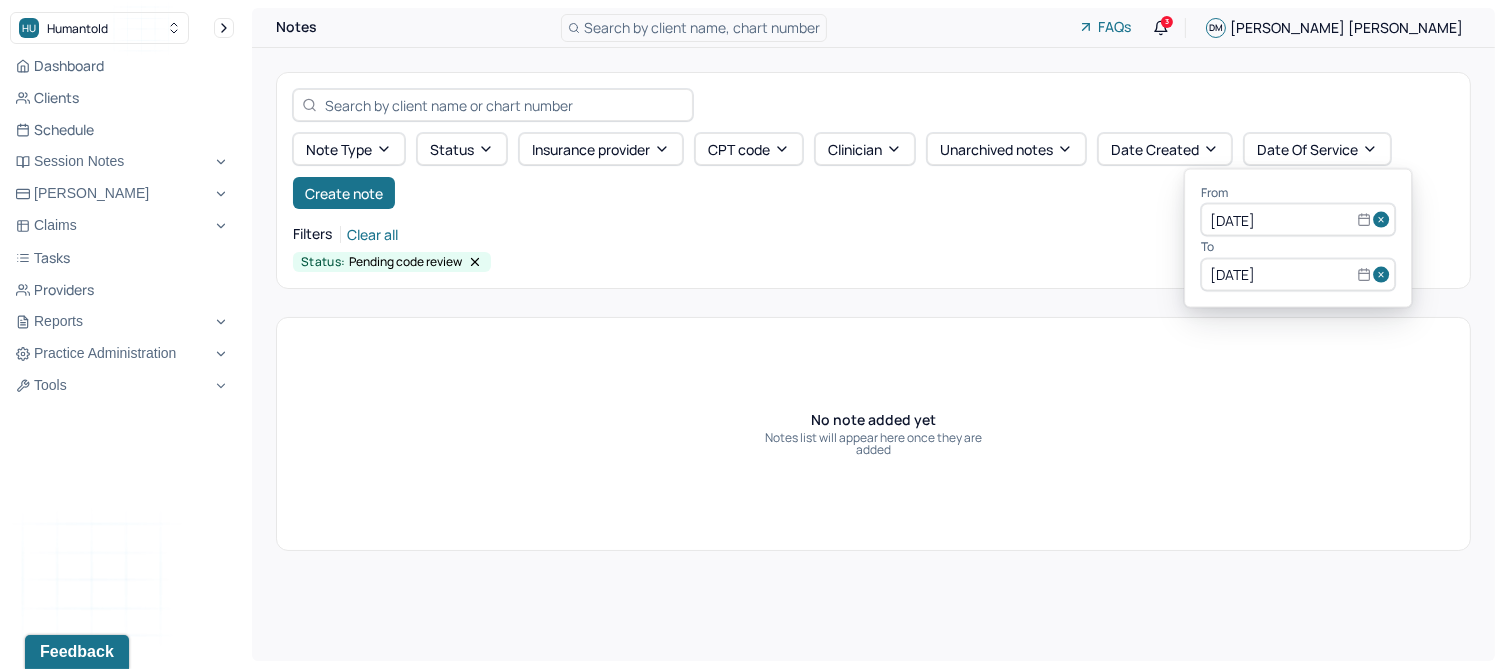 click at bounding box center [1384, 274] 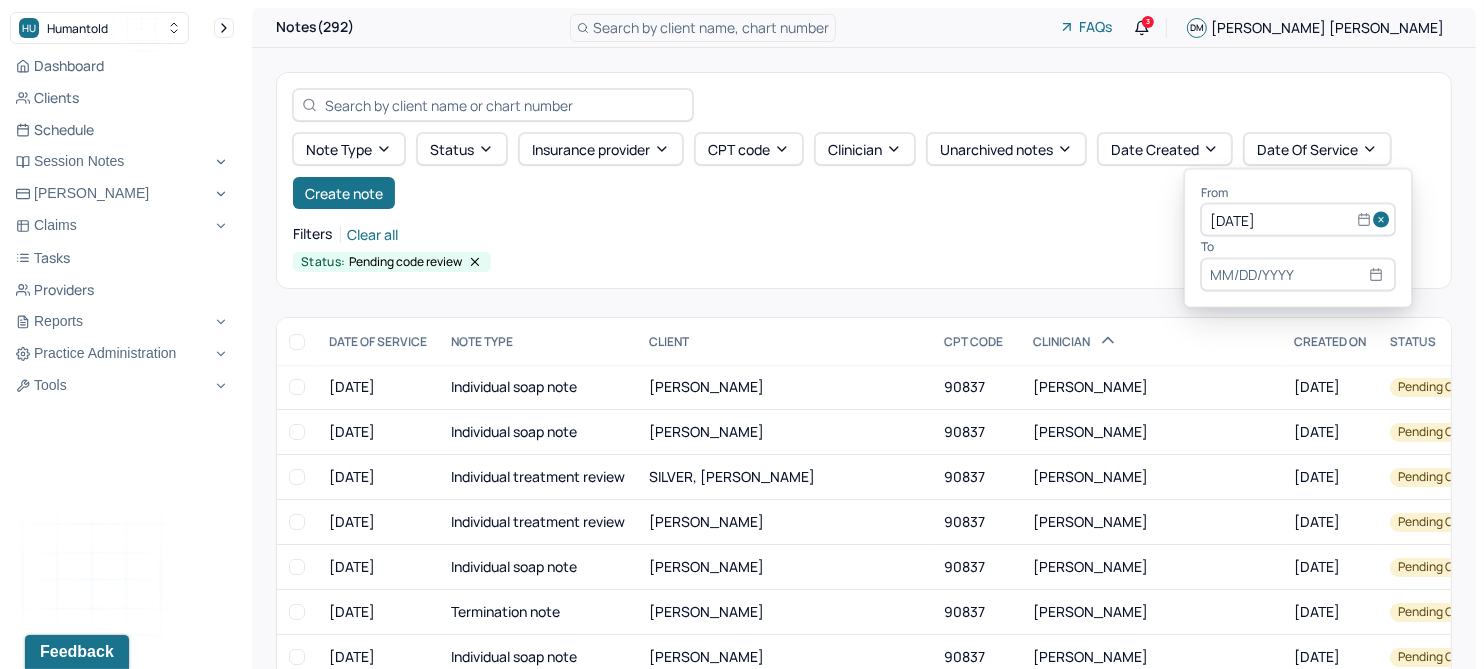 click at bounding box center (1384, 220) 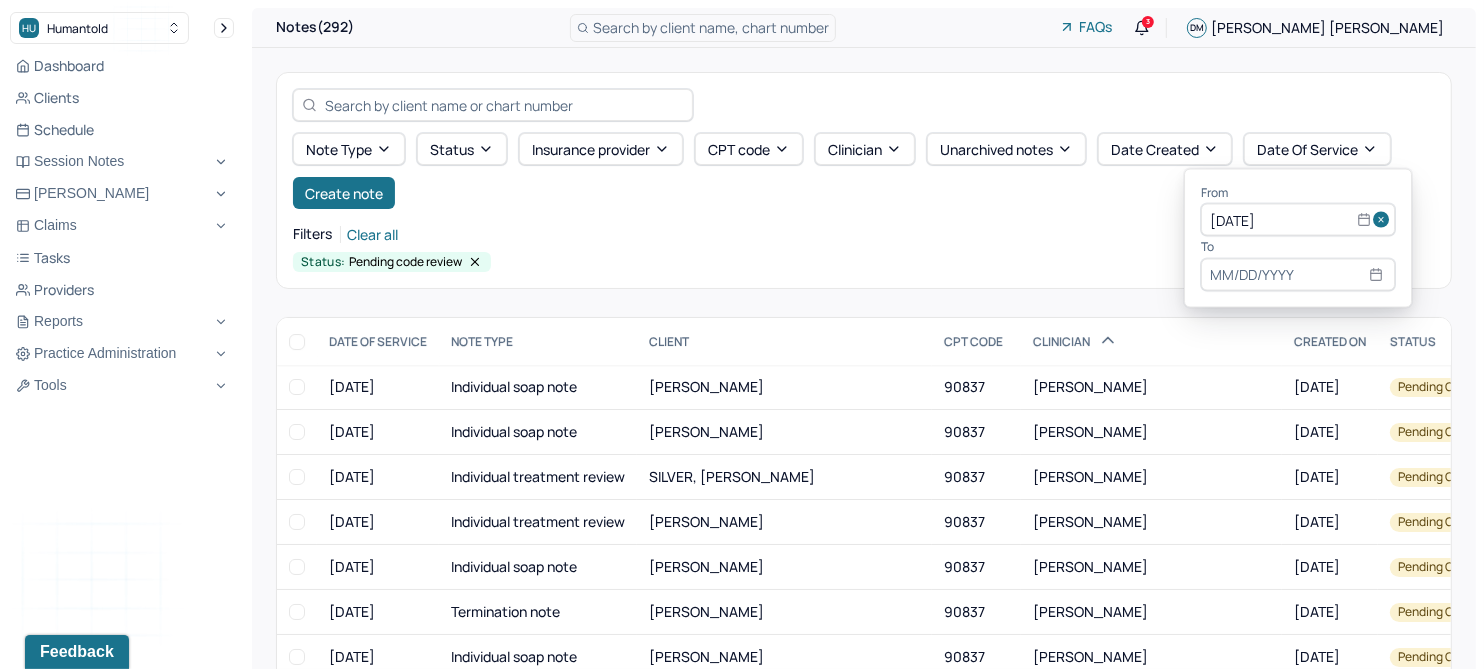 type 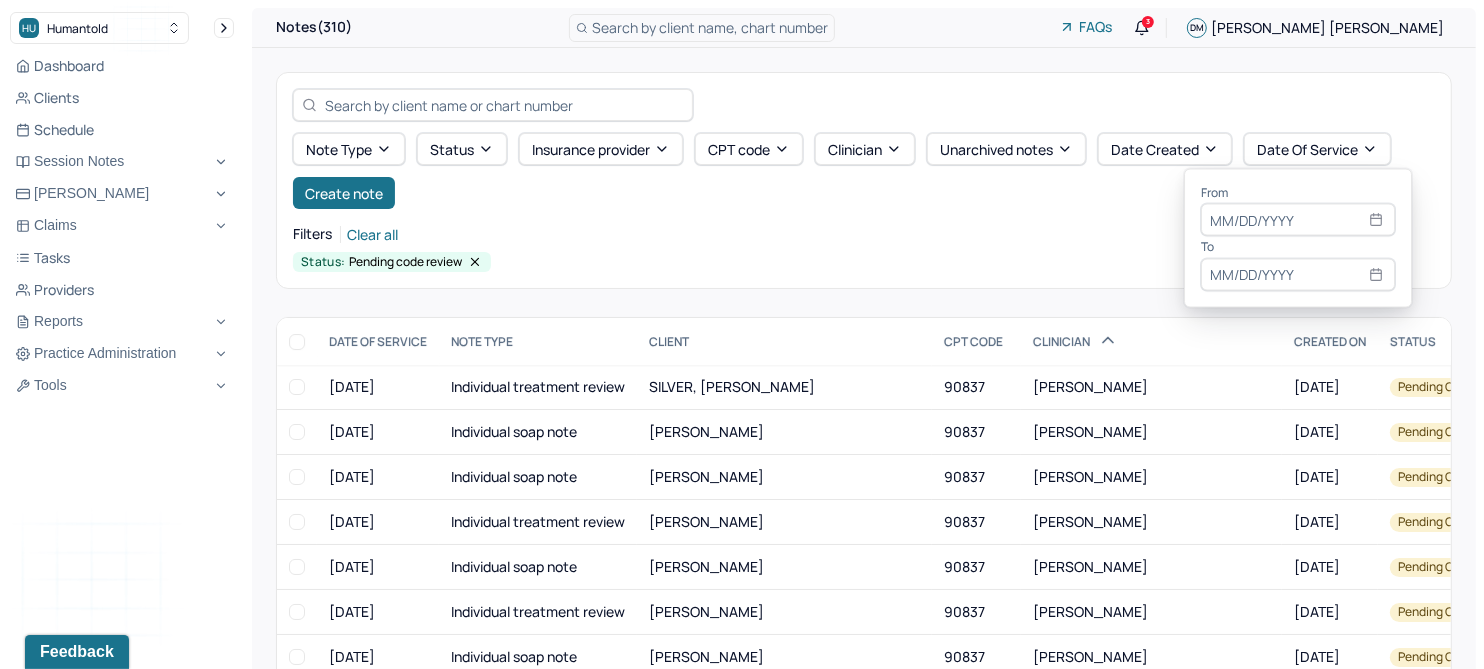 click at bounding box center [1298, 220] 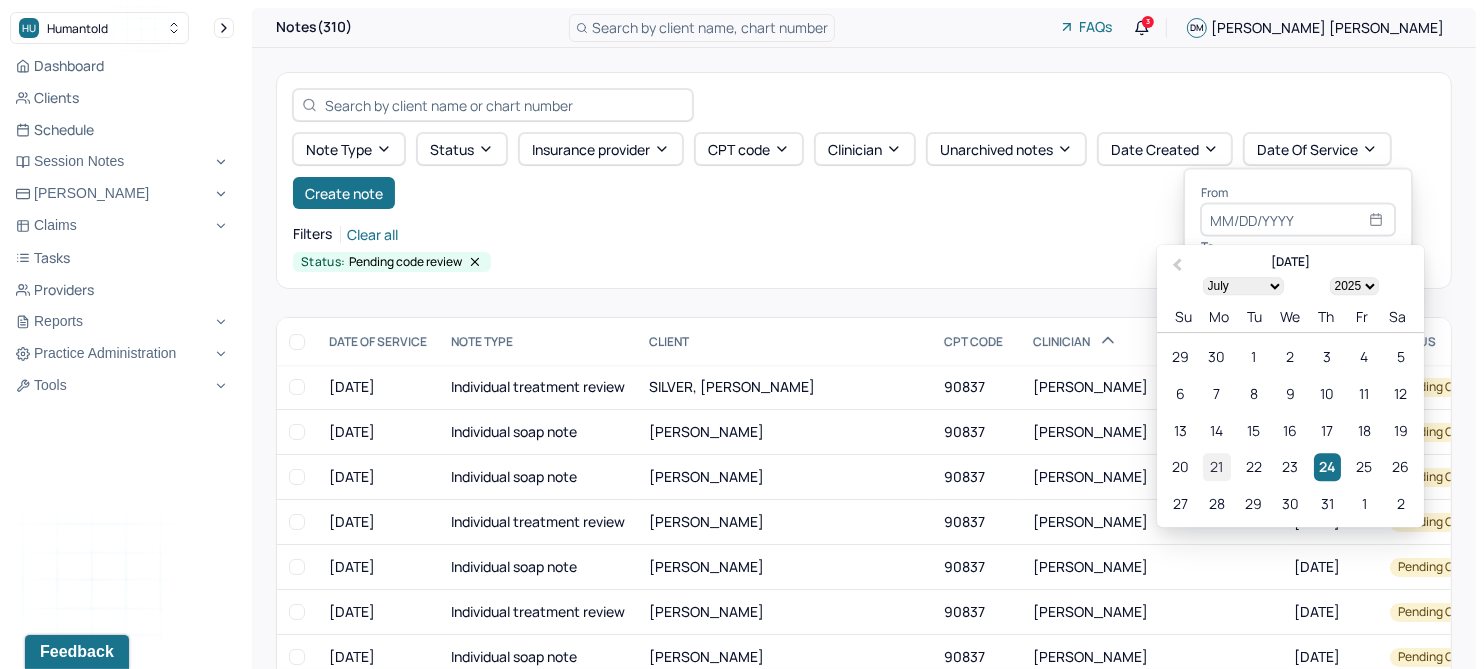 click on "21" at bounding box center (1217, 467) 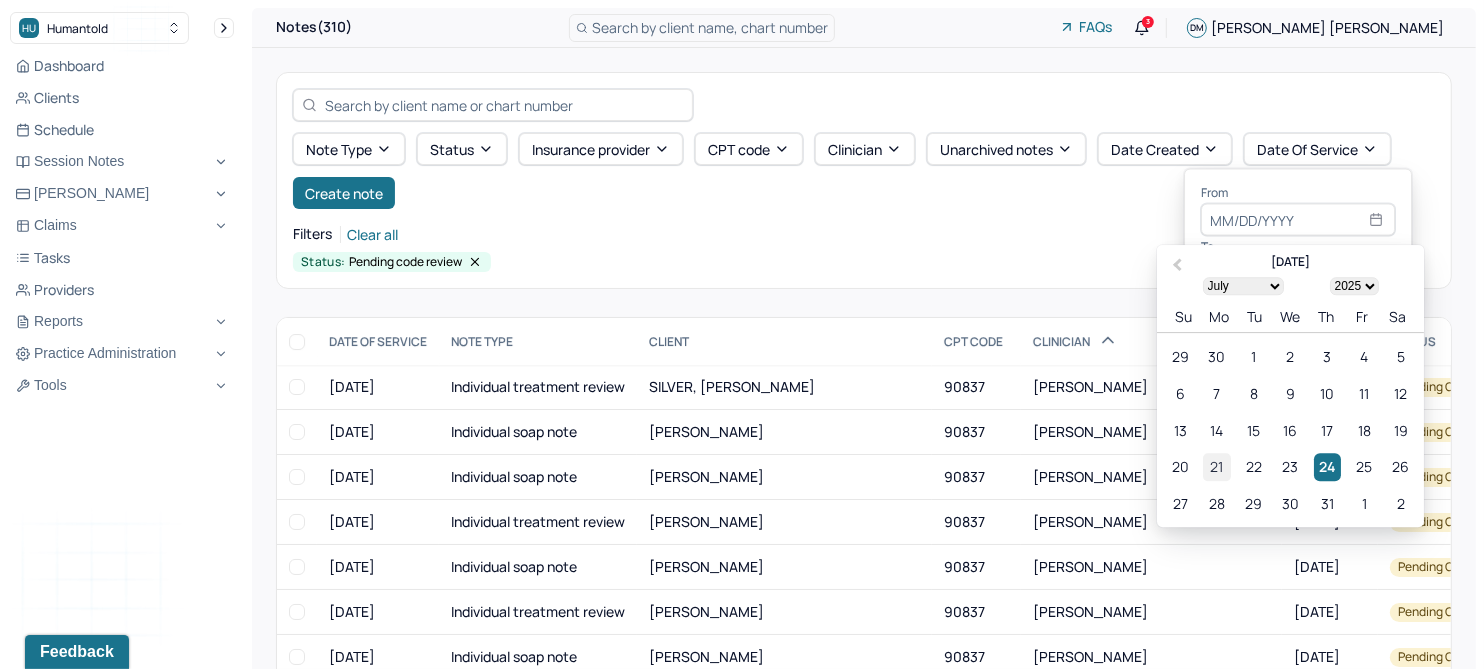 type on "[DATE]" 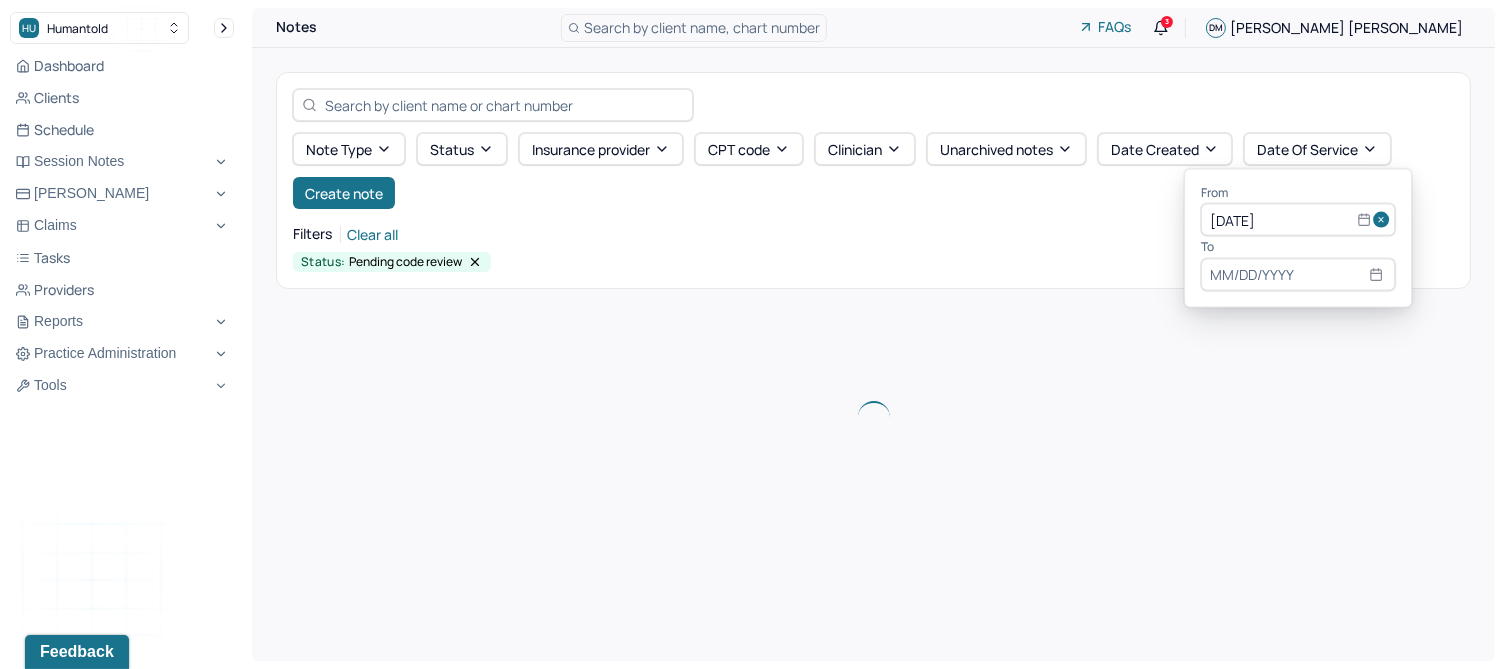 select on "6" 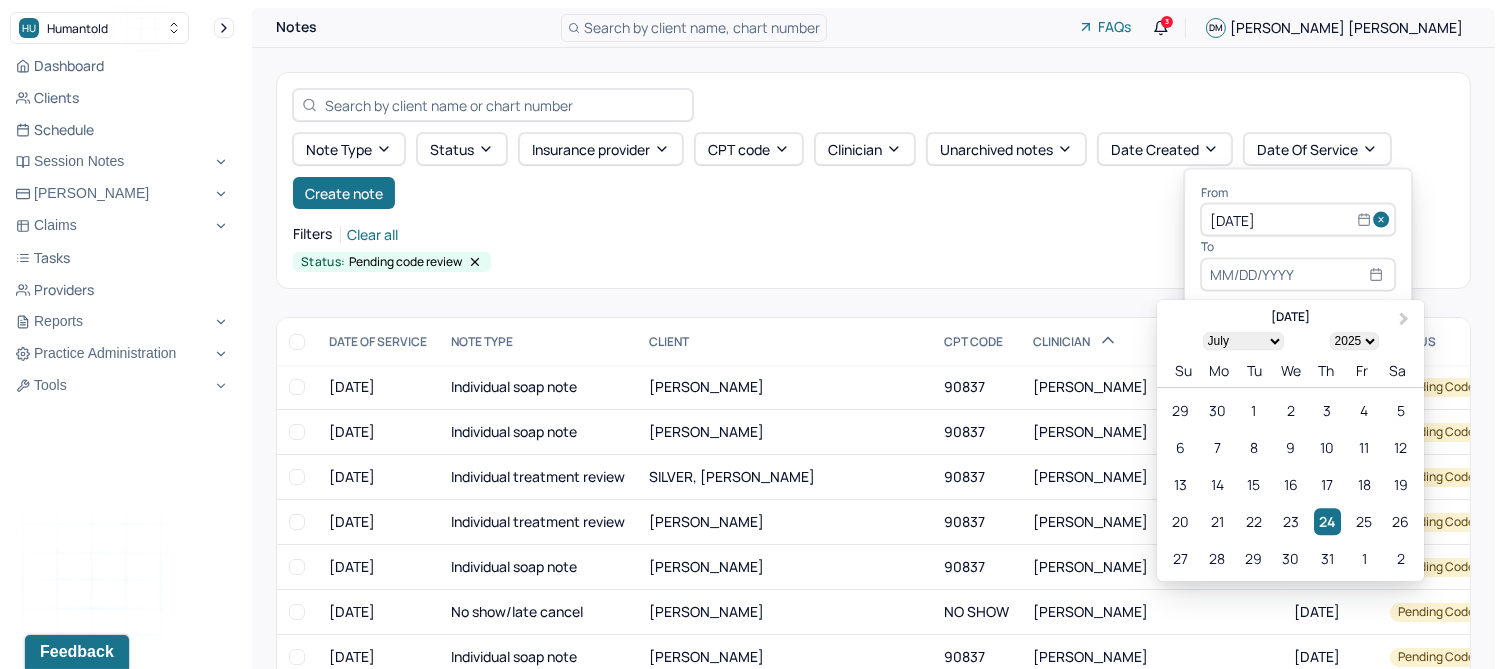 click at bounding box center (1298, 274) 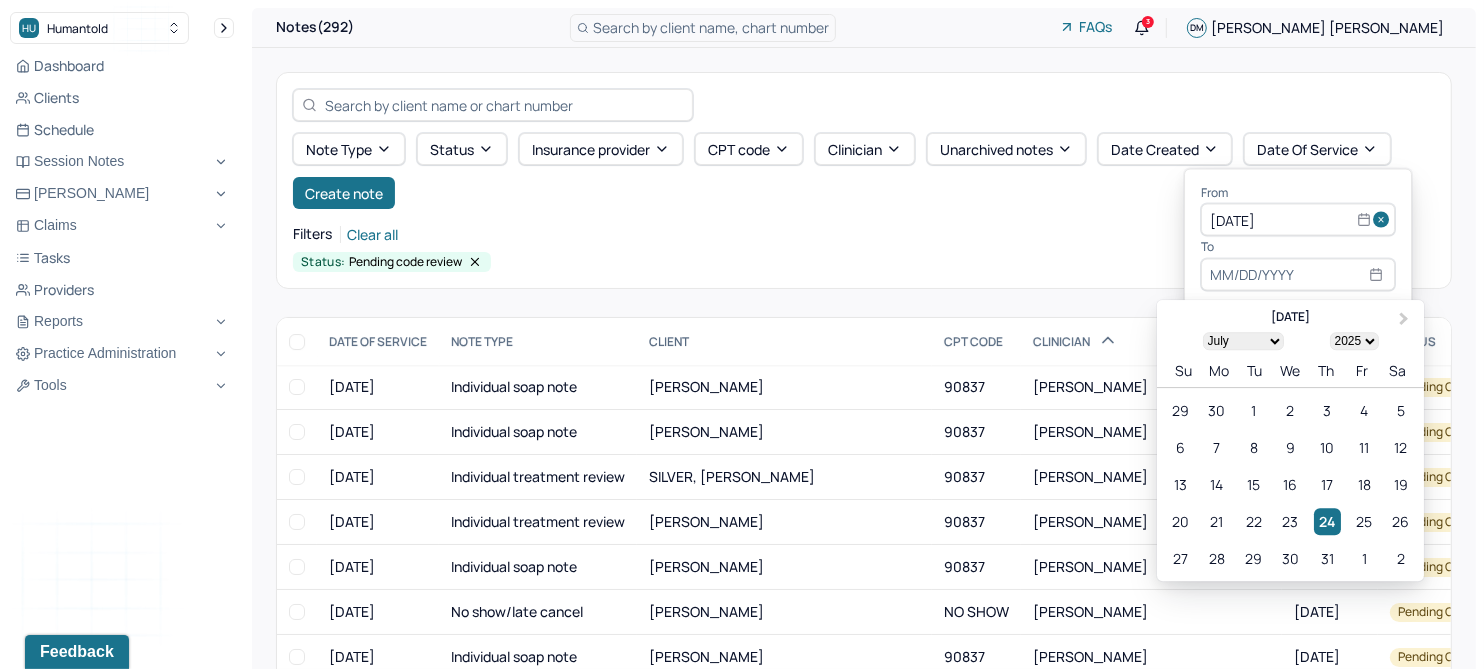 click on "21" at bounding box center [1217, 521] 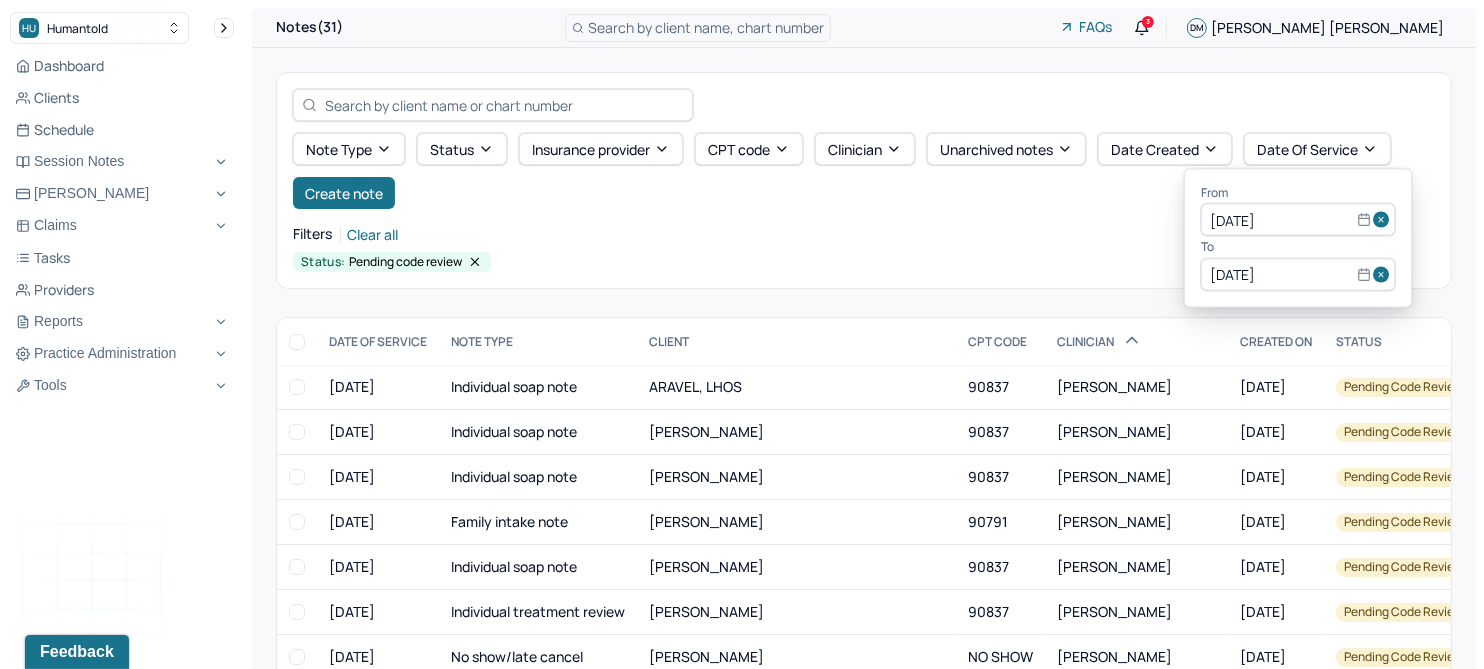 click on "Filters Clear all" at bounding box center (864, 234) 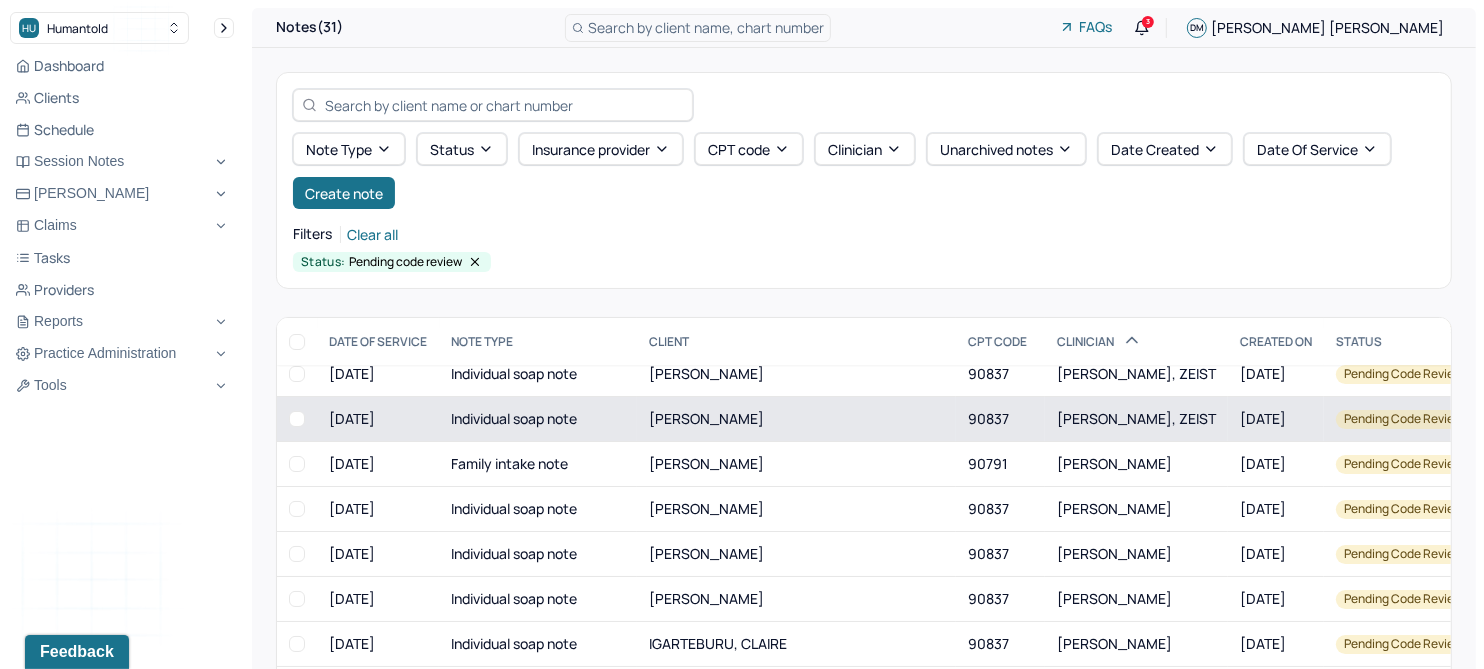 scroll, scrollTop: 500, scrollLeft: 0, axis: vertical 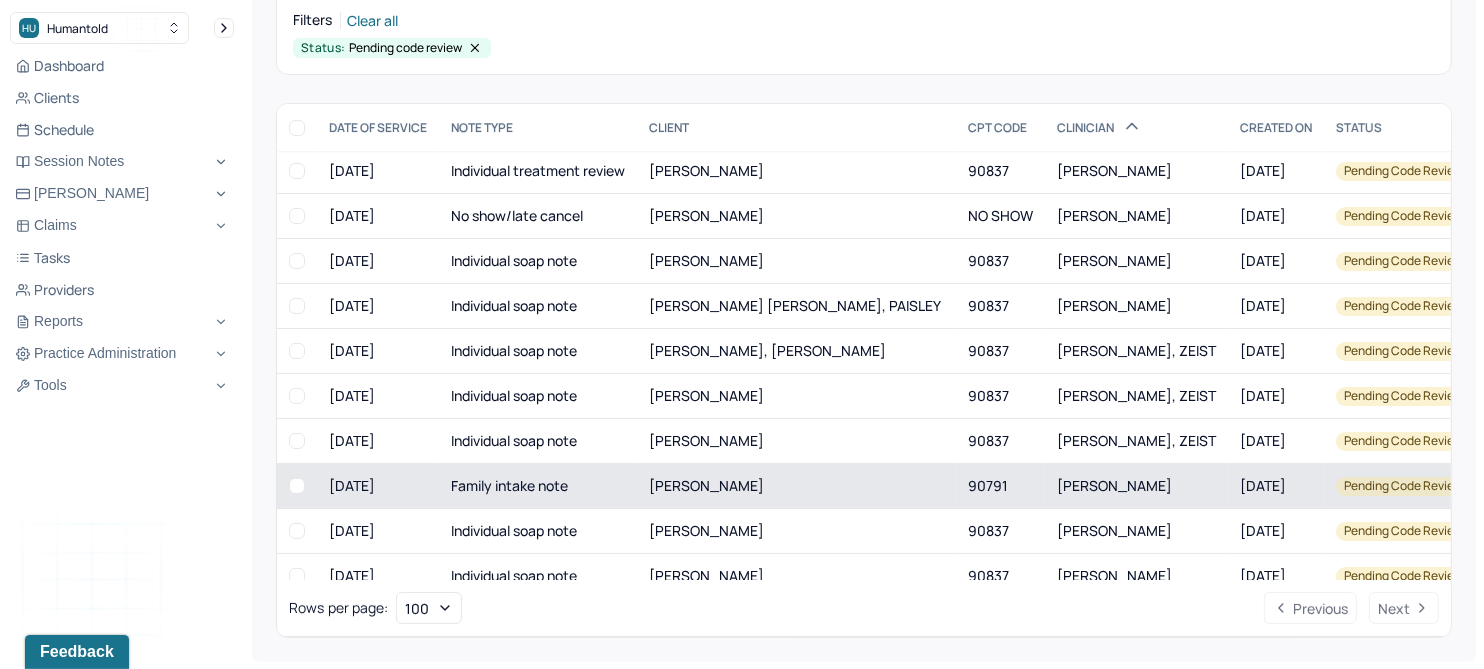 click on "FLAVIGNY, WILBERT" at bounding box center [706, 485] 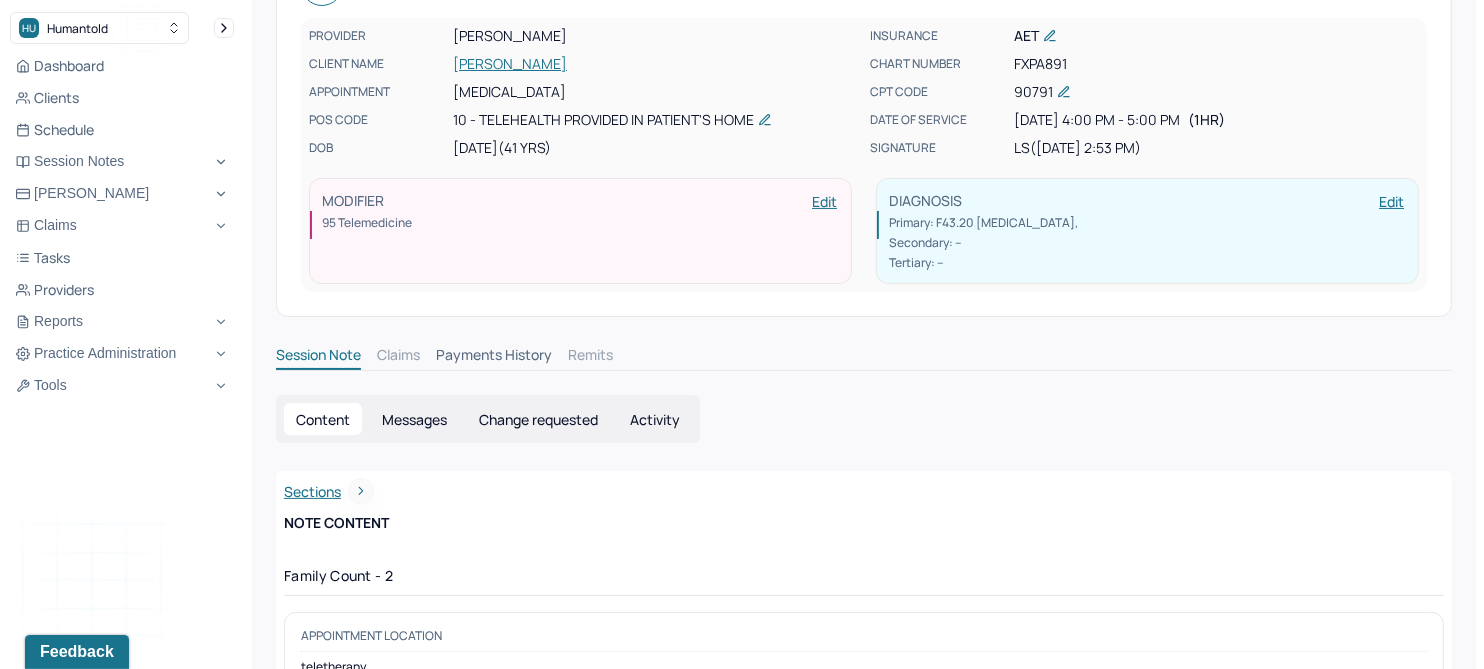 scroll, scrollTop: 0, scrollLeft: 0, axis: both 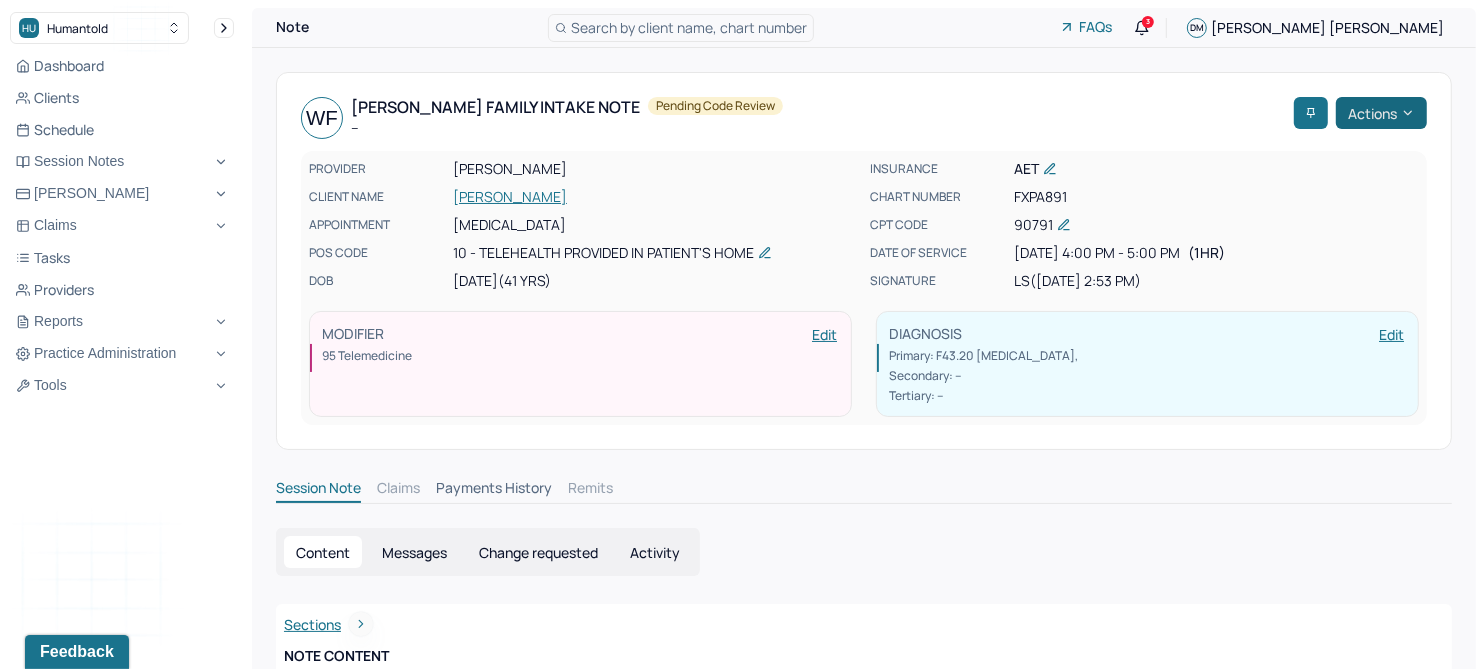click 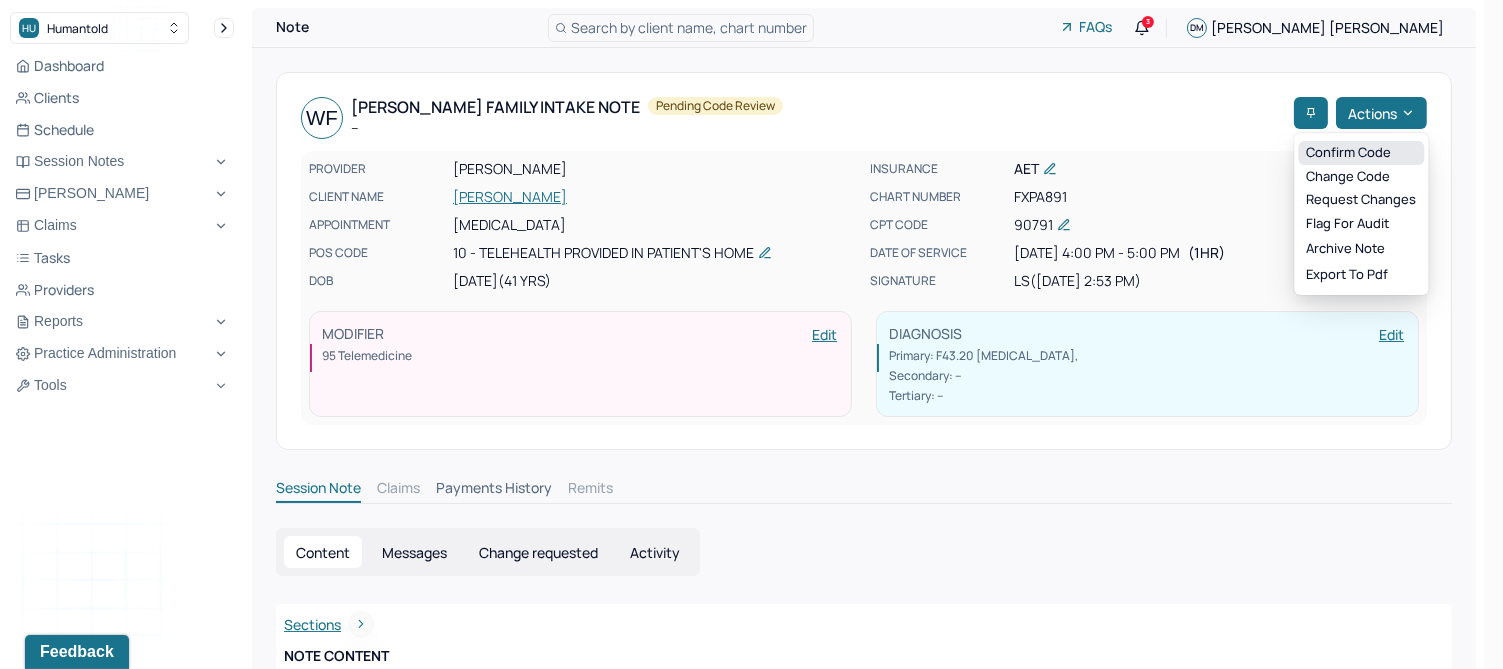 click on "Confirm code" at bounding box center [1361, 153] 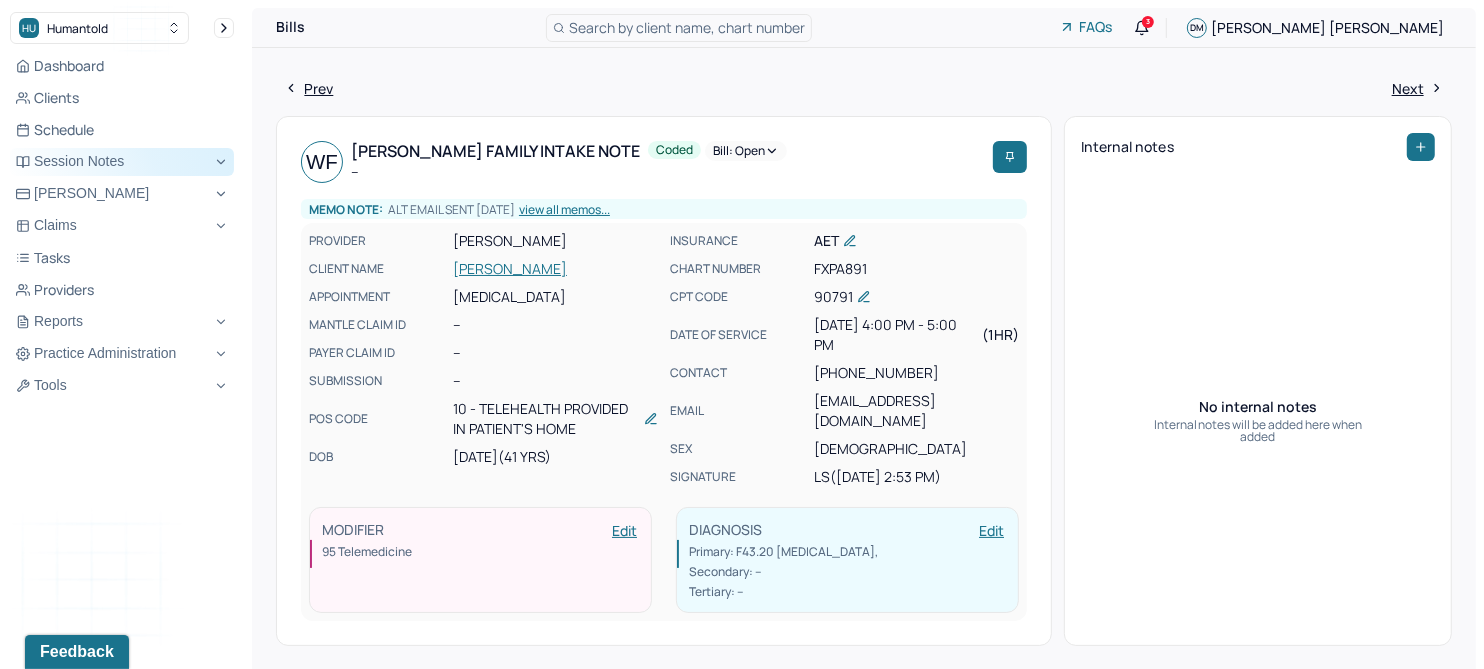 click on "Session Notes" at bounding box center [122, 162] 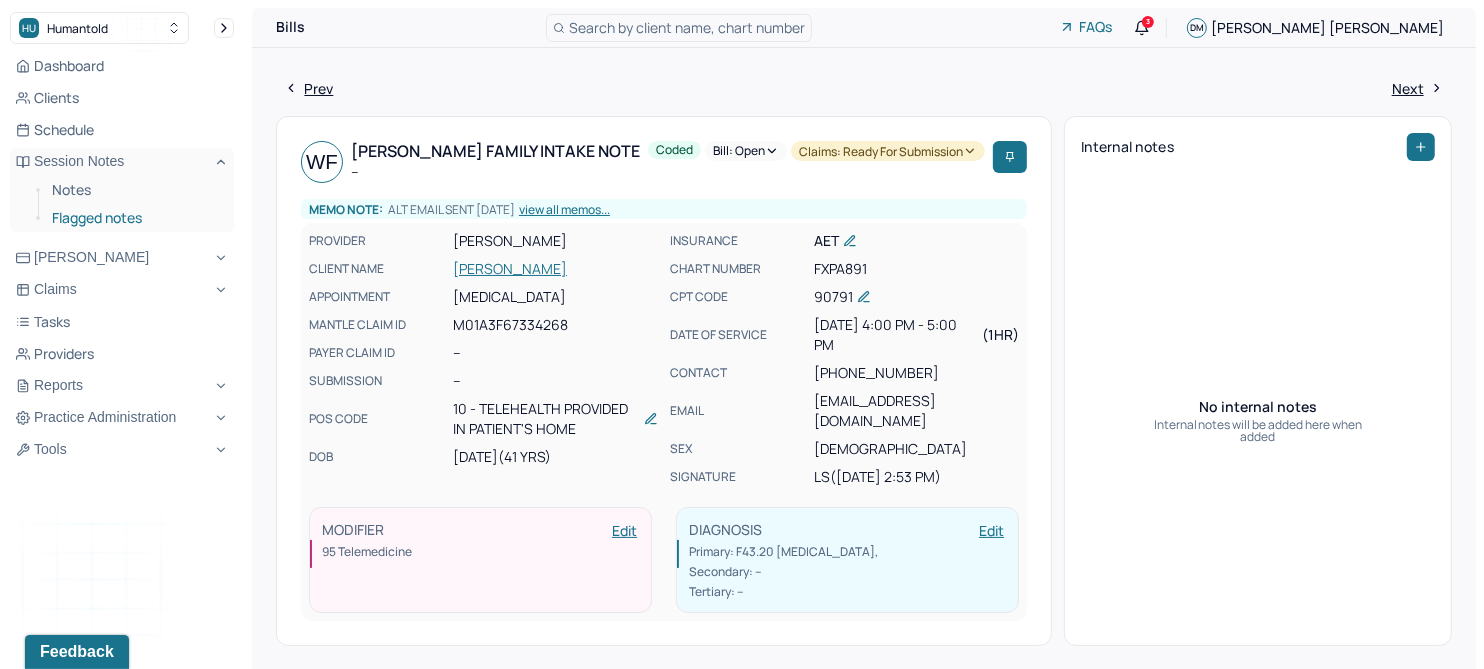 drag, startPoint x: 61, startPoint y: 189, endPoint x: 135, endPoint y: 203, distance: 75.31268 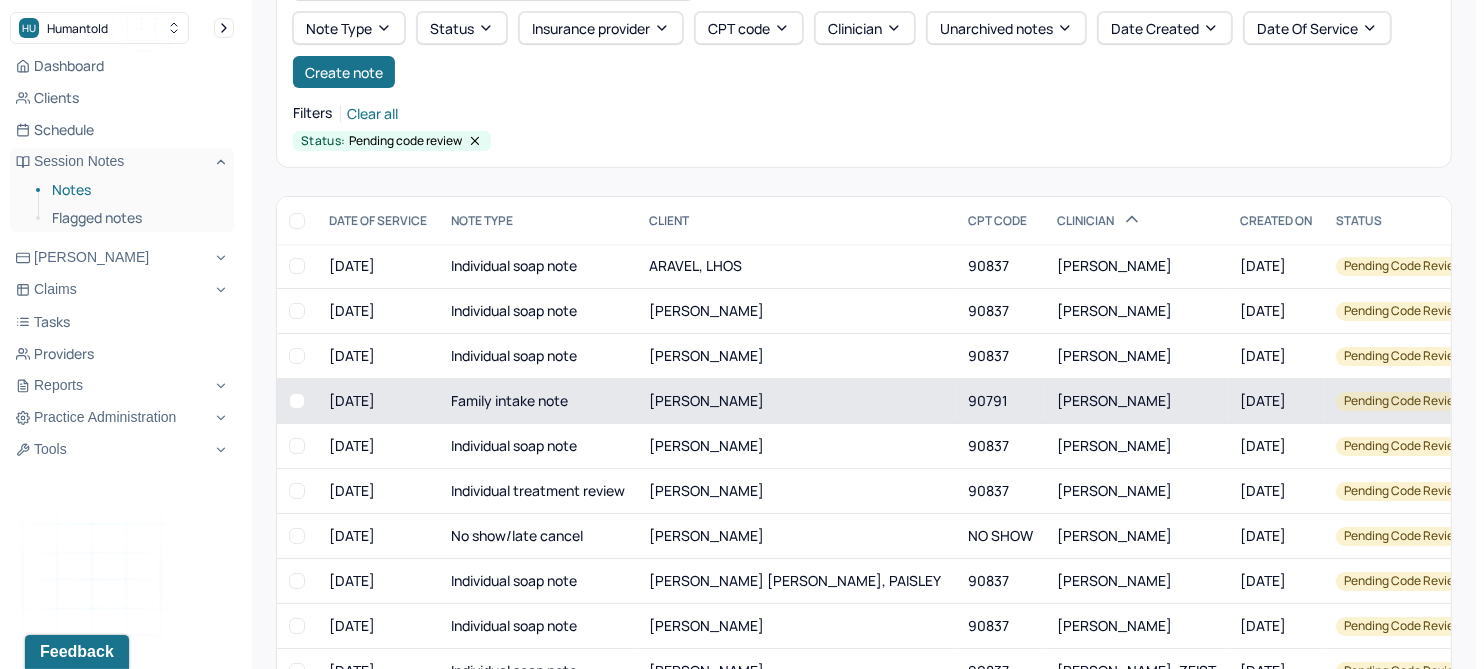 scroll, scrollTop: 214, scrollLeft: 0, axis: vertical 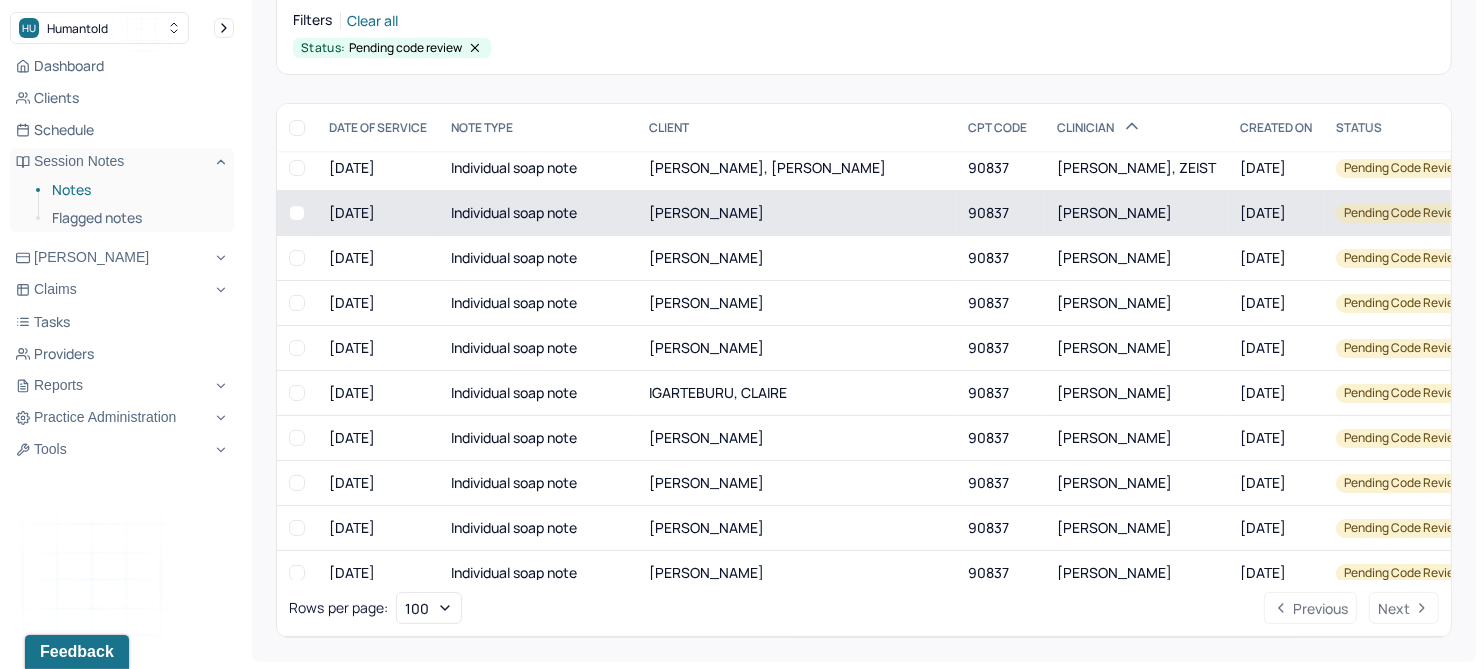 click on "OROSS, ALEXANDRA" at bounding box center (796, 213) 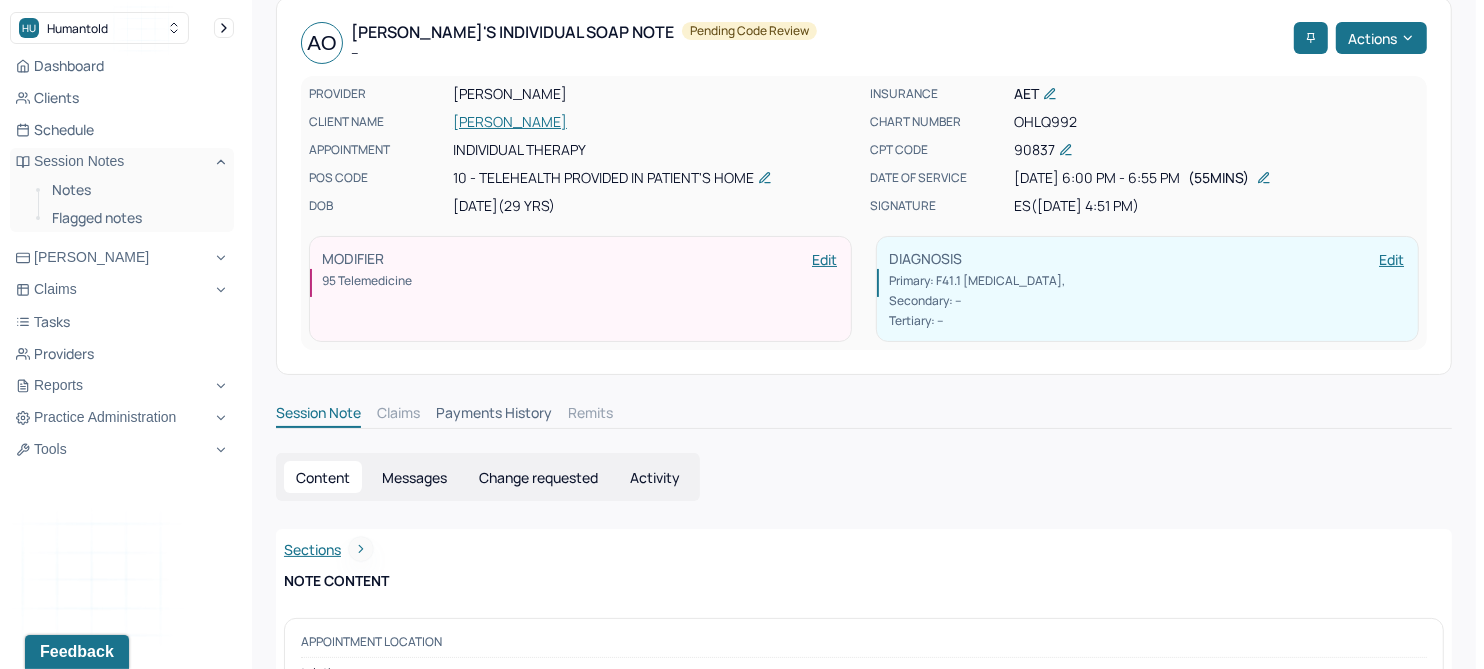 scroll, scrollTop: 0, scrollLeft: 0, axis: both 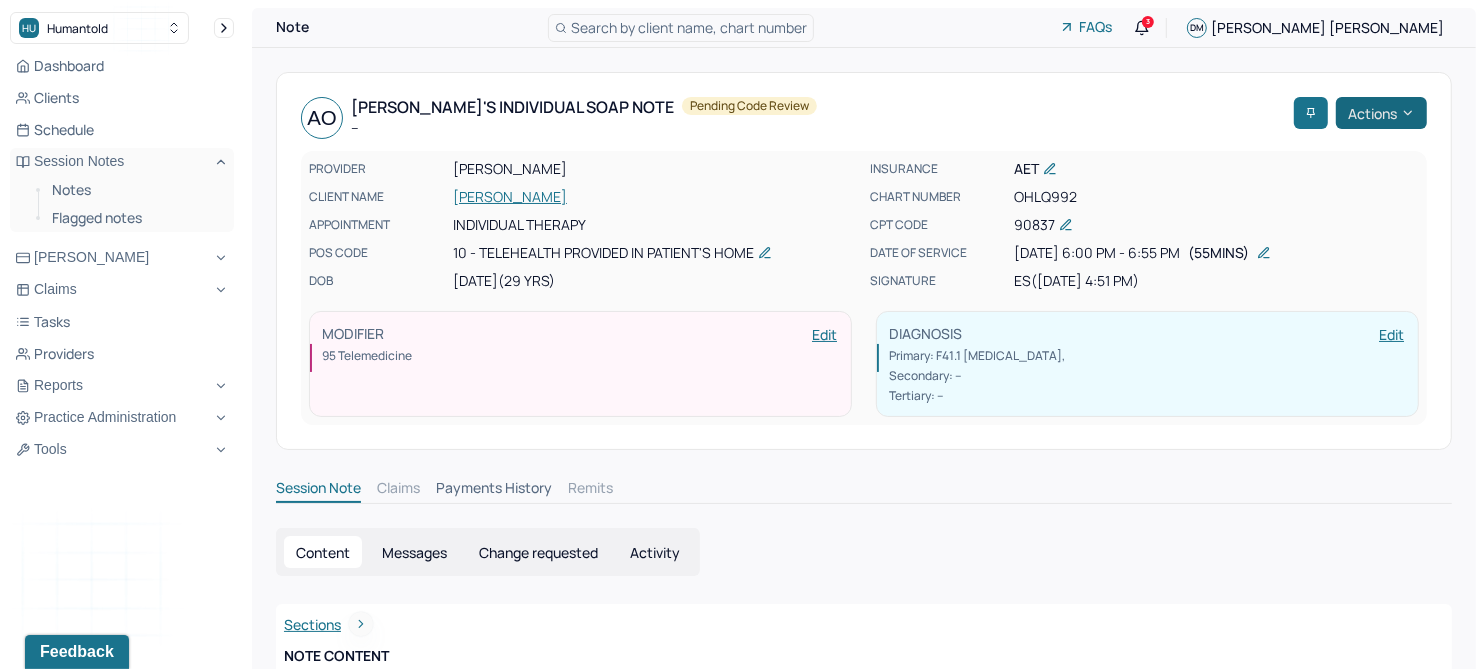 click 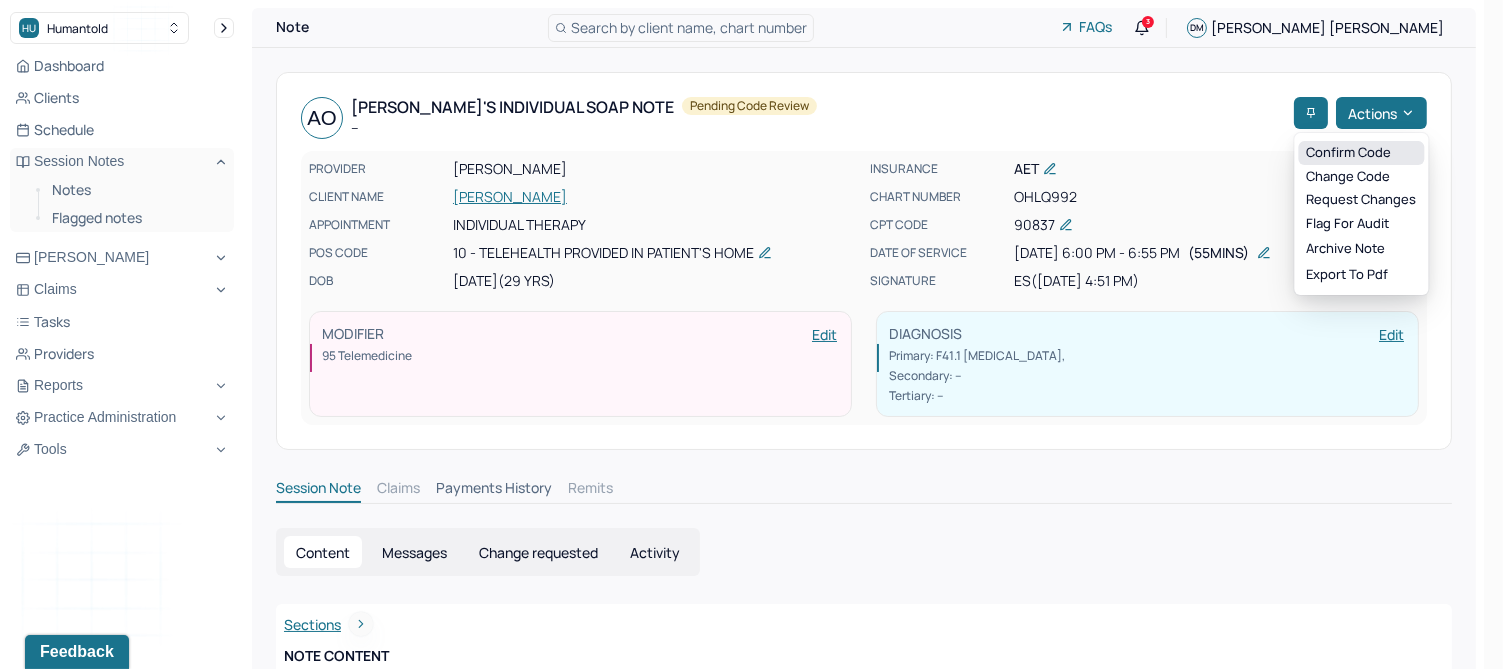 click on "Confirm code" at bounding box center [1361, 153] 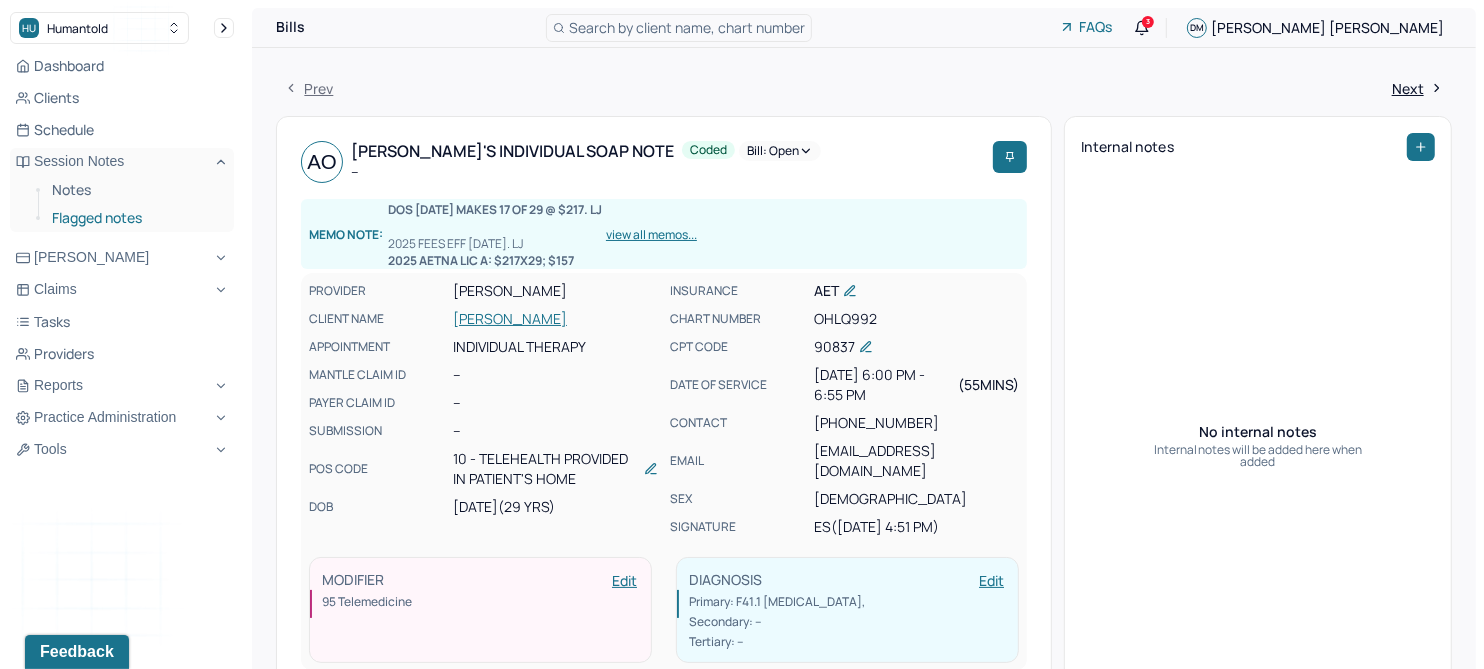 drag, startPoint x: 77, startPoint y: 189, endPoint x: 137, endPoint y: 221, distance: 68 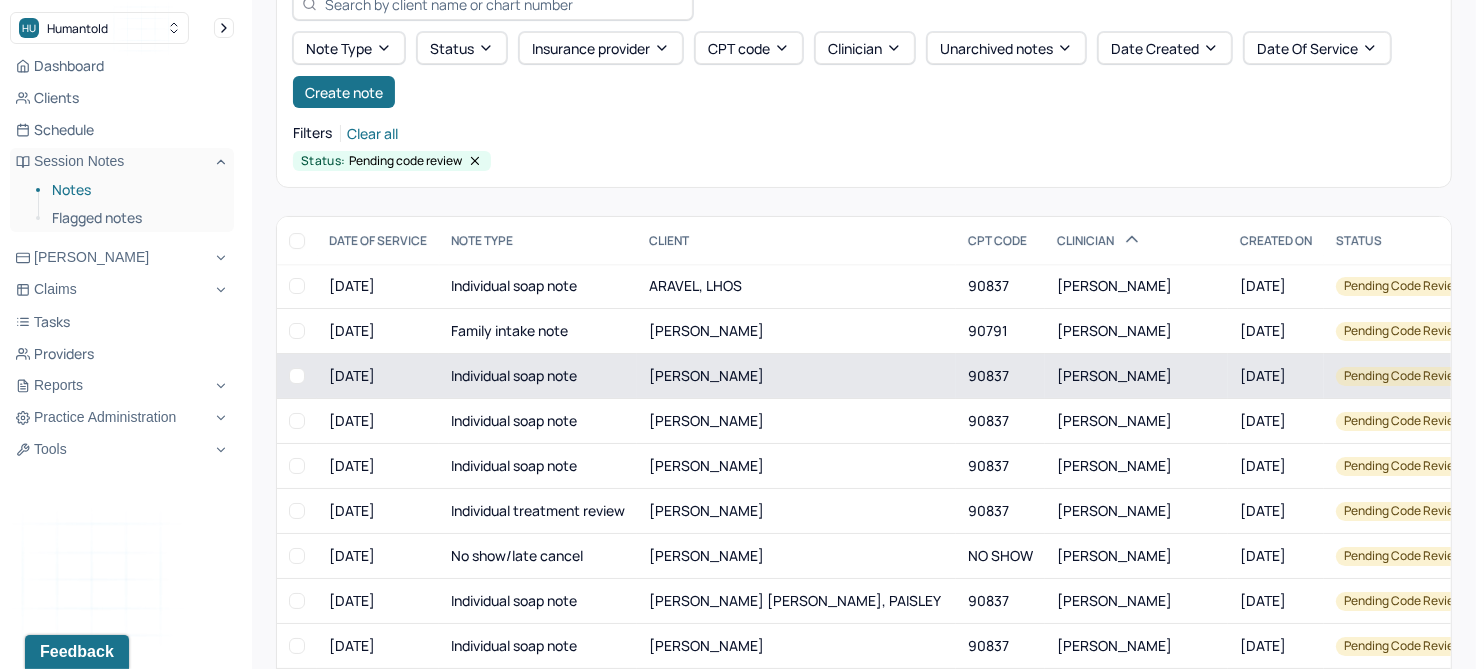 scroll, scrollTop: 214, scrollLeft: 0, axis: vertical 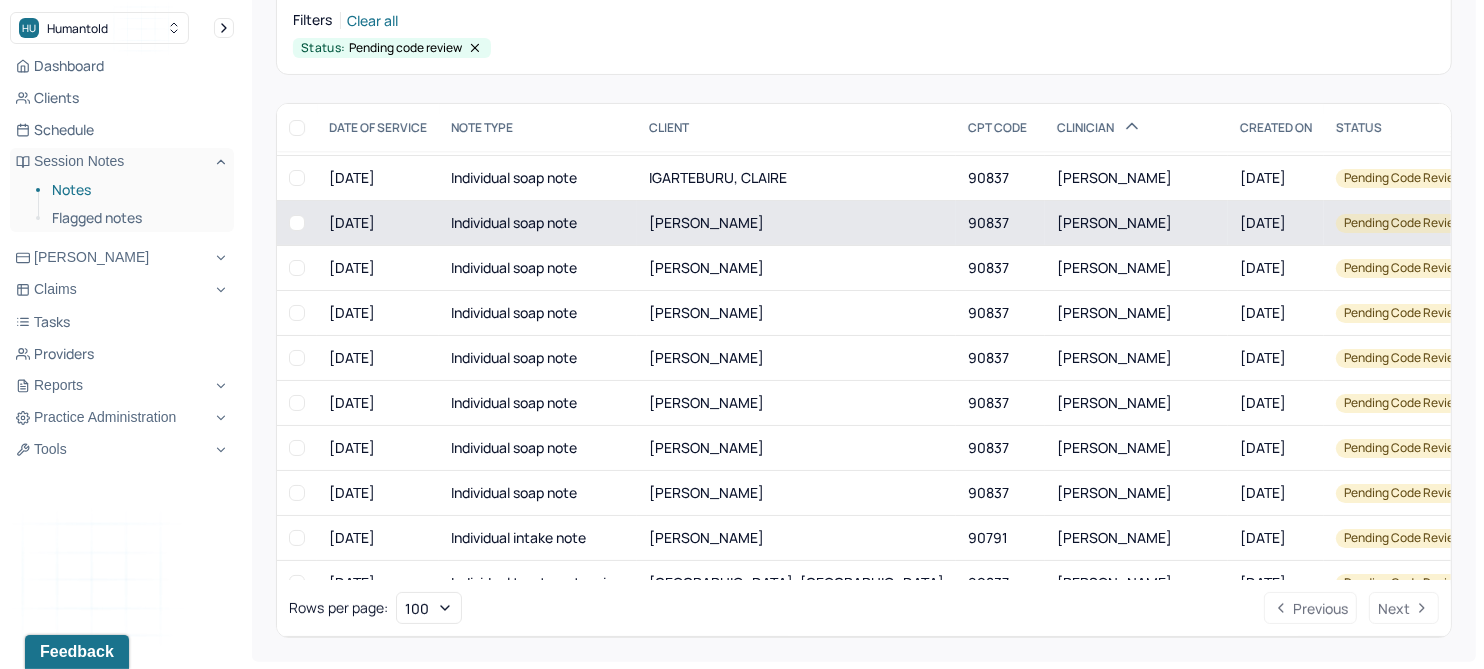 click on "BENSON, BRIAN" at bounding box center [796, 223] 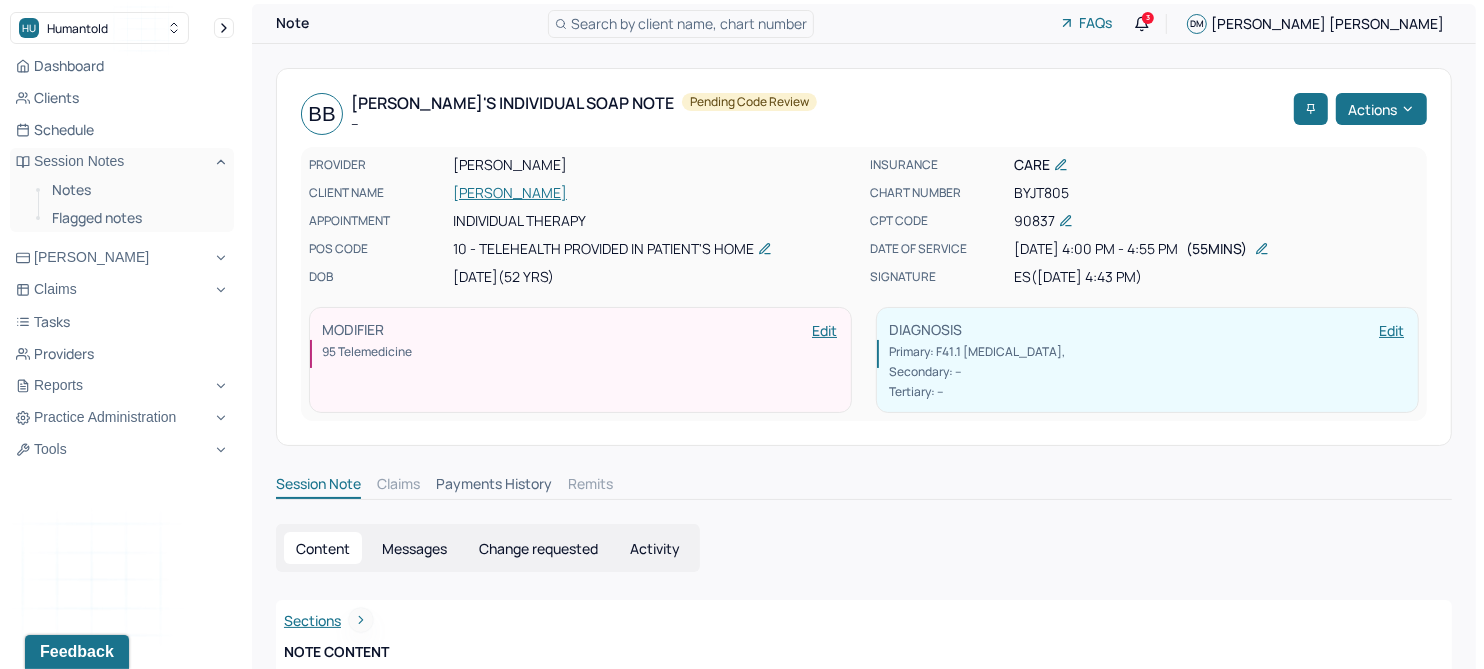 scroll, scrollTop: 0, scrollLeft: 0, axis: both 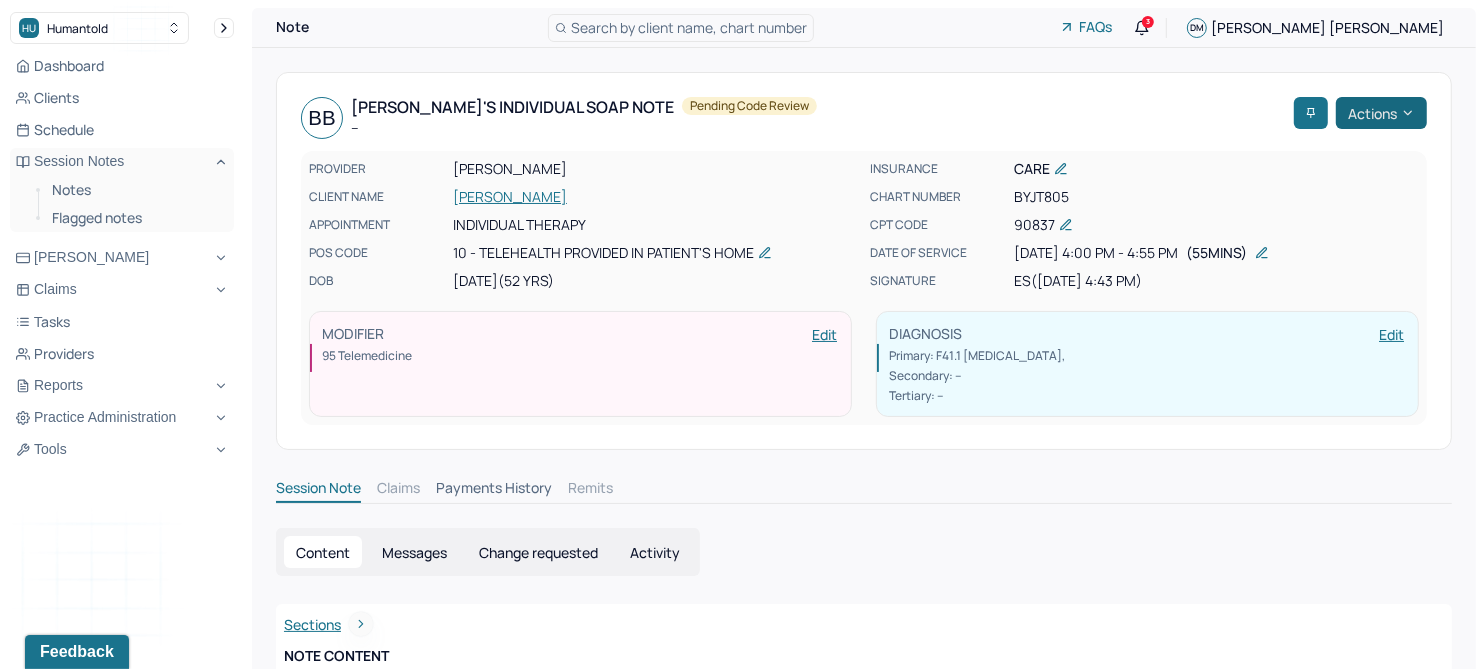 click on "Actions" at bounding box center [1381, 113] 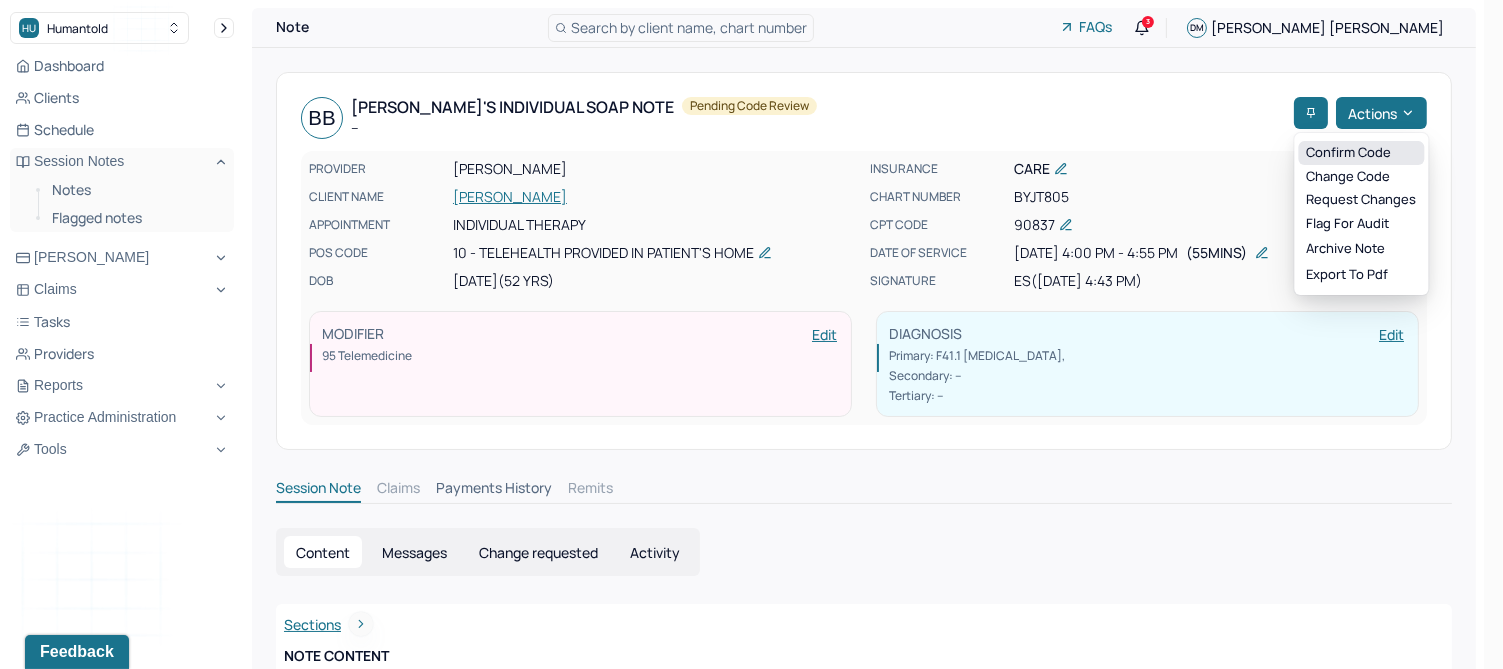 click on "Confirm code" at bounding box center (1361, 153) 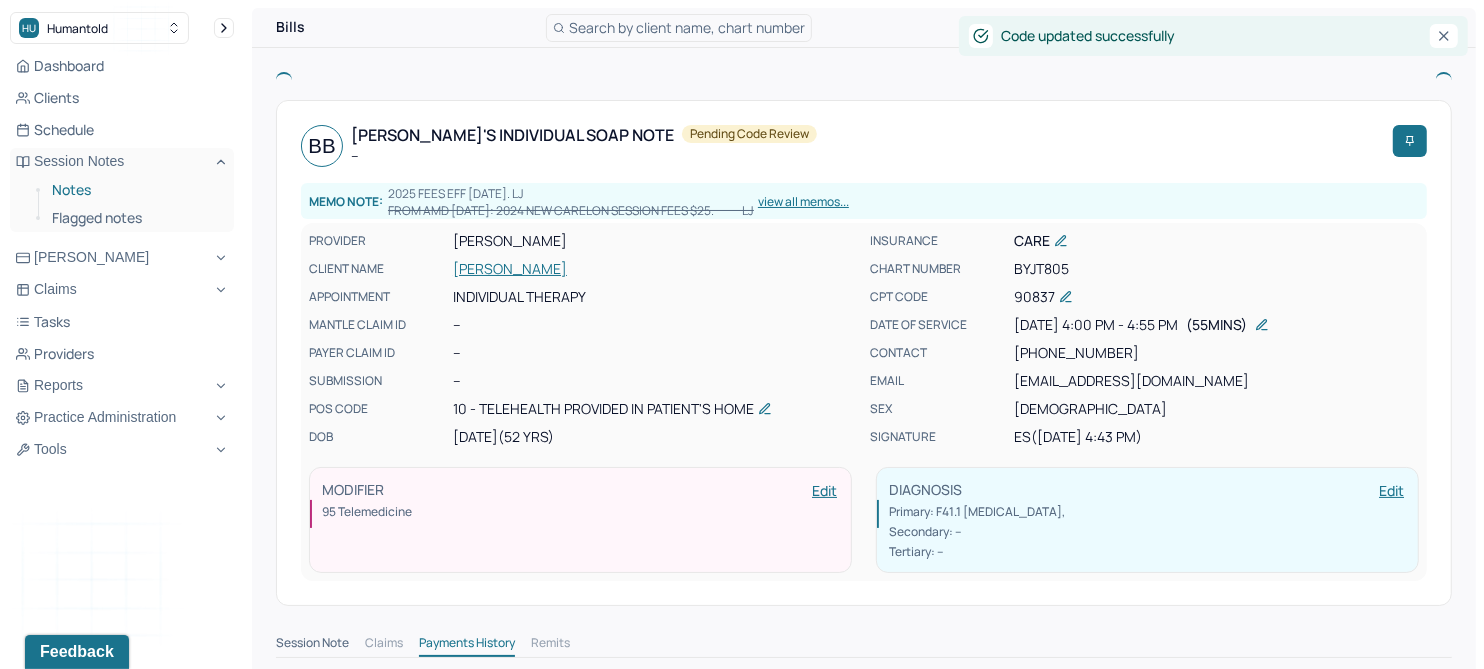 click on "Notes" at bounding box center (135, 190) 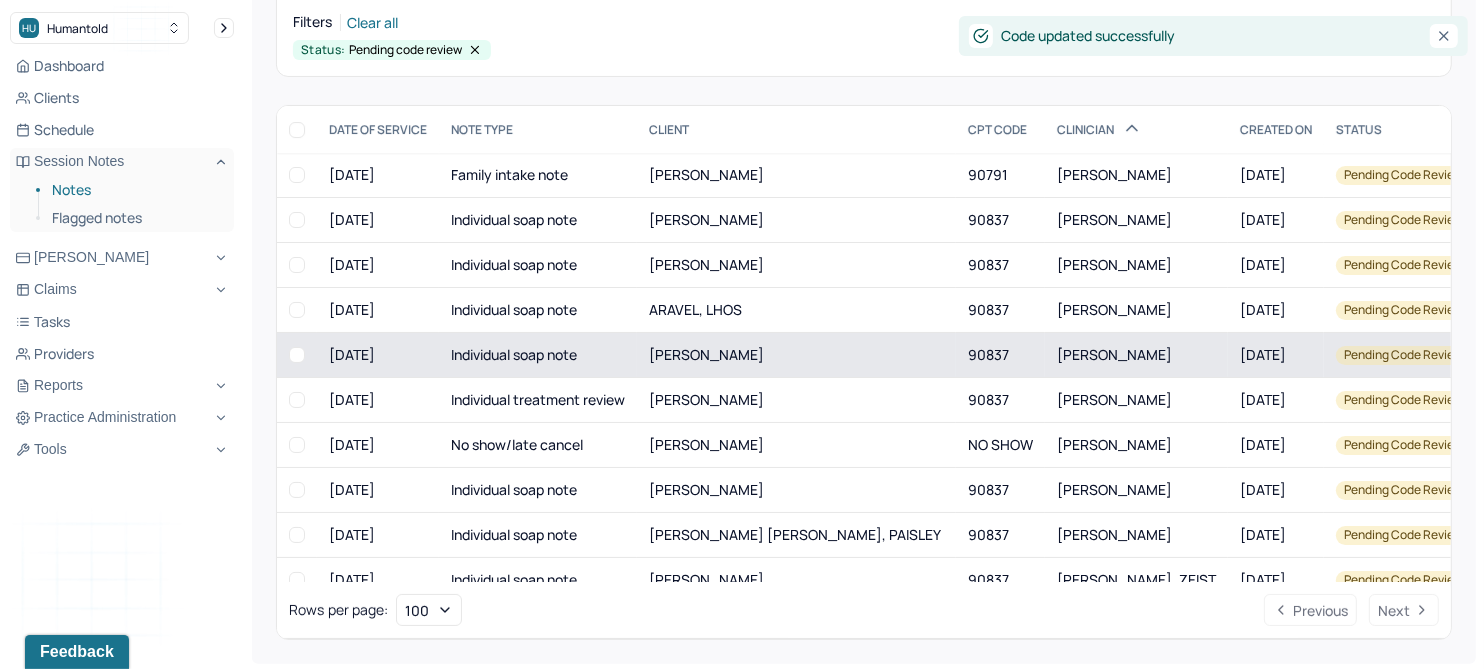 scroll, scrollTop: 214, scrollLeft: 0, axis: vertical 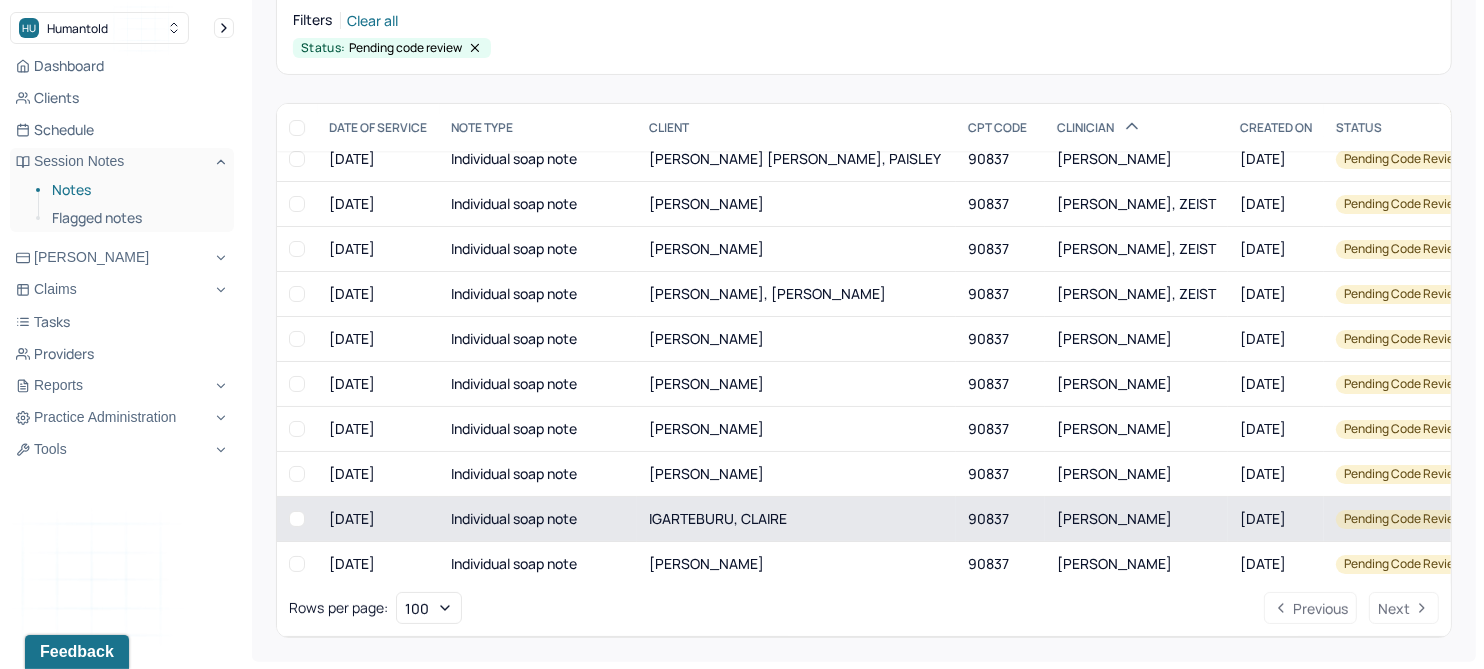 click on "IGARTEBURU, CLAIRE" at bounding box center (796, 519) 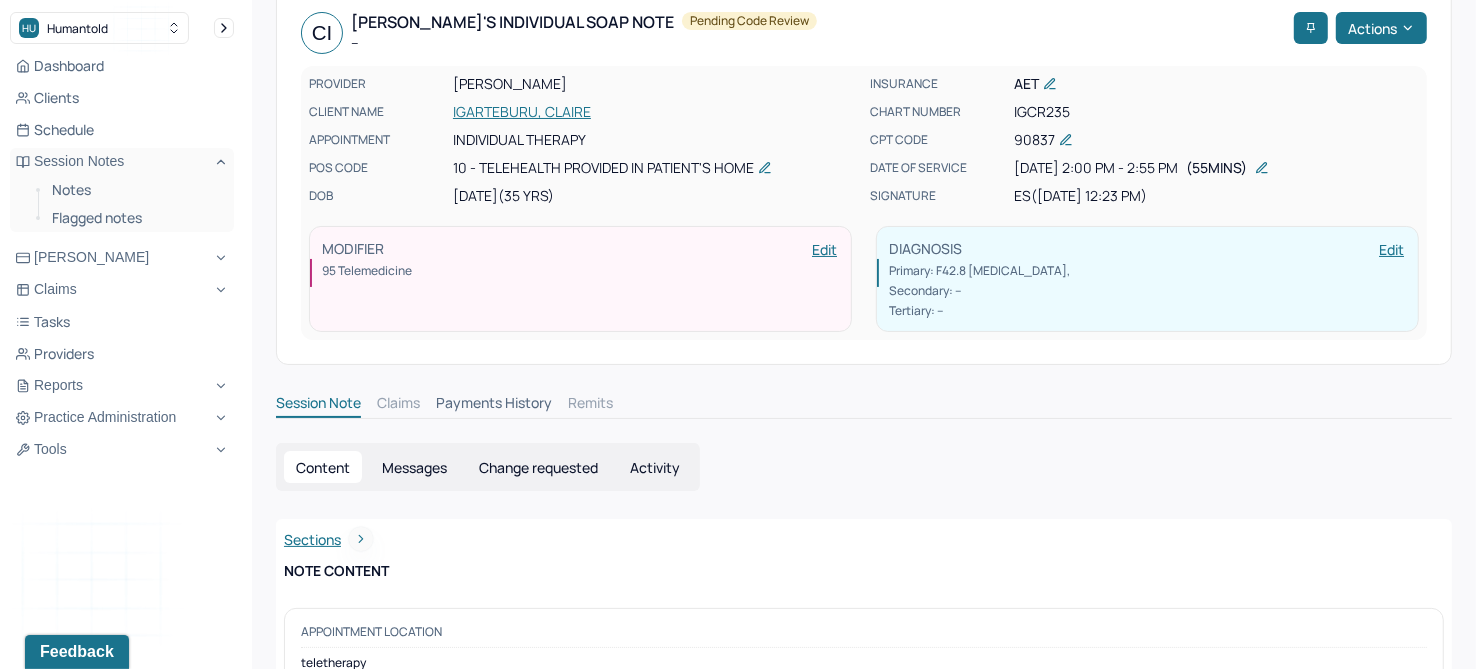 scroll, scrollTop: 0, scrollLeft: 0, axis: both 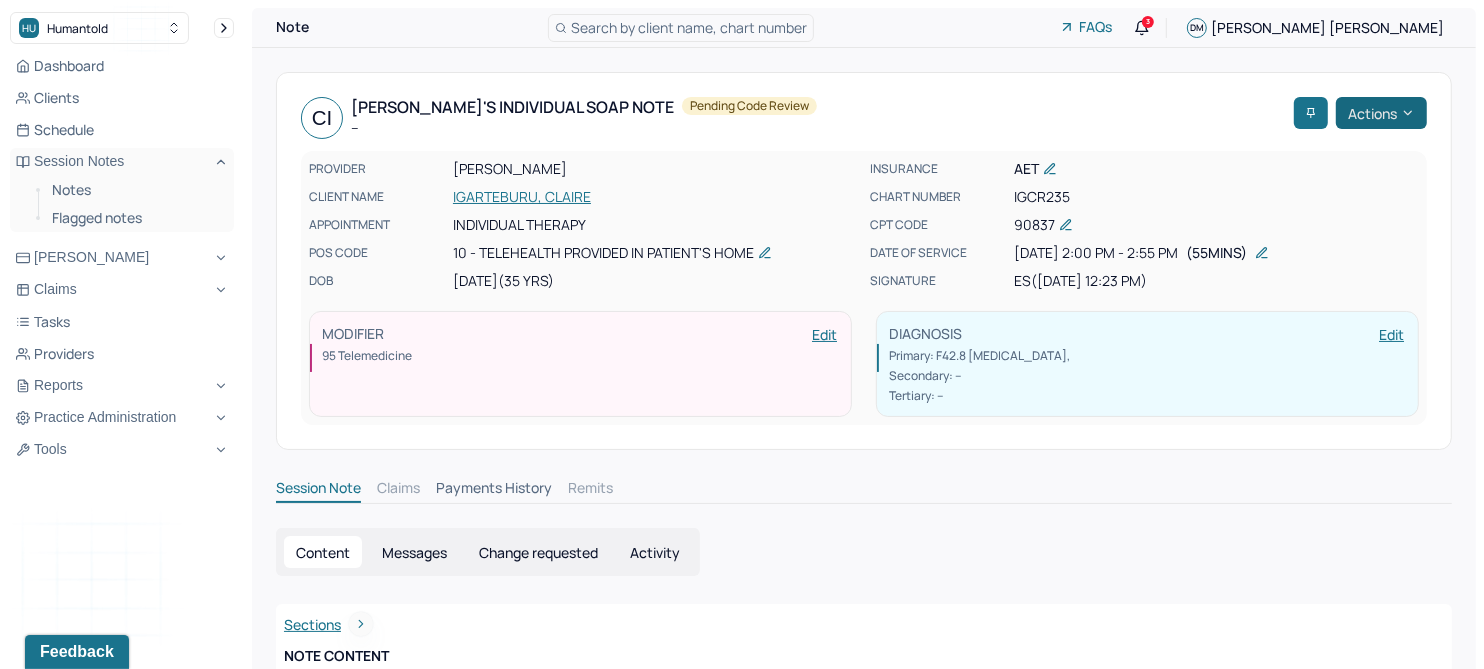 click 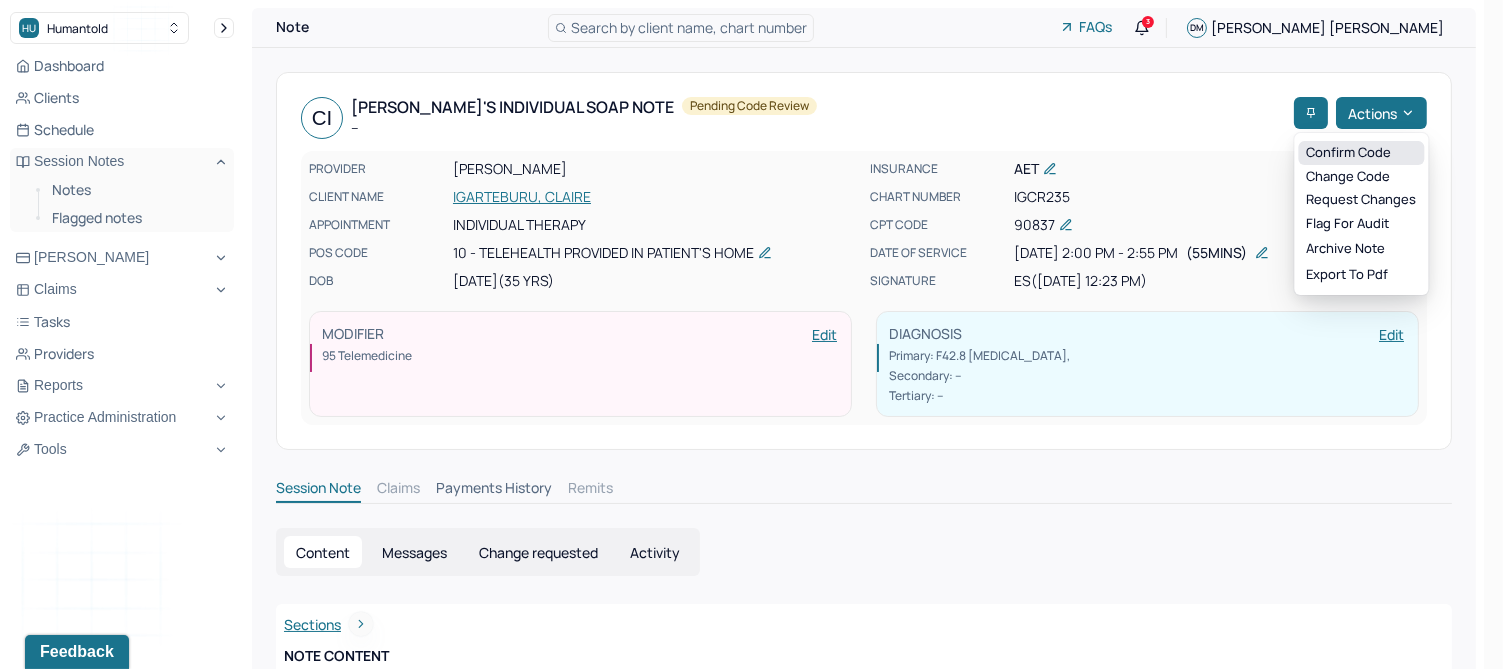 click on "Confirm code" at bounding box center [1361, 153] 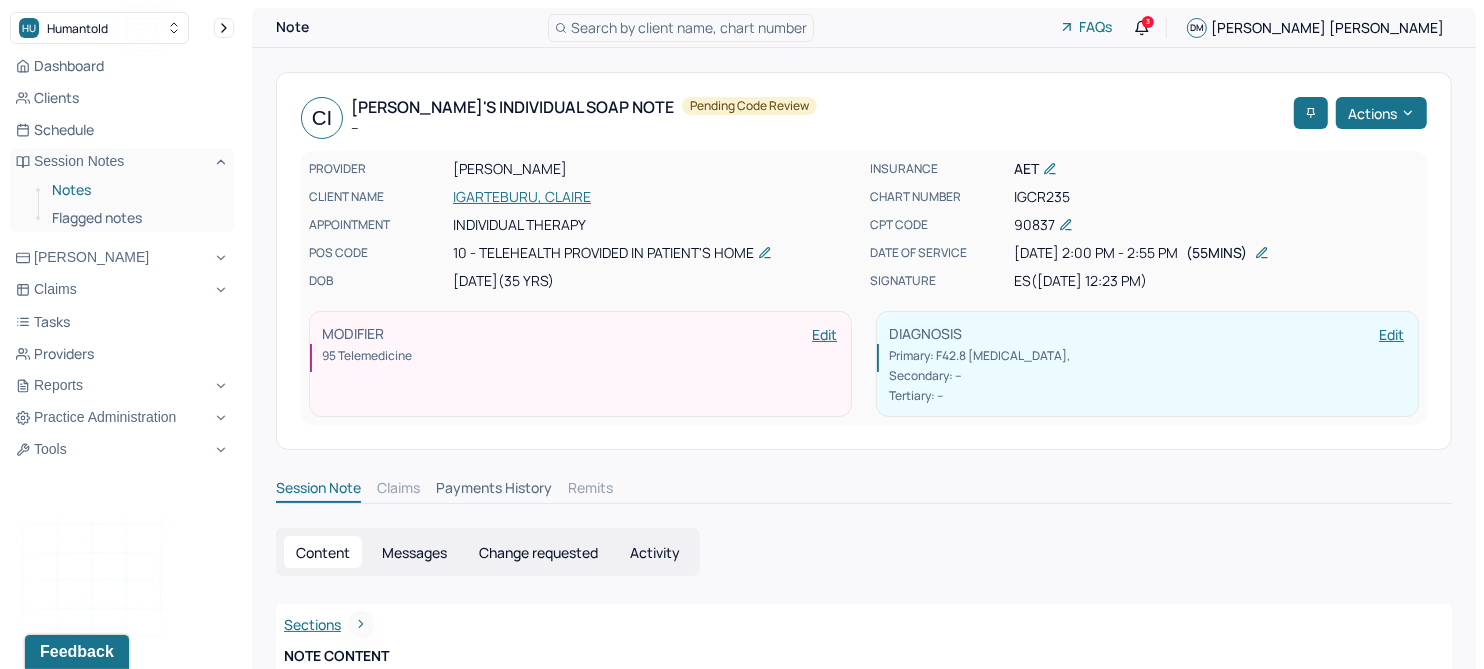 click on "Notes" at bounding box center [135, 190] 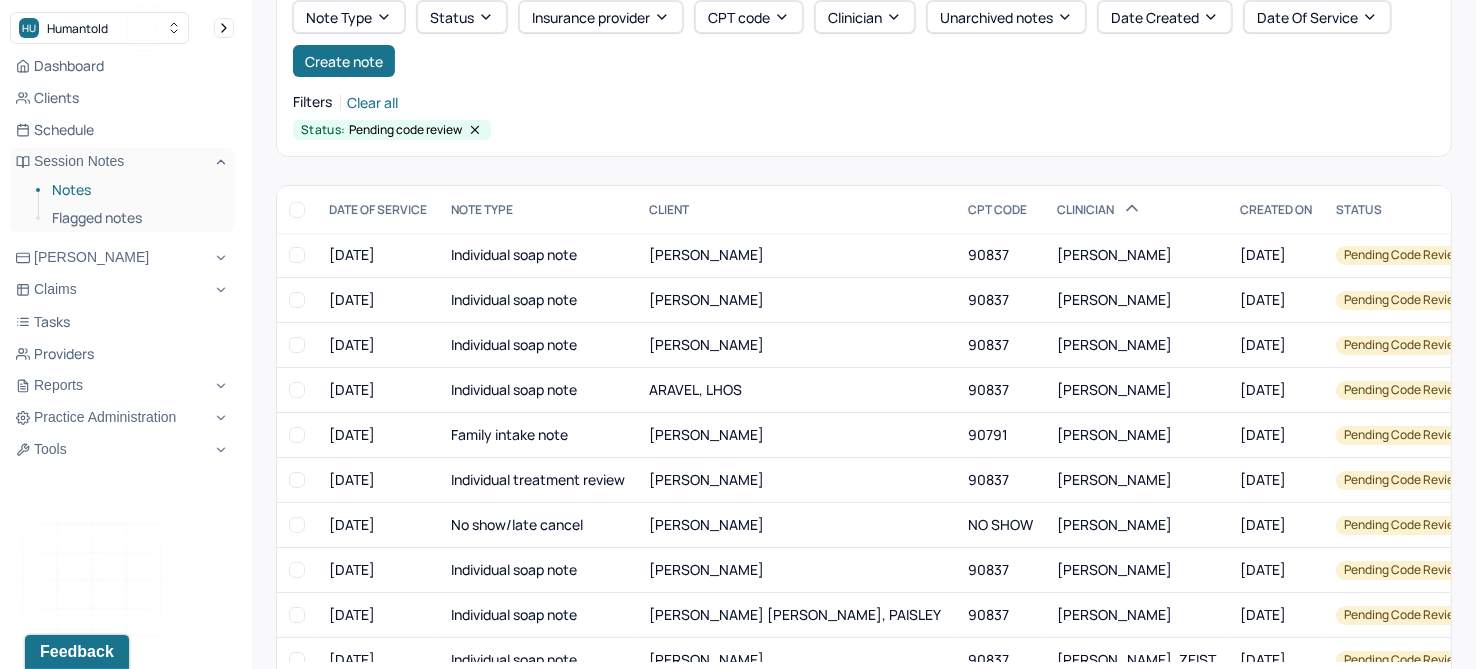 scroll, scrollTop: 214, scrollLeft: 0, axis: vertical 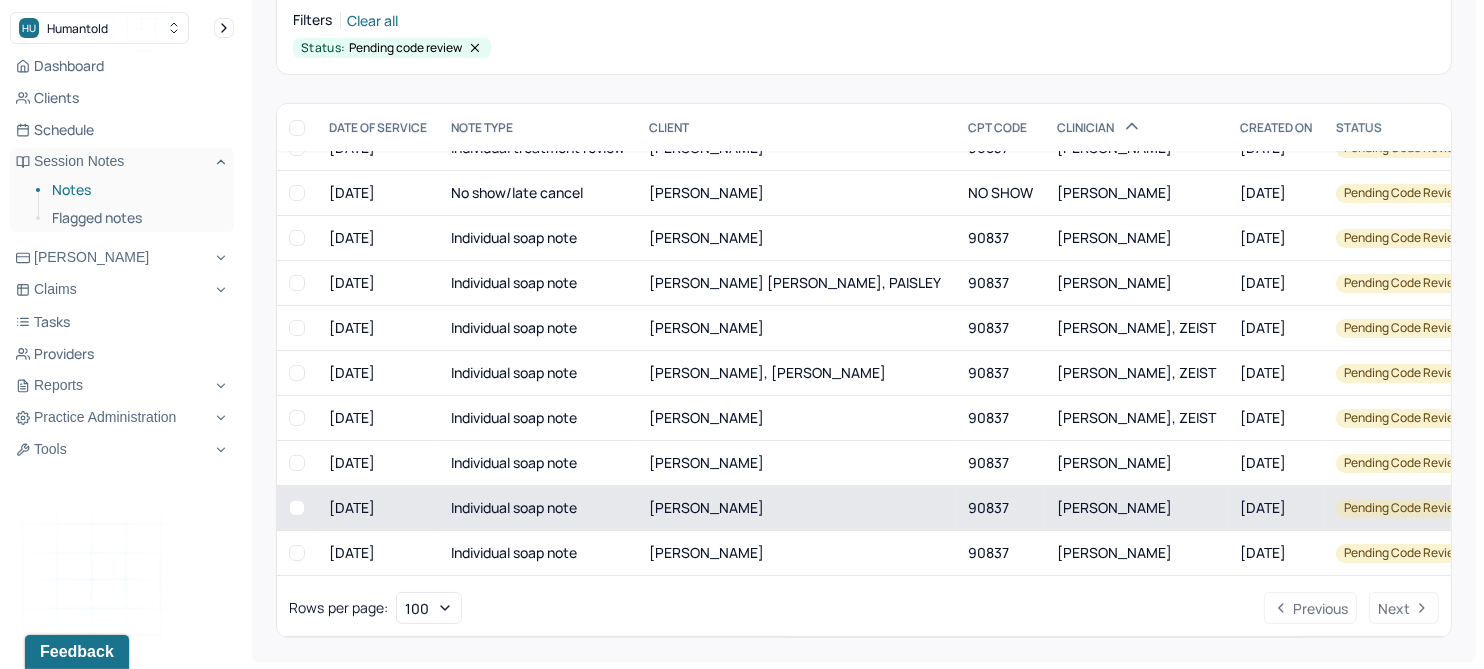 click on "SIMPSON, HUNTER" at bounding box center (706, 507) 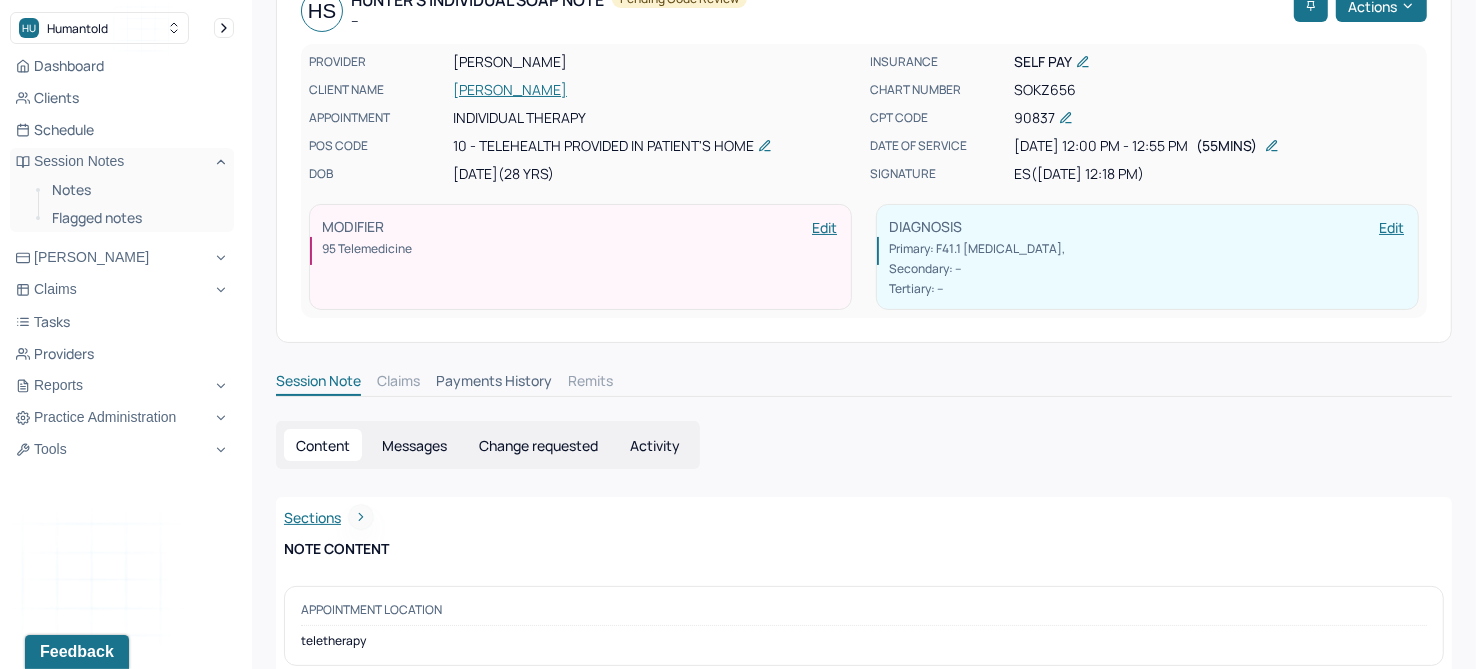scroll, scrollTop: 0, scrollLeft: 0, axis: both 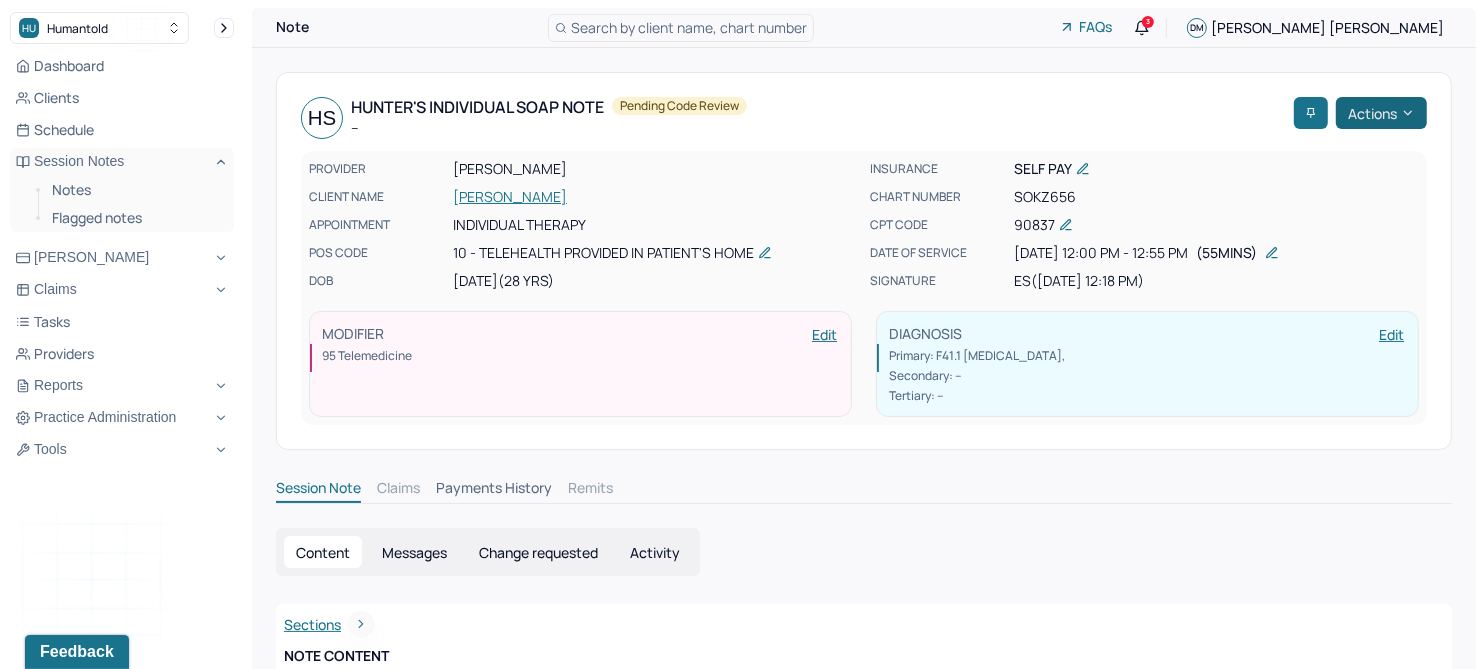 click on "Actions" at bounding box center (1381, 113) 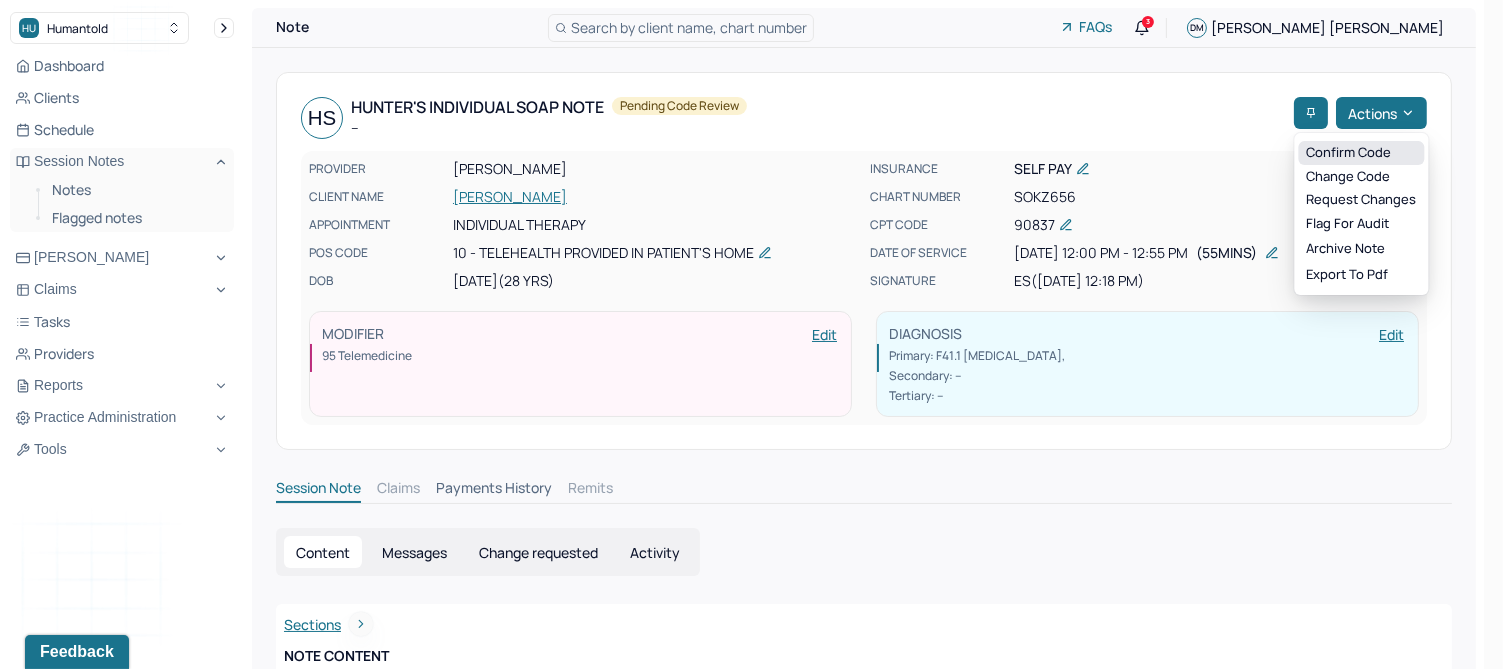 click on "Confirm code" at bounding box center [1361, 153] 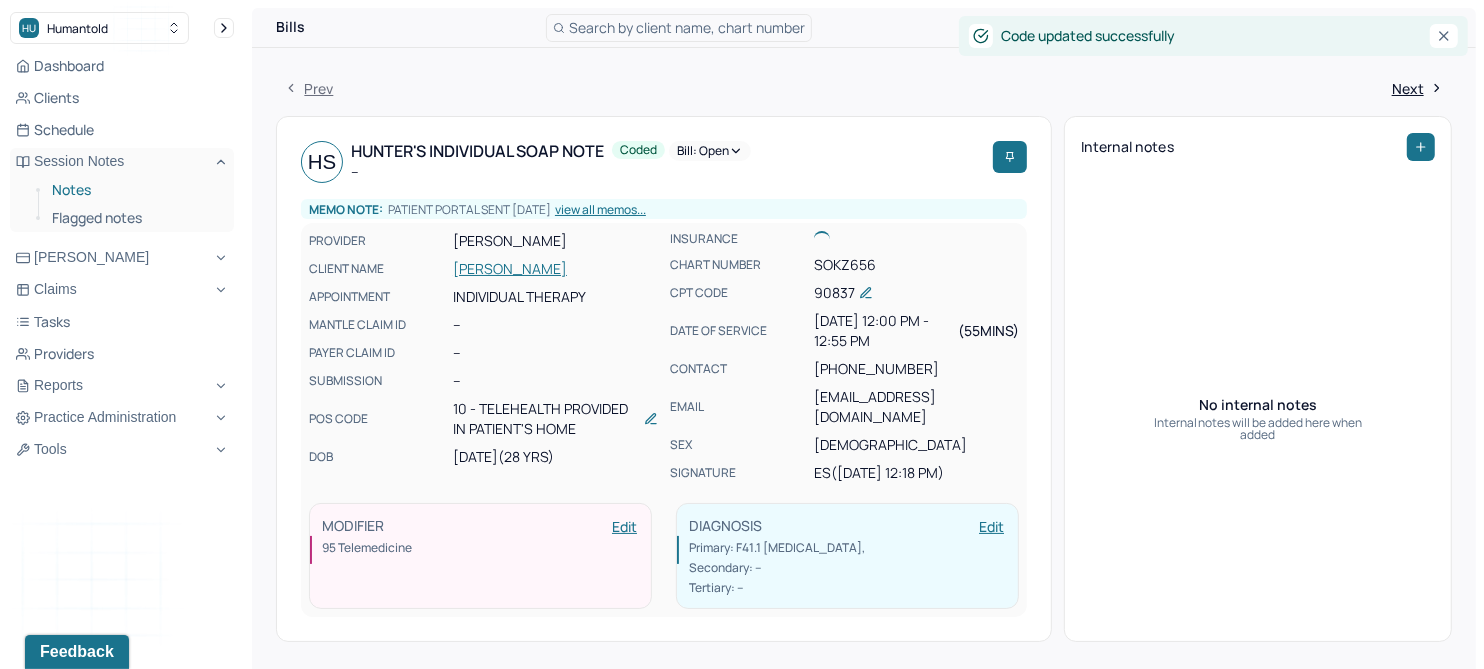 click on "Notes" at bounding box center [135, 190] 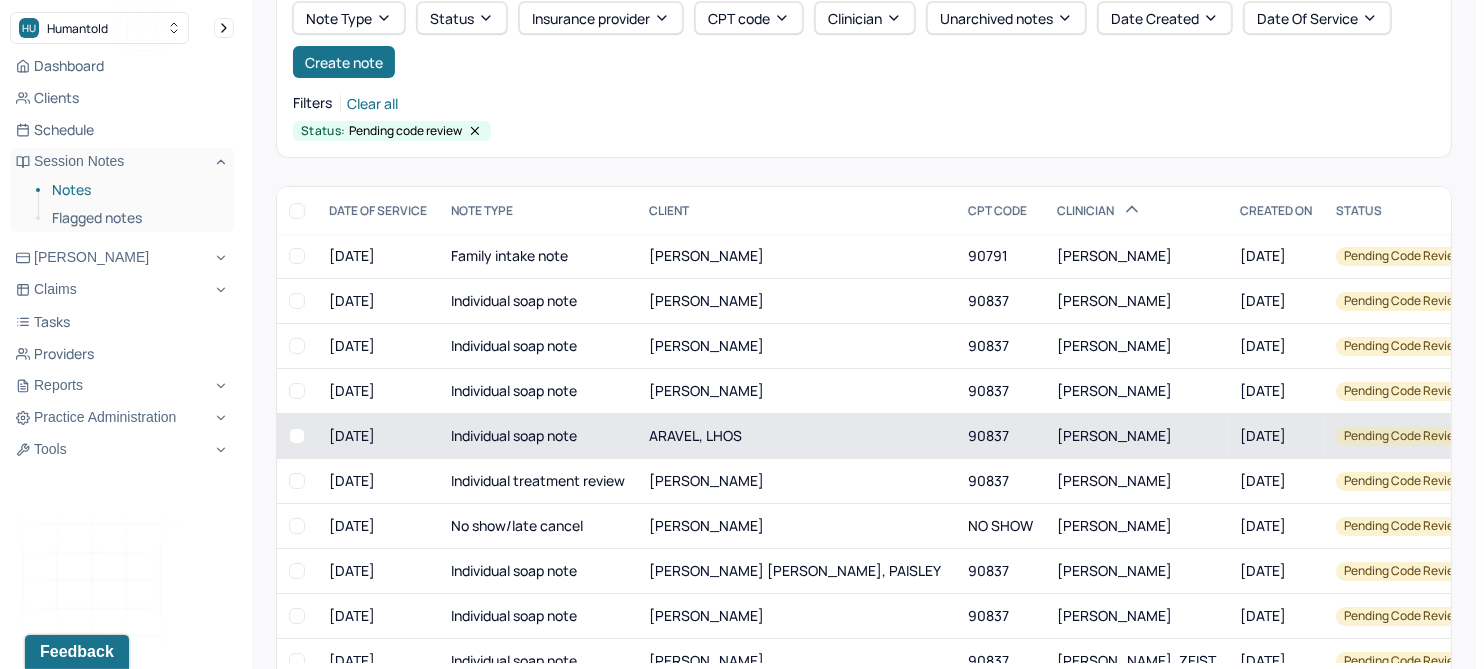 scroll, scrollTop: 214, scrollLeft: 0, axis: vertical 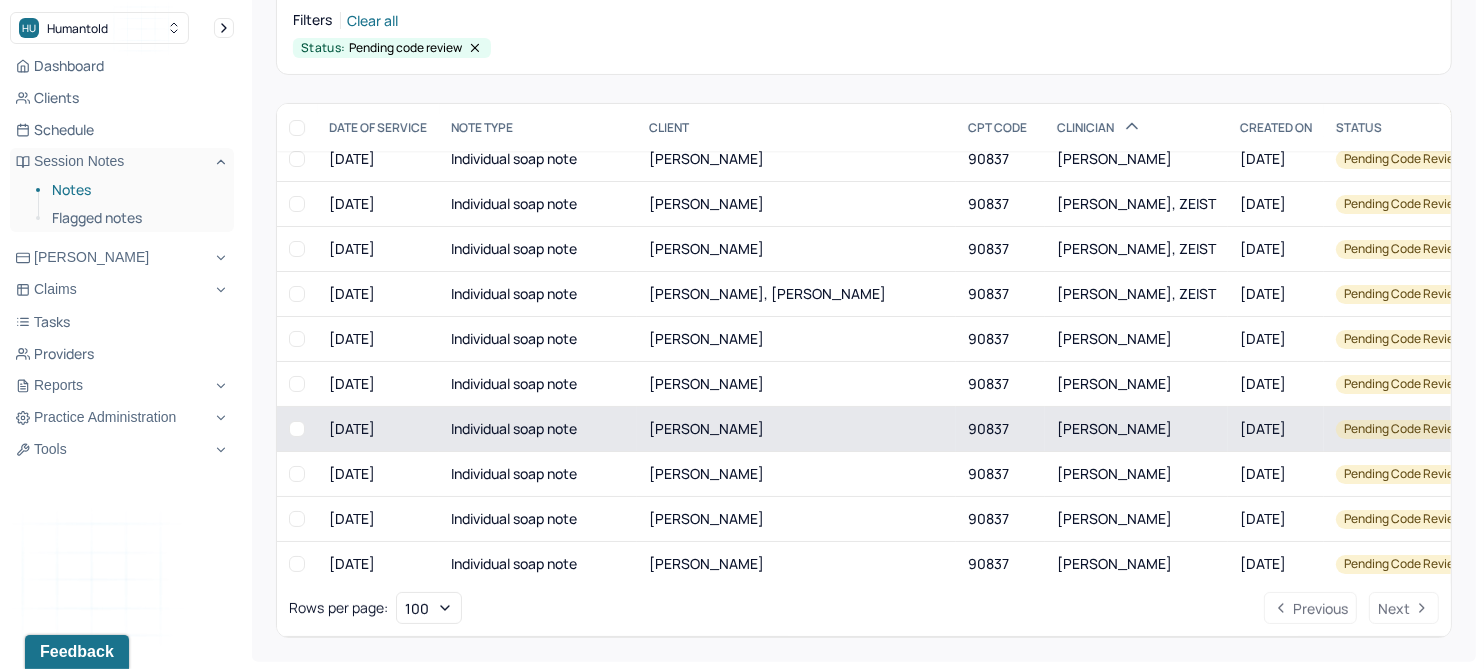 click on "ERDELYI, ISABEL" at bounding box center [706, 428] 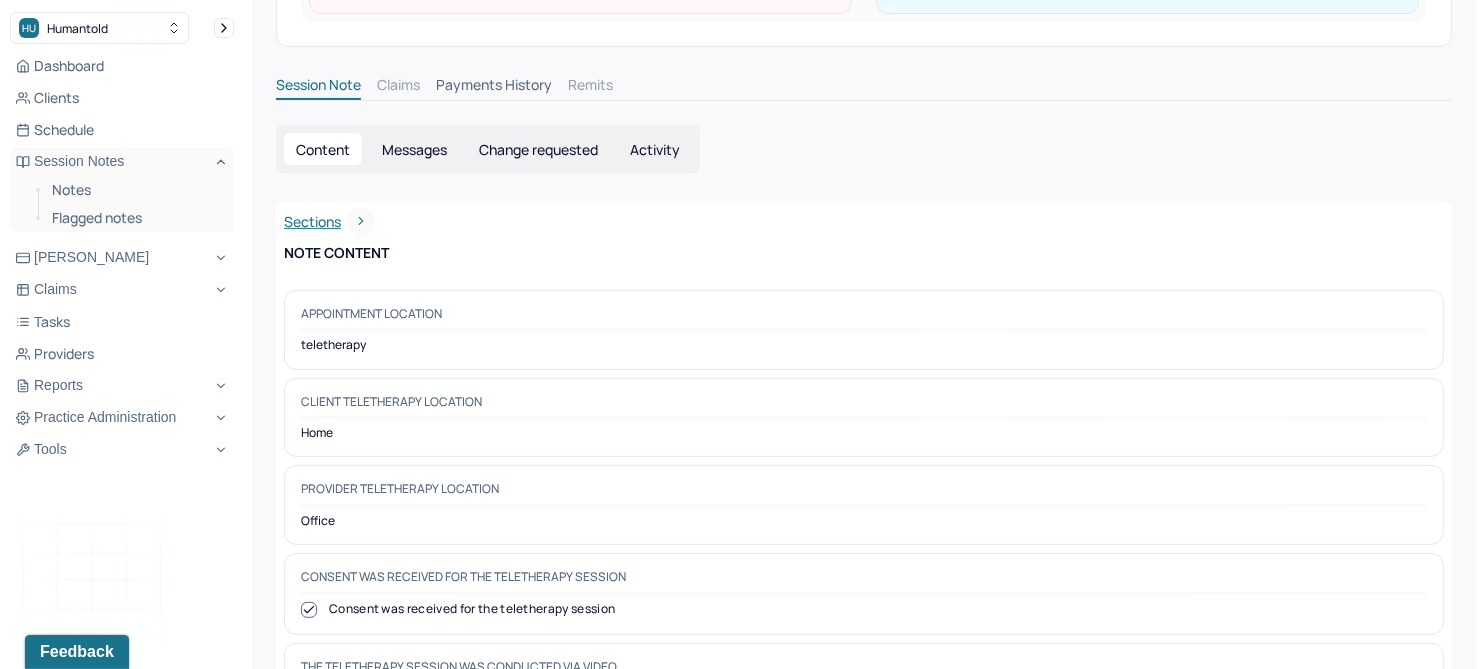 scroll, scrollTop: 0, scrollLeft: 0, axis: both 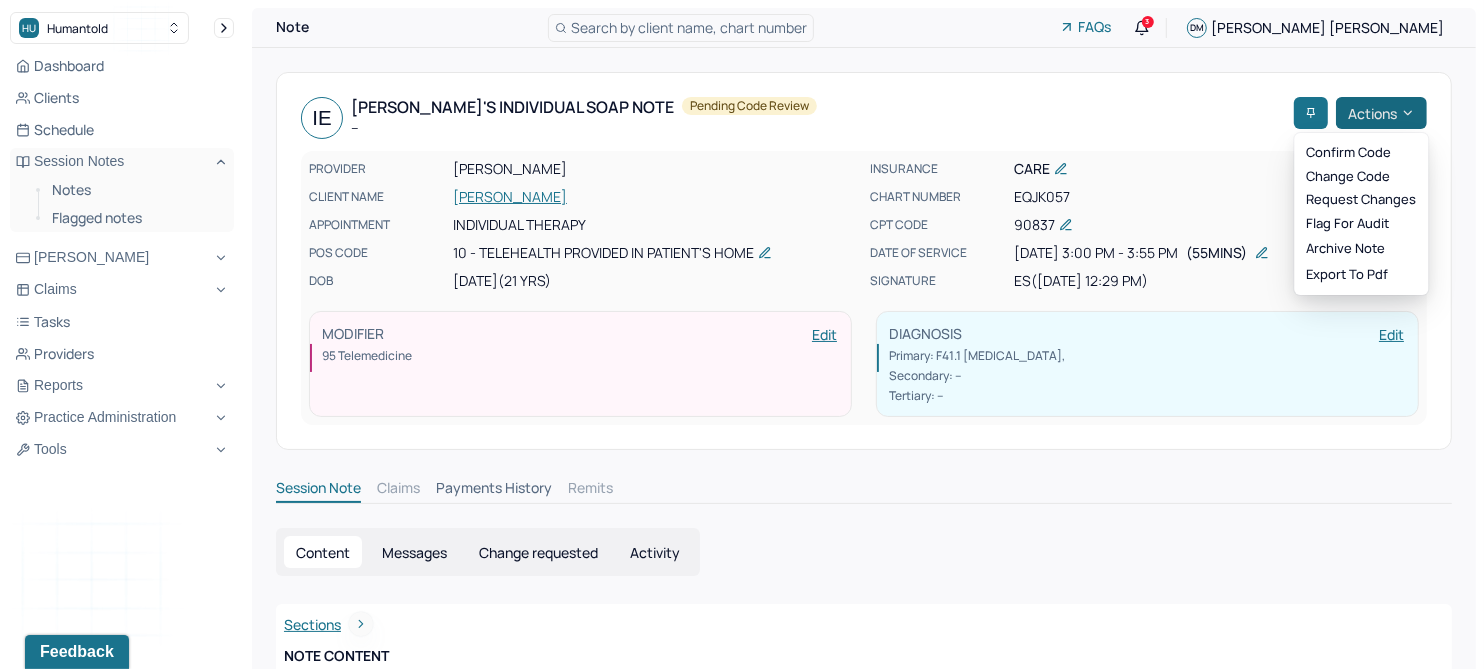 click on "Actions" at bounding box center (1381, 113) 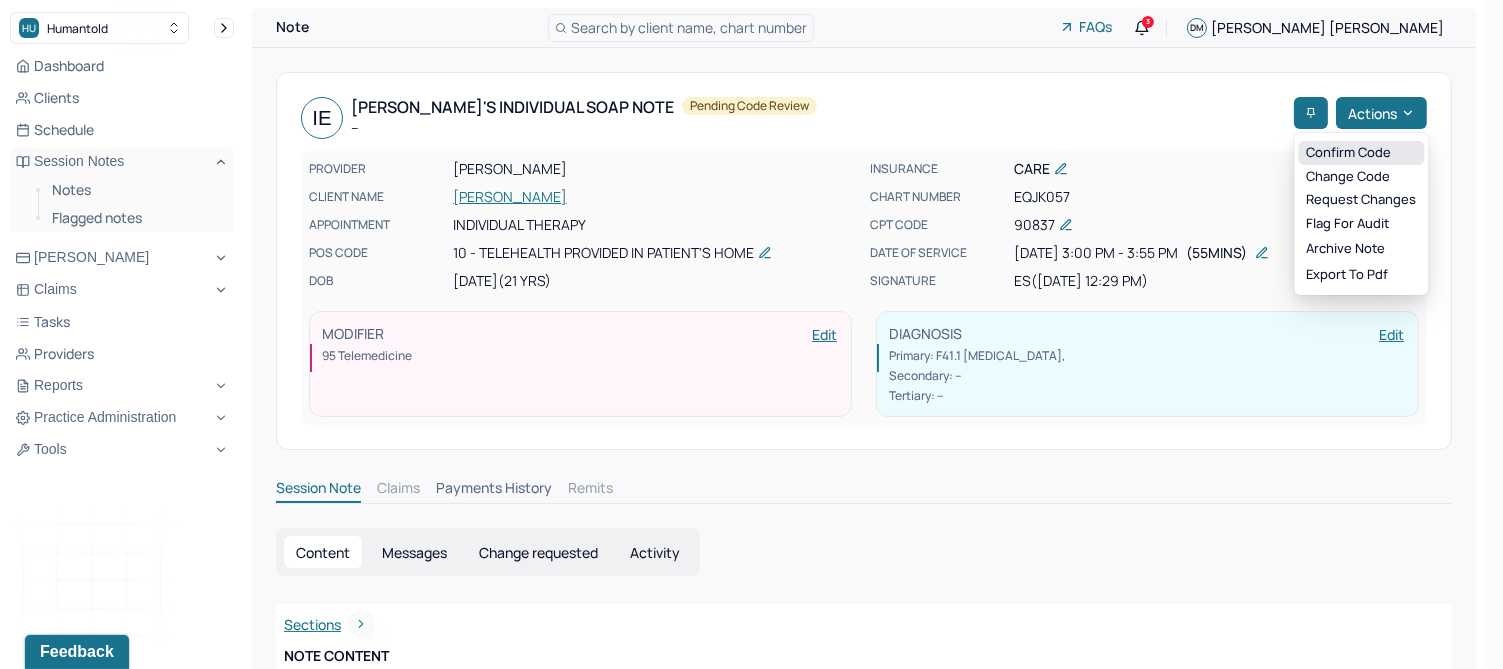 click on "Confirm code" at bounding box center (1361, 153) 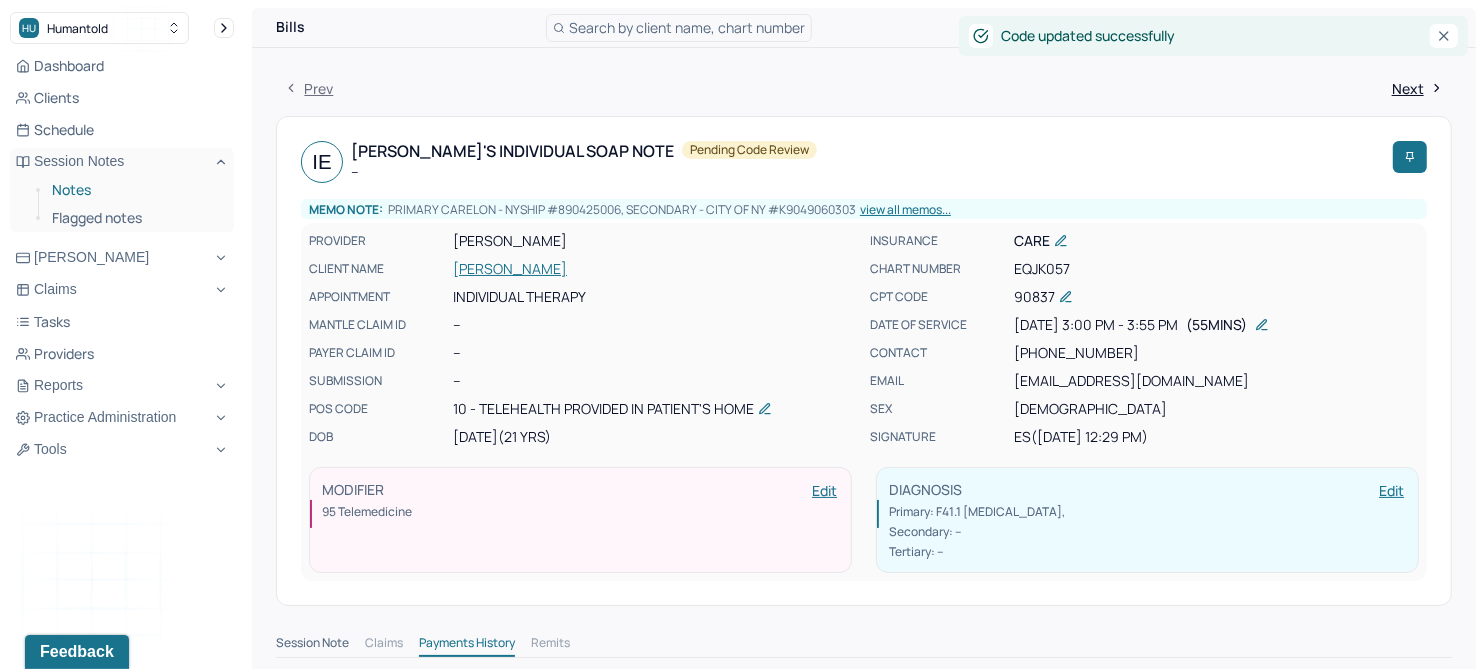 click on "Notes" at bounding box center [135, 190] 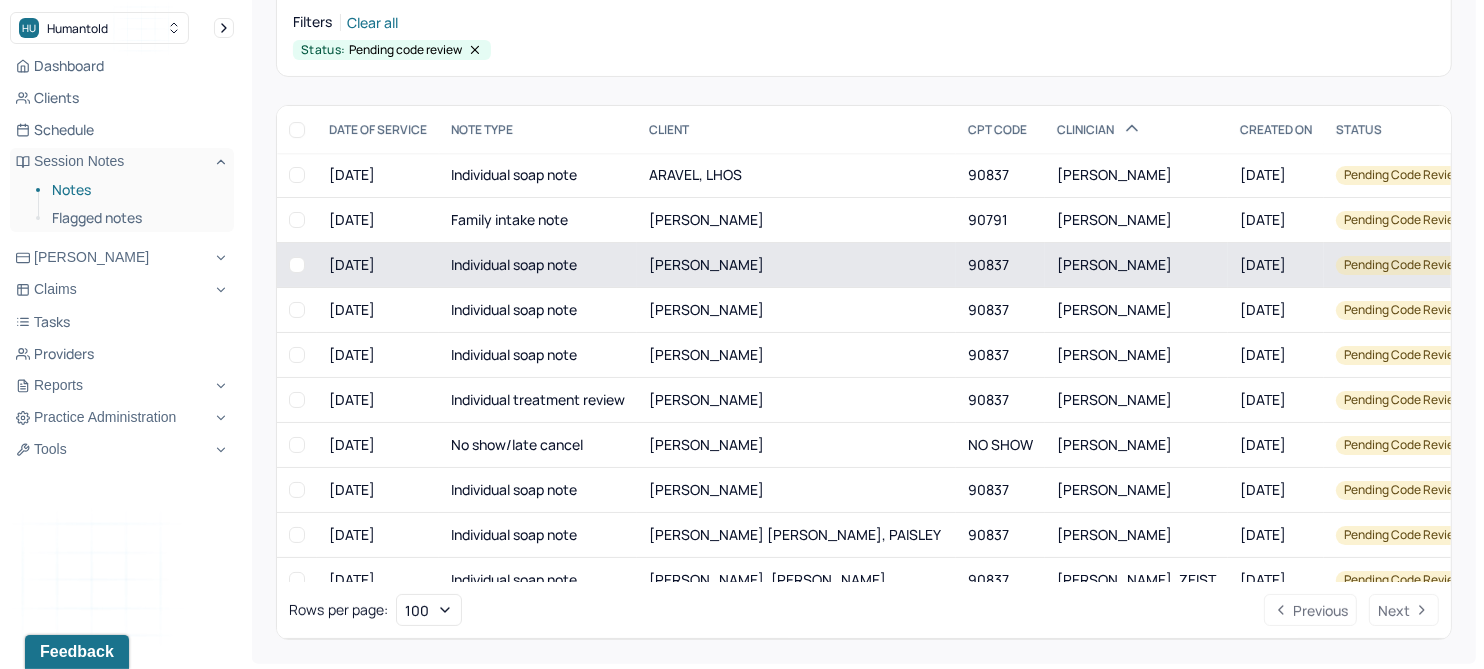 scroll, scrollTop: 214, scrollLeft: 0, axis: vertical 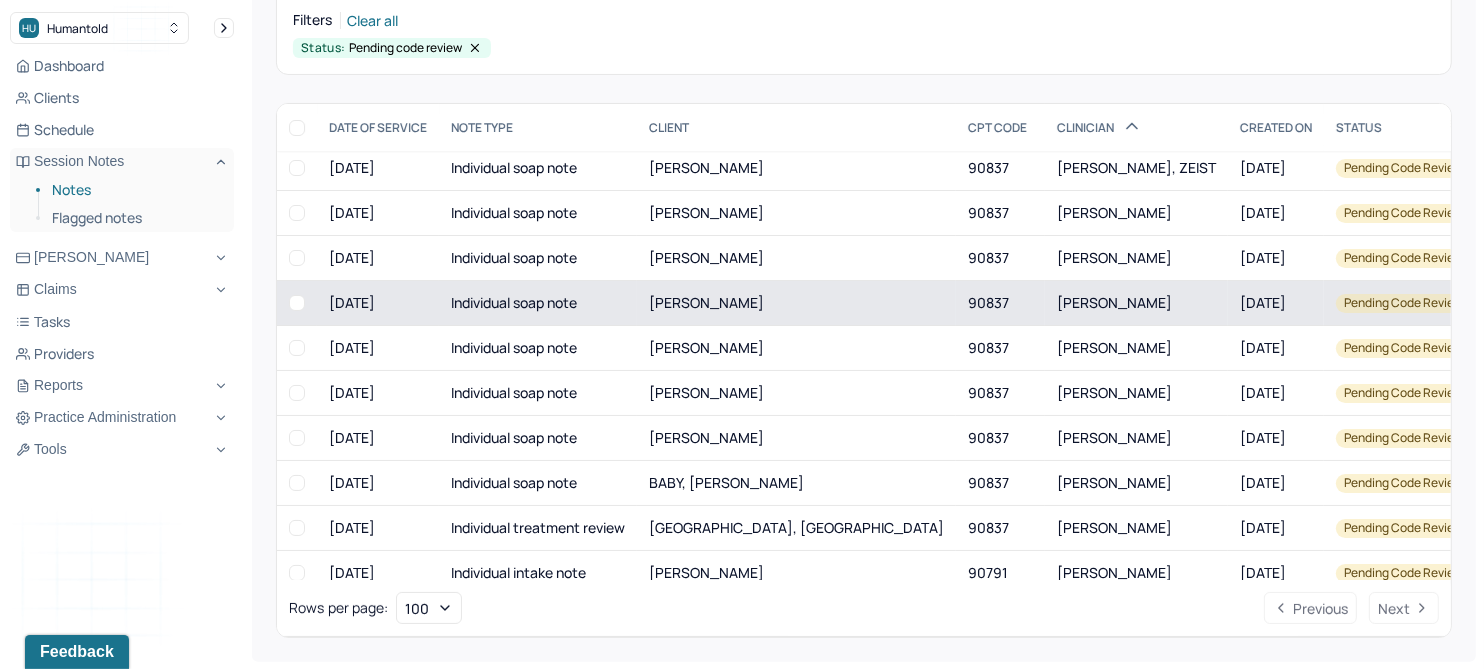 click on "DELEON, KARINA" at bounding box center (706, 302) 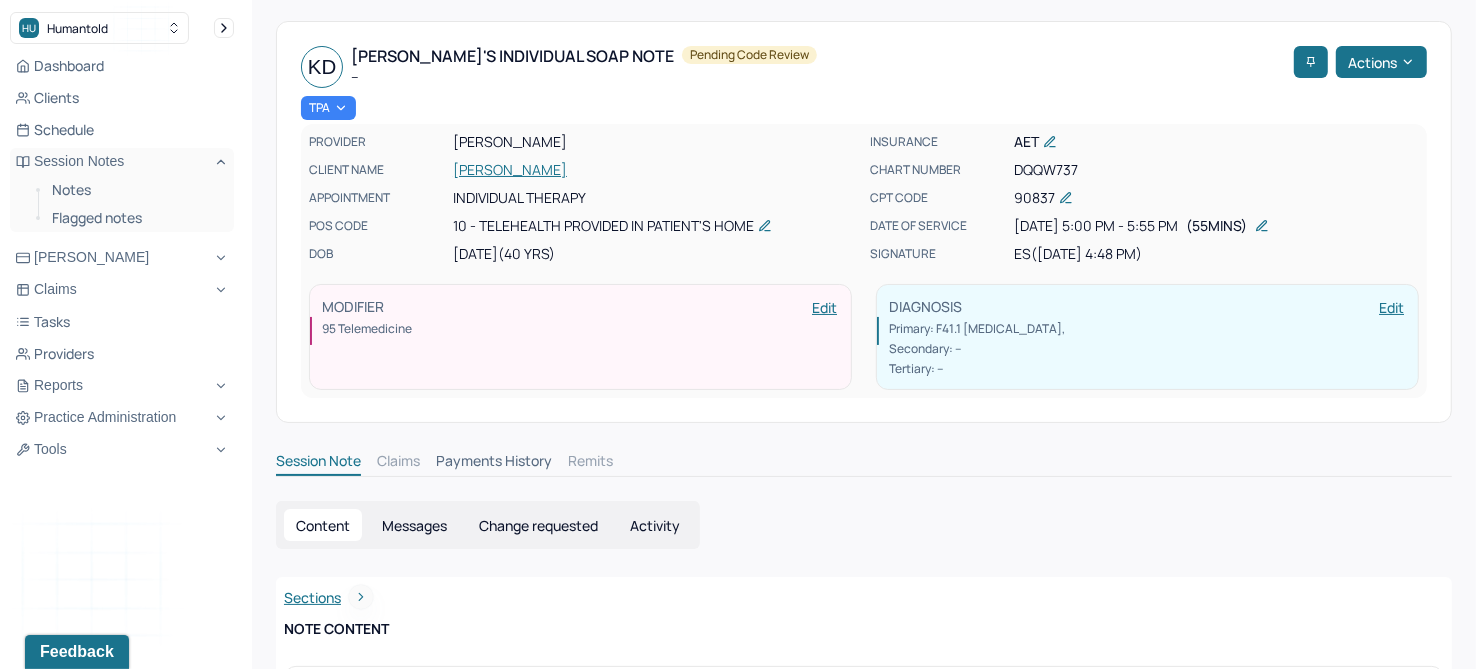 scroll, scrollTop: 0, scrollLeft: 0, axis: both 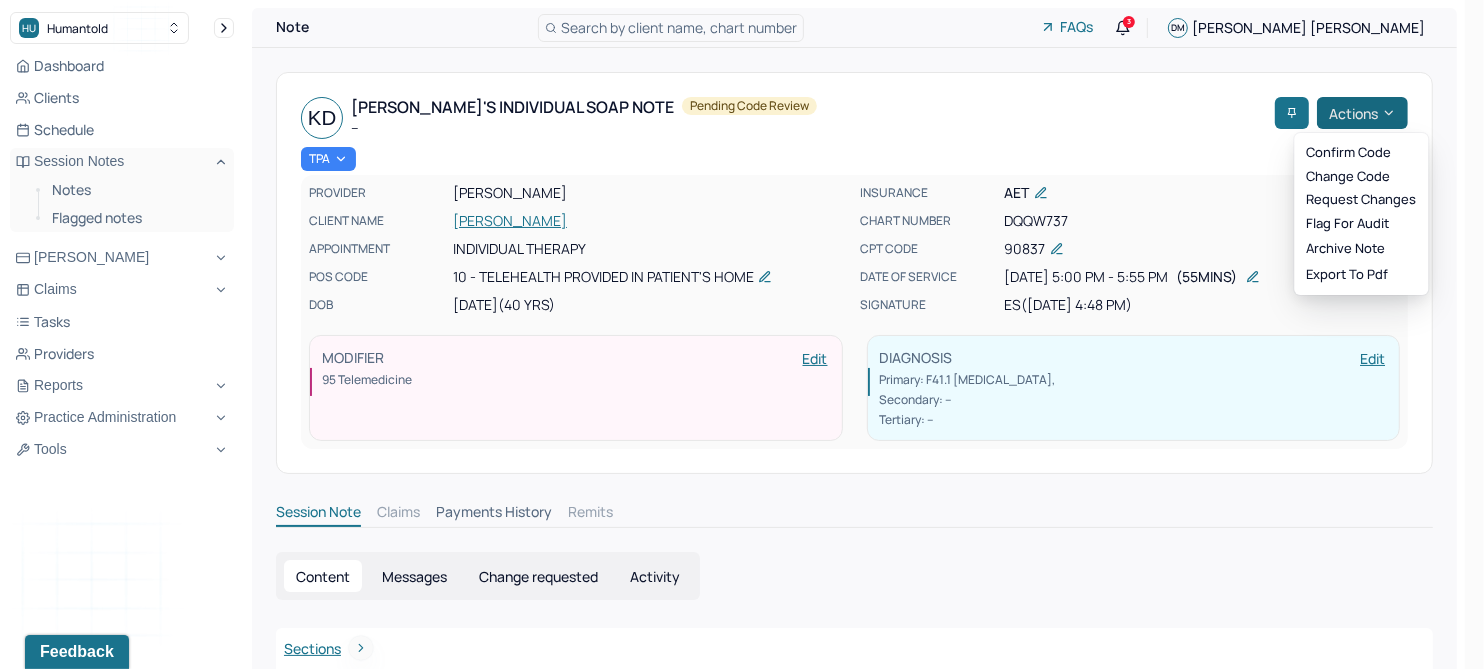 click on "Actions" at bounding box center (1362, 113) 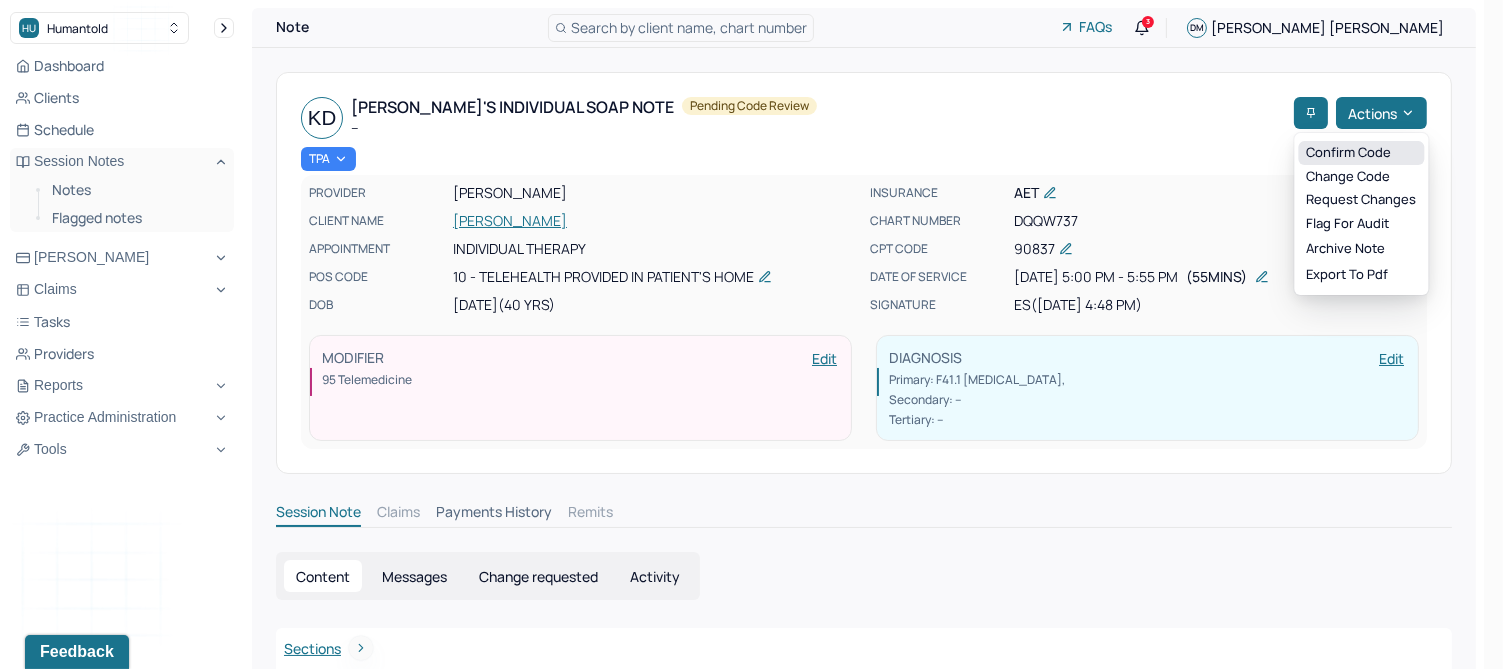 click on "Confirm code" at bounding box center [1361, 153] 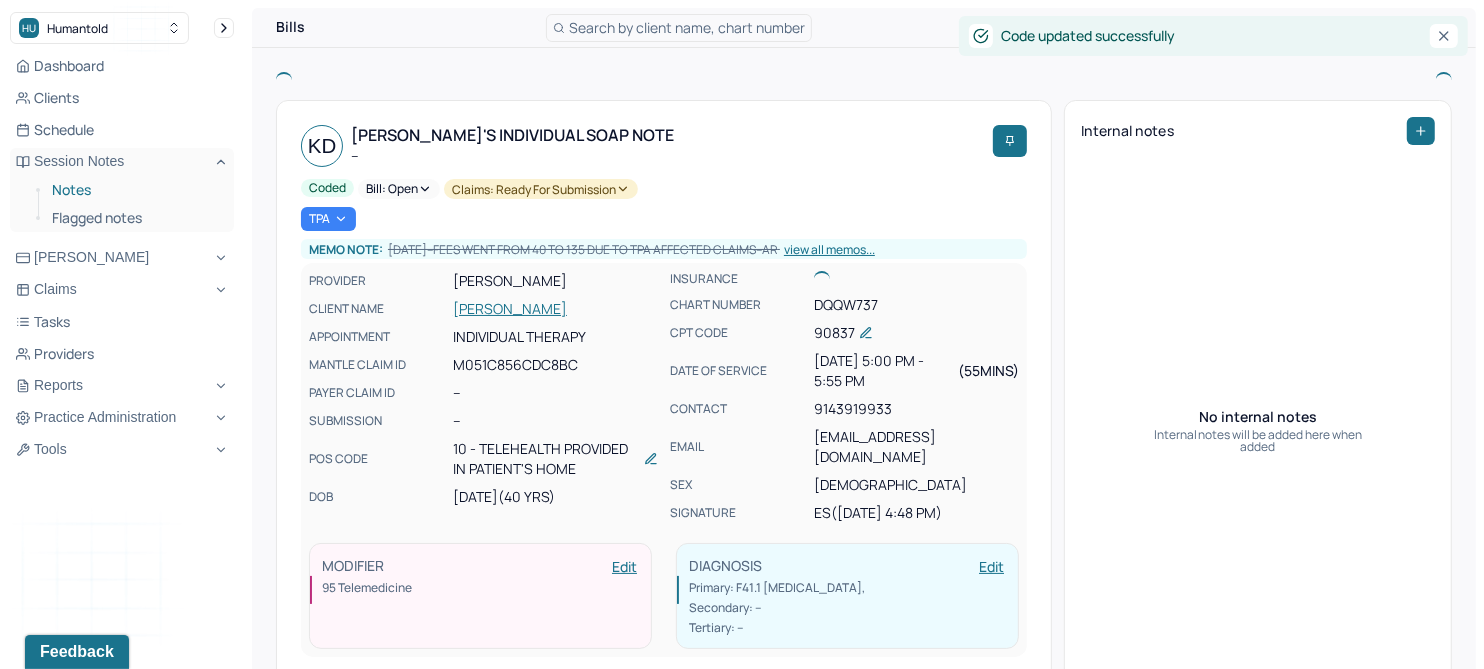 click on "Notes" at bounding box center (135, 190) 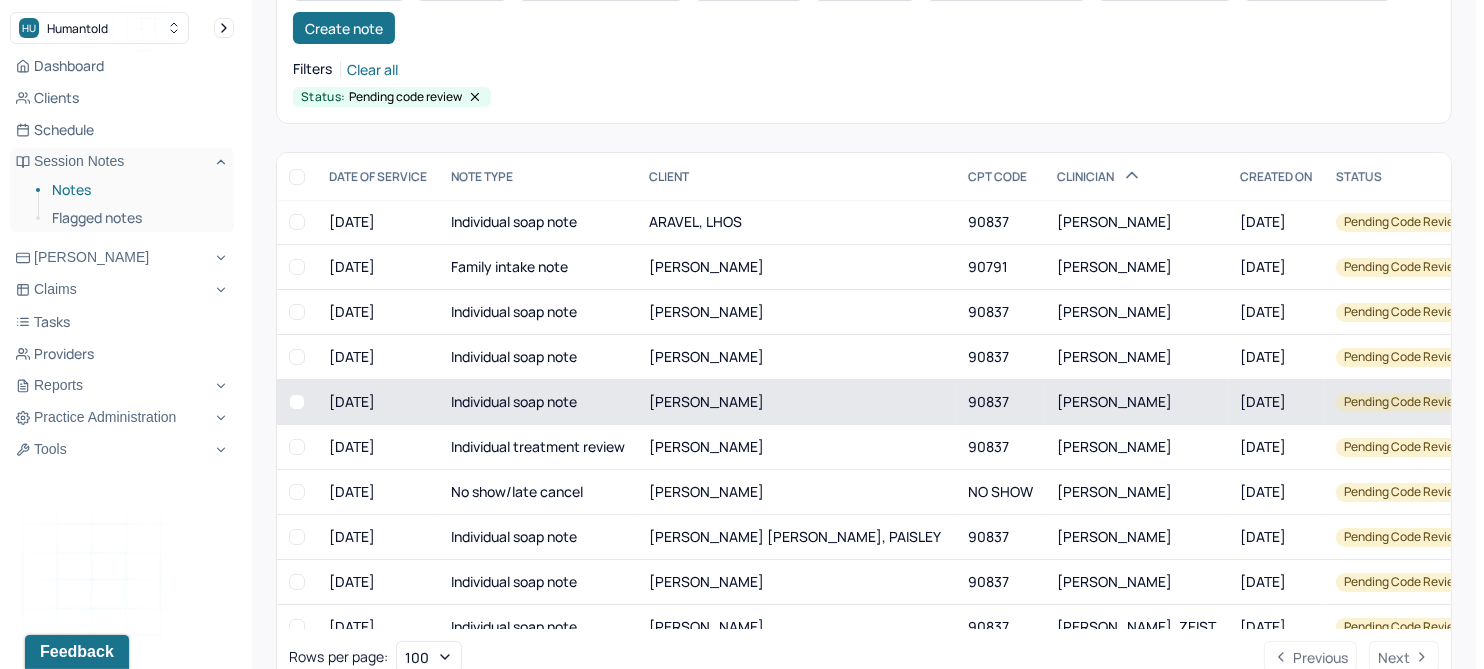 scroll, scrollTop: 214, scrollLeft: 0, axis: vertical 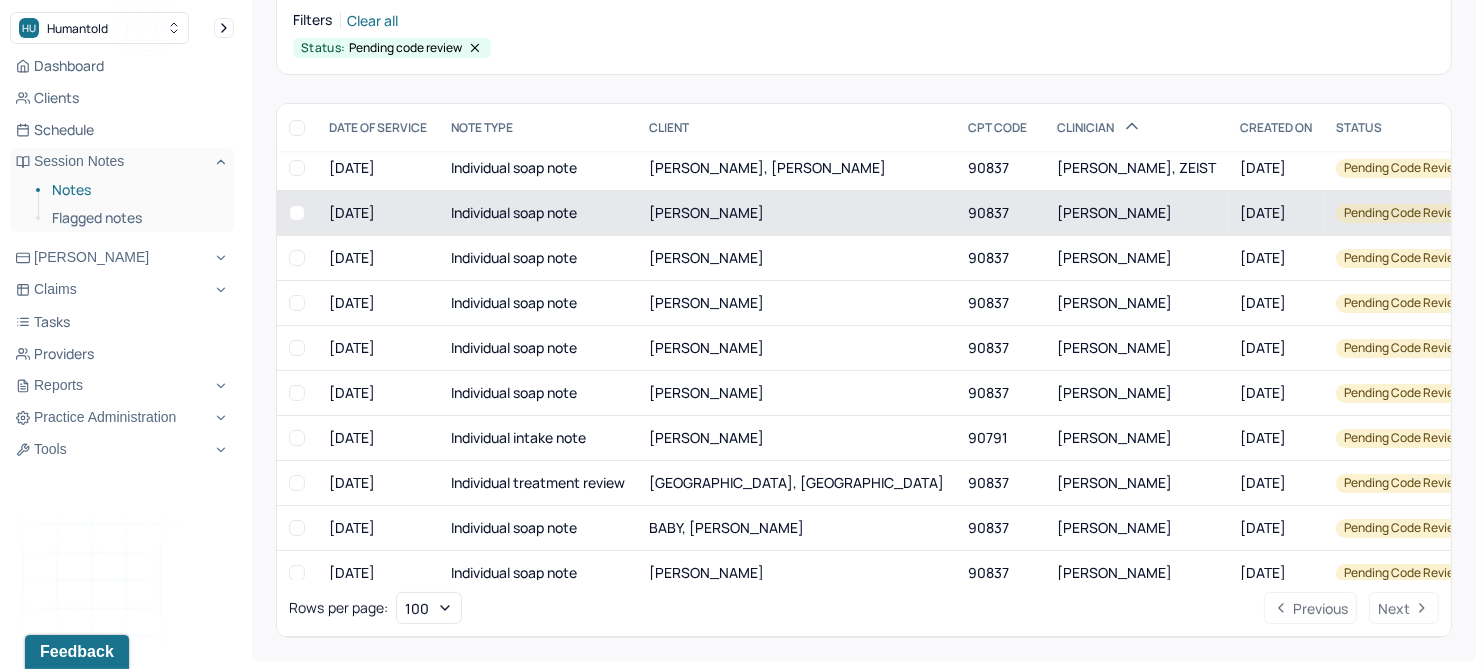 click on "CONNOR, MARGARET" at bounding box center (706, 212) 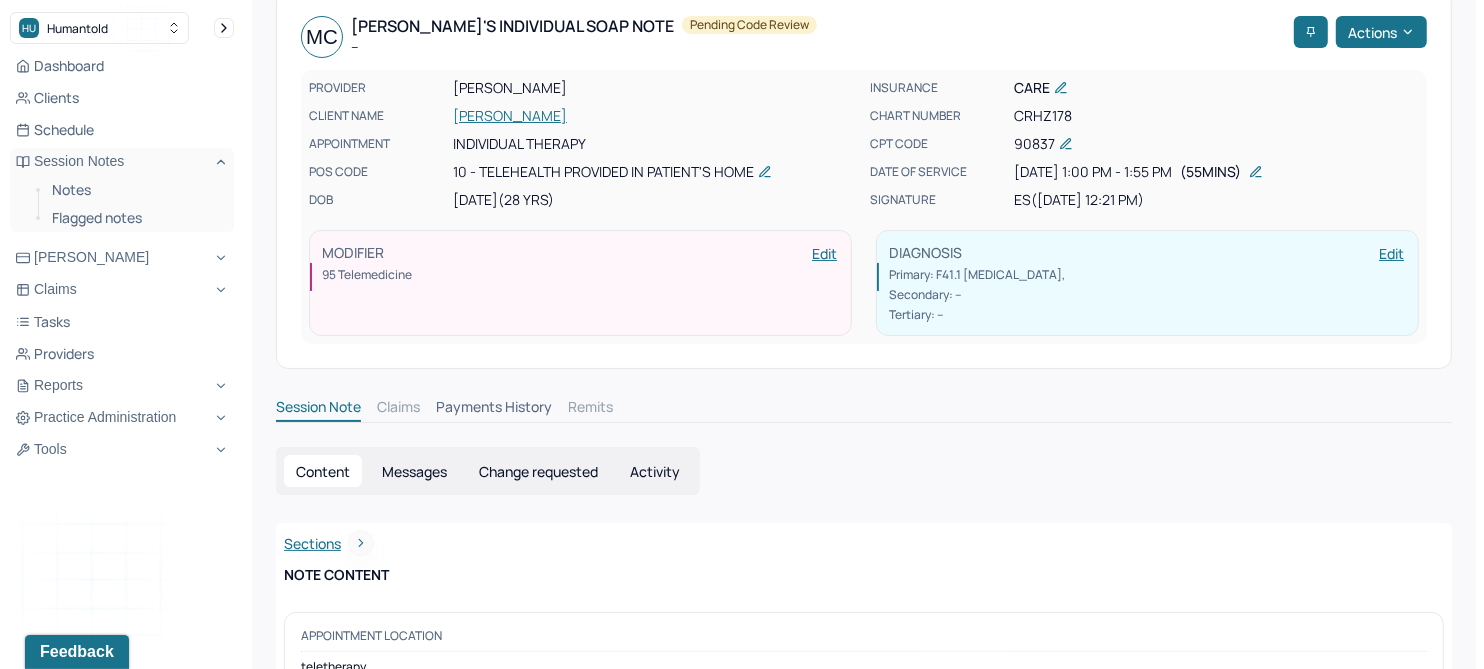 scroll, scrollTop: 0, scrollLeft: 0, axis: both 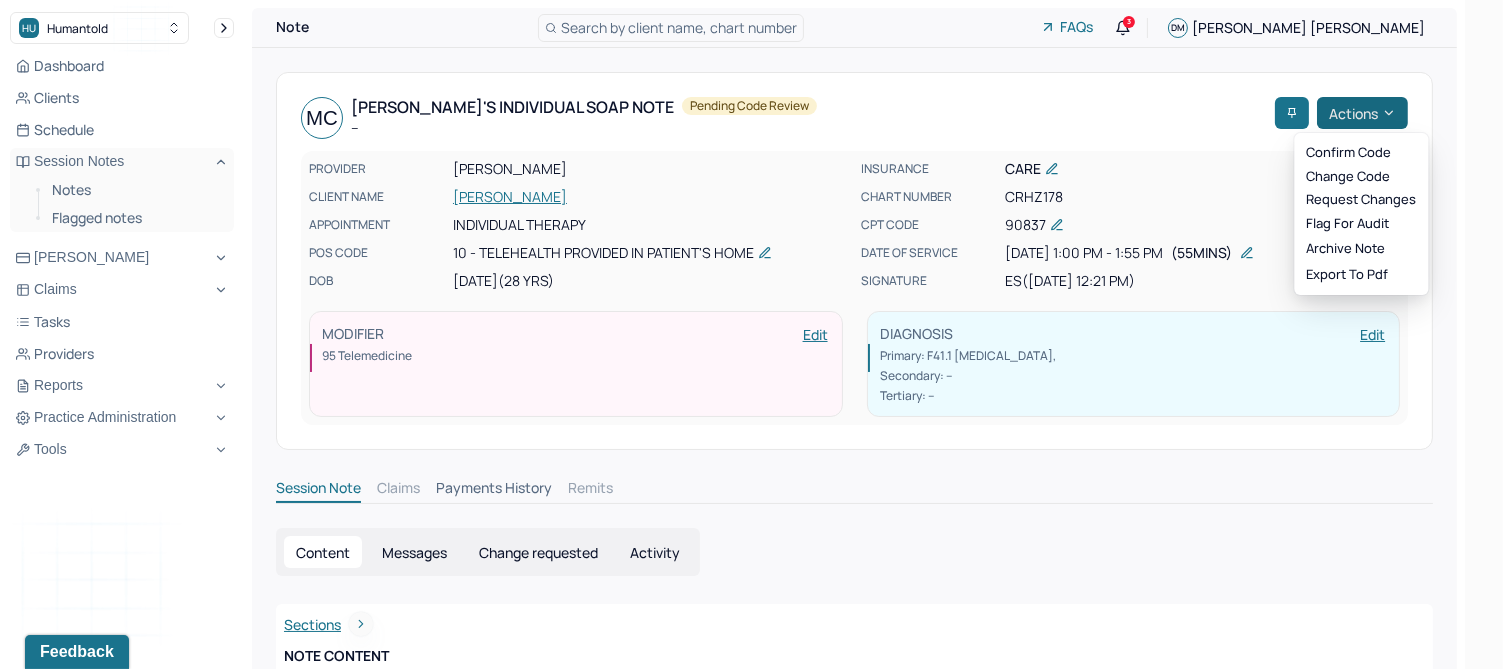 click 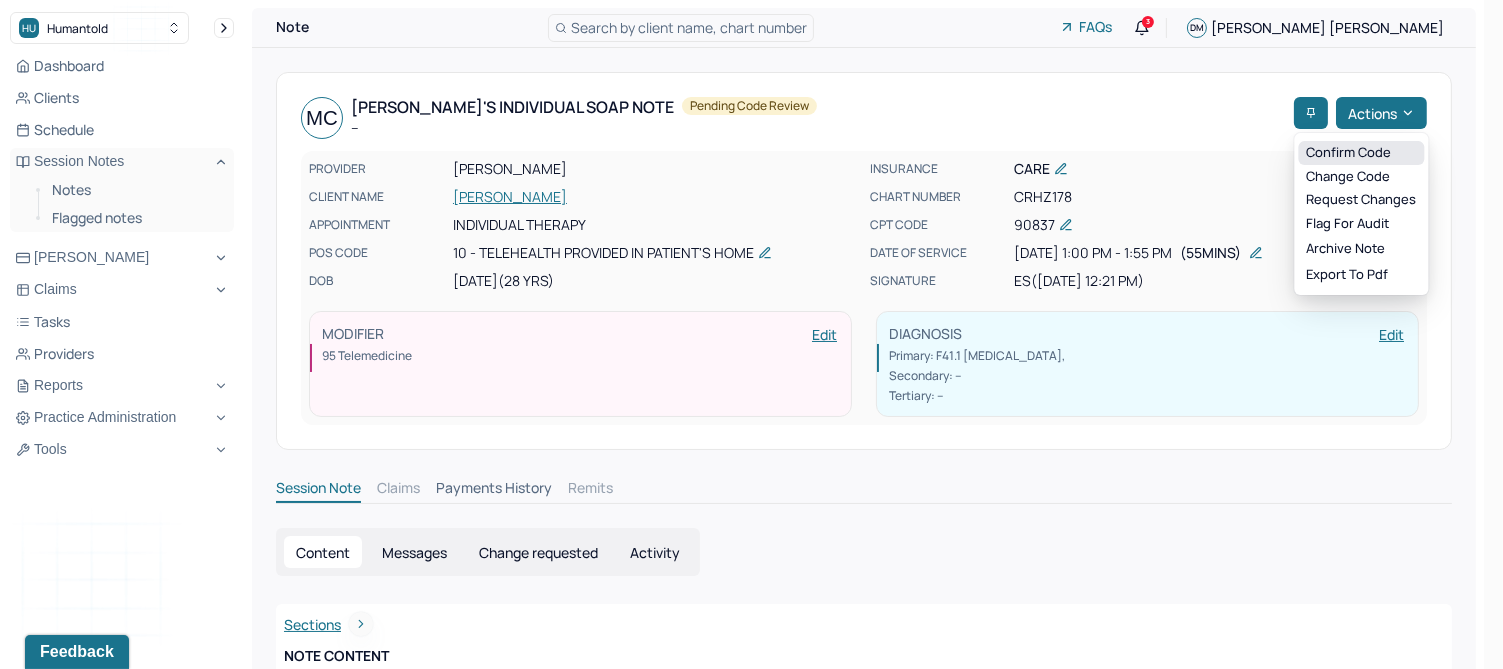 click on "Confirm code" at bounding box center [1361, 153] 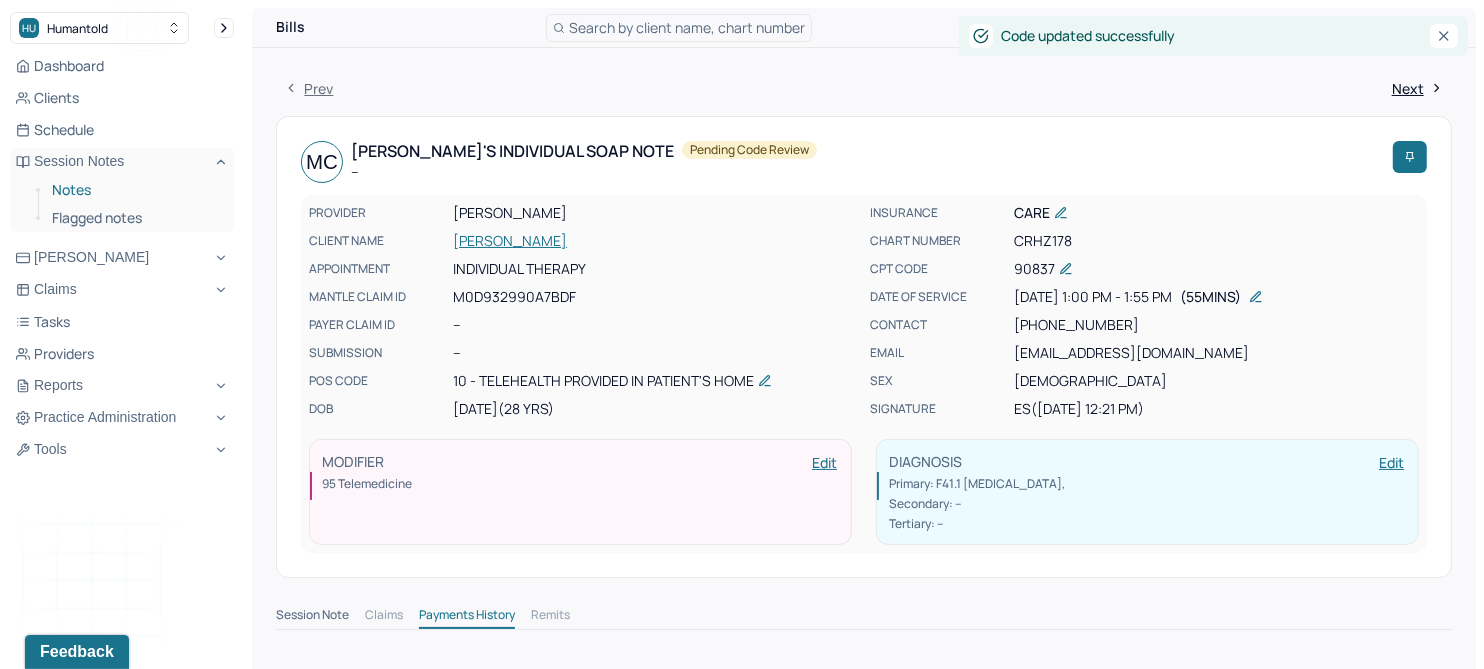 click on "Notes" at bounding box center (135, 190) 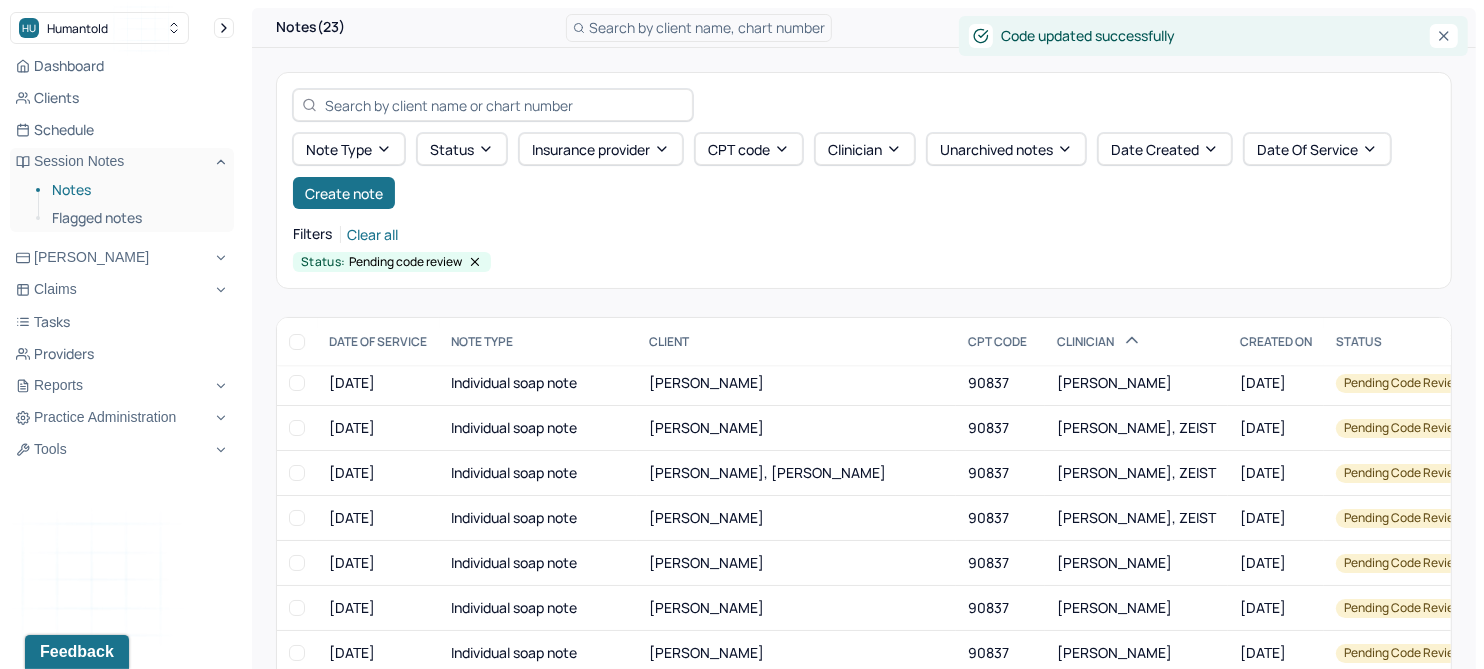 scroll, scrollTop: 374, scrollLeft: 0, axis: vertical 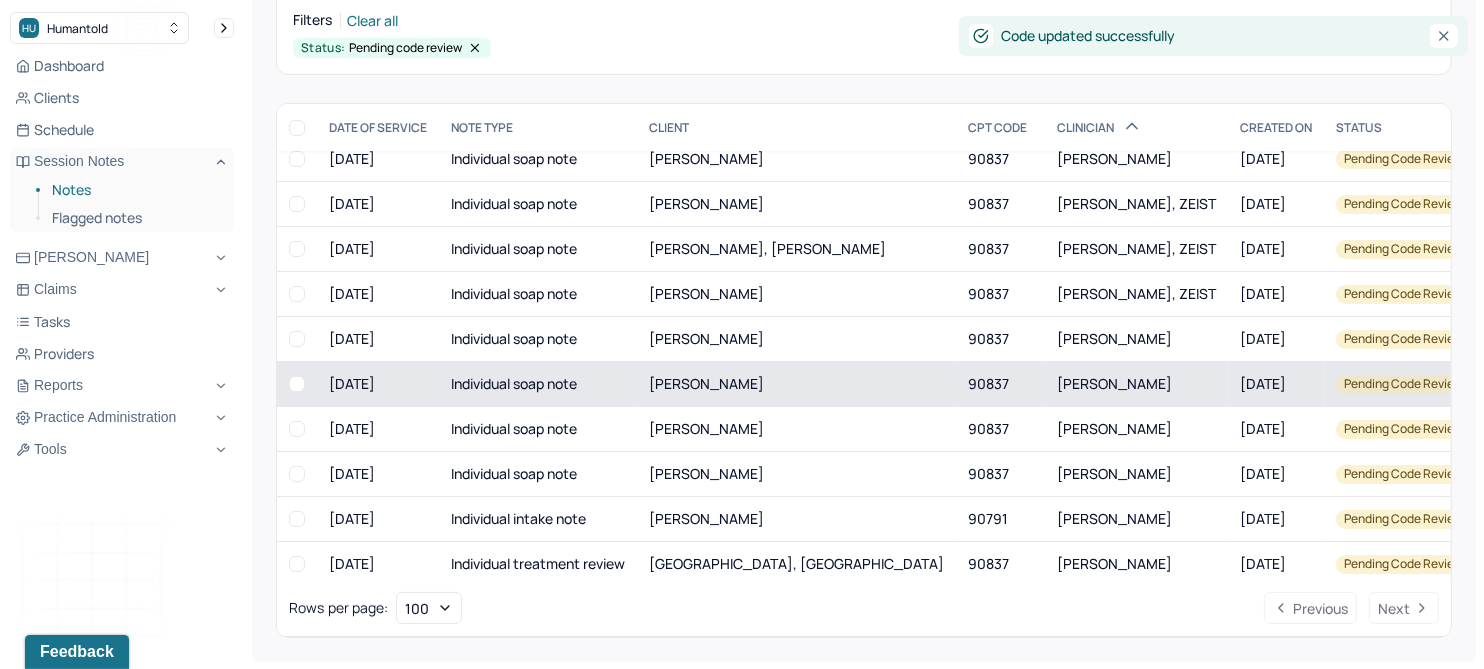click on "[PERSON_NAME]" at bounding box center [706, 383] 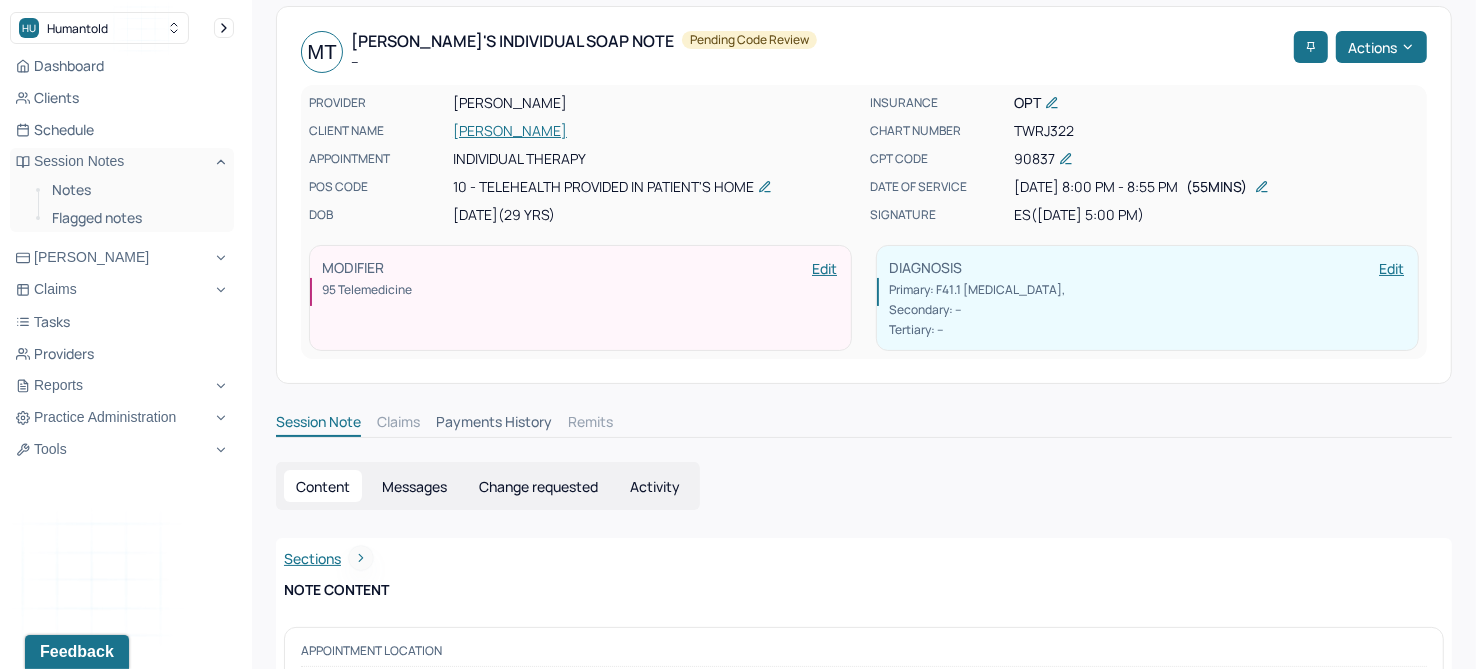 scroll, scrollTop: 0, scrollLeft: 0, axis: both 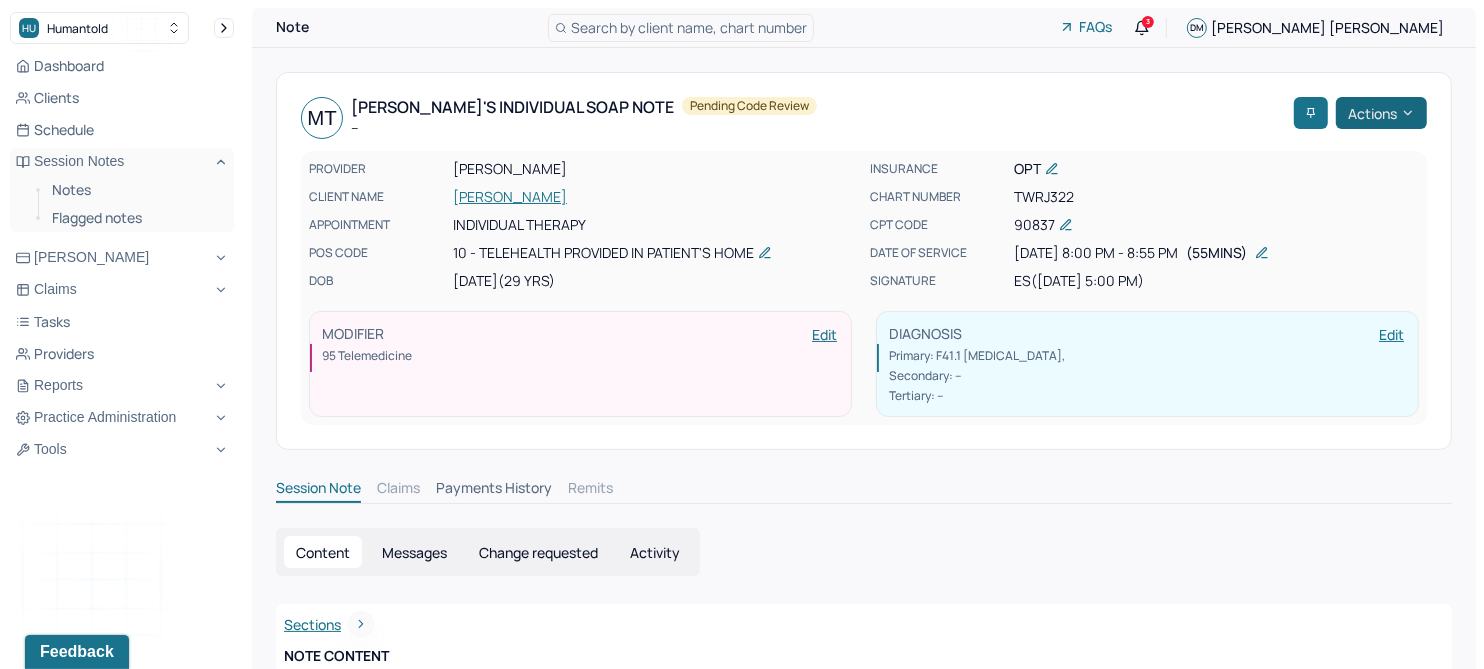 click 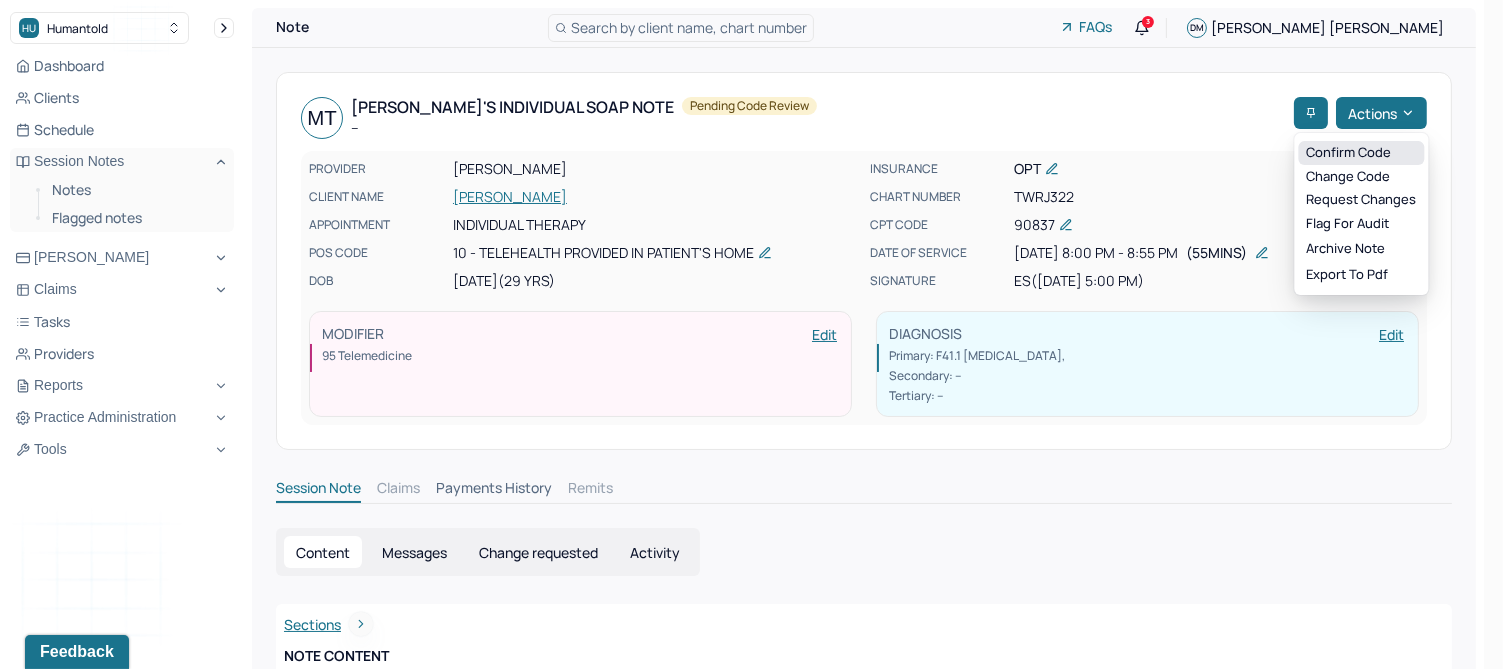 click on "Confirm code" at bounding box center [1361, 153] 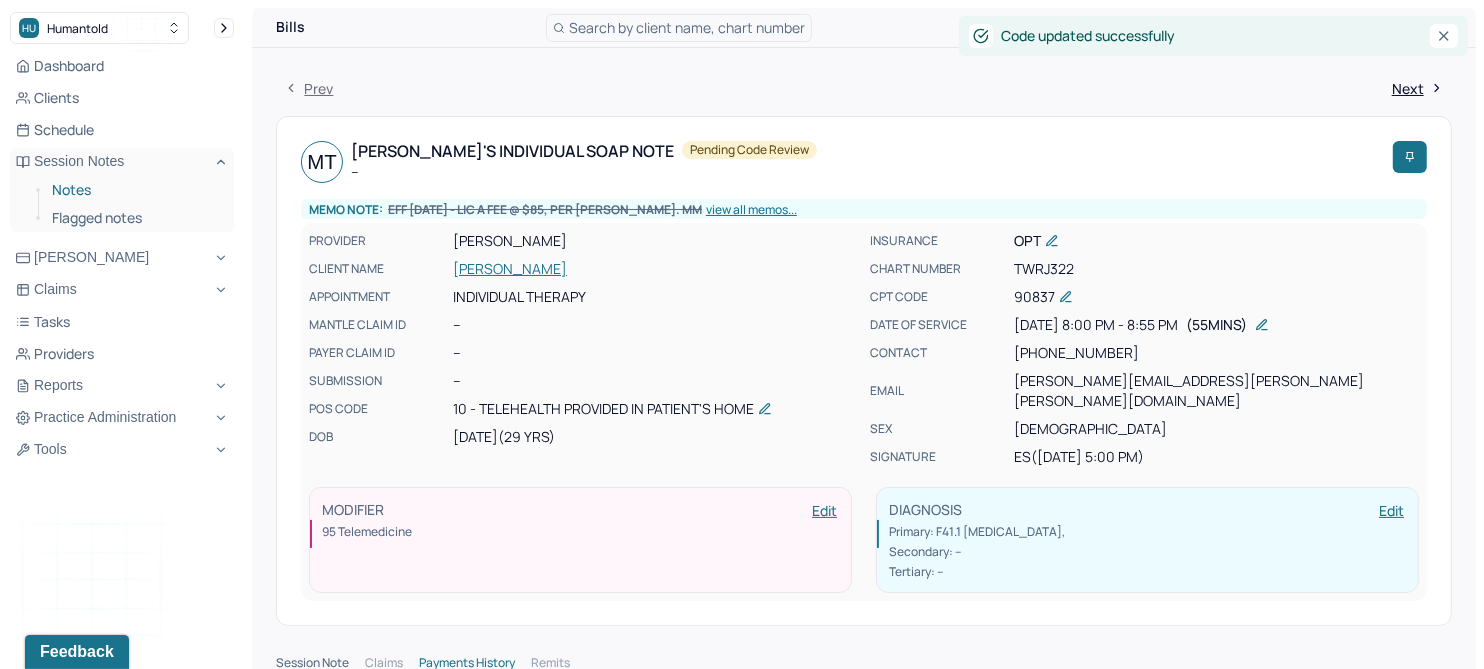 click on "Notes" at bounding box center [135, 190] 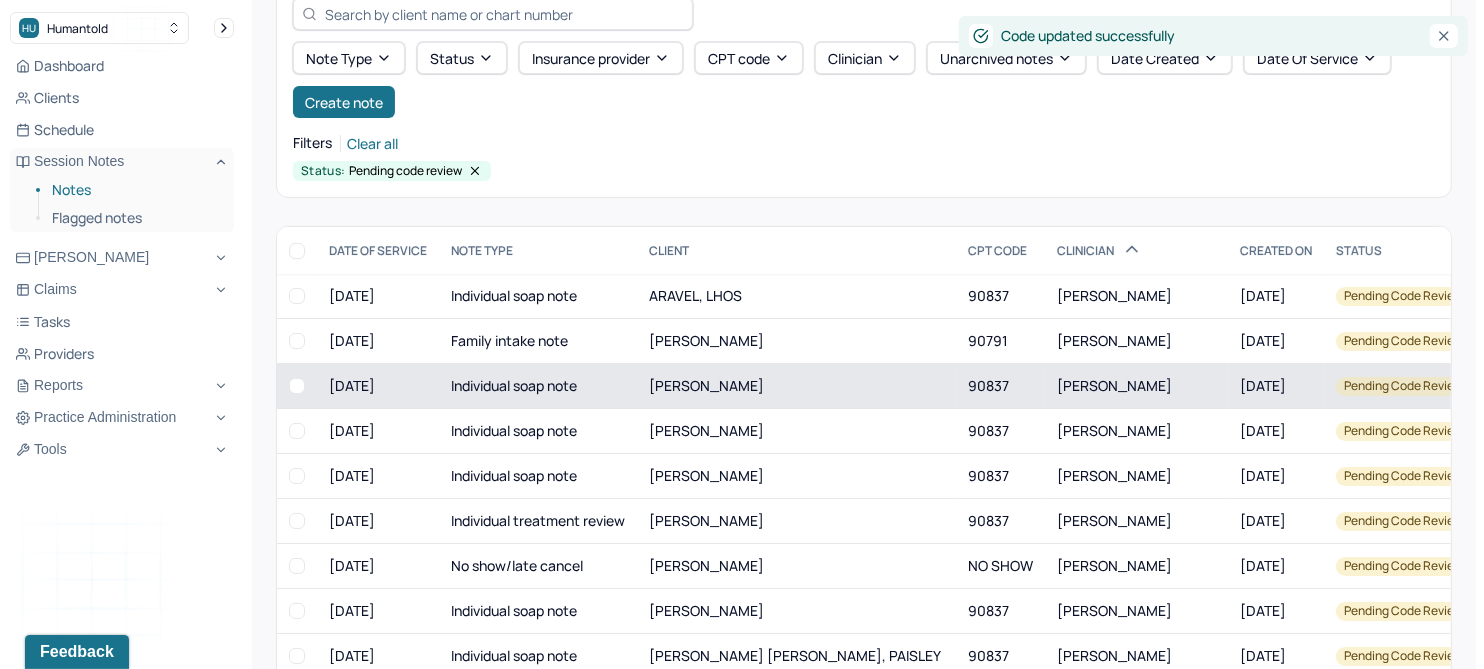 scroll, scrollTop: 214, scrollLeft: 0, axis: vertical 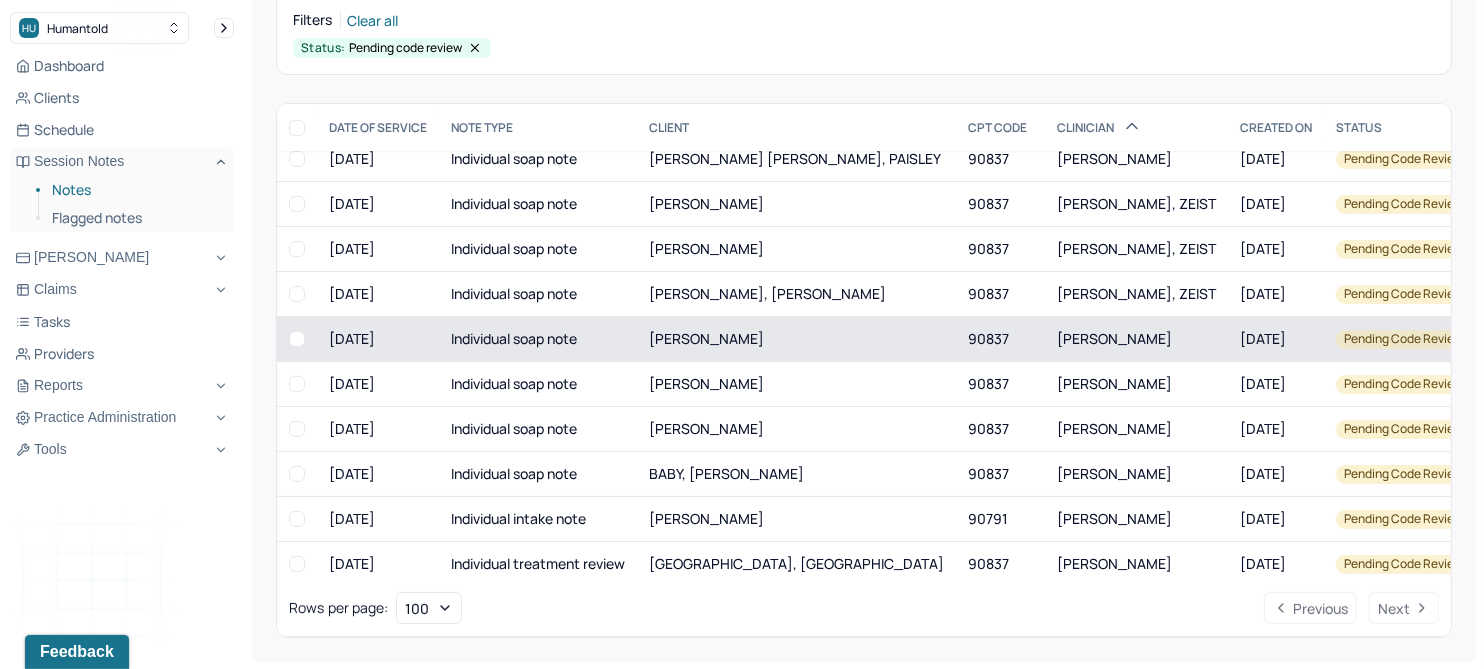 click on "DWYER, NICOLE" at bounding box center [796, 339] 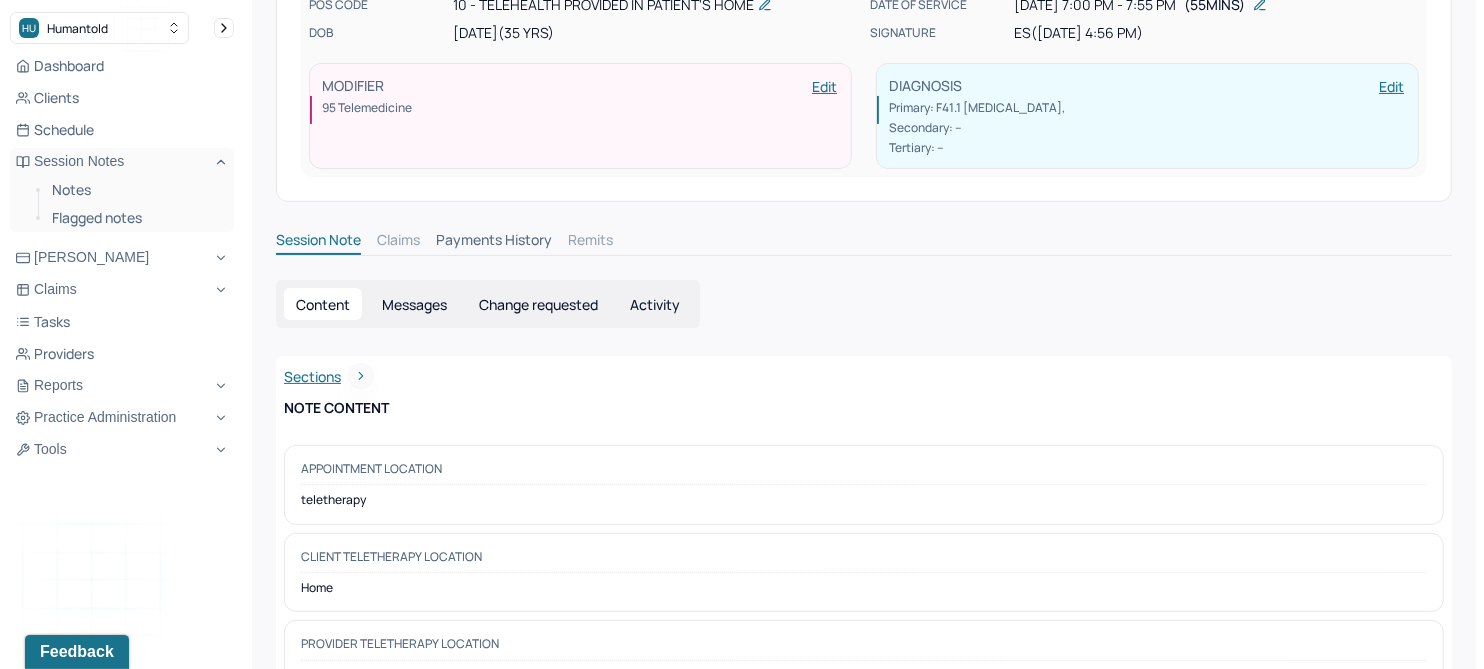 scroll, scrollTop: 0, scrollLeft: 0, axis: both 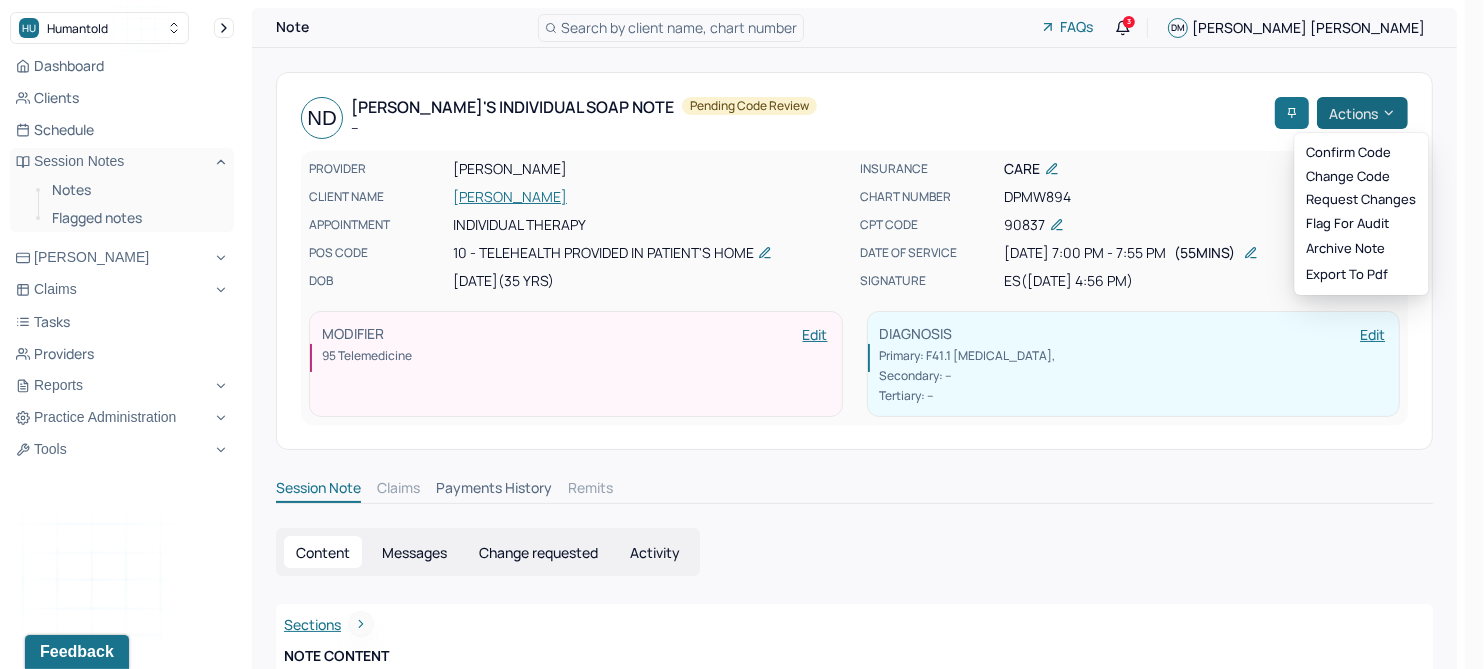 click 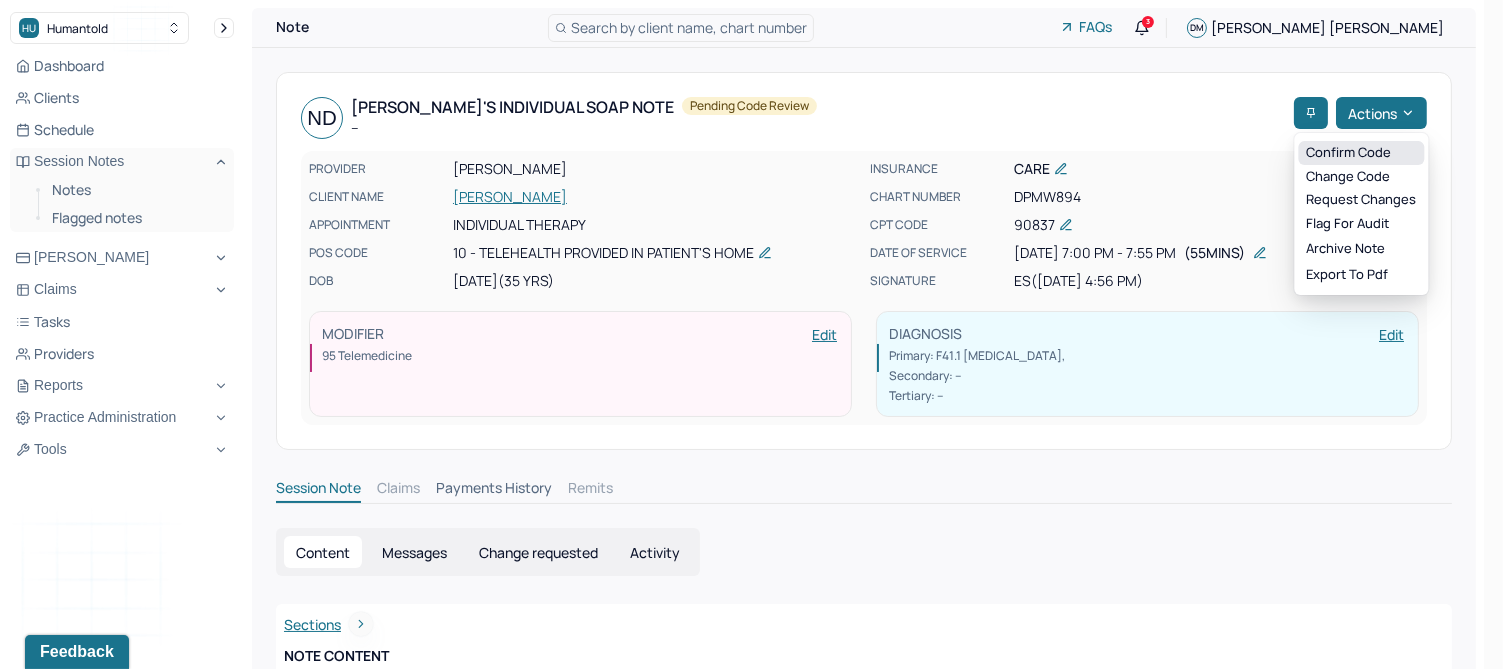 click on "Confirm code" at bounding box center [1361, 153] 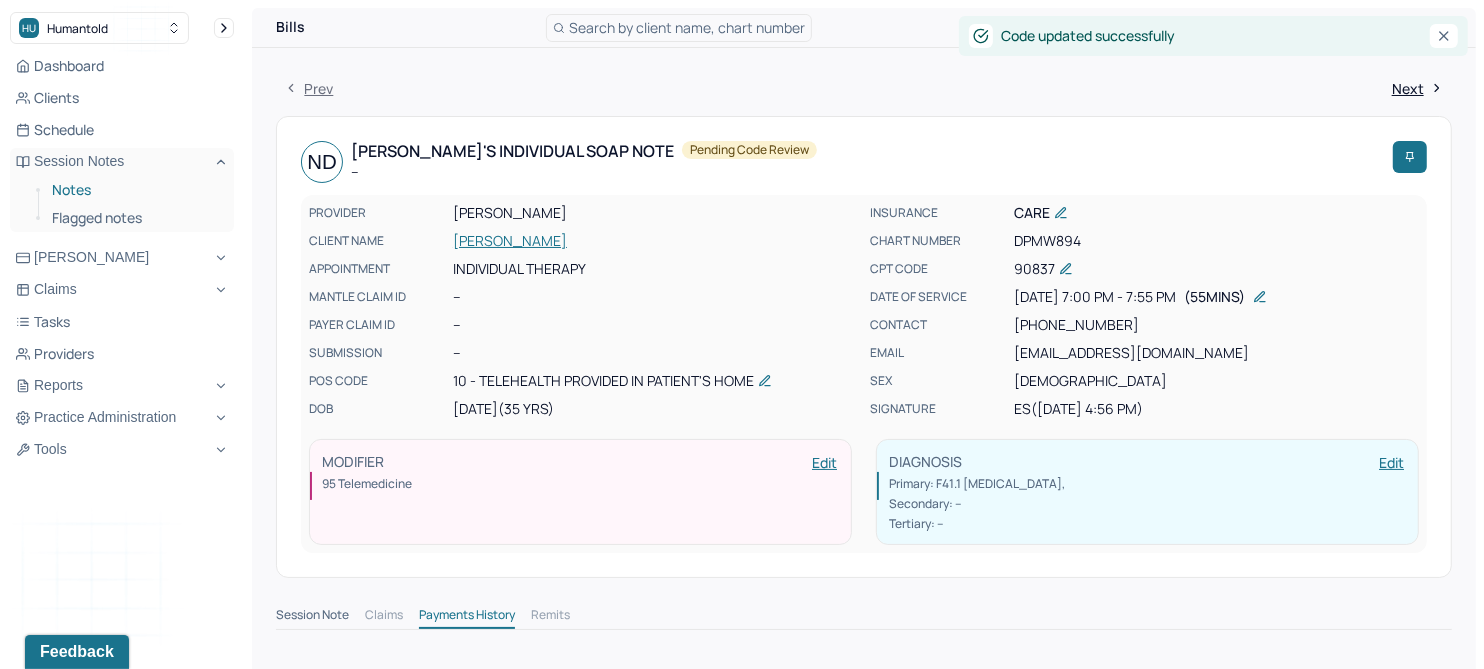 click on "Notes" at bounding box center (135, 190) 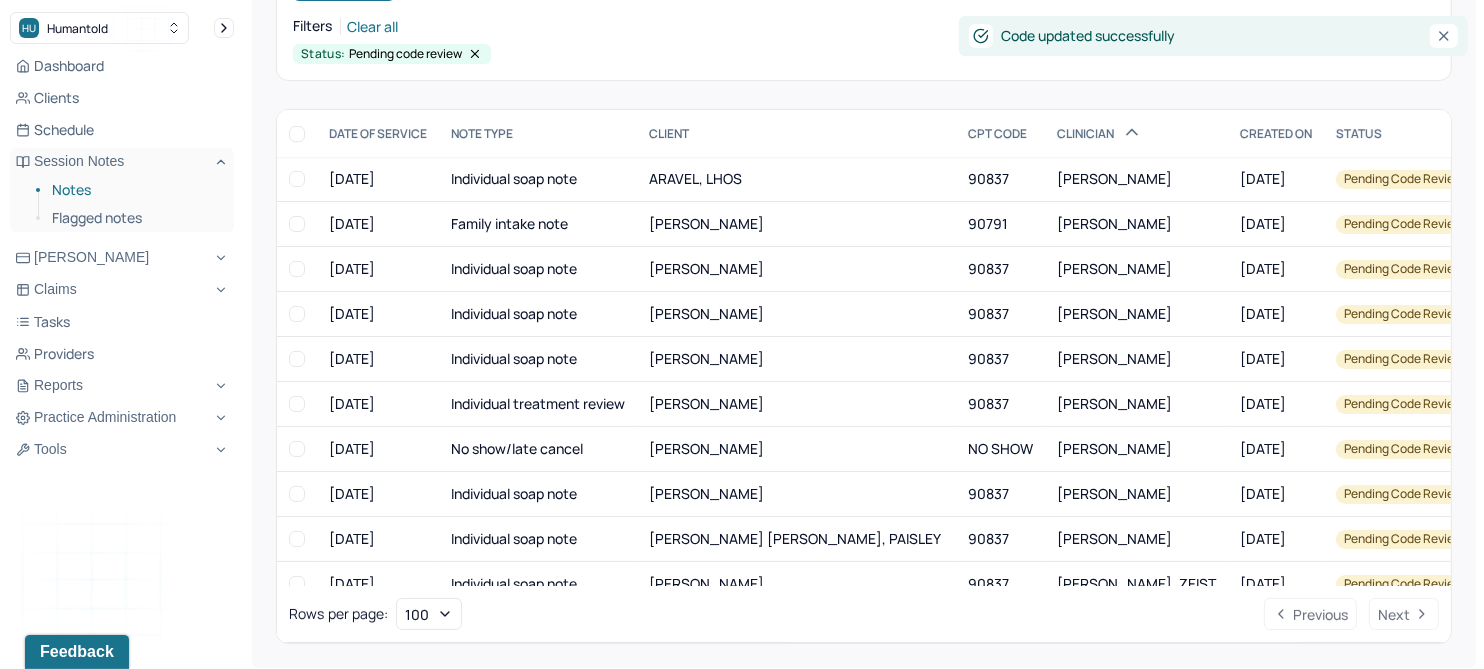 scroll, scrollTop: 214, scrollLeft: 0, axis: vertical 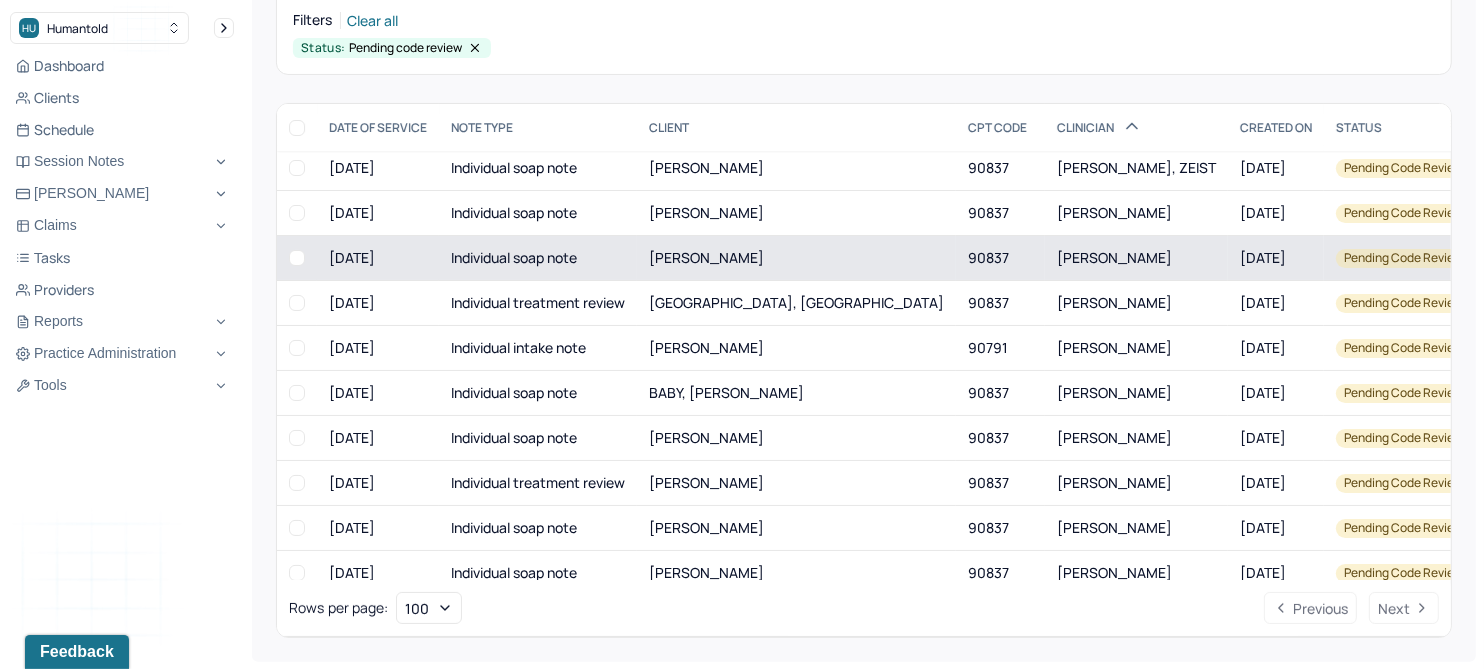 click on "[PERSON_NAME]" at bounding box center [706, 257] 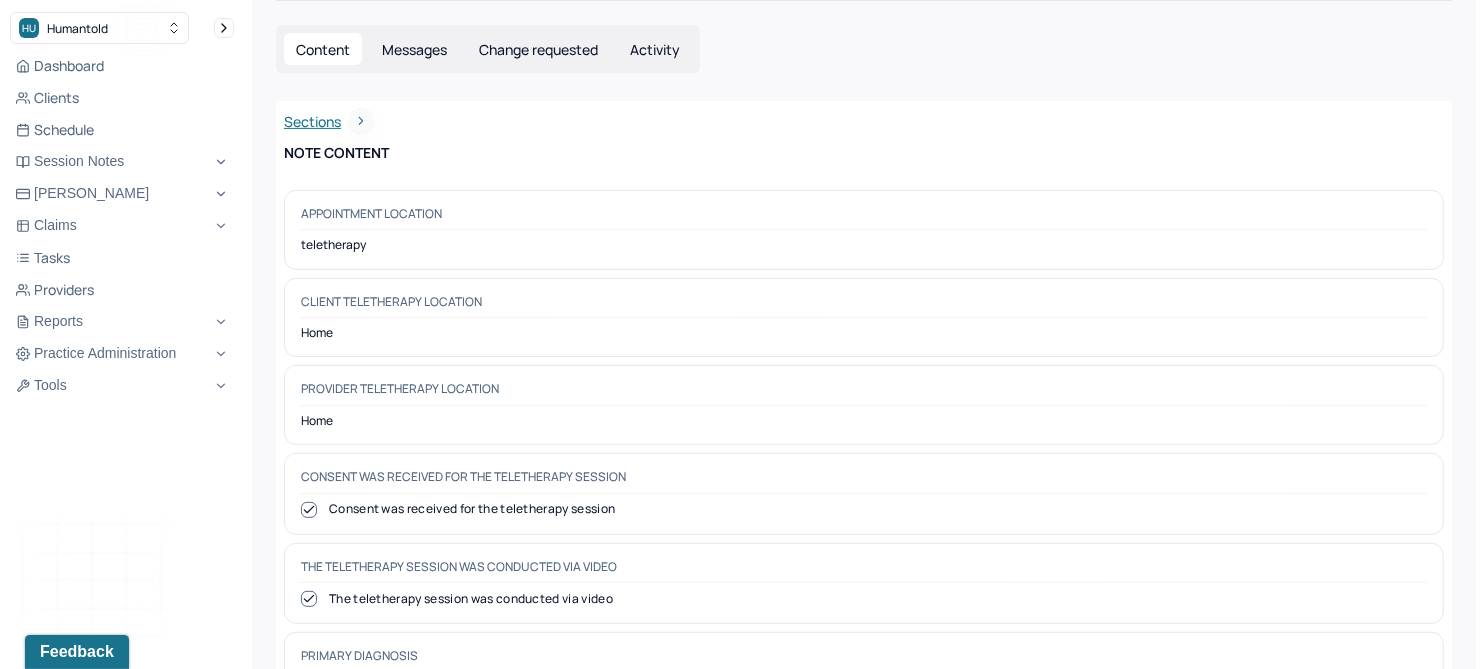 scroll, scrollTop: 0, scrollLeft: 0, axis: both 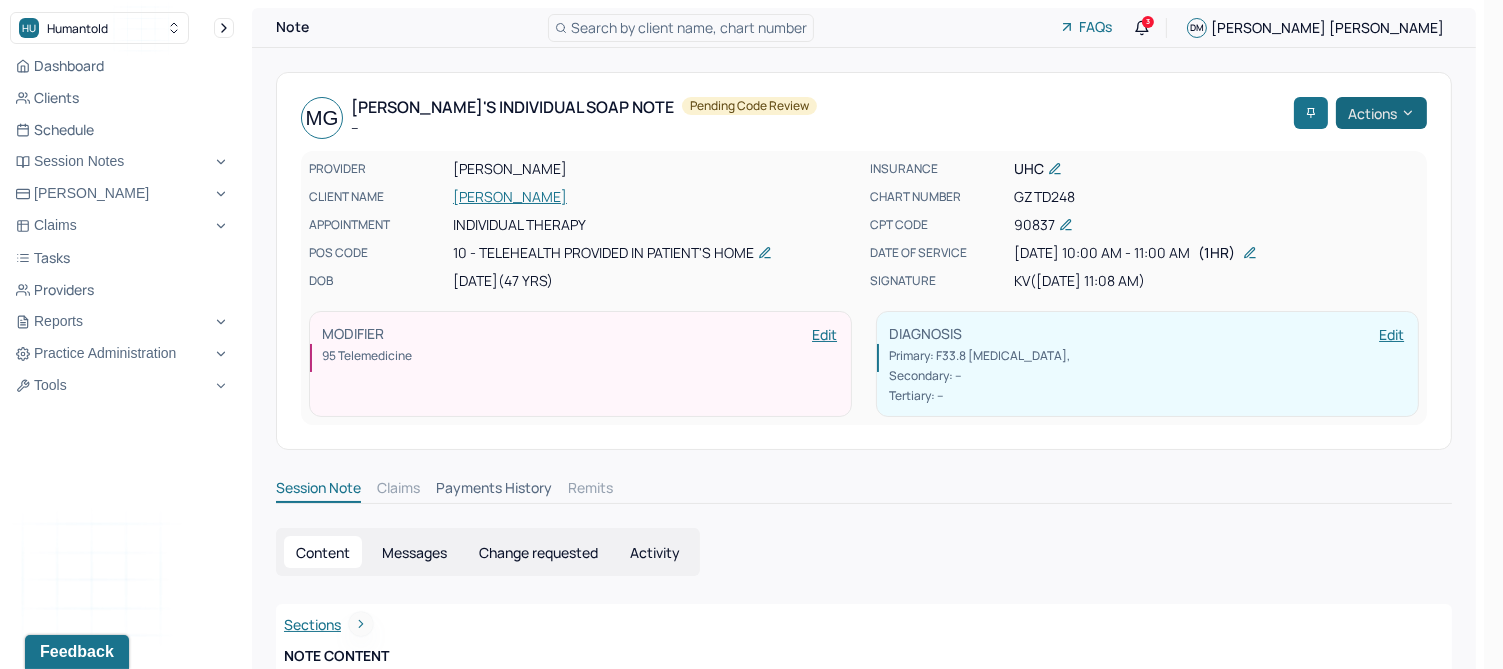 click 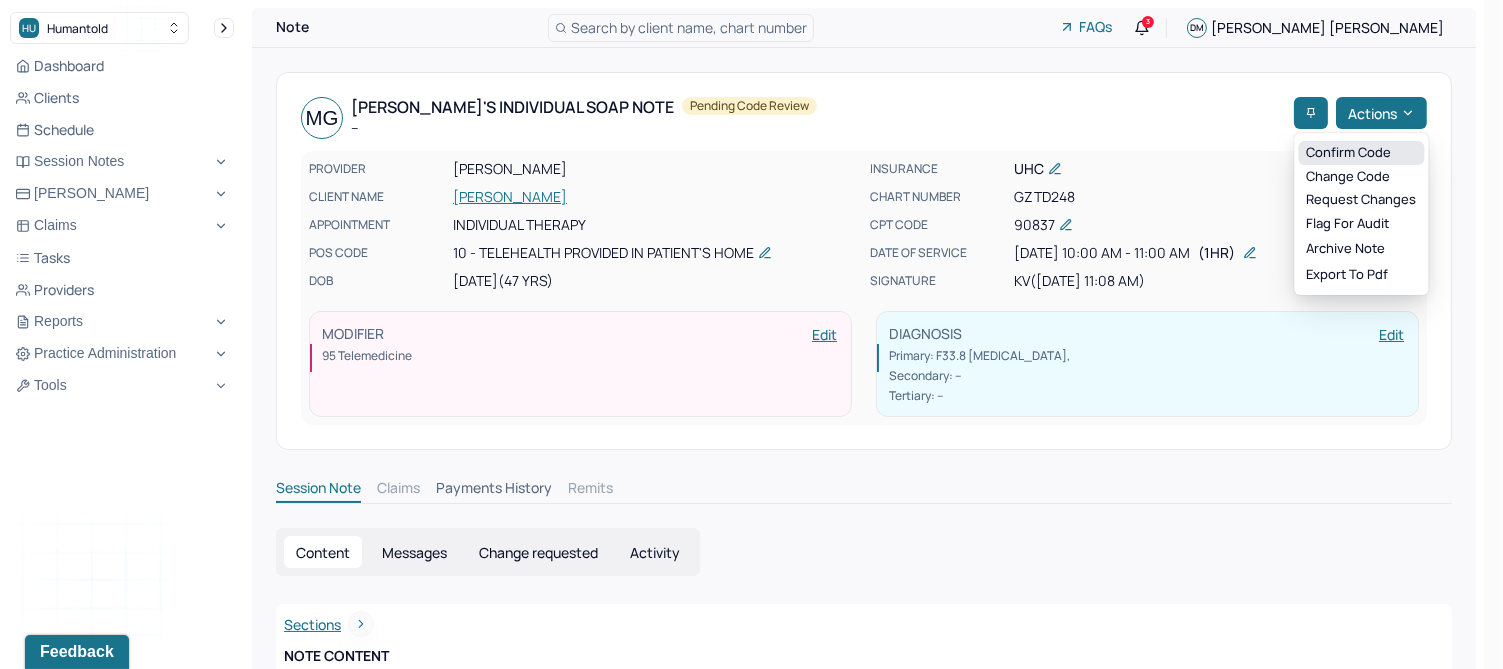 click on "Confirm code" at bounding box center [1361, 153] 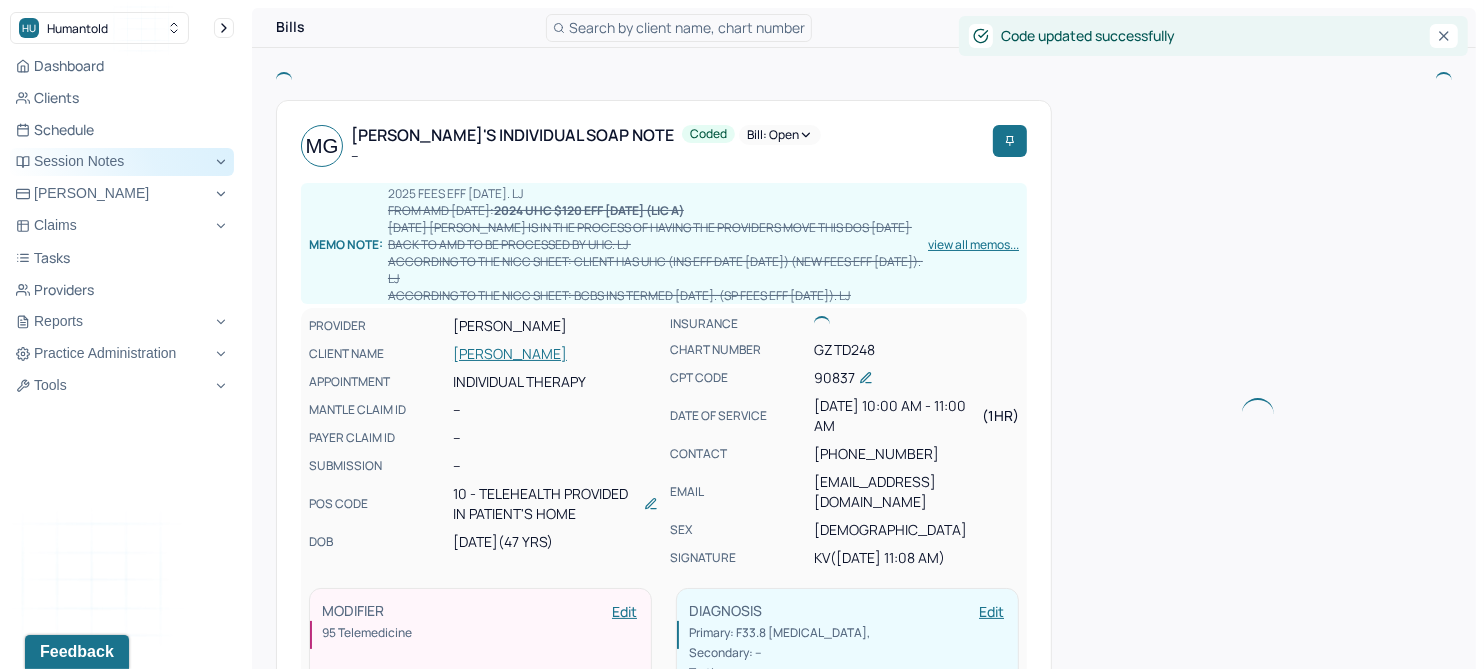 click on "Session Notes" at bounding box center (122, 162) 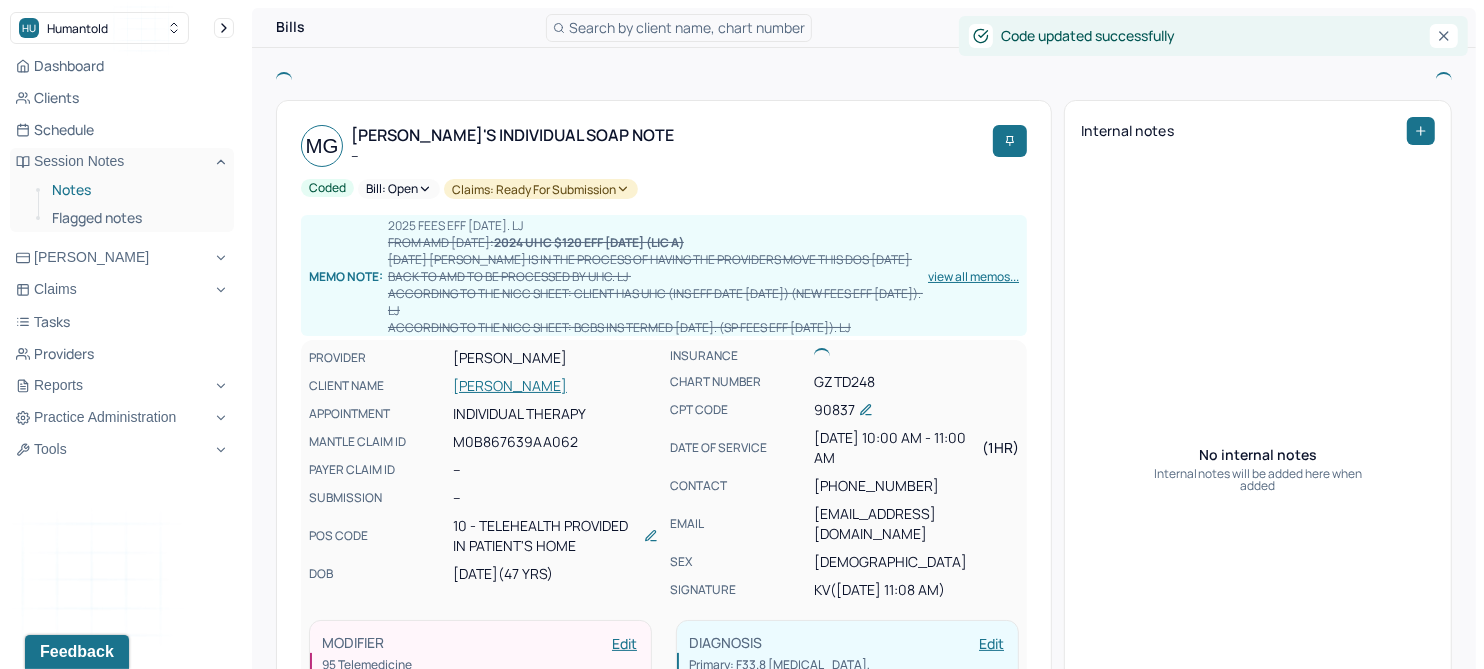 click on "Notes" at bounding box center (135, 190) 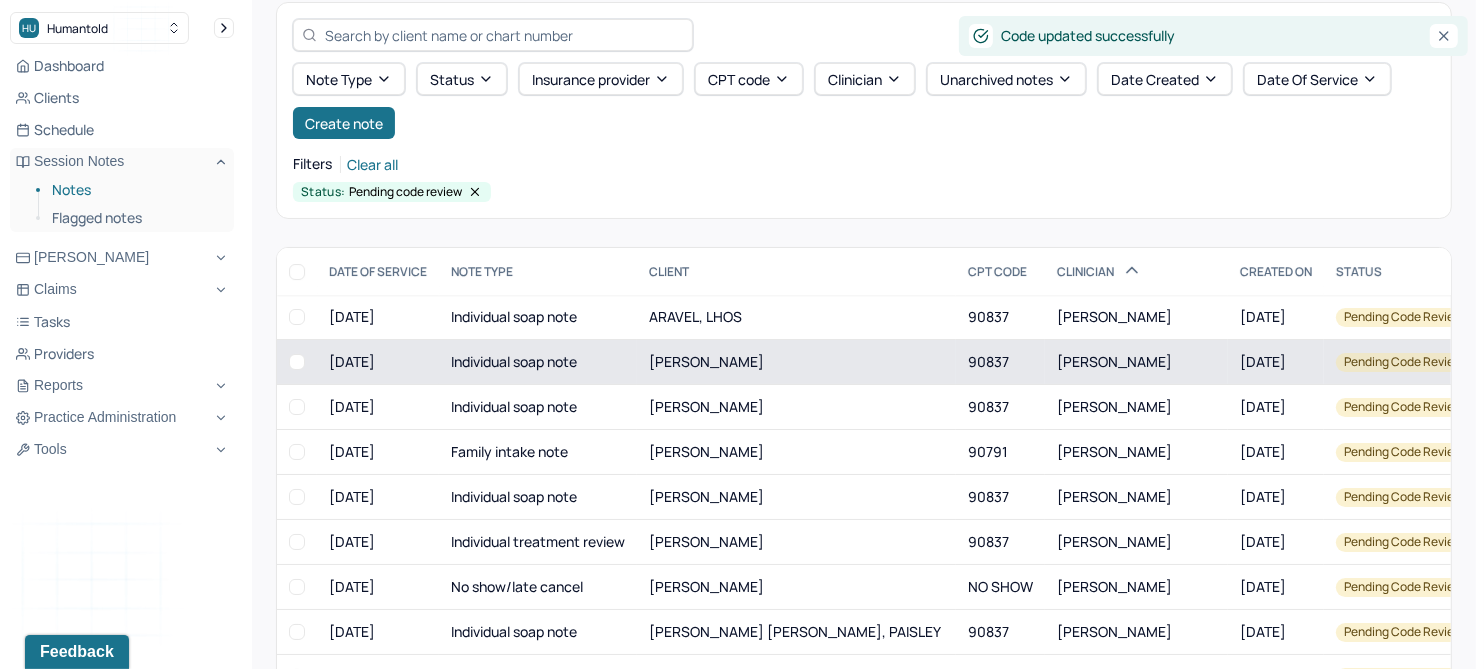 scroll, scrollTop: 214, scrollLeft: 0, axis: vertical 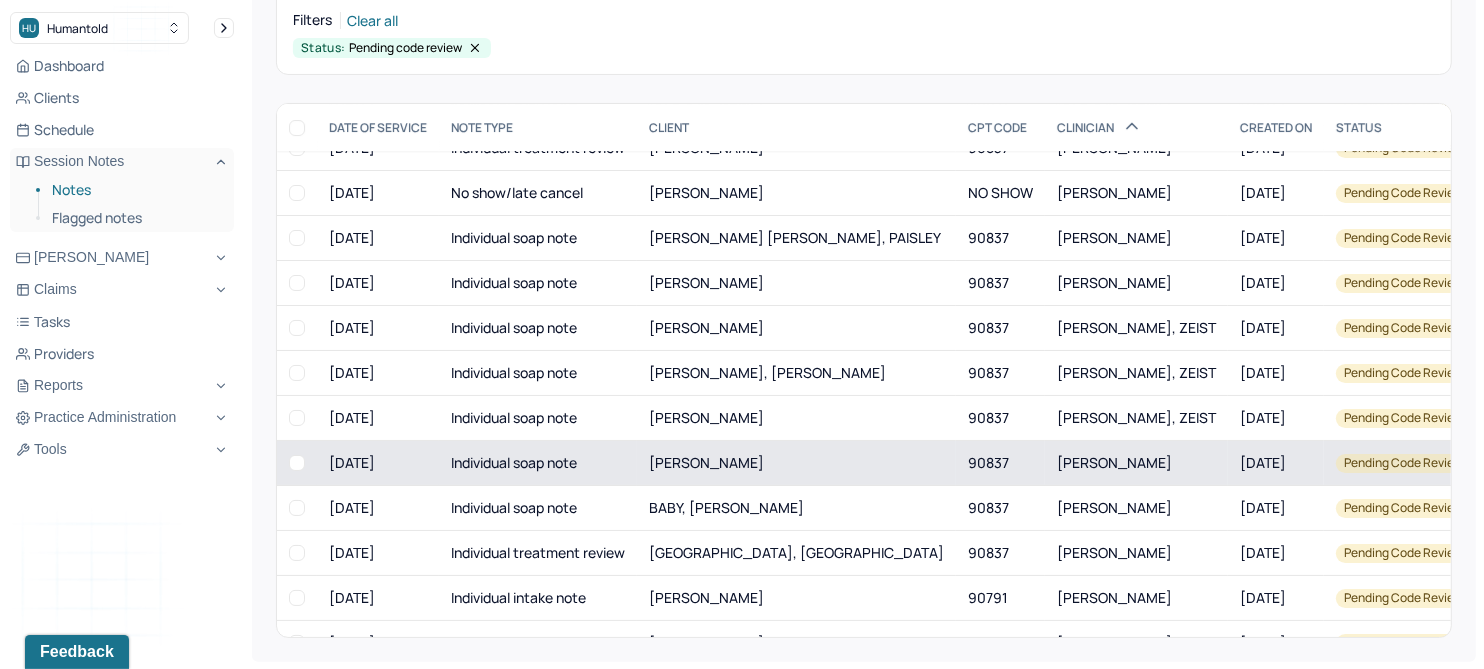 click on "[PERSON_NAME]" at bounding box center (706, 462) 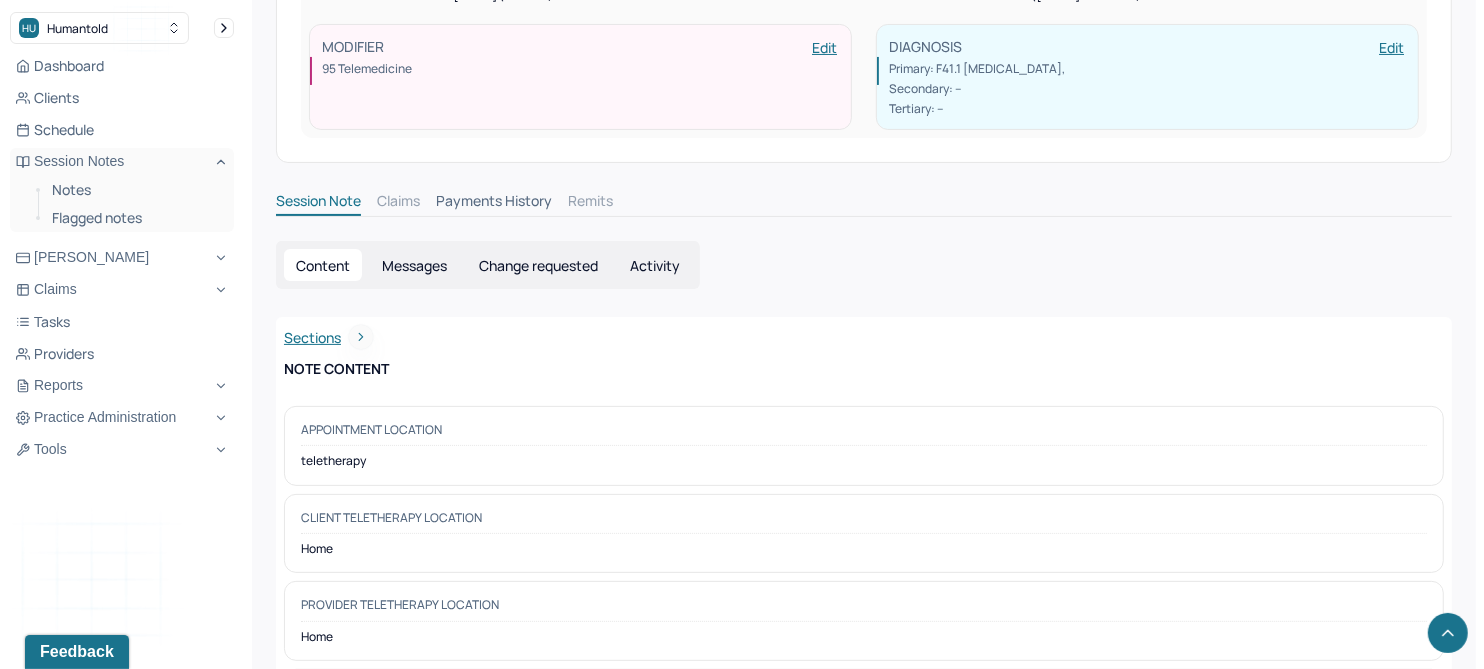 scroll, scrollTop: 0, scrollLeft: 0, axis: both 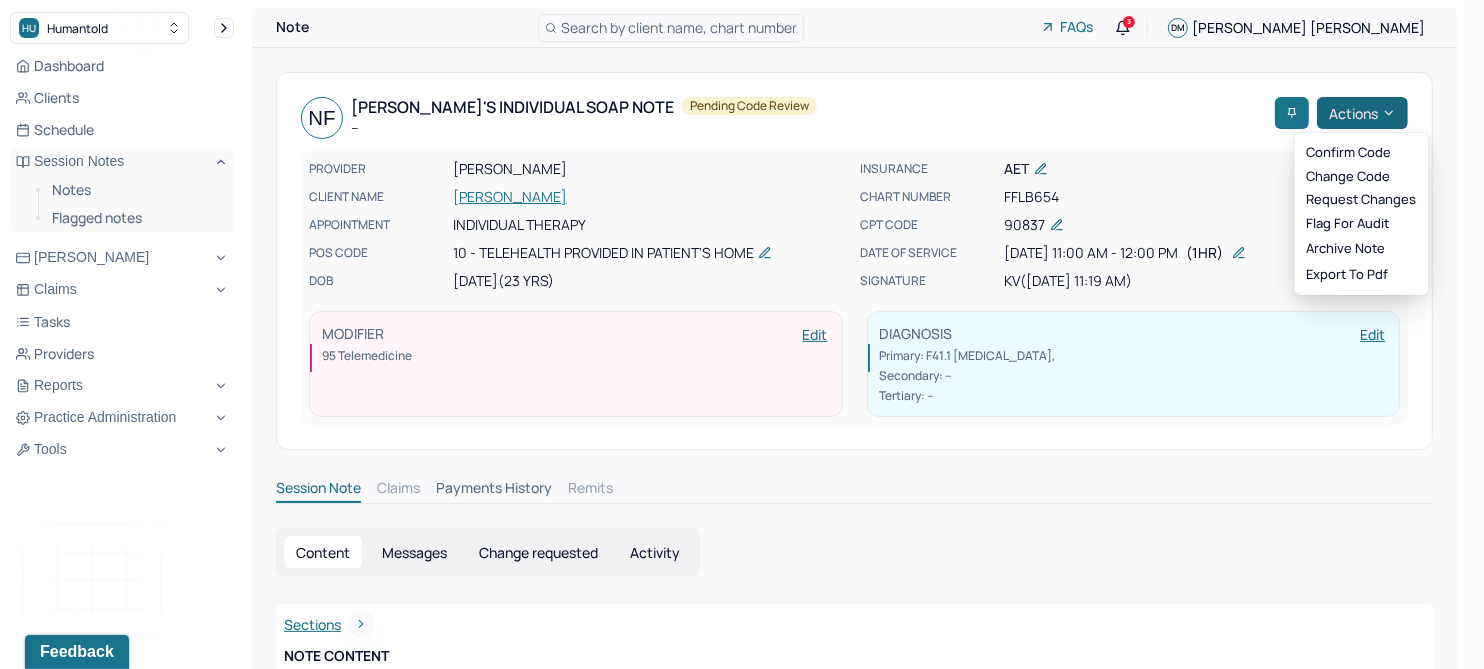 click 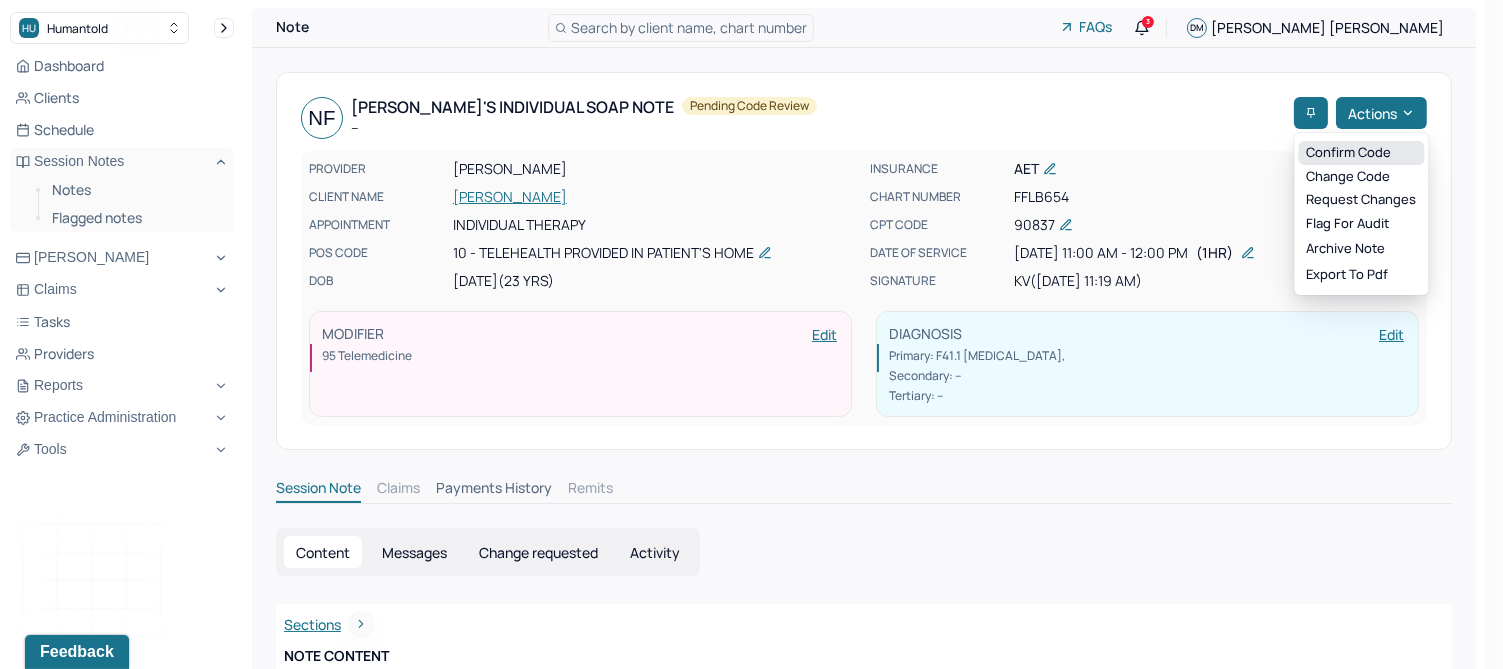 click on "Confirm code" at bounding box center (1361, 153) 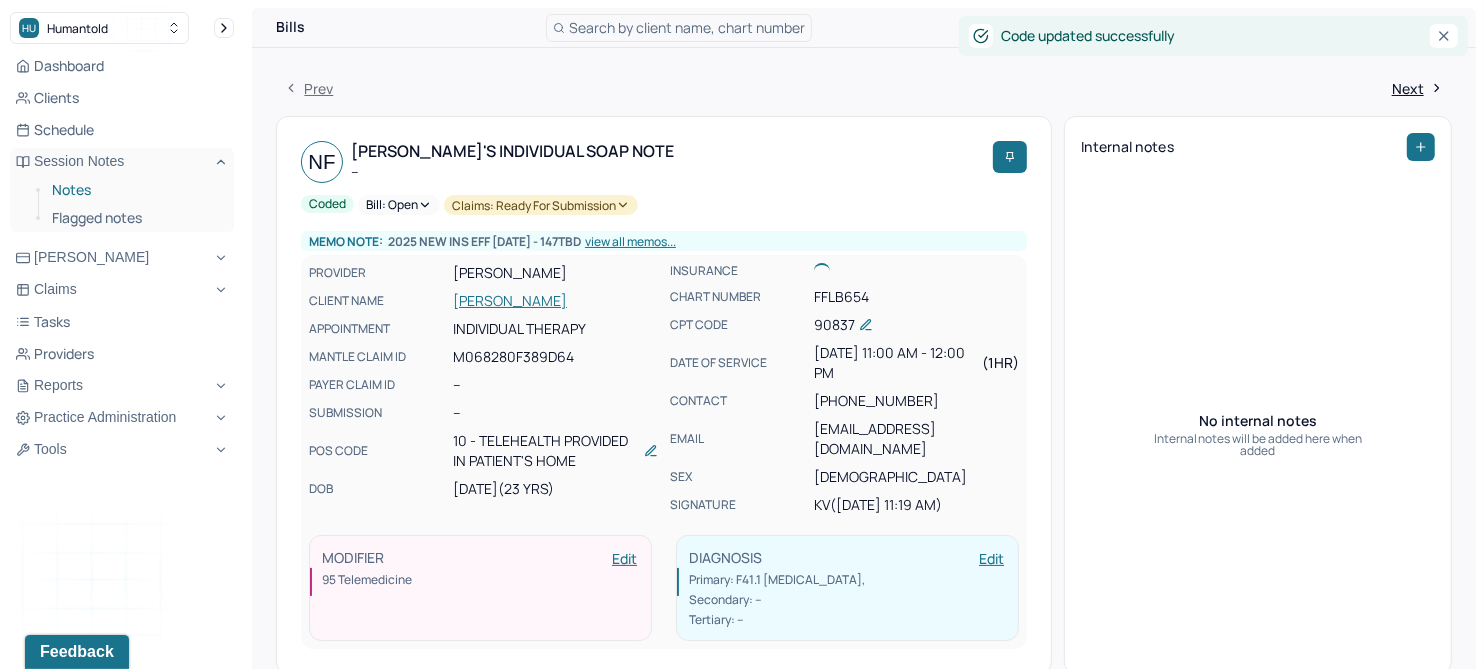 click on "Notes" at bounding box center [135, 190] 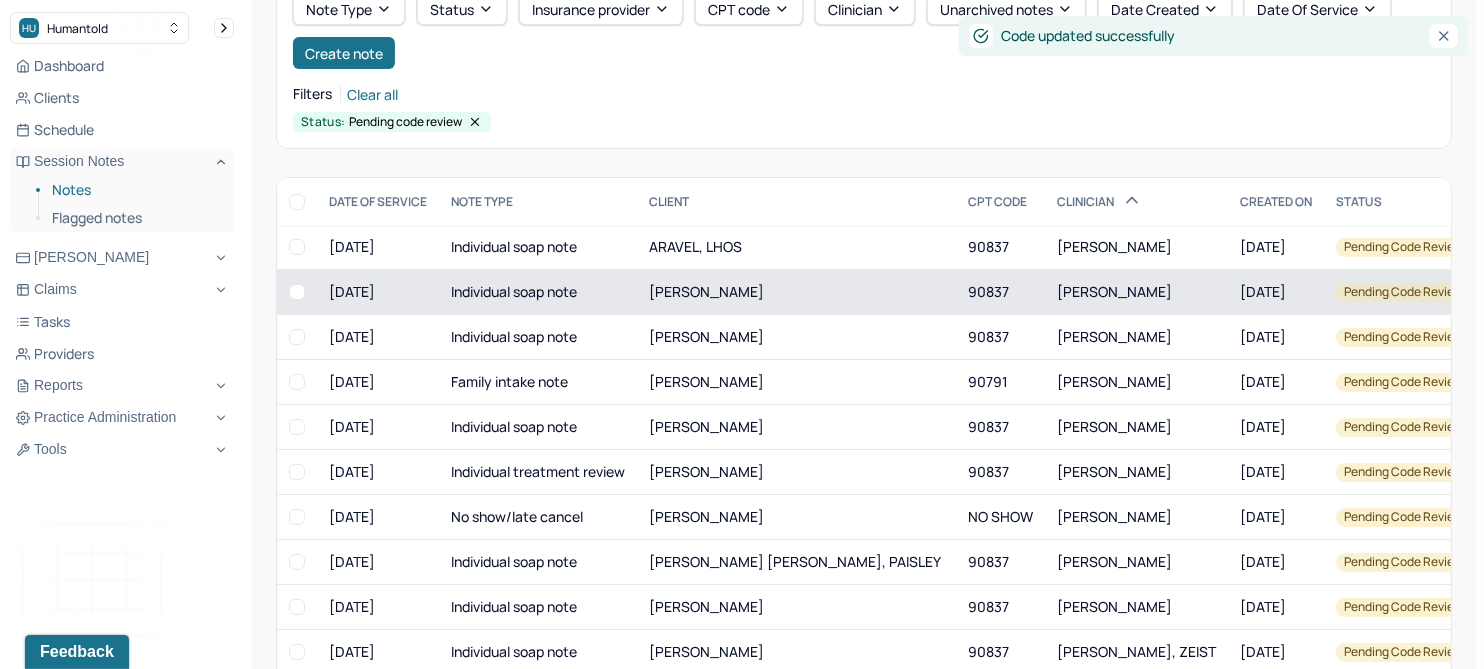 scroll, scrollTop: 214, scrollLeft: 0, axis: vertical 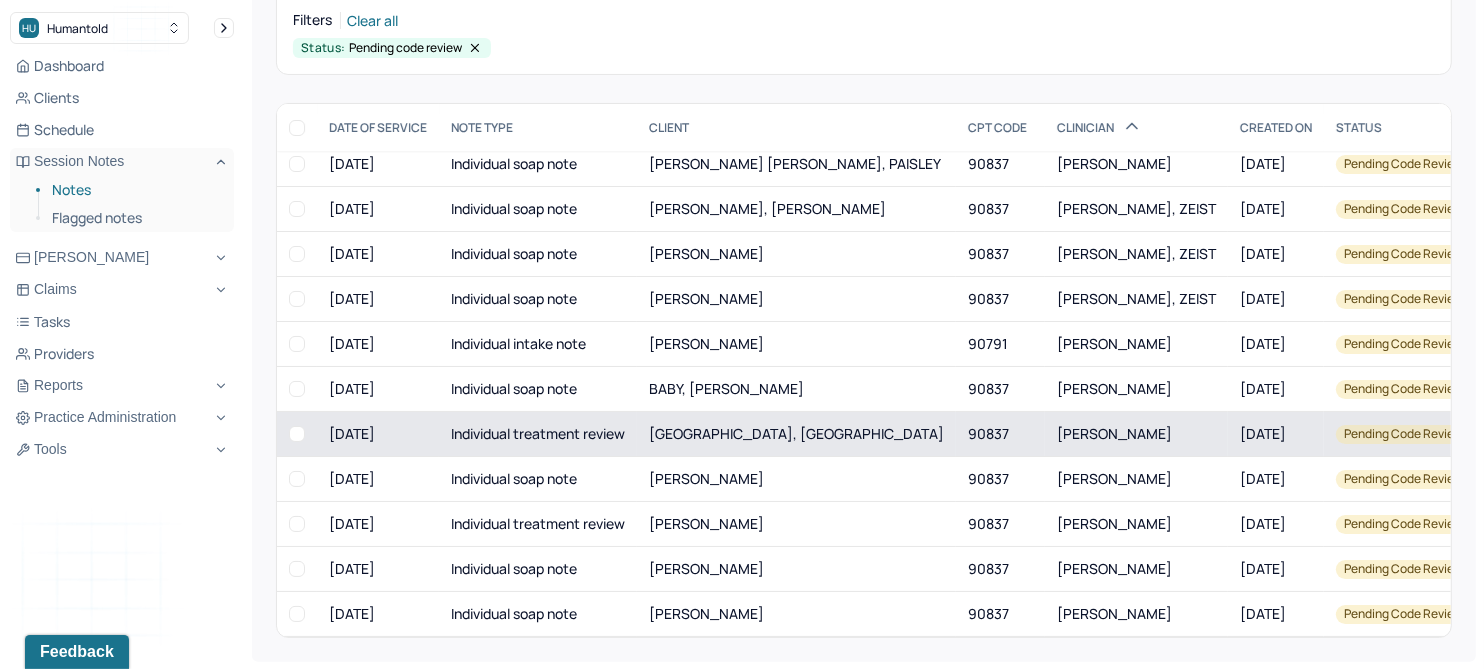 click on "[GEOGRAPHIC_DATA], [GEOGRAPHIC_DATA]" at bounding box center [796, 433] 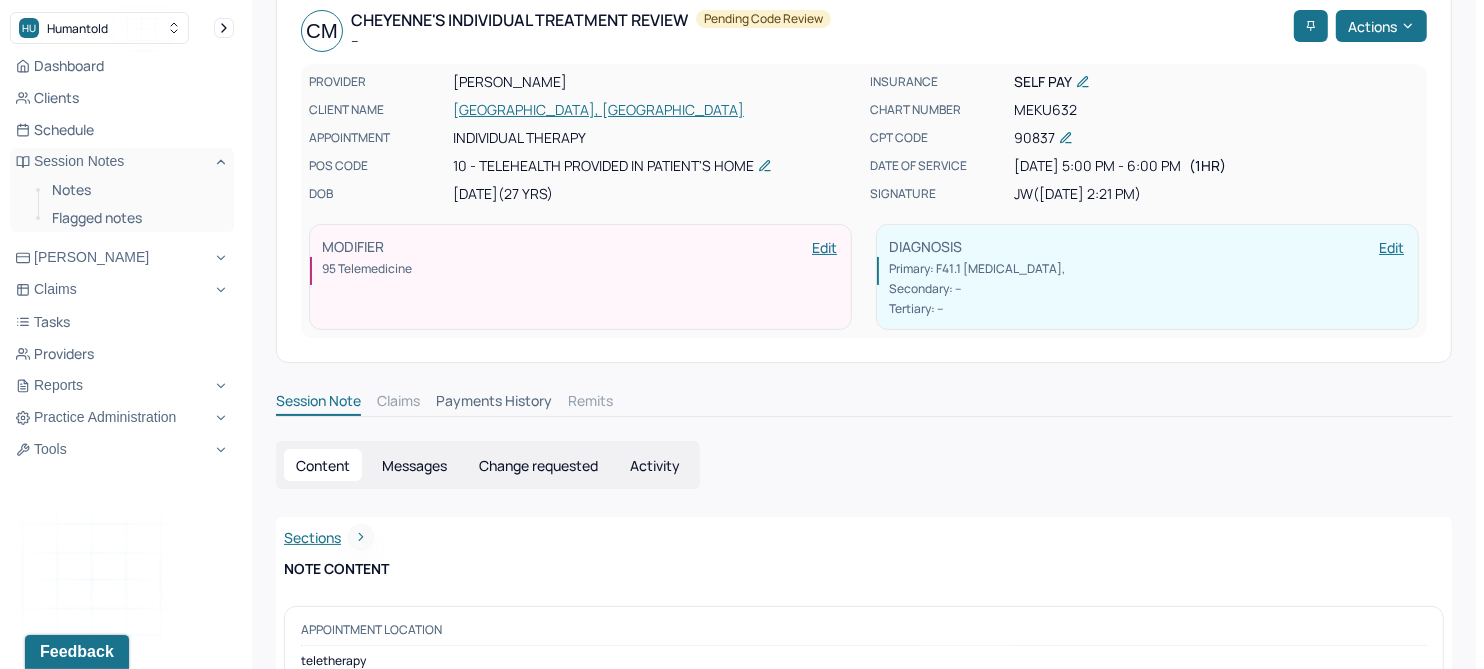 scroll, scrollTop: 0, scrollLeft: 0, axis: both 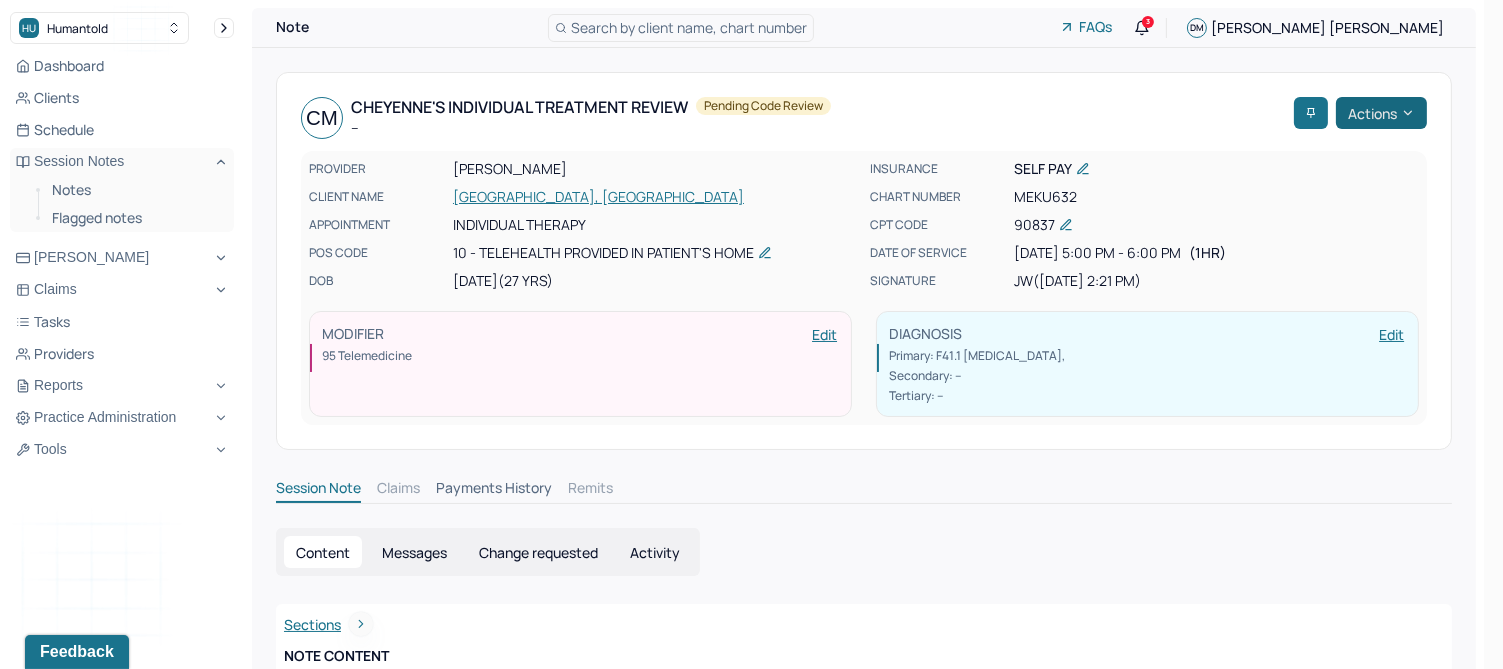 click 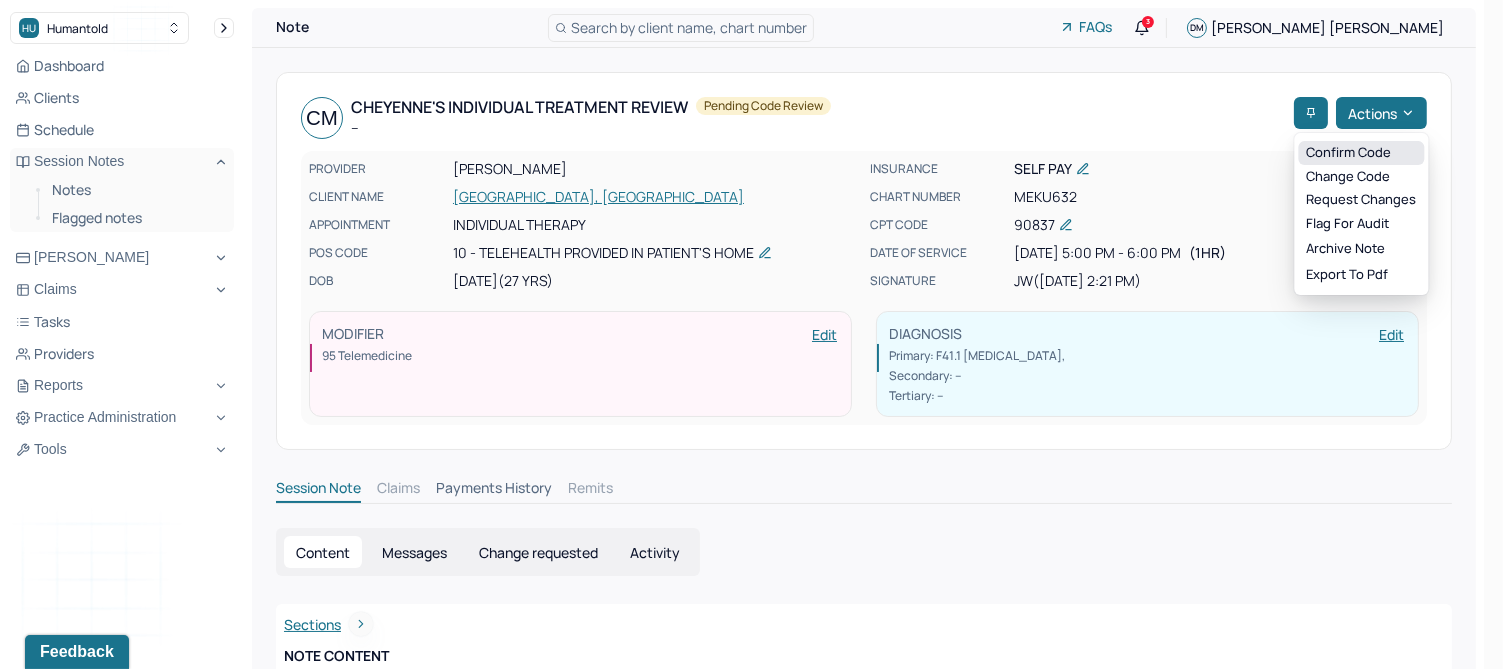 click on "Confirm code" at bounding box center (1361, 153) 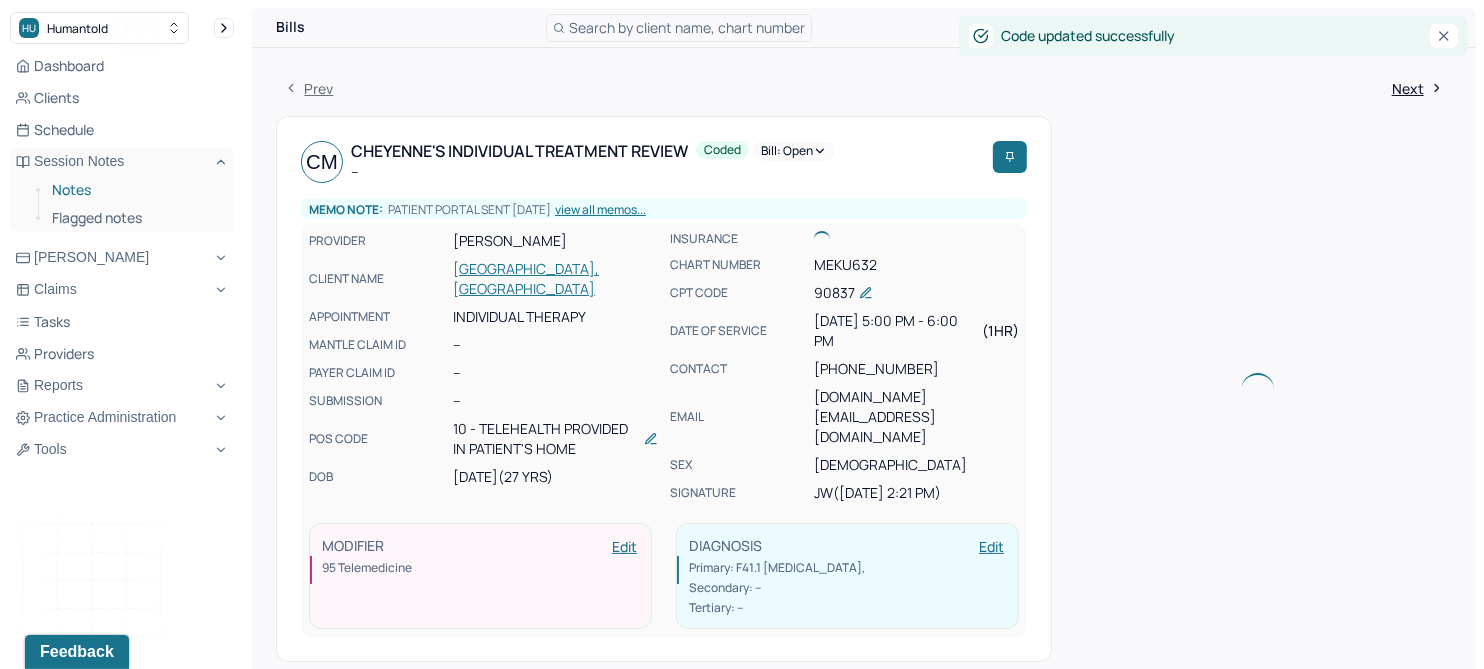 click on "Notes" at bounding box center (135, 190) 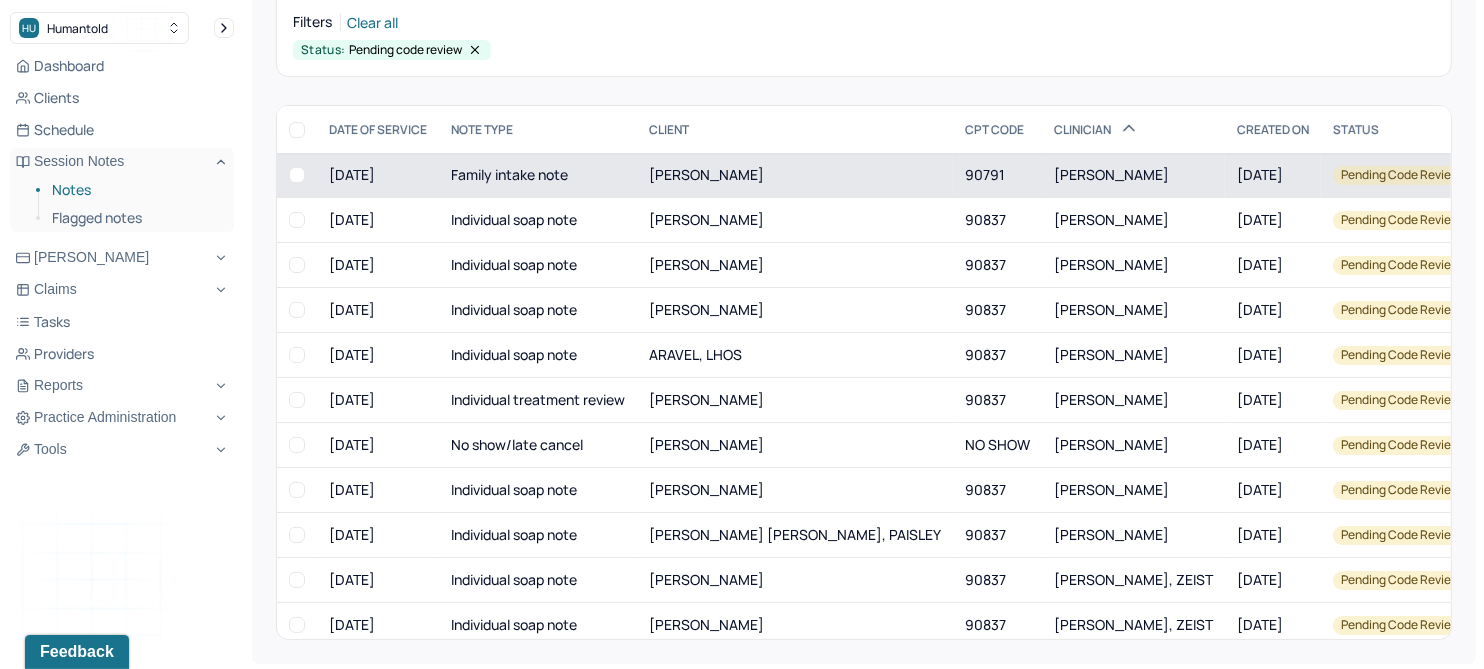 scroll, scrollTop: 214, scrollLeft: 0, axis: vertical 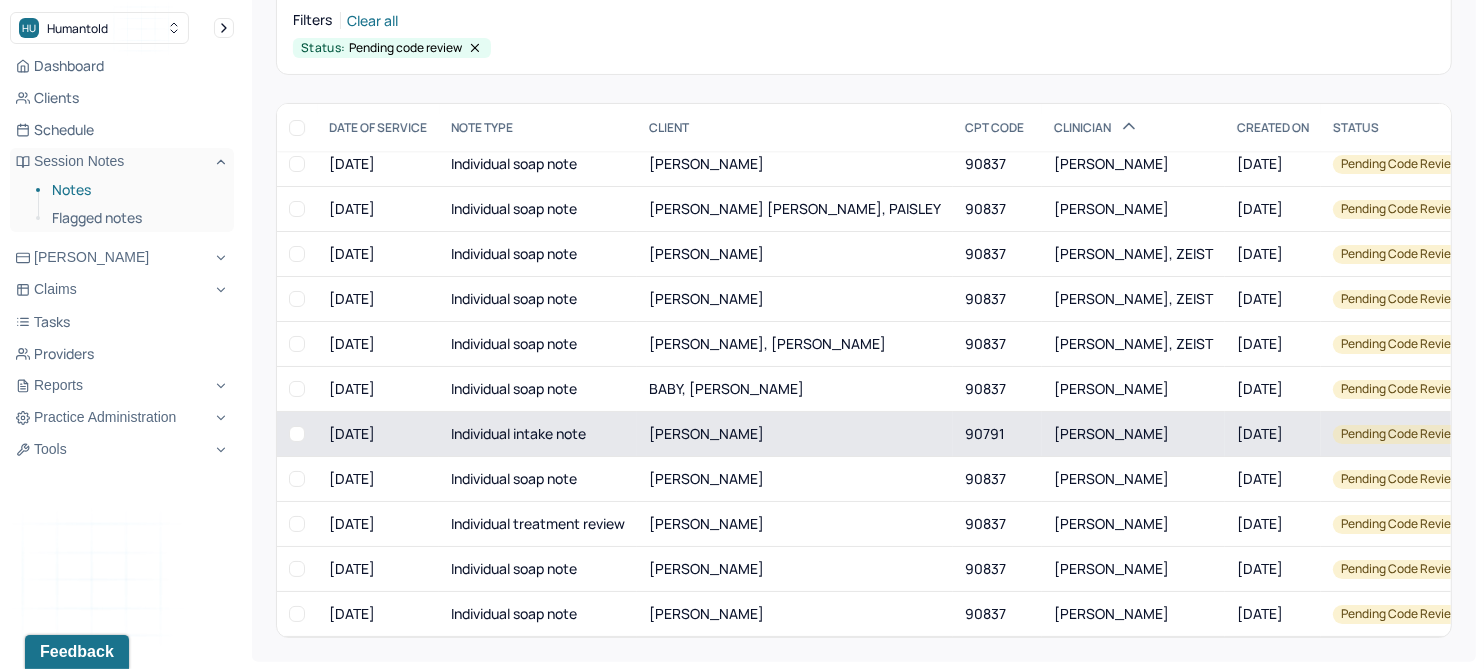 click on "[PERSON_NAME]" at bounding box center (706, 433) 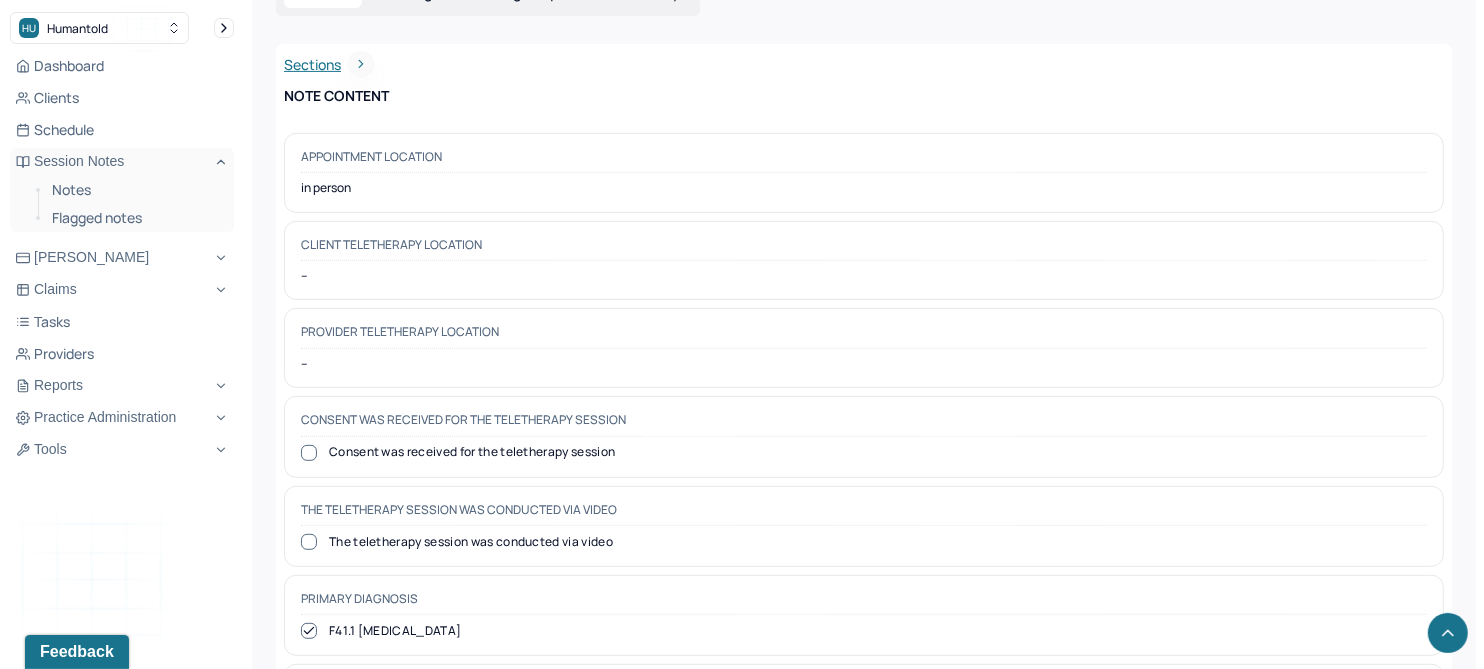 scroll, scrollTop: 0, scrollLeft: 0, axis: both 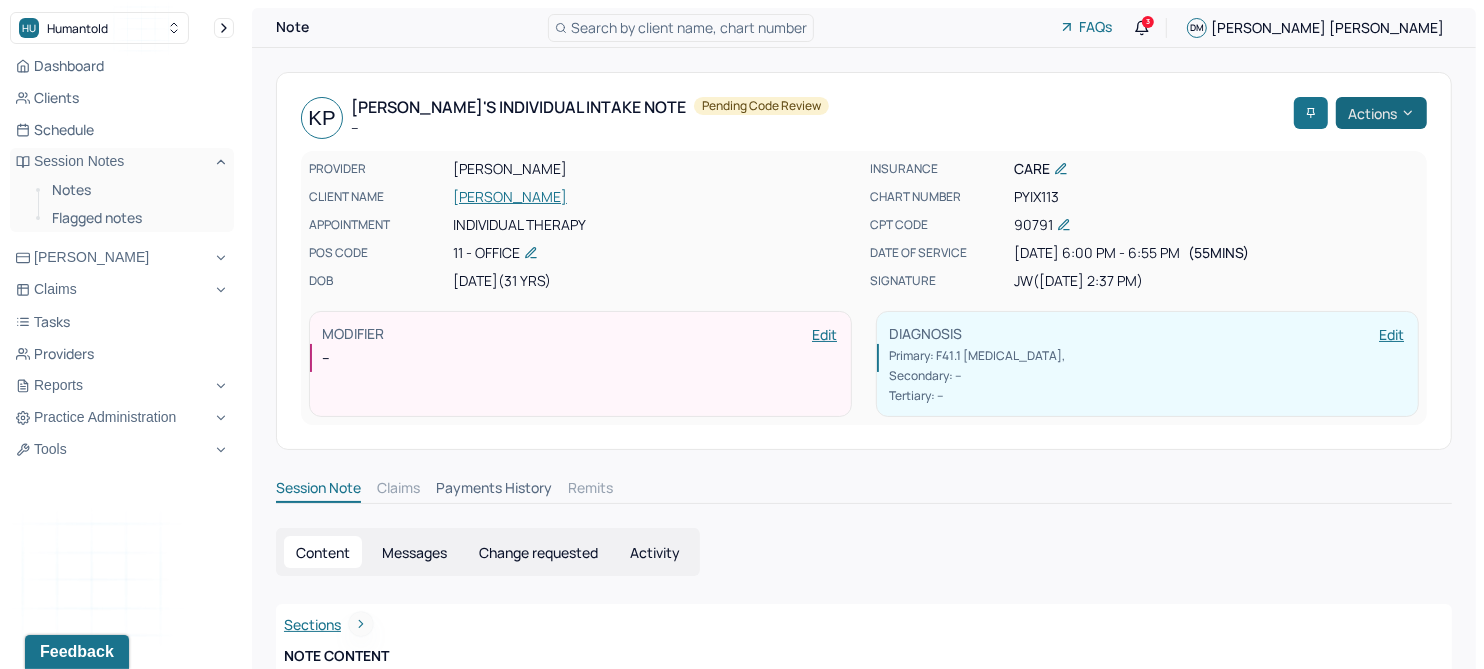 click 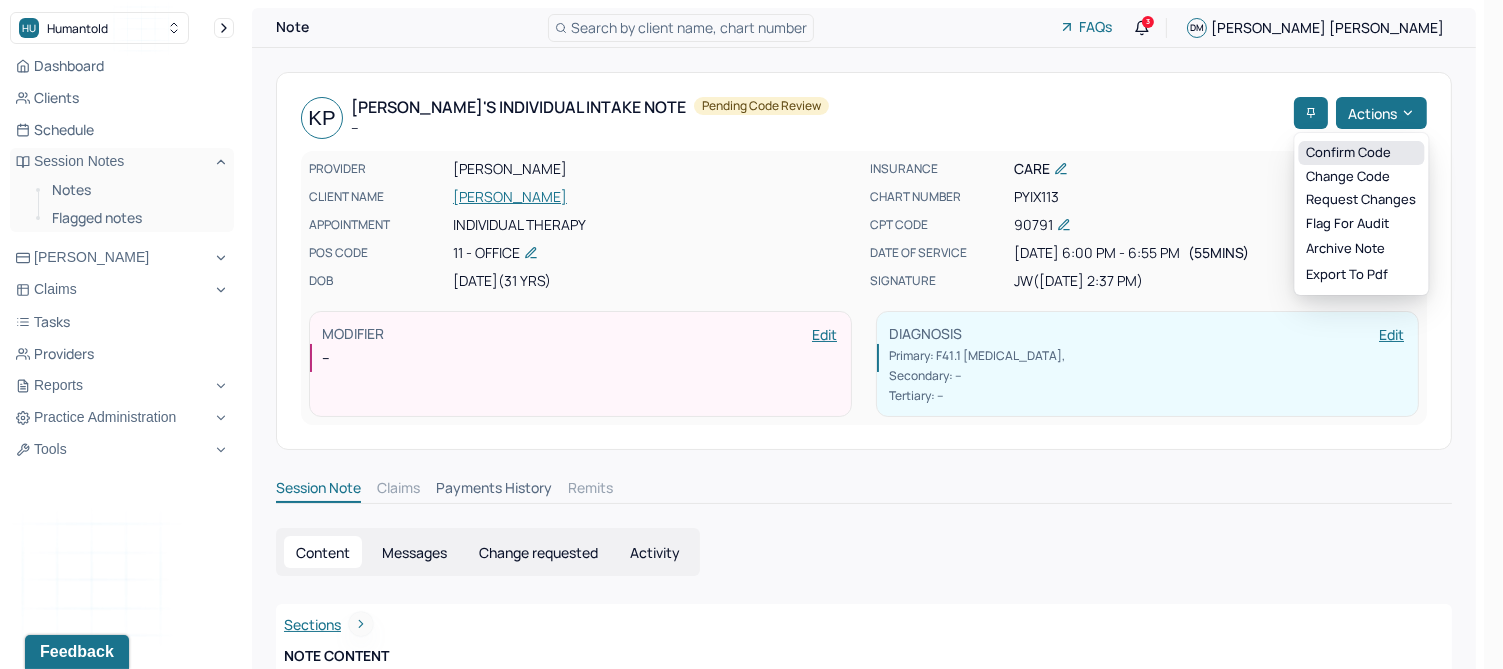 click on "Confirm code" at bounding box center [1361, 153] 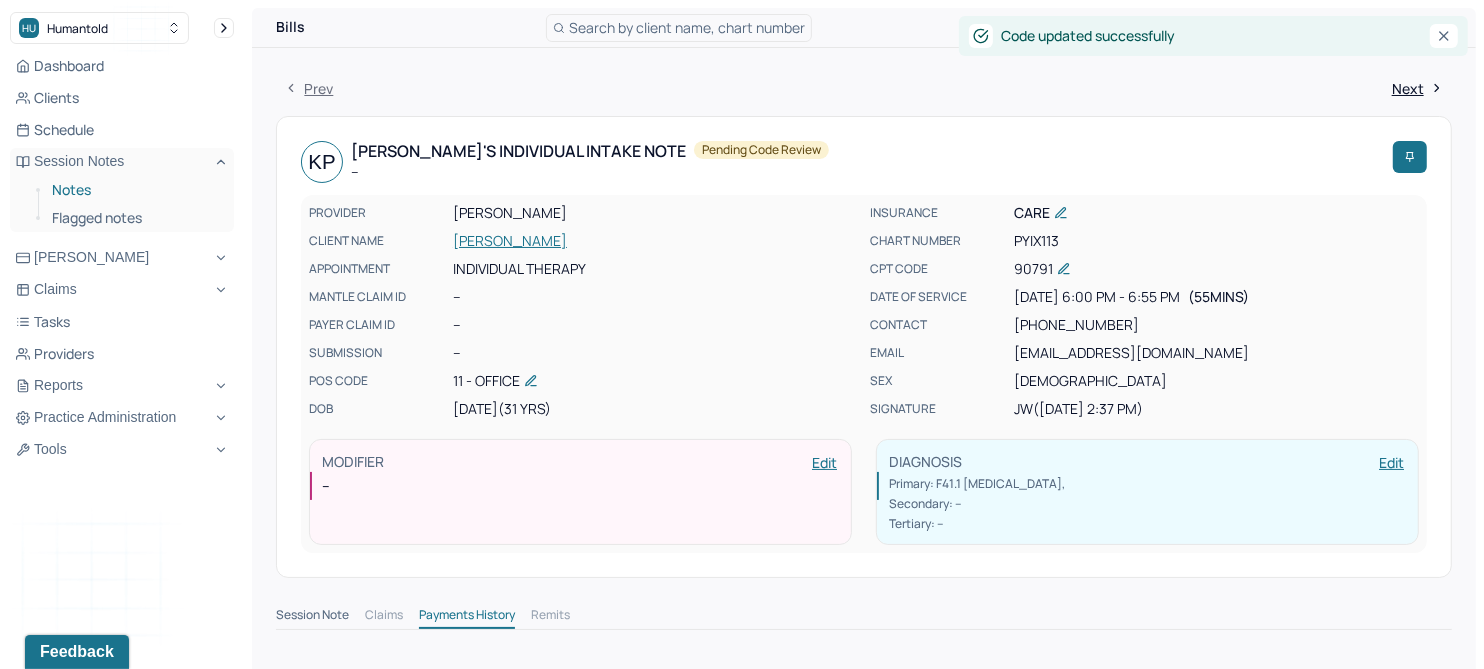 click on "Notes" at bounding box center (135, 190) 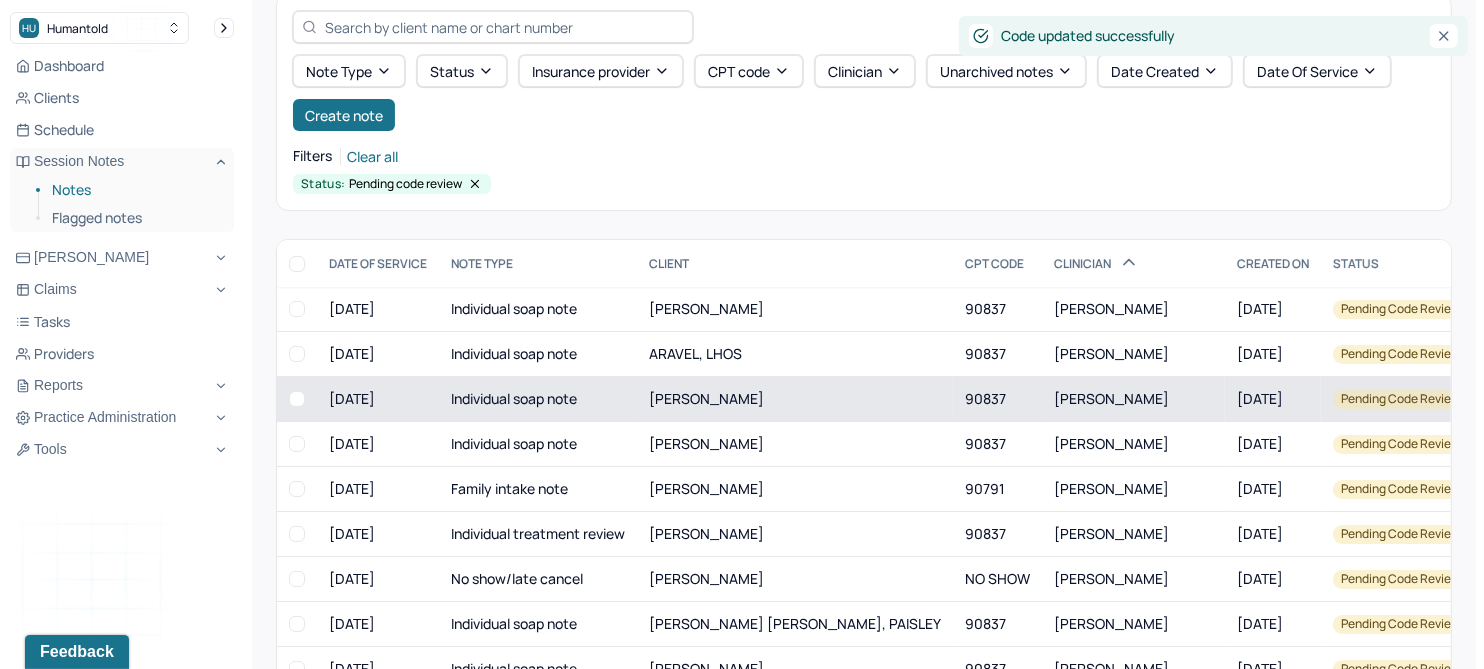 scroll, scrollTop: 214, scrollLeft: 0, axis: vertical 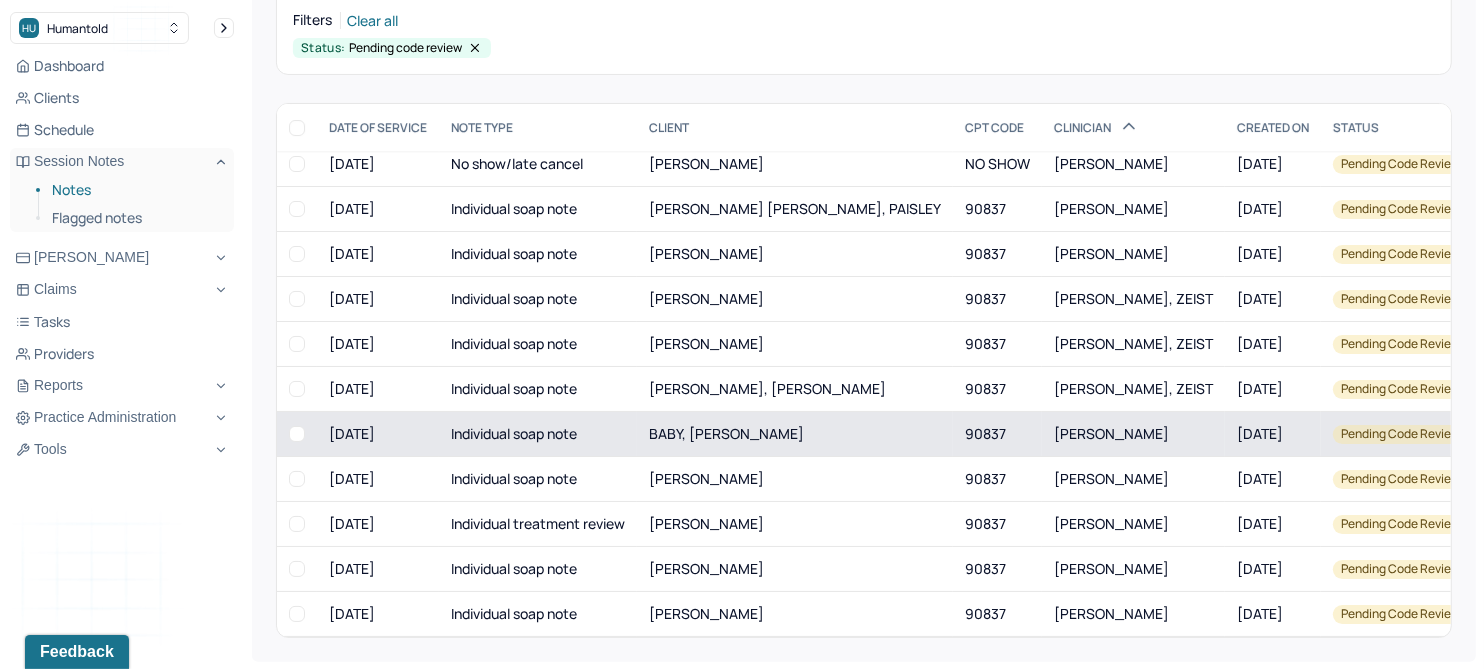 click on "BABY, [PERSON_NAME]" at bounding box center [795, 434] 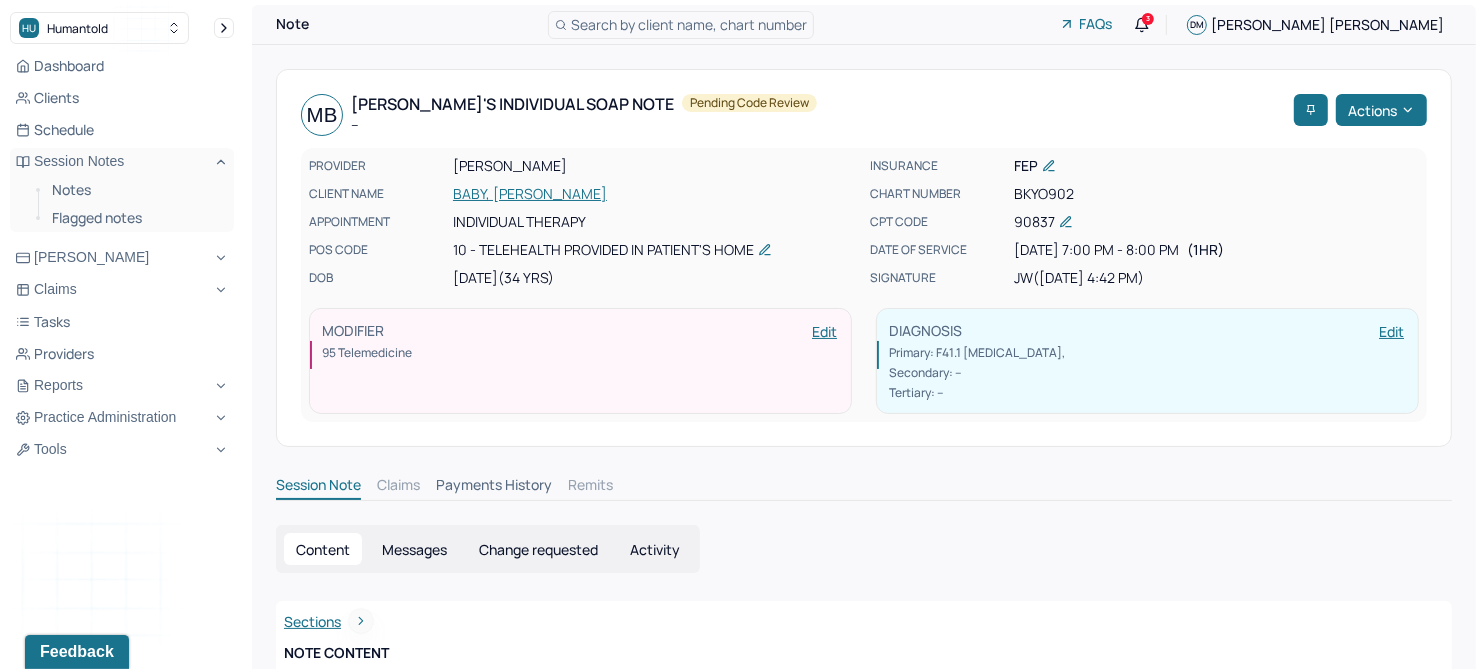 scroll, scrollTop: 0, scrollLeft: 0, axis: both 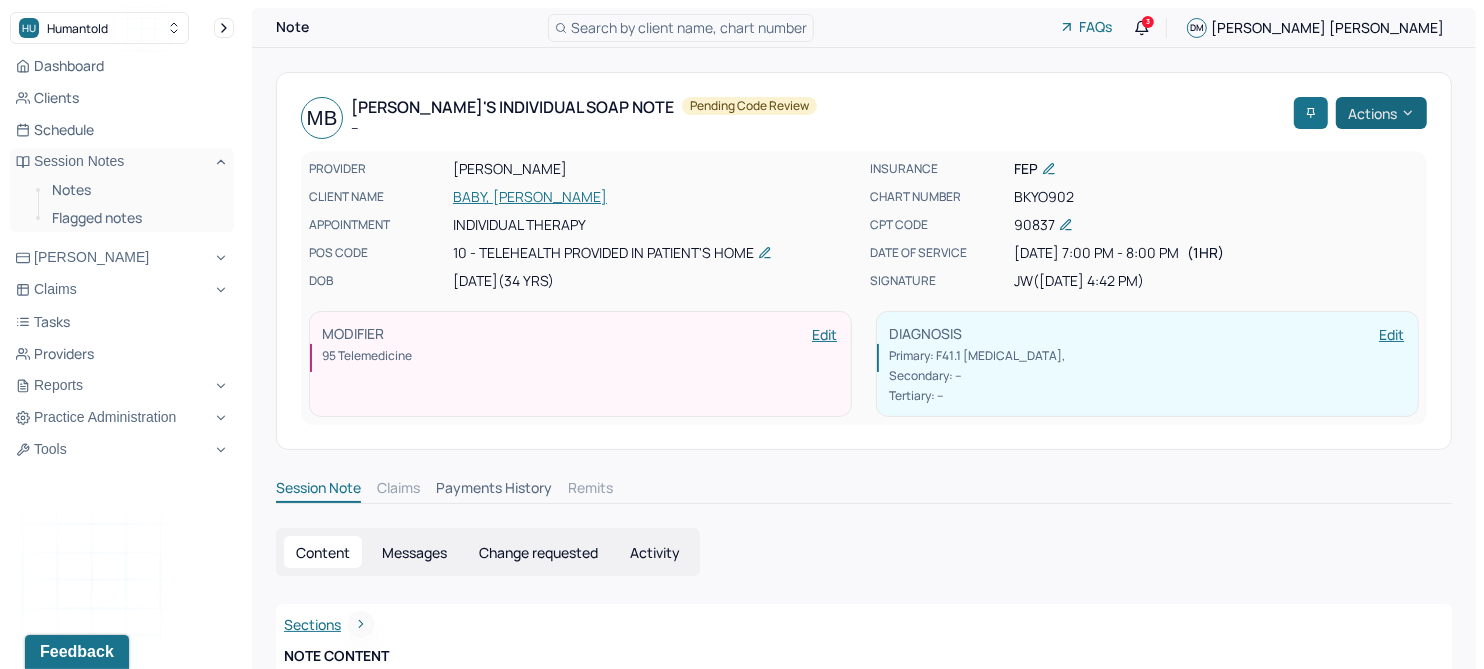 click 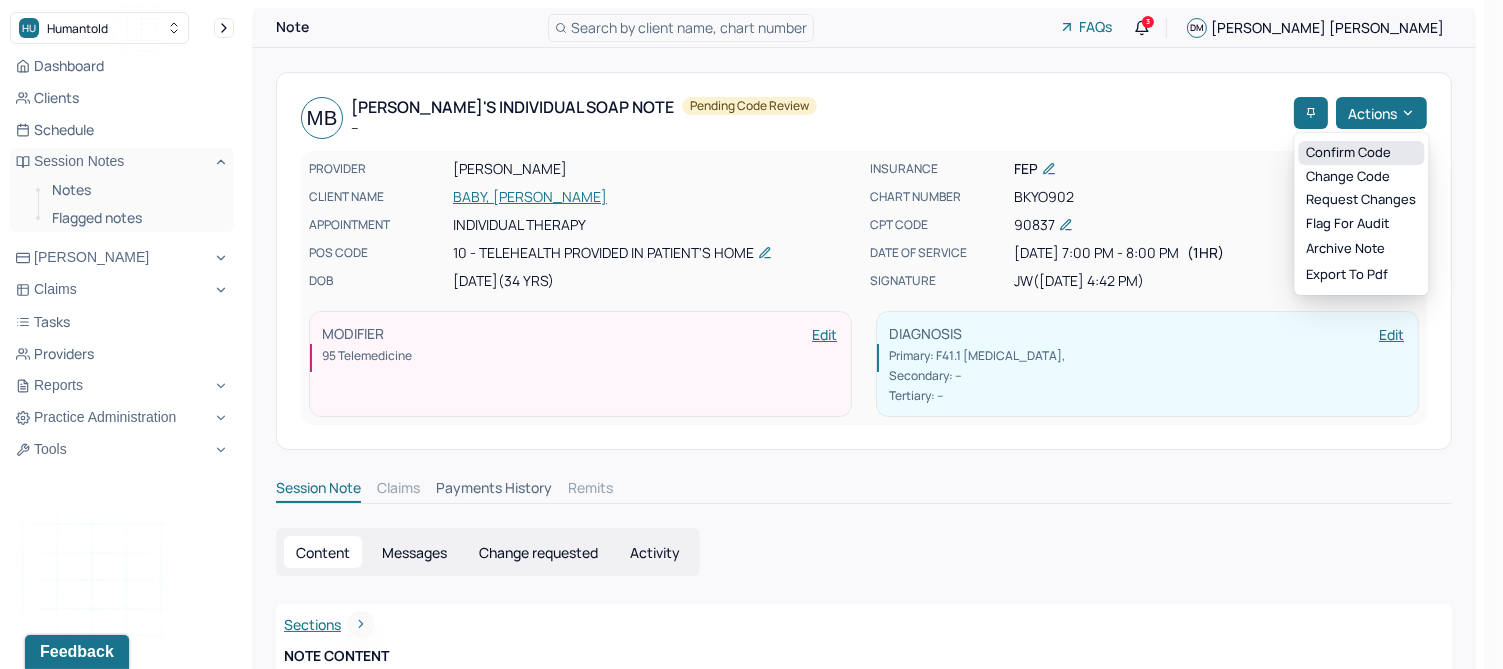 click on "Confirm code" at bounding box center (1361, 153) 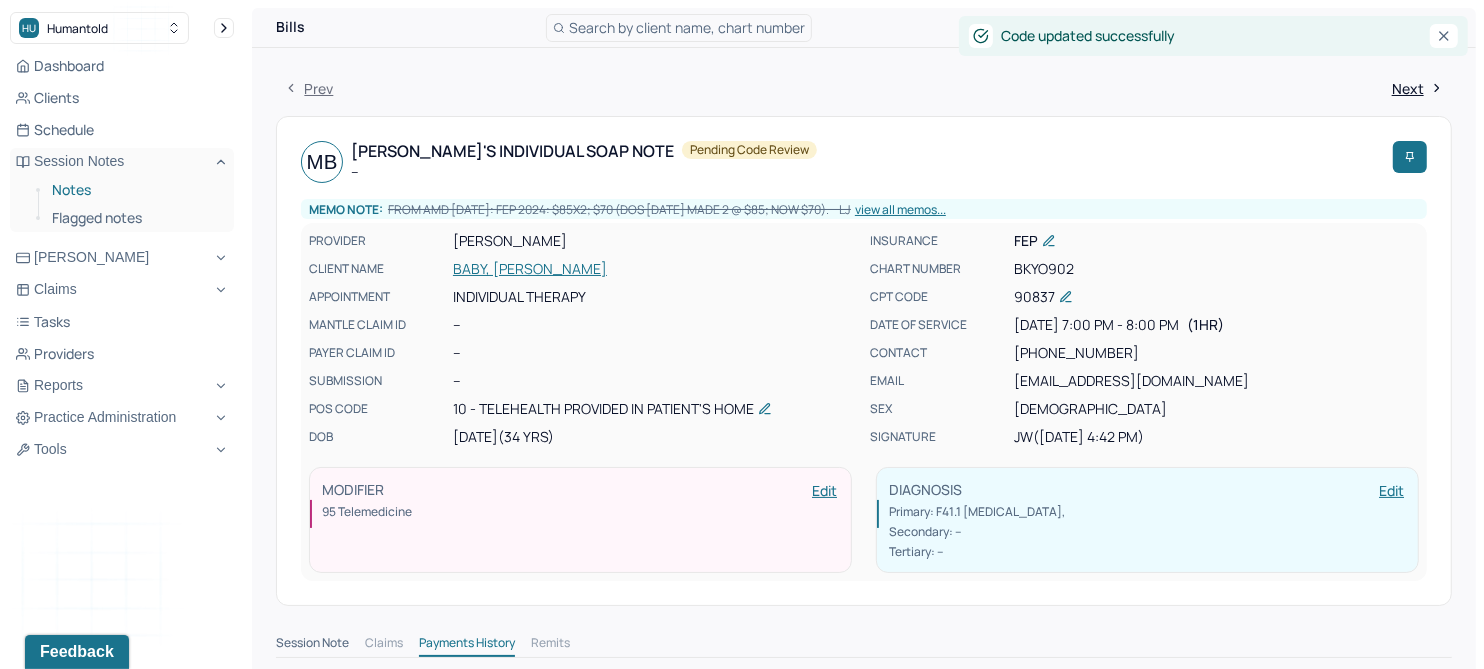 click on "Notes" at bounding box center (135, 190) 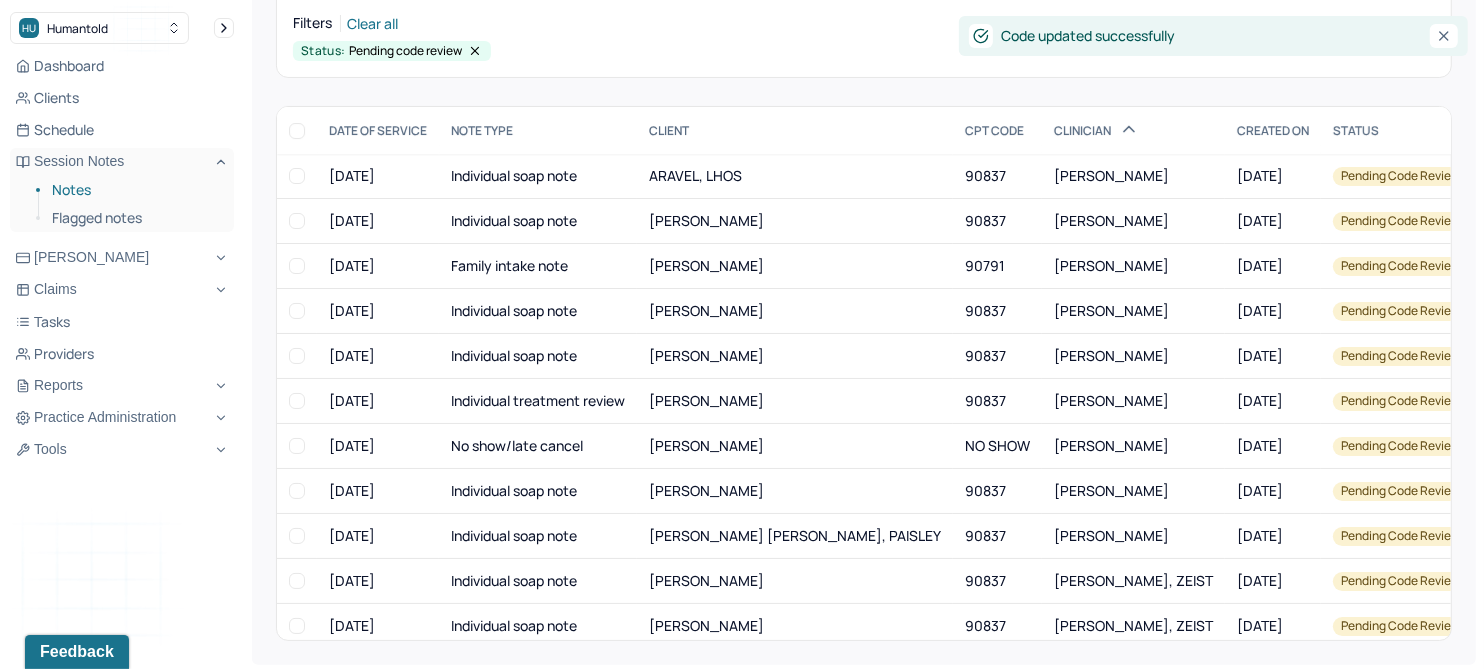 scroll, scrollTop: 214, scrollLeft: 0, axis: vertical 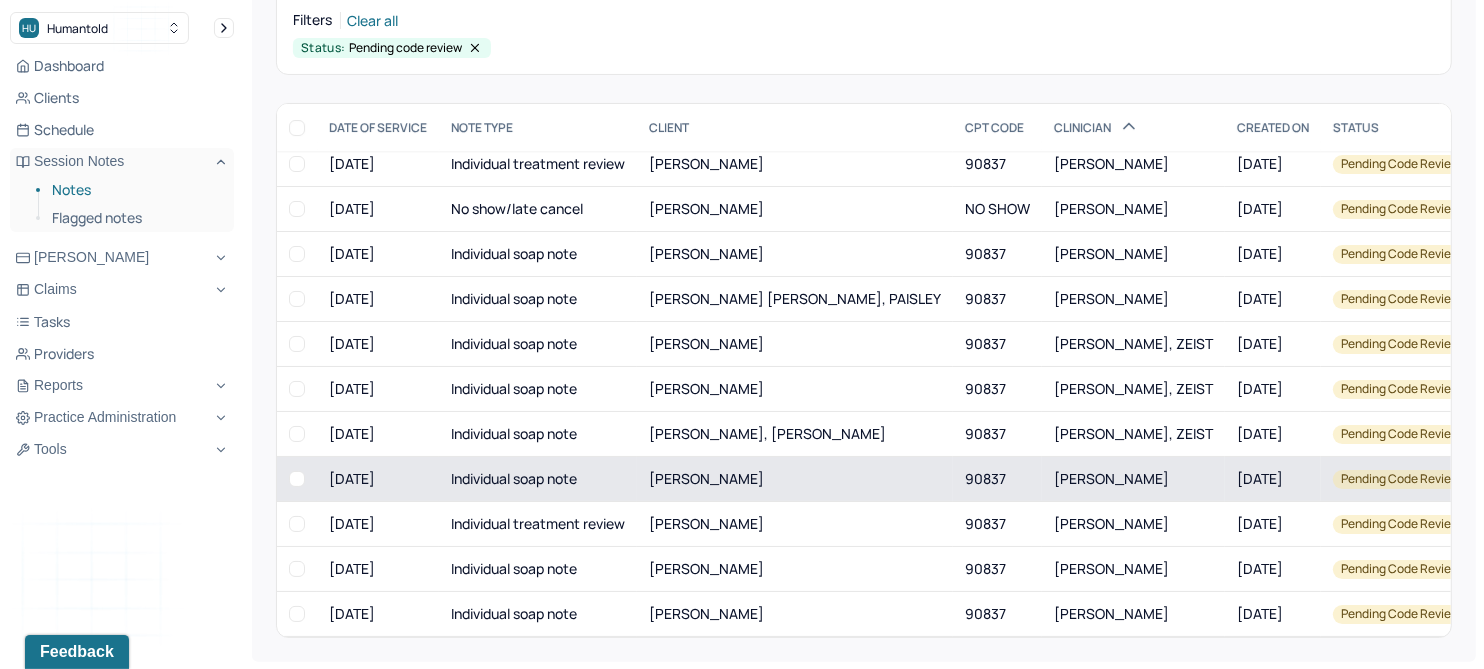 click on "[PERSON_NAME]" at bounding box center (706, 478) 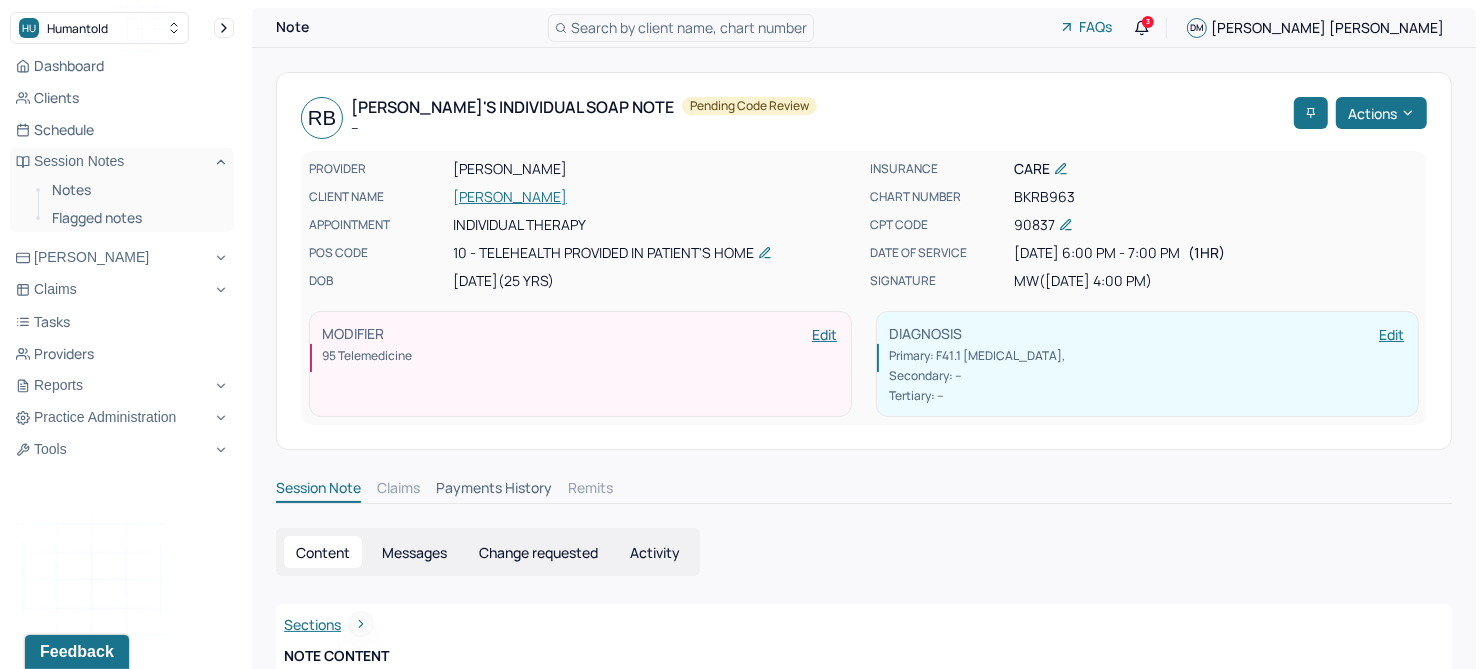 scroll, scrollTop: 0, scrollLeft: 0, axis: both 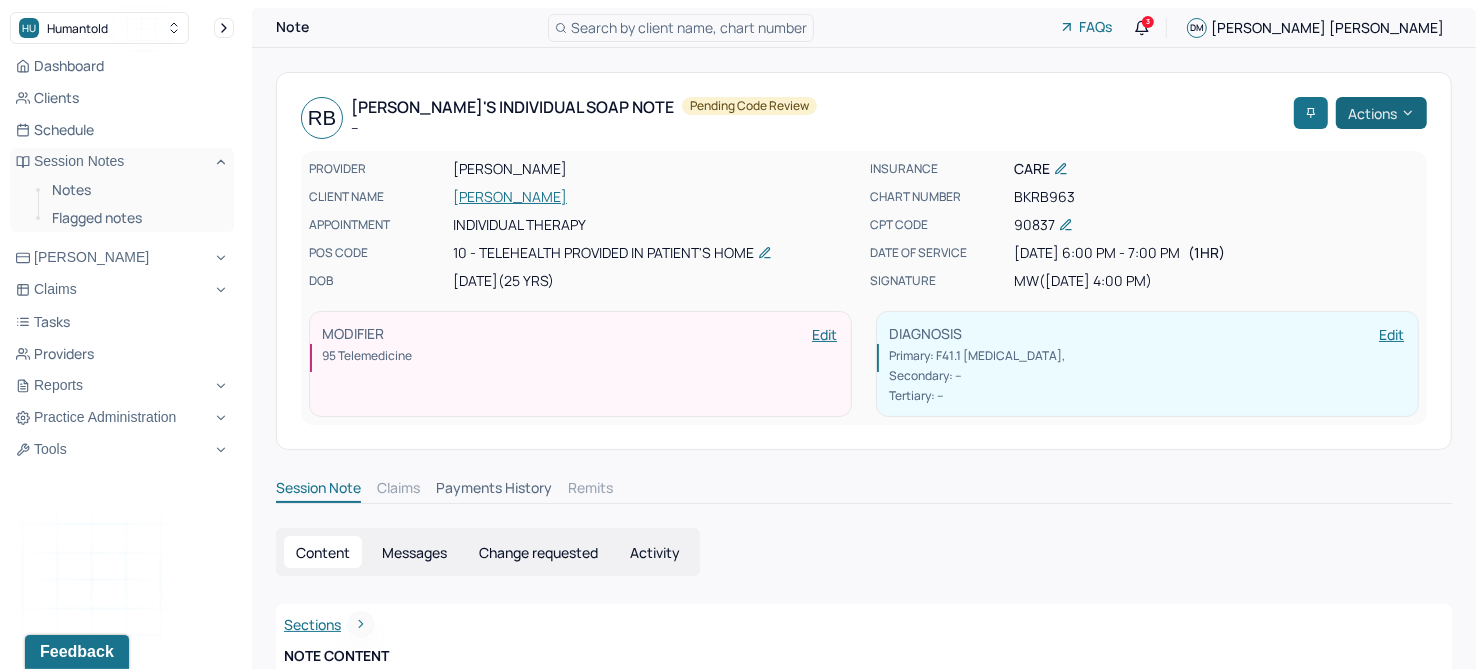 click on "Actions" at bounding box center [1381, 113] 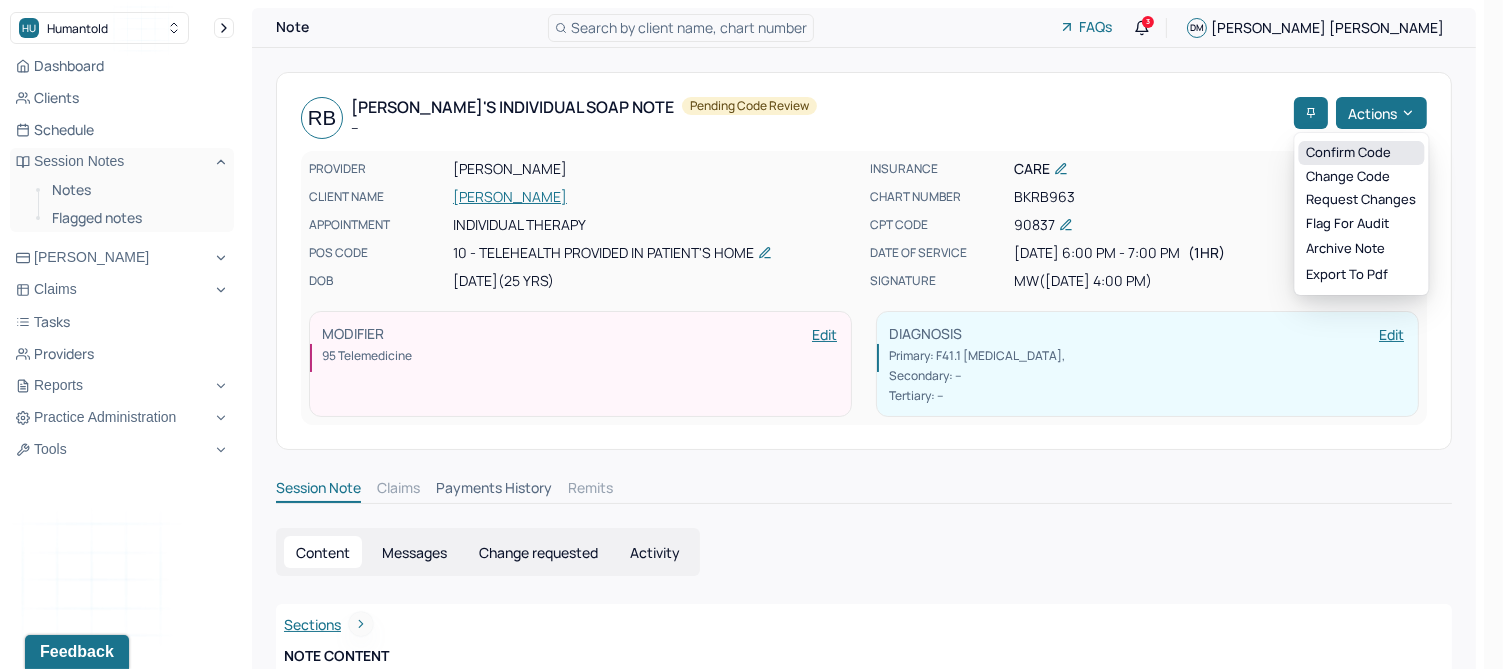 click on "Confirm code" at bounding box center [1361, 153] 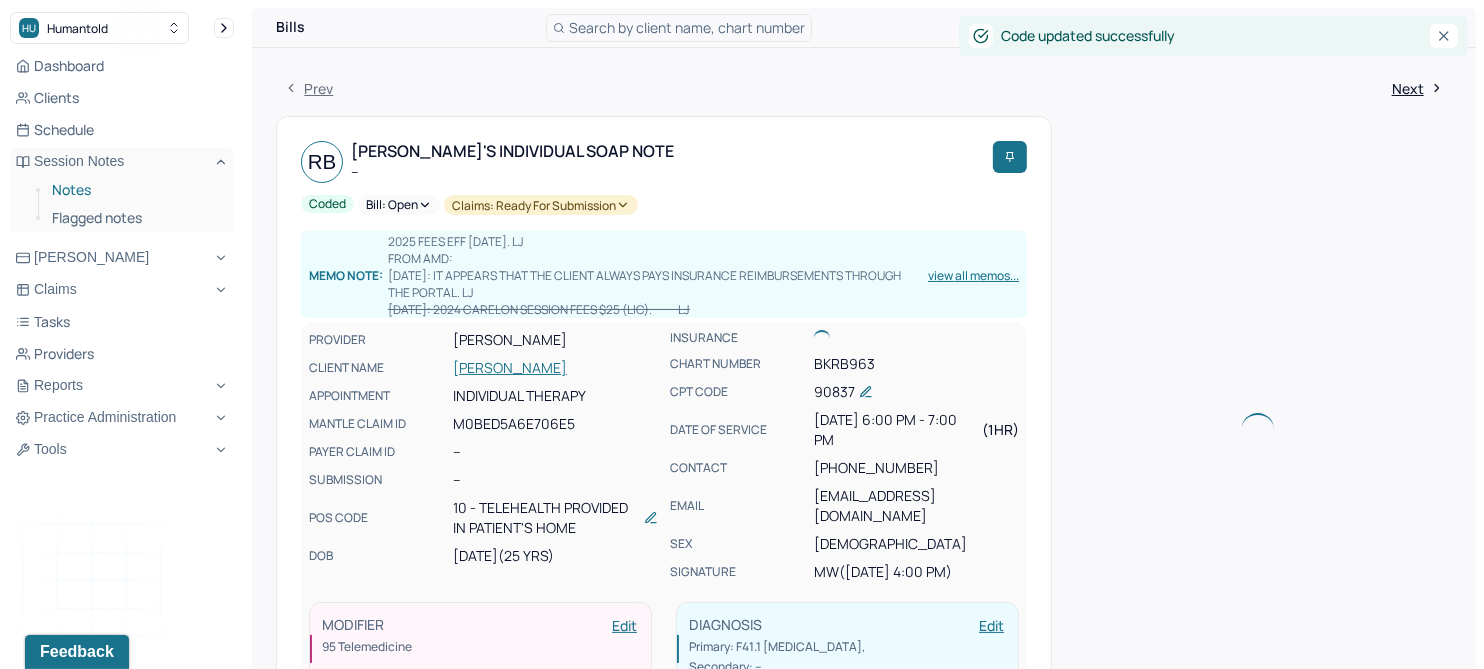 click on "Notes" at bounding box center [135, 190] 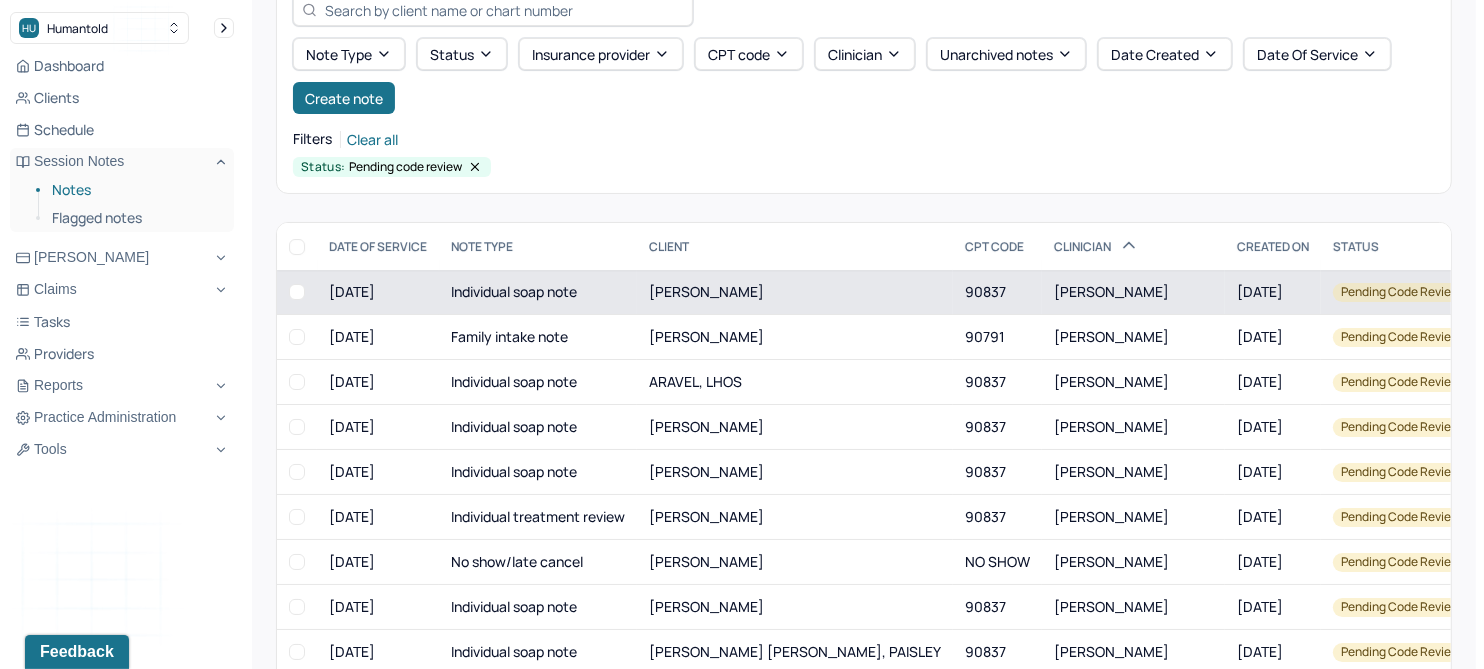 scroll, scrollTop: 125, scrollLeft: 0, axis: vertical 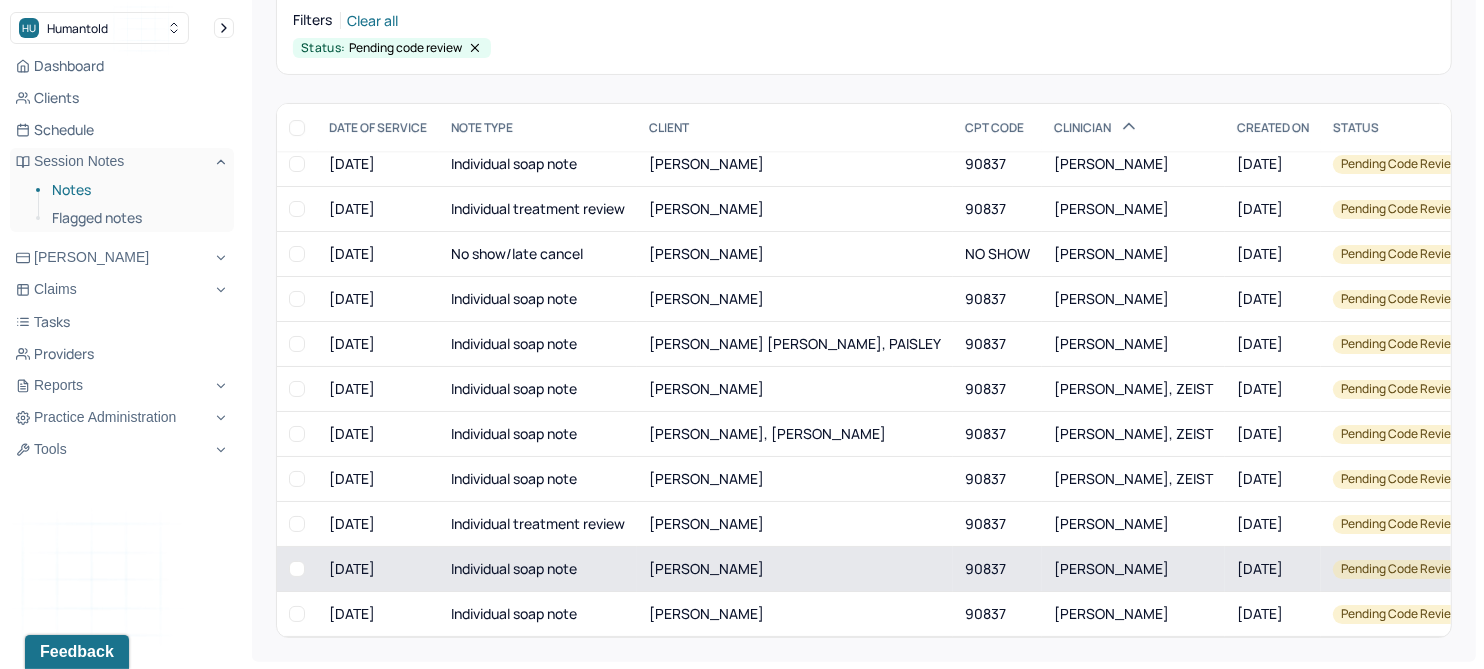 click on "[PERSON_NAME]" at bounding box center (706, 568) 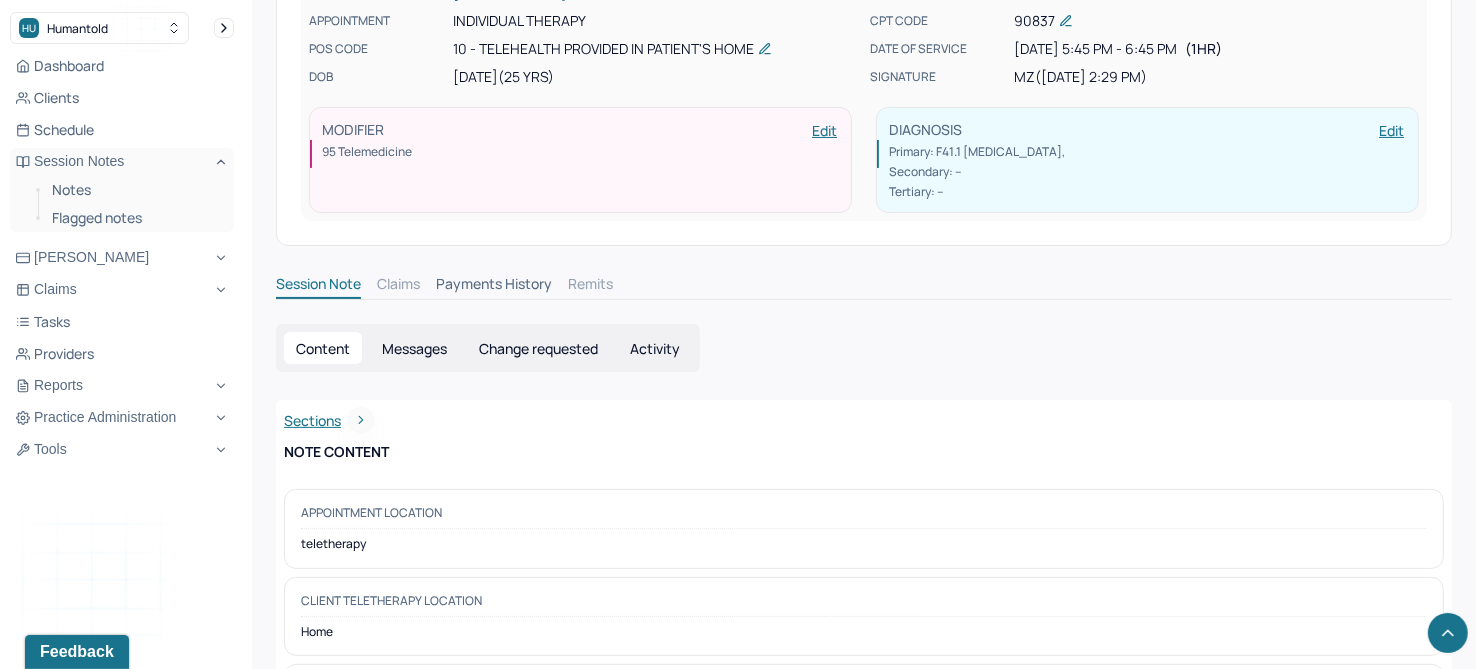 scroll, scrollTop: 0, scrollLeft: 0, axis: both 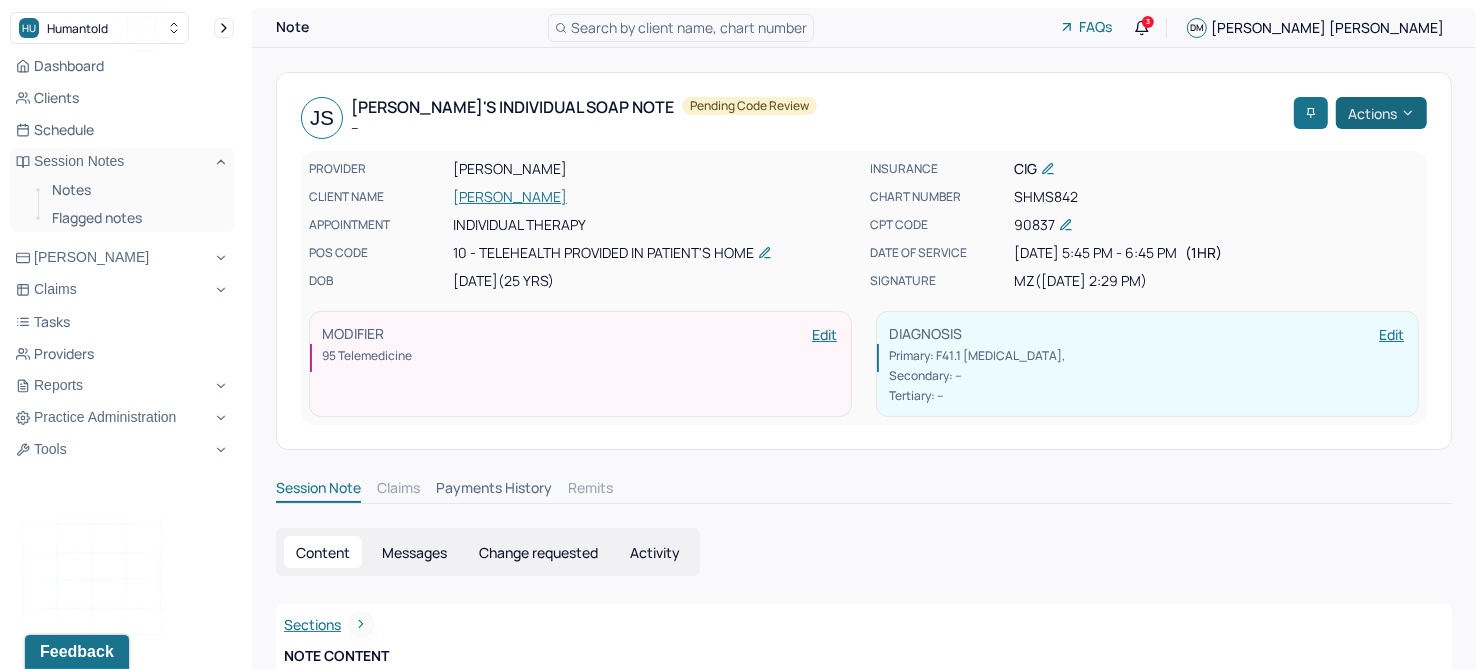 click on "Actions" at bounding box center (1381, 113) 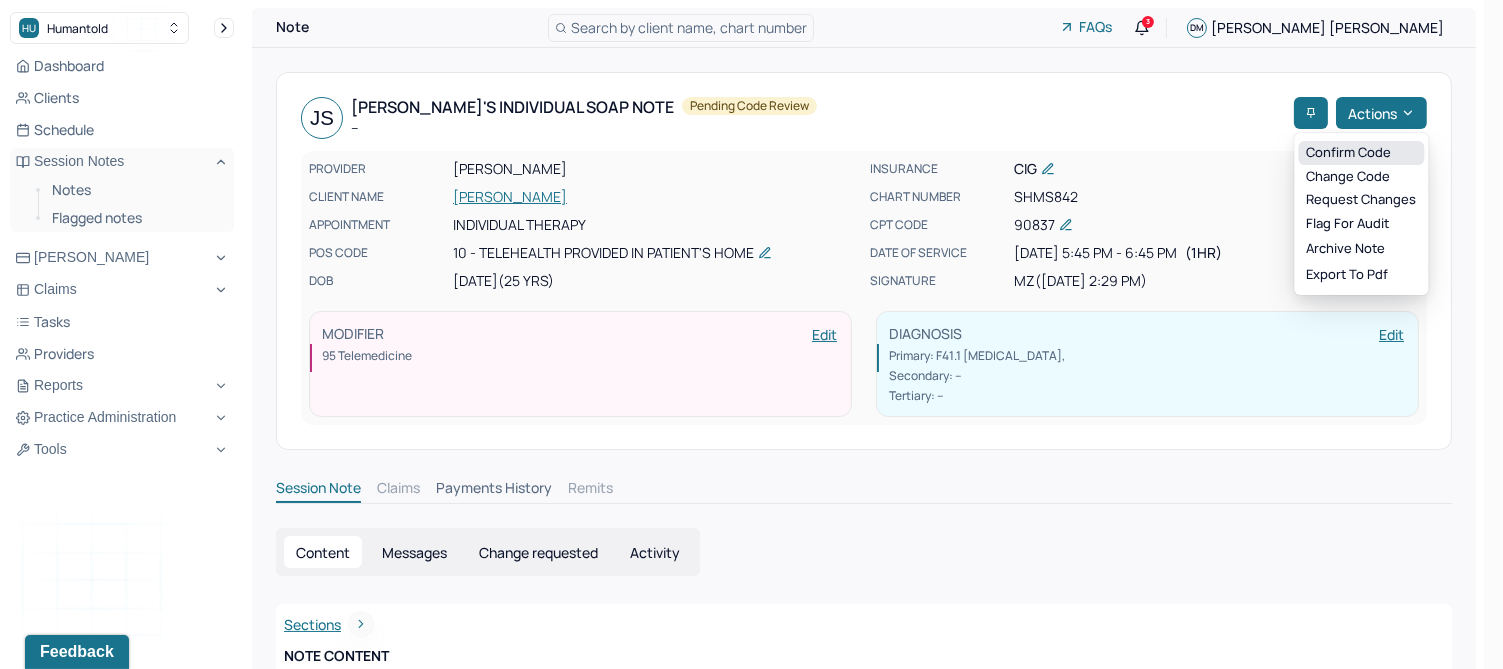 click on "Confirm code" at bounding box center (1361, 153) 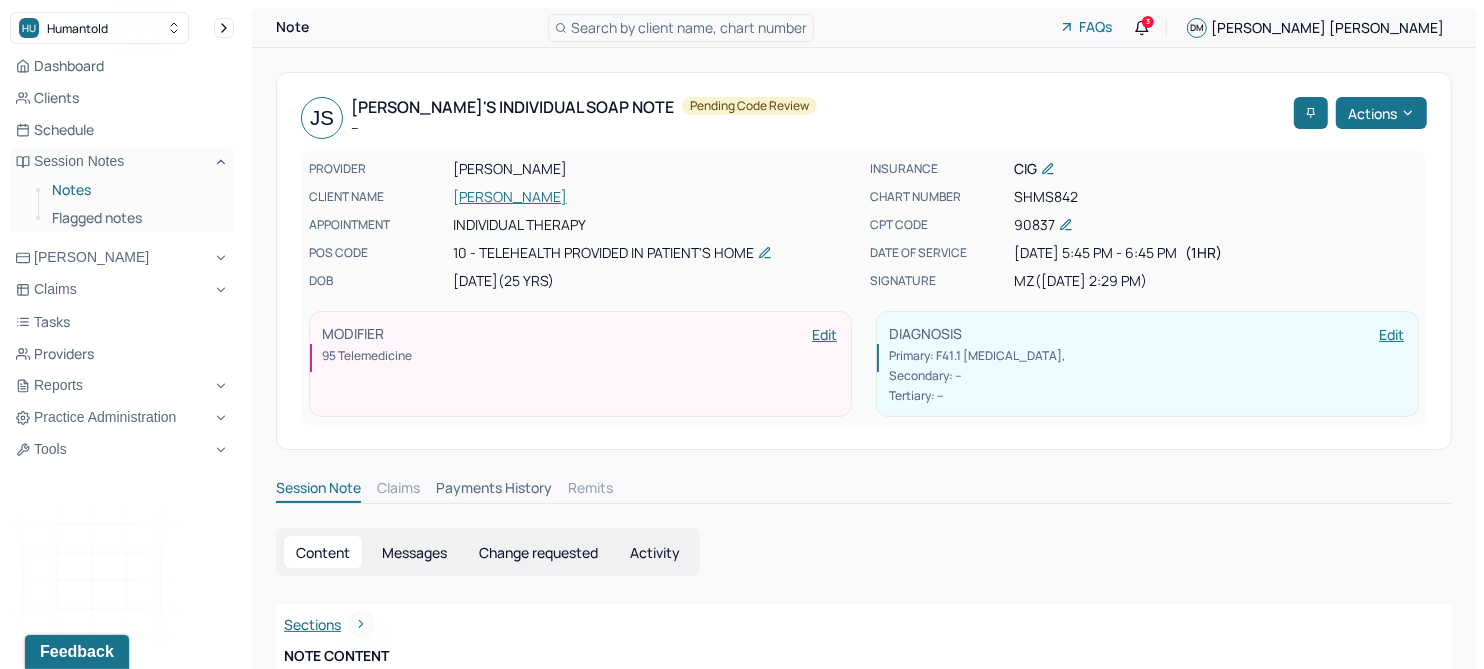 click on "Notes" at bounding box center [135, 190] 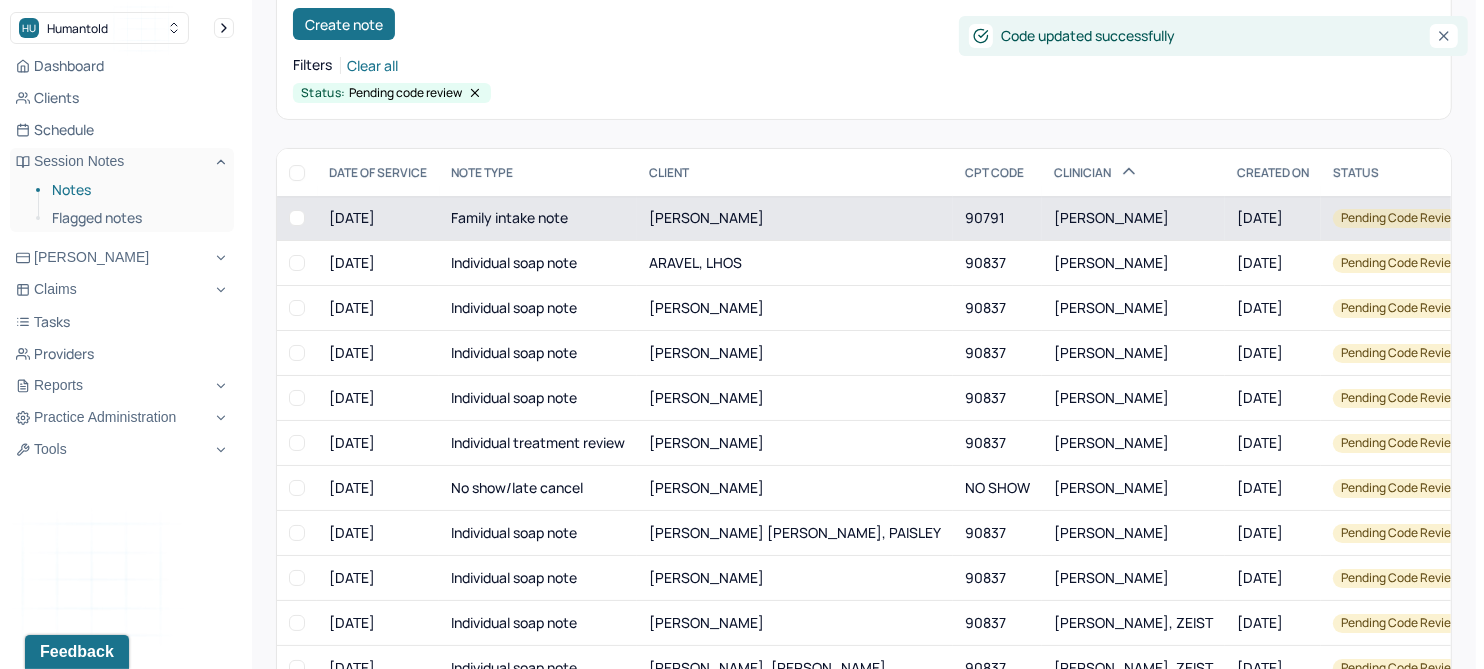 scroll, scrollTop: 214, scrollLeft: 0, axis: vertical 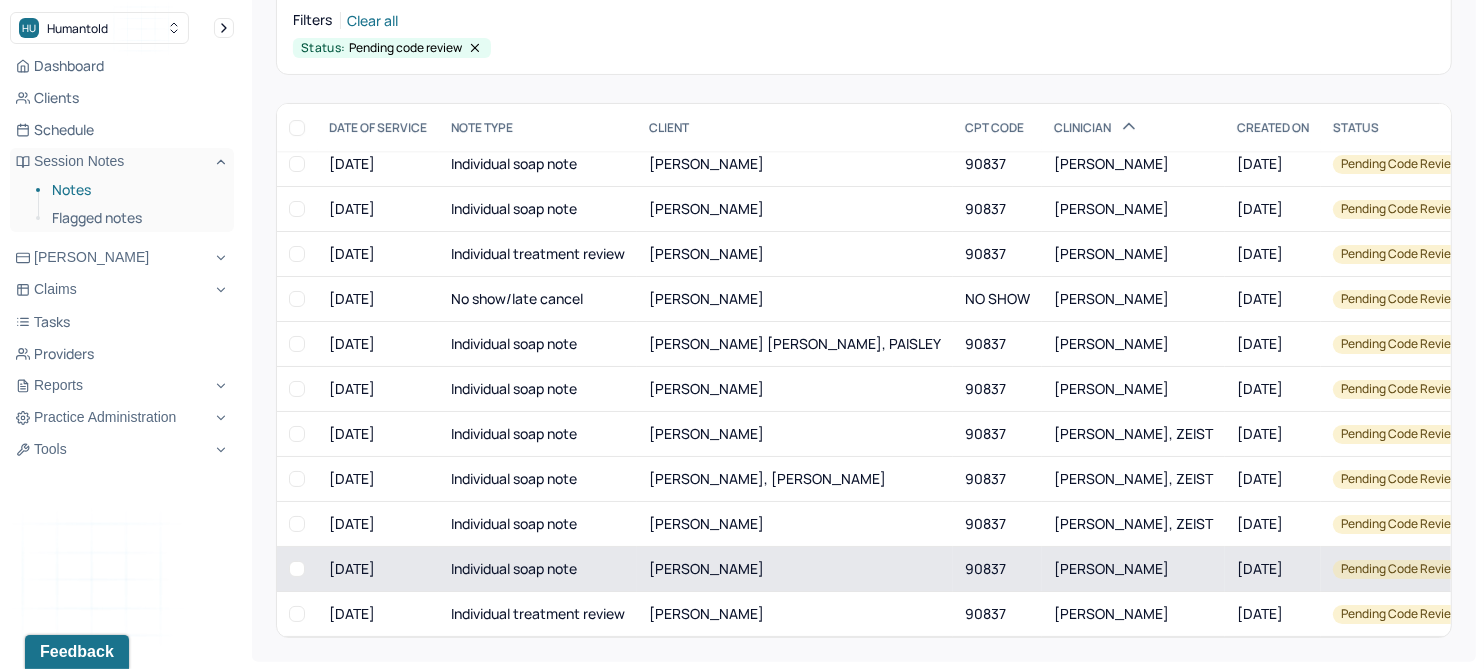 click on "[PERSON_NAME]" at bounding box center (706, 568) 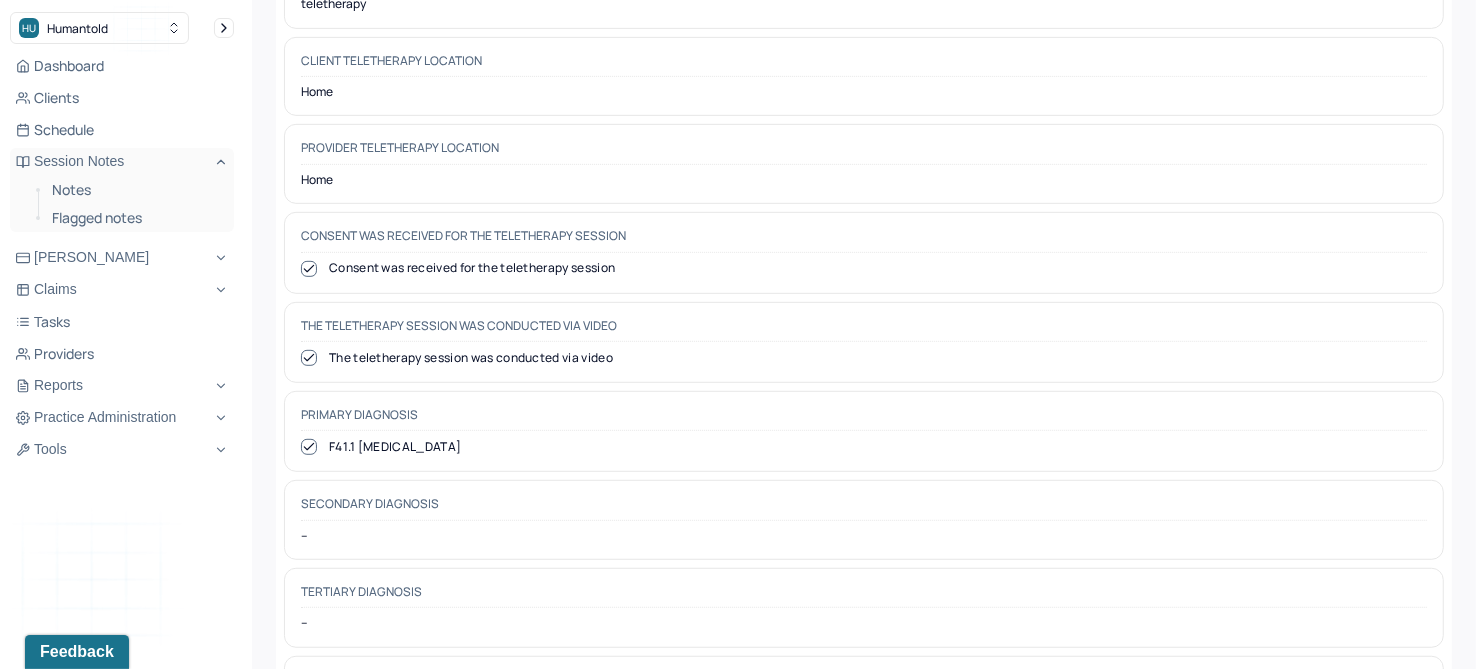 scroll, scrollTop: 0, scrollLeft: 0, axis: both 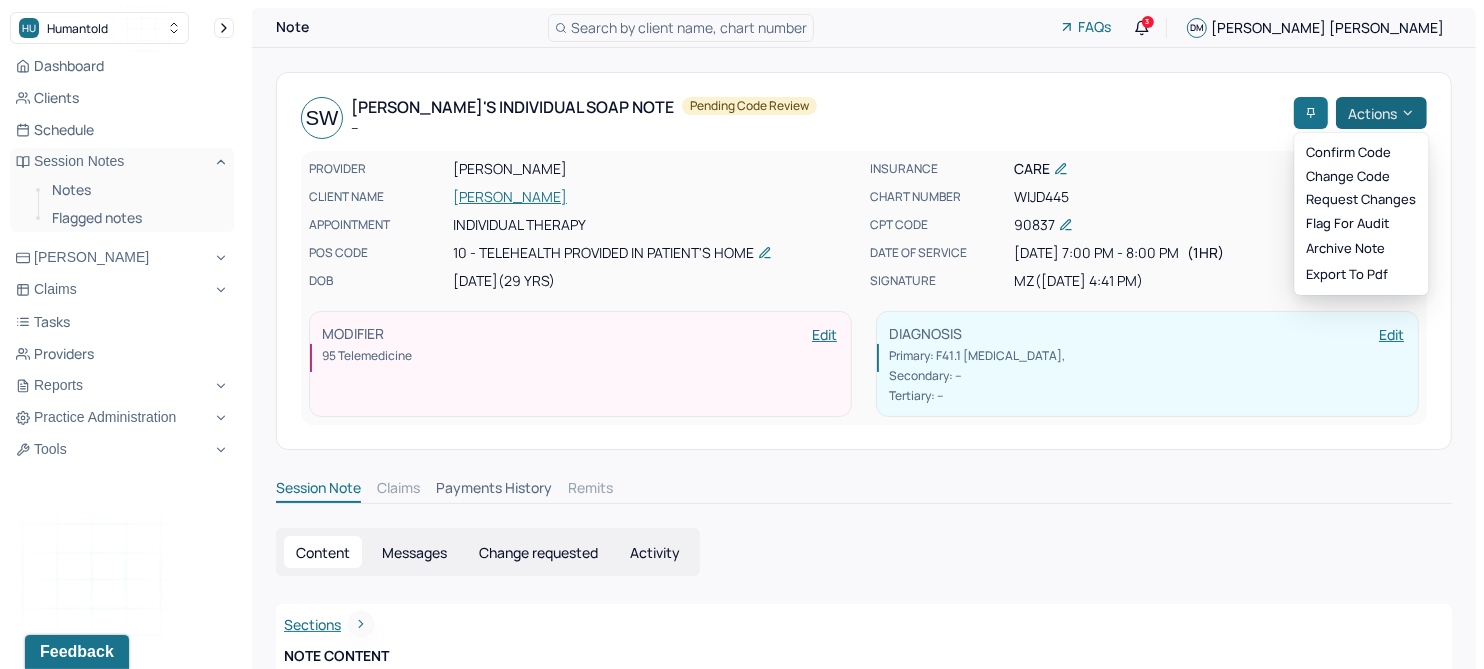 click 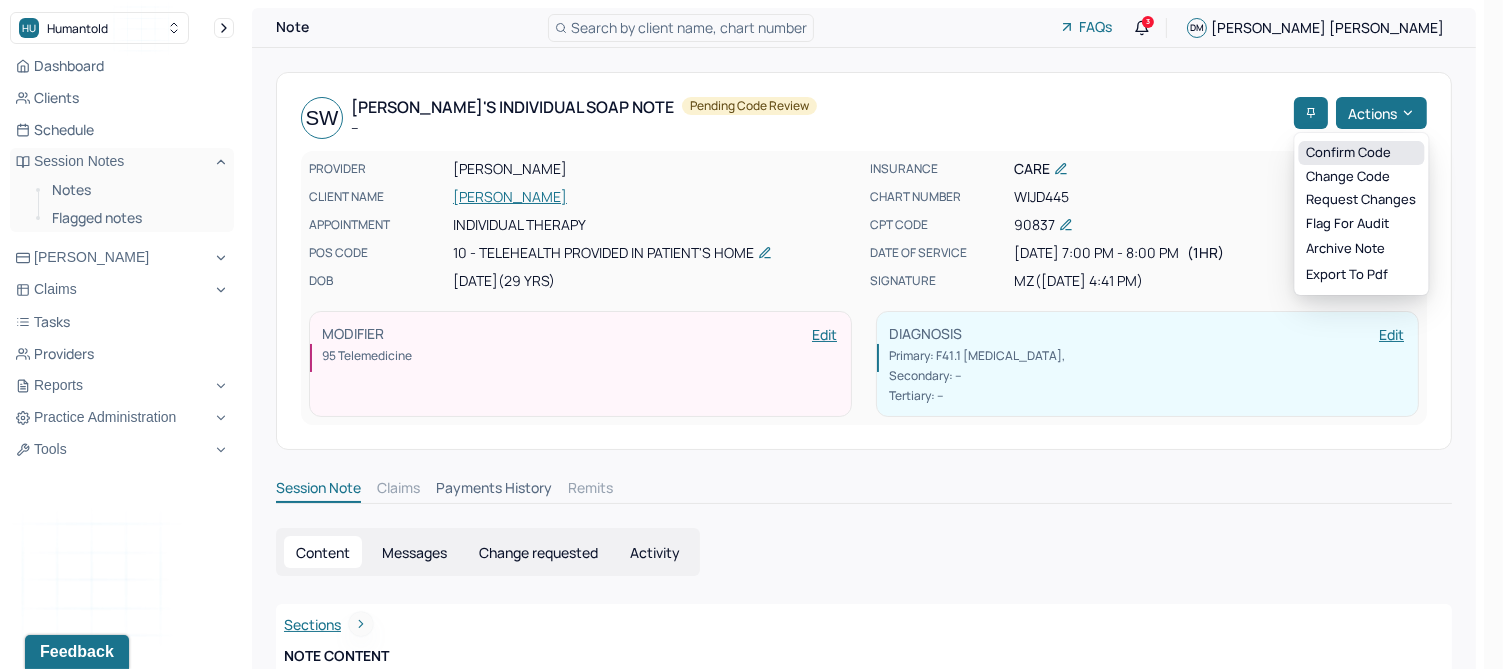 click on "Confirm code" at bounding box center [1361, 153] 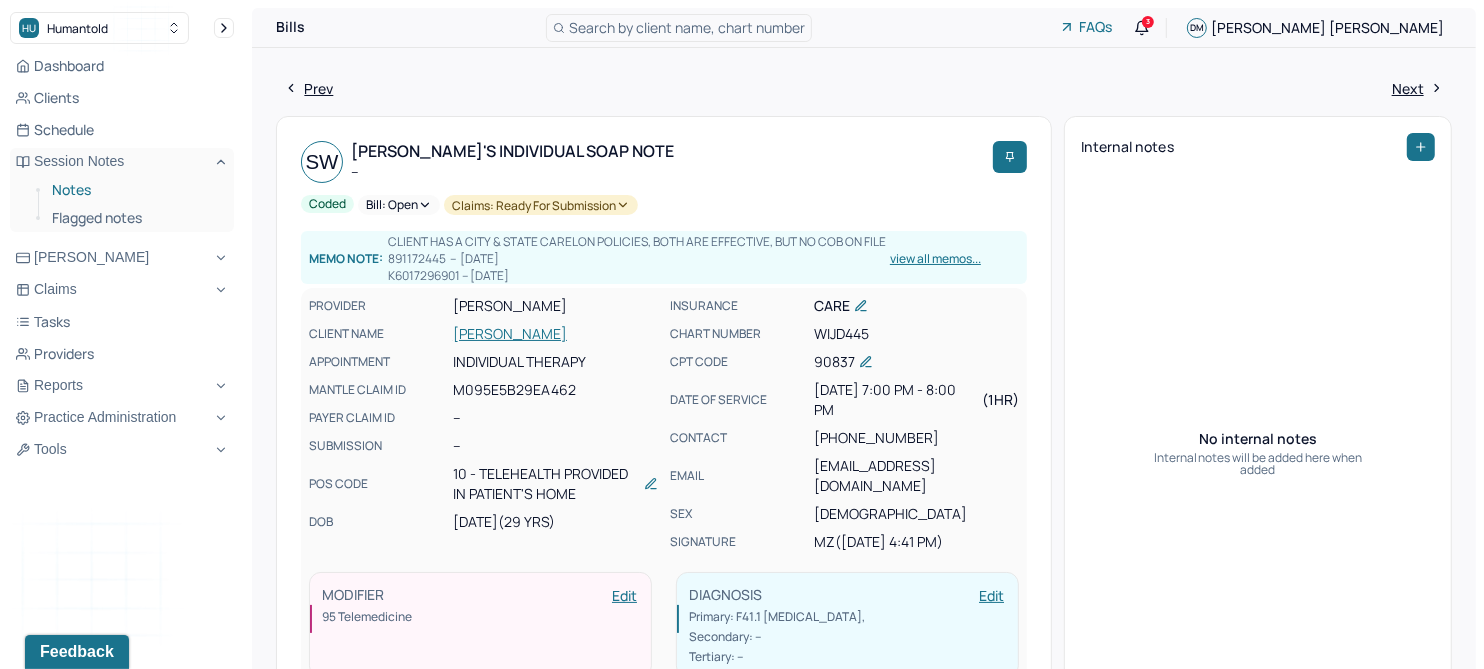 click on "Notes" at bounding box center [135, 190] 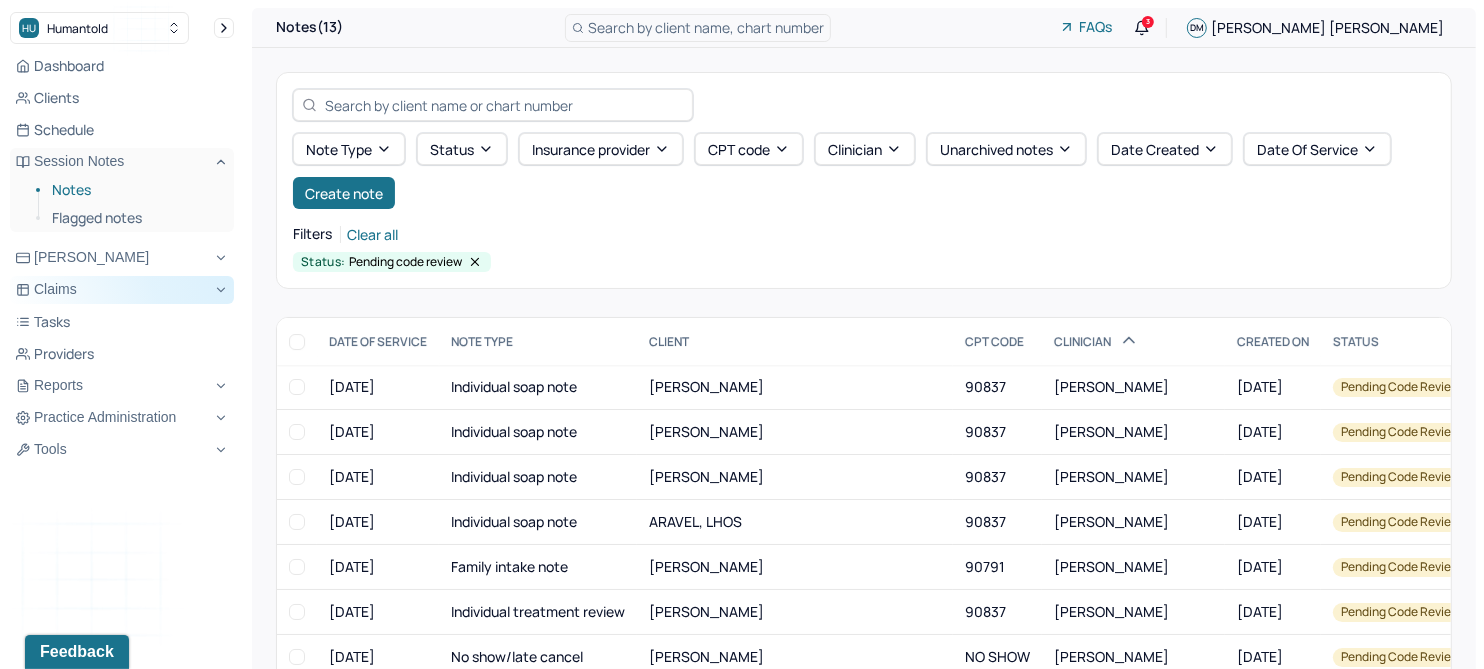 click on "Claims" at bounding box center (122, 290) 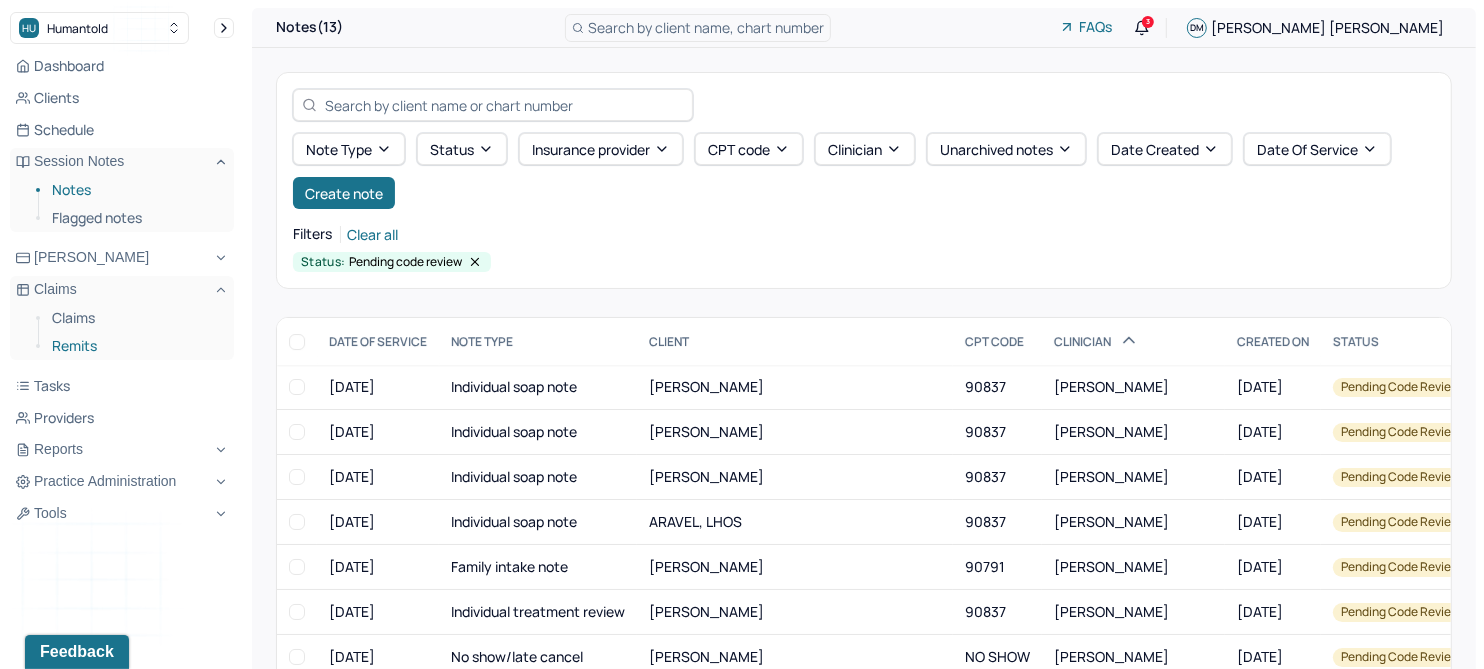 click on "Remits" at bounding box center [135, 346] 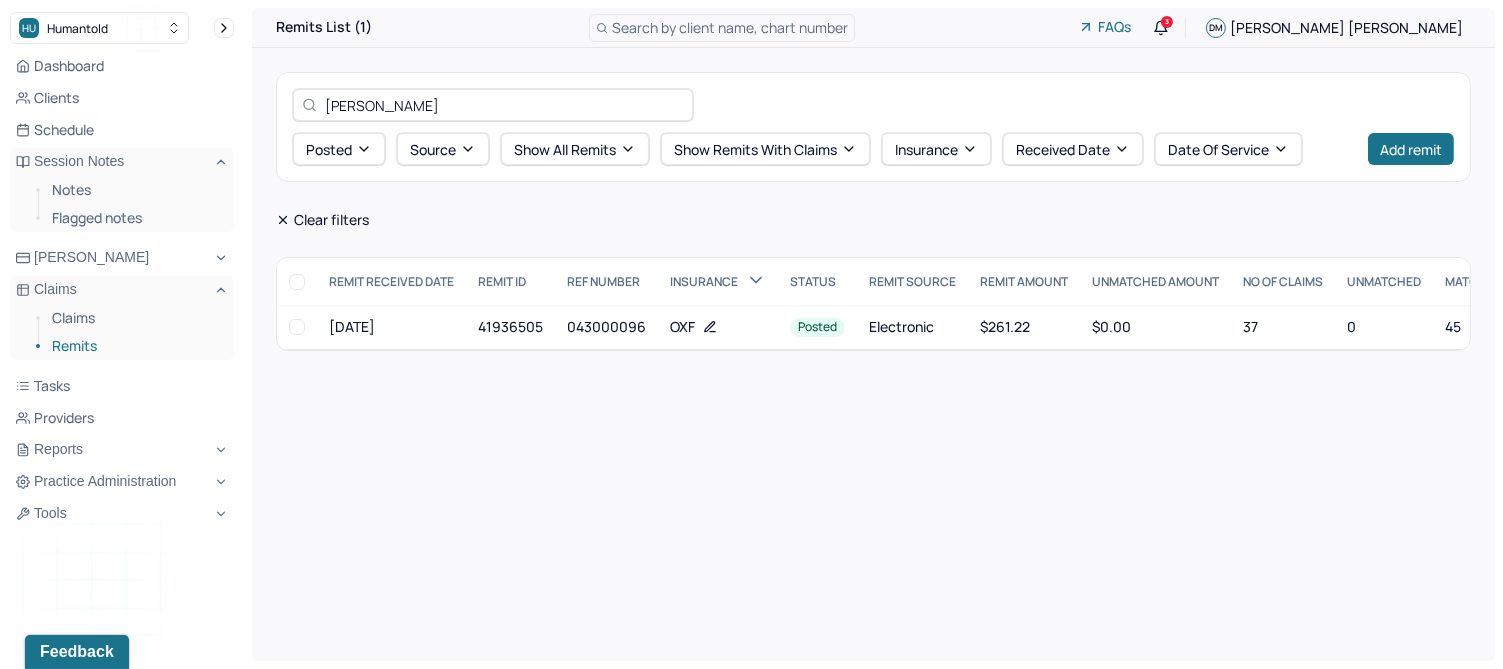 drag, startPoint x: 473, startPoint y: 106, endPoint x: 282, endPoint y: 123, distance: 191.75505 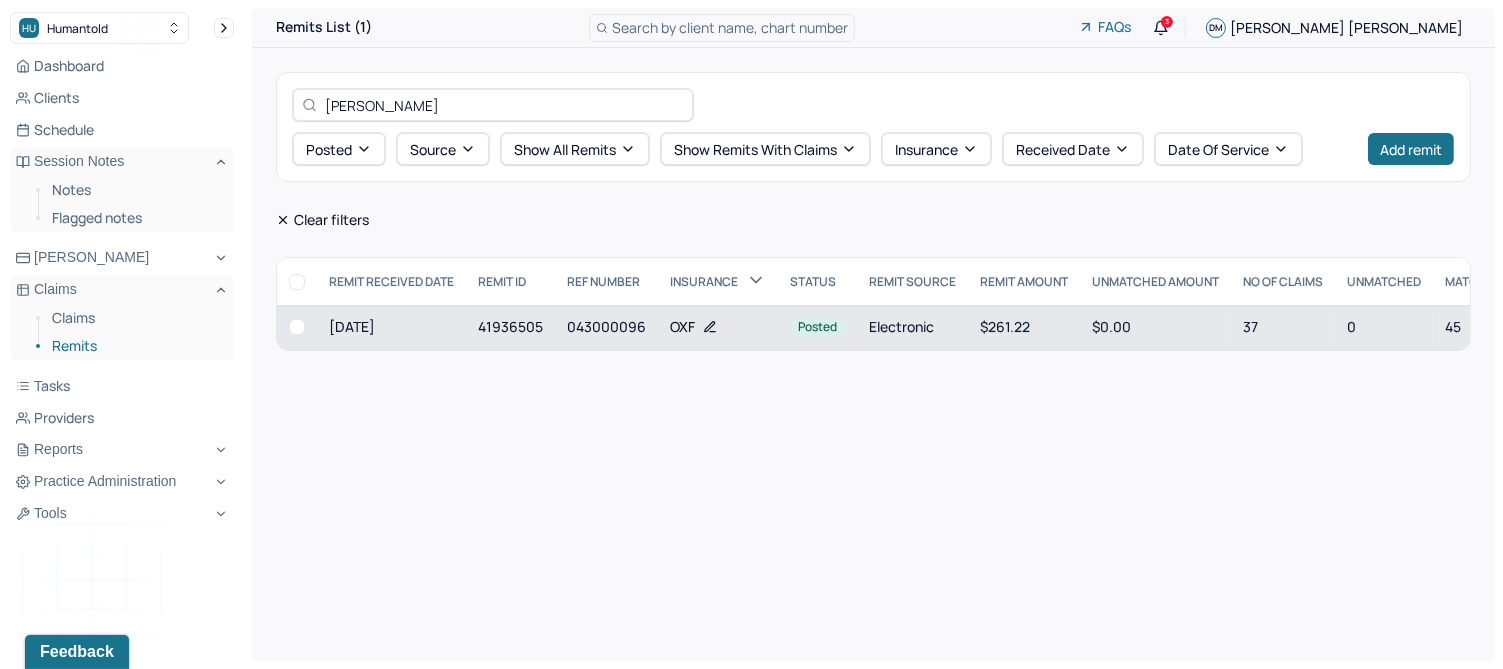 click on "043000096" at bounding box center (606, 327) 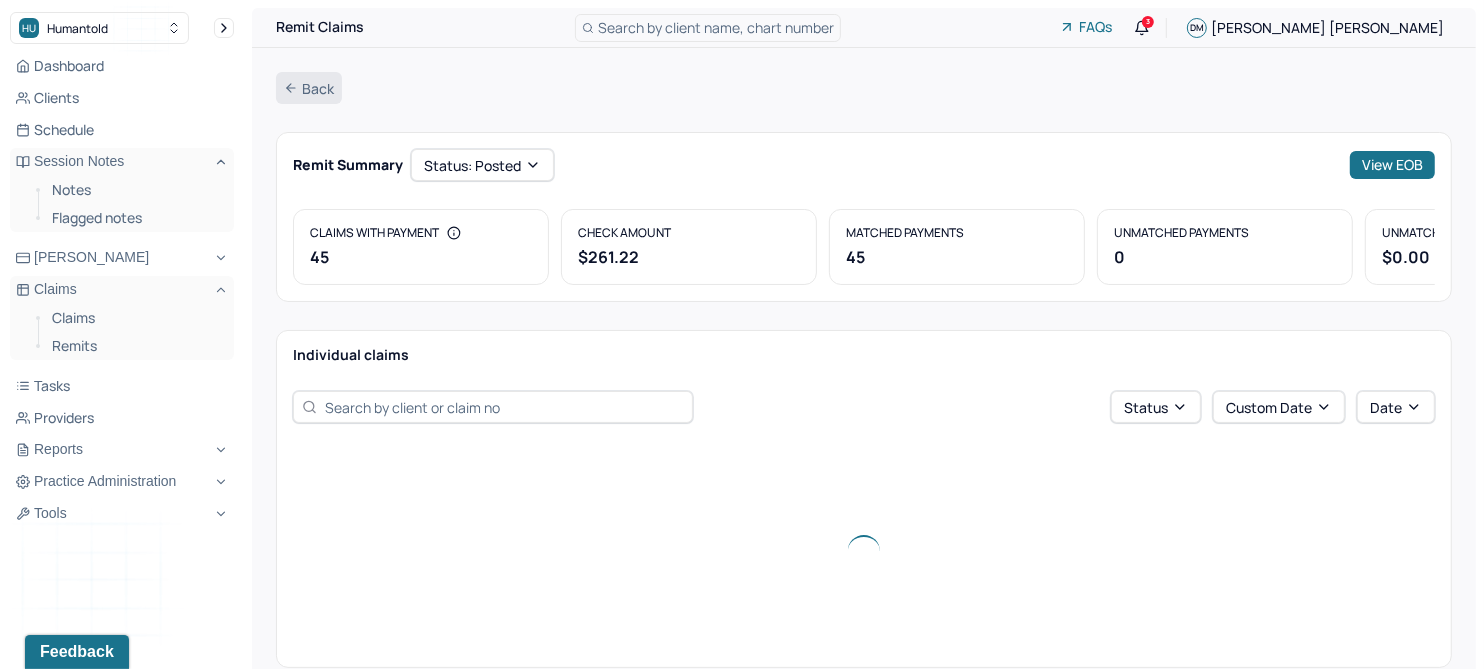 click on "Back" at bounding box center [309, 88] 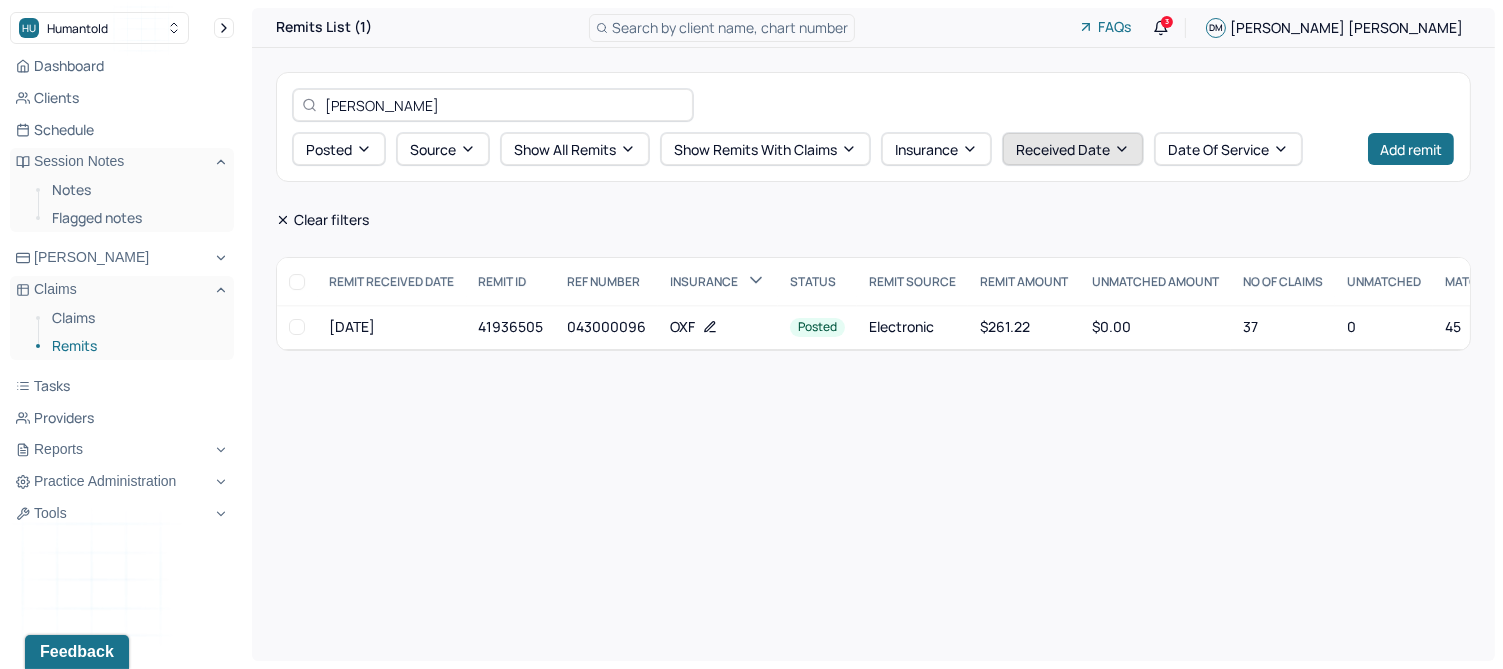 click 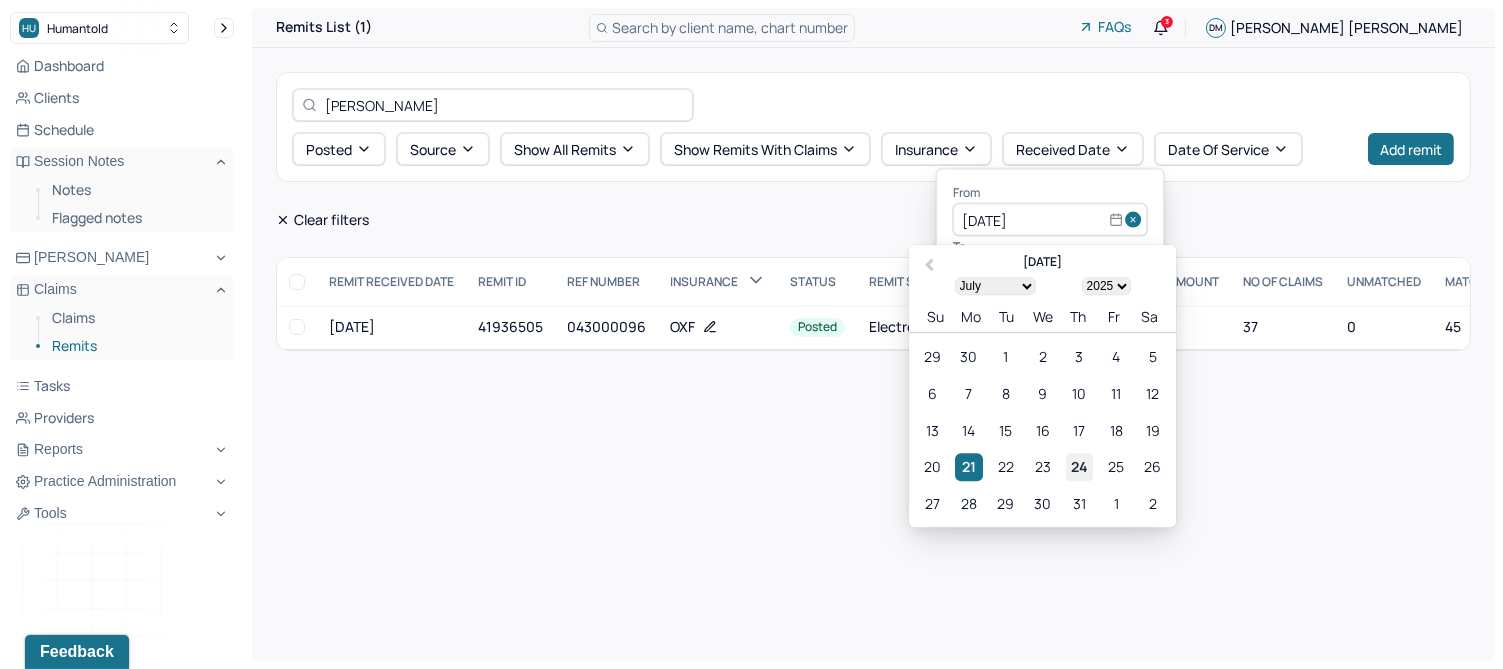 click on "24" at bounding box center [1079, 467] 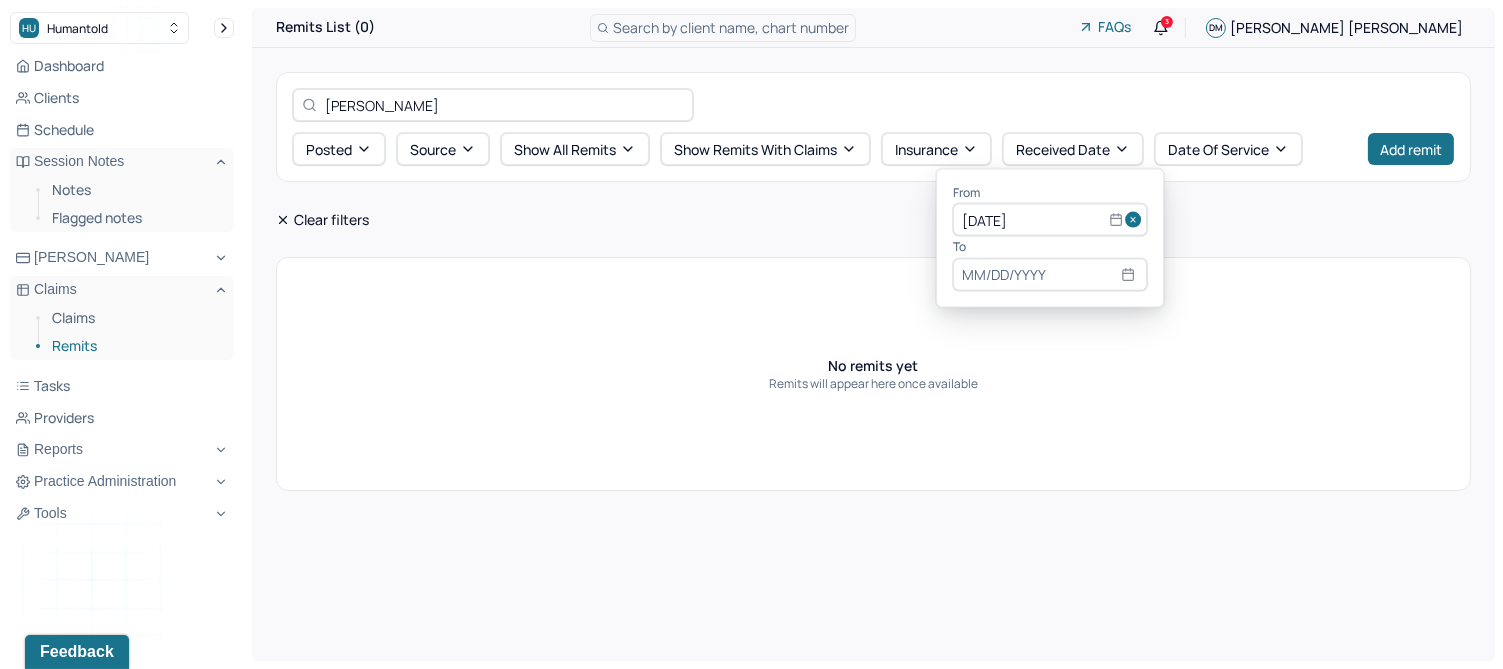 select on "6" 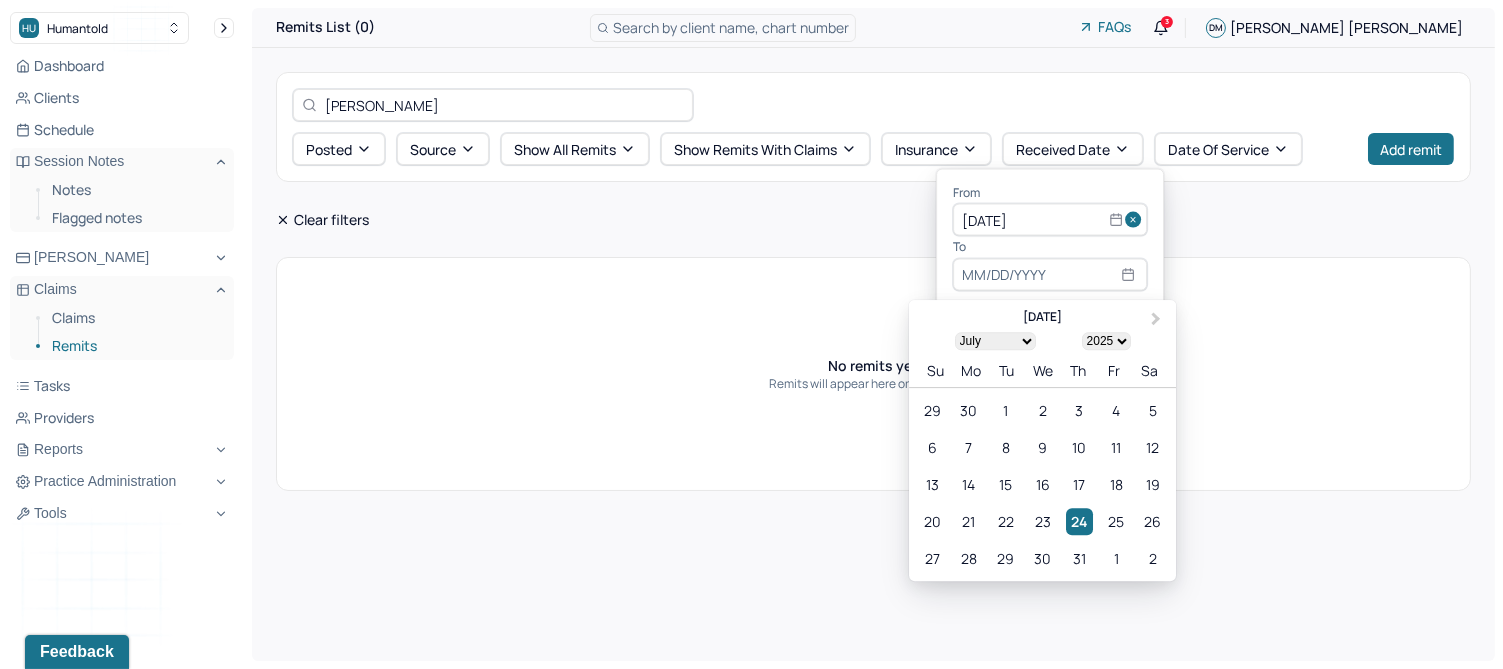 click at bounding box center [1050, 274] 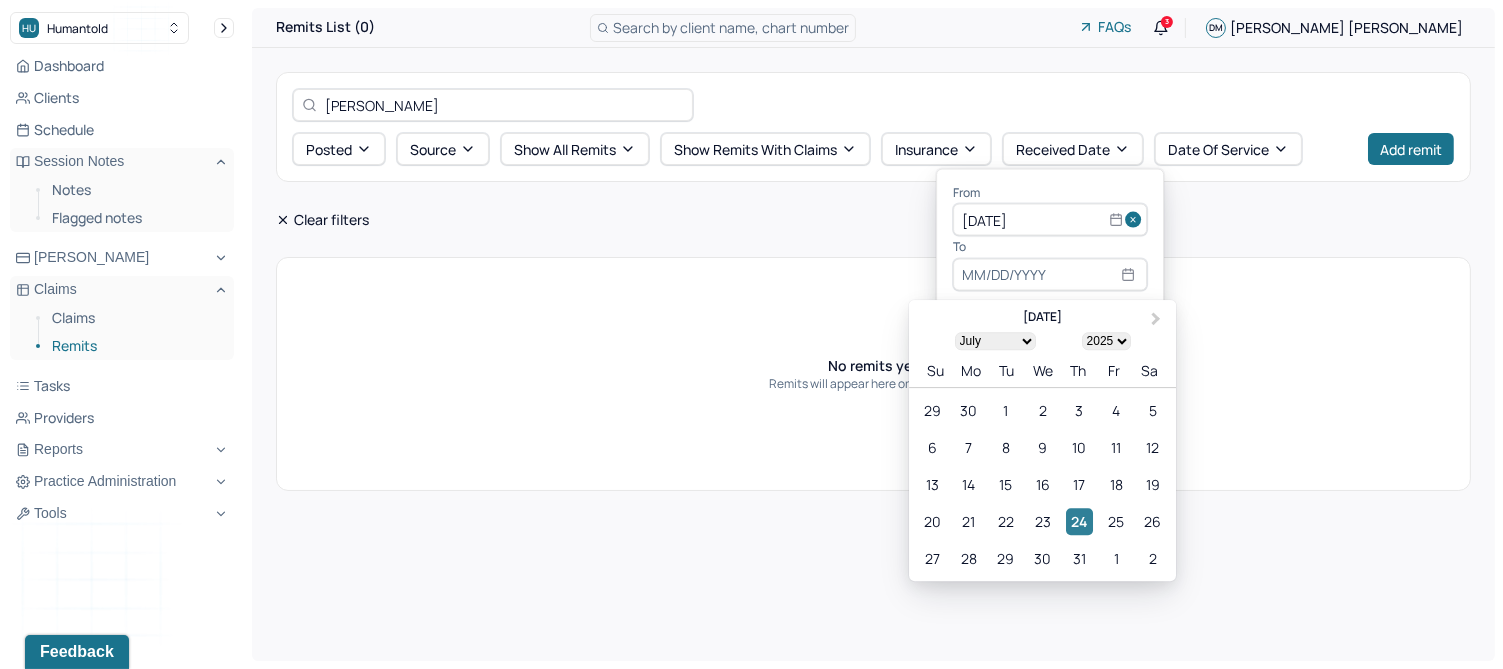 click on "24" at bounding box center [1079, 521] 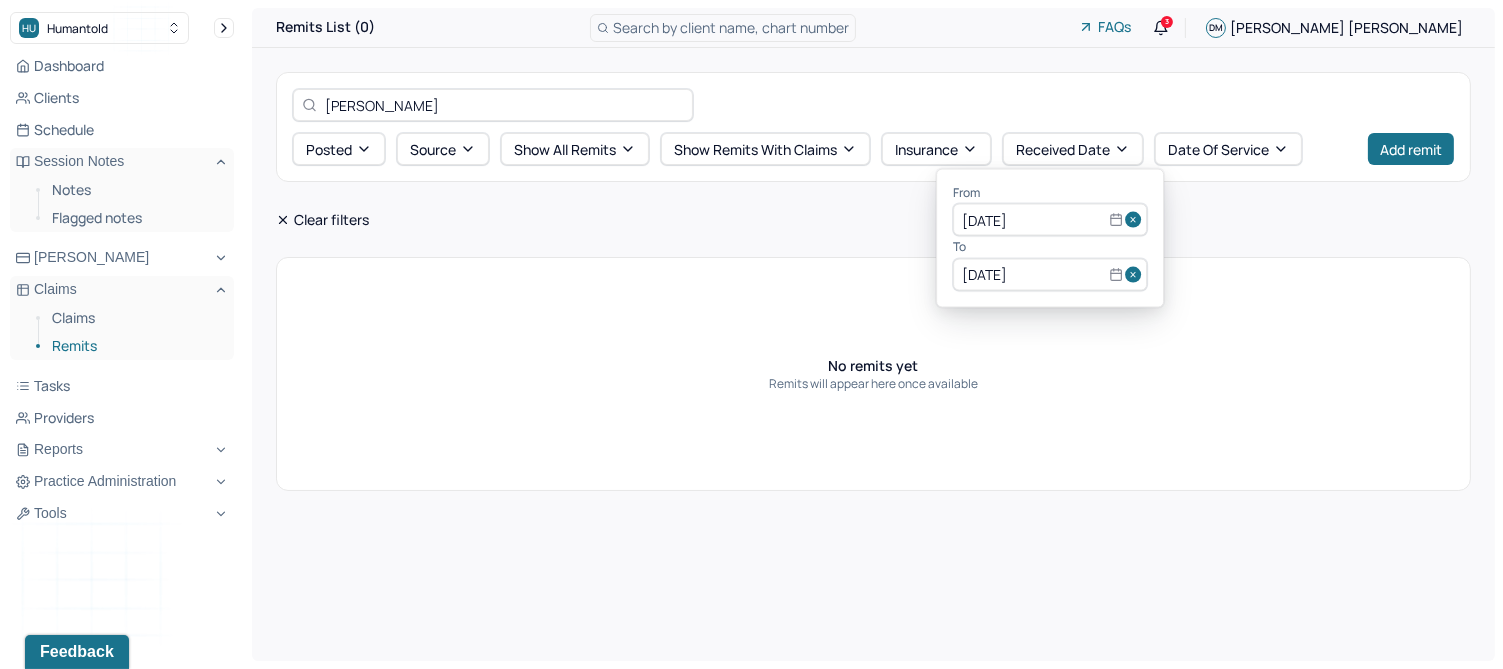 drag, startPoint x: 1113, startPoint y: 273, endPoint x: 1117, endPoint y: 240, distance: 33.24154 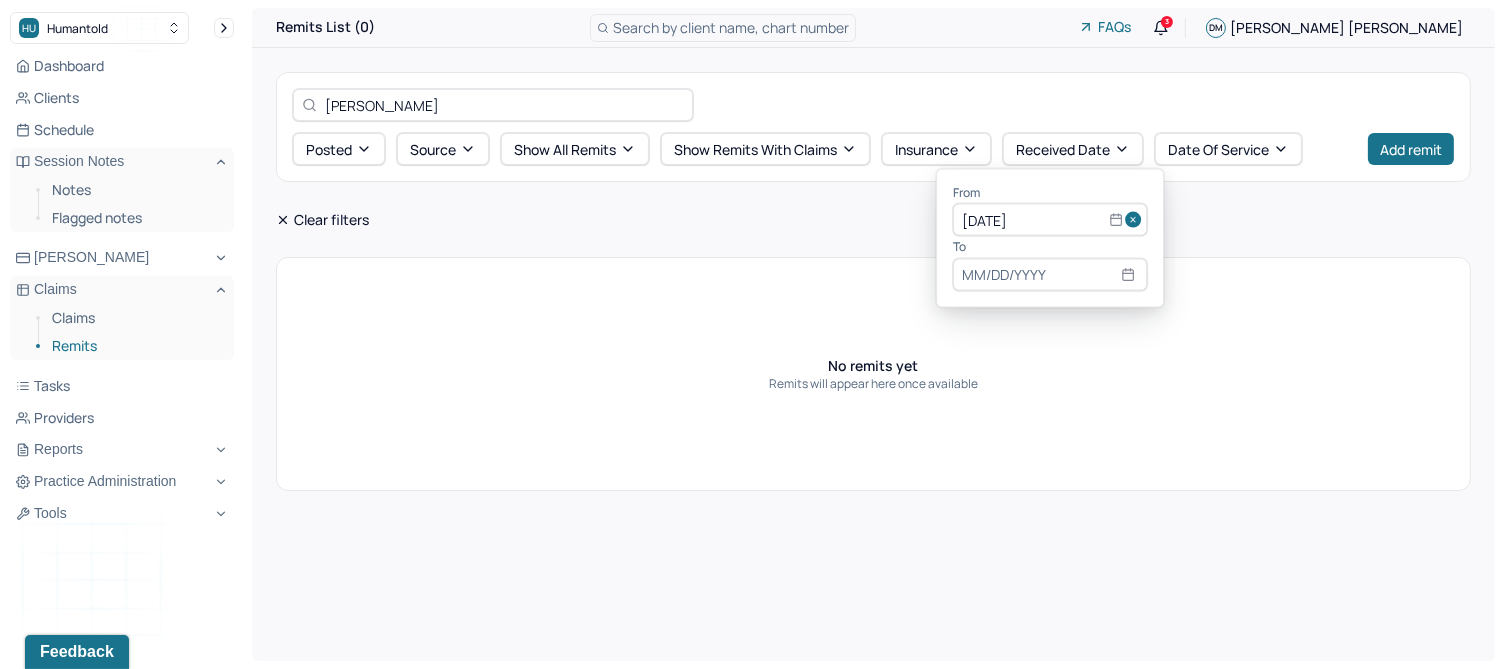 click at bounding box center (1136, 220) 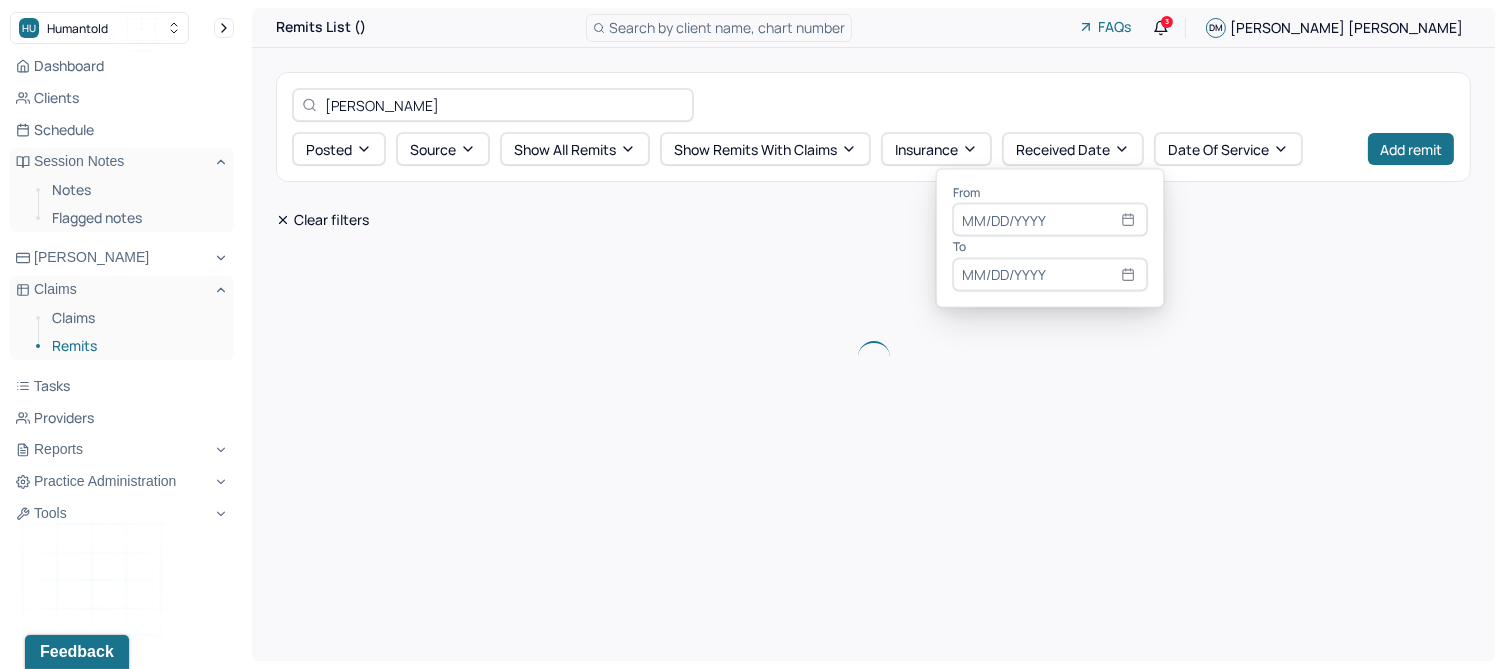 click at bounding box center (1050, 220) 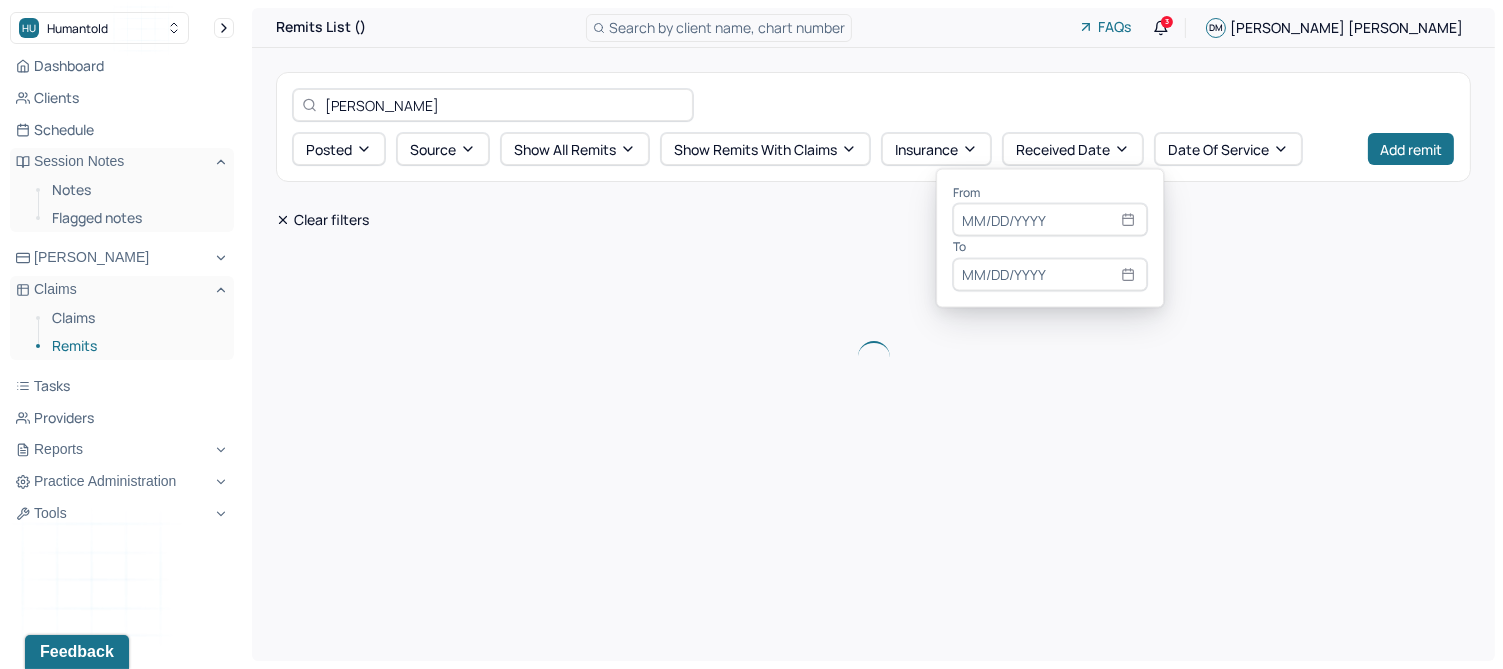 select on "6" 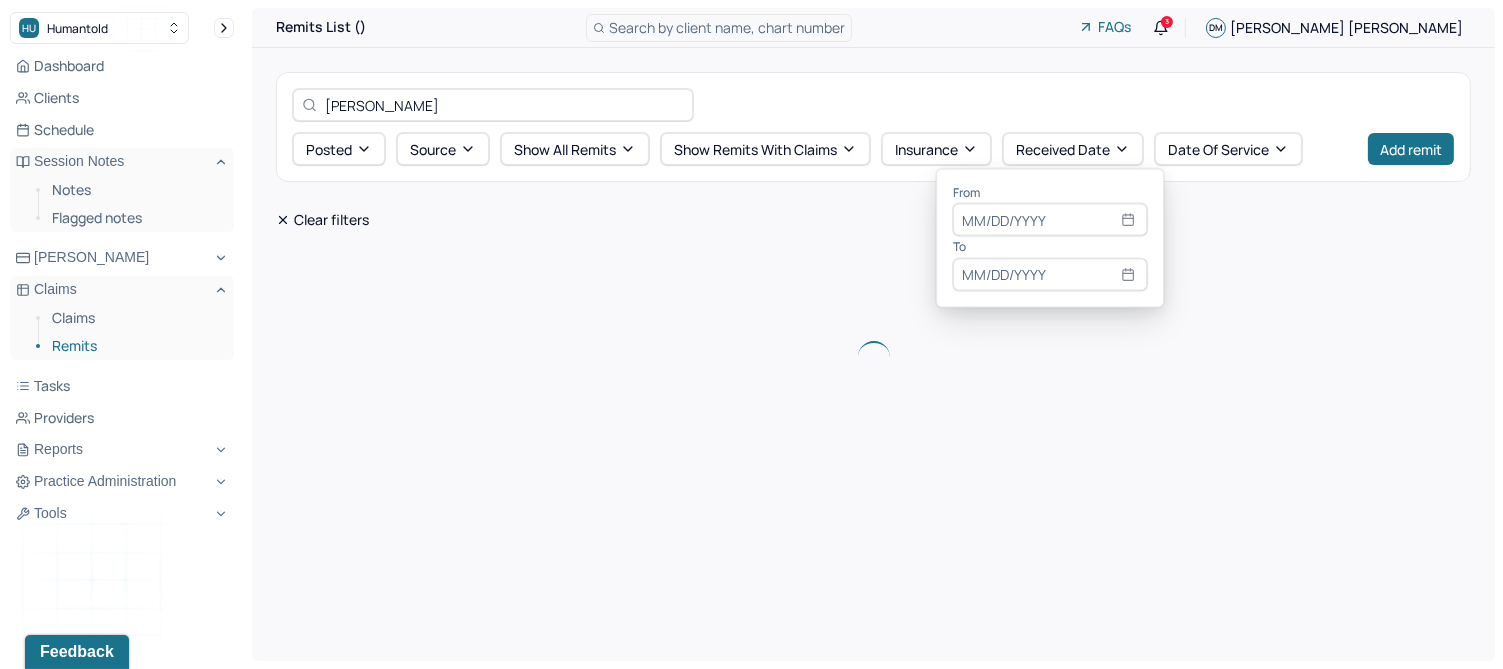 select on "2025" 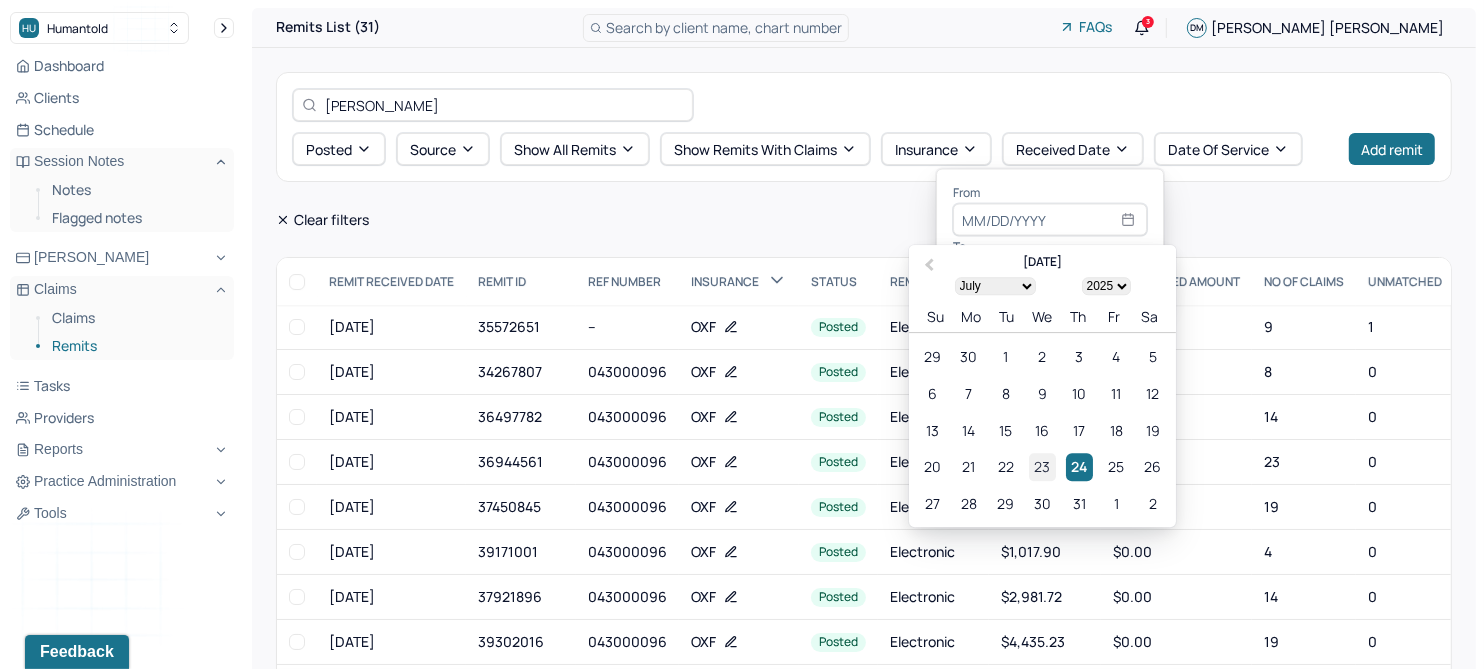 click on "23" at bounding box center (1042, 467) 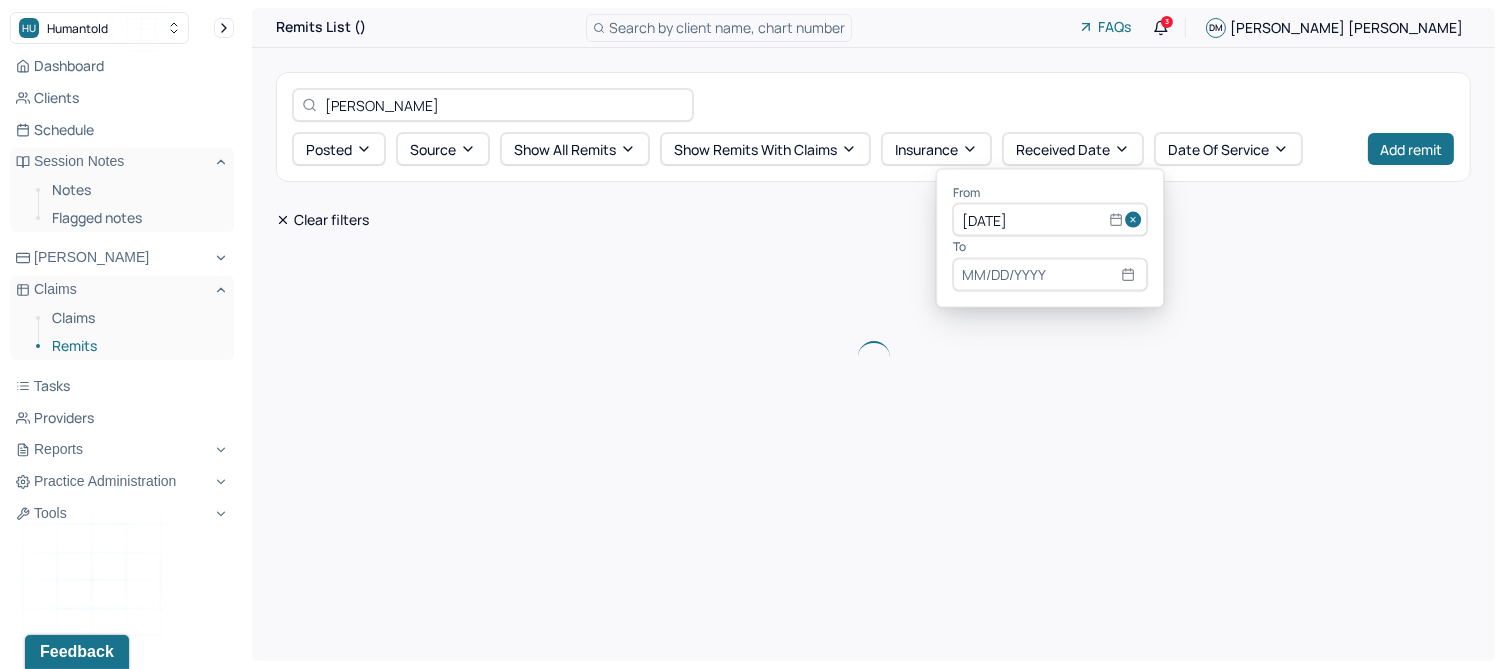 select on "6" 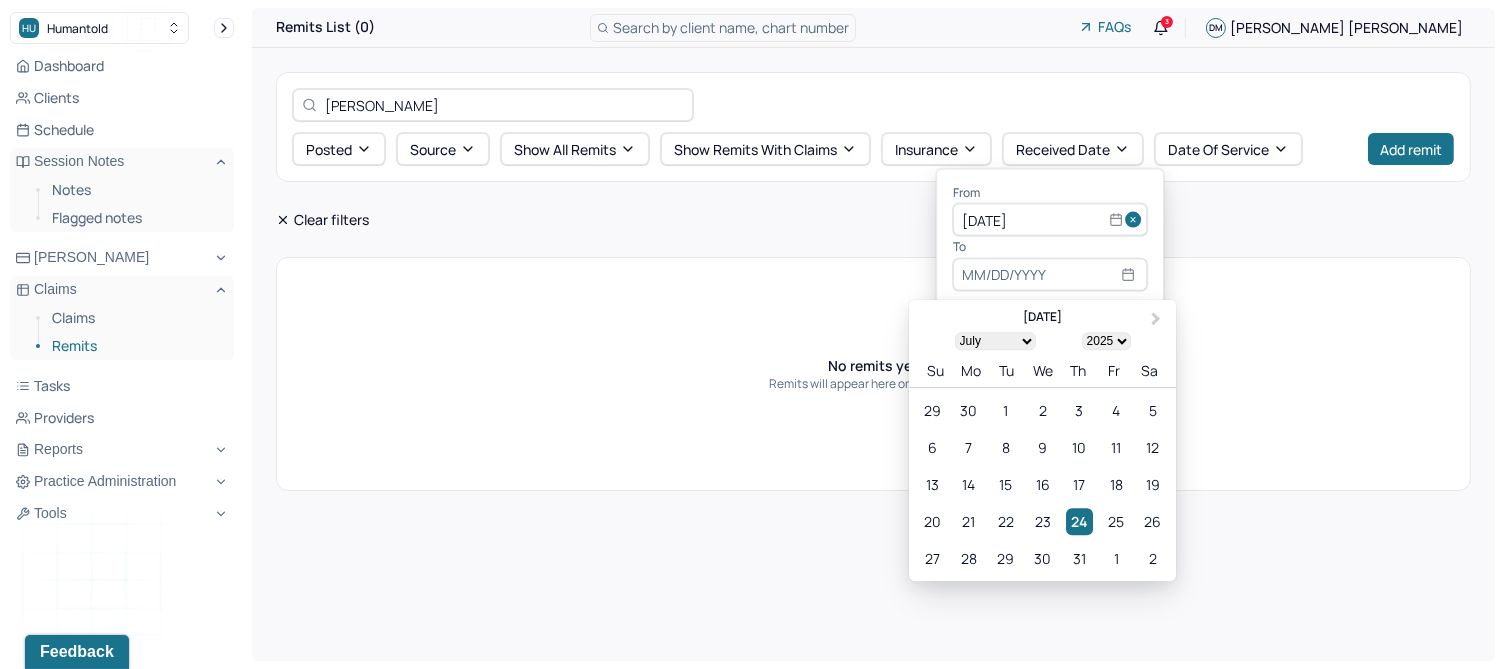 click at bounding box center [1050, 274] 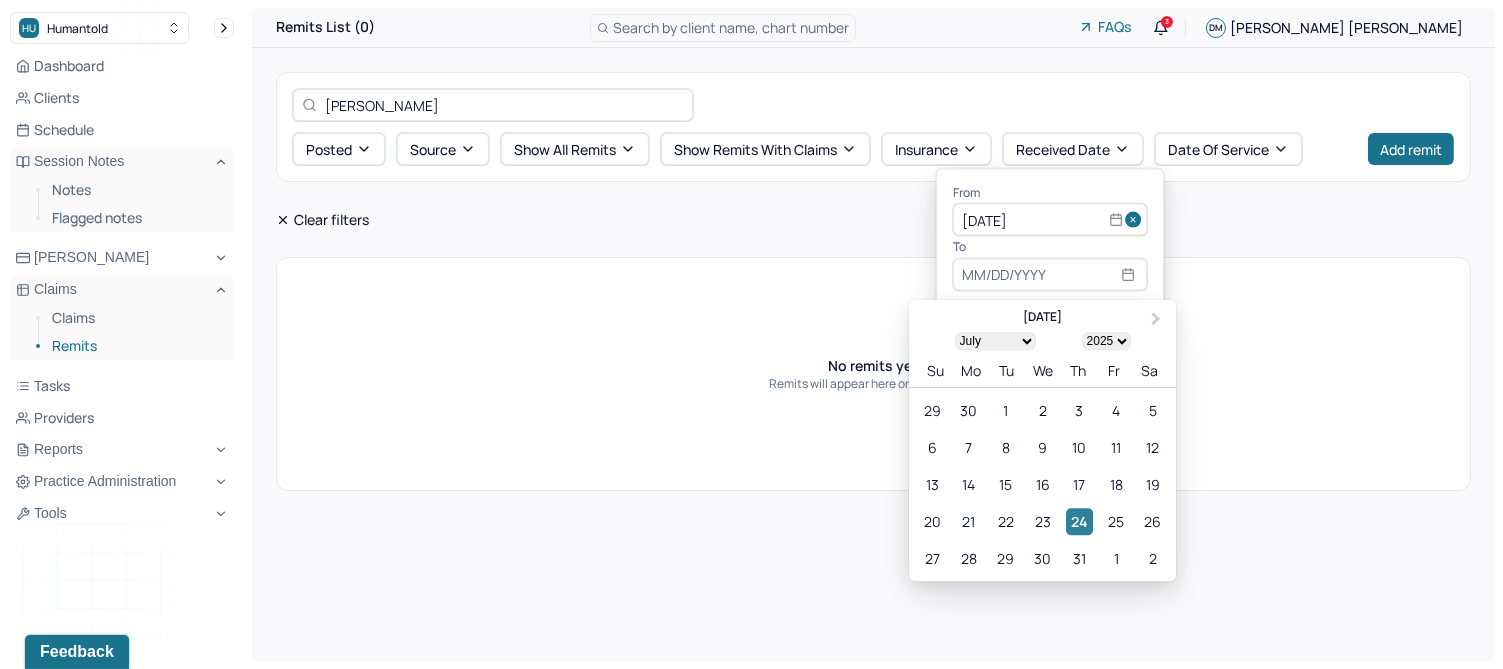 click on "24" at bounding box center [1079, 521] 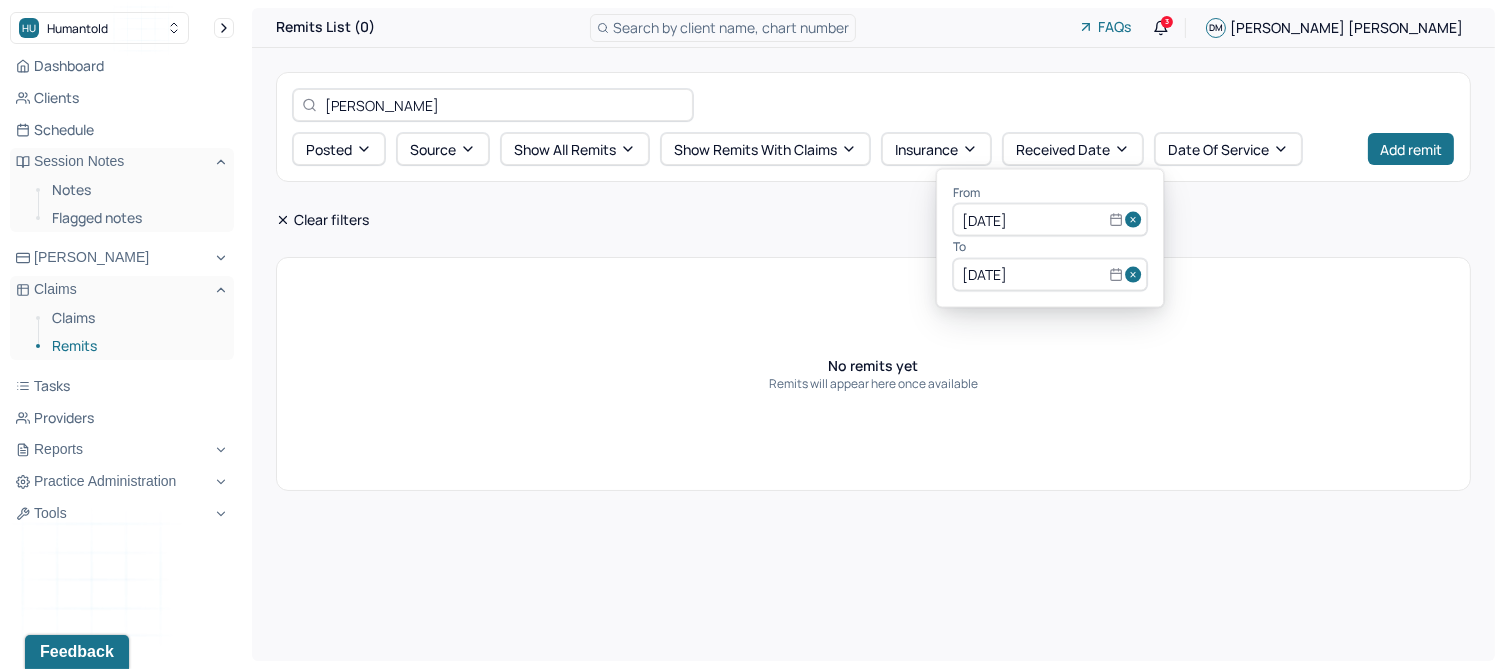 click at bounding box center [1136, 220] 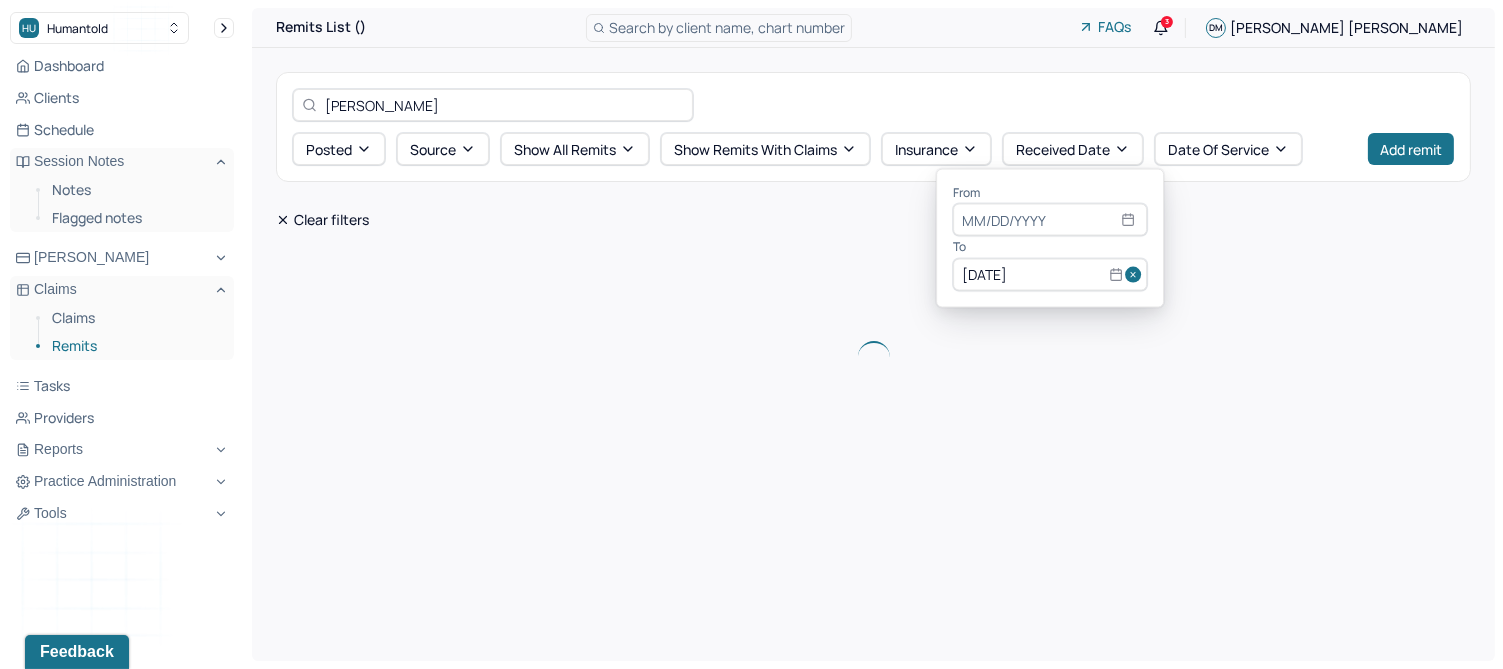click at bounding box center [1050, 220] 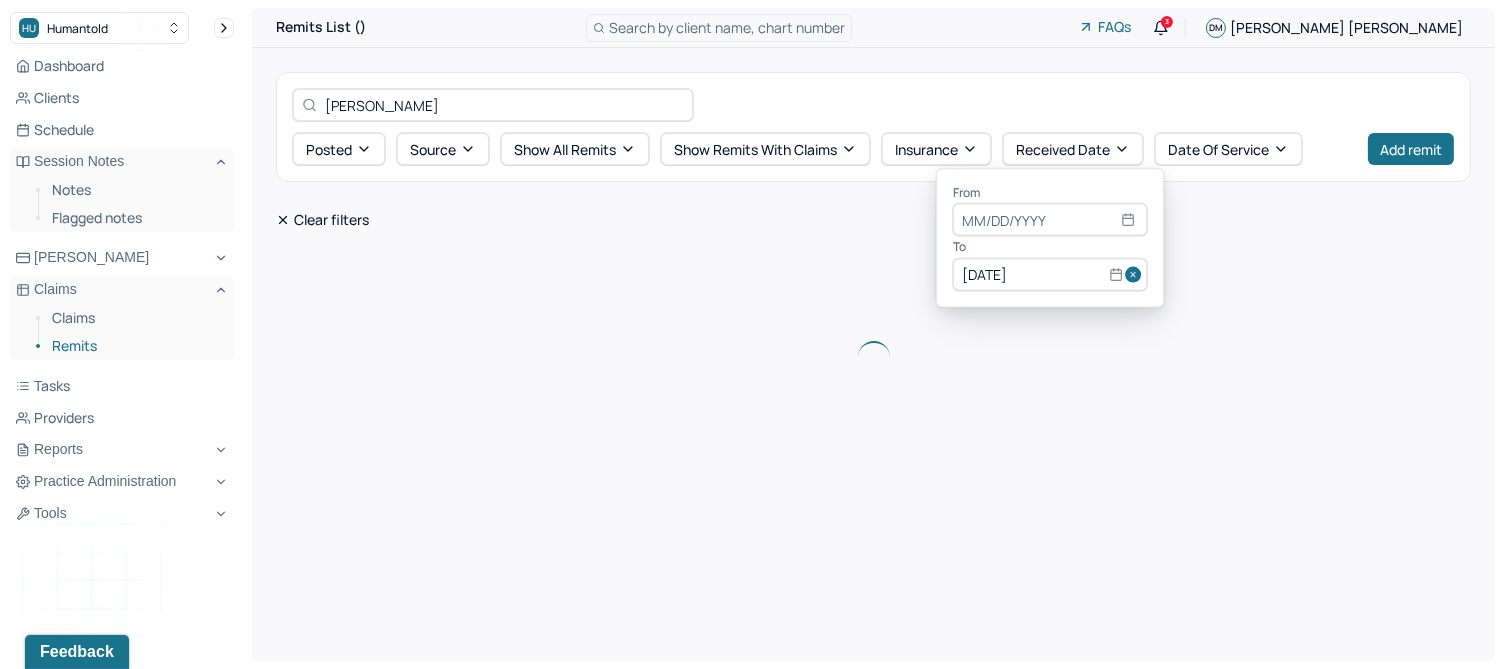 select on "6" 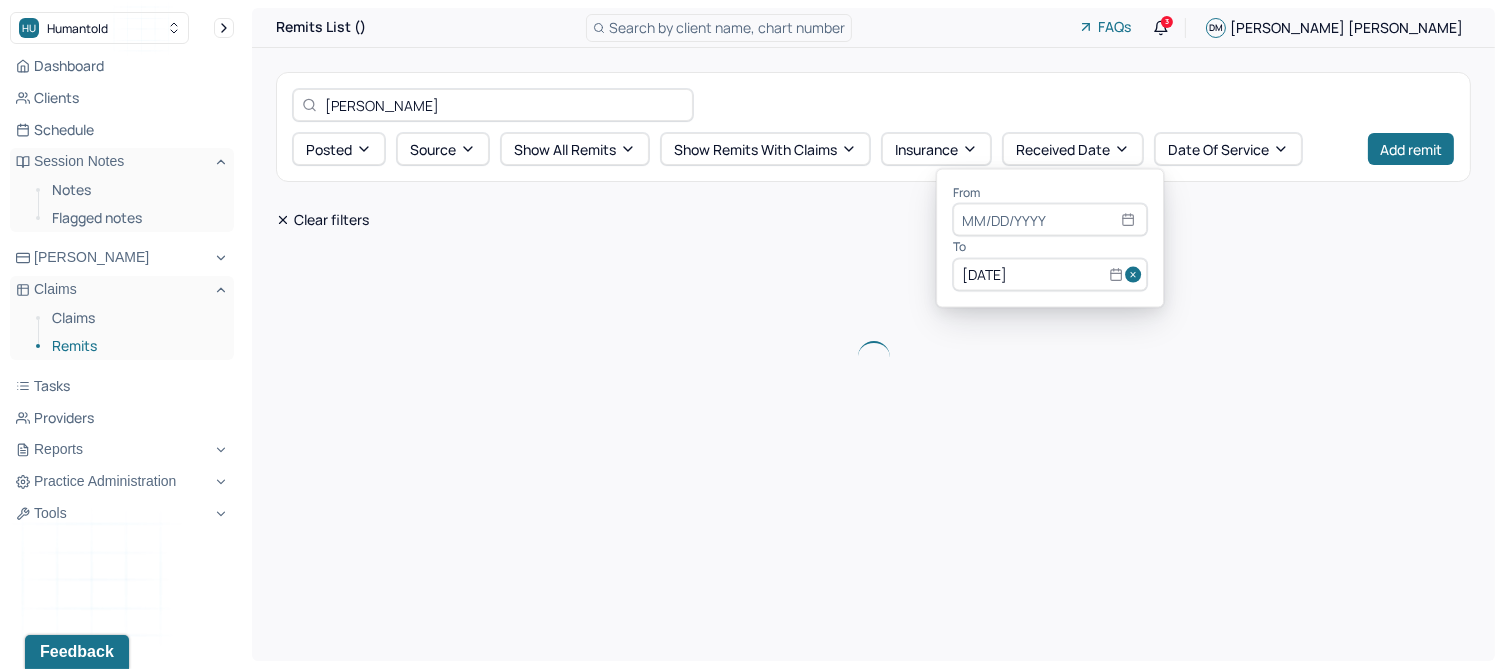 select on "2025" 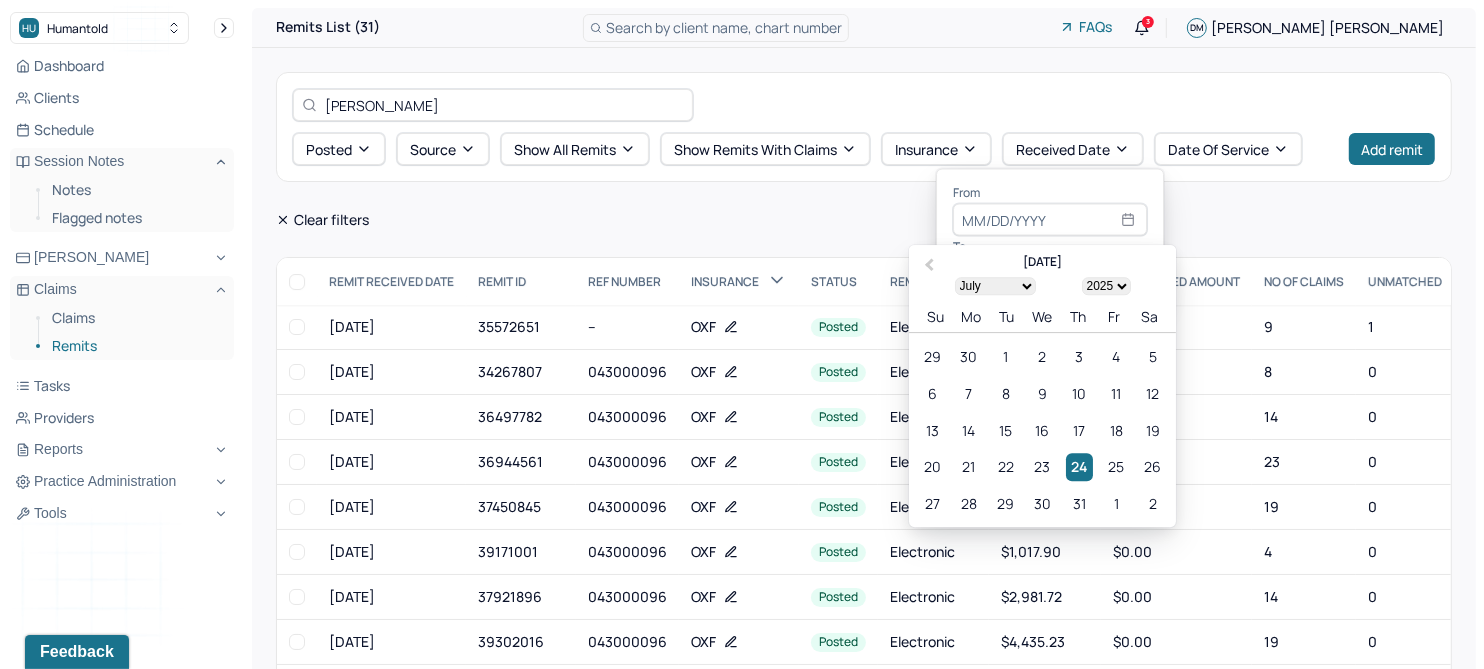 click on "22" at bounding box center (1005, 467) 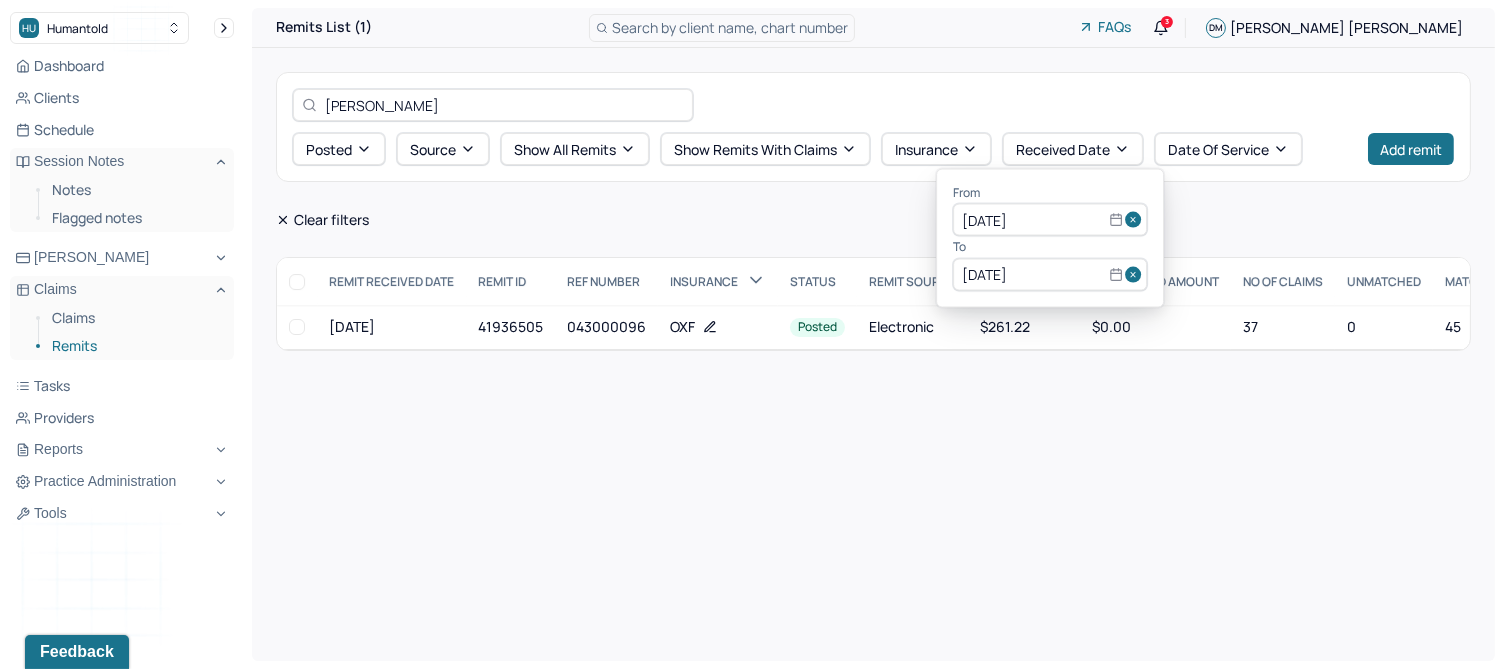 click on "[PERSON_NAME] posted Source Show all remits Show remits with claims Insurance Received Date Date of service Add remit Clear filters REMIT RECEIVED DATE REMIT ID Ref Number INSURANCE STATUS REMIT SOURCE REMIT AMOUNT UNMATCHED AMOUNT NO OF CLAIMS UNMATCHED MATCHED [DATE] 41936505 043000096 OXF posted Electronic $261.22 $0.00 37 0 45" at bounding box center (873, 211) 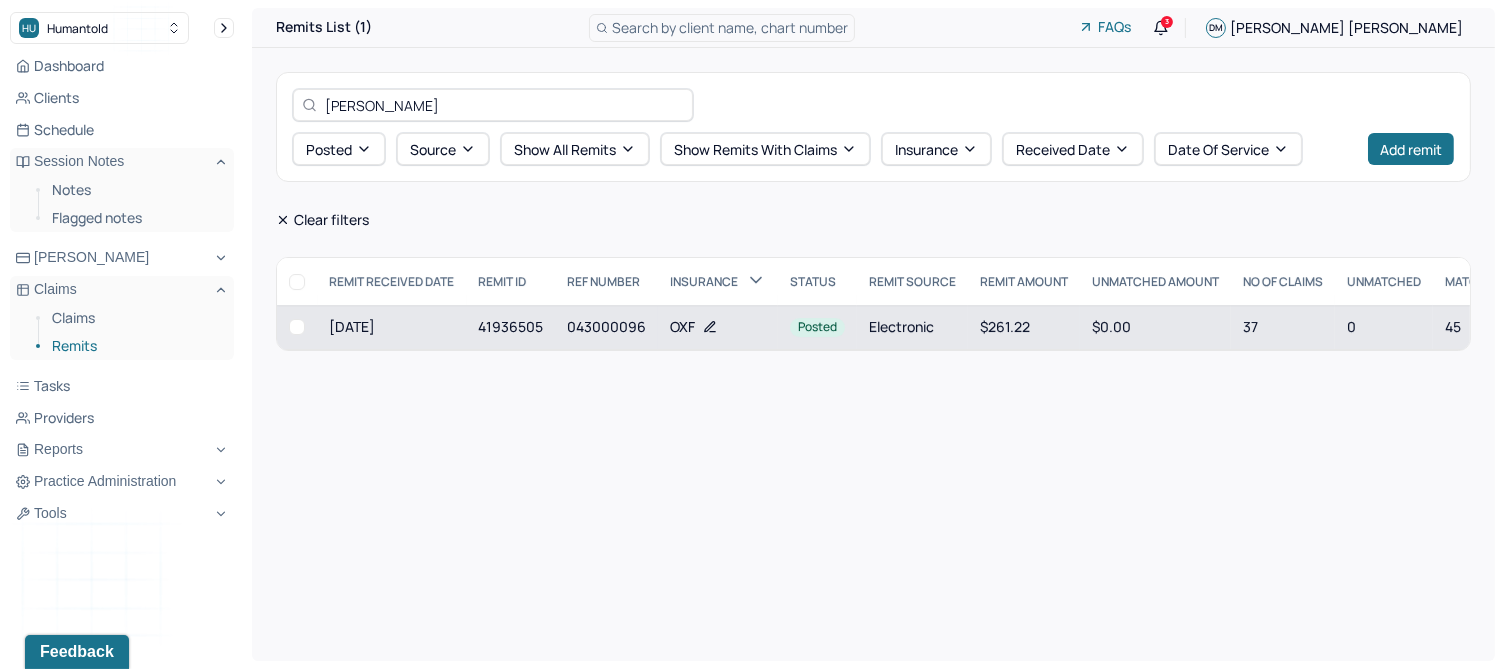 click on "OXF" at bounding box center [718, 327] 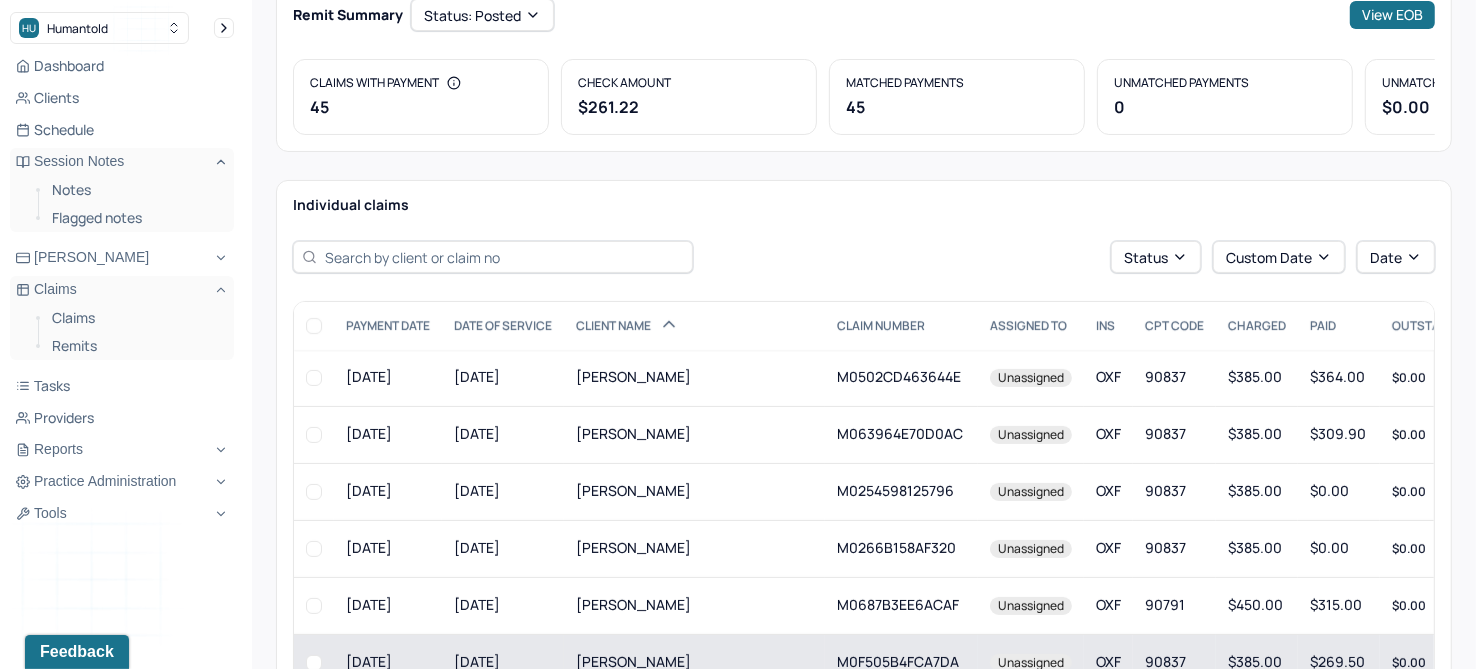 scroll, scrollTop: 384, scrollLeft: 0, axis: vertical 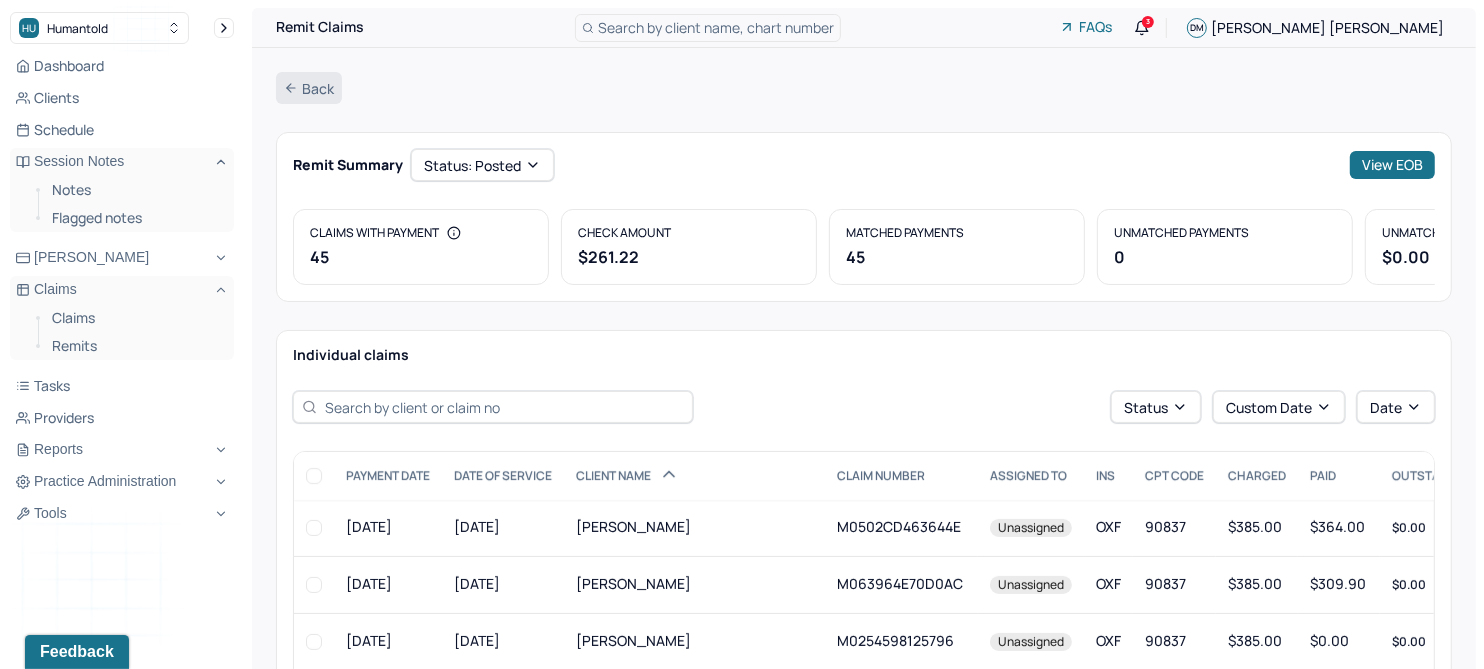 click on "Back" at bounding box center [309, 88] 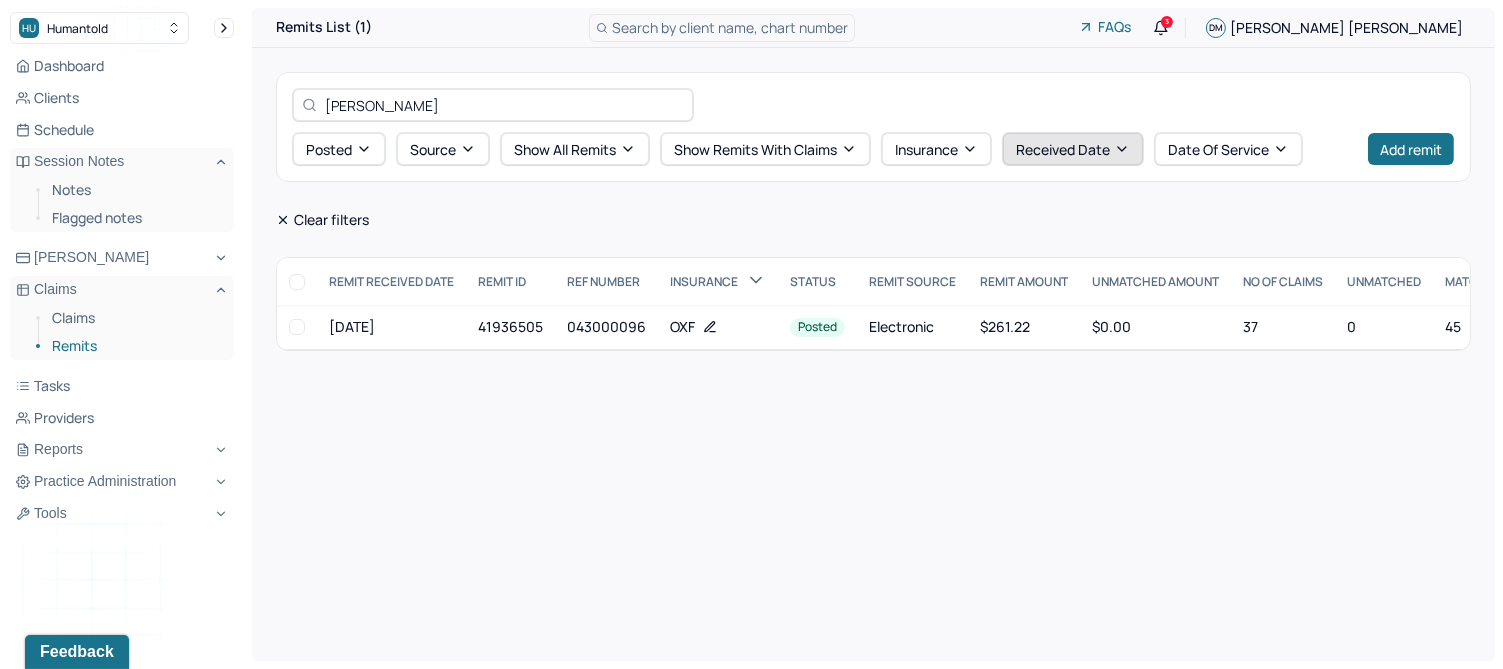 click 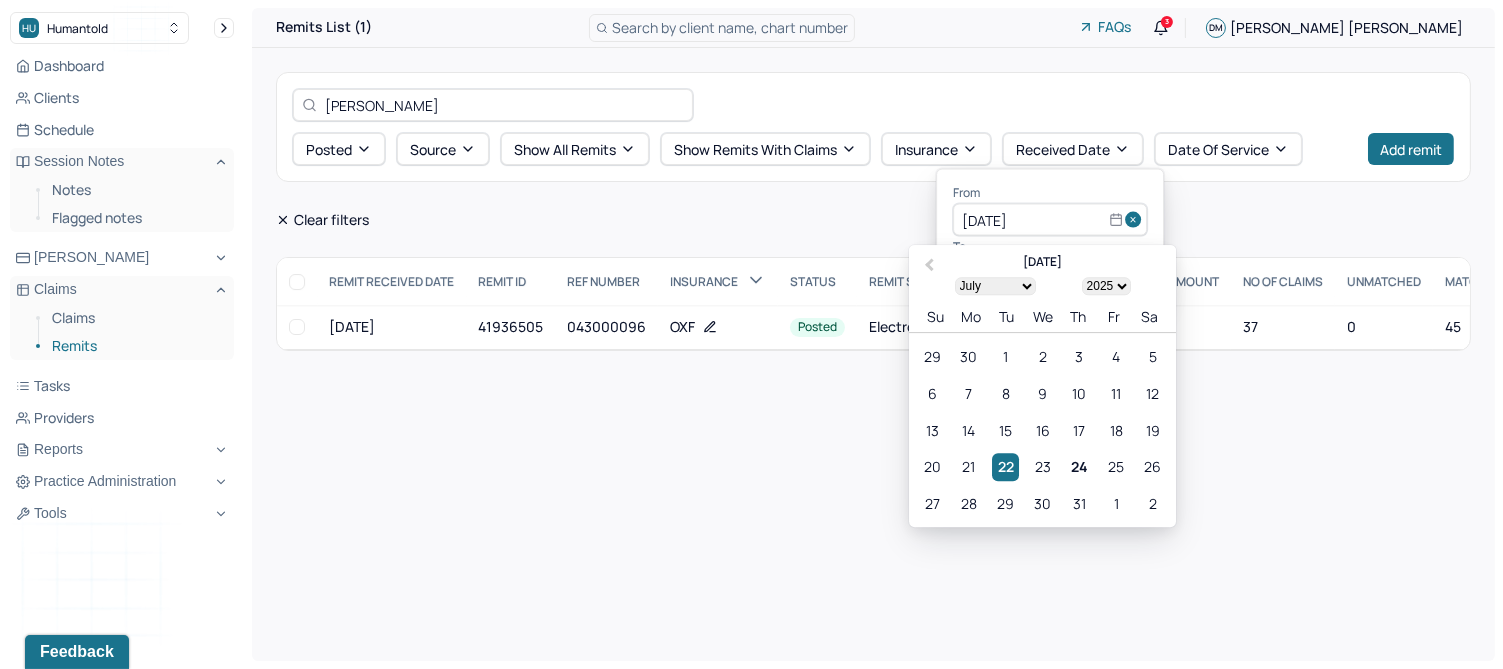 click at bounding box center [1136, 220] 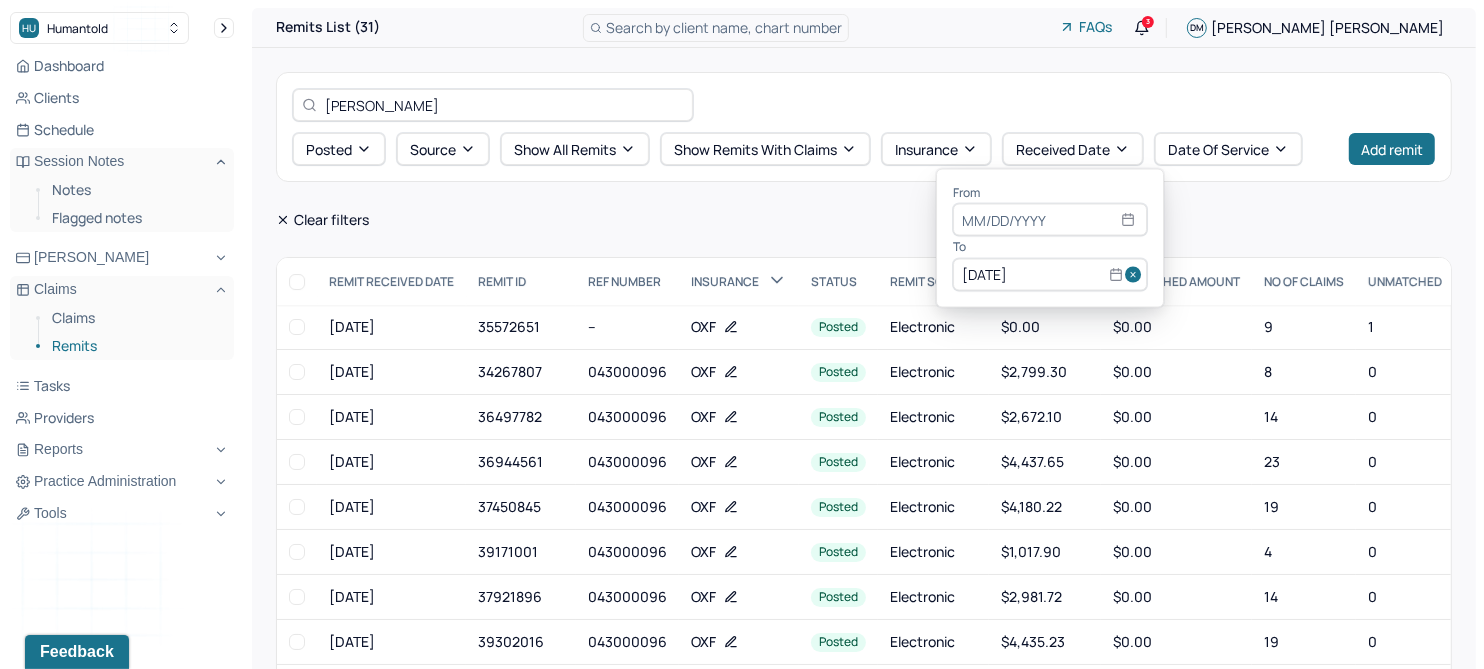 click at bounding box center [1136, 274] 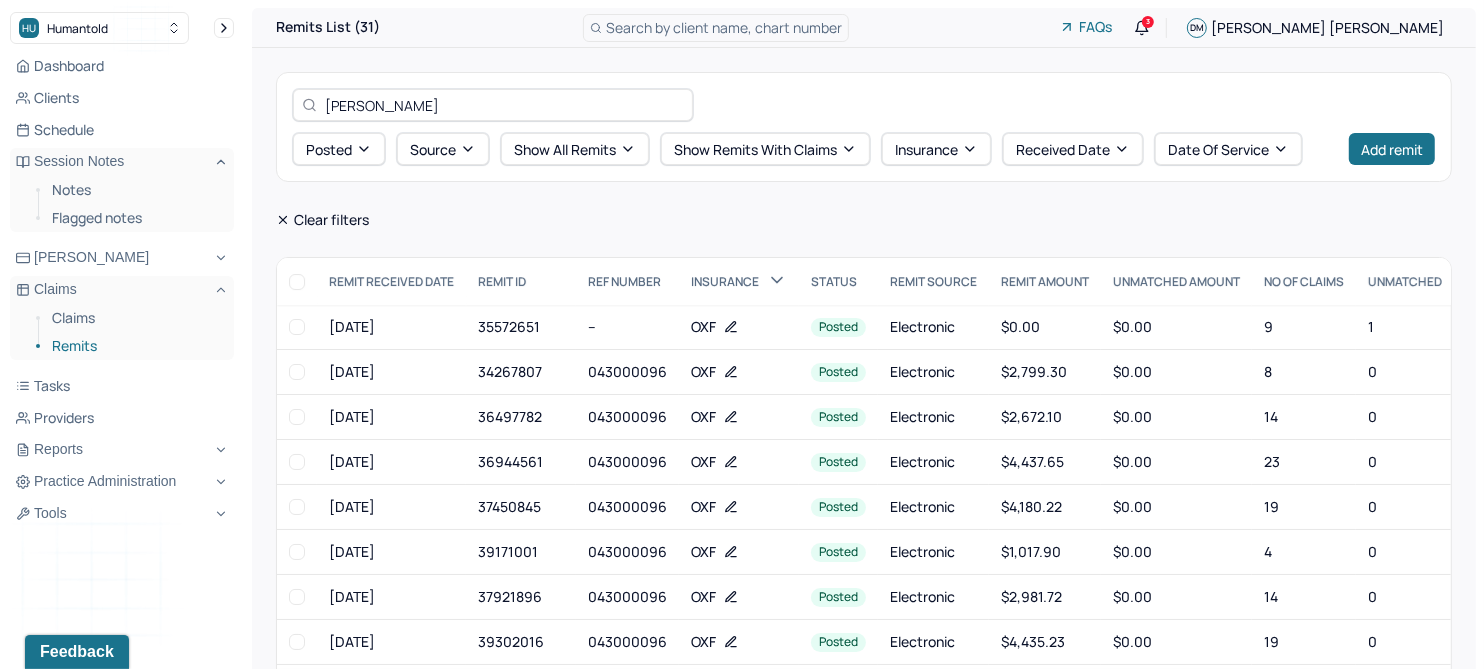 click on "[PERSON_NAME] posted Source Show all remits Show remits with claims Insurance Received Date Date of service Add remit Clear filters REMIT RECEIVED DATE REMIT ID Ref Number INSURANCE STATUS REMIT SOURCE REMIT AMOUNT UNMATCHED AMOUNT NO OF CLAIMS UNMATCHED MATCHED [DATE] 35572651 -- OXF posted Electronic $0.00 $0.00 9 1 8 [DATE] 34267807 043000096 OXF posted Electronic $2,799.30 $0.00 8 0 8 [DATE] 36497782 043000096 OXF posted Electronic $2,672.10 $0.00 14 0 14 [DATE] 36944561 043000096 OXF posted Electronic $4,437.65 $0.00 23 0 24 [DATE] 37450845 043000096 OXF posted Electronic $4,180.22 $0.00 19 0 18 [DATE] 39171001 043000096 OXF posted Electronic $1,017.90 $0.00 4 0 4 [DATE] 37921896 043000096 OXF posted Electronic $2,981.72 $0.00 14 0 14 [DATE] 39302016 043000096 OXF posted Electronic $4,435.23 $0.00 19 0 19 [DATE] 38455726 043000096 OXF posted Electronic $5,429.19 $0.00 24 0 23 [DATE] 38803903 -- OXF posted Electronic $0.00 $0.00 6 0 12 [DATE] 39754063 OXF 8 0" at bounding box center [864, 432] 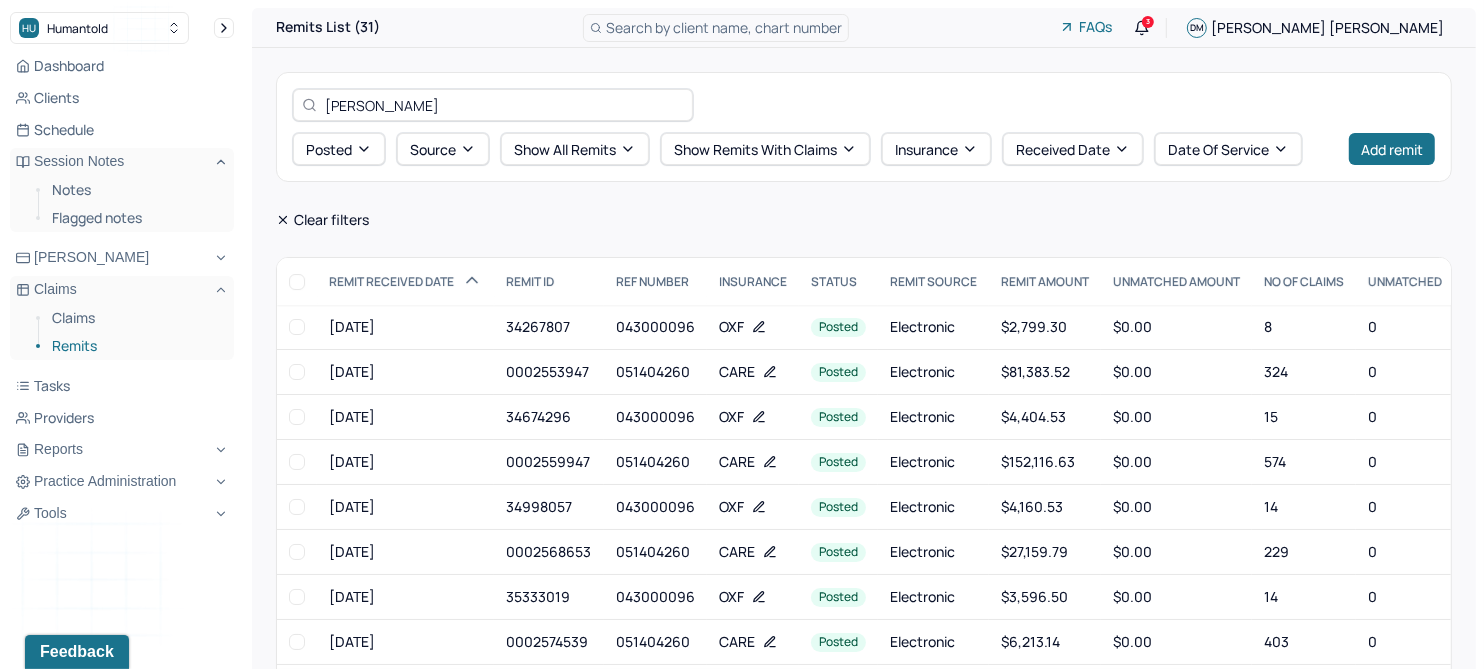 click on "REMIT RECEIVED DATE" at bounding box center (405, 281) 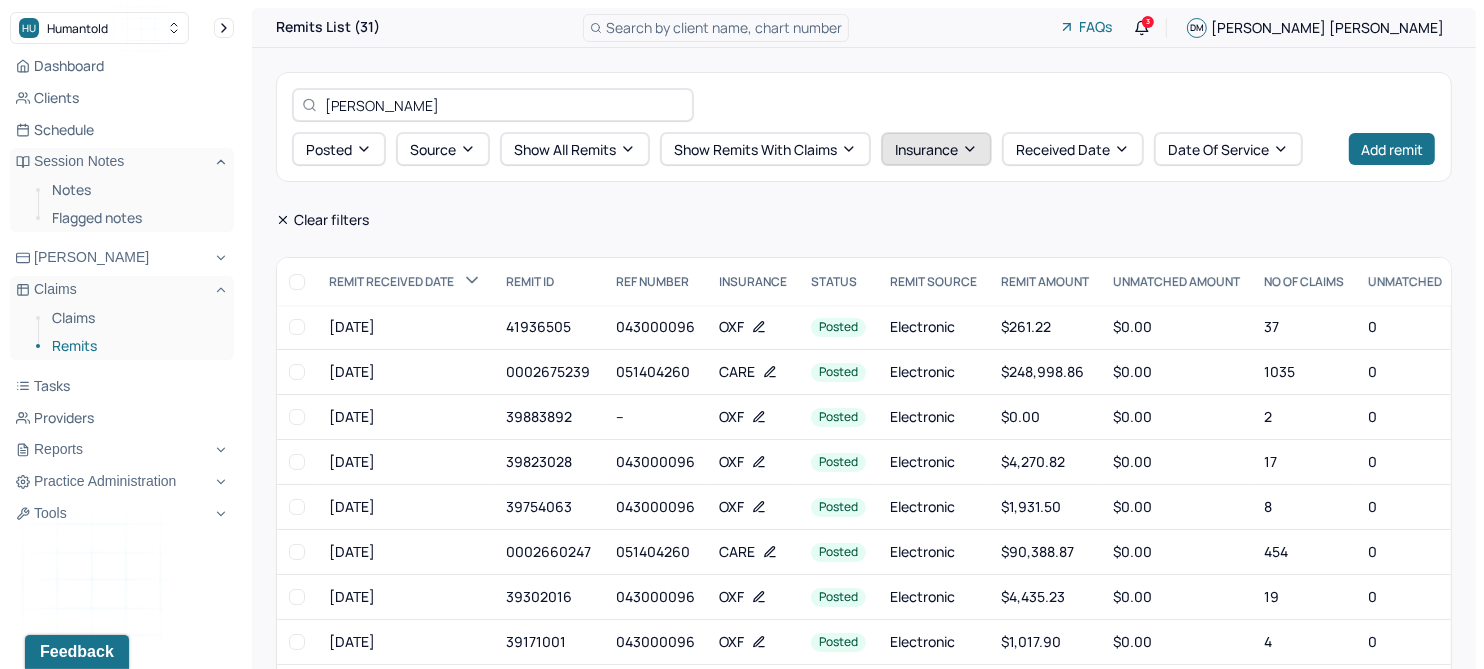 click 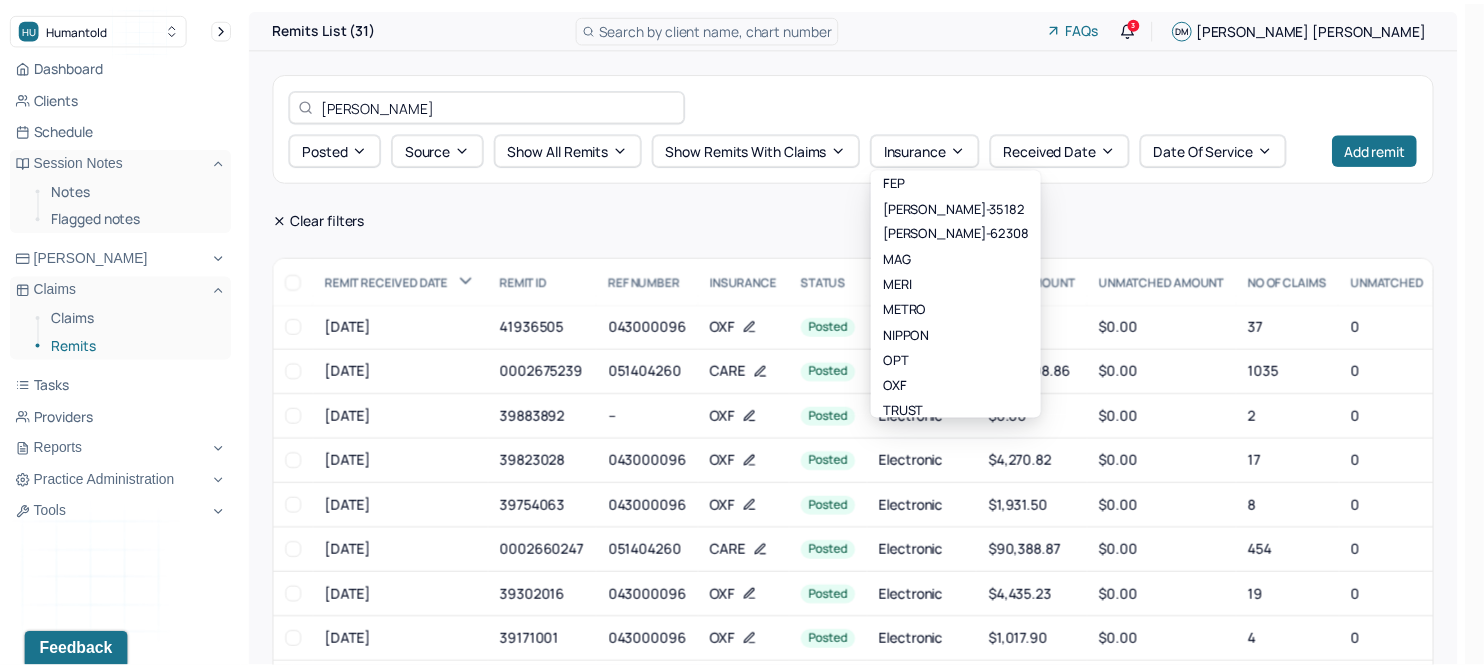 scroll, scrollTop: 250, scrollLeft: 0, axis: vertical 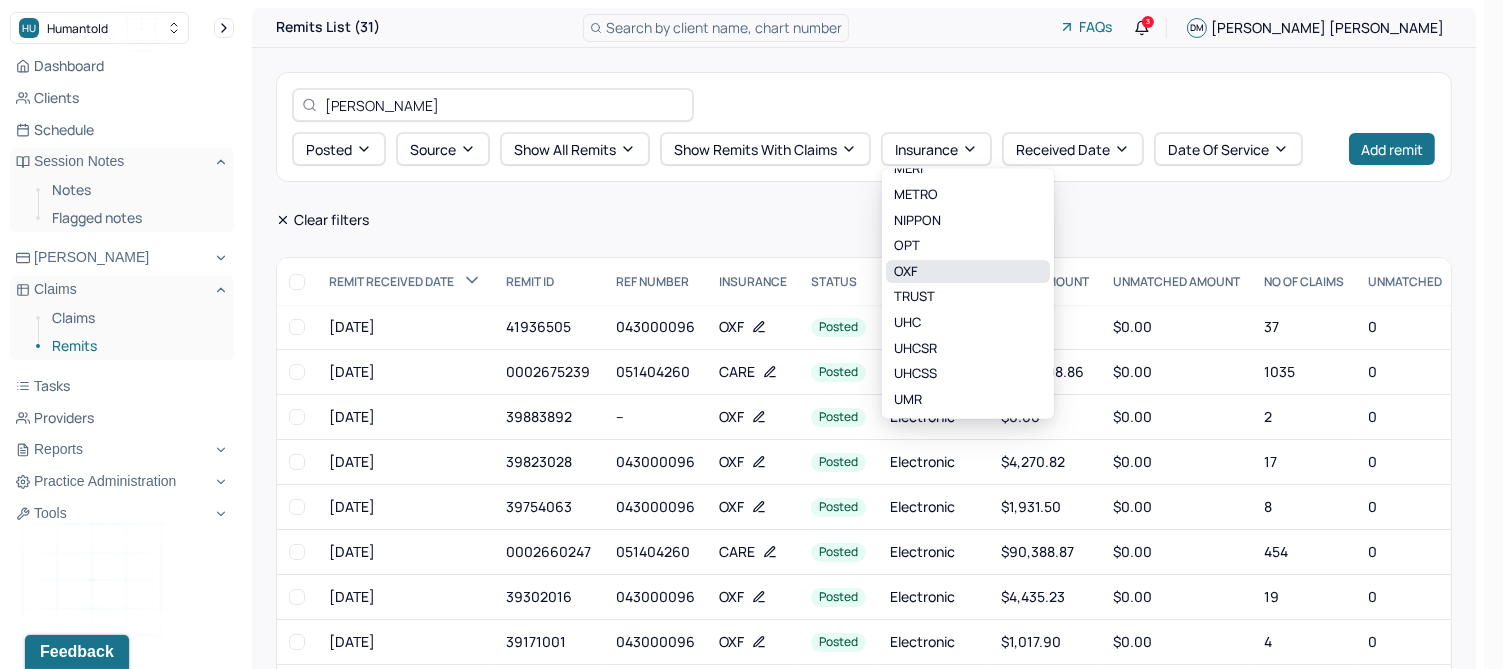 click on "OXF" at bounding box center [968, 271] 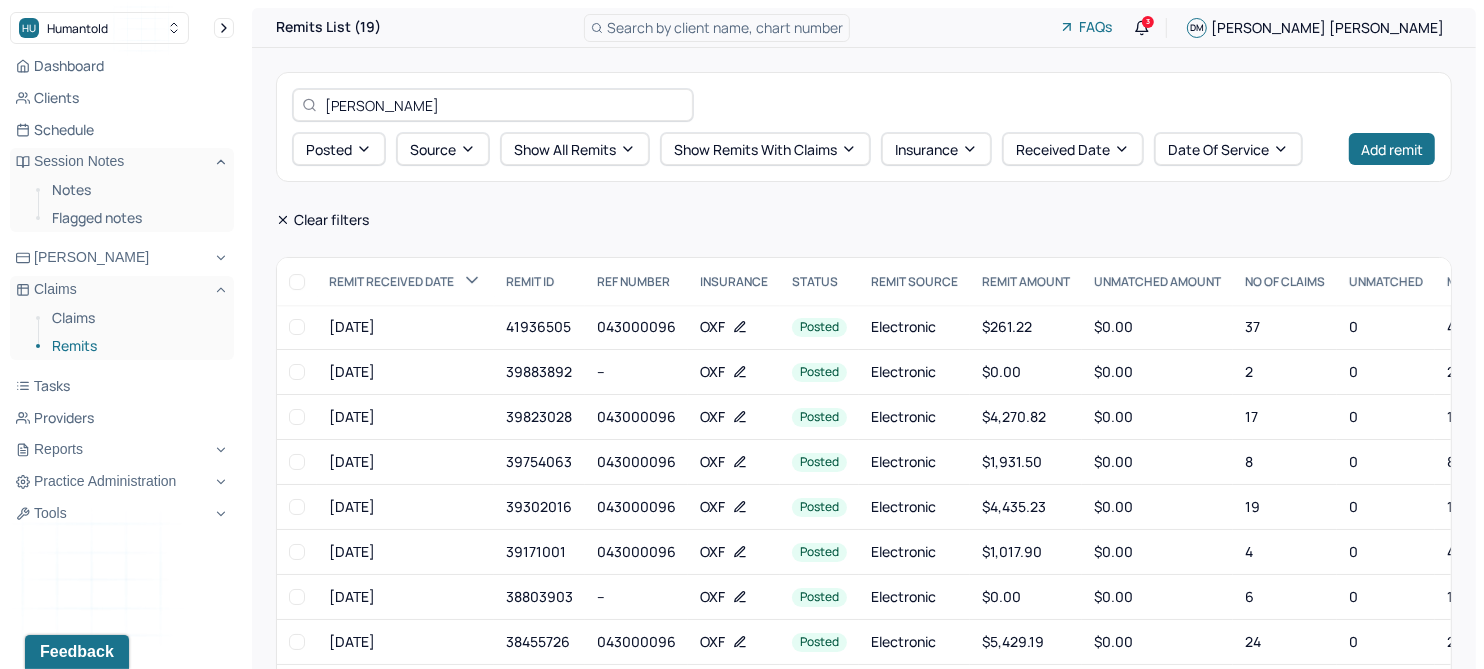 drag, startPoint x: 491, startPoint y: 100, endPoint x: 204, endPoint y: 112, distance: 287.25076 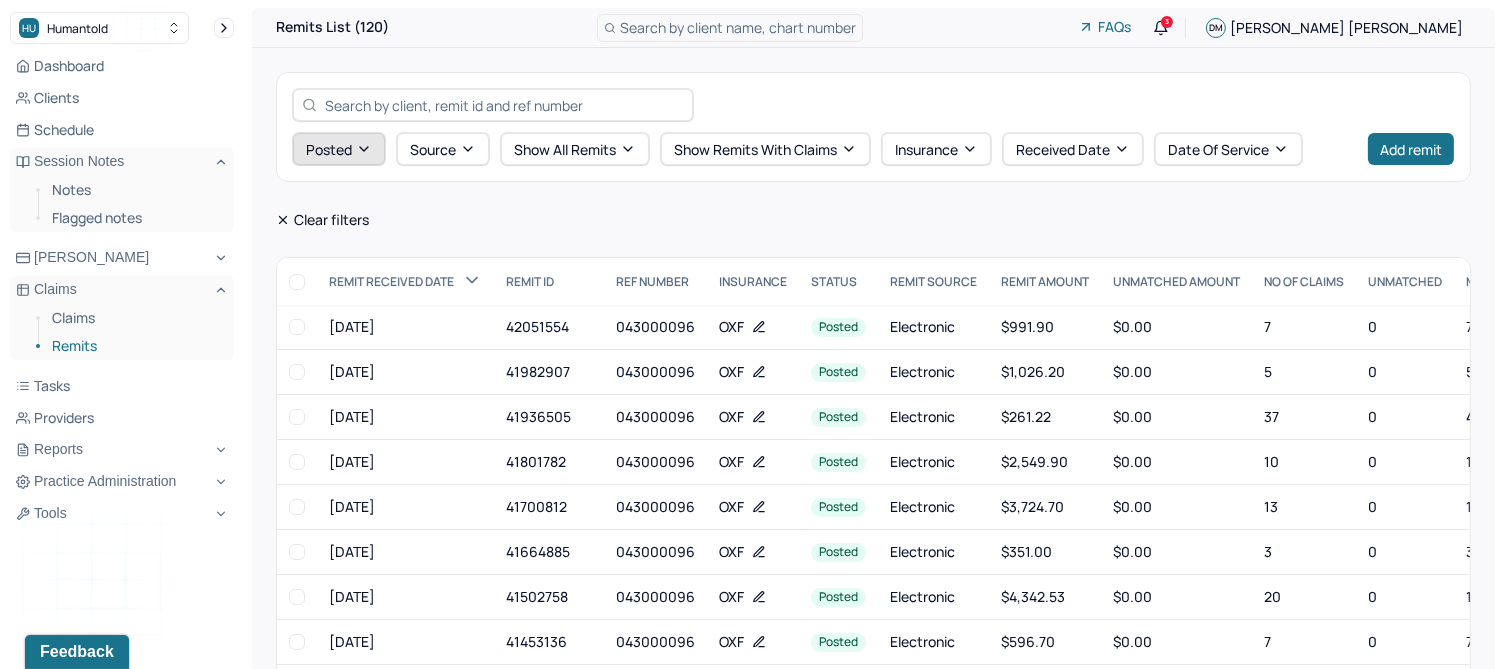 type 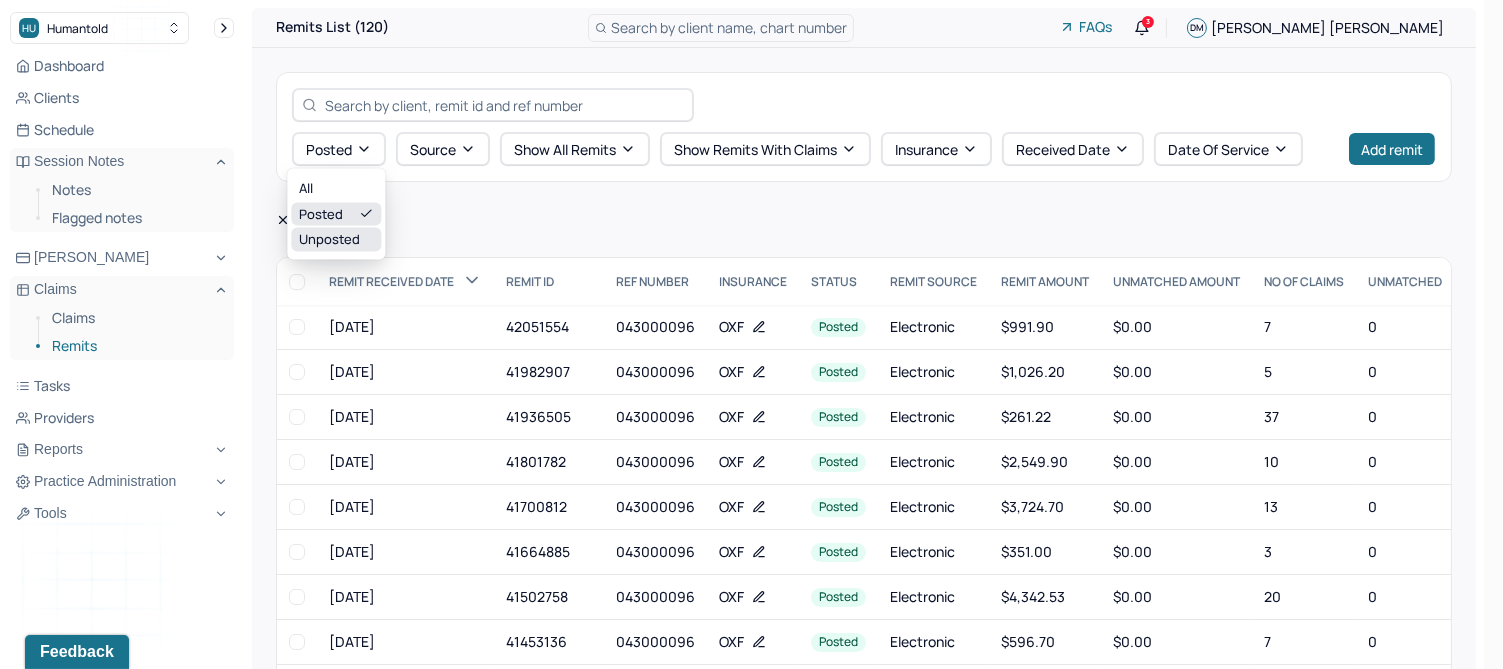 click on "Unposted" at bounding box center [336, 240] 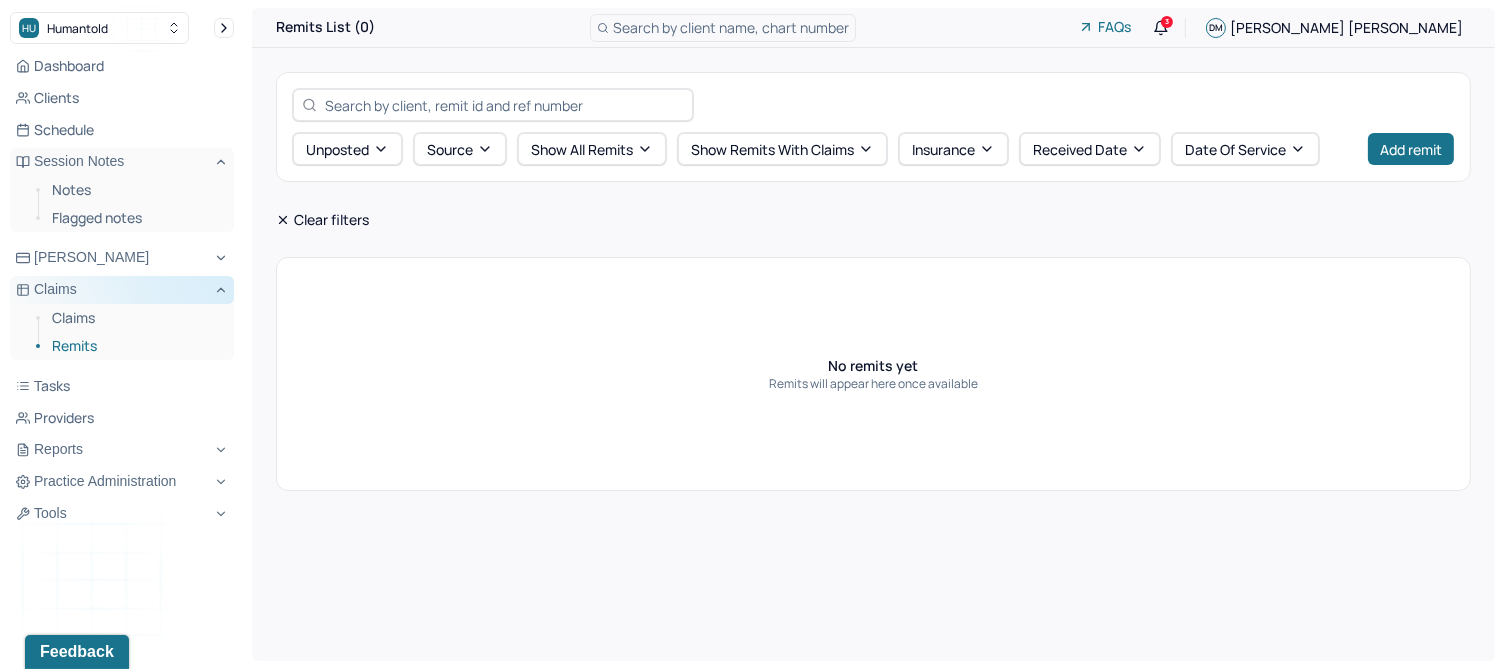 click 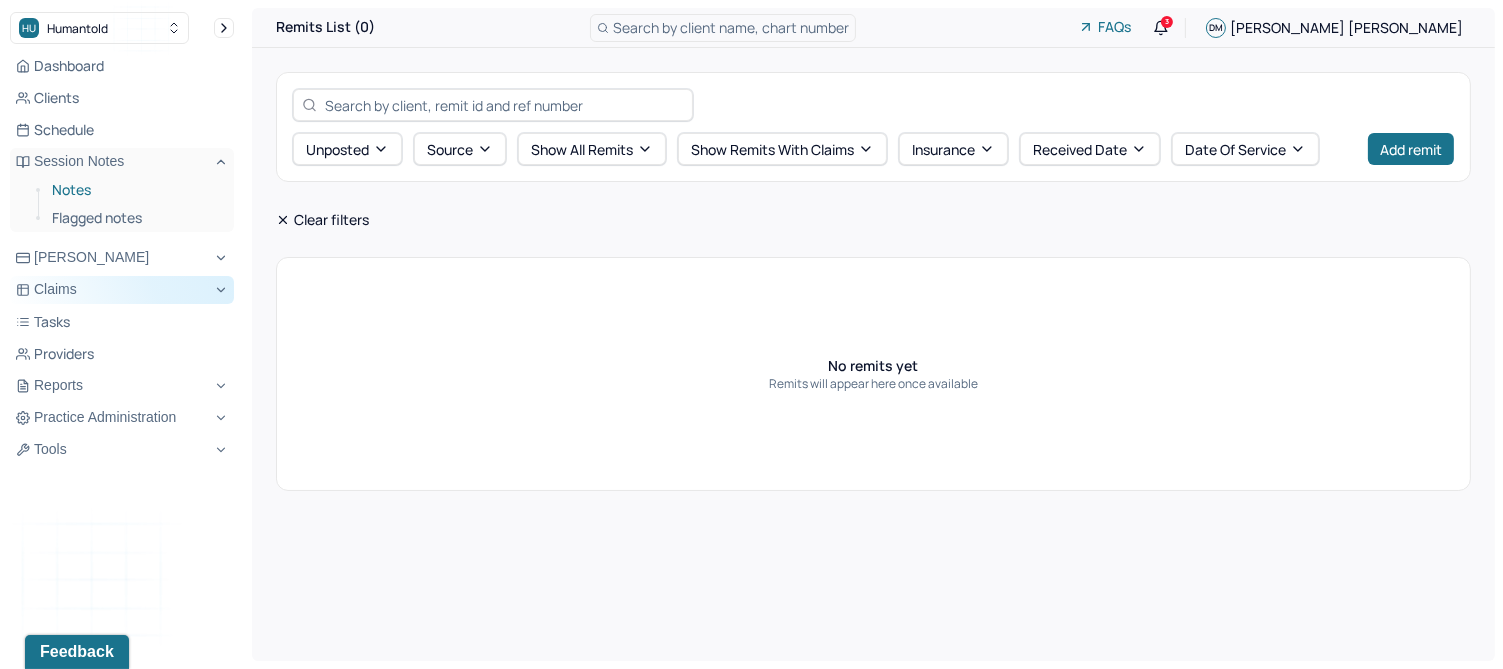 click on "Notes" at bounding box center (135, 190) 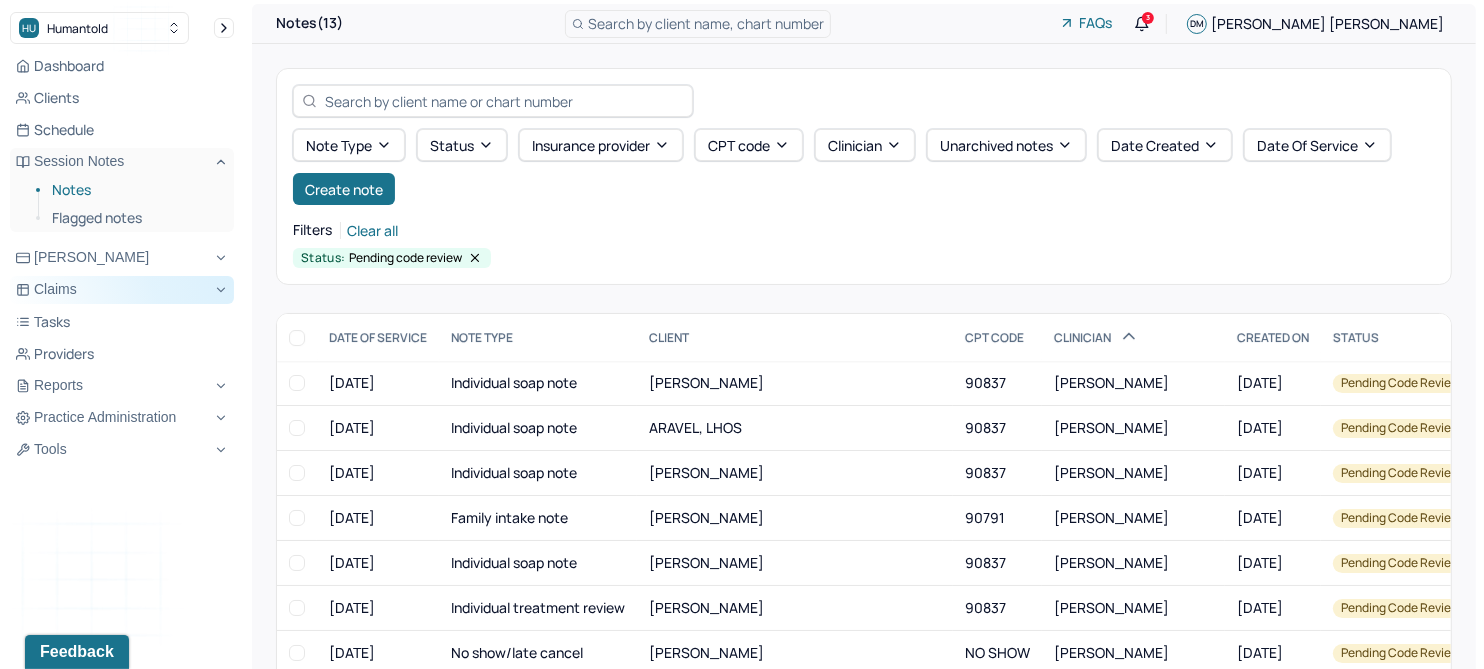 scroll, scrollTop: 0, scrollLeft: 0, axis: both 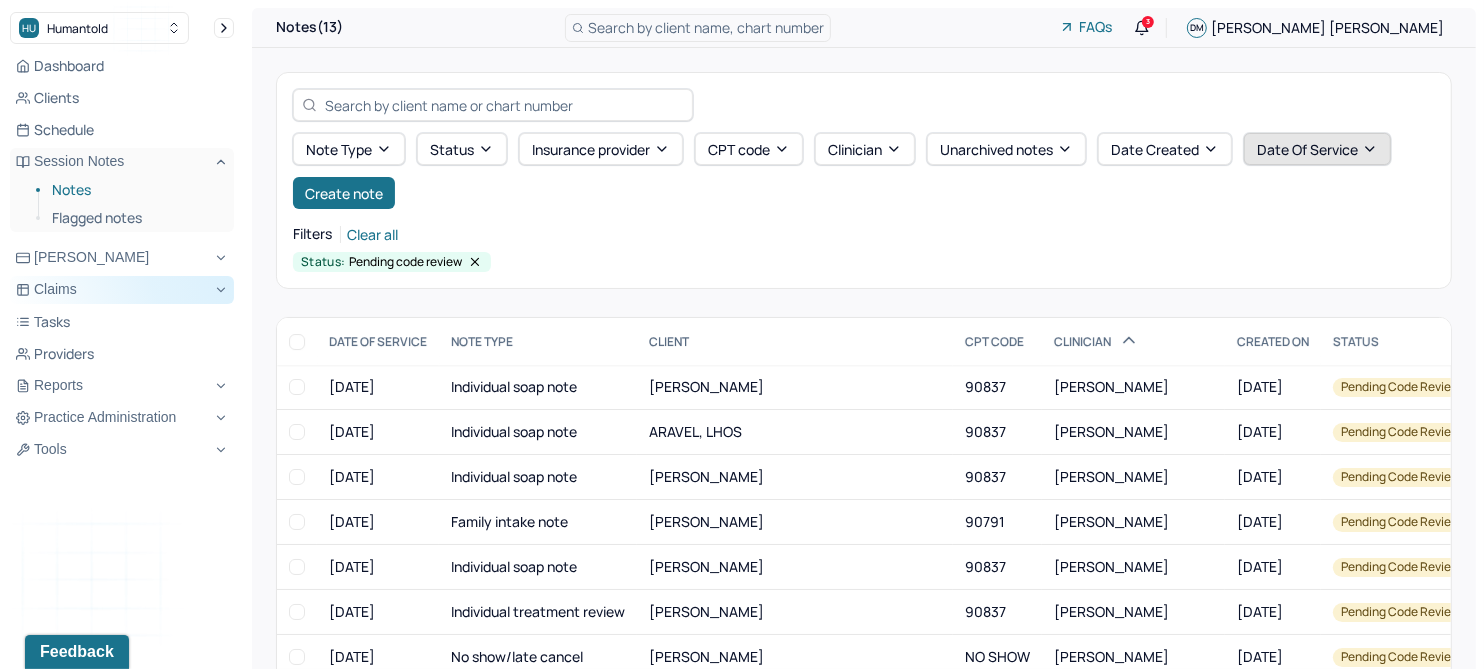 click 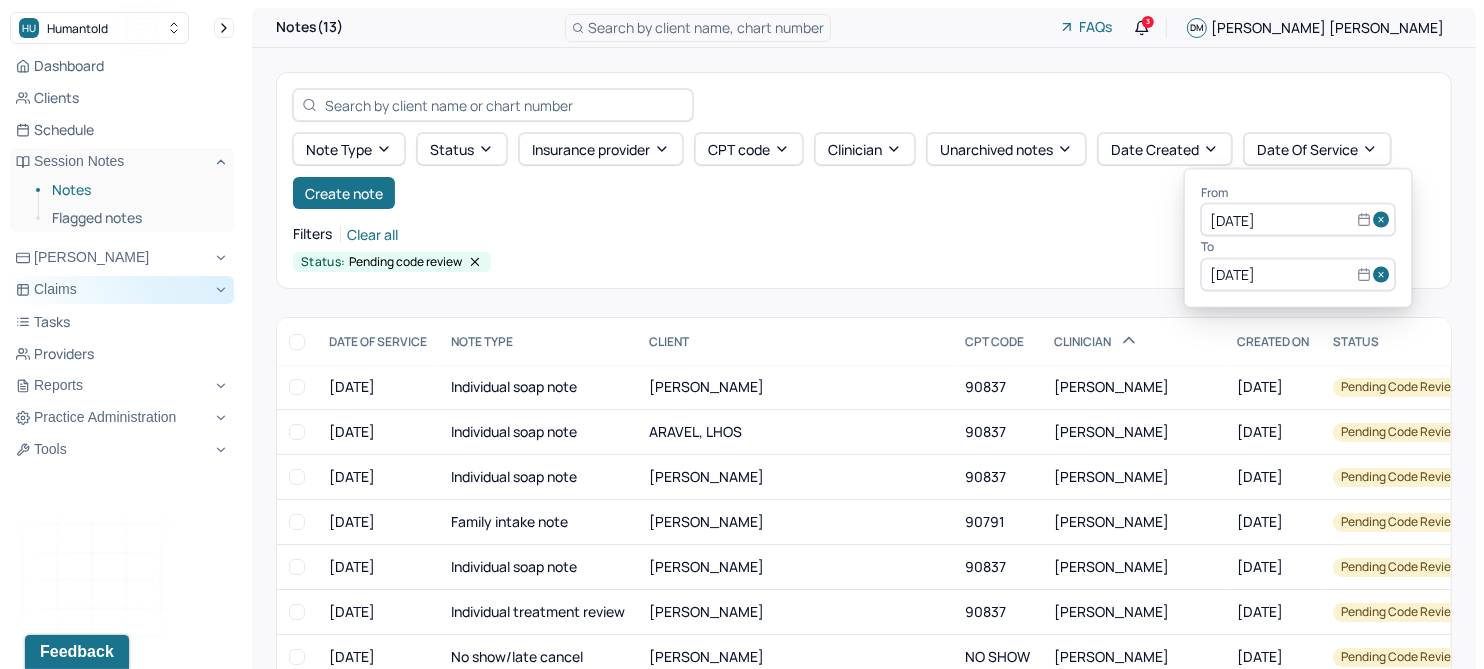 click at bounding box center [1384, 220] 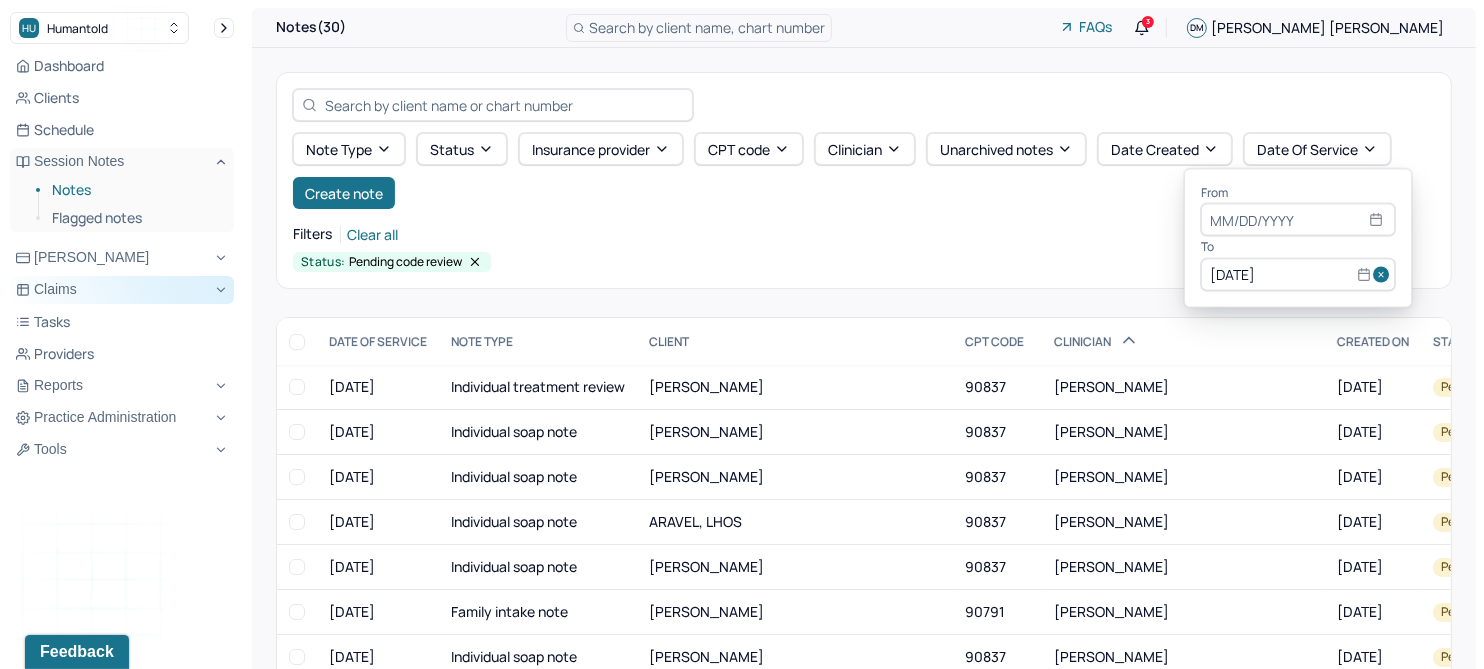 click at bounding box center [1384, 274] 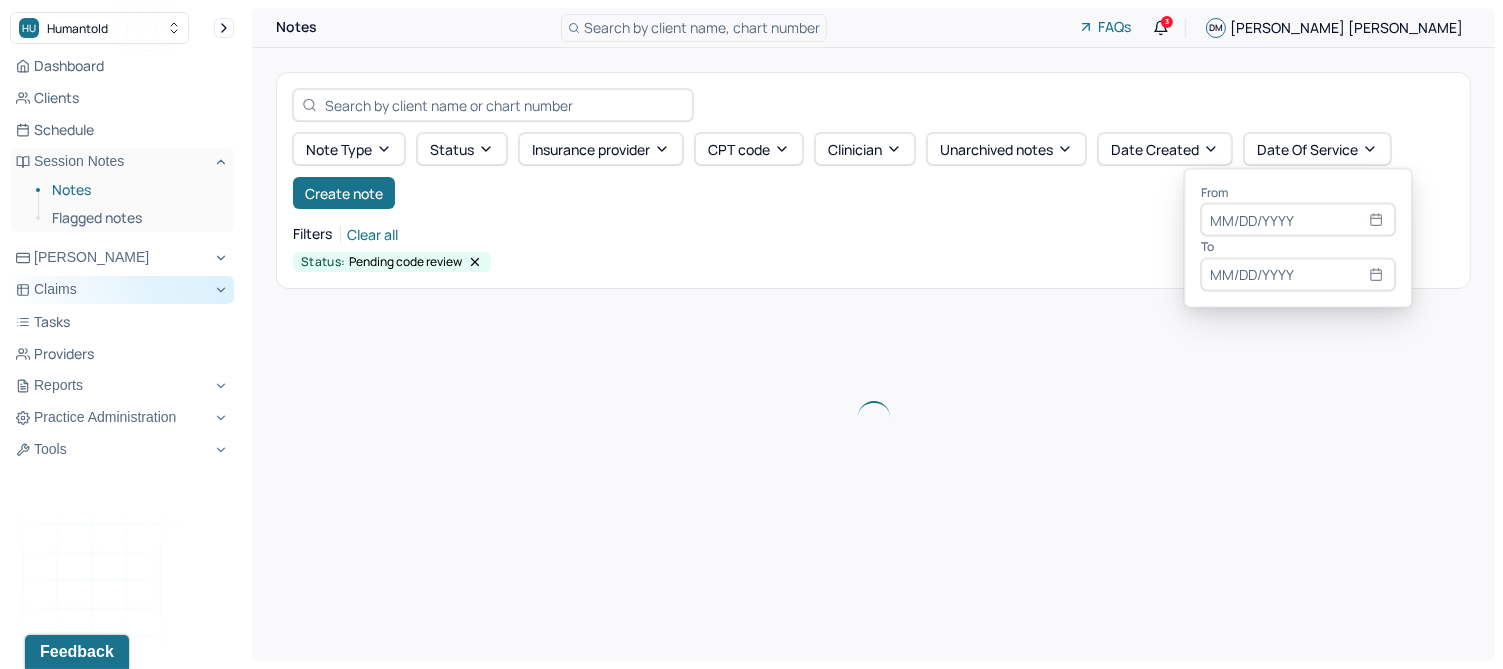 click at bounding box center (1298, 220) 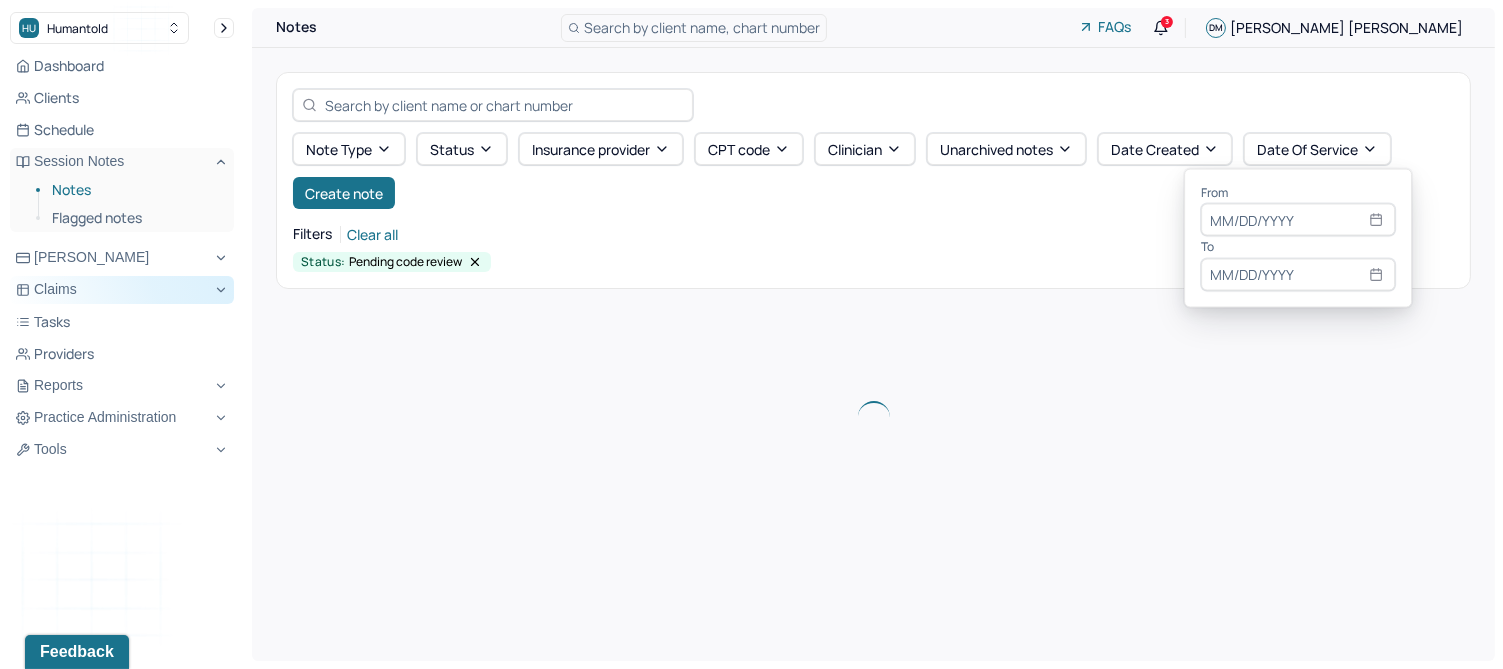 select on "6" 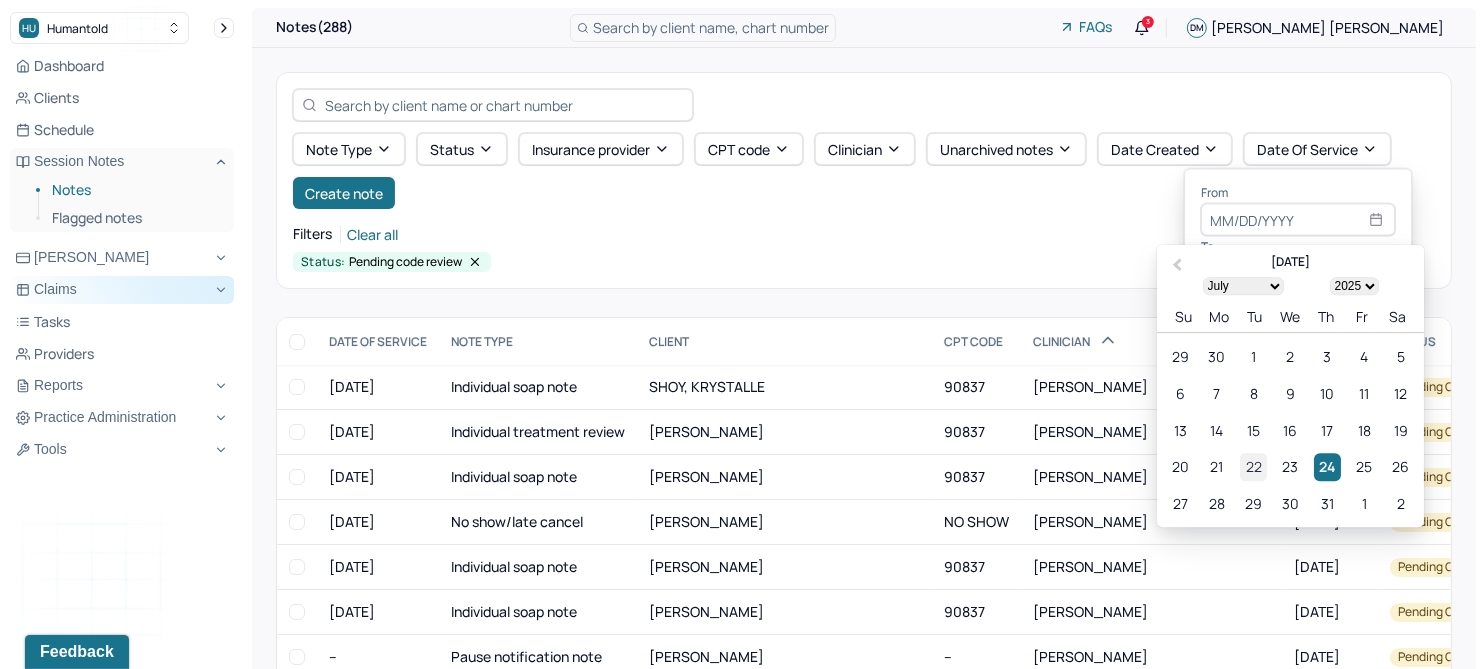 click on "22" at bounding box center (1253, 467) 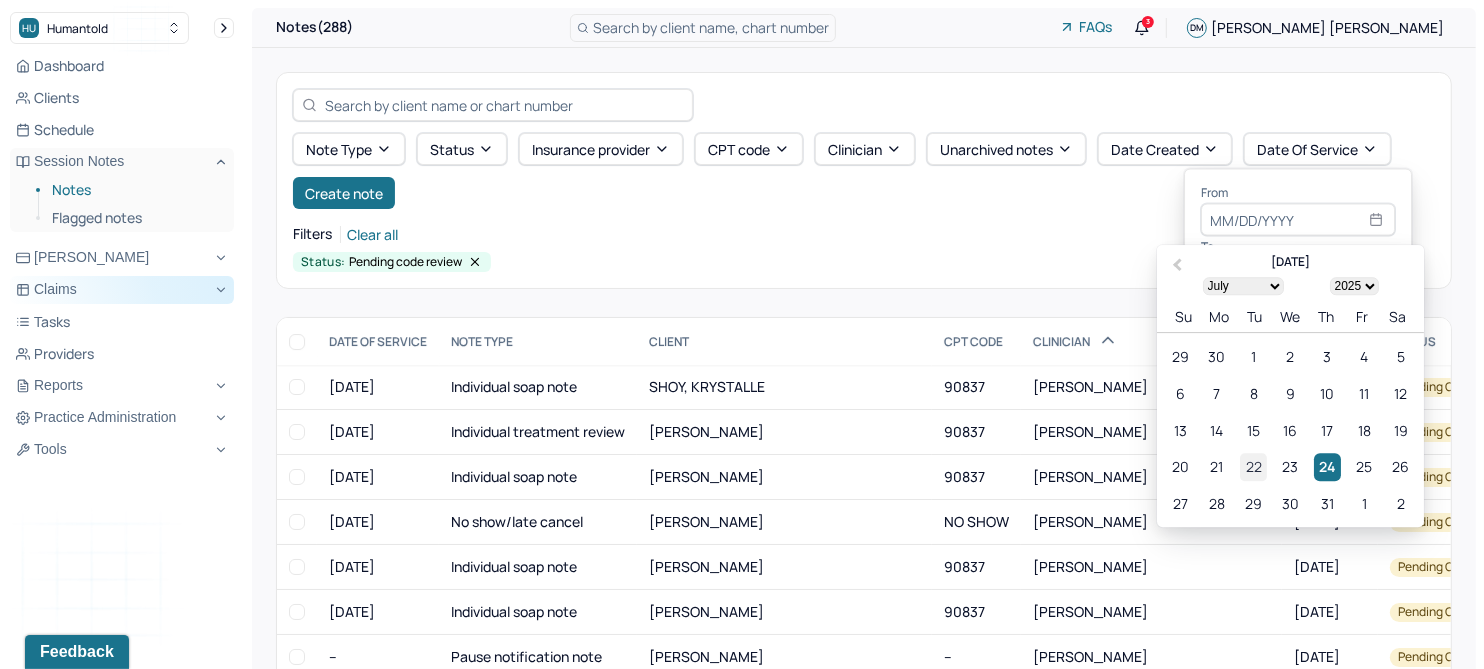 type on "[DATE]" 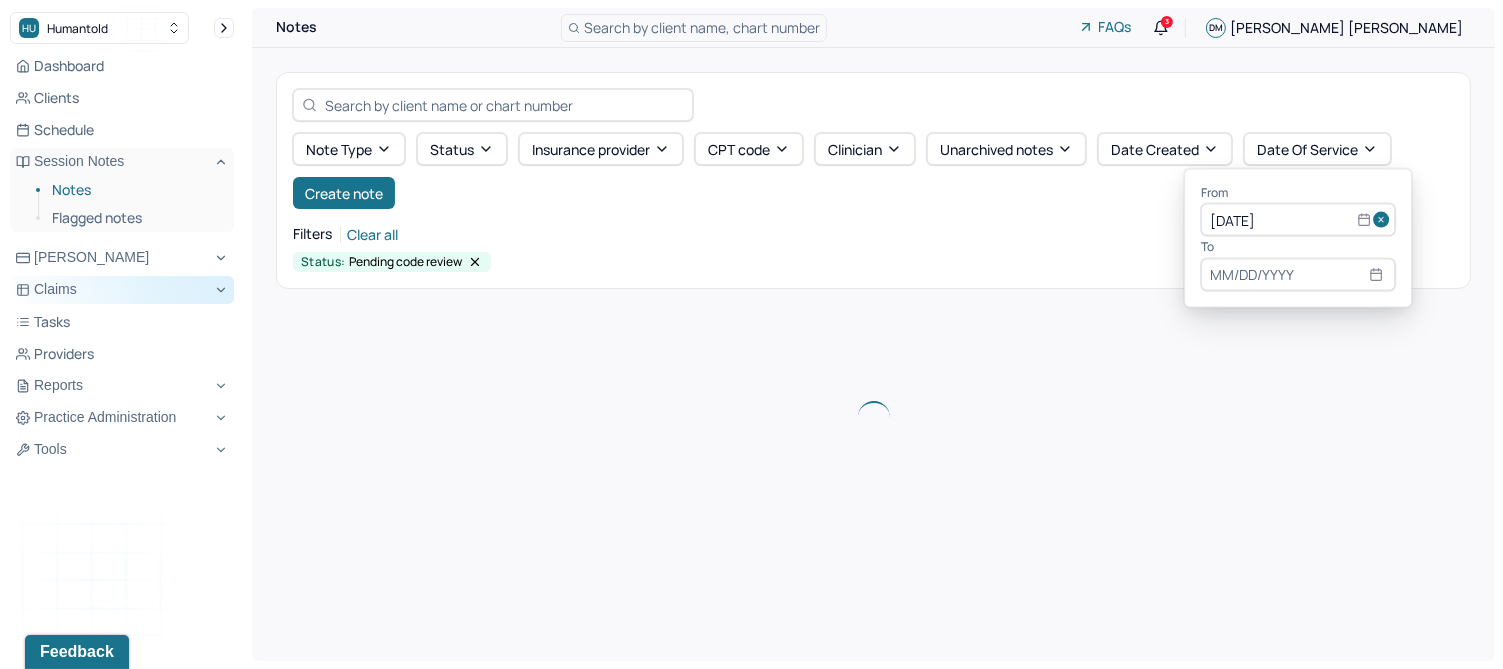 click at bounding box center [1298, 274] 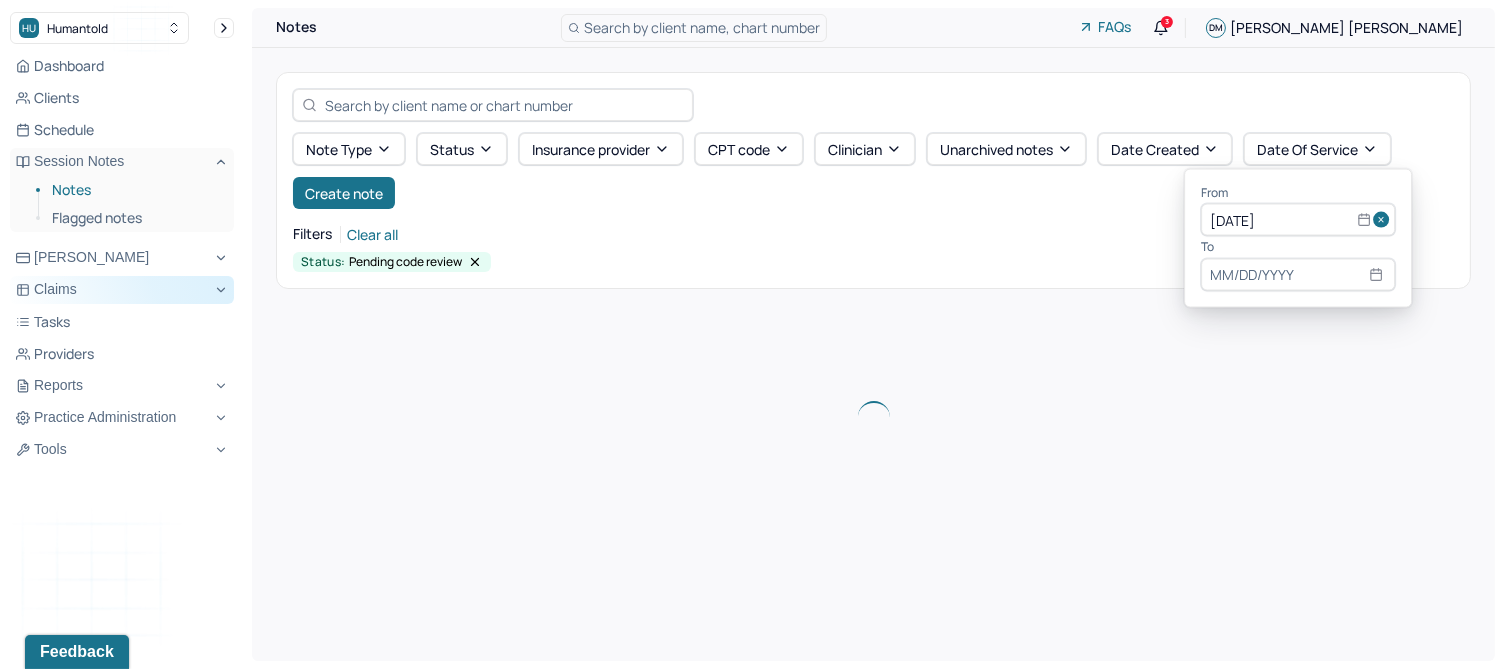 select on "6" 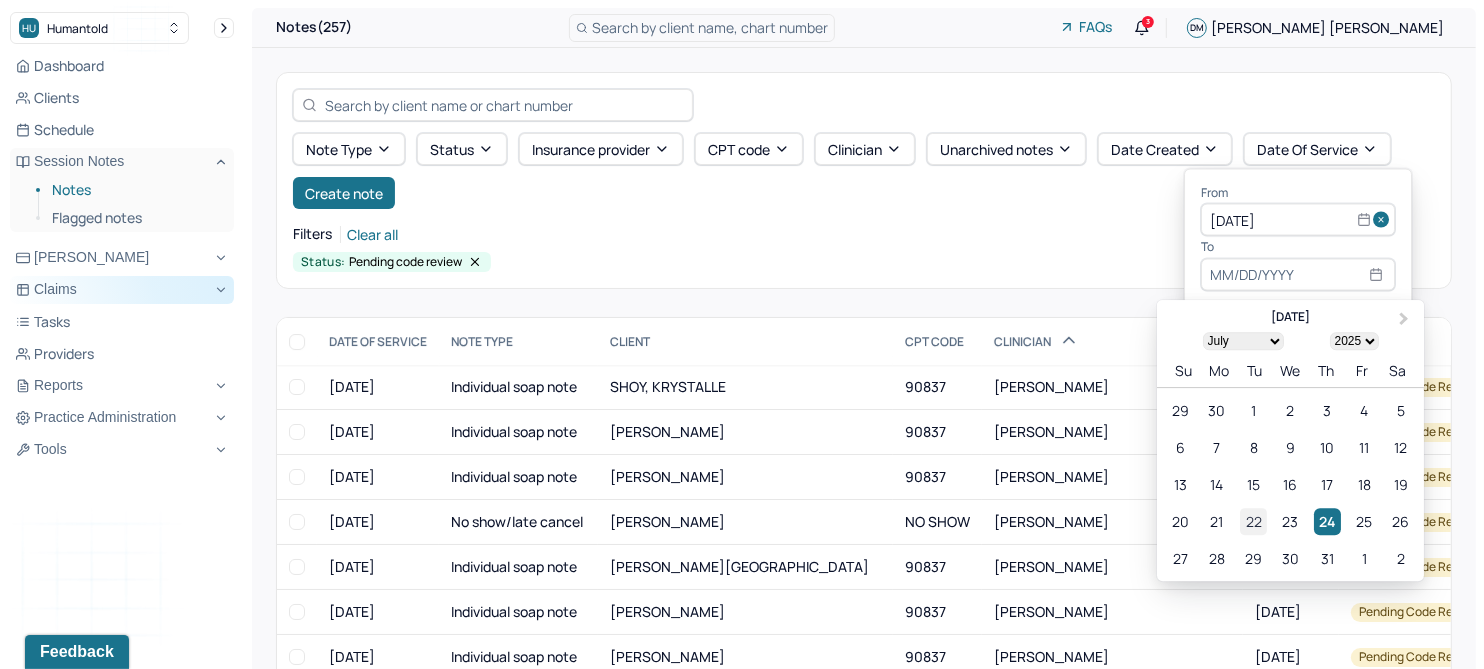 click on "22" at bounding box center (1253, 521) 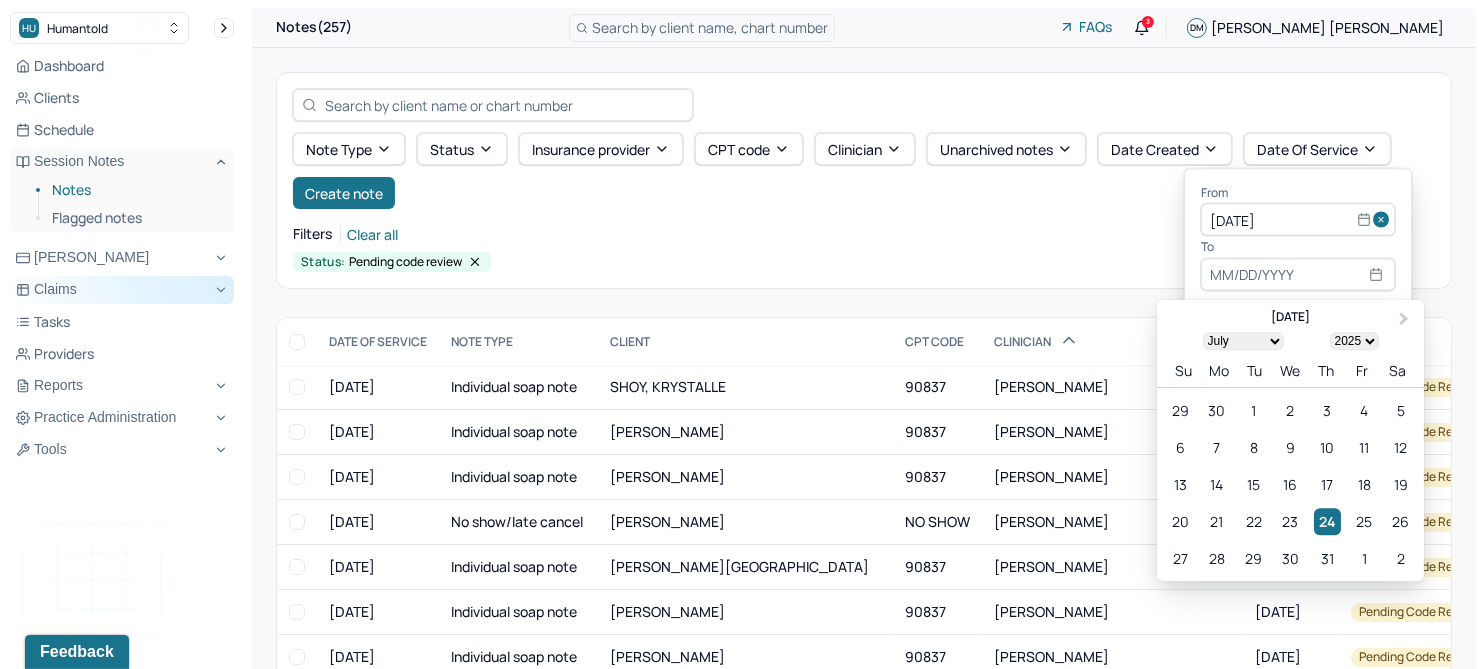type on "[DATE]" 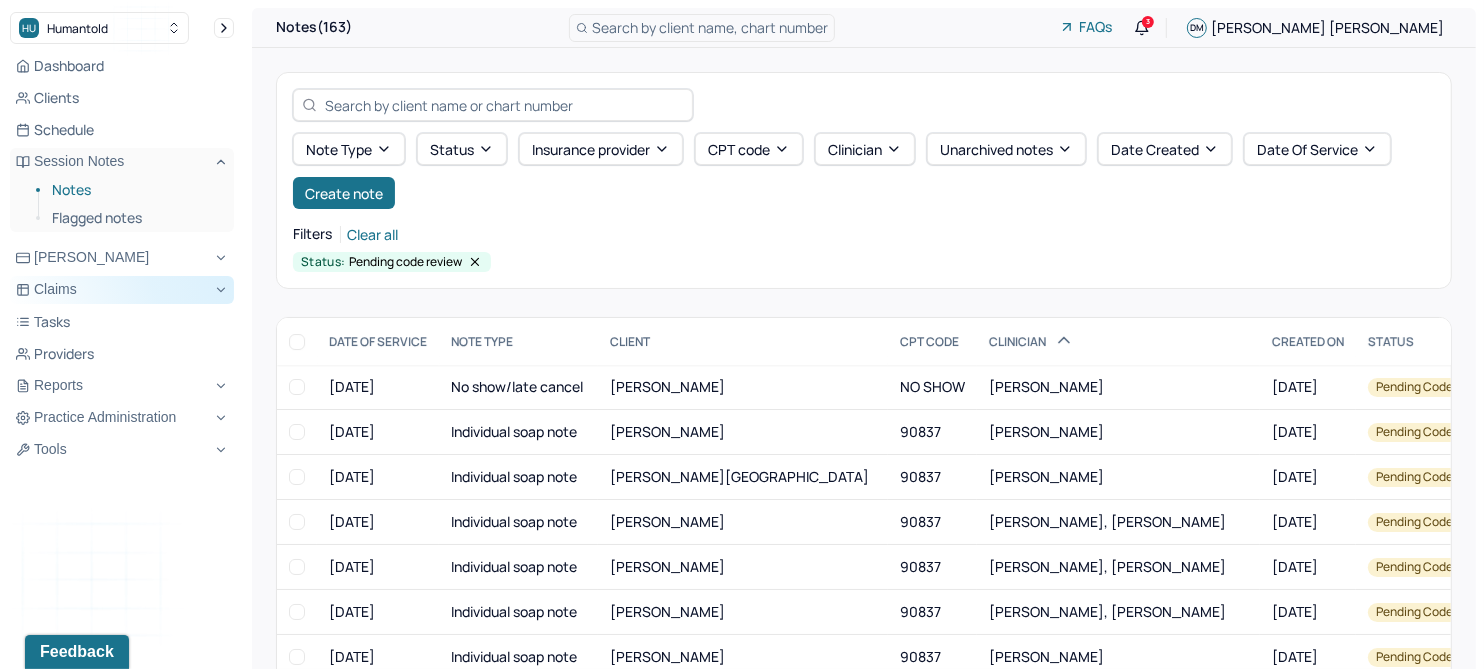click on "Note type Status Insurance provider CPT code Clinician Unarchived notes Date Created Date Of Service Create note Filters Clear all Status: Pending code review" at bounding box center (864, 180) 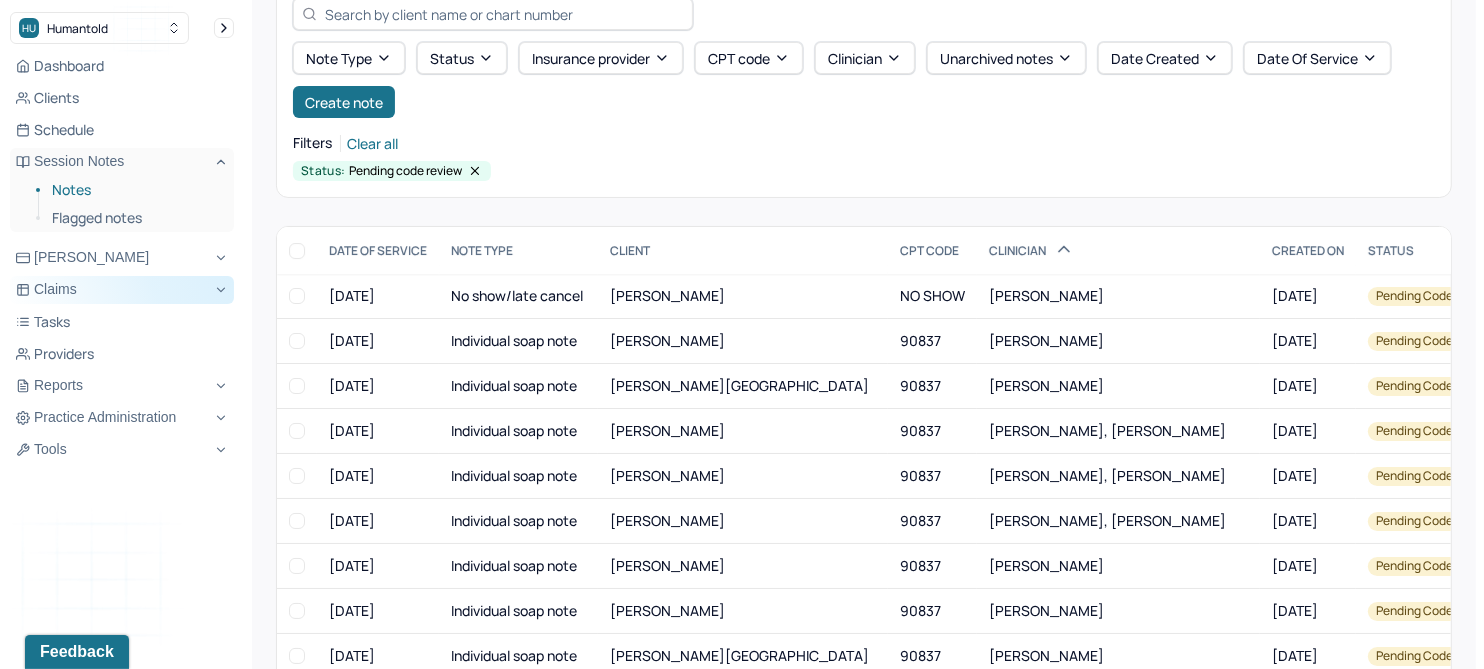 scroll, scrollTop: 125, scrollLeft: 0, axis: vertical 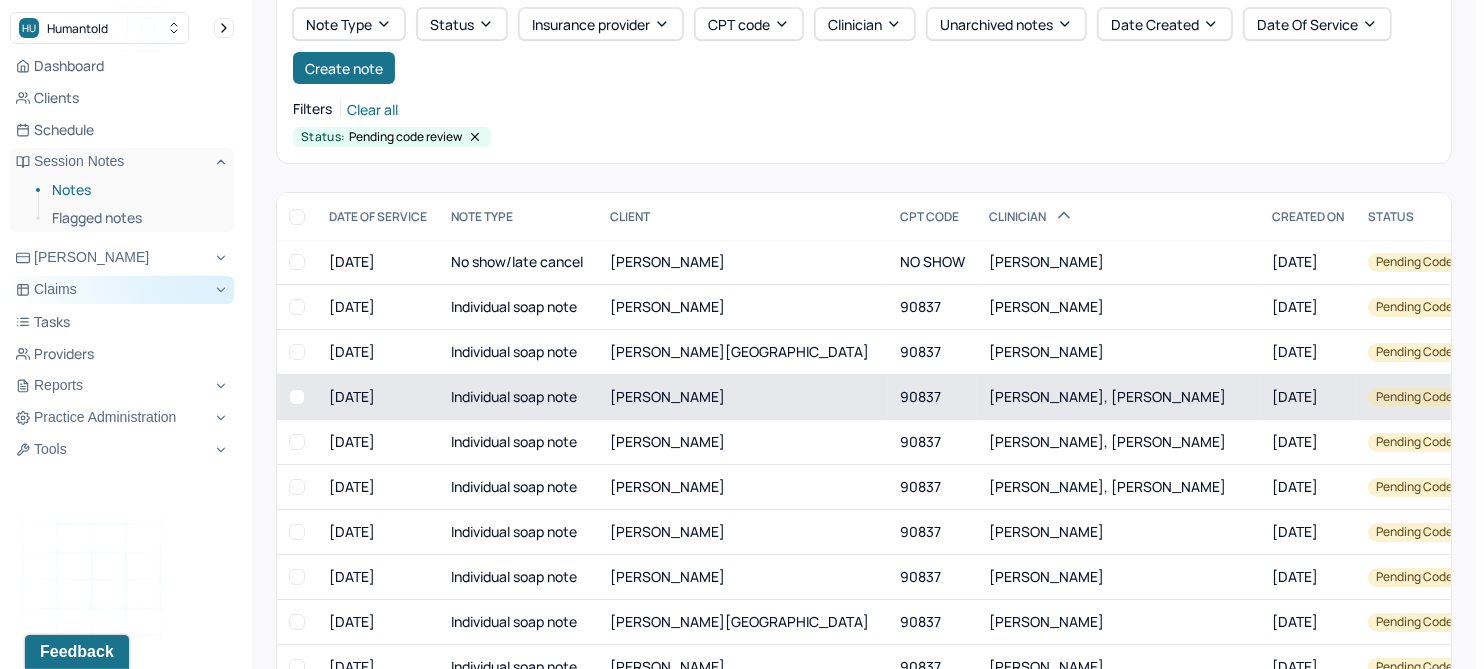 click on "[PERSON_NAME]" at bounding box center (667, 396) 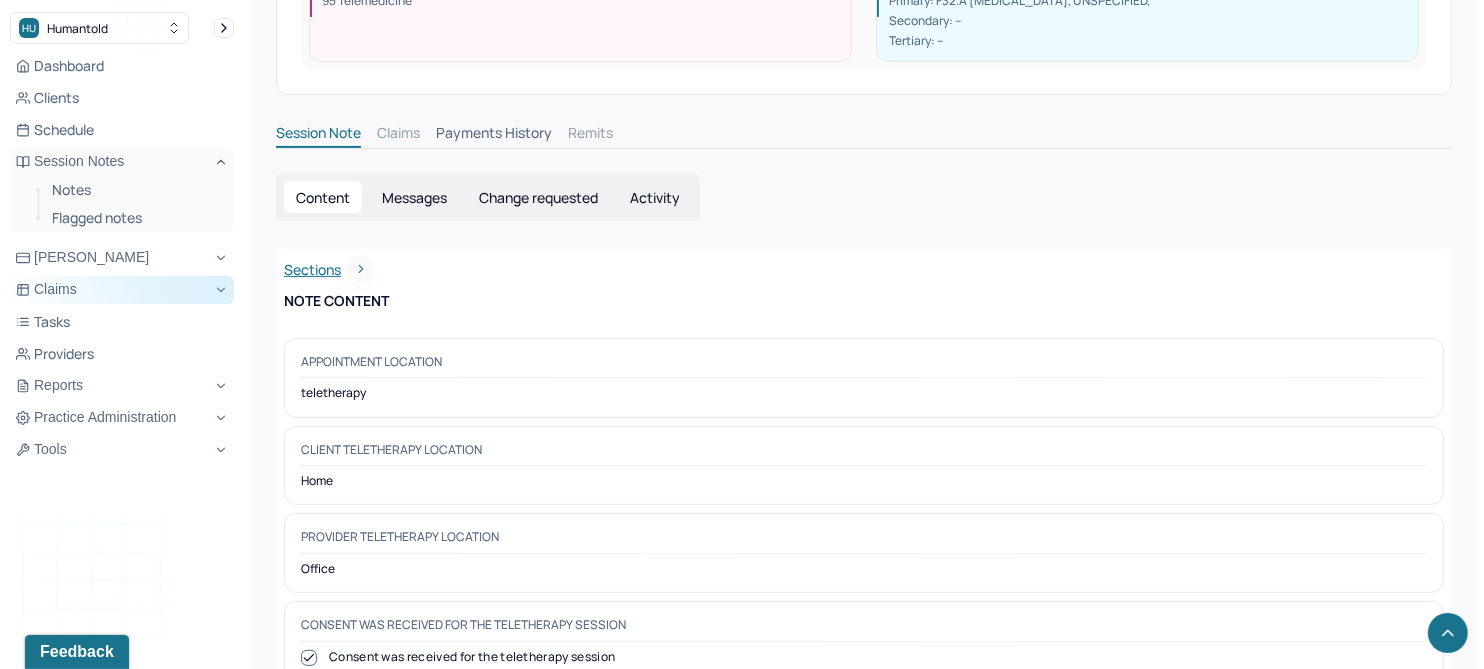 scroll, scrollTop: 0, scrollLeft: 0, axis: both 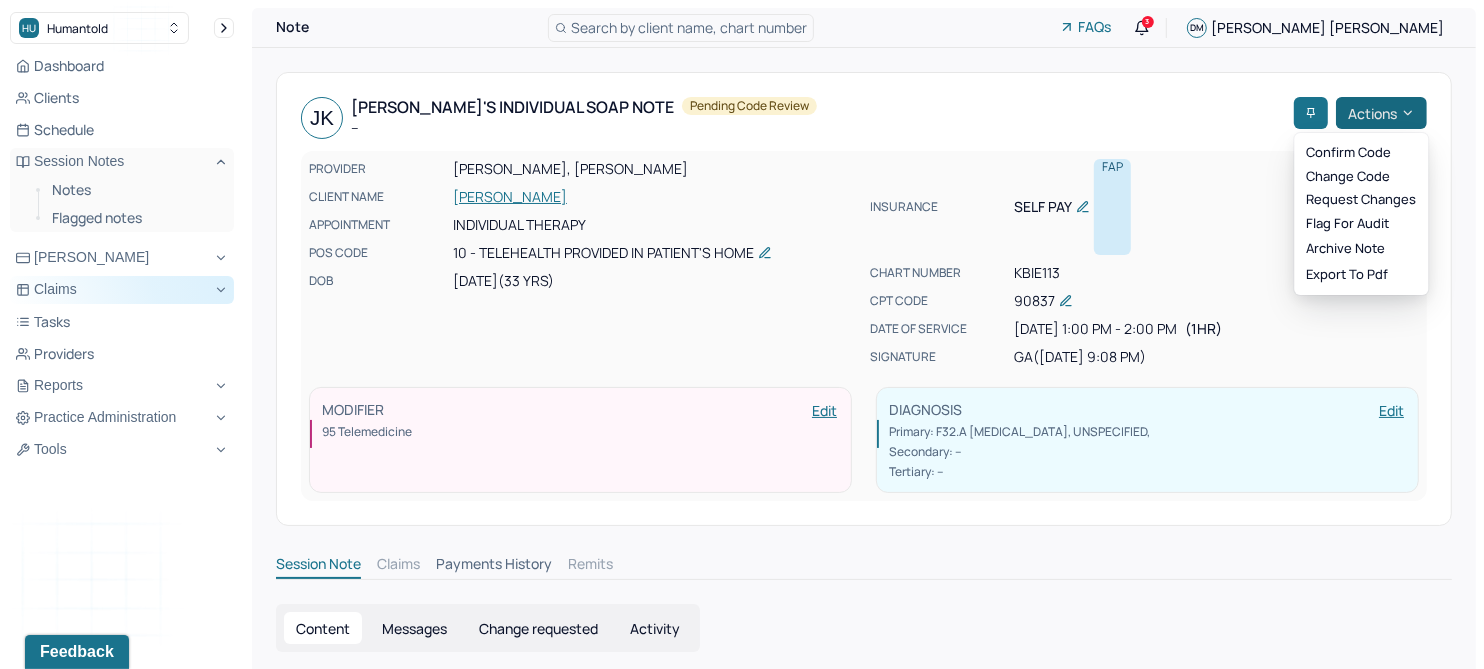 click 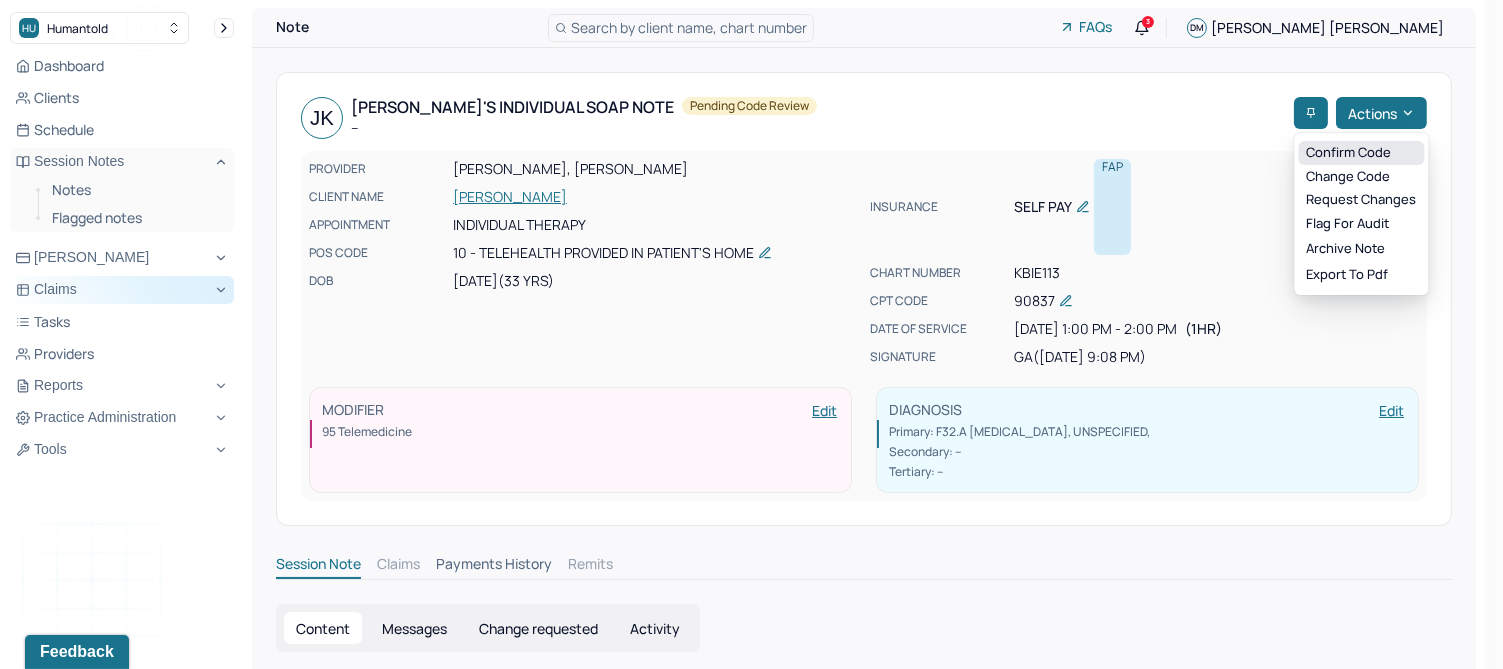 click on "Confirm code" at bounding box center (1361, 153) 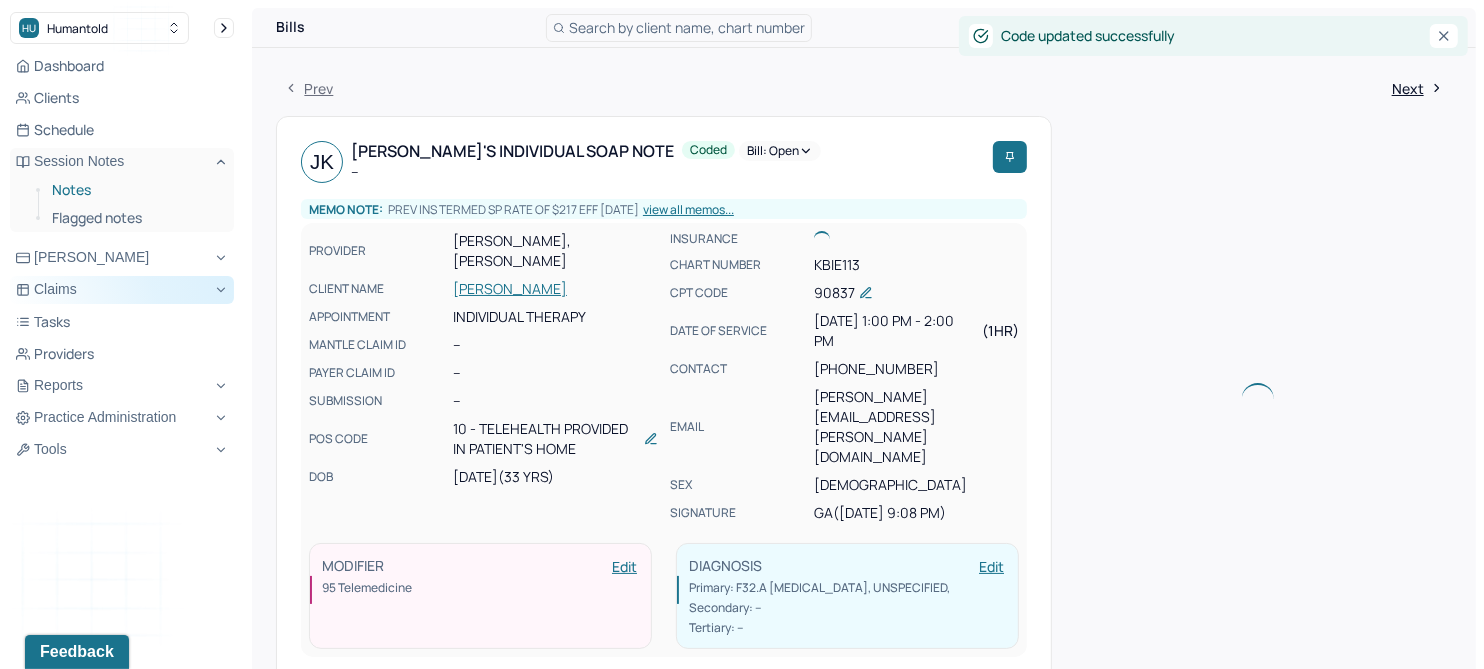 click on "Notes" at bounding box center (135, 190) 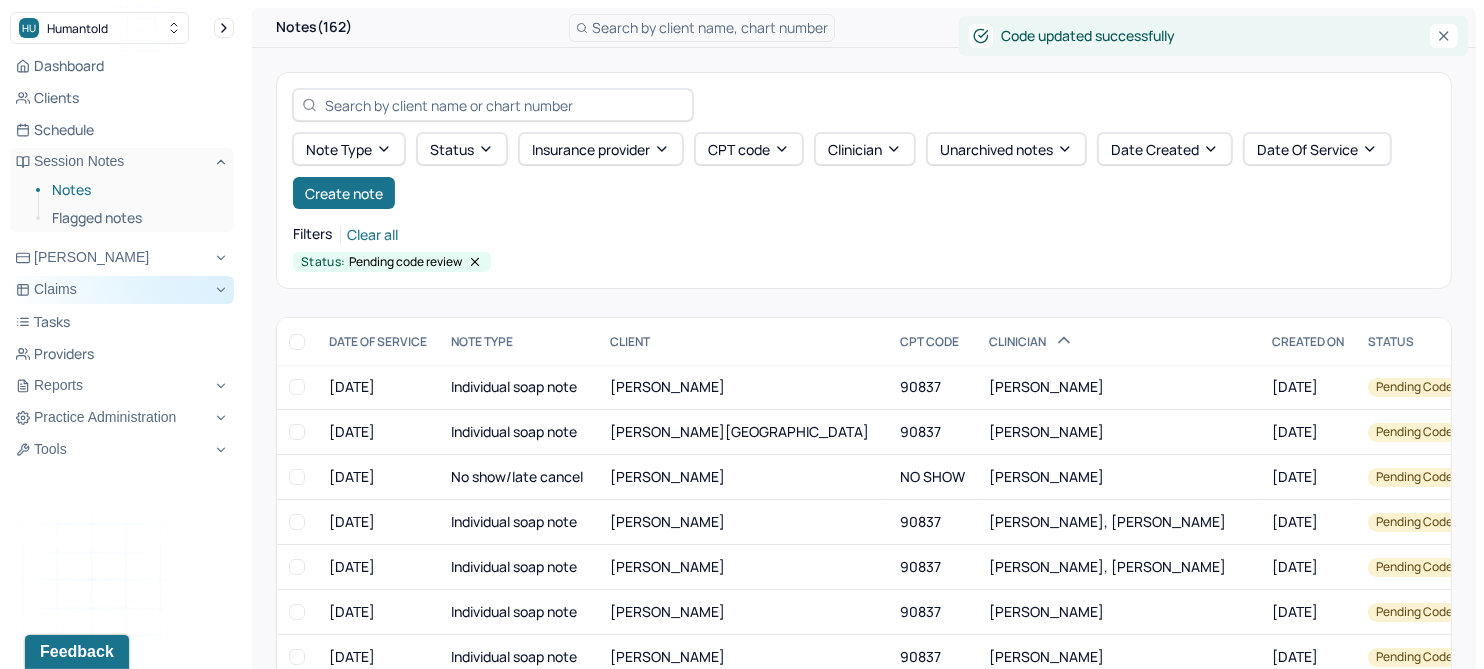 scroll, scrollTop: 214, scrollLeft: 0, axis: vertical 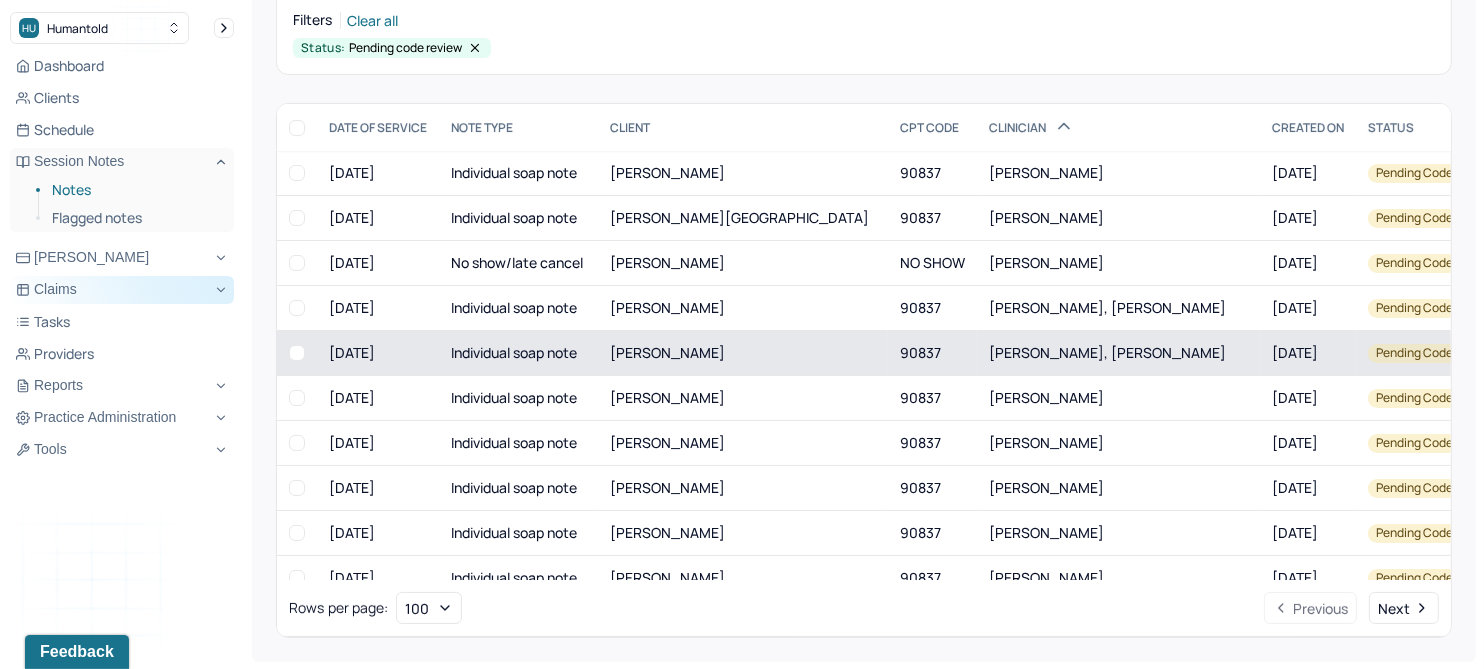 click on "[PERSON_NAME]" at bounding box center (667, 352) 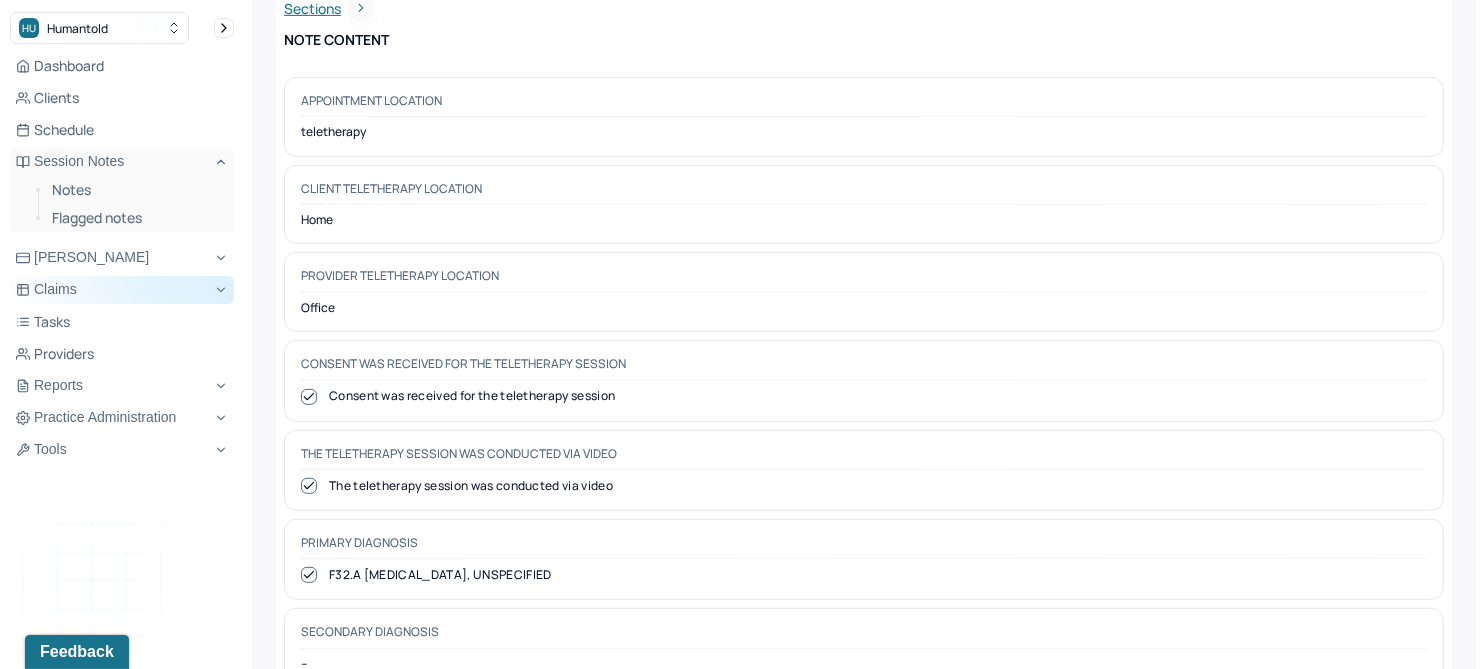 scroll, scrollTop: 0, scrollLeft: 0, axis: both 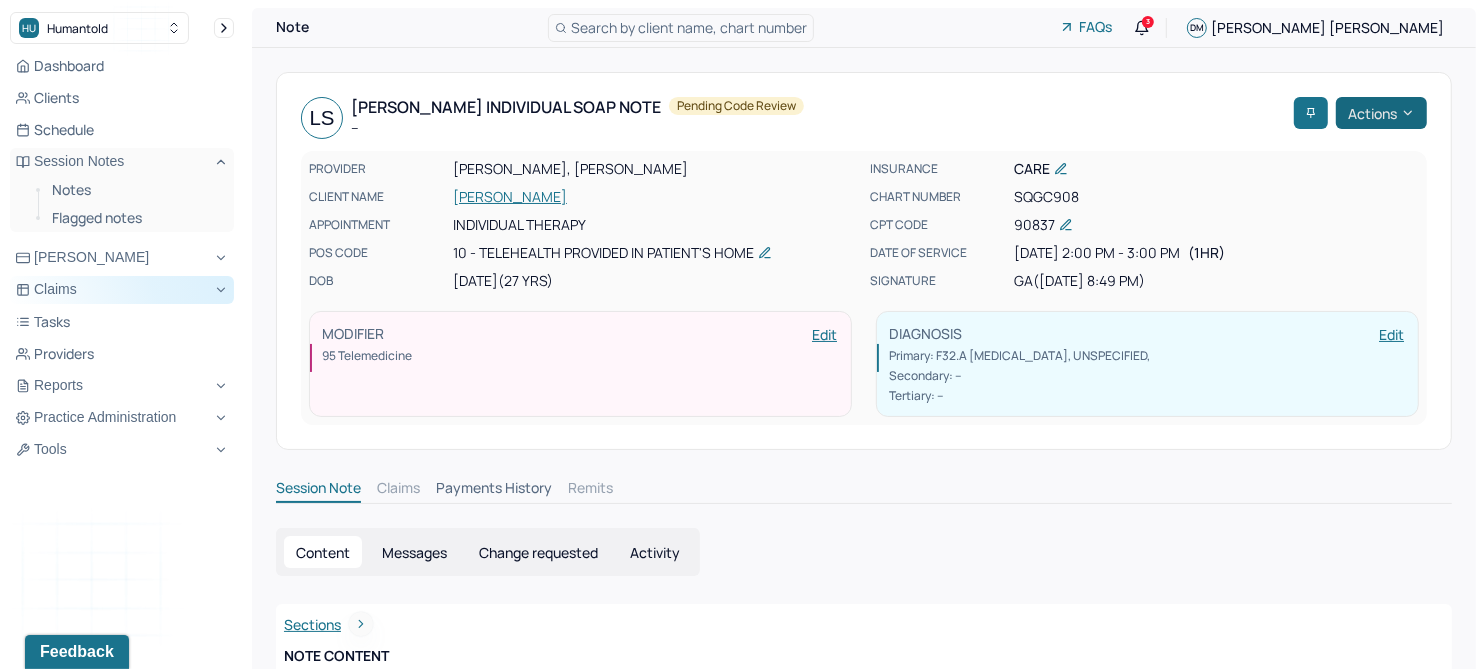click 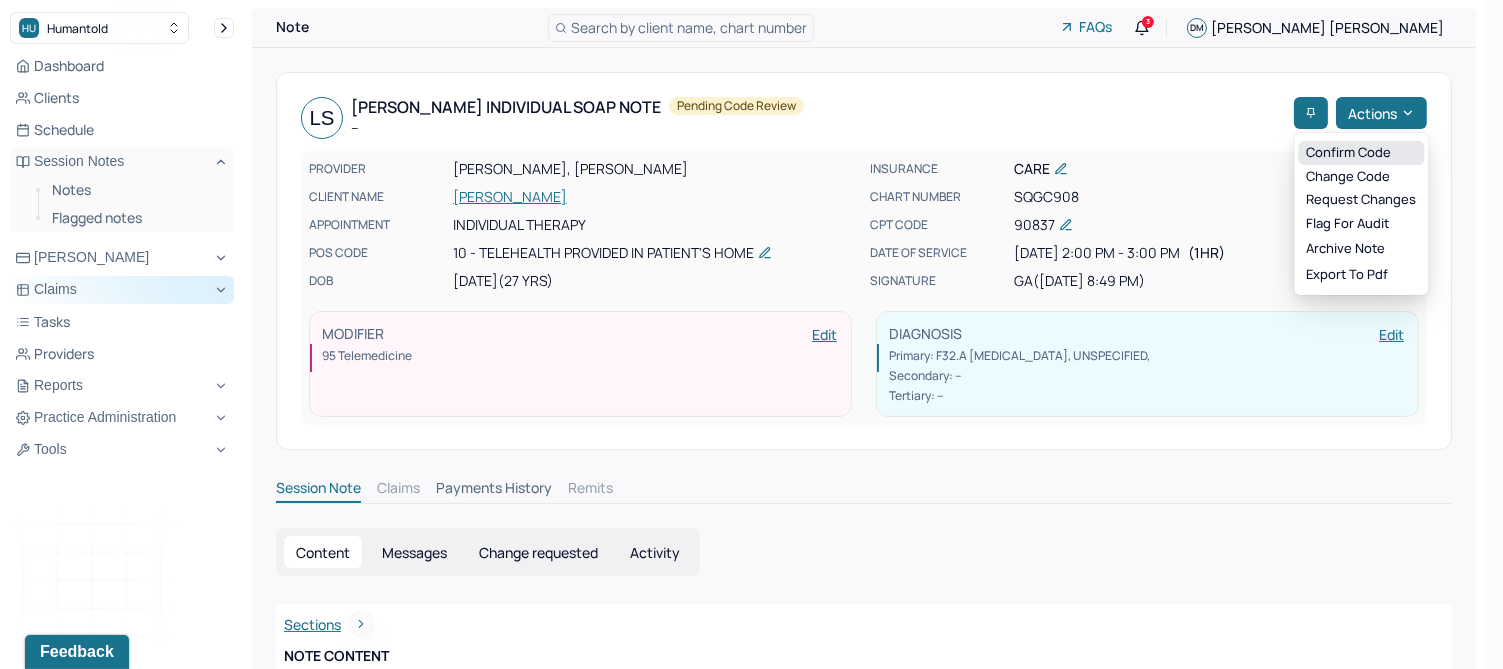 click on "Confirm code" at bounding box center [1361, 153] 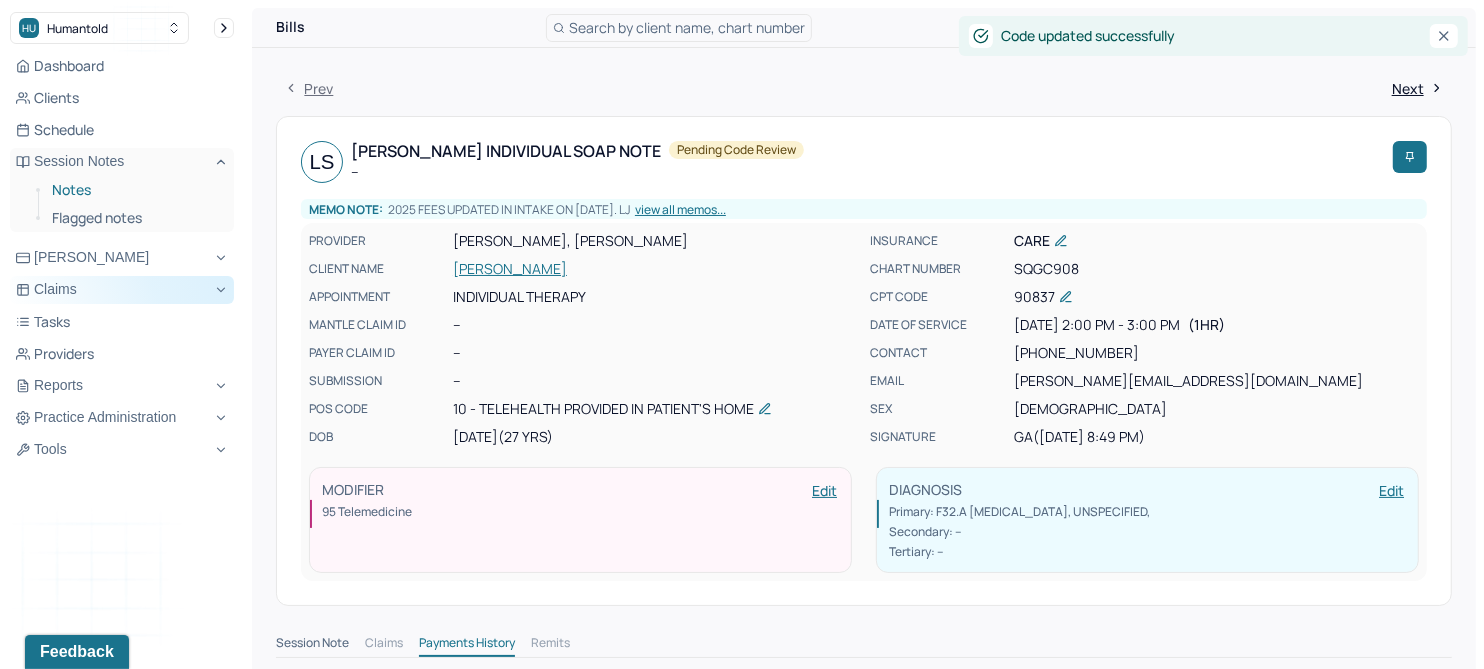 click on "Notes" at bounding box center [135, 190] 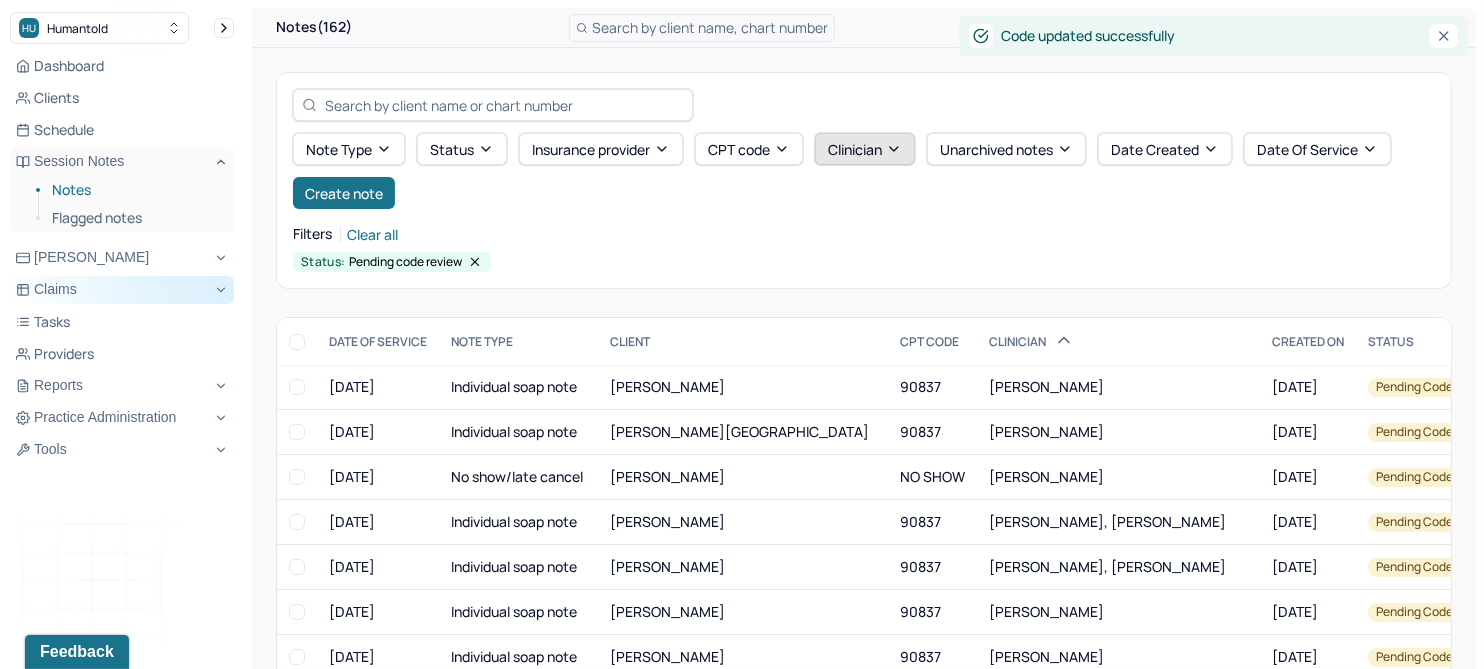 scroll, scrollTop: 125, scrollLeft: 0, axis: vertical 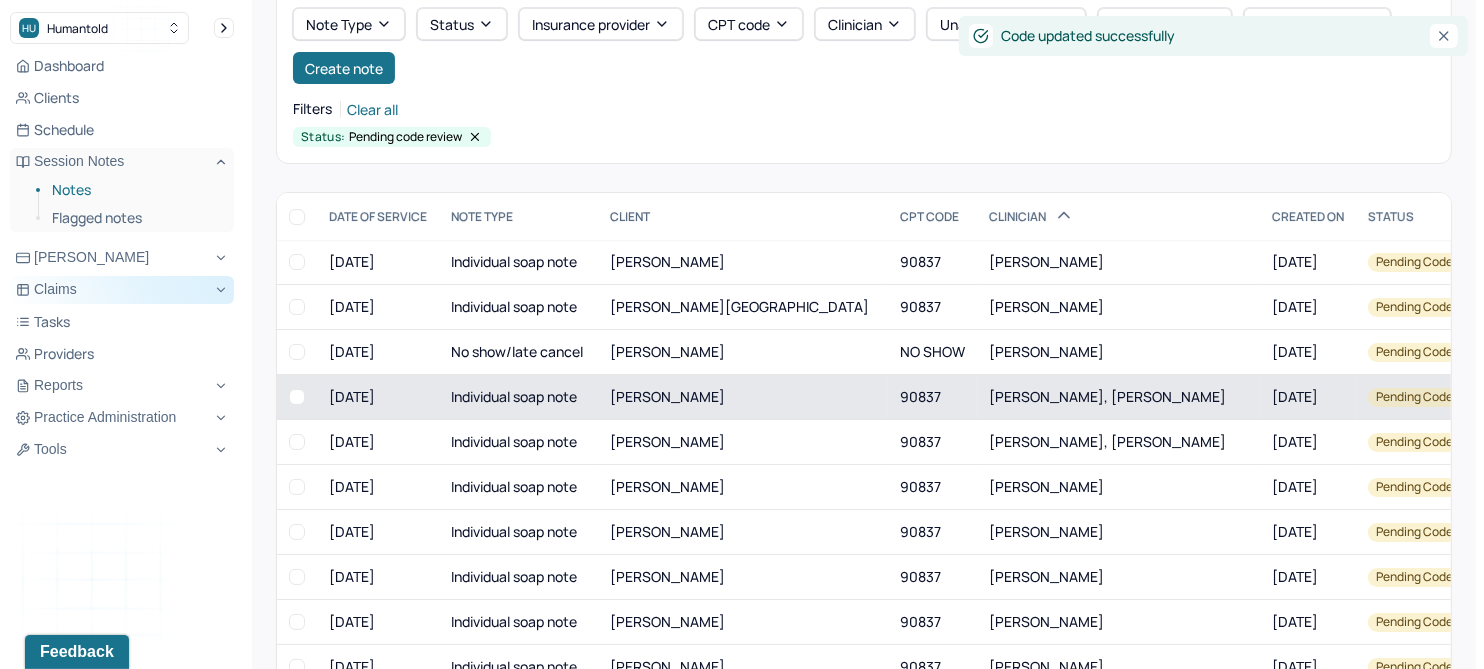click on "[PERSON_NAME]" at bounding box center [667, 396] 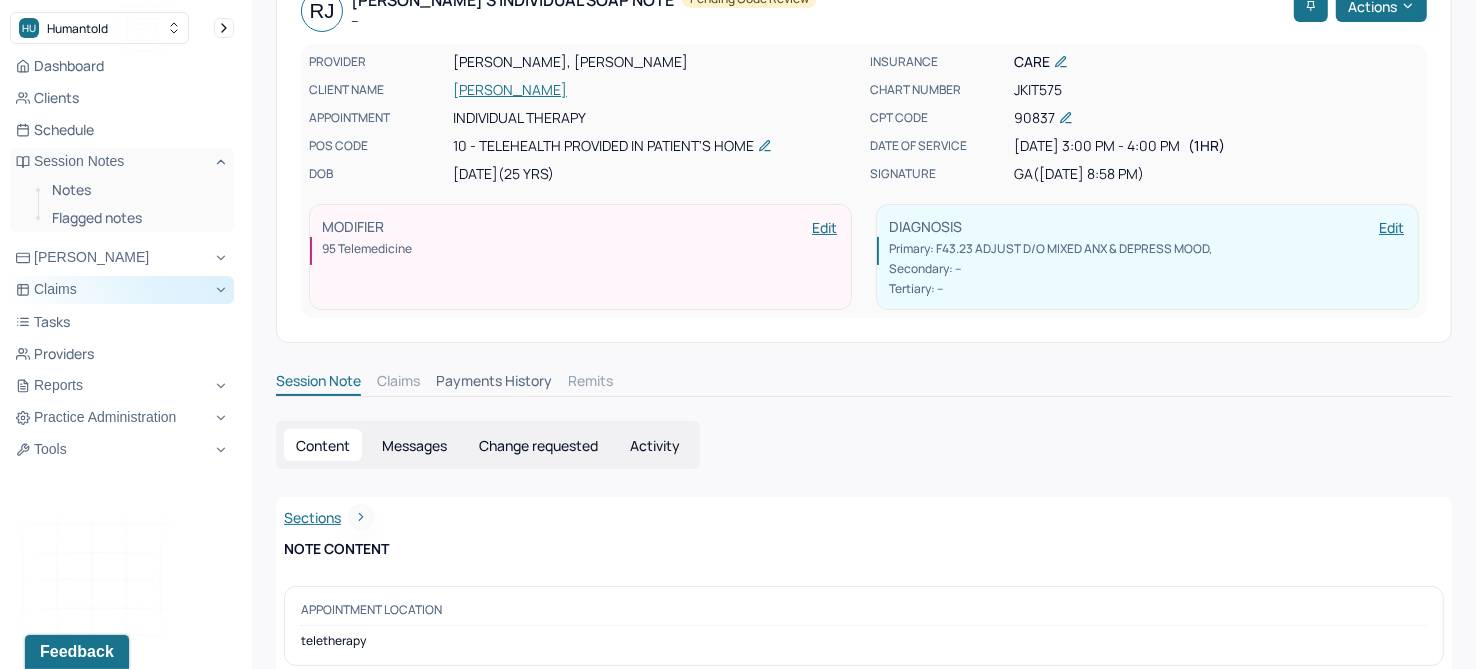 scroll, scrollTop: 0, scrollLeft: 0, axis: both 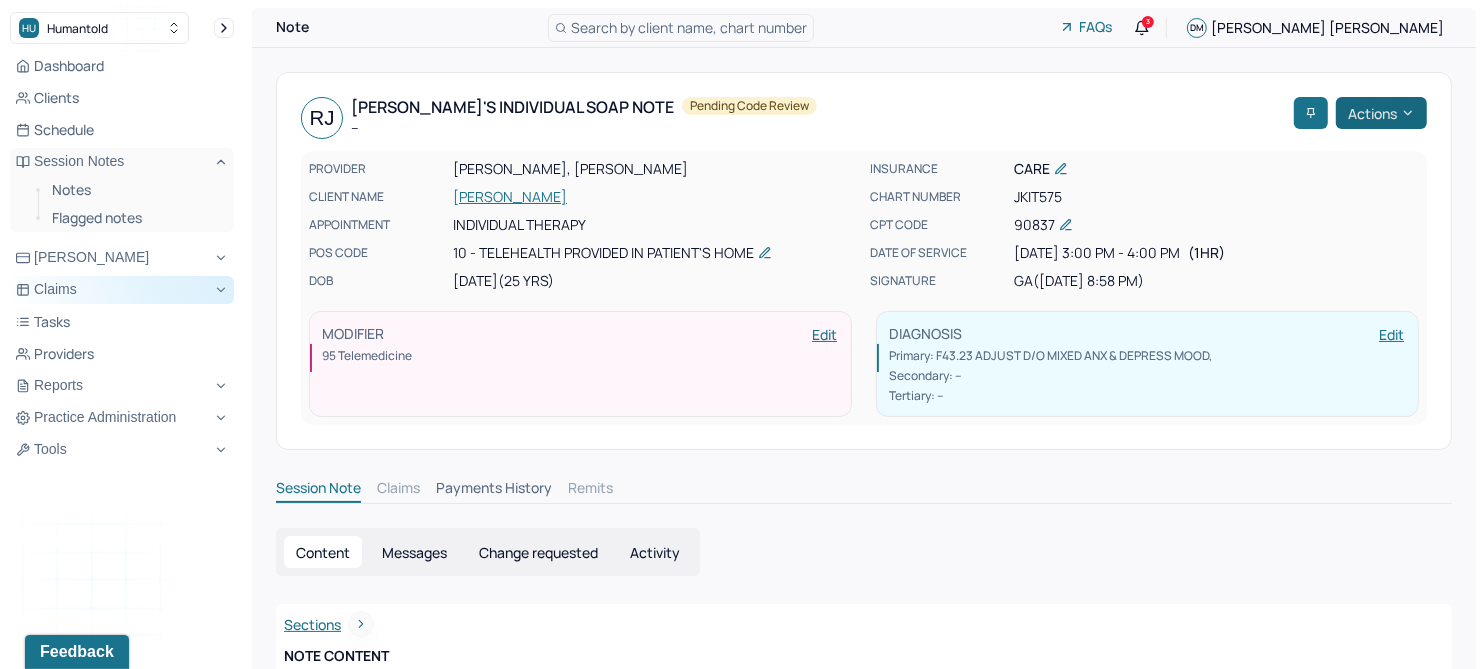 click on "Actions" at bounding box center [1381, 113] 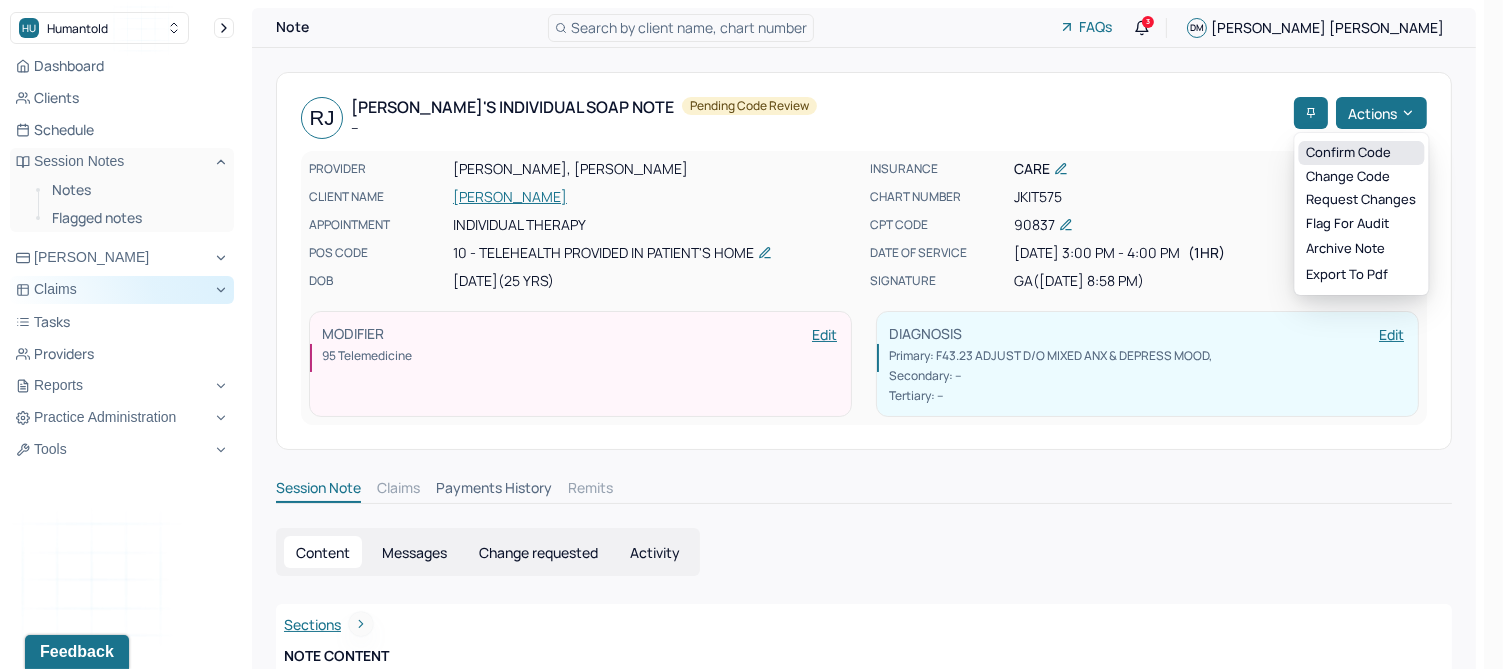 click on "Confirm code" at bounding box center (1361, 153) 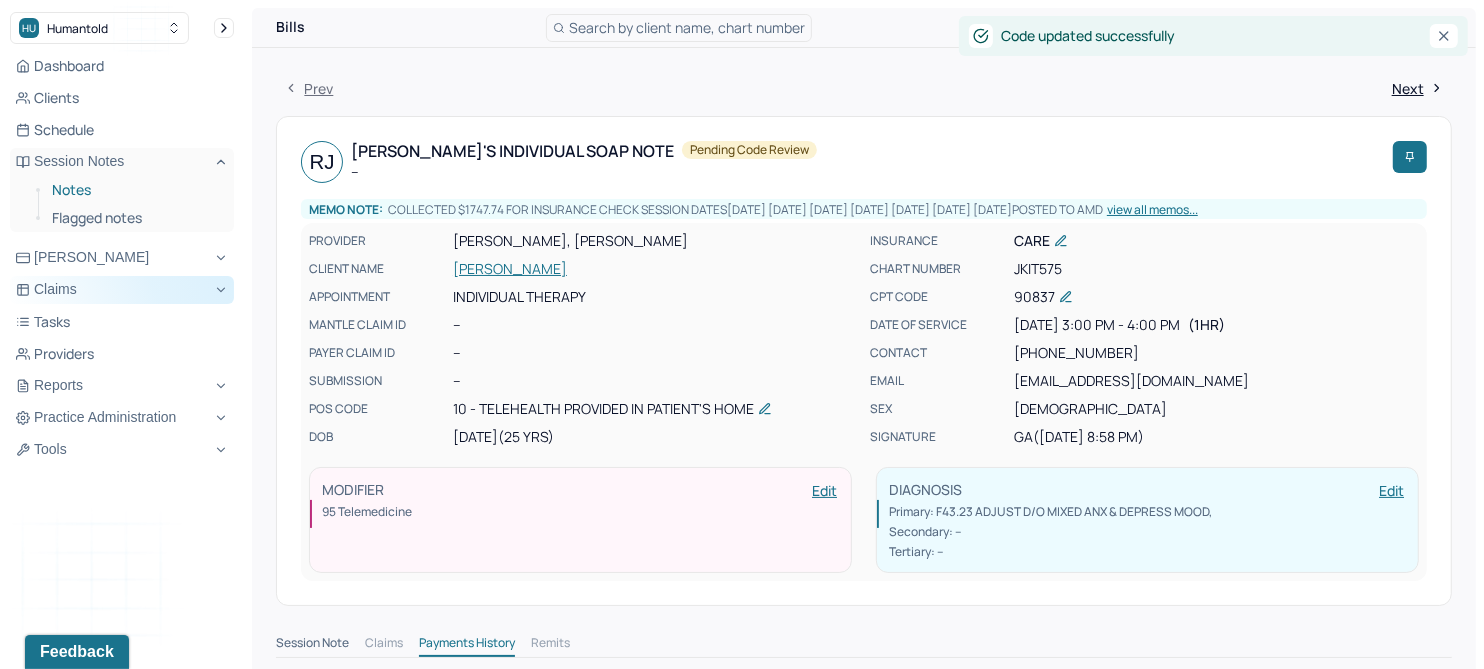 click on "Notes" at bounding box center [135, 190] 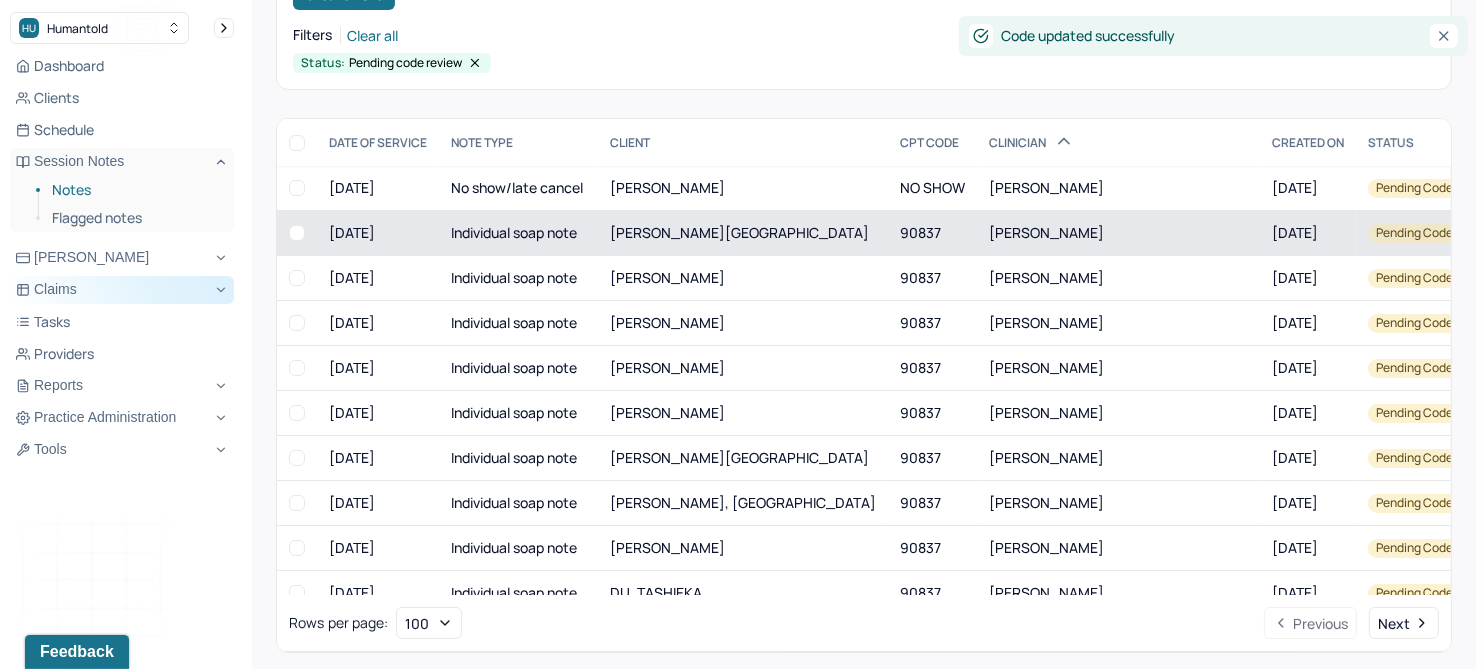 scroll, scrollTop: 214, scrollLeft: 0, axis: vertical 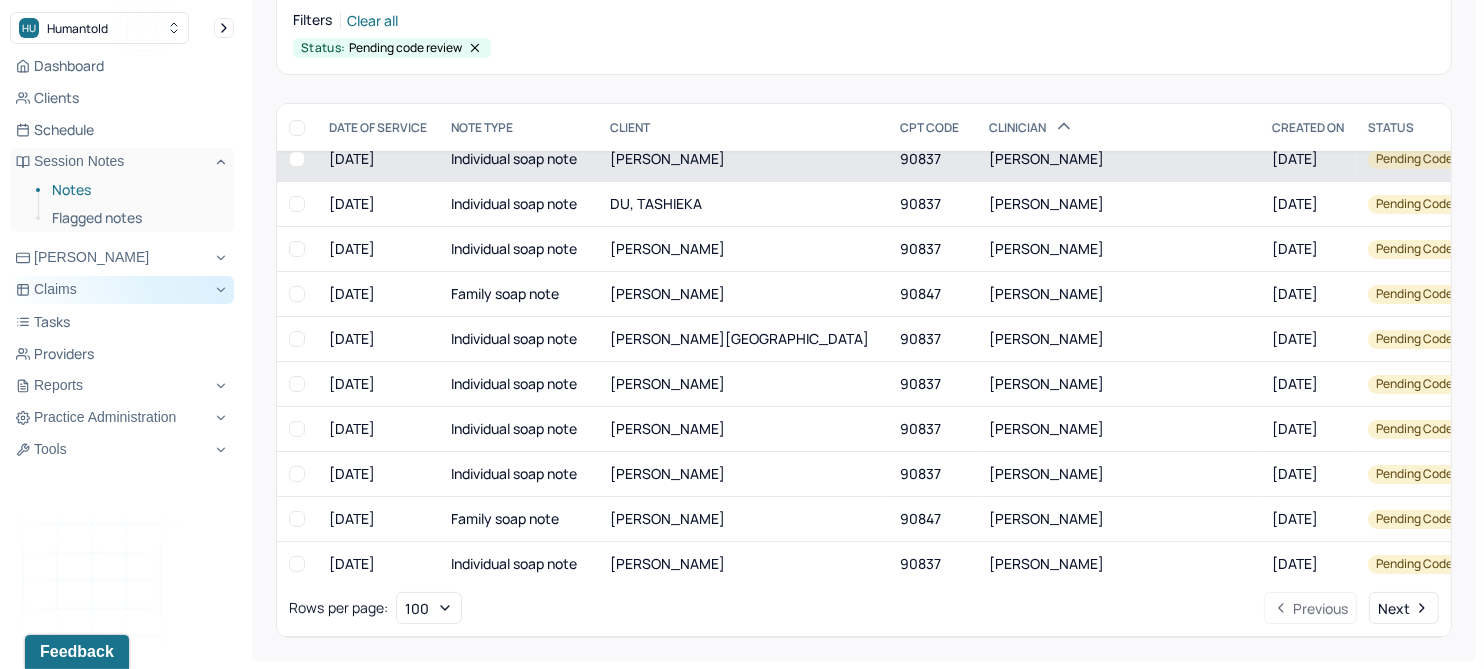 click on "[PERSON_NAME]" at bounding box center (667, 158) 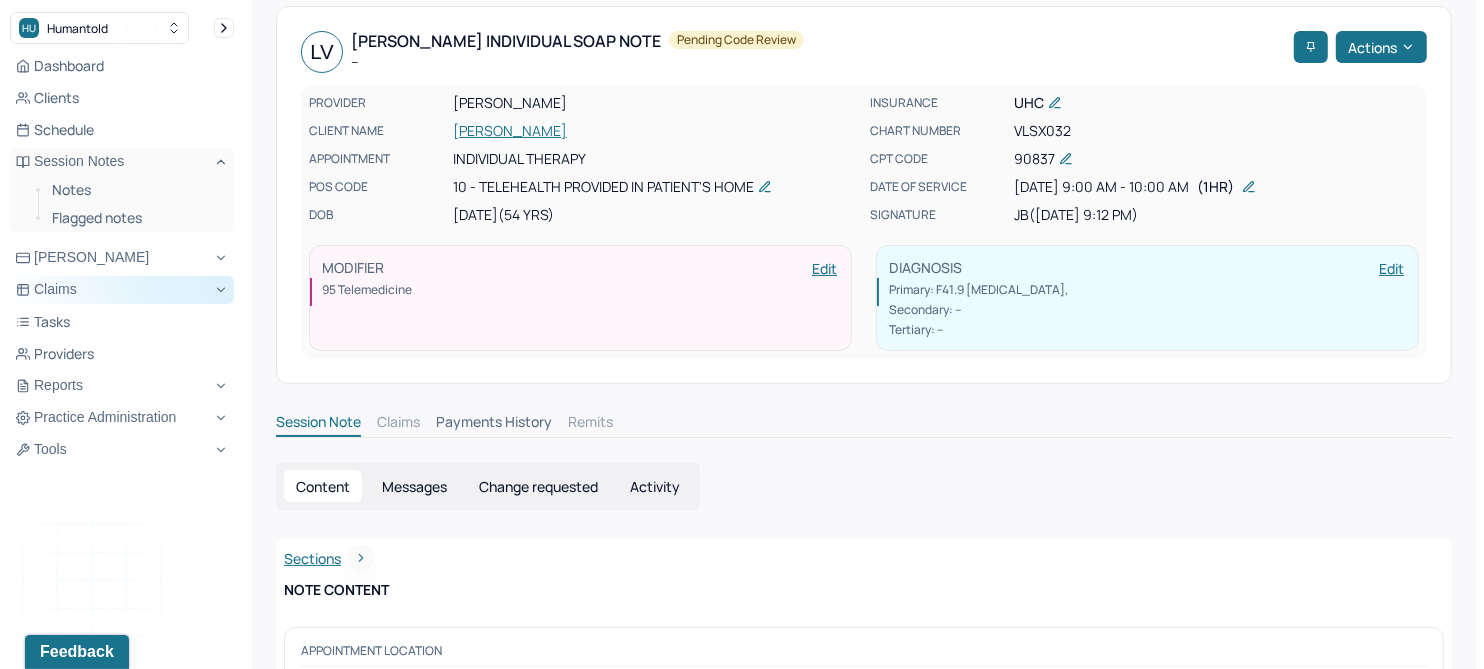 scroll, scrollTop: 0, scrollLeft: 0, axis: both 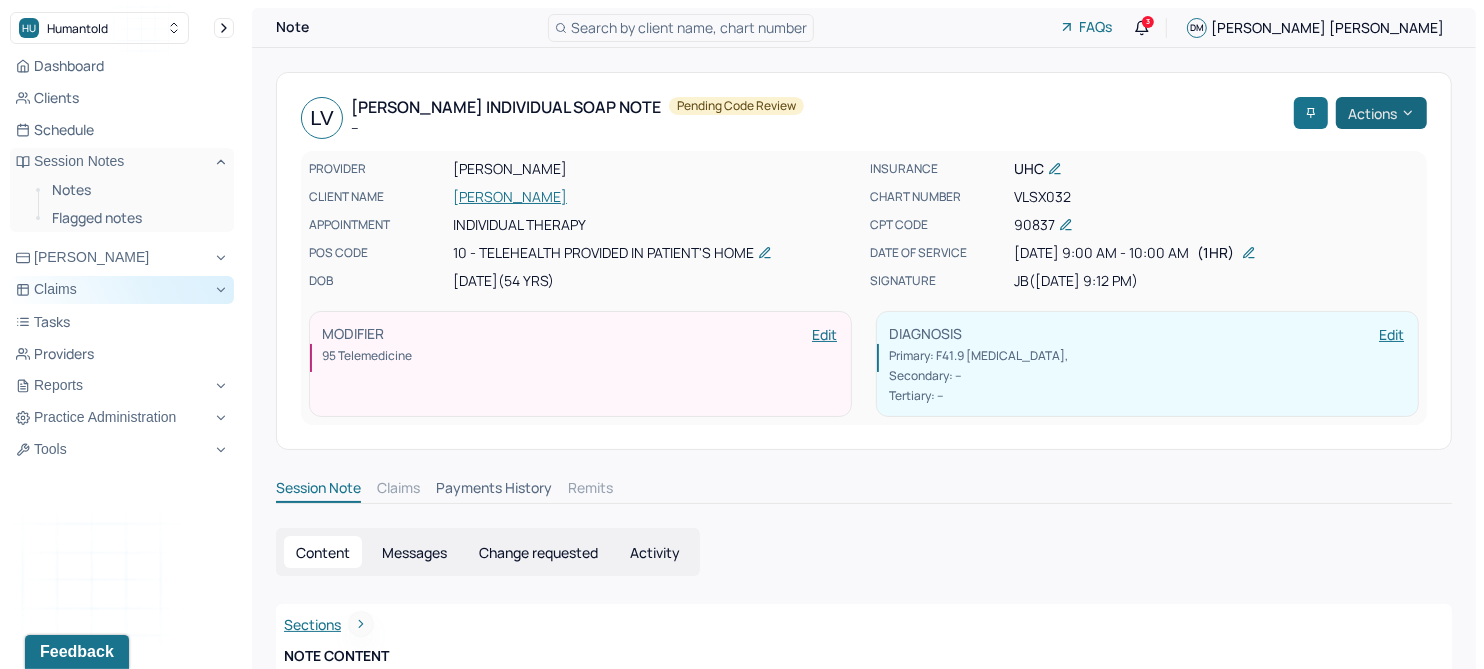 click 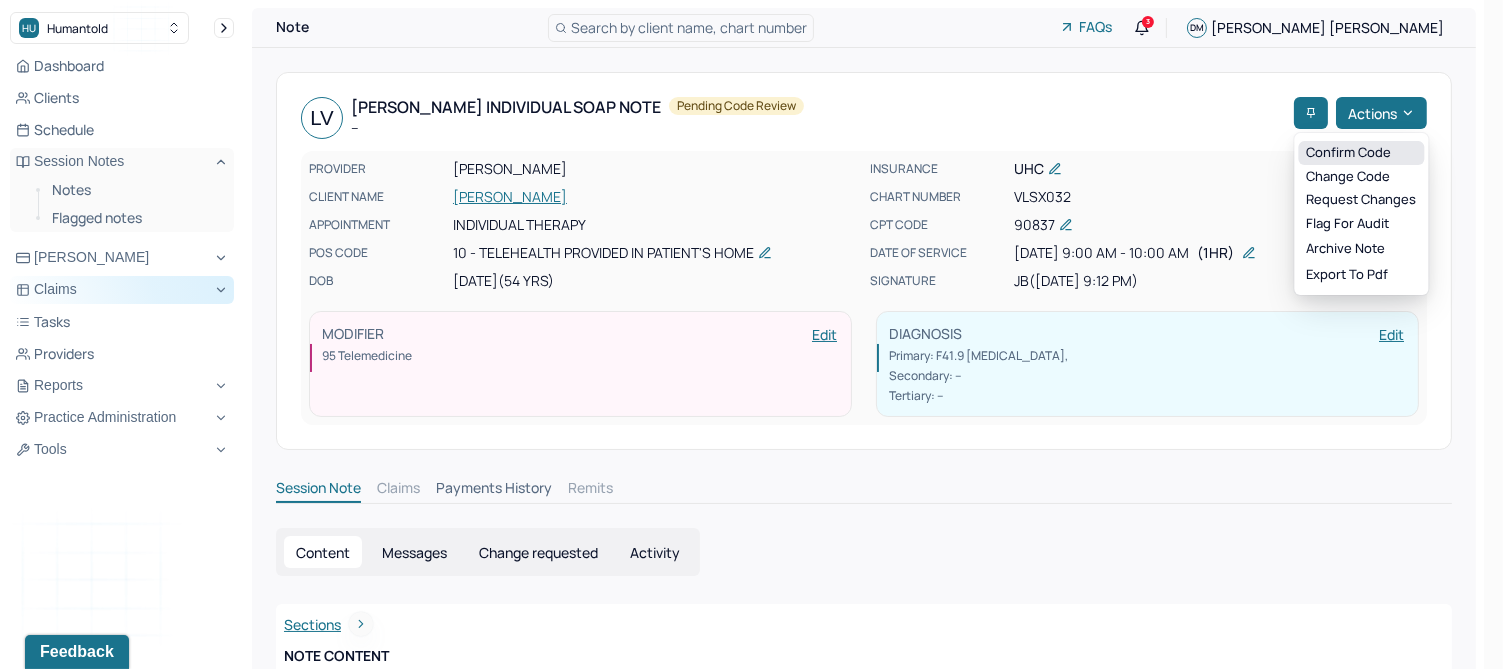 click on "Confirm code" at bounding box center [1361, 153] 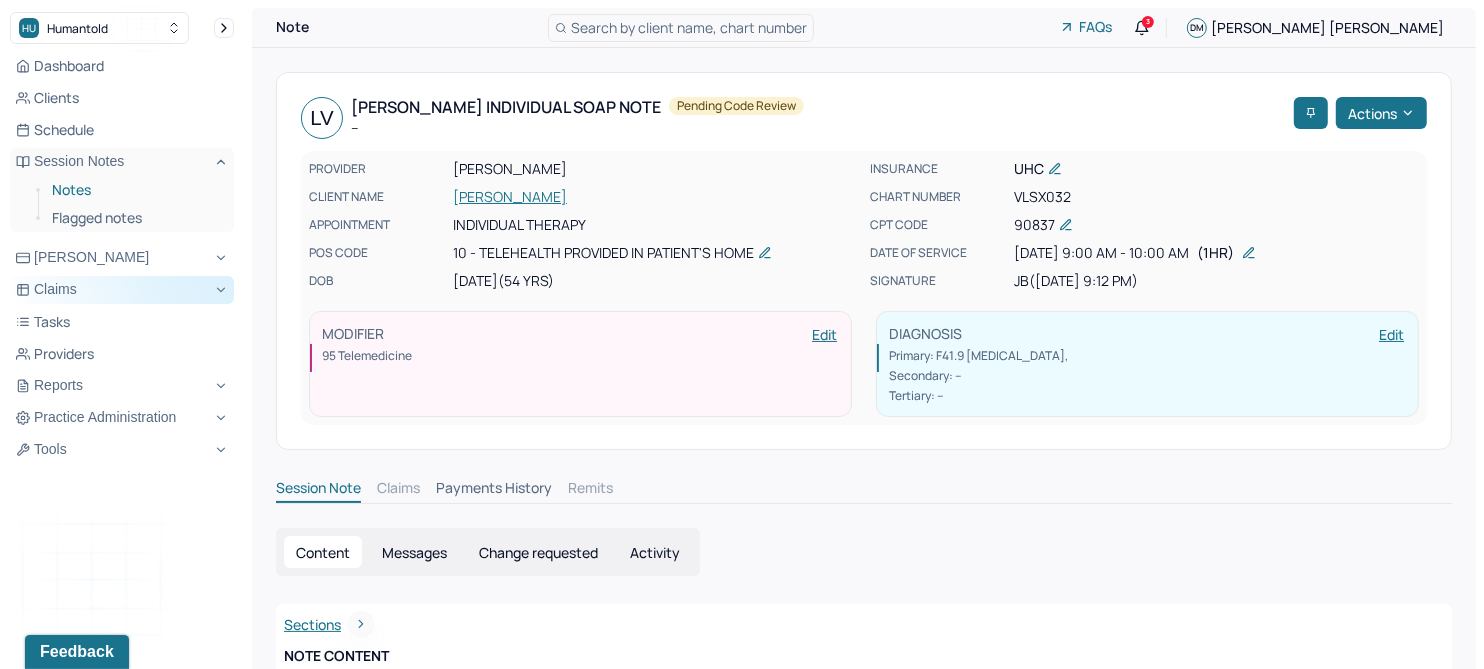 click on "Notes" at bounding box center (135, 190) 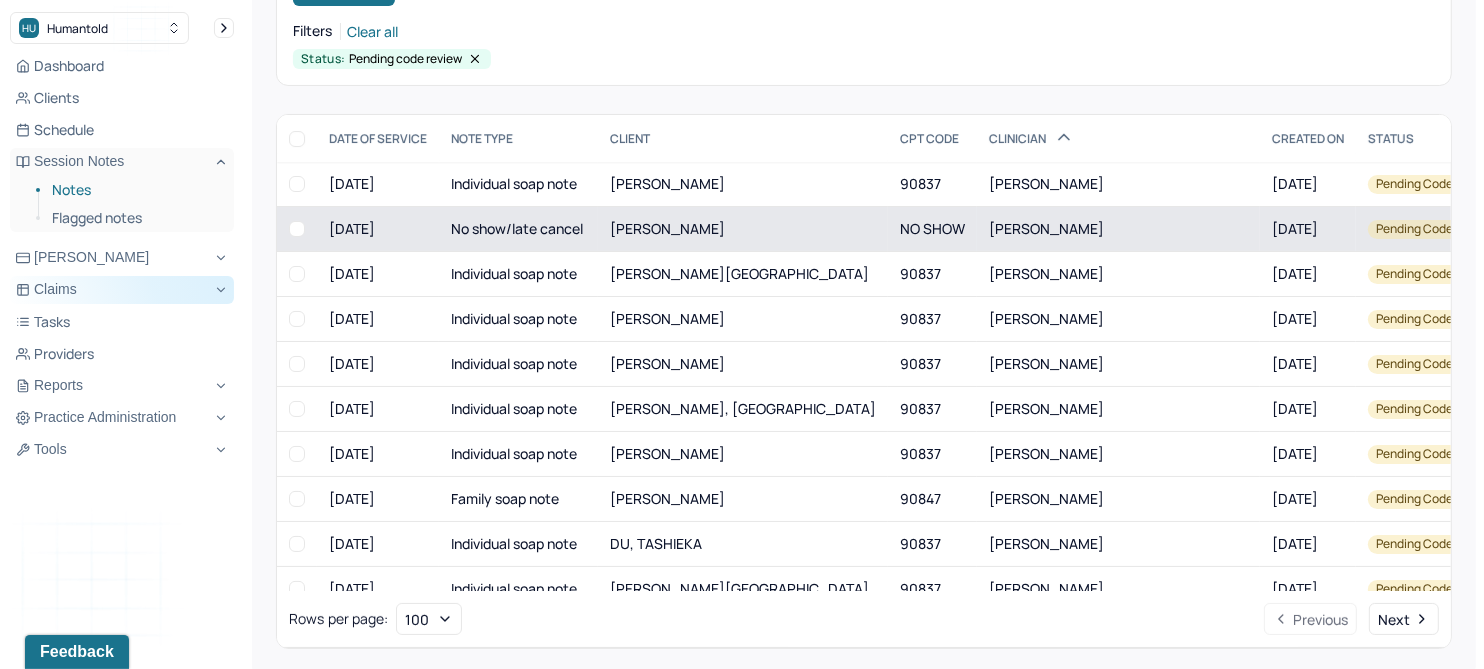 scroll, scrollTop: 214, scrollLeft: 0, axis: vertical 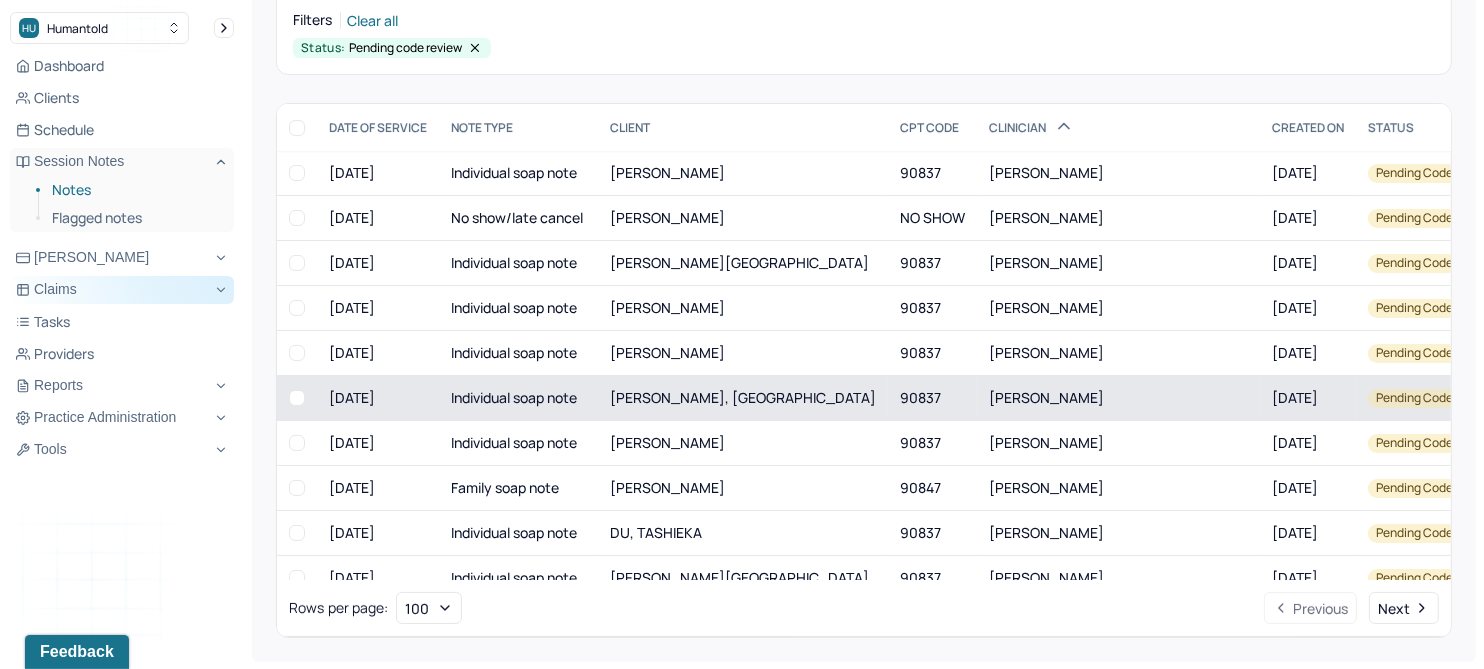 click on "[PERSON_NAME], [GEOGRAPHIC_DATA]" at bounding box center (743, 397) 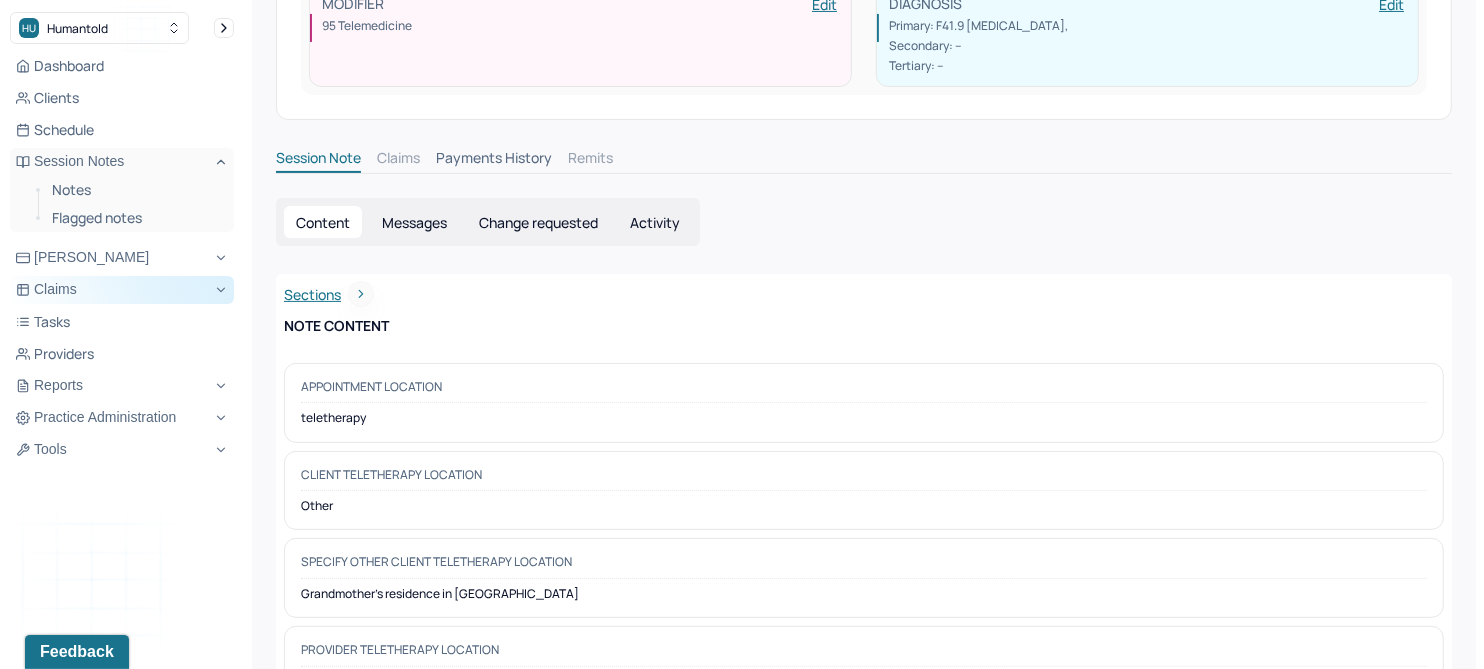 scroll, scrollTop: 0, scrollLeft: 0, axis: both 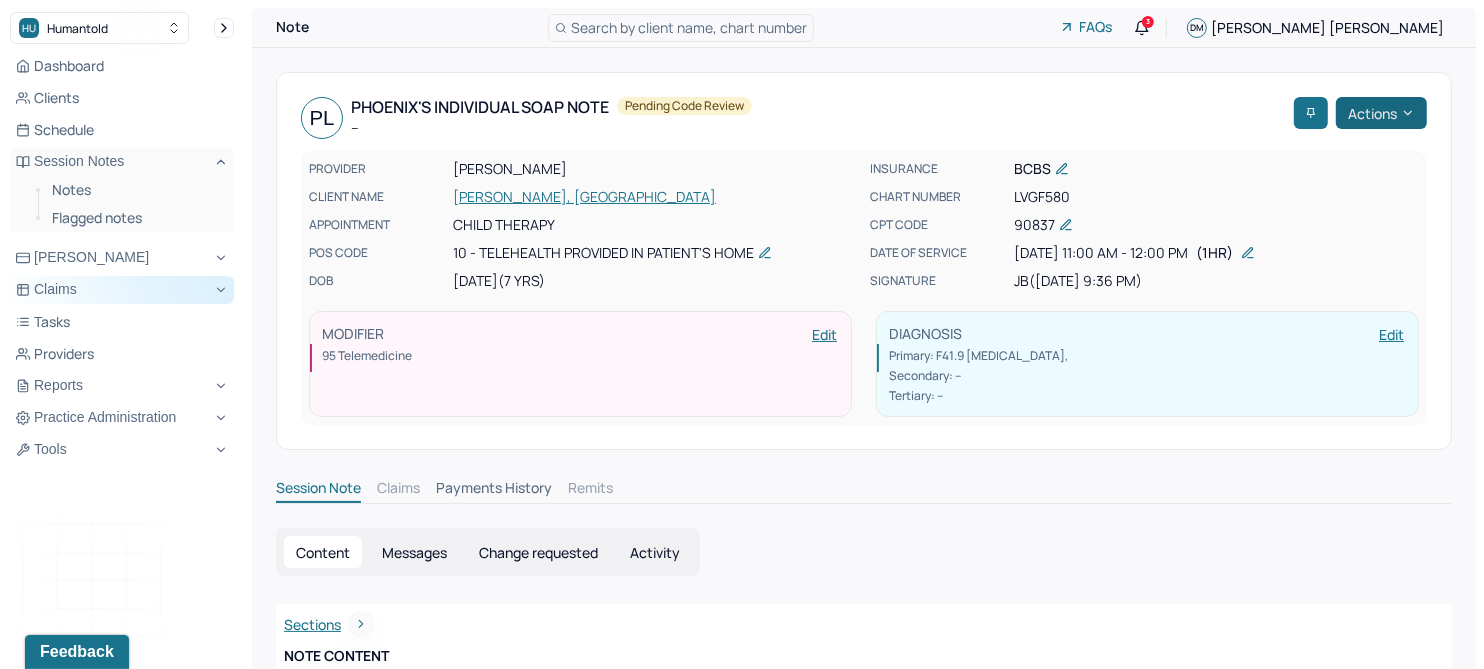click 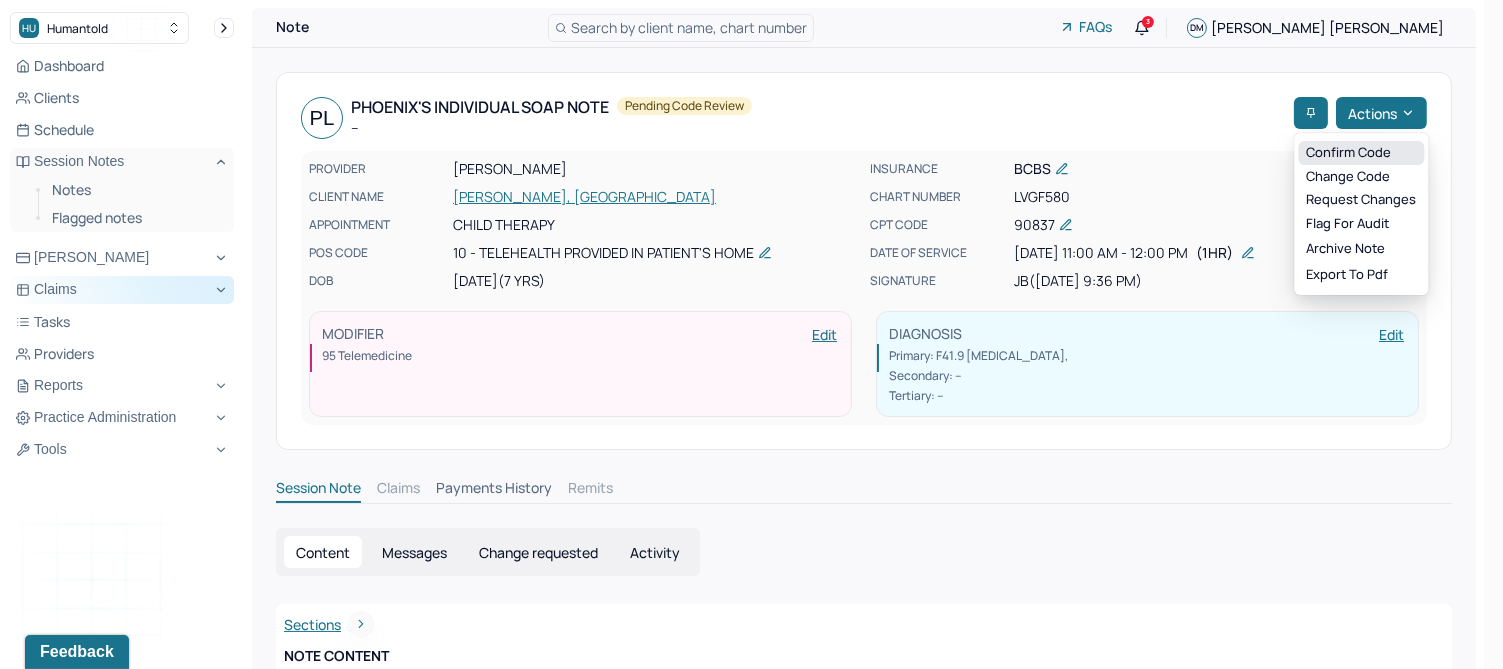 click on "Confirm code" at bounding box center (1361, 153) 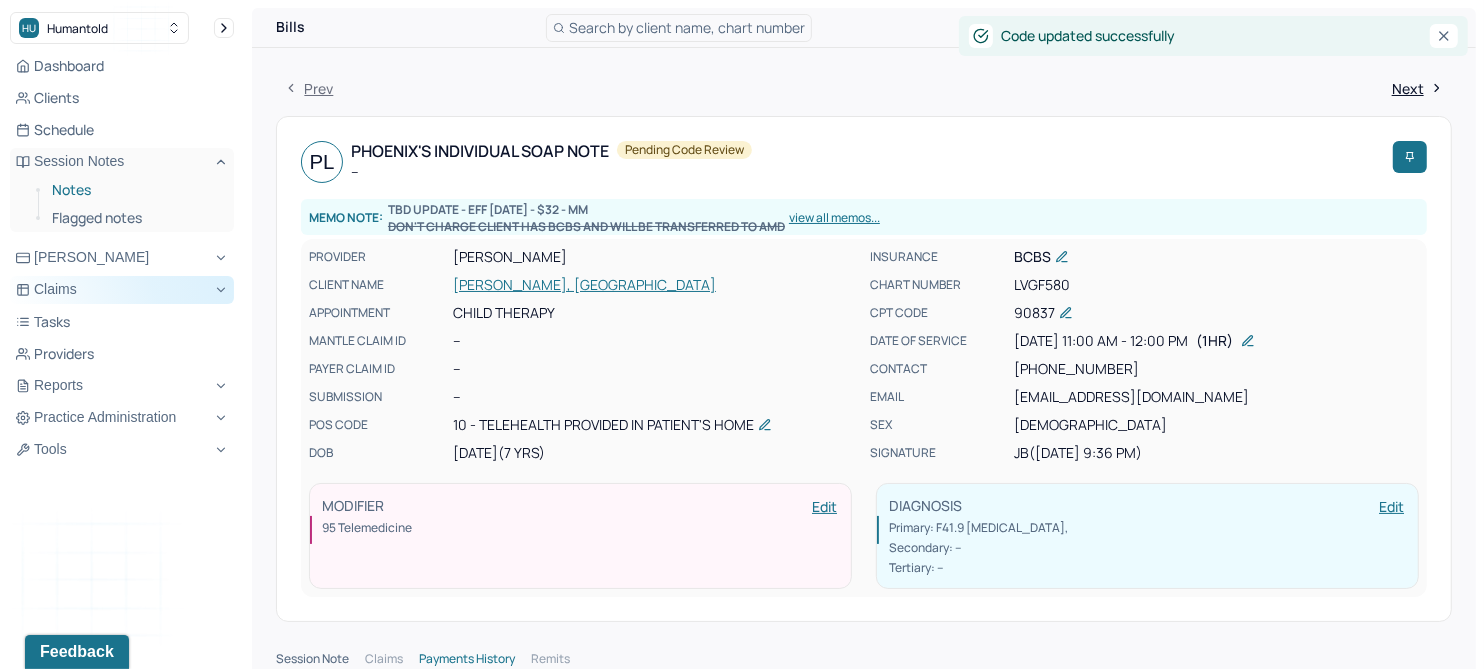 click on "Notes" at bounding box center [135, 190] 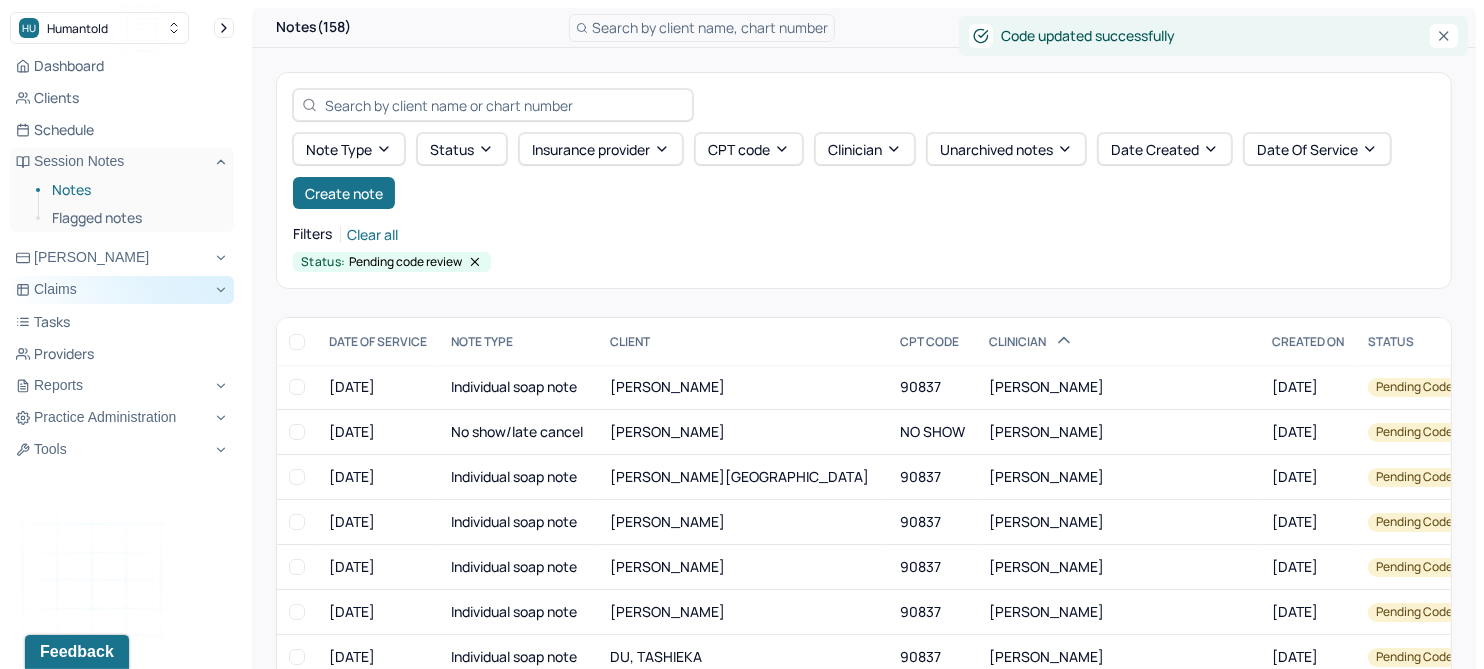 scroll, scrollTop: 214, scrollLeft: 0, axis: vertical 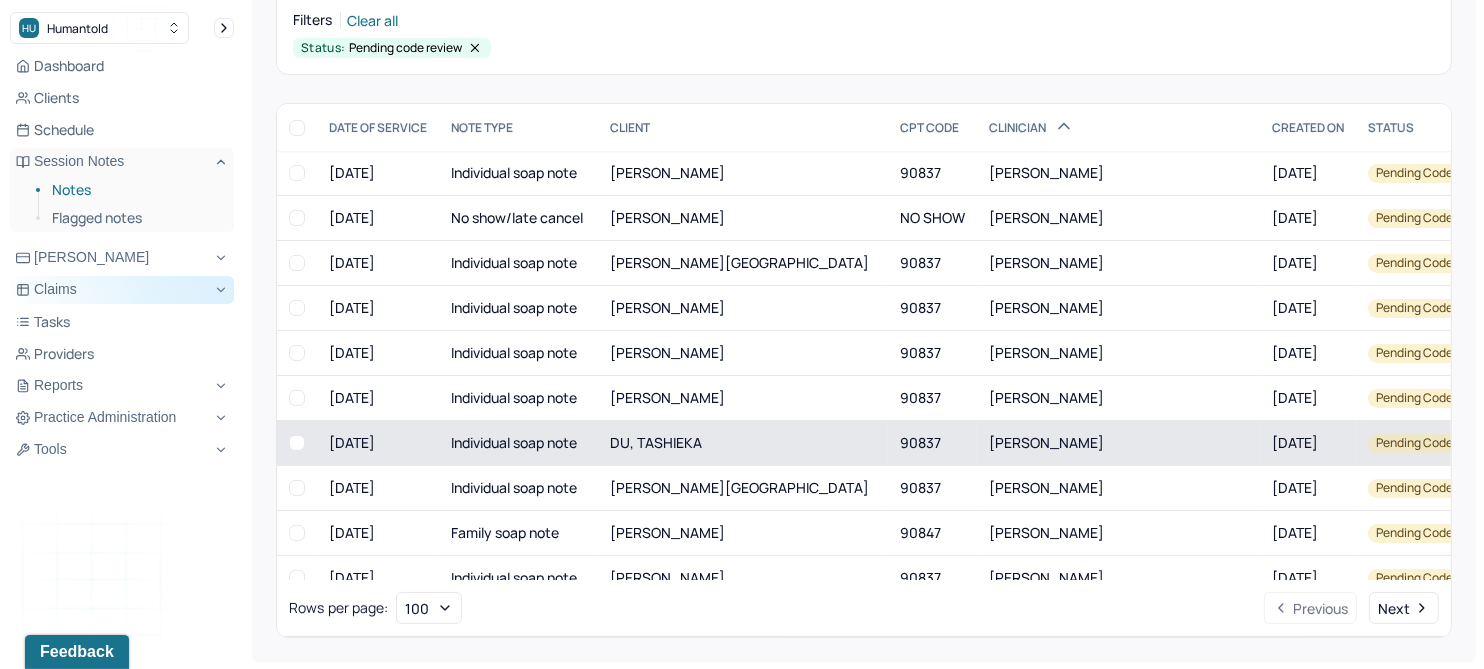 click on "DU, TASHIEKA" at bounding box center (656, 442) 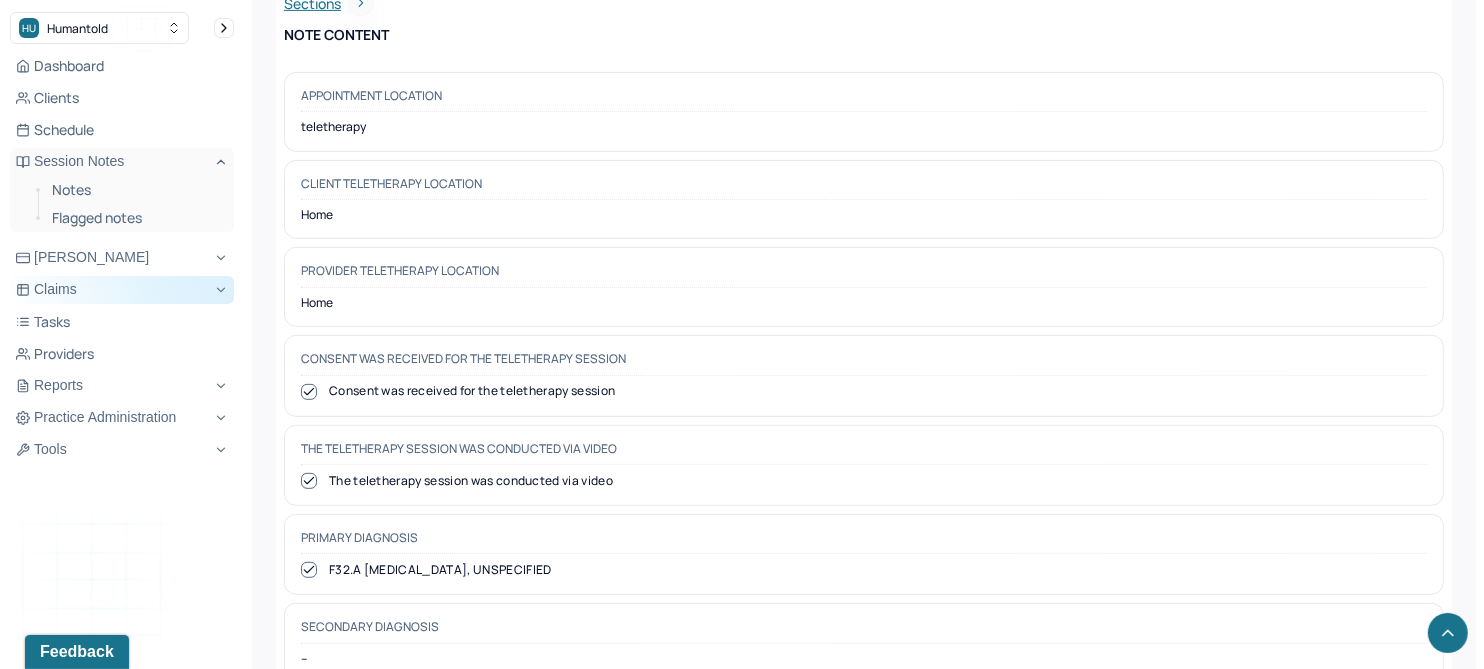 scroll, scrollTop: 0, scrollLeft: 0, axis: both 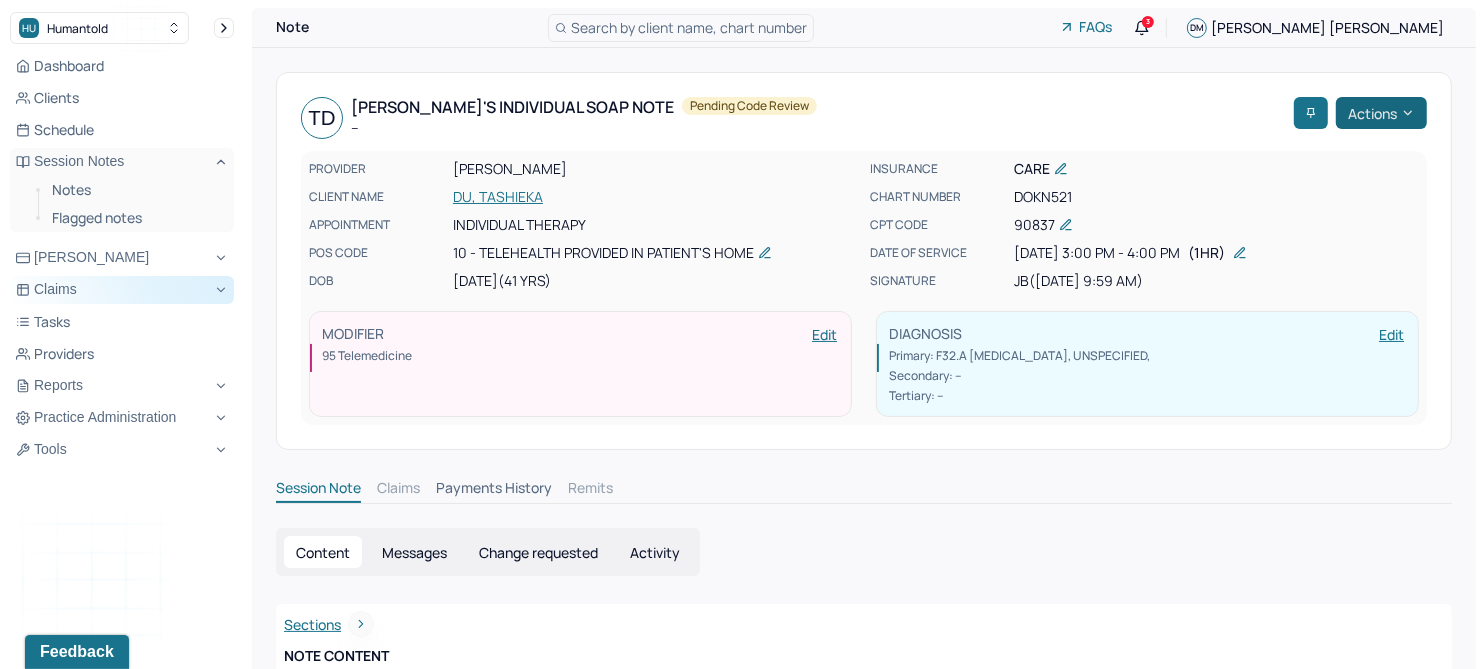 click 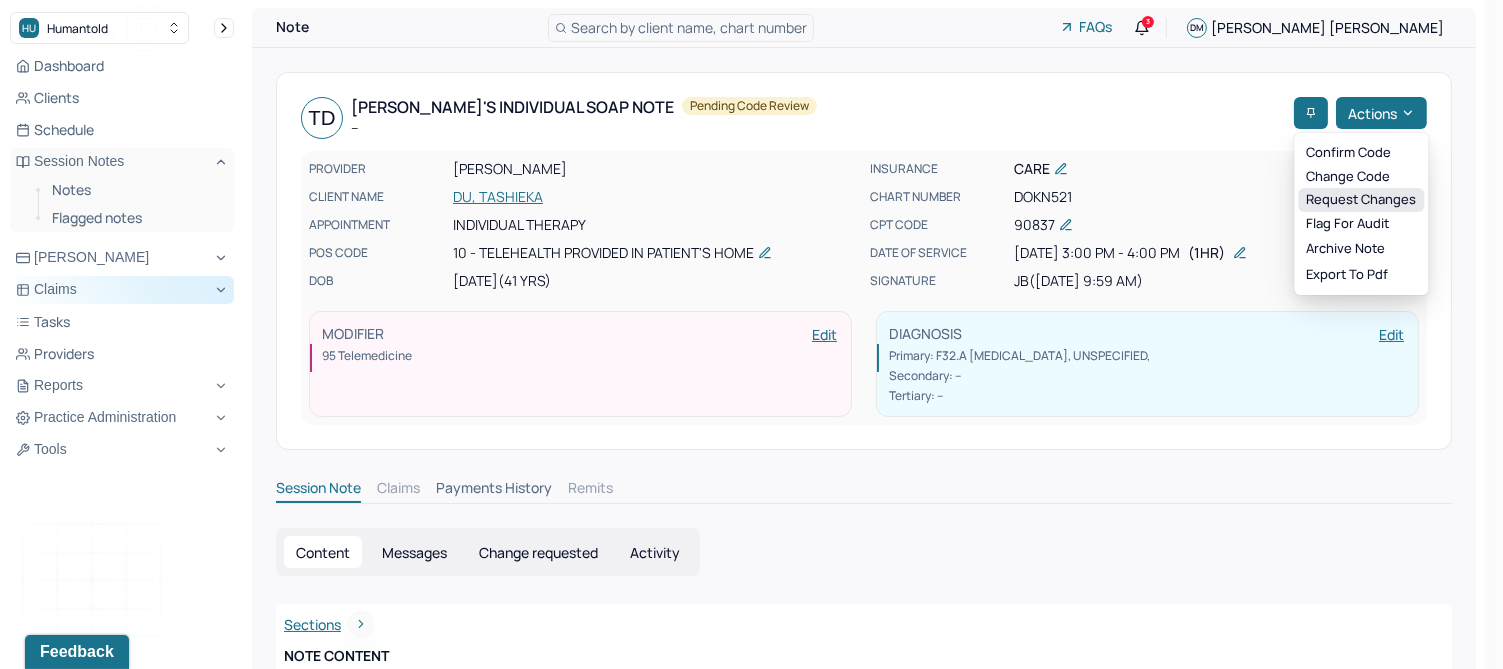 click on "Request changes" at bounding box center (1361, 200) 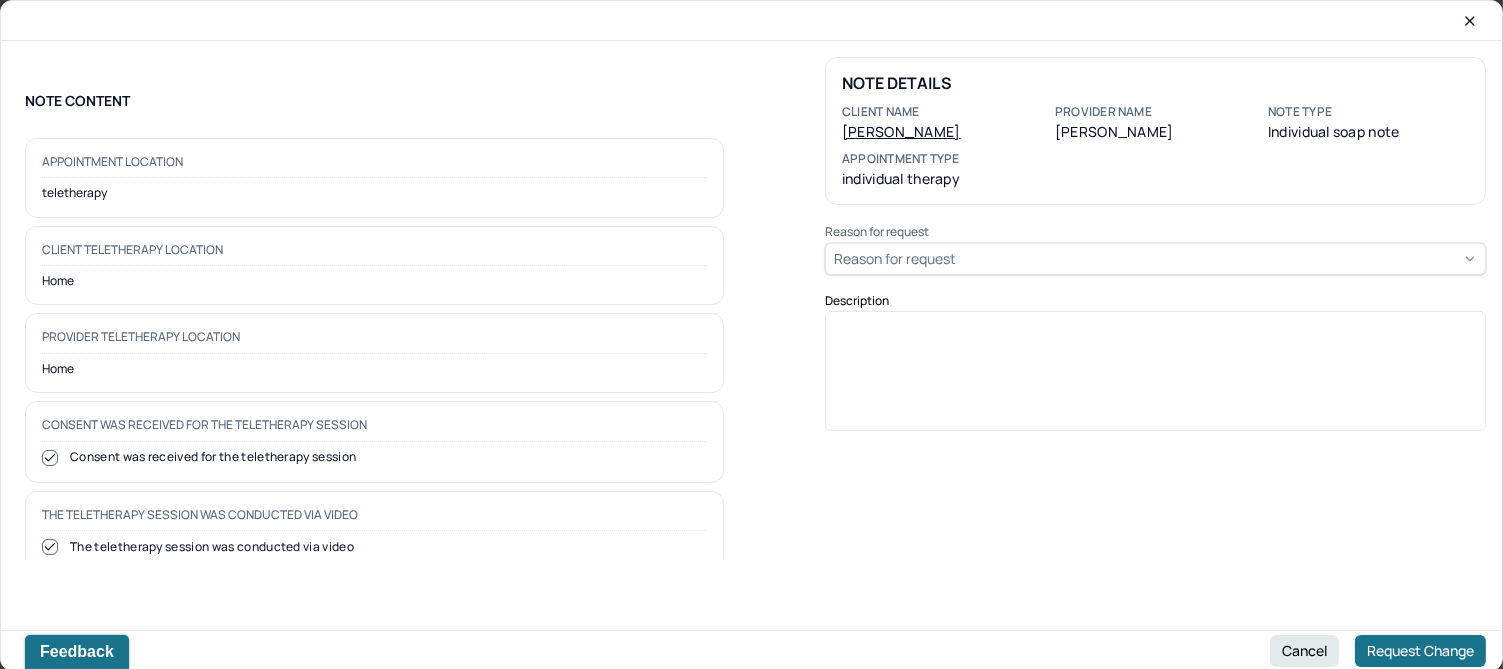 click on "Reason for request" at bounding box center [1155, 259] 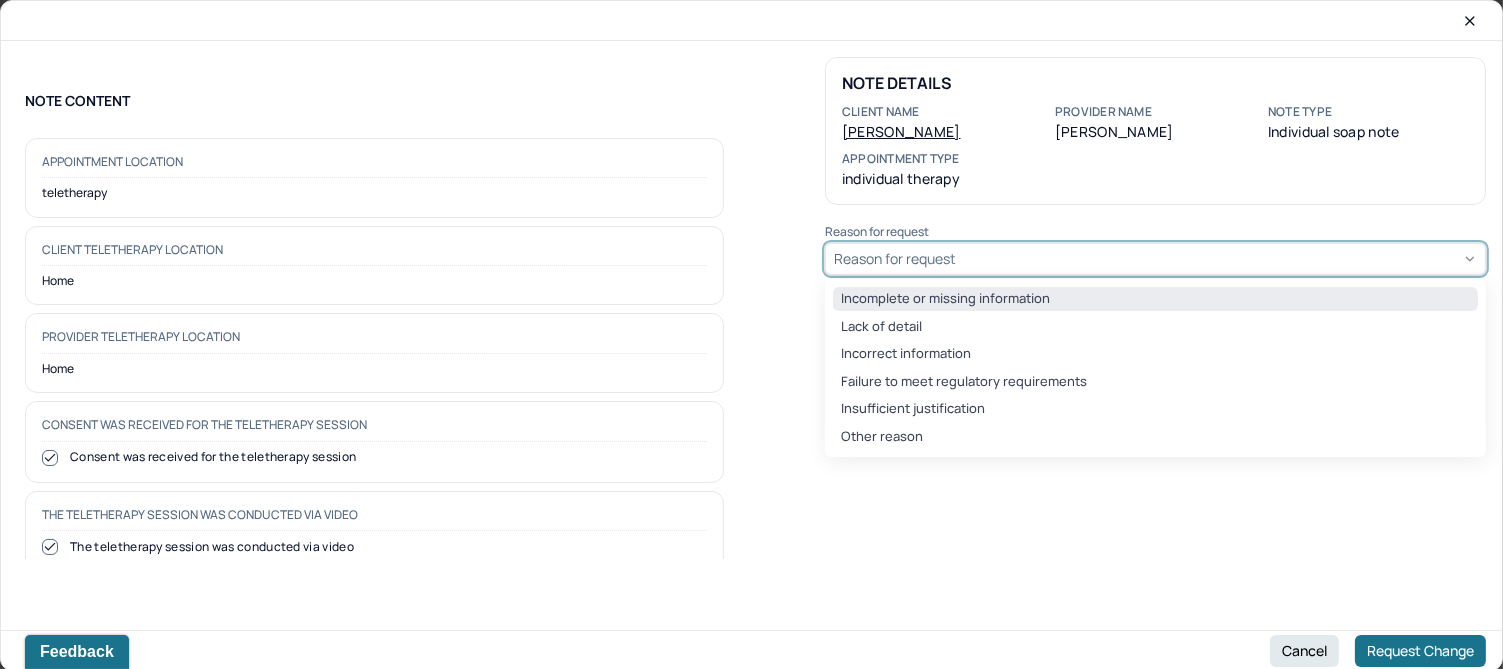 click on "Incomplete or missing information" at bounding box center [1155, 299] 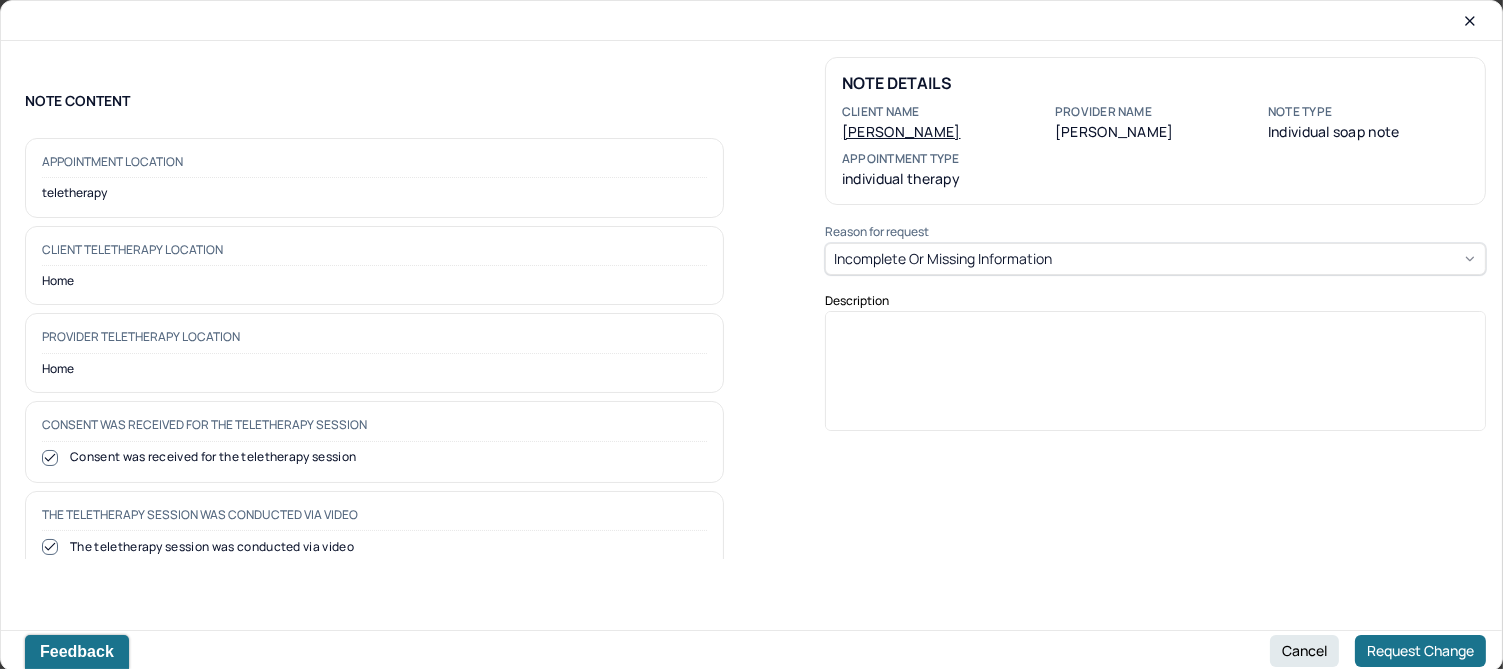 click at bounding box center (1156, 378) 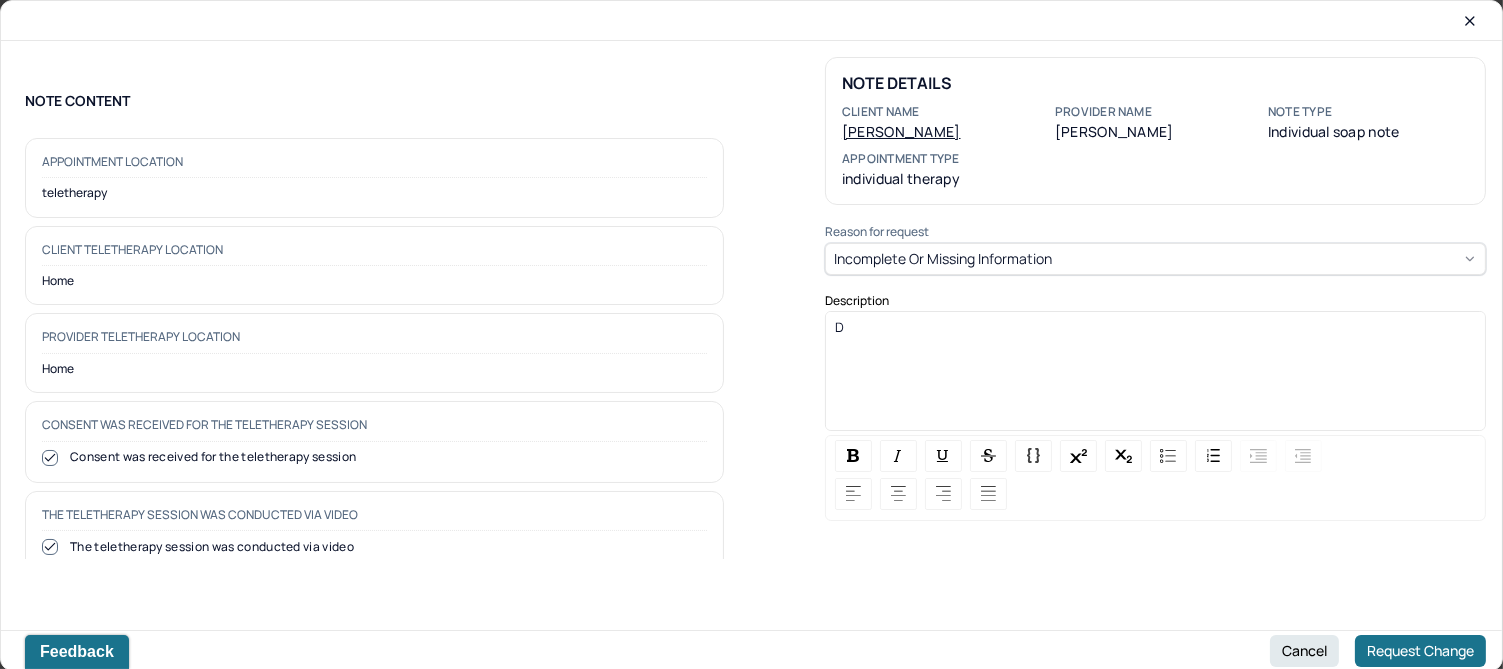 type 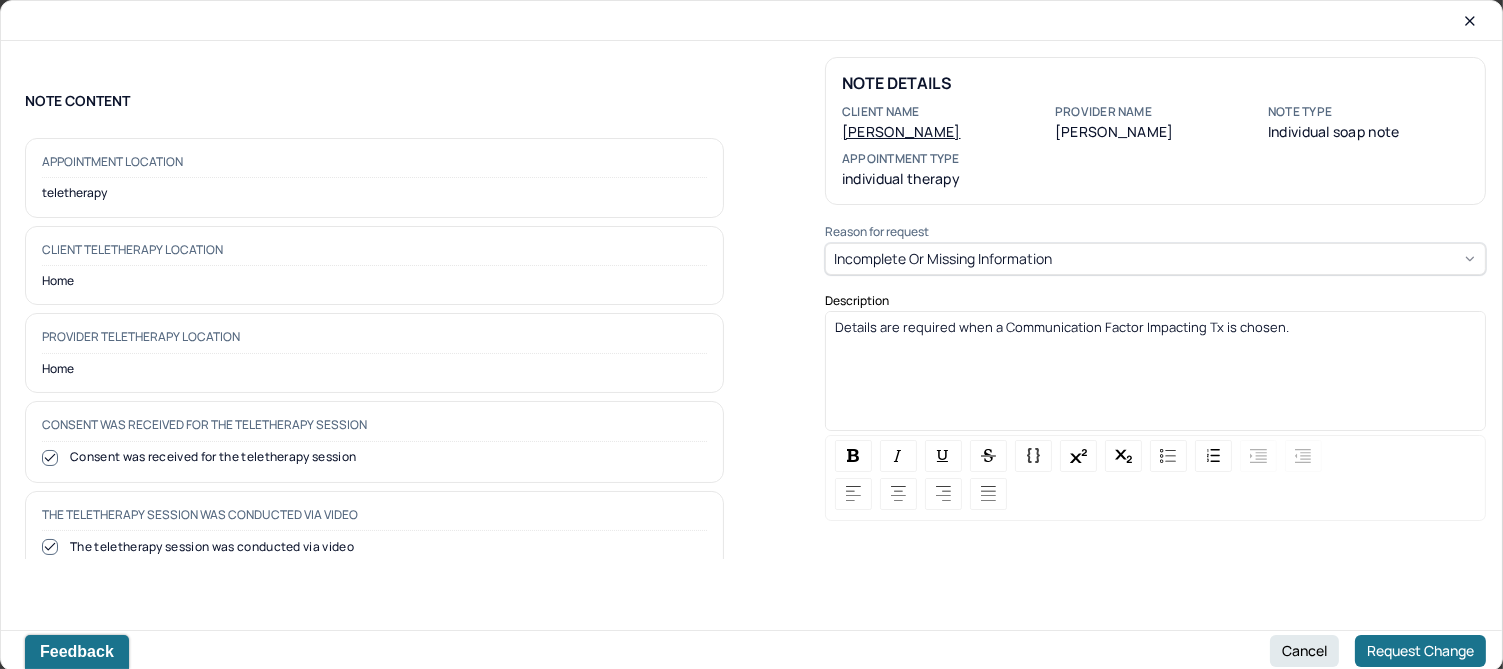 click on "Details are required when a Communication Factor Impacting Tx is chosen." at bounding box center [1062, 327] 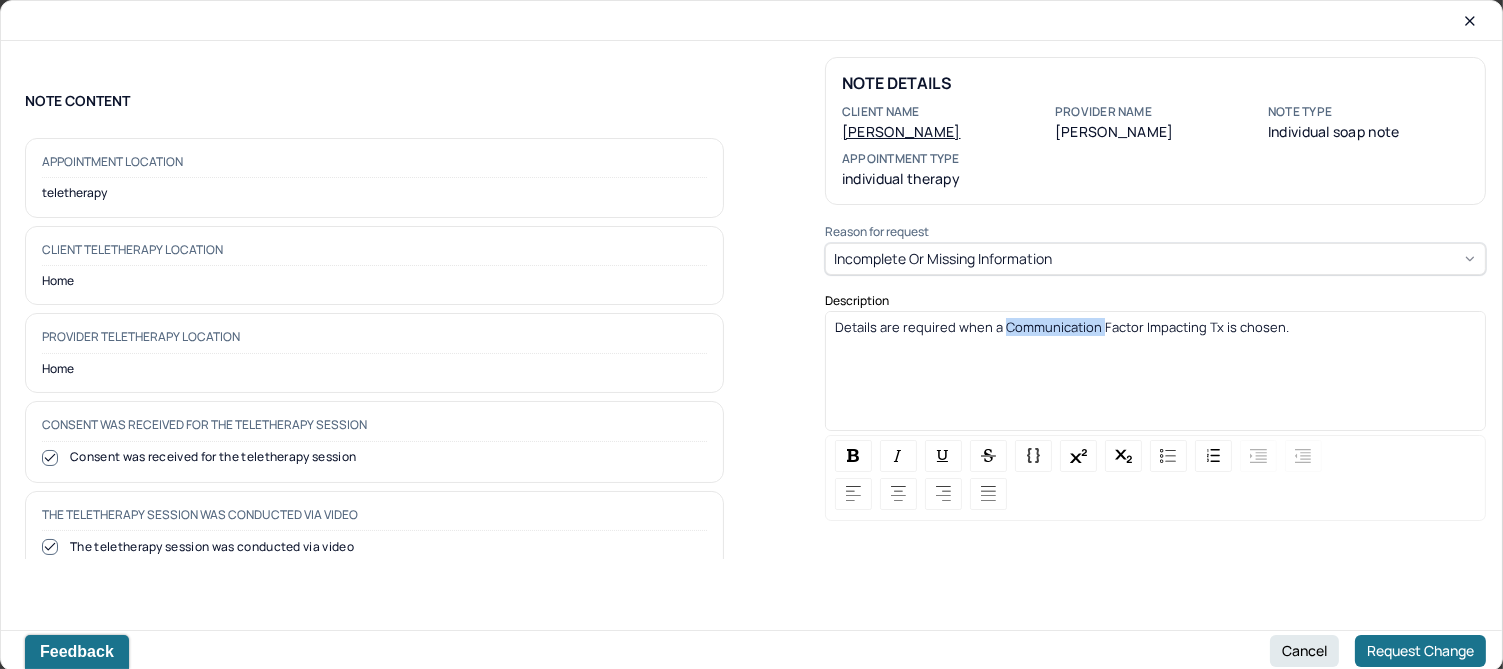 click on "Details are required when a Communication Factor Impacting Tx is chosen." at bounding box center (1062, 327) 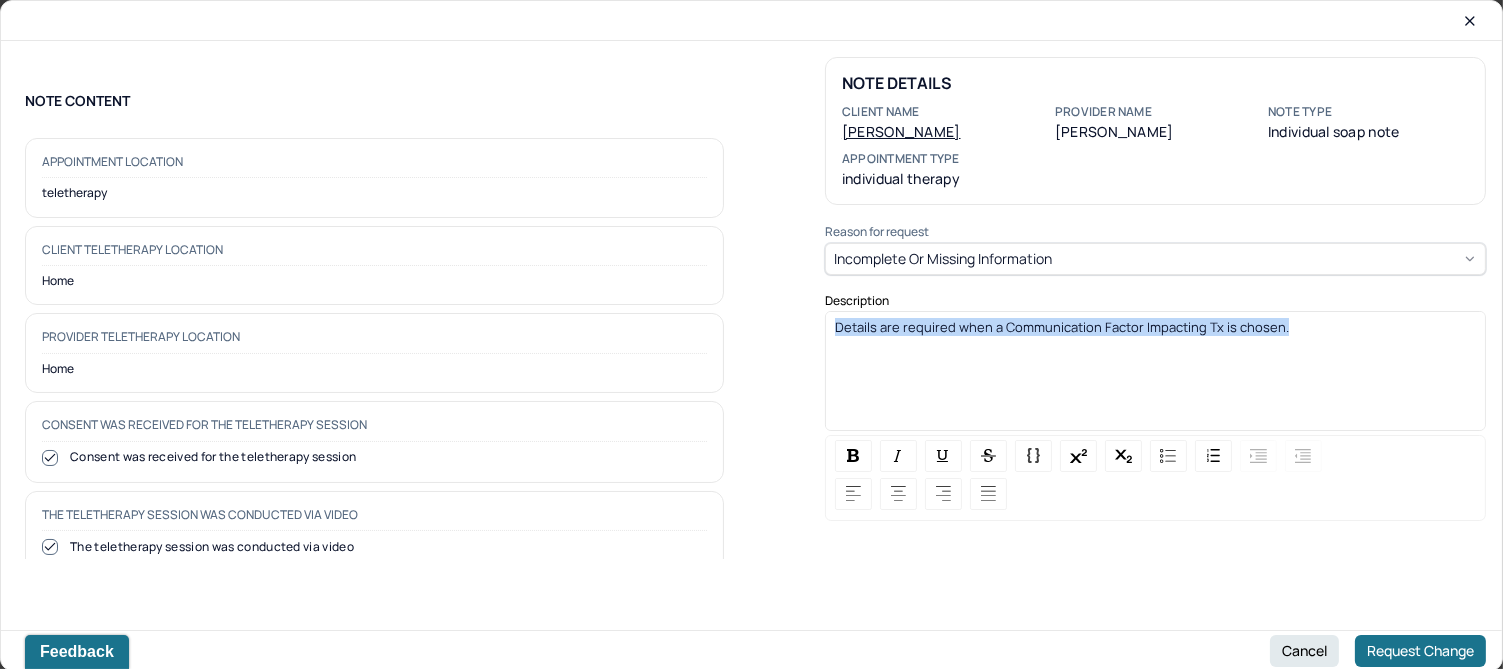 click on "Details are required when a Communication Factor Impacting Tx is chosen." at bounding box center (1062, 327) 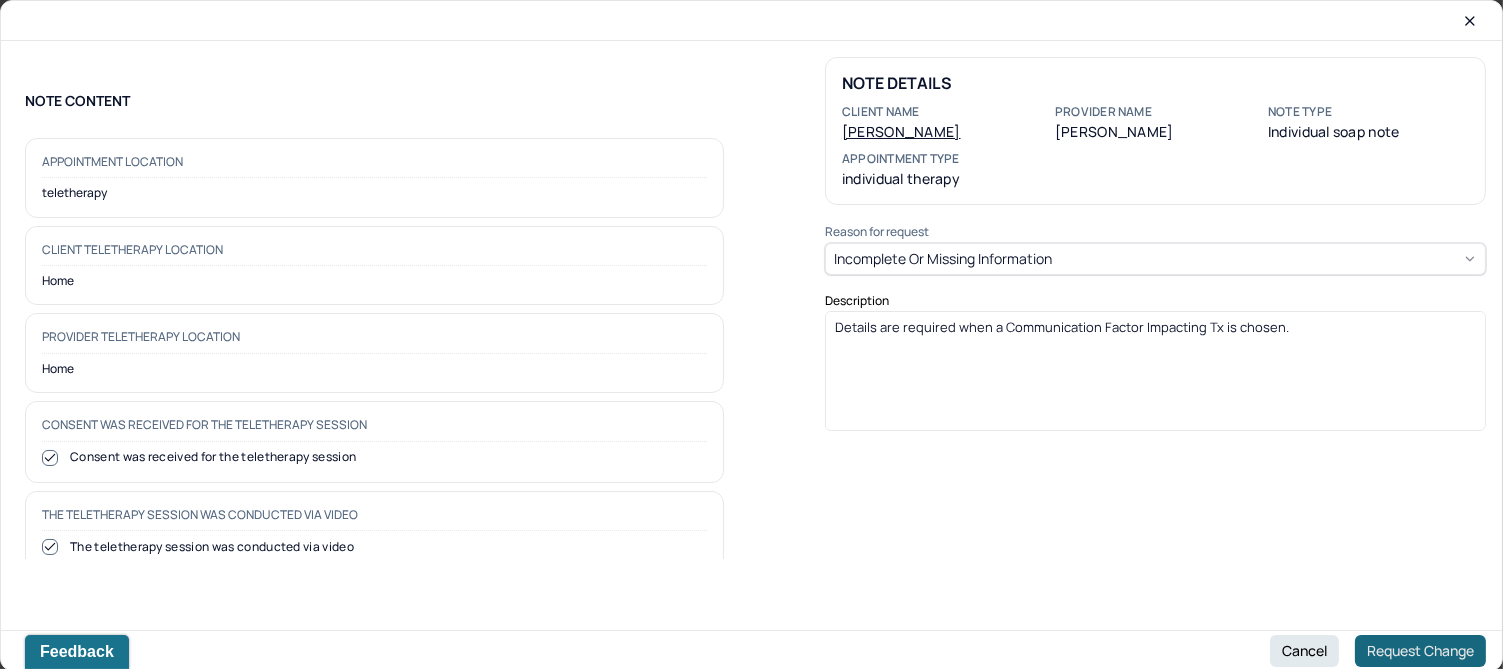 click on "Request Change" at bounding box center (1420, 651) 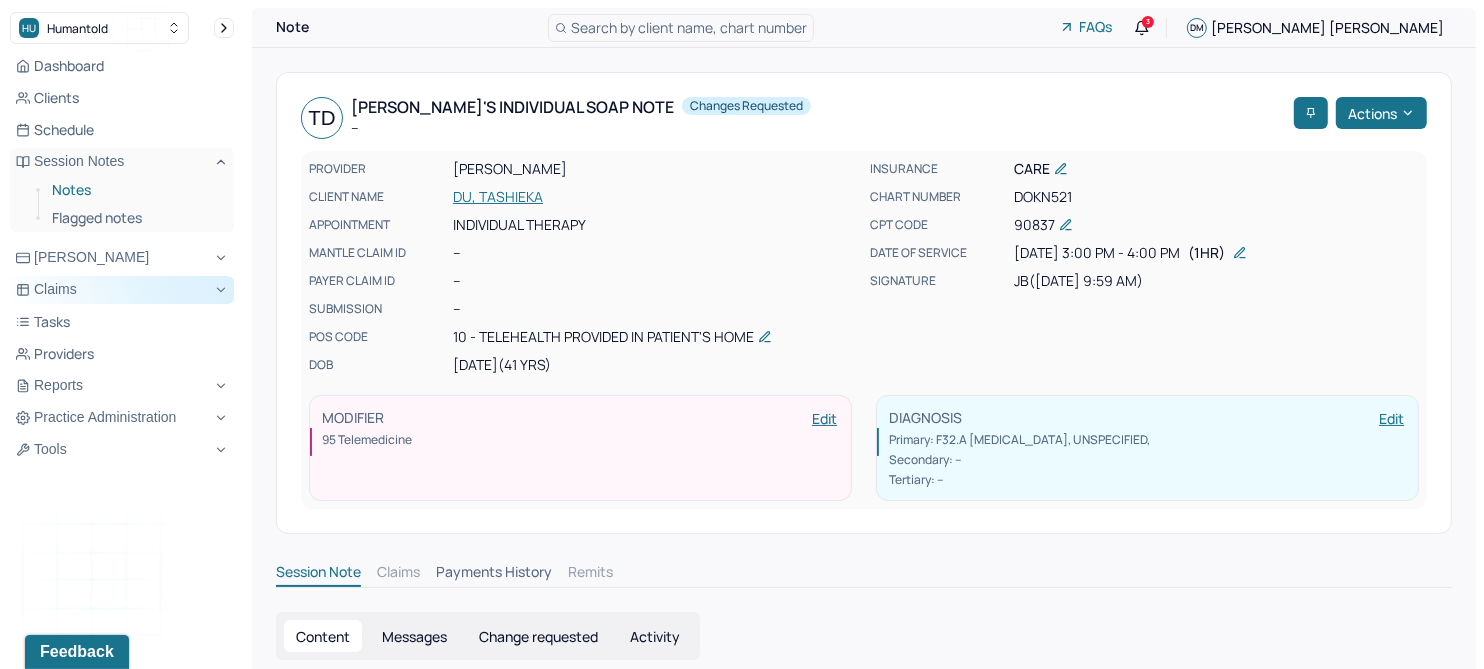 click on "Notes" at bounding box center (135, 190) 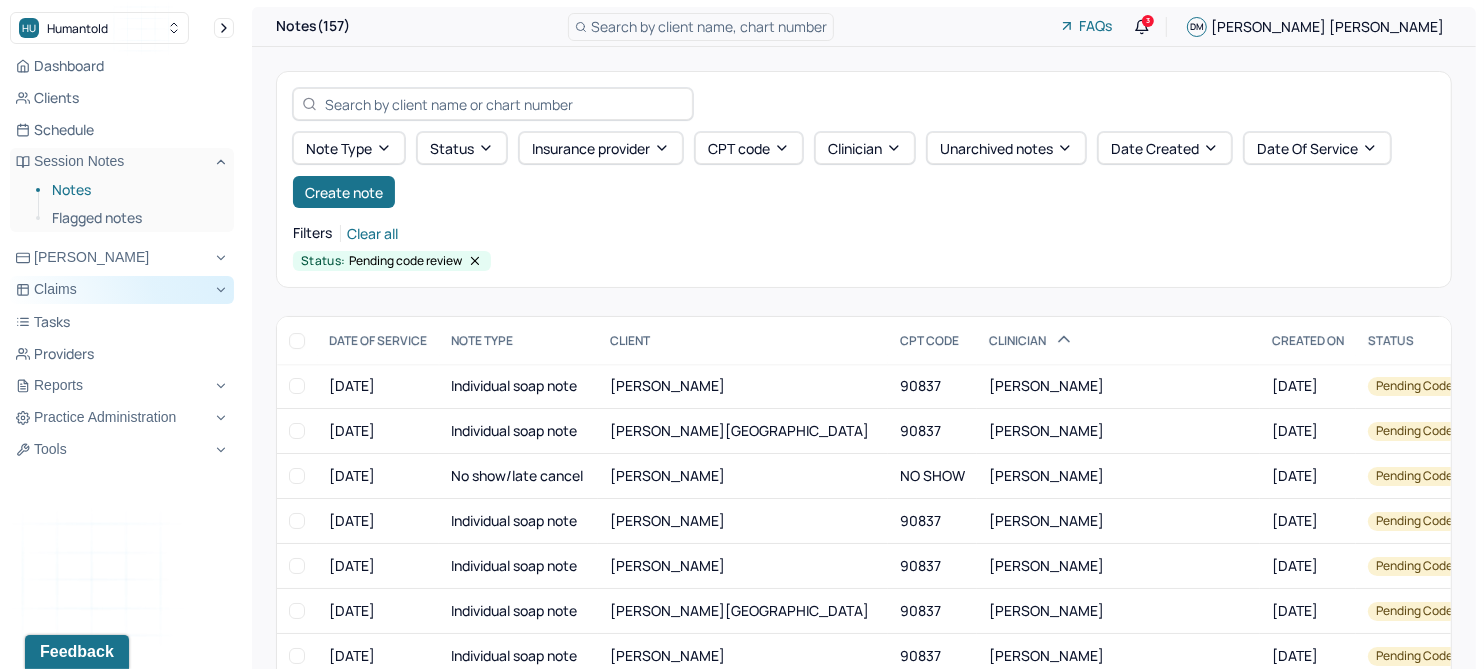 scroll, scrollTop: 125, scrollLeft: 0, axis: vertical 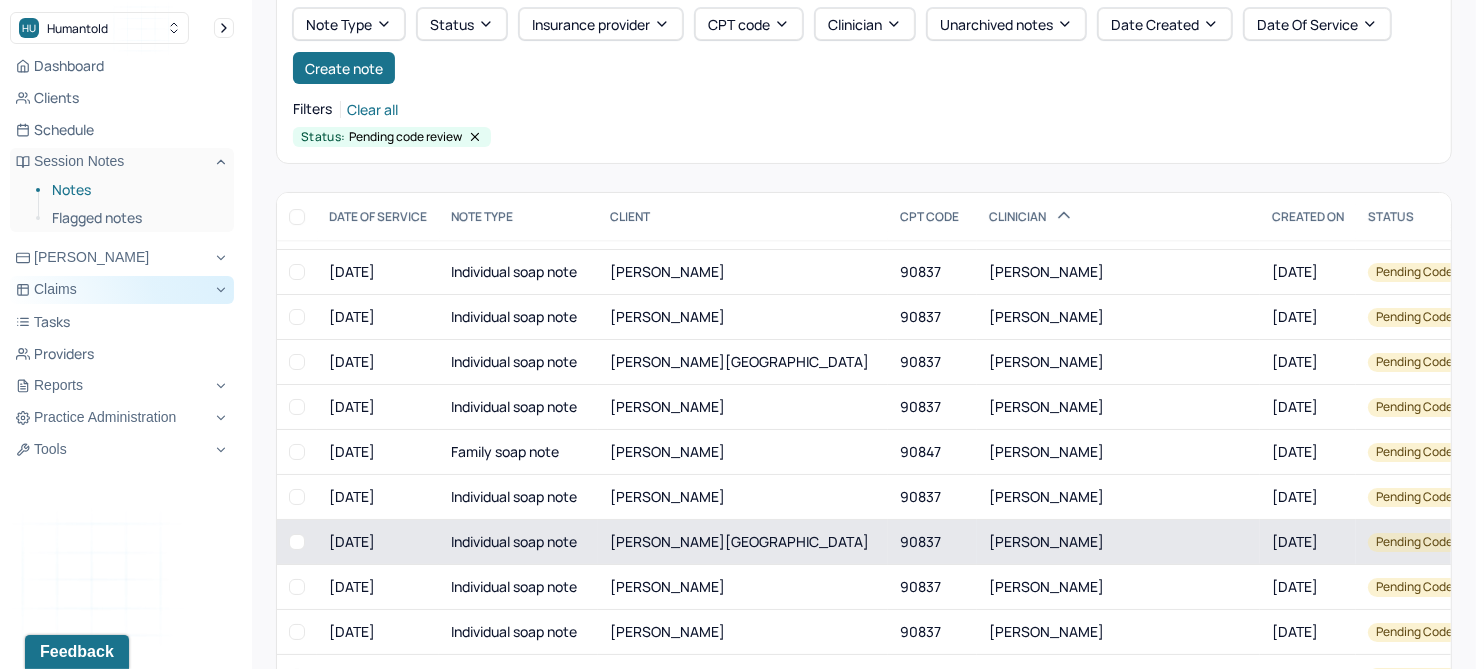 click on "[PERSON_NAME][GEOGRAPHIC_DATA]" at bounding box center [739, 541] 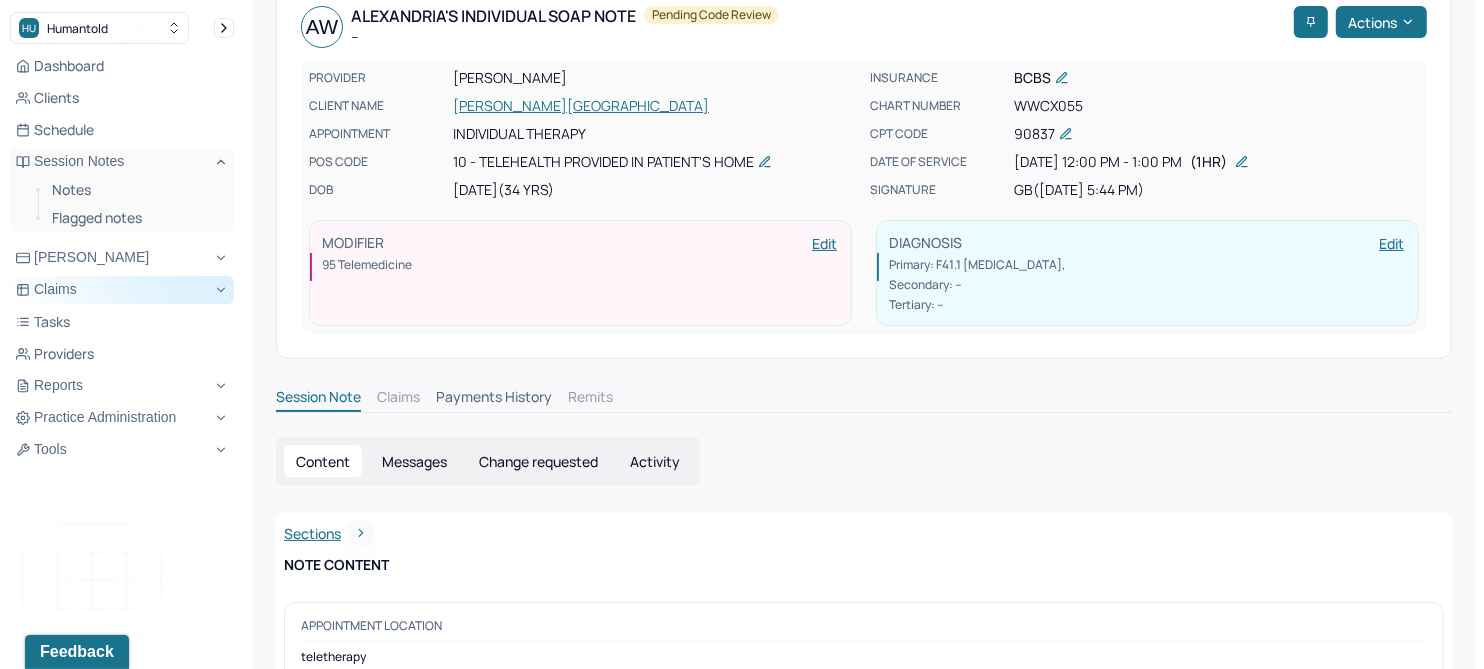 scroll, scrollTop: 0, scrollLeft: 0, axis: both 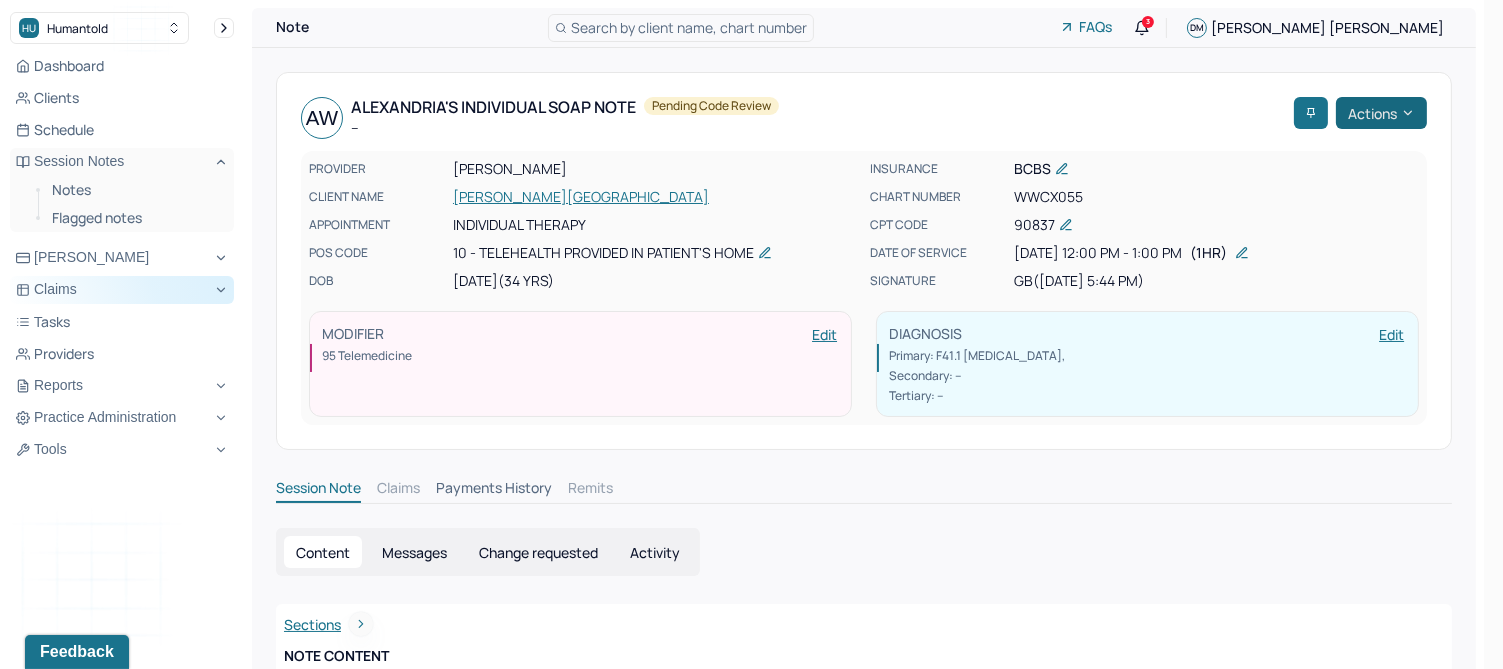 click 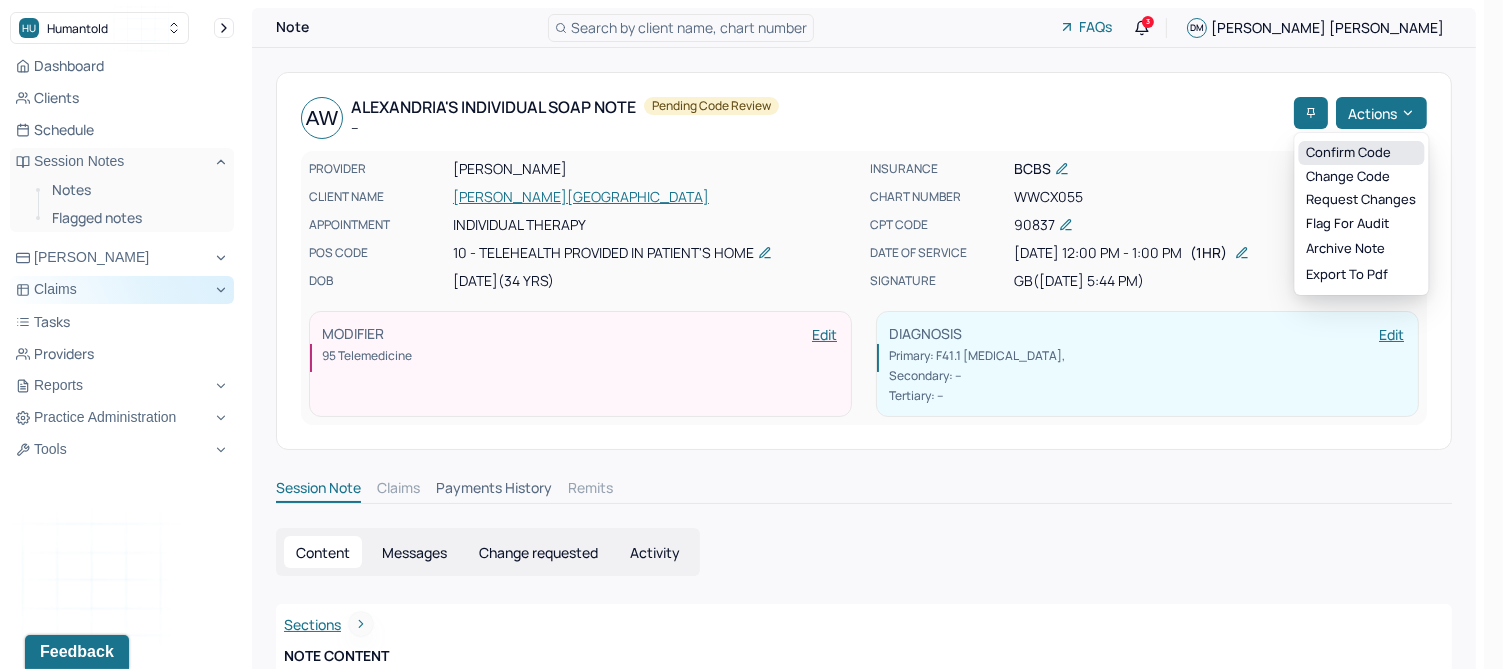 click on "Confirm code" at bounding box center (1361, 153) 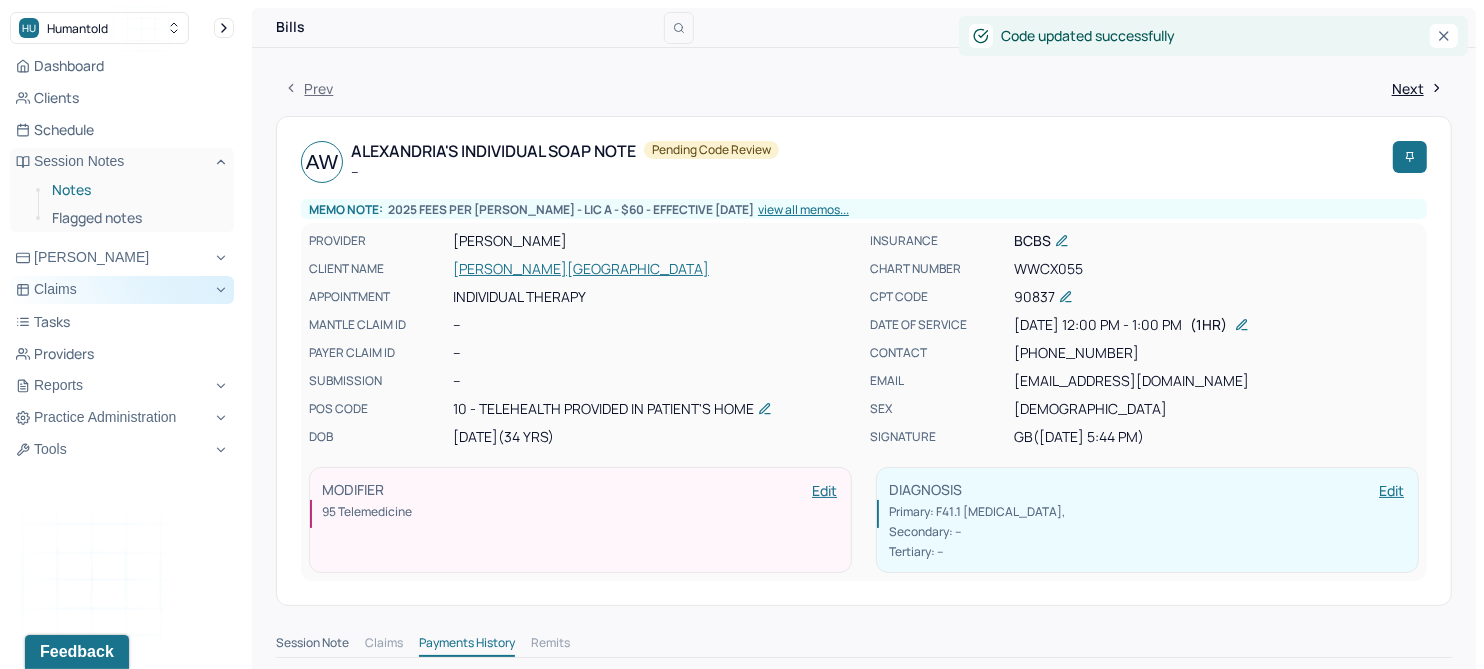 click on "Notes" at bounding box center [135, 190] 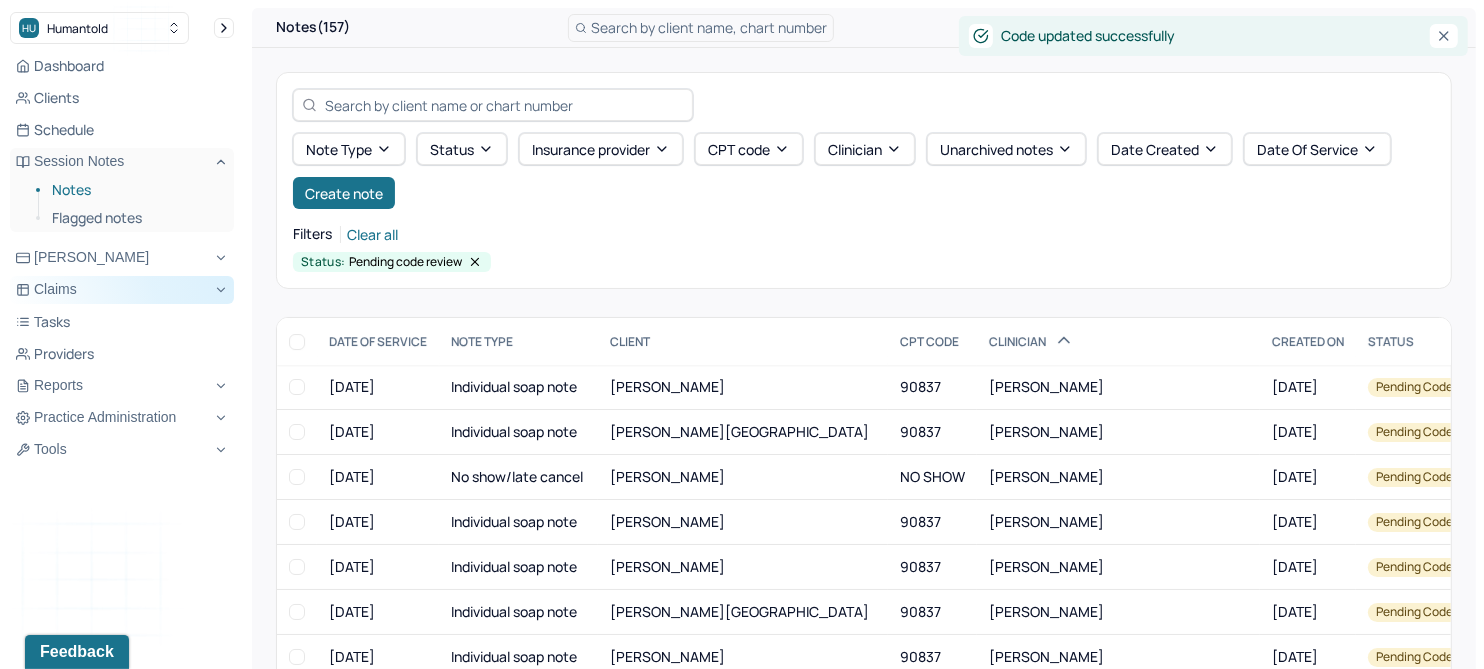 scroll, scrollTop: 214, scrollLeft: 0, axis: vertical 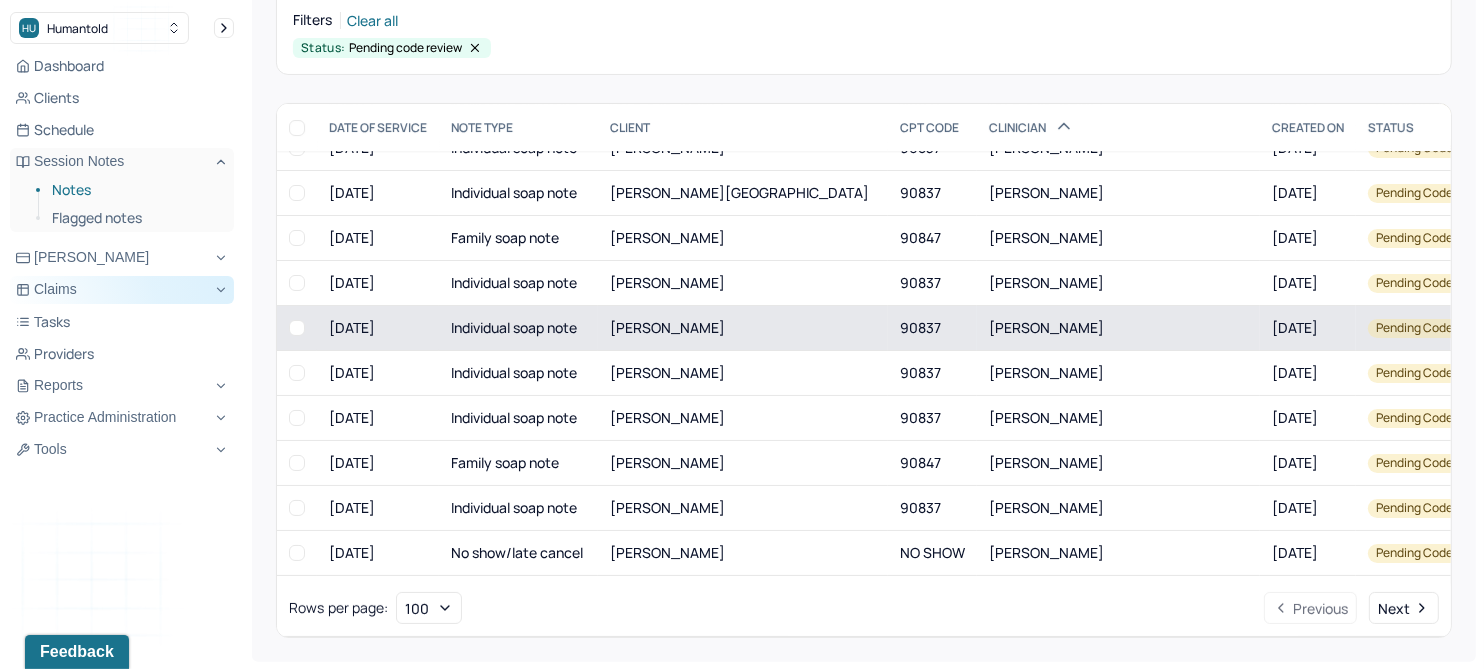 click on "[PERSON_NAME]" at bounding box center [743, 328] 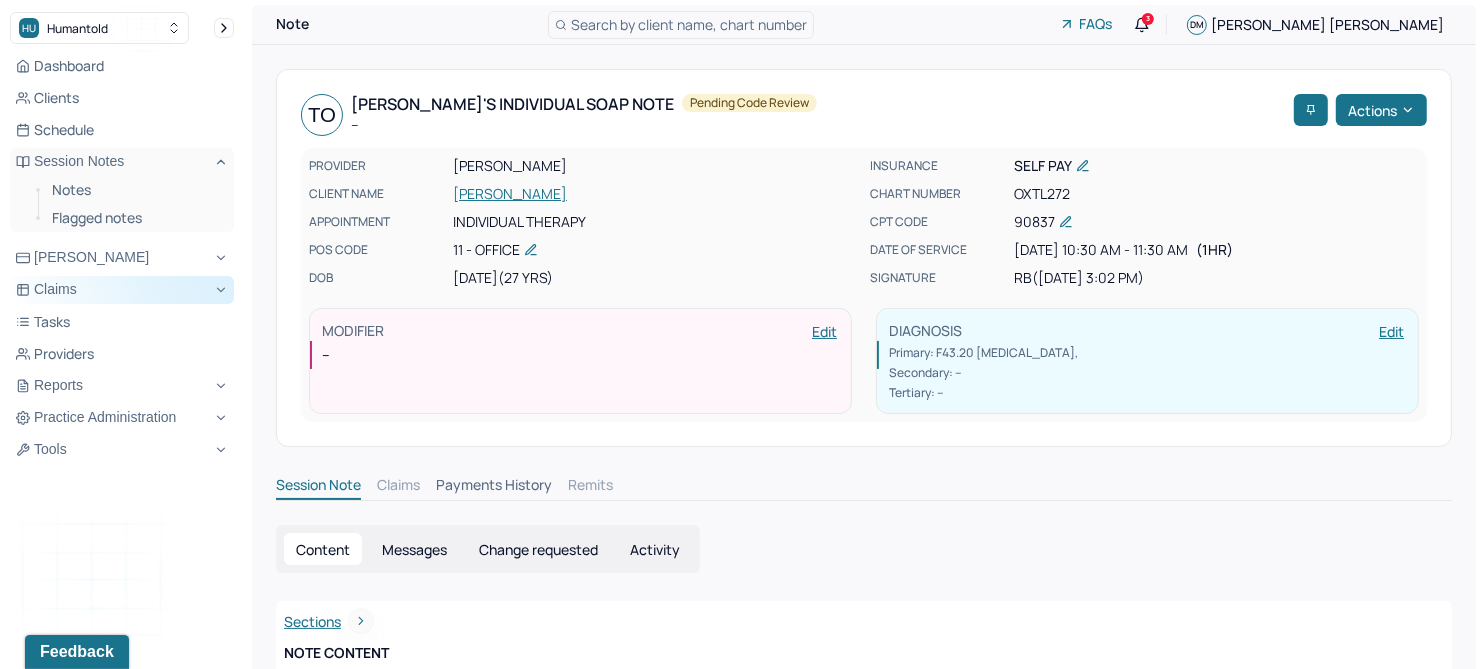 scroll, scrollTop: 0, scrollLeft: 0, axis: both 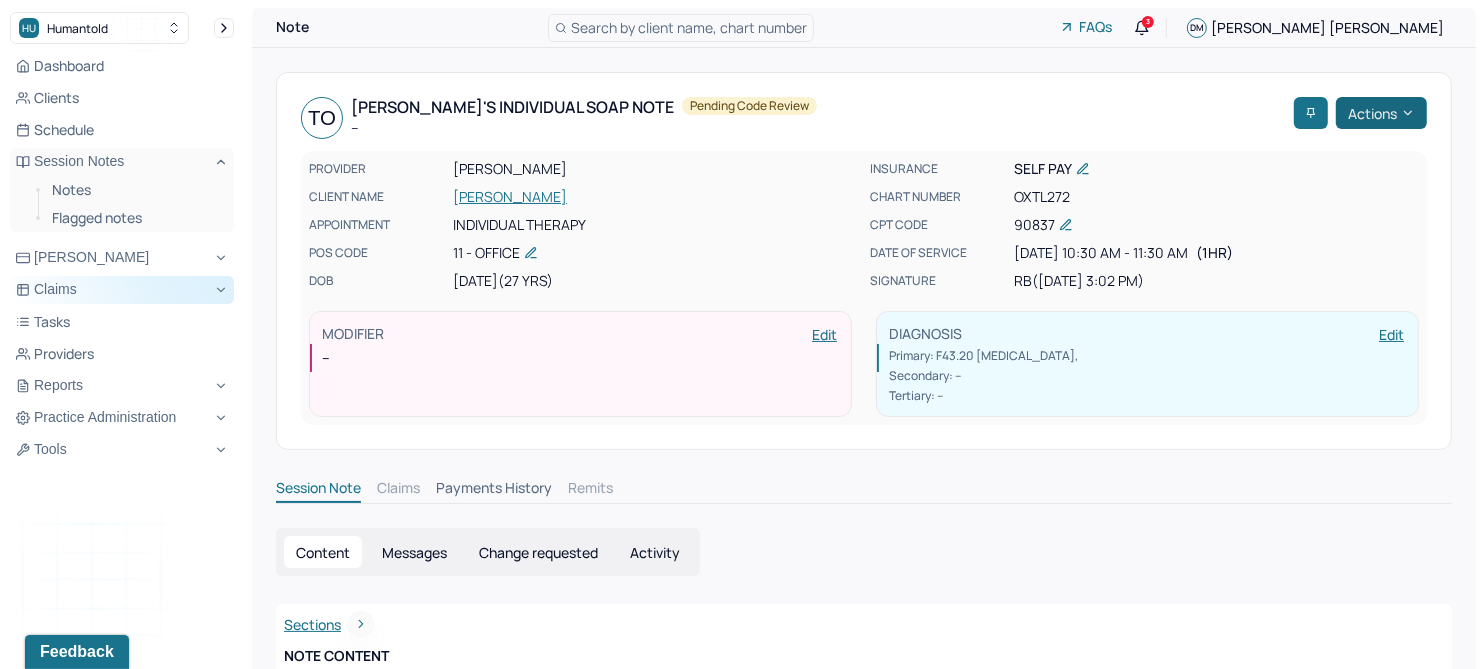 click on "Actions" at bounding box center [1381, 113] 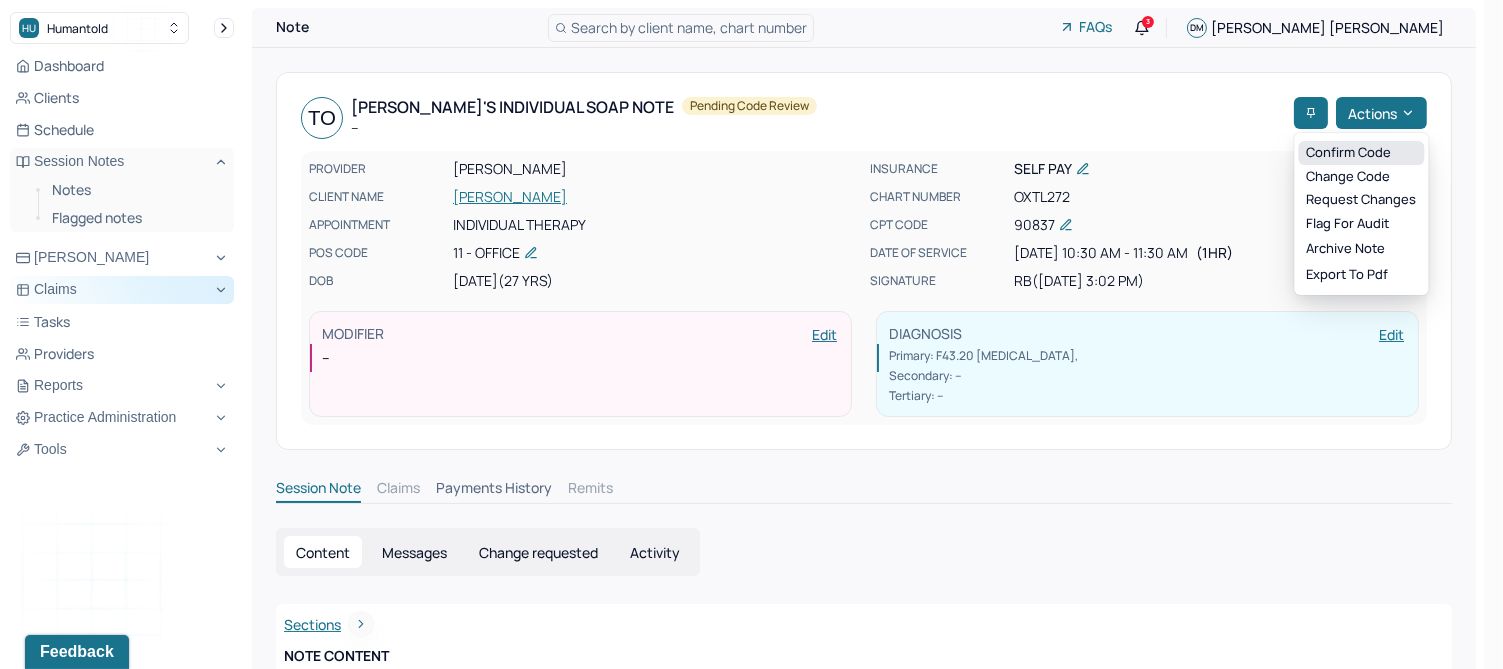 click on "Confirm code" at bounding box center [1361, 153] 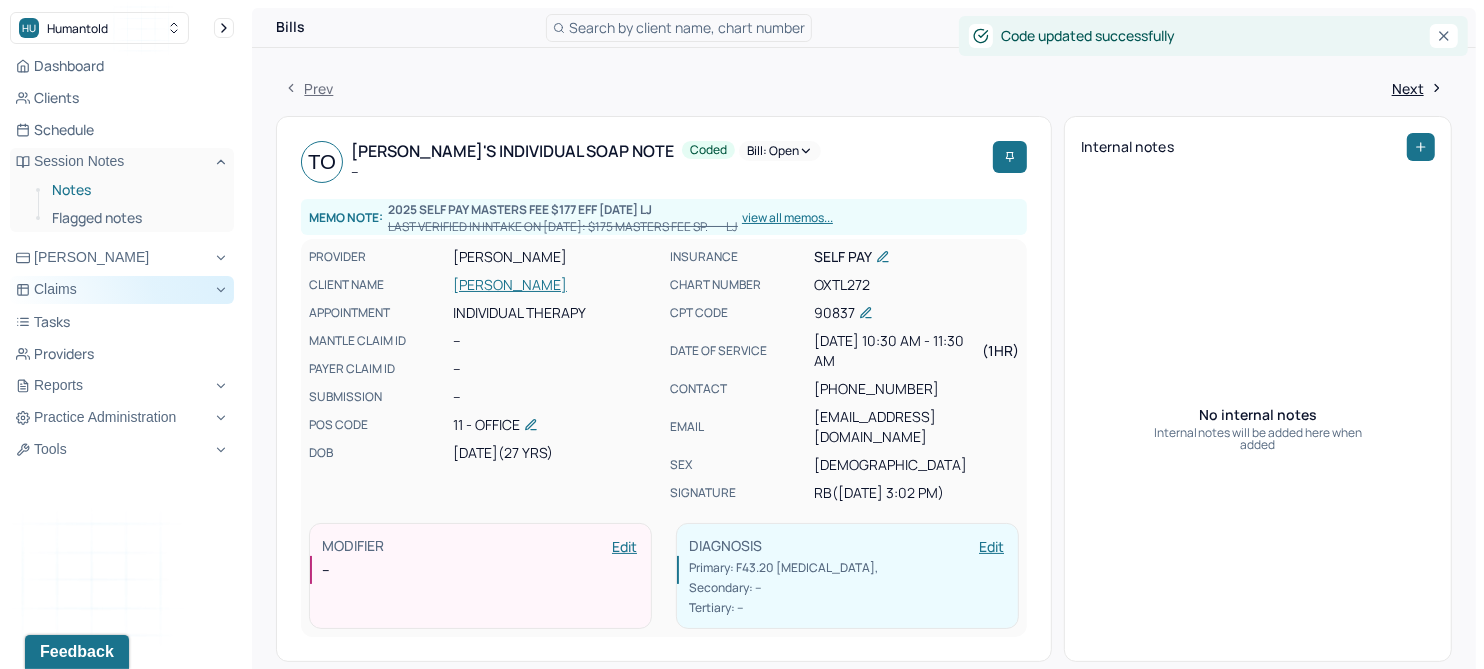 click on "Notes" at bounding box center (135, 190) 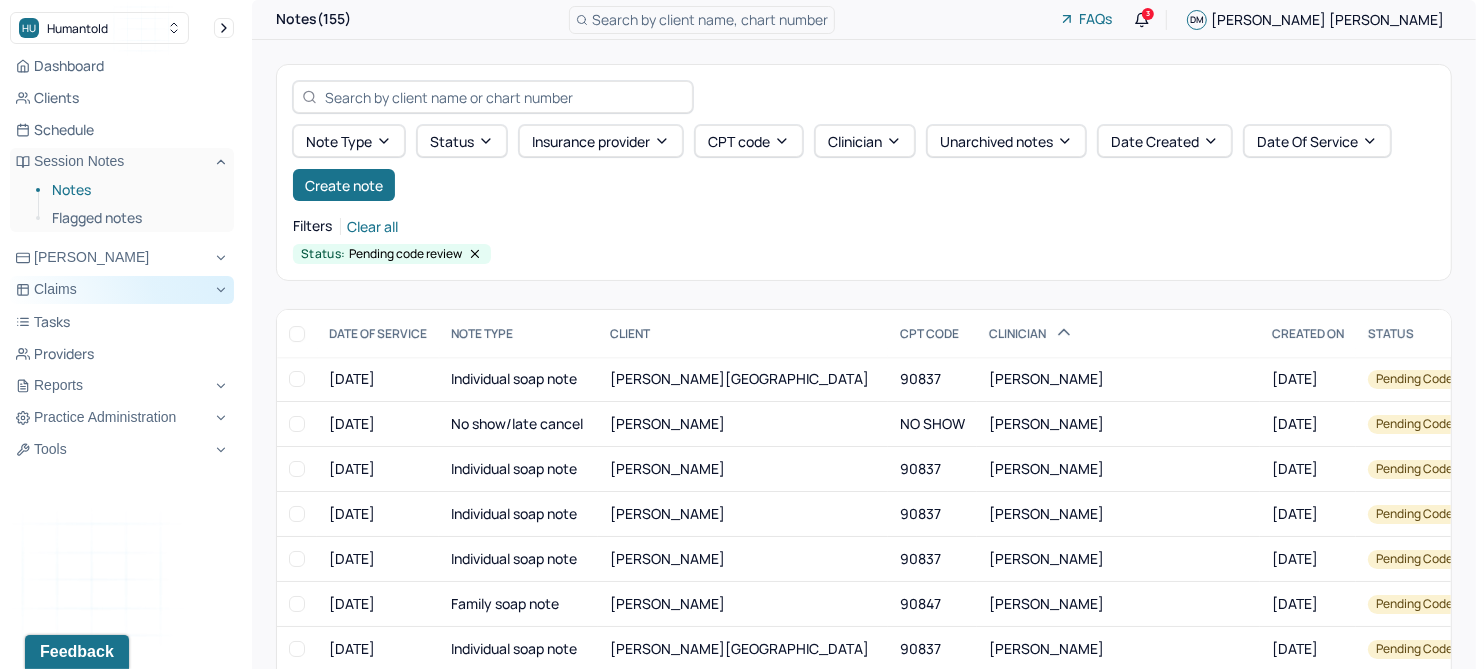 scroll, scrollTop: 125, scrollLeft: 0, axis: vertical 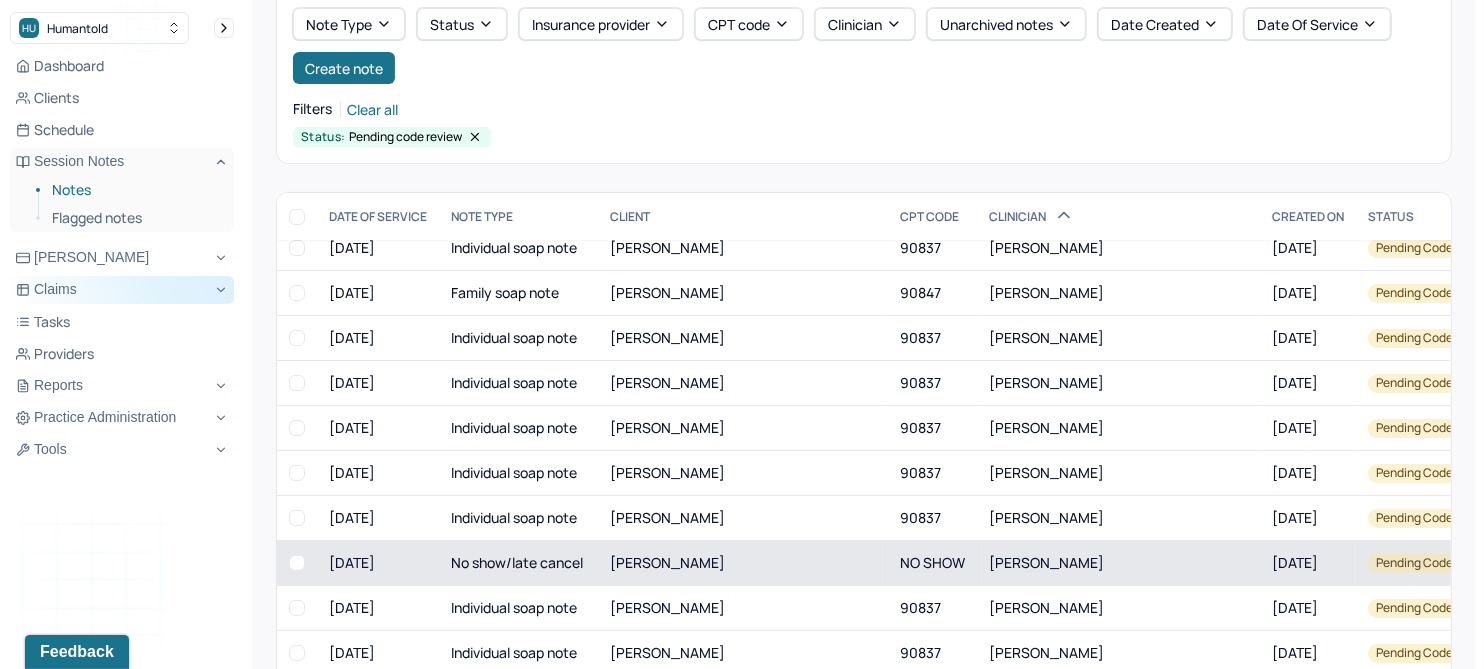 click on "[PERSON_NAME]" at bounding box center [667, 562] 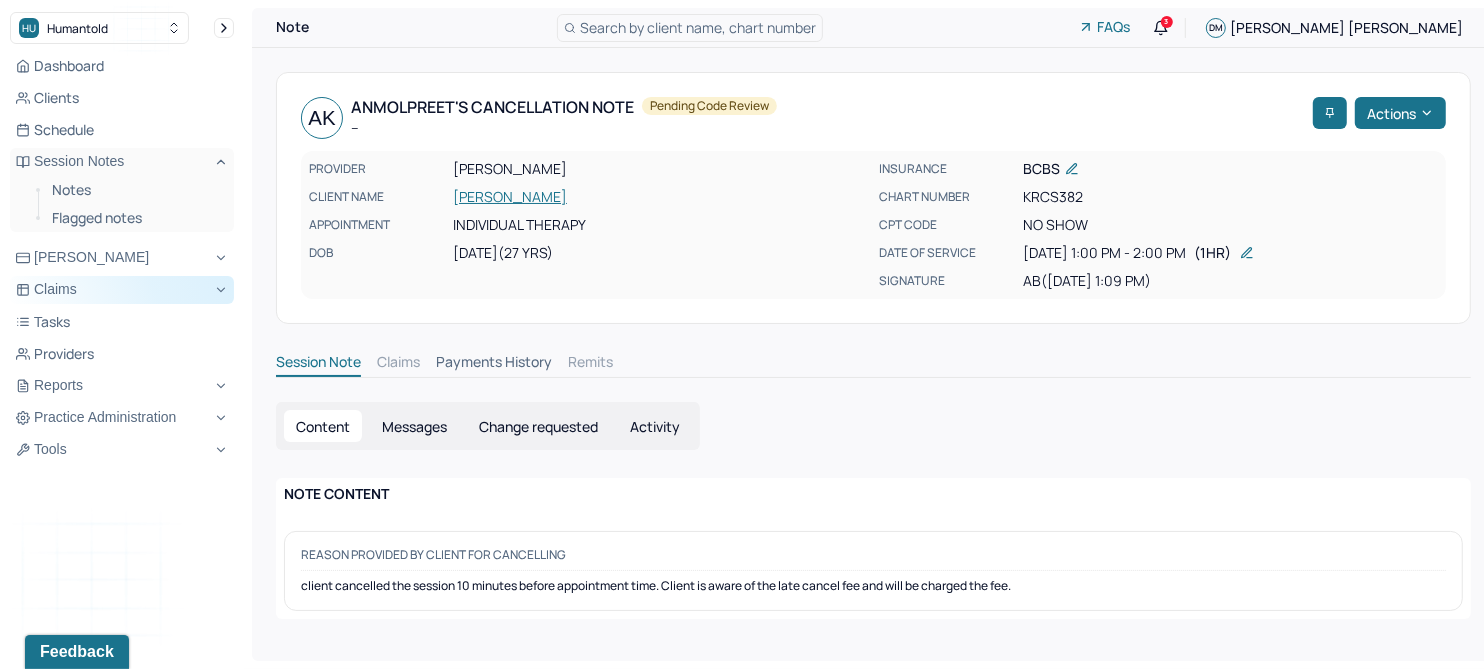 scroll, scrollTop: 0, scrollLeft: 0, axis: both 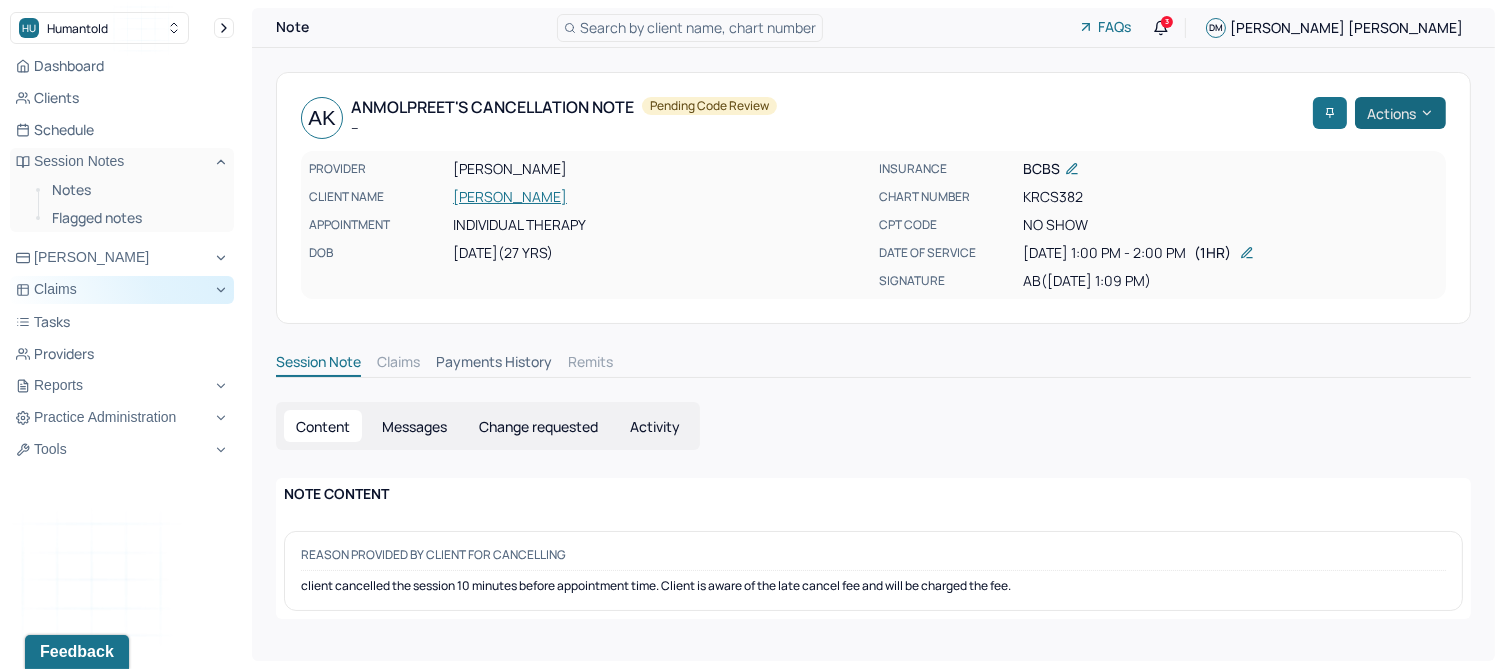 click 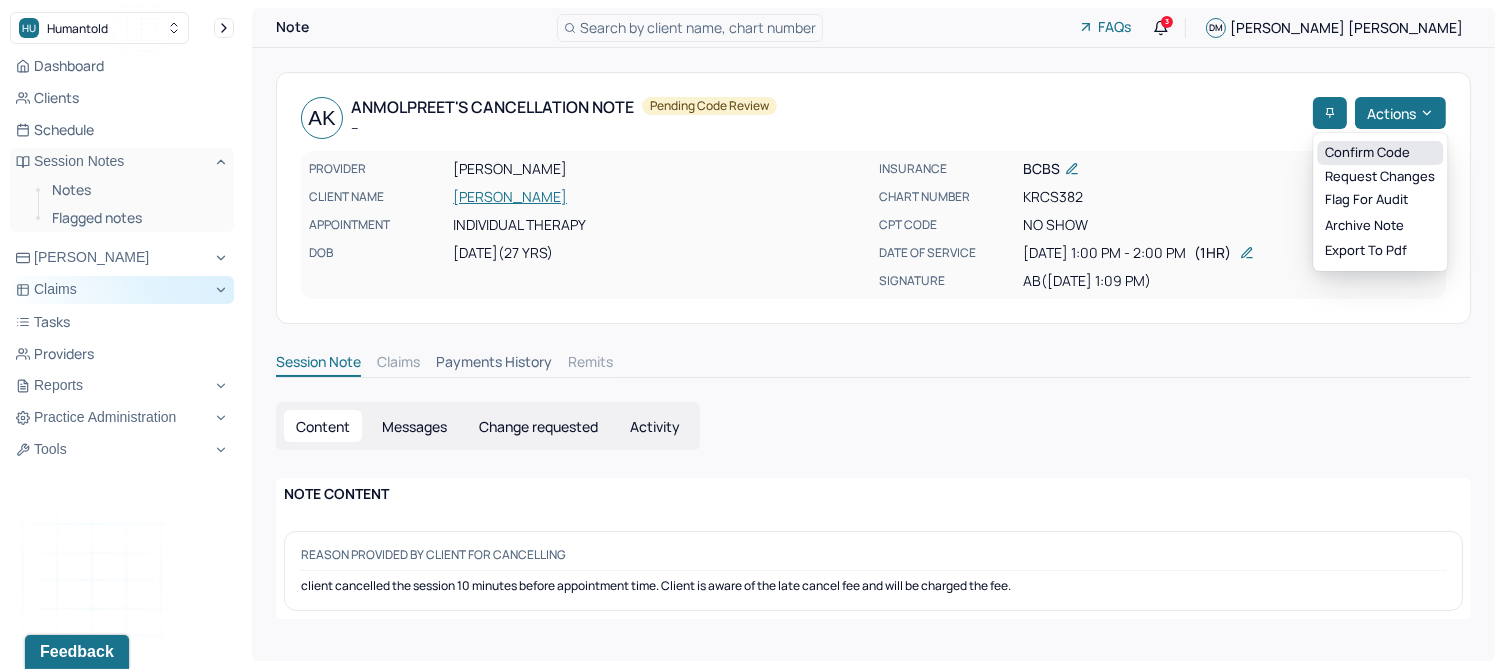 click on "Confirm code" at bounding box center (1380, 153) 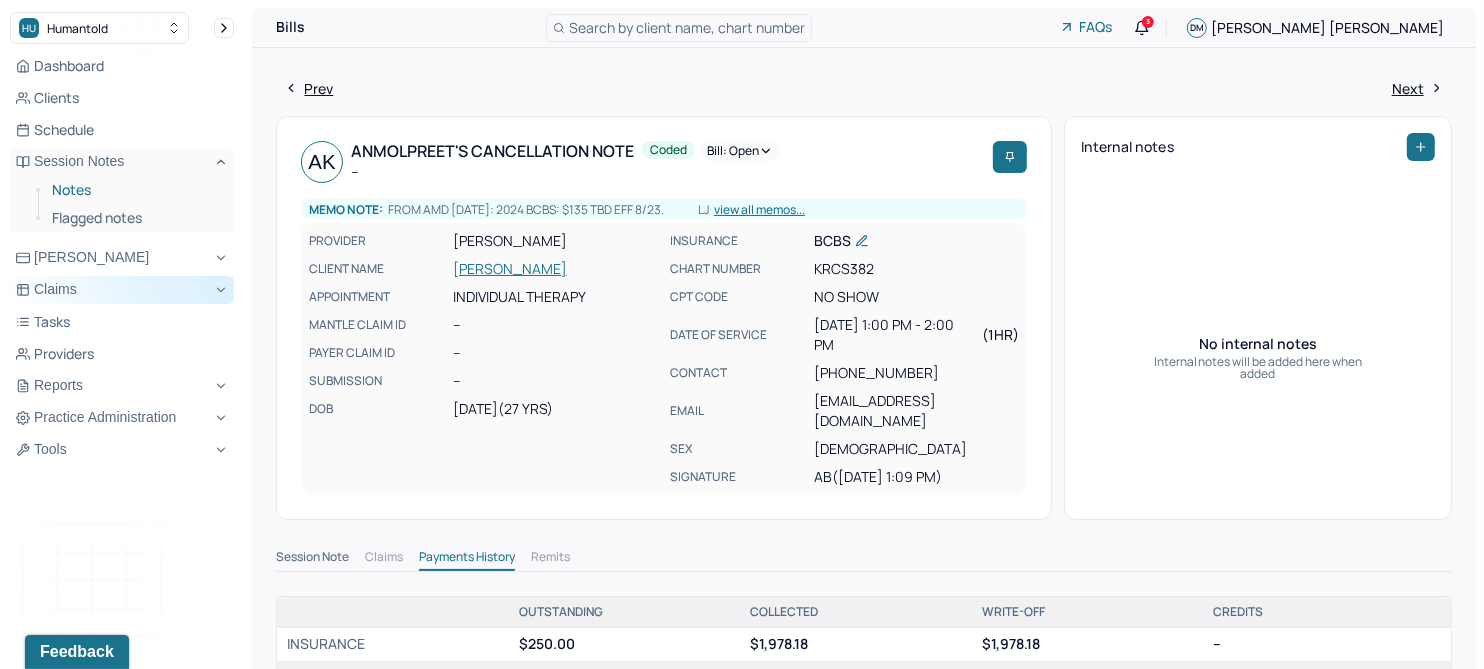 click on "Notes" at bounding box center (135, 190) 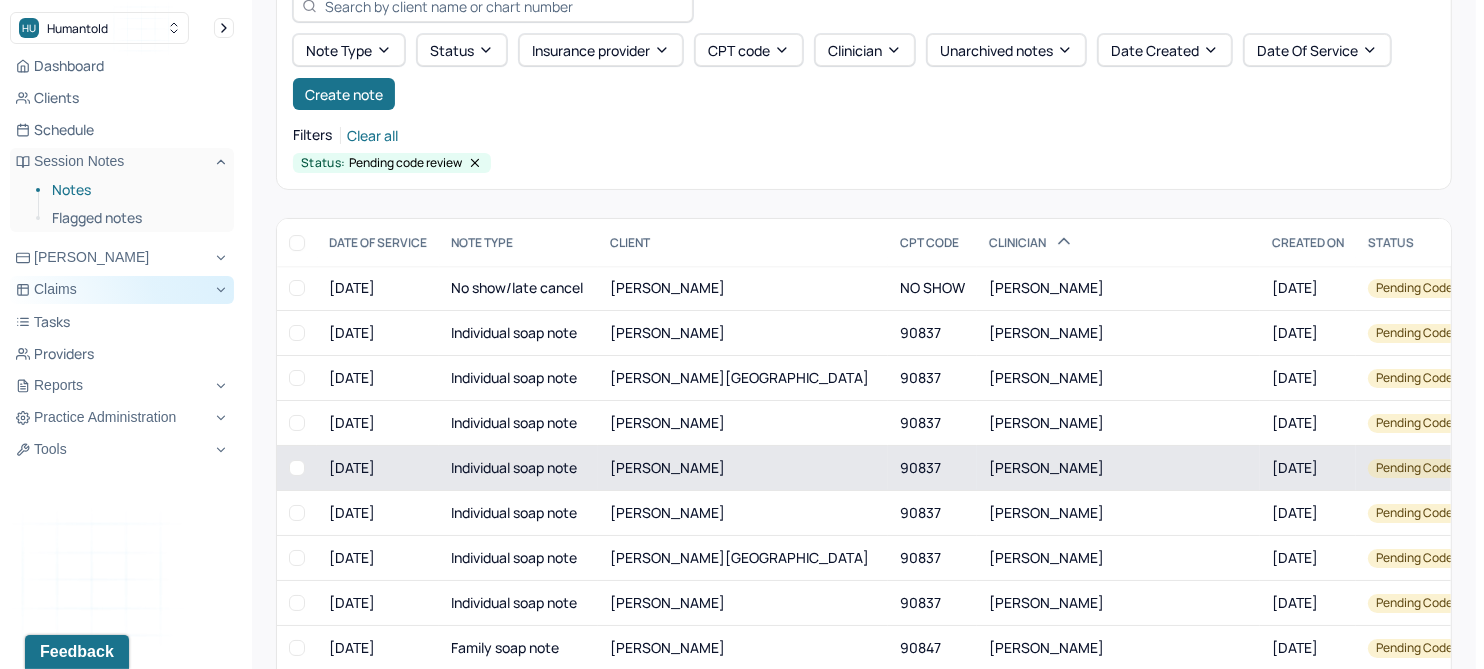 scroll, scrollTop: 214, scrollLeft: 0, axis: vertical 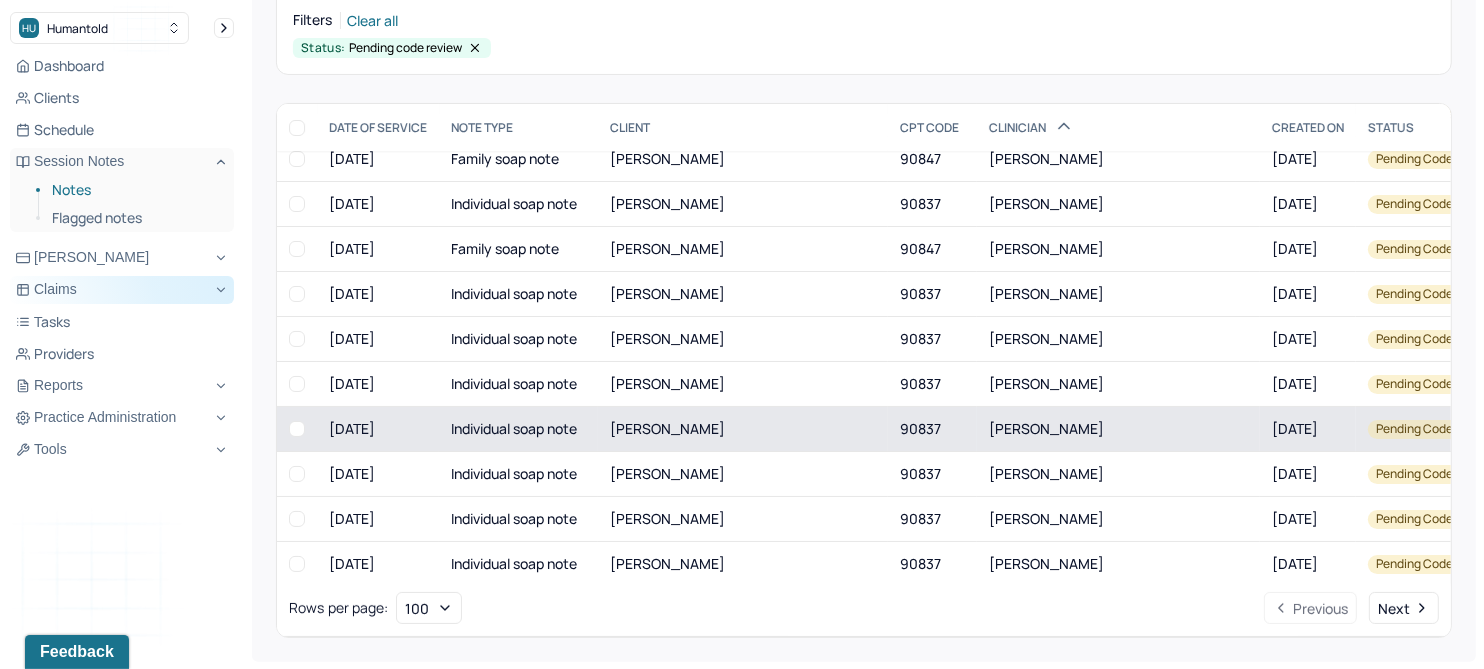 click on "[PERSON_NAME]" at bounding box center [667, 428] 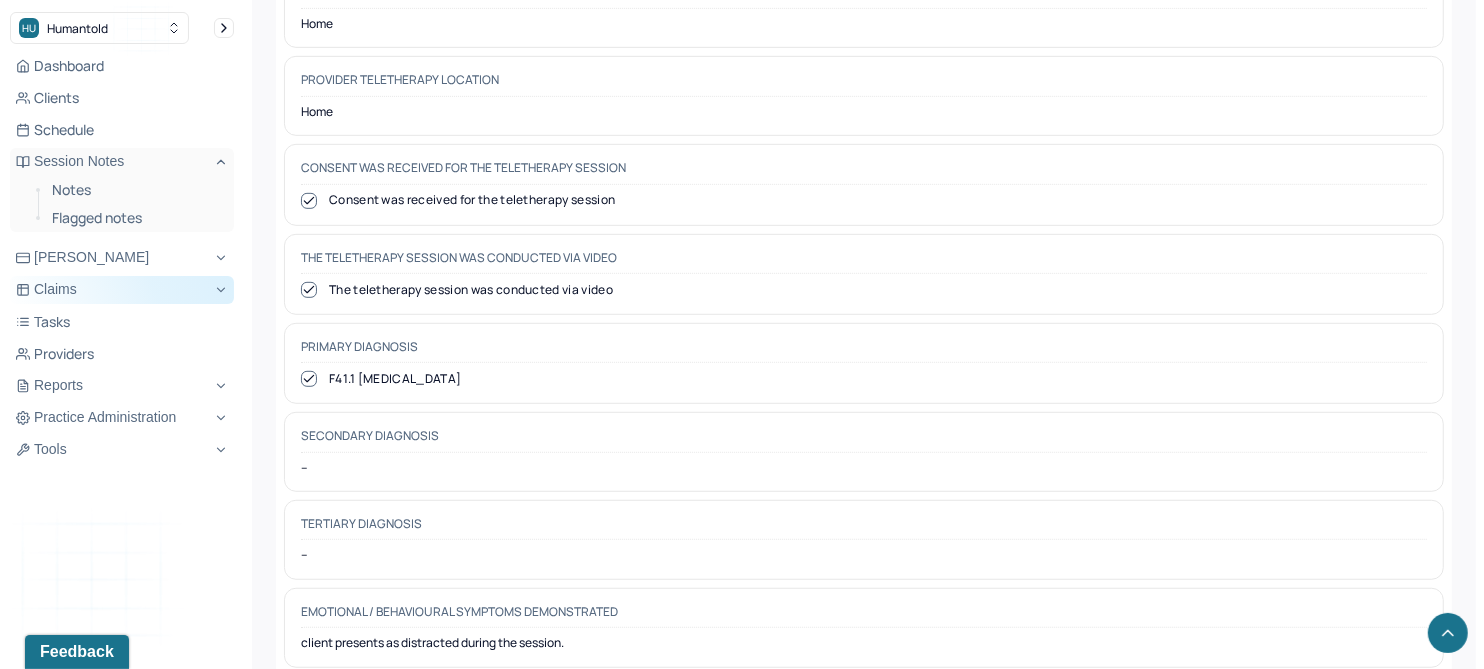 scroll, scrollTop: 0, scrollLeft: 0, axis: both 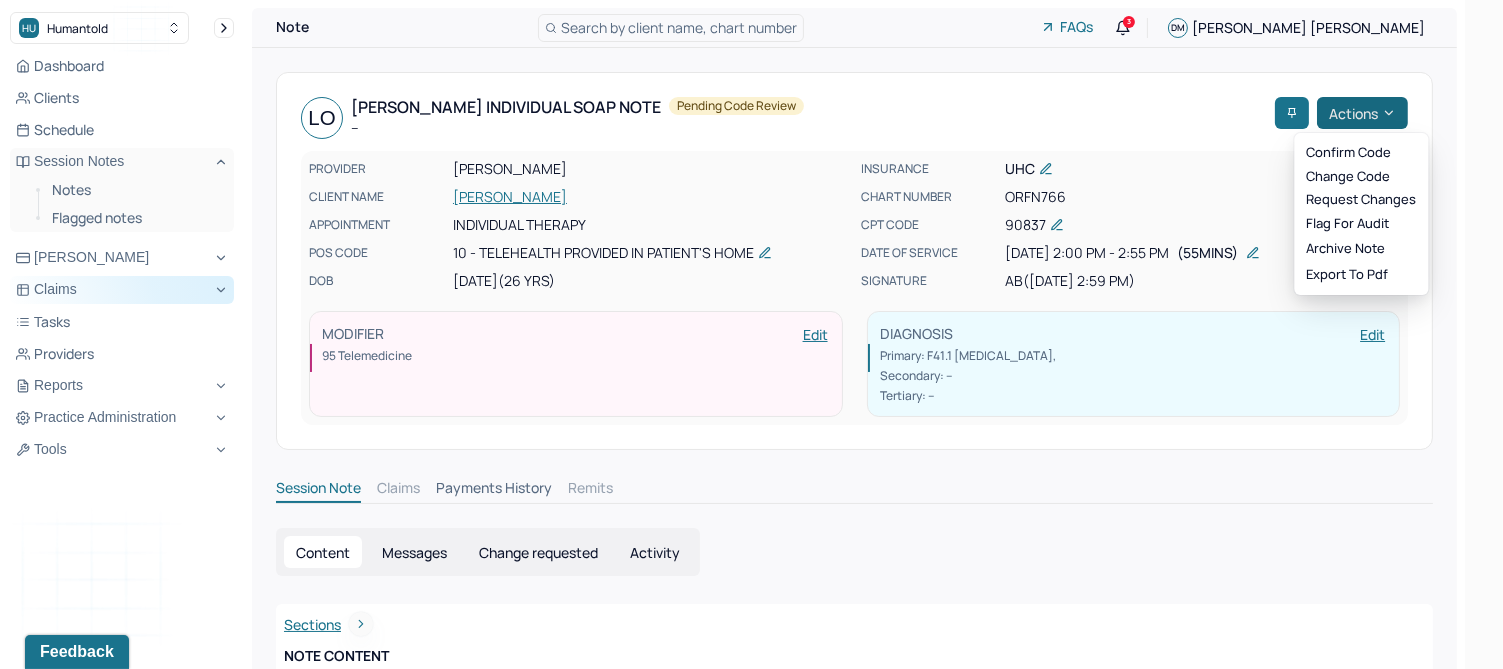 click 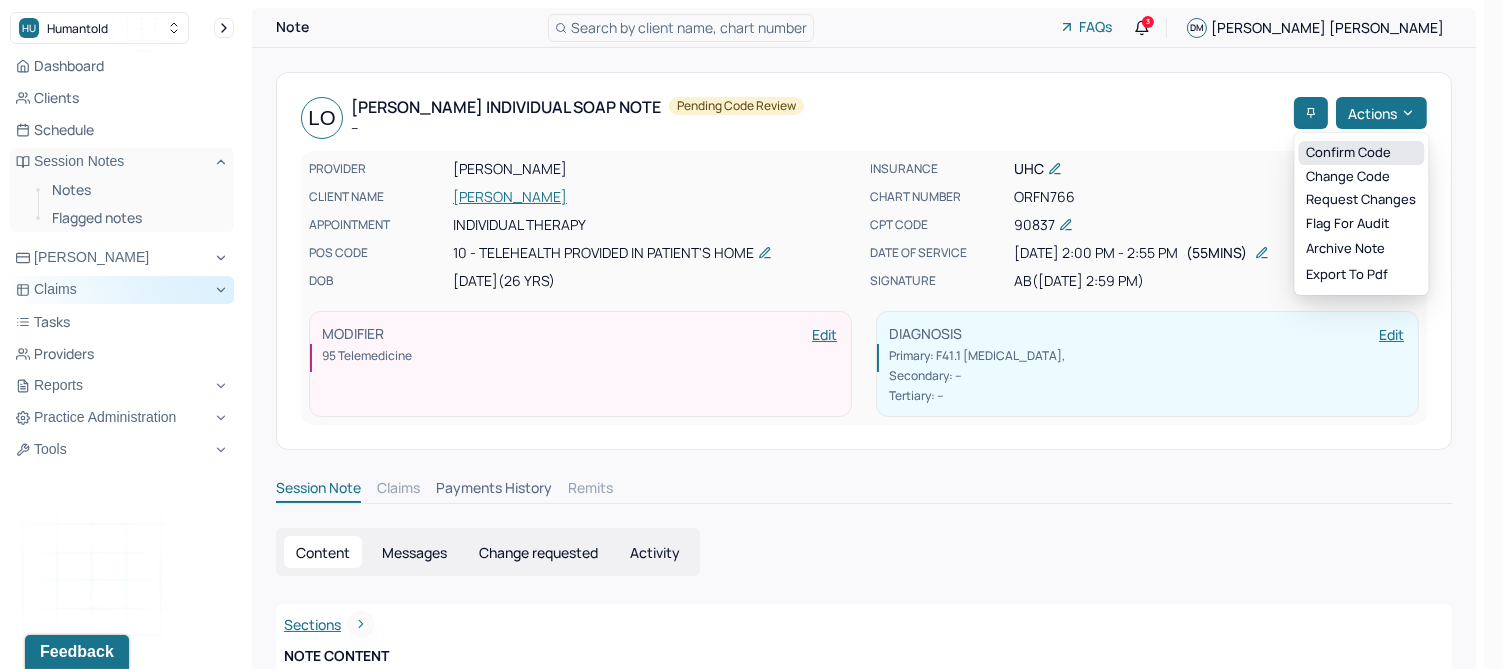 click on "Confirm code" at bounding box center [1361, 153] 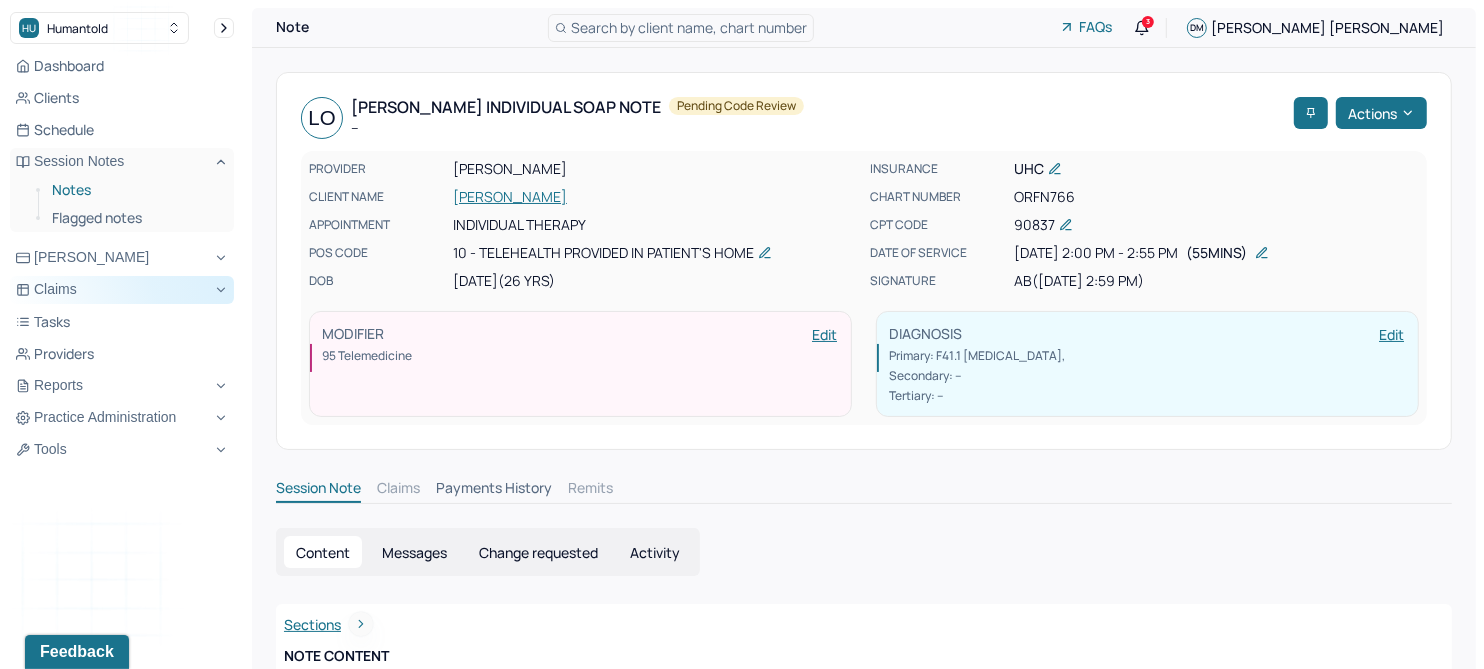 click on "Notes" at bounding box center [135, 190] 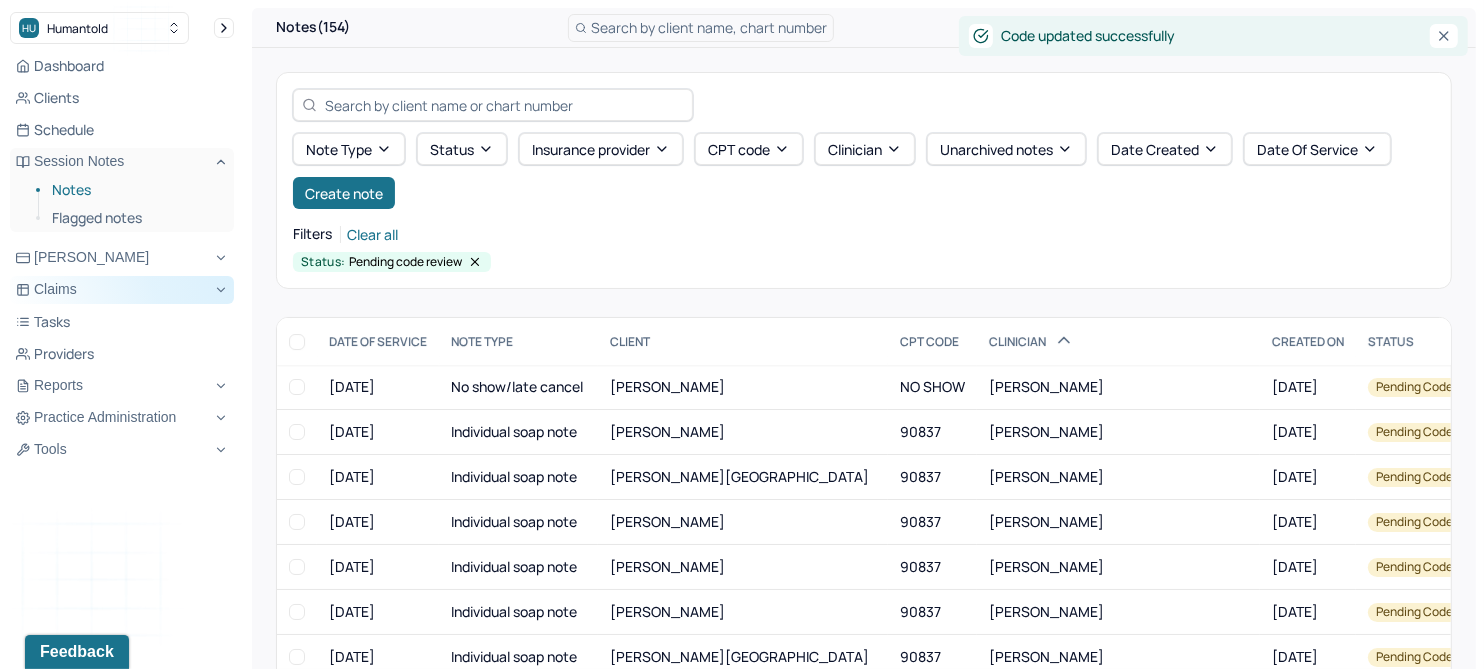 scroll, scrollTop: 214, scrollLeft: 0, axis: vertical 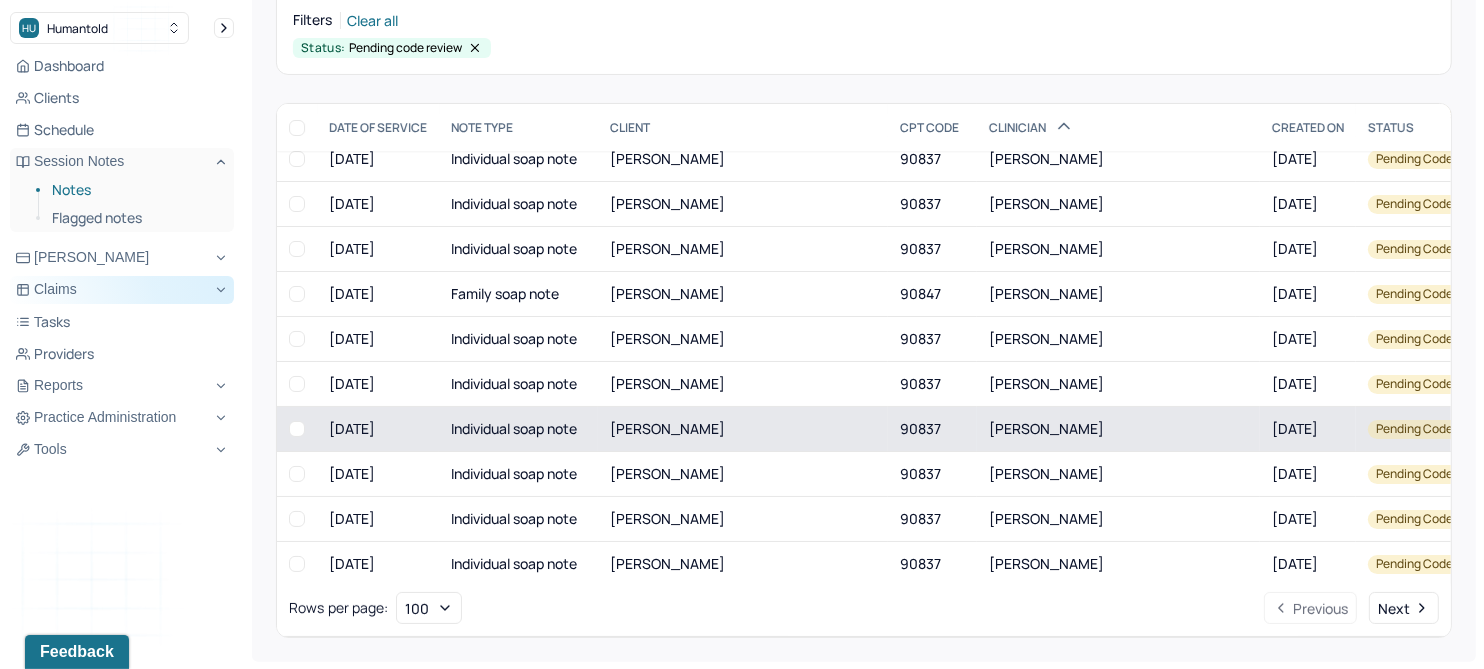 click on "[PERSON_NAME]" at bounding box center [667, 428] 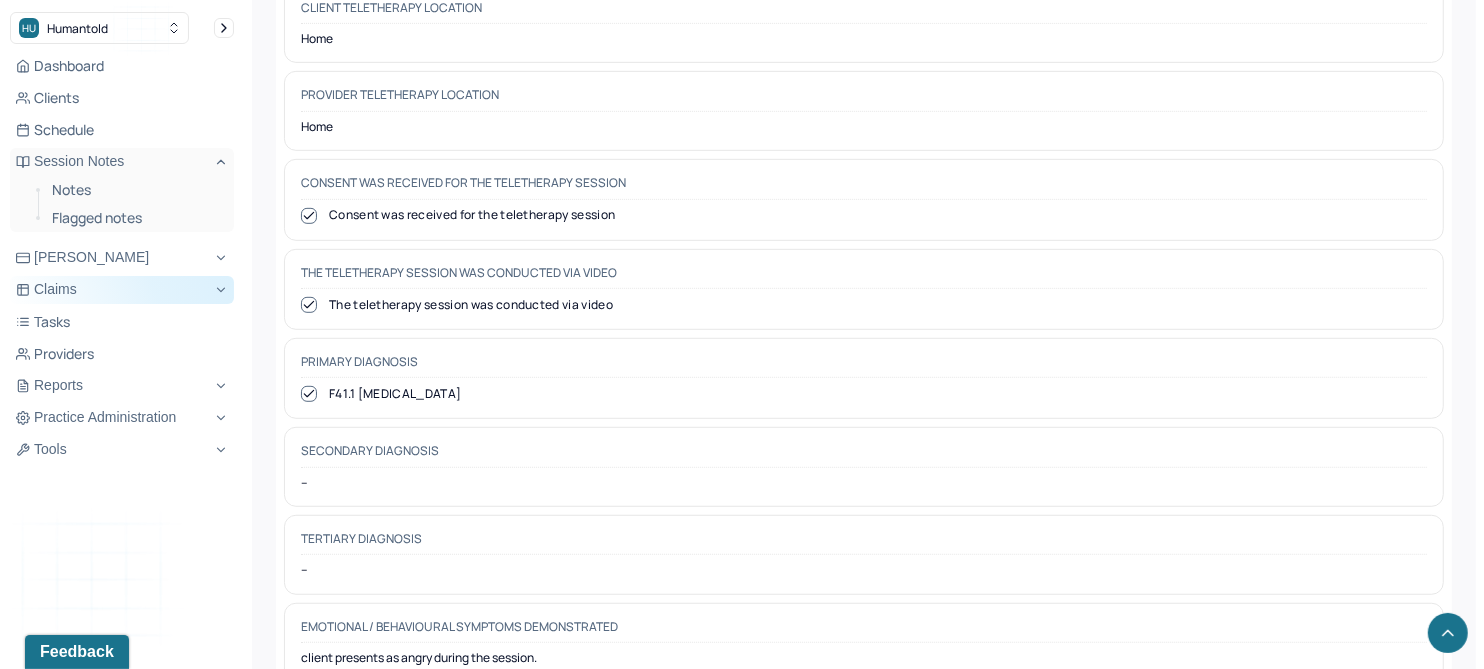 scroll, scrollTop: 0, scrollLeft: 0, axis: both 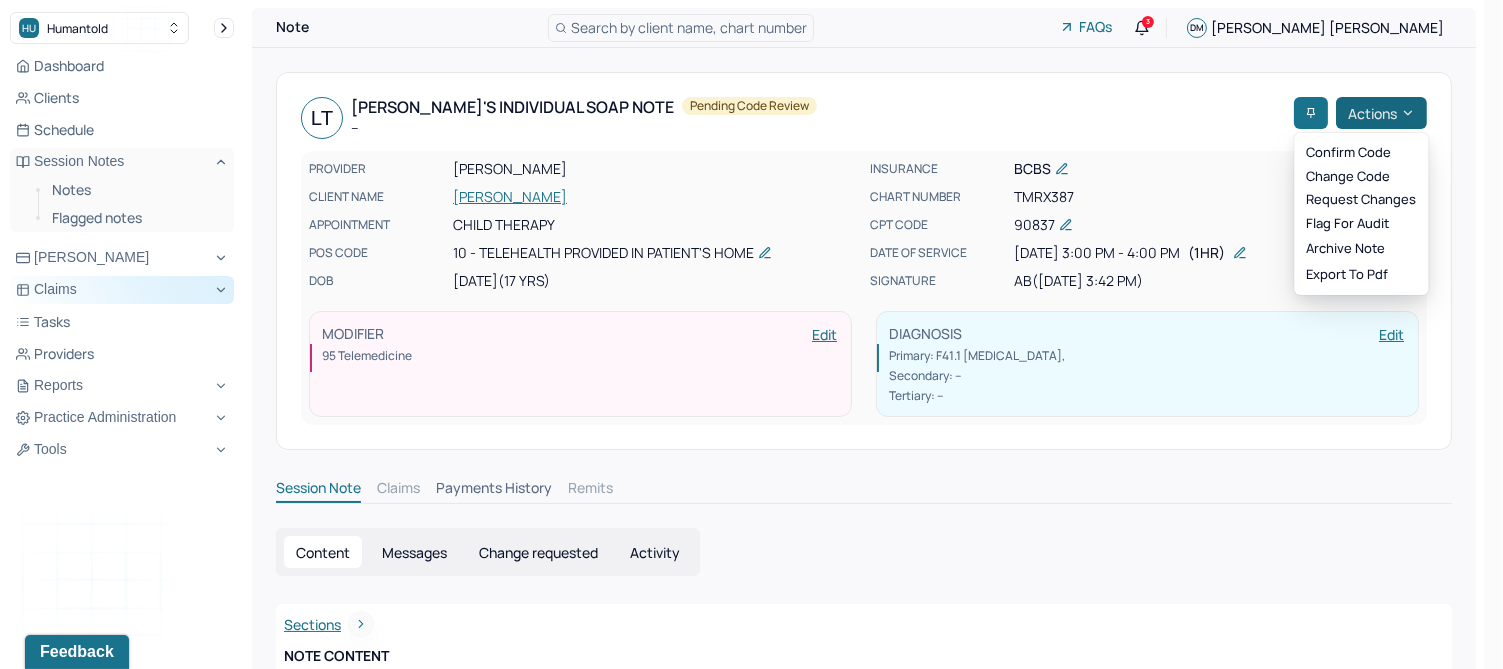 click 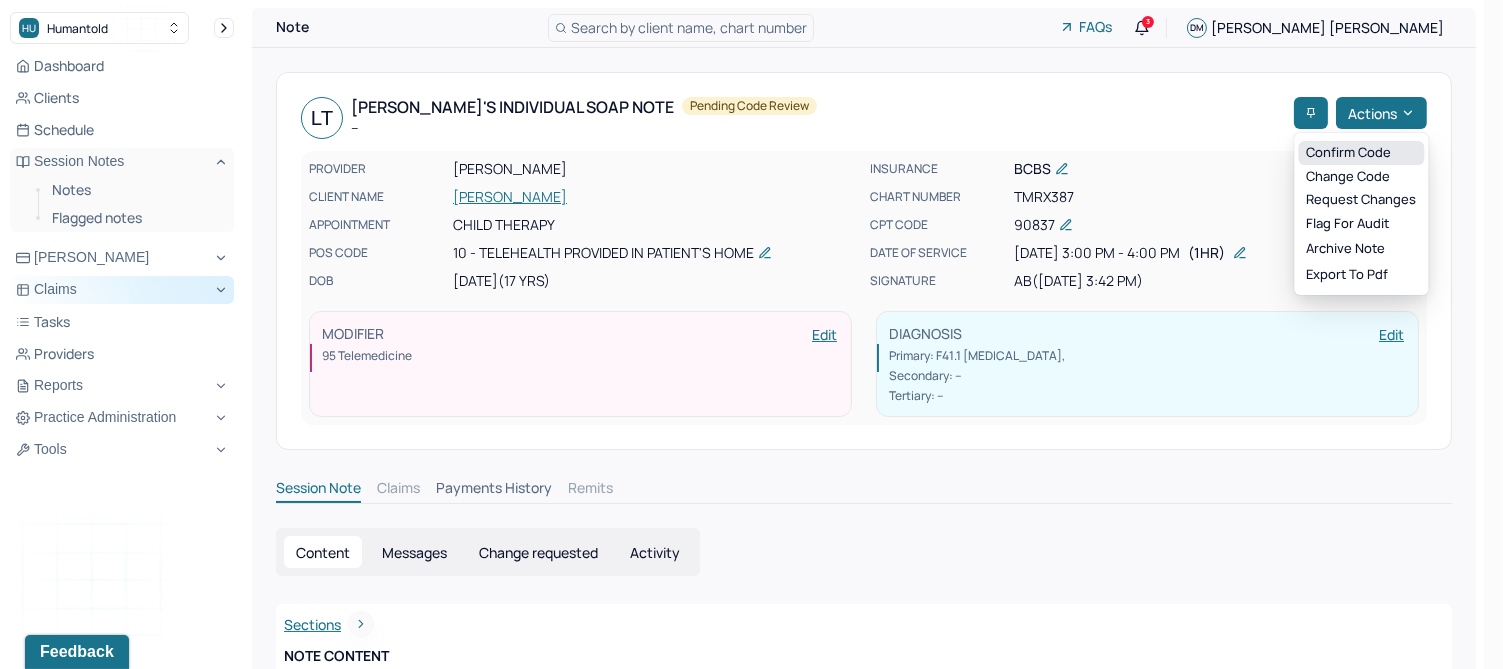 click on "Confirm code" at bounding box center (1361, 153) 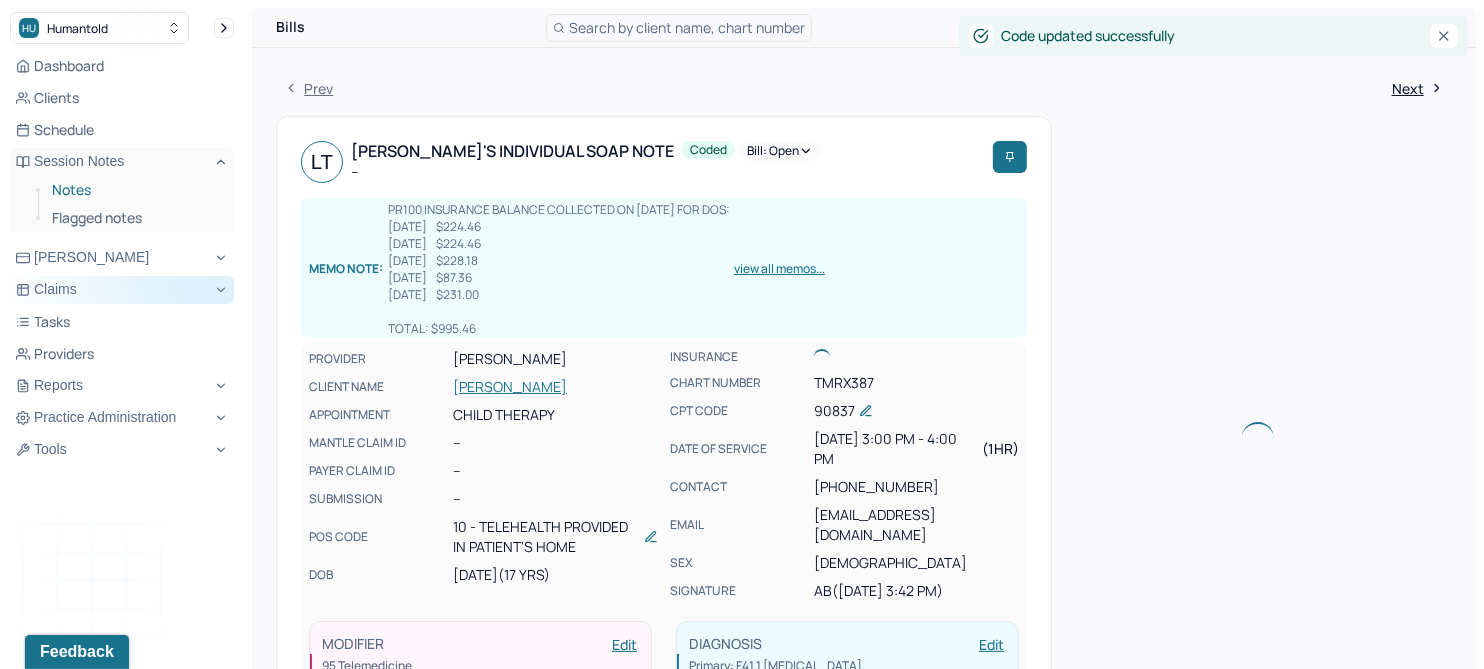 click on "Notes" at bounding box center [135, 190] 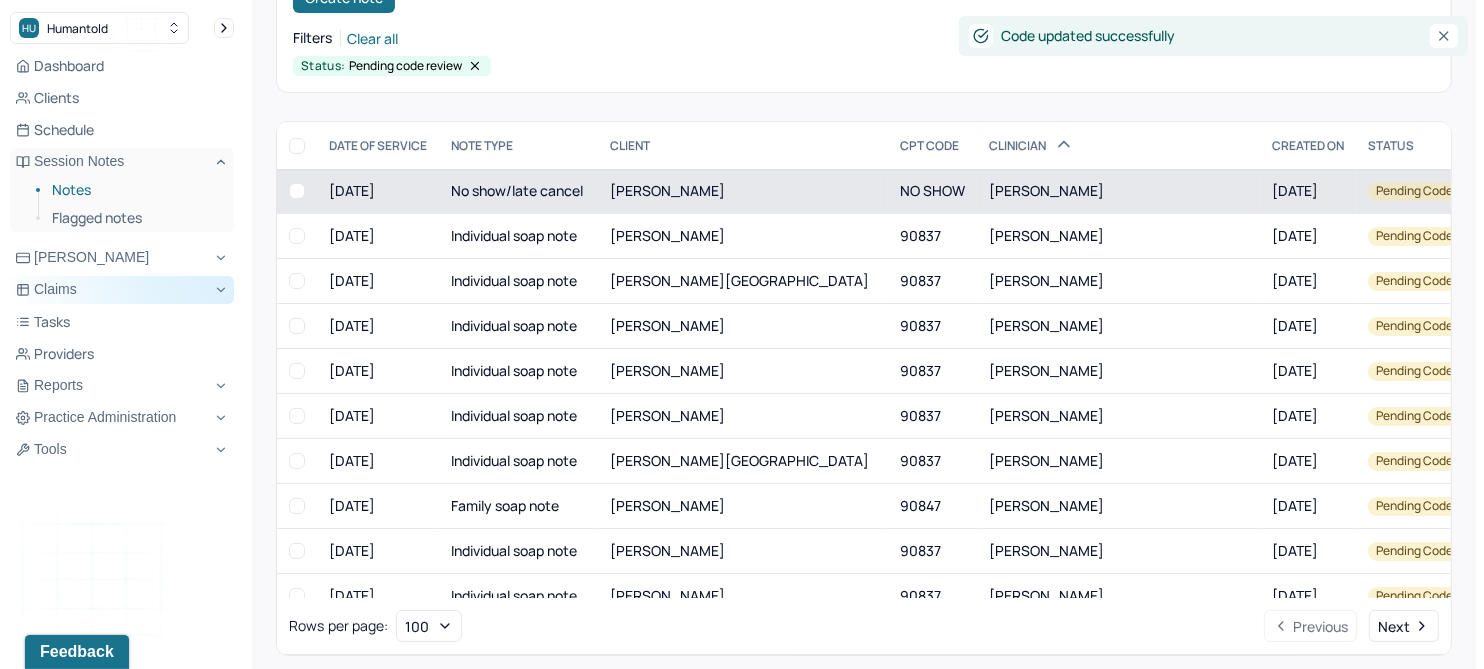 scroll, scrollTop: 214, scrollLeft: 0, axis: vertical 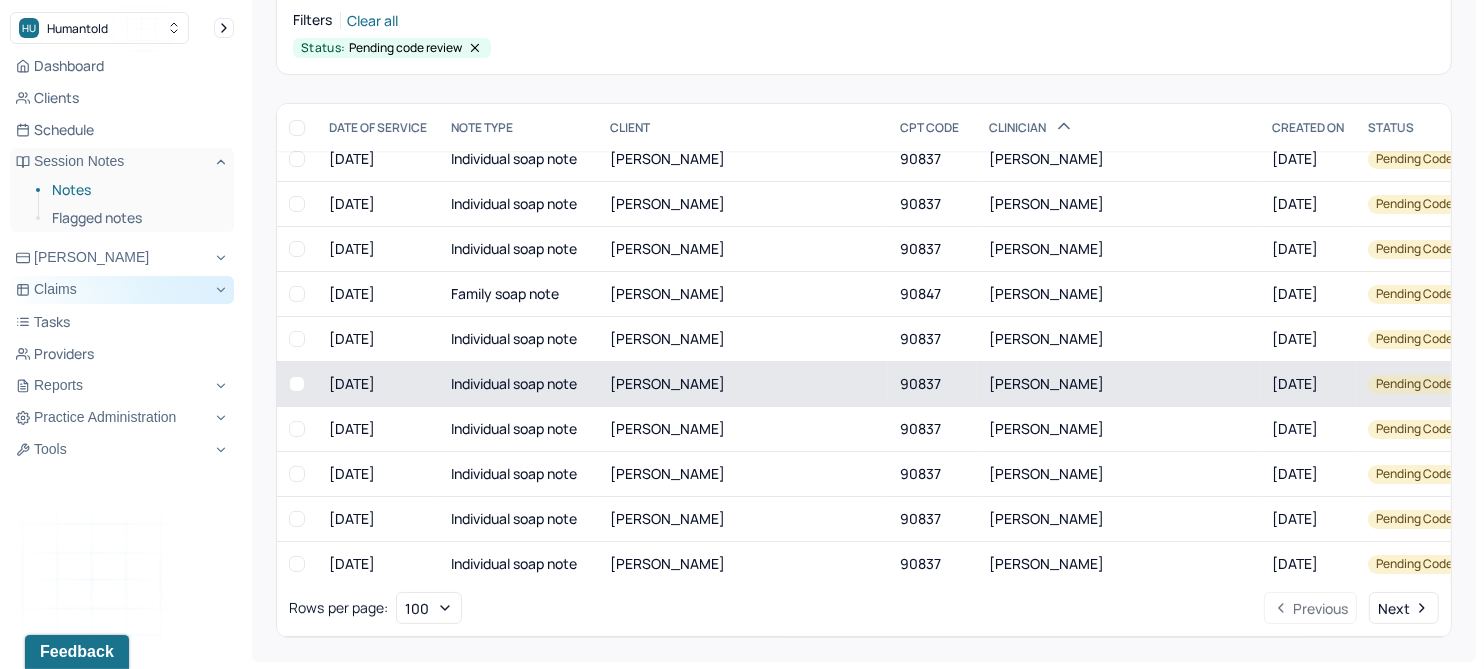 click on "[PERSON_NAME]" at bounding box center [743, 384] 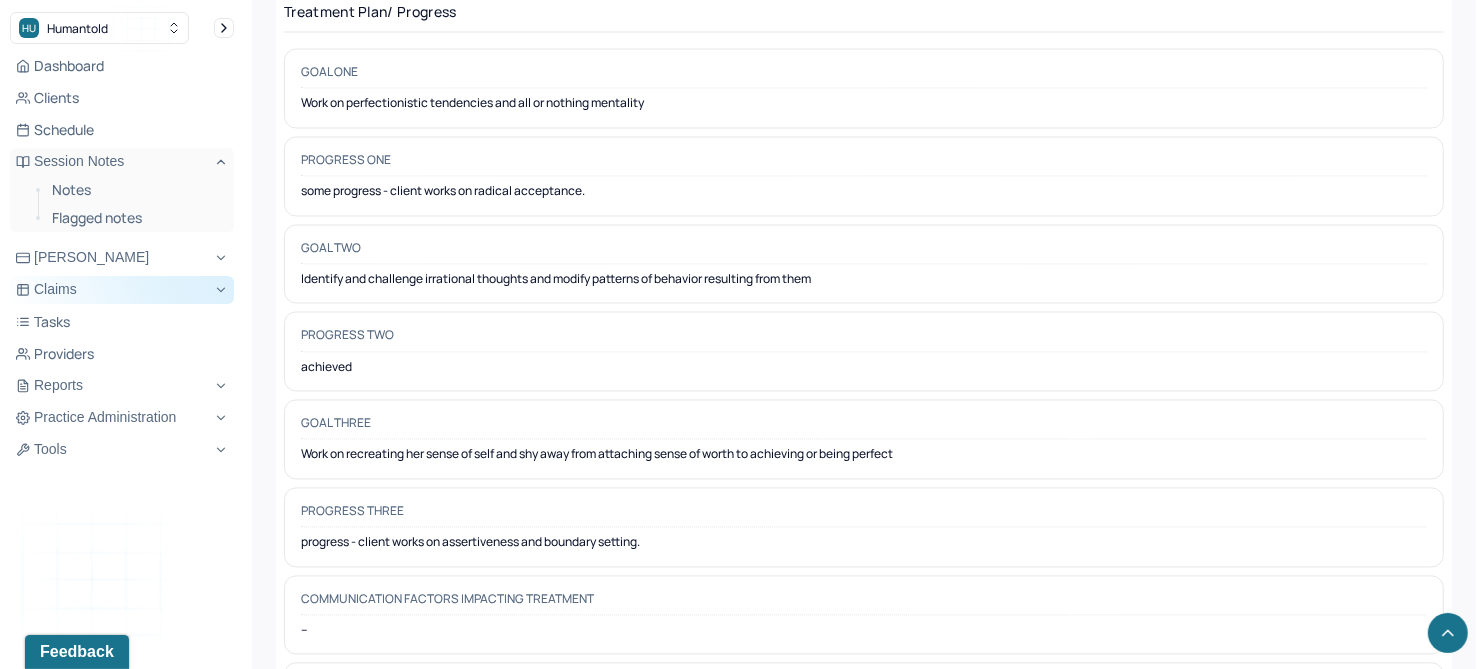 scroll, scrollTop: 3090, scrollLeft: 0, axis: vertical 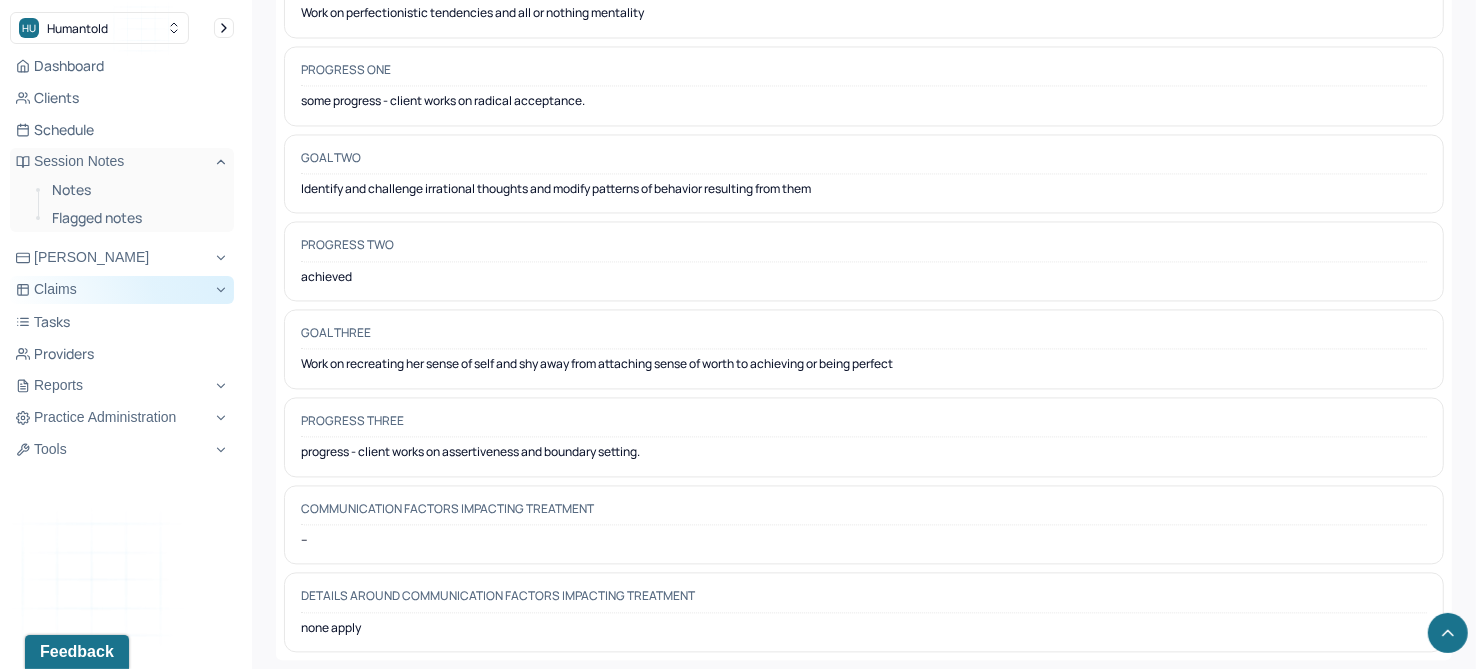 click on "RS [PERSON_NAME]'s   Individual soap note -- Pending code review Actions PROVIDER [PERSON_NAME] CLIENT NAME [PERSON_NAME] APPOINTMENT Individual therapy POS CODE 10 - Telehealth Provided in Patient's Home DOB [DEMOGRAPHIC_DATA]  (43 Yrs) INSURANCE BCBS CHART NUMBER SJLD750 CPT CODE 90837 DATE OF SERVICE [DATE]   12:00 PM   -   12:55 PM ( 55mins ) SIGNATURE ab  ([DATE] 1:02 PM) MODIFIER Edit 95 Telemedicine DIAGNOSIS Edit Primary:   F41.1 [MEDICAL_DATA] ,  Secondary:   -- Tertiary:   -- Session Note Claims Payments History Remits Content Messages Change requested Activity Sections Session note Therapy intervention techniques Treatment plan/ progress Sections NOTE CONTENT Appointment location teletherapy Client Teletherapy Location Home Provider Teletherapy Location Home Consent was received for the teletherapy session Consent was received for the teletherapy session The teletherapy session was conducted via video The teletherapy session was conducted via video Primary diagnosis -- -- Causing --" at bounding box center [864, -1179] 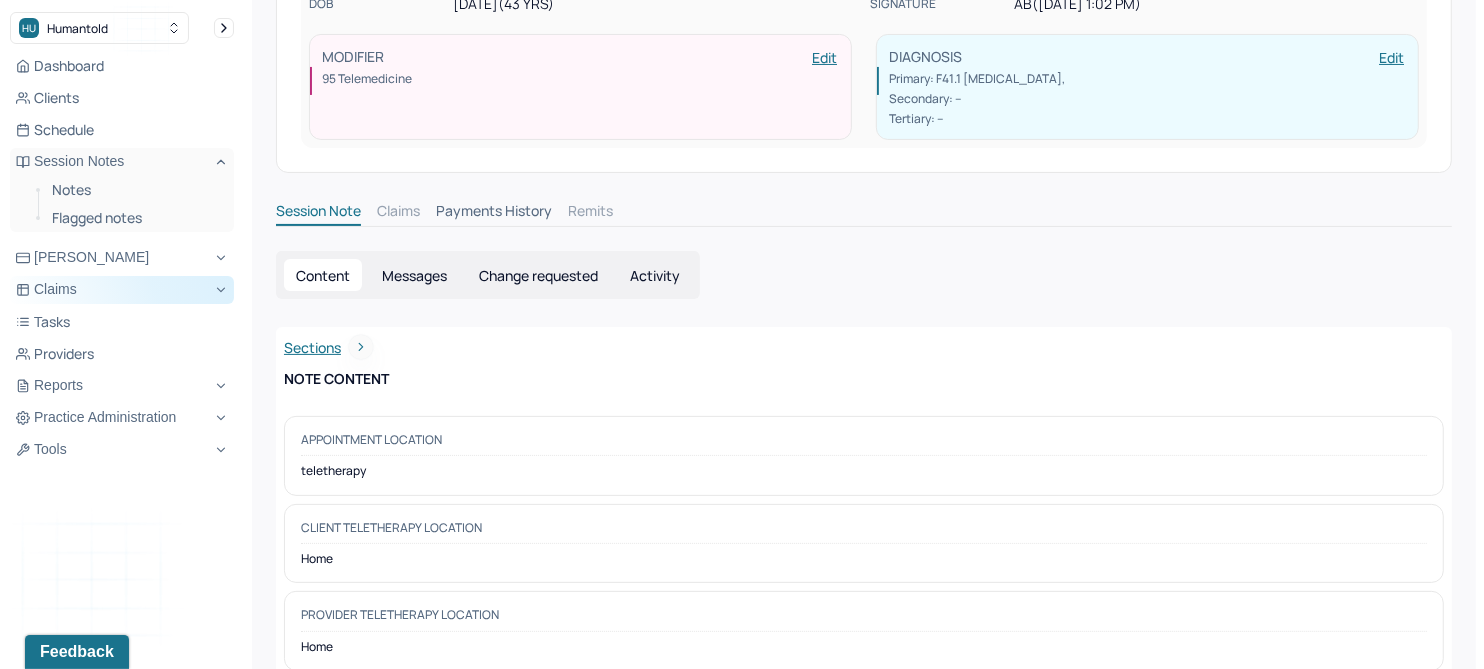 scroll, scrollTop: 0, scrollLeft: 0, axis: both 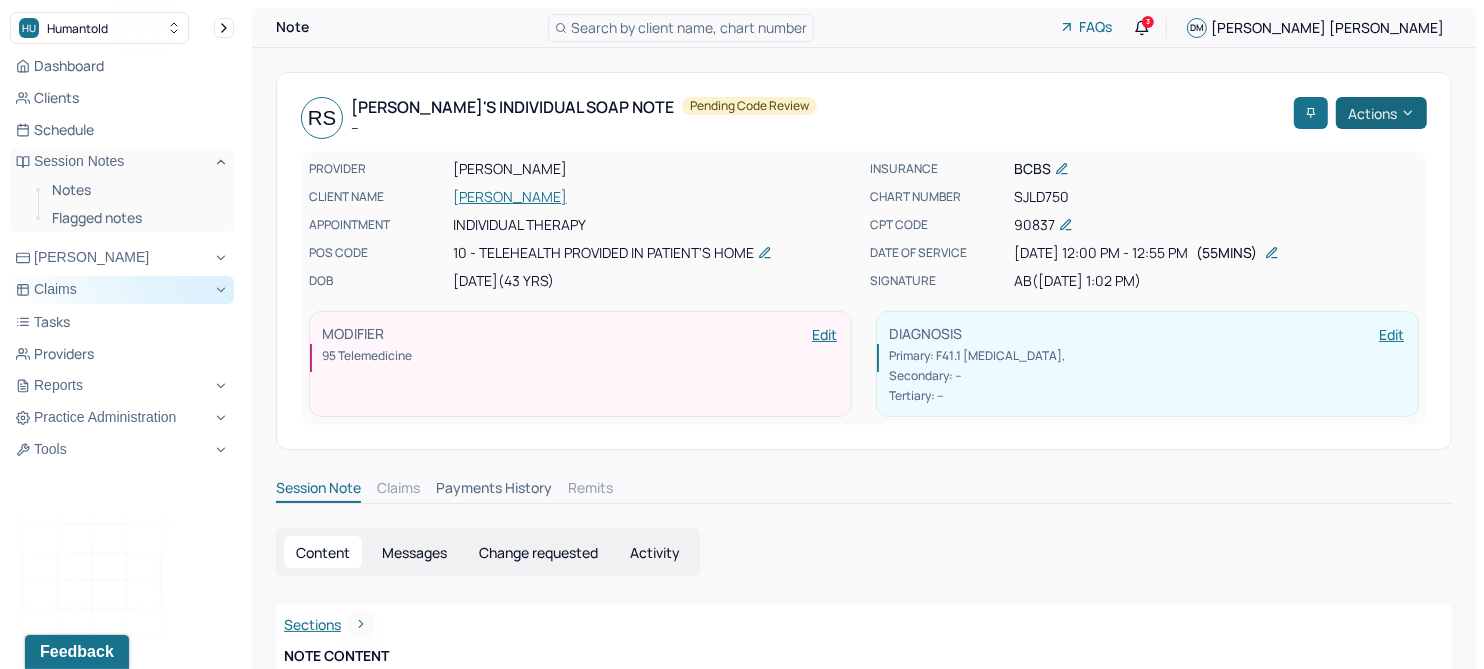 click 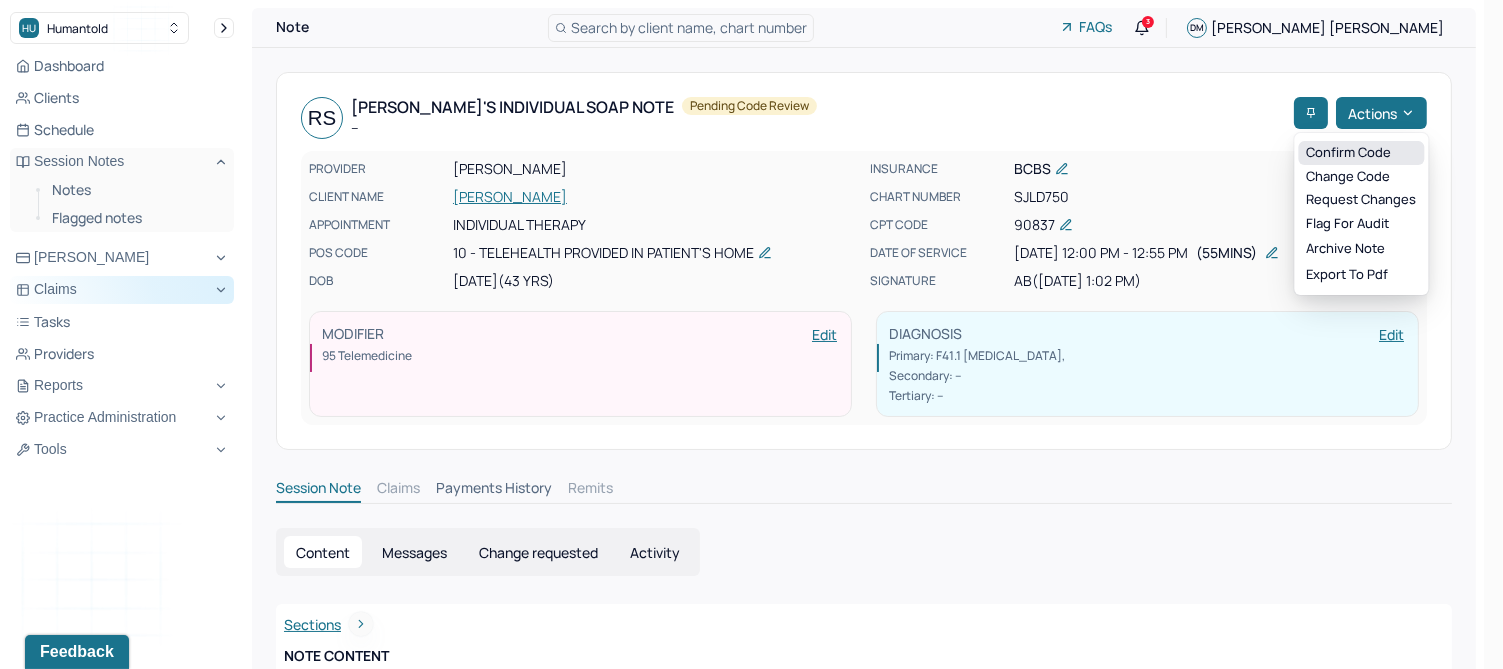 click on "Confirm code" at bounding box center [1361, 153] 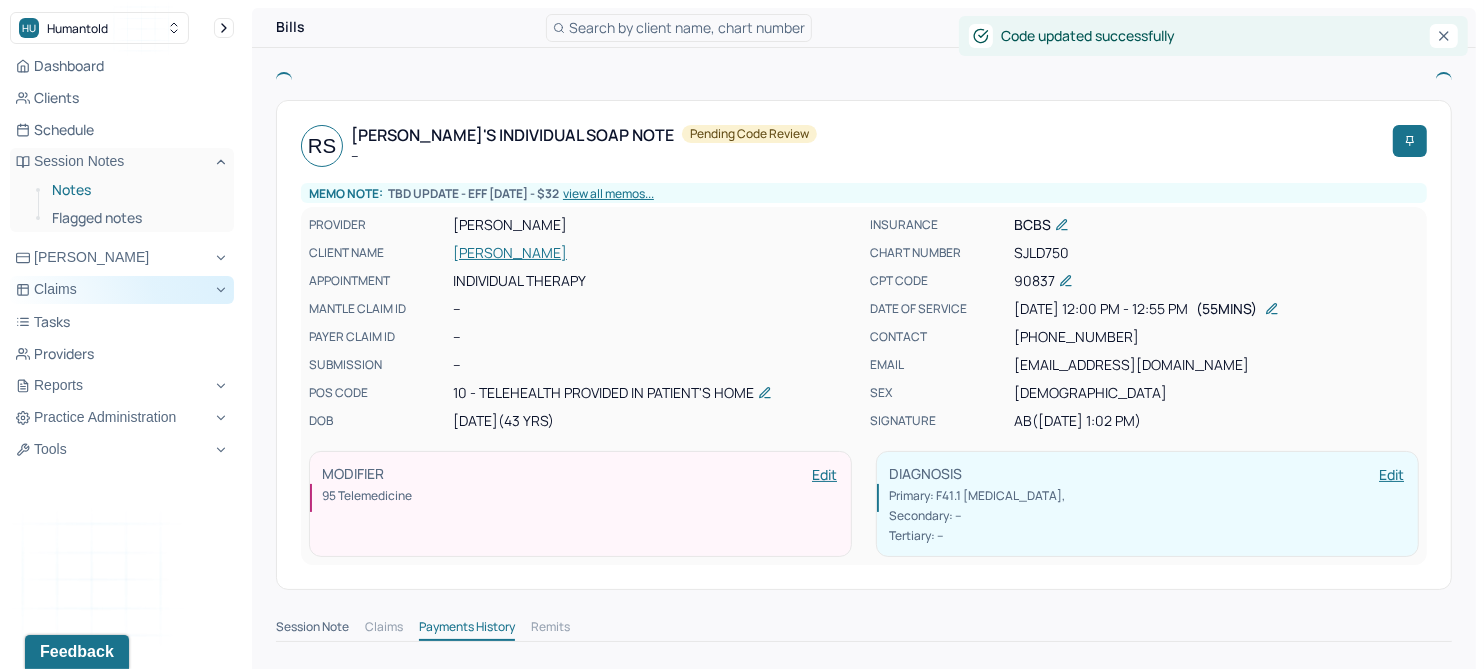 click on "Notes" at bounding box center (135, 190) 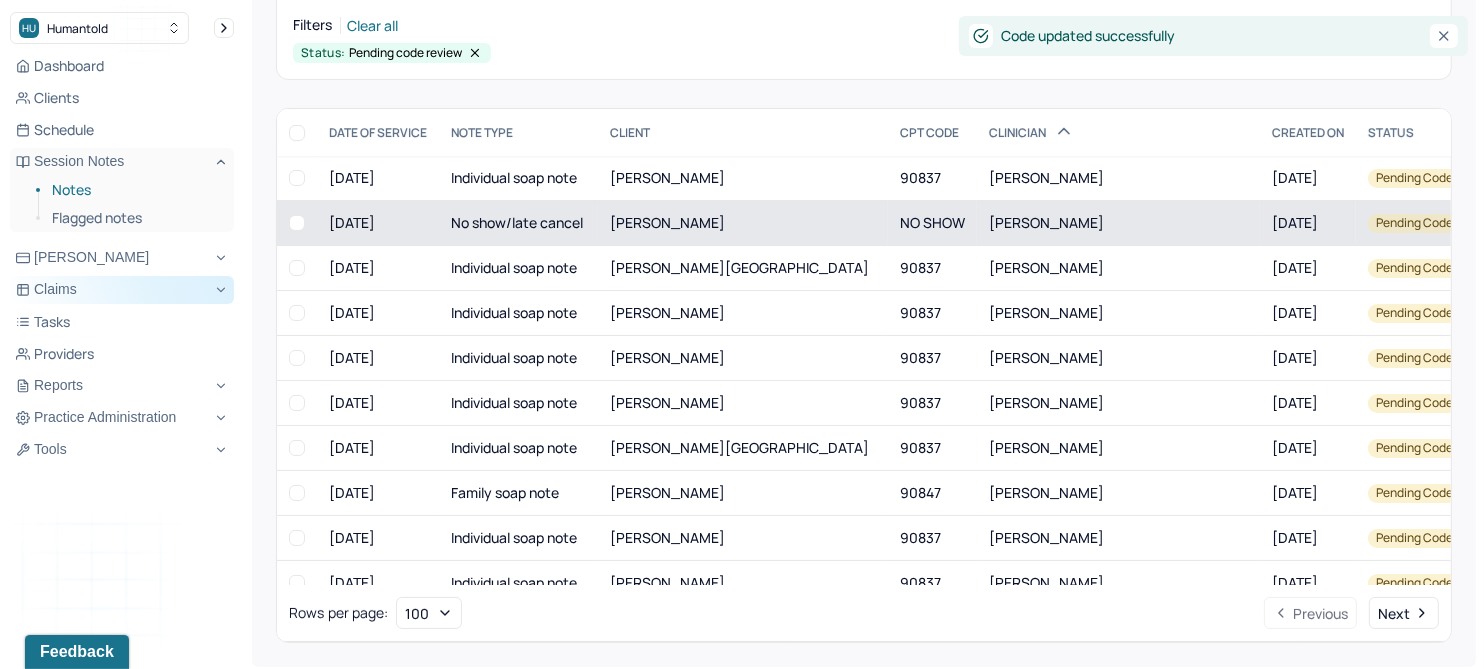 scroll, scrollTop: 214, scrollLeft: 0, axis: vertical 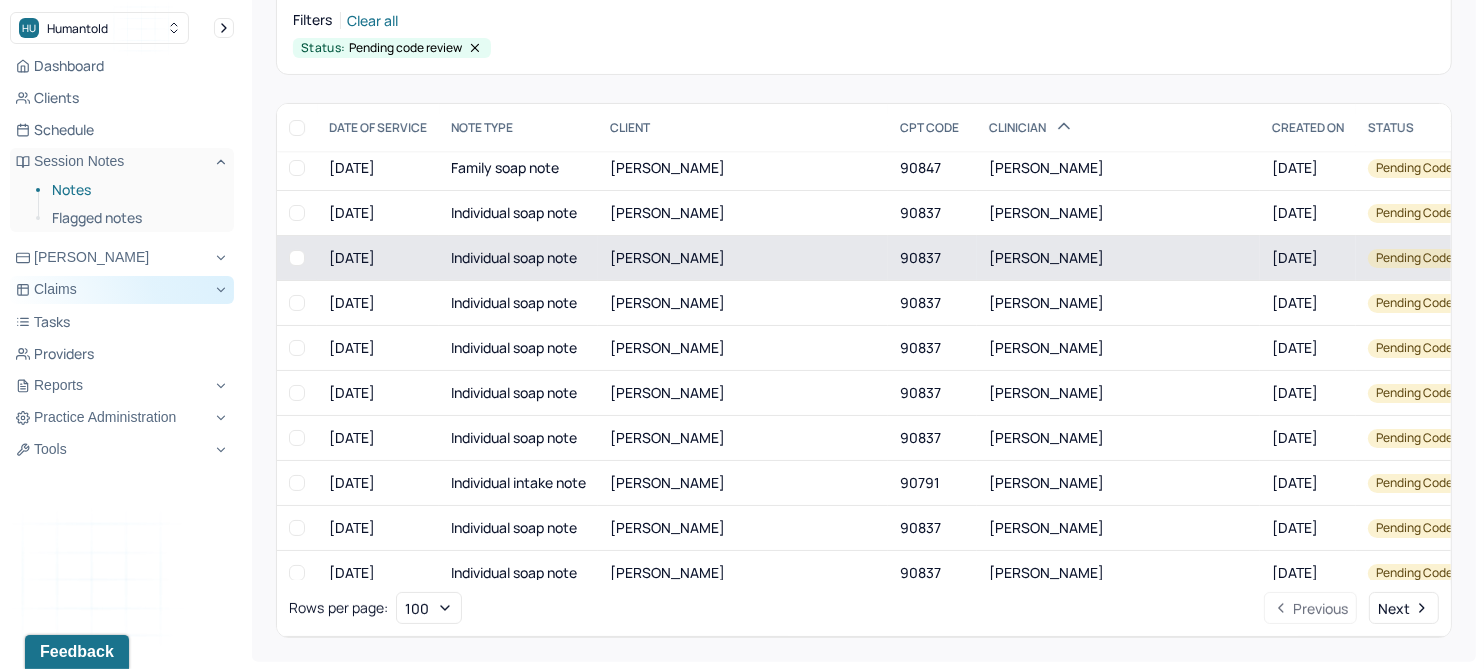 click on "[PERSON_NAME]" at bounding box center (667, 257) 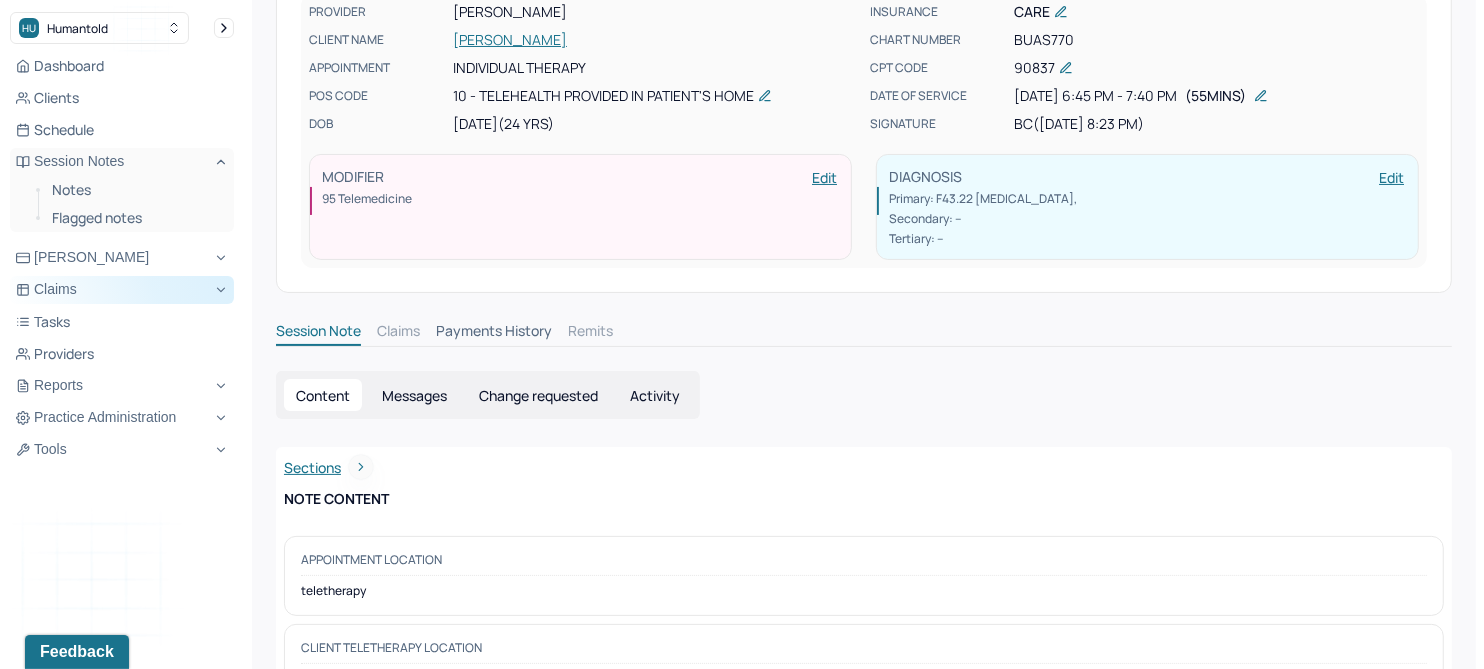 scroll, scrollTop: 0, scrollLeft: 0, axis: both 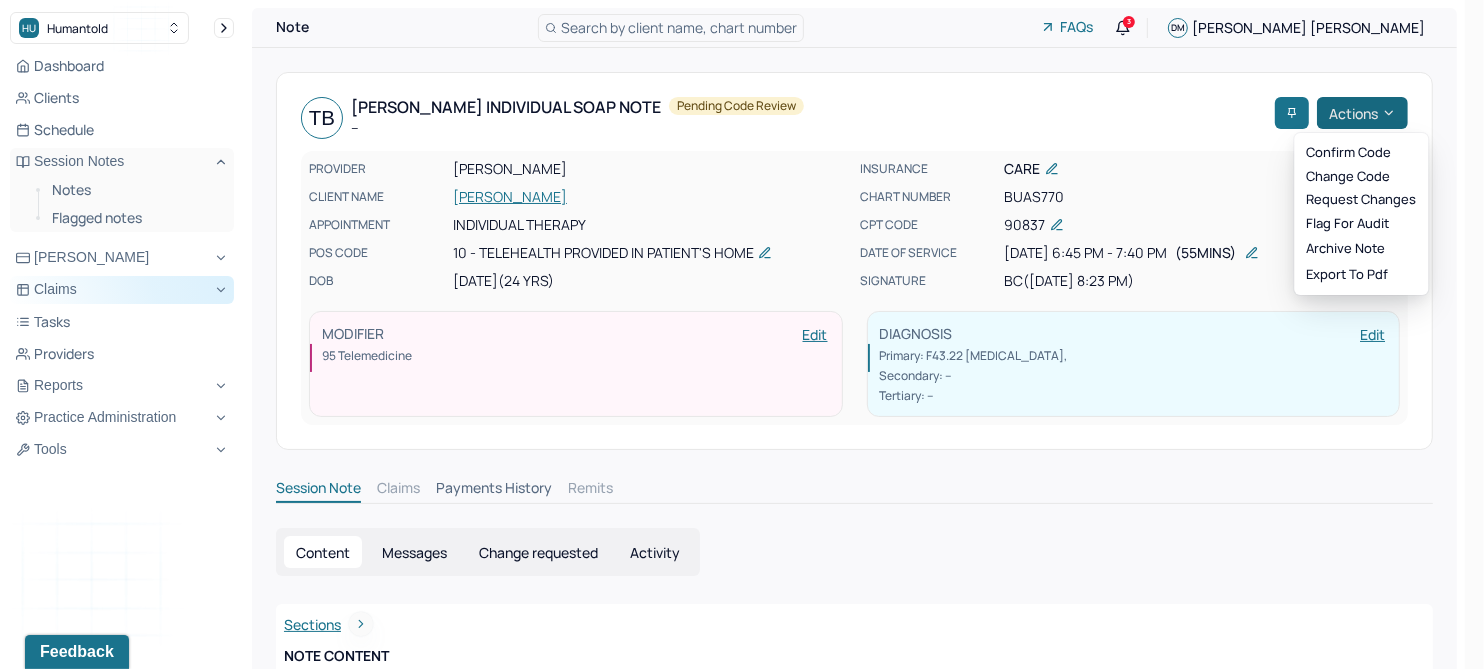 click on "Actions" at bounding box center (1362, 113) 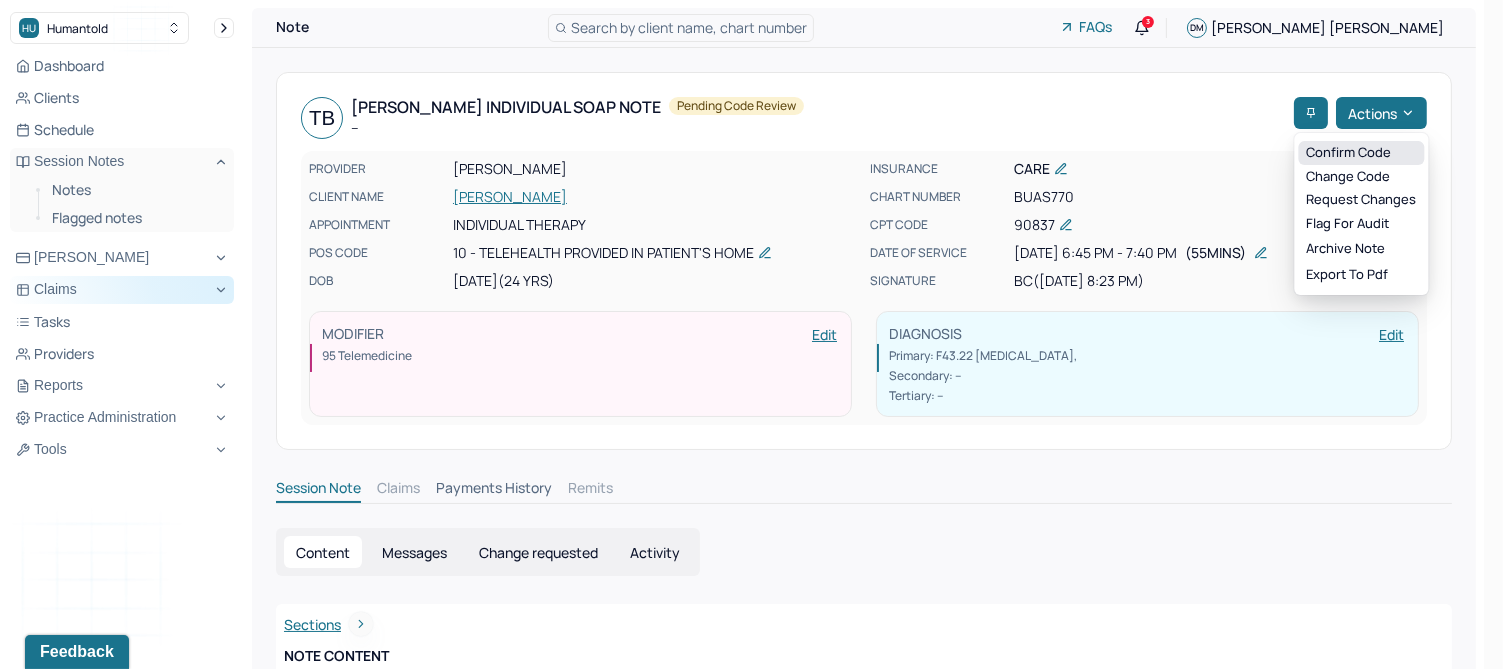 click on "Confirm code" at bounding box center [1361, 153] 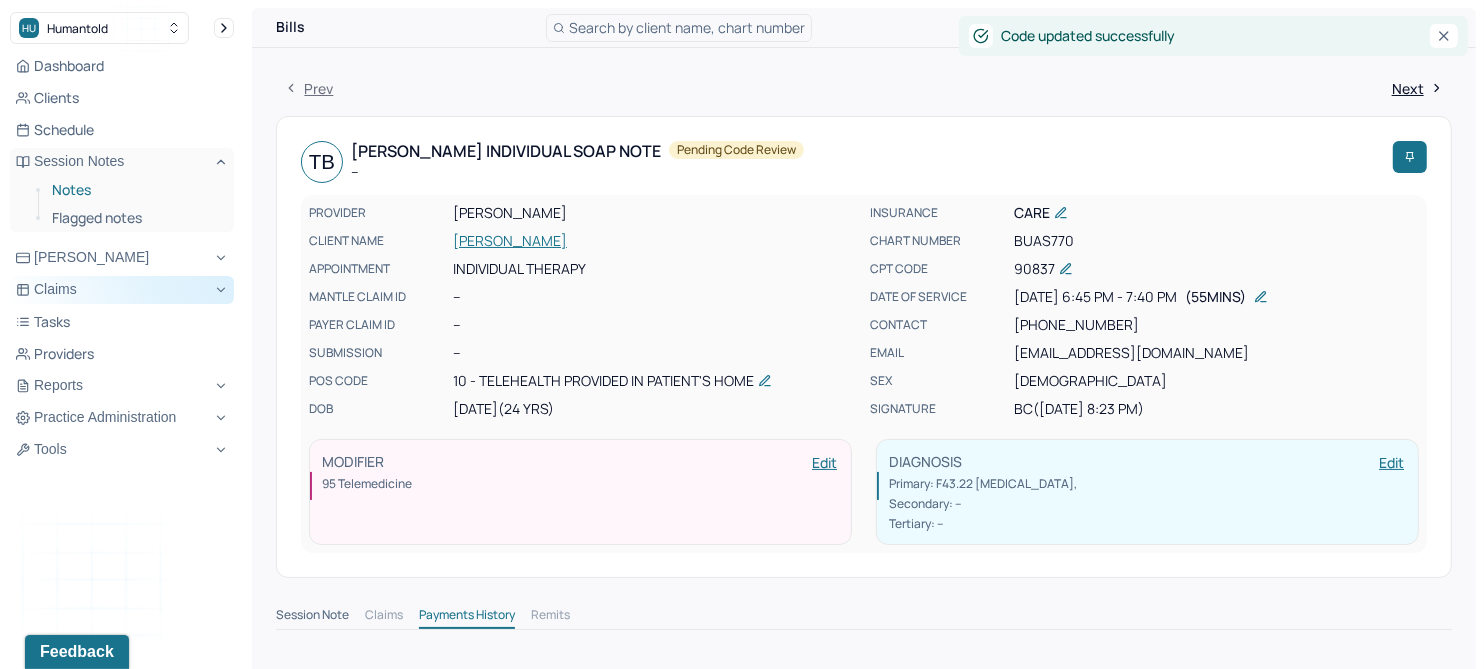 click on "Notes" at bounding box center [135, 190] 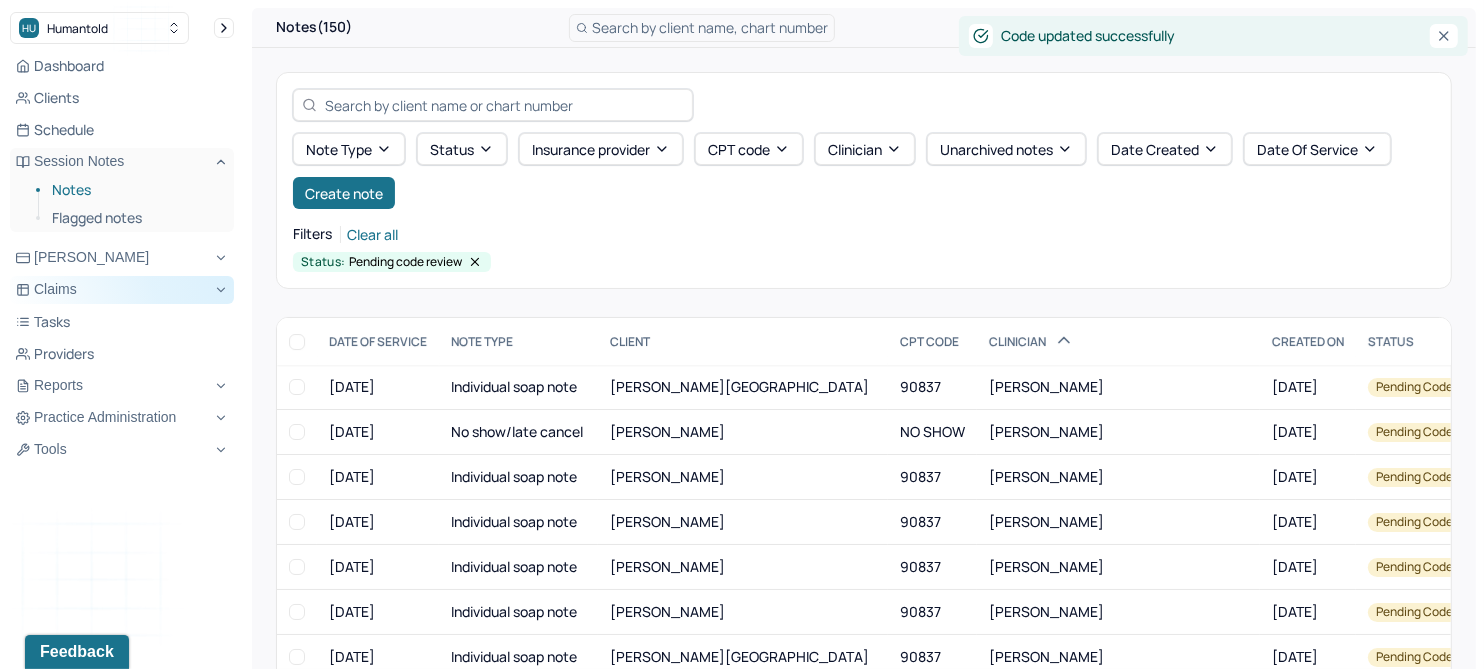 scroll, scrollTop: 214, scrollLeft: 0, axis: vertical 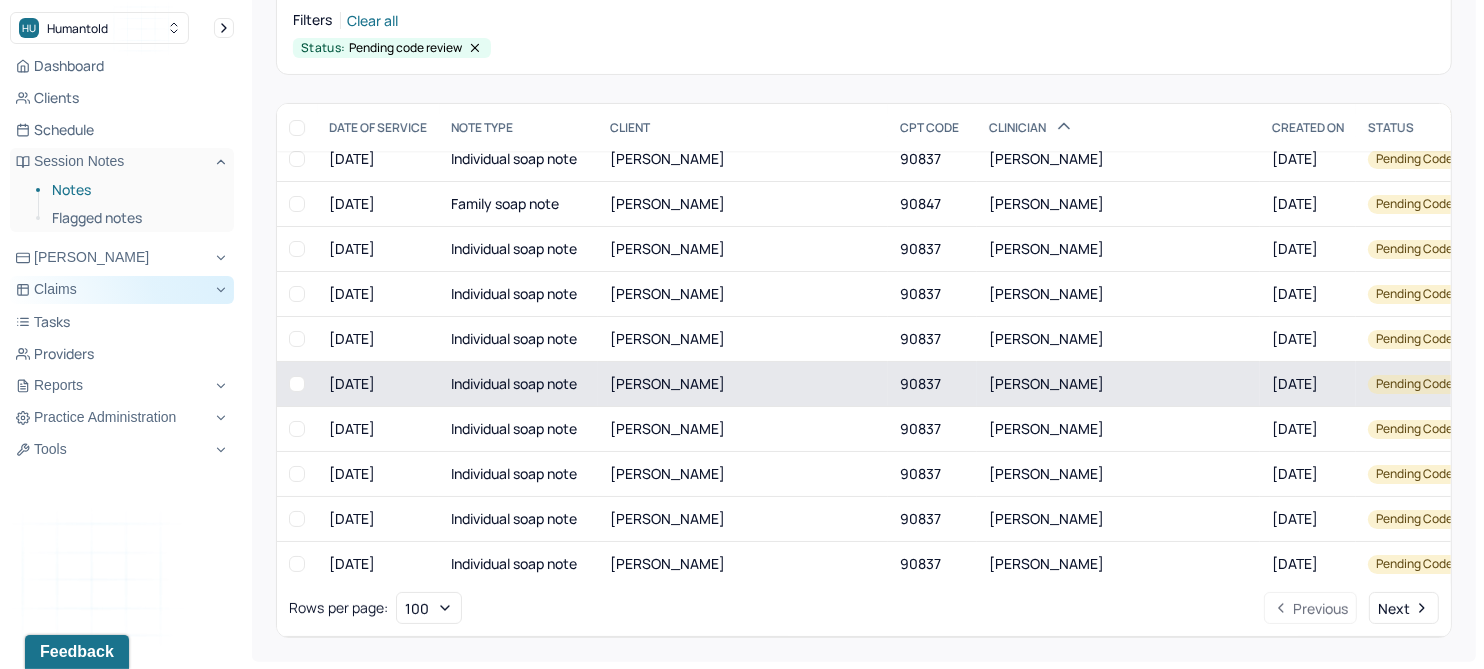 click on "[PERSON_NAME]" at bounding box center [743, 384] 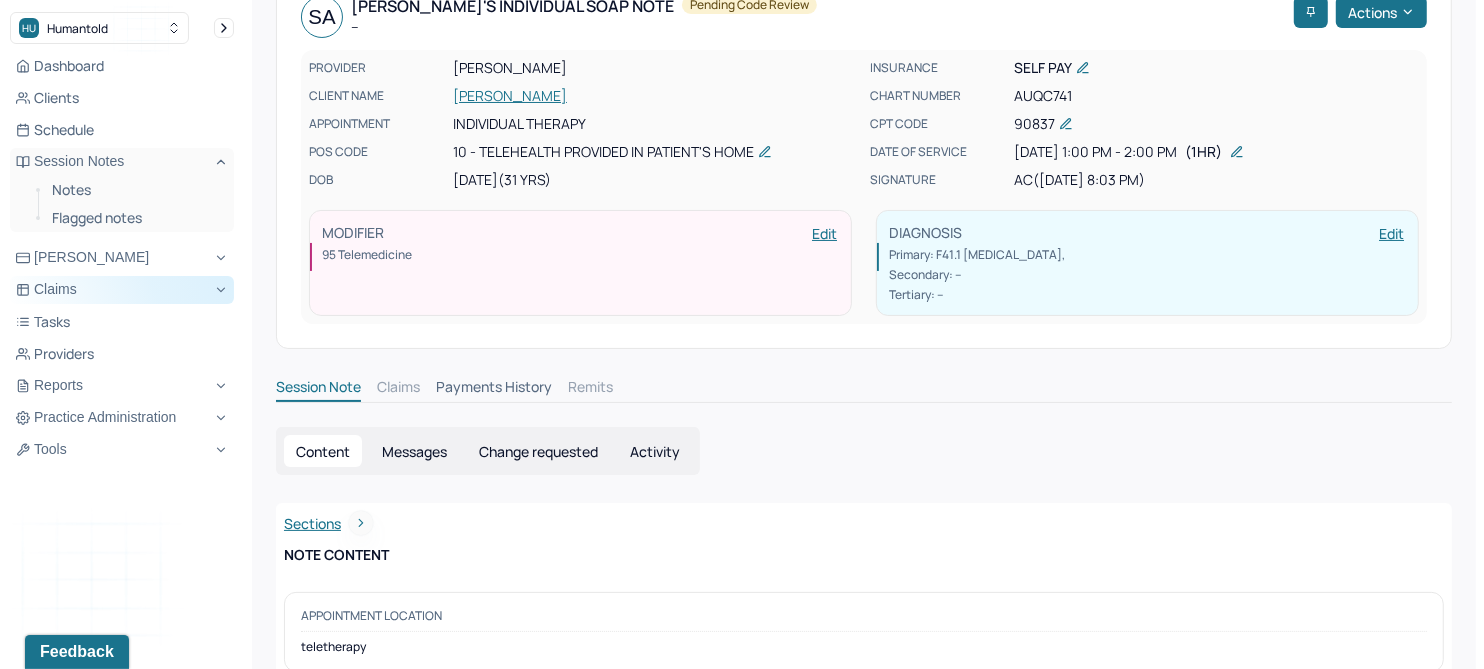 scroll, scrollTop: 0, scrollLeft: 0, axis: both 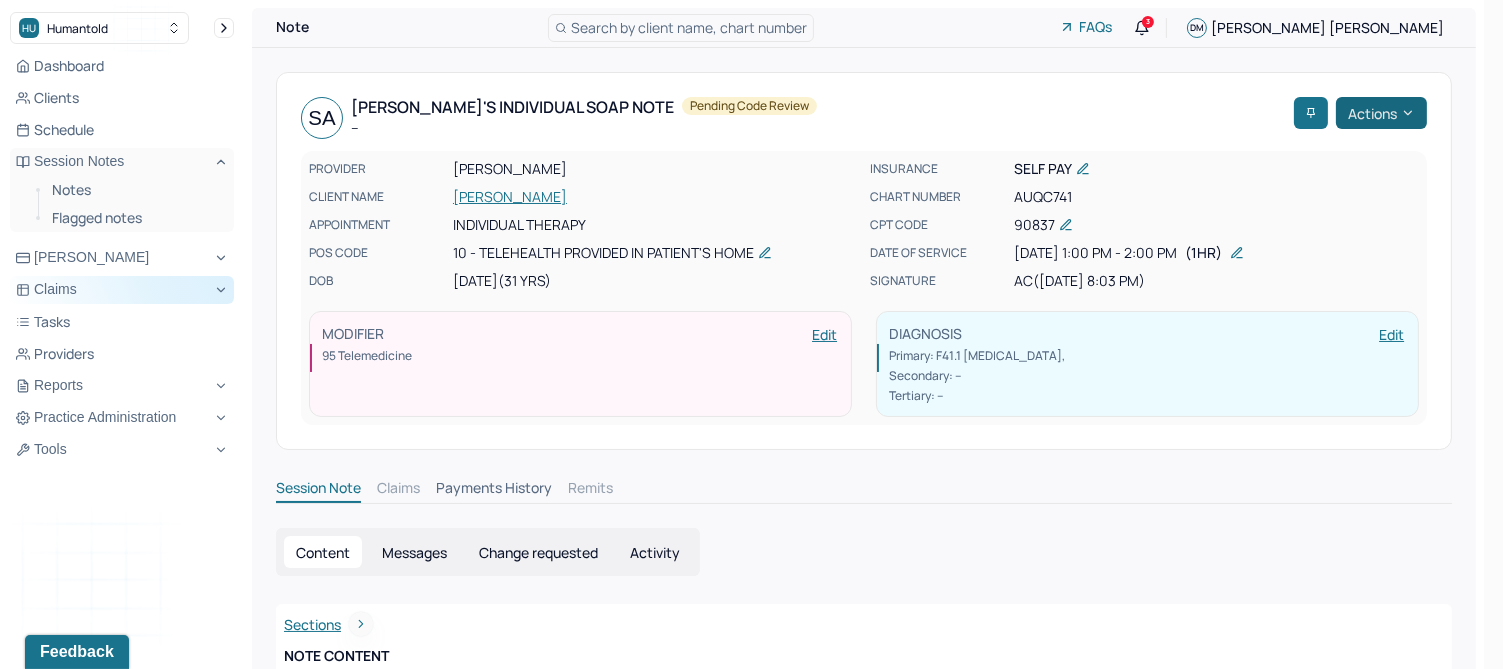 click 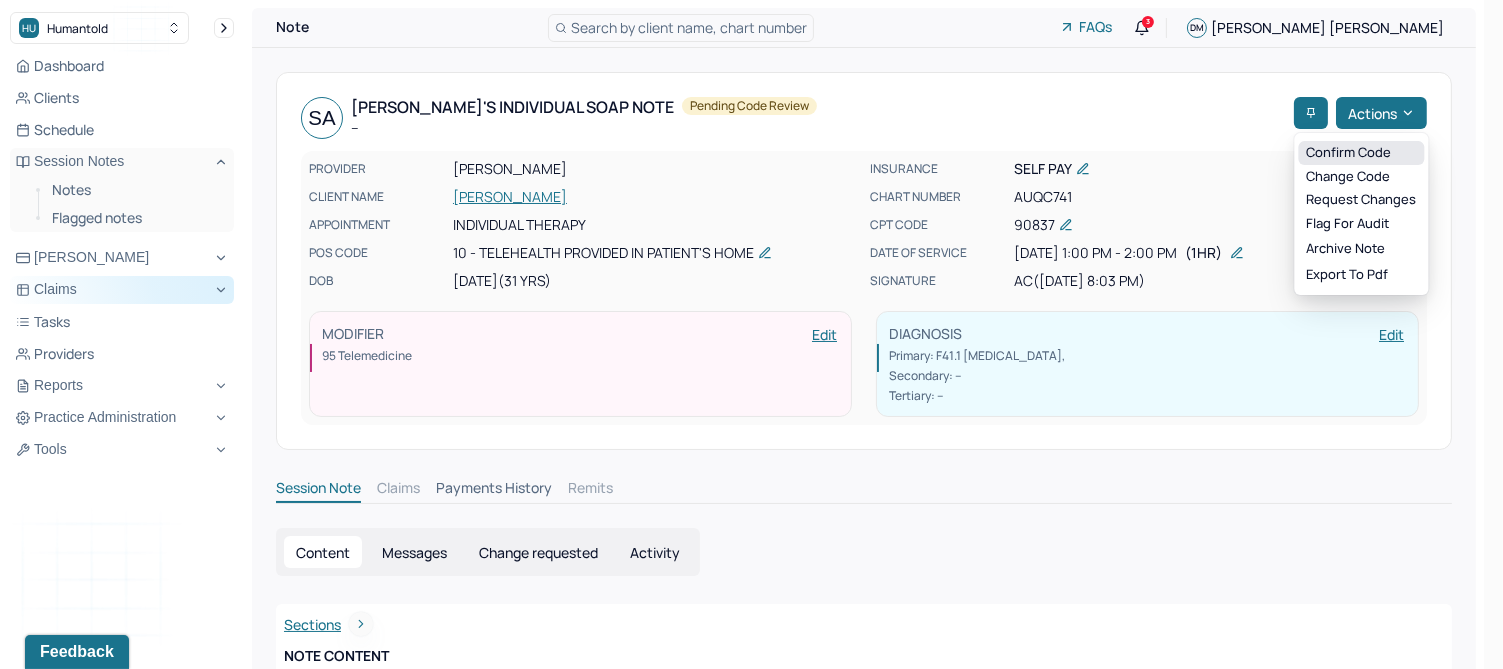 click on "Confirm code" at bounding box center [1361, 153] 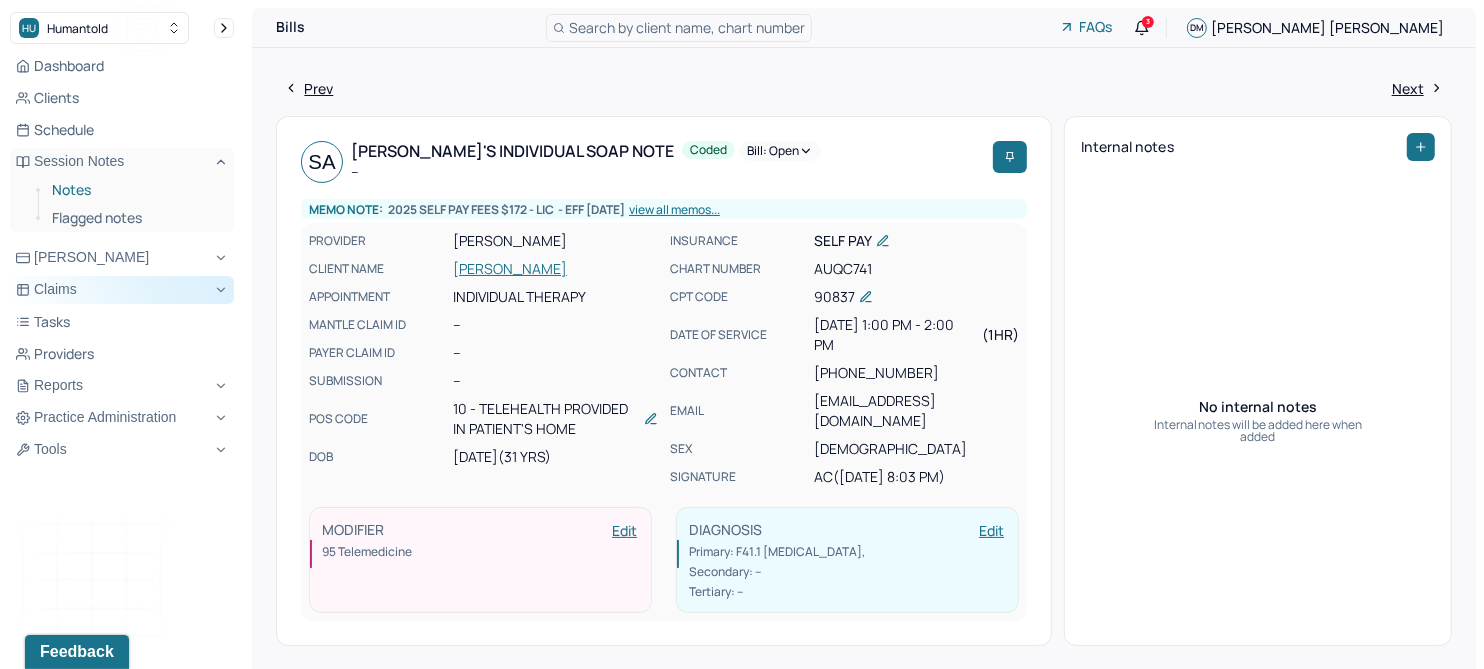 click on "Notes" at bounding box center (135, 190) 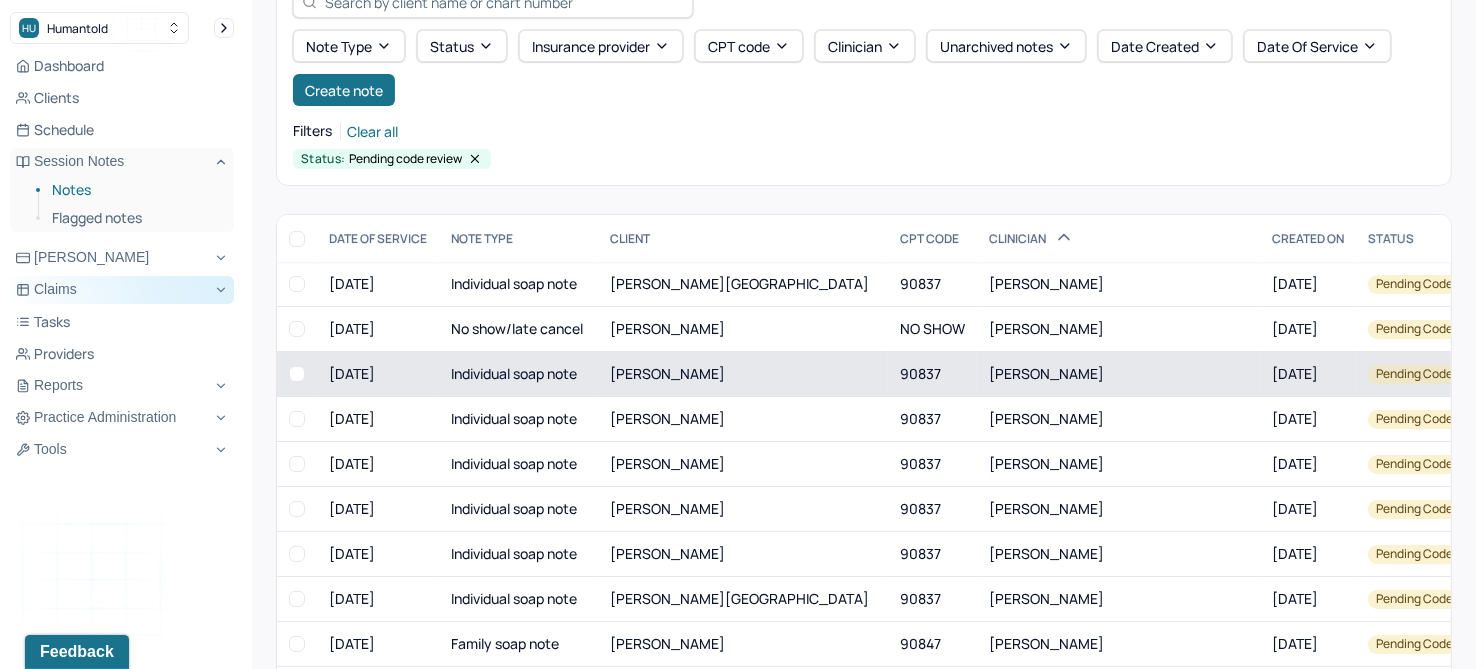 scroll, scrollTop: 214, scrollLeft: 0, axis: vertical 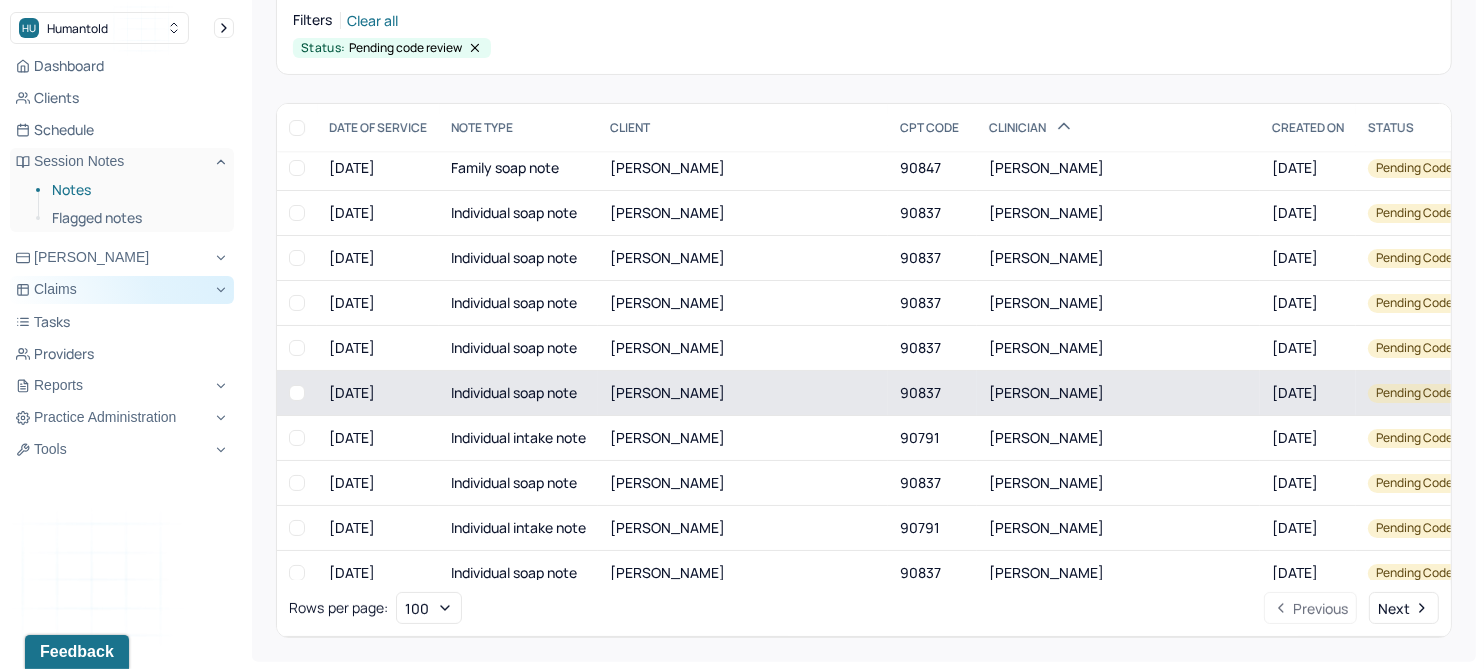 click on "[PERSON_NAME]" at bounding box center [667, 392] 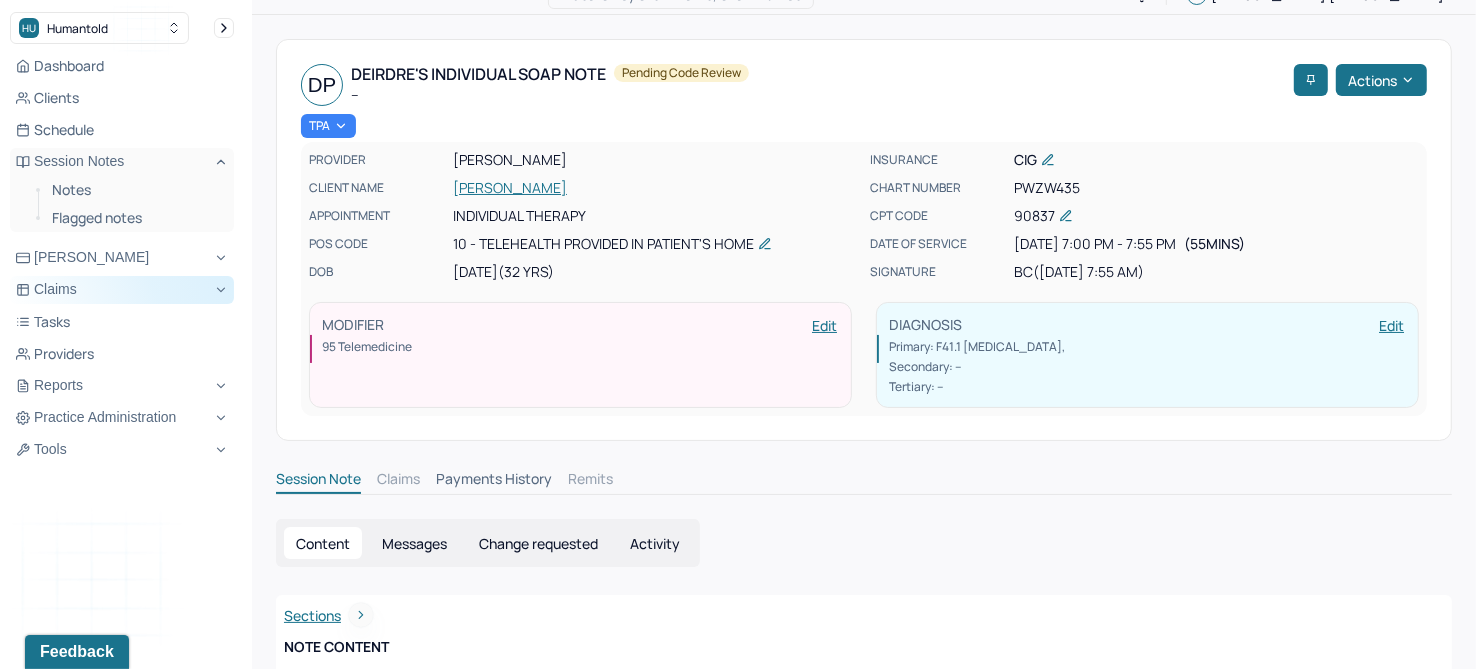 scroll, scrollTop: 0, scrollLeft: 0, axis: both 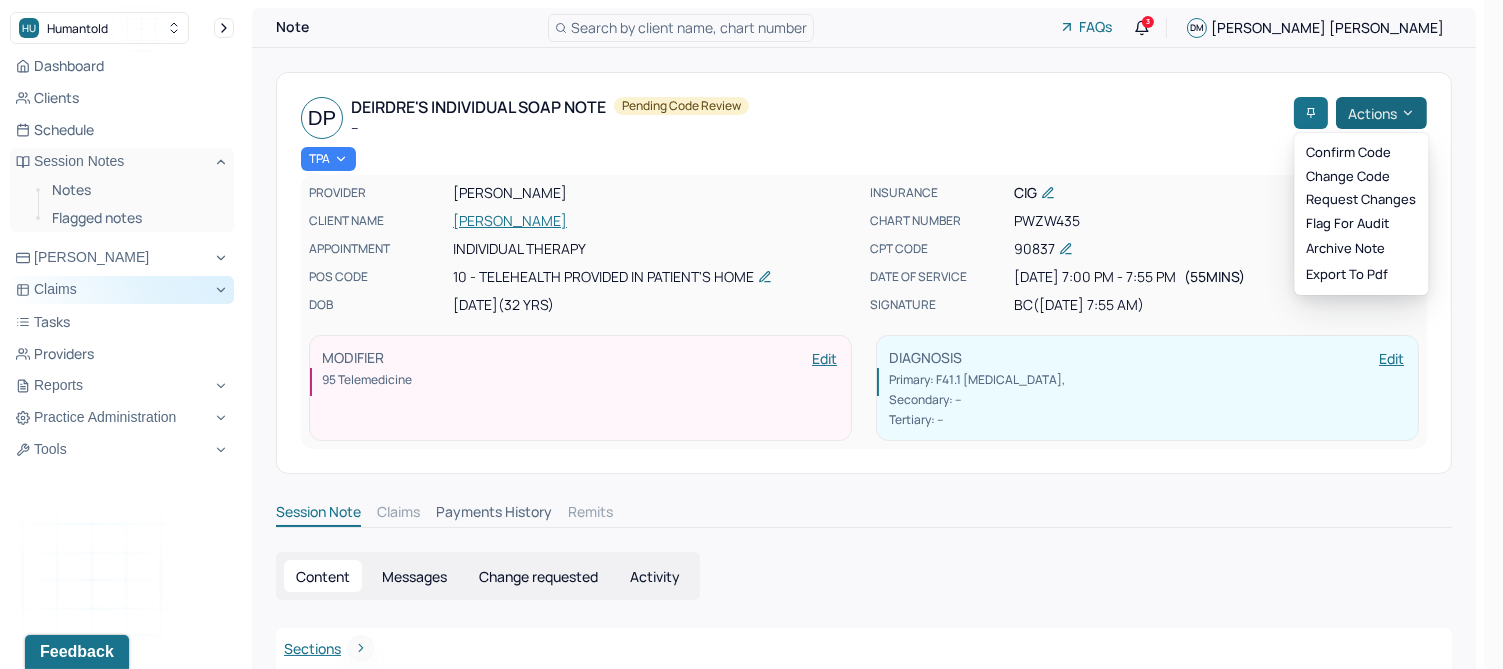 click 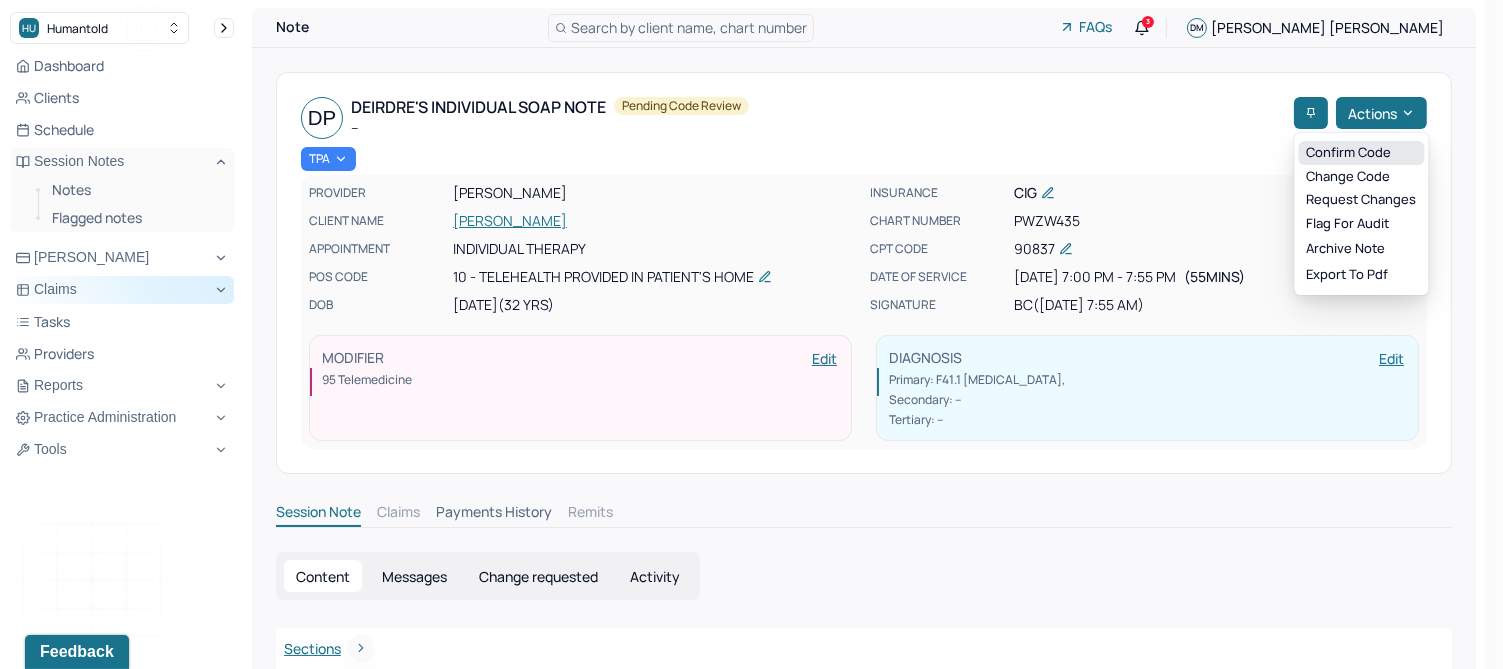 click on "Confirm code" at bounding box center [1361, 153] 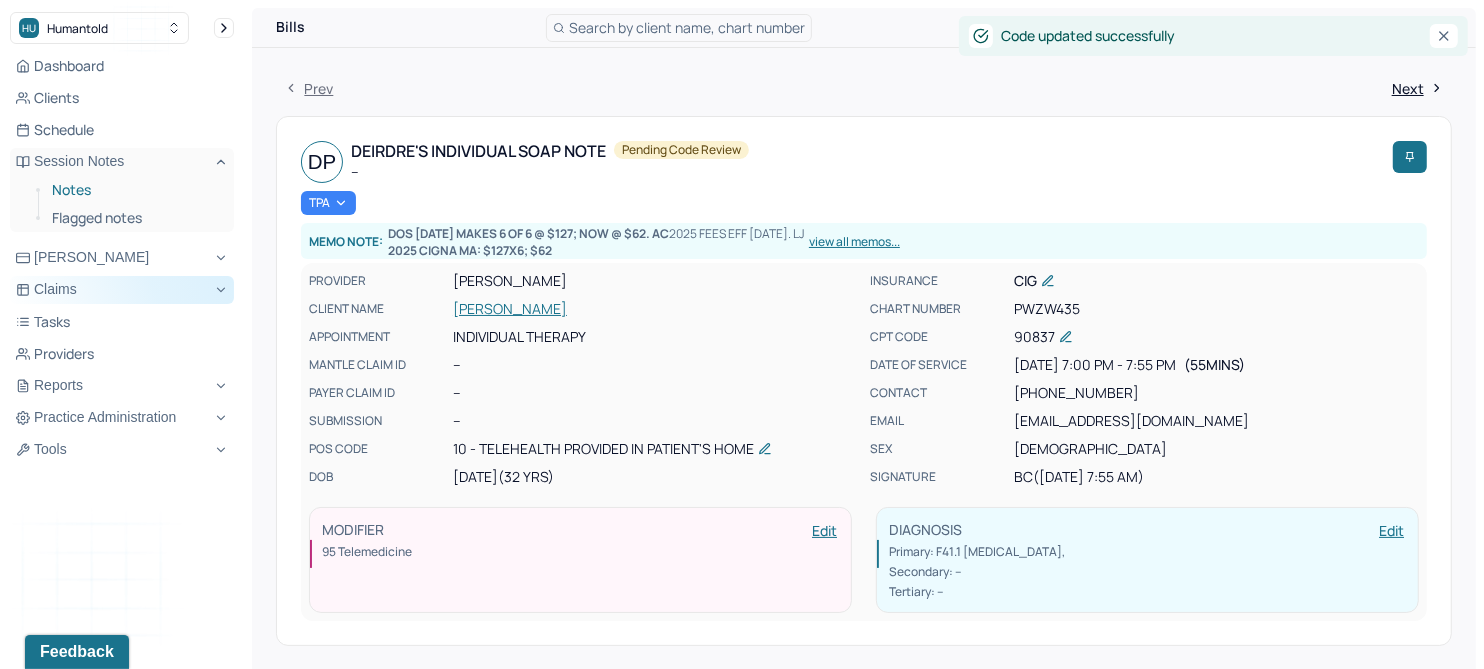 click on "Notes" at bounding box center (135, 190) 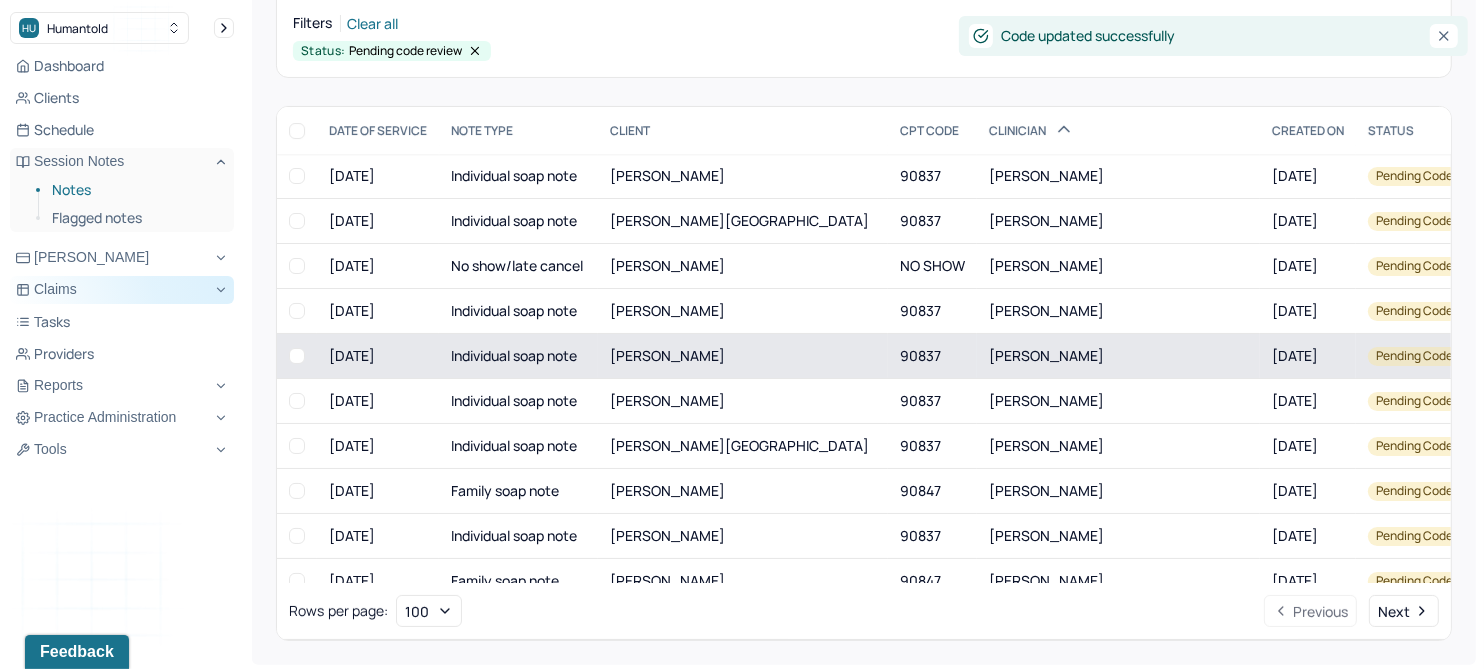 scroll, scrollTop: 214, scrollLeft: 0, axis: vertical 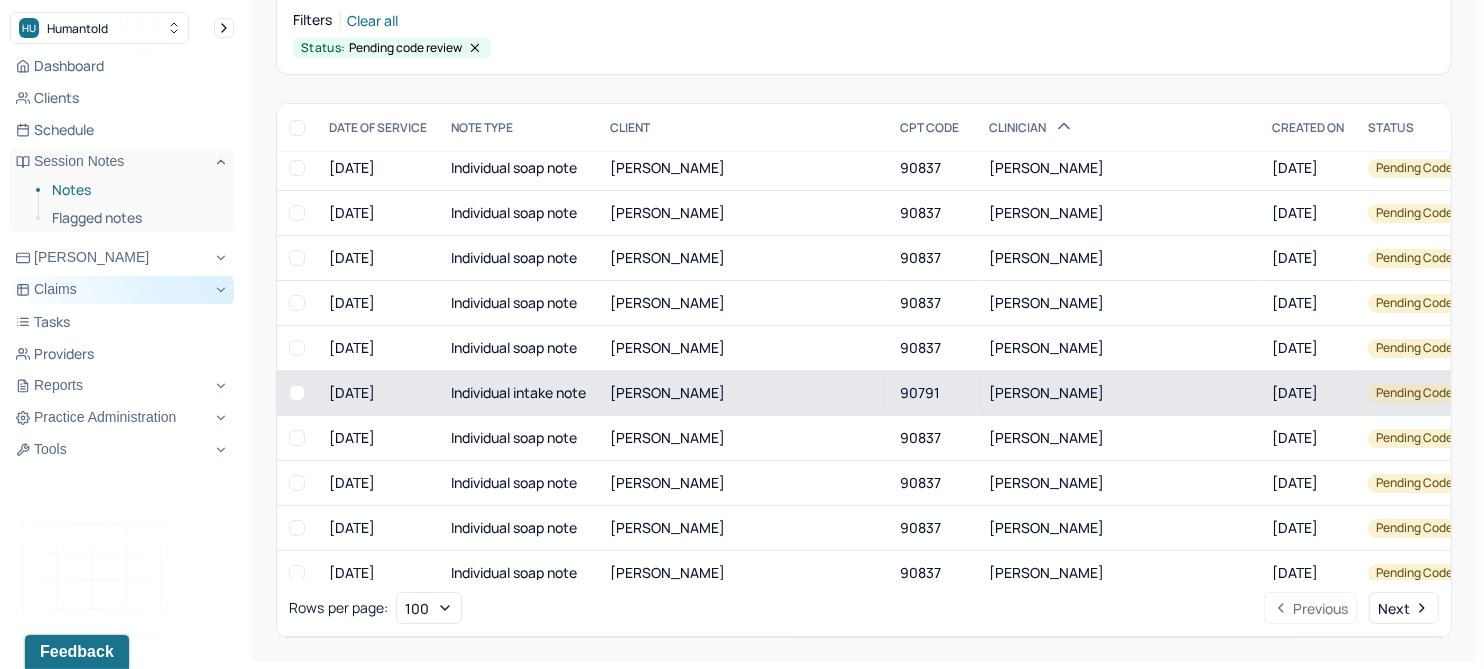 click on "[PERSON_NAME]" at bounding box center [667, 392] 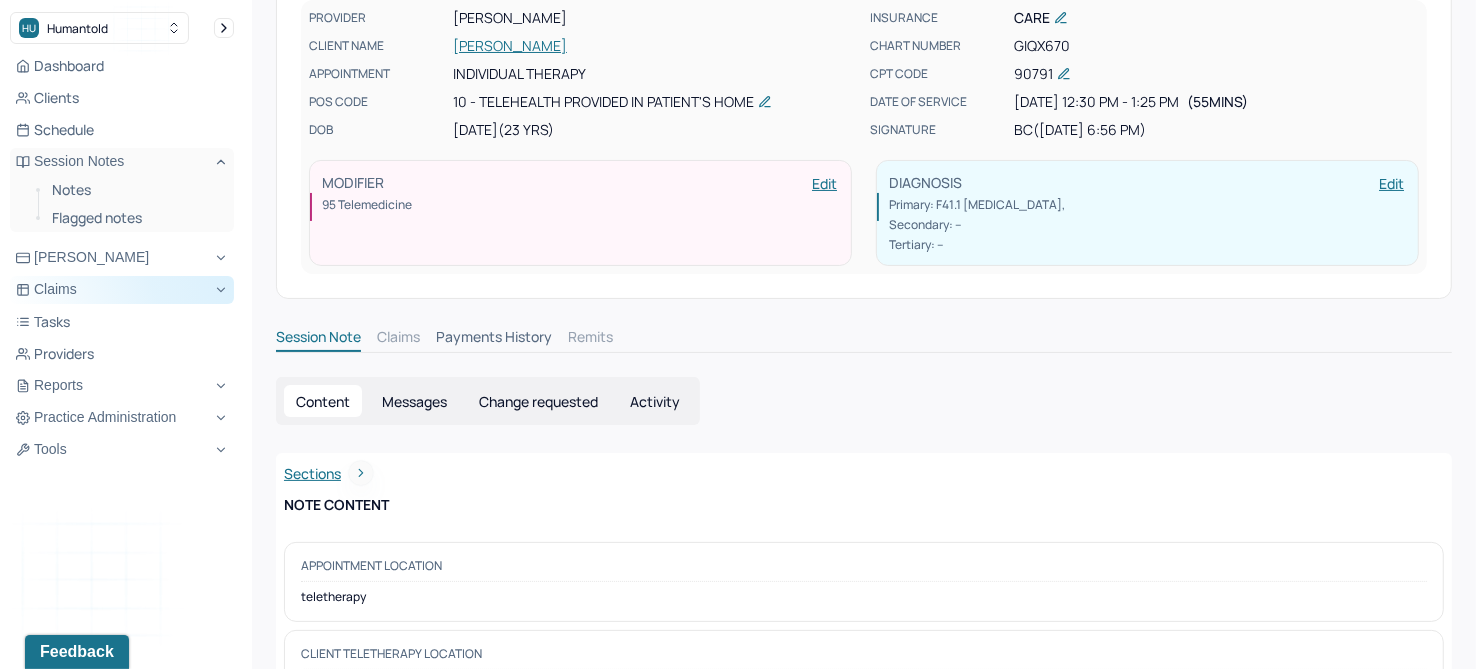 scroll, scrollTop: 0, scrollLeft: 0, axis: both 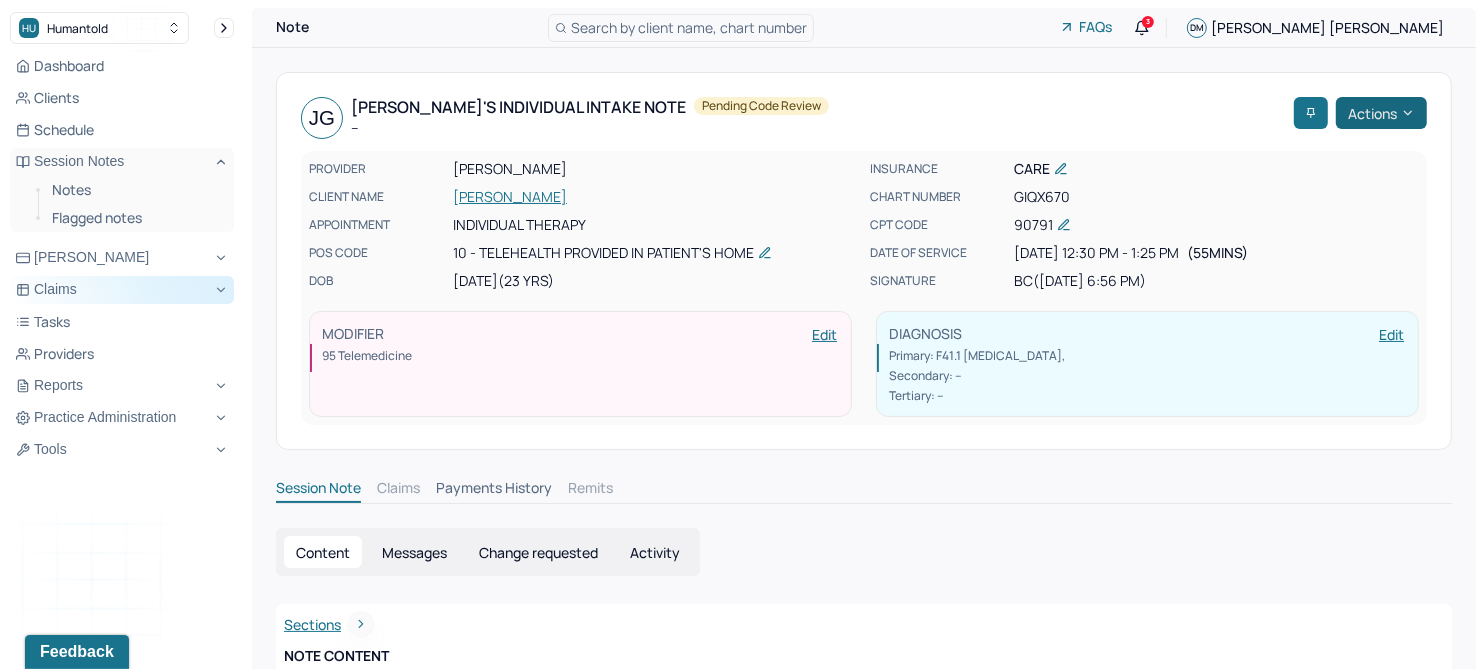 click 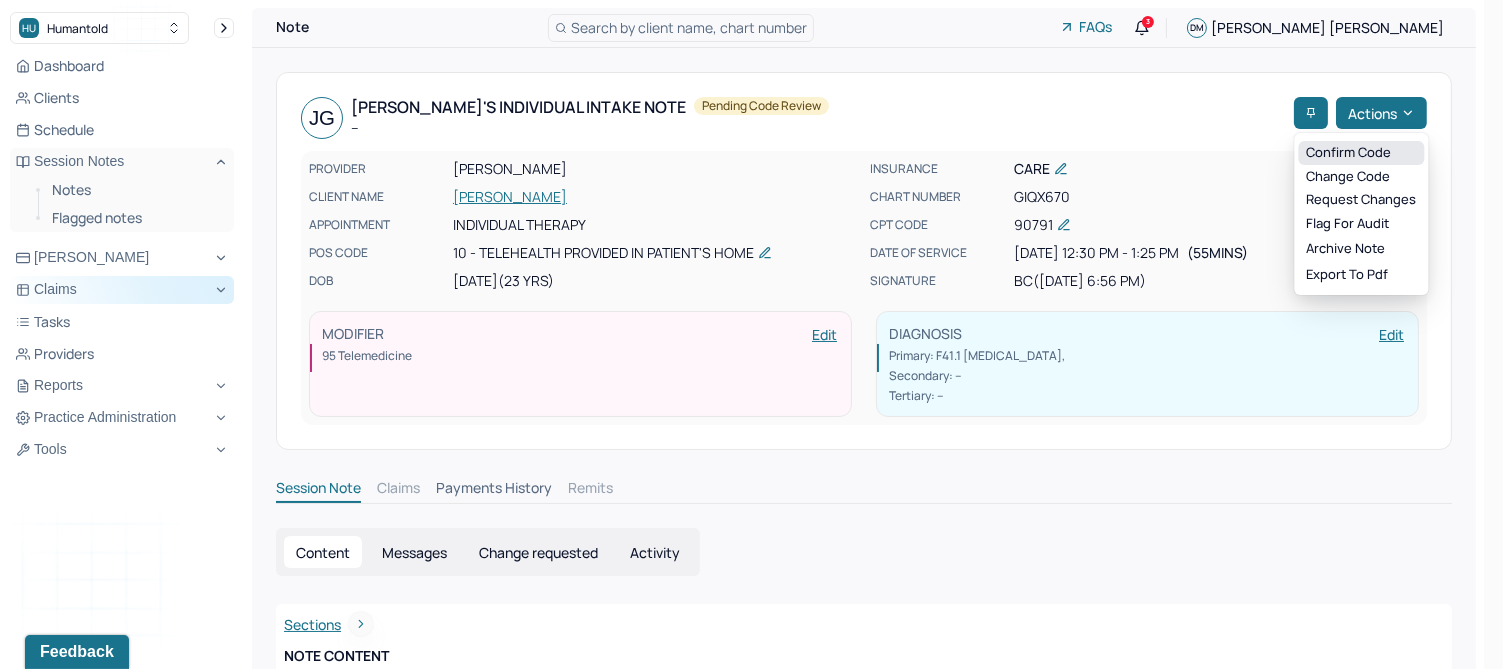 click on "Confirm code" at bounding box center [1361, 153] 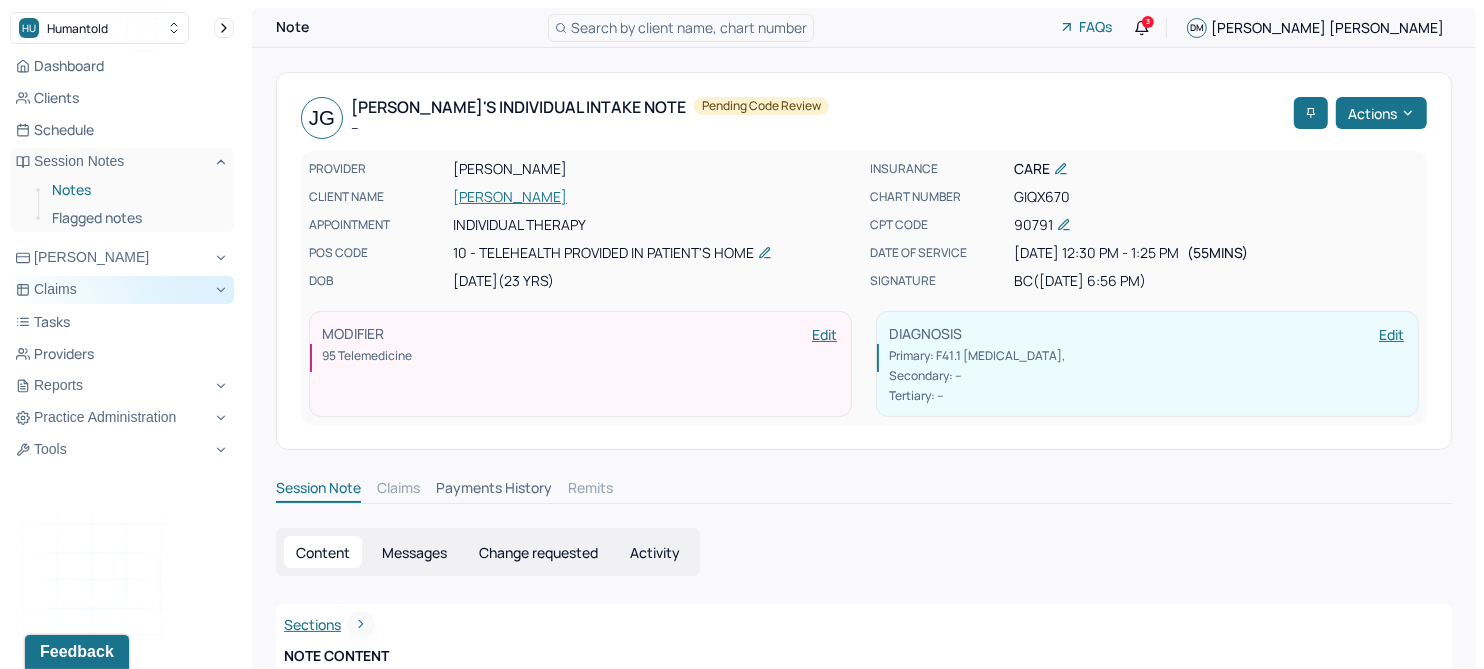 click on "Notes" at bounding box center [135, 190] 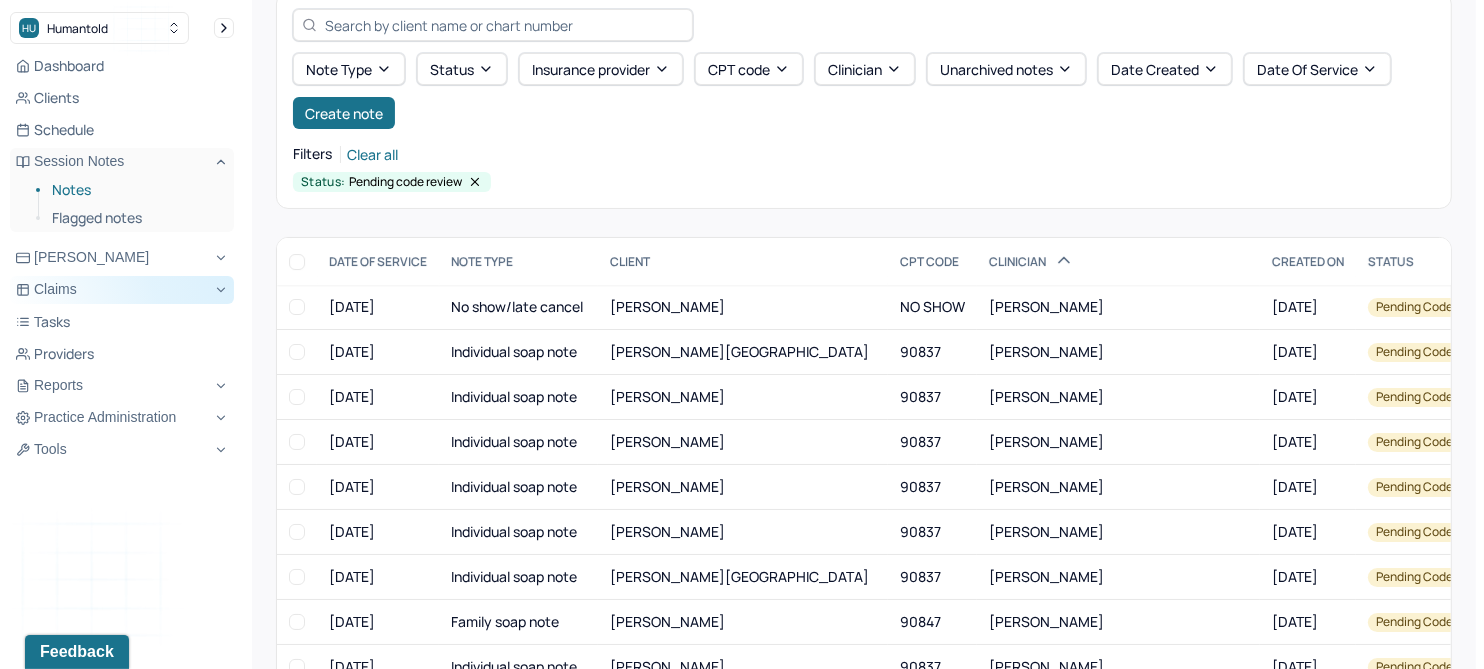 scroll, scrollTop: 214, scrollLeft: 0, axis: vertical 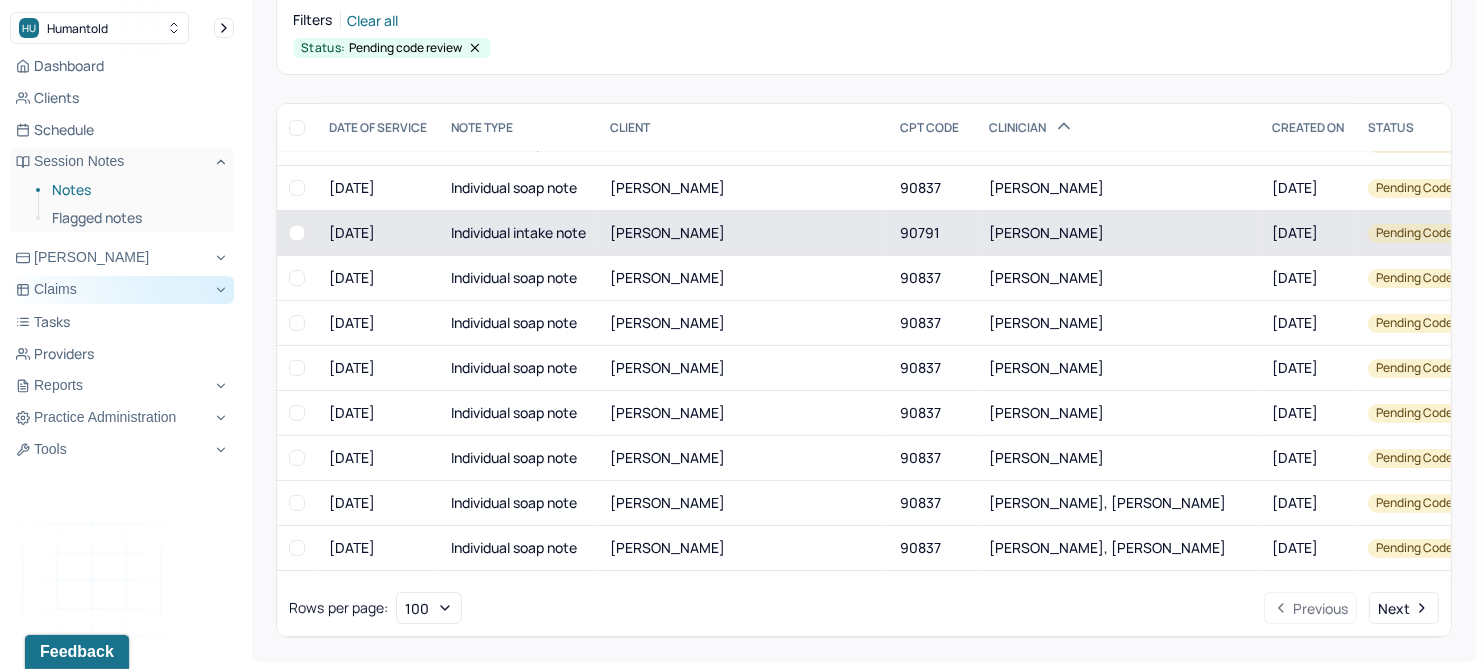 click on "[PERSON_NAME]" at bounding box center (667, 232) 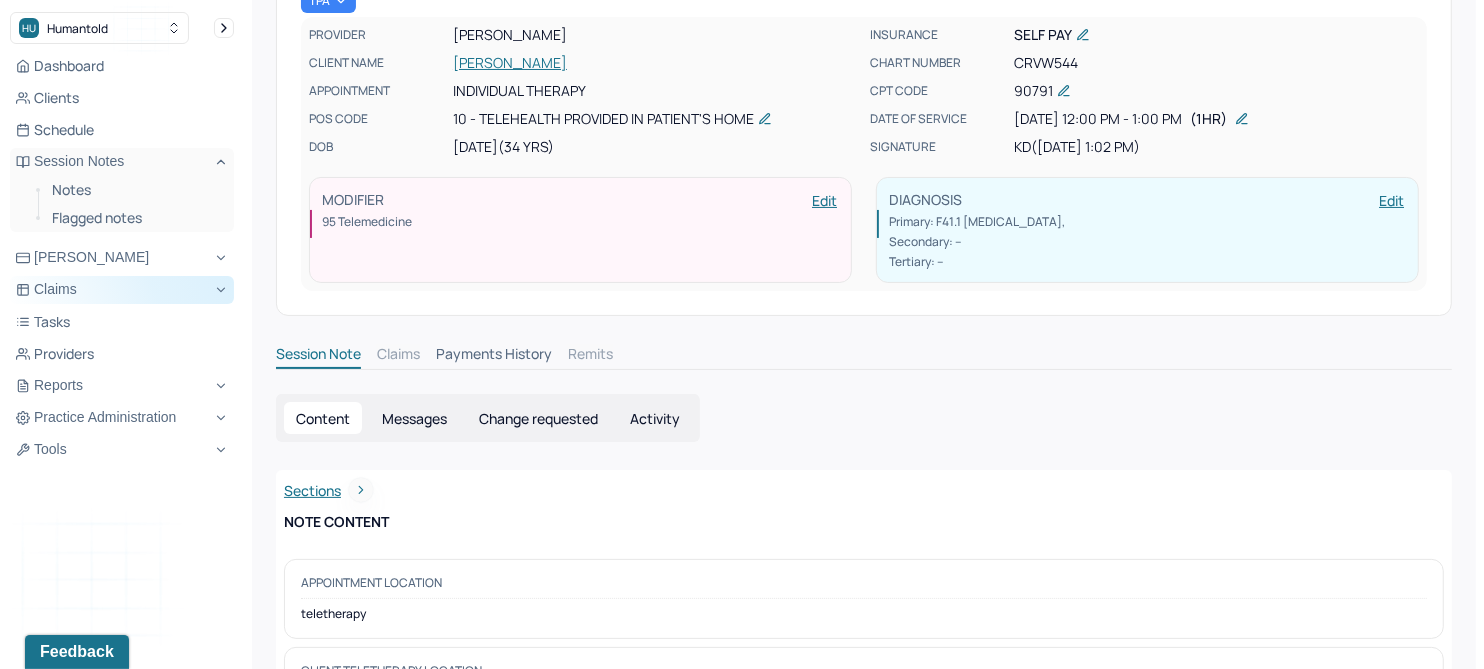 scroll, scrollTop: 0, scrollLeft: 0, axis: both 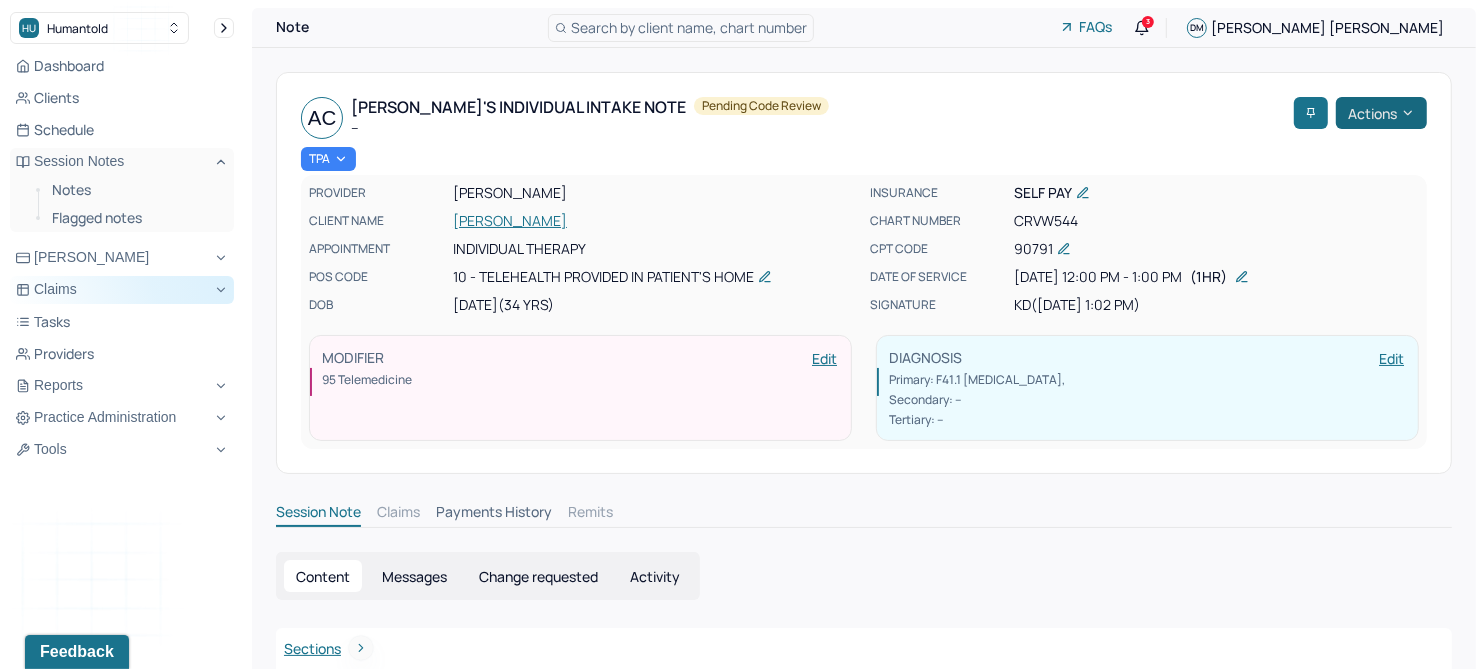click on "Actions" at bounding box center (1381, 113) 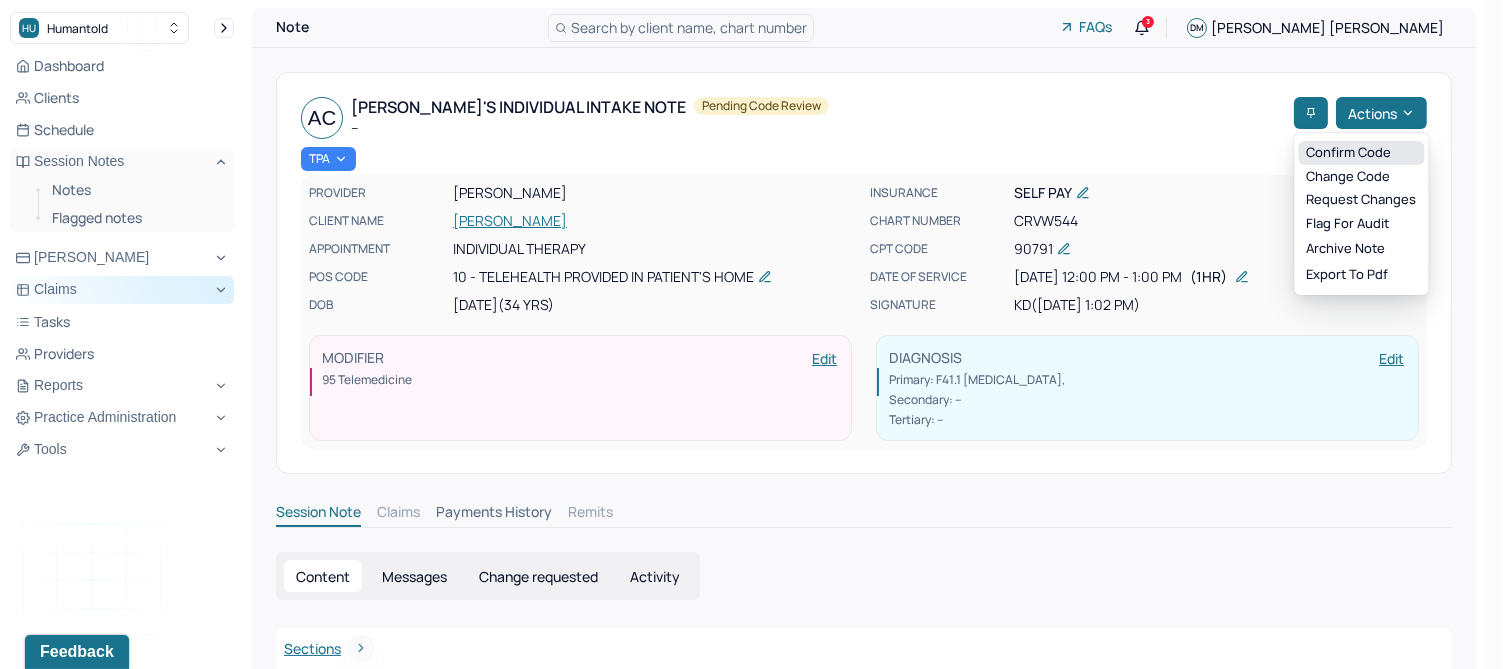 click on "Confirm code" at bounding box center [1361, 153] 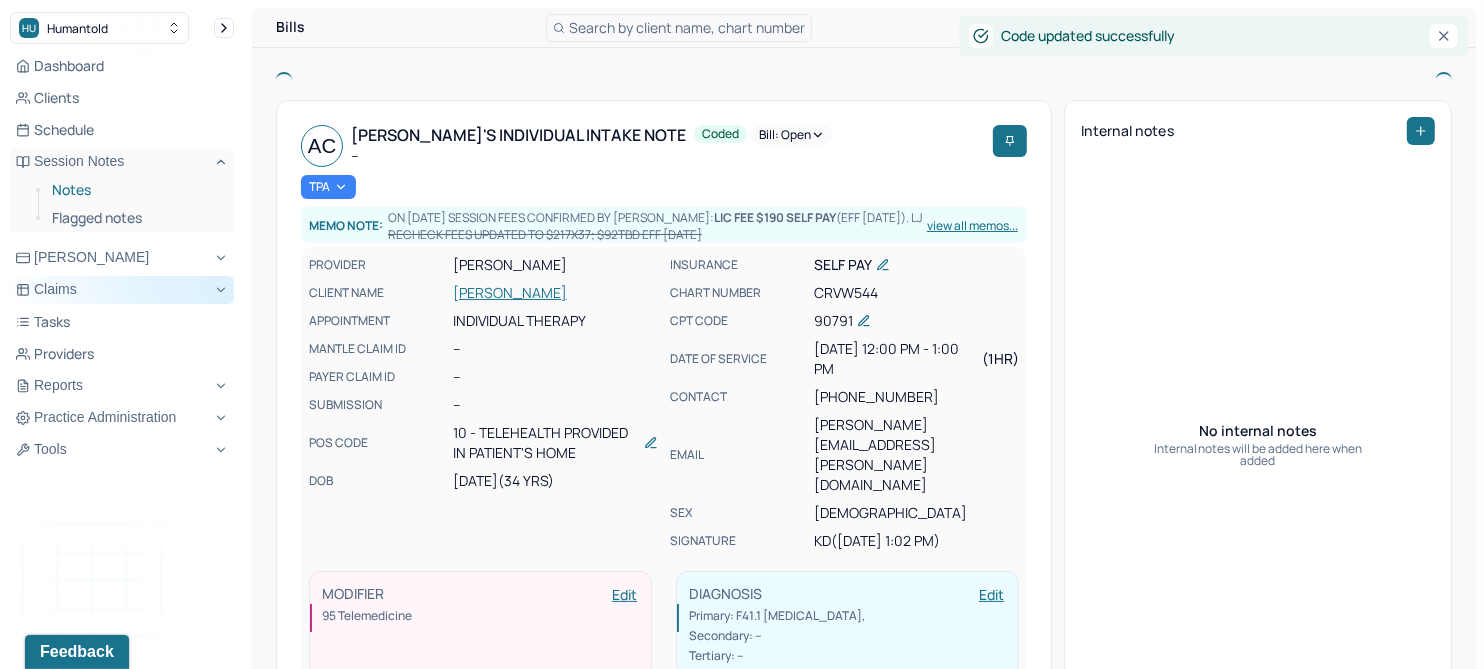 click on "Notes" at bounding box center (135, 190) 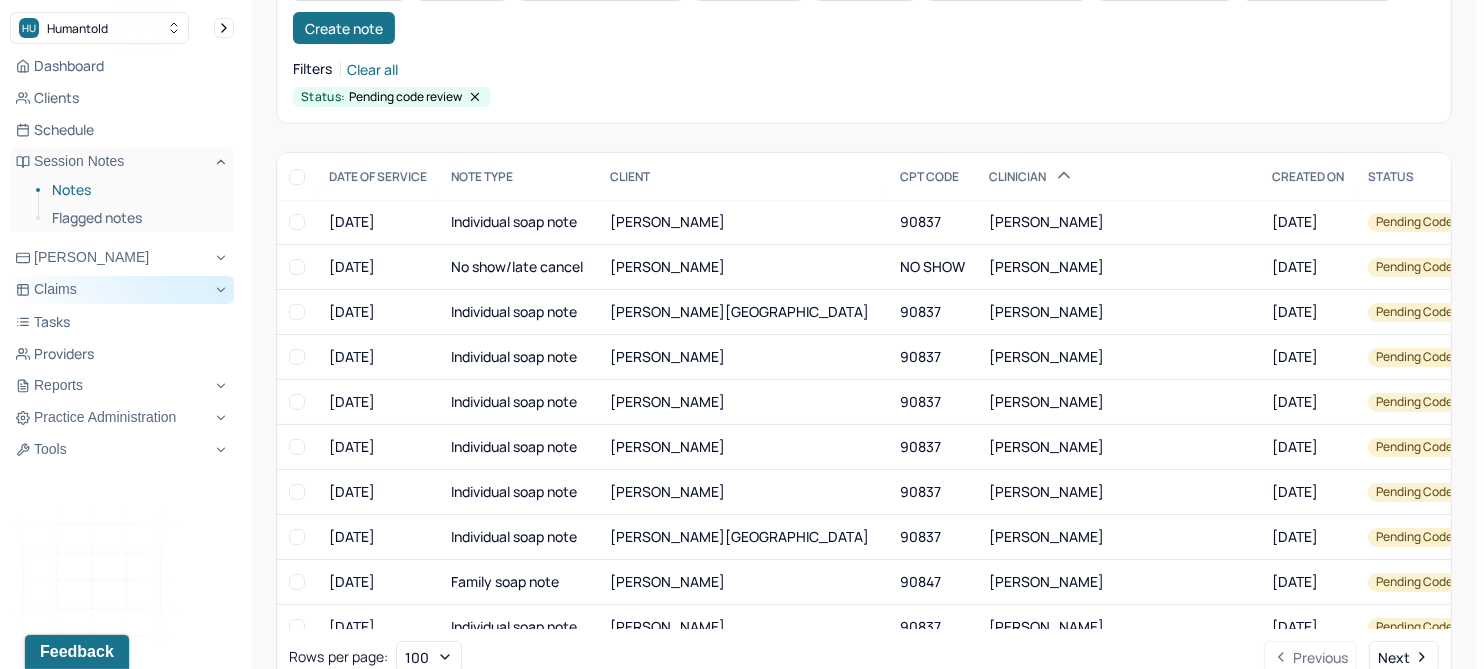 scroll, scrollTop: 214, scrollLeft: 0, axis: vertical 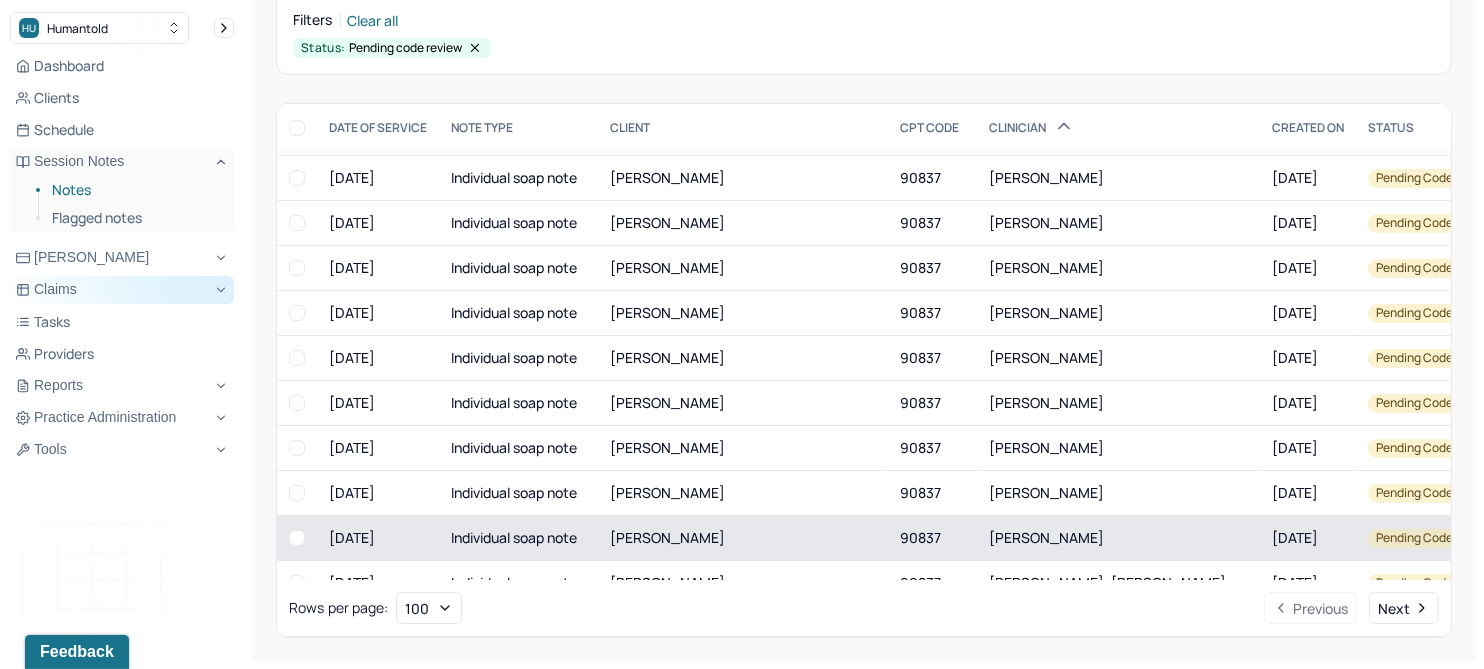 click on "[PERSON_NAME]" at bounding box center [667, 537] 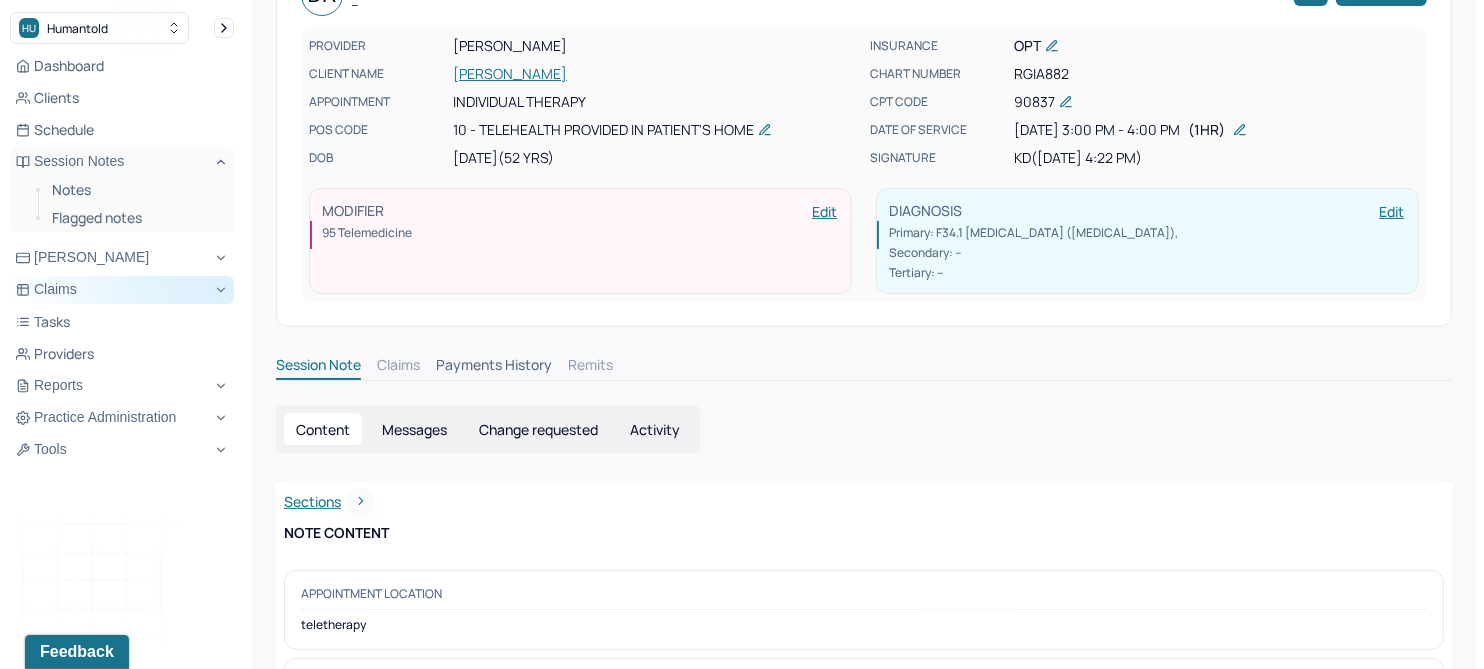 scroll, scrollTop: 0, scrollLeft: 0, axis: both 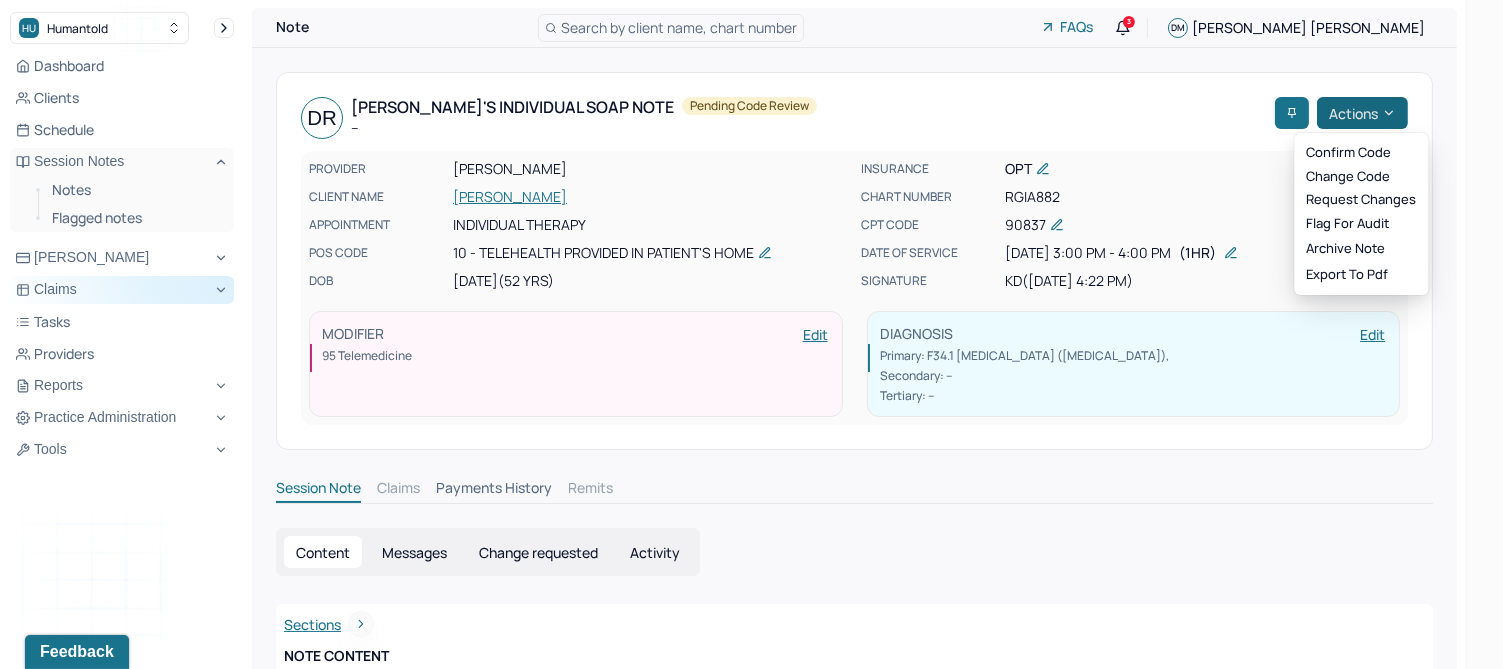click 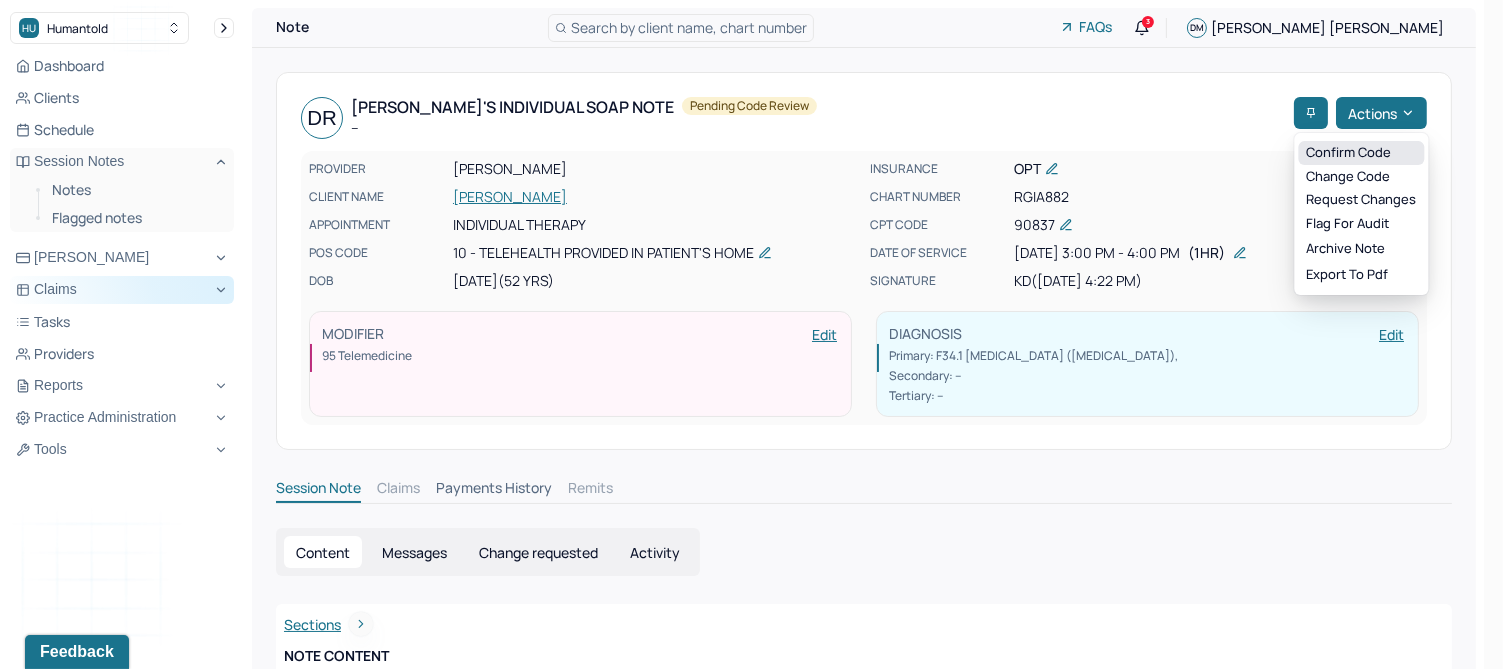click on "Confirm code" at bounding box center (1361, 153) 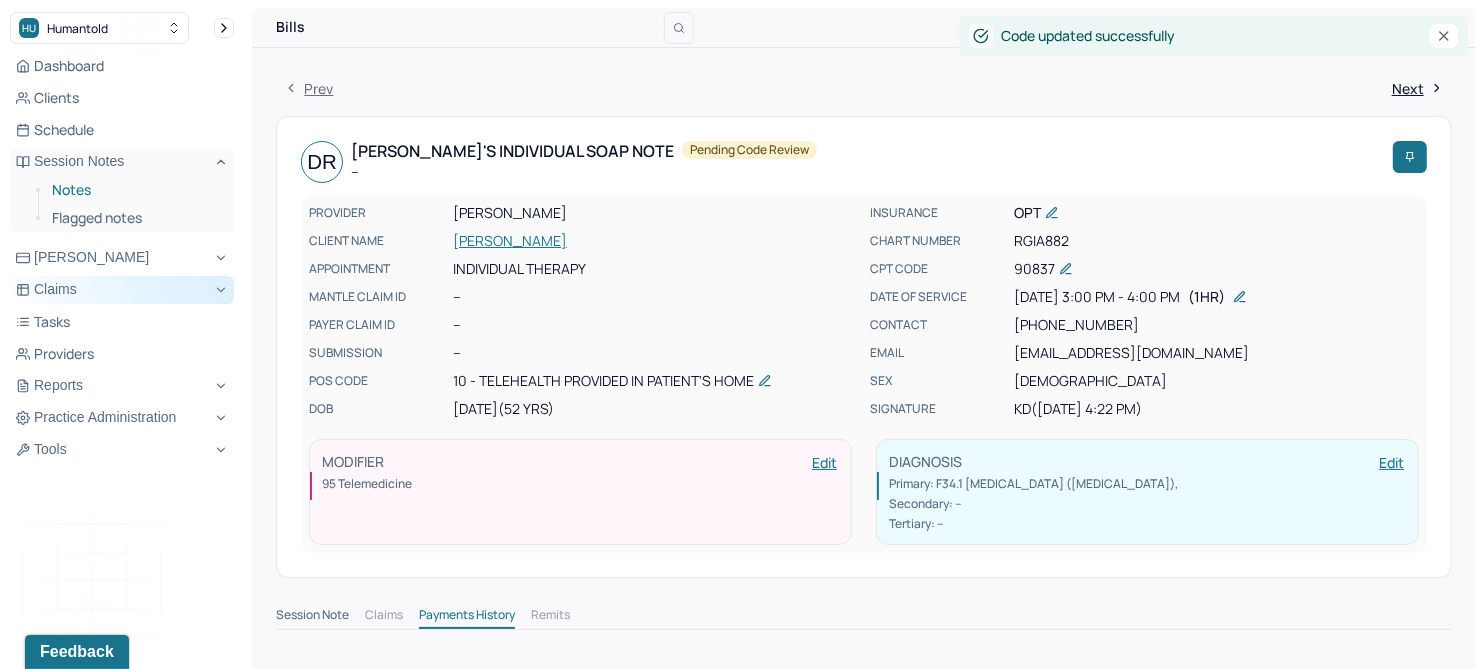 drag, startPoint x: 63, startPoint y: 187, endPoint x: 124, endPoint y: 182, distance: 61.204575 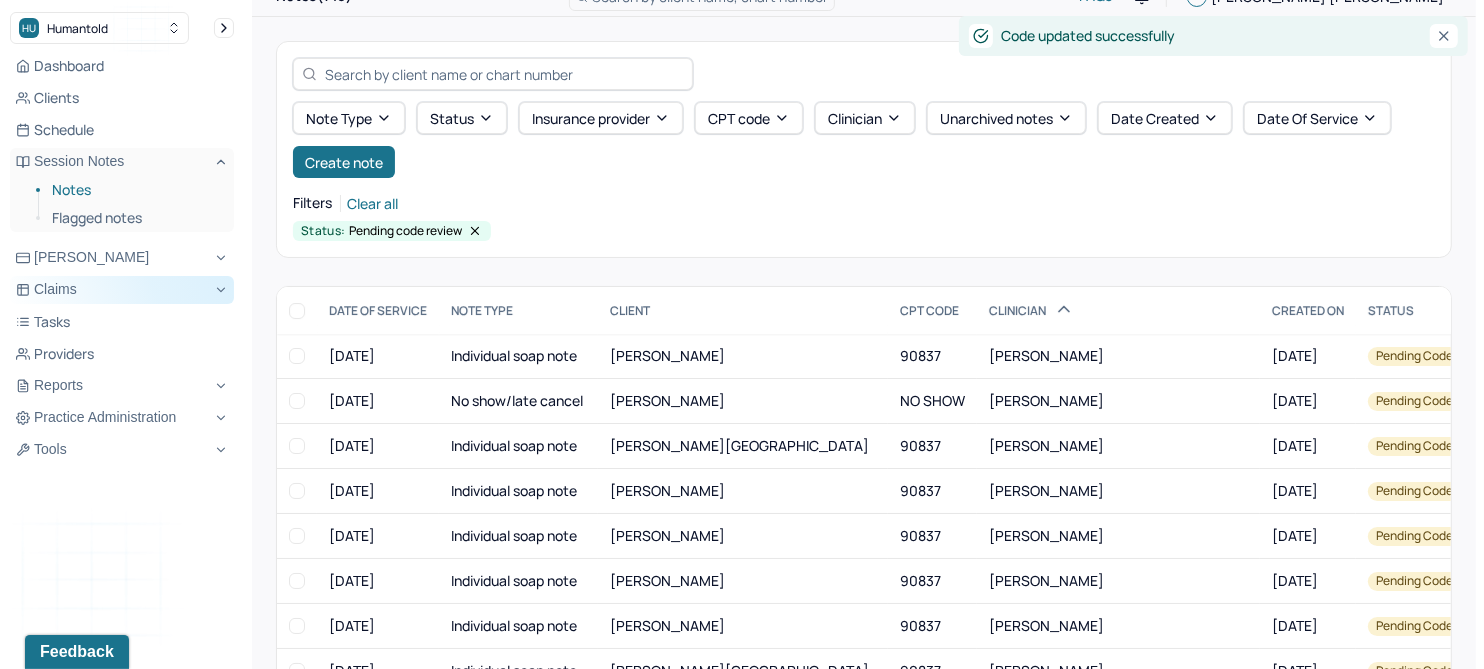 scroll, scrollTop: 214, scrollLeft: 0, axis: vertical 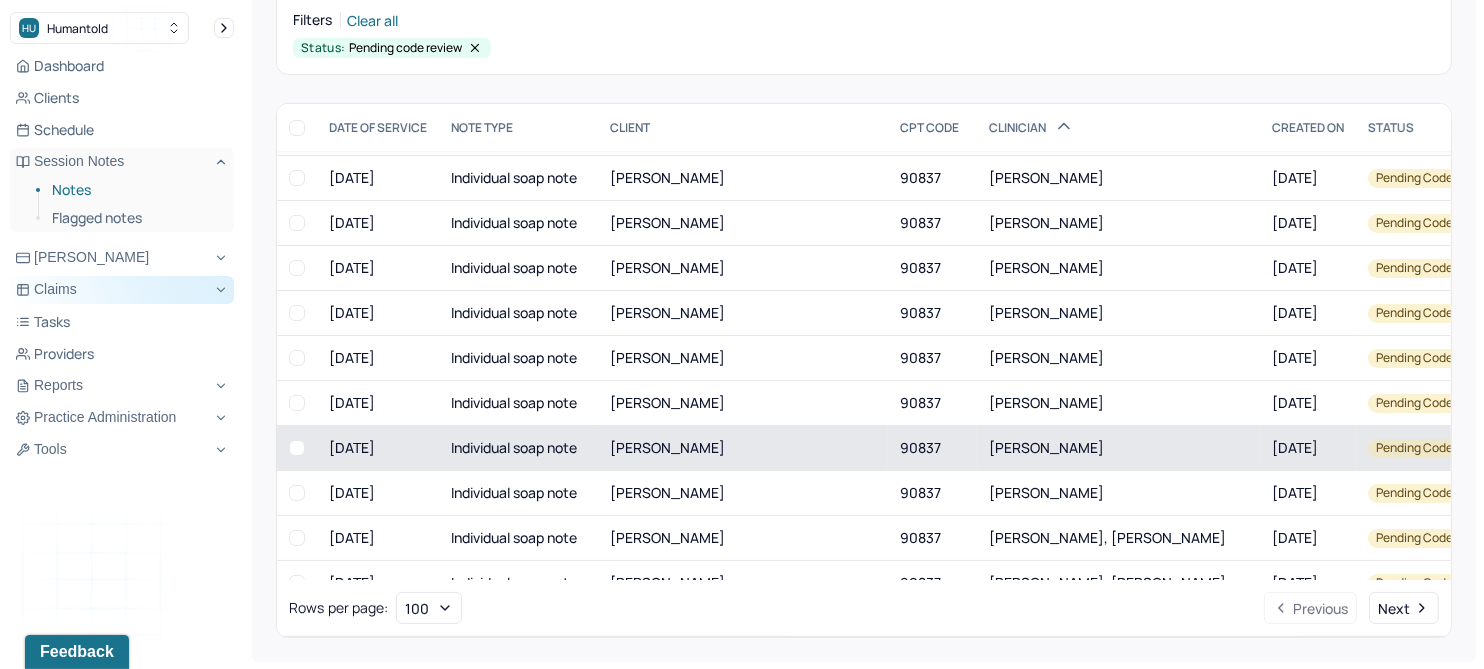 click on "[PERSON_NAME]" at bounding box center [667, 447] 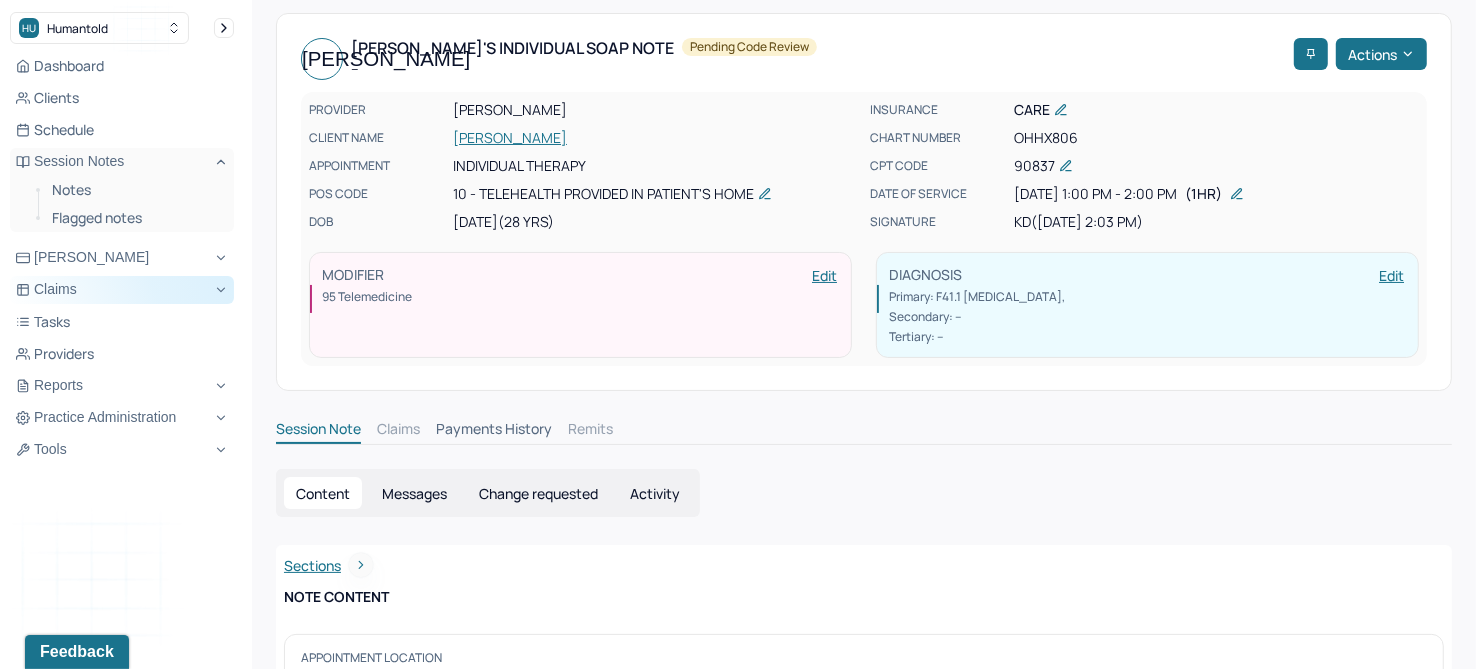 scroll, scrollTop: 0, scrollLeft: 0, axis: both 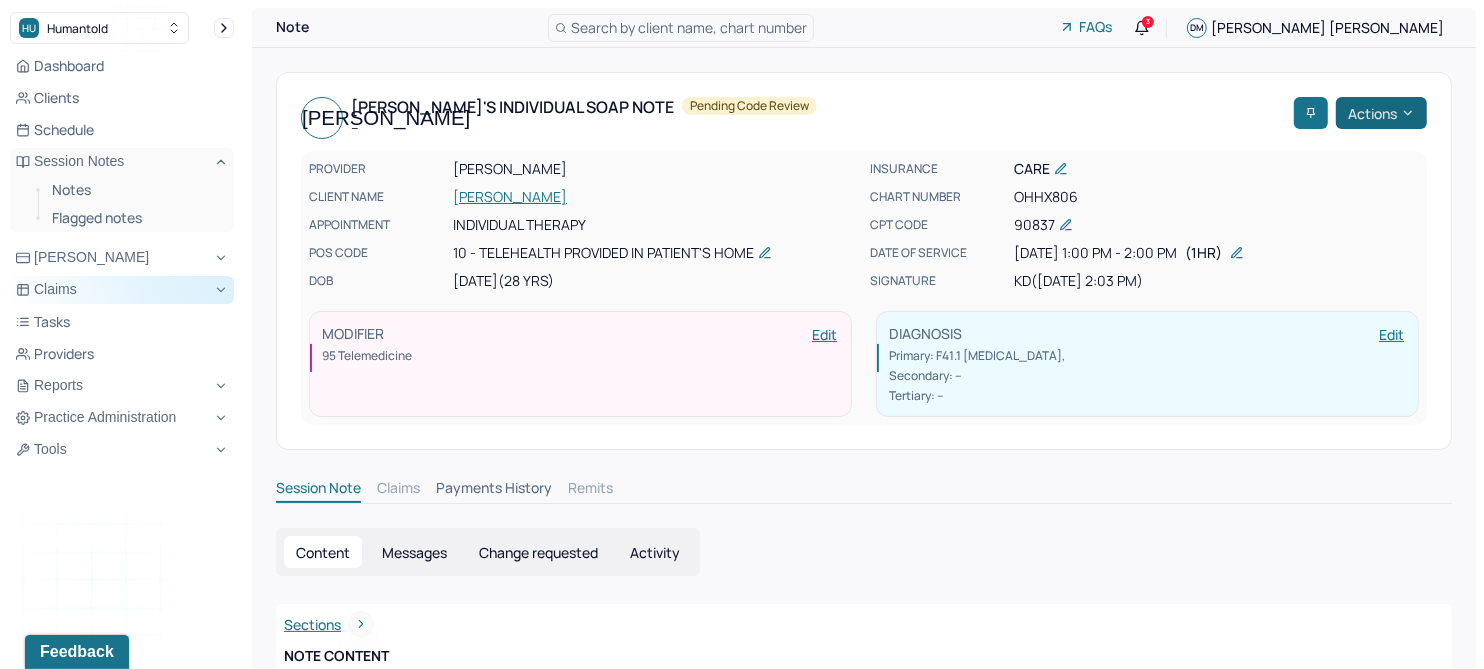 click on "Actions" at bounding box center [1381, 113] 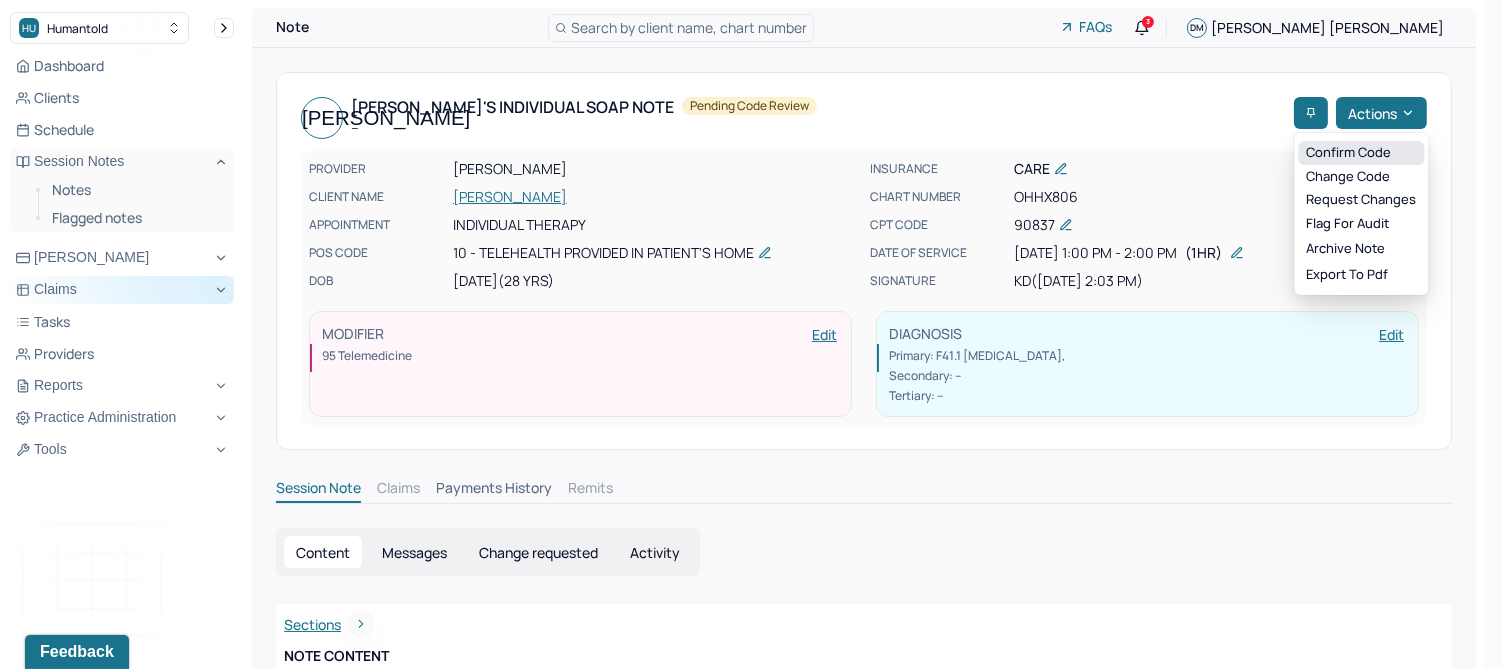 click on "Confirm code" at bounding box center (1361, 153) 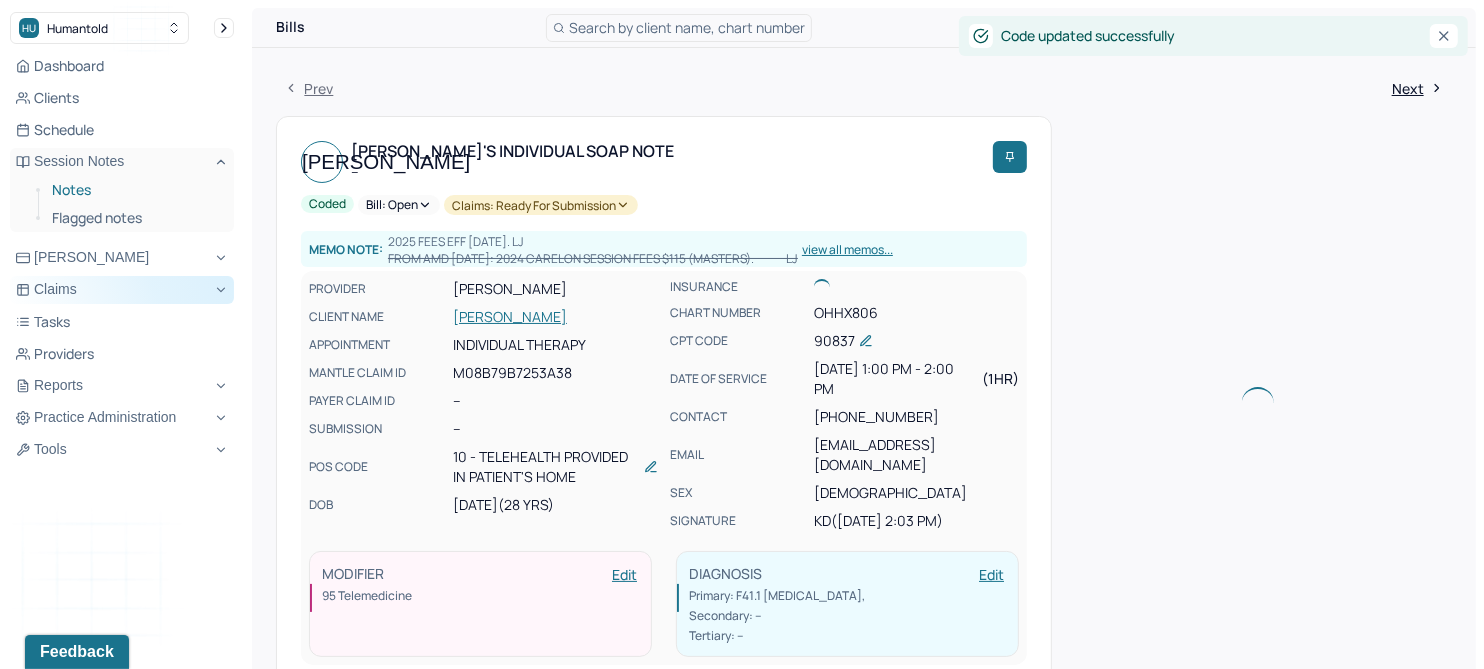 click on "Notes" at bounding box center (135, 190) 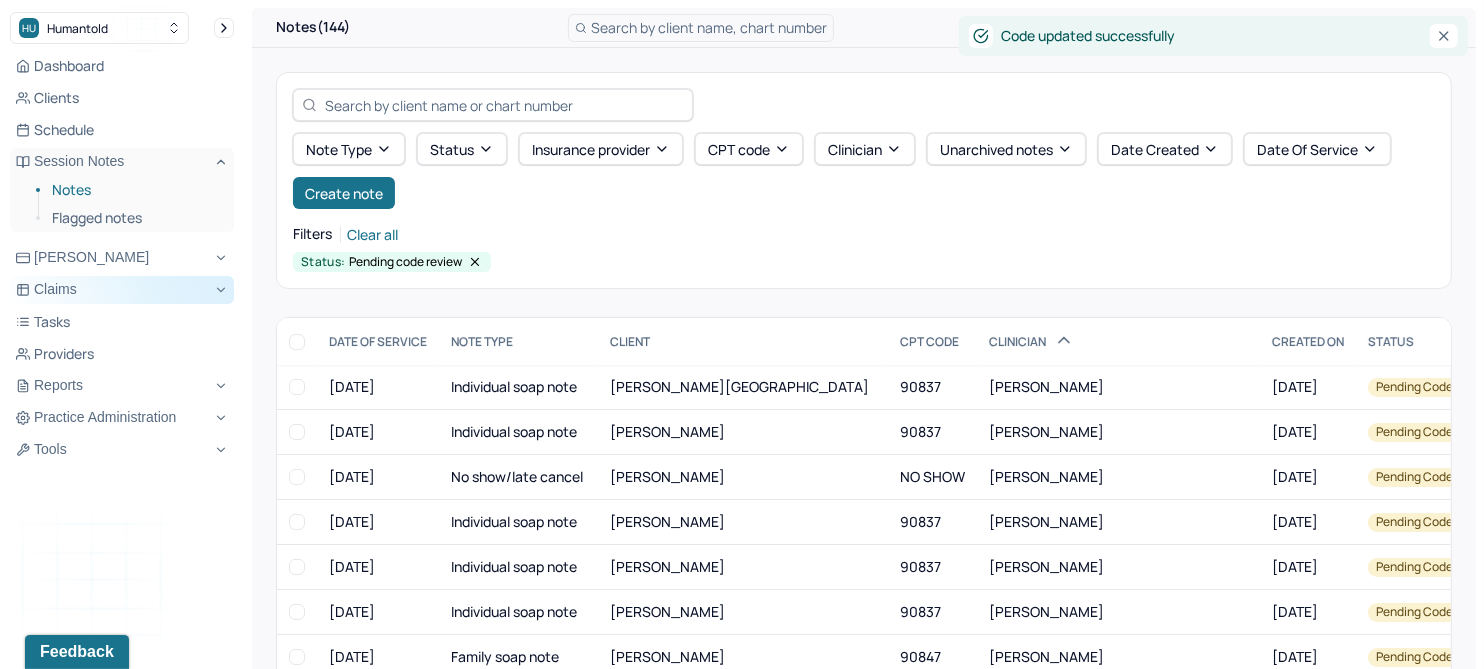 scroll, scrollTop: 214, scrollLeft: 0, axis: vertical 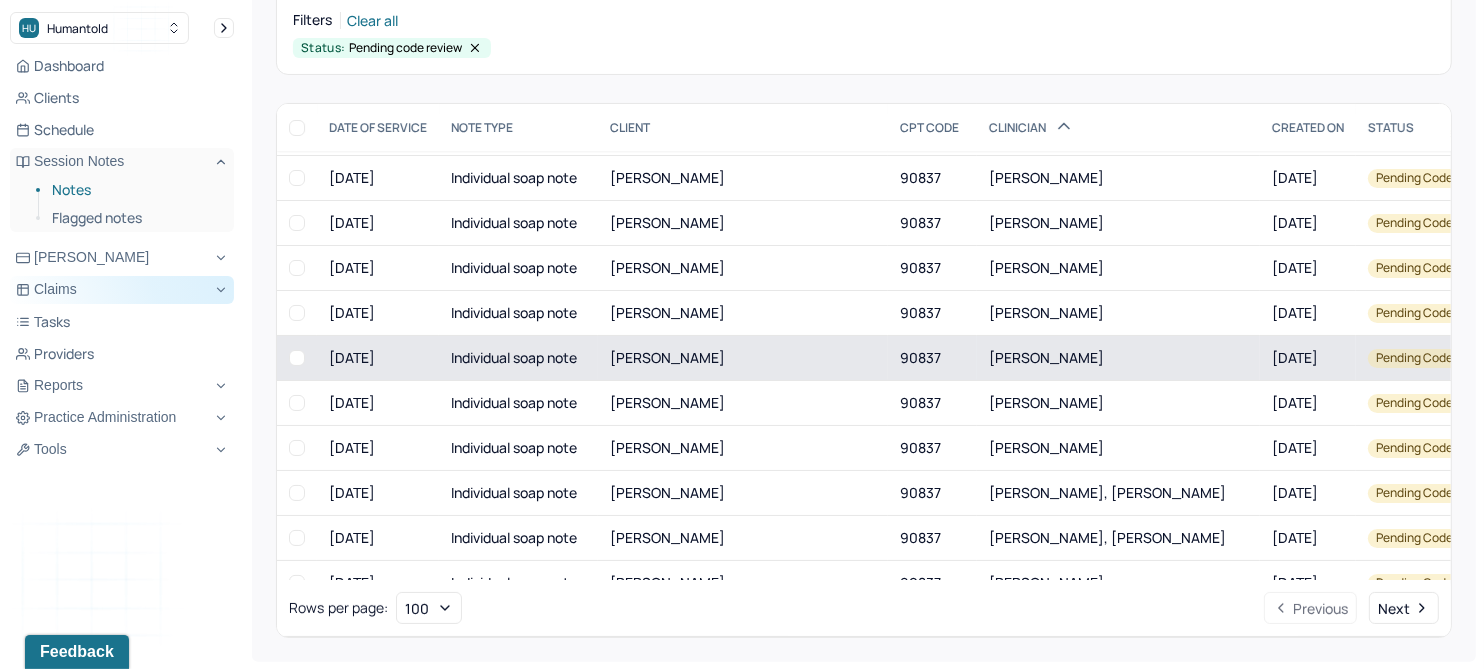 click on "[PERSON_NAME]" at bounding box center (743, 358) 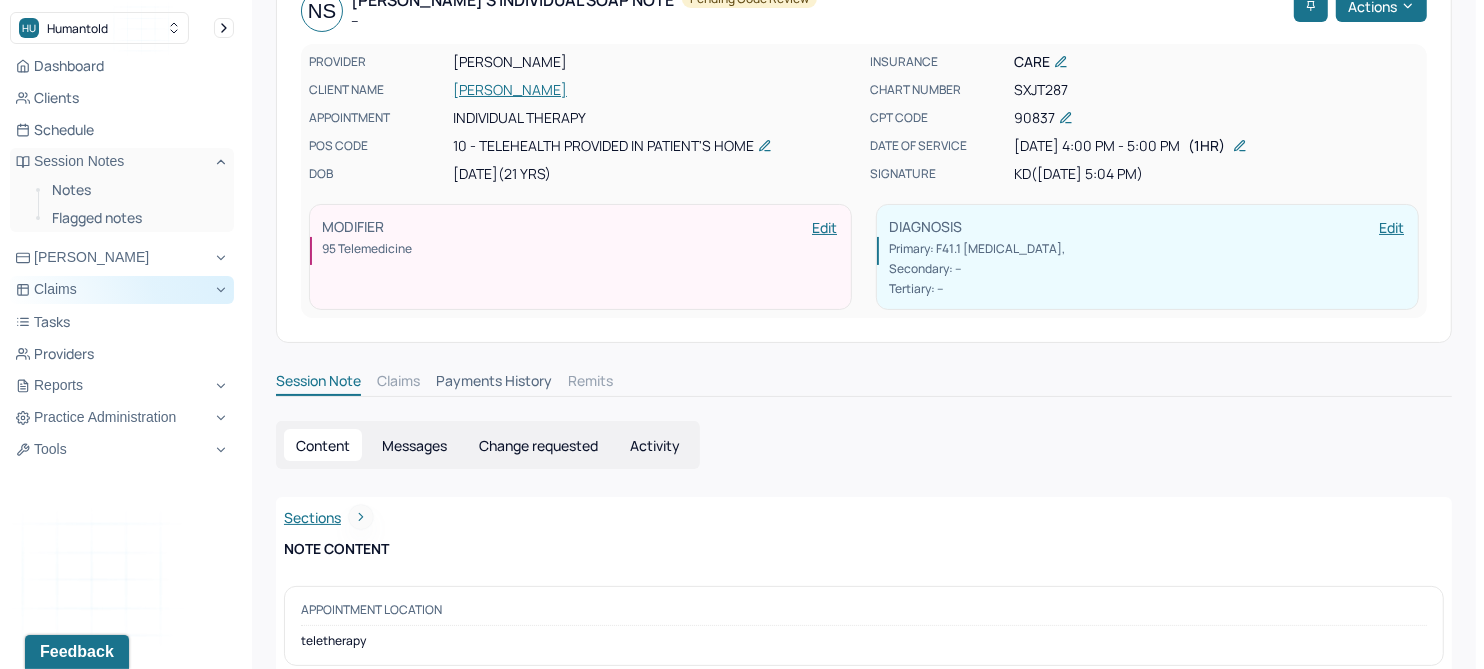 scroll, scrollTop: 0, scrollLeft: 0, axis: both 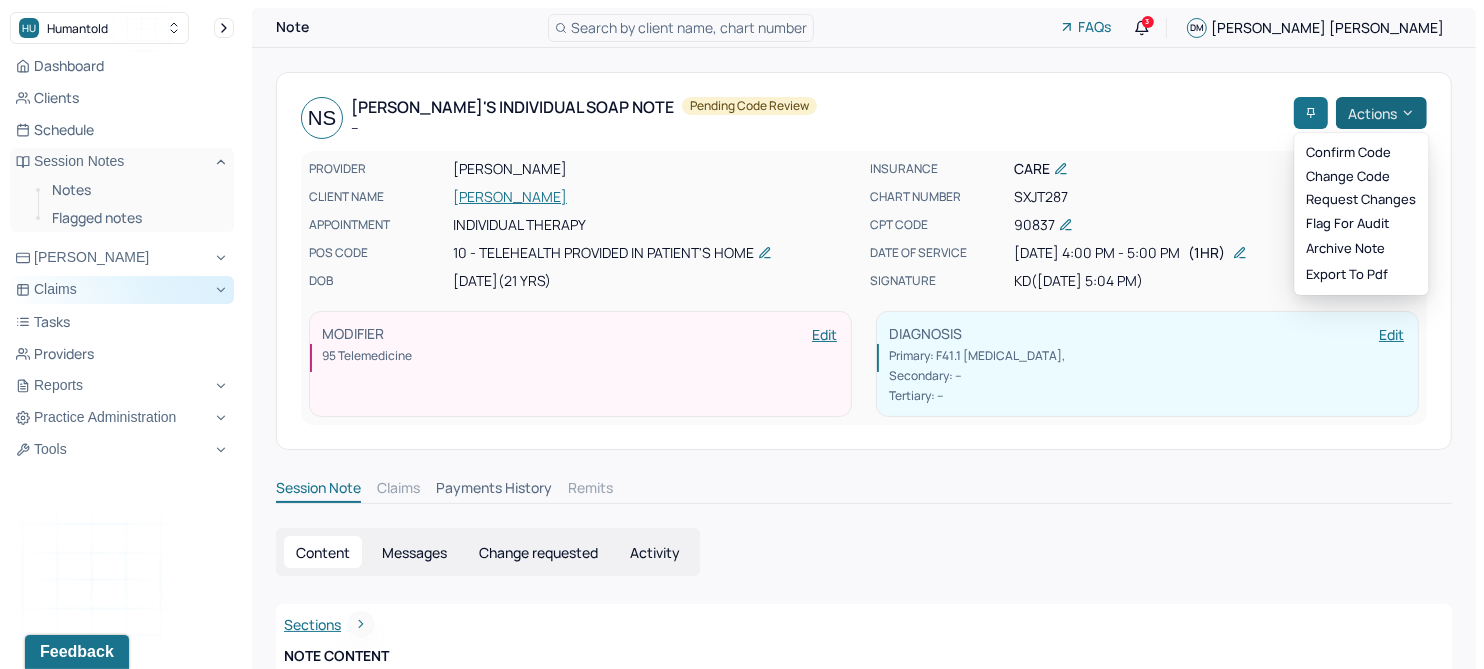 click on "Actions" at bounding box center [1381, 113] 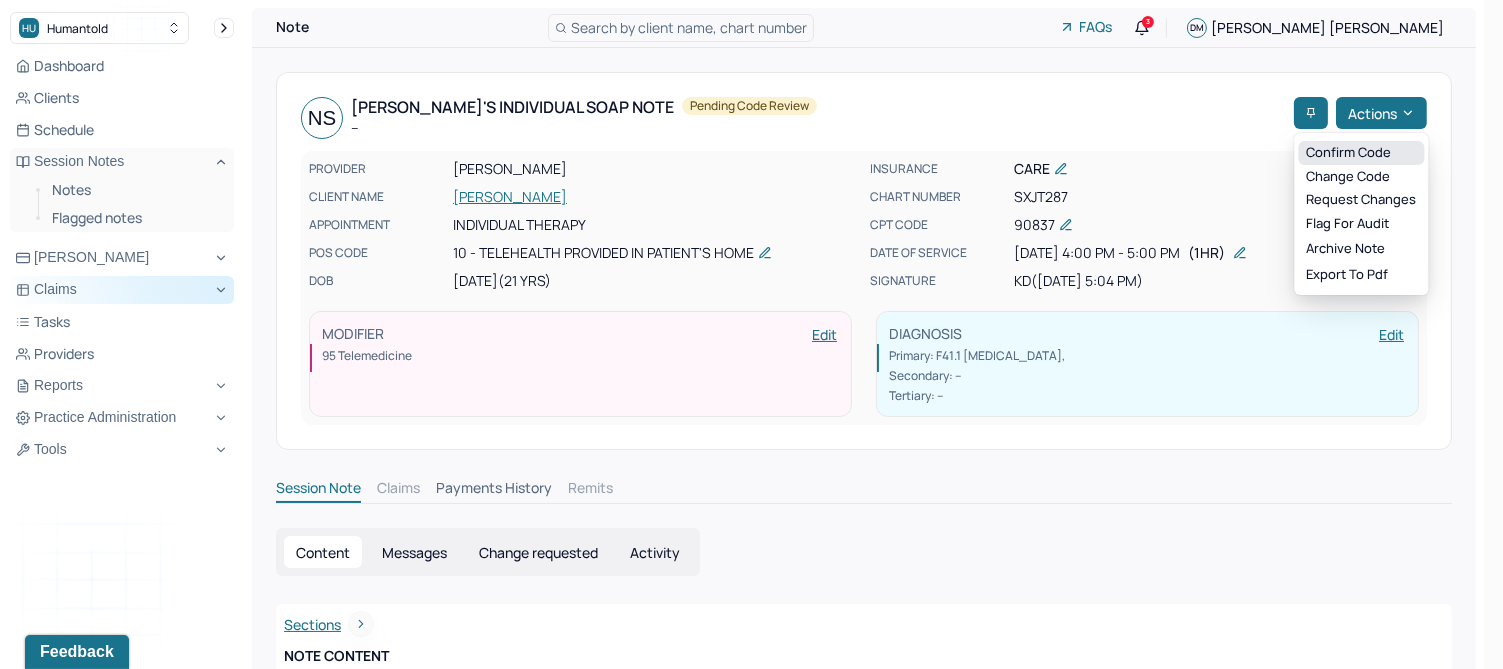 click on "Confirm code" at bounding box center [1361, 153] 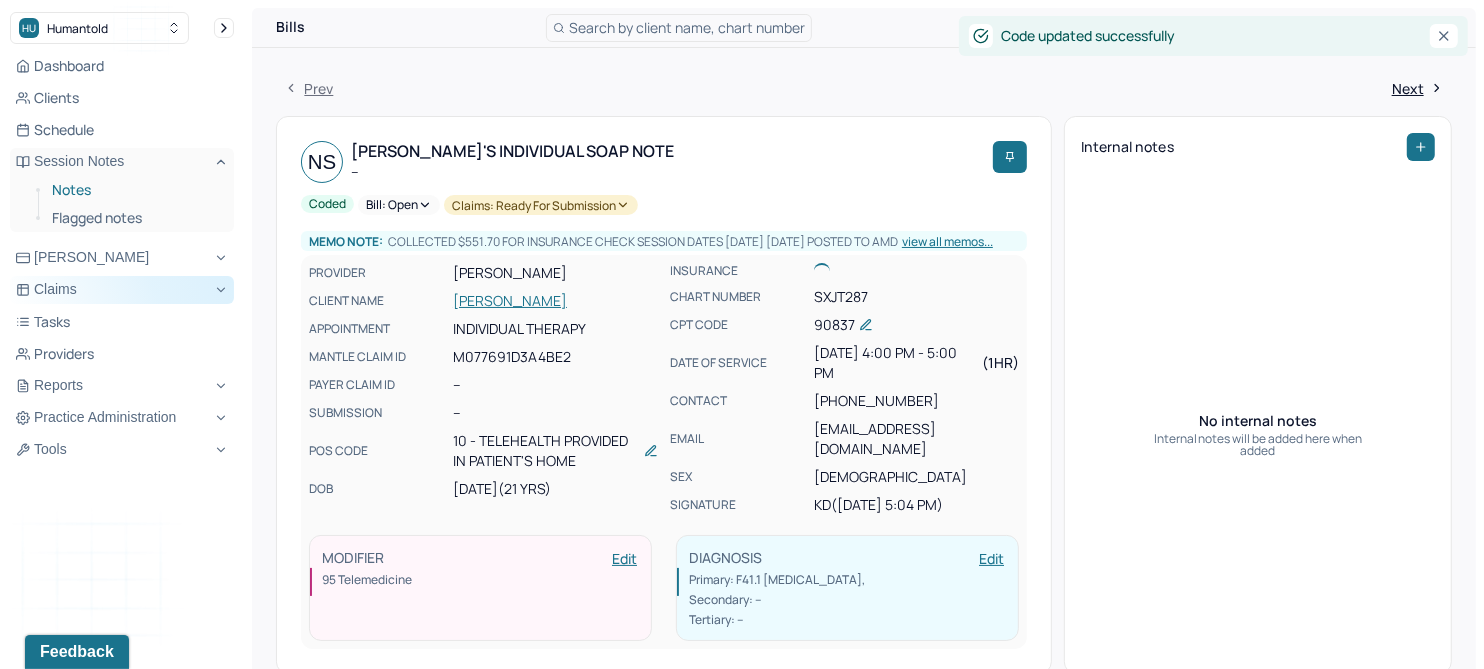 click on "Notes" at bounding box center (135, 190) 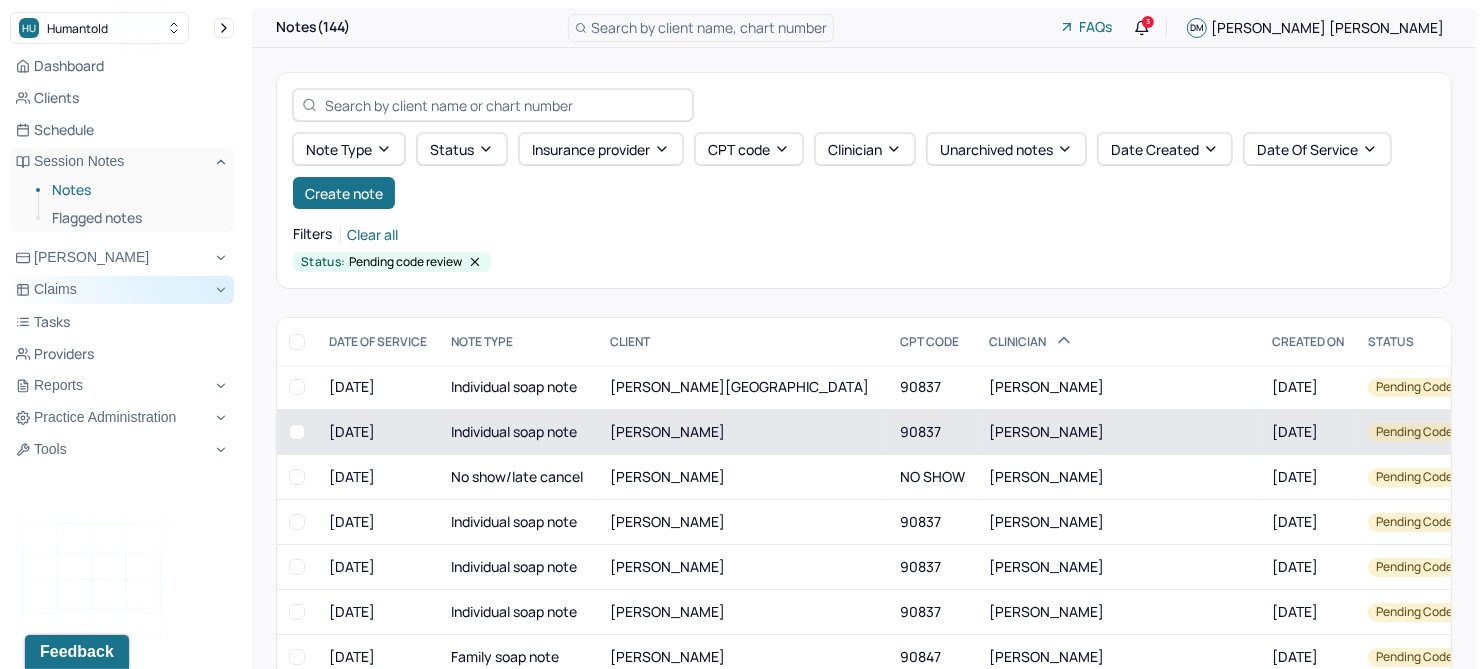 scroll, scrollTop: 214, scrollLeft: 0, axis: vertical 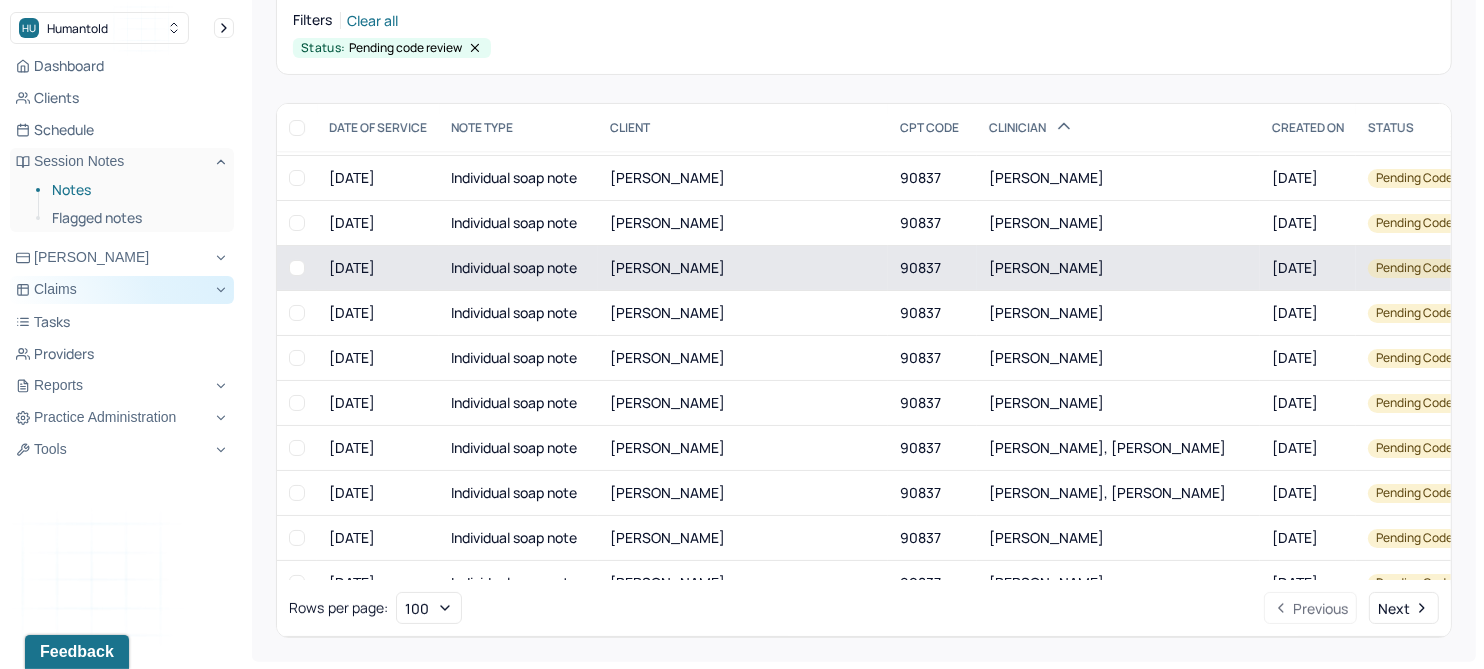 click on "[PERSON_NAME]" at bounding box center [667, 267] 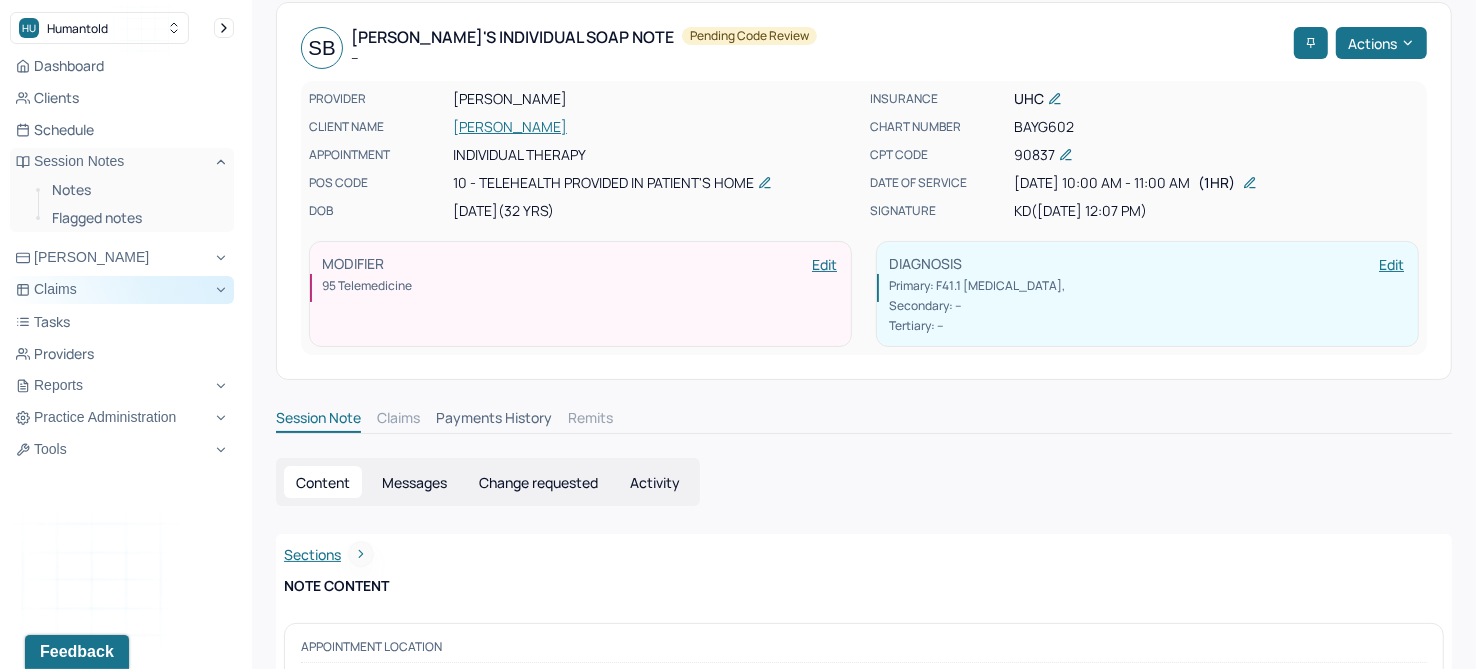 scroll, scrollTop: 0, scrollLeft: 0, axis: both 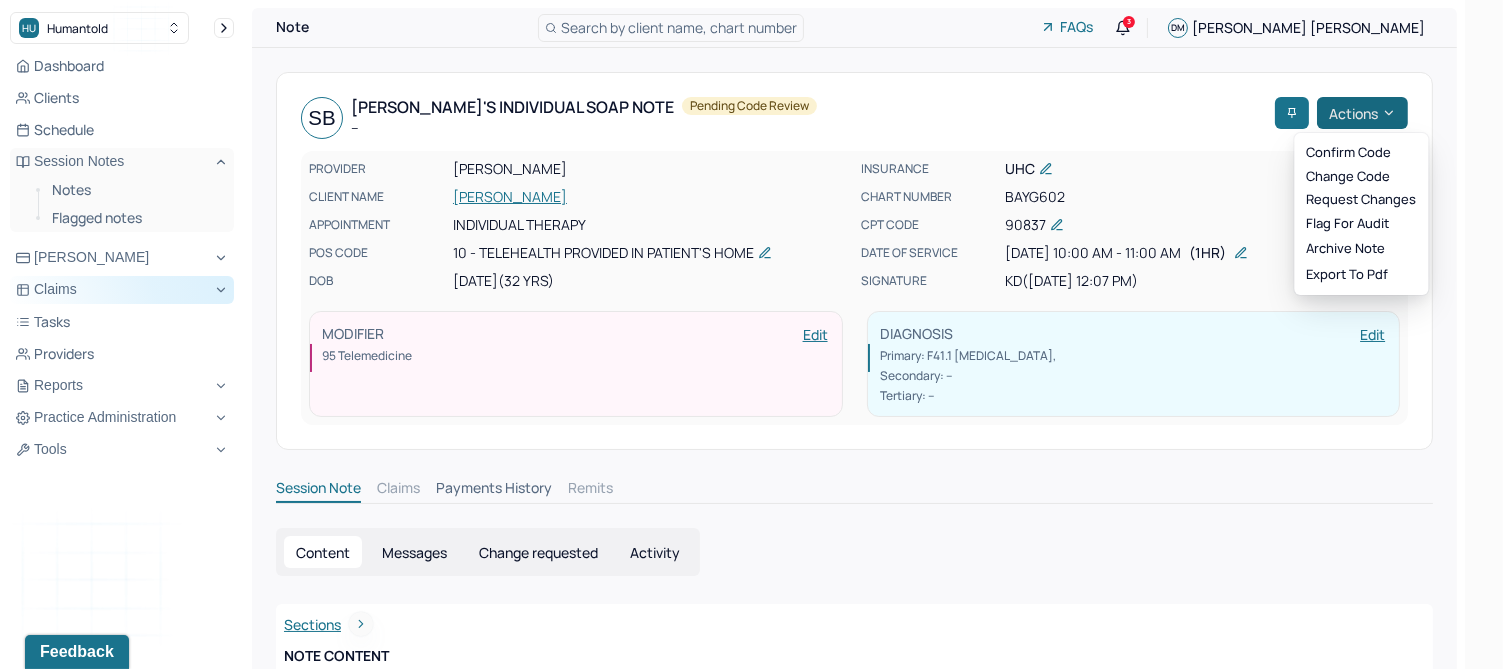 click on "Actions" at bounding box center [1362, 113] 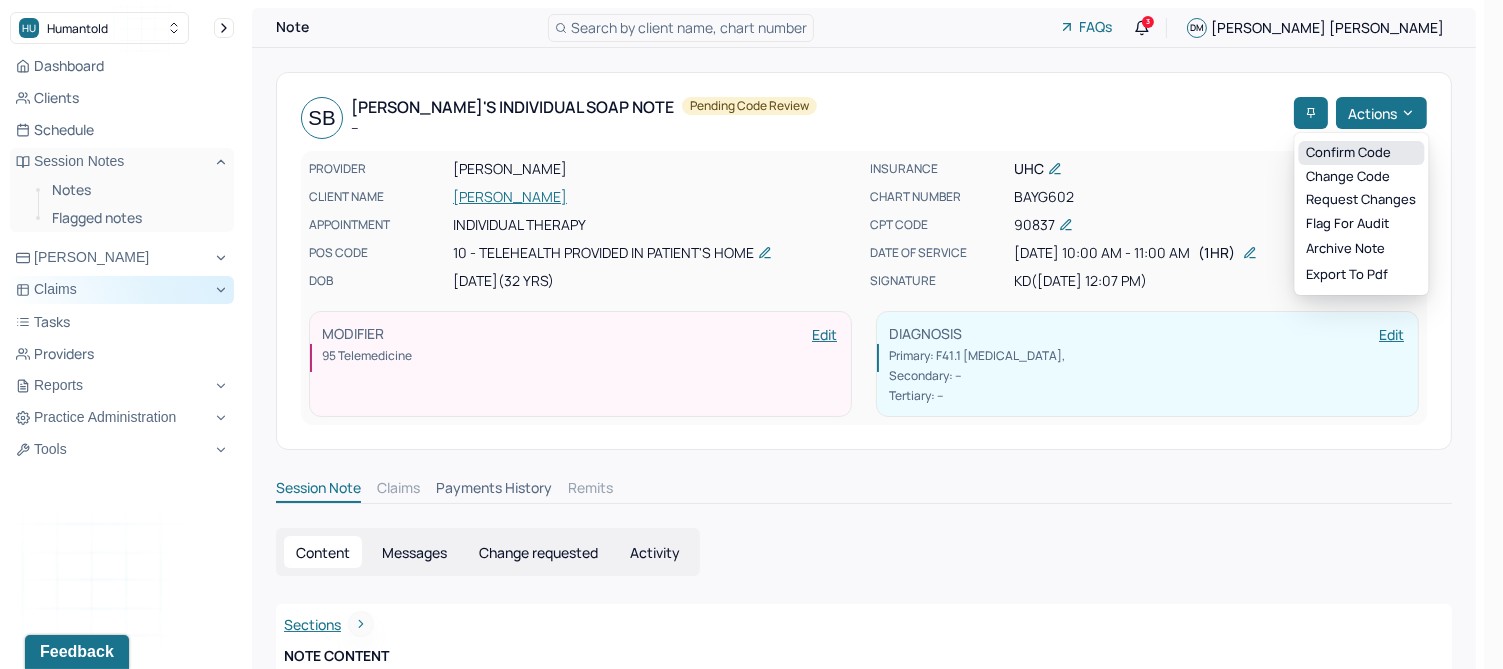 click on "Confirm code" at bounding box center [1361, 153] 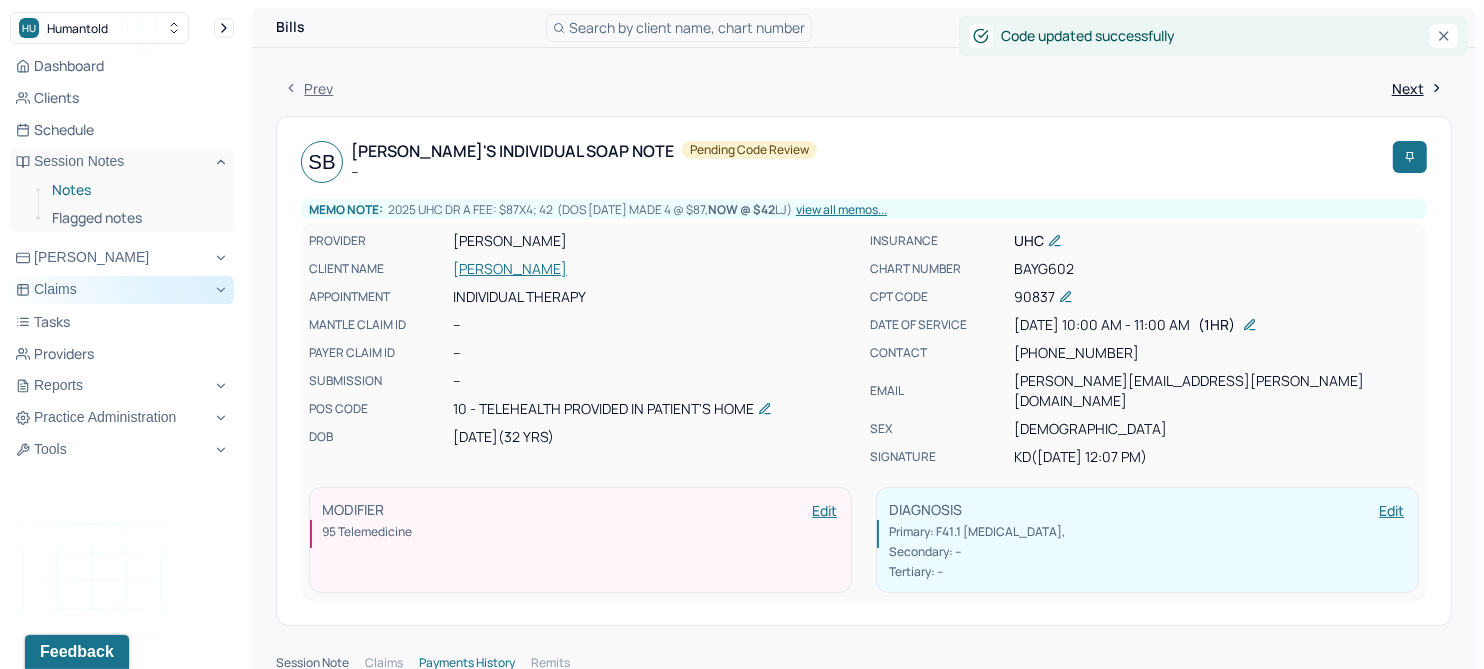click on "Notes" at bounding box center (135, 190) 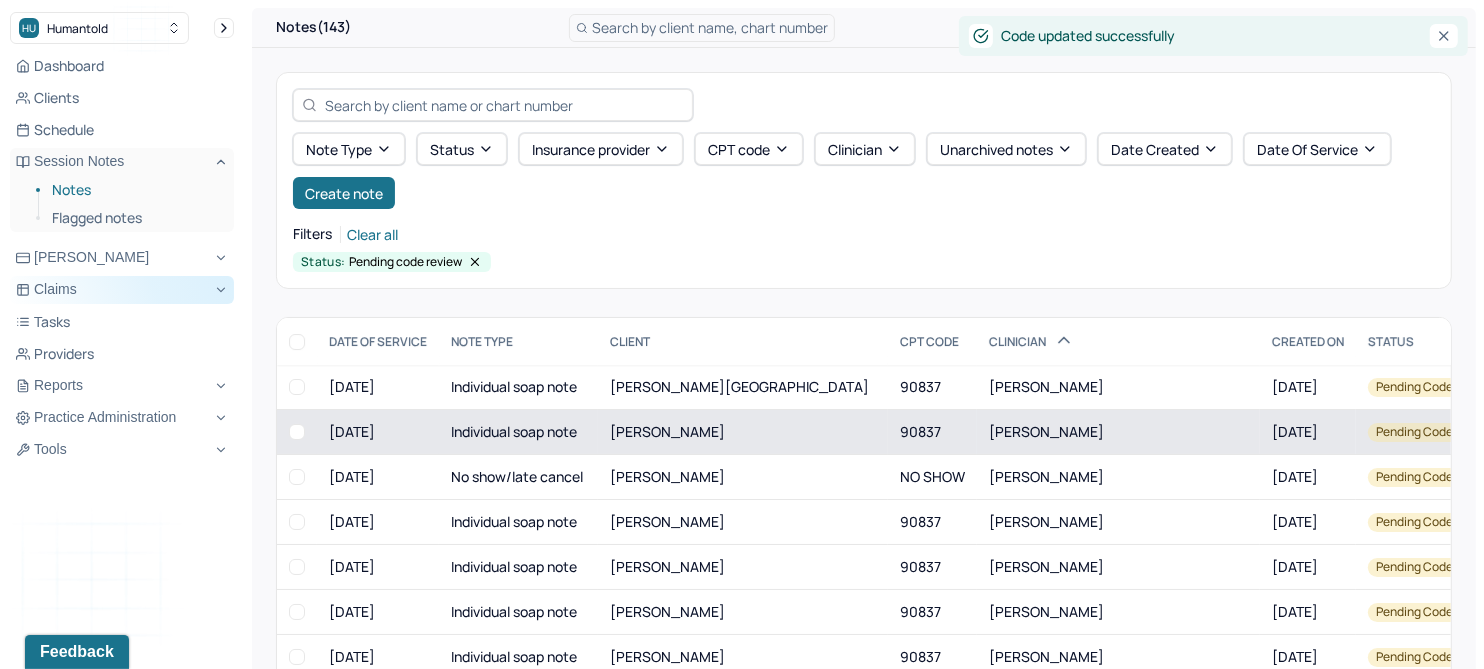 scroll, scrollTop: 214, scrollLeft: 0, axis: vertical 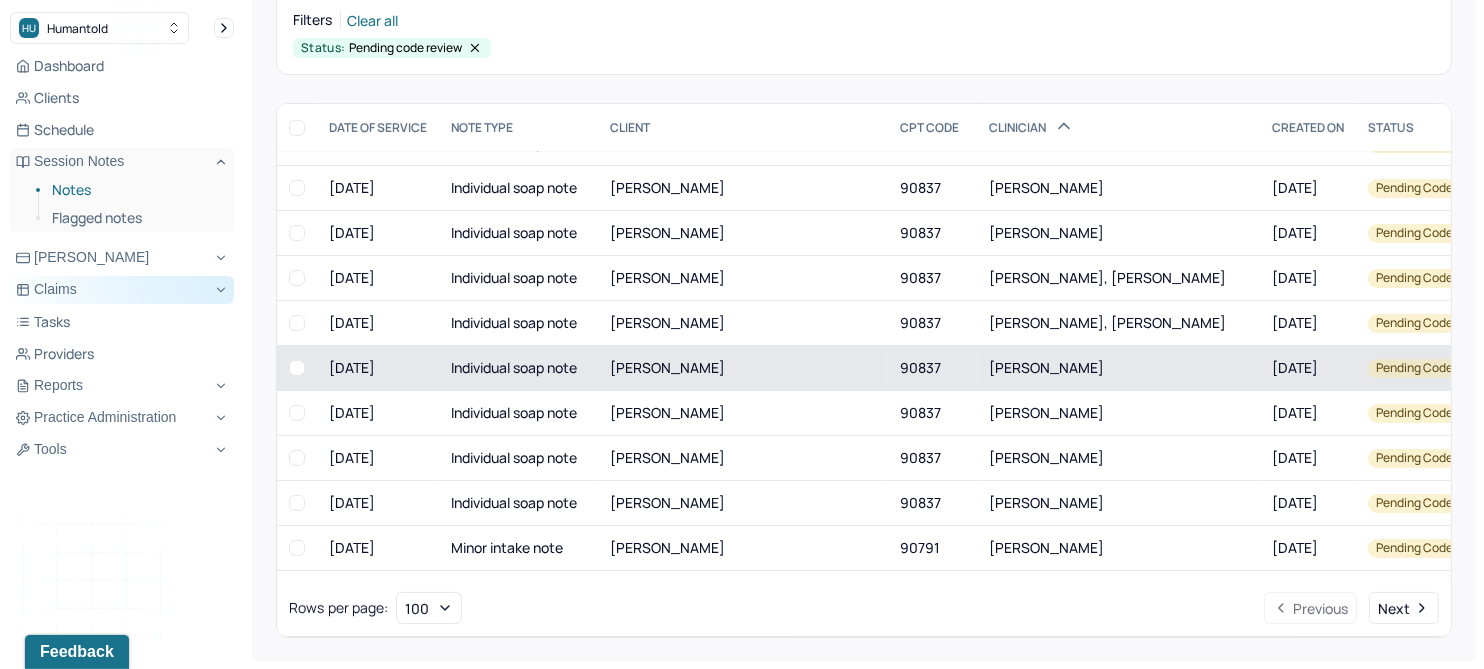 click on "[PERSON_NAME]" at bounding box center (743, 368) 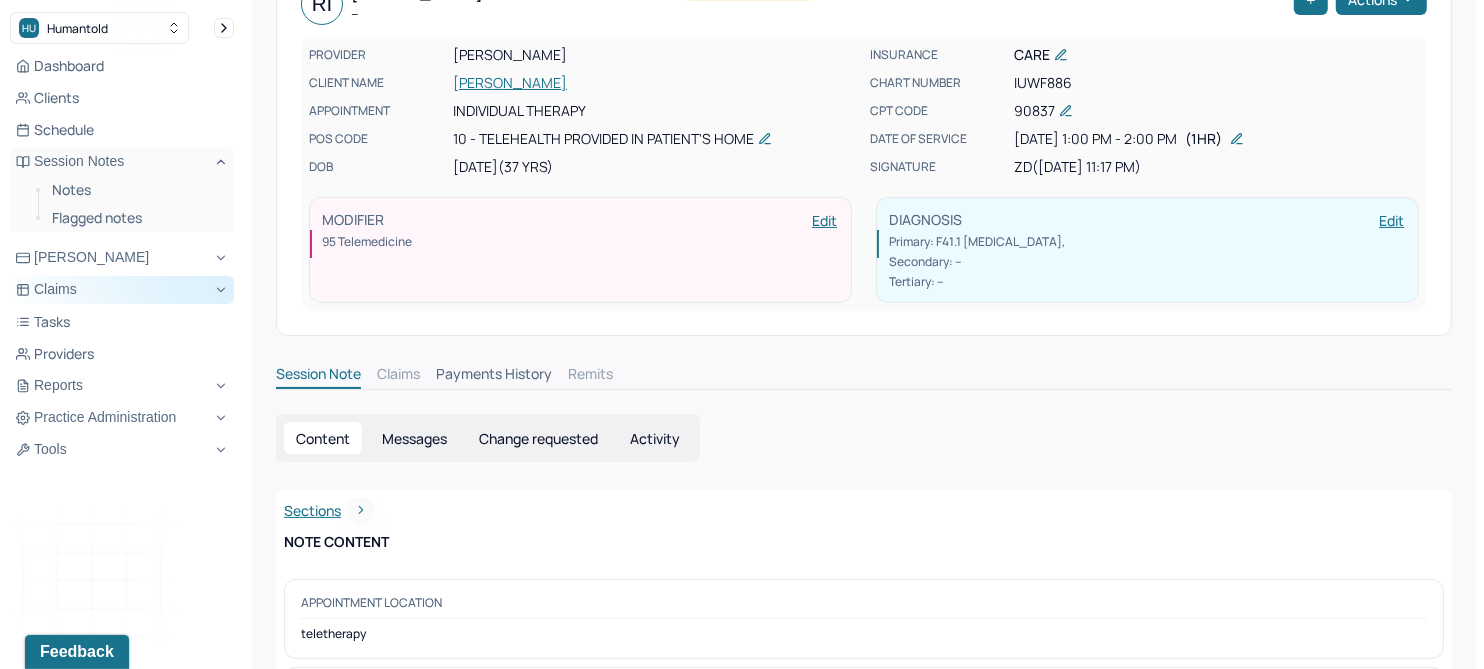 scroll, scrollTop: 0, scrollLeft: 0, axis: both 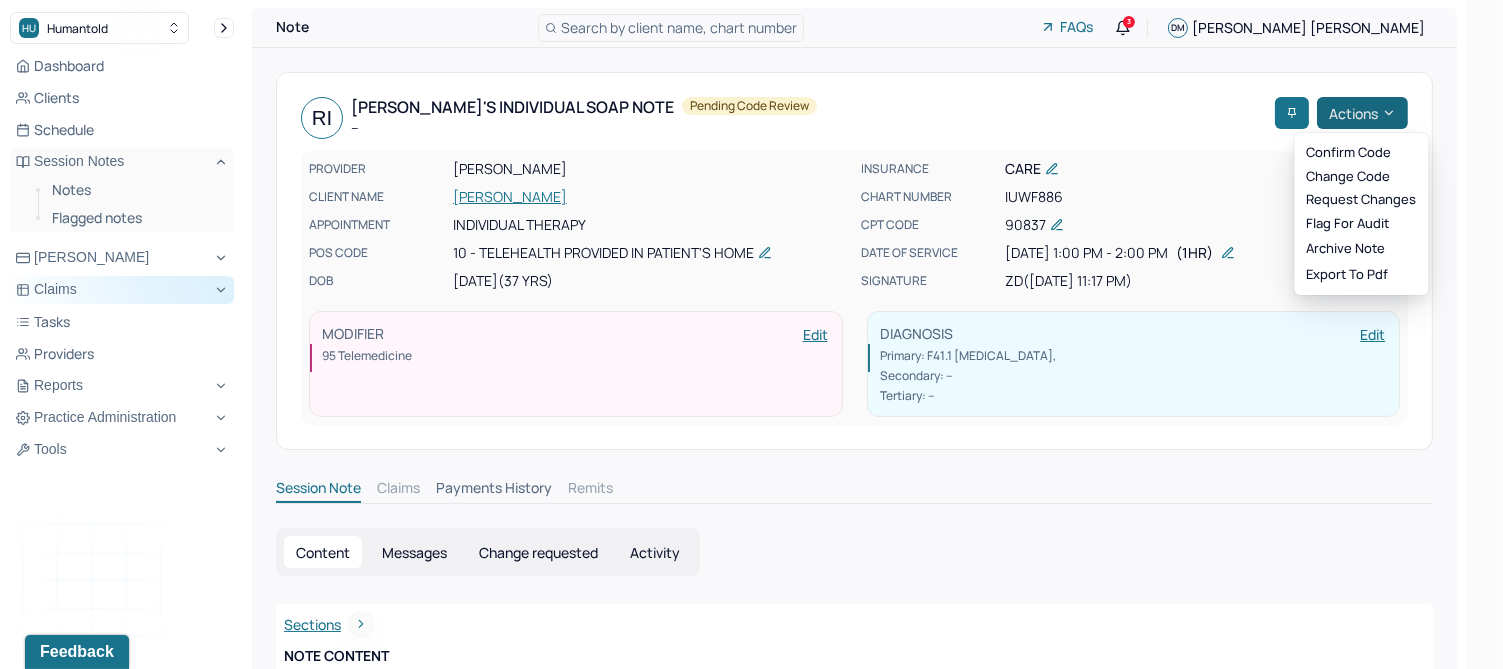 click on "Actions" at bounding box center (1362, 113) 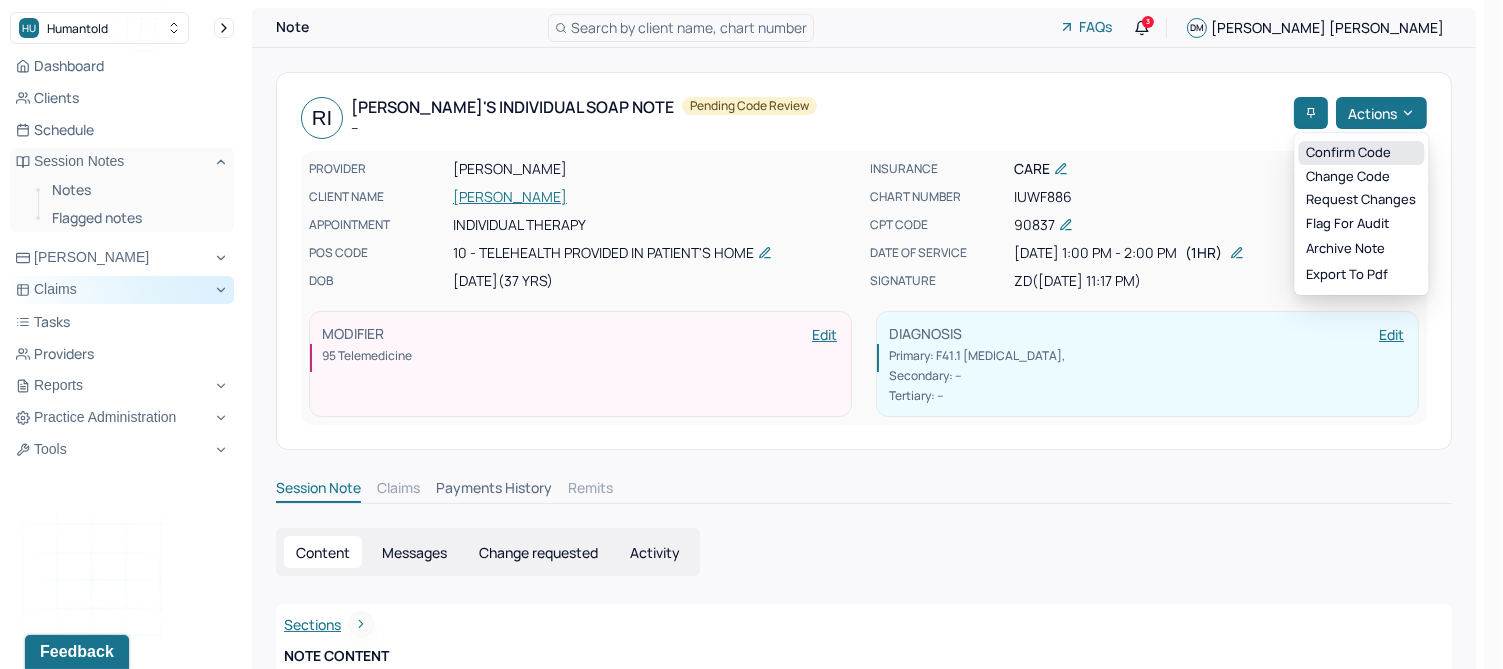 click on "Confirm code" at bounding box center (1361, 153) 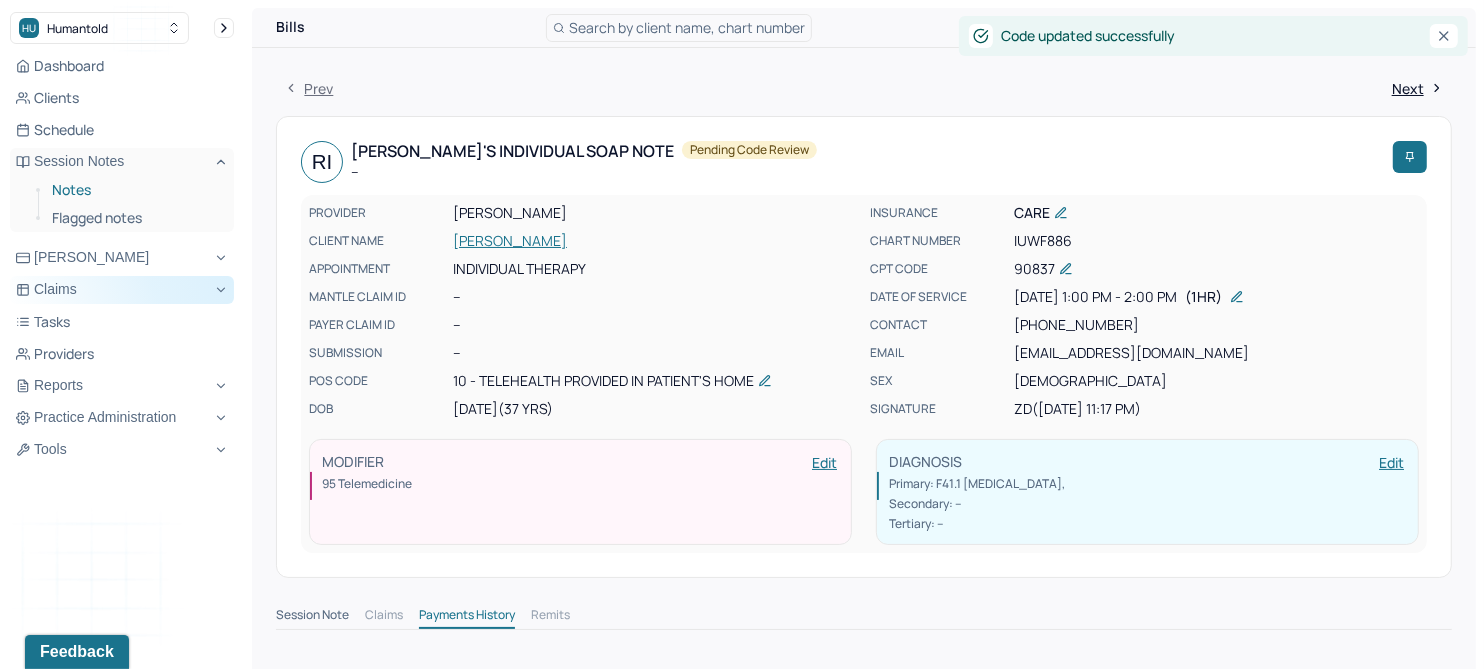 click on "Notes" at bounding box center (135, 190) 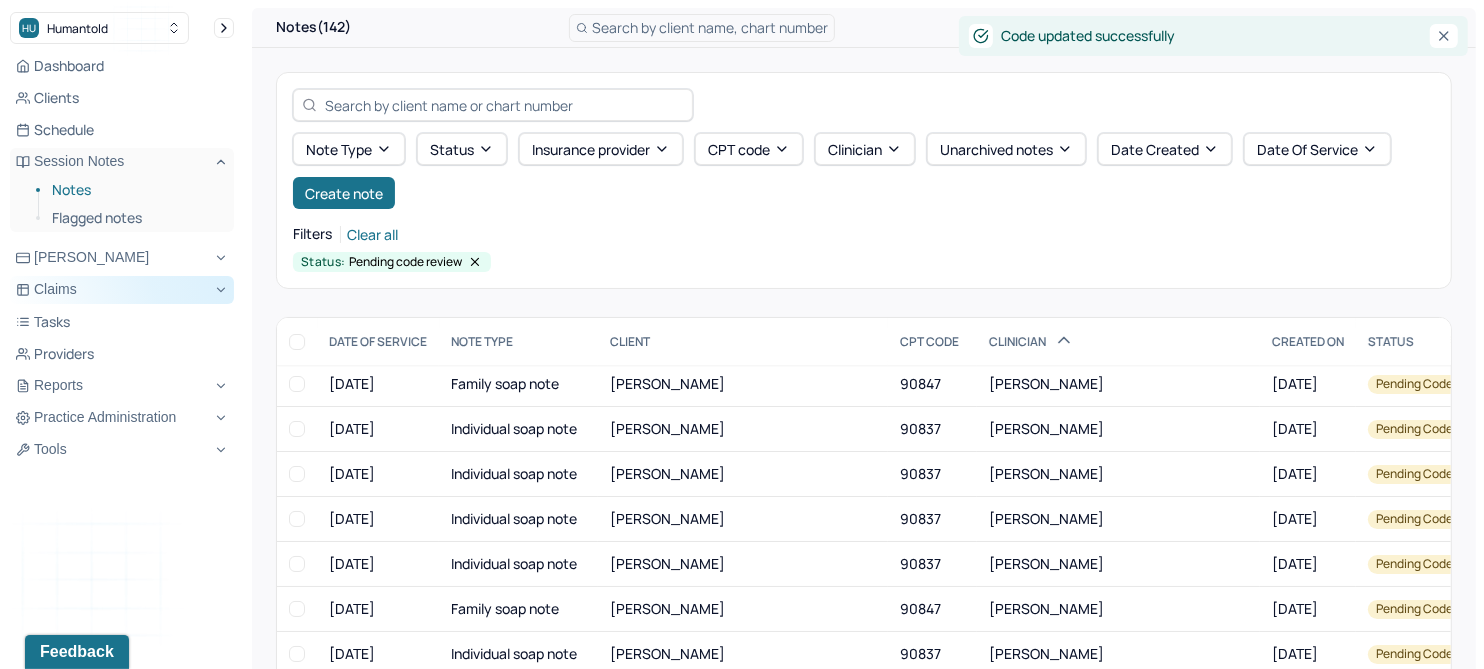 scroll, scrollTop: 374, scrollLeft: 0, axis: vertical 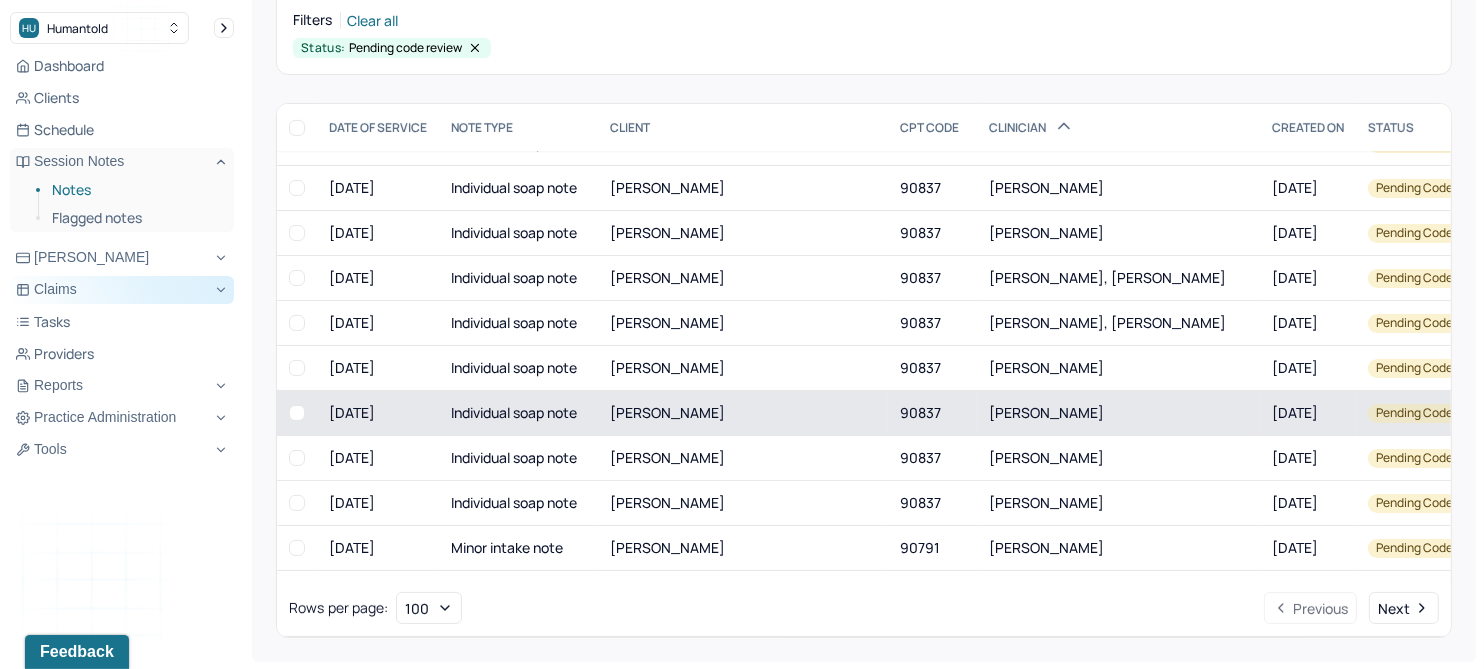 click on "[PERSON_NAME]" at bounding box center (667, 412) 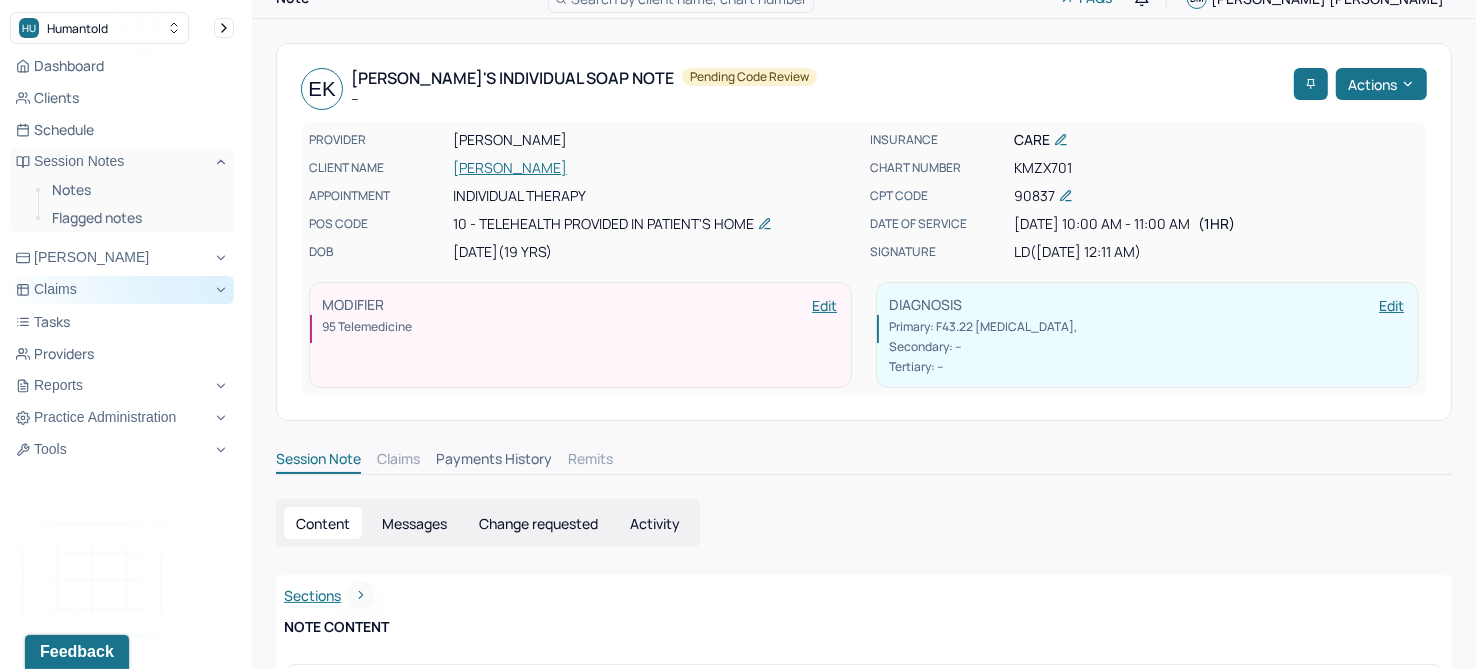 scroll, scrollTop: 0, scrollLeft: 0, axis: both 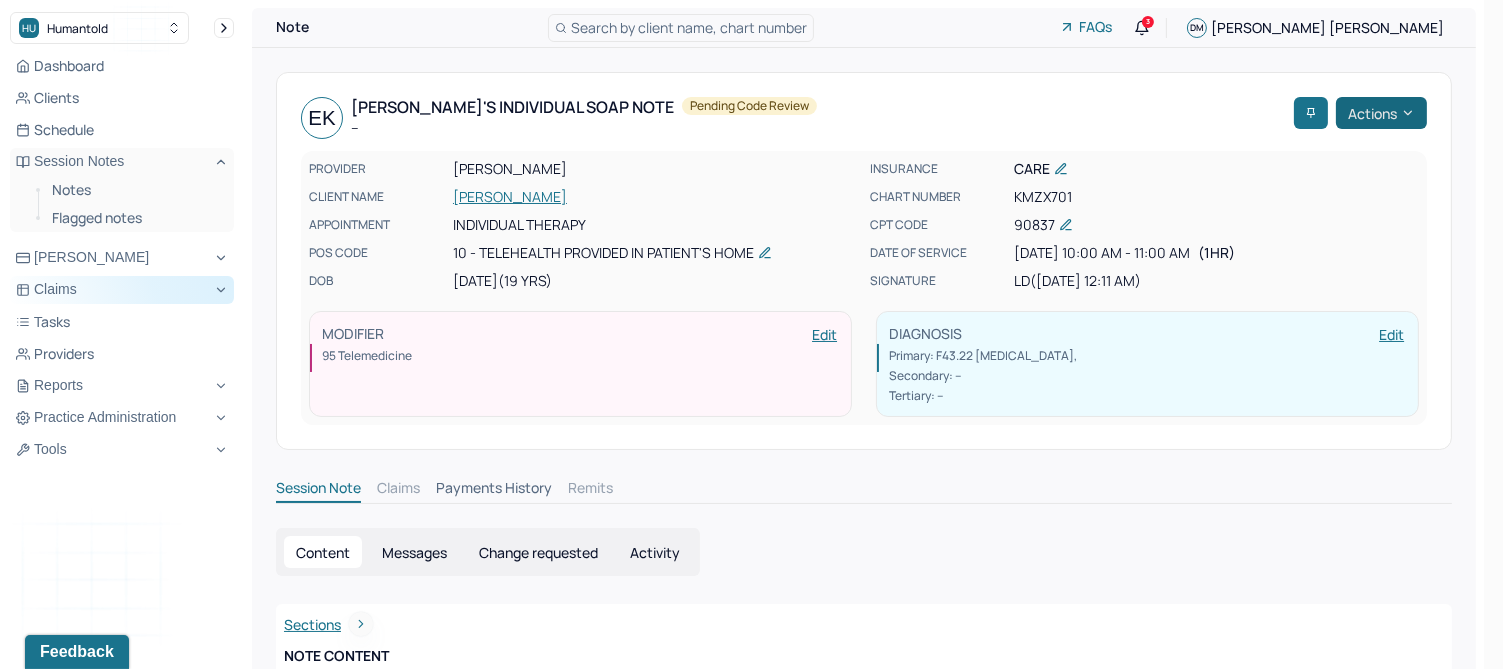 click 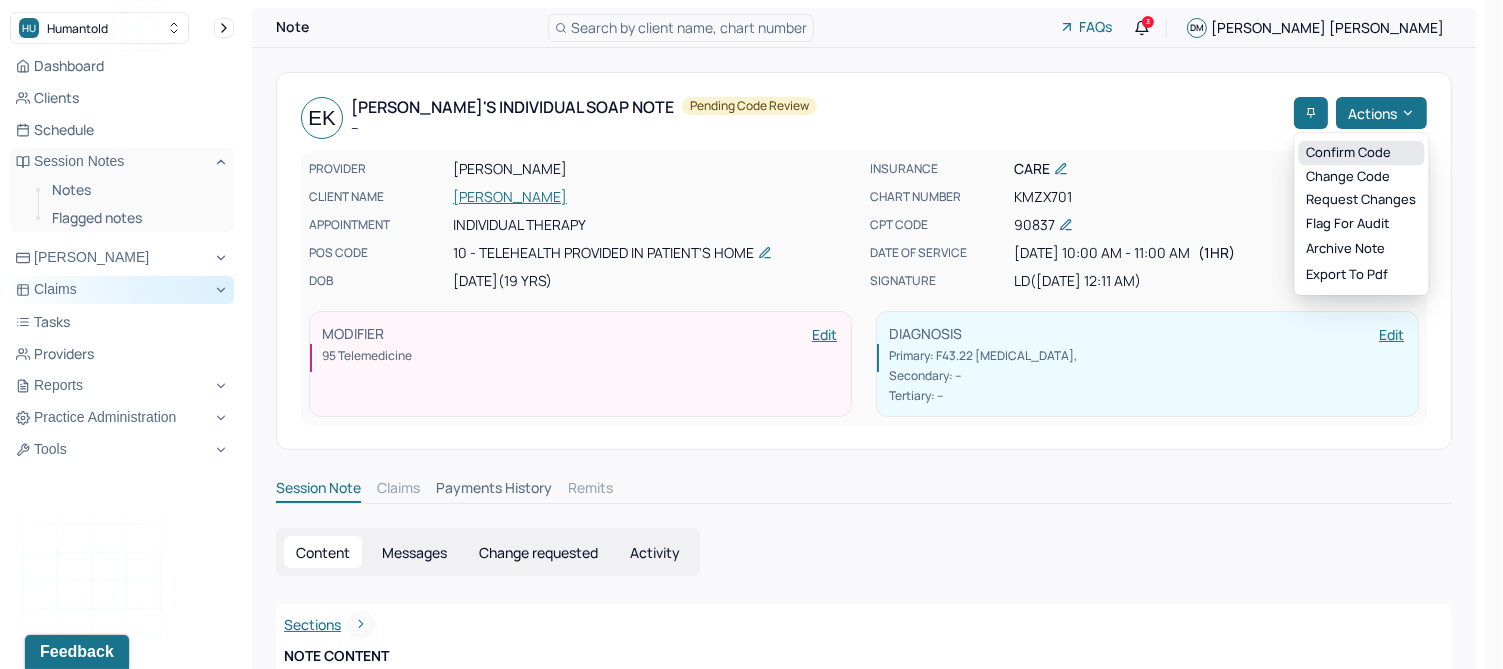 click on "Confirm code" at bounding box center [1361, 153] 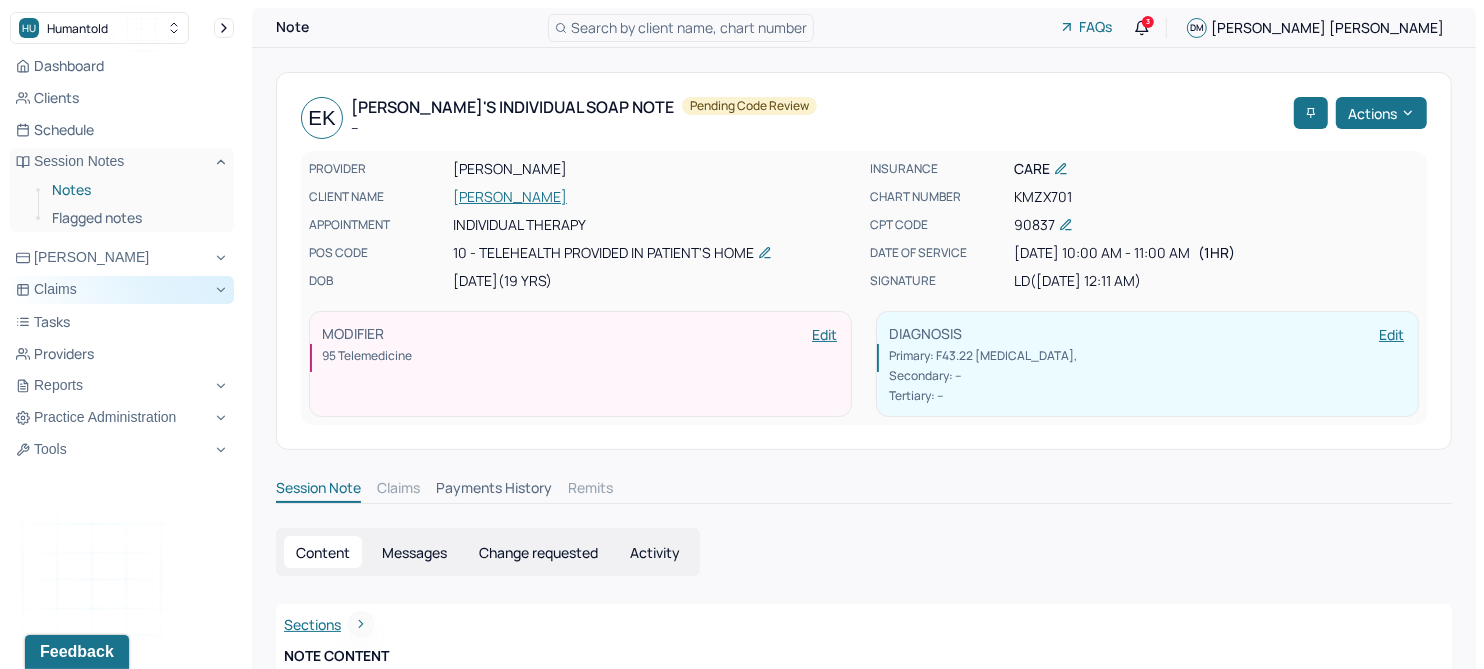 click on "Notes" at bounding box center [135, 190] 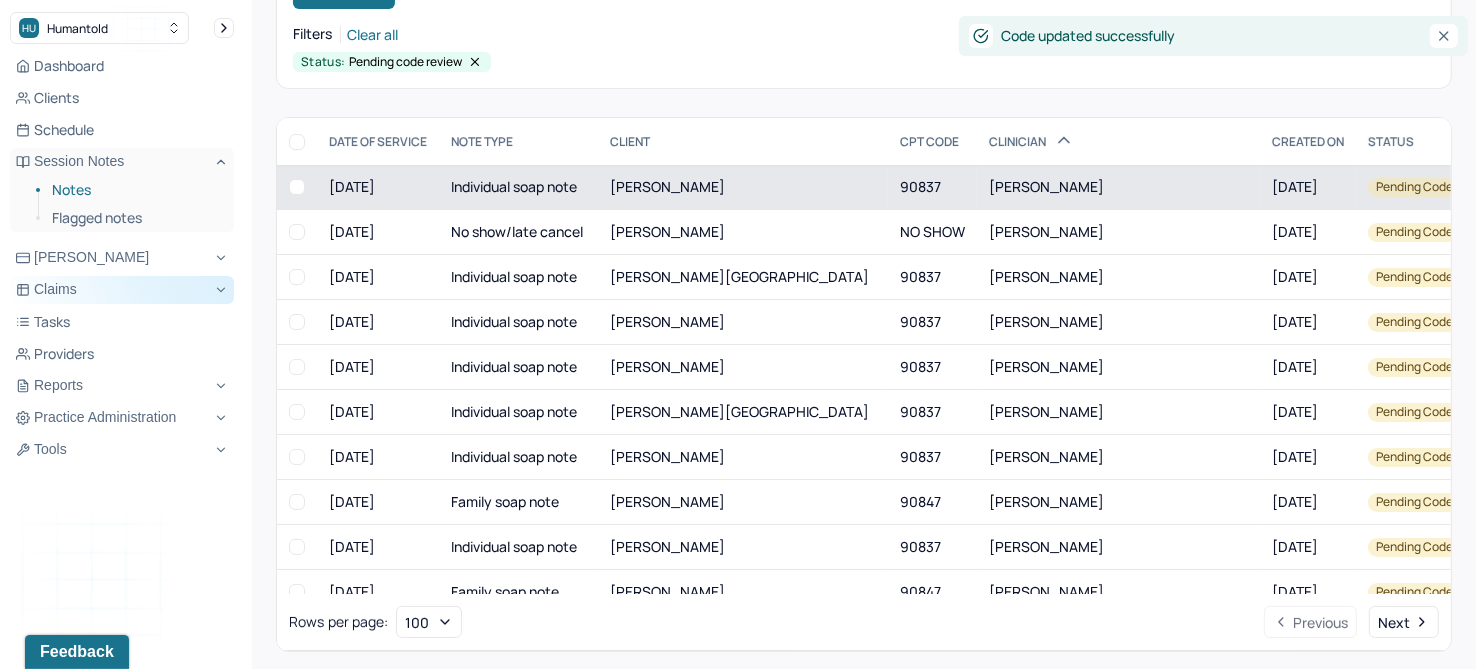 scroll, scrollTop: 214, scrollLeft: 0, axis: vertical 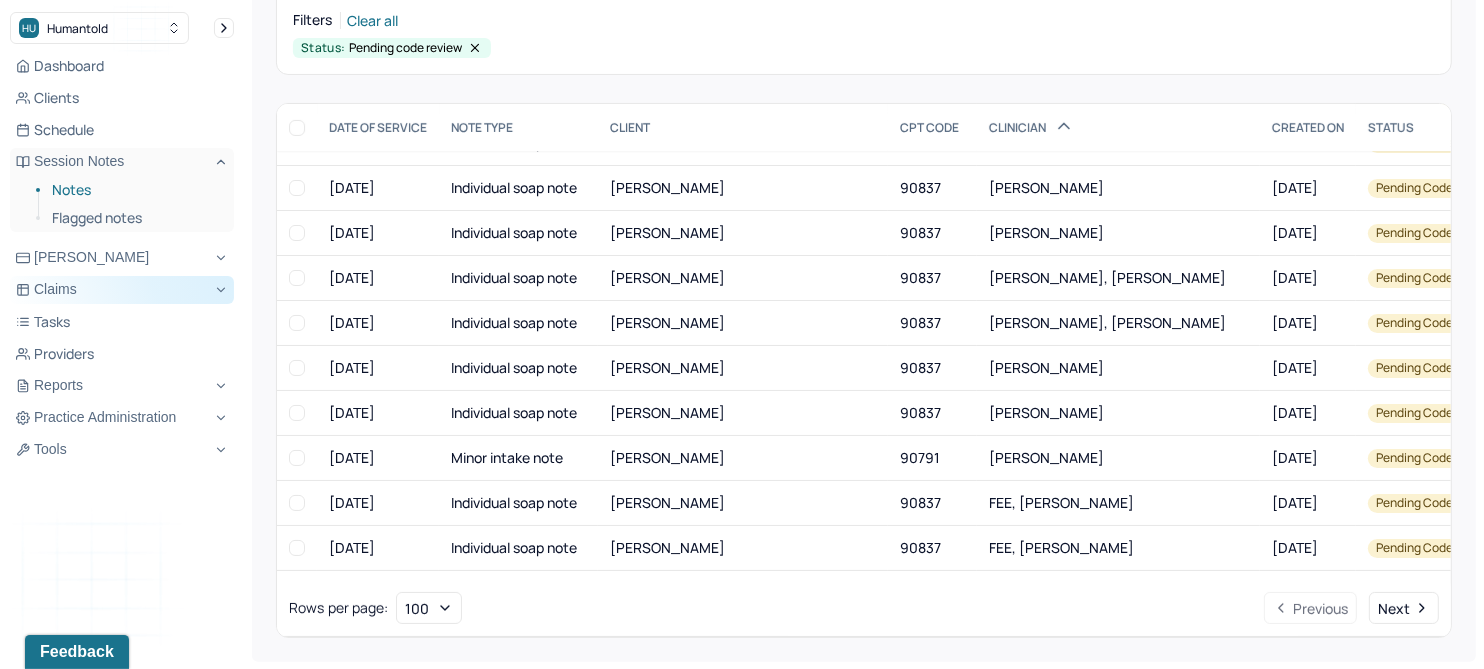 click on "Notes" at bounding box center [135, 190] 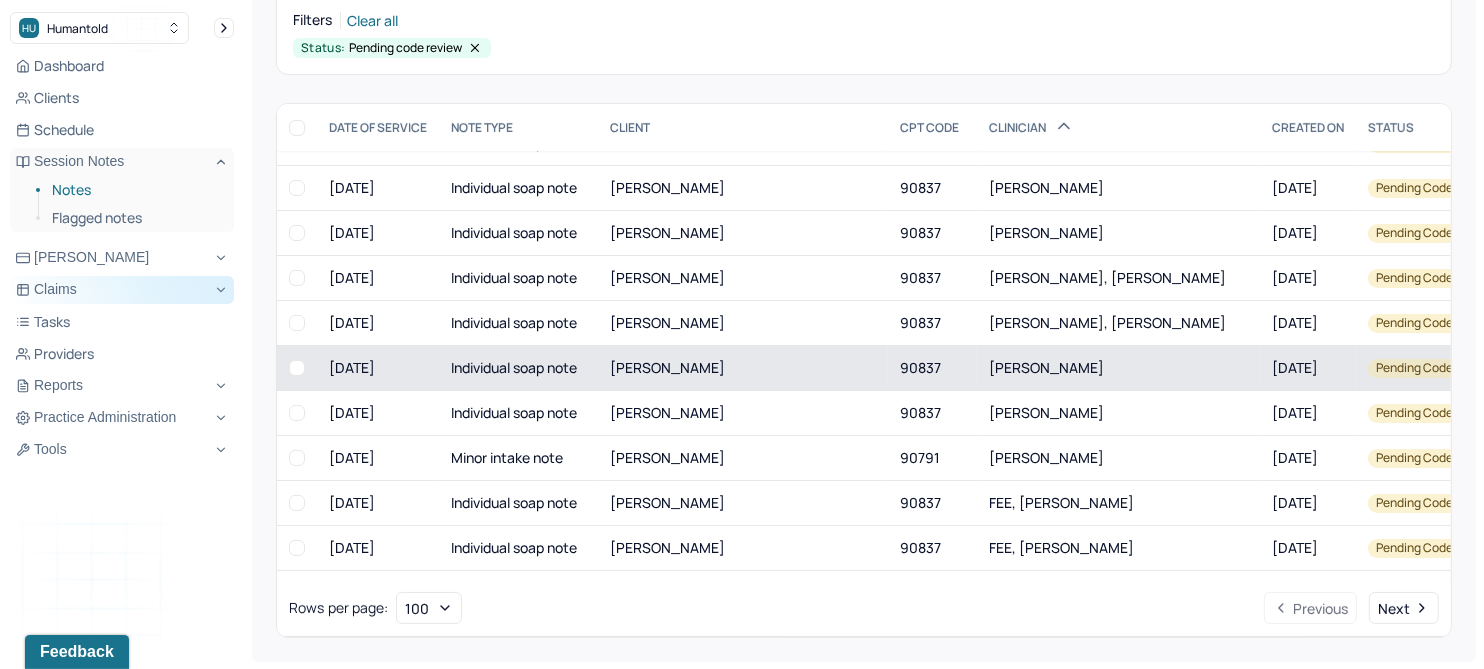 click on "[PERSON_NAME]" at bounding box center [667, 367] 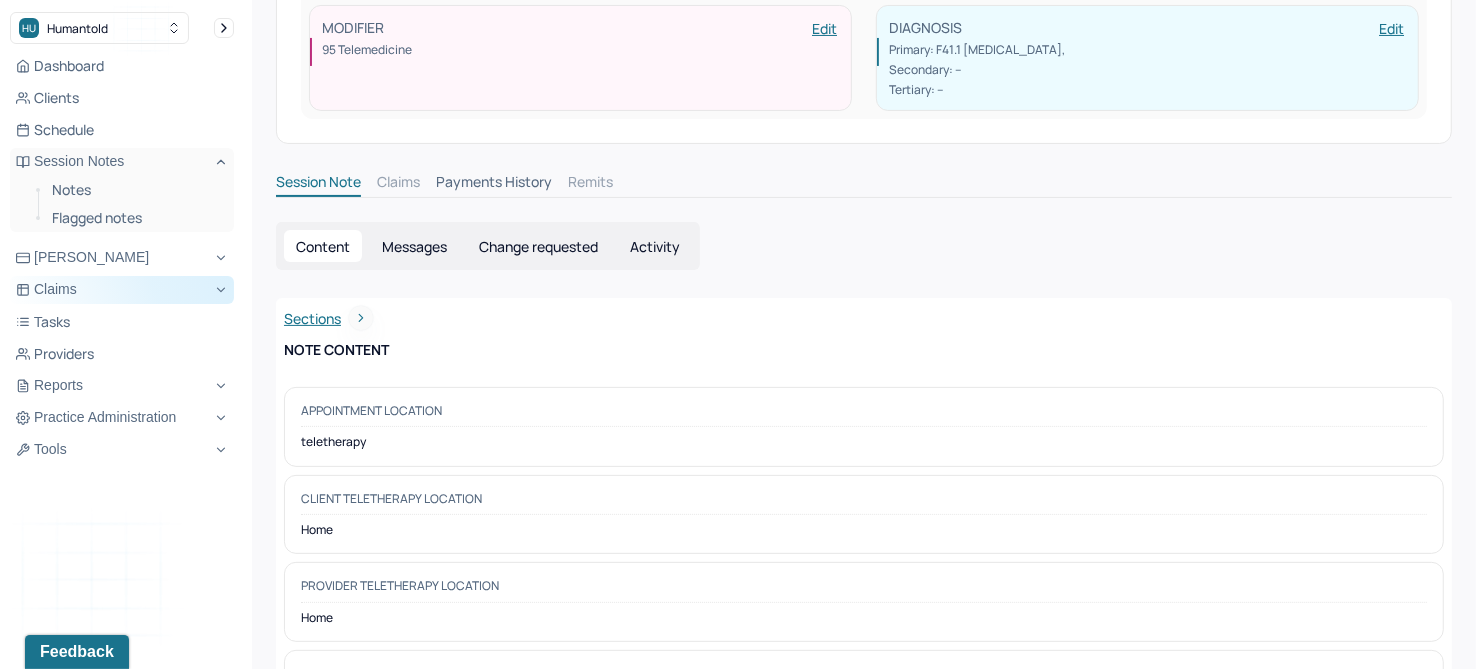 scroll, scrollTop: 0, scrollLeft: 0, axis: both 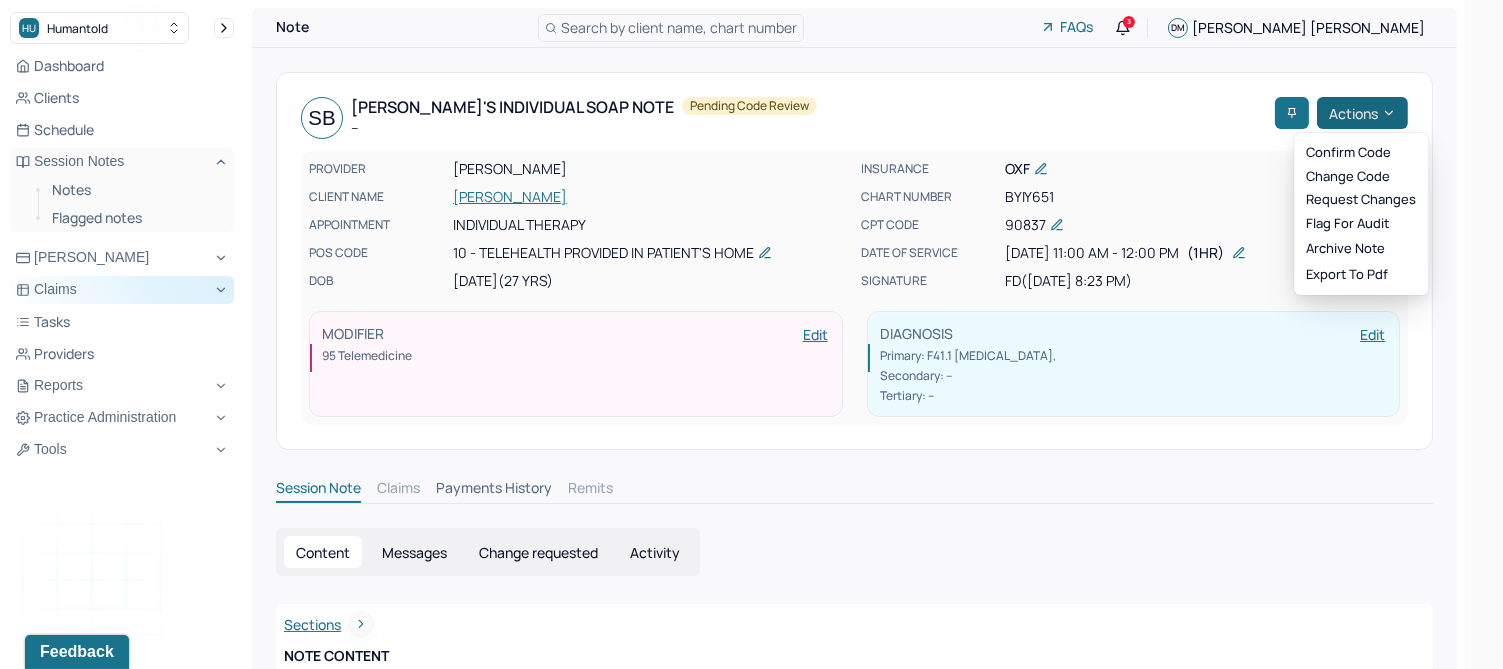 click on "Actions" at bounding box center [1362, 113] 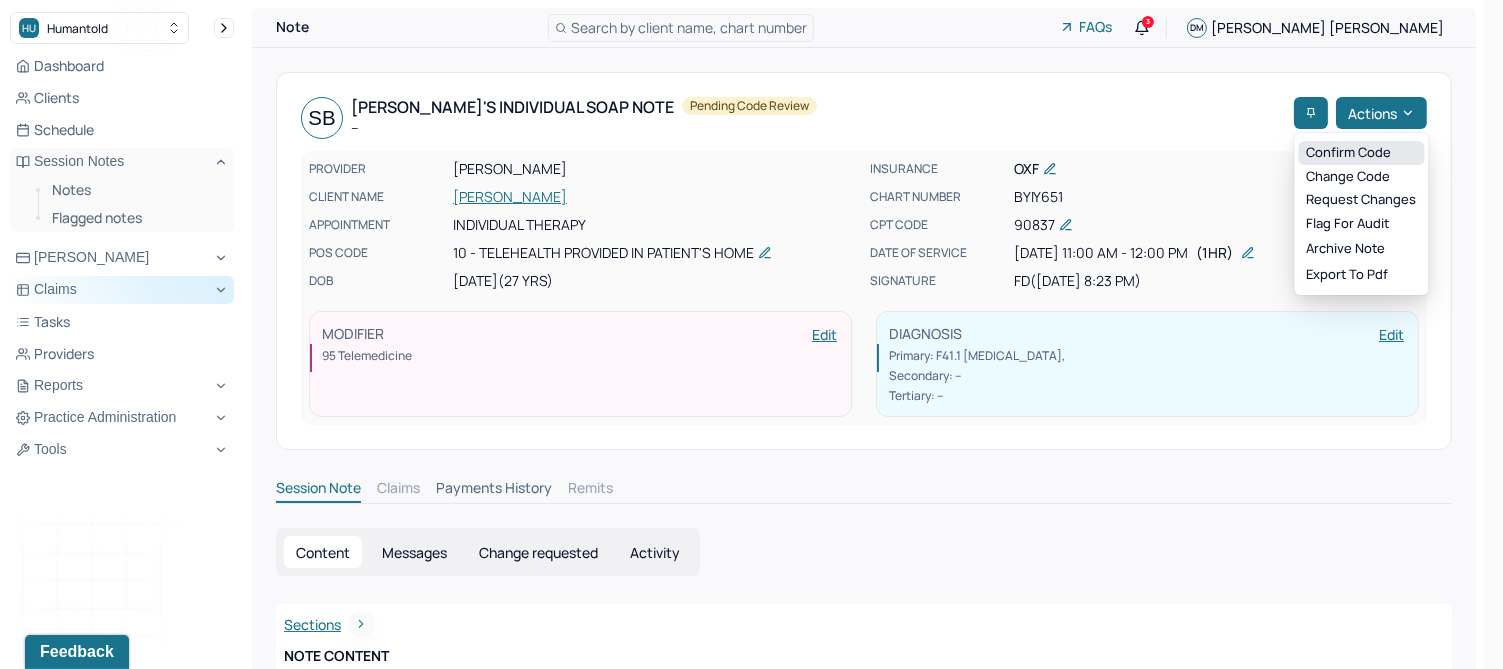 click on "Confirm code" at bounding box center [1361, 153] 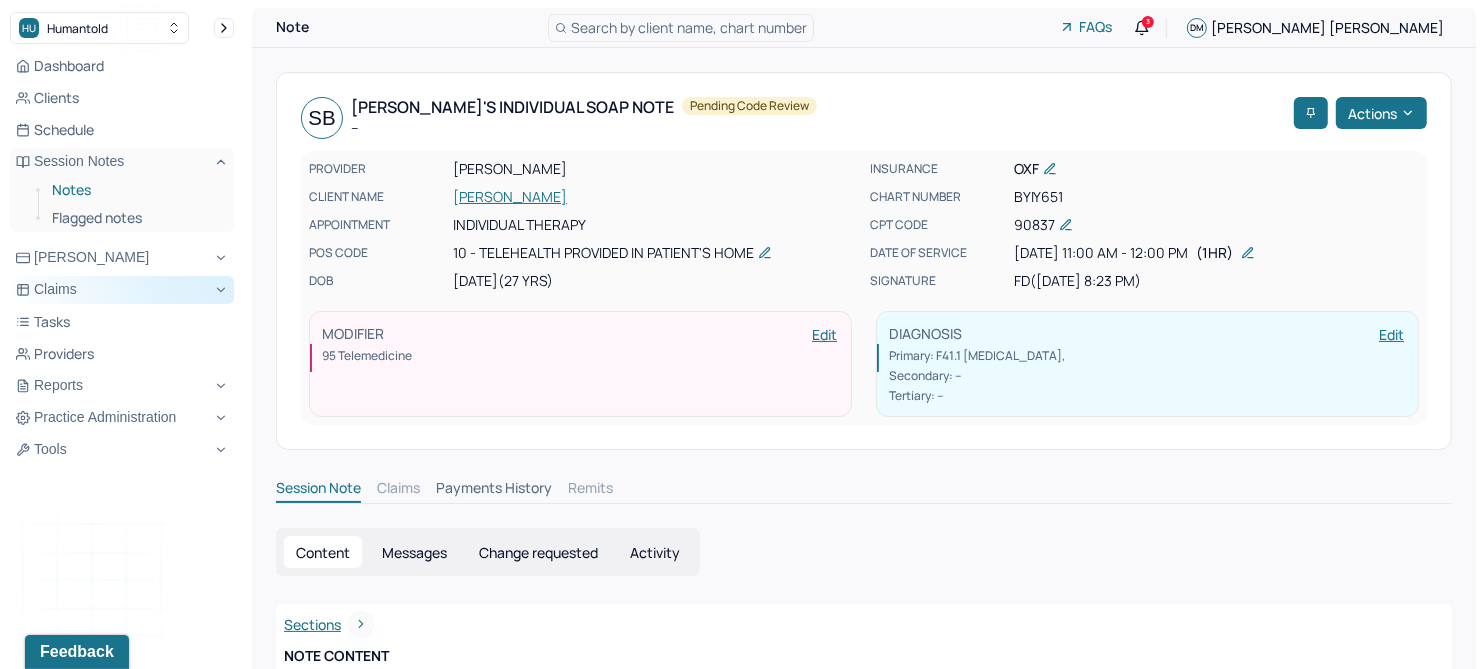 click on "Notes" at bounding box center [135, 190] 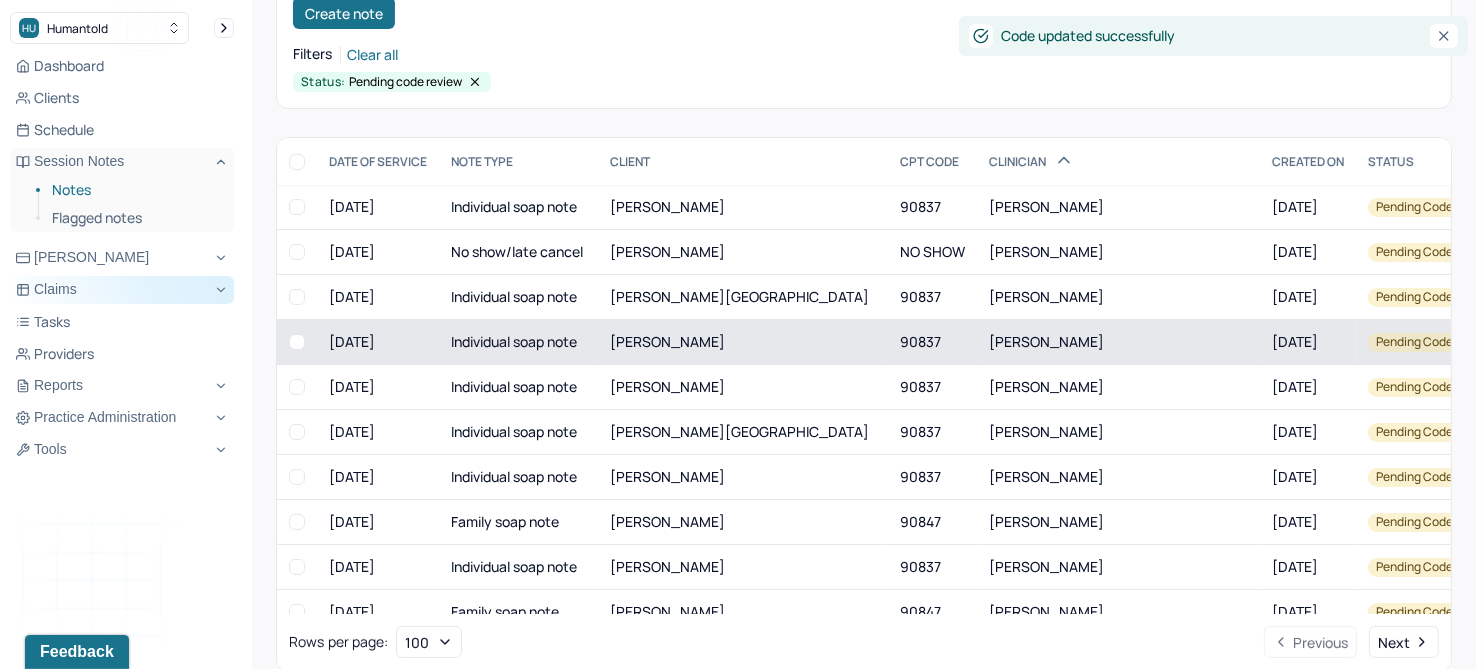 scroll, scrollTop: 214, scrollLeft: 0, axis: vertical 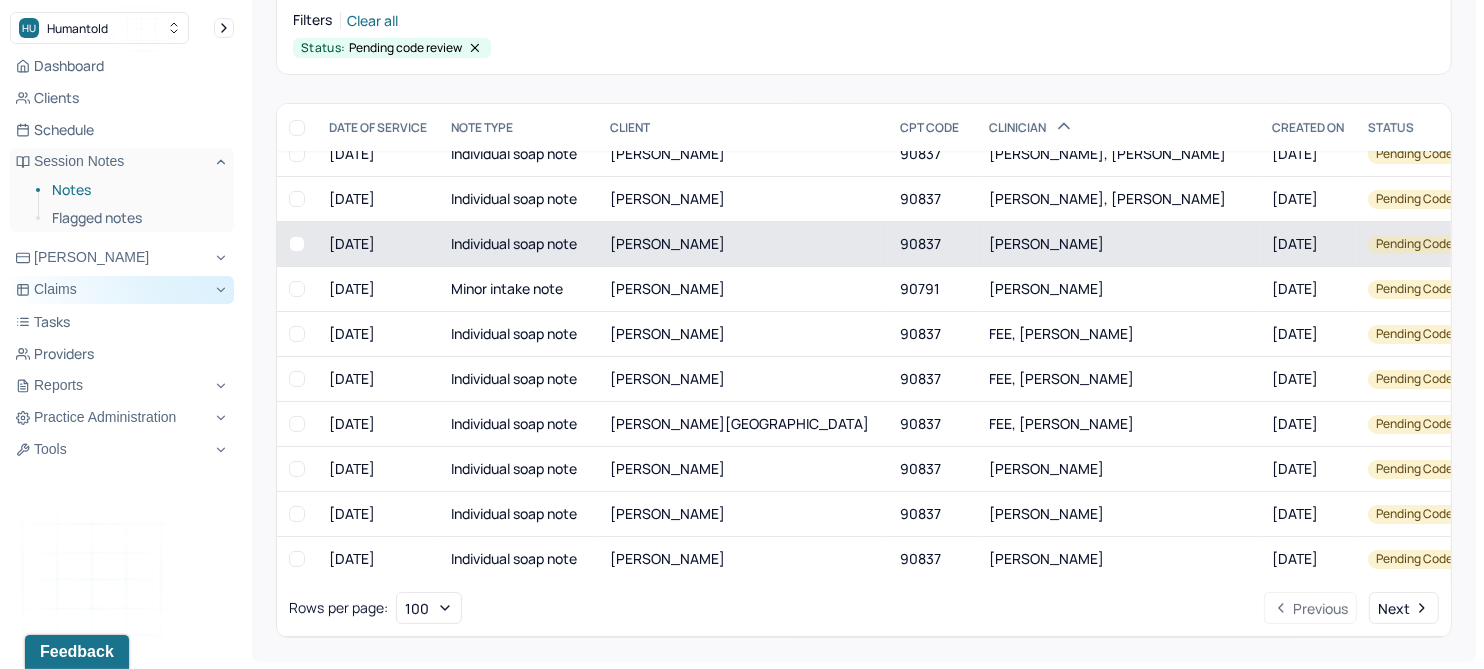 click on "[PERSON_NAME]" at bounding box center (667, 243) 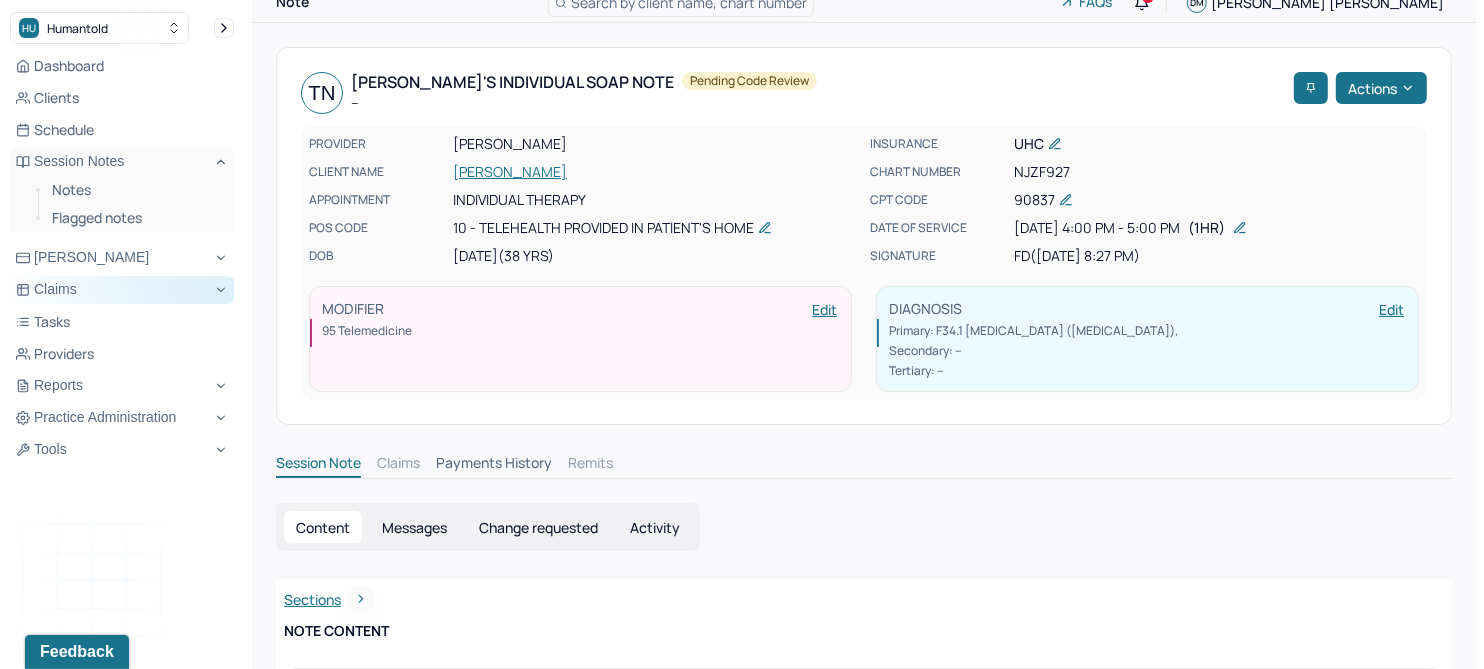 scroll, scrollTop: 0, scrollLeft: 0, axis: both 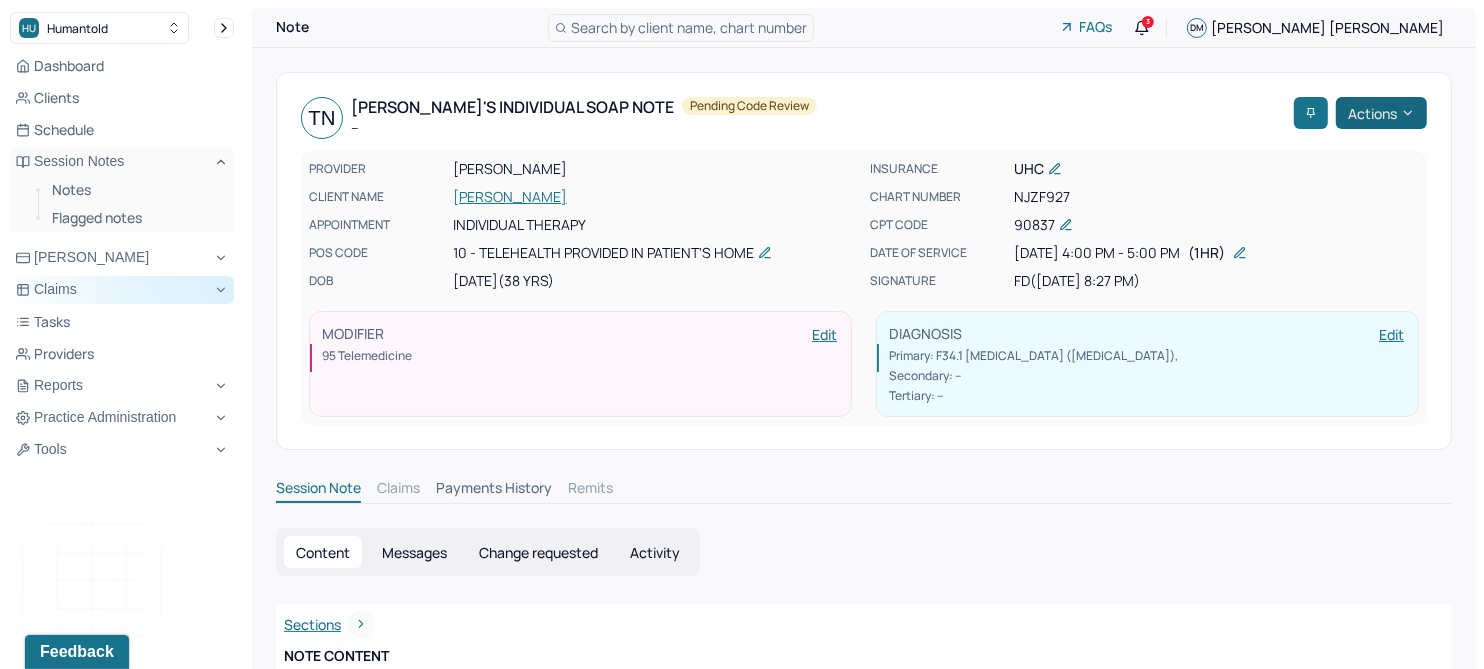 click 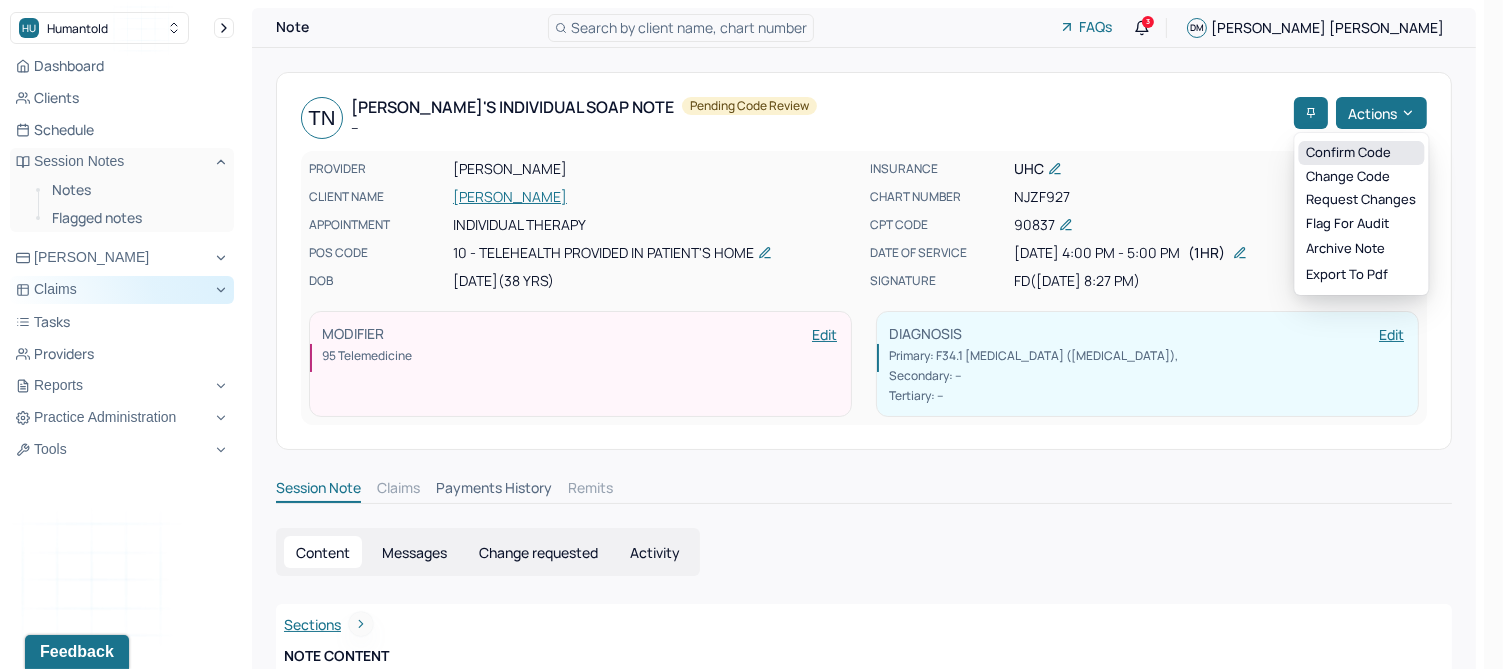 drag, startPoint x: 1370, startPoint y: 150, endPoint x: 1386, endPoint y: 160, distance: 18.867962 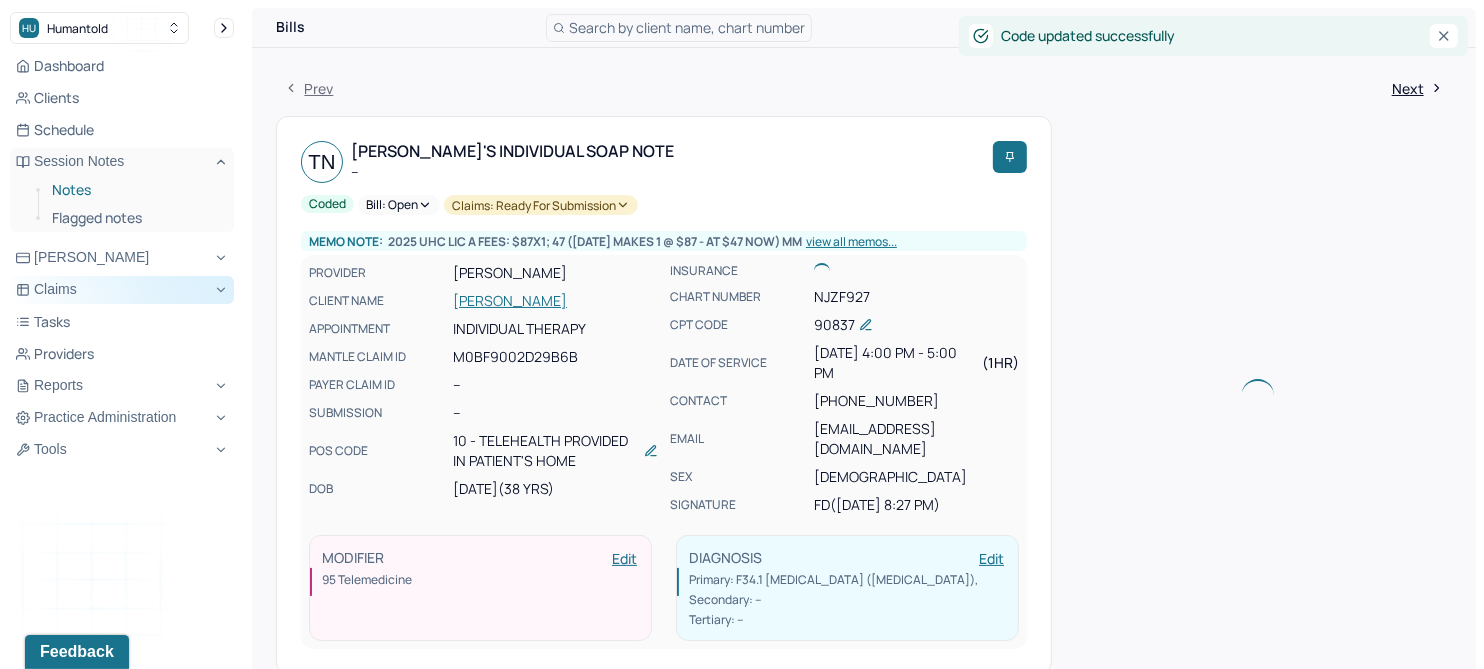 click on "Notes" at bounding box center (135, 190) 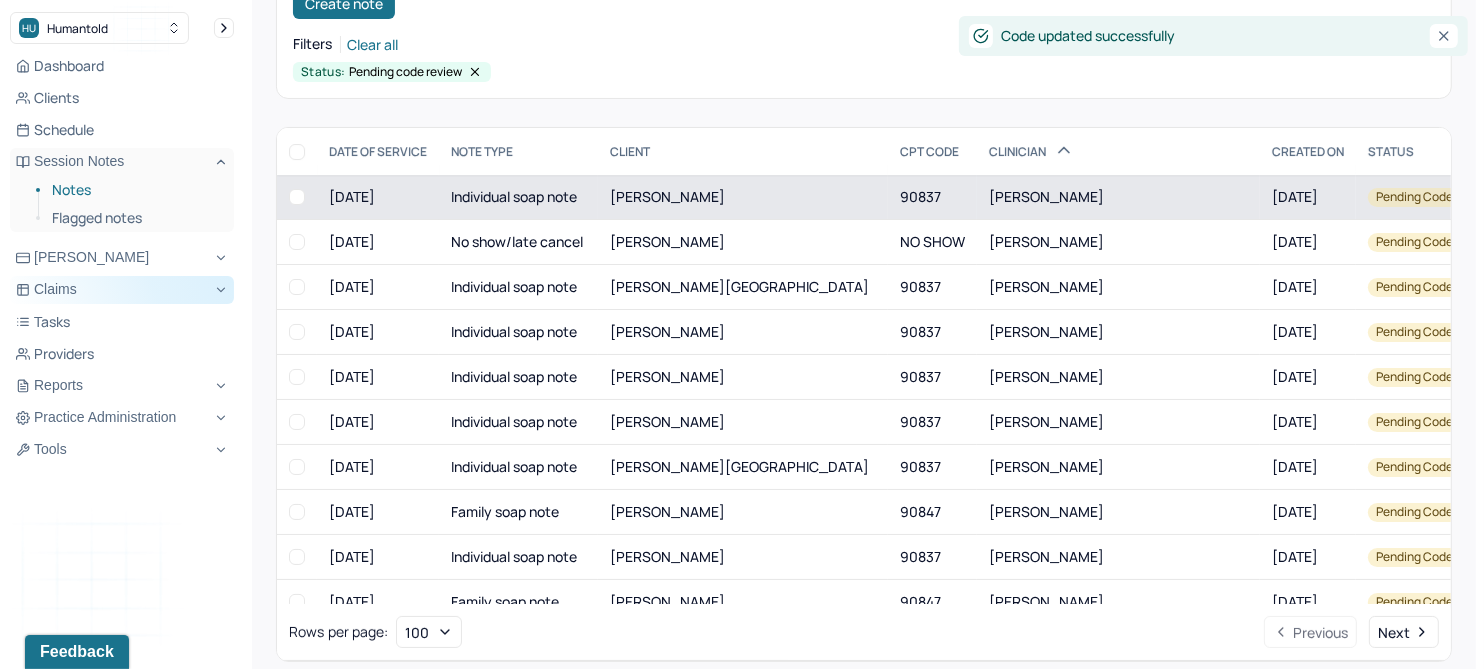 scroll, scrollTop: 214, scrollLeft: 0, axis: vertical 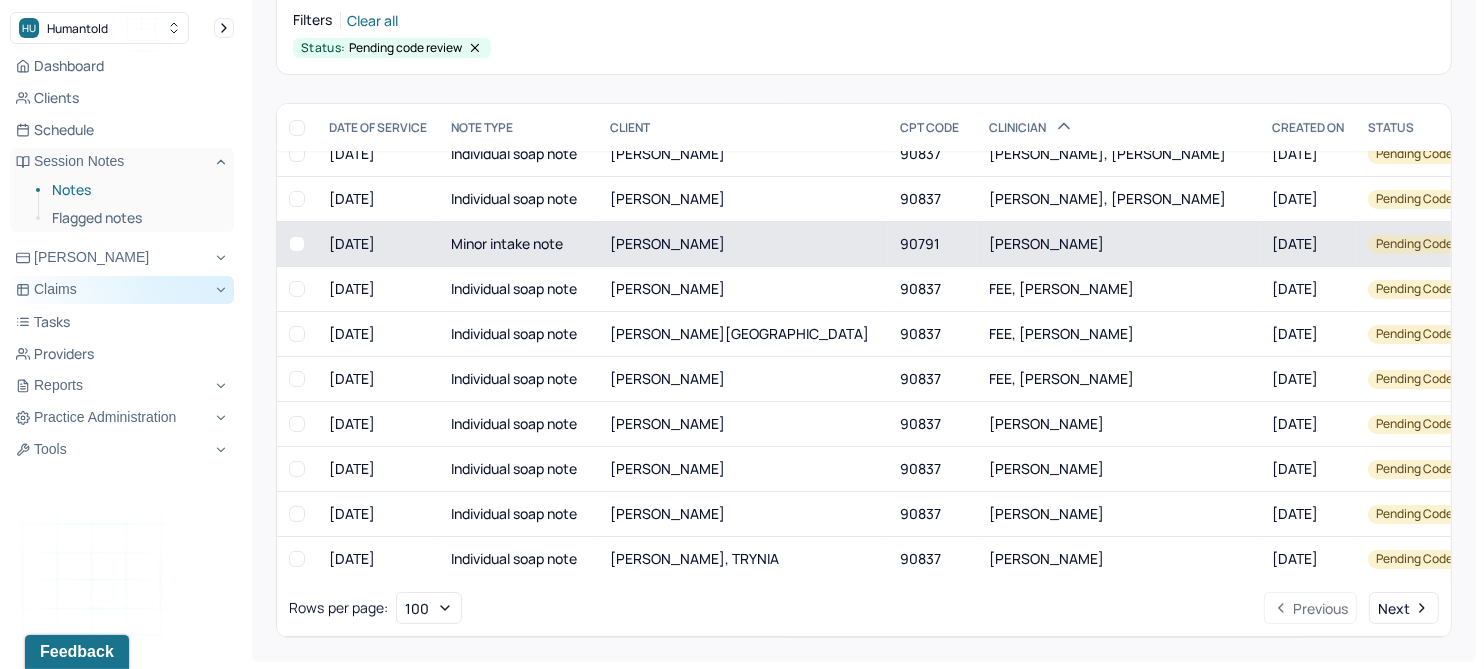 click on "[PERSON_NAME]" at bounding box center [667, 243] 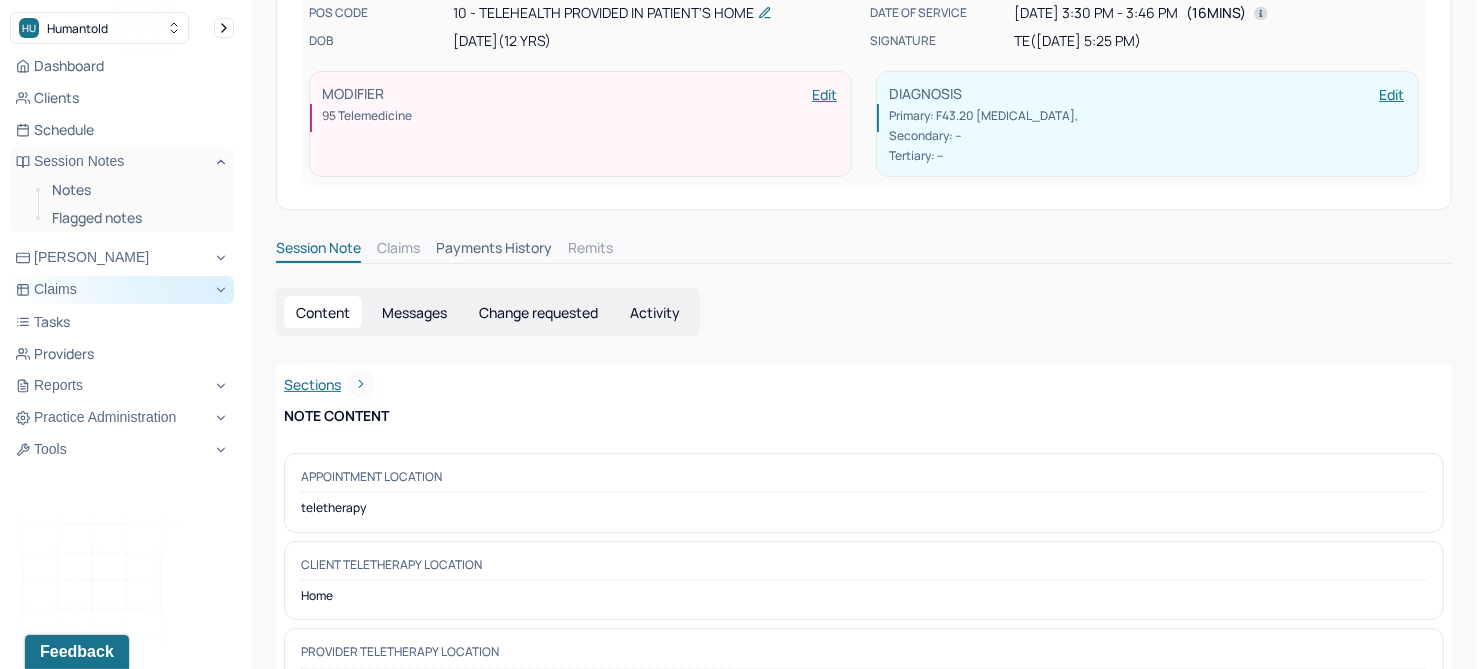 scroll, scrollTop: 0, scrollLeft: 0, axis: both 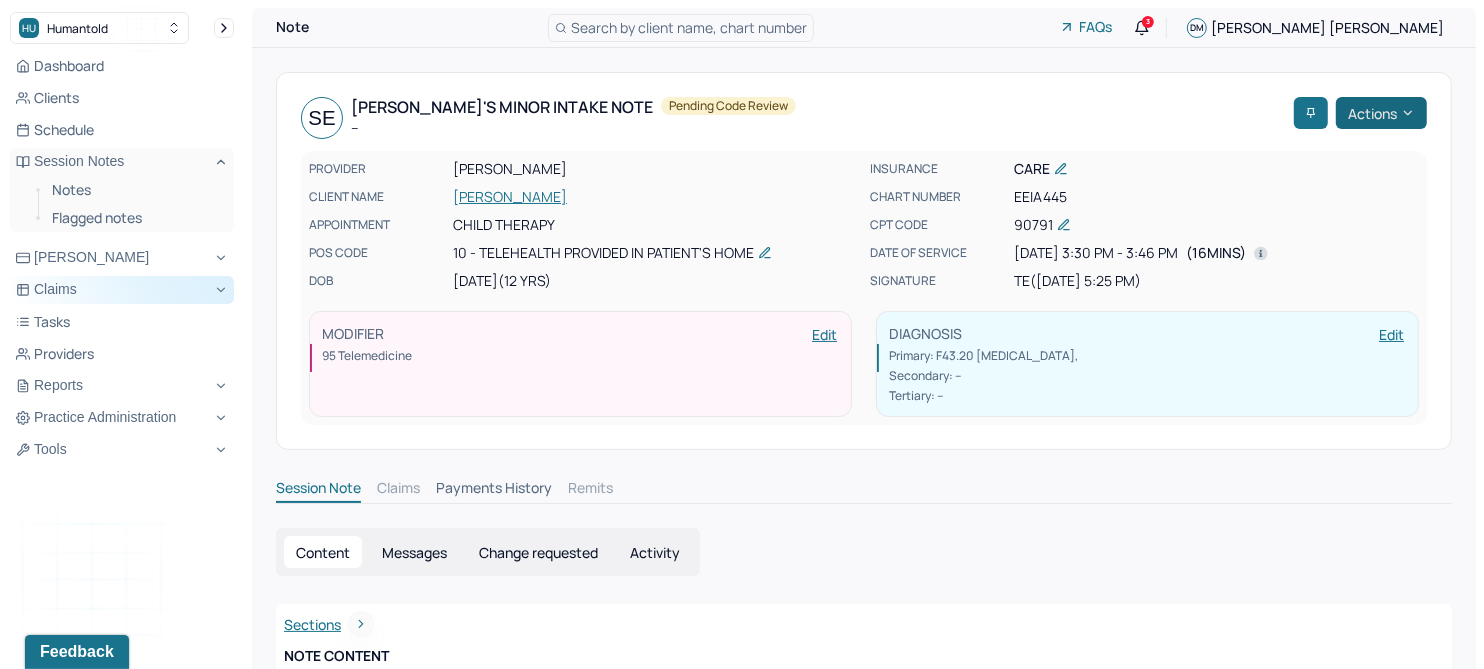 click on "Actions" at bounding box center [1381, 113] 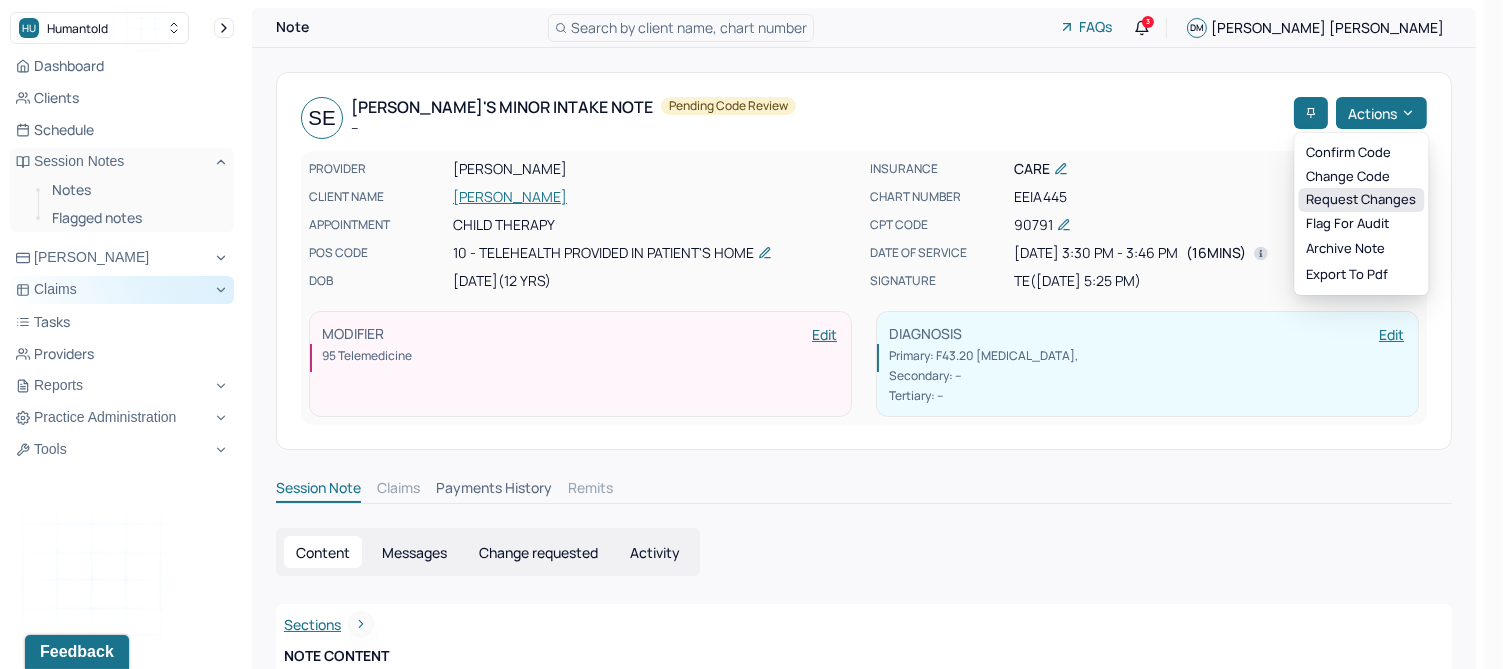 click on "Request changes" at bounding box center (1361, 200) 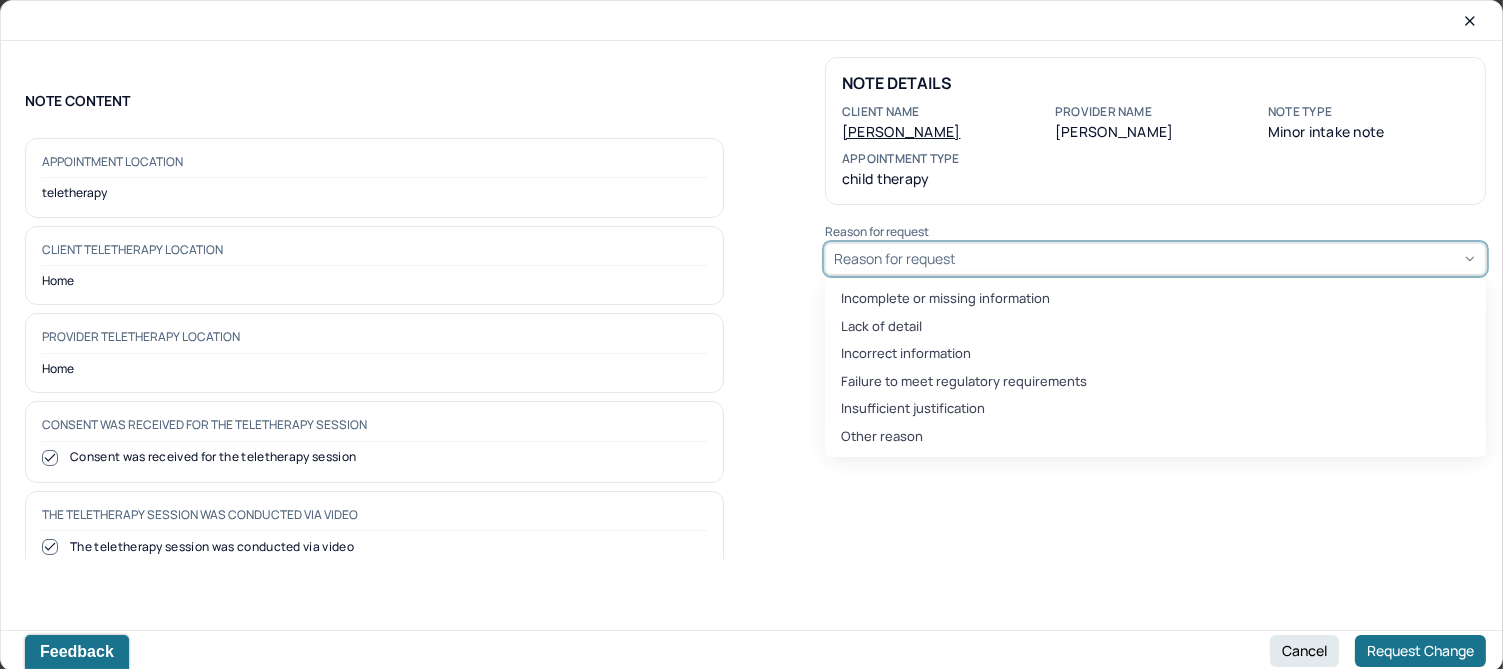 click on "Reason for request" at bounding box center (1155, 259) 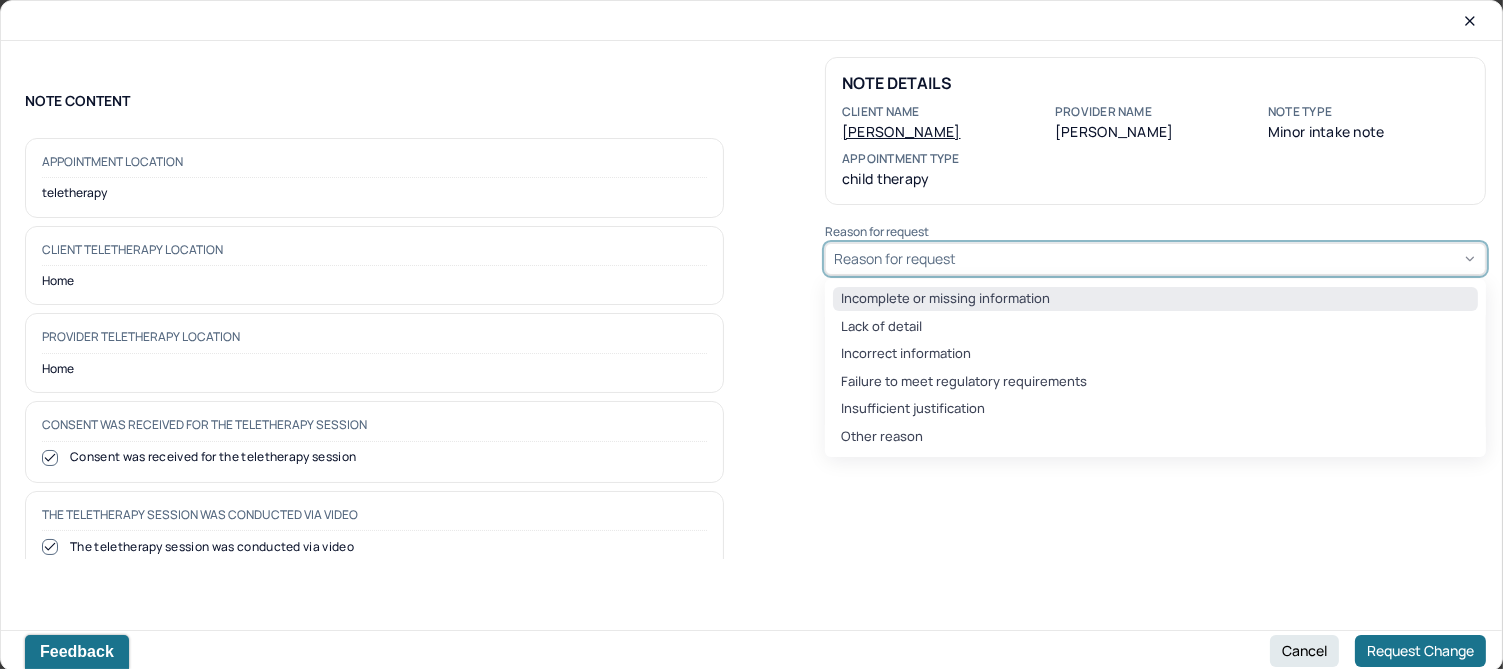 click on "Incomplete or missing information" at bounding box center (1155, 299) 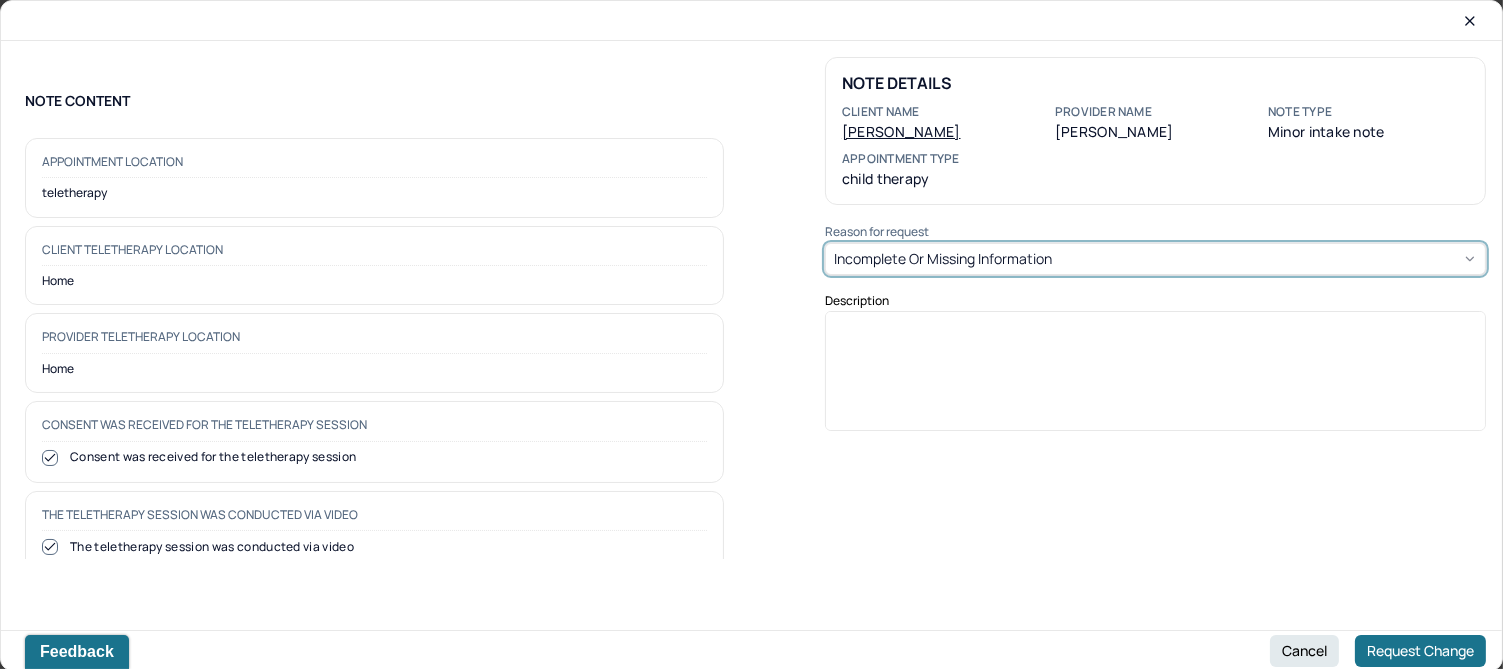 click at bounding box center [1156, 378] 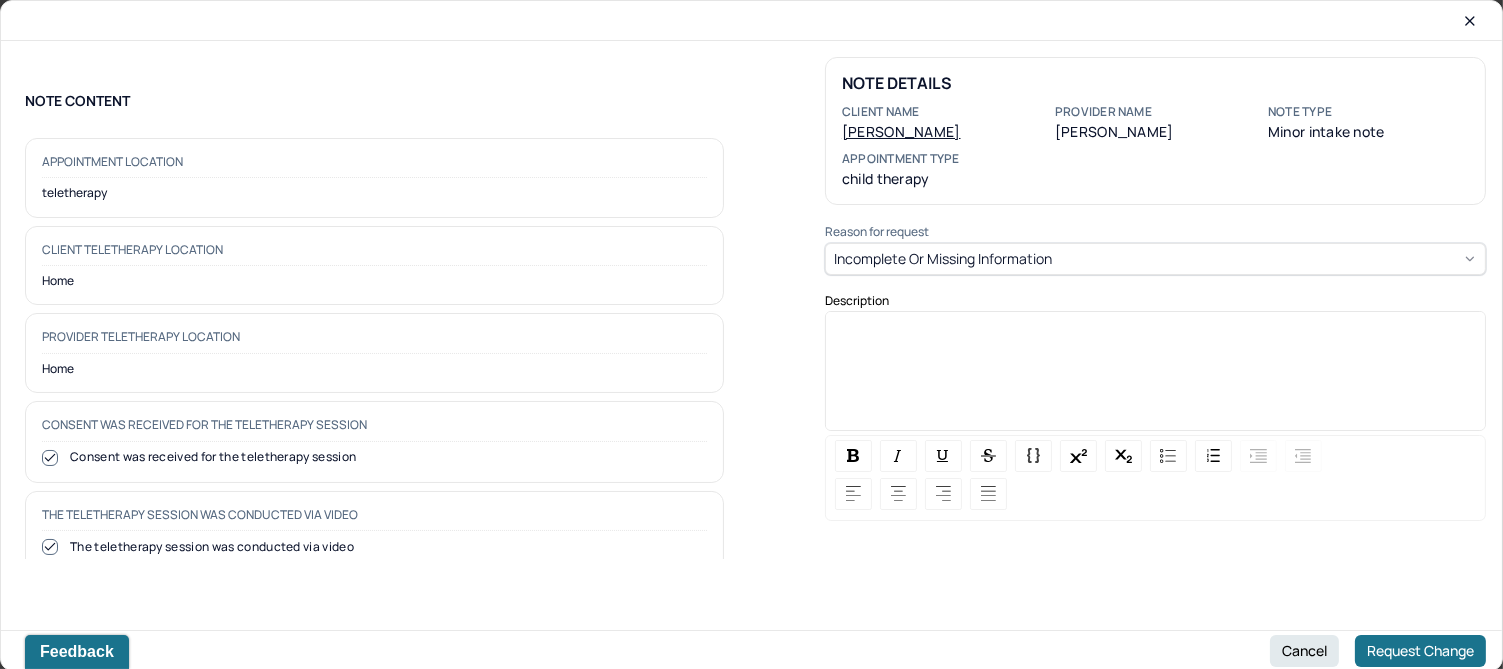 type 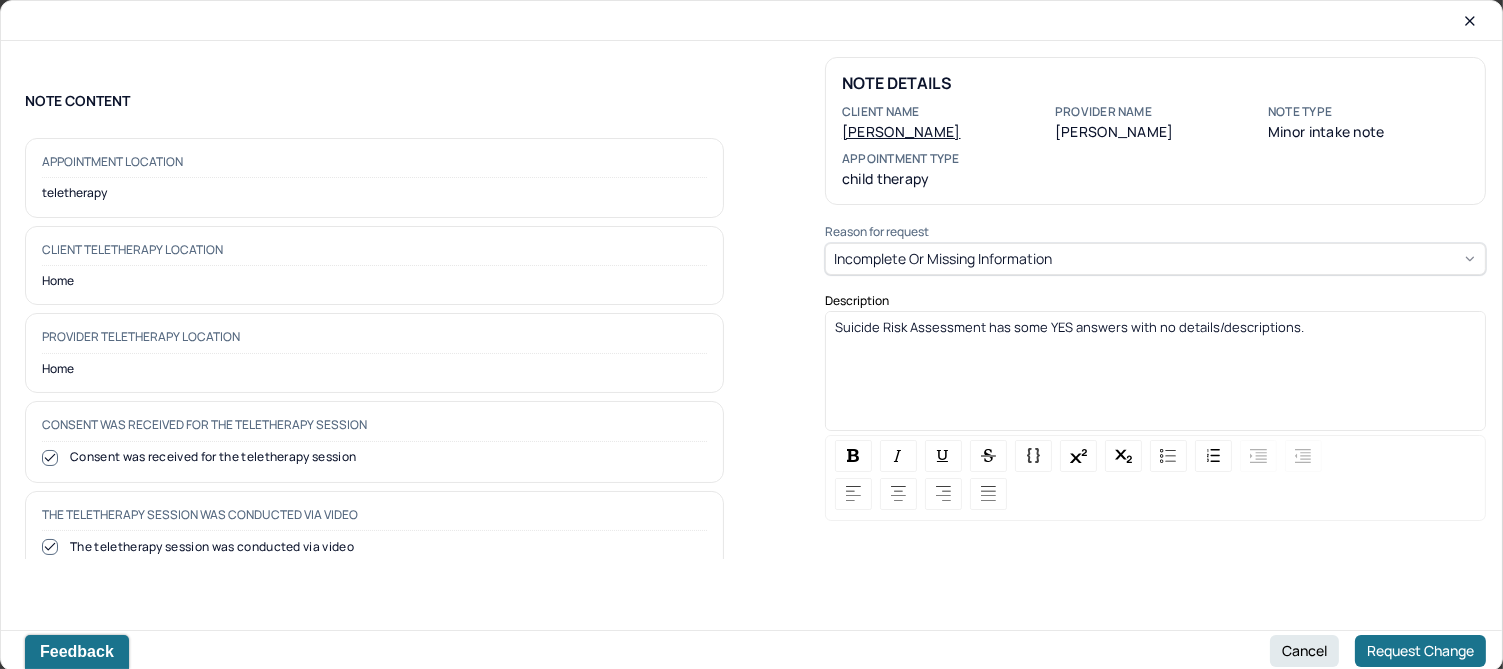click on "Suicide Risk Assessment has some YES answers with no details/descriptions." at bounding box center [1069, 327] 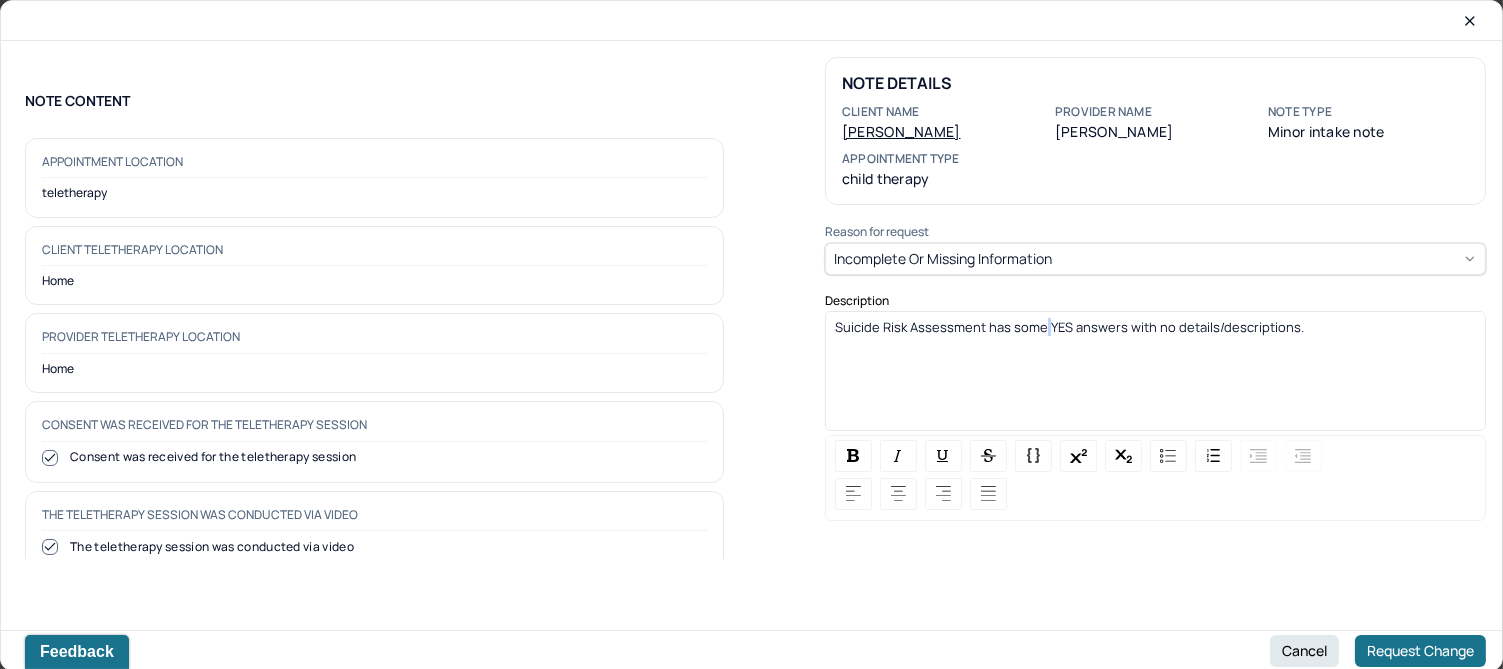 click on "Suicide Risk Assessment has some YES answers with no details/descriptions." at bounding box center [1069, 327] 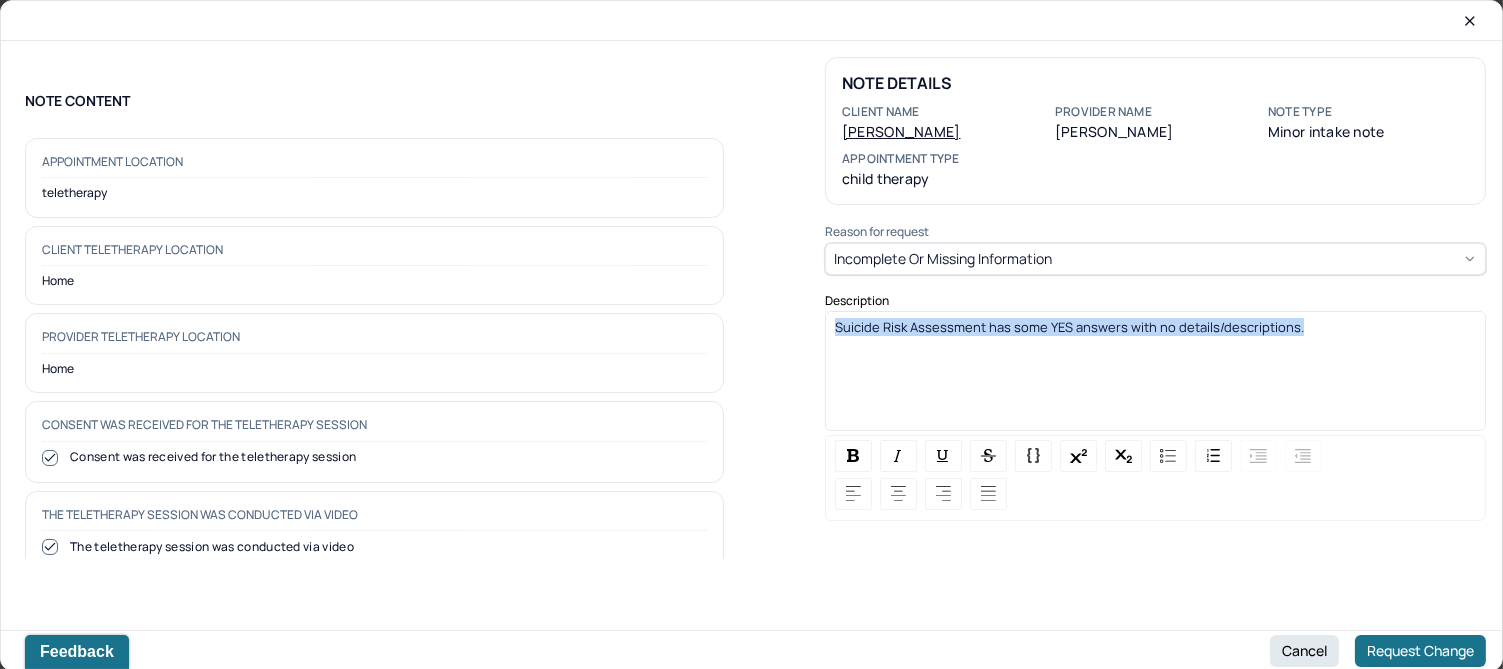click on "Suicide Risk Assessment has some YES answers with no details/descriptions." at bounding box center (1069, 327) 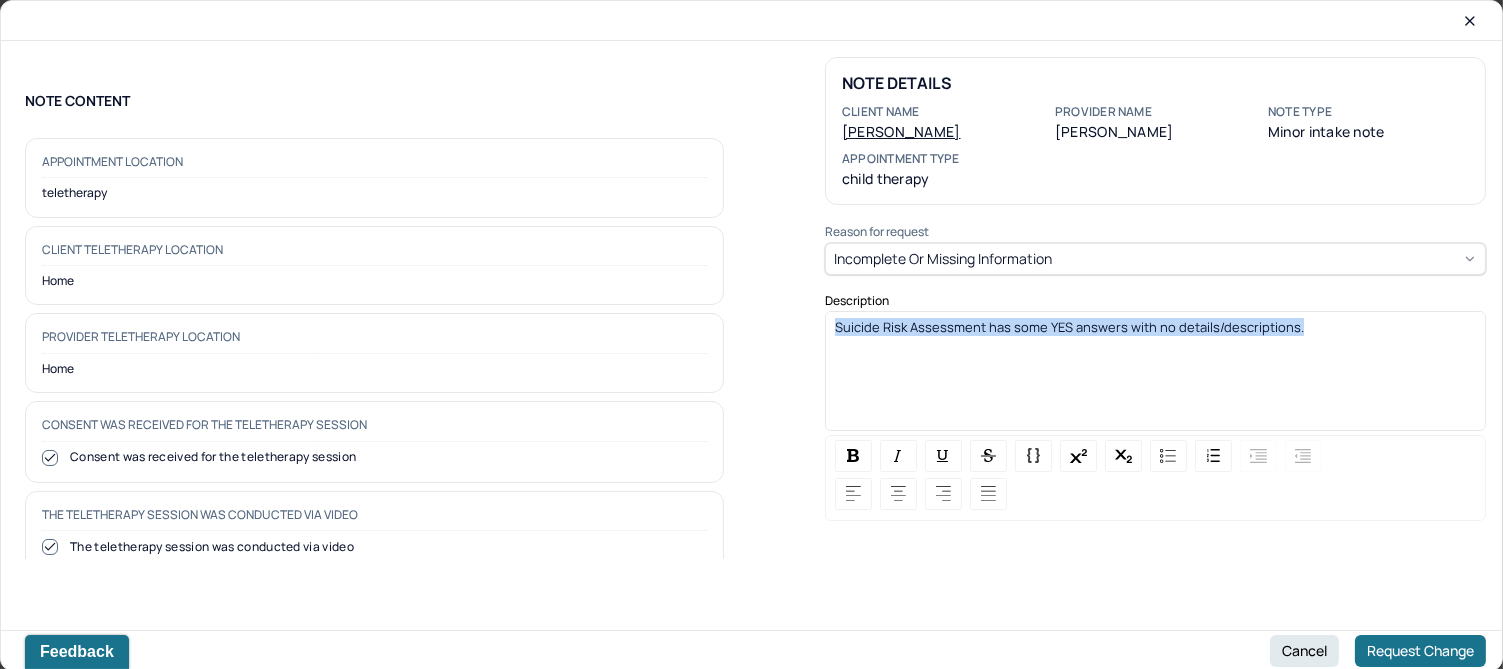 drag, startPoint x: 1394, startPoint y: 646, endPoint x: 1501, endPoint y: 643, distance: 107.042046 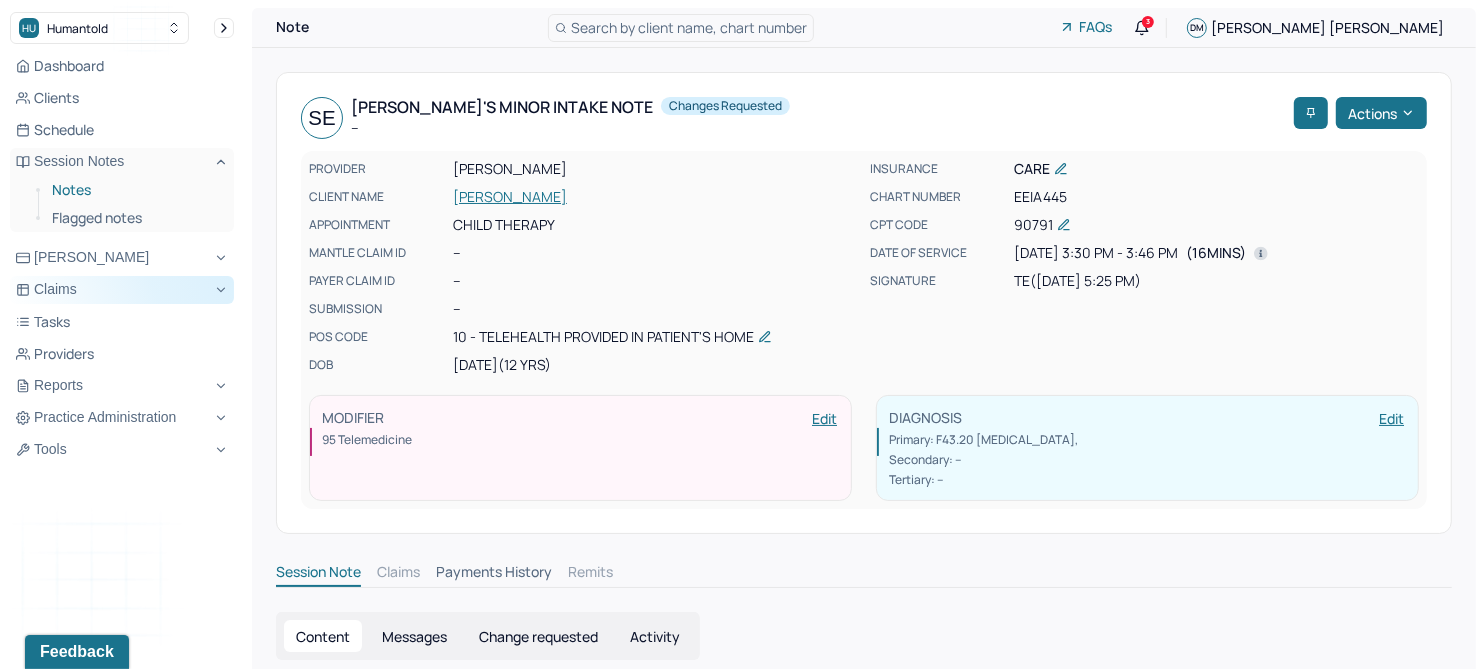 click on "Notes" at bounding box center [135, 190] 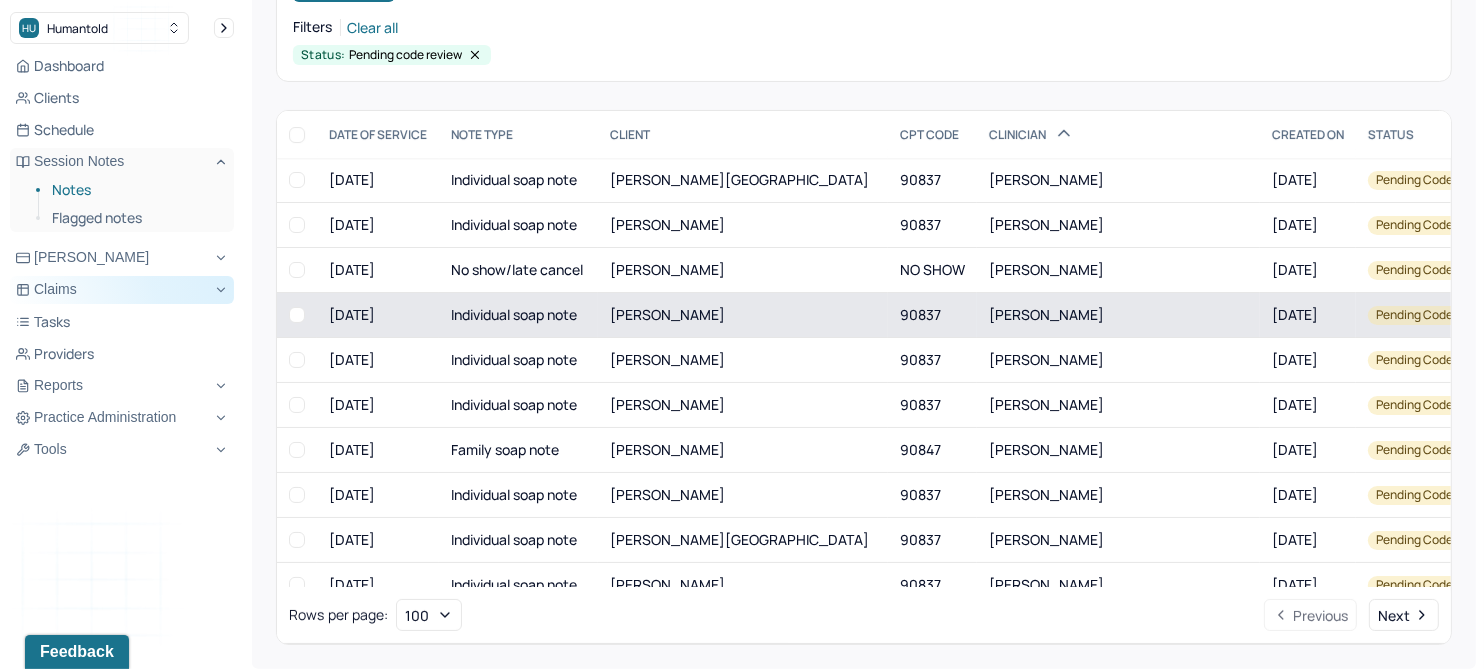scroll, scrollTop: 214, scrollLeft: 0, axis: vertical 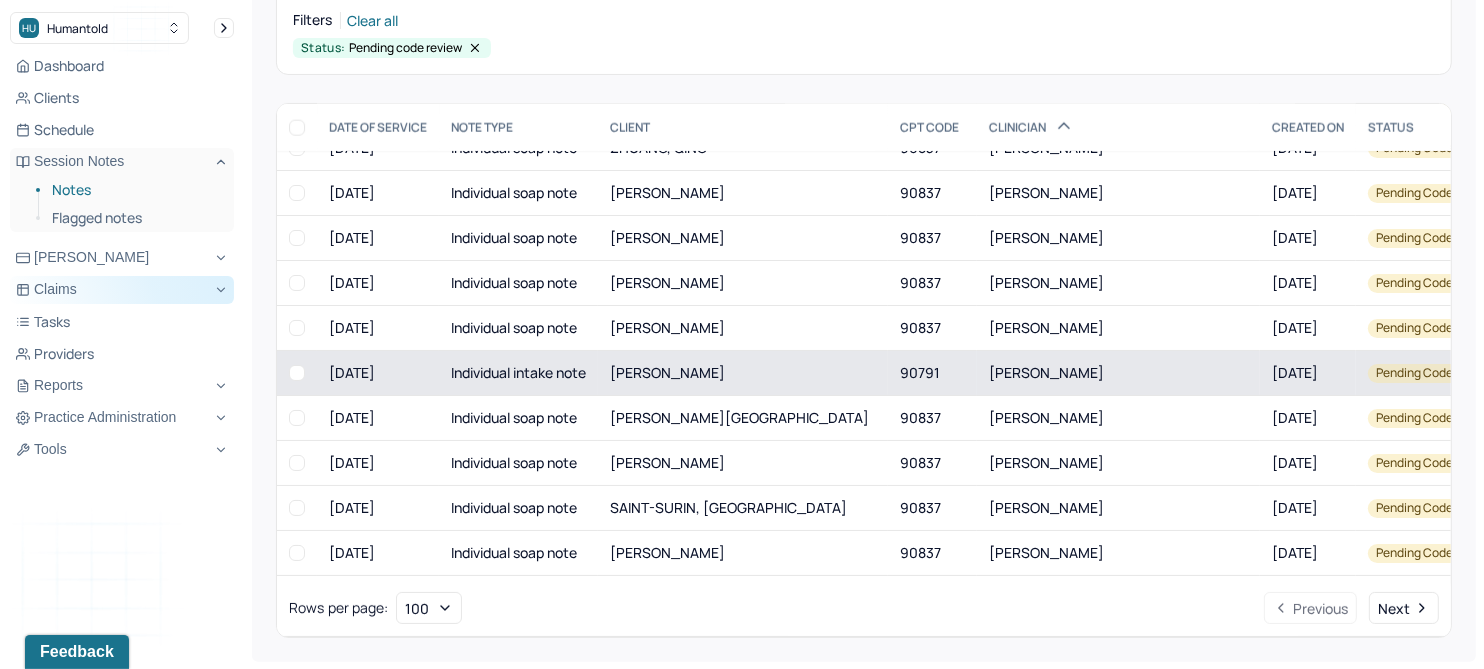 click on "[PERSON_NAME]" at bounding box center [743, 373] 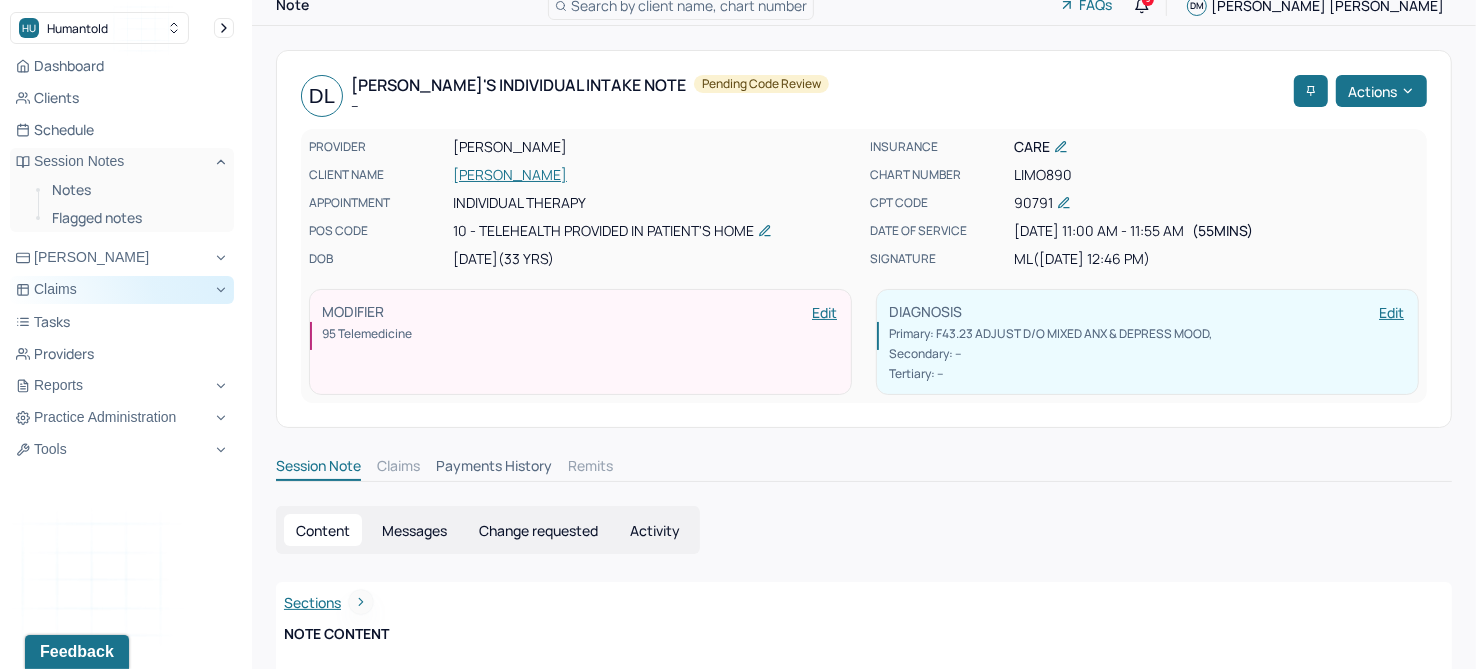 scroll, scrollTop: 0, scrollLeft: 0, axis: both 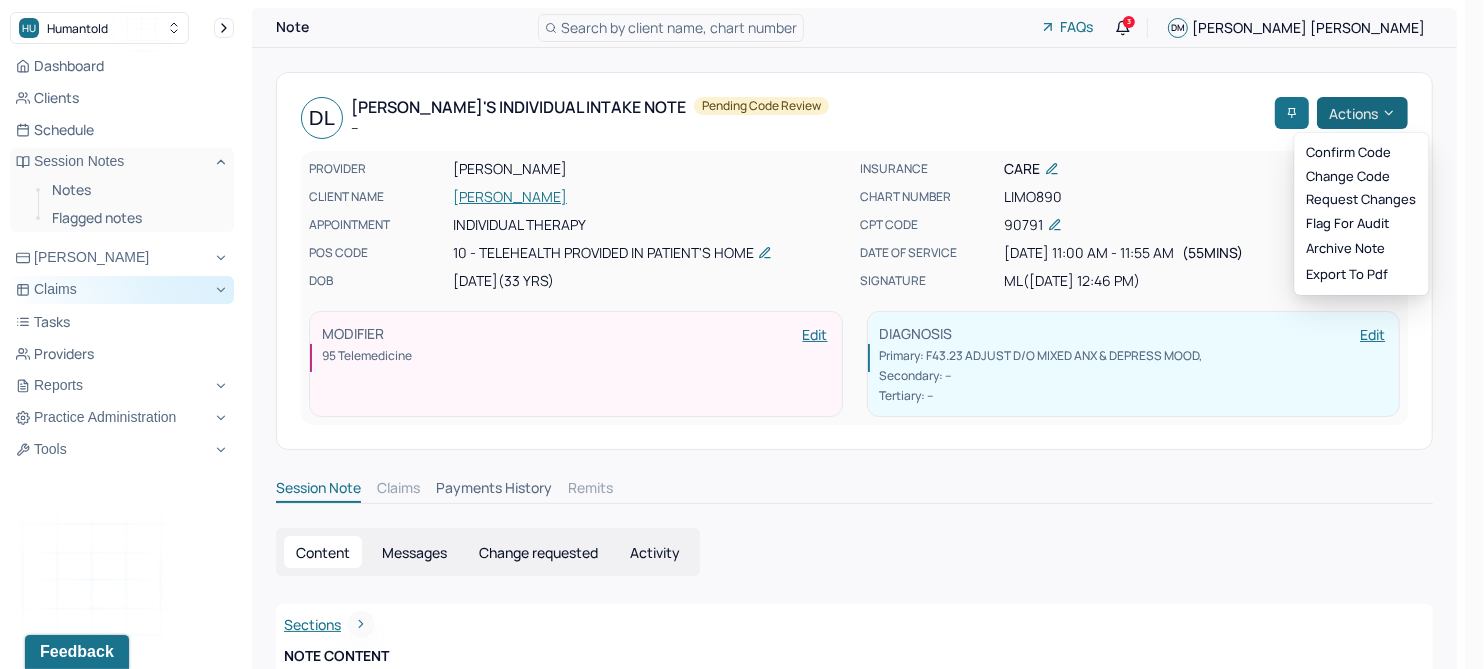 click on "Actions" at bounding box center [1362, 113] 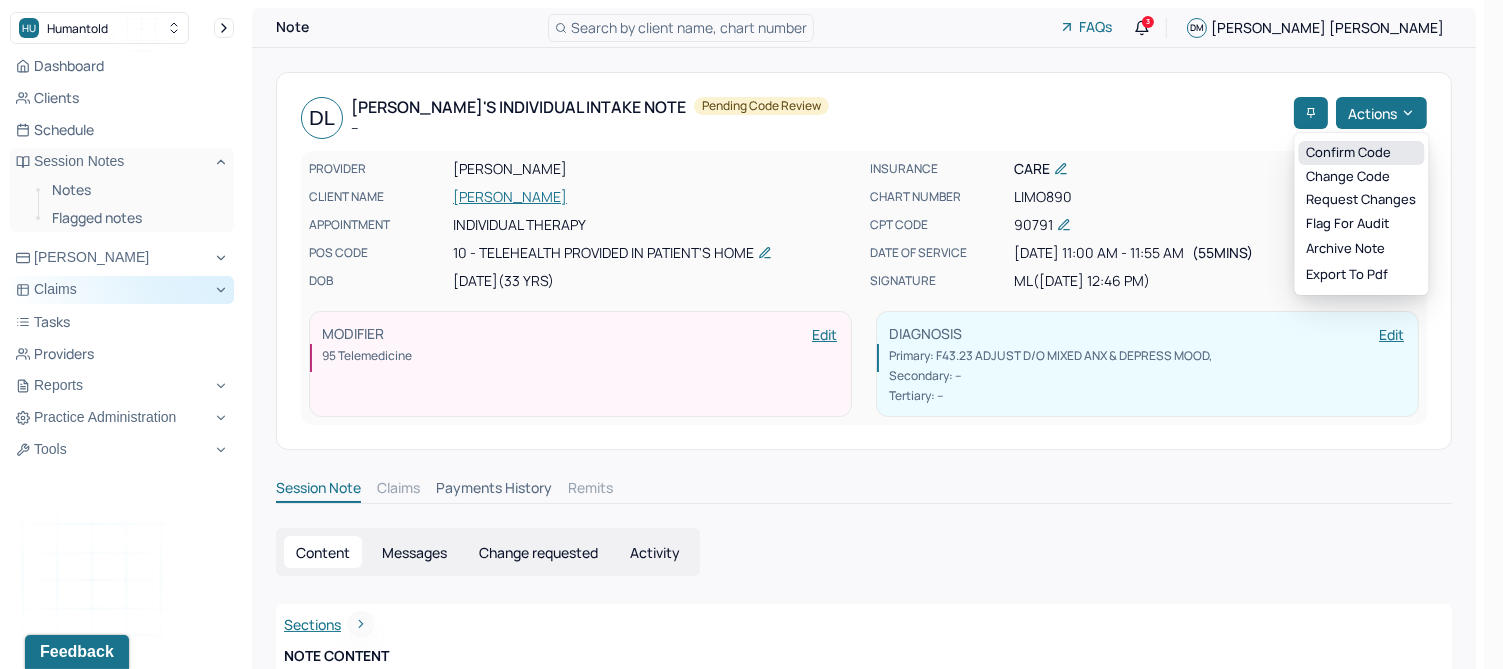 click on "Confirm code" at bounding box center [1361, 153] 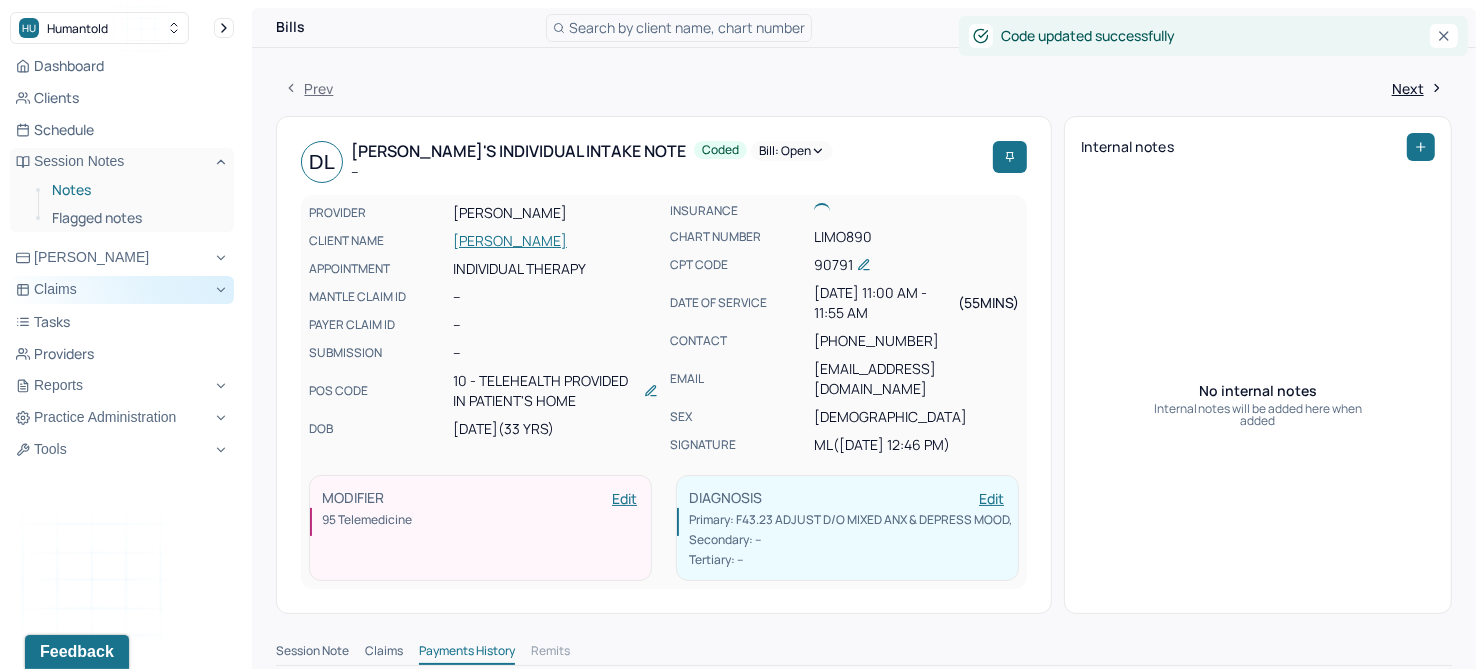 click on "Notes" at bounding box center [135, 190] 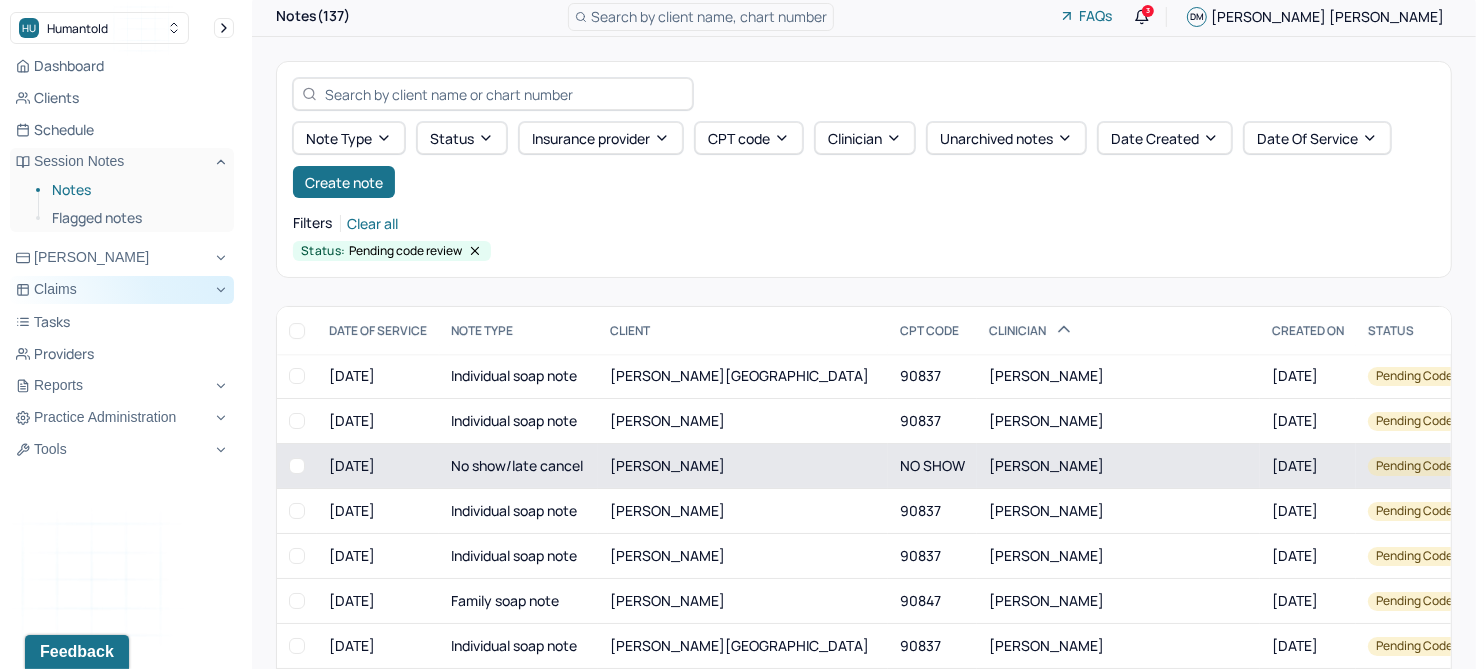 scroll, scrollTop: 214, scrollLeft: 0, axis: vertical 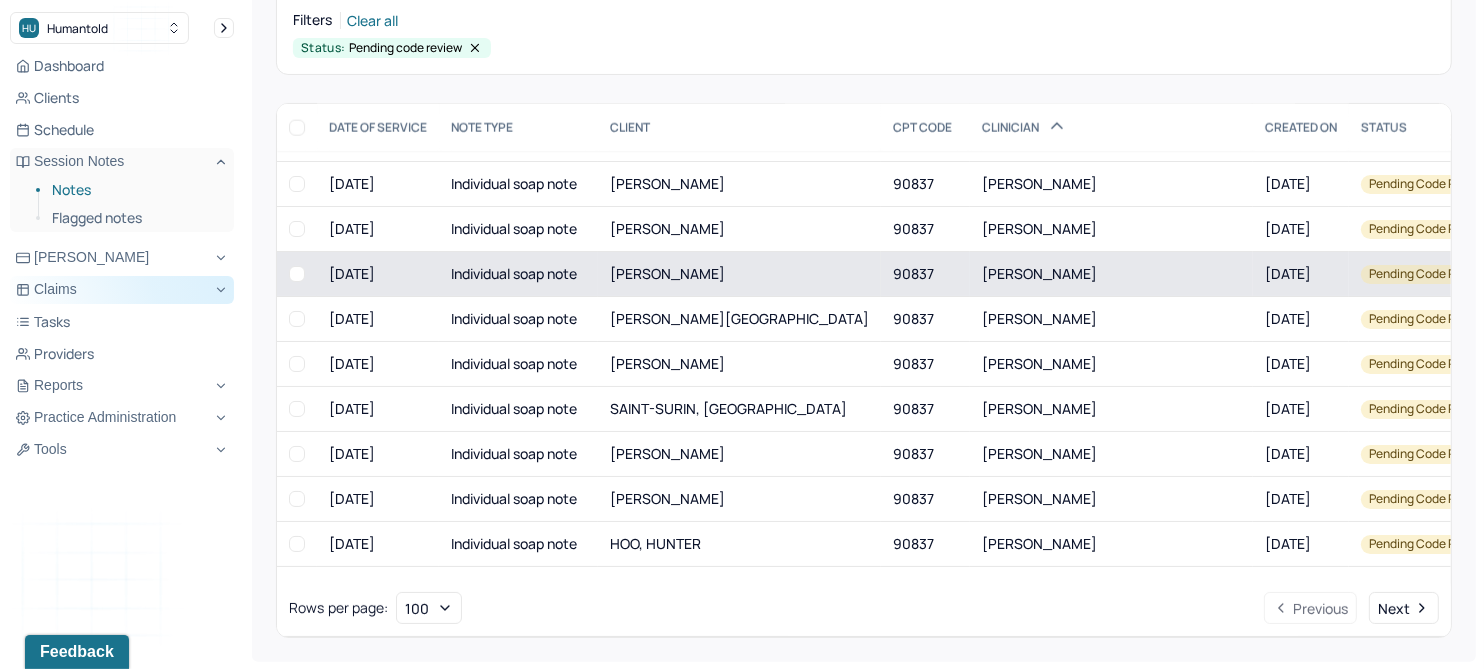 click on "[PERSON_NAME]" at bounding box center (739, 274) 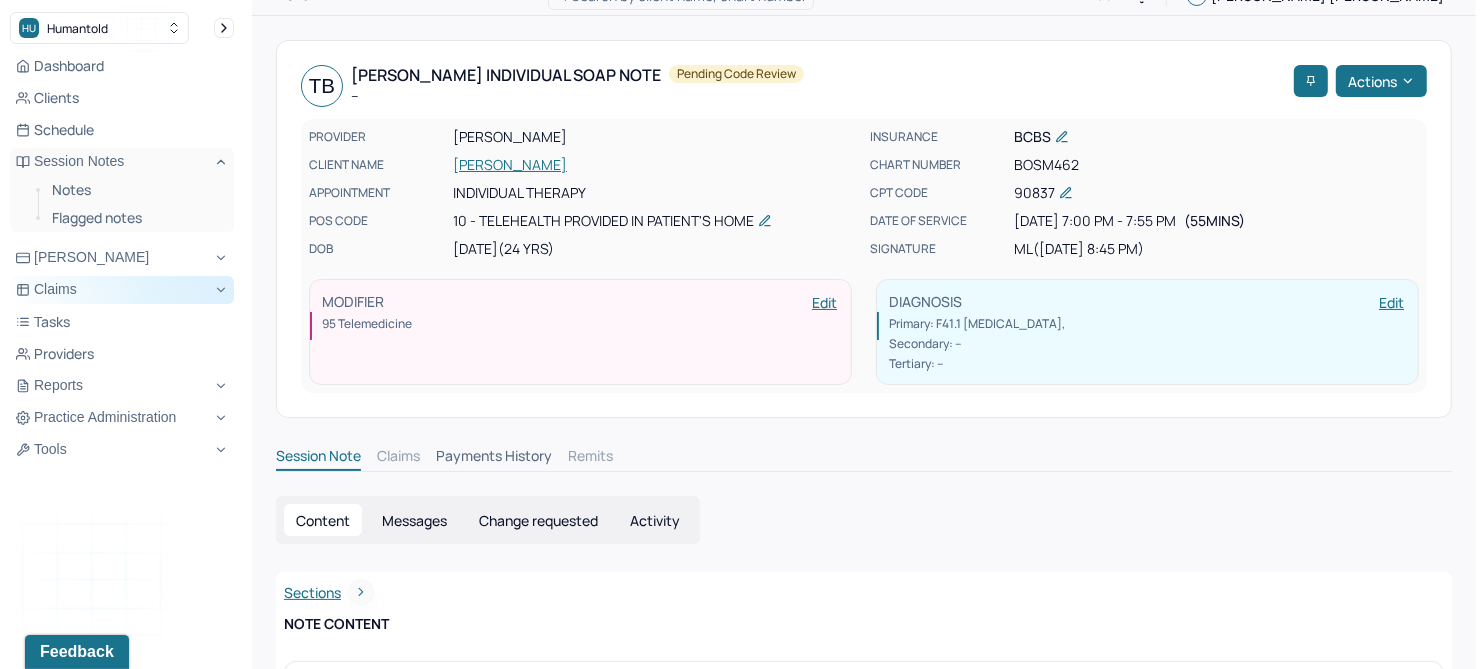scroll, scrollTop: 0, scrollLeft: 0, axis: both 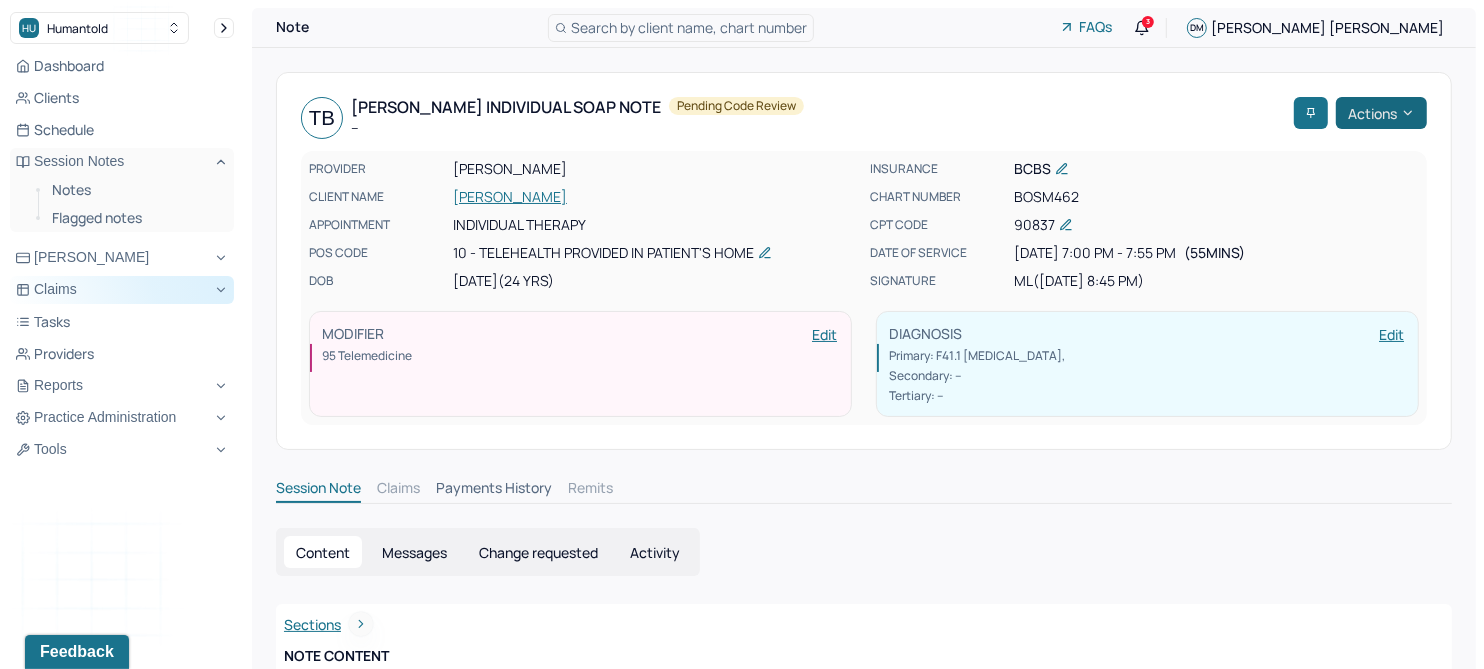 click on "Actions" at bounding box center [1381, 113] 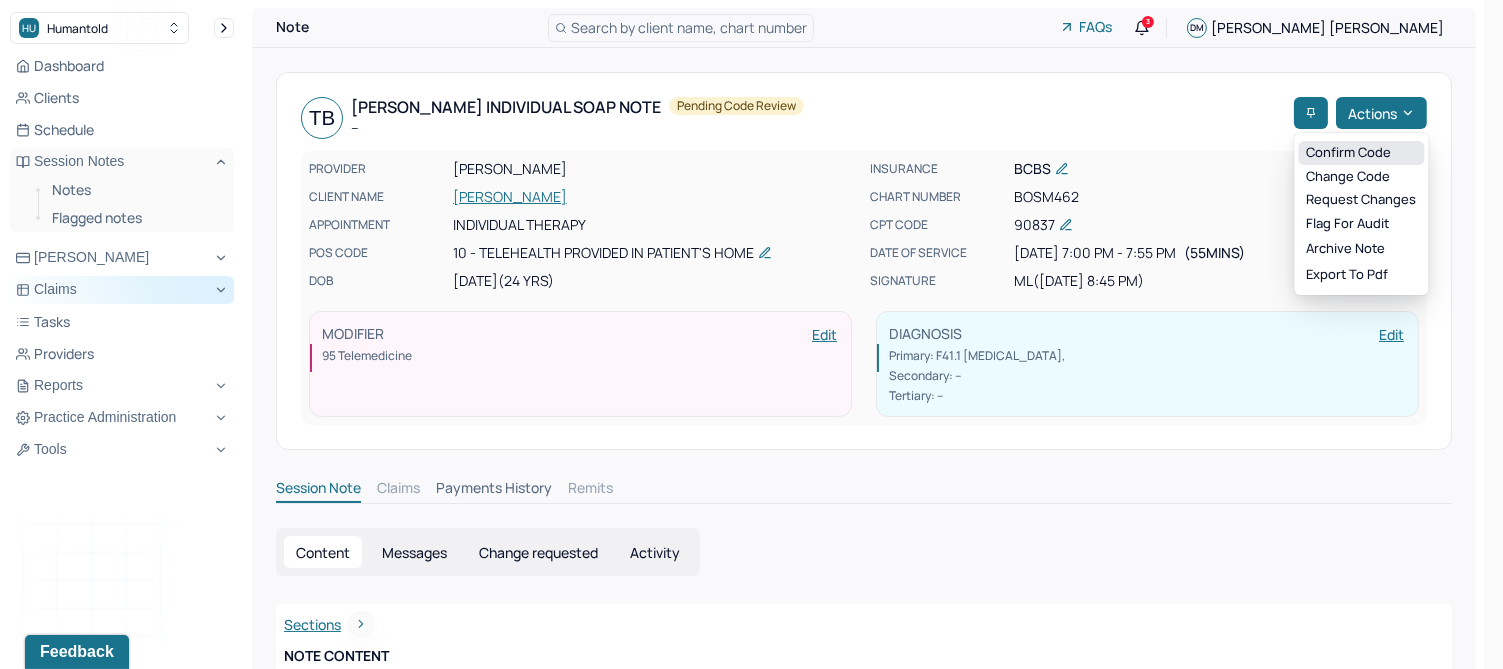 click on "Confirm code" at bounding box center [1361, 153] 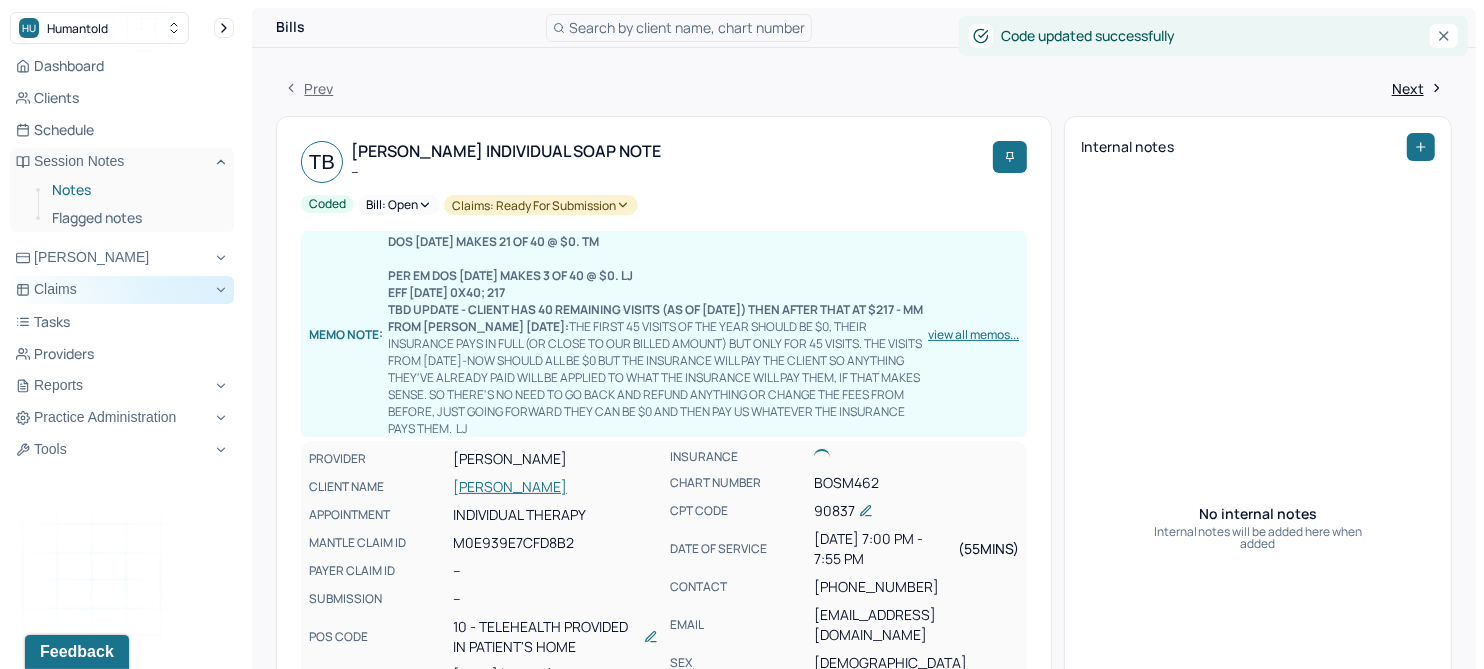 click on "Notes" at bounding box center [135, 190] 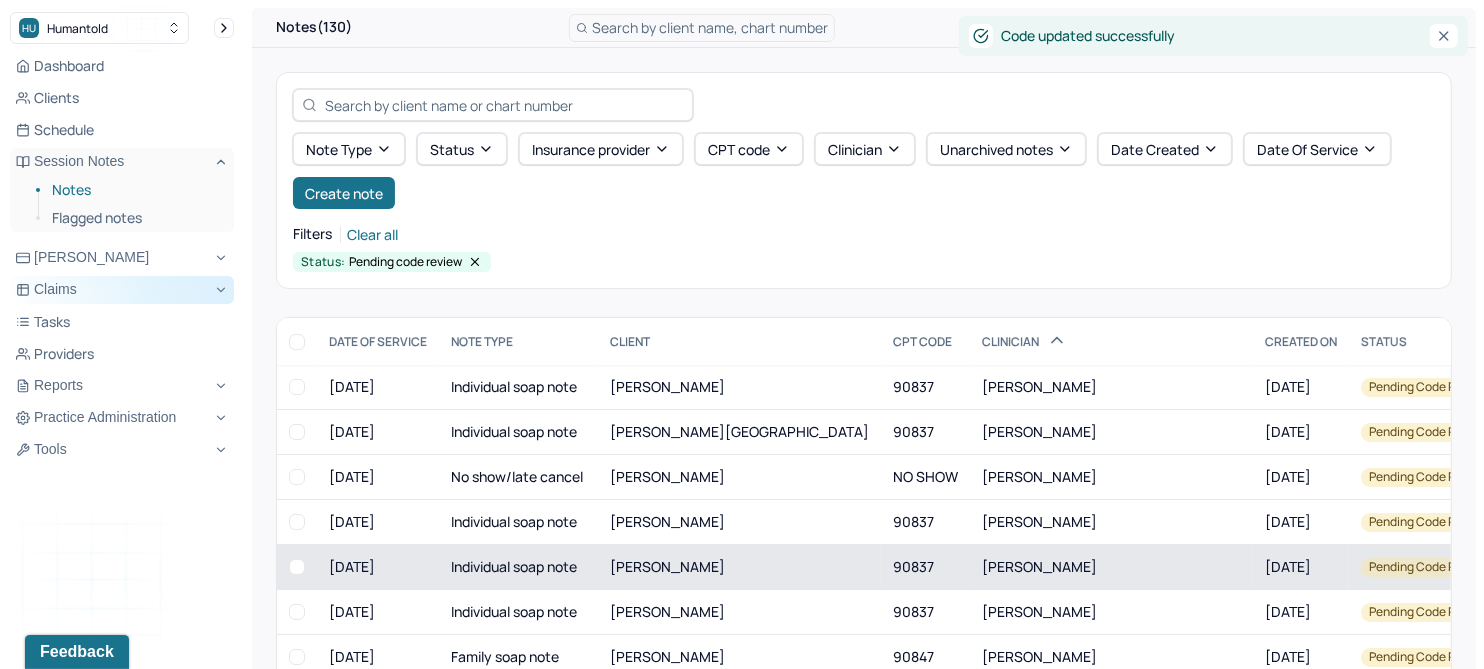 scroll, scrollTop: 214, scrollLeft: 0, axis: vertical 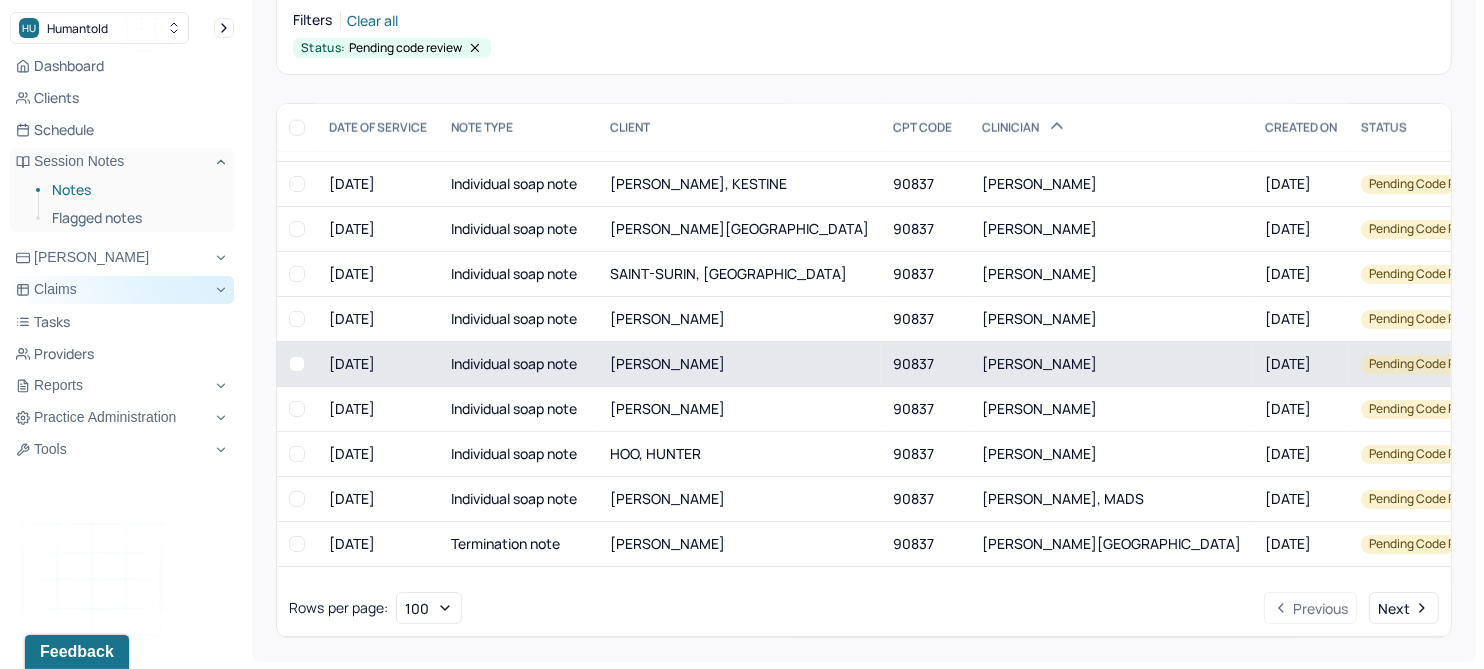 click on "[PERSON_NAME]" at bounding box center [667, 363] 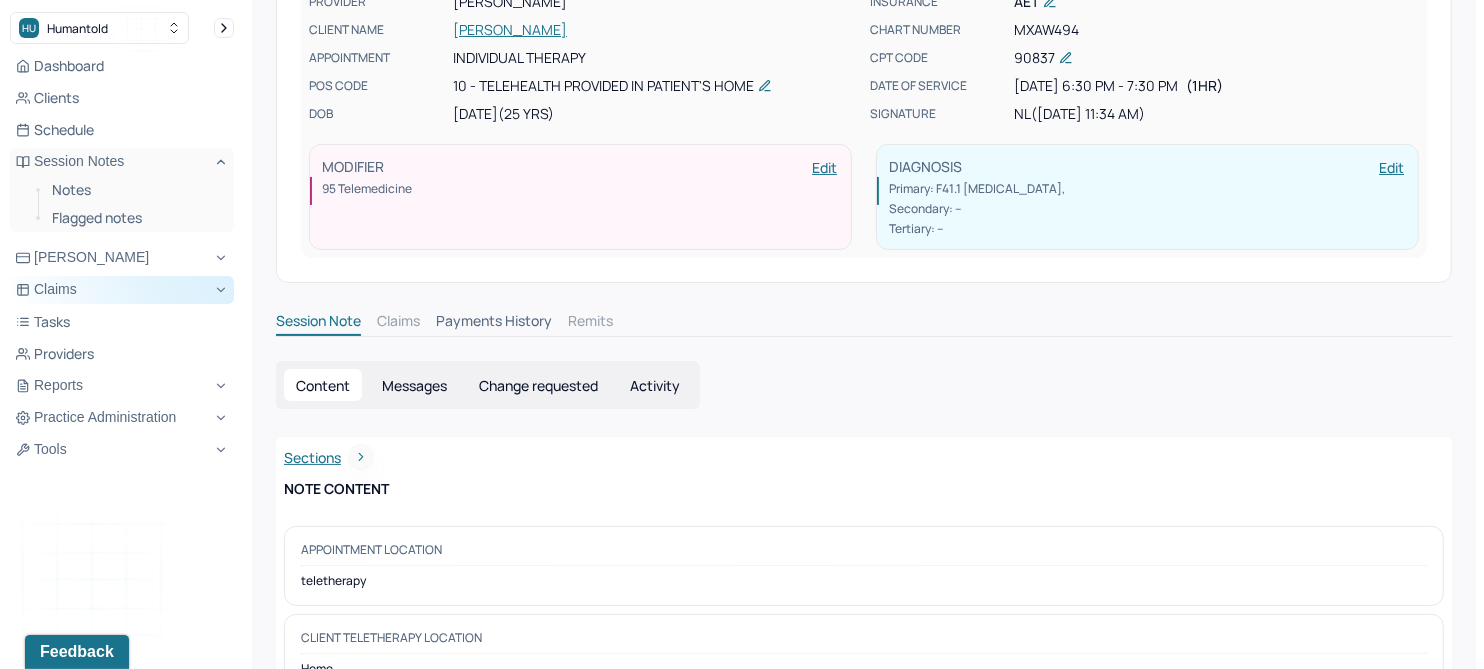 scroll, scrollTop: 0, scrollLeft: 0, axis: both 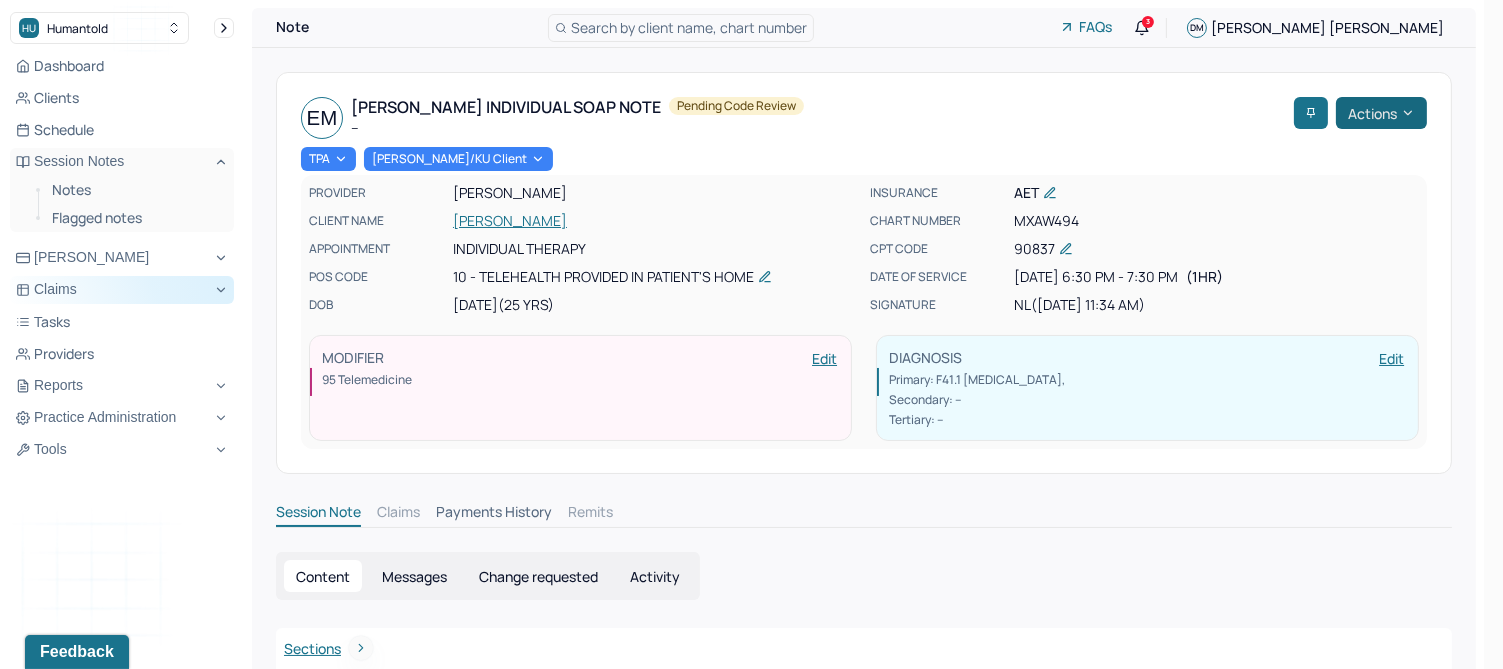 click 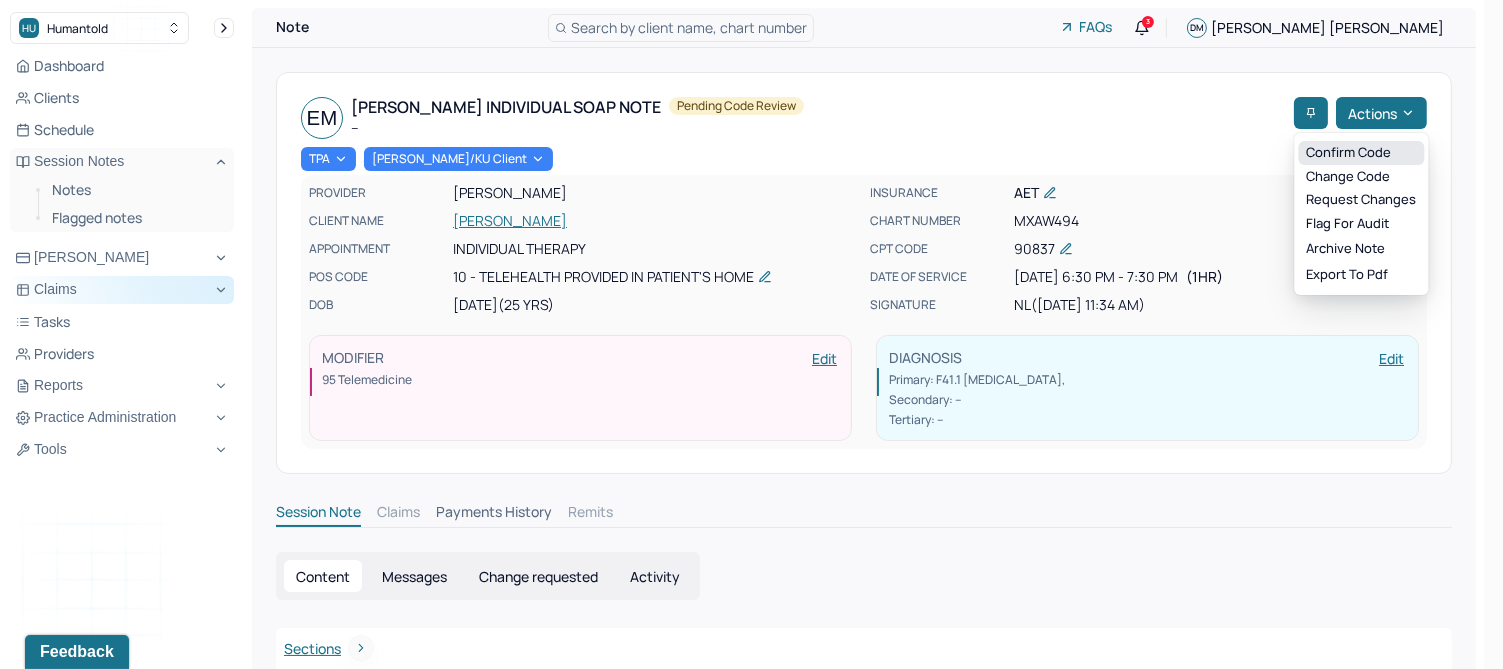 click on "Confirm code" at bounding box center [1361, 153] 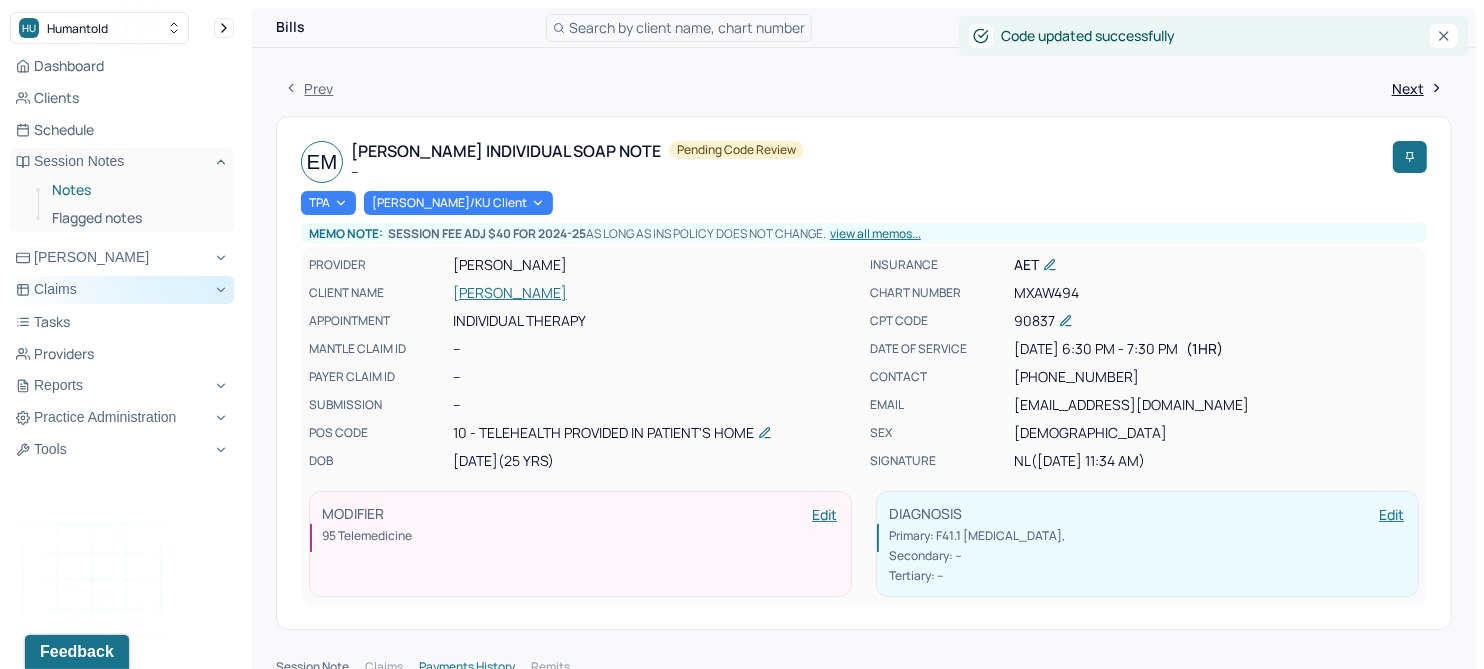 click on "Notes" at bounding box center [135, 190] 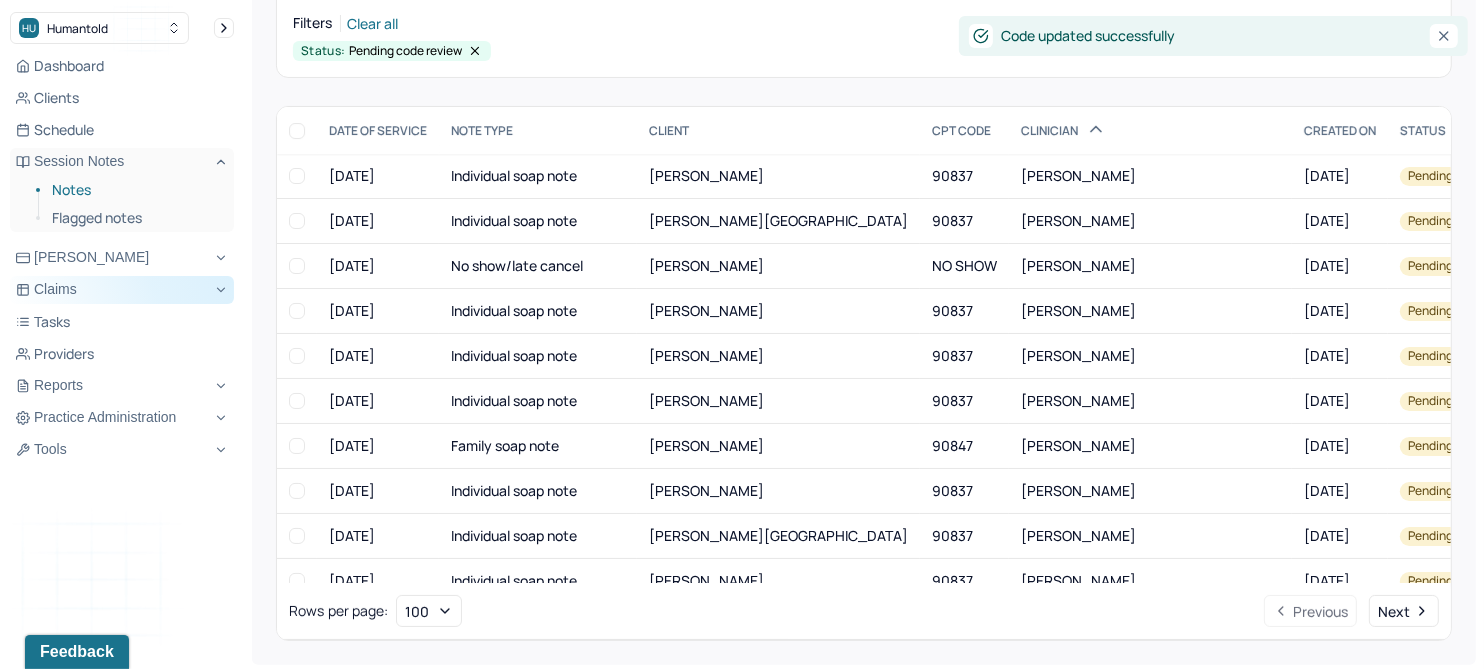 scroll, scrollTop: 214, scrollLeft: 0, axis: vertical 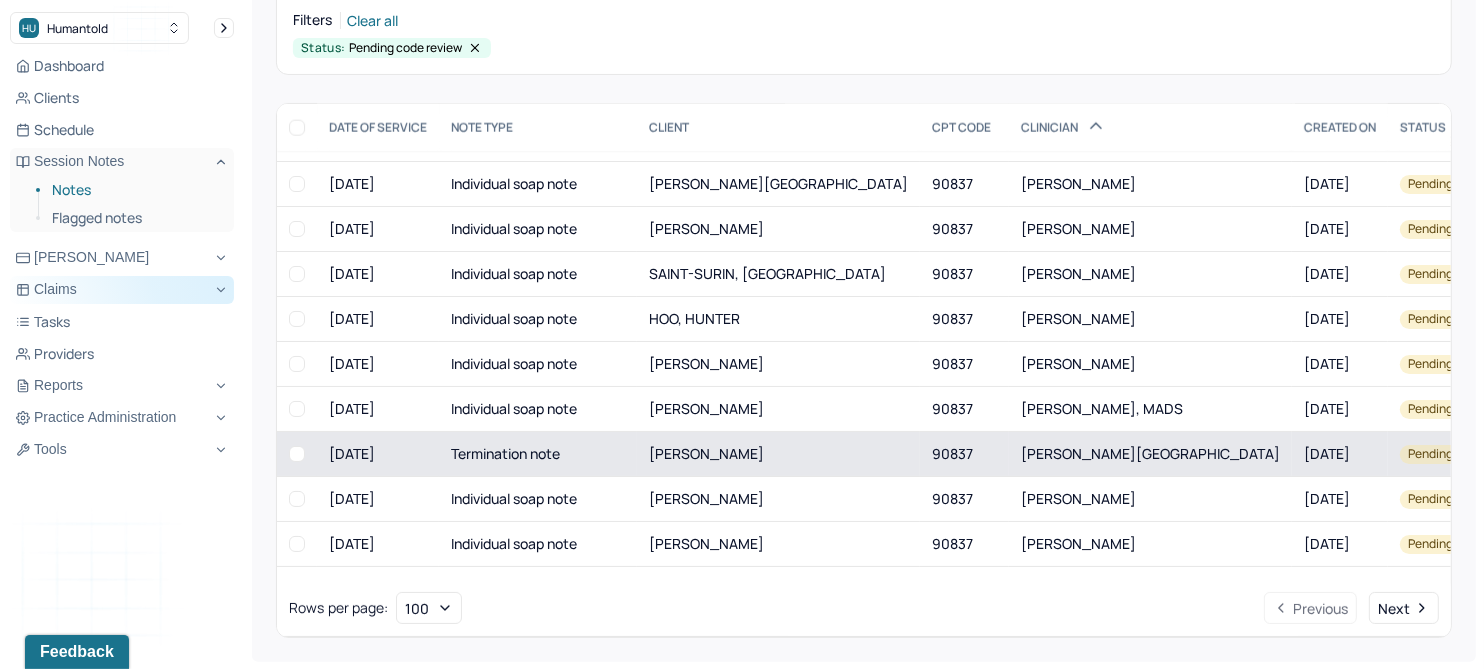 click on "[PERSON_NAME]" at bounding box center [706, 453] 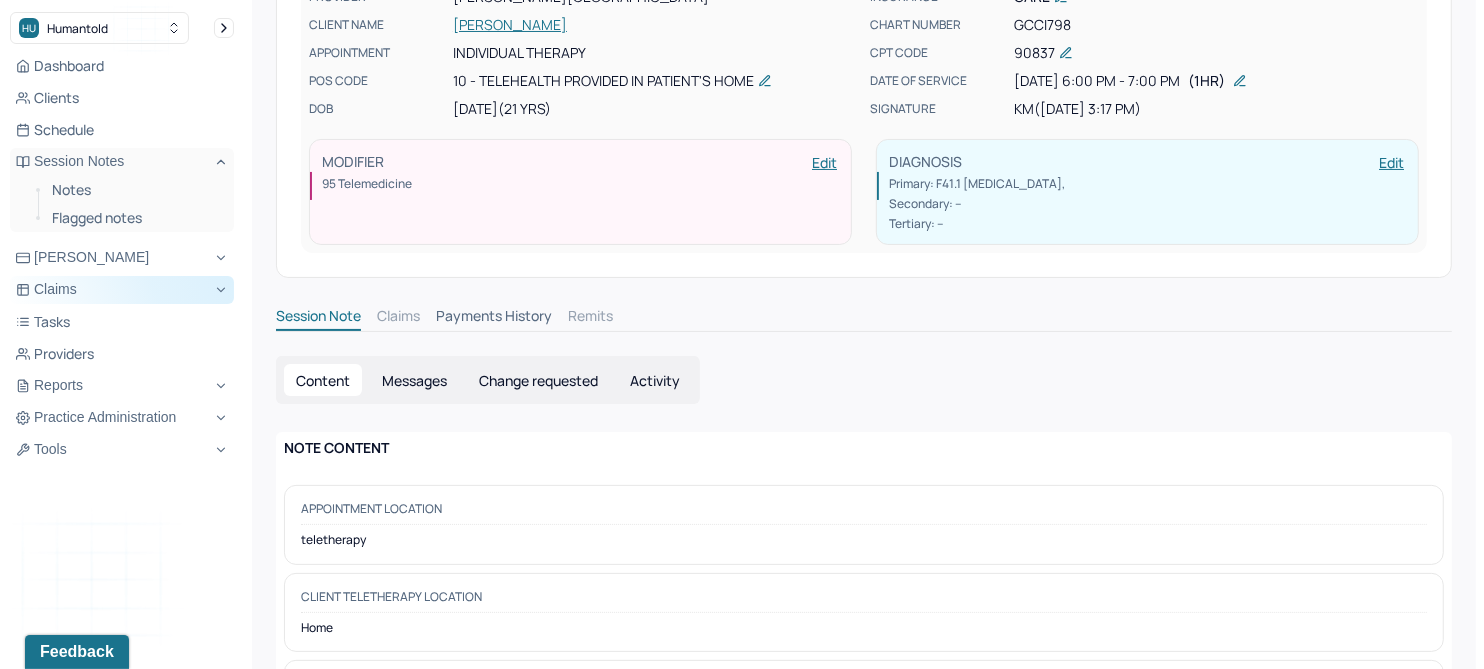scroll, scrollTop: 0, scrollLeft: 0, axis: both 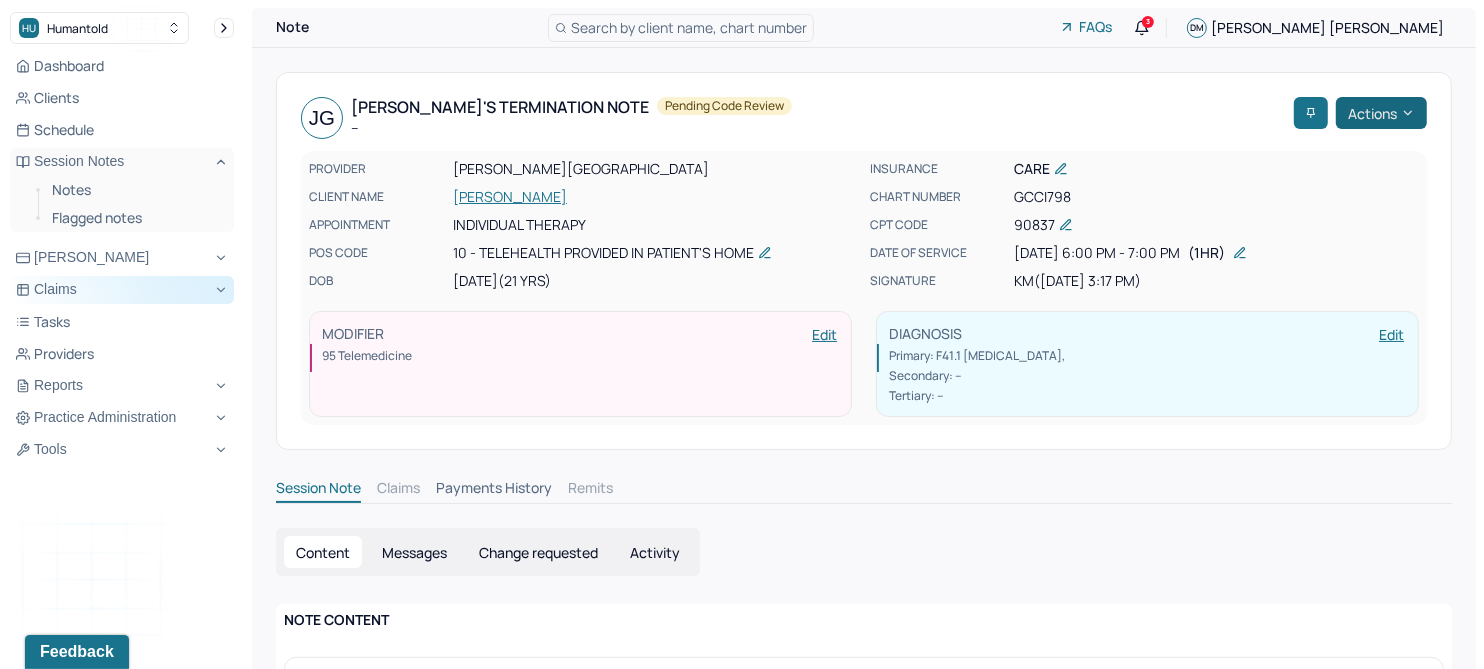 click on "Actions" at bounding box center [1381, 113] 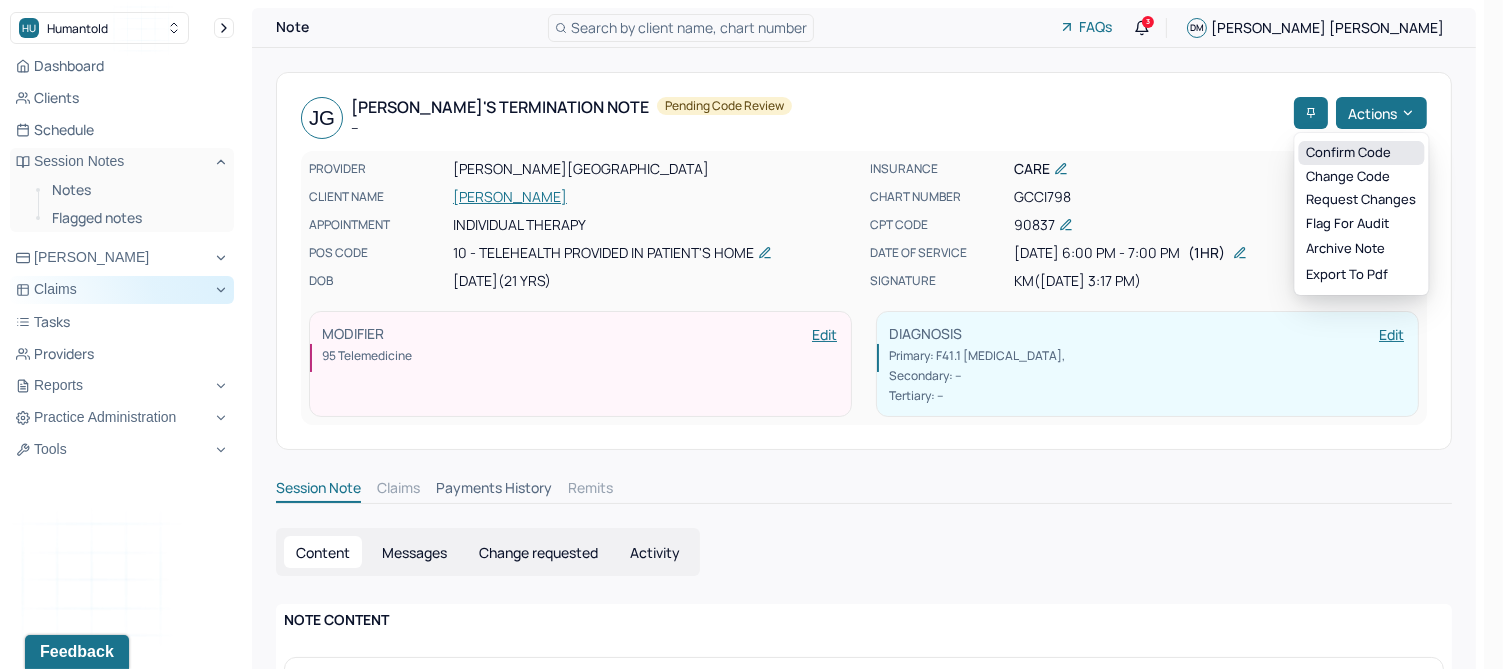 click on "Confirm code" at bounding box center [1361, 153] 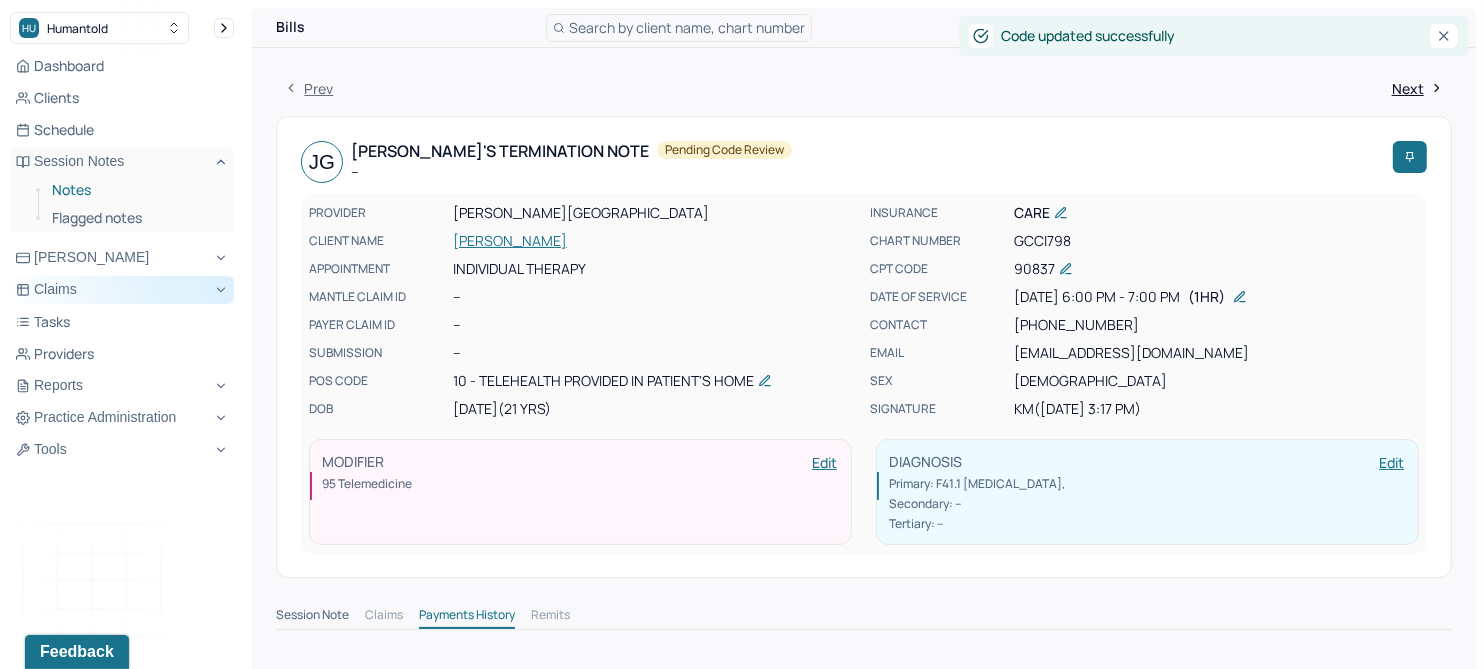 click on "Notes" at bounding box center (135, 190) 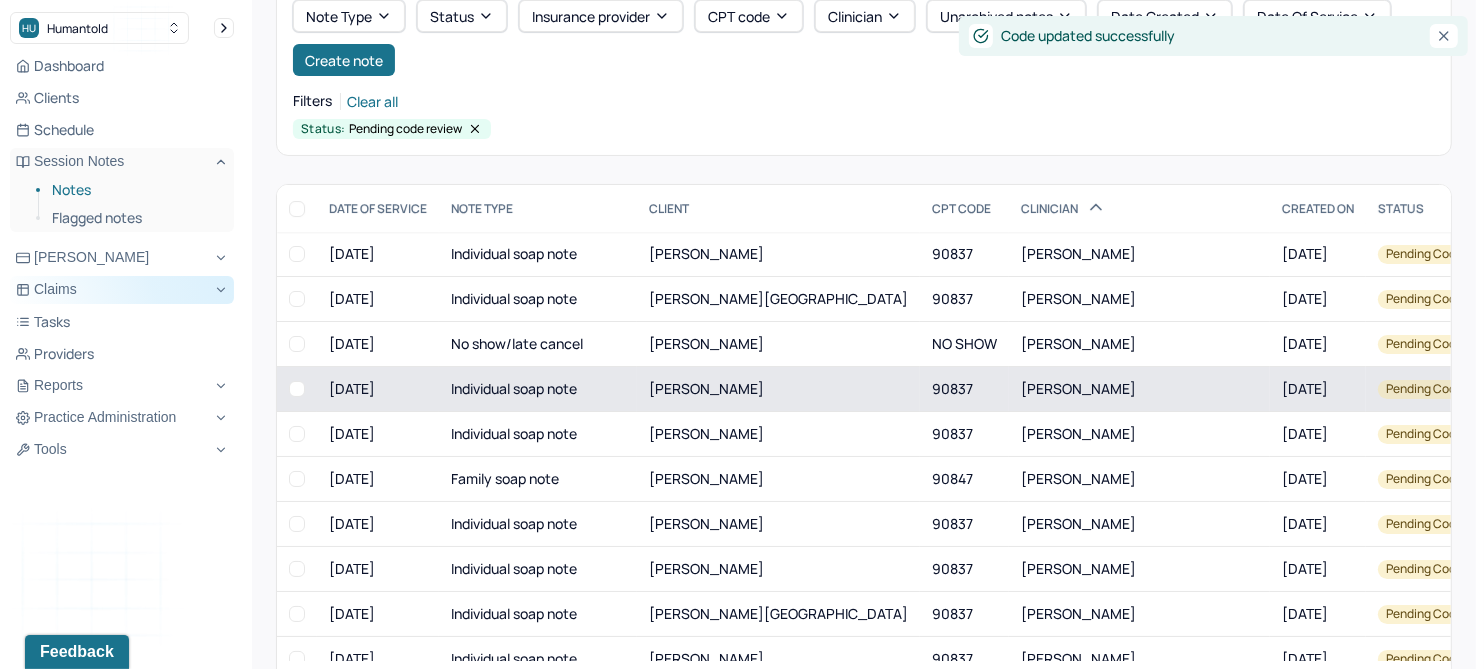 scroll, scrollTop: 214, scrollLeft: 0, axis: vertical 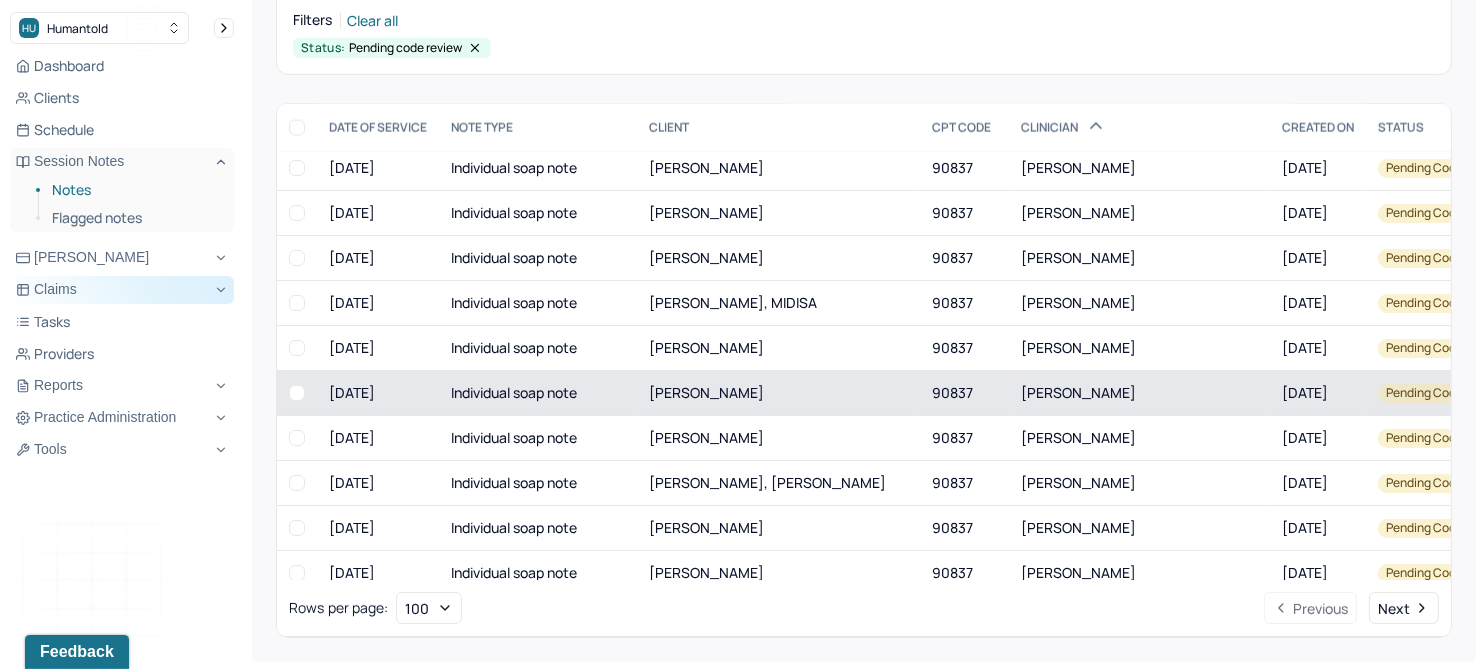 click on "[PERSON_NAME]" at bounding box center [778, 393] 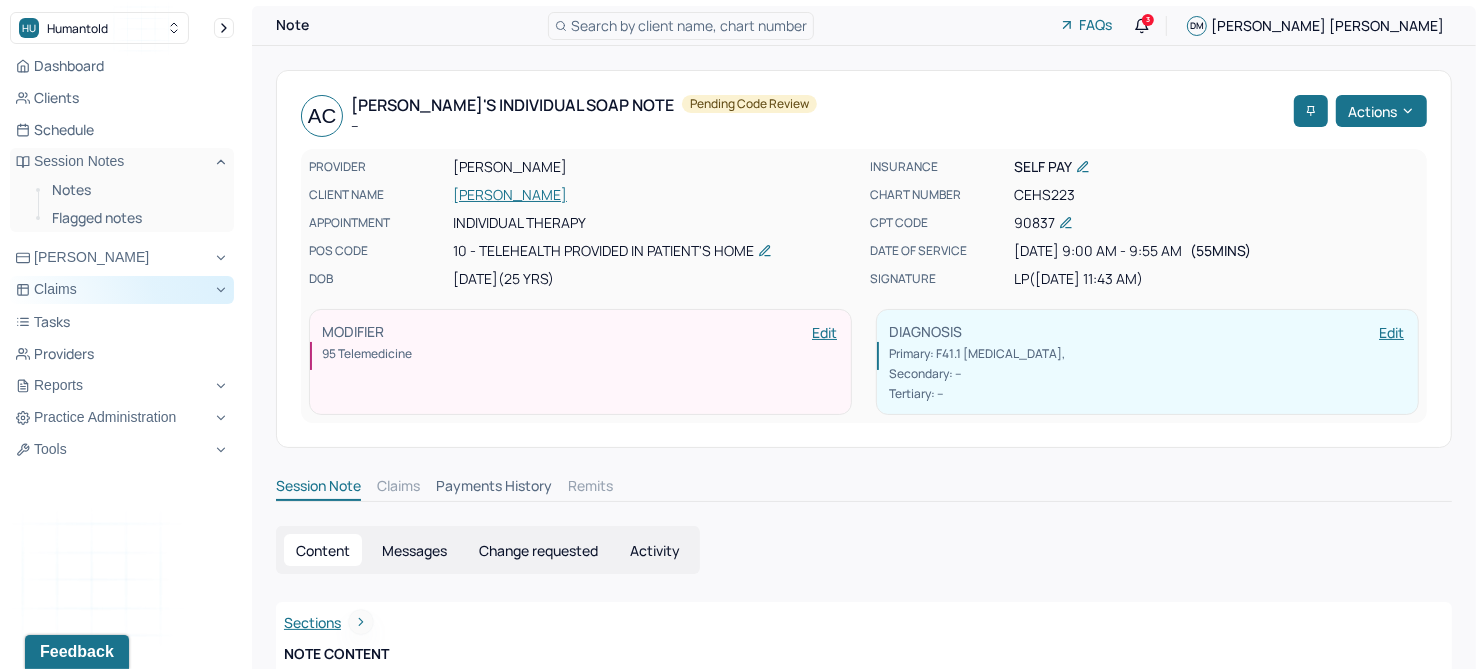 scroll, scrollTop: 0, scrollLeft: 0, axis: both 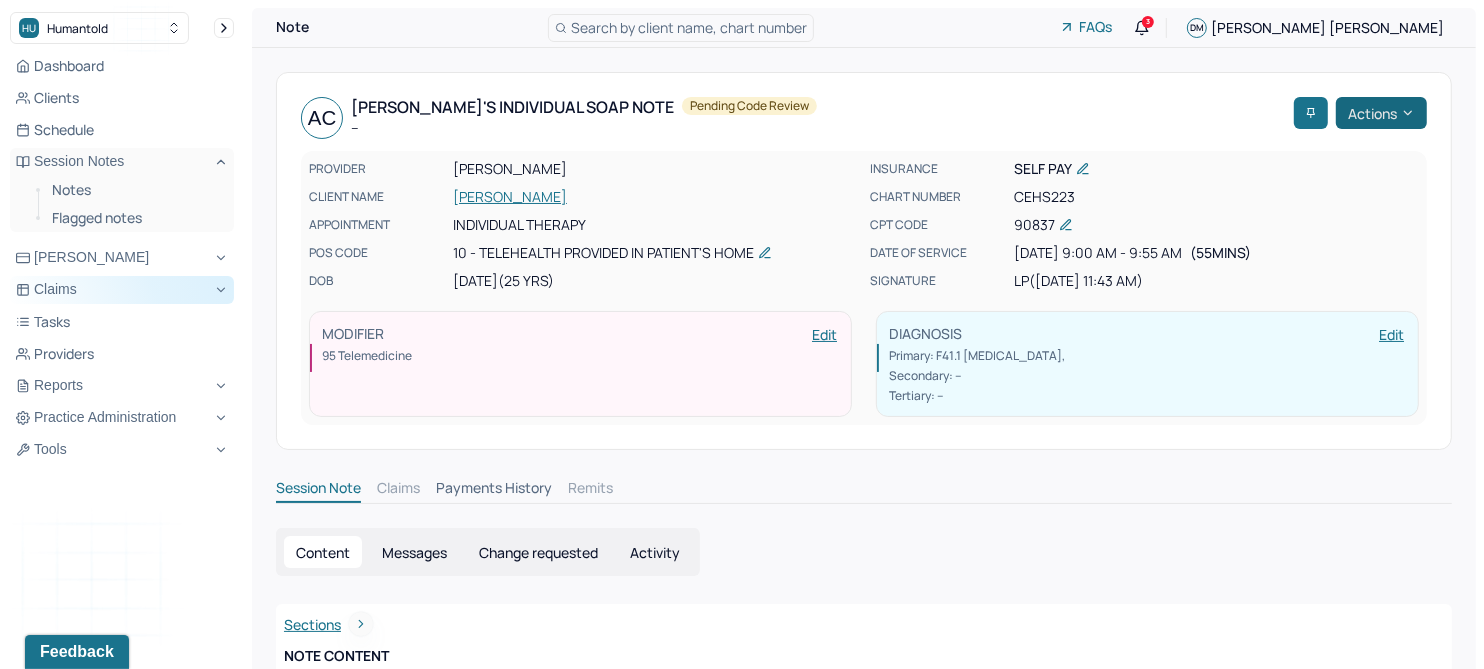 click 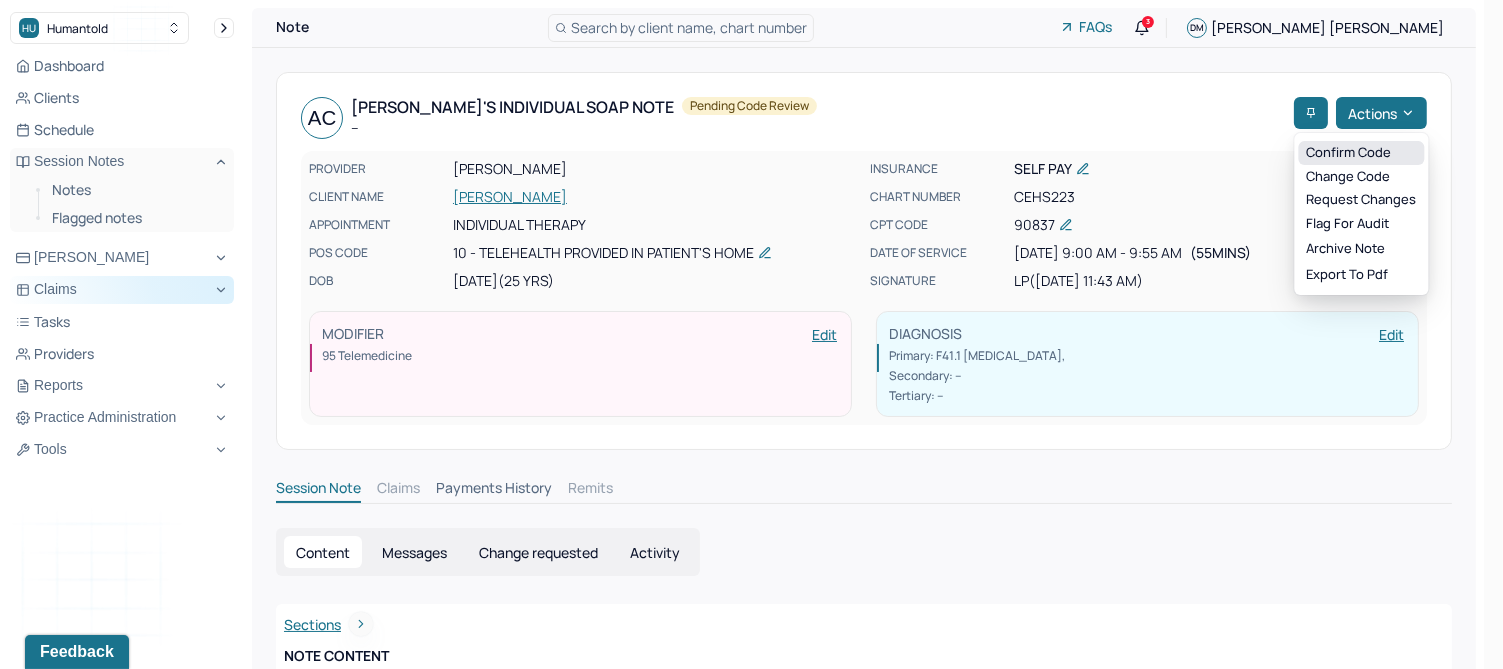 click on "Confirm code" at bounding box center [1361, 153] 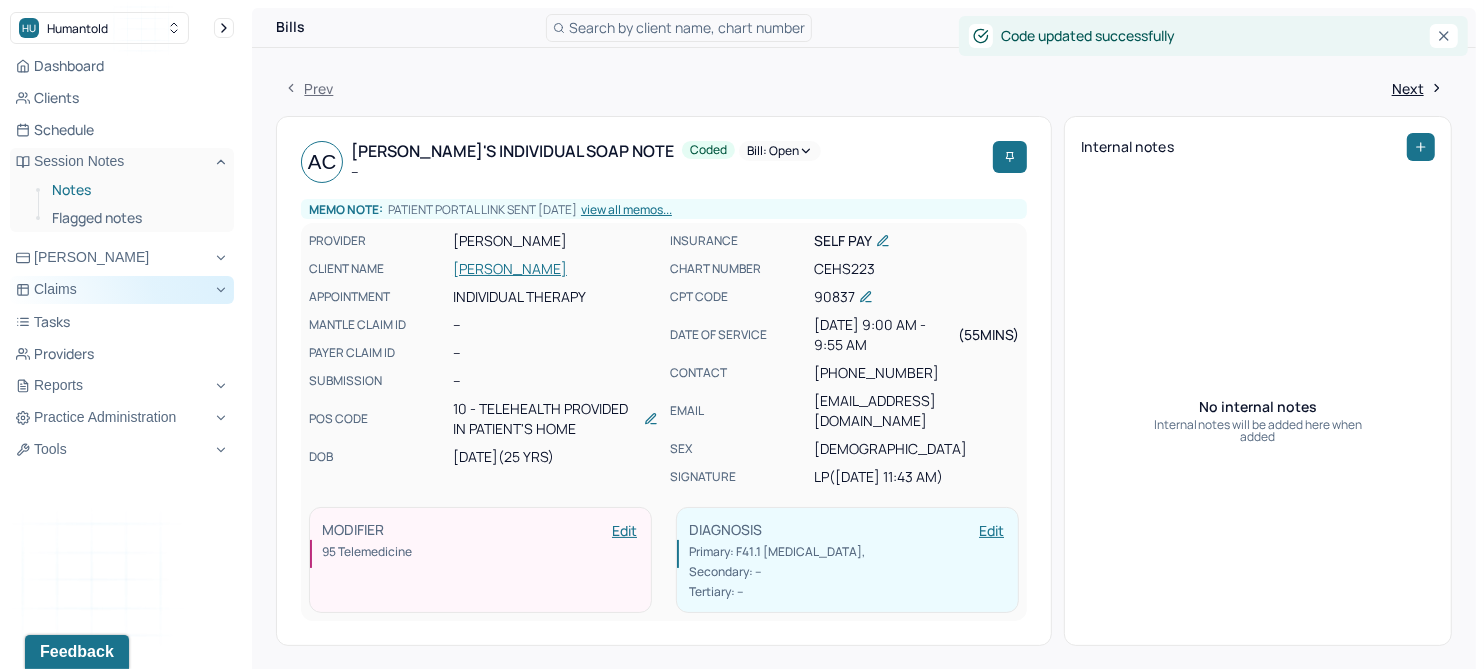 click on "Notes" at bounding box center (135, 190) 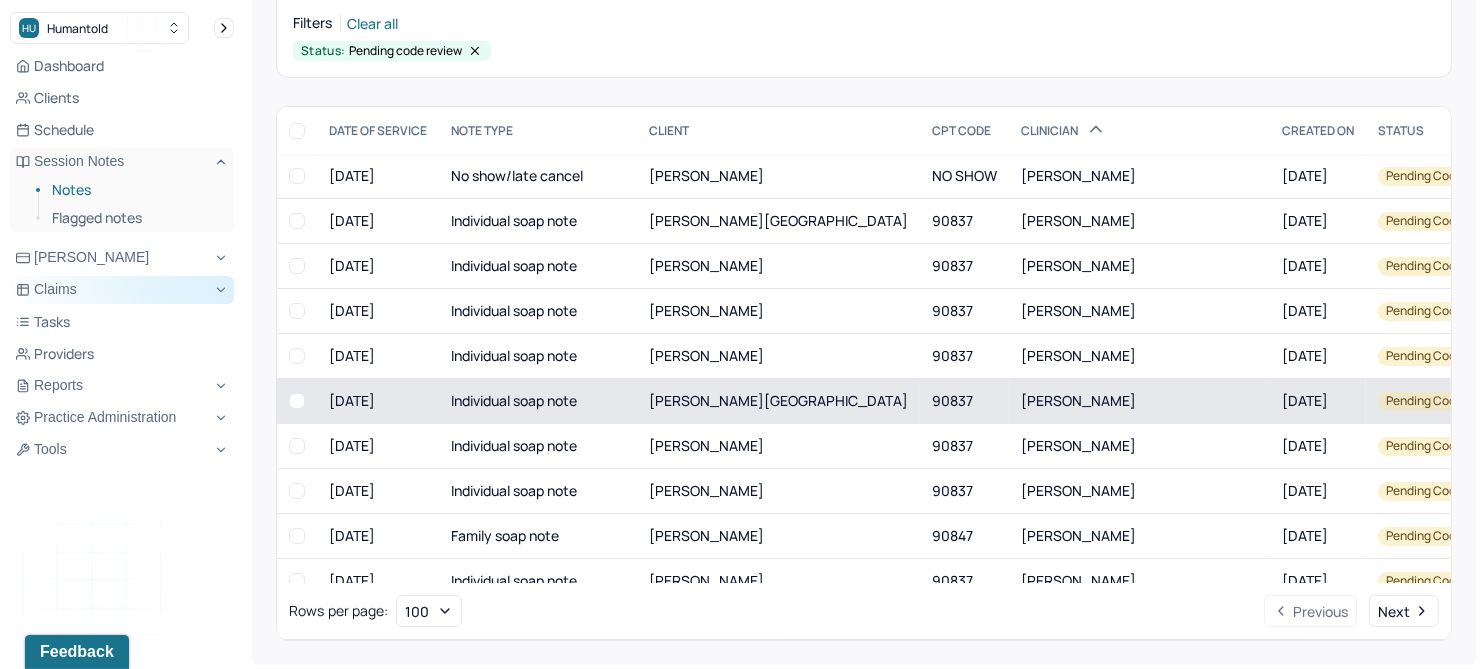 scroll, scrollTop: 214, scrollLeft: 0, axis: vertical 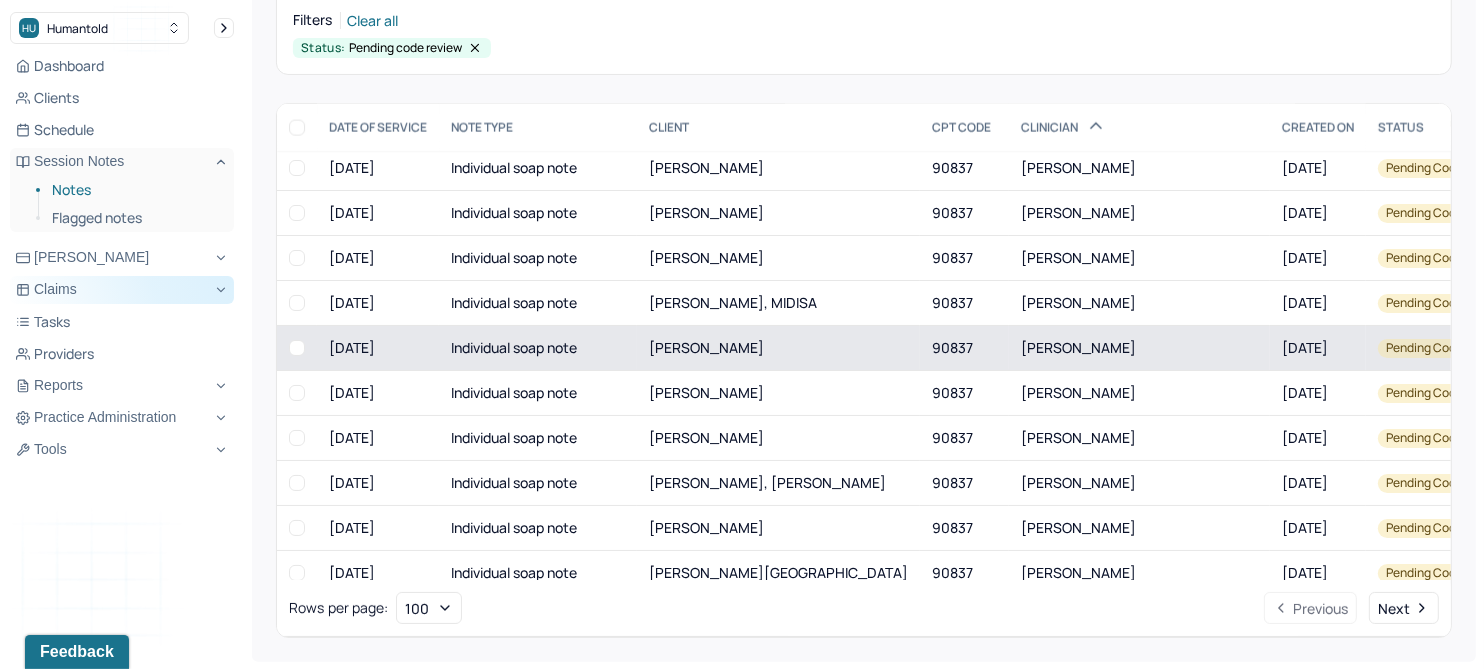 click on "[PERSON_NAME]" at bounding box center (706, 347) 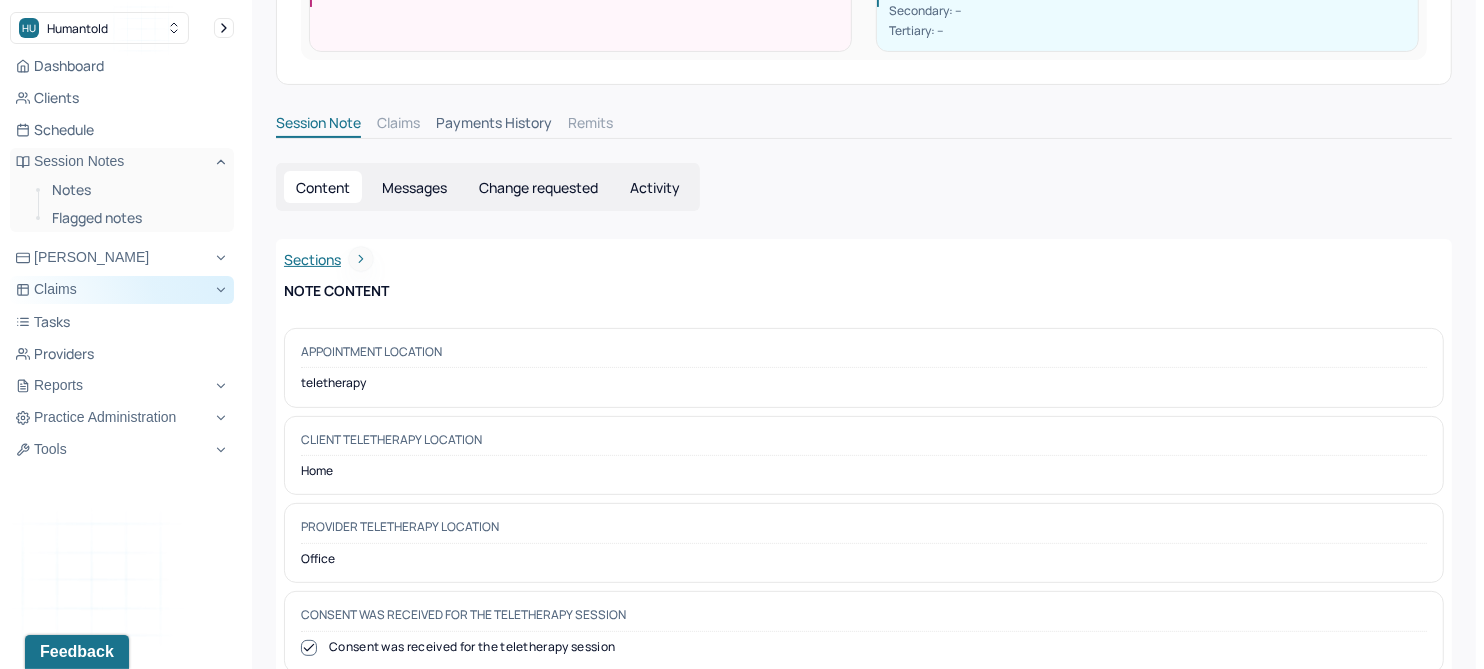scroll, scrollTop: 0, scrollLeft: 0, axis: both 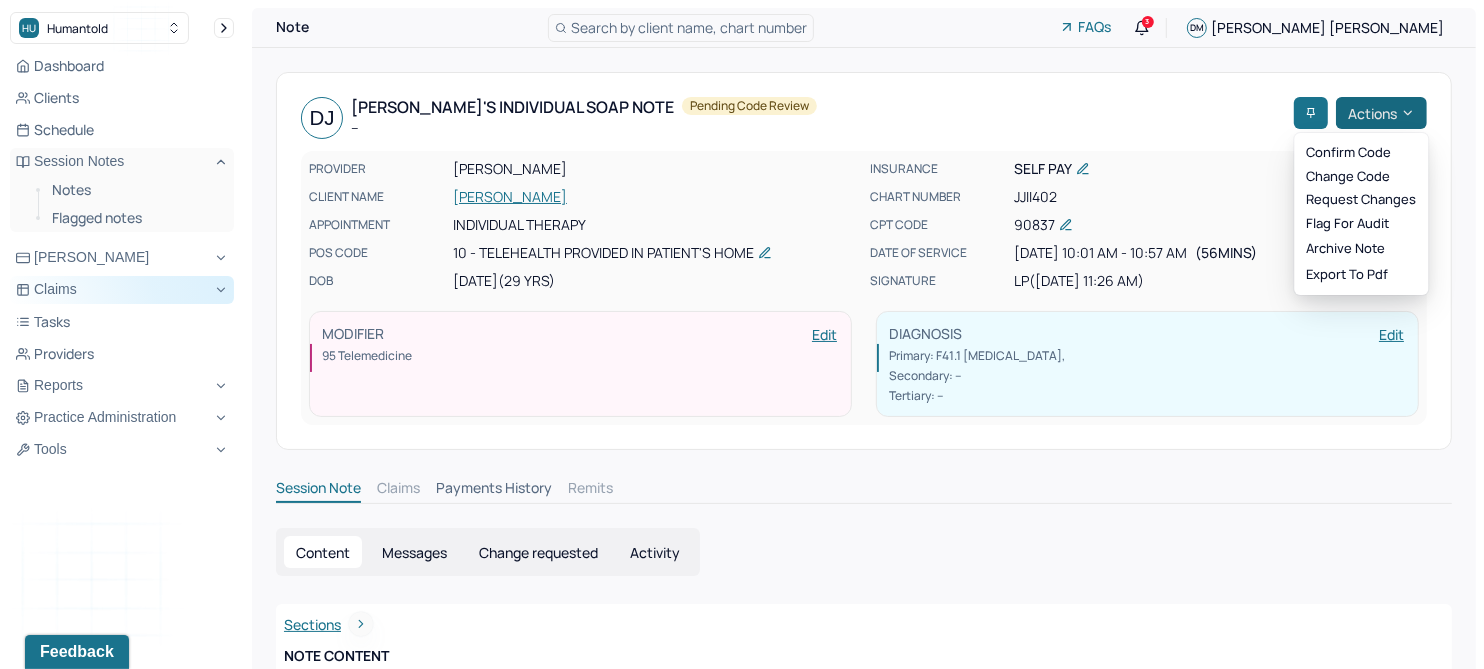 click on "Actions" at bounding box center (1381, 113) 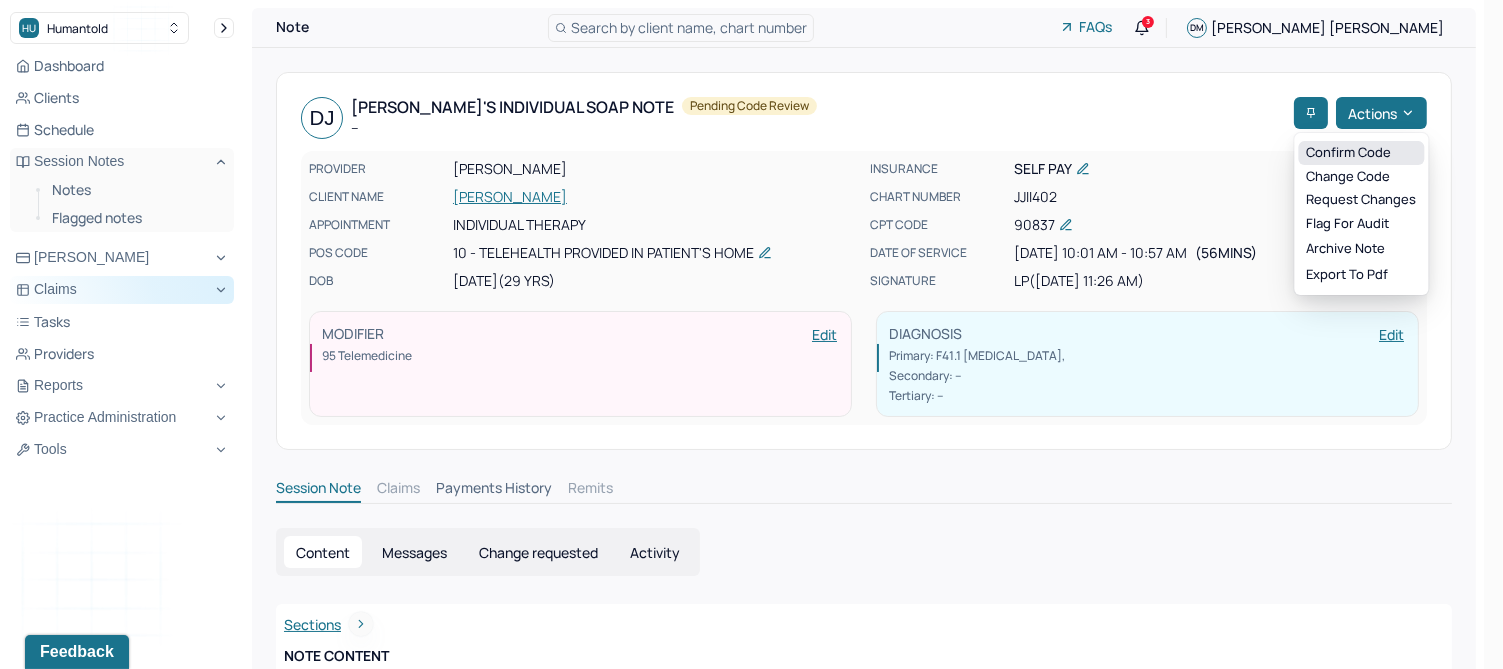 click on "Confirm code" at bounding box center [1361, 153] 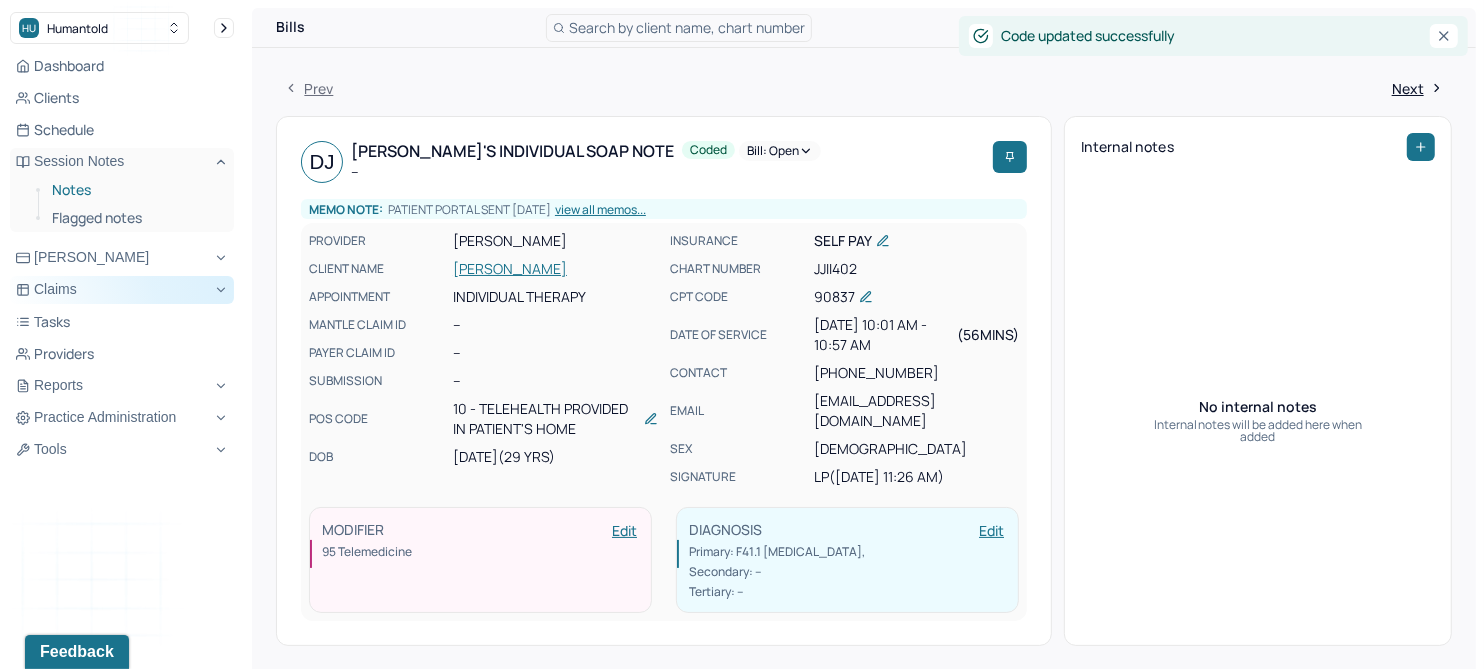 click on "Notes" at bounding box center (135, 190) 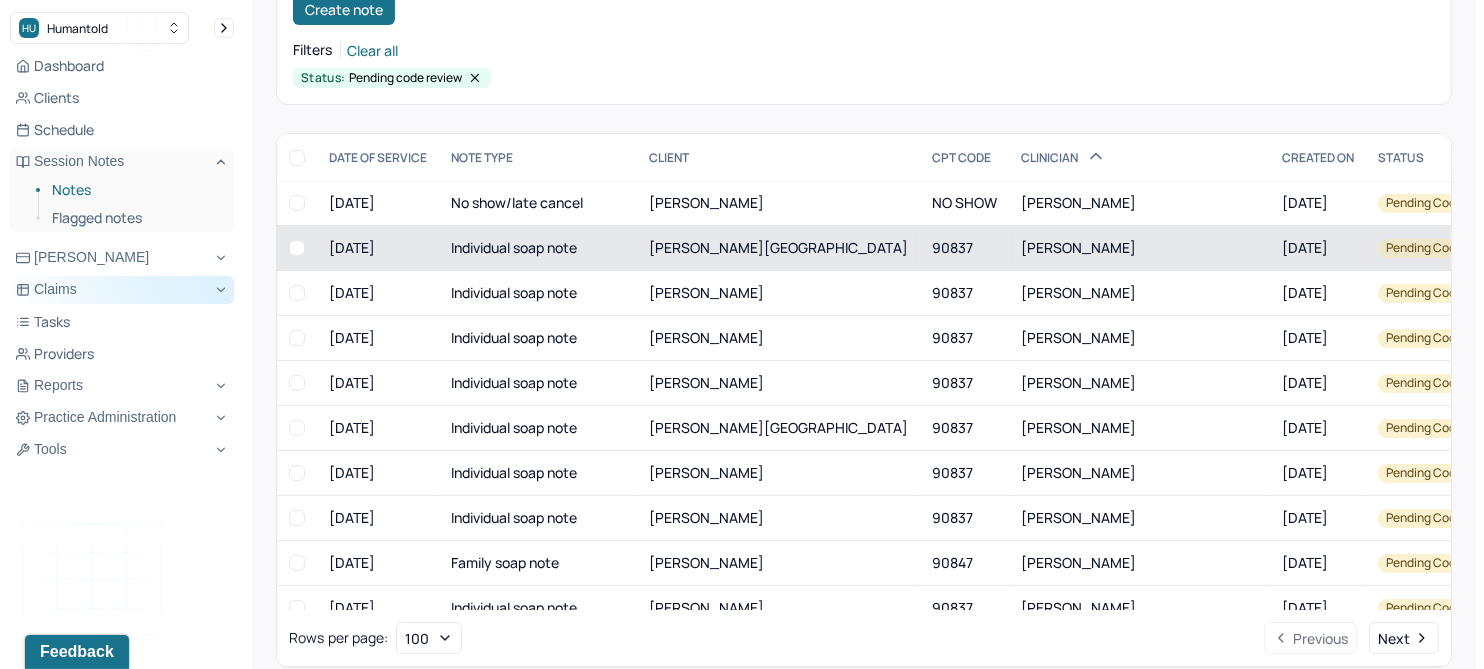 scroll, scrollTop: 214, scrollLeft: 0, axis: vertical 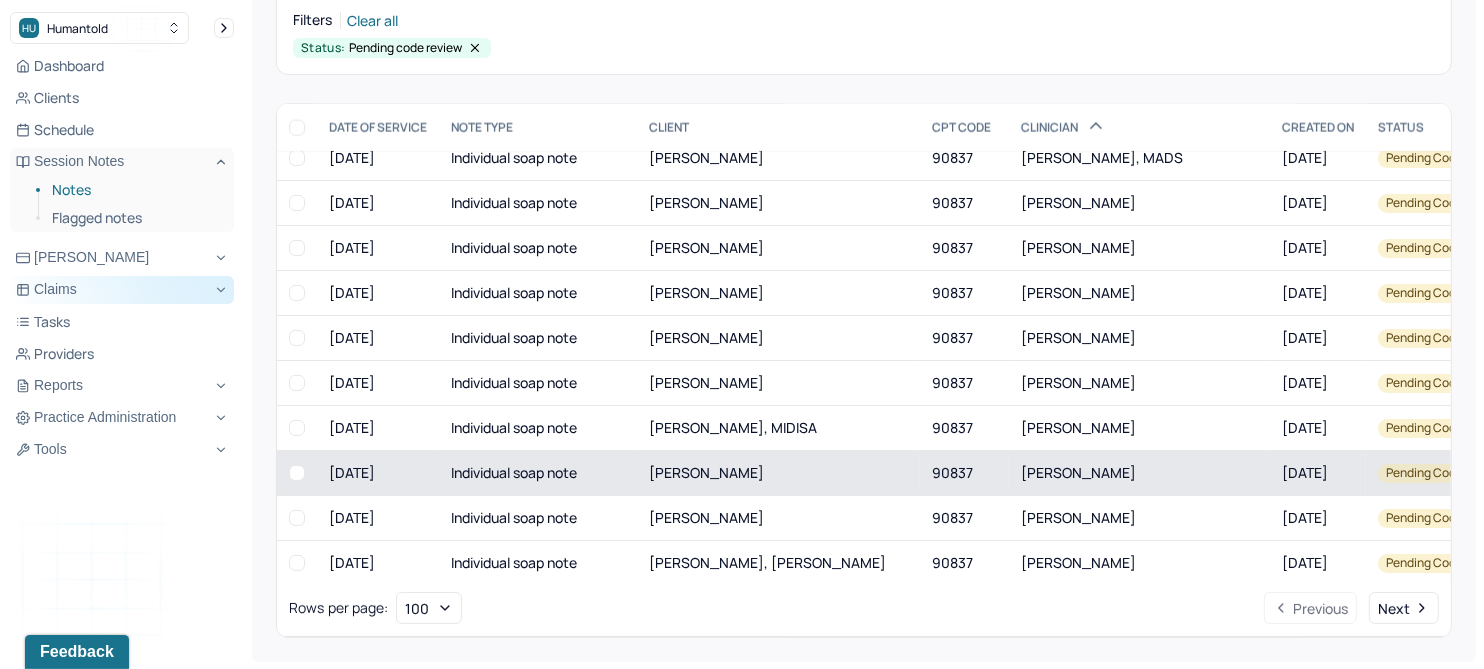 click on "[PERSON_NAME]" at bounding box center [778, 473] 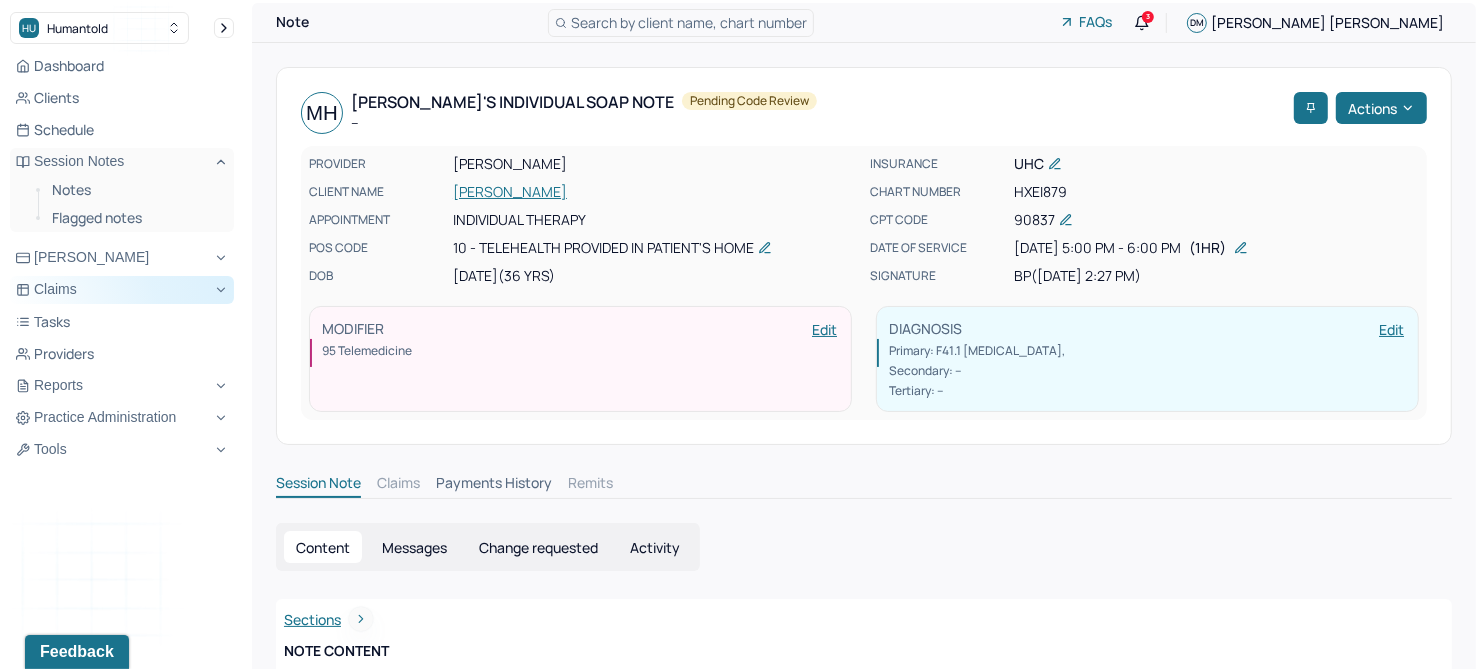 scroll, scrollTop: 0, scrollLeft: 0, axis: both 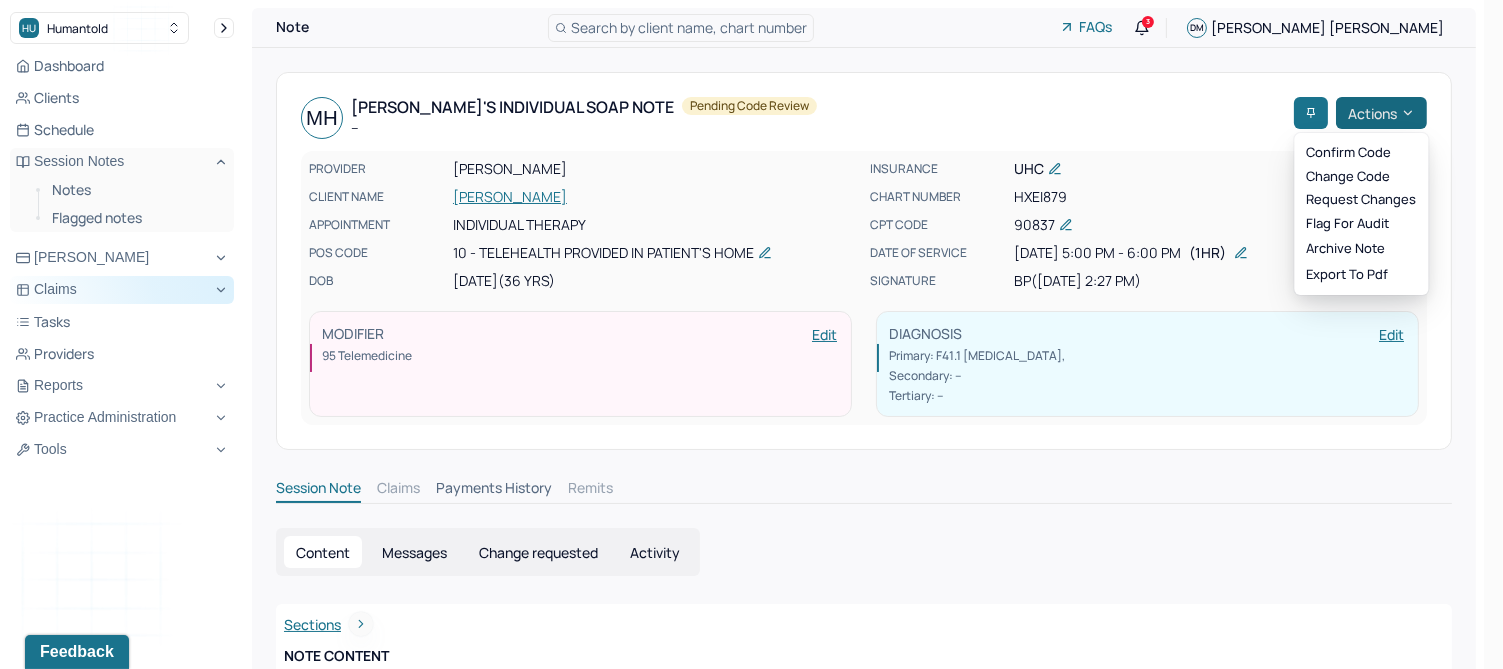 click on "Actions" at bounding box center [1381, 113] 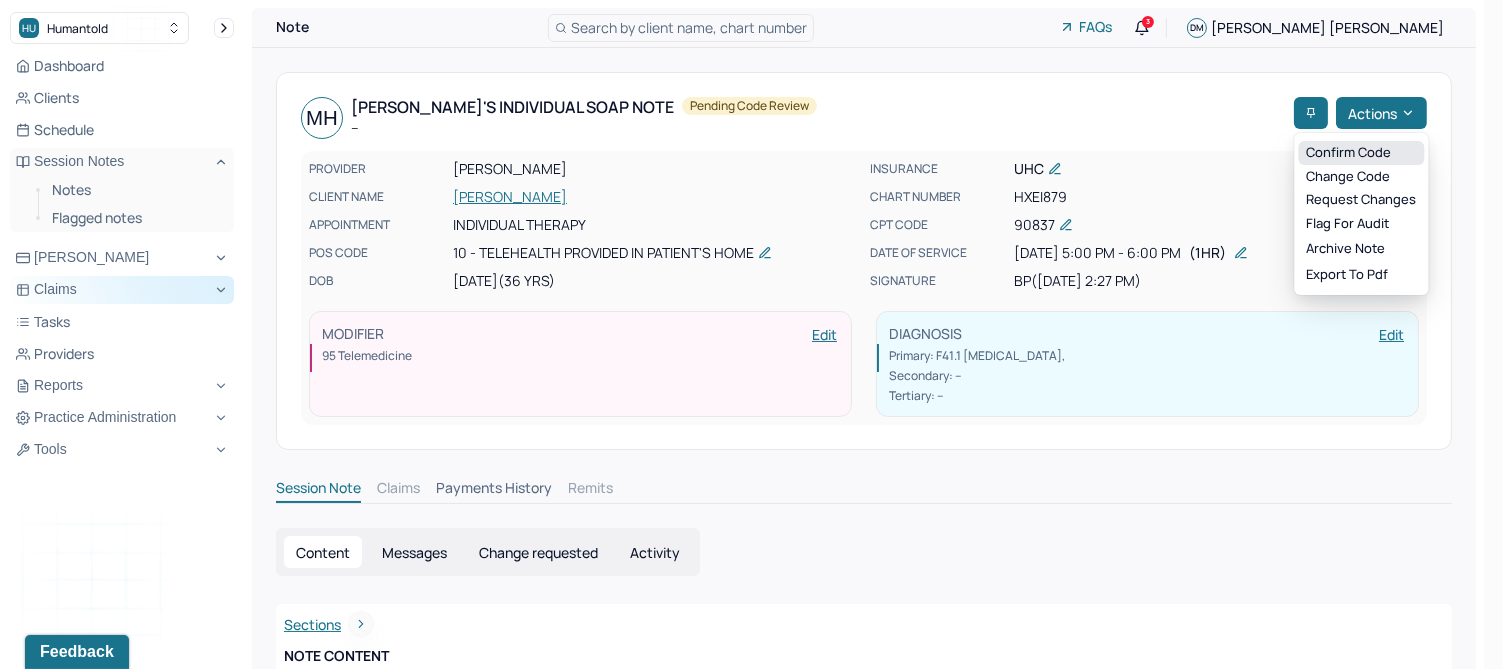 click on "Confirm code" at bounding box center [1361, 153] 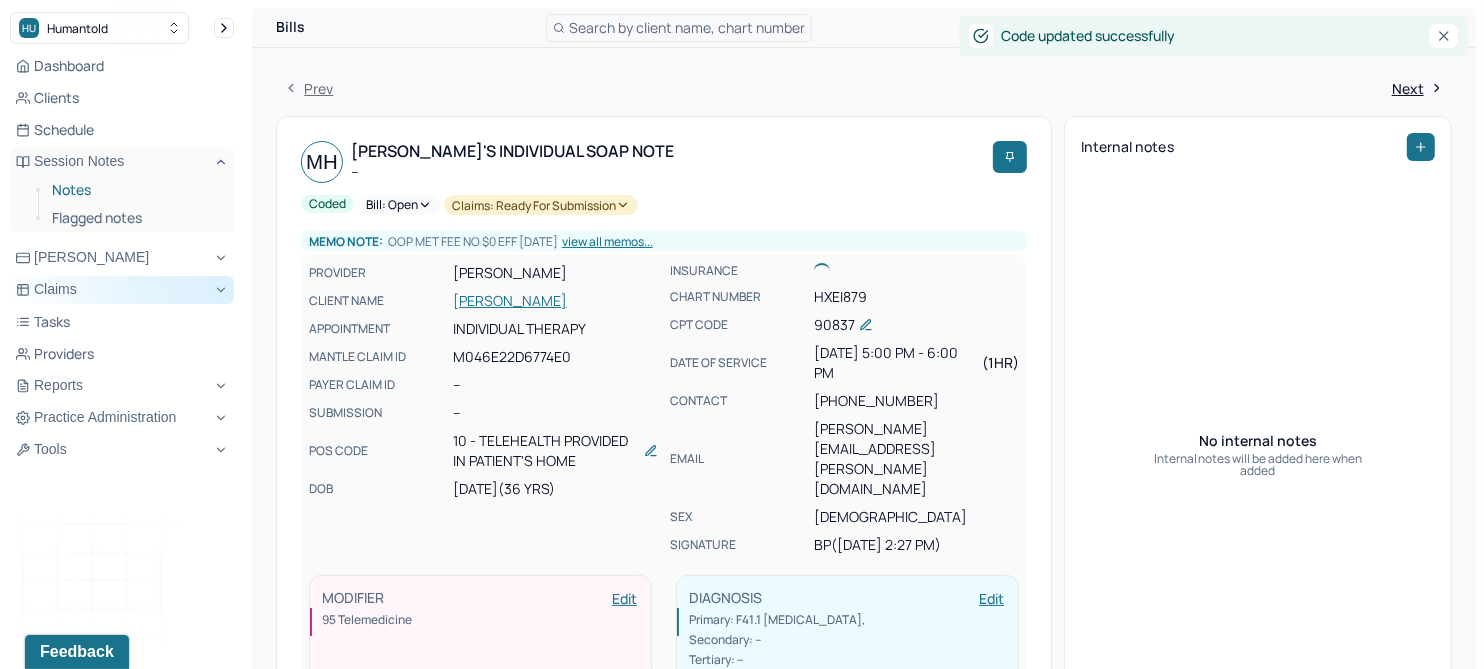 click on "Notes" at bounding box center (135, 190) 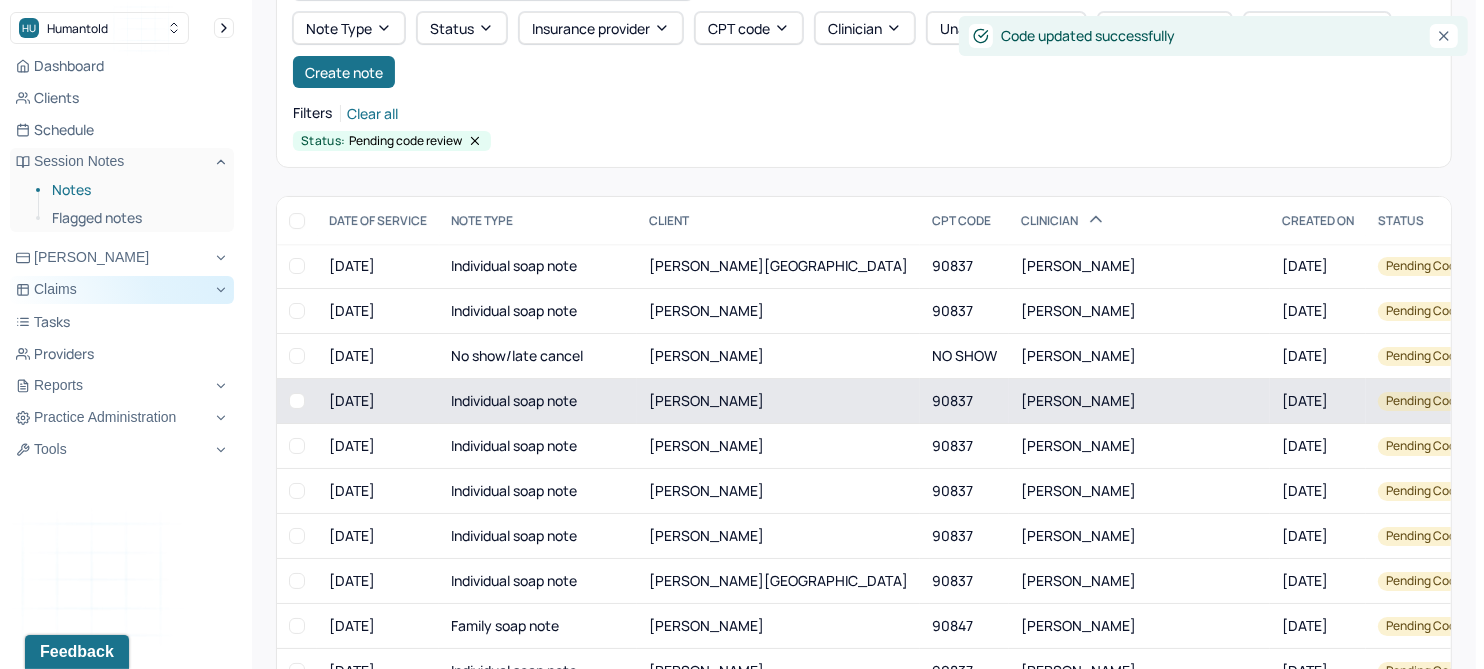 scroll, scrollTop: 214, scrollLeft: 0, axis: vertical 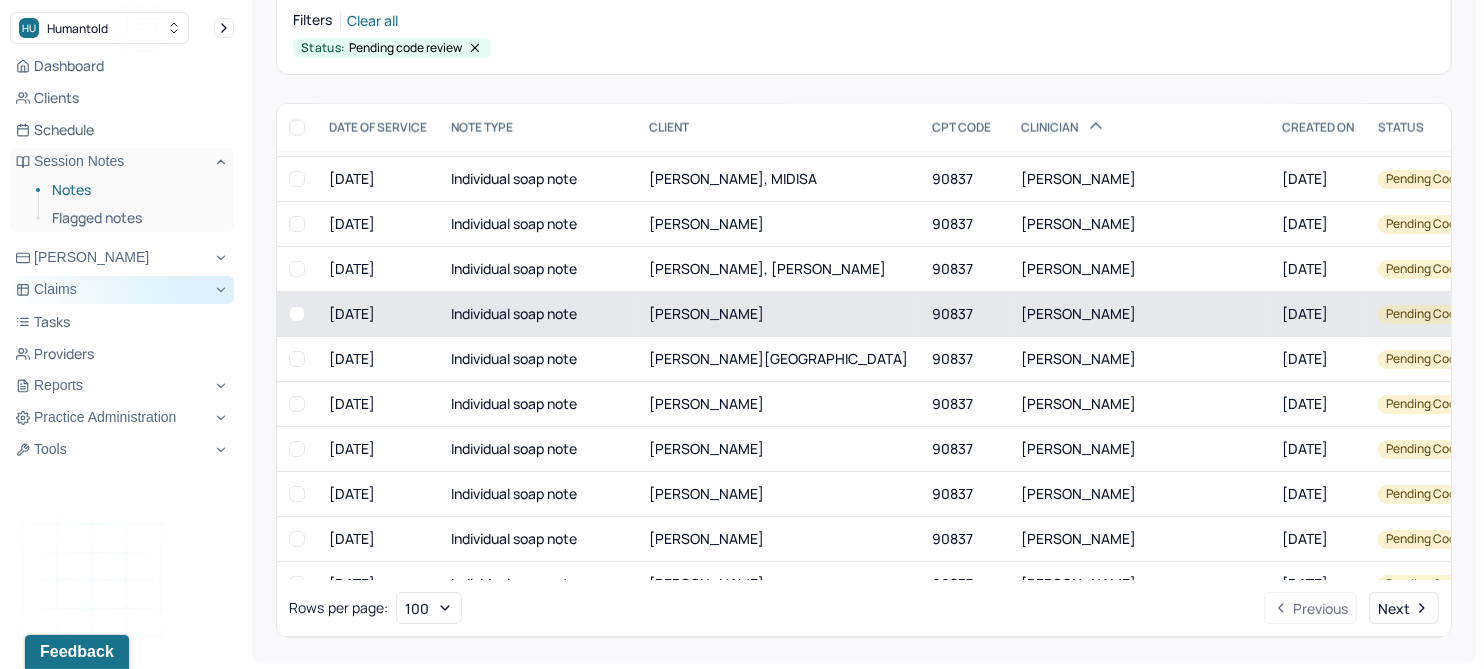 click on "[PERSON_NAME]" at bounding box center [706, 313] 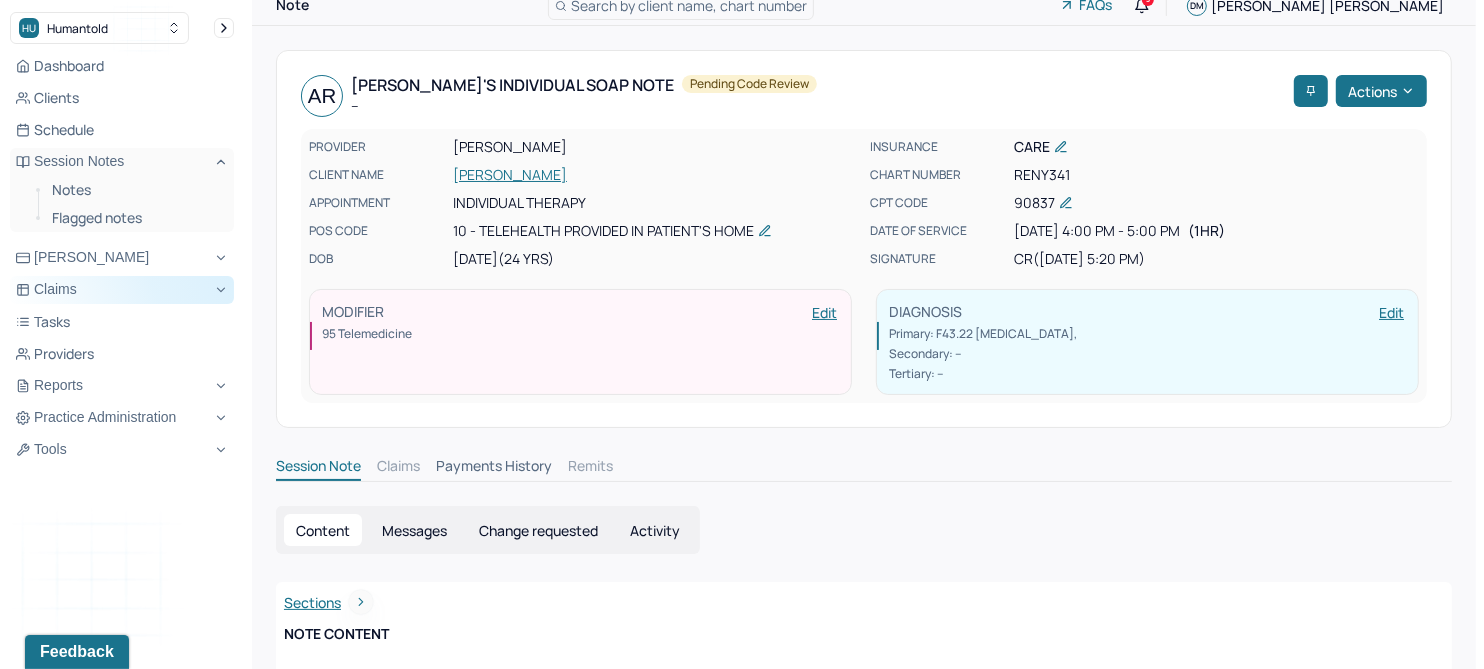 scroll, scrollTop: 0, scrollLeft: 0, axis: both 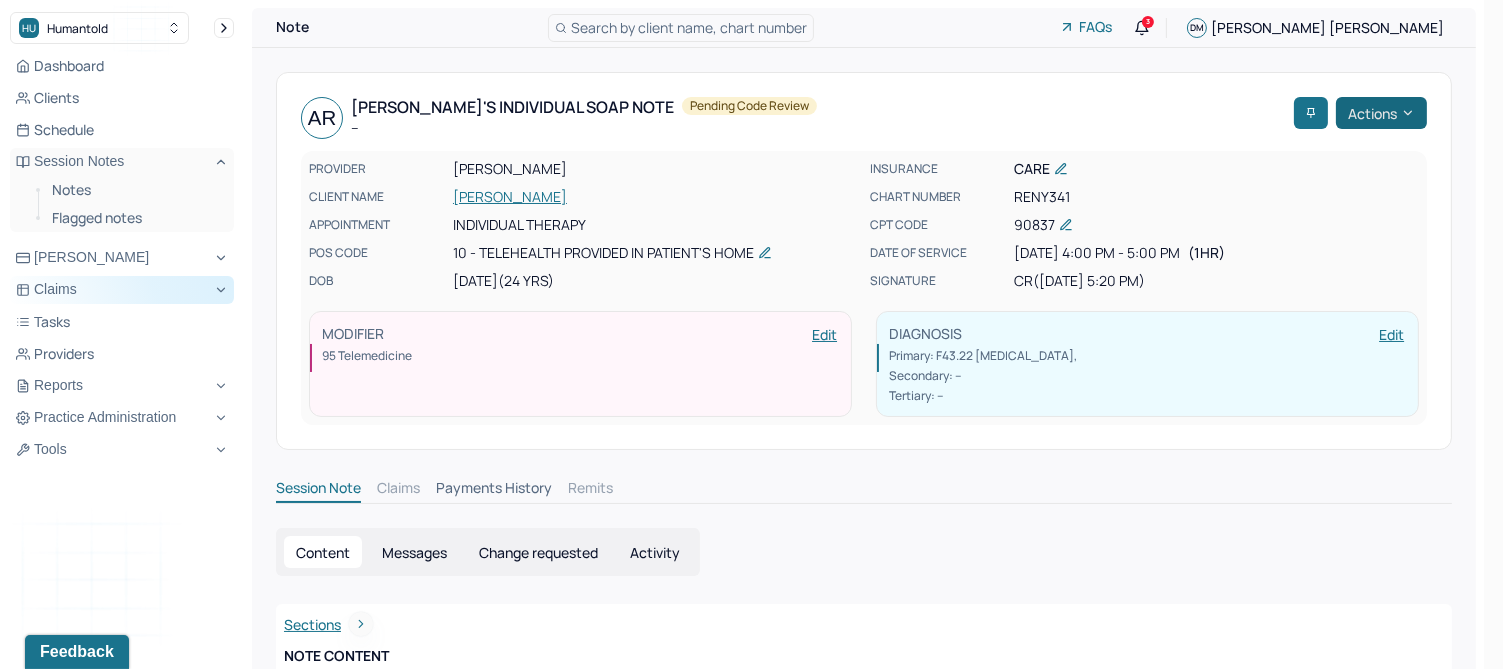 click 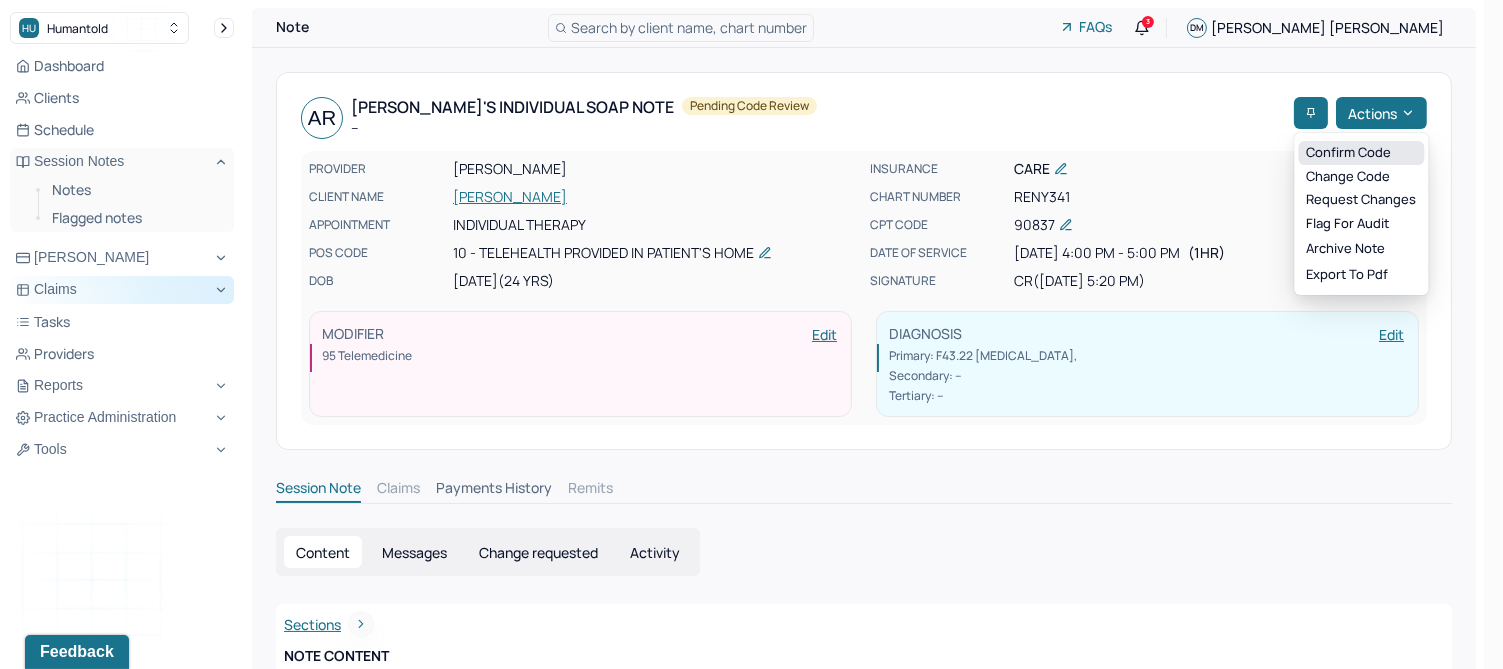 click on "Confirm code" at bounding box center (1361, 153) 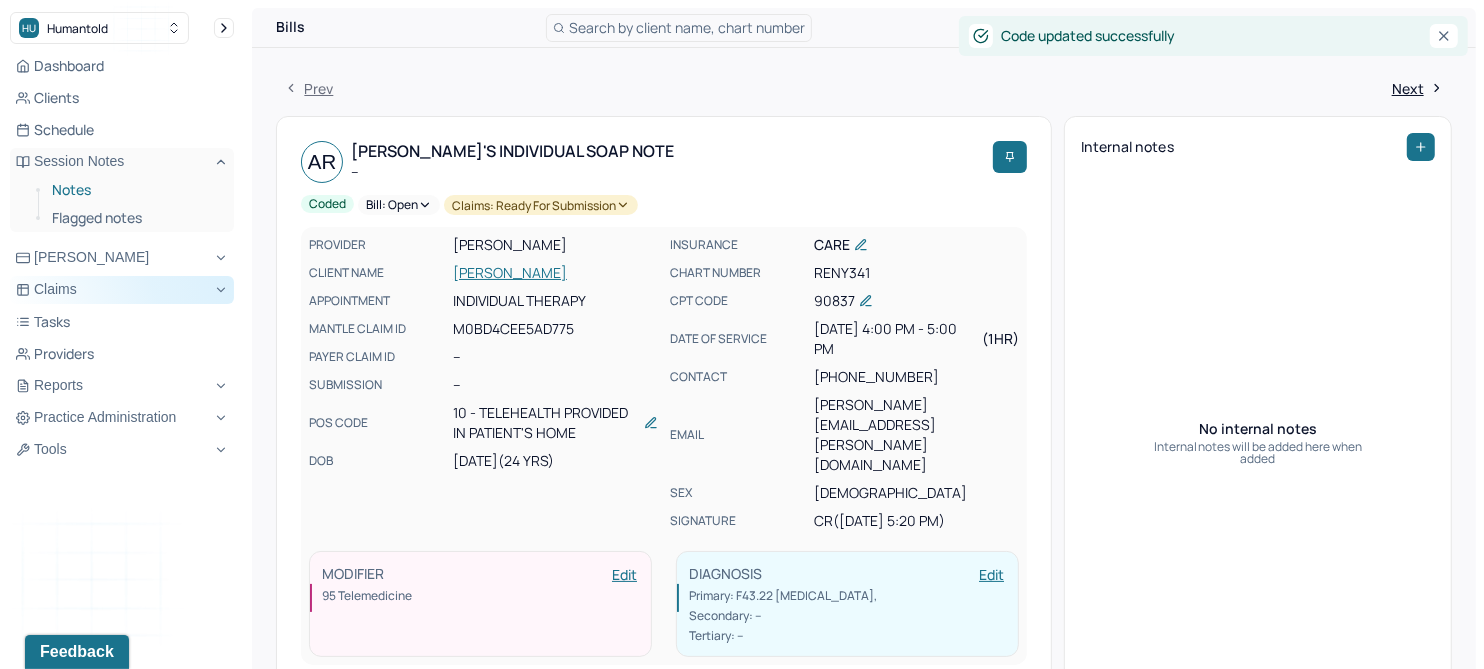 click on "Notes" at bounding box center (135, 190) 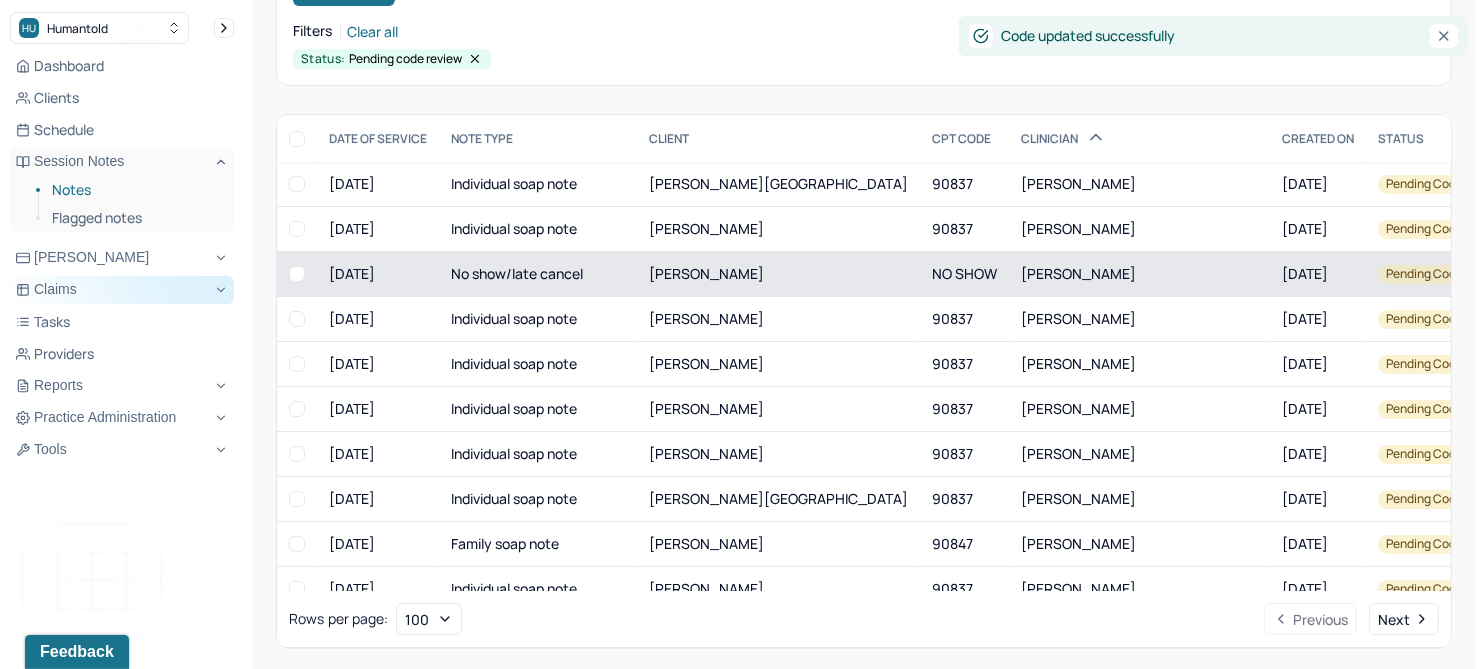 scroll, scrollTop: 214, scrollLeft: 0, axis: vertical 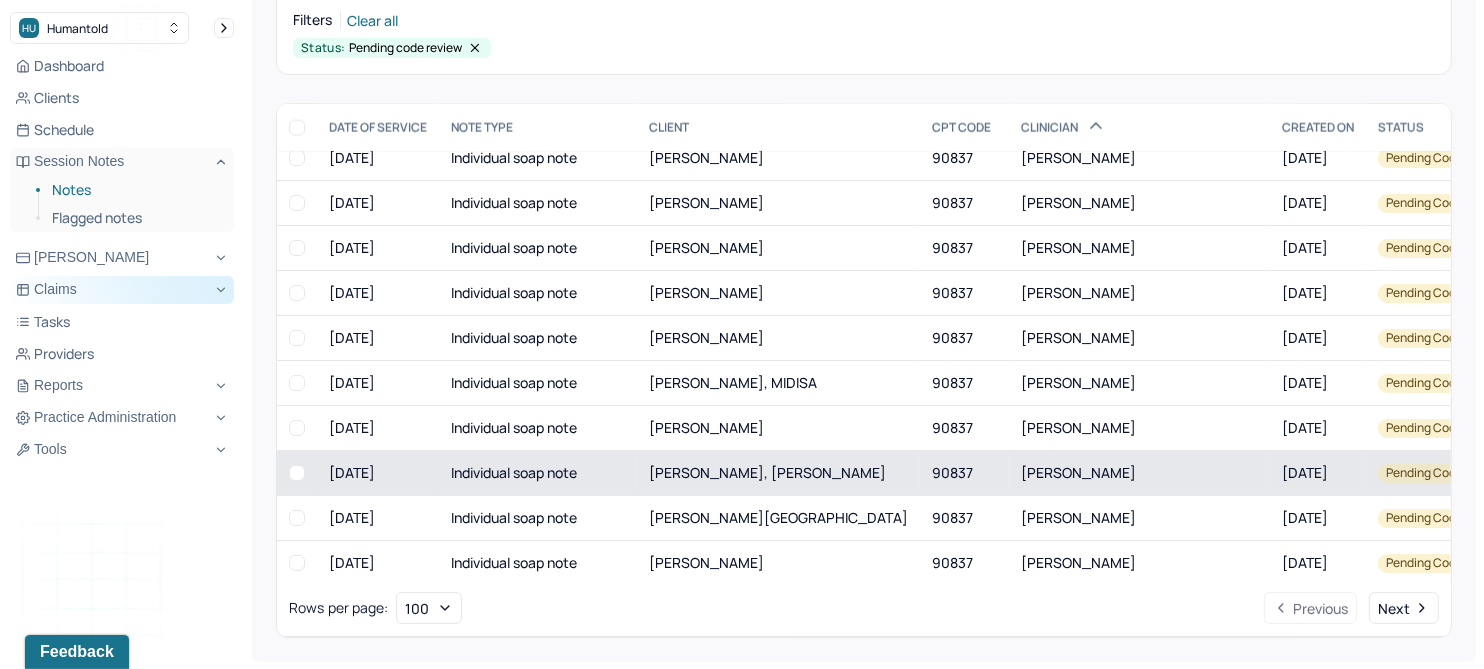 click on "[PERSON_NAME], [PERSON_NAME]" at bounding box center (767, 472) 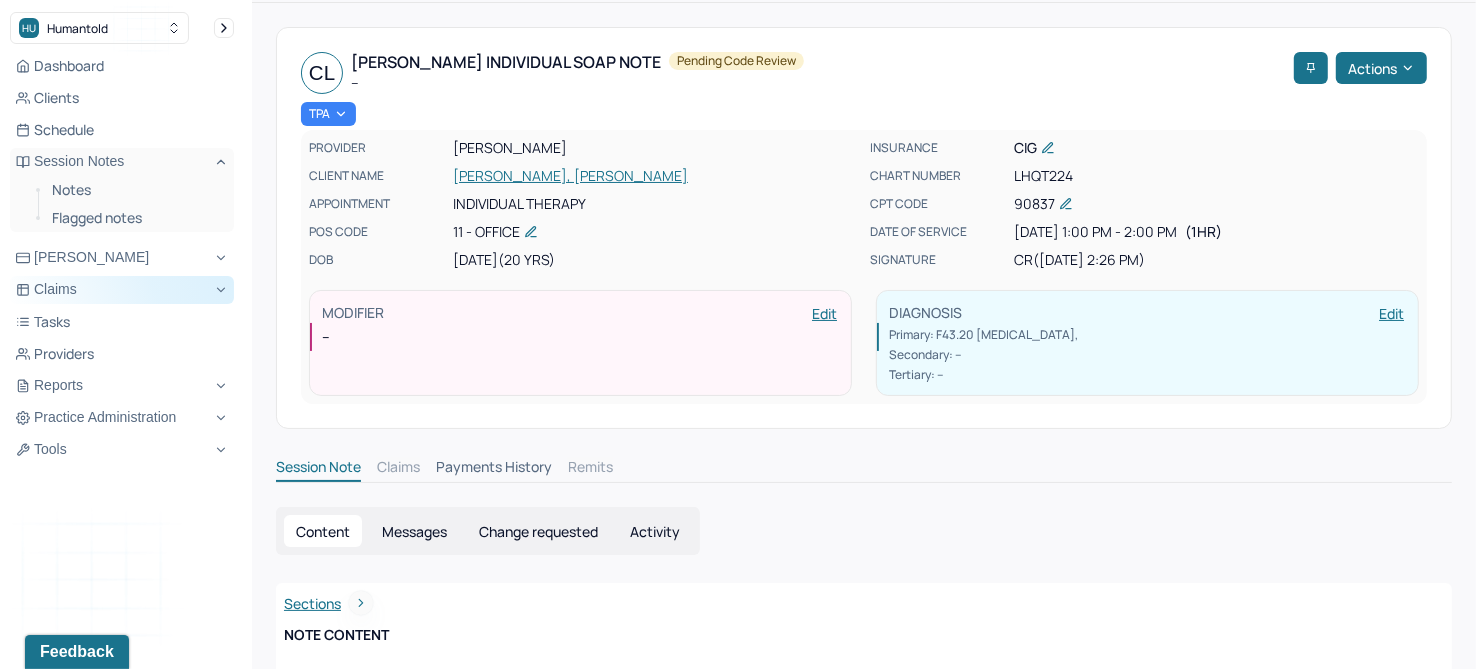 scroll, scrollTop: 0, scrollLeft: 0, axis: both 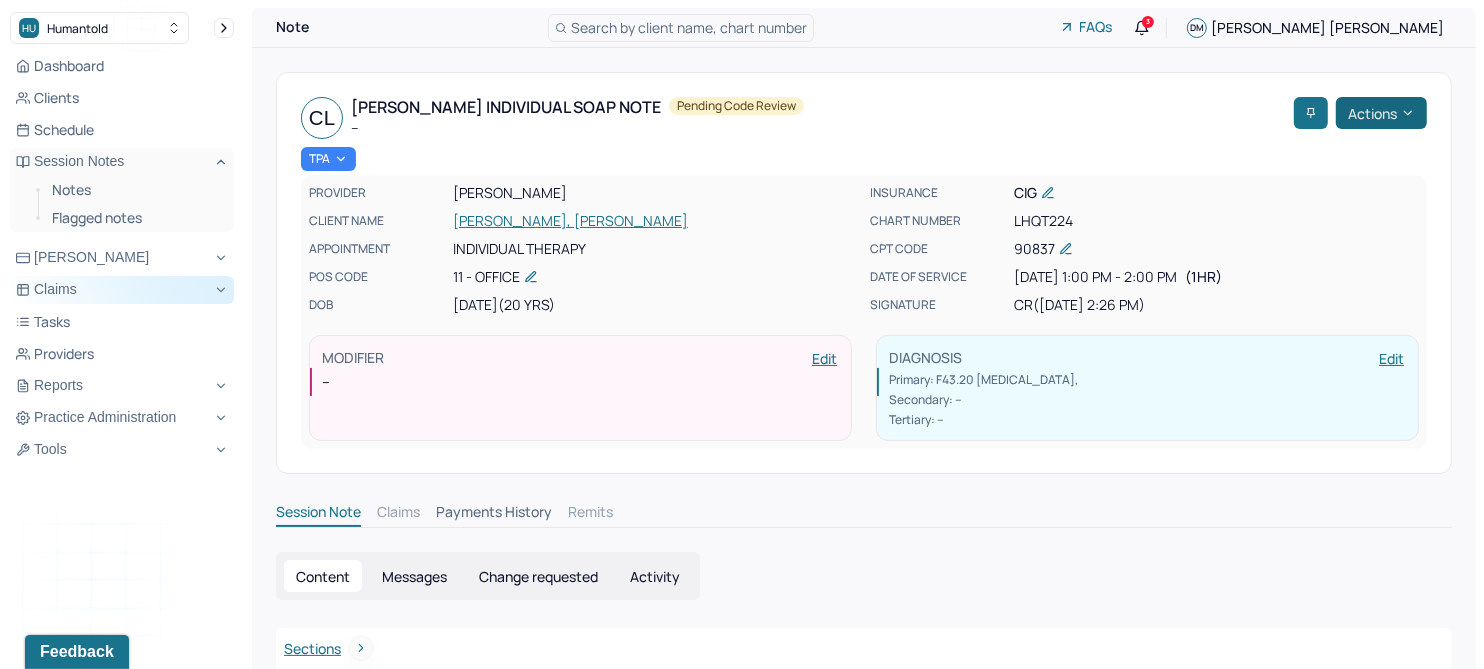 click on "Actions" at bounding box center [1381, 113] 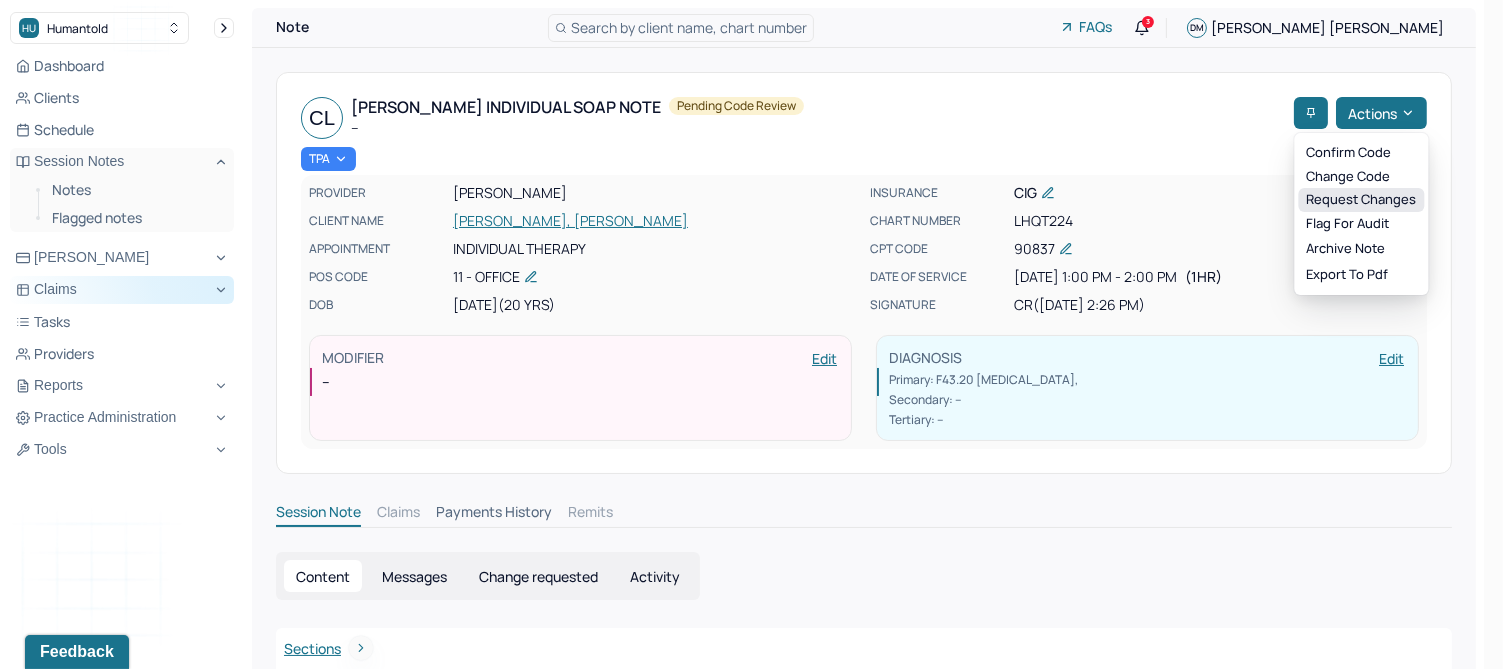 click on "Request changes" at bounding box center (1361, 200) 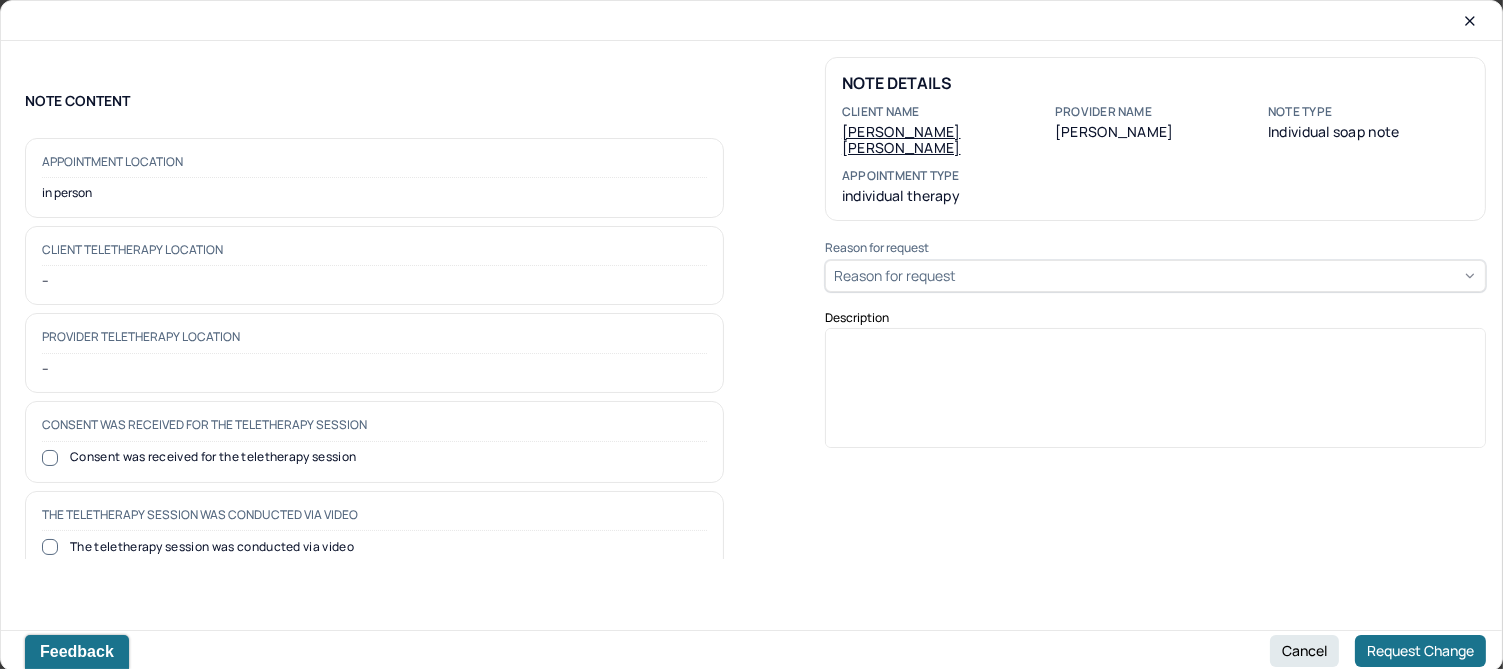 click on "Reason for request" at bounding box center (1155, 276) 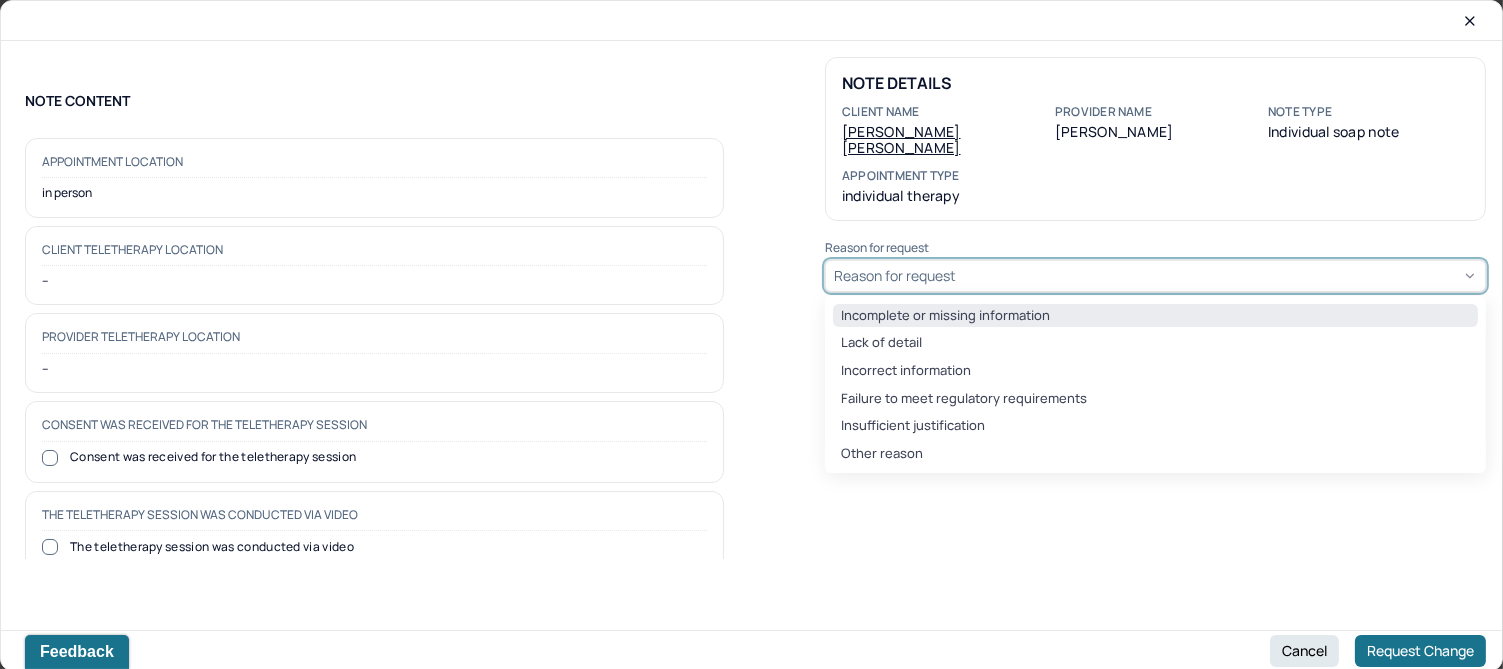click on "Incomplete or missing information" at bounding box center [1155, 316] 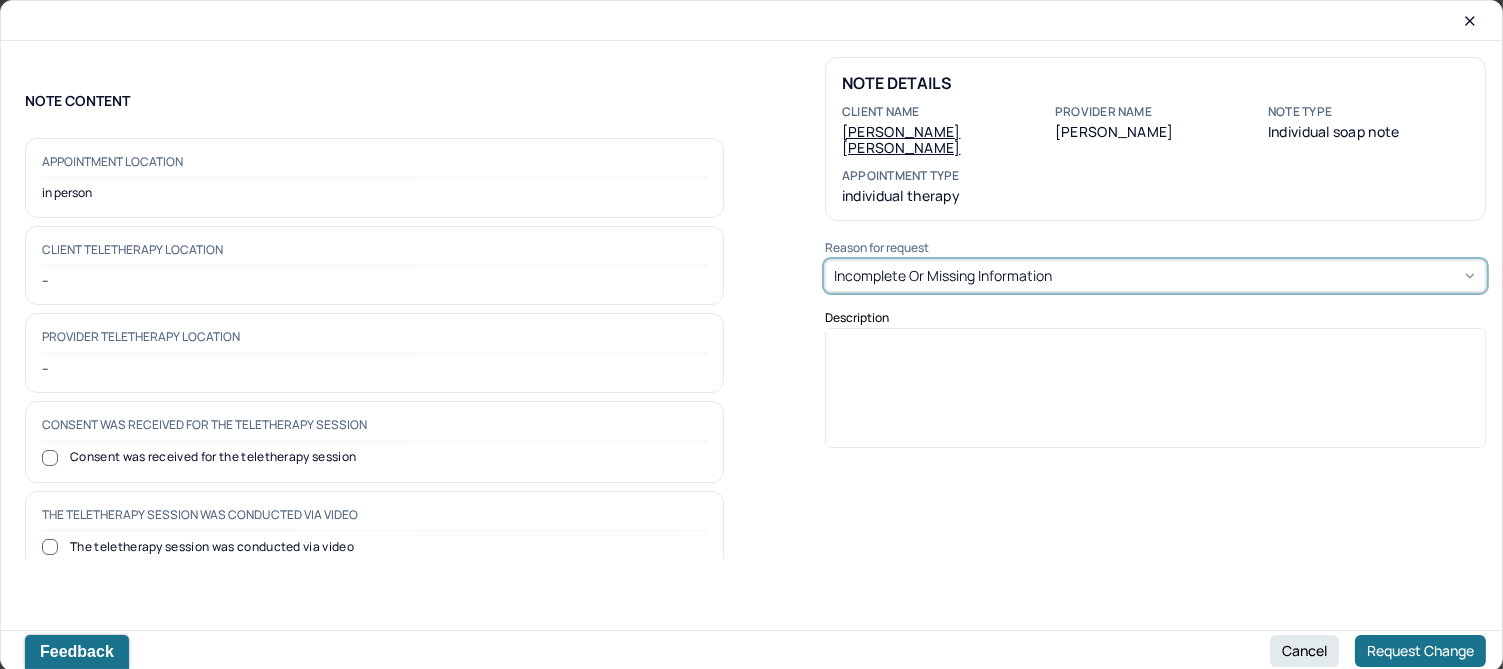 click at bounding box center (1156, 395) 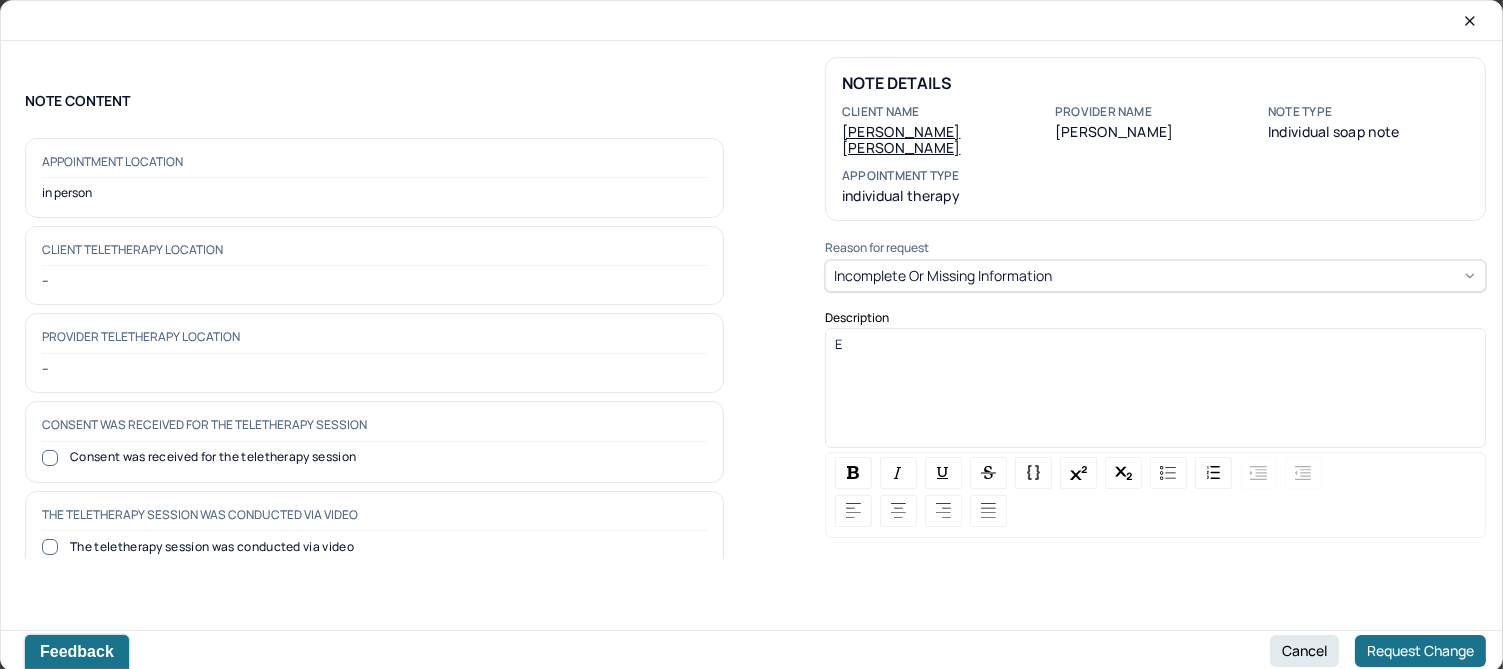 type 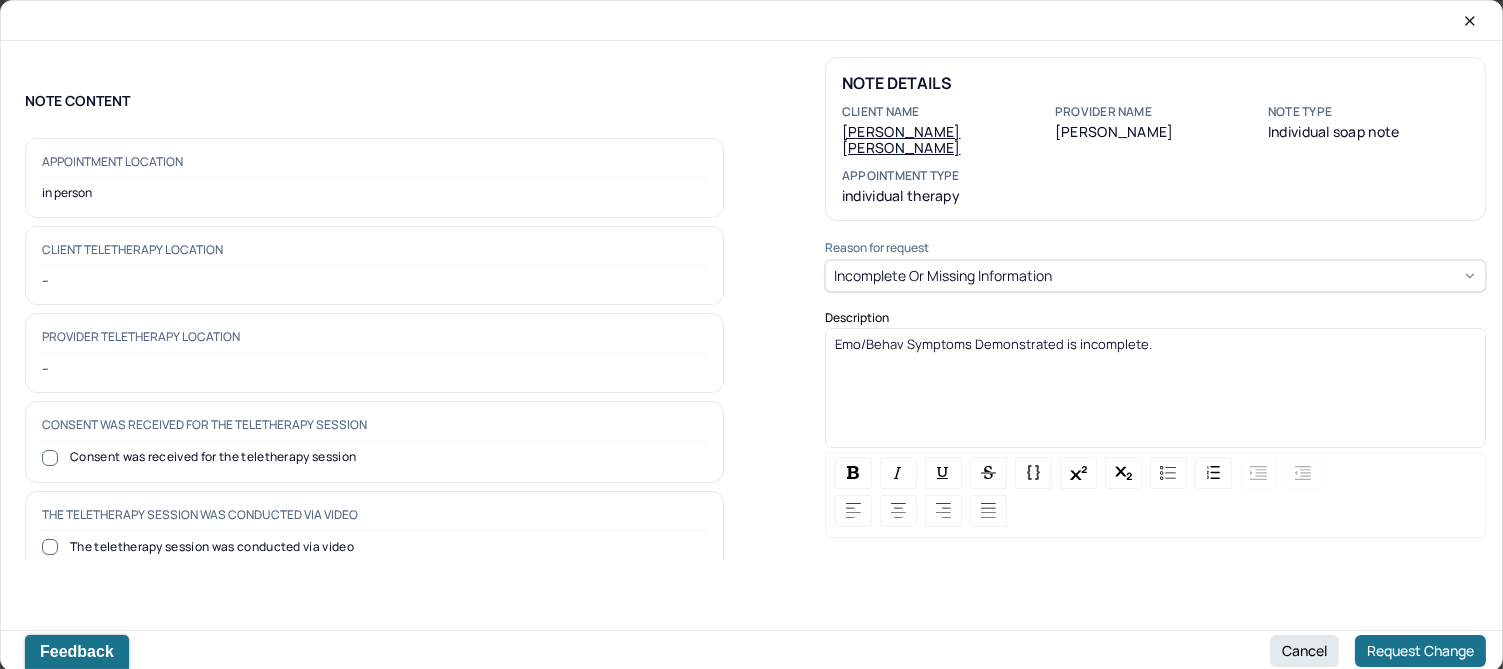 click on "Emo/Behav Symptoms Demonstrated is incomplete." at bounding box center [993, 344] 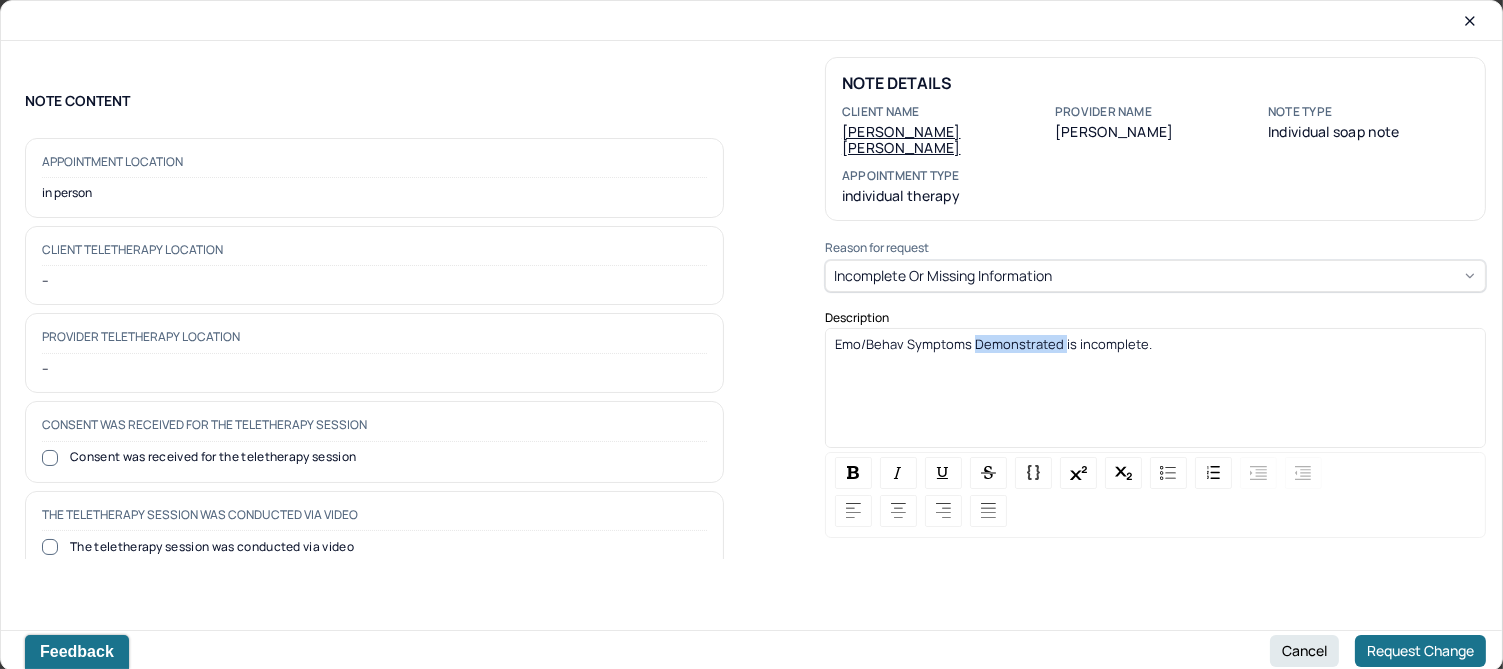 click on "Emo/Behav Symptoms Demonstrated is incomplete." at bounding box center (993, 344) 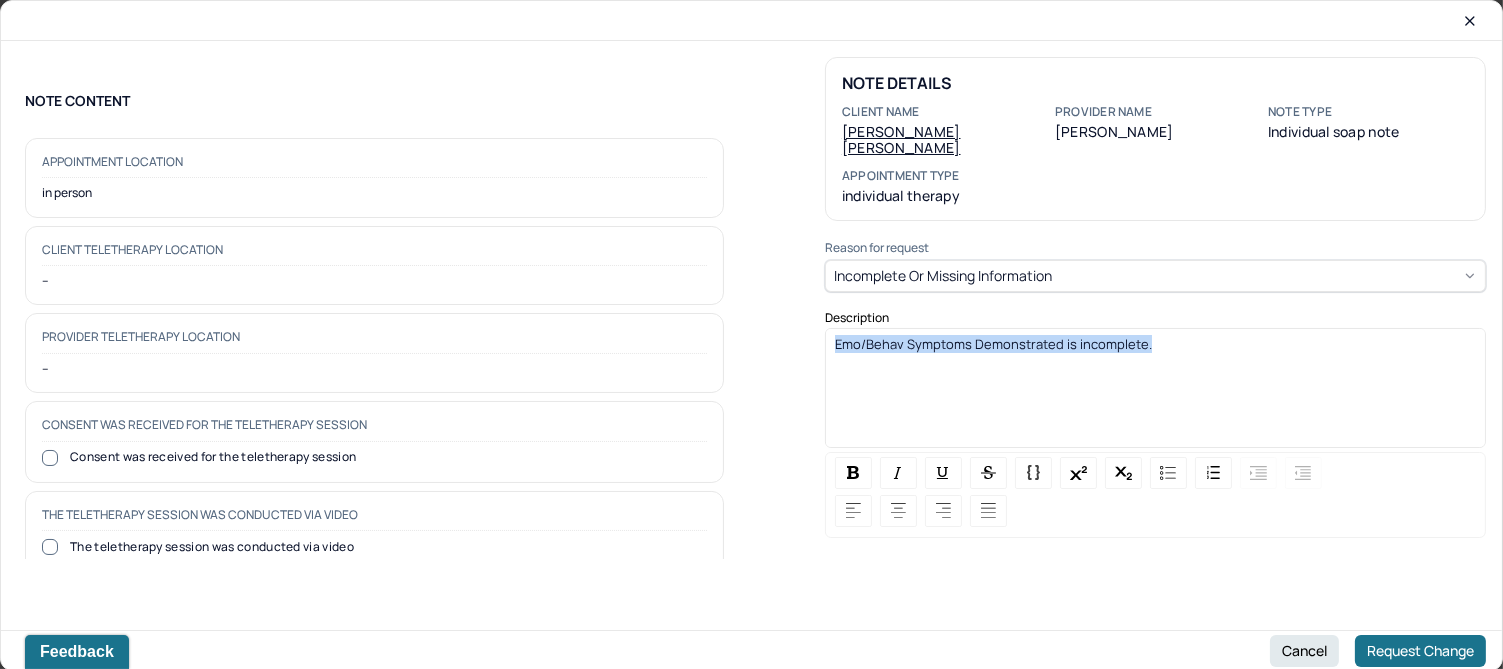 click on "Emo/Behav Symptoms Demonstrated is incomplete." at bounding box center (993, 344) 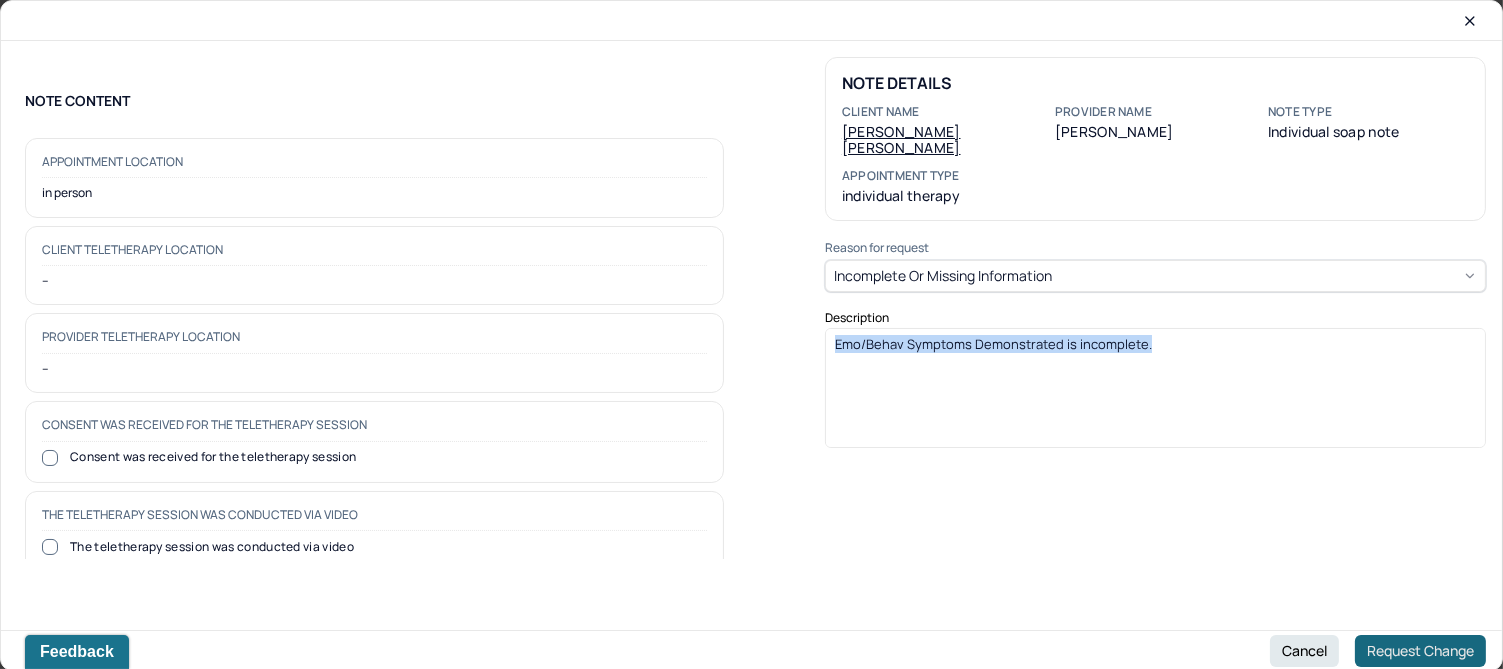 click on "Request Change" at bounding box center [1420, 651] 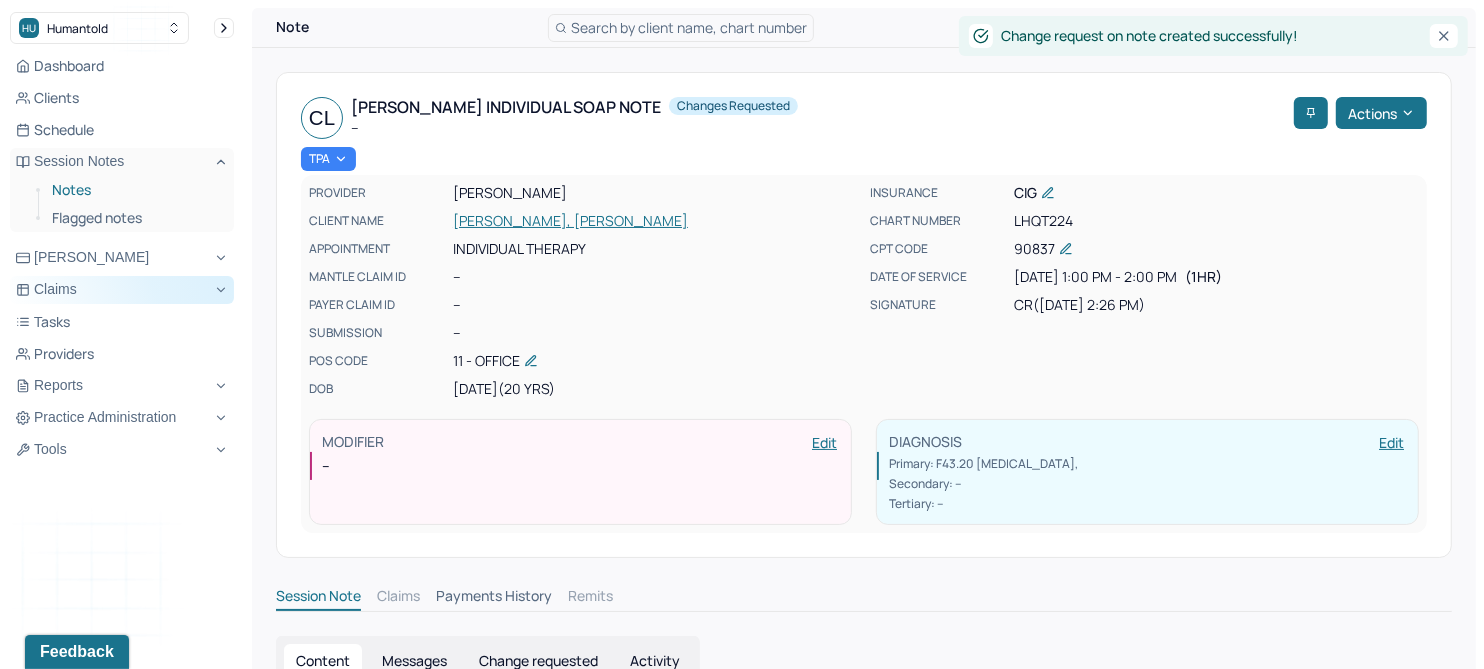 click on "Notes" at bounding box center [135, 190] 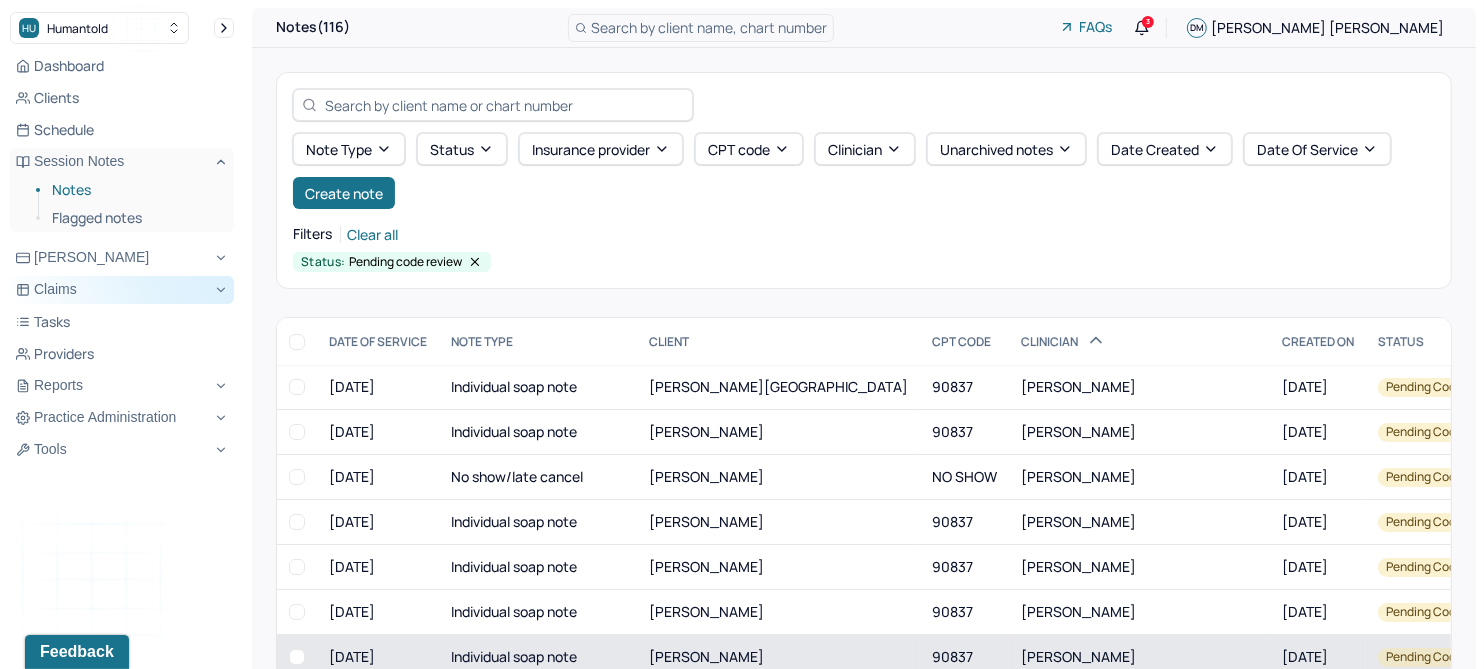 scroll, scrollTop: 214, scrollLeft: 0, axis: vertical 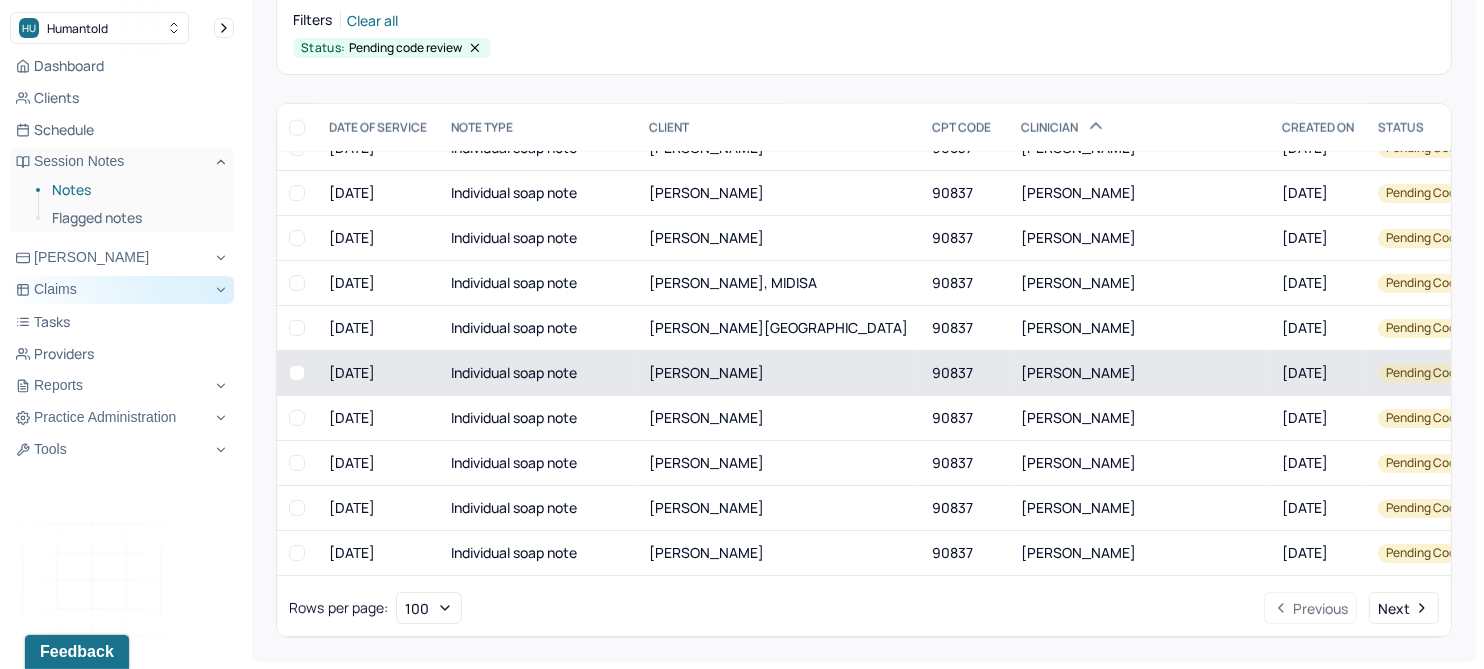 click on "[PERSON_NAME]" at bounding box center [706, 372] 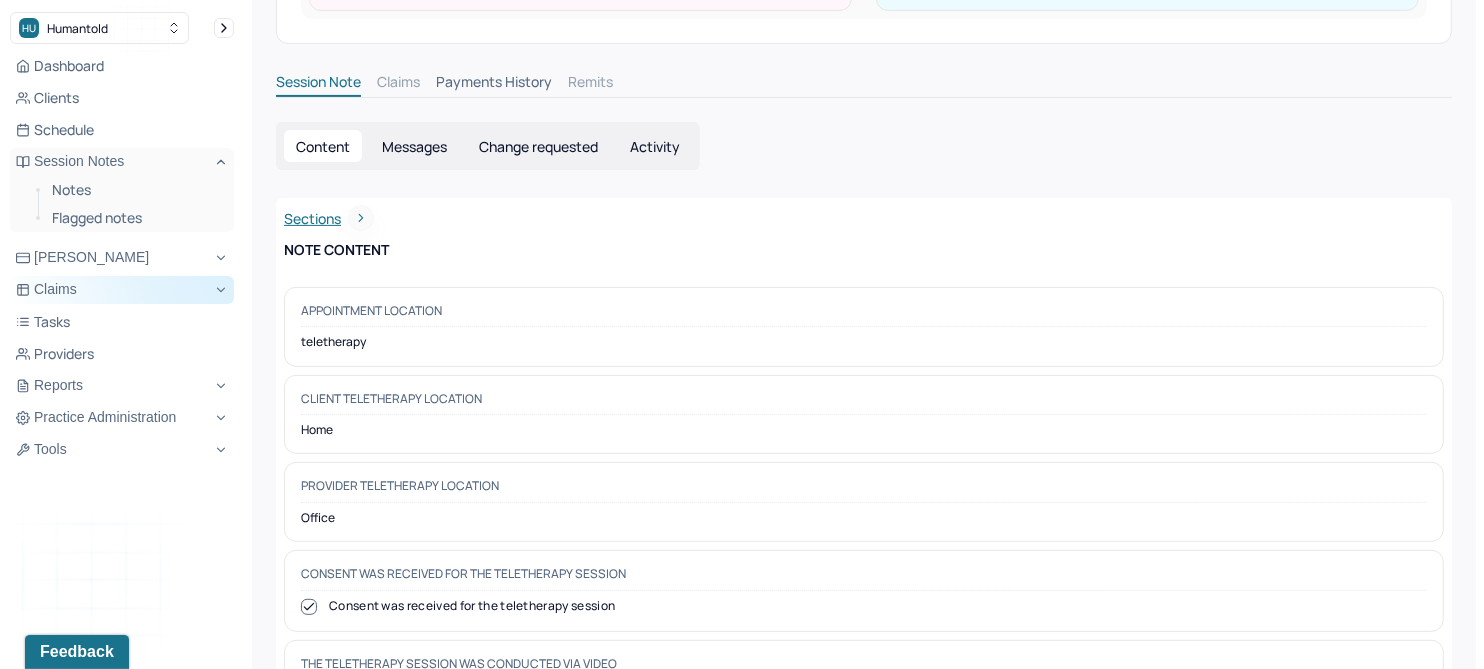 scroll, scrollTop: 0, scrollLeft: 0, axis: both 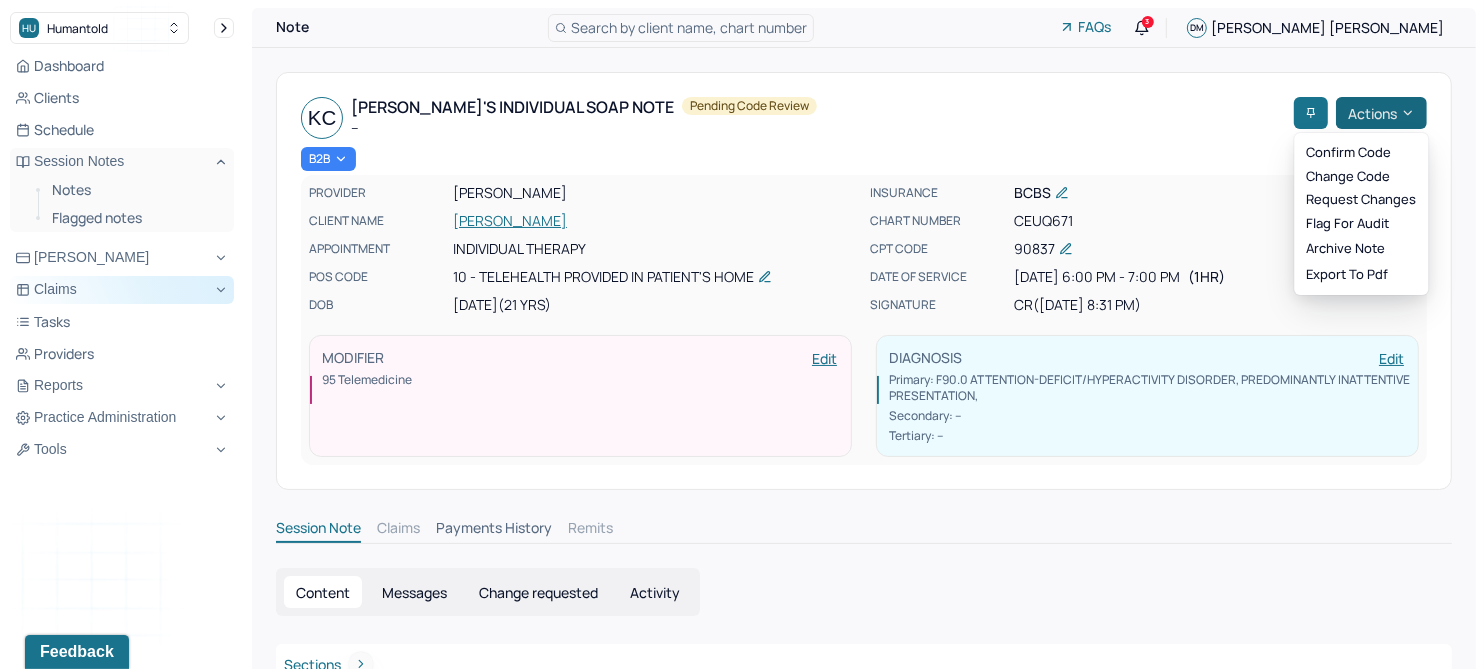 click on "Actions" at bounding box center [1381, 113] 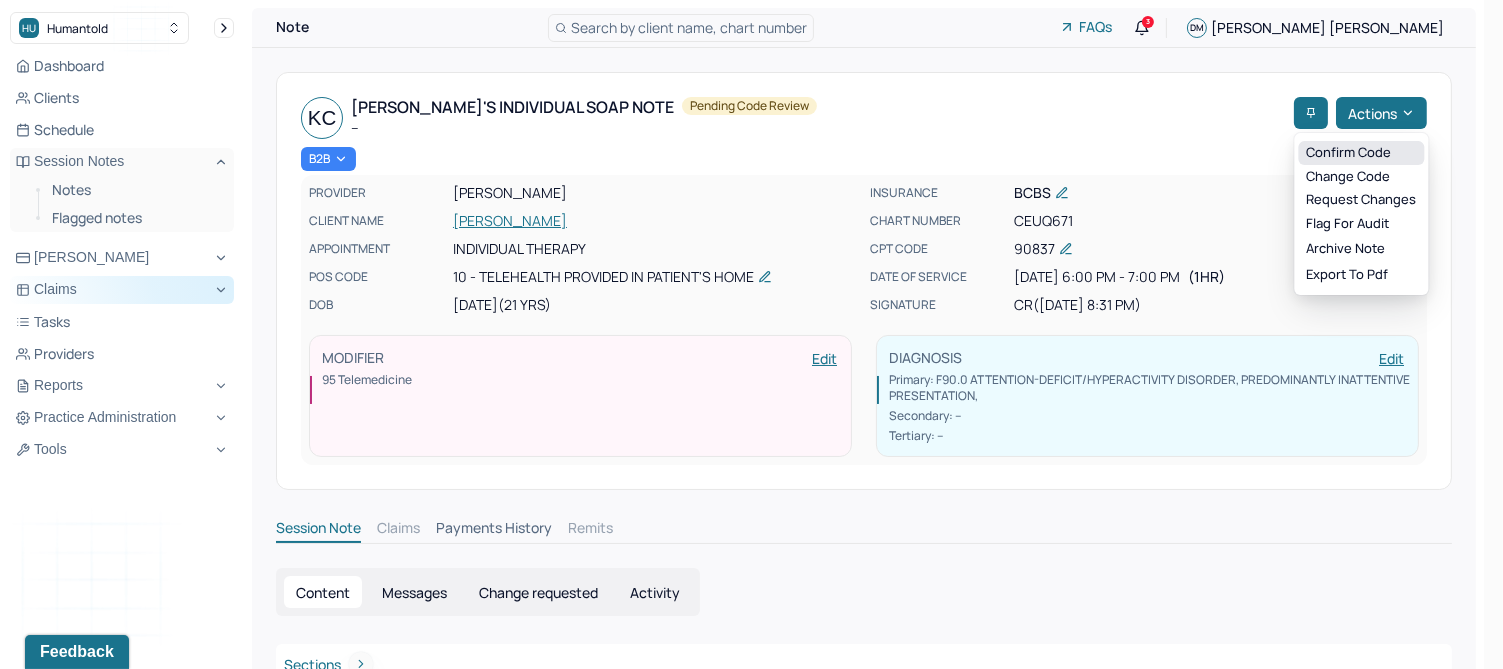 click on "Confirm code" at bounding box center (1361, 153) 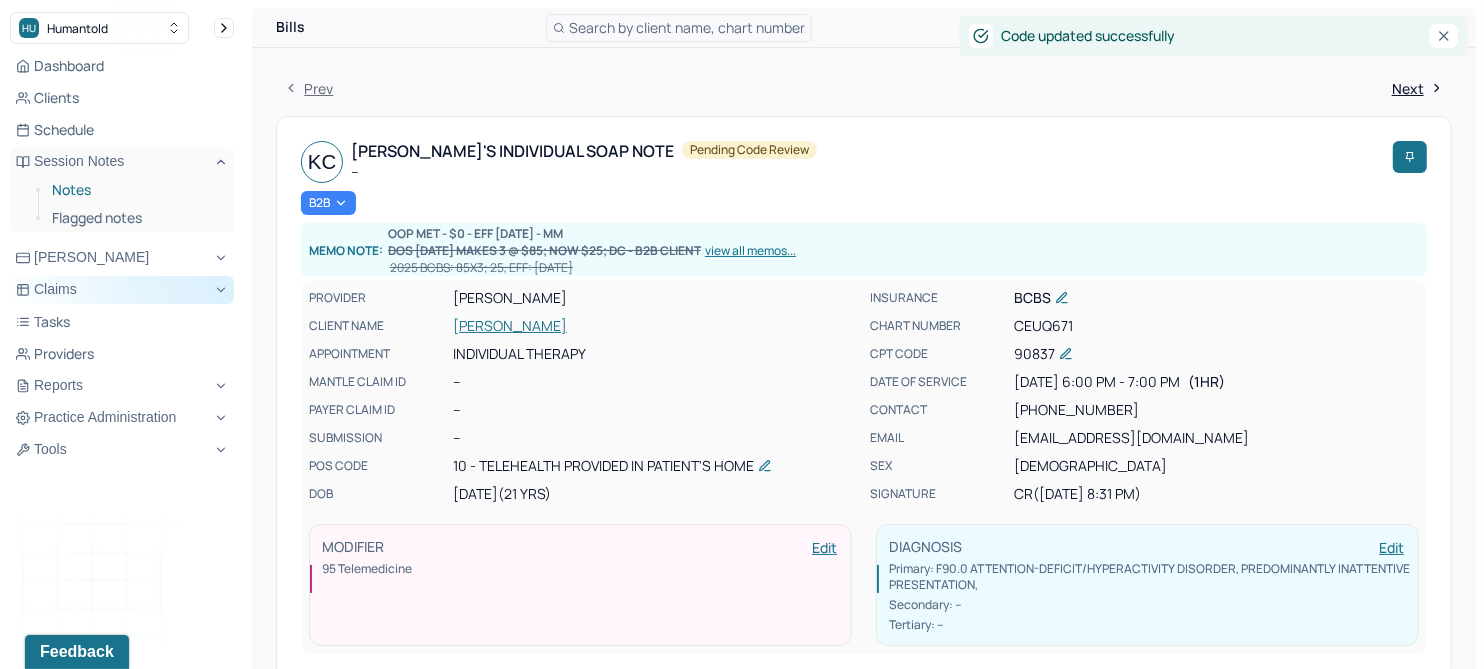 click on "Notes" at bounding box center [135, 190] 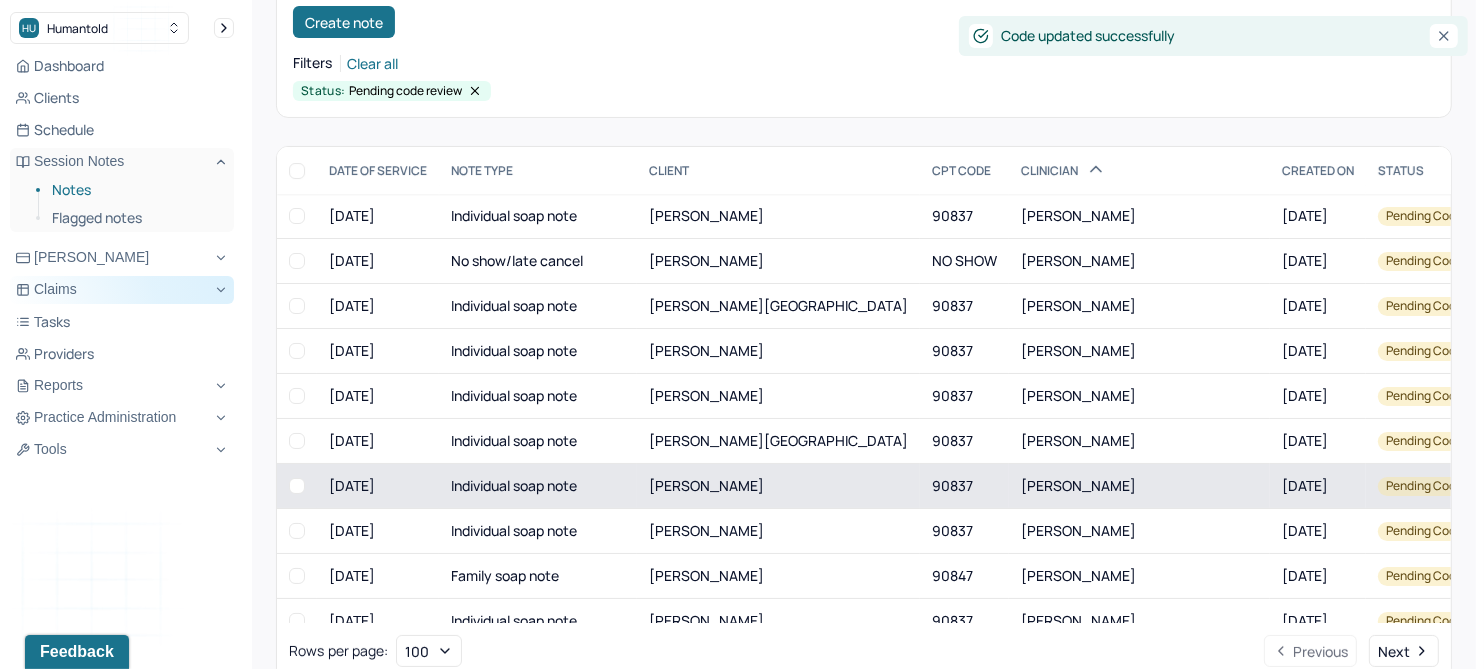 scroll, scrollTop: 214, scrollLeft: 0, axis: vertical 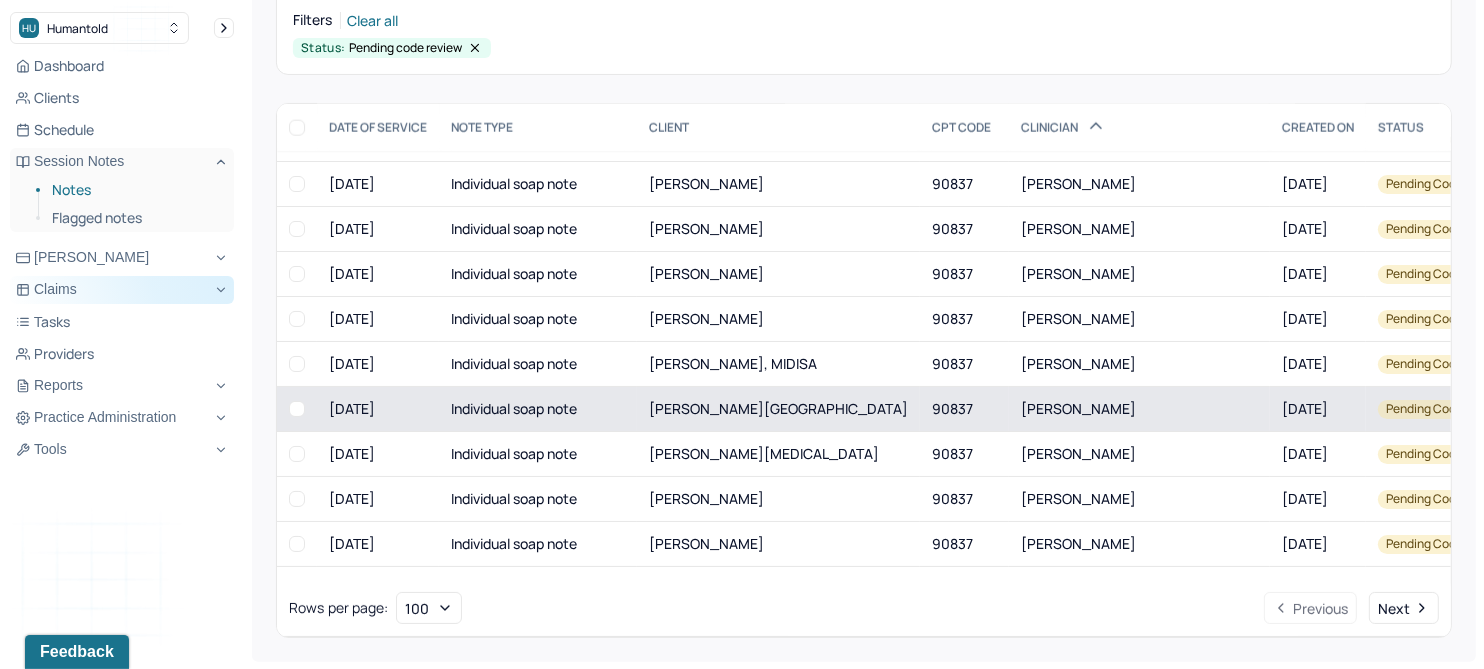 click on "[PERSON_NAME][GEOGRAPHIC_DATA]" at bounding box center [778, 408] 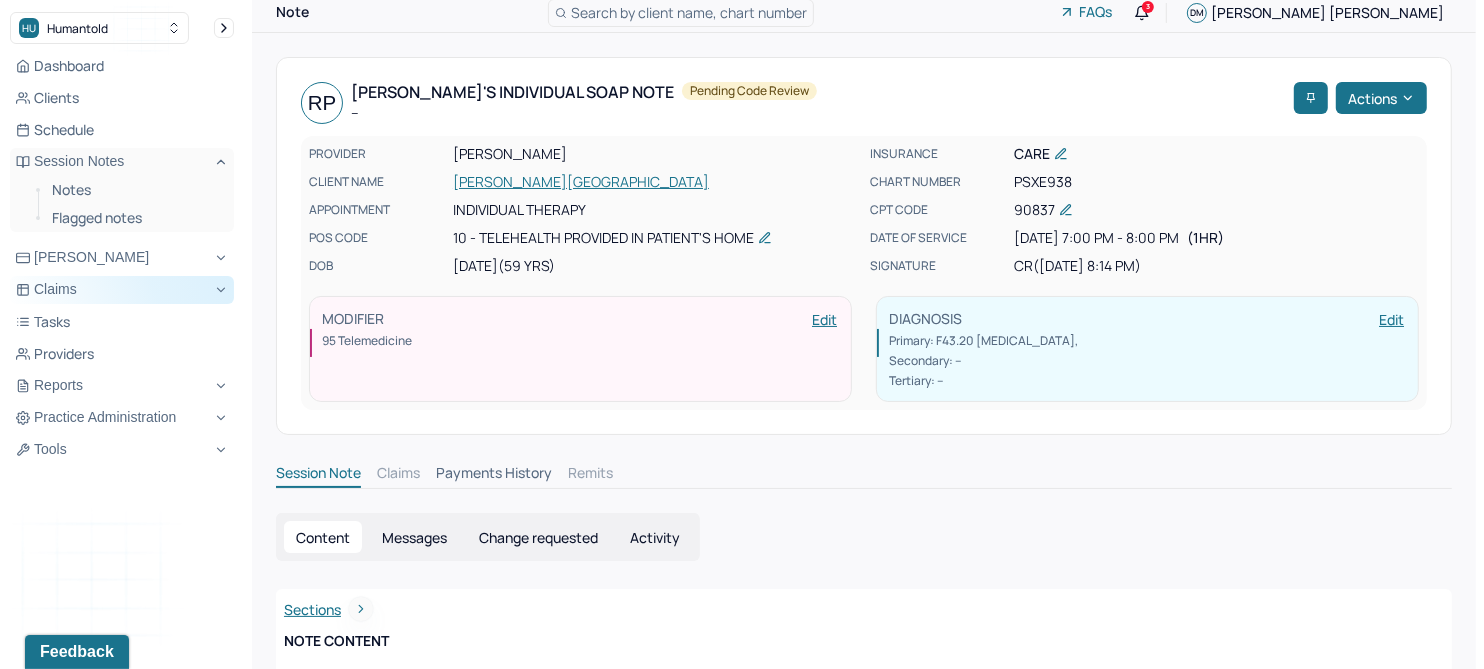 scroll, scrollTop: 0, scrollLeft: 0, axis: both 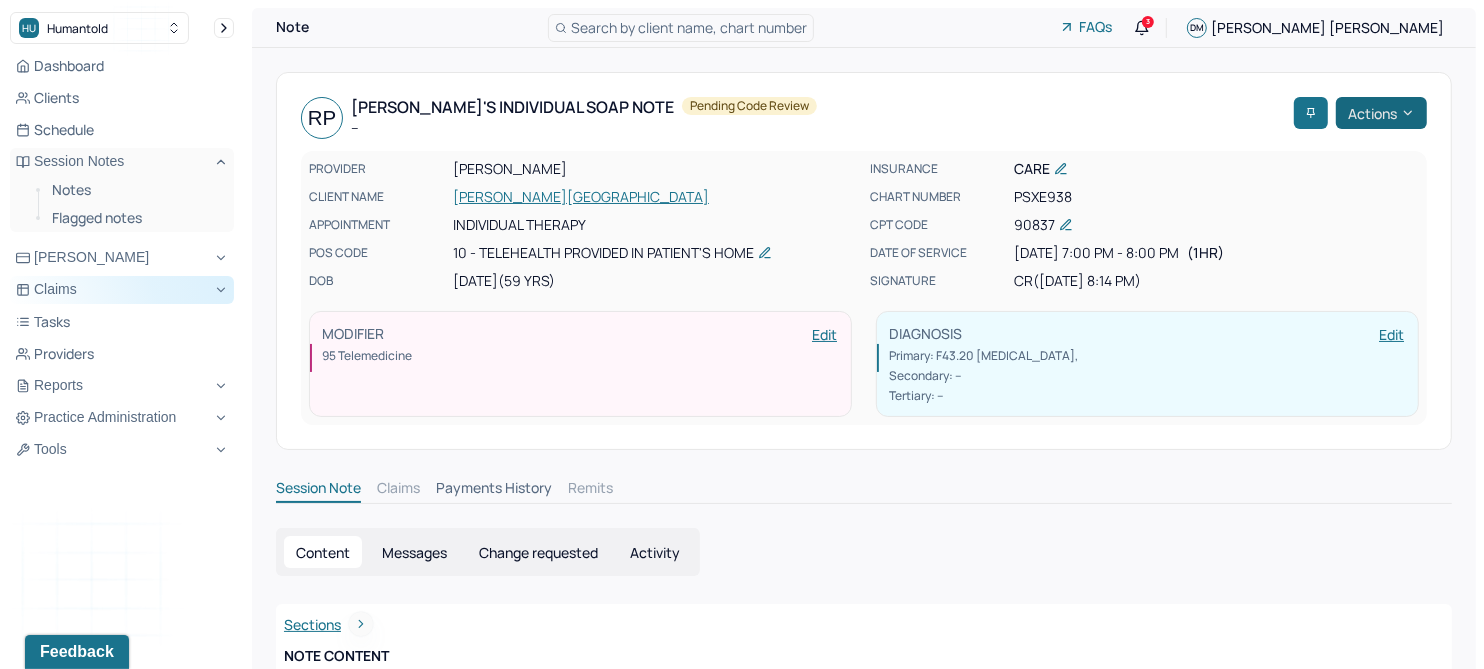 click 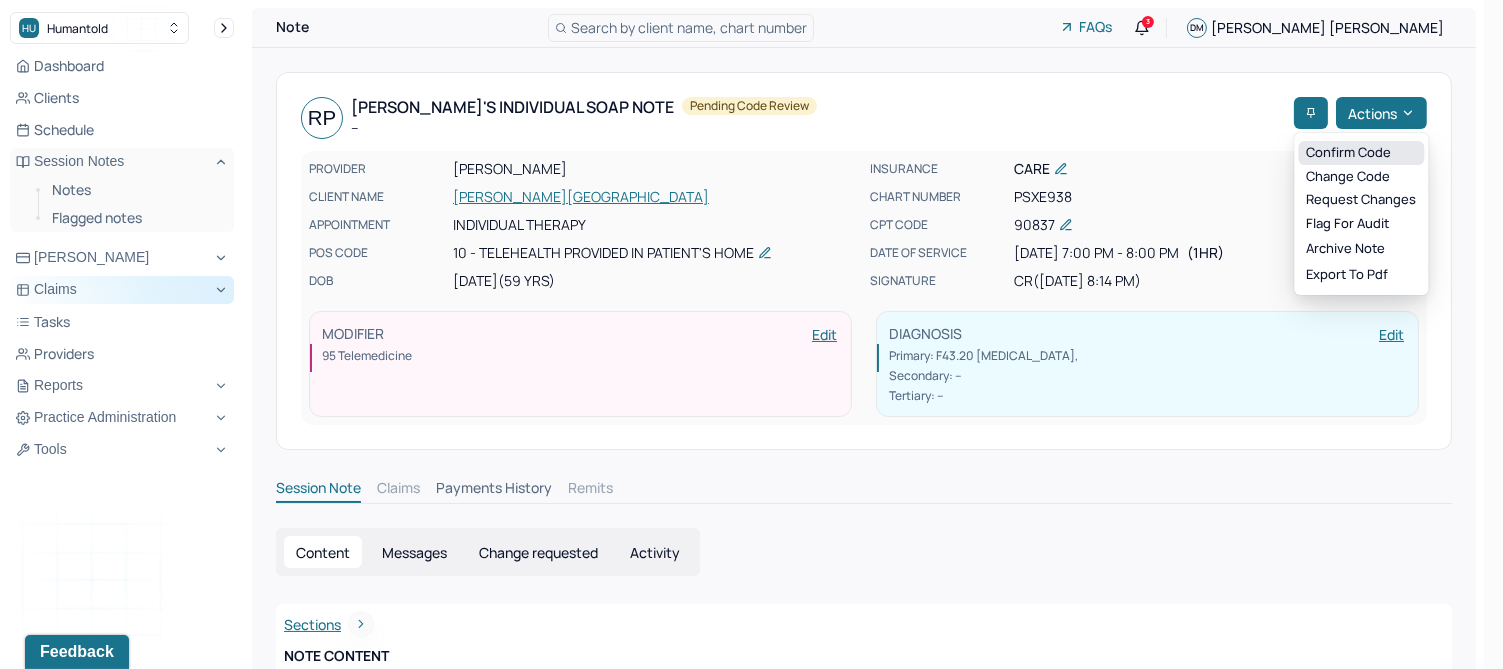 click on "Confirm code" at bounding box center (1361, 153) 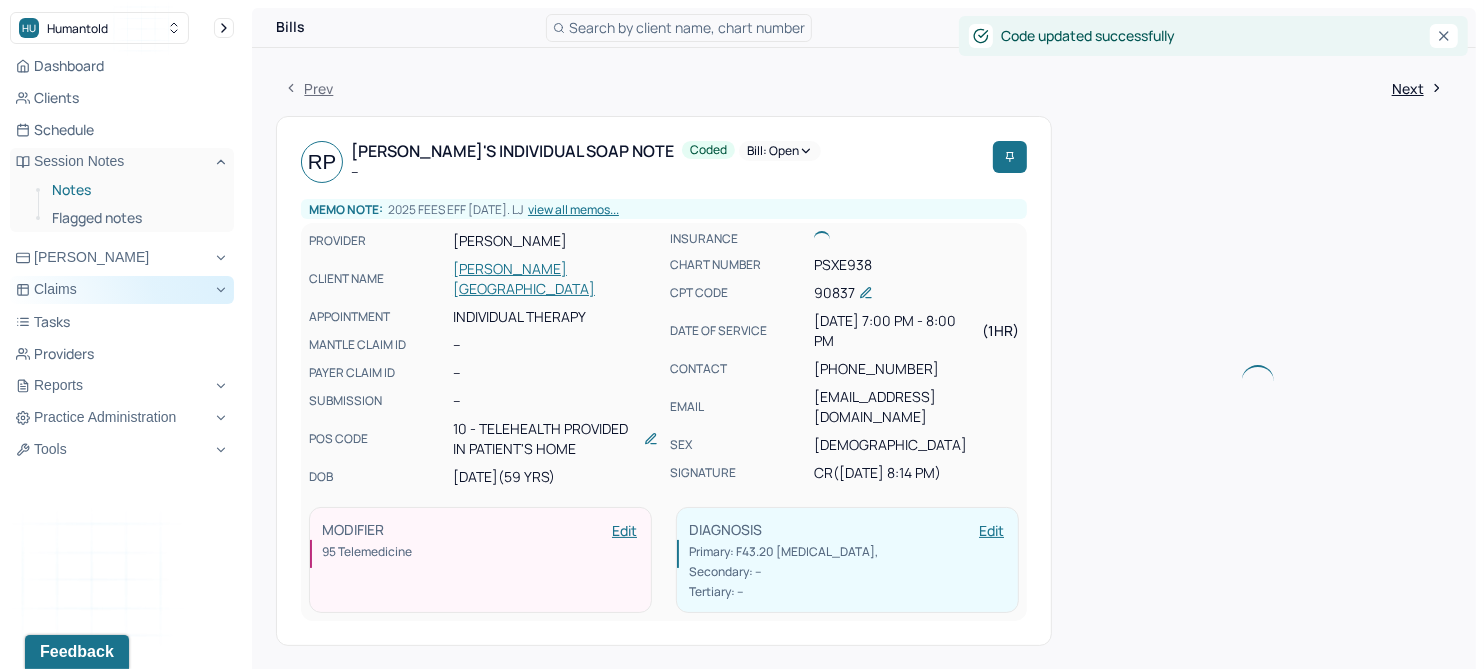 click on "Notes" at bounding box center (135, 190) 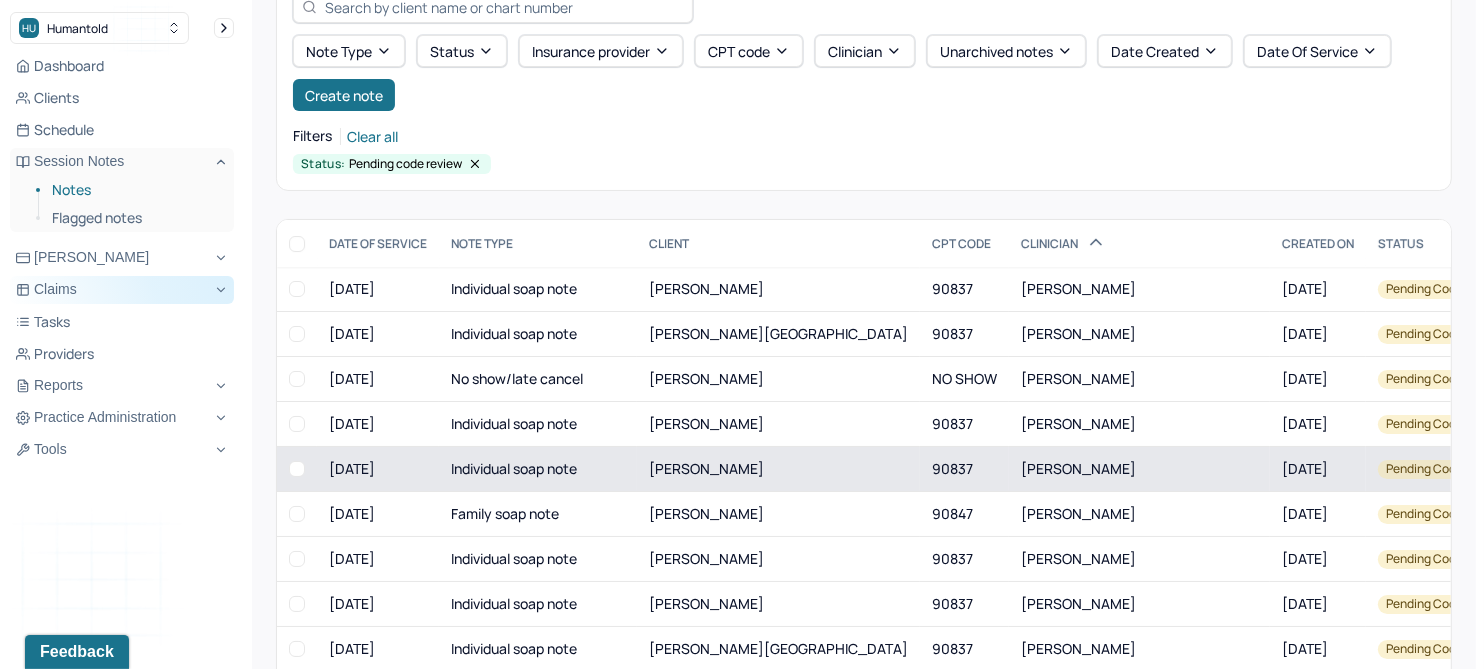 scroll, scrollTop: 214, scrollLeft: 0, axis: vertical 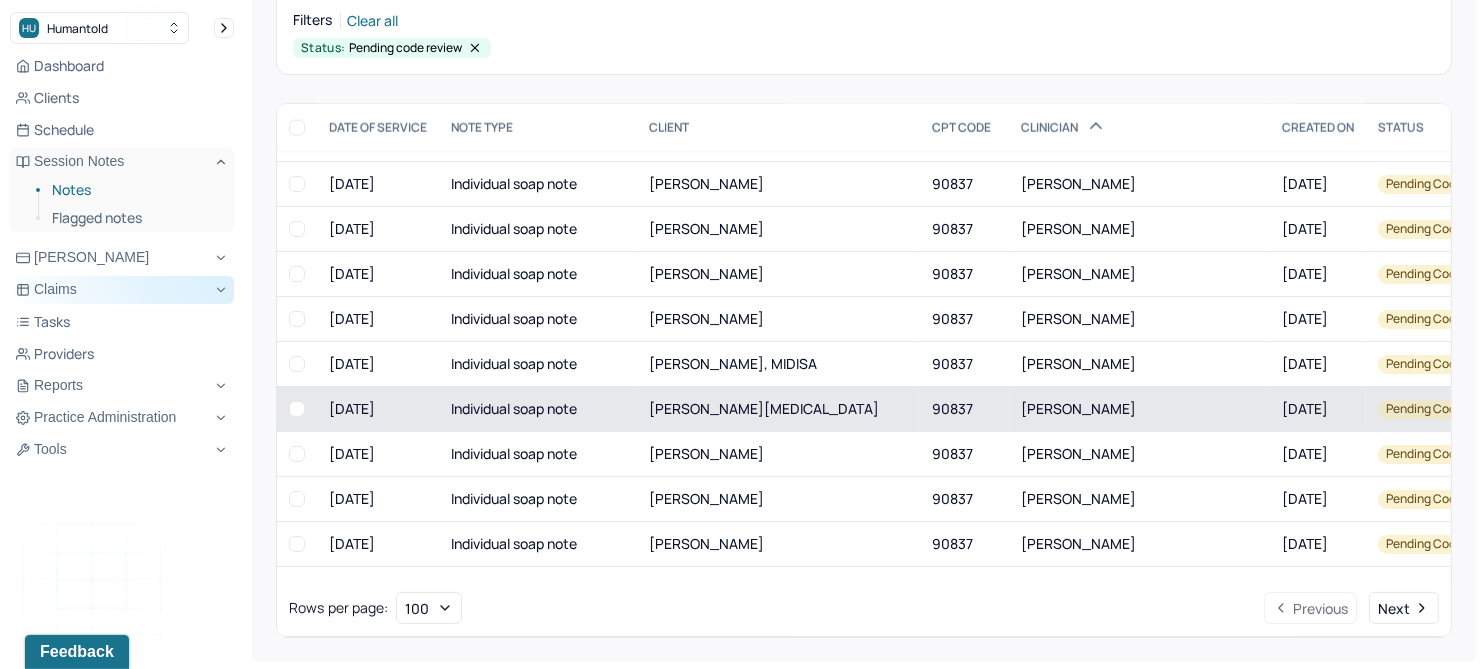 click on "[PERSON_NAME][MEDICAL_DATA]" at bounding box center (778, 409) 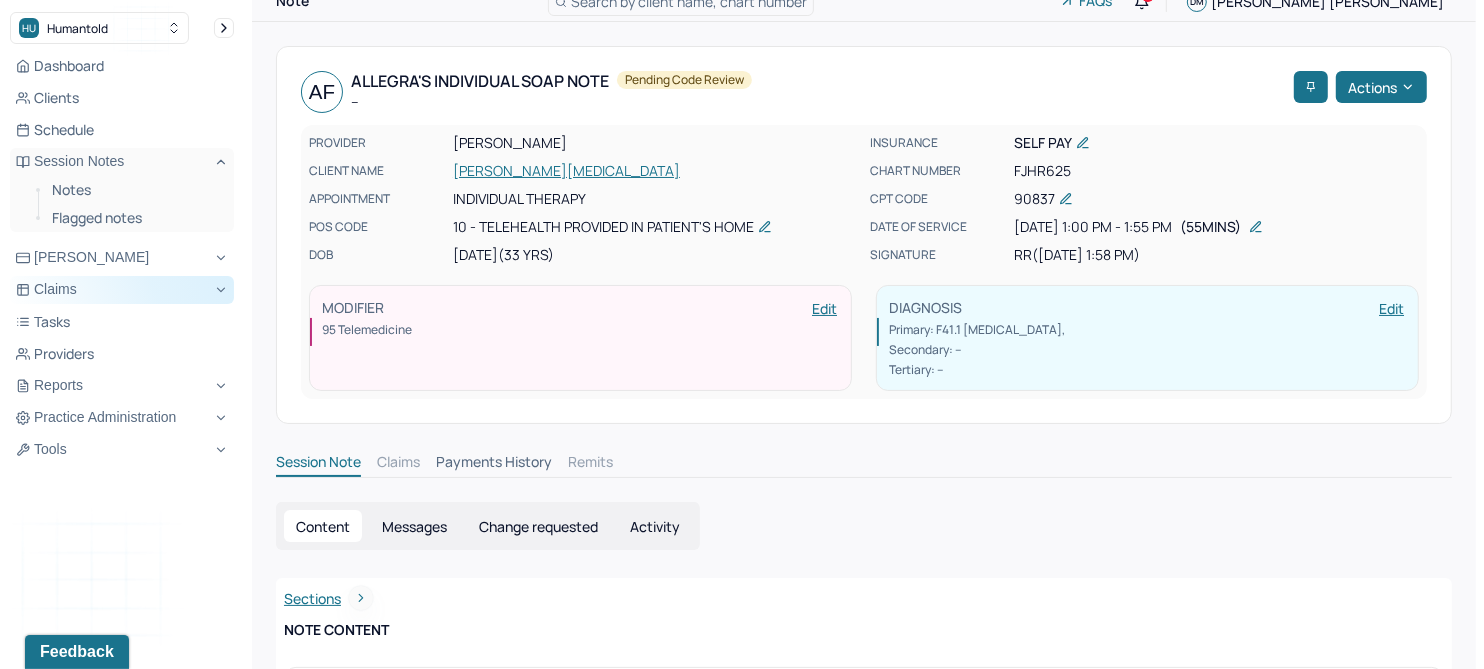 scroll, scrollTop: 0, scrollLeft: 0, axis: both 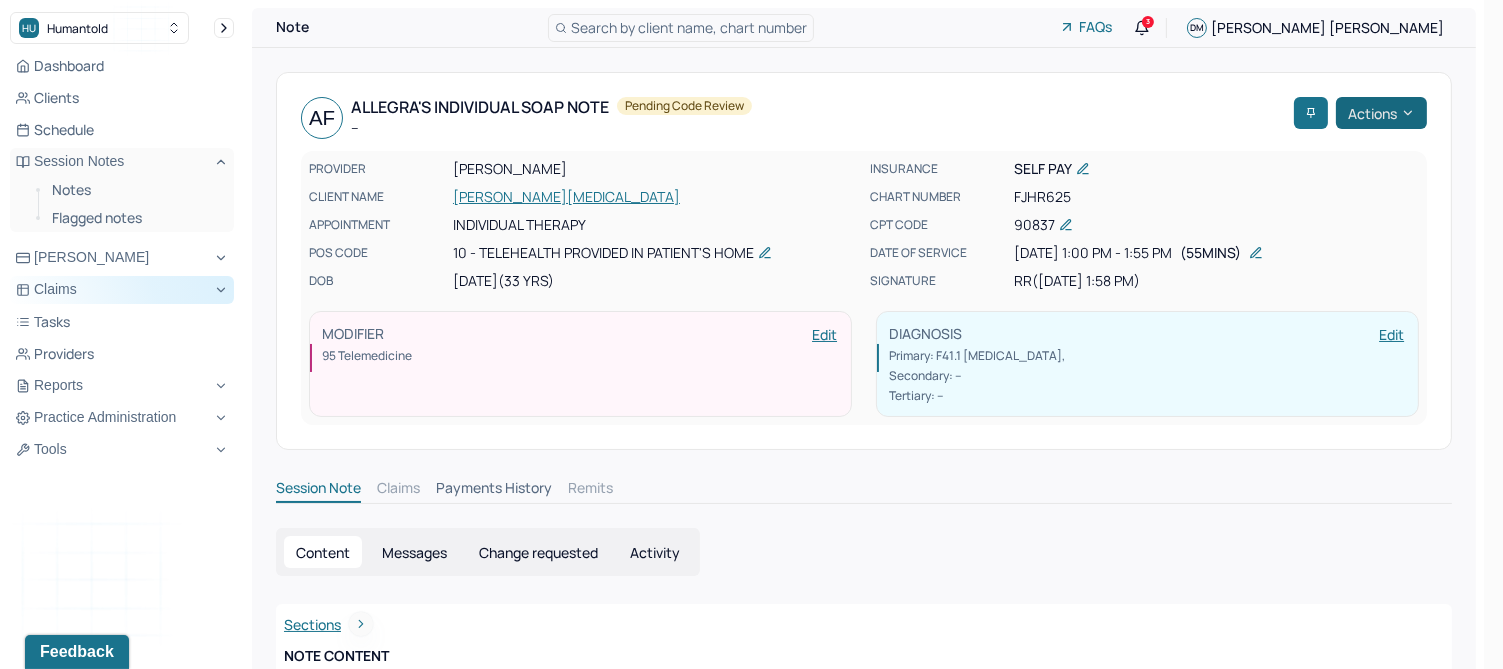click 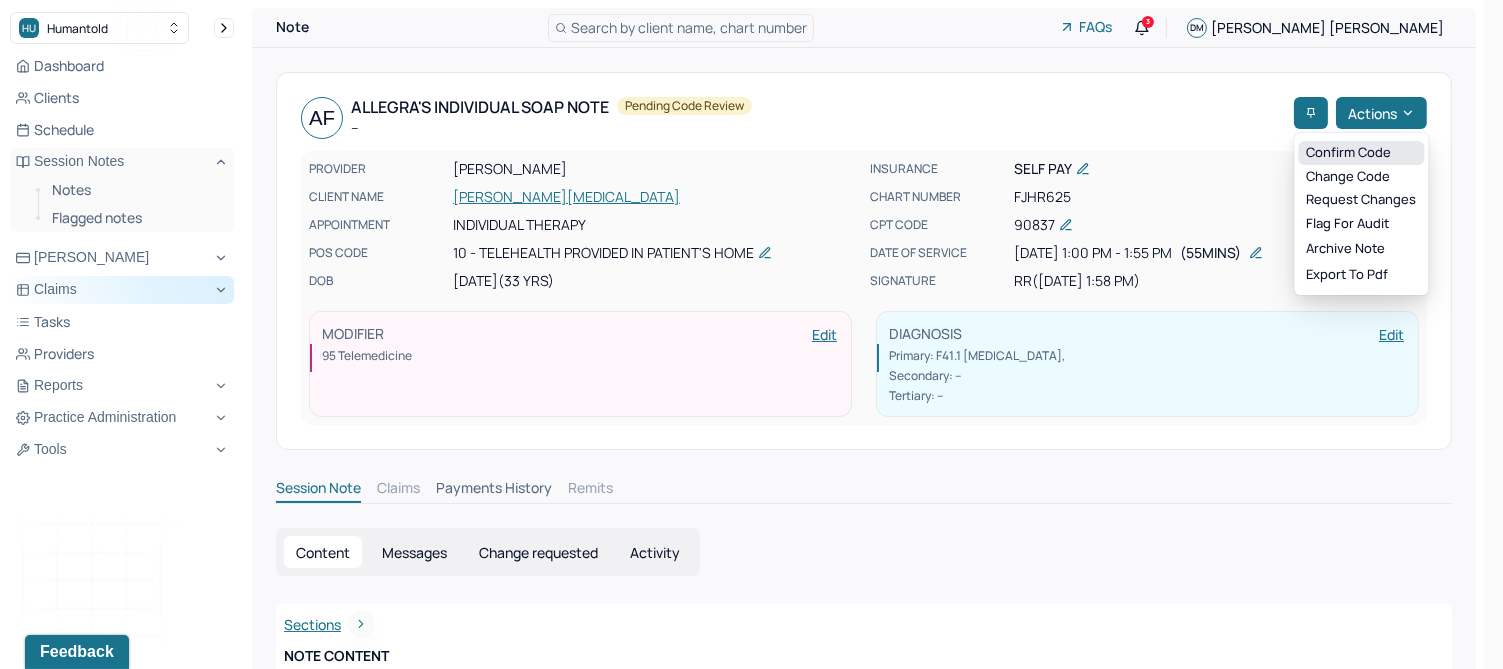 click on "Confirm code" at bounding box center (1361, 153) 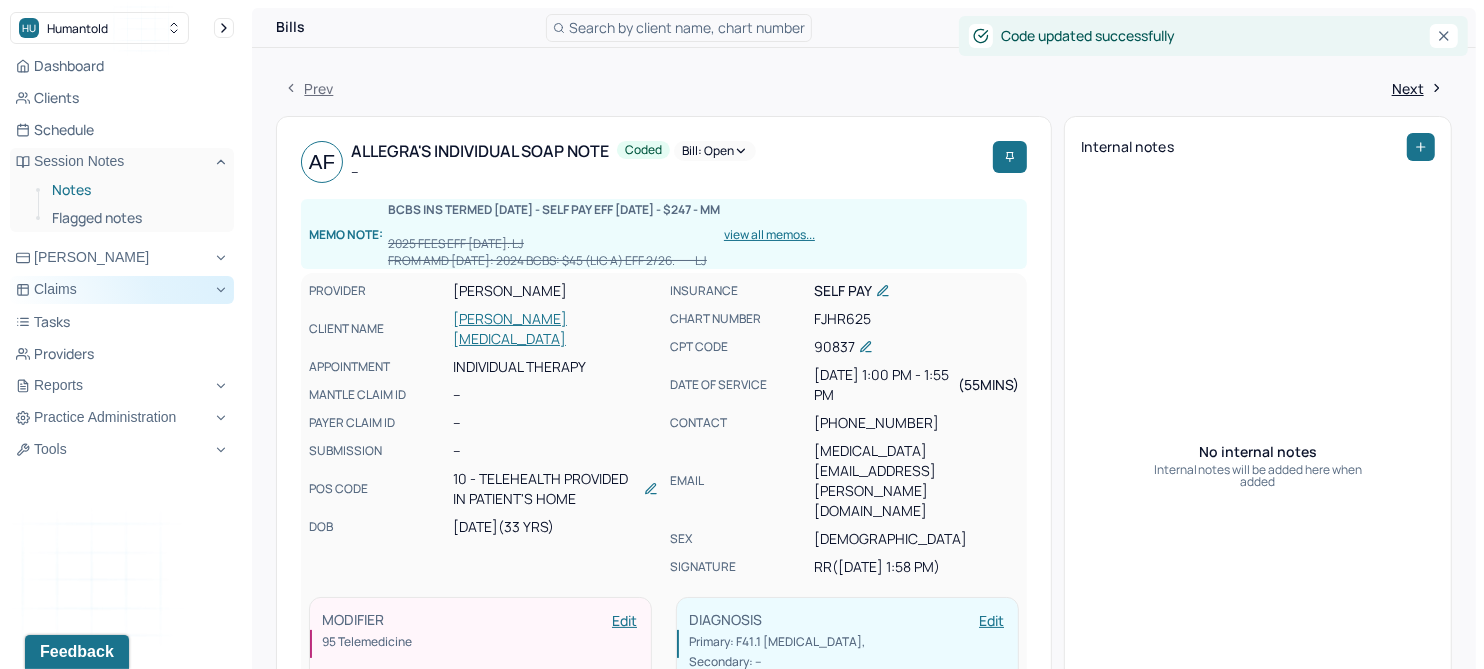 click on "Notes" at bounding box center (135, 190) 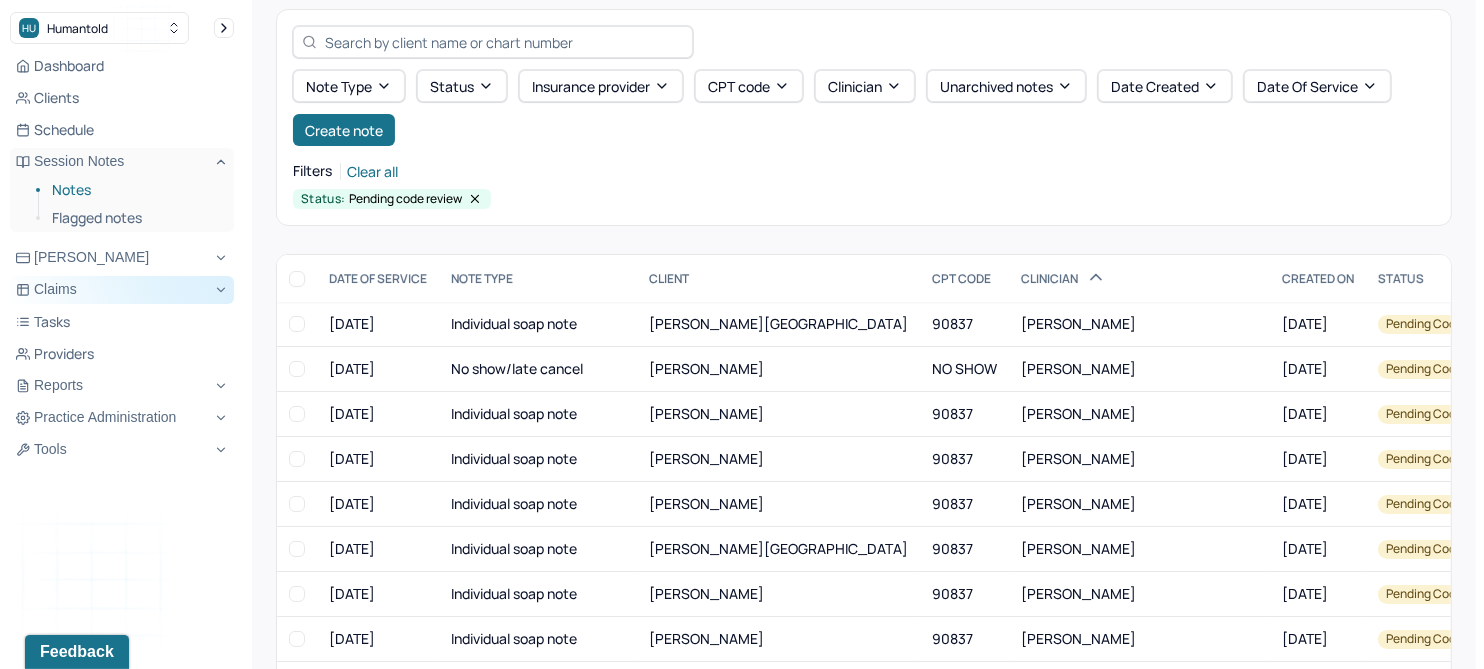 scroll, scrollTop: 125, scrollLeft: 0, axis: vertical 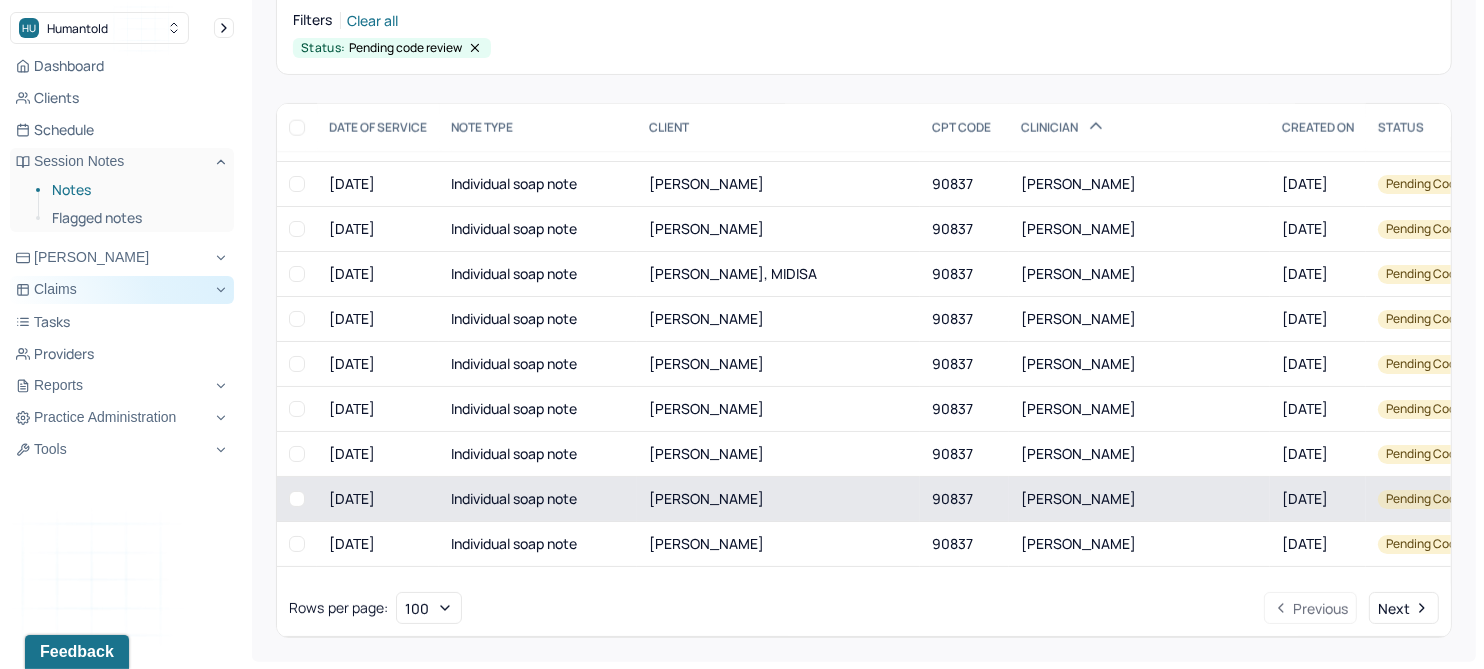 click on "[PERSON_NAME]" at bounding box center (706, 498) 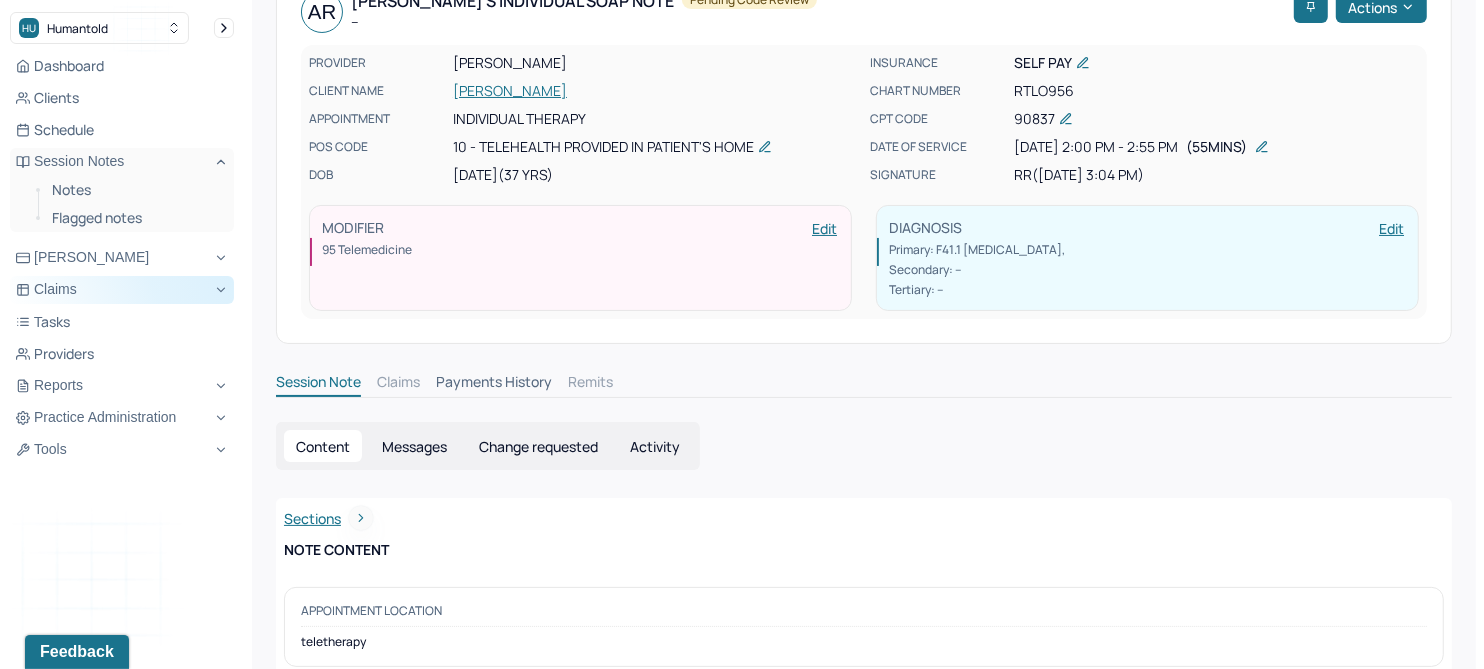 scroll, scrollTop: 0, scrollLeft: 0, axis: both 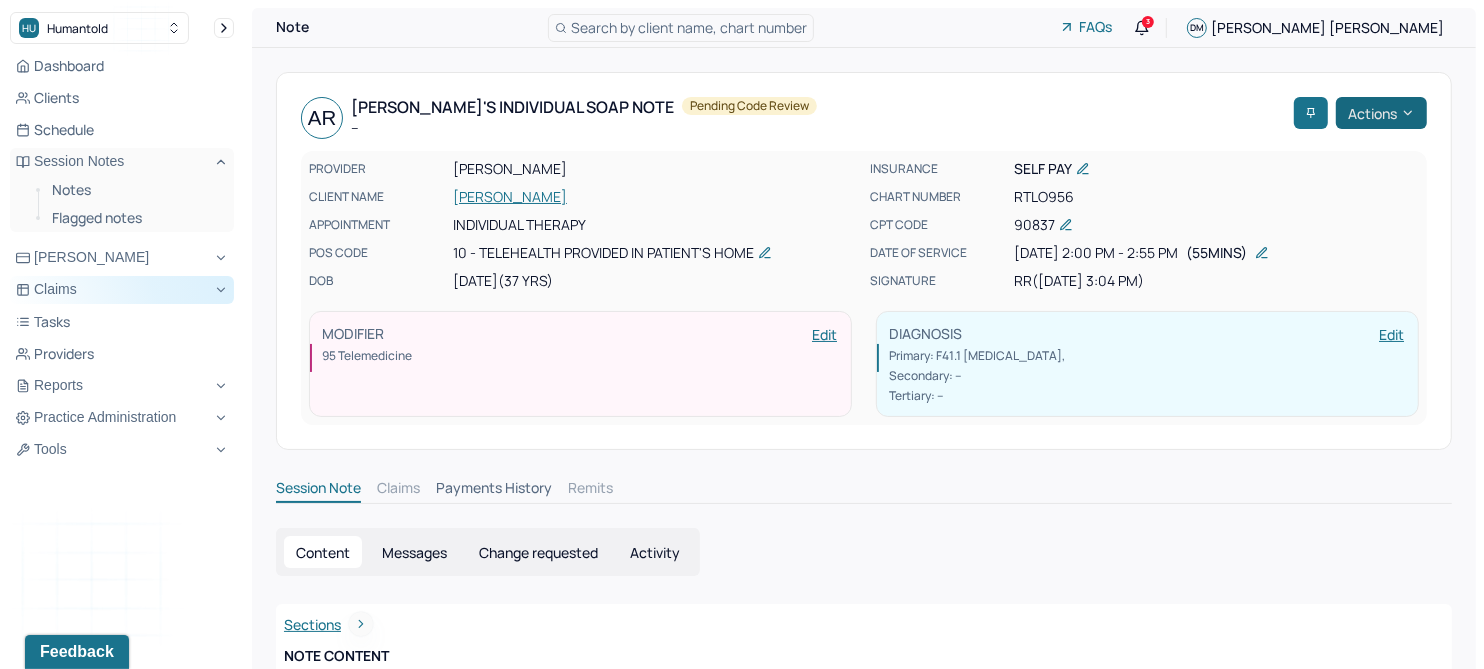 click on "Actions" at bounding box center [1381, 113] 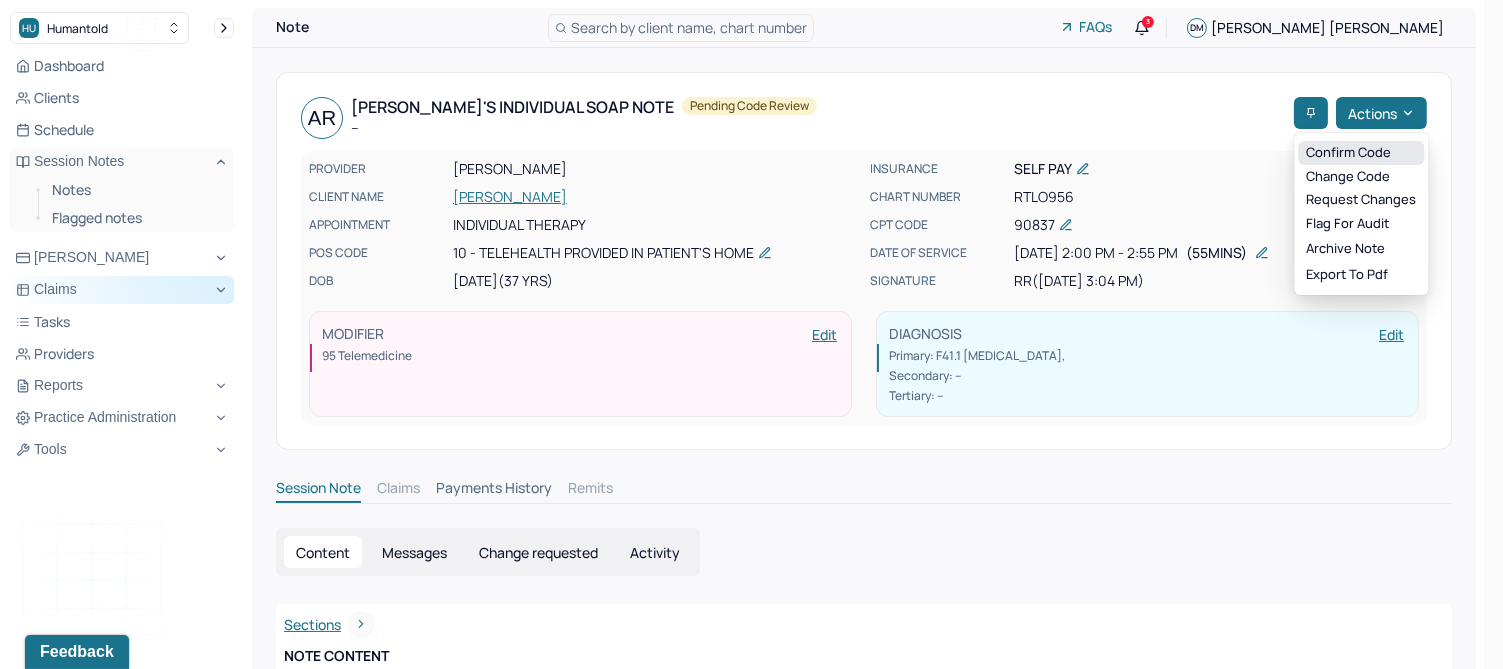 click on "Confirm code" at bounding box center [1361, 153] 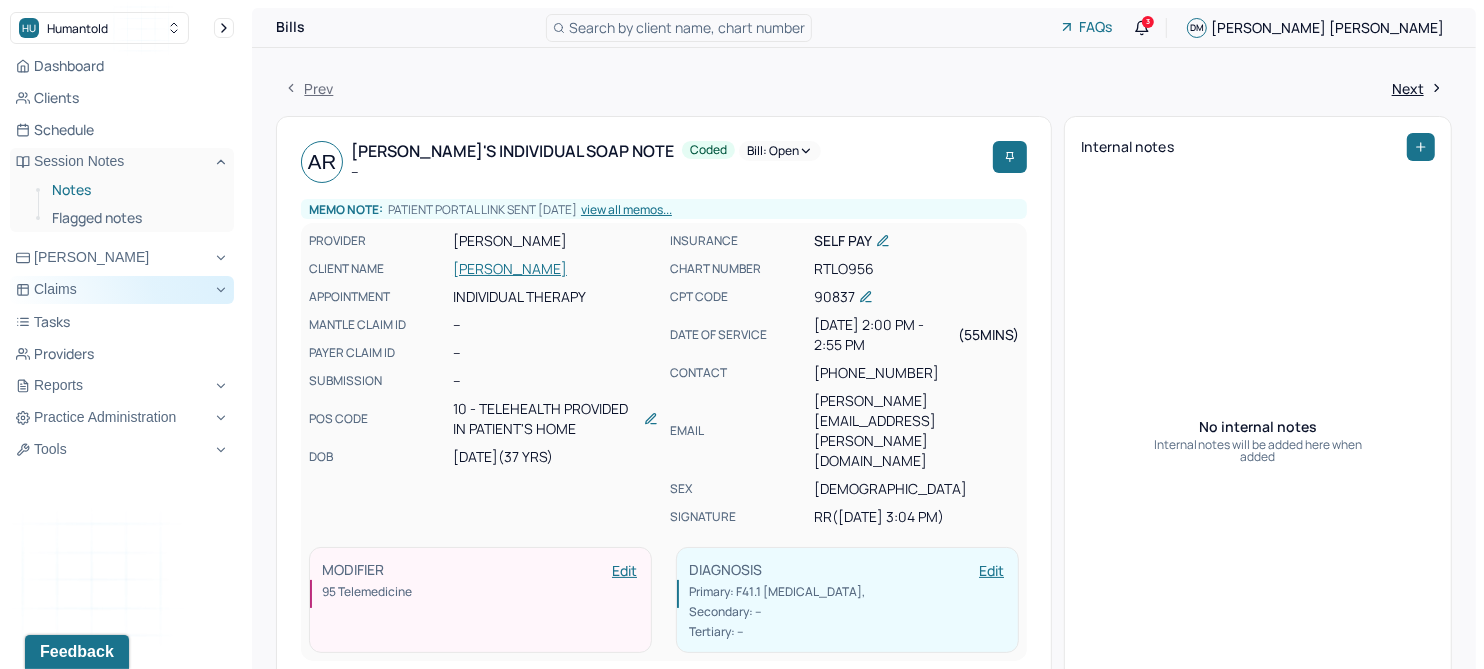 click on "Notes" at bounding box center [135, 190] 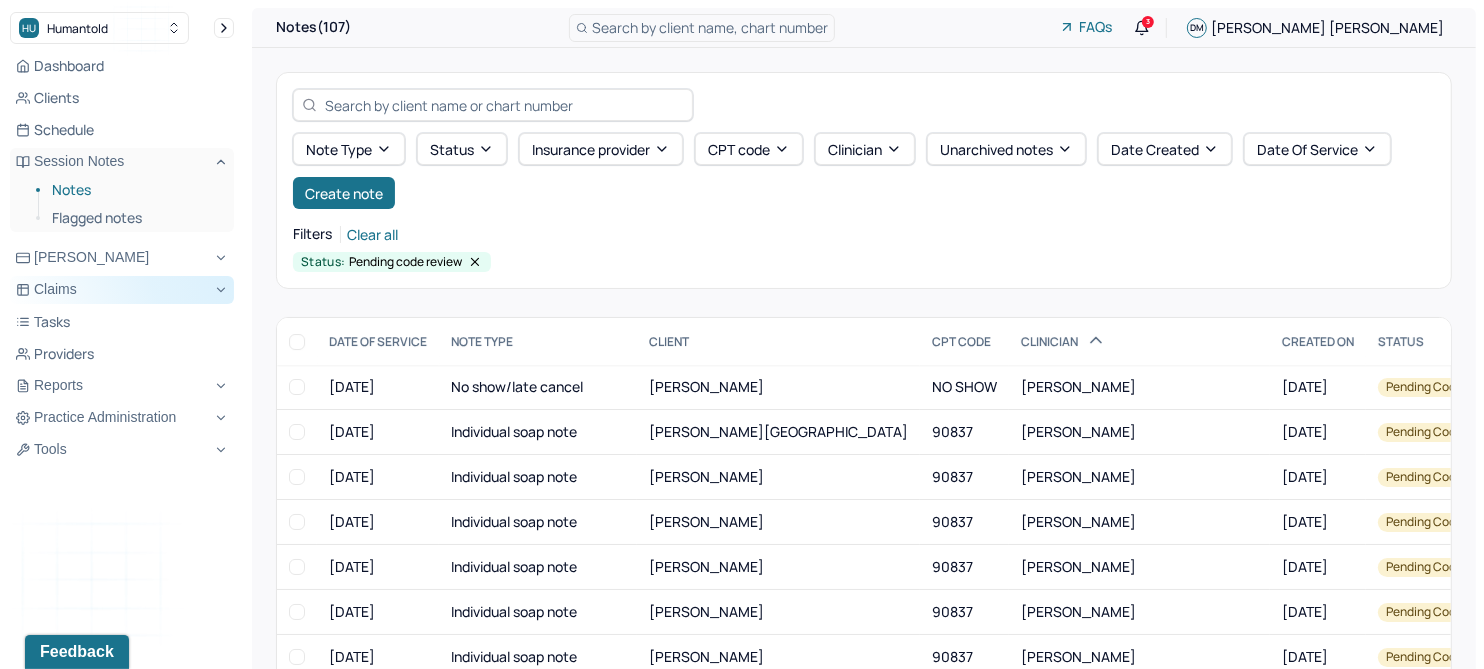 scroll, scrollTop: 214, scrollLeft: 0, axis: vertical 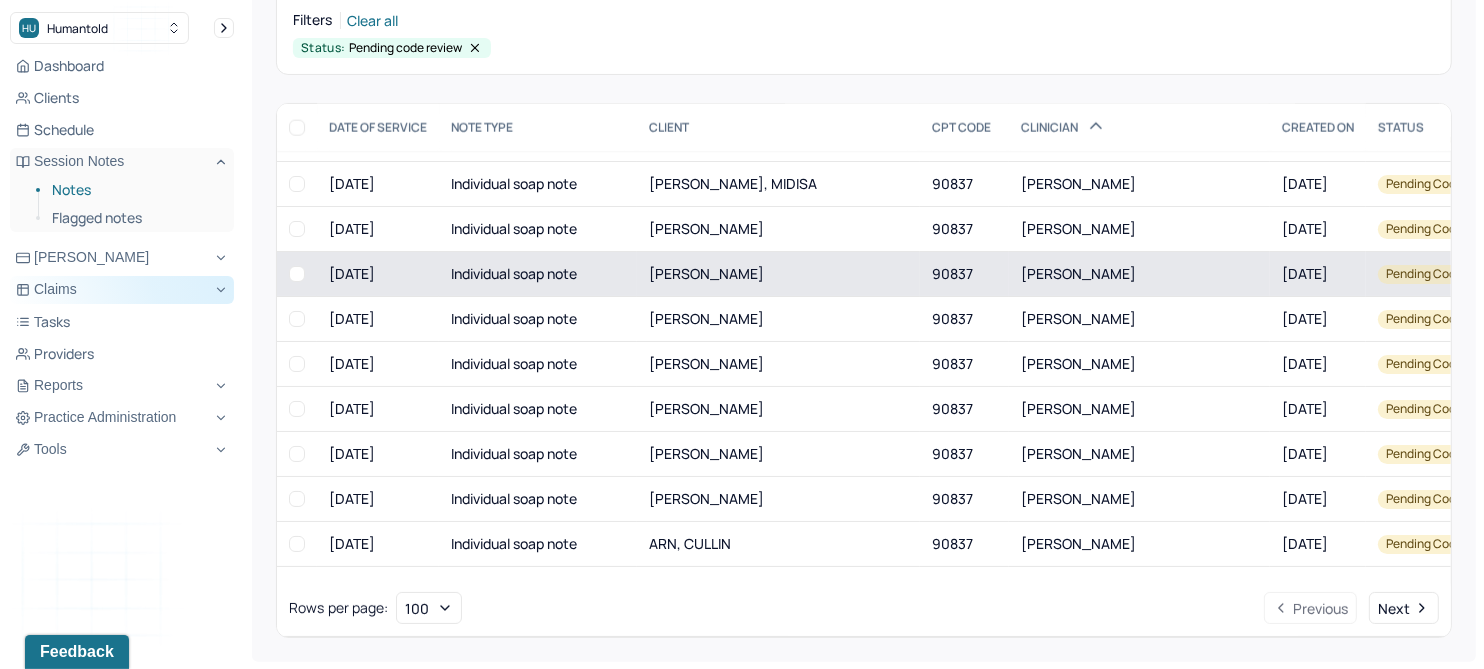click on "[PERSON_NAME]" at bounding box center (706, 273) 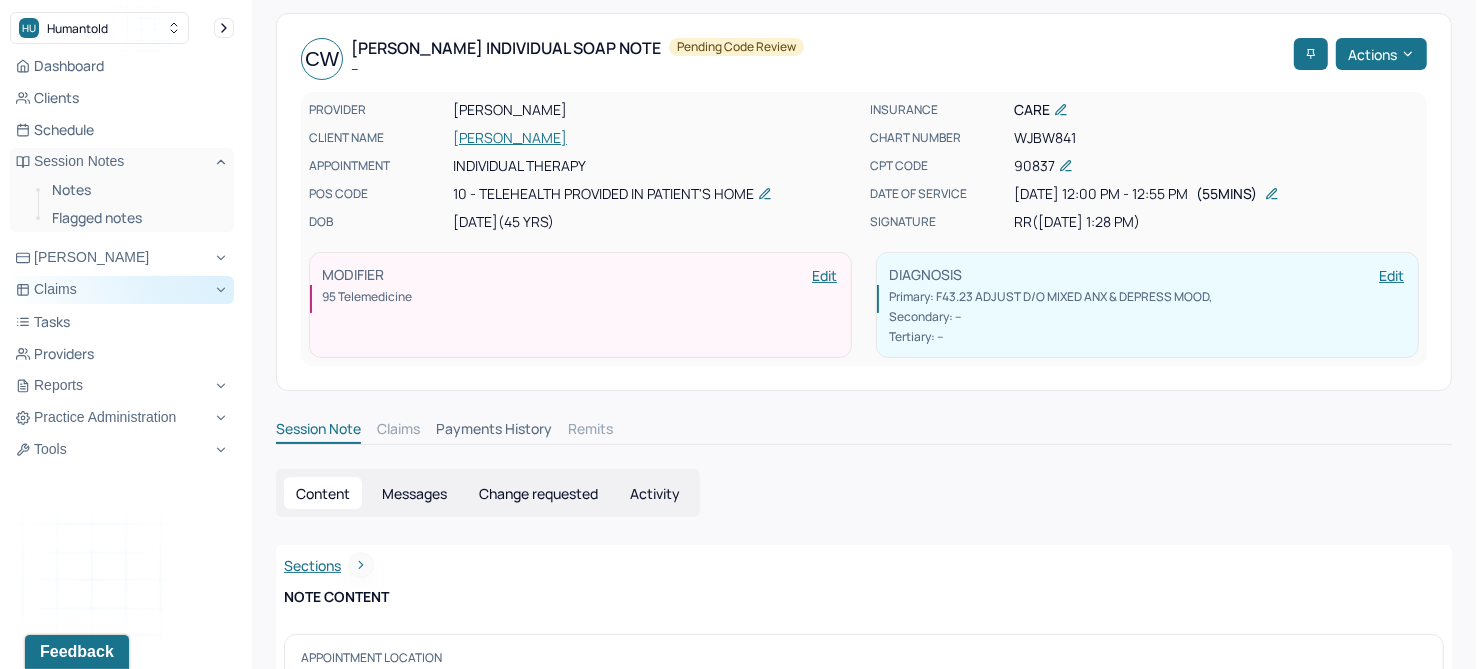 scroll, scrollTop: 0, scrollLeft: 0, axis: both 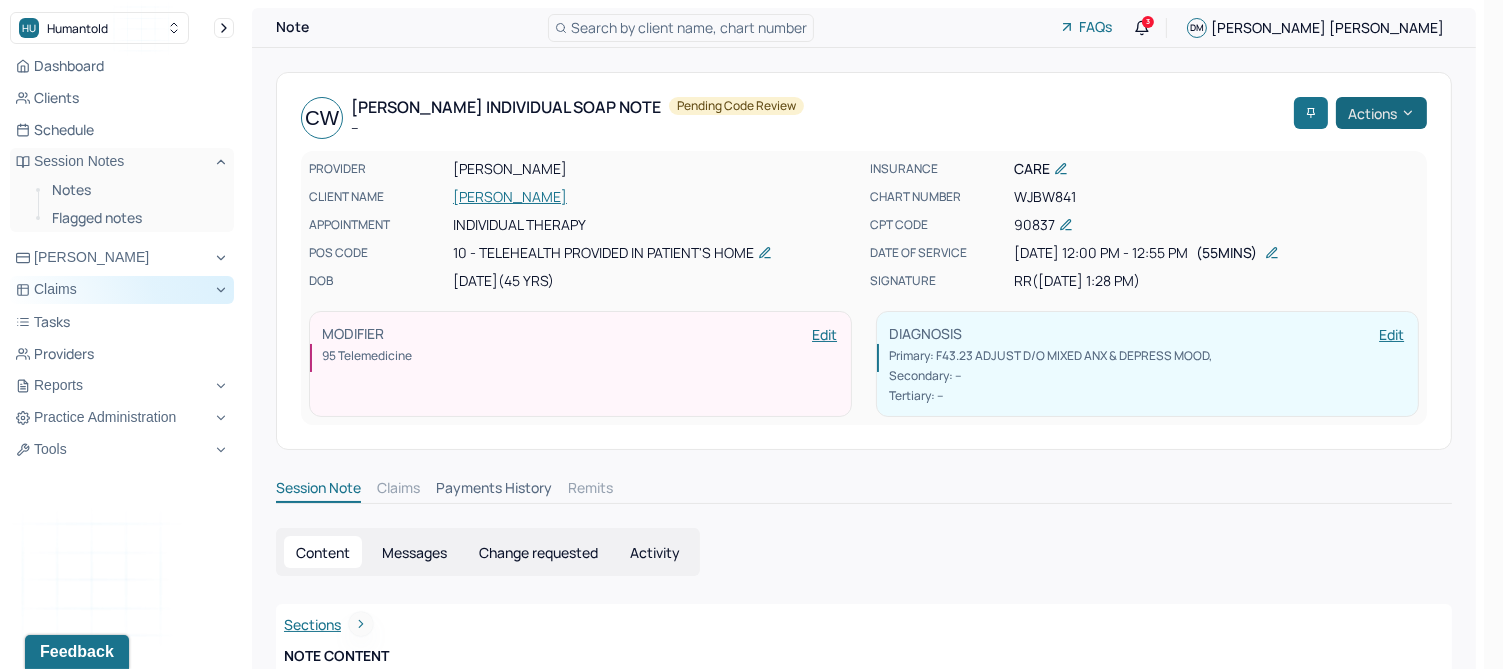 click 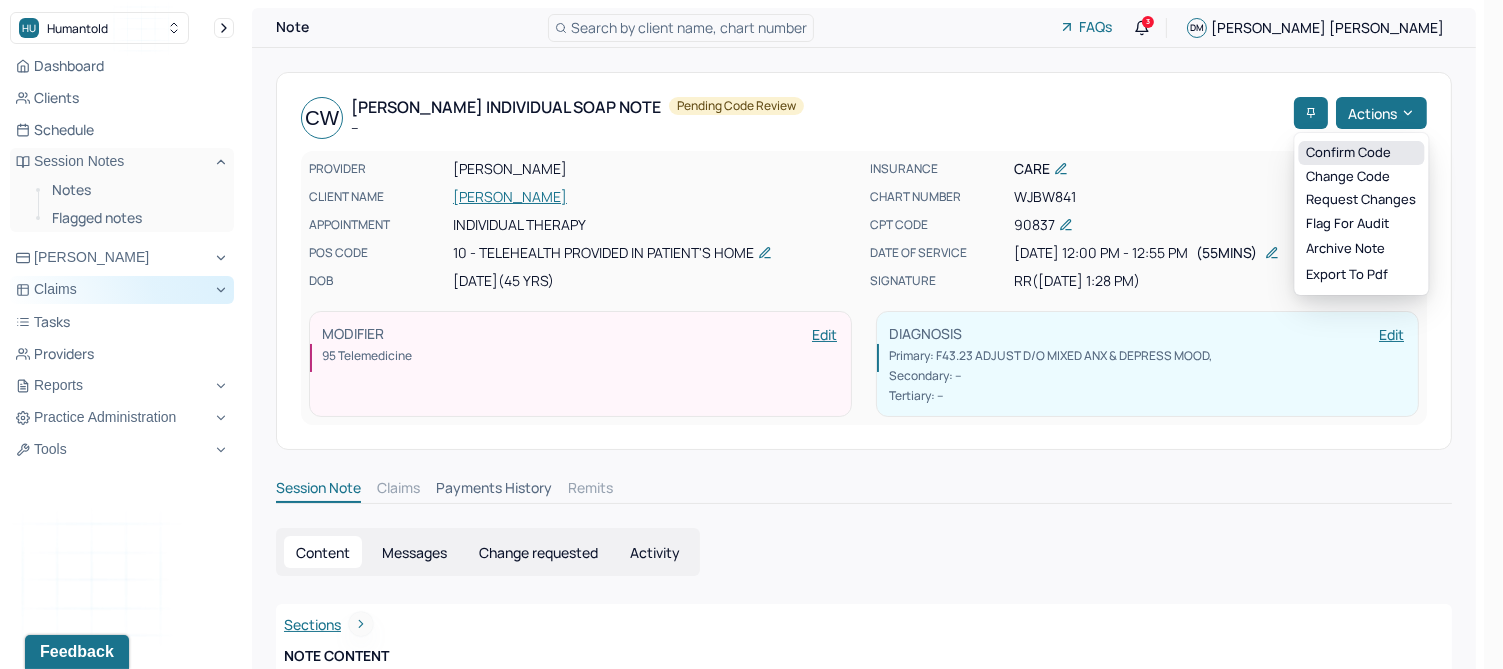 click on "Confirm code" at bounding box center (1361, 153) 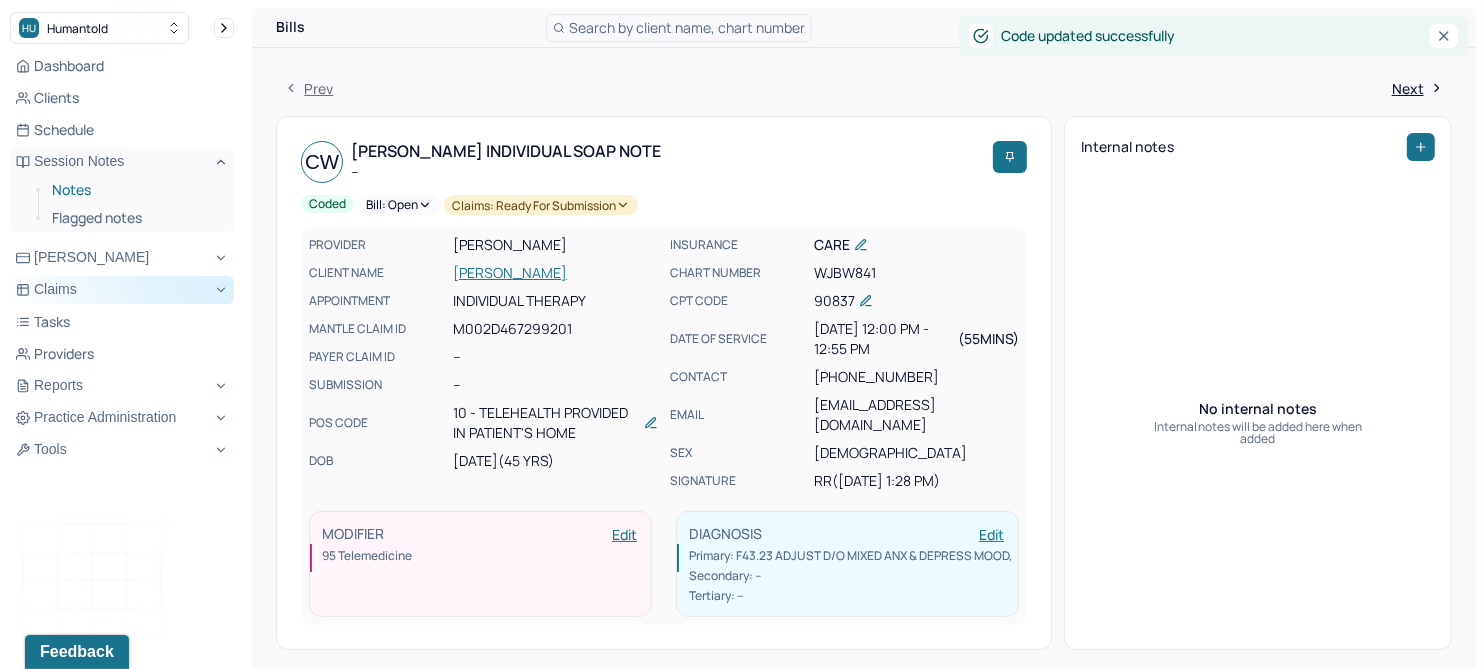 click on "Notes" at bounding box center [135, 190] 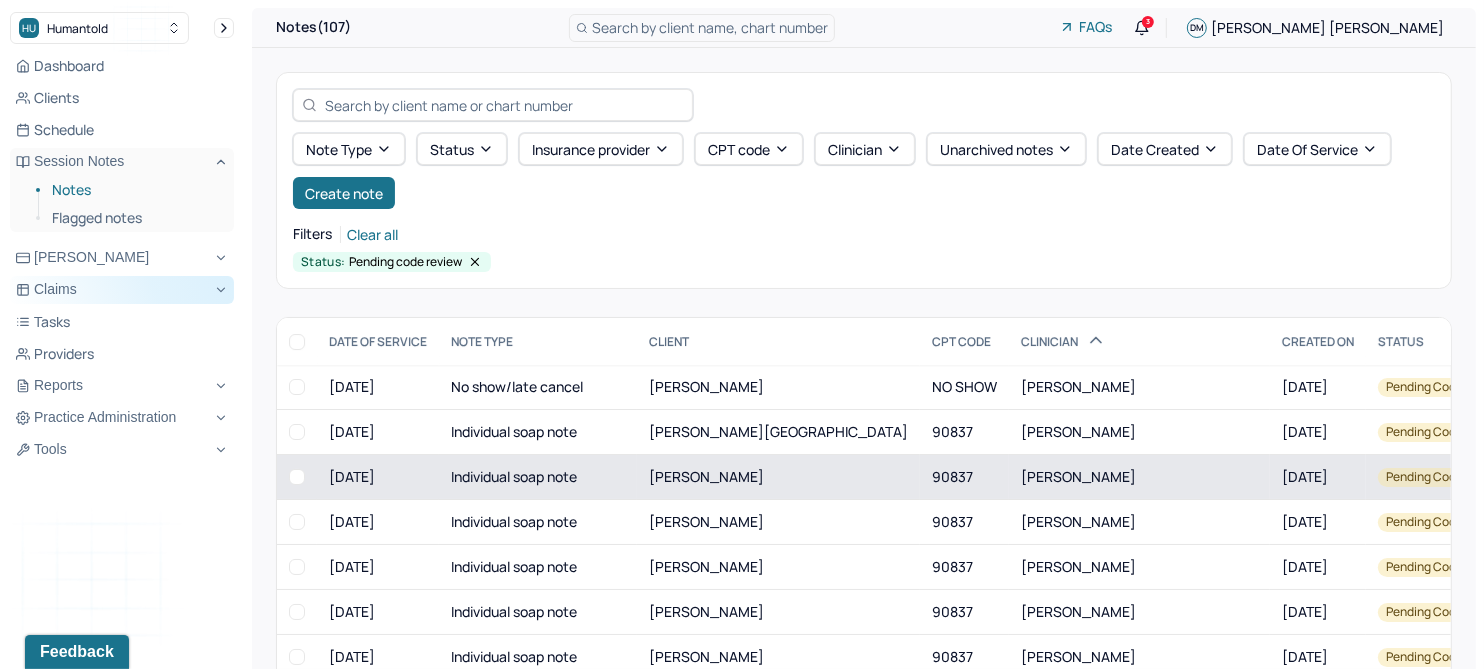 scroll, scrollTop: 214, scrollLeft: 0, axis: vertical 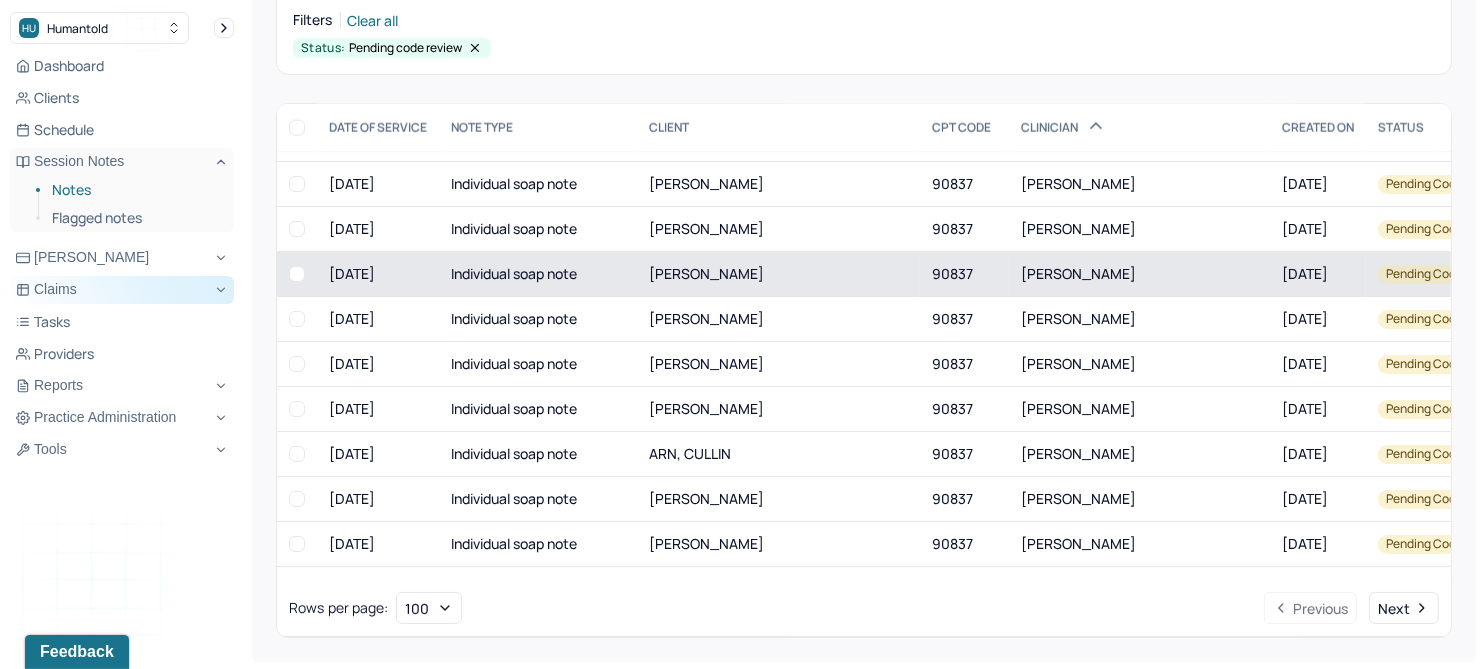 click on "[PERSON_NAME]" at bounding box center (706, 273) 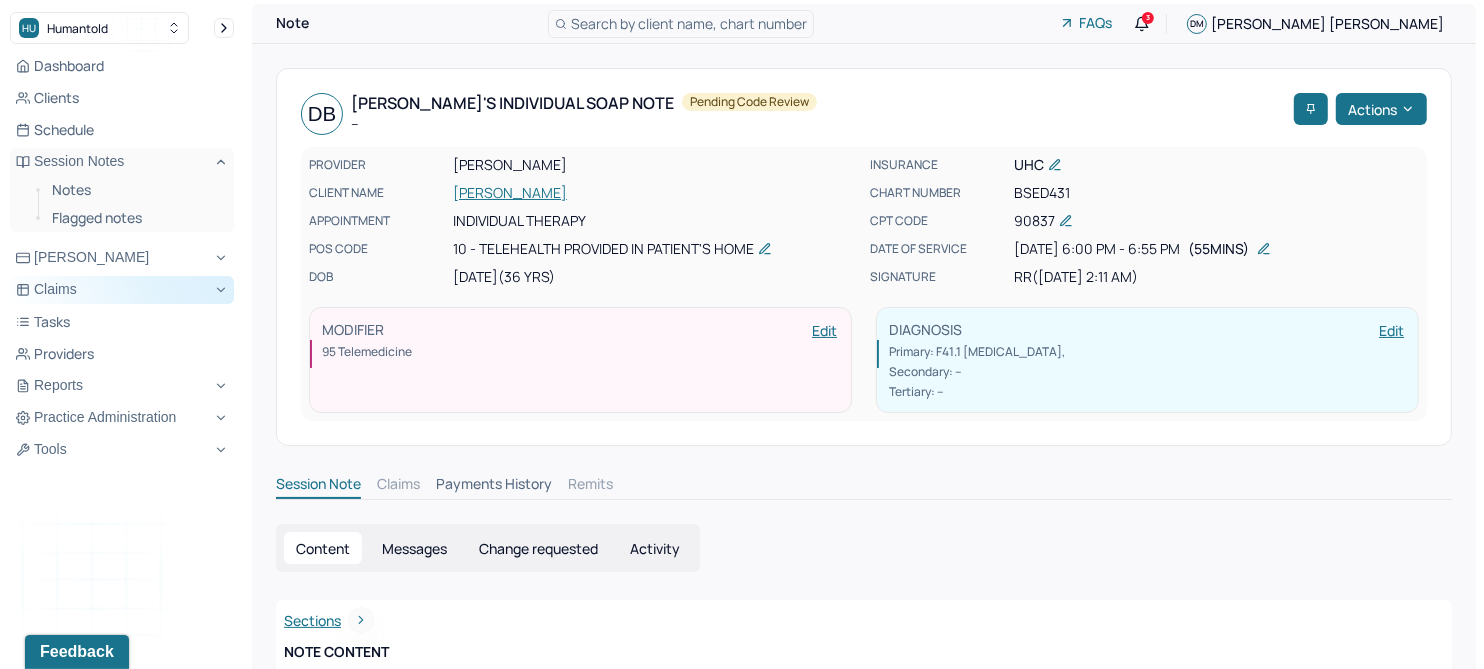 scroll, scrollTop: 0, scrollLeft: 0, axis: both 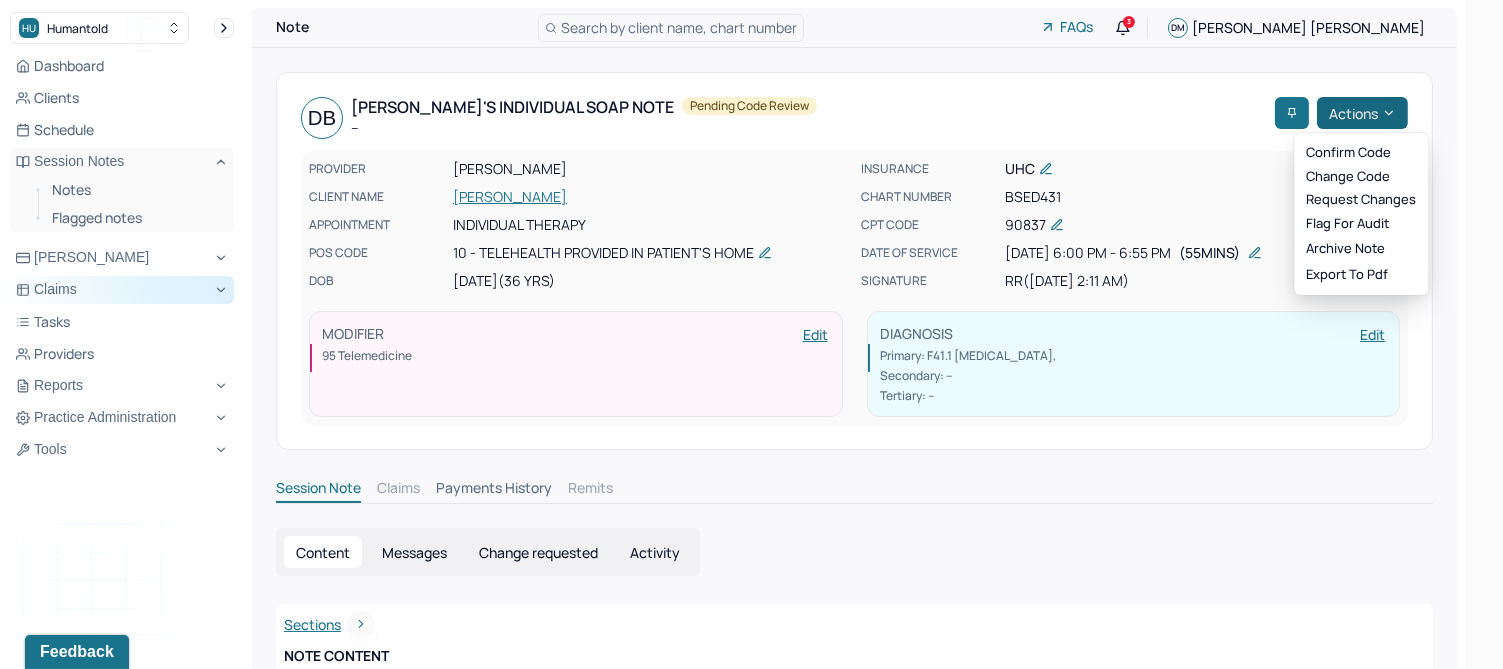 click 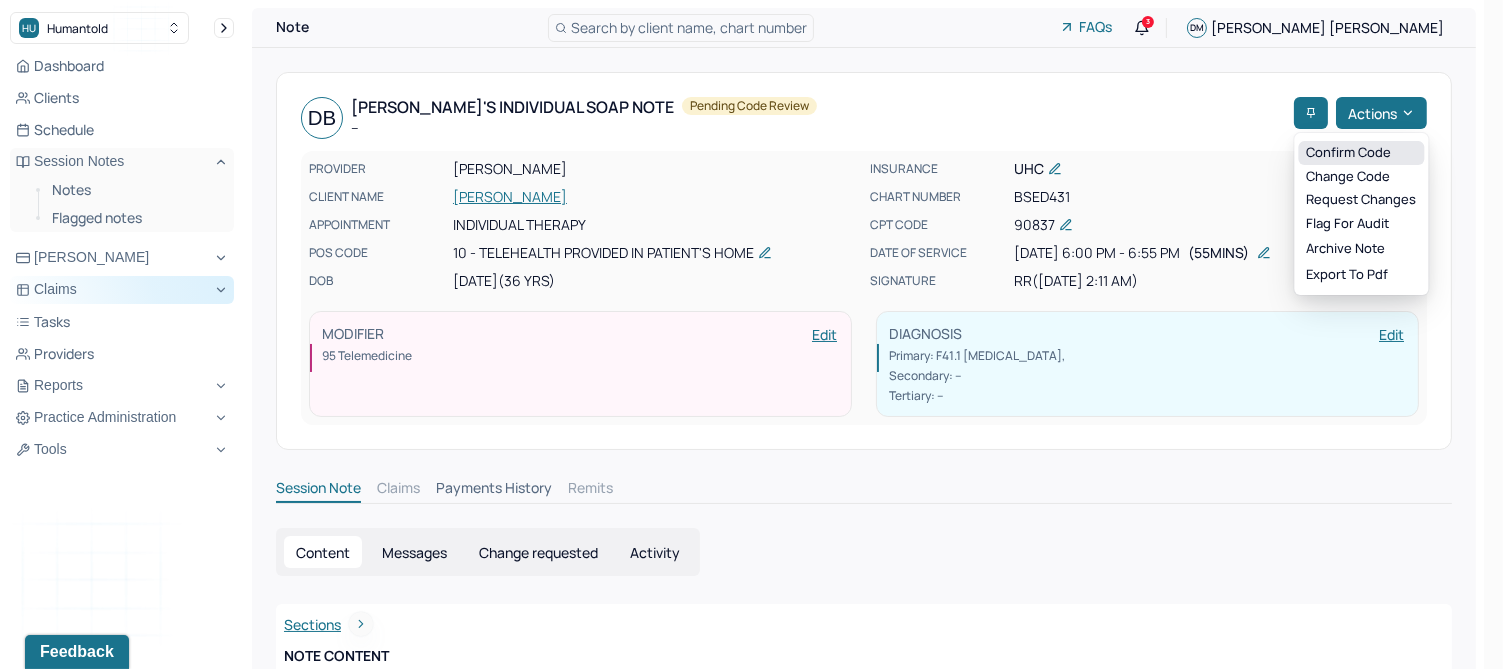 click on "Confirm code" at bounding box center [1361, 153] 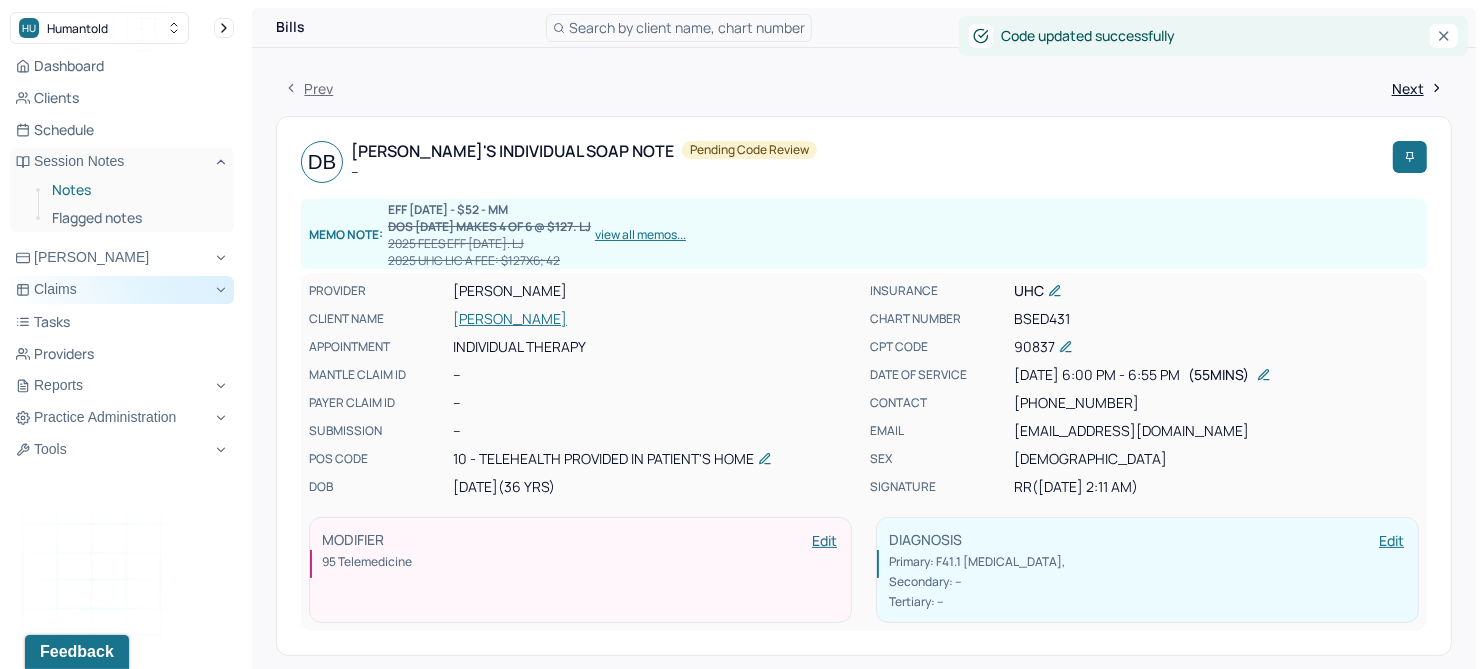 click on "Notes" at bounding box center (135, 190) 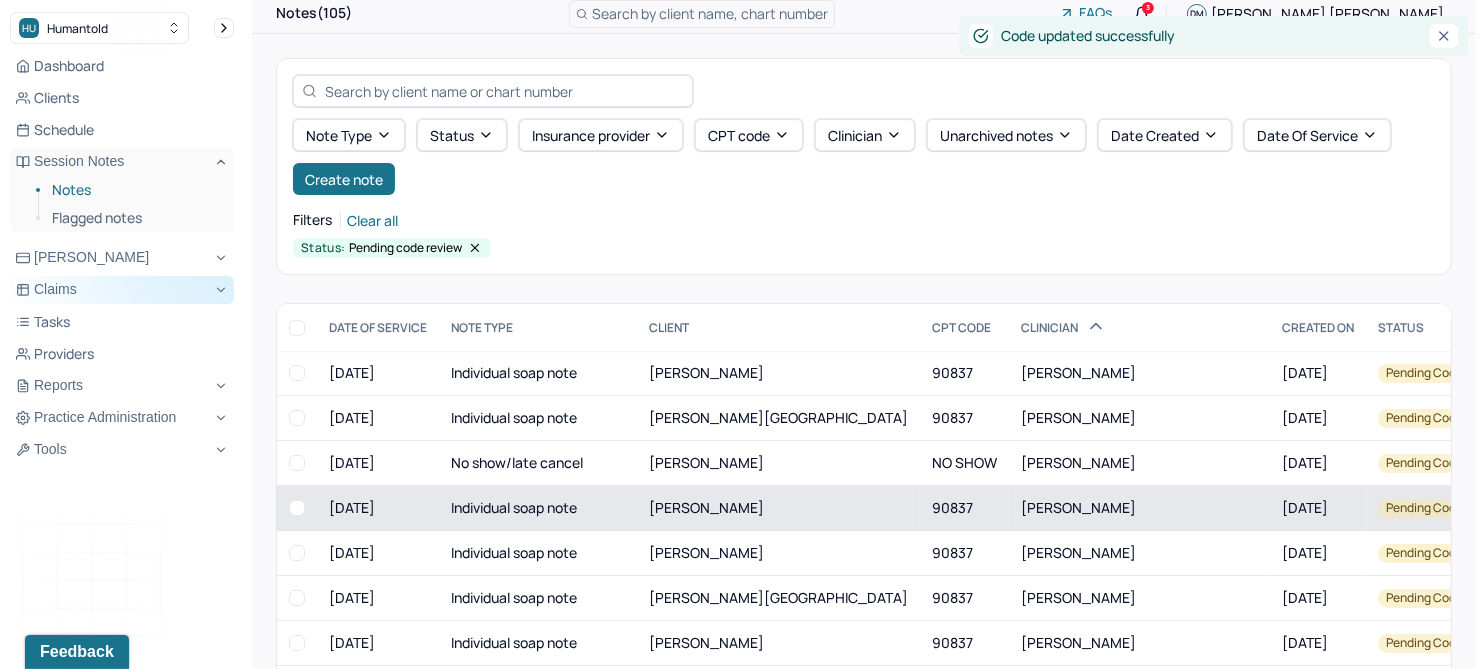 scroll, scrollTop: 214, scrollLeft: 0, axis: vertical 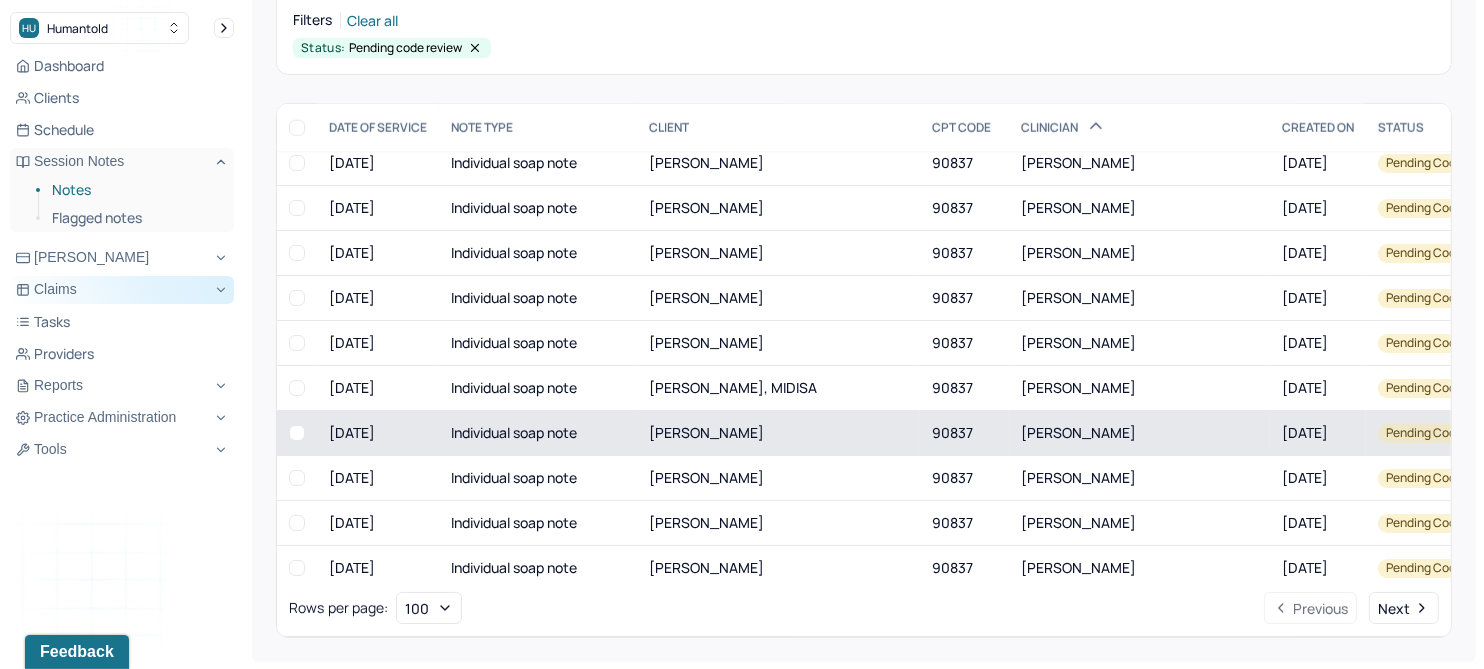 click on "[PERSON_NAME]" at bounding box center (706, 432) 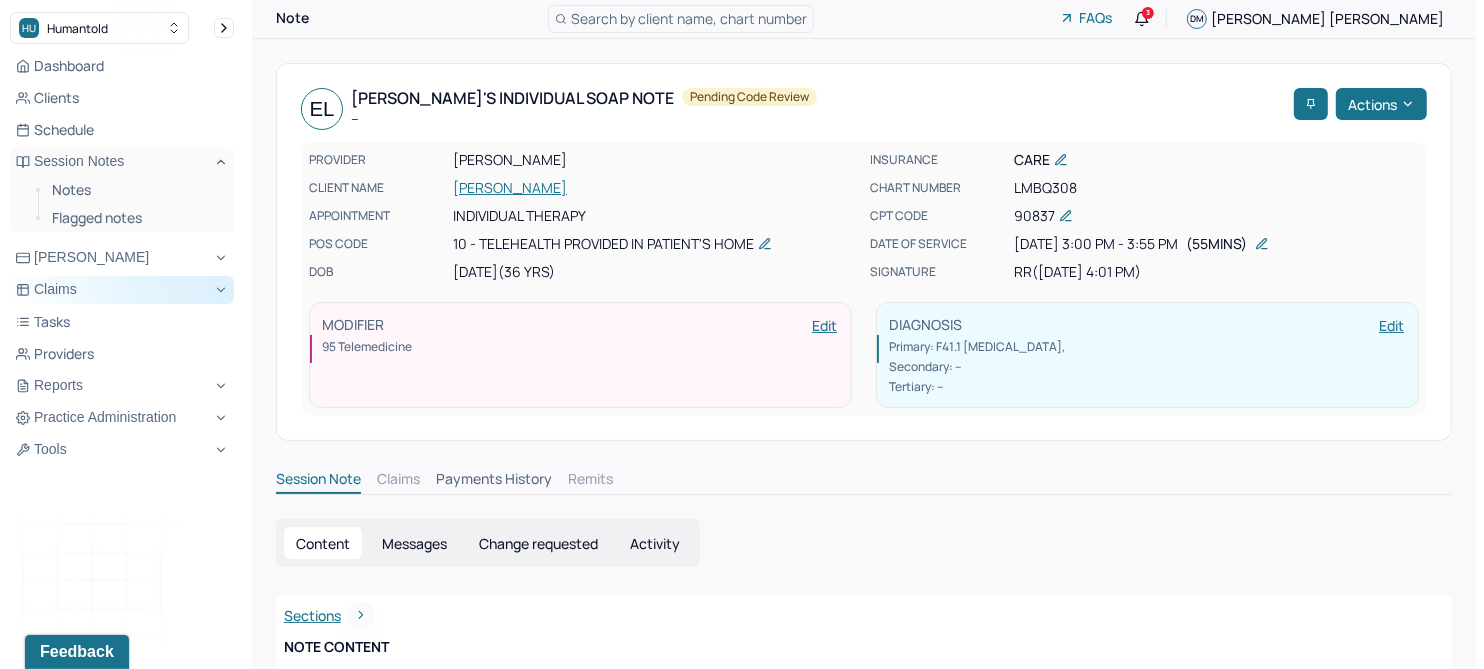 scroll, scrollTop: 0, scrollLeft: 0, axis: both 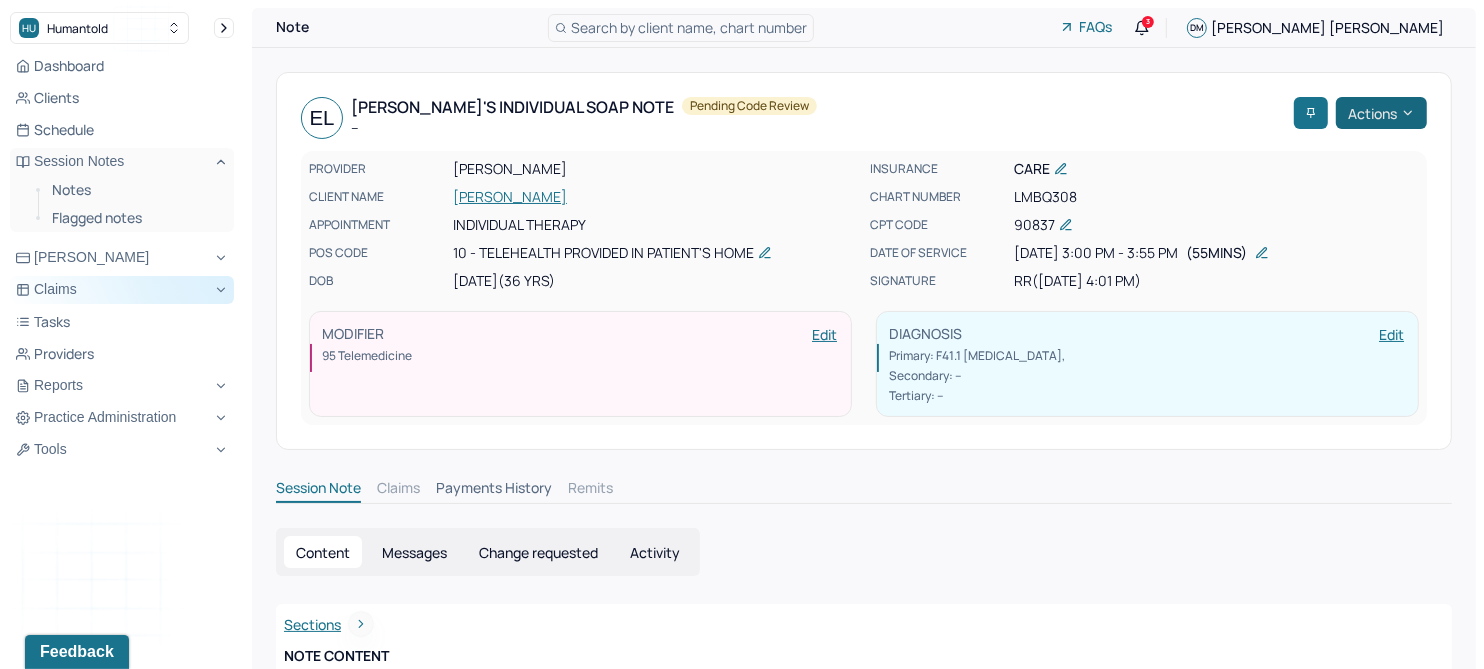 click on "Actions" at bounding box center [1381, 113] 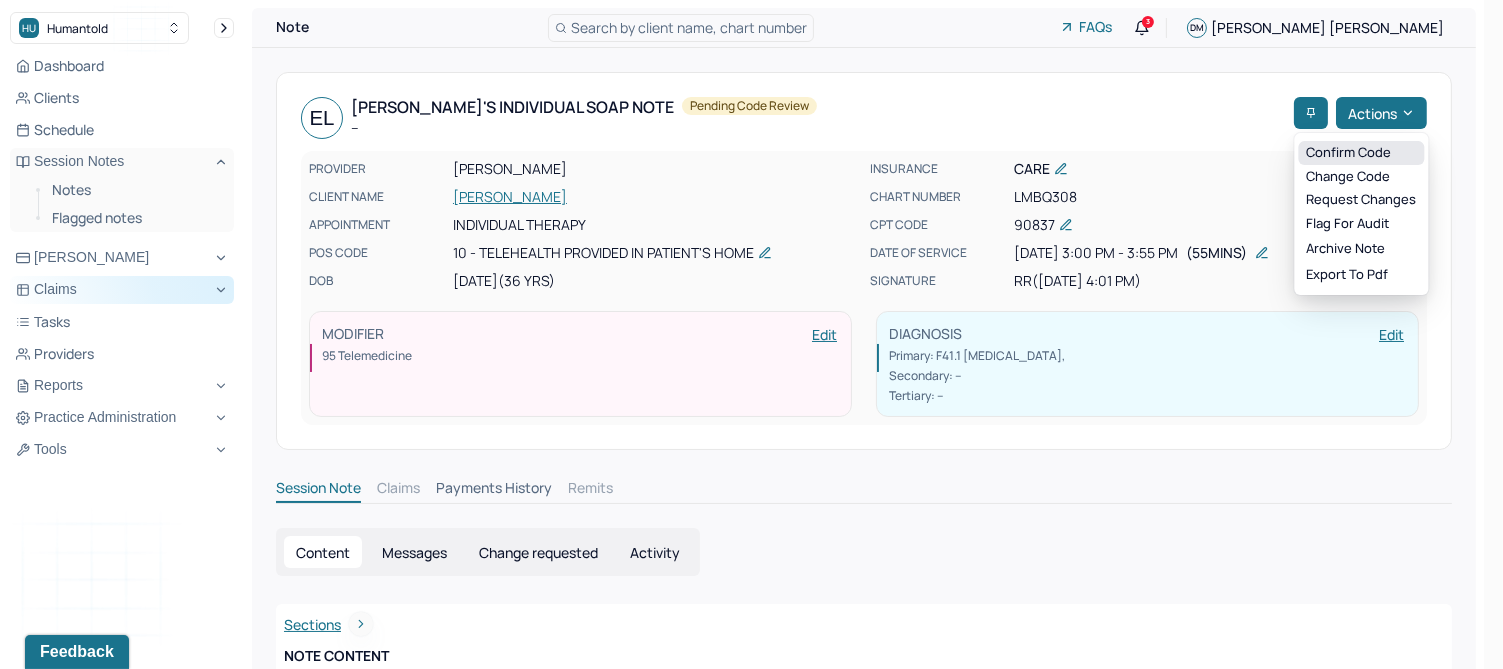 click on "Confirm code" at bounding box center [1361, 153] 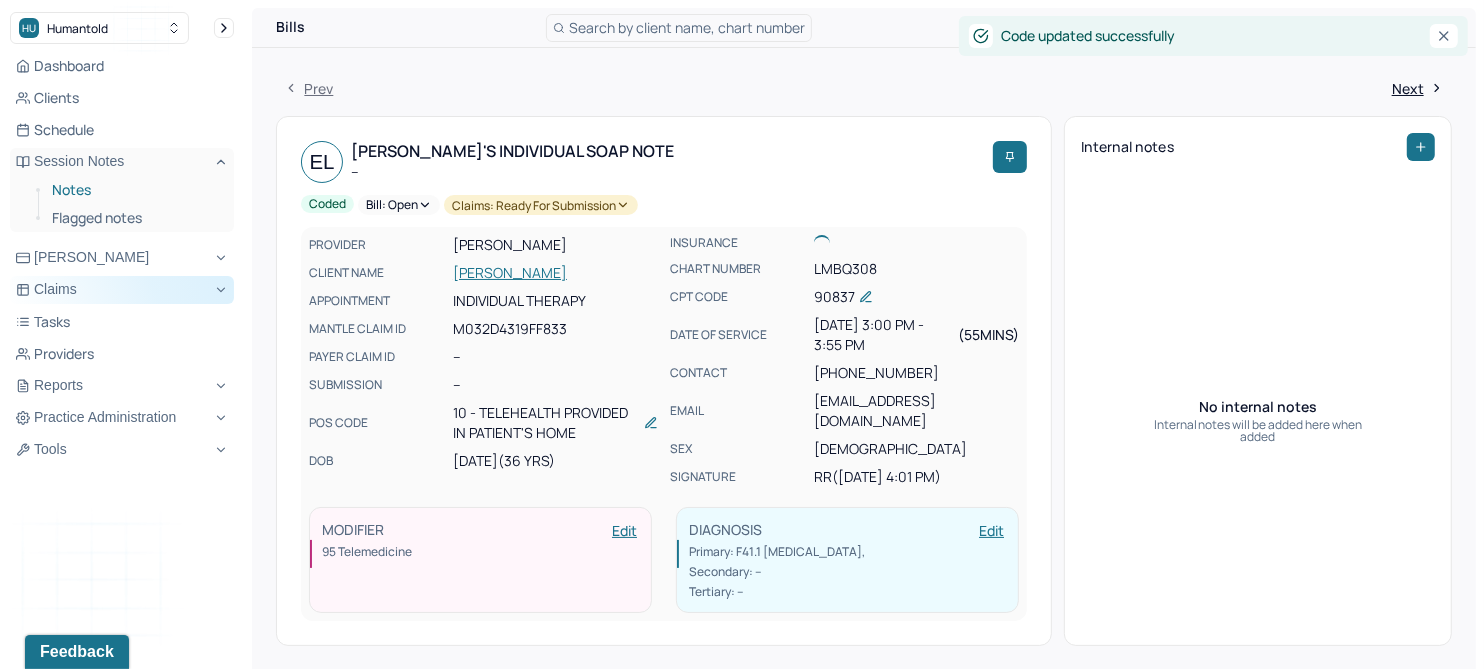 click on "Notes" at bounding box center (135, 190) 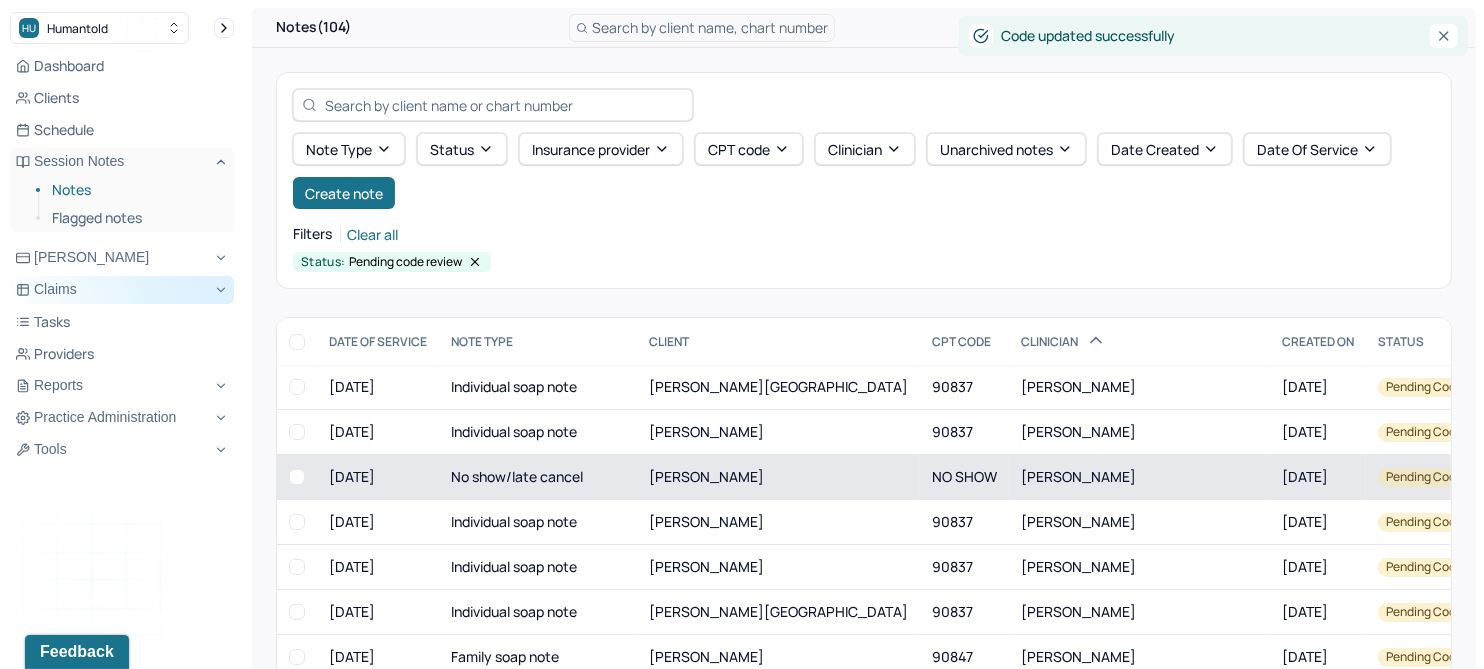 scroll, scrollTop: 214, scrollLeft: 0, axis: vertical 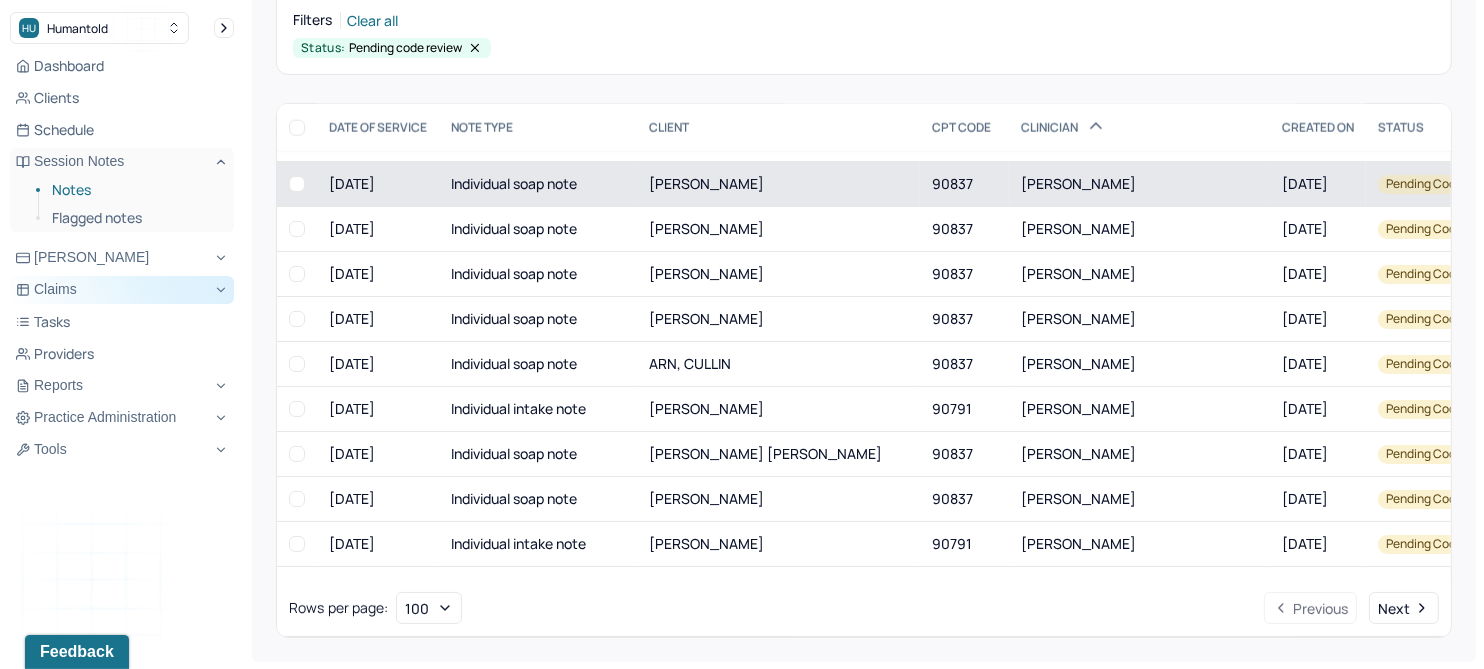 click on "[PERSON_NAME]" at bounding box center [706, 183] 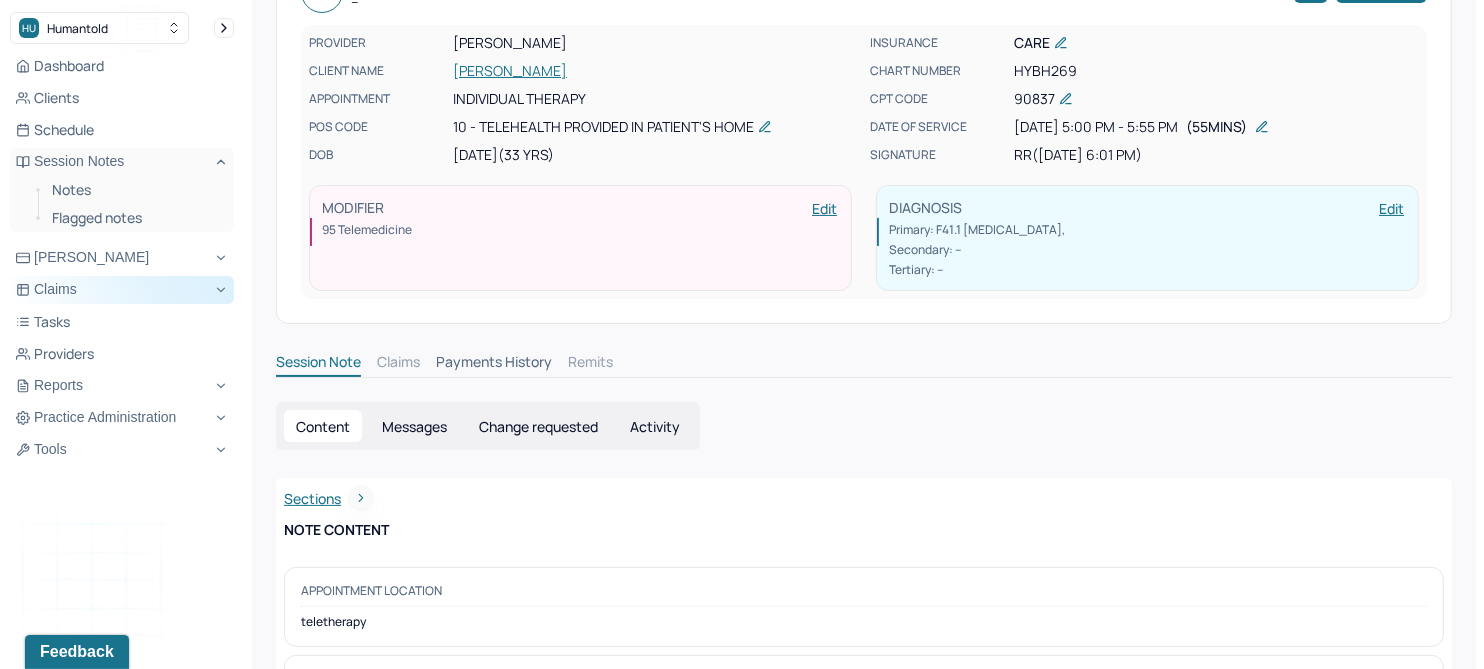scroll, scrollTop: 0, scrollLeft: 0, axis: both 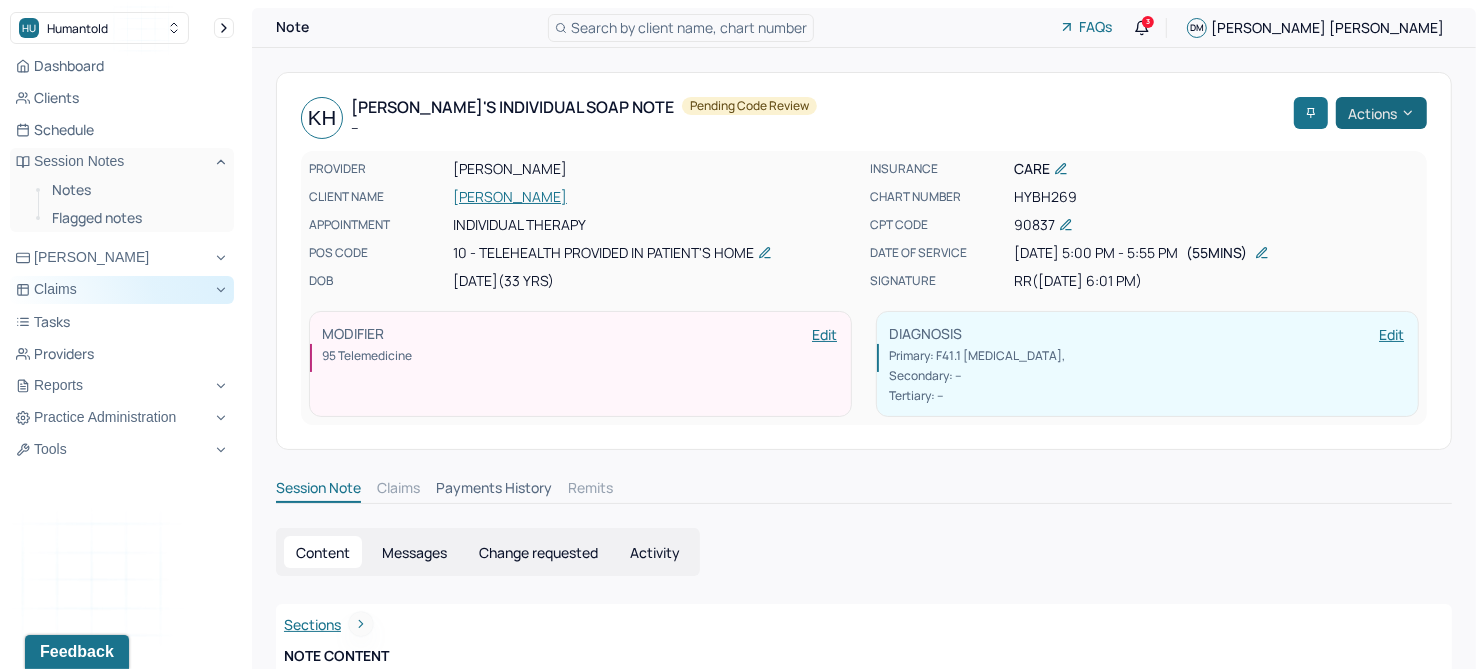 click 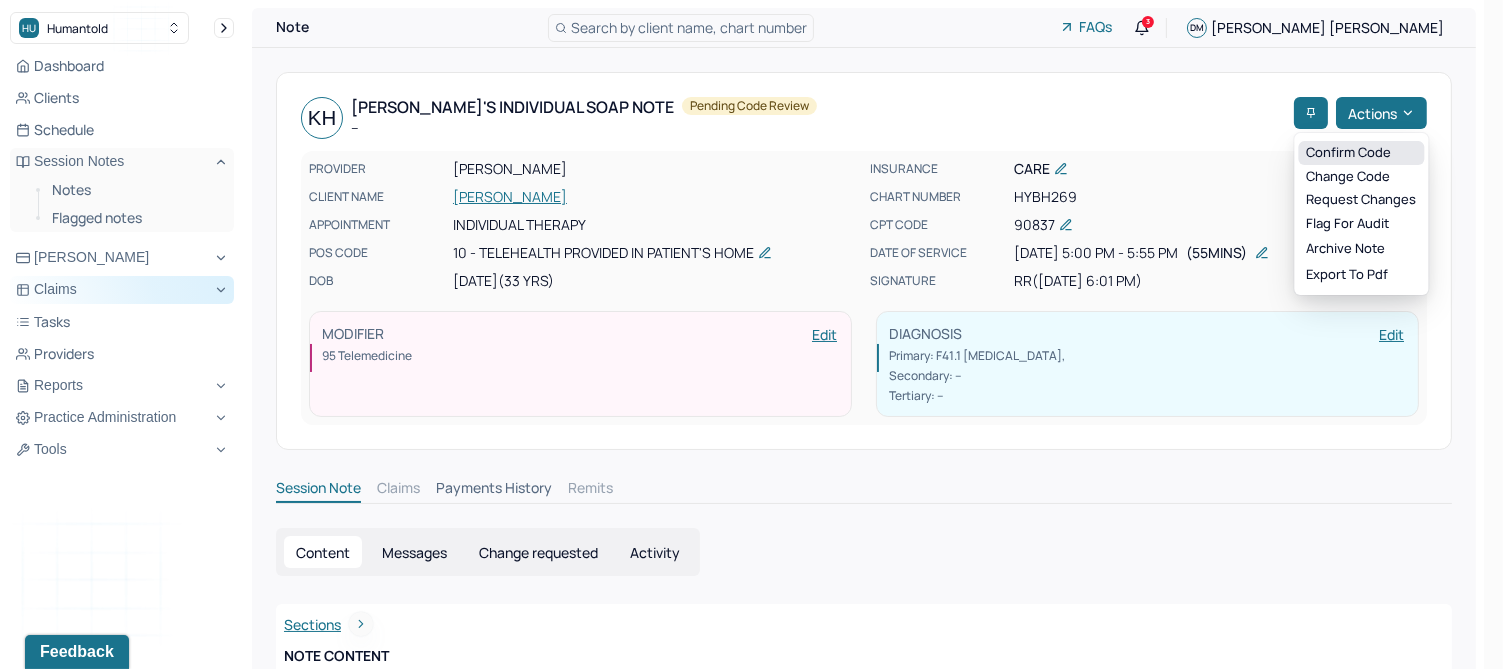 click on "Confirm code" at bounding box center (1361, 153) 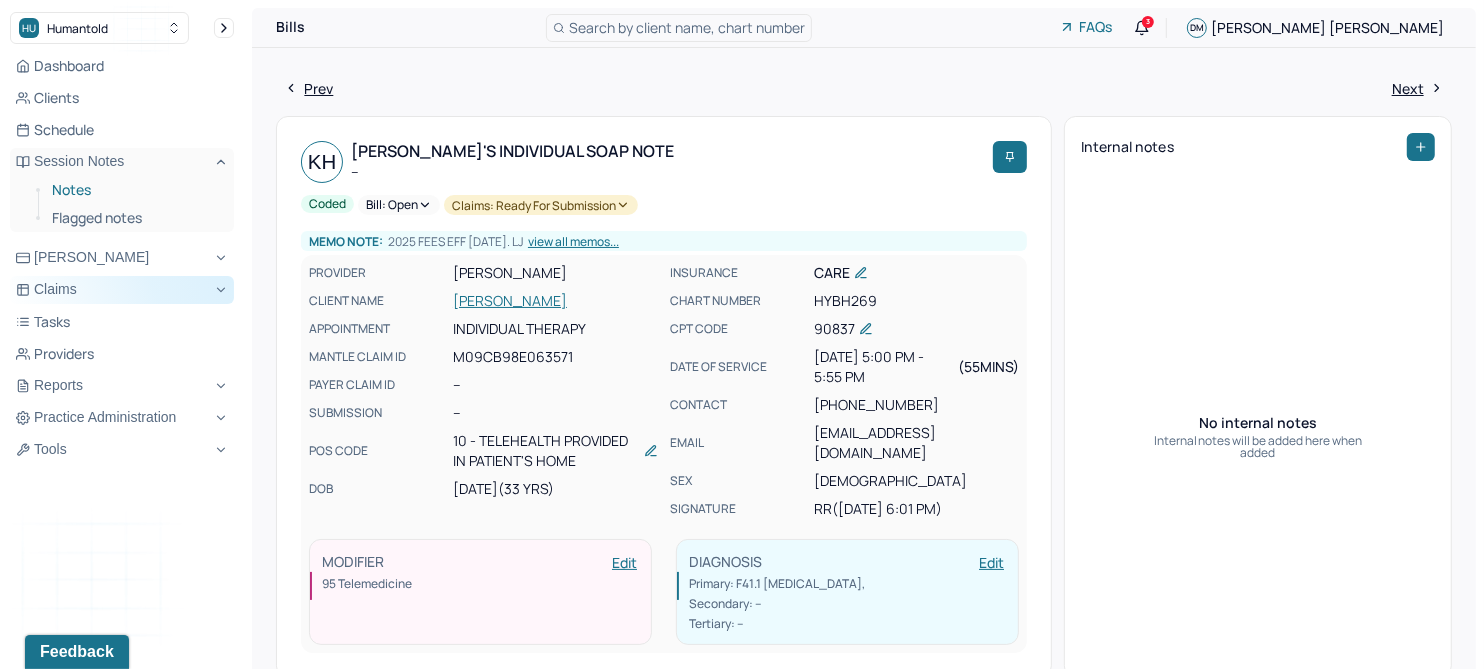 click on "Notes" at bounding box center [135, 190] 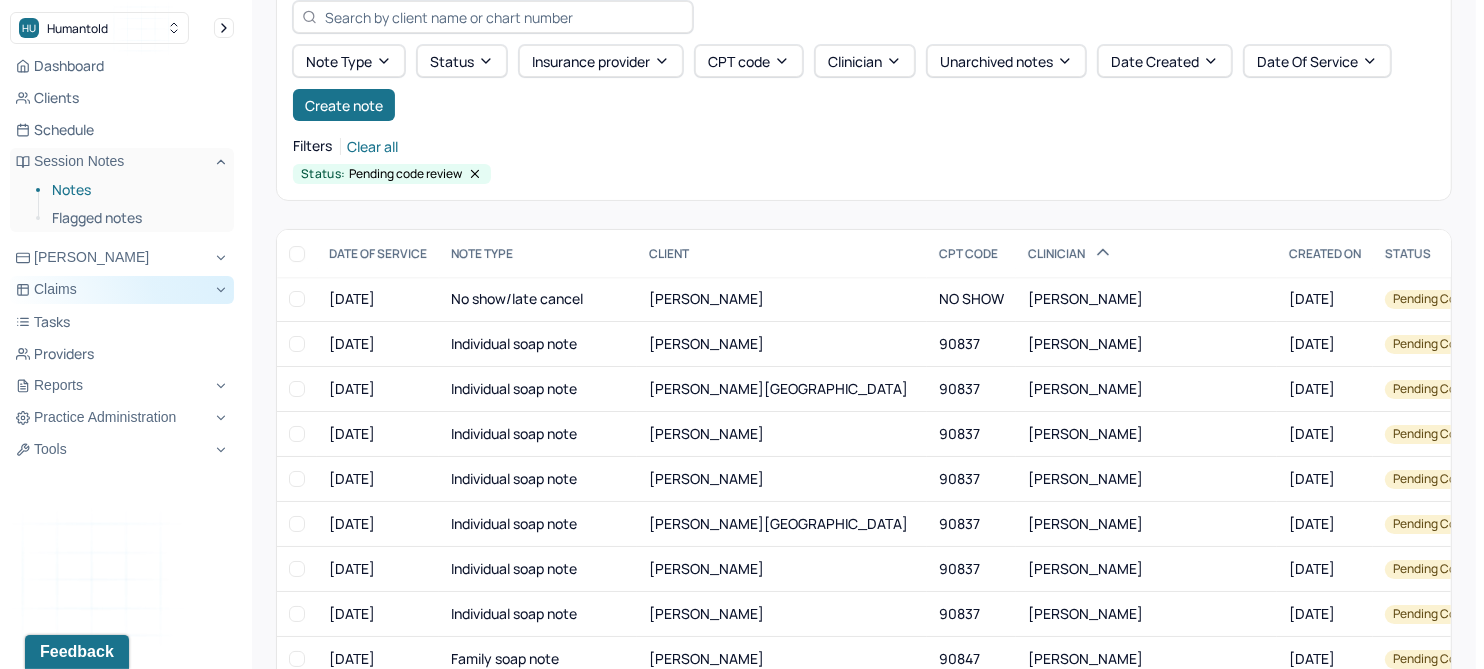 scroll, scrollTop: 125, scrollLeft: 0, axis: vertical 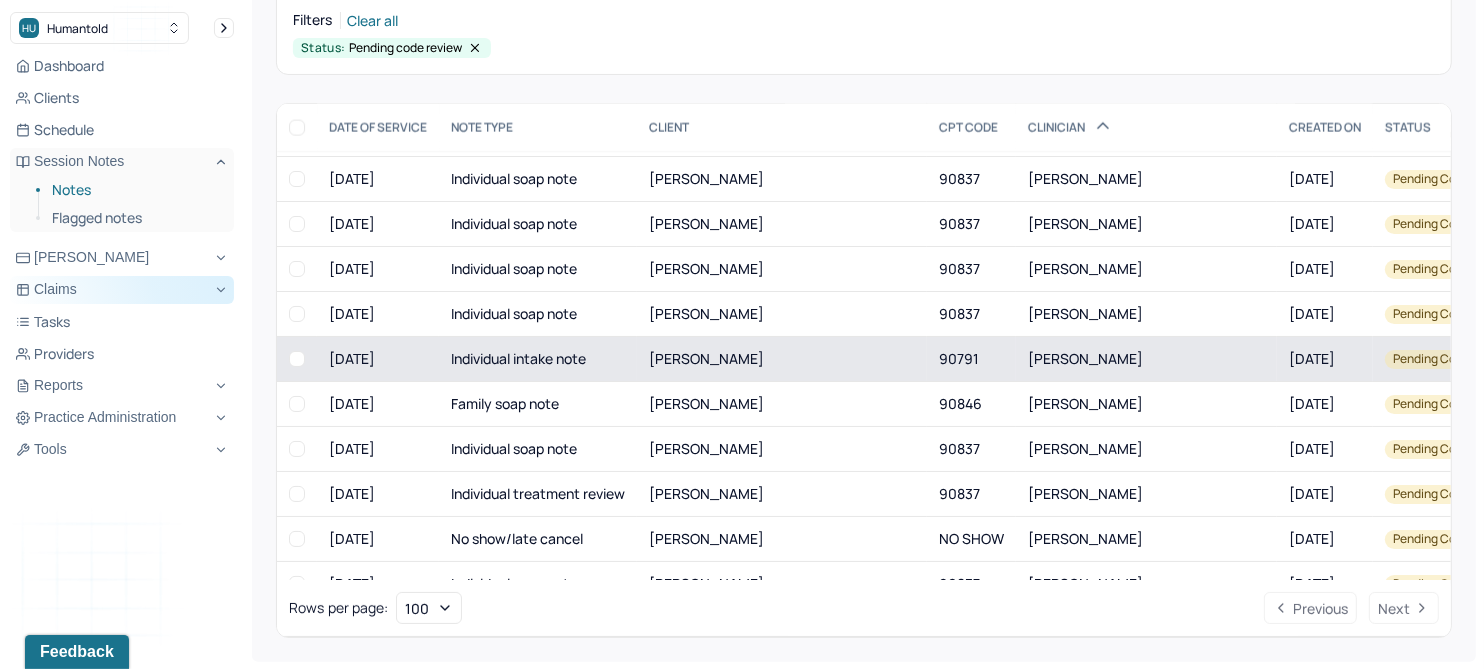 click on "[PERSON_NAME]" at bounding box center [782, 359] 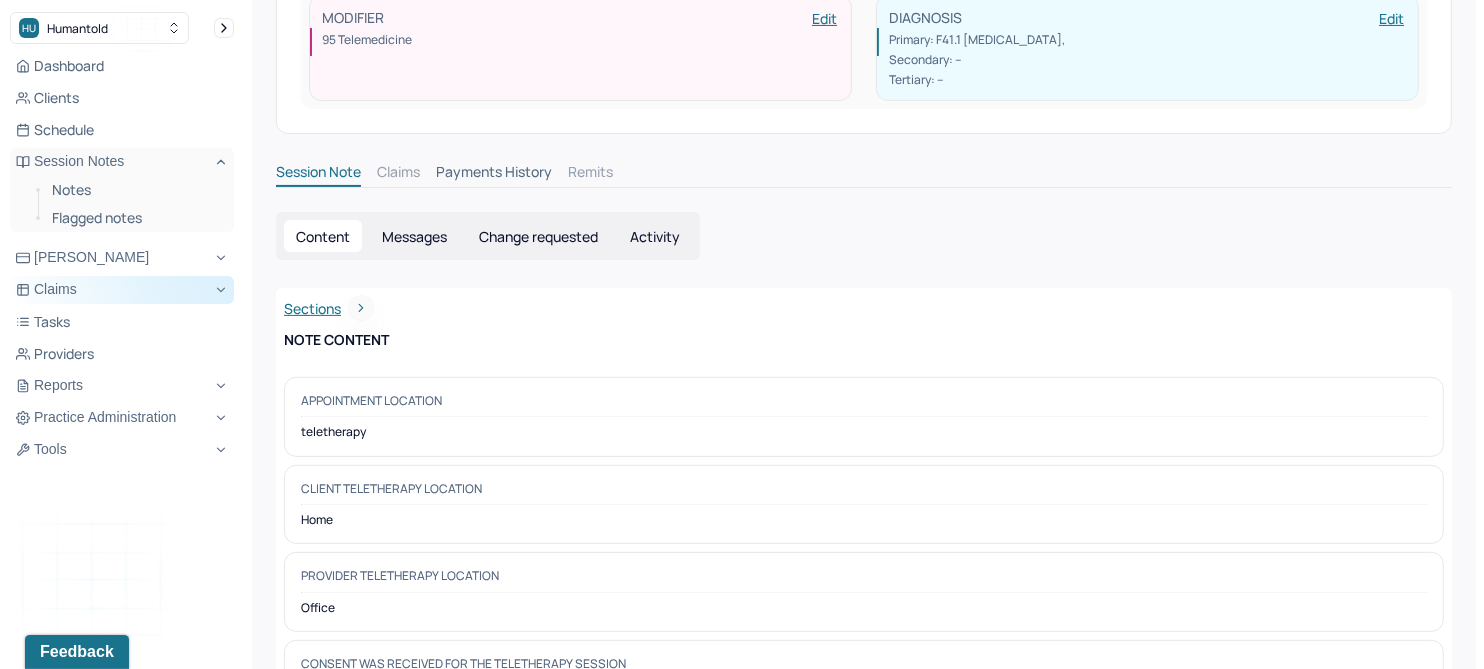 scroll, scrollTop: 0, scrollLeft: 0, axis: both 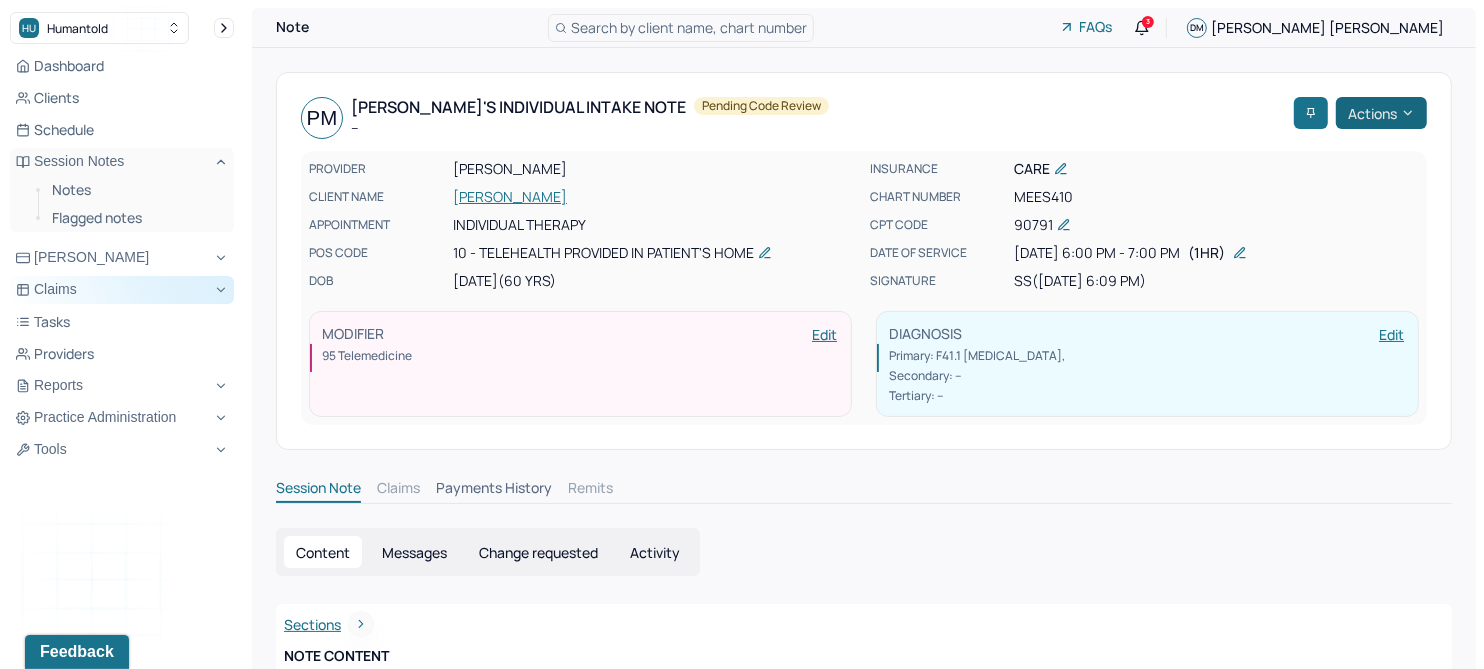click 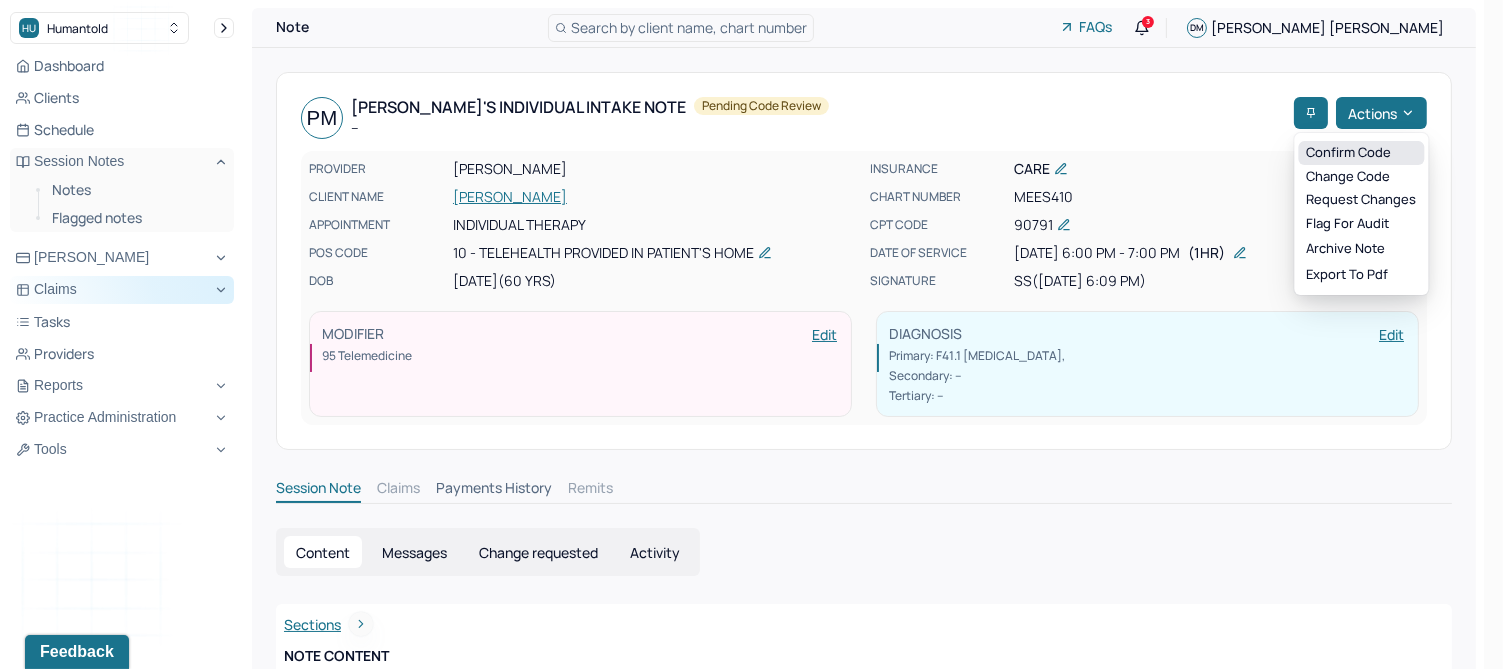 click on "Confirm code" at bounding box center [1361, 153] 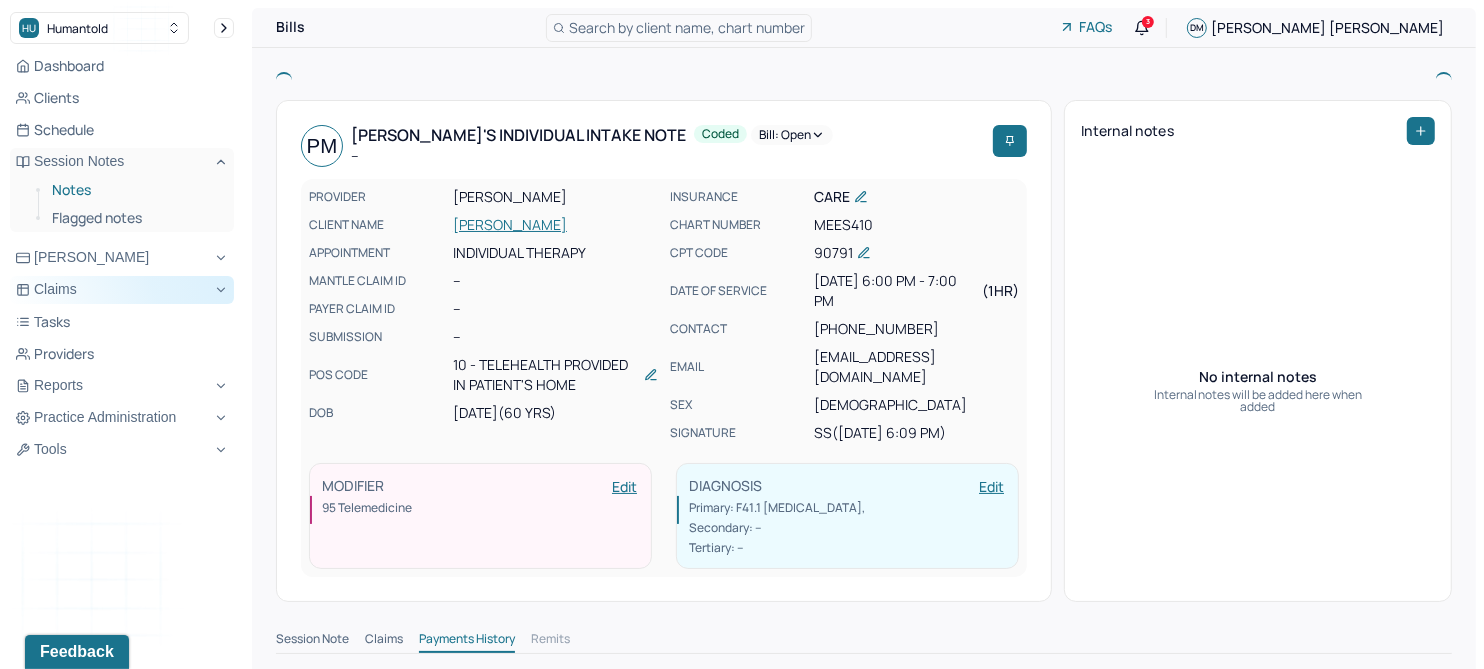 drag, startPoint x: 78, startPoint y: 177, endPoint x: 67, endPoint y: 188, distance: 15.556349 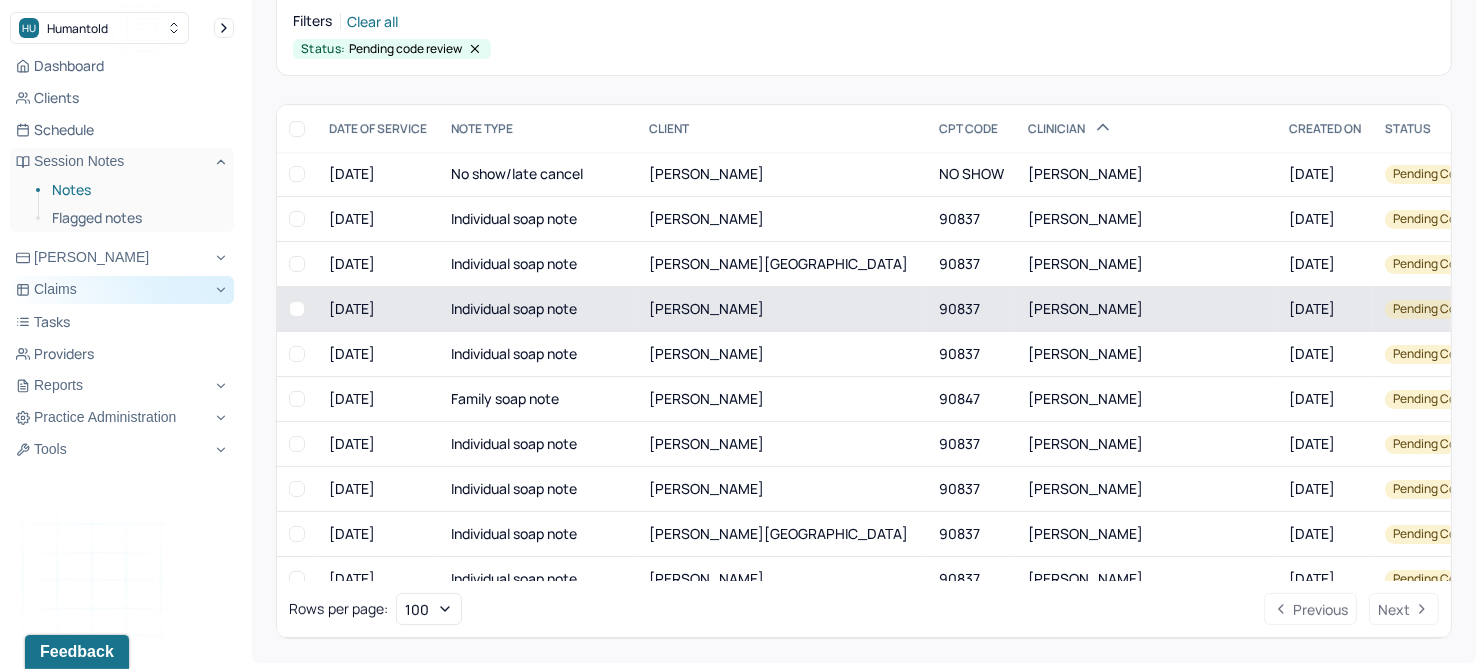 scroll, scrollTop: 214, scrollLeft: 0, axis: vertical 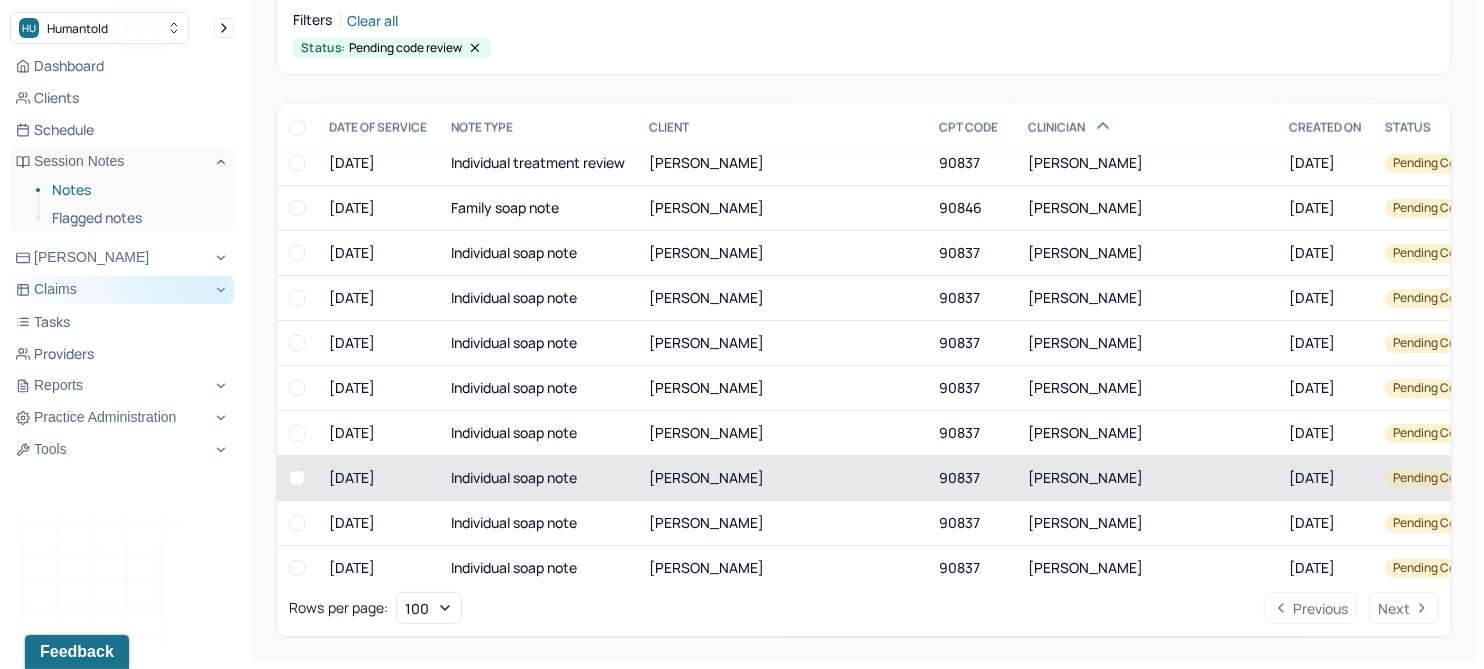 click on "[PERSON_NAME]" at bounding box center [706, 477] 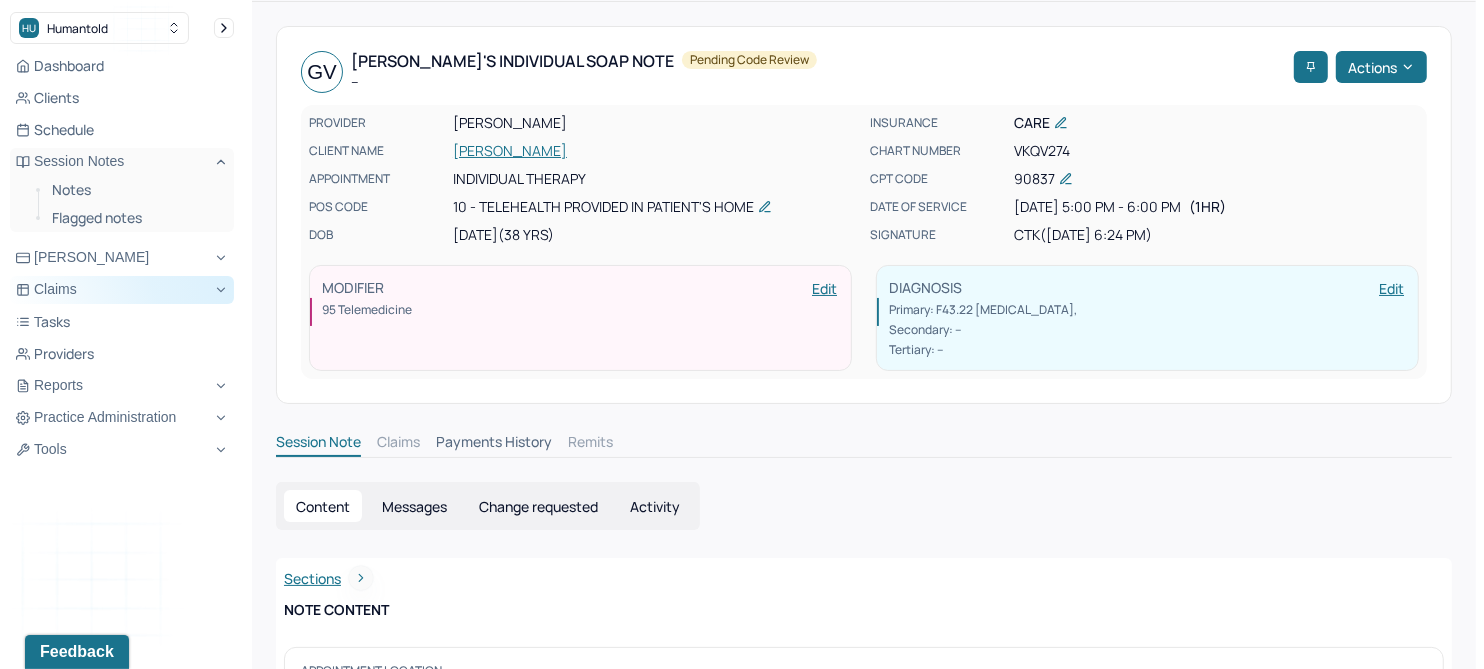 scroll, scrollTop: 0, scrollLeft: 0, axis: both 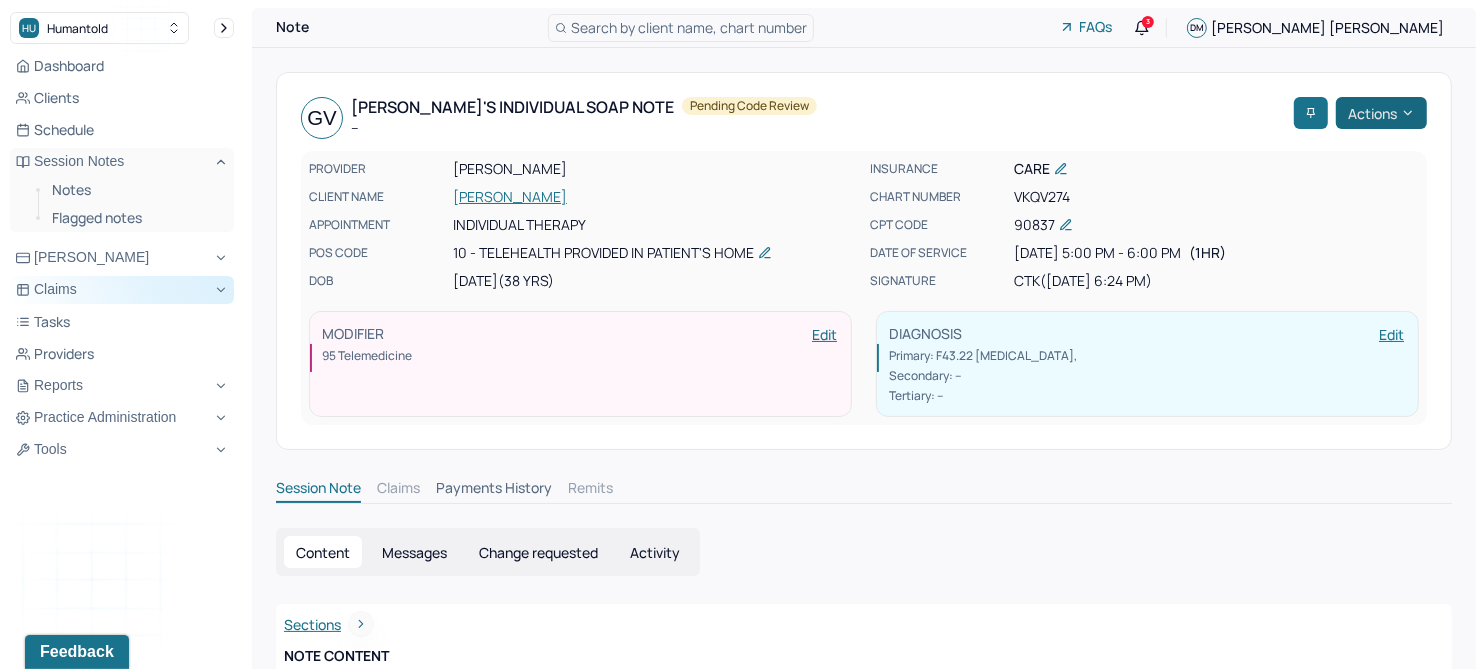 click 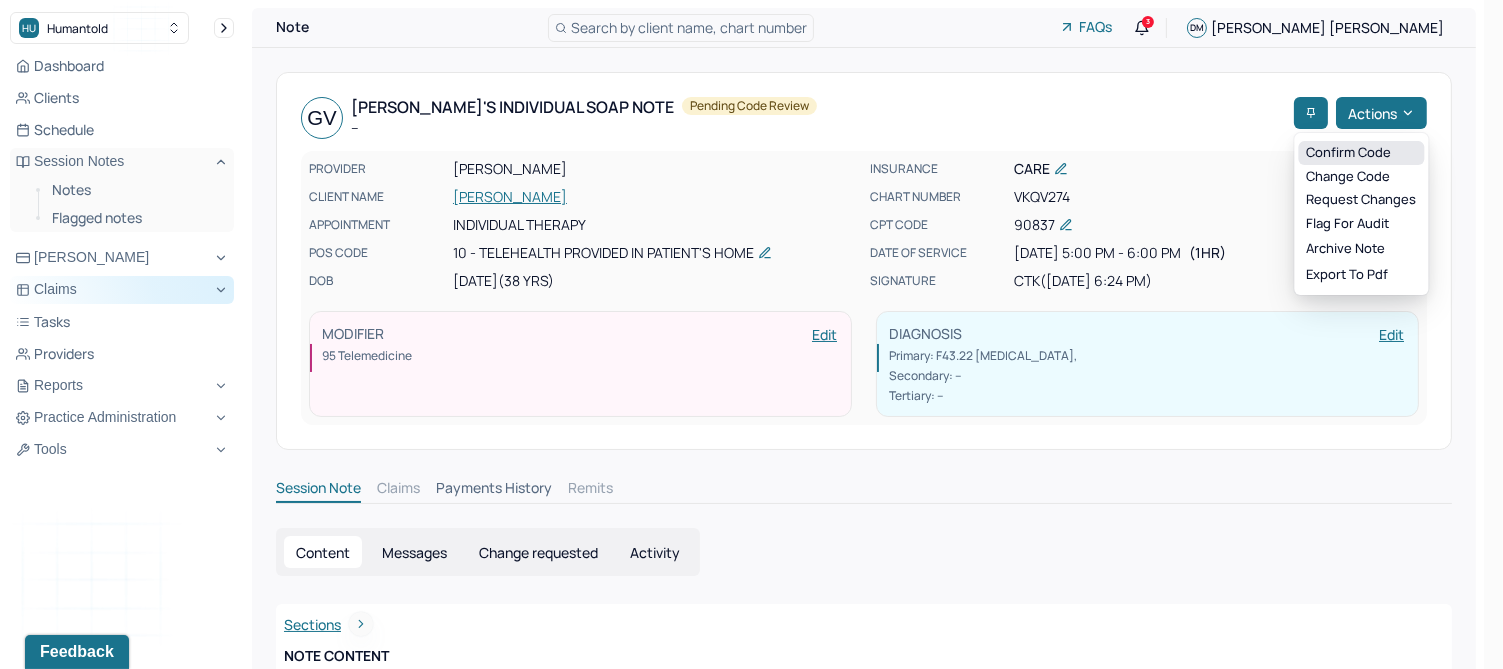 click on "Confirm code" at bounding box center [1361, 153] 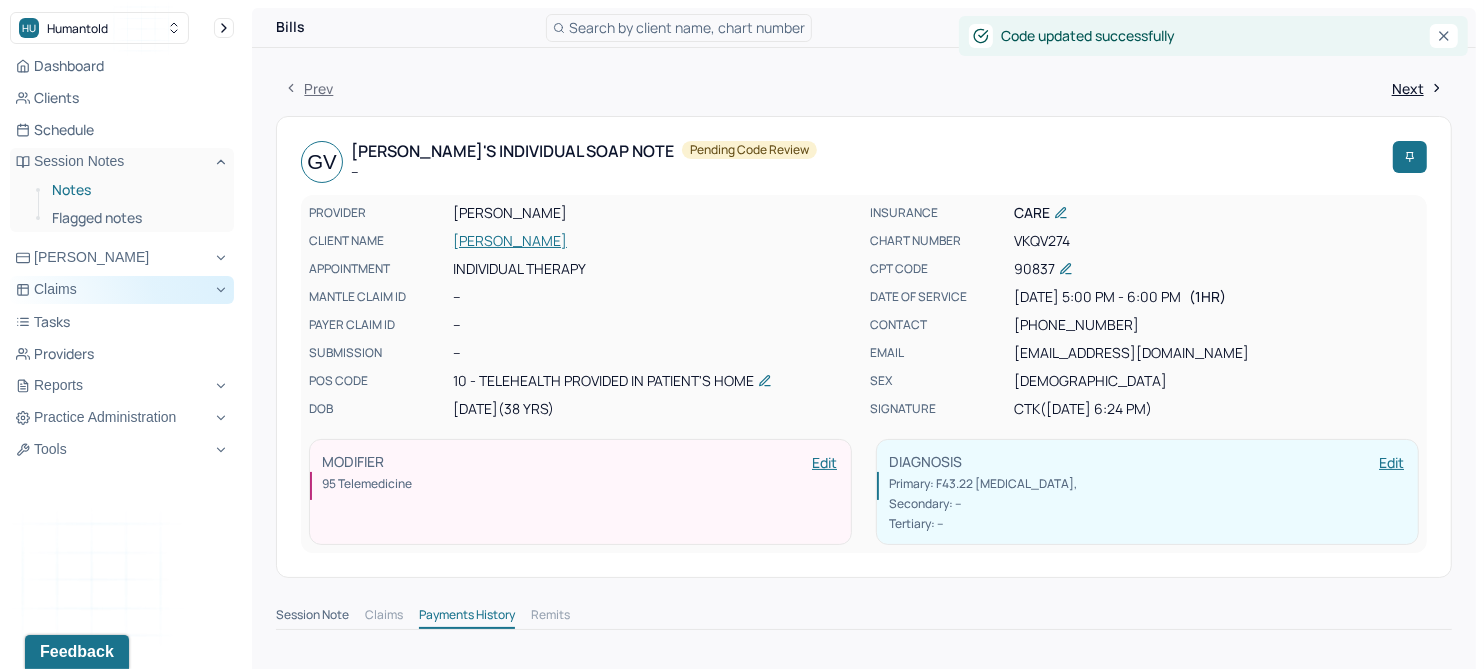 click on "Notes" at bounding box center (135, 190) 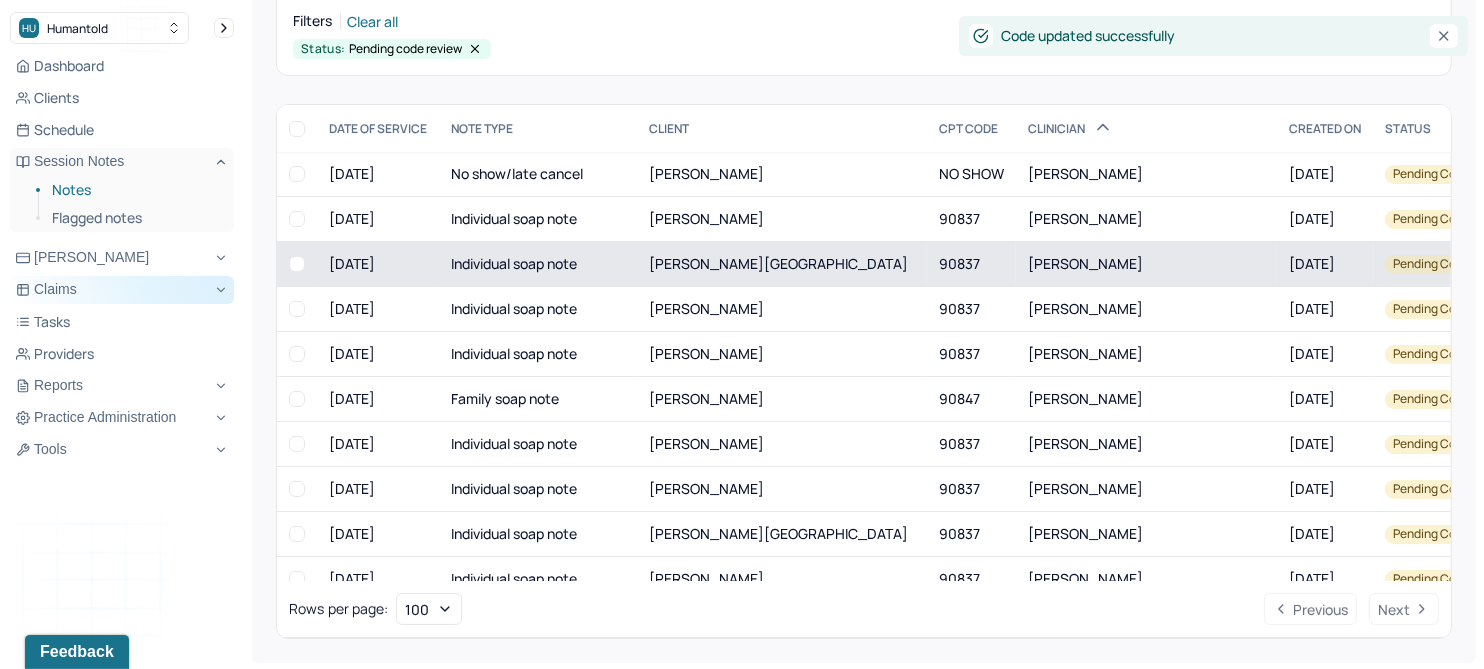scroll, scrollTop: 214, scrollLeft: 0, axis: vertical 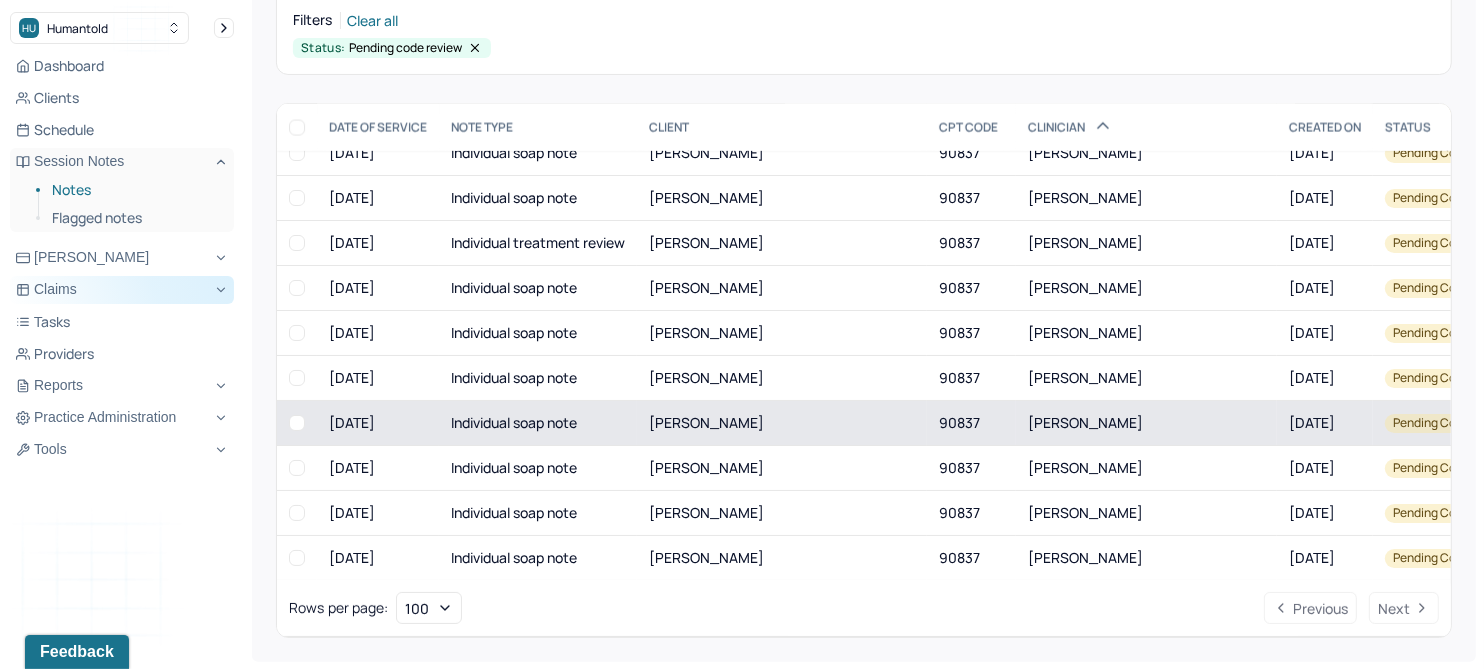 click on "[PERSON_NAME]" at bounding box center (706, 422) 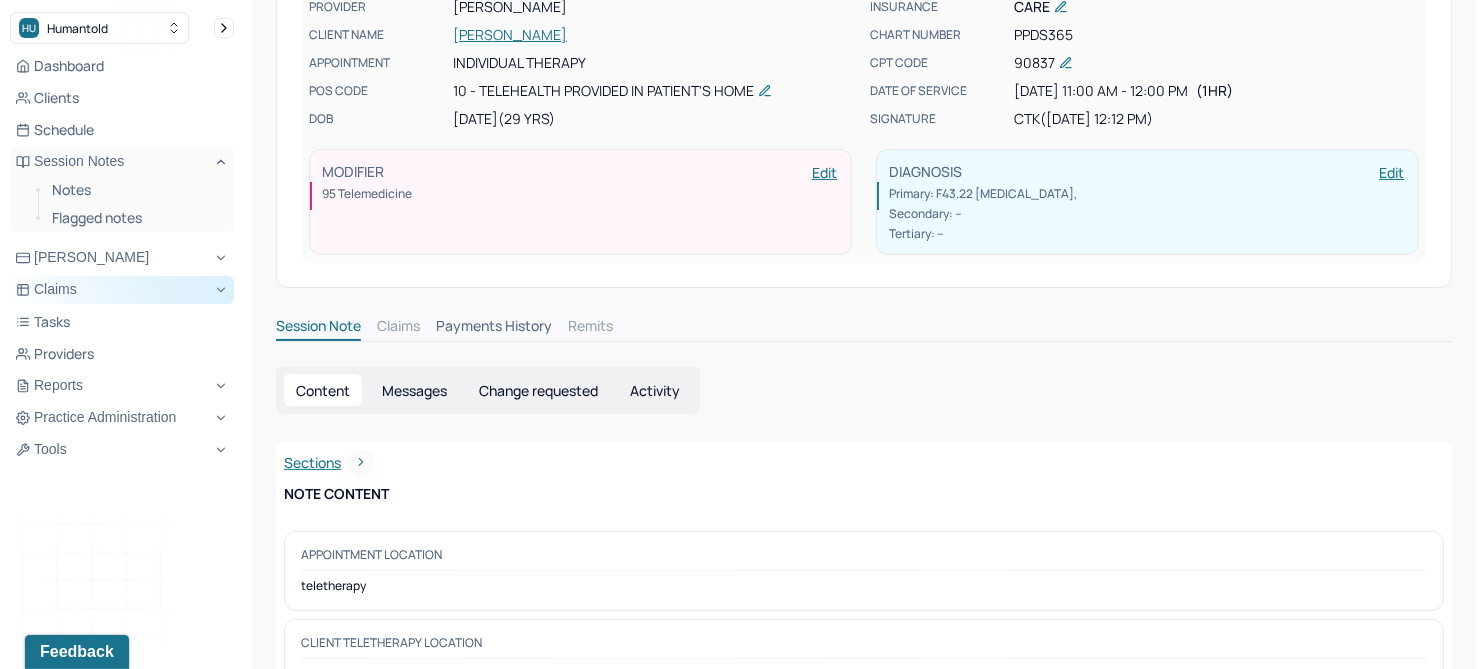 scroll, scrollTop: 0, scrollLeft: 0, axis: both 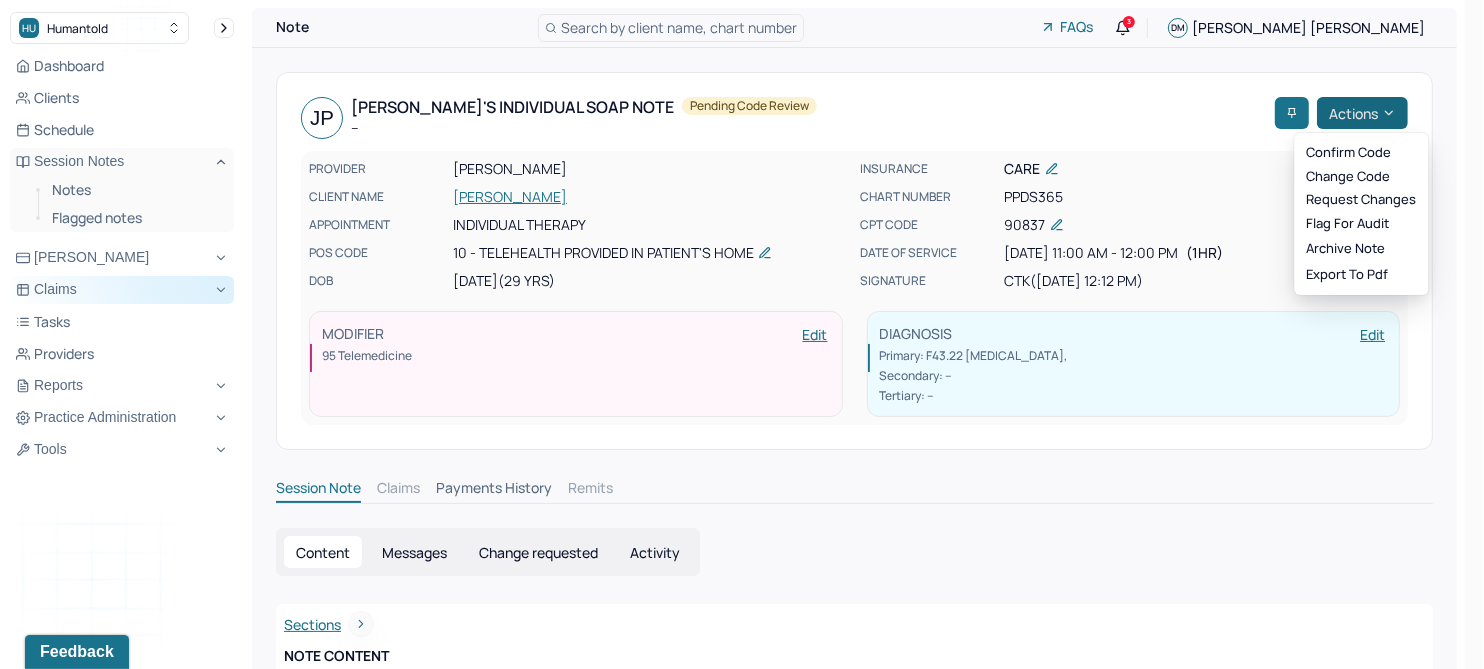 click on "Actions" at bounding box center (1362, 113) 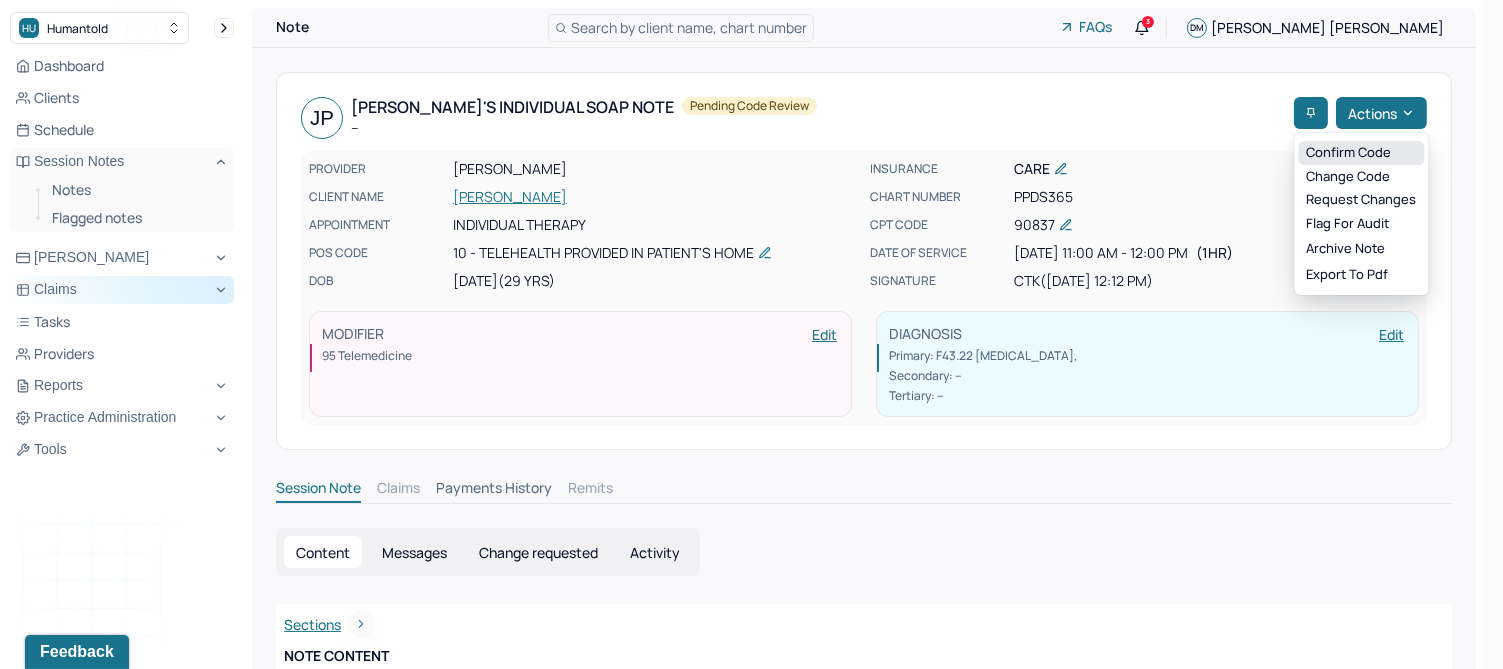 click on "Confirm code" at bounding box center (1361, 153) 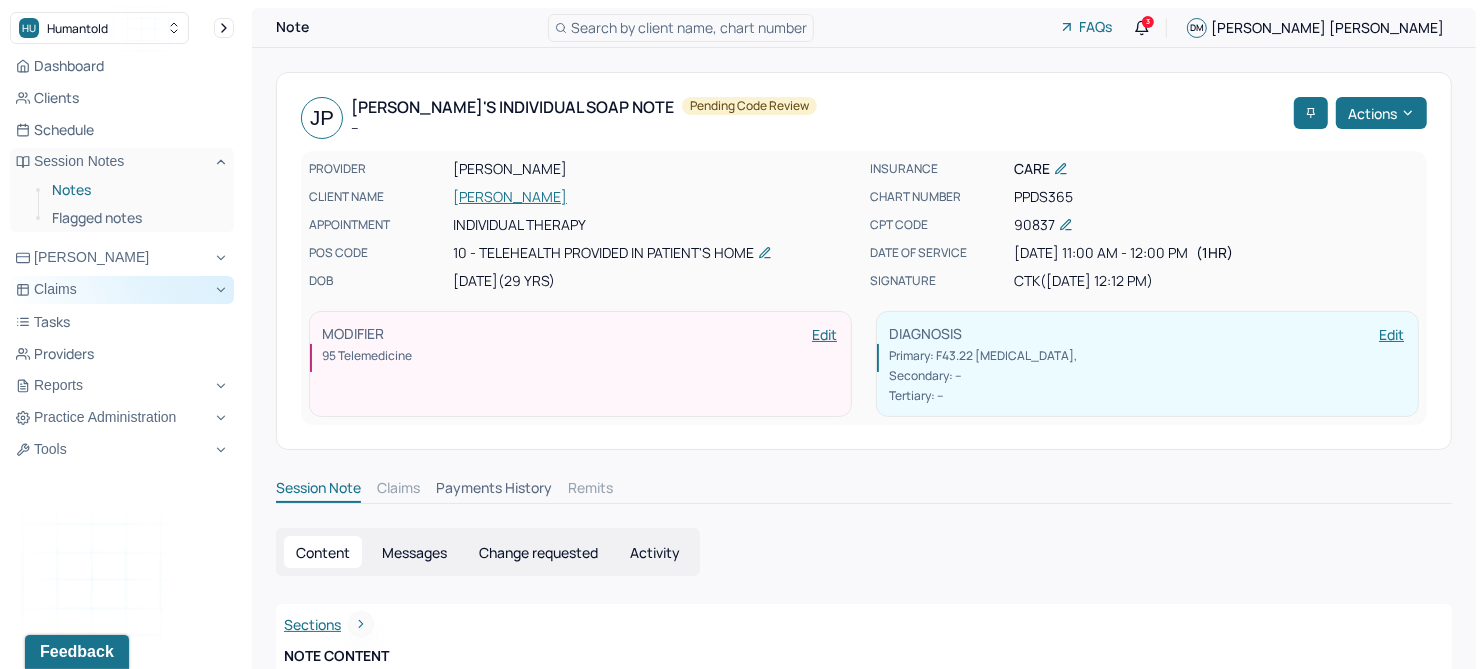 click on "Notes" at bounding box center [135, 190] 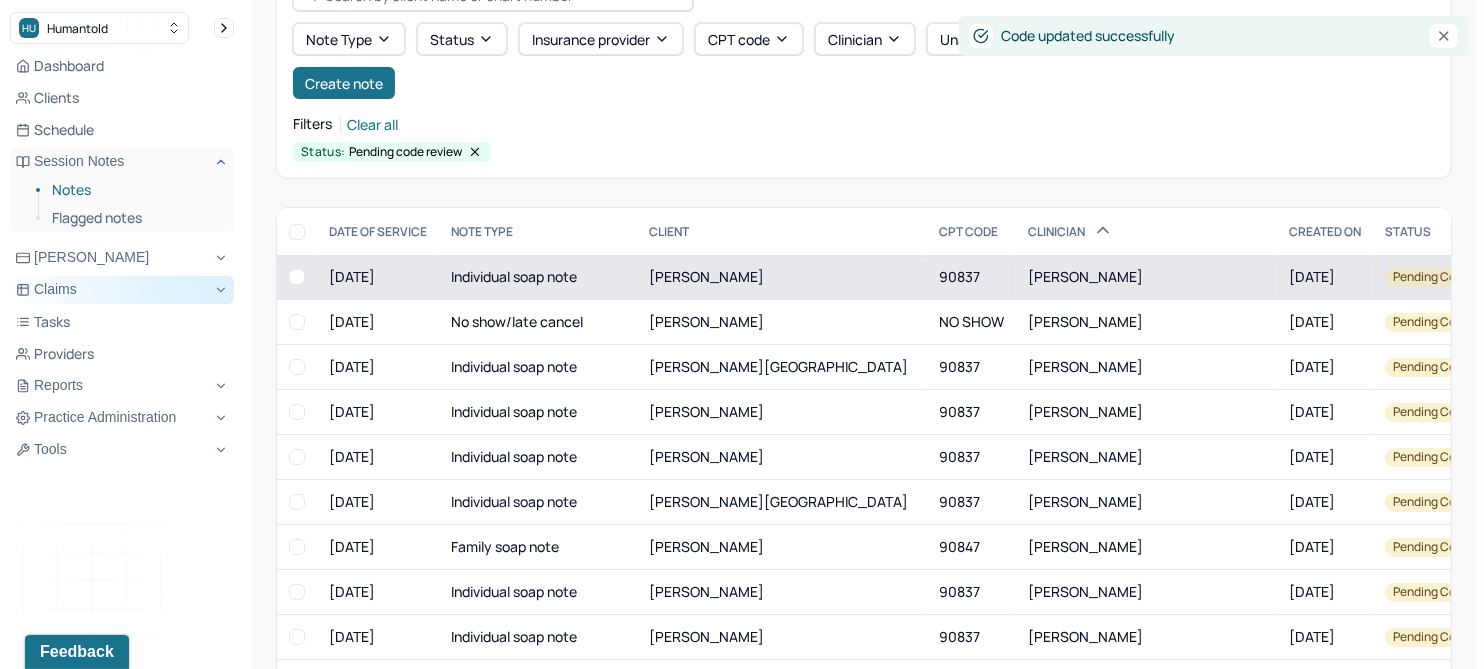 scroll, scrollTop: 214, scrollLeft: 0, axis: vertical 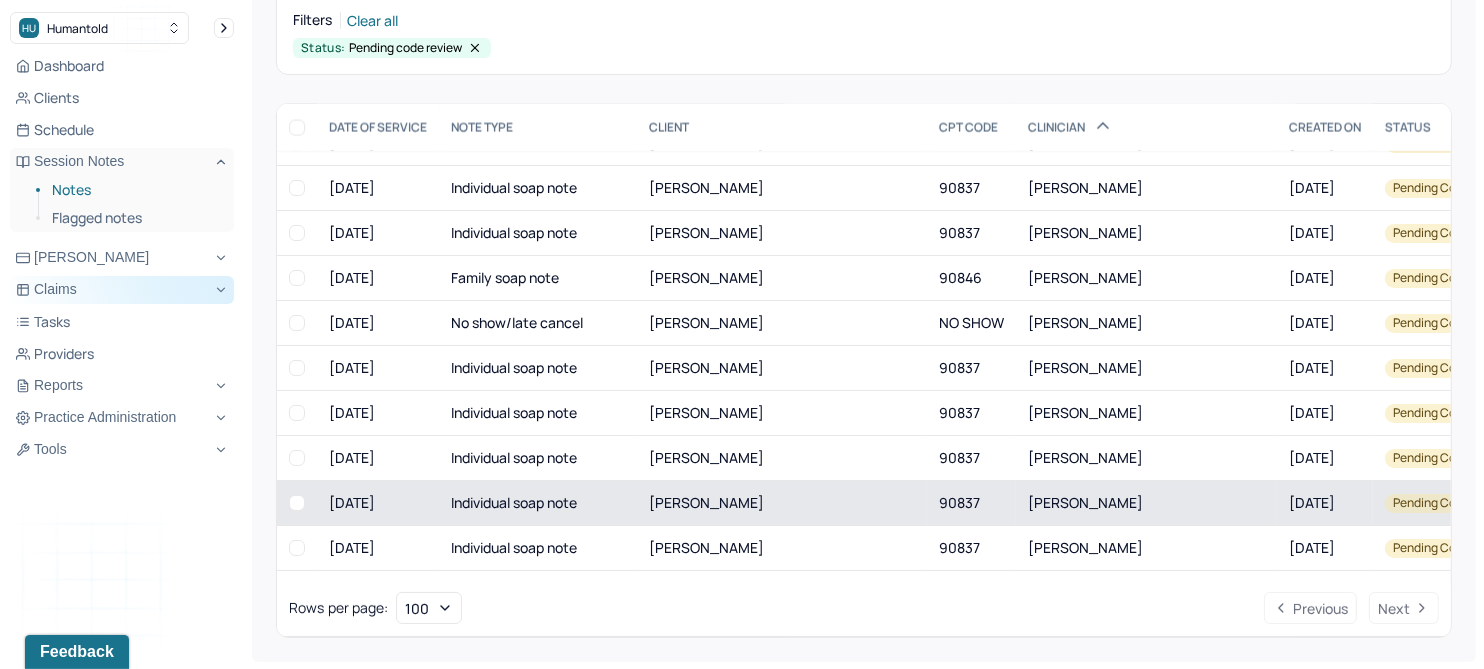 click on "[PERSON_NAME]" at bounding box center (706, 502) 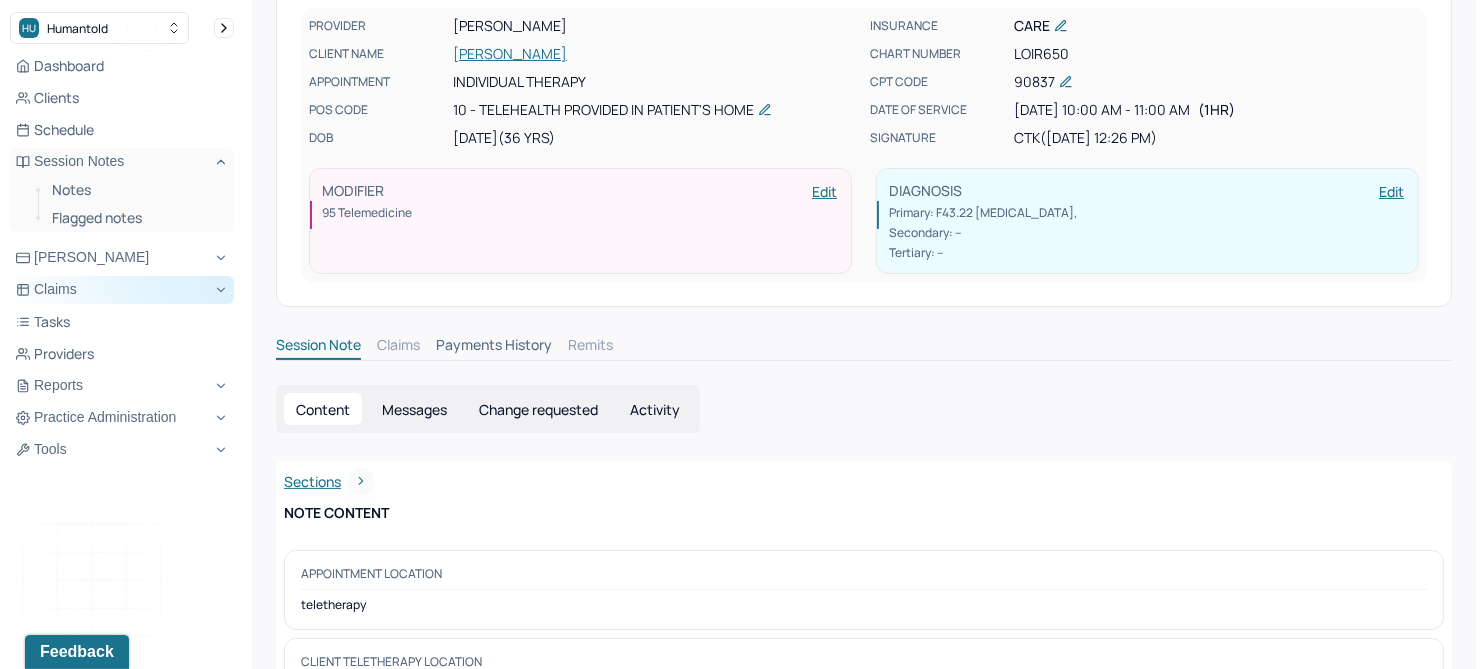 scroll, scrollTop: 0, scrollLeft: 0, axis: both 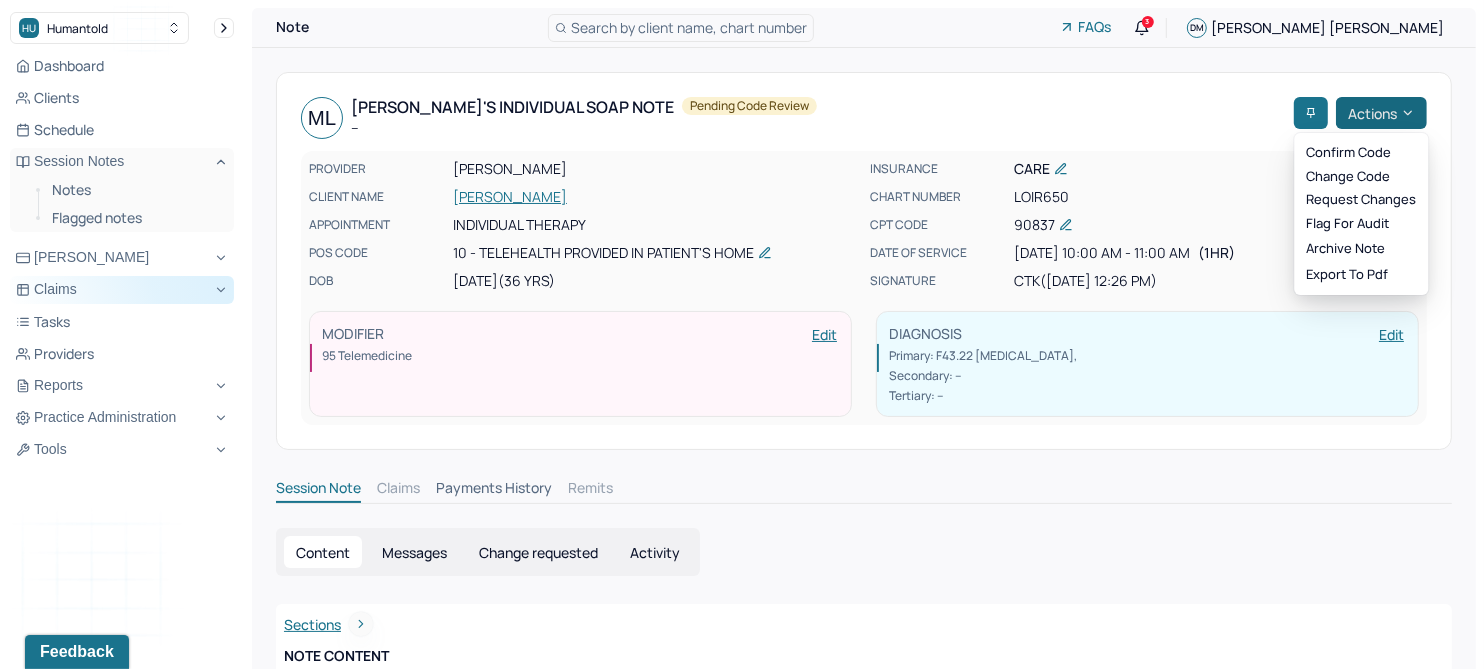 click 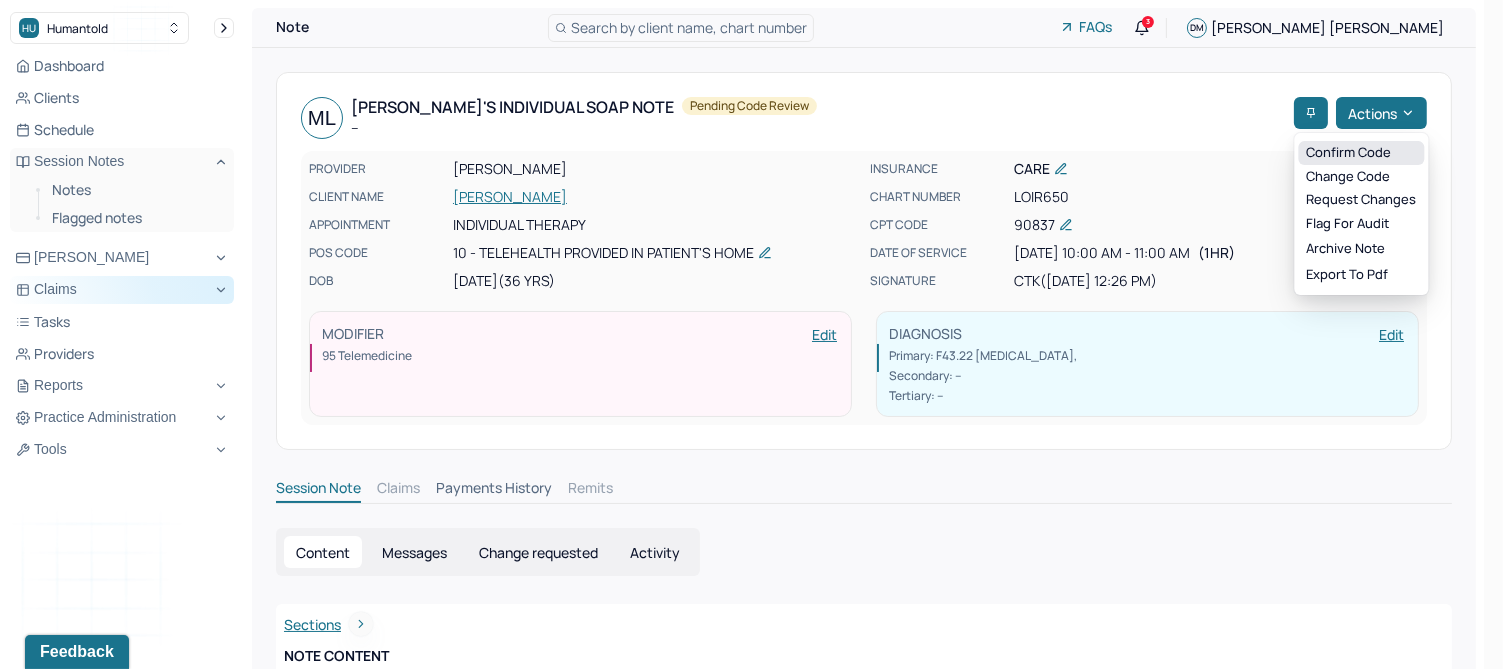 click on "Confirm code" at bounding box center (1361, 153) 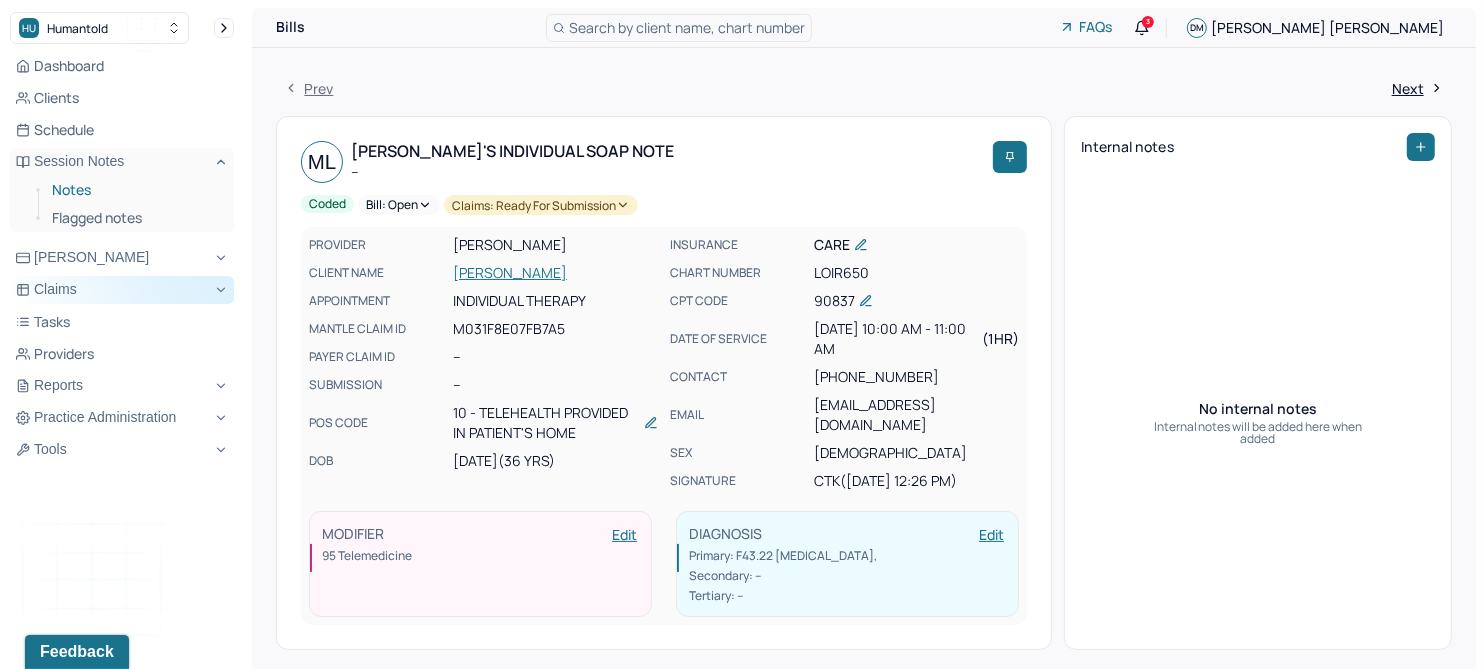 click on "Notes" at bounding box center [135, 190] 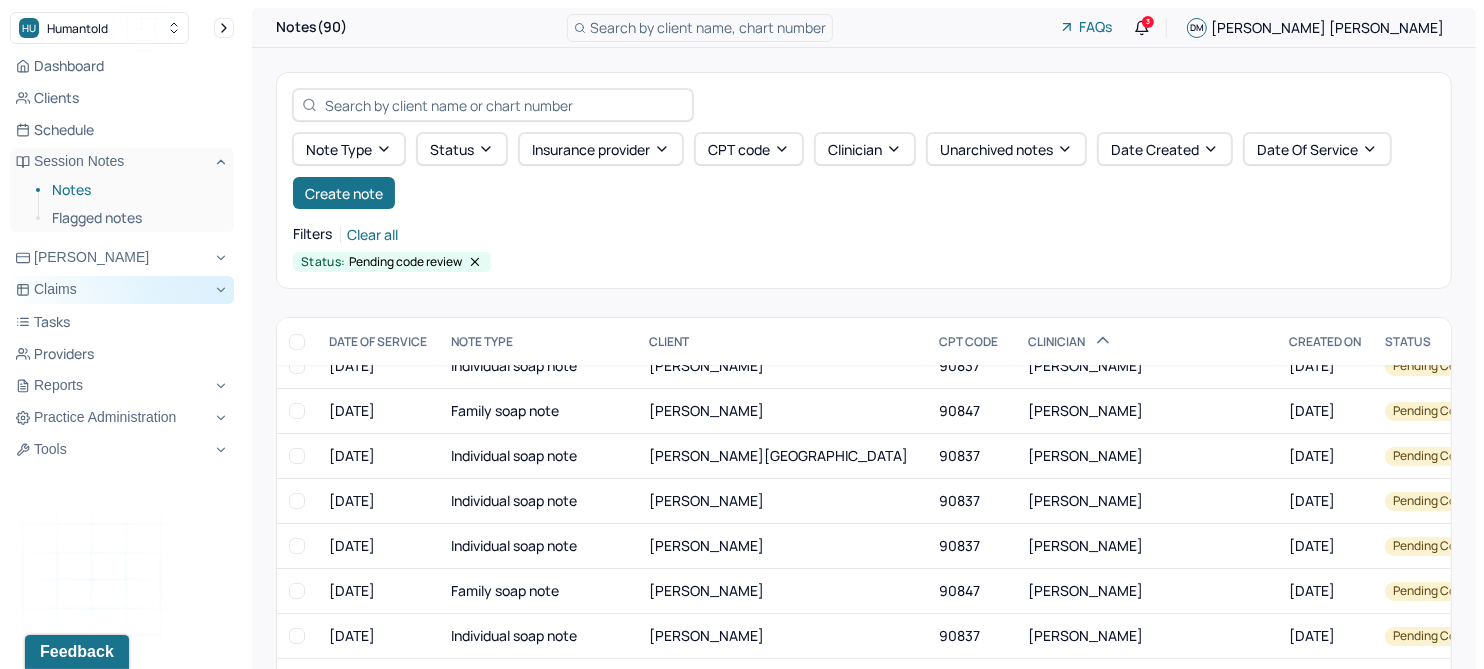 scroll, scrollTop: 374, scrollLeft: 0, axis: vertical 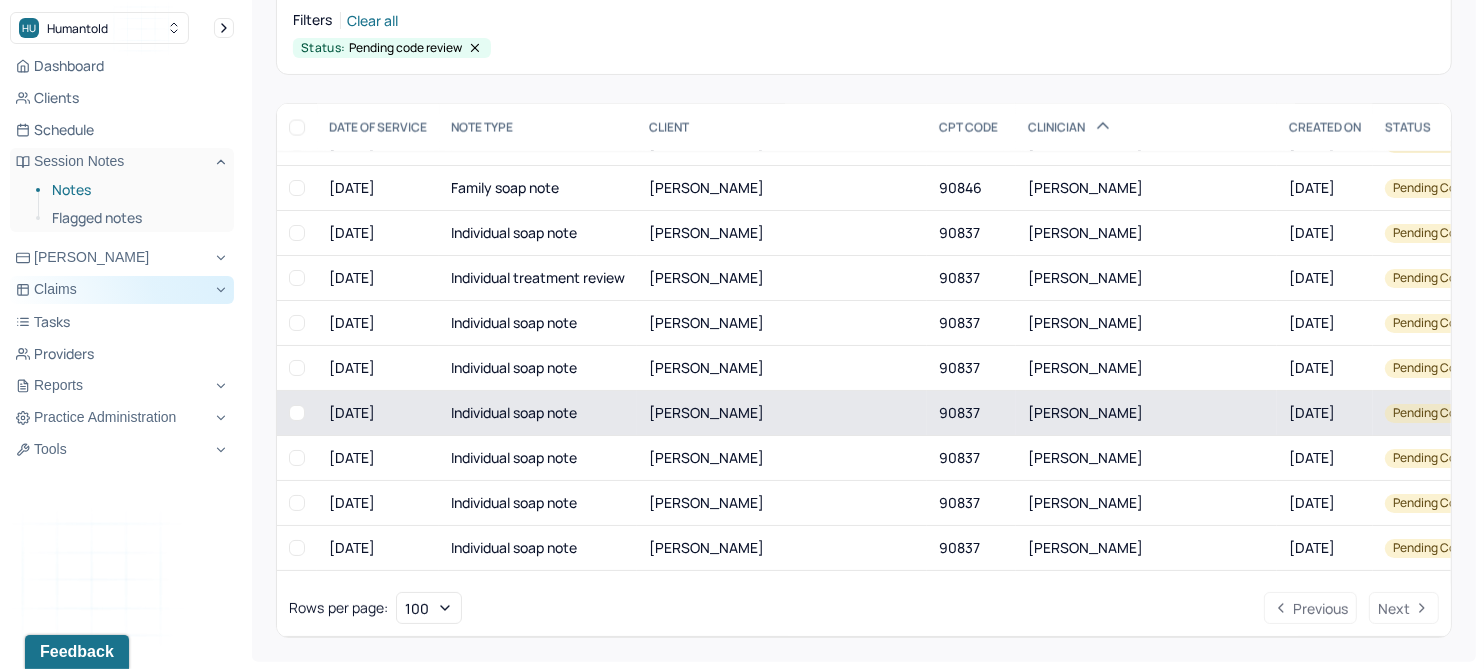 click on "[PERSON_NAME]" at bounding box center (706, 412) 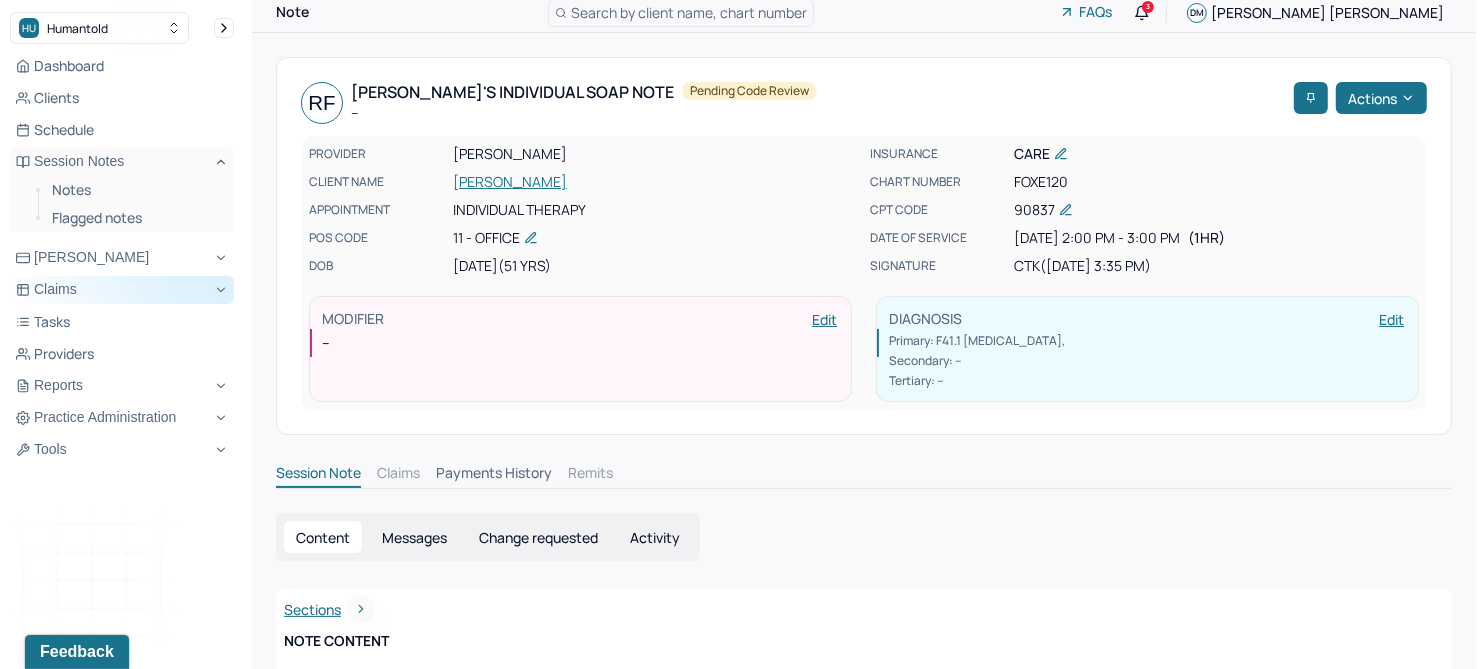 scroll, scrollTop: 0, scrollLeft: 0, axis: both 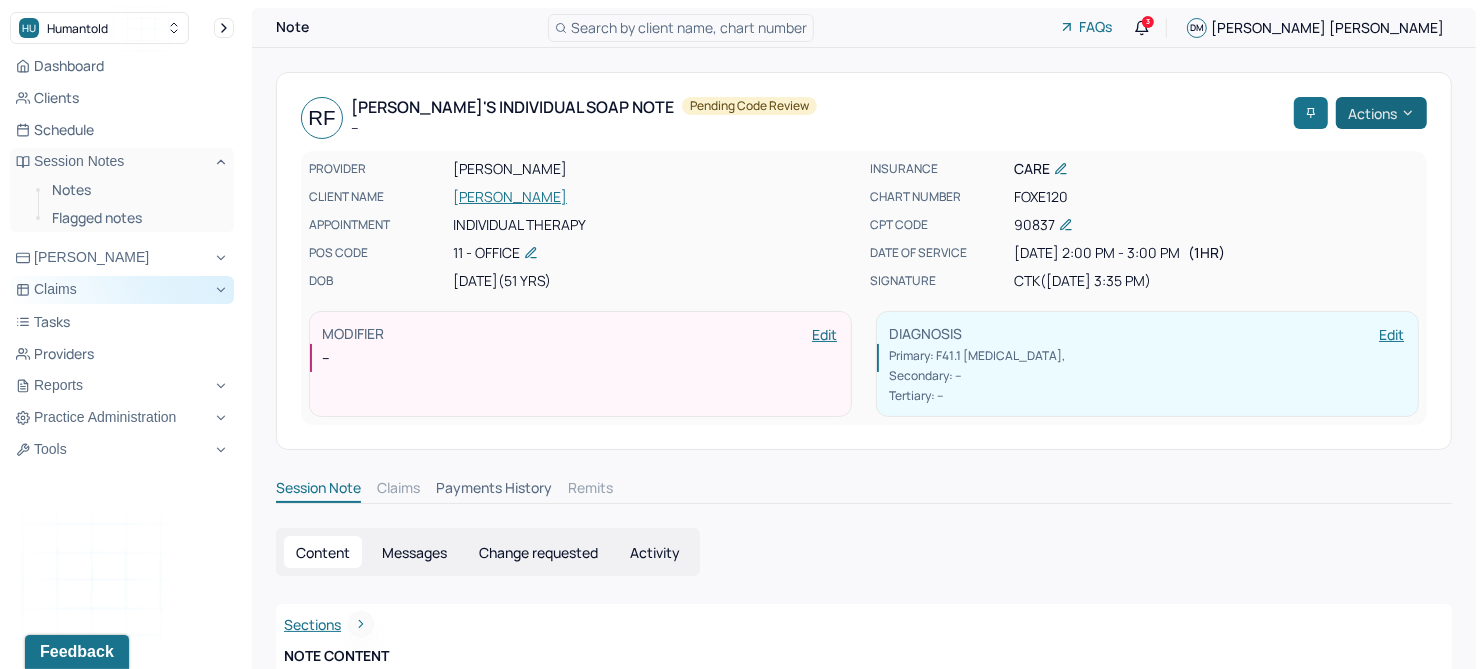 click on "Actions" at bounding box center (1381, 113) 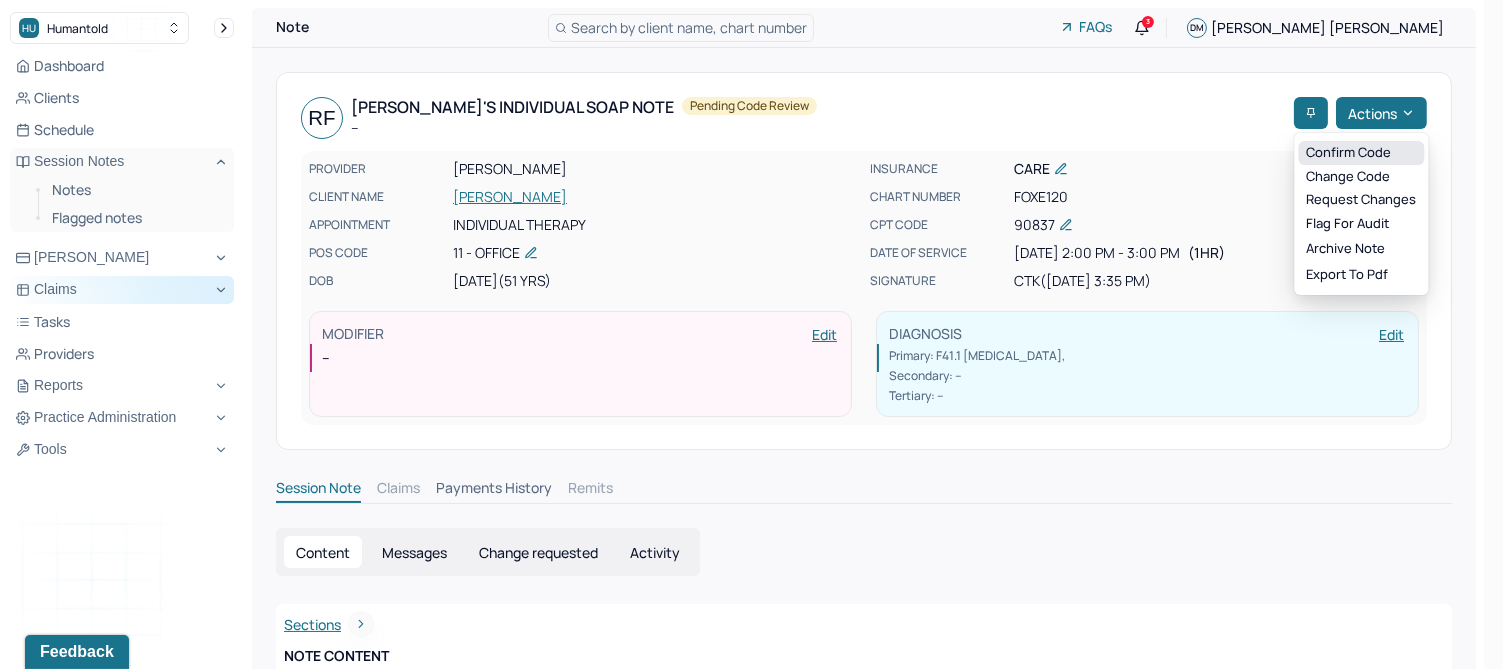 click on "Confirm code" at bounding box center [1361, 153] 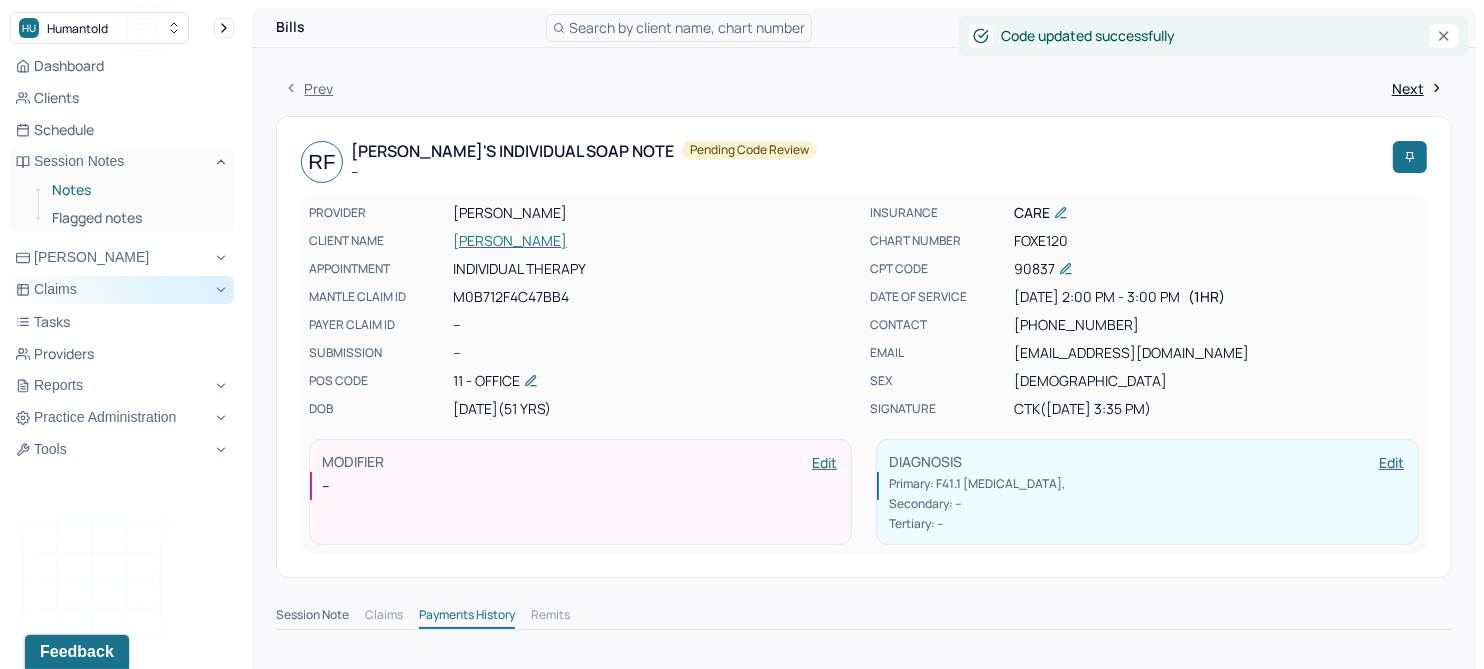 click on "Notes" at bounding box center (135, 190) 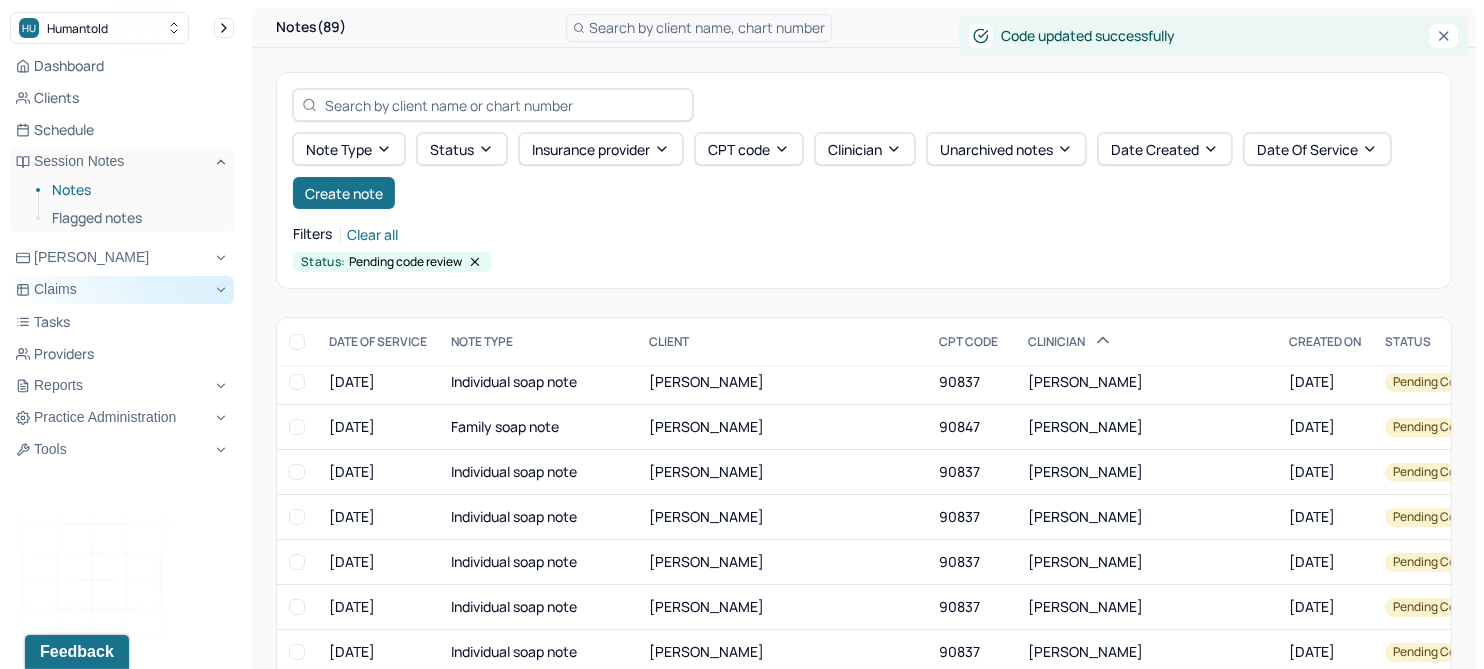 scroll, scrollTop: 1125, scrollLeft: 0, axis: vertical 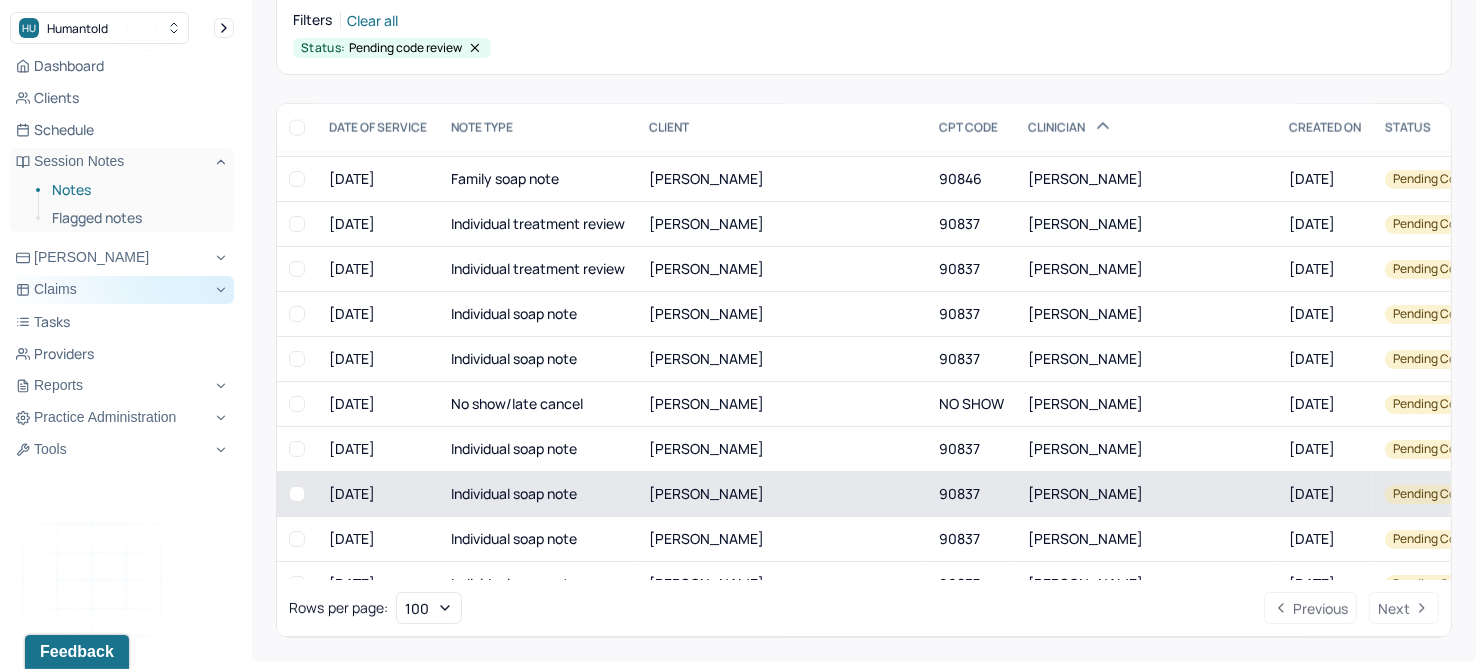 click on "[PERSON_NAME]" at bounding box center (706, 493) 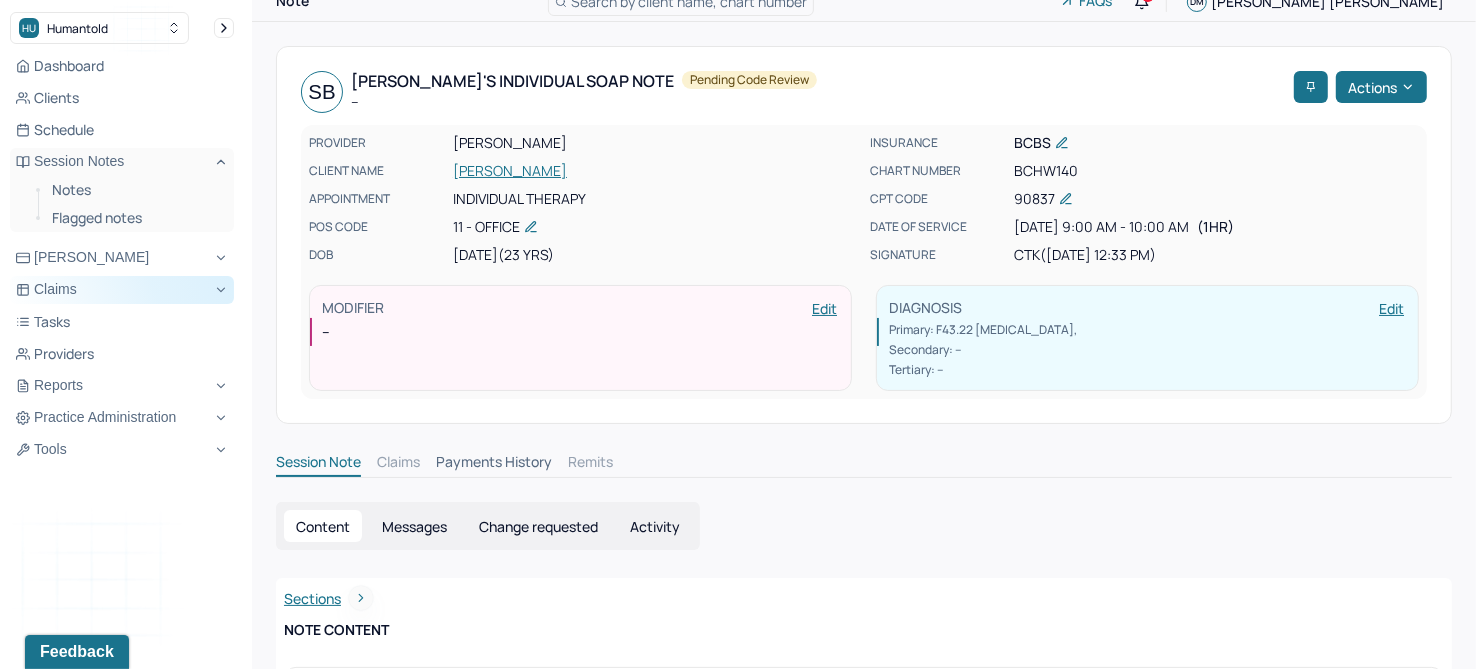scroll, scrollTop: 0, scrollLeft: 0, axis: both 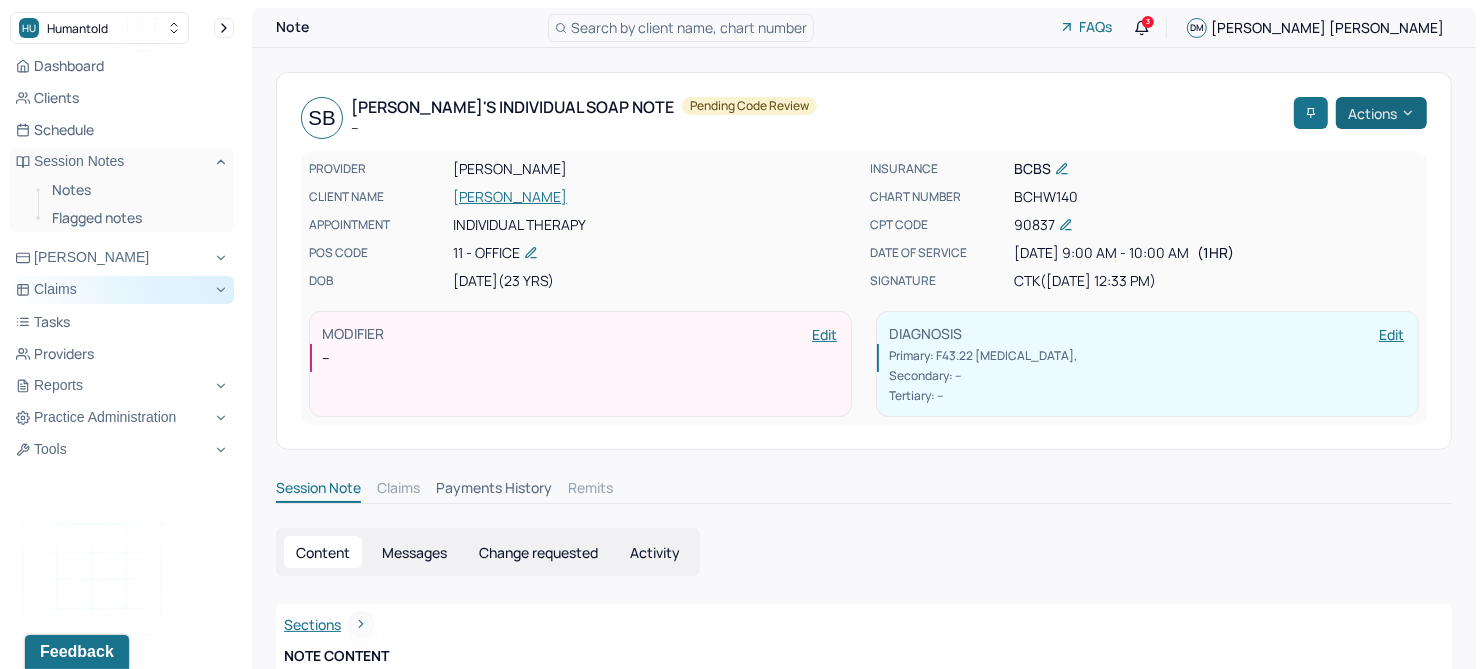 click 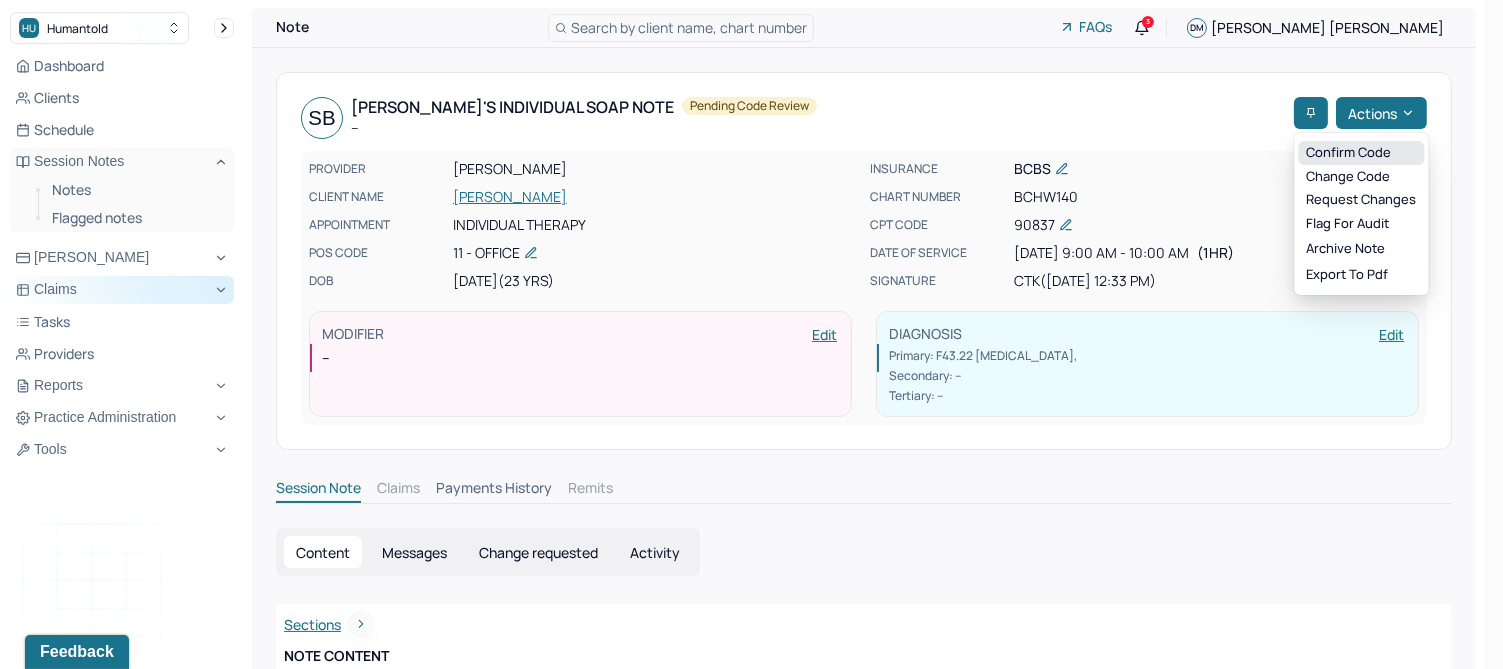 click on "Confirm code" at bounding box center [1361, 153] 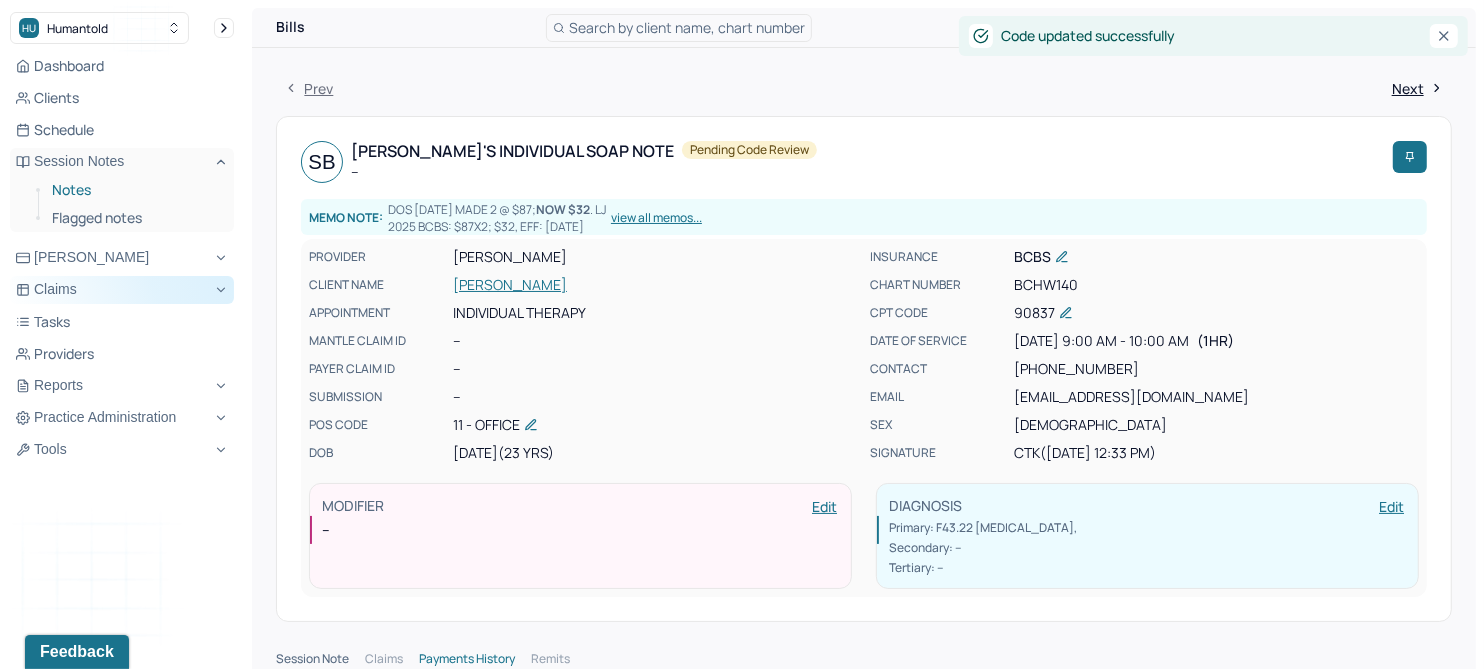 click on "Notes" at bounding box center [135, 190] 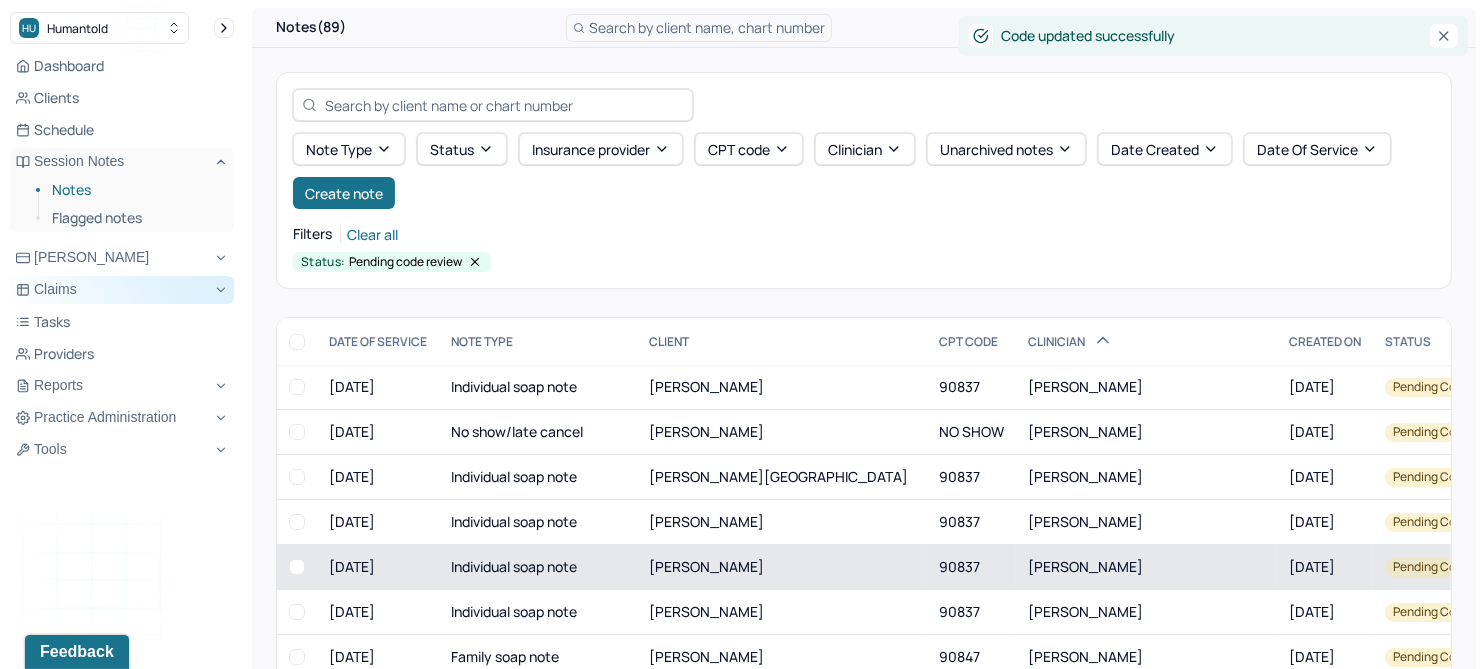 scroll, scrollTop: 214, scrollLeft: 0, axis: vertical 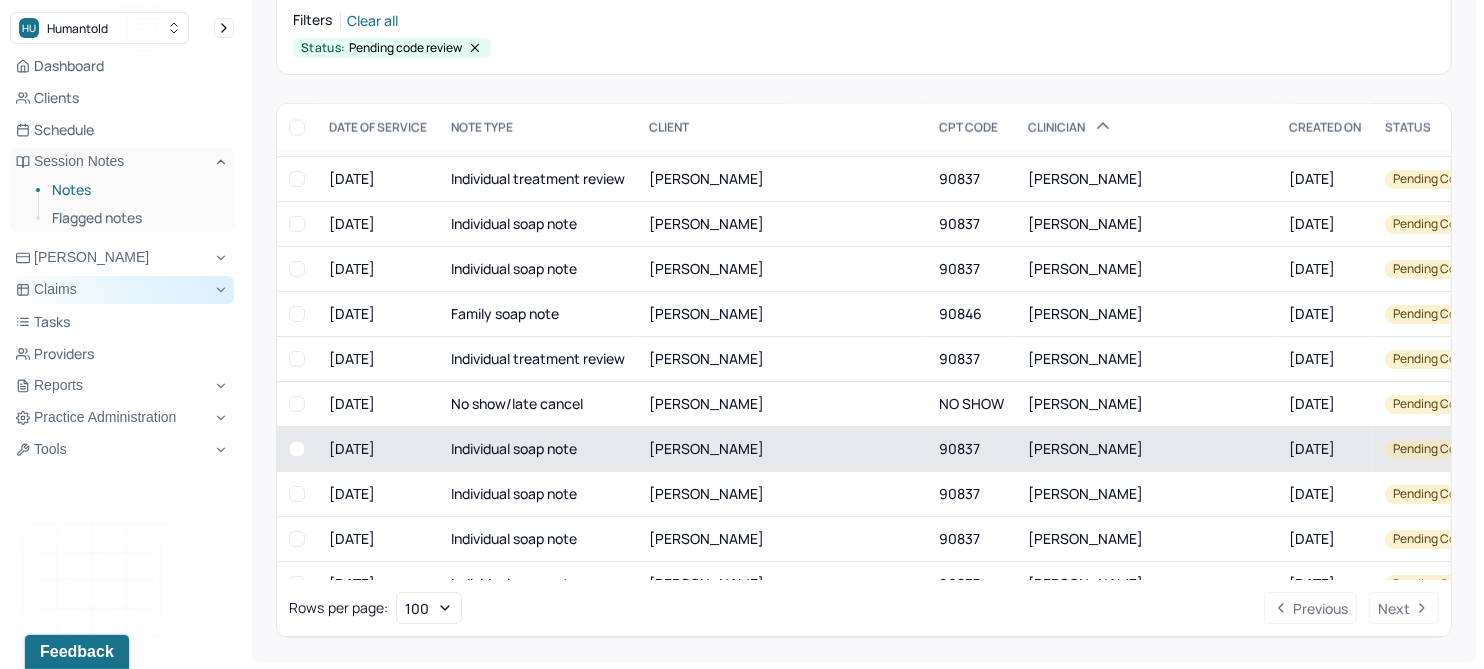click on "[PERSON_NAME]" at bounding box center [706, 448] 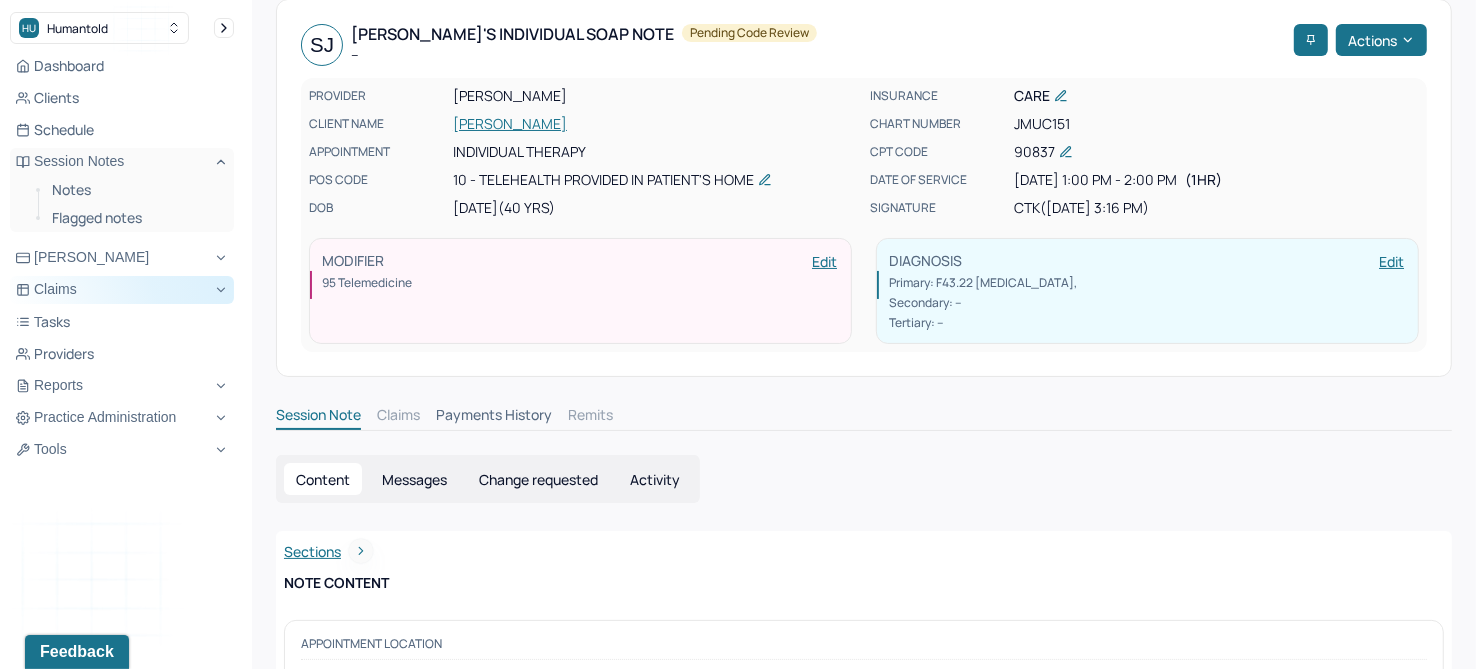 scroll, scrollTop: 0, scrollLeft: 0, axis: both 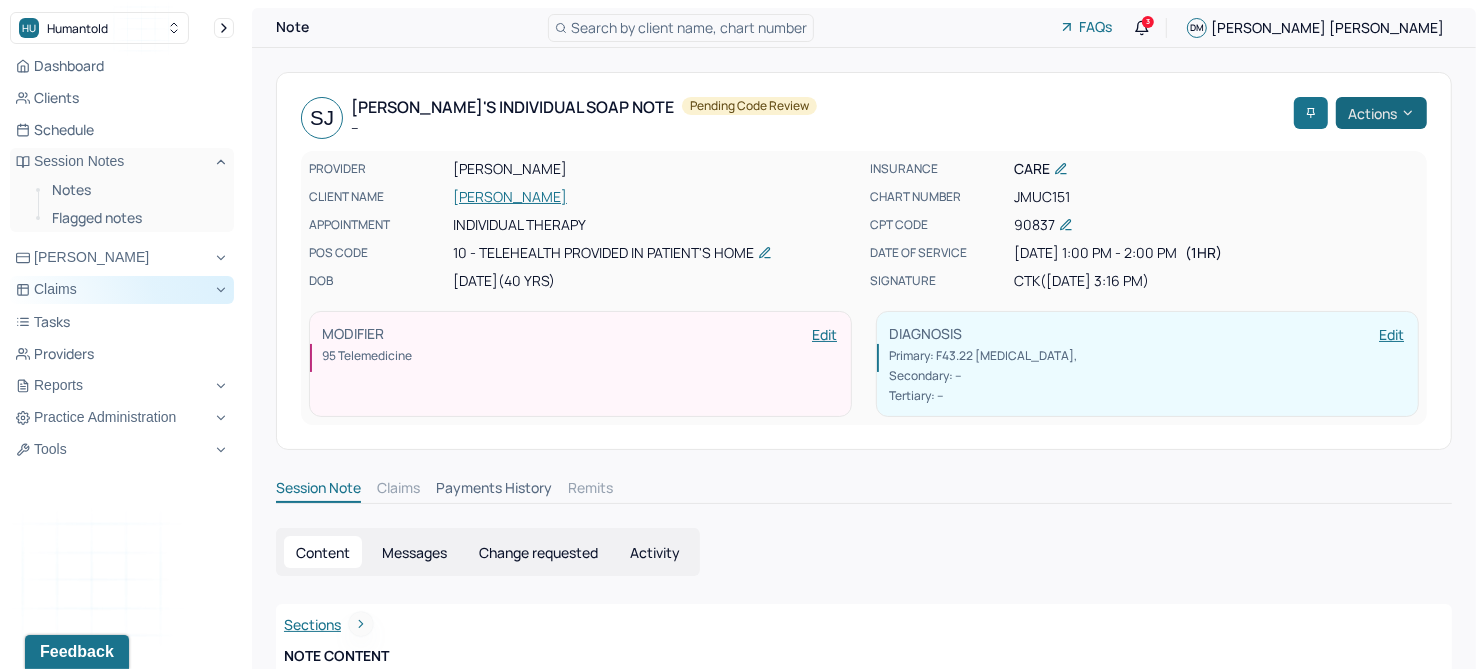 click 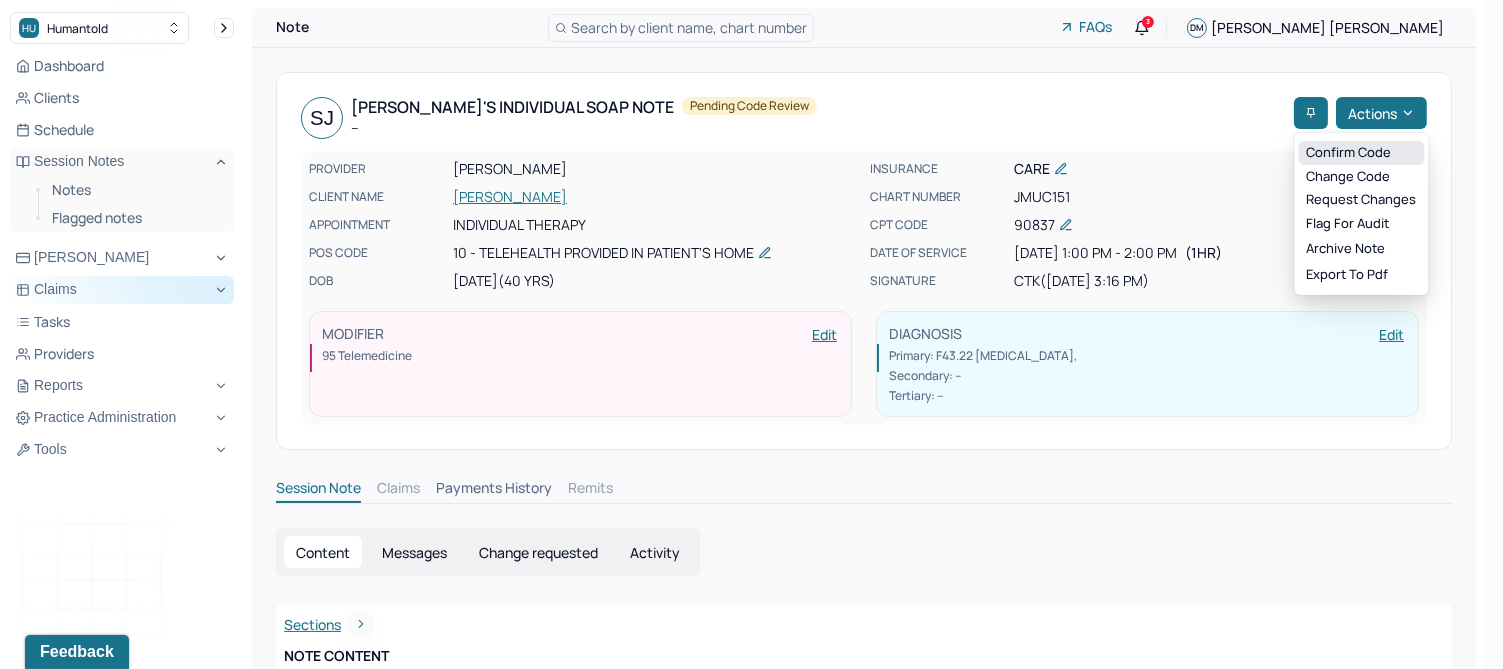 click on "Confirm code" at bounding box center [1361, 153] 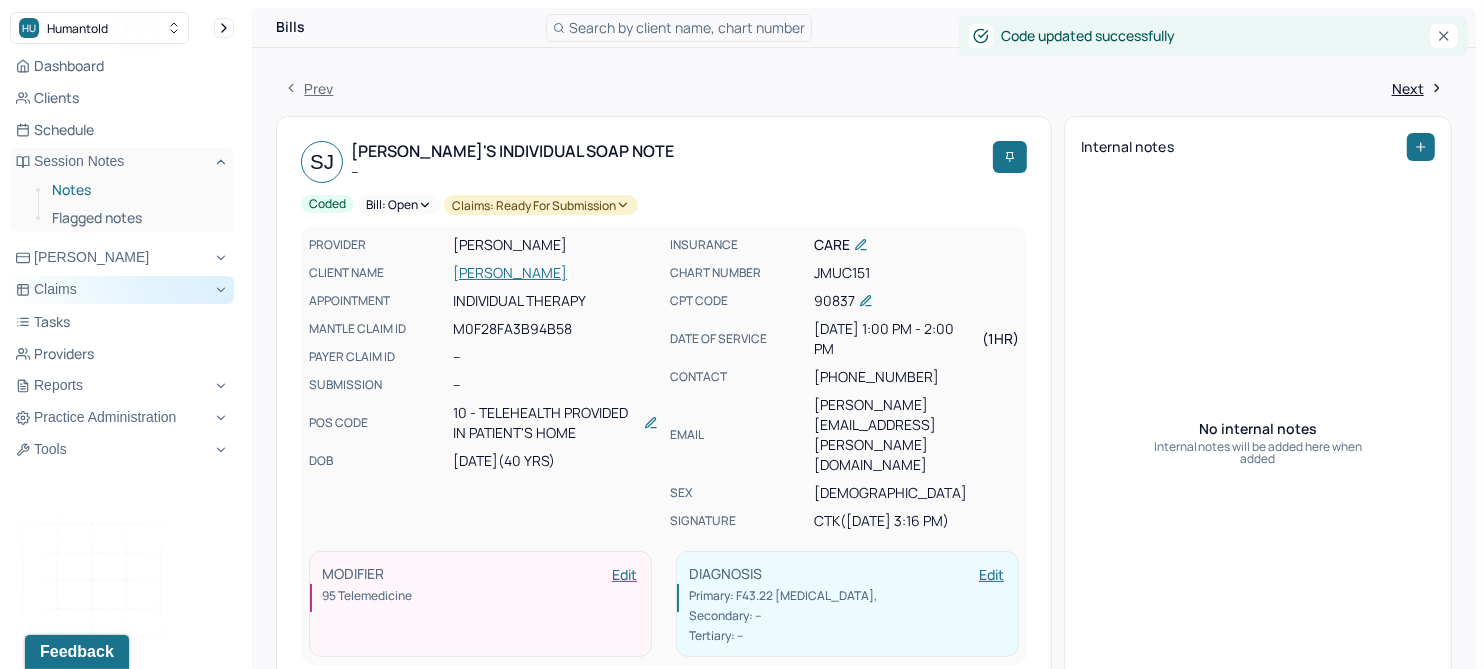 click on "Notes" at bounding box center [135, 190] 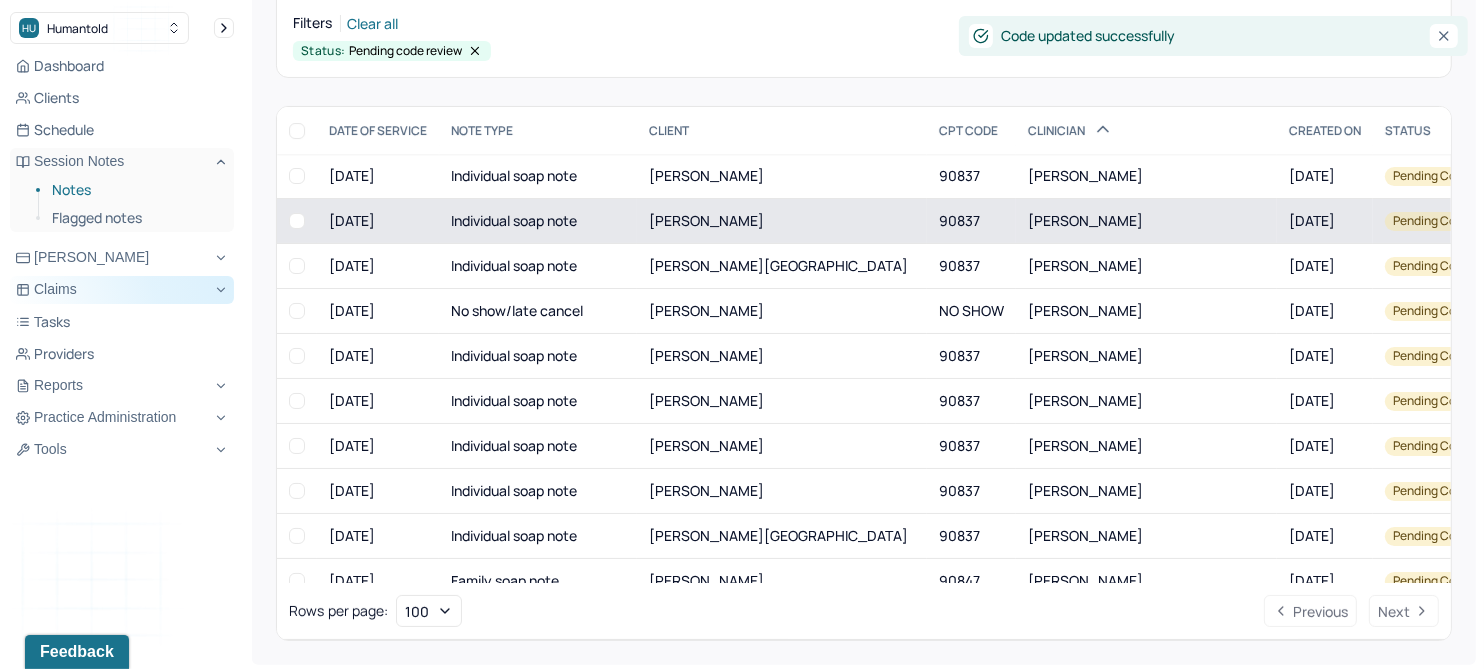 scroll, scrollTop: 214, scrollLeft: 0, axis: vertical 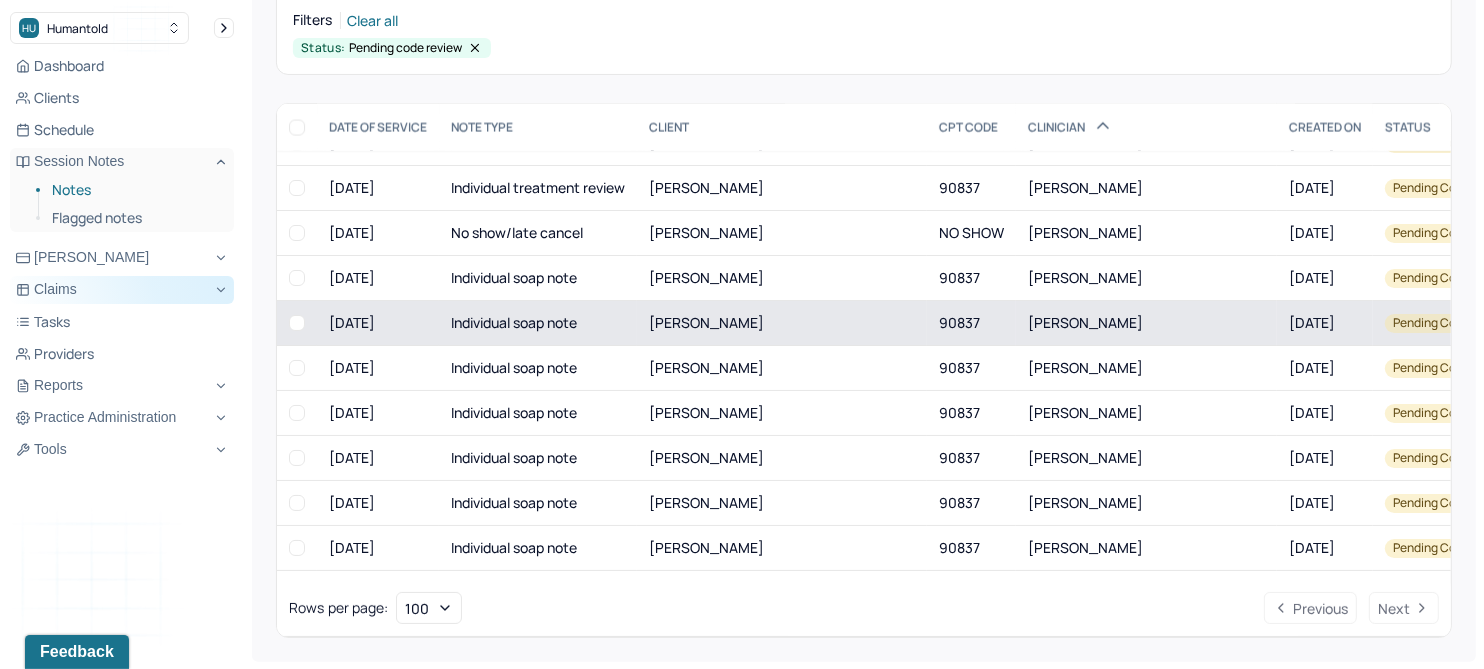 click on "[PERSON_NAME]" at bounding box center [782, 323] 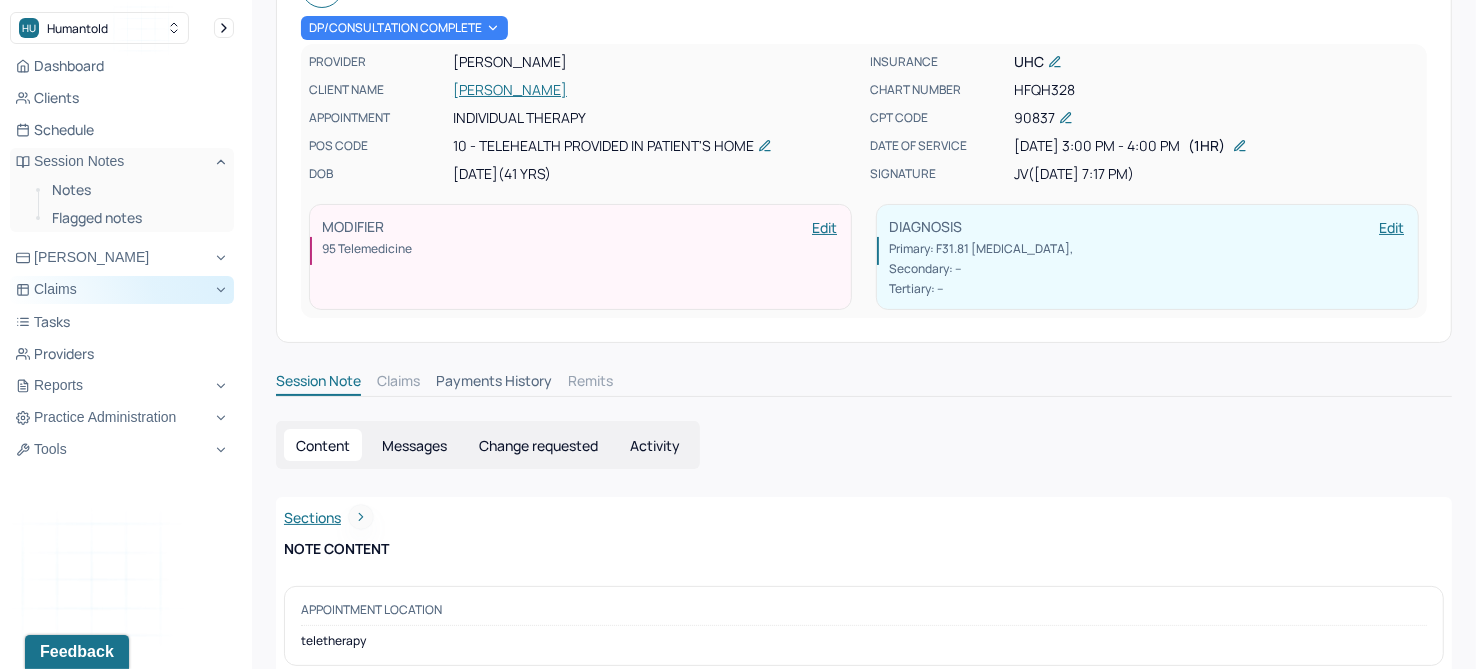 scroll, scrollTop: 0, scrollLeft: 0, axis: both 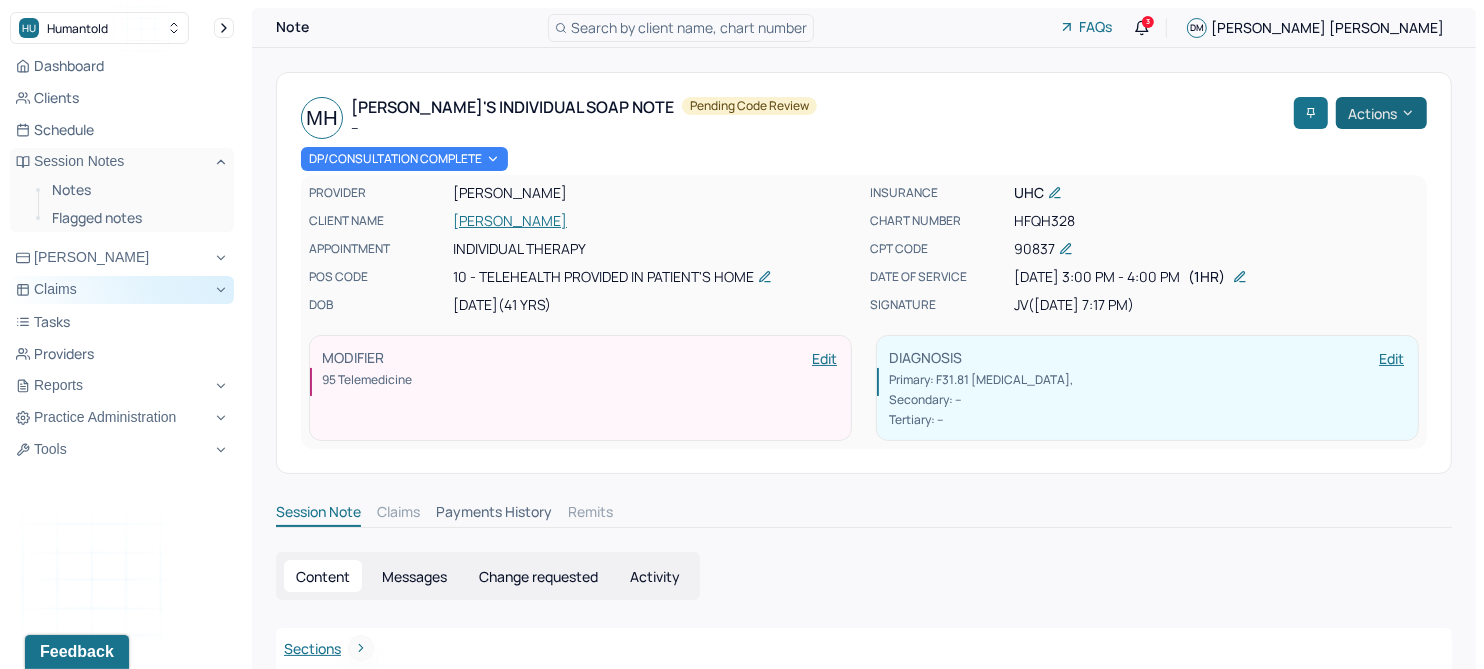 click 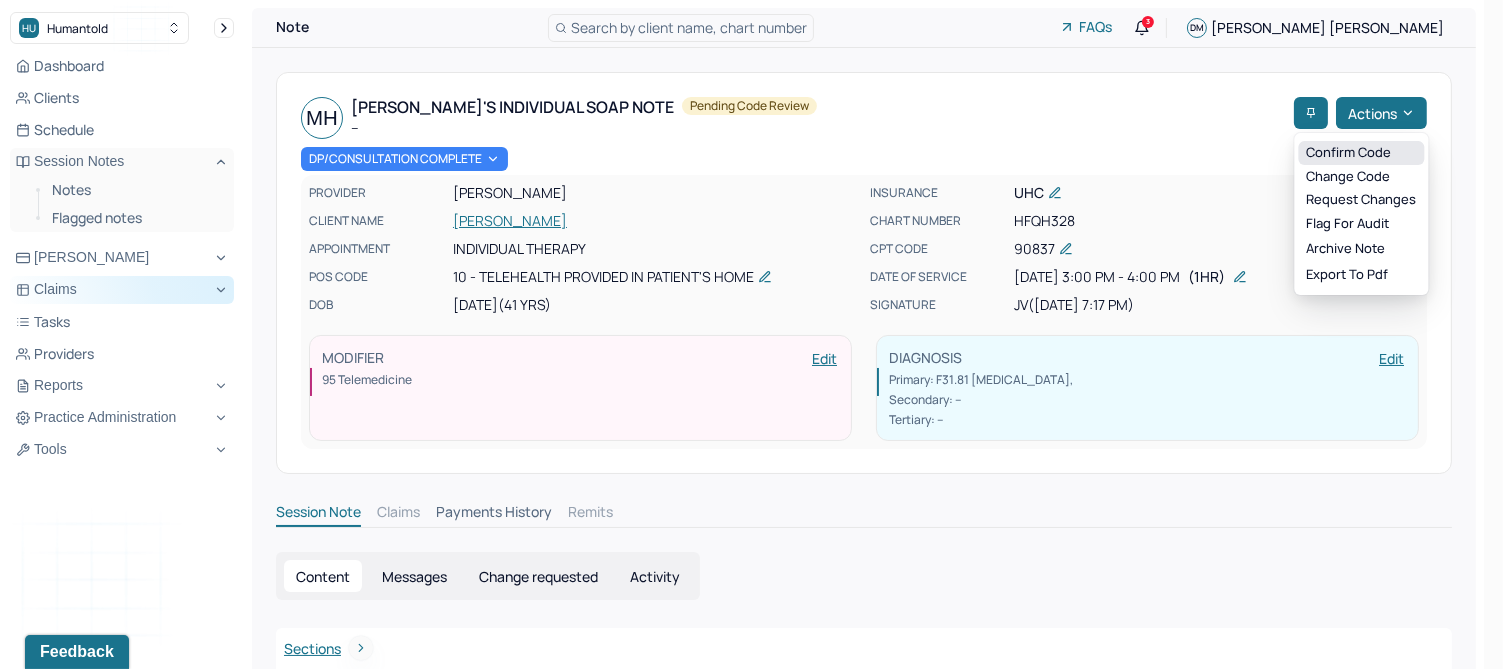 click on "Confirm code" at bounding box center (1361, 153) 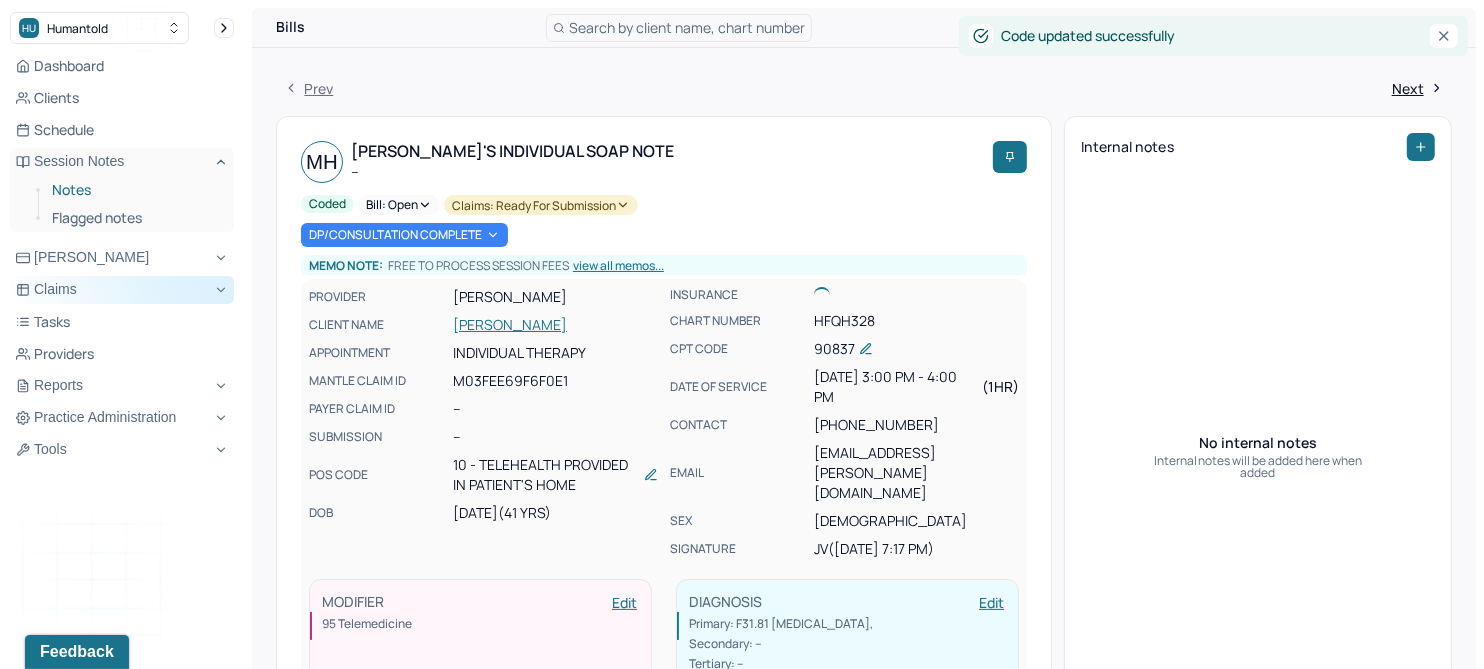 click on "Notes" at bounding box center [135, 190] 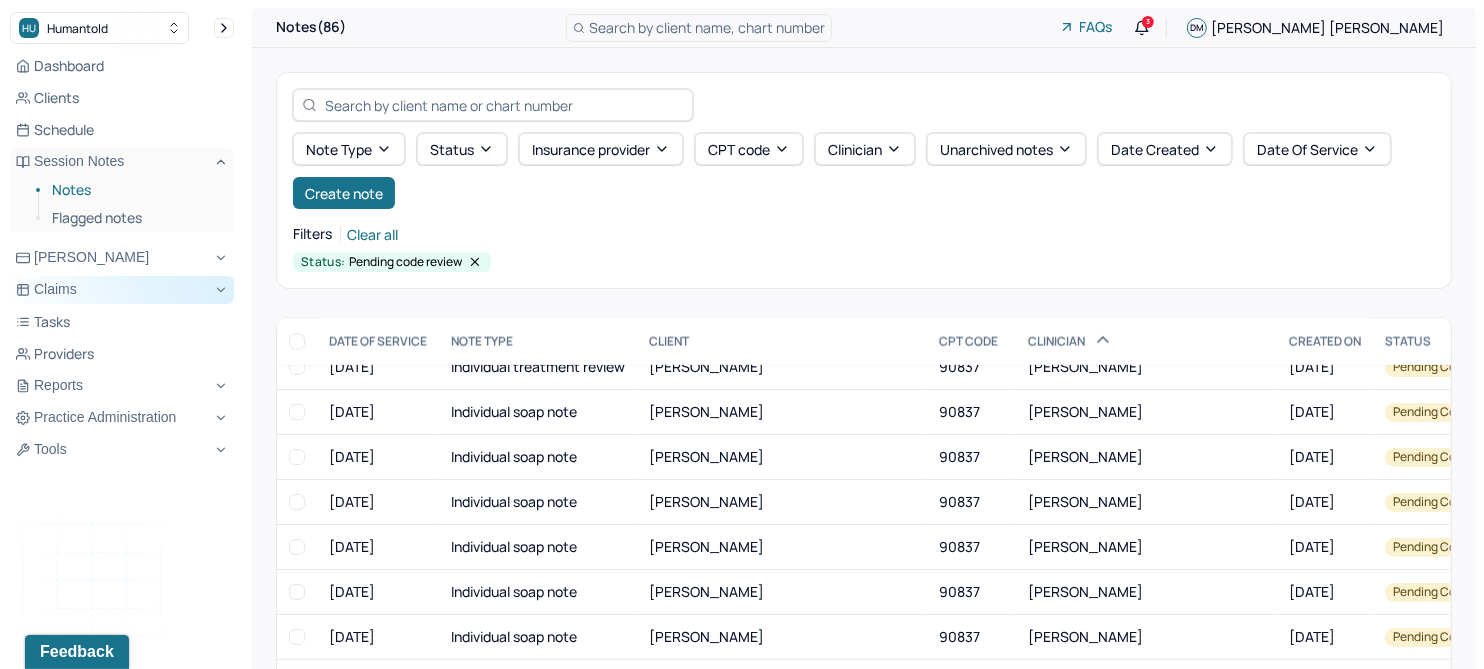 scroll, scrollTop: 3439, scrollLeft: 0, axis: vertical 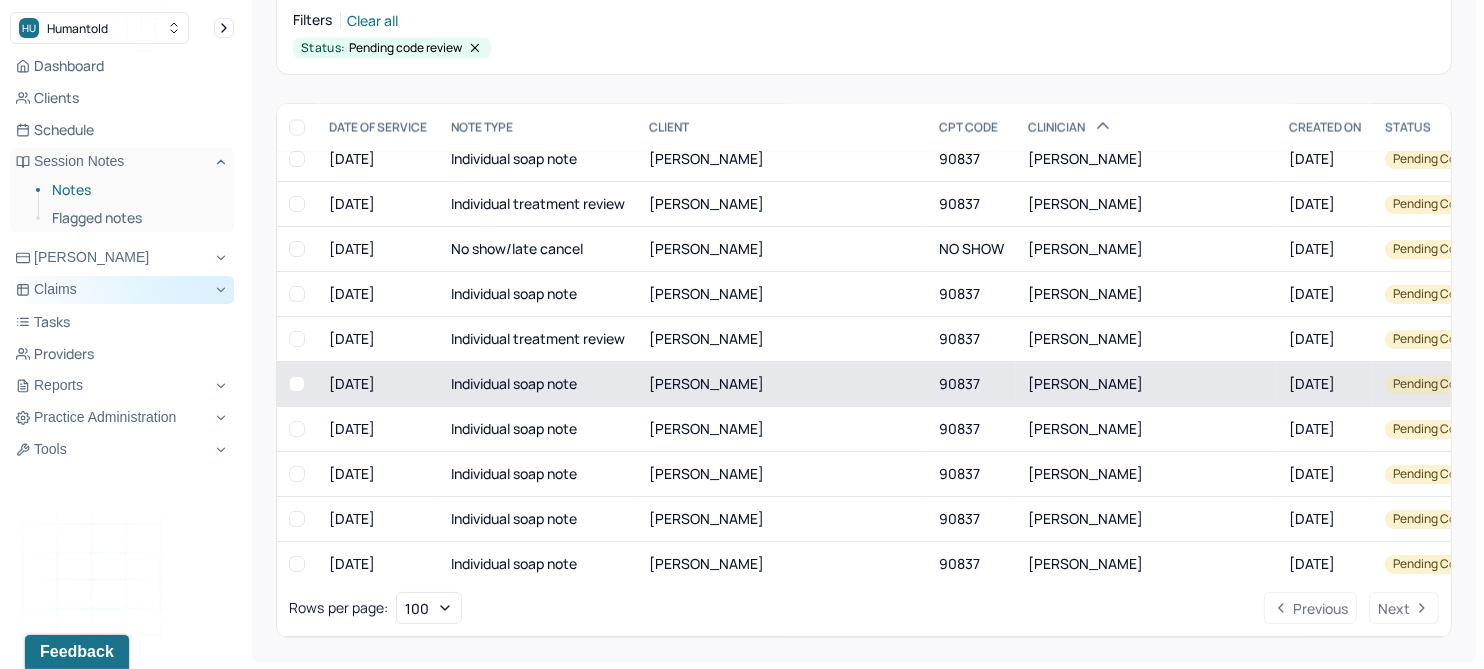 click on "[PERSON_NAME]" at bounding box center (706, 383) 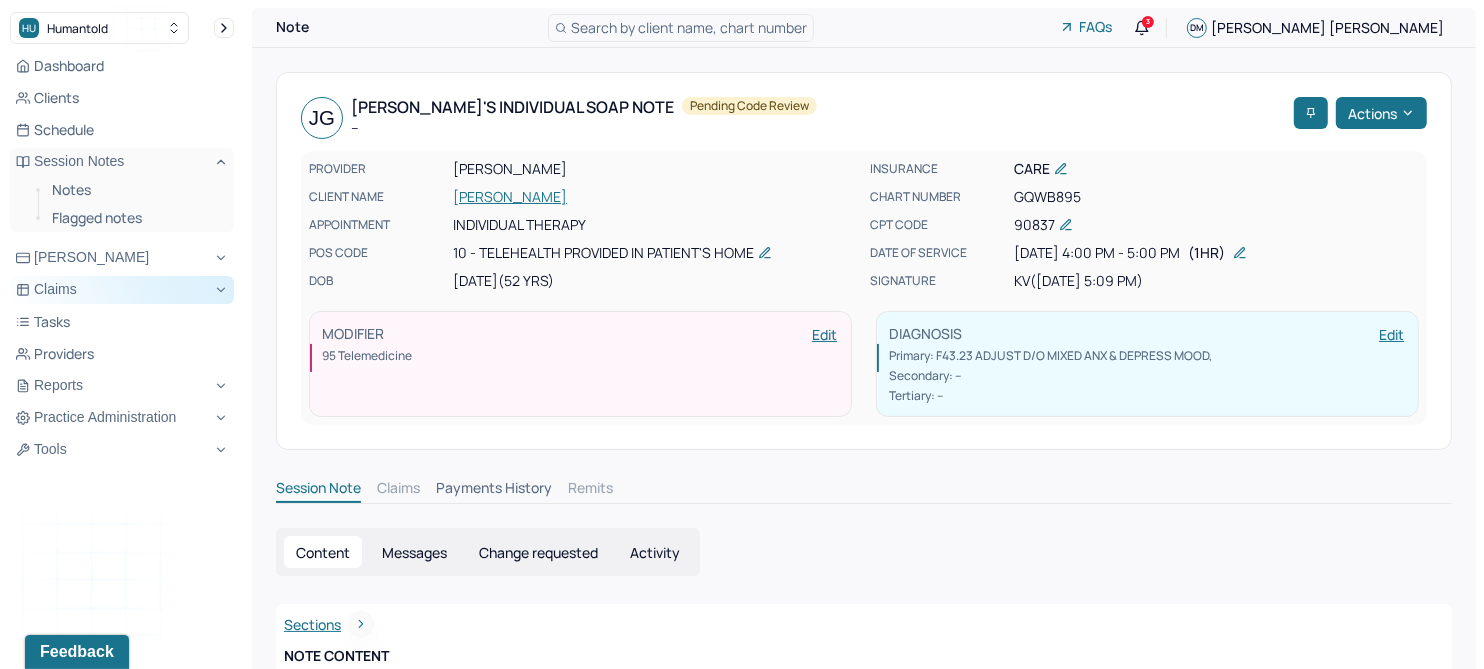 scroll, scrollTop: 0, scrollLeft: 0, axis: both 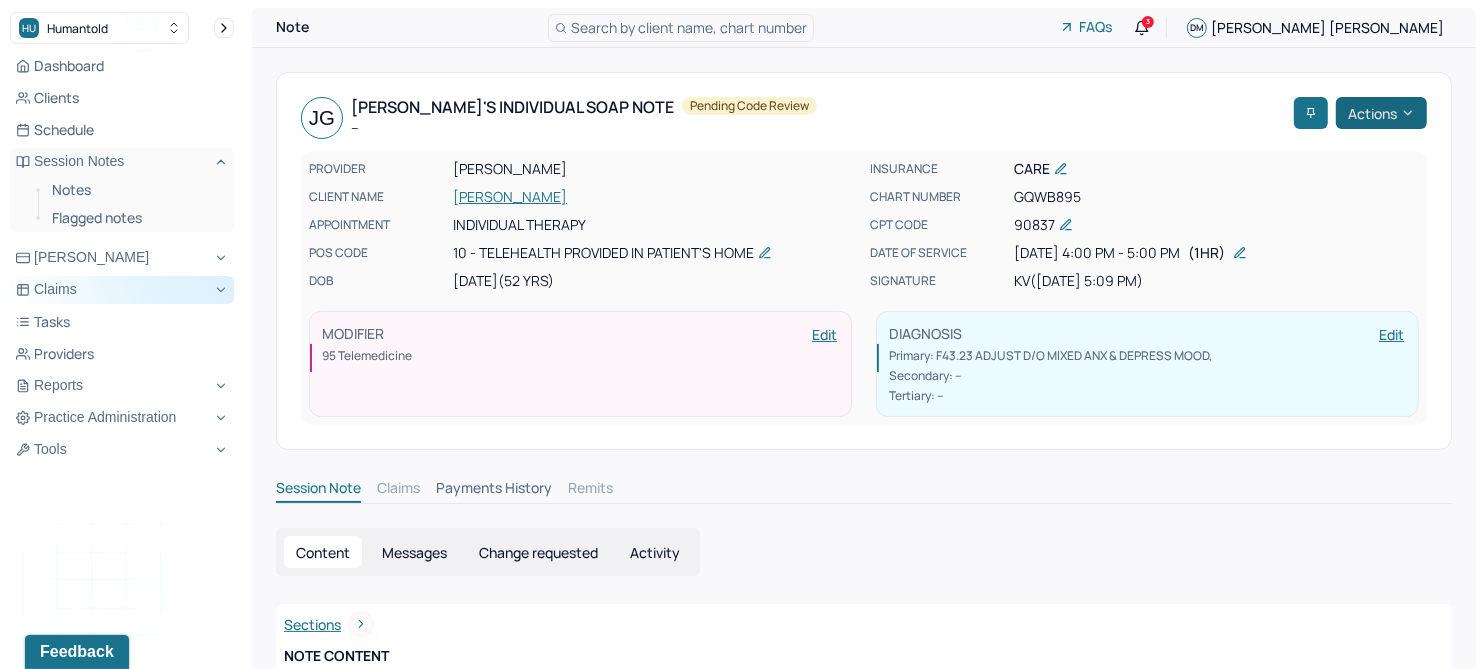 click 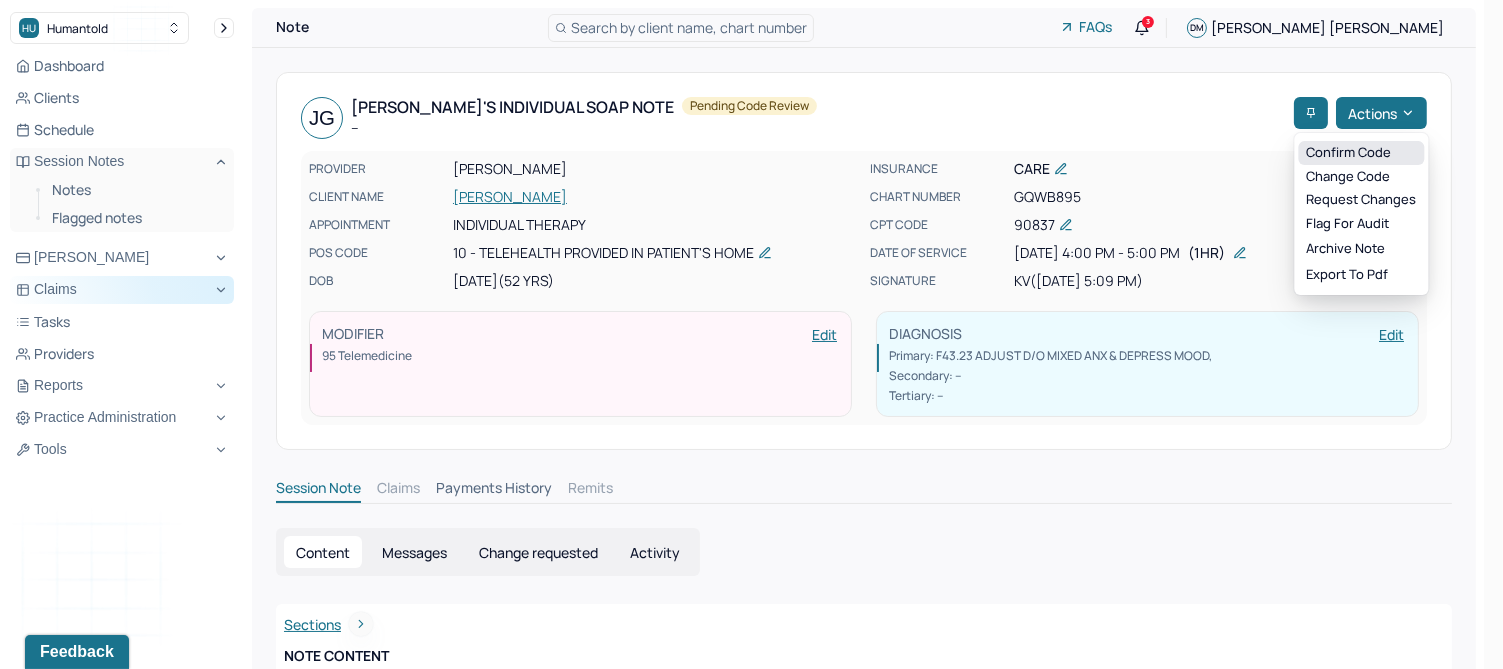 click on "Confirm code" at bounding box center (1361, 153) 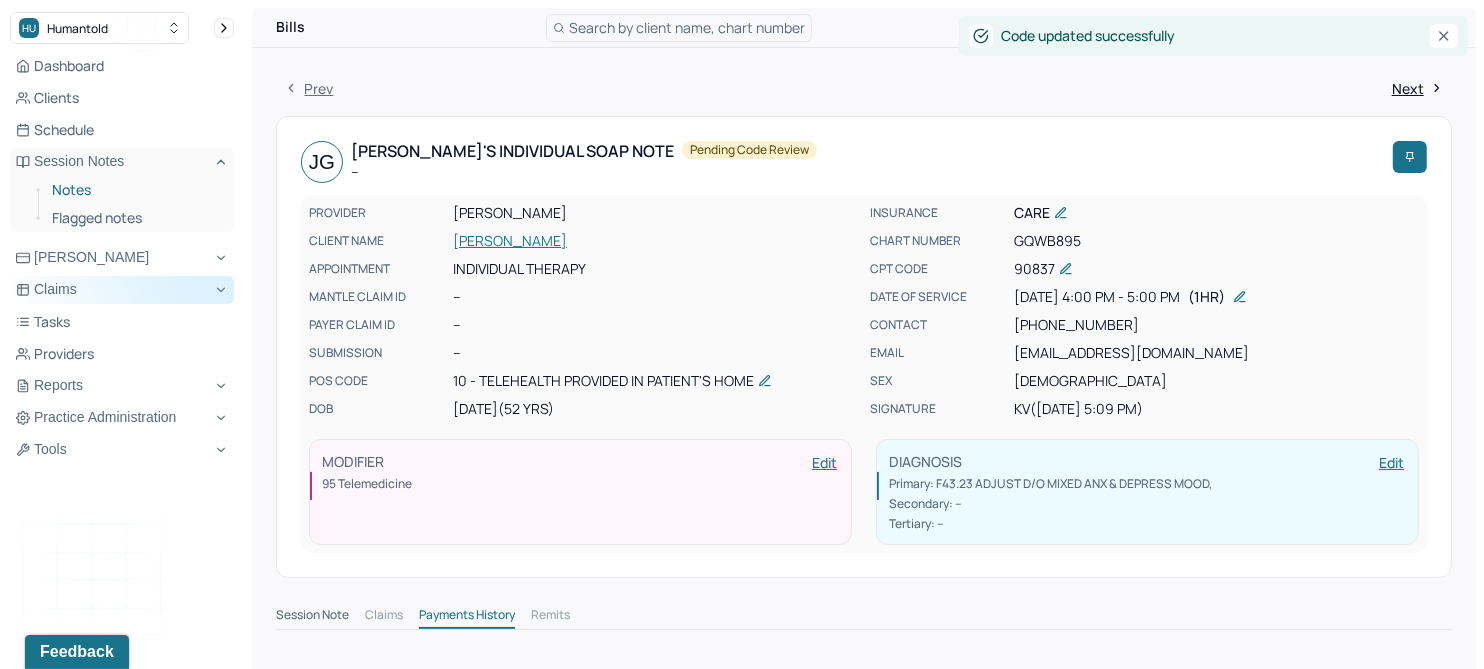 click on "Notes" at bounding box center [135, 190] 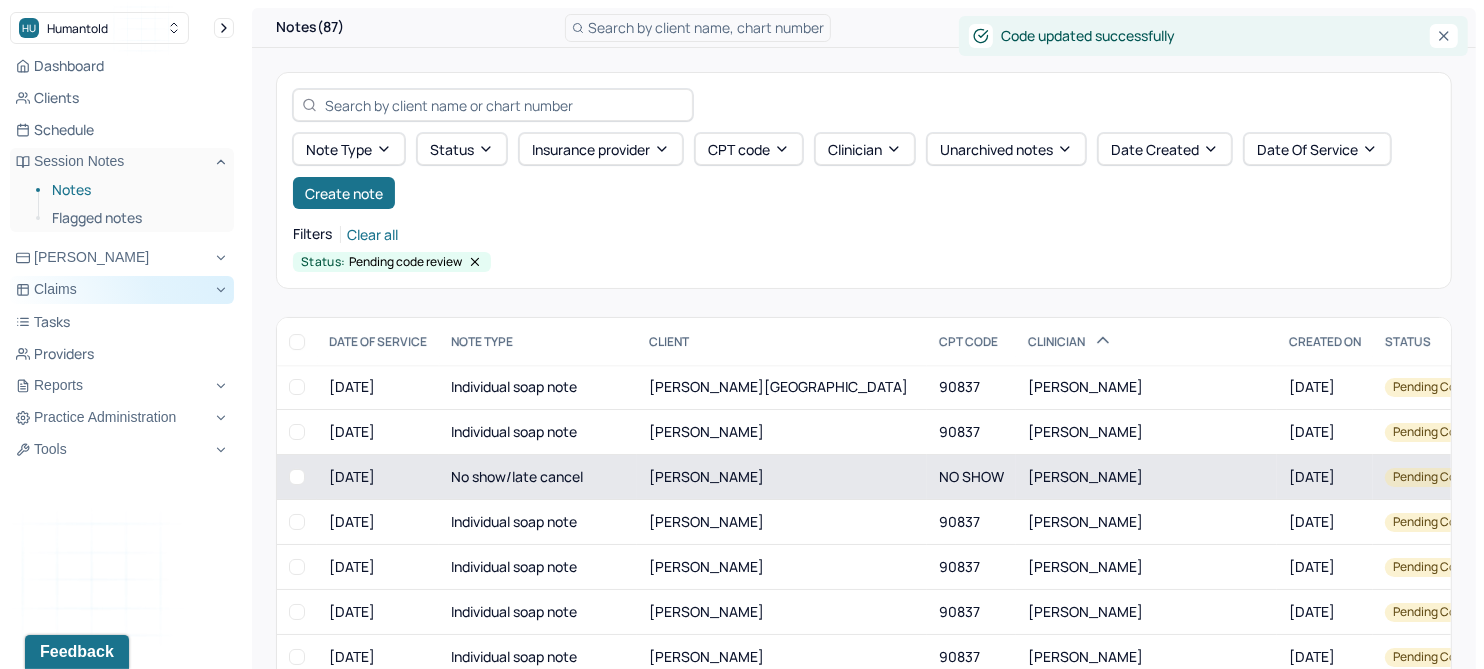 scroll, scrollTop: 214, scrollLeft: 0, axis: vertical 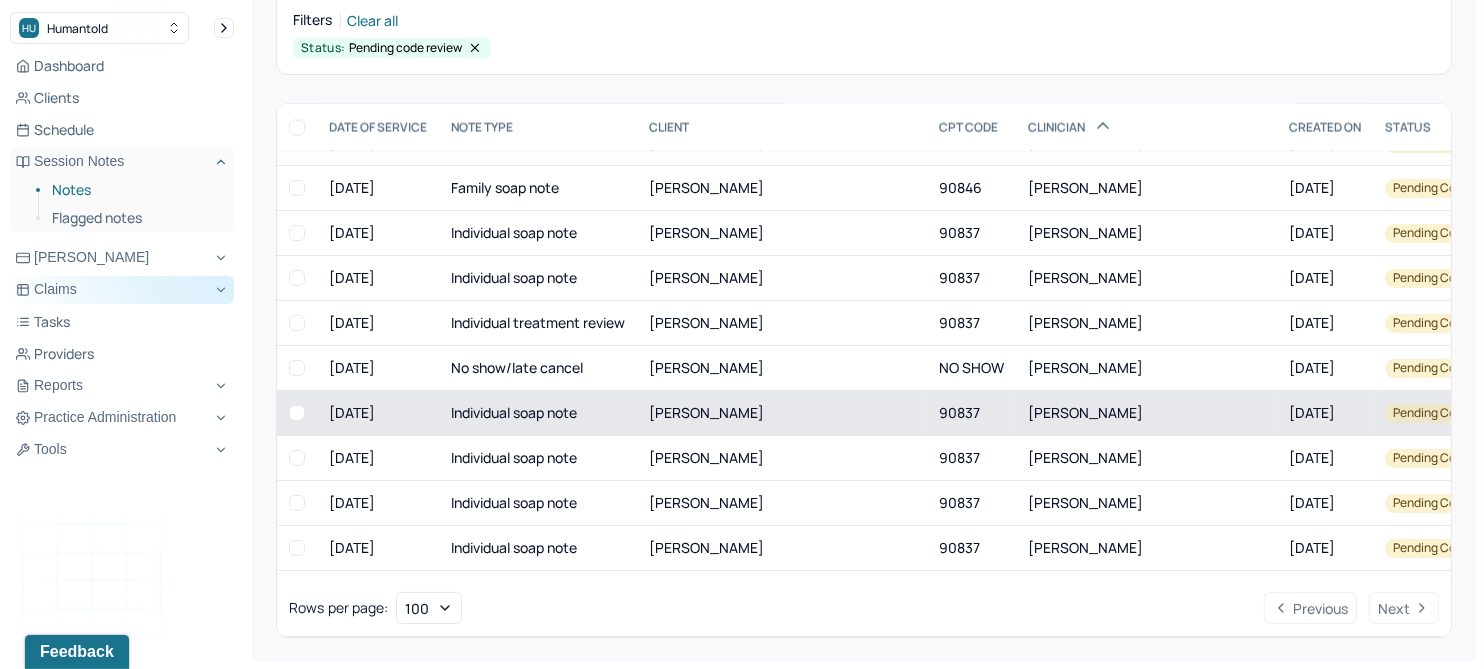 click on "[PERSON_NAME]" at bounding box center (706, 412) 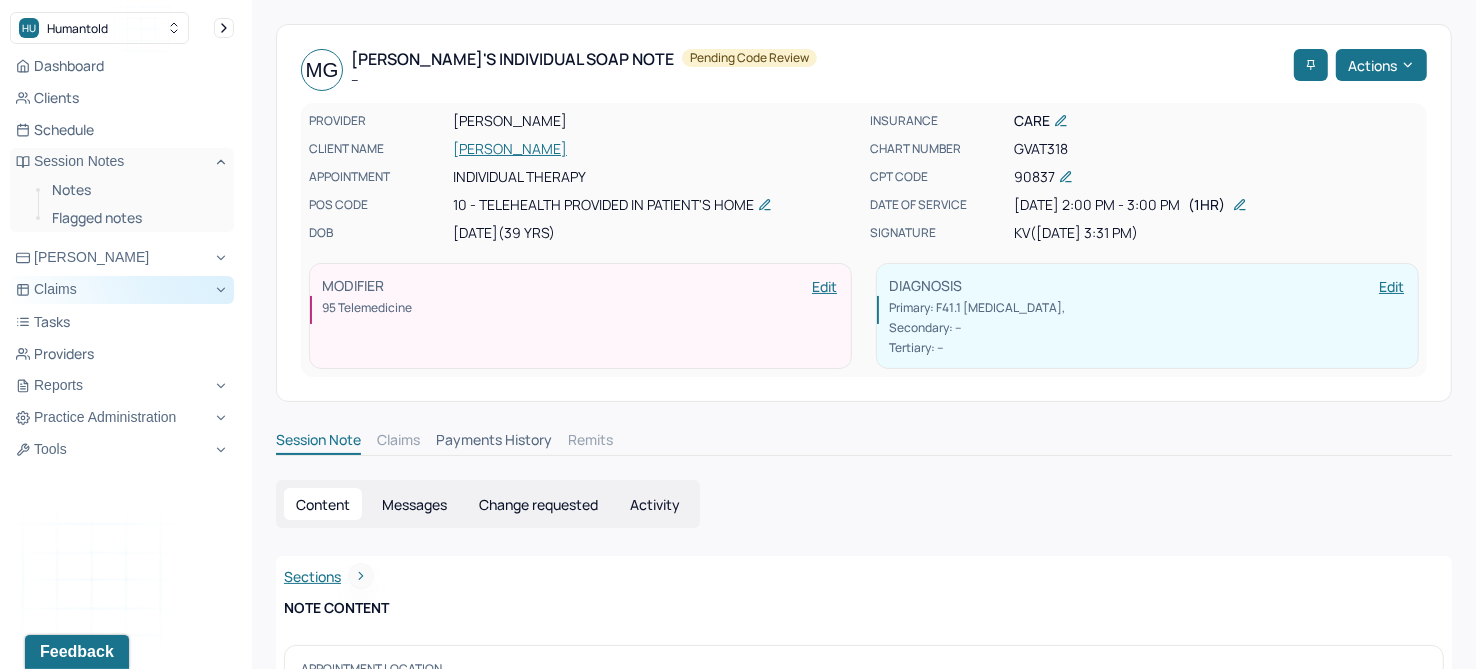 scroll, scrollTop: 0, scrollLeft: 0, axis: both 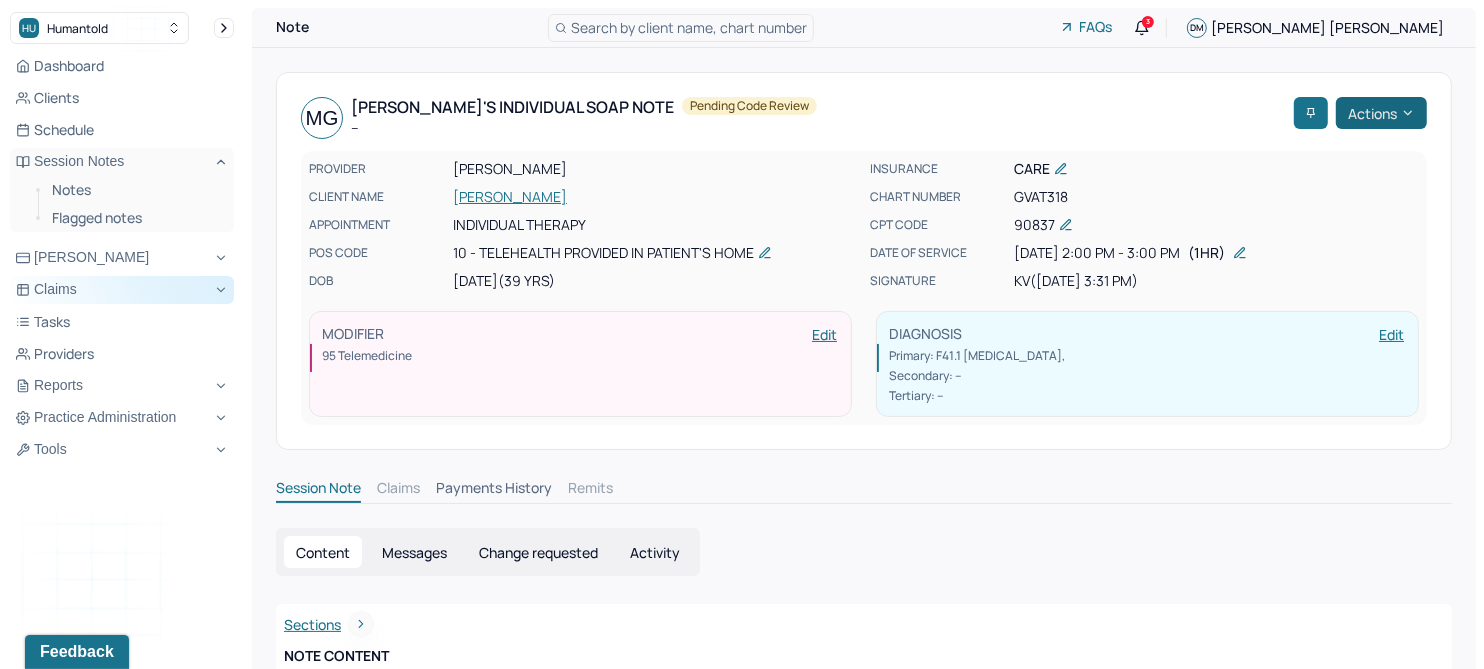 click 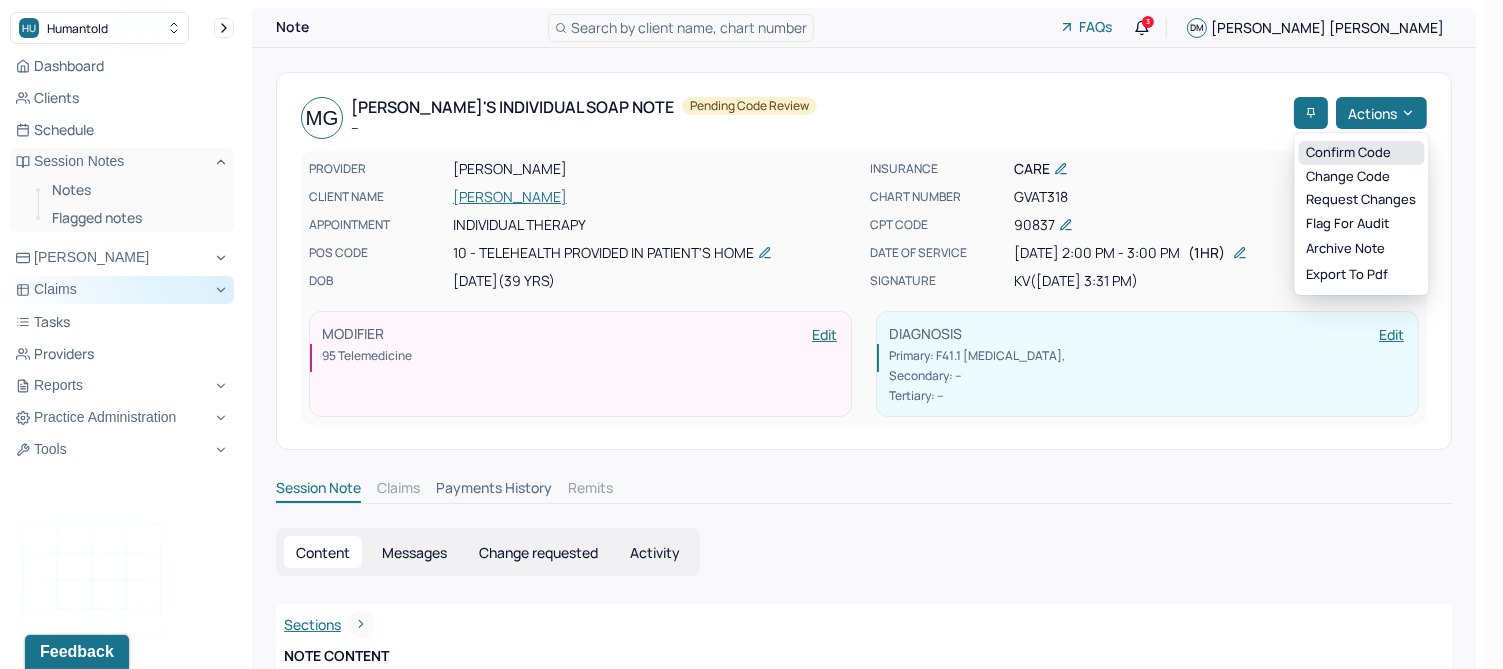 click on "Confirm code" at bounding box center (1361, 153) 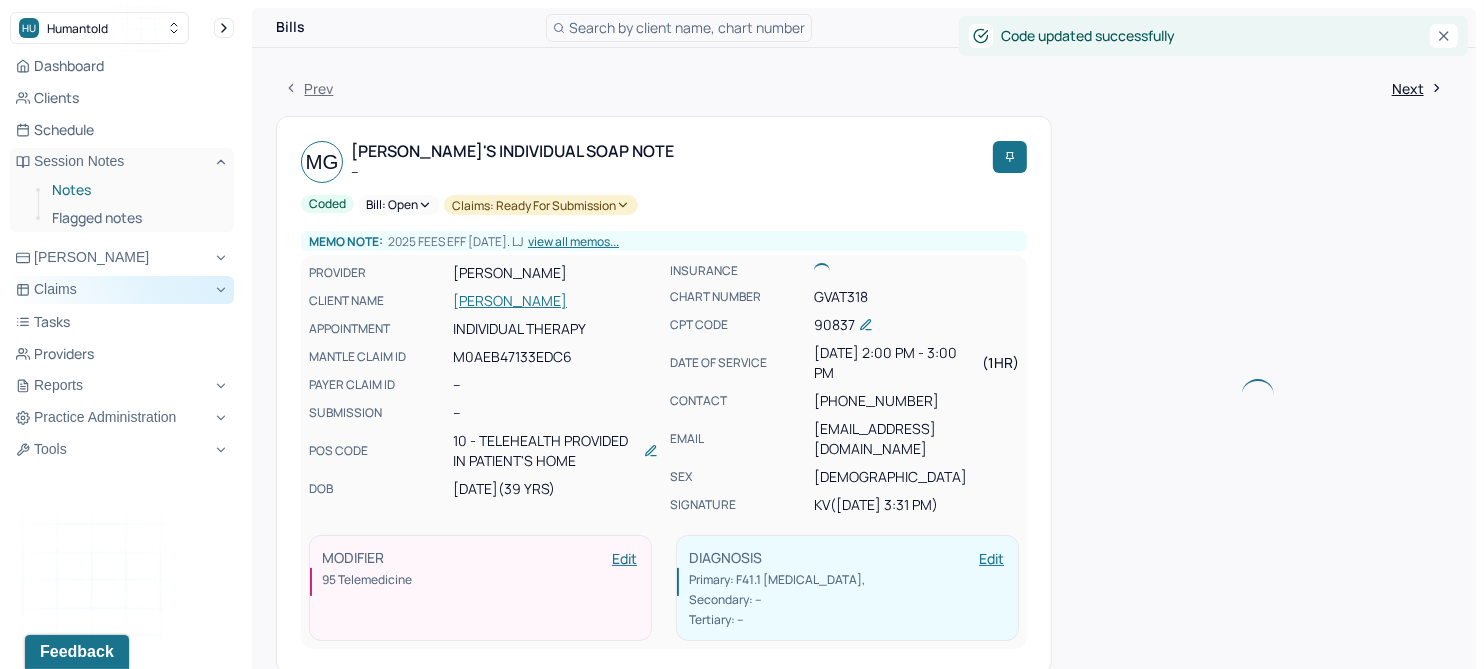 click on "Notes" at bounding box center [135, 190] 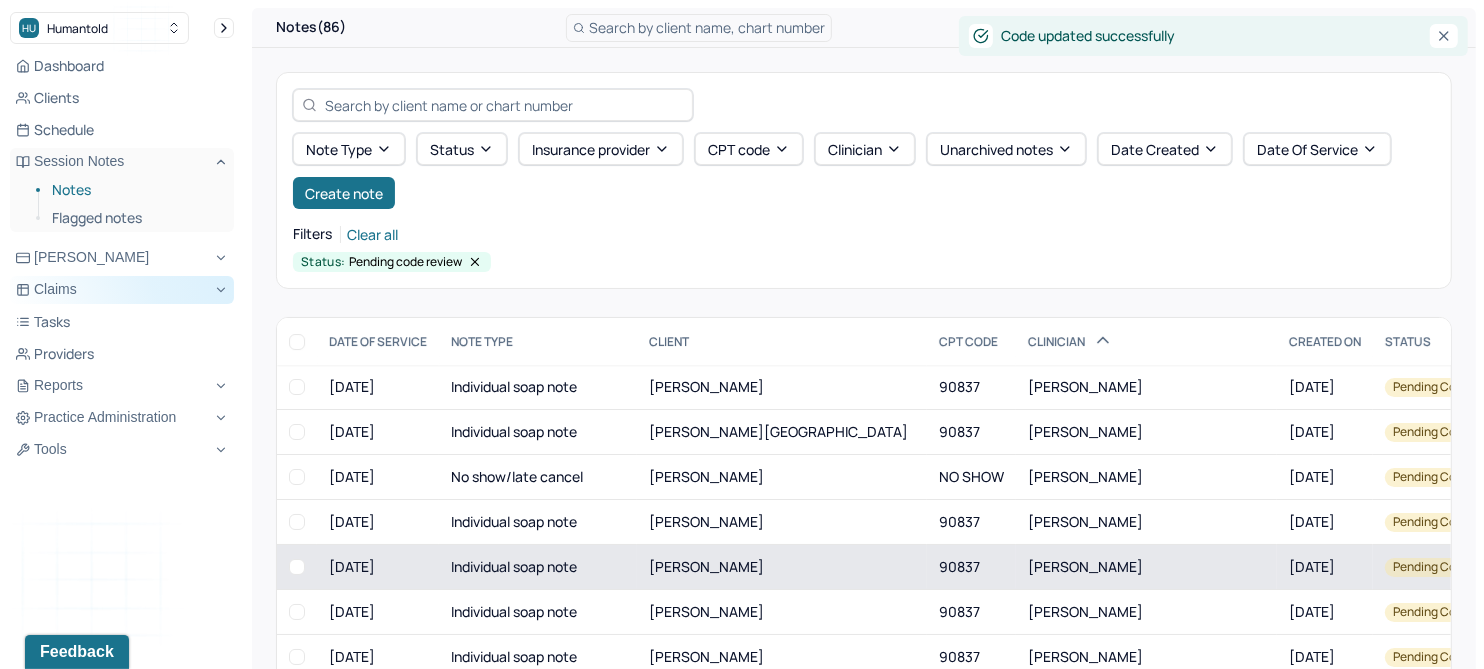 scroll, scrollTop: 214, scrollLeft: 0, axis: vertical 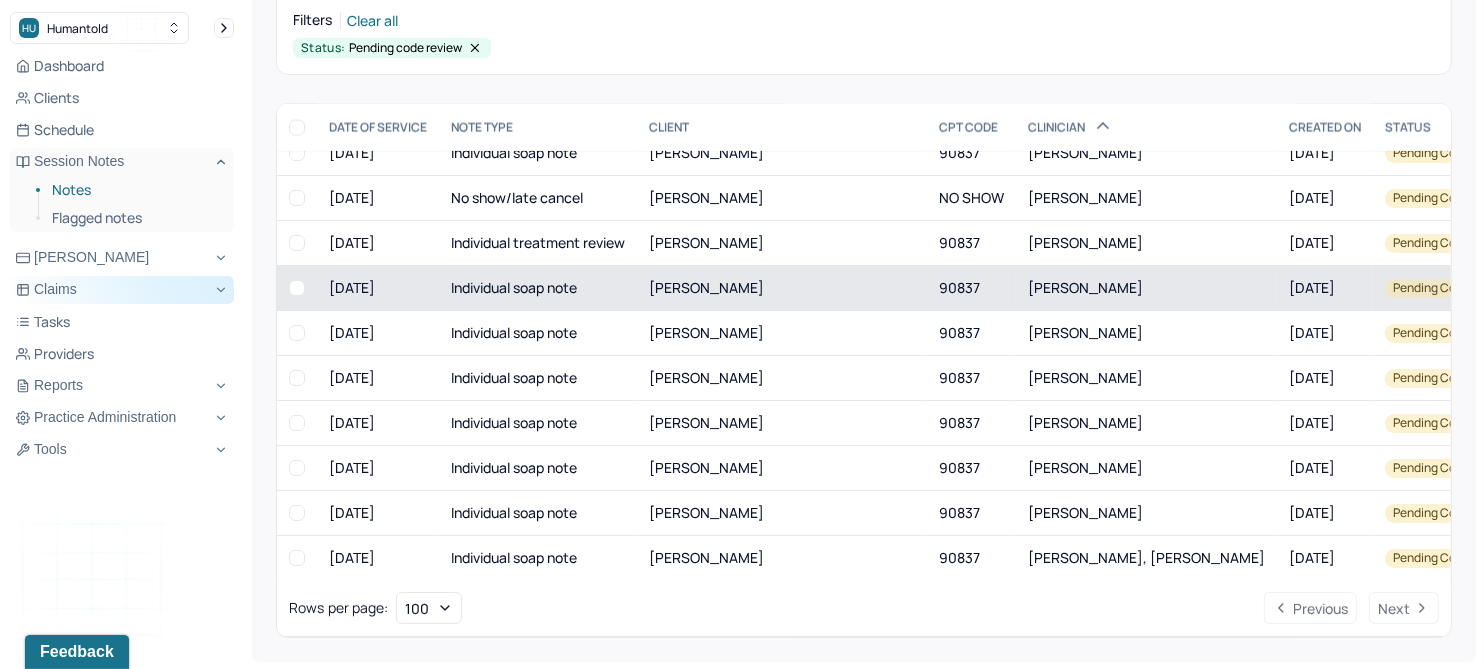 click on "[PERSON_NAME]" at bounding box center (782, 288) 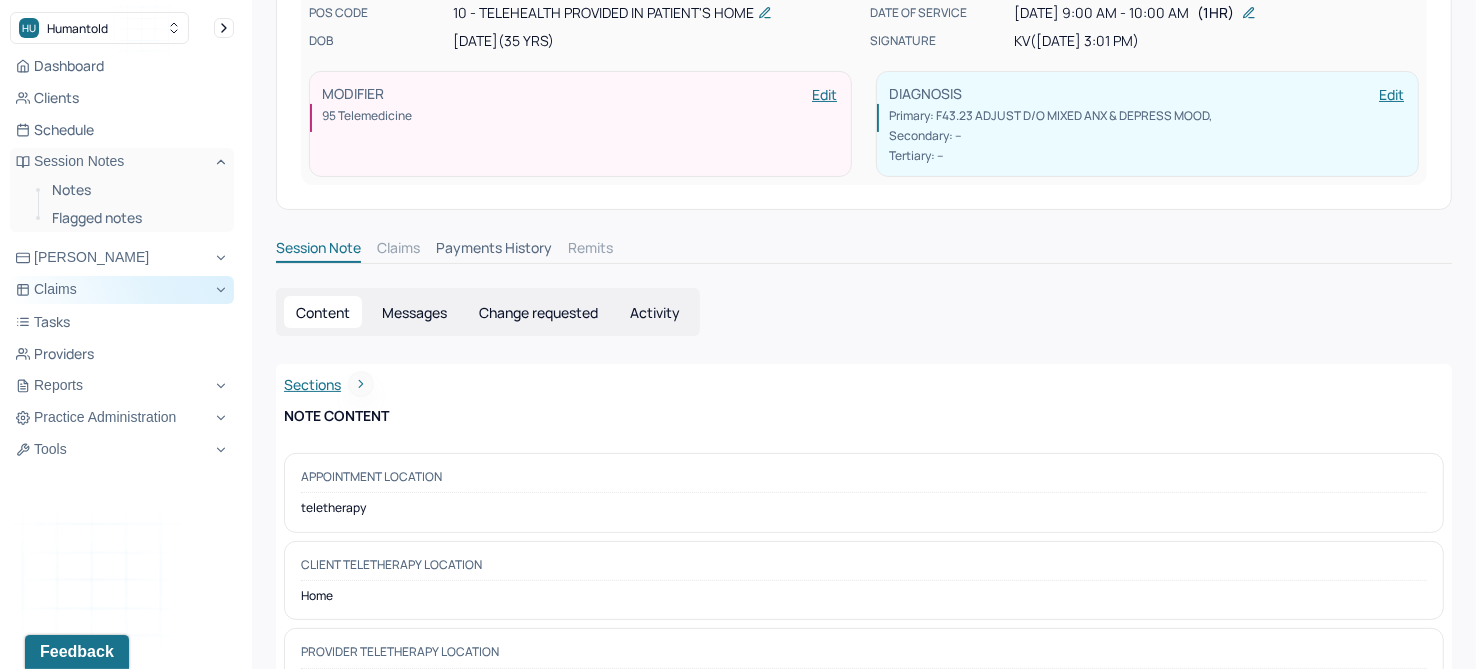 scroll, scrollTop: 0, scrollLeft: 0, axis: both 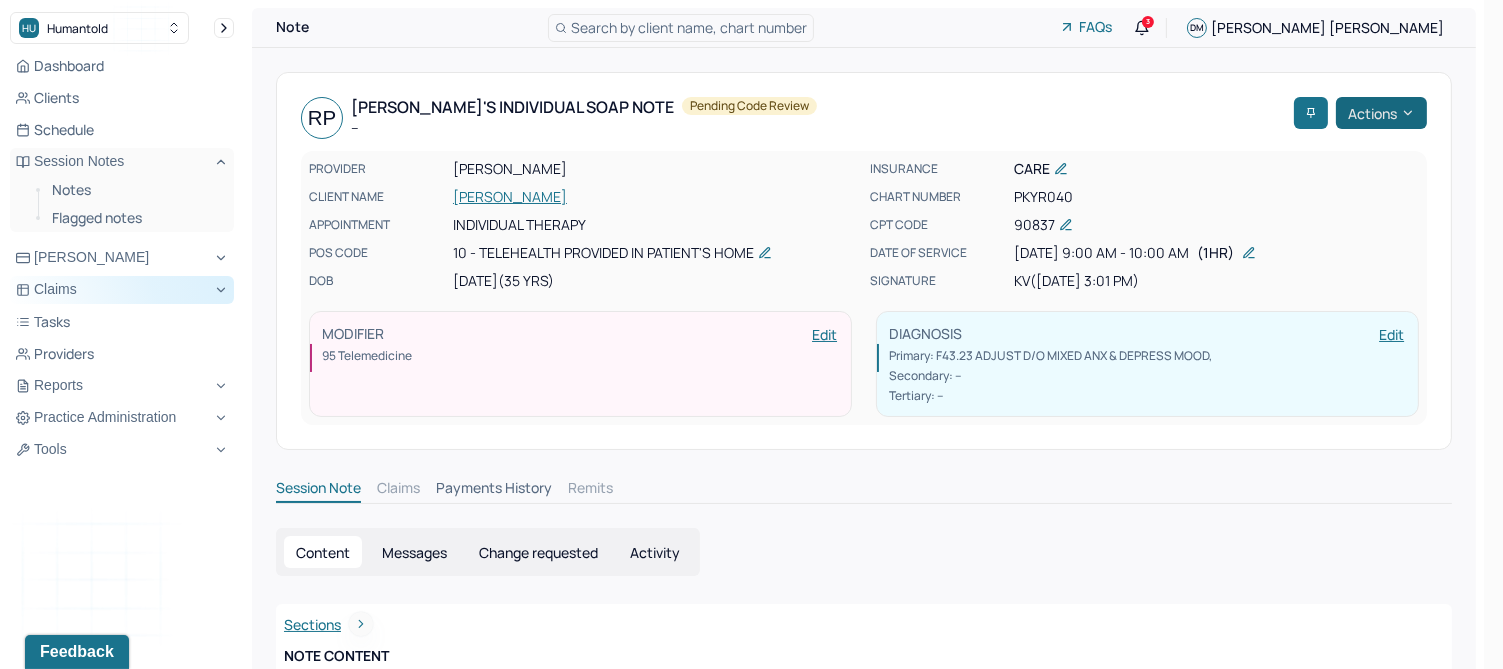 click 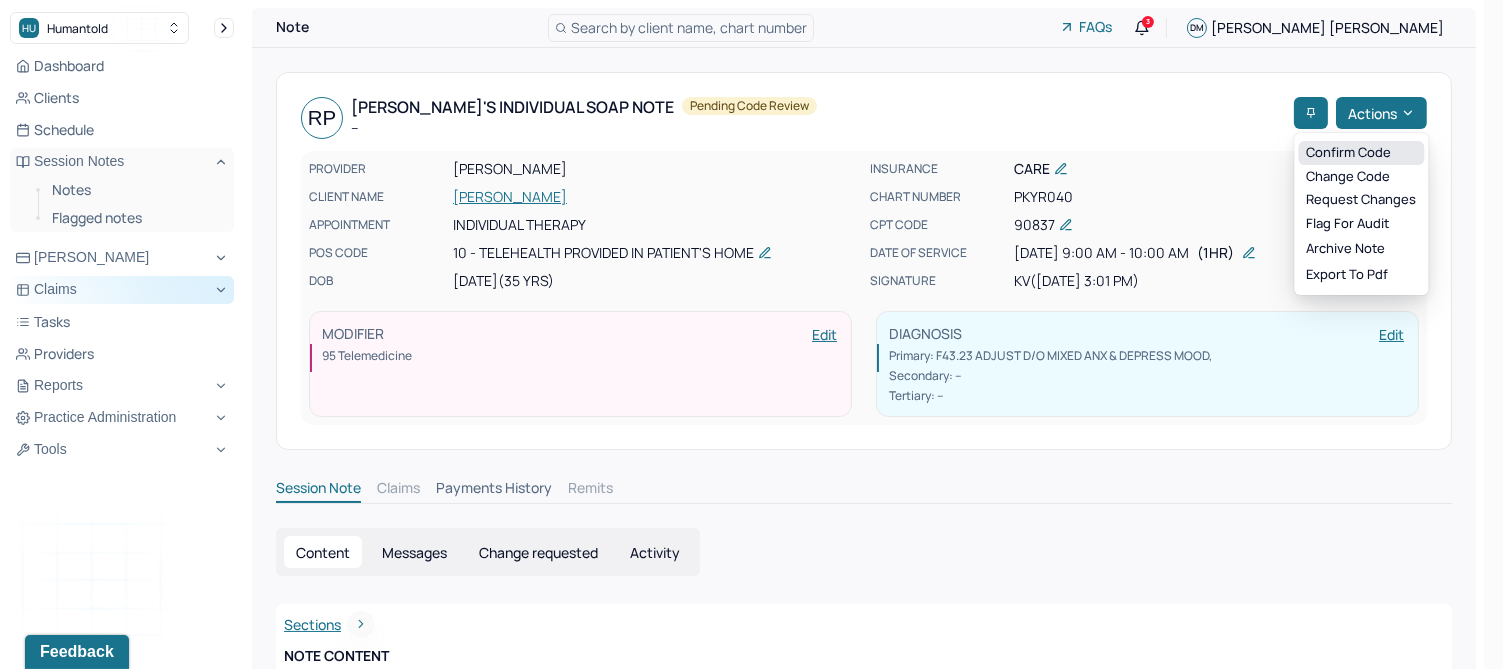 click on "Confirm code" at bounding box center [1361, 153] 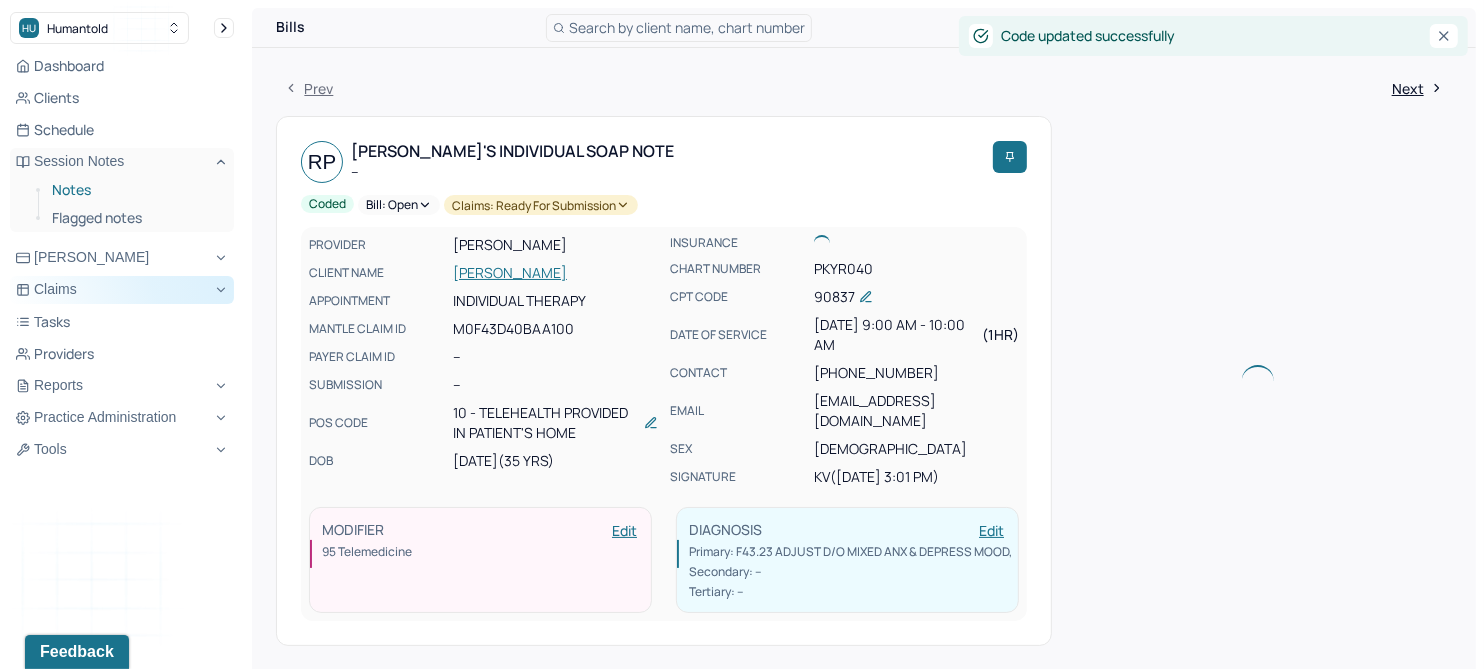 click on "Notes" at bounding box center (135, 190) 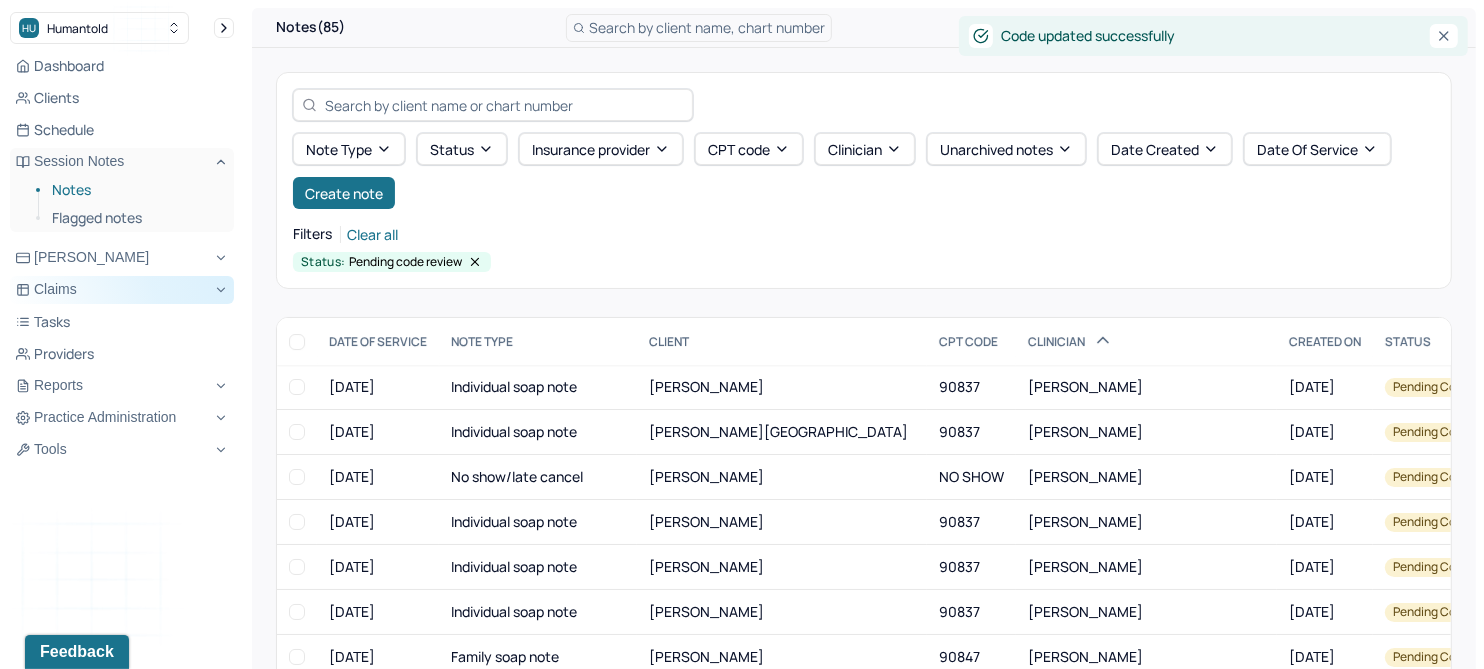 scroll, scrollTop: 374, scrollLeft: 0, axis: vertical 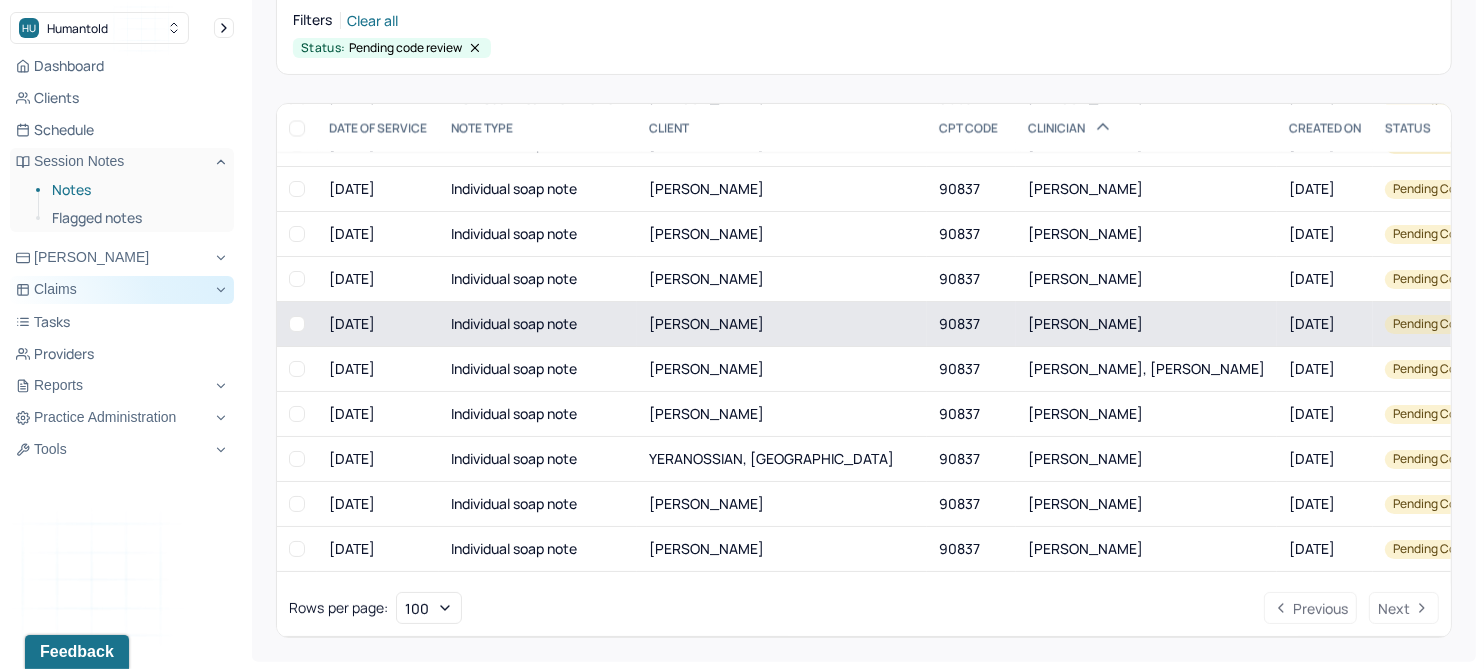 click on "[PERSON_NAME]" at bounding box center (706, 323) 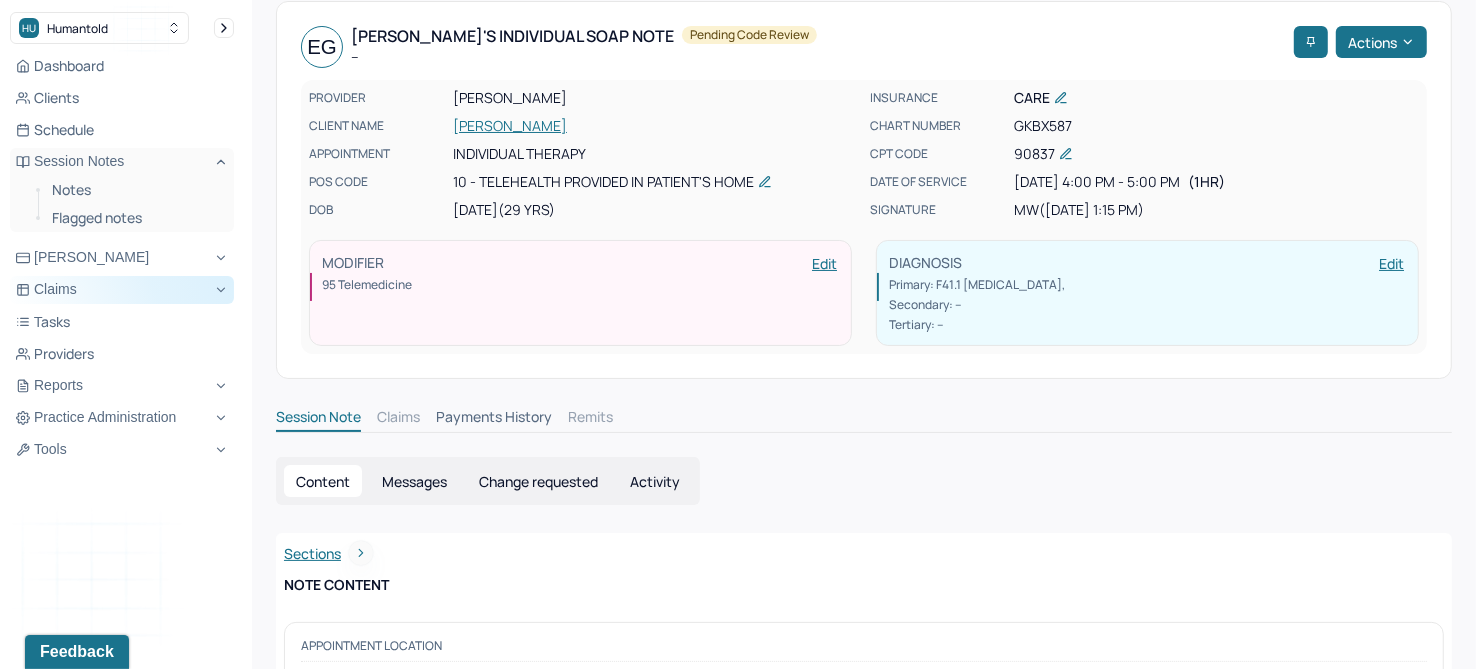 scroll, scrollTop: 0, scrollLeft: 0, axis: both 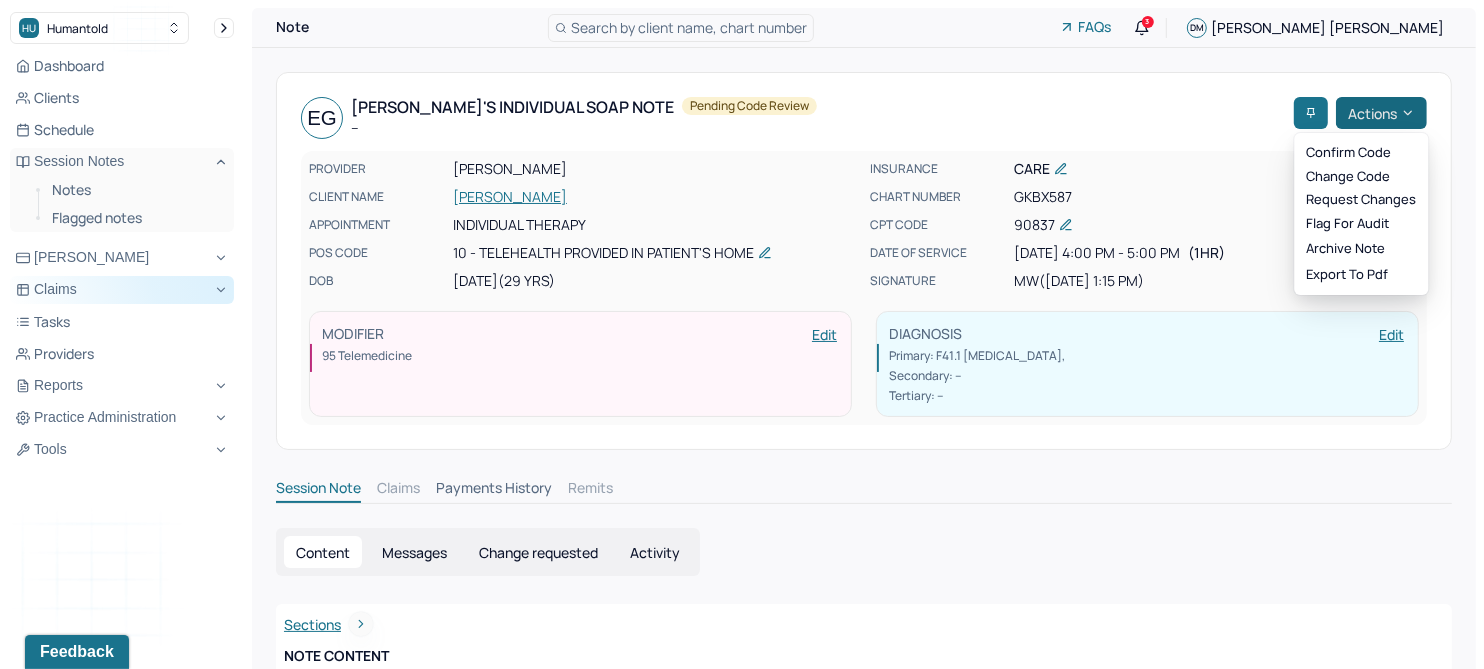 click 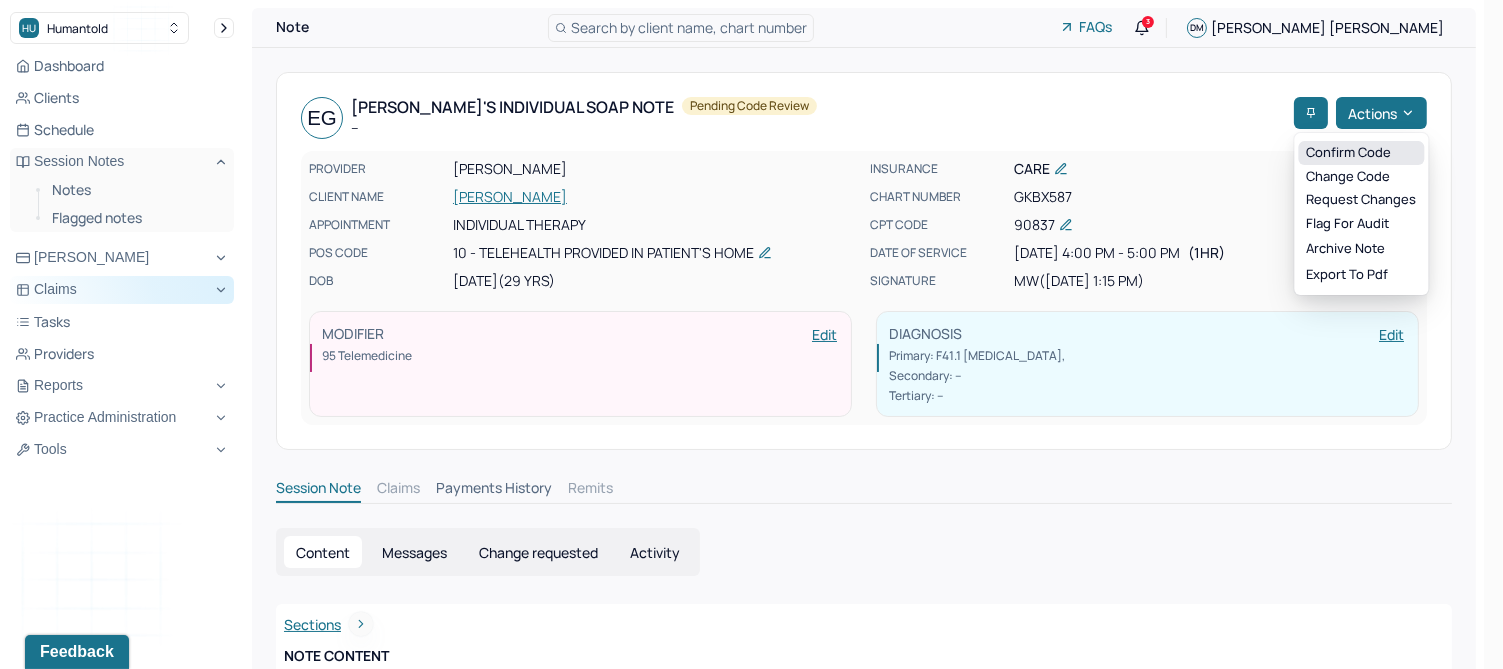 click on "Confirm code" at bounding box center [1361, 153] 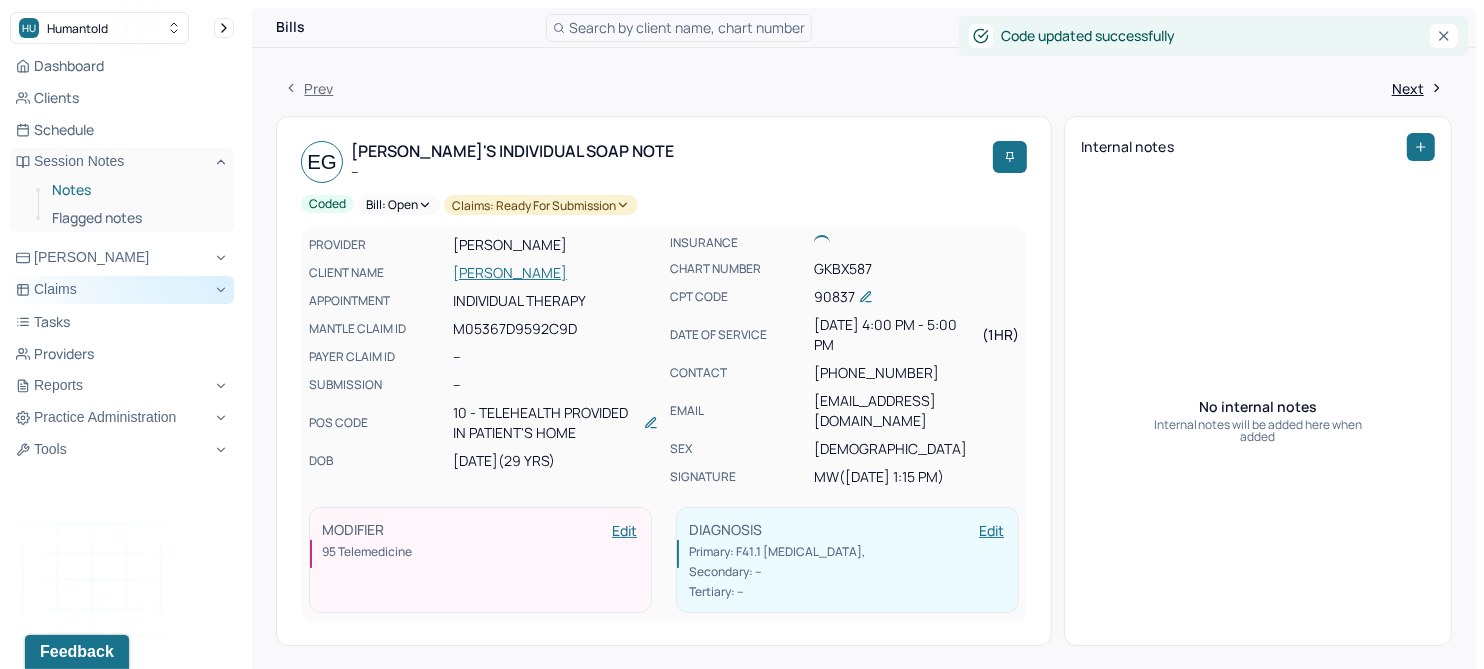 click on "Notes" at bounding box center (135, 190) 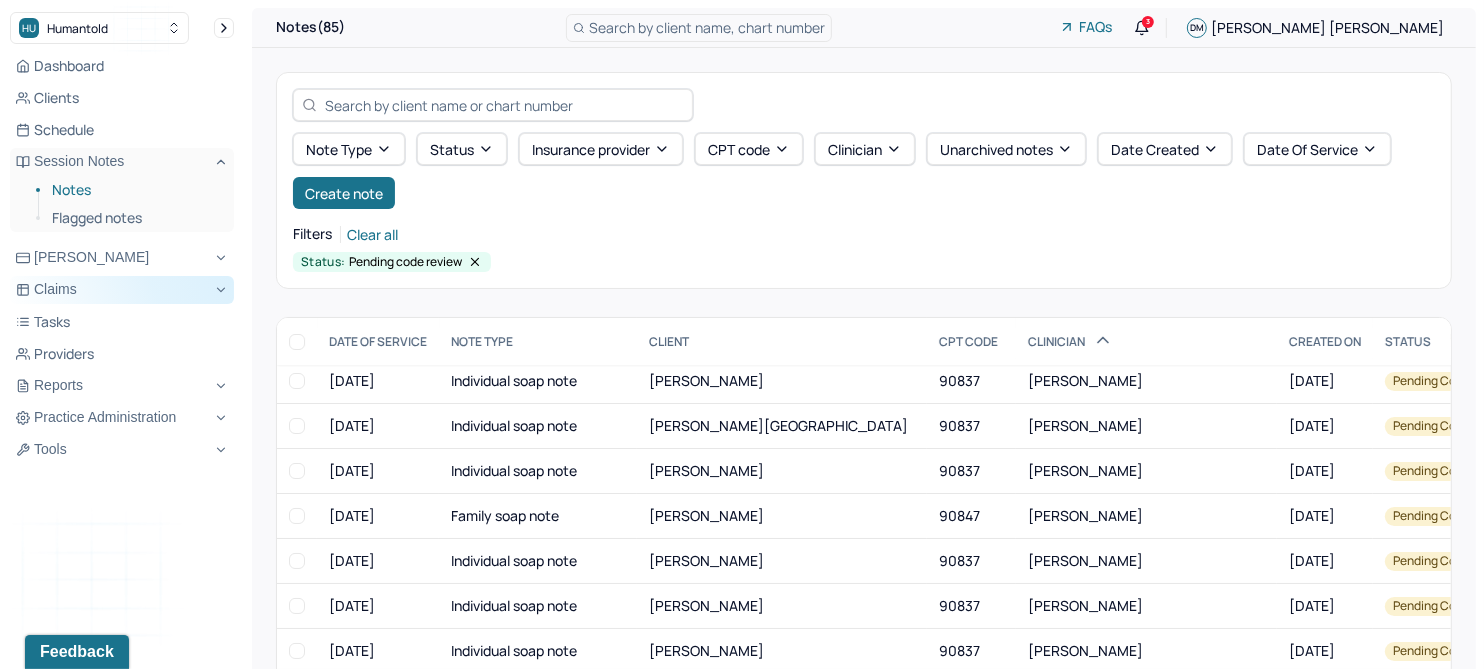 scroll, scrollTop: 374, scrollLeft: 0, axis: vertical 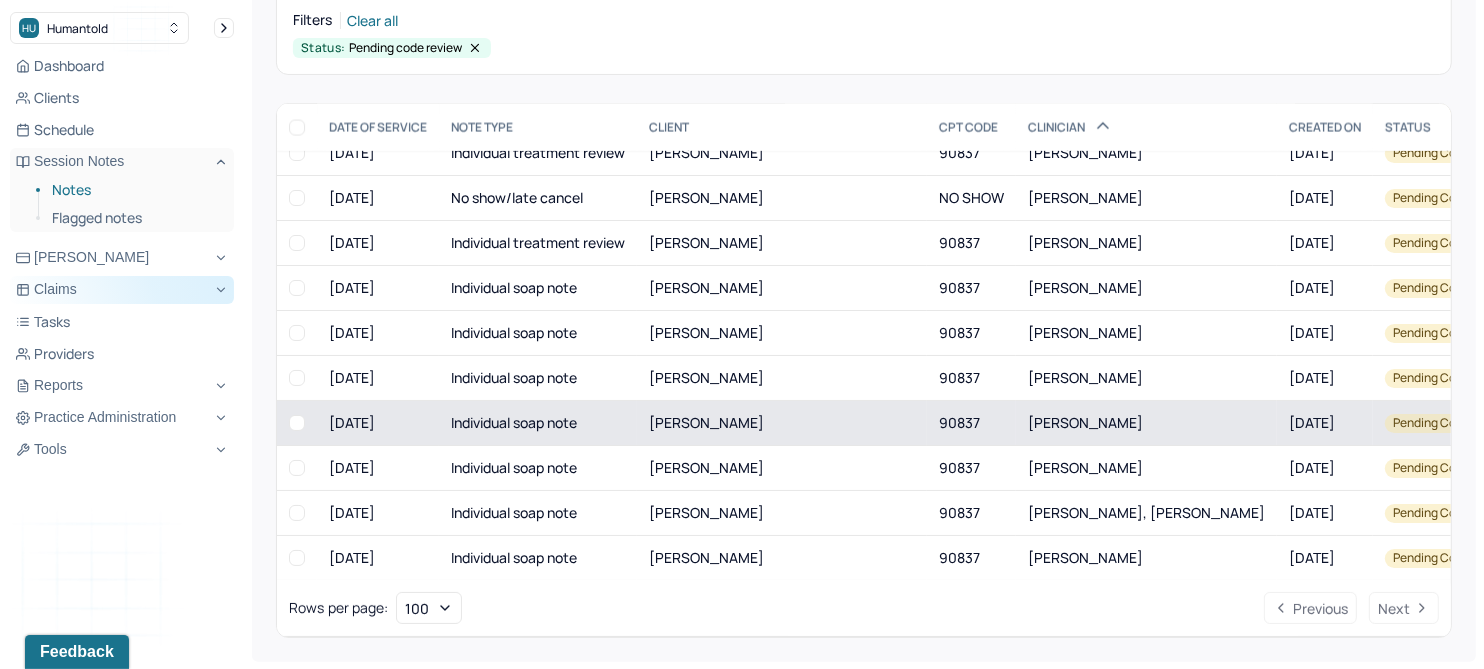click on "[PERSON_NAME]" at bounding box center [706, 422] 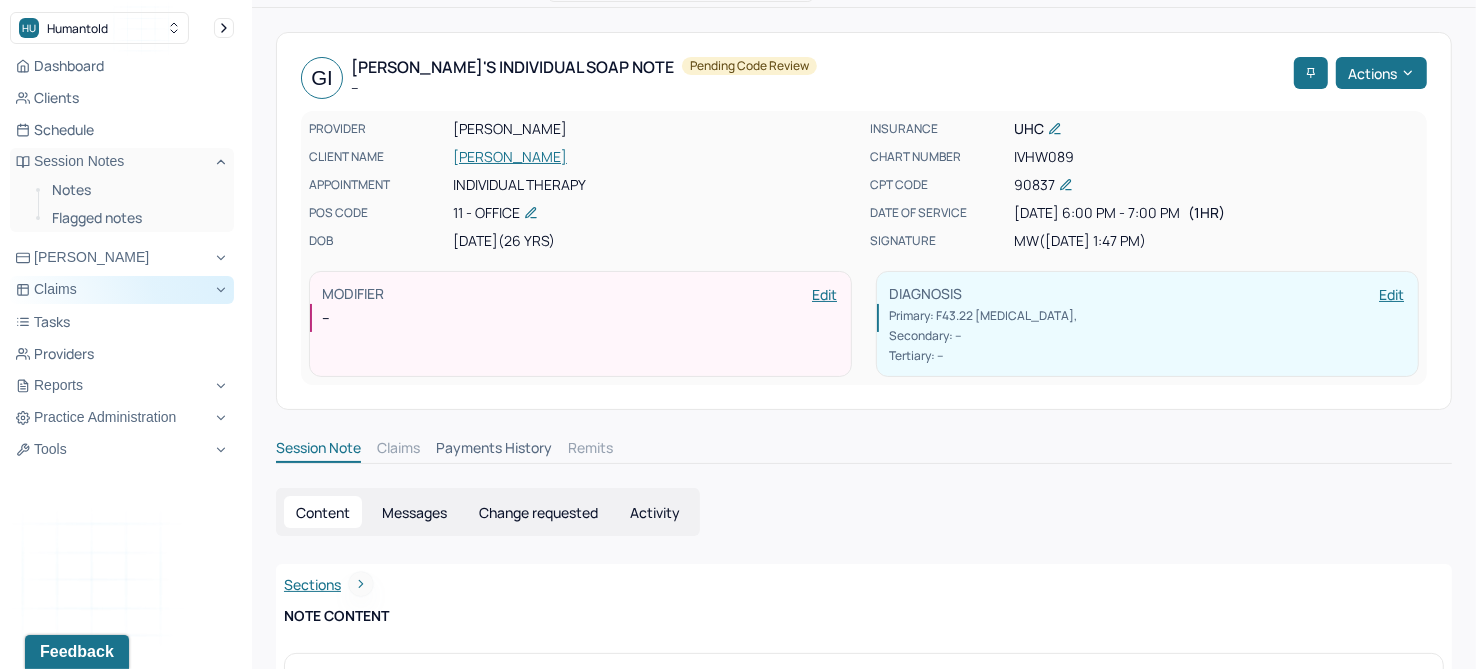 scroll, scrollTop: 0, scrollLeft: 0, axis: both 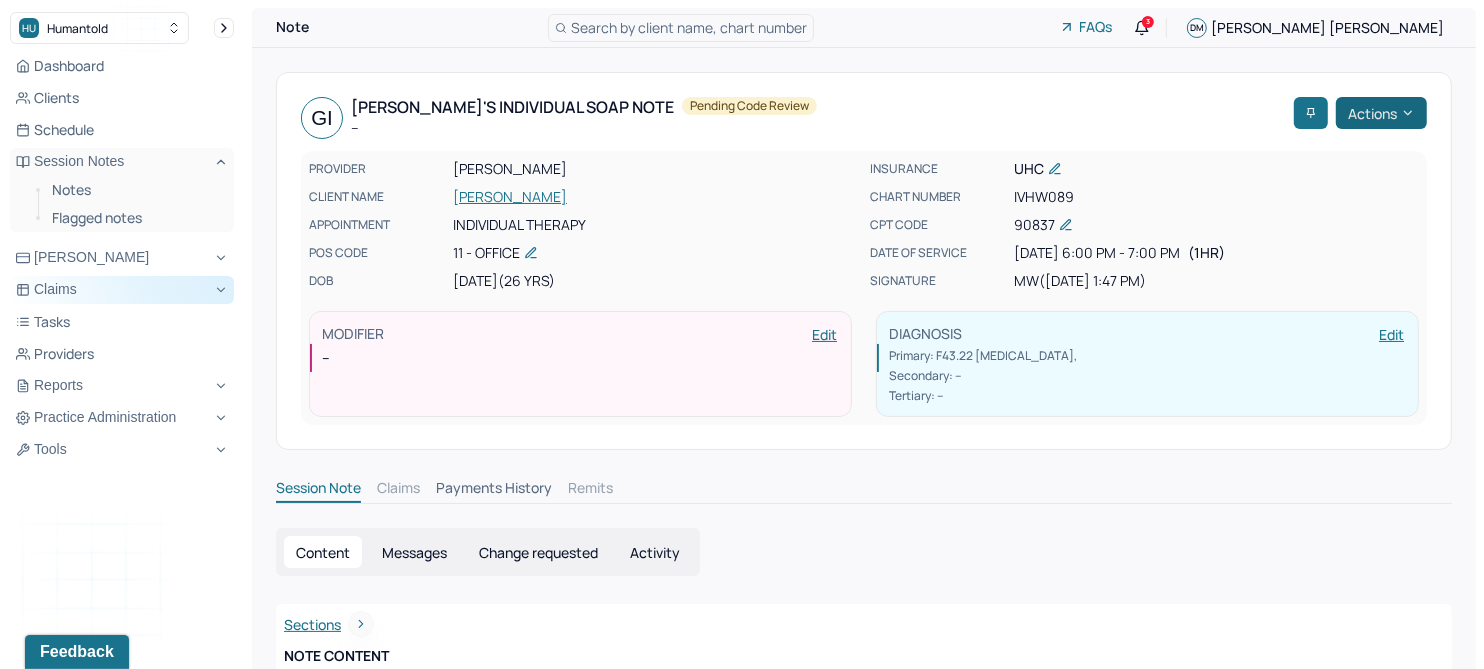 click 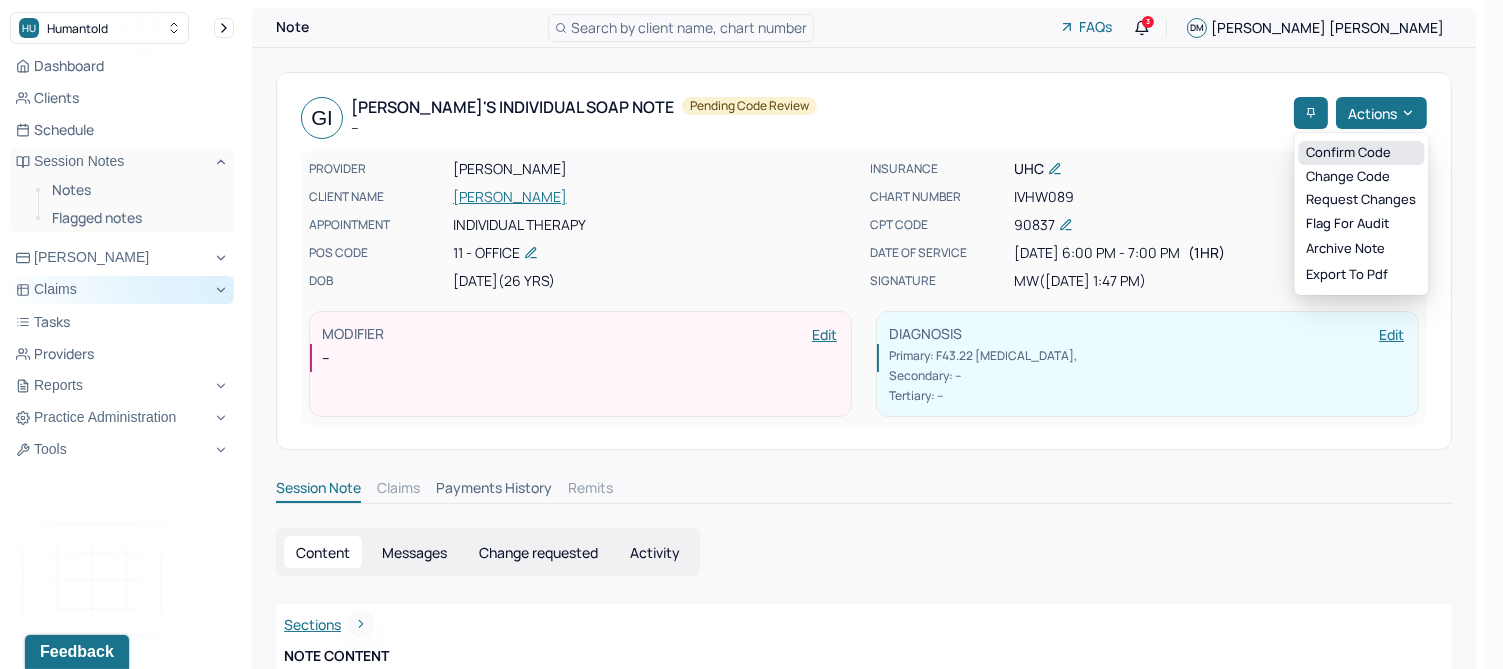 click on "Confirm code" at bounding box center [1361, 153] 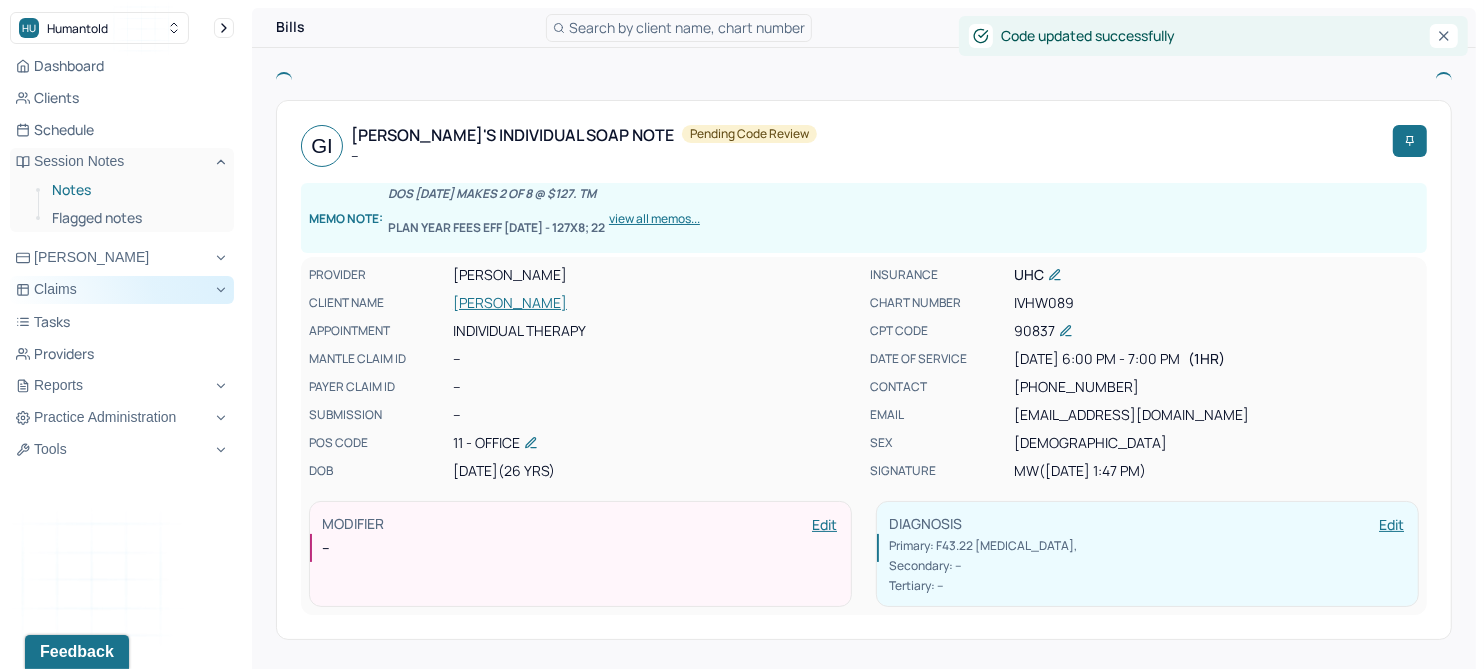 click on "Notes" at bounding box center (135, 190) 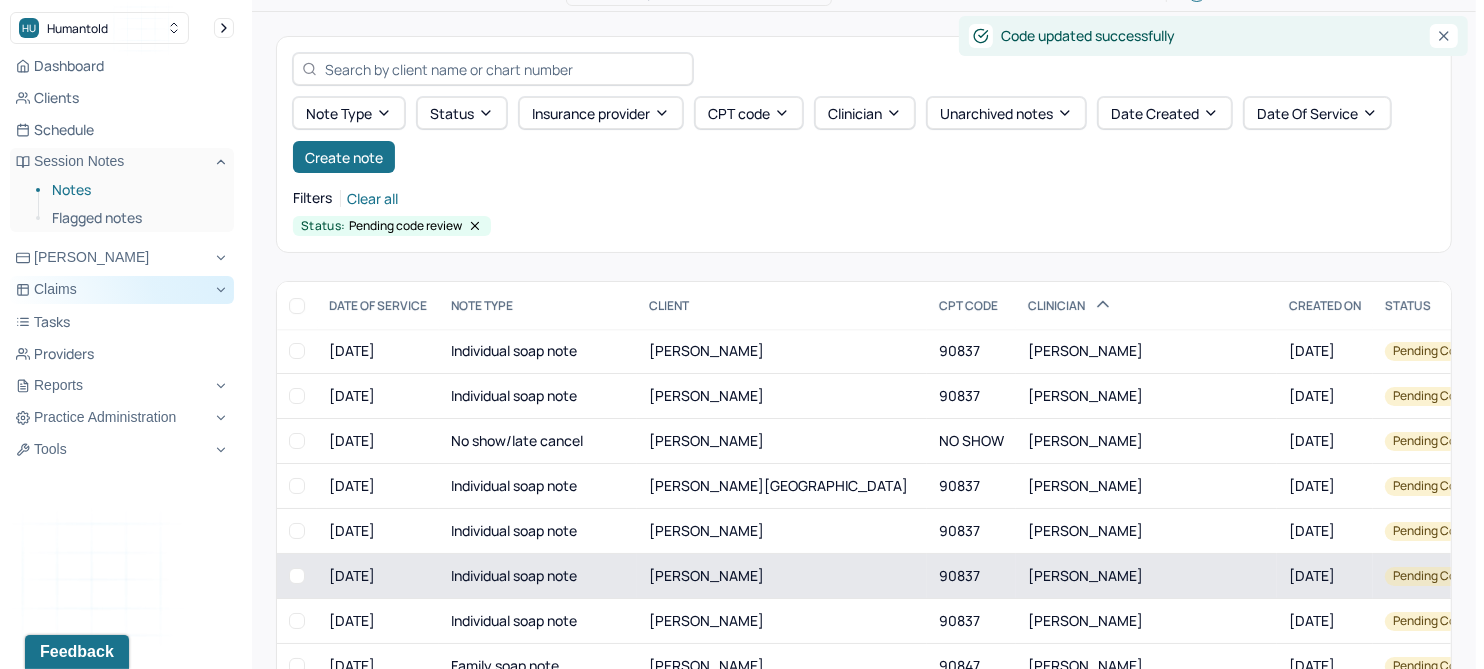 scroll, scrollTop: 214, scrollLeft: 0, axis: vertical 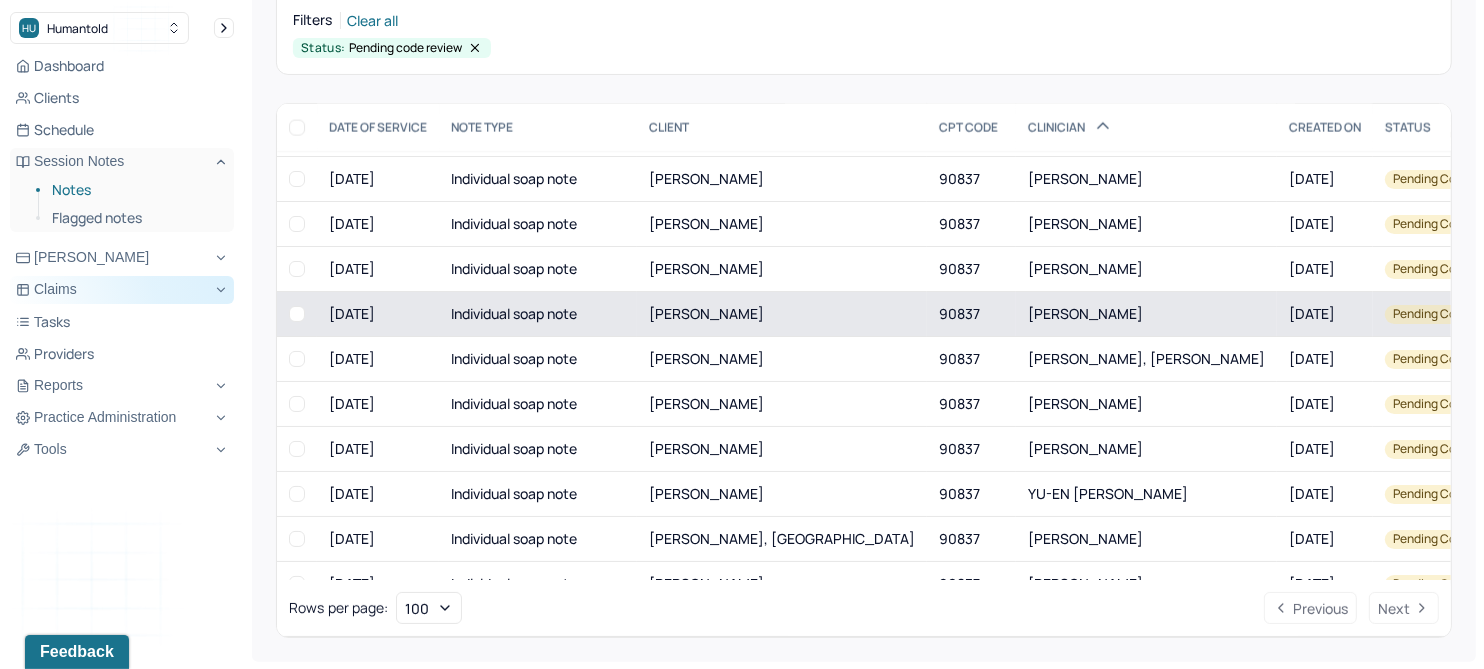 click on "[PERSON_NAME]" at bounding box center (706, 313) 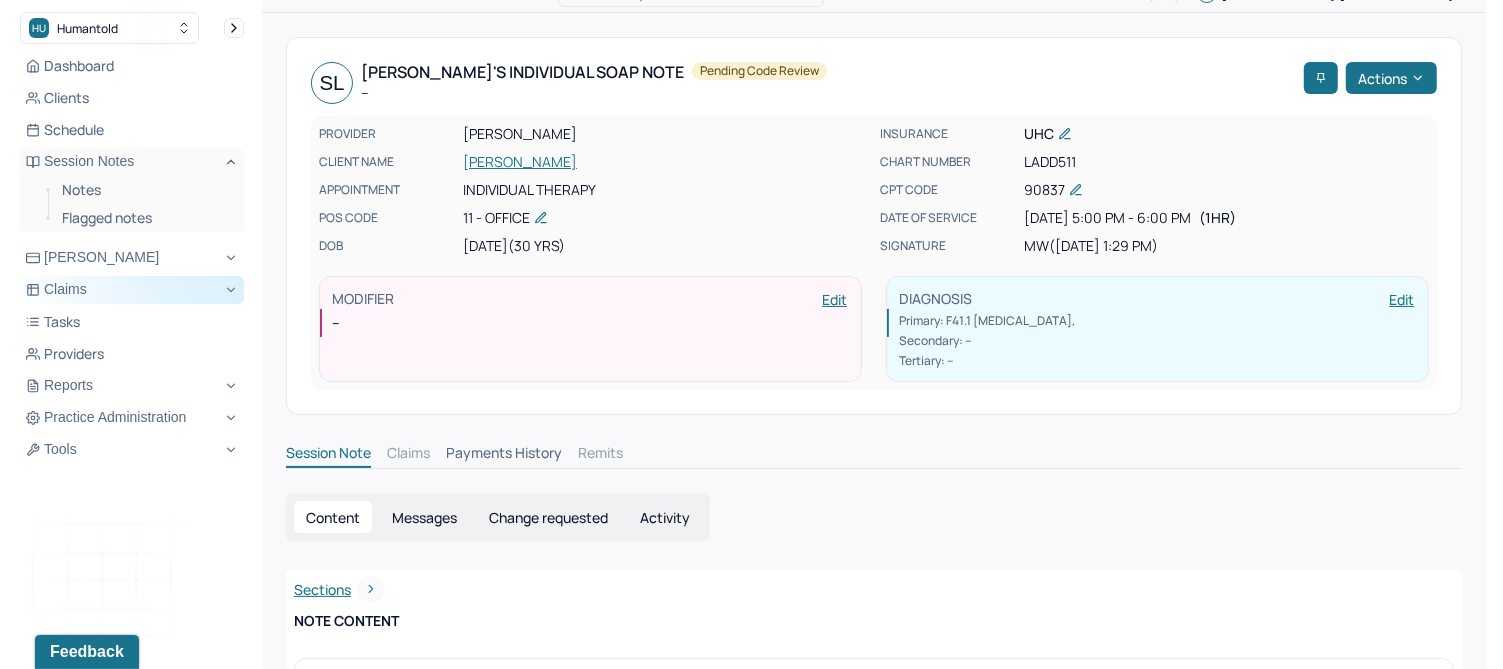 scroll, scrollTop: 0, scrollLeft: 0, axis: both 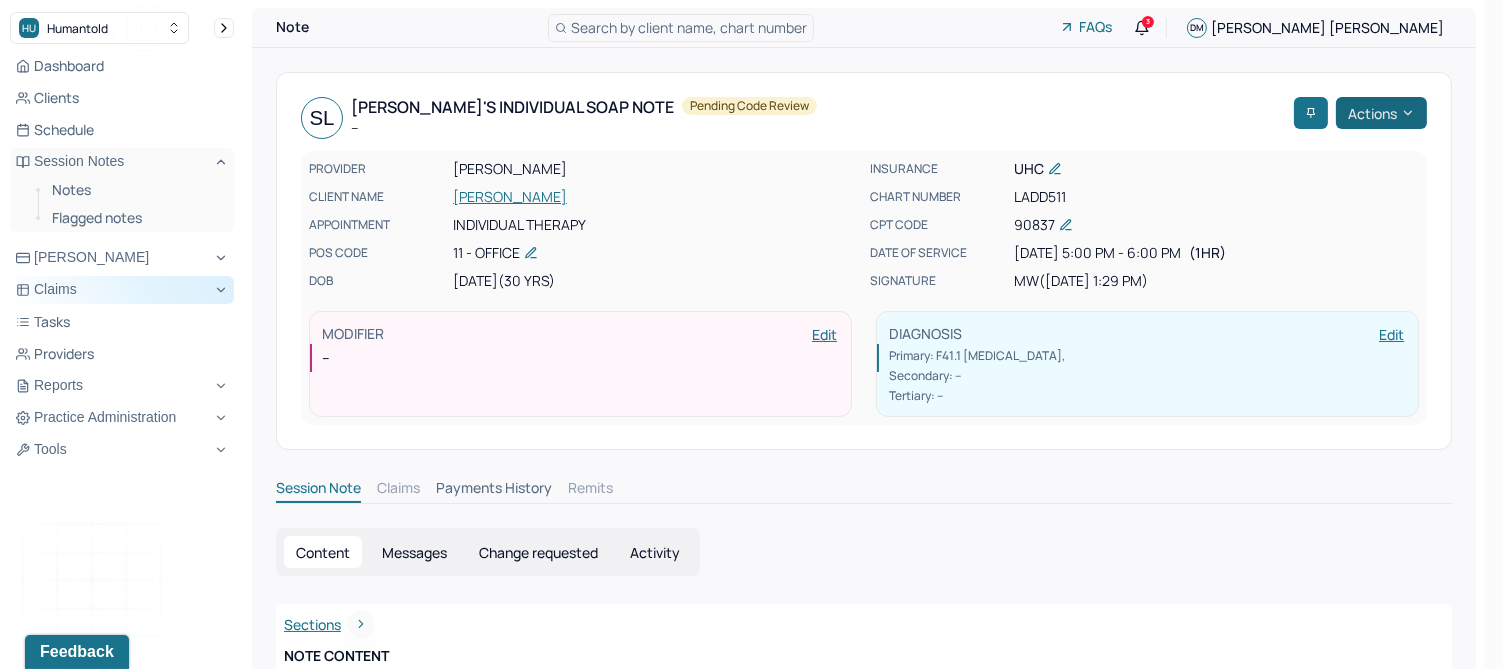 click on "Actions" at bounding box center [1381, 113] 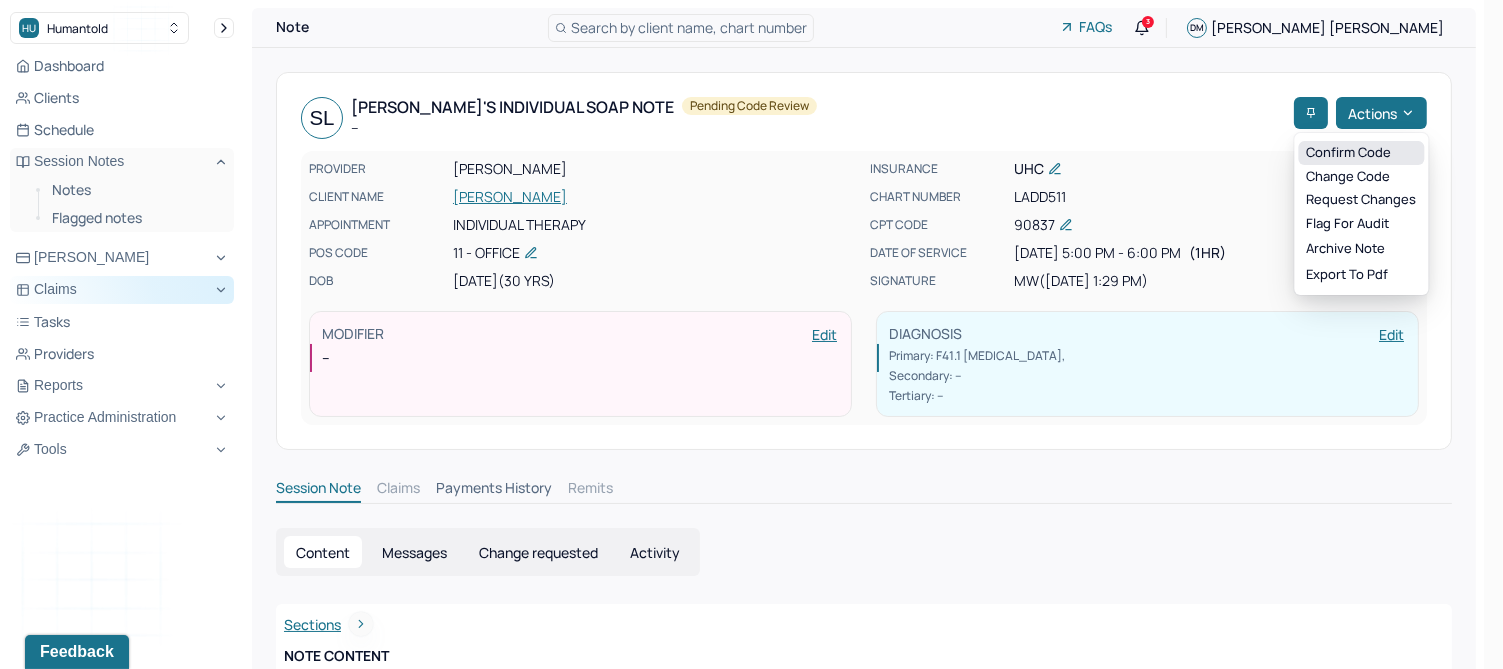 click on "Confirm code" at bounding box center [1361, 153] 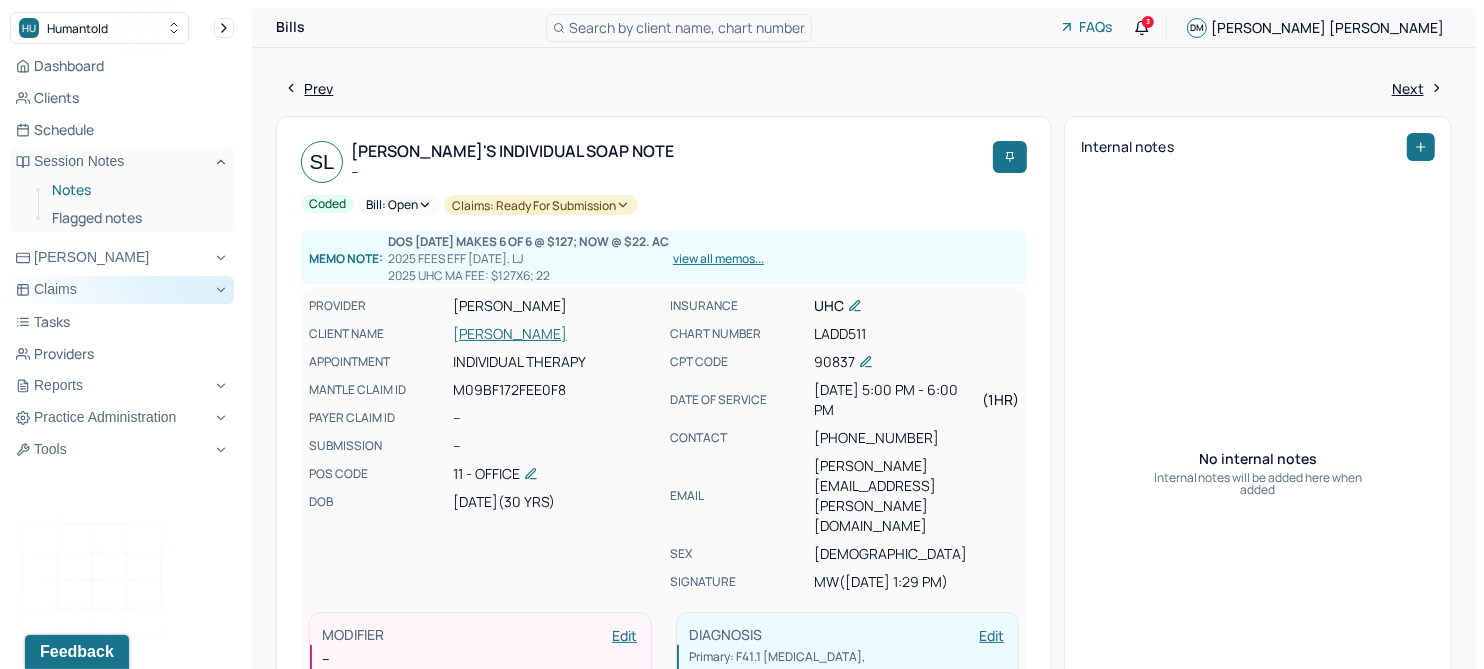 click on "Notes" at bounding box center (135, 190) 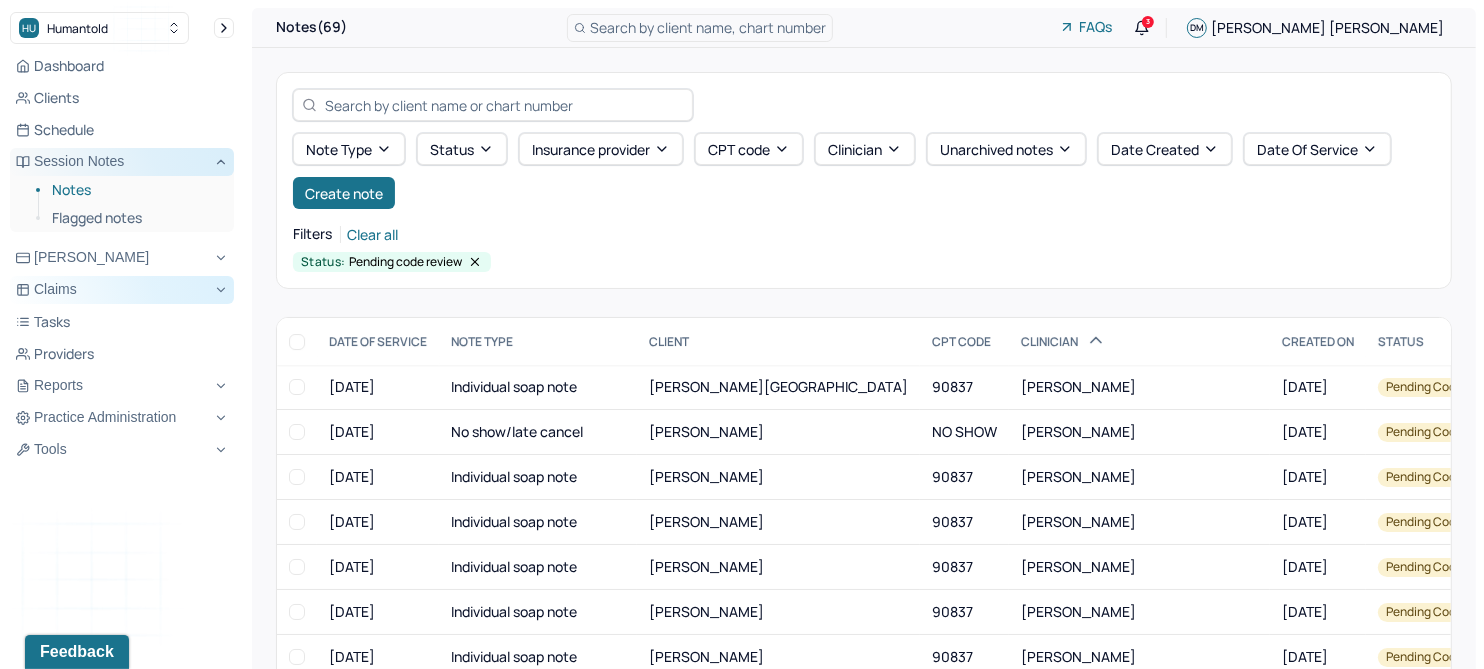 click 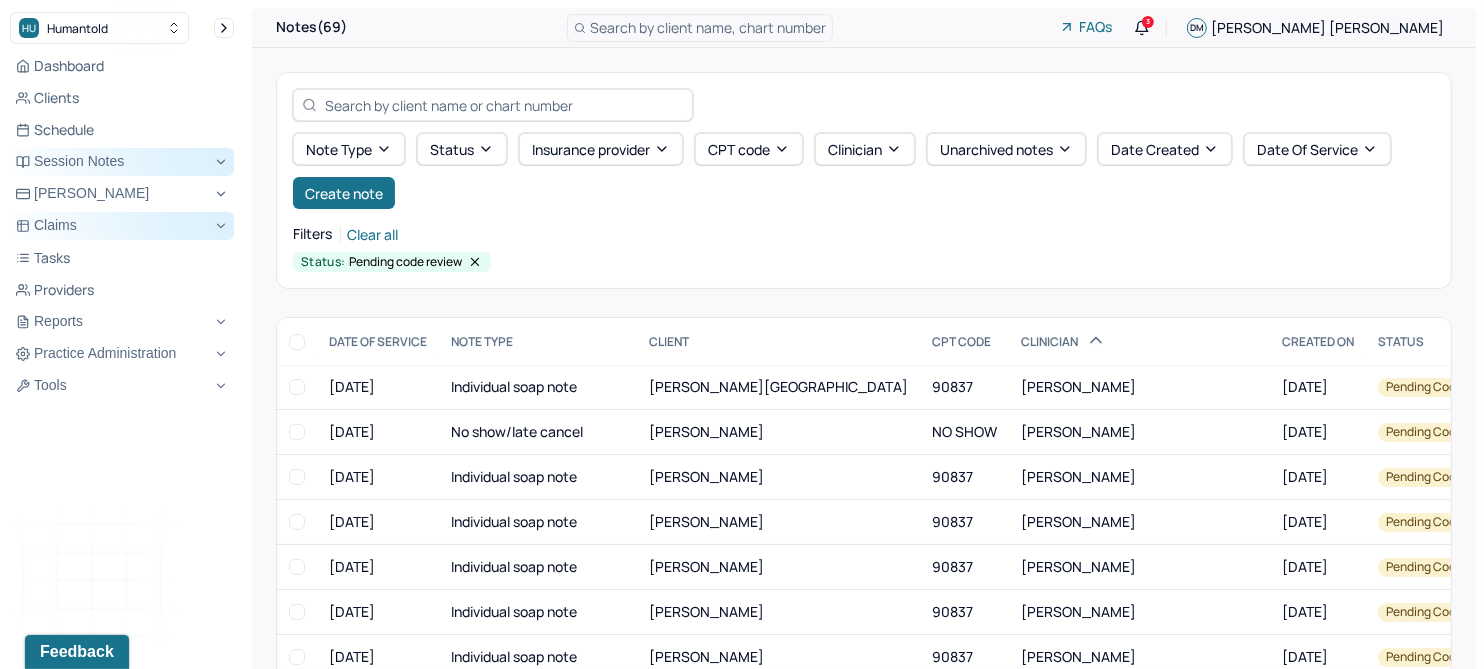 click 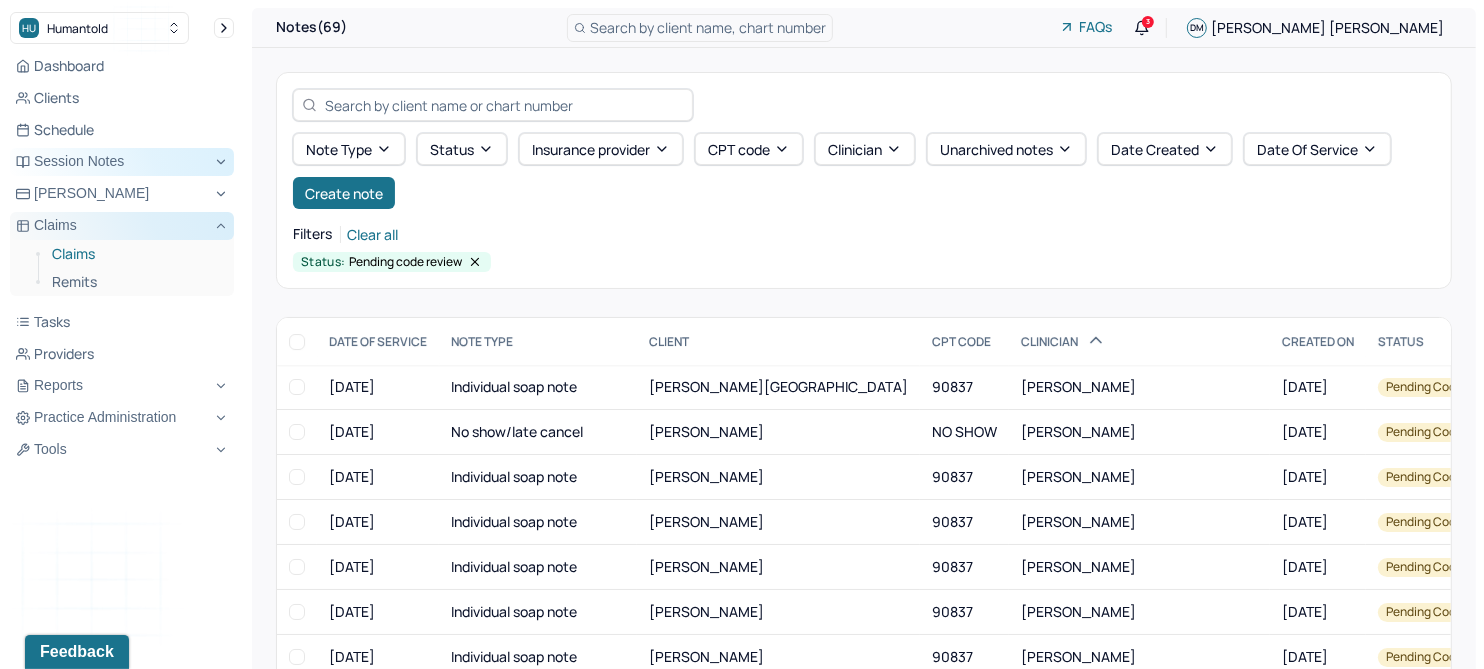 click on "Claims" at bounding box center (135, 254) 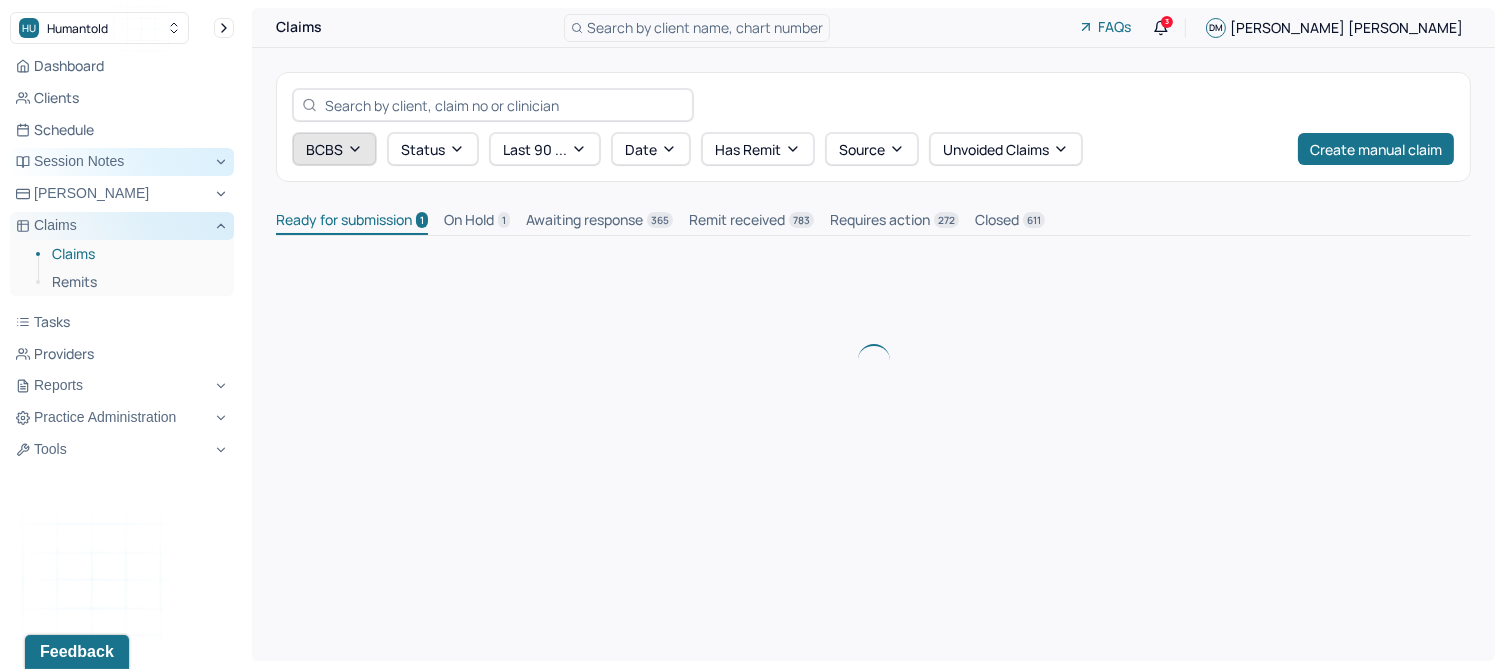 click 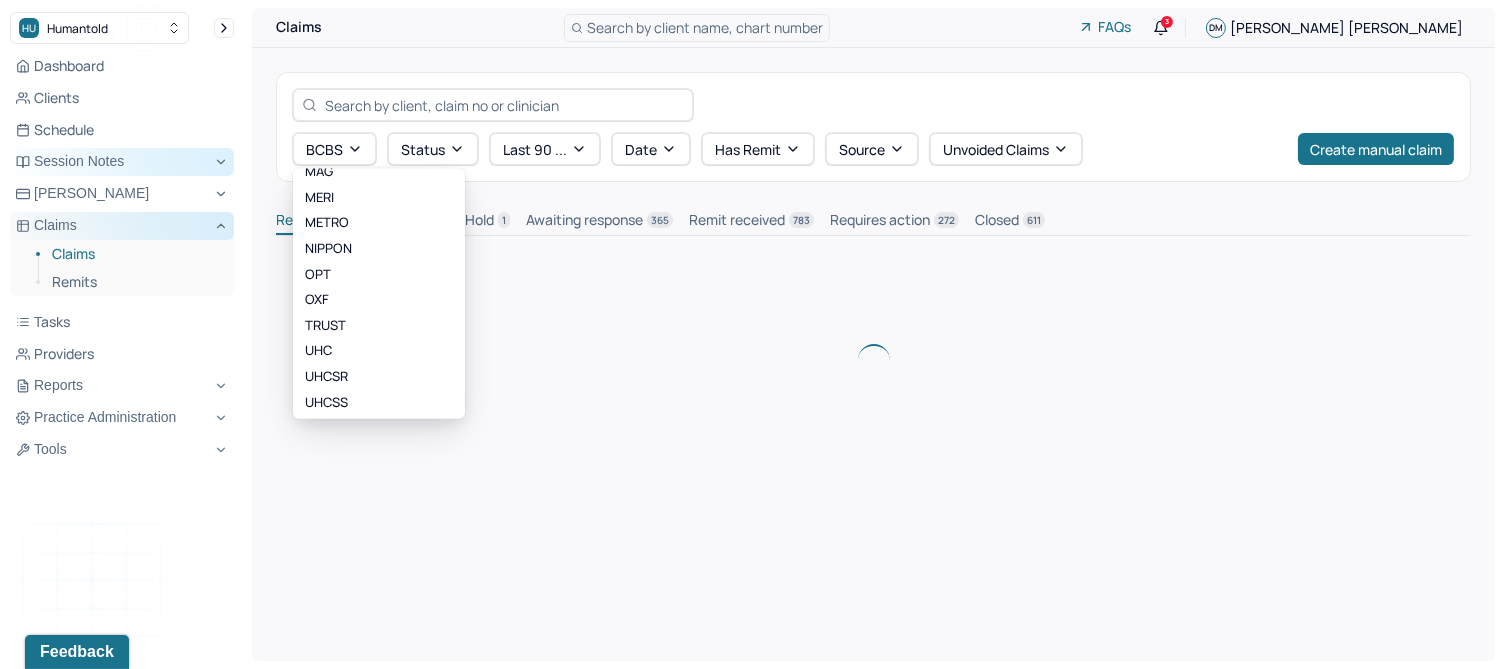 scroll, scrollTop: 250, scrollLeft: 0, axis: vertical 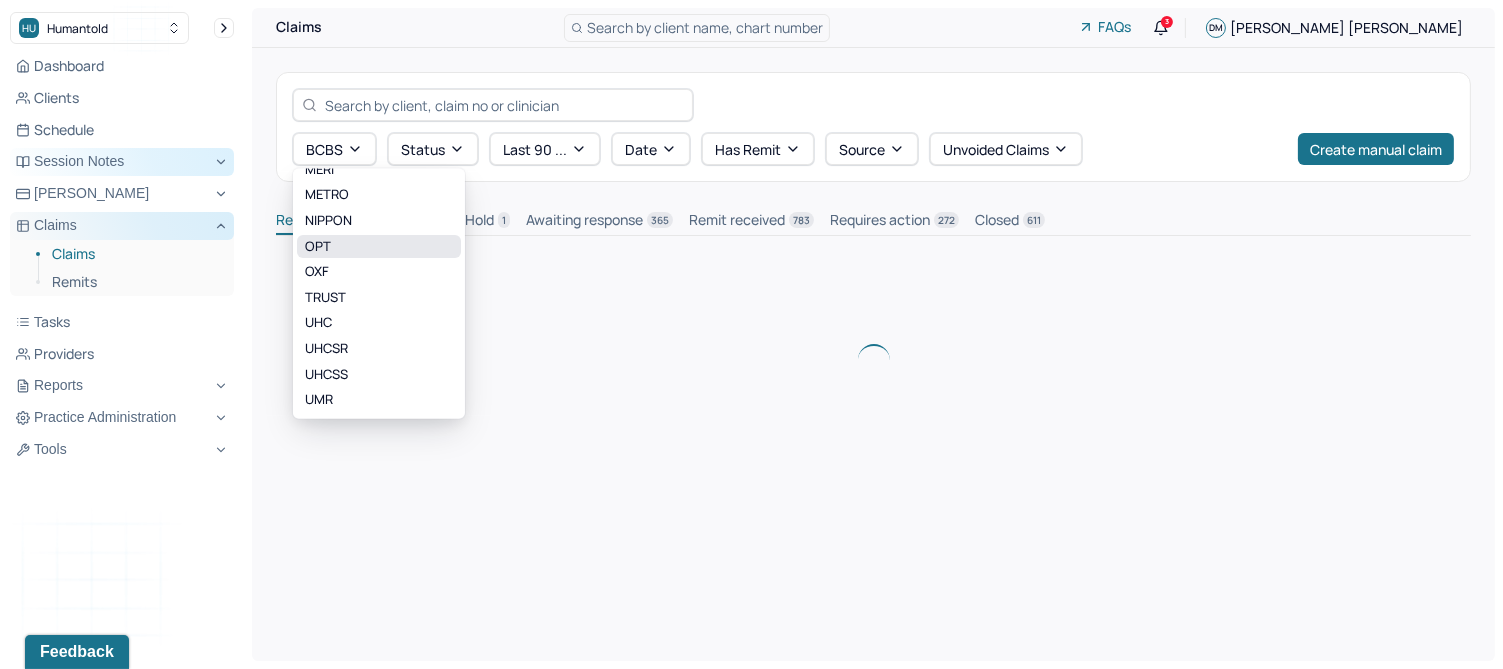 click on "OPT" at bounding box center (379, 246) 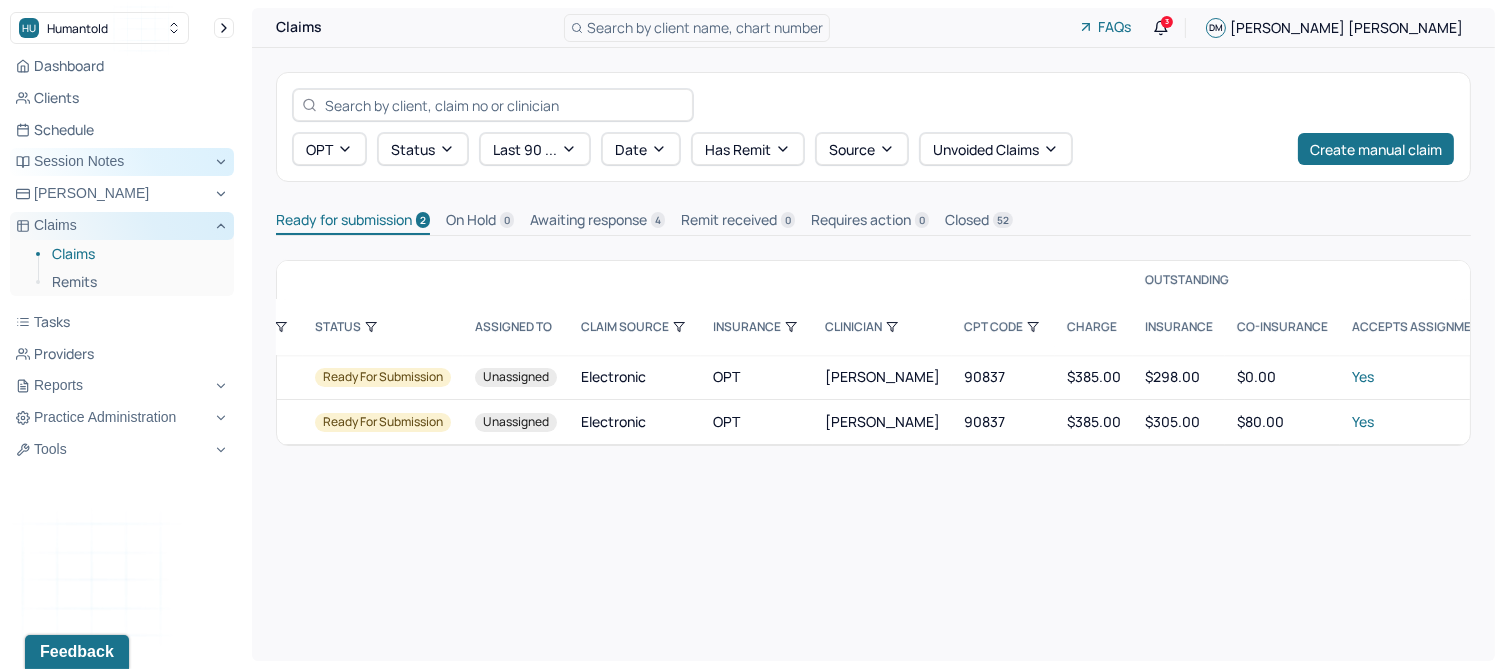 scroll, scrollTop: 0, scrollLeft: 0, axis: both 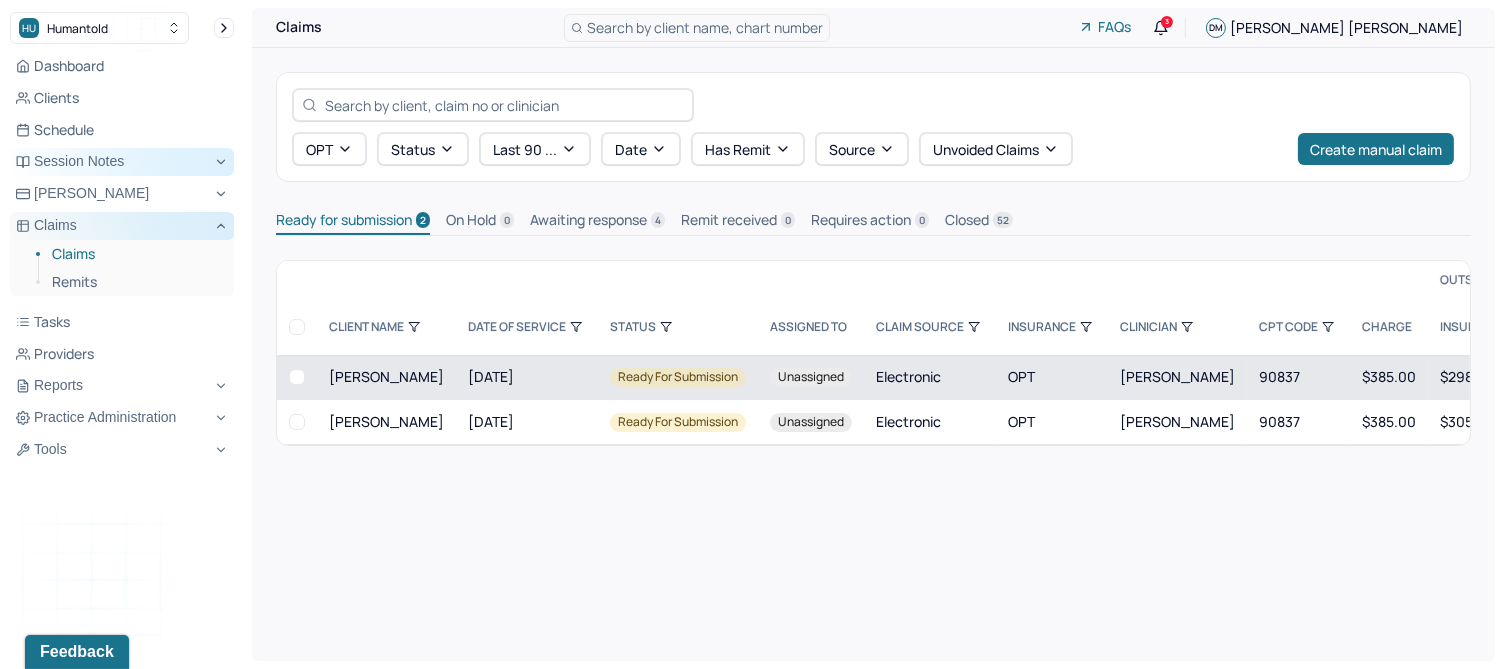 click at bounding box center [297, 377] 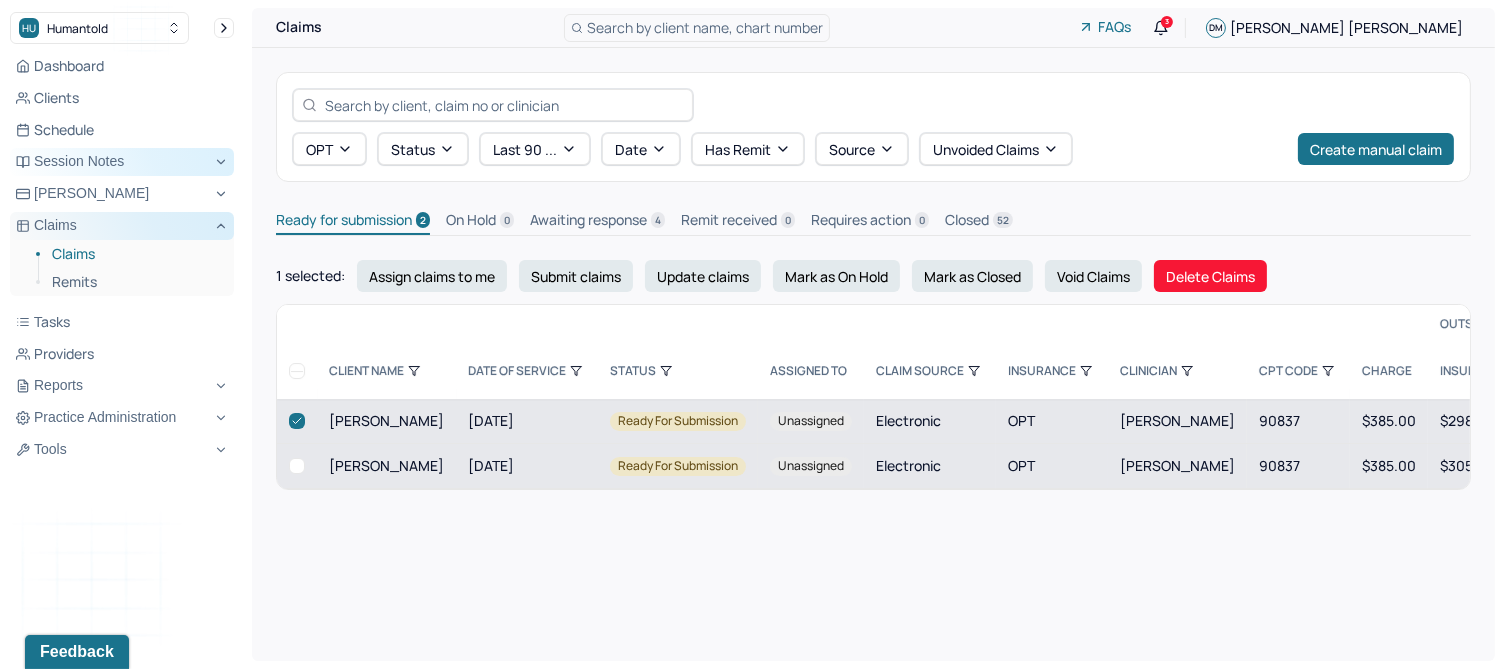 click at bounding box center [297, 466] 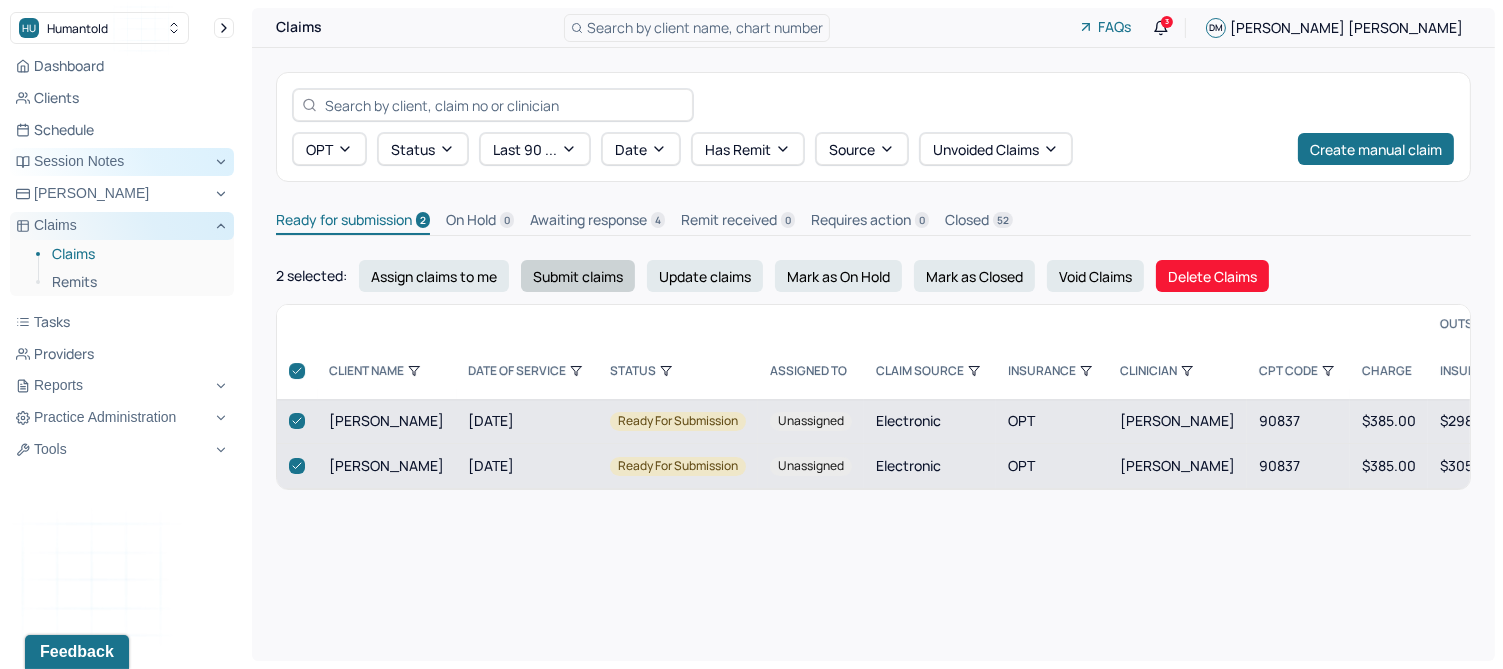 click on "Submit claims" at bounding box center (578, 276) 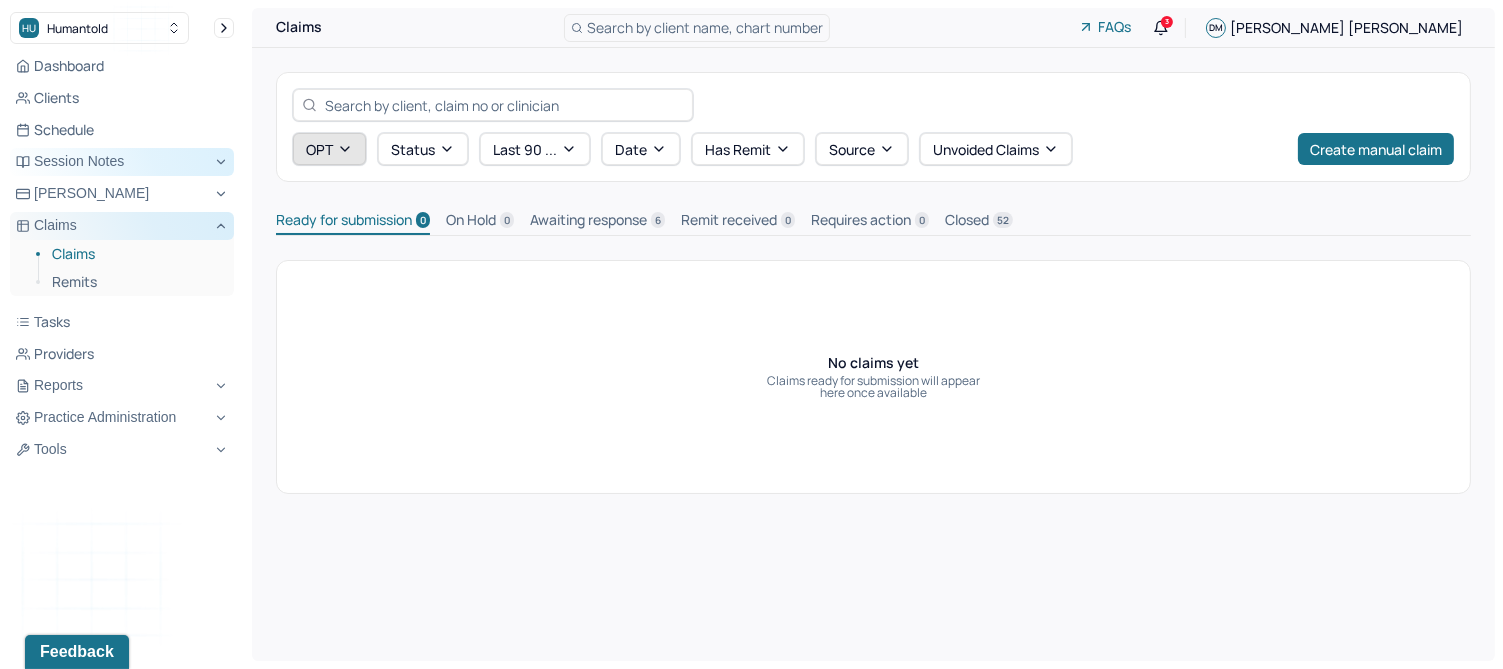 click 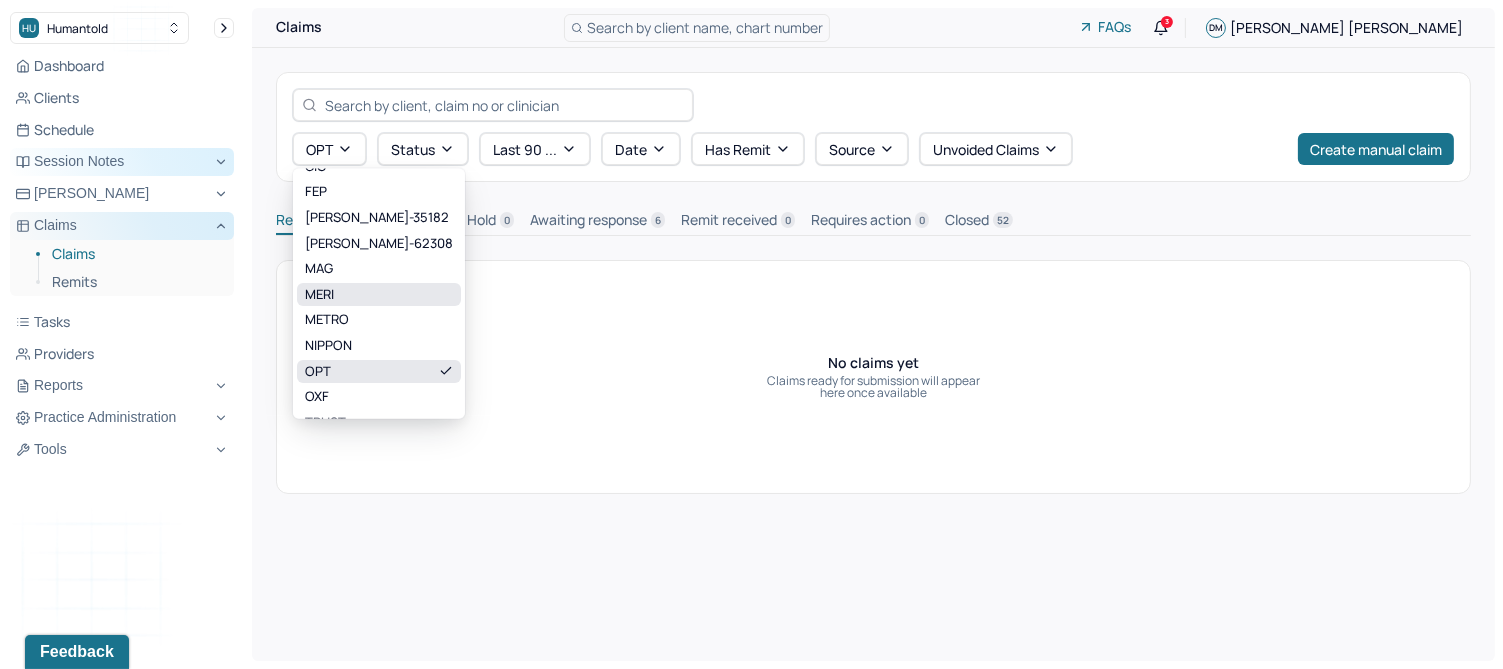 scroll, scrollTop: 250, scrollLeft: 0, axis: vertical 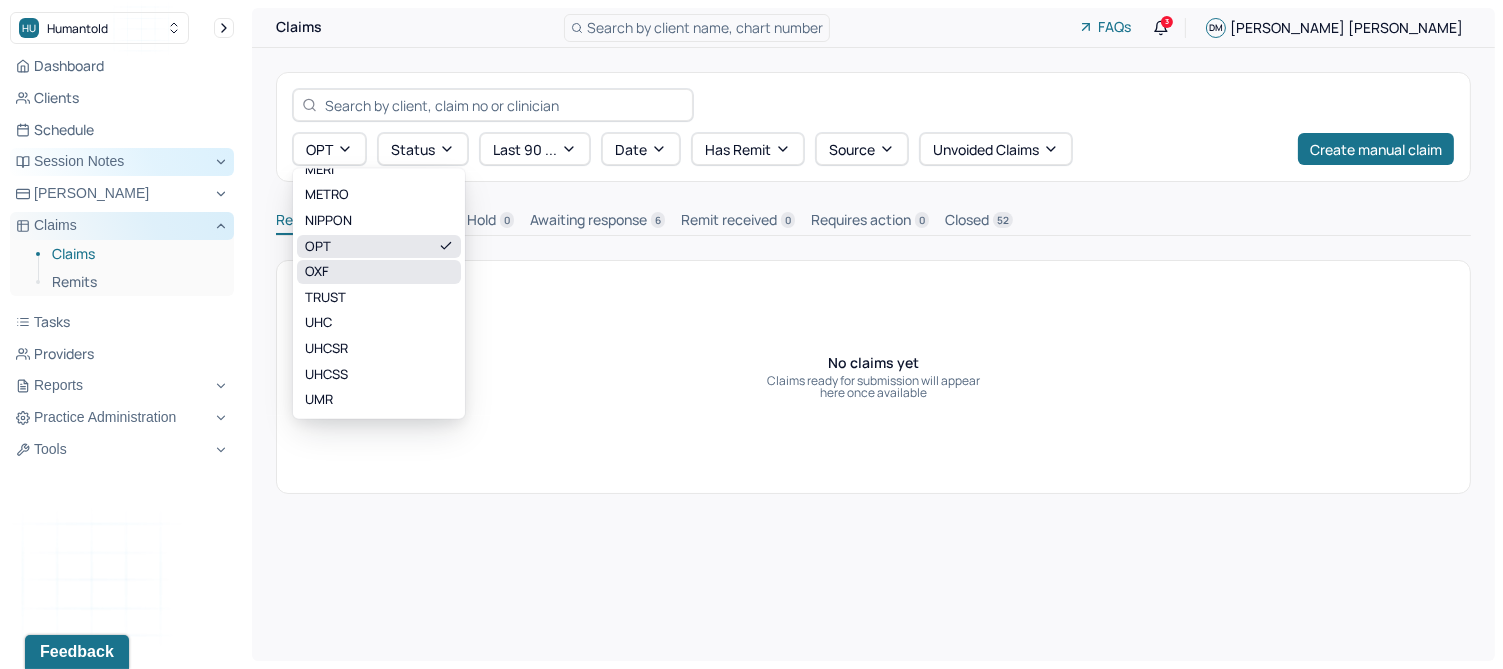 click on "OXF" at bounding box center [379, 272] 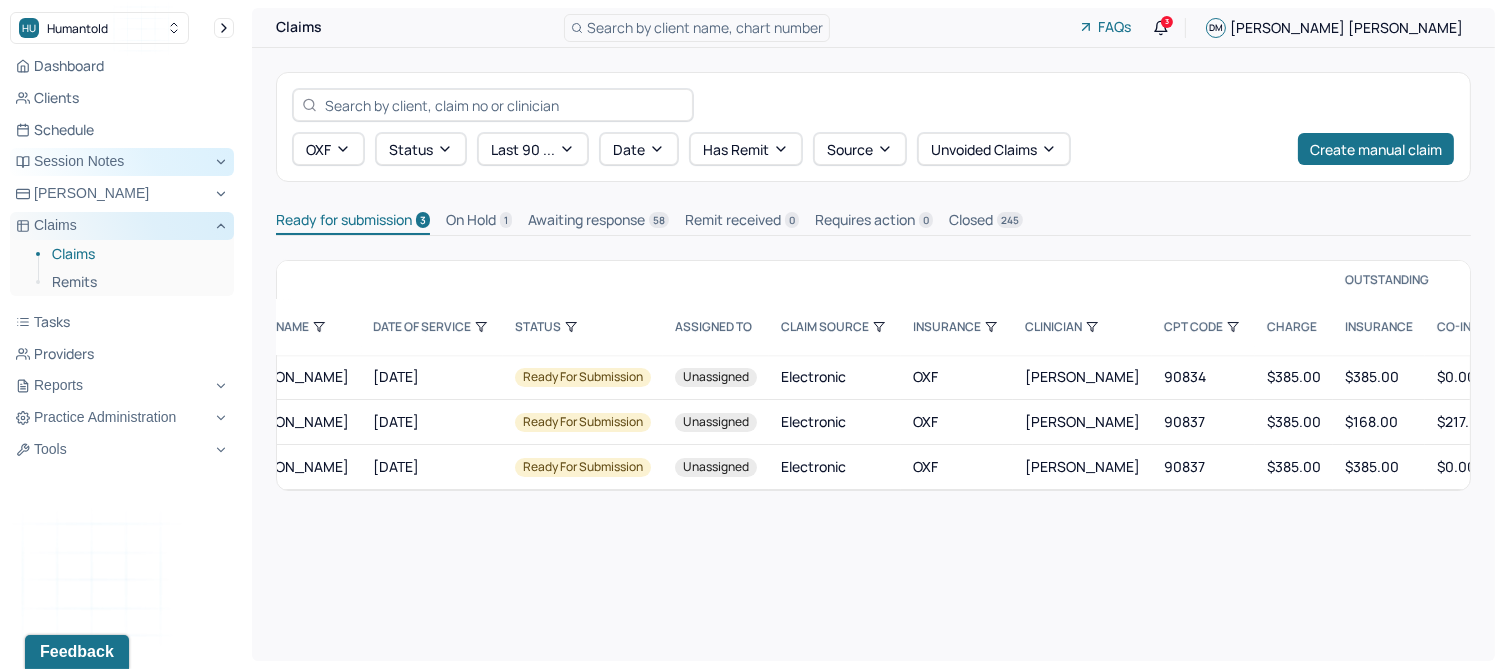 scroll, scrollTop: 0, scrollLeft: 0, axis: both 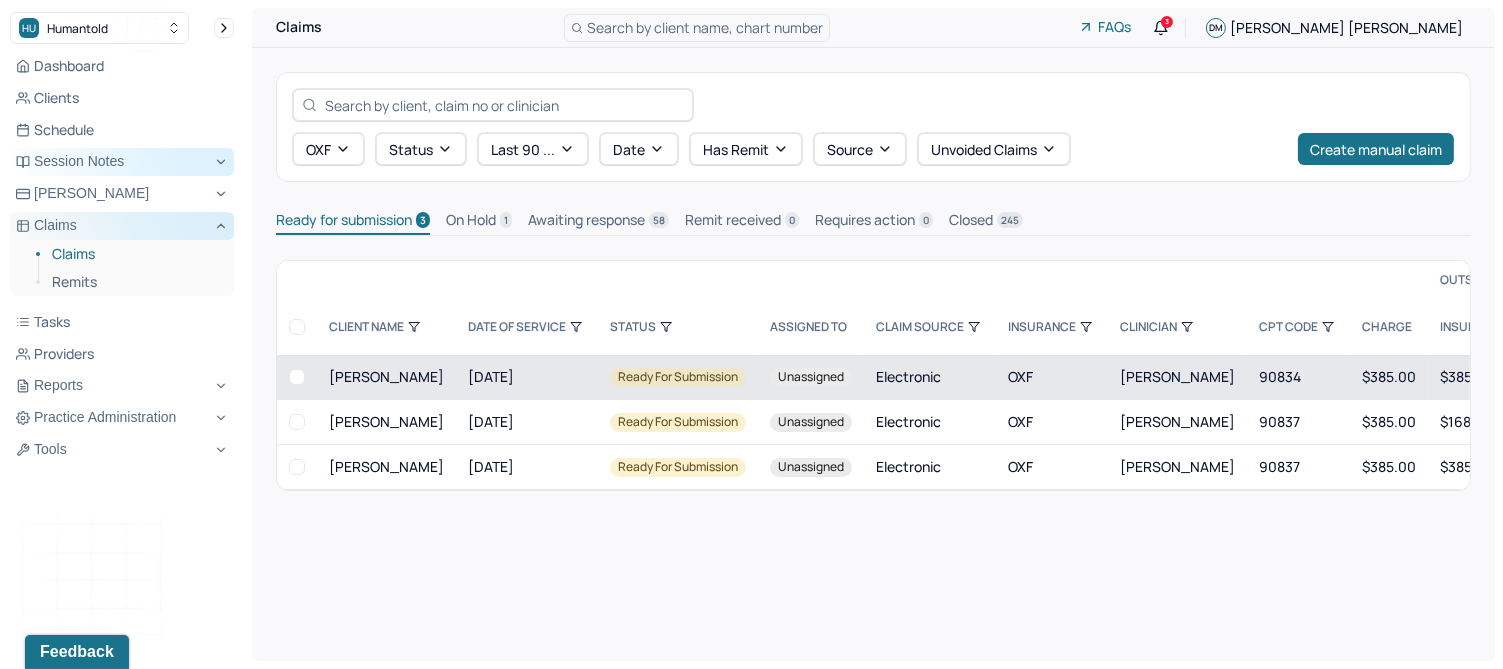 click at bounding box center (297, 377) 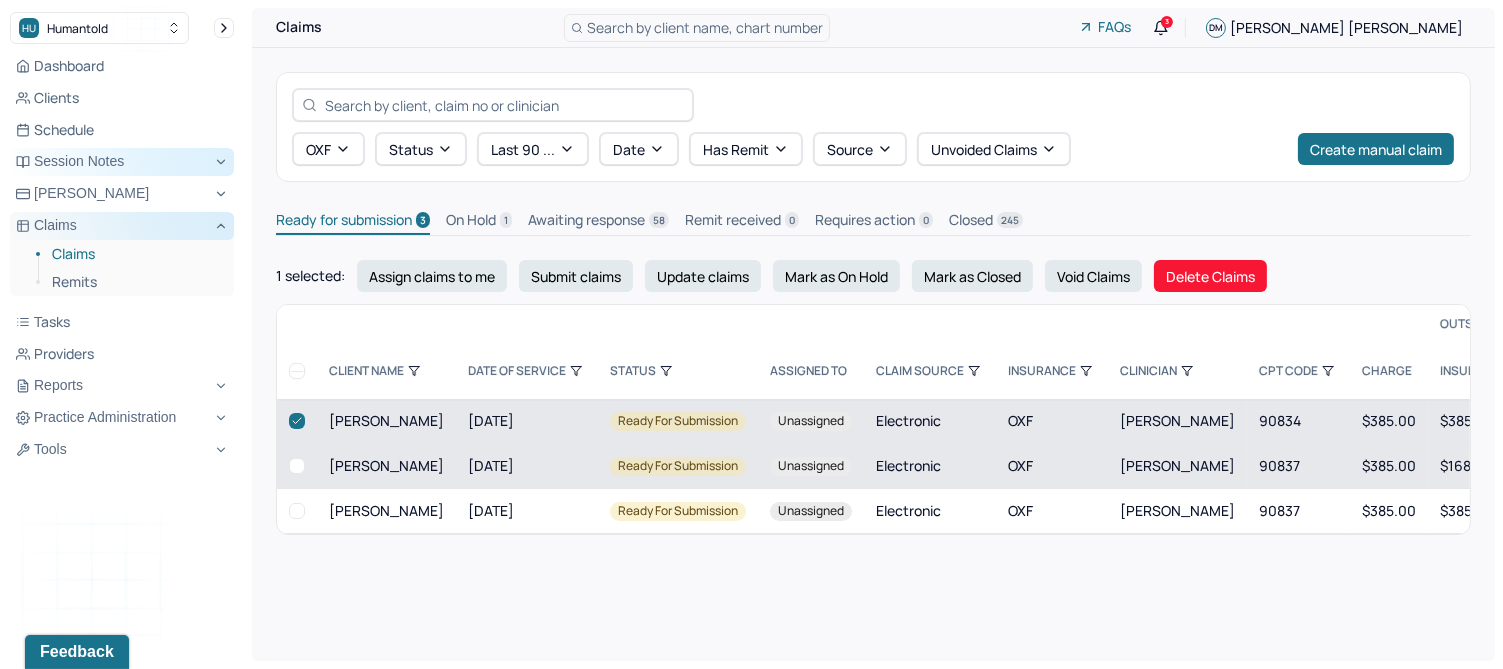 click at bounding box center (297, 466) 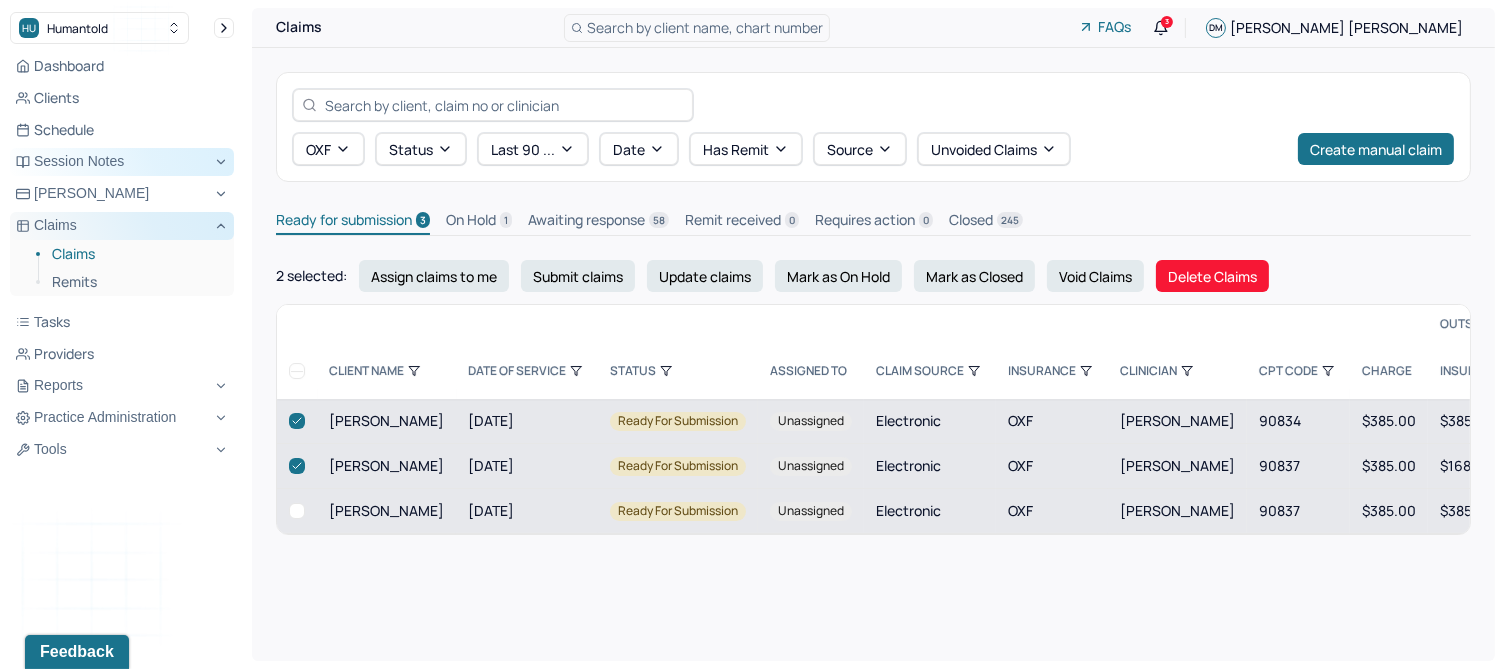 click at bounding box center [297, 511] 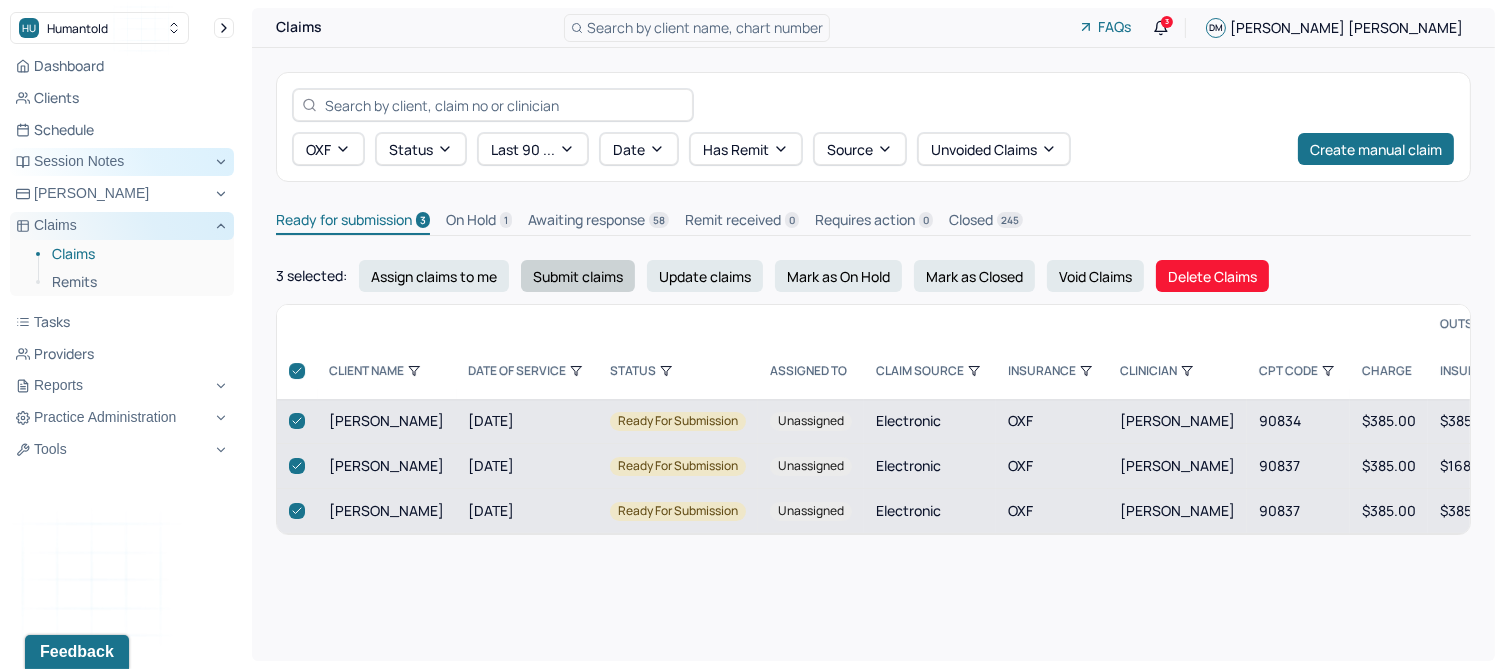 click on "Submit claims" at bounding box center (578, 276) 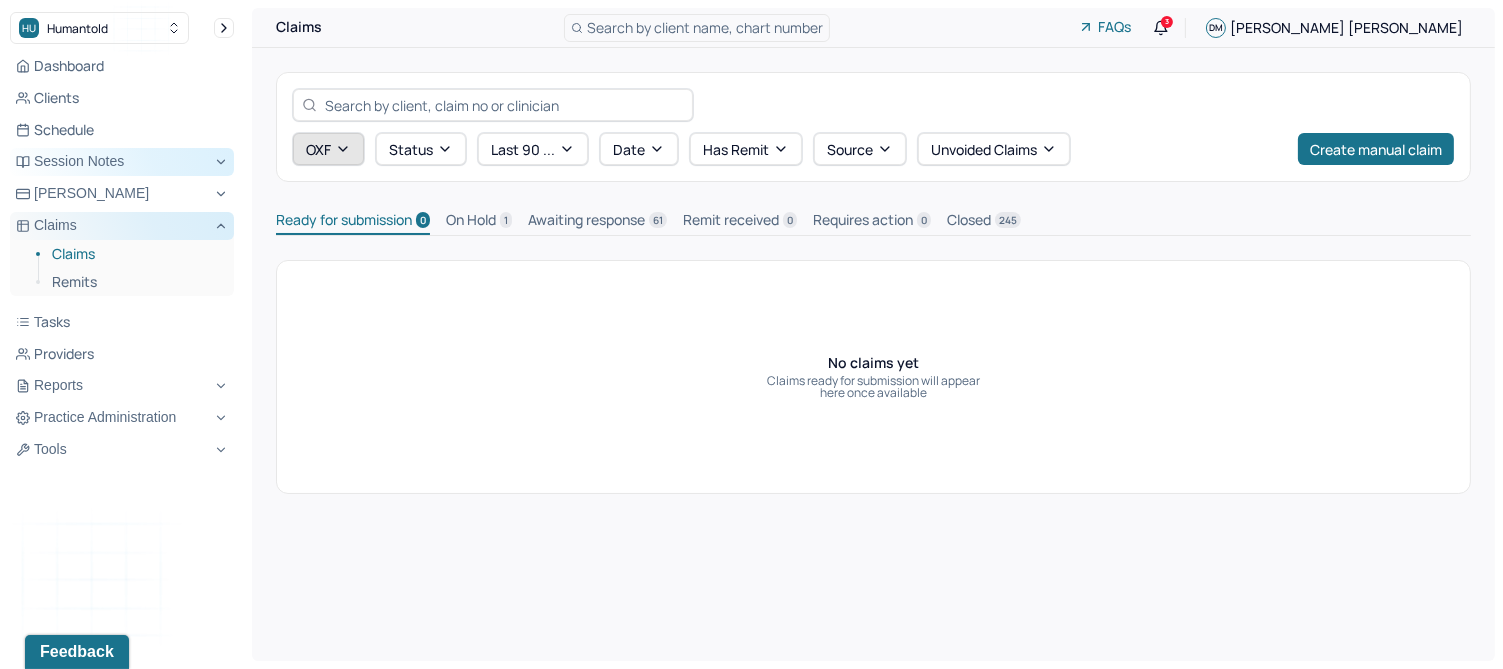 click 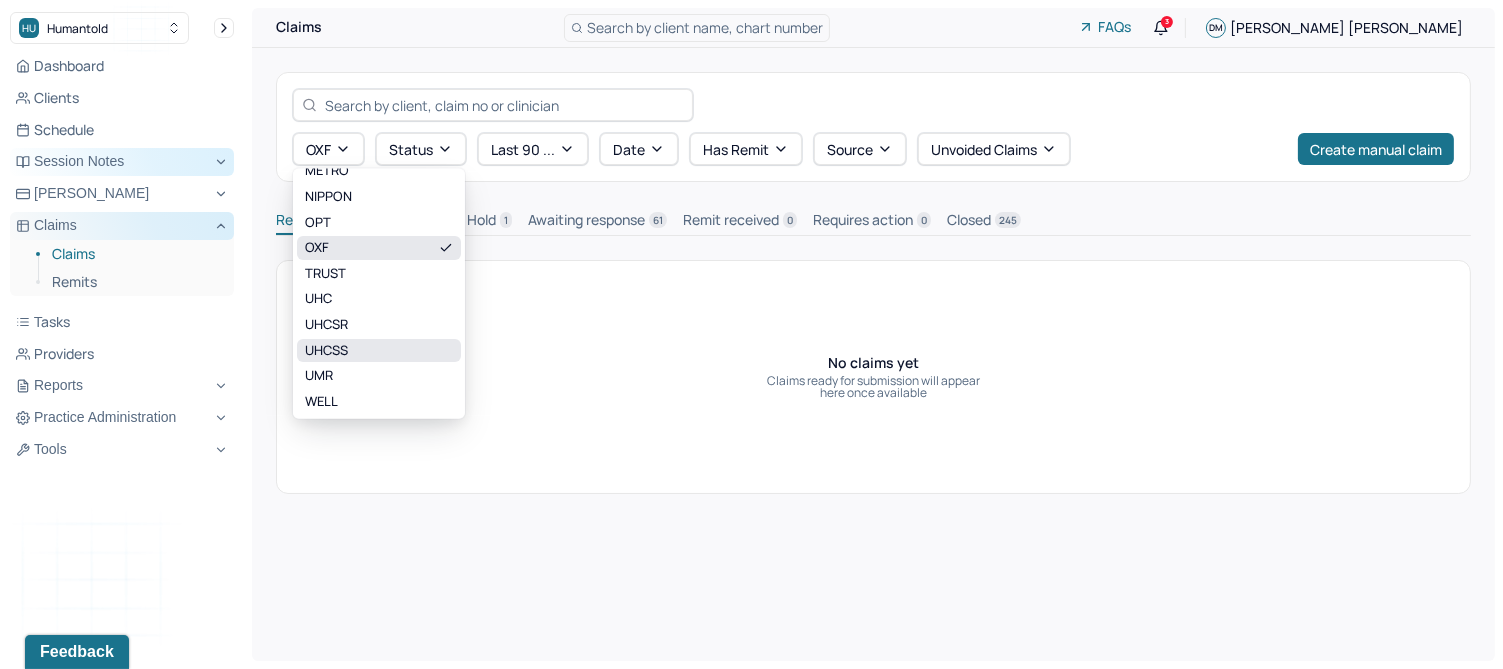 scroll, scrollTop: 275, scrollLeft: 0, axis: vertical 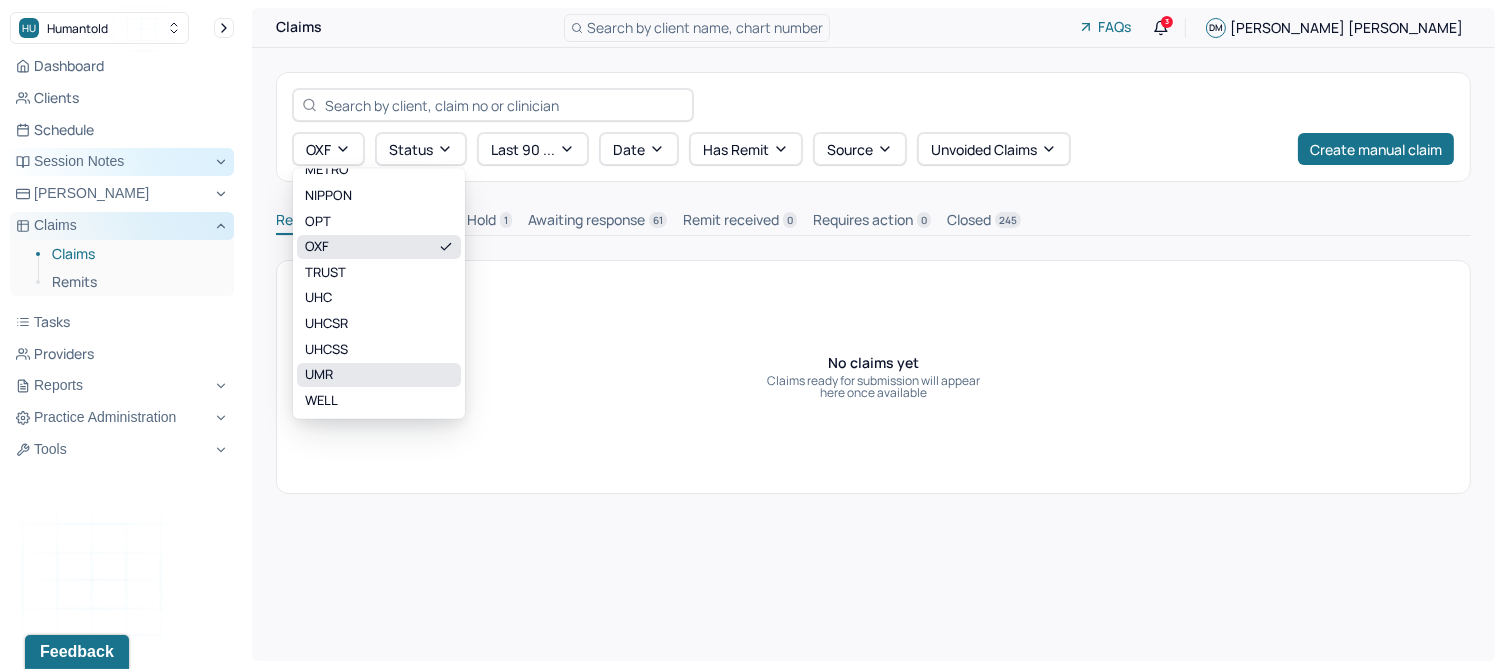 click on "UMR" at bounding box center [379, 375] 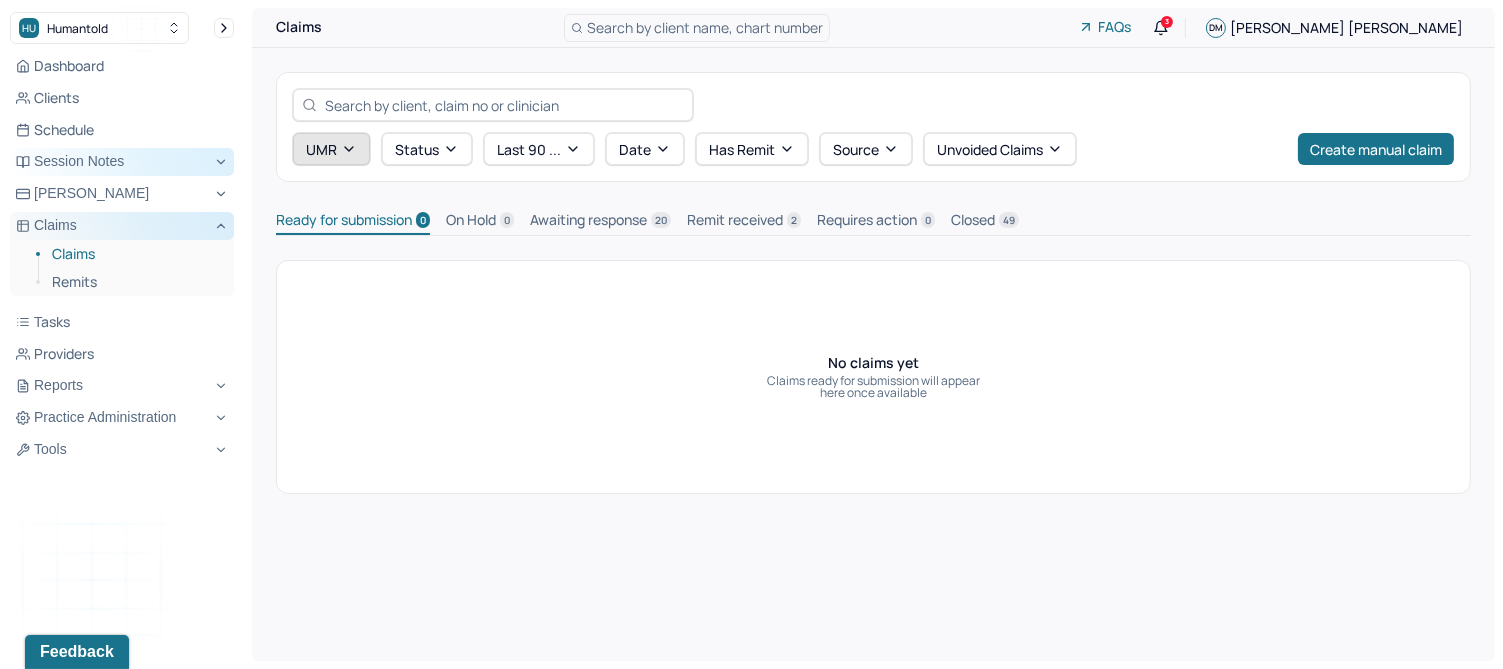 click 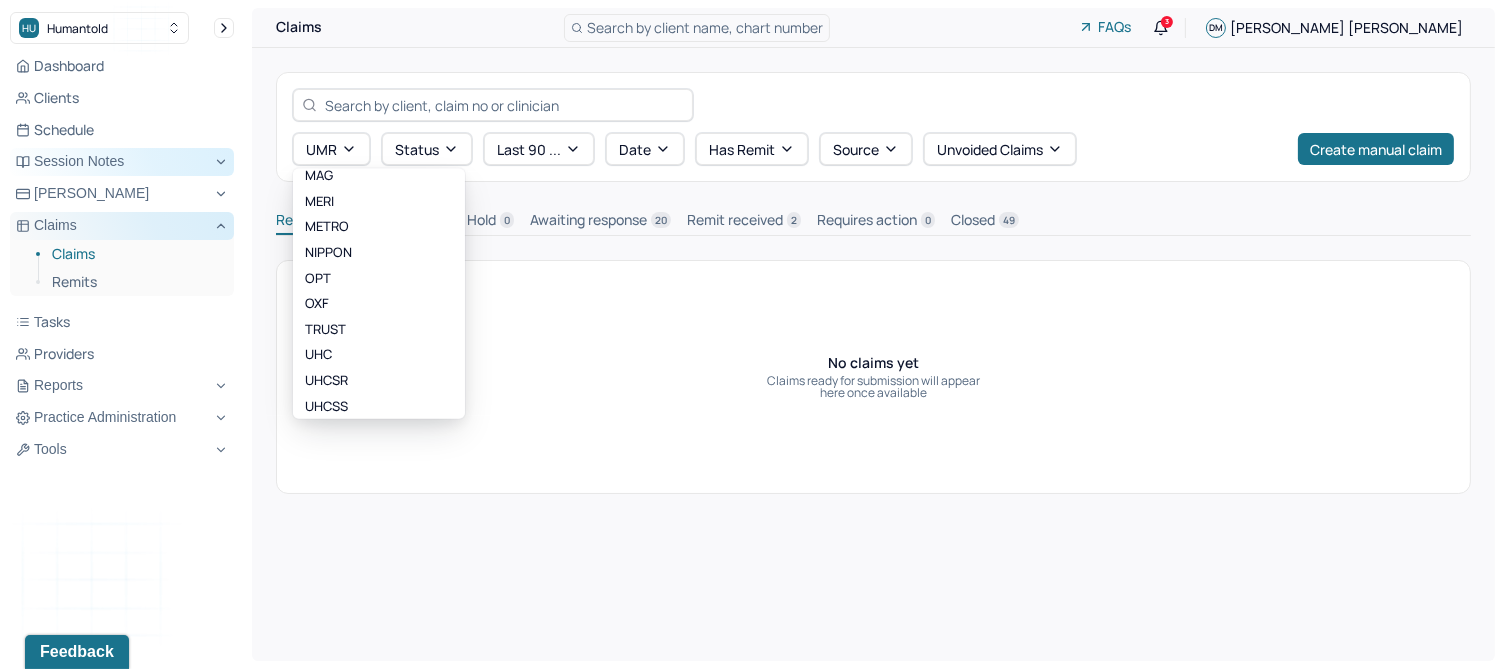 scroll, scrollTop: 275, scrollLeft: 0, axis: vertical 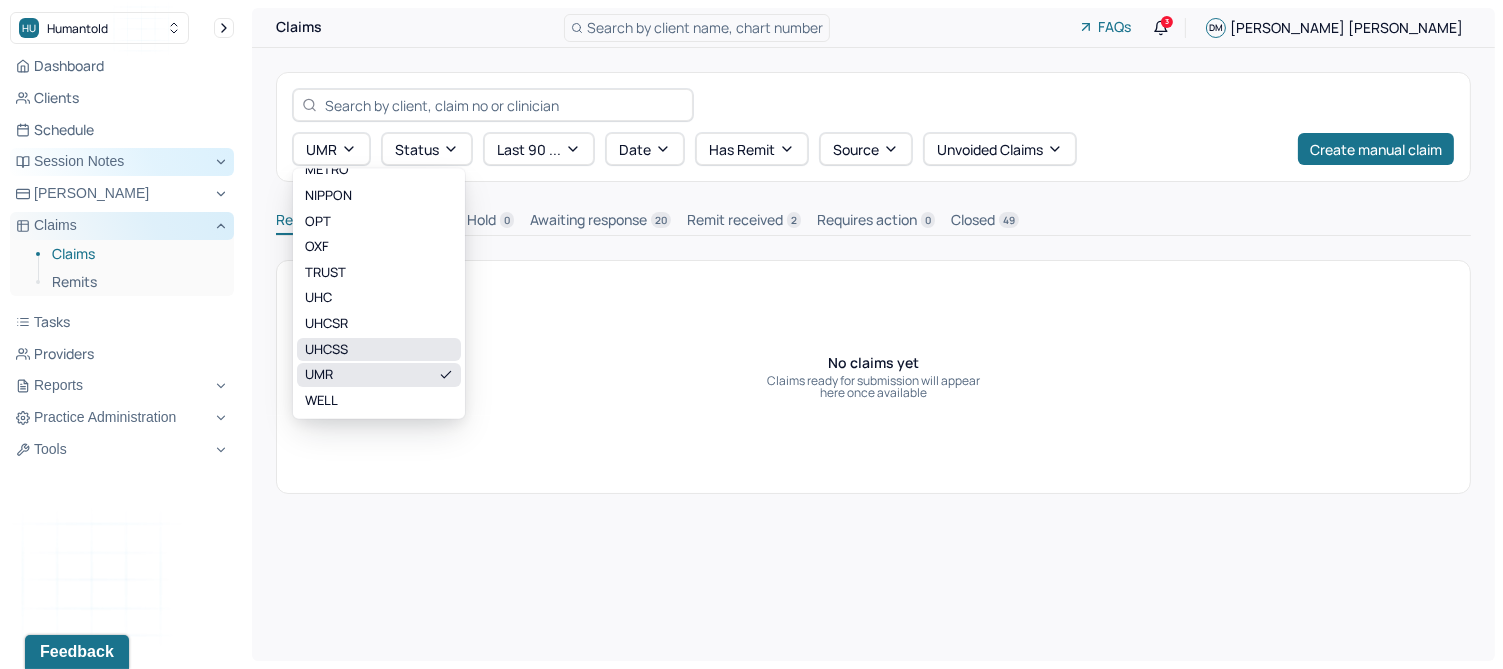 click on "UHCSS" at bounding box center [379, 349] 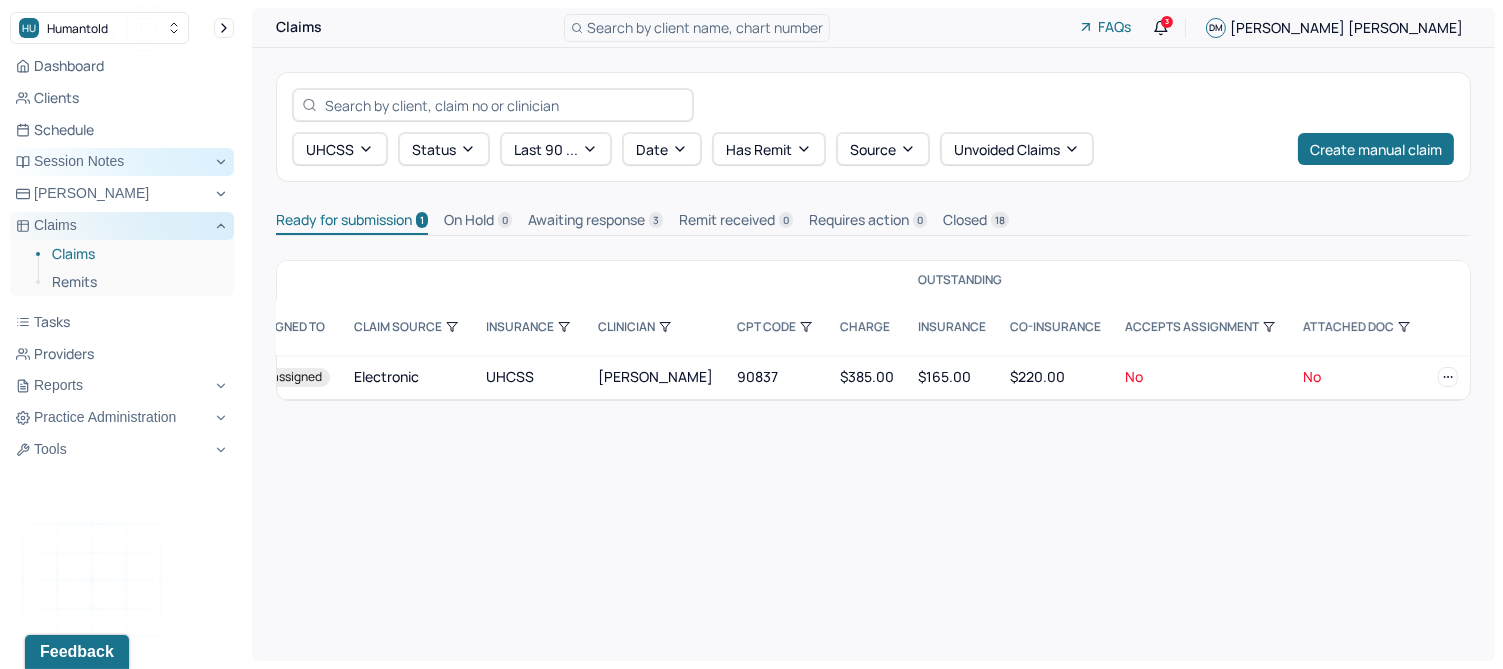 scroll, scrollTop: 0, scrollLeft: 0, axis: both 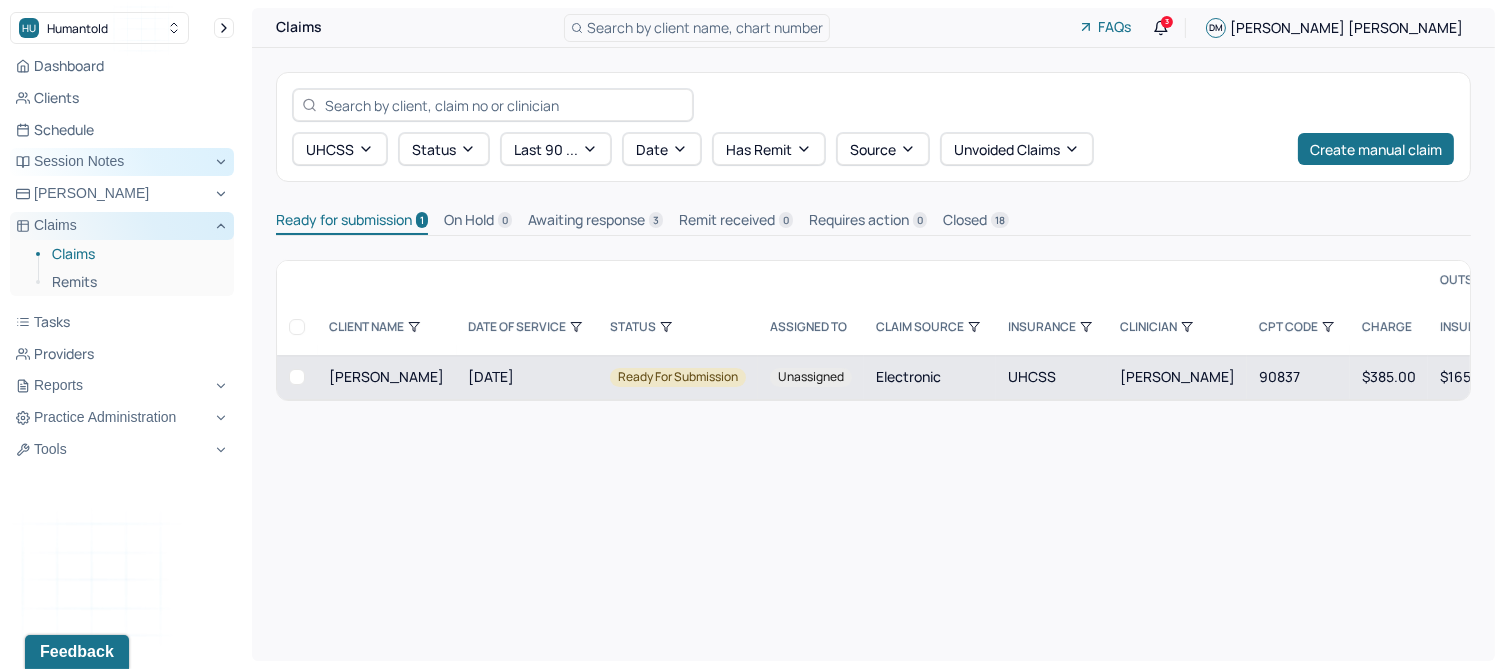 click at bounding box center (297, 377) 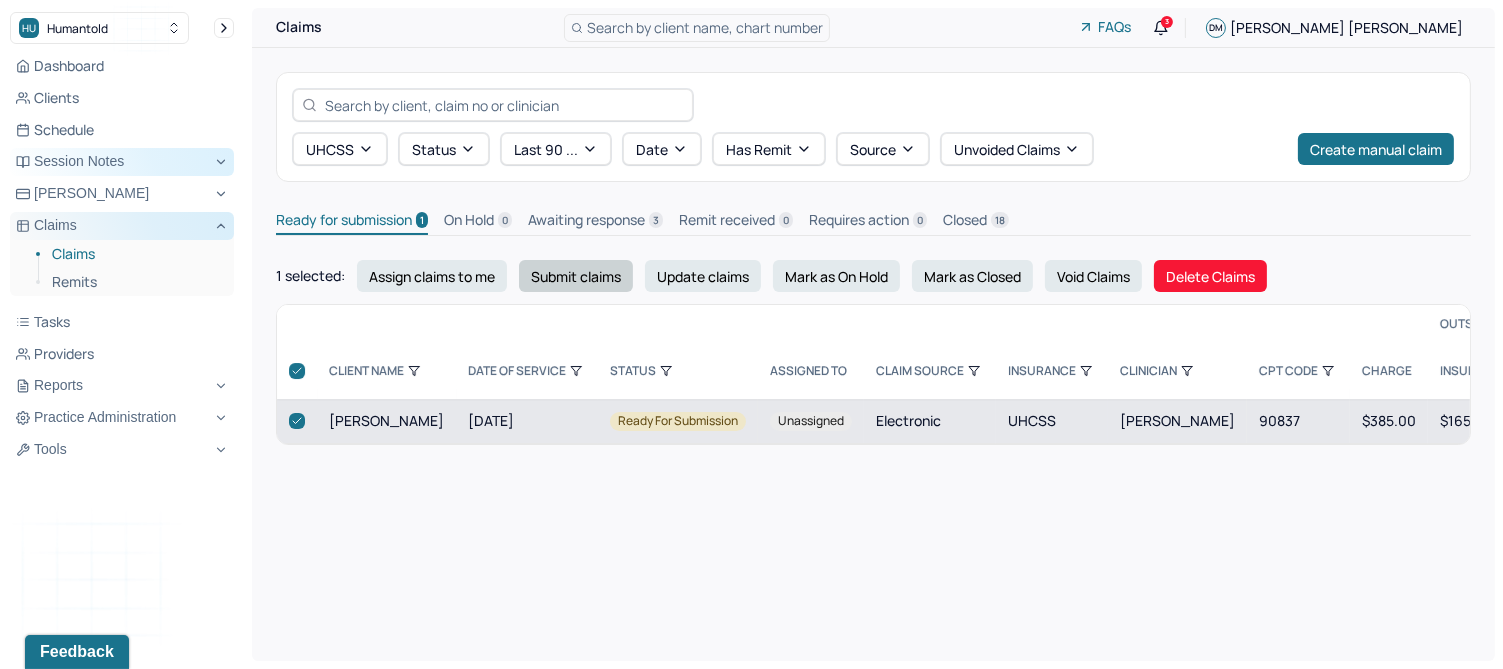 click on "Submit claims" at bounding box center (576, 276) 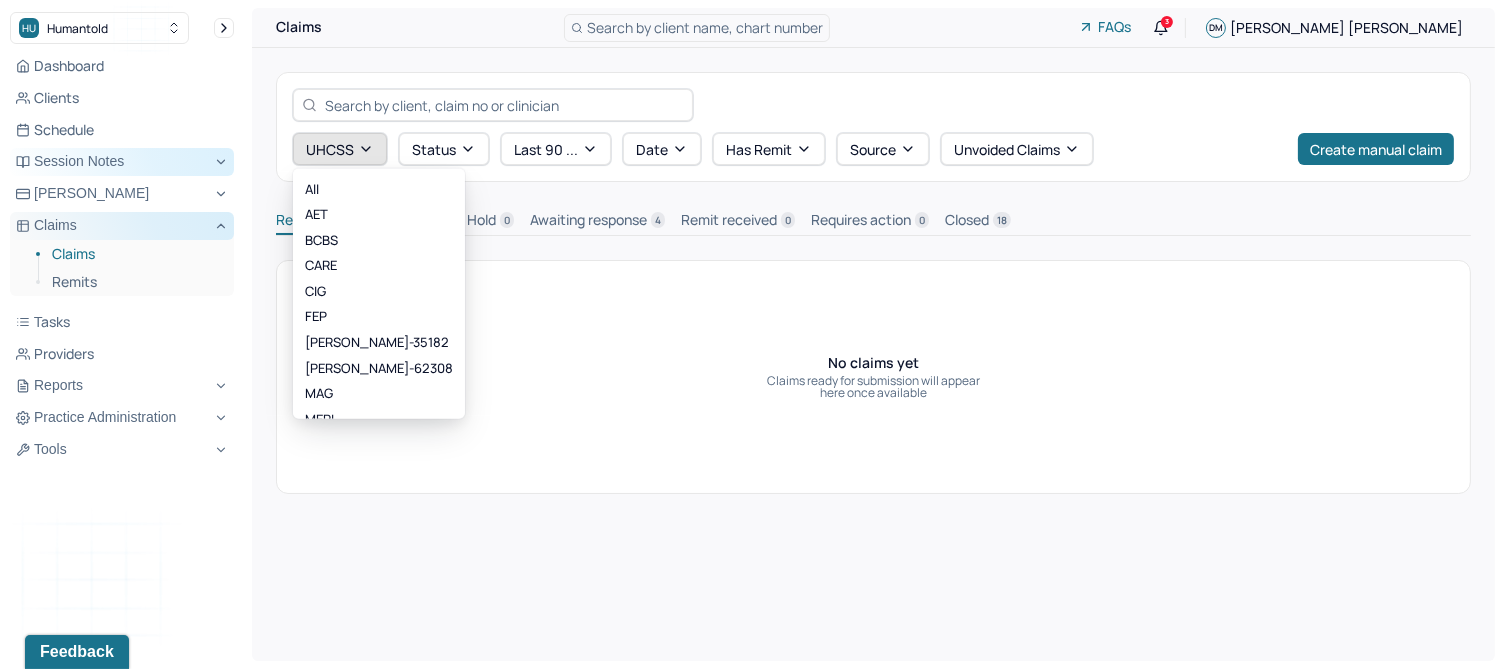 click 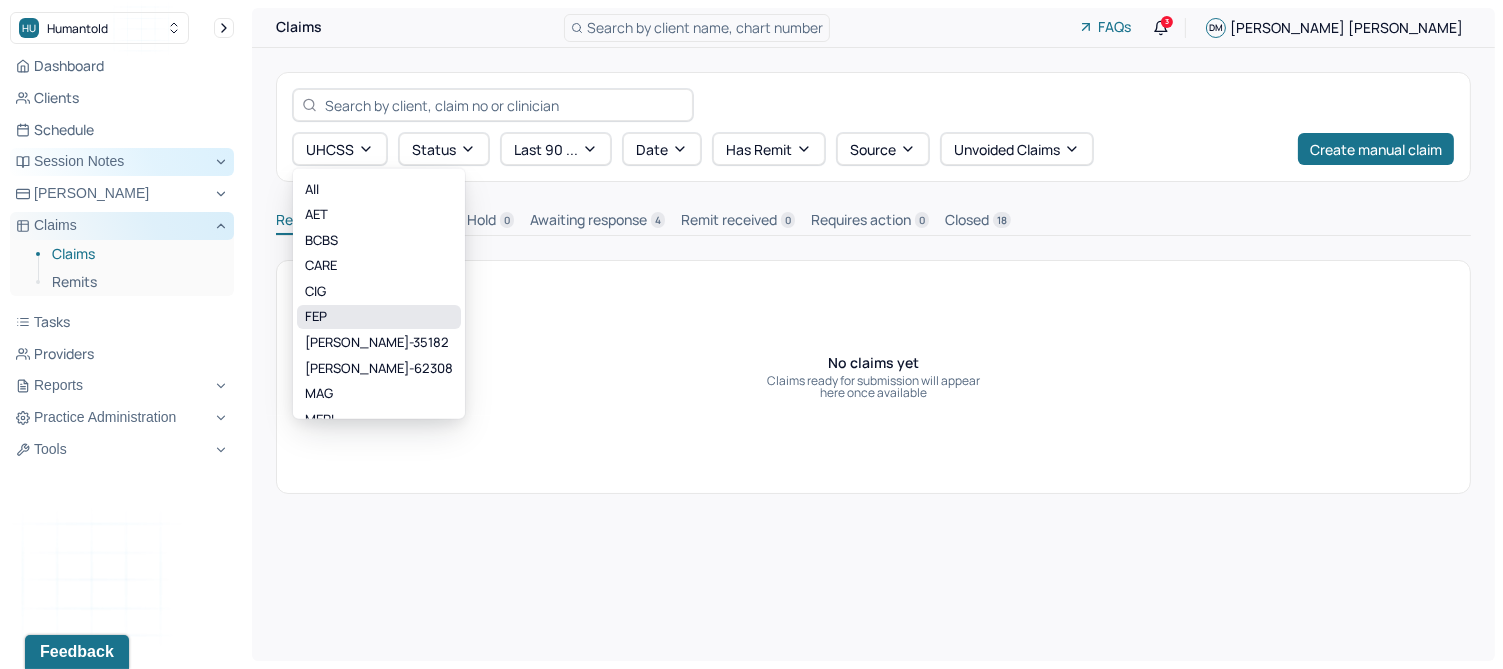 scroll, scrollTop: 275, scrollLeft: 0, axis: vertical 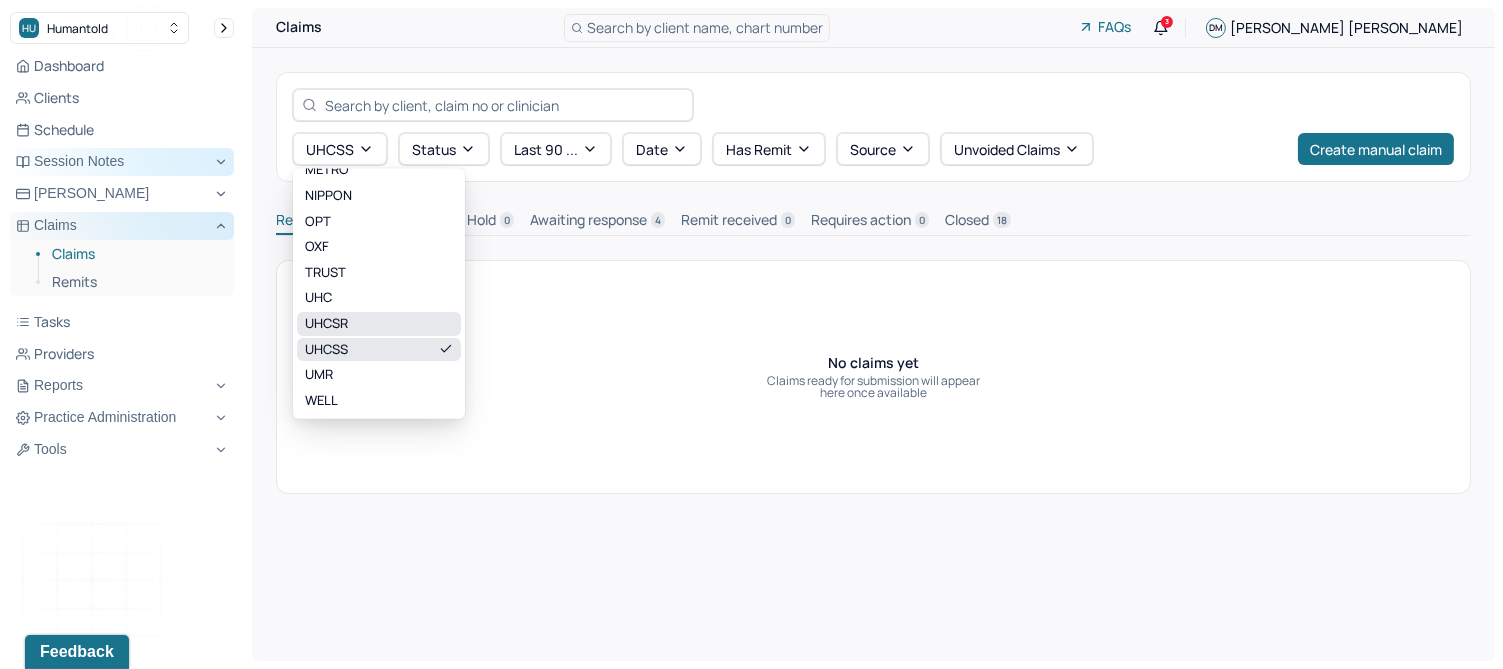 click on "UHCSR" at bounding box center (379, 323) 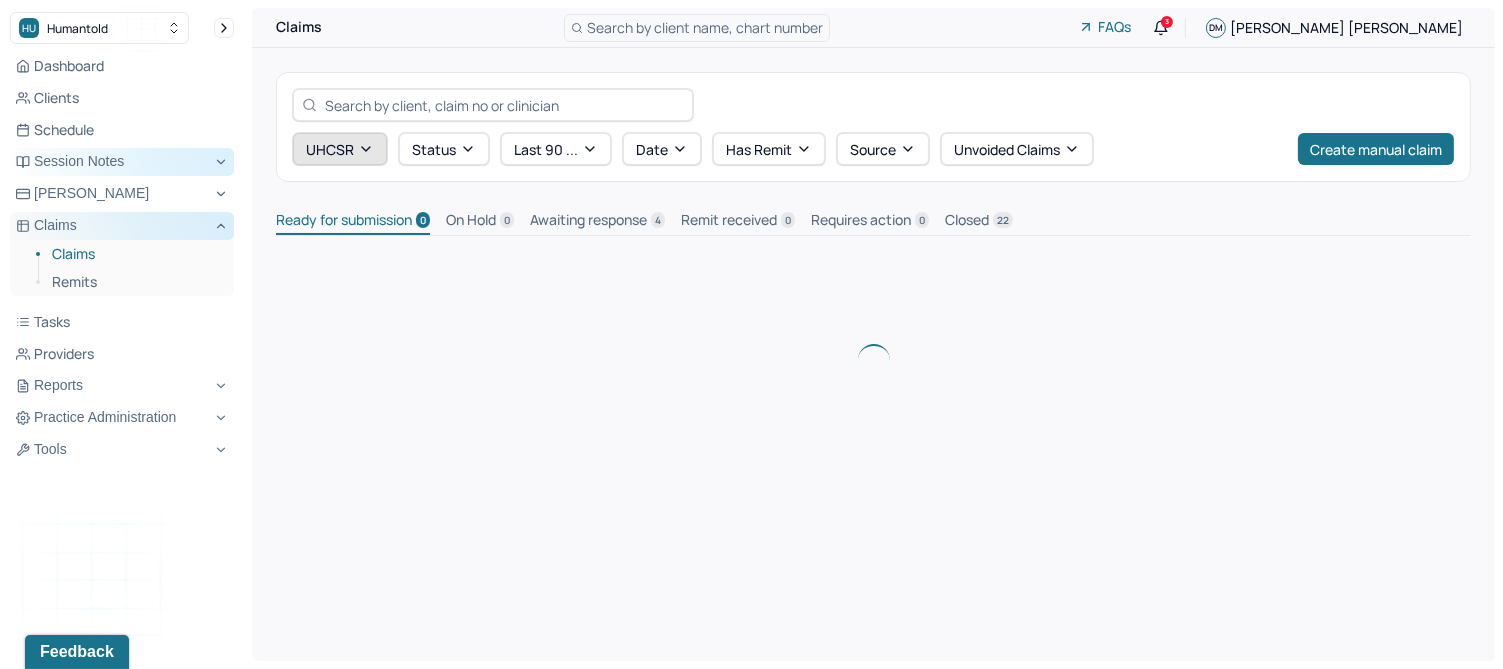 click 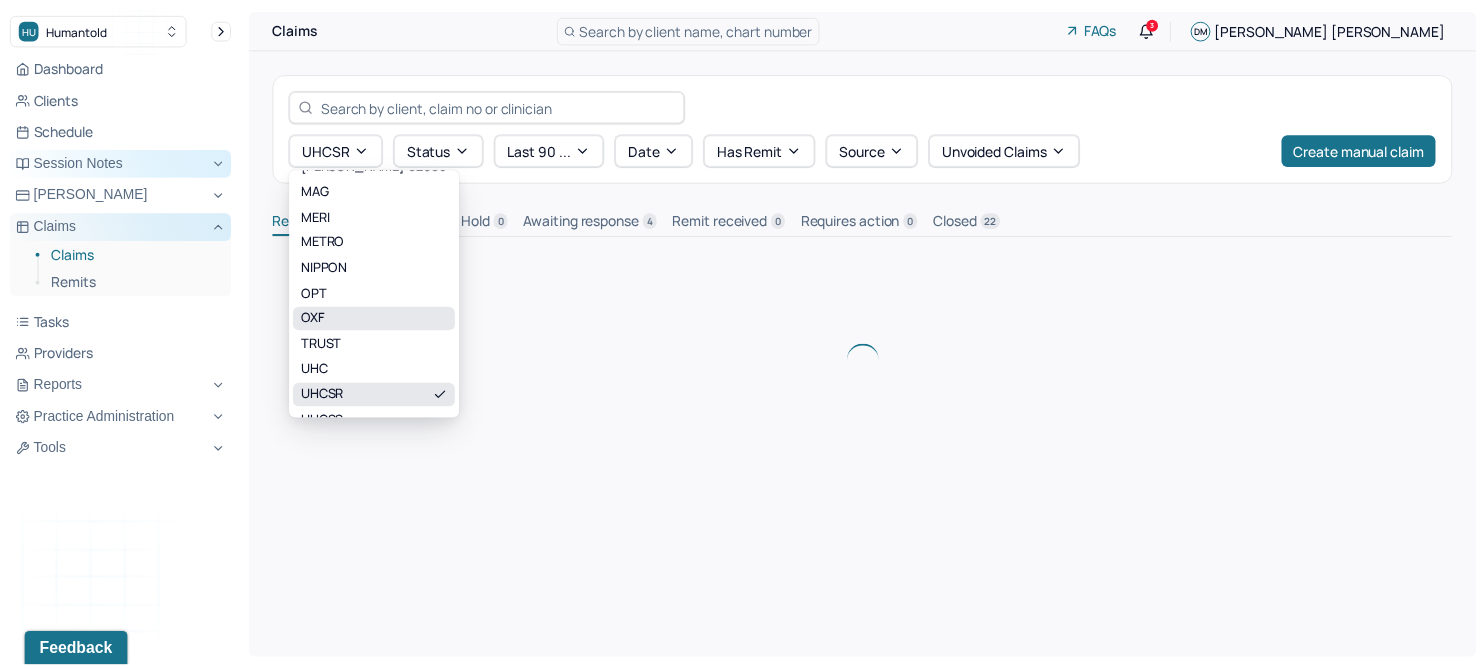 scroll, scrollTop: 275, scrollLeft: 0, axis: vertical 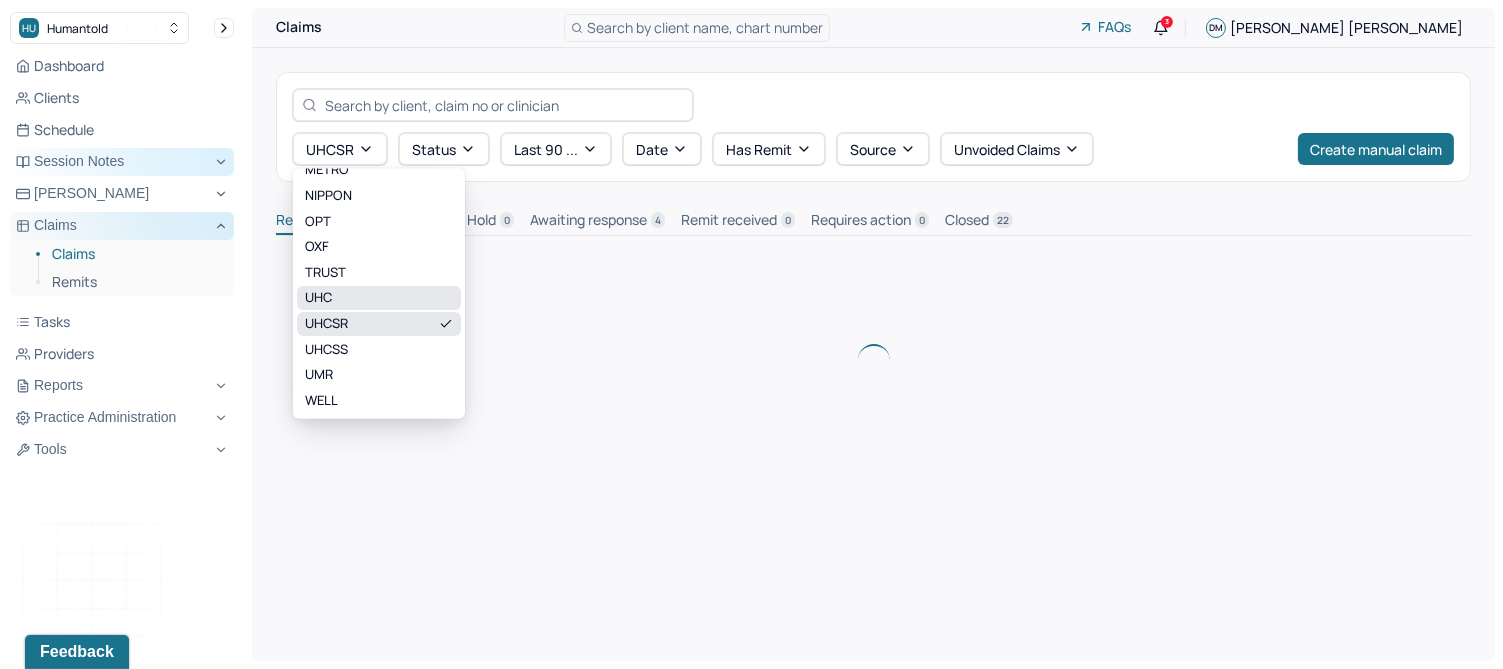 click on "UHC" at bounding box center [379, 298] 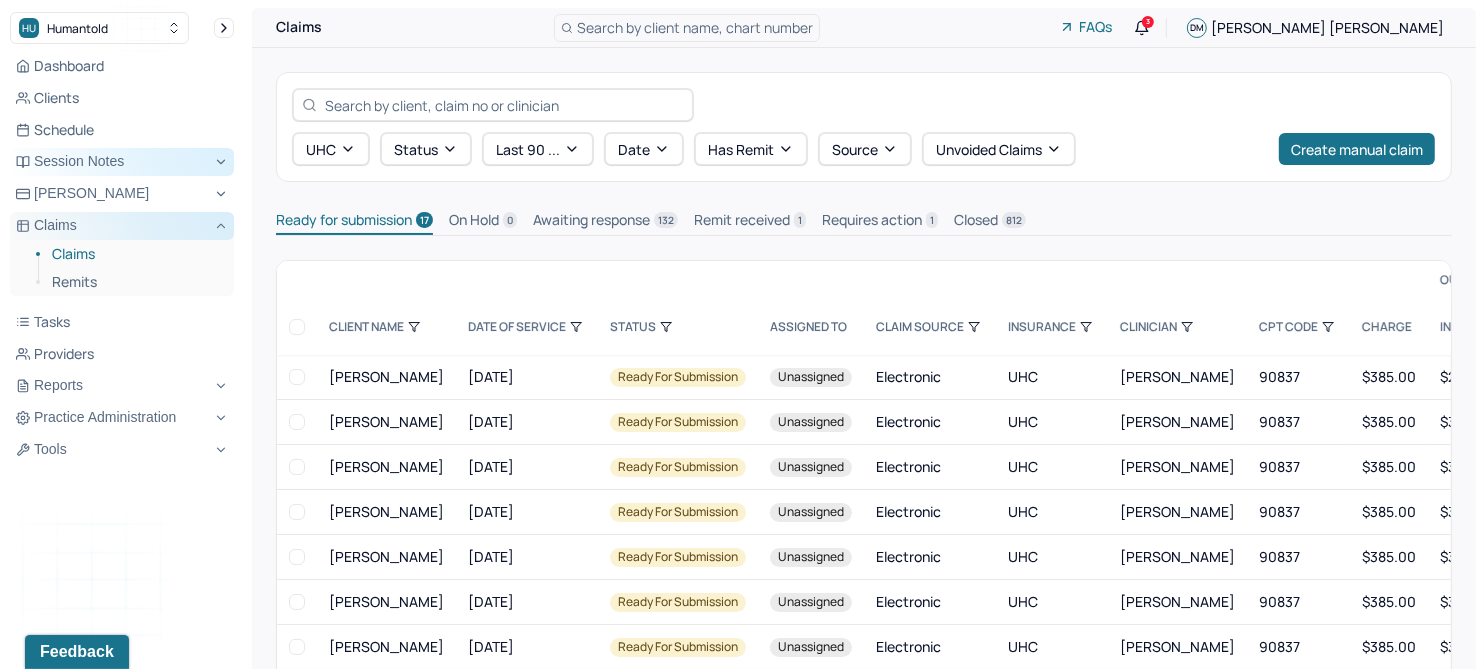 click on "CLINICIAN" at bounding box center [1177, 327] 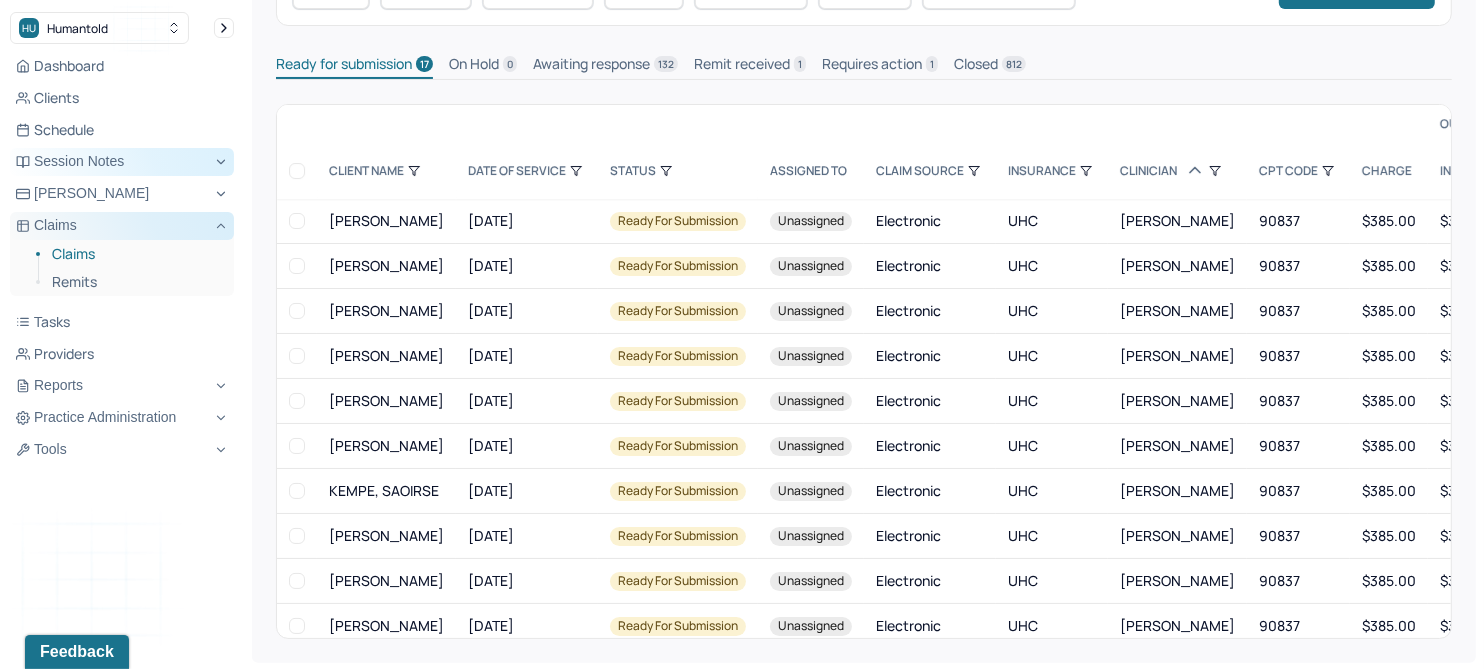 scroll, scrollTop: 157, scrollLeft: 0, axis: vertical 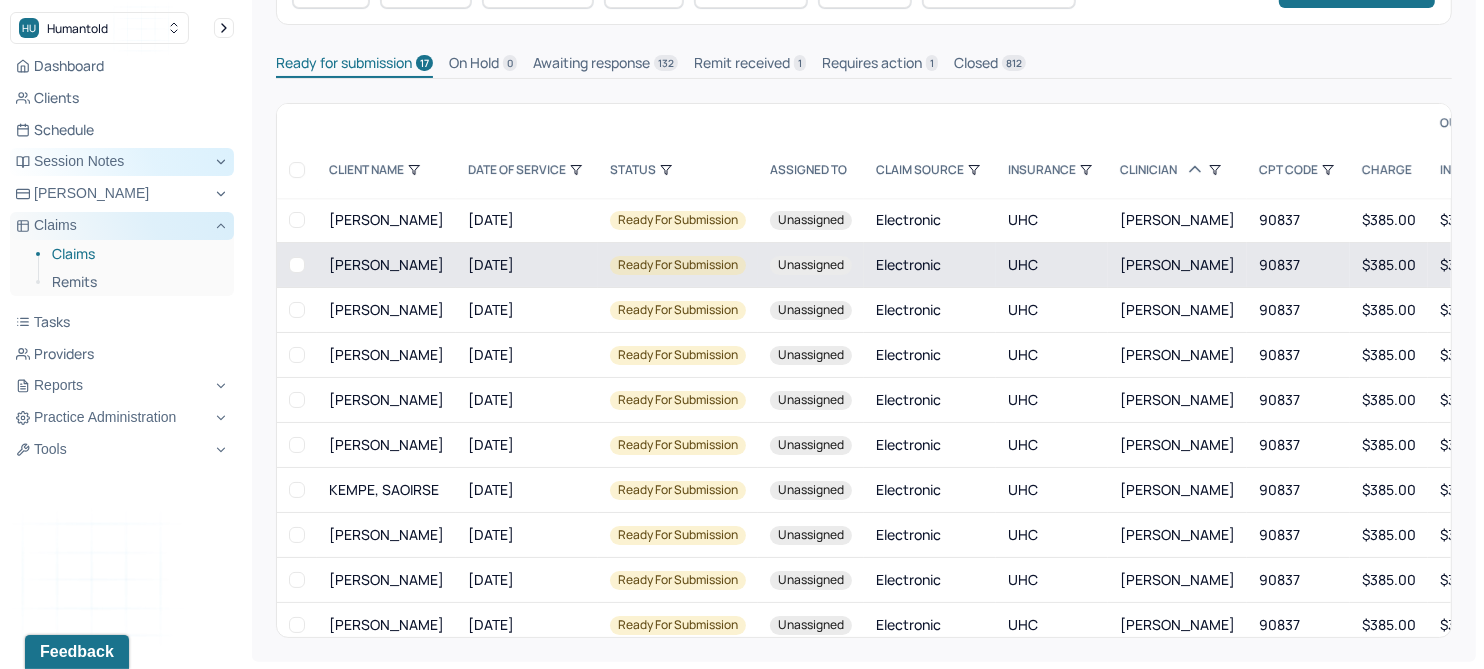click at bounding box center [297, 265] 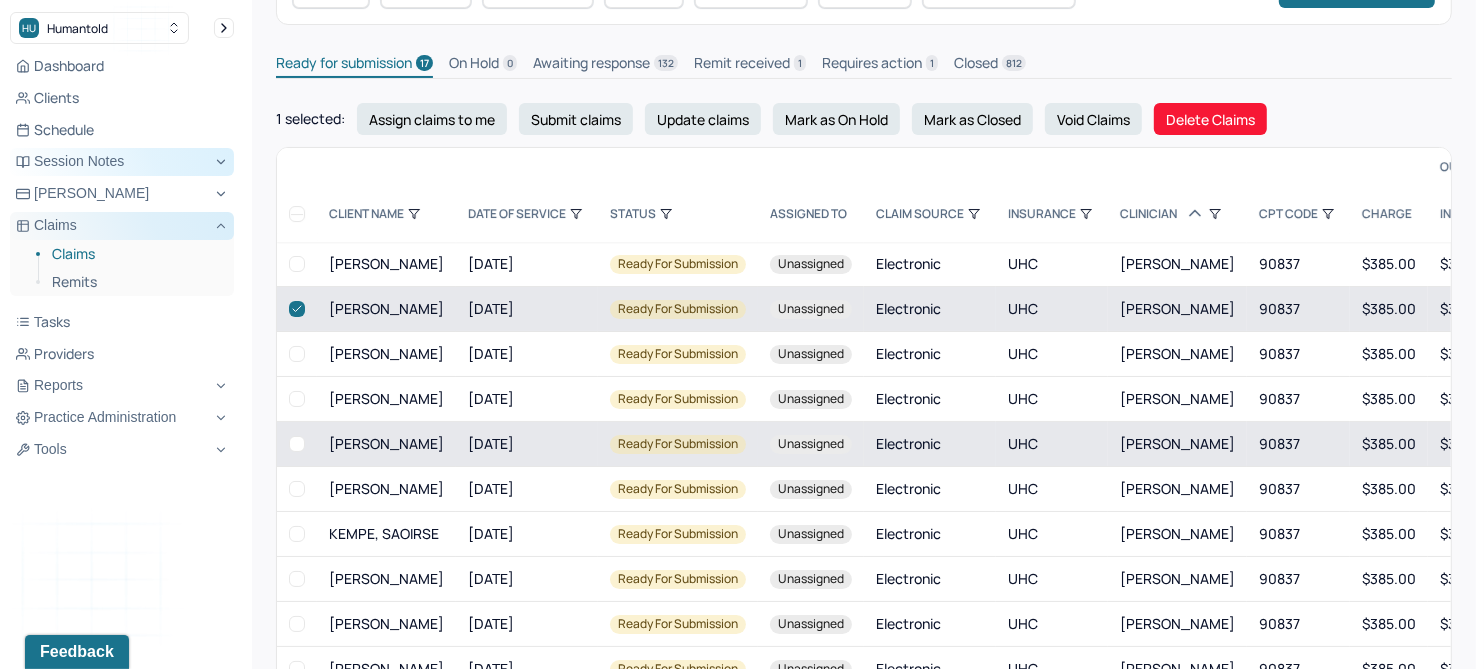 click at bounding box center [297, 354] 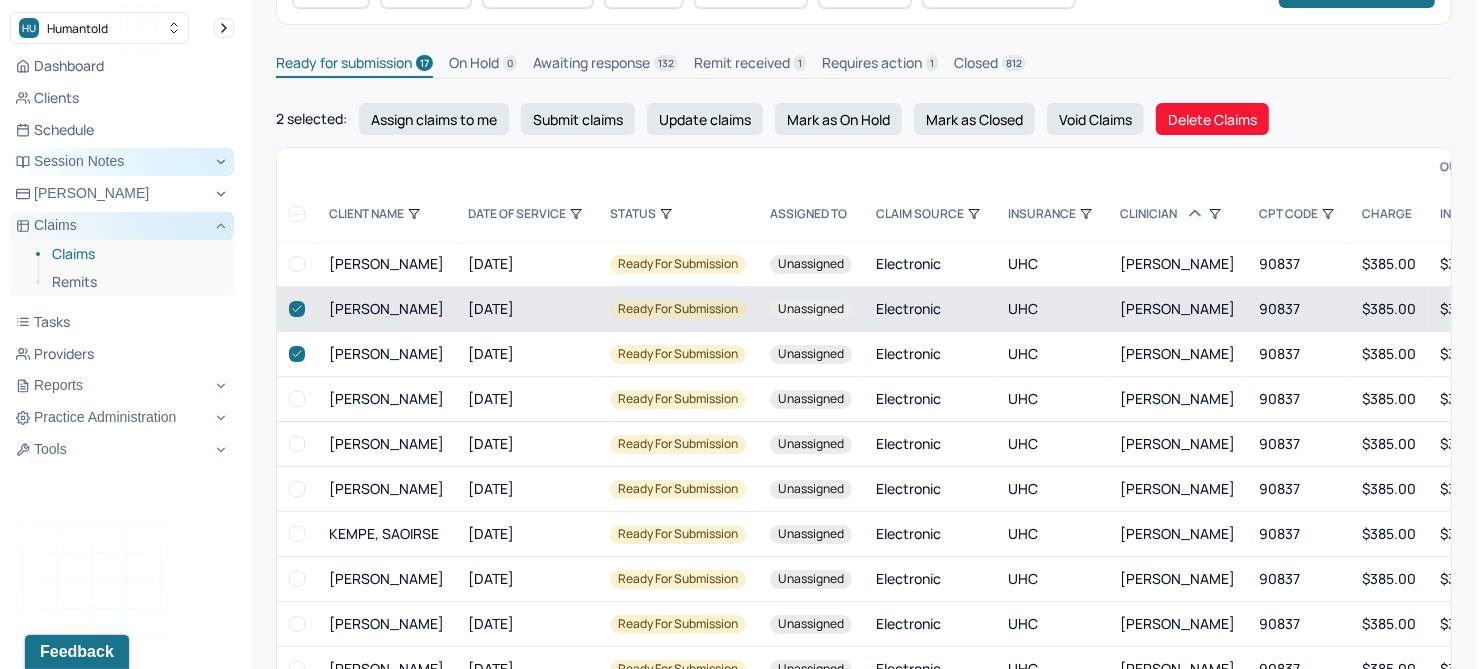 scroll, scrollTop: 201, scrollLeft: 0, axis: vertical 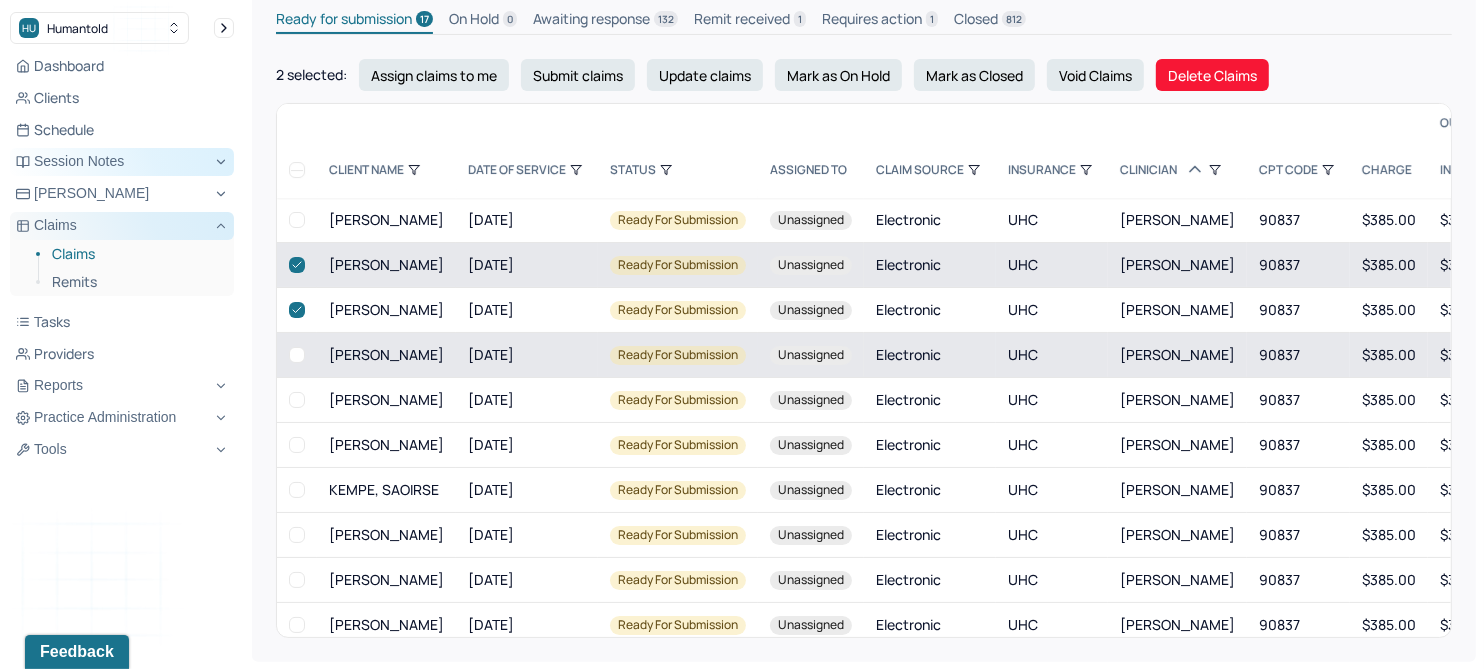 click at bounding box center (297, 355) 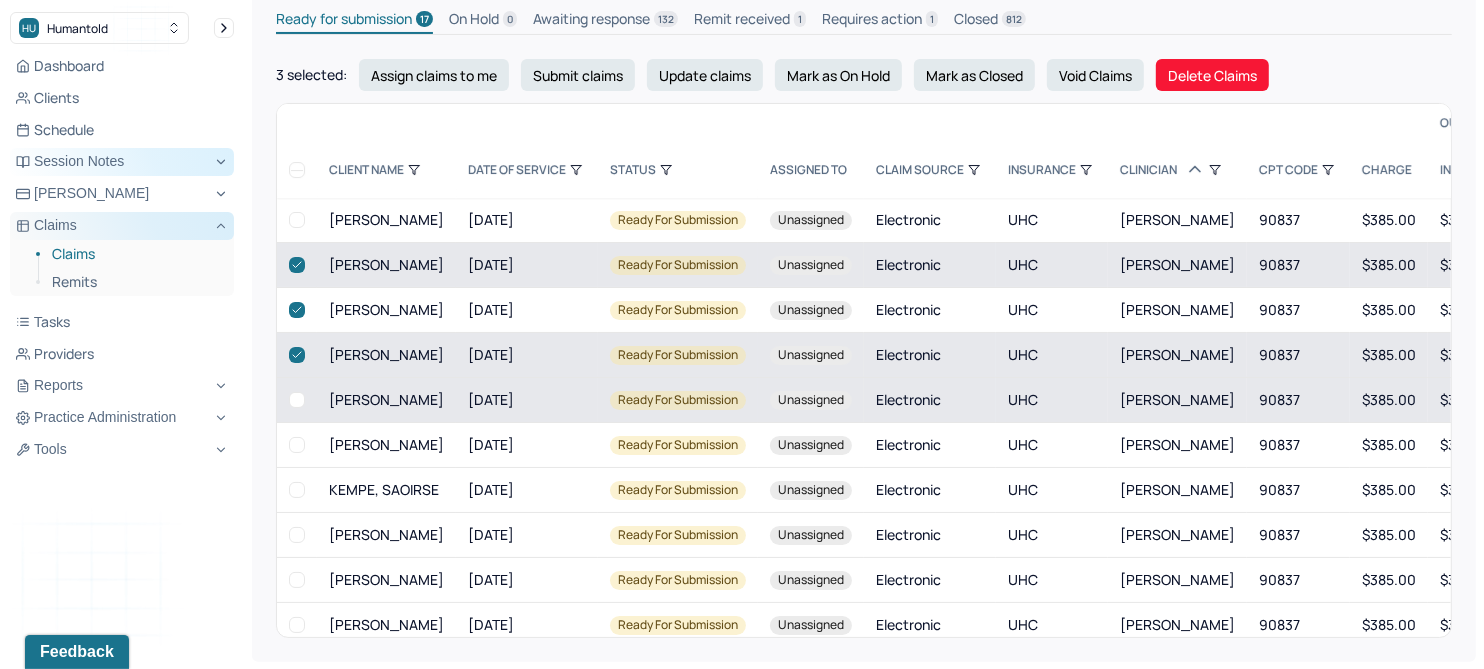 click at bounding box center (297, 400) 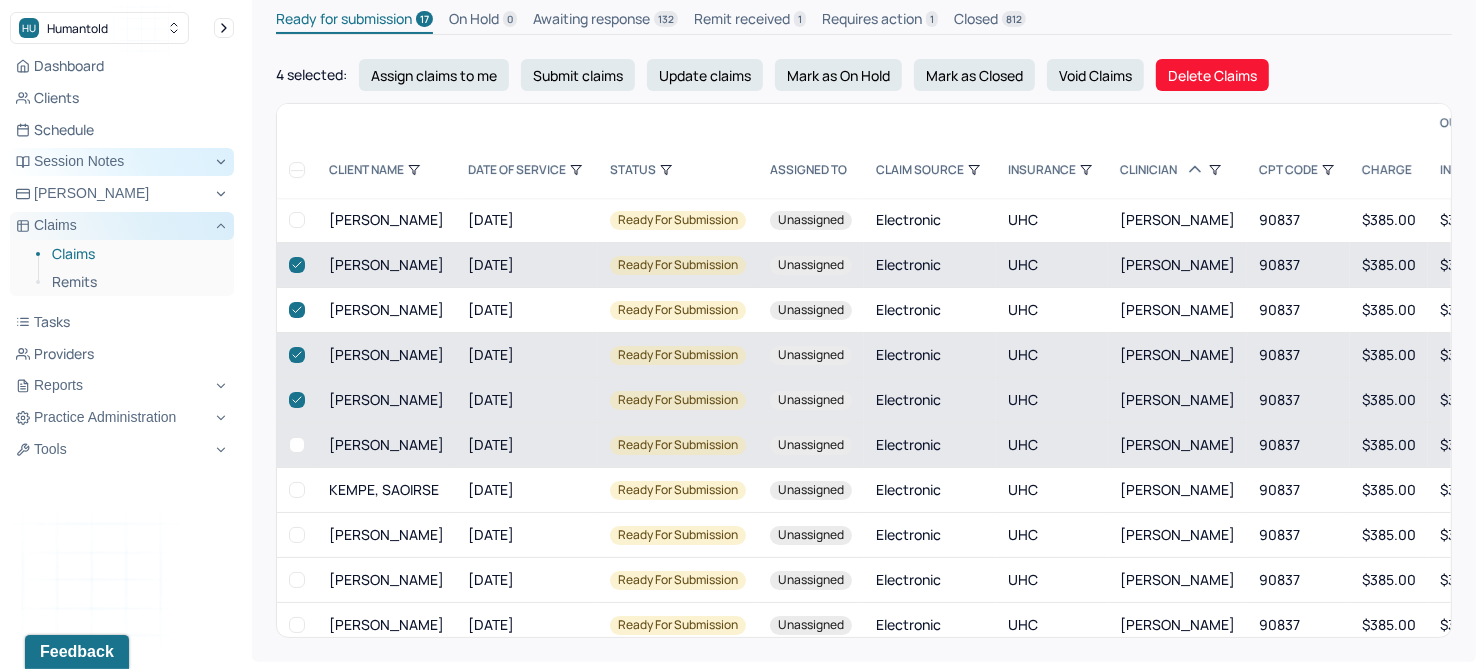 click at bounding box center [297, 445] 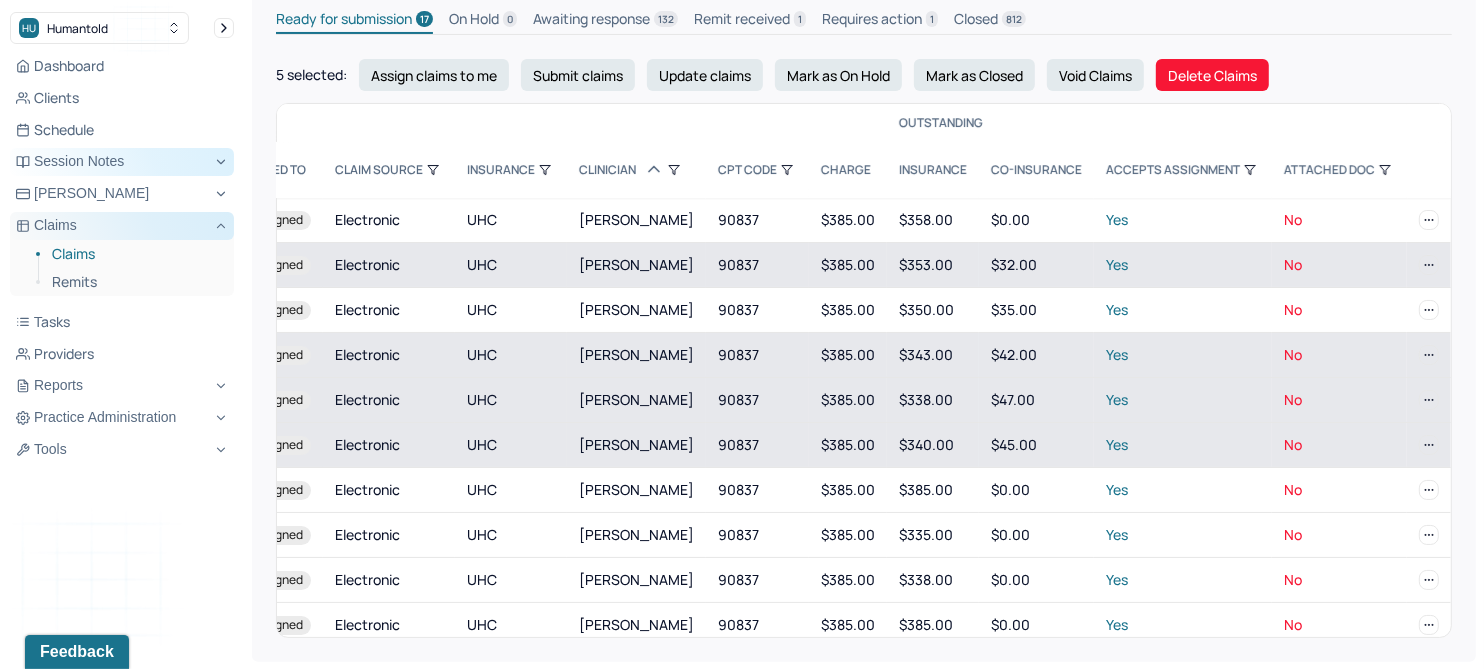 scroll, scrollTop: 0, scrollLeft: 0, axis: both 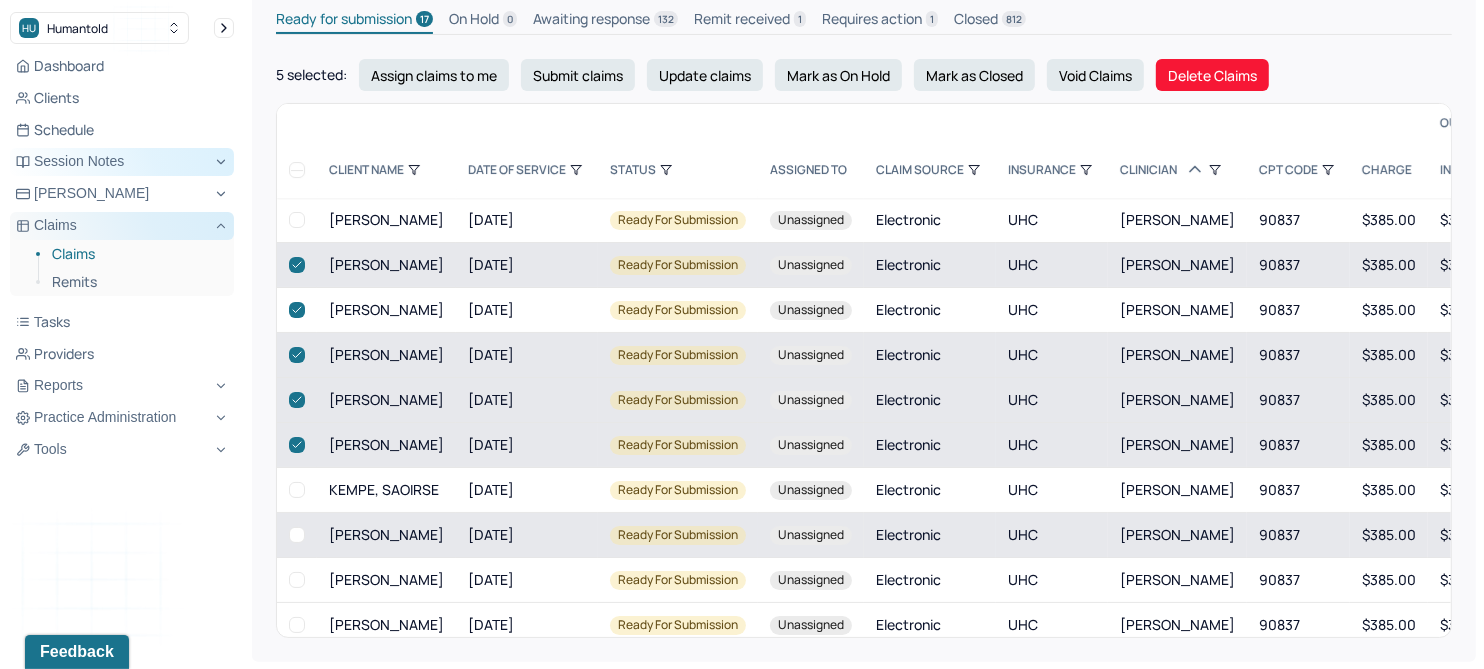 click at bounding box center (297, 490) 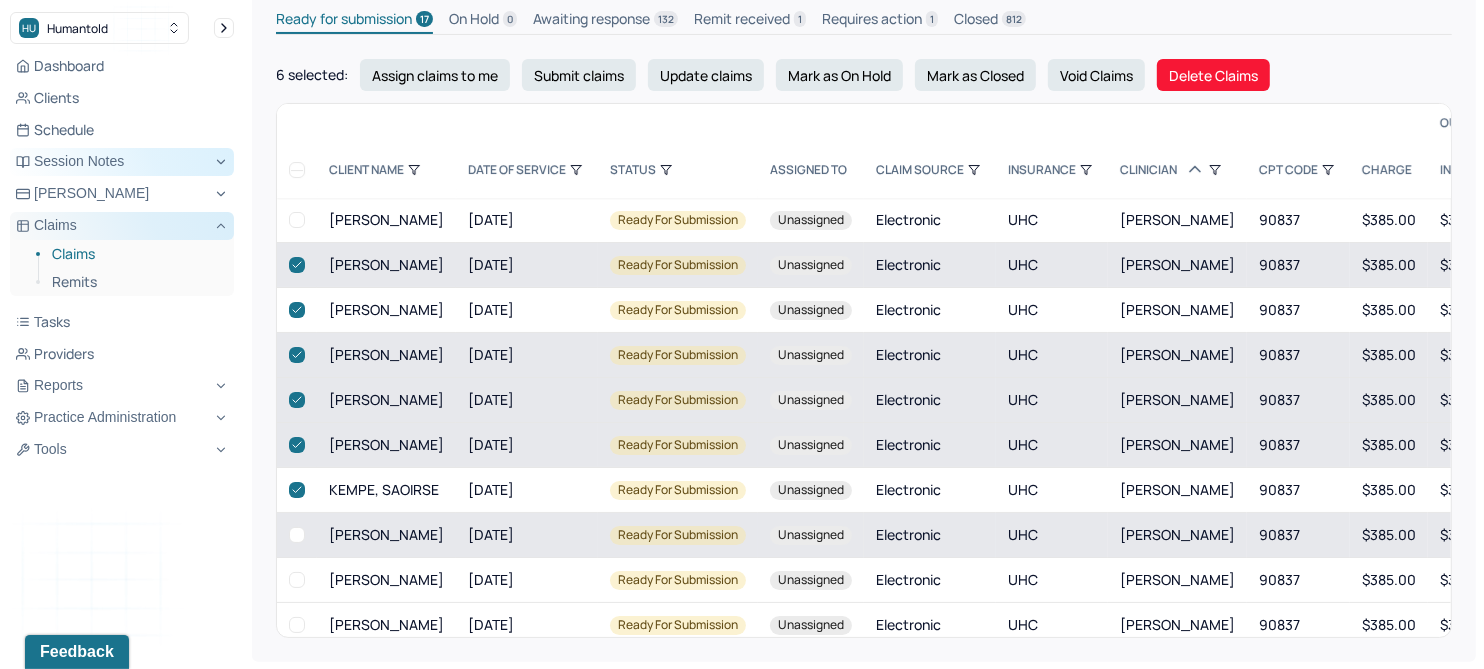 click at bounding box center (297, 535) 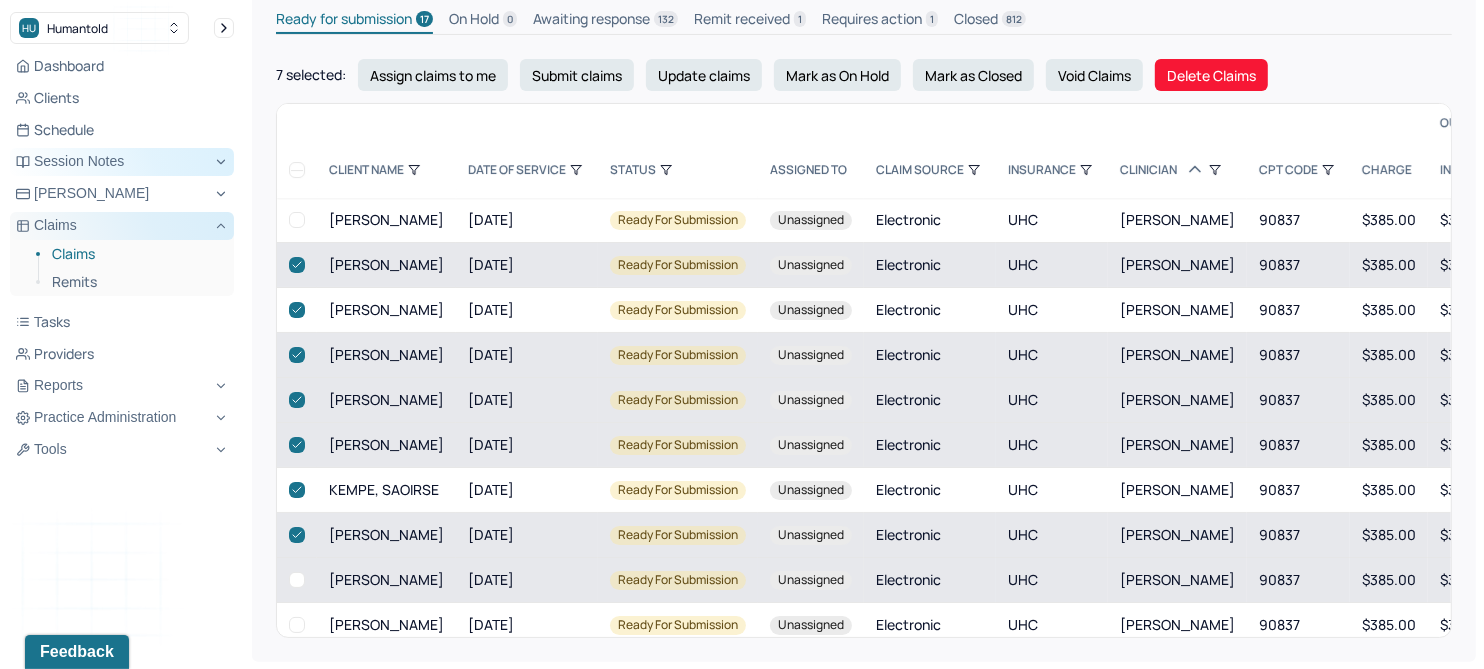 click at bounding box center [297, 580] 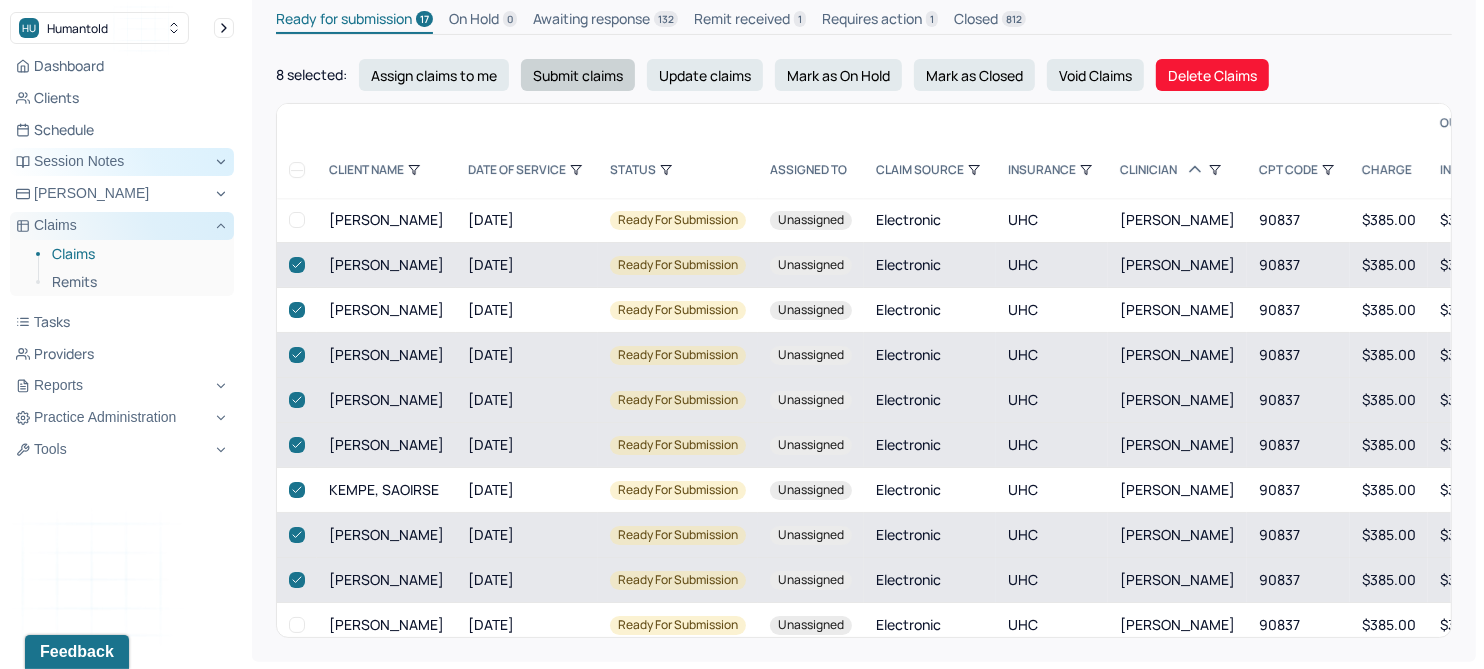 click on "Submit claims" at bounding box center (578, 75) 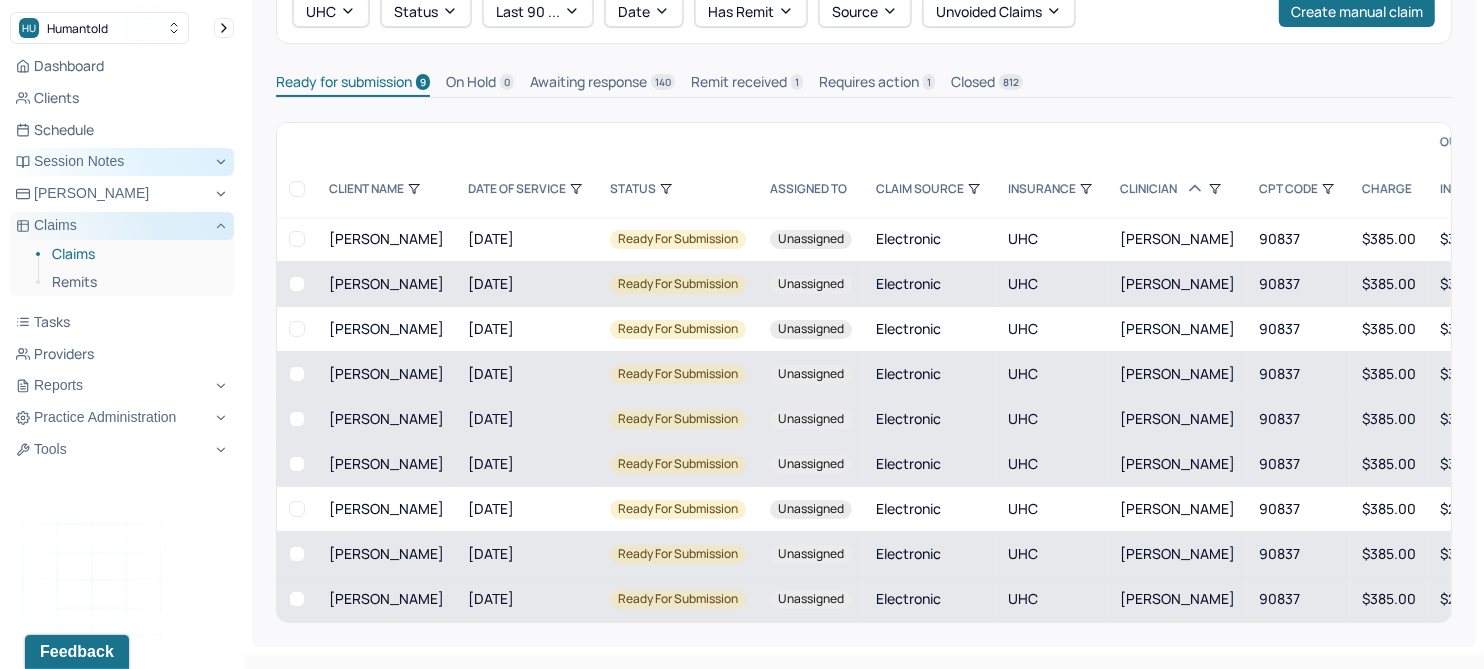 scroll, scrollTop: 139, scrollLeft: 0, axis: vertical 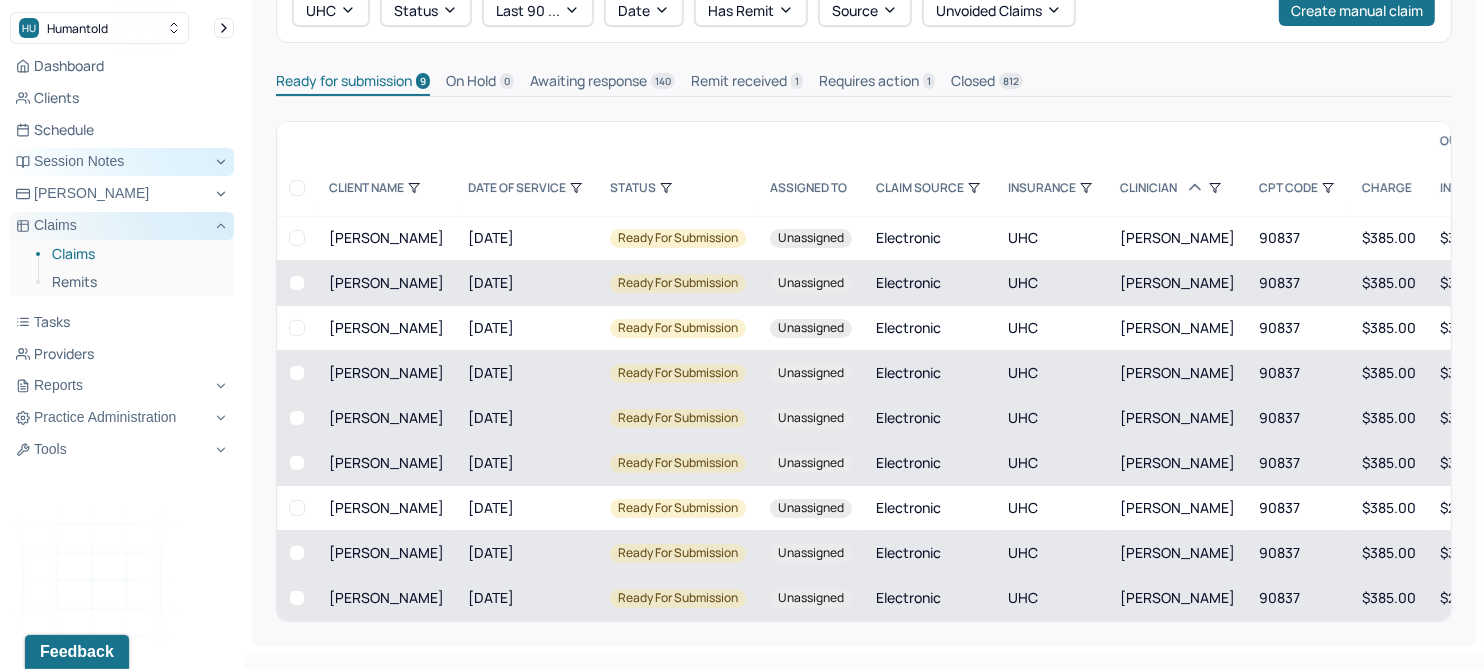 click at bounding box center [297, 283] 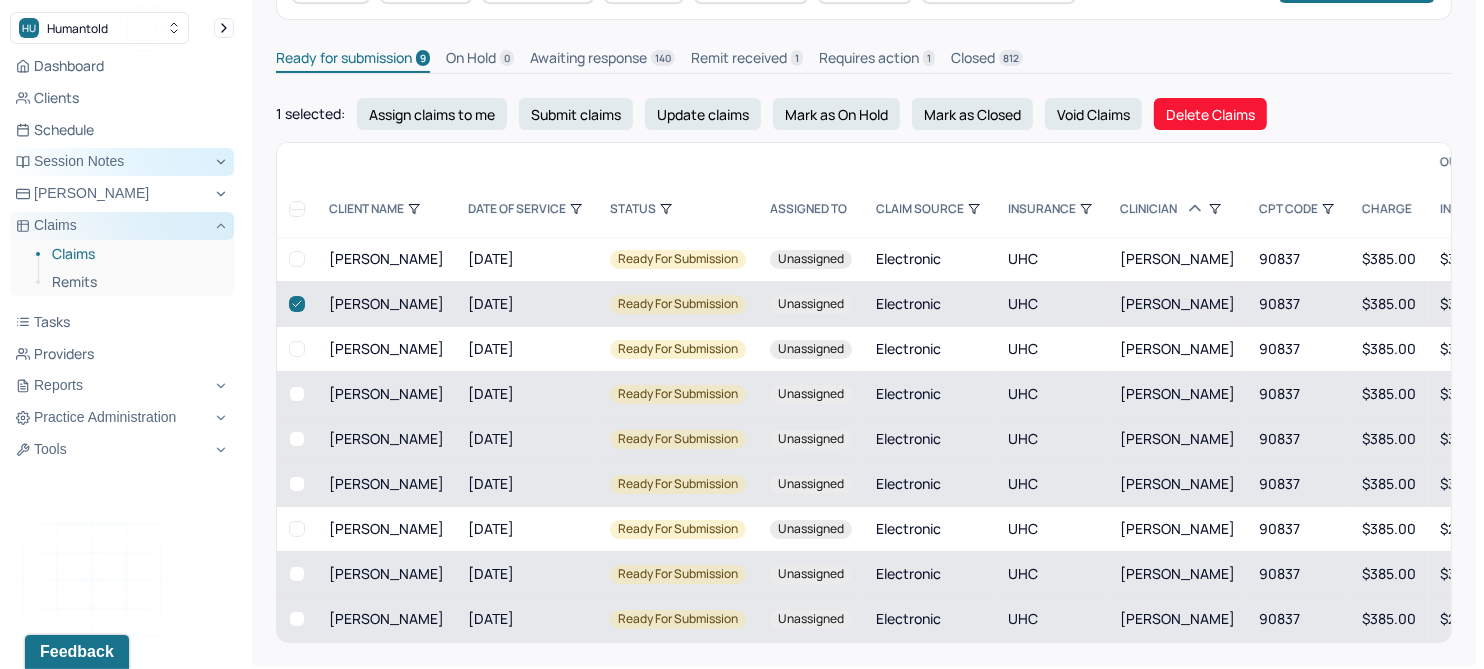 scroll, scrollTop: 183, scrollLeft: 0, axis: vertical 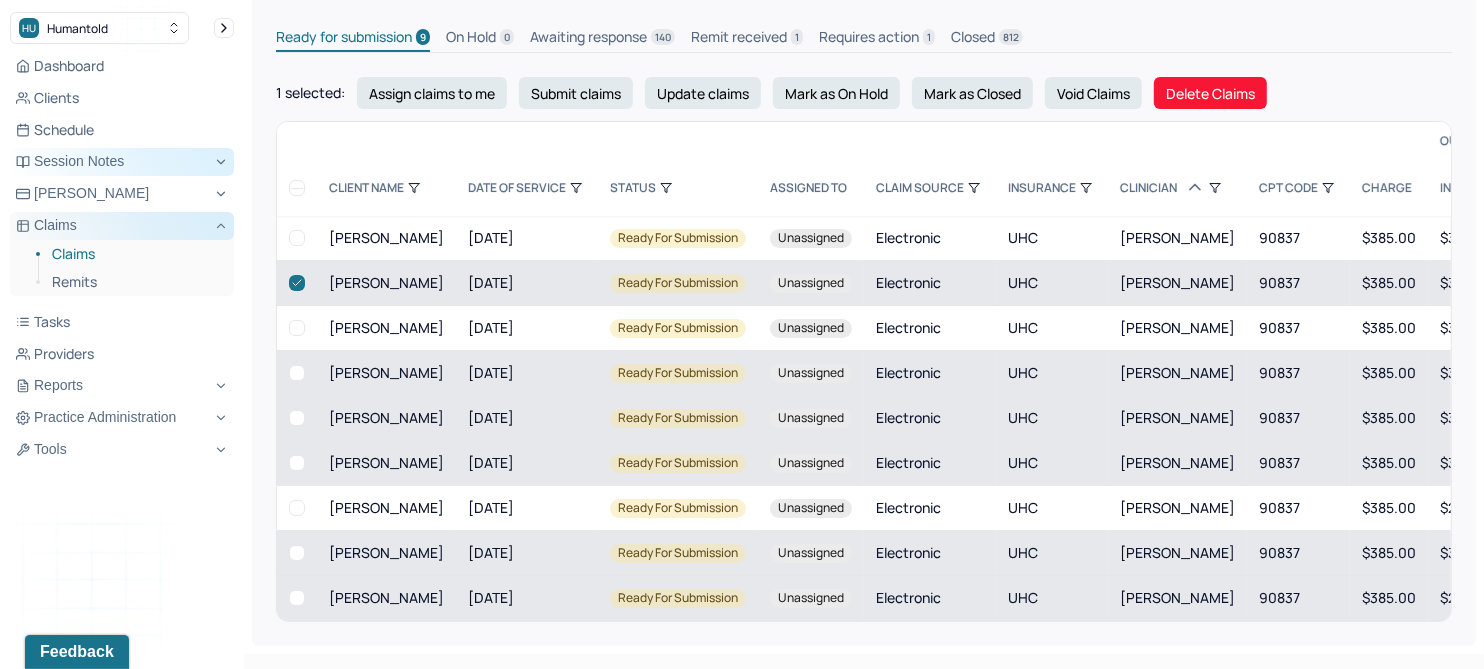 click at bounding box center (297, 598) 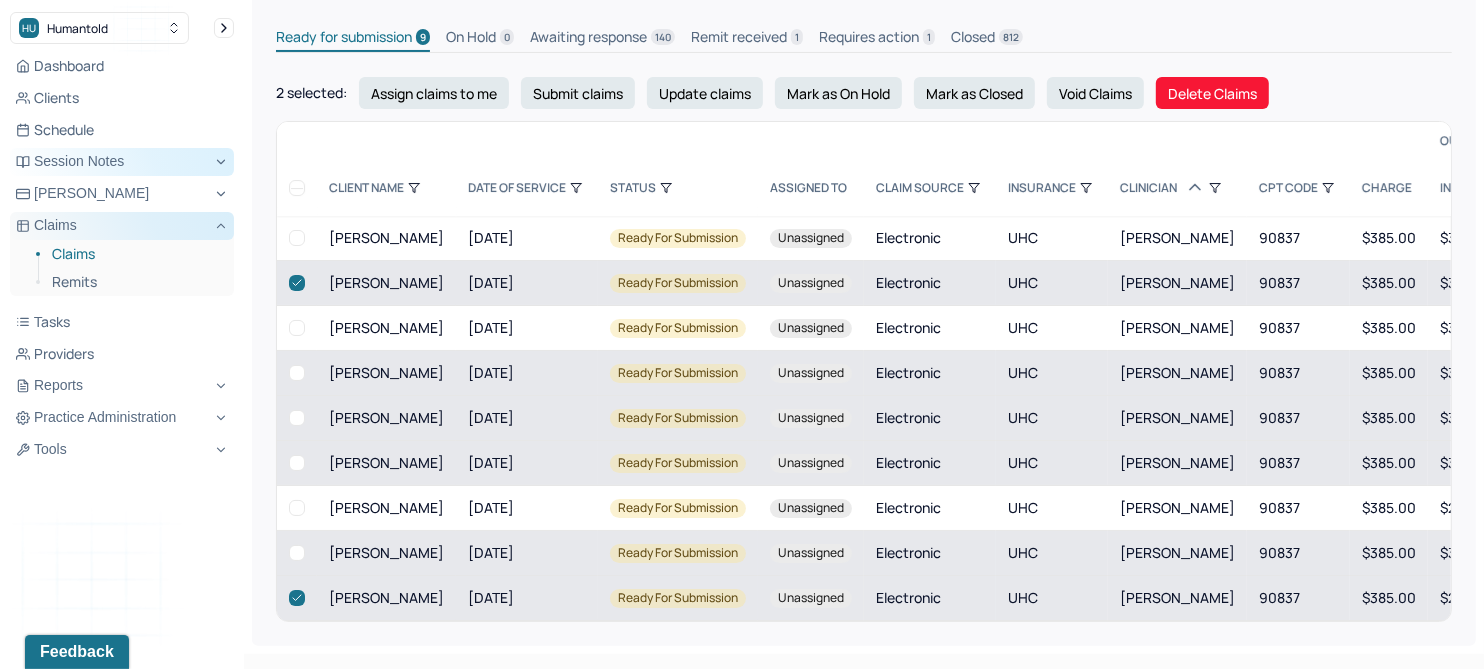 click at bounding box center (297, 553) 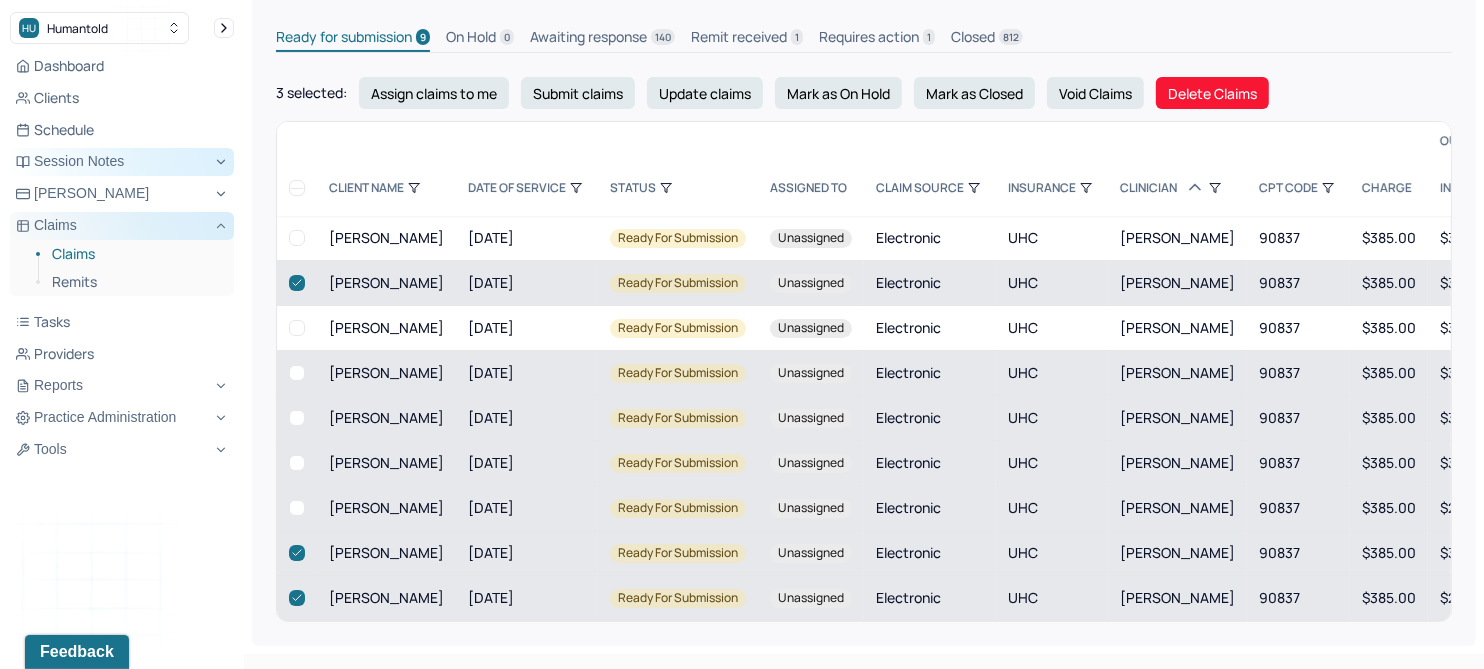 click at bounding box center (297, 508) 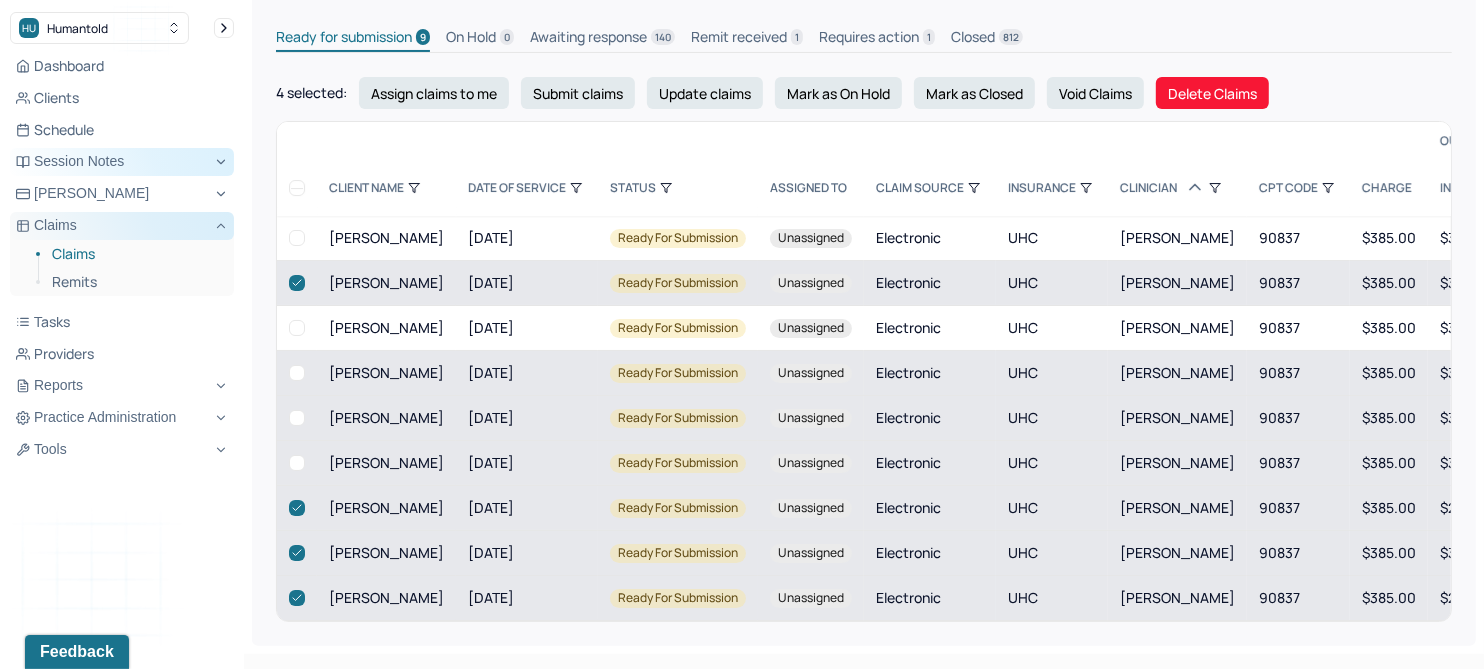 click at bounding box center (297, 463) 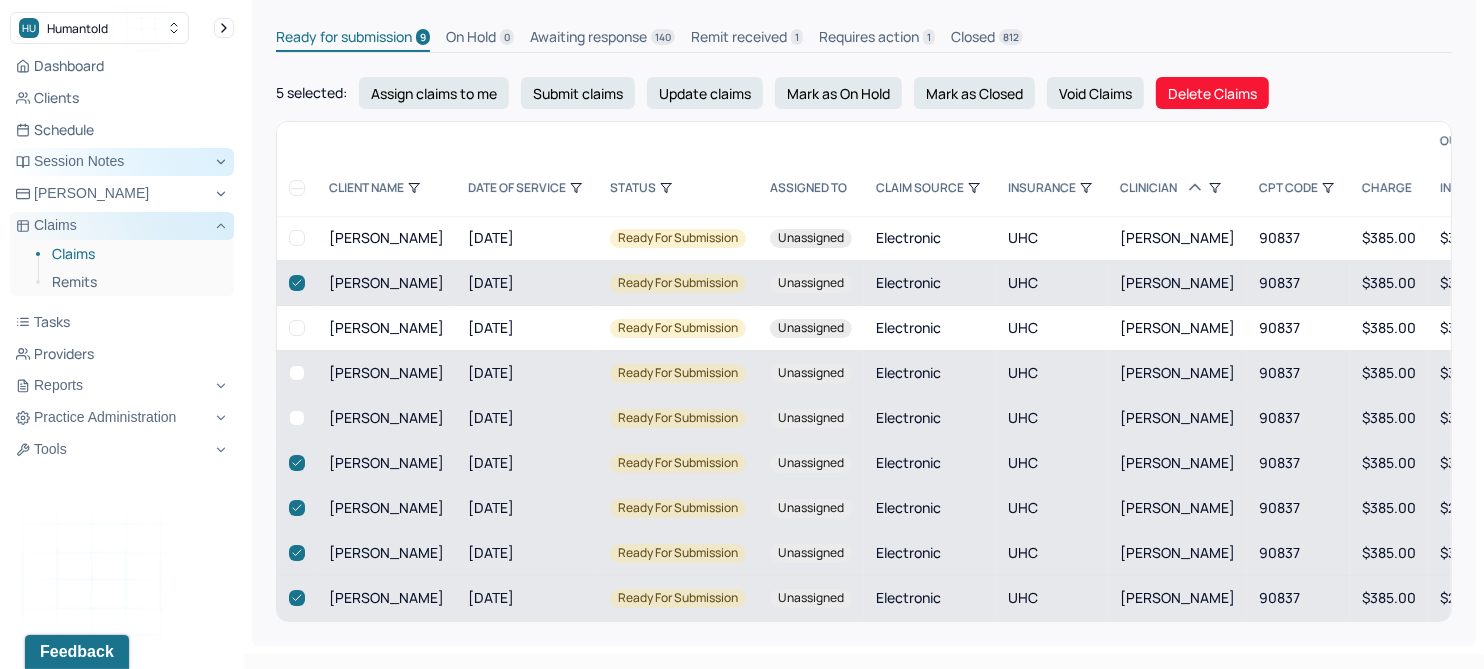 click at bounding box center (297, 418) 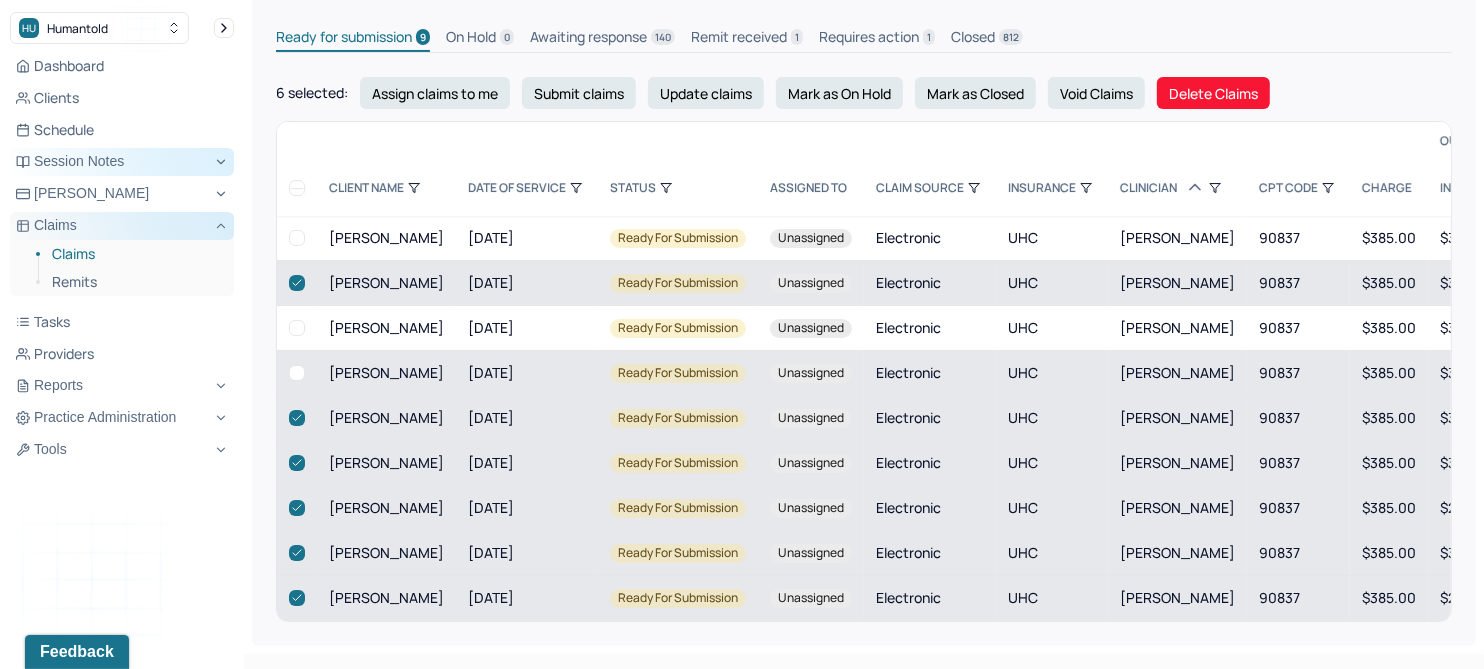 click at bounding box center (297, 373) 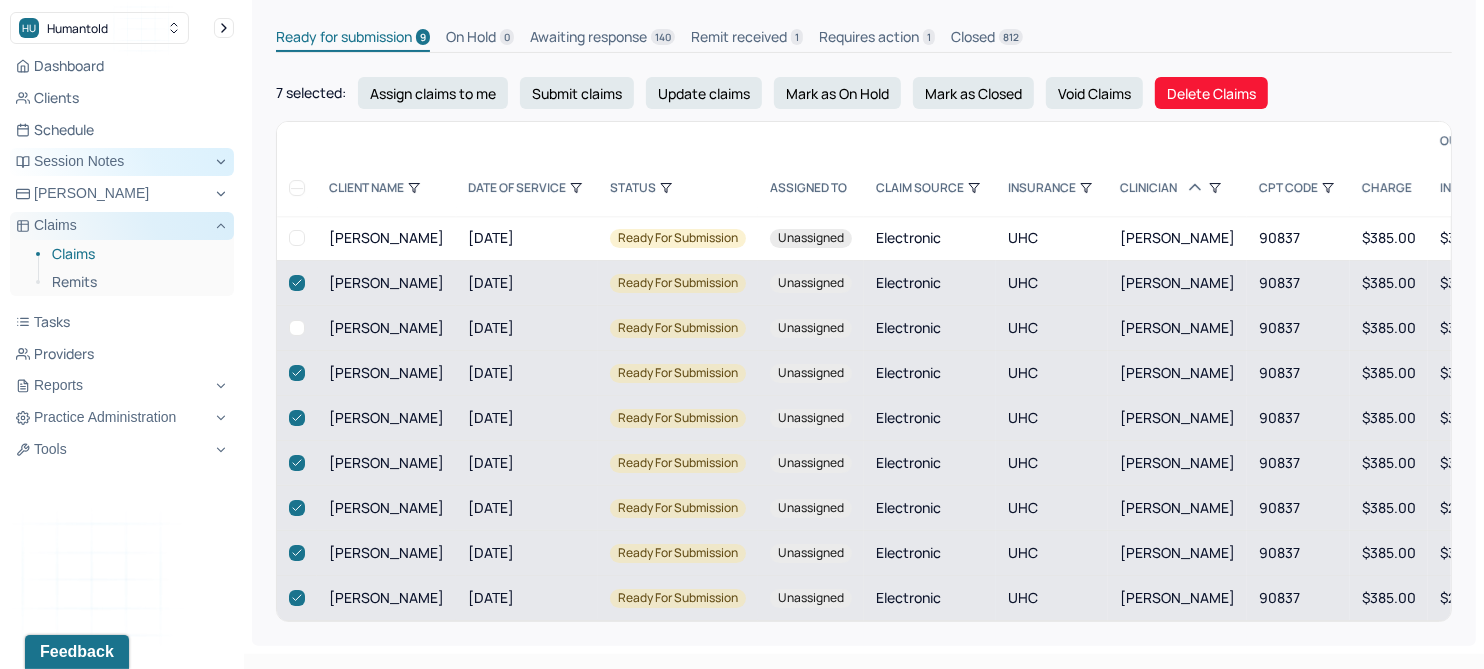 click at bounding box center (297, 328) 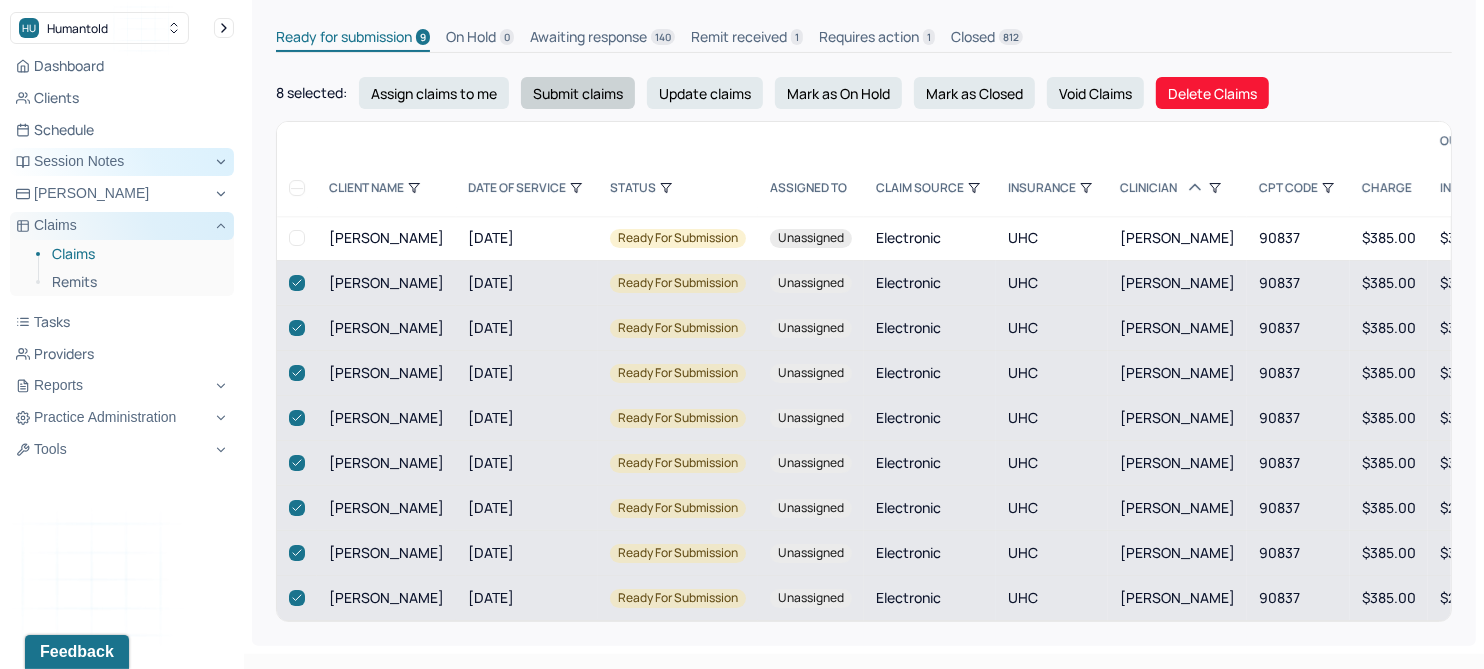 click on "Submit claims" at bounding box center [578, 93] 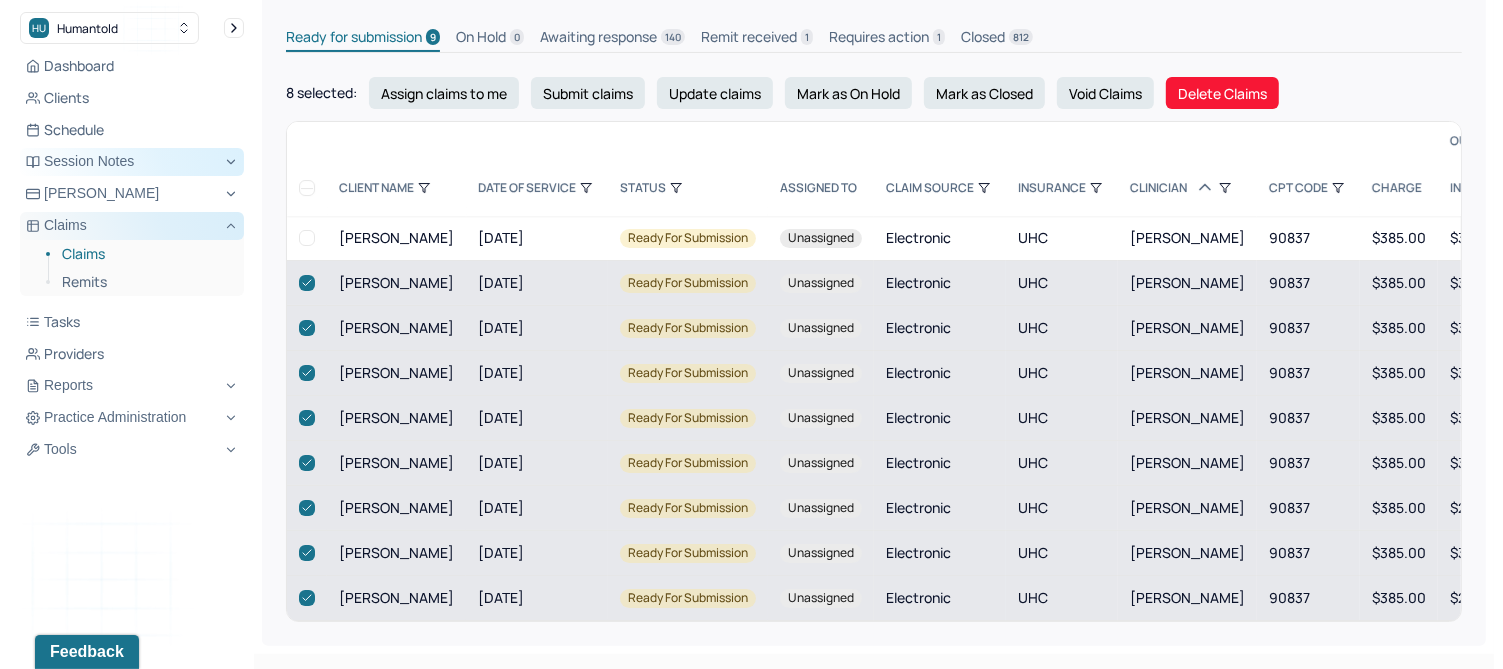 scroll, scrollTop: 0, scrollLeft: 0, axis: both 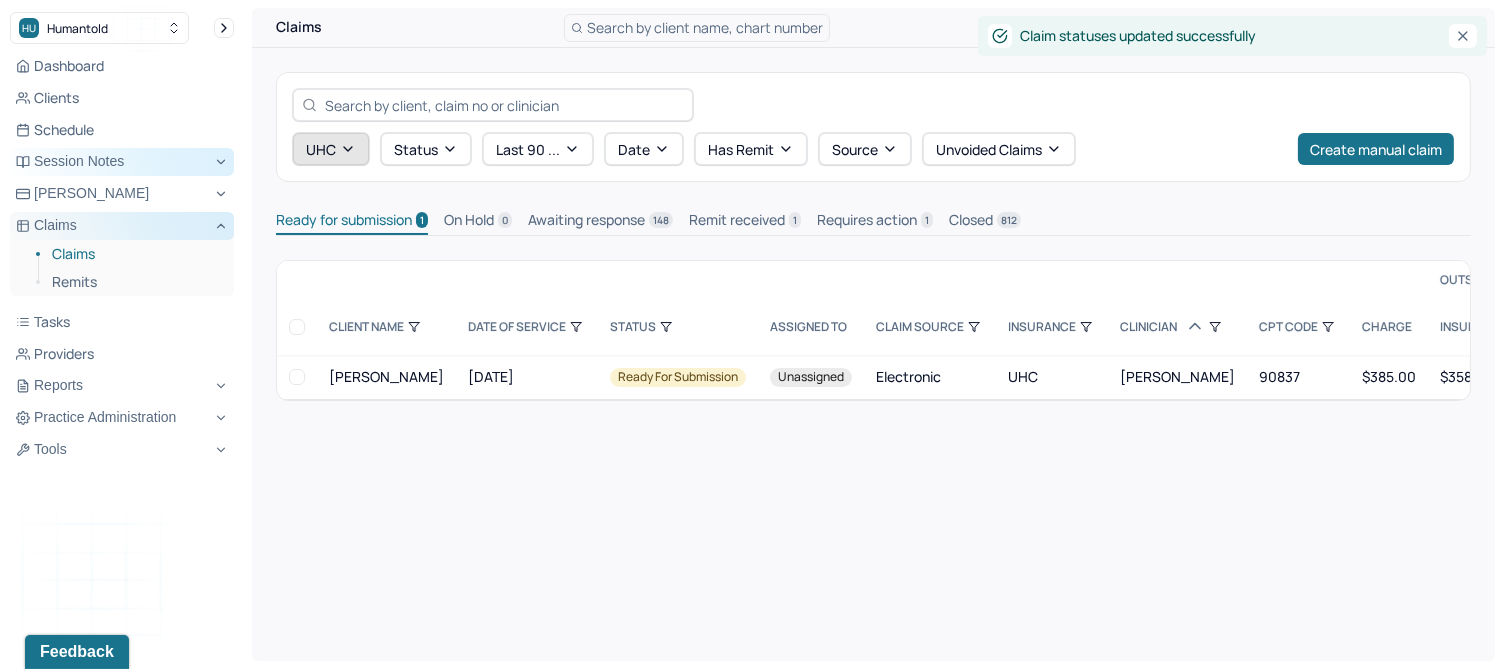 click 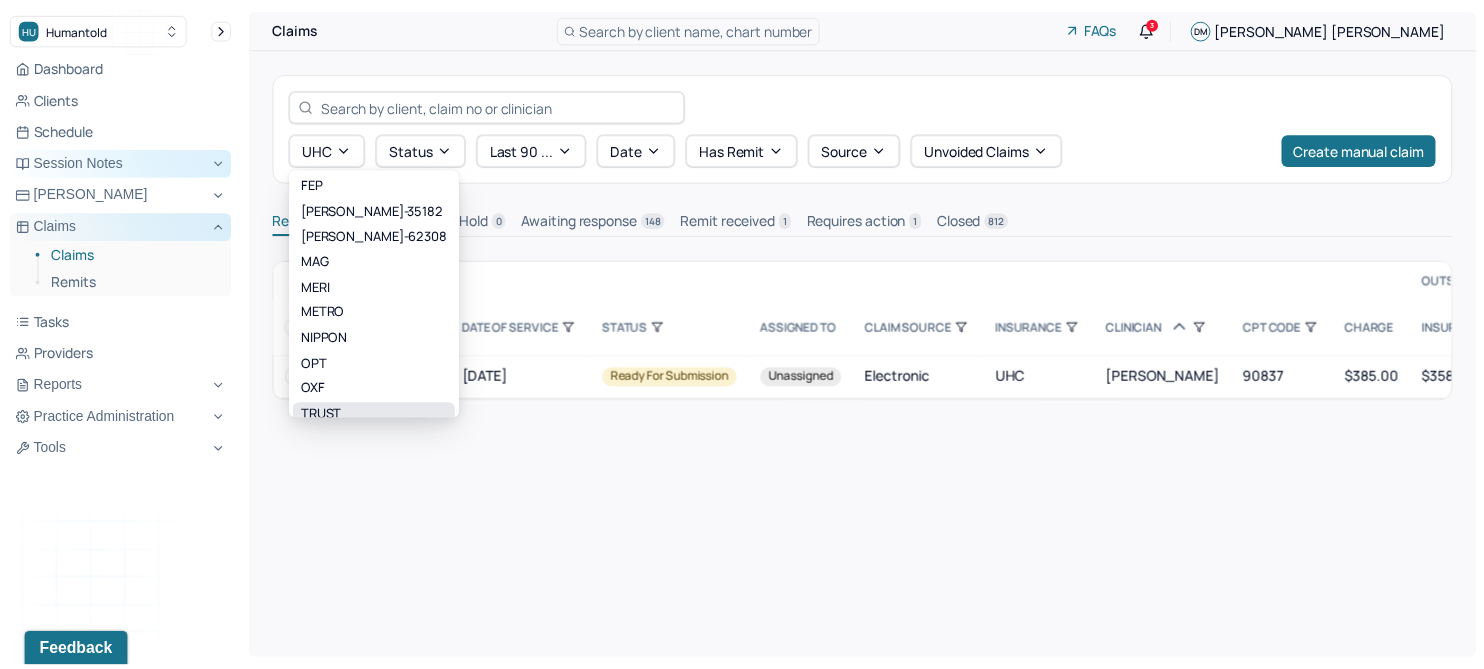 scroll, scrollTop: 275, scrollLeft: 0, axis: vertical 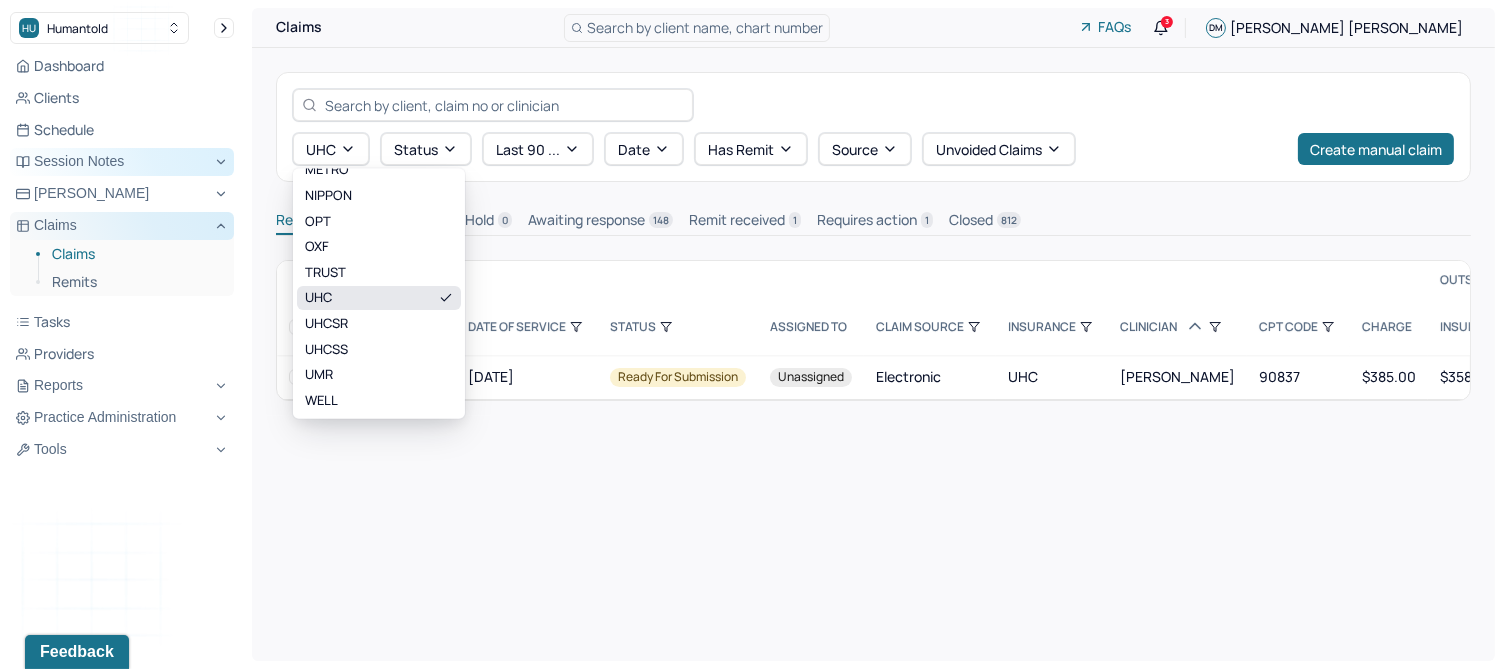 click at bounding box center (527, 280) 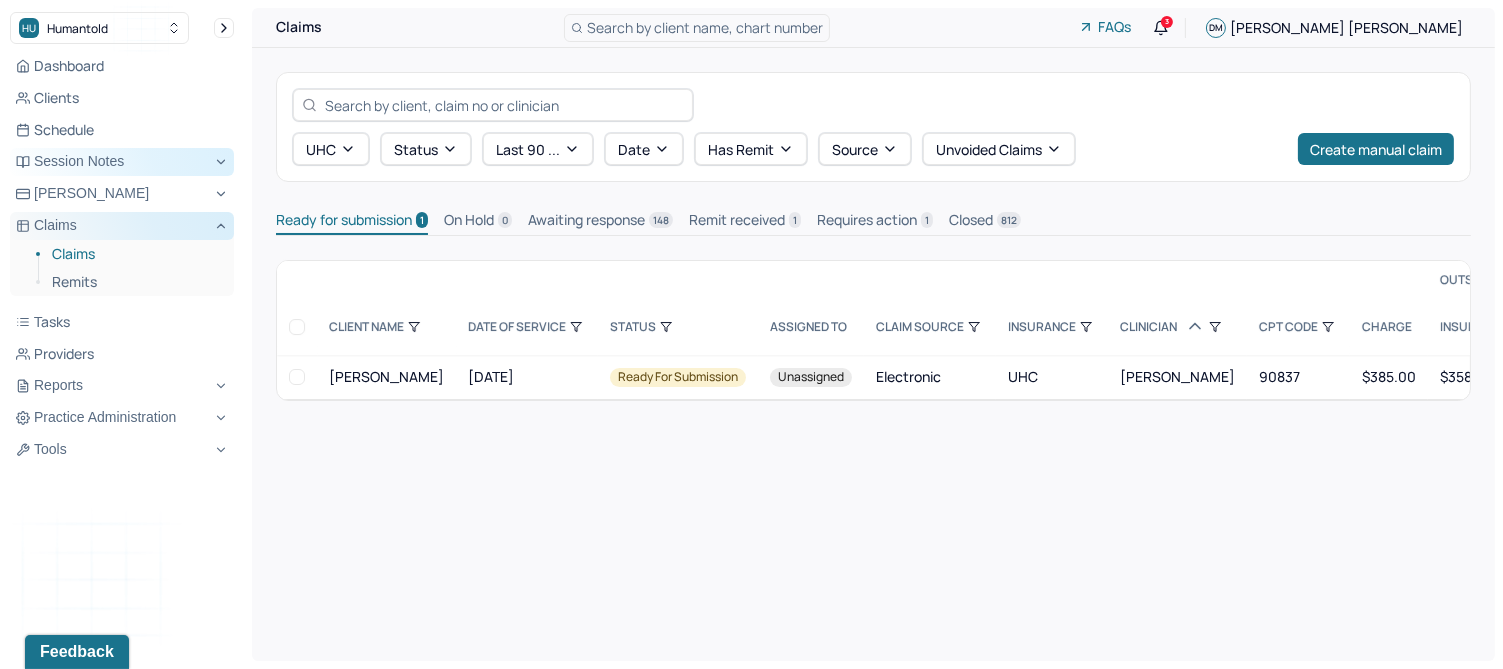 click on "Claims" at bounding box center (135, 254) 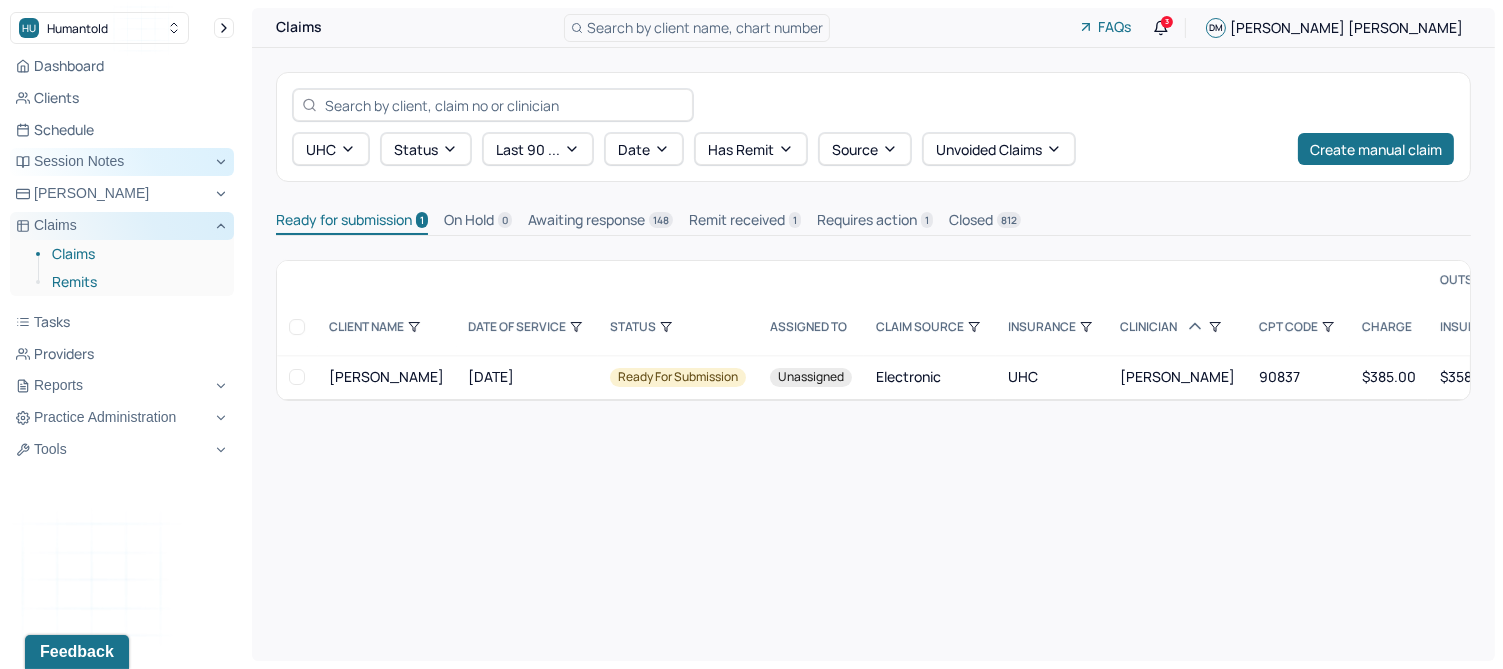 click on "Remits" at bounding box center [135, 282] 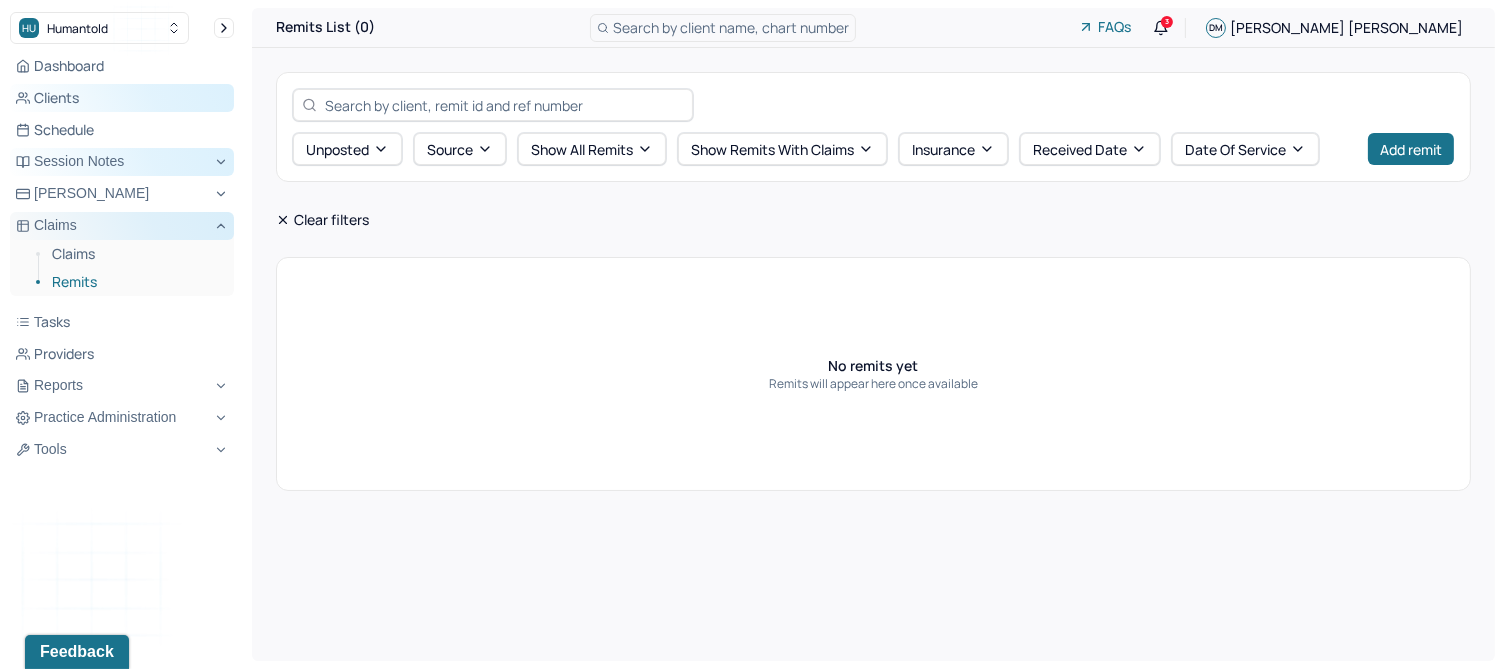 click on "Clients" at bounding box center [122, 98] 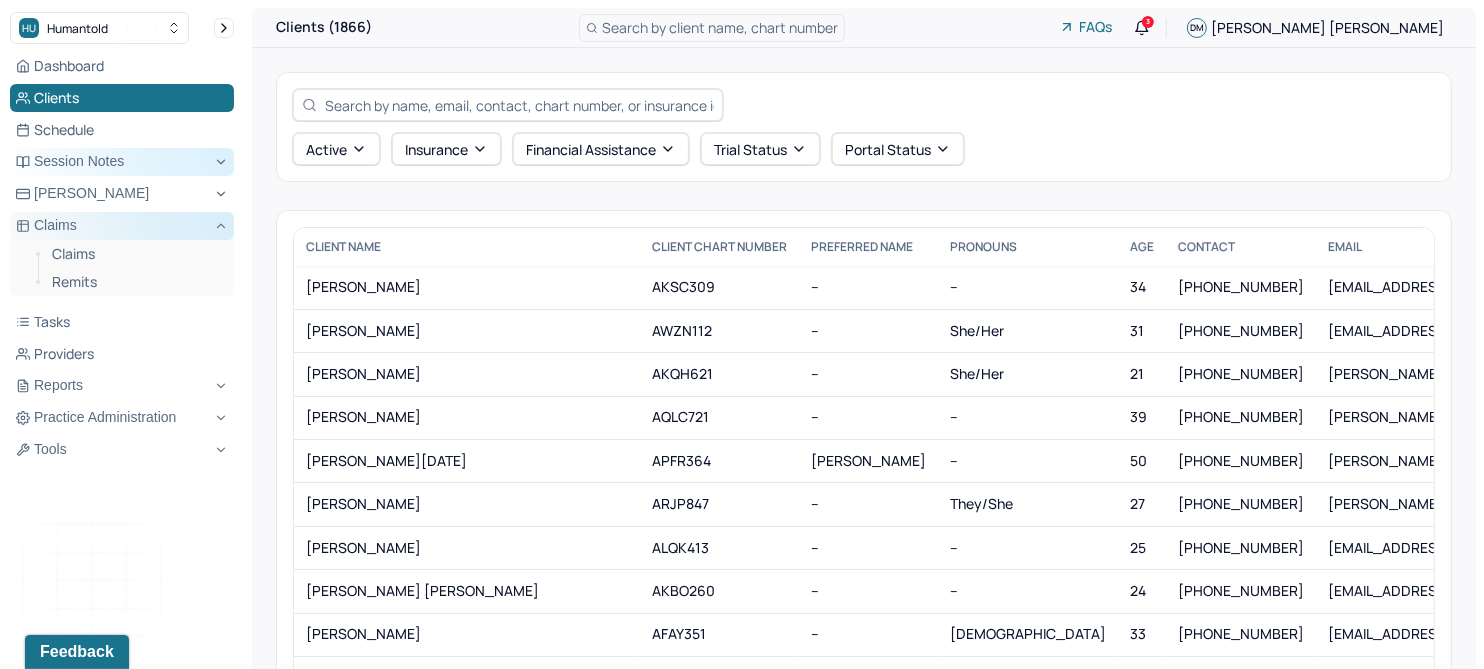 click 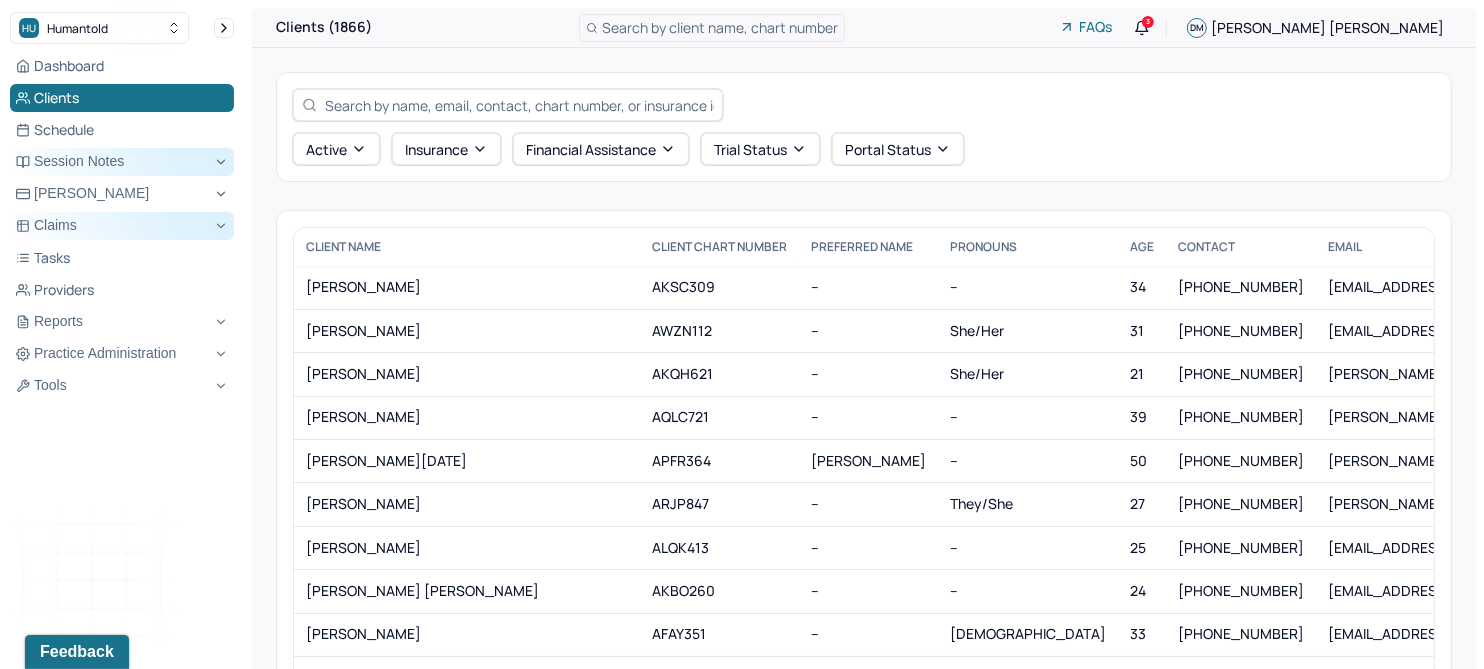 click 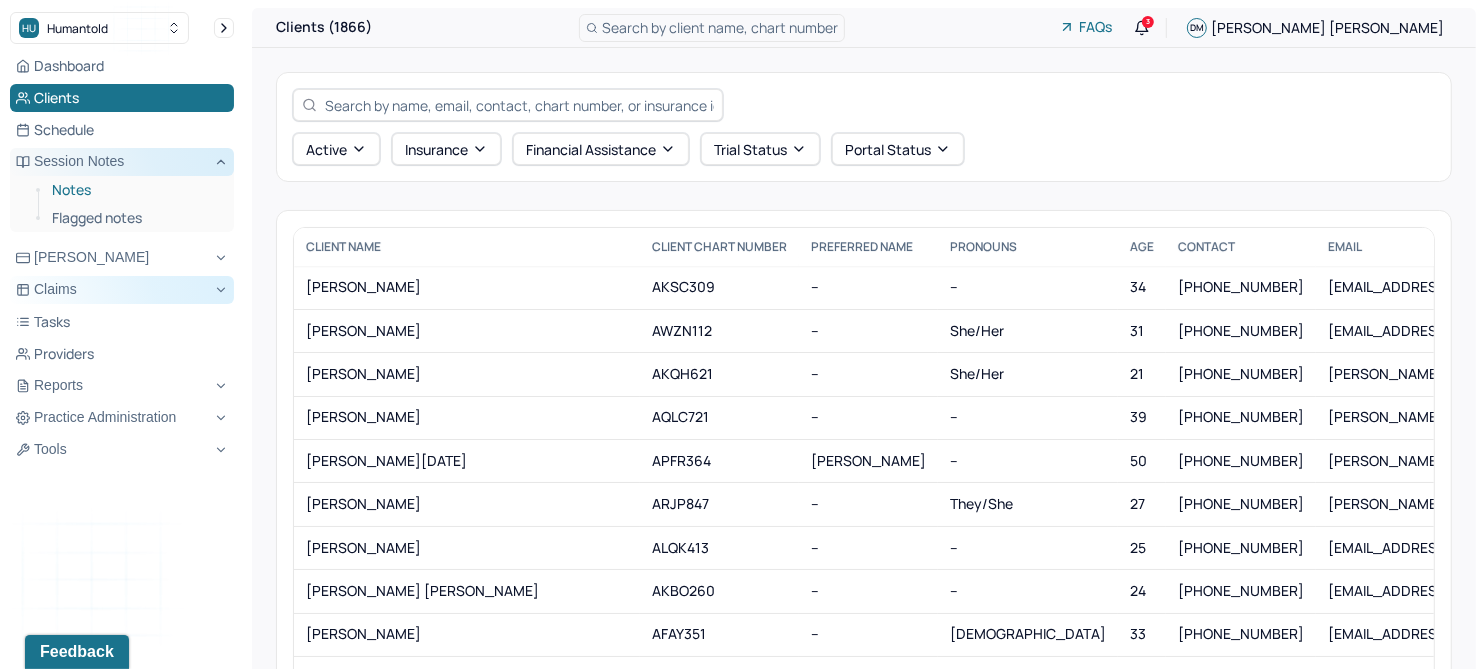 click on "Notes" at bounding box center [135, 190] 